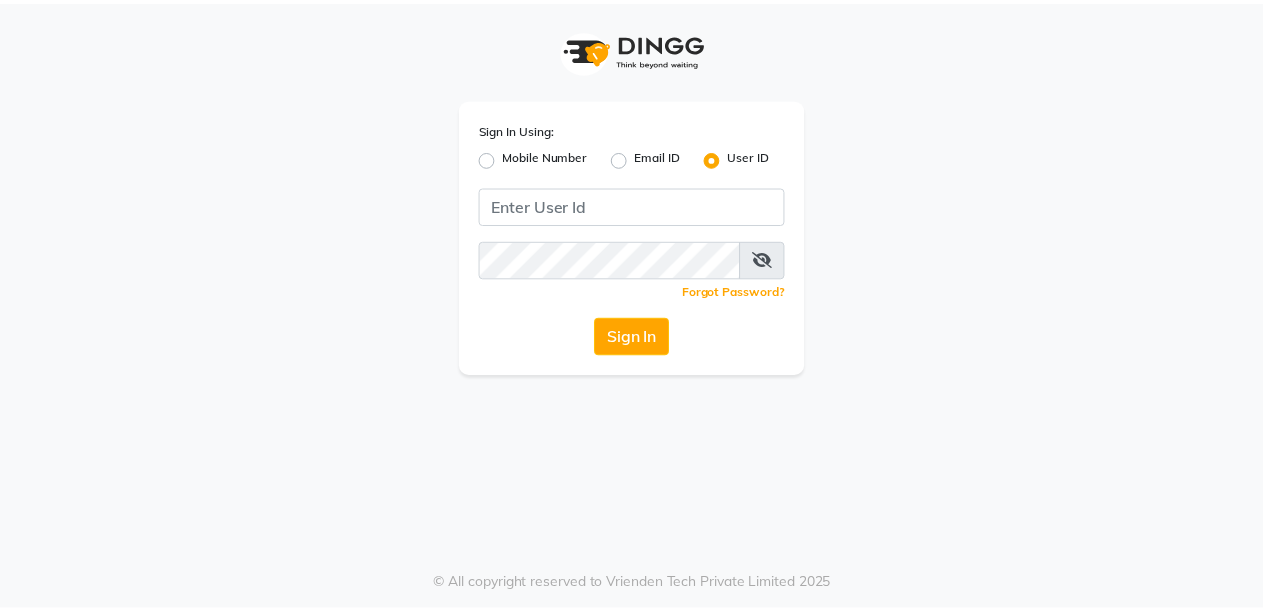 scroll, scrollTop: 0, scrollLeft: 0, axis: both 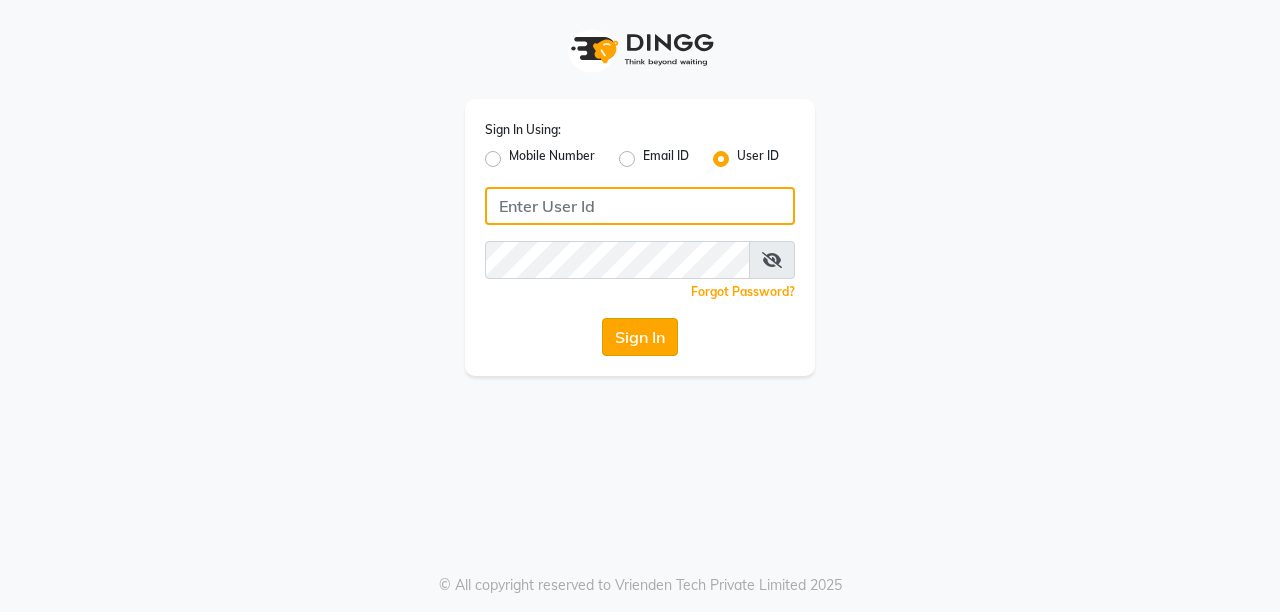 type on "burgundy" 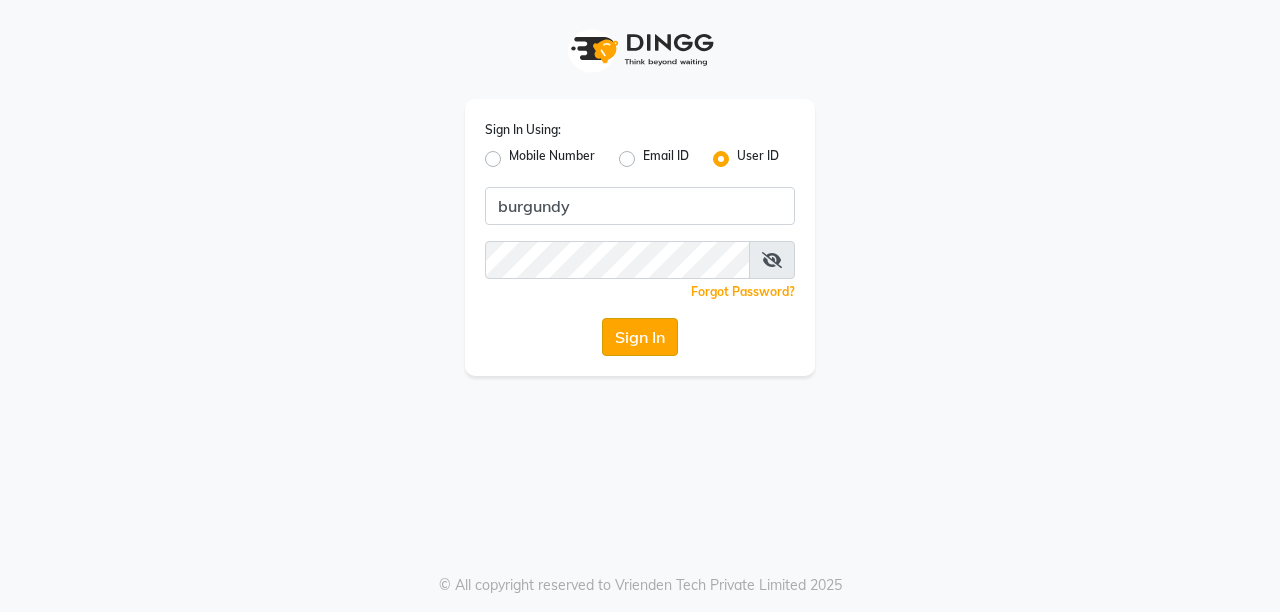 click on "Sign In" 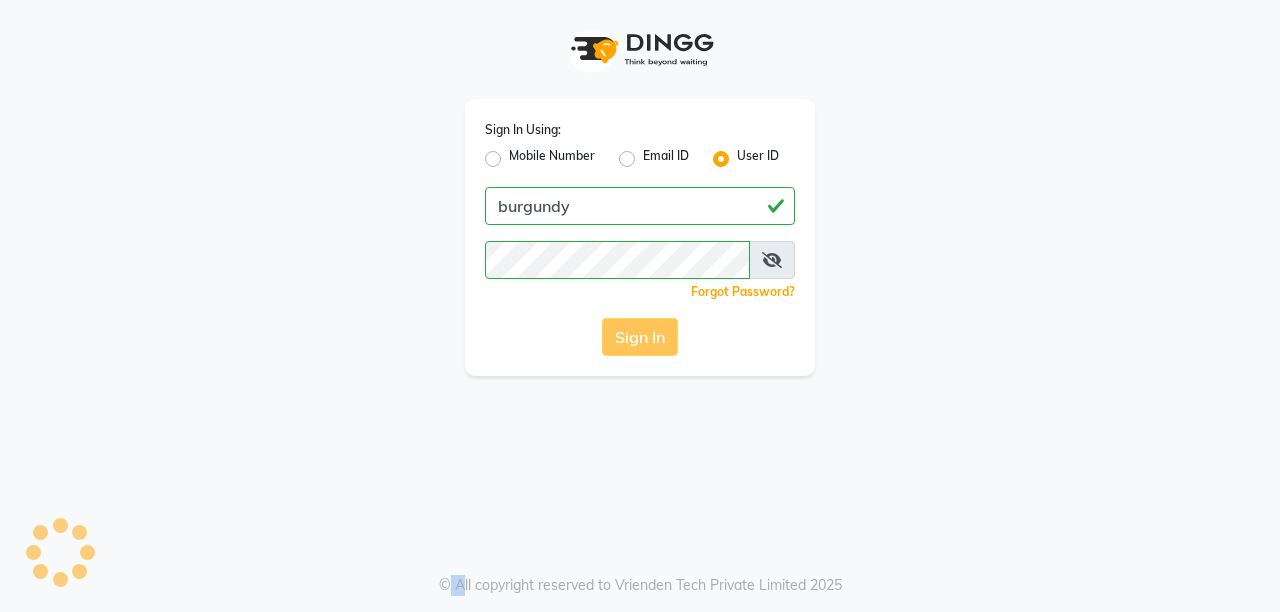 click on "Sign In" 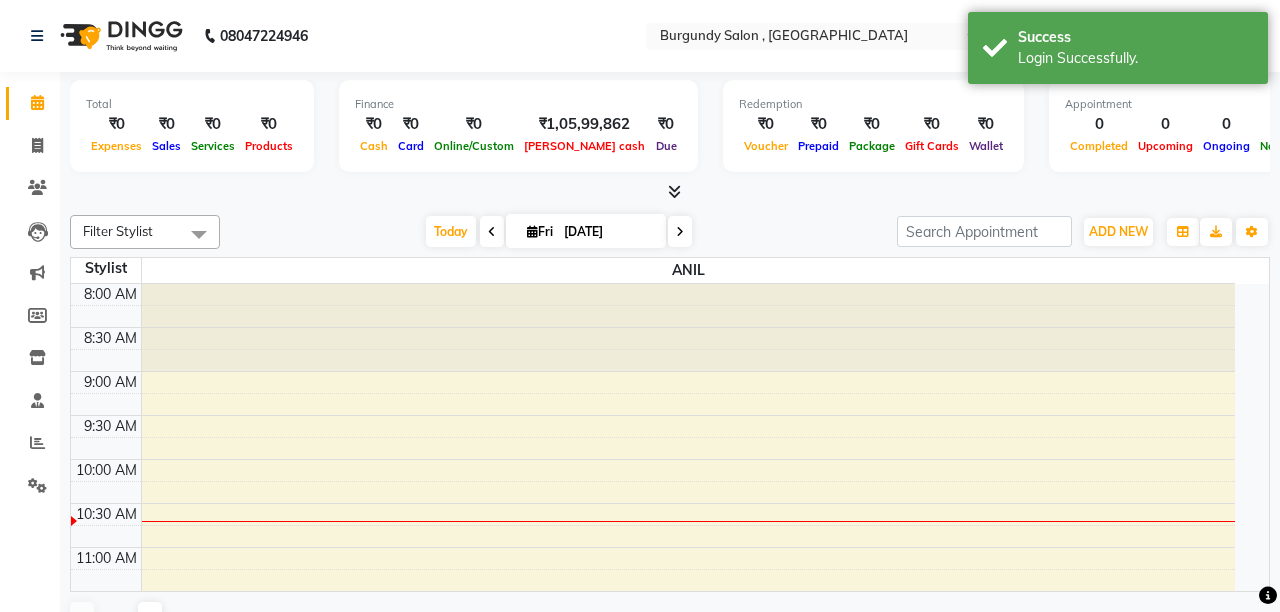 select on "en" 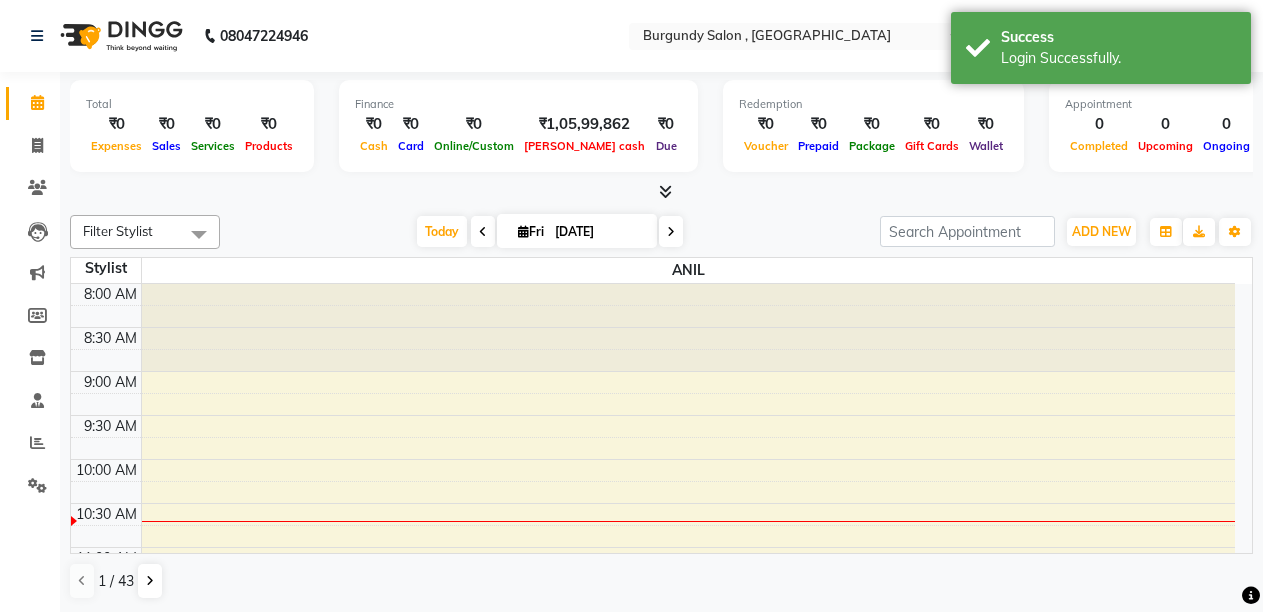 scroll, scrollTop: 0, scrollLeft: 0, axis: both 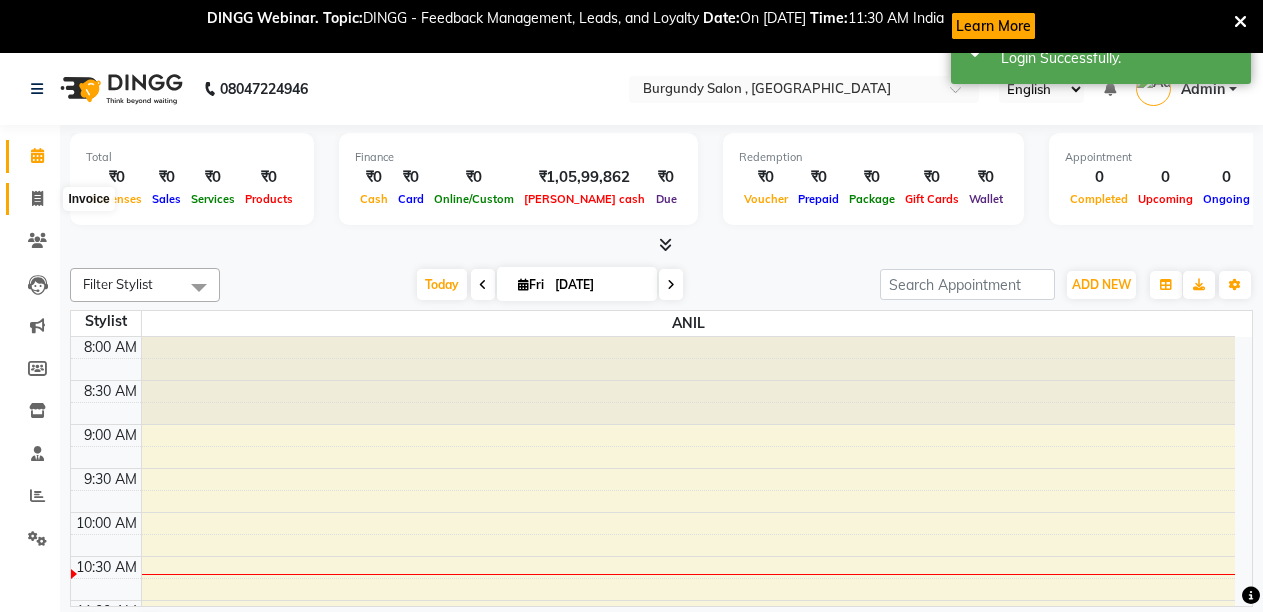 click 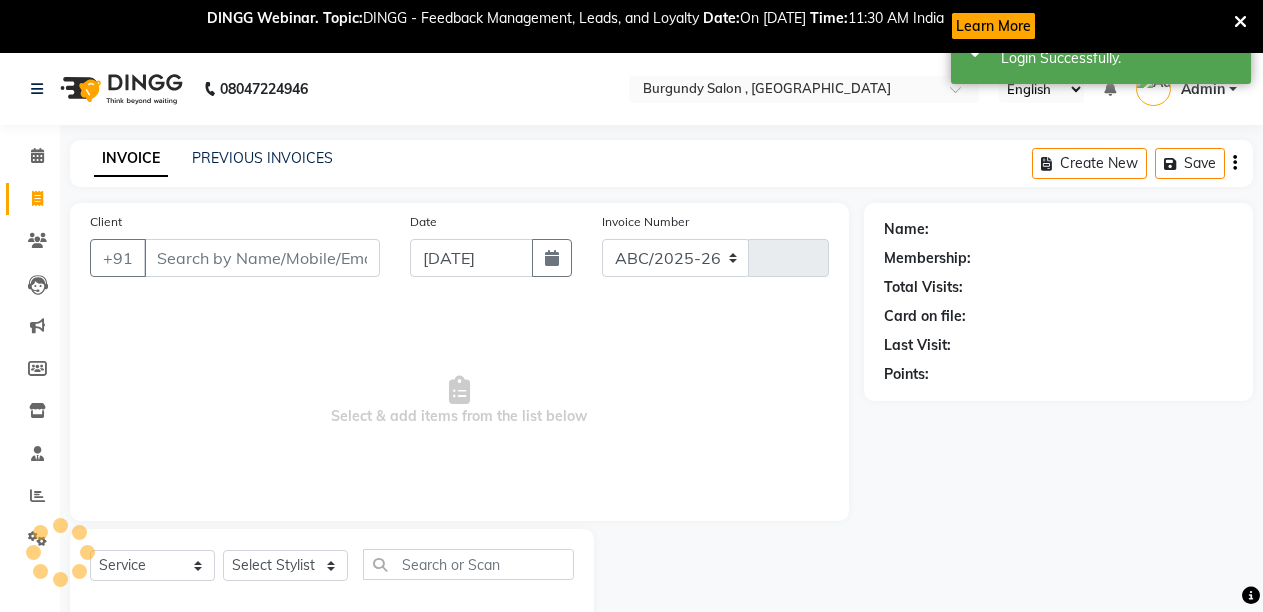 select on "5345" 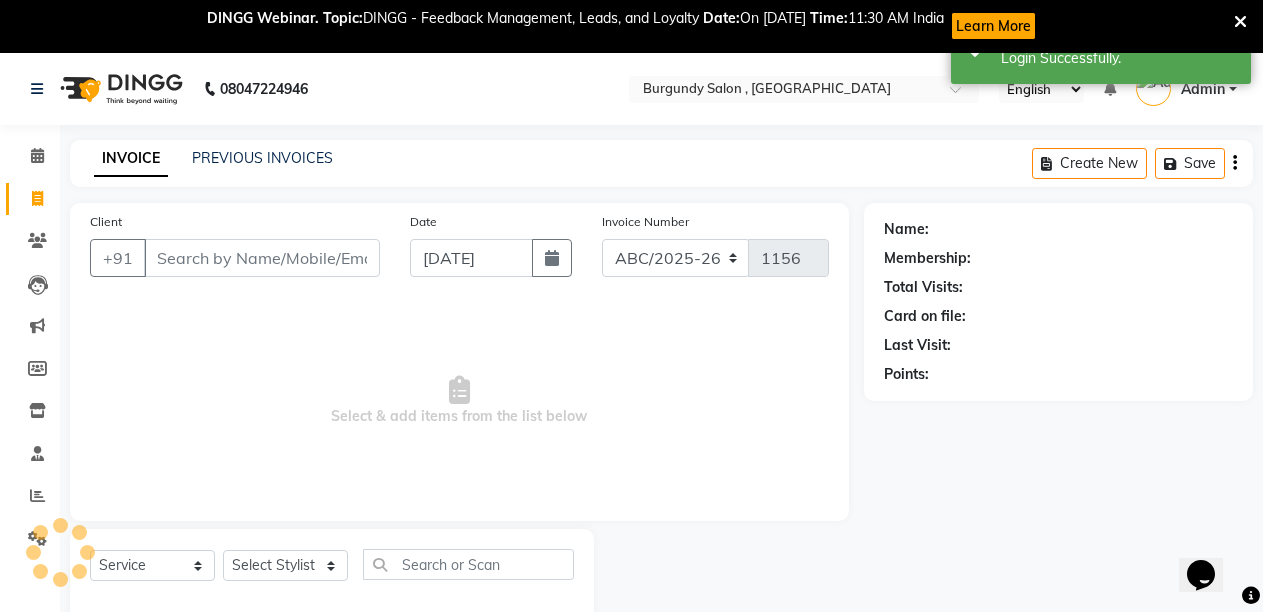 scroll, scrollTop: 0, scrollLeft: 0, axis: both 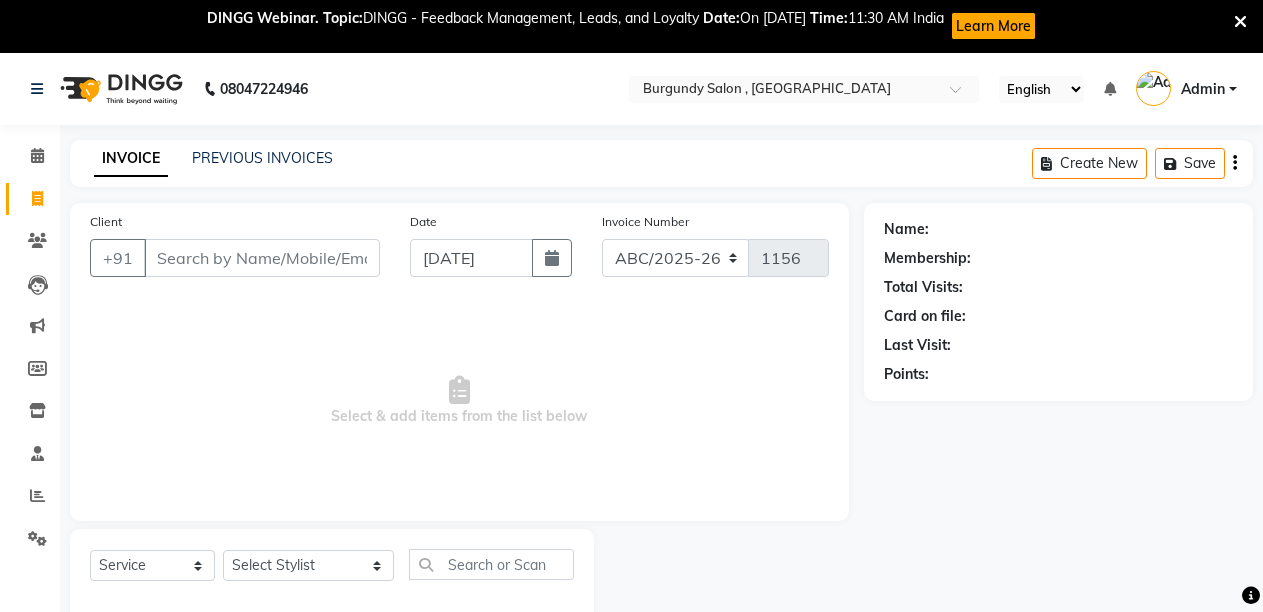 click at bounding box center (1240, 22) 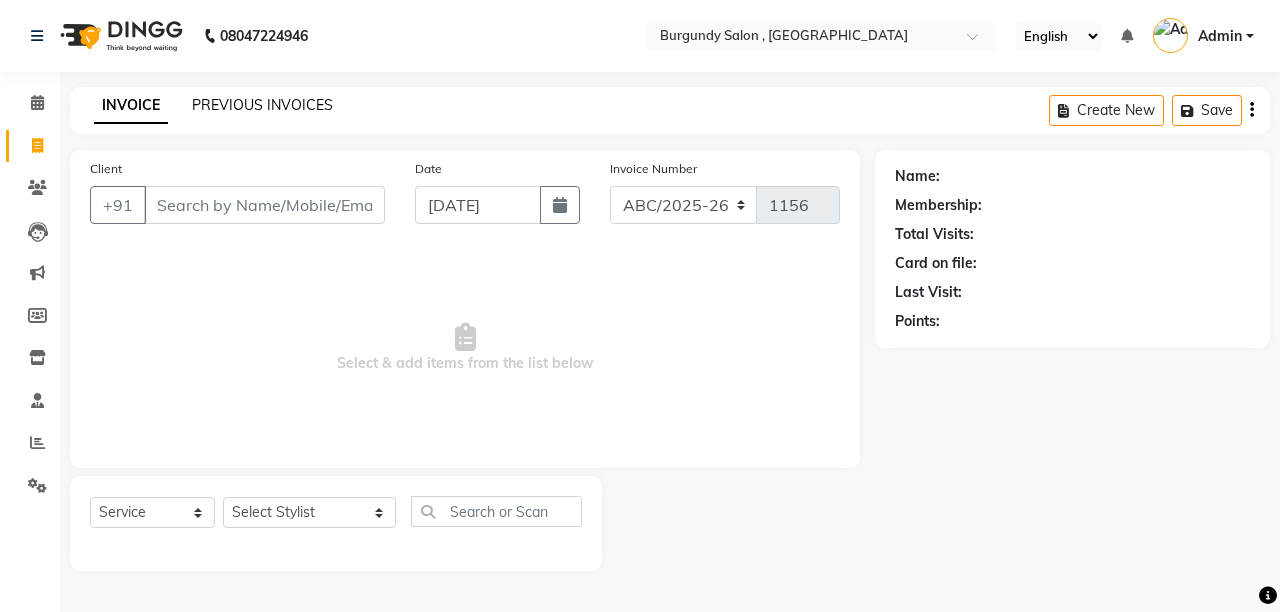 click on "PREVIOUS INVOICES" 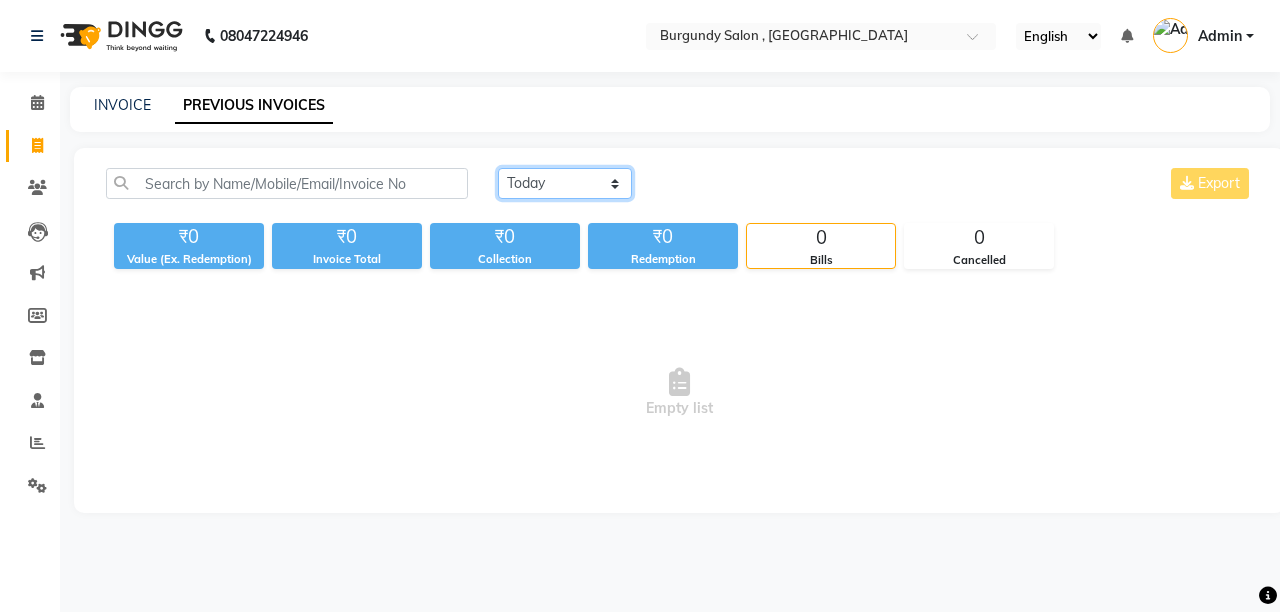 click on "[DATE] [DATE] Custom Range" 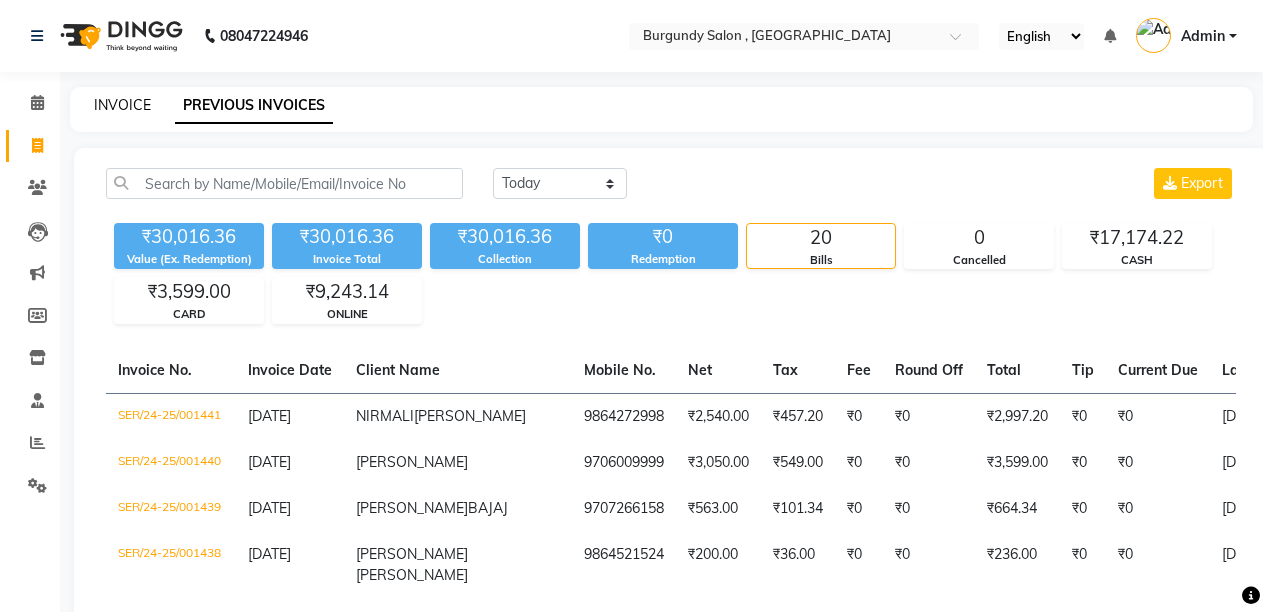 click on "INVOICE" 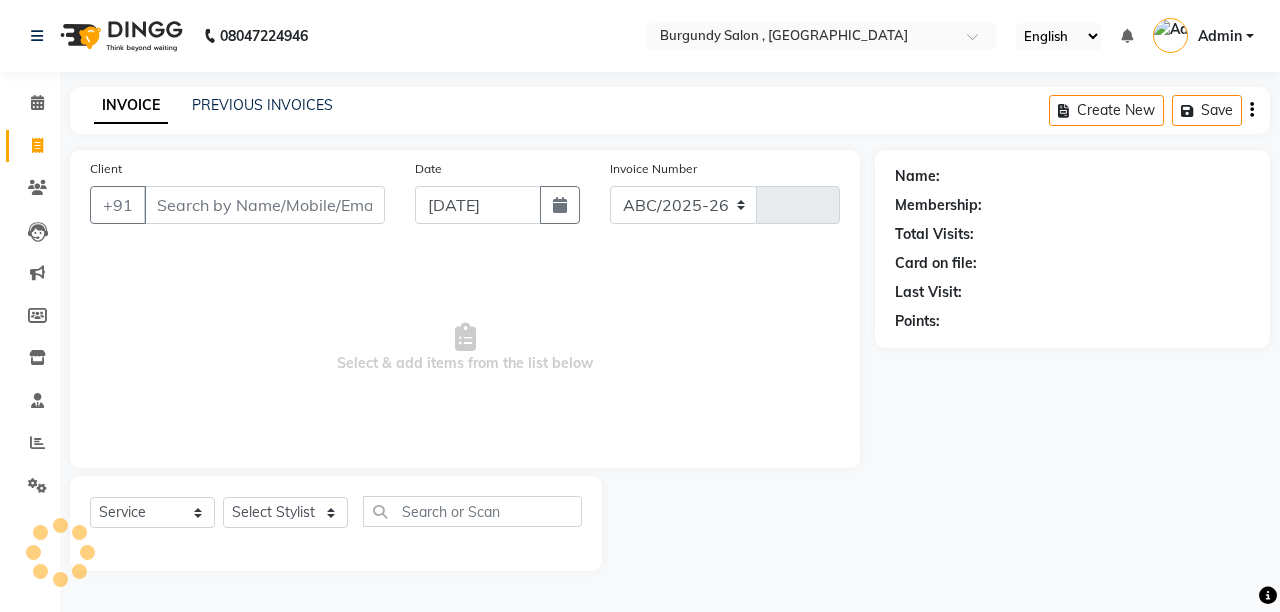 select on "5345" 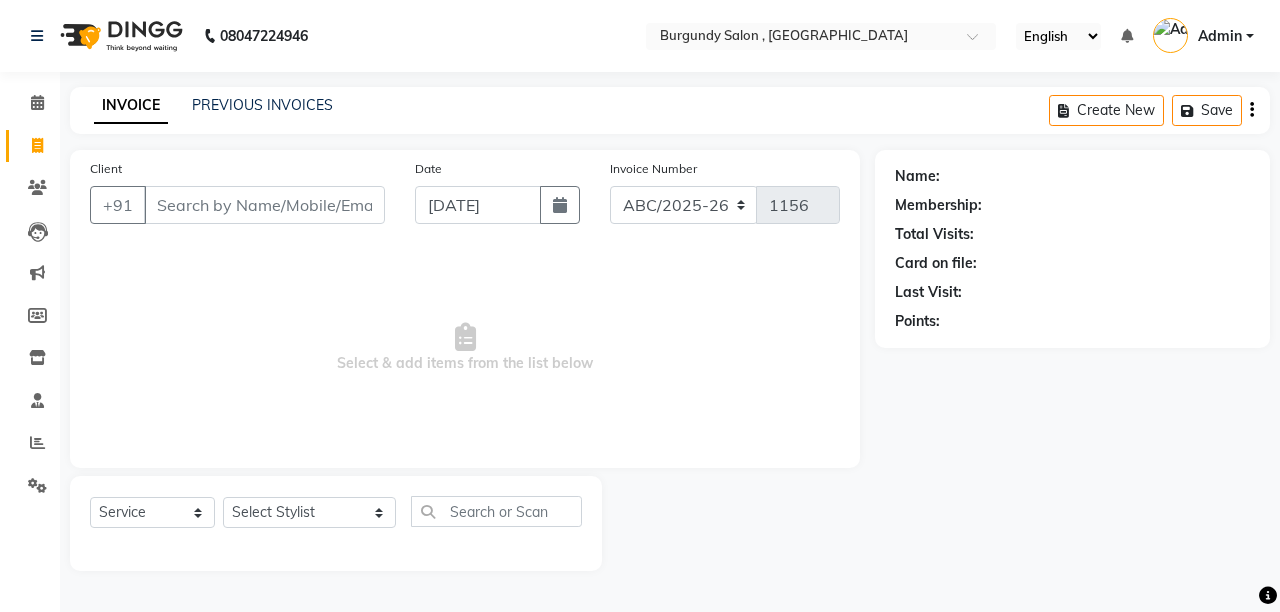 click on "Client" at bounding box center (264, 205) 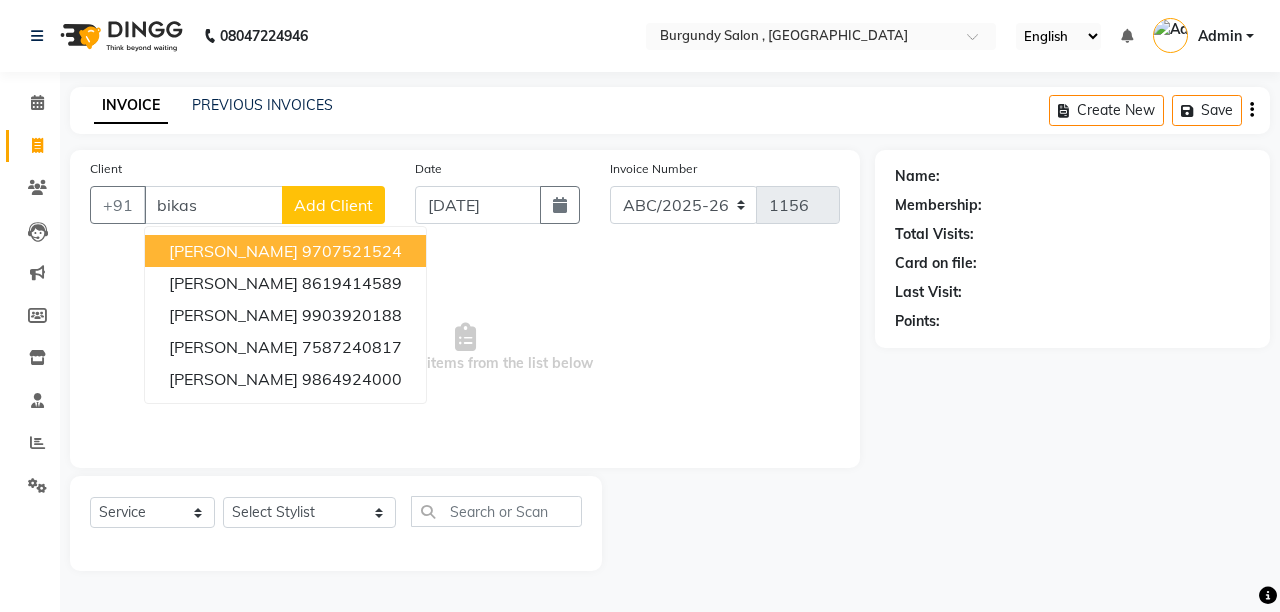click on "[PERSON_NAME]" at bounding box center [233, 251] 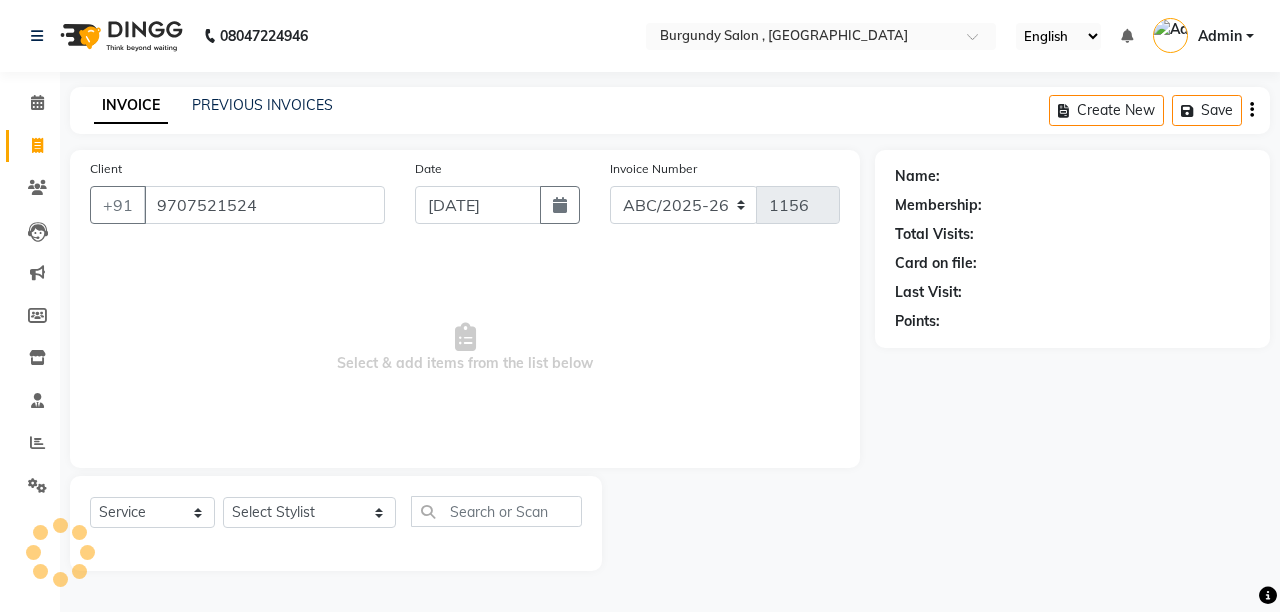 type on "9707521524" 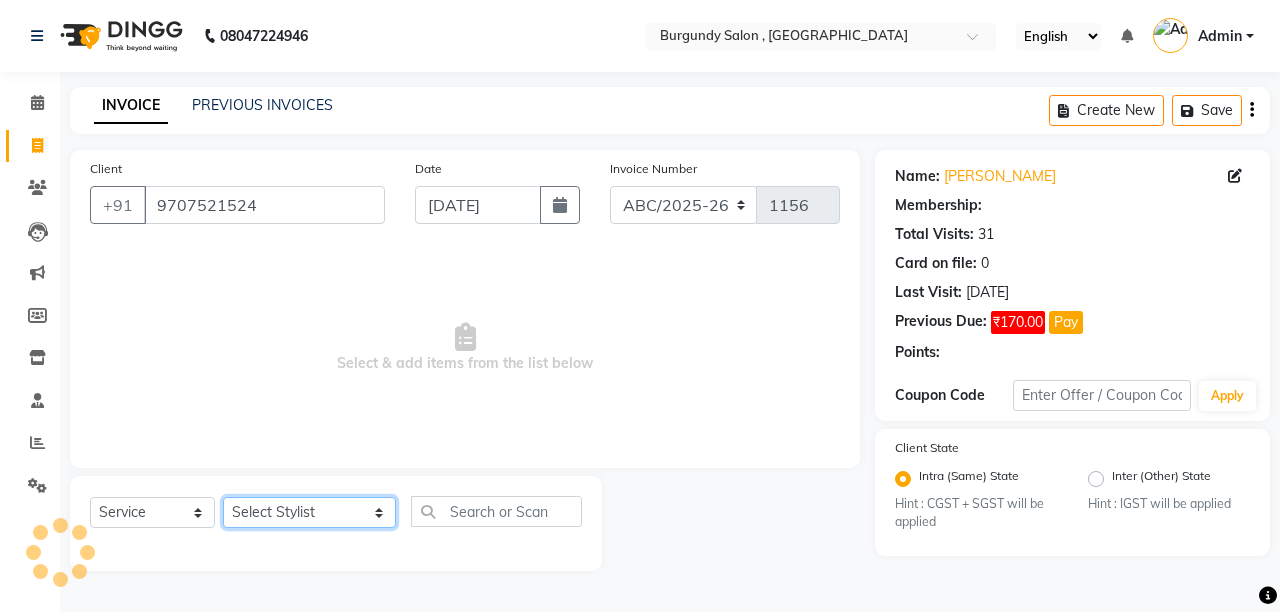 click on "Select Stylist ANIL  [PERSON_NAME] [PERSON_NAME]  DHON DAS DHON / [PERSON_NAME] [PERSON_NAME] [PERSON_NAME]/ [PERSON_NAME] [PERSON_NAME] LAXI / [PERSON_NAME] LITTLE MAAM MINTUL [PERSON_NAME] [PERSON_NAME] [PERSON_NAME] [PERSON_NAME]/POJA/ [PERSON_NAME] / [PERSON_NAME] [PERSON_NAME]/ [PERSON_NAME] PUJAA [PERSON_NAME] / [PERSON_NAME]  [PERSON_NAME] / [PERSON_NAME] [PERSON_NAME] / [PERSON_NAME] / [PERSON_NAME] [PERSON_NAME]/ [PERSON_NAME]/[PERSON_NAME]/[PERSON_NAME]/ [PERSON_NAME]/[PERSON_NAME]/ [PERSON_NAME] [PERSON_NAME]/ [PERSON_NAME] [PERSON_NAME] [PERSON_NAME] [PERSON_NAME] SOPEM staff 1 staff 1 TANU" 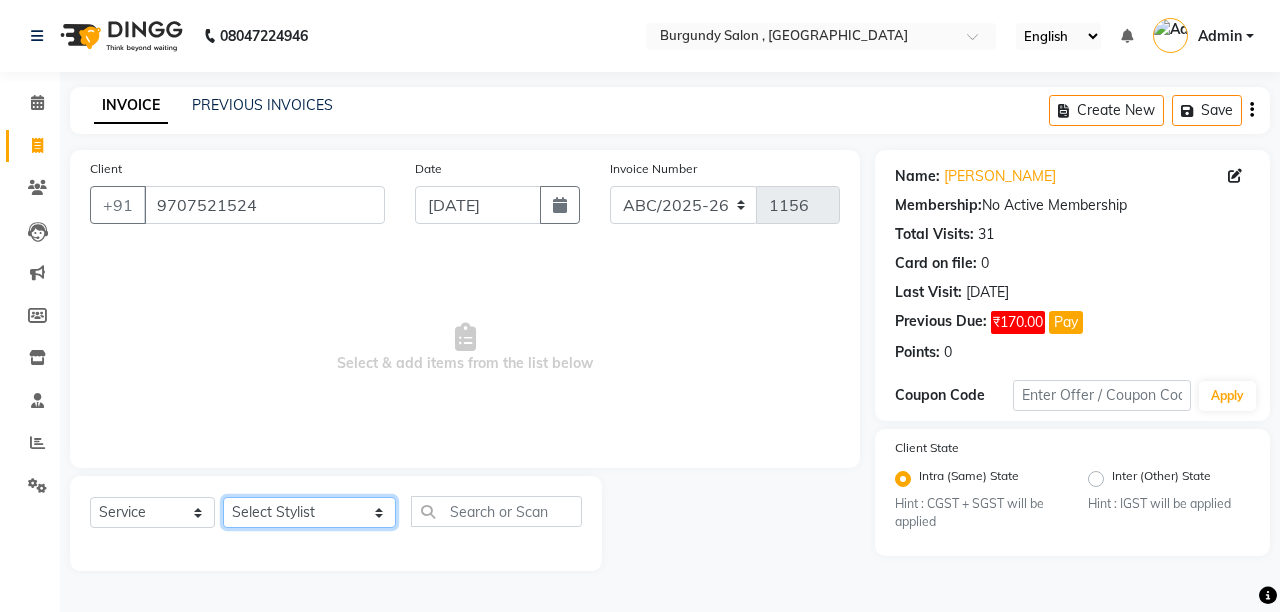 click on "Select Stylist ANIL  [PERSON_NAME] [PERSON_NAME]  DHON DAS DHON / [PERSON_NAME] [PERSON_NAME] [PERSON_NAME]/ [PERSON_NAME] [PERSON_NAME] LAXI / [PERSON_NAME] LITTLE MAAM MINTUL [PERSON_NAME] [PERSON_NAME] [PERSON_NAME] [PERSON_NAME]/POJA/ [PERSON_NAME] / [PERSON_NAME] [PERSON_NAME]/ [PERSON_NAME] PUJAA [PERSON_NAME] / [PERSON_NAME]  [PERSON_NAME] / [PERSON_NAME] [PERSON_NAME] / [PERSON_NAME] / [PERSON_NAME] [PERSON_NAME]/ [PERSON_NAME]/[PERSON_NAME]/[PERSON_NAME]/ [PERSON_NAME]/[PERSON_NAME]/ [PERSON_NAME] [PERSON_NAME]/ [PERSON_NAME] [PERSON_NAME] [PERSON_NAME] [PERSON_NAME] SOPEM staff 1 staff 1 TANU" 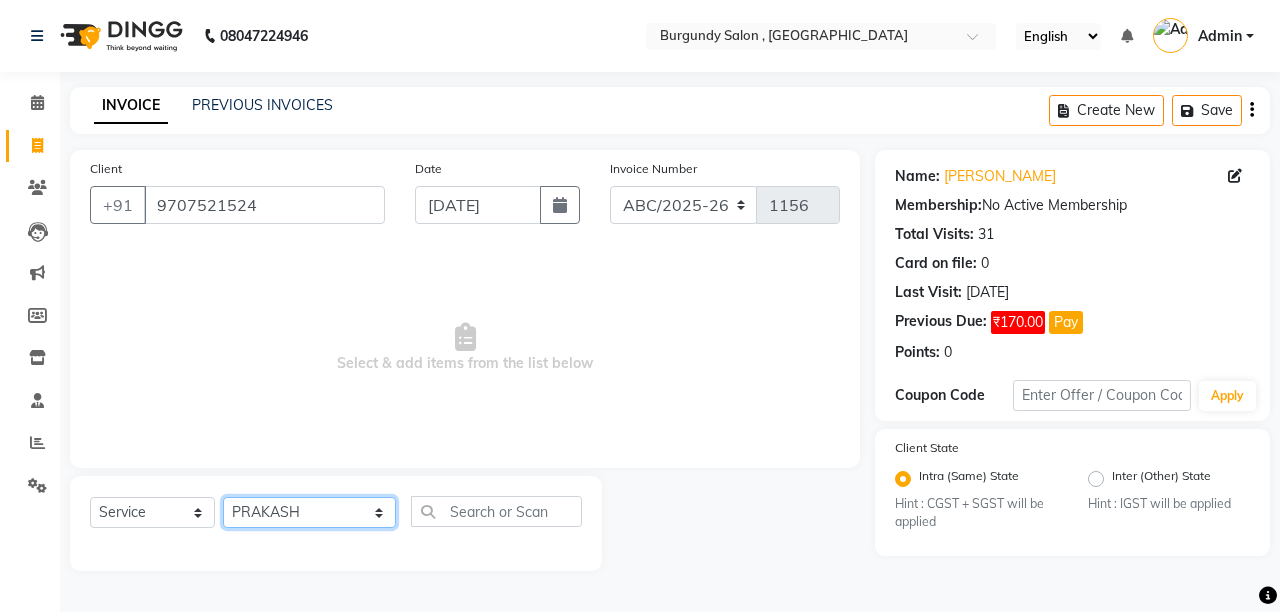 click on "Select Stylist ANIL  [PERSON_NAME] [PERSON_NAME]  DHON DAS DHON / [PERSON_NAME] [PERSON_NAME] [PERSON_NAME]/ [PERSON_NAME] [PERSON_NAME] LAXI / [PERSON_NAME] LITTLE MAAM MINTUL [PERSON_NAME] [PERSON_NAME] [PERSON_NAME] [PERSON_NAME]/POJA/ [PERSON_NAME] / [PERSON_NAME] [PERSON_NAME]/ [PERSON_NAME] PUJAA [PERSON_NAME] / [PERSON_NAME]  [PERSON_NAME] / [PERSON_NAME] [PERSON_NAME] / [PERSON_NAME] / [PERSON_NAME] [PERSON_NAME]/ [PERSON_NAME]/[PERSON_NAME]/[PERSON_NAME]/ [PERSON_NAME]/[PERSON_NAME]/ [PERSON_NAME] [PERSON_NAME]/ [PERSON_NAME] [PERSON_NAME] [PERSON_NAME] [PERSON_NAME] SOPEM staff 1 staff 1 TANU" 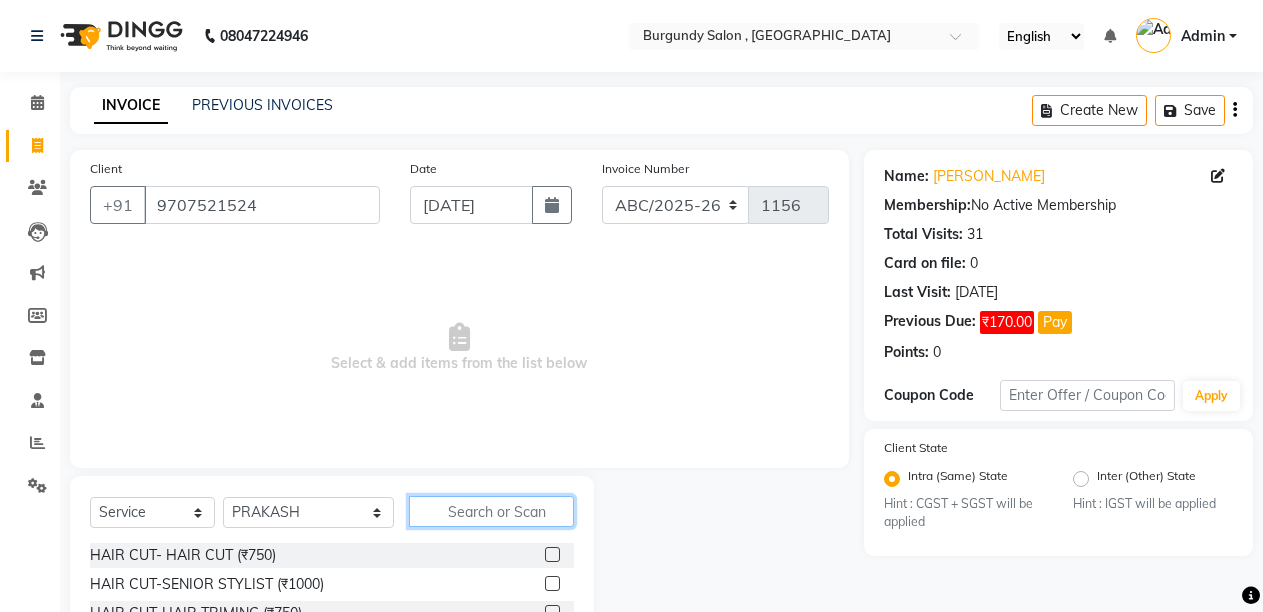 click 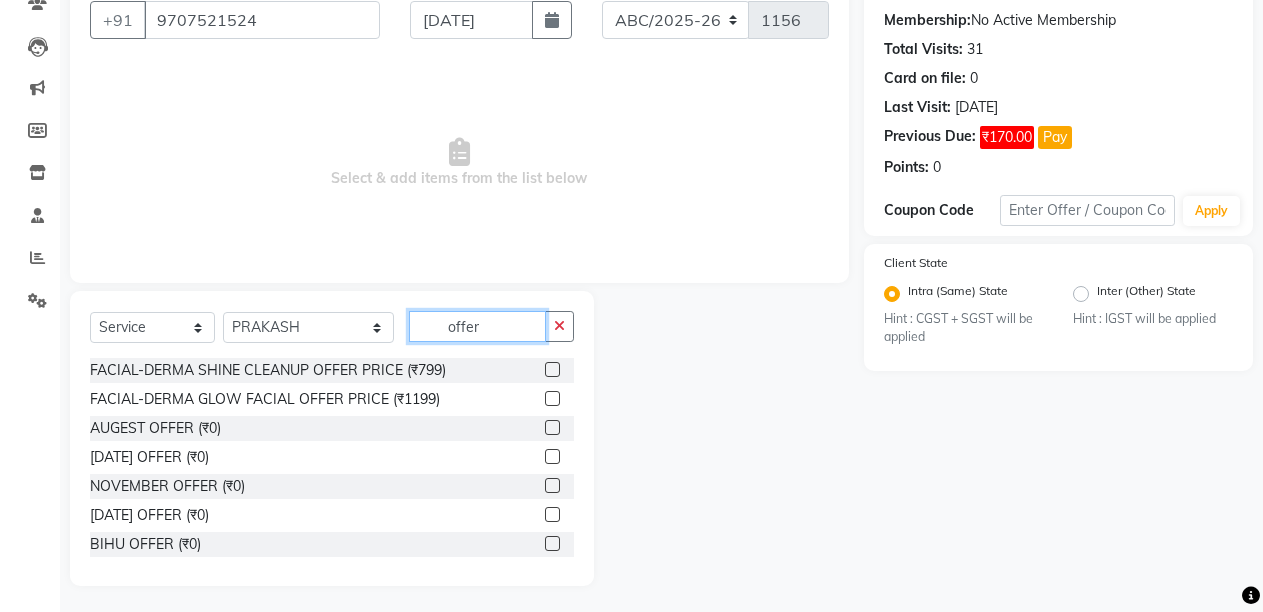 scroll, scrollTop: 189, scrollLeft: 0, axis: vertical 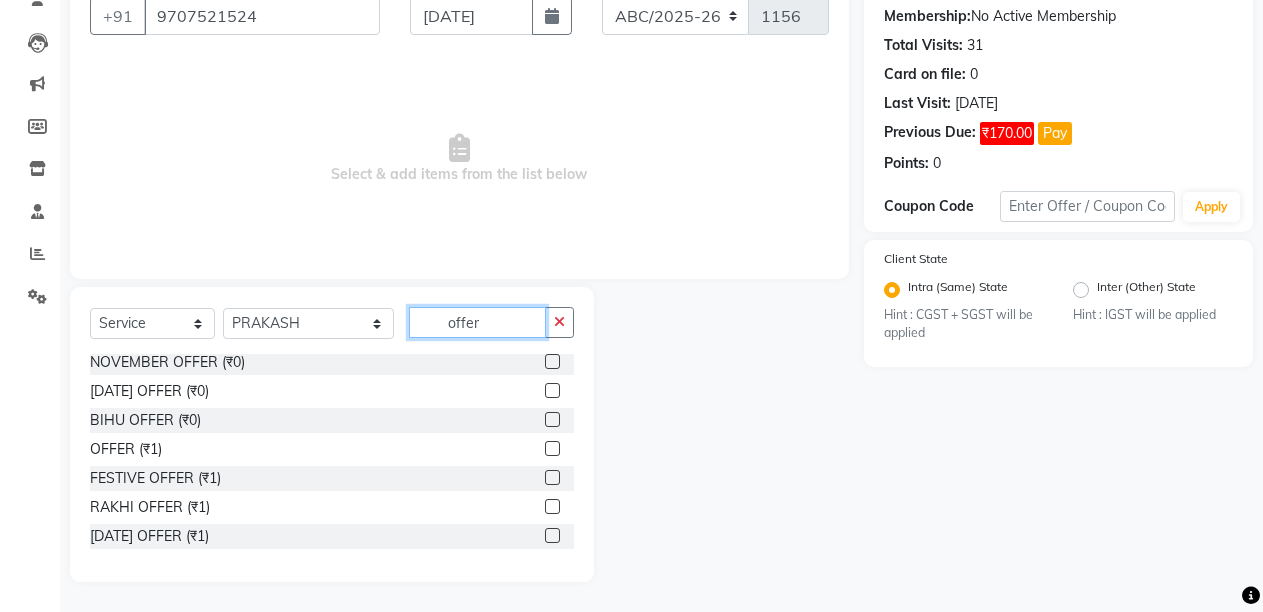 type on "offer" 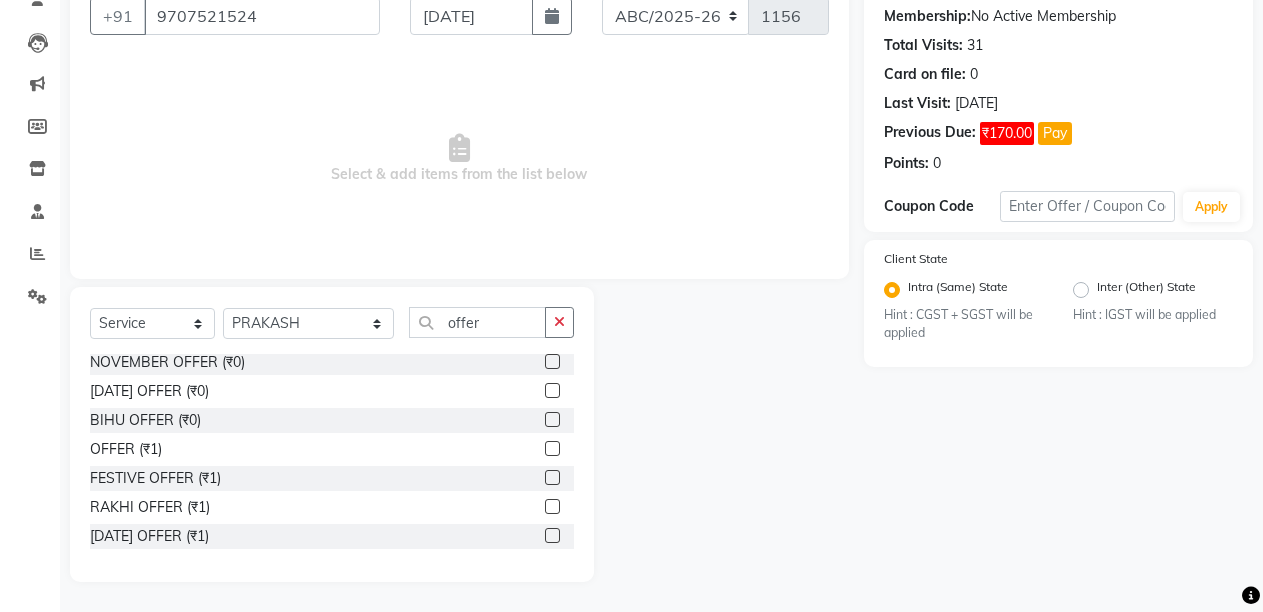 click 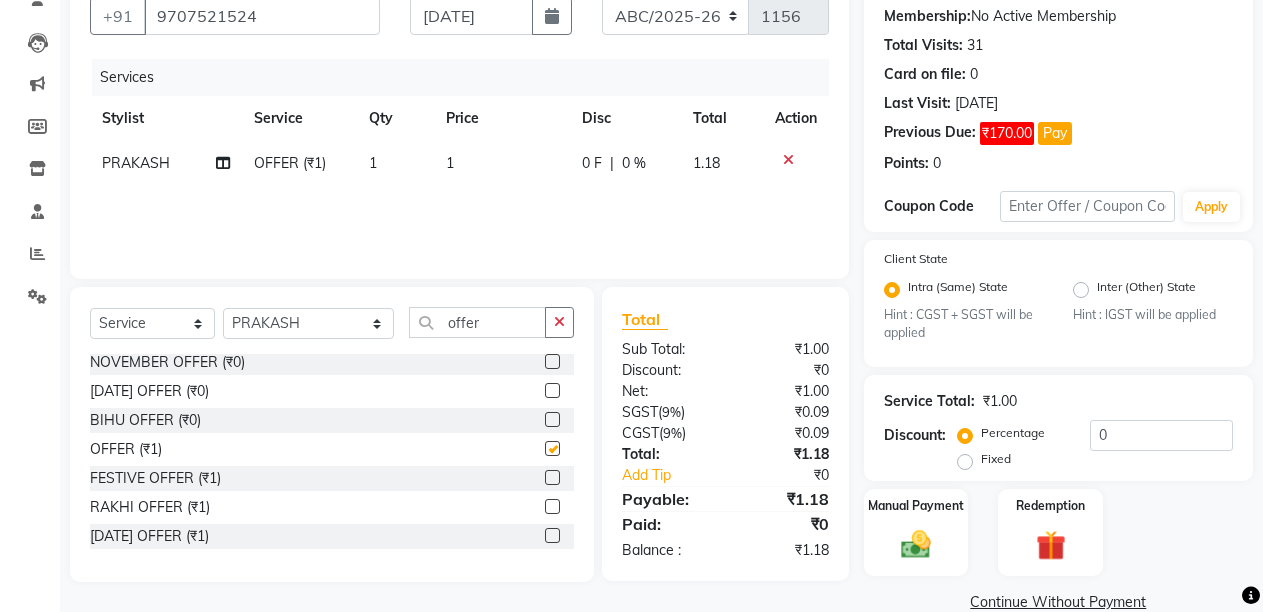 checkbox on "false" 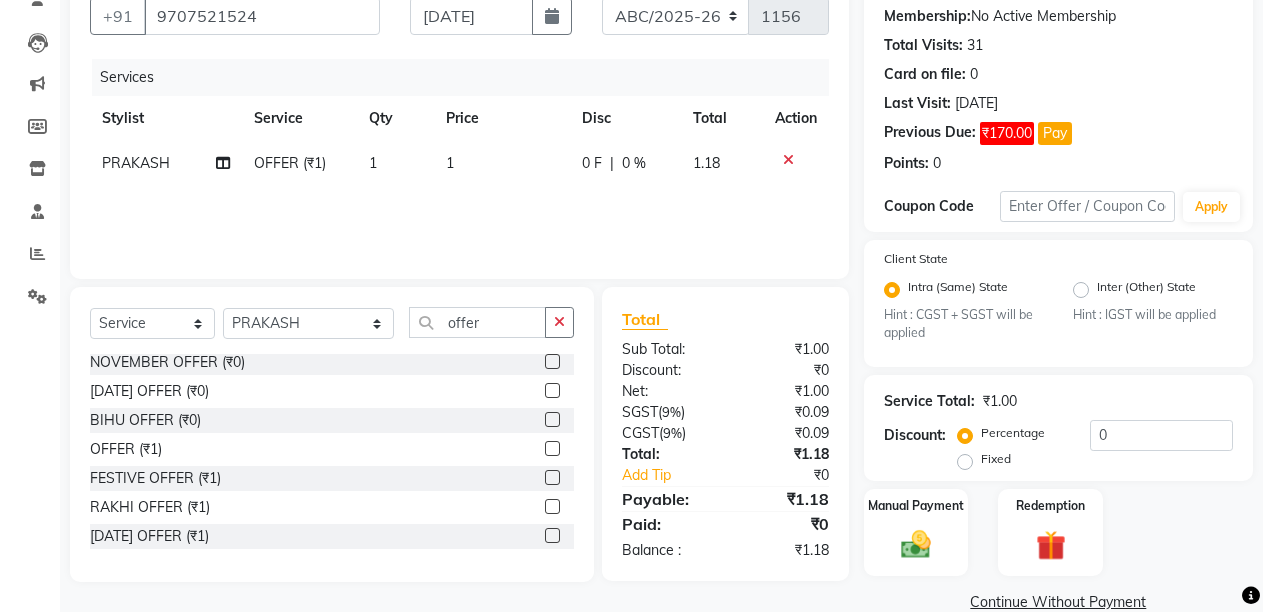 click on "1" 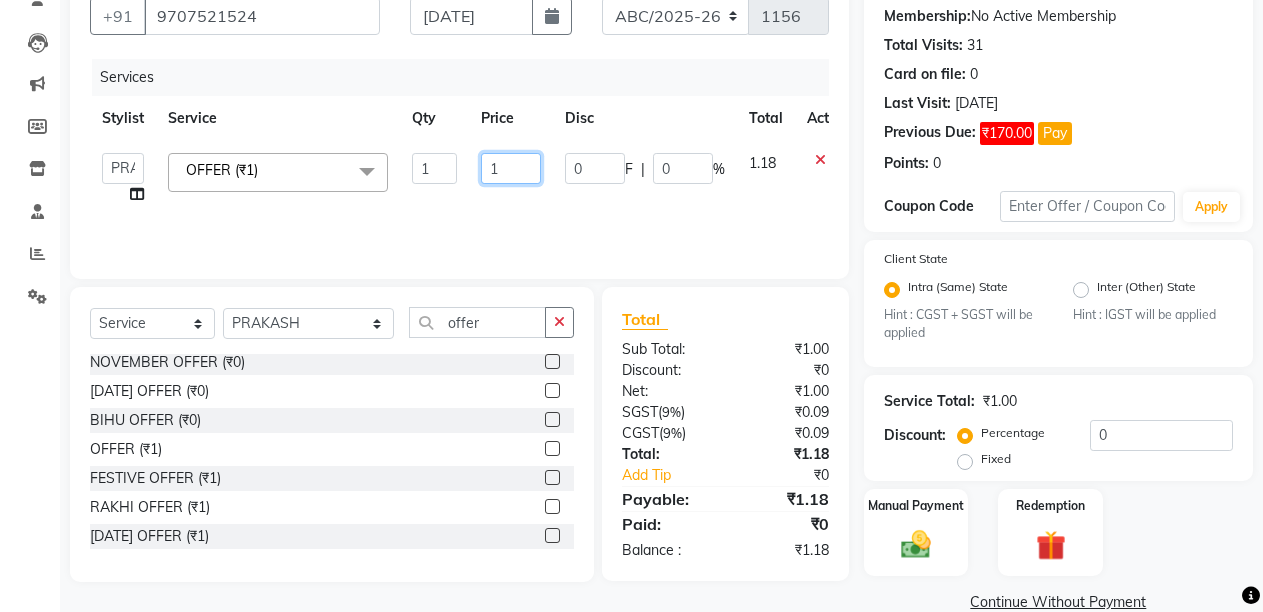 click on "1" 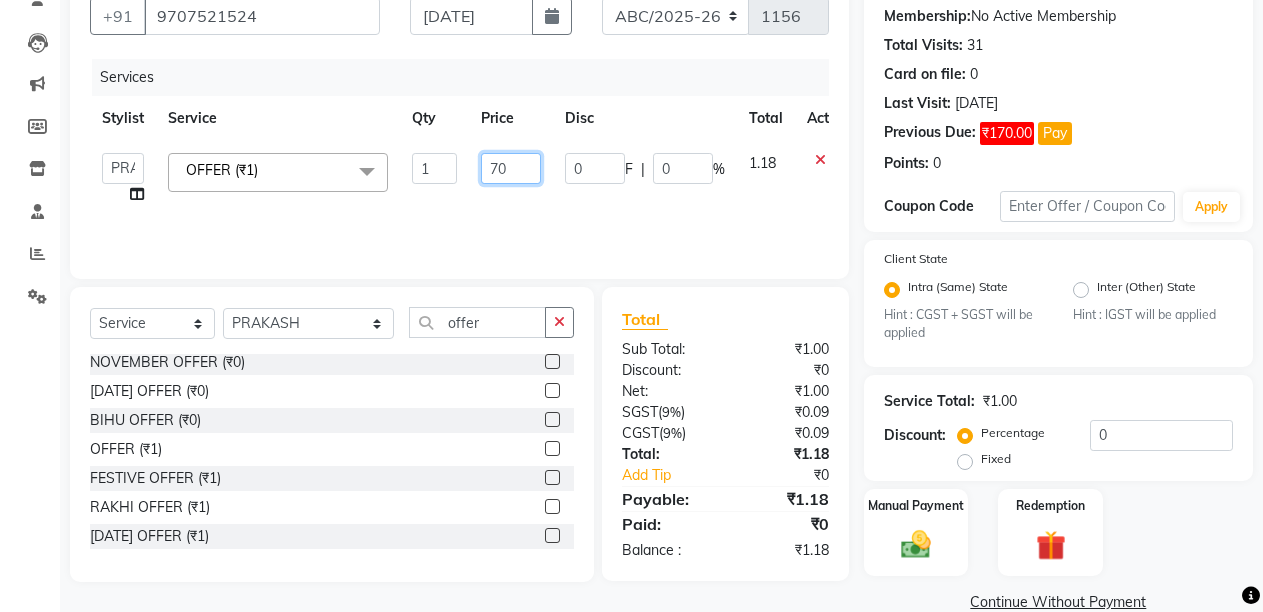 type on "700" 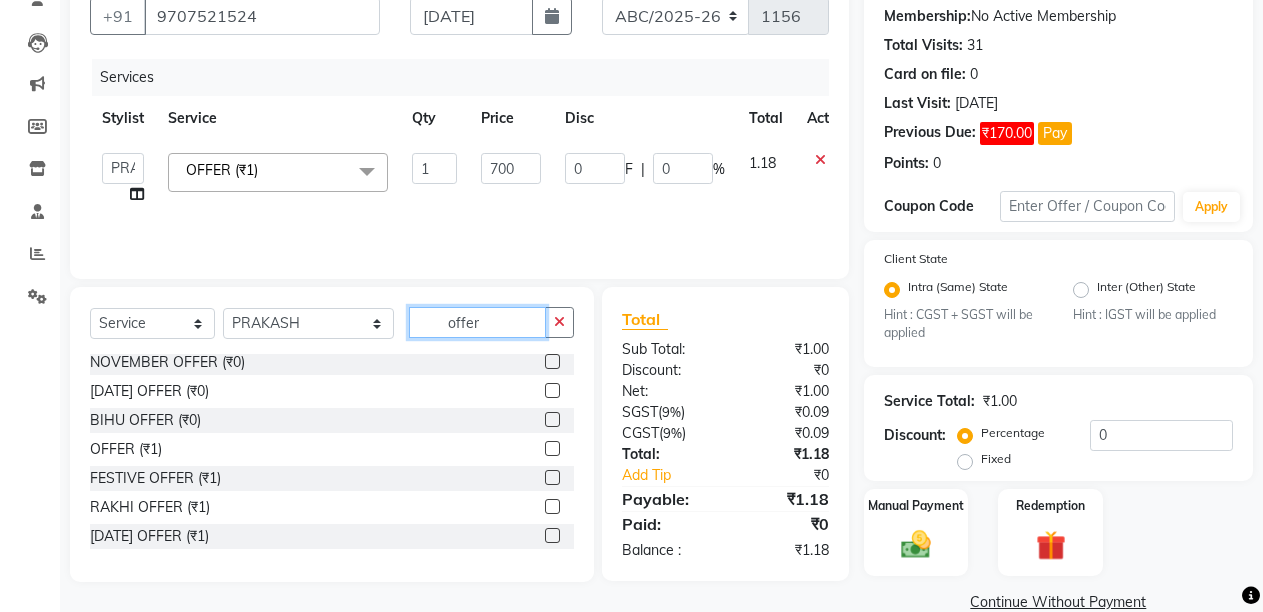 click on "offer" 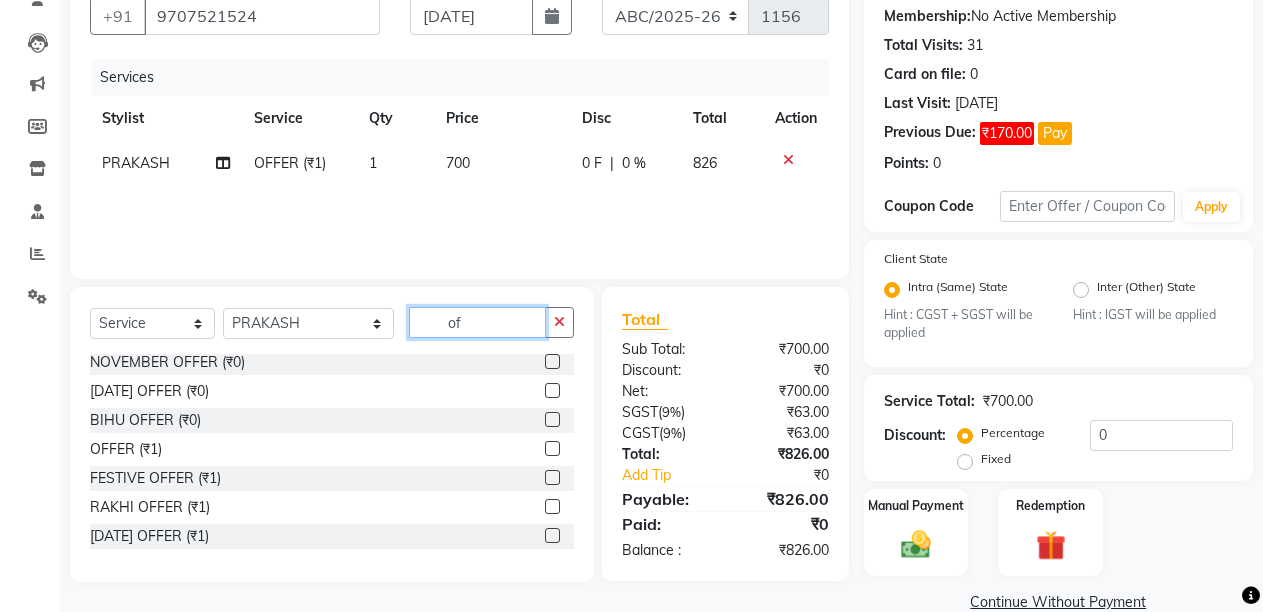 type on "o" 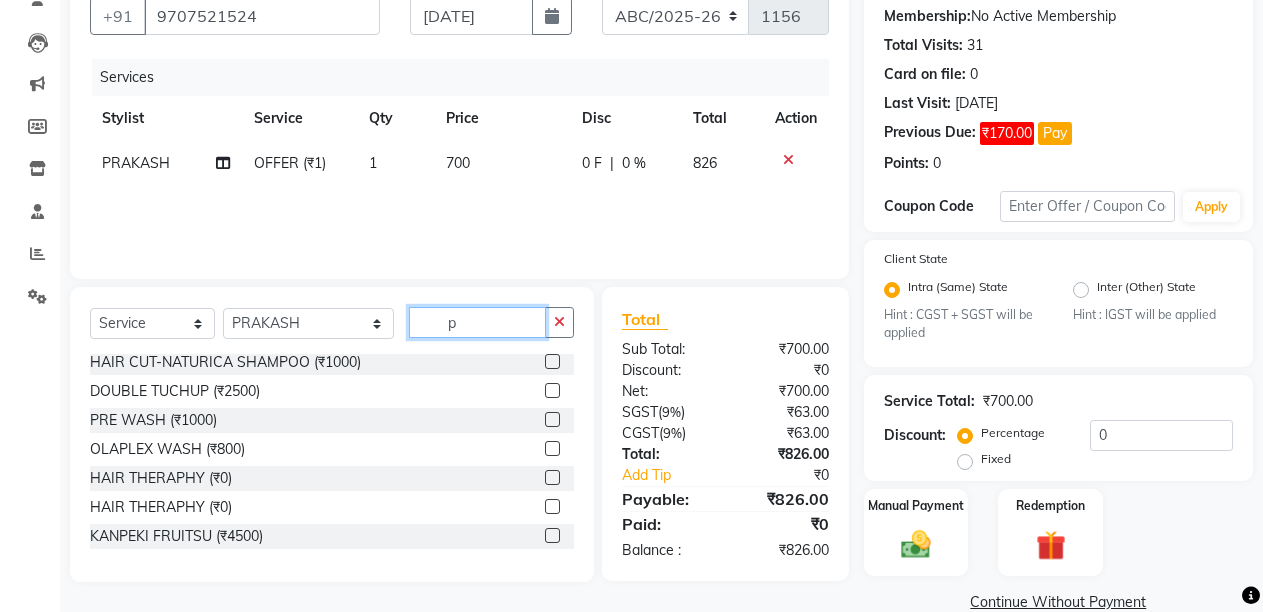 scroll, scrollTop: 0, scrollLeft: 0, axis: both 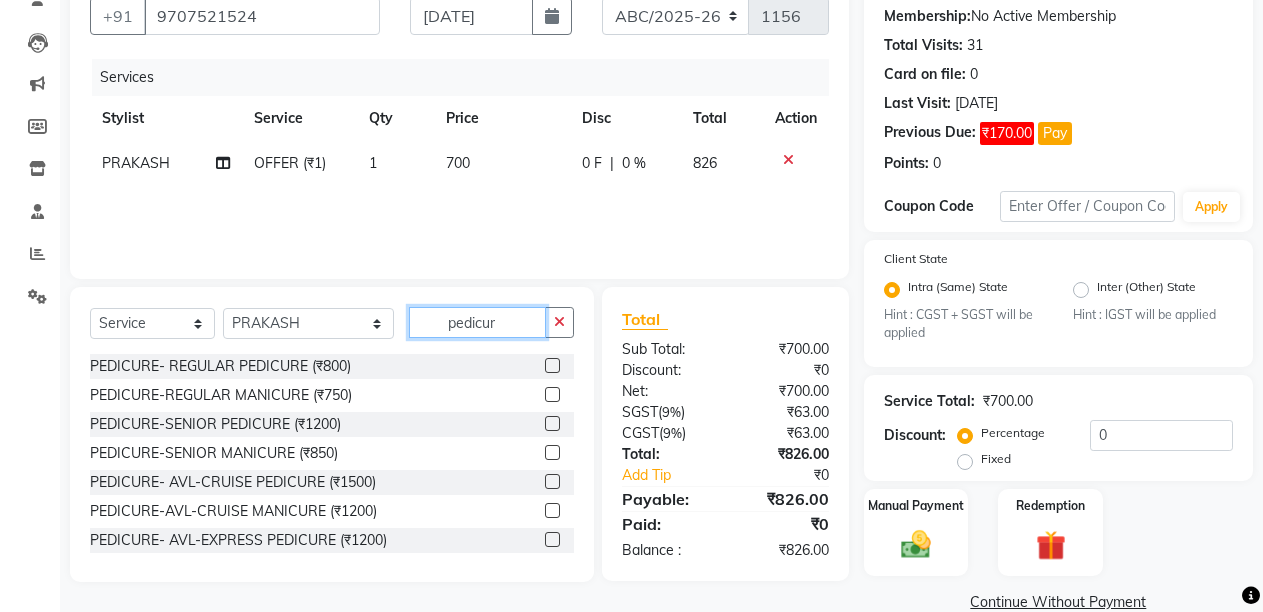 type on "pedicur" 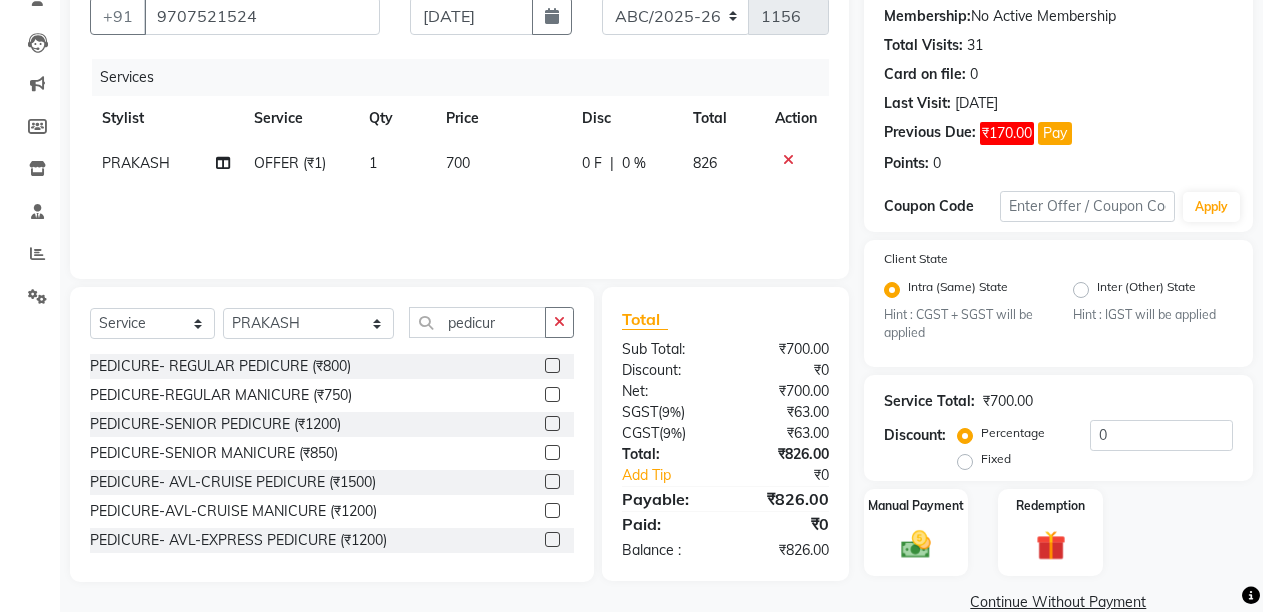 click on "Select  Service  Product  Membership  Package Voucher Prepaid Gift Card  Select Stylist ANIL  ANJANA BARSHA DEEPSHIKHA  DHON DAS DHON / NITUMONI EDWARD EDWARD/ LAXMI JOSHU JUNMONI KASHIF LAXI / ANJANA LAXMI LITTLE MAAM MINTUL MITALI NEETU RANA NITUMONI NITUMONI/POJA/ LAXMI NITUMONI / SAGARIKA NITUMONI/ SAGRIKA PRAKASH PUJAA Rubi RUBI / LAXMI SAGARIKA  SAGARIKA / RUBI SAHIL SAHIL / DHON SAHIL / EDWARD SAHIL/ JOSHU SAHIL/JOSHU/PRAKASH/ RUBI SAHIL/NITUMONI/ MITALI SAHIL/ RUBI SHABIR SHADHAB SIMA KALITA SONALI DEKA SOPEM staff 1 staff 1 TANU pedicur PEDICURE- REGULAR PEDICURE (₹800)  PEDICURE-REGULAR MANICURE (₹750)  PEDICURE-SENIOR PEDICURE (₹1200)  PEDICURE-SENIOR MANICURE (₹850)  PEDICURE- AVL-CRUISE PEDICURE (₹1500)  PEDICURE-AVL-CRUISE MANICURE (₹1200)  PEDICURE- AVL-EXPRESS PEDICURE (₹1200)  PEDICURE- AVL-EXPRESS MANICURE (₹1000)  KIDS-PEDICURE (₹500)  SENIOR PEDICURE (₹1)  BABY PEDICURE (₹1)  CRYSTAL PEDICURE (₹1)  JUNIOR PEDICURE (₹1)" 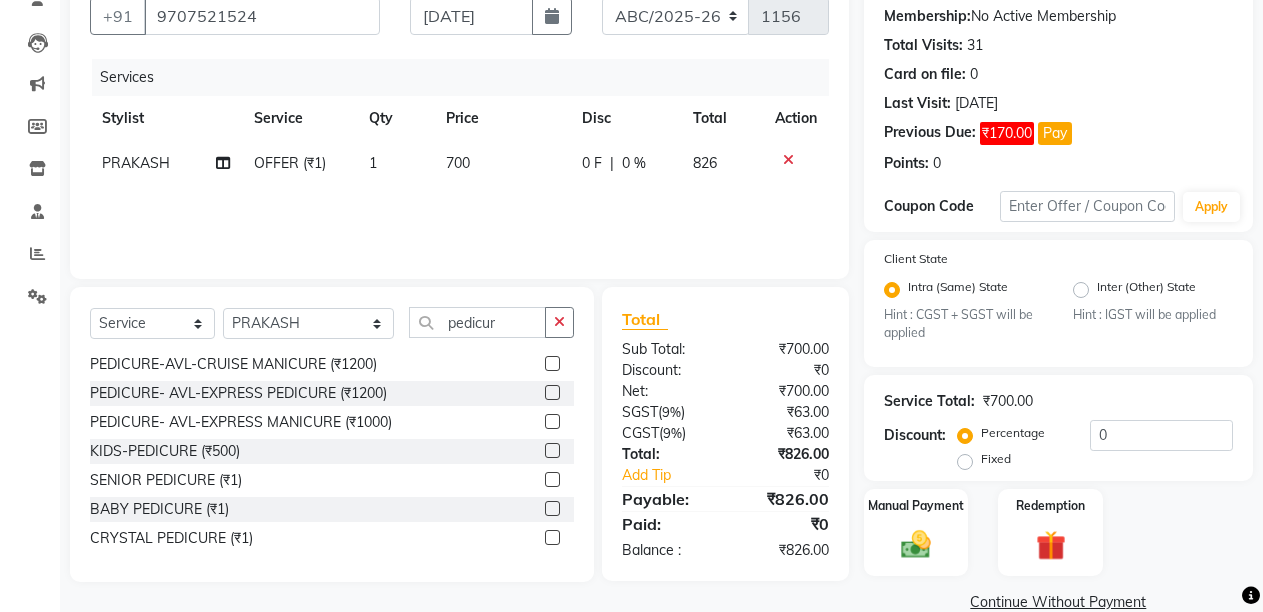 scroll, scrollTop: 160, scrollLeft: 0, axis: vertical 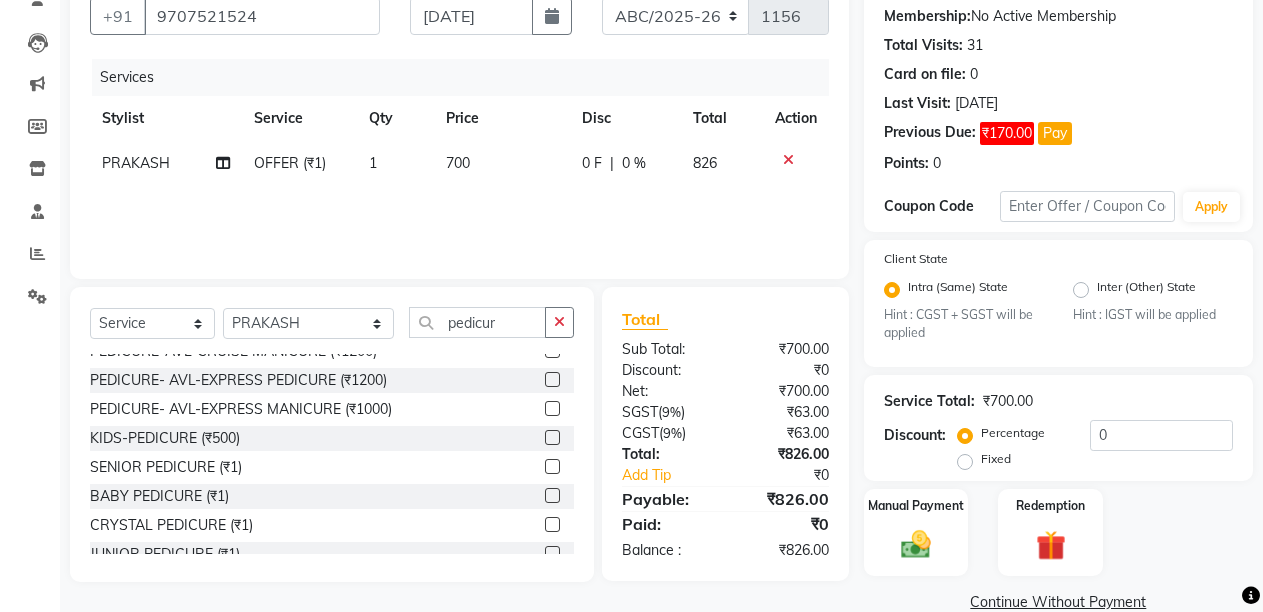 click 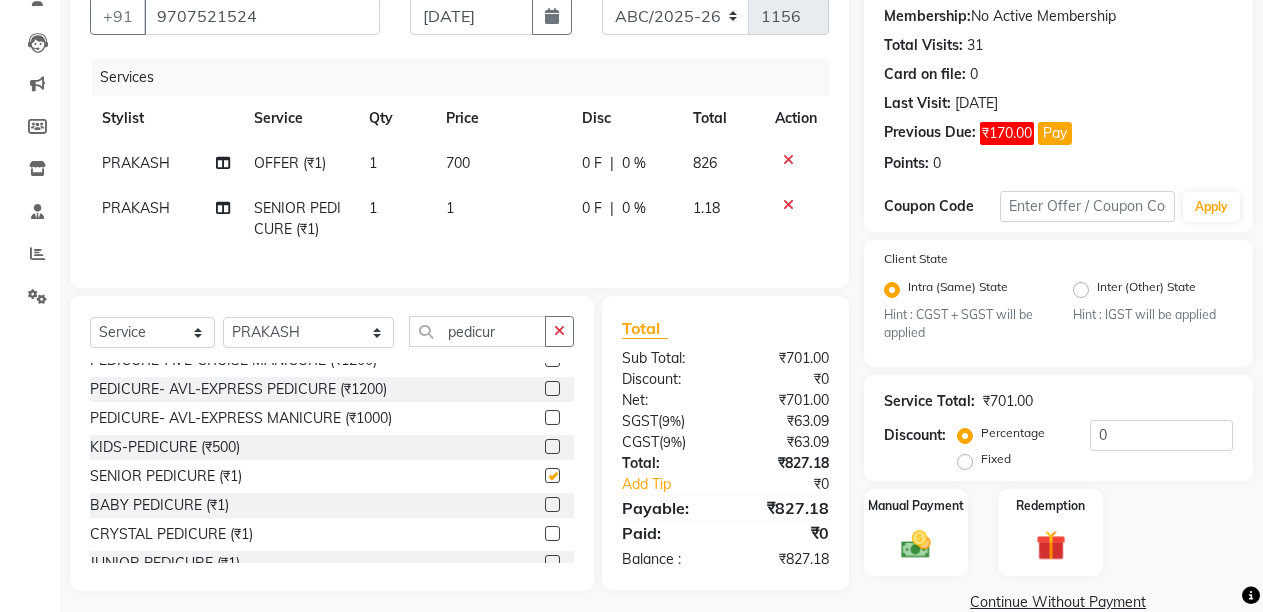 checkbox on "false" 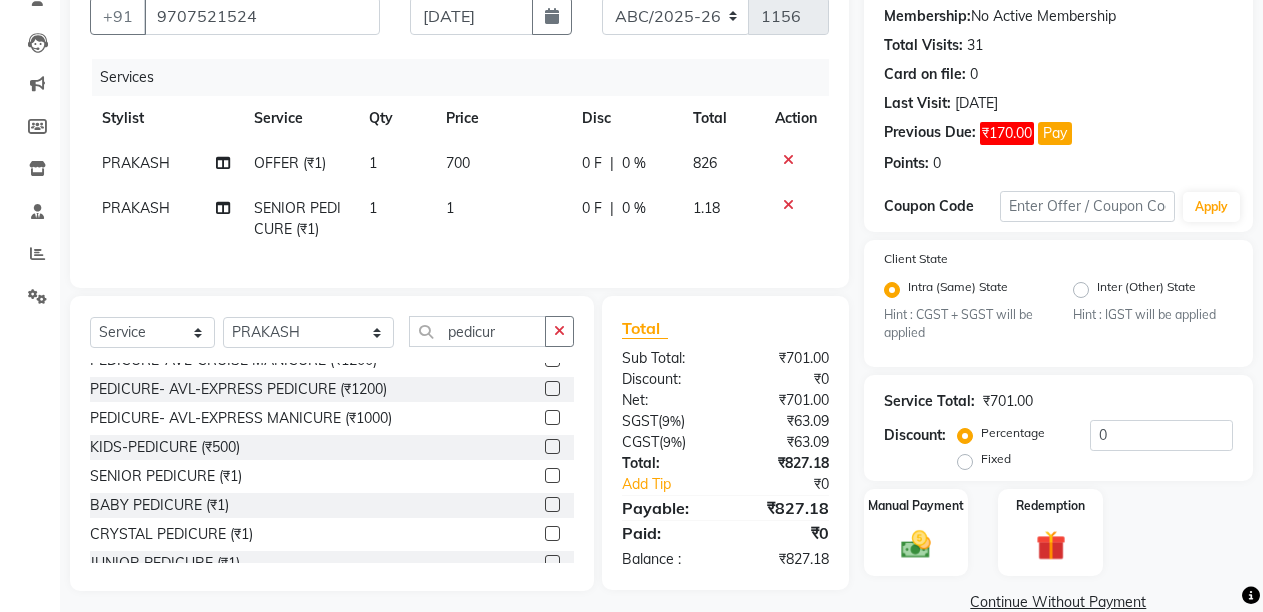 click on "1" 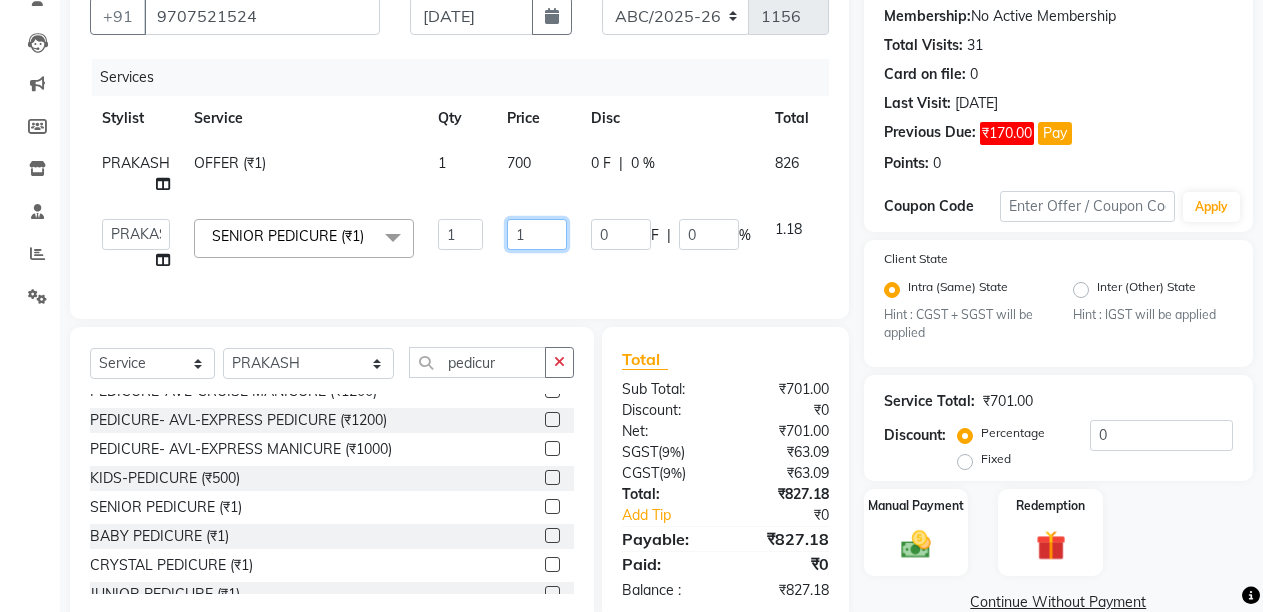 click on "1" 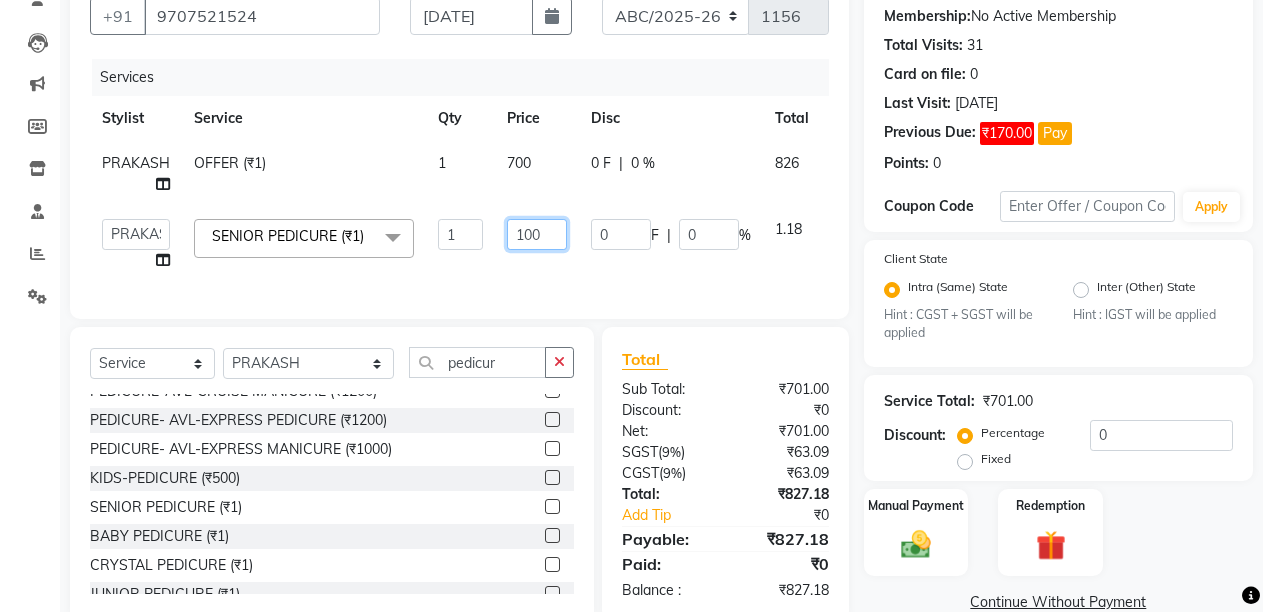 type on "1000" 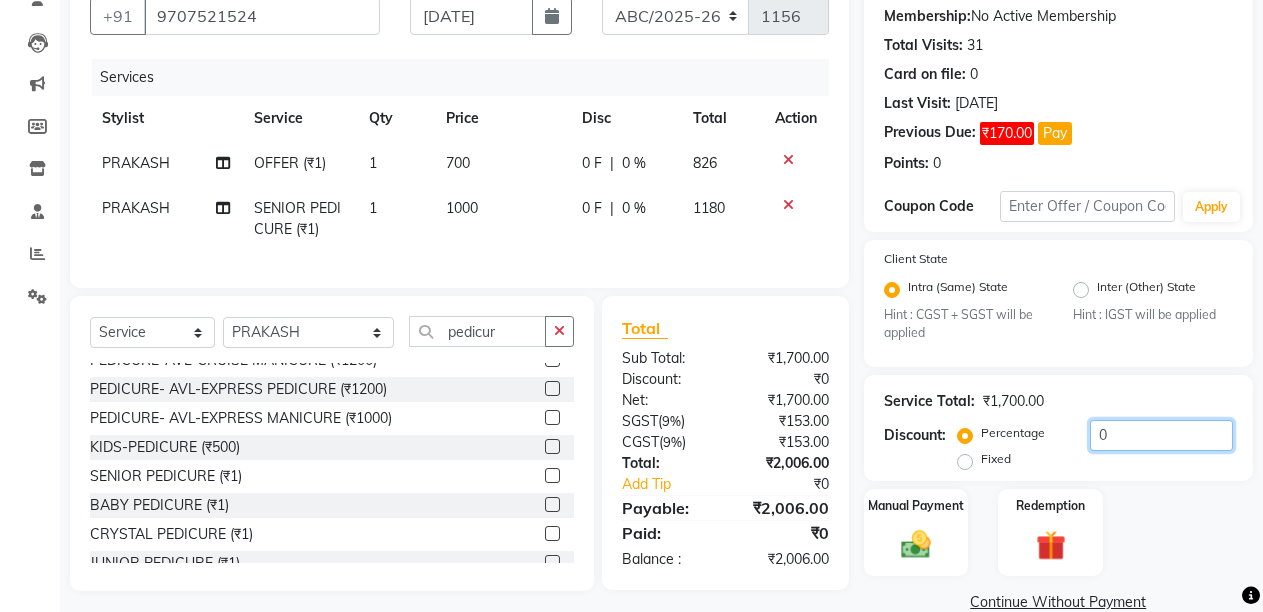 click on "0" 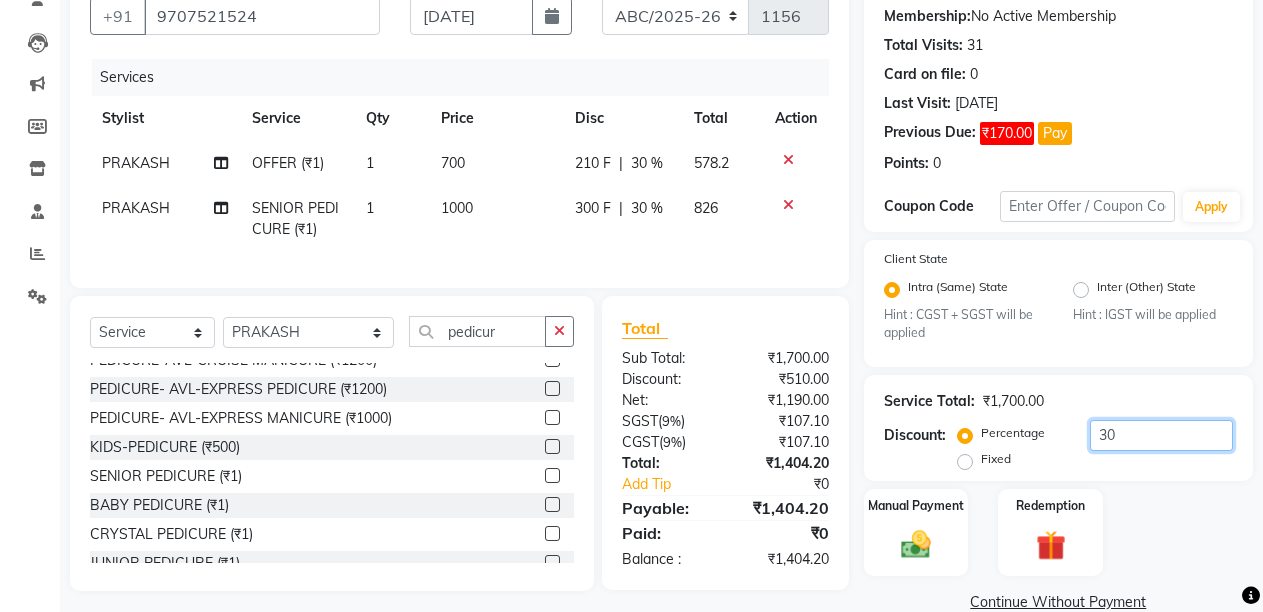 type on "30" 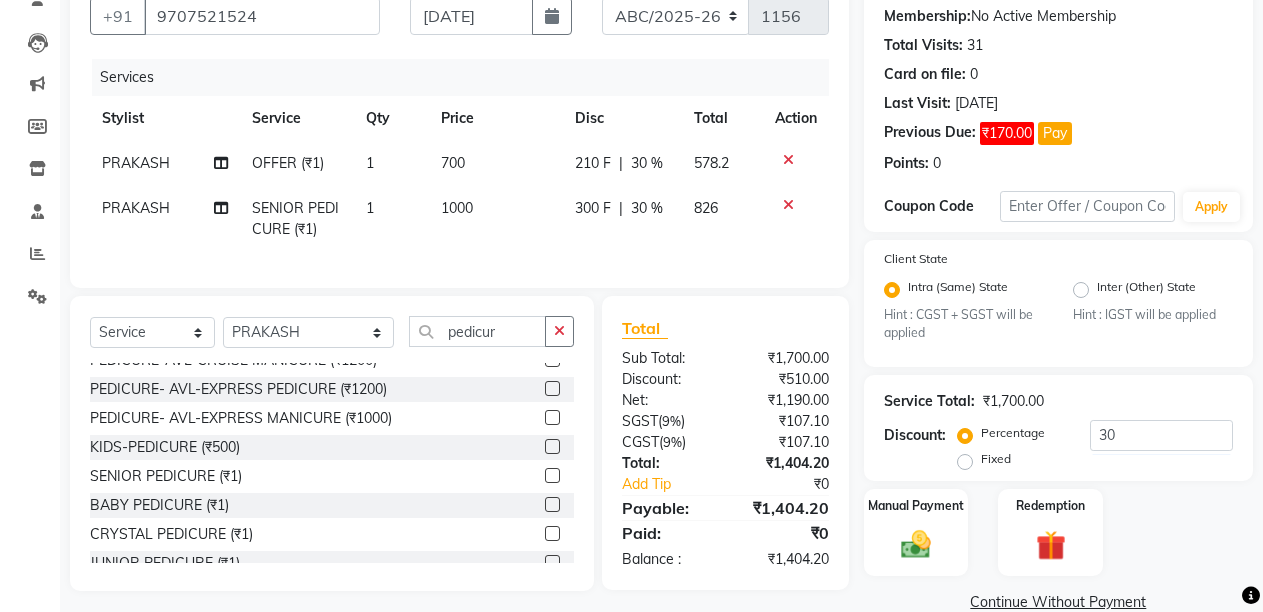 click on "30 %" 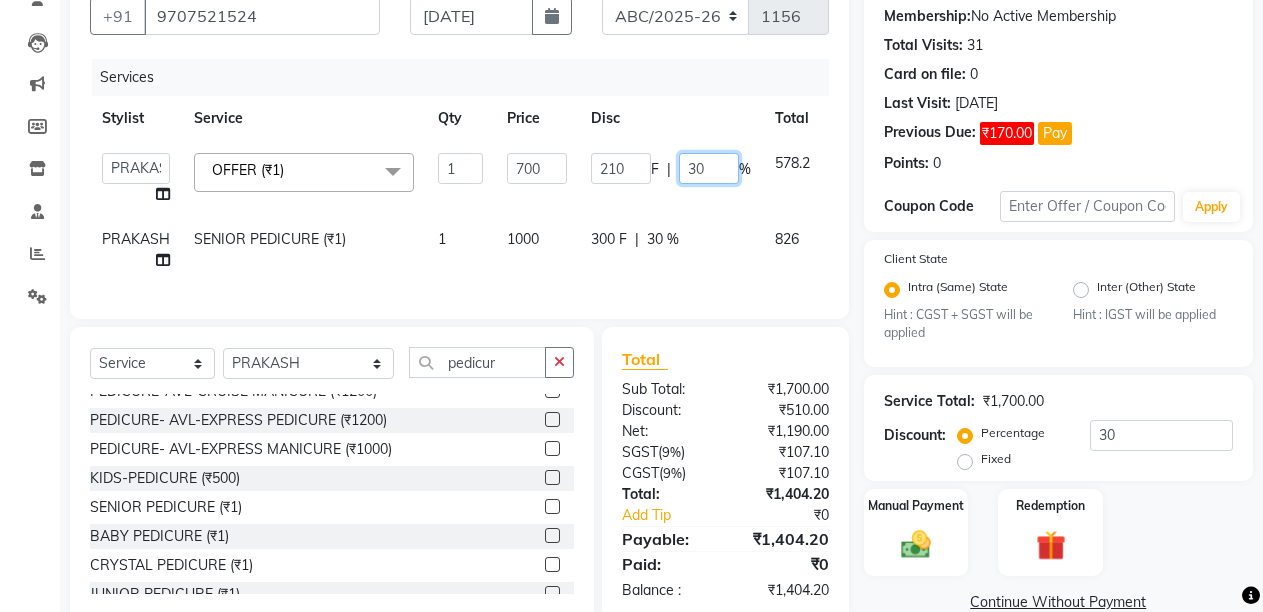 click on "30" 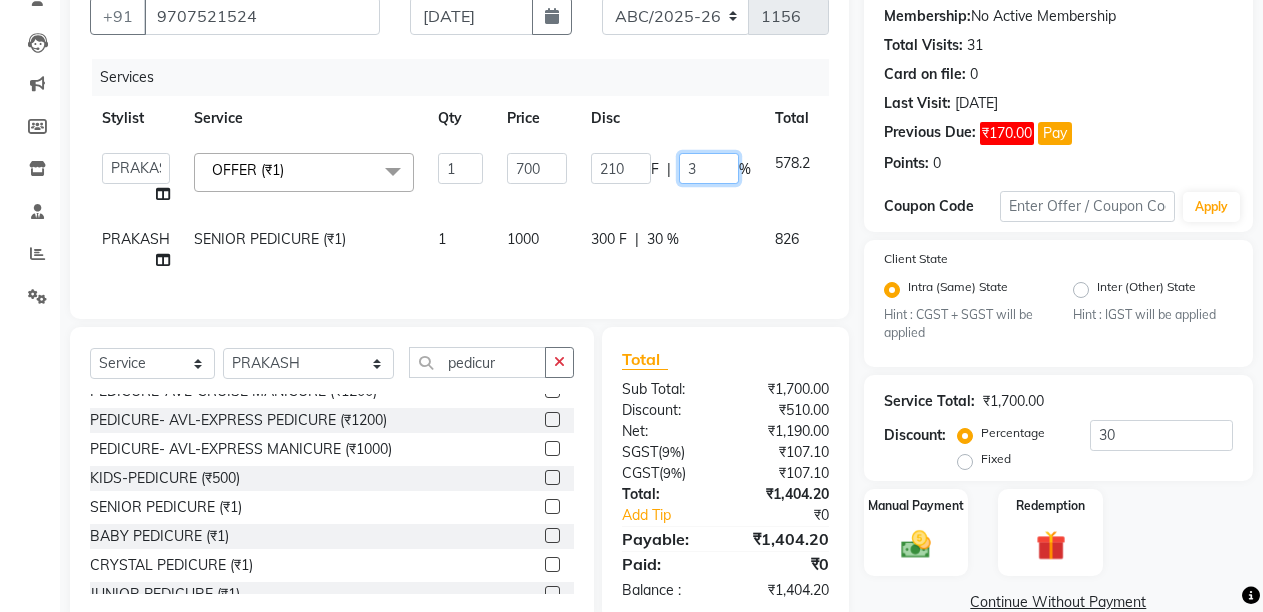 type 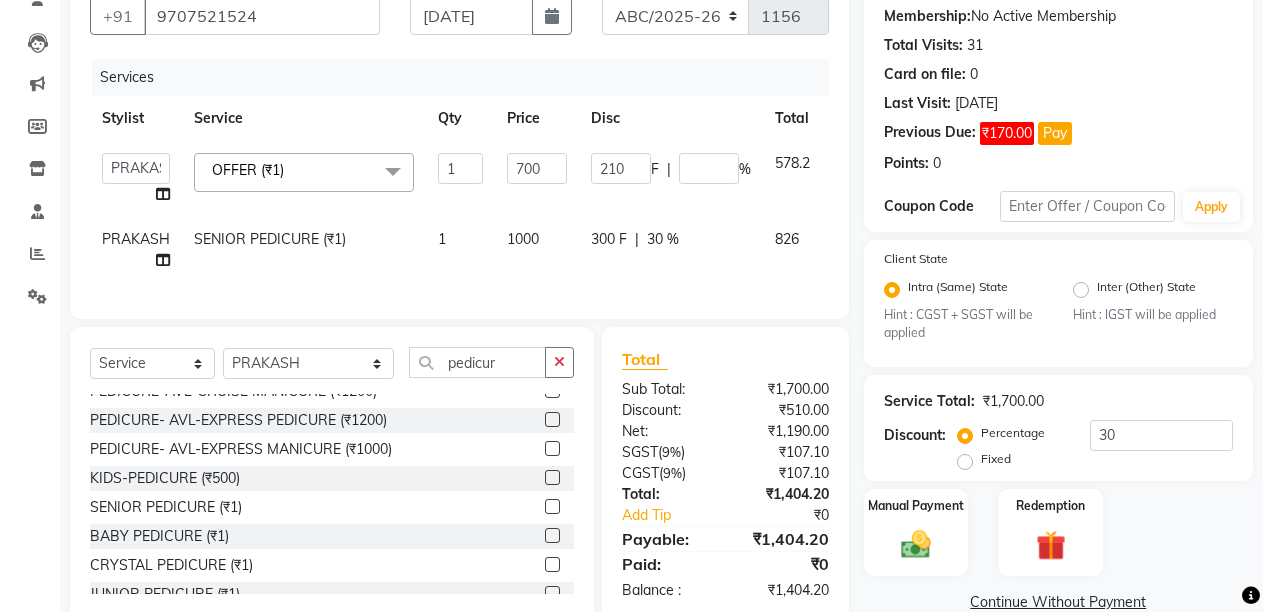 click on "Service Total:  ₹1,700.00  Discount:  Percentage   Fixed  30" 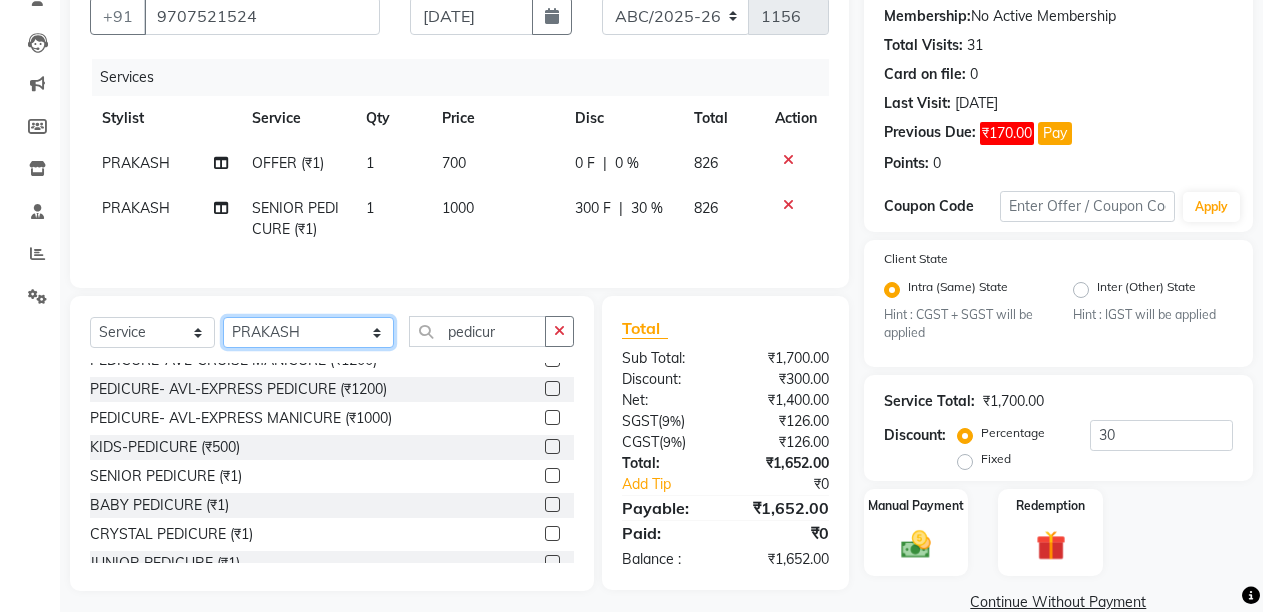 click on "Select Stylist ANIL  [PERSON_NAME] [PERSON_NAME]  DHON DAS DHON / [PERSON_NAME] [PERSON_NAME] [PERSON_NAME]/ [PERSON_NAME] [PERSON_NAME] LAXI / [PERSON_NAME] LITTLE MAAM MINTUL [PERSON_NAME] [PERSON_NAME] [PERSON_NAME] [PERSON_NAME]/POJA/ [PERSON_NAME] / [PERSON_NAME] [PERSON_NAME]/ [PERSON_NAME] PUJAA [PERSON_NAME] / [PERSON_NAME]  [PERSON_NAME] / [PERSON_NAME] [PERSON_NAME] / [PERSON_NAME] / [PERSON_NAME] [PERSON_NAME]/ [PERSON_NAME]/[PERSON_NAME]/[PERSON_NAME]/ [PERSON_NAME]/[PERSON_NAME]/ [PERSON_NAME] [PERSON_NAME]/ [PERSON_NAME] [PERSON_NAME] [PERSON_NAME] [PERSON_NAME] SOPEM staff 1 staff 1 TANU" 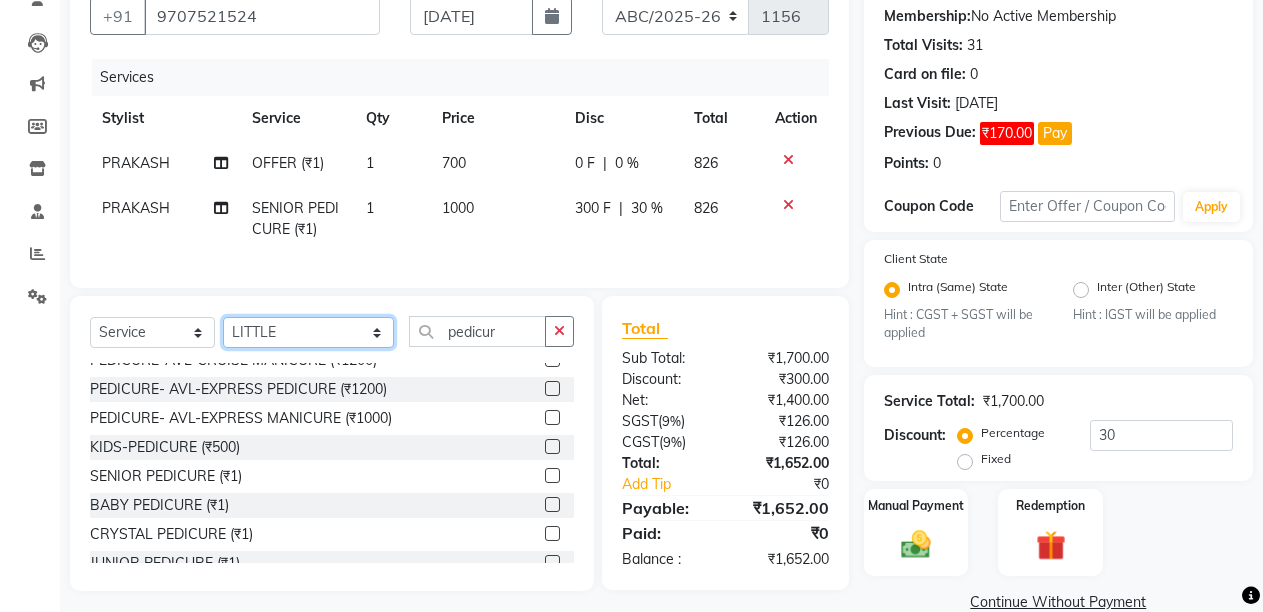 click on "Select Stylist ANIL  [PERSON_NAME] [PERSON_NAME]  DHON DAS DHON / [PERSON_NAME] [PERSON_NAME] [PERSON_NAME]/ [PERSON_NAME] [PERSON_NAME] LAXI / [PERSON_NAME] LITTLE MAAM MINTUL [PERSON_NAME] [PERSON_NAME] [PERSON_NAME] [PERSON_NAME]/POJA/ [PERSON_NAME] / [PERSON_NAME] [PERSON_NAME]/ [PERSON_NAME] PUJAA [PERSON_NAME] / [PERSON_NAME]  [PERSON_NAME] / [PERSON_NAME] [PERSON_NAME] / [PERSON_NAME] / [PERSON_NAME] [PERSON_NAME]/ [PERSON_NAME]/[PERSON_NAME]/[PERSON_NAME]/ [PERSON_NAME]/[PERSON_NAME]/ [PERSON_NAME] [PERSON_NAME]/ [PERSON_NAME] [PERSON_NAME] [PERSON_NAME] [PERSON_NAME] SOPEM staff 1 staff 1 TANU" 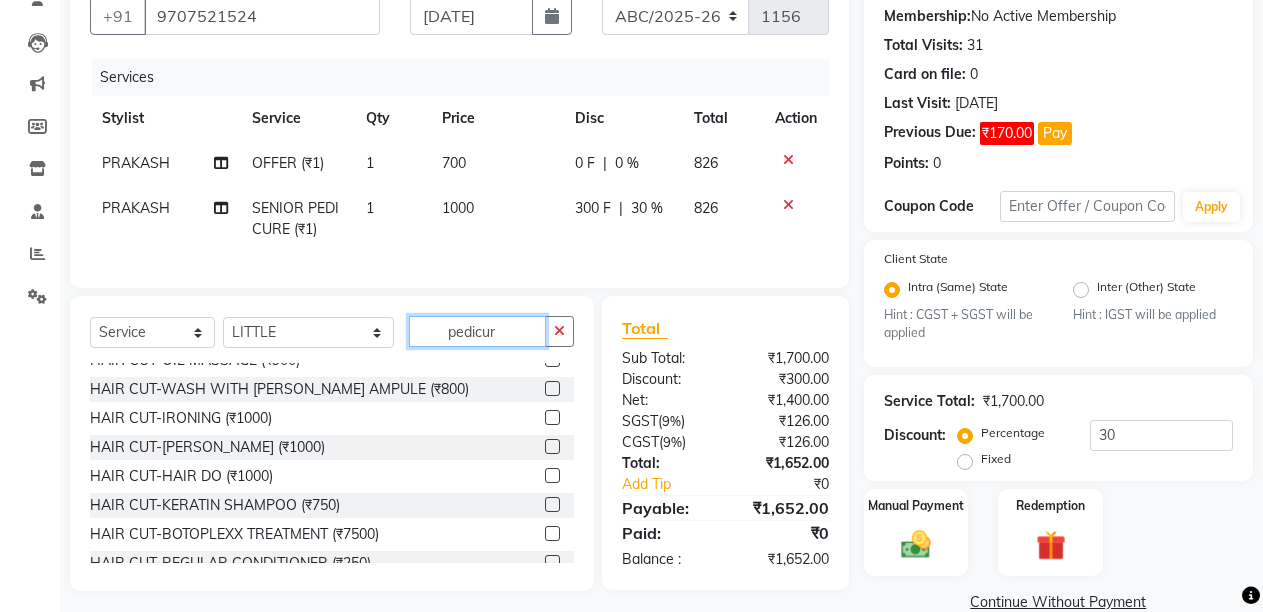 click on "pedicur" 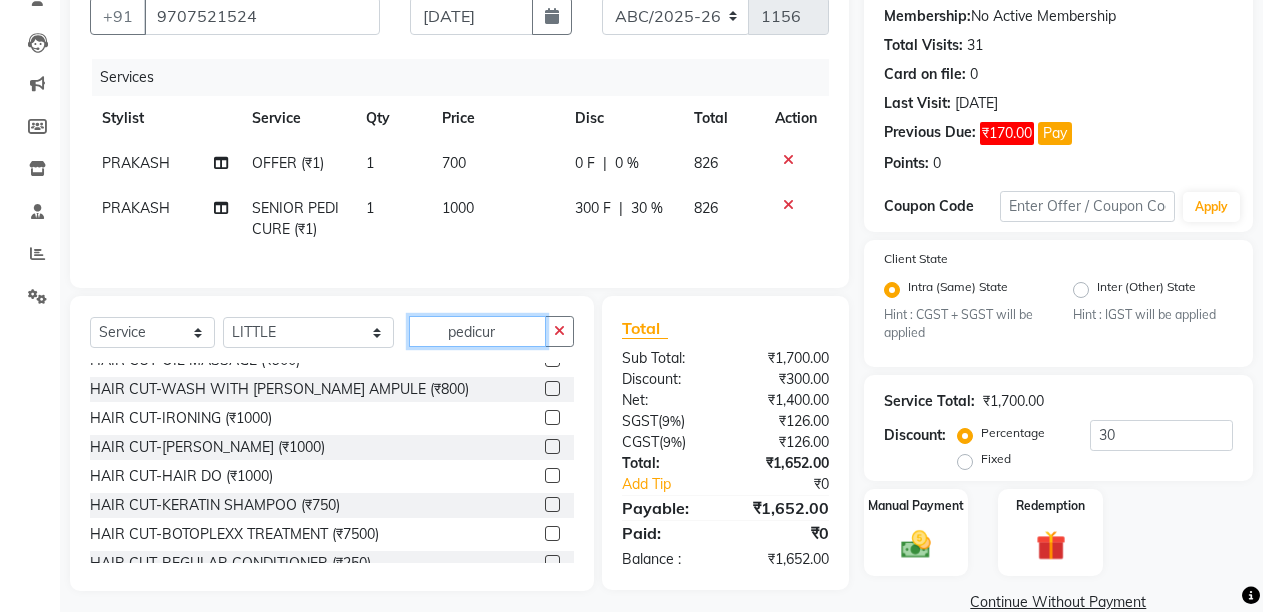 click on "pedicur" 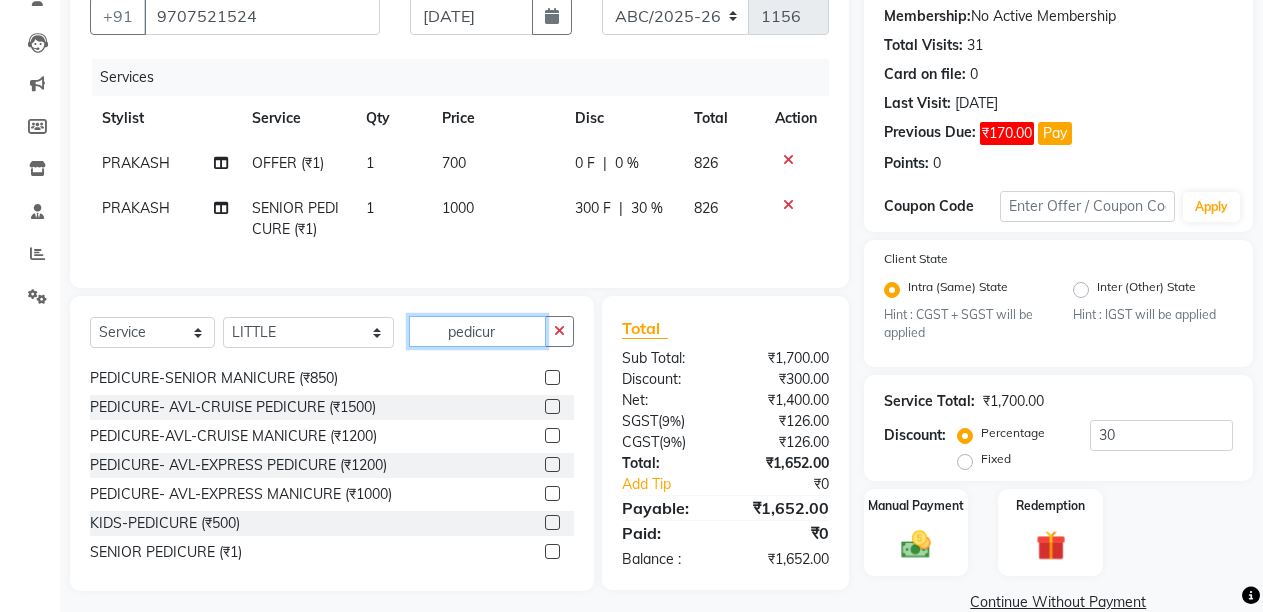 scroll, scrollTop: 80, scrollLeft: 0, axis: vertical 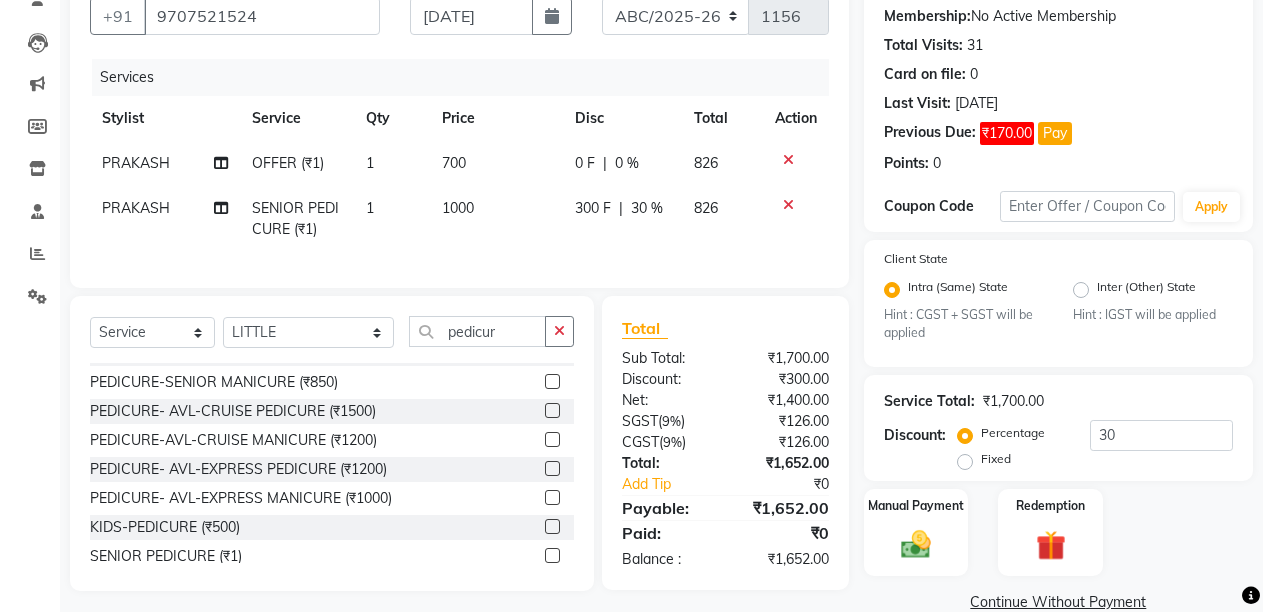 click 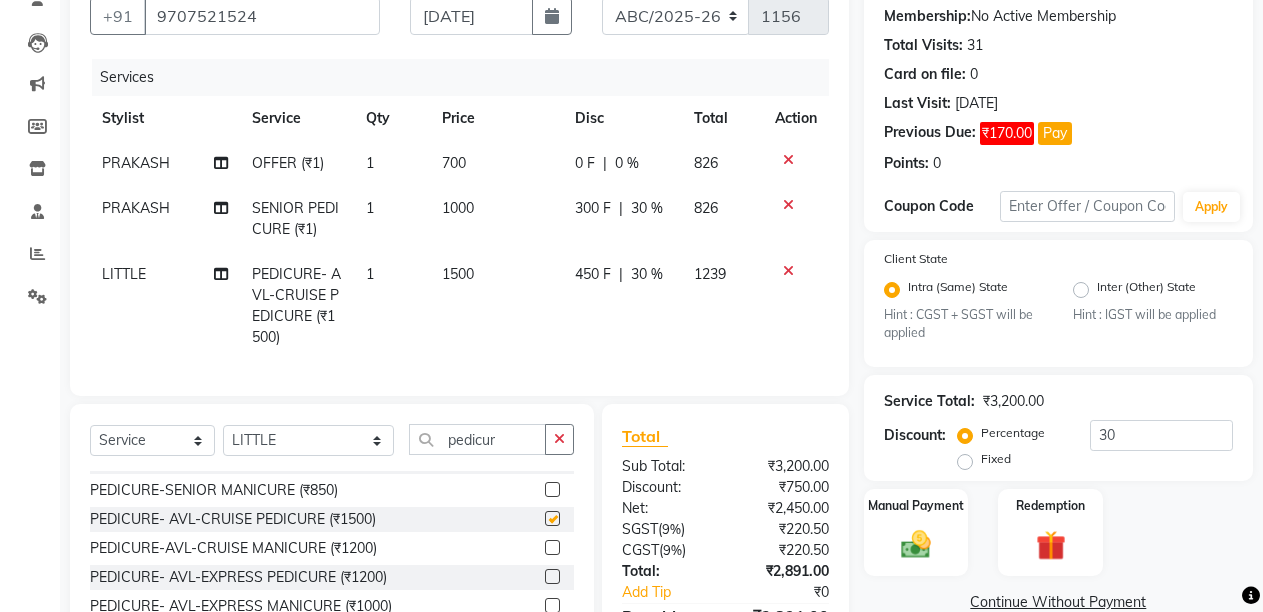 checkbox on "false" 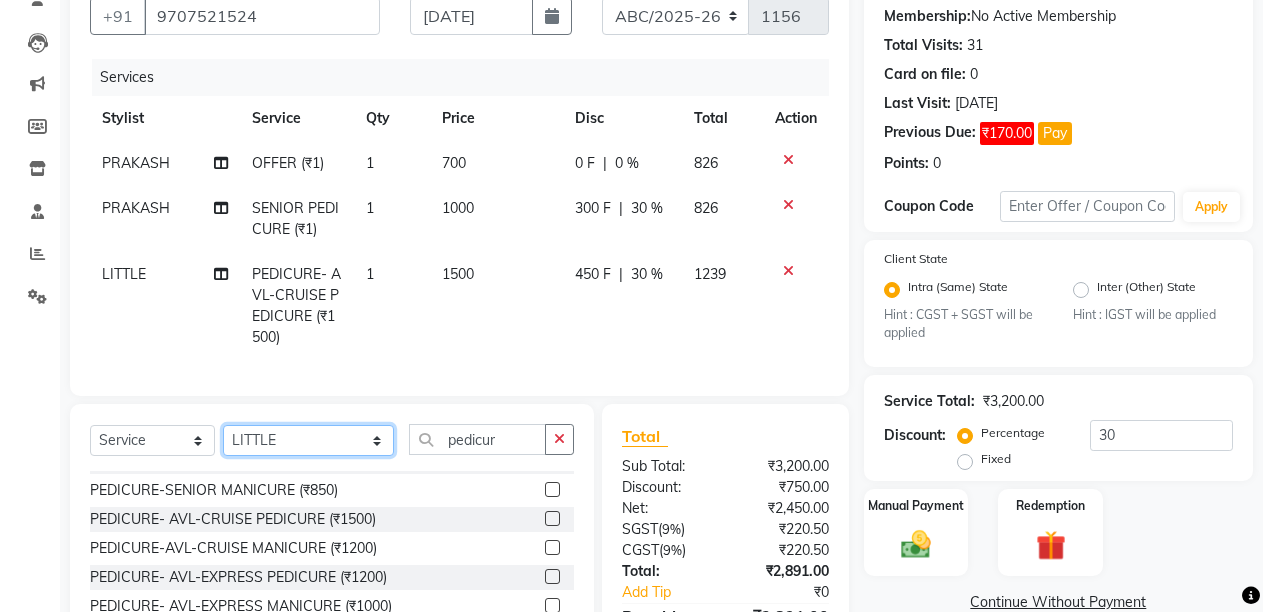 click on "Select Stylist ANIL  [PERSON_NAME] [PERSON_NAME]  DHON DAS DHON / [PERSON_NAME] [PERSON_NAME] [PERSON_NAME]/ [PERSON_NAME] [PERSON_NAME] LAXI / [PERSON_NAME] LITTLE MAAM MINTUL [PERSON_NAME] [PERSON_NAME] [PERSON_NAME] [PERSON_NAME]/POJA/ [PERSON_NAME] / [PERSON_NAME] [PERSON_NAME]/ [PERSON_NAME] PUJAA [PERSON_NAME] / [PERSON_NAME]  [PERSON_NAME] / [PERSON_NAME] [PERSON_NAME] / [PERSON_NAME] / [PERSON_NAME] [PERSON_NAME]/ [PERSON_NAME]/[PERSON_NAME]/[PERSON_NAME]/ [PERSON_NAME]/[PERSON_NAME]/ [PERSON_NAME] [PERSON_NAME]/ [PERSON_NAME] [PERSON_NAME] [PERSON_NAME] [PERSON_NAME] SOPEM staff 1 staff 1 TANU" 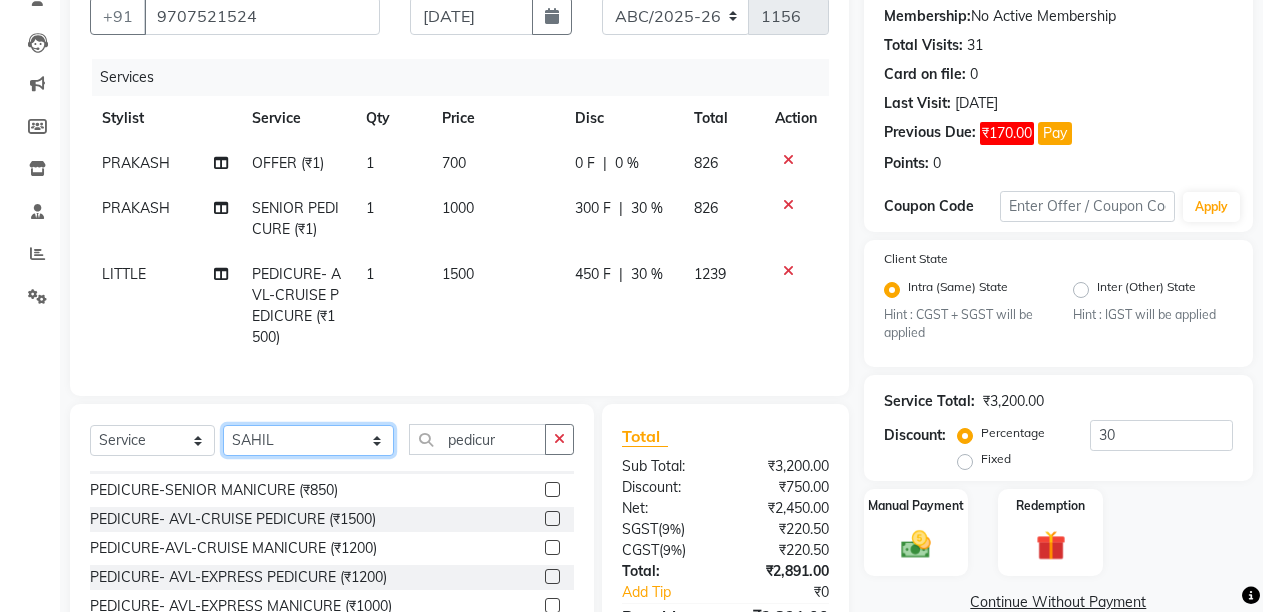 click on "Select Stylist ANIL  [PERSON_NAME] [PERSON_NAME]  DHON DAS DHON / [PERSON_NAME] [PERSON_NAME] [PERSON_NAME]/ [PERSON_NAME] [PERSON_NAME] LAXI / [PERSON_NAME] LITTLE MAAM MINTUL [PERSON_NAME] [PERSON_NAME] [PERSON_NAME] [PERSON_NAME]/POJA/ [PERSON_NAME] / [PERSON_NAME] [PERSON_NAME]/ [PERSON_NAME] PUJAA [PERSON_NAME] / [PERSON_NAME]  [PERSON_NAME] / [PERSON_NAME] [PERSON_NAME] / [PERSON_NAME] / [PERSON_NAME] [PERSON_NAME]/ [PERSON_NAME]/[PERSON_NAME]/[PERSON_NAME]/ [PERSON_NAME]/[PERSON_NAME]/ [PERSON_NAME] [PERSON_NAME]/ [PERSON_NAME] [PERSON_NAME] [PERSON_NAME] [PERSON_NAME] SOPEM staff 1 staff 1 TANU" 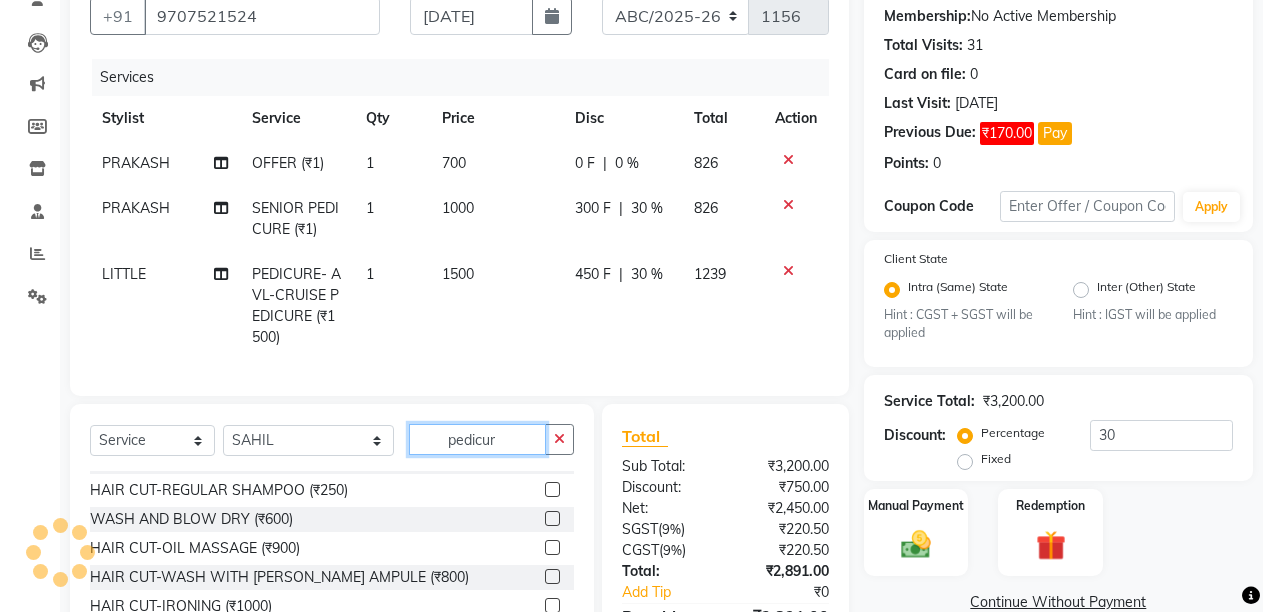click on "pedicur" 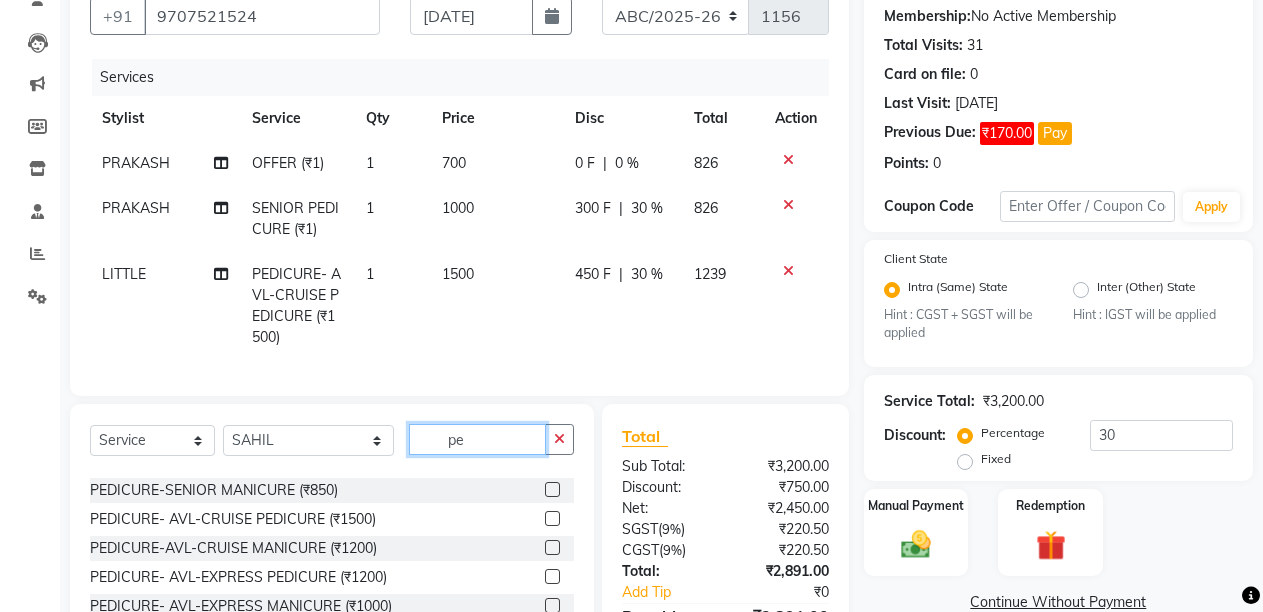 type on "p" 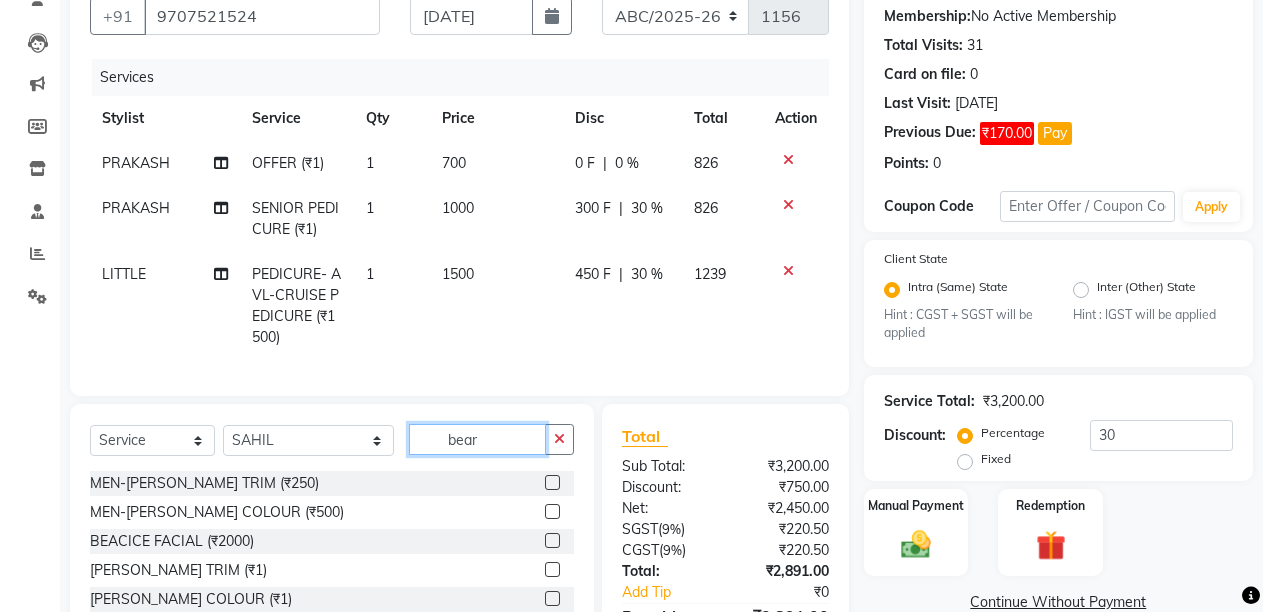 scroll, scrollTop: 0, scrollLeft: 0, axis: both 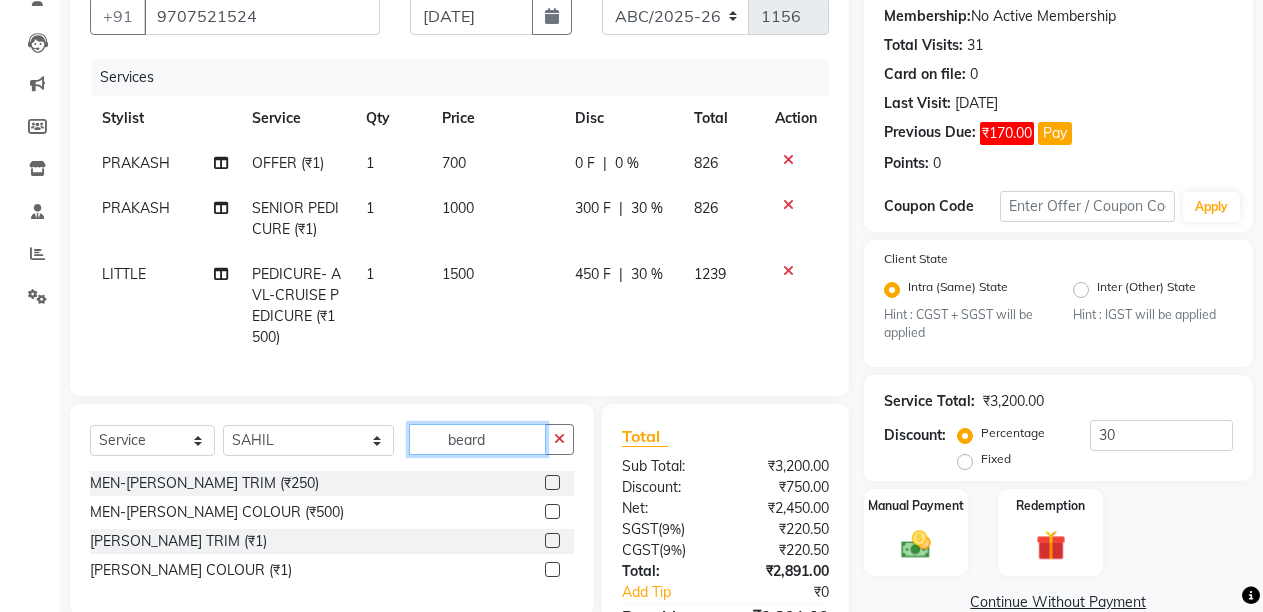 type on "beard" 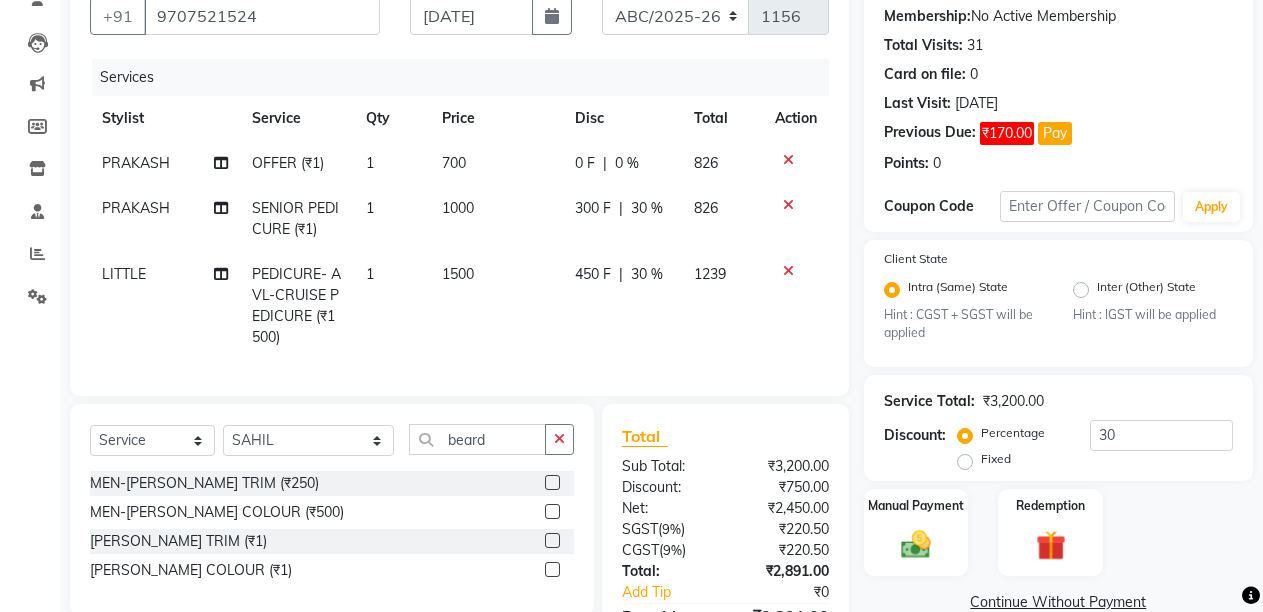 click 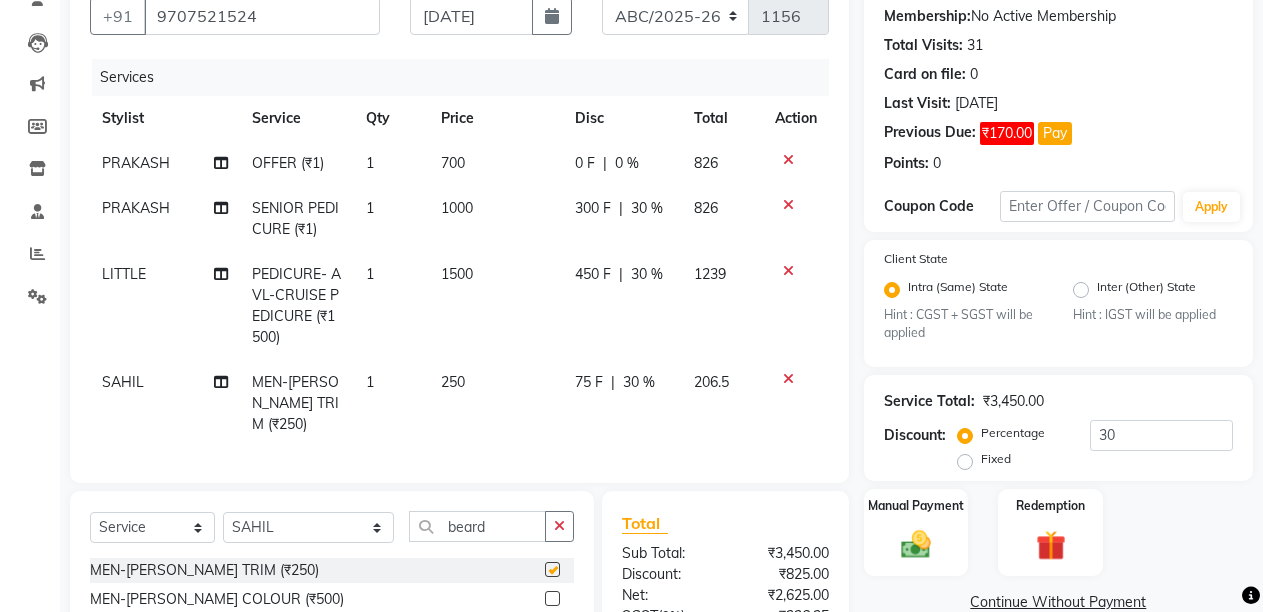checkbox on "false" 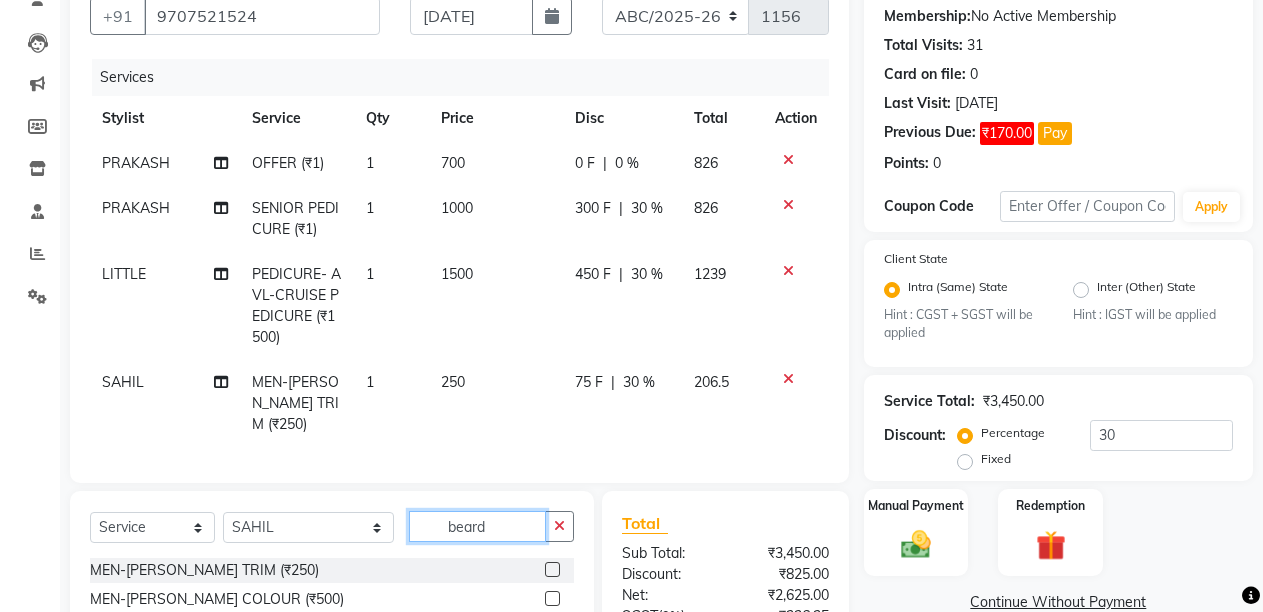 click on "beard" 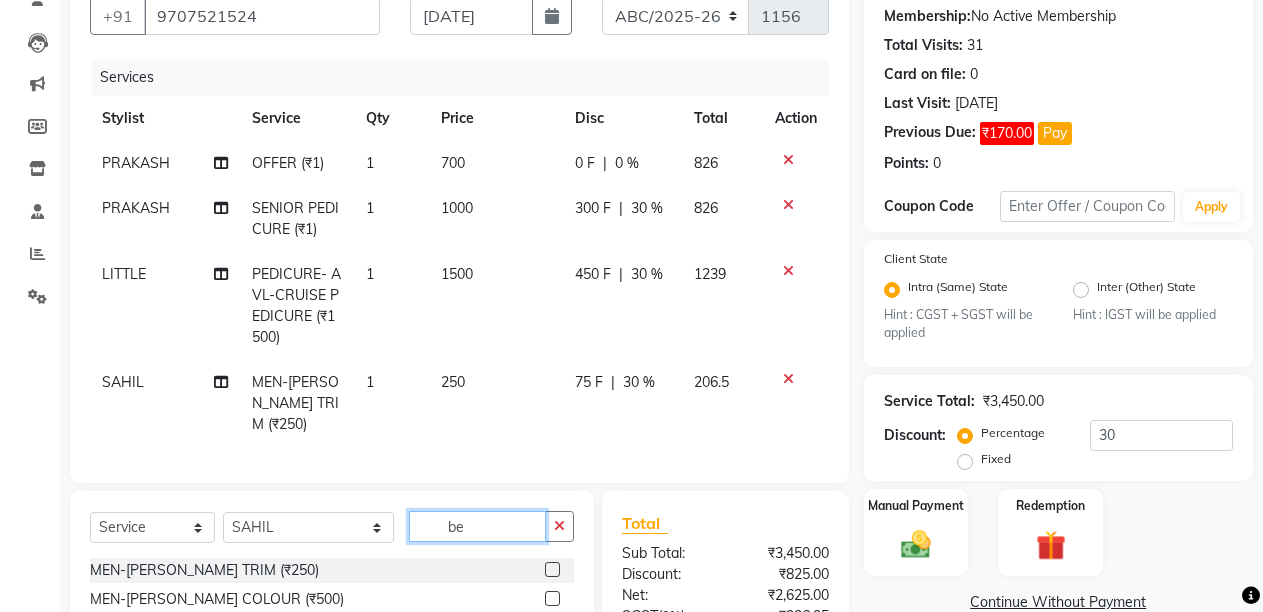 type on "b" 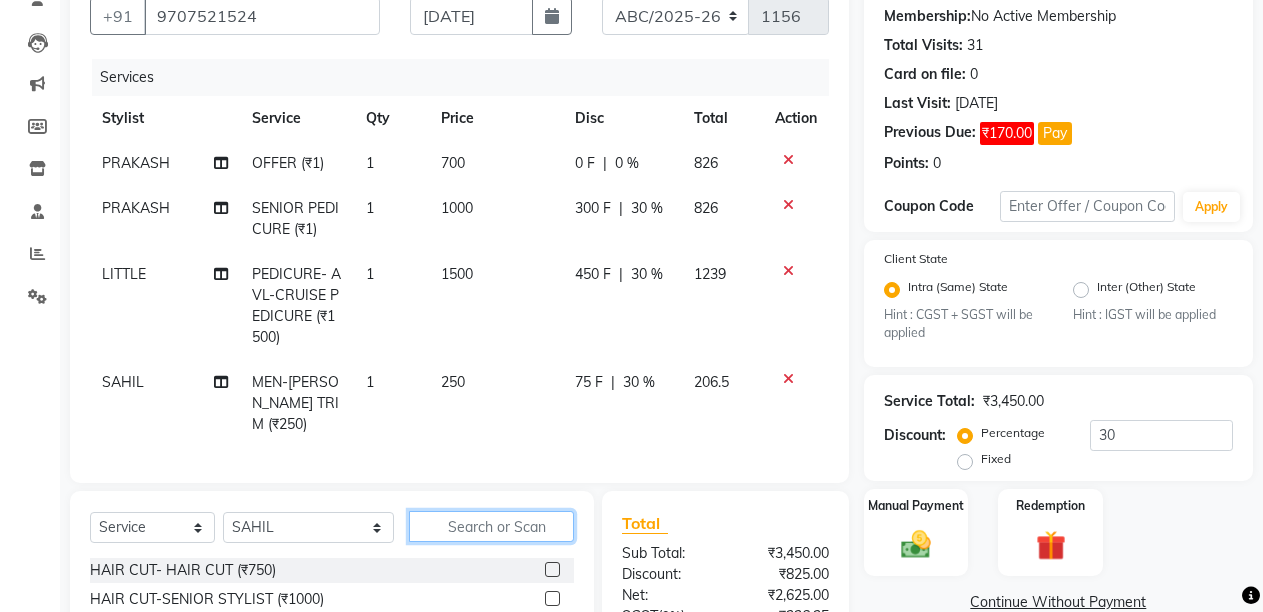 type 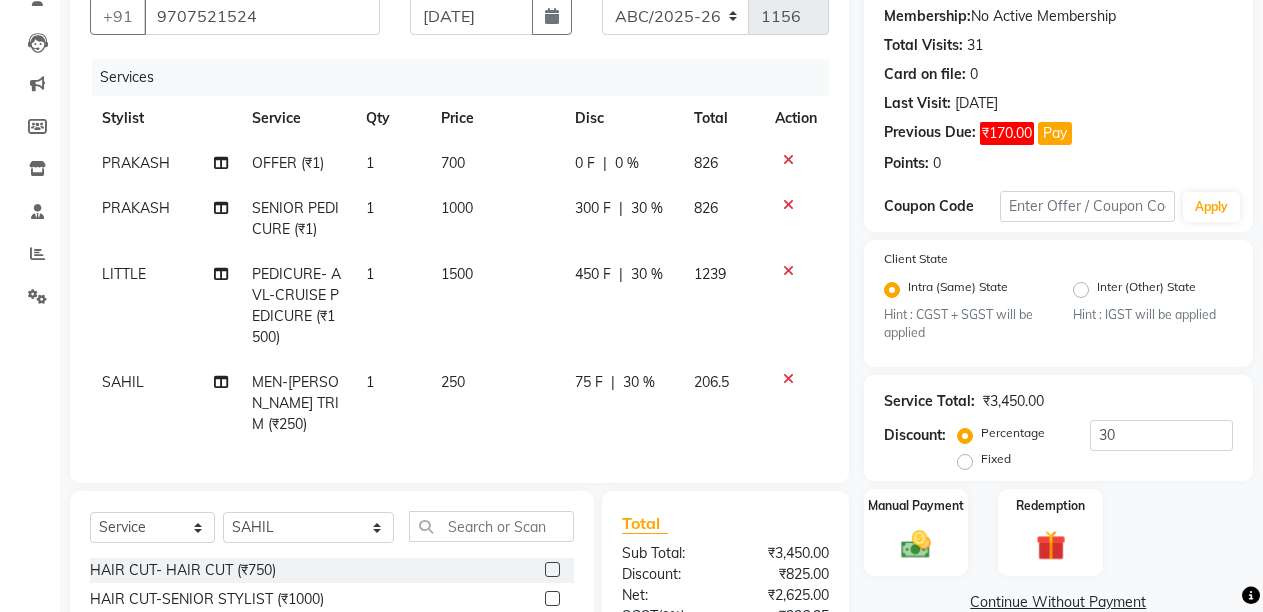 click on "30 %" 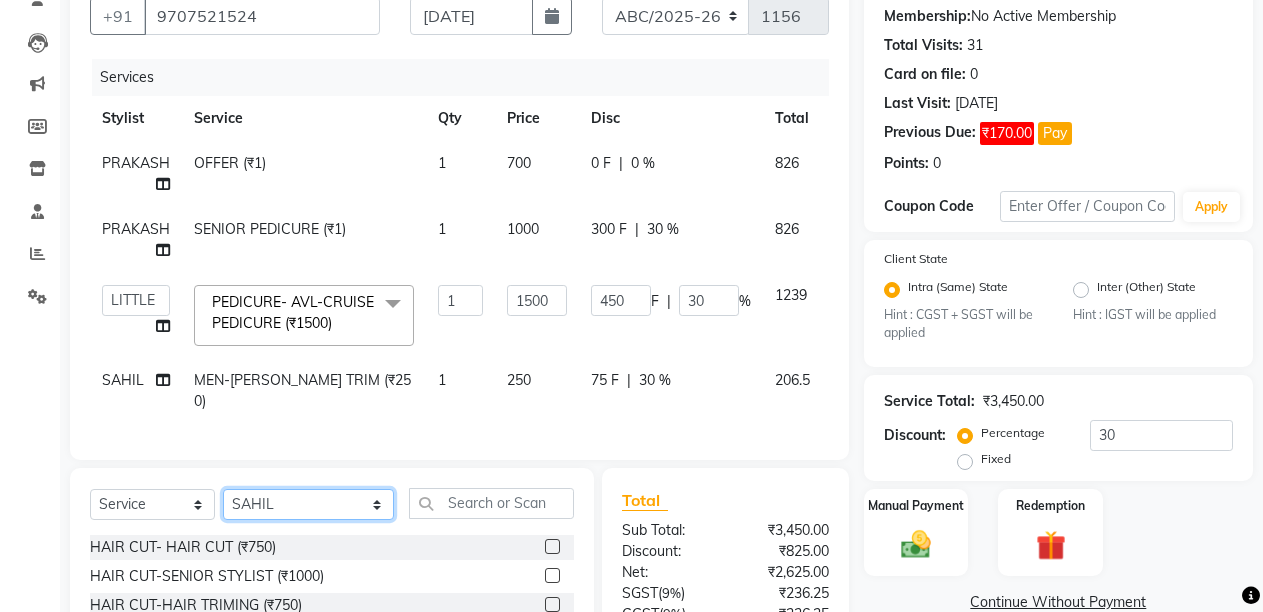 click on "Select Stylist ANIL  [PERSON_NAME] [PERSON_NAME]  DHON DAS DHON / [PERSON_NAME] [PERSON_NAME] [PERSON_NAME]/ [PERSON_NAME] [PERSON_NAME] LAXI / [PERSON_NAME] LITTLE MAAM MINTUL [PERSON_NAME] [PERSON_NAME] [PERSON_NAME] [PERSON_NAME]/POJA/ [PERSON_NAME] / [PERSON_NAME] [PERSON_NAME]/ [PERSON_NAME] PUJAA [PERSON_NAME] / [PERSON_NAME]  [PERSON_NAME] / [PERSON_NAME] [PERSON_NAME] / [PERSON_NAME] / [PERSON_NAME] [PERSON_NAME]/ [PERSON_NAME]/[PERSON_NAME]/[PERSON_NAME]/ [PERSON_NAME]/[PERSON_NAME]/ [PERSON_NAME] [PERSON_NAME]/ [PERSON_NAME] [PERSON_NAME] [PERSON_NAME] [PERSON_NAME] SOPEM staff 1 staff 1 TANU" 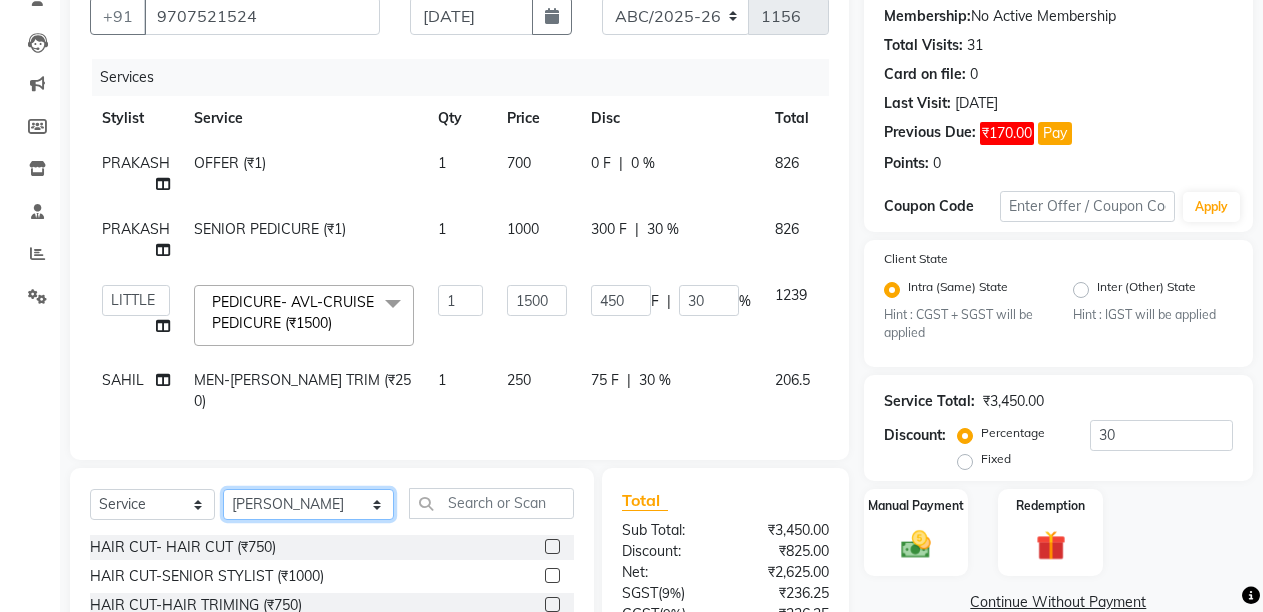 click on "Select Stylist ANIL  [PERSON_NAME] [PERSON_NAME]  DHON DAS DHON / [PERSON_NAME] [PERSON_NAME] [PERSON_NAME]/ [PERSON_NAME] [PERSON_NAME] LAXI / [PERSON_NAME] LITTLE MAAM MINTUL [PERSON_NAME] [PERSON_NAME] [PERSON_NAME] [PERSON_NAME]/POJA/ [PERSON_NAME] / [PERSON_NAME] [PERSON_NAME]/ [PERSON_NAME] PUJAA [PERSON_NAME] / [PERSON_NAME]  [PERSON_NAME] / [PERSON_NAME] [PERSON_NAME] / [PERSON_NAME] / [PERSON_NAME] [PERSON_NAME]/ [PERSON_NAME]/[PERSON_NAME]/[PERSON_NAME]/ [PERSON_NAME]/[PERSON_NAME]/ [PERSON_NAME] [PERSON_NAME]/ [PERSON_NAME] [PERSON_NAME] [PERSON_NAME] [PERSON_NAME] SOPEM staff 1 staff 1 TANU" 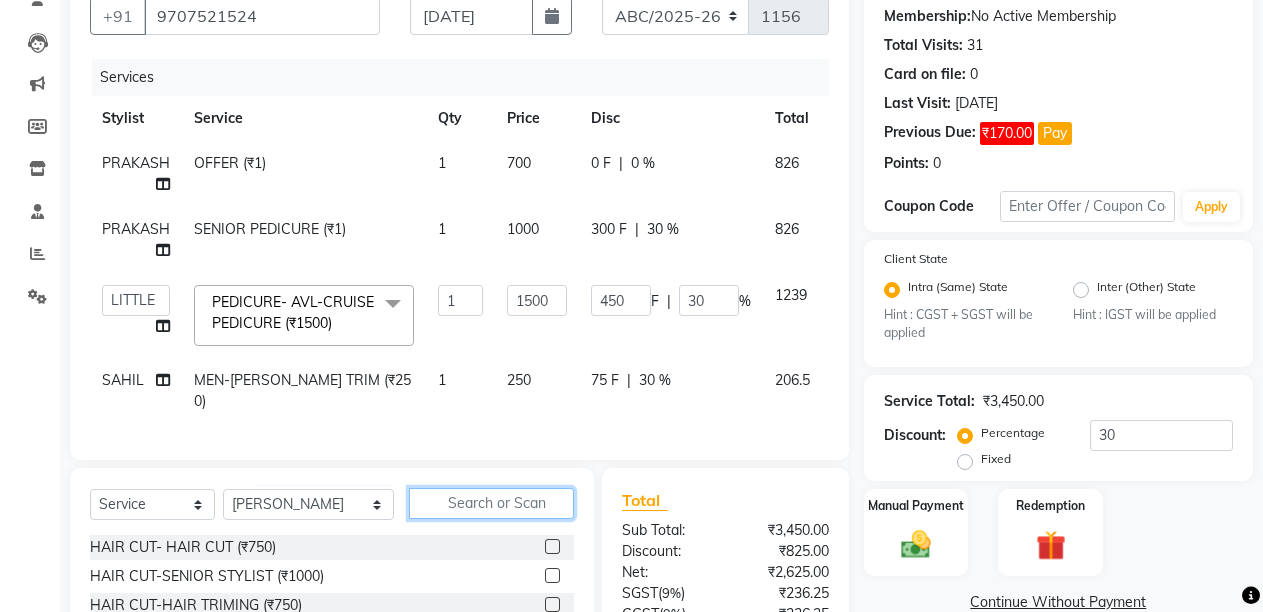 click 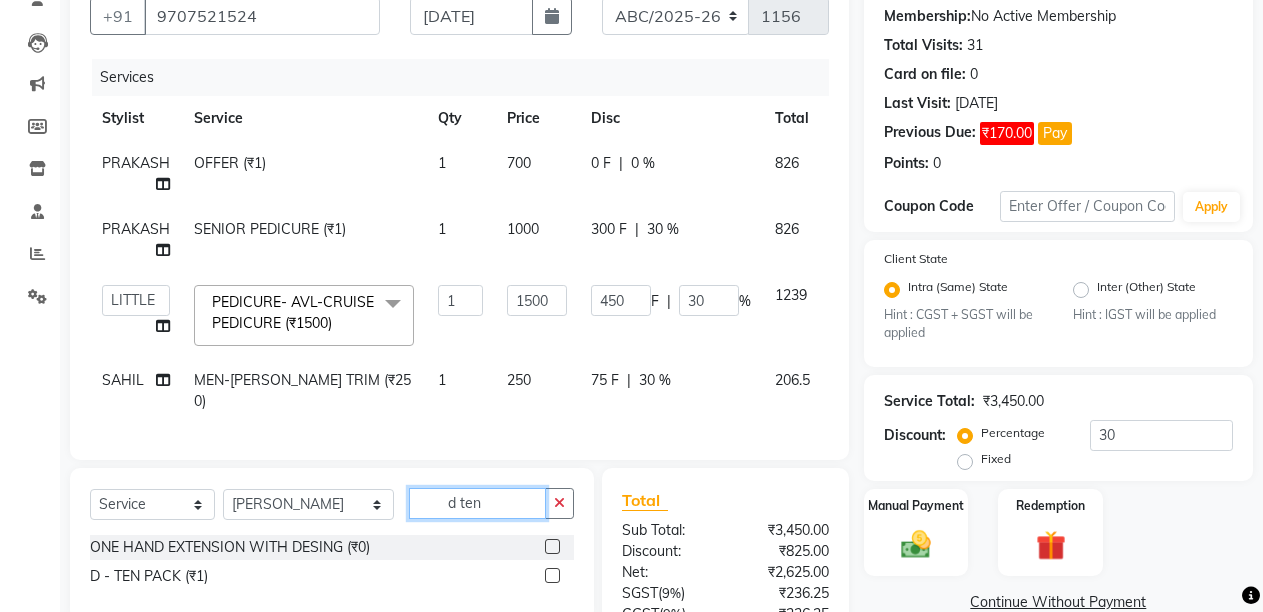 type on "d ten" 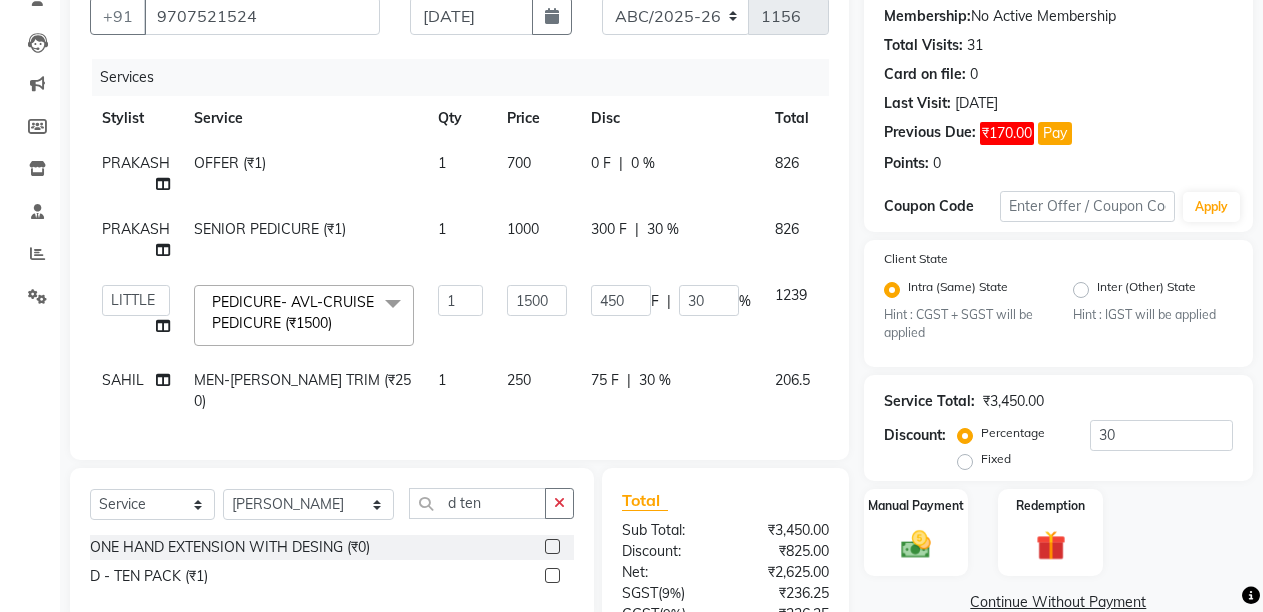 click 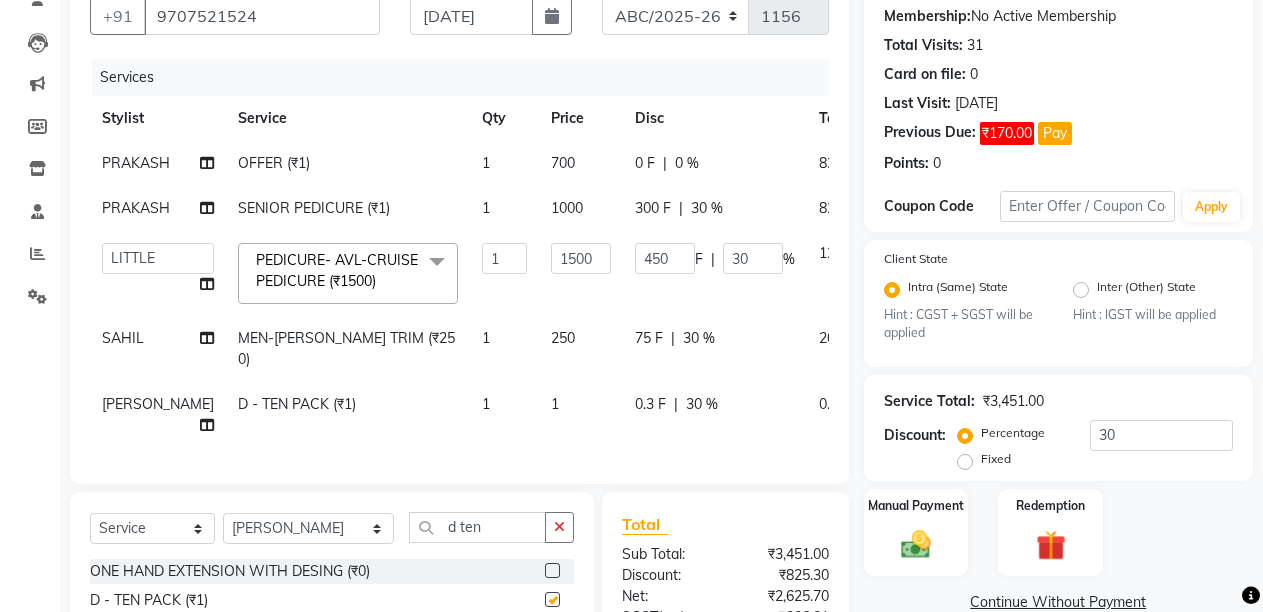 checkbox on "false" 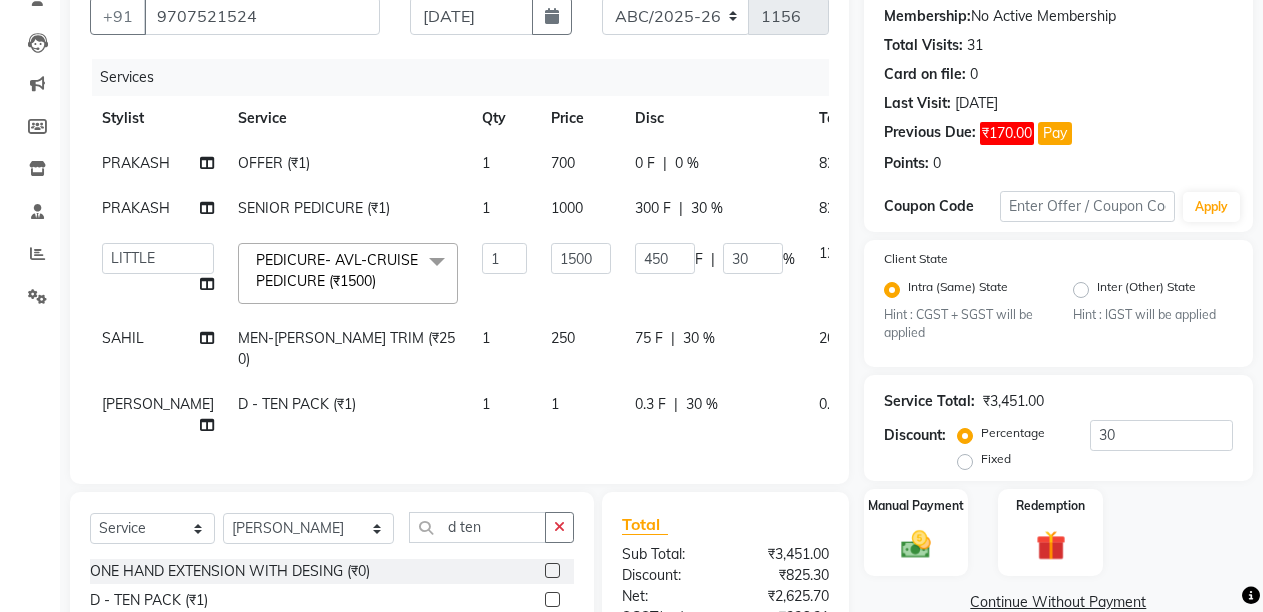 click on "1" 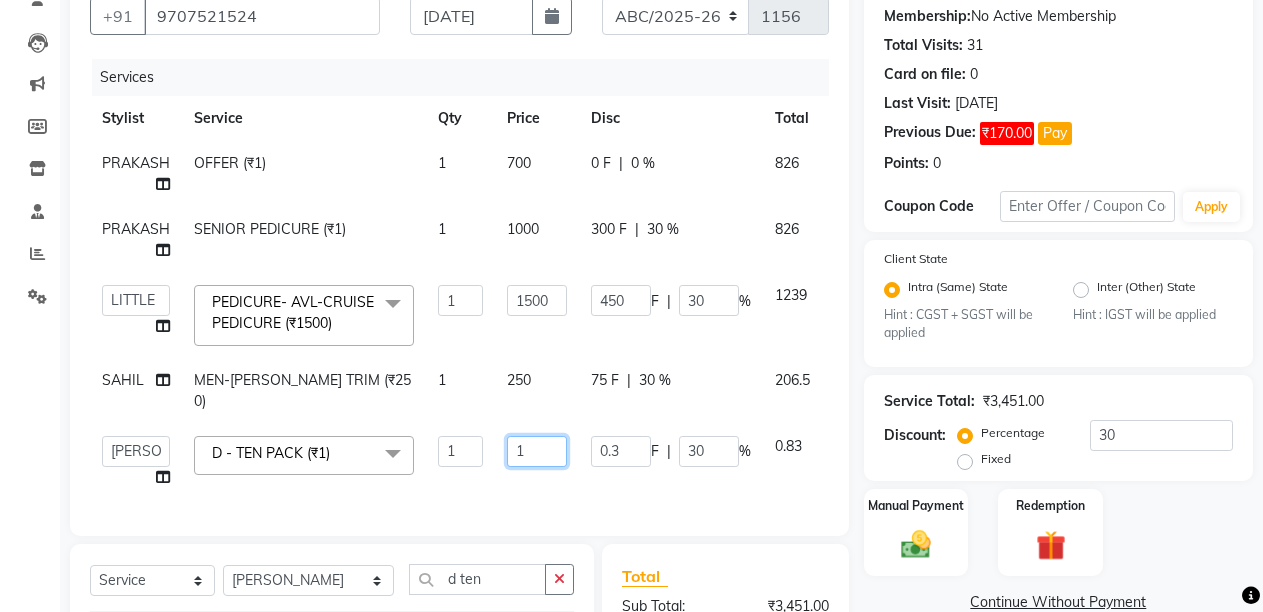 click on "1" 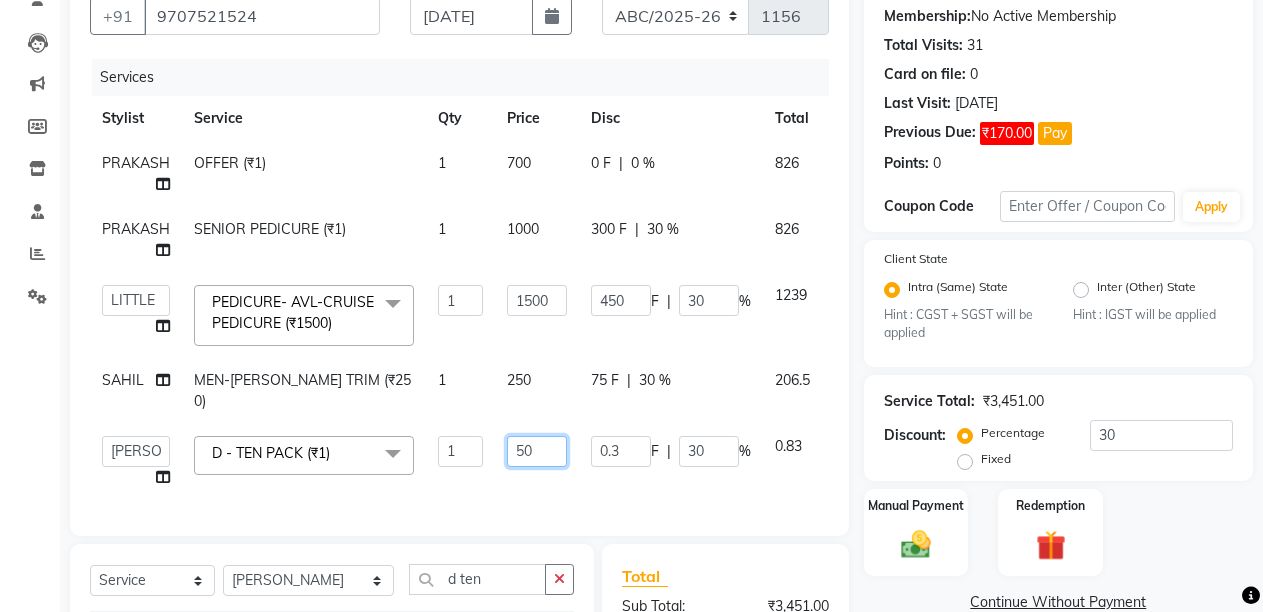 type on "500" 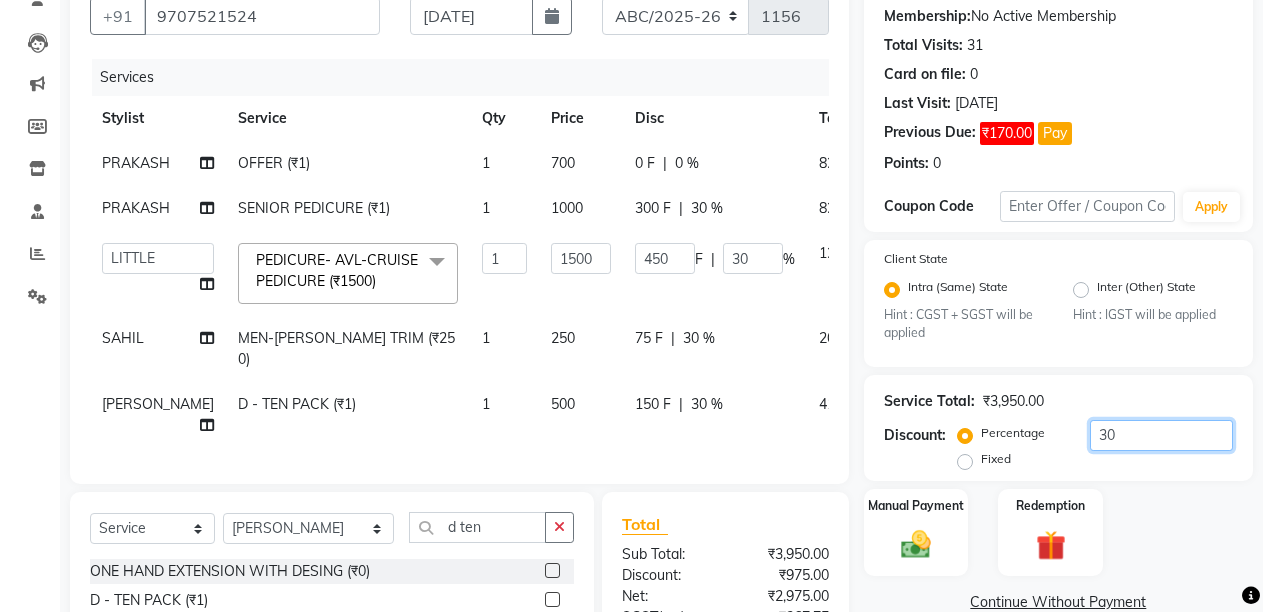click on "30" 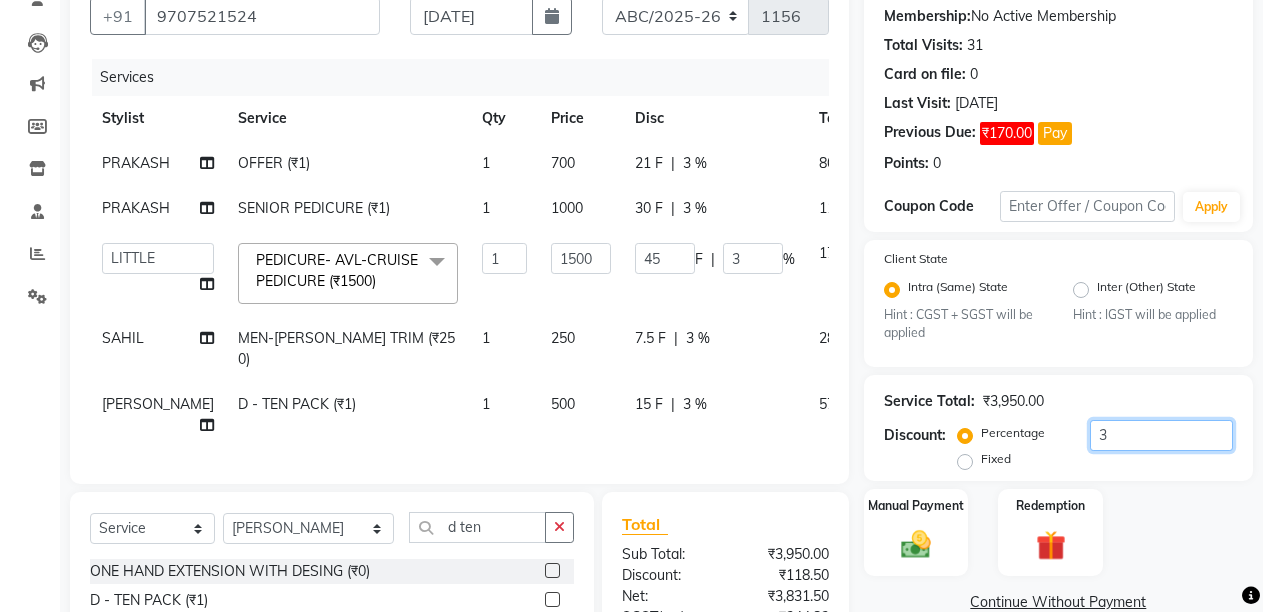 type 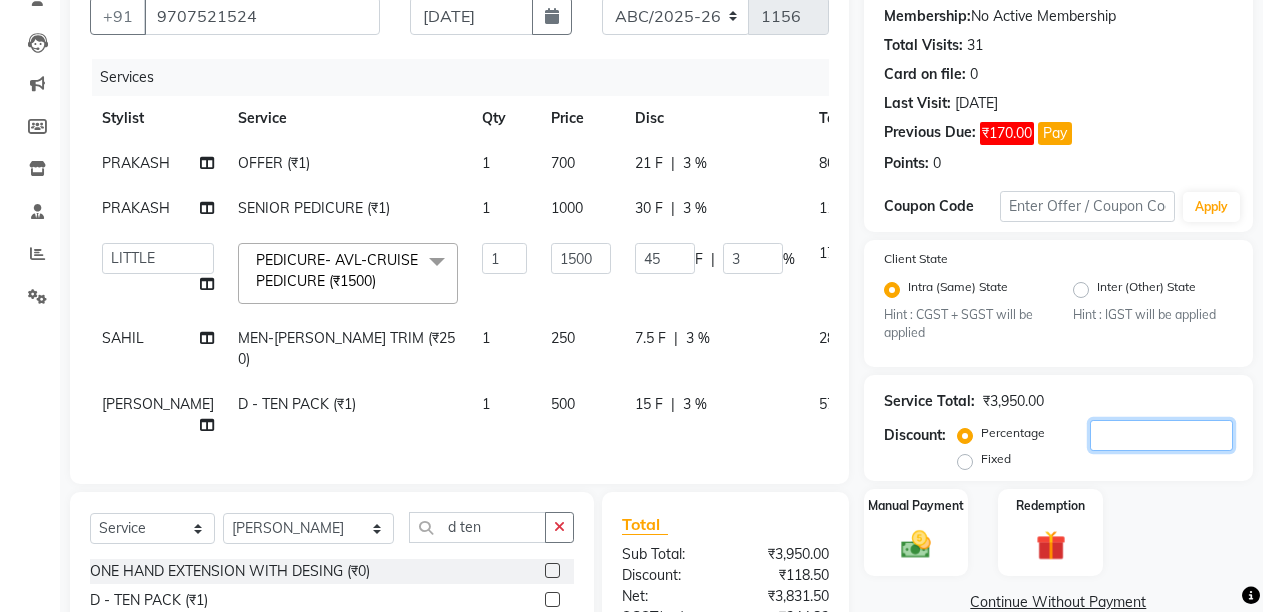 type on "0" 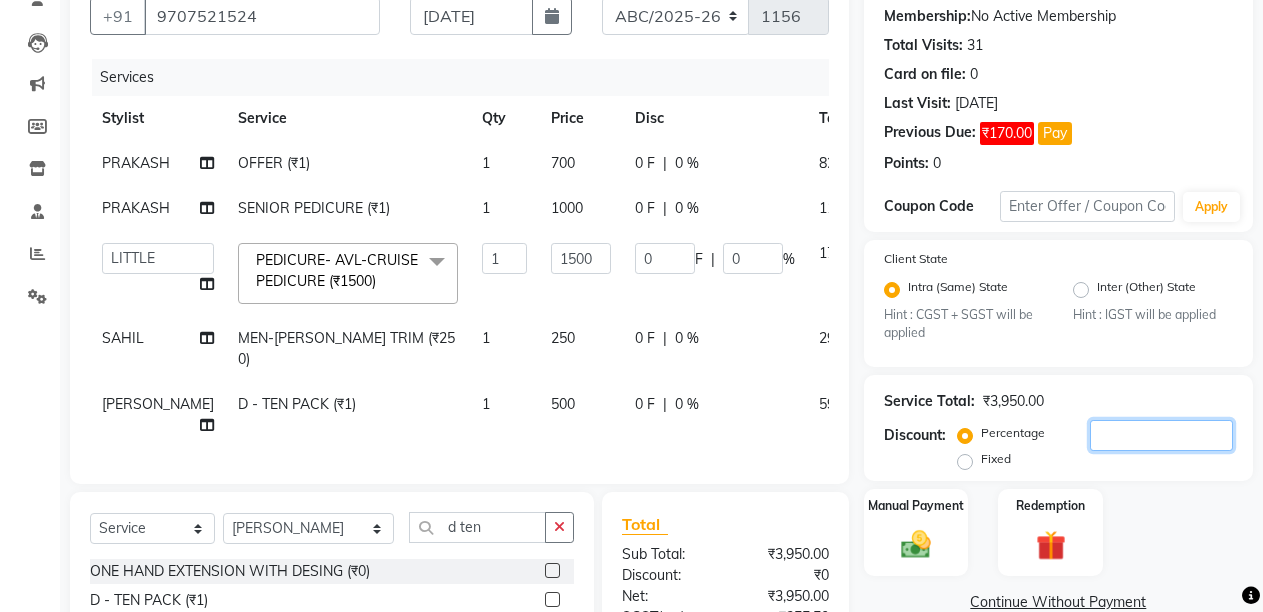 type 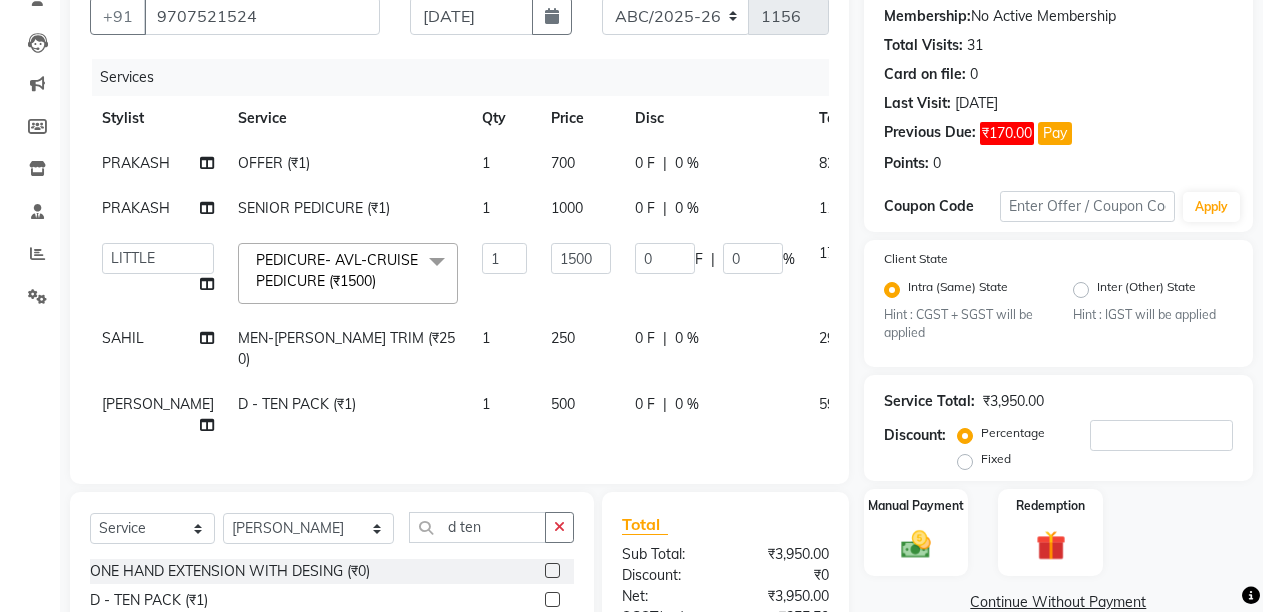 click on "0 %" 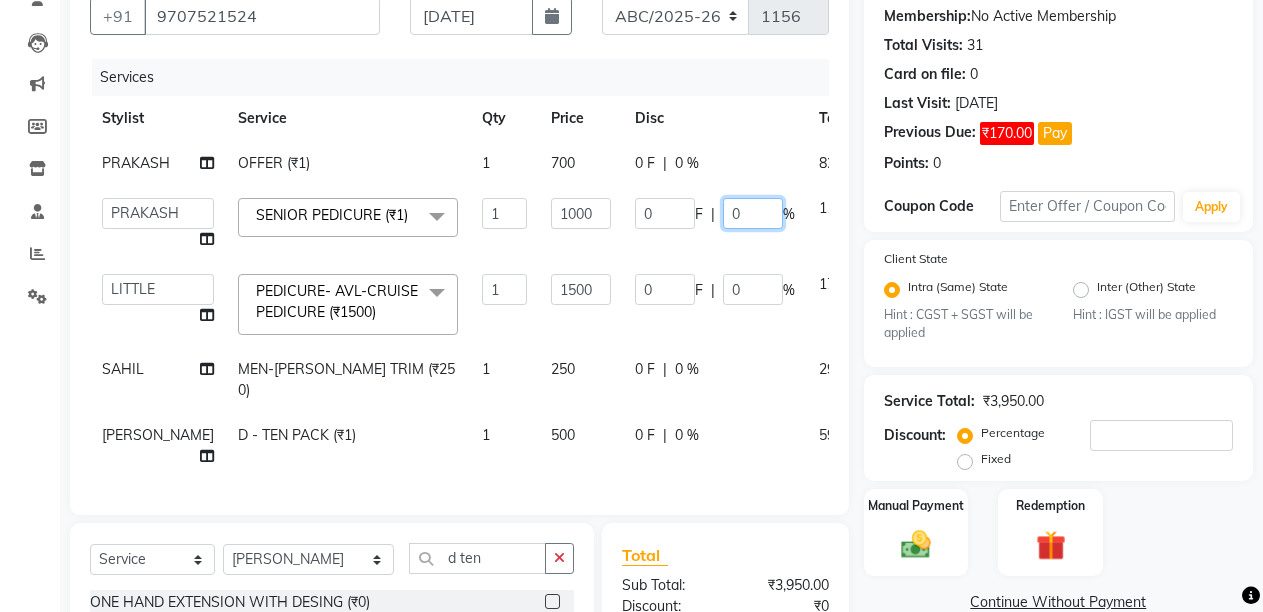 click on "0" 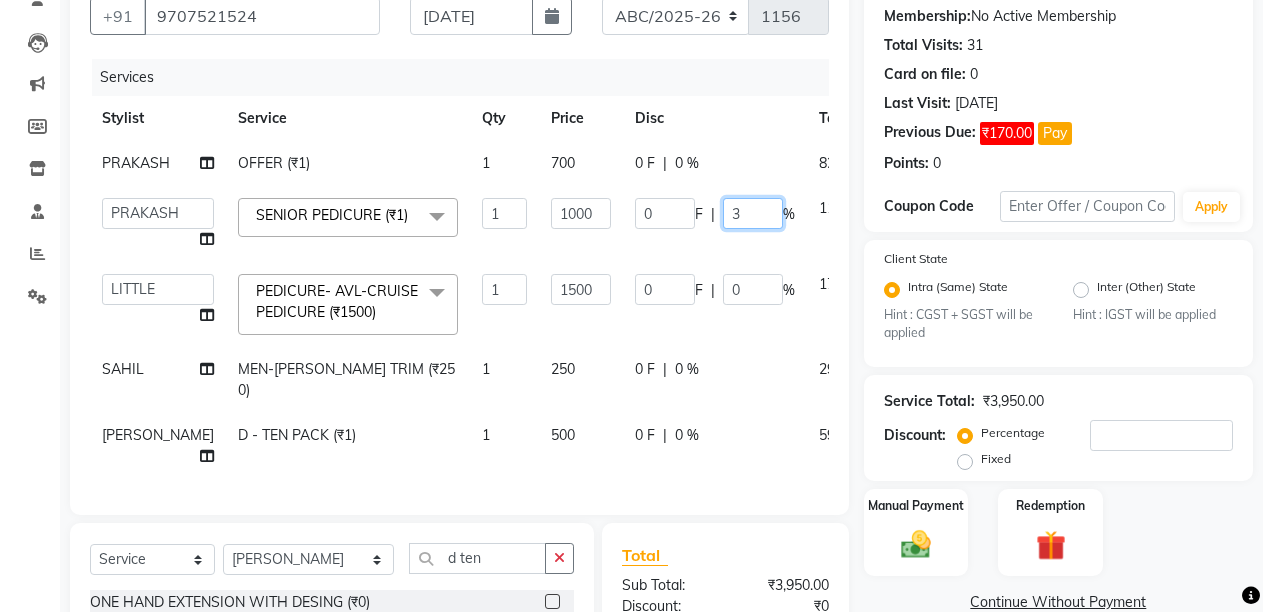 type on "30" 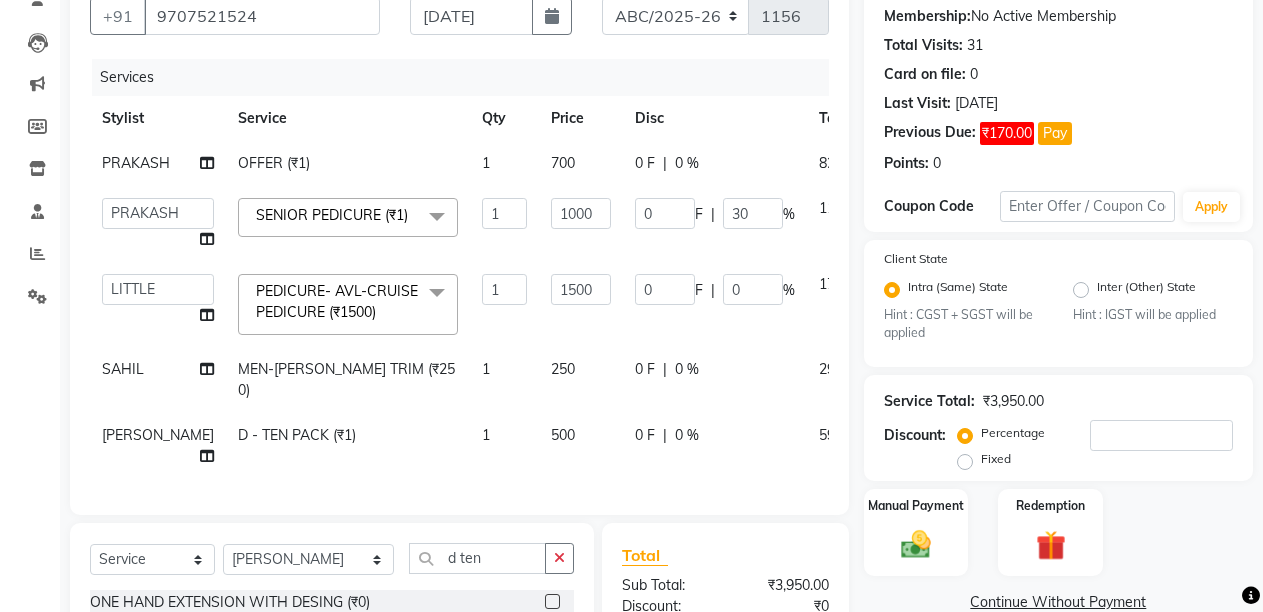 click on "0 F | 0 %" 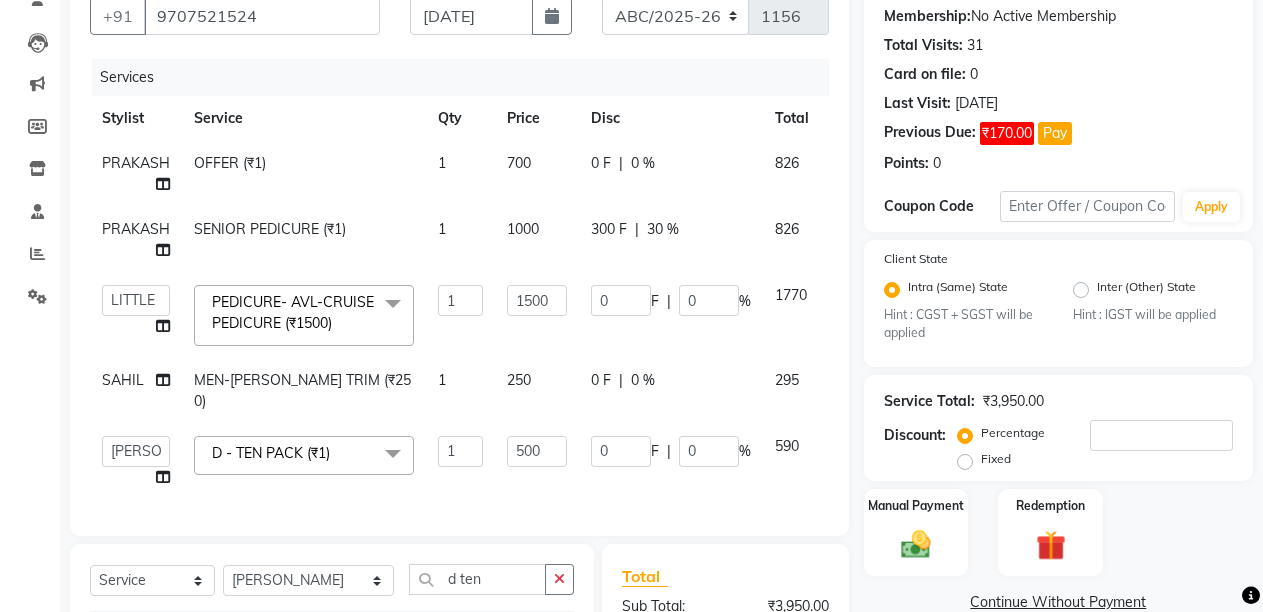 scroll, scrollTop: 441, scrollLeft: 0, axis: vertical 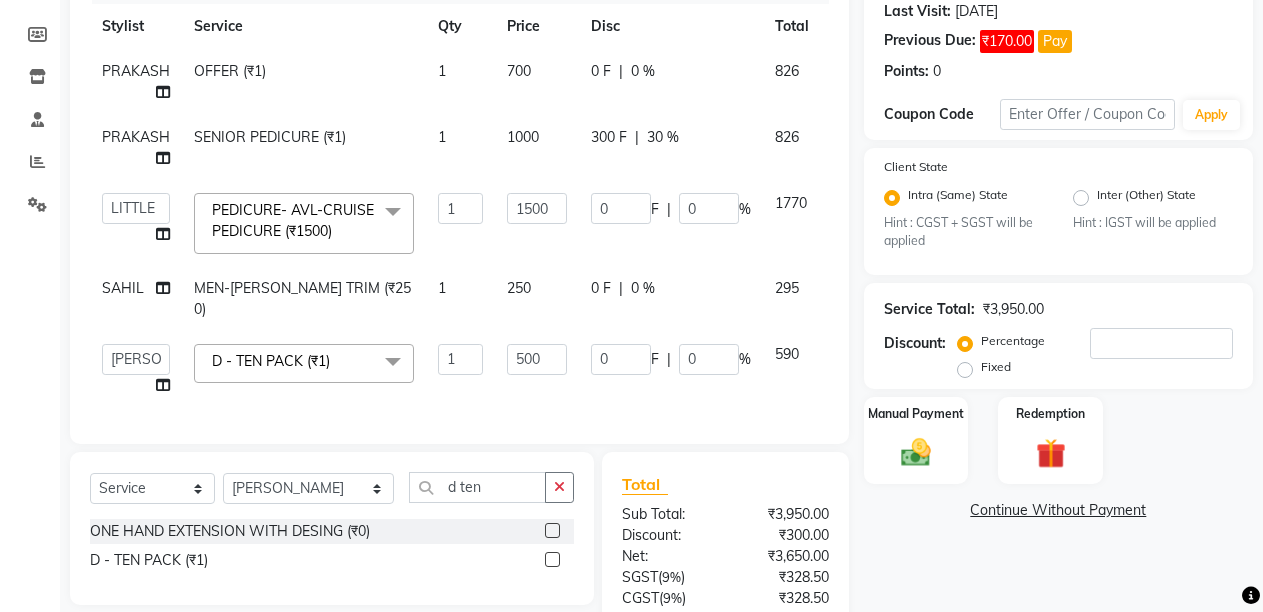 click on "30 %" 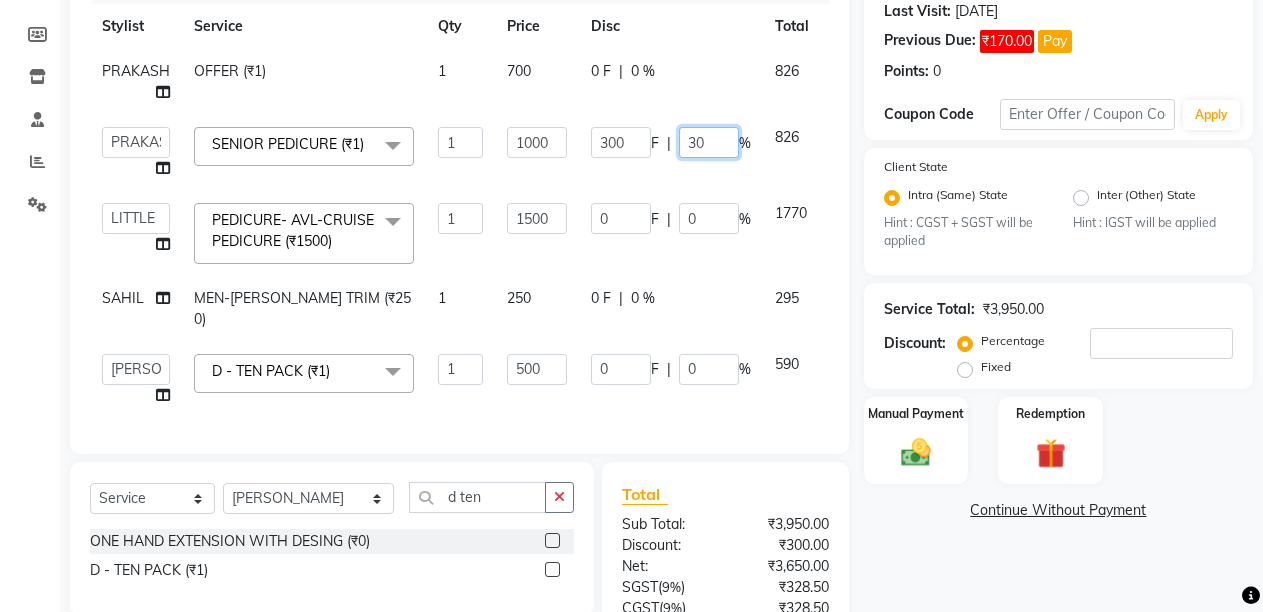 click on "30" 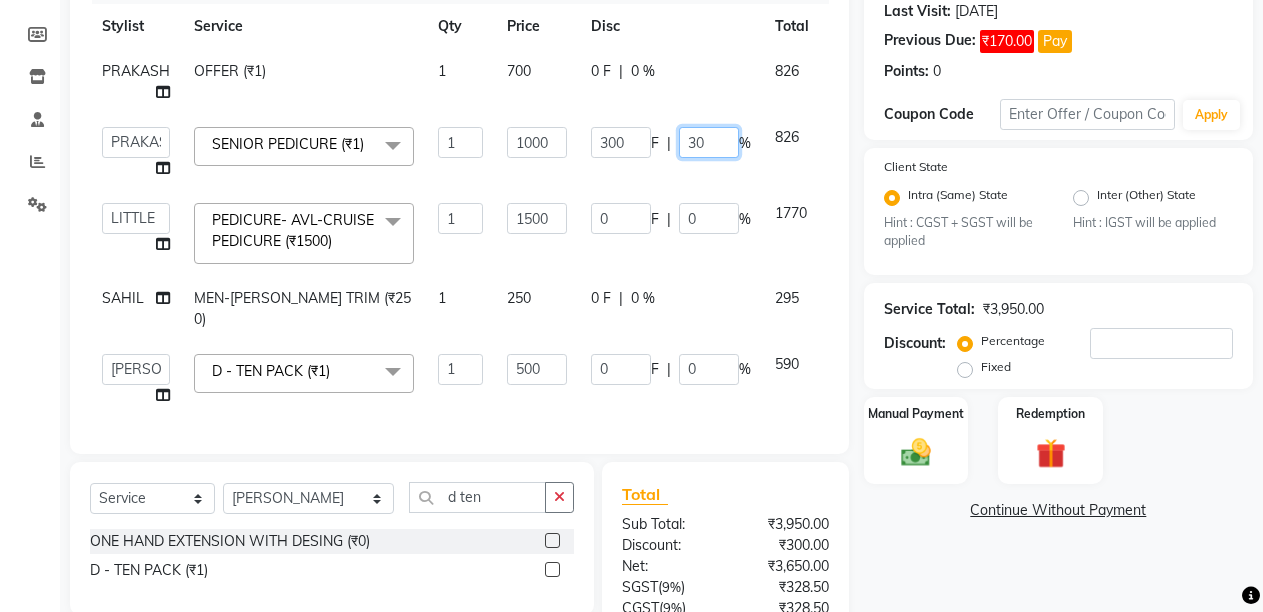 type on "3" 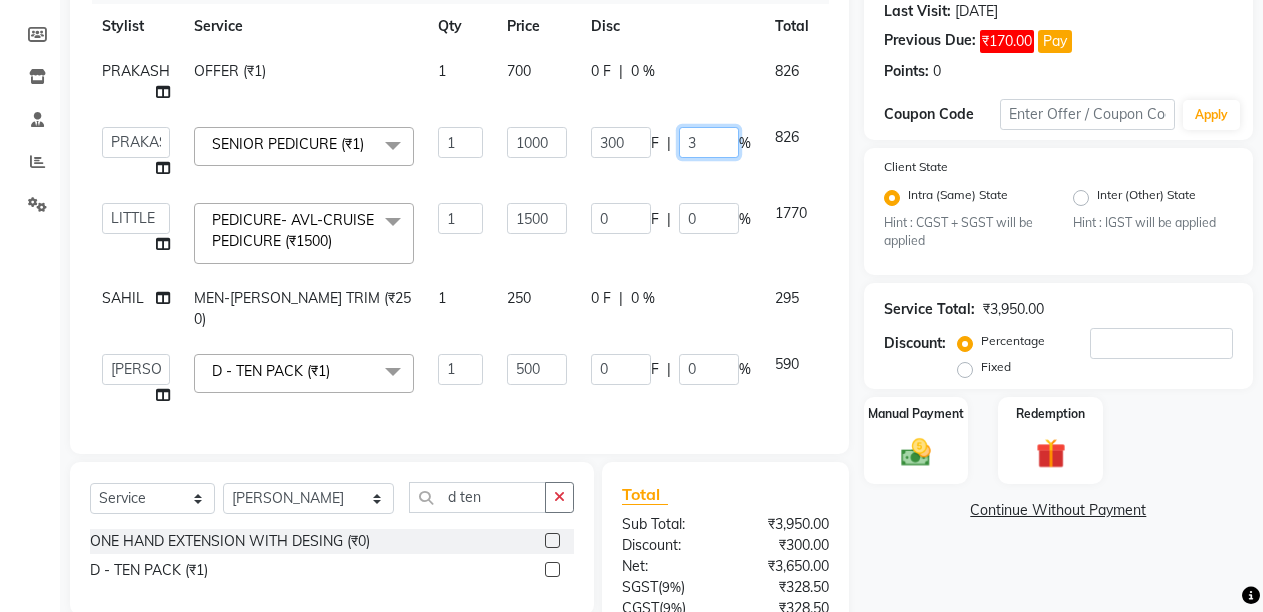 type 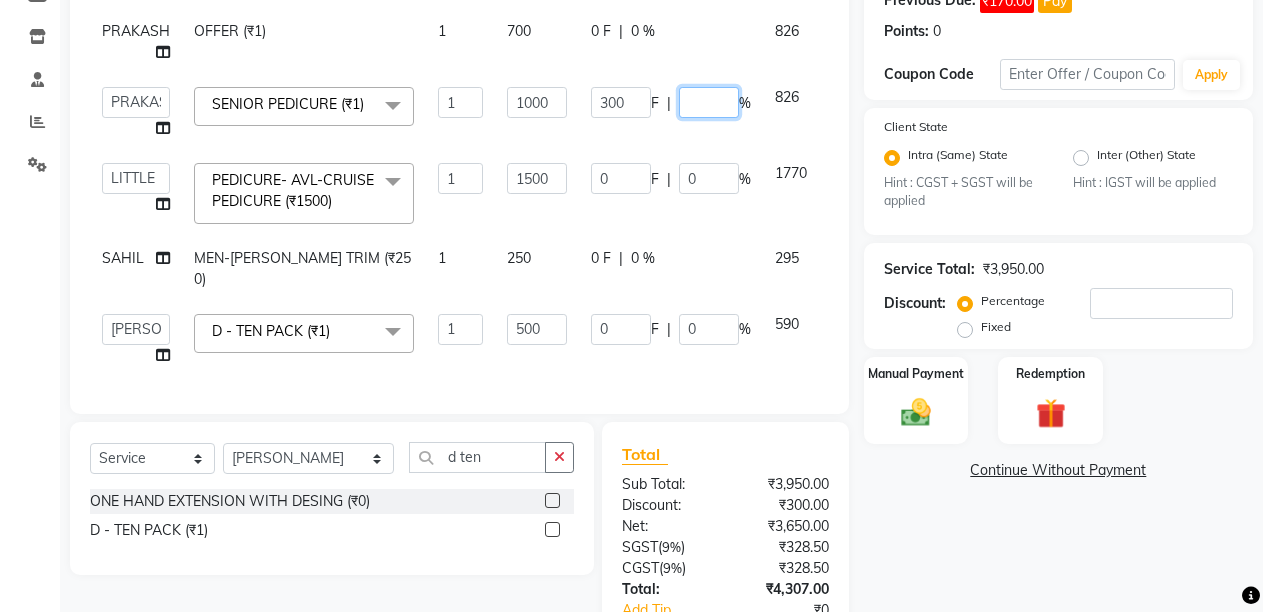 scroll, scrollTop: 361, scrollLeft: 0, axis: vertical 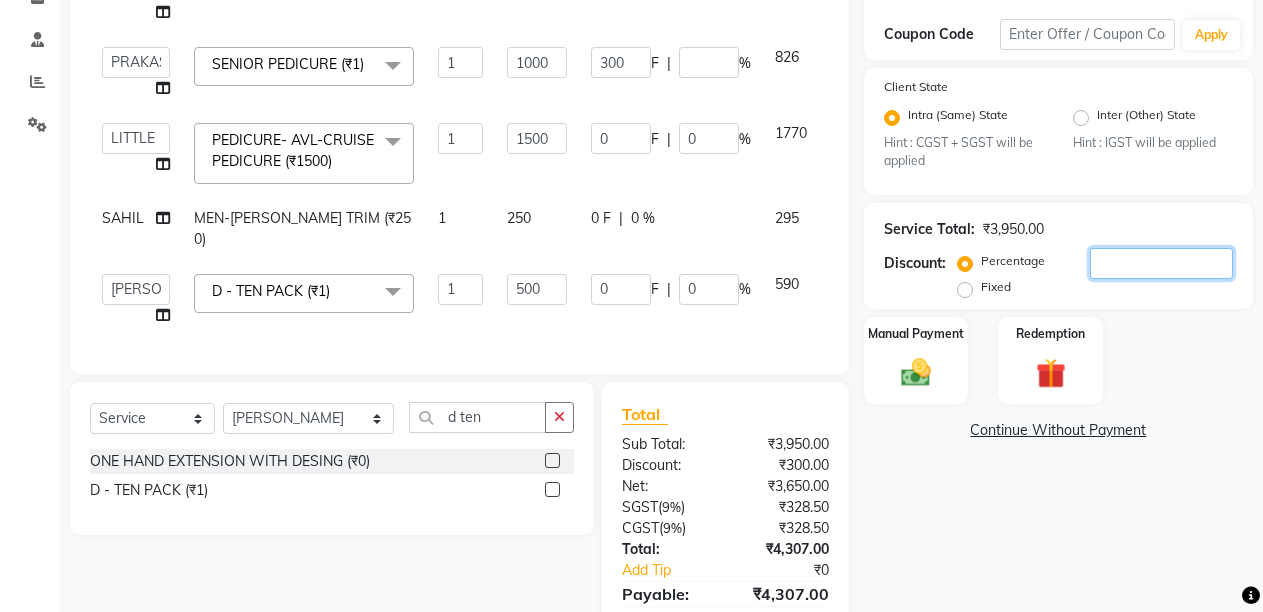 click 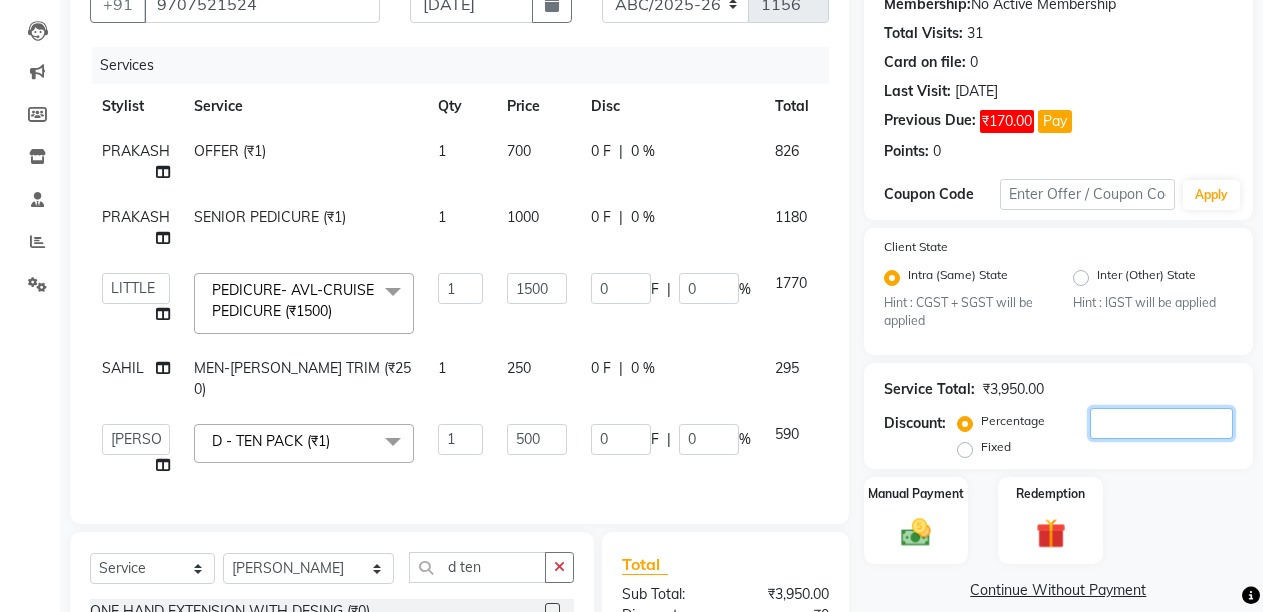 scroll, scrollTop: 161, scrollLeft: 0, axis: vertical 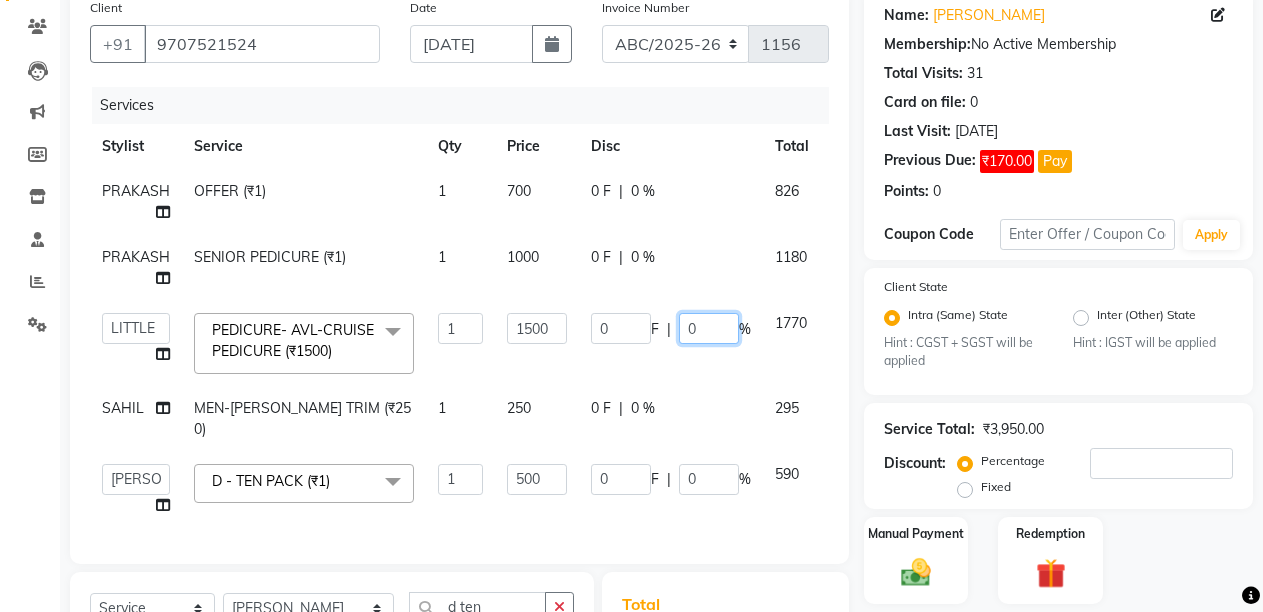 click on "0" 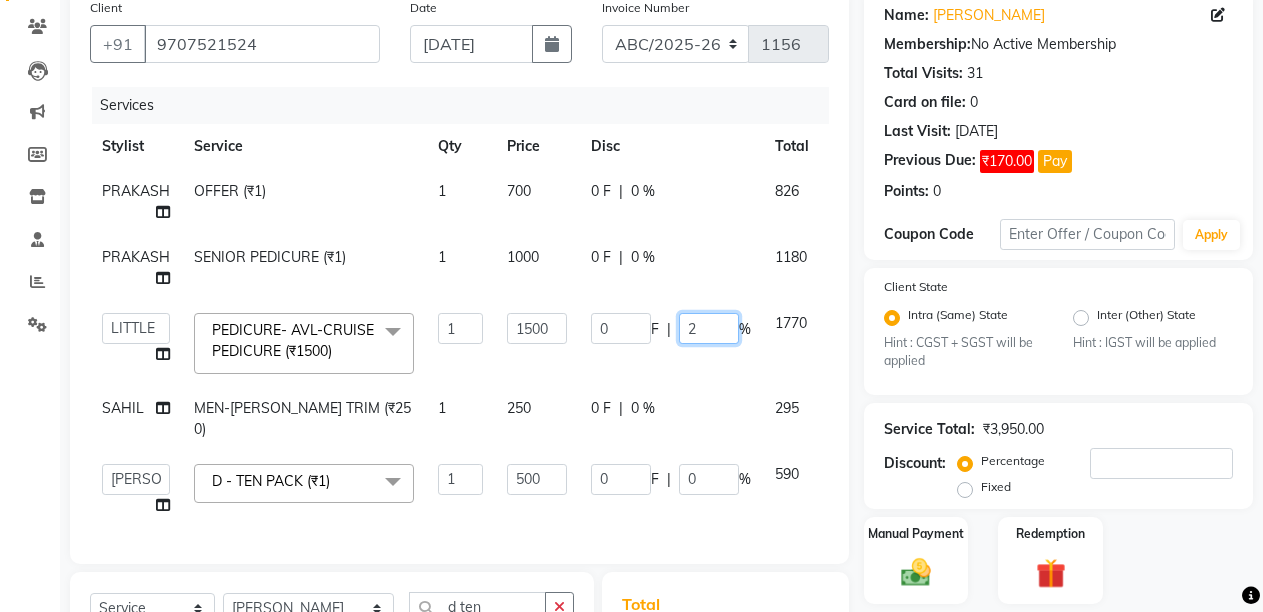 type on "20" 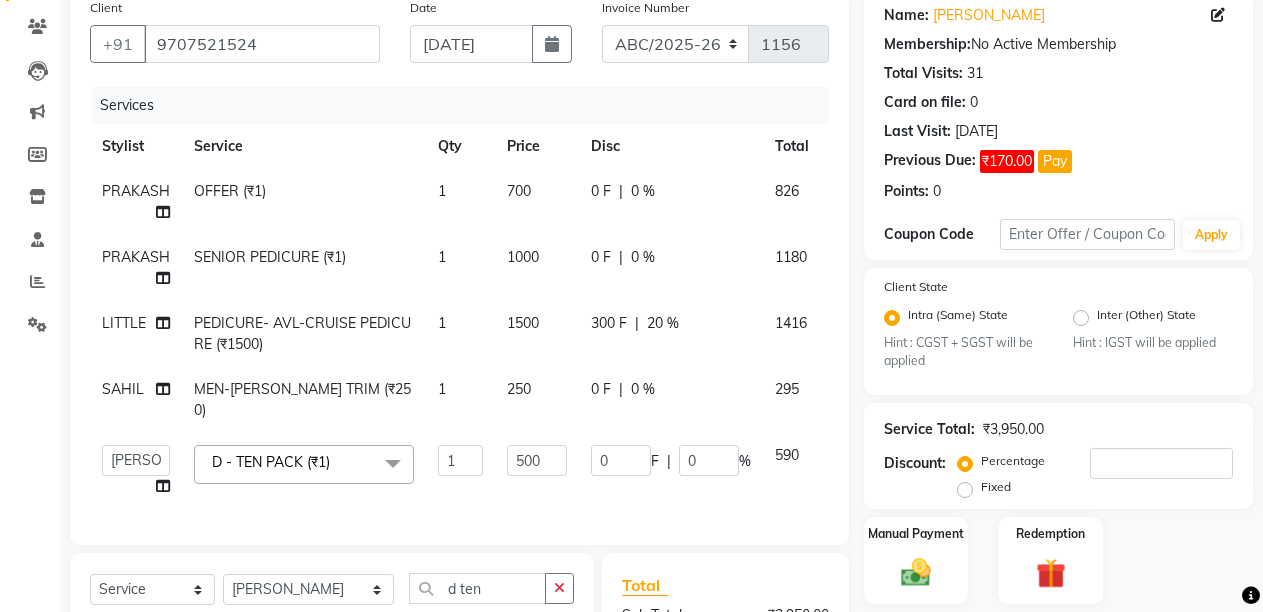 click on "0 F | 0 %" 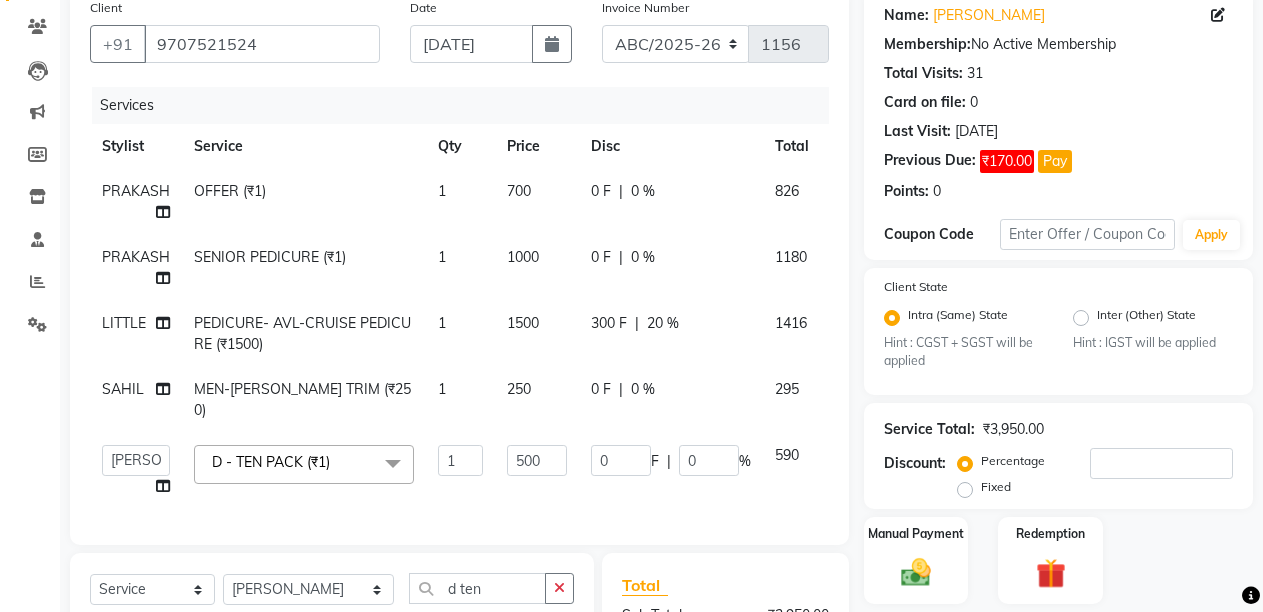 select on "32592" 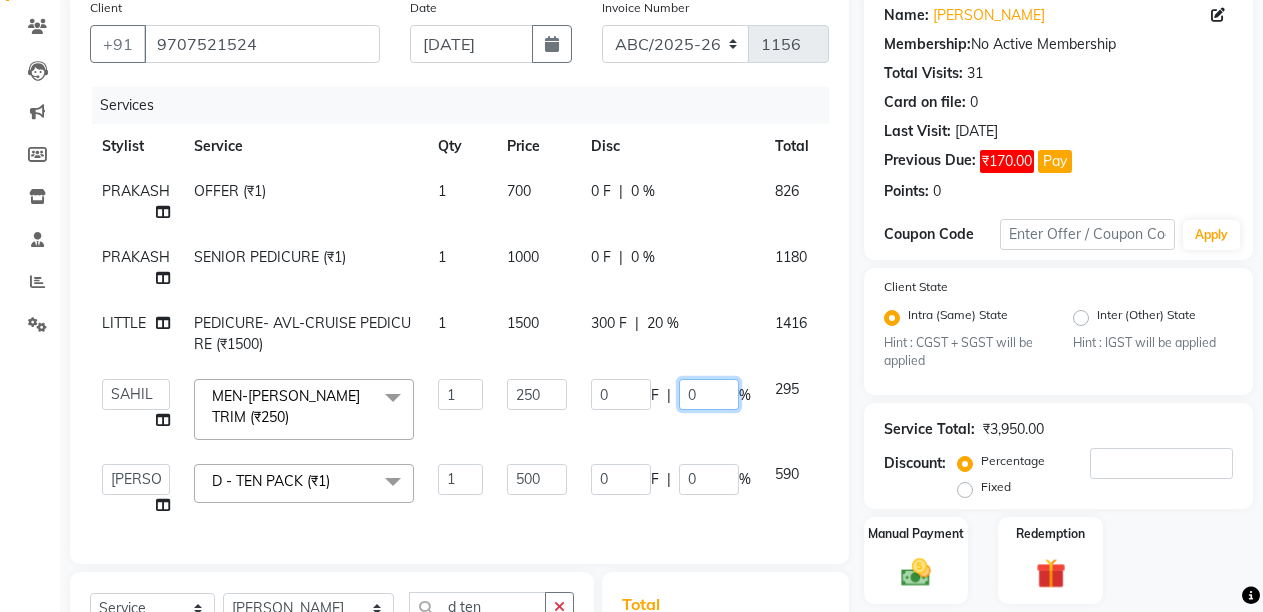 click on "0" 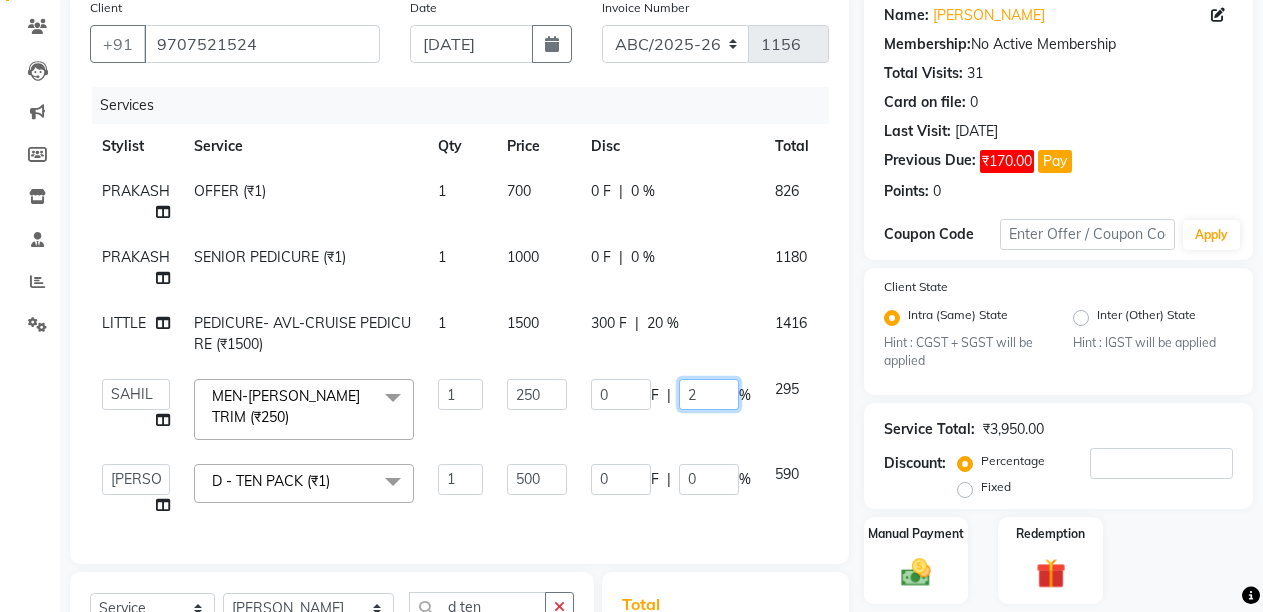 type on "20" 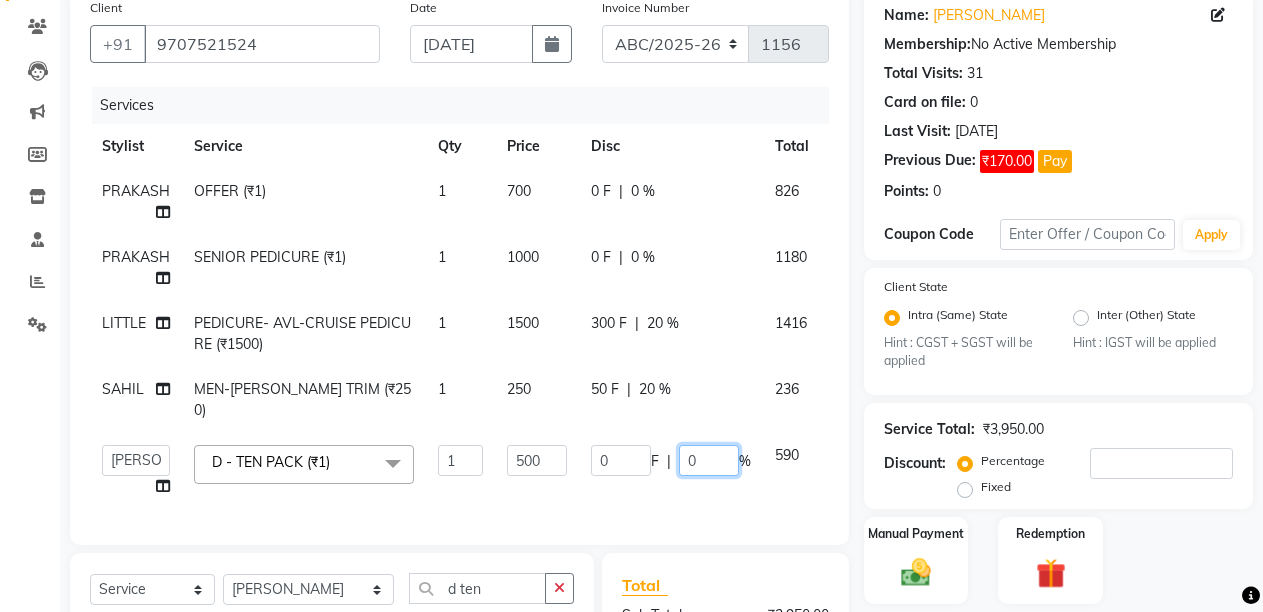 click on "0 F | 0 %" 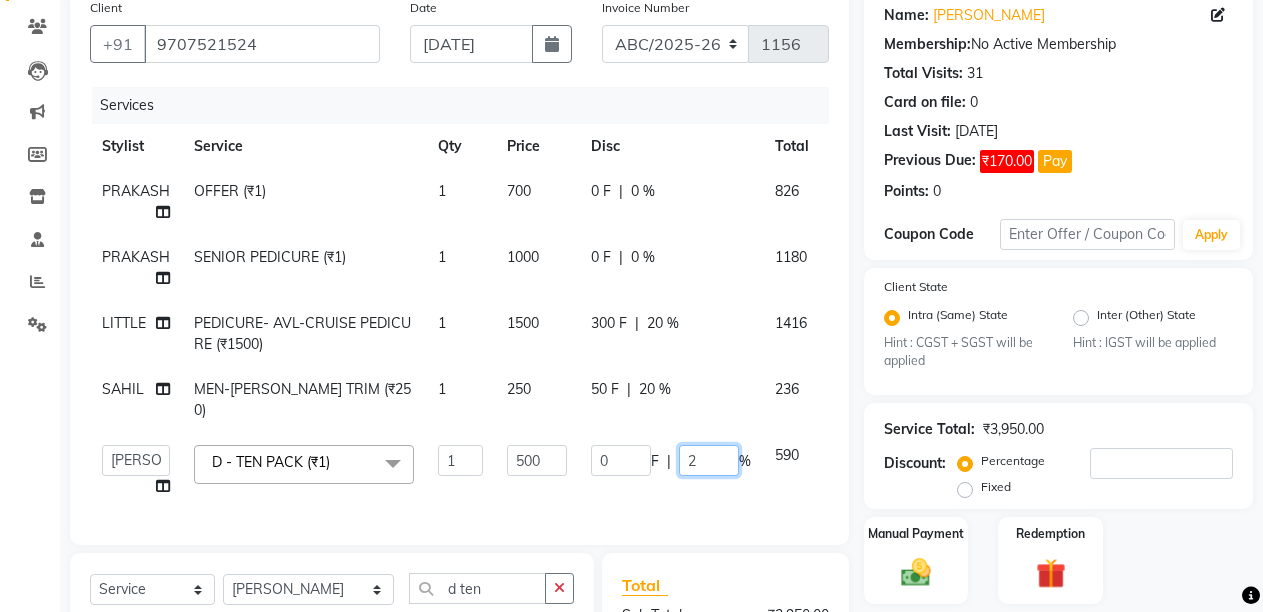 type on "20" 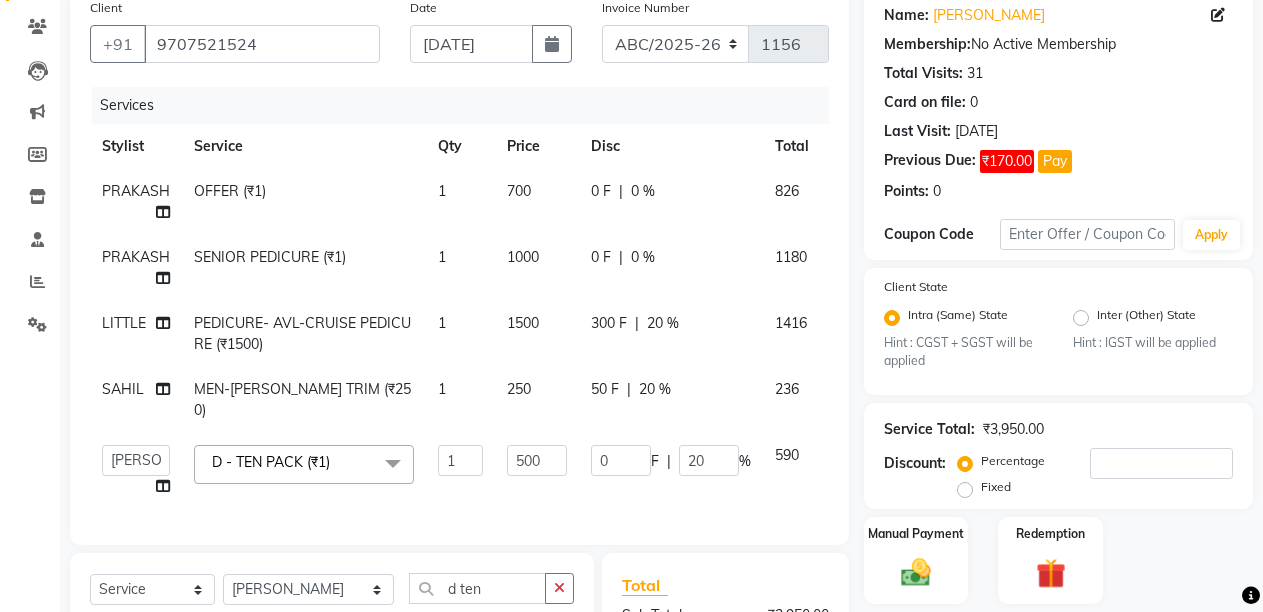 click on "0 F | 0 %" 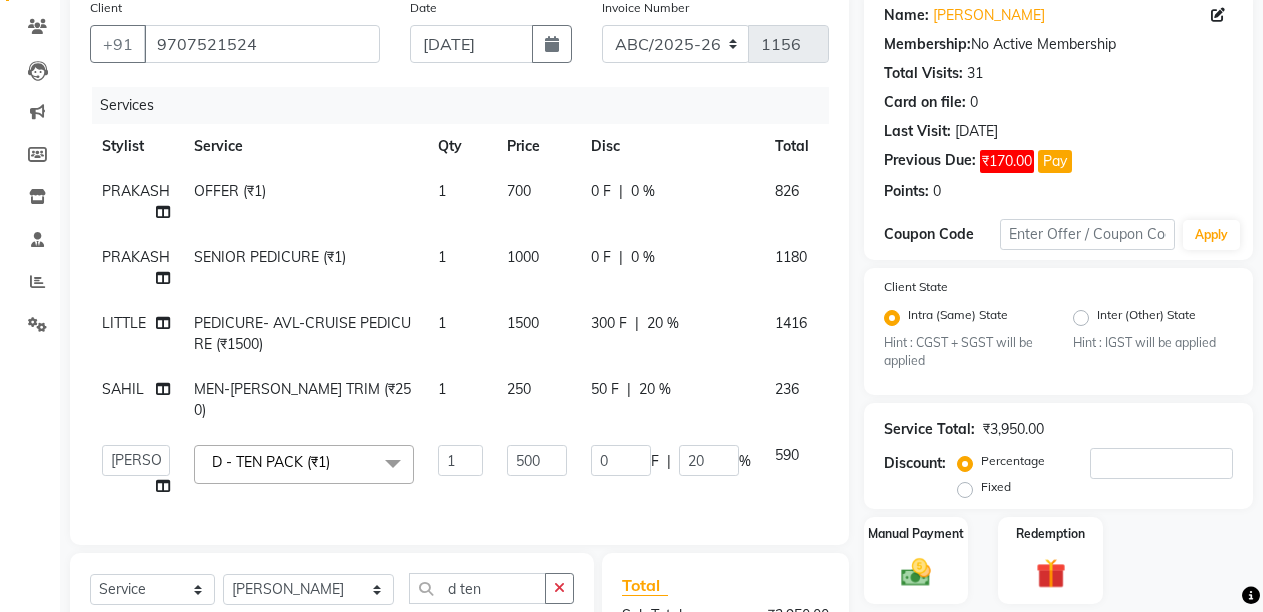 select on "32576" 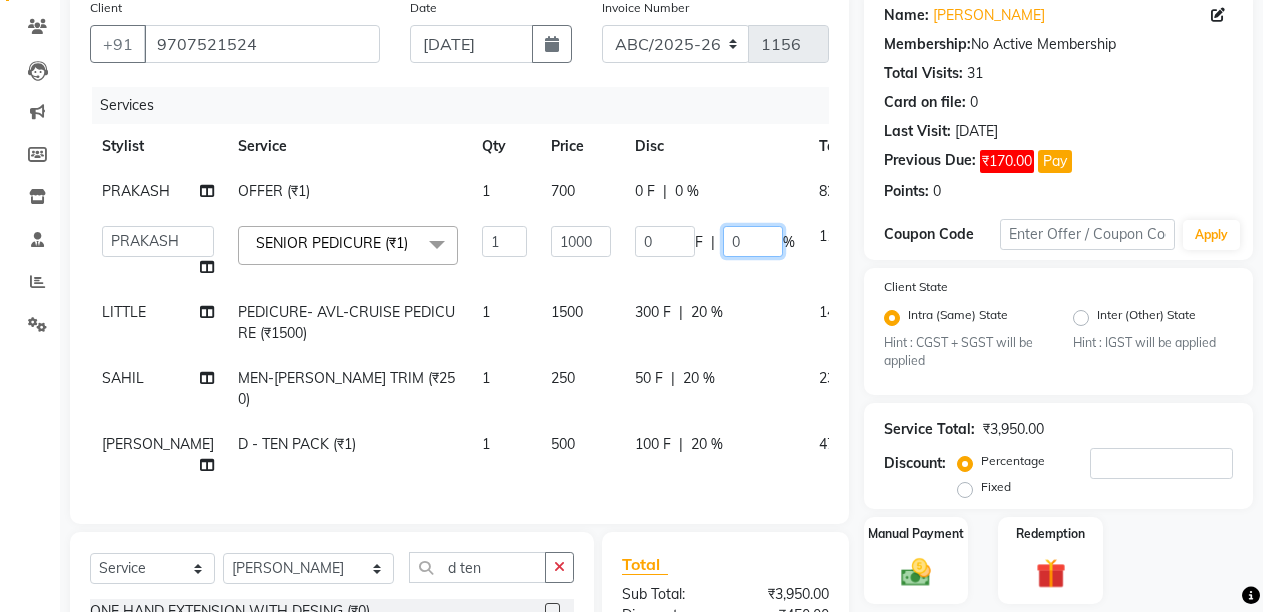 click on "0" 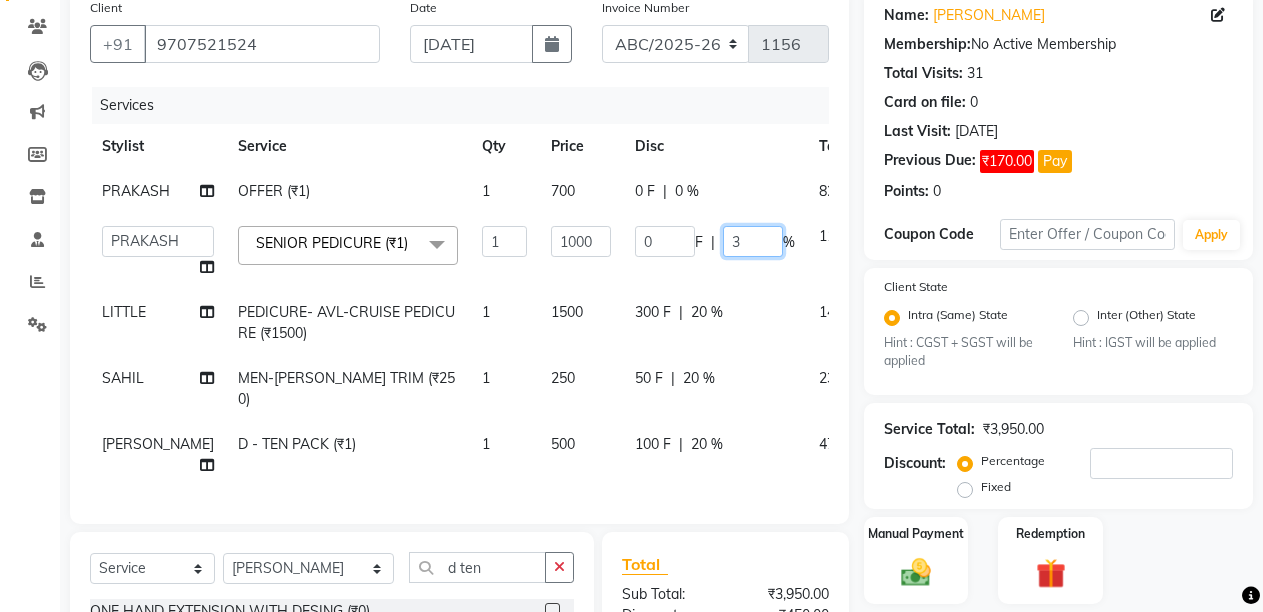 type on "30" 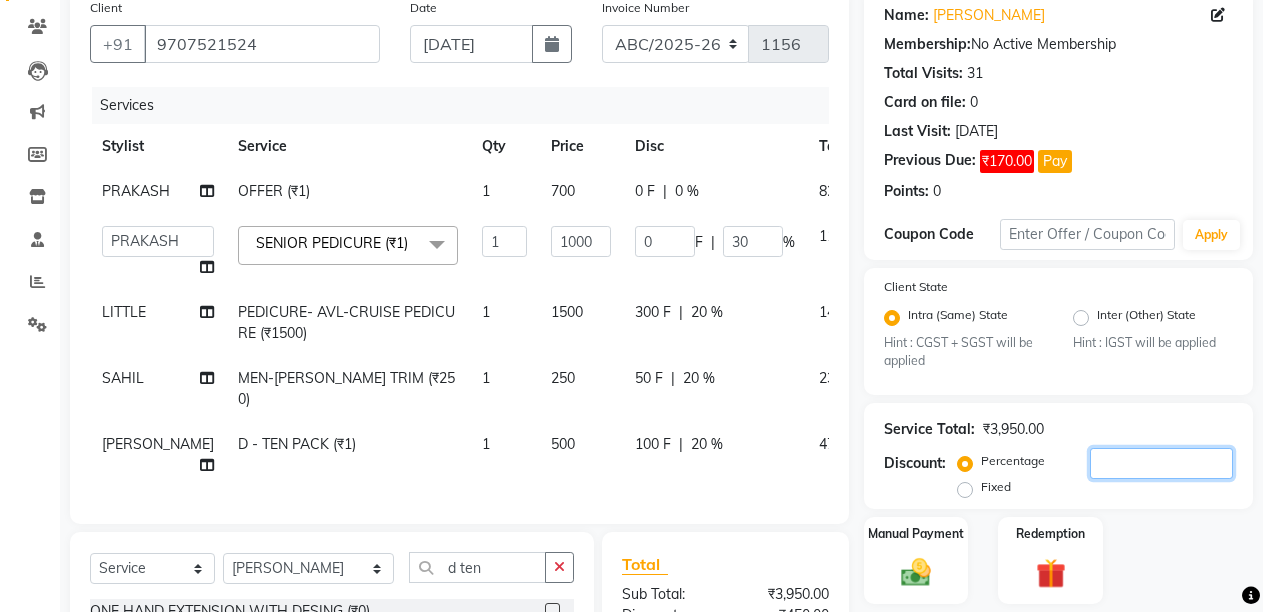 click 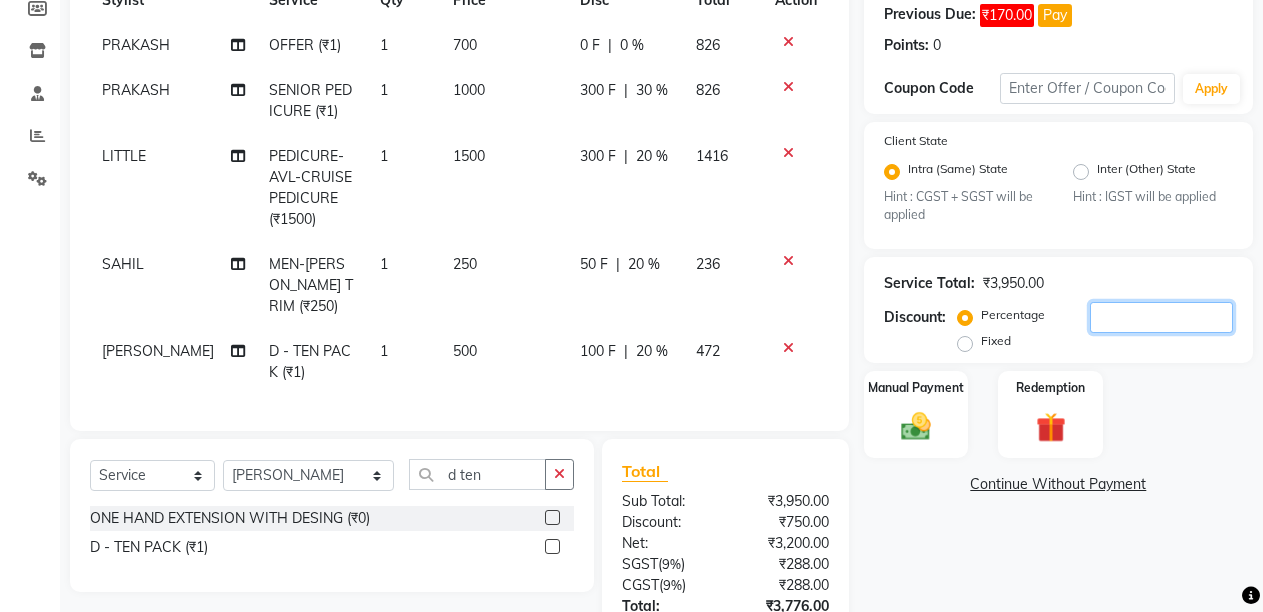 scroll, scrollTop: 321, scrollLeft: 0, axis: vertical 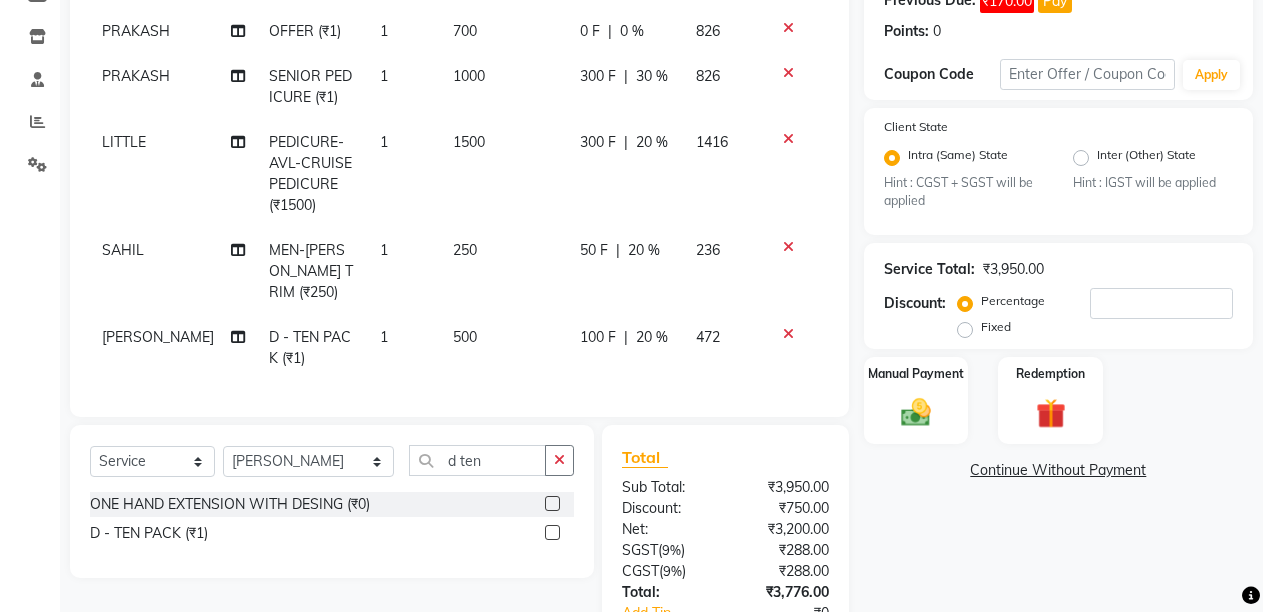 click on "30 %" 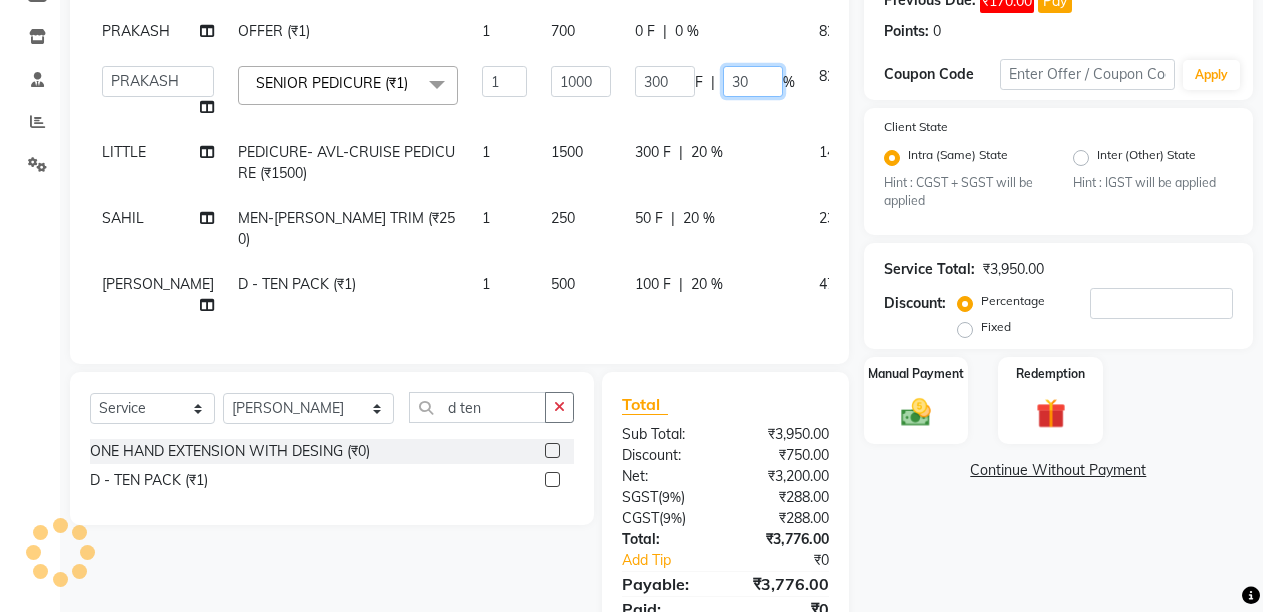 click on "30" 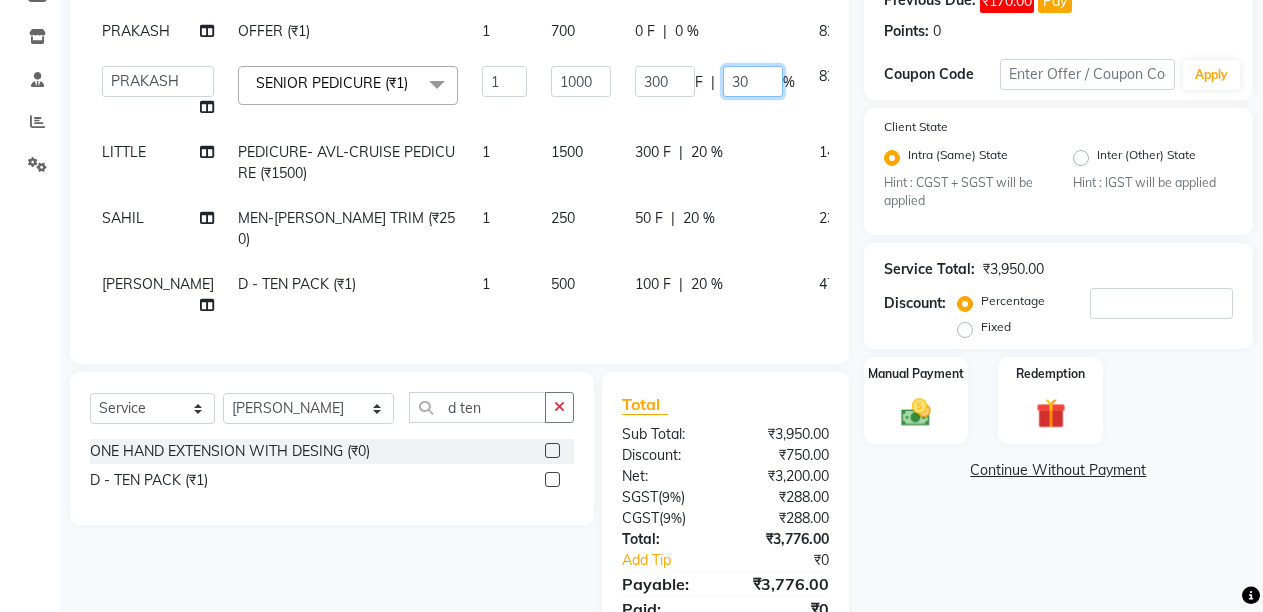 type on "3" 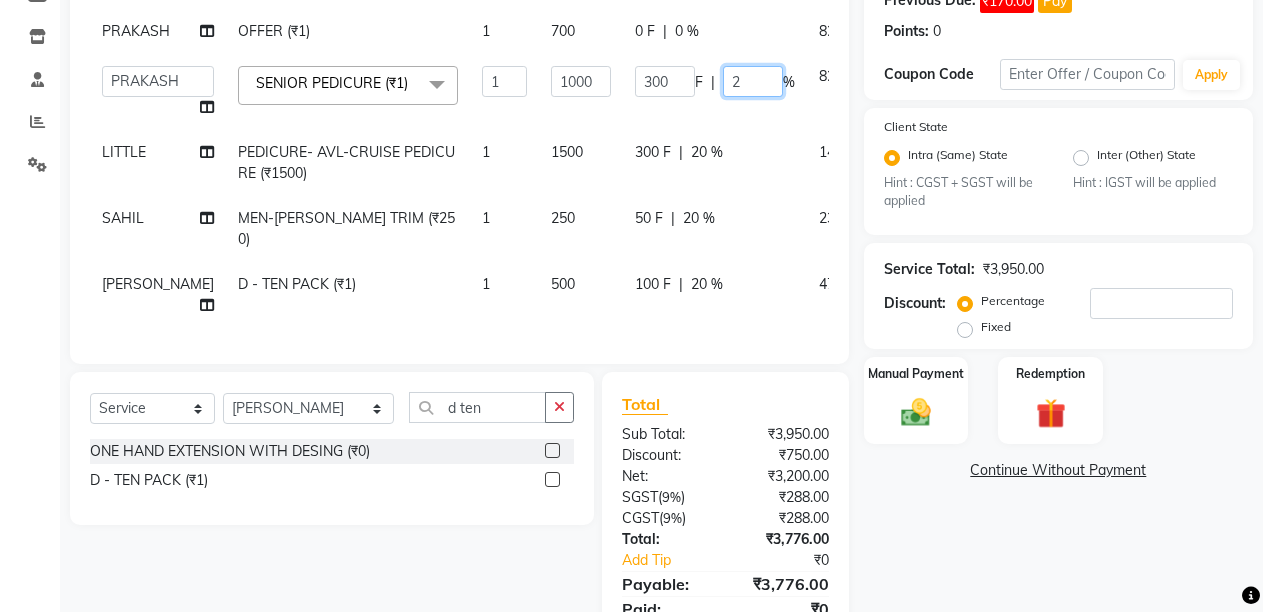 type on "20" 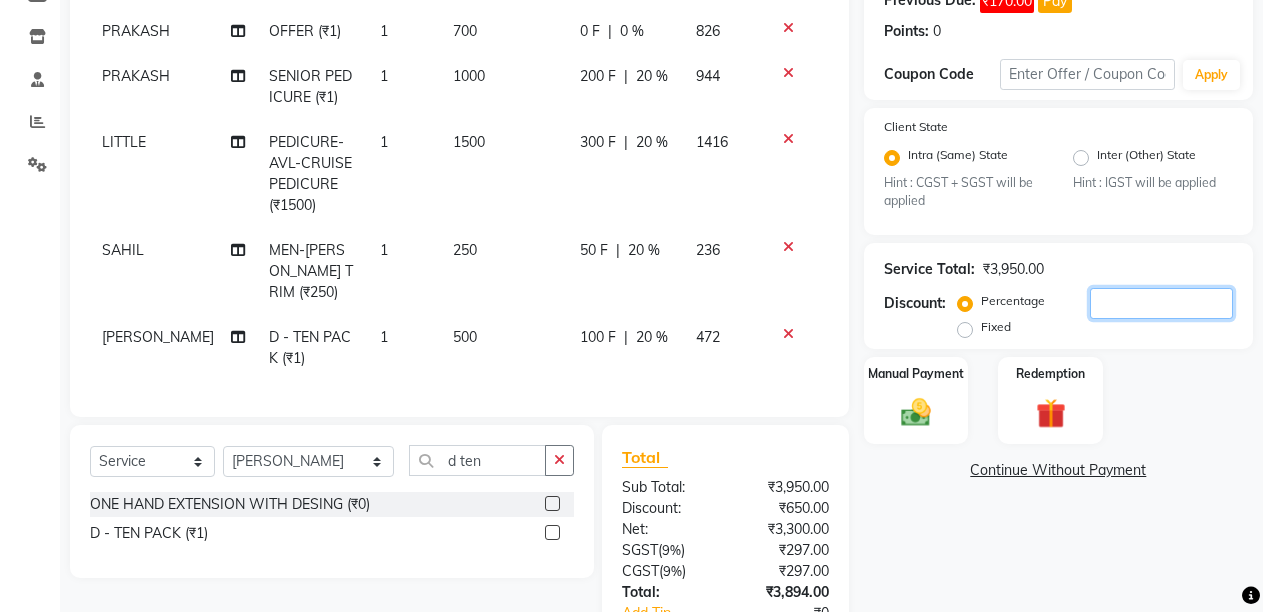 click 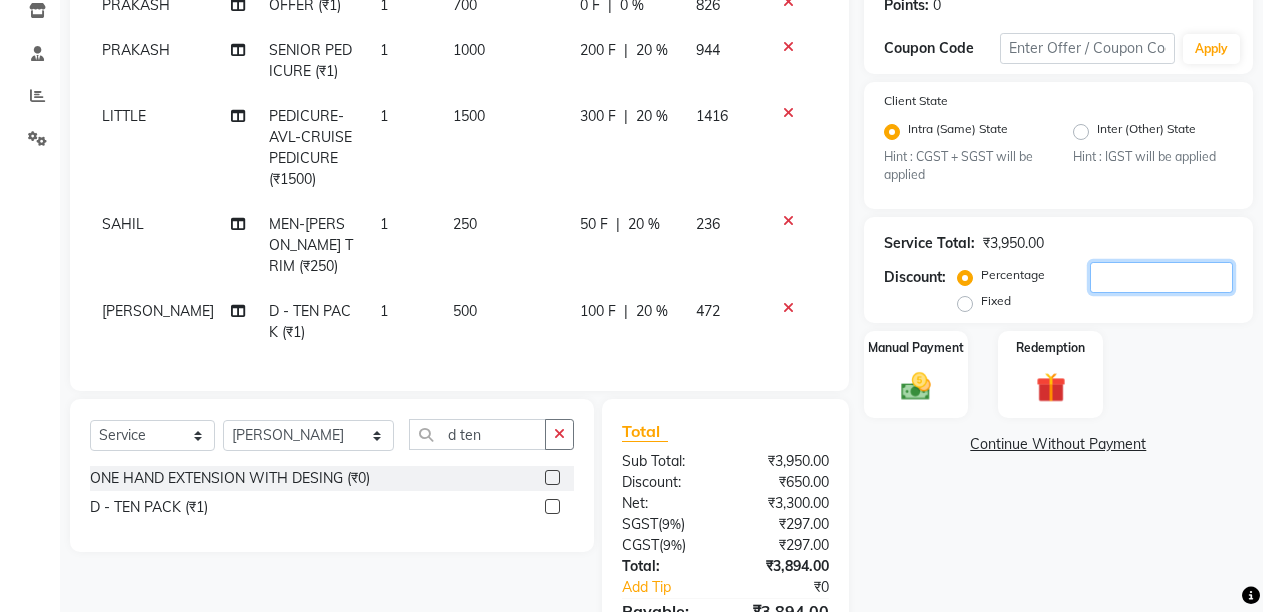 scroll, scrollTop: 361, scrollLeft: 0, axis: vertical 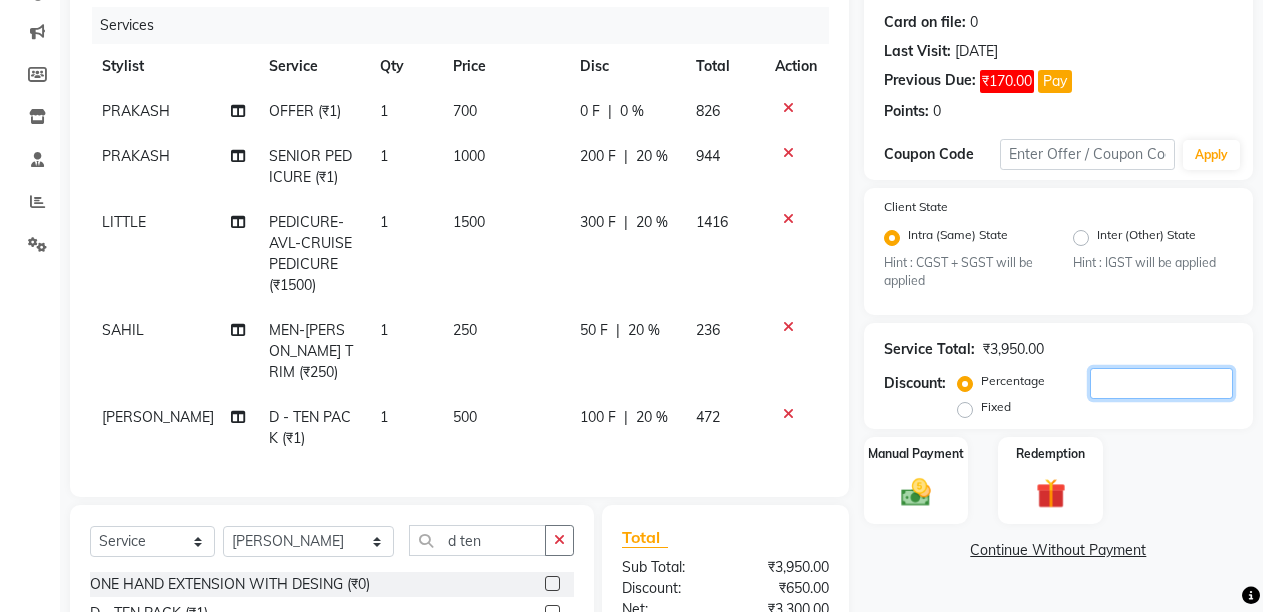 type on "0" 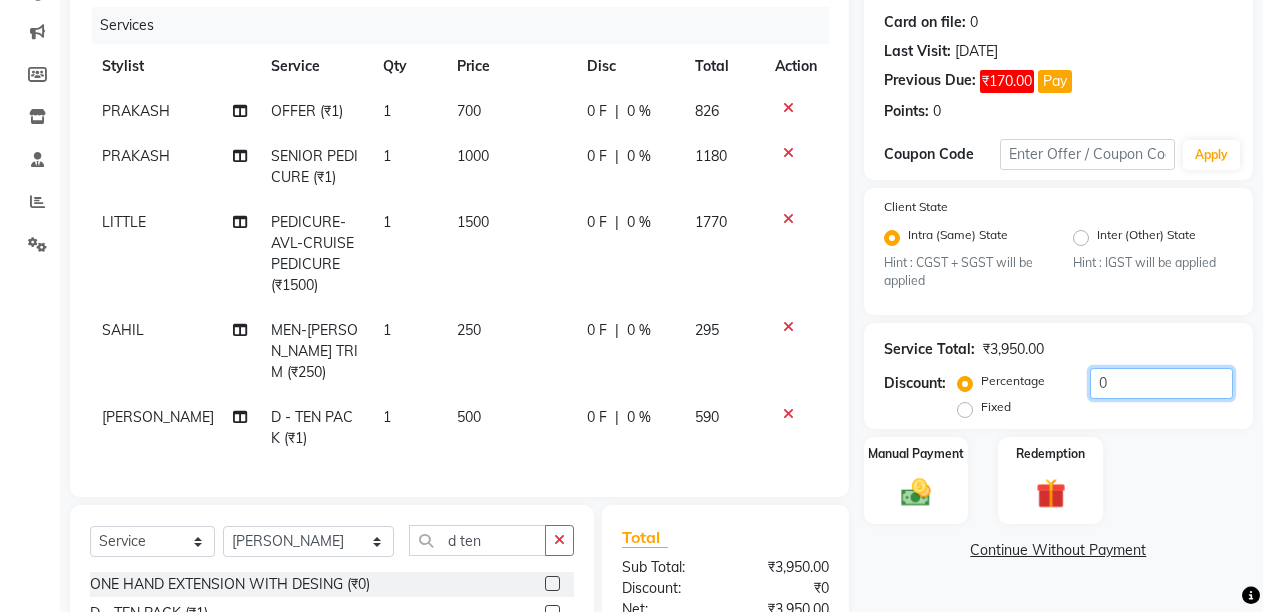 scroll, scrollTop: 44, scrollLeft: 0, axis: vertical 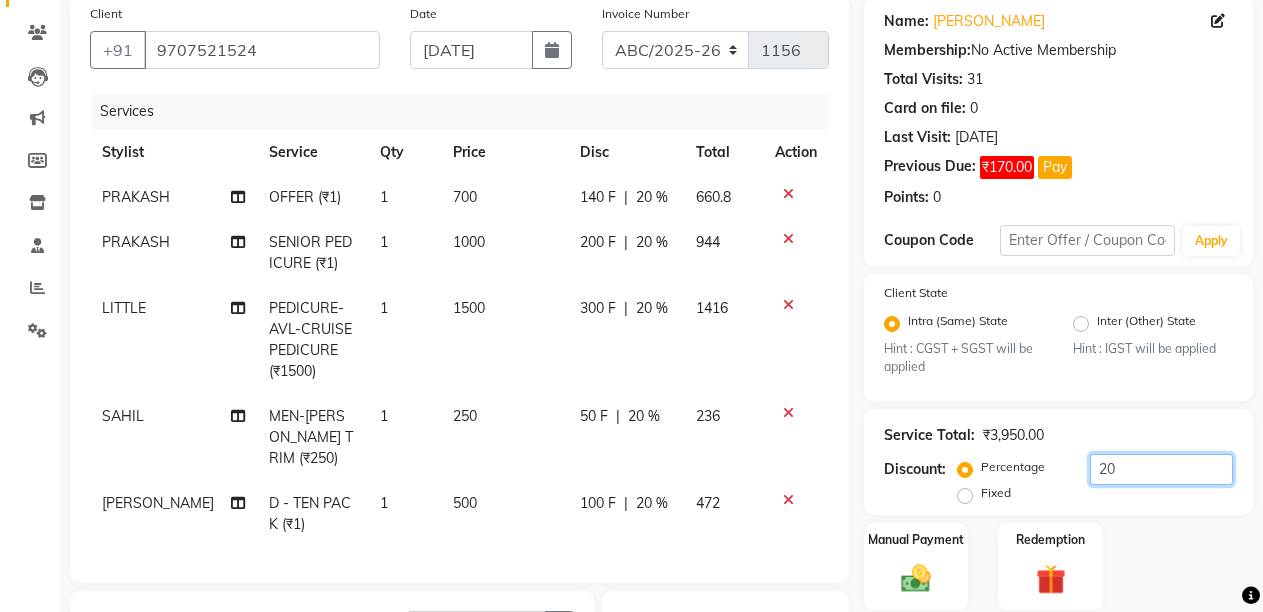 type on "20" 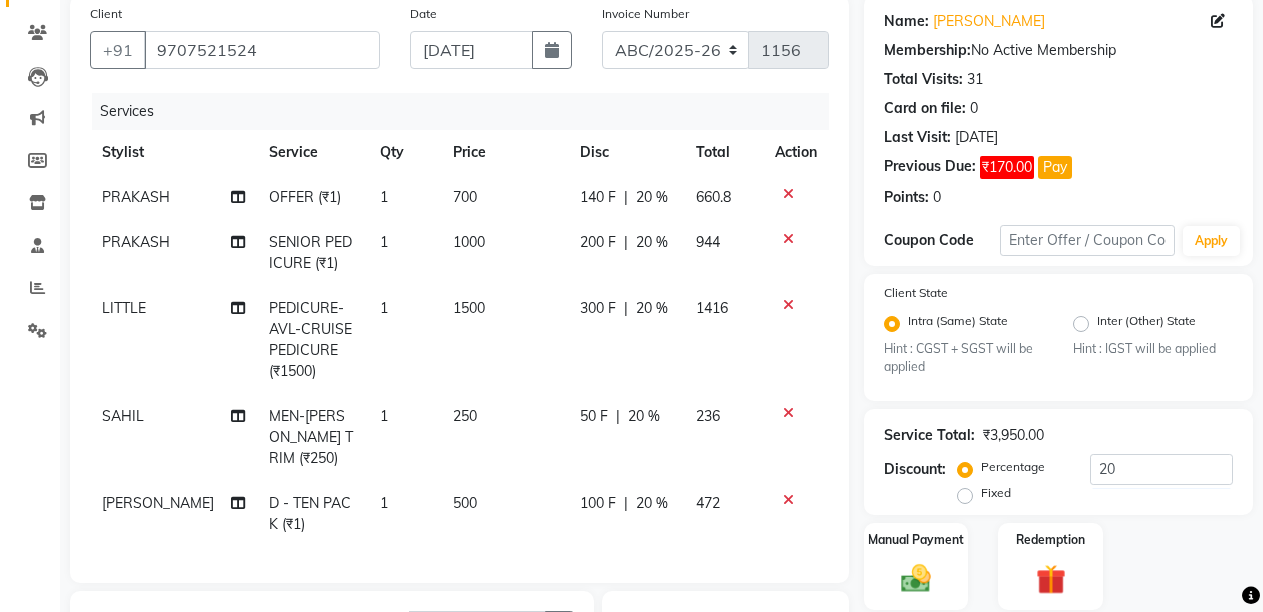 click on "20 %" 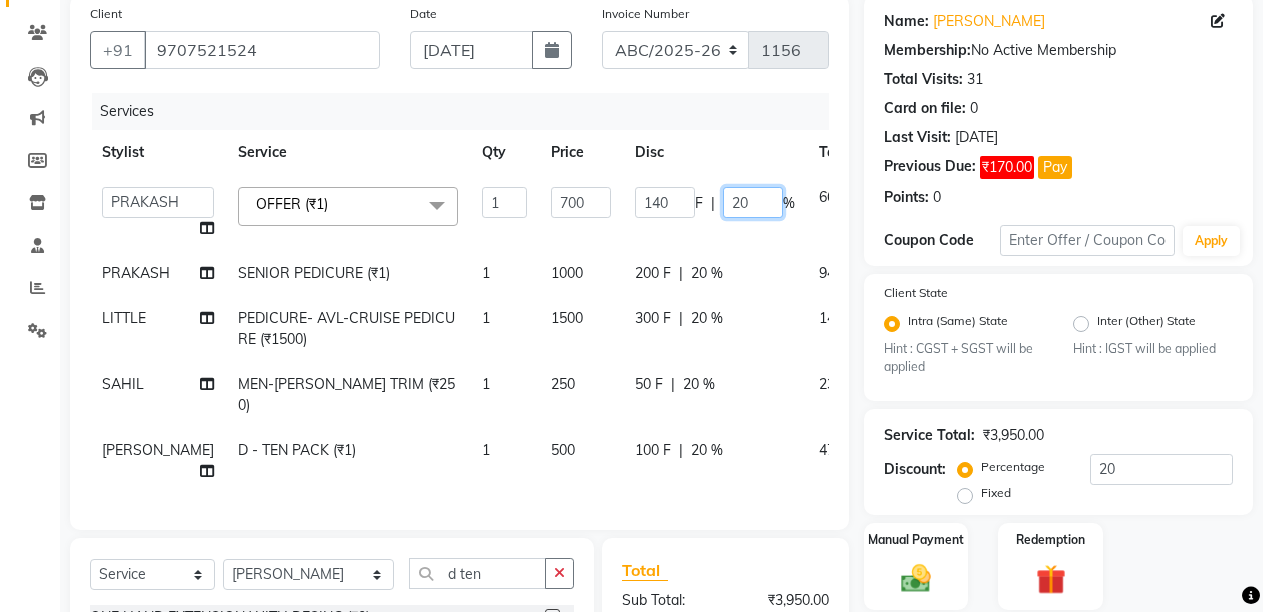 click on "20" 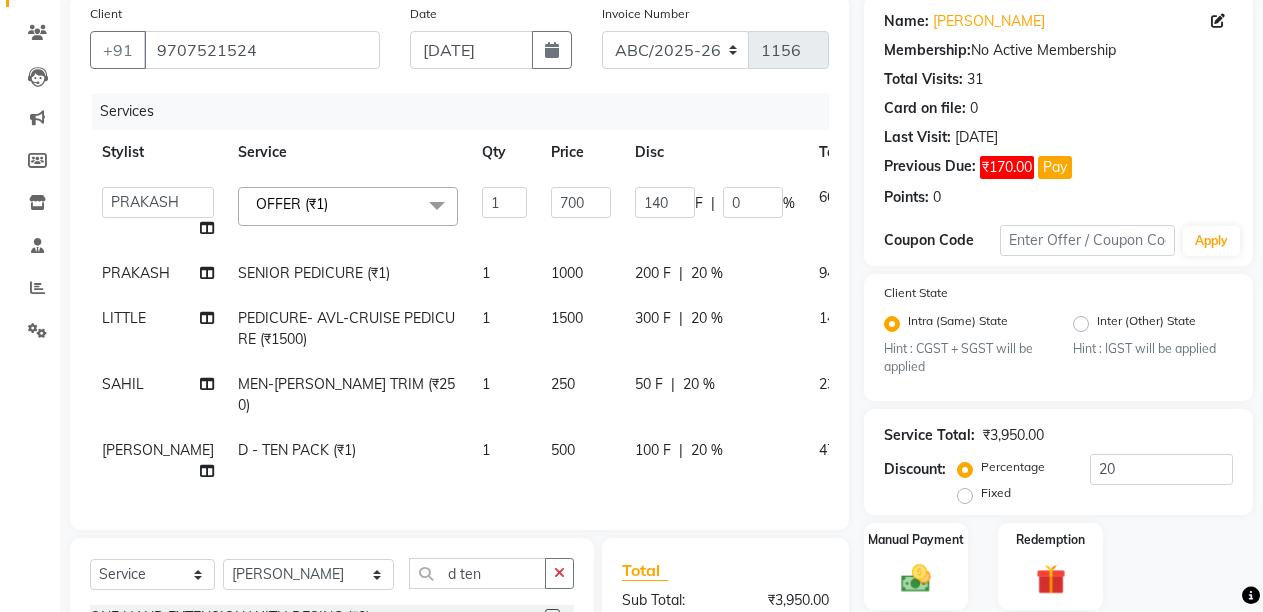 click on "ANIL    ANJANA   BARSHA   DEEPSHIKHA    DHON DAS   DHON / NITUMONI   EDWARD   EDWARD/ LAXMI   JOSHU   JUNMONI   KASHIF   LAXI / ANJANA   LAXMI   LITTLE   MAAM   MINTUL   MITALI   NEETU RANA   NITUMONI   NITUMONI/POJA/ LAXMI   NITUMONI / SAGARIKA   NITUMONI/ SAGRIKA   PRAKASH   PUJAA   Rubi   RUBI / LAXMI   SAGARIKA    SAGARIKA / RUBI   SAHIL   SAHIL / DHON   SAHIL / EDWARD   SAHIL/ JOSHU   SAHIL/JOSHU/PRAKASH/ RUBI   SAHIL/NITUMONI/ MITALI   SAHIL/ RUBI   SHABIR   SHADHAB   SIMA KALITA   SONALI DEKA   SOPEM   staff 1   staff 1   TANU  OFFER (₹1)  x HAIR CUT- HAIR CUT (₹750) HAIR CUT-SENIOR STYLIST (₹1000) HAIR CUT-HAIR TRIMING (₹750) HAIR CUT-REGULAR SHAMPOO (₹250) WASH AND BLOW DRY (₹600) HAIR CUT-OIL MASSAGE (₹900) HAIR CUT-WASH WITH DANDRUFF AMPULE (₹800) HAIR CUT-IRONING (₹1000) HAIR CUT-CURL-TONG (₹1000) HAIR CUT-HAIR DO (₹1000) HAIR CUT-KERATIN SHAMPOO (₹750) HAIR CUT-BOTOPLEXX TREATMENT (₹7500) HAIR CUT-REGULAR CONDITIONER (₹250) ONLY-BLOW DRY (₹300) PRE WASH (₹1000) 1" 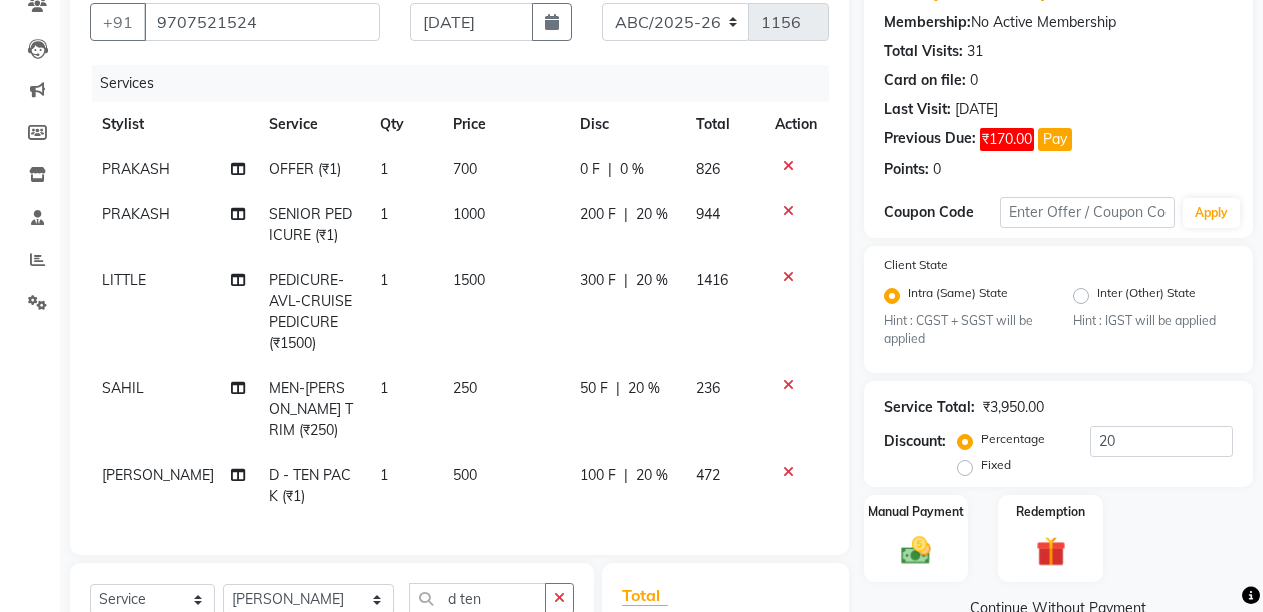 scroll, scrollTop: 454, scrollLeft: 0, axis: vertical 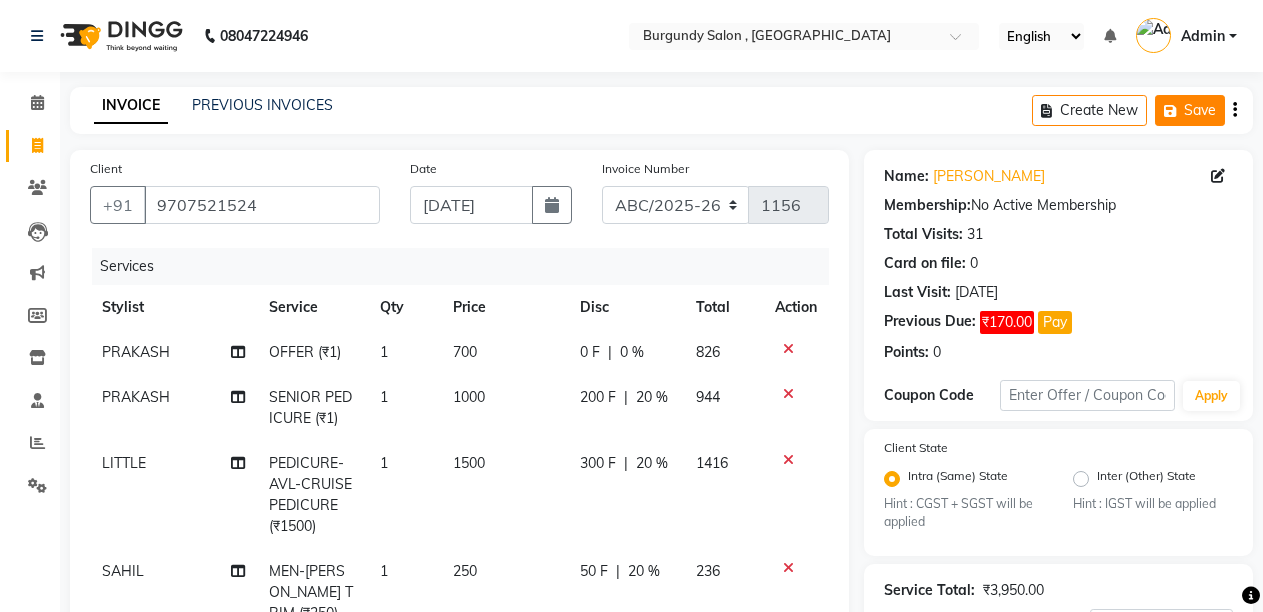 click on "Save" 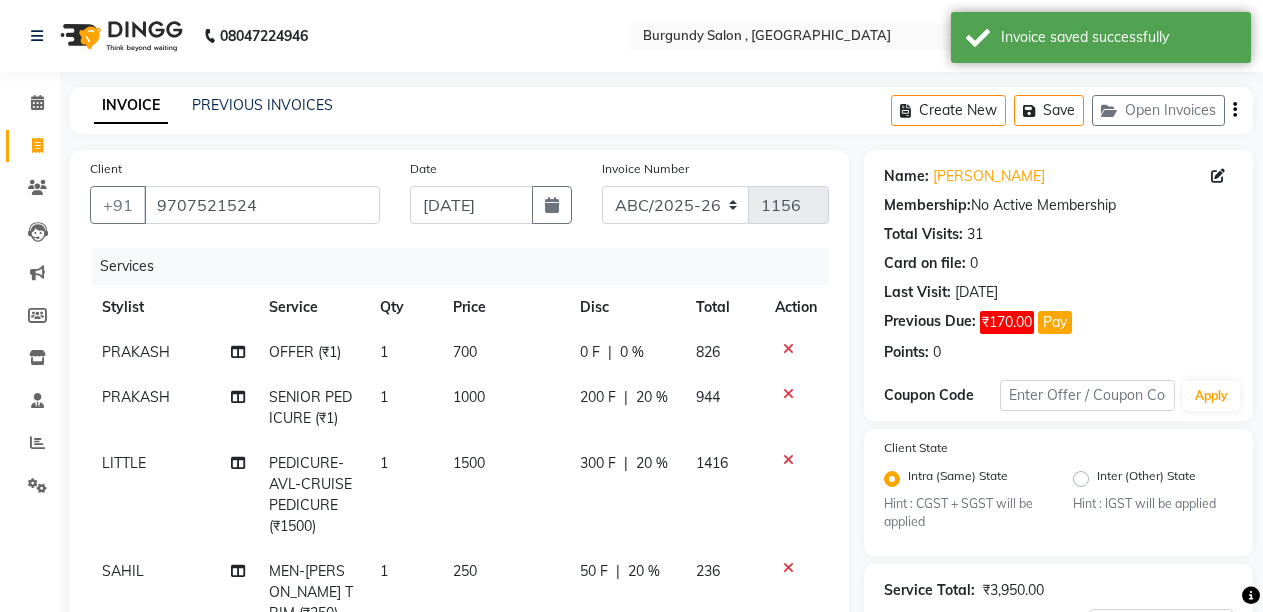 scroll, scrollTop: 454, scrollLeft: 0, axis: vertical 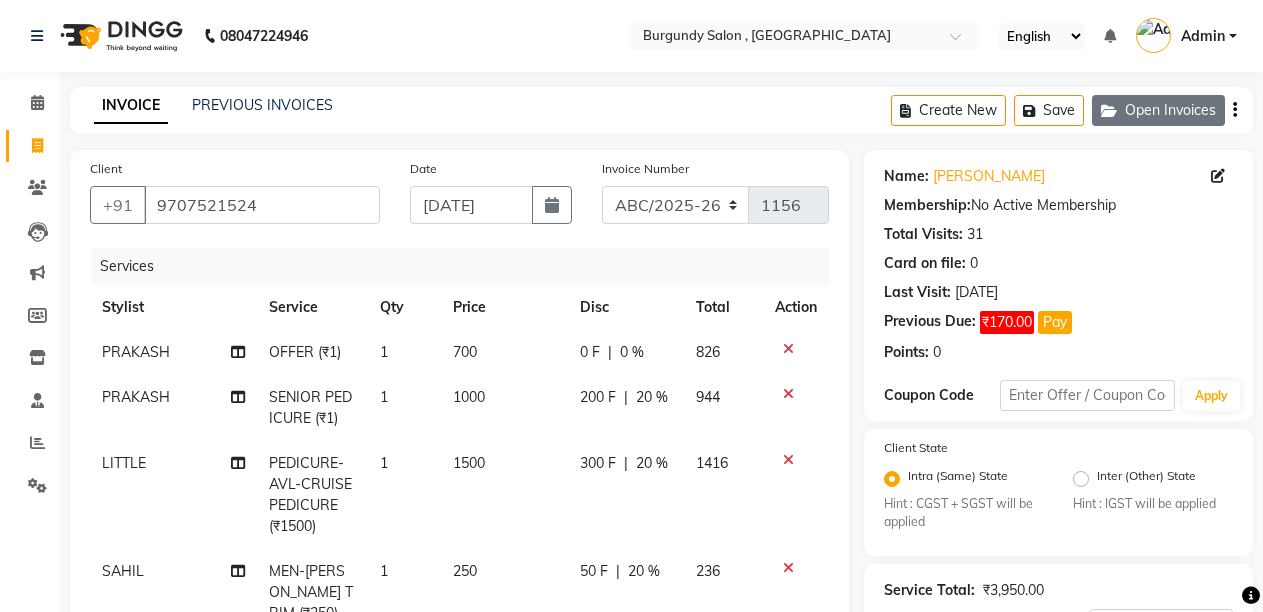 click on "Open Invoices" 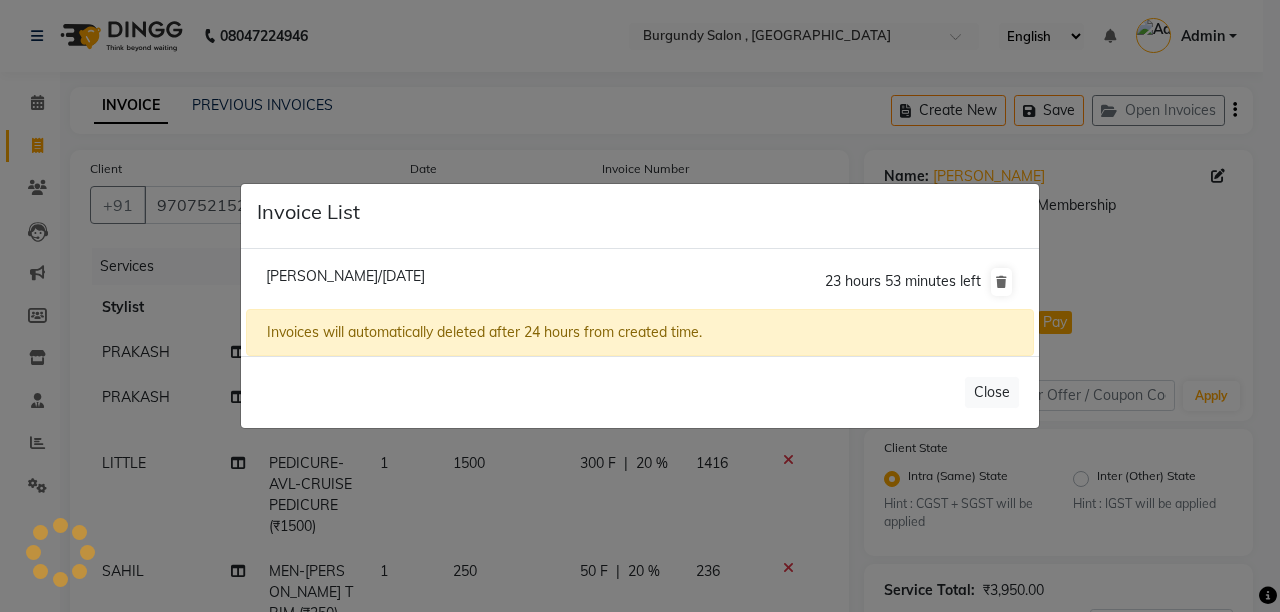 click on "Invoice List  Bikash Agarwal/11 July 2025  23 hours 53 minutes left  Invoices will automatically deleted after 24 hours from created time.   Close" 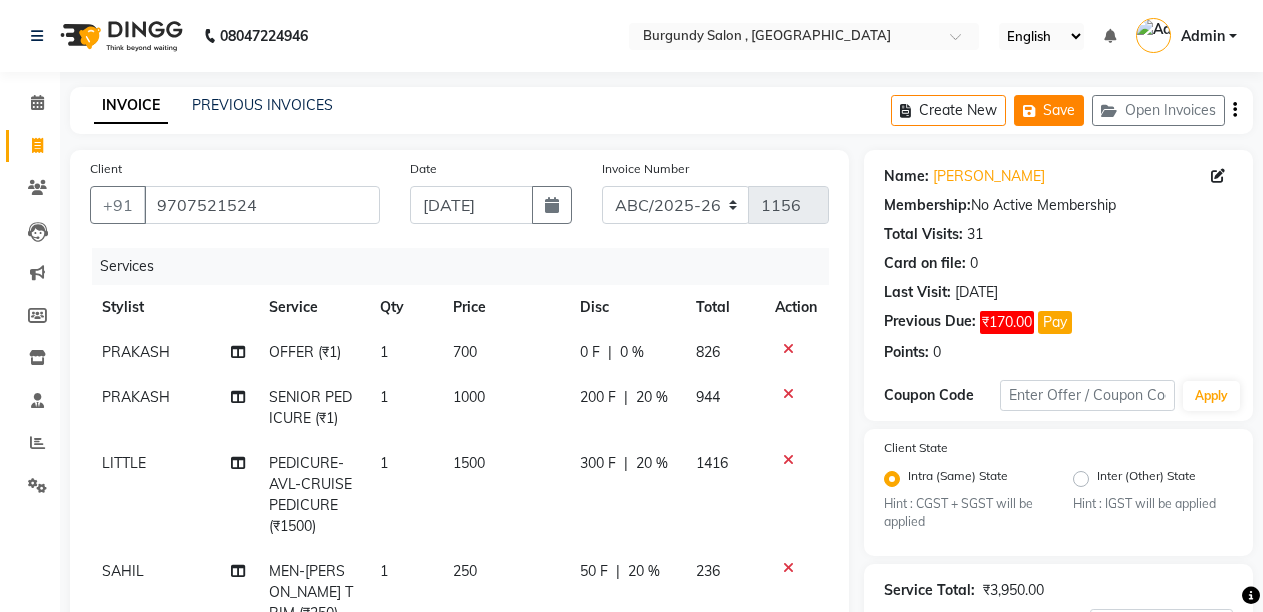 click on "Save" 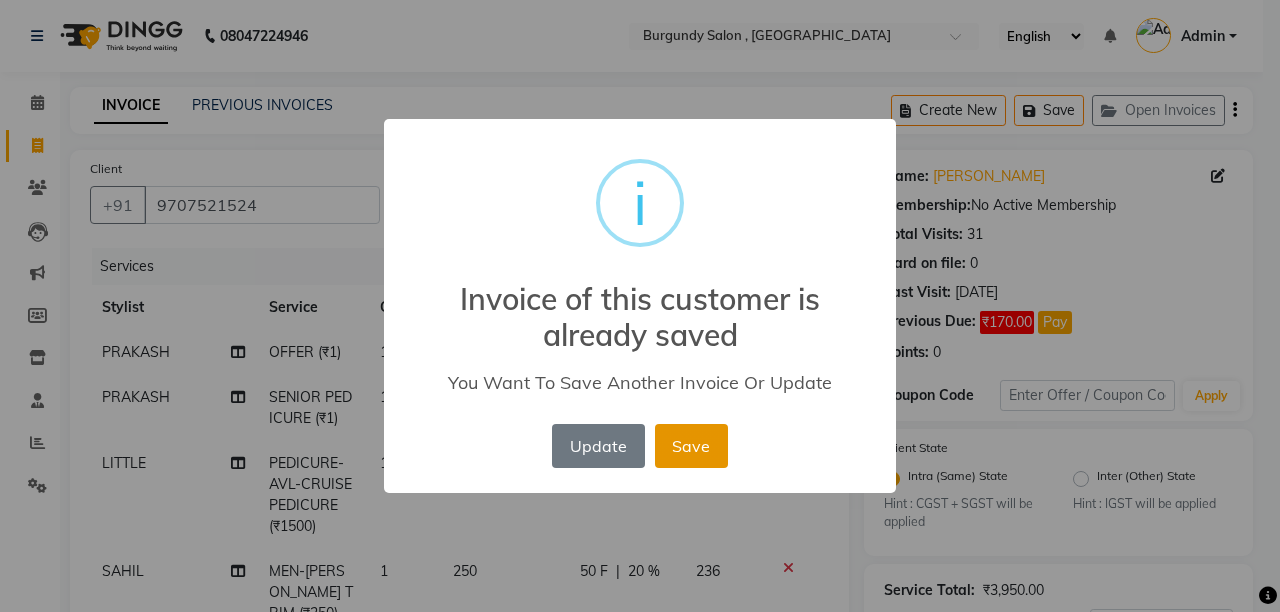 click on "Save" at bounding box center [691, 446] 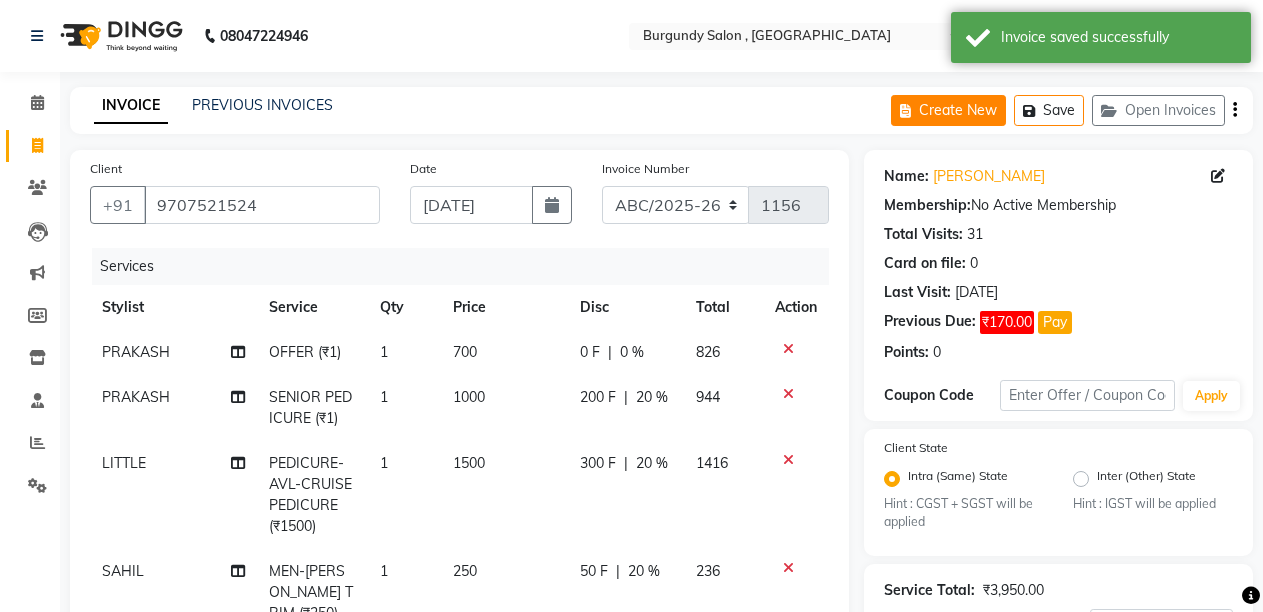 click on "Create New" 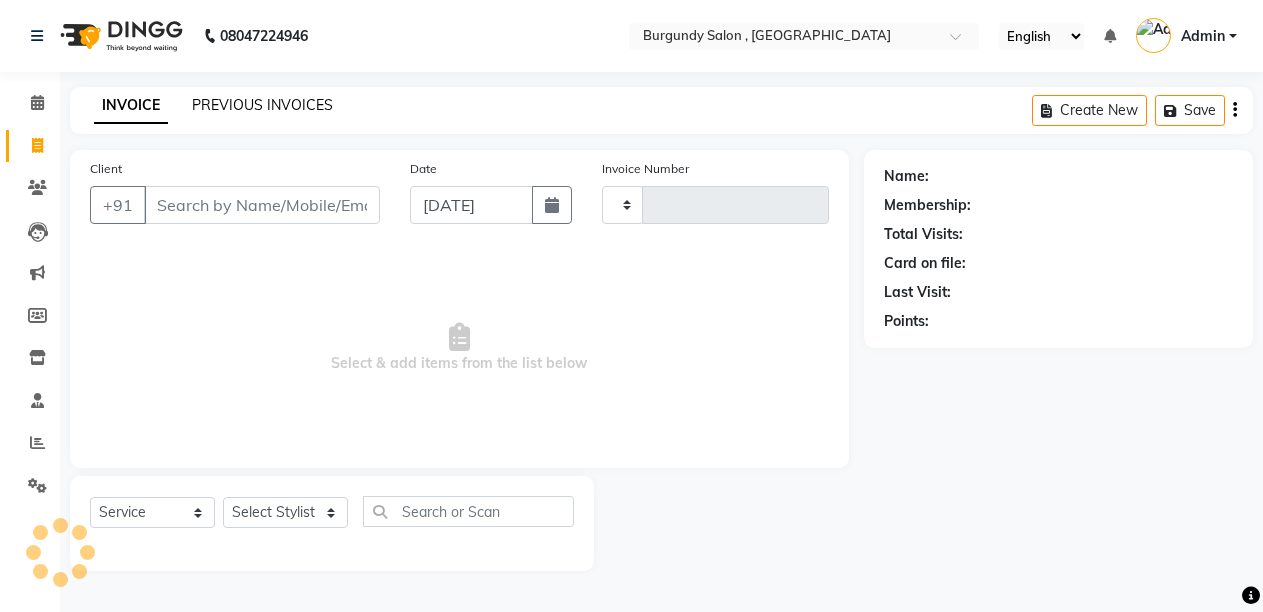 type on "1156" 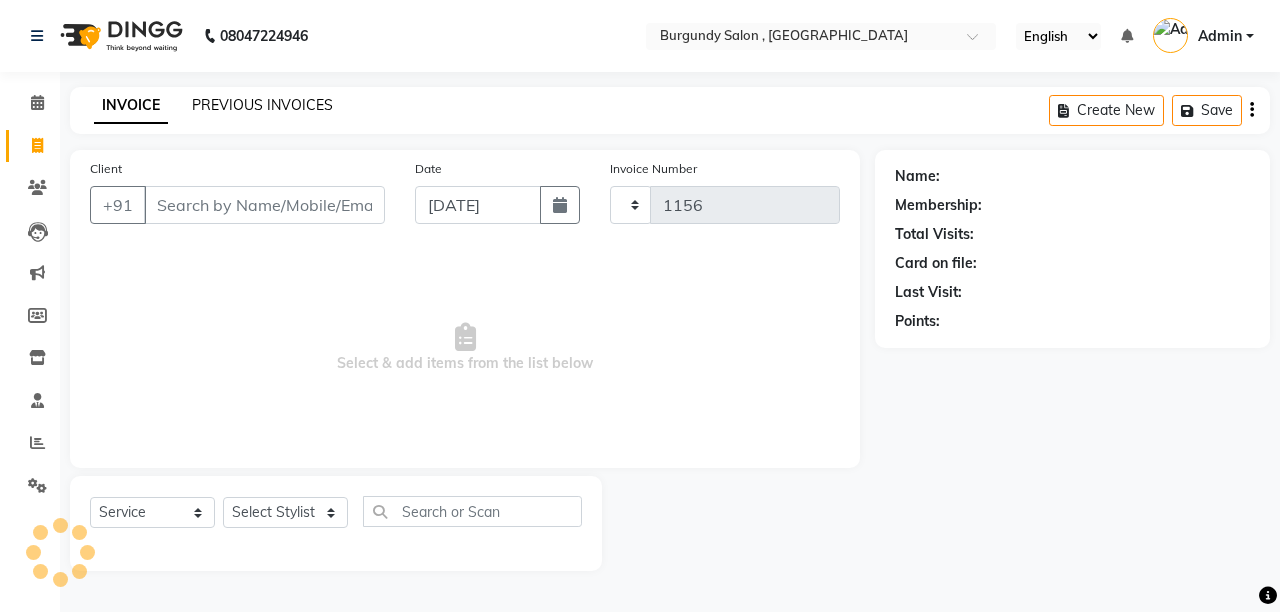 select on "5345" 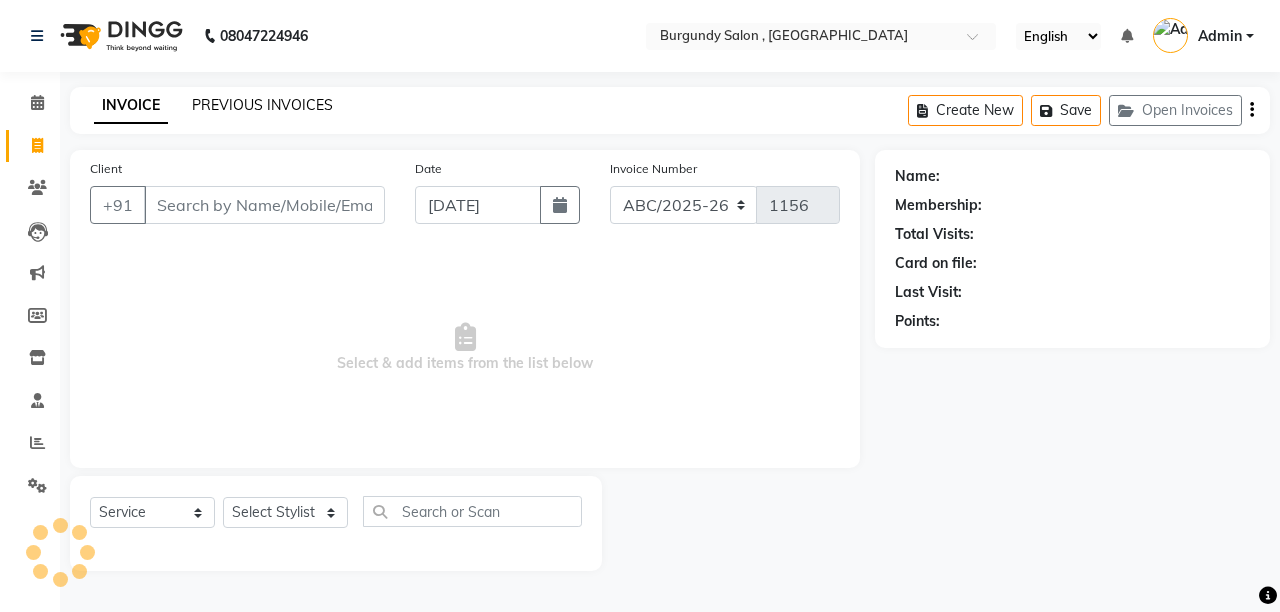 click on "PREVIOUS INVOICES" 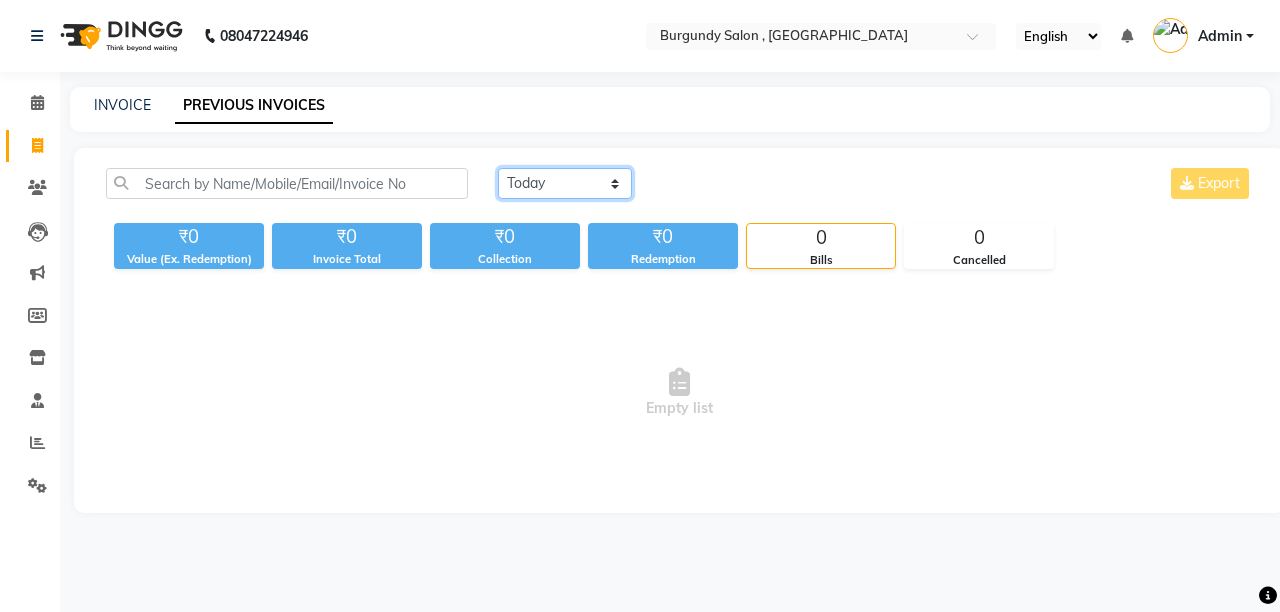 click on "Today Yesterday Custom Range" 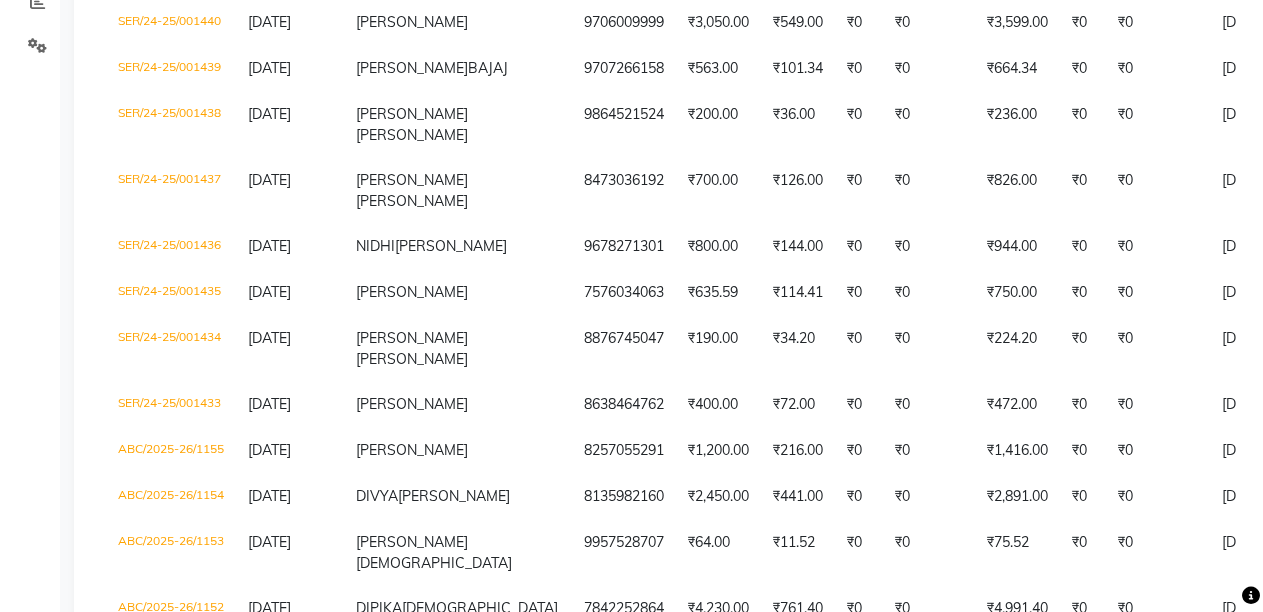 click on "Today Yesterday Custom Range Export ₹30,016.36 Value (Ex. Redemption) ₹30,016.36 Invoice Total  ₹30,016.36 Collection ₹0 Redemption 20 Bills 0 Cancelled ₹17,174.22 CASH ₹3,599.00 CARD ₹9,243.14 ONLINE  Invoice No.   Invoice Date   Client Name   Mobile No.   Net   Tax   Fee   Round Off   Total   Tip   Current Due   Last Payment Date   Payment Amount   Payment Methods   Cancel Reason   Status   SER/24-25/001441  10-07-2025 NIRMALI  BHATTACHARYYA 9864272998 ₹2,540.00 ₹457.20  ₹0  ₹0 ₹2,997.20 ₹0 ₹0 10-07-2025 ₹2,997.20  ONLINE - PAID  SER/24-25/001440  10-07-2025 VANSHIKA AGARWAL   9706009999 ₹3,050.00 ₹549.00  ₹0  ₹0 ₹3,599.00 ₹0 ₹0 10-07-2025 ₹3,599.00  CARD - PAID  SER/24-25/001439  10-07-2025 PRERNA  BAJAJ 9707266158 ₹563.00 ₹101.34  ₹0  ₹0 ₹664.34 ₹0 ₹0 10-07-2025 ₹664.34  ONLINE - PAID  SER/24-25/001438  10-07-2025 SAURBH  AGRWALA 9864521524 ₹200.00 ₹36.00  ₹0  ₹0 ₹236.00 ₹0 ₹0 10-07-2025 ₹236.00  ONLINE - PAID  SER/24-25/001437" 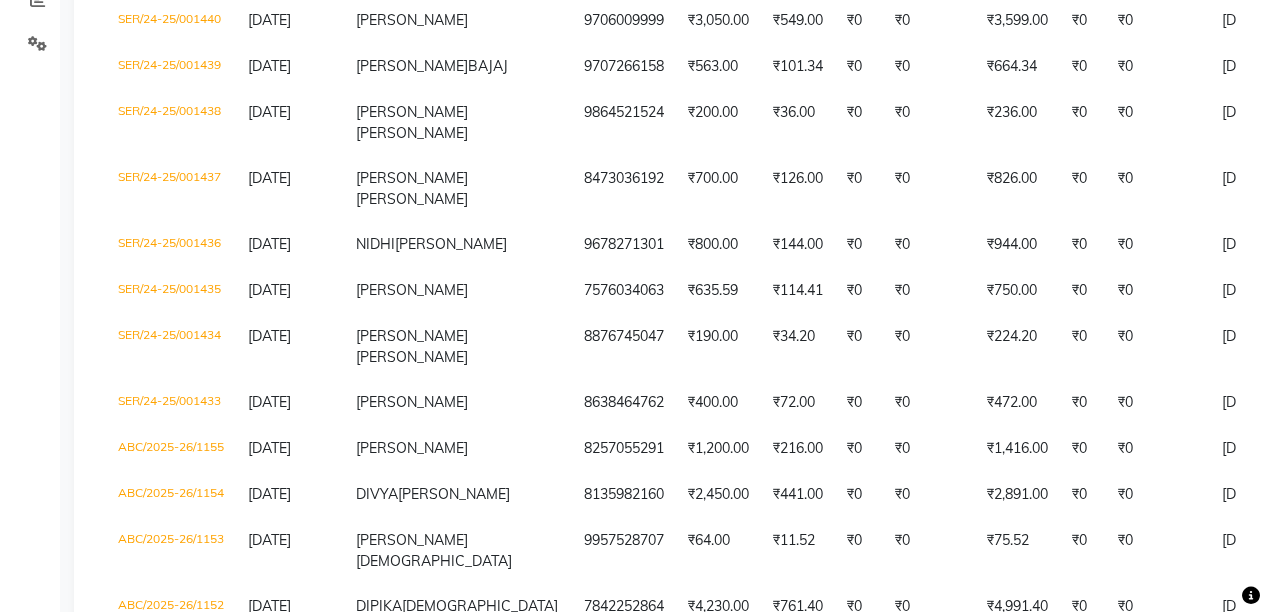drag, startPoint x: 1249, startPoint y: 329, endPoint x: 1244, endPoint y: 368, distance: 39.319206 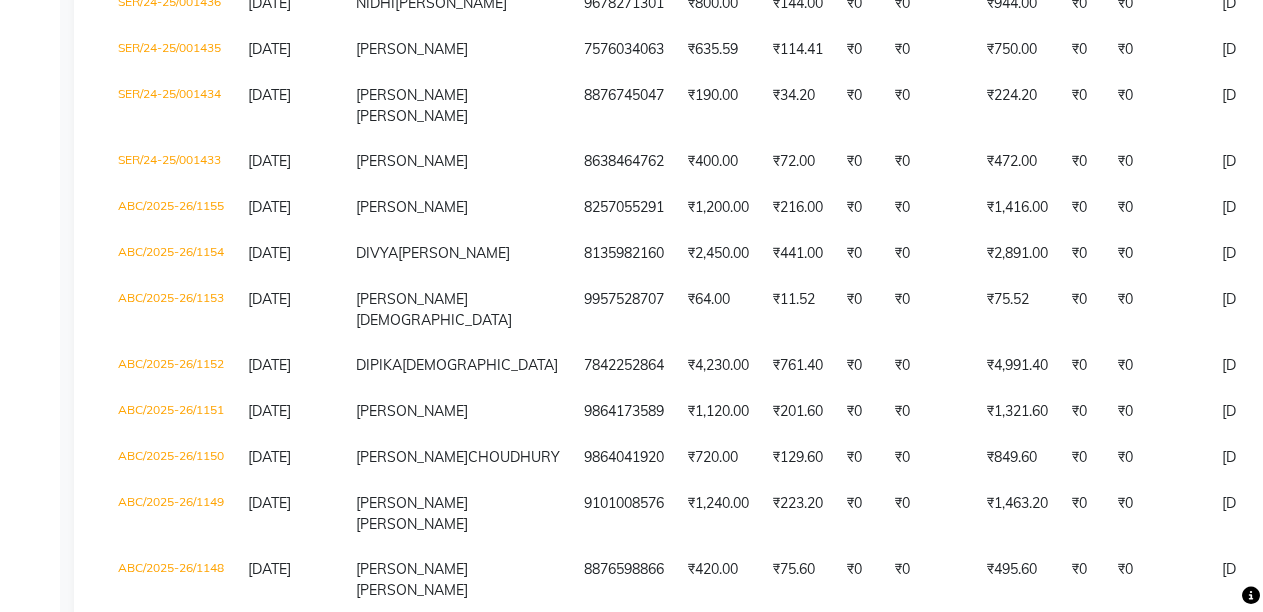 scroll, scrollTop: 686, scrollLeft: 0, axis: vertical 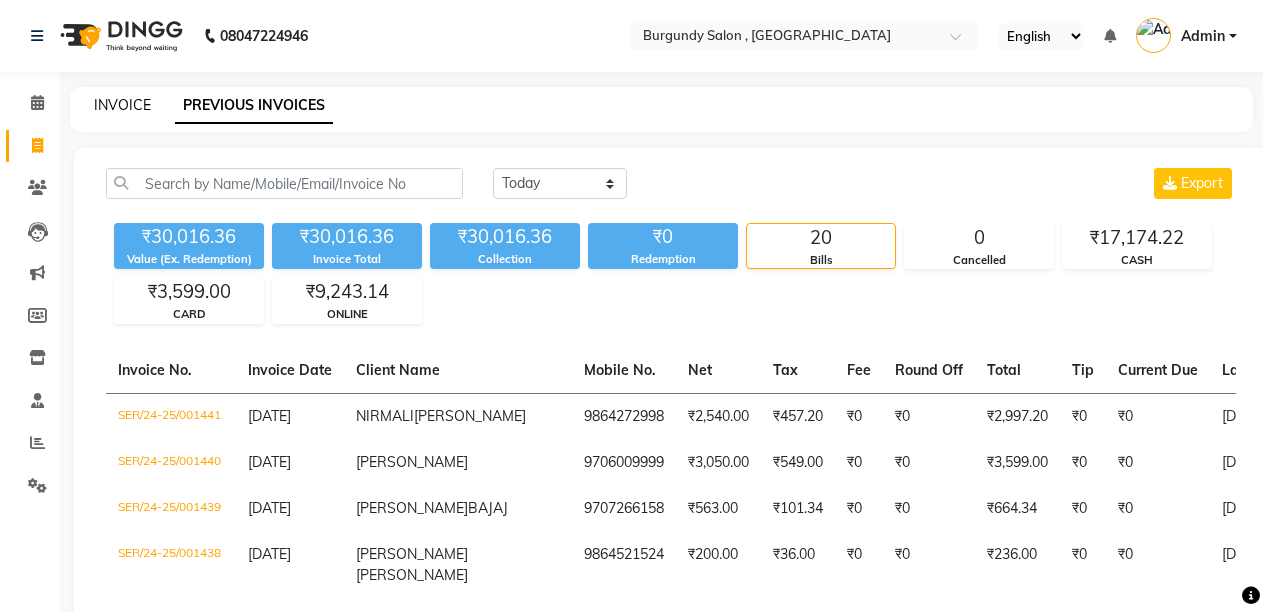 click on "INVOICE" 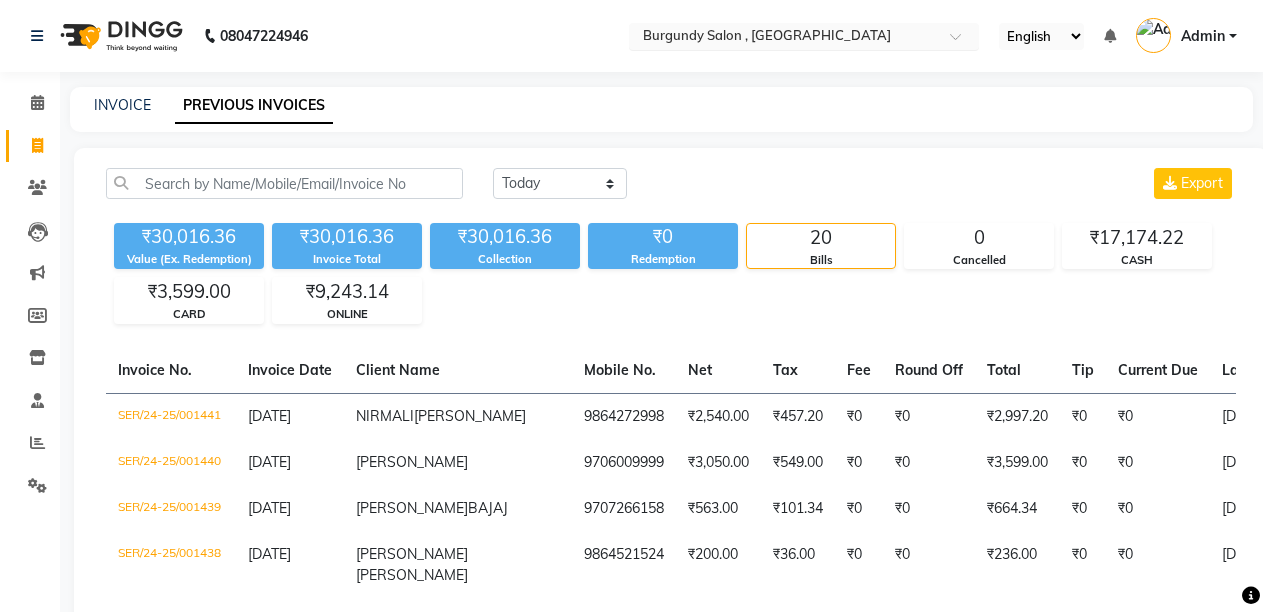 select on "service" 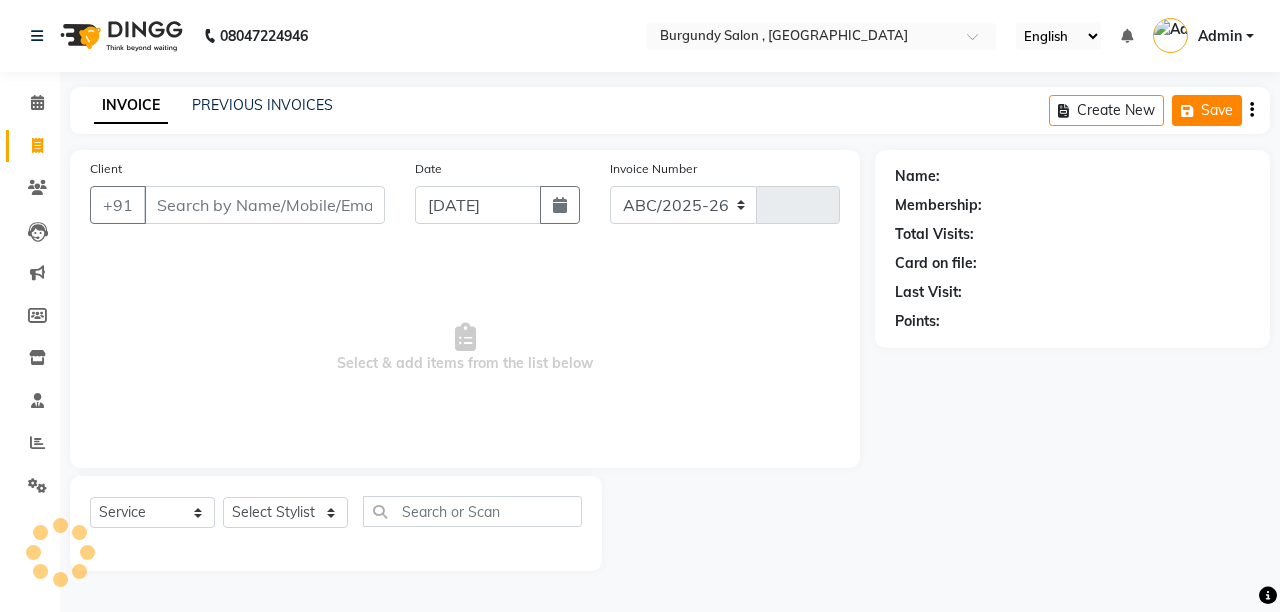 select on "5345" 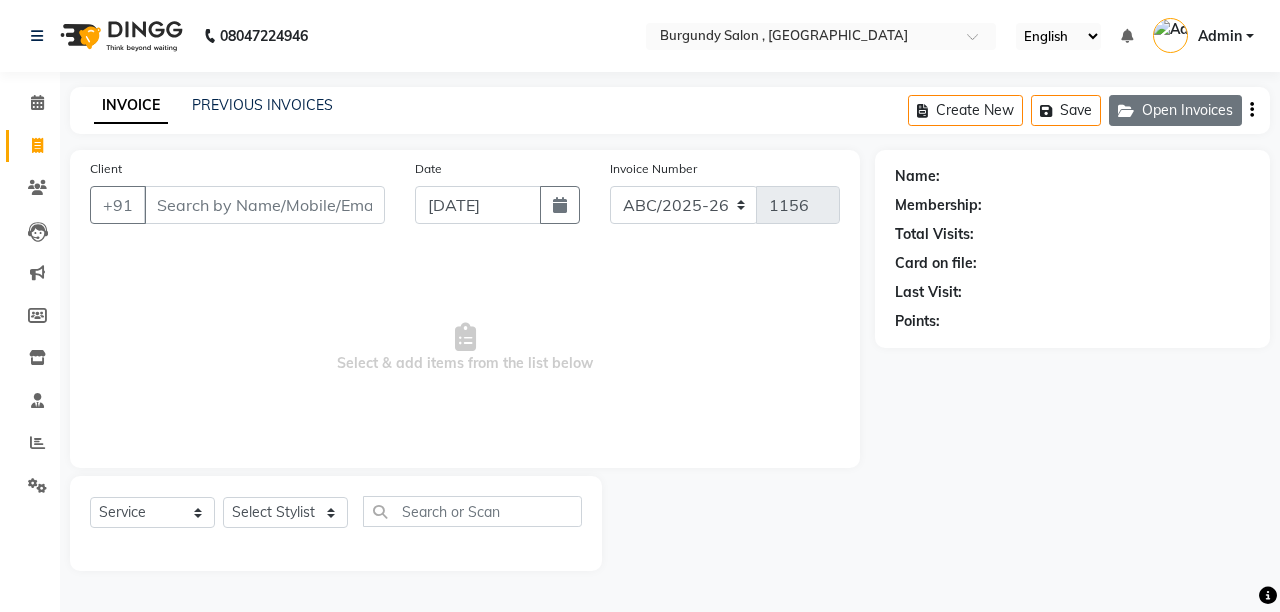 click on "Open Invoices" 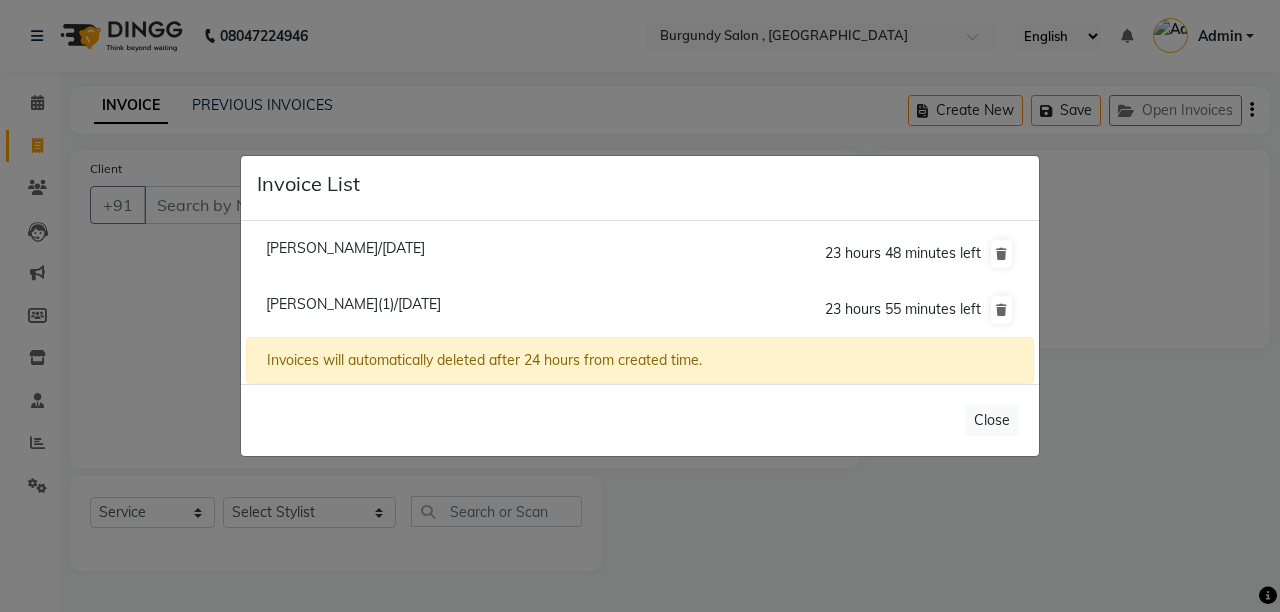 click on "Bikash Agarwal(1)/11 July 2025" 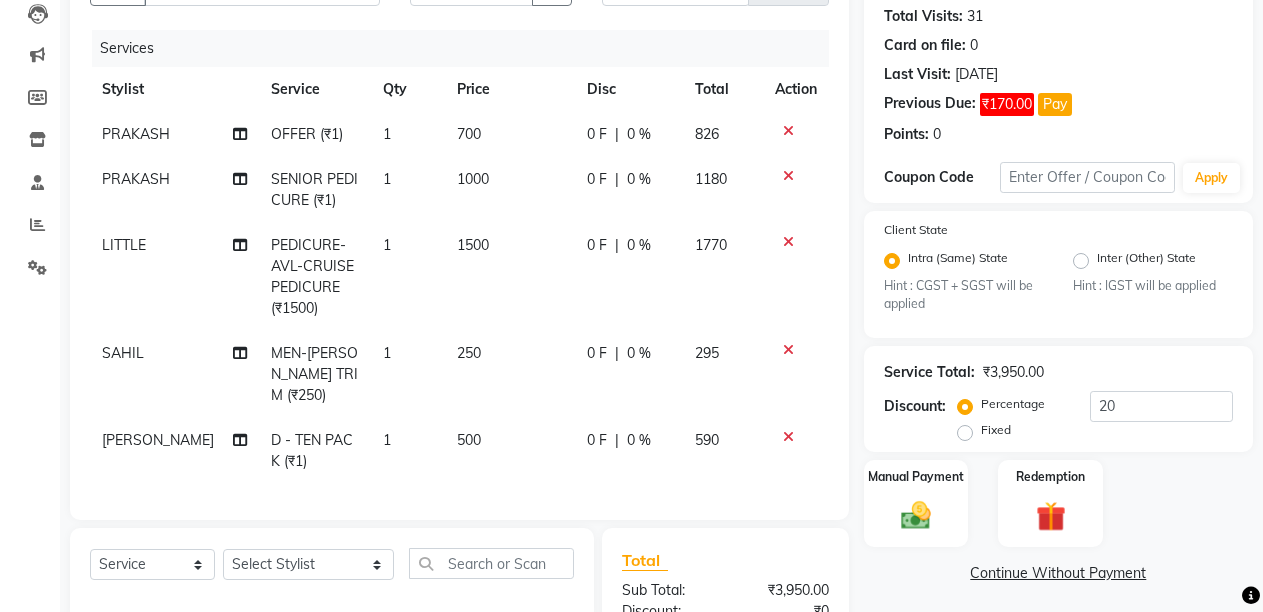 scroll, scrollTop: 216, scrollLeft: 0, axis: vertical 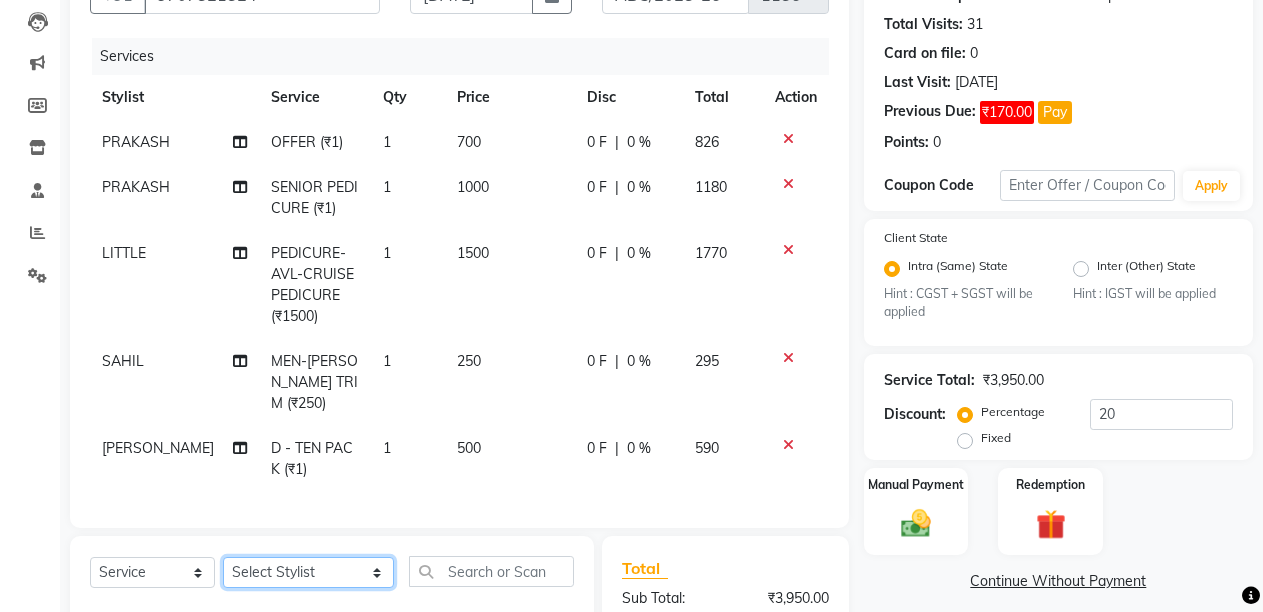 click on "Select Stylist ANIL  ANJANA BARSHA DEEPSHIKHA  DHON DAS DHON / NITUMONI EDWARD EDWARD/ LAXMI JOSHU JUNMONI KASHIF LAXI / ANJANA LAXMI LITTLE MAAM MINTUL MITALI NEETU RANA NITUMONI NITUMONI/POJA/ LAXMI NITUMONI / SAGARIKA NITUMONI/ SAGRIKA PRAKASH PUJAA Rubi RUBI / LAXMI SAGARIKA  SAGARIKA / RUBI SAHIL SAHIL / DHON SAHIL / EDWARD SAHIL/ JOSHU SAHIL/JOSHU/PRAKASH/ RUBI SAHIL/NITUMONI/ MITALI SAHIL/ RUBI SHABIR SHADHAB SIMA KALITA SONALI DEKA SOPEM staff 1 staff 1 TANU" 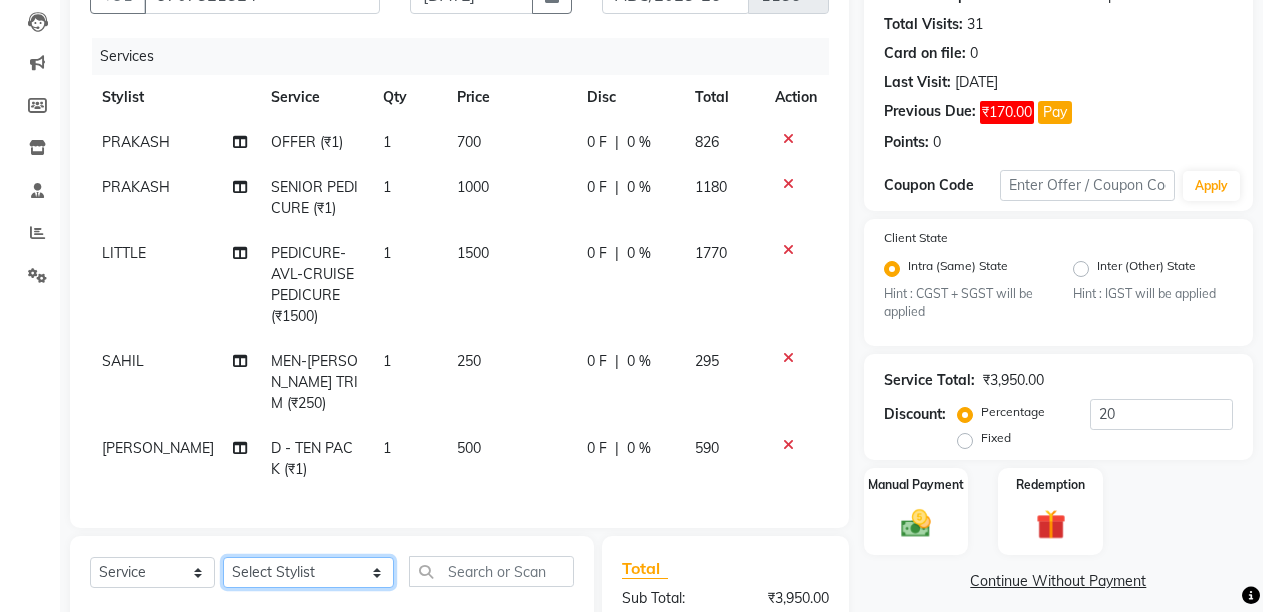 select on "32592" 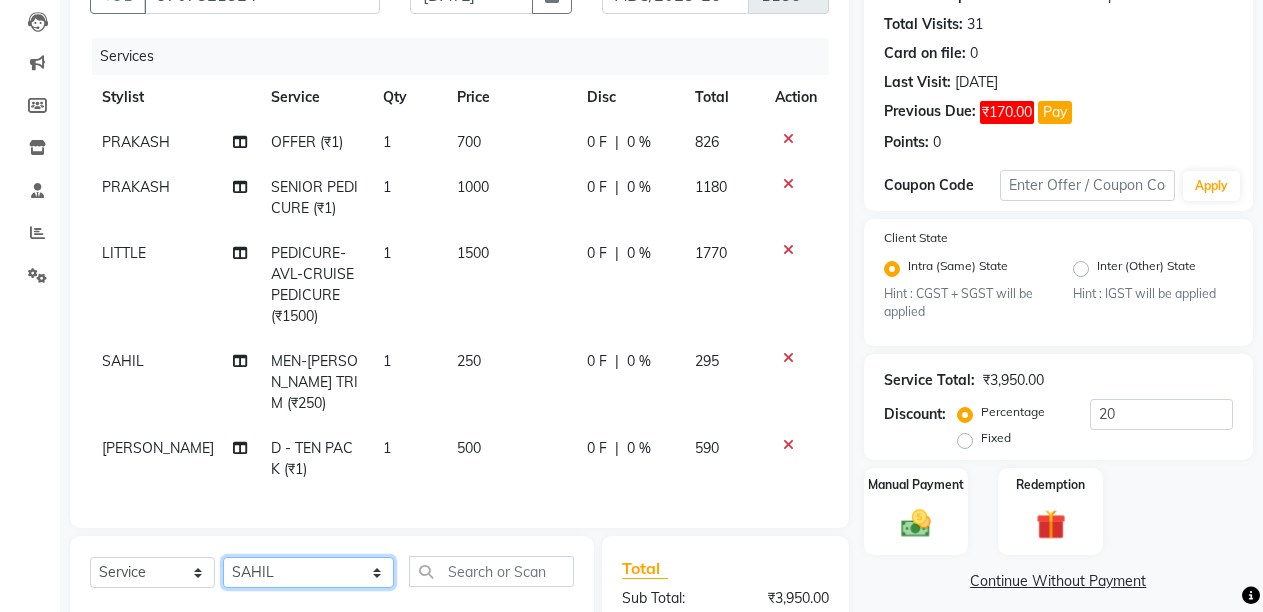 click on "Select Stylist ANIL  ANJANA BARSHA DEEPSHIKHA  DHON DAS DHON / NITUMONI EDWARD EDWARD/ LAXMI JOSHU JUNMONI KASHIF LAXI / ANJANA LAXMI LITTLE MAAM MINTUL MITALI NEETU RANA NITUMONI NITUMONI/POJA/ LAXMI NITUMONI / SAGARIKA NITUMONI/ SAGRIKA PRAKASH PUJAA Rubi RUBI / LAXMI SAGARIKA  SAGARIKA / RUBI SAHIL SAHIL / DHON SAHIL / EDWARD SAHIL/ JOSHU SAHIL/JOSHU/PRAKASH/ RUBI SAHIL/NITUMONI/ MITALI SAHIL/ RUBI SHABIR SHADHAB SIMA KALITA SONALI DEKA SOPEM staff 1 staff 1 TANU" 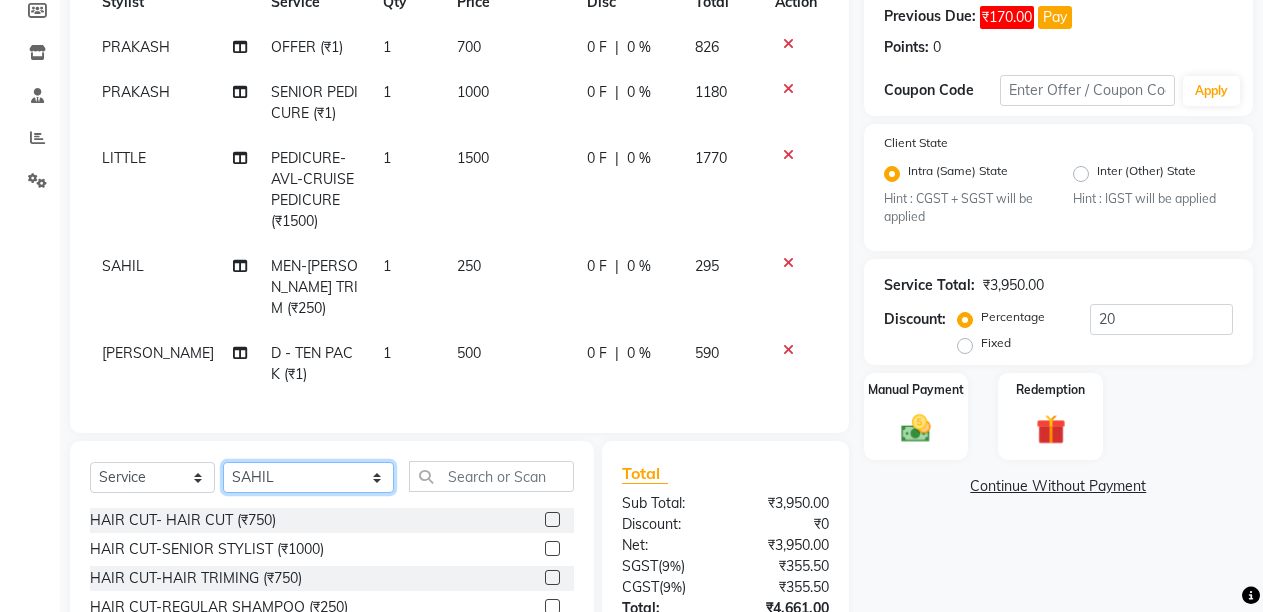 scroll, scrollTop: 308, scrollLeft: 0, axis: vertical 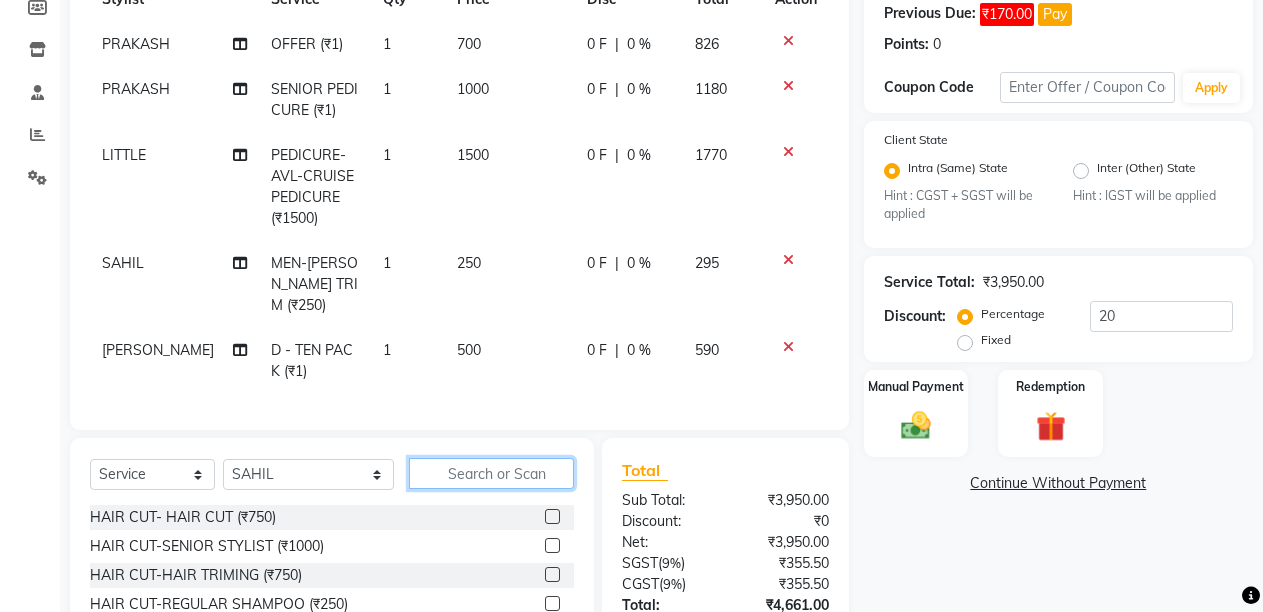 click 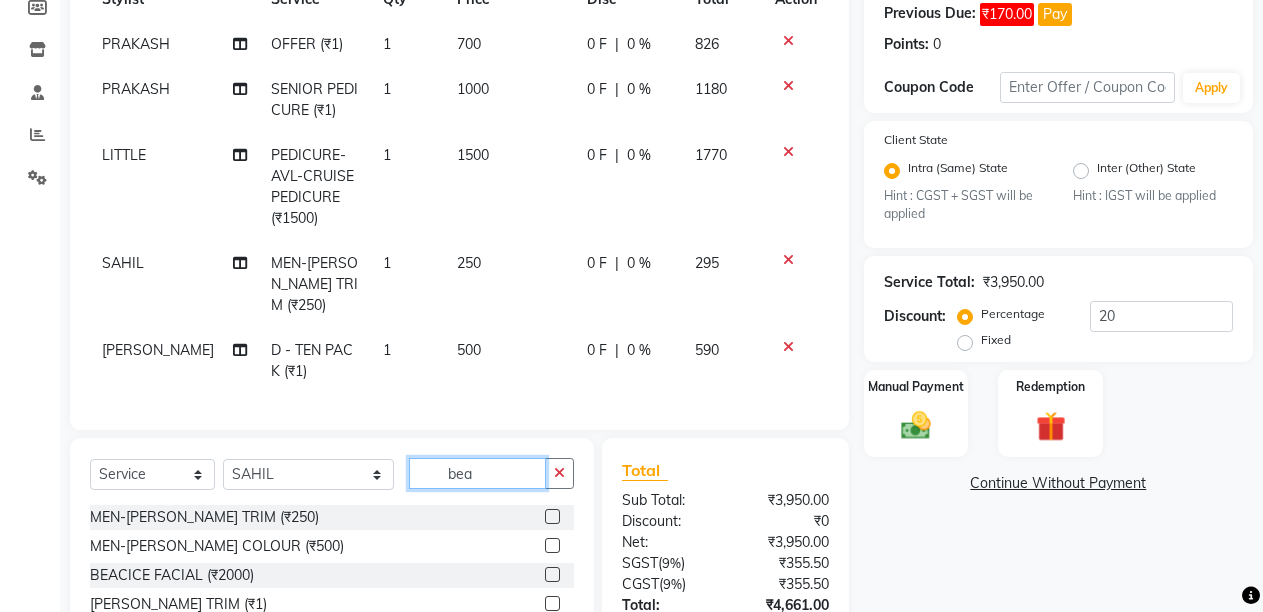type on "bea" 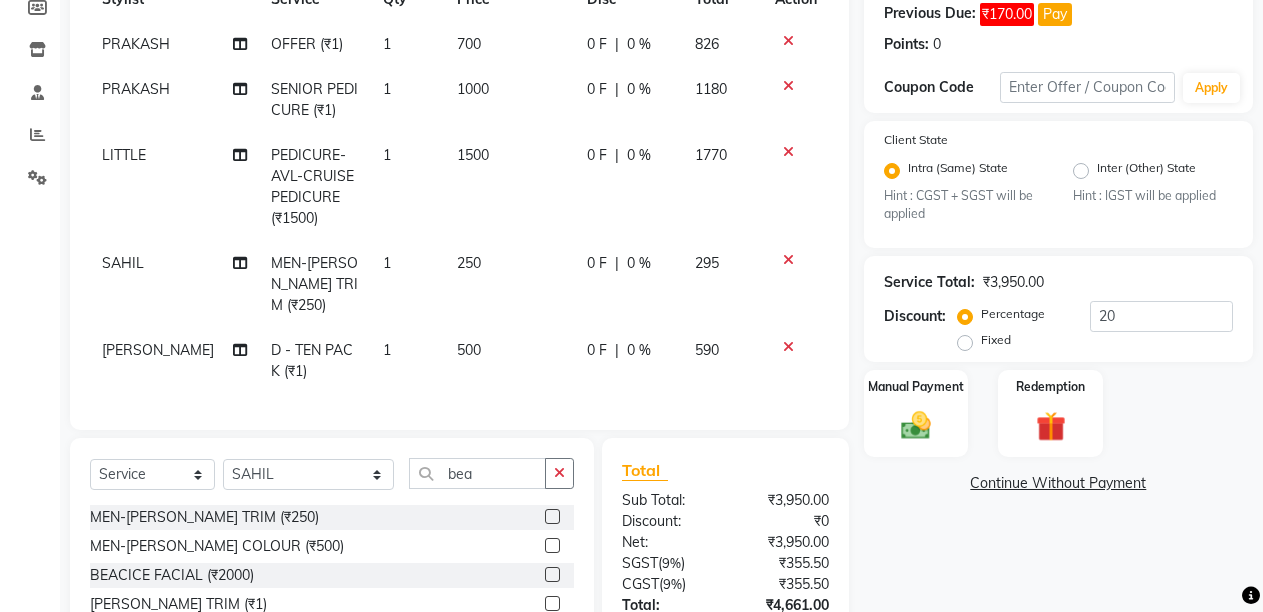 click 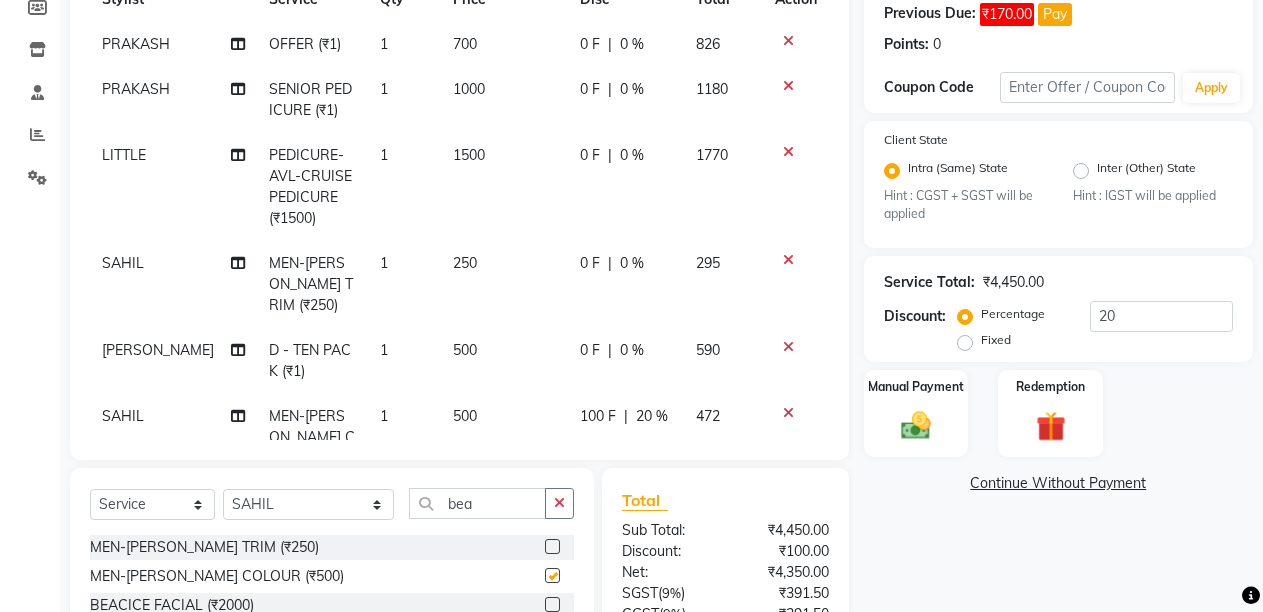 checkbox on "false" 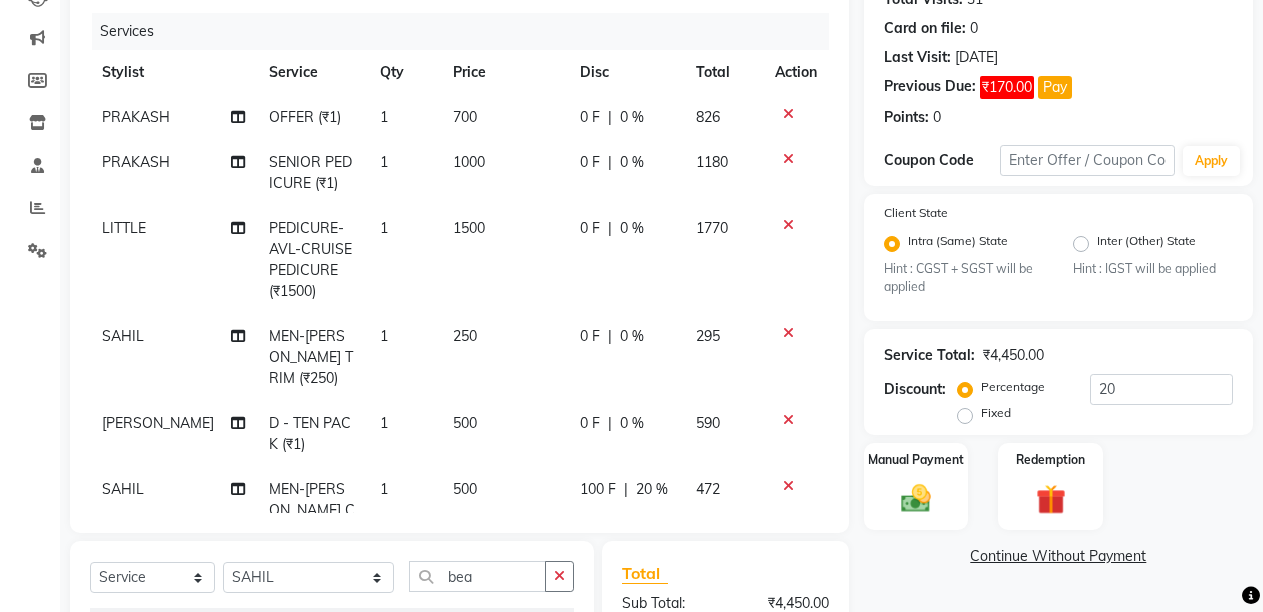 scroll, scrollTop: 228, scrollLeft: 0, axis: vertical 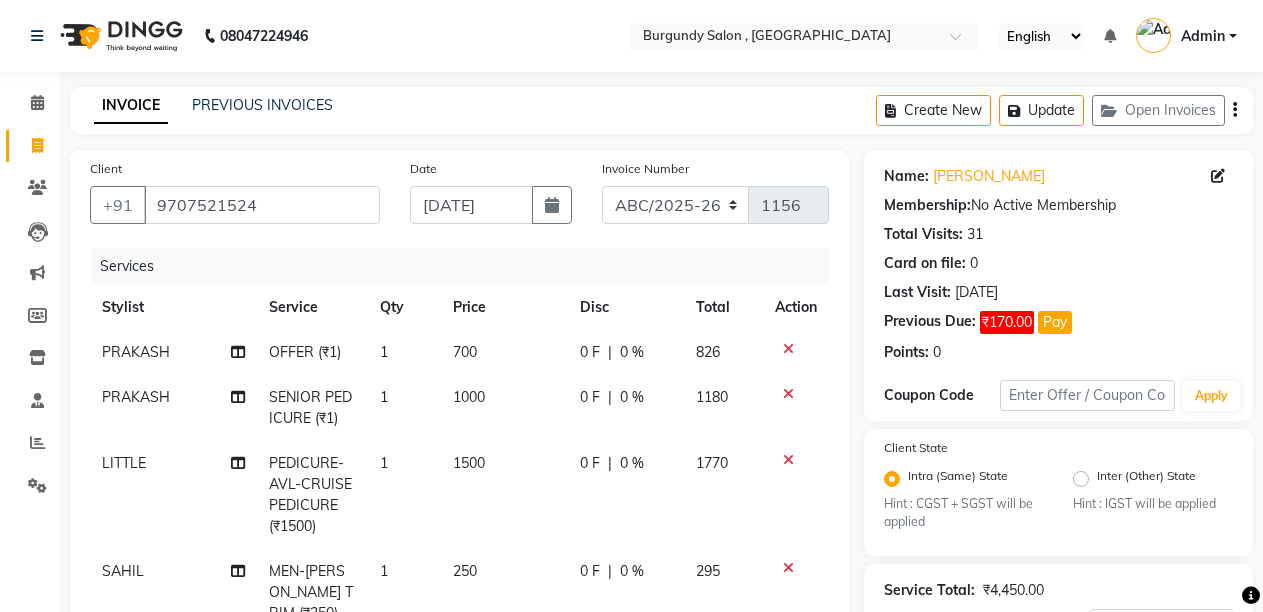 click on "0 %" 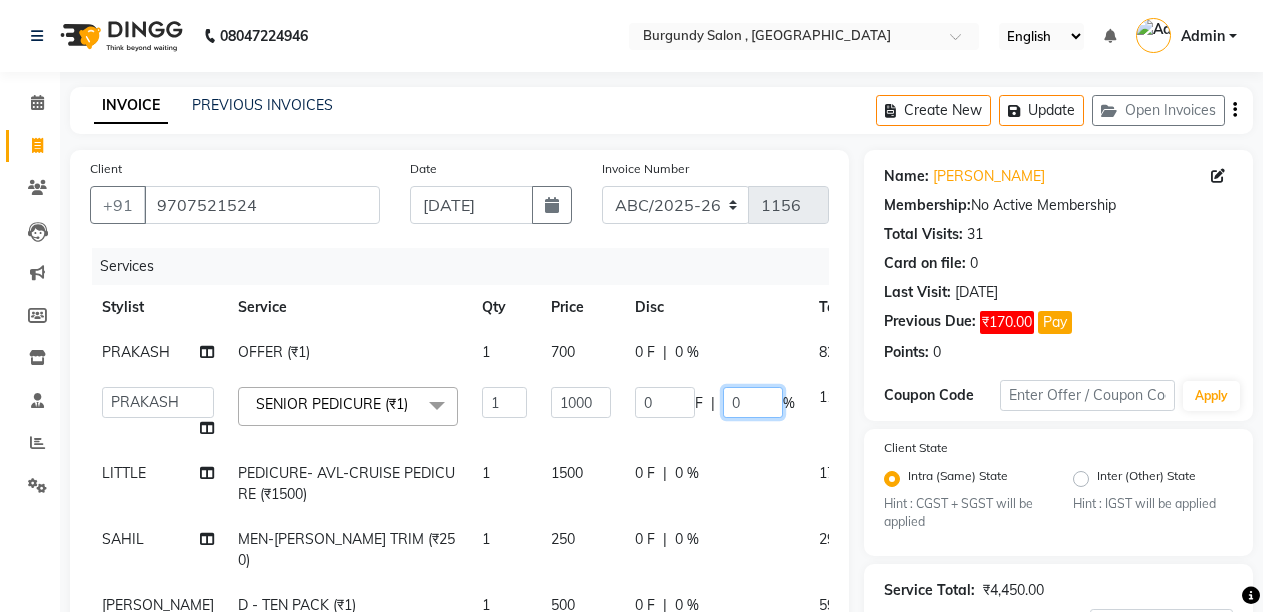 click on "0" 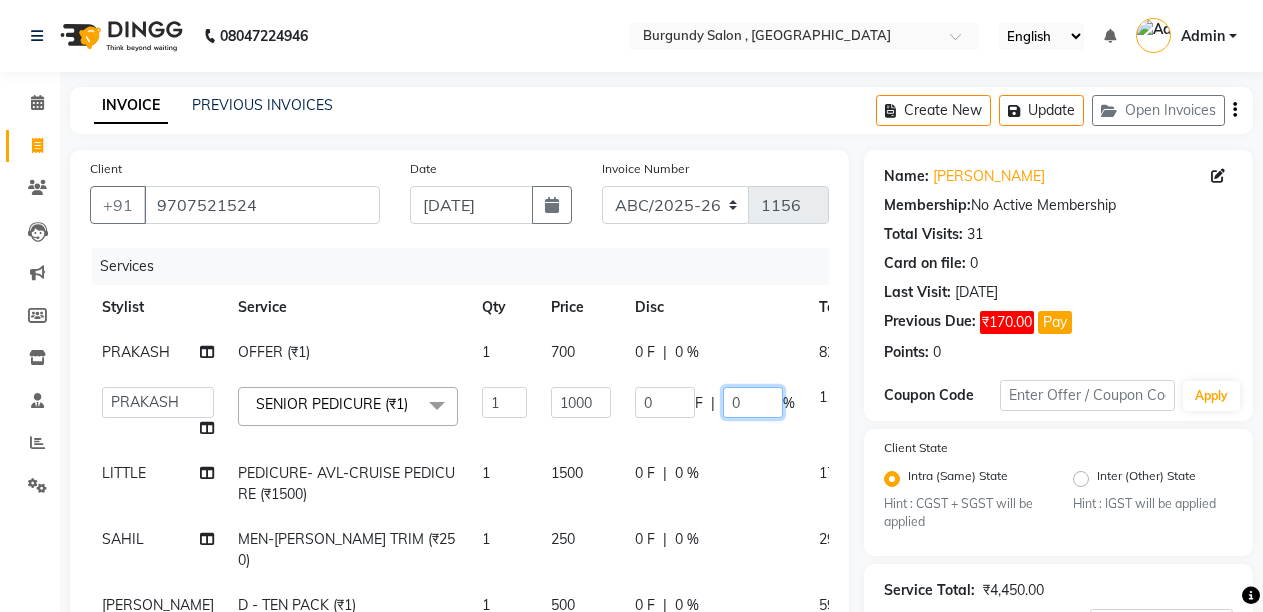 type on "30" 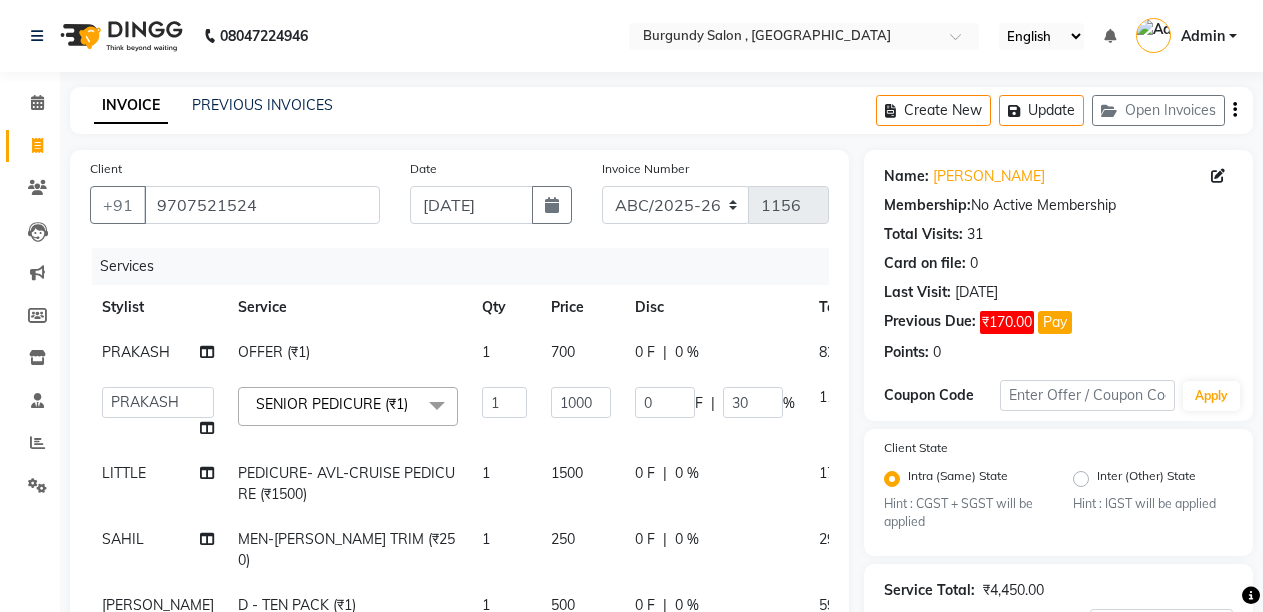 click on "Stylist Service Qty Price Disc Total Action" 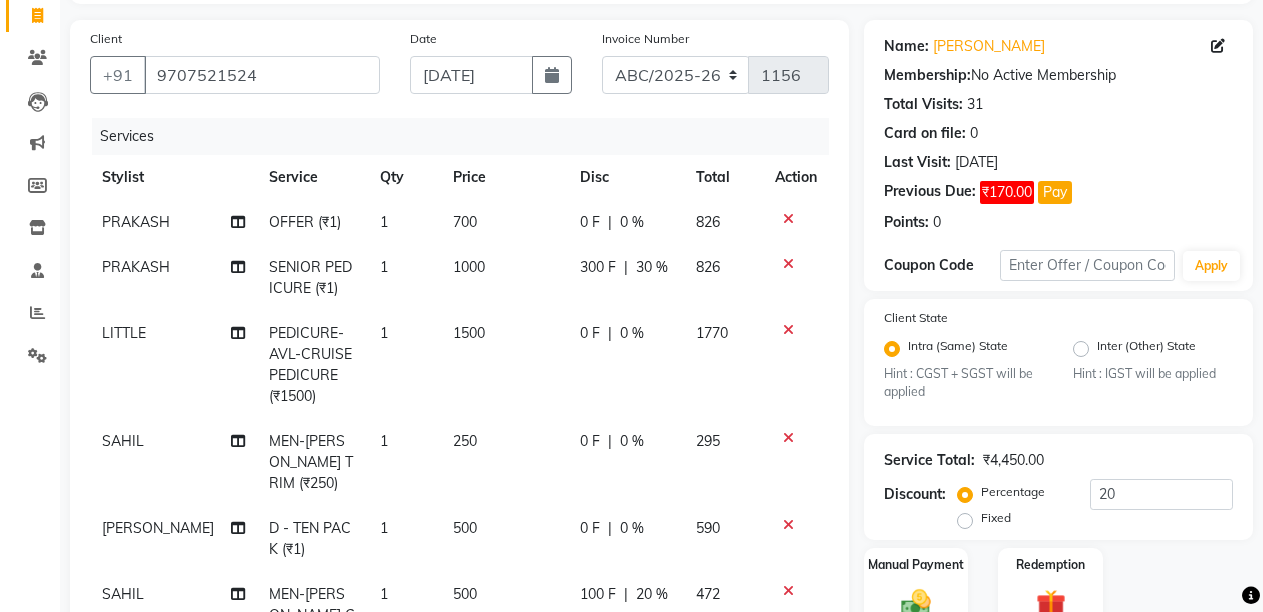 scroll, scrollTop: 124, scrollLeft: 0, axis: vertical 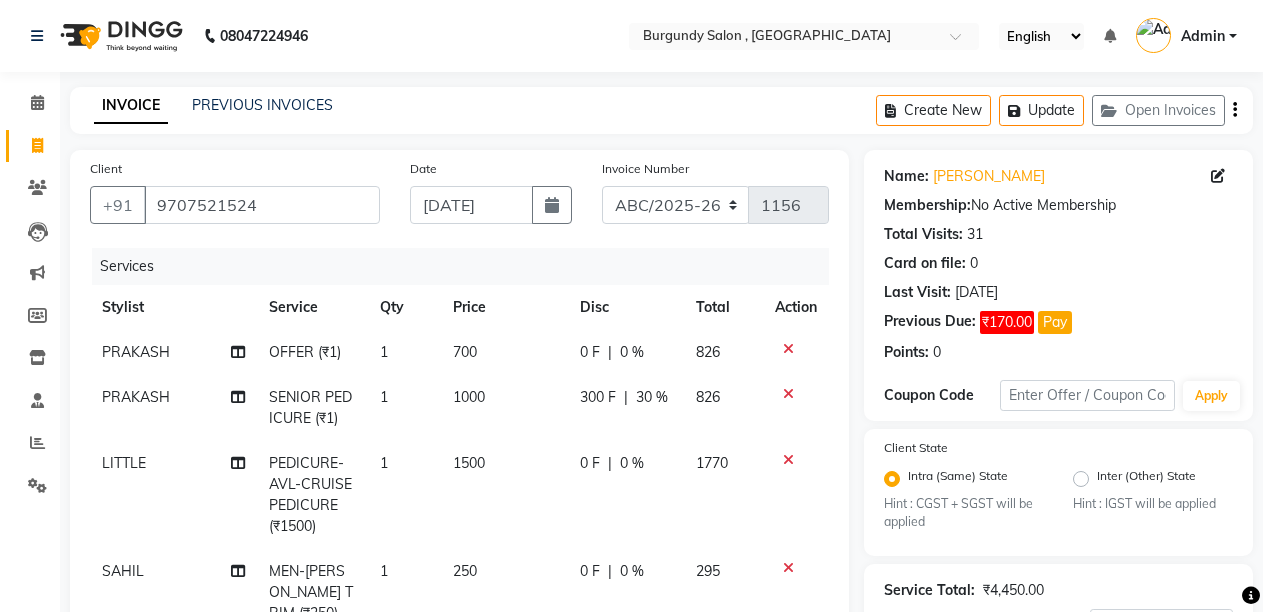 click 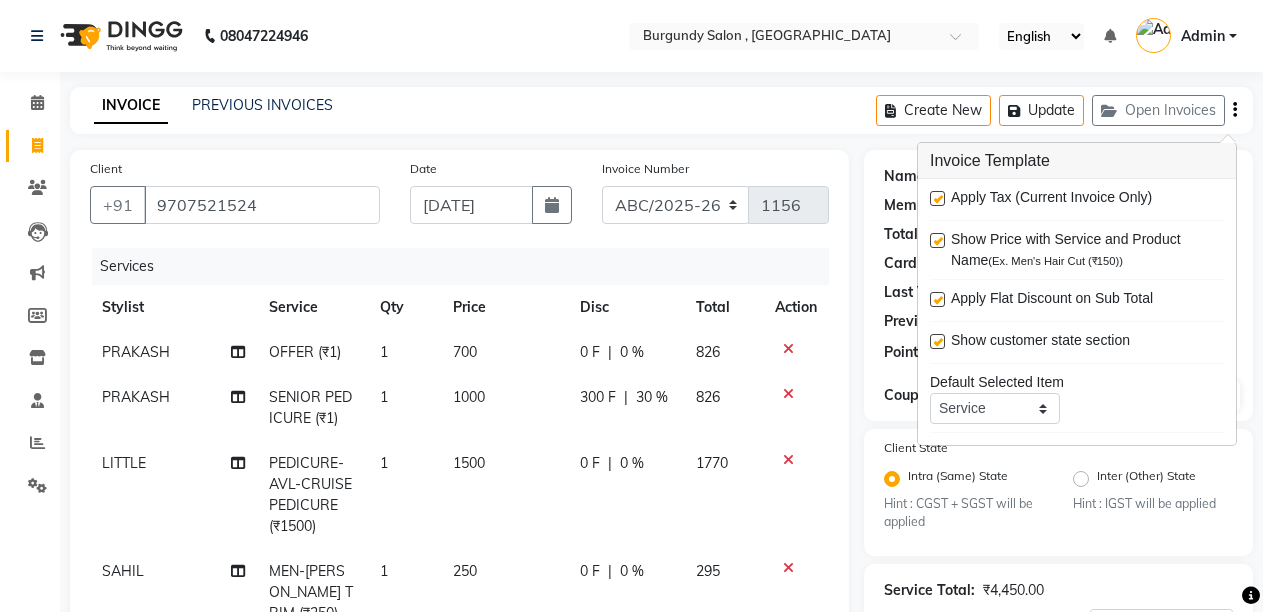 click at bounding box center [937, 198] 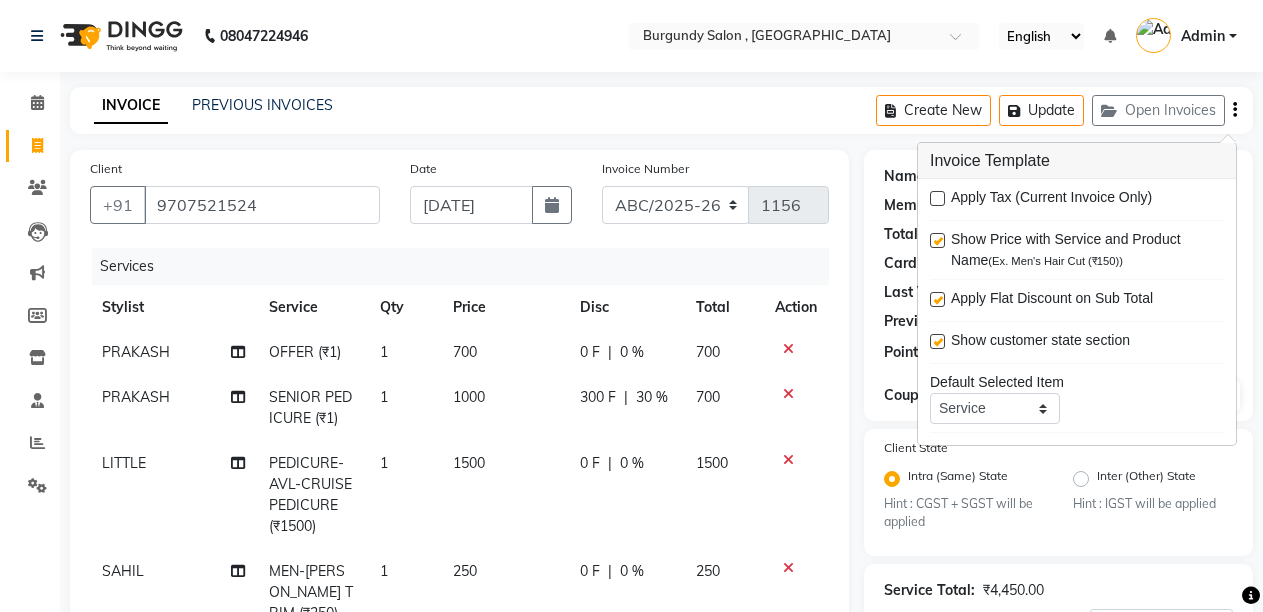 click on "Client +91 9707521524 Date 11-07-2025 Invoice Number ABC/2025-26 SER/24-25 V/2025-26 1156 Services Stylist Service Qty Price Disc Total Action PRAKASH OFFER (₹1) 1 700 0 F | 0 % 700 PRAKASH SENIOR PEDICURE (₹1) 1 1000 300 F | 30 % 700 LITTLE PEDICURE- AVL-CRUISE PEDICURE (₹1500) 1 1500 0 F | 0 % 1500 SAHIL MEN-BEARD TRIM (₹250) 1 250 0 F | 0 % 250 SAGARIKA  D - TEN PACK (₹1) 1 500 0 F | 0 % 500 SAHIL MEN-BEARD COLOUR (₹500) 1 500 100 F | 20 % 400" 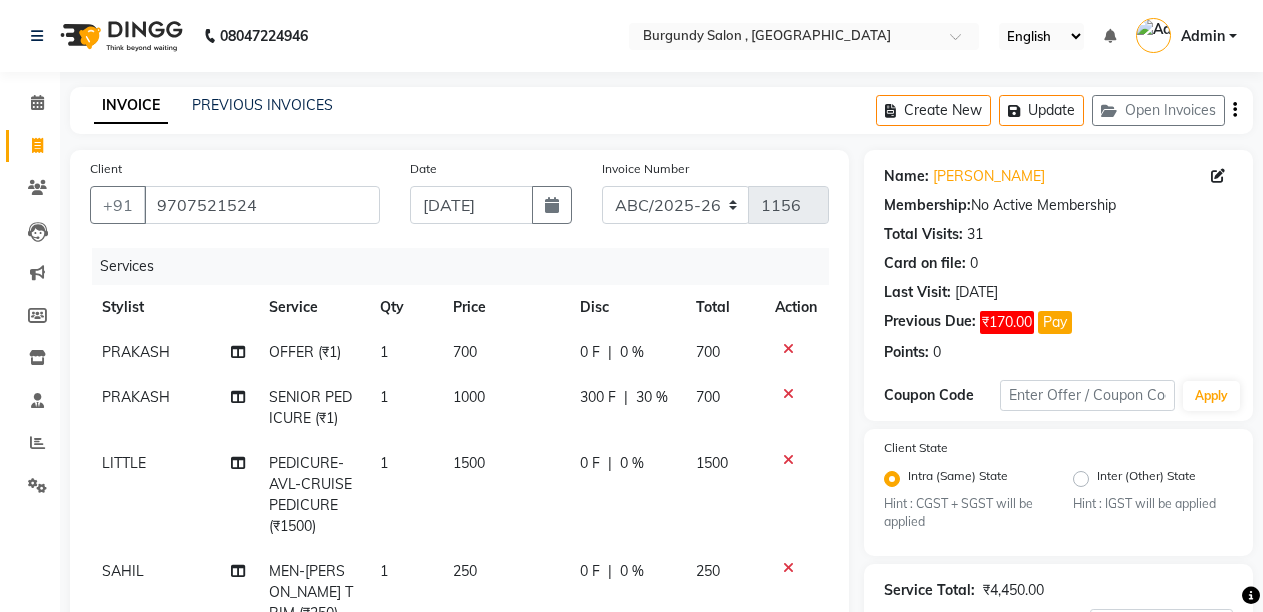 click on "700" 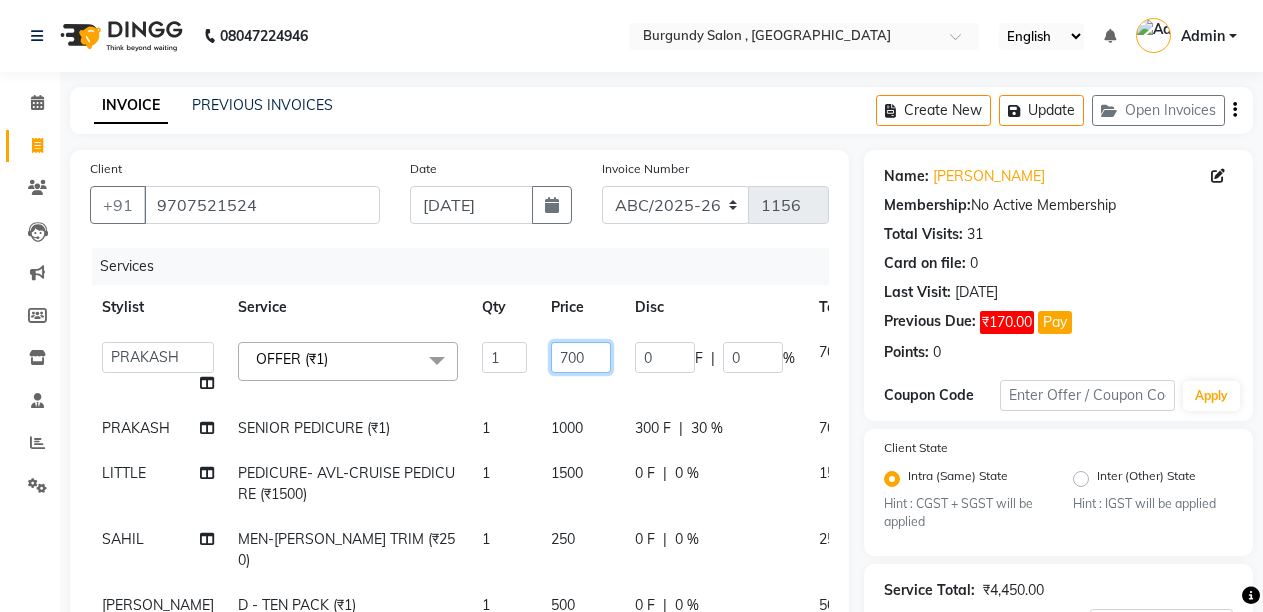 click on "700" 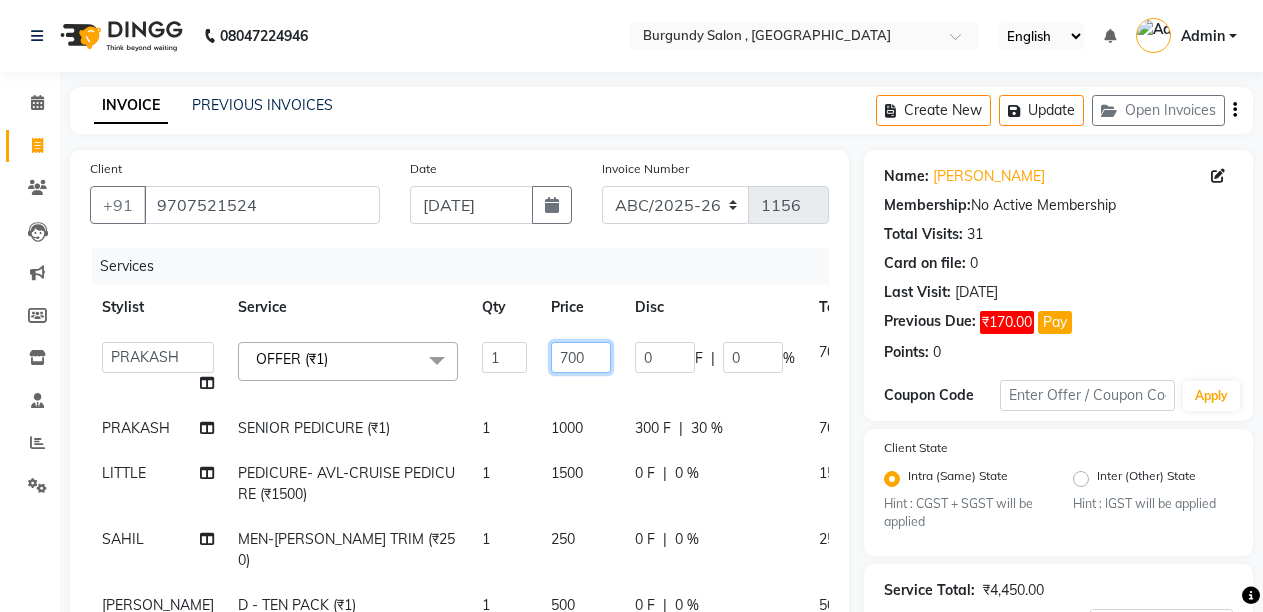 click on "700" 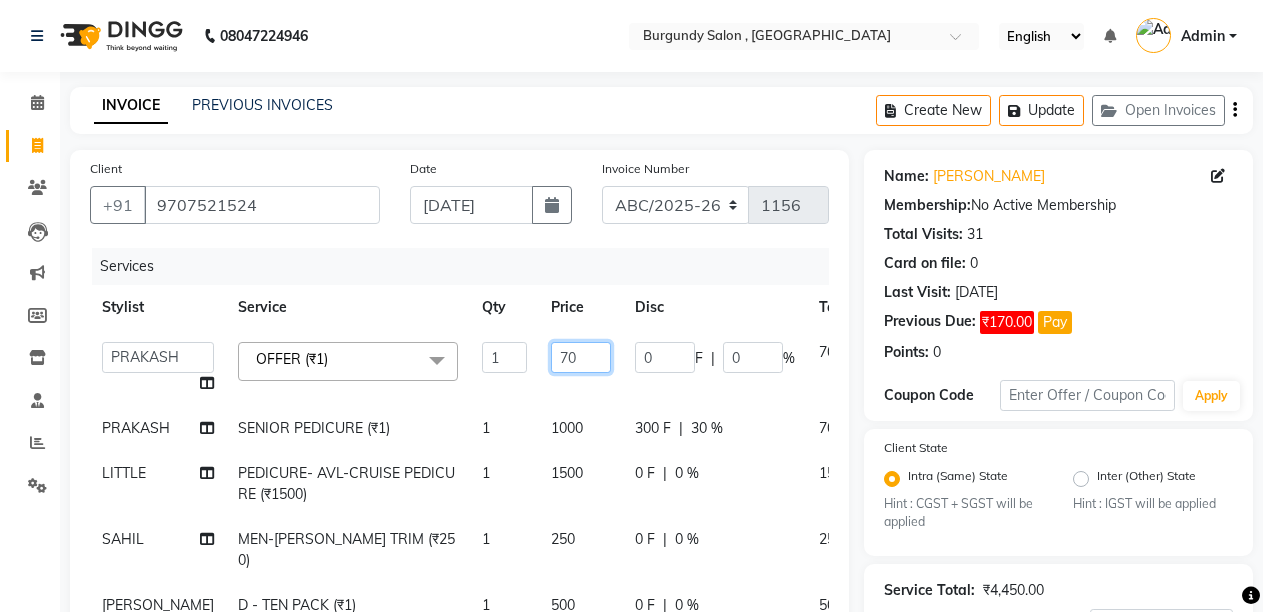 type on "7" 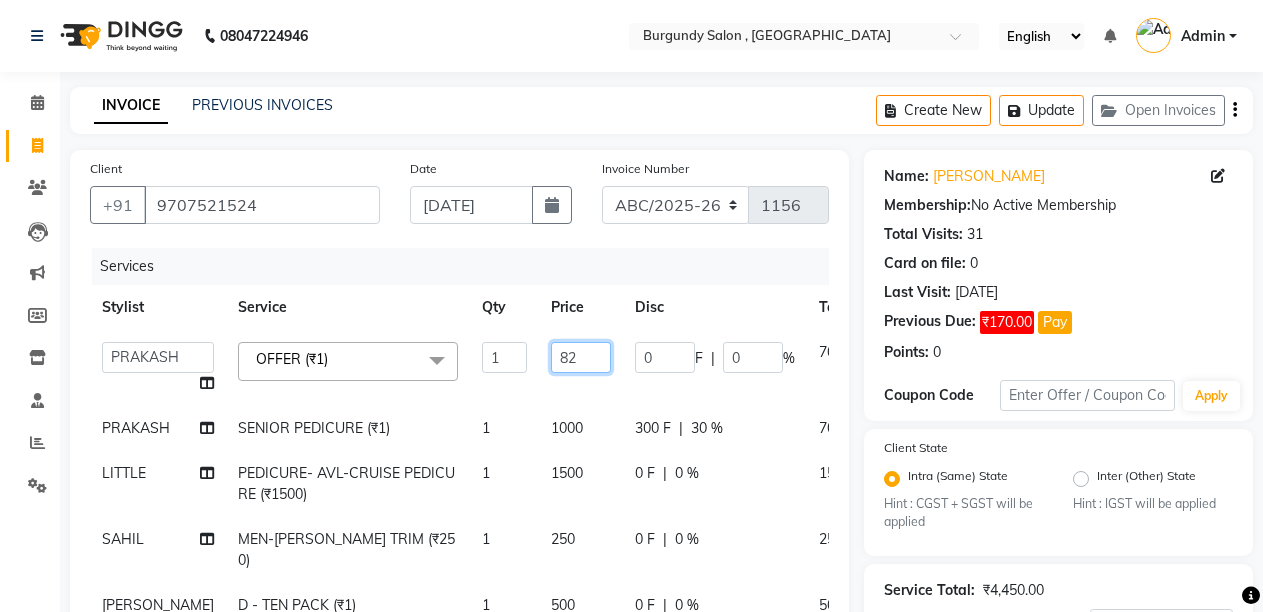 type on "826" 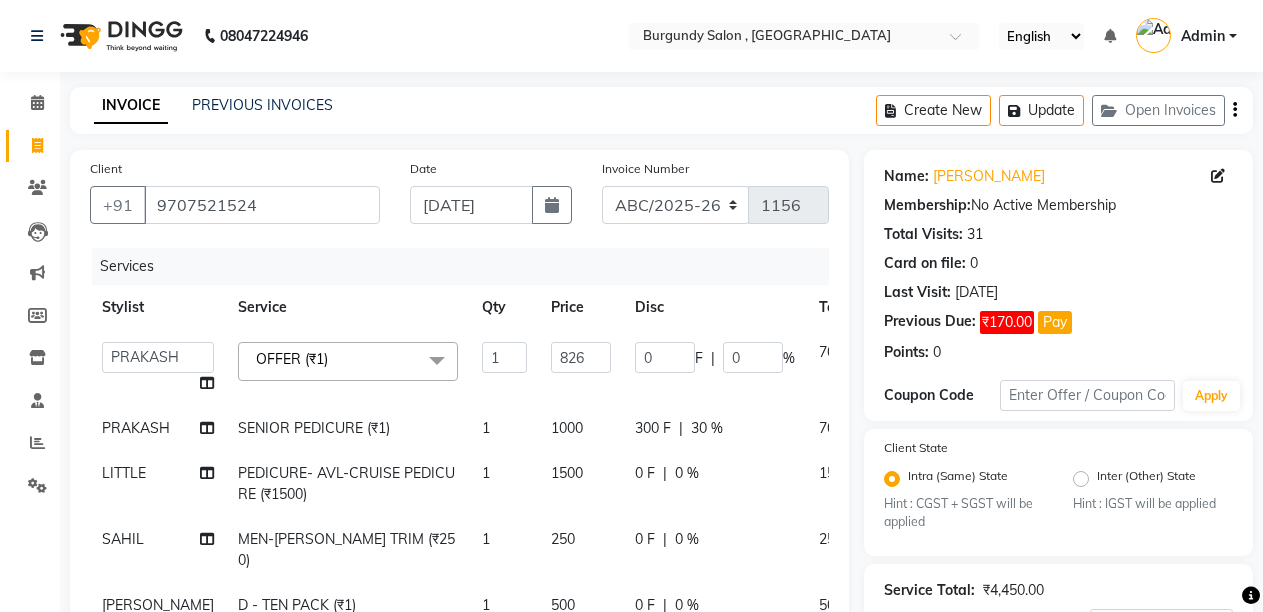 click on "1000" 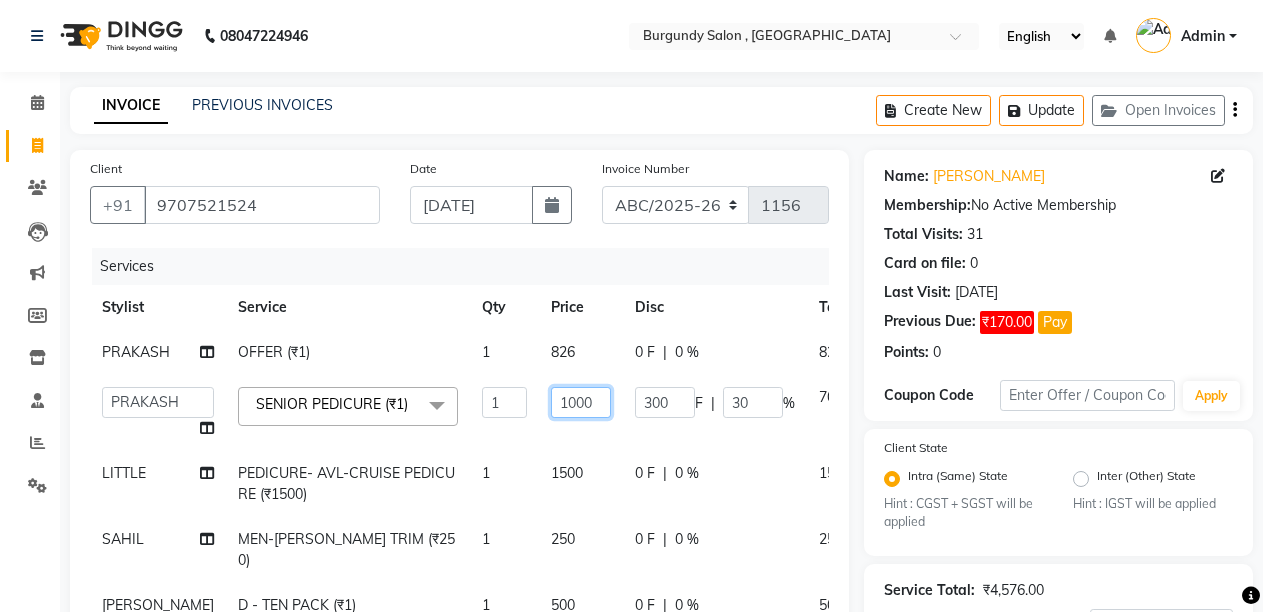 click on "1000" 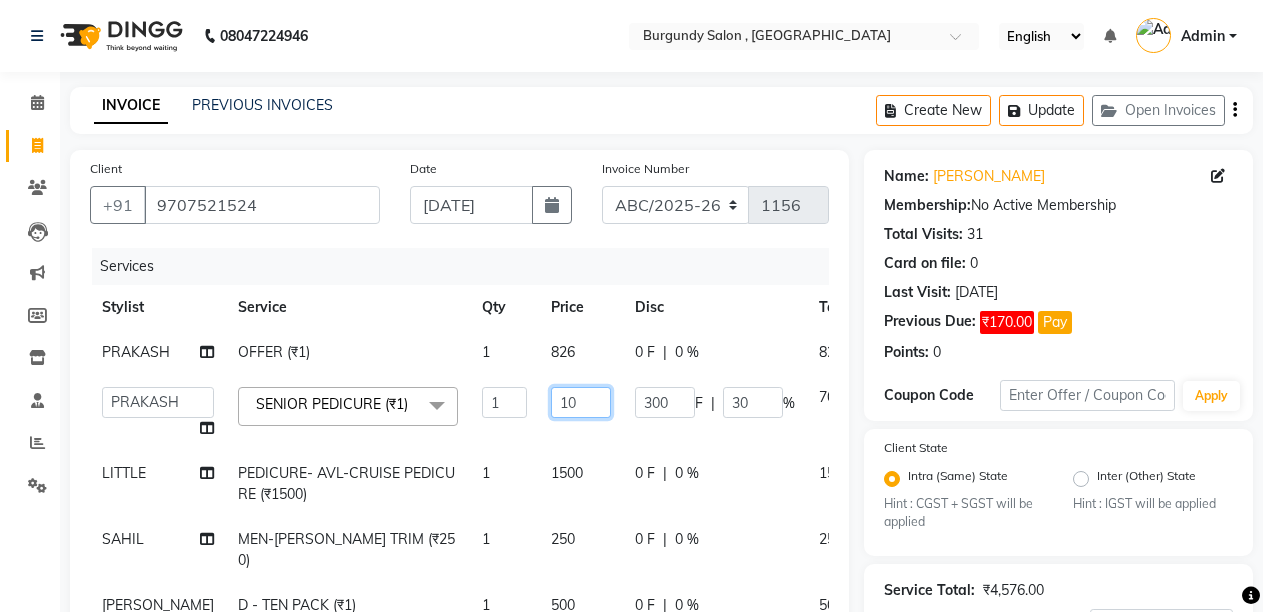 type on "1" 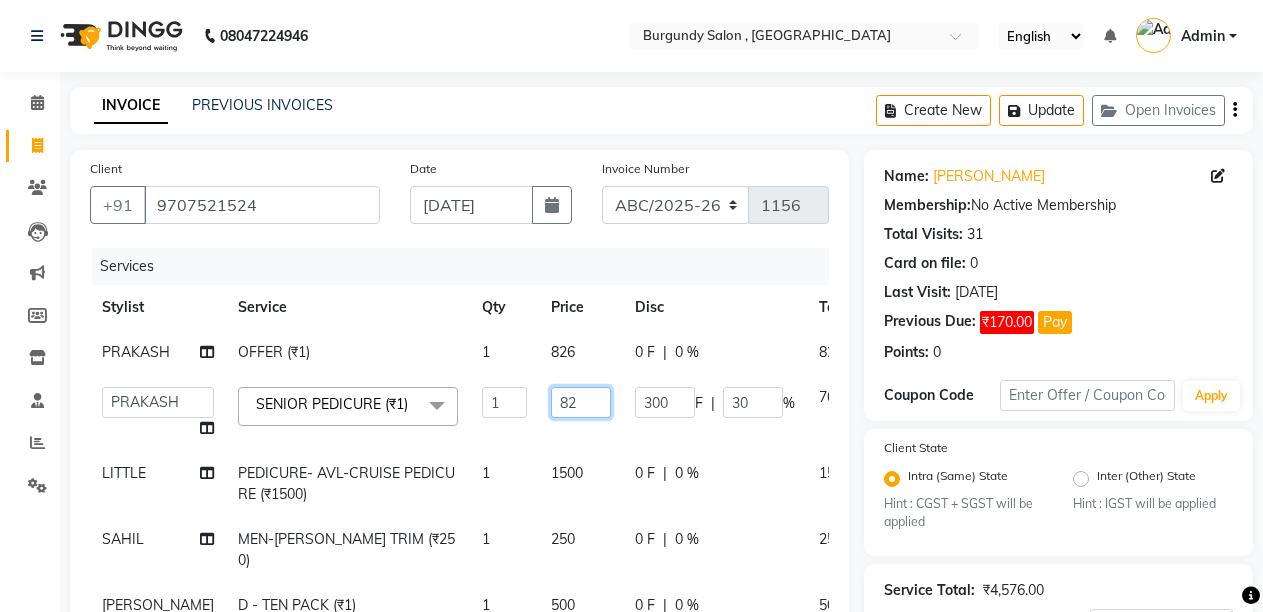 type on "826" 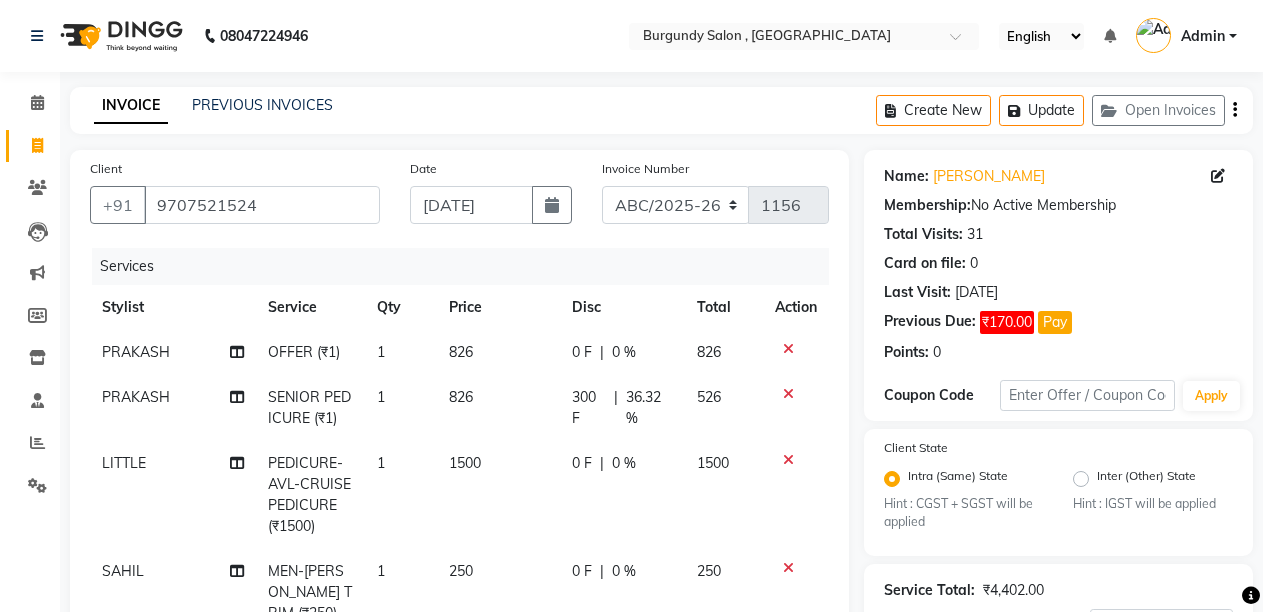 click on "1500" 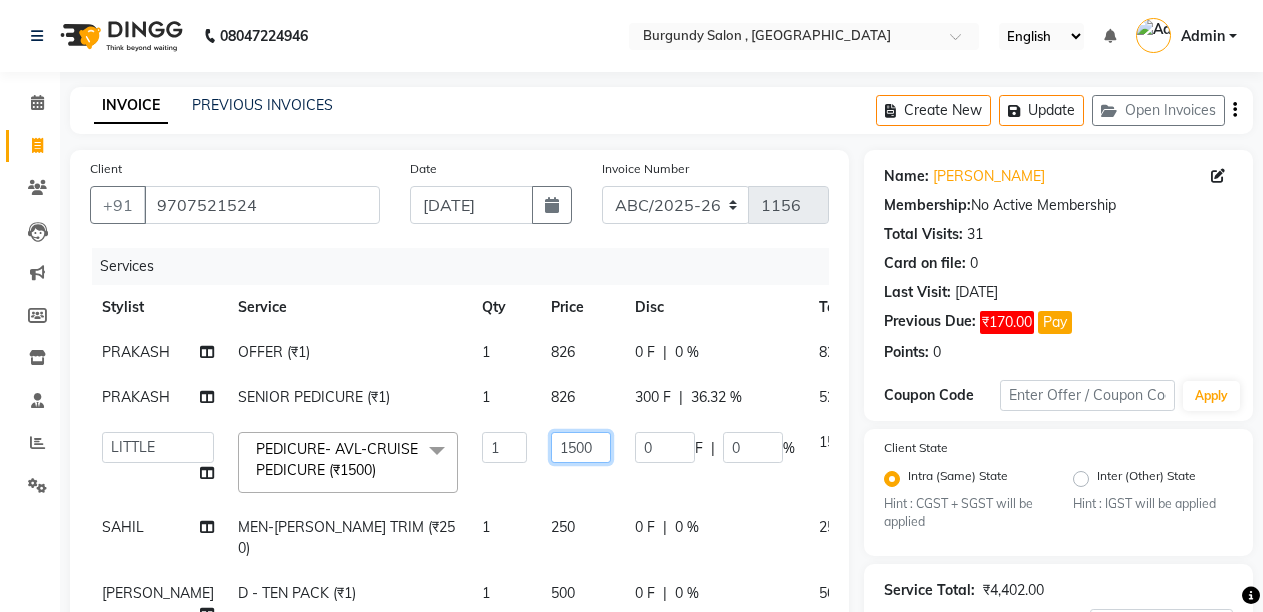 click on "1500" 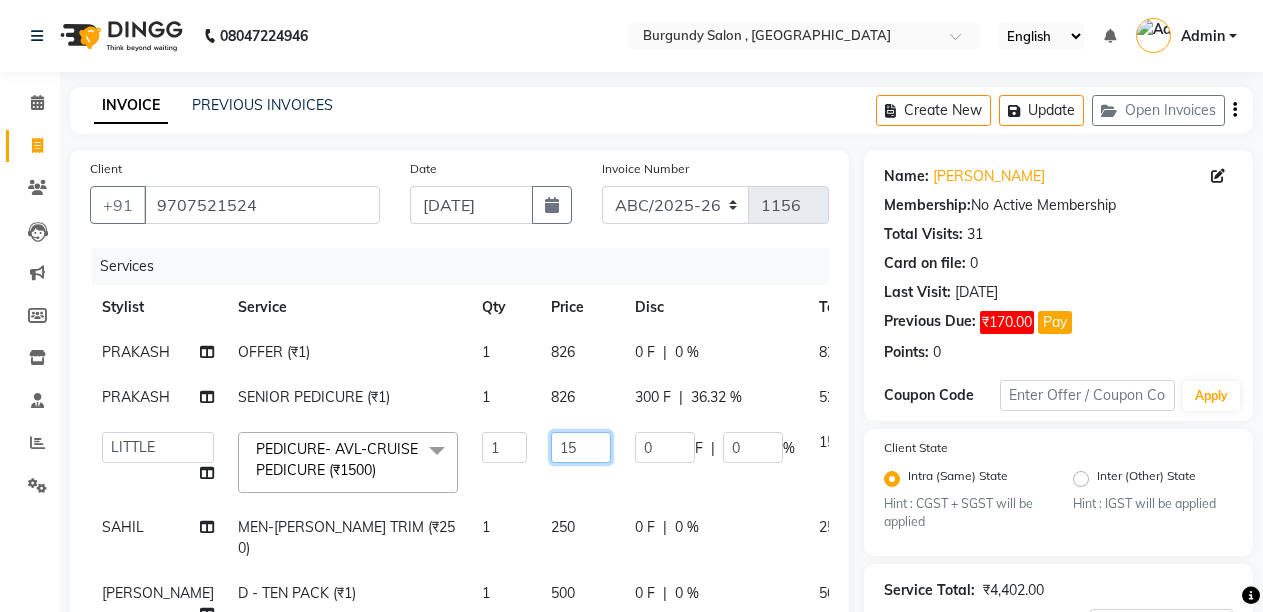 type on "1" 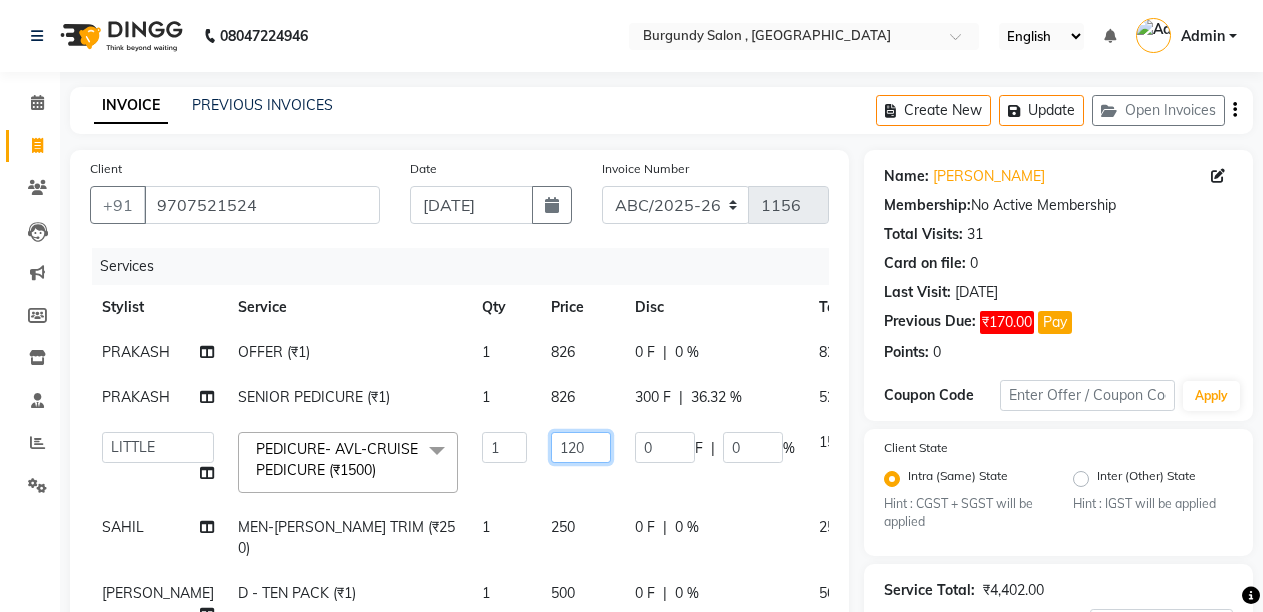 type on "1200" 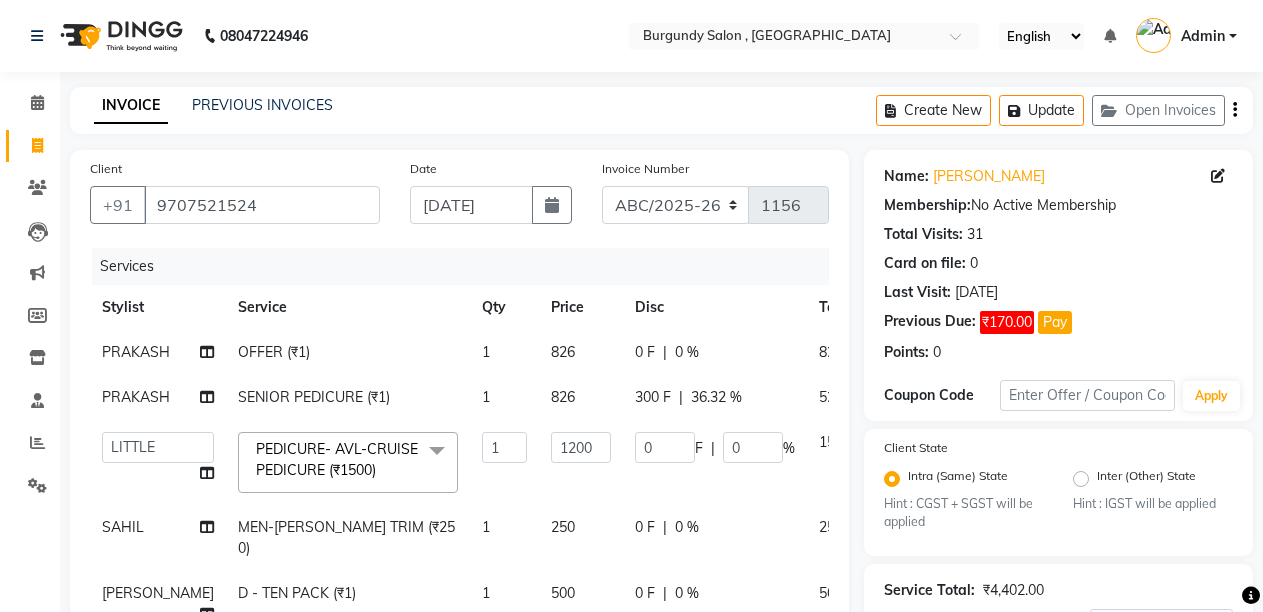 click on "ANIL    ANJANA   BARSHA   DEEPSHIKHA    DHON DAS   DHON / NITUMONI   EDWARD   EDWARD/ LAXMI   JOSHU   JUNMONI   KASHIF   LAXI / ANJANA   LAXMI   LITTLE   MAAM   MINTUL   MITALI   NEETU RANA   NITUMONI   NITUMONI/POJA/ LAXMI   NITUMONI / SAGARIKA   NITUMONI/ SAGRIKA   PRAKASH   PUJAA   Rubi   RUBI / LAXMI   SAGARIKA    SAGARIKA / RUBI   SAHIL   SAHIL / DHON   SAHIL / EDWARD   SAHIL/ JOSHU   SAHIL/JOSHU/PRAKASH/ RUBI   SAHIL/NITUMONI/ MITALI   SAHIL/ RUBI   SHABIR   SHADHAB   SIMA KALITA   SONALI DEKA   SOPEM   staff 1   staff 1   TANU  PEDICURE- AVL-CRUISE PEDICURE (₹1500)  x HAIR CUT- HAIR CUT (₹750) HAIR CUT-SENIOR STYLIST (₹1000) HAIR CUT-HAIR TRIMING (₹750) HAIR CUT-REGULAR SHAMPOO (₹250) WASH AND BLOW DRY (₹600) HAIR CUT-OIL MASSAGE (₹900) HAIR CUT-WASH WITH DANDRUFF AMPULE (₹800) HAIR CUT-IRONING (₹1000) HAIR CUT-CURL-TONG (₹1000) HAIR CUT-HAIR DO (₹1000) HAIR CUT-KERATIN SHAMPOO (₹750) HAIR CUT-BOTOPLEXX TREATMENT (₹7500) HAIR CUT-REGULAR CONDITIONER (₹250) STENCIL (₹50)" 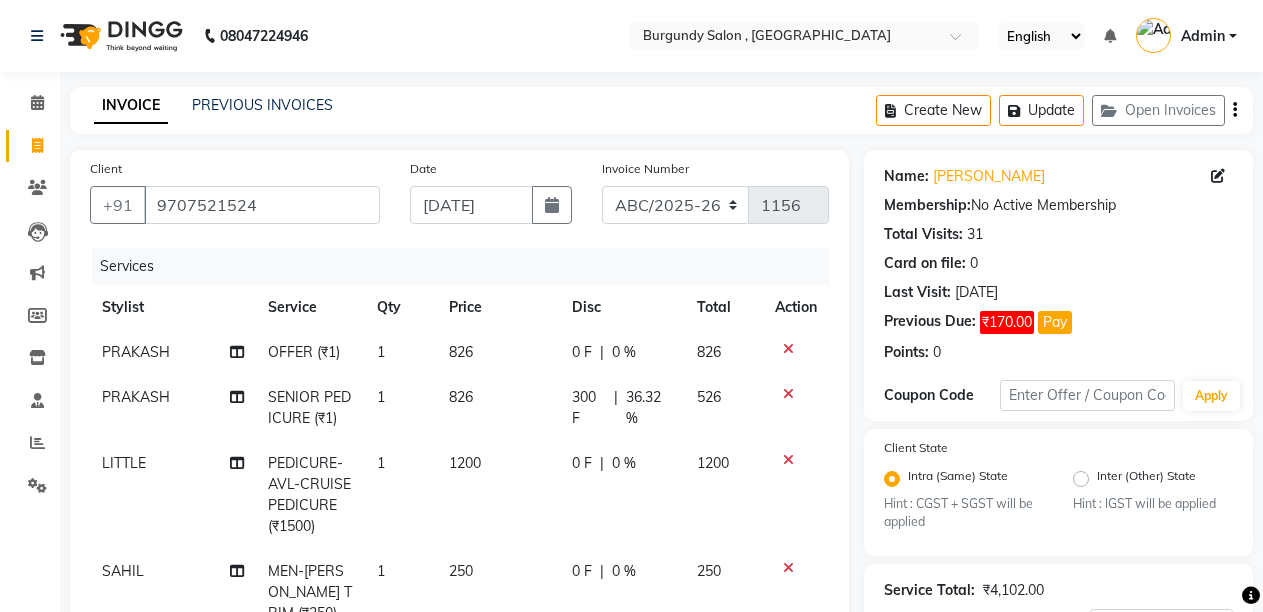 scroll, scrollTop: 446, scrollLeft: 0, axis: vertical 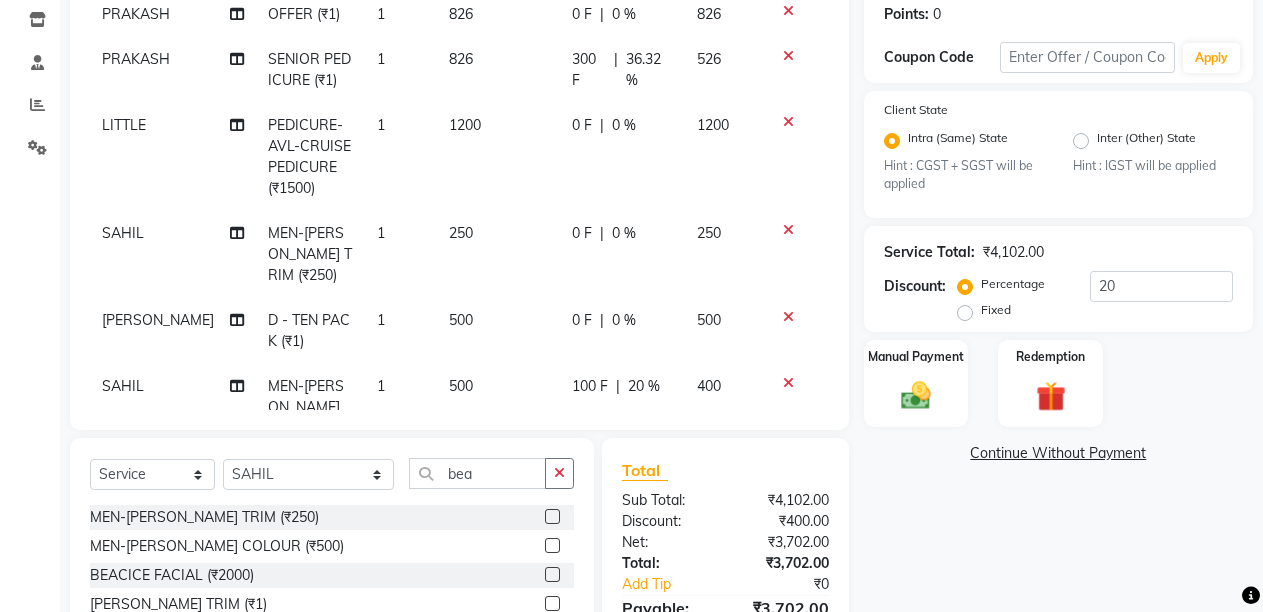 click on "250" 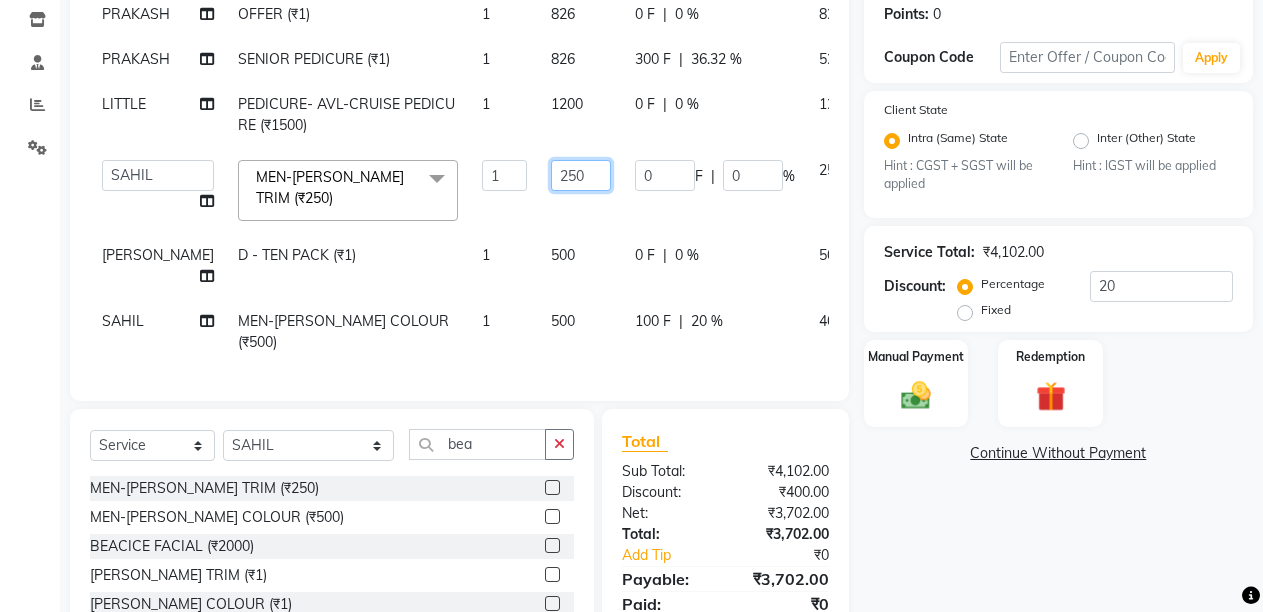 click on "250" 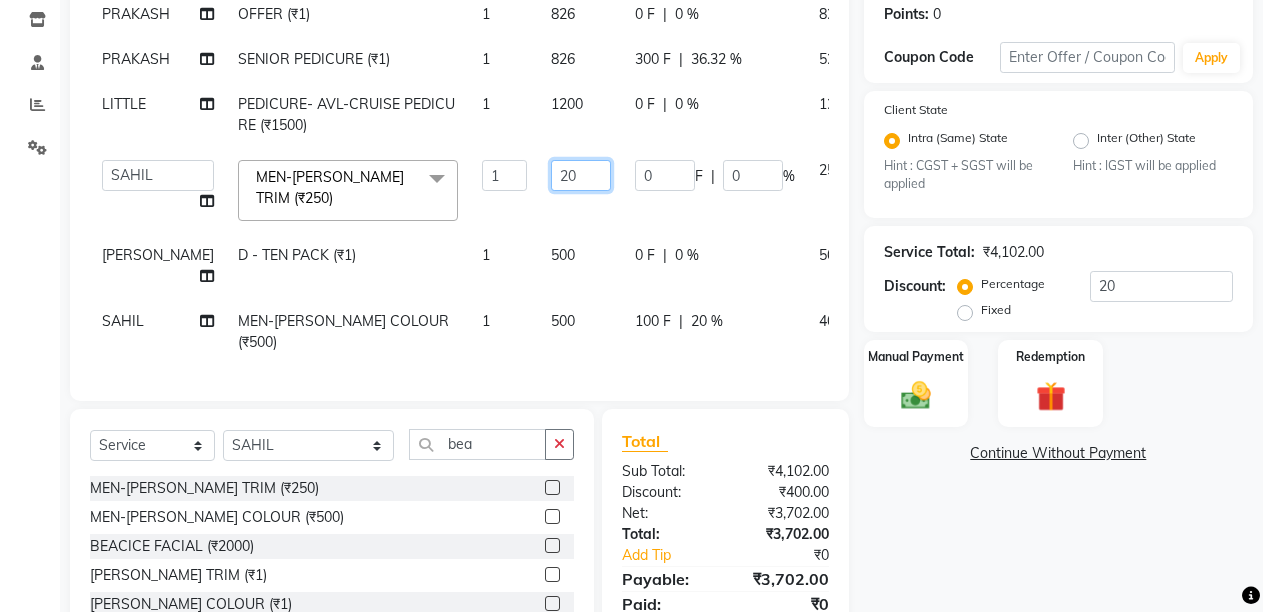 type on "200" 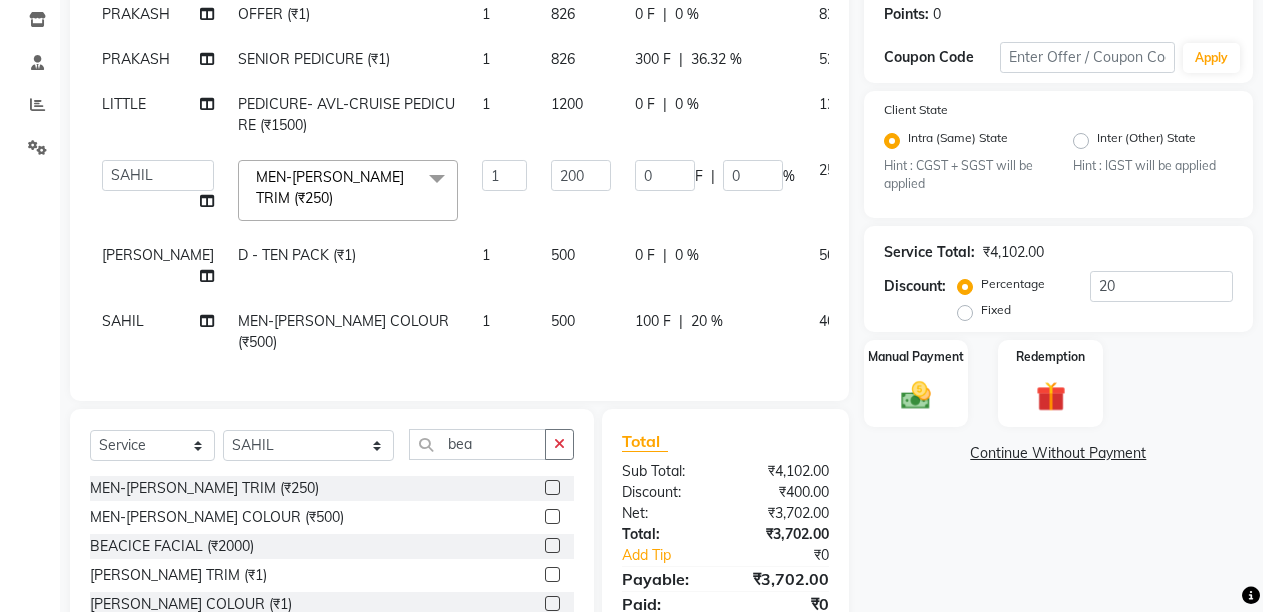 click on "200" 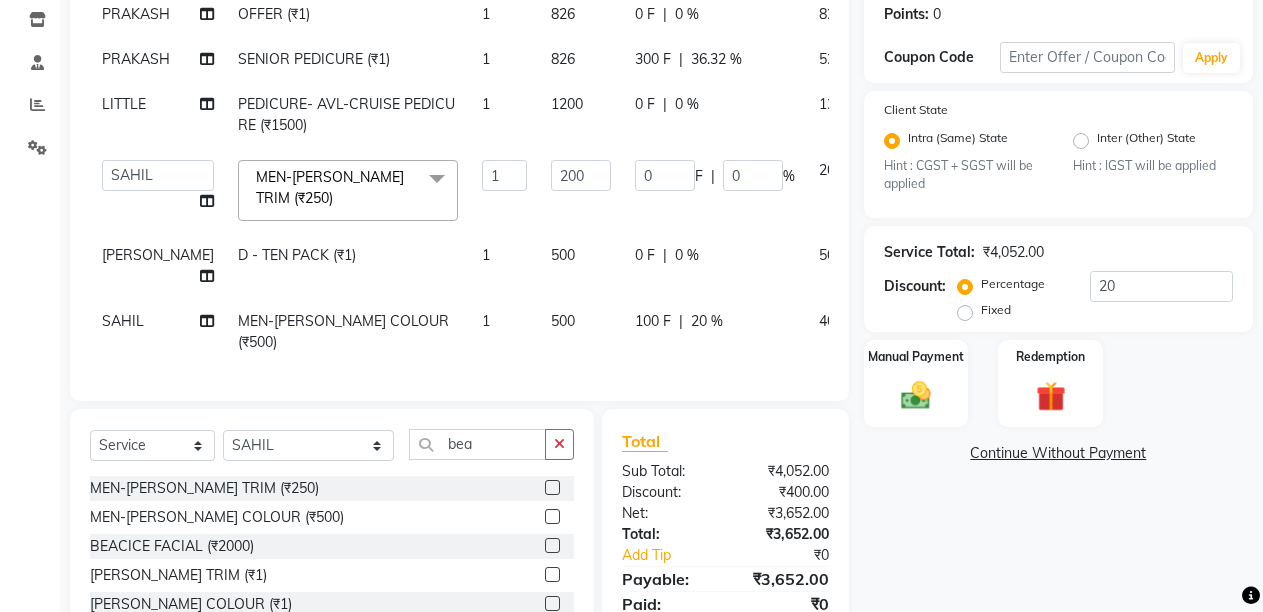 click on "500" 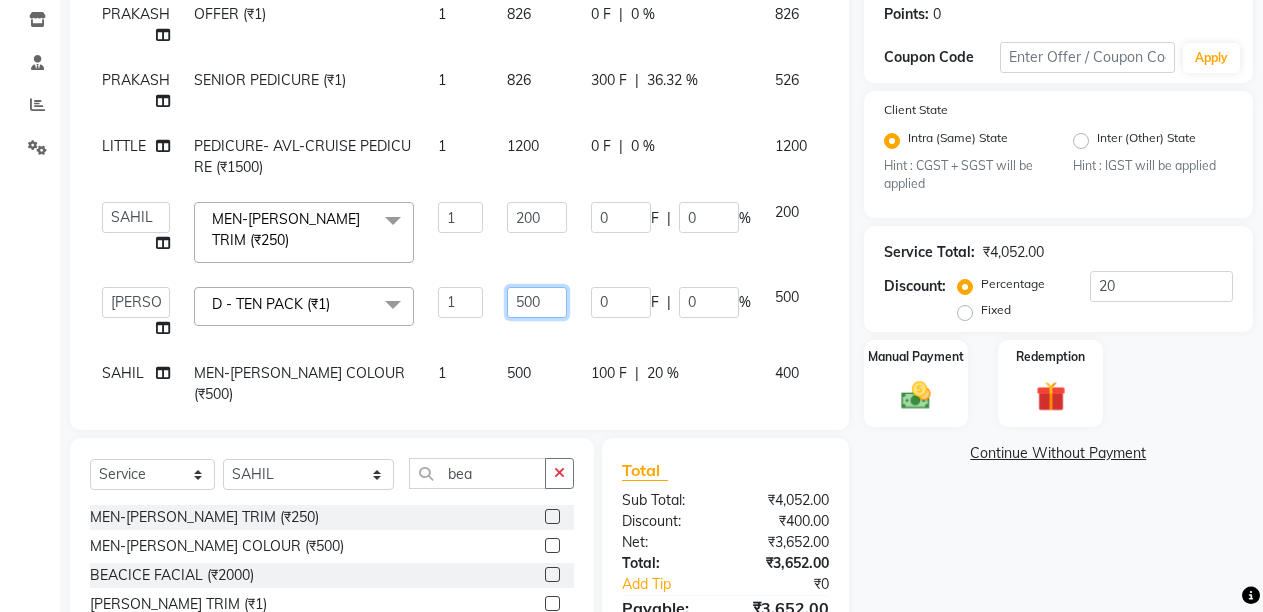 click on "500" 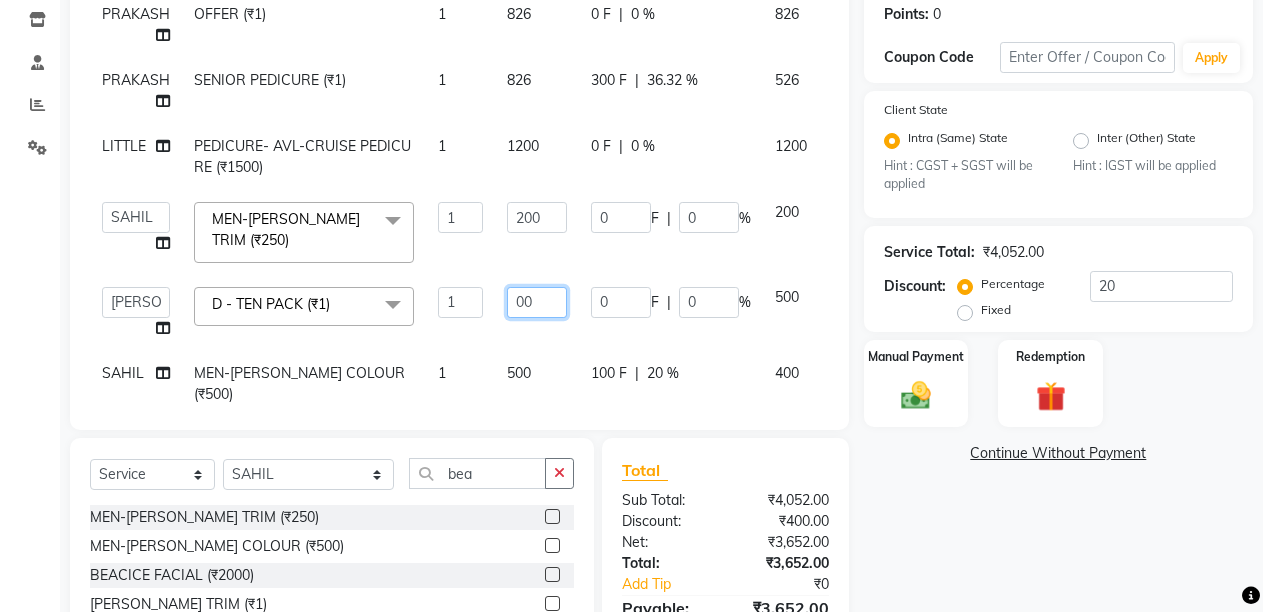 type on "400" 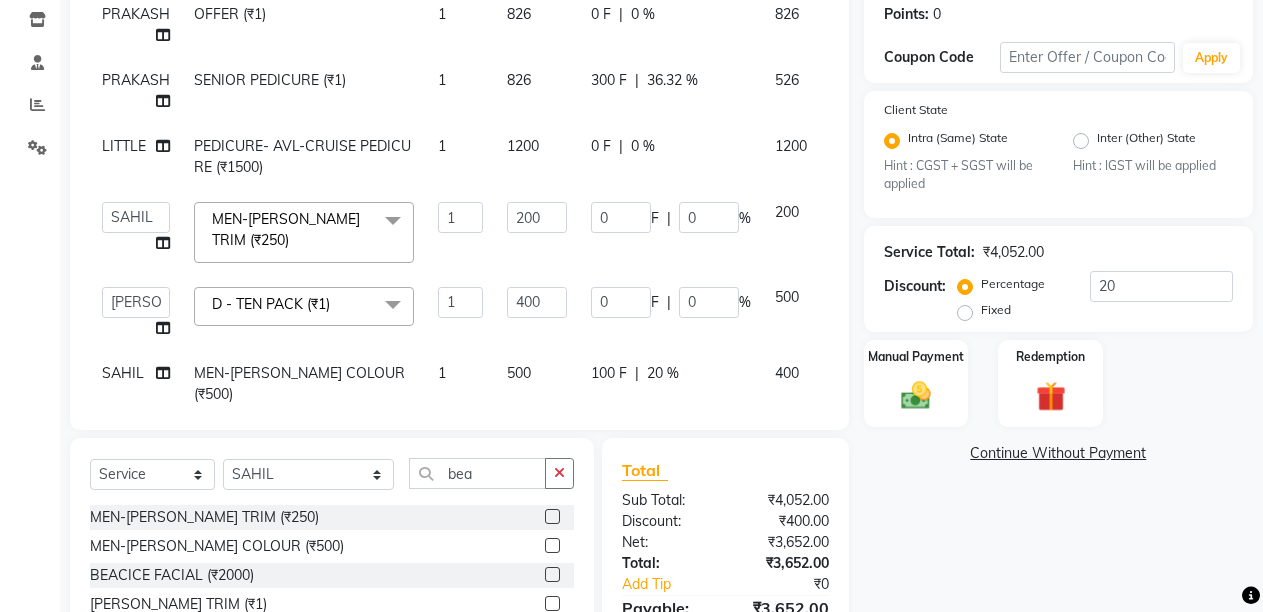 click on "PRAKASH OFFER (₹1) 1 826 0 F | 0 % 826 PRAKASH SENIOR PEDICURE (₹1) 1 826 300 F | 36.32 % 526 LITTLE PEDICURE- AVL-CRUISE PEDICURE (₹1500) 1 1200 0 F | 0 % 1200  ANIL    ANJANA   BARSHA   DEEPSHIKHA    DHON DAS   DHON / NITUMONI   EDWARD   EDWARD/ LAXMI   JOSHU   JUNMONI   KASHIF   LAXI / ANJANA   LAXMI   LITTLE   MAAM   MINTUL   MITALI   NEETU RANA   NITUMONI   NITUMONI/POJA/ LAXMI   NITUMONI / SAGARIKA   NITUMONI/ SAGRIKA   PRAKASH   PUJAA   Rubi   RUBI / LAXMI   SAGARIKA    SAGARIKA / RUBI   SAHIL   SAHIL / DHON   SAHIL / EDWARD   SAHIL/ JOSHU   SAHIL/JOSHU/PRAKASH/ RUBI   SAHIL/NITUMONI/ MITALI   SAHIL/ RUBI   SHABIR   SHADHAB   SIMA KALITA   SONALI DEKA   SOPEM   staff 1   staff 1   TANU  MEN-BEARD TRIM (₹250)  x HAIR CUT- HAIR CUT (₹750) HAIR CUT-SENIOR STYLIST (₹1000) HAIR CUT-HAIR TRIMING (₹750) HAIR CUT-REGULAR SHAMPOO (₹250) WASH AND BLOW DRY (₹600) HAIR CUT-OIL MASSAGE (₹900) HAIR CUT-WASH WITH DANDRUFF AMPULE (₹800) HAIR CUT-IRONING (₹1000) HAIR CUT-CURL-TONG (₹1000) 1 0" 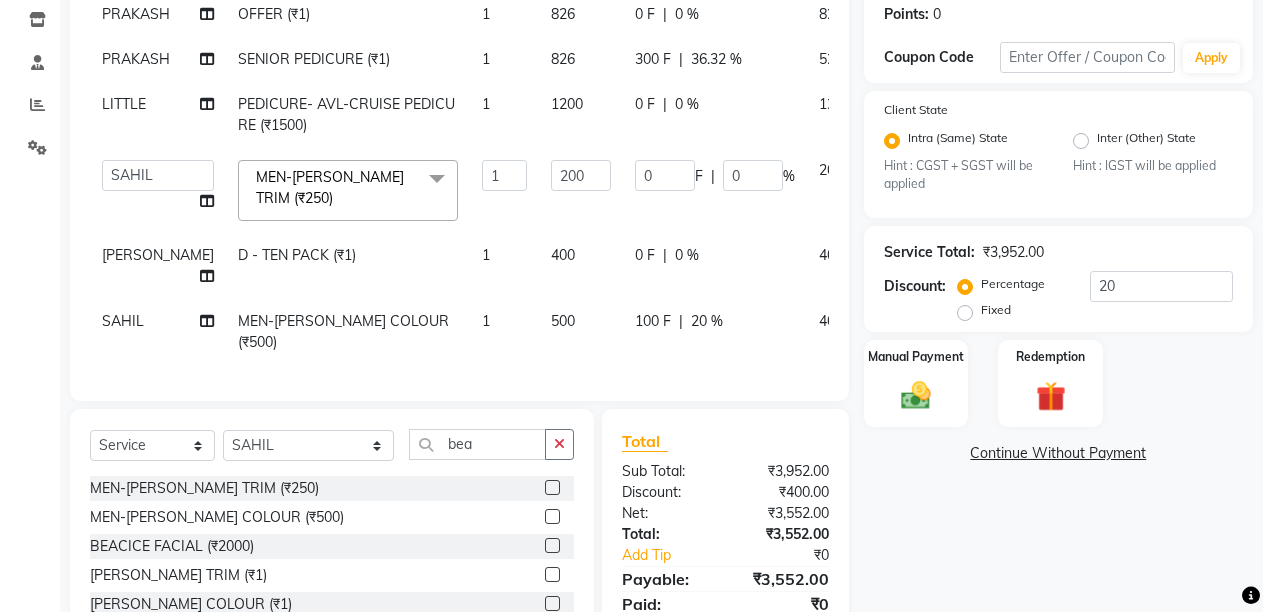 click on "400" 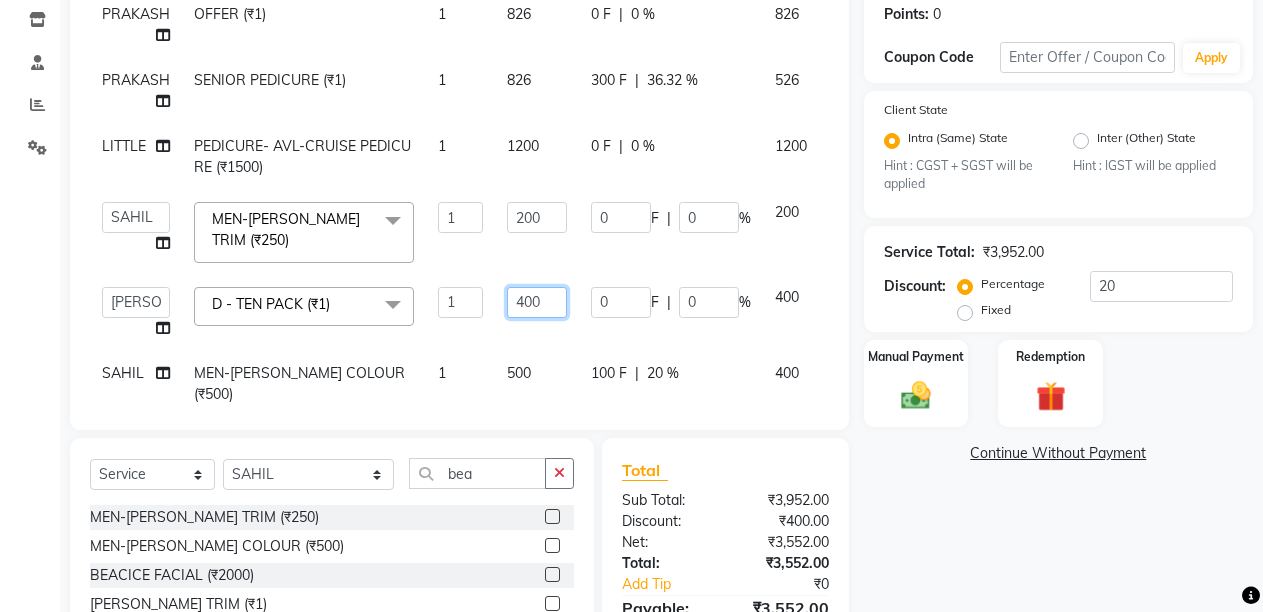 click on "400" 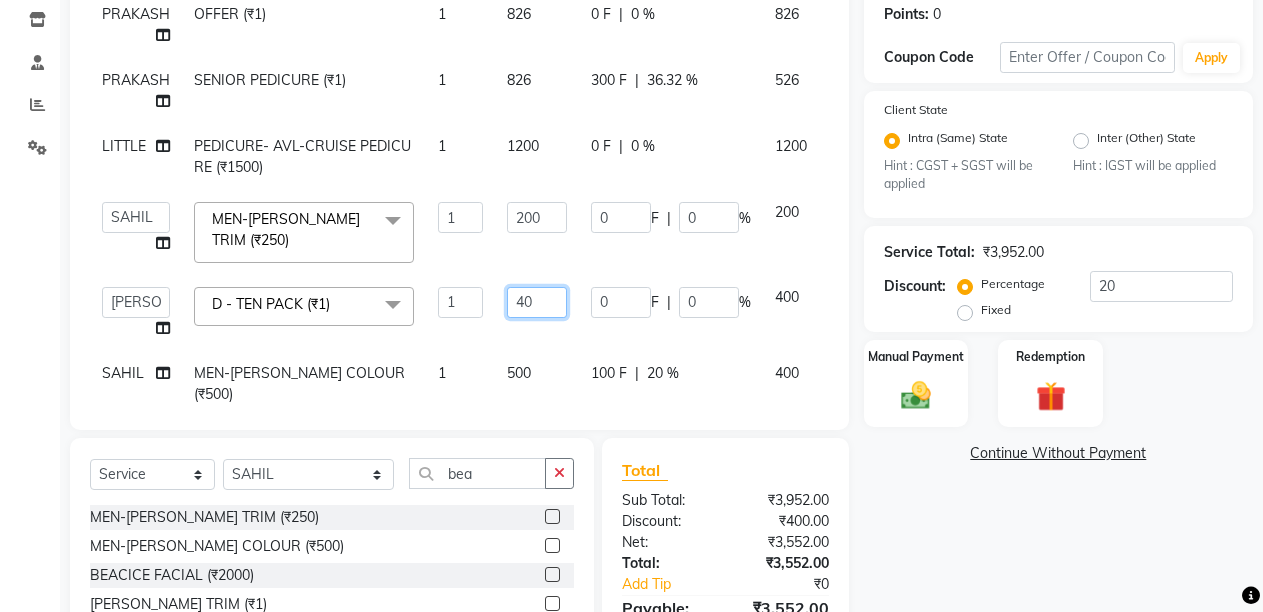 type on "4" 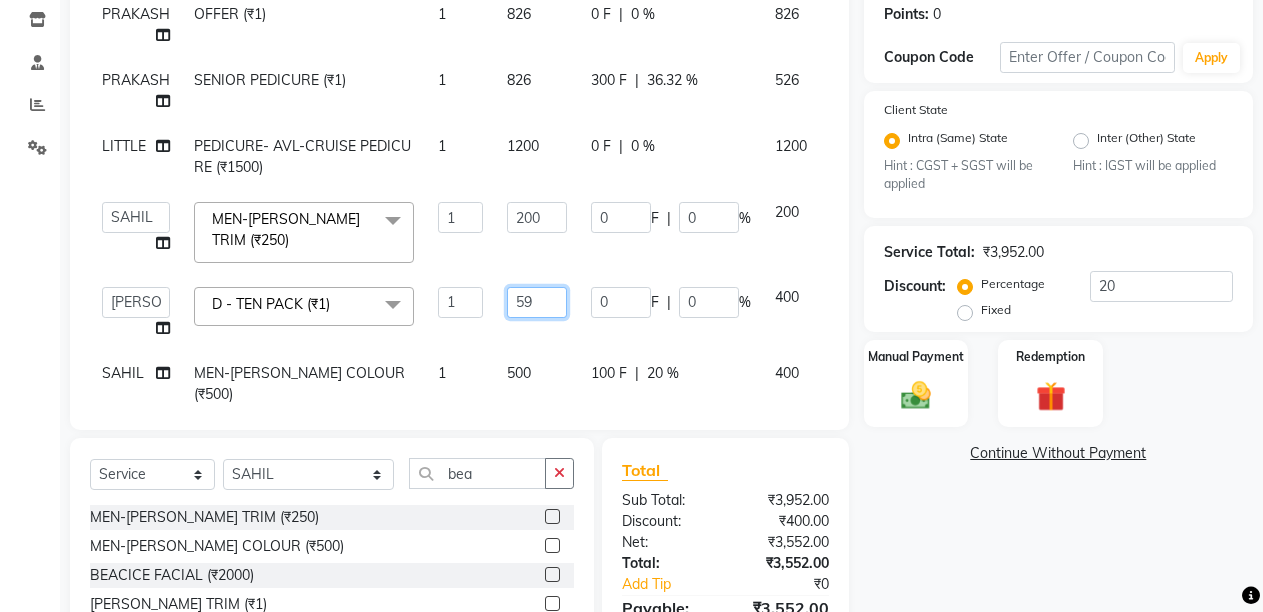 type on "590" 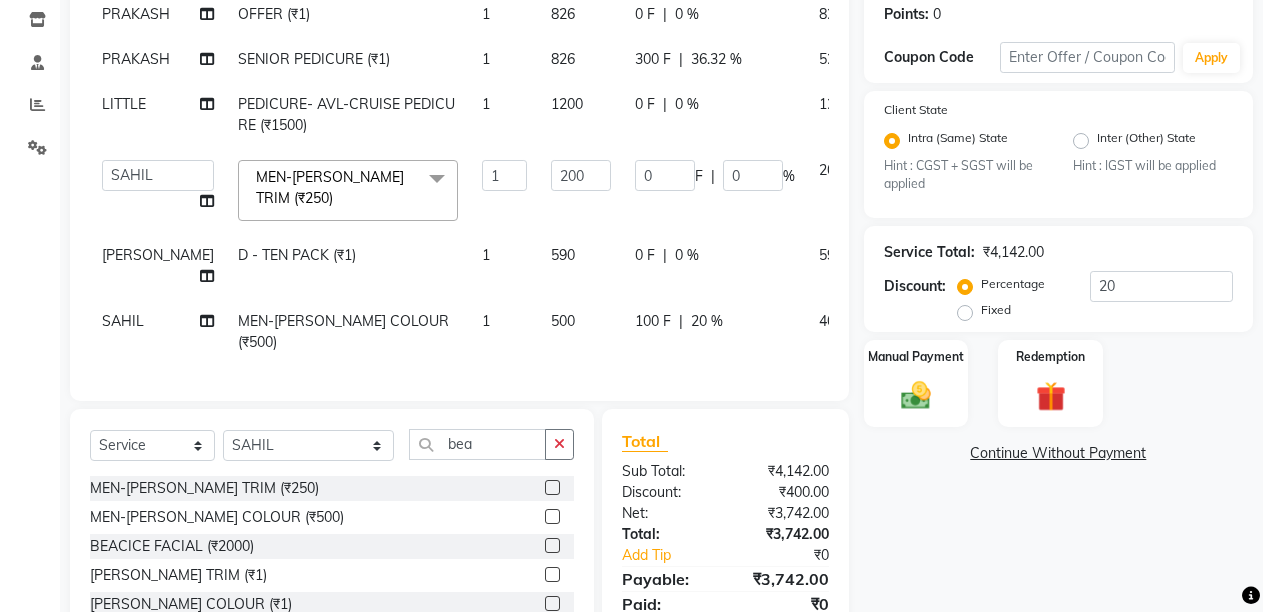 click on "590" 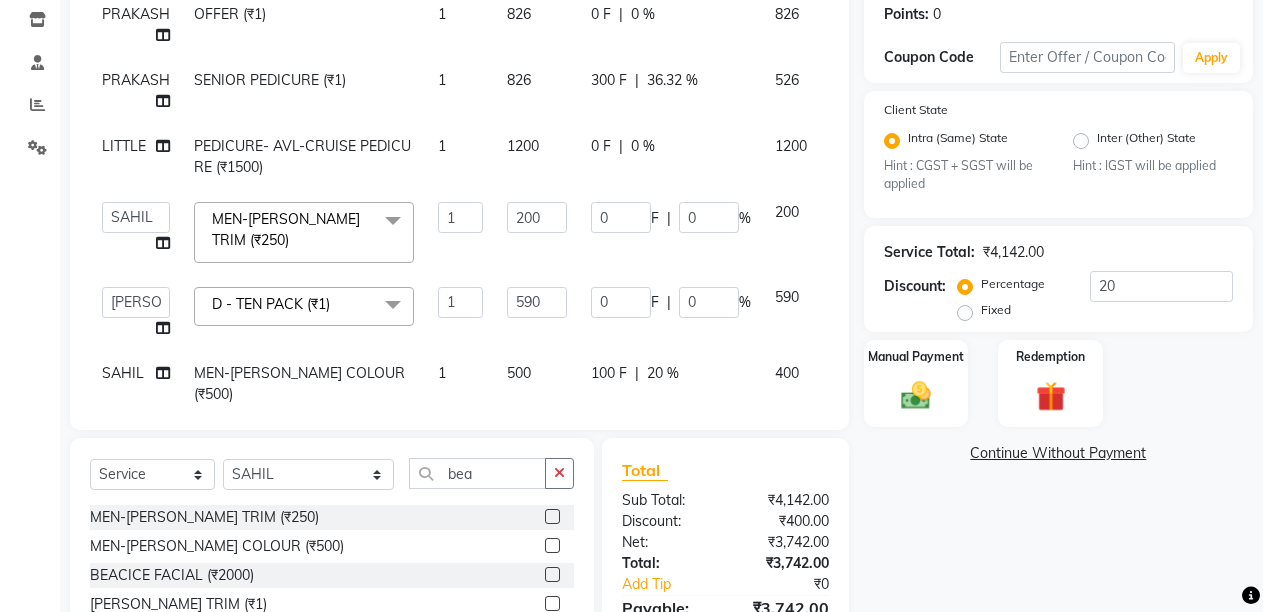 click on "500" 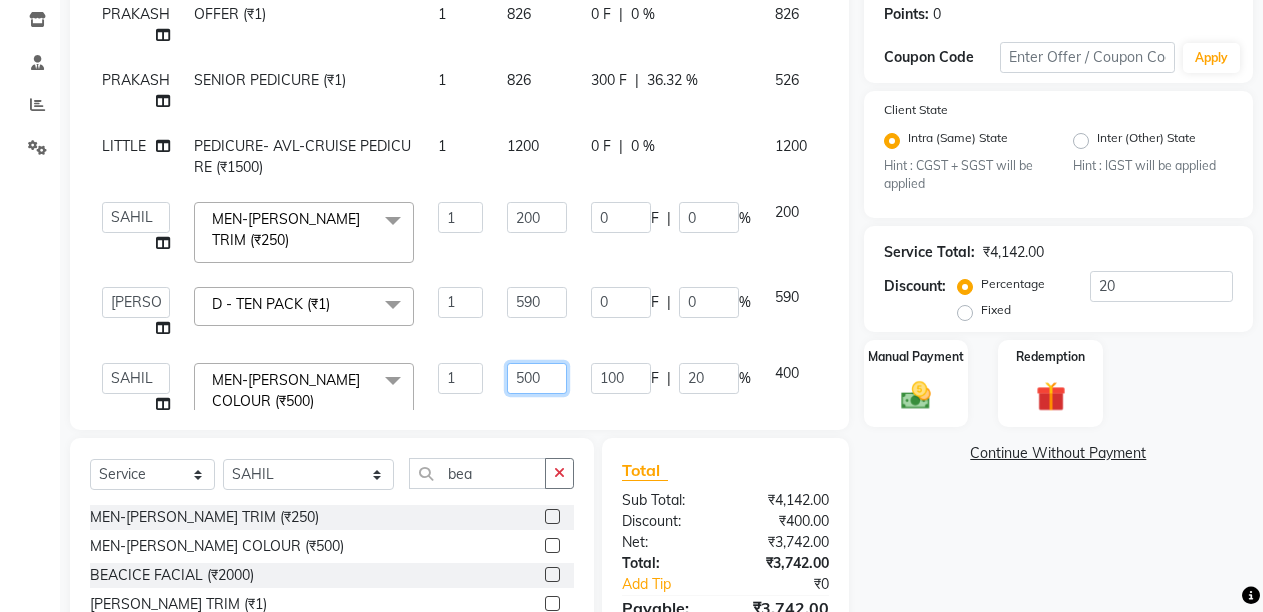 click on "500" 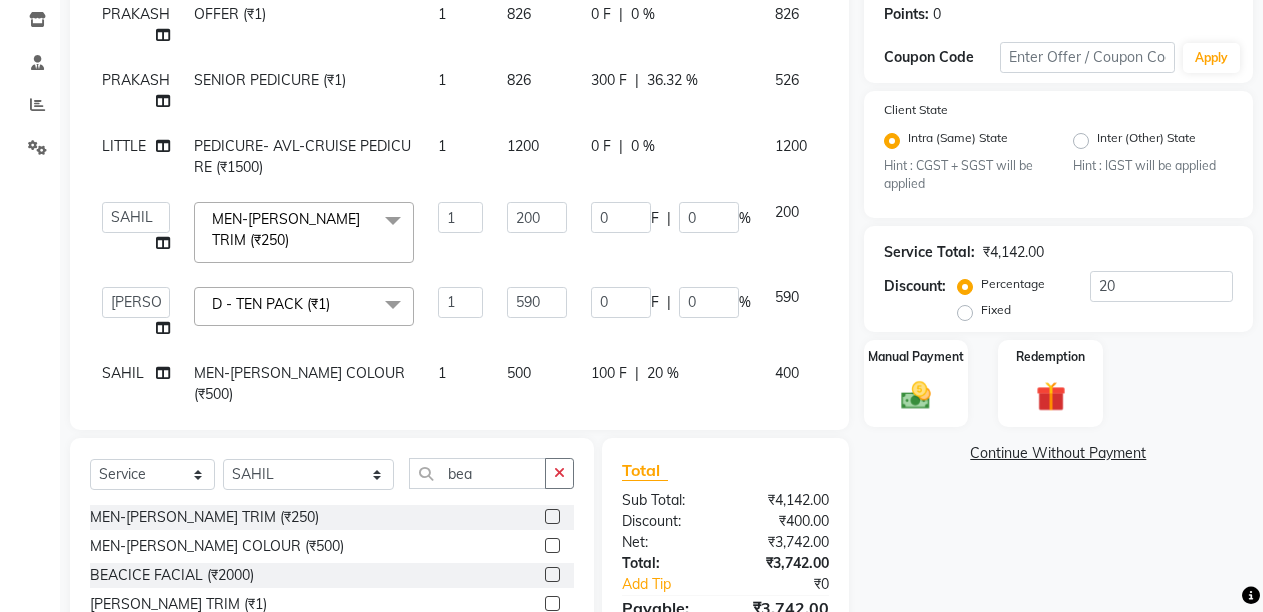 click on "100 F | 20 %" 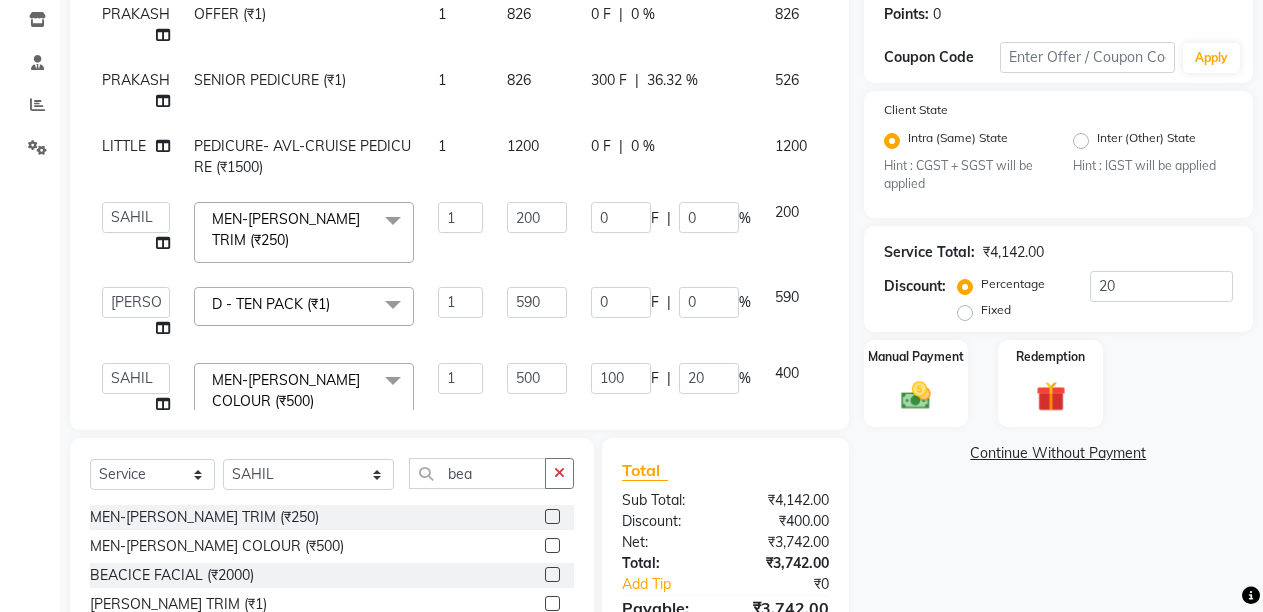 type 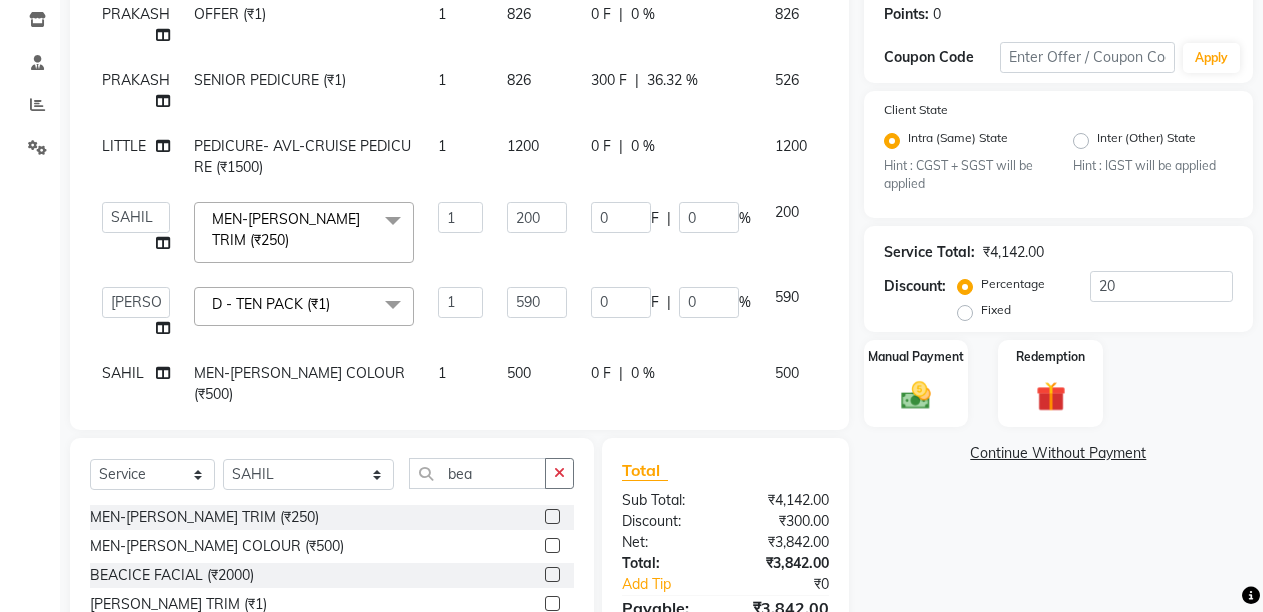 click on "500" 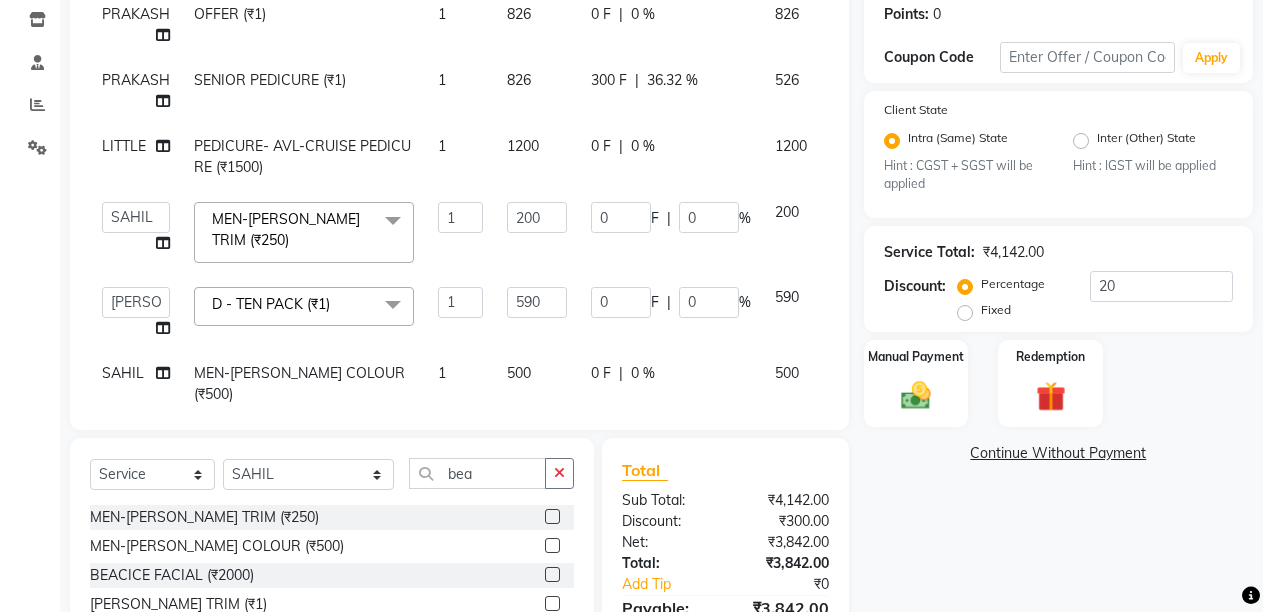 select on "32592" 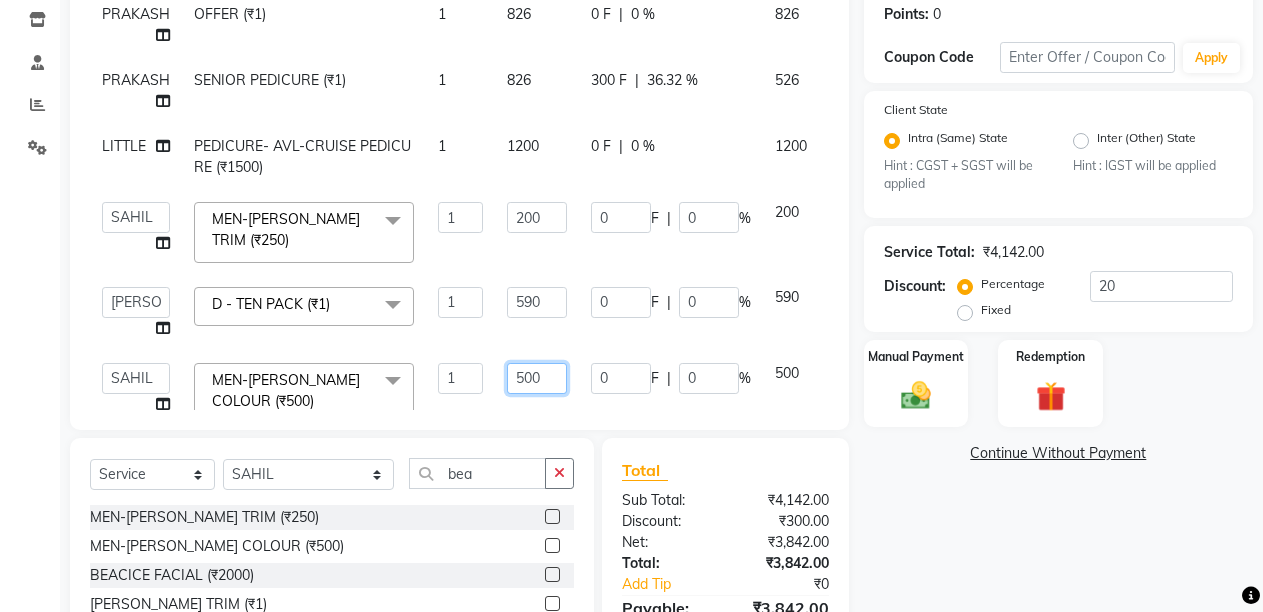 click on "500" 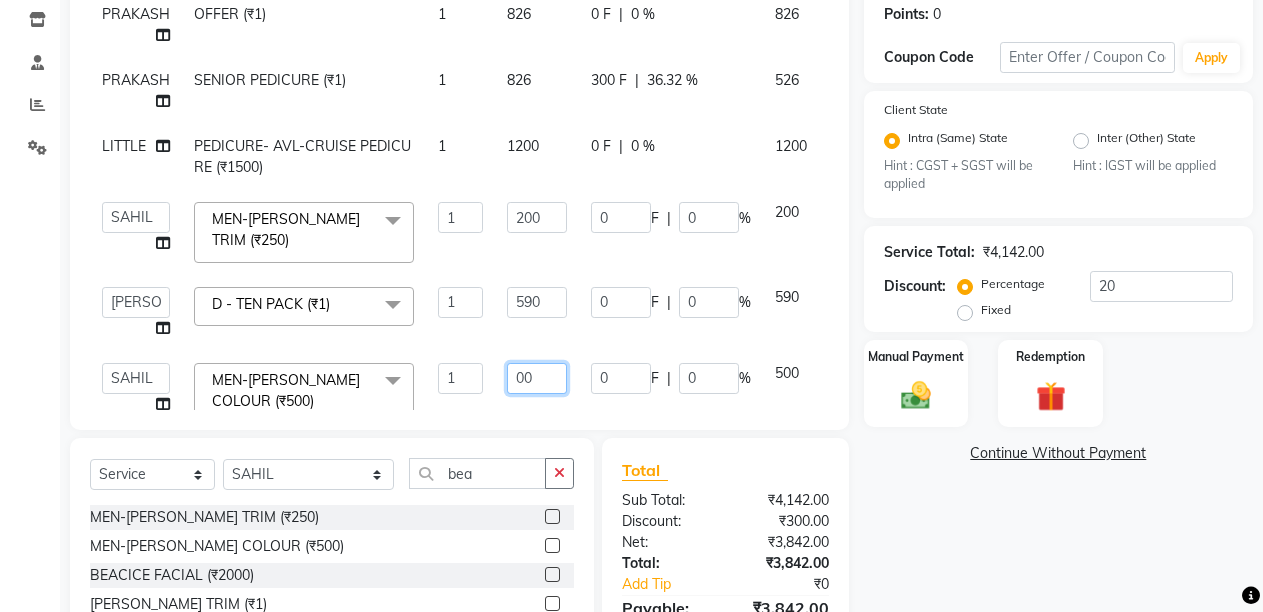 type on "400" 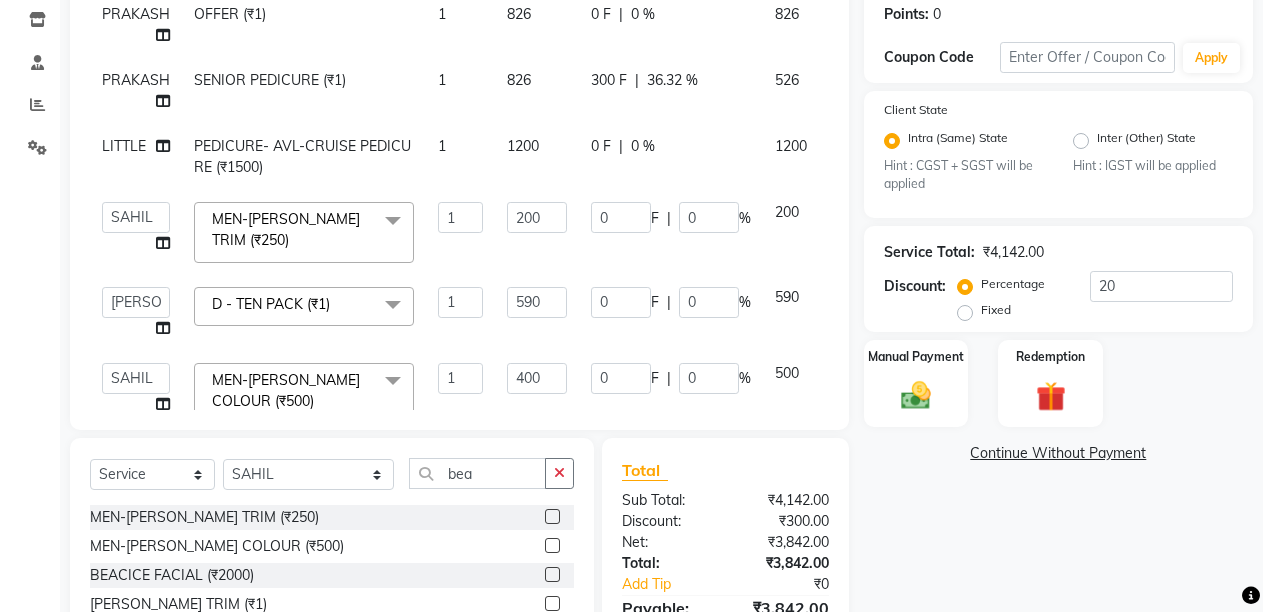 click on "Client +91 9707521524 Date 11-07-2025 Invoice Number ABC/2025-26 SER/24-25 V/2025-26 1156 Services Stylist Service Qty Price Disc Total Action PRAKASH OFFER (₹1) 1 826 0 F | 0 % 826 PRAKASH SENIOR PEDICURE (₹1) 1 826 300 F | 36.32 % 526 LITTLE PEDICURE- AVL-CRUISE PEDICURE (₹1500) 1 1200 0 F | 0 % 1200  ANIL    ANJANA   BARSHA   DEEPSHIKHA    DHON DAS   DHON / NITUMONI   EDWARD   EDWARD/ LAXMI   JOSHU   JUNMONI   KASHIF   LAXI / ANJANA   LAXMI   LITTLE   MAAM   MINTUL   MITALI   NEETU RANA   NITUMONI   NITUMONI/POJA/ LAXMI   NITUMONI / SAGARIKA   NITUMONI/ SAGRIKA   PRAKASH   PUJAA   Rubi   RUBI / LAXMI   SAGARIKA    SAGARIKA / RUBI   SAHIL   SAHIL / DHON   SAHIL / EDWARD   SAHIL/ JOSHU   SAHIL/JOSHU/PRAKASH/ RUBI   SAHIL/NITUMONI/ MITALI   SAHIL/ RUBI   SHABIR   SHADHAB   SIMA KALITA   SONALI DEKA   SOPEM   staff 1   staff 1   TANU  MEN-BEARD TRIM (₹250)  x HAIR CUT- HAIR CUT (₹750) HAIR CUT-SENIOR STYLIST (₹1000) HAIR CUT-HAIR TRIMING (₹750) HAIR CUT-REGULAR SHAMPOO (₹250) STENCIL (₹50) 1" 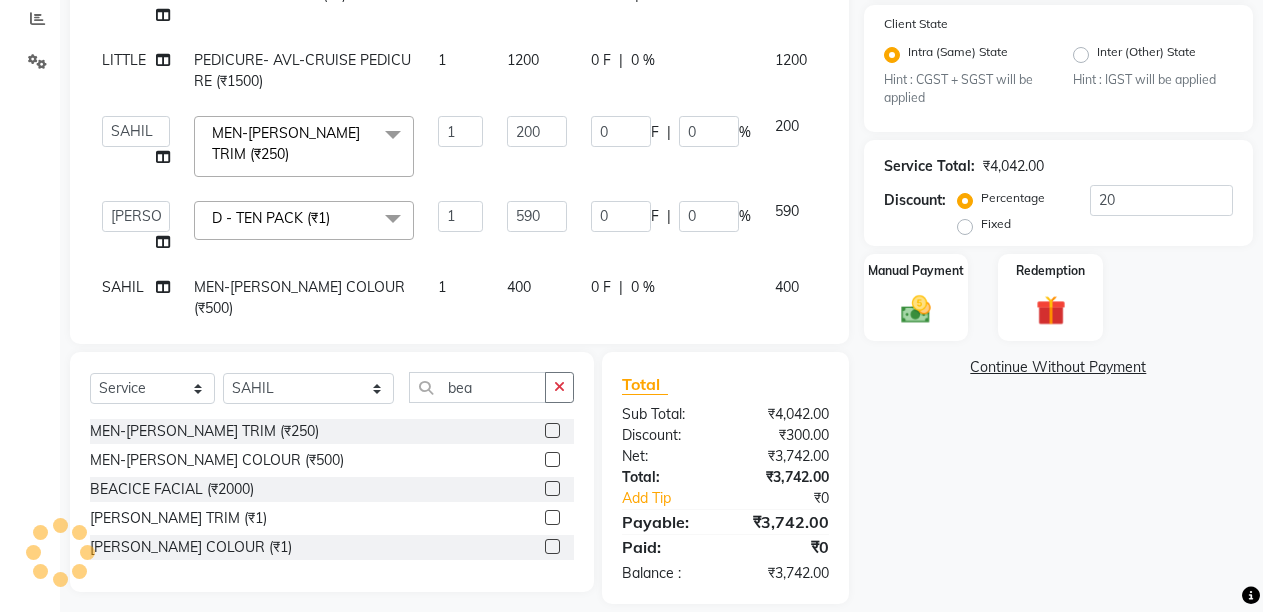 scroll, scrollTop: 210, scrollLeft: 0, axis: vertical 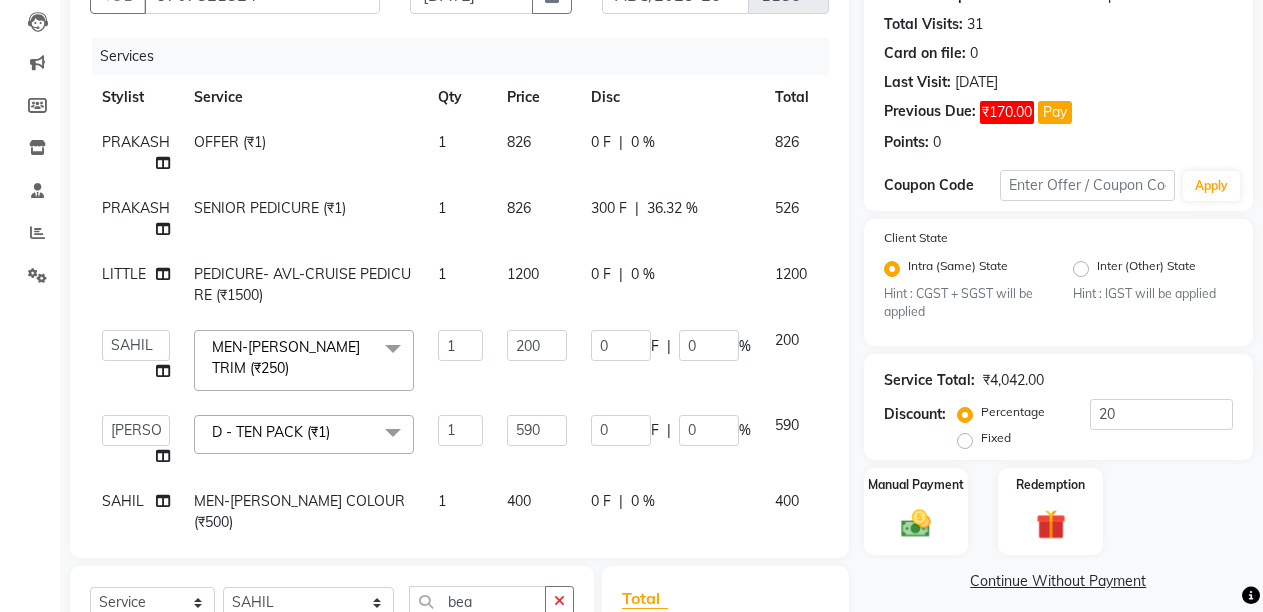click on "36.32 %" 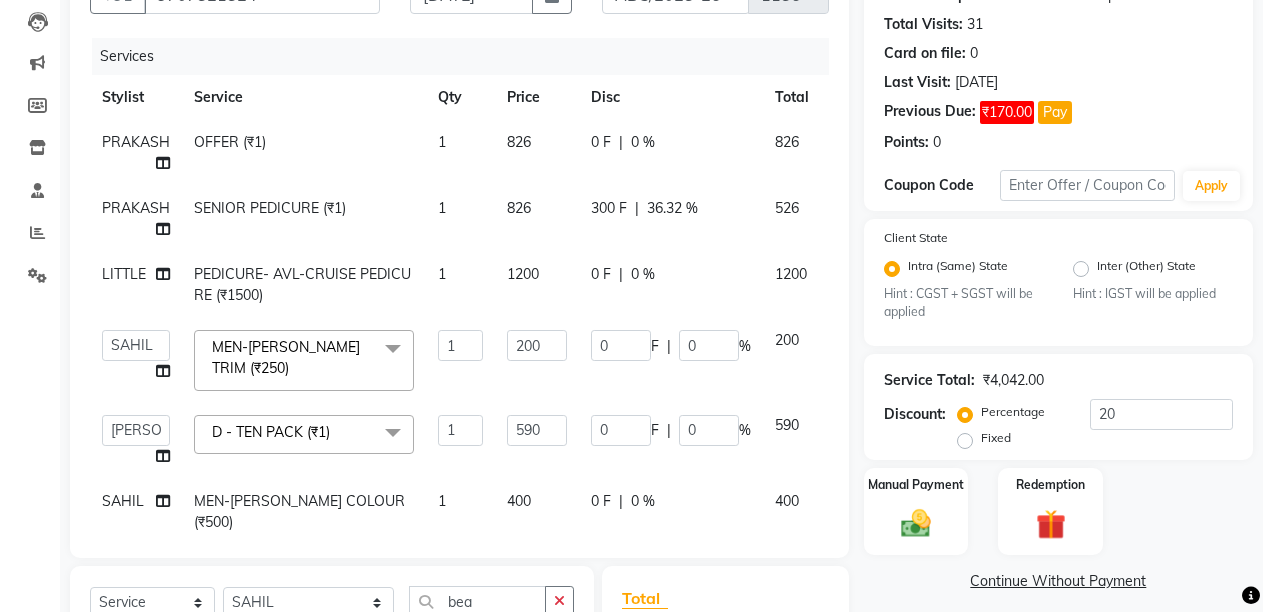 select on "32576" 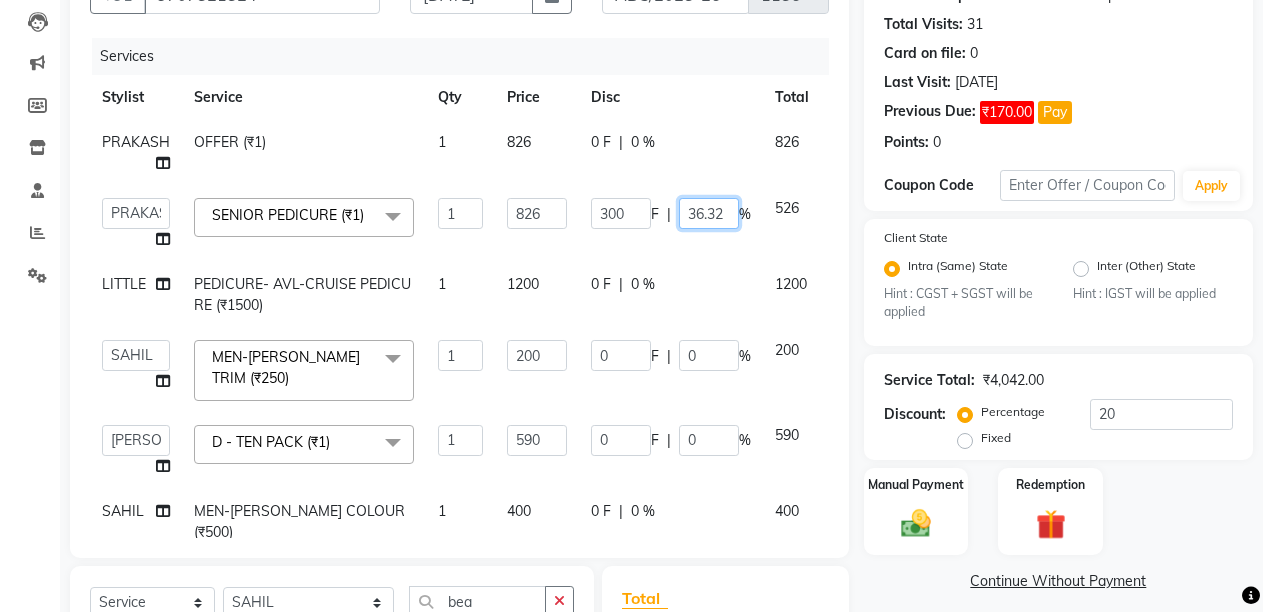 click on "36.32" 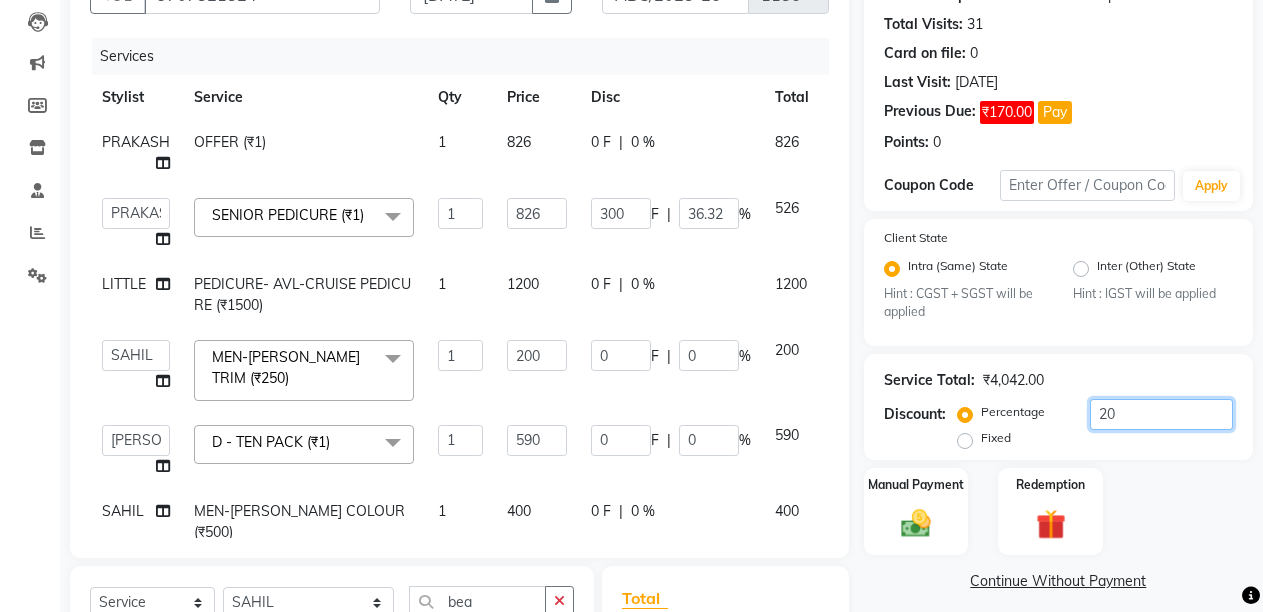 click on "20" 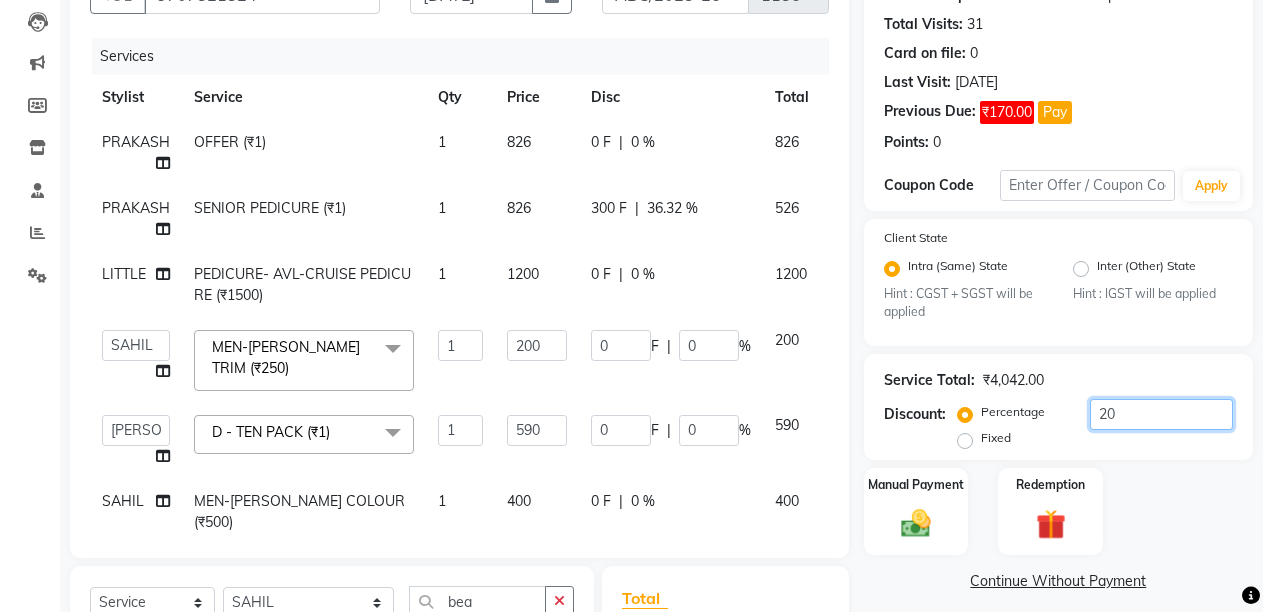 type on "2" 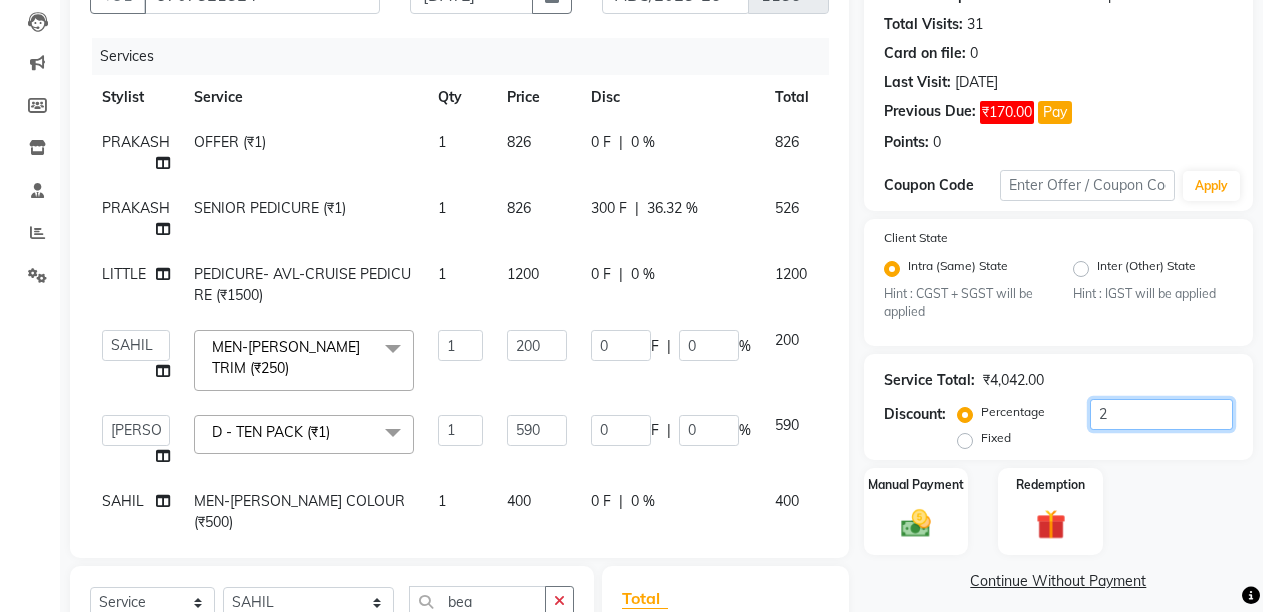 type 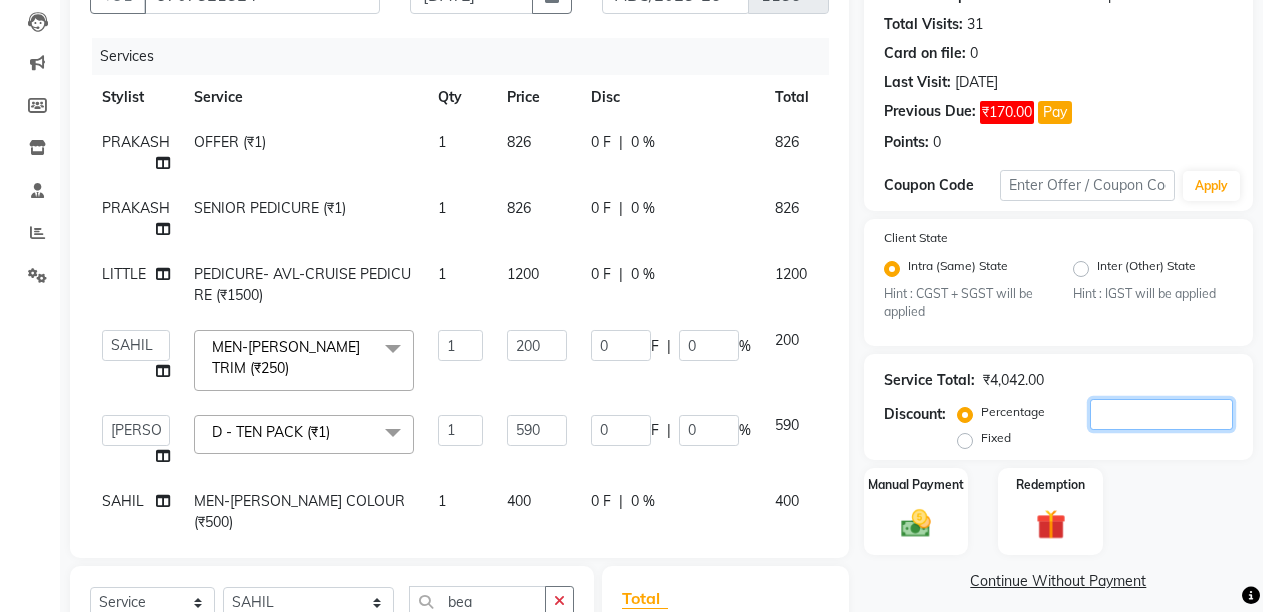 type 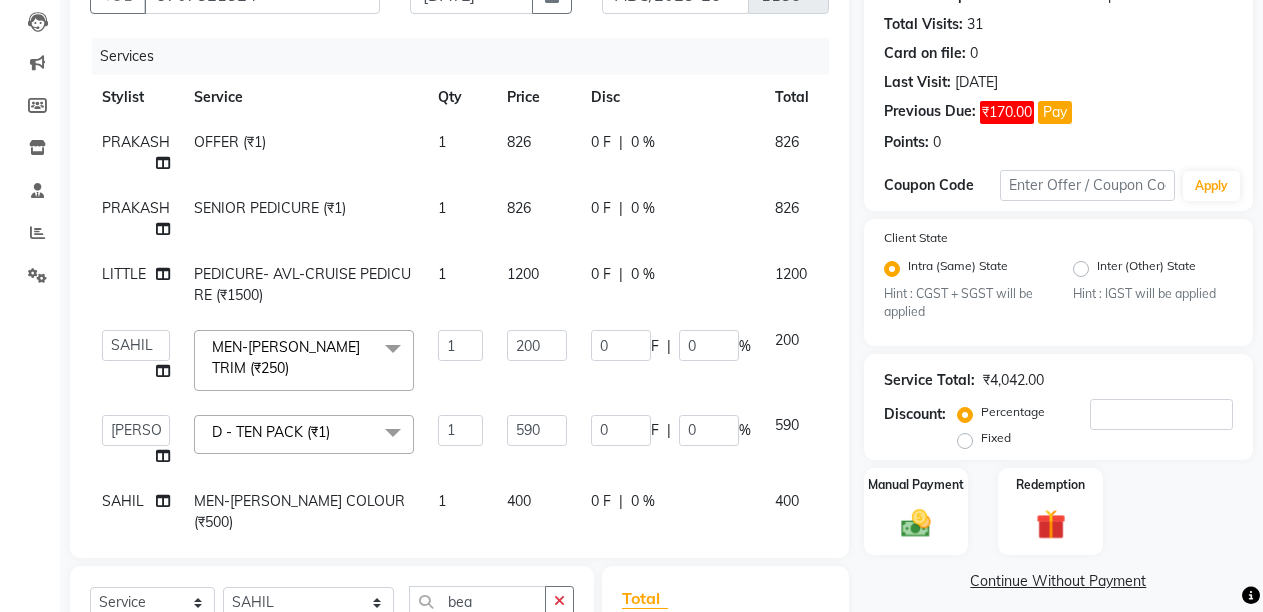 click on "Client +91 9707521524 Date 11-07-2025 Invoice Number ABC/2025-26 SER/24-25 V/2025-26 1156 Services Stylist Service Qty Price Disc Total Action PRAKASH OFFER (₹1) 1 826 0 F | 0 % 826 PRAKASH SENIOR PEDICURE (₹1) 1 826 0 F | 0 % 826 LITTLE PEDICURE- AVL-CRUISE PEDICURE (₹1500) 1 1200 0 F | 0 % 1200  ANIL    ANJANA   BARSHA   DEEPSHIKHA    DHON DAS   DHON / NITUMONI   EDWARD   EDWARD/ LAXMI   JOSHU   JUNMONI   KASHIF   LAXI / ANJANA   LAXMI   LITTLE   MAAM   MINTUL   MITALI   NEETU RANA   NITUMONI   NITUMONI/POJA/ LAXMI   NITUMONI / SAGARIKA   NITUMONI/ SAGRIKA   PRAKASH   PUJAA   Rubi   RUBI / LAXMI   SAGARIKA    SAGARIKA / RUBI   SAHIL   SAHIL / DHON   SAHIL / EDWARD   SAHIL/ JOSHU   SAHIL/JOSHU/PRAKASH/ RUBI   SAHIL/NITUMONI/ MITALI   SAHIL/ RUBI   SHABIR   SHADHAB   SIMA KALITA   SONALI DEKA   SOPEM   staff 1   staff 1   TANU  MEN-BEARD TRIM (₹250)  x HAIR CUT- HAIR CUT (₹750) HAIR CUT-SENIOR STYLIST (₹1000) HAIR CUT-HAIR TRIMING (₹750) HAIR CUT-REGULAR SHAMPOO (₹250) ONLY-BLOW DRY (₹300)" 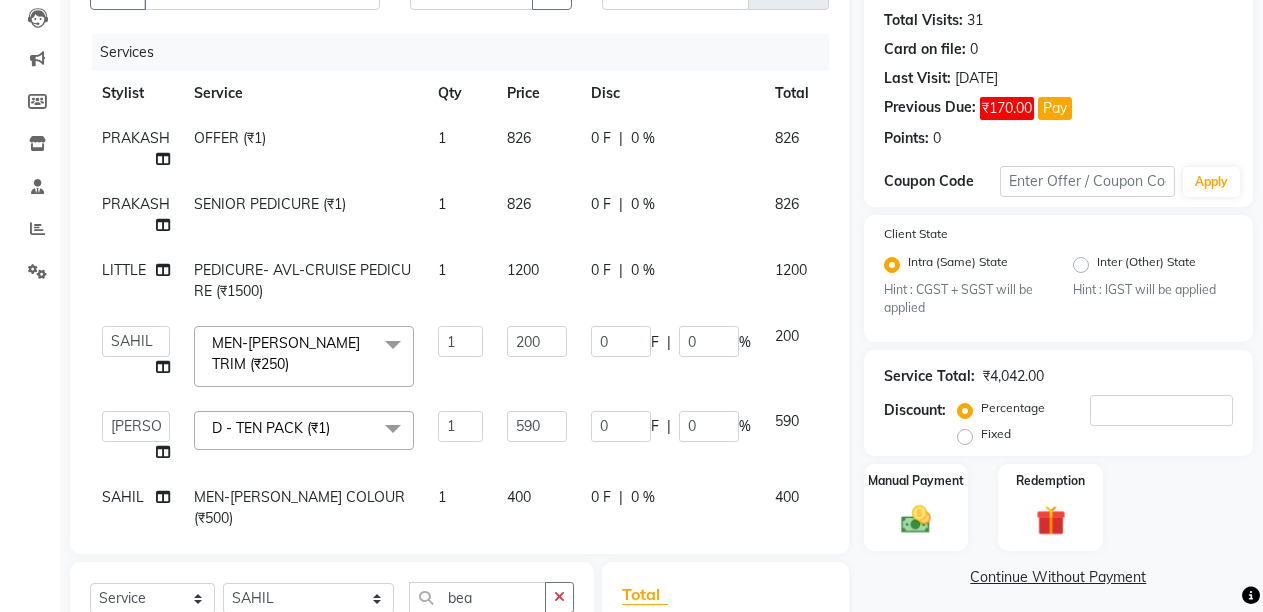 scroll, scrollTop: 446, scrollLeft: 0, axis: vertical 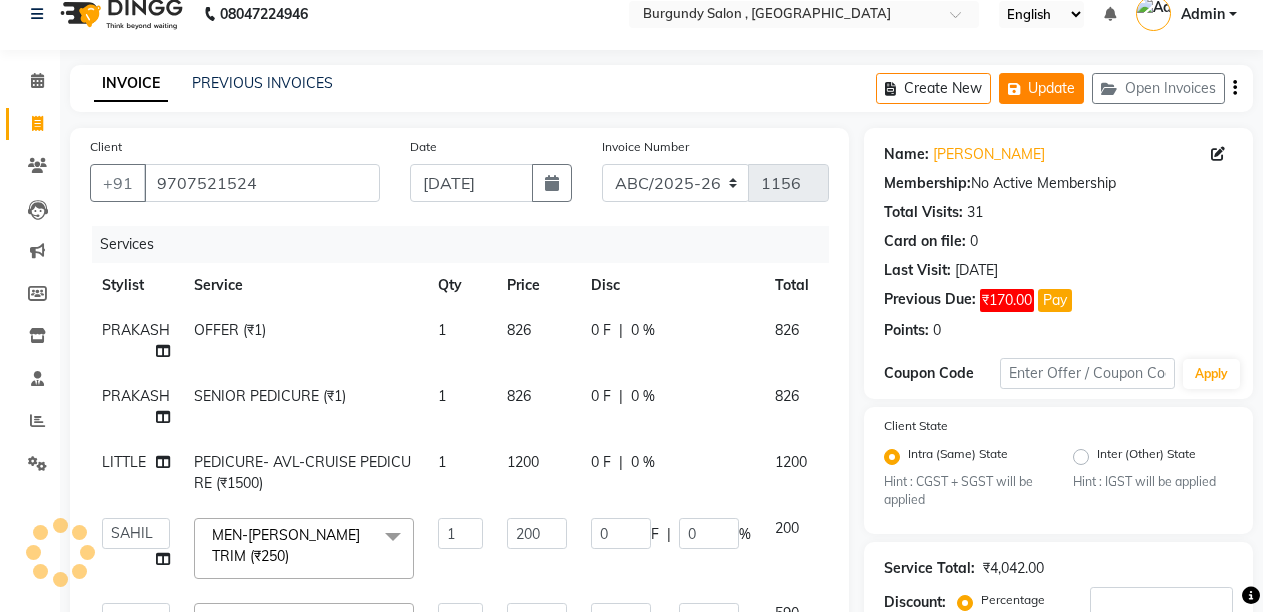 click on "Update" 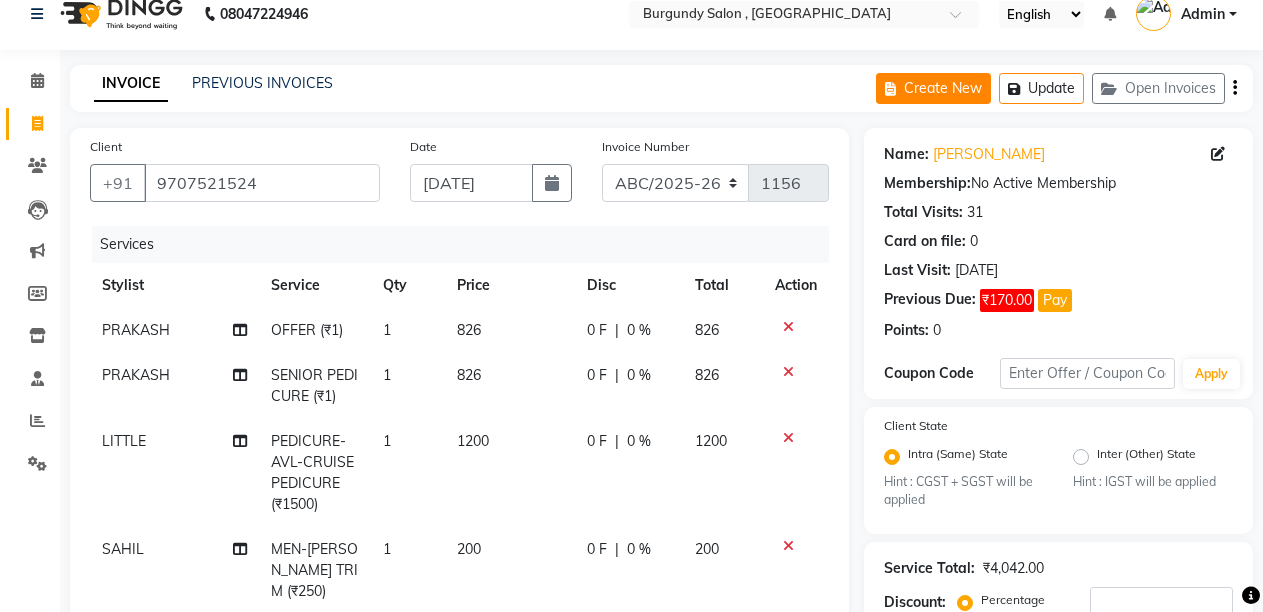 click on "Create New" 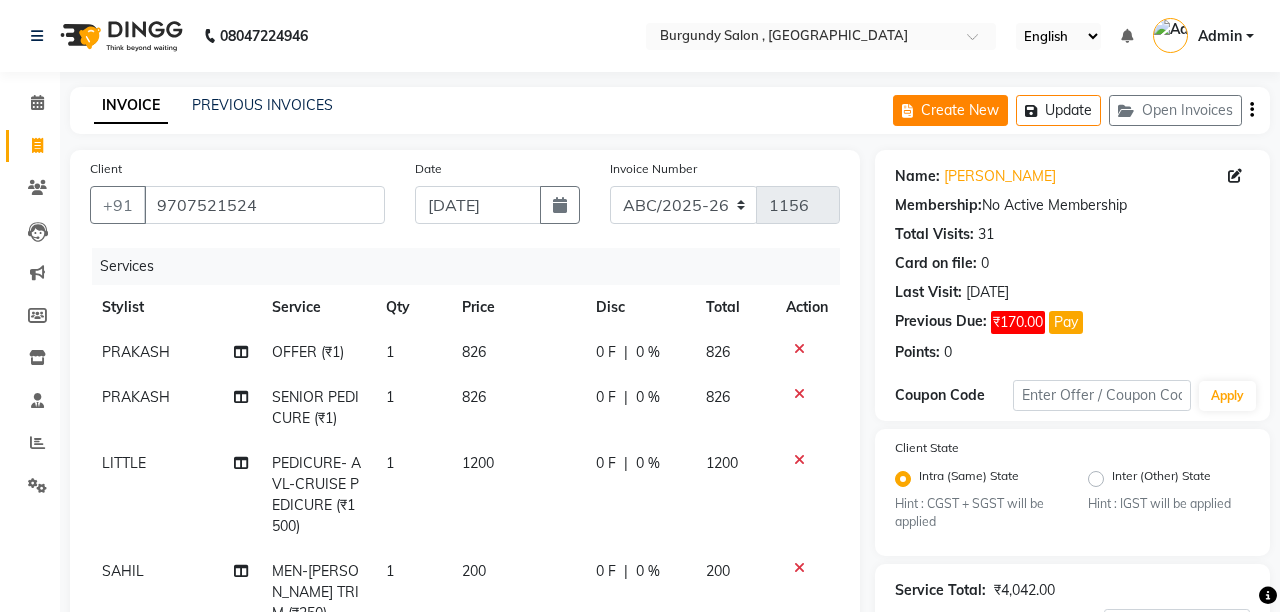 select on "service" 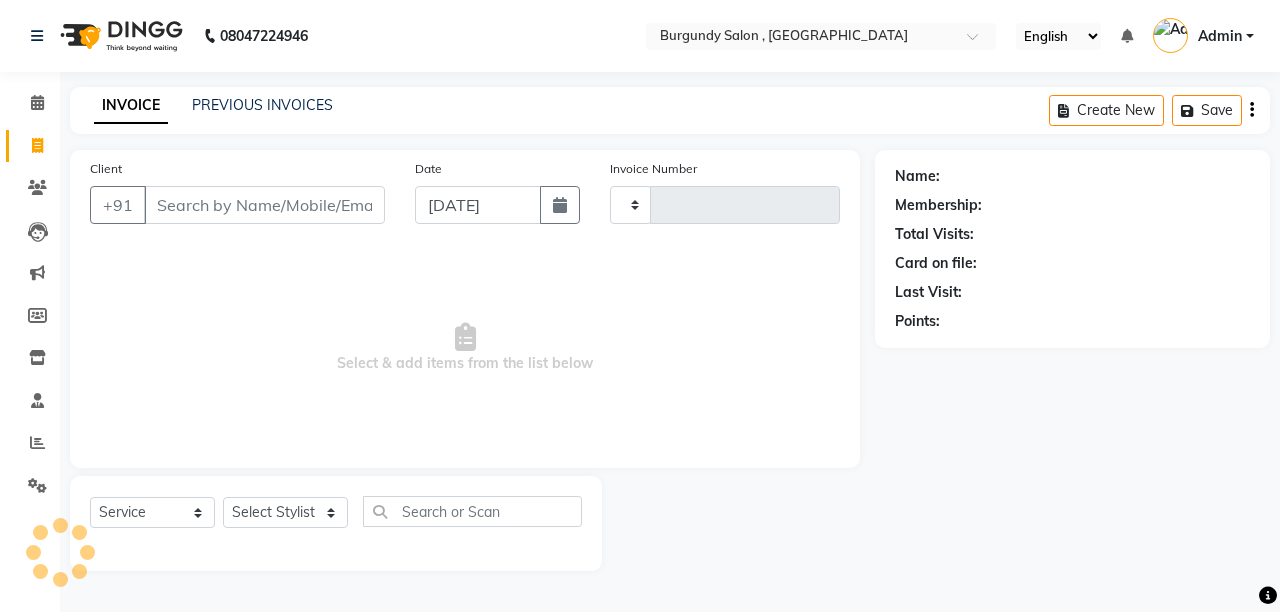 select on "5345" 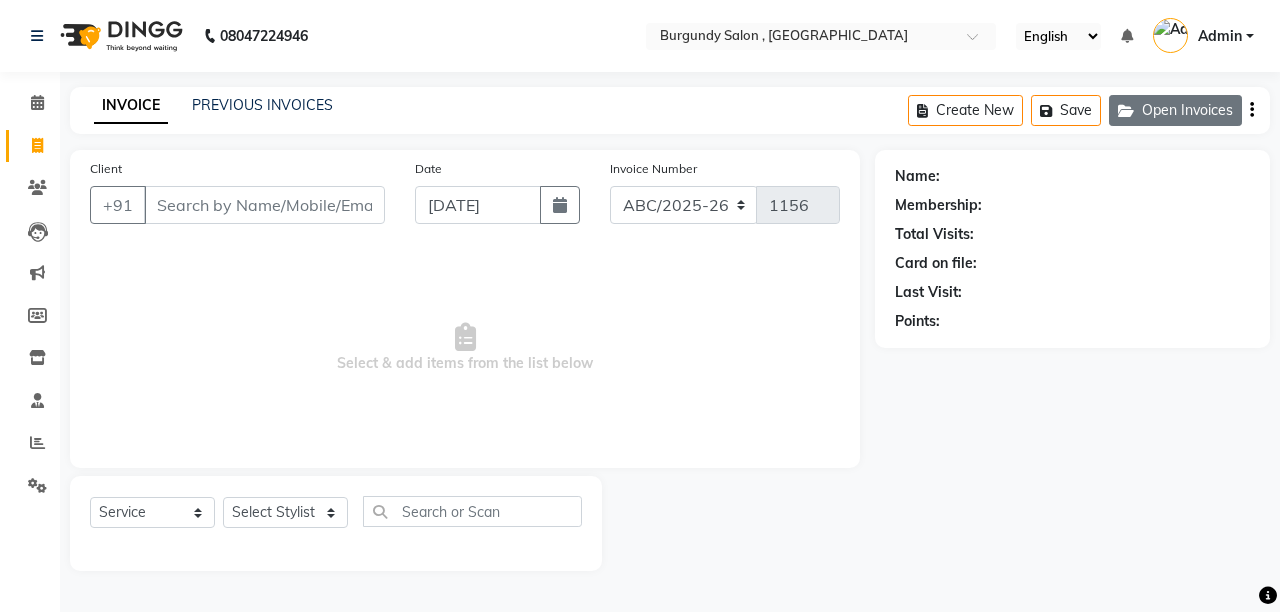 click on "Open Invoices" 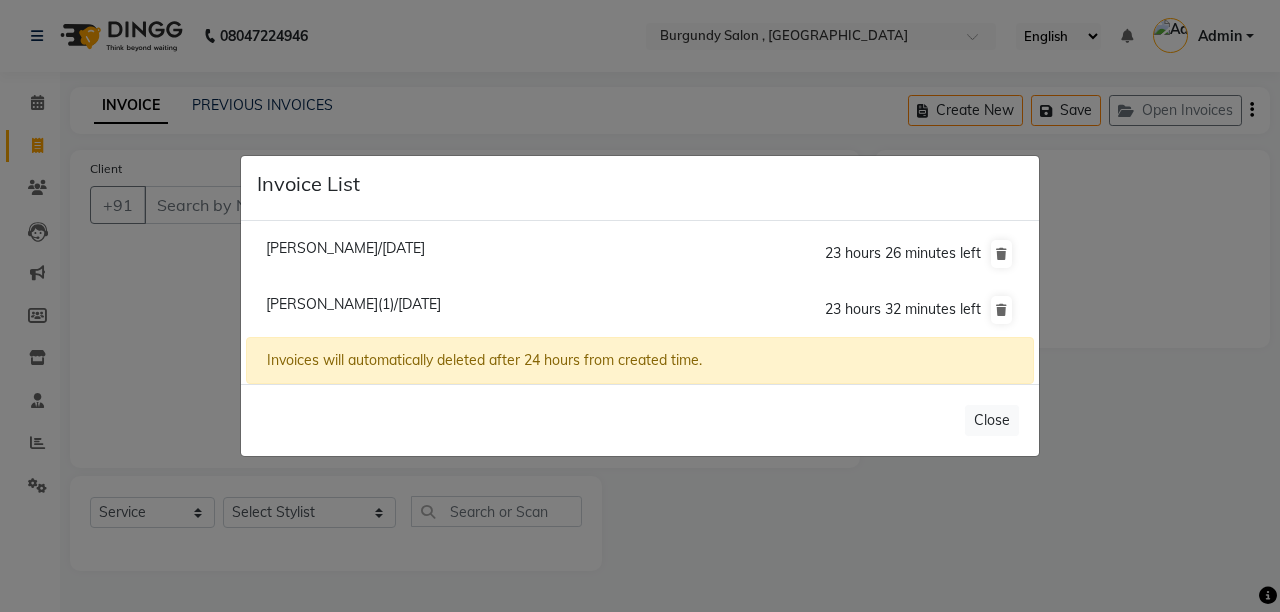 click on "Bikash Agarwal/11 July 2025  23 hours 26 minutes left" 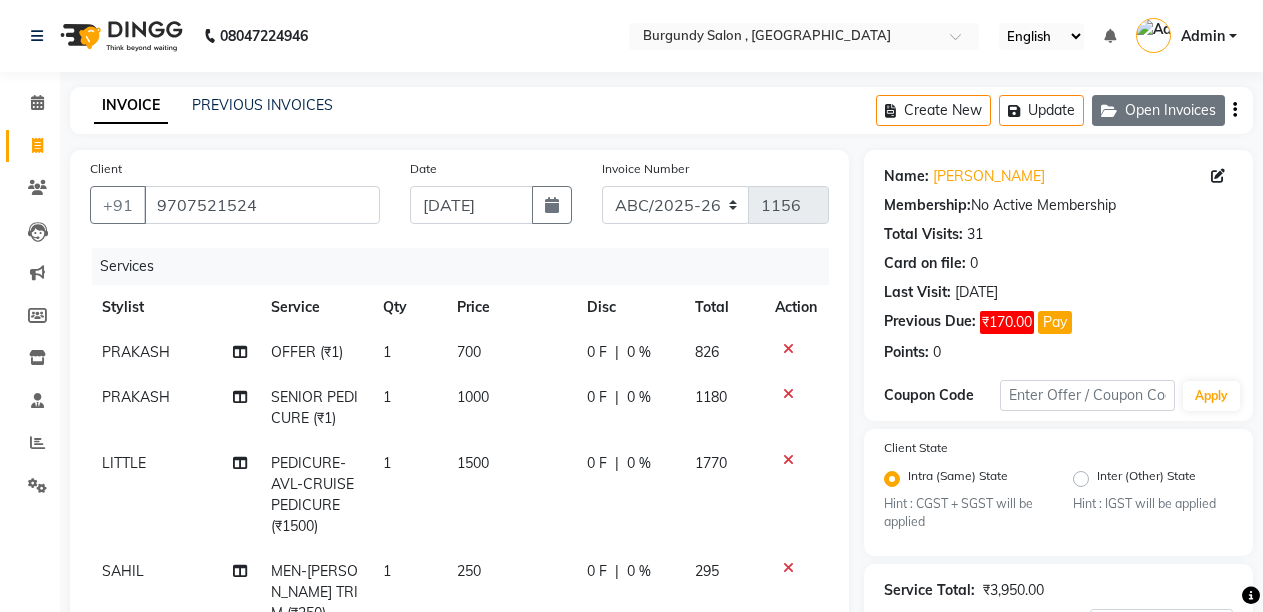 click on "Open Invoices" 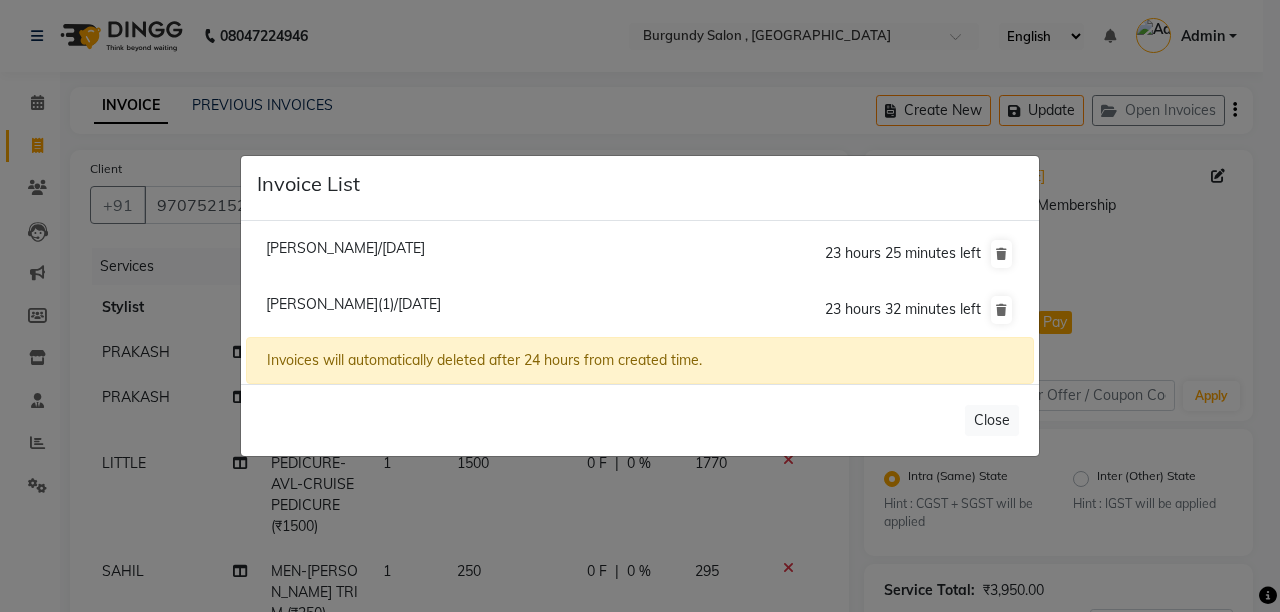 click on "Bikash Agarwal(1)/11 July 2025" 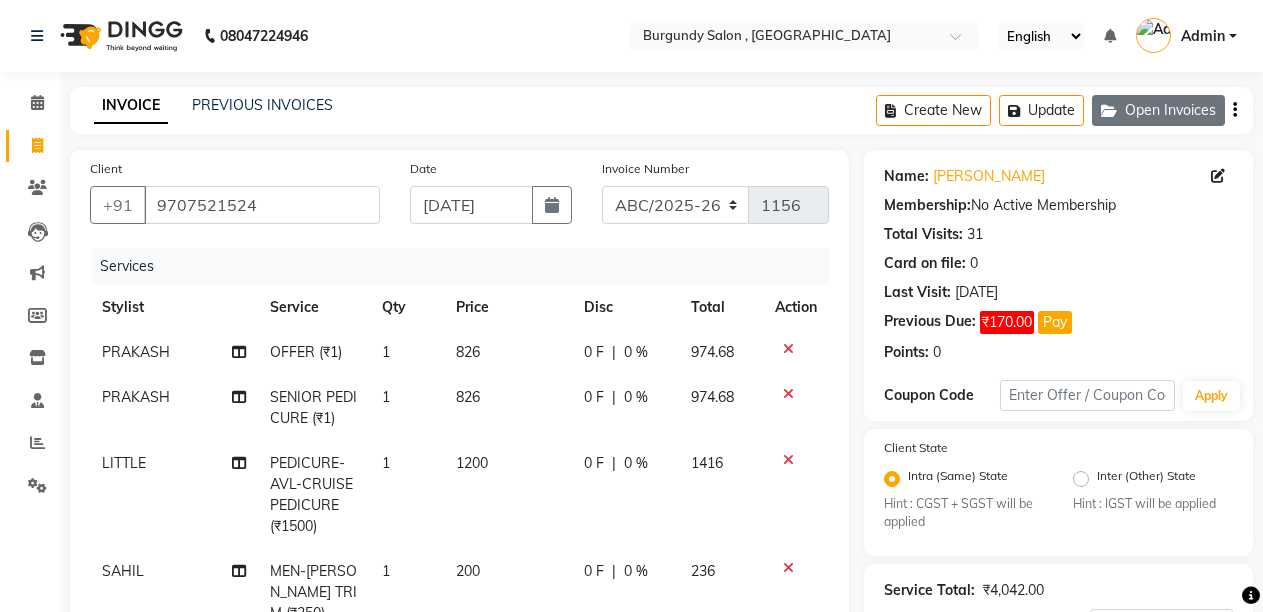 click on "Open Invoices" 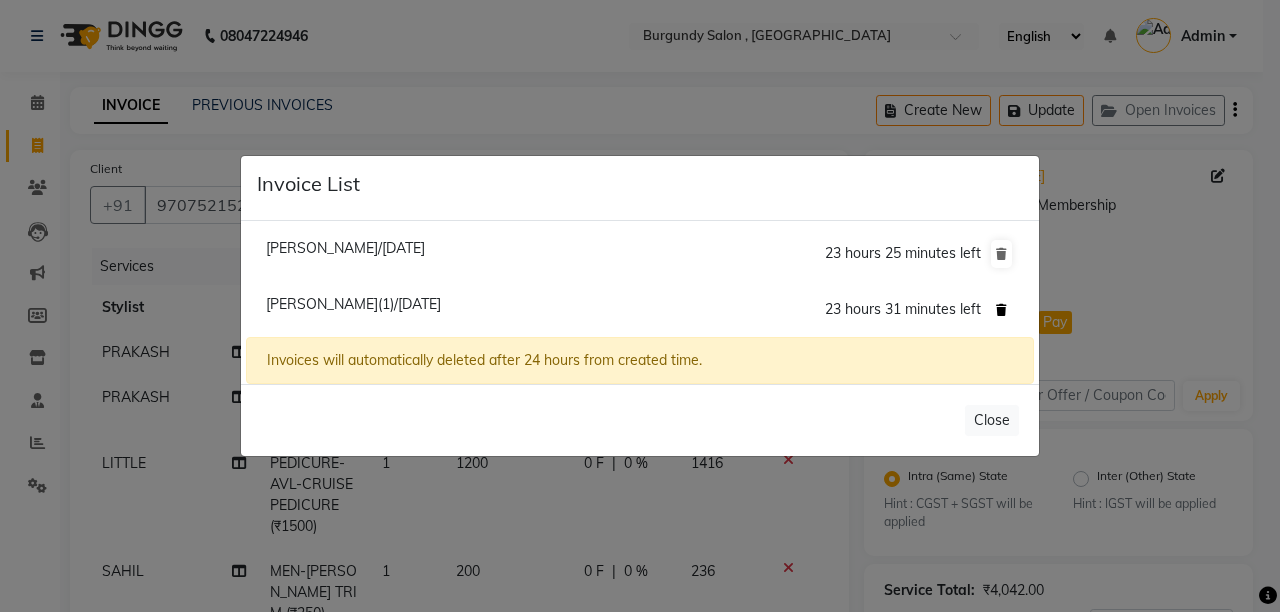 click 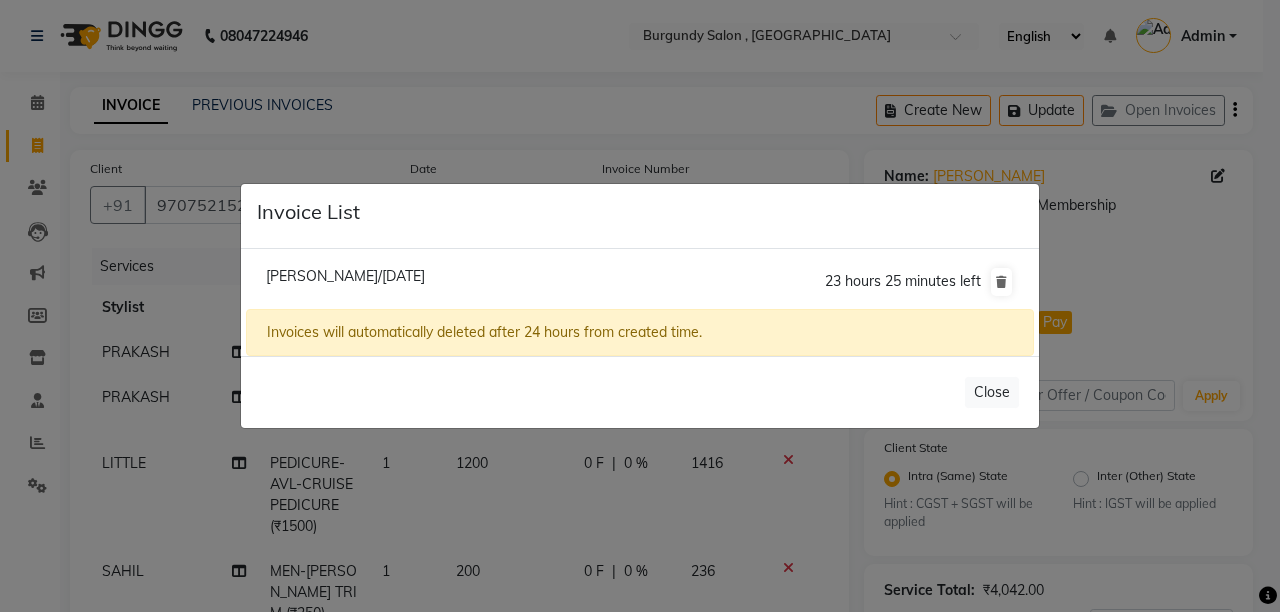 click on "Invoices will automatically deleted after 24 hours from created time." 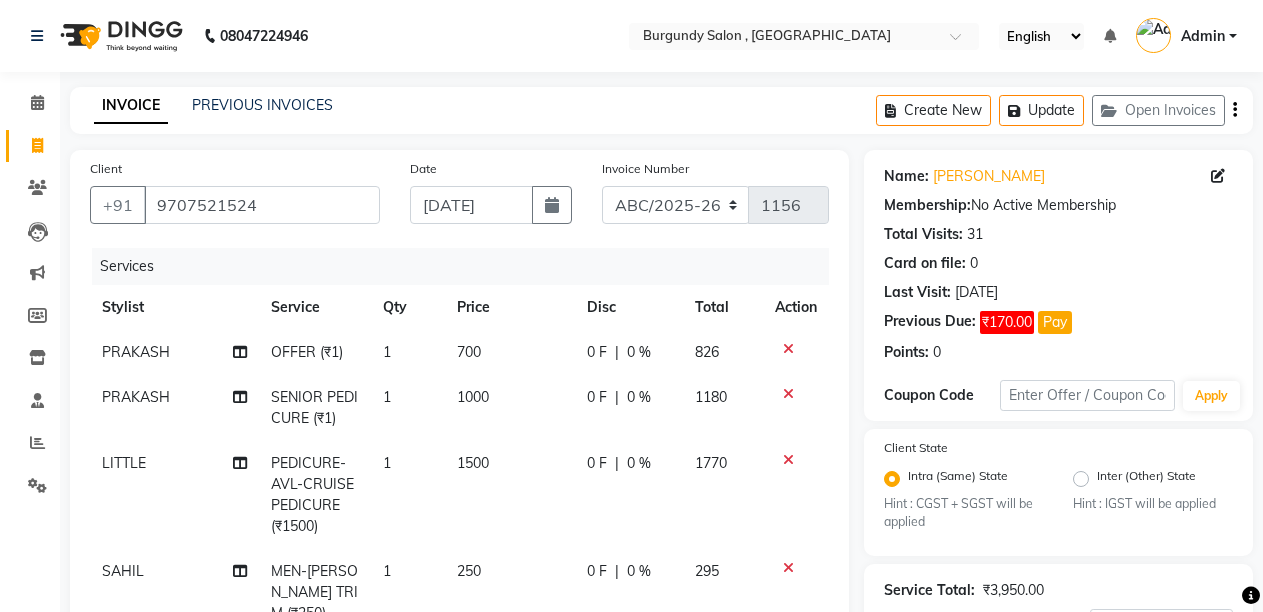 click 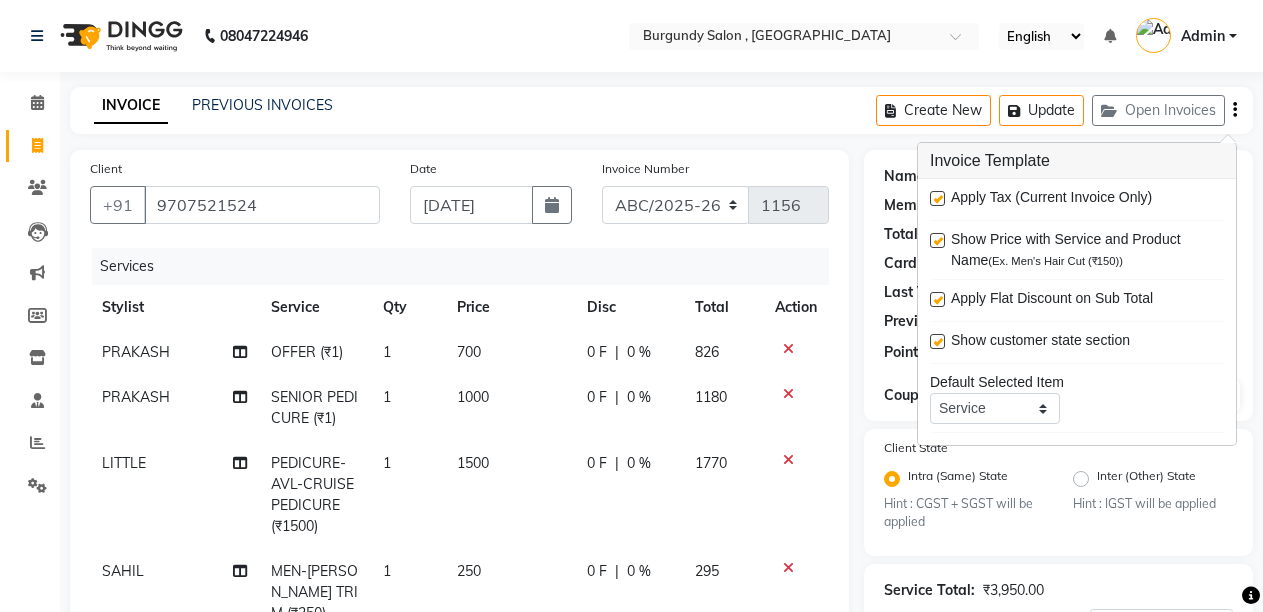 click at bounding box center (937, 198) 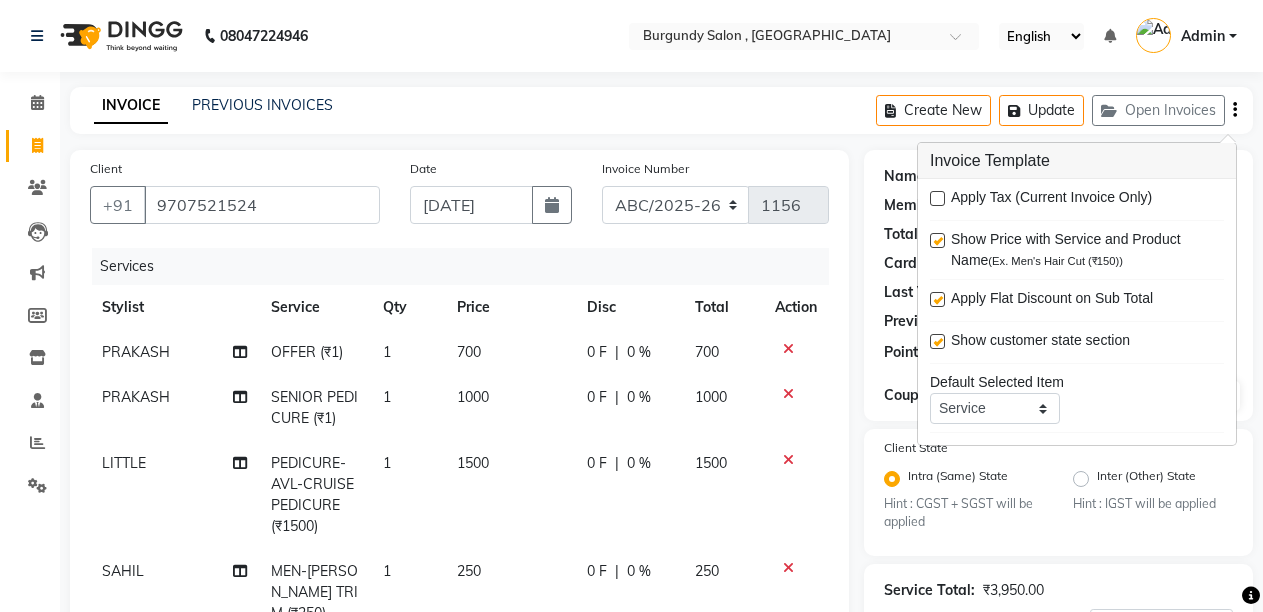 click on "Client +91 9707521524 Date 11-07-2025 Invoice Number ABC/2025-26 SER/24-25 V/2025-26 1156 Services Stylist Service Qty Price Disc Total Action PRAKASH OFFER (₹1) 1 700 0 F | 0 % 700 PRAKASH SENIOR PEDICURE (₹1) 1 1000 0 F | 0 % 1000 LITTLE PEDICURE- AVL-CRUISE PEDICURE (₹1500) 1 1500 0 F | 0 % 1500 SAHIL MEN-BEARD TRIM (₹250) 1 250 0 F | 0 % 250 SAGARIKA  D - TEN PACK (₹1) 1 500 0 F | 0 % 500 Select  Service  Product  Membership  Package Voucher Prepaid Gift Card  Select Stylist ANIL  ANJANA BARSHA DEEPSHIKHA  DHON DAS DHON / NITUMONI EDWARD EDWARD/ LAXMI JOSHU JUNMONI KASHIF LAXI / ANJANA LAXMI LITTLE MAAM MINTUL MITALI NEETU RANA NITUMONI NITUMONI/POJA/ LAXMI NITUMONI / SAGARIKA NITUMONI/ SAGRIKA PRAKASH PUJAA Rubi RUBI / LAXMI SAGARIKA  SAGARIKA / RUBI SAHIL SAHIL / DHON SAHIL / EDWARD SAHIL/ JOSHU SAHIL/JOSHU/PRAKASH/ RUBI SAHIL/NITUMONI/ MITALI SAHIL/ RUBI SHABIR SHADHAB SIMA KALITA SONALI DEKA SOPEM staff 1 staff 1 TANU Total Sub Total: ₹3,950.00 Discount: ₹0 Net: ₹3,950.00 Total: ₹0" 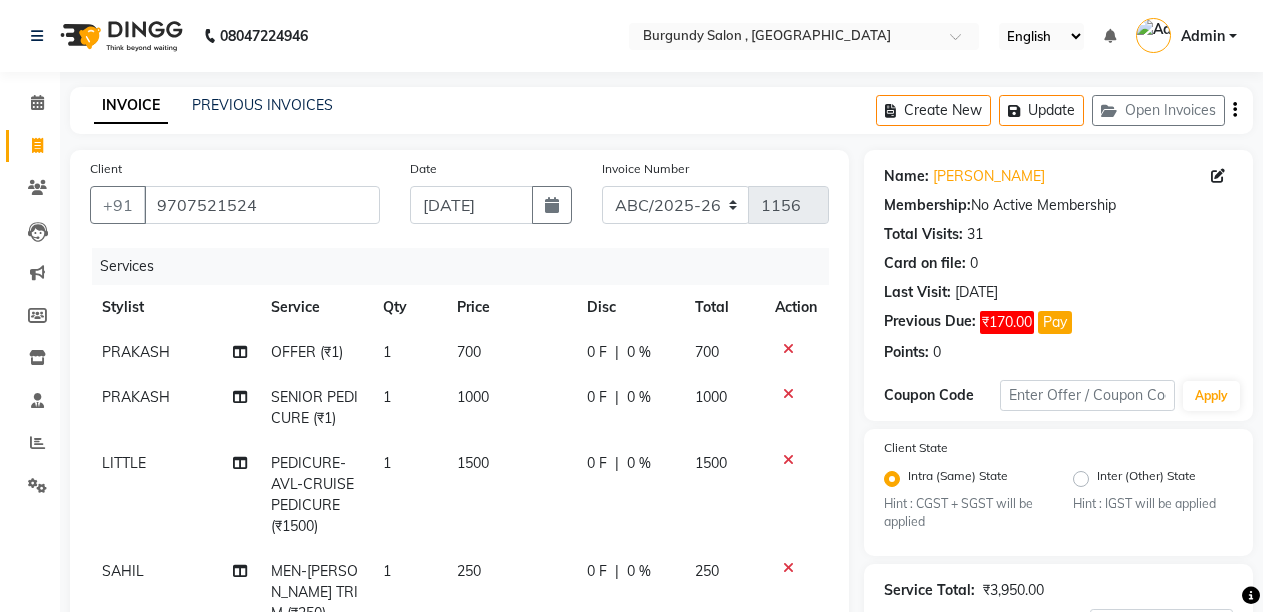 scroll, scrollTop: 412, scrollLeft: 0, axis: vertical 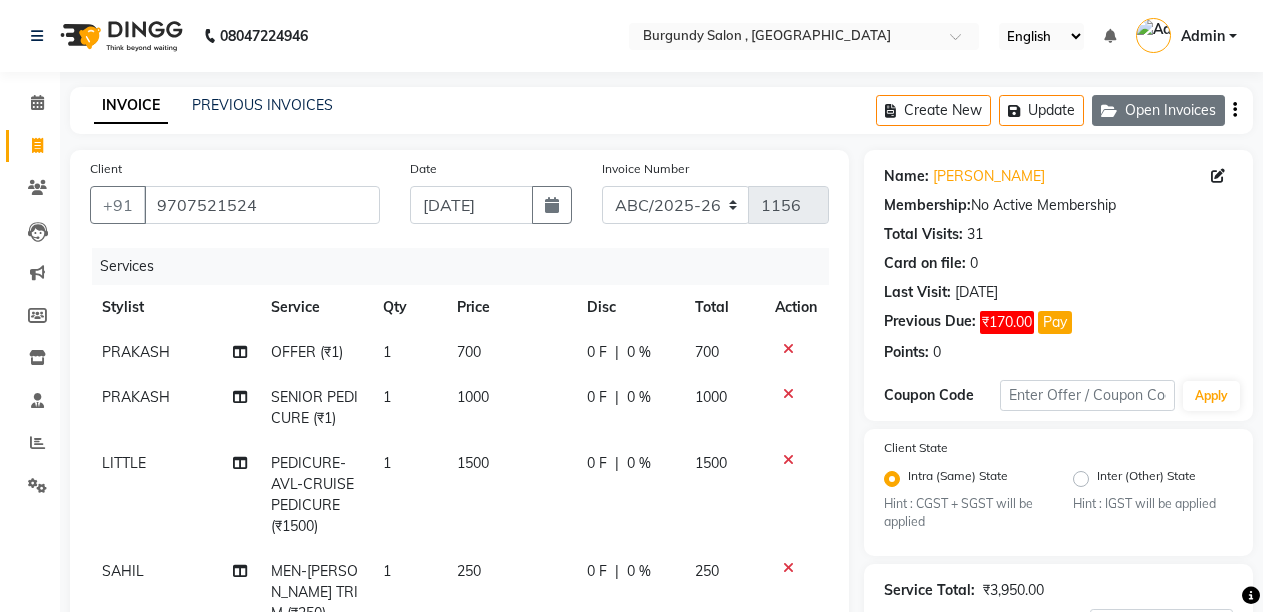 click on "Open Invoices" 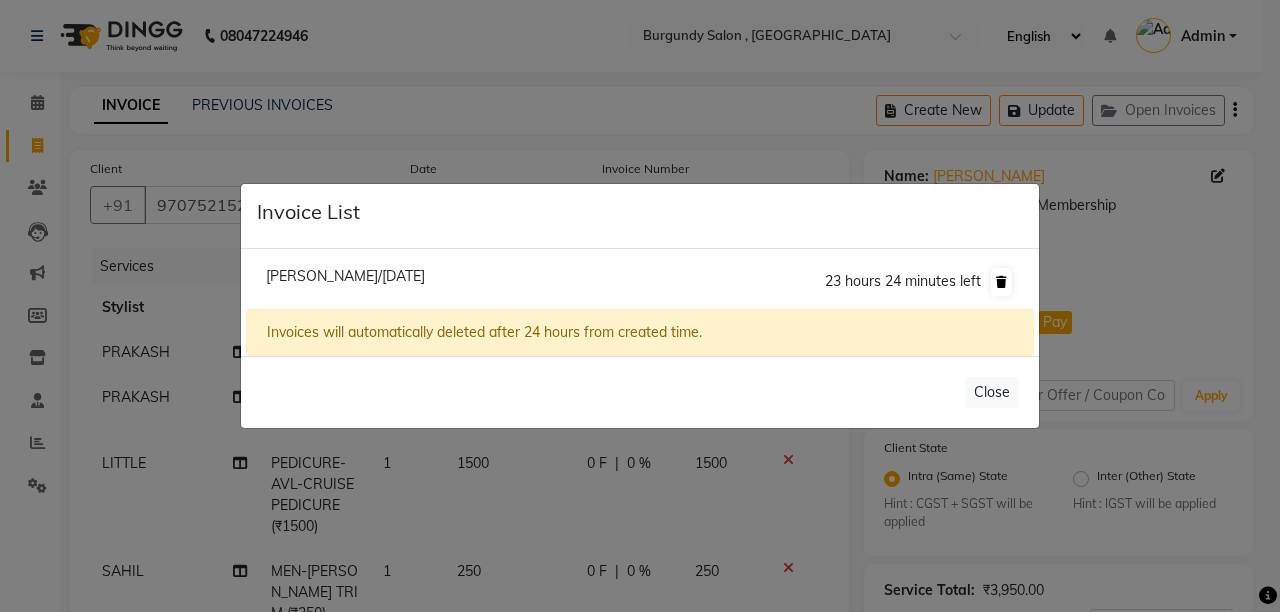 click 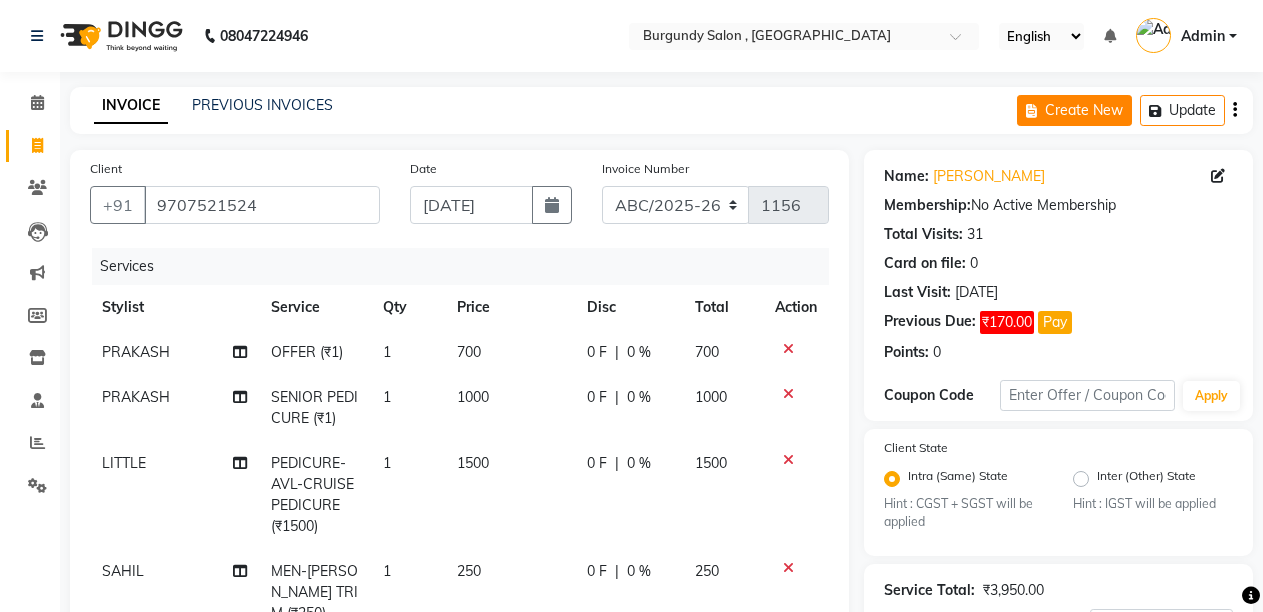 click on "Create New" 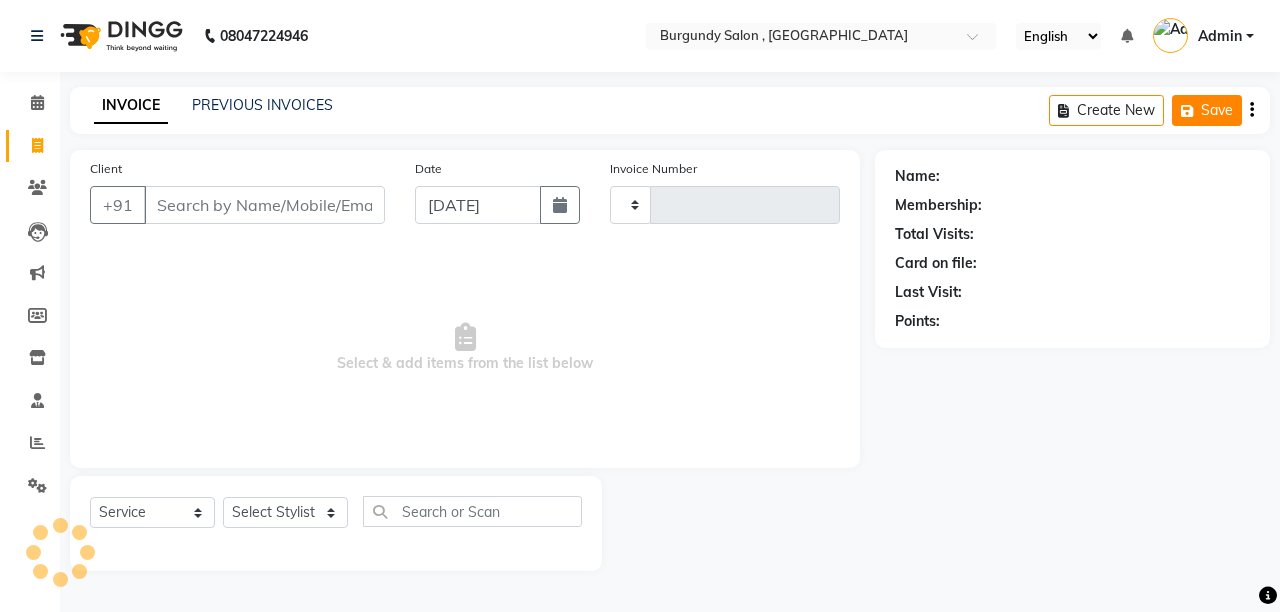 type on "1156" 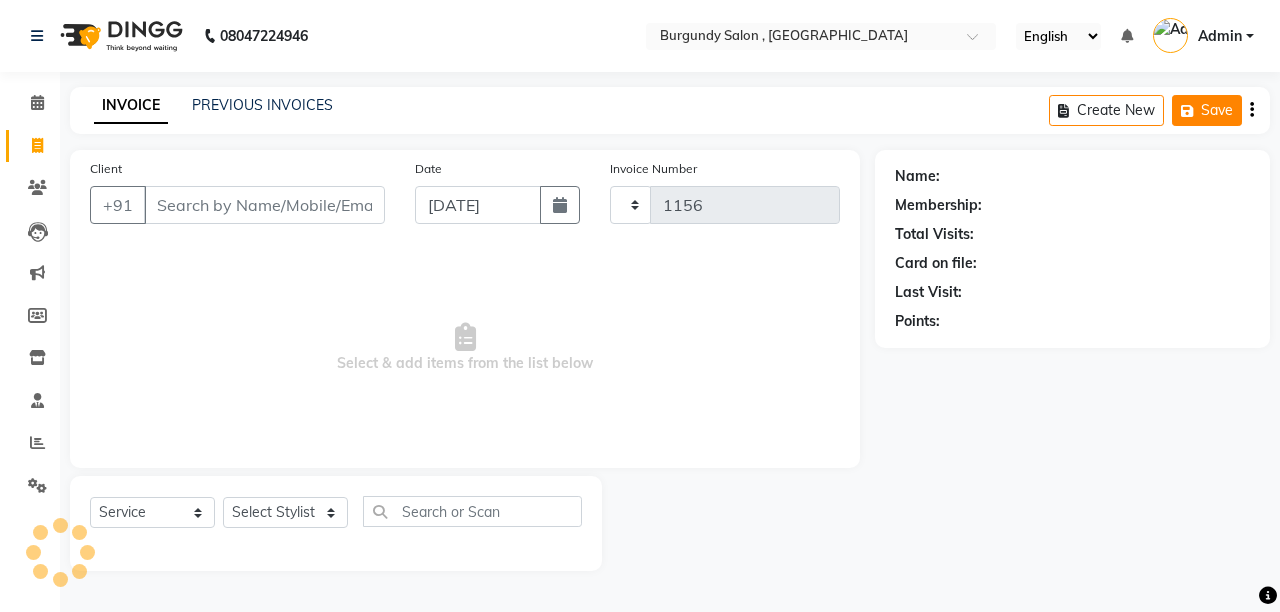 select on "5345" 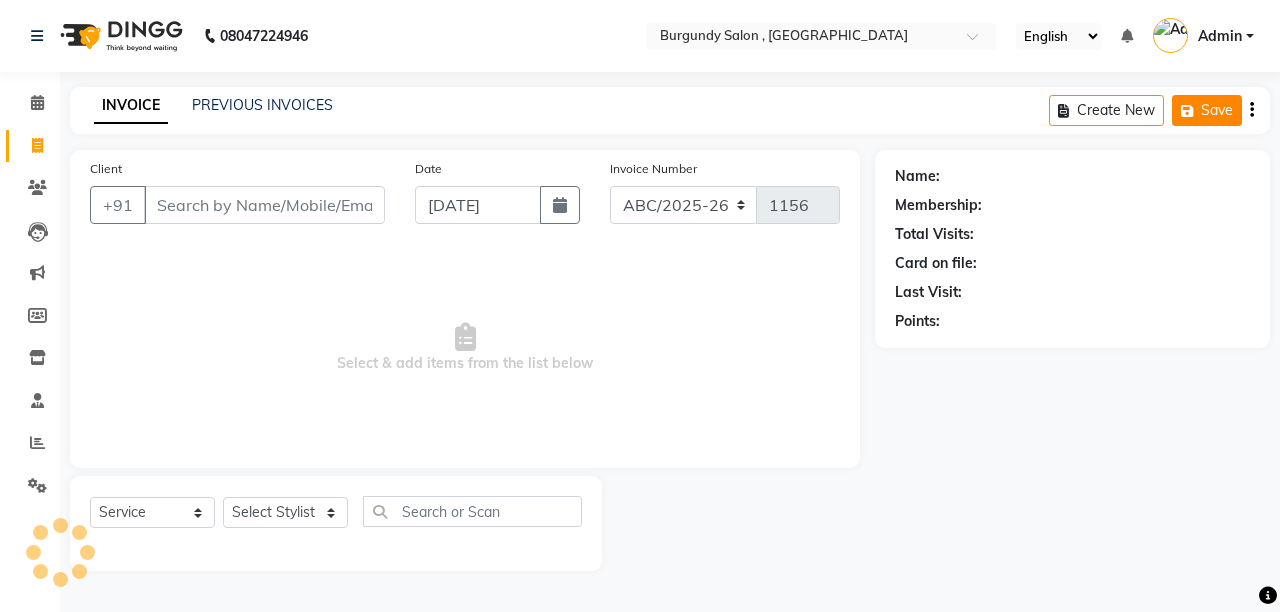 click on "Save" 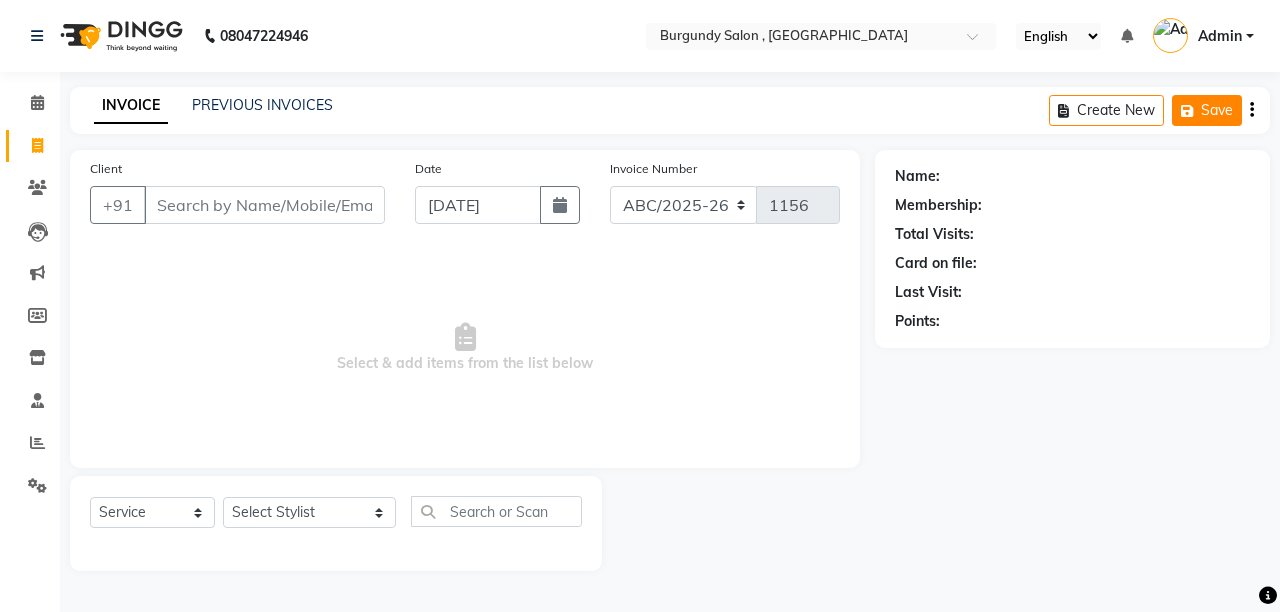click on "Save" 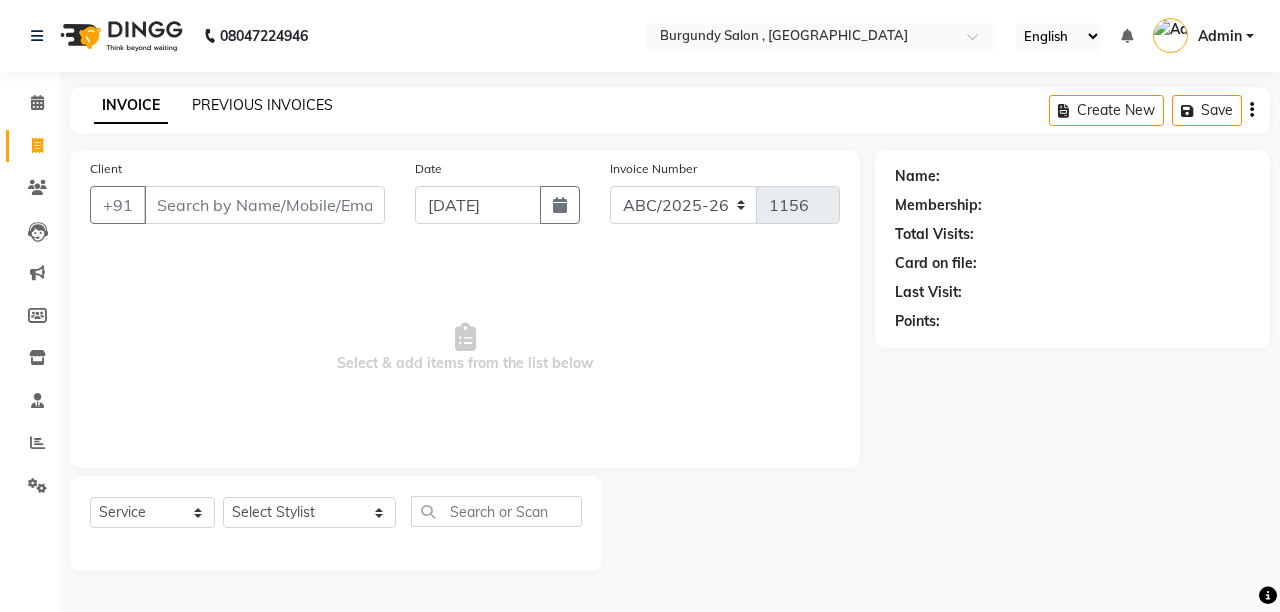 click on "PREVIOUS INVOICES" 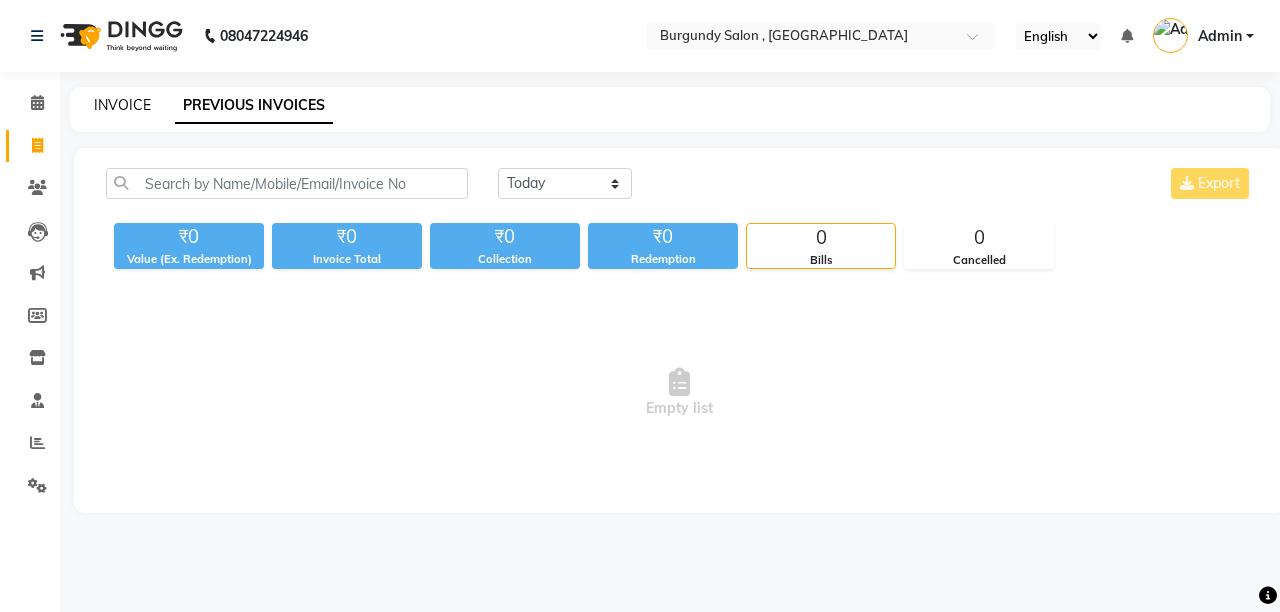 click on "INVOICE" 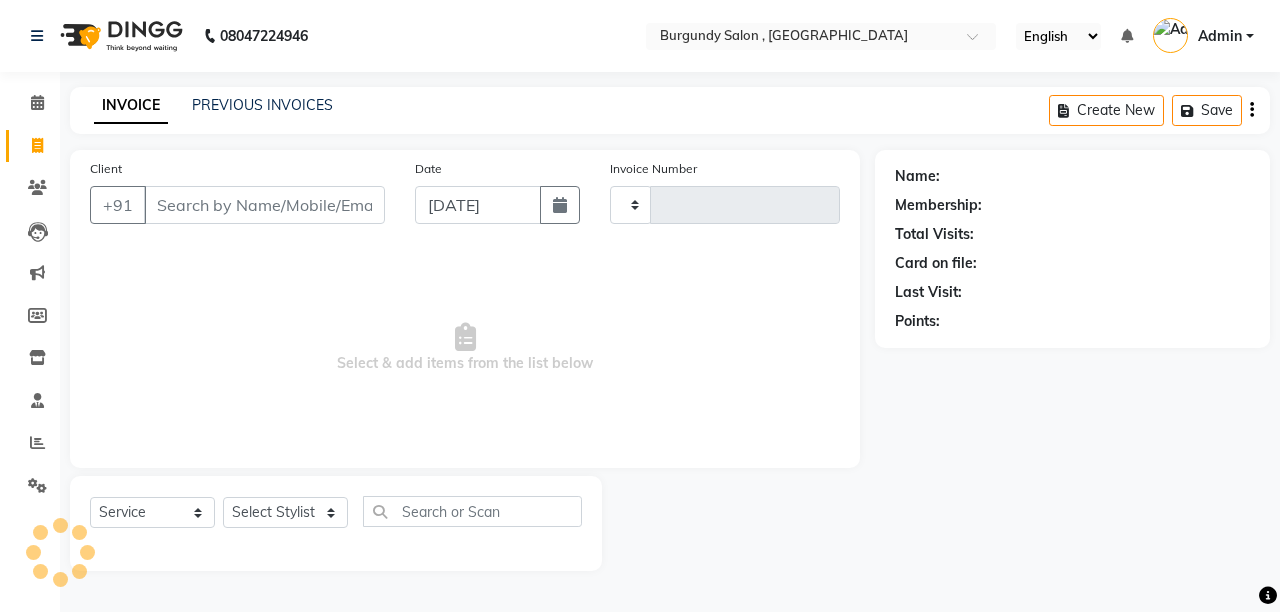 type on "1156" 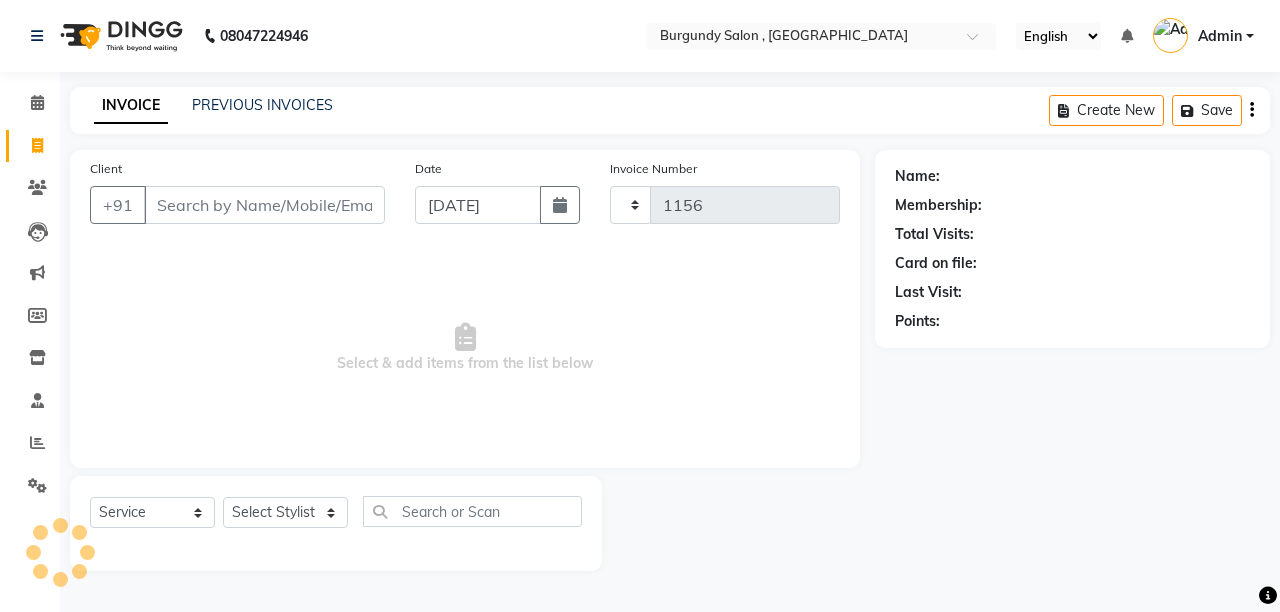 select on "5345" 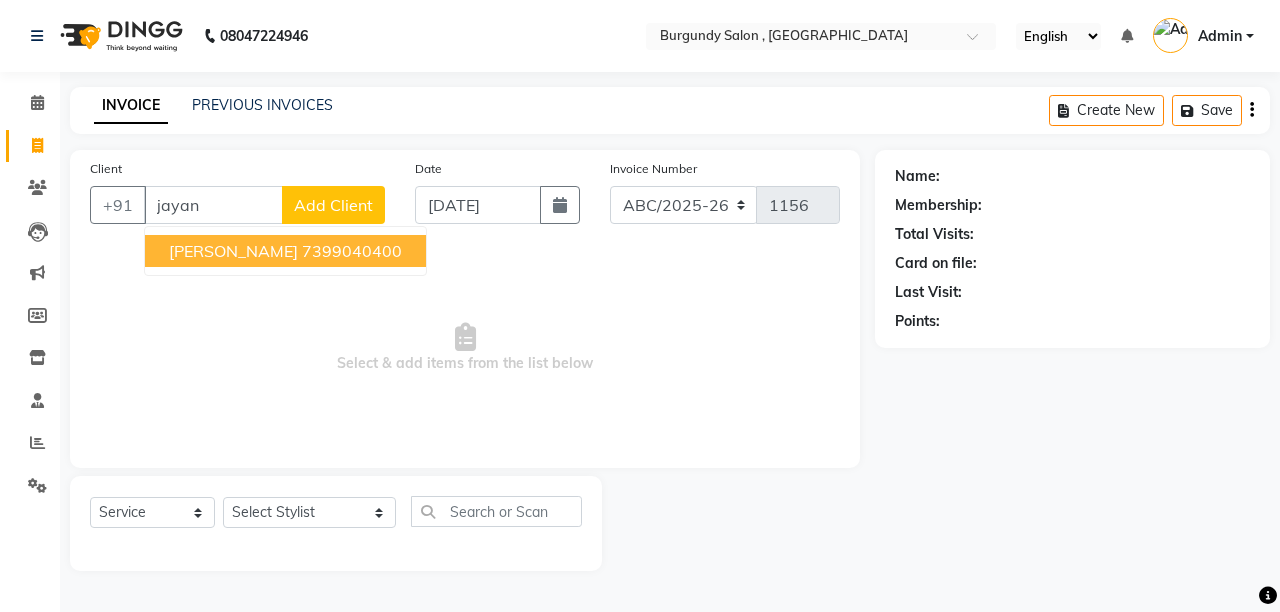 click on "JAYANTI AGARWAL" at bounding box center [233, 251] 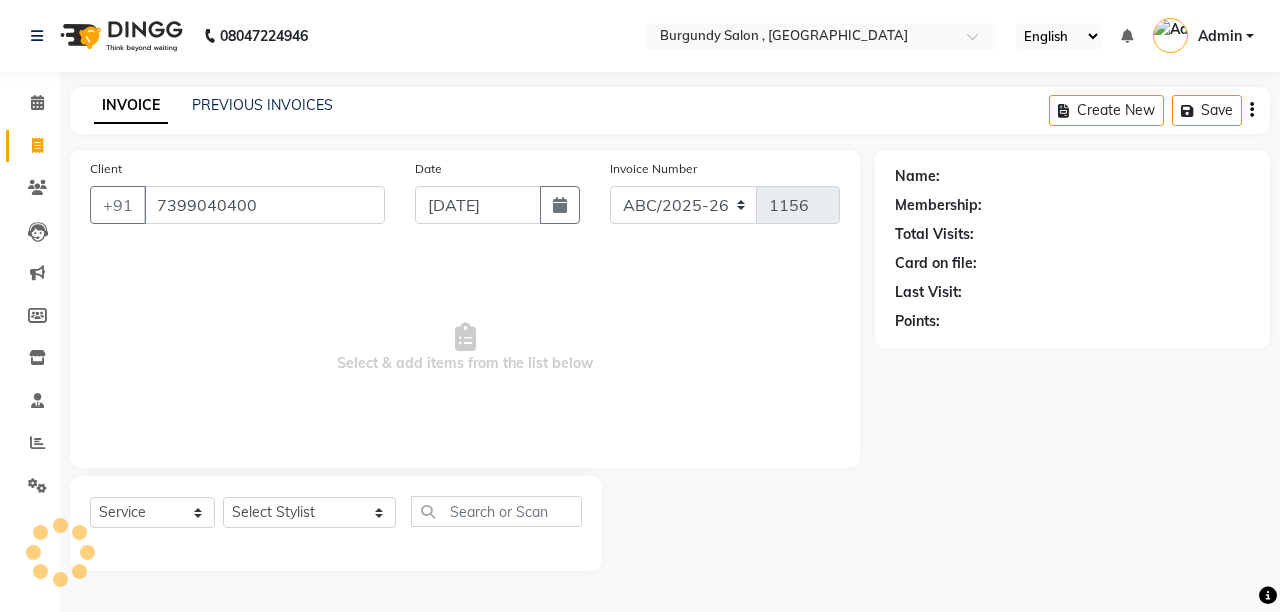 type on "7399040400" 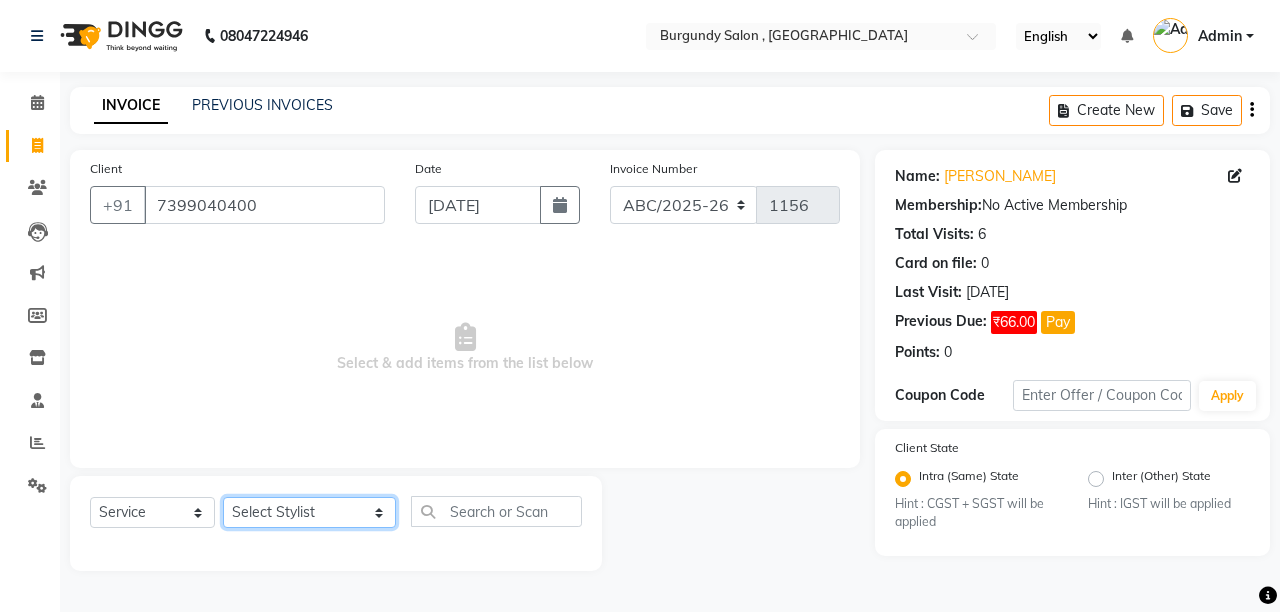 click on "Select Stylist ANIL  ANJANA BARSHA DEEPSHIKHA  DHON DAS DHON / NITUMONI EDWARD EDWARD/ LAXMI JOSHU JUNMONI KASHIF LAXI / ANJANA LAXMI LITTLE MAAM MINTUL MITALI NEETU RANA NITUMONI NITUMONI/POJA/ LAXMI NITUMONI / SAGARIKA NITUMONI/ SAGRIKA PRAKASH PUJAA Rubi RUBI / LAXMI SAGARIKA  SAGARIKA / RUBI SAHIL SAHIL / DHON SAHIL / EDWARD SAHIL/ JOSHU SAHIL/JOSHU/PRAKASH/ RUBI SAHIL/NITUMONI/ MITALI SAHIL/ RUBI SHABIR SHADHAB SIMA KALITA SONALI DEKA SOPEM staff 1 staff 1 TANU" 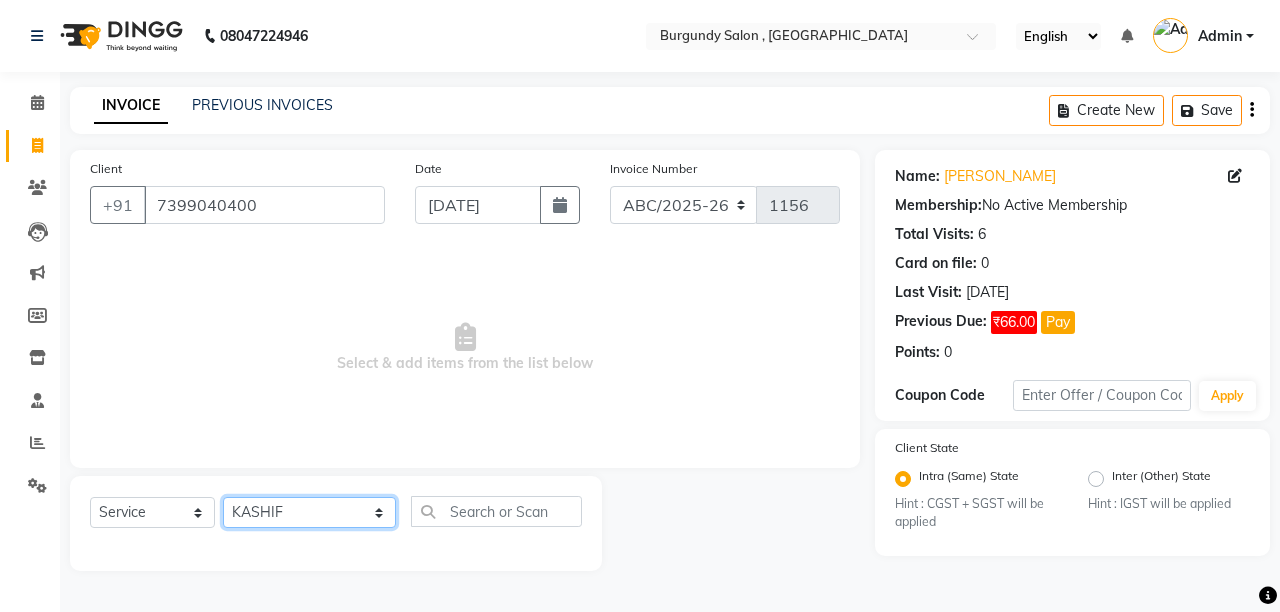 click on "Select Stylist ANIL  ANJANA BARSHA DEEPSHIKHA  DHON DAS DHON / NITUMONI EDWARD EDWARD/ LAXMI JOSHU JUNMONI KASHIF LAXI / ANJANA LAXMI LITTLE MAAM MINTUL MITALI NEETU RANA NITUMONI NITUMONI/POJA/ LAXMI NITUMONI / SAGARIKA NITUMONI/ SAGRIKA PRAKASH PUJAA Rubi RUBI / LAXMI SAGARIKA  SAGARIKA / RUBI SAHIL SAHIL / DHON SAHIL / EDWARD SAHIL/ JOSHU SAHIL/JOSHU/PRAKASH/ RUBI SAHIL/NITUMONI/ MITALI SAHIL/ RUBI SHABIR SHADHAB SIMA KALITA SONALI DEKA SOPEM staff 1 staff 1 TANU" 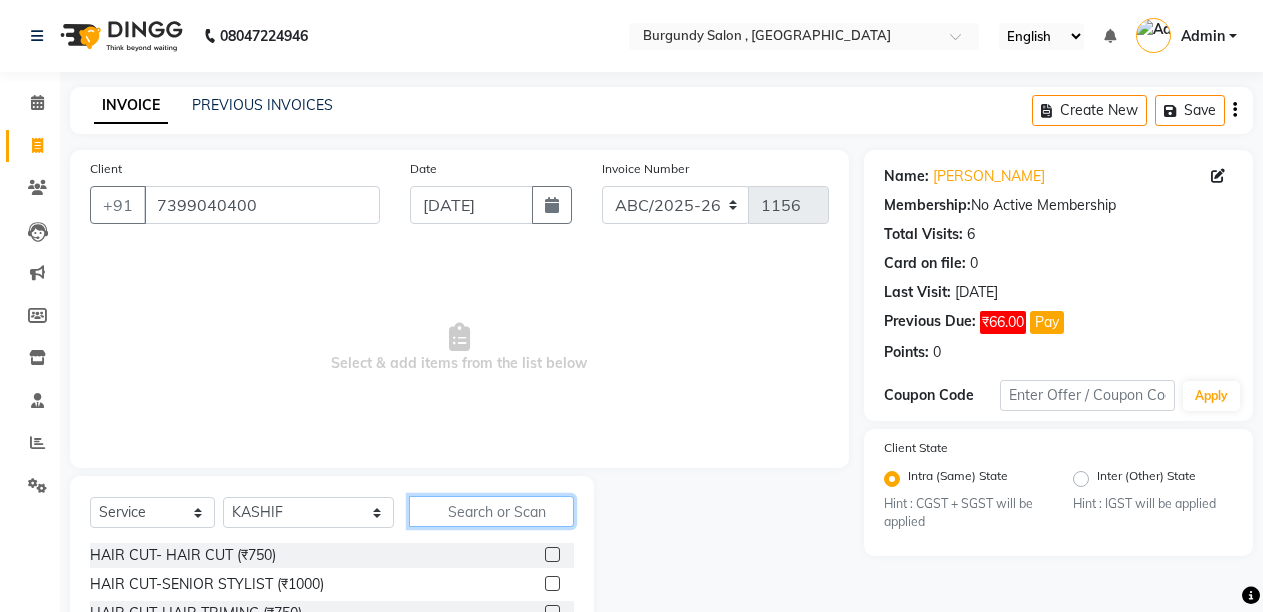 click 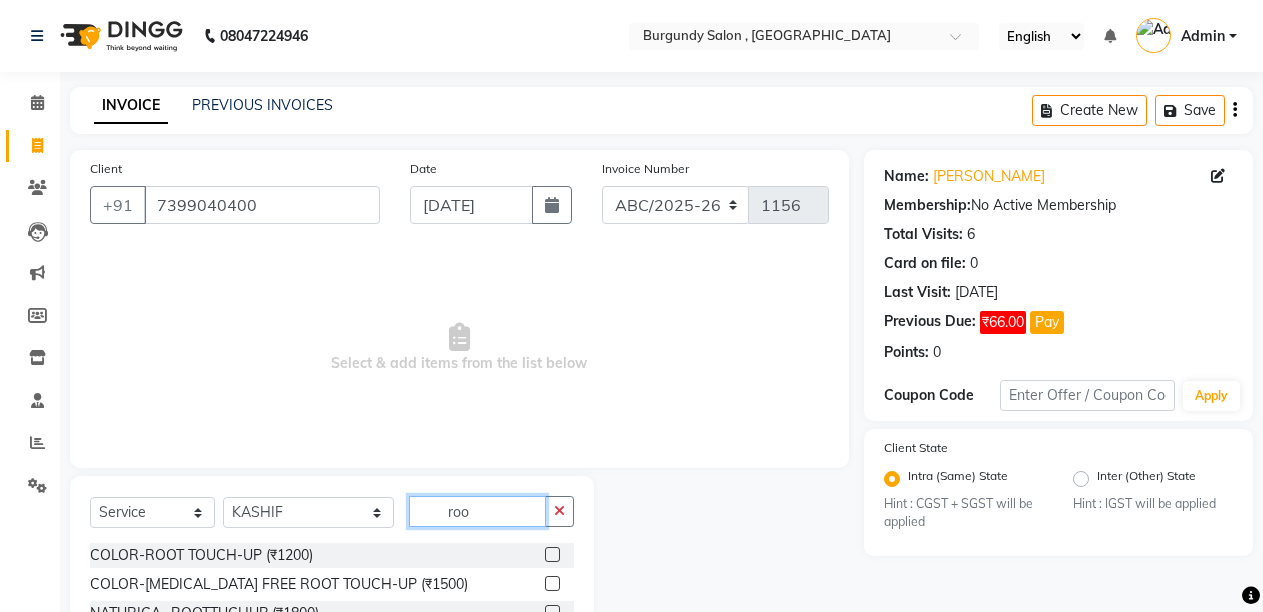 type on "roo" 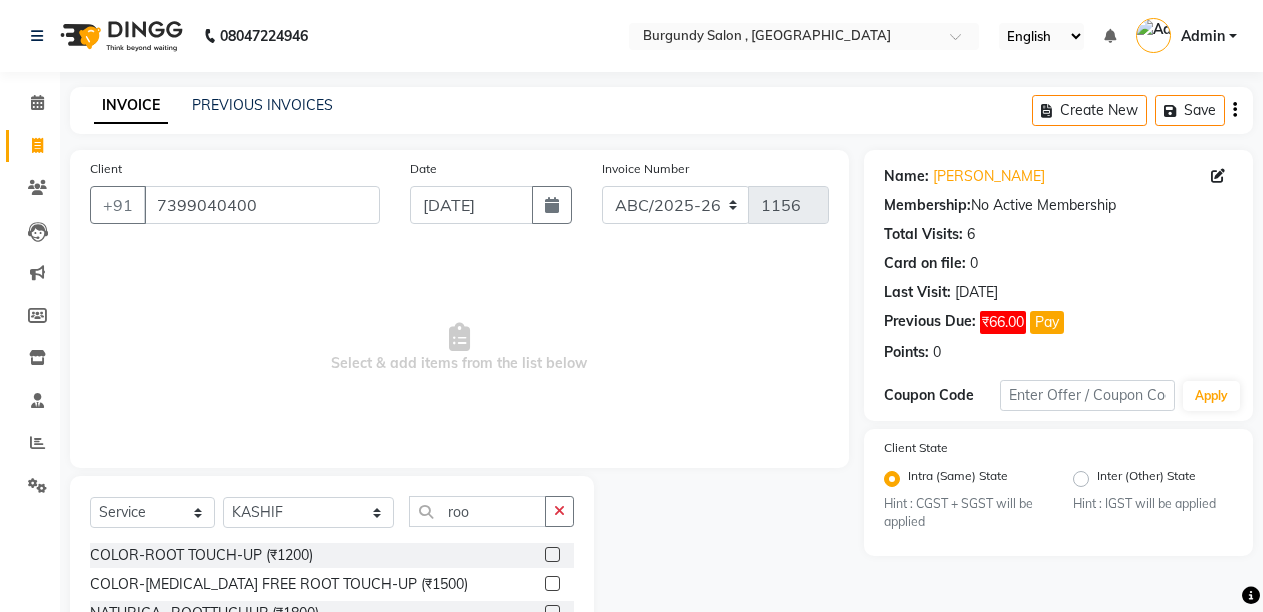 click 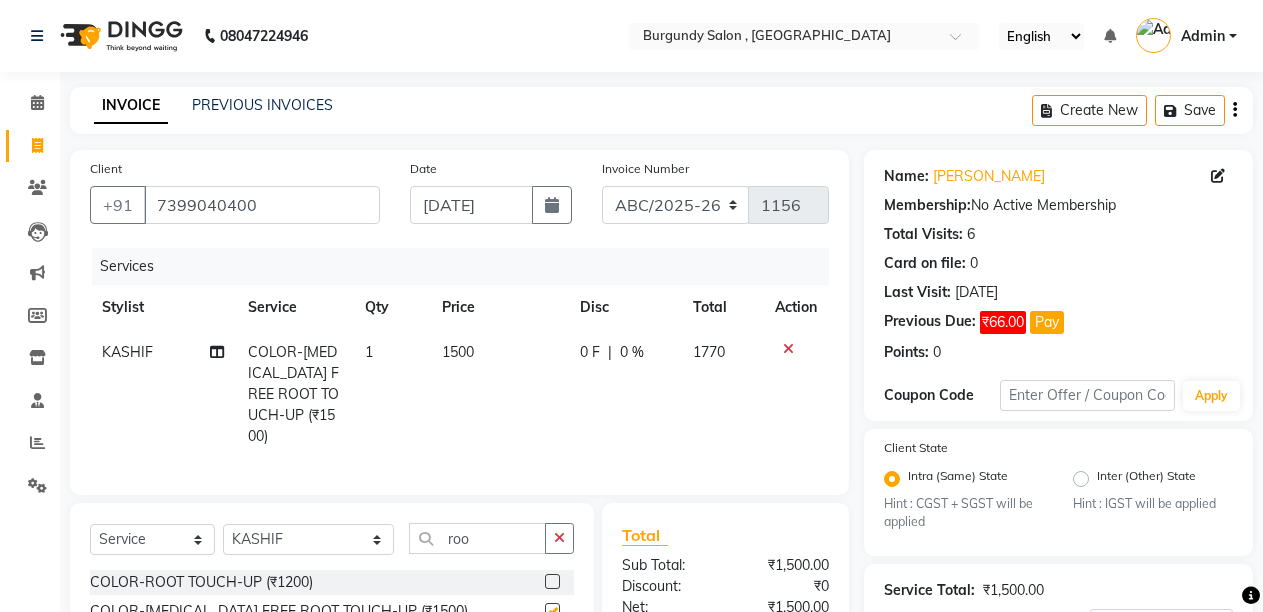 checkbox on "false" 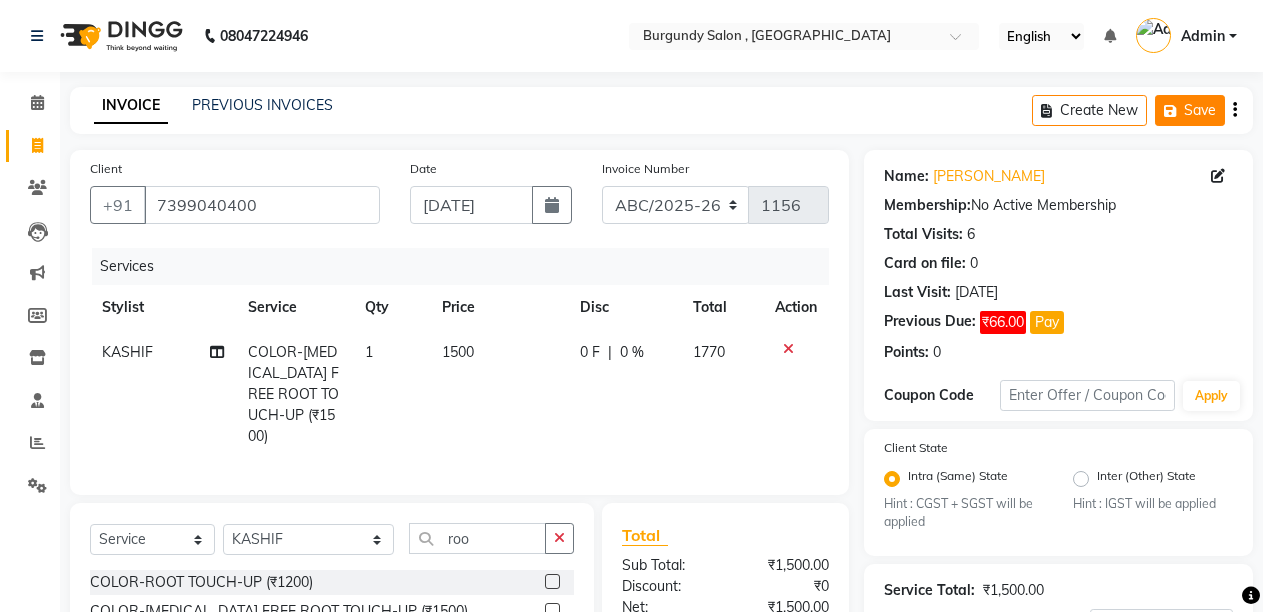 click on "Save" 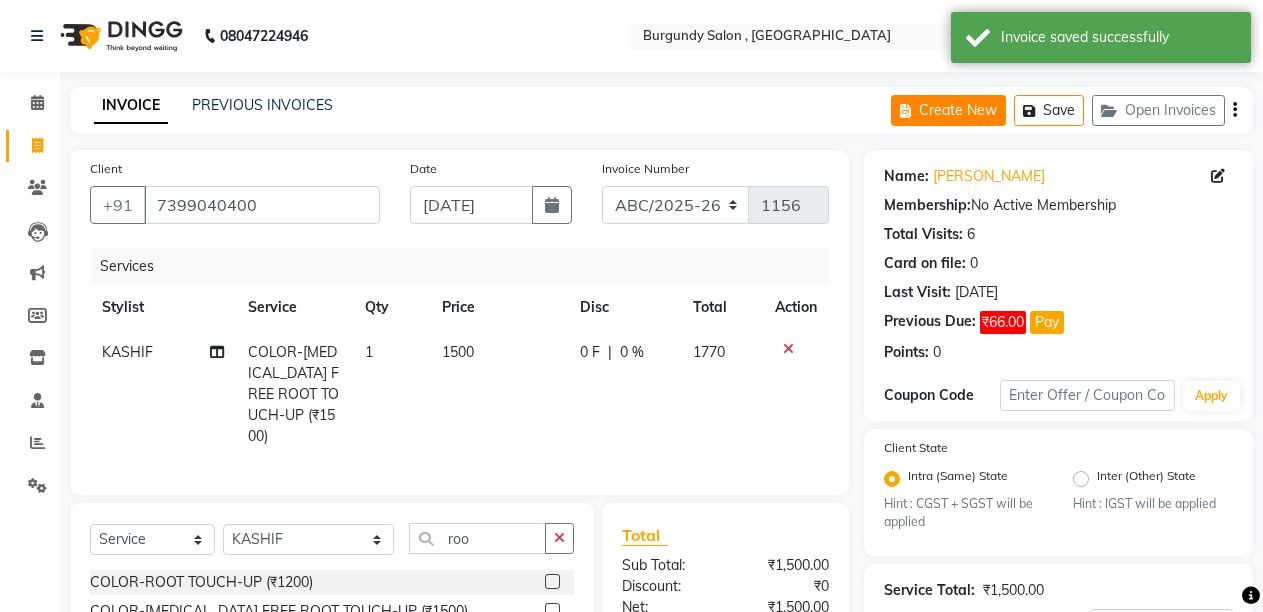click on "Create New" 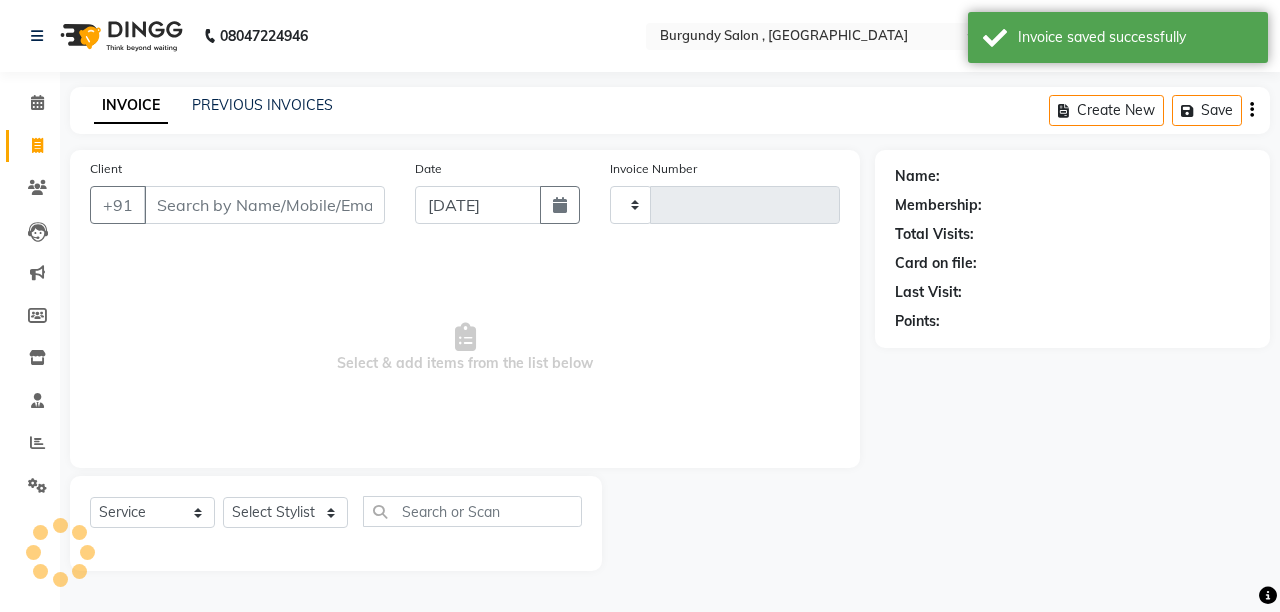 type on "1156" 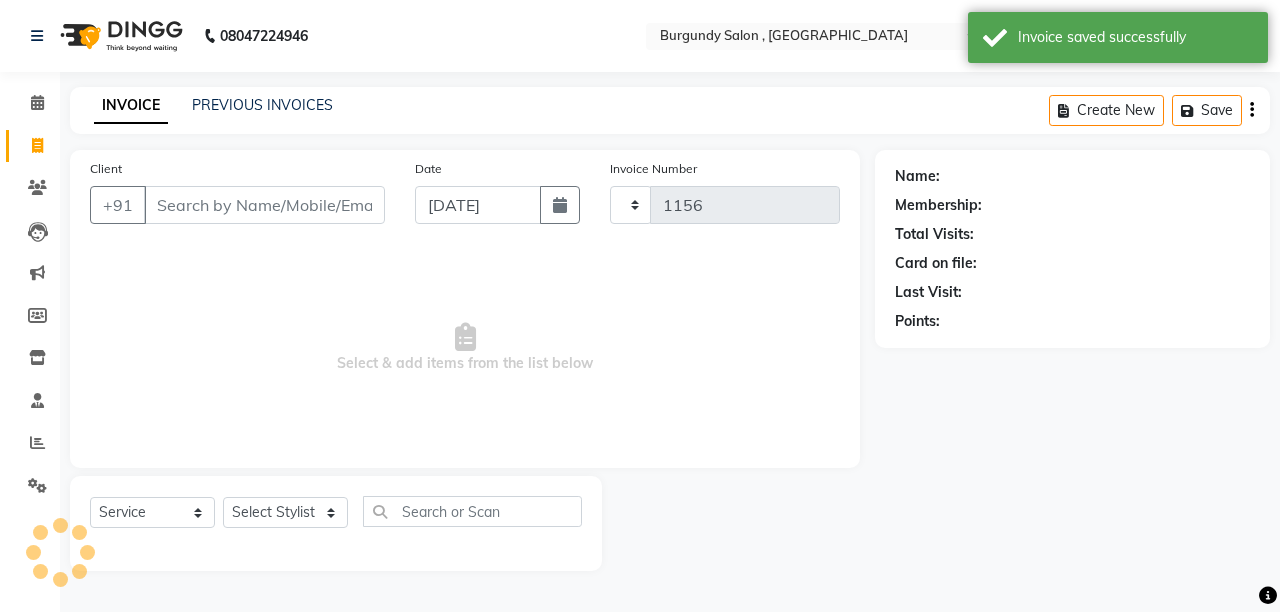 select on "5345" 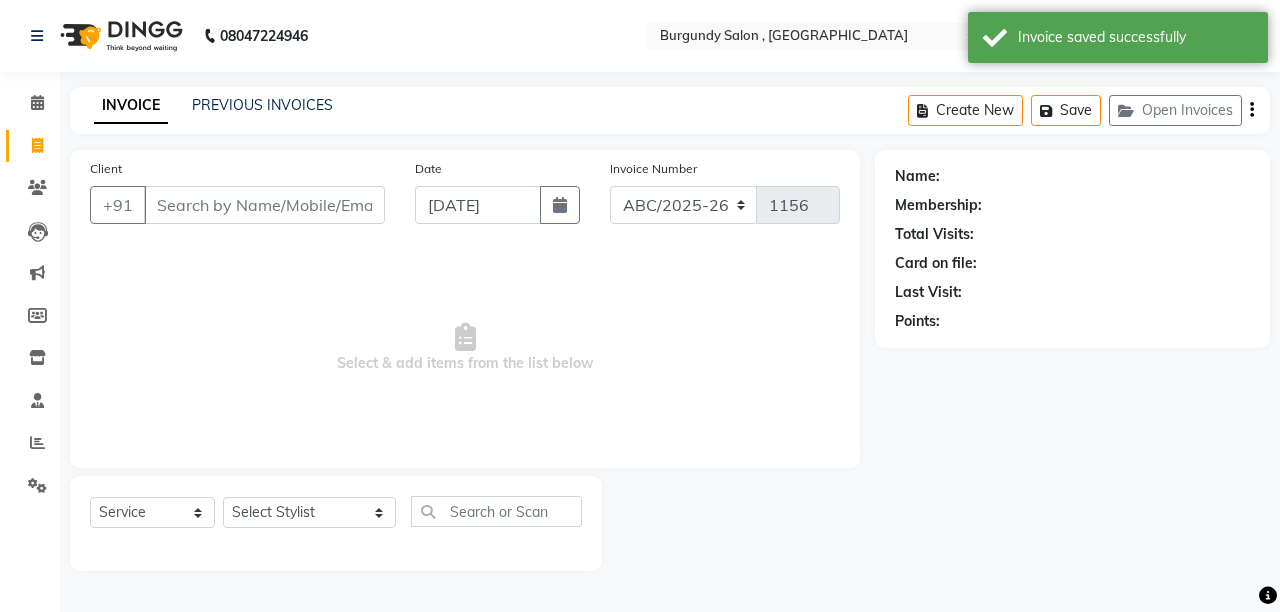 click on "Client" at bounding box center (264, 205) 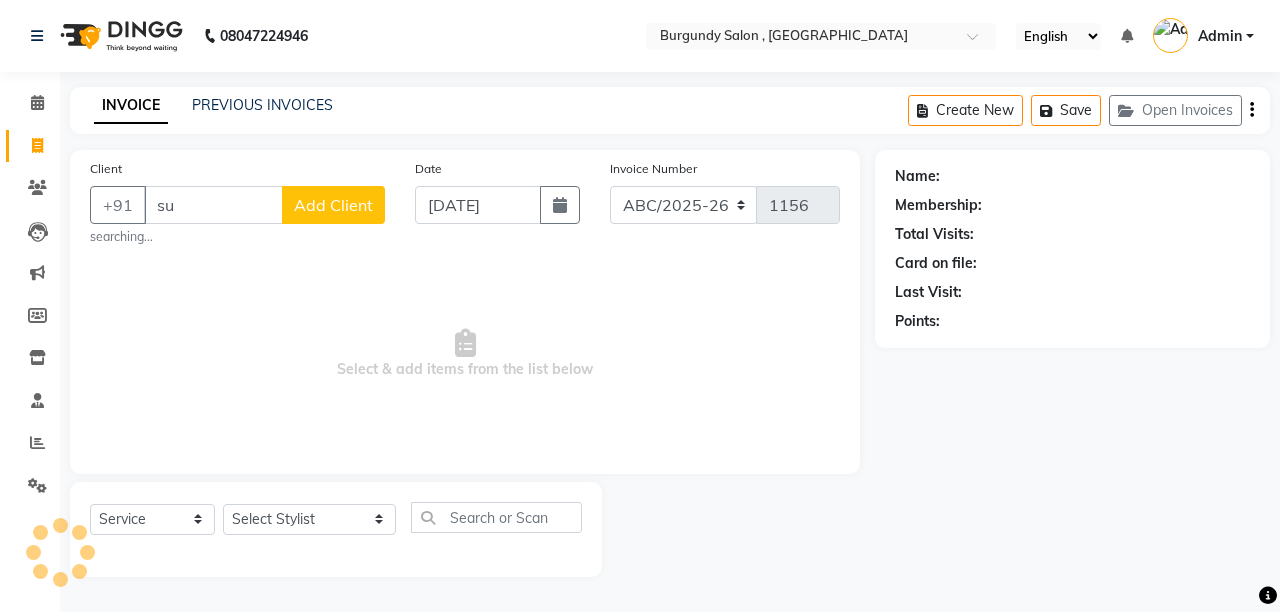 type on "s" 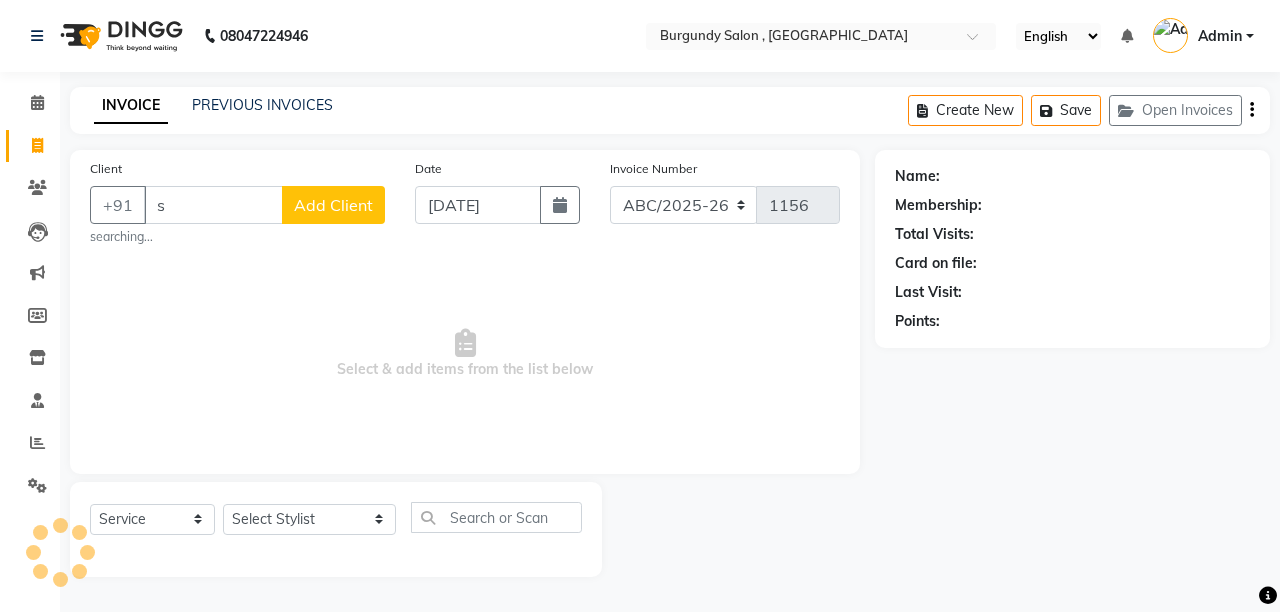 type 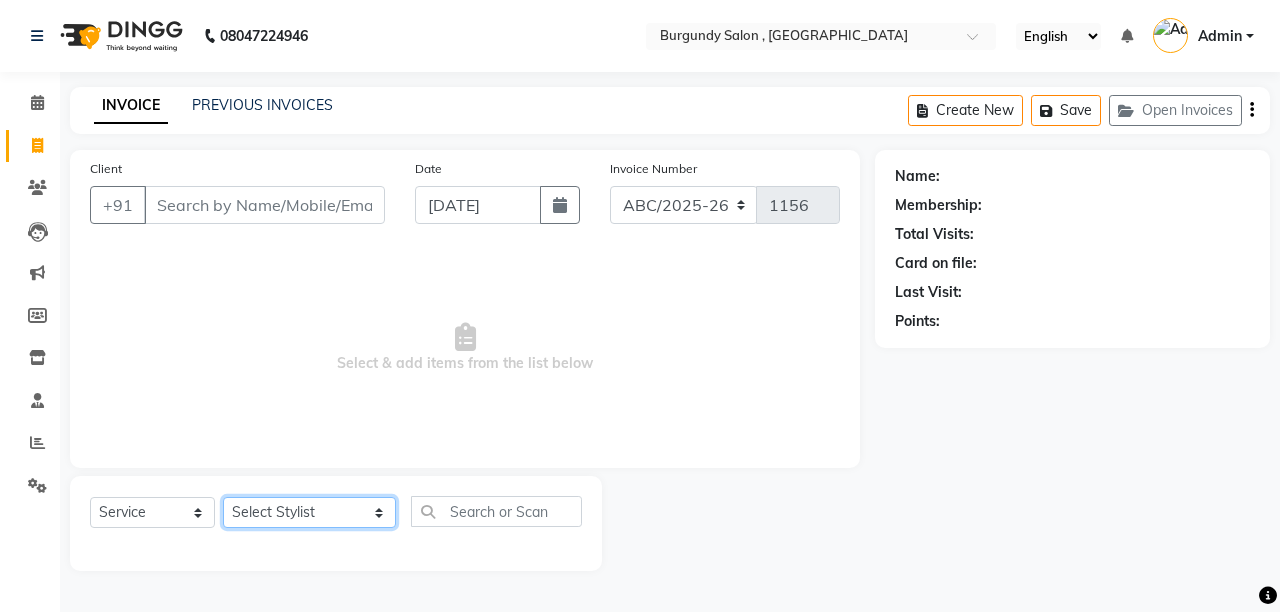 click on "Select Stylist ANIL  ANJANA BARSHA DEEPSHIKHA  DHON DAS DHON / NITUMONI EDWARD EDWARD/ LAXMI JOSHU JUNMONI KASHIF LAXI / ANJANA LAXMI LITTLE MAAM MINTUL MITALI NEETU RANA NITUMONI NITUMONI/POJA/ LAXMI NITUMONI / SAGARIKA NITUMONI/ SAGRIKA PRAKASH PUJAA Rubi RUBI / LAXMI SAGARIKA  SAGARIKA / RUBI SAHIL SAHIL / DHON SAHIL / EDWARD SAHIL/ JOSHU SAHIL/JOSHU/PRAKASH/ RUBI SAHIL/NITUMONI/ MITALI SAHIL/ RUBI SHABIR SHADHAB SIMA KALITA SONALI DEKA SOPEM staff 1 staff 1 TANU" 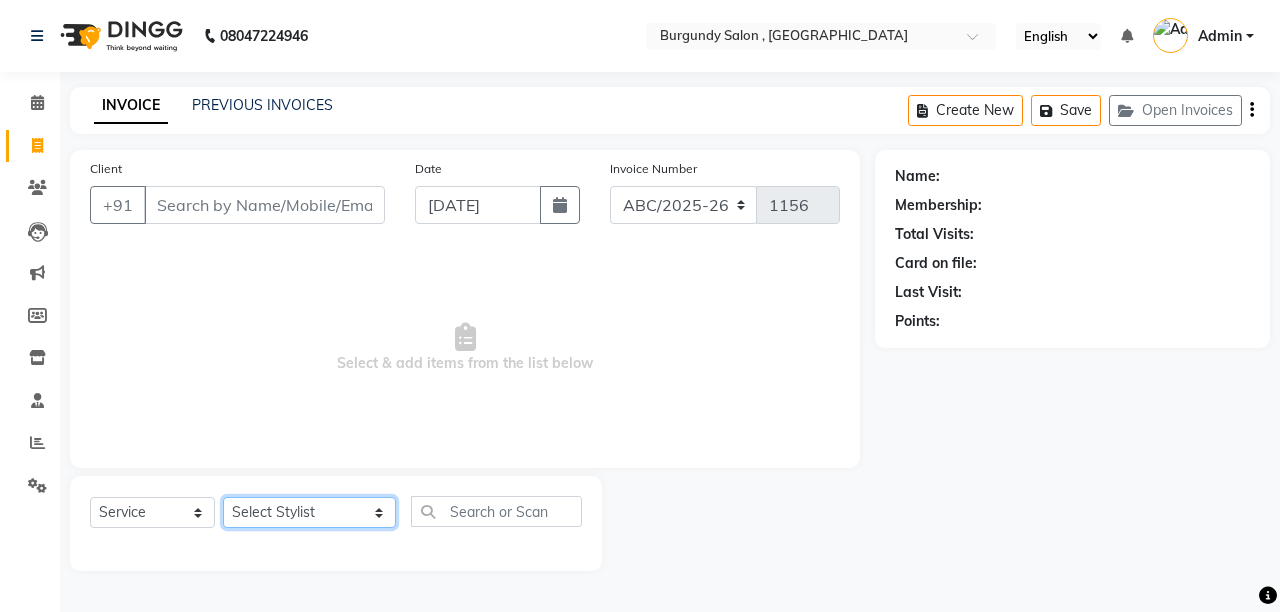 select on "80179" 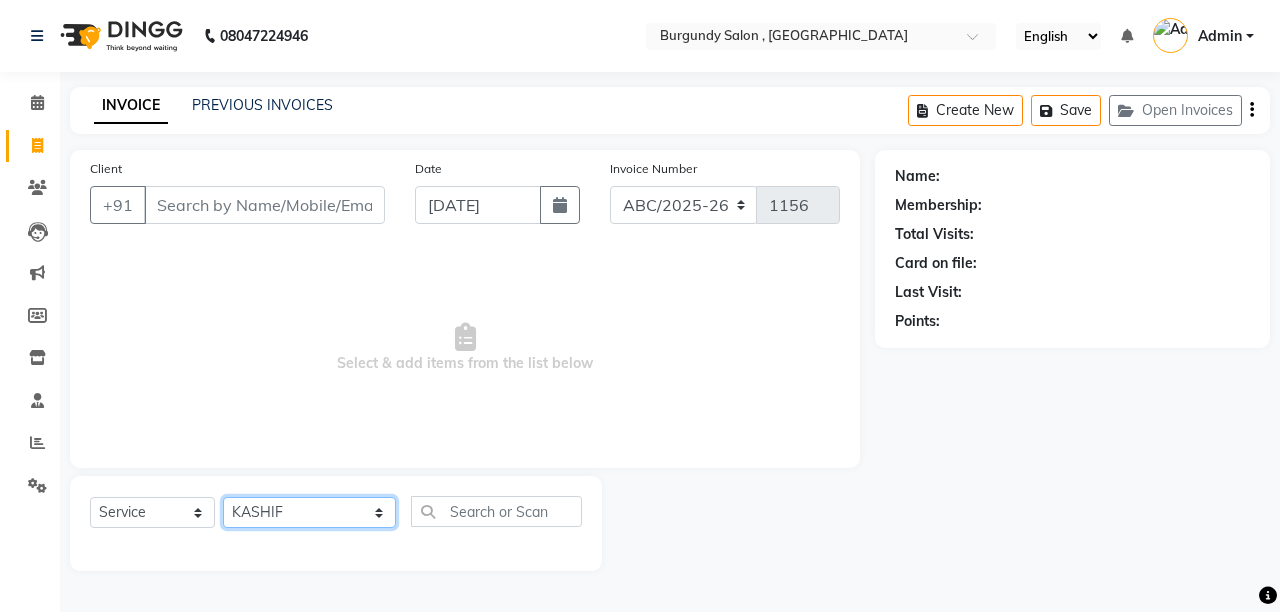 click on "Select Stylist ANIL  ANJANA BARSHA DEEPSHIKHA  DHON DAS DHON / NITUMONI EDWARD EDWARD/ LAXMI JOSHU JUNMONI KASHIF LAXI / ANJANA LAXMI LITTLE MAAM MINTUL MITALI NEETU RANA NITUMONI NITUMONI/POJA/ LAXMI NITUMONI / SAGARIKA NITUMONI/ SAGRIKA PRAKASH PUJAA Rubi RUBI / LAXMI SAGARIKA  SAGARIKA / RUBI SAHIL SAHIL / DHON SAHIL / EDWARD SAHIL/ JOSHU SAHIL/JOSHU/PRAKASH/ RUBI SAHIL/NITUMONI/ MITALI SAHIL/ RUBI SHABIR SHADHAB SIMA KALITA SONALI DEKA SOPEM staff 1 staff 1 TANU" 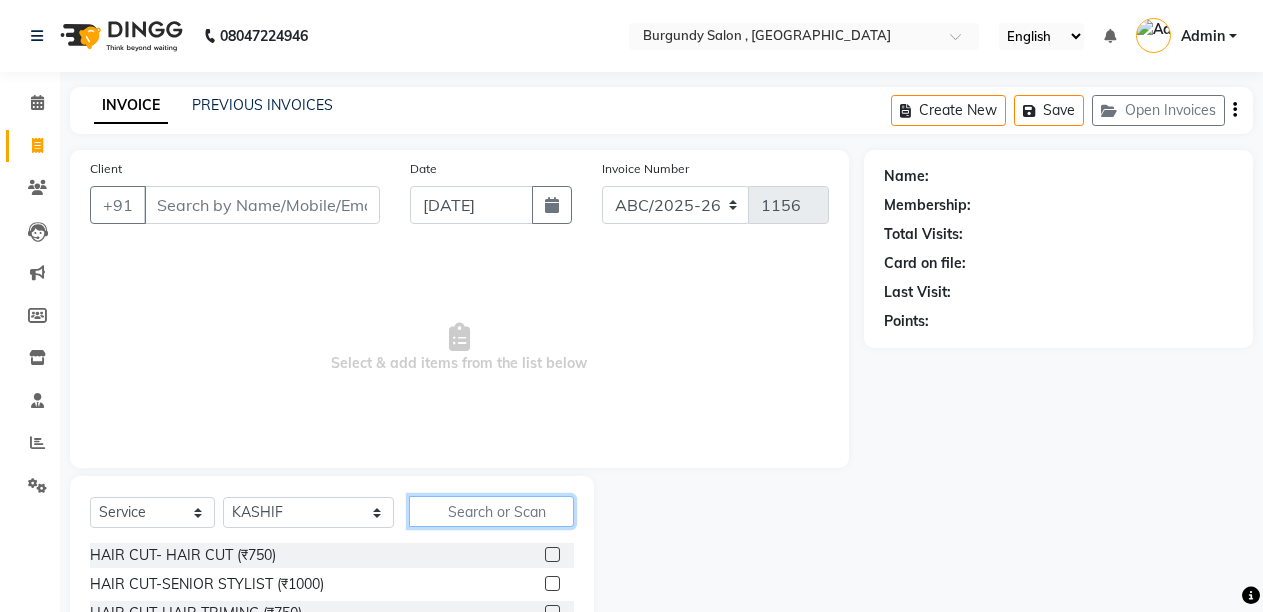 click 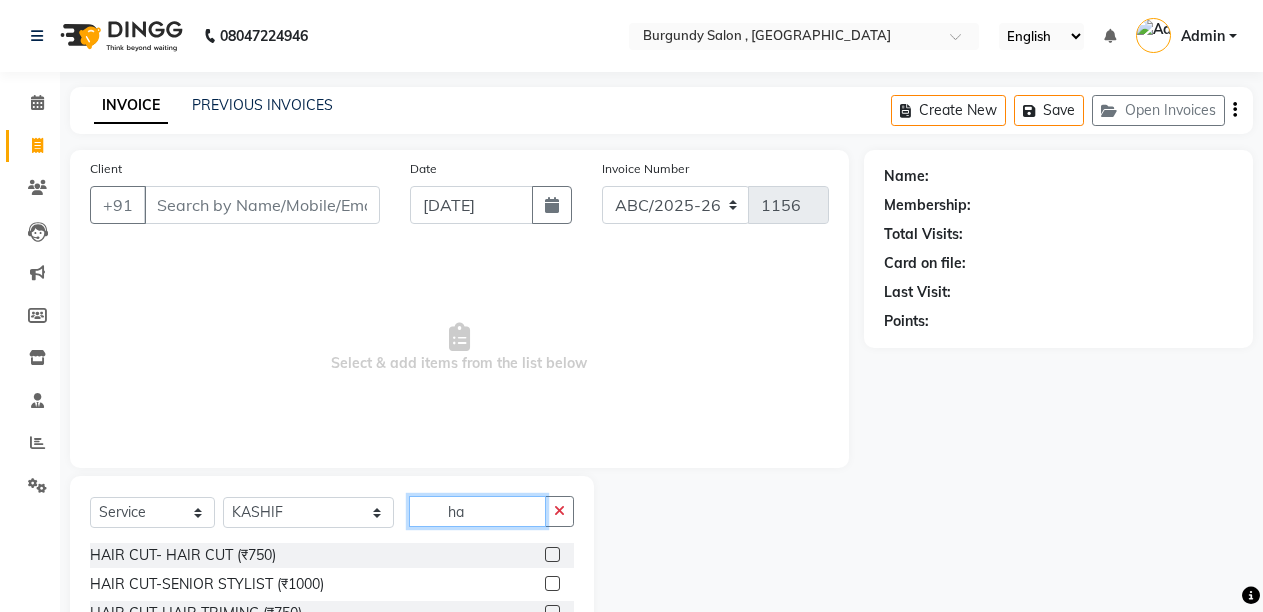 type on "h" 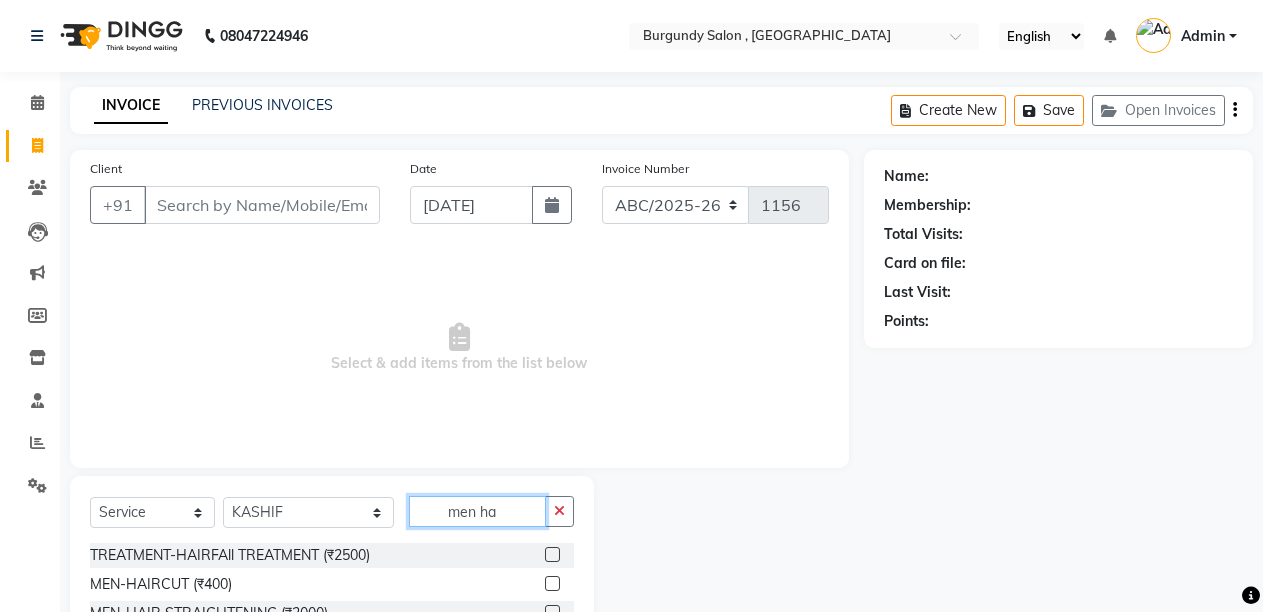 type on "men ha" 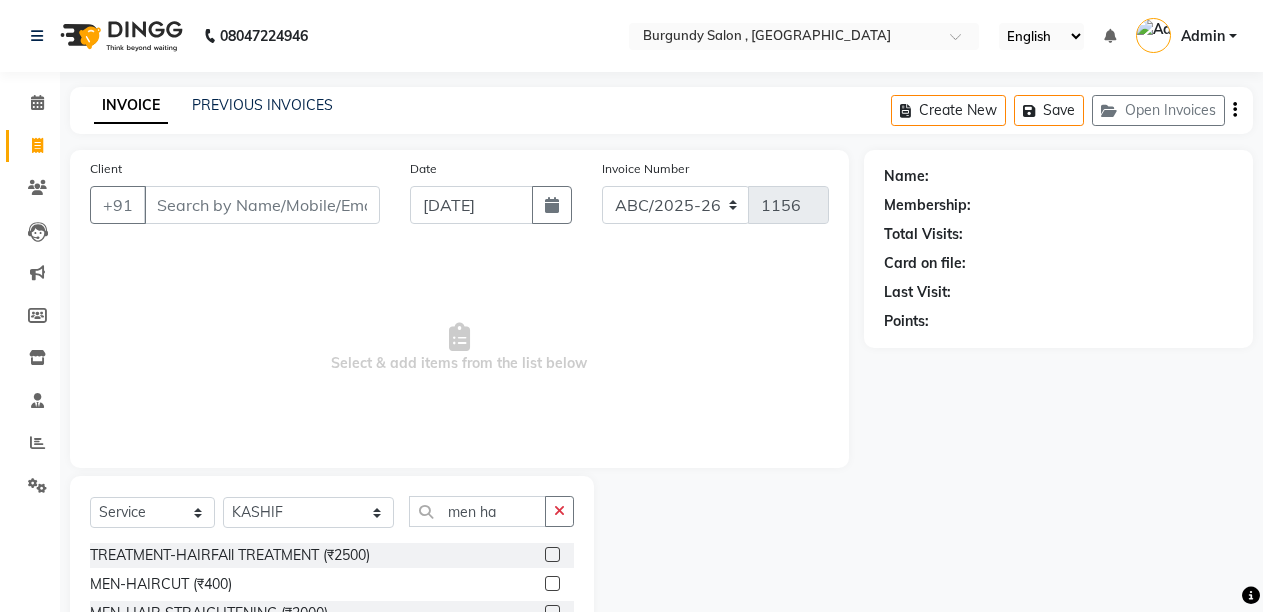 click 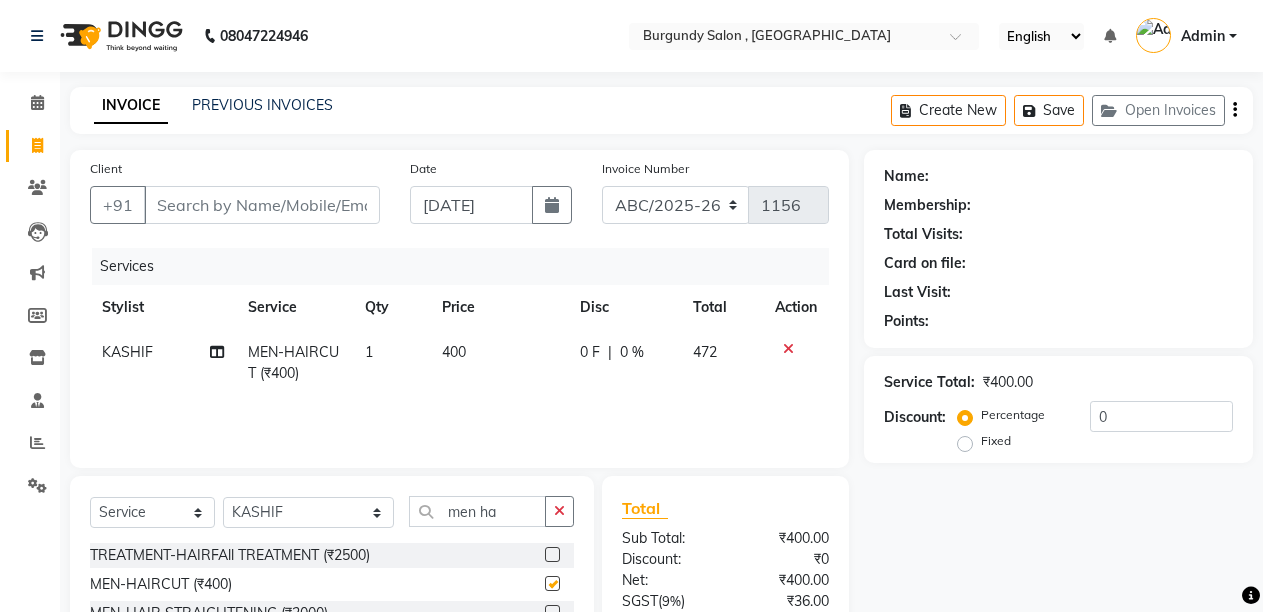 checkbox on "false" 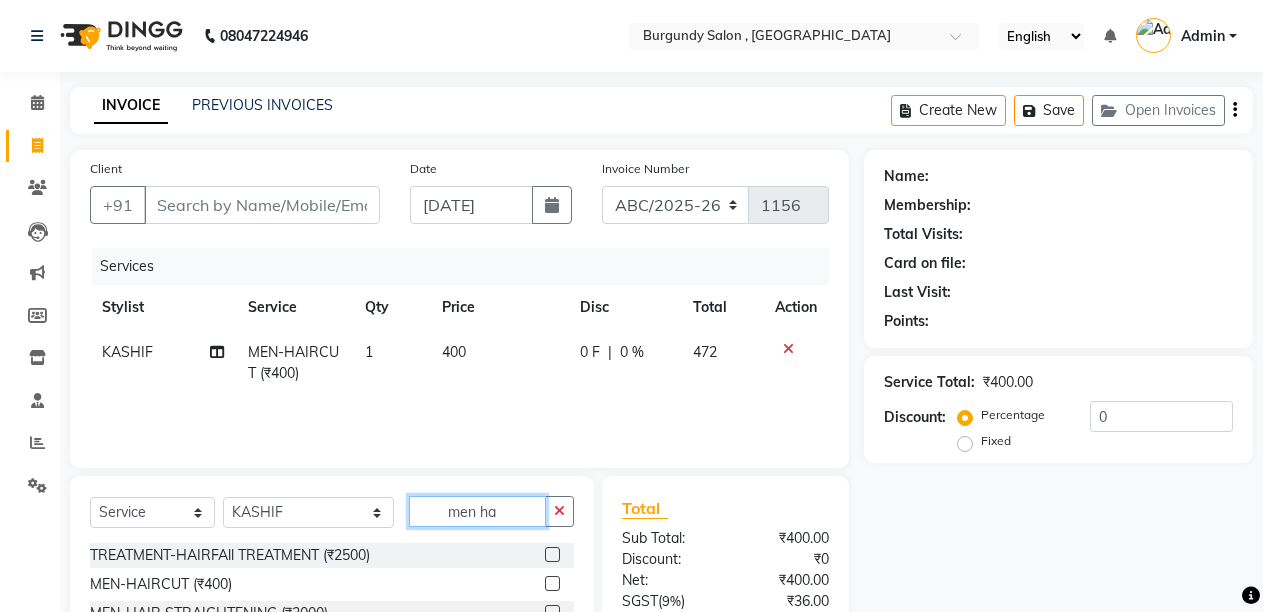click on "men ha" 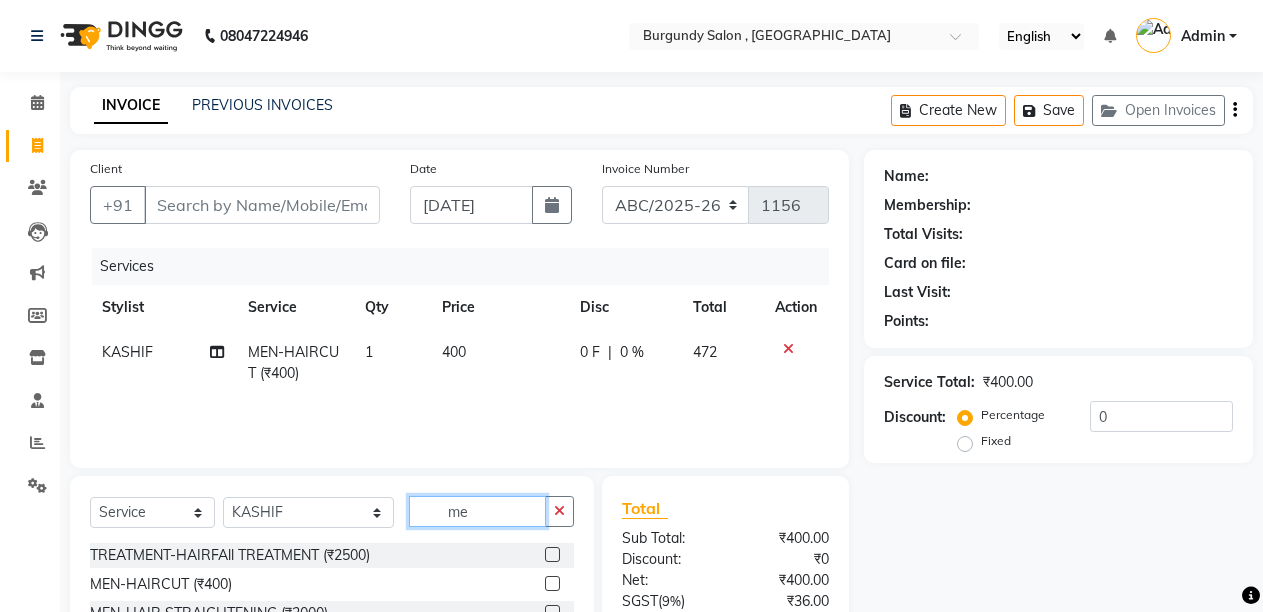 type on "m" 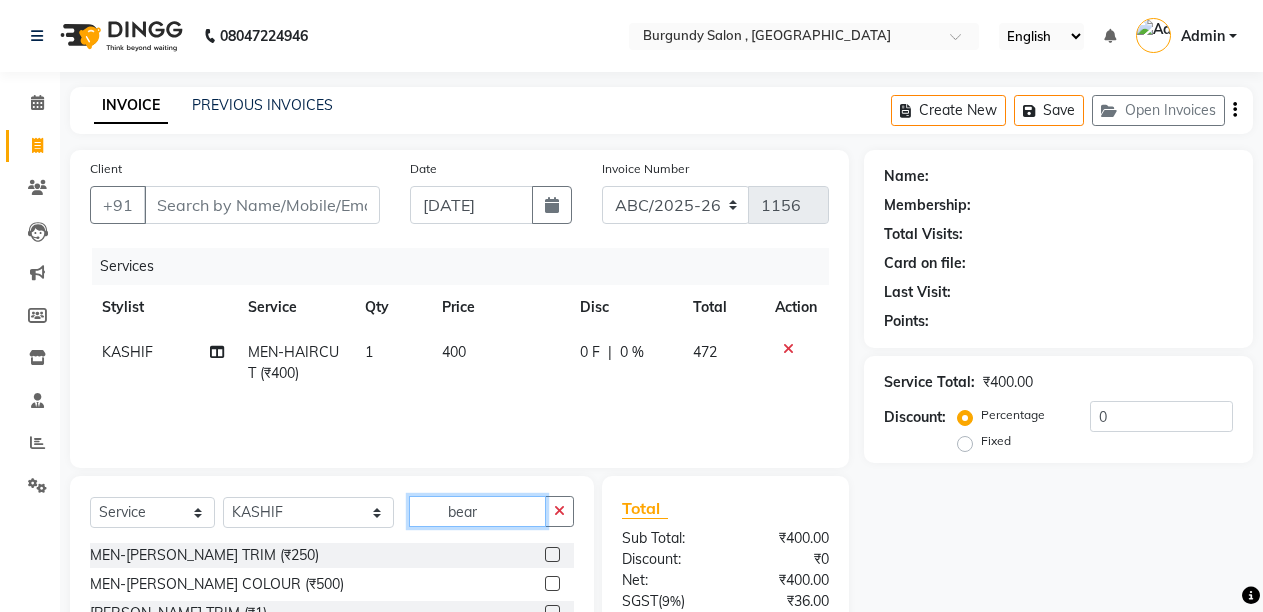 type on "bear" 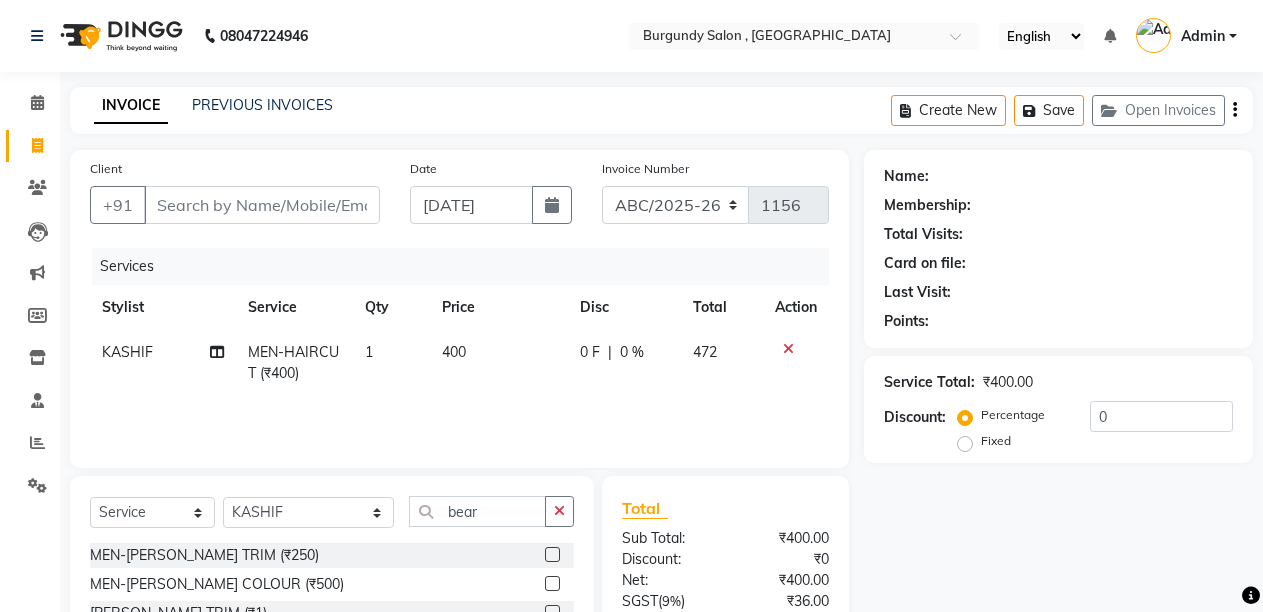 click 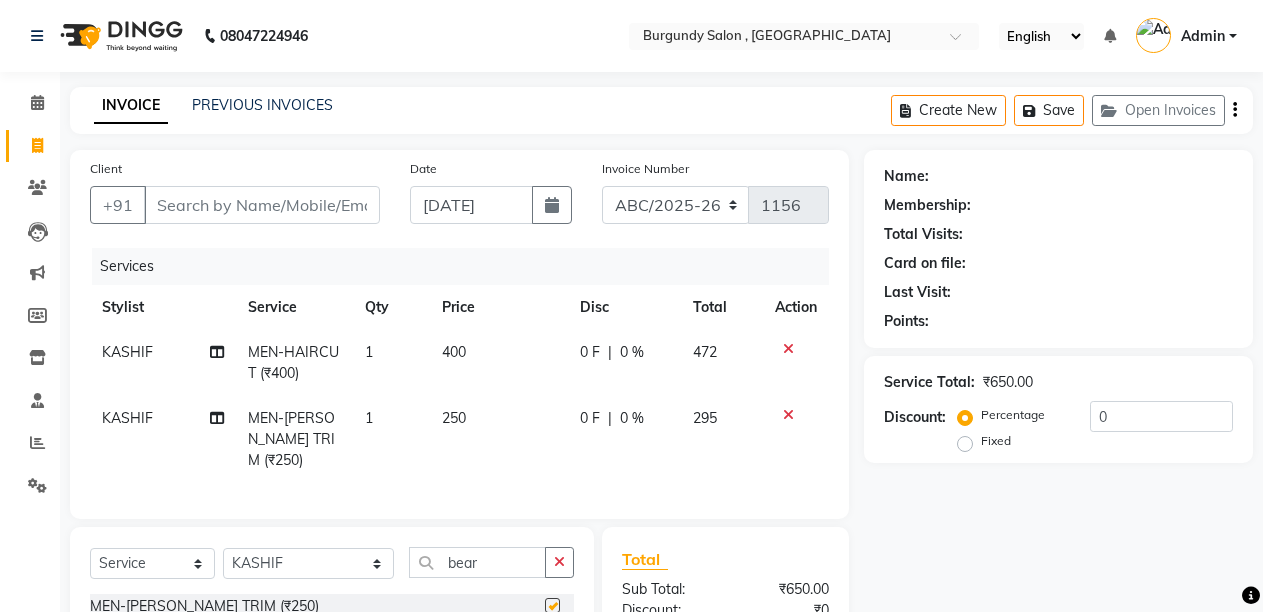checkbox on "false" 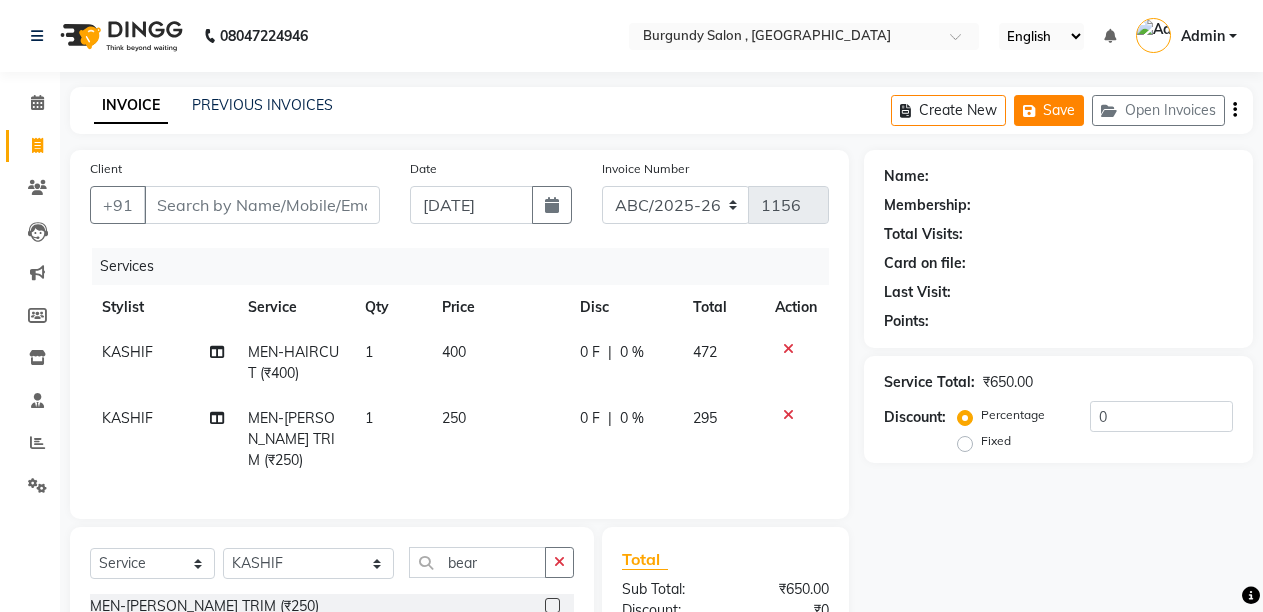 click on "Save" 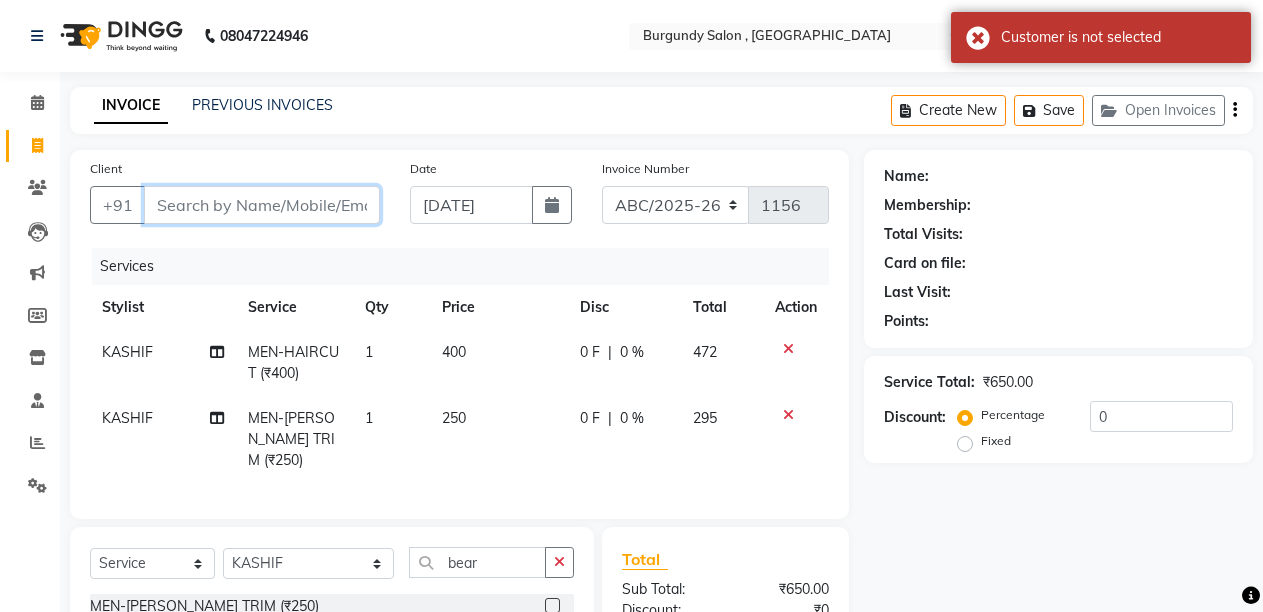 click on "Client" at bounding box center [262, 205] 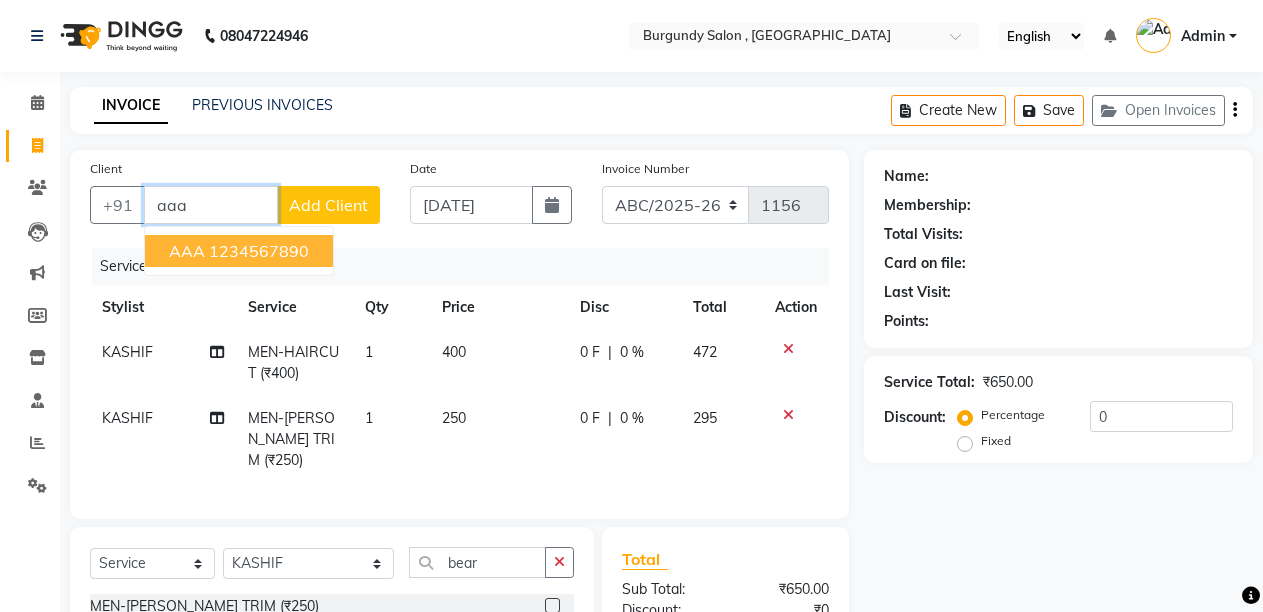 click on "1234567890" at bounding box center (259, 251) 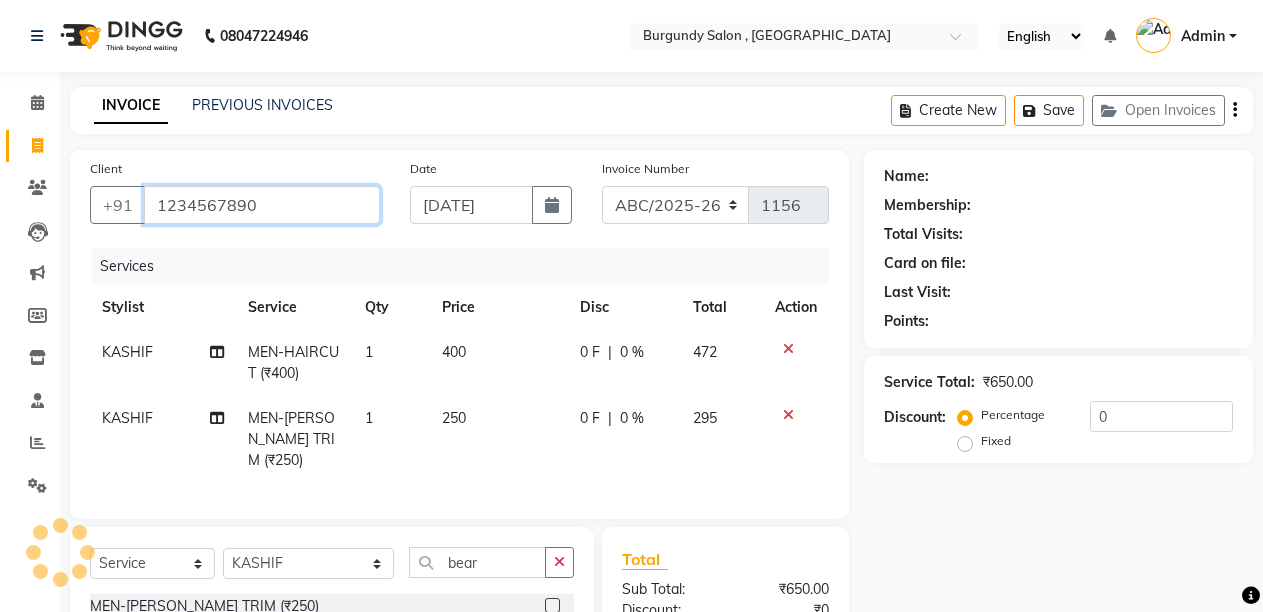type on "1234567890" 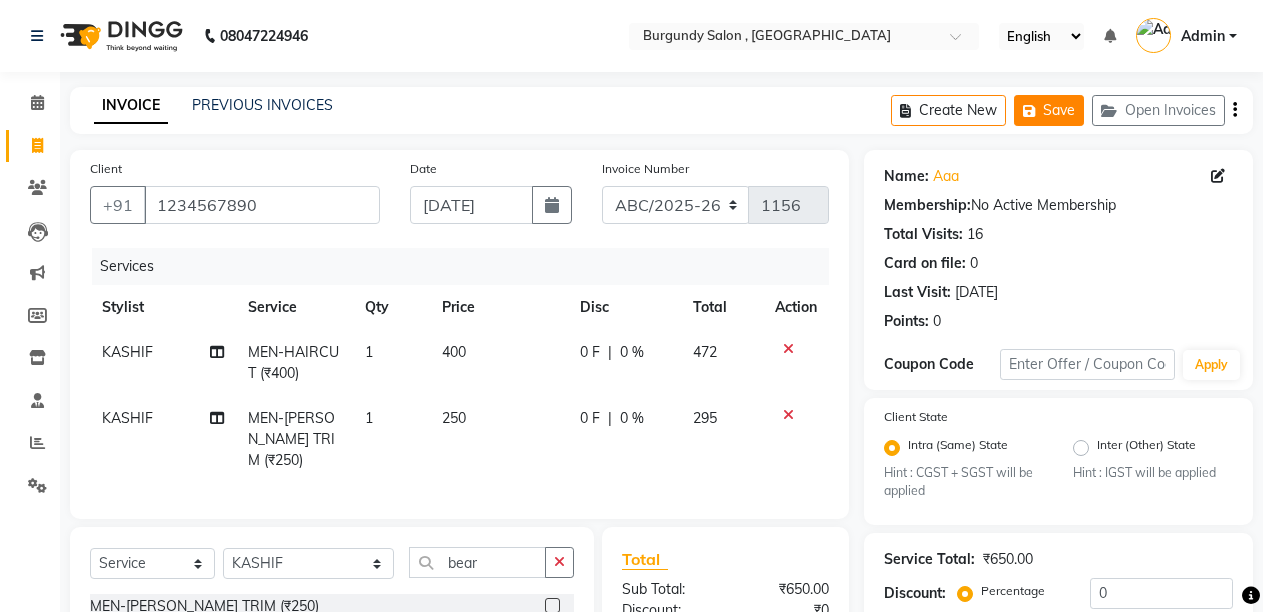 click on "Save" 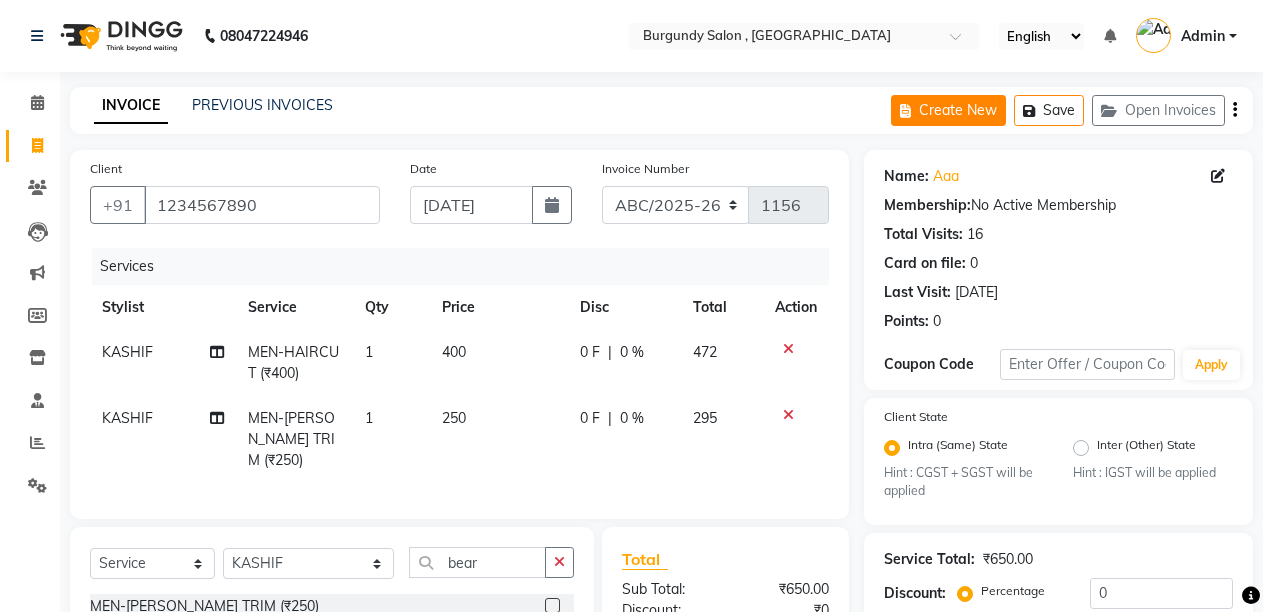 click on "Create New" 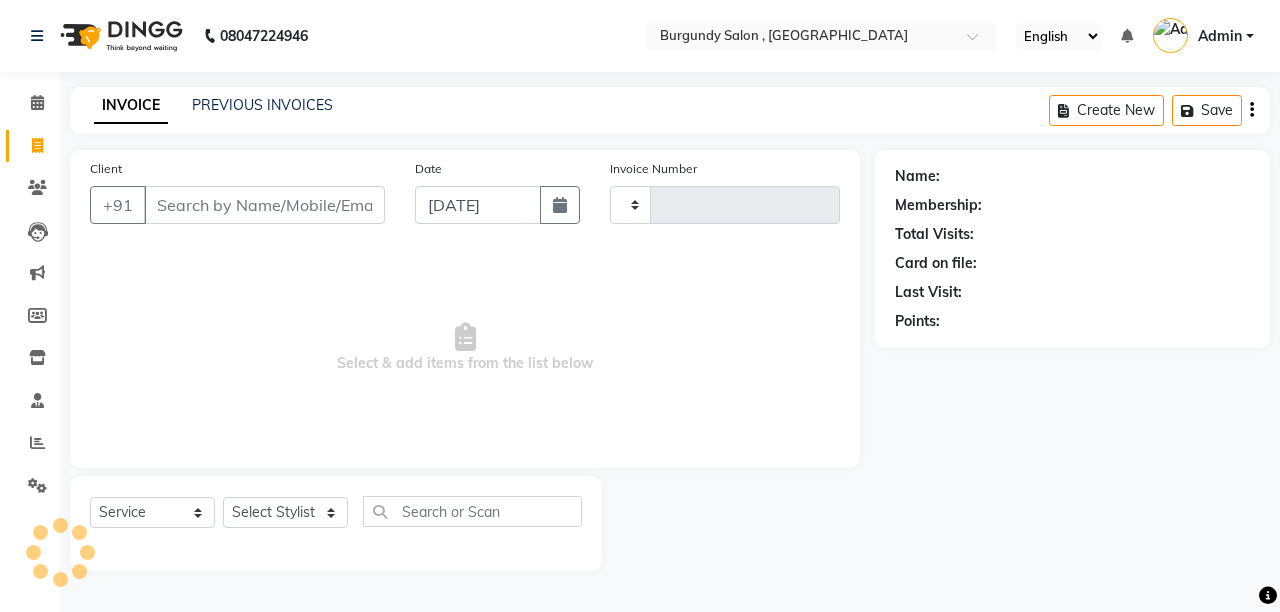 type on "1156" 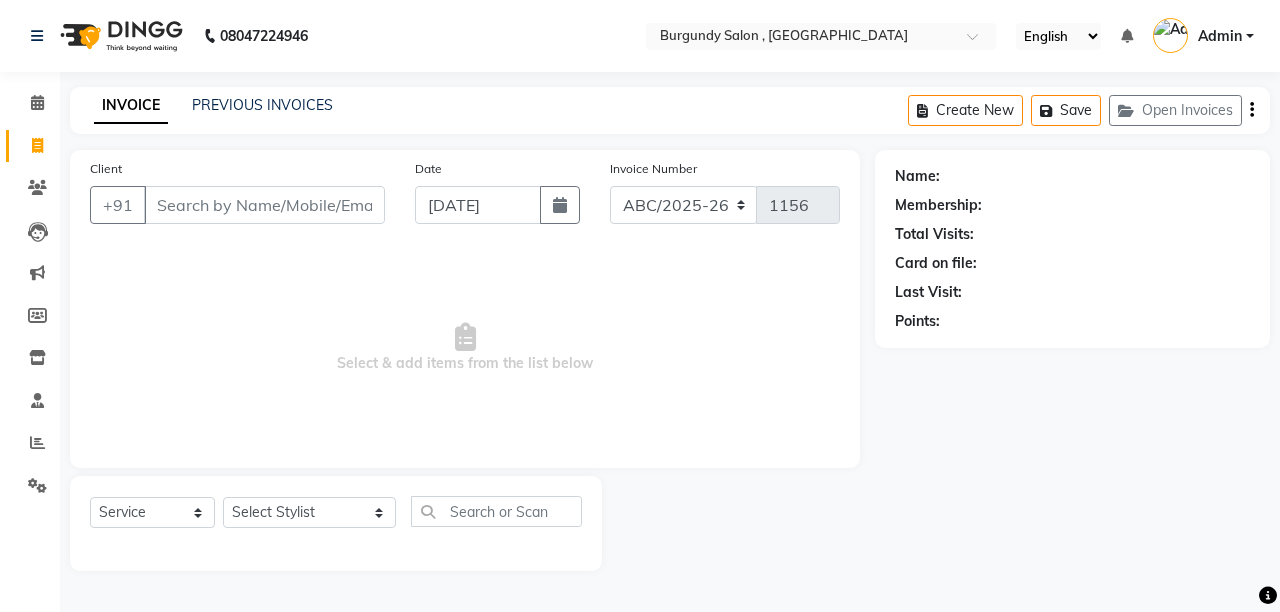 click on "Client" at bounding box center (264, 205) 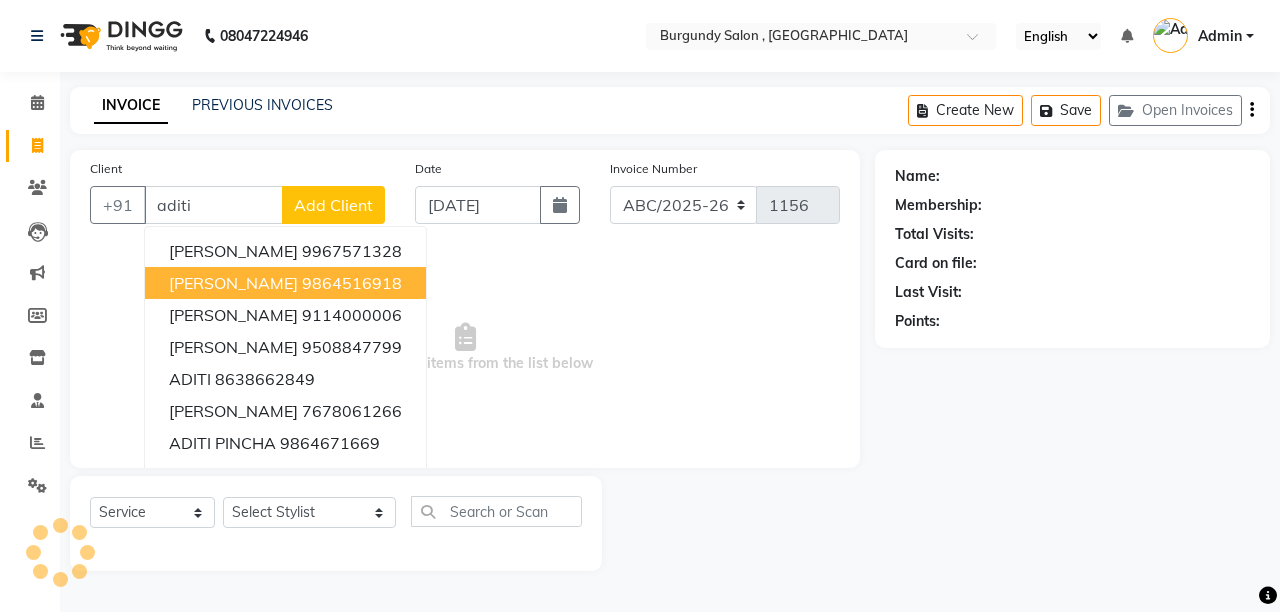 click on "ADITI KHEMKA" at bounding box center (233, 283) 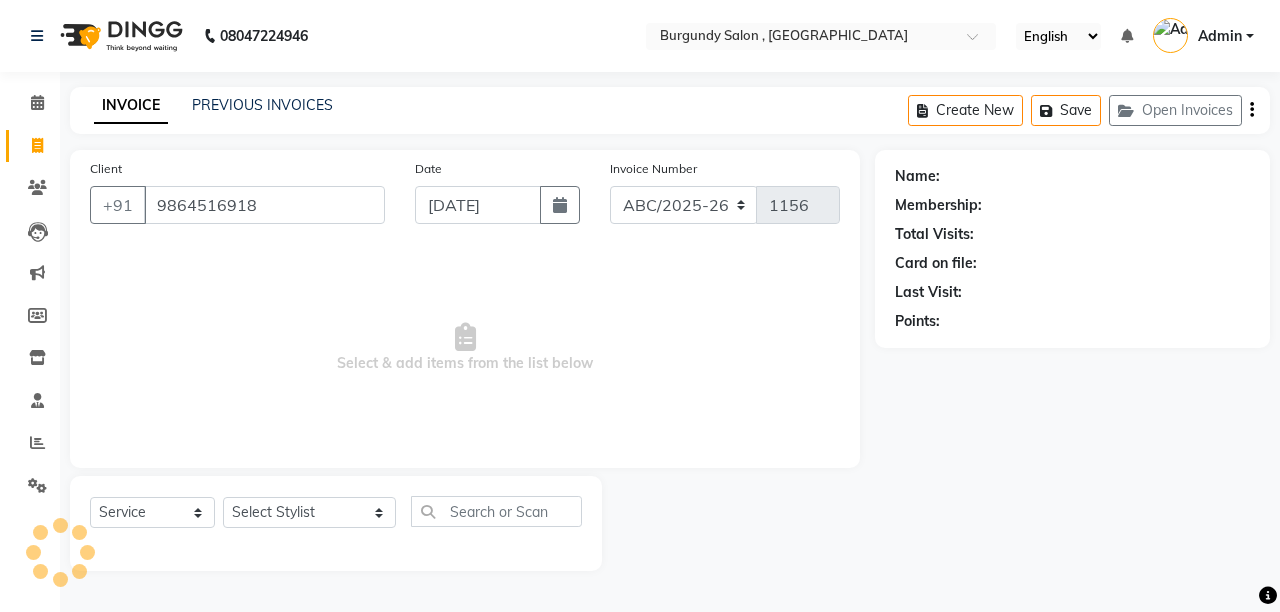 type on "9864516918" 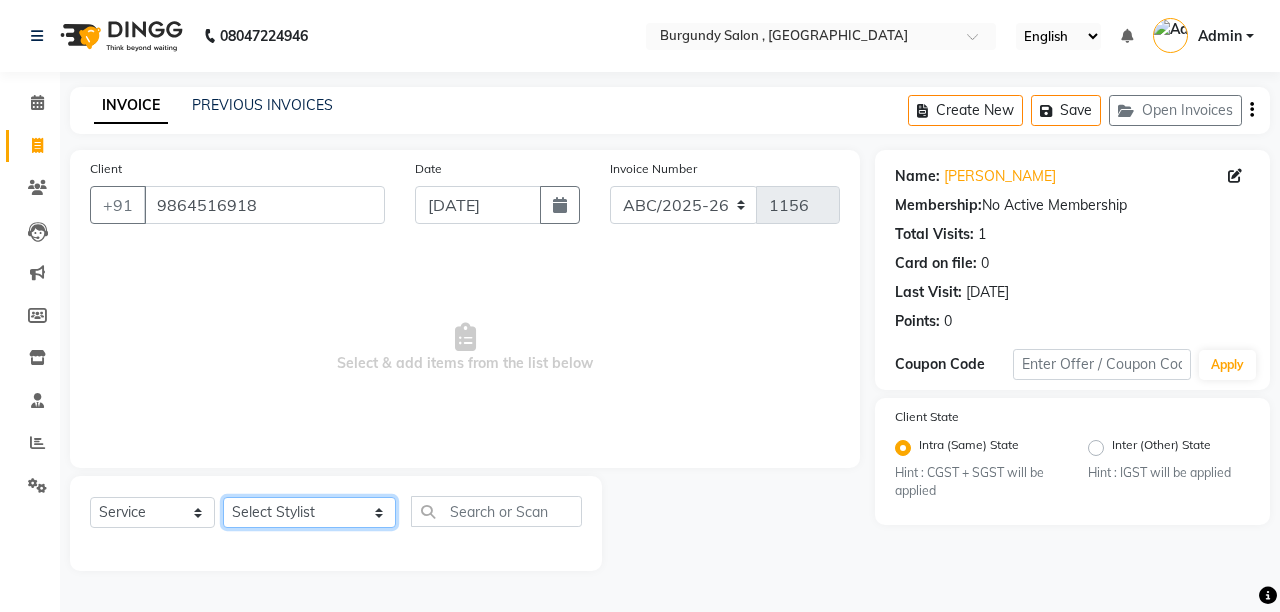 click on "Select Stylist ANIL  ANJANA BARSHA DEEPSHIKHA  DHON DAS DHON / NITUMONI EDWARD EDWARD/ LAXMI JOSHU JUNMONI KASHIF LAXI / ANJANA LAXMI LITTLE MAAM MINTUL MITALI NEETU RANA NITUMONI NITUMONI/POJA/ LAXMI NITUMONI / SAGARIKA NITUMONI/ SAGRIKA PRAKASH PUJAA Rubi RUBI / LAXMI SAGARIKA  SAGARIKA / RUBI SAHIL SAHIL / DHON SAHIL / EDWARD SAHIL/ JOSHU SAHIL/JOSHU/PRAKASH/ RUBI SAHIL/NITUMONI/ MITALI SAHIL/ RUBI SHABIR SHADHAB SIMA KALITA SONALI DEKA SOPEM staff 1 staff 1 TANU" 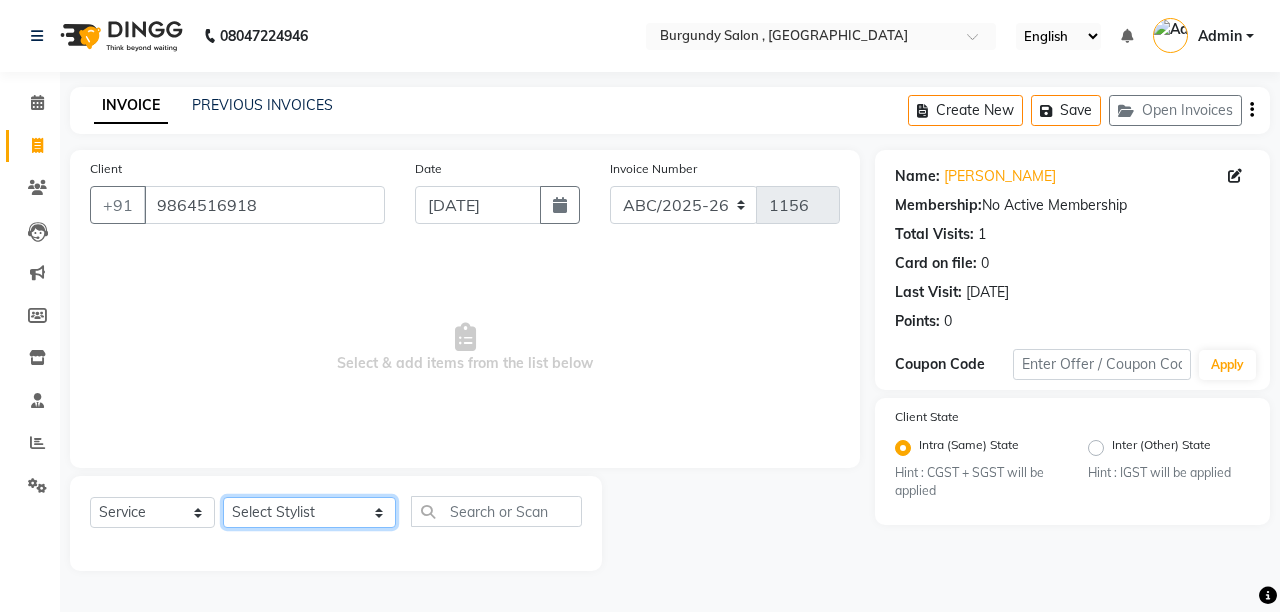 select on "80179" 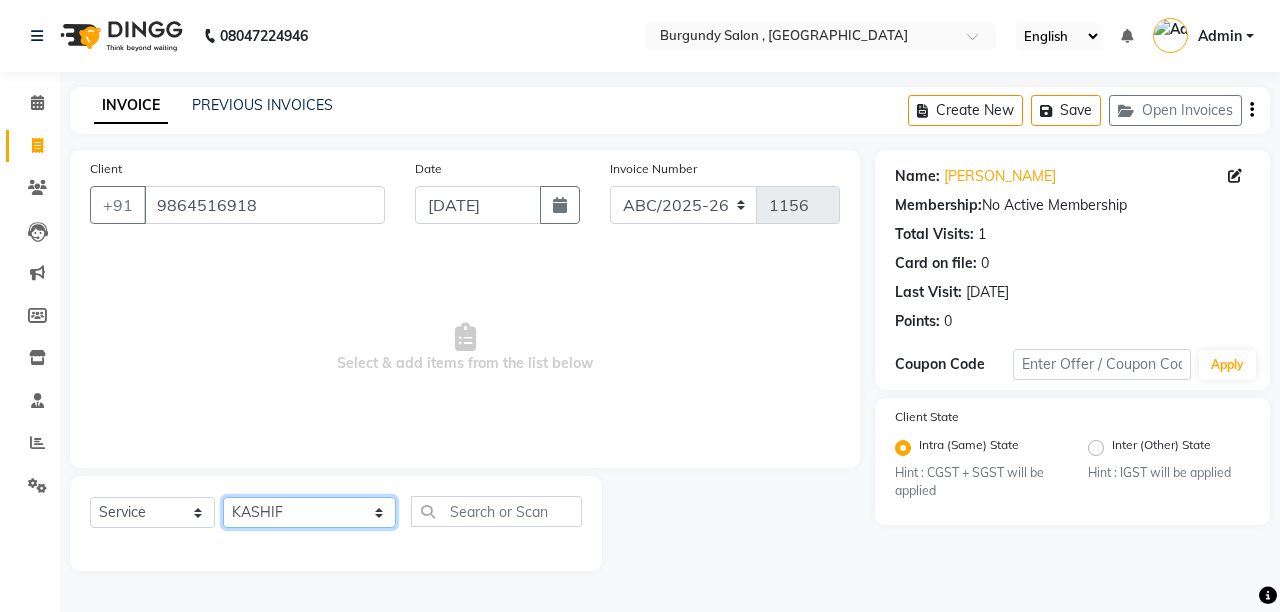 click on "Select Stylist ANIL  ANJANA BARSHA DEEPSHIKHA  DHON DAS DHON / NITUMONI EDWARD EDWARD/ LAXMI JOSHU JUNMONI KASHIF LAXI / ANJANA LAXMI LITTLE MAAM MINTUL MITALI NEETU RANA NITUMONI NITUMONI/POJA/ LAXMI NITUMONI / SAGARIKA NITUMONI/ SAGRIKA PRAKASH PUJAA Rubi RUBI / LAXMI SAGARIKA  SAGARIKA / RUBI SAHIL SAHIL / DHON SAHIL / EDWARD SAHIL/ JOSHU SAHIL/JOSHU/PRAKASH/ RUBI SAHIL/NITUMONI/ MITALI SAHIL/ RUBI SHABIR SHADHAB SIMA KALITA SONALI DEKA SOPEM staff 1 staff 1 TANU" 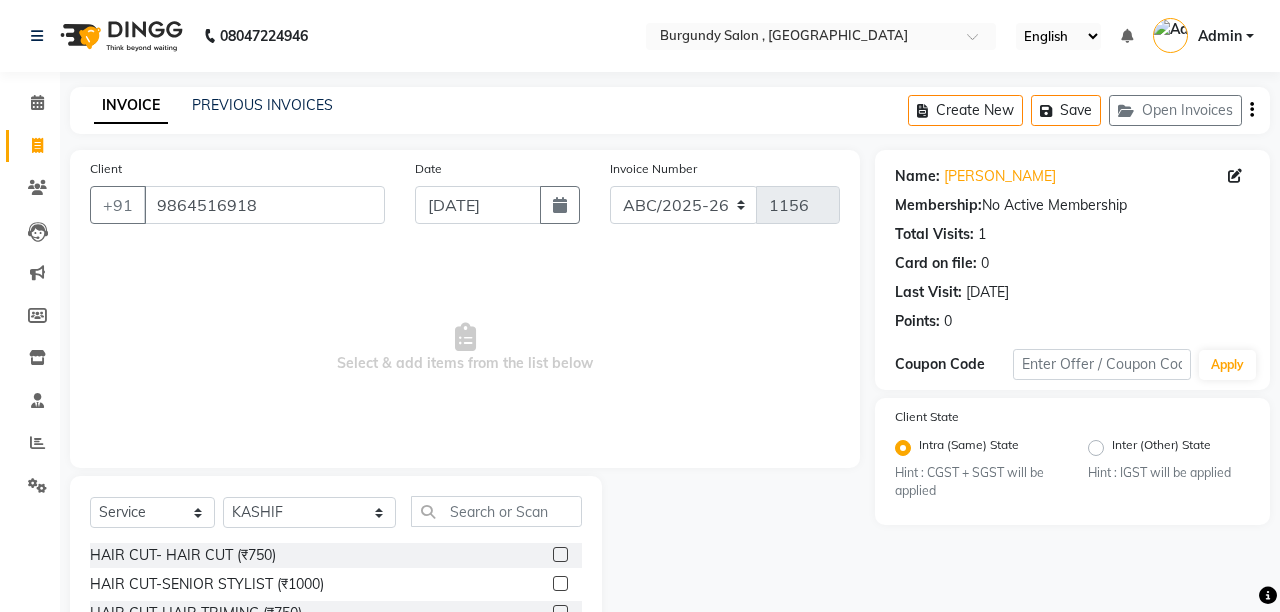 click on "Select  Service  Product  Membership  Package Voucher Prepaid Gift Card  Select Stylist ANIL  ANJANA BARSHA DEEPSHIKHA  DHON DAS DHON / NITUMONI EDWARD EDWARD/ LAXMI JOSHU JUNMONI KASHIF LAXI / ANJANA LAXMI LITTLE MAAM MINTUL MITALI NEETU RANA NITUMONI NITUMONI/POJA/ LAXMI NITUMONI / SAGARIKA NITUMONI/ SAGRIKA PRAKASH PUJAA Rubi RUBI / LAXMI SAGARIKA  SAGARIKA / RUBI SAHIL SAHIL / DHON SAHIL / EDWARD SAHIL/ JOSHU SAHIL/JOSHU/PRAKASH/ RUBI SAHIL/NITUMONI/ MITALI SAHIL/ RUBI SHABIR SHADHAB SIMA KALITA SONALI DEKA SOPEM staff 1 staff 1 TANU HAIR CUT- HAIR CUT (₹750)  HAIR CUT-SENIOR STYLIST (₹1000)  HAIR CUT-HAIR TRIMING (₹750)  HAIR CUT-REGULAR SHAMPOO (₹250)  WASH AND BLOW DRY (₹600)  HAIR CUT-OIL MASSAGE (₹900)  HAIR CUT-WASH WITH DANDRUFF AMPULE (₹800)  HAIR CUT-IRONING (₹1000)  HAIR CUT-CURL-TONG (₹1000)  HAIR CUT-HAIR DO (₹1000)  HAIR CUT-KERATIN SHAMPOO (₹750)  HAIR CUT-BOTOPLEXX TREATMENT (₹7500)  HAIR CUT-REGULAR CONDITIONER (₹250)  ONLY-BLOW DRY (₹300)  PRE WASH (₹1000)" 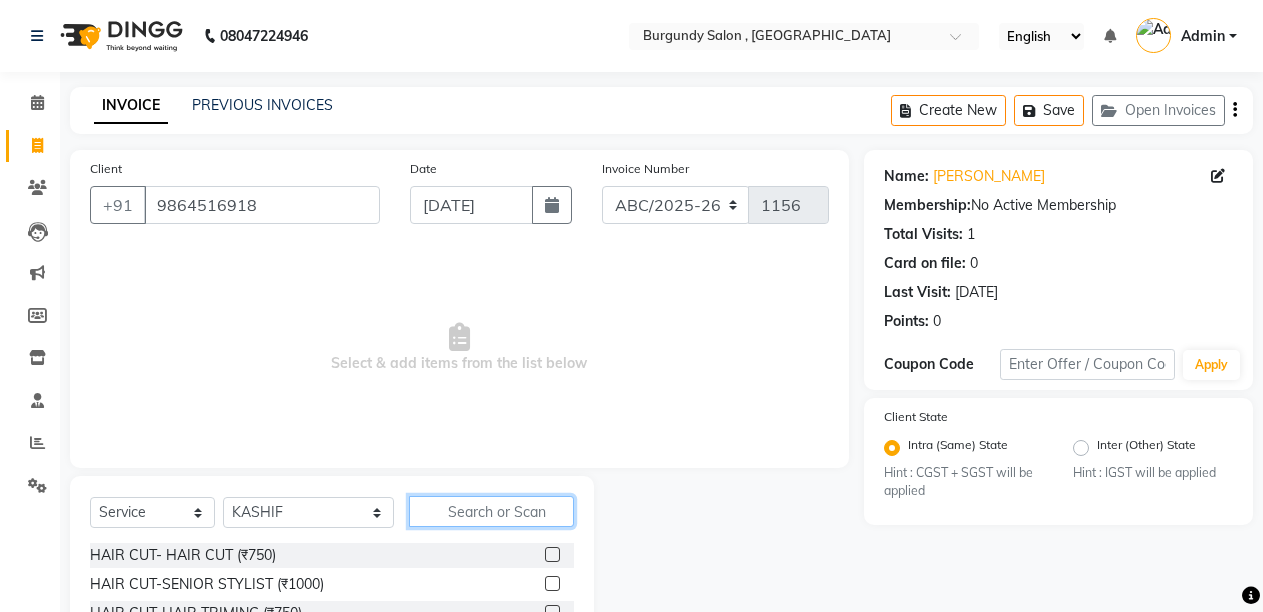 click 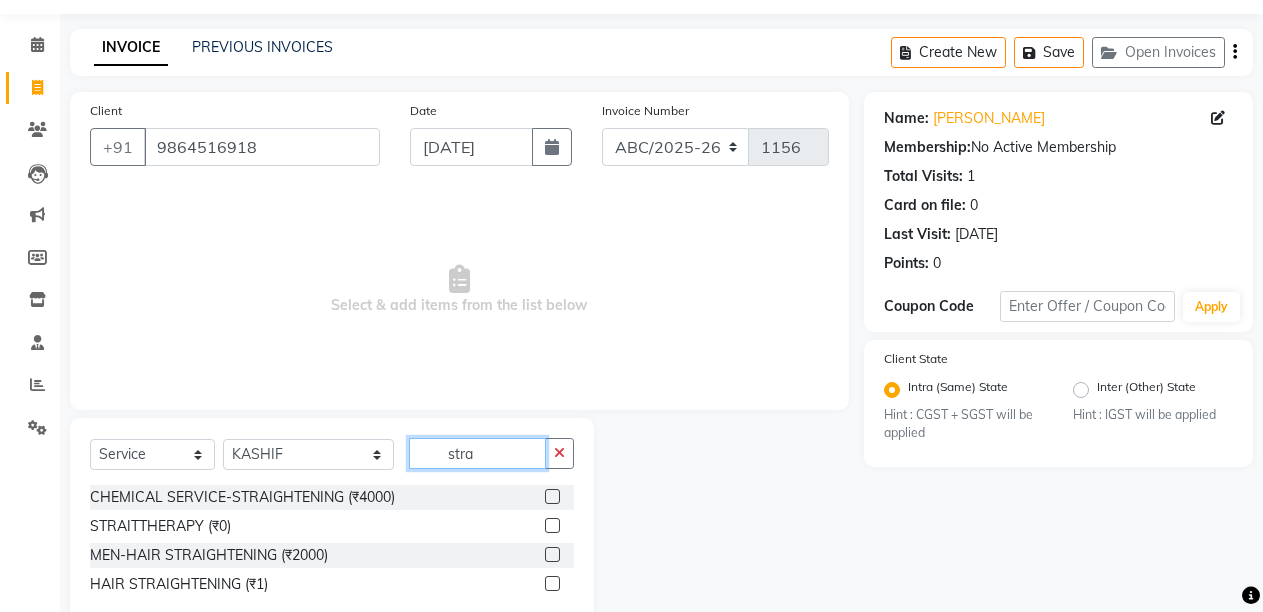 scroll, scrollTop: 105, scrollLeft: 0, axis: vertical 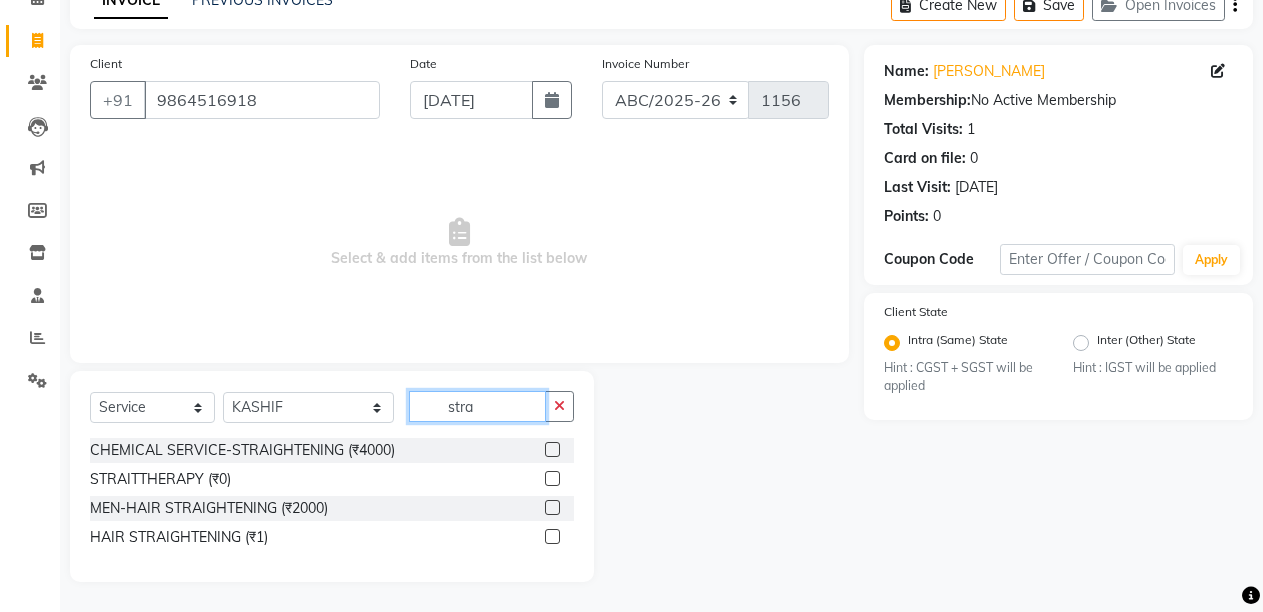 type on "stra" 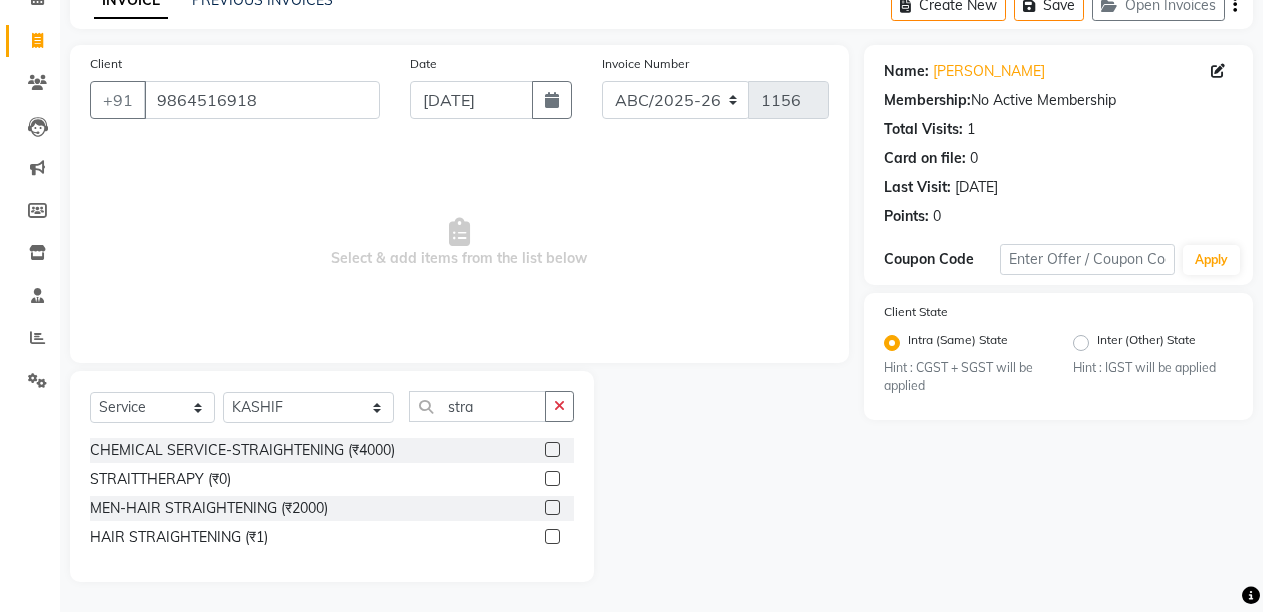 click 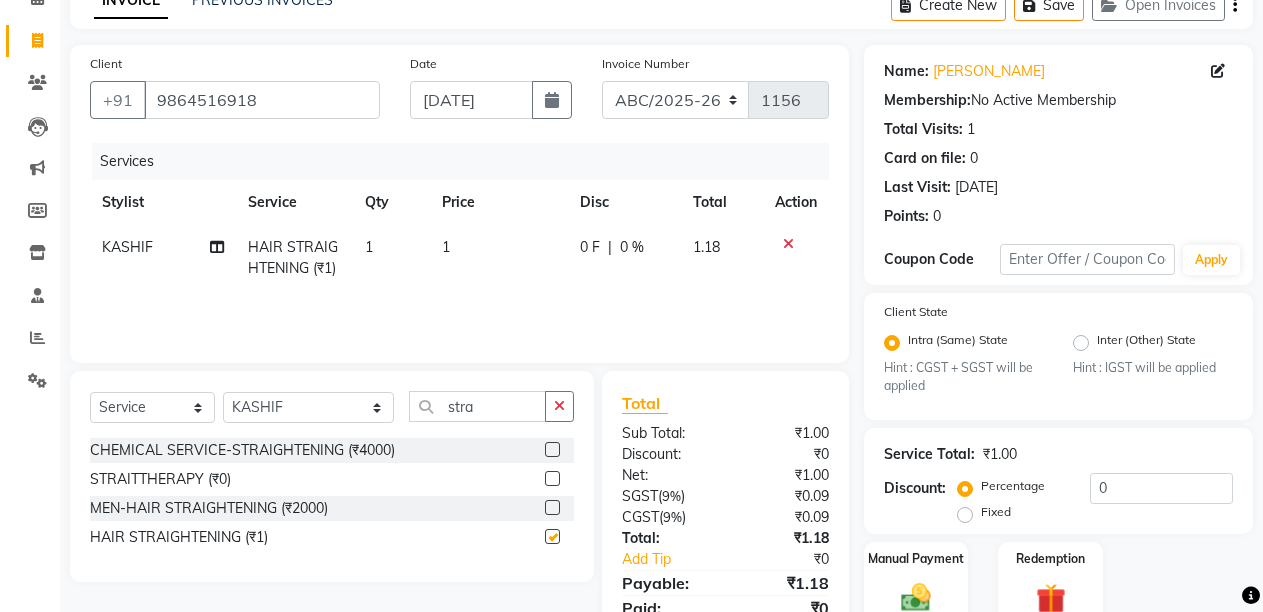 checkbox on "false" 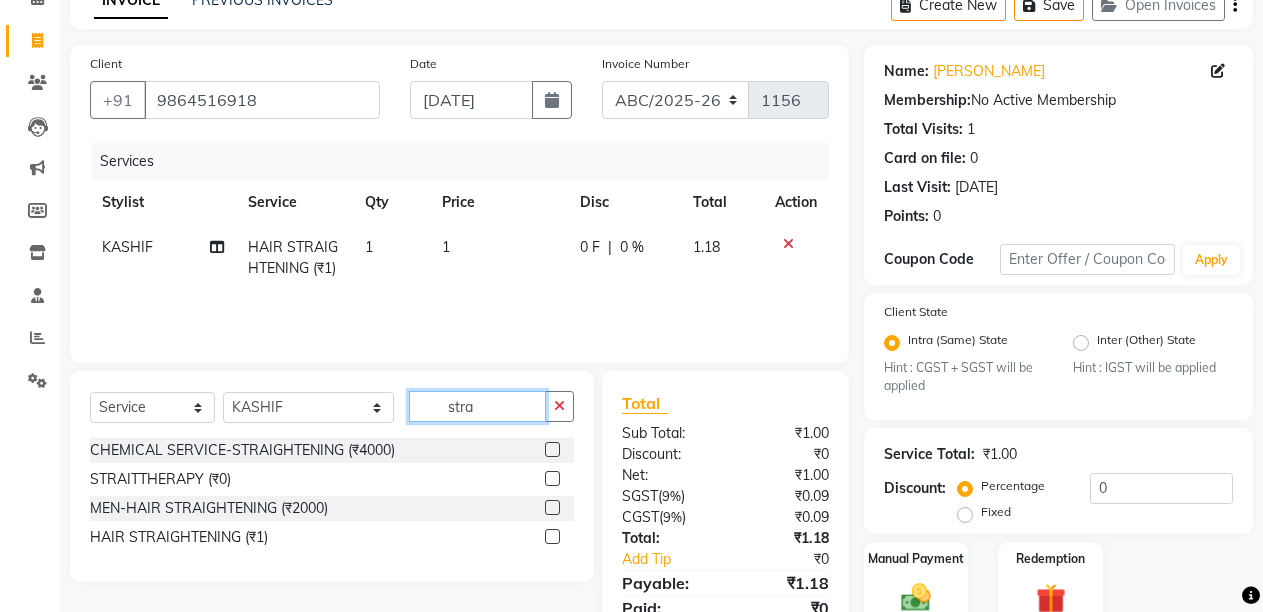 click on "stra" 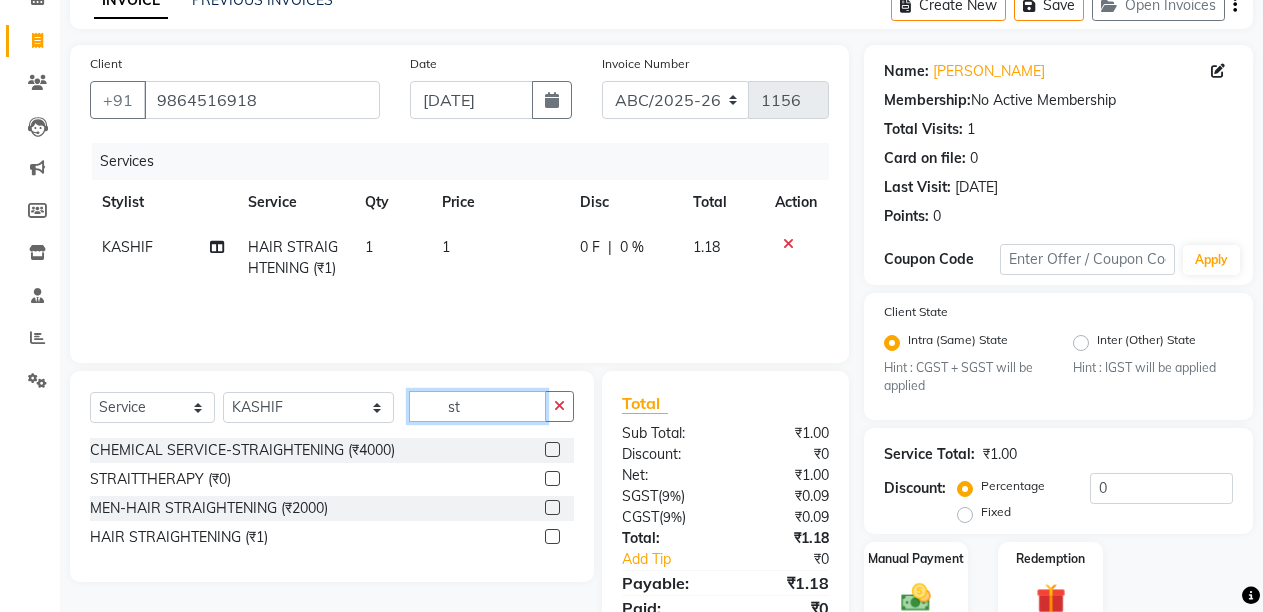 type on "s" 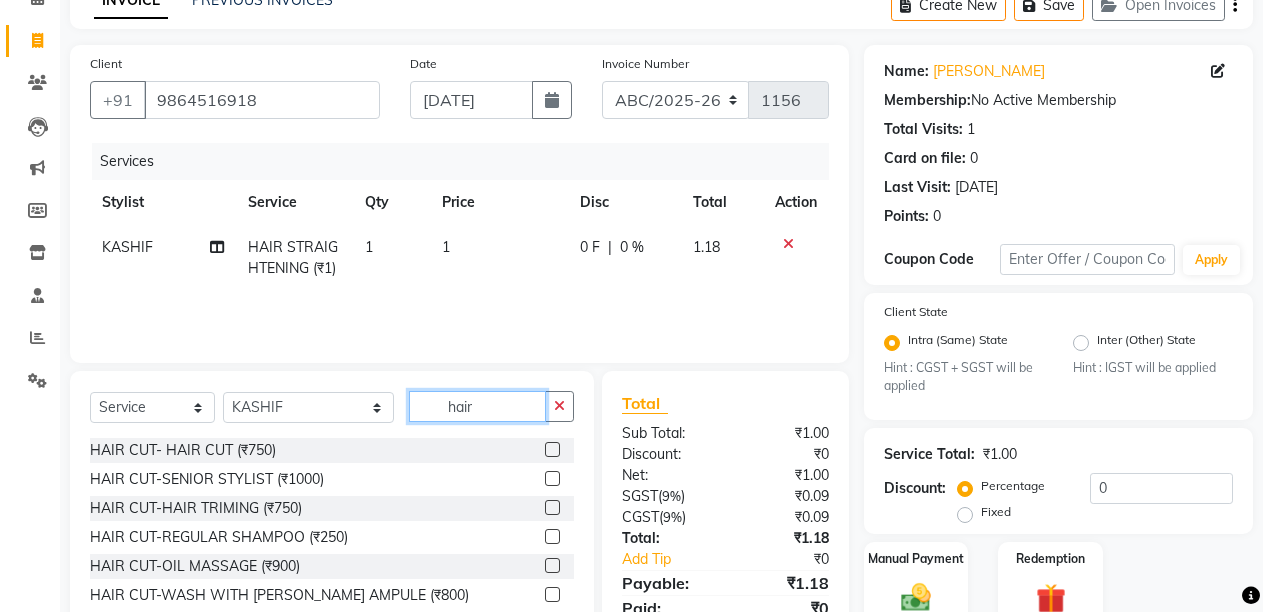 type on "hair" 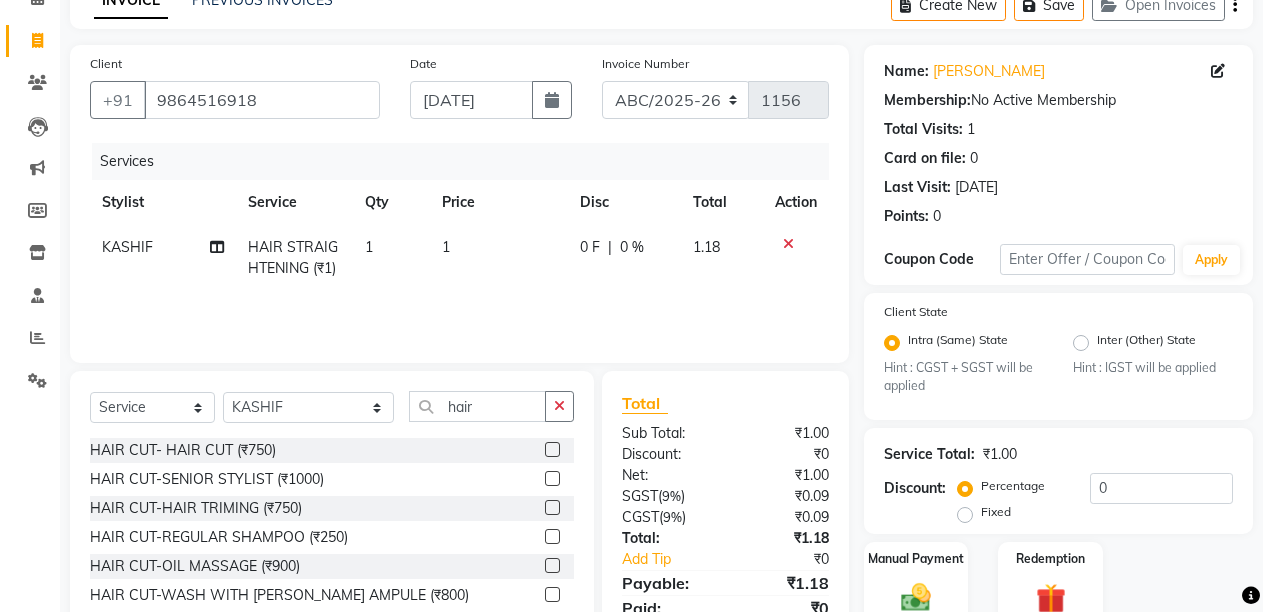 click 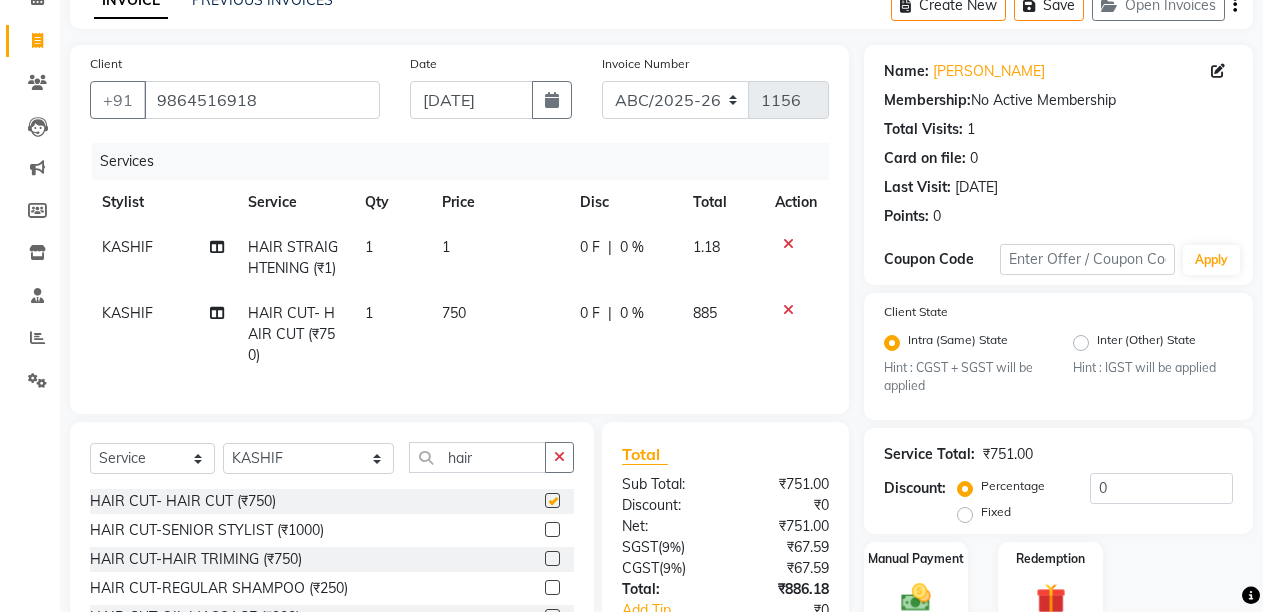 checkbox on "false" 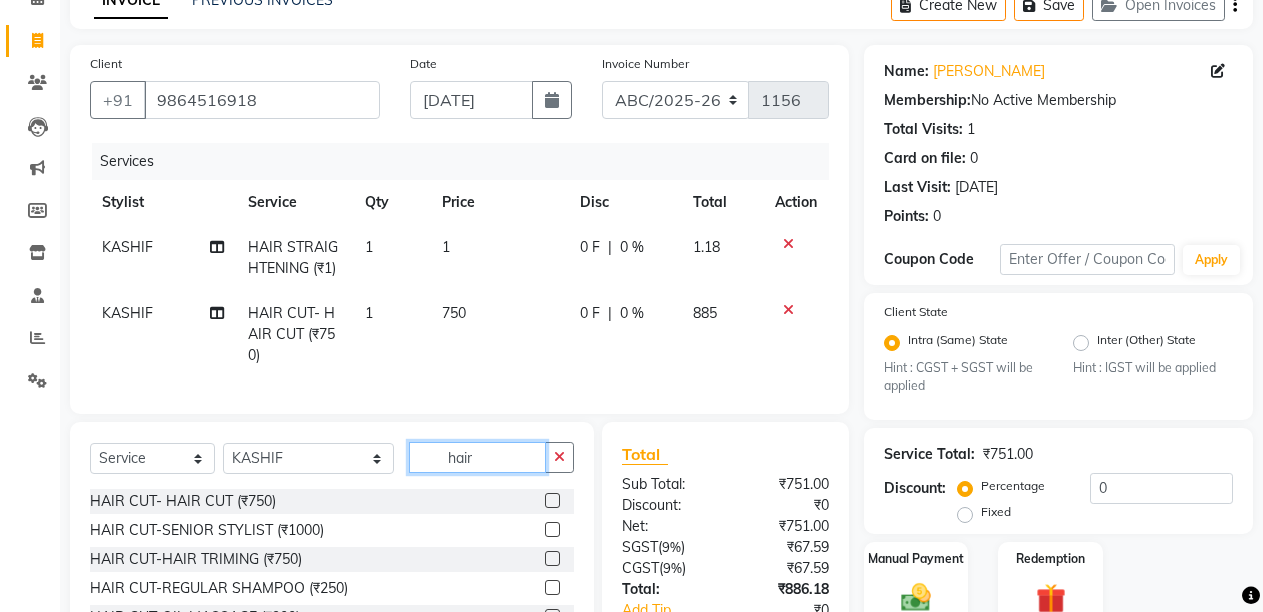 click on "hair" 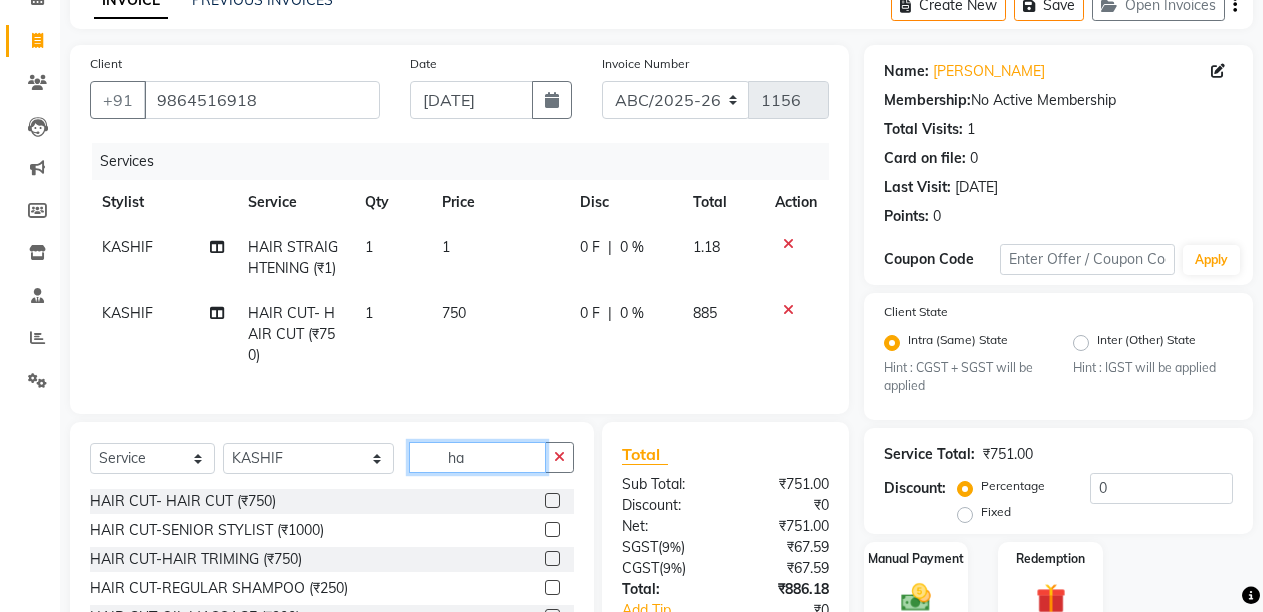 type on "h" 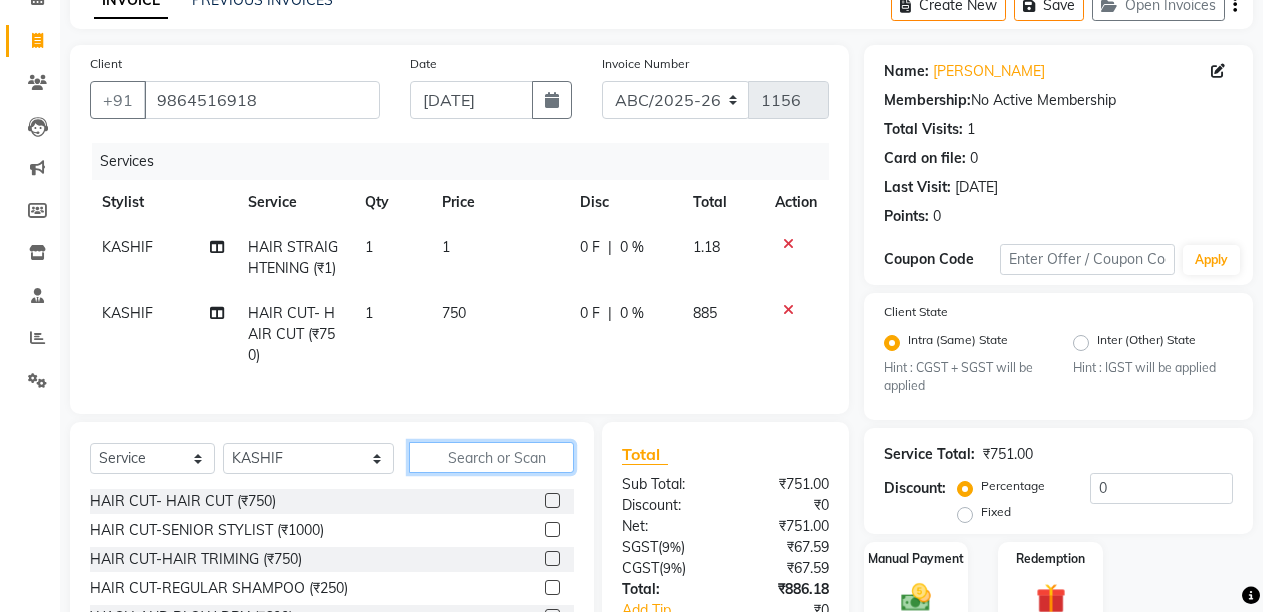 click 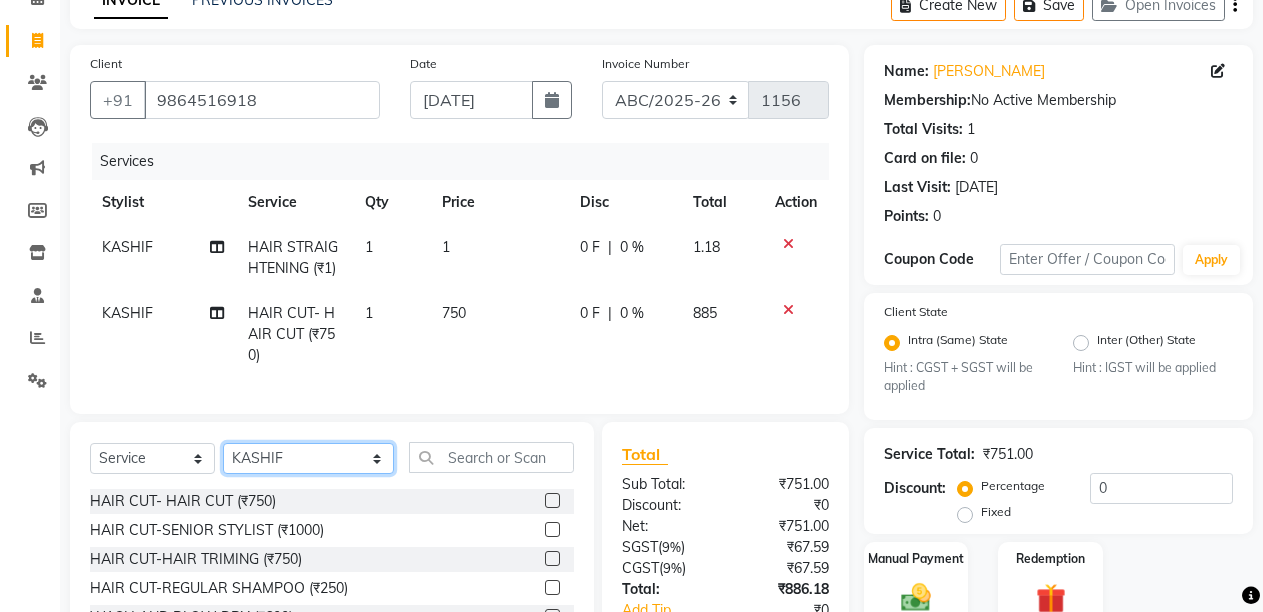 click on "Select Stylist ANIL  ANJANA BARSHA DEEPSHIKHA  DHON DAS DHON / NITUMONI EDWARD EDWARD/ LAXMI JOSHU JUNMONI KASHIF LAXI / ANJANA LAXMI LITTLE MAAM MINTUL MITALI NEETU RANA NITUMONI NITUMONI/POJA/ LAXMI NITUMONI / SAGARIKA NITUMONI/ SAGRIKA PRAKASH PUJAA Rubi RUBI / LAXMI SAGARIKA  SAGARIKA / RUBI SAHIL SAHIL / DHON SAHIL / EDWARD SAHIL/ JOSHU SAHIL/JOSHU/PRAKASH/ RUBI SAHIL/NITUMONI/ MITALI SAHIL/ RUBI SHABIR SHADHAB SIMA KALITA SONALI DEKA SOPEM staff 1 staff 1 TANU" 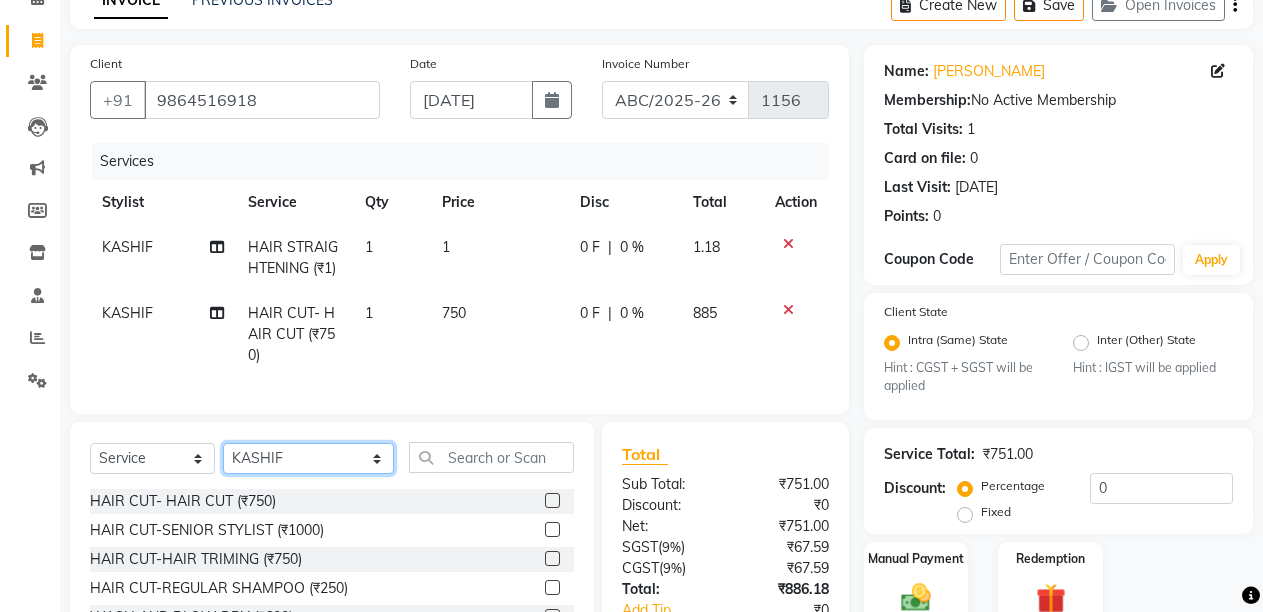 select on "47575" 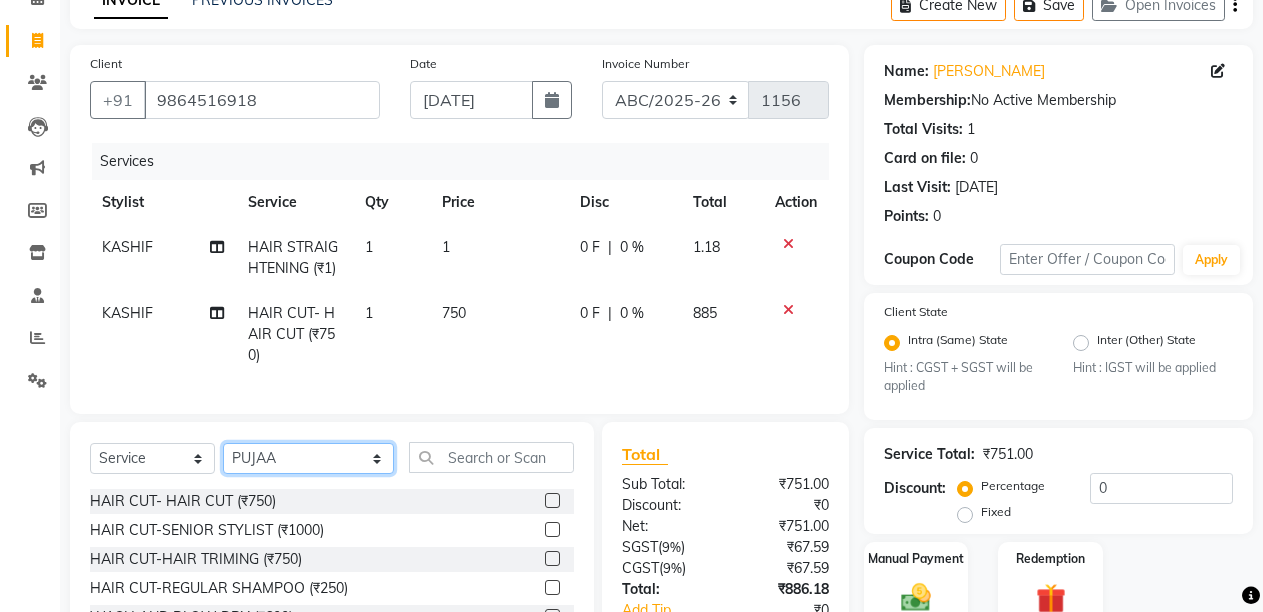 click on "Select Stylist ANIL  ANJANA BARSHA DEEPSHIKHA  DHON DAS DHON / NITUMONI EDWARD EDWARD/ LAXMI JOSHU JUNMONI KASHIF LAXI / ANJANA LAXMI LITTLE MAAM MINTUL MITALI NEETU RANA NITUMONI NITUMONI/POJA/ LAXMI NITUMONI / SAGARIKA NITUMONI/ SAGRIKA PRAKASH PUJAA Rubi RUBI / LAXMI SAGARIKA  SAGARIKA / RUBI SAHIL SAHIL / DHON SAHIL / EDWARD SAHIL/ JOSHU SAHIL/JOSHU/PRAKASH/ RUBI SAHIL/NITUMONI/ MITALI SAHIL/ RUBI SHABIR SHADHAB SIMA KALITA SONALI DEKA SOPEM staff 1 staff 1 TANU" 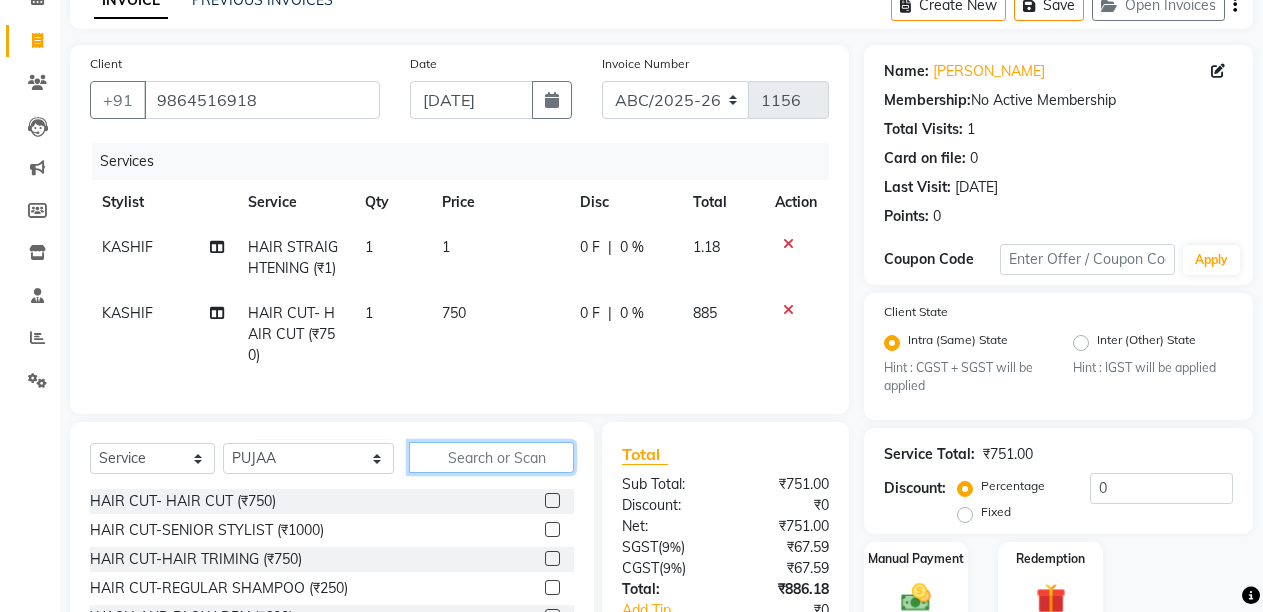 click 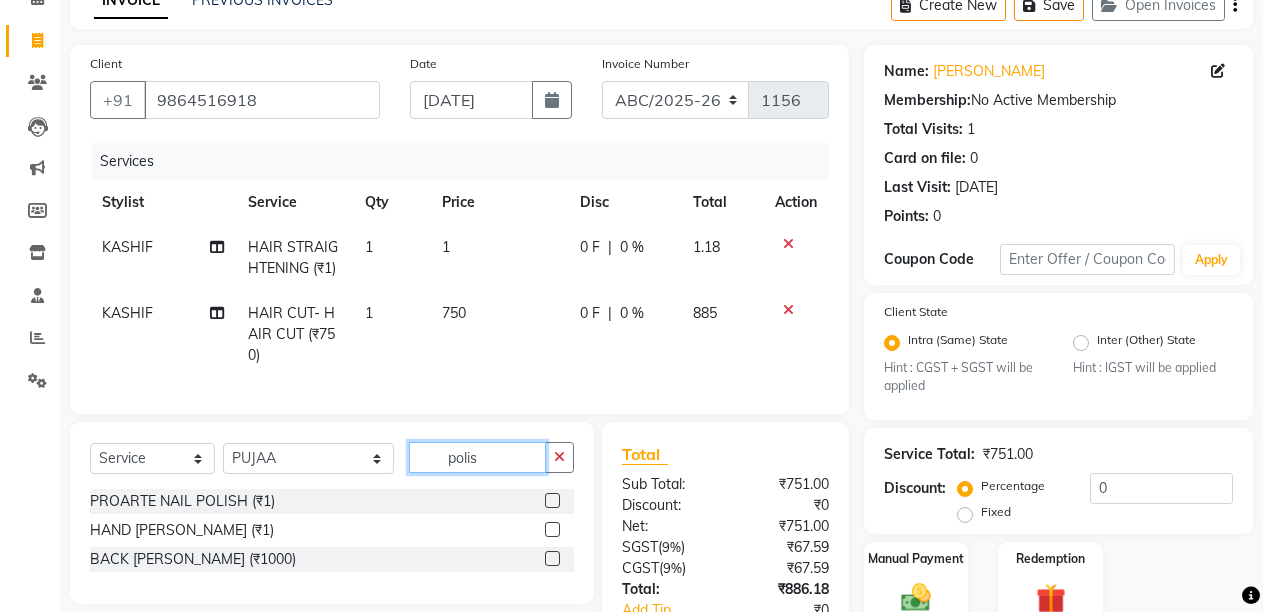 click on "polis" 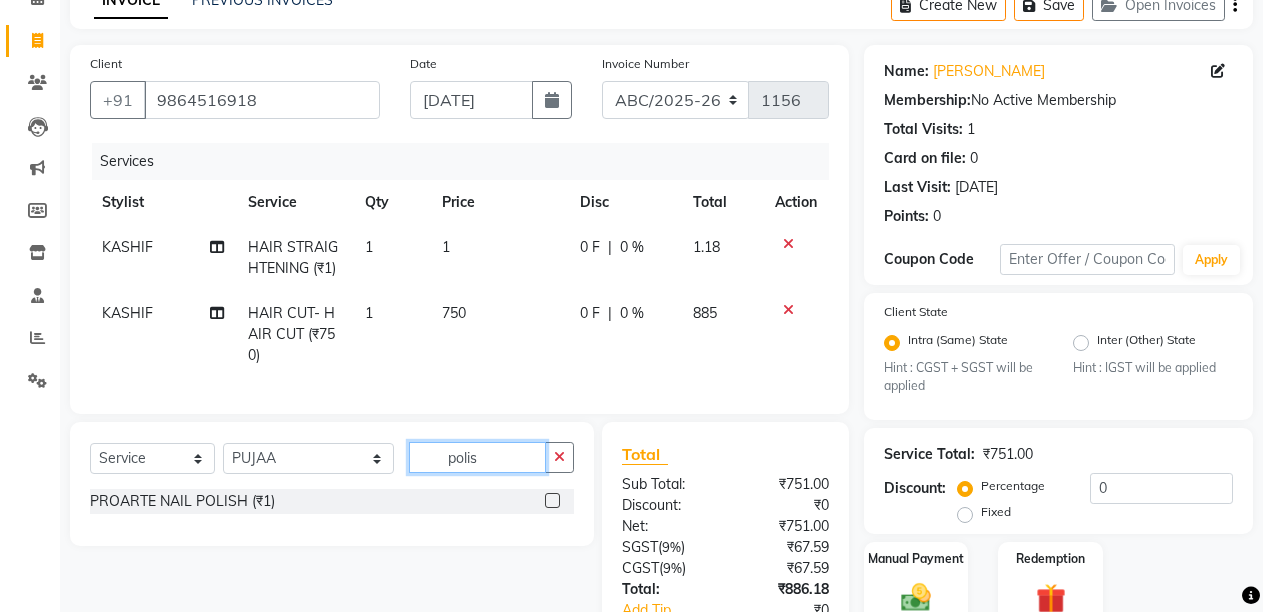 type on "polis" 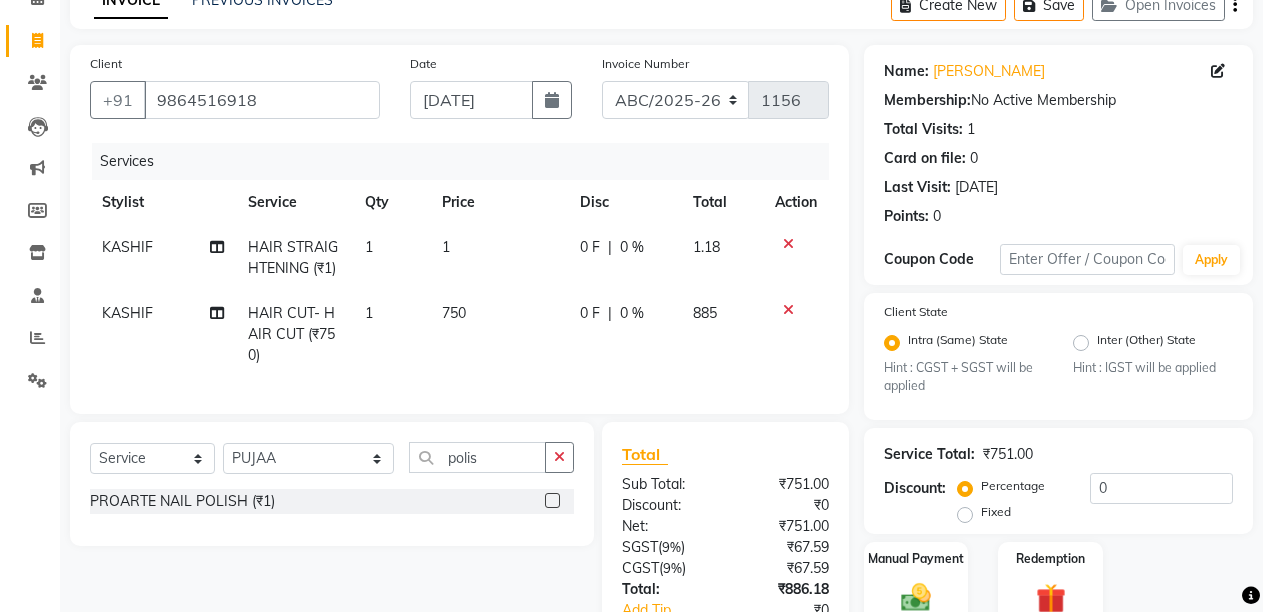 click 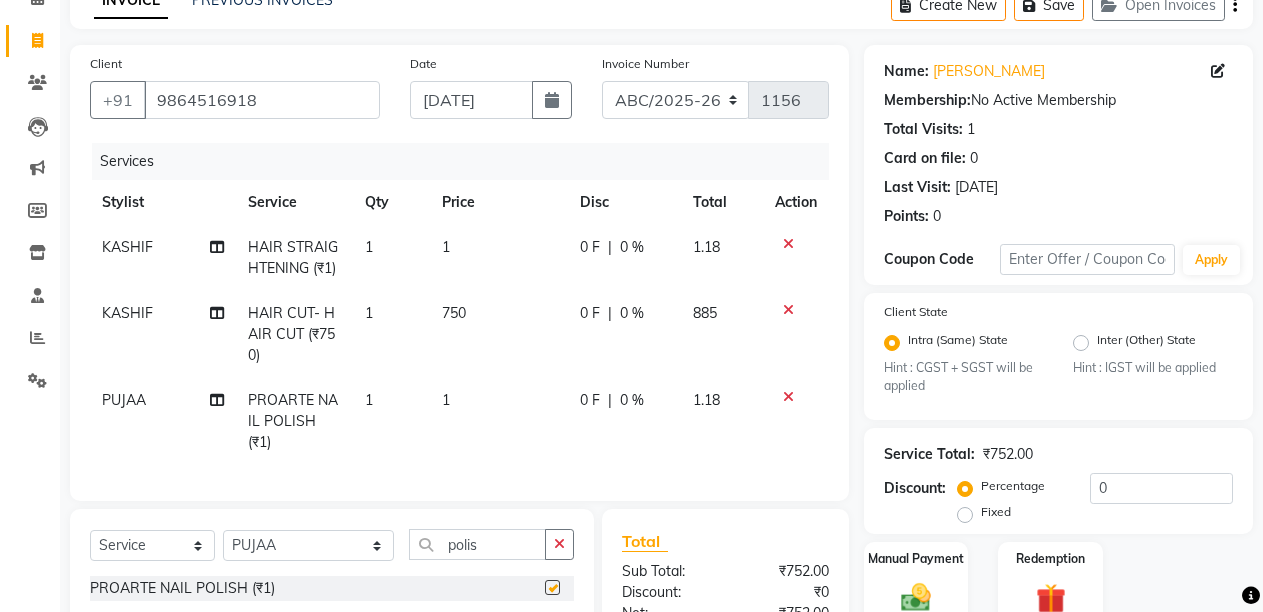 checkbox on "false" 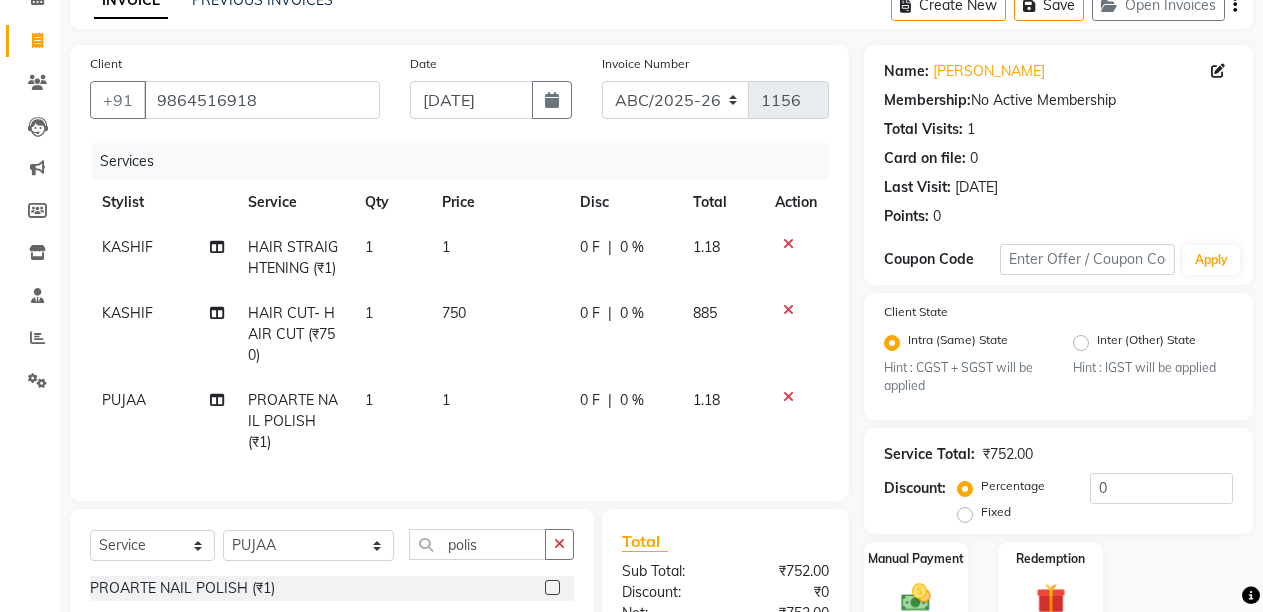 click on "1" 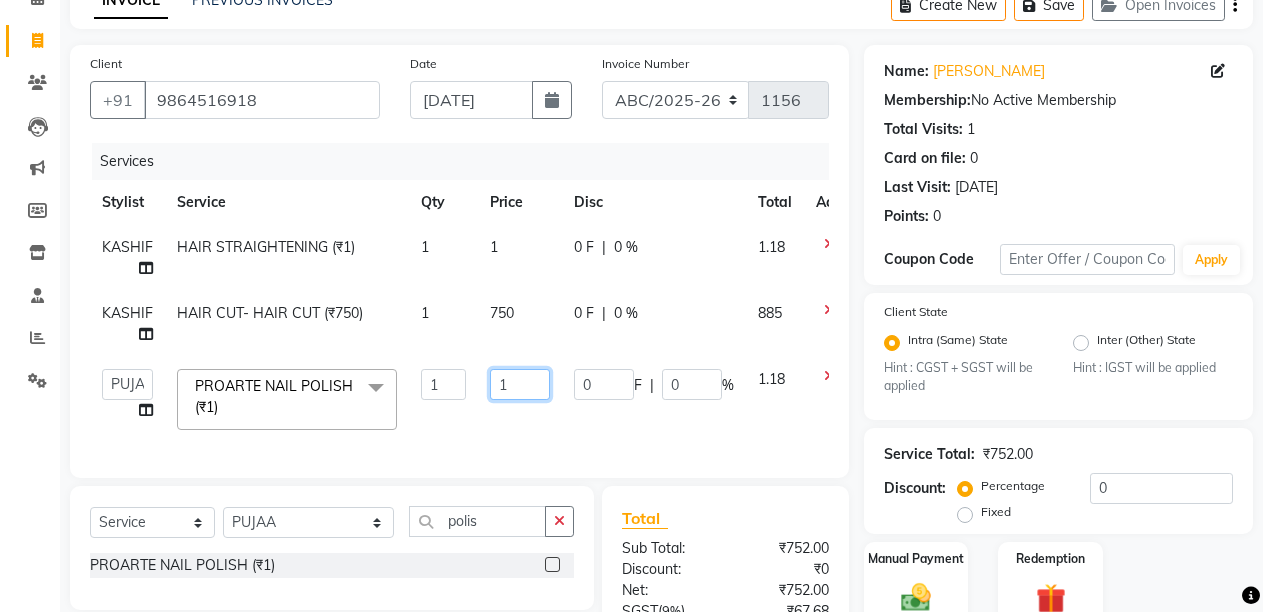 click on "1" 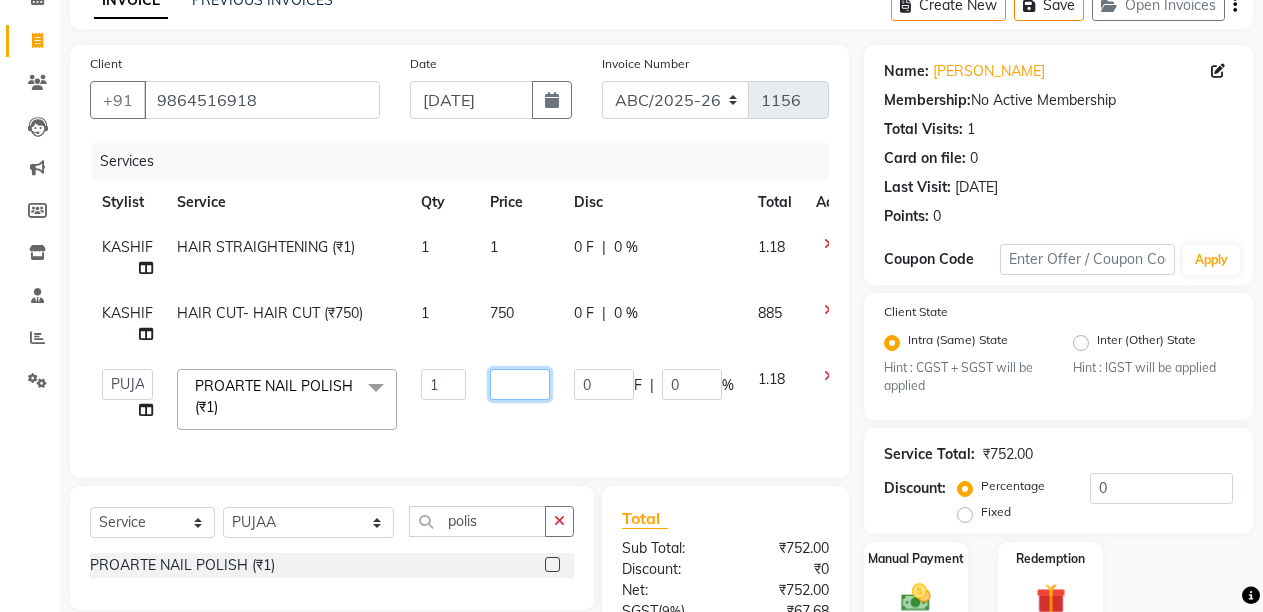 type on "3" 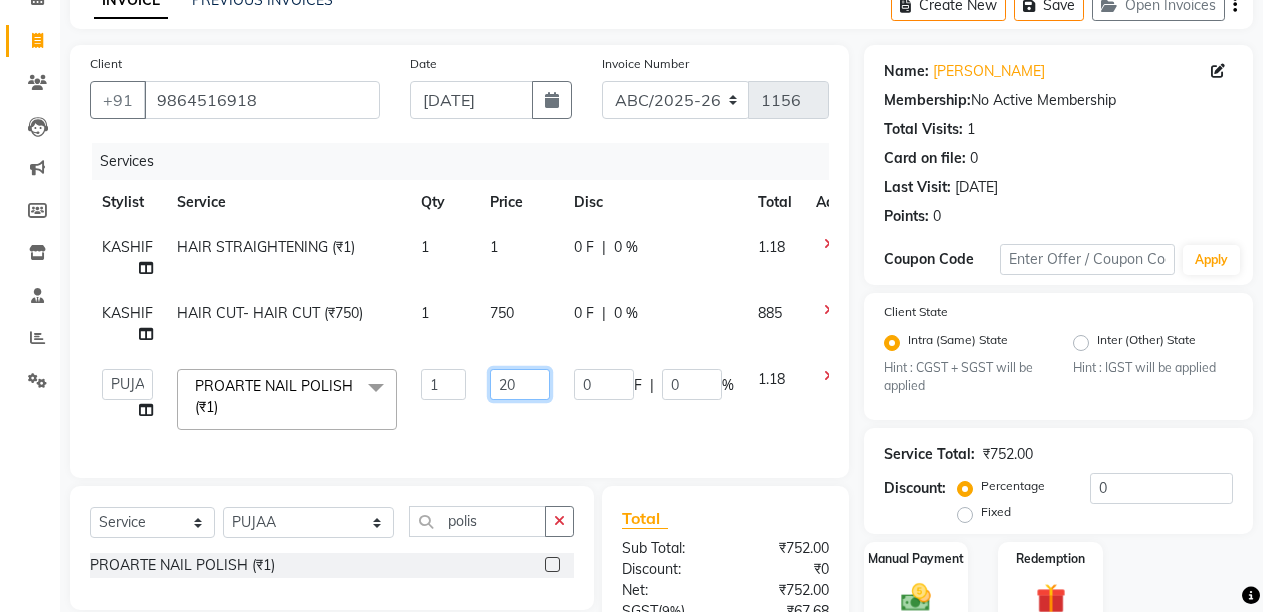 type on "200" 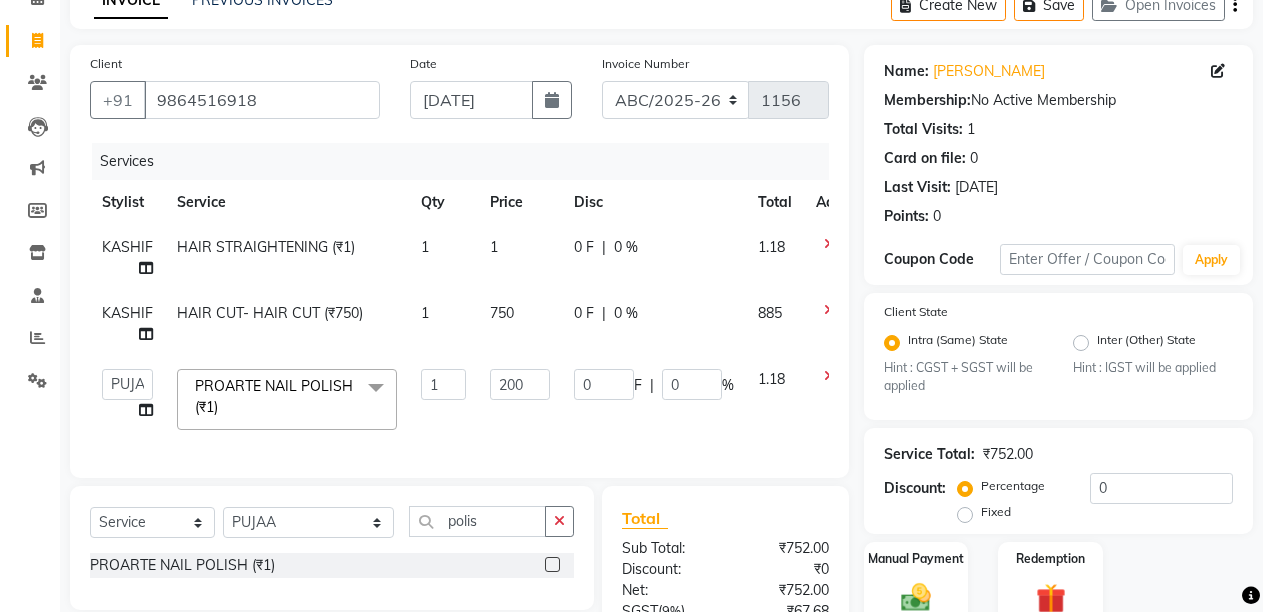 click on "1" 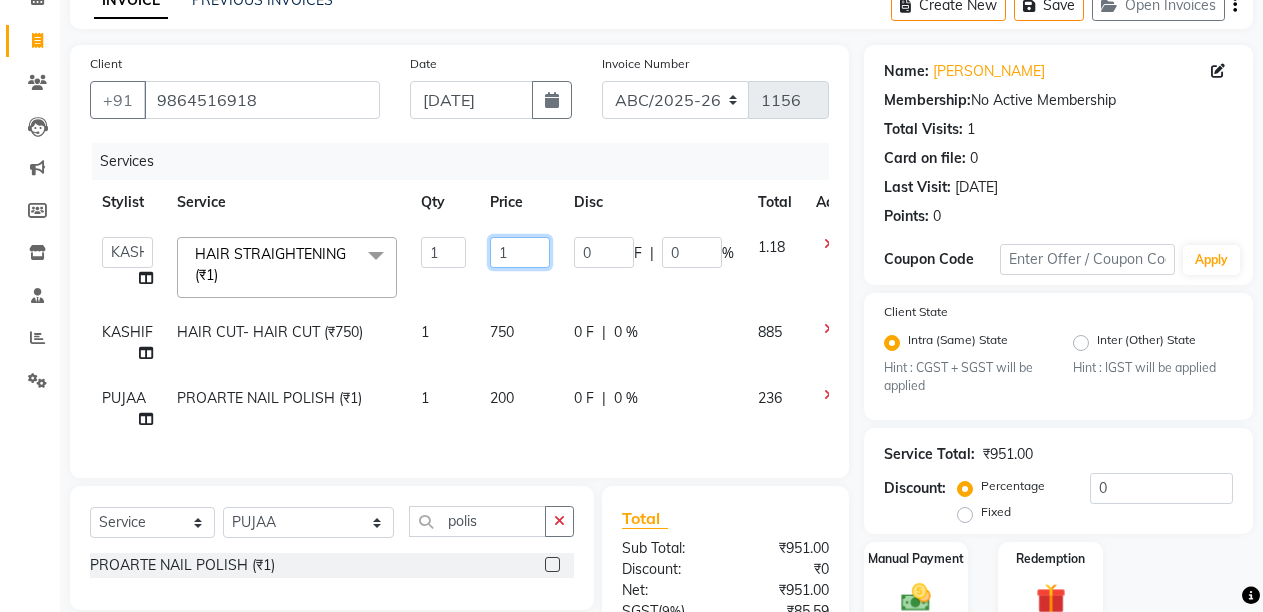 click on "1" 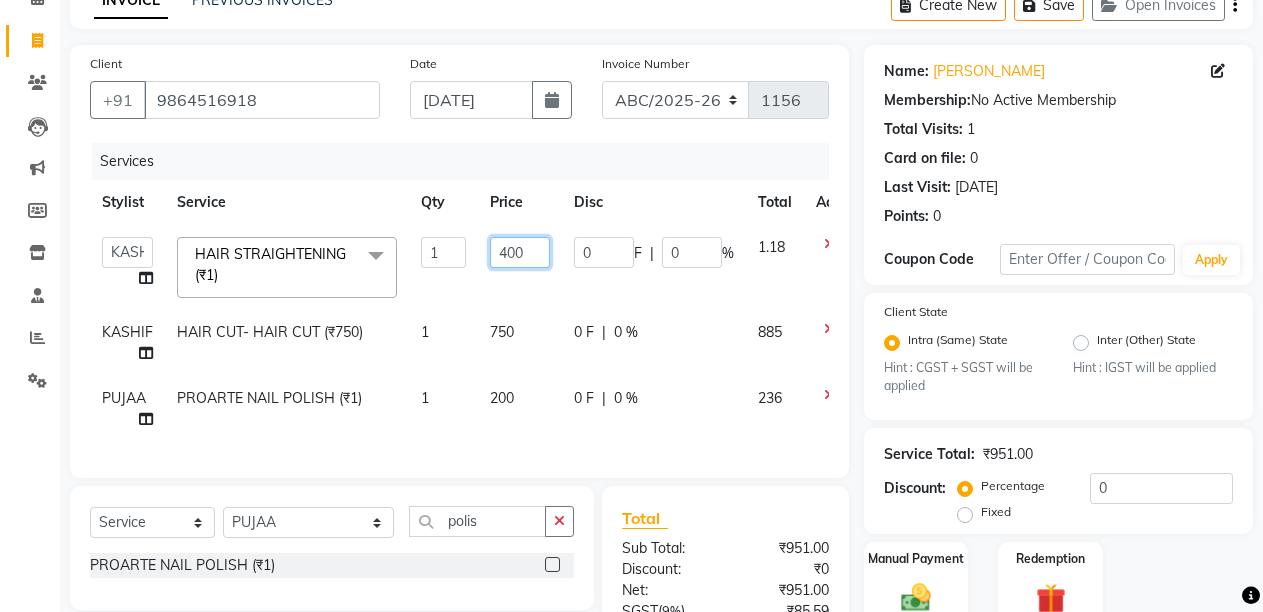 type on "4000" 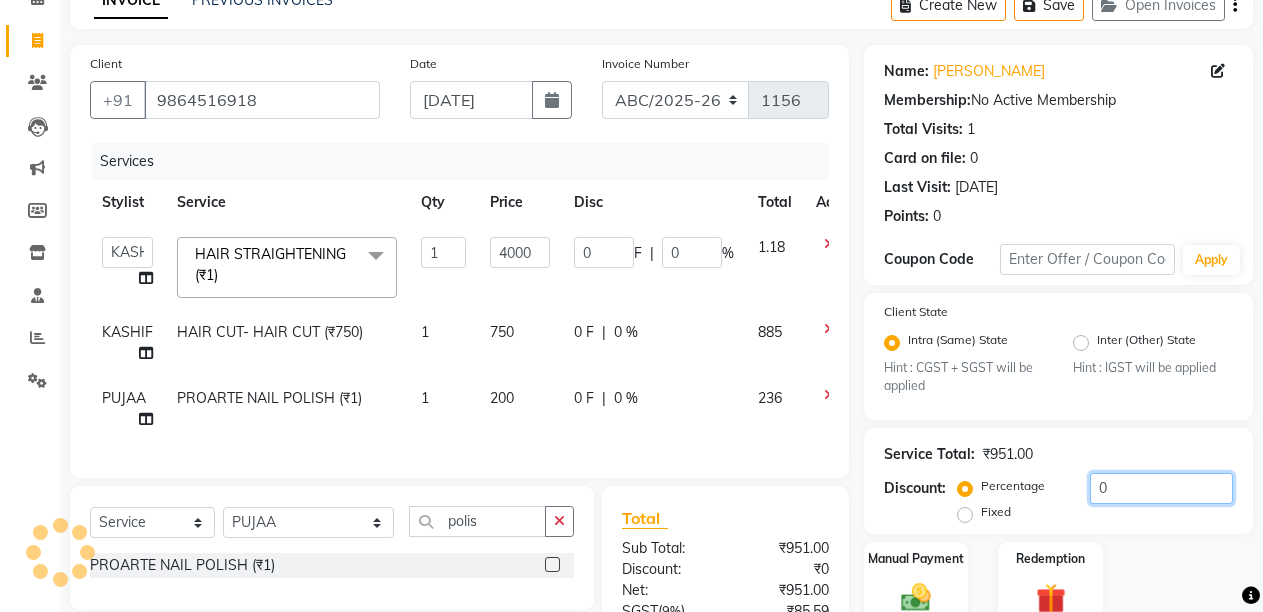 click on "0" 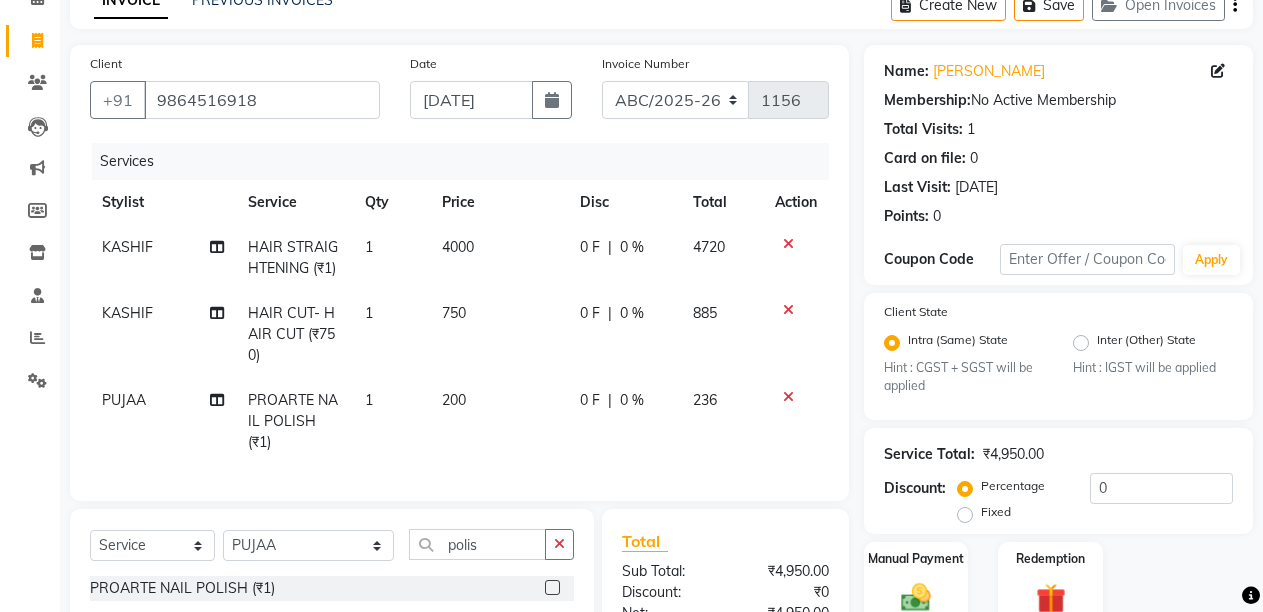 click on "1" 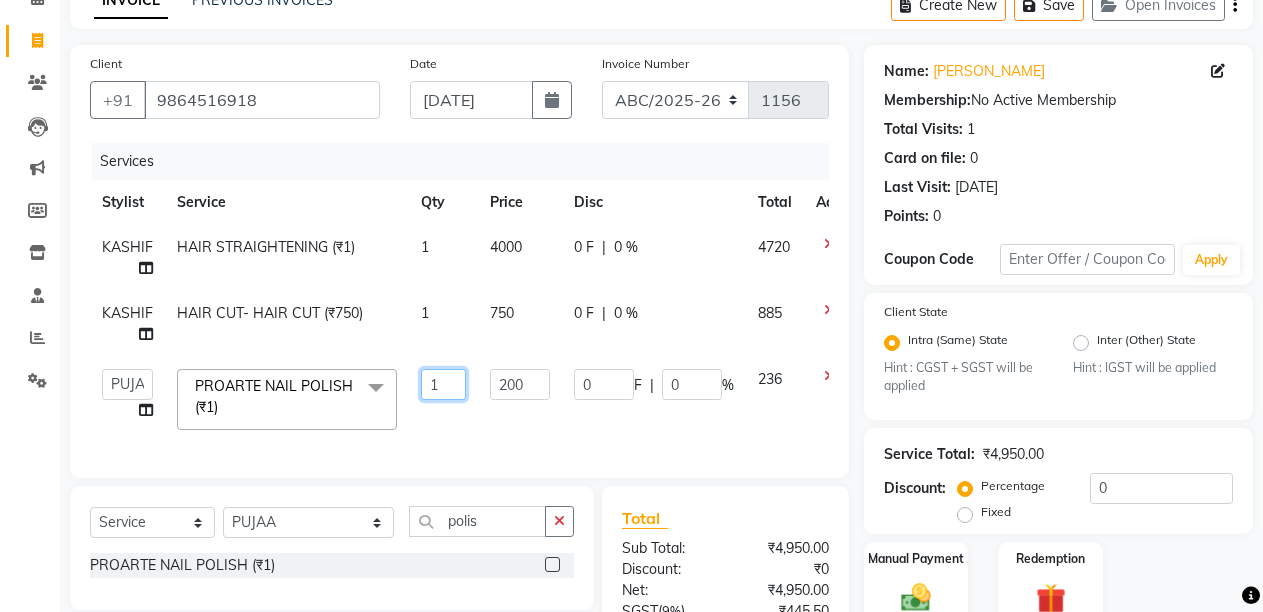 click on "1" 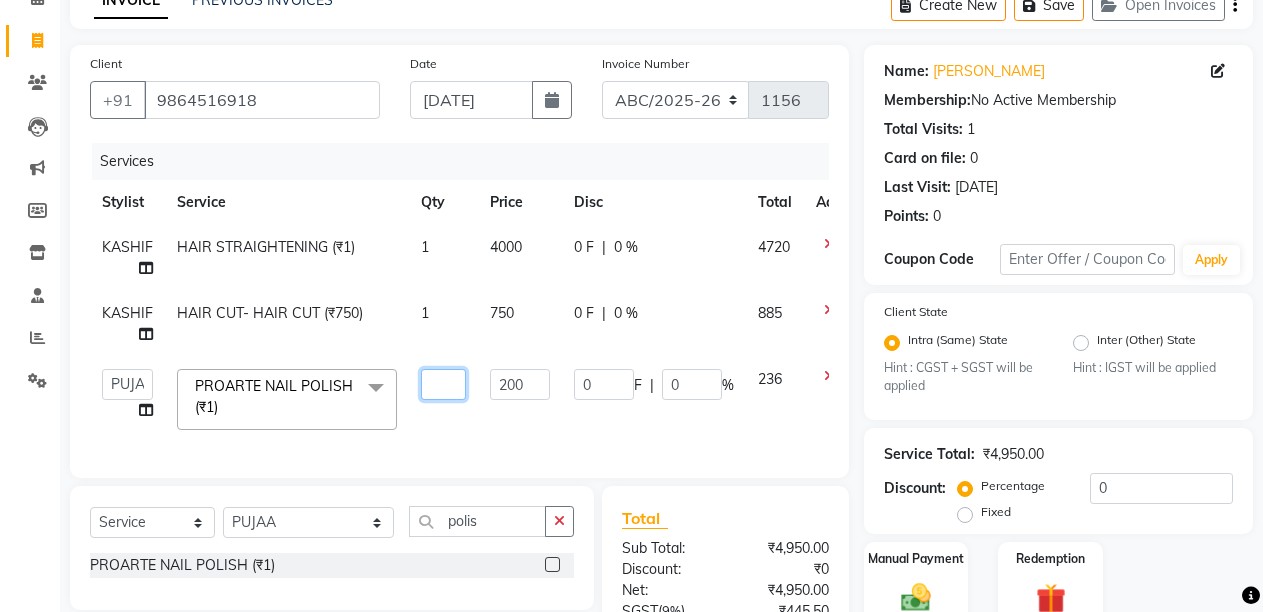 type on "2" 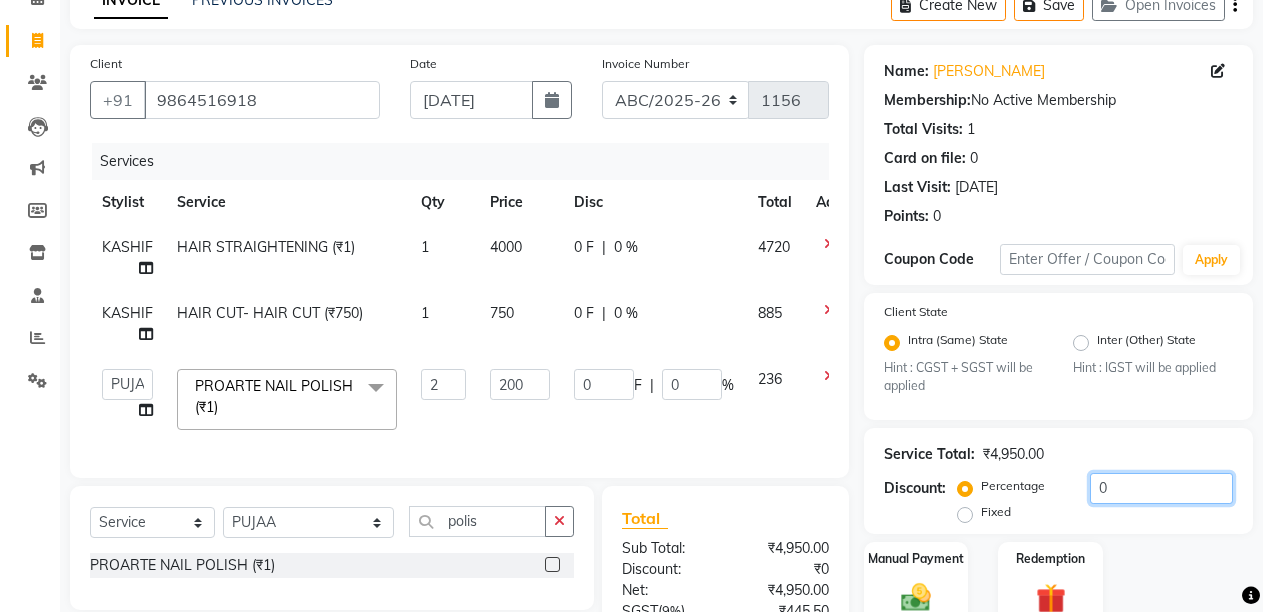 click on "0" 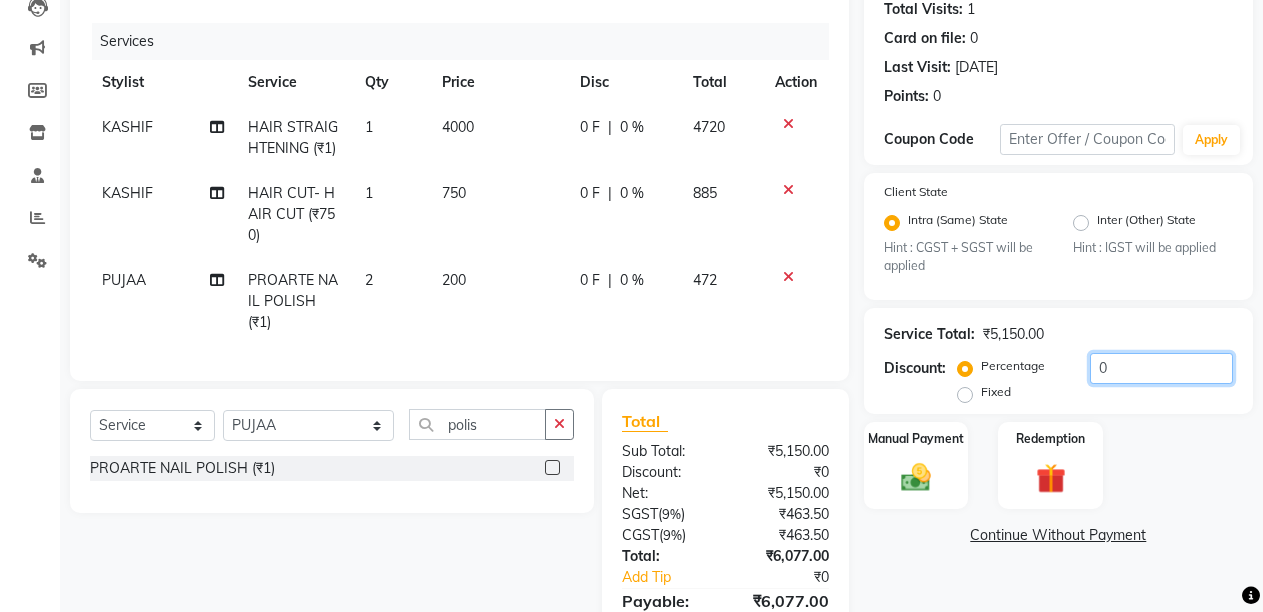 scroll, scrollTop: 265, scrollLeft: 0, axis: vertical 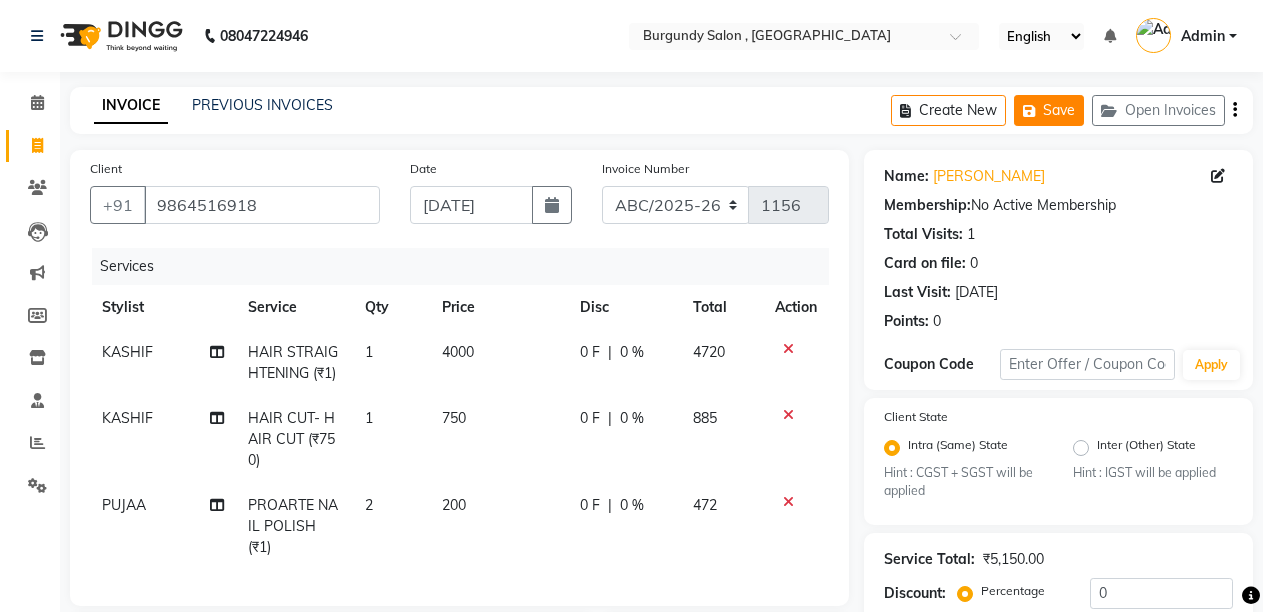 click 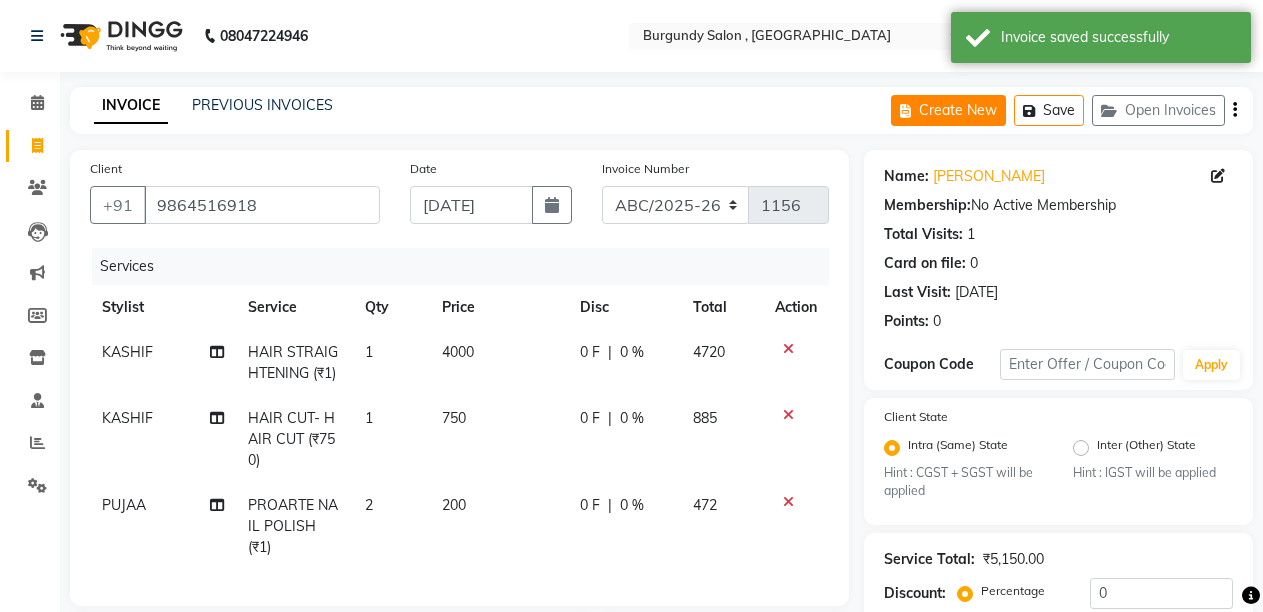 click on "Create New" 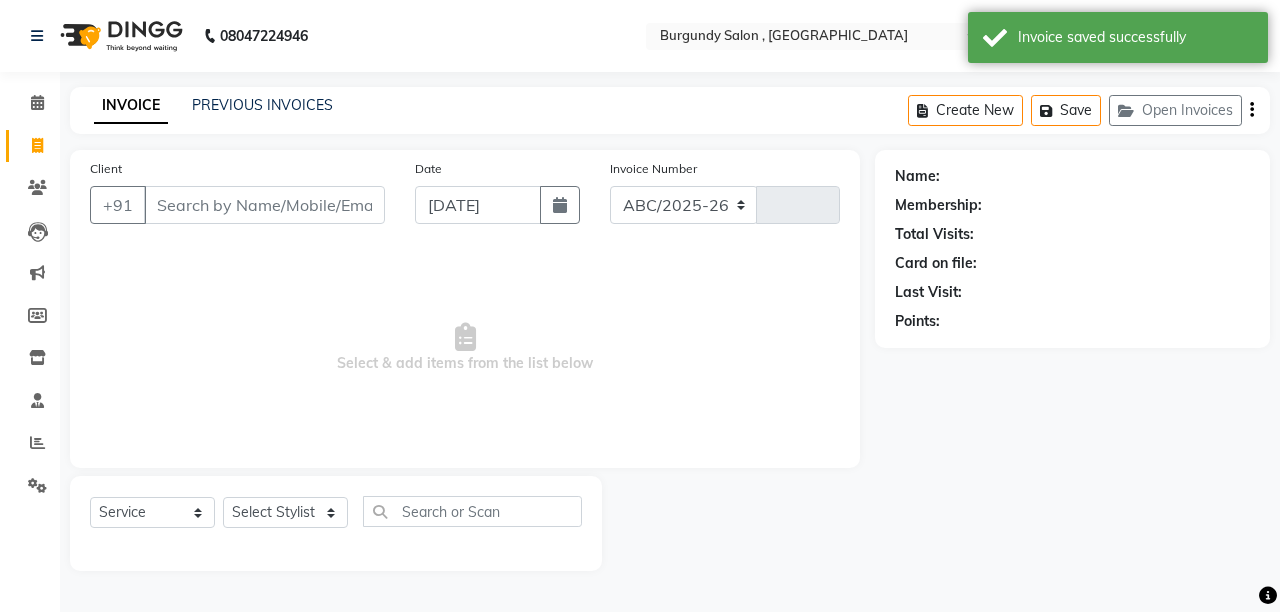 select on "5345" 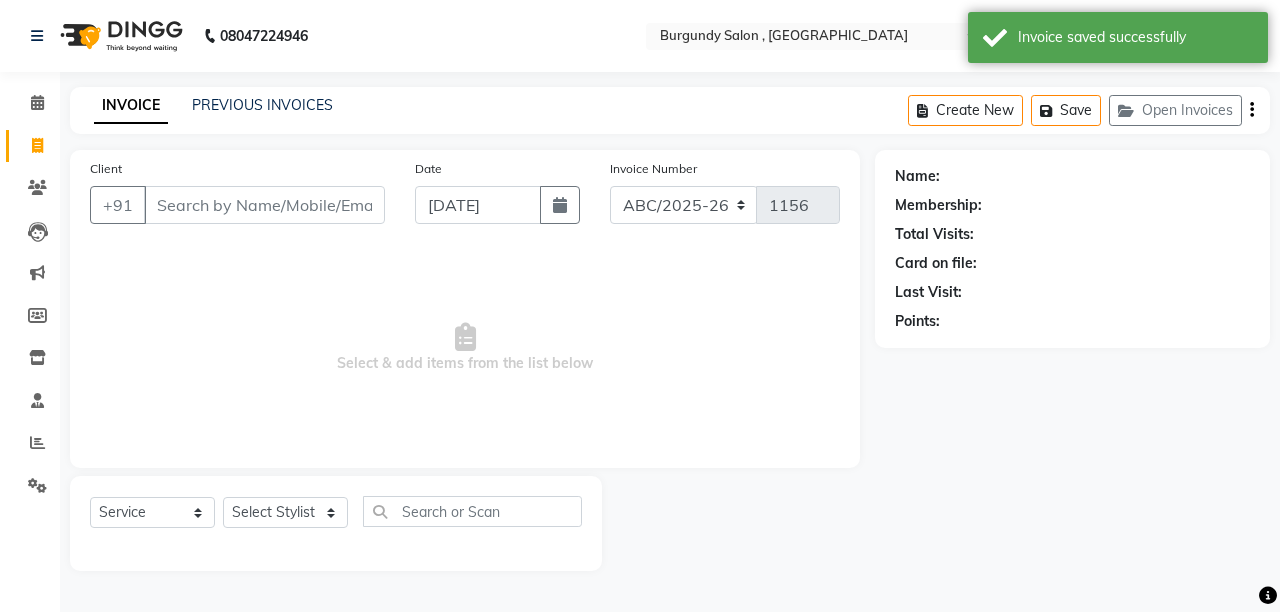 click on "Client" at bounding box center (264, 205) 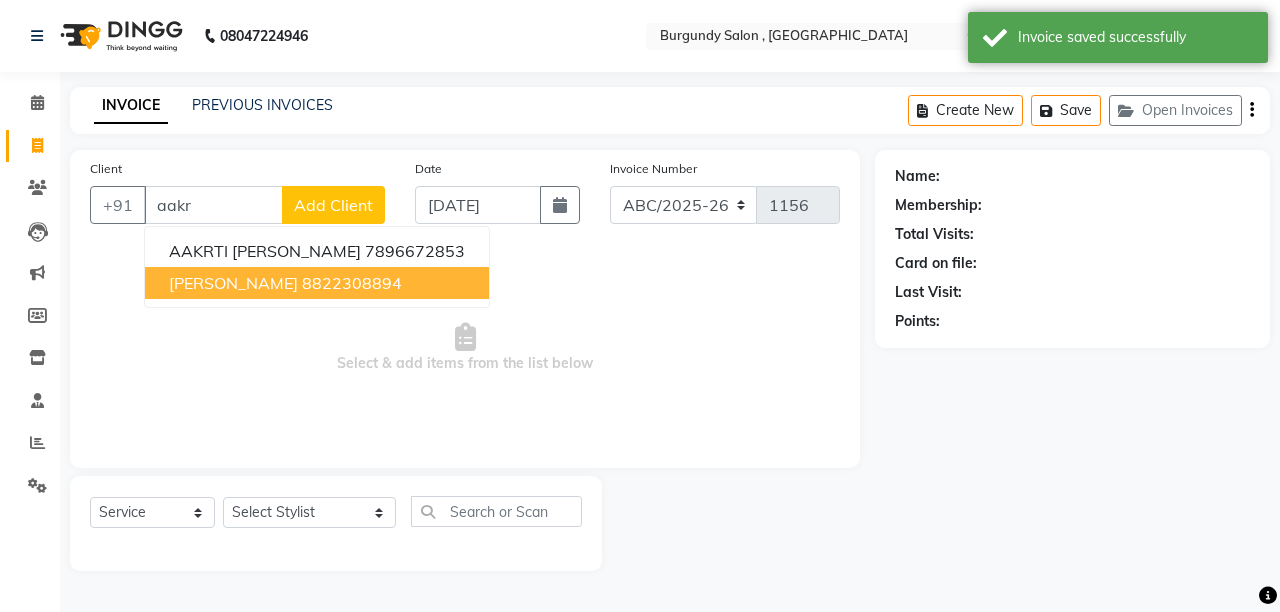 click on "8822308894" at bounding box center [352, 283] 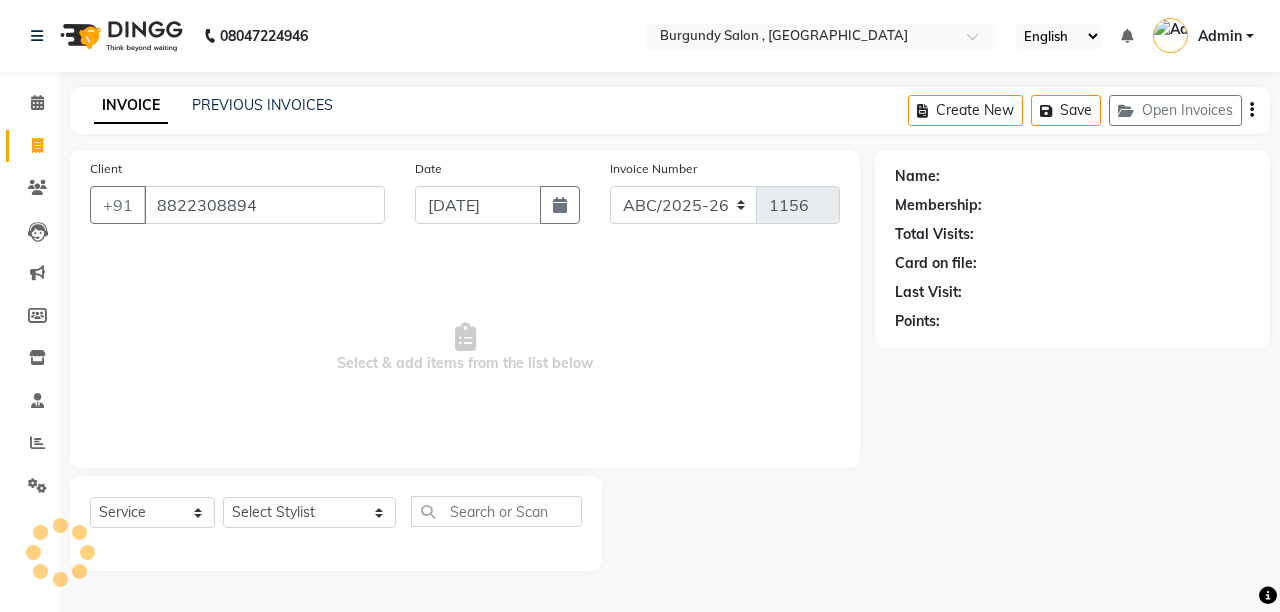 type on "8822308894" 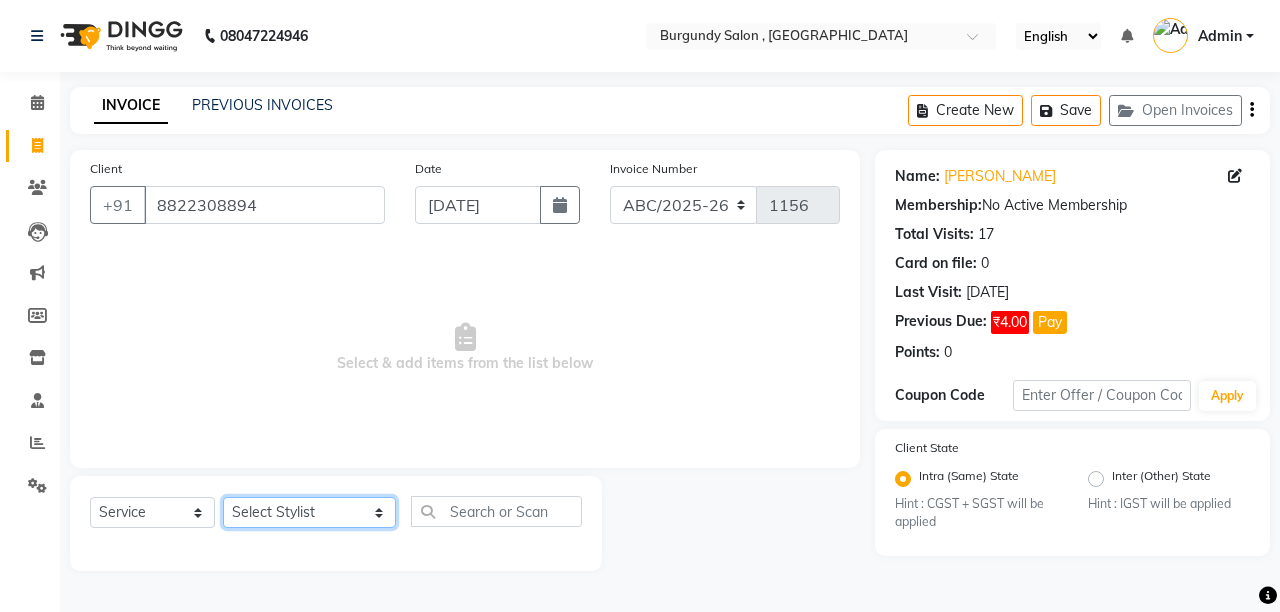 click on "Select Stylist ANIL  ANJANA BARSHA DEEPSHIKHA  DHON DAS DHON / NITUMONI EDWARD EDWARD/ LAXMI JOSHU JUNMONI KASHIF LAXI / ANJANA LAXMI LITTLE MAAM MINTUL MITALI NEETU RANA NITUMONI NITUMONI/POJA/ LAXMI NITUMONI / SAGARIKA NITUMONI/ SAGRIKA PRAKASH PUJAA Rubi RUBI / LAXMI SAGARIKA  SAGARIKA / RUBI SAHIL SAHIL / DHON SAHIL / EDWARD SAHIL/ JOSHU SAHIL/JOSHU/PRAKASH/ RUBI SAHIL/NITUMONI/ MITALI SAHIL/ RUBI SHABIR SHADHAB SIMA KALITA SONALI DEKA SOPEM staff 1 staff 1 TANU" 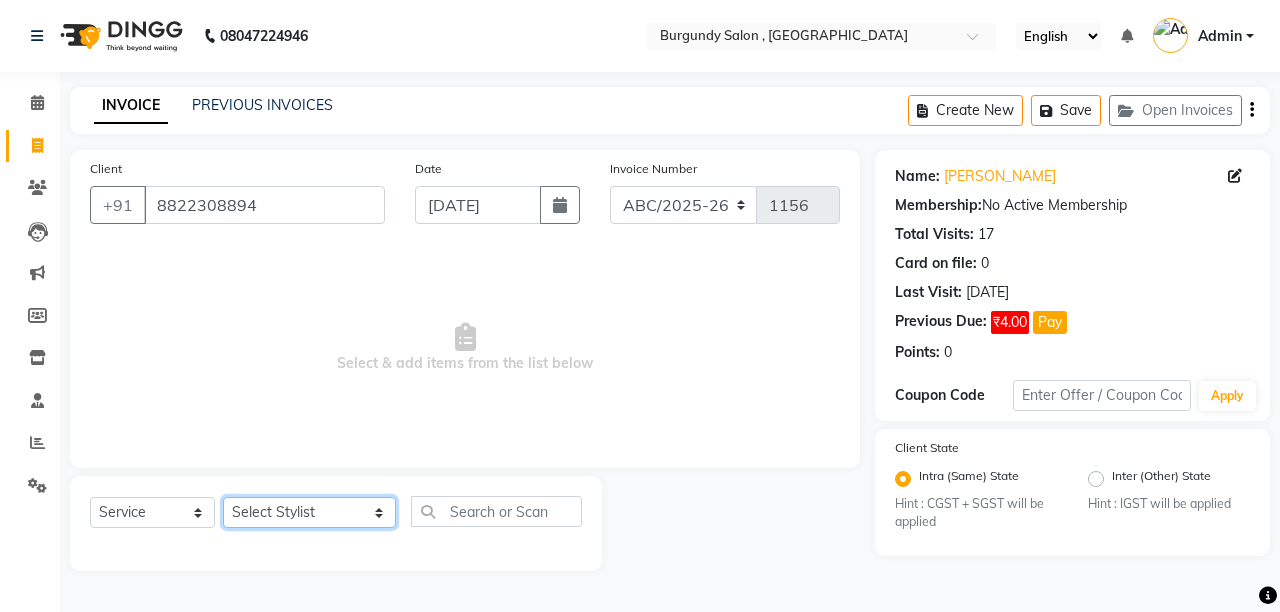 select on "32580" 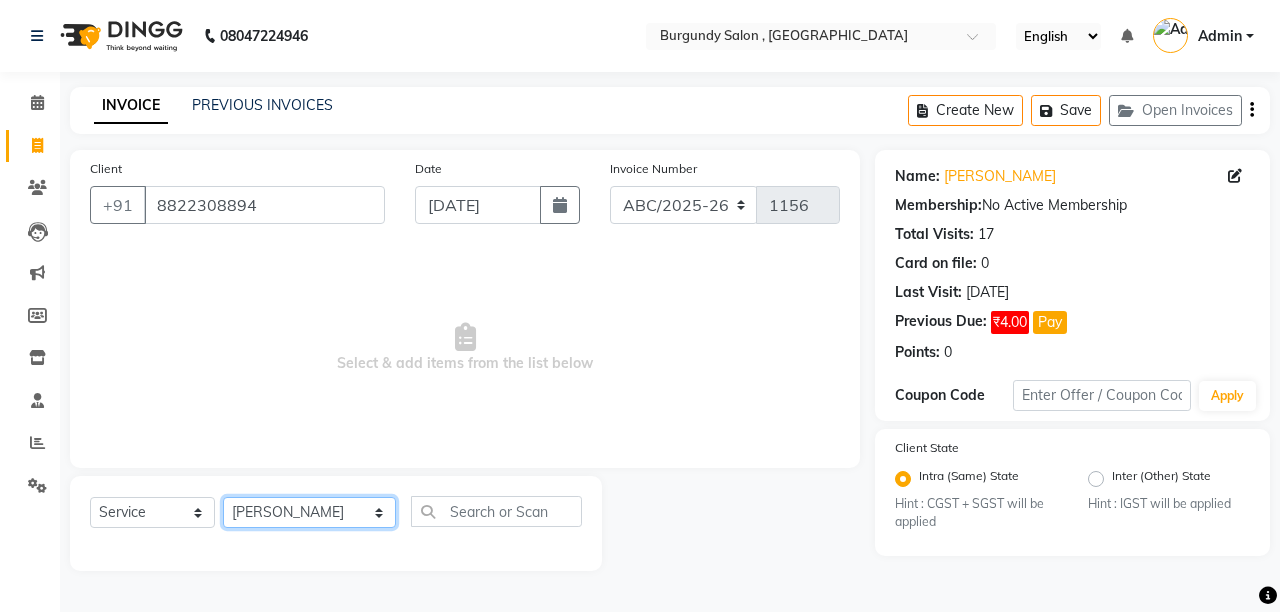 click on "Select Stylist ANIL  ANJANA BARSHA DEEPSHIKHA  DHON DAS DHON / NITUMONI EDWARD EDWARD/ LAXMI JOSHU JUNMONI KASHIF LAXI / ANJANA LAXMI LITTLE MAAM MINTUL MITALI NEETU RANA NITUMONI NITUMONI/POJA/ LAXMI NITUMONI / SAGARIKA NITUMONI/ SAGRIKA PRAKASH PUJAA Rubi RUBI / LAXMI SAGARIKA  SAGARIKA / RUBI SAHIL SAHIL / DHON SAHIL / EDWARD SAHIL/ JOSHU SAHIL/JOSHU/PRAKASH/ RUBI SAHIL/NITUMONI/ MITALI SAHIL/ RUBI SHABIR SHADHAB SIMA KALITA SONALI DEKA SOPEM staff 1 staff 1 TANU" 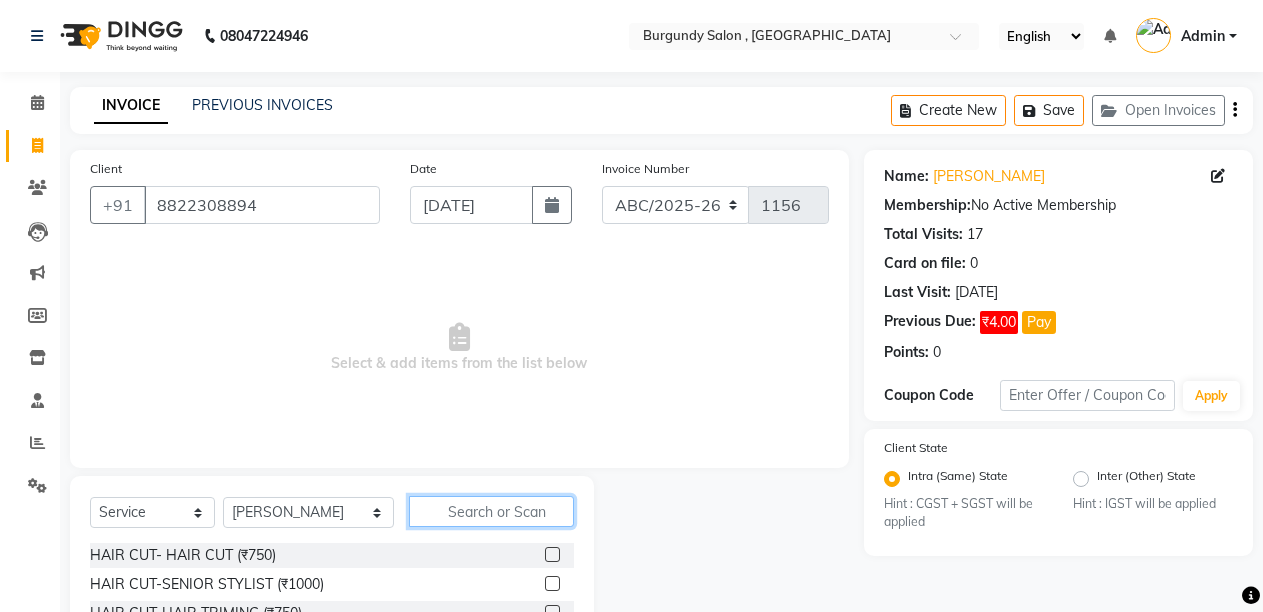 click 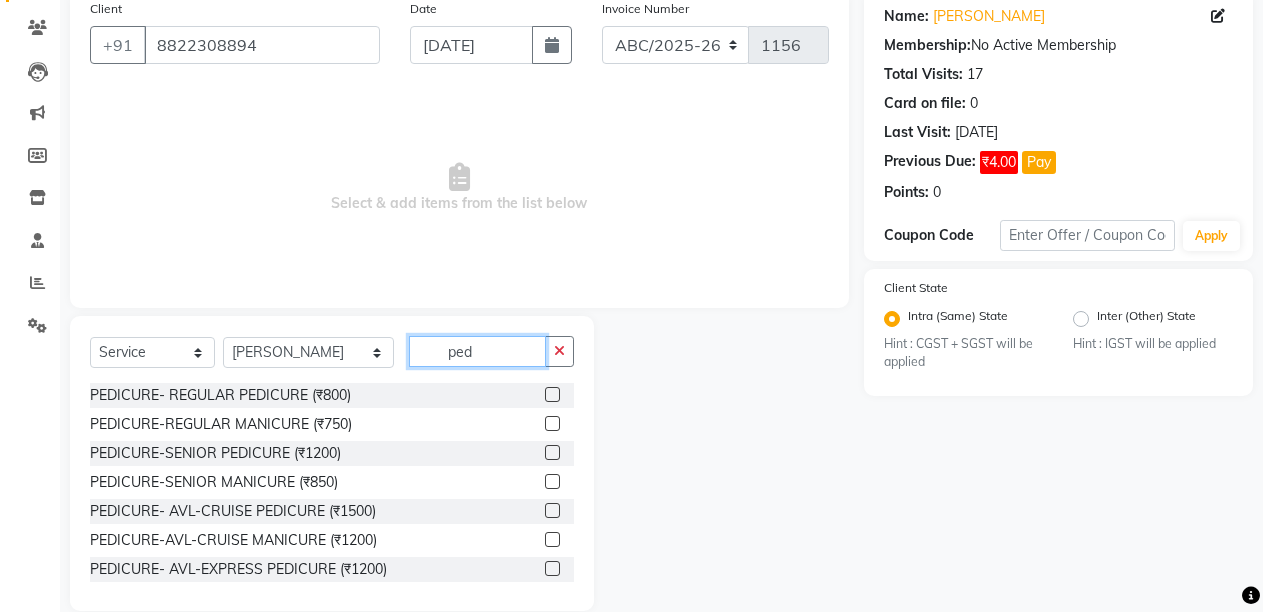 scroll, scrollTop: 189, scrollLeft: 0, axis: vertical 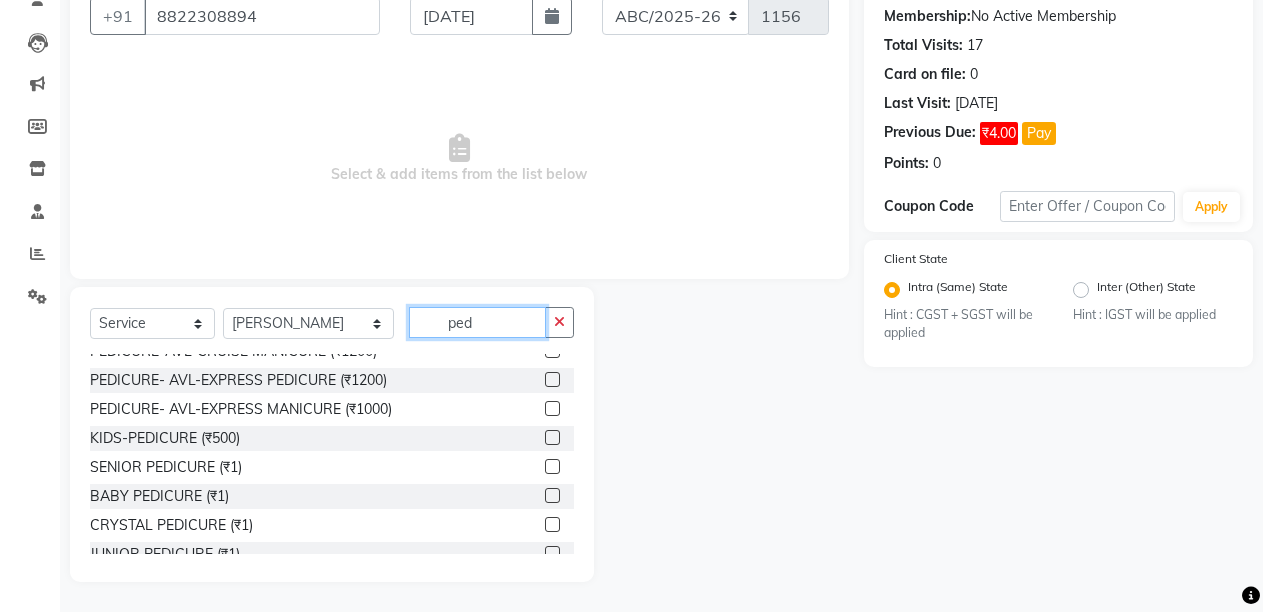 type on "ped" 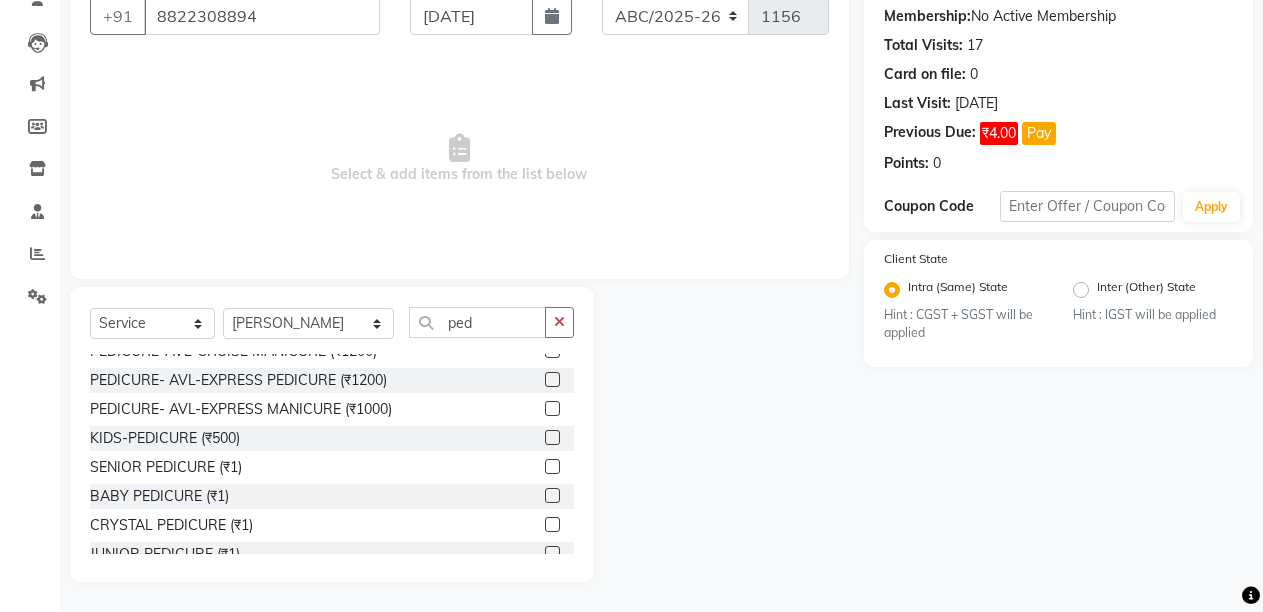 click 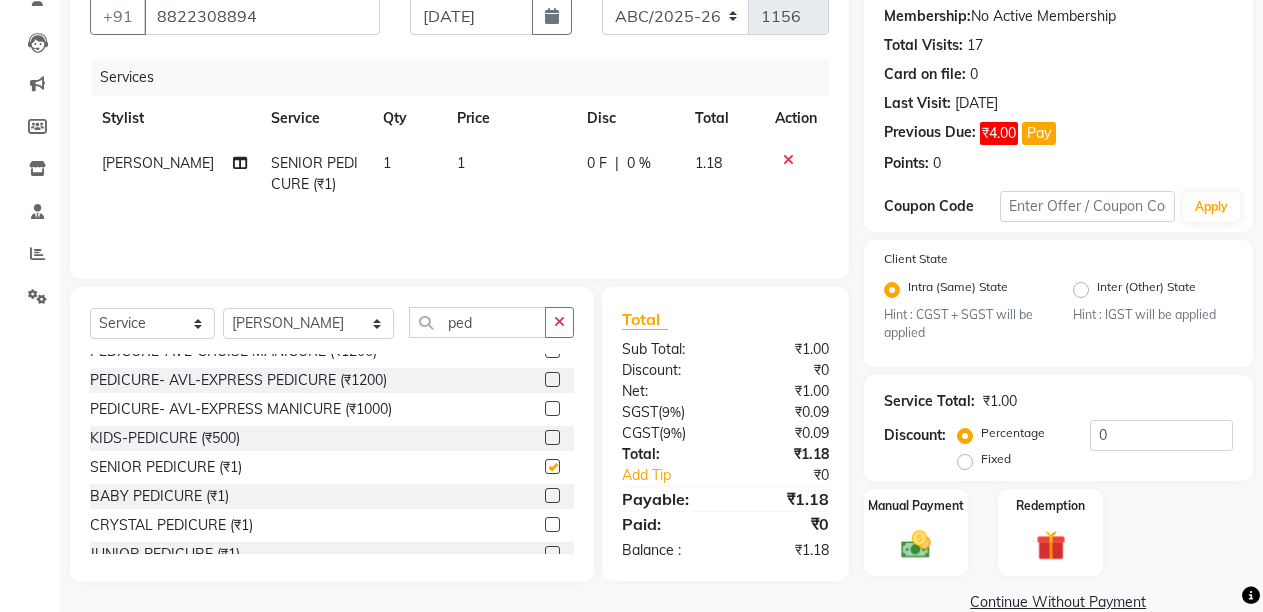 checkbox on "false" 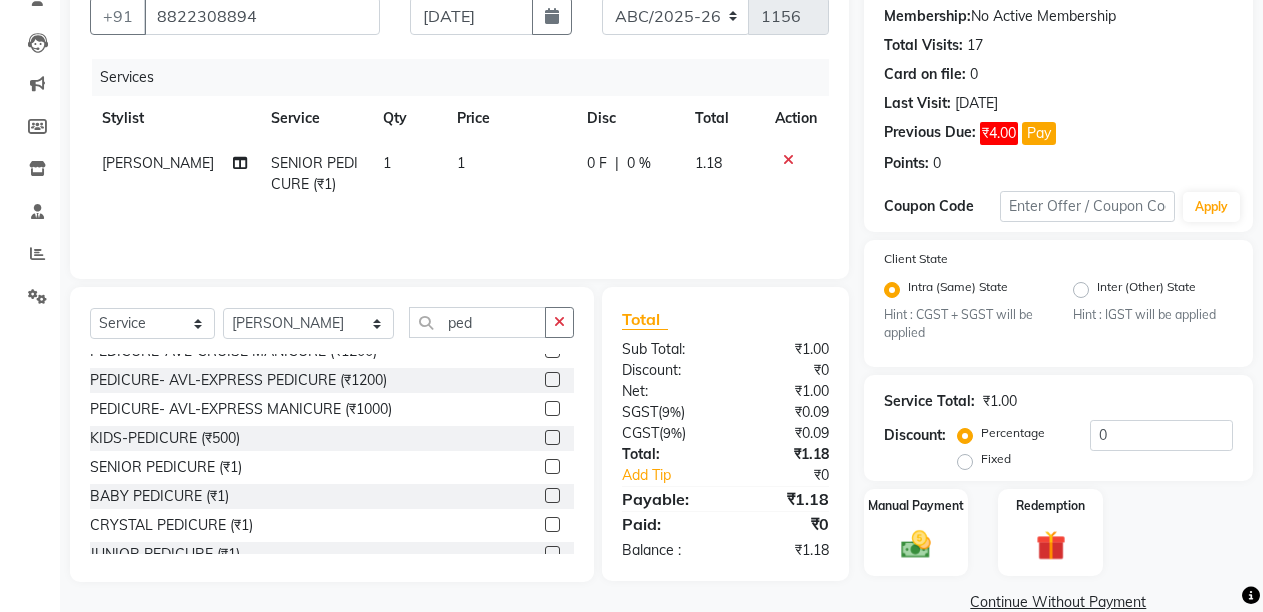 click on "1" 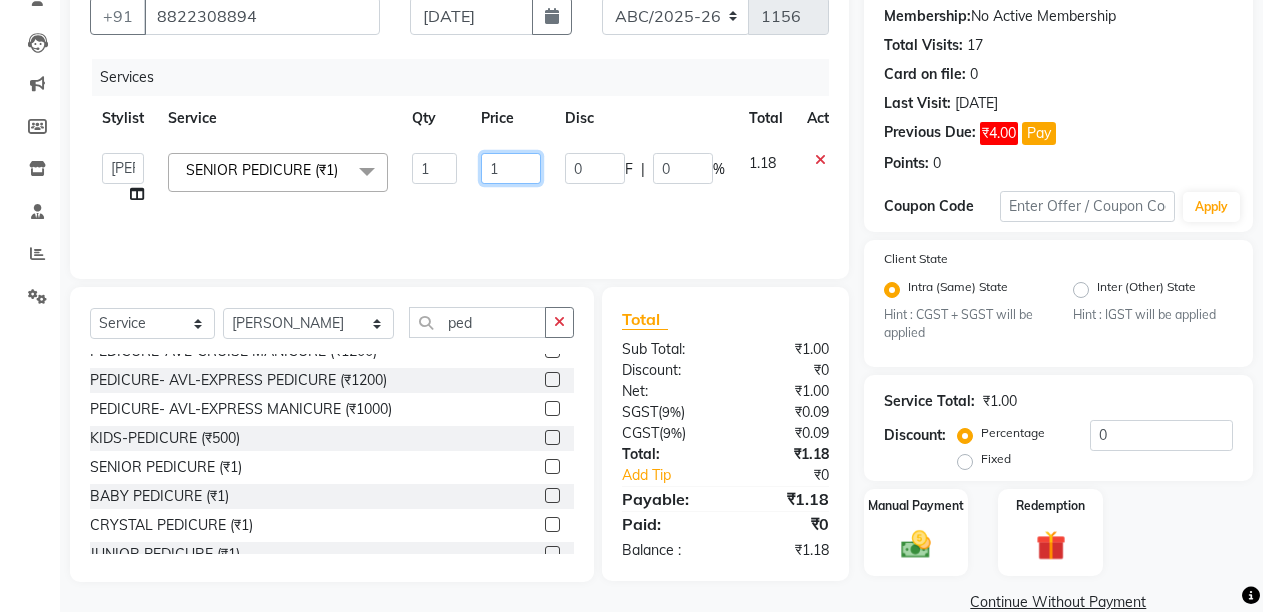 click on "1" 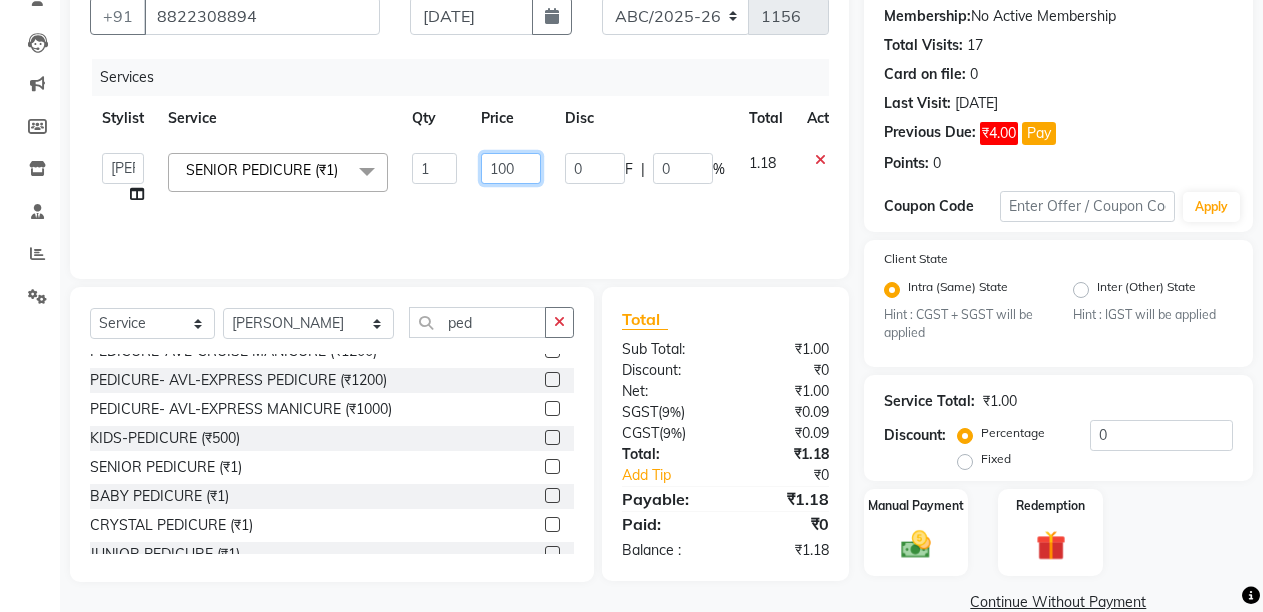type on "1000" 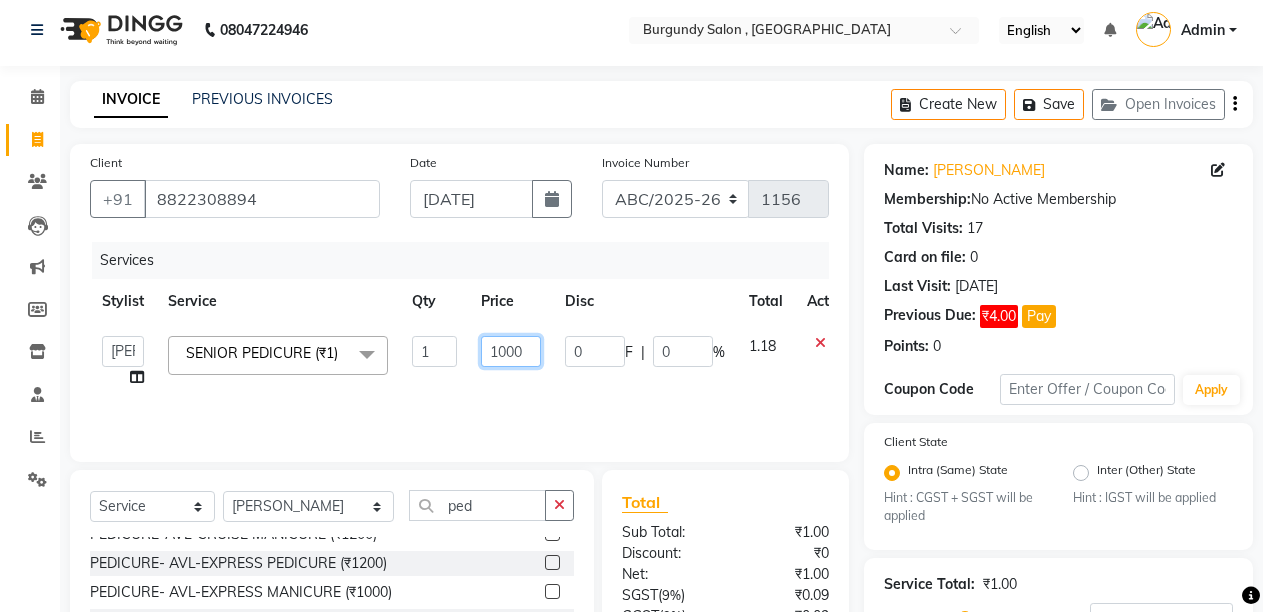 scroll, scrollTop: 0, scrollLeft: 0, axis: both 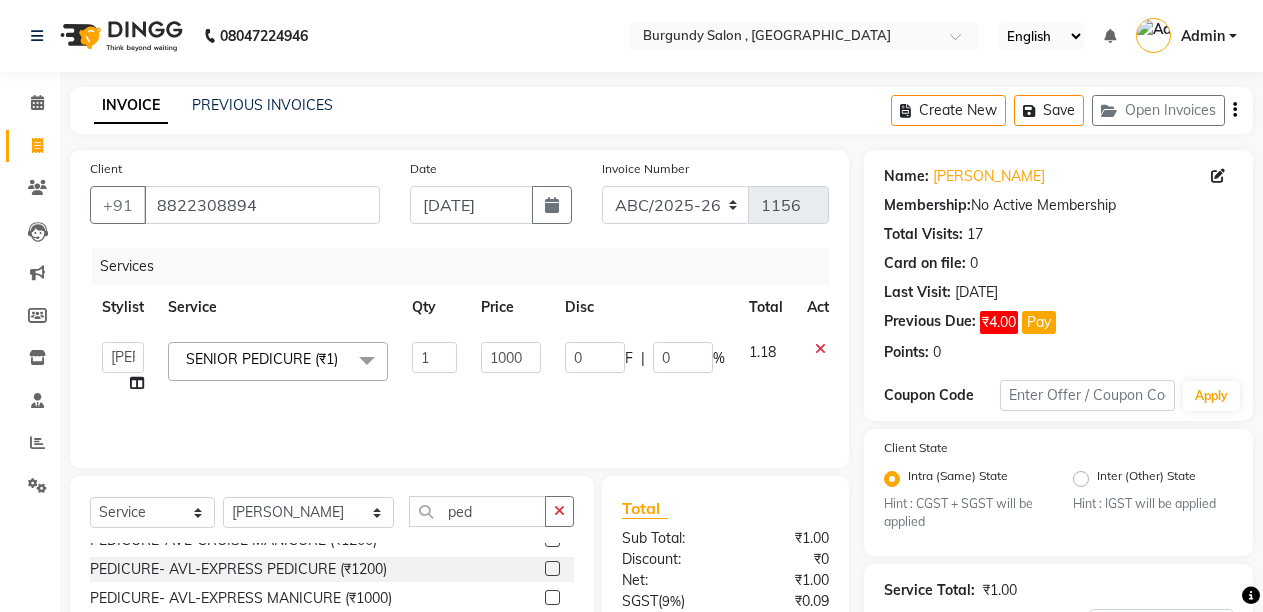 click on "Client +91 8822308894 Date 11-07-2025 Invoice Number ABC/2025-26 SER/24-25 V/2025-26 1156 Services Stylist Service Qty Price Disc Total Action  ANIL    ANJANA   BARSHA   DEEPSHIKHA    DHON DAS   DHON / NITUMONI   EDWARD   EDWARD/ LAXMI   JOSHU   JUNMONI   KASHIF   LAXI / ANJANA   LAXMI   LITTLE   MAAM   MINTUL   MITALI   NEETU RANA   NITUMONI   NITUMONI/POJA/ LAXMI   NITUMONI / SAGARIKA   NITUMONI/ SAGRIKA   PRAKASH   PUJAA   Rubi   RUBI / LAXMI   SAGARIKA    SAGARIKA / RUBI   SAHIL   SAHIL / DHON   SAHIL / EDWARD   SAHIL/ JOSHU   SAHIL/JOSHU/PRAKASH/ RUBI   SAHIL/NITUMONI/ MITALI   SAHIL/ RUBI   SHABIR   SHADHAB   SIMA KALITA   SONALI DEKA   SOPEM   staff 1   staff 1   TANU  SENIOR PEDICURE (₹1)  x HAIR CUT- HAIR CUT (₹750) HAIR CUT-SENIOR STYLIST (₹1000) HAIR CUT-HAIR TRIMING (₹750) HAIR CUT-REGULAR SHAMPOO (₹250) WASH AND BLOW DRY (₹600) HAIR CUT-OIL MASSAGE (₹900) HAIR CUT-WASH WITH DANDRUFF AMPULE (₹800) HAIR CUT-IRONING (₹1000) HAIR CUT-CURL-TONG (₹1000) HAIR CUT-HAIR DO (₹1000) 1" 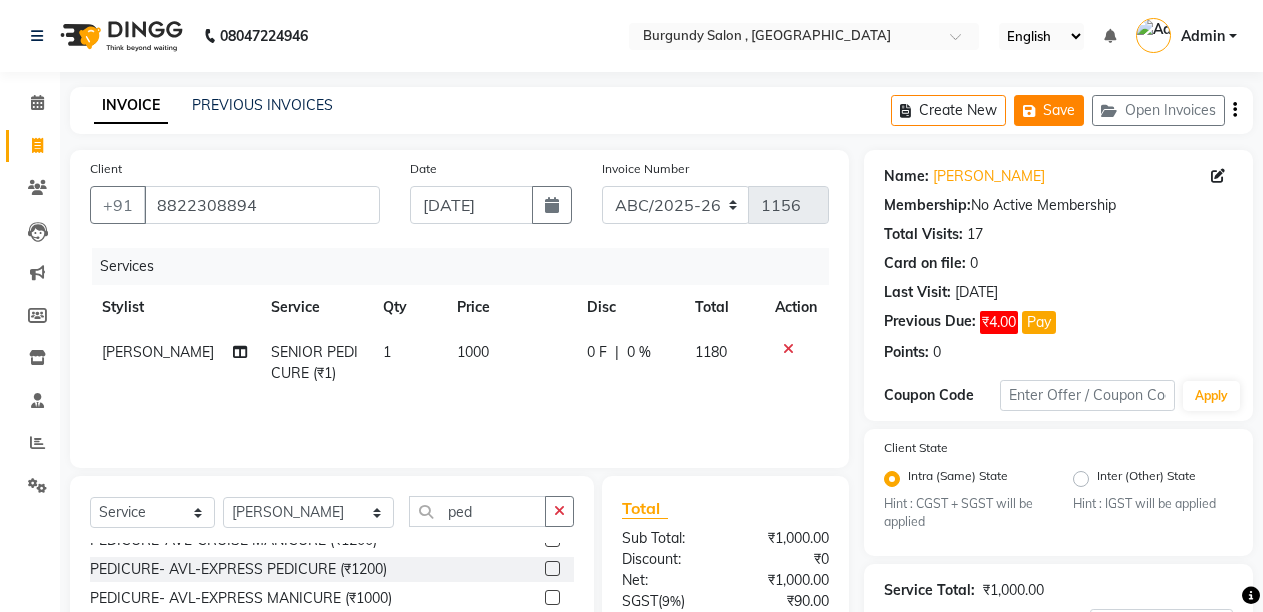 click on "Save" 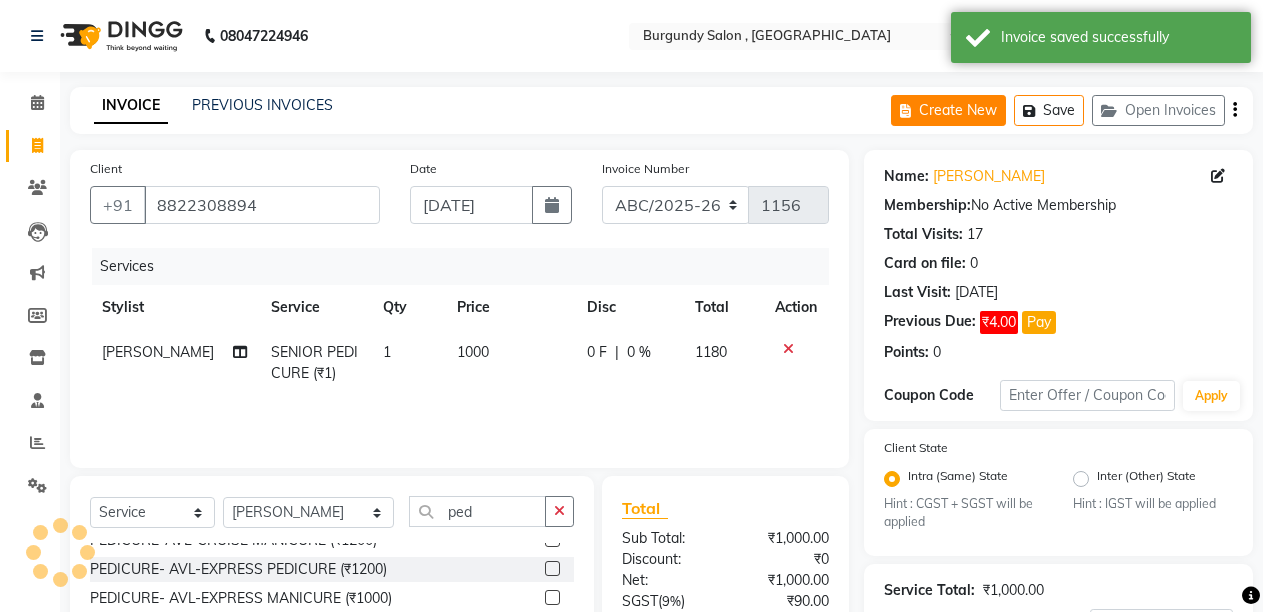 click on "Create New" 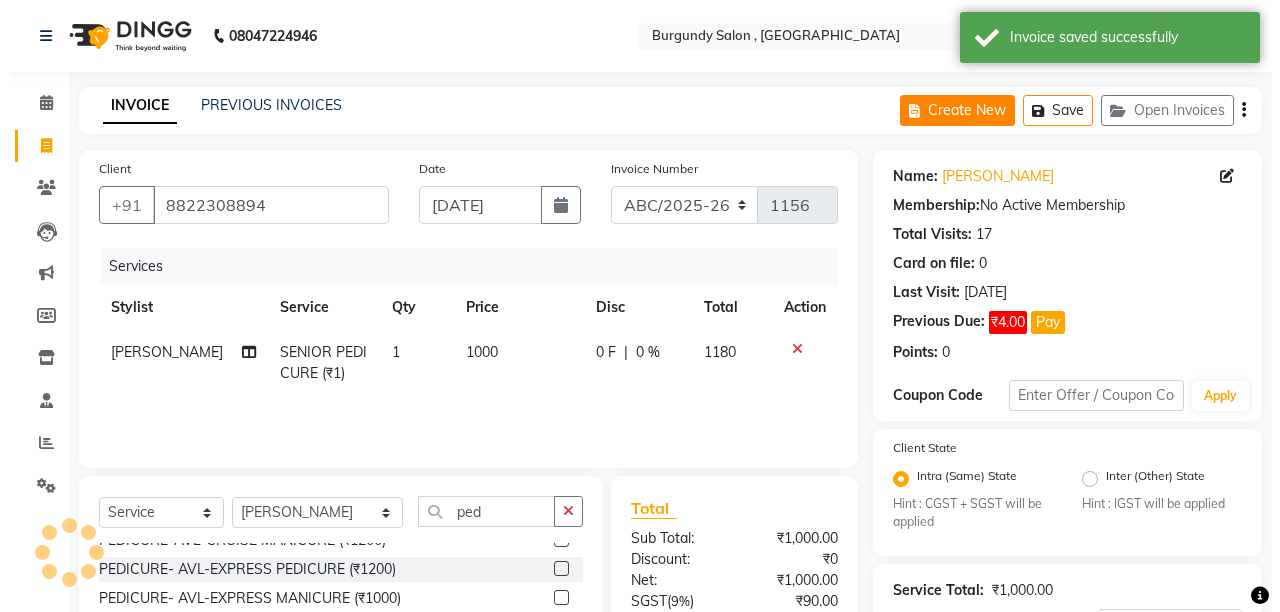 select on "service" 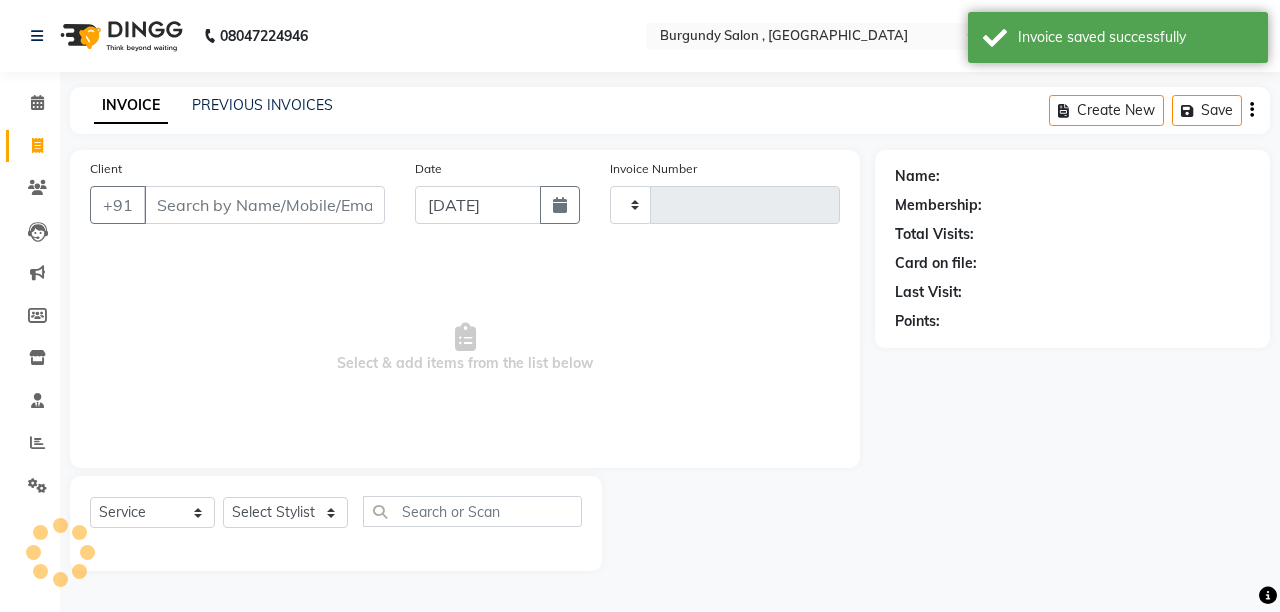 type on "1156" 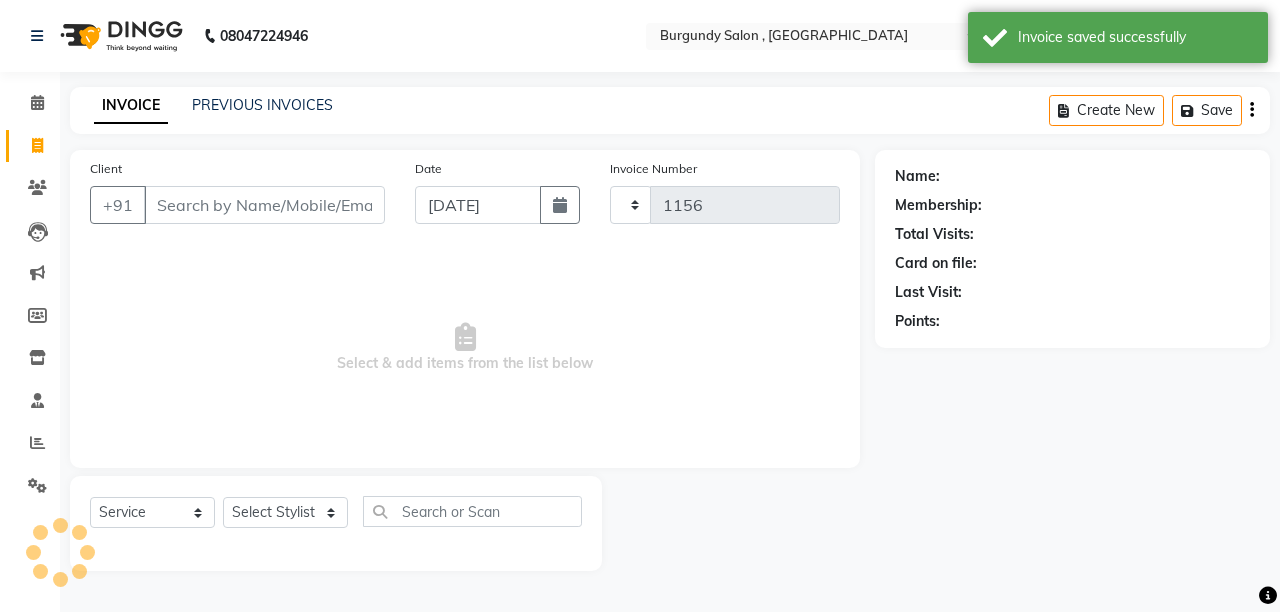 select on "5345" 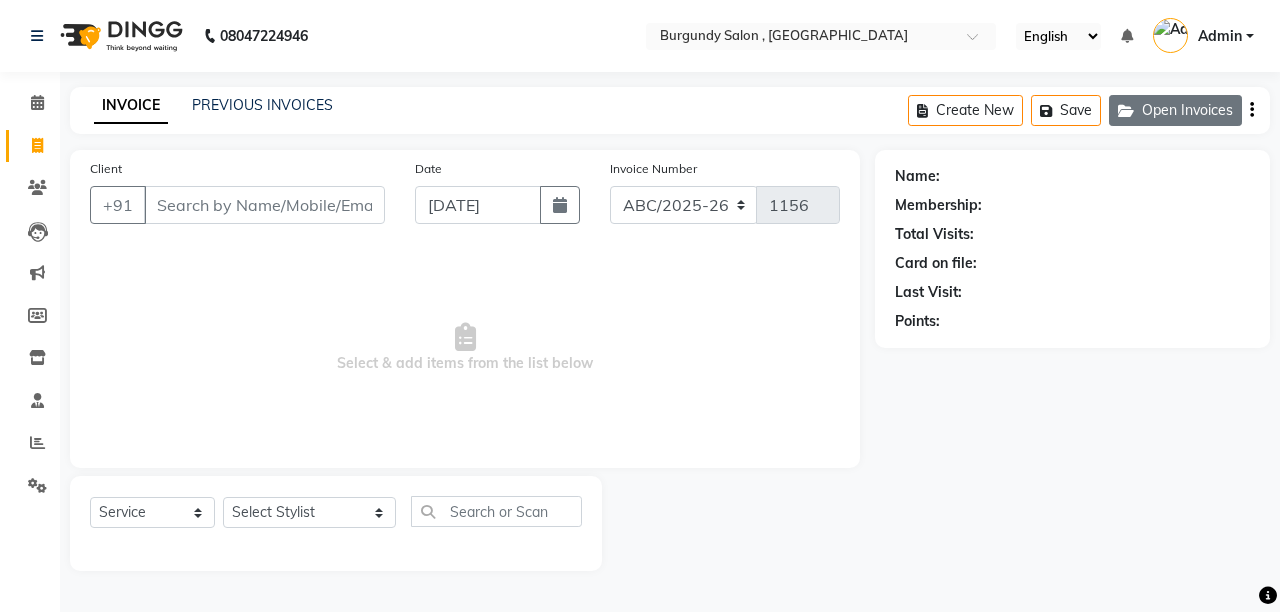 click on "Open Invoices" 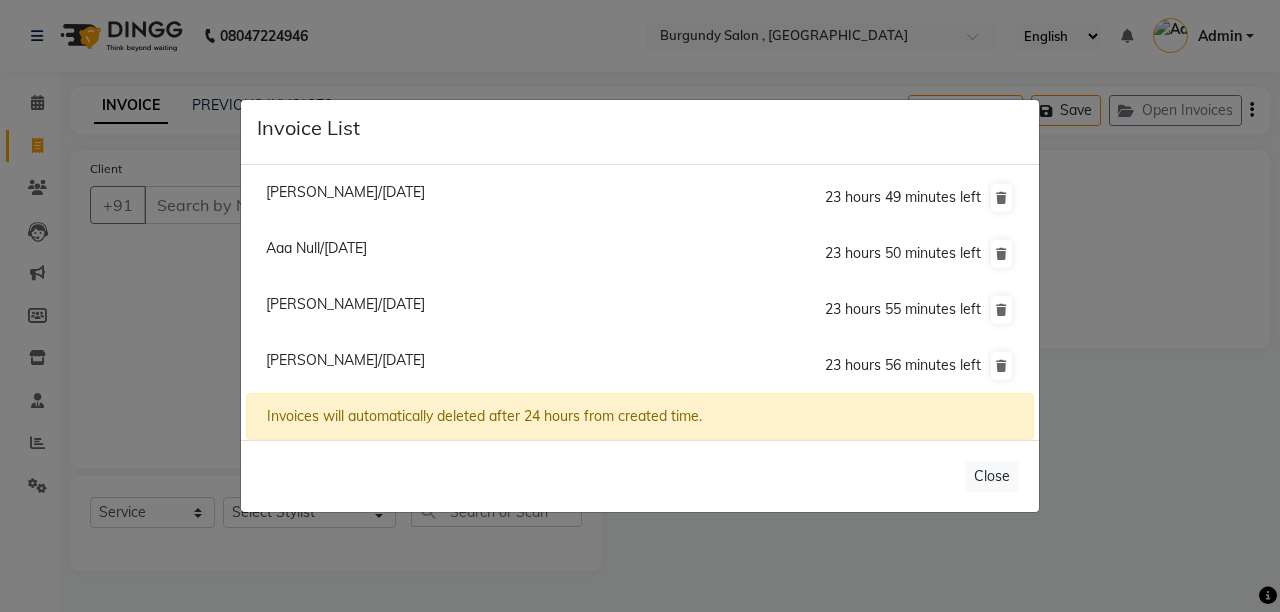click on "Jayanti Agarwal/11 July 2025" 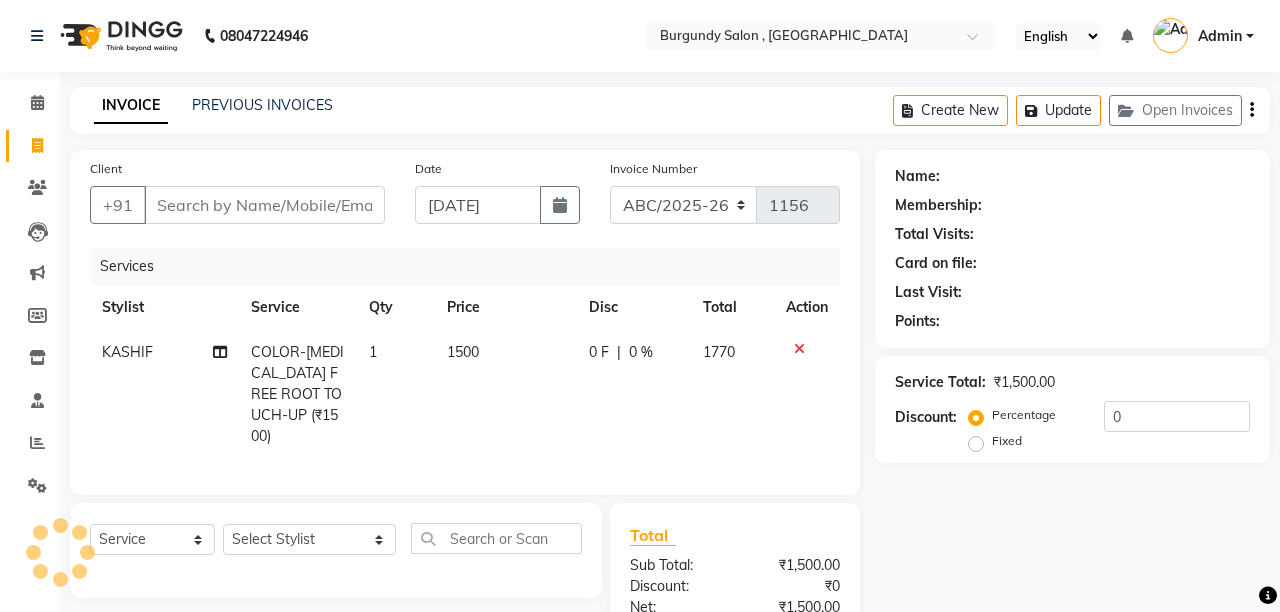 type on "7399040400" 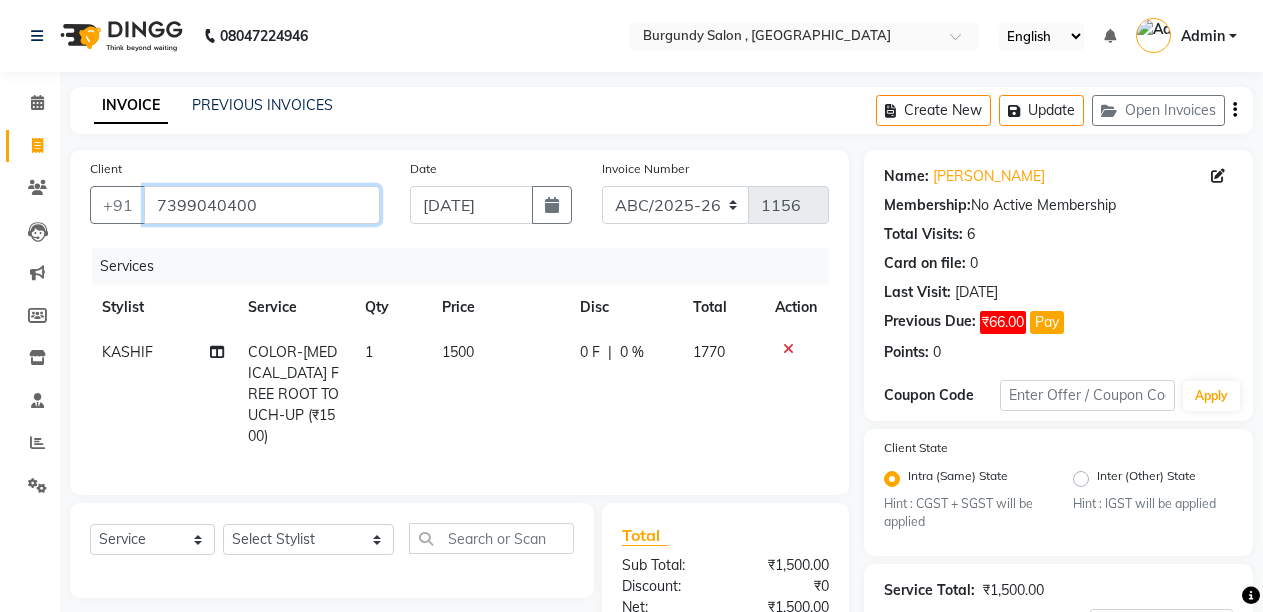 click on "7399040400" at bounding box center (262, 205) 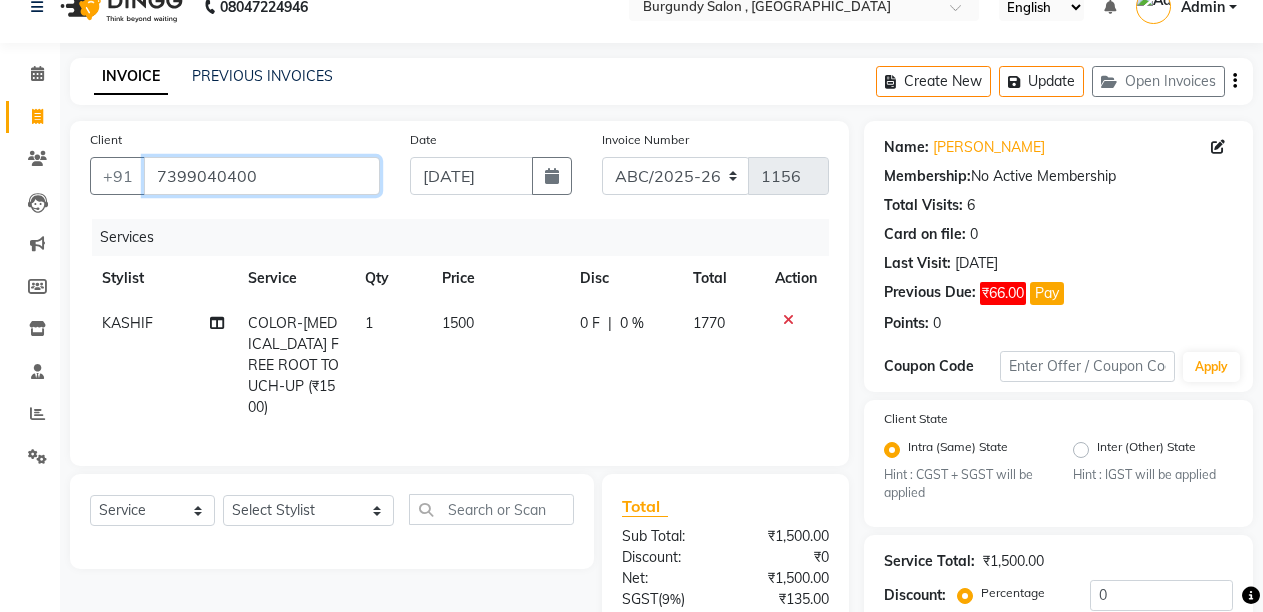 scroll, scrollTop: 71, scrollLeft: 0, axis: vertical 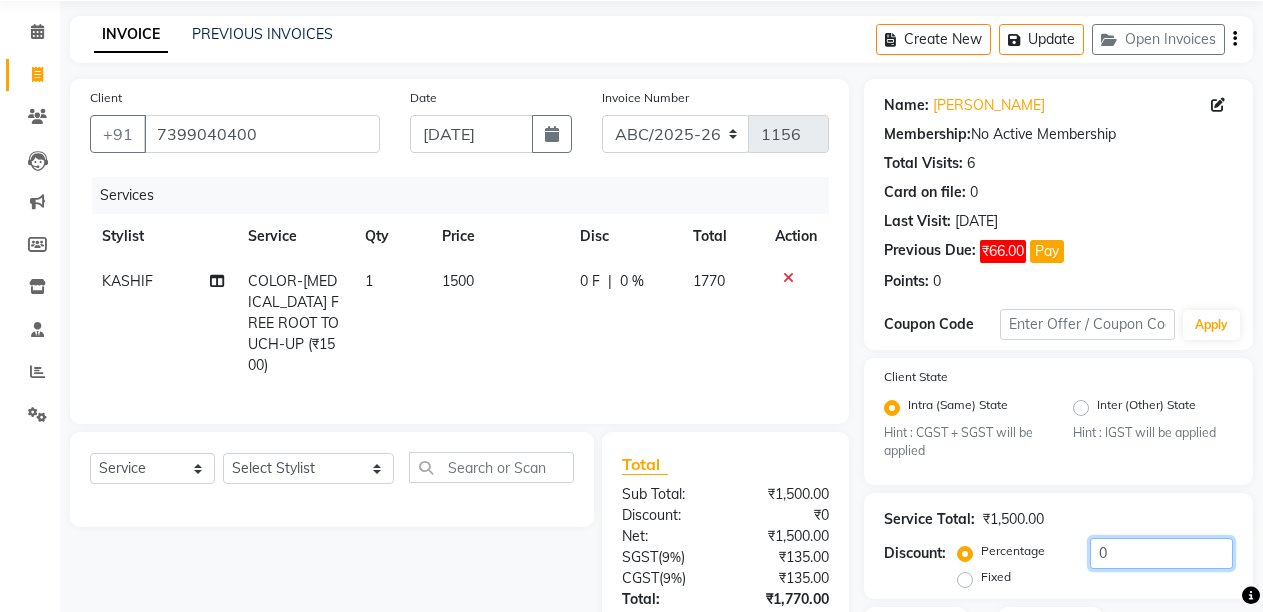 click on "0" 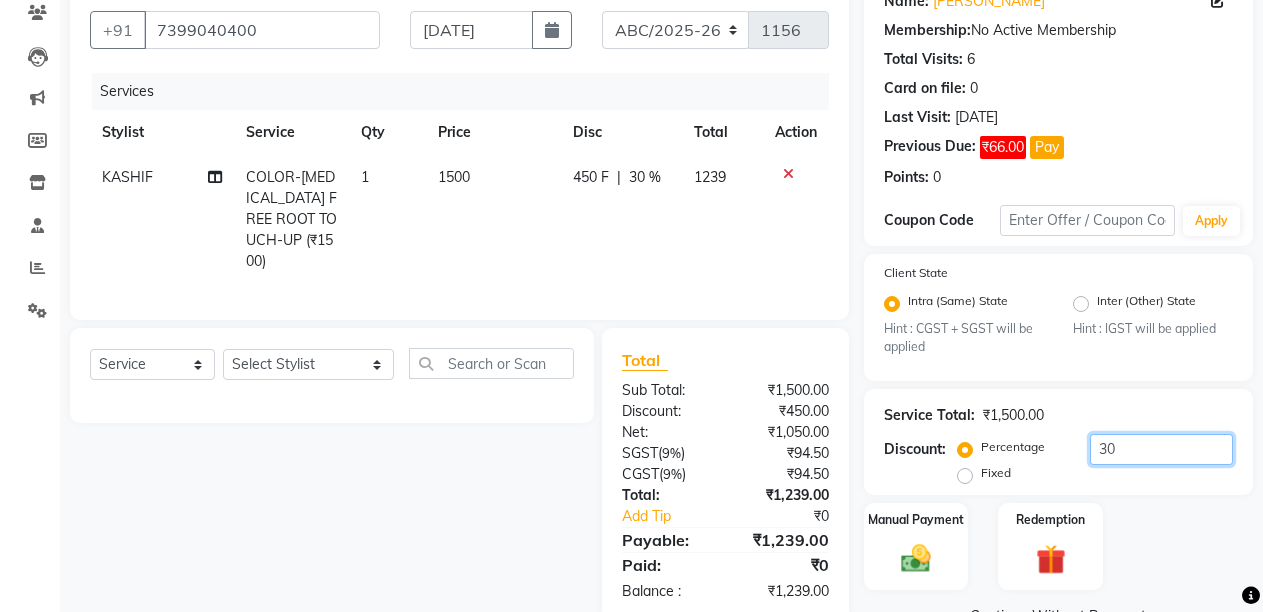 scroll, scrollTop: 178, scrollLeft: 0, axis: vertical 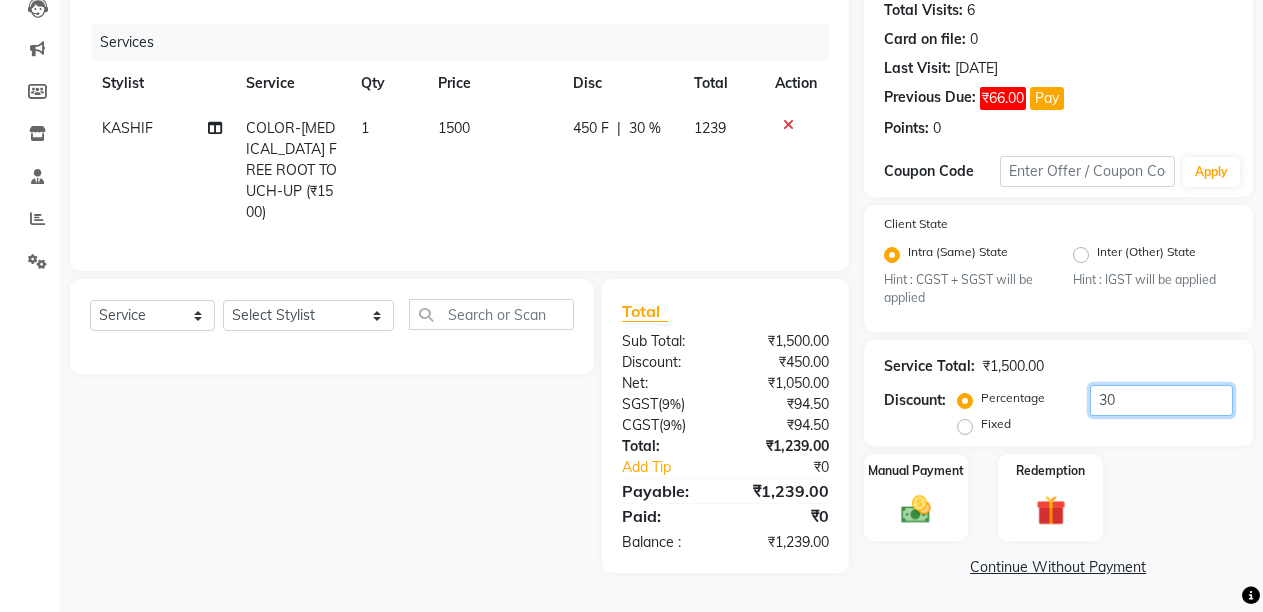 type on "30" 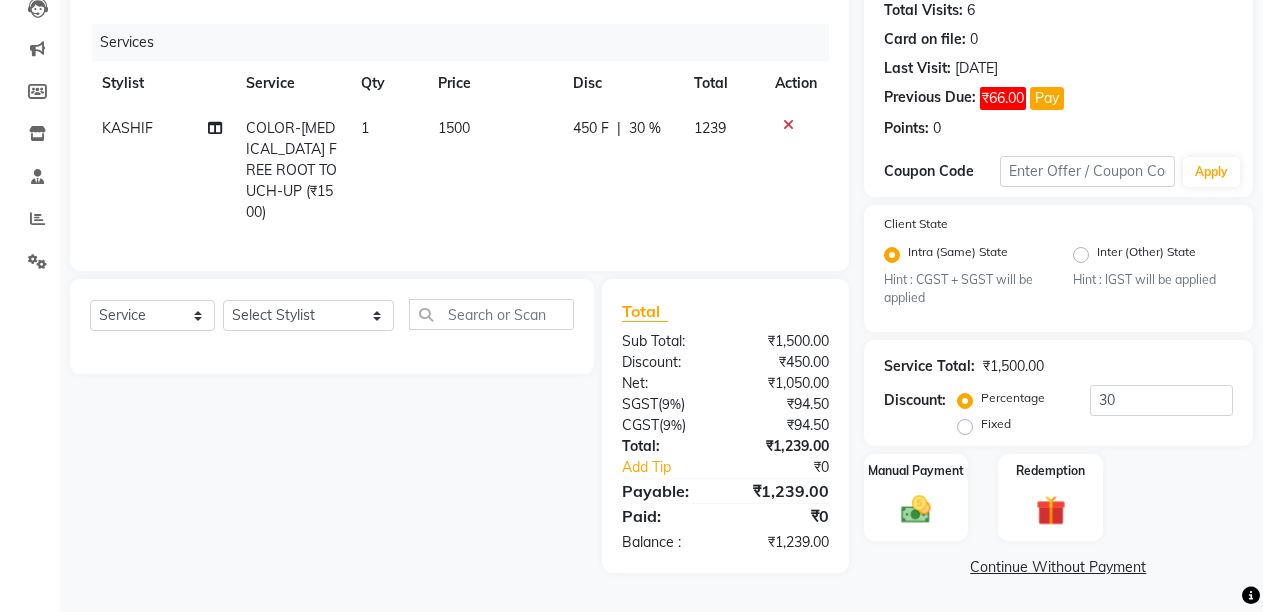click on "Pay" 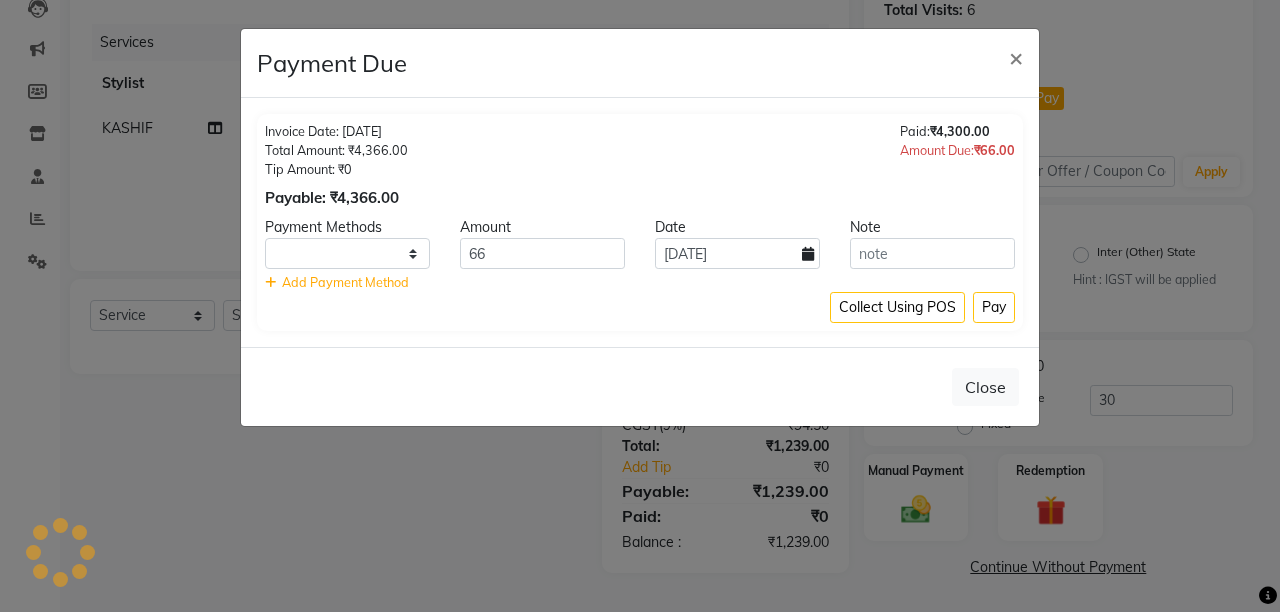 select on "1" 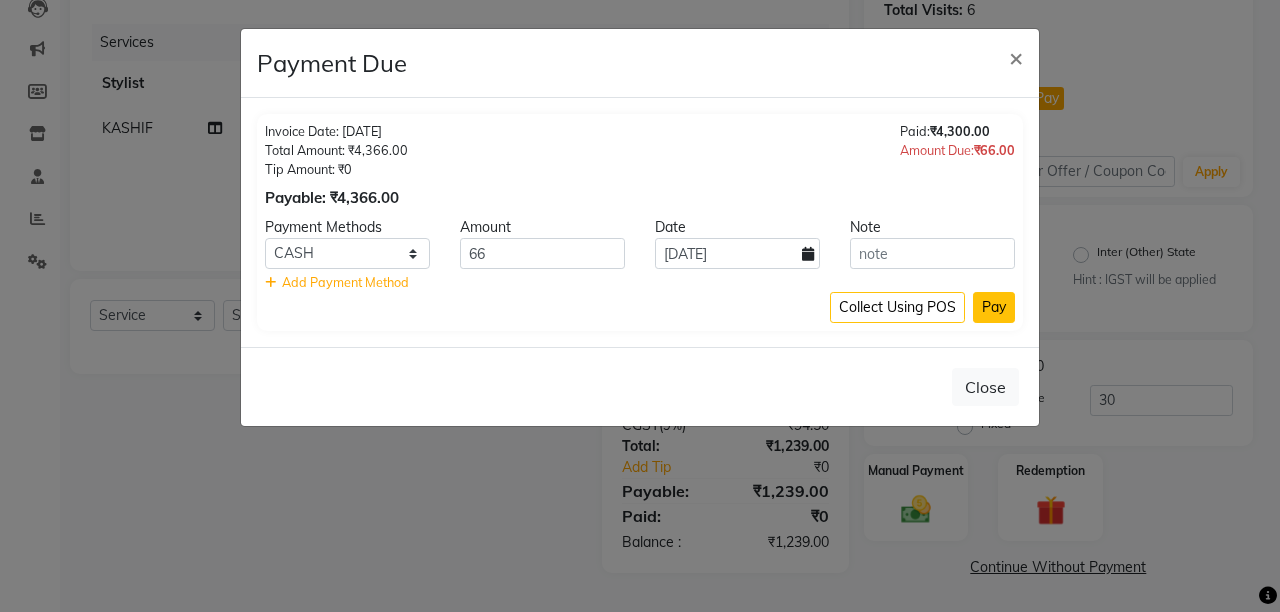 click on "Pay" 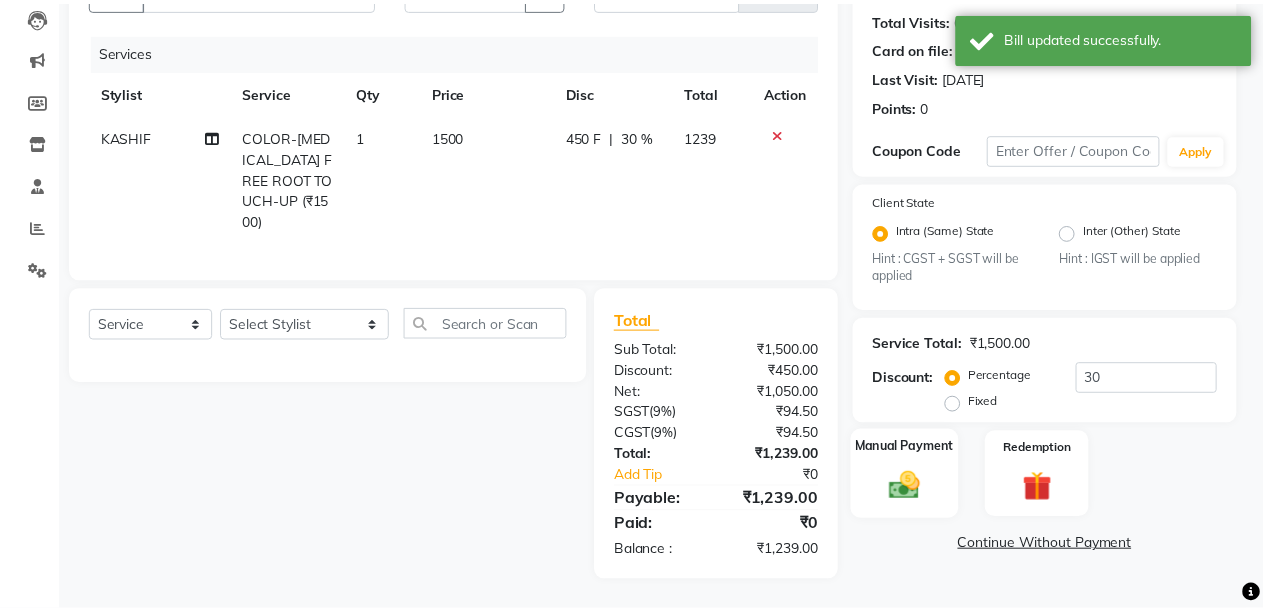 scroll, scrollTop: 211, scrollLeft: 0, axis: vertical 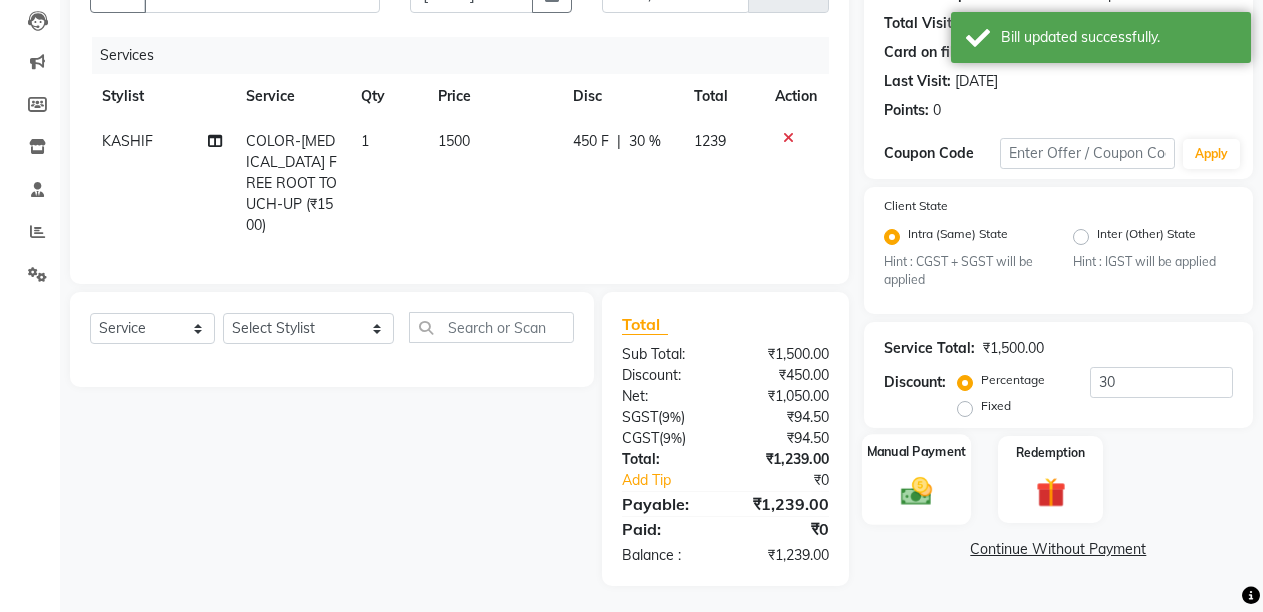 click 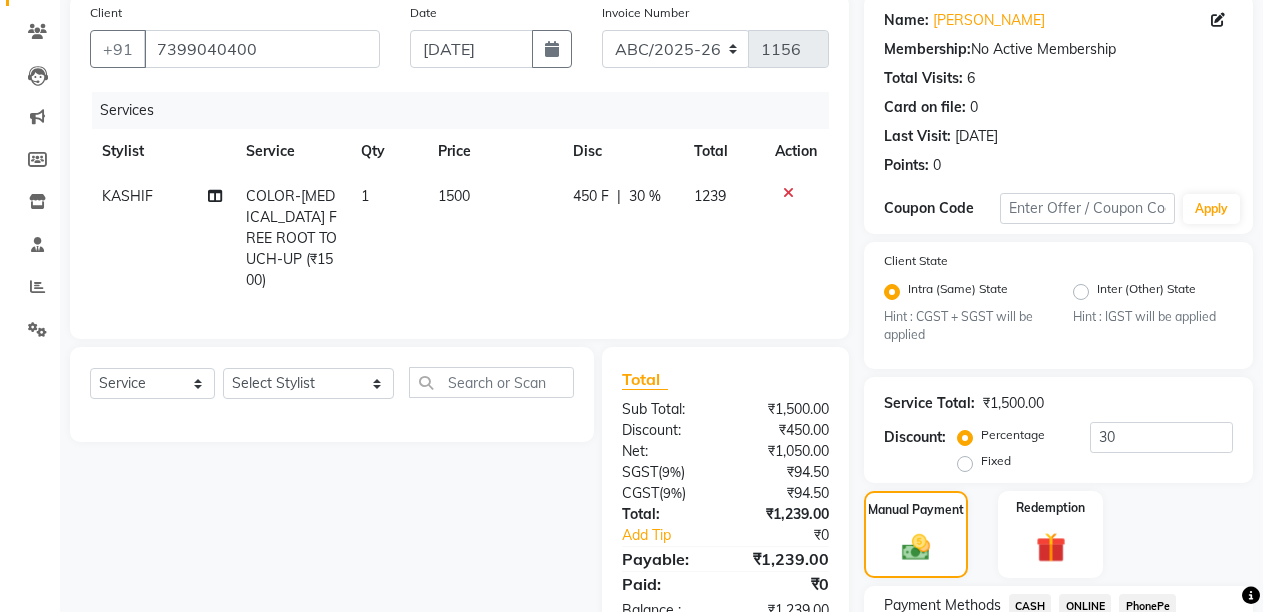 scroll, scrollTop: 171, scrollLeft: 0, axis: vertical 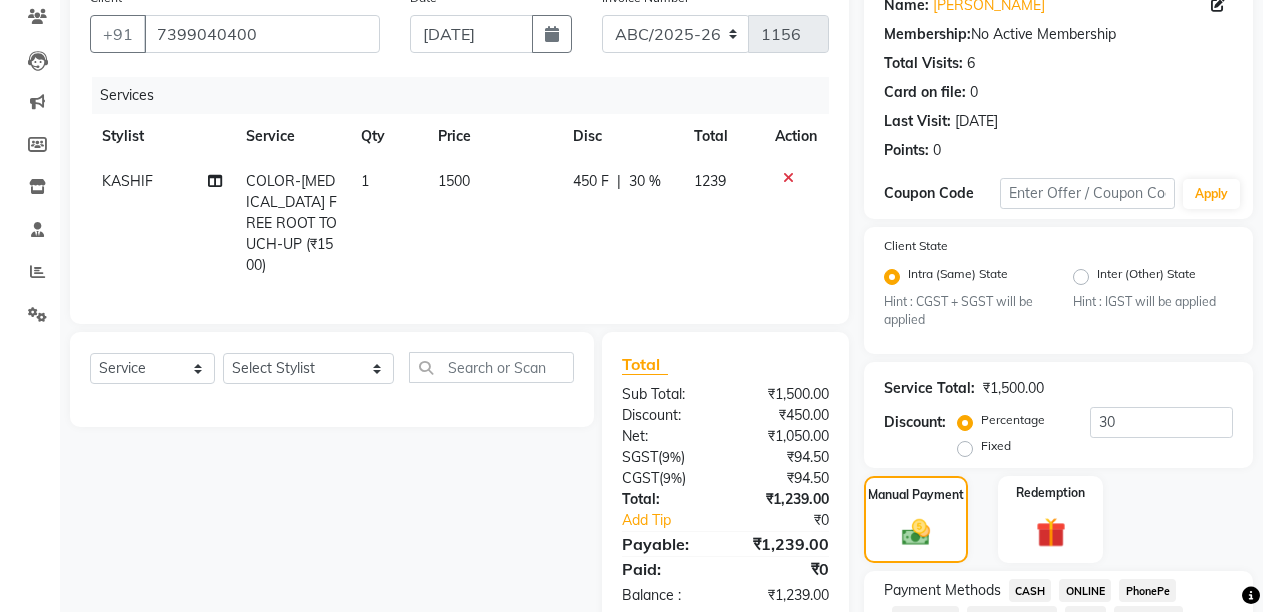 drag, startPoint x: 1242, startPoint y: 212, endPoint x: 1247, endPoint y: 94, distance: 118.10589 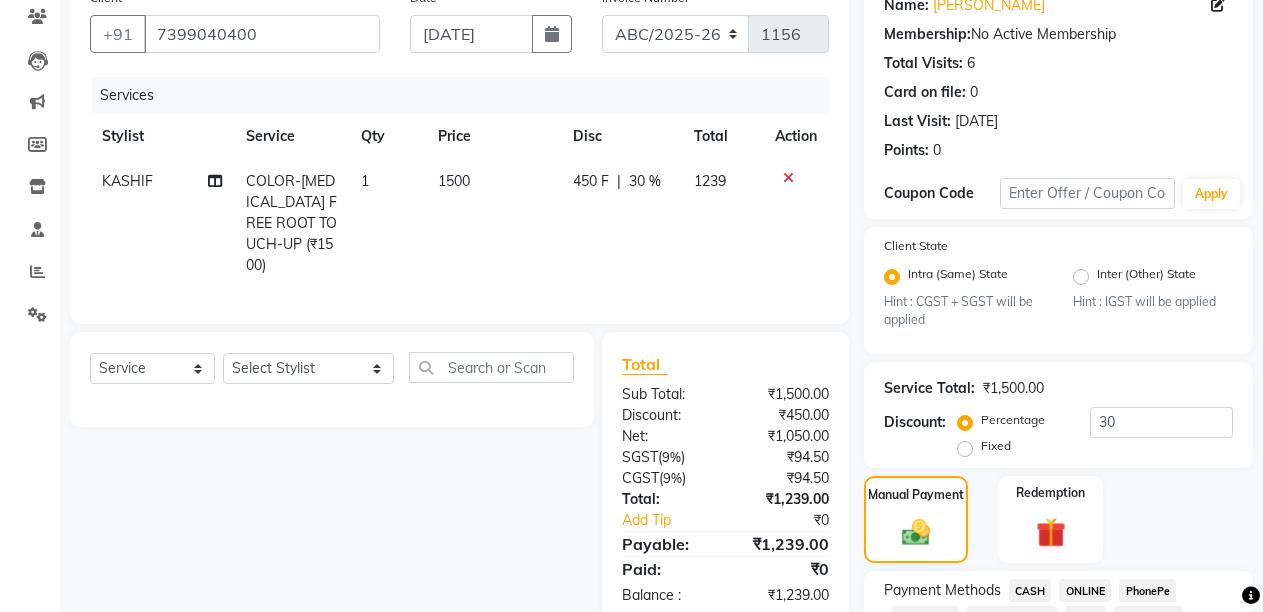 click 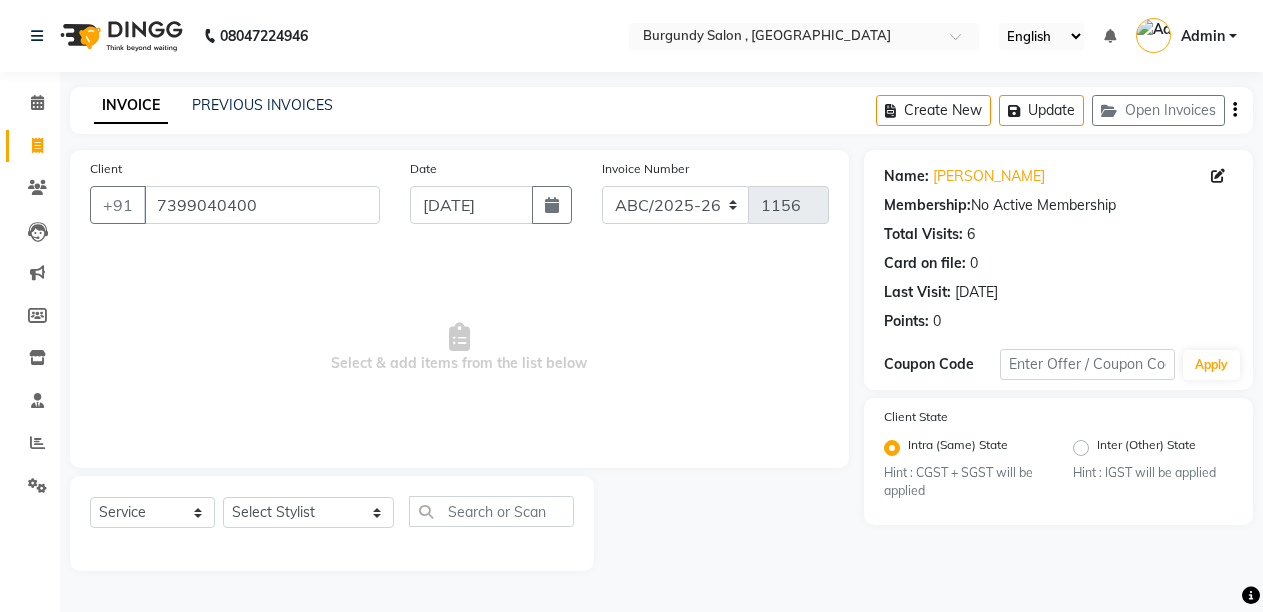 scroll, scrollTop: 0, scrollLeft: 0, axis: both 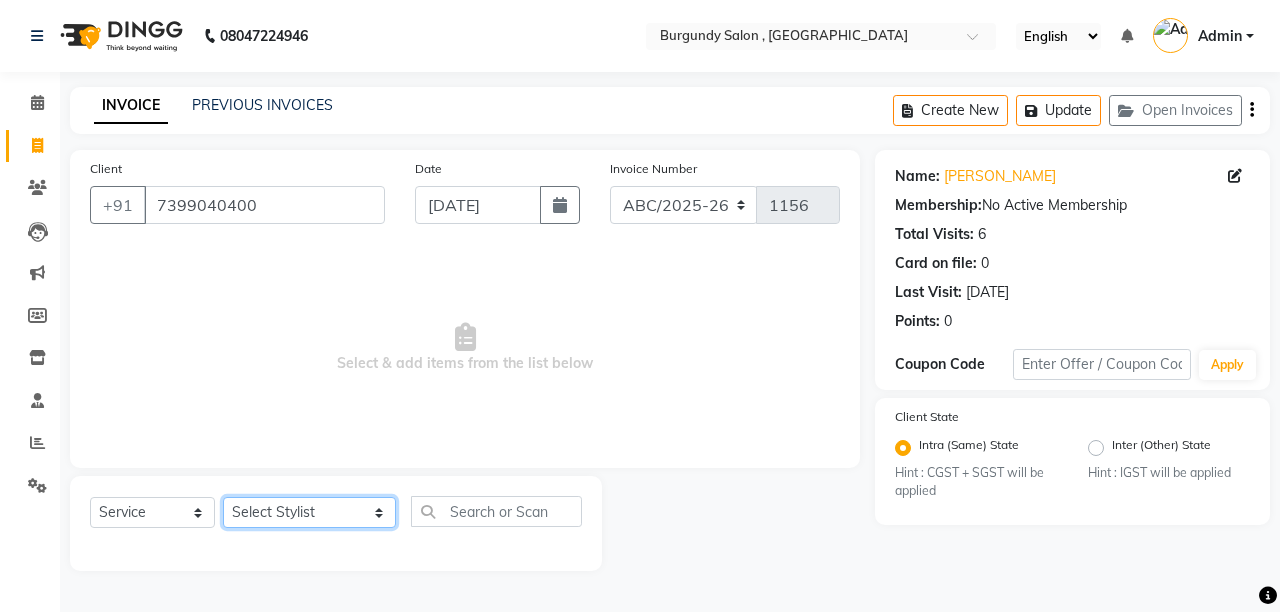 click on "Select Stylist ANIL  ANJANA BARSHA DEEPSHIKHA  DHON DAS DHON / NITUMONI EDWARD EDWARD/ LAXMI JOSHU JUNMONI KASHIF LAXI / ANJANA LAXMI LITTLE MAAM MINTUL MITALI NEETU RANA NITUMONI NITUMONI/POJA/ LAXMI NITUMONI / SAGARIKA NITUMONI/ SAGRIKA PRAKASH PUJAA Rubi RUBI / LAXMI SAGARIKA  SAGARIKA / RUBI SAHIL SAHIL / DHON SAHIL / EDWARD SAHIL/ JOSHU SAHIL/JOSHU/PRAKASH/ RUBI SAHIL/NITUMONI/ MITALI SAHIL/ RUBI SHABIR SHADHAB SIMA KALITA SONALI DEKA SOPEM staff 1 staff 1 TANU" 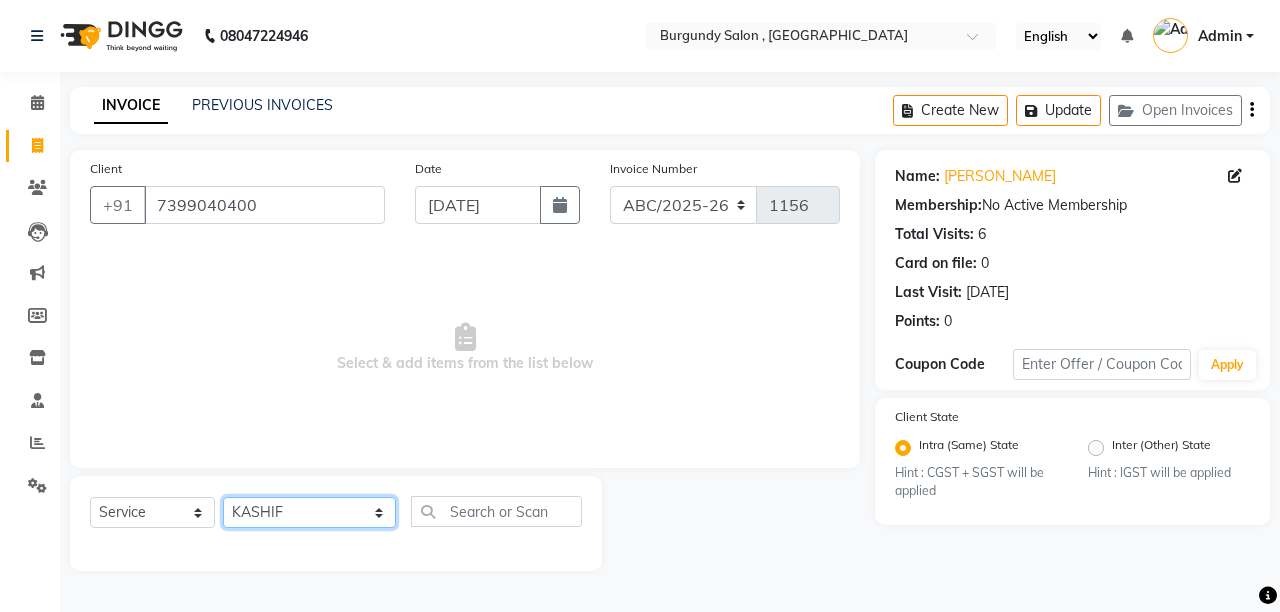click on "Select Stylist ANIL  ANJANA BARSHA DEEPSHIKHA  DHON DAS DHON / NITUMONI EDWARD EDWARD/ LAXMI JOSHU JUNMONI KASHIF LAXI / ANJANA LAXMI LITTLE MAAM MINTUL MITALI NEETU RANA NITUMONI NITUMONI/POJA/ LAXMI NITUMONI / SAGARIKA NITUMONI/ SAGRIKA PRAKASH PUJAA Rubi RUBI / LAXMI SAGARIKA  SAGARIKA / RUBI SAHIL SAHIL / DHON SAHIL / EDWARD SAHIL/ JOSHU SAHIL/JOSHU/PRAKASH/ RUBI SAHIL/NITUMONI/ MITALI SAHIL/ RUBI SHABIR SHADHAB SIMA KALITA SONALI DEKA SOPEM staff 1 staff 1 TANU" 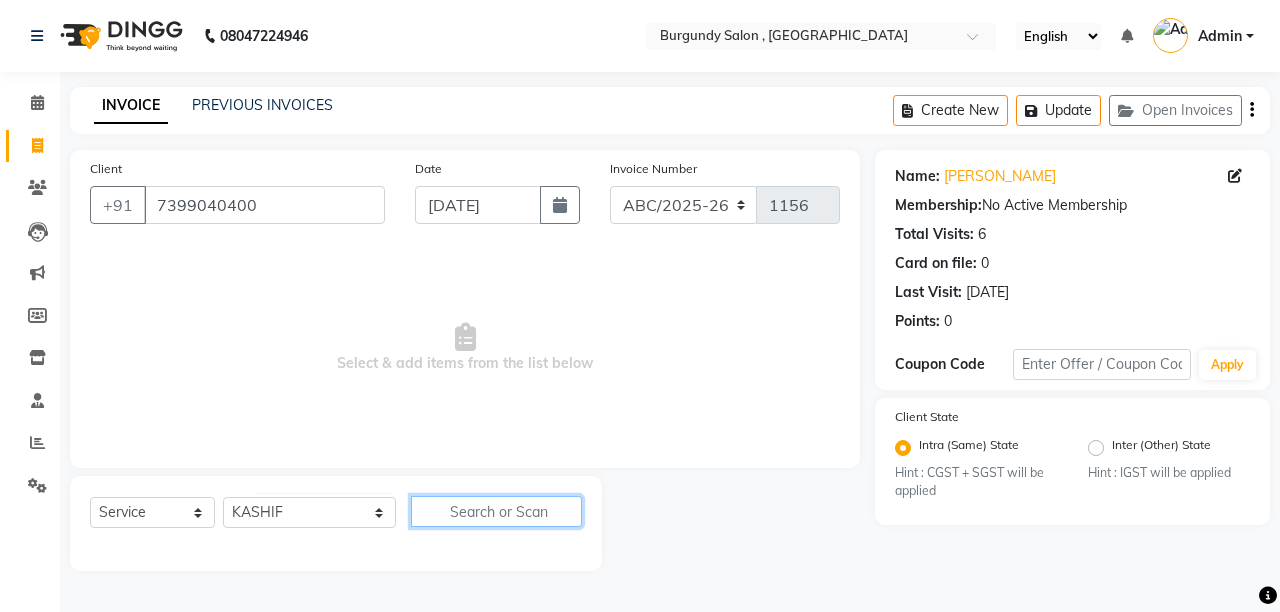 click 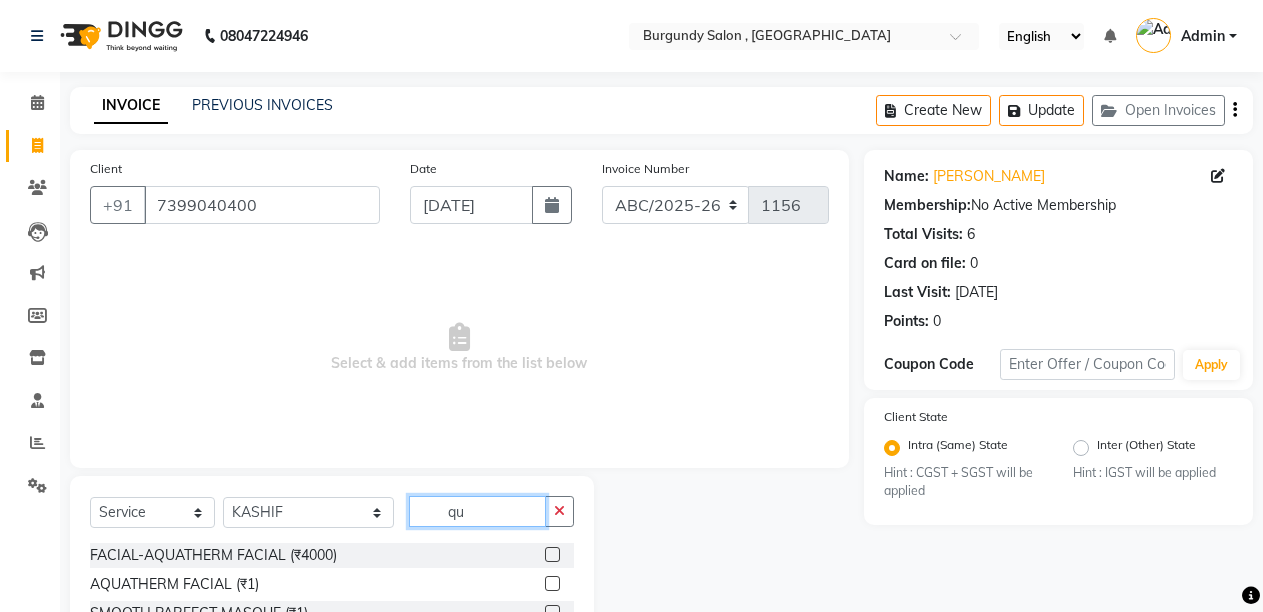 type on "qu" 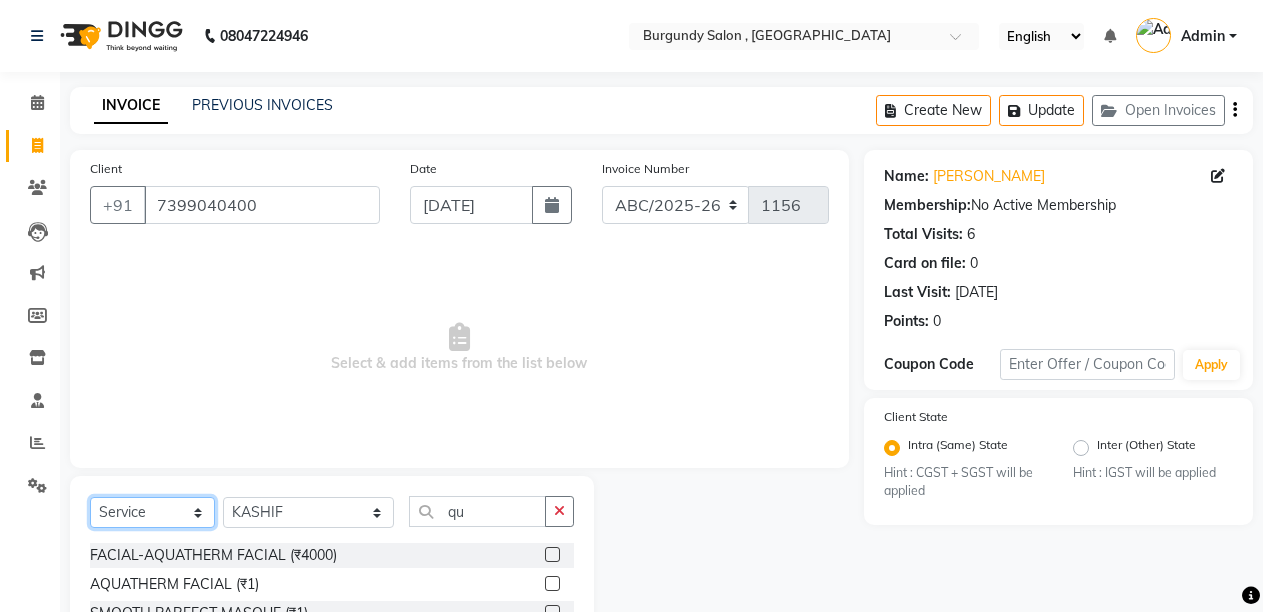 click on "Select  Service  Product  Membership  Package Voucher Prepaid Gift Card" 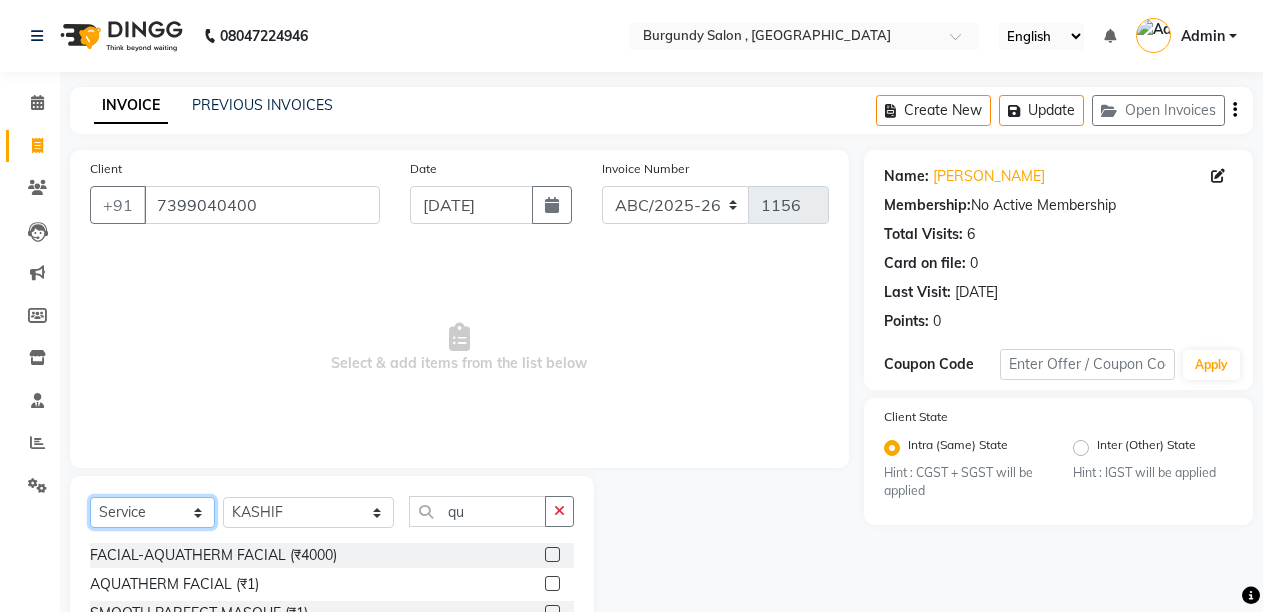 select on "product" 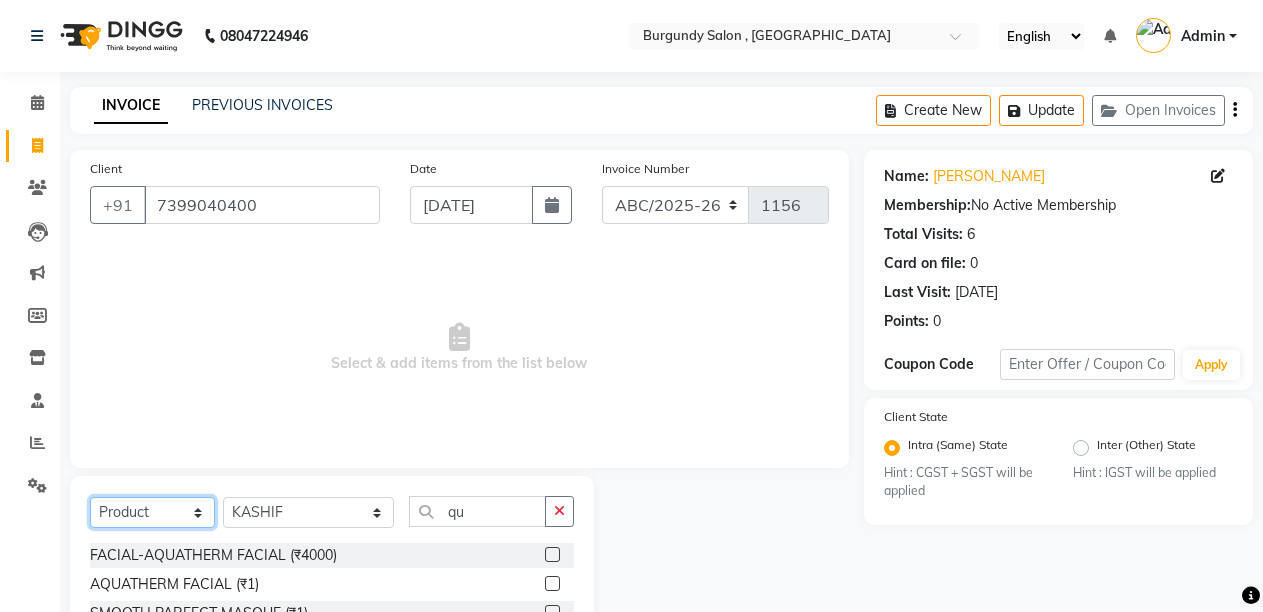 click on "Select  Service  Product  Membership  Package Voucher Prepaid Gift Card" 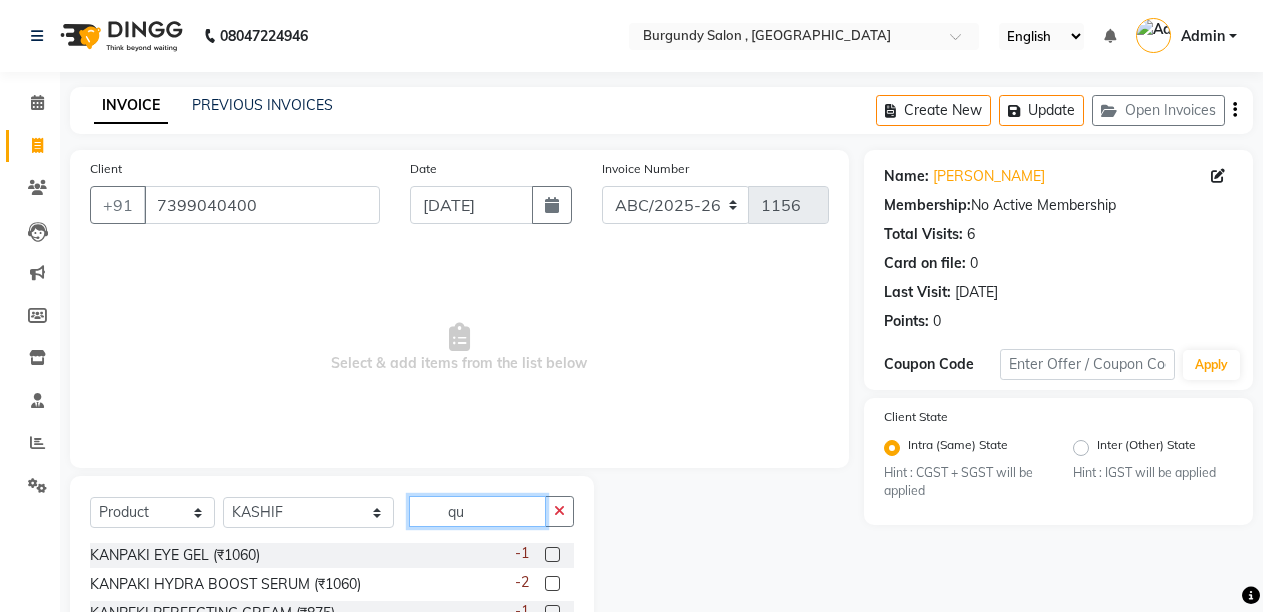 click on "qu" 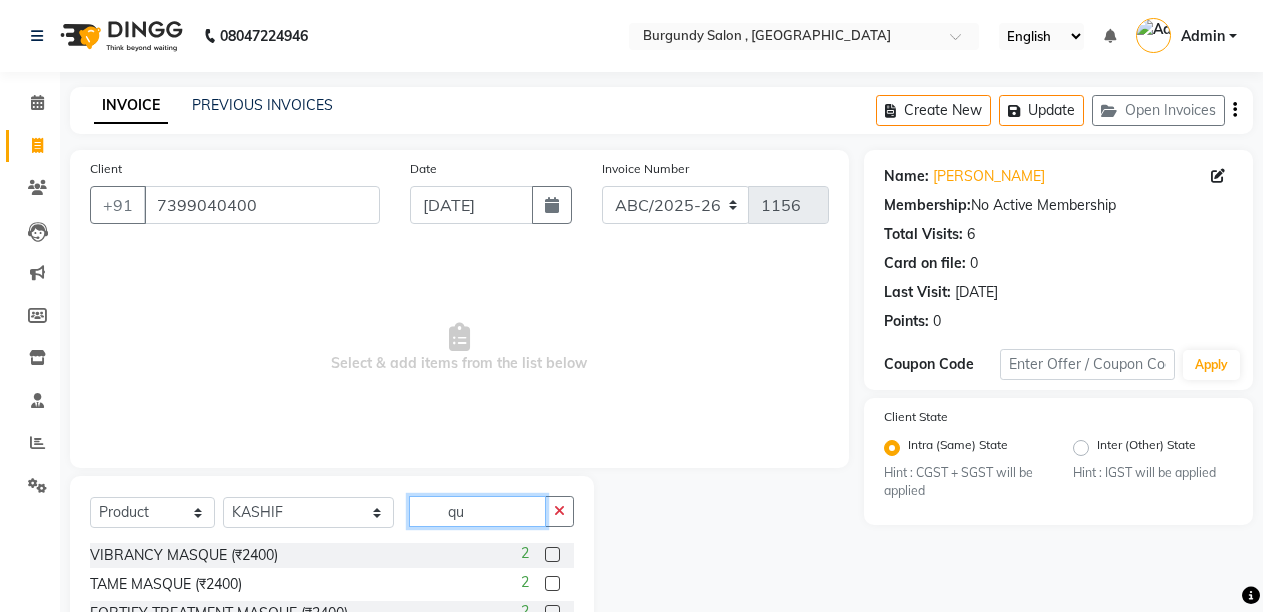 type on "q" 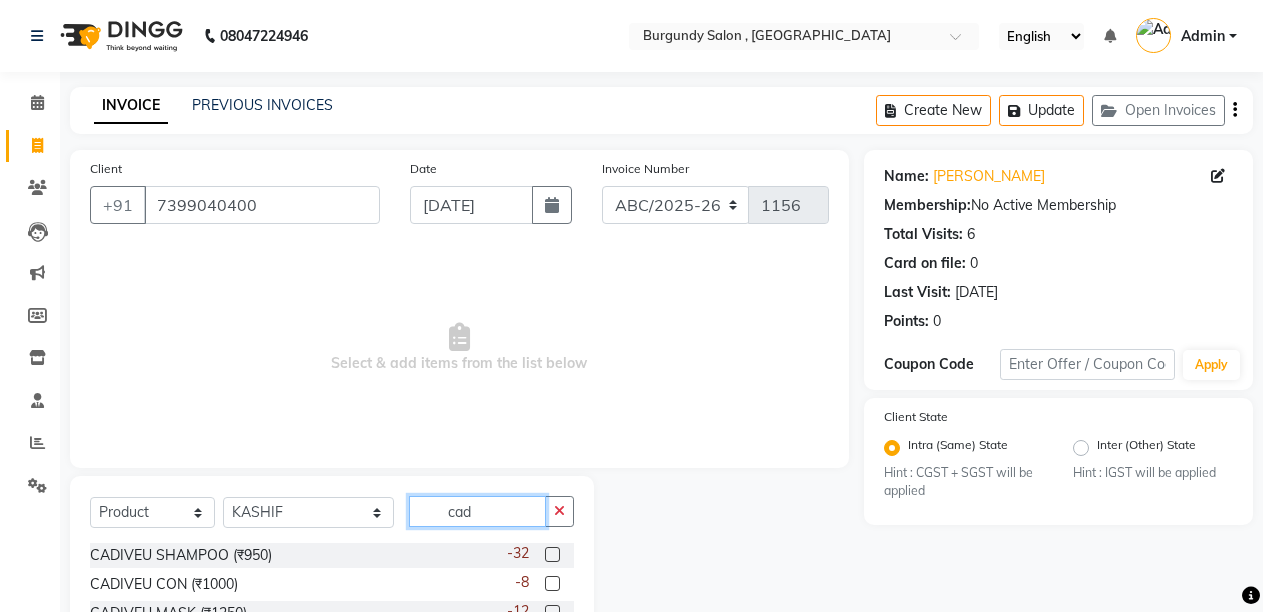 type on "cad" 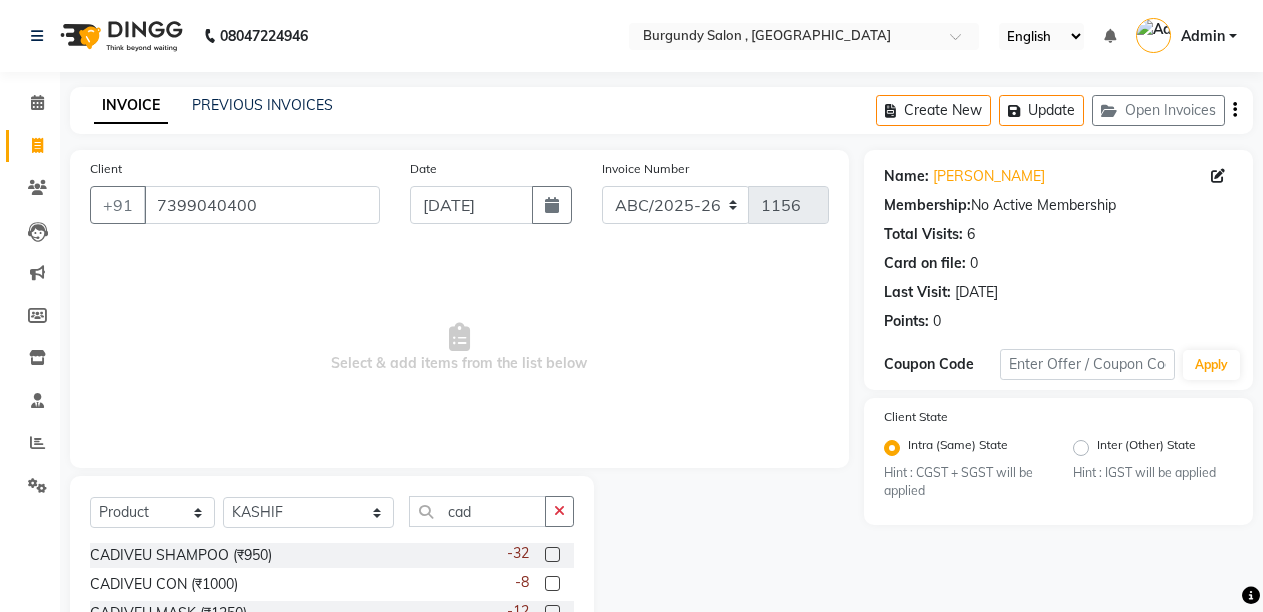 click 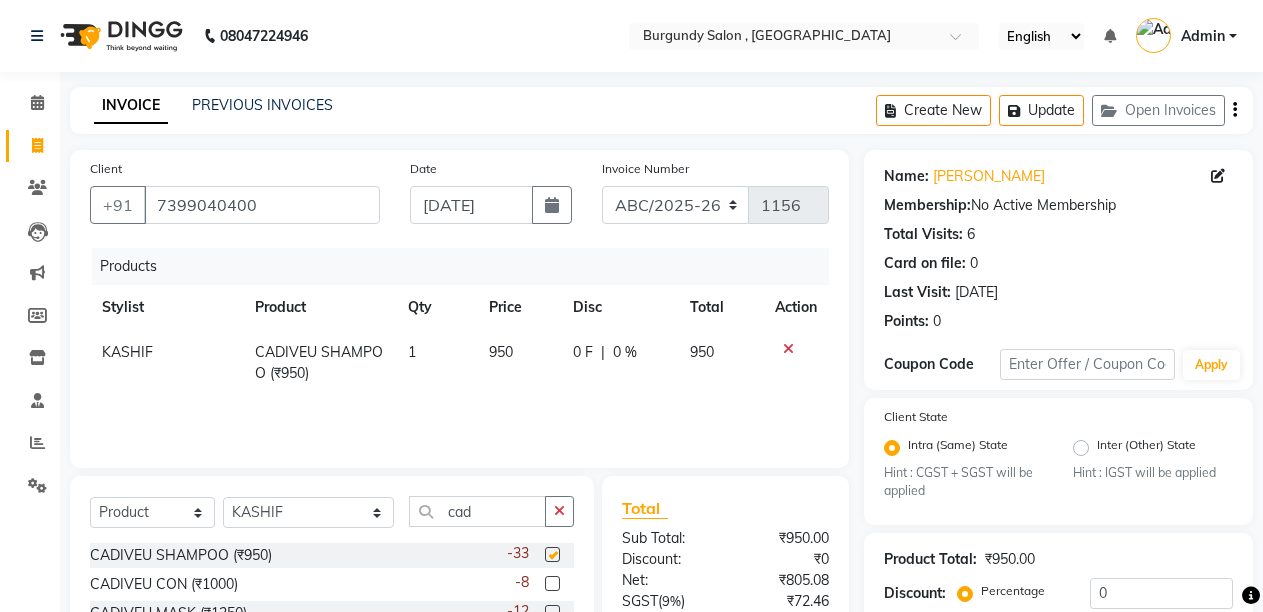 checkbox on "false" 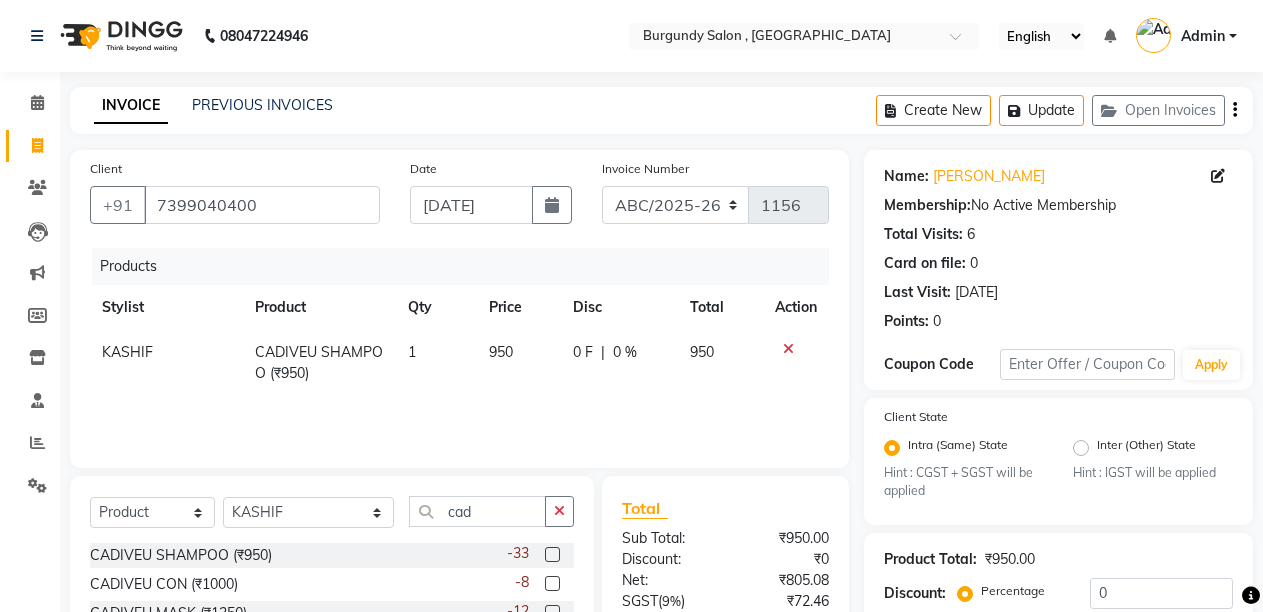 click on "-8" 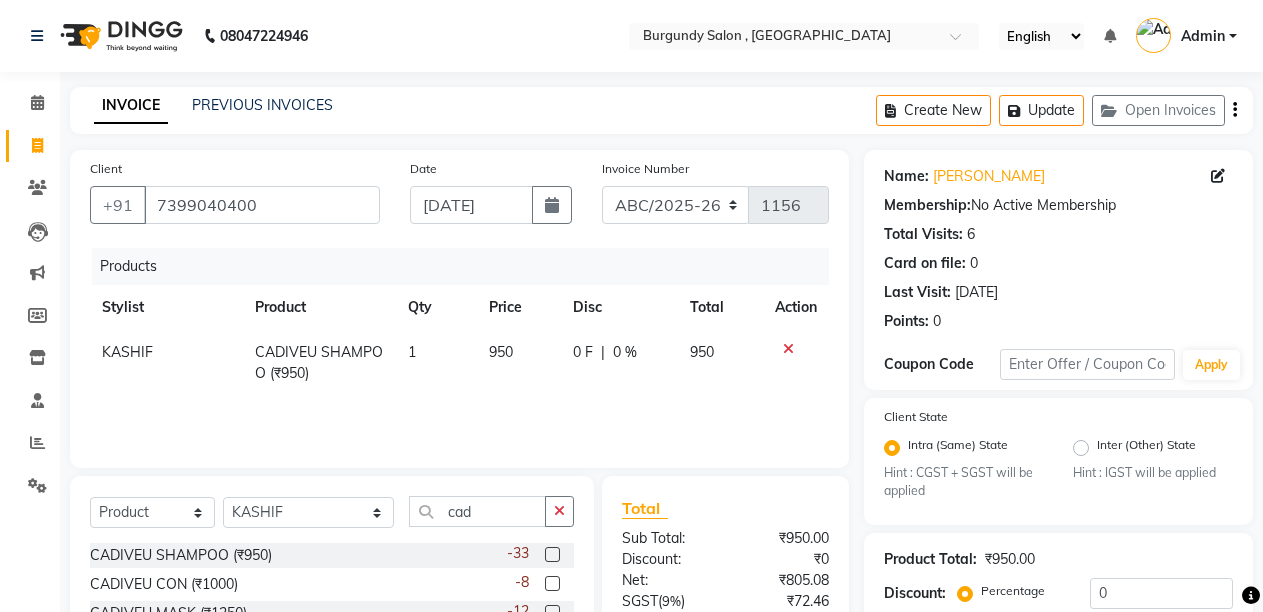 click 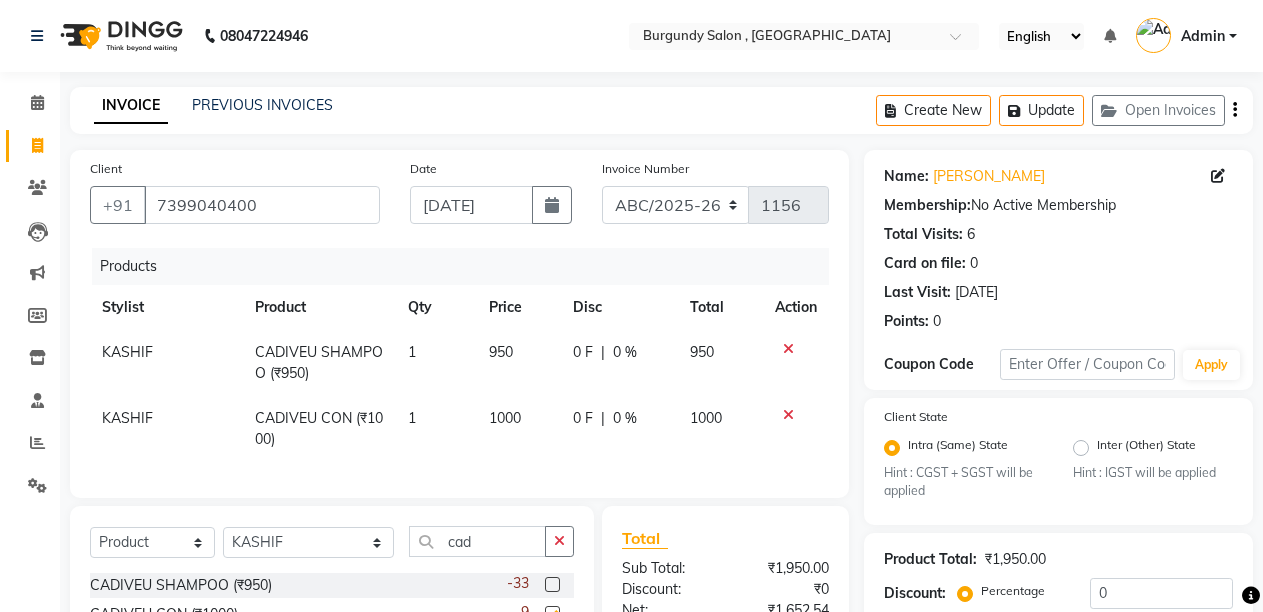 checkbox on "false" 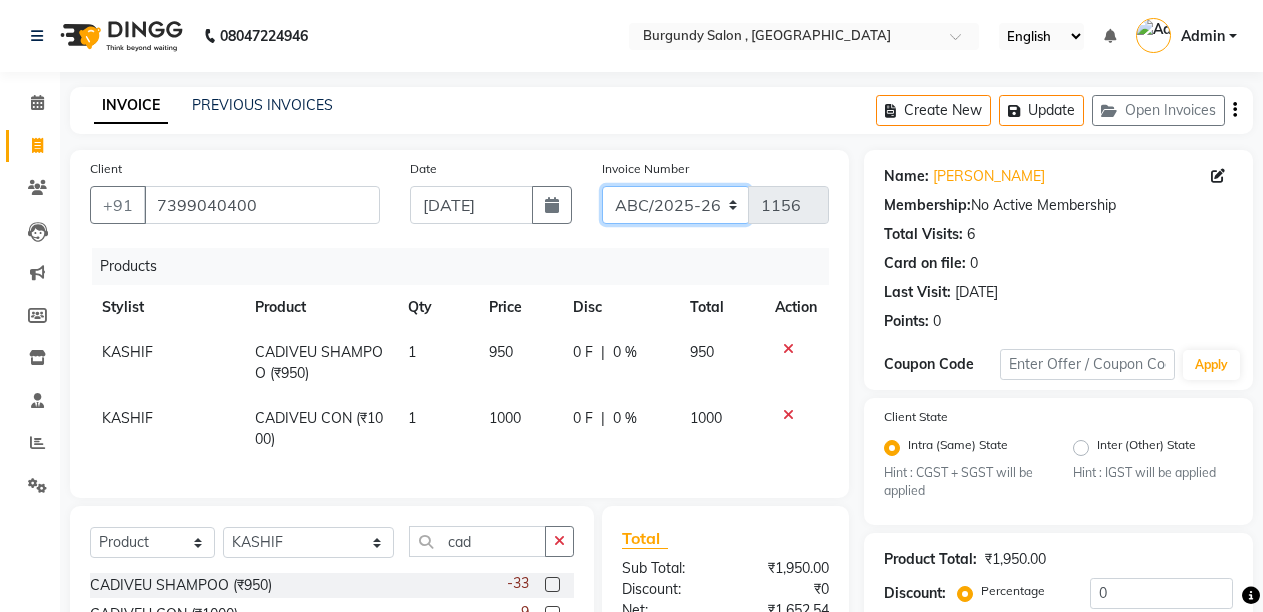 click on "ABC/2025-26 SER/24-25 V/2025-26" 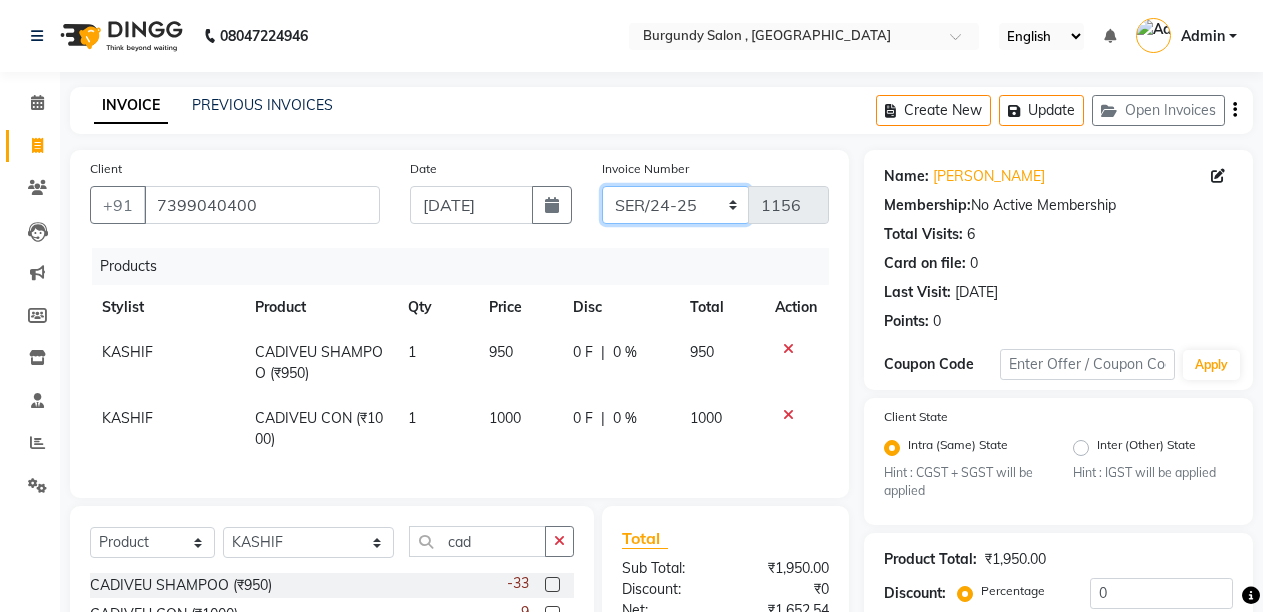 click on "ABC/2025-26 SER/24-25 V/2025-26" 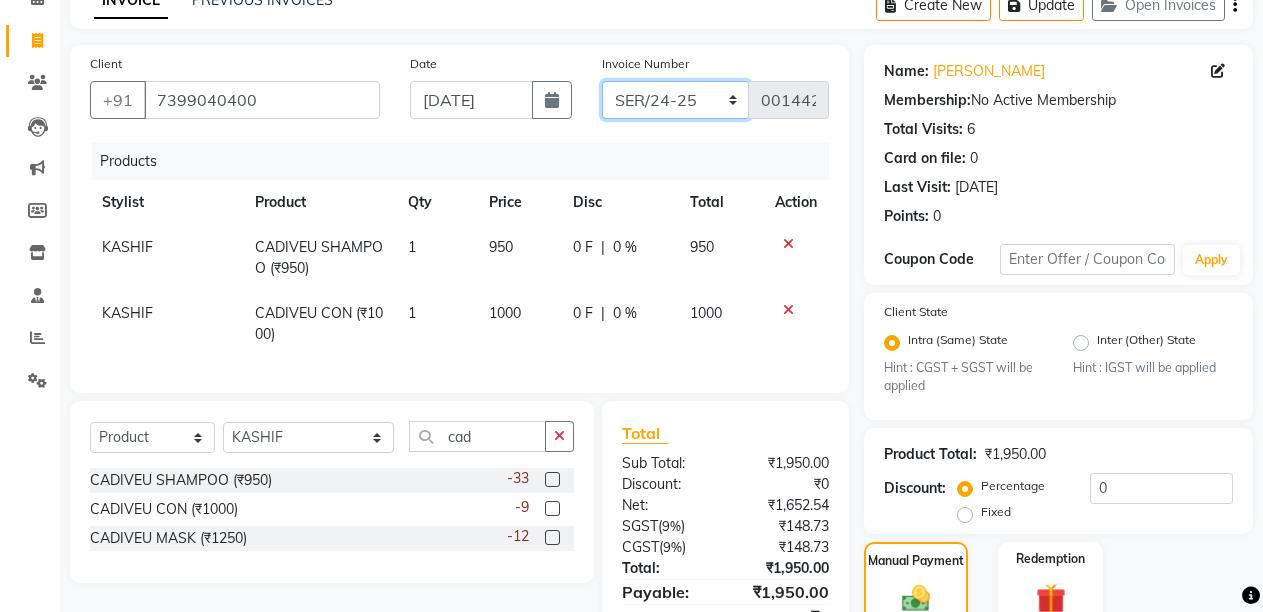 scroll, scrollTop: 103, scrollLeft: 0, axis: vertical 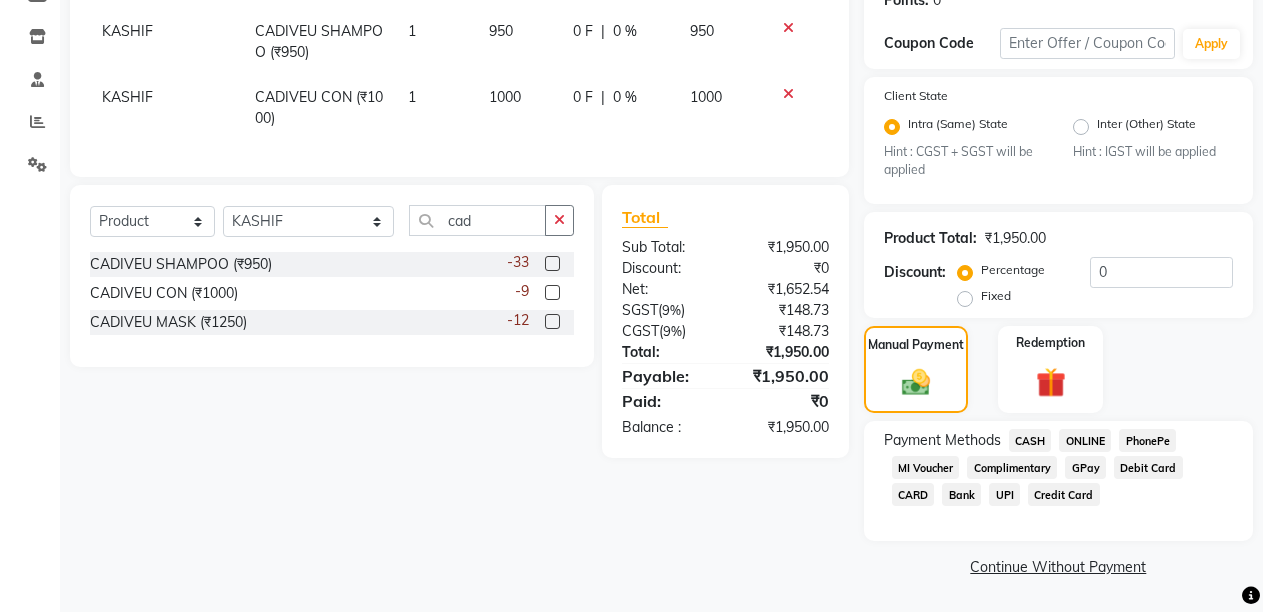 click on "CASH" 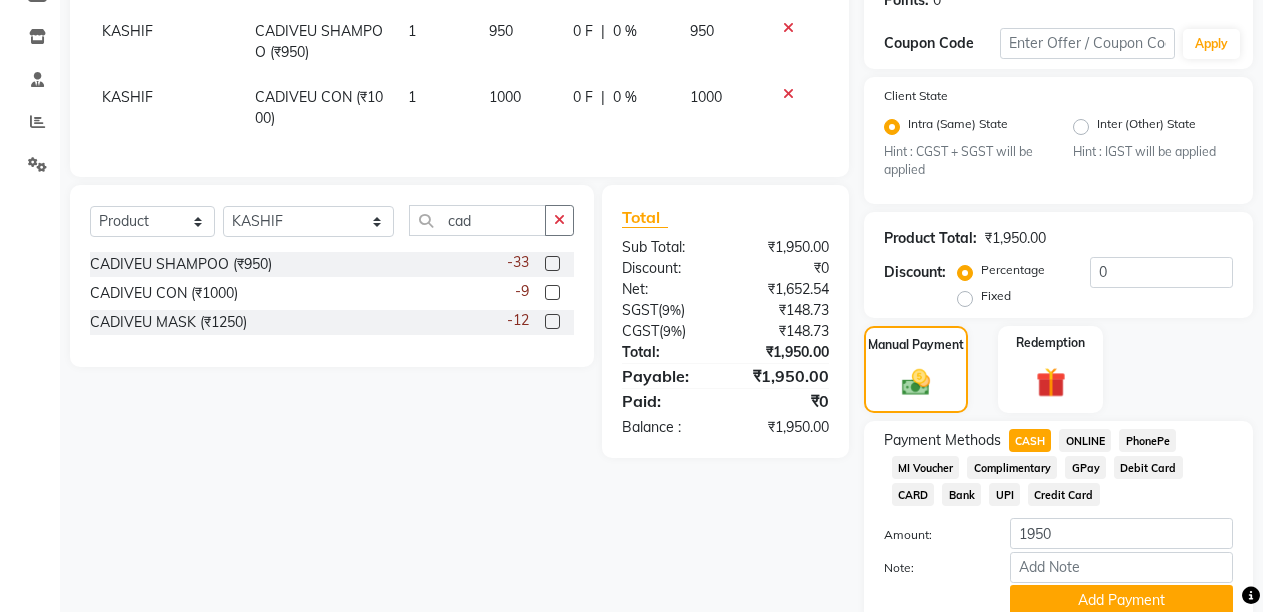 scroll, scrollTop: 398, scrollLeft: 0, axis: vertical 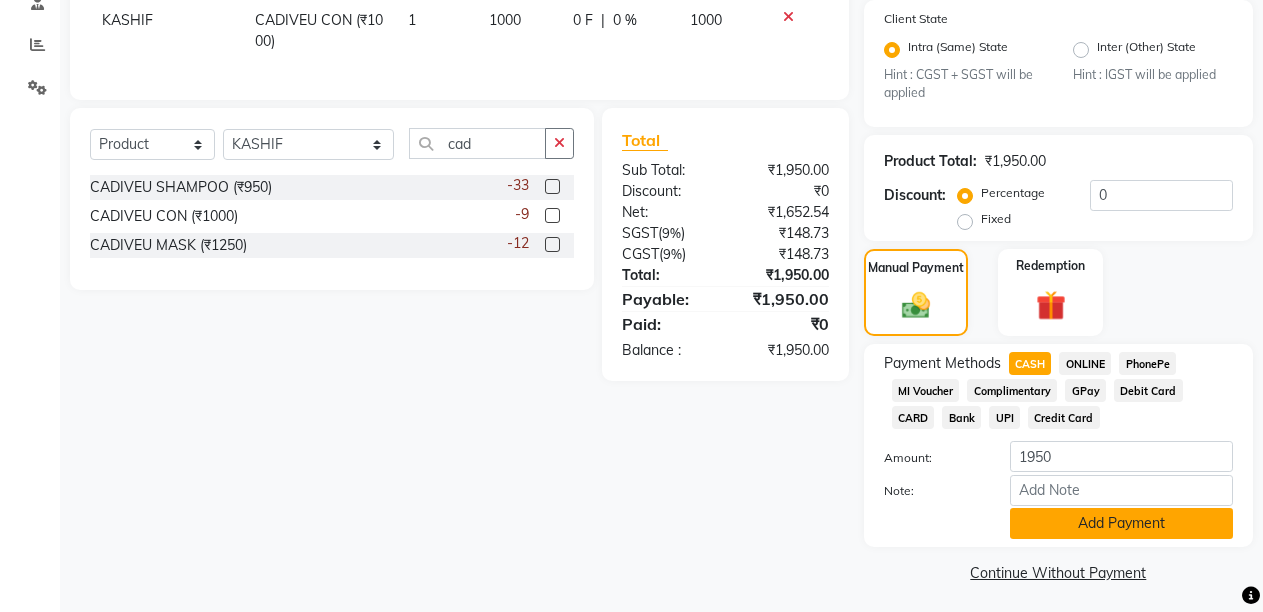 click on "Add Payment" 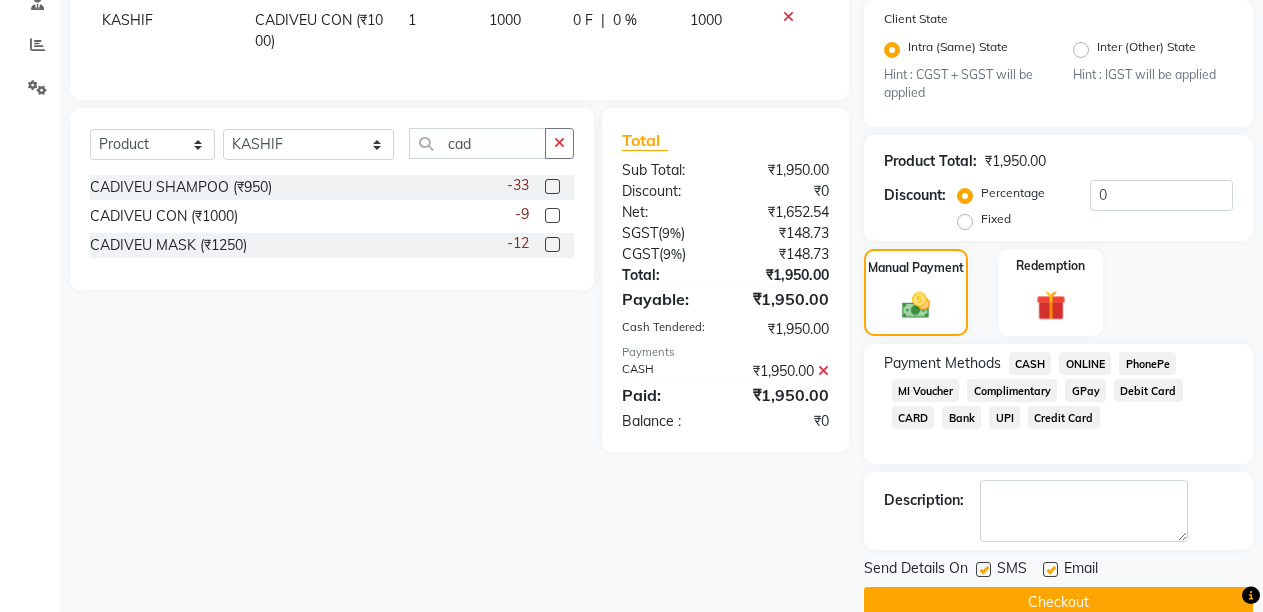 click 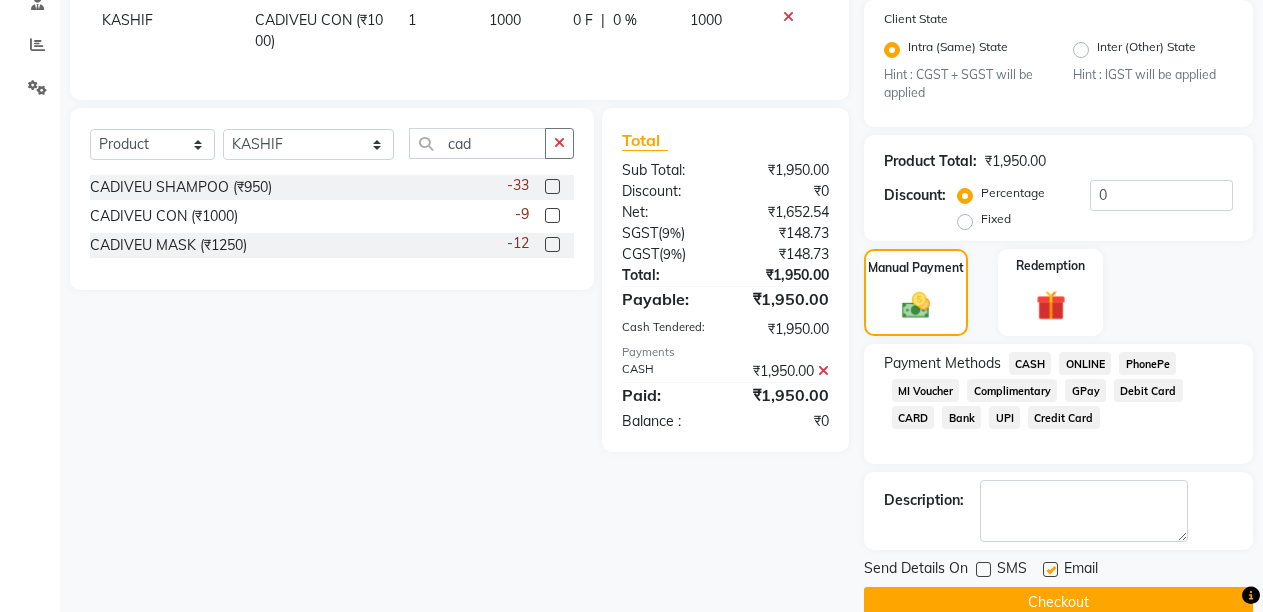 click 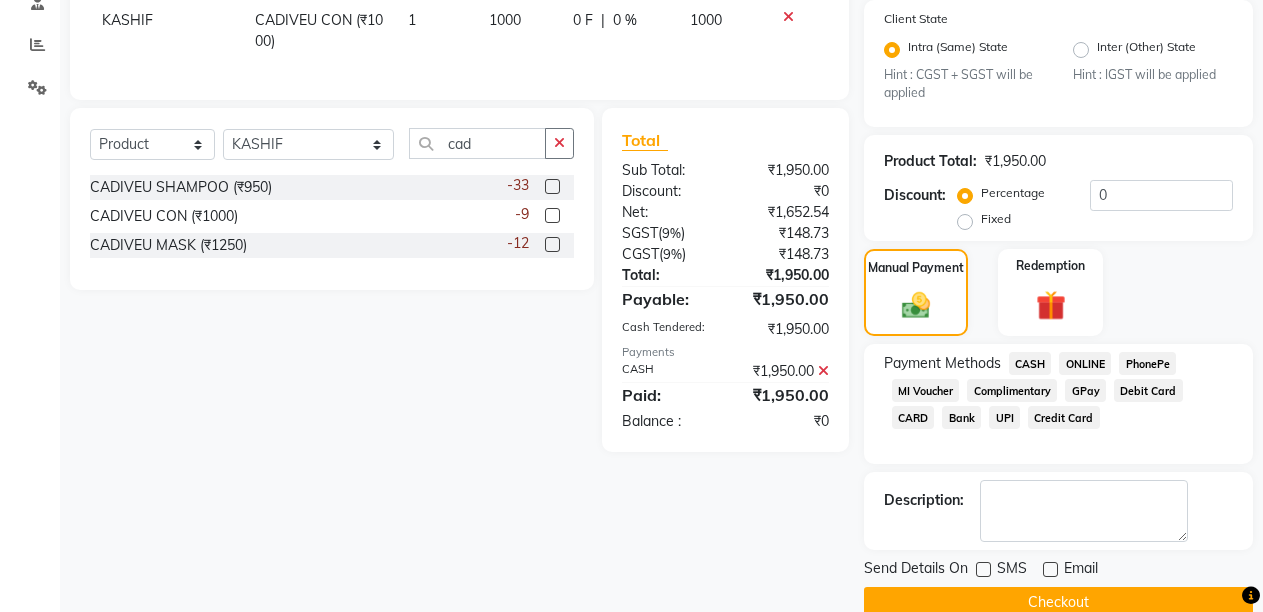 scroll, scrollTop: 434, scrollLeft: 0, axis: vertical 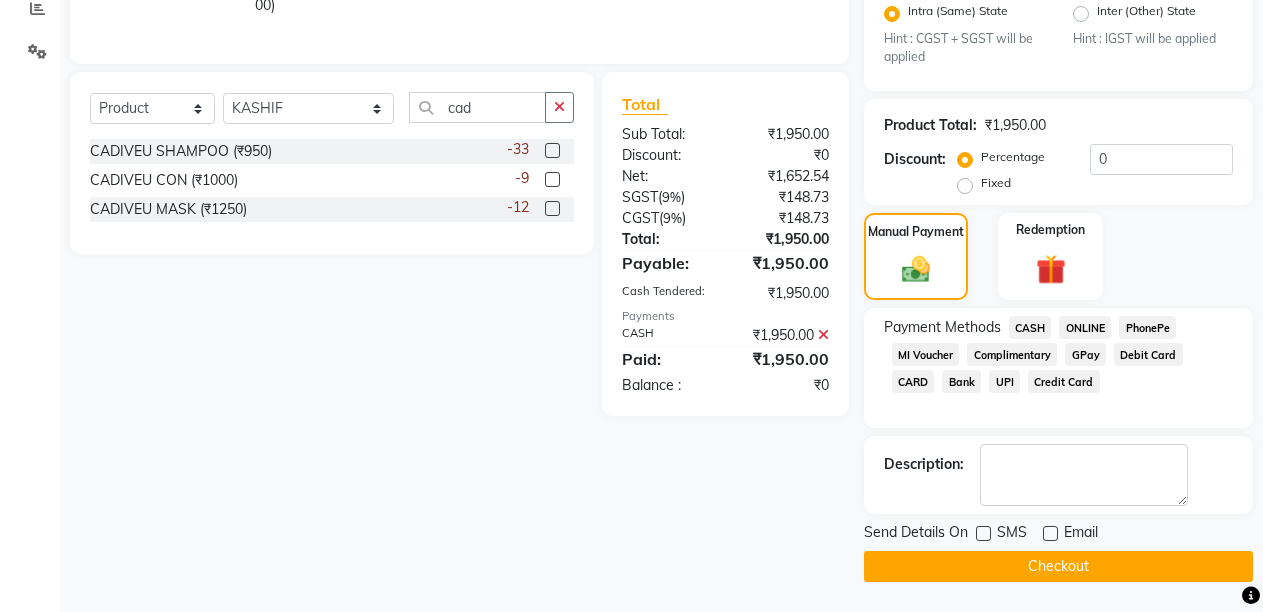 click on "Checkout" 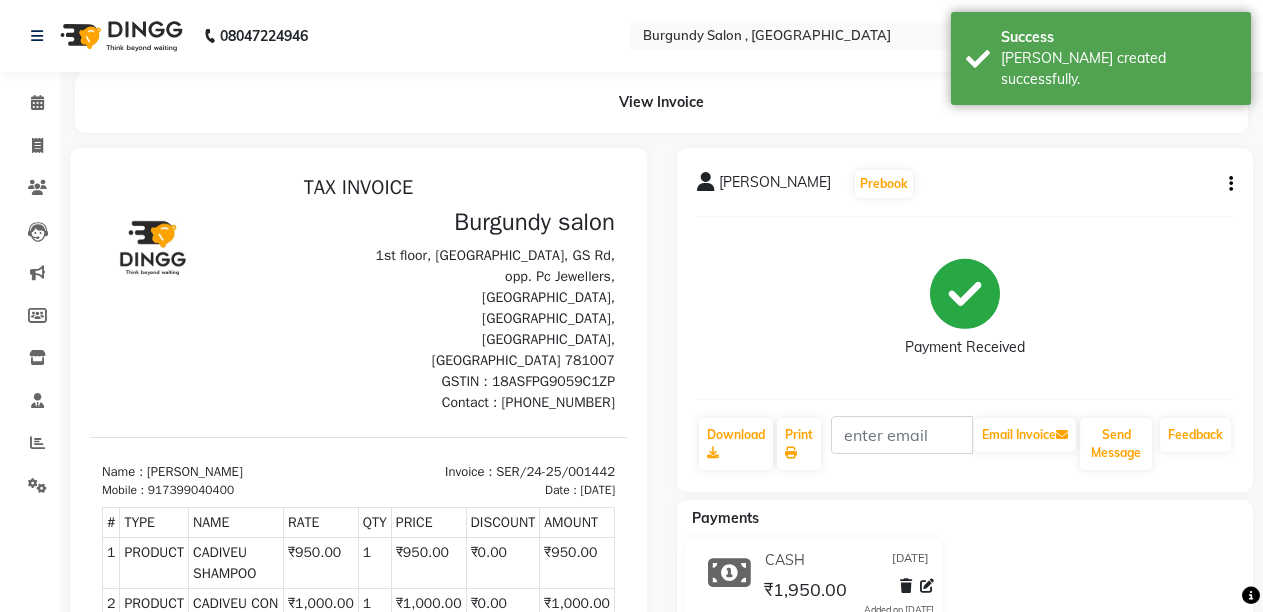 scroll, scrollTop: 0, scrollLeft: 0, axis: both 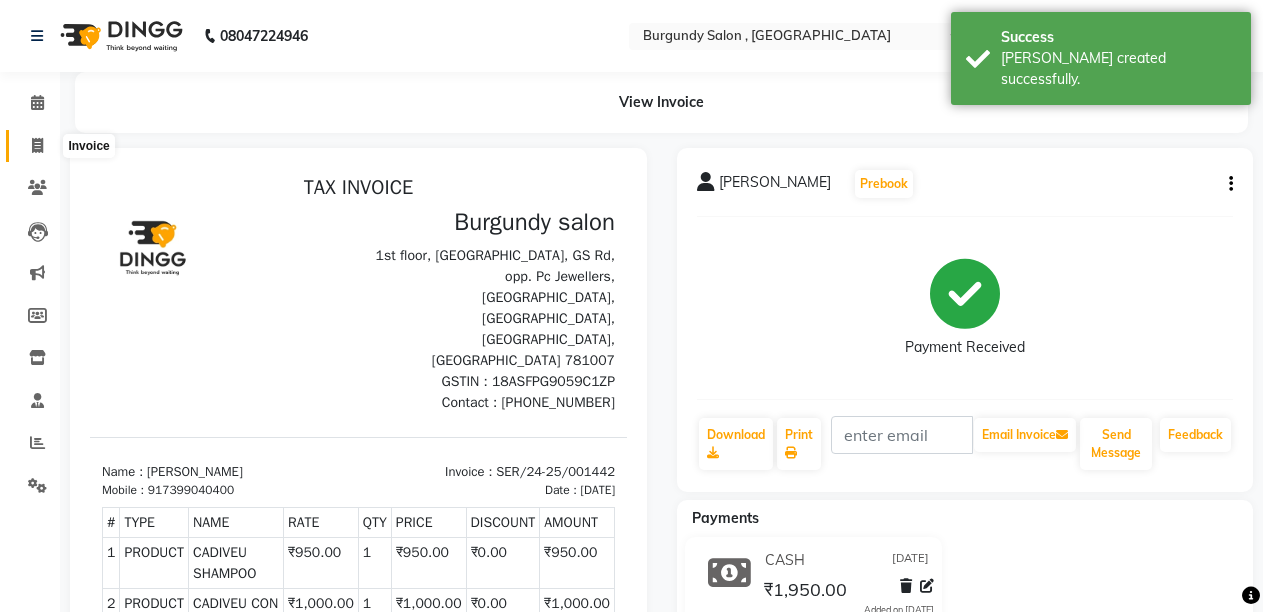 click 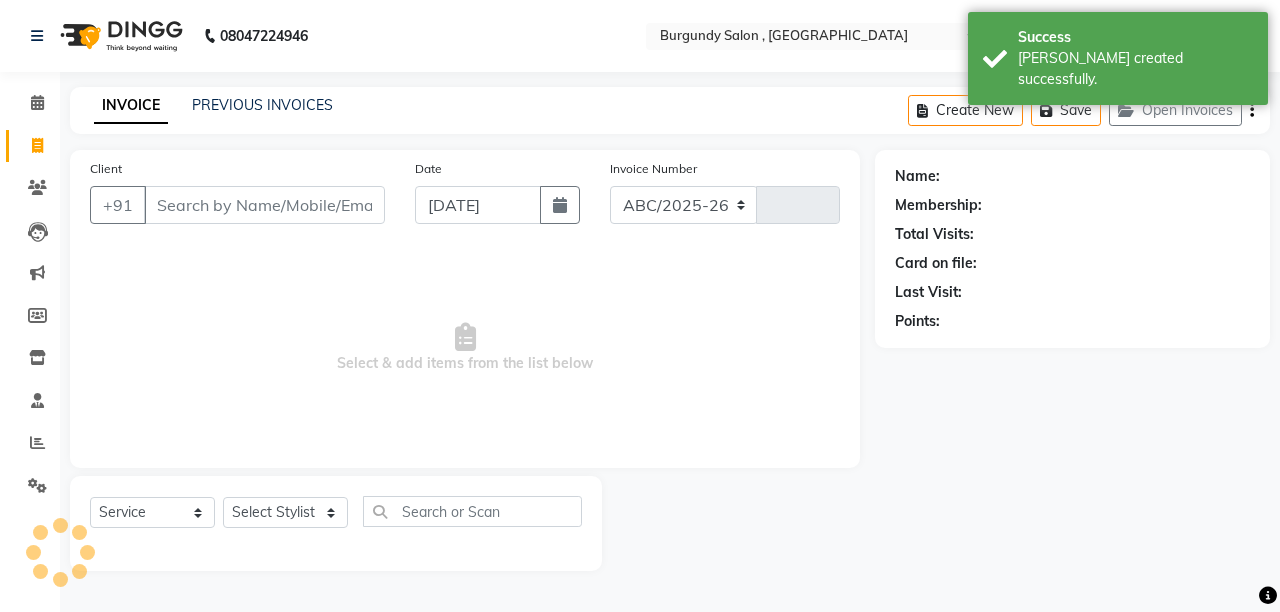 select on "5345" 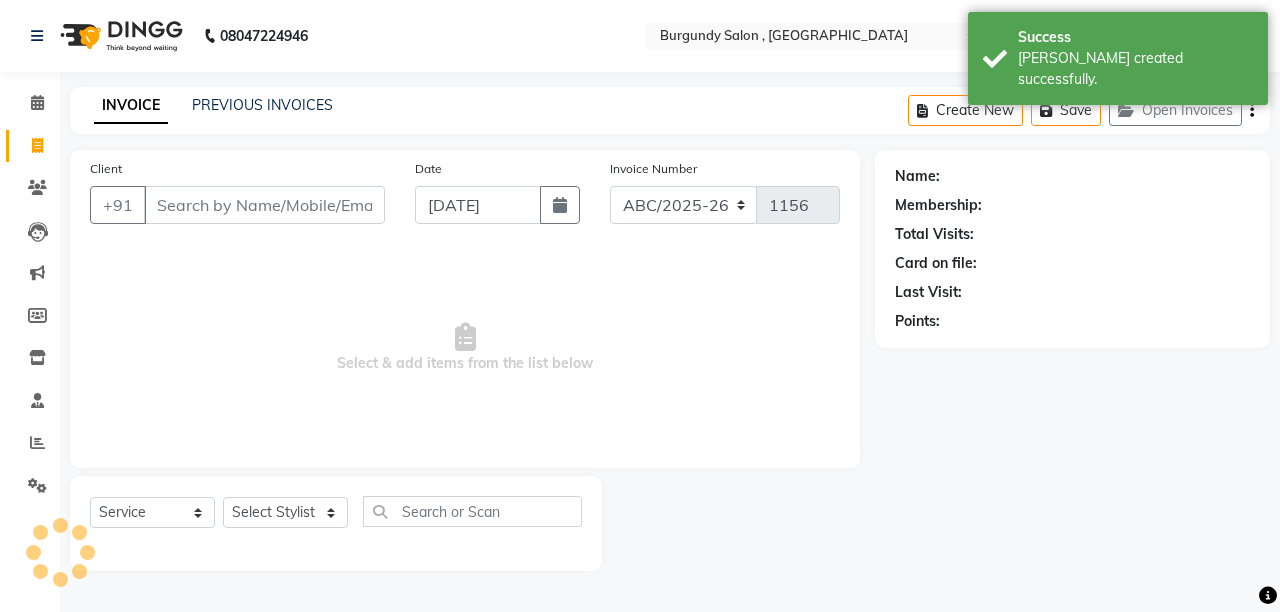 click on "Client" at bounding box center [264, 205] 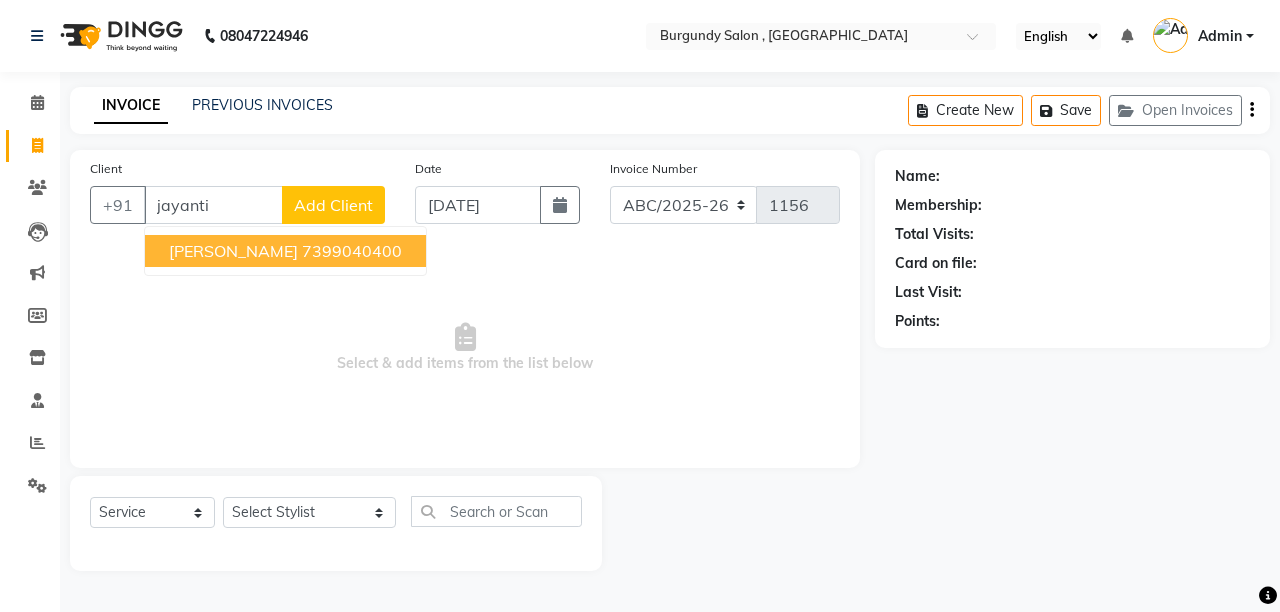 click on "JAYANTI AGARWAL" at bounding box center [233, 251] 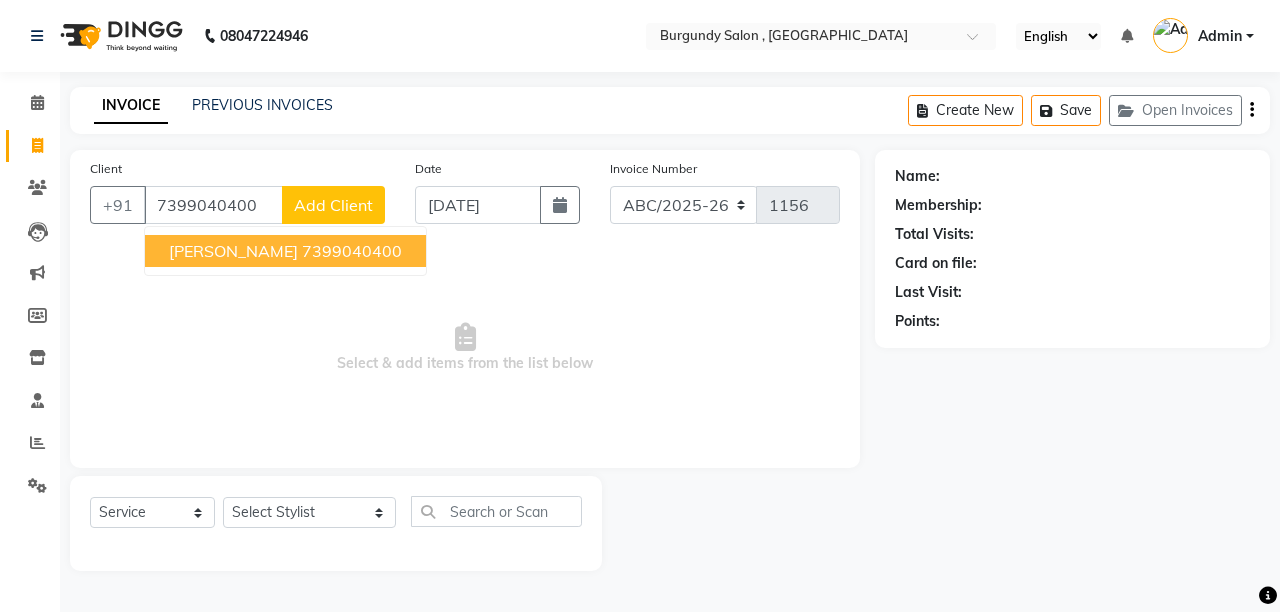 type on "7399040400" 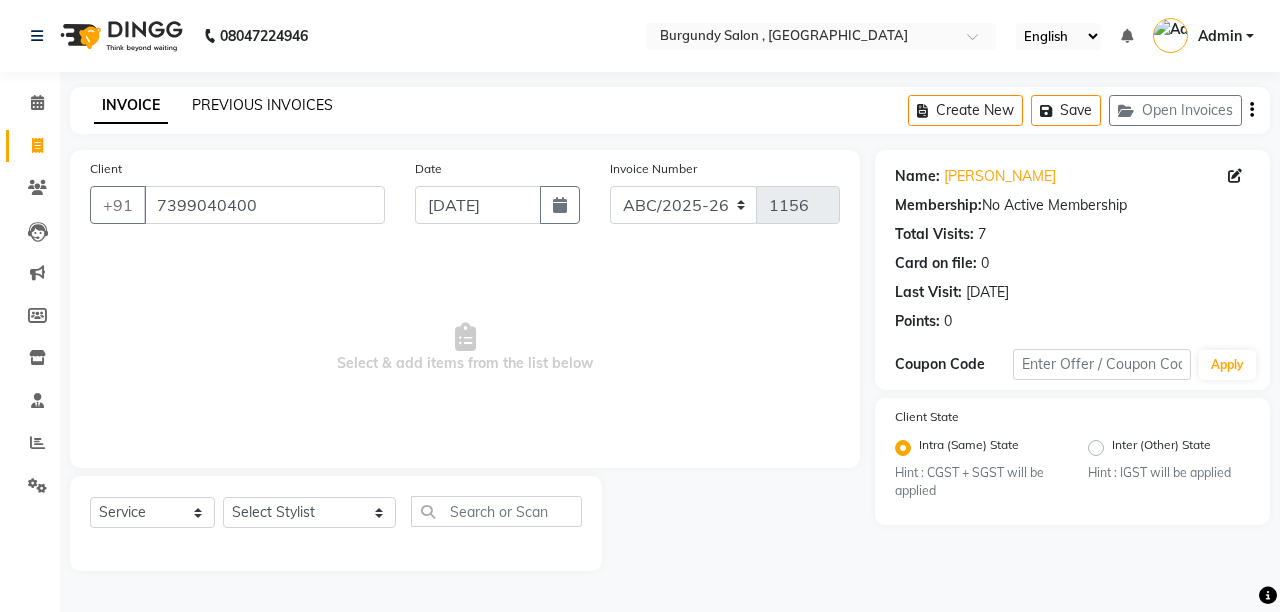click on "PREVIOUS INVOICES" 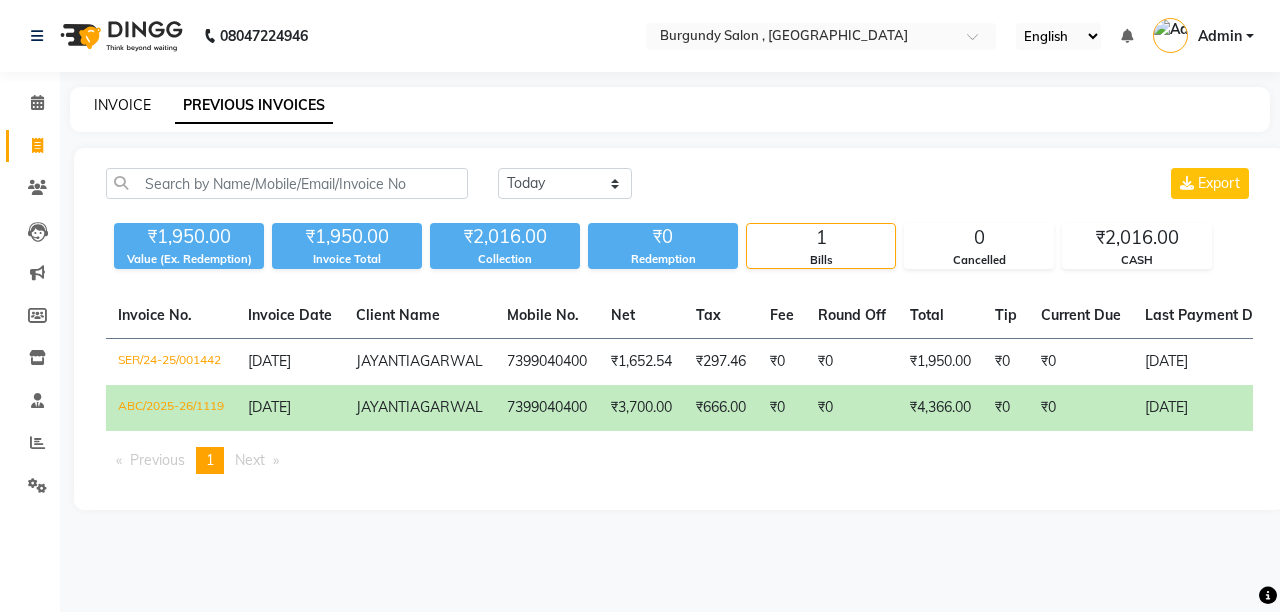 click on "INVOICE" 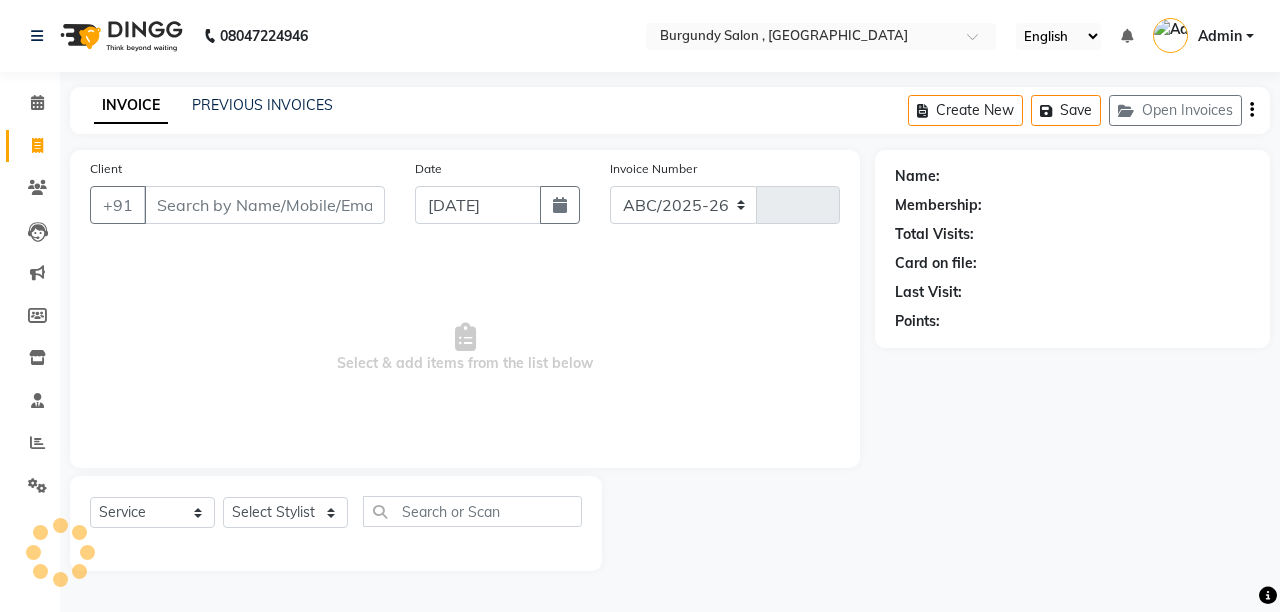 select on "5345" 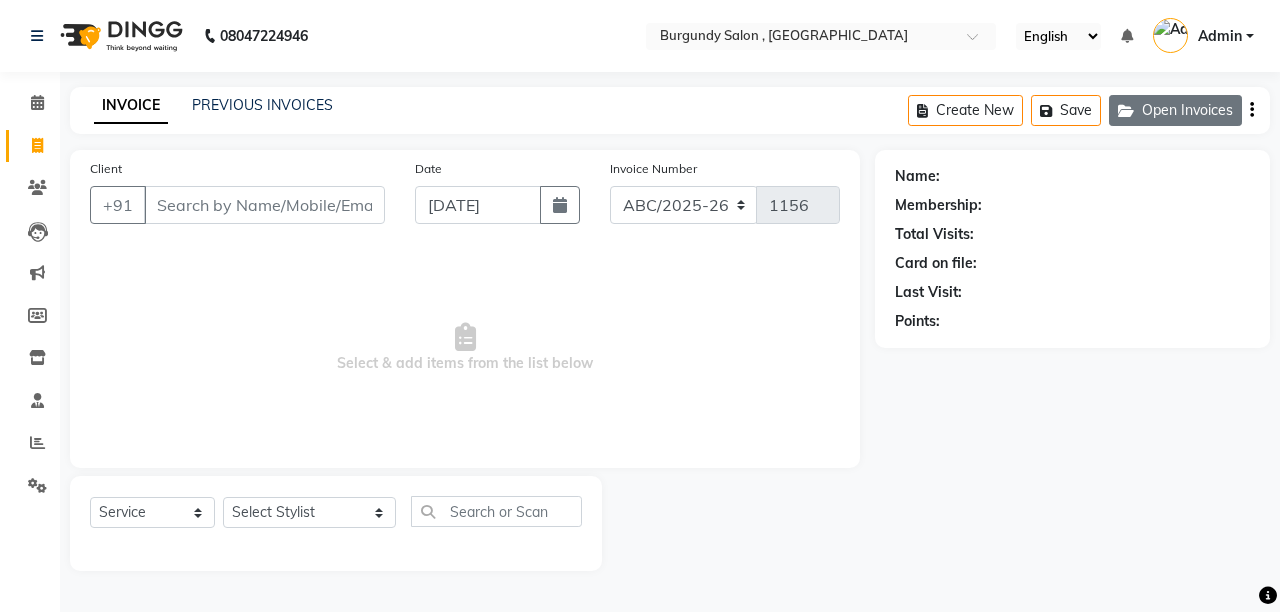 click on "Open Invoices" 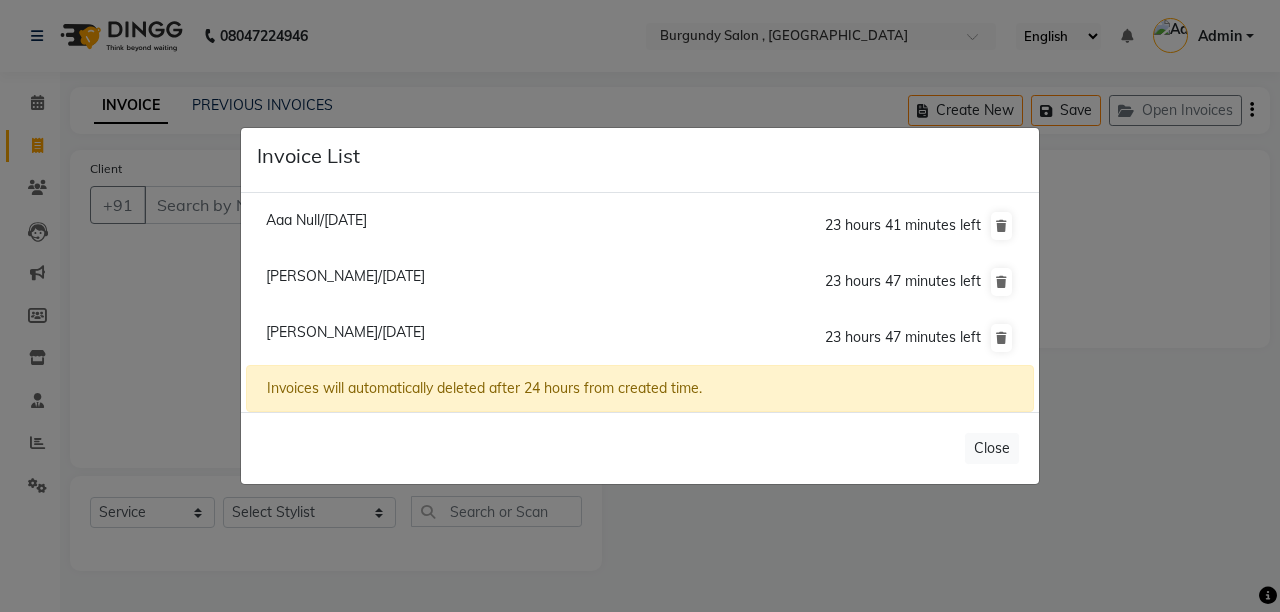 click on "Aakriti Todi/11 July 2025" 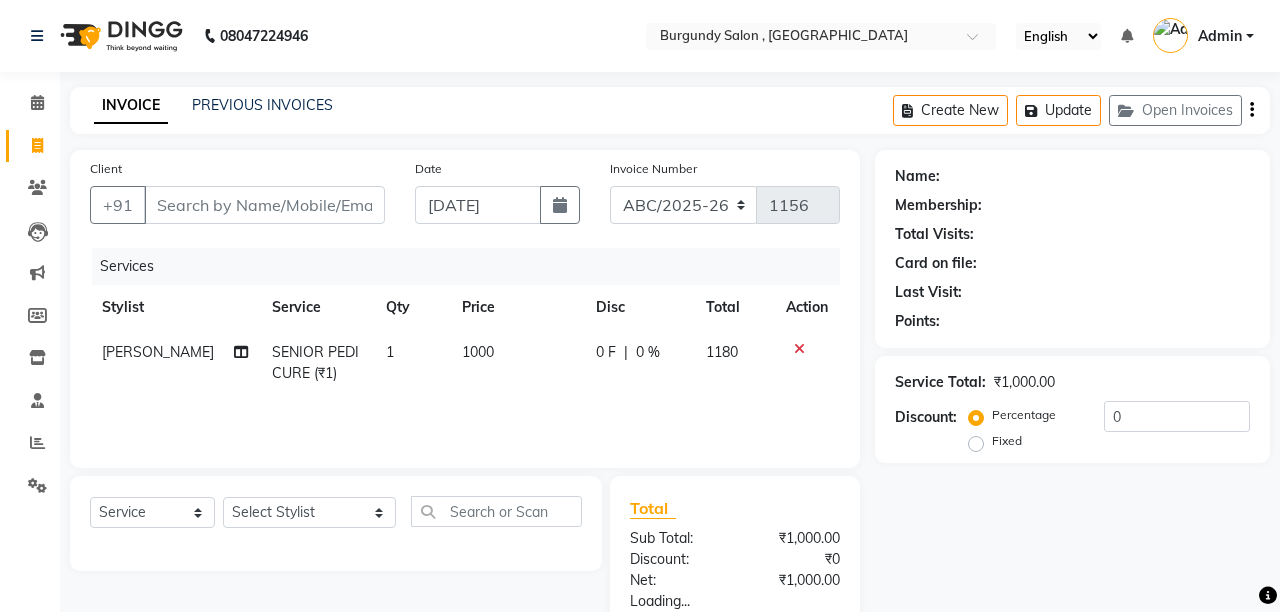 type on "8822308894" 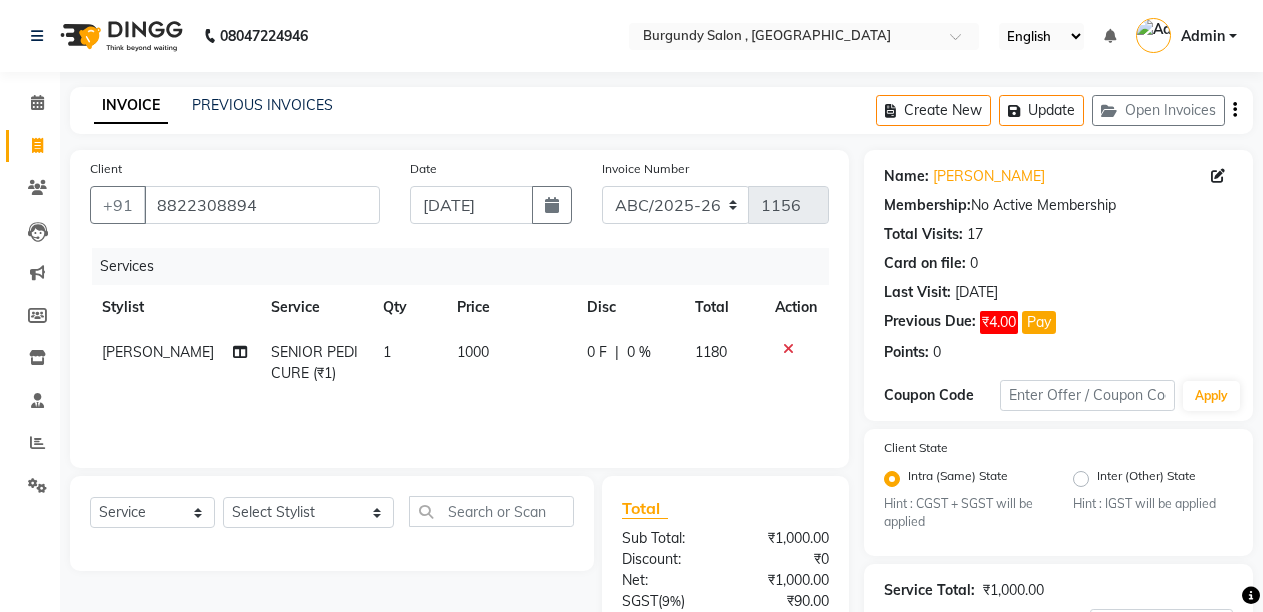 click 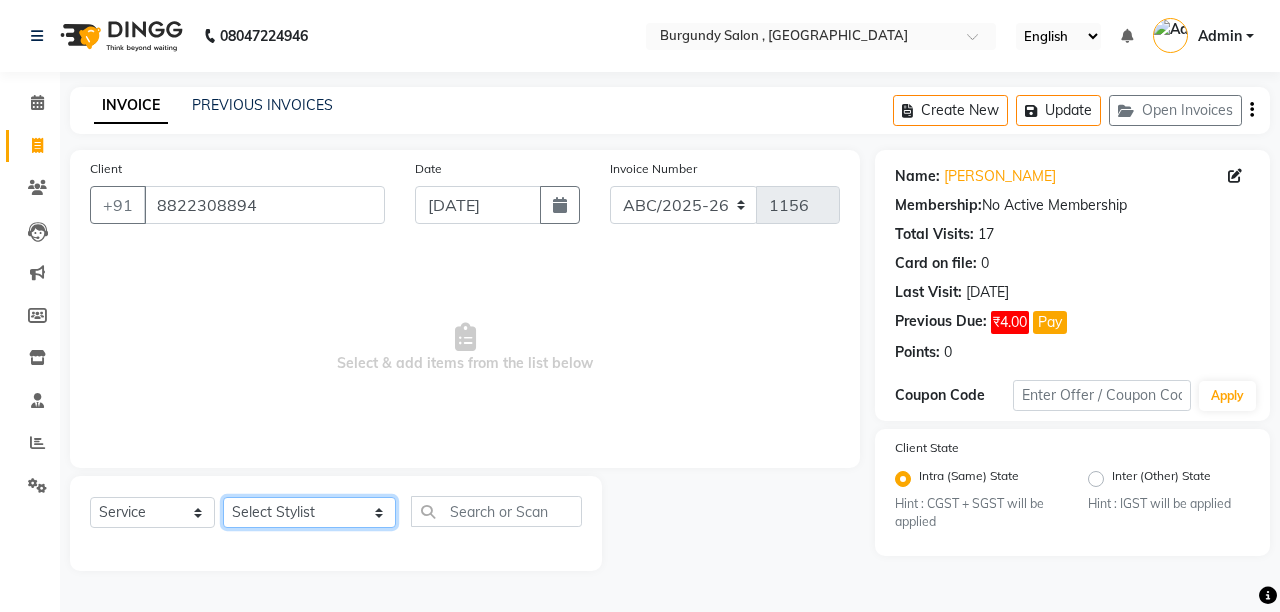 click on "Select Stylist ANIL  ANJANA BARSHA DEEPSHIKHA  DHON DAS DHON / NITUMONI EDWARD EDWARD/ LAXMI JOSHU JUNMONI KASHIF LAXI / ANJANA LAXMI LITTLE MAAM MINTUL MITALI NEETU RANA NITUMONI NITUMONI/POJA/ LAXMI NITUMONI / SAGARIKA NITUMONI/ SAGRIKA PRAKASH PUJAA Rubi RUBI / LAXMI SAGARIKA  SAGARIKA / RUBI SAHIL SAHIL / DHON SAHIL / EDWARD SAHIL/ JOSHU SAHIL/JOSHU/PRAKASH/ RUBI SAHIL/NITUMONI/ MITALI SAHIL/ RUBI SHABIR SHADHAB SIMA KALITA SONALI DEKA SOPEM staff 1 staff 1 TANU" 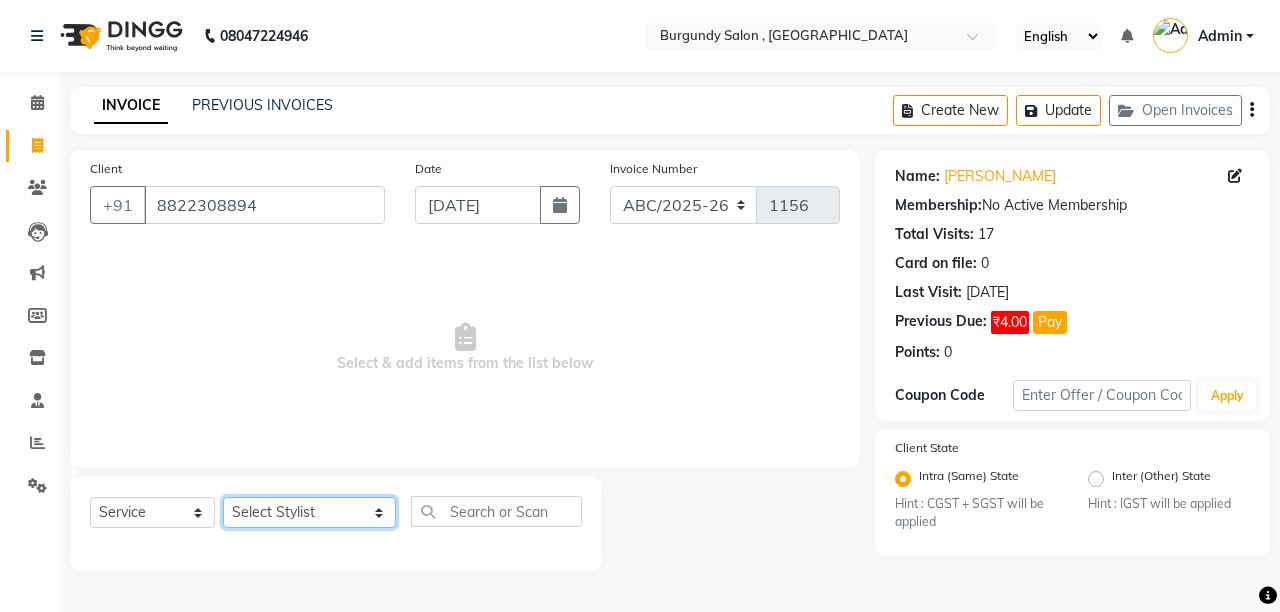 select on "32580" 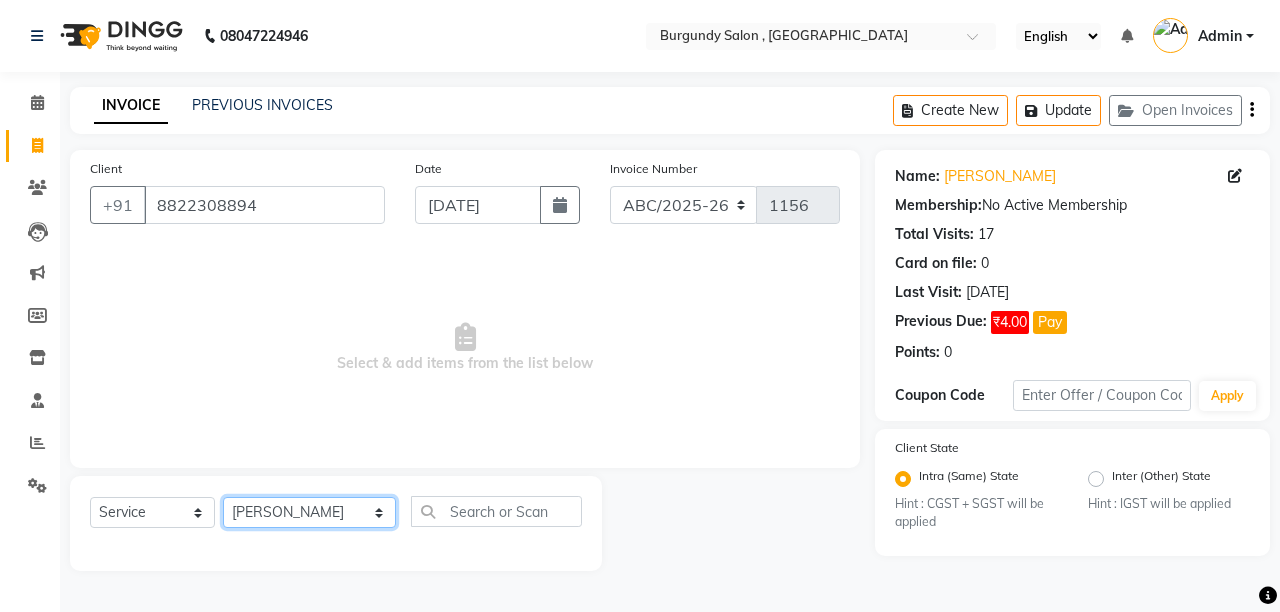 click on "Select Stylist ANIL  ANJANA BARSHA DEEPSHIKHA  DHON DAS DHON / NITUMONI EDWARD EDWARD/ LAXMI JOSHU JUNMONI KASHIF LAXI / ANJANA LAXMI LITTLE MAAM MINTUL MITALI NEETU RANA NITUMONI NITUMONI/POJA/ LAXMI NITUMONI / SAGARIKA NITUMONI/ SAGRIKA PRAKASH PUJAA Rubi RUBI / LAXMI SAGARIKA  SAGARIKA / RUBI SAHIL SAHIL / DHON SAHIL / EDWARD SAHIL/ JOSHU SAHIL/JOSHU/PRAKASH/ RUBI SAHIL/NITUMONI/ MITALI SAHIL/ RUBI SHABIR SHADHAB SIMA KALITA SONALI DEKA SOPEM staff 1 staff 1 TANU" 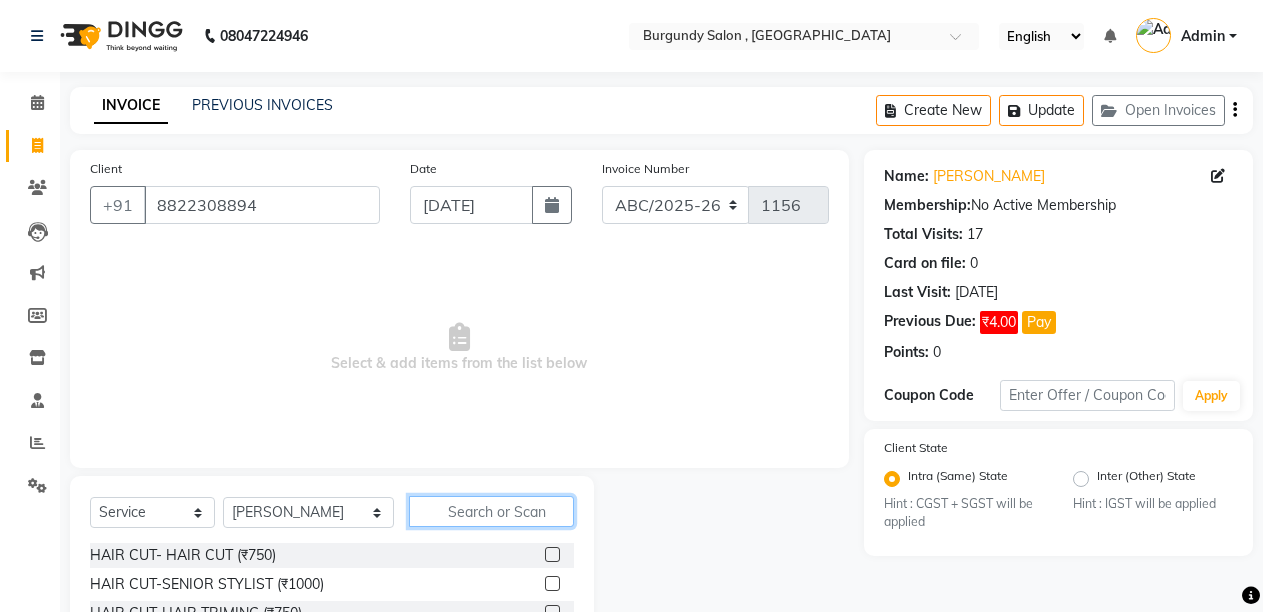 click 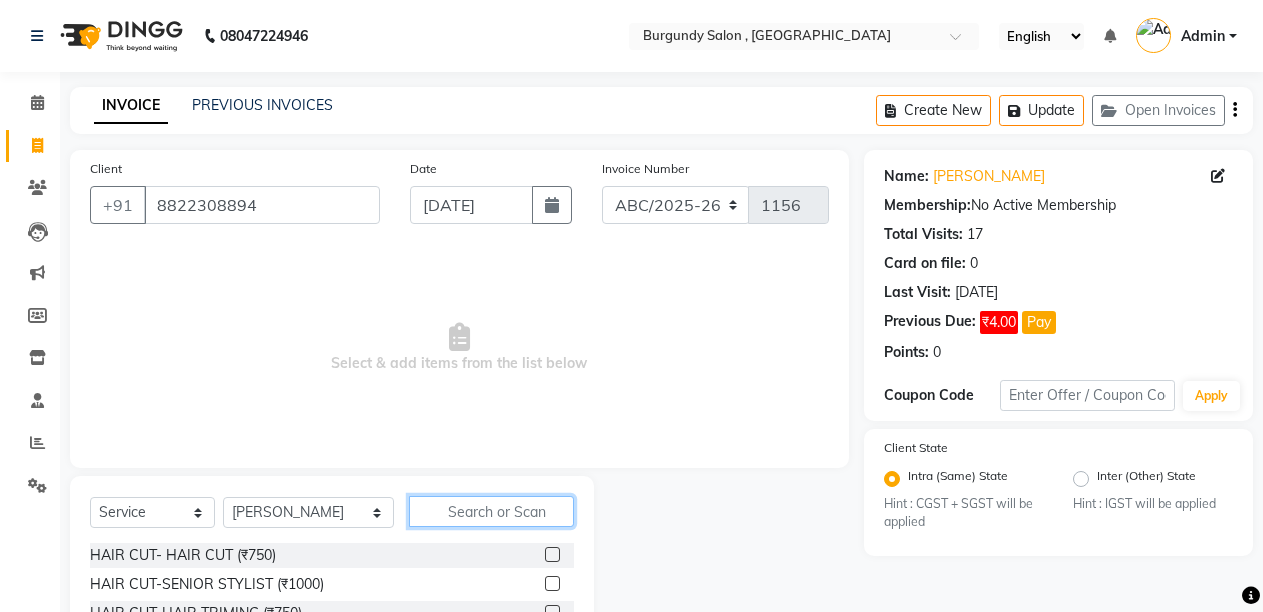 click 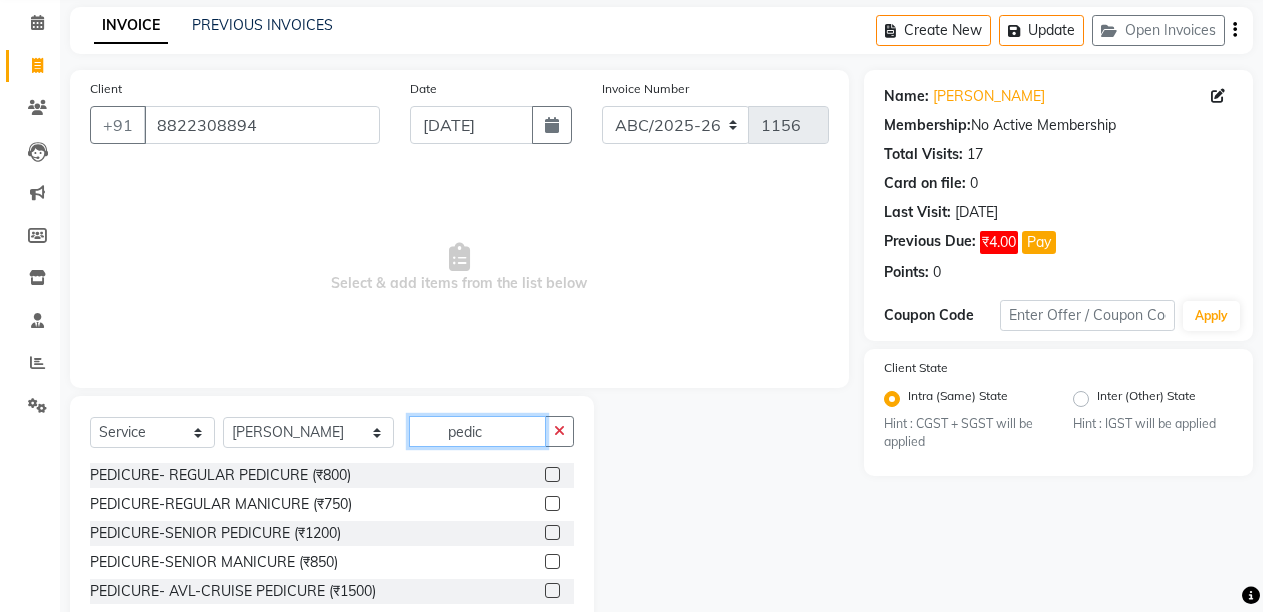 scroll, scrollTop: 120, scrollLeft: 0, axis: vertical 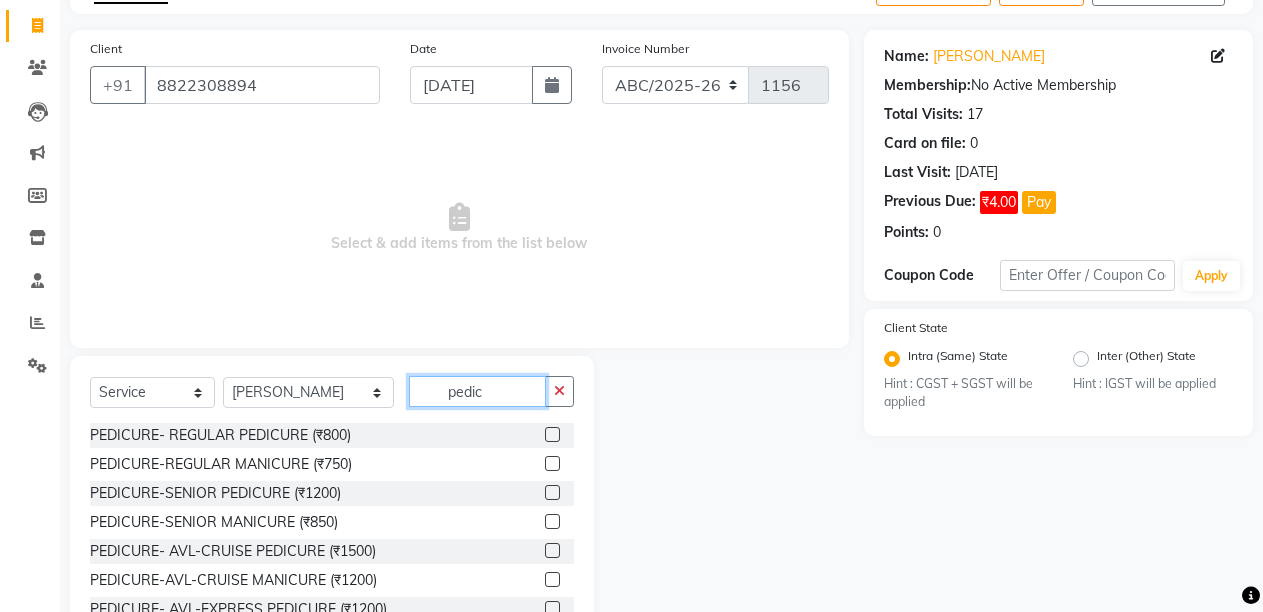 type on "pedic" 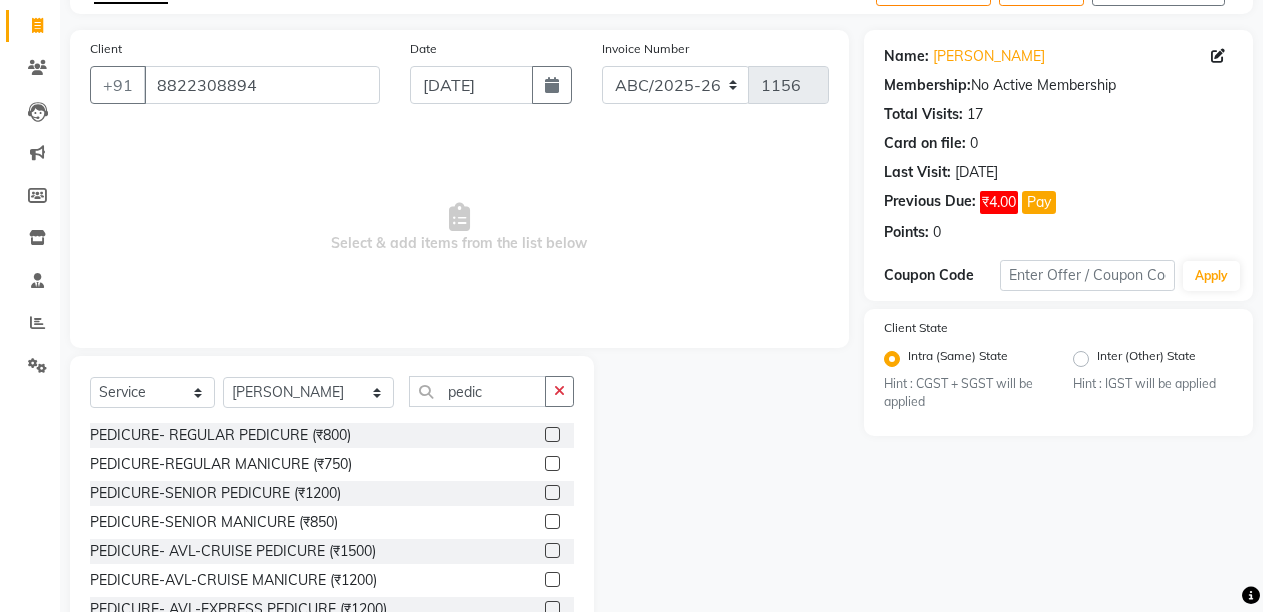 click 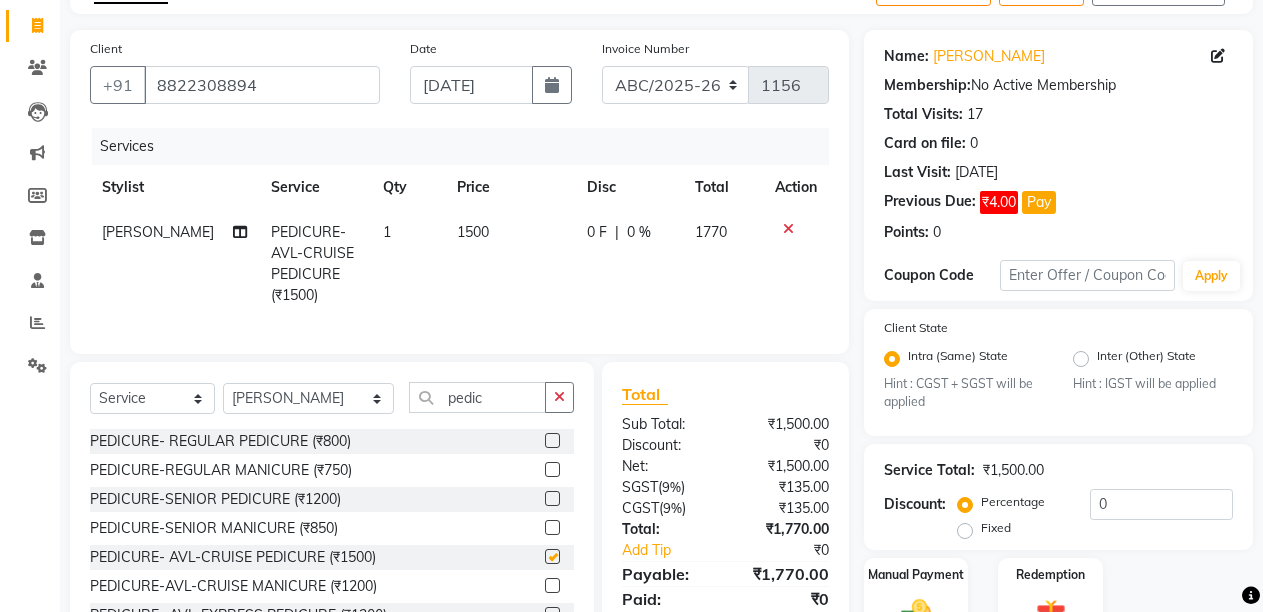 checkbox on "false" 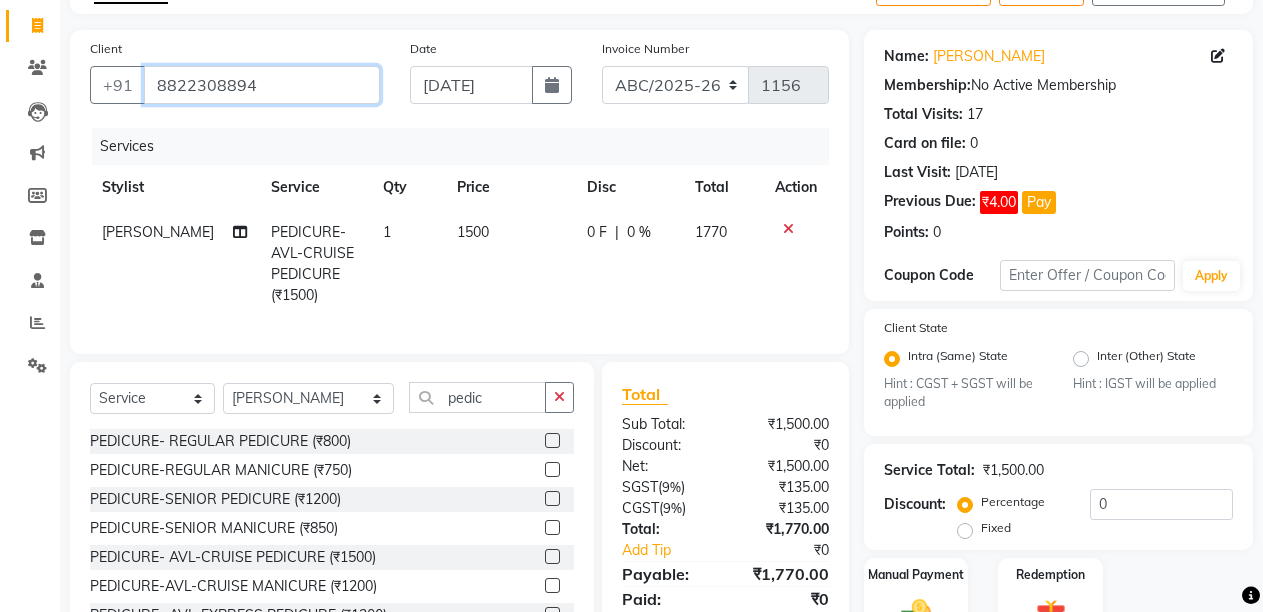 click on "8822308894" at bounding box center [262, 85] 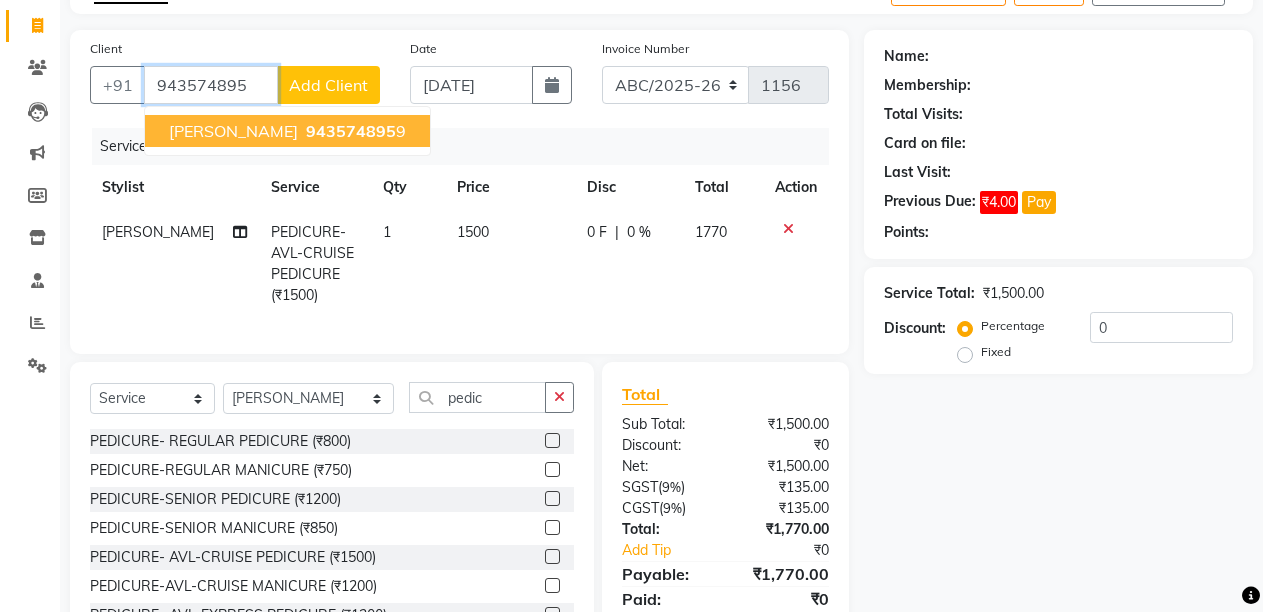 click on "943574895" at bounding box center [351, 131] 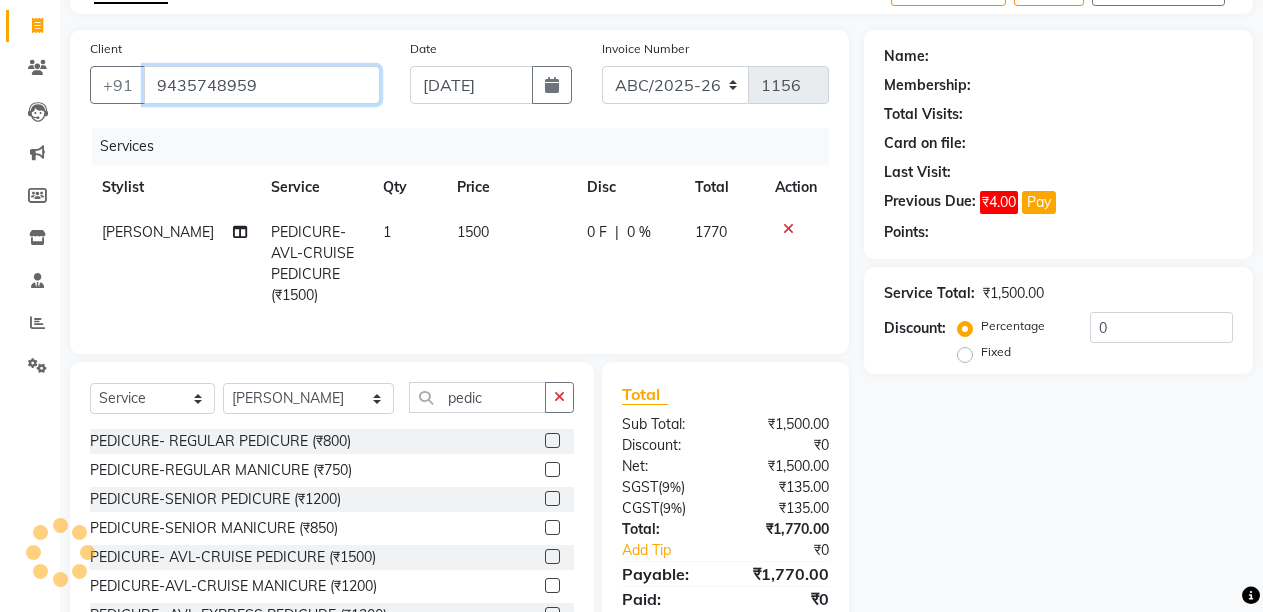 type on "9435748959" 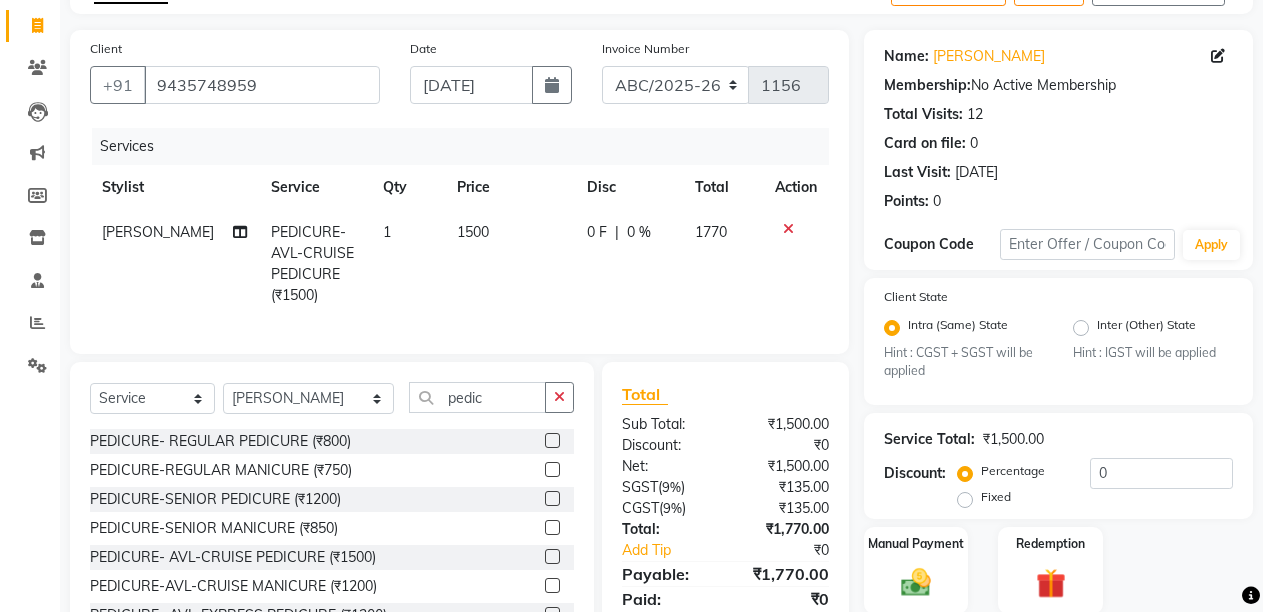 scroll, scrollTop: 212, scrollLeft: 0, axis: vertical 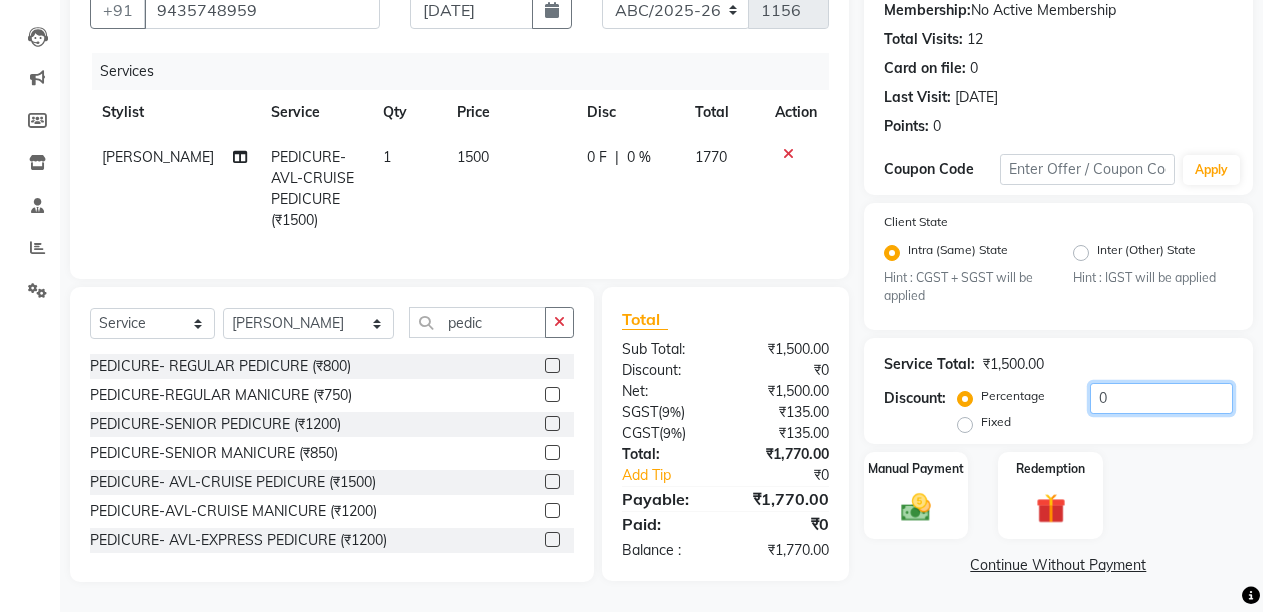 click on "0" 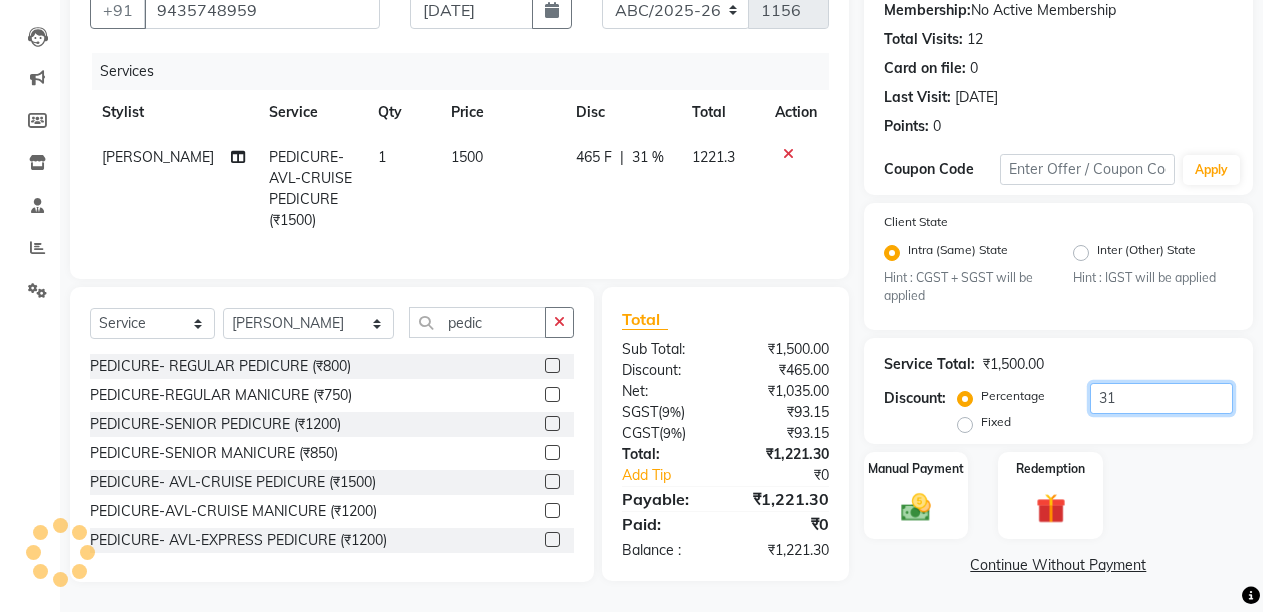 type on "32" 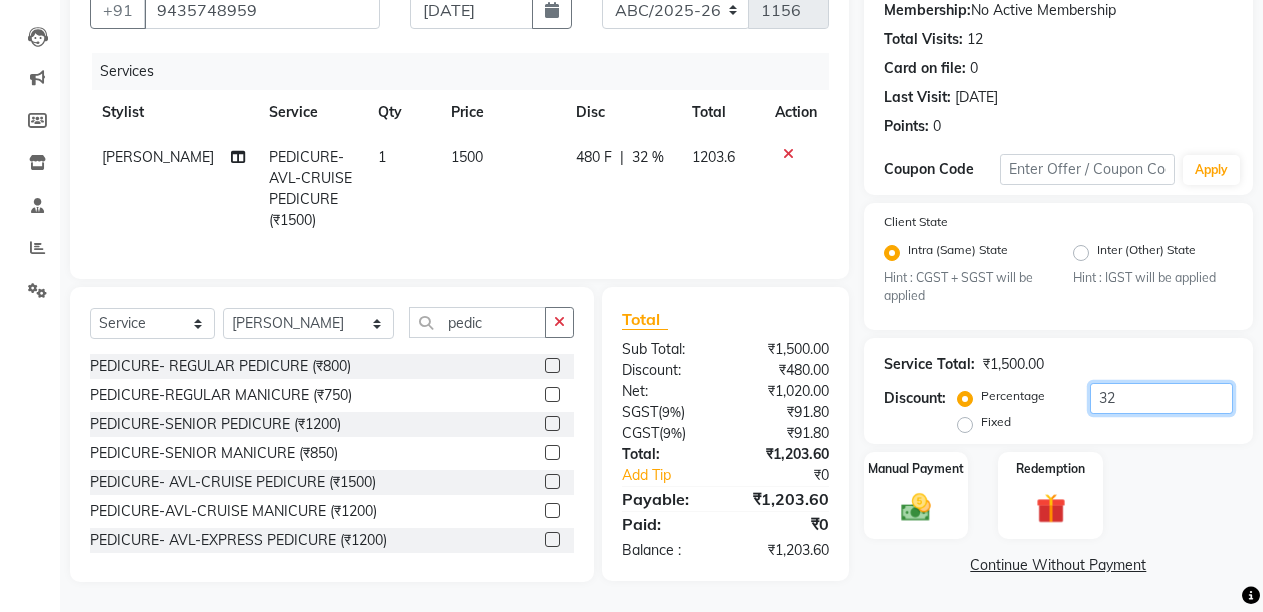 scroll, scrollTop: 0, scrollLeft: 0, axis: both 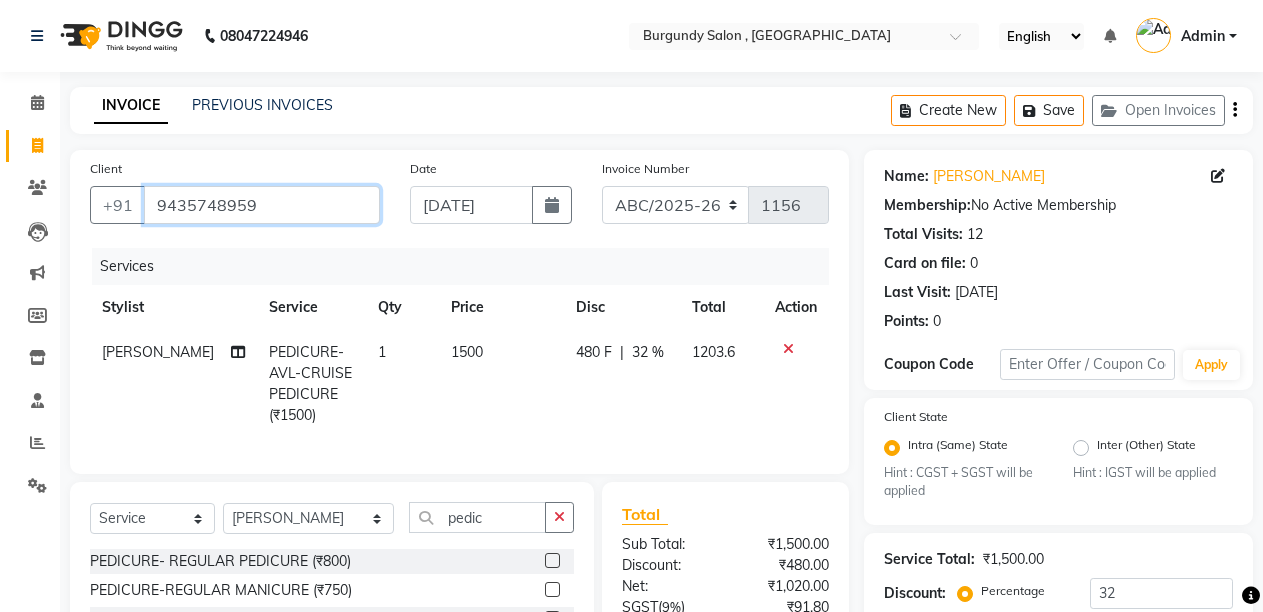 click on "9435748959" at bounding box center [262, 205] 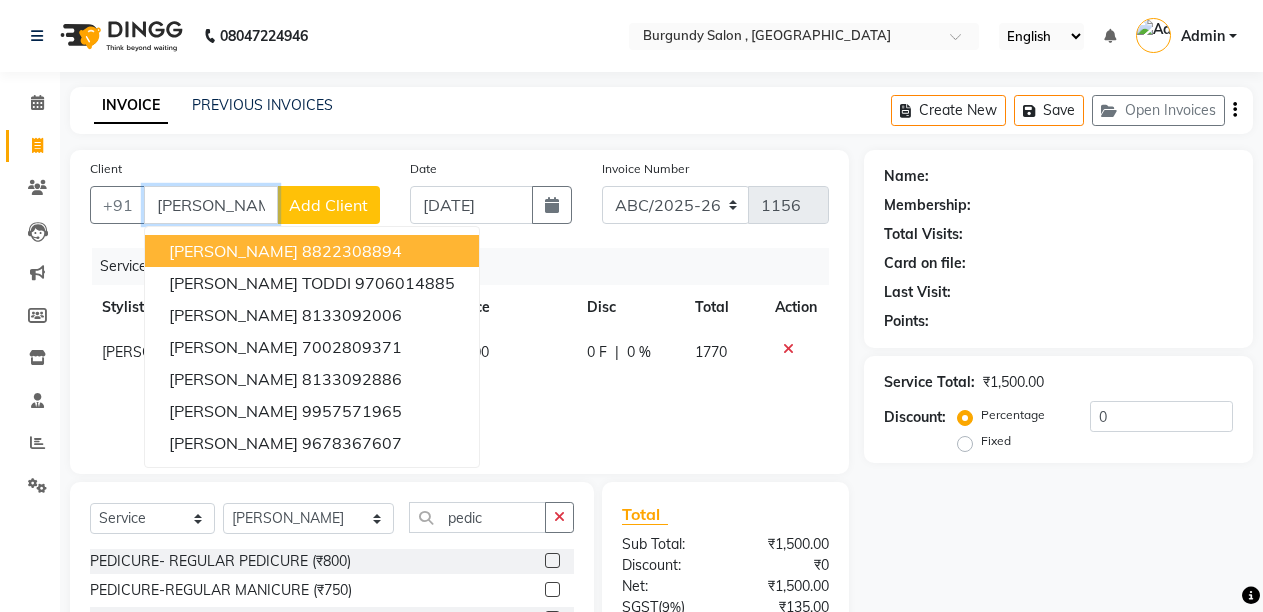 click on "AAKRITI TODI" at bounding box center (233, 251) 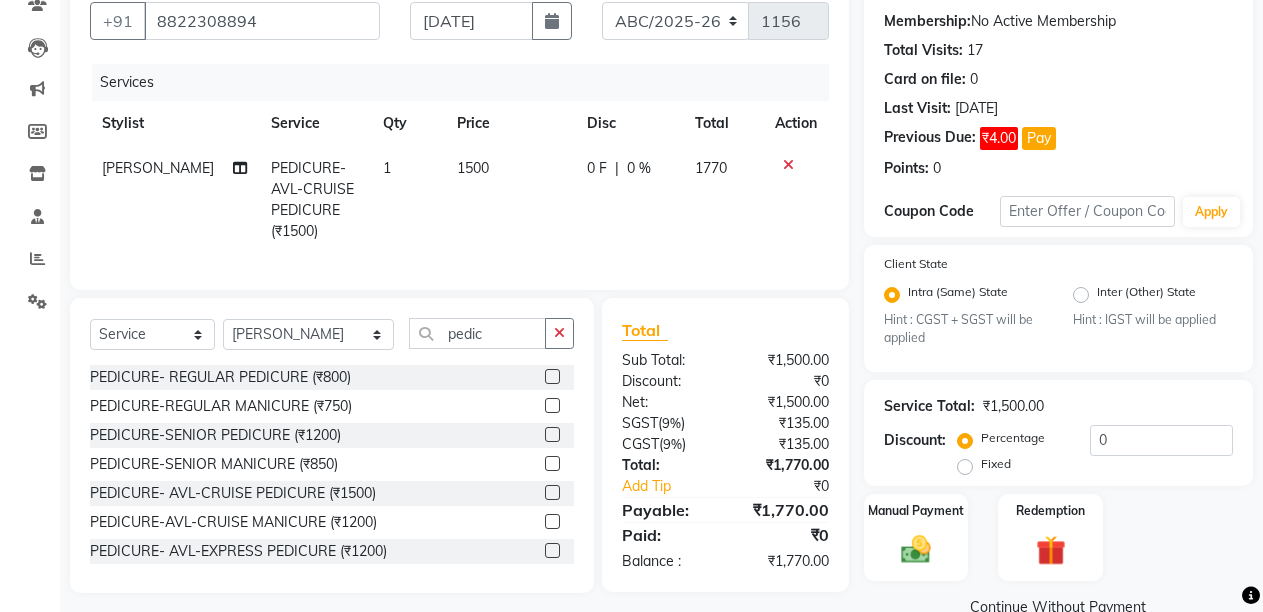 scroll, scrollTop: 224, scrollLeft: 0, axis: vertical 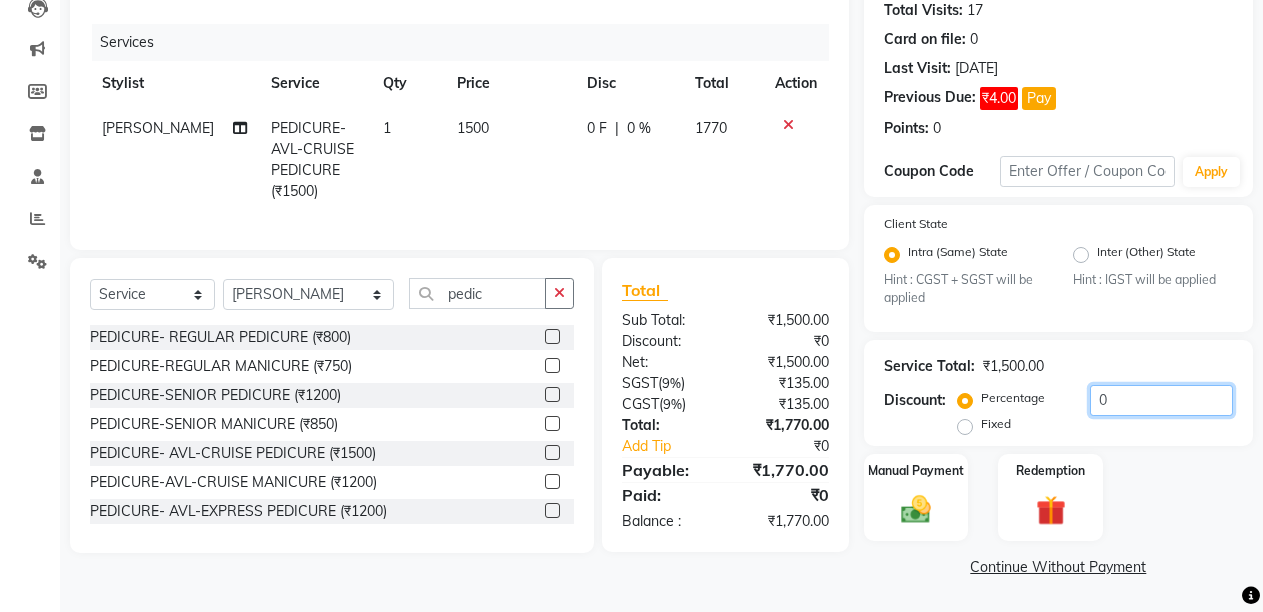 click on "0" 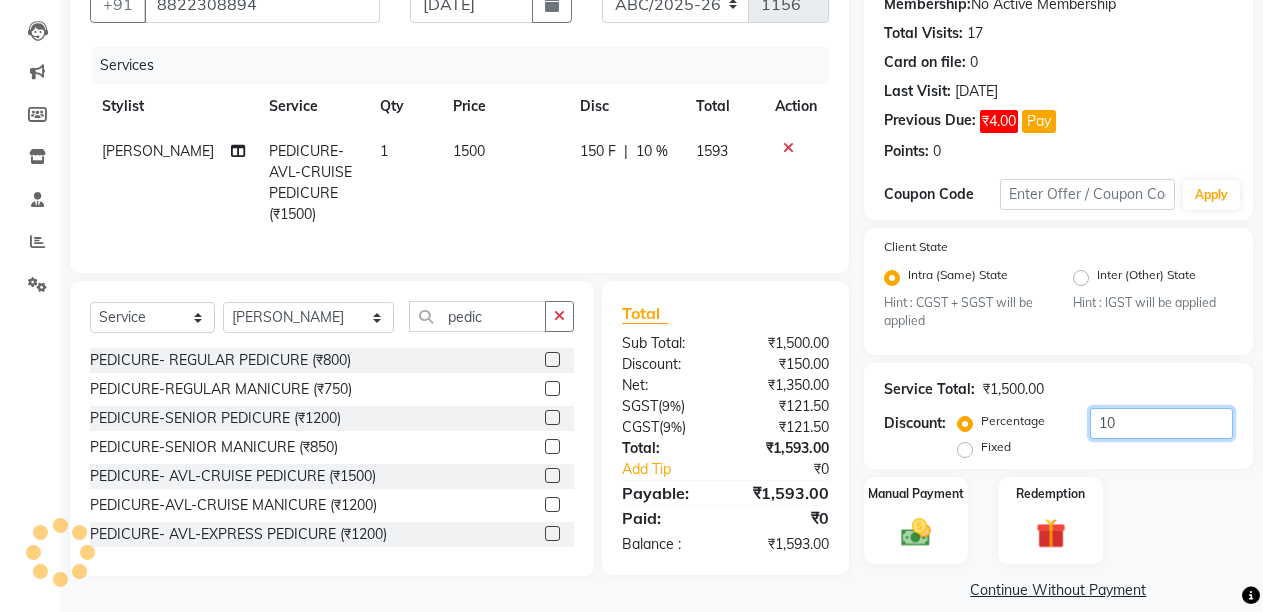 scroll, scrollTop: 224, scrollLeft: 0, axis: vertical 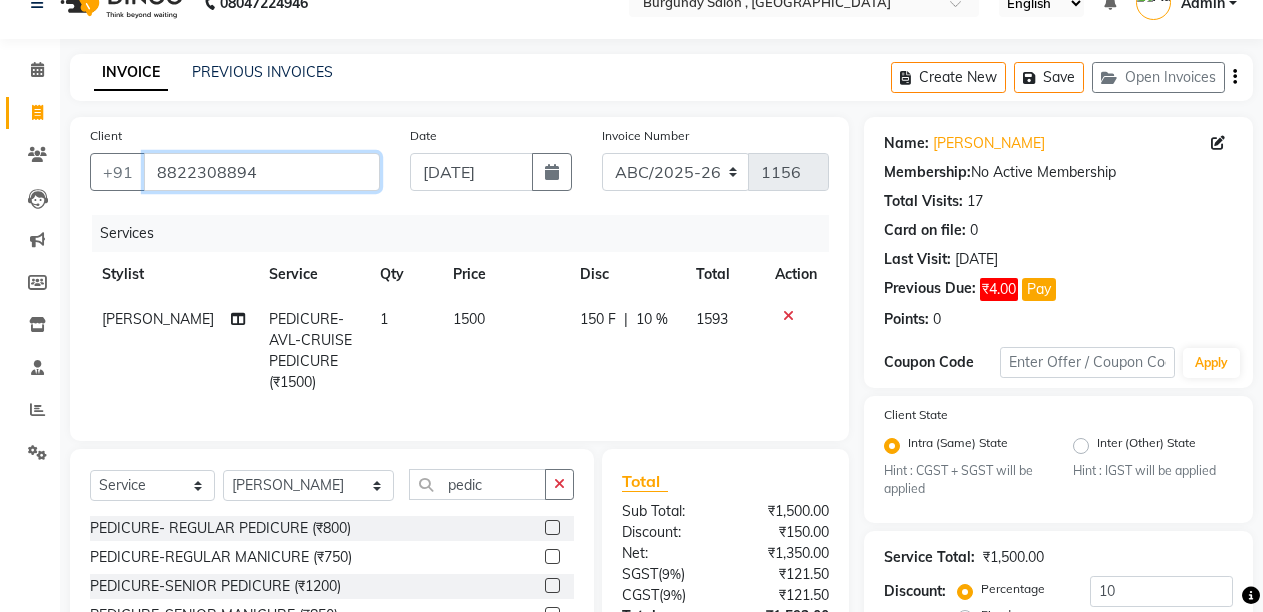 click on "8822308894" at bounding box center (262, 172) 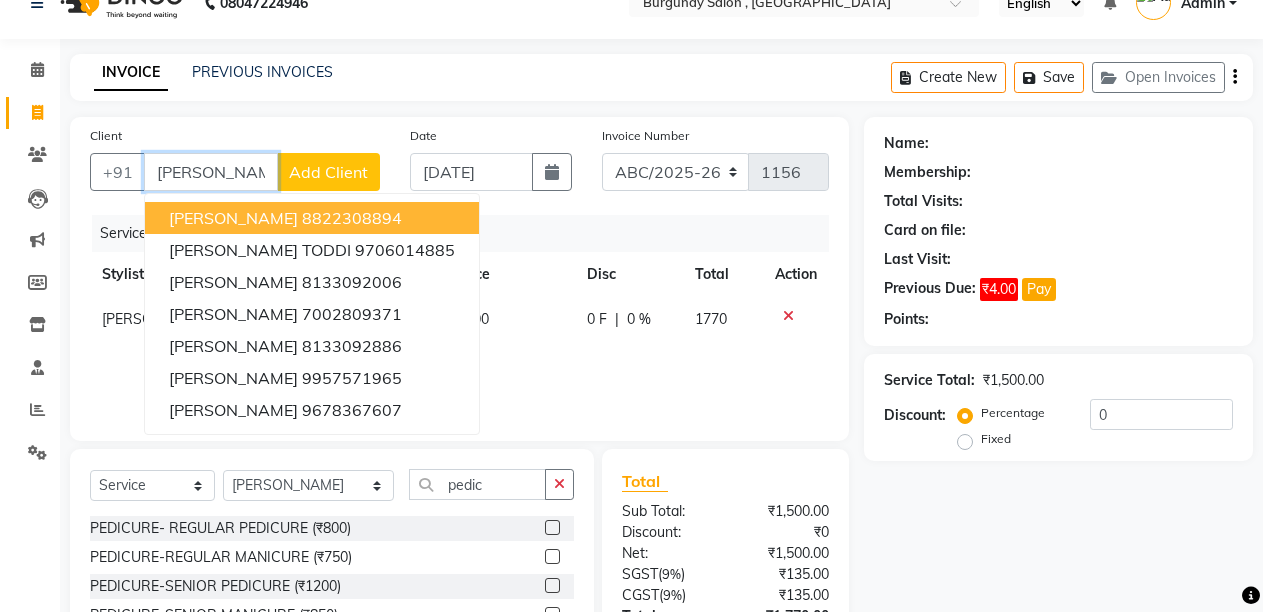 click on "8822308894" at bounding box center (352, 218) 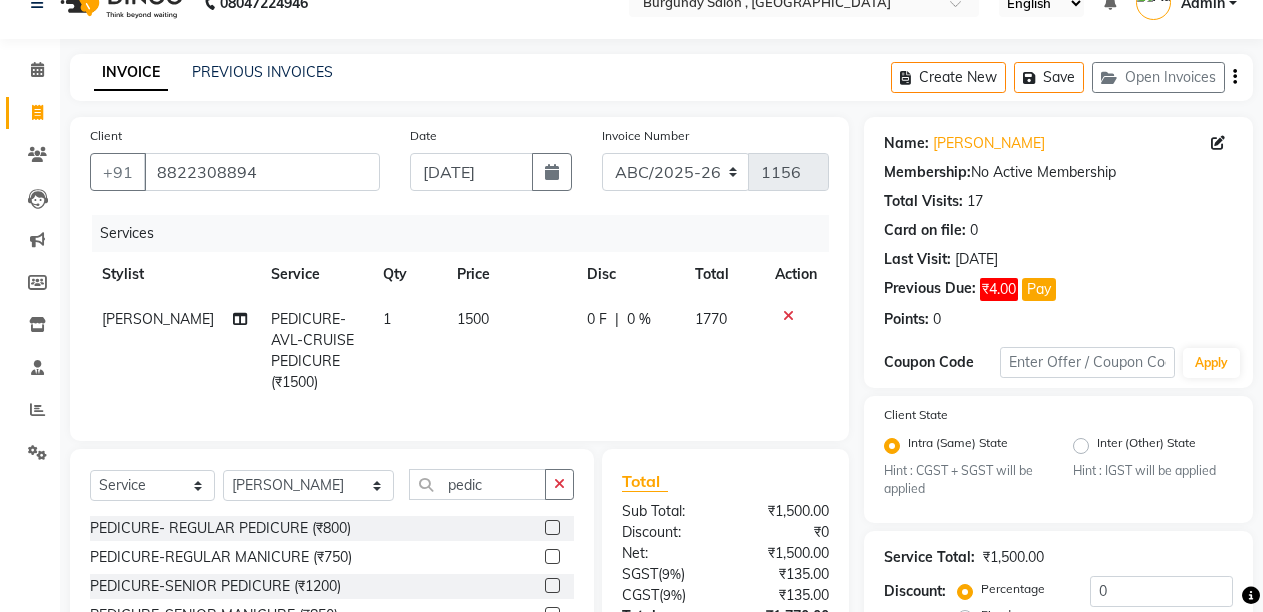 scroll, scrollTop: 202, scrollLeft: 0, axis: vertical 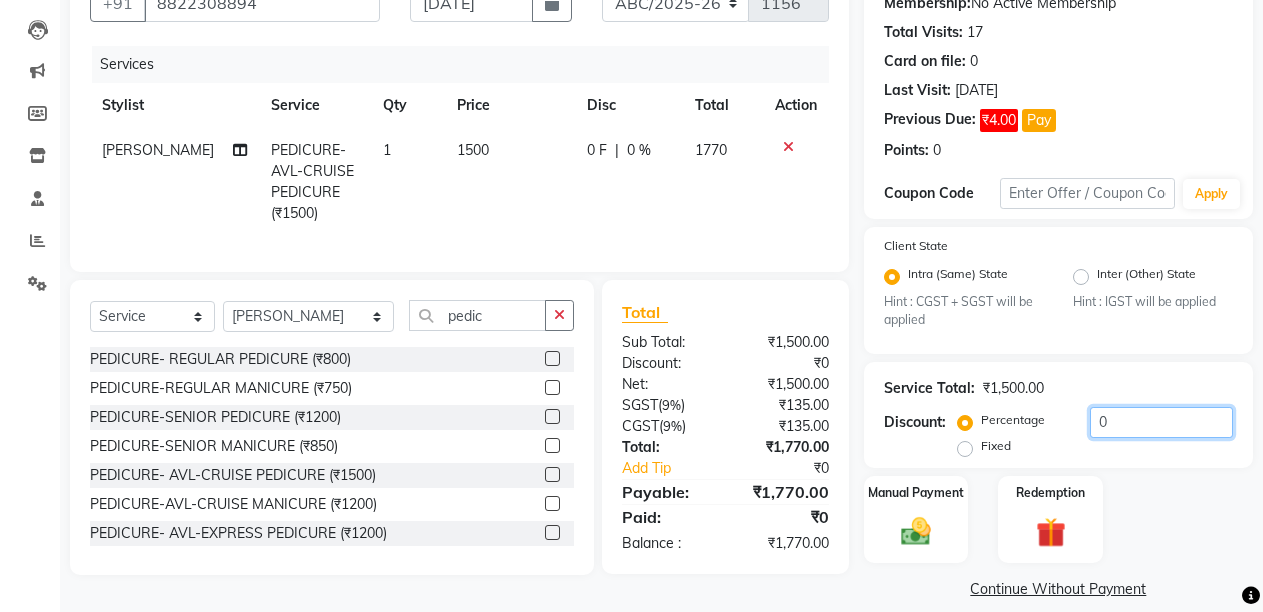 click on "0" 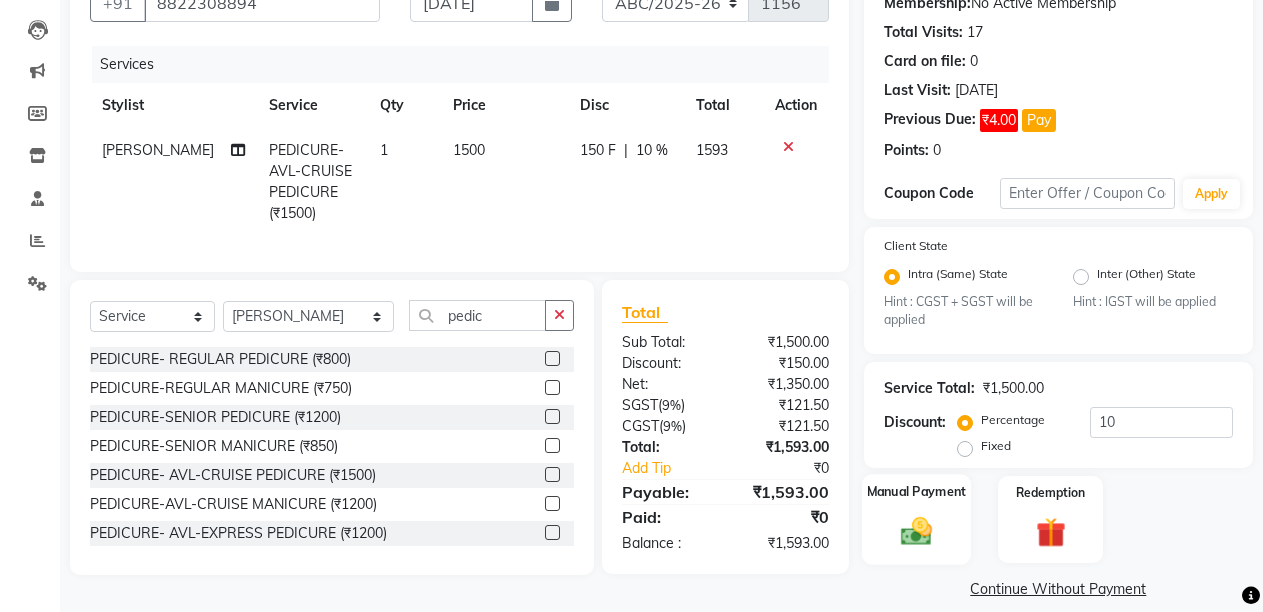 click 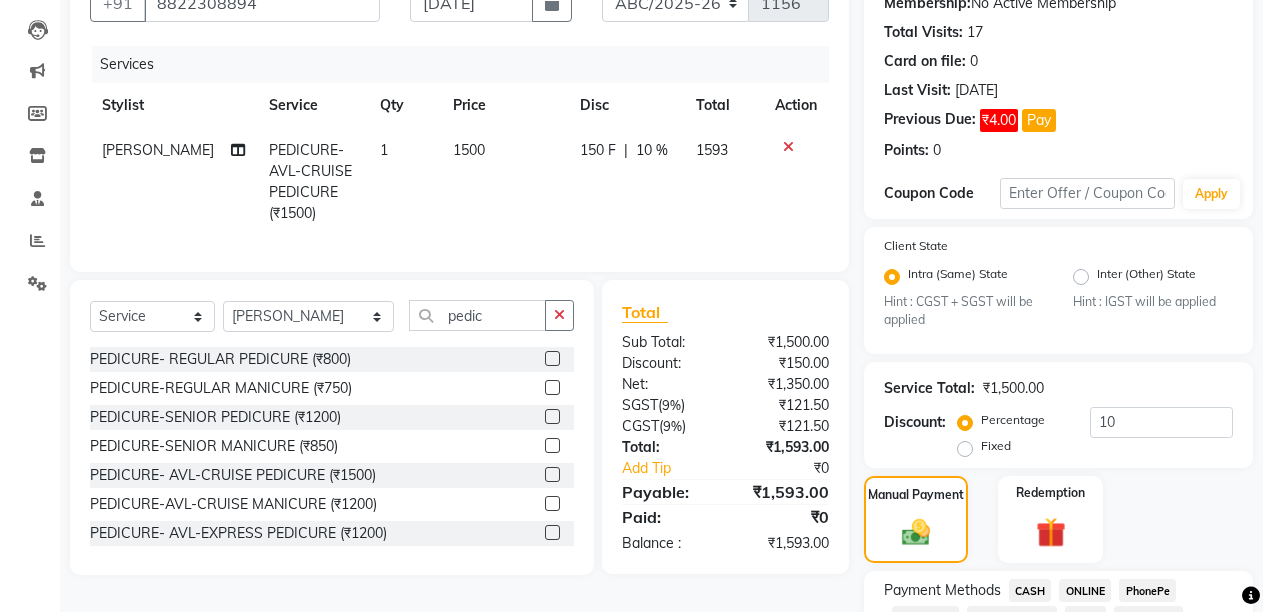 scroll, scrollTop: 352, scrollLeft: 0, axis: vertical 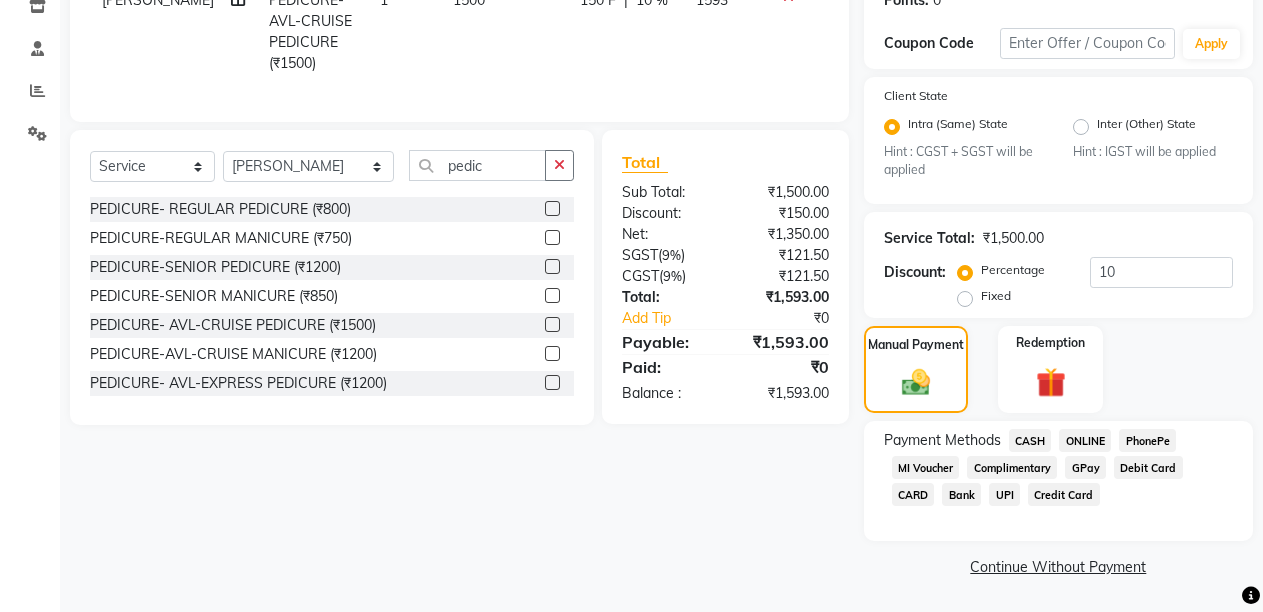 click on "CASH" 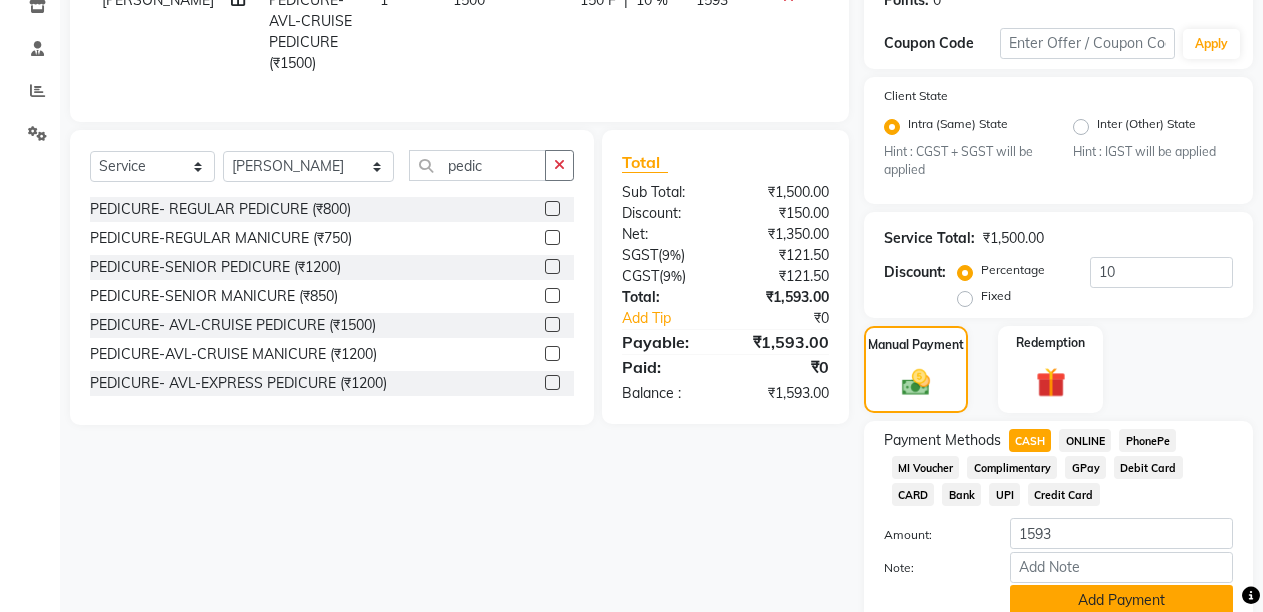 click on "Add Payment" 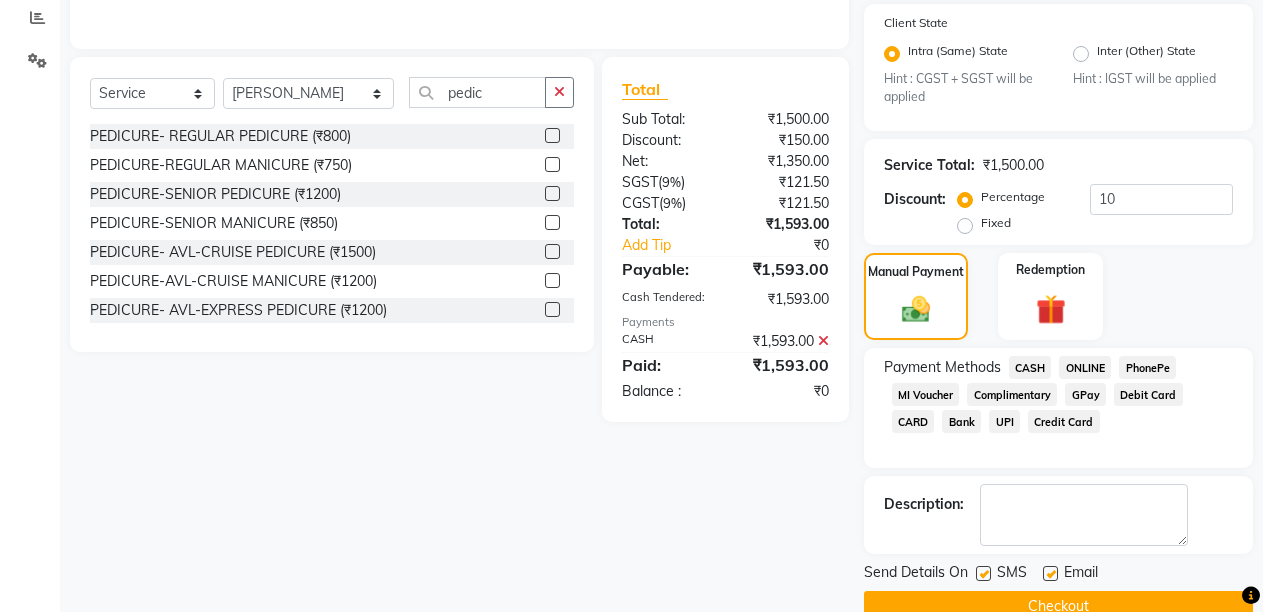 scroll, scrollTop: 464, scrollLeft: 0, axis: vertical 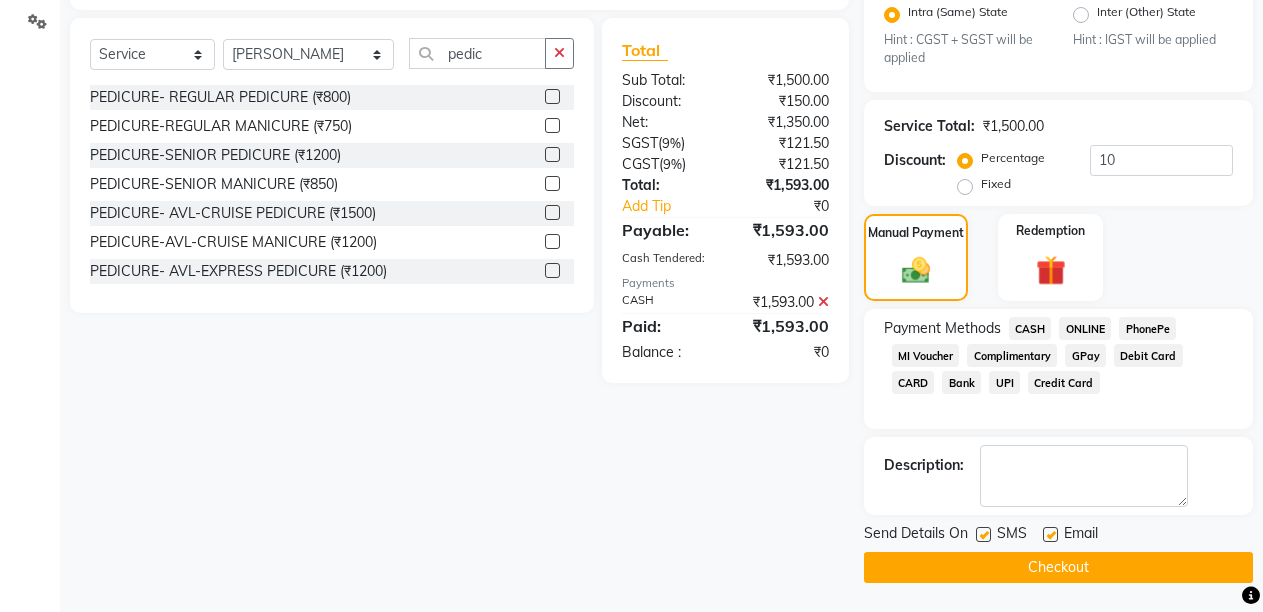 click 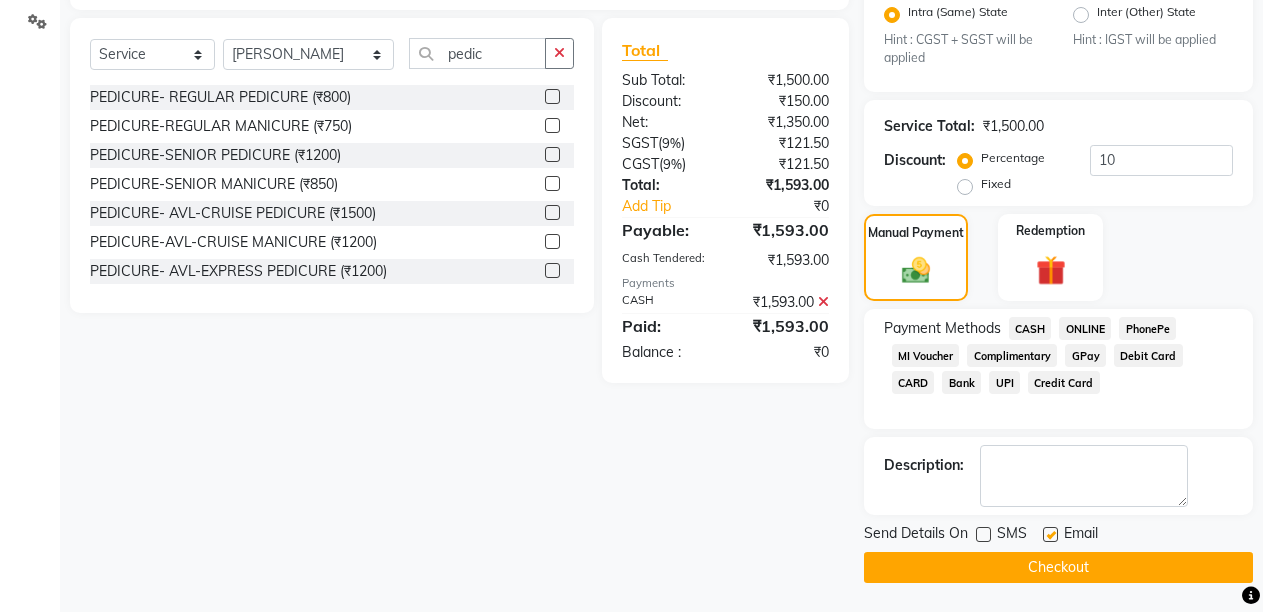 click 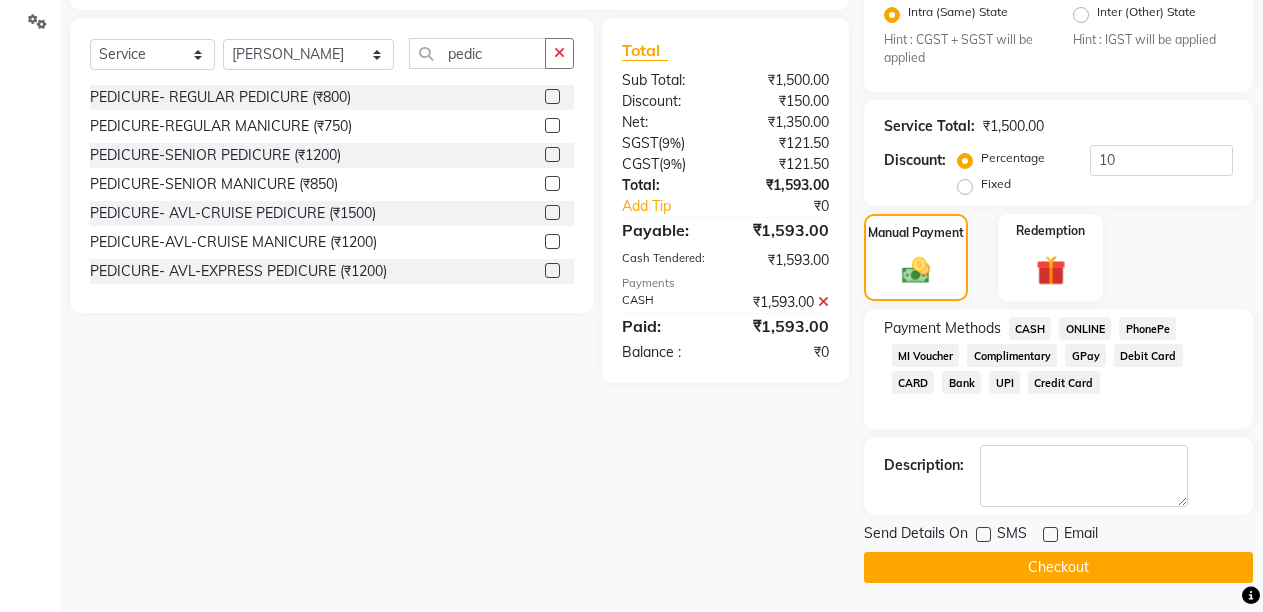 click on "Checkout" 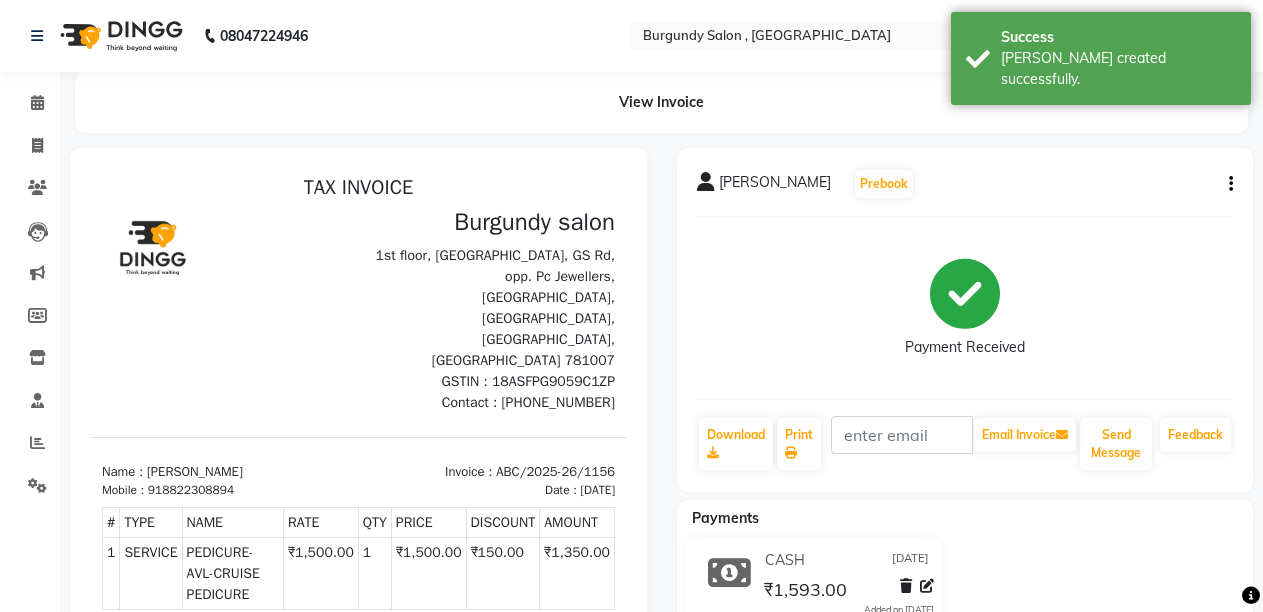 scroll, scrollTop: 325, scrollLeft: 0, axis: vertical 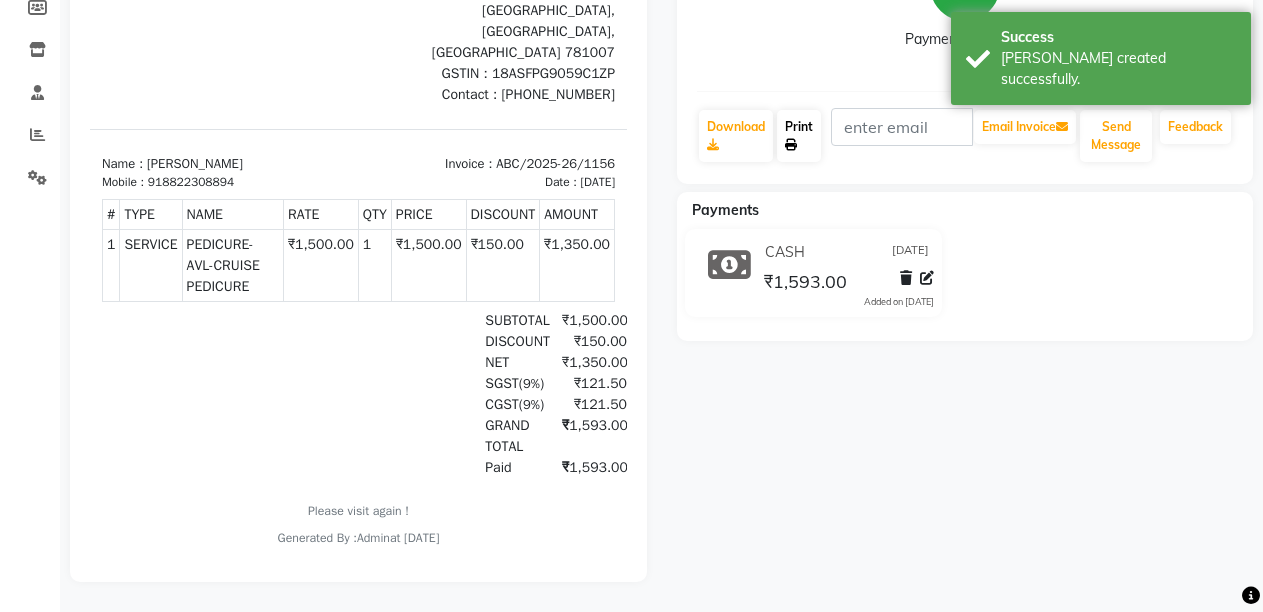 click on "Print" 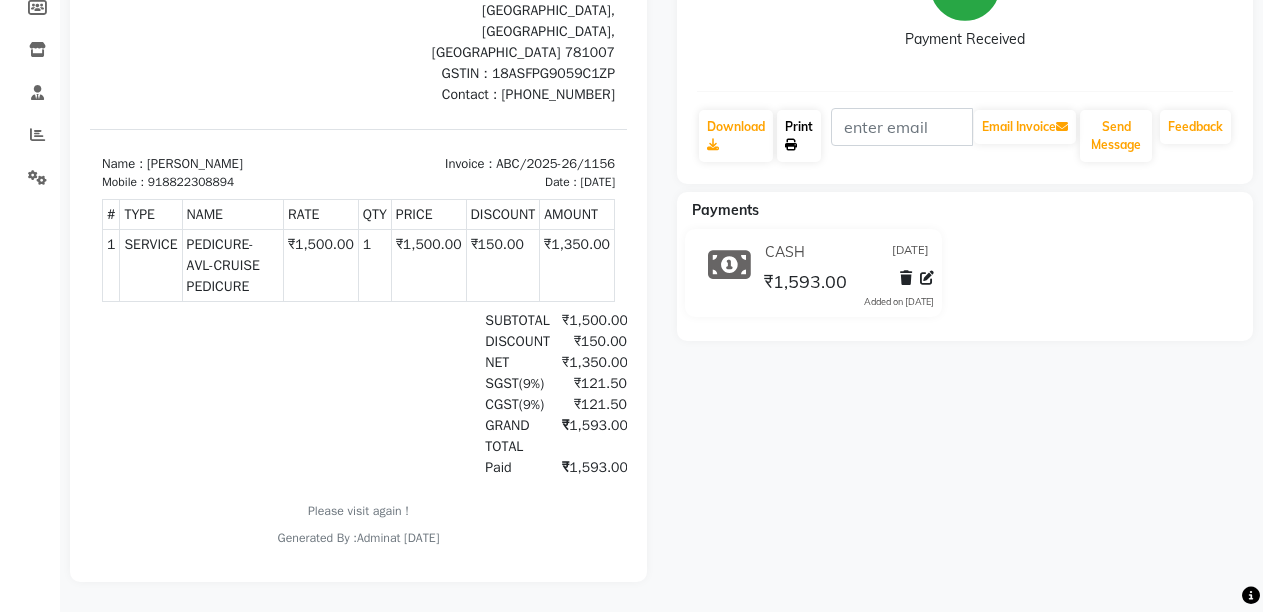 scroll, scrollTop: 0, scrollLeft: 0, axis: both 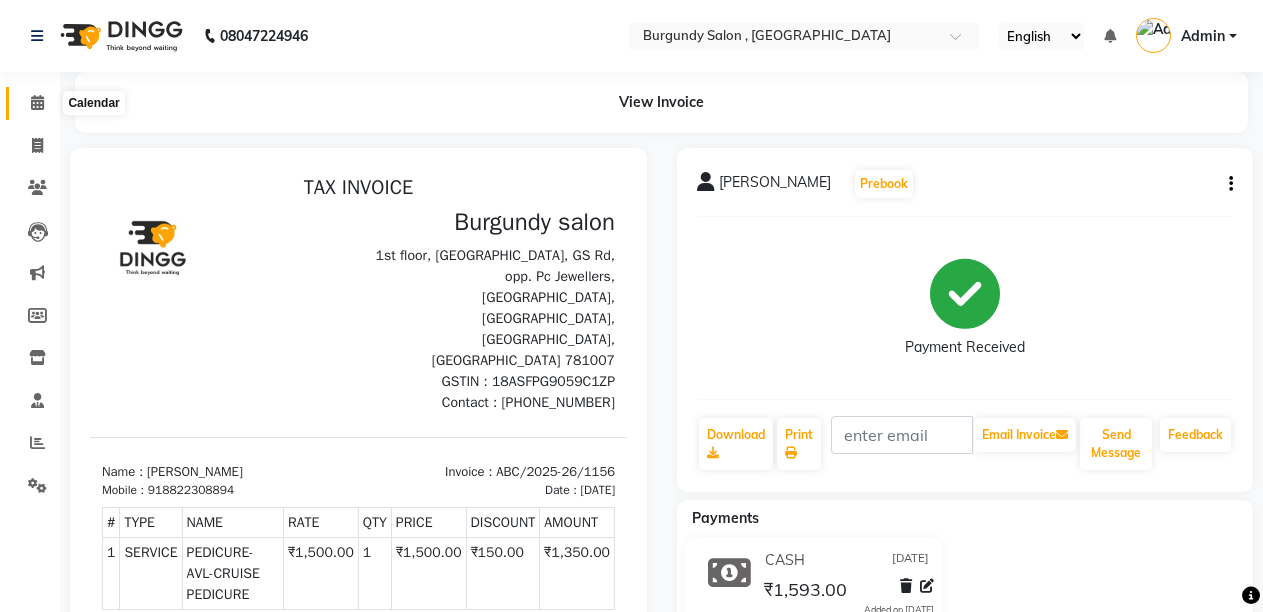 click 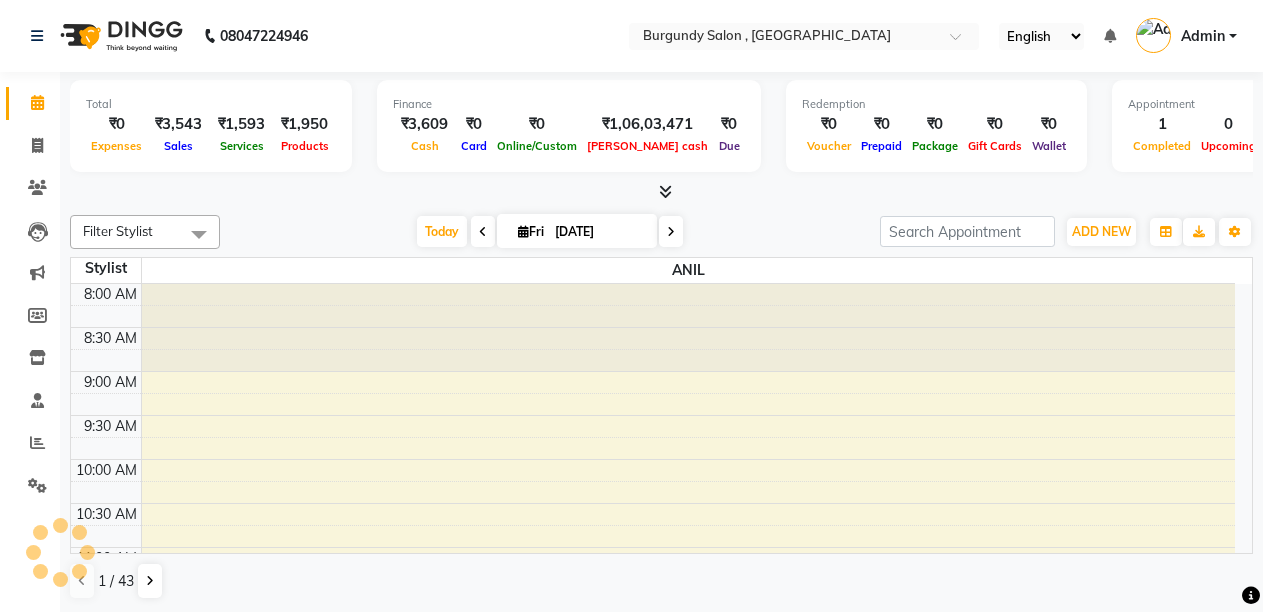scroll, scrollTop: 0, scrollLeft: 0, axis: both 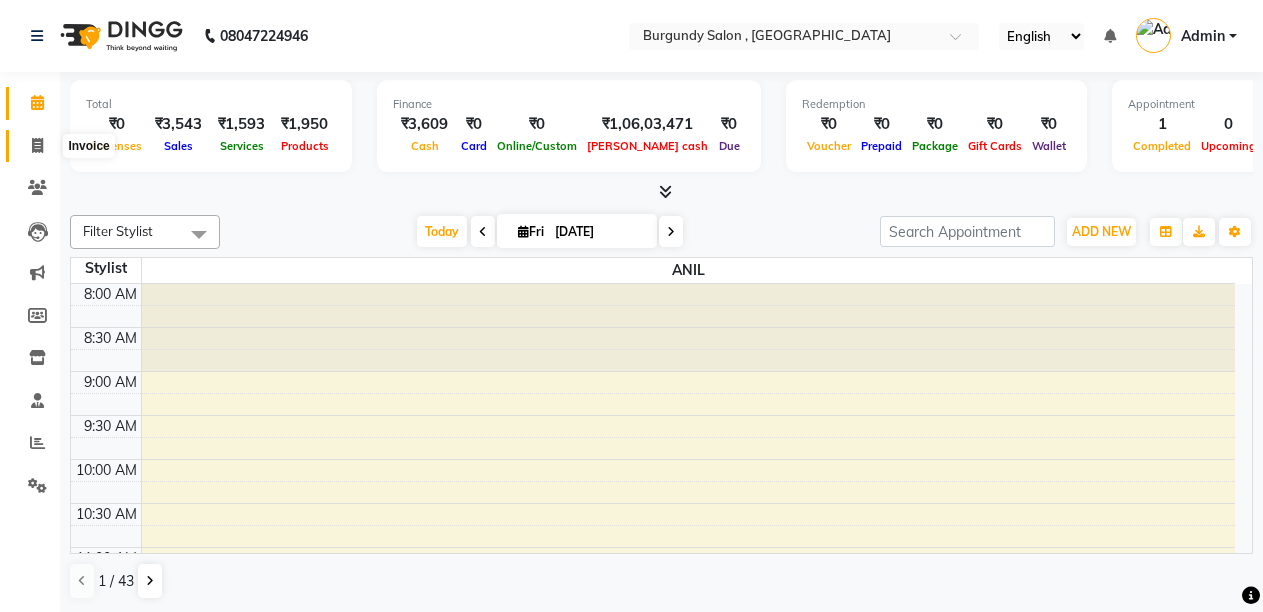 click 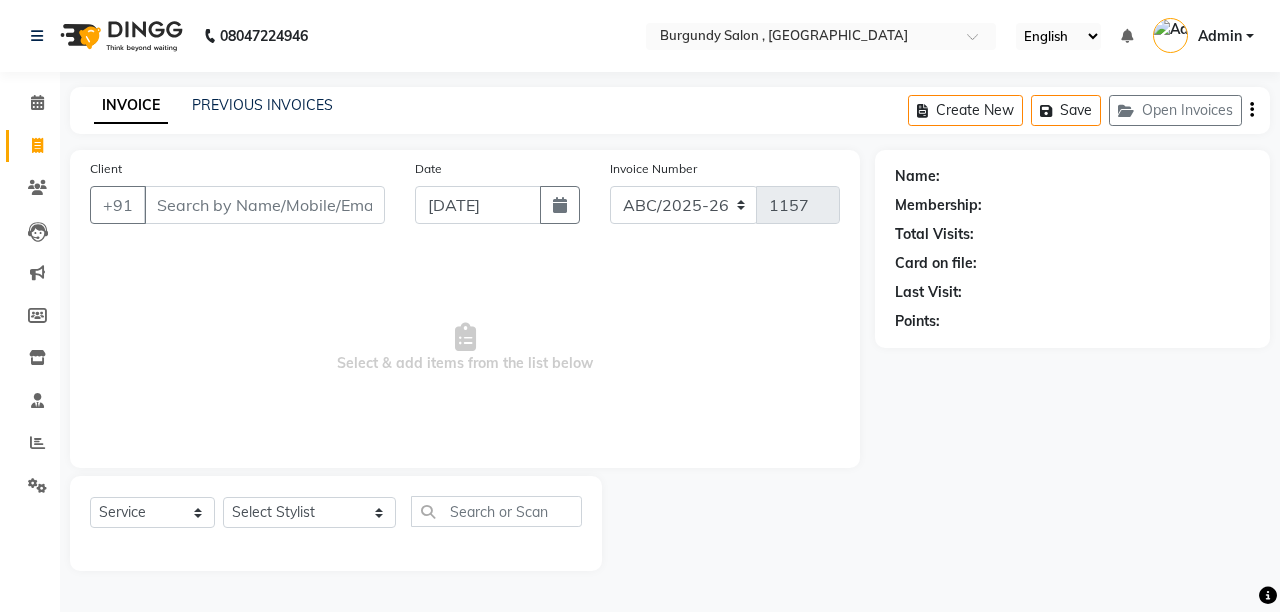 click on "Client" at bounding box center (264, 205) 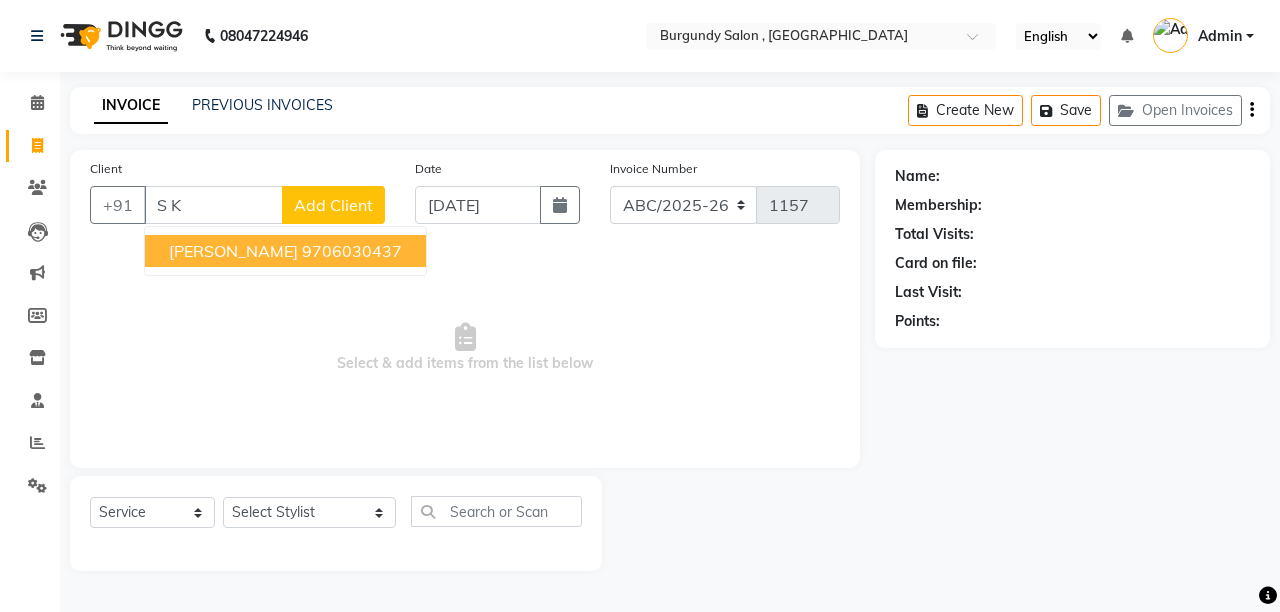 click on "S K AGARWAL" at bounding box center (233, 251) 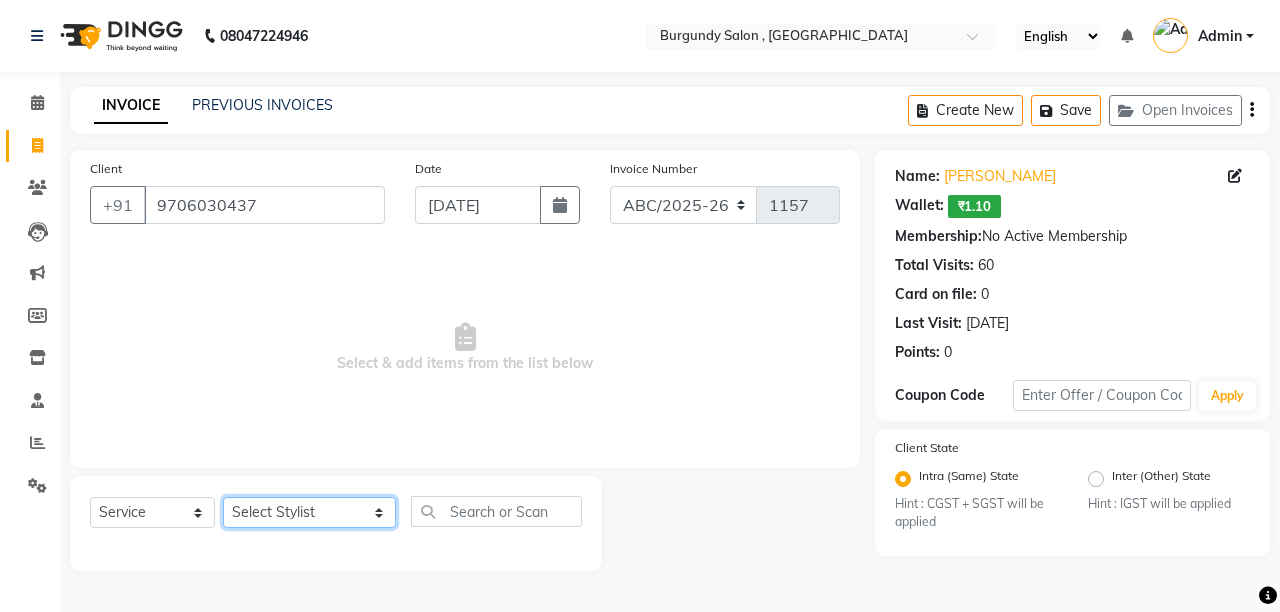 click on "Select Stylist ANIL  ANJANA BARSHA DEEPSHIKHA  DHON DAS DHON / NITUMONI EDWARD EDWARD/ LAXMI JOSHU JUNMONI KASHIF LAXI / ANJANA LAXMI LITTLE MAAM MINTUL MITALI NEETU RANA NITUMONI NITUMONI/POJA/ LAXMI NITUMONI / SAGARIKA NITUMONI/ SAGRIKA PRAKASH PUJAA Rubi RUBI / LAXMI SAGARIKA  SAGARIKA / RUBI SAHIL SAHIL / DHON SAHIL / EDWARD SAHIL/ JOSHU SAHIL/JOSHU/PRAKASH/ RUBI SAHIL/NITUMONI/ MITALI SAHIL/ RUBI SHABIR SHADHAB SIMA KALITA SONALI DEKA SOPEM staff 1 staff 1 TANU" 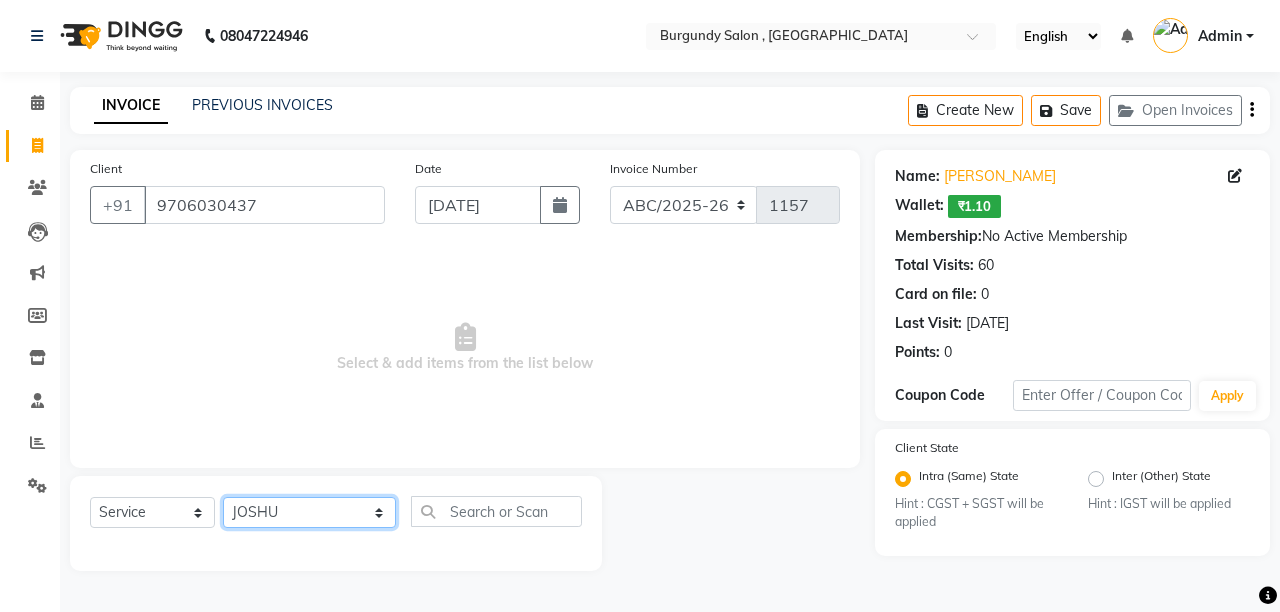 click on "Select Stylist ANIL  ANJANA BARSHA DEEPSHIKHA  DHON DAS DHON / NITUMONI EDWARD EDWARD/ LAXMI JOSHU JUNMONI KASHIF LAXI / ANJANA LAXMI LITTLE MAAM MINTUL MITALI NEETU RANA NITUMONI NITUMONI/POJA/ LAXMI NITUMONI / SAGARIKA NITUMONI/ SAGRIKA PRAKASH PUJAA Rubi RUBI / LAXMI SAGARIKA  SAGARIKA / RUBI SAHIL SAHIL / DHON SAHIL / EDWARD SAHIL/ JOSHU SAHIL/JOSHU/PRAKASH/ RUBI SAHIL/NITUMONI/ MITALI SAHIL/ RUBI SHABIR SHADHAB SIMA KALITA SONALI DEKA SOPEM staff 1 staff 1 TANU" 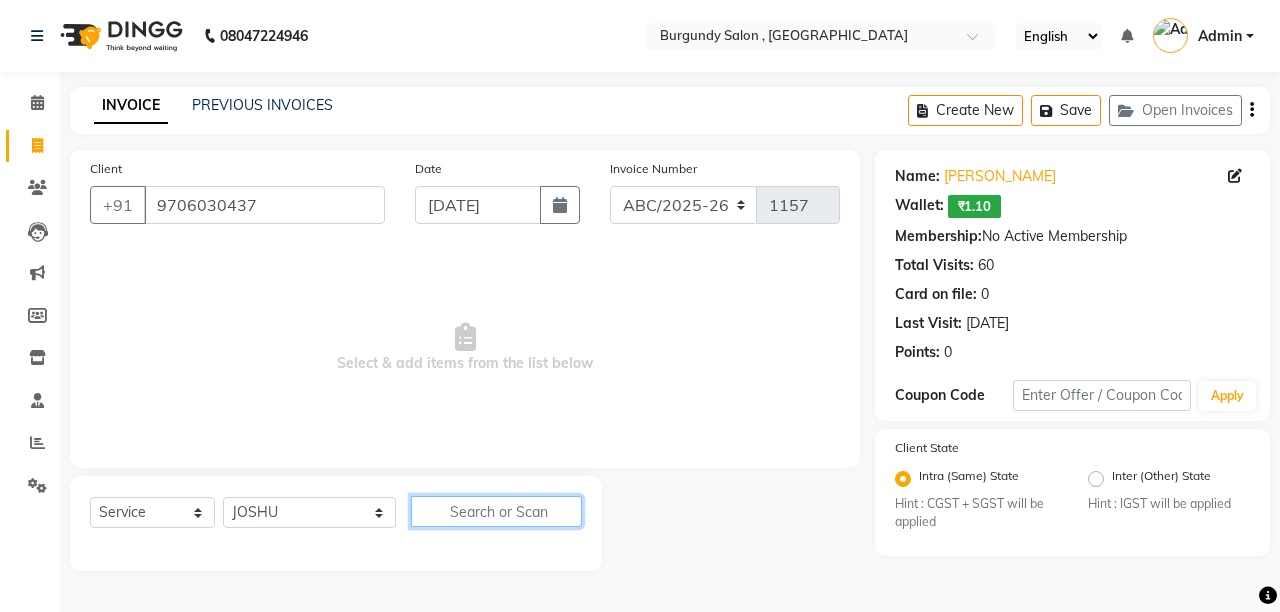 click 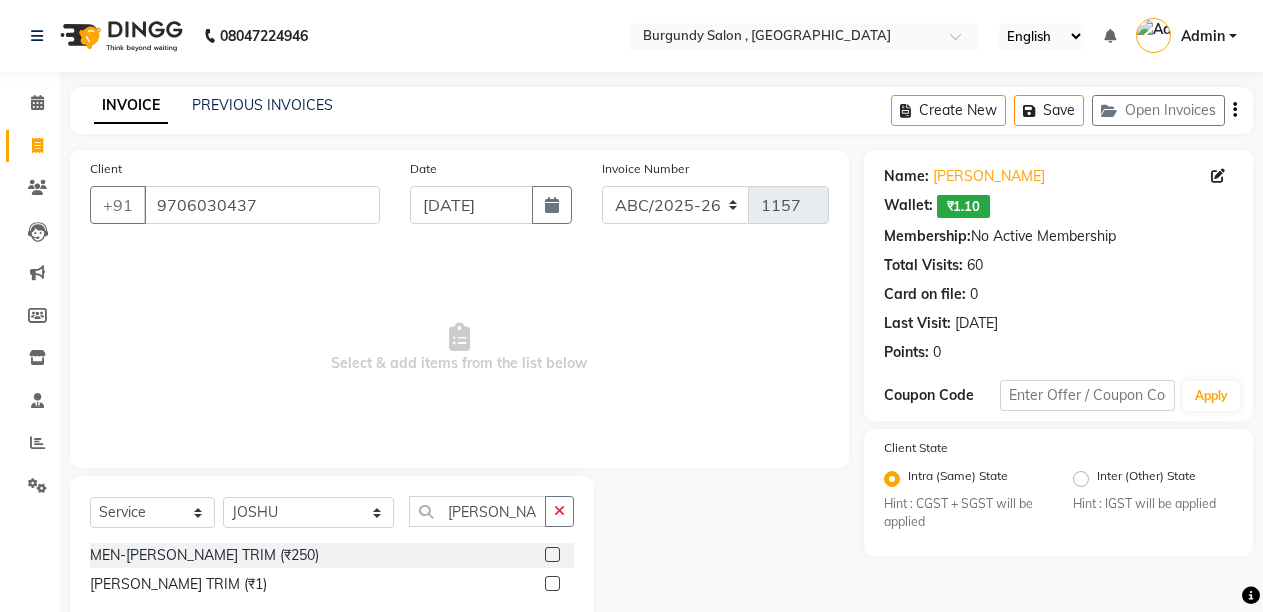 click 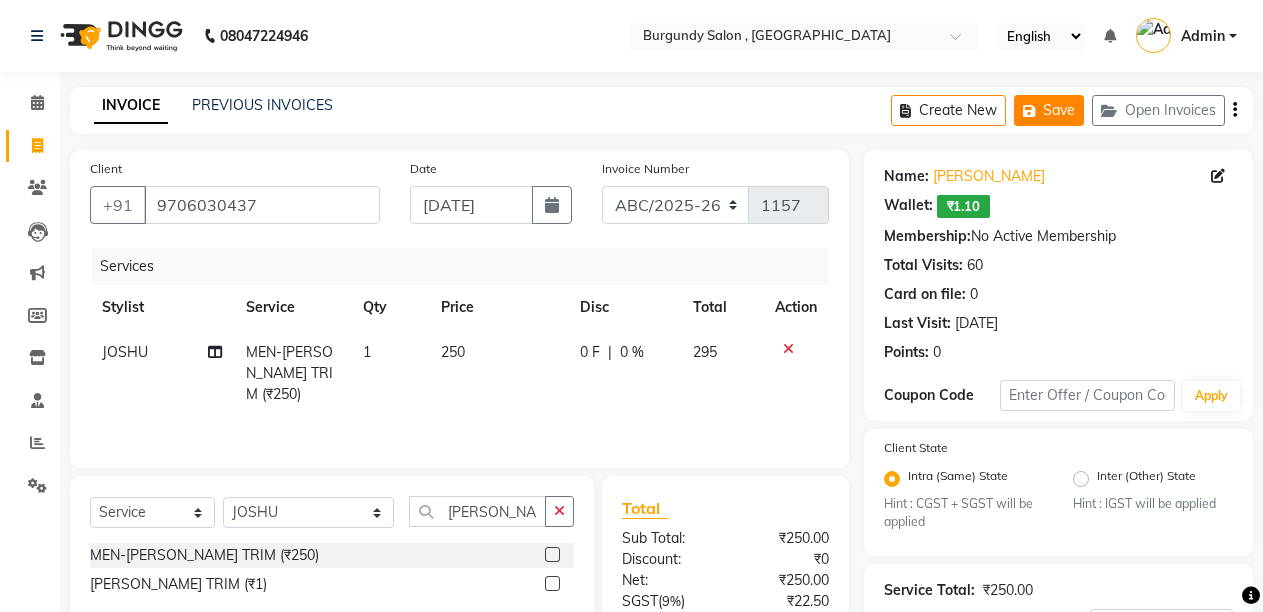 click on "Save" 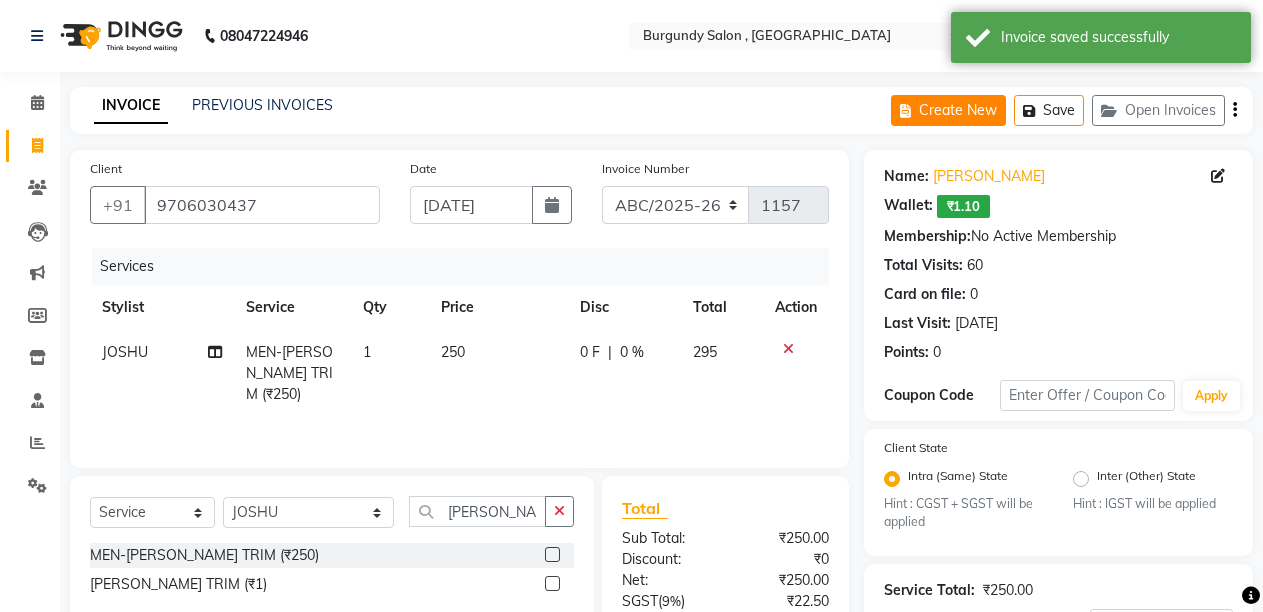 click on "Create New" 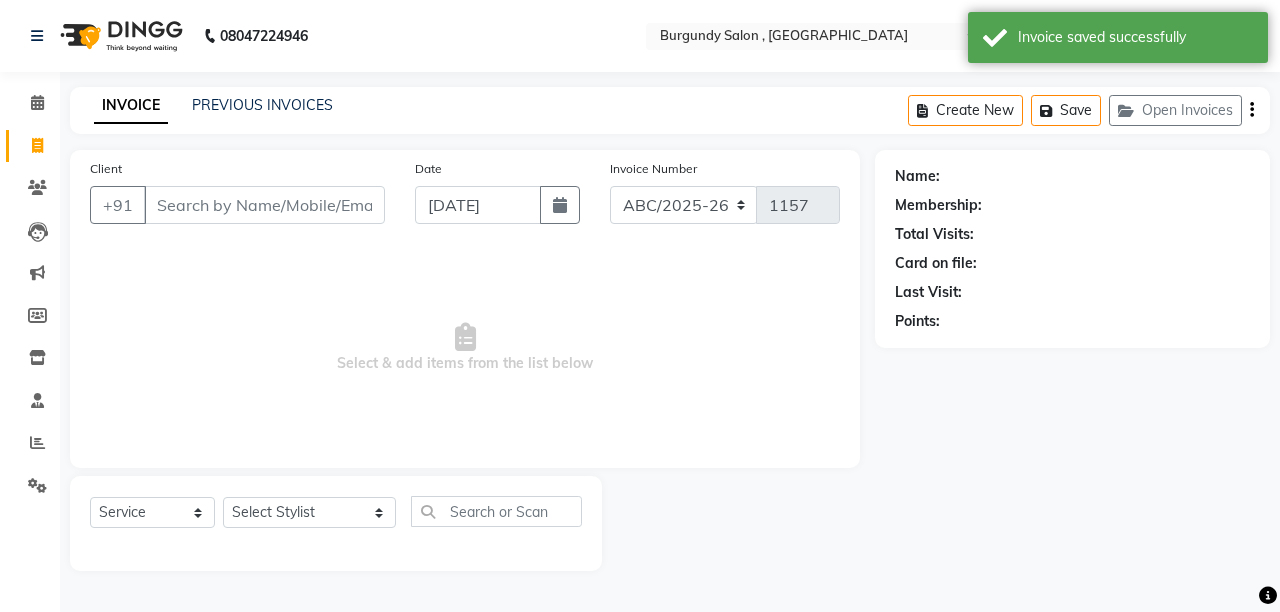 click on "Client" at bounding box center (264, 205) 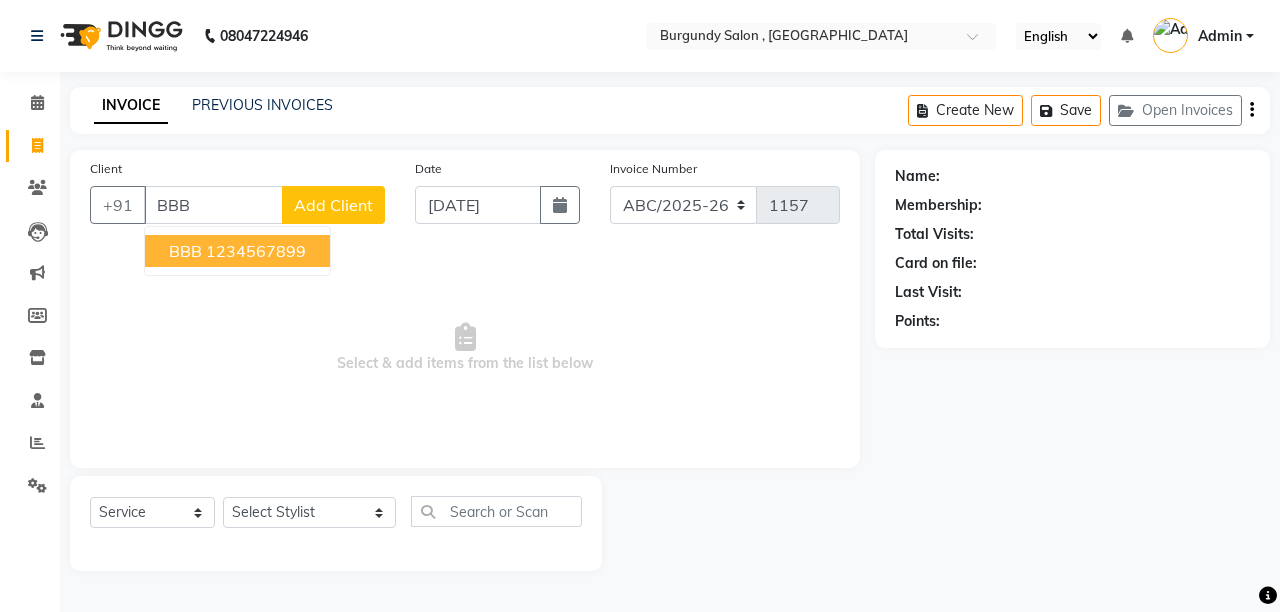 click on "1234567899" at bounding box center [256, 251] 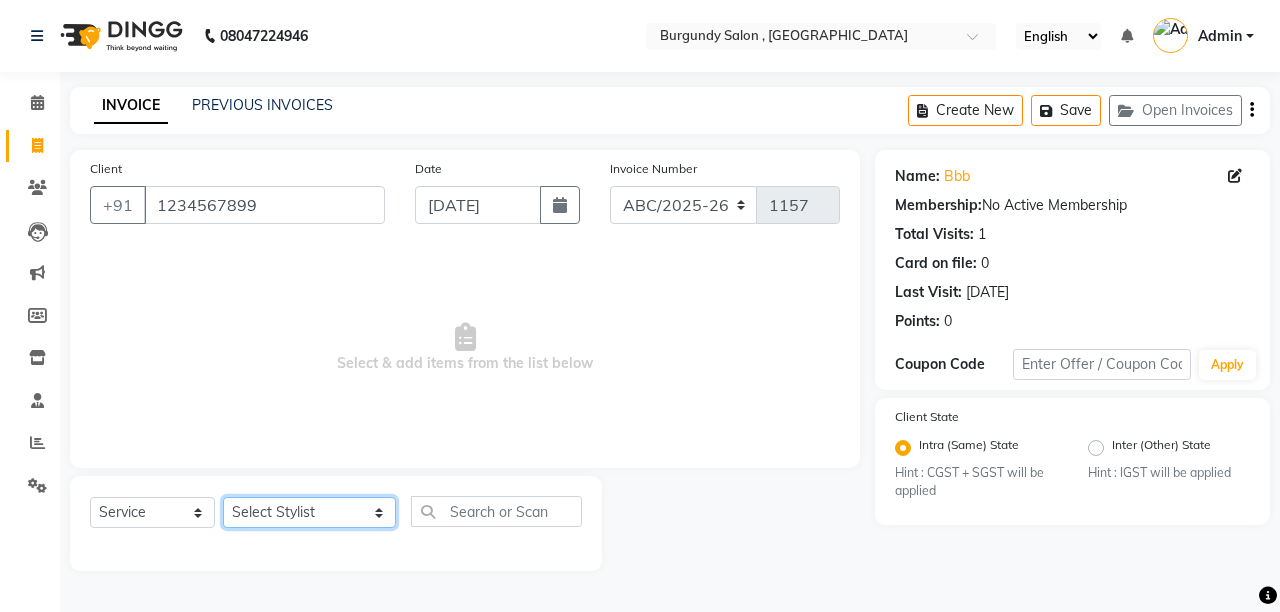 click on "Select Stylist ANIL  ANJANA BARSHA DEEPSHIKHA  DHON DAS DHON / NITUMONI EDWARD EDWARD/ LAXMI JOSHU JUNMONI KASHIF LAXI / ANJANA LAXMI LITTLE MAAM MINTUL MITALI NEETU RANA NITUMONI NITUMONI/POJA/ LAXMI NITUMONI / SAGARIKA NITUMONI/ SAGRIKA PRAKASH PUJAA Rubi RUBI / LAXMI SAGARIKA  SAGARIKA / RUBI SAHIL SAHIL / DHON SAHIL / EDWARD SAHIL/ JOSHU SAHIL/JOSHU/PRAKASH/ RUBI SAHIL/NITUMONI/ MITALI SAHIL/ RUBI SHABIR SHADHAB SIMA KALITA SONALI DEKA SOPEM staff 1 staff 1 TANU" 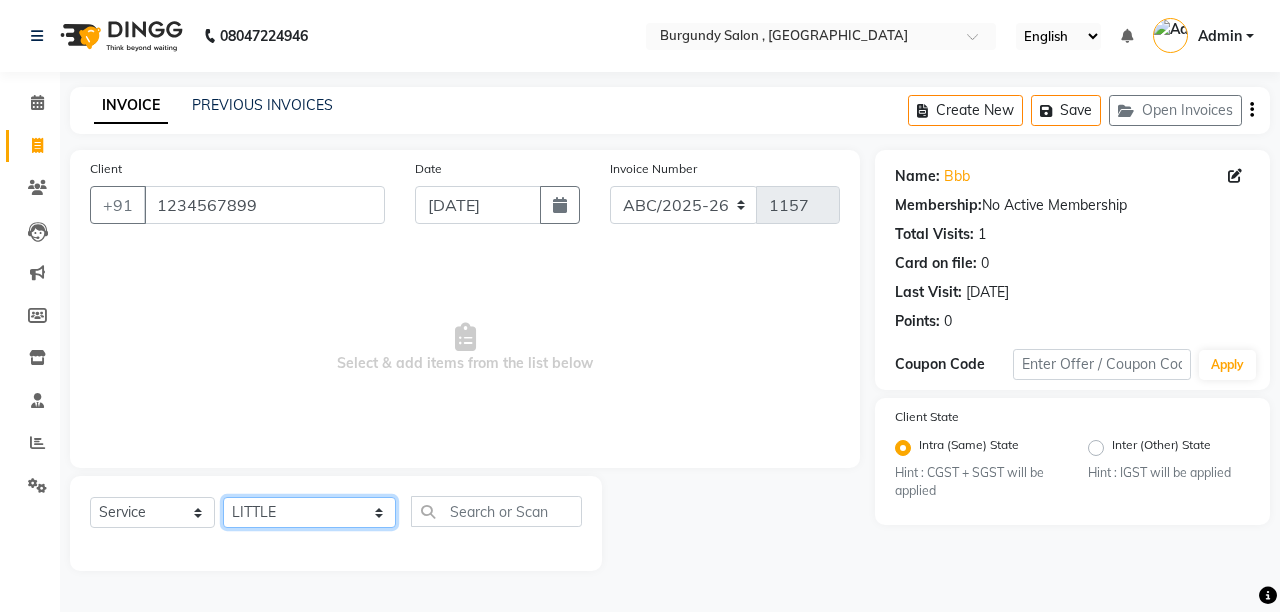 click on "Select Stylist ANIL  ANJANA BARSHA DEEPSHIKHA  DHON DAS DHON / NITUMONI EDWARD EDWARD/ LAXMI JOSHU JUNMONI KASHIF LAXI / ANJANA LAXMI LITTLE MAAM MINTUL MITALI NEETU RANA NITUMONI NITUMONI/POJA/ LAXMI NITUMONI / SAGARIKA NITUMONI/ SAGRIKA PRAKASH PUJAA Rubi RUBI / LAXMI SAGARIKA  SAGARIKA / RUBI SAHIL SAHIL / DHON SAHIL / EDWARD SAHIL/ JOSHU SAHIL/JOSHU/PRAKASH/ RUBI SAHIL/NITUMONI/ MITALI SAHIL/ RUBI SHABIR SHADHAB SIMA KALITA SONALI DEKA SOPEM staff 1 staff 1 TANU" 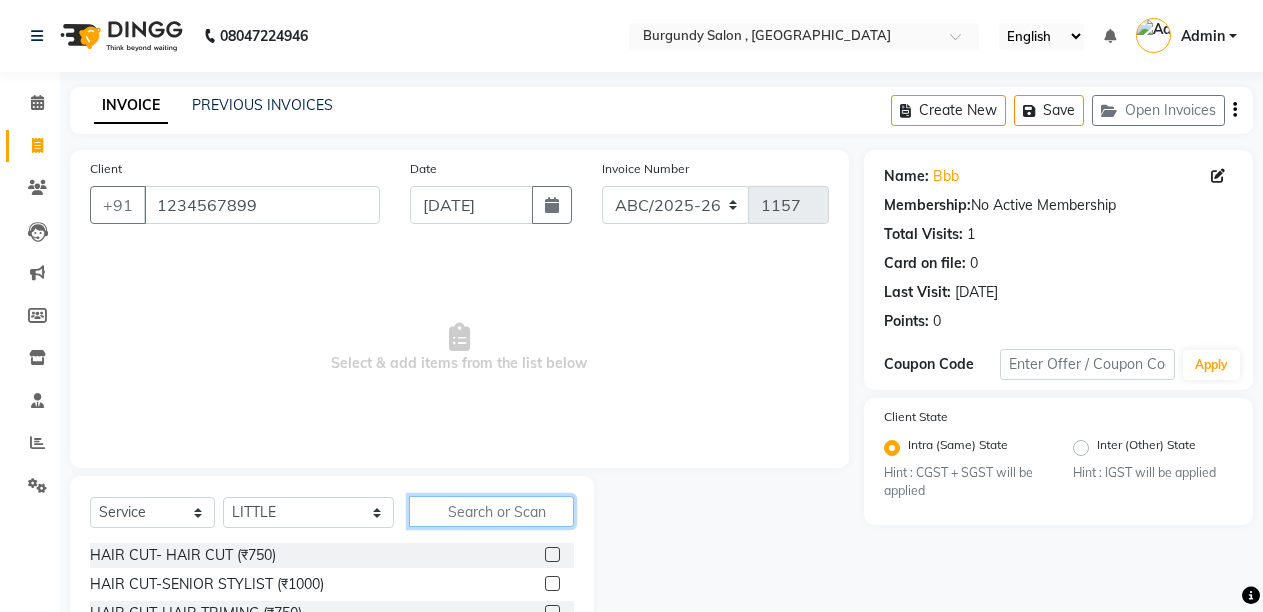 click 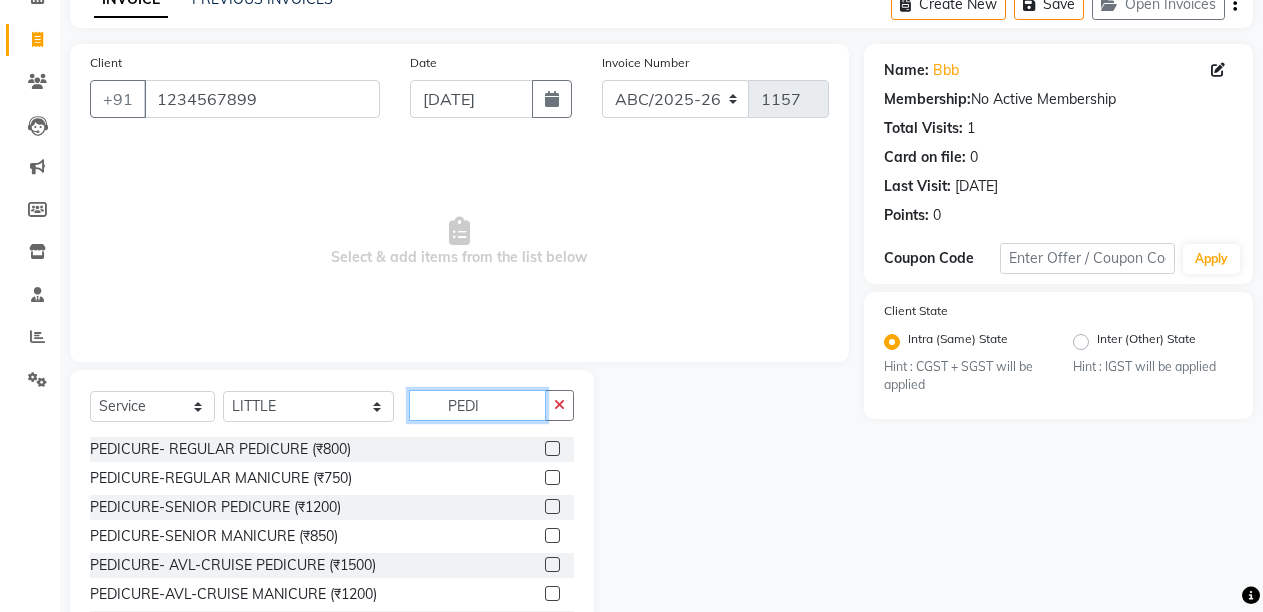scroll, scrollTop: 120, scrollLeft: 0, axis: vertical 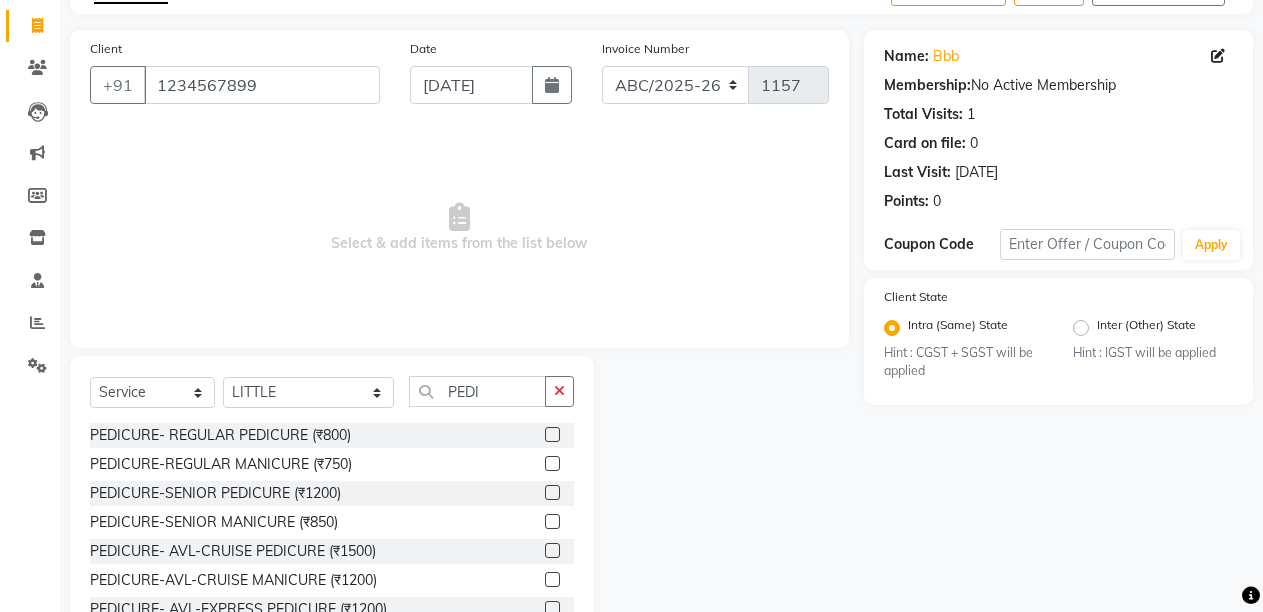 click 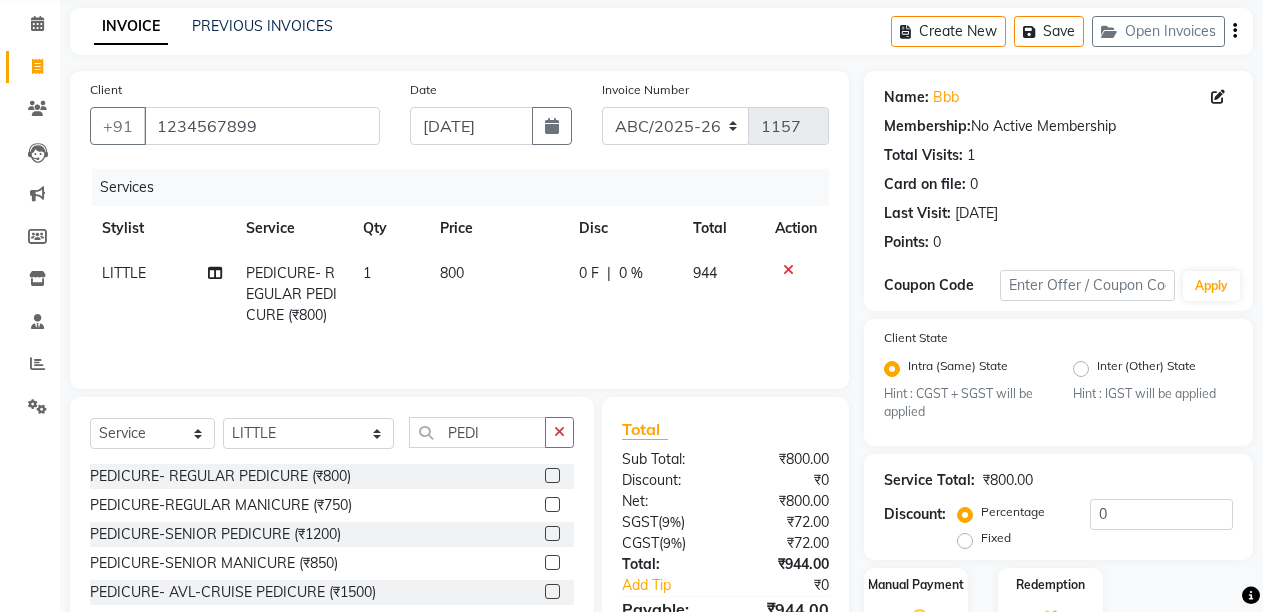 scroll, scrollTop: 35, scrollLeft: 0, axis: vertical 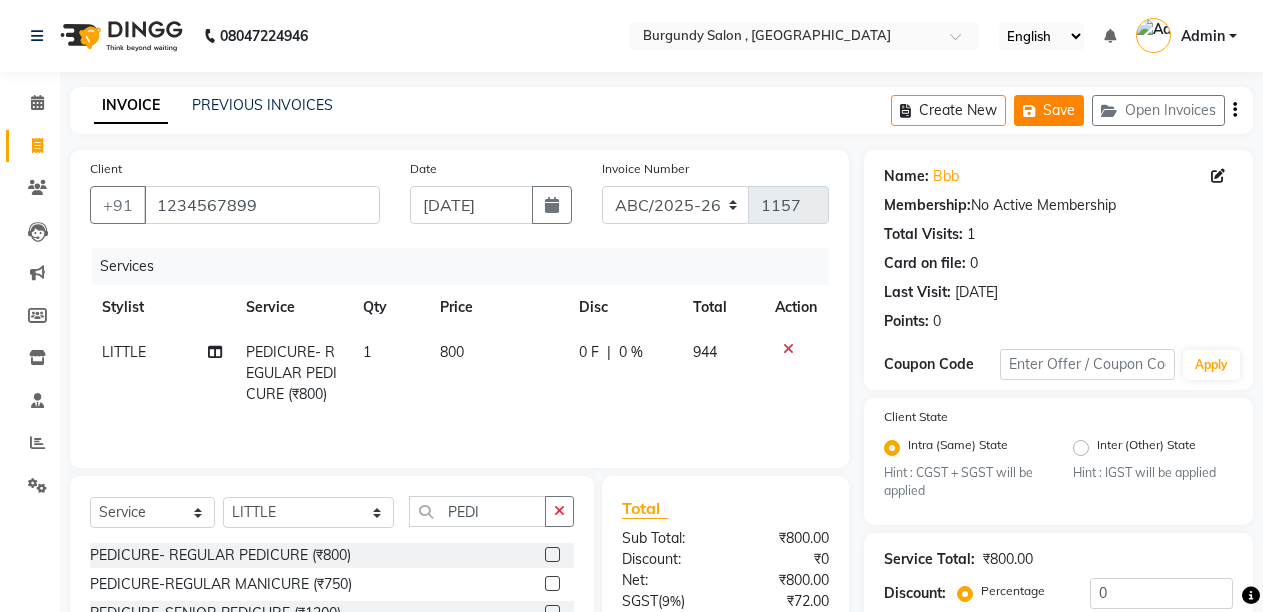 click 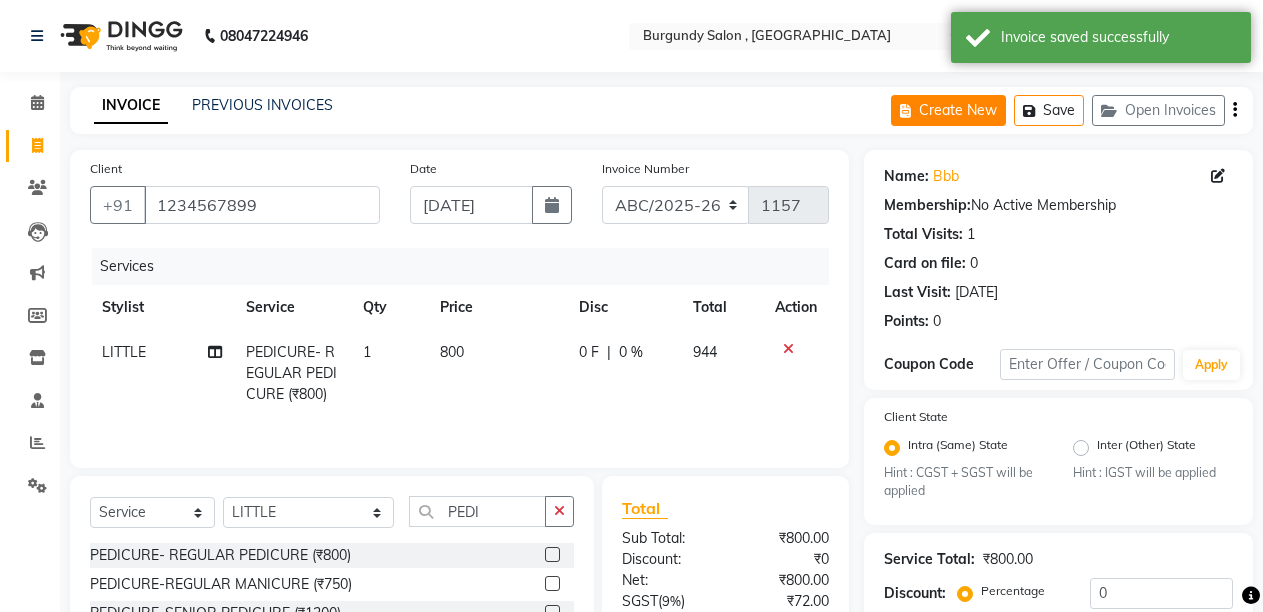 click on "Create New" 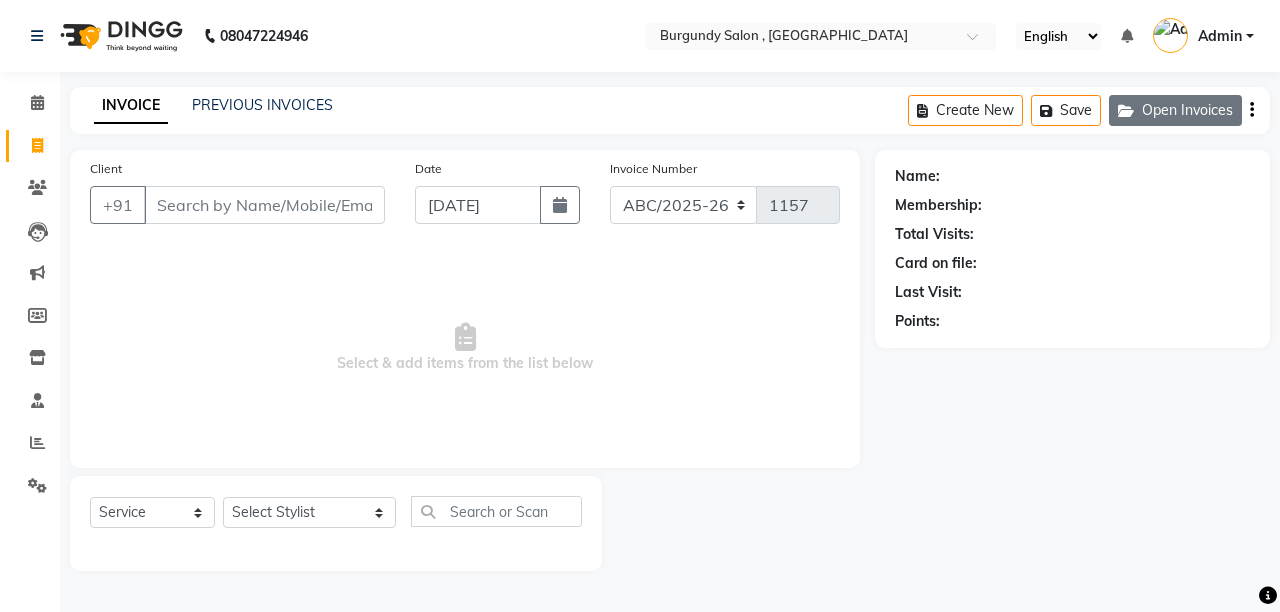 click on "Open Invoices" 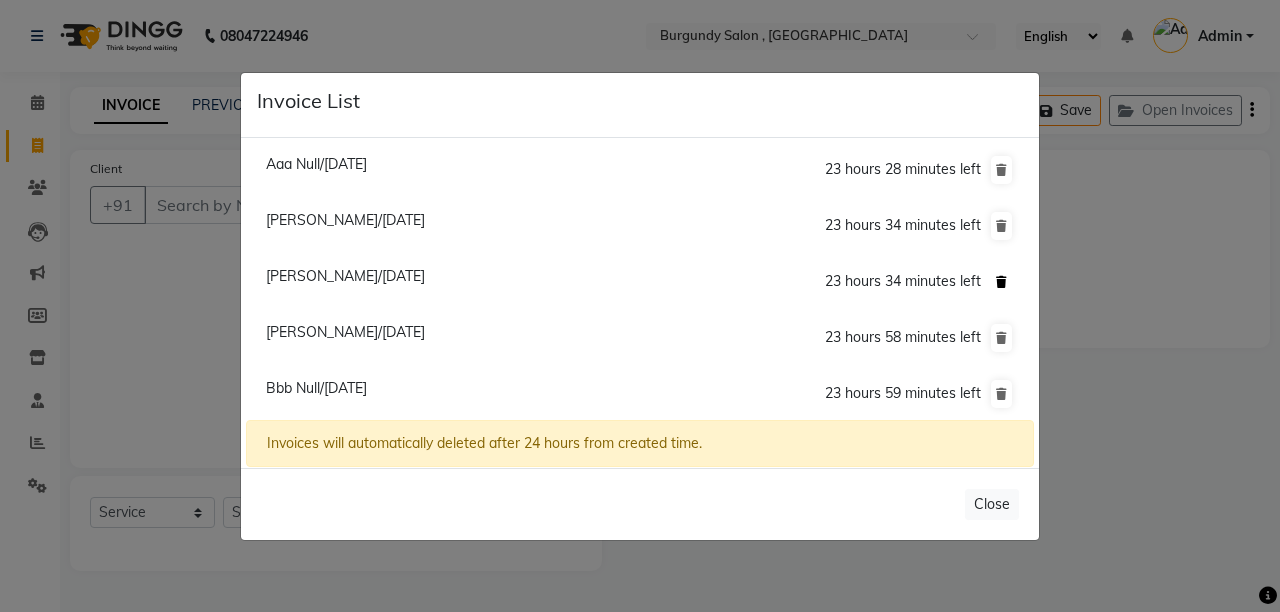 click 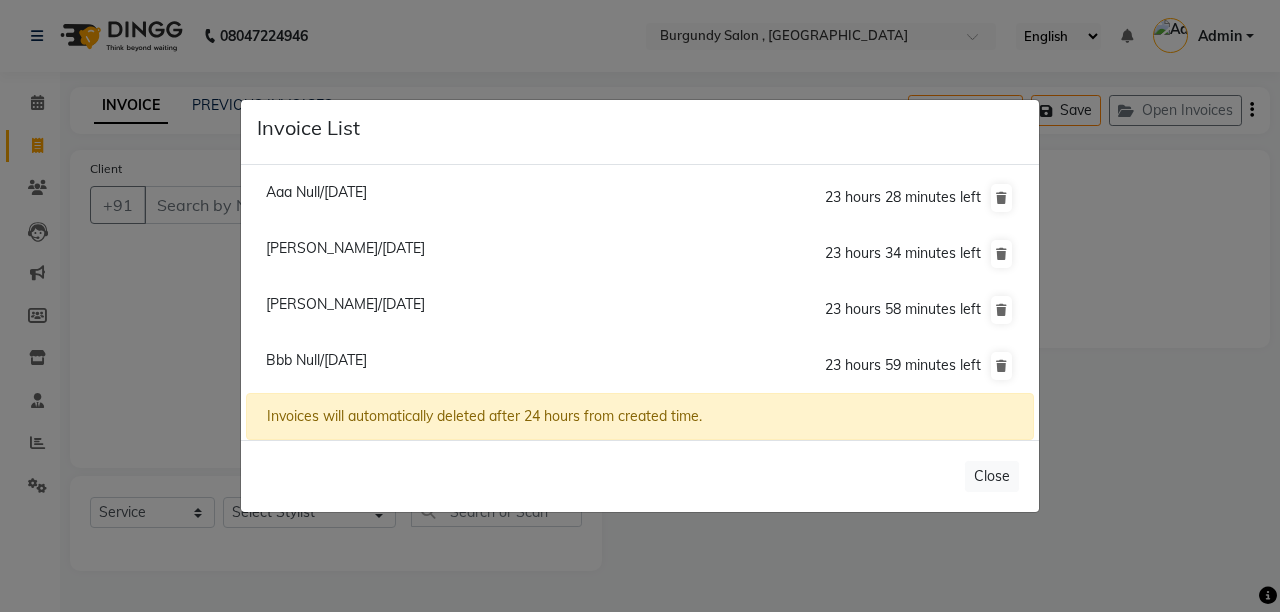 click on "Invoice List  Aaa Null/11 July 2025  23 hours 28 minutes left  Aditi Khemka/11 July 2025  23 hours 34 minutes left  S K Agarwal/11 July 2025  23 hours 58 minutes left  Bbb Null/11 July 2025  23 hours 59 minutes left  Invoices will automatically deleted after 24 hours from created time.   Close" 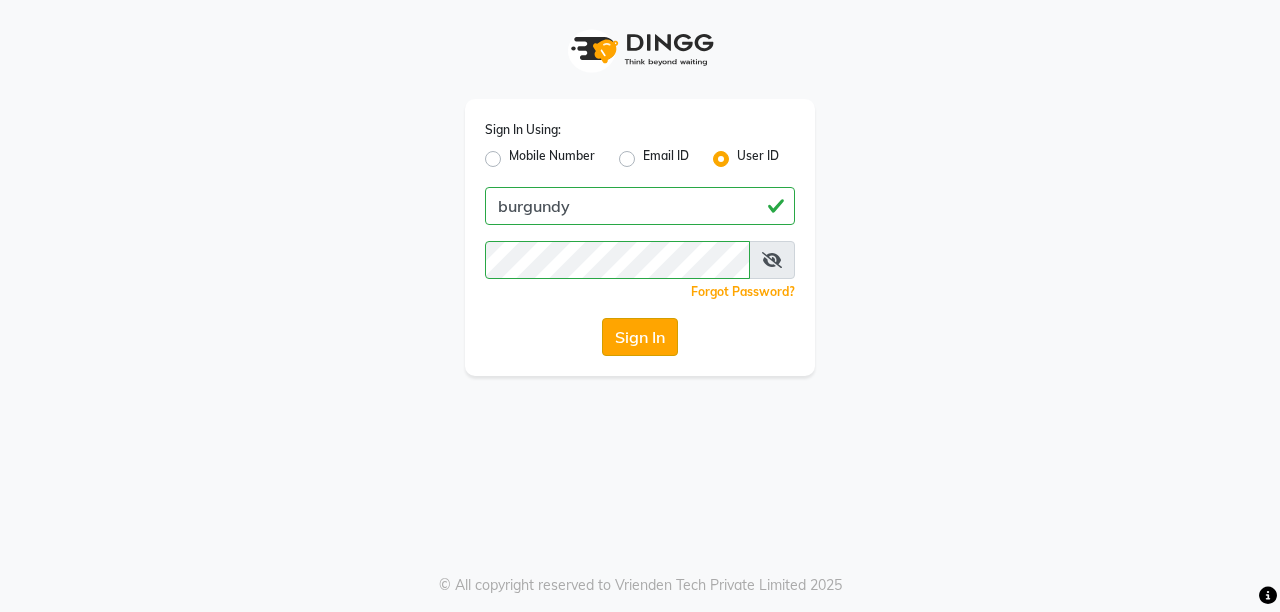 click on "Sign In" 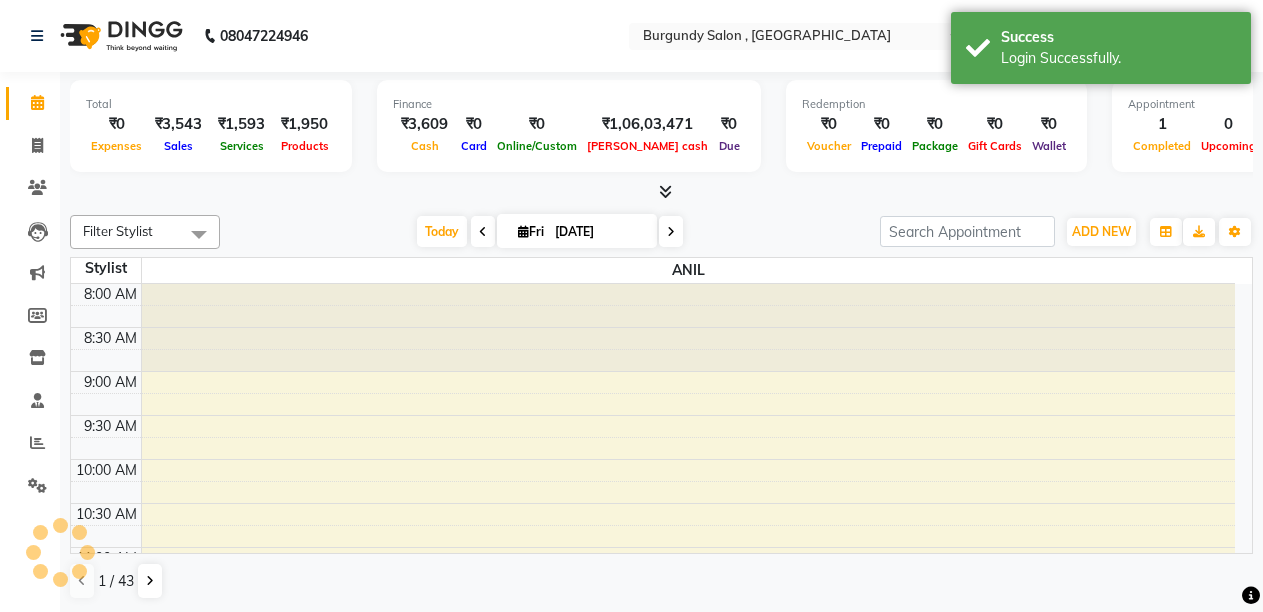 scroll, scrollTop: 0, scrollLeft: 0, axis: both 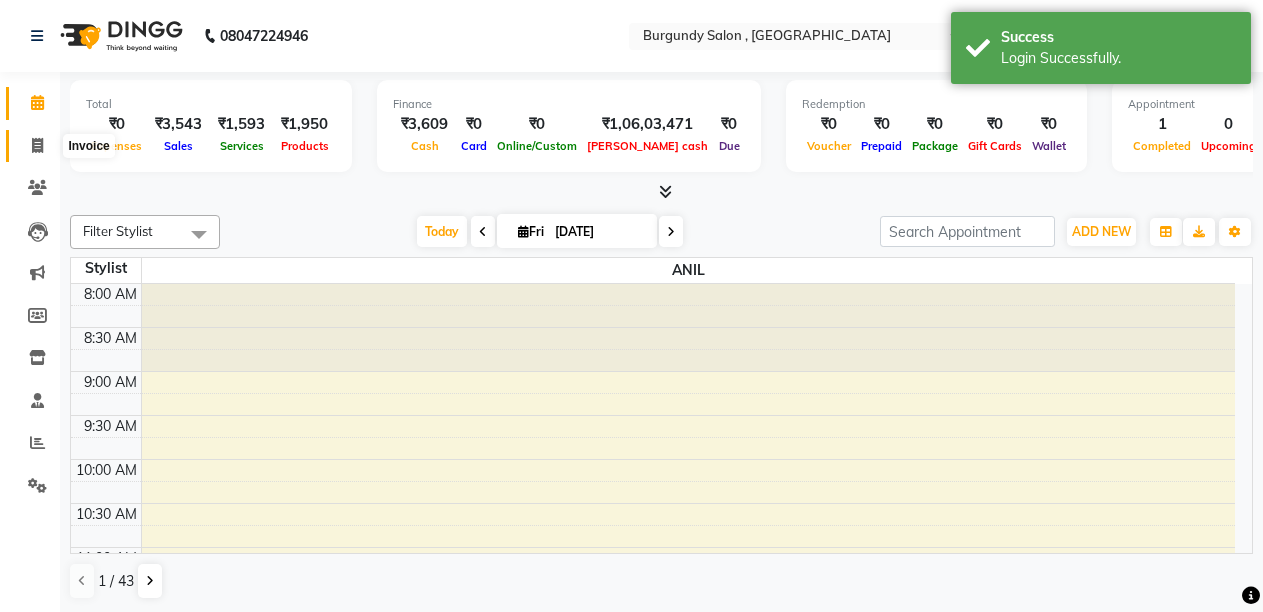 click 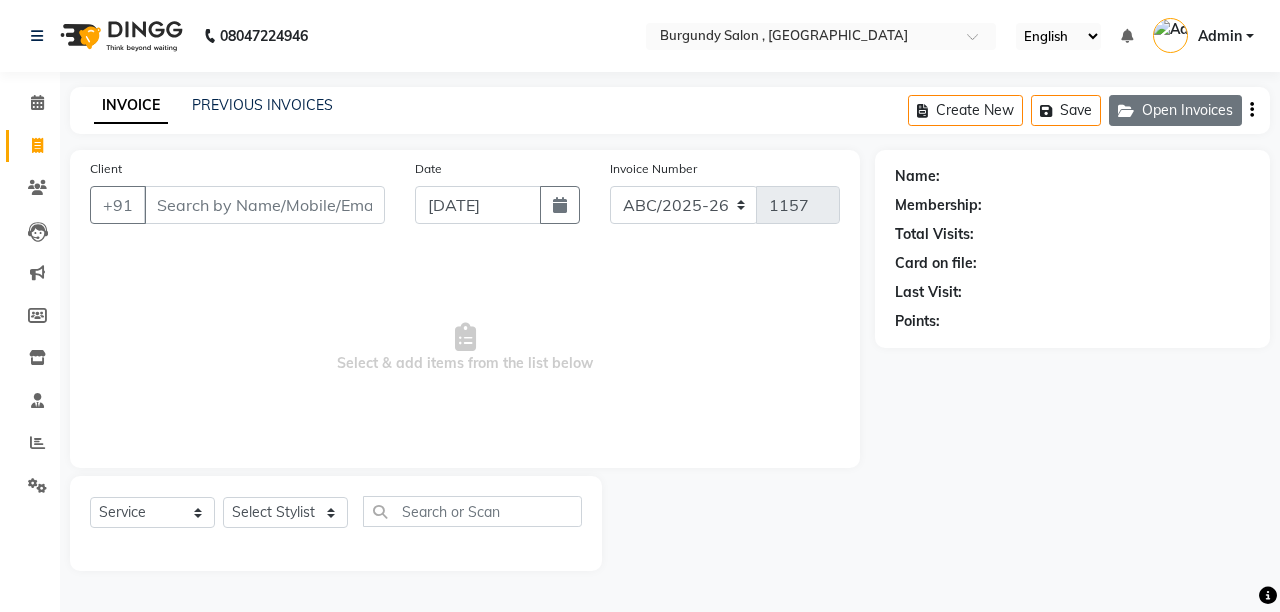 click on "Open Invoices" 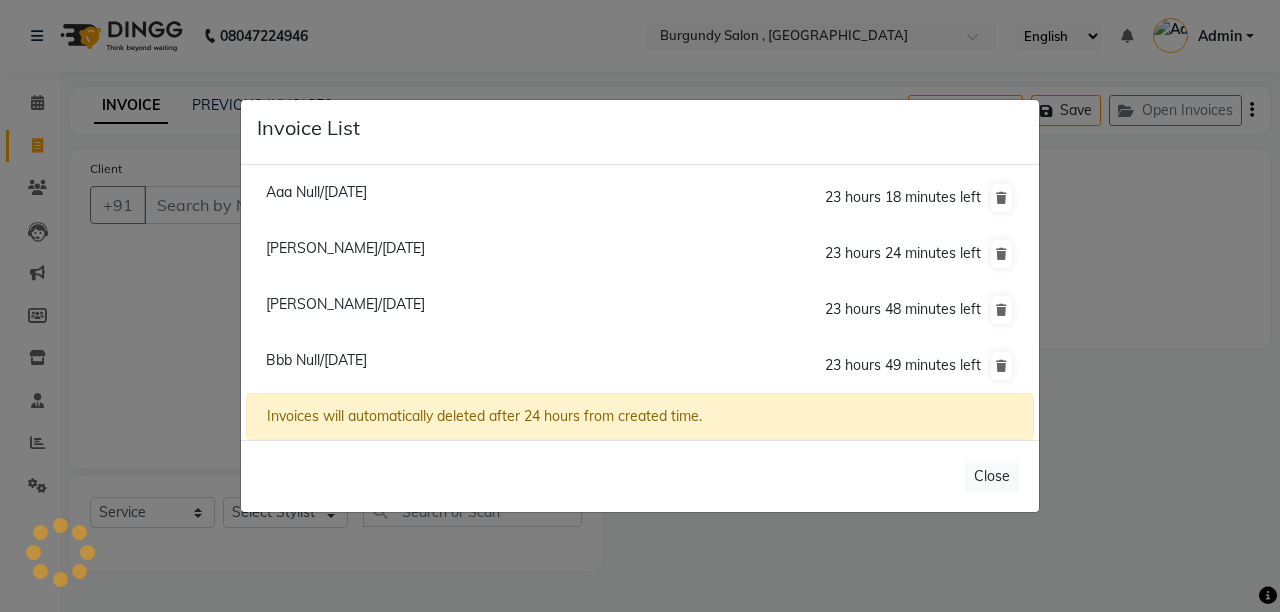 click on "S K Agarwal/11 July 2025  23 hours 48 minutes left" 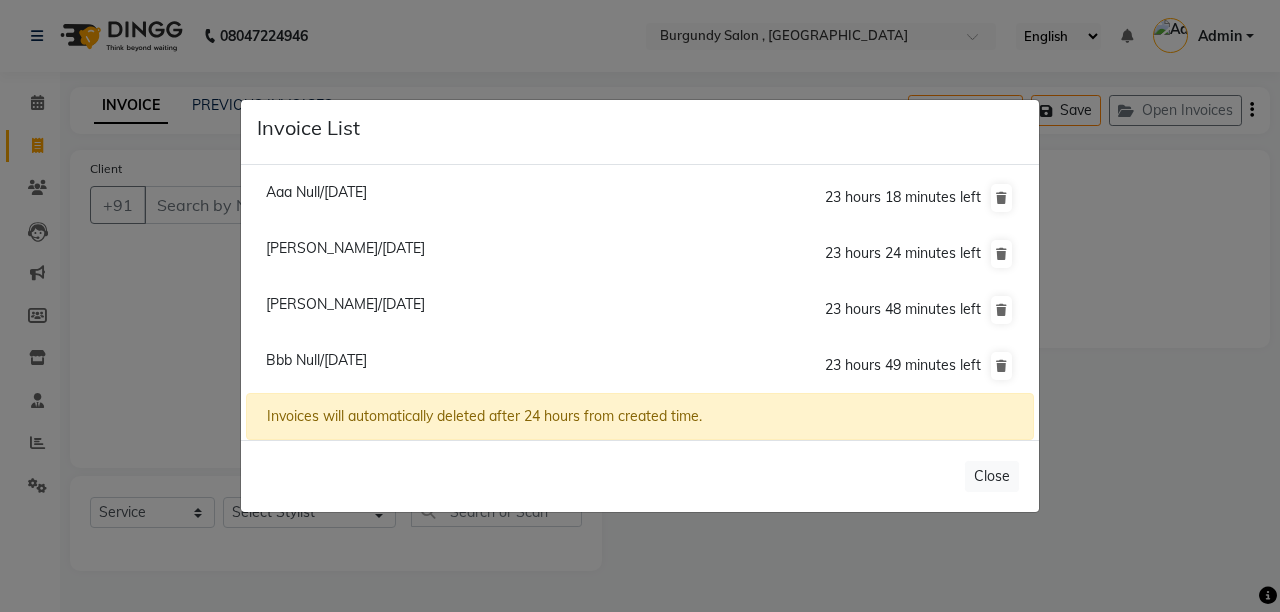 click on "S K Agarwal/11 July 2025" 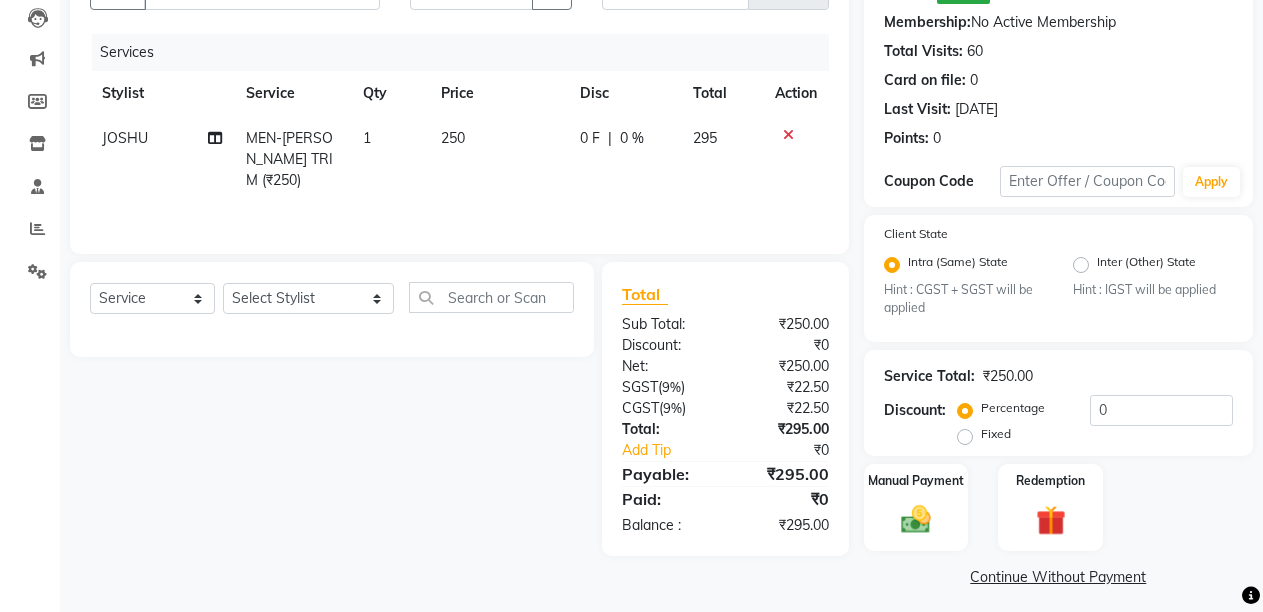 scroll, scrollTop: 224, scrollLeft: 0, axis: vertical 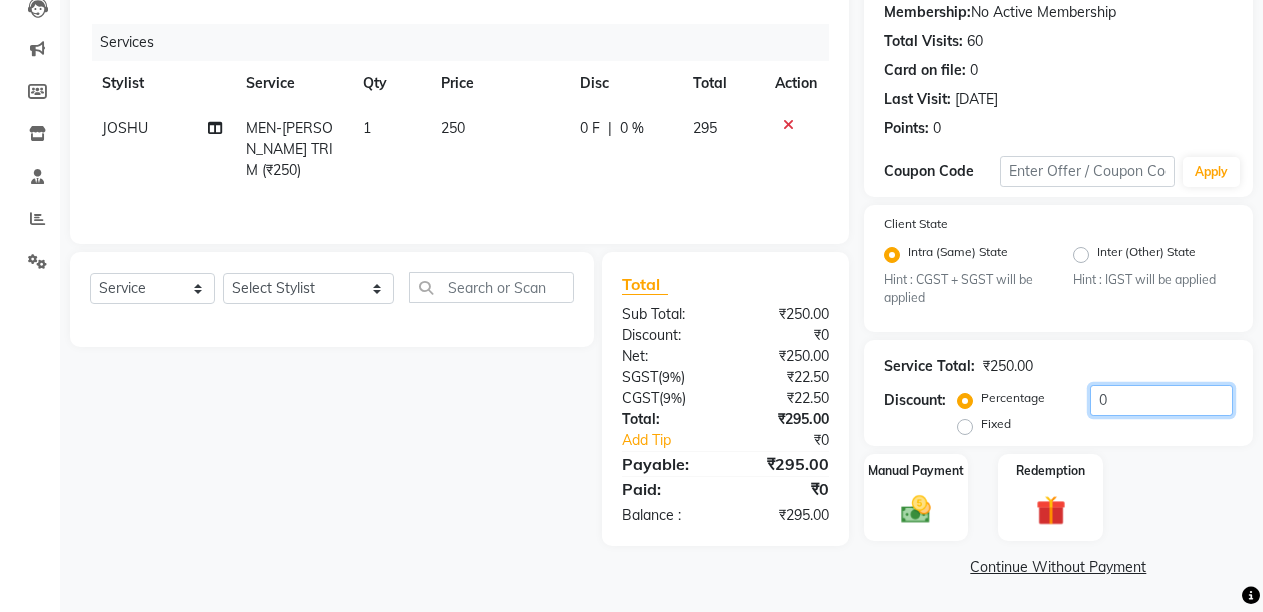 click on "0" 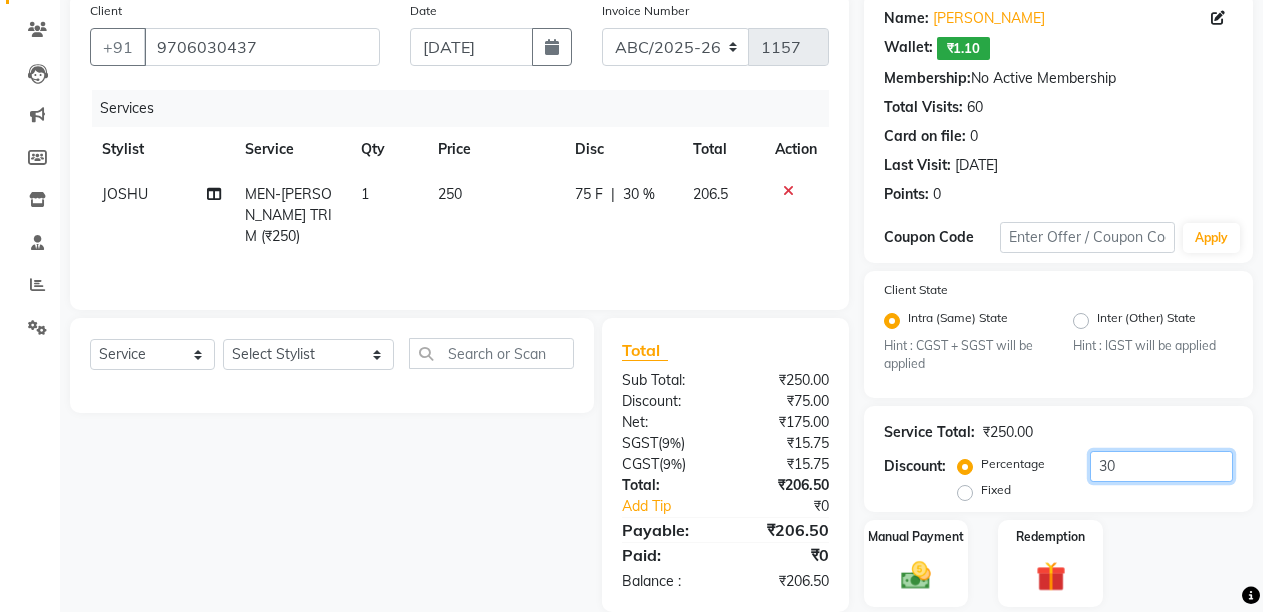 scroll, scrollTop: 144, scrollLeft: 0, axis: vertical 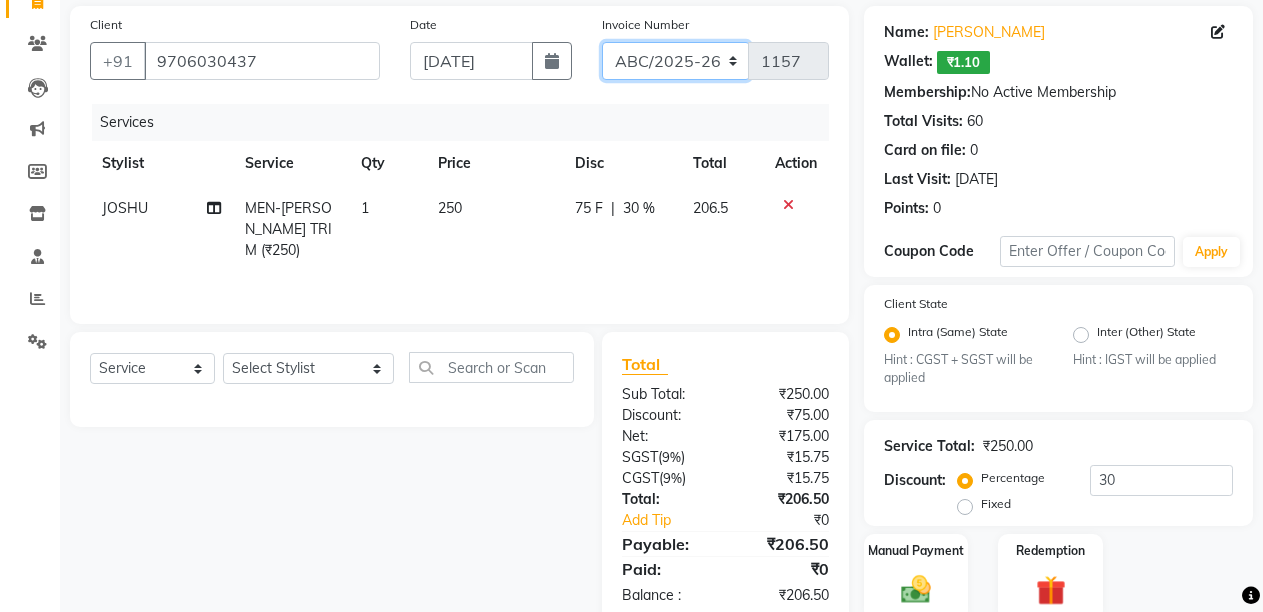 click on "ABC/2025-26 SER/24-25 V/2025-26" 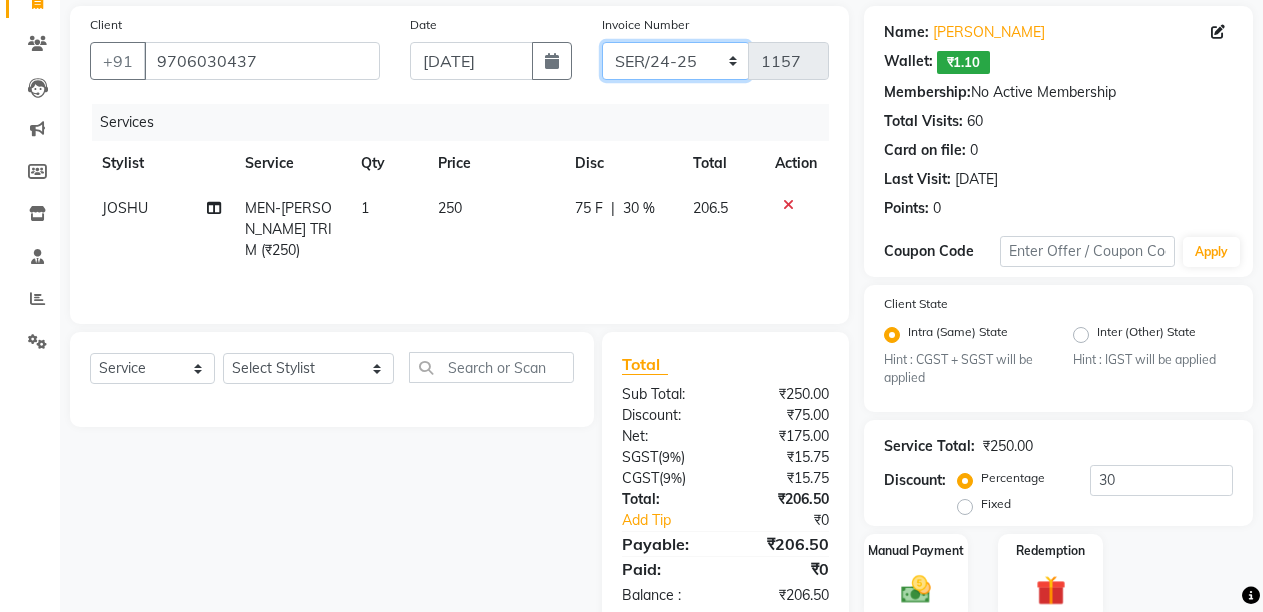 click on "ABC/2025-26 SER/24-25 V/2025-26" 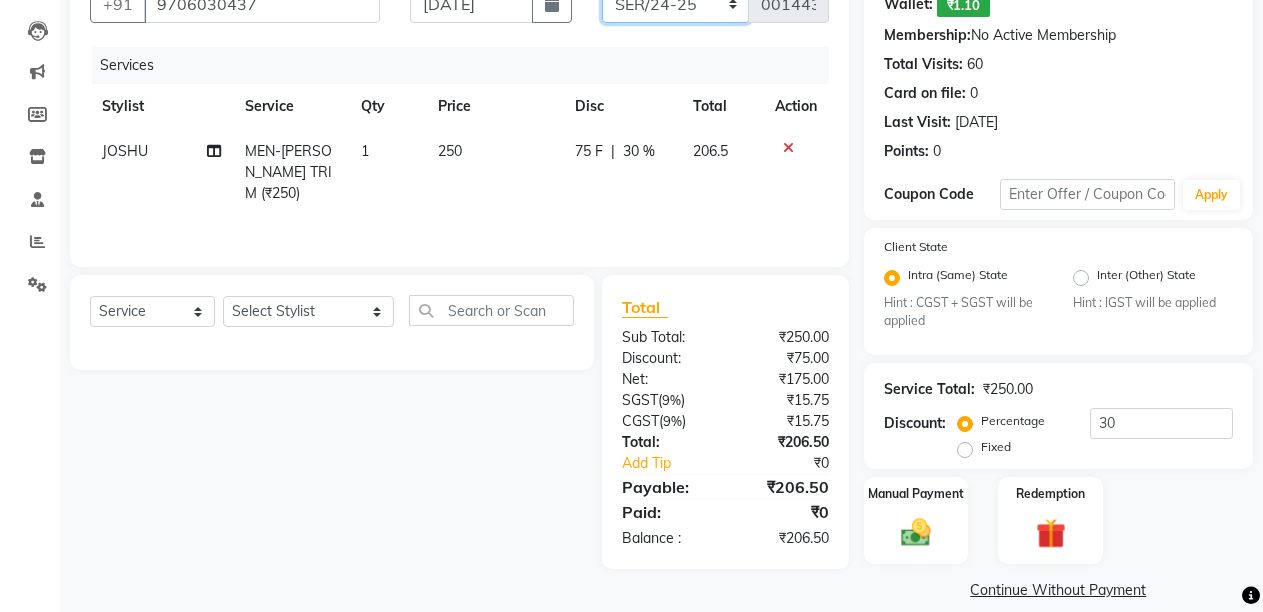 scroll, scrollTop: 224, scrollLeft: 0, axis: vertical 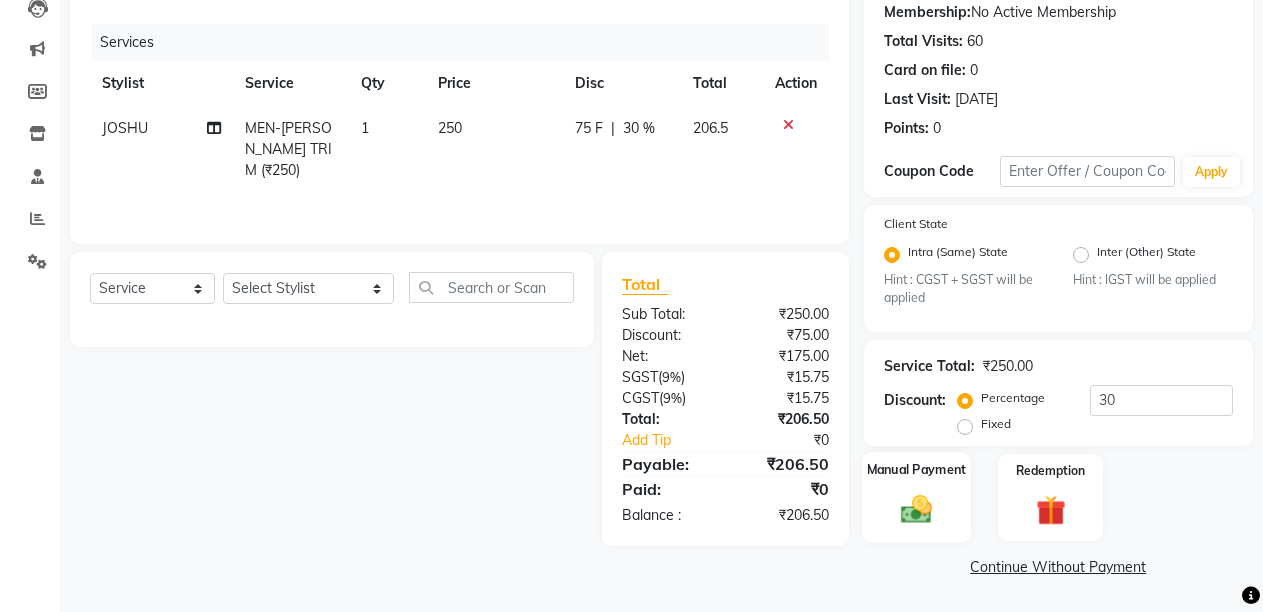click on "Manual Payment" 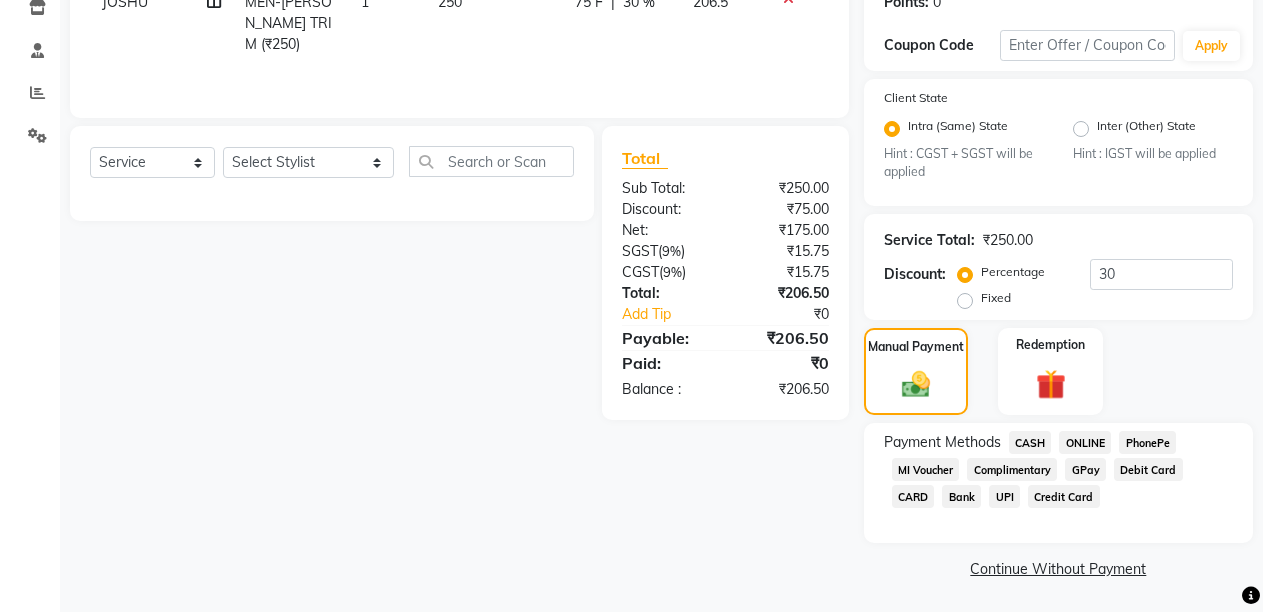 scroll, scrollTop: 352, scrollLeft: 0, axis: vertical 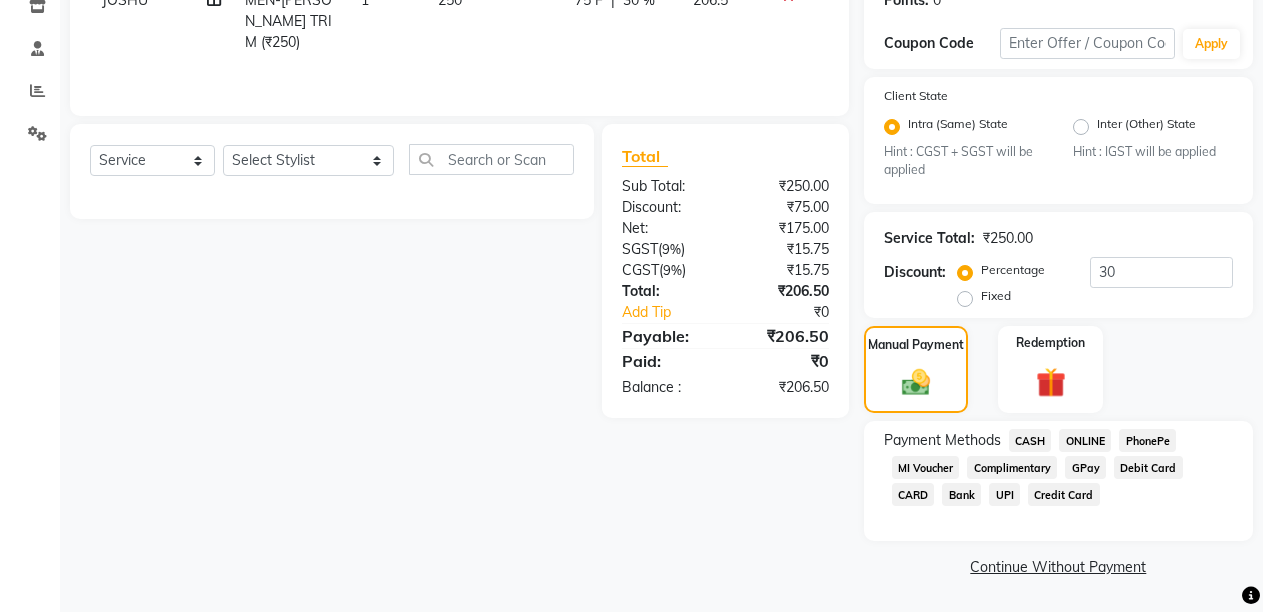 click on "CARD" 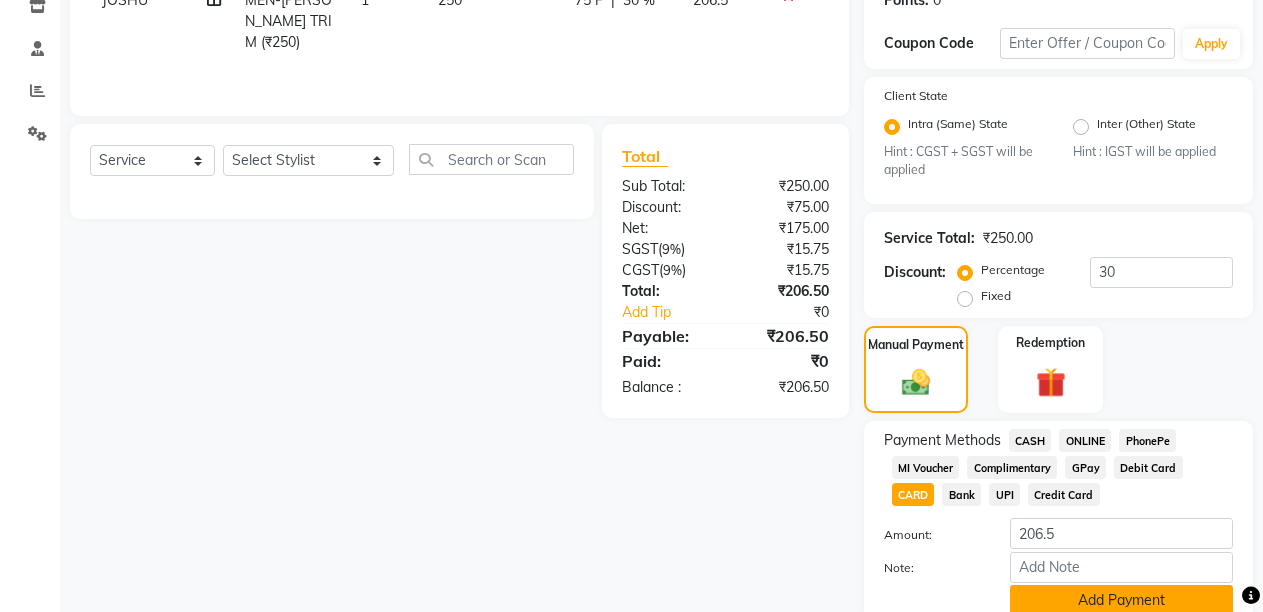 click on "Add Payment" 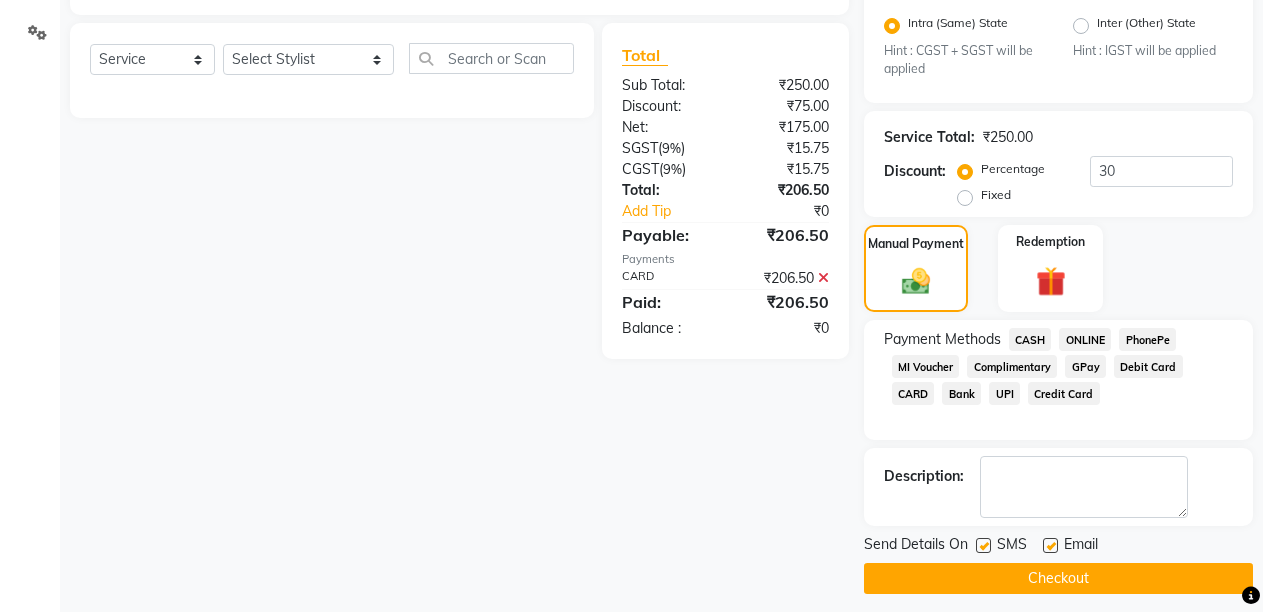 scroll, scrollTop: 465, scrollLeft: 0, axis: vertical 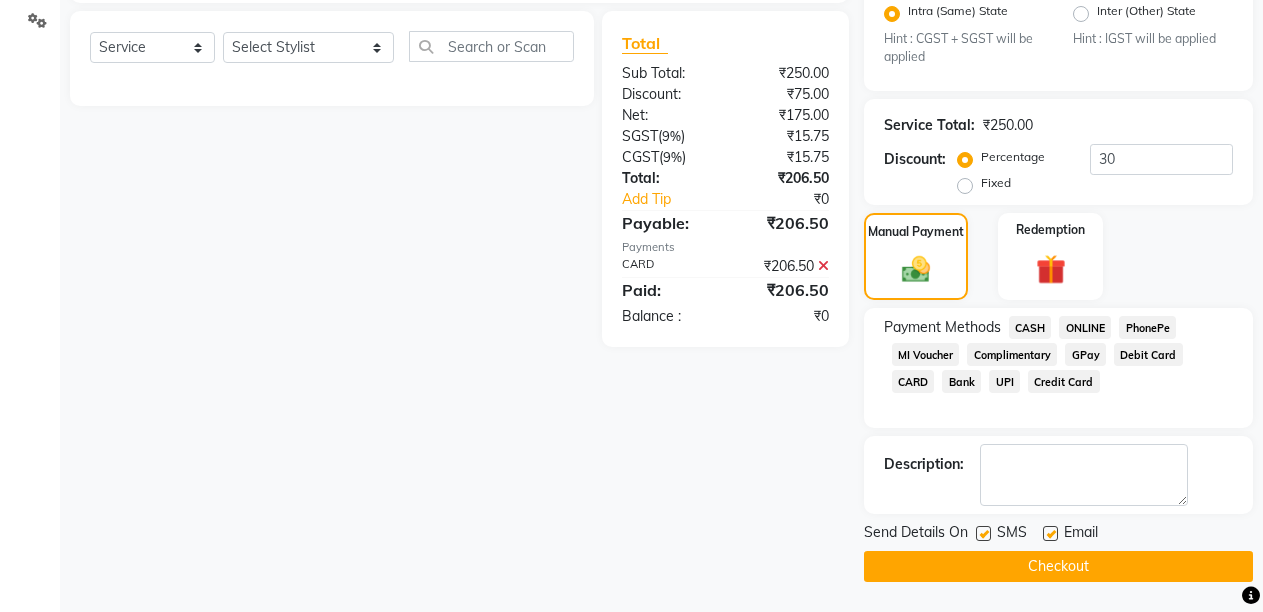 click 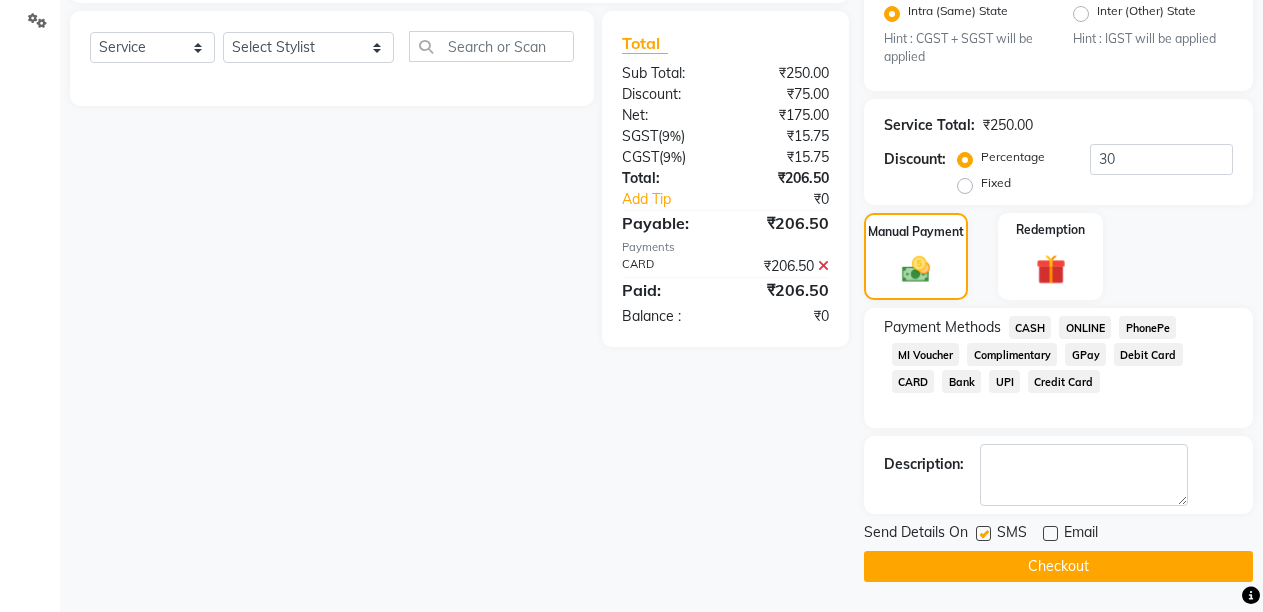 click 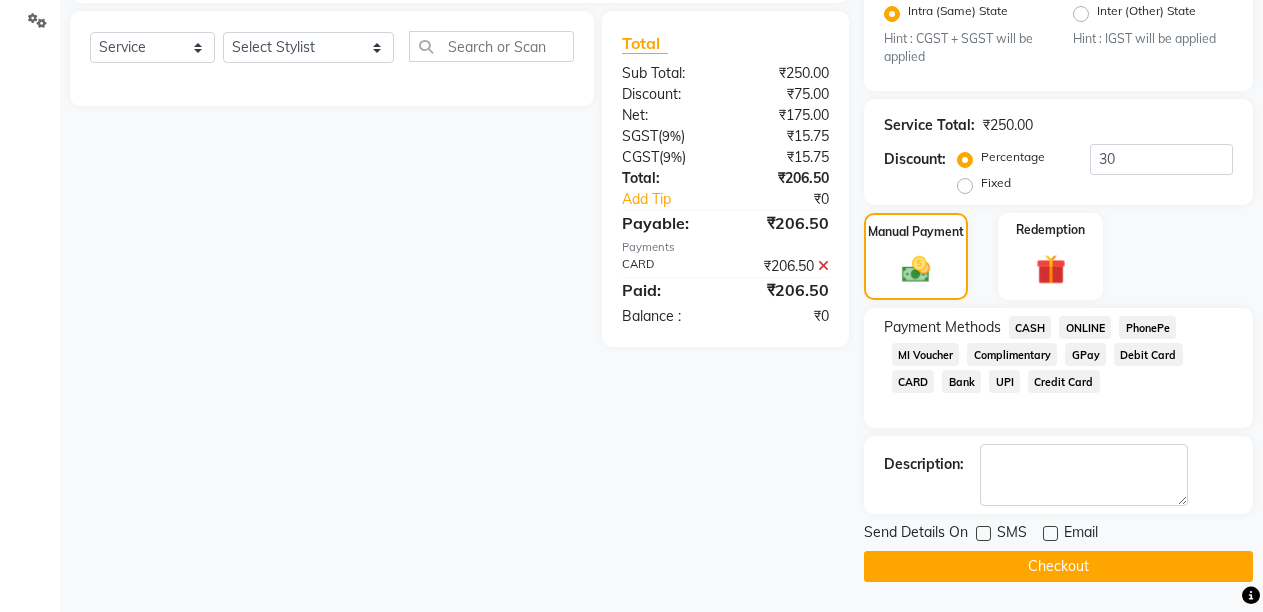 click on "Checkout" 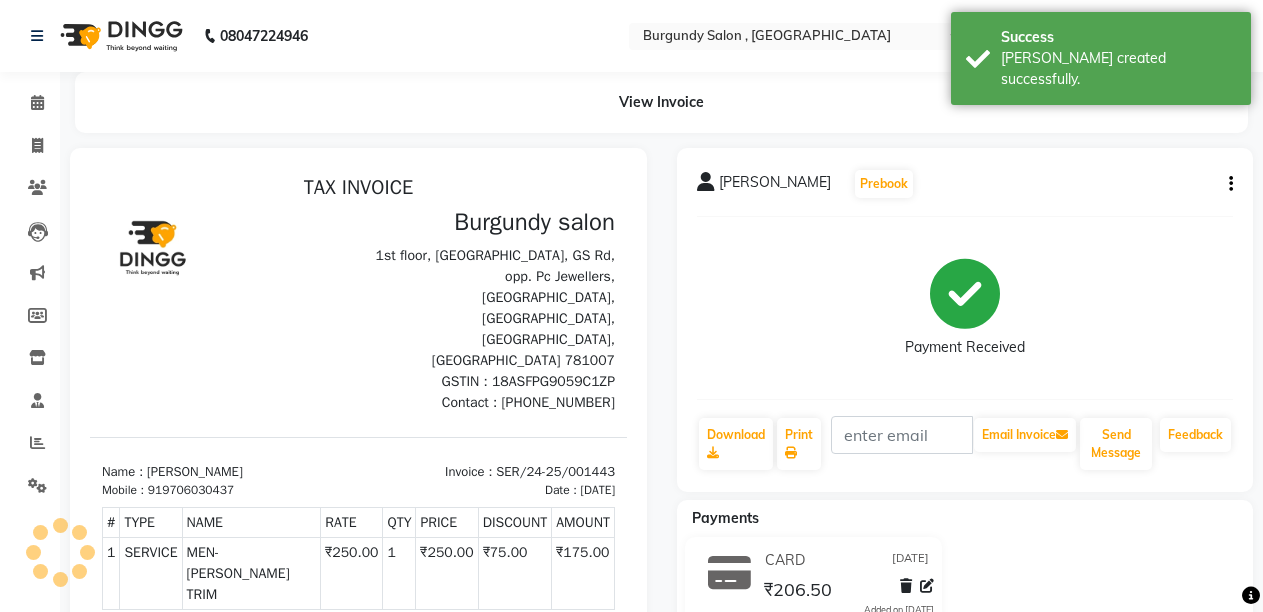 scroll, scrollTop: 0, scrollLeft: 0, axis: both 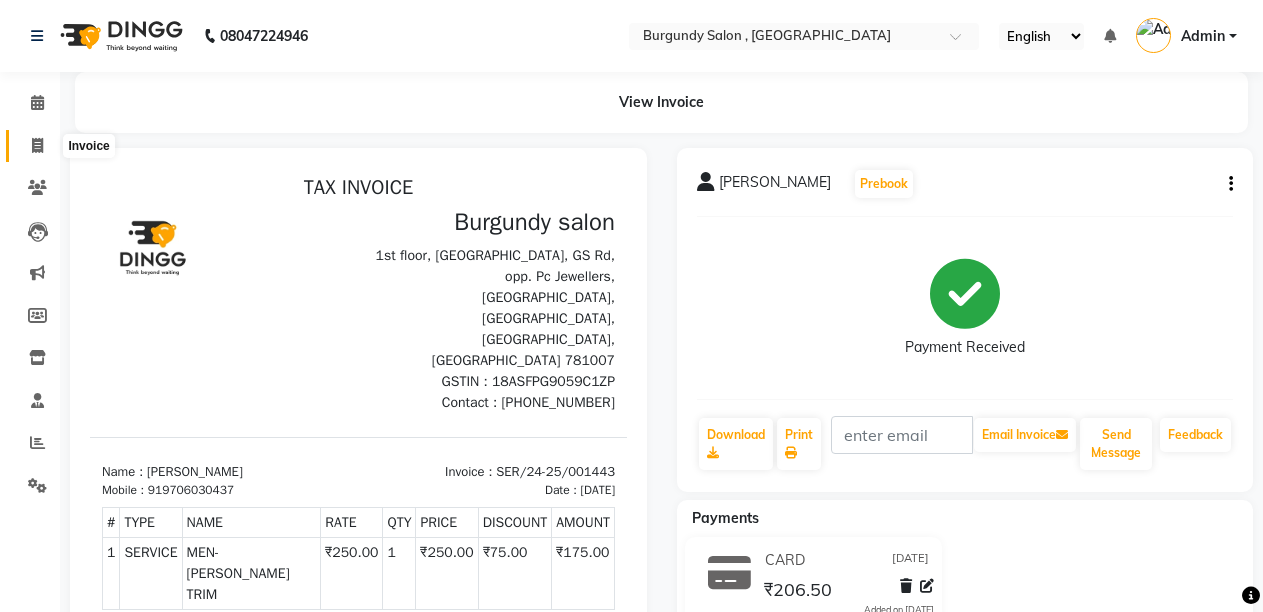 click 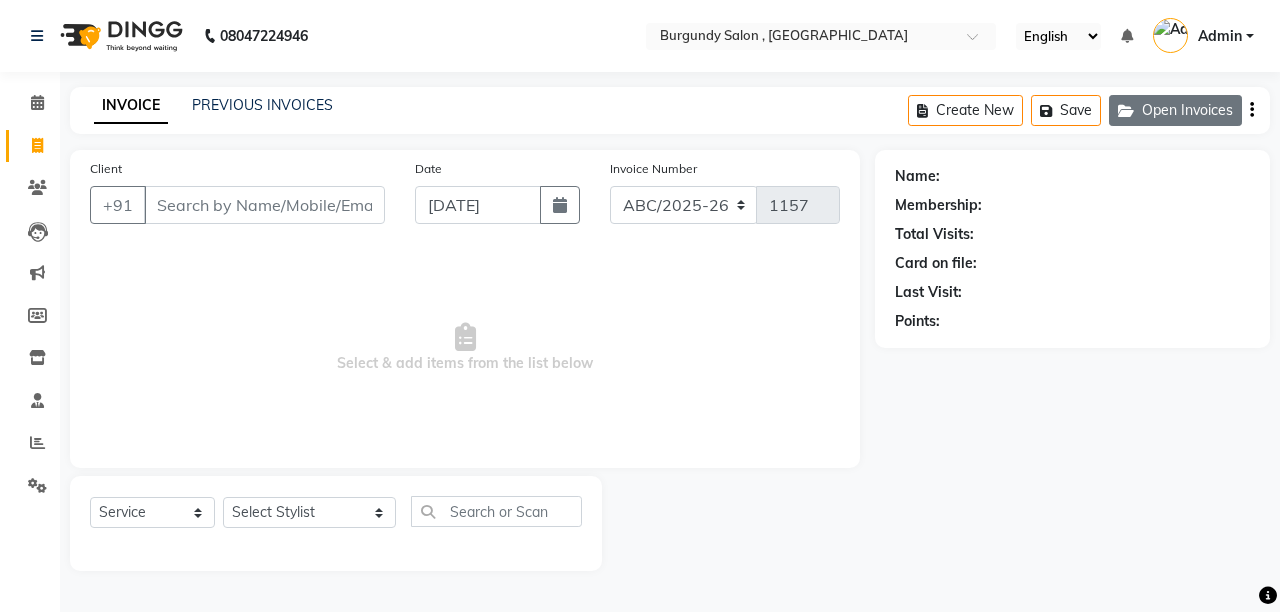 click on "Open Invoices" 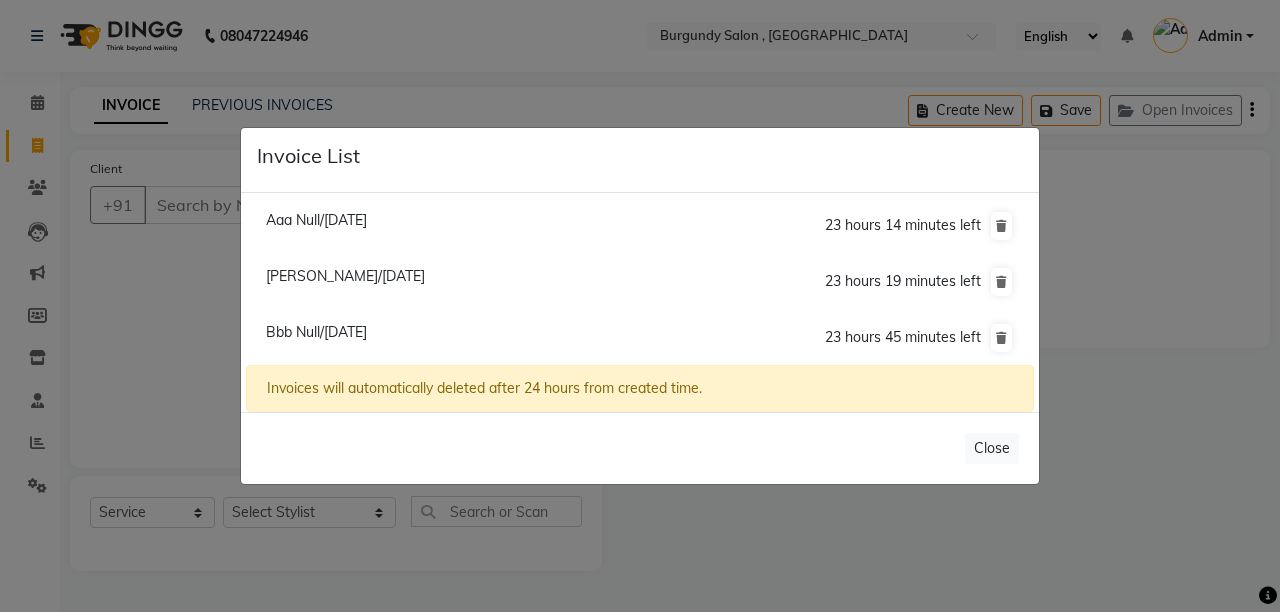 click on "Aaa Null/11 July 2025" 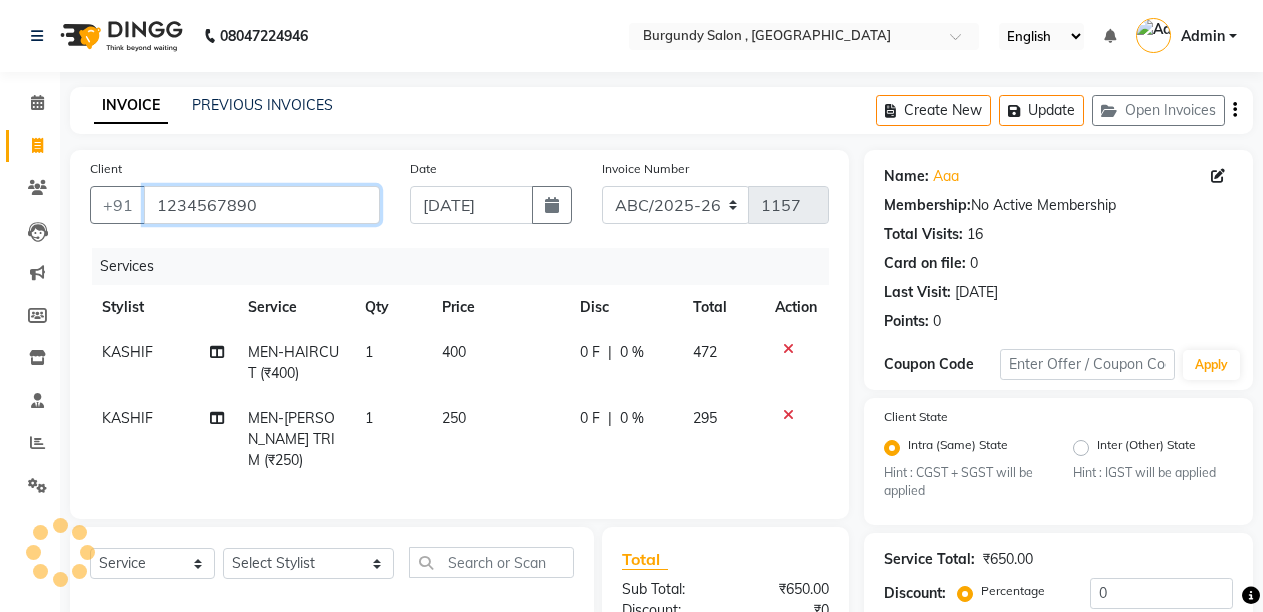 click on "1234567890" at bounding box center (262, 205) 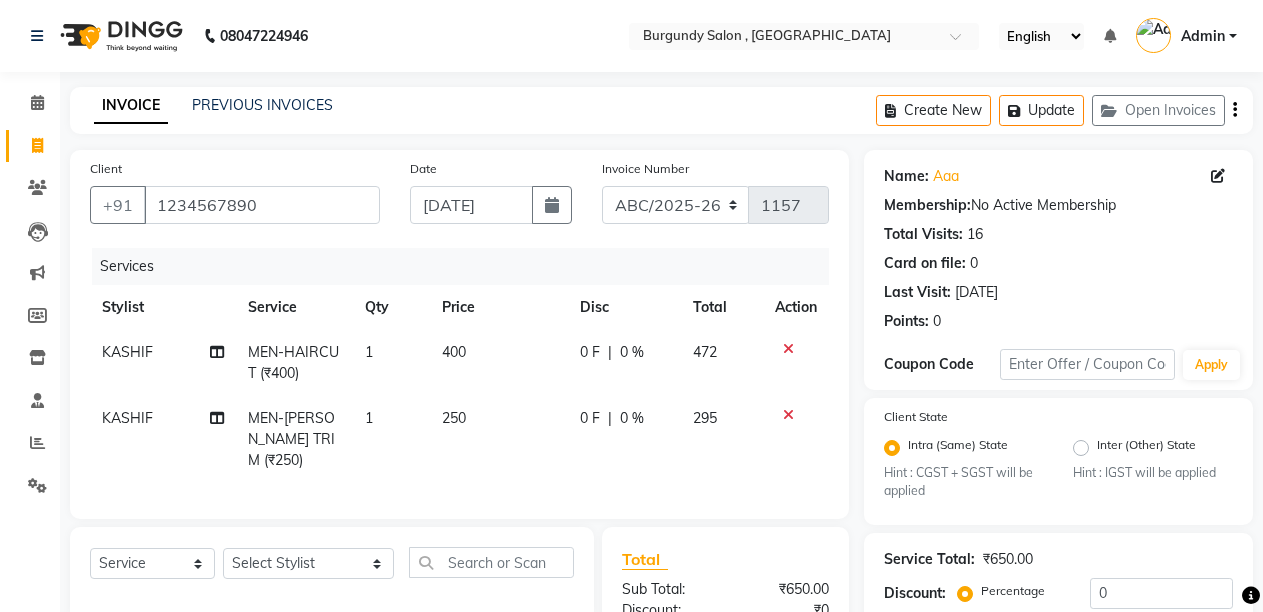 click on "400" 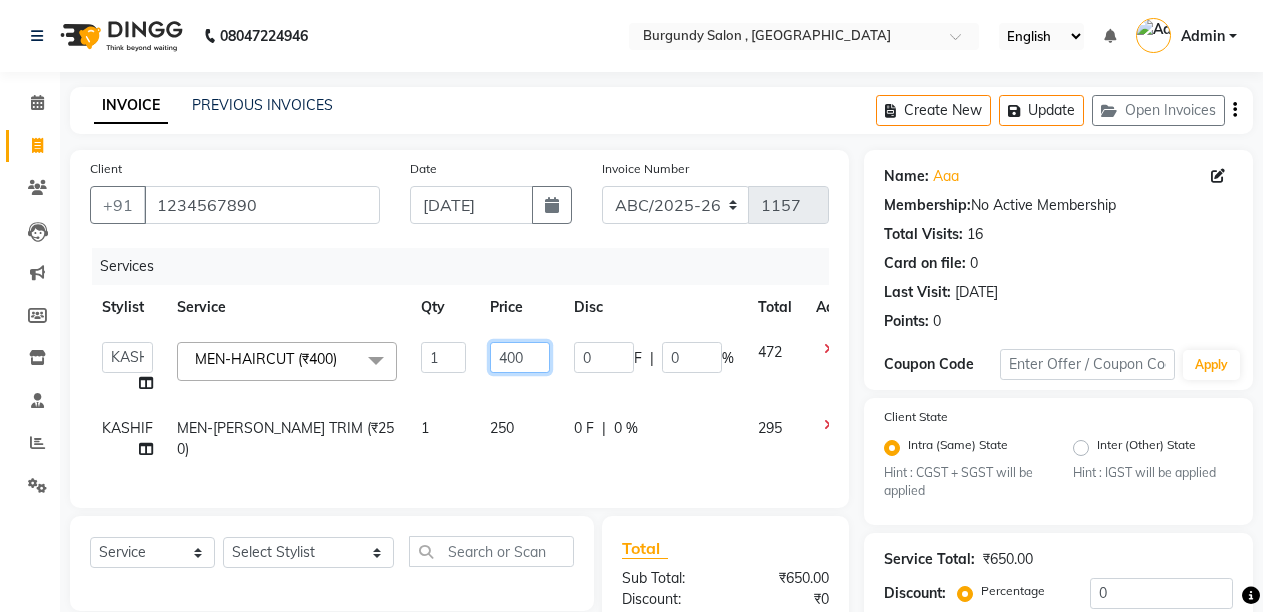 click on "400" 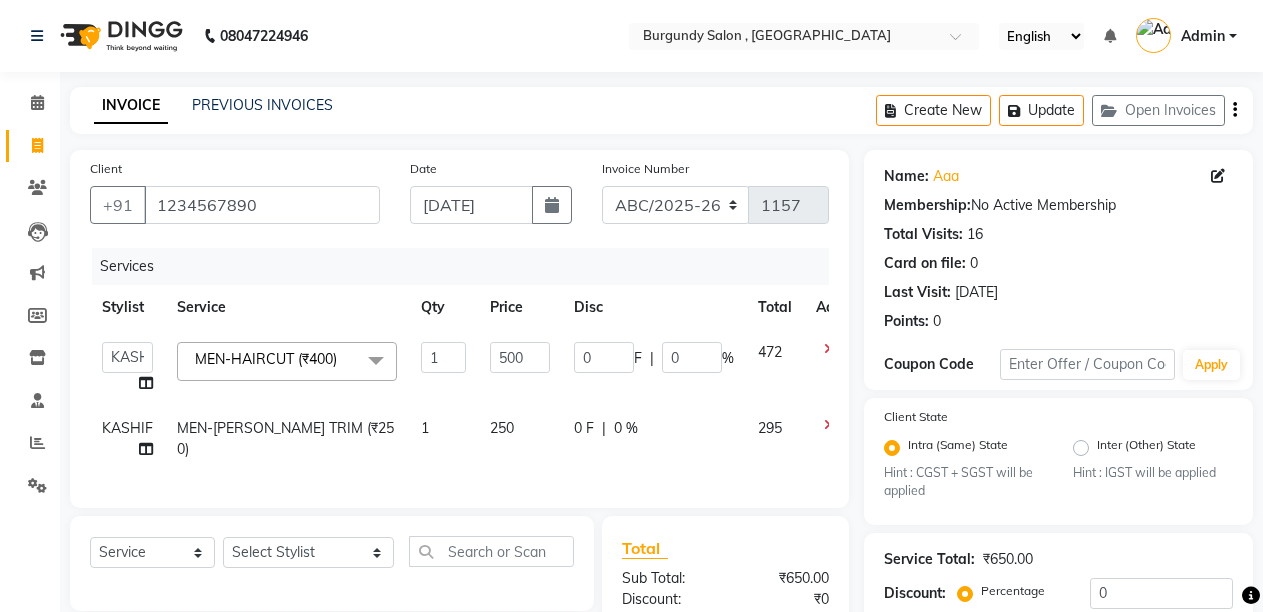 click on "250" 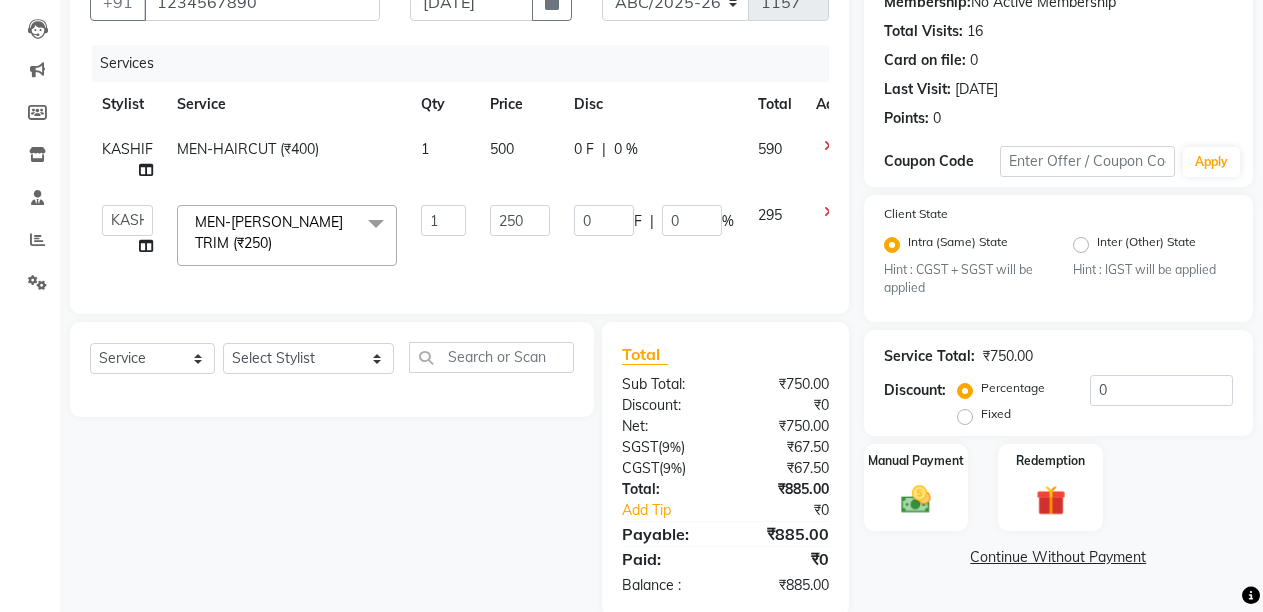 scroll, scrollTop: 254, scrollLeft: 0, axis: vertical 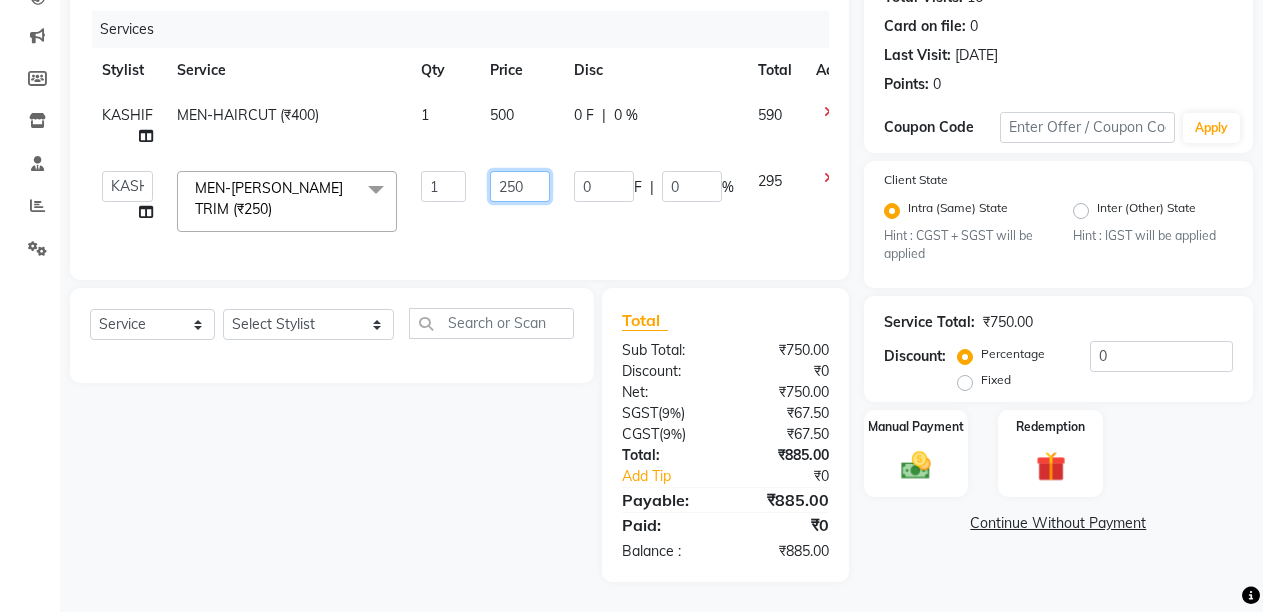 click on "250" 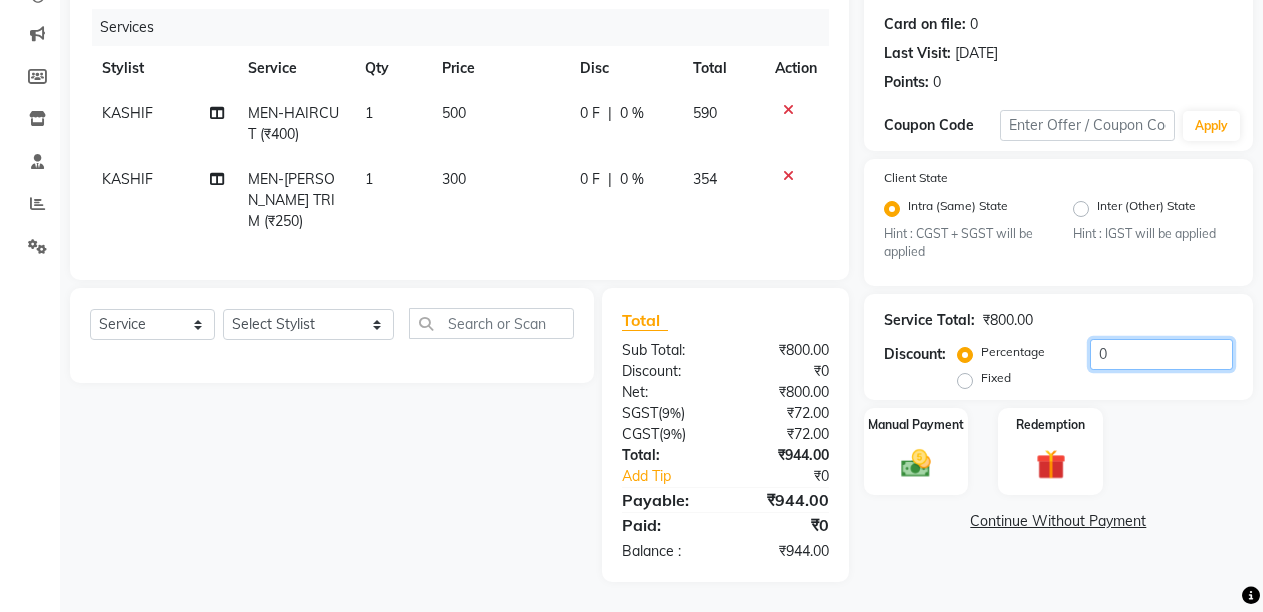 click on "Service Total:  ₹800.00  Discount:  Percentage   Fixed  0" 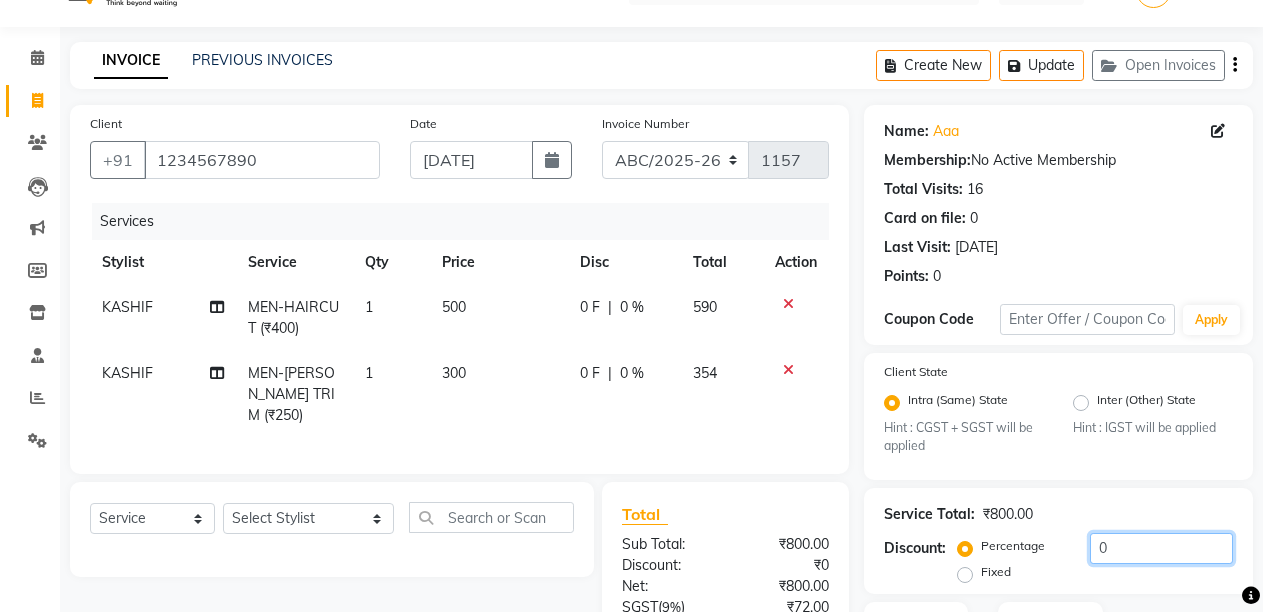 scroll, scrollTop: 35, scrollLeft: 0, axis: vertical 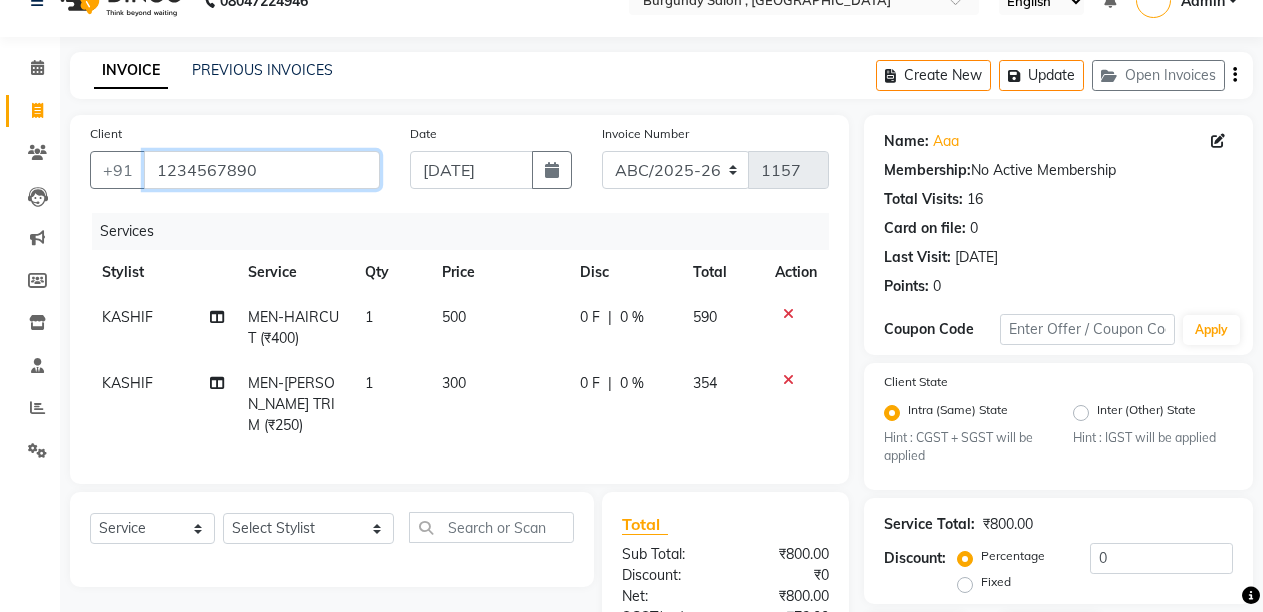 click on "1234567890" at bounding box center (262, 170) 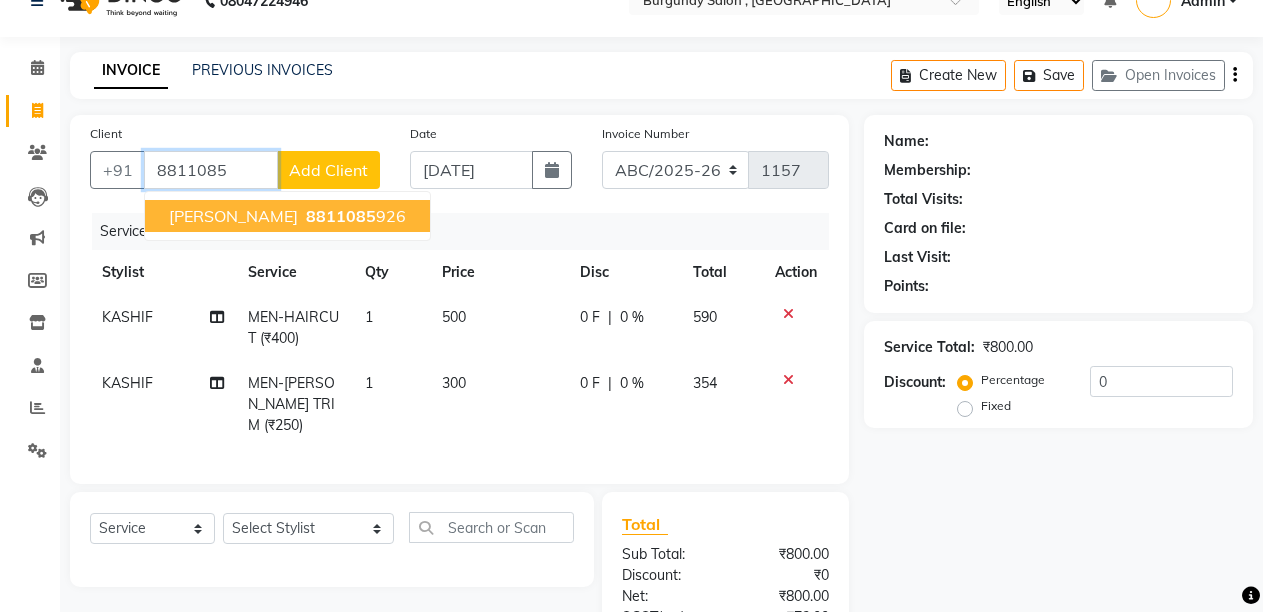 click on "[PERSON_NAME]" at bounding box center [233, 216] 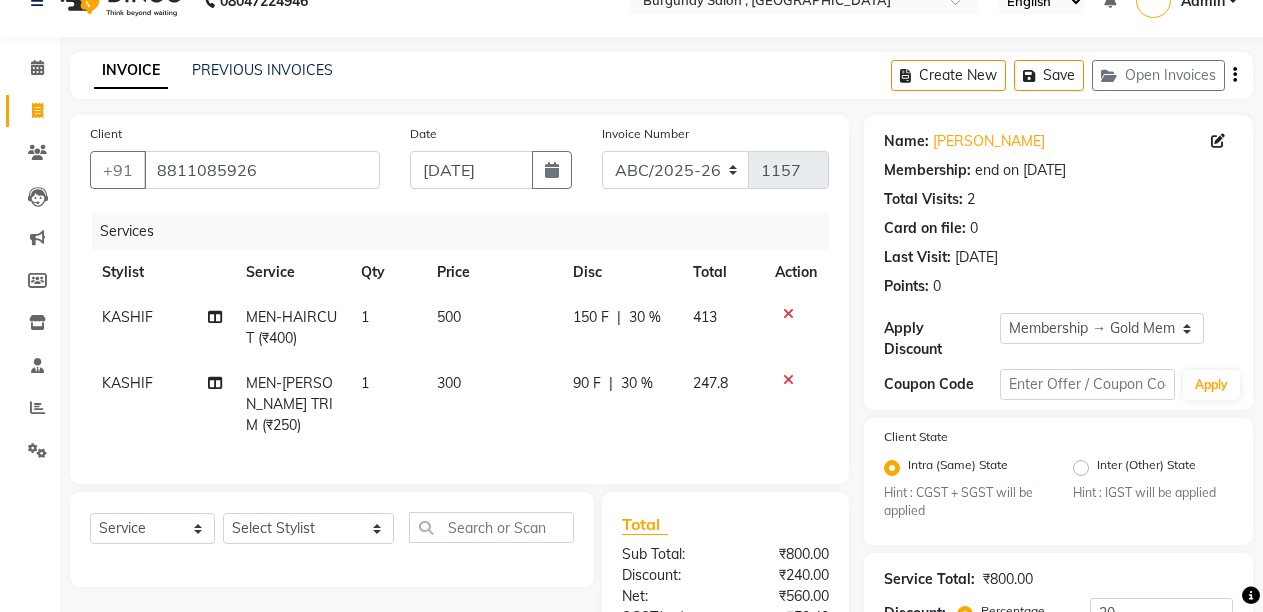 click 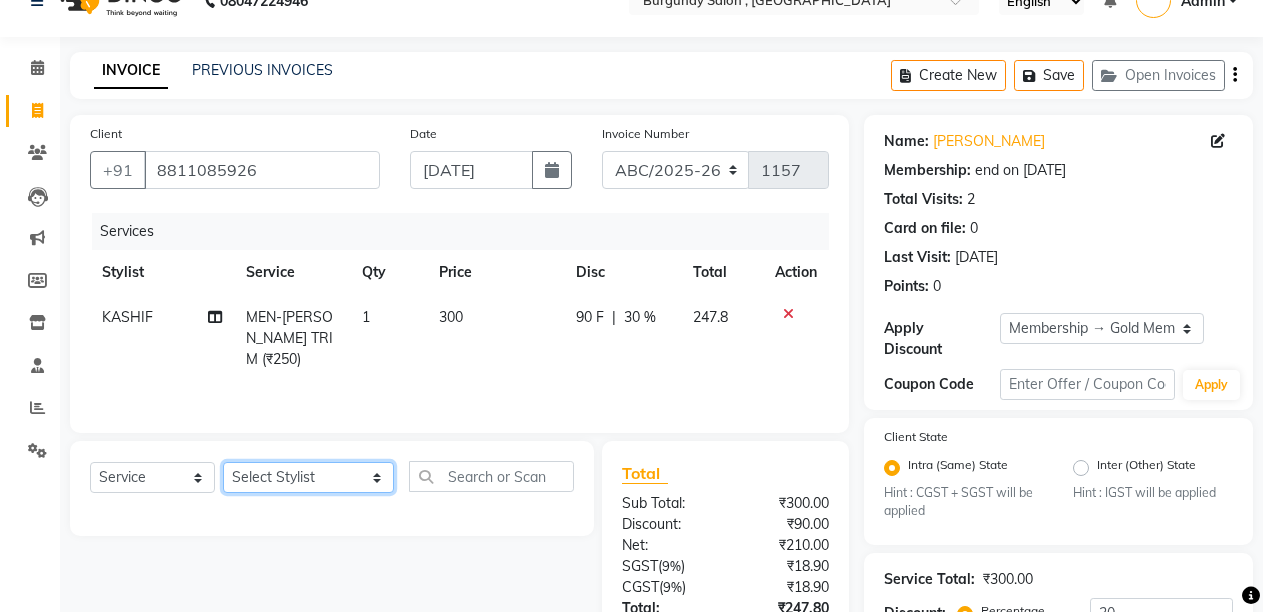 click on "Select Stylist ANIL  ANJANA BARSHA DEEPSHIKHA  DHON DAS DHON / NITUMONI EDWARD EDWARD/ LAXMI JOSHU JUNMONI KASHIF LAXI / ANJANA LAXMI LITTLE MAAM MINTUL MITALI NEETU RANA NITUMONI NITUMONI/POJA/ LAXMI NITUMONI / SAGARIKA NITUMONI/ SAGRIKA PRAKASH PUJAA Rubi RUBI / LAXMI SAGARIKA  SAGARIKA / RUBI SAHIL SAHIL / DHON SAHIL / EDWARD SAHIL/ JOSHU SAHIL/JOSHU/PRAKASH/ RUBI SAHIL/NITUMONI/ MITALI SAHIL/ RUBI SHABIR SHADHAB SIMA KALITA SONALI DEKA SOPEM staff 1 staff 1 TANU" 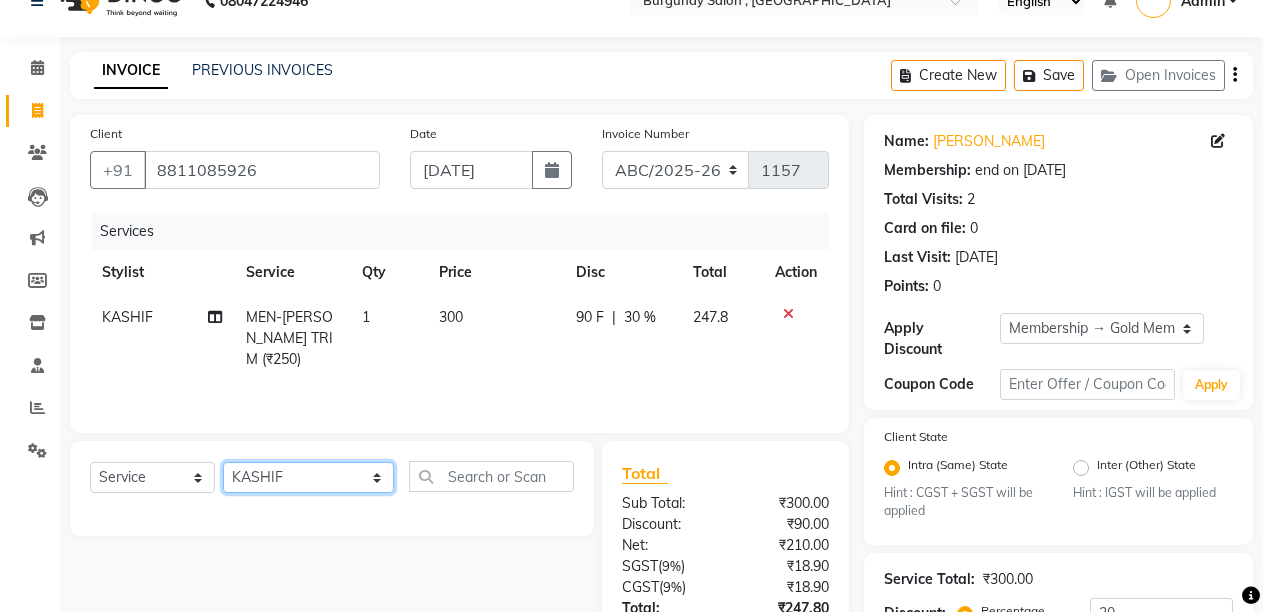 click on "Select Stylist ANIL  ANJANA BARSHA DEEPSHIKHA  DHON DAS DHON / NITUMONI EDWARD EDWARD/ LAXMI JOSHU JUNMONI KASHIF LAXI / ANJANA LAXMI LITTLE MAAM MINTUL MITALI NEETU RANA NITUMONI NITUMONI/POJA/ LAXMI NITUMONI / SAGARIKA NITUMONI/ SAGRIKA PRAKASH PUJAA Rubi RUBI / LAXMI SAGARIKA  SAGARIKA / RUBI SAHIL SAHIL / DHON SAHIL / EDWARD SAHIL/ JOSHU SAHIL/JOSHU/PRAKASH/ RUBI SAHIL/NITUMONI/ MITALI SAHIL/ RUBI SHABIR SHADHAB SIMA KALITA SONALI DEKA SOPEM staff 1 staff 1 TANU" 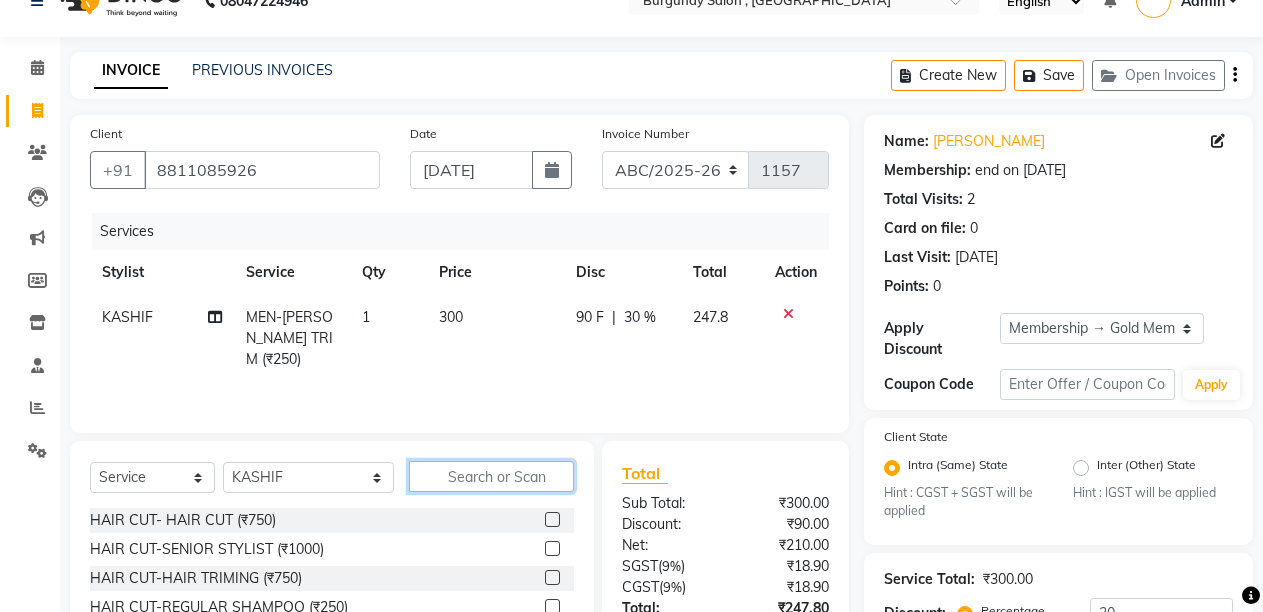 click 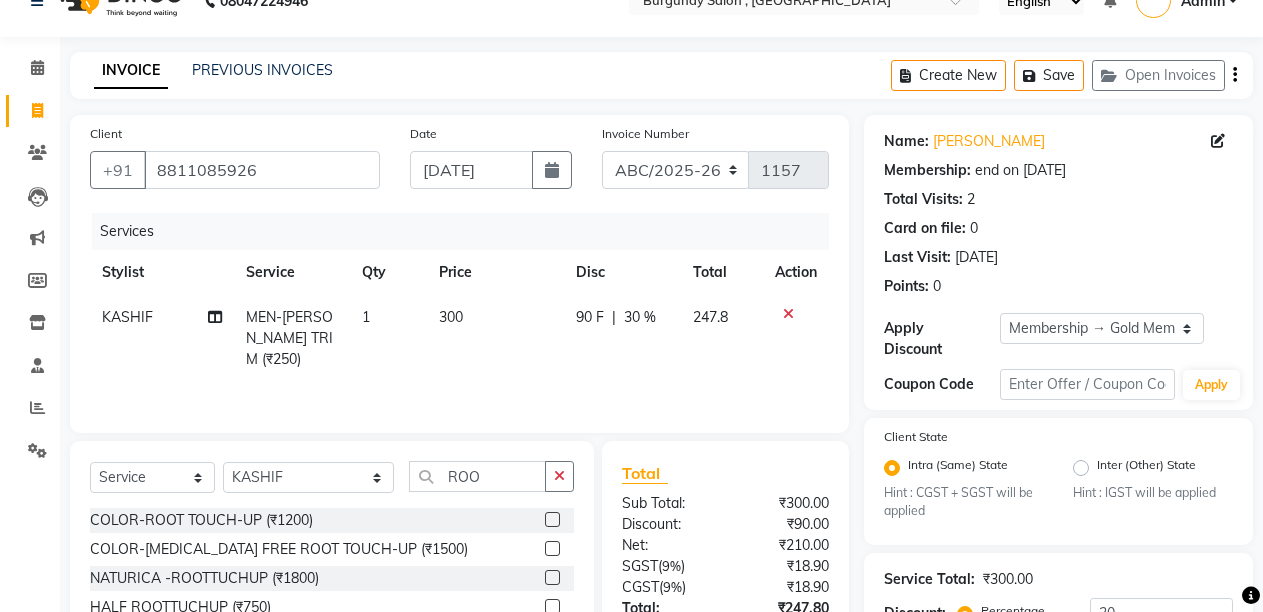click 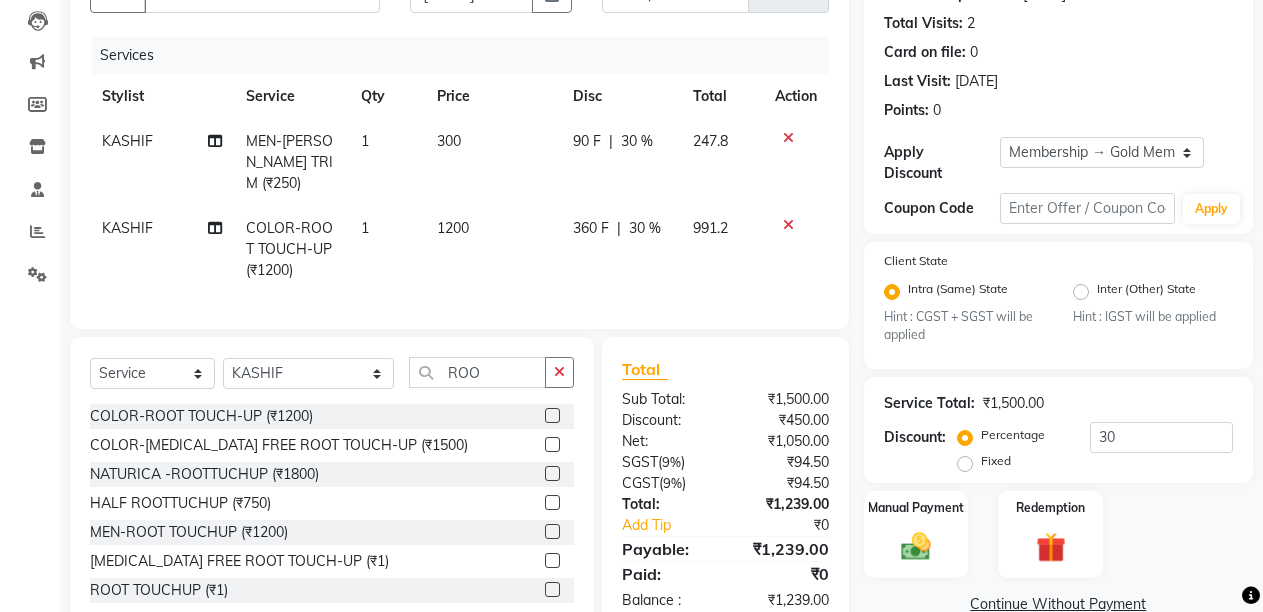 scroll, scrollTop: 257, scrollLeft: 0, axis: vertical 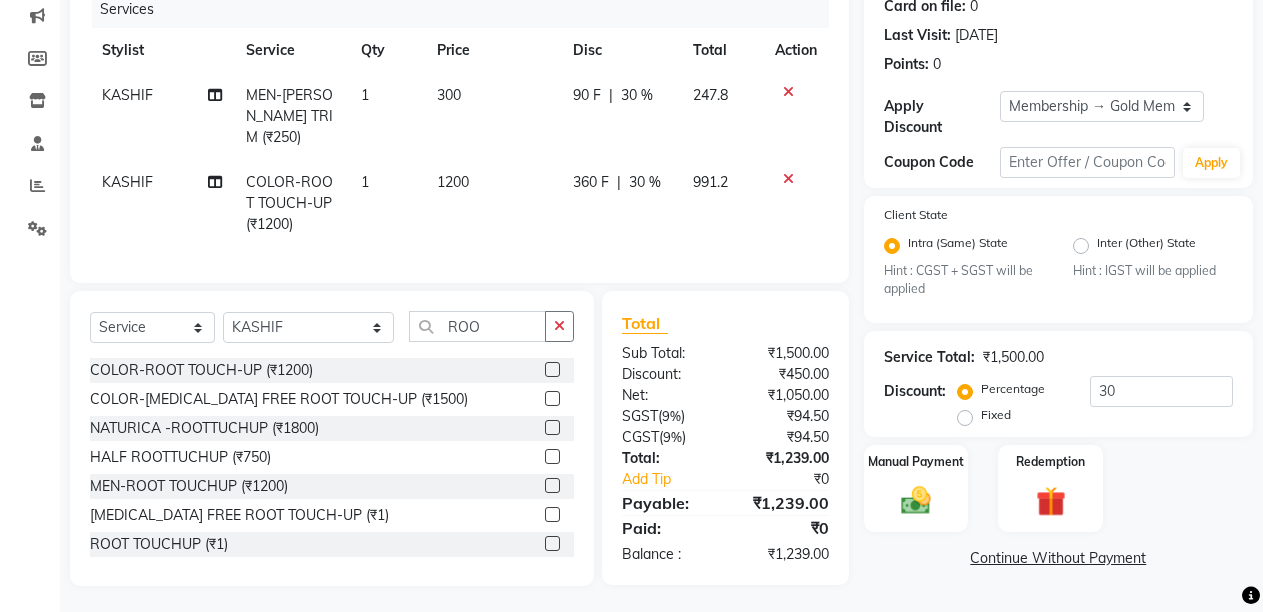 click on "300" 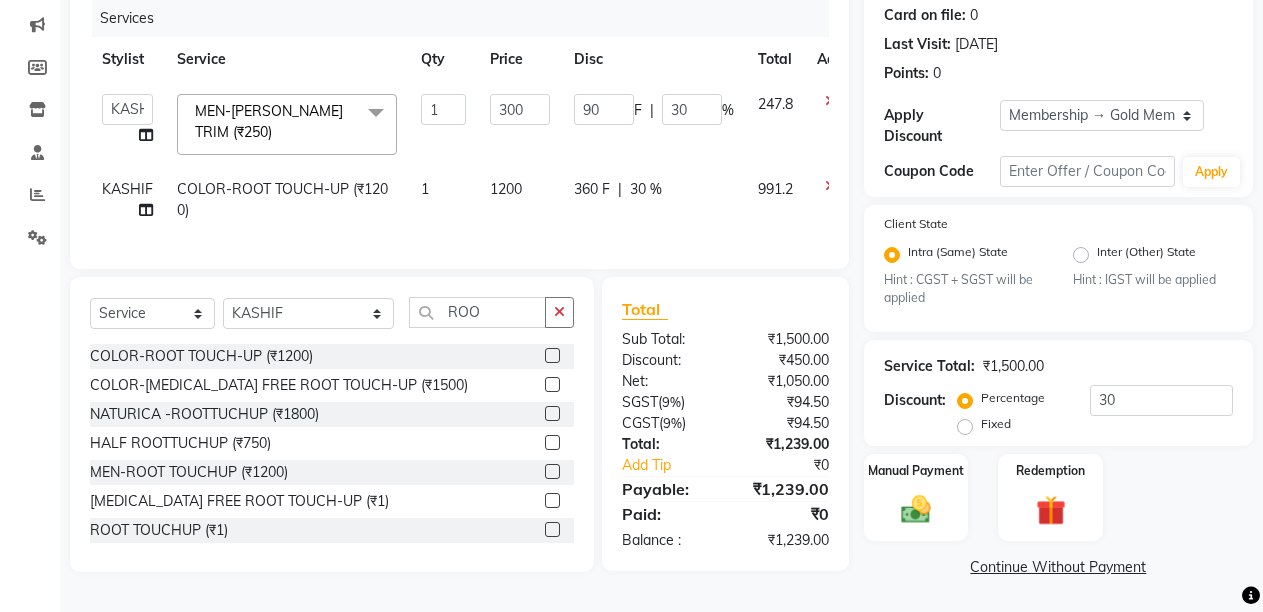 scroll, scrollTop: 255, scrollLeft: 0, axis: vertical 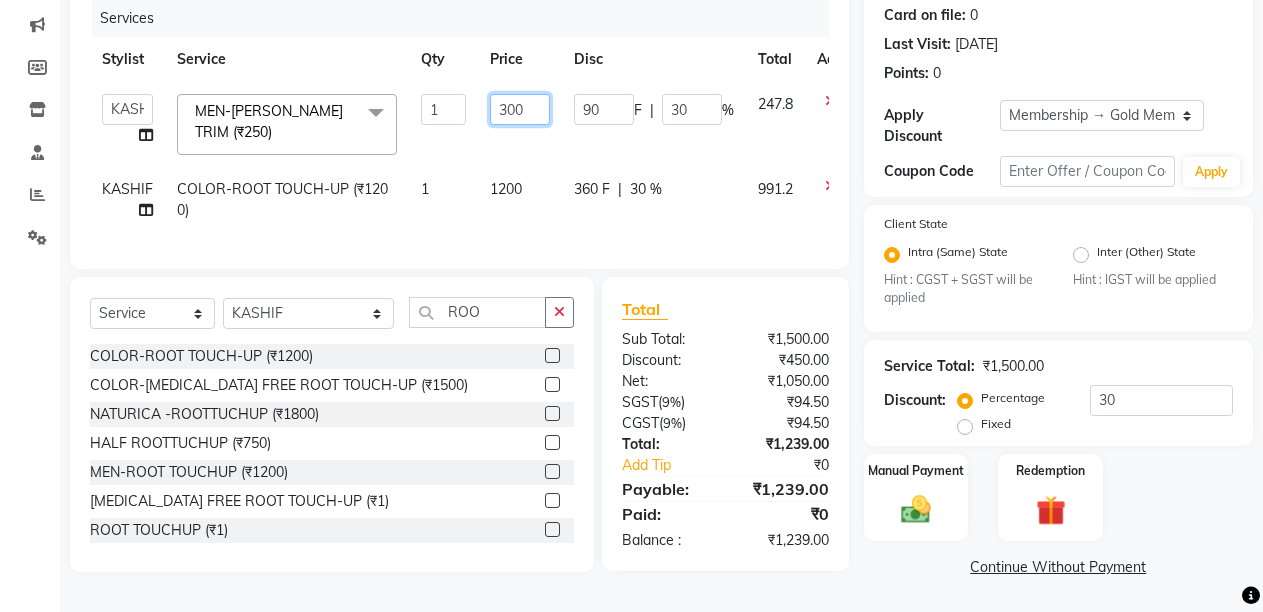 click on "300" 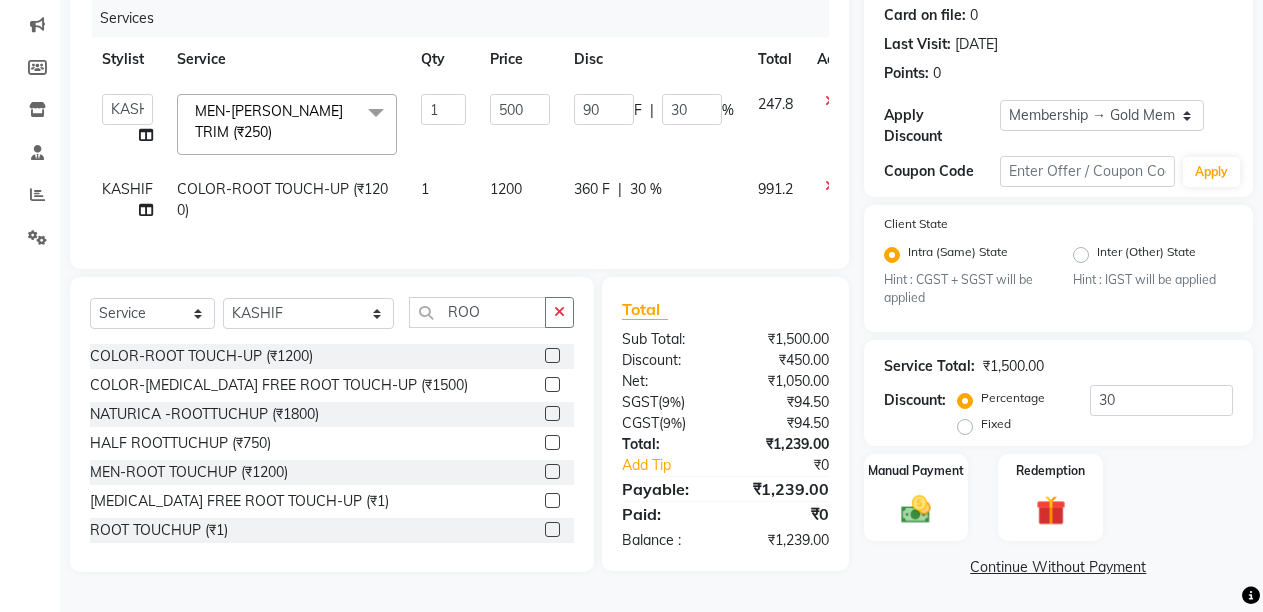 click on "Service Total:  ₹1,500.00  Discount:  Percentage   Fixed  30" 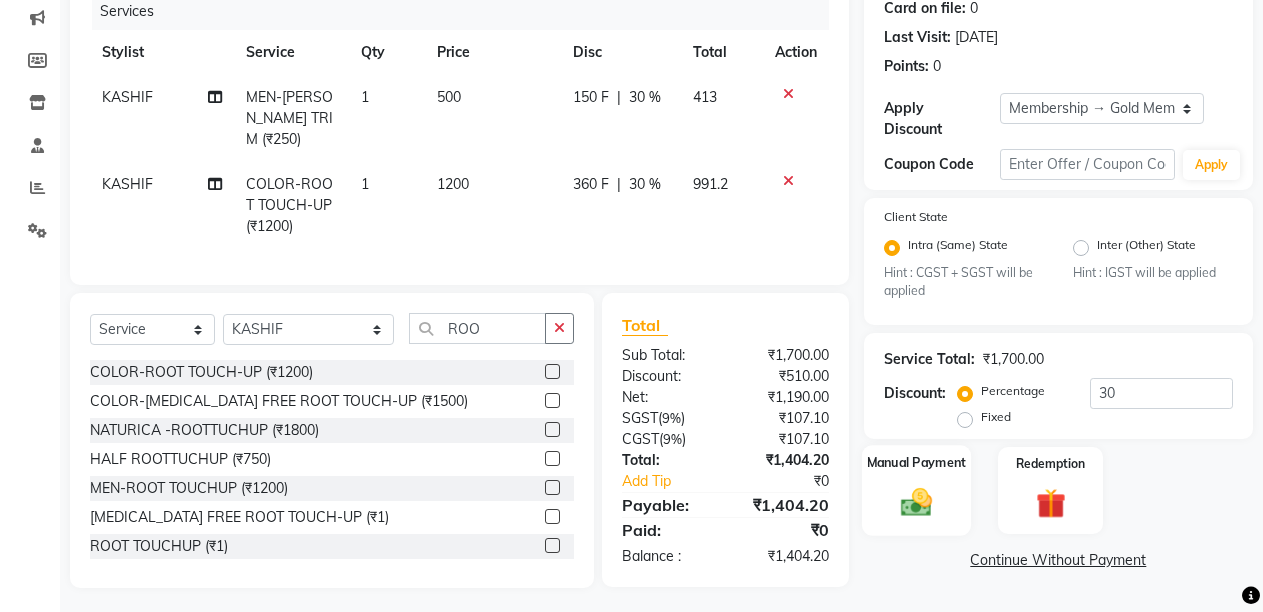 click on "Manual Payment" 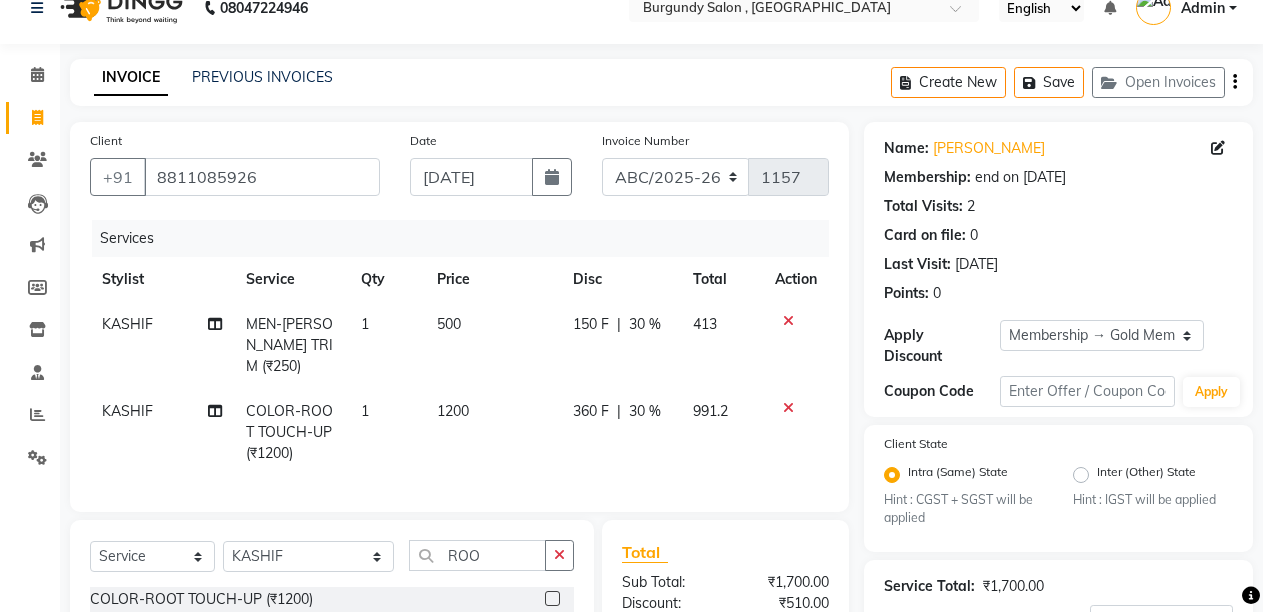 scroll, scrollTop: 15, scrollLeft: 0, axis: vertical 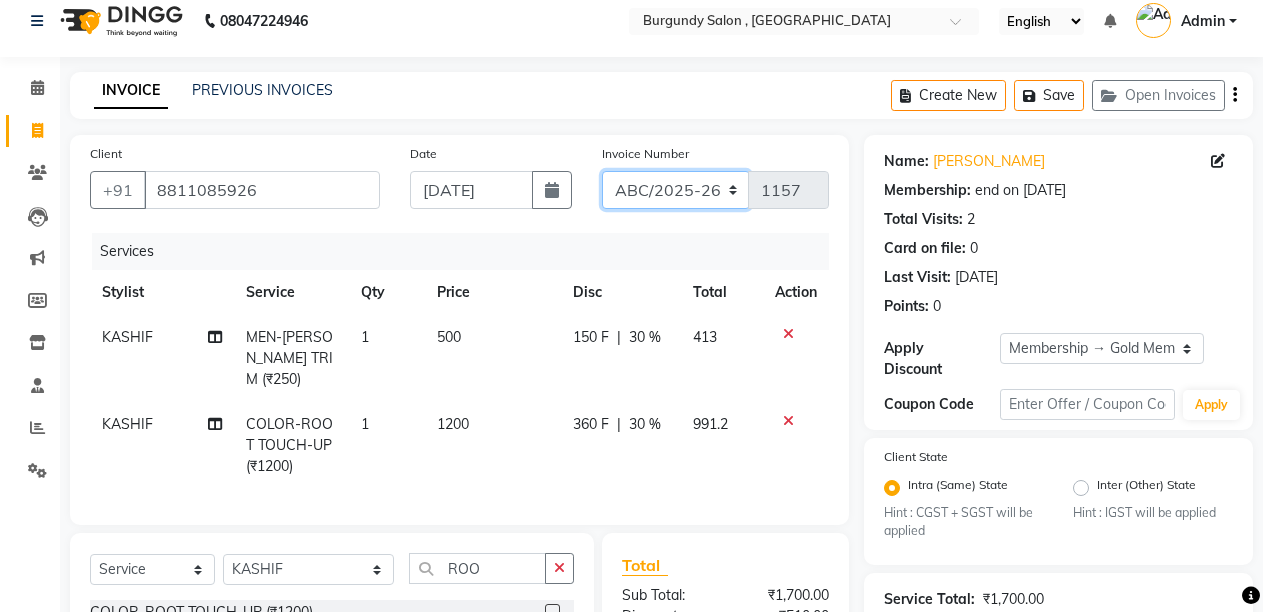 click on "ABC/2025-26 SER/24-25 V/2025-26" 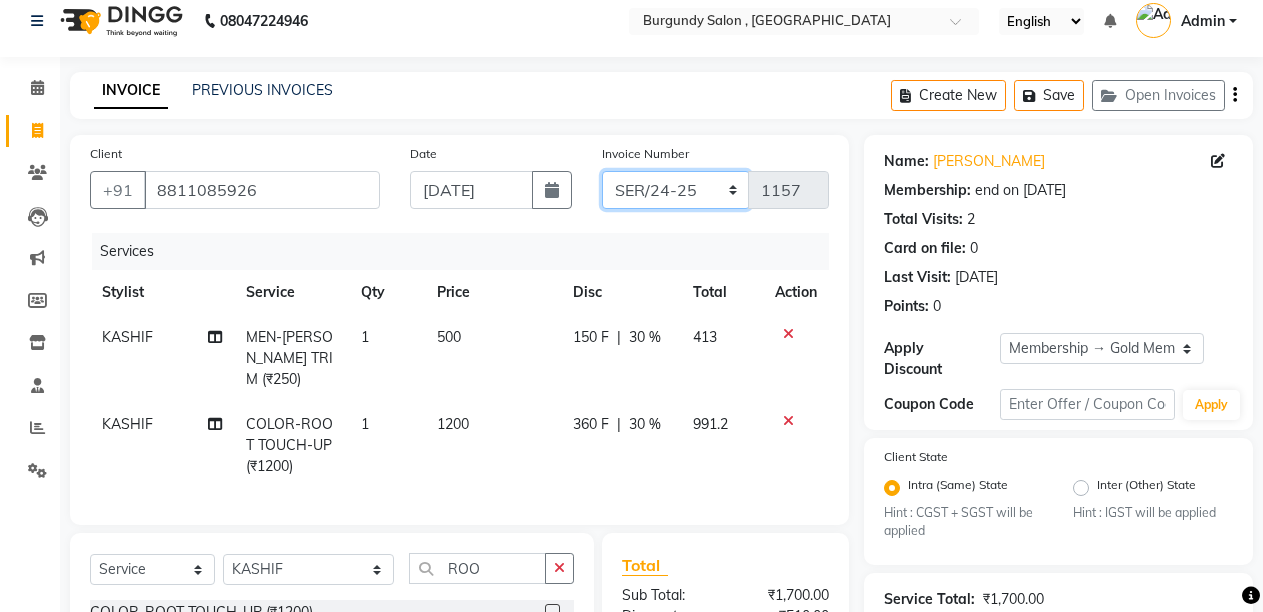 click on "ABC/2025-26 SER/24-25 V/2025-26" 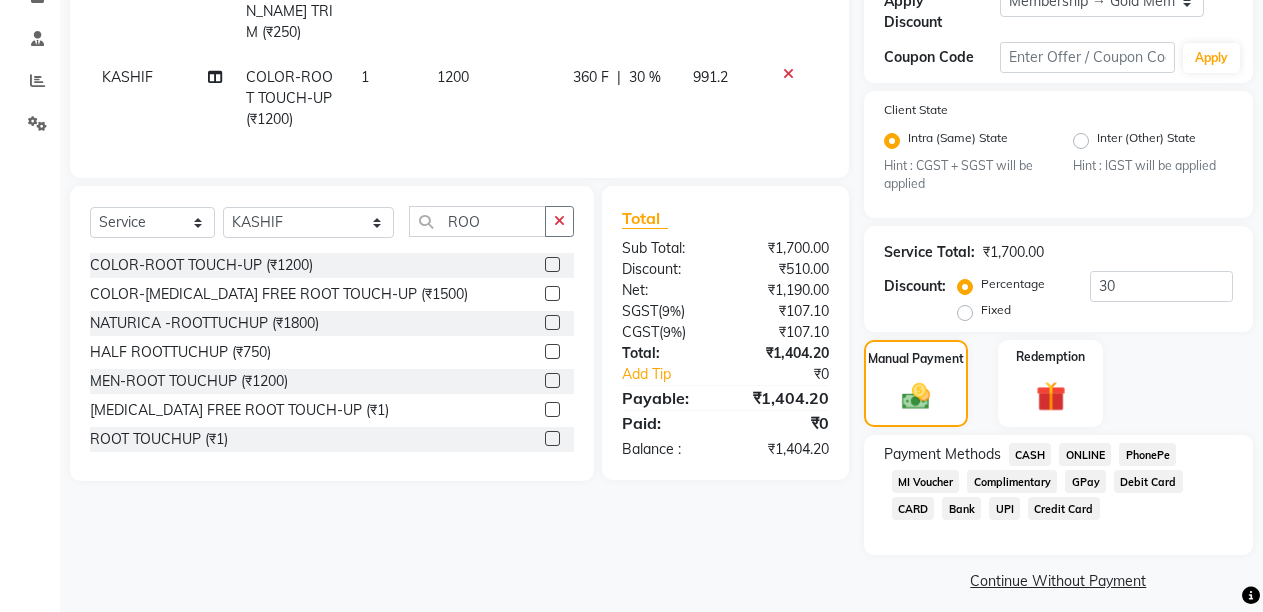 scroll, scrollTop: 375, scrollLeft: 0, axis: vertical 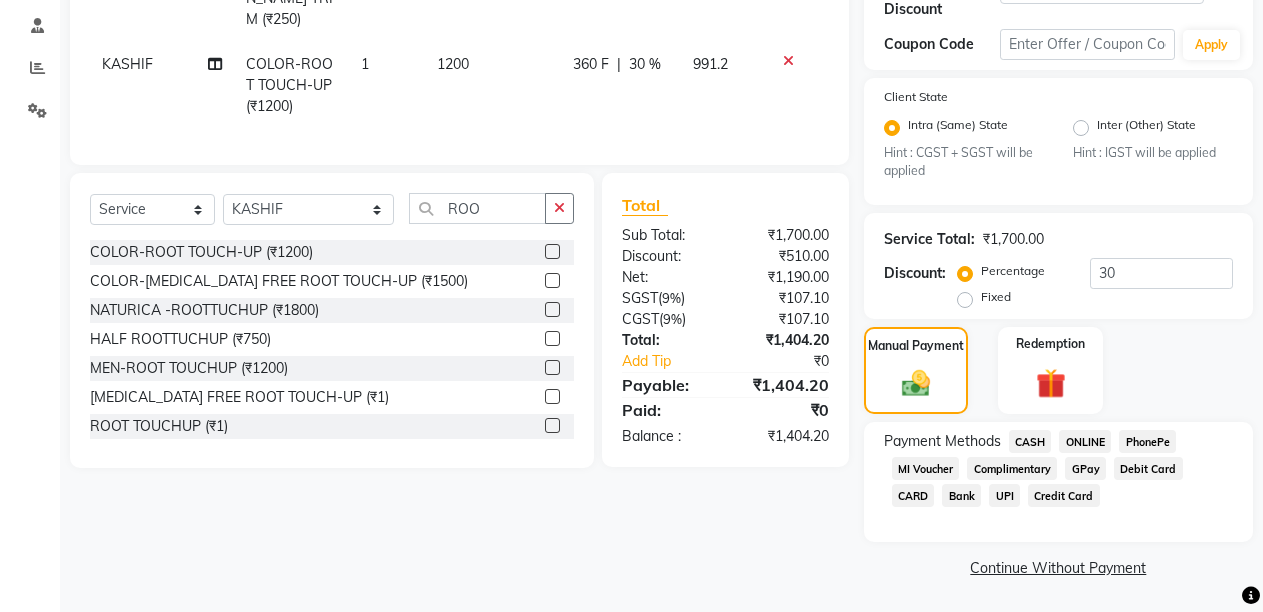 click on "ONLINE" 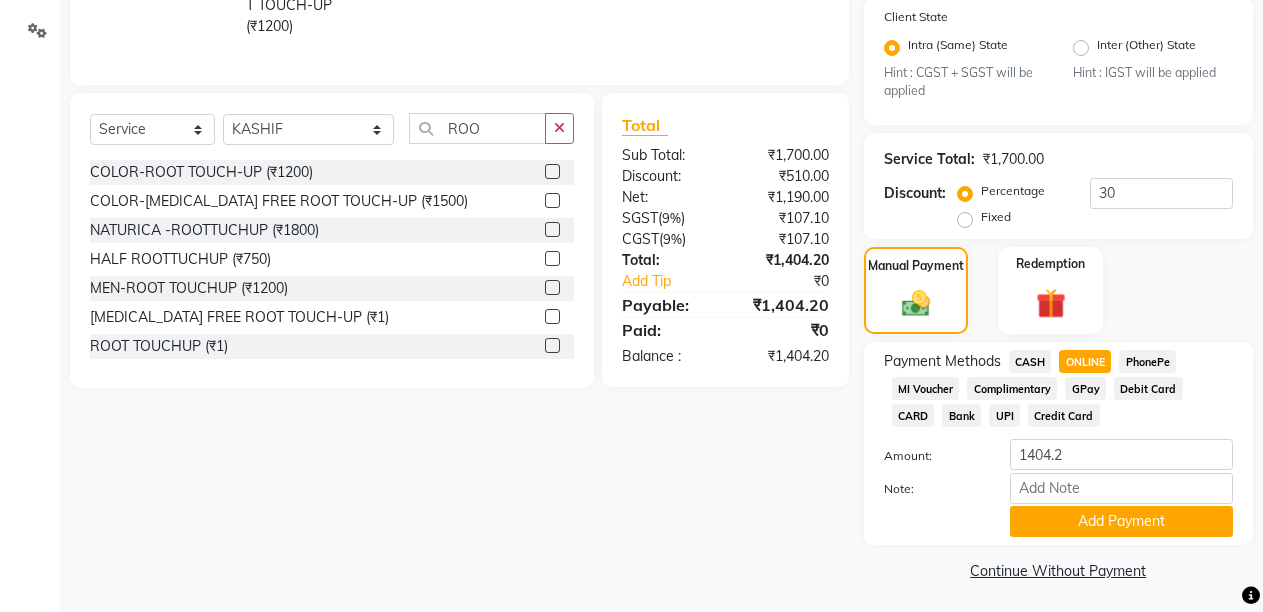 scroll, scrollTop: 459, scrollLeft: 0, axis: vertical 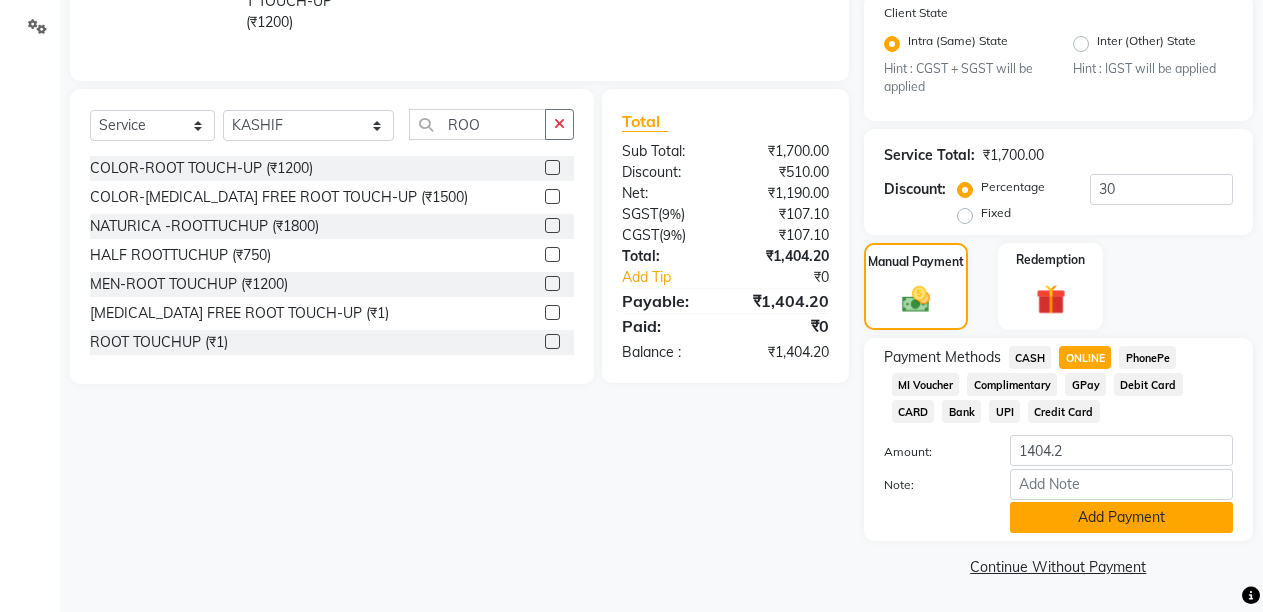 click on "Add Payment" 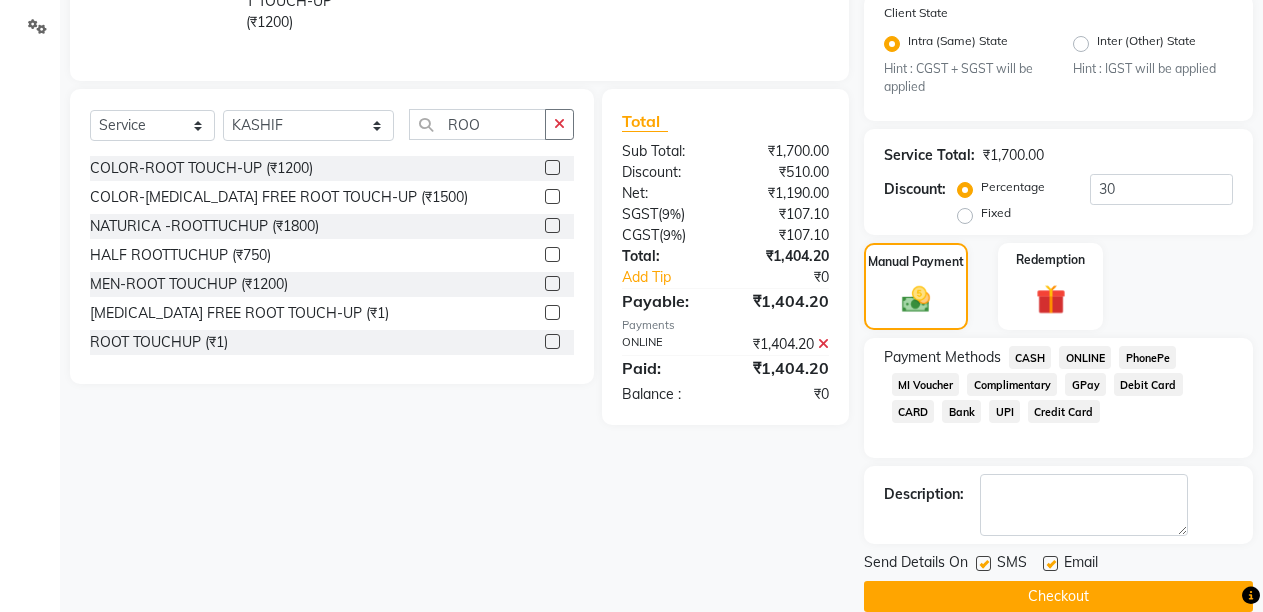 click 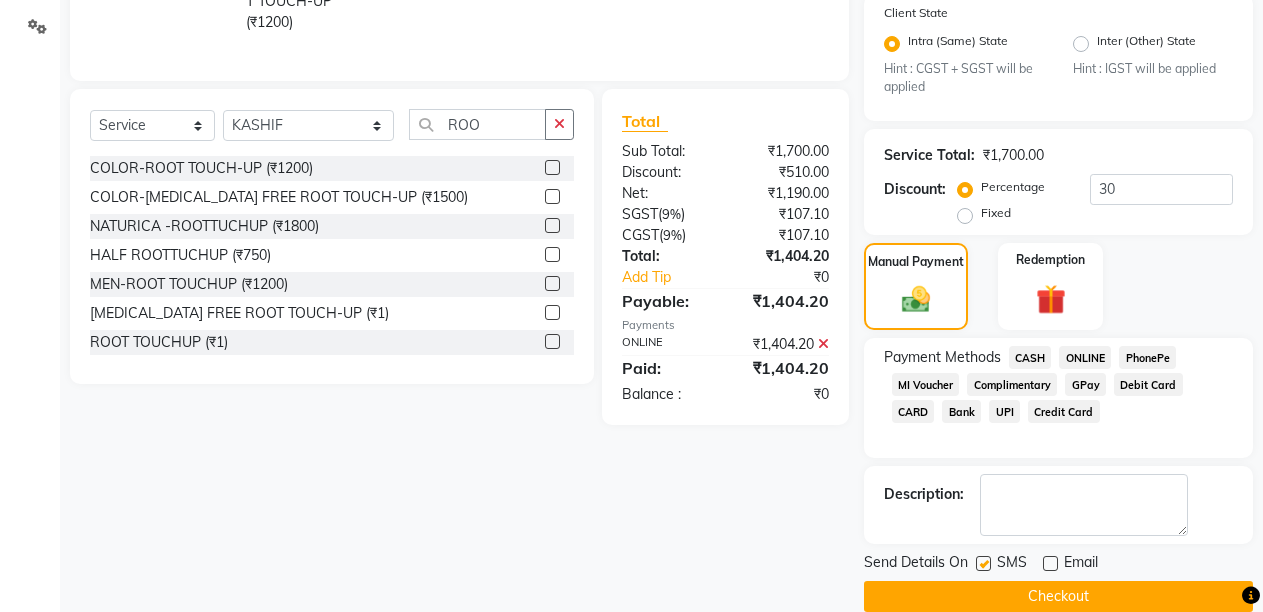 click 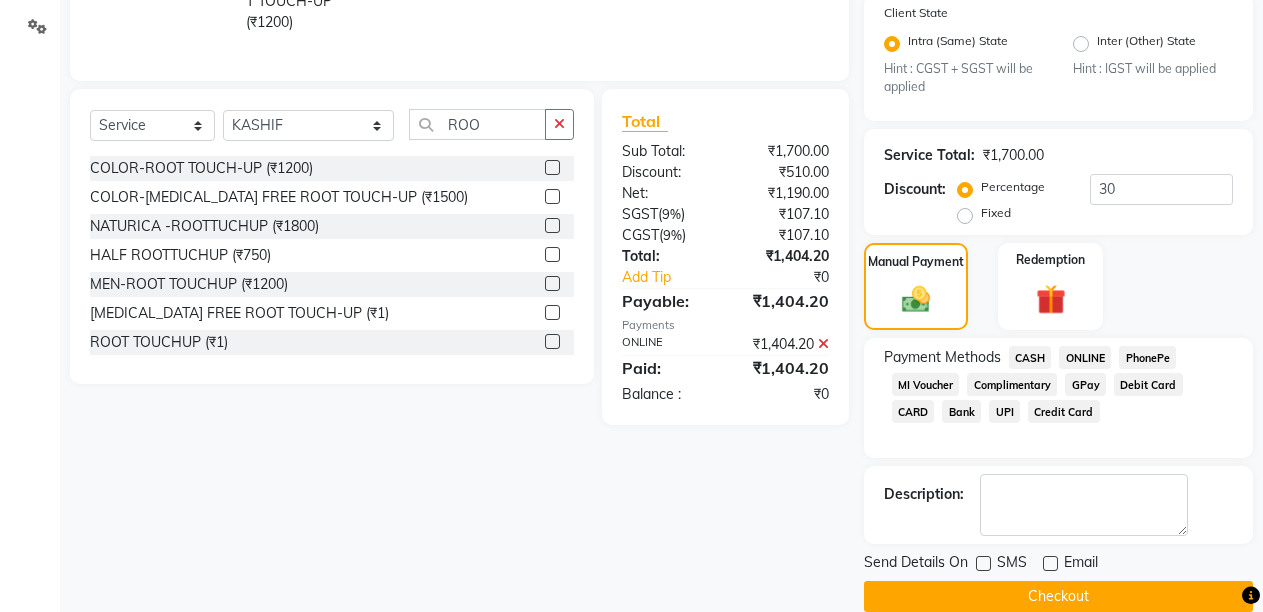 click on "Checkout" 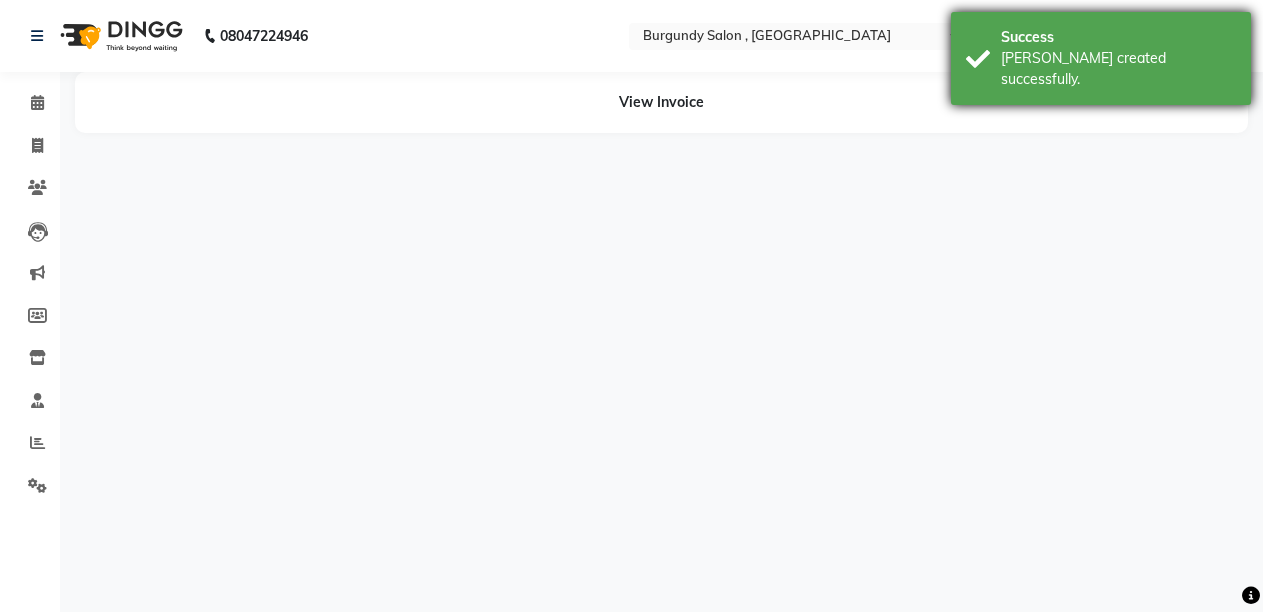 scroll, scrollTop: 0, scrollLeft: 0, axis: both 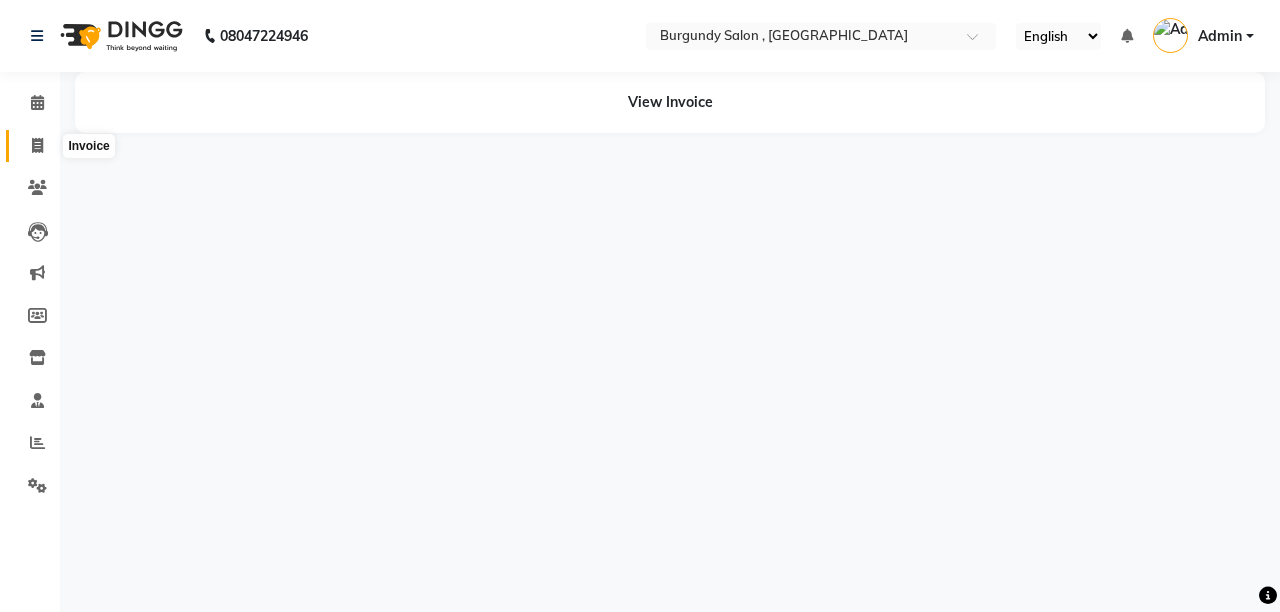 click 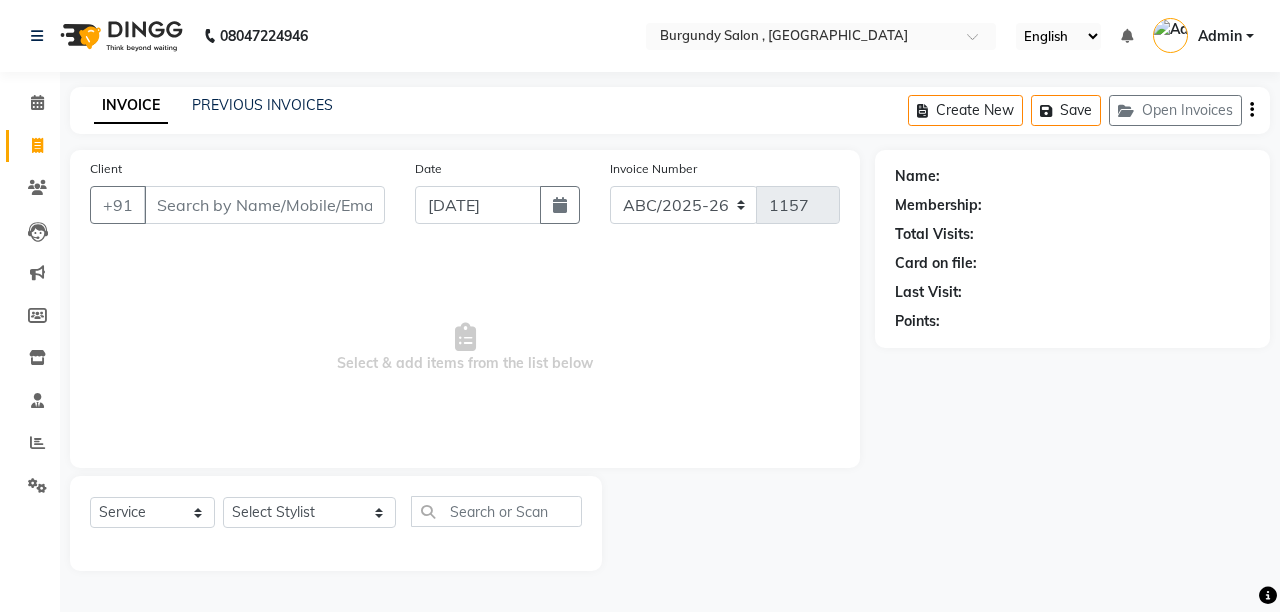 click on "Client" at bounding box center [264, 205] 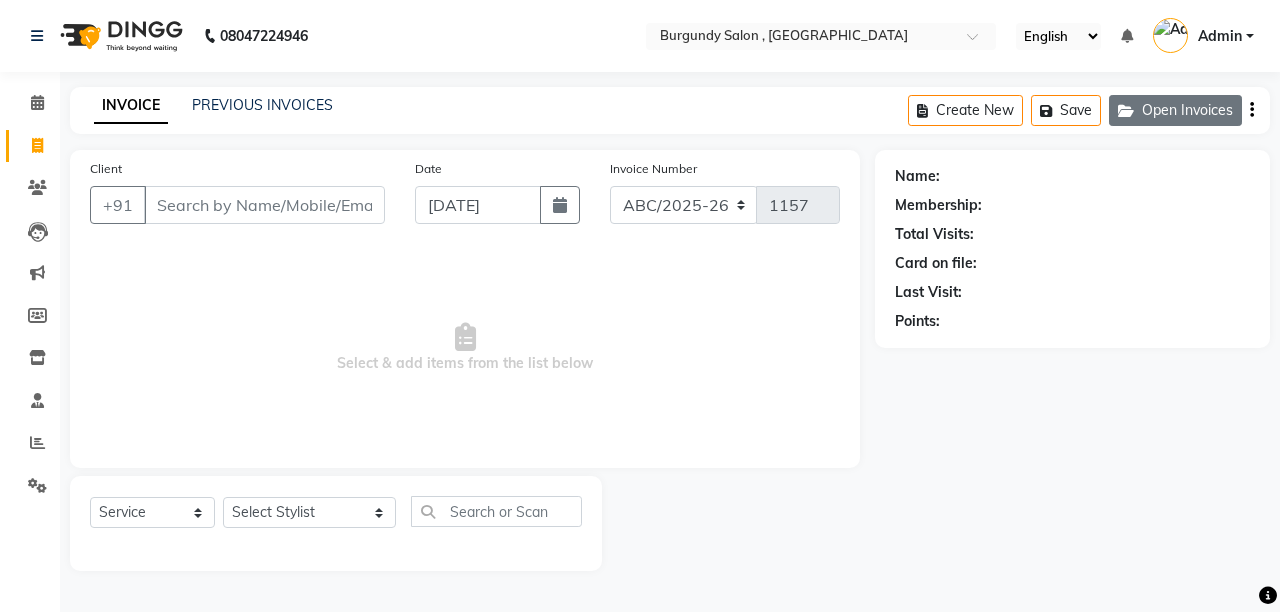 click on "Open Invoices" 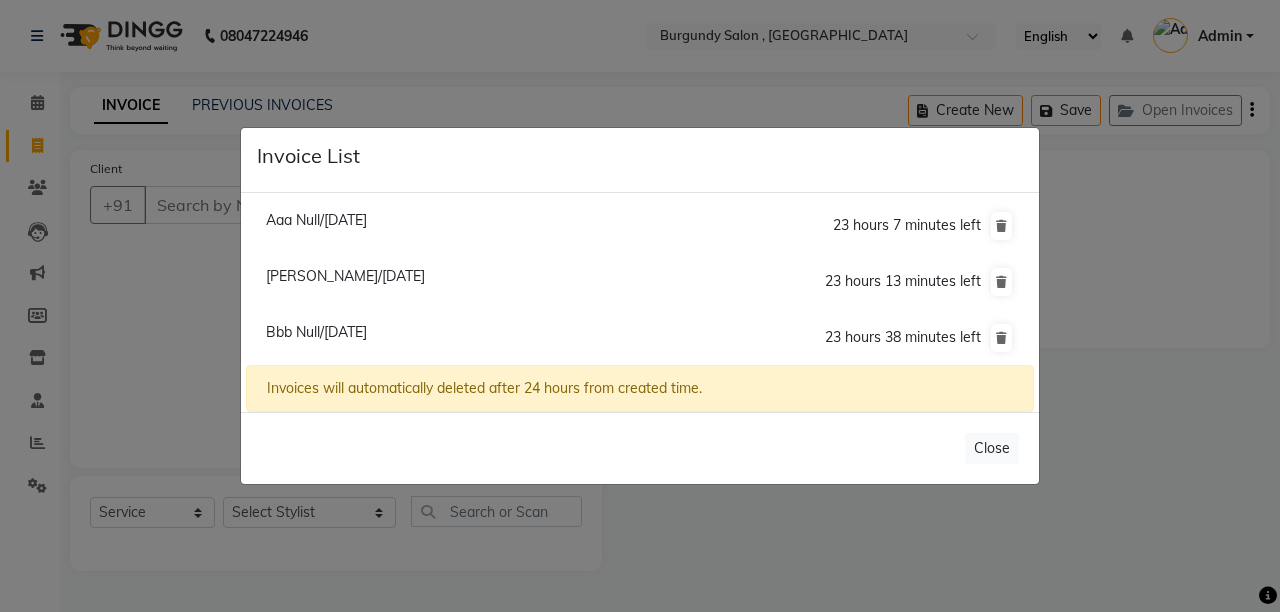 click on "Aaa Null/11 July 2025" 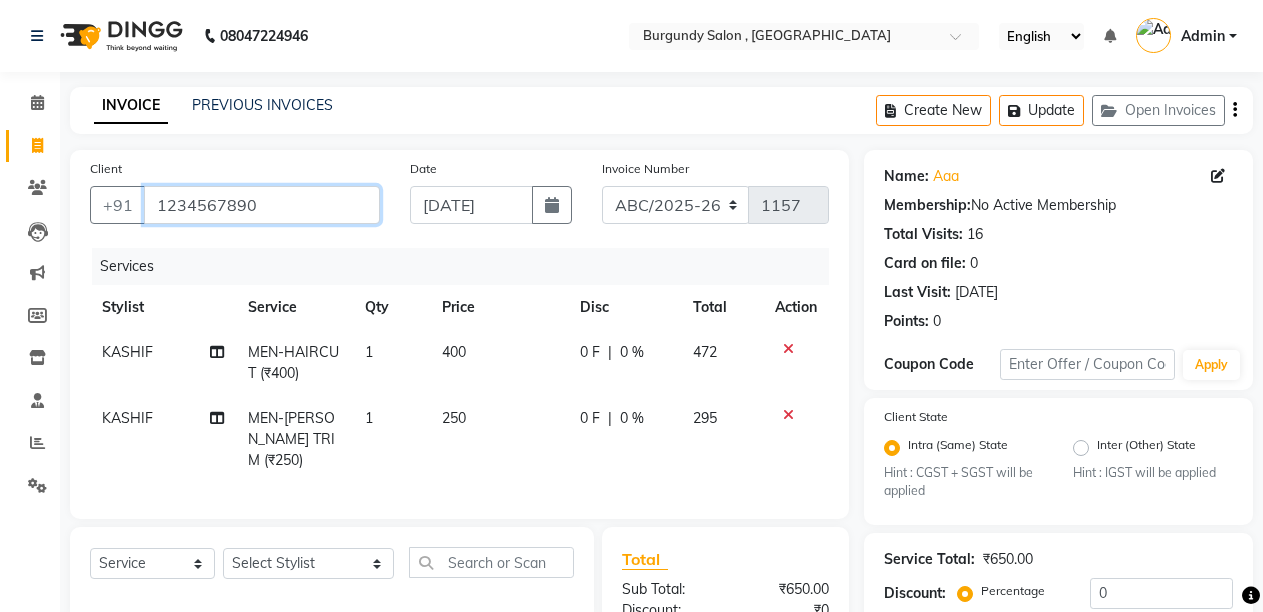 click on "1234567890" at bounding box center (262, 205) 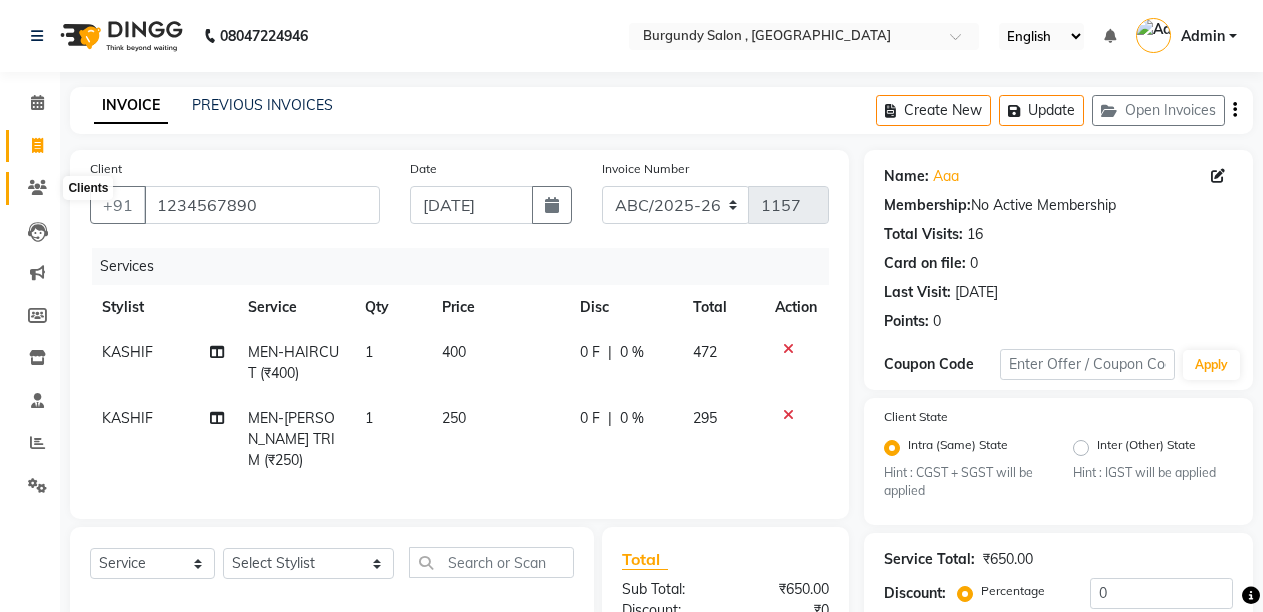 click 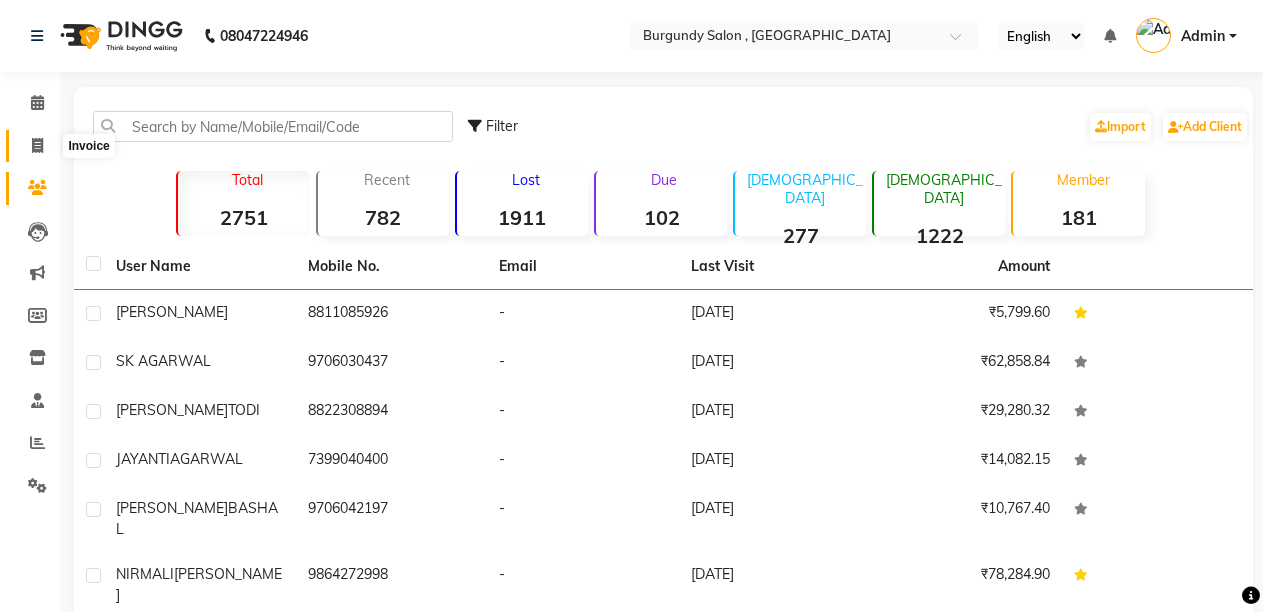 click 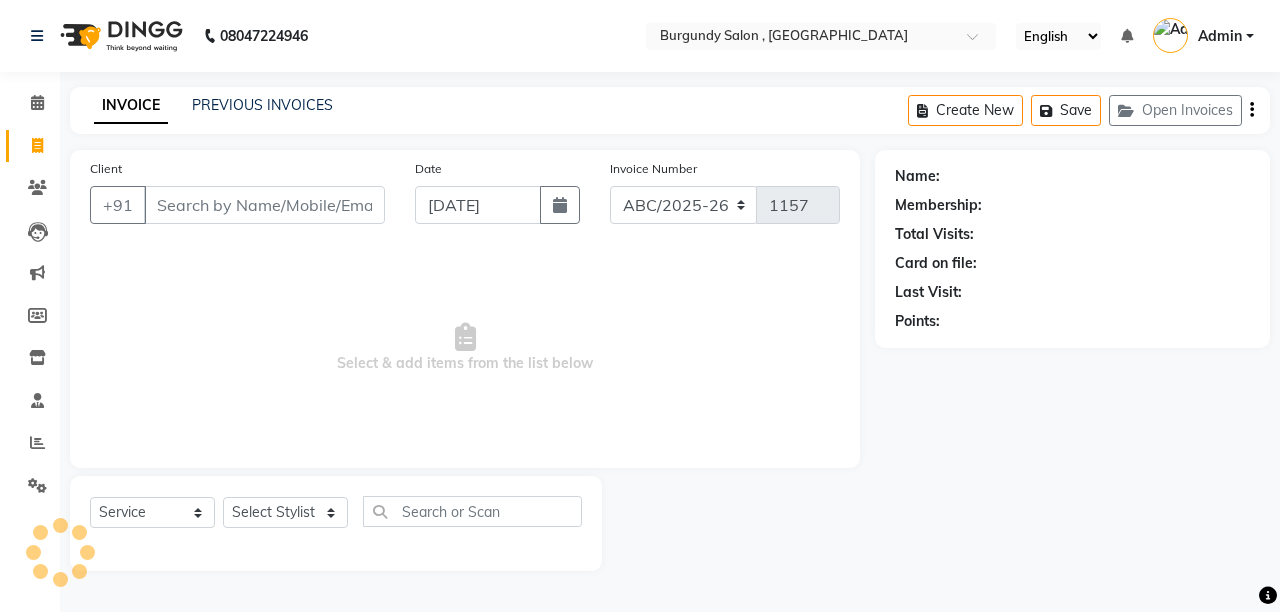 click on "Client" at bounding box center [264, 205] 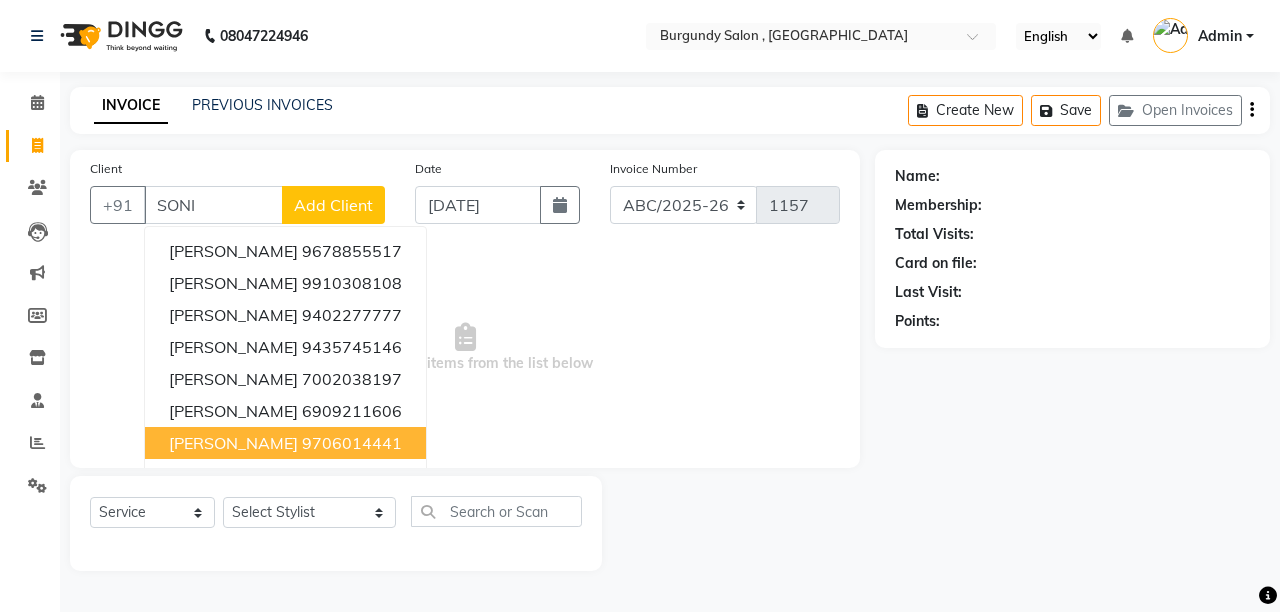 click on "[PERSON_NAME]" at bounding box center [233, 443] 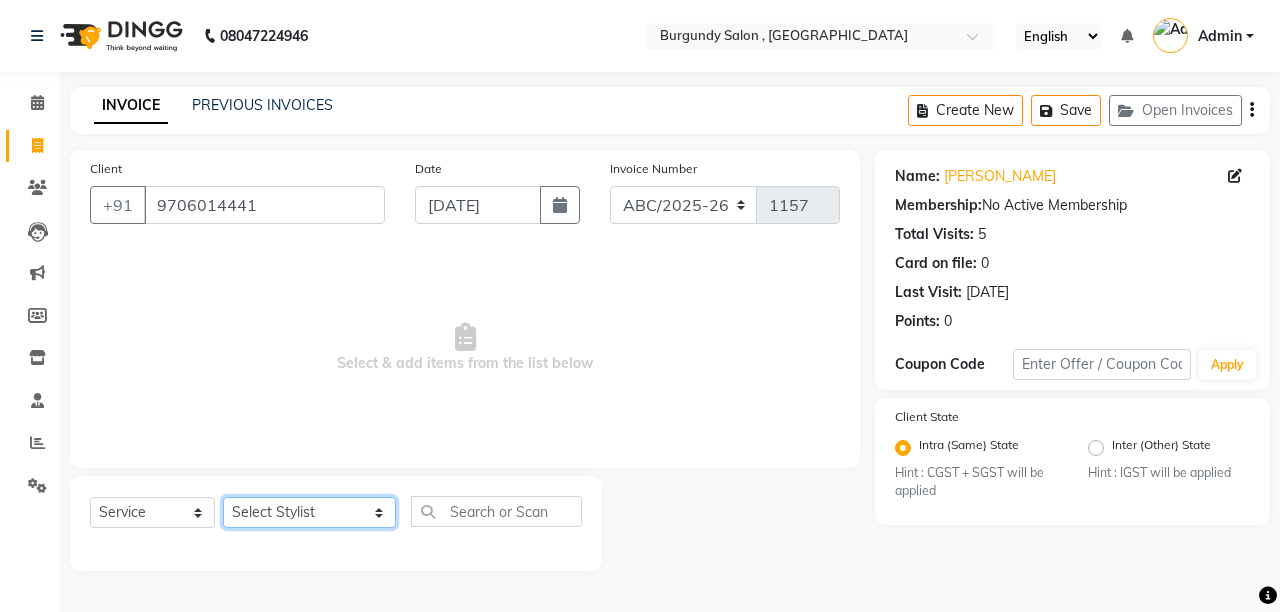 click on "Select Stylist ANIL  ANJANA BARSHA DEEPSHIKHA  DHON DAS DHON / NITUMONI EDWARD EDWARD/ LAXMI JOSHU JUNMONI KASHIF LAXI / ANJANA LAXMI LITTLE MAAM MINTUL MITALI NEETU RANA NITUMONI NITUMONI/POJA/ LAXMI NITUMONI / SAGARIKA NITUMONI/ SAGRIKA PRAKASH PUJAA Rubi RUBI / LAXMI SAGARIKA  SAGARIKA / RUBI SAHIL SAHIL / DHON SAHIL / EDWARD SAHIL/ JOSHU SAHIL/JOSHU/PRAKASH/ RUBI SAHIL/NITUMONI/ MITALI SAHIL/ RUBI SHABIR SHADHAB SIMA KALITA SONALI DEKA SOPEM staff 1 staff 1 TANU" 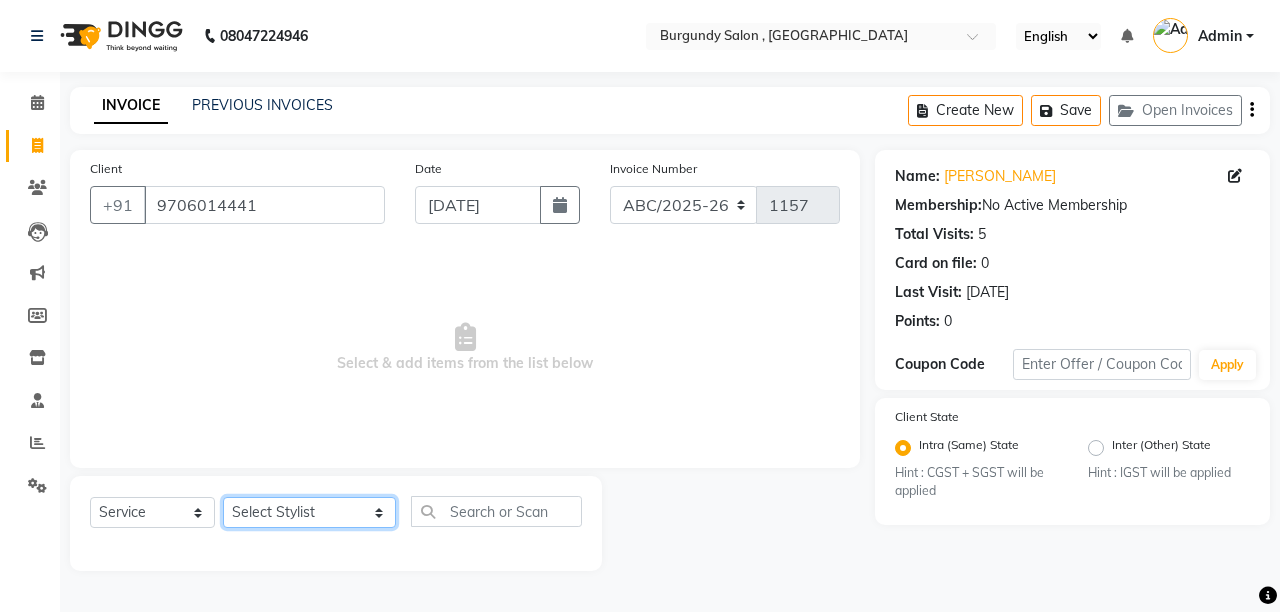 click on "Select Stylist ANIL  ANJANA BARSHA DEEPSHIKHA  DHON DAS DHON / NITUMONI EDWARD EDWARD/ LAXMI JOSHU JUNMONI KASHIF LAXI / ANJANA LAXMI LITTLE MAAM MINTUL MITALI NEETU RANA NITUMONI NITUMONI/POJA/ LAXMI NITUMONI / SAGARIKA NITUMONI/ SAGRIKA PRAKASH PUJAA Rubi RUBI / LAXMI SAGARIKA  SAGARIKA / RUBI SAHIL SAHIL / DHON SAHIL / EDWARD SAHIL/ JOSHU SAHIL/JOSHU/PRAKASH/ RUBI SAHIL/NITUMONI/ MITALI SAHIL/ RUBI SHABIR SHADHAB SIMA KALITA SONALI DEKA SOPEM staff 1 staff 1 TANU" 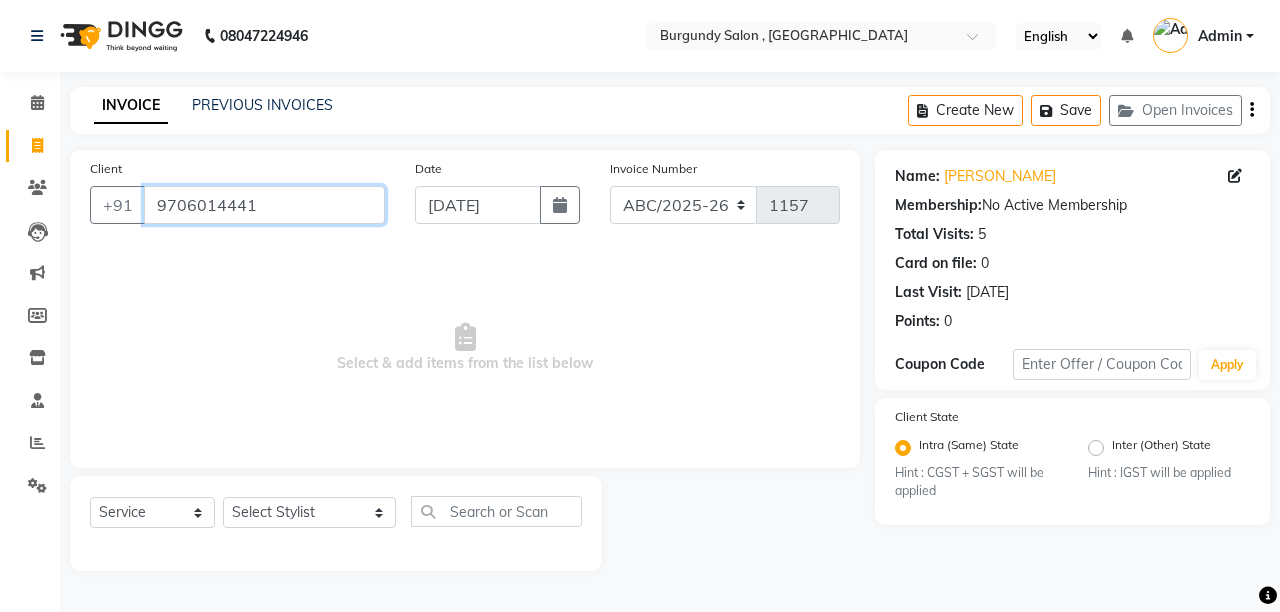 click on "9706014441" at bounding box center (264, 205) 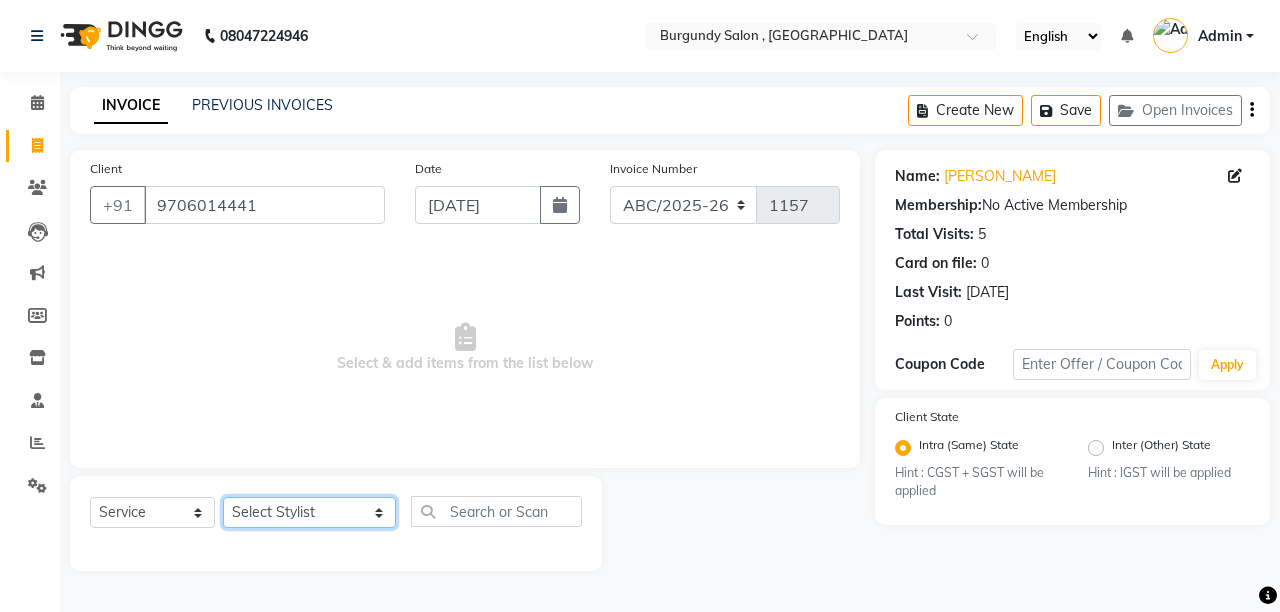 click on "Select Stylist ANIL  ANJANA BARSHA DEEPSHIKHA  DHON DAS DHON / NITUMONI EDWARD EDWARD/ LAXMI JOSHU JUNMONI KASHIF LAXI / ANJANA LAXMI LITTLE MAAM MINTUL MITALI NEETU RANA NITUMONI NITUMONI/POJA/ LAXMI NITUMONI / SAGARIKA NITUMONI/ SAGRIKA PRAKASH PUJAA Rubi RUBI / LAXMI SAGARIKA  SAGARIKA / RUBI SAHIL SAHIL / DHON SAHIL / EDWARD SAHIL/ JOSHU SAHIL/JOSHU/PRAKASH/ RUBI SAHIL/NITUMONI/ MITALI SAHIL/ RUBI SHABIR SHADHAB SIMA KALITA SONALI DEKA SOPEM staff 1 staff 1 TANU" 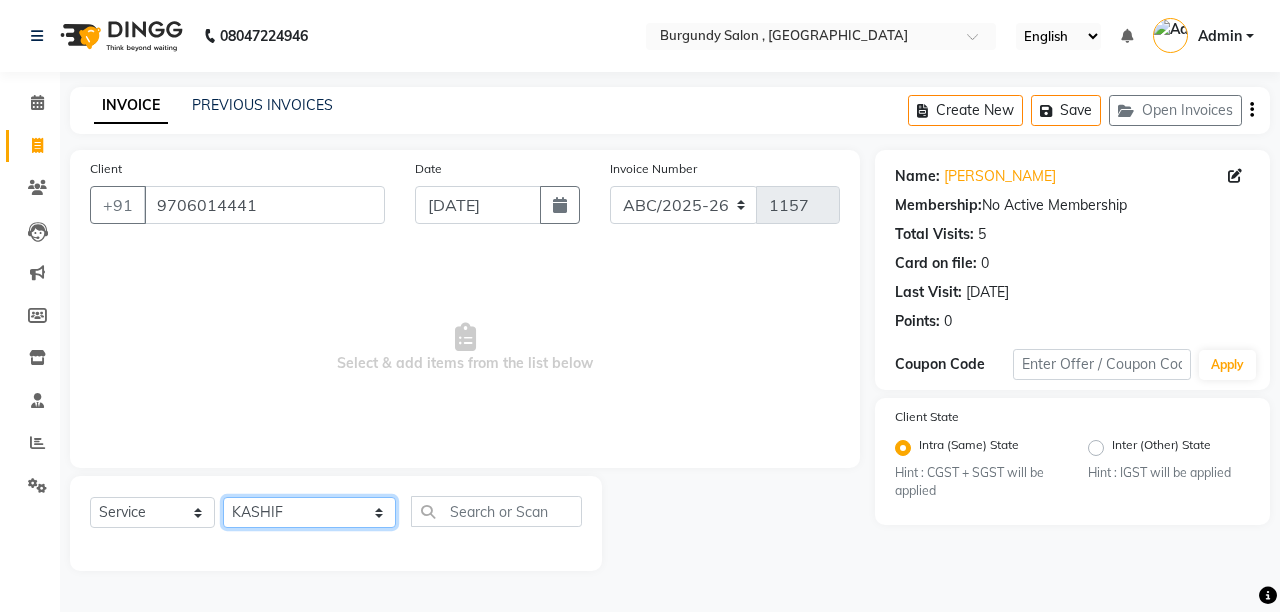 click on "Select Stylist ANIL  ANJANA BARSHA DEEPSHIKHA  DHON DAS DHON / NITUMONI EDWARD EDWARD/ LAXMI JOSHU JUNMONI KASHIF LAXI / ANJANA LAXMI LITTLE MAAM MINTUL MITALI NEETU RANA NITUMONI NITUMONI/POJA/ LAXMI NITUMONI / SAGARIKA NITUMONI/ SAGRIKA PRAKASH PUJAA Rubi RUBI / LAXMI SAGARIKA  SAGARIKA / RUBI SAHIL SAHIL / DHON SAHIL / EDWARD SAHIL/ JOSHU SAHIL/JOSHU/PRAKASH/ RUBI SAHIL/NITUMONI/ MITALI SAHIL/ RUBI SHABIR SHADHAB SIMA KALITA SONALI DEKA SOPEM staff 1 staff 1 TANU" 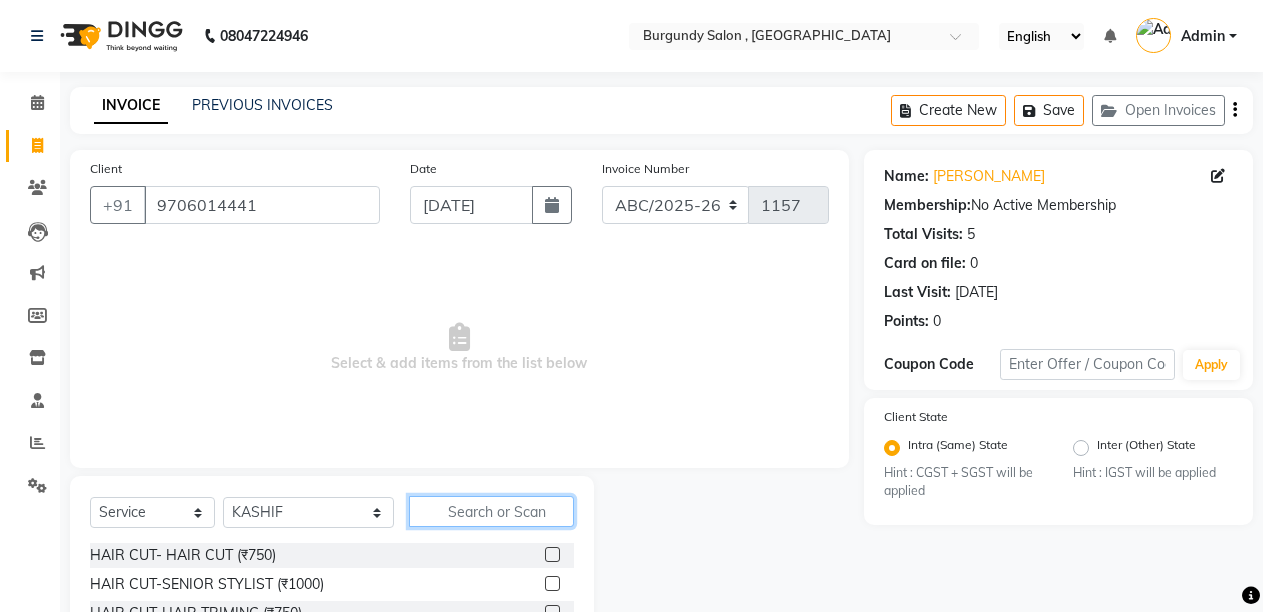 click 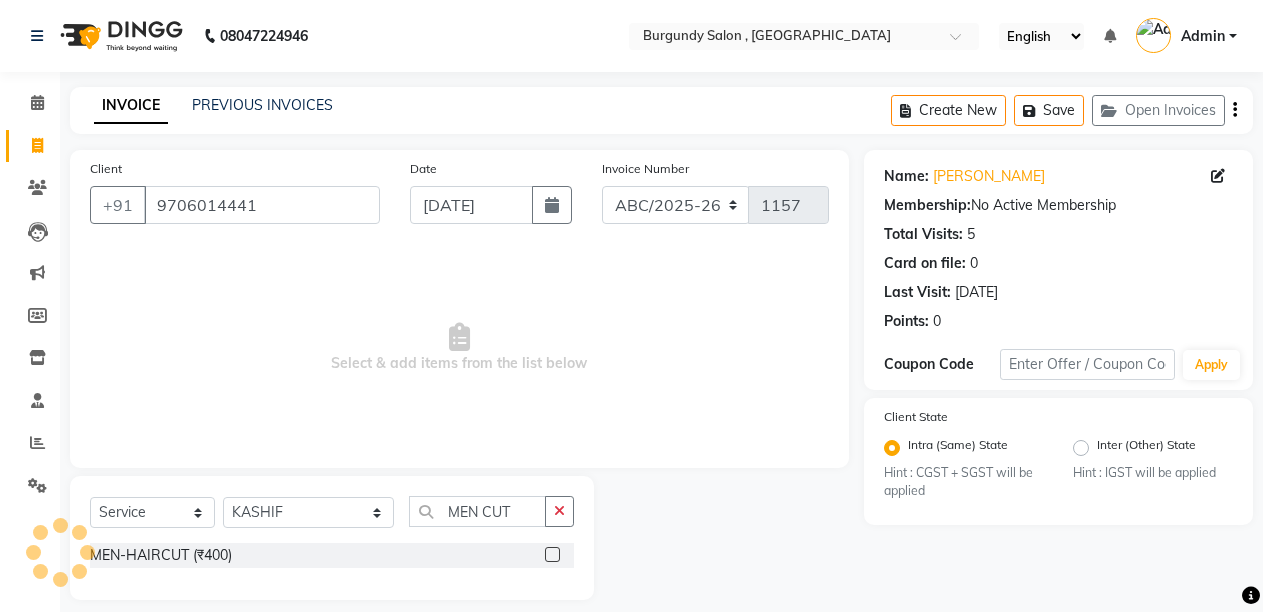 click 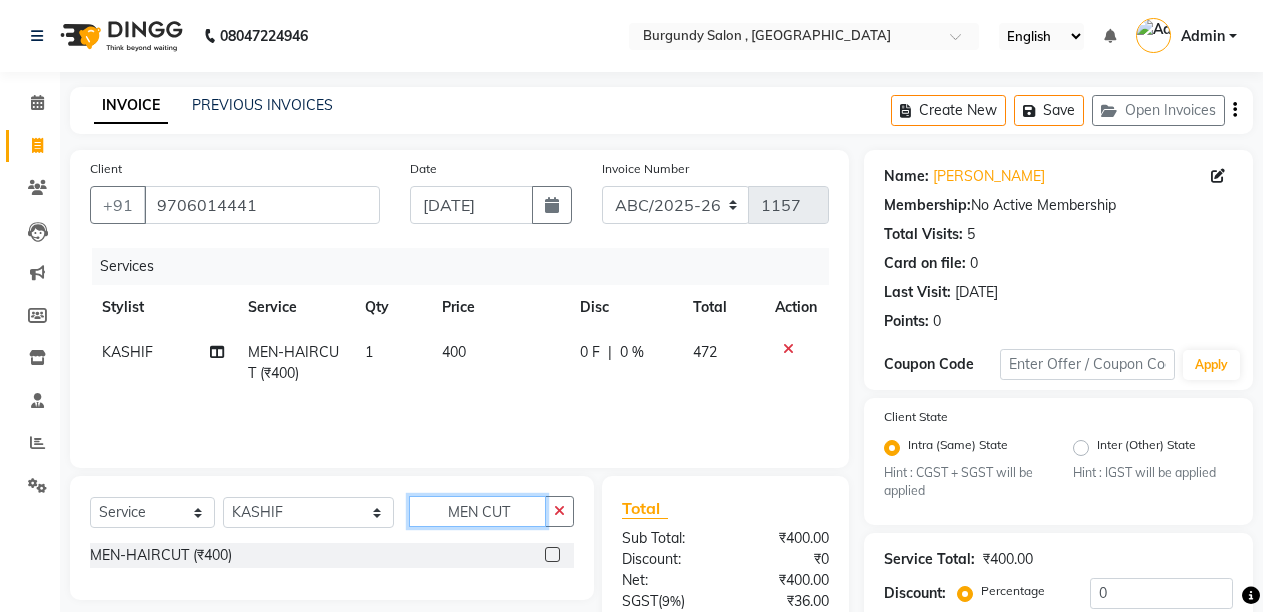 click on "MEN CUT" 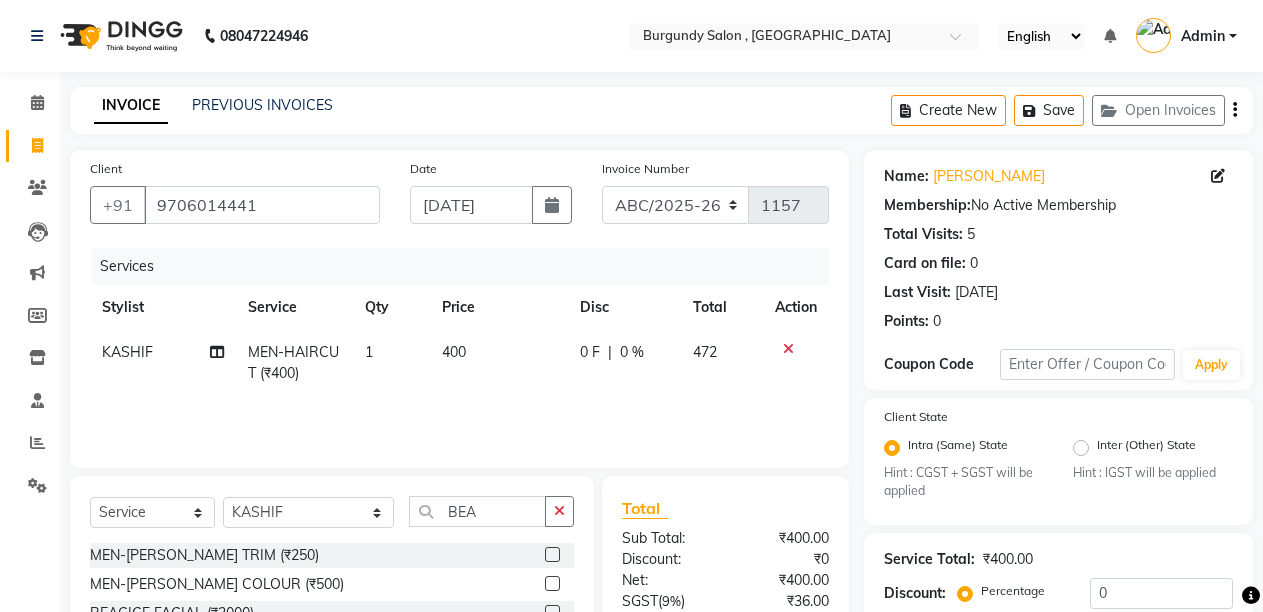 click 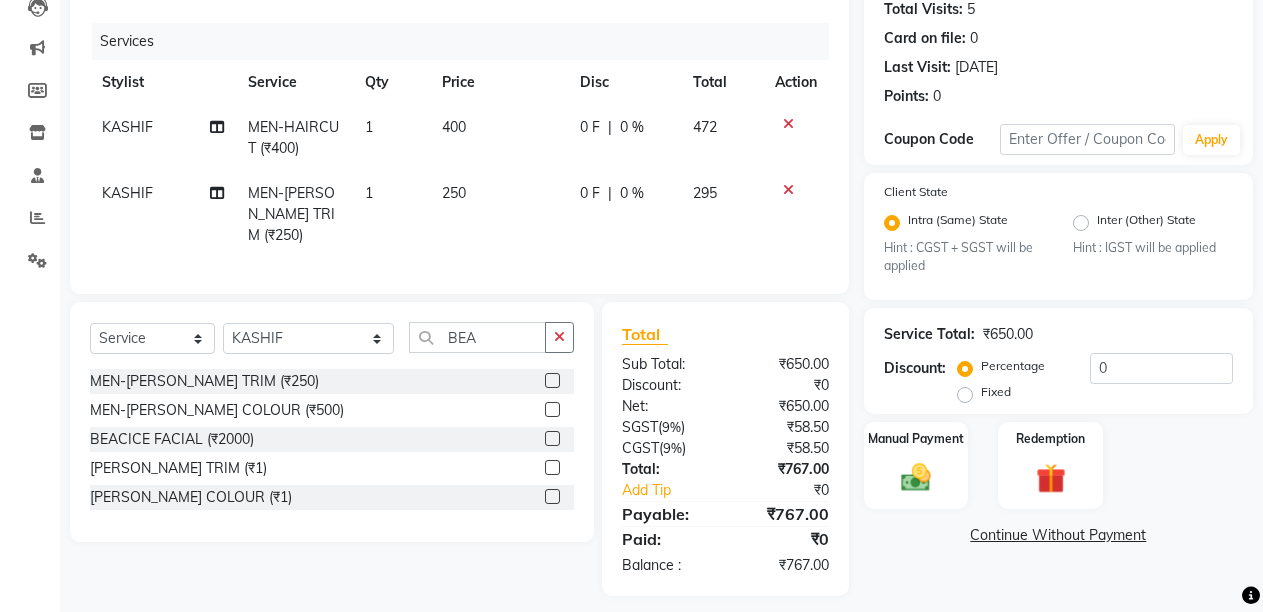 scroll, scrollTop: 235, scrollLeft: 0, axis: vertical 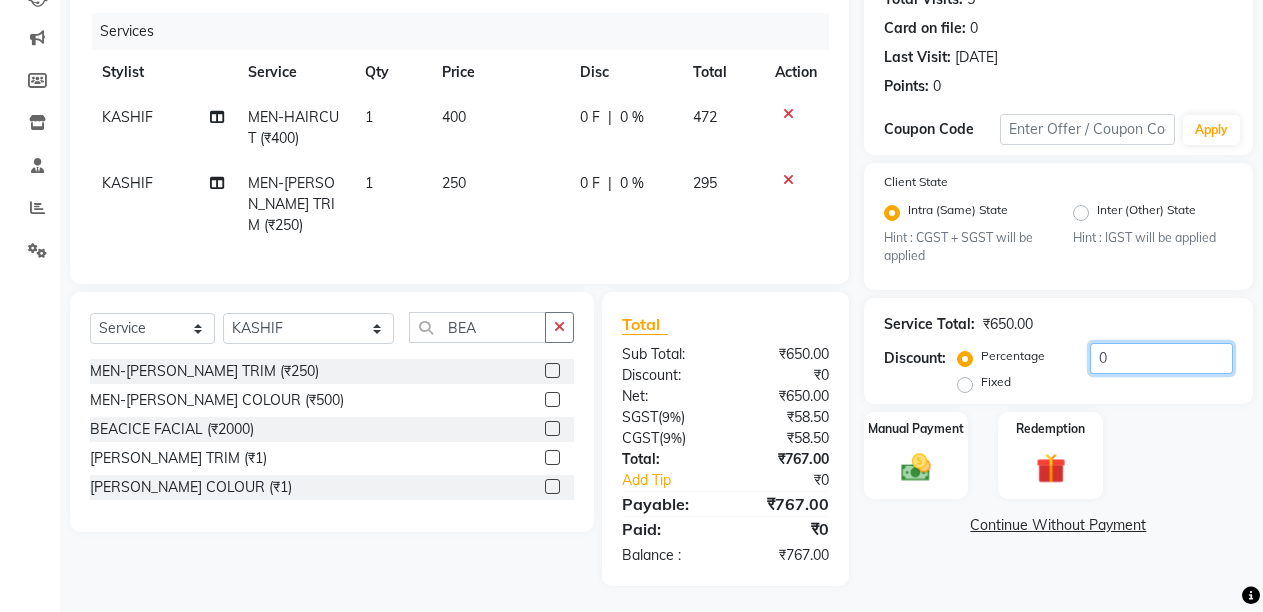 click on "0" 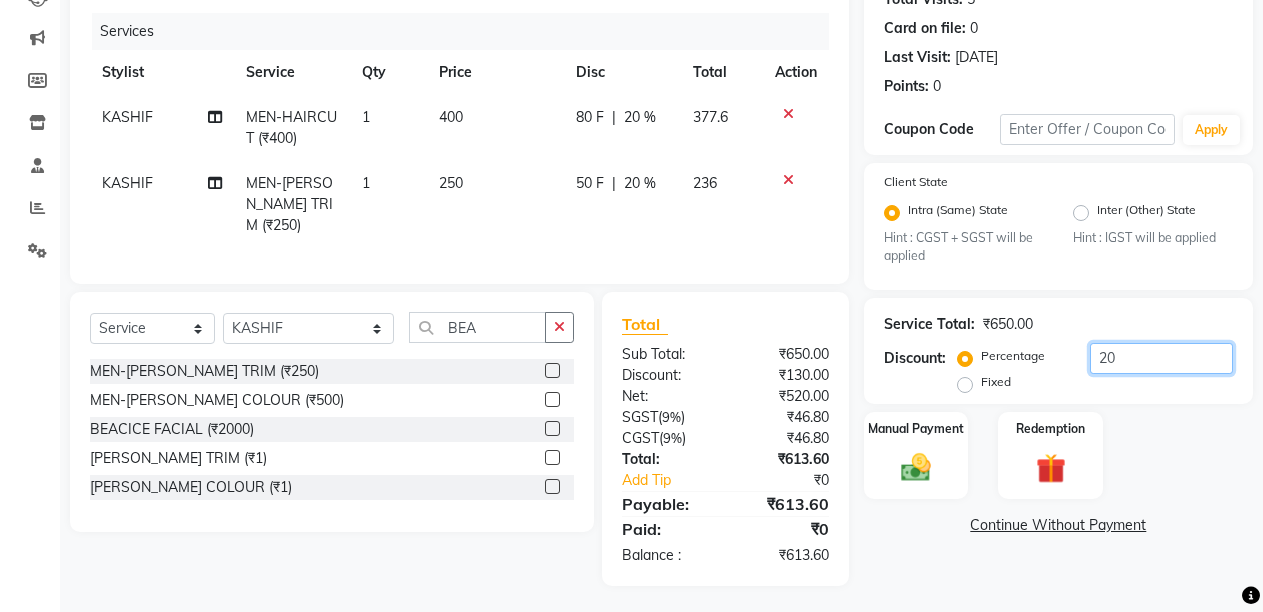 scroll, scrollTop: 0, scrollLeft: 0, axis: both 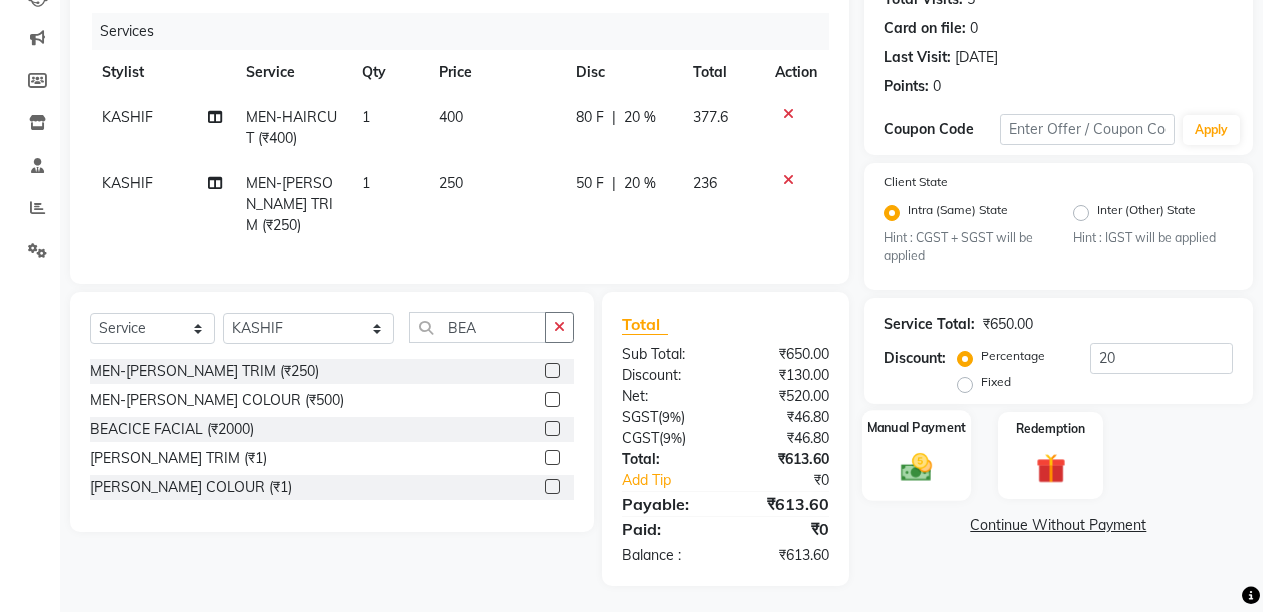 click 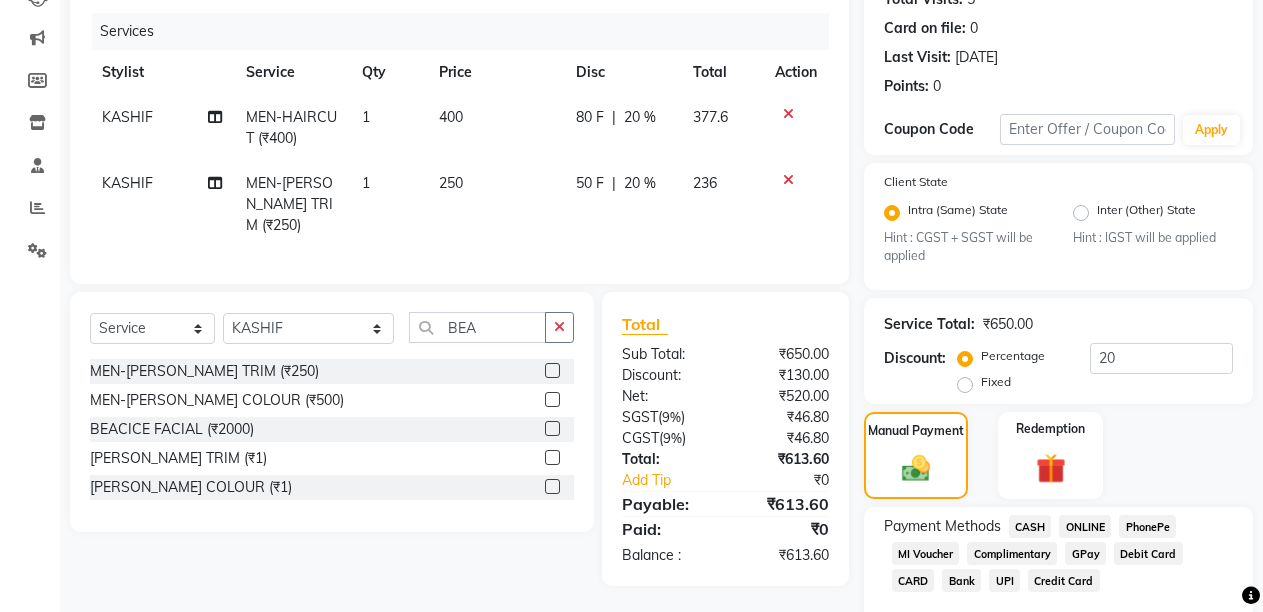 click on "CASH" 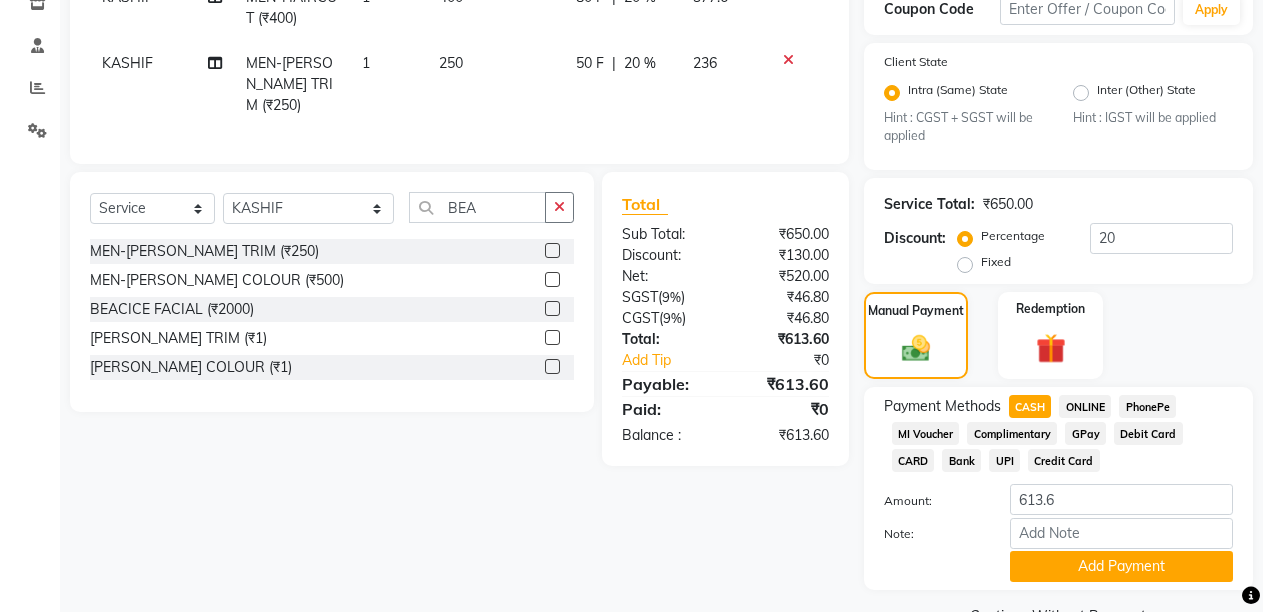 scroll, scrollTop: 404, scrollLeft: 0, axis: vertical 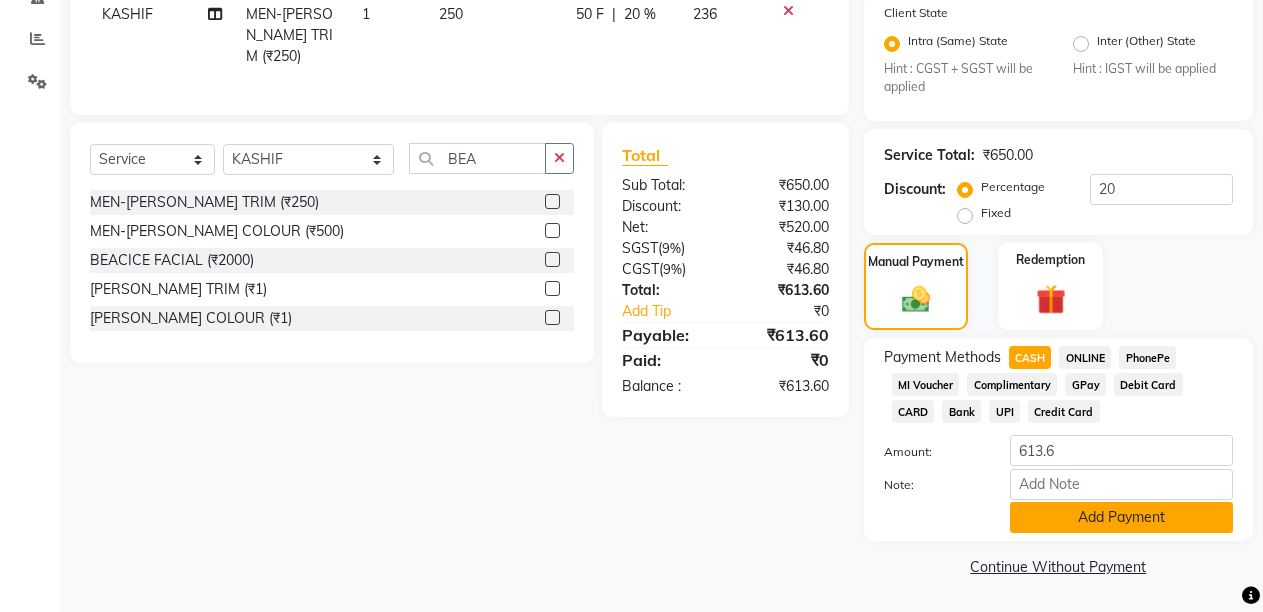 click on "Add Payment" 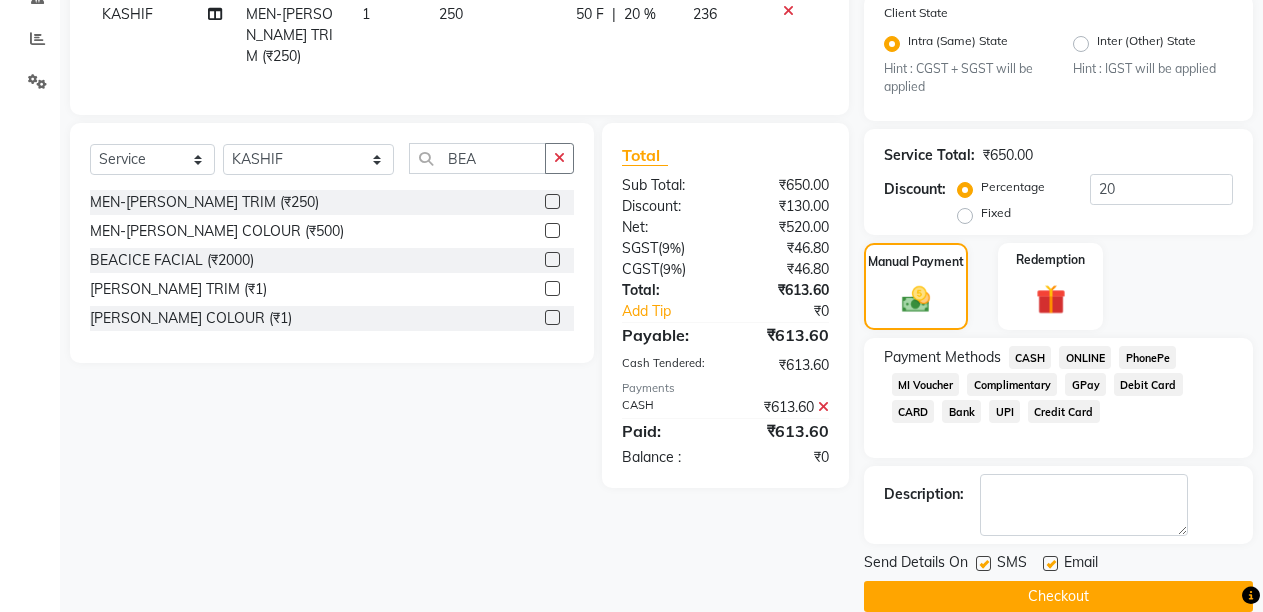 click on "Checkout" 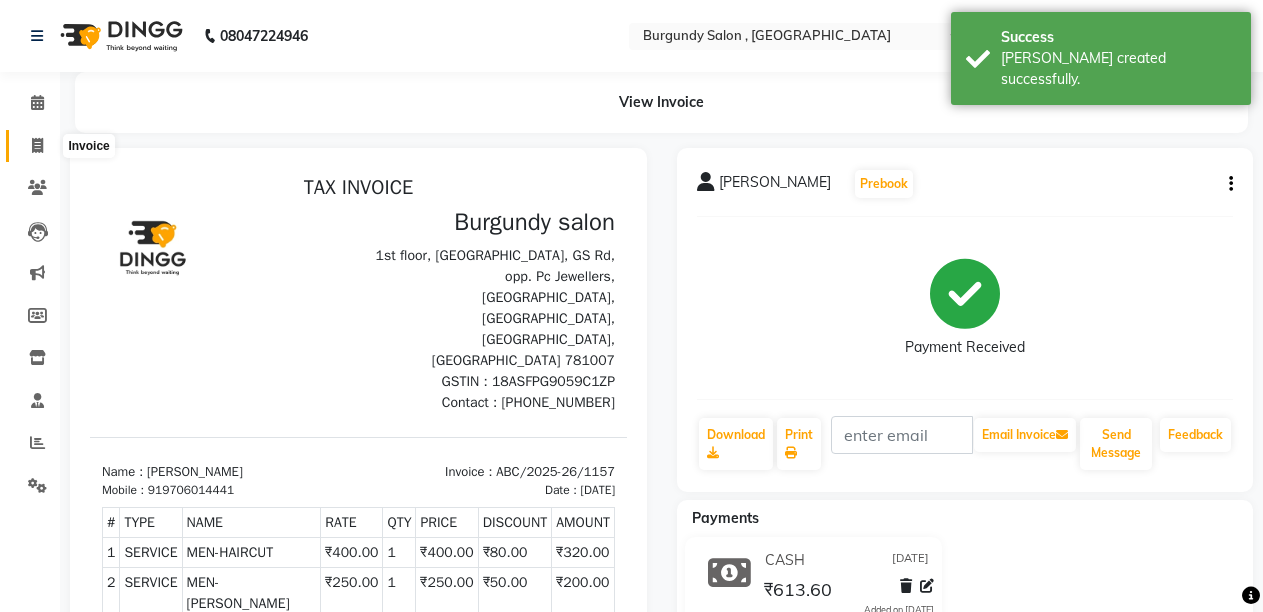 scroll, scrollTop: 0, scrollLeft: 0, axis: both 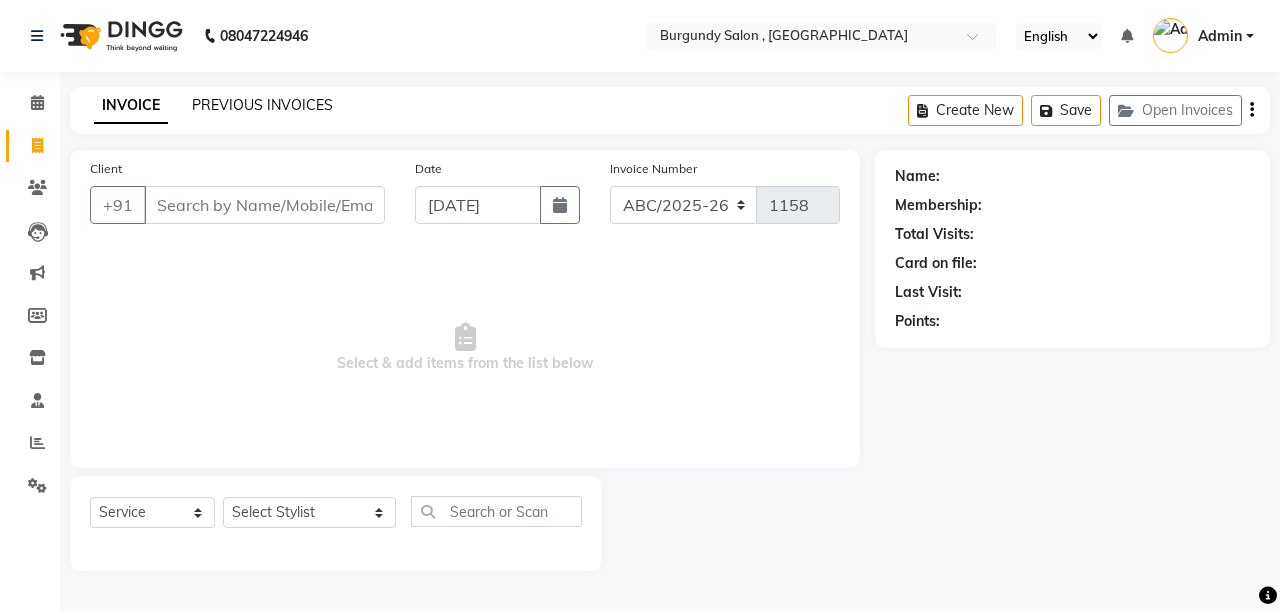 click on "PREVIOUS INVOICES" 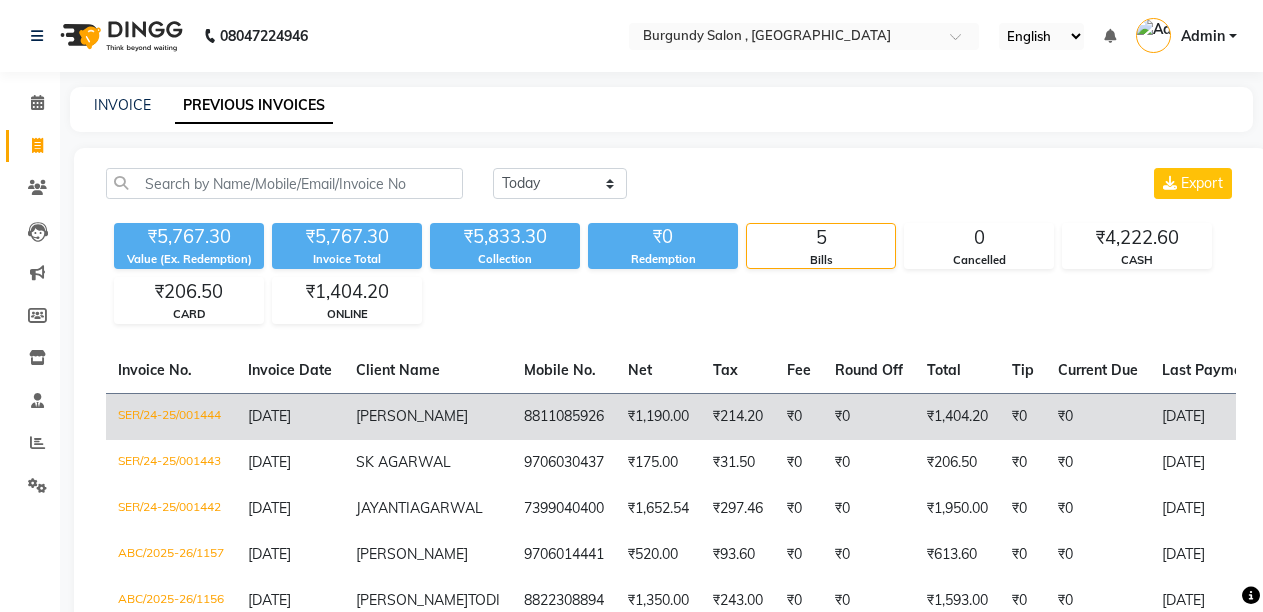 click on "8811085926" 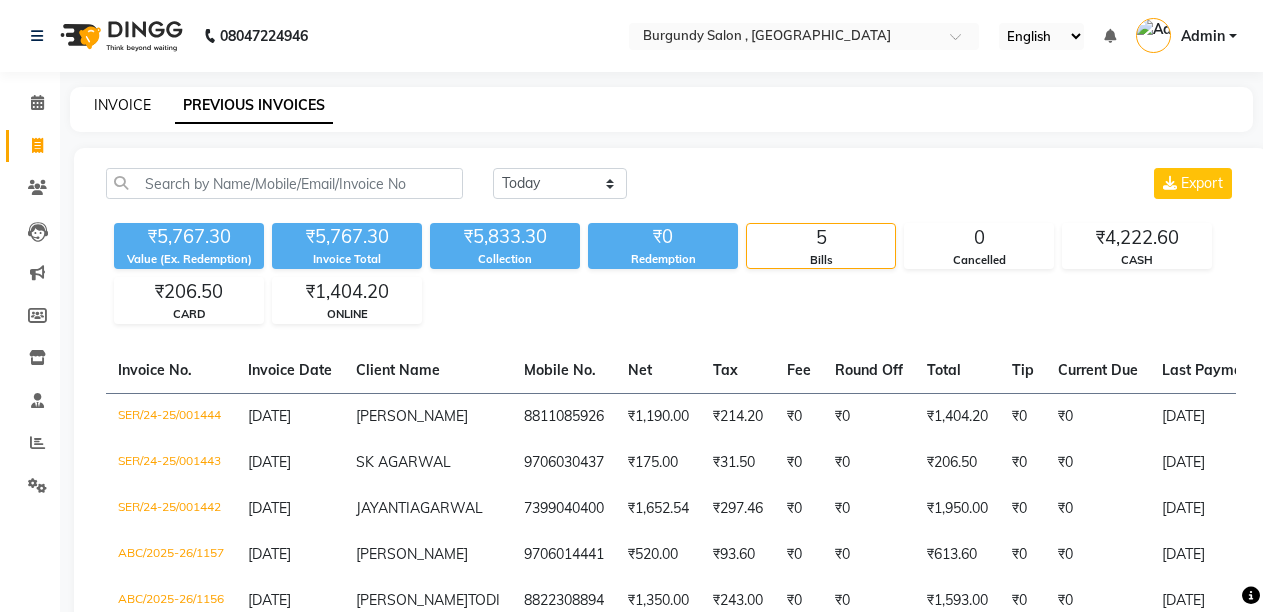 click on "INVOICE" 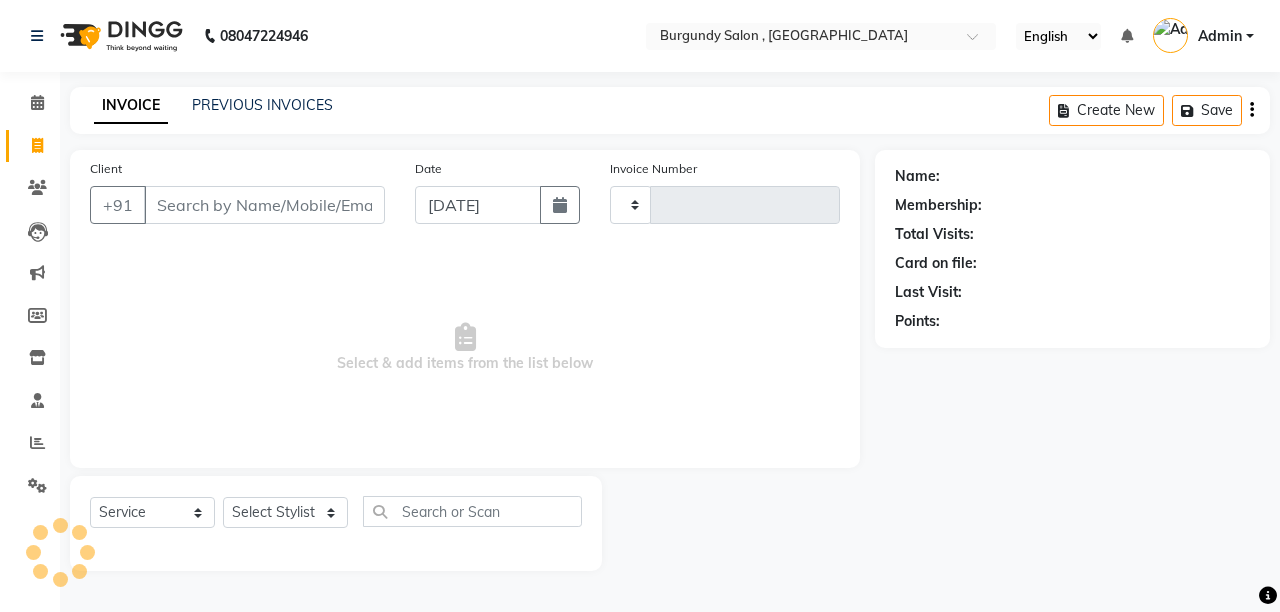 click on "Client" at bounding box center [264, 205] 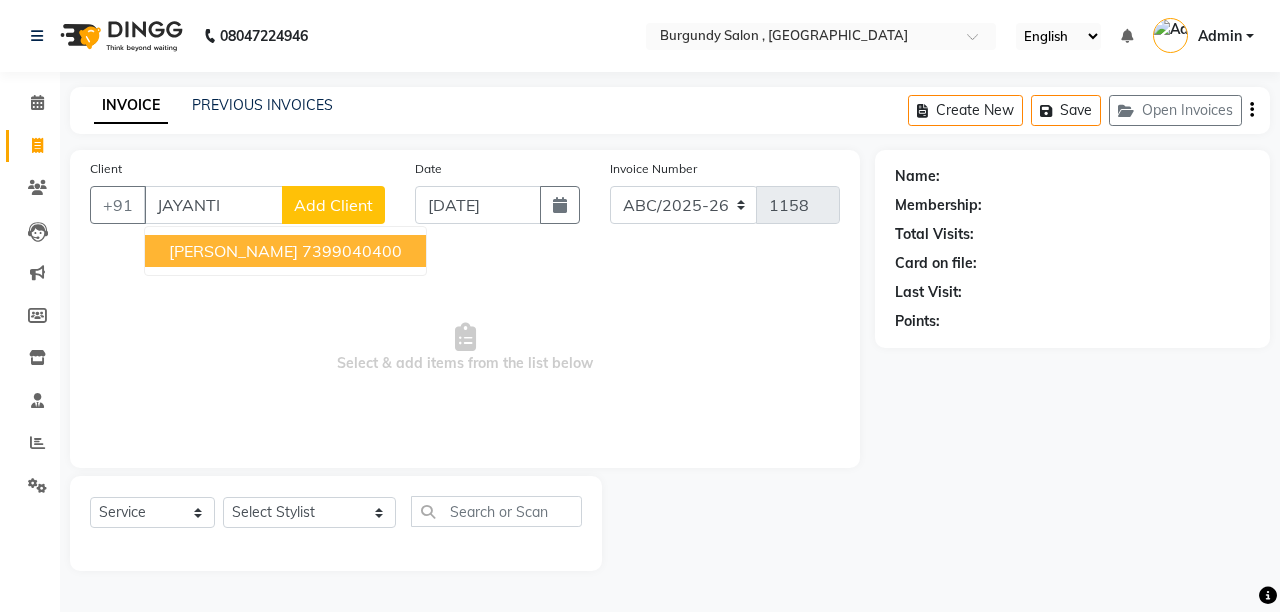 click on "JAYANTI AGARWAL" at bounding box center [233, 251] 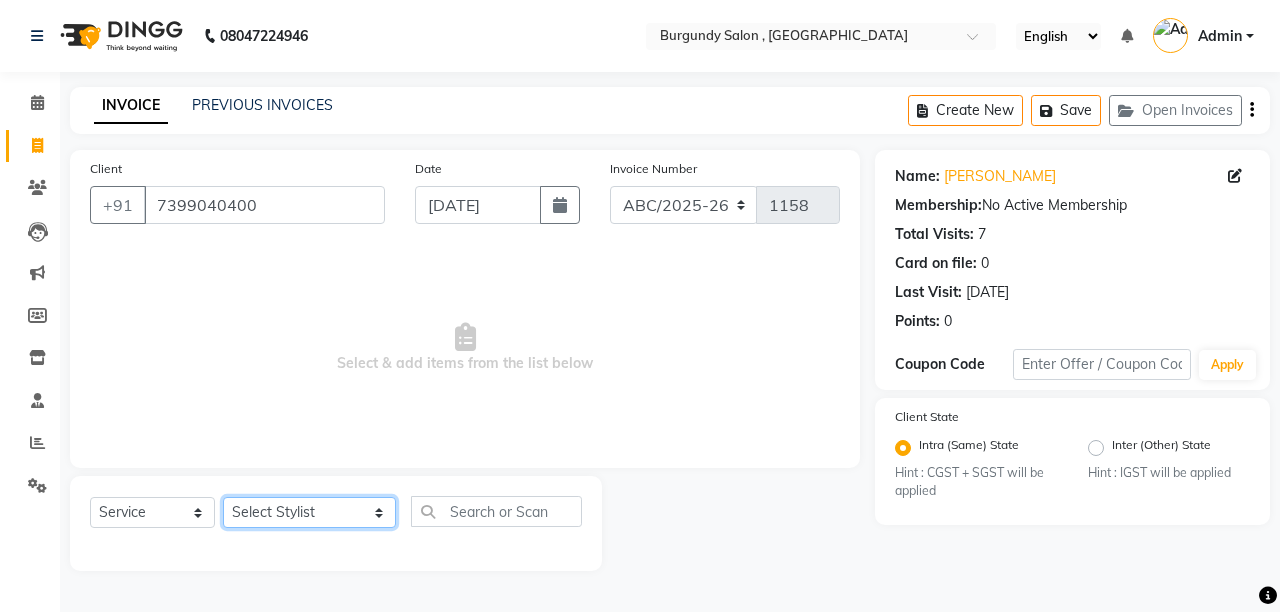 click on "Select Stylist ANIL  ANJANA BARSHA DEEPSHIKHA  DHON DAS DHON / NITUMONI EDWARD EDWARD/ LAXMI JOSHU JUNMONI KASHIF LAXI / ANJANA LAXMI LITTLE MAAM MINTUL MITALI NEETU RANA NITUMONI NITUMONI/POJA/ LAXMI NITUMONI / SAGARIKA NITUMONI/ SAGRIKA PRAKASH PUJAA Rubi RUBI / LAXMI SAGARIKA  SAGARIKA / RUBI SAHIL SAHIL / DHON SAHIL / EDWARD SAHIL/ JOSHU SAHIL/JOSHU/PRAKASH/ RUBI SAHIL/NITUMONI/ MITALI SAHIL/ RUBI SHABIR SHADHAB SIMA KALITA SONALI DEKA SOPEM staff 1 staff 1 TANU" 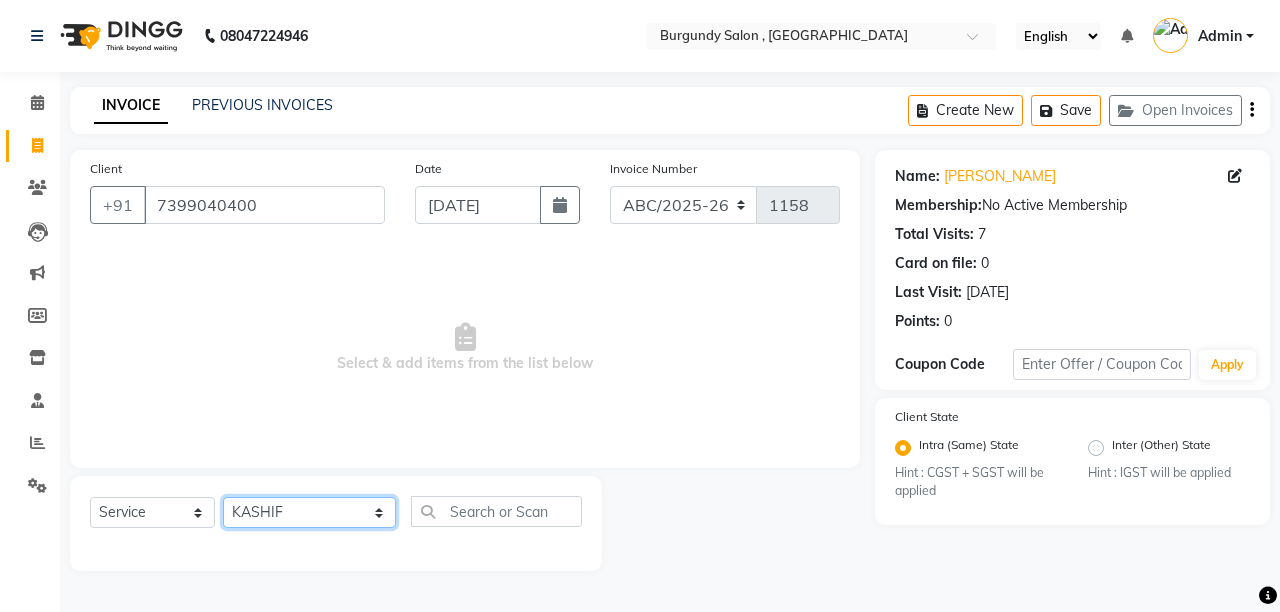 click on "Select Stylist ANIL  ANJANA BARSHA DEEPSHIKHA  DHON DAS DHON / NITUMONI EDWARD EDWARD/ LAXMI JOSHU JUNMONI KASHIF LAXI / ANJANA LAXMI LITTLE MAAM MINTUL MITALI NEETU RANA NITUMONI NITUMONI/POJA/ LAXMI NITUMONI / SAGARIKA NITUMONI/ SAGRIKA PRAKASH PUJAA Rubi RUBI / LAXMI SAGARIKA  SAGARIKA / RUBI SAHIL SAHIL / DHON SAHIL / EDWARD SAHIL/ JOSHU SAHIL/JOSHU/PRAKASH/ RUBI SAHIL/NITUMONI/ MITALI SAHIL/ RUBI SHABIR SHADHAB SIMA KALITA SONALI DEKA SOPEM staff 1 staff 1 TANU" 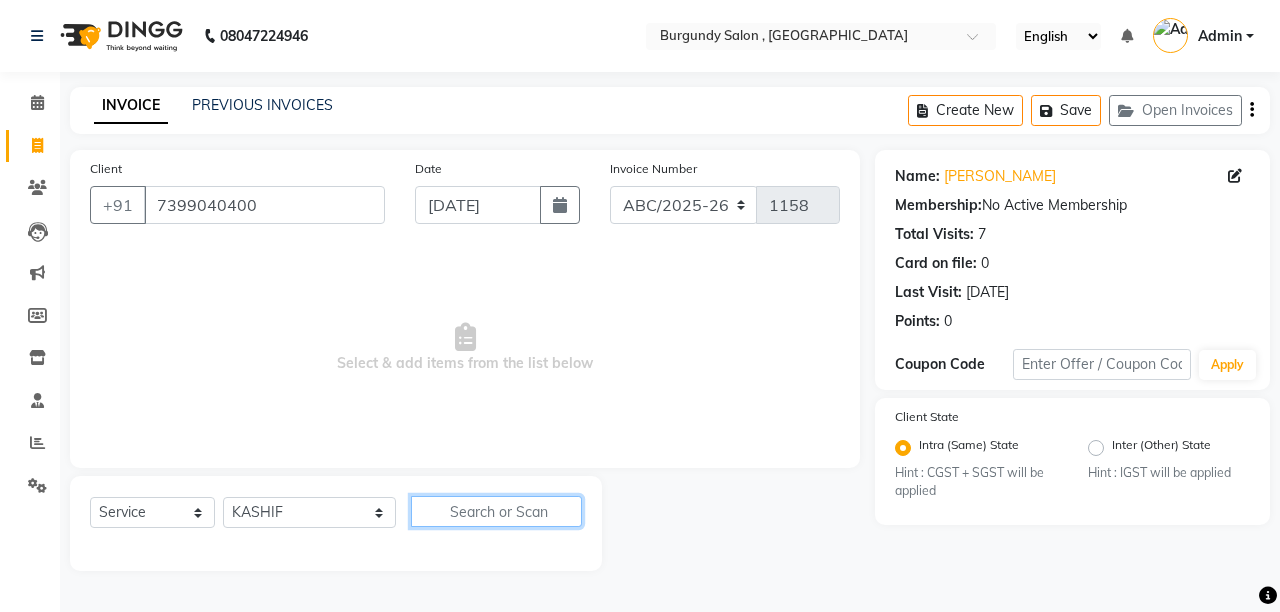click 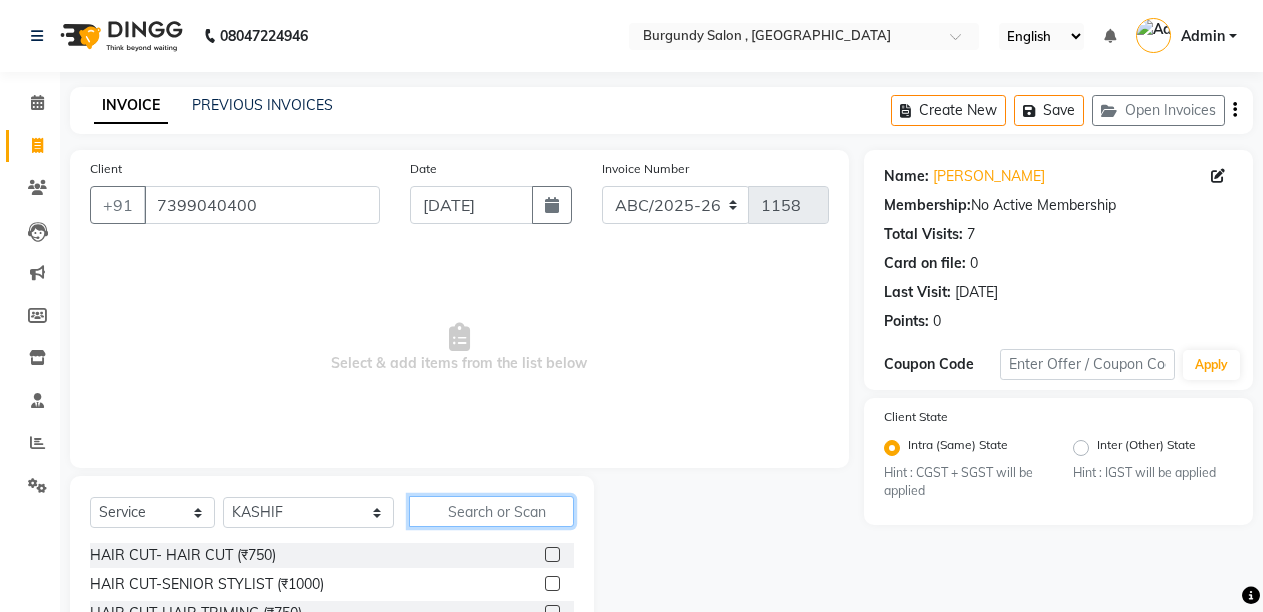 click 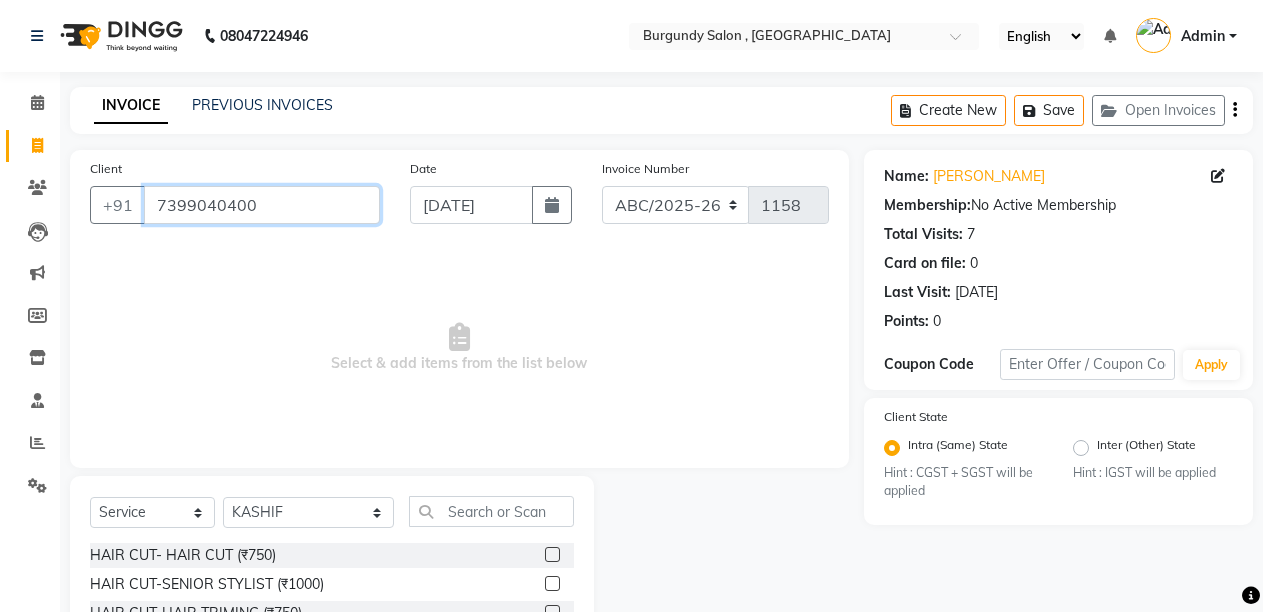 click on "7399040400" at bounding box center [262, 205] 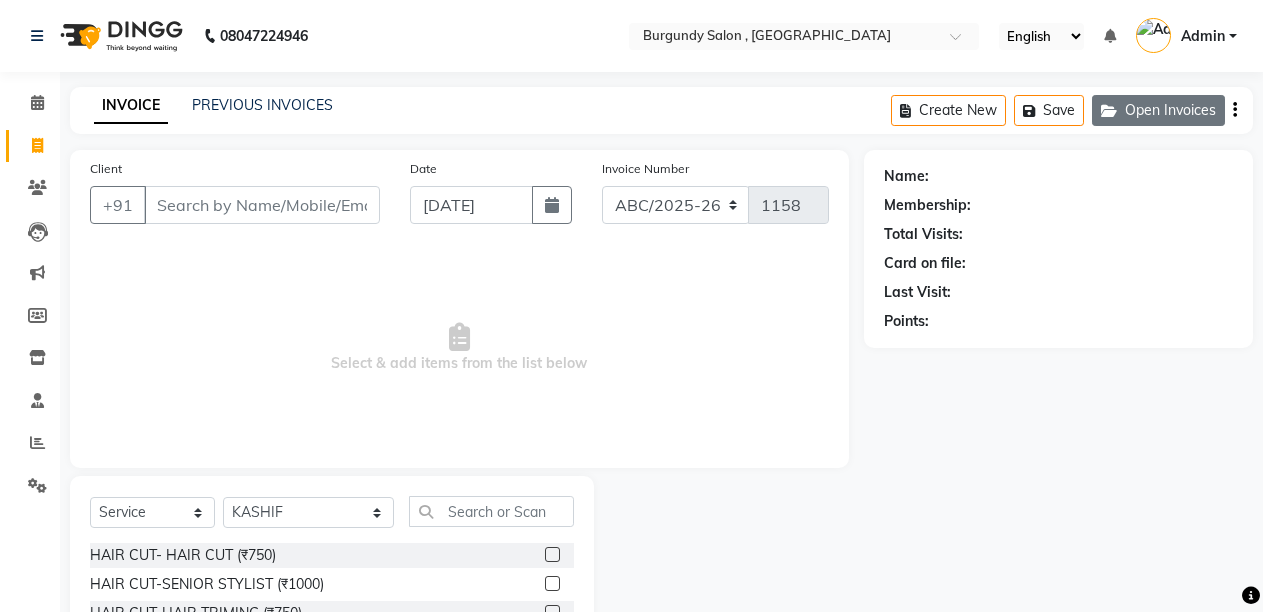 click on "Open Invoices" 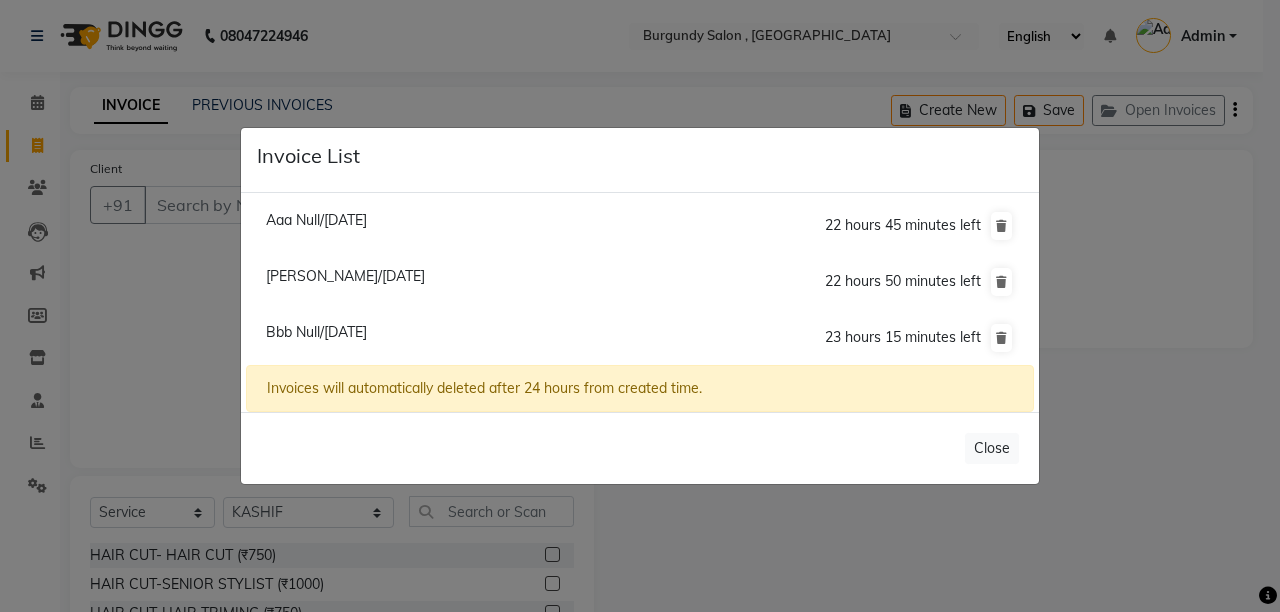 click on "Bbb Null/11 July 2025" 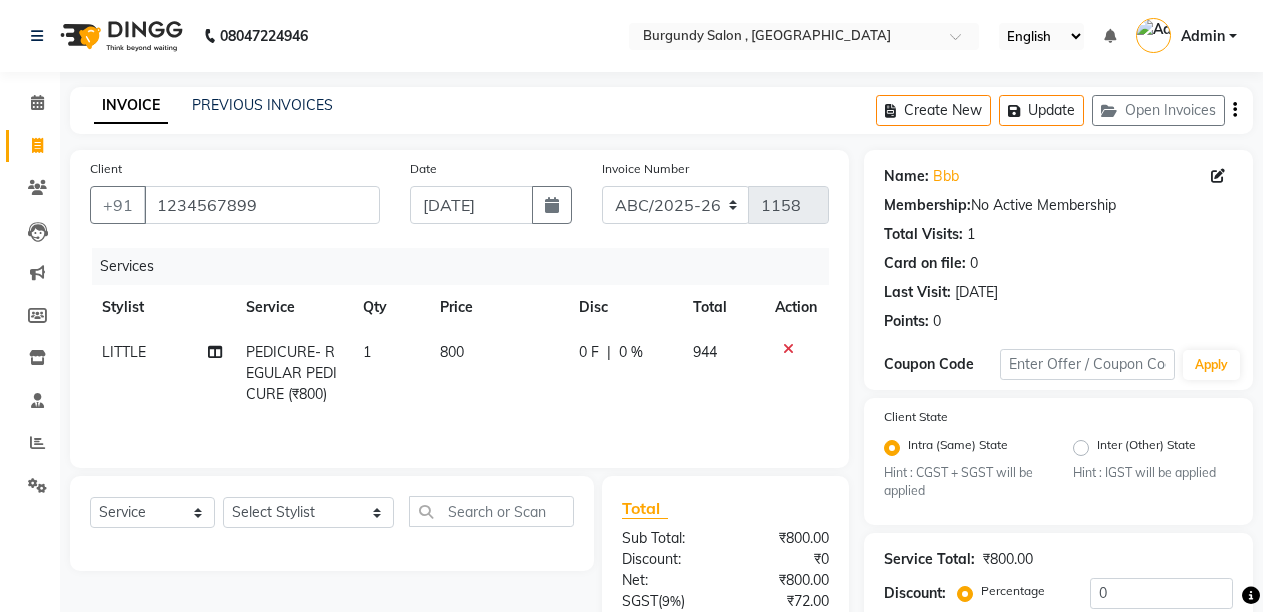 click on "800" 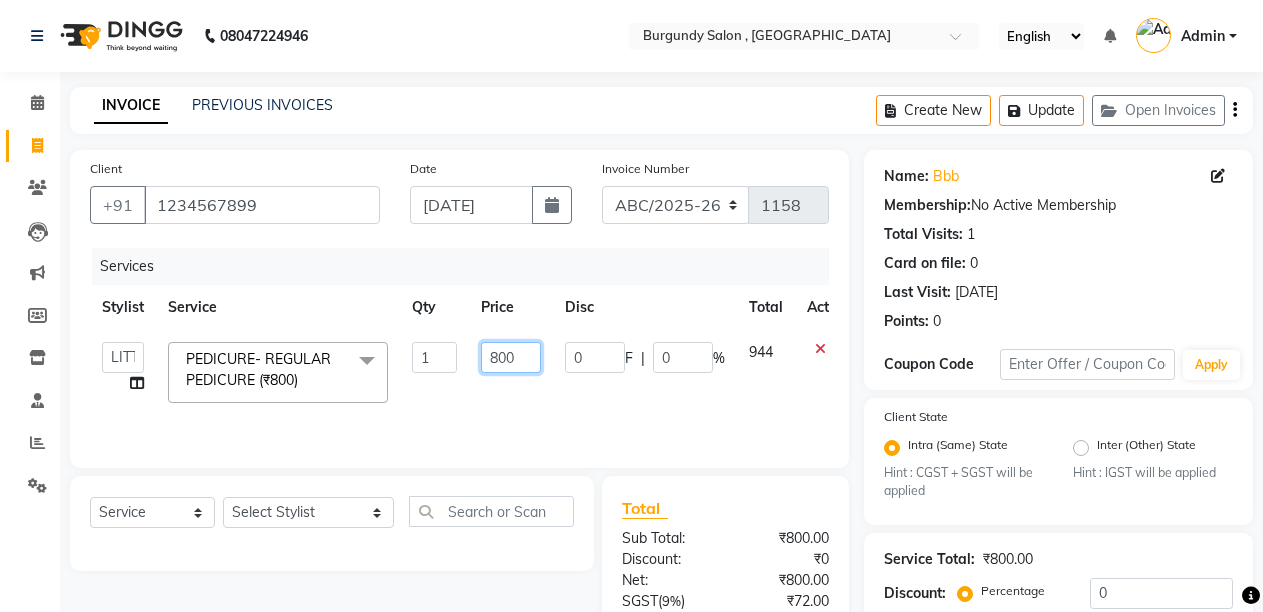 click on "800" 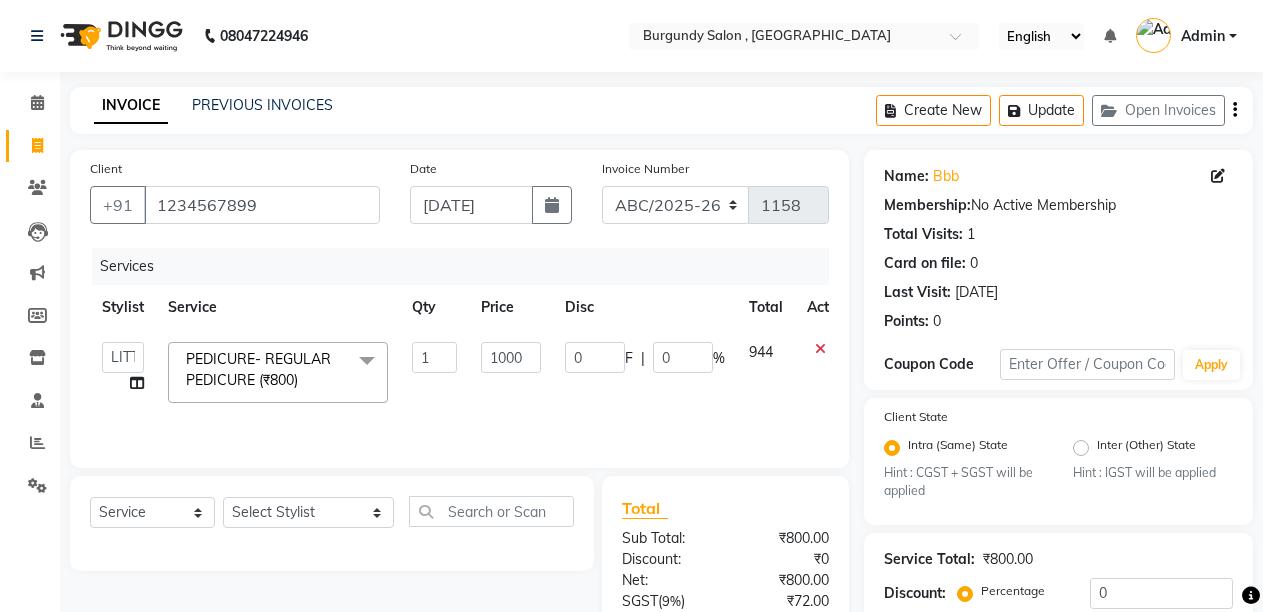 click on "1000" 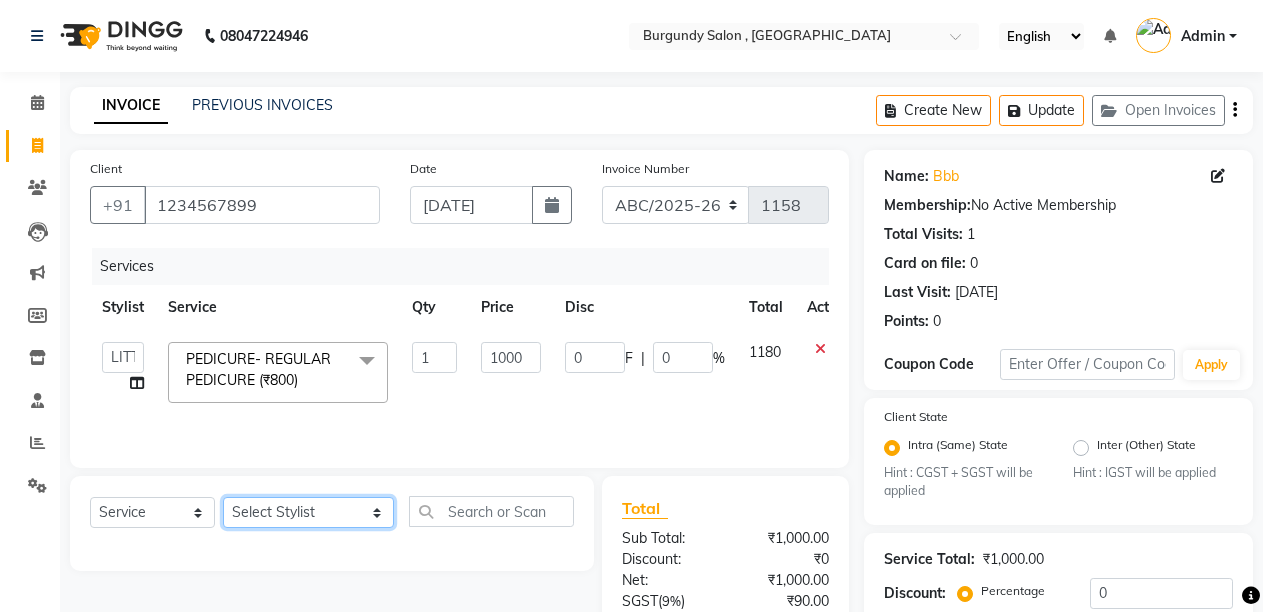 click on "Select Stylist ANIL  ANJANA BARSHA DEEPSHIKHA  DHON DAS DHON / NITUMONI EDWARD EDWARD/ LAXMI JOSHU JUNMONI KASHIF LAXI / ANJANA LAXMI LITTLE MAAM MINTUL MITALI NEETU RANA NITUMONI NITUMONI/POJA/ LAXMI NITUMONI / SAGARIKA NITUMONI/ SAGRIKA PRAKASH PUJAA Rubi RUBI / LAXMI SAGARIKA  SAGARIKA / RUBI SAHIL SAHIL / DHON SAHIL / EDWARD SAHIL/ JOSHU SAHIL/JOSHU/PRAKASH/ RUBI SAHIL/NITUMONI/ MITALI SAHIL/ RUBI SHABIR SHADHAB SIMA KALITA SONALI DEKA SOPEM staff 1 staff 1 TANU" 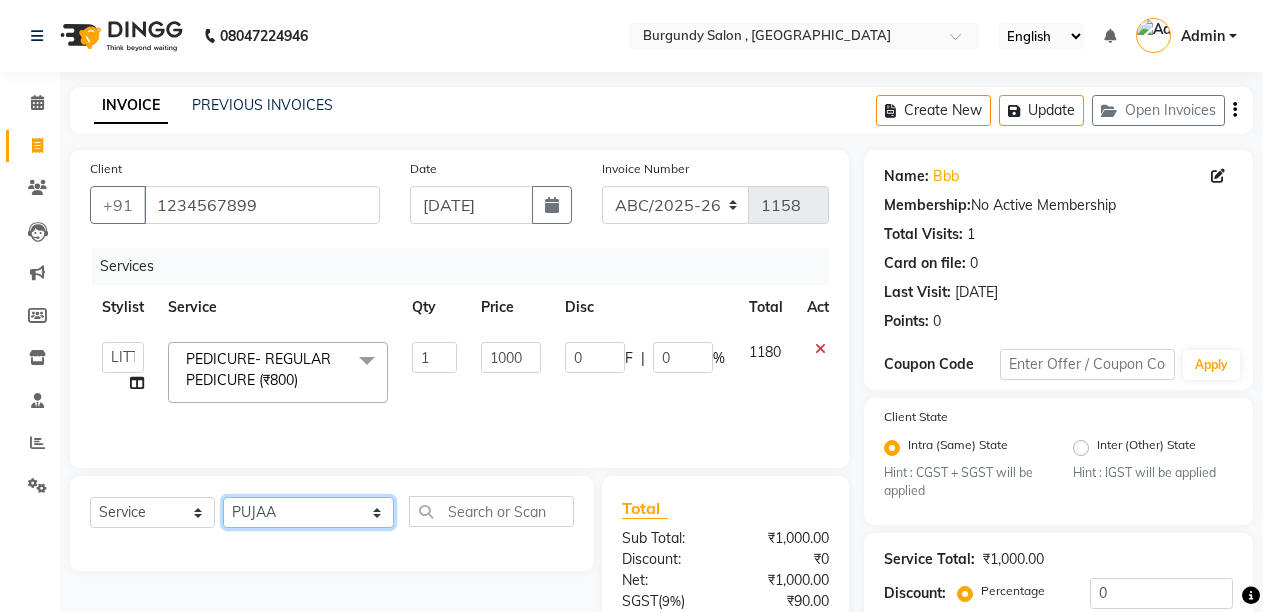 click on "Select Stylist ANIL  ANJANA BARSHA DEEPSHIKHA  DHON DAS DHON / NITUMONI EDWARD EDWARD/ LAXMI JOSHU JUNMONI KASHIF LAXI / ANJANA LAXMI LITTLE MAAM MINTUL MITALI NEETU RANA NITUMONI NITUMONI/POJA/ LAXMI NITUMONI / SAGARIKA NITUMONI/ SAGRIKA PRAKASH PUJAA Rubi RUBI / LAXMI SAGARIKA  SAGARIKA / RUBI SAHIL SAHIL / DHON SAHIL / EDWARD SAHIL/ JOSHU SAHIL/JOSHU/PRAKASH/ RUBI SAHIL/NITUMONI/ MITALI SAHIL/ RUBI SHABIR SHADHAB SIMA KALITA SONALI DEKA SOPEM staff 1 staff 1 TANU" 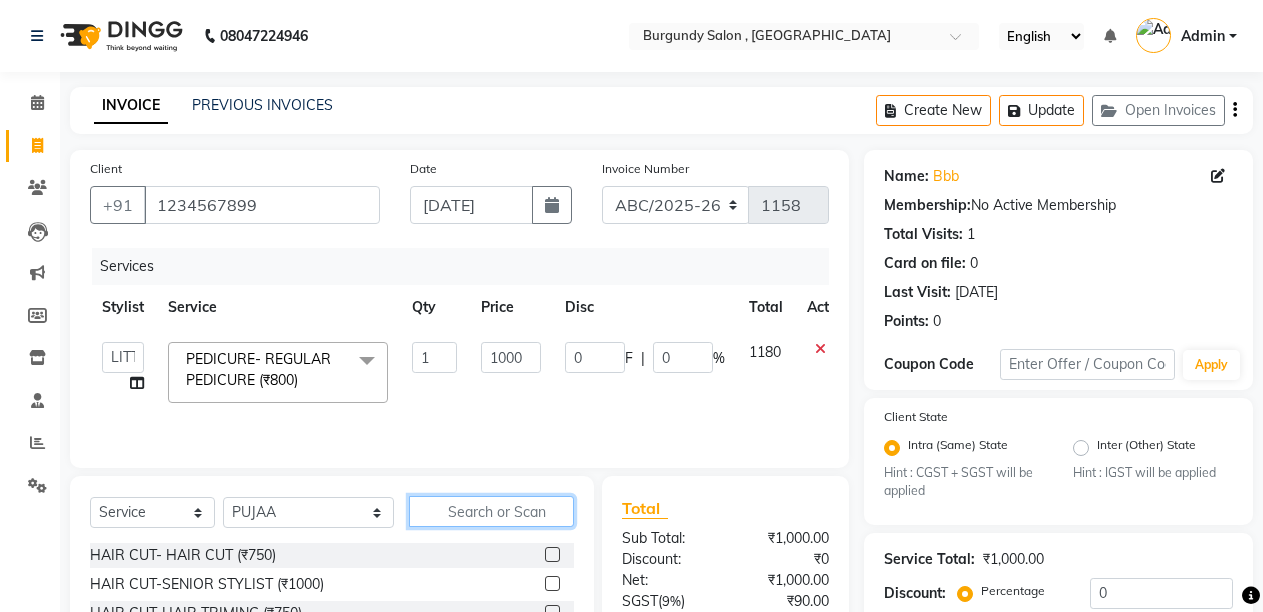 click 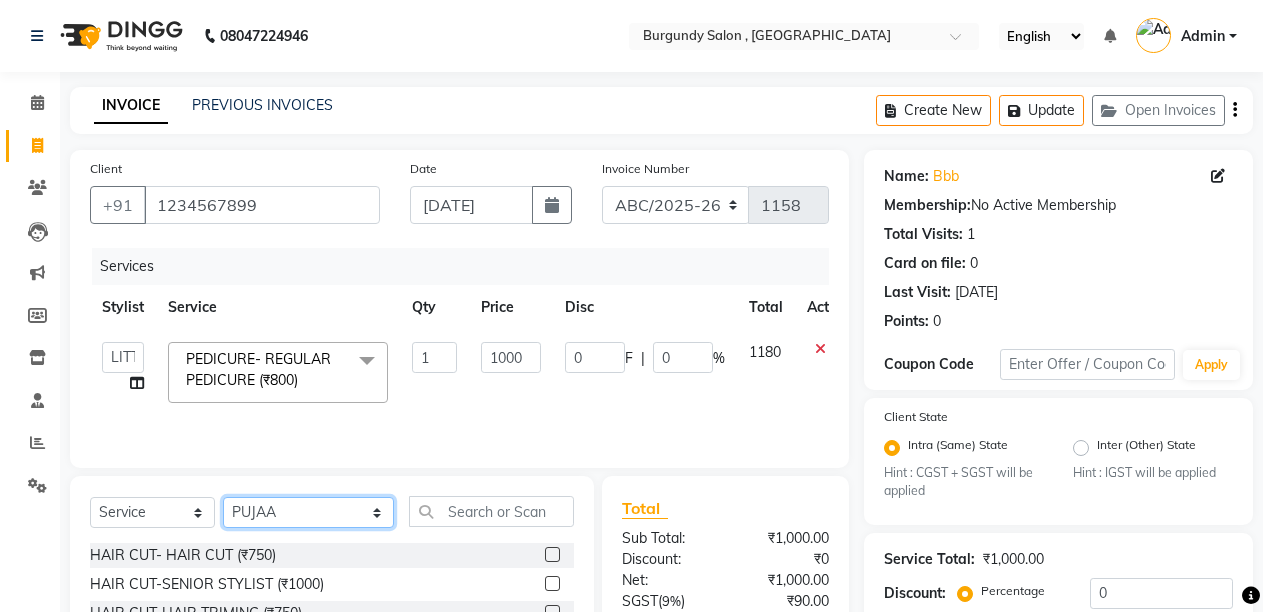 click on "Select Stylist ANIL  ANJANA BARSHA DEEPSHIKHA  DHON DAS DHON / NITUMONI EDWARD EDWARD/ LAXMI JOSHU JUNMONI KASHIF LAXI / ANJANA LAXMI LITTLE MAAM MINTUL MITALI NEETU RANA NITUMONI NITUMONI/POJA/ LAXMI NITUMONI / SAGARIKA NITUMONI/ SAGRIKA PRAKASH PUJAA Rubi RUBI / LAXMI SAGARIKA  SAGARIKA / RUBI SAHIL SAHIL / DHON SAHIL / EDWARD SAHIL/ JOSHU SAHIL/JOSHU/PRAKASH/ RUBI SAHIL/NITUMONI/ MITALI SAHIL/ RUBI SHABIR SHADHAB SIMA KALITA SONALI DEKA SOPEM staff 1 staff 1 TANU" 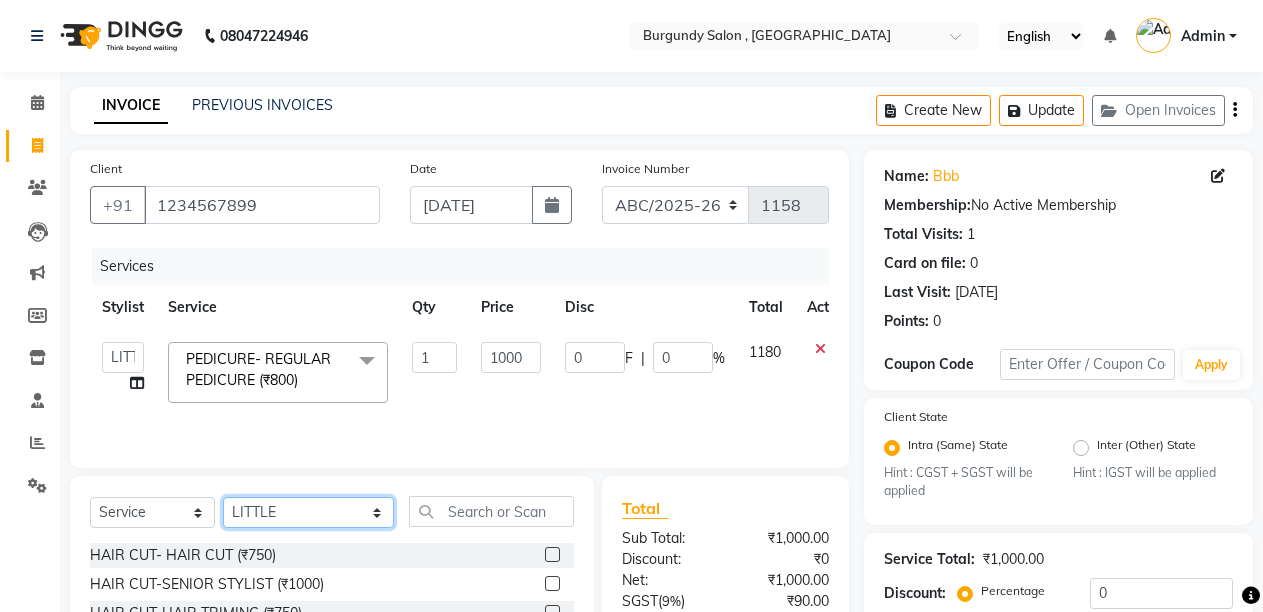 click on "Select Stylist ANIL  ANJANA BARSHA DEEPSHIKHA  DHON DAS DHON / NITUMONI EDWARD EDWARD/ LAXMI JOSHU JUNMONI KASHIF LAXI / ANJANA LAXMI LITTLE MAAM MINTUL MITALI NEETU RANA NITUMONI NITUMONI/POJA/ LAXMI NITUMONI / SAGARIKA NITUMONI/ SAGRIKA PRAKASH PUJAA Rubi RUBI / LAXMI SAGARIKA  SAGARIKA / RUBI SAHIL SAHIL / DHON SAHIL / EDWARD SAHIL/ JOSHU SAHIL/JOSHU/PRAKASH/ RUBI SAHIL/NITUMONI/ MITALI SAHIL/ RUBI SHABIR SHADHAB SIMA KALITA SONALI DEKA SOPEM staff 1 staff 1 TANU" 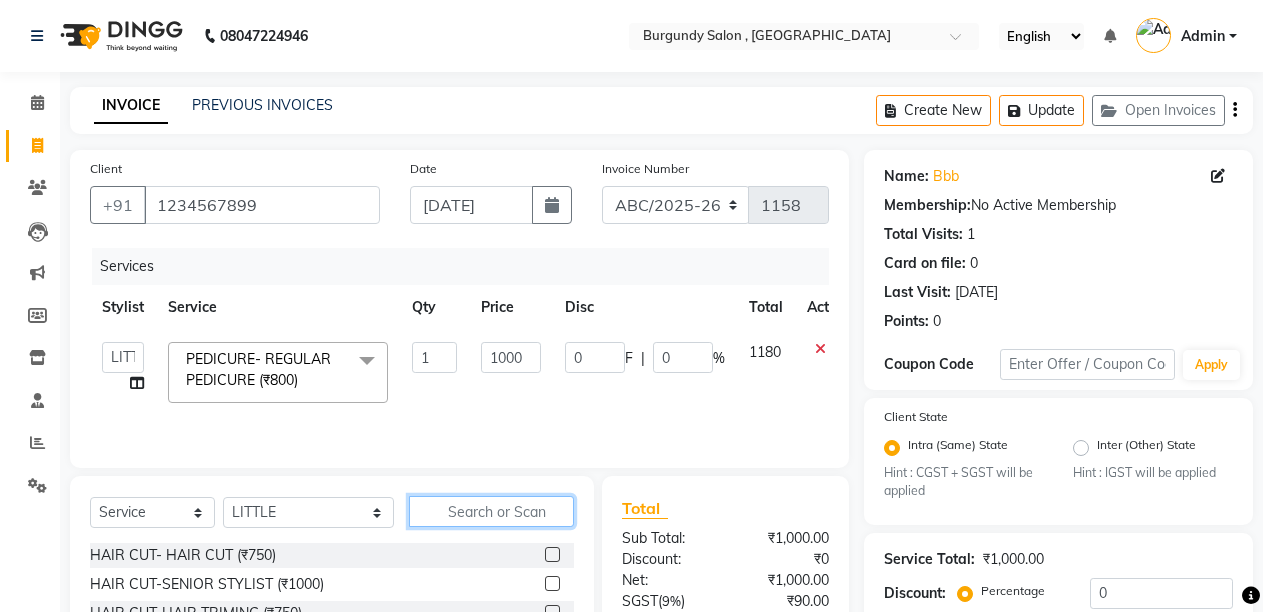 click 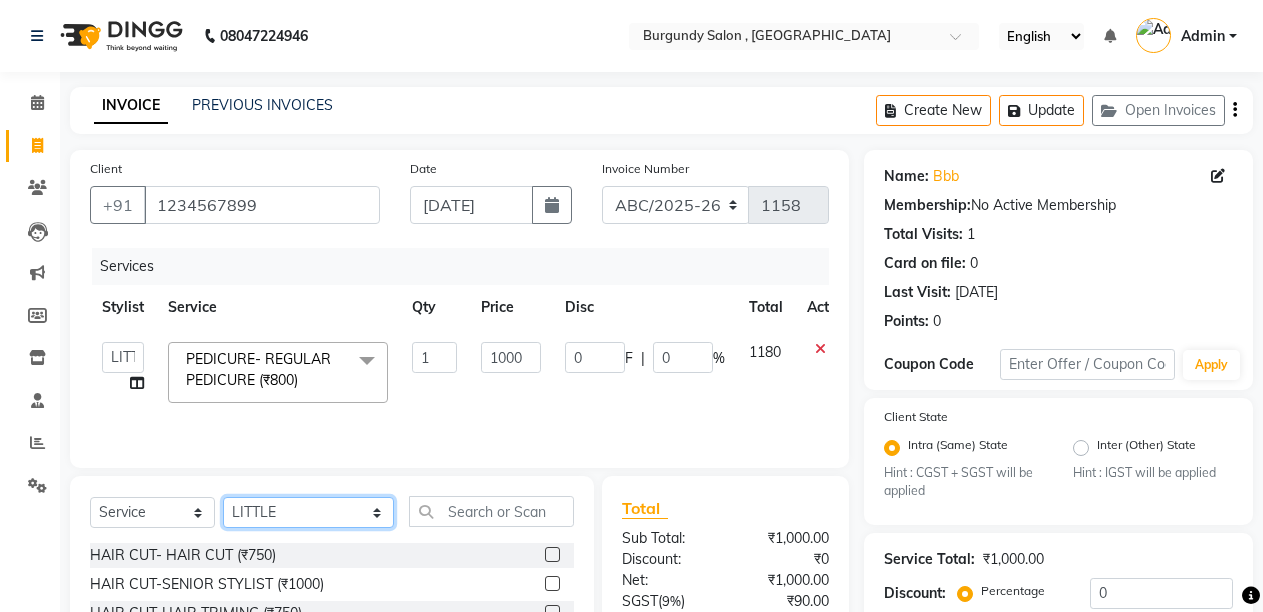 click on "Select Stylist ANIL  ANJANA BARSHA DEEPSHIKHA  DHON DAS DHON / NITUMONI EDWARD EDWARD/ LAXMI JOSHU JUNMONI KASHIF LAXI / ANJANA LAXMI LITTLE MAAM MINTUL MITALI NEETU RANA NITUMONI NITUMONI/POJA/ LAXMI NITUMONI / SAGARIKA NITUMONI/ SAGRIKA PRAKASH PUJAA Rubi RUBI / LAXMI SAGARIKA  SAGARIKA / RUBI SAHIL SAHIL / DHON SAHIL / EDWARD SAHIL/ JOSHU SAHIL/JOSHU/PRAKASH/ RUBI SAHIL/NITUMONI/ MITALI SAHIL/ RUBI SHABIR SHADHAB SIMA KALITA SONALI DEKA SOPEM staff 1 staff 1 TANU" 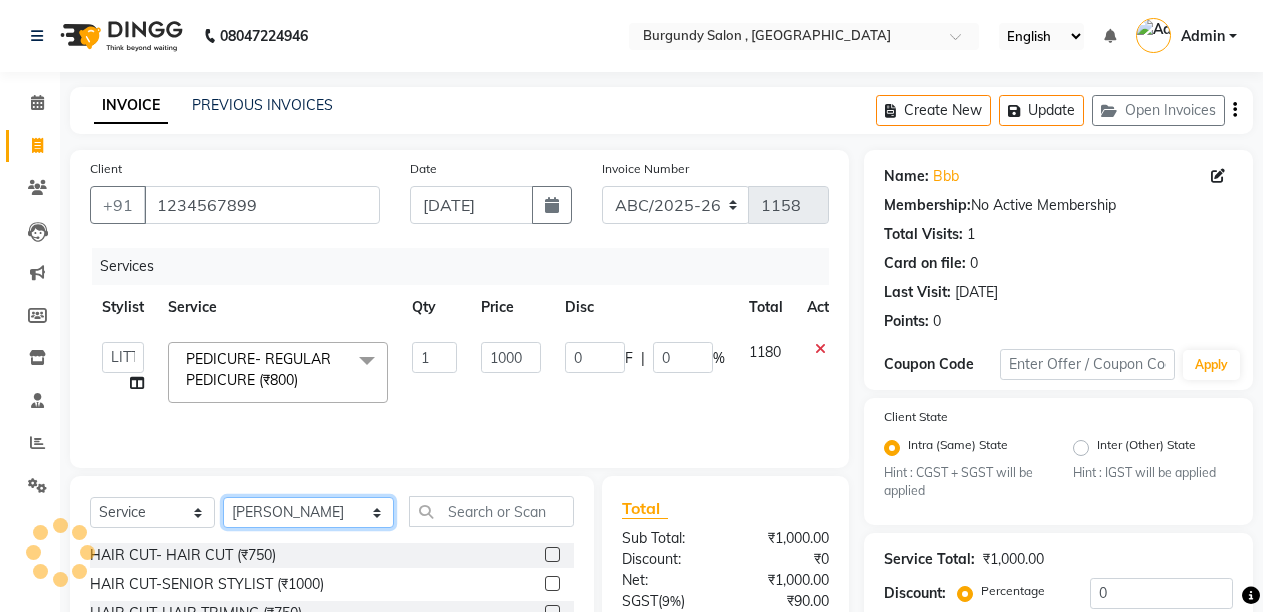 click on "Select Stylist ANIL  ANJANA BARSHA DEEPSHIKHA  DHON DAS DHON / NITUMONI EDWARD EDWARD/ LAXMI JOSHU JUNMONI KASHIF LAXI / ANJANA LAXMI LITTLE MAAM MINTUL MITALI NEETU RANA NITUMONI NITUMONI/POJA/ LAXMI NITUMONI / SAGARIKA NITUMONI/ SAGRIKA PRAKASH PUJAA Rubi RUBI / LAXMI SAGARIKA  SAGARIKA / RUBI SAHIL SAHIL / DHON SAHIL / EDWARD SAHIL/ JOSHU SAHIL/JOSHU/PRAKASH/ RUBI SAHIL/NITUMONI/ MITALI SAHIL/ RUBI SHABIR SHADHAB SIMA KALITA SONALI DEKA SOPEM staff 1 staff 1 TANU" 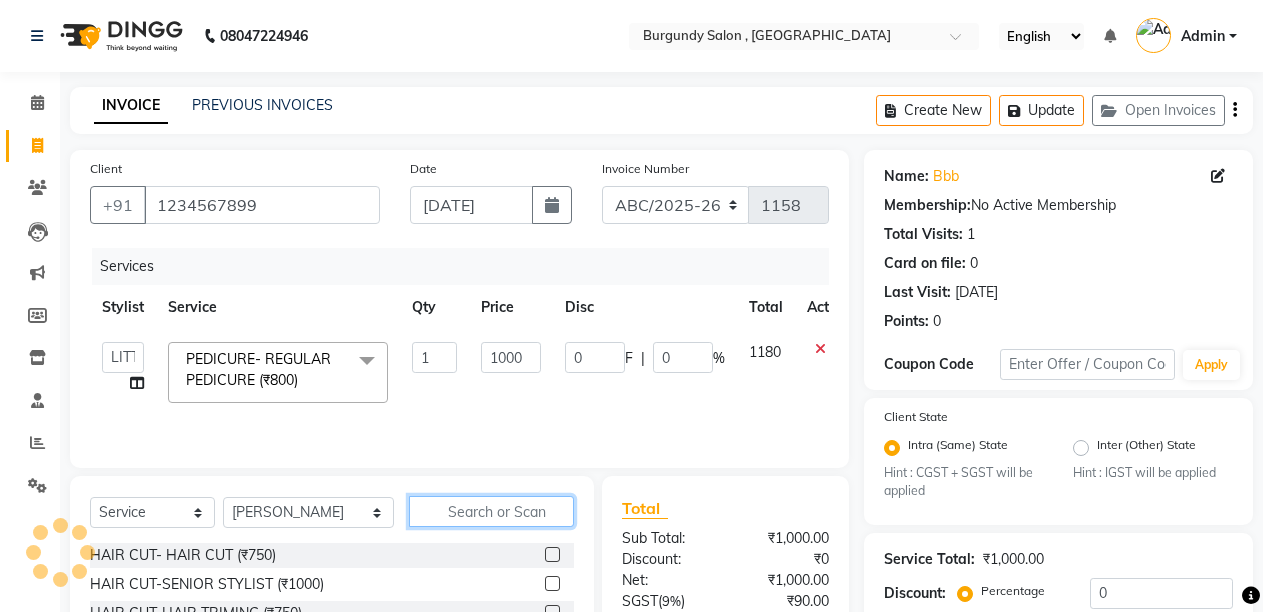 click 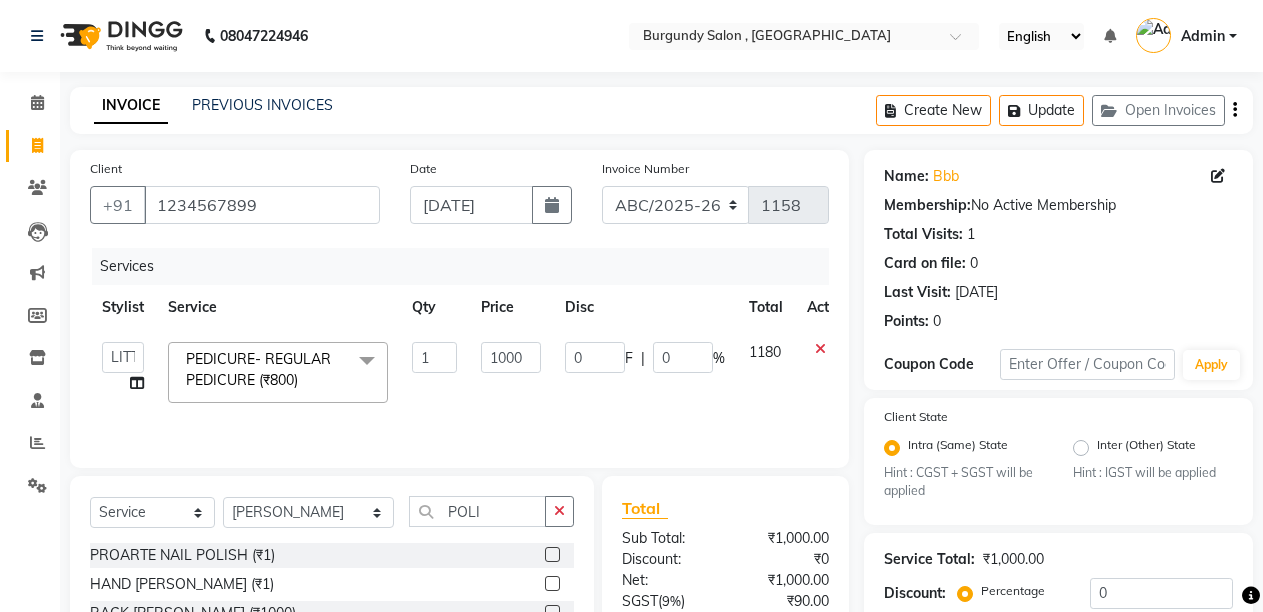 click 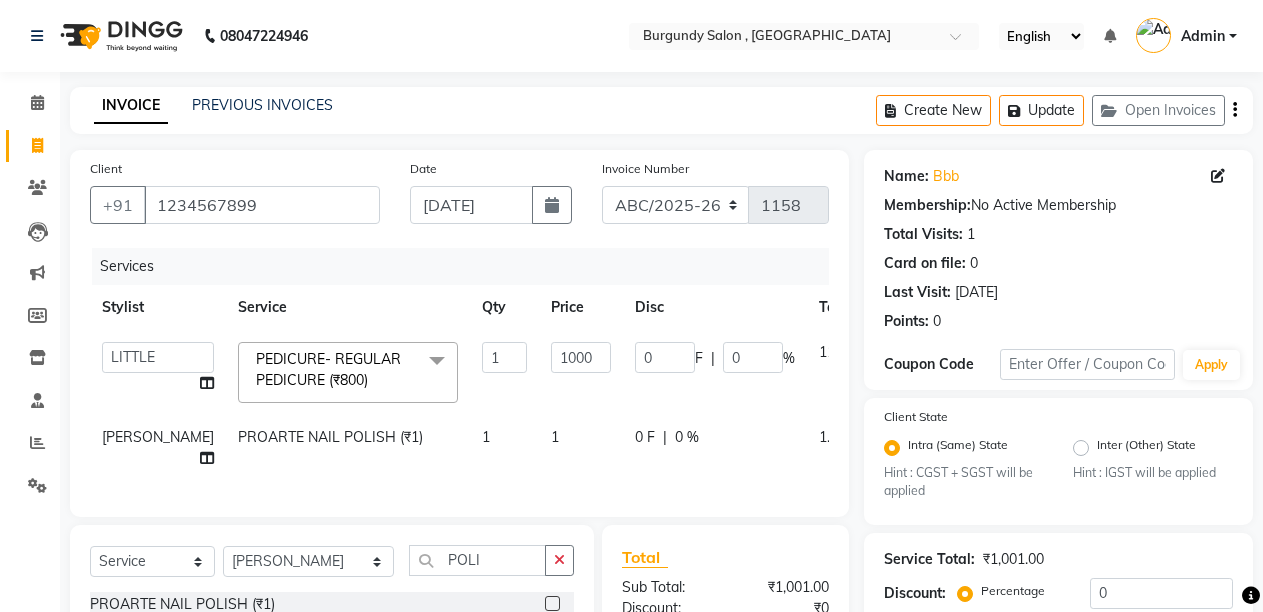 click on "1" 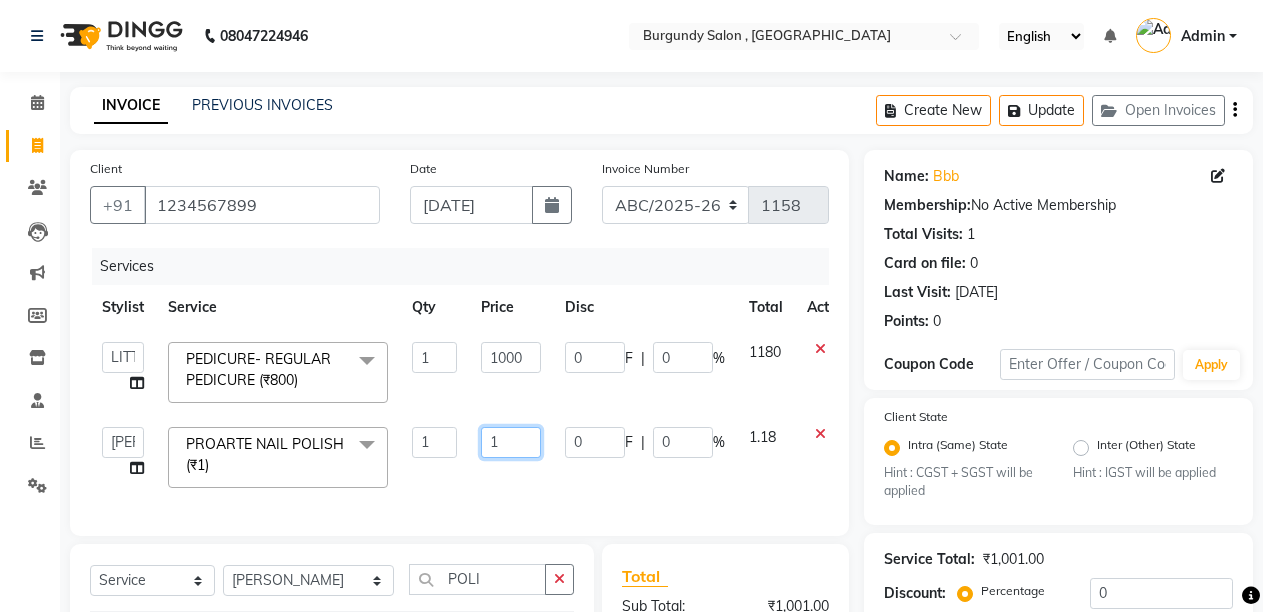 click on "1" 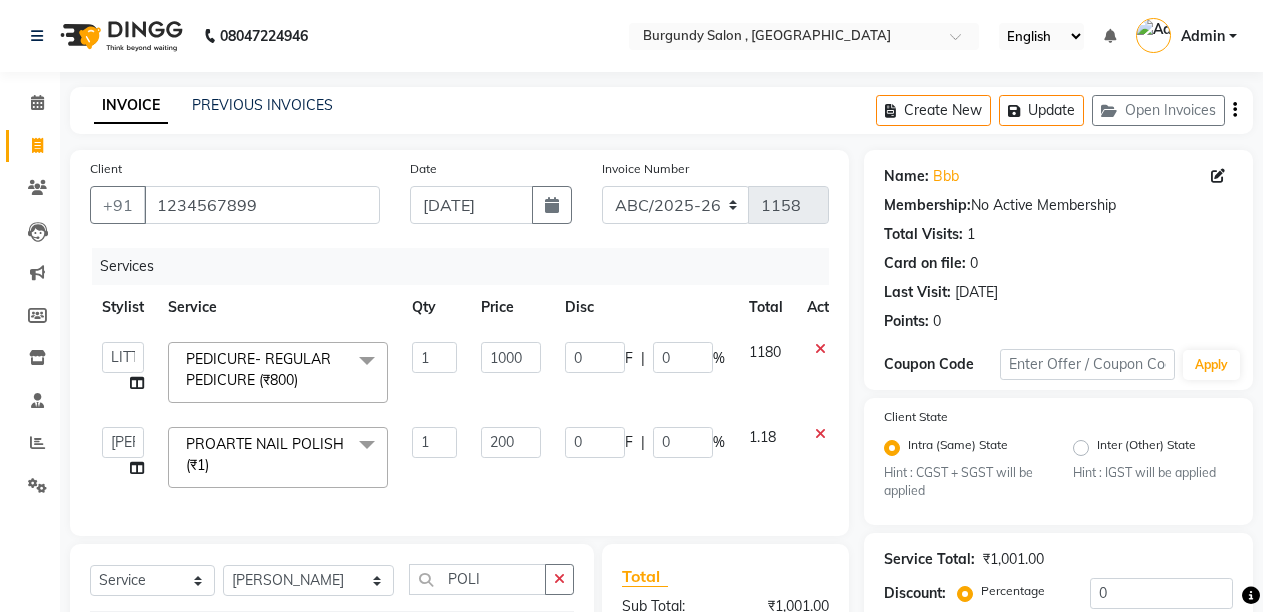 click on "200" 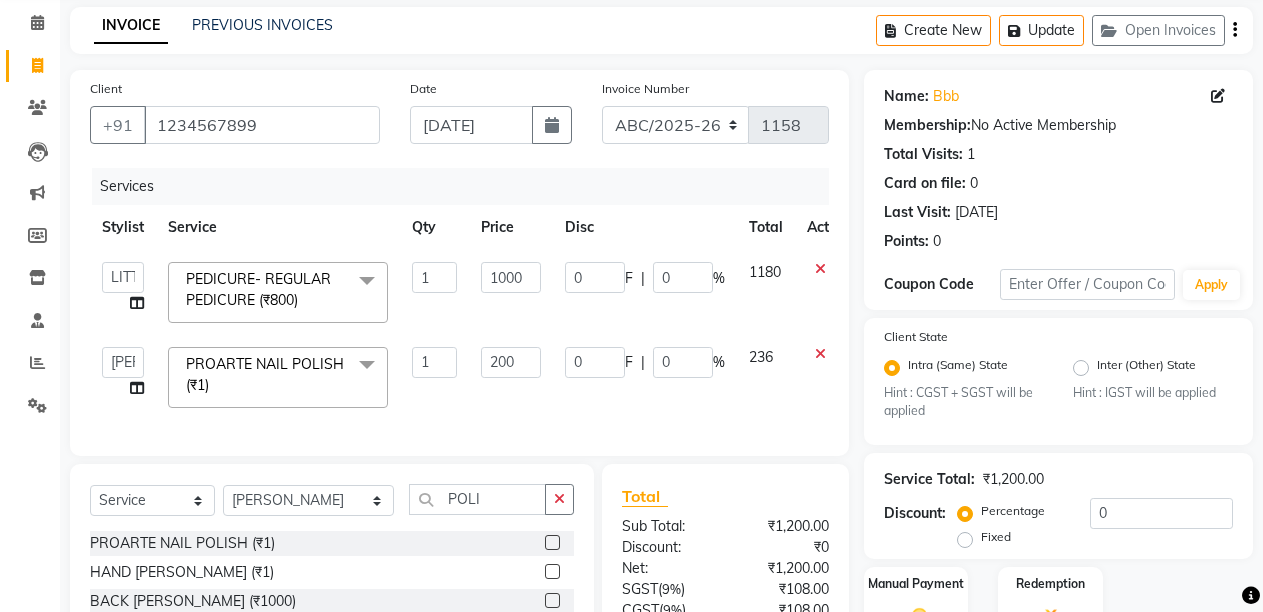 scroll, scrollTop: 273, scrollLeft: 0, axis: vertical 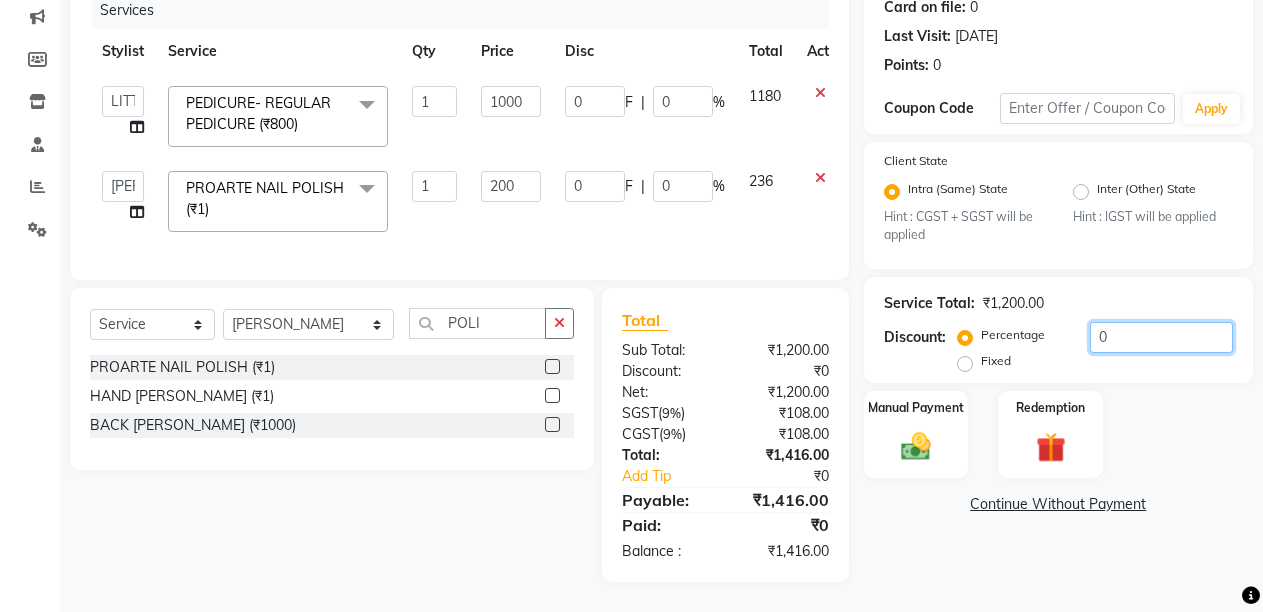 click on "0" 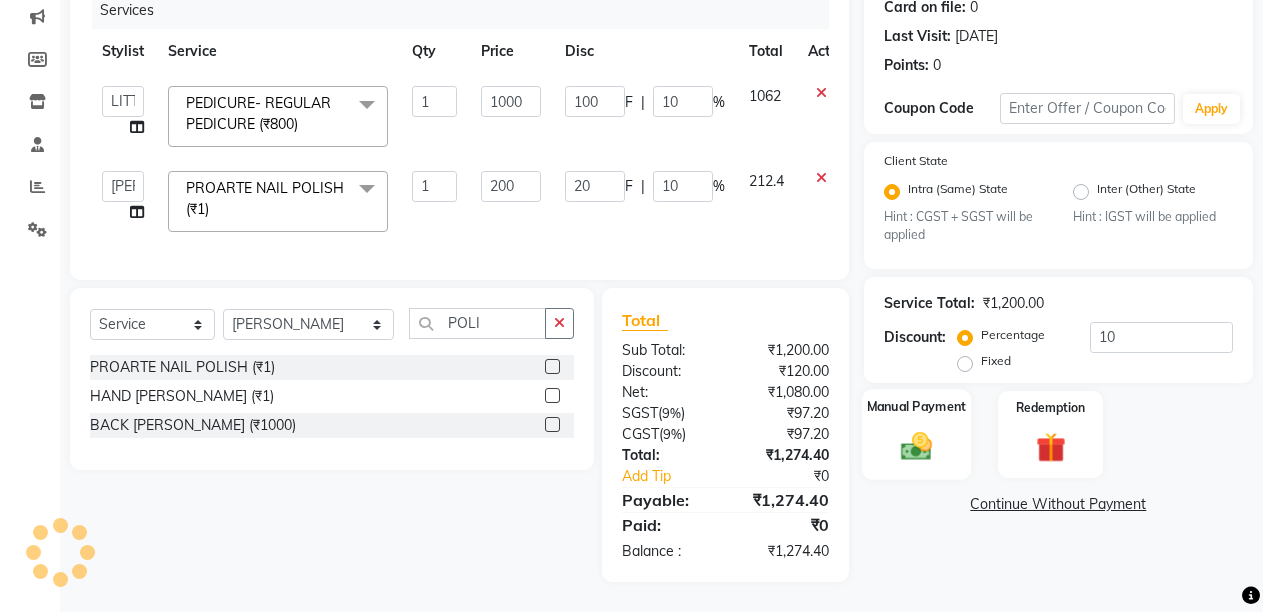 click 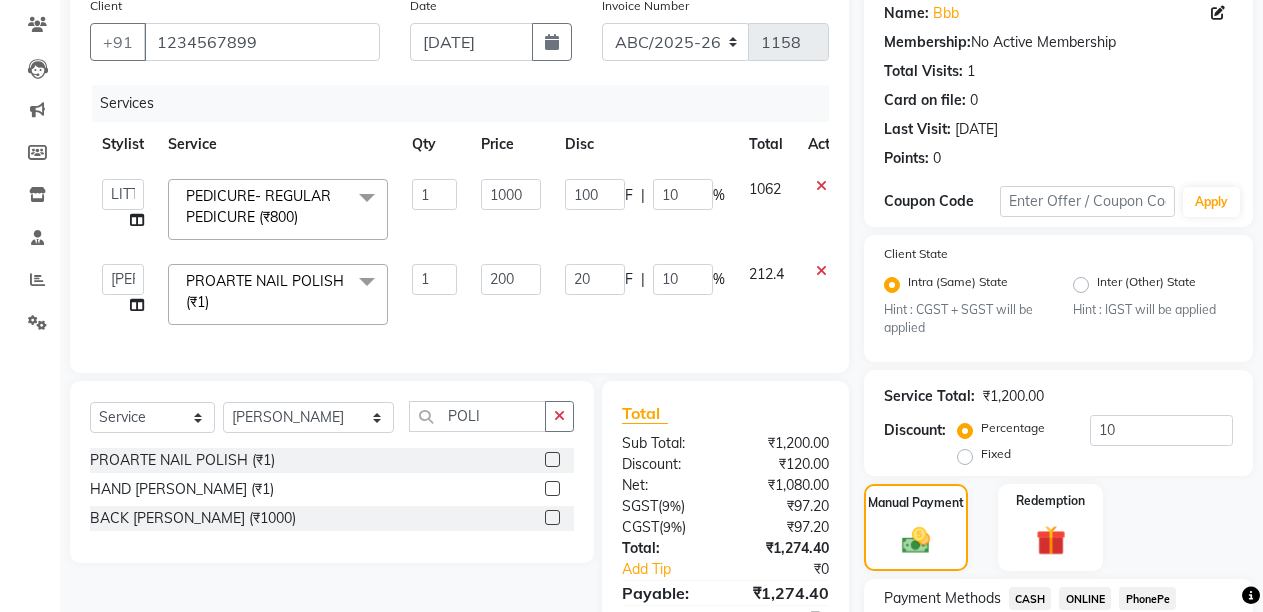 scroll, scrollTop: 321, scrollLeft: 0, axis: vertical 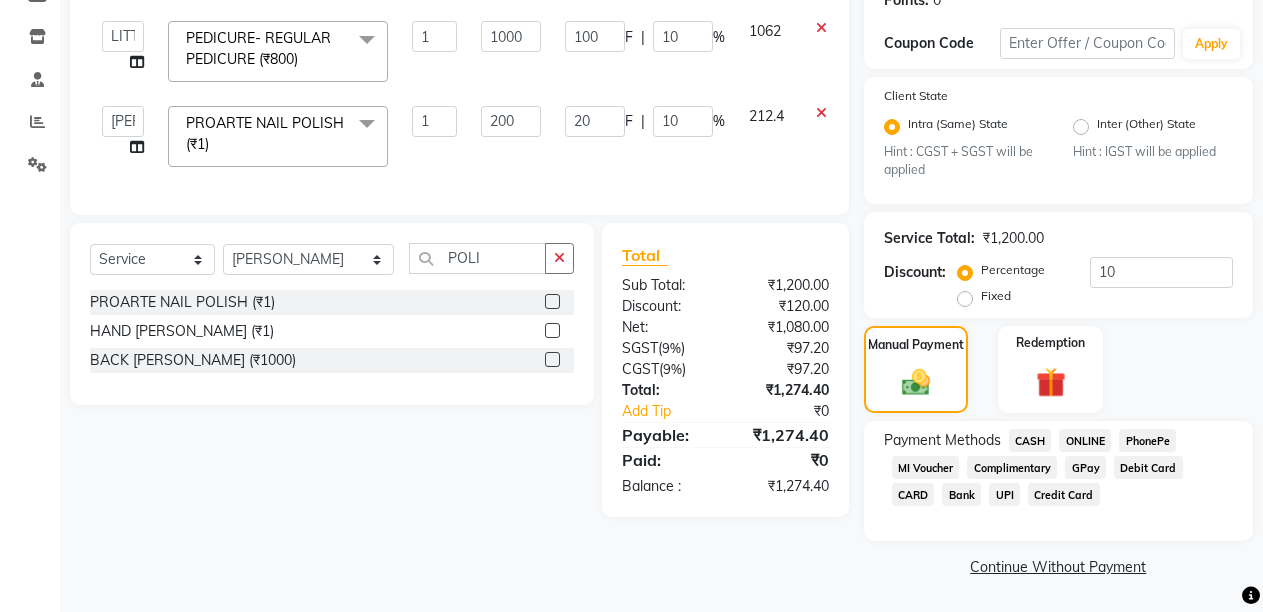 click on "CASH" 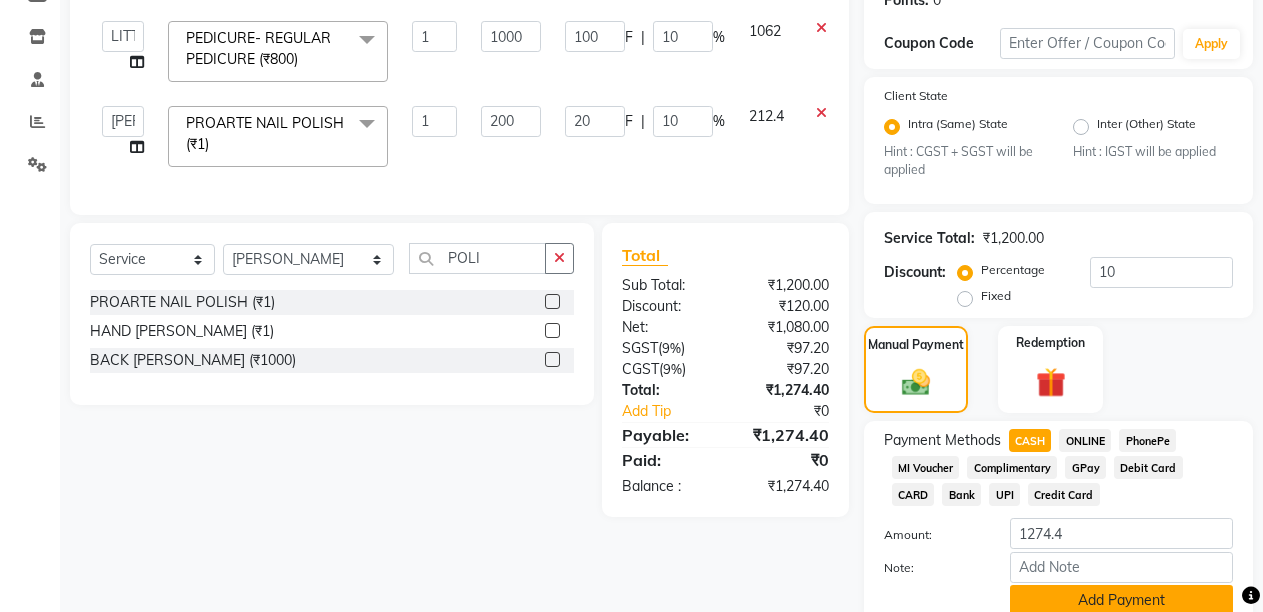 click on "Add Payment" 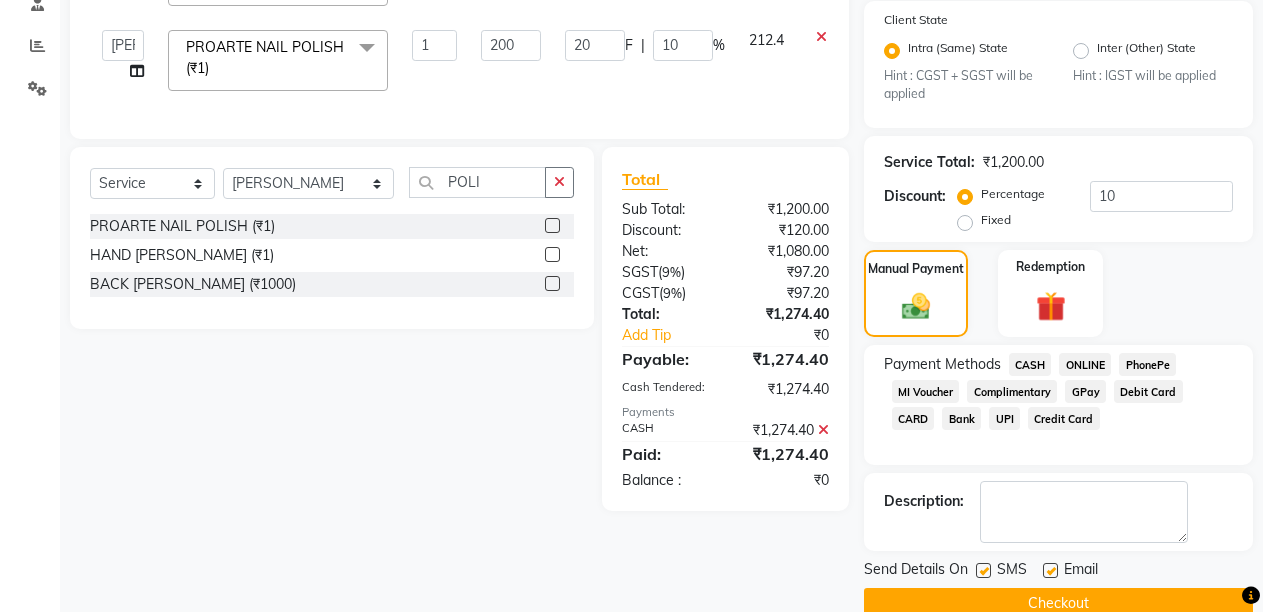 scroll, scrollTop: 430, scrollLeft: 0, axis: vertical 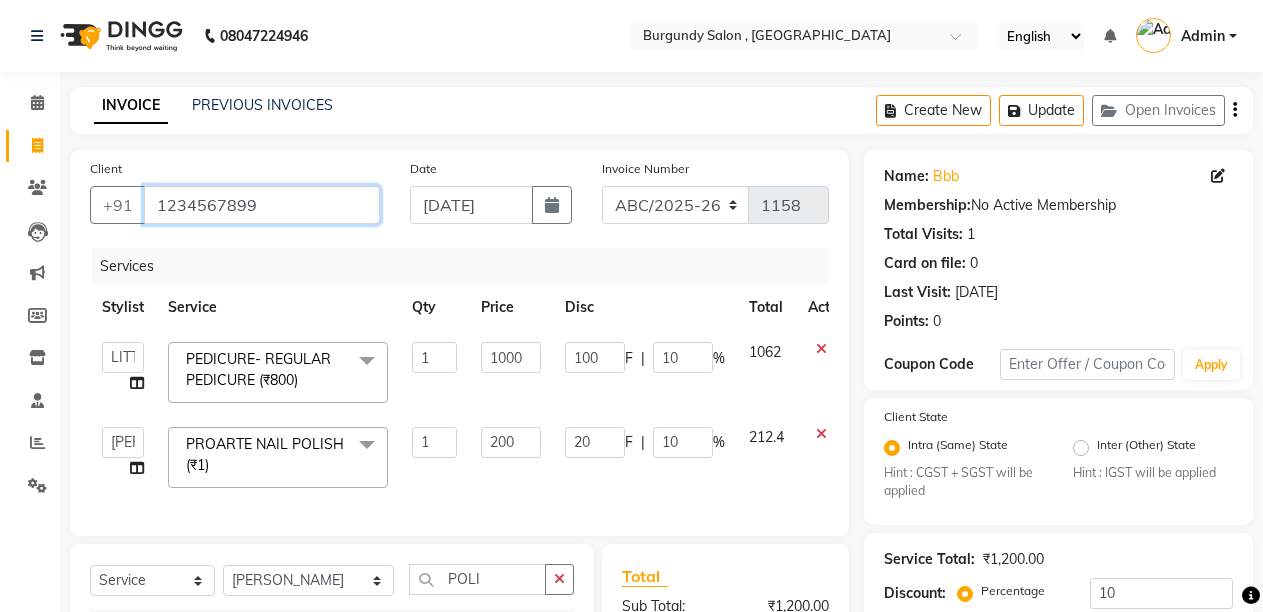 click on "1234567899" at bounding box center [262, 205] 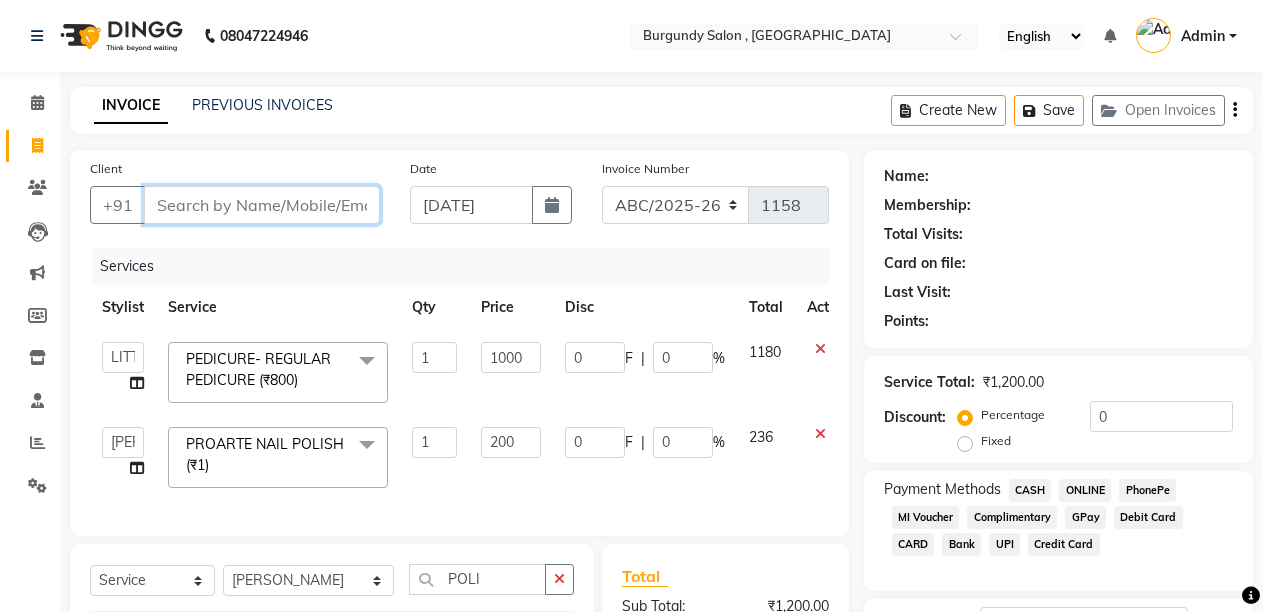 click on "Client" at bounding box center [262, 205] 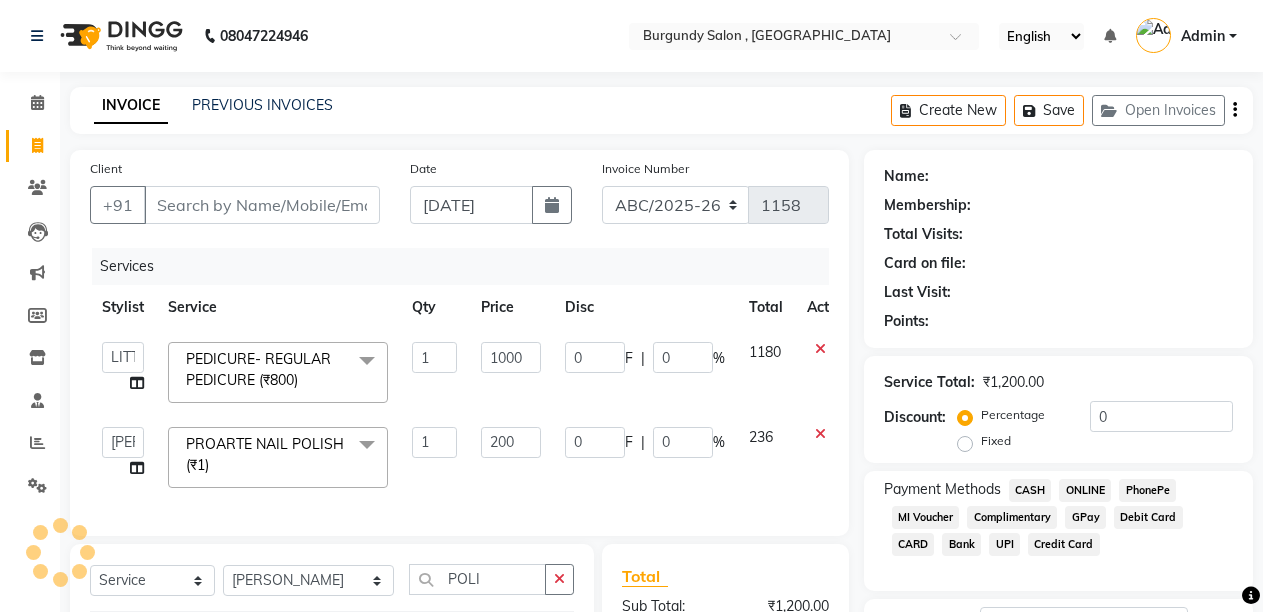 click on "PREVIOUS INVOICES" 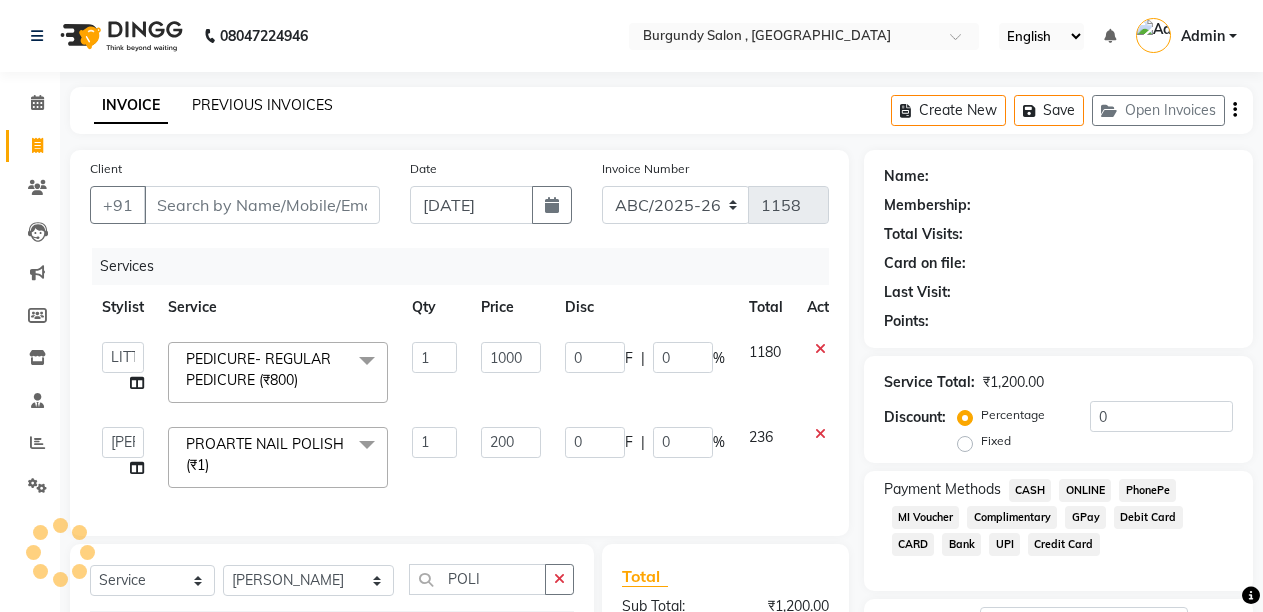 click on "PREVIOUS INVOICES" 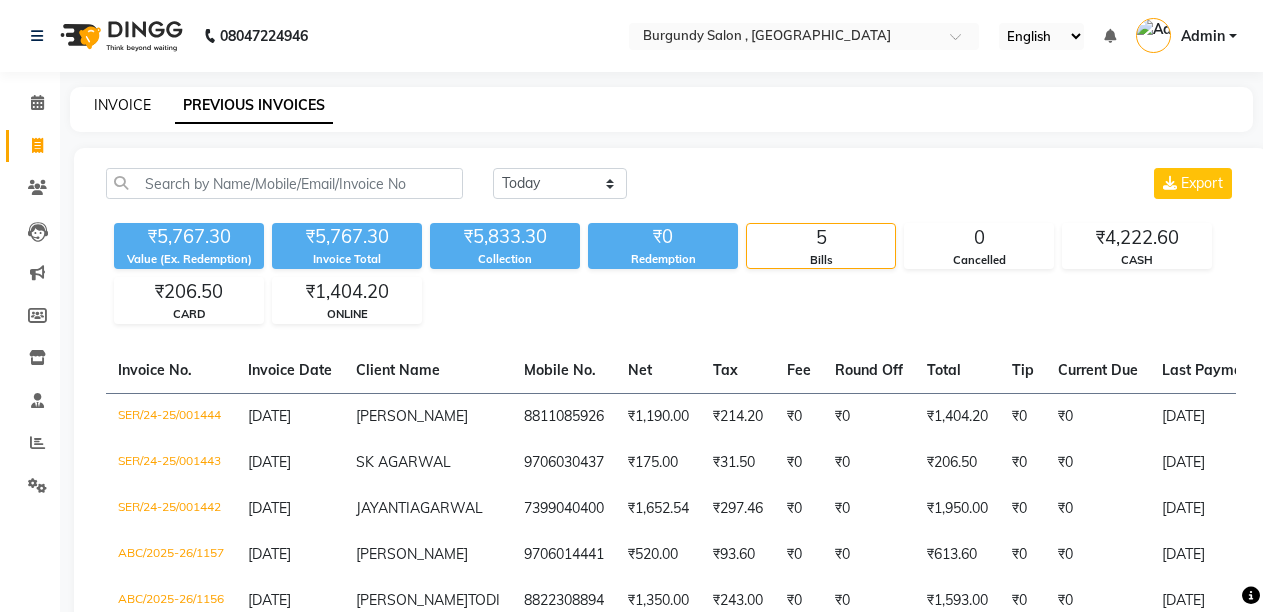 click on "INVOICE" 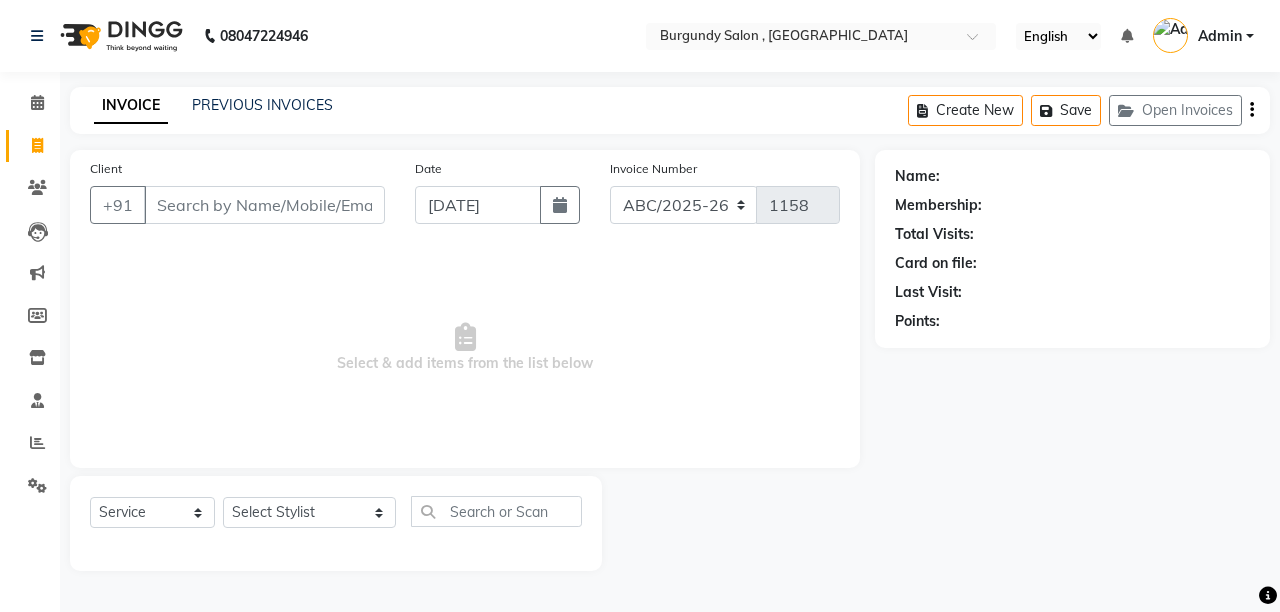 click on "Client" at bounding box center (264, 205) 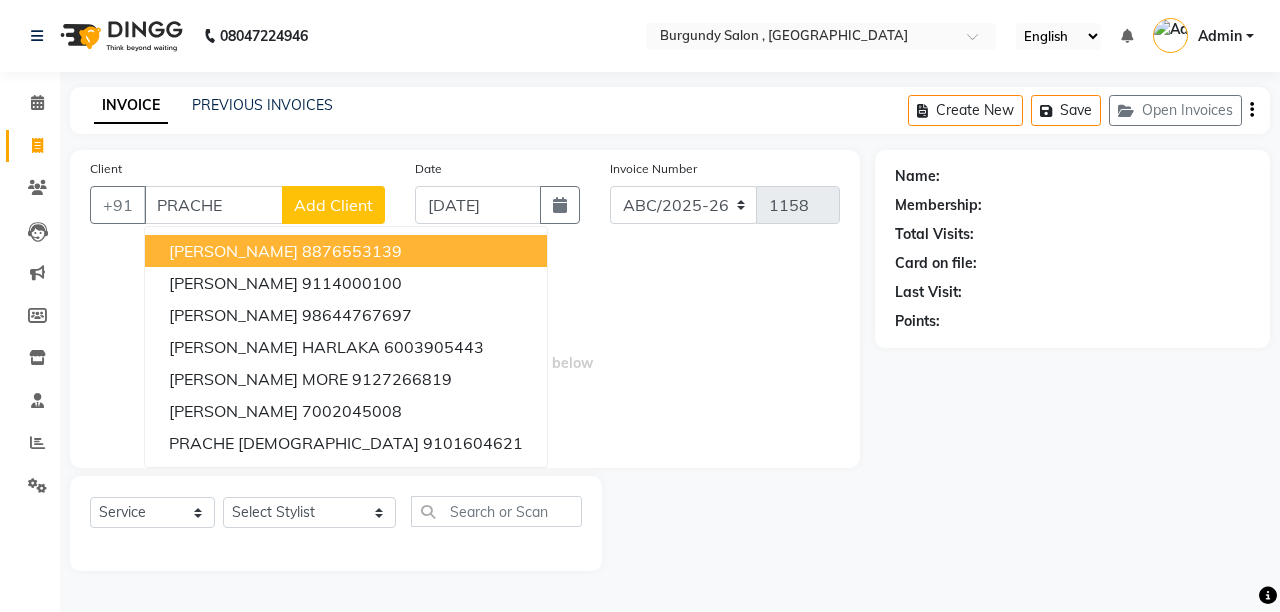 click on "PRACHEE SHARMA" at bounding box center (233, 251) 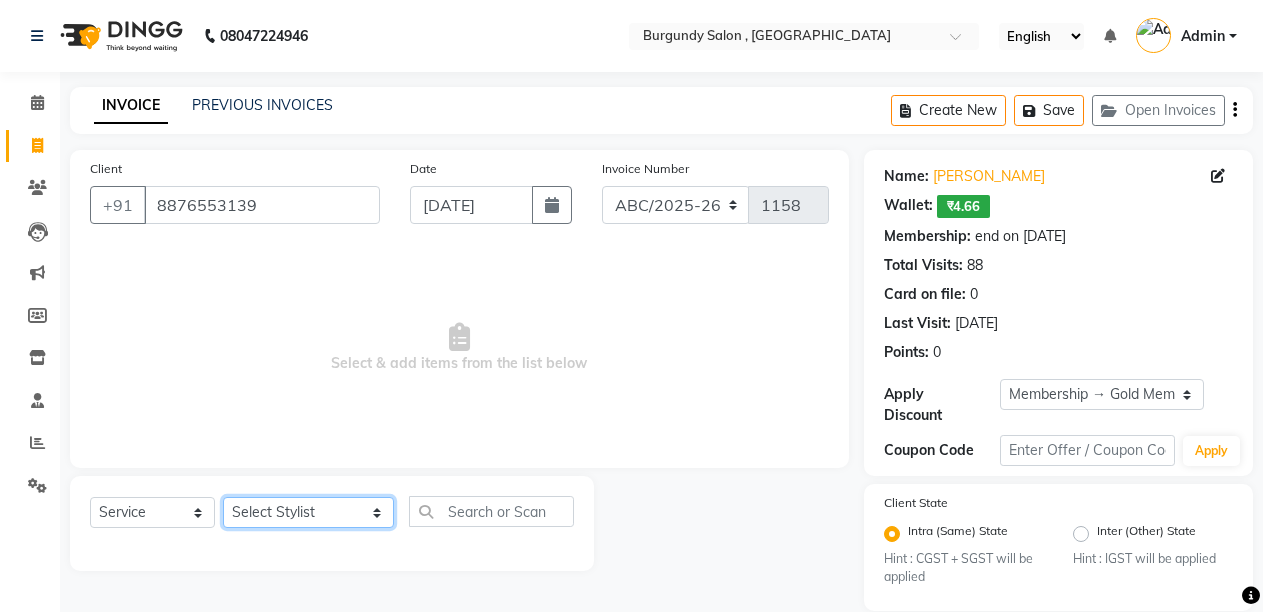 click on "Select Stylist ANIL  ANJANA BARSHA DEEPSHIKHA  DHON DAS DHON / NITUMONI EDWARD EDWARD/ LAXMI JOSHU JUNMONI KASHIF LAXI / ANJANA LAXMI LITTLE MAAM MINTUL MITALI NEETU RANA NITUMONI NITUMONI/POJA/ LAXMI NITUMONI / SAGARIKA NITUMONI/ SAGRIKA PRAKASH PUJAA Rubi RUBI / LAXMI SAGARIKA  SAGARIKA / RUBI SAHIL SAHIL / DHON SAHIL / EDWARD SAHIL/ JOSHU SAHIL/JOSHU/PRAKASH/ RUBI SAHIL/NITUMONI/ MITALI SAHIL/ RUBI SHABIR SHADHAB SIMA KALITA SONALI DEKA SOPEM staff 1 staff 1 TANU" 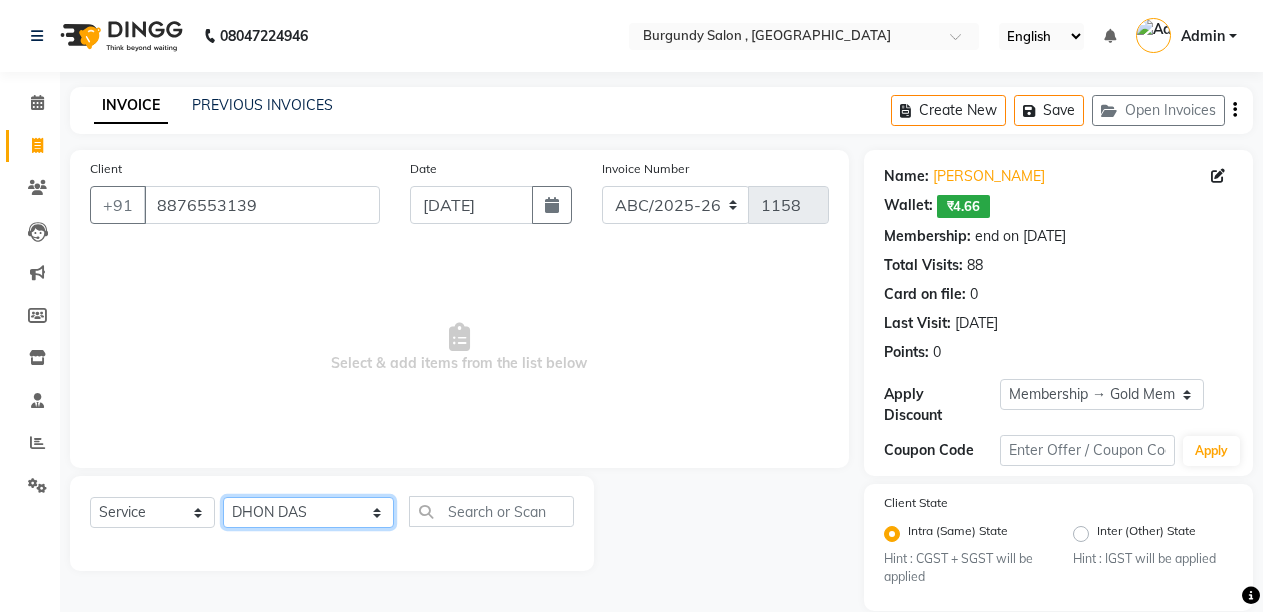click on "Select Stylist ANIL  ANJANA BARSHA DEEPSHIKHA  DHON DAS DHON / NITUMONI EDWARD EDWARD/ LAXMI JOSHU JUNMONI KASHIF LAXI / ANJANA LAXMI LITTLE MAAM MINTUL MITALI NEETU RANA NITUMONI NITUMONI/POJA/ LAXMI NITUMONI / SAGARIKA NITUMONI/ SAGRIKA PRAKASH PUJAA Rubi RUBI / LAXMI SAGARIKA  SAGARIKA / RUBI SAHIL SAHIL / DHON SAHIL / EDWARD SAHIL/ JOSHU SAHIL/JOSHU/PRAKASH/ RUBI SAHIL/NITUMONI/ MITALI SAHIL/ RUBI SHABIR SHADHAB SIMA KALITA SONALI DEKA SOPEM staff 1 staff 1 TANU" 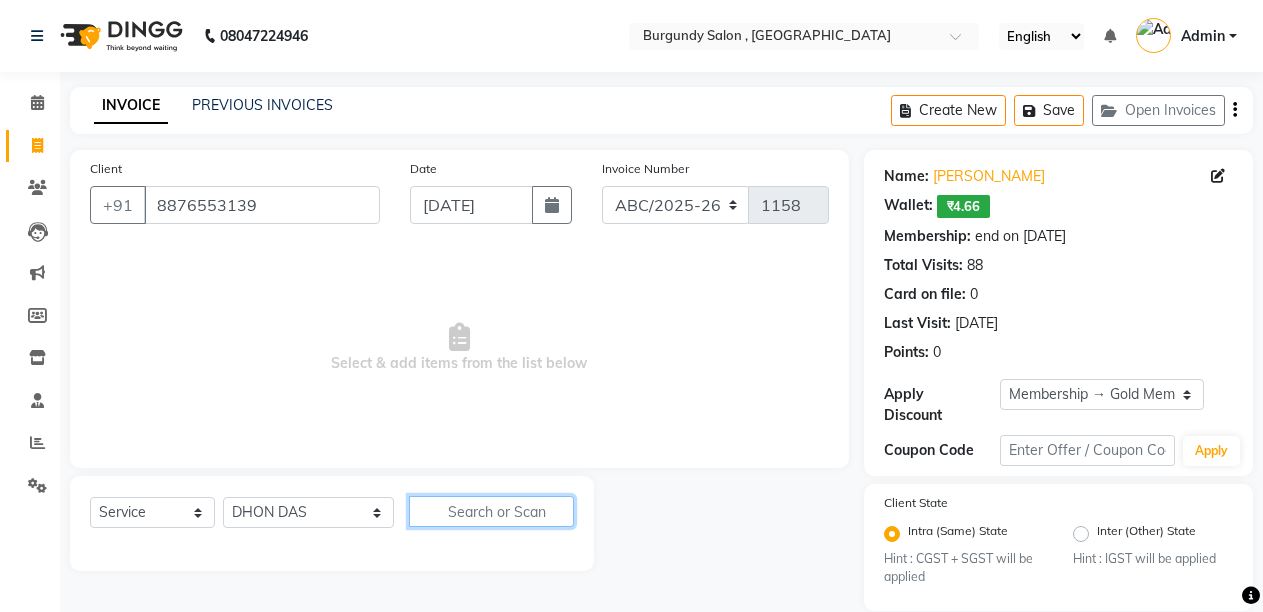 click 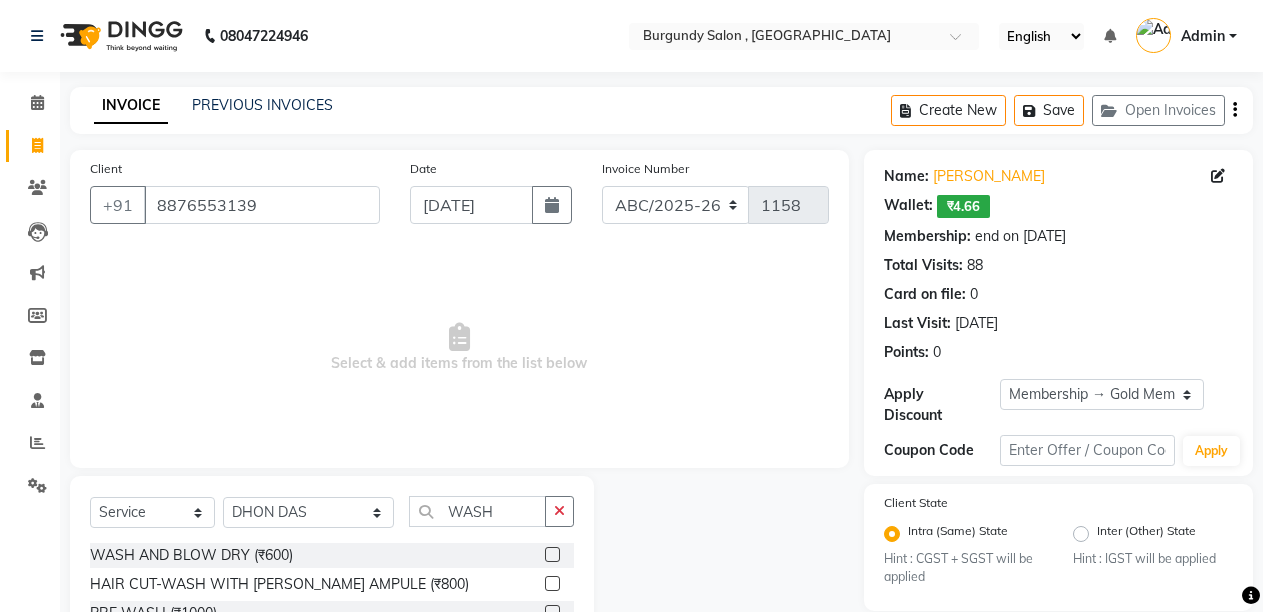 click 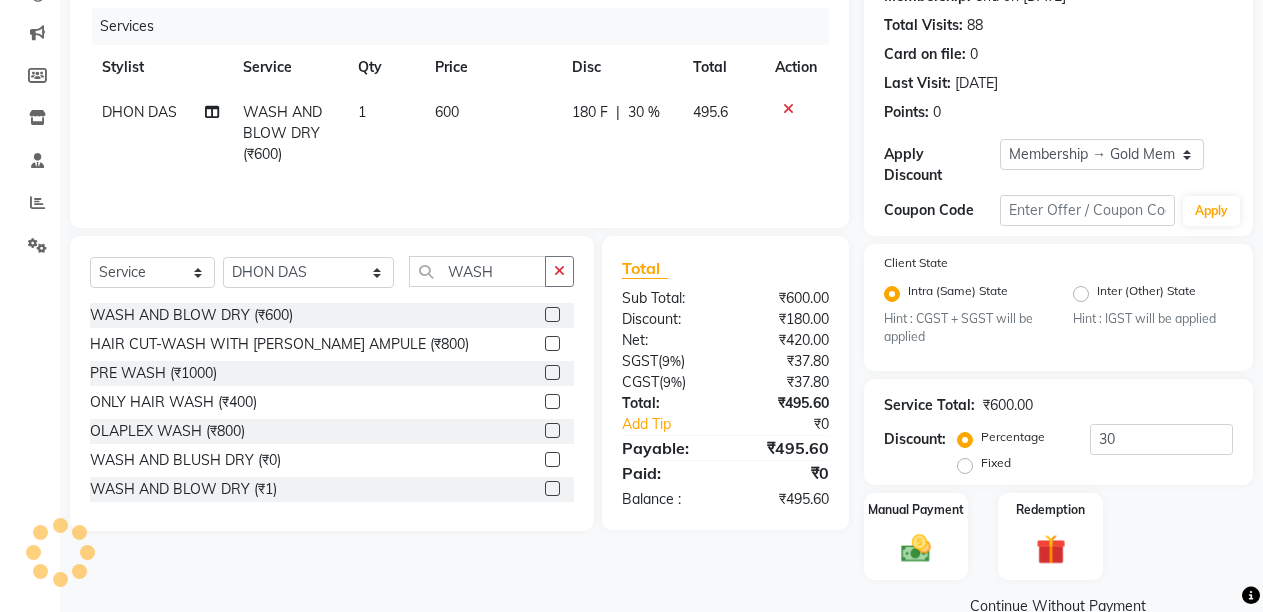 scroll, scrollTop: 279, scrollLeft: 0, axis: vertical 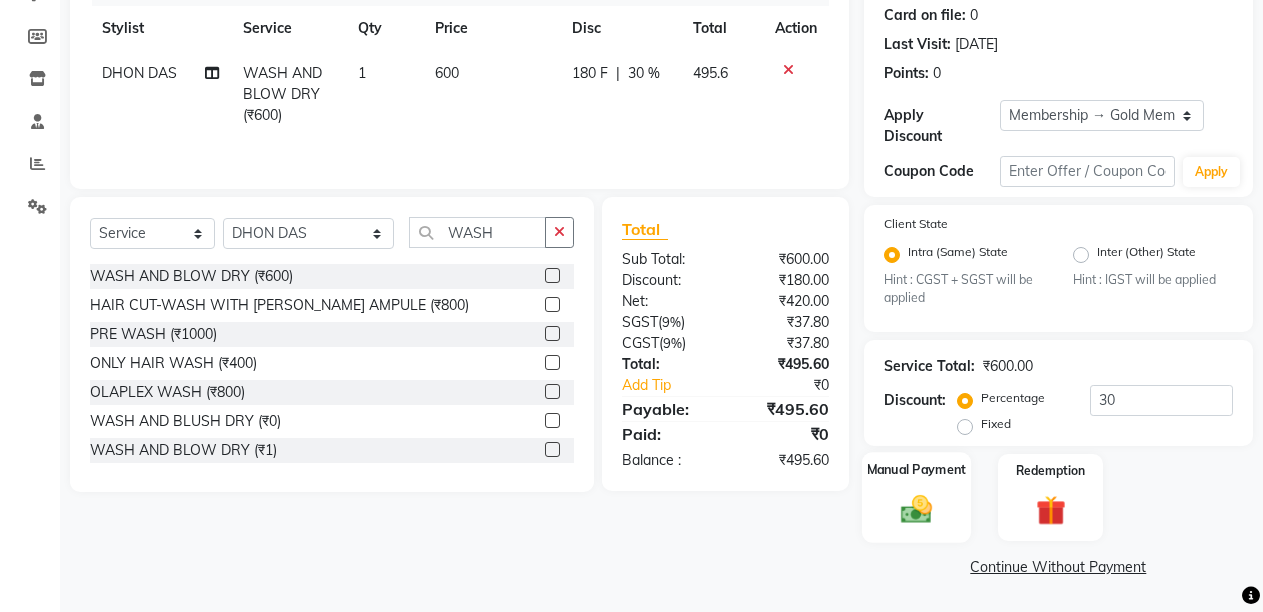 click 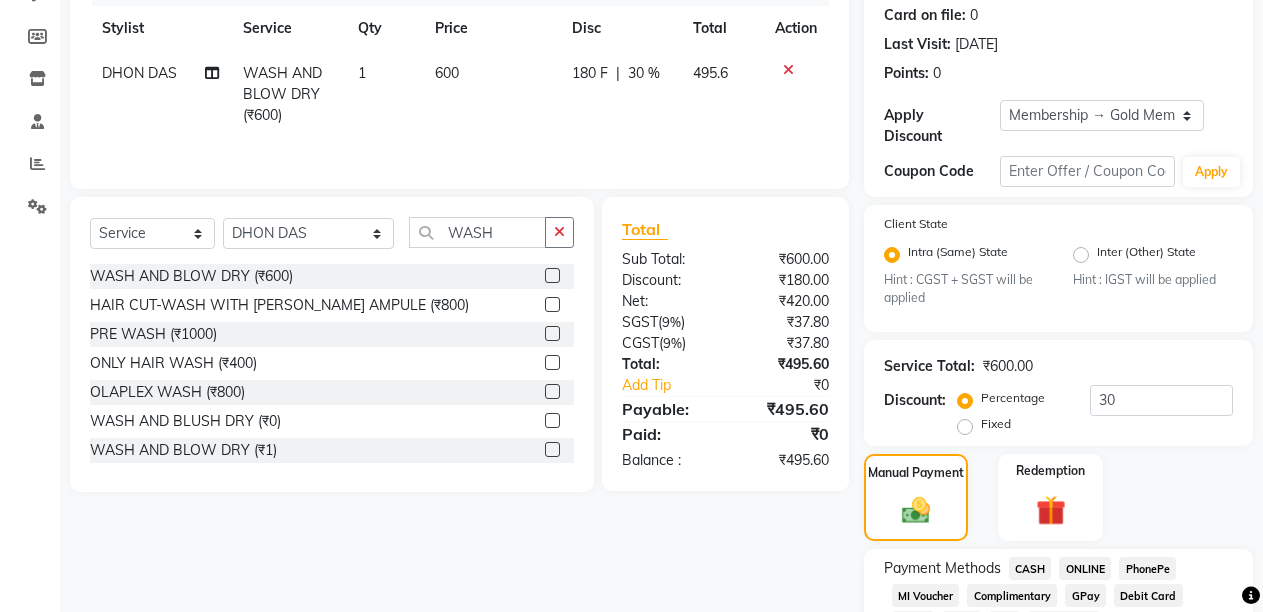 click on "CASH" 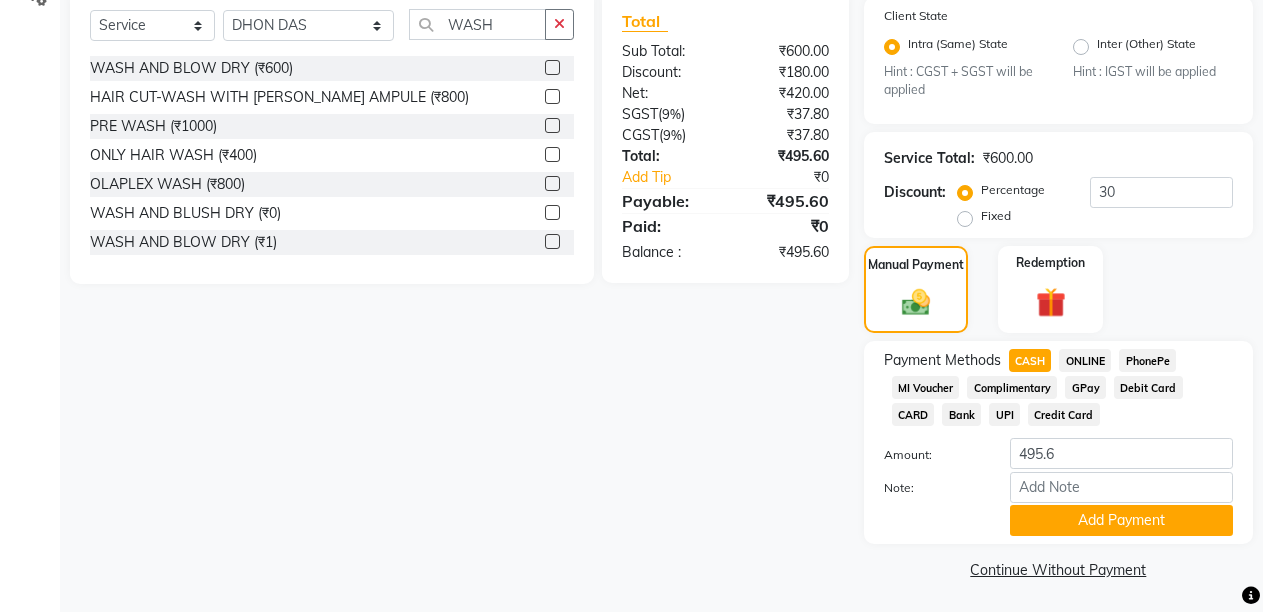scroll, scrollTop: 490, scrollLeft: 0, axis: vertical 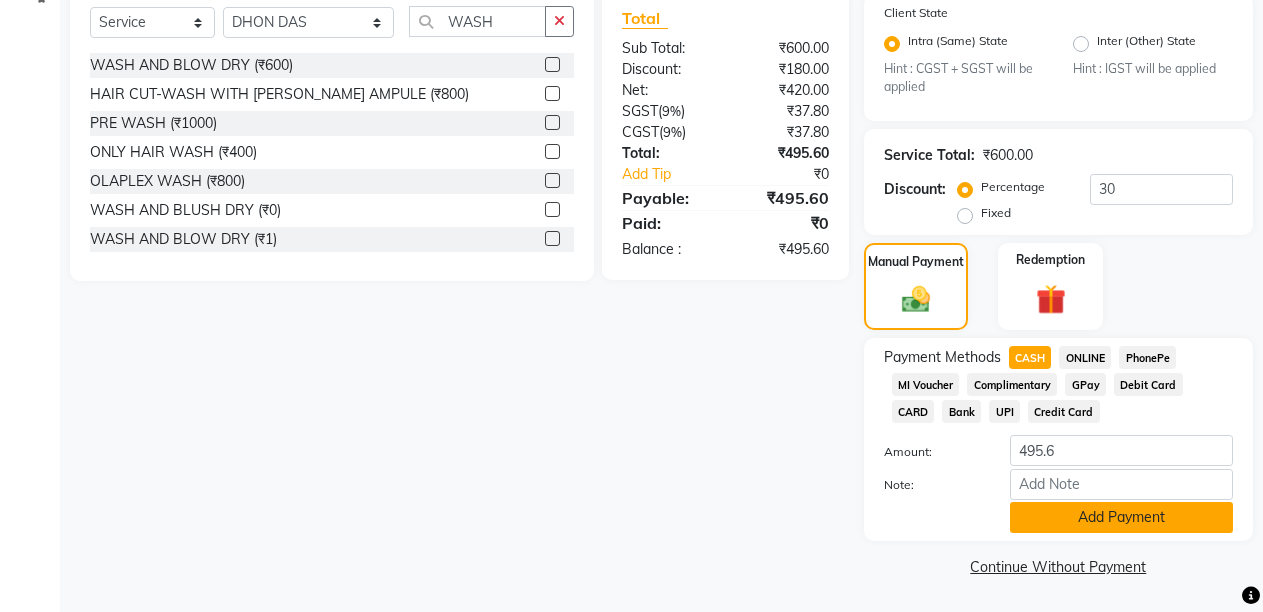 click on "Add Payment" 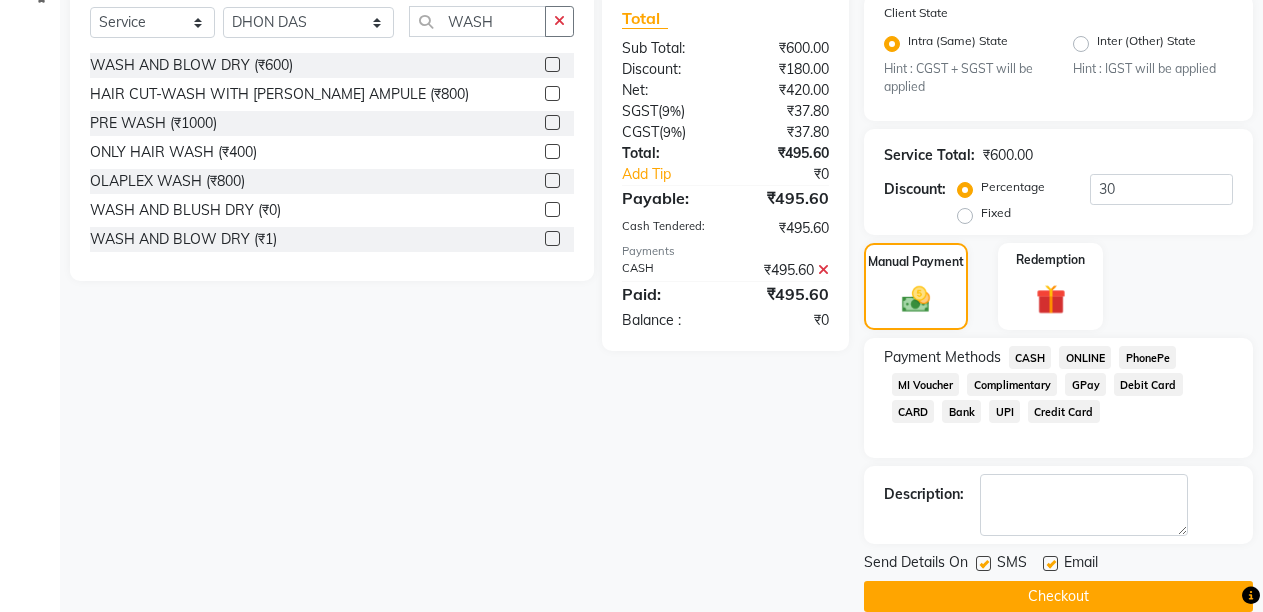 click on "Checkout" 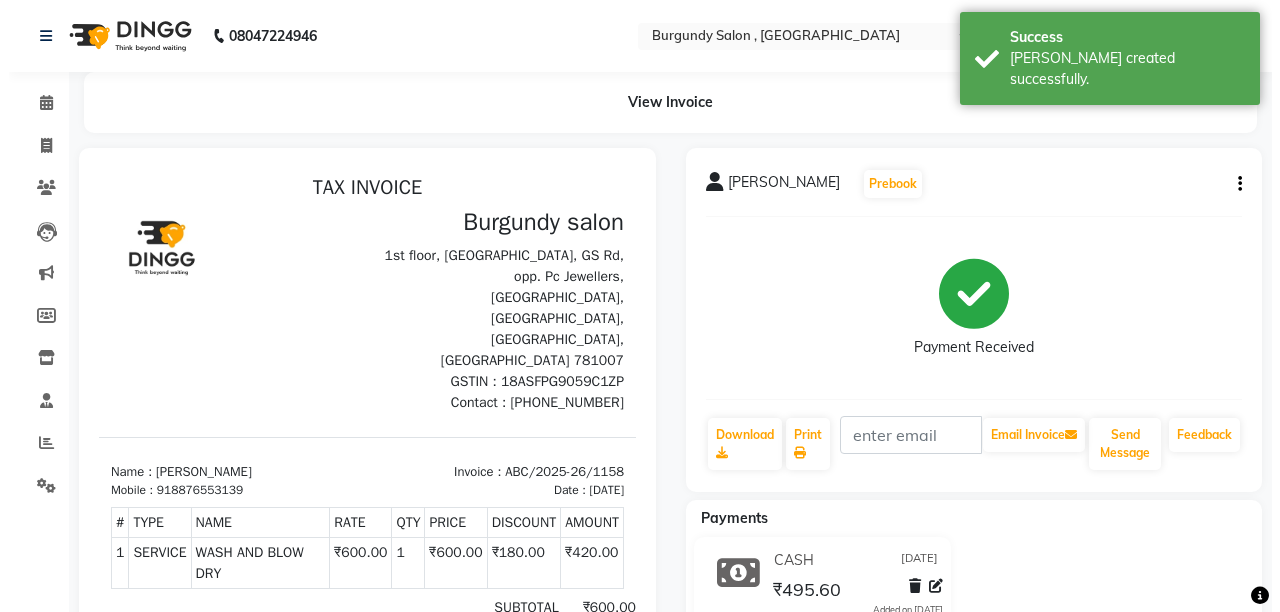 scroll, scrollTop: 0, scrollLeft: 0, axis: both 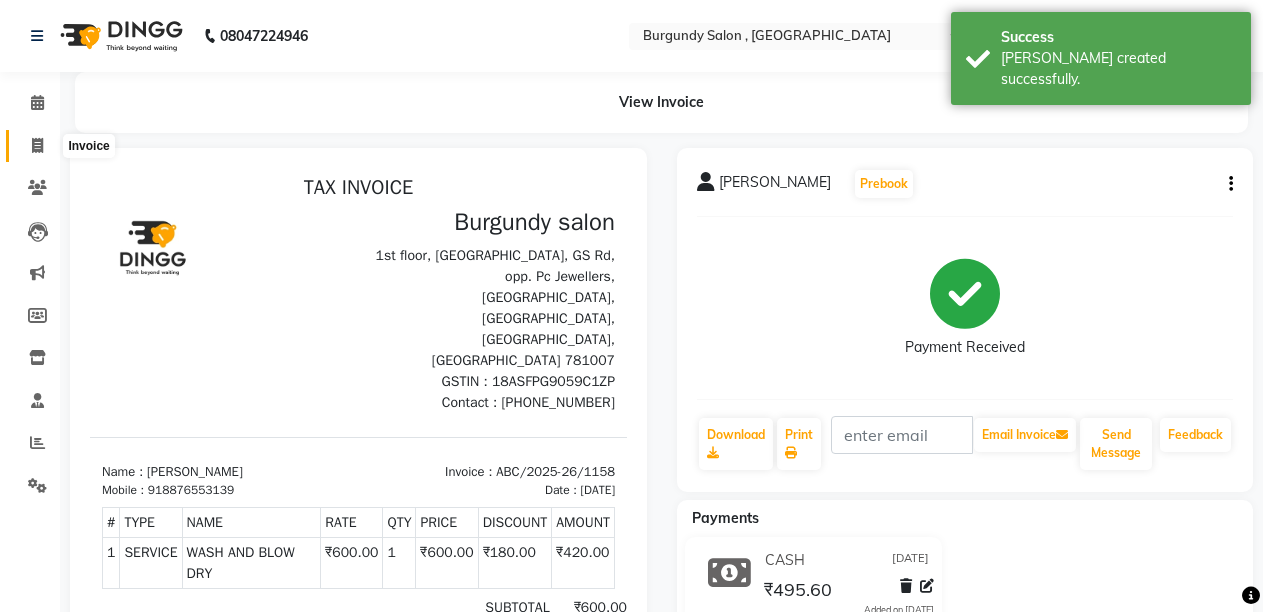 click 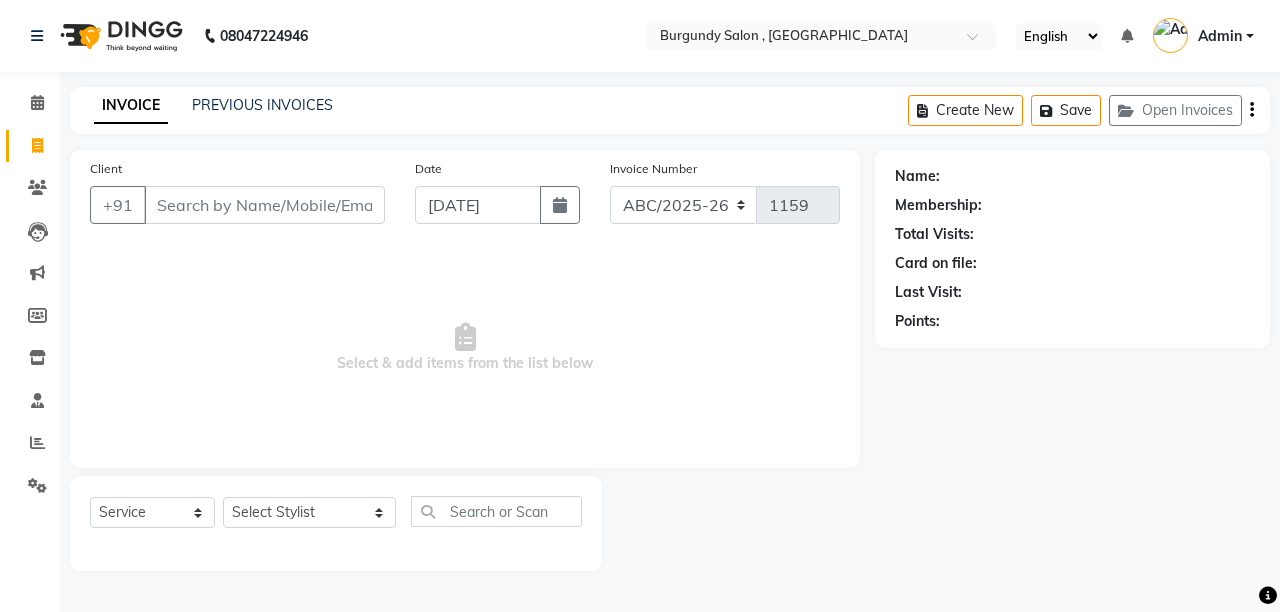 click on "Client" at bounding box center [264, 205] 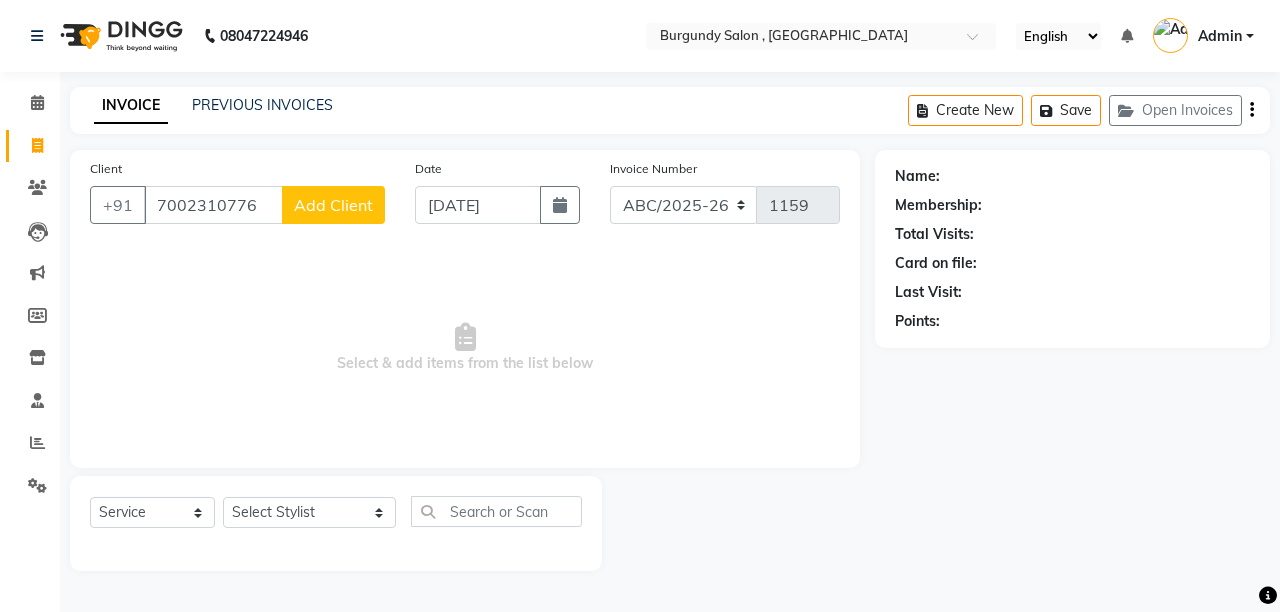 click on "Add Client" 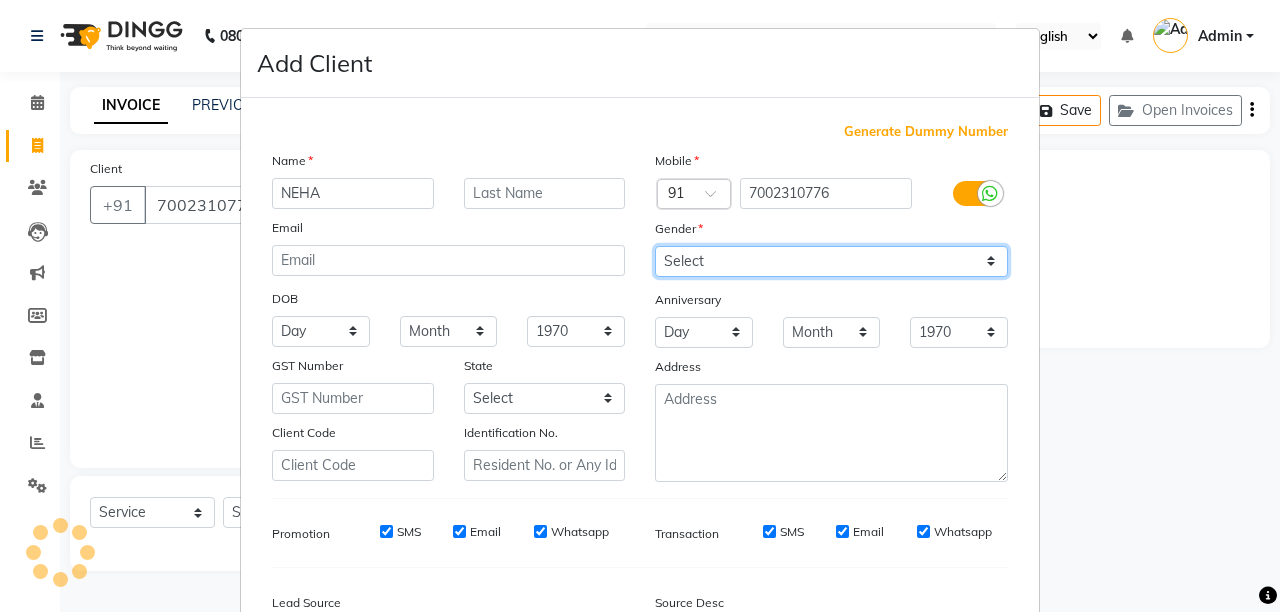 click on "Select Male Female Other Prefer Not To Say" at bounding box center (831, 261) 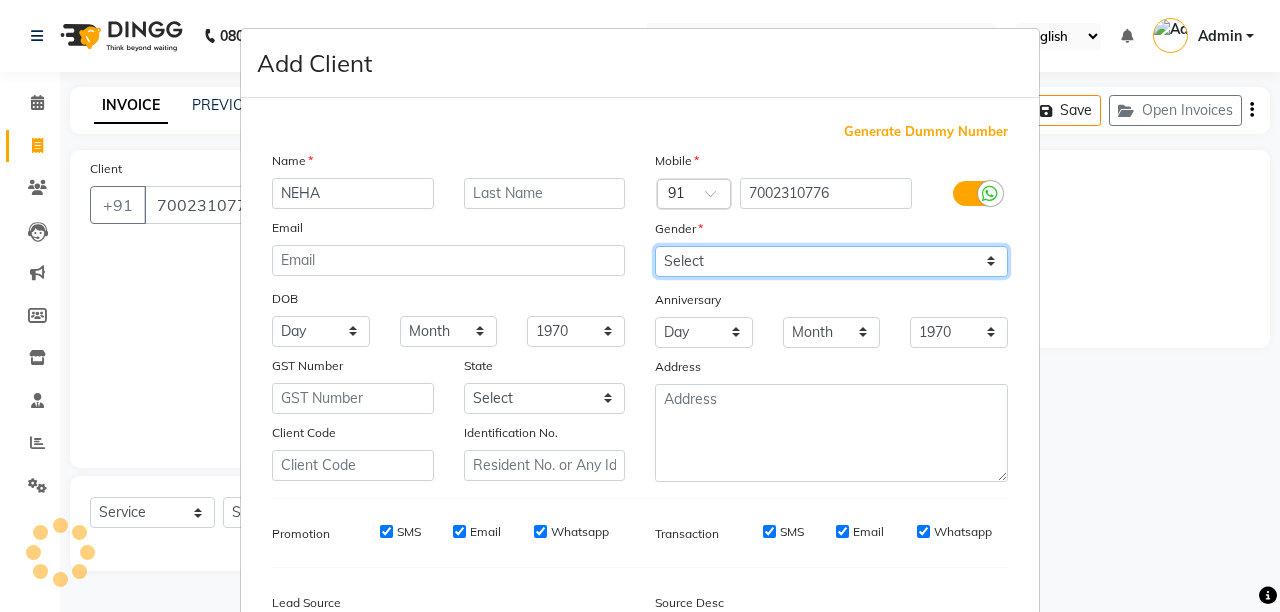 click on "Select Male Female Other Prefer Not To Say" at bounding box center [831, 261] 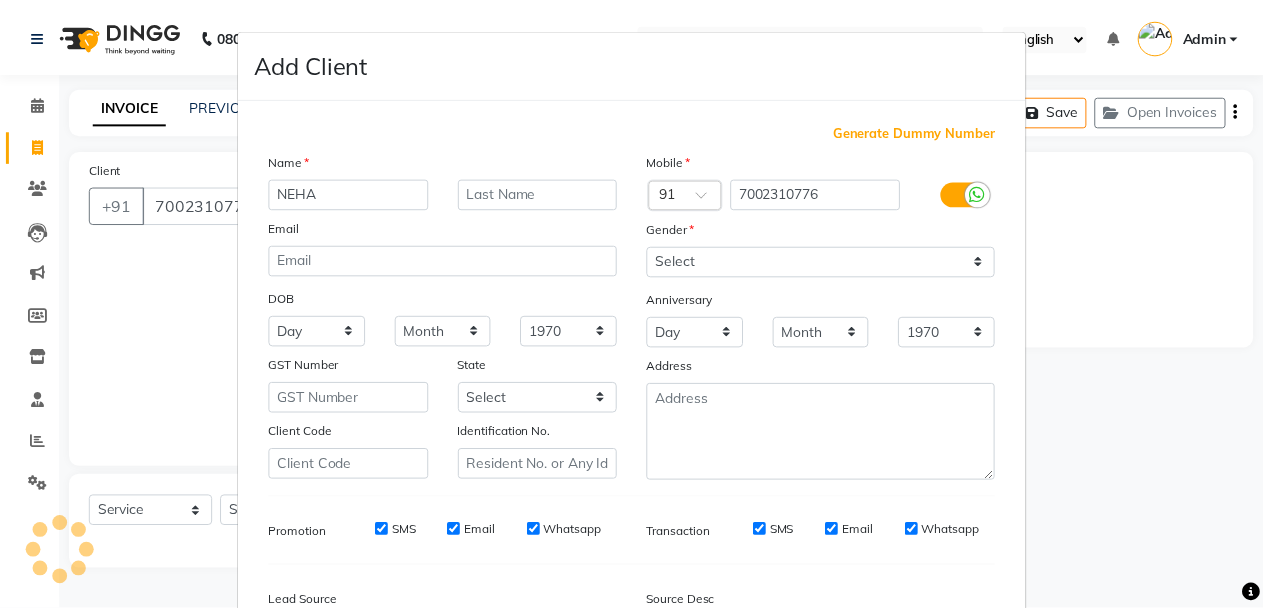 scroll, scrollTop: 237, scrollLeft: 0, axis: vertical 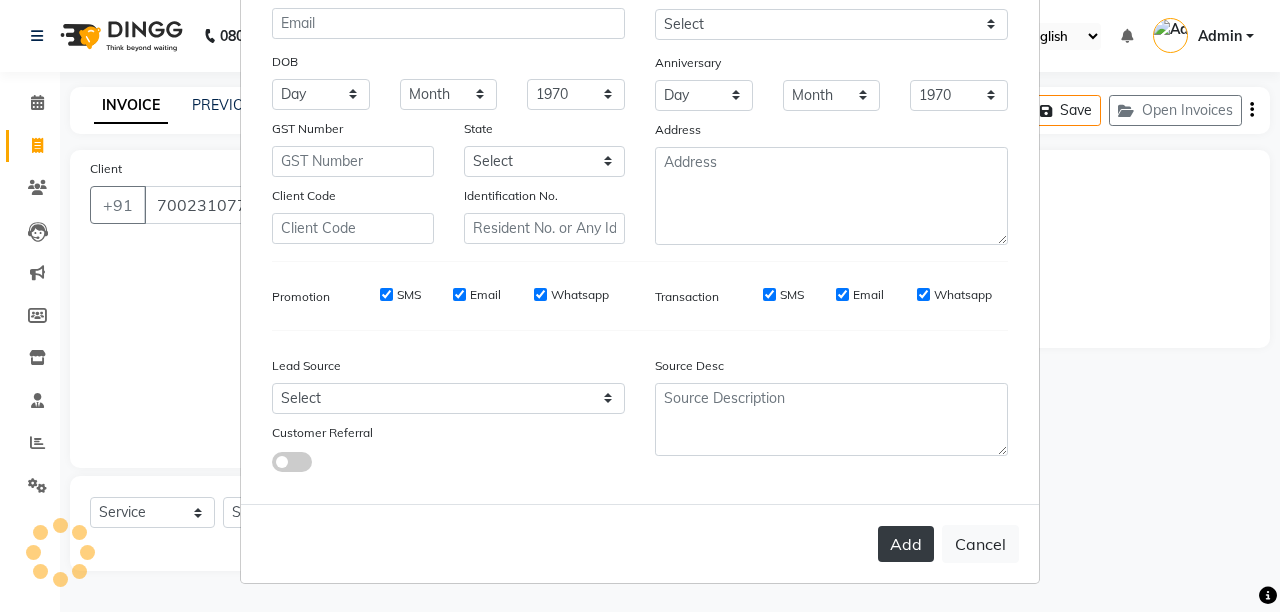 click on "Add" at bounding box center [906, 544] 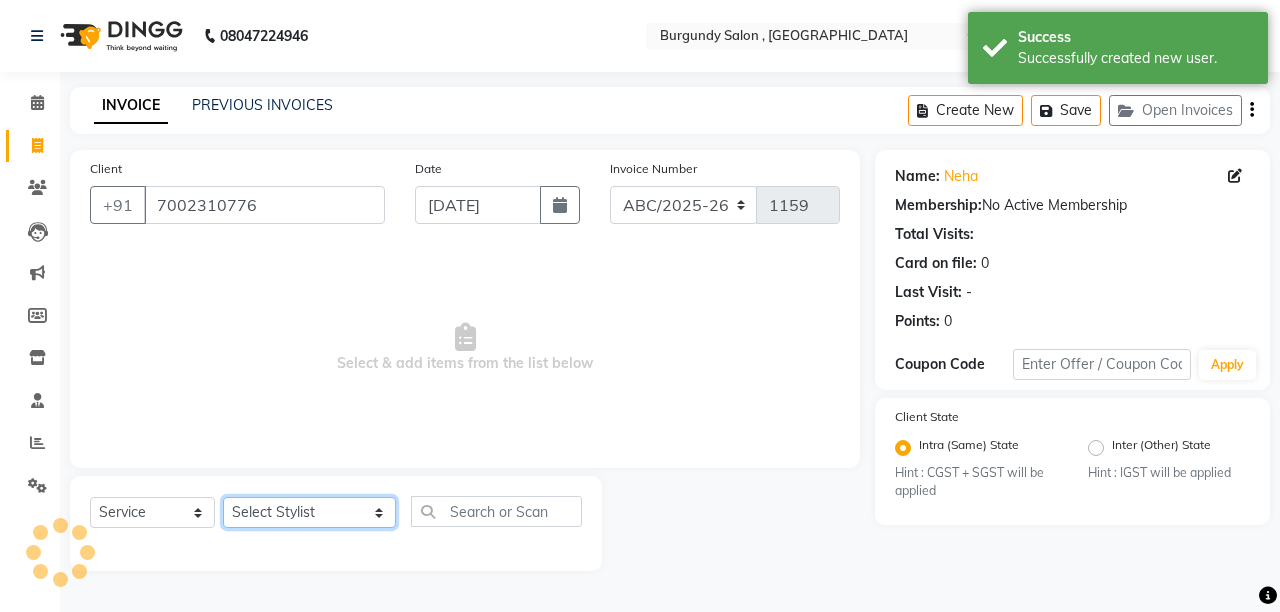 click on "Select Stylist ANIL  ANJANA BARSHA DEEPSHIKHA  DHON DAS DHON / NITUMONI EDWARD EDWARD/ LAXMI JOSHU JUNMONI KASHIF LAXI / ANJANA LAXMI LITTLE MAAM MINTUL MITALI NEETU RANA NITUMONI NITUMONI/POJA/ LAXMI NITUMONI / SAGARIKA NITUMONI/ SAGRIKA PRAKASH PUJAA Rubi RUBI / LAXMI SAGARIKA  SAGARIKA / RUBI SAHIL SAHIL / DHON SAHIL / EDWARD SAHIL/ JOSHU SAHIL/JOSHU/PRAKASH/ RUBI SAHIL/NITUMONI/ MITALI SAHIL/ RUBI SHABIR SHADHAB SIMA KALITA SONALI DEKA SOPEM staff 1 staff 1 TANU" 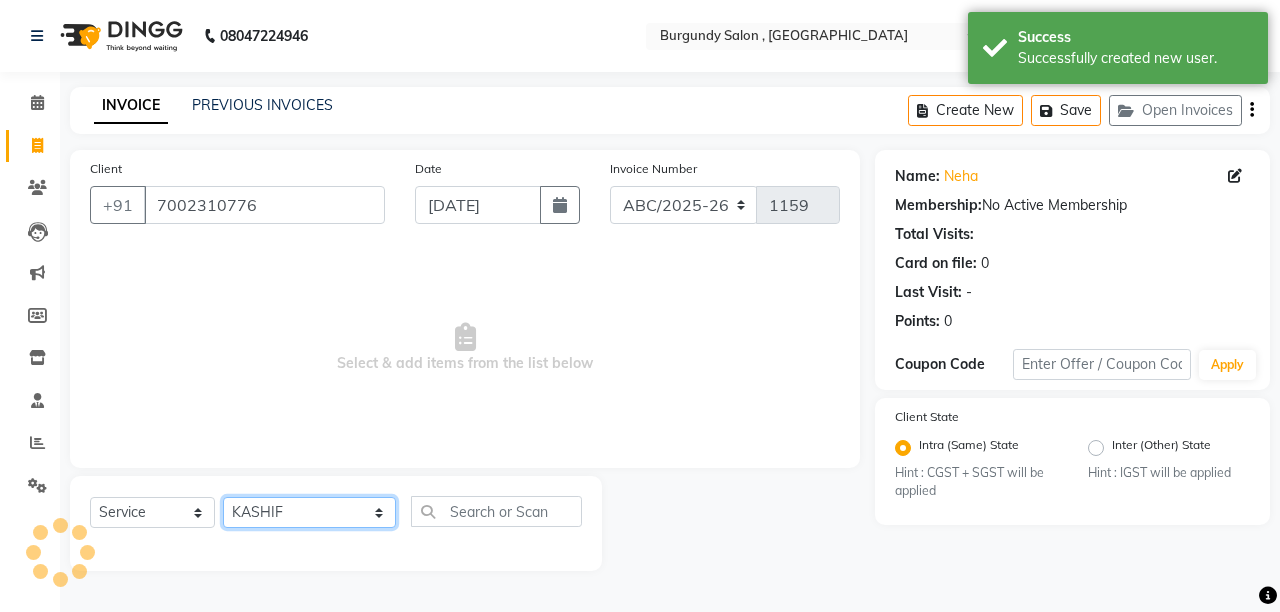 click on "Select Stylist ANIL  ANJANA BARSHA DEEPSHIKHA  DHON DAS DHON / NITUMONI EDWARD EDWARD/ LAXMI JOSHU JUNMONI KASHIF LAXI / ANJANA LAXMI LITTLE MAAM MINTUL MITALI NEETU RANA NITUMONI NITUMONI/POJA/ LAXMI NITUMONI / SAGARIKA NITUMONI/ SAGRIKA PRAKASH PUJAA Rubi RUBI / LAXMI SAGARIKA  SAGARIKA / RUBI SAHIL SAHIL / DHON SAHIL / EDWARD SAHIL/ JOSHU SAHIL/JOSHU/PRAKASH/ RUBI SAHIL/NITUMONI/ MITALI SAHIL/ RUBI SHABIR SHADHAB SIMA KALITA SONALI DEKA SOPEM staff 1 staff 1 TANU" 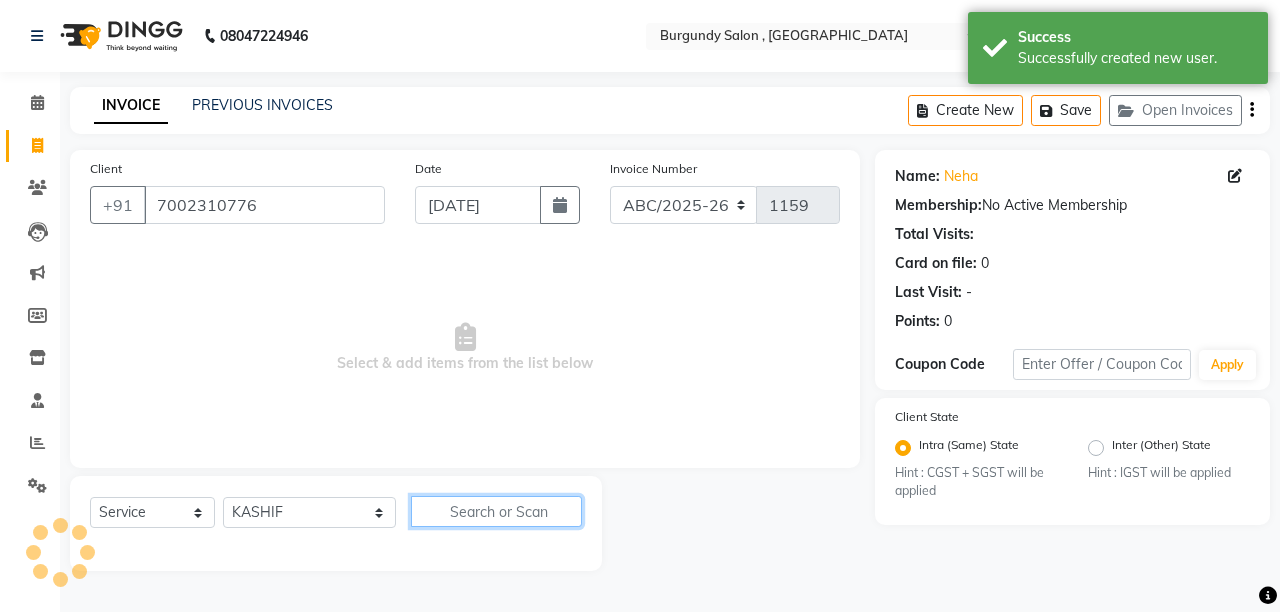 click 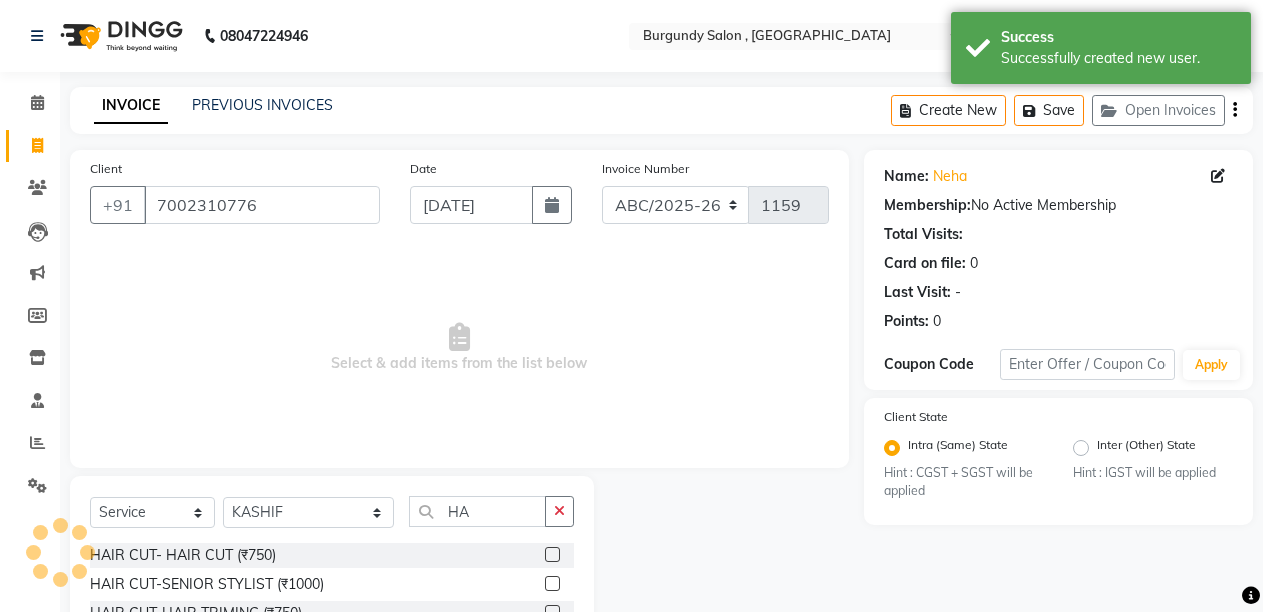 click 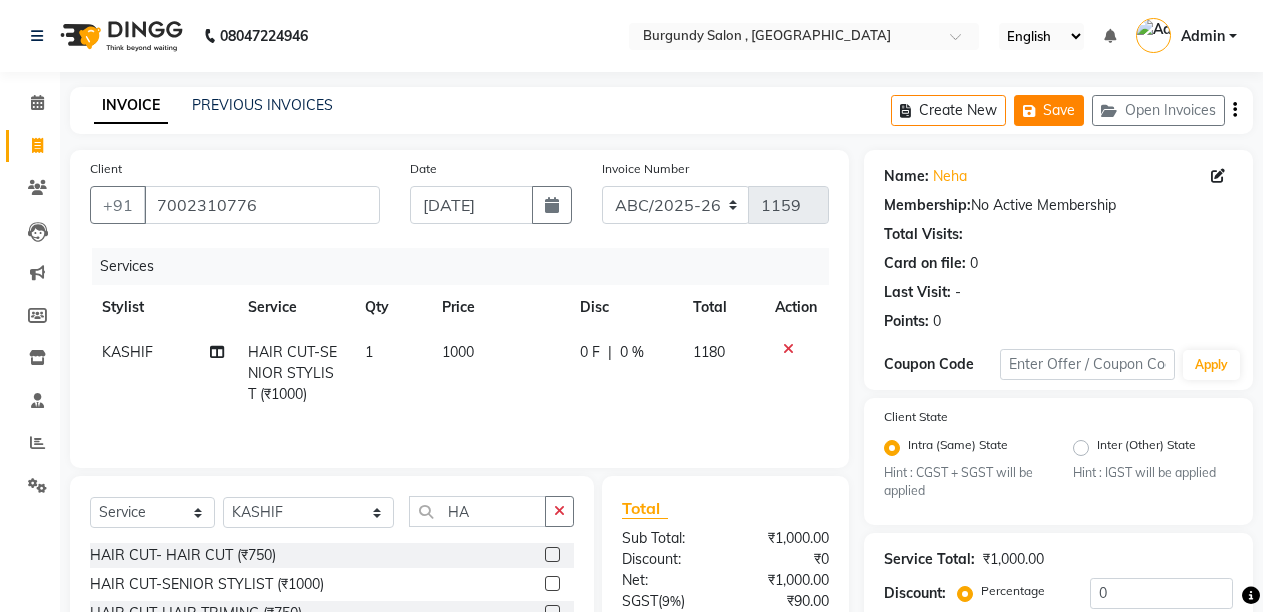 click 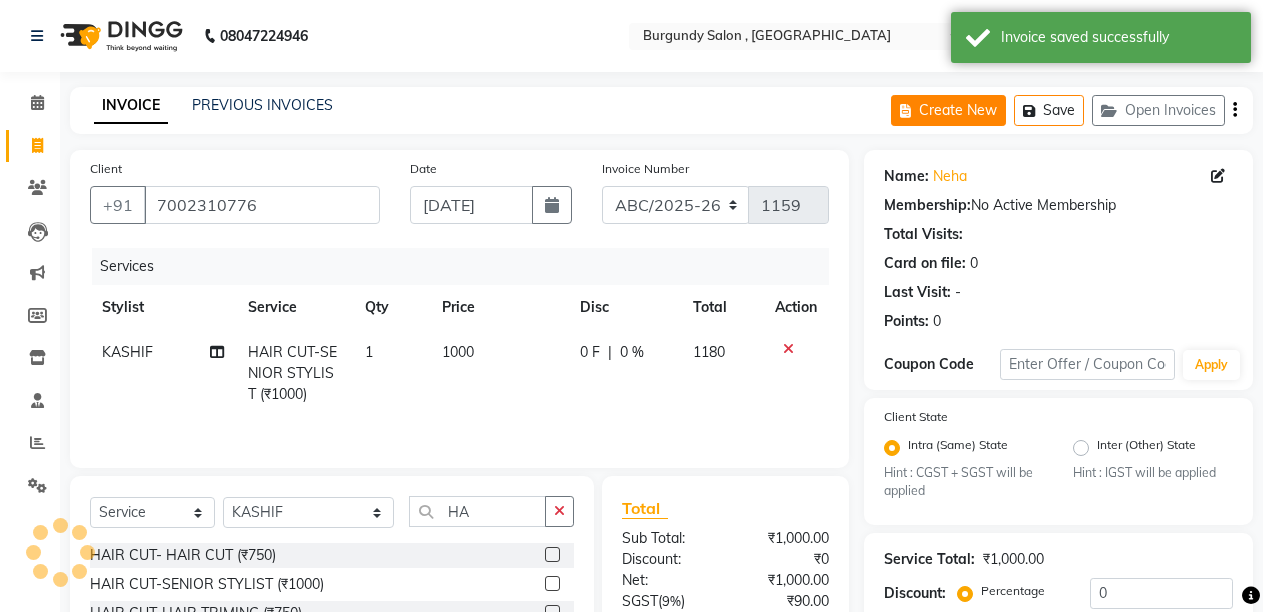 click on "Create New" 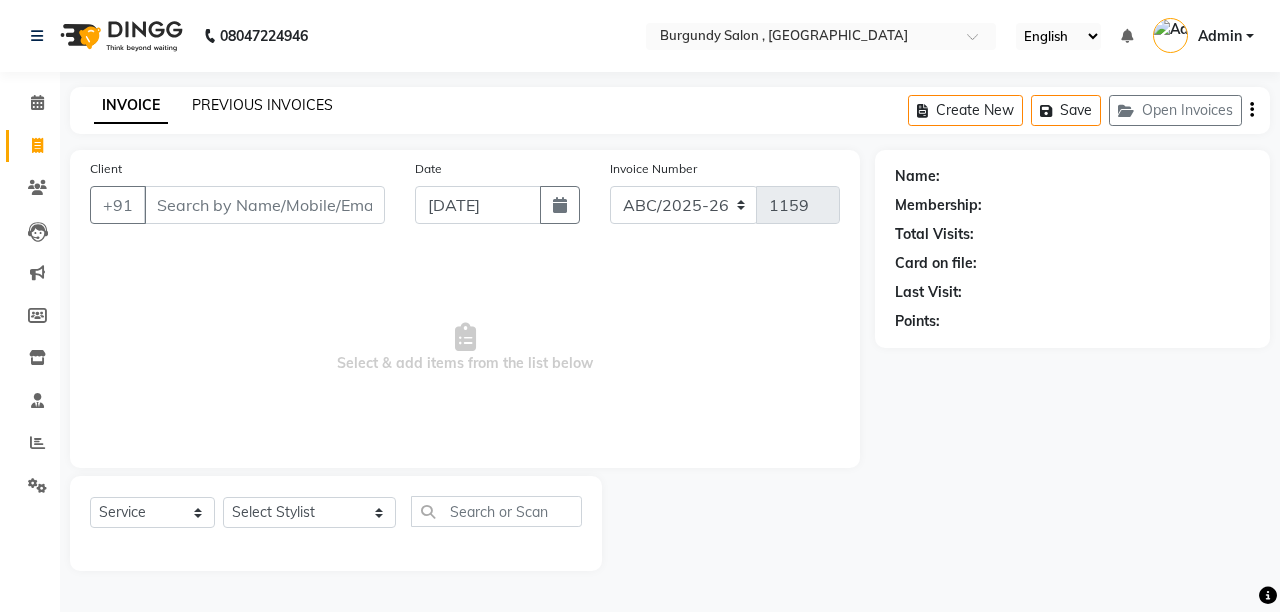 click on "PREVIOUS INVOICES" 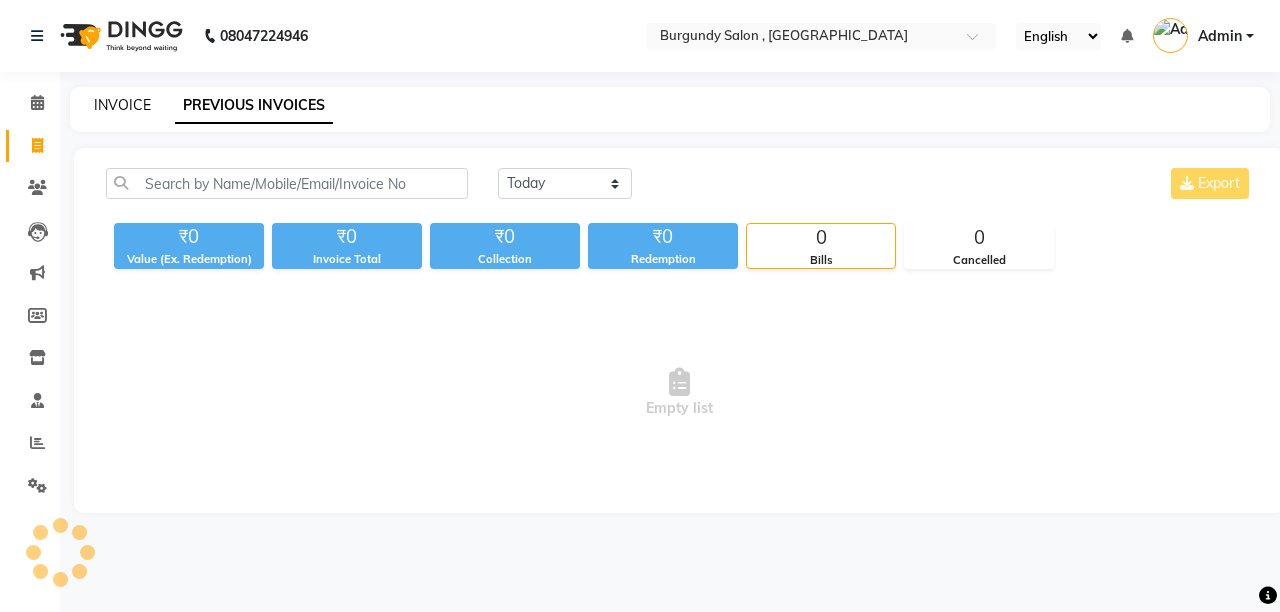 click on "INVOICE" 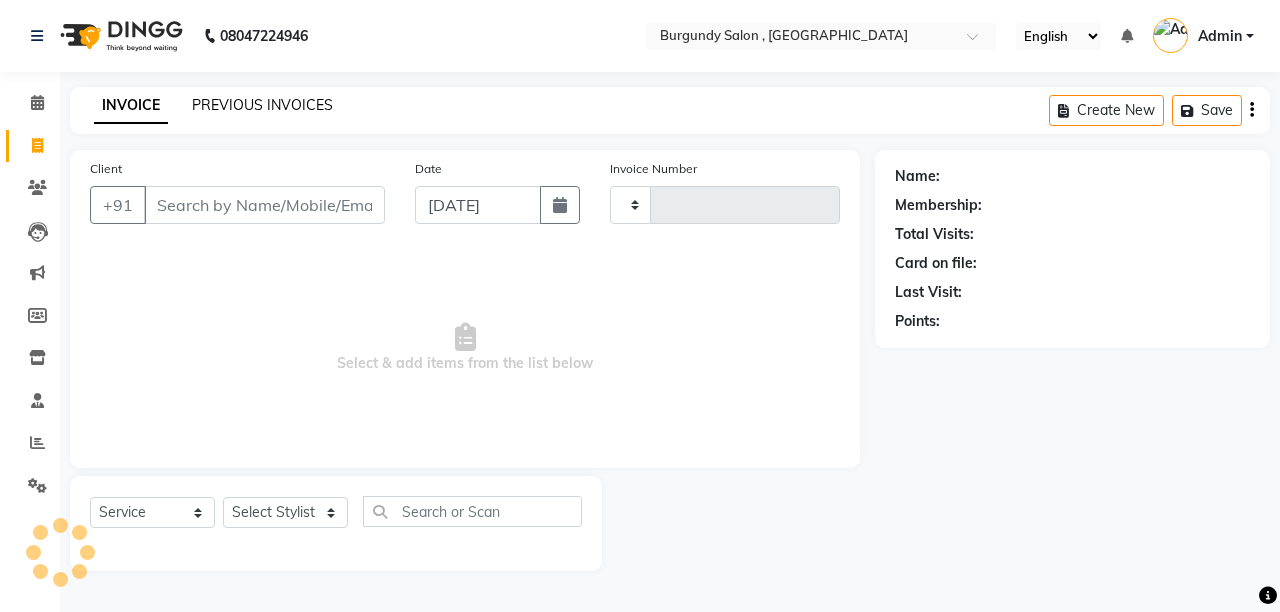 click on "PREVIOUS INVOICES" 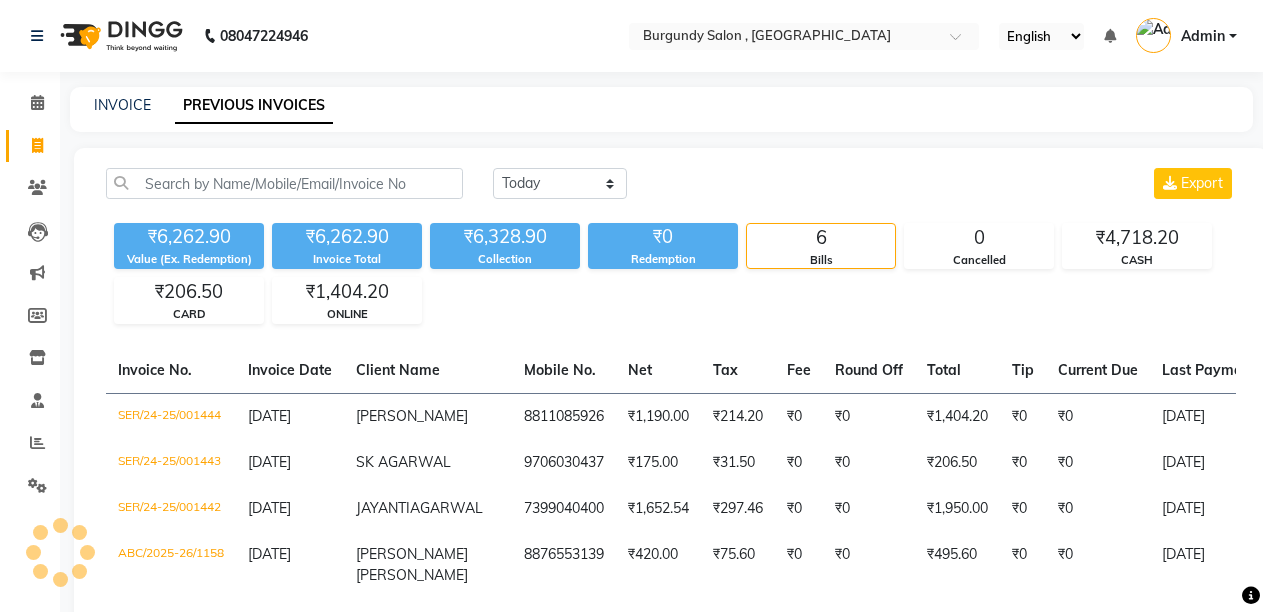 click on "₹6,262.90 Value (Ex. Redemption) ₹6,262.90 Invoice Total  ₹6,328.90 Collection ₹0 Redemption 6 Bills 0 Cancelled ₹4,718.20 CASH ₹206.50 CARD ₹1,404.20 ONLINE" 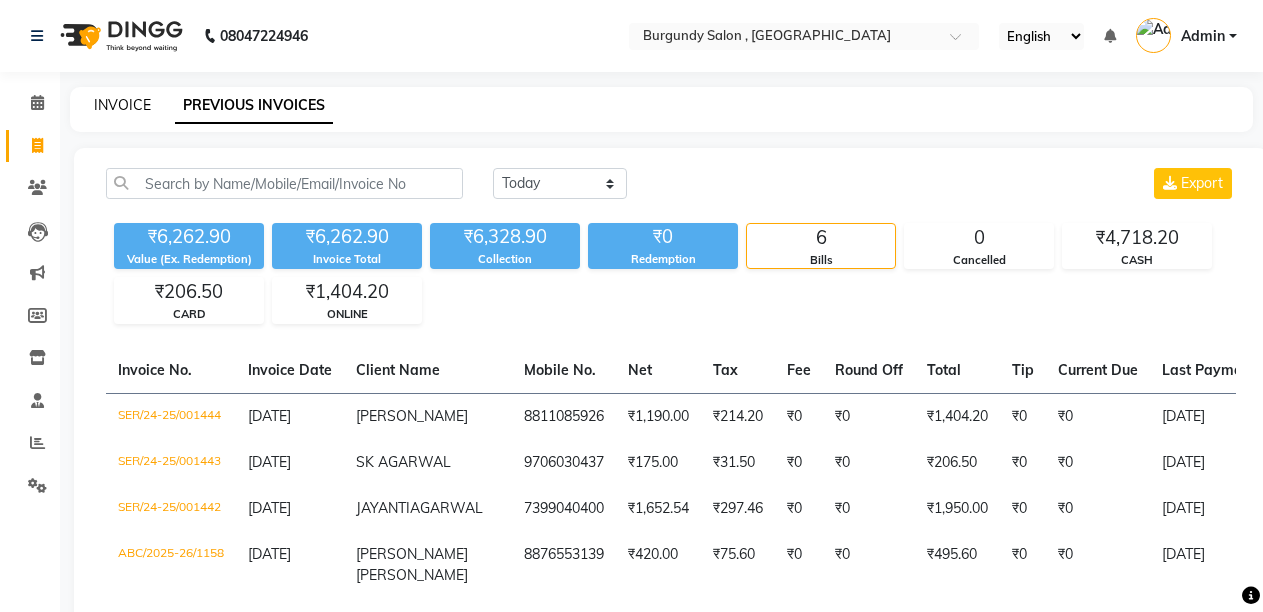 click on "INVOICE" 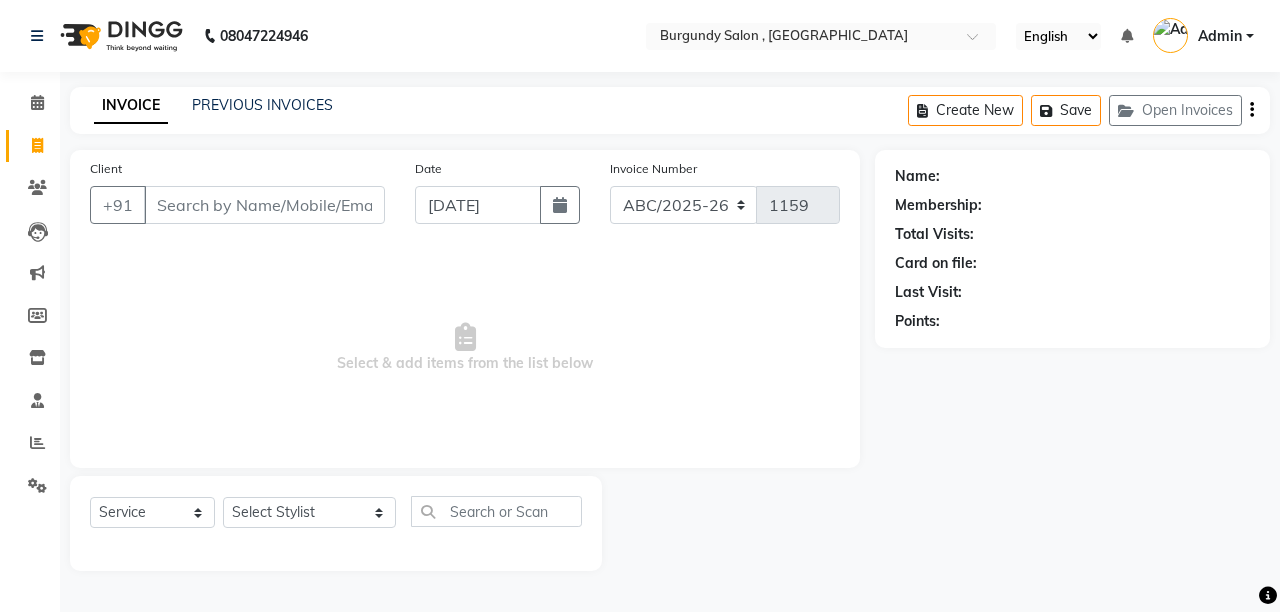 click on "Client" at bounding box center [264, 205] 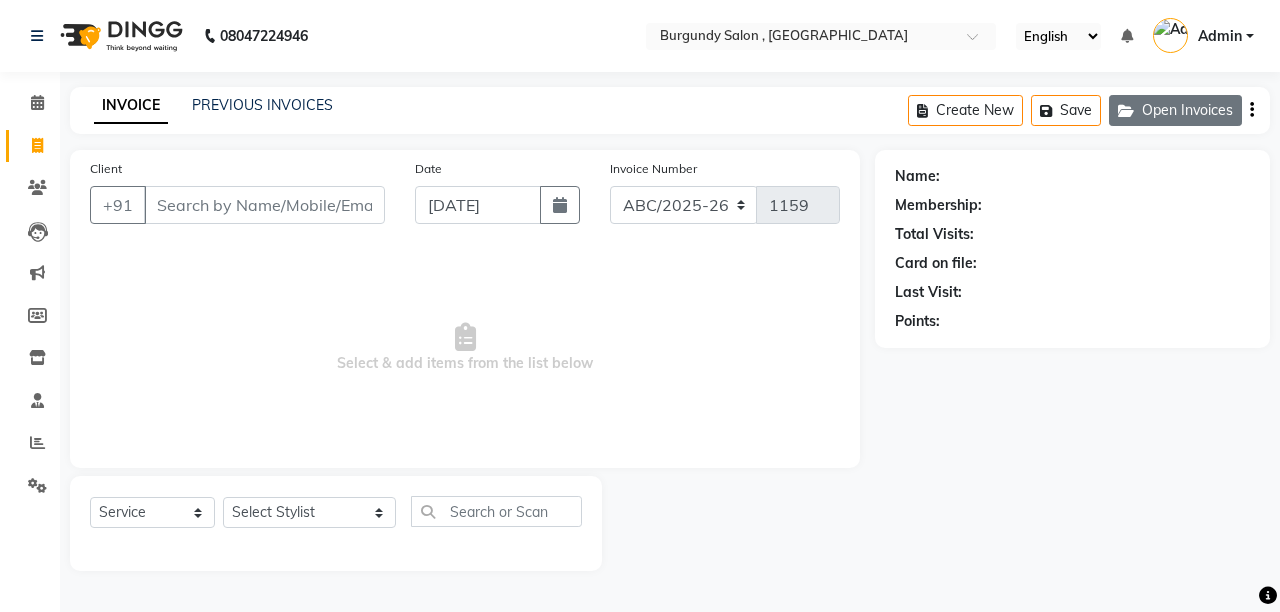 click on "Open Invoices" 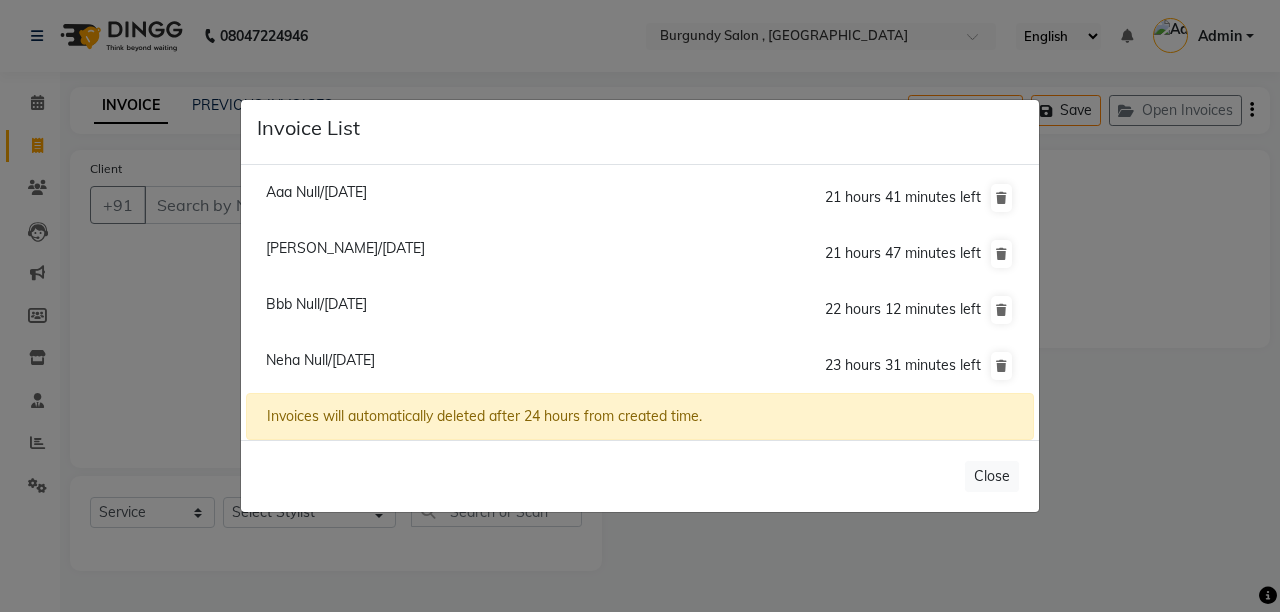 click on "Invoice List  Aaa Null/11 July 2025  21 hours 41 minutes left  Aditi Khemka/11 July 2025  21 hours 47 minutes left  Bbb Null/11 July 2025  22 hours 12 minutes left  Neha Null/11 July 2025  23 hours 31 minutes left  Invoices will automatically deleted after 24 hours from created time.   Close" 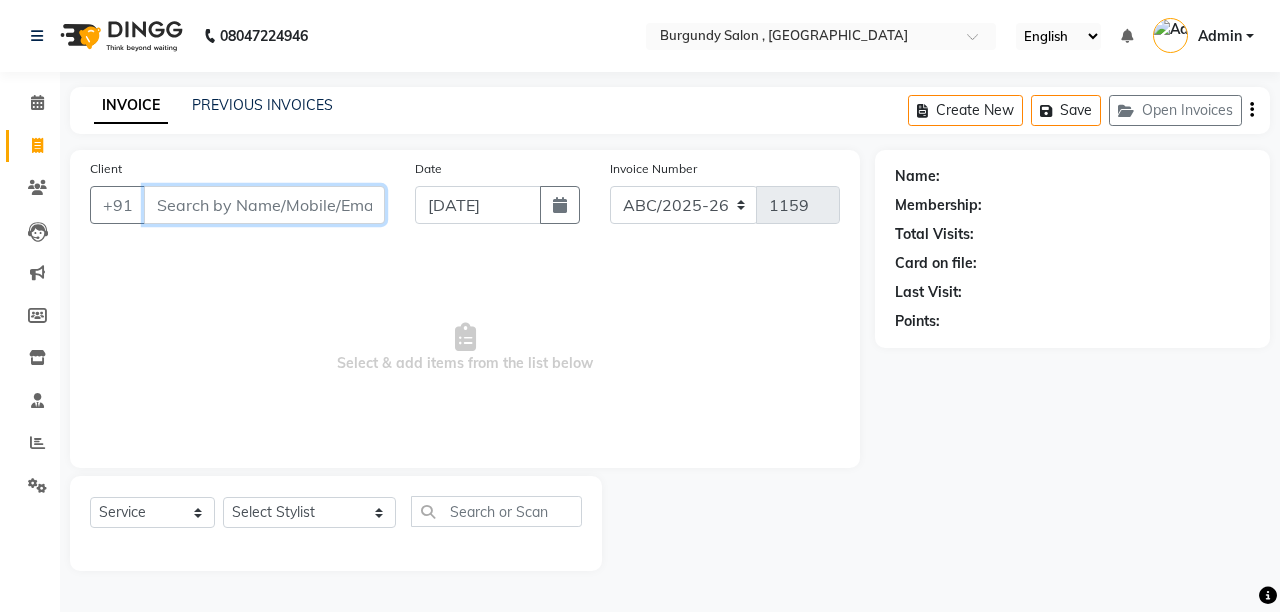 click on "Client" at bounding box center (264, 205) 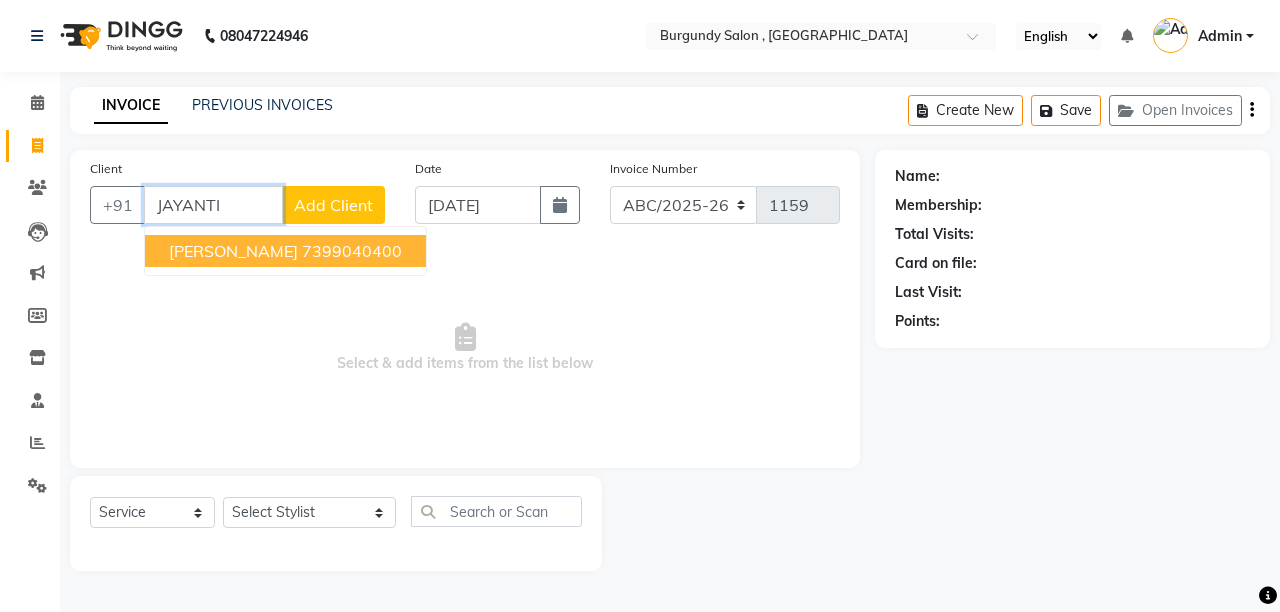 click on "JAYANTI AGARWAL" at bounding box center (233, 251) 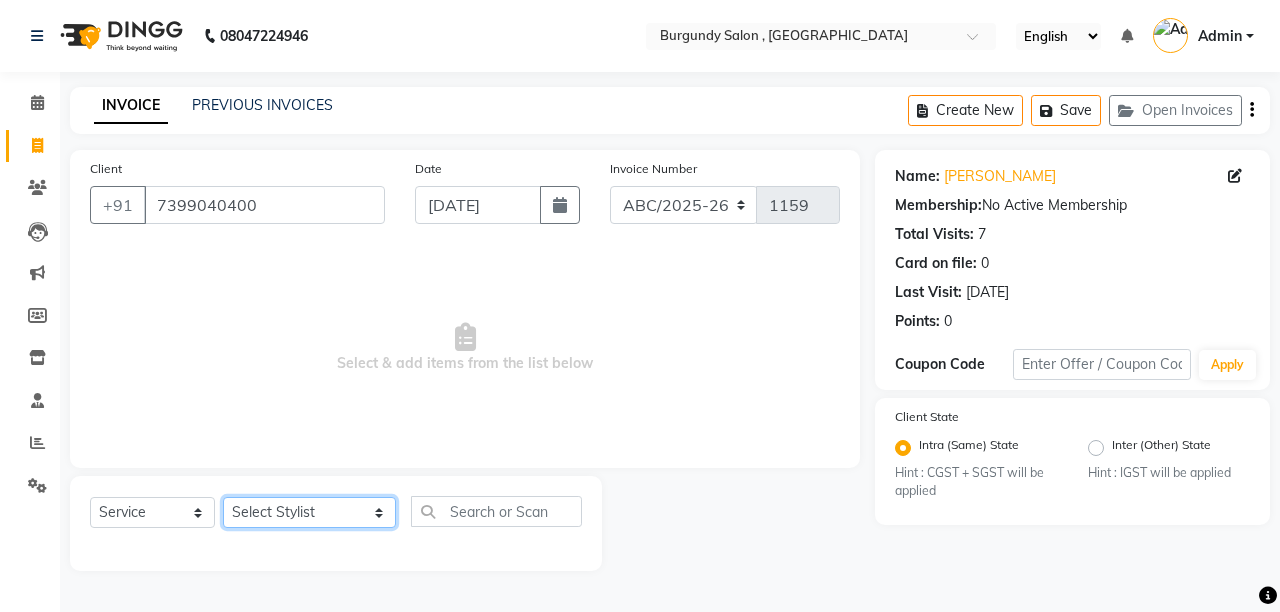 click on "Select Stylist ANIL  ANJANA BARSHA DEEPSHIKHA  DHON DAS DHON / NITUMONI EDWARD EDWARD/ LAXMI JOSHU JUNMONI KASHIF LAXI / ANJANA LAXMI LITTLE MAAM MINTUL MITALI NEETU RANA NITUMONI NITUMONI/POJA/ LAXMI NITUMONI / SAGARIKA NITUMONI/ SAGRIKA PRAKASH PUJAA Rubi RUBI / LAXMI SAGARIKA  SAGARIKA / RUBI SAHIL SAHIL / DHON SAHIL / EDWARD SAHIL/ JOSHU SAHIL/JOSHU/PRAKASH/ RUBI SAHIL/NITUMONI/ MITALI SAHIL/ RUBI SHABIR SHADHAB SIMA KALITA SONALI DEKA SOPEM staff 1 staff 1 TANU" 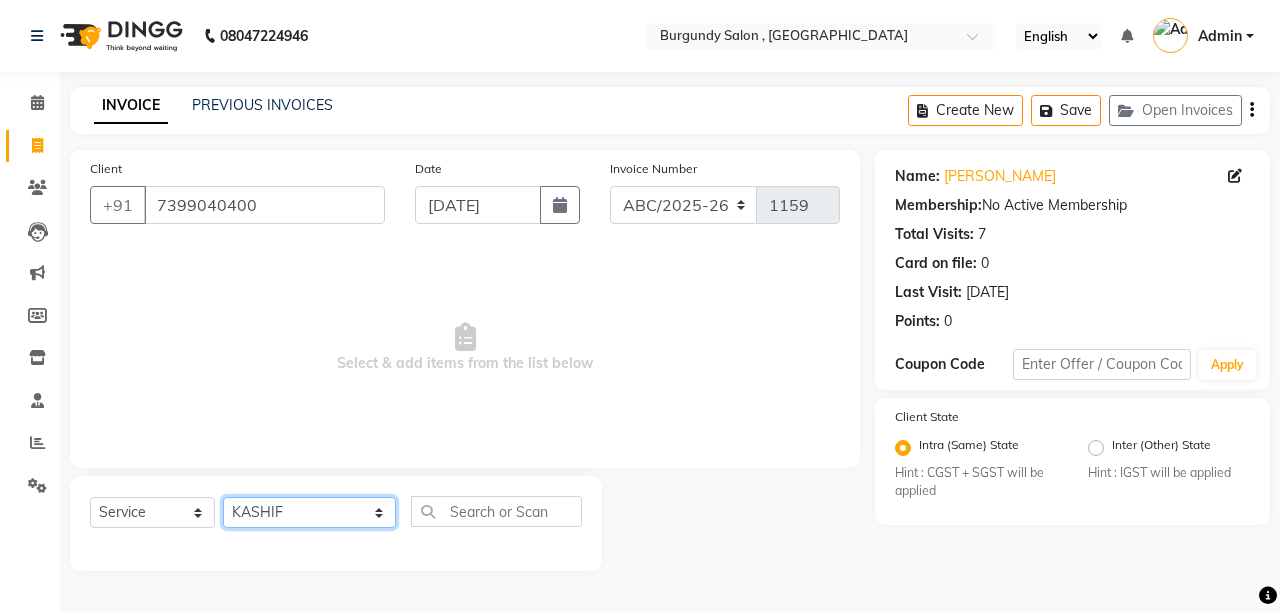 click on "Select Stylist ANIL  ANJANA BARSHA DEEPSHIKHA  DHON DAS DHON / NITUMONI EDWARD EDWARD/ LAXMI JOSHU JUNMONI KASHIF LAXI / ANJANA LAXMI LITTLE MAAM MINTUL MITALI NEETU RANA NITUMONI NITUMONI/POJA/ LAXMI NITUMONI / SAGARIKA NITUMONI/ SAGRIKA PRAKASH PUJAA Rubi RUBI / LAXMI SAGARIKA  SAGARIKA / RUBI SAHIL SAHIL / DHON SAHIL / EDWARD SAHIL/ JOSHU SAHIL/JOSHU/PRAKASH/ RUBI SAHIL/NITUMONI/ MITALI SAHIL/ RUBI SHABIR SHADHAB SIMA KALITA SONALI DEKA SOPEM staff 1 staff 1 TANU" 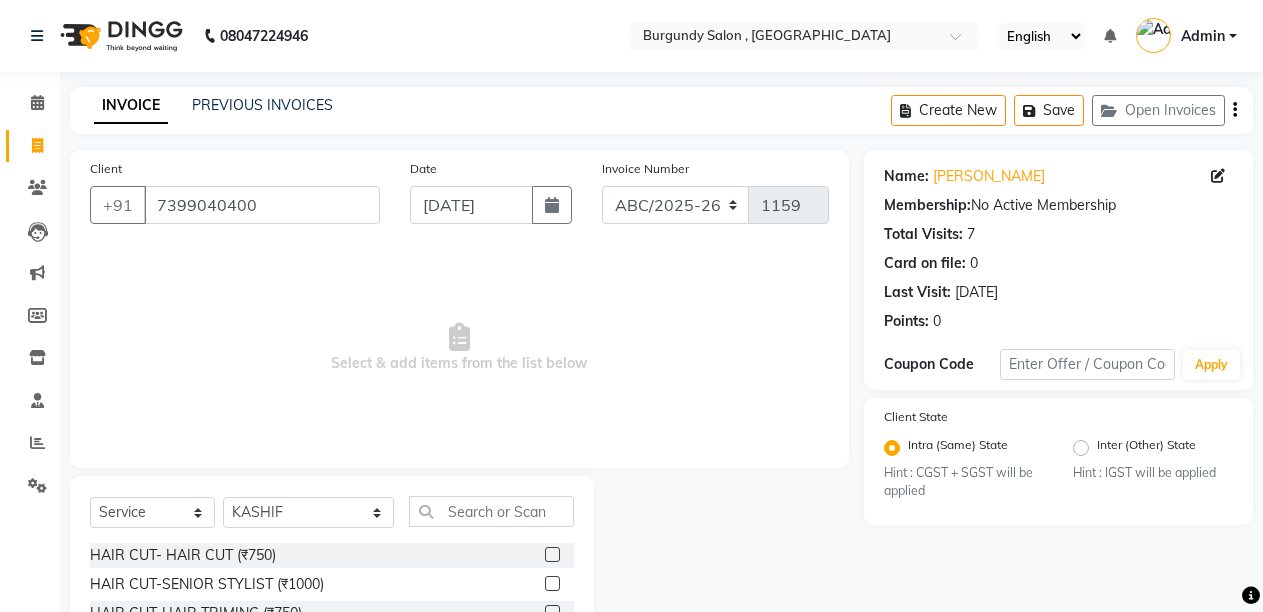 click on "Select  Service  Product  Membership  Package Voucher Prepaid Gift Card  Select Stylist ANIL  ANJANA BARSHA DEEPSHIKHA  DHON DAS DHON / NITUMONI EDWARD EDWARD/ LAXMI JOSHU JUNMONI KASHIF LAXI / ANJANA LAXMI LITTLE MAAM MINTUL MITALI NEETU RANA NITUMONI NITUMONI/POJA/ LAXMI NITUMONI / SAGARIKA NITUMONI/ SAGRIKA PRAKASH PUJAA Rubi RUBI / LAXMI SAGARIKA  SAGARIKA / RUBI SAHIL SAHIL / DHON SAHIL / EDWARD SAHIL/ JOSHU SAHIL/JOSHU/PRAKASH/ RUBI SAHIL/NITUMONI/ MITALI SAHIL/ RUBI SHABIR SHADHAB SIMA KALITA SONALI DEKA SOPEM staff 1 staff 1 TANU" 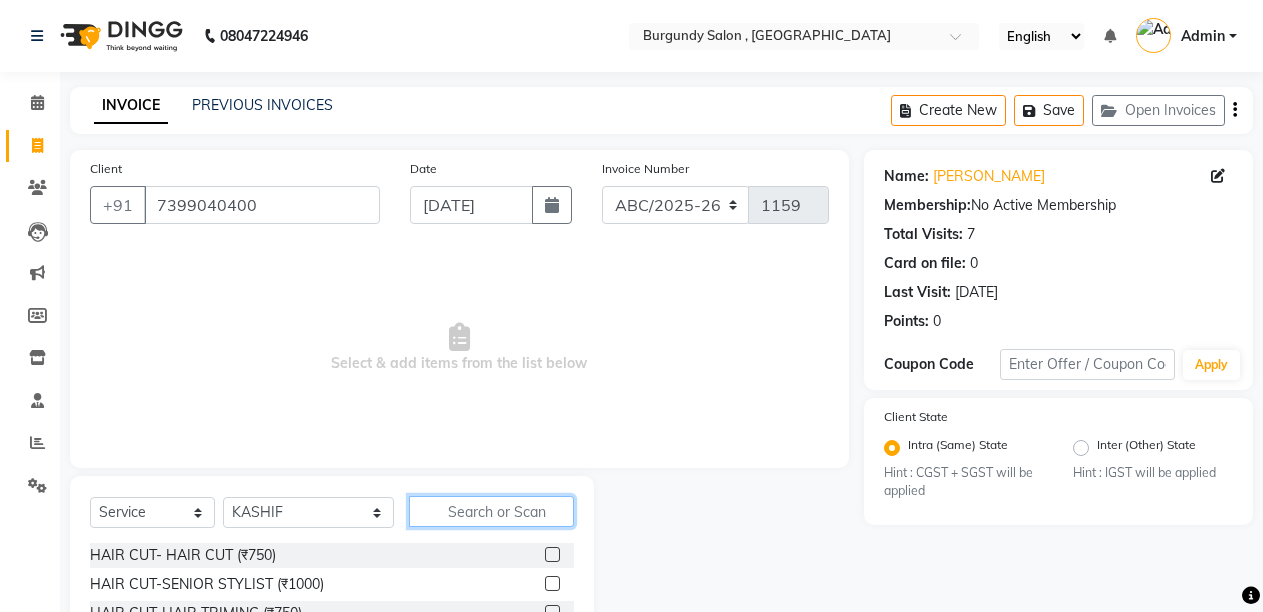 click 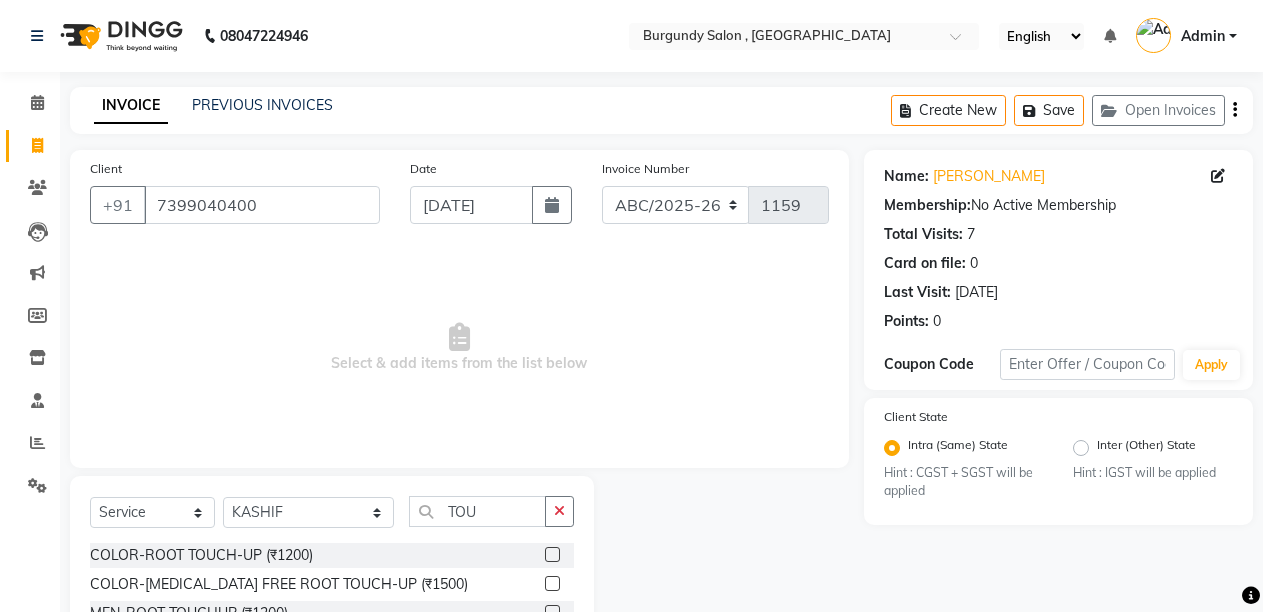 click 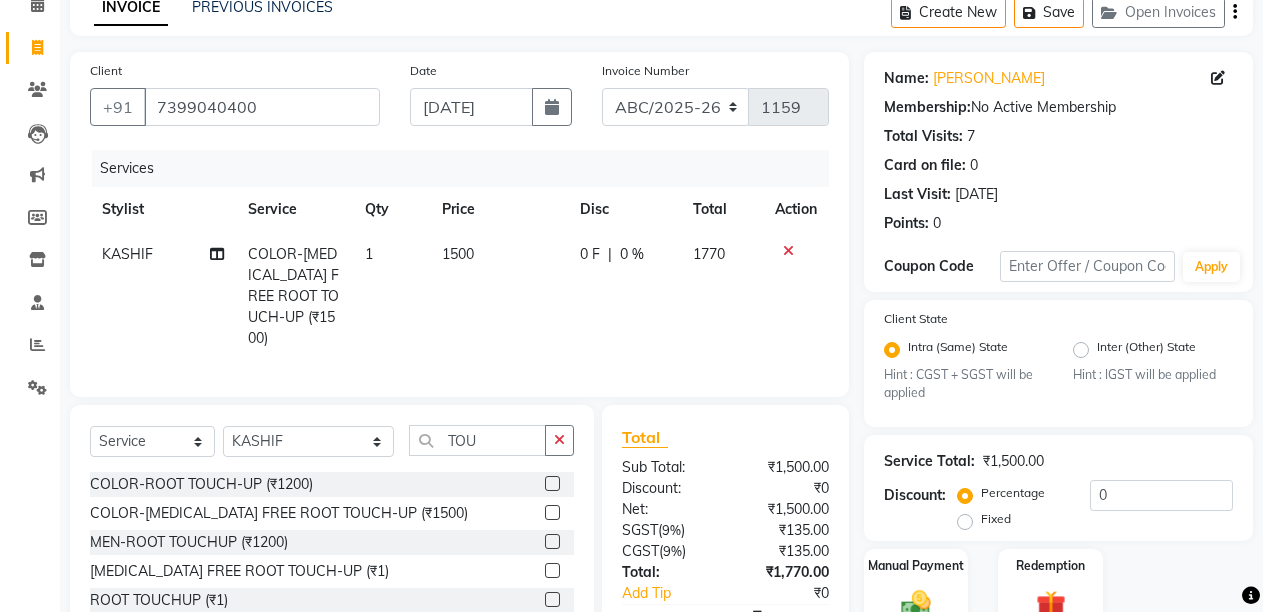 scroll, scrollTop: 211, scrollLeft: 0, axis: vertical 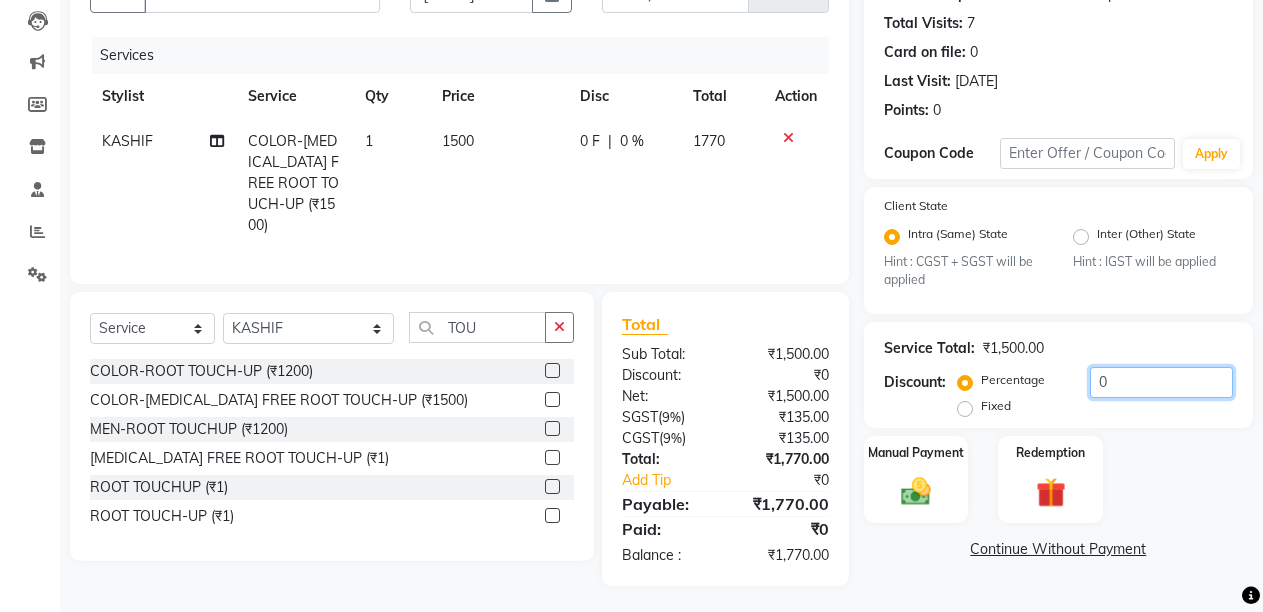 click on "0" 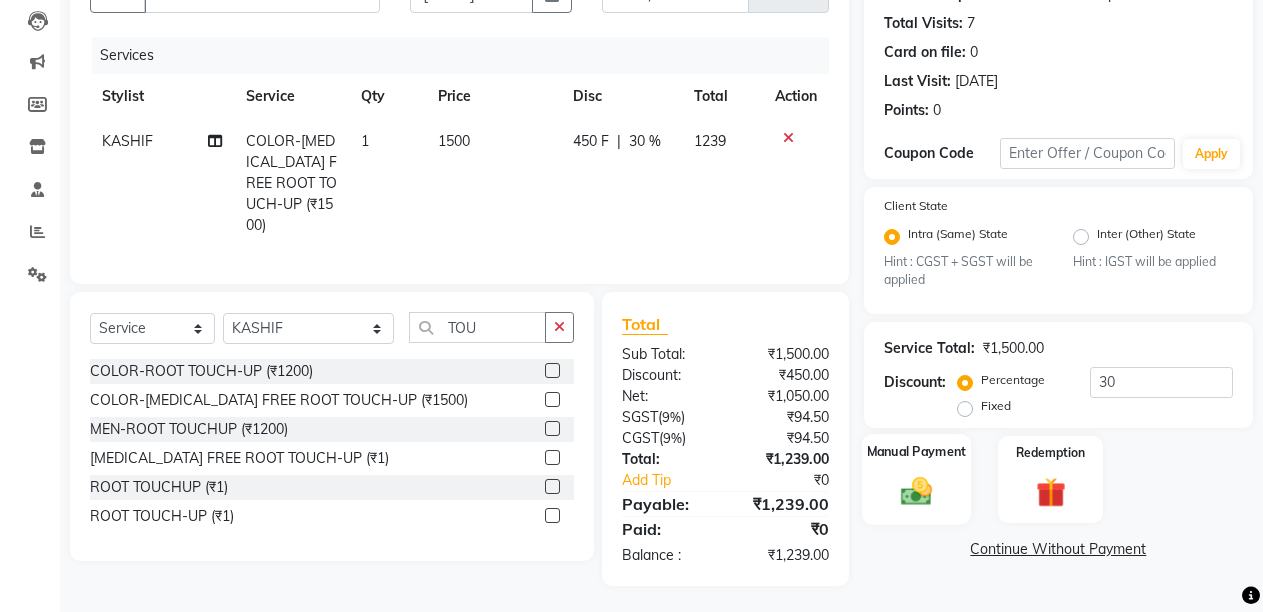 click 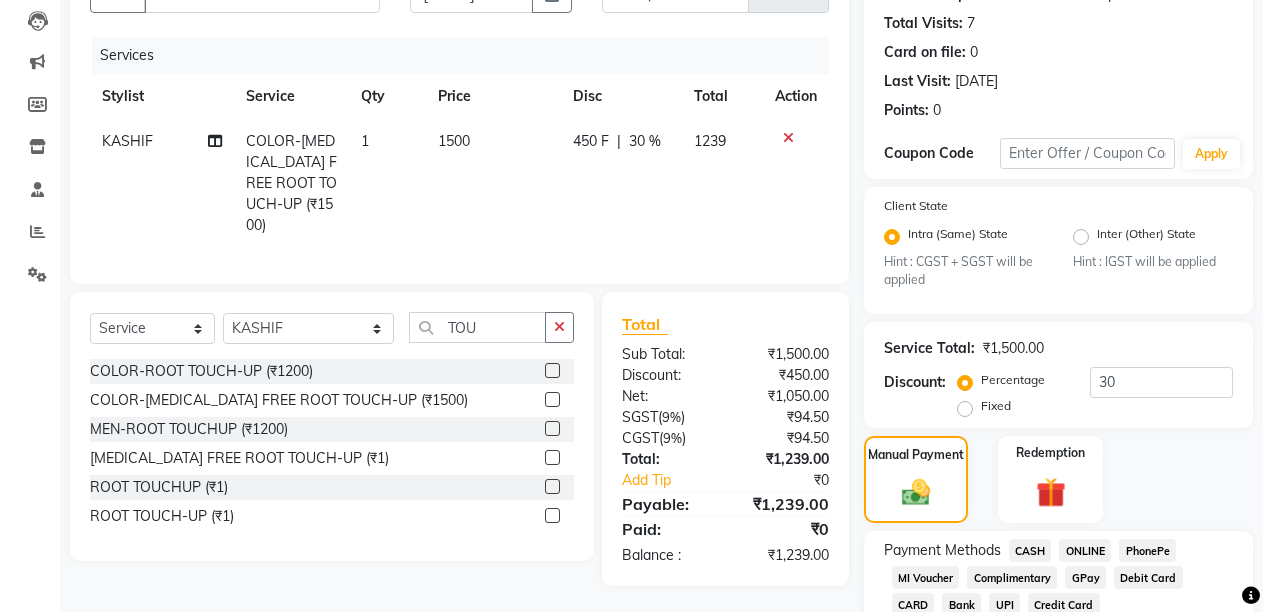 click on "CASH" 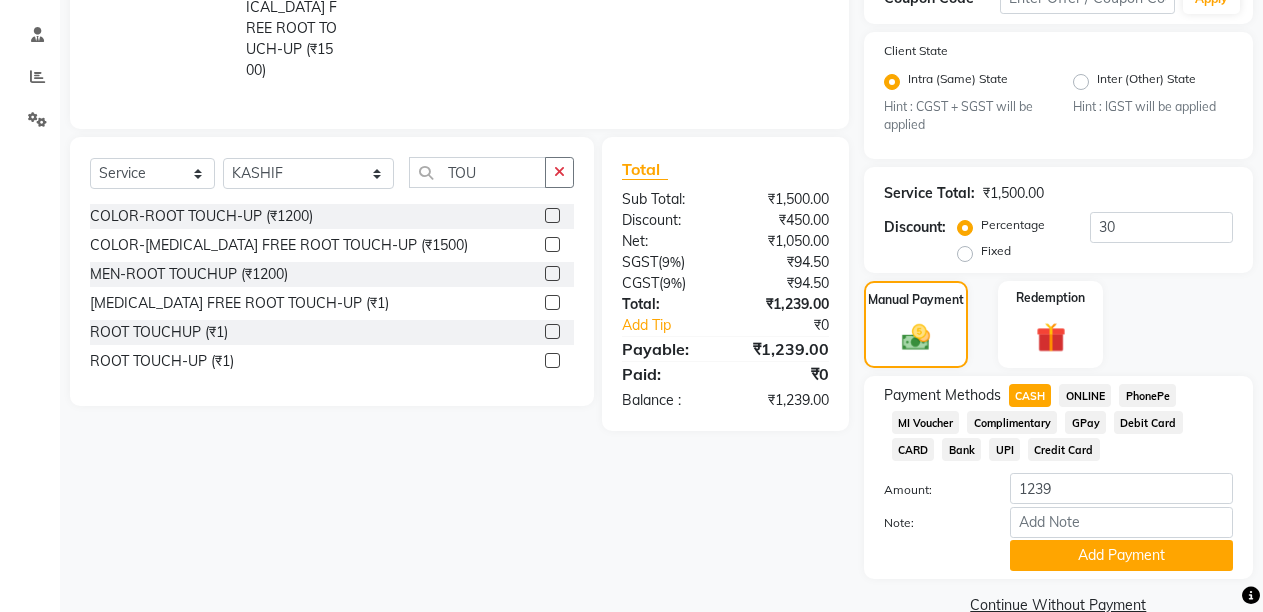 scroll, scrollTop: 404, scrollLeft: 0, axis: vertical 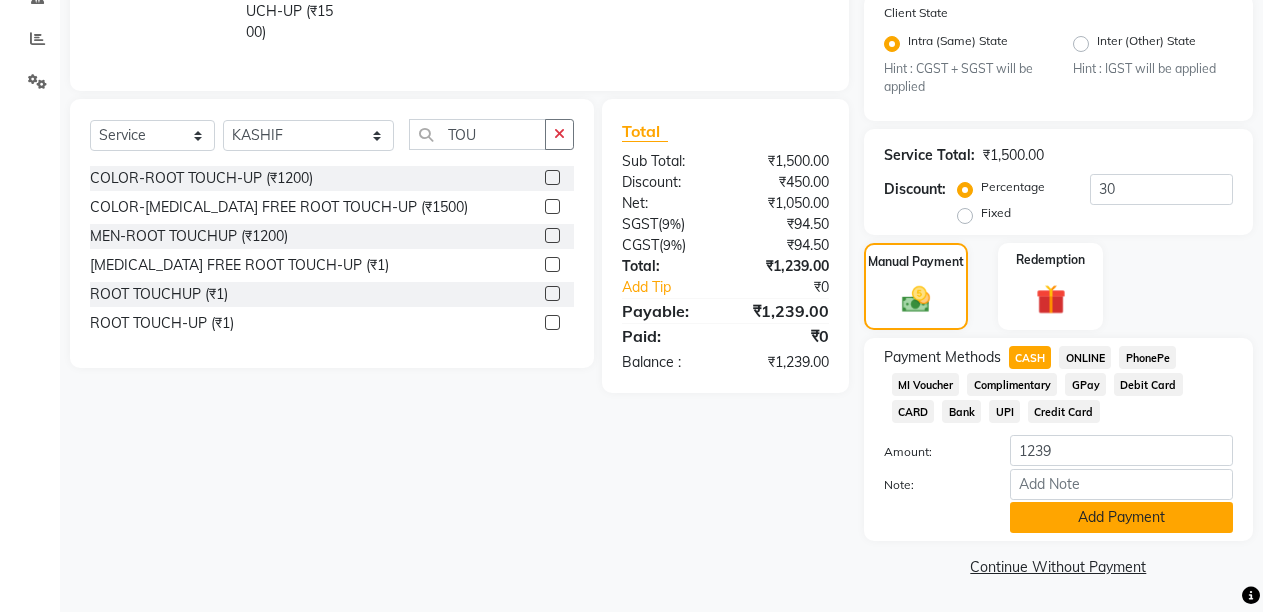 click on "Add Payment" 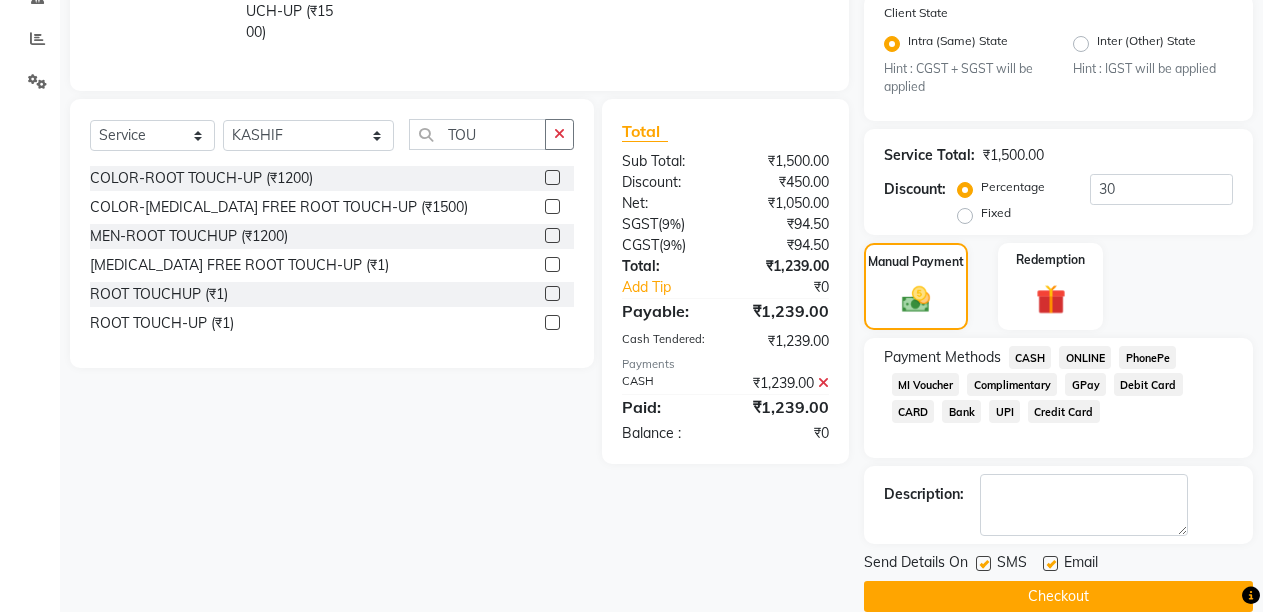click 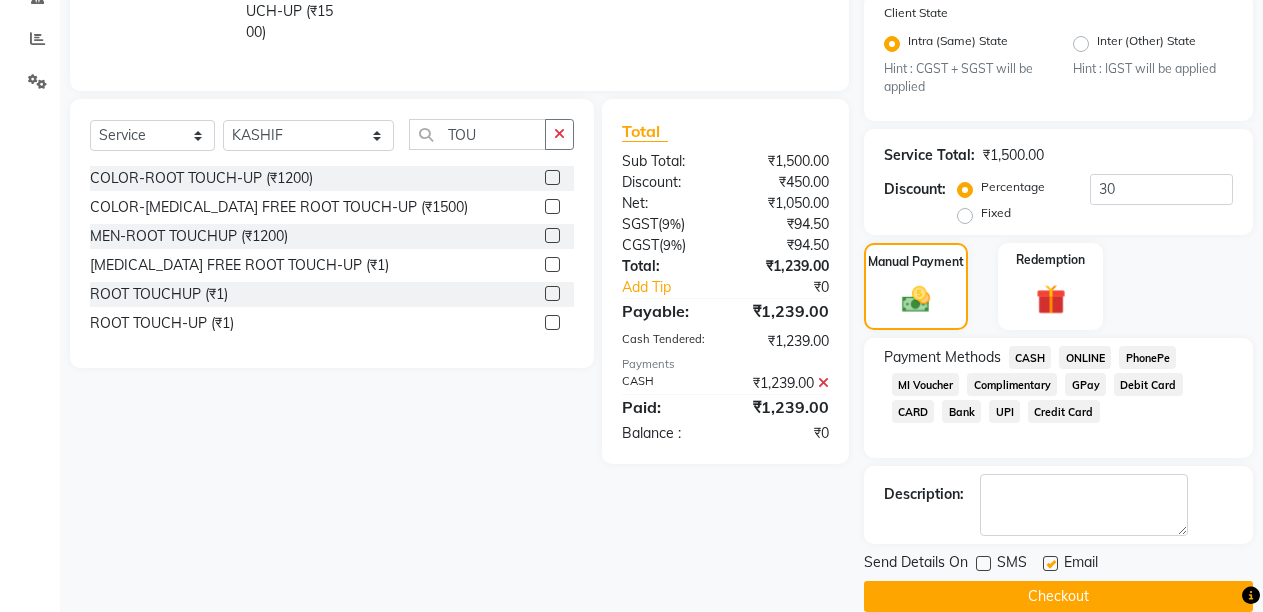 click 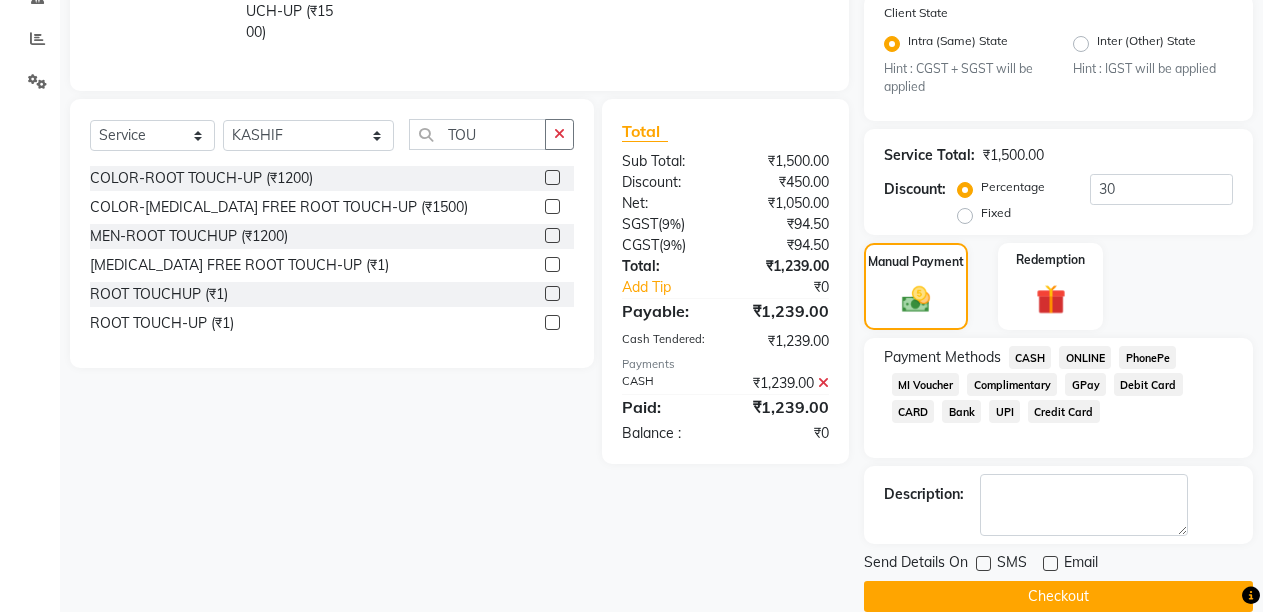 click on "Checkout" 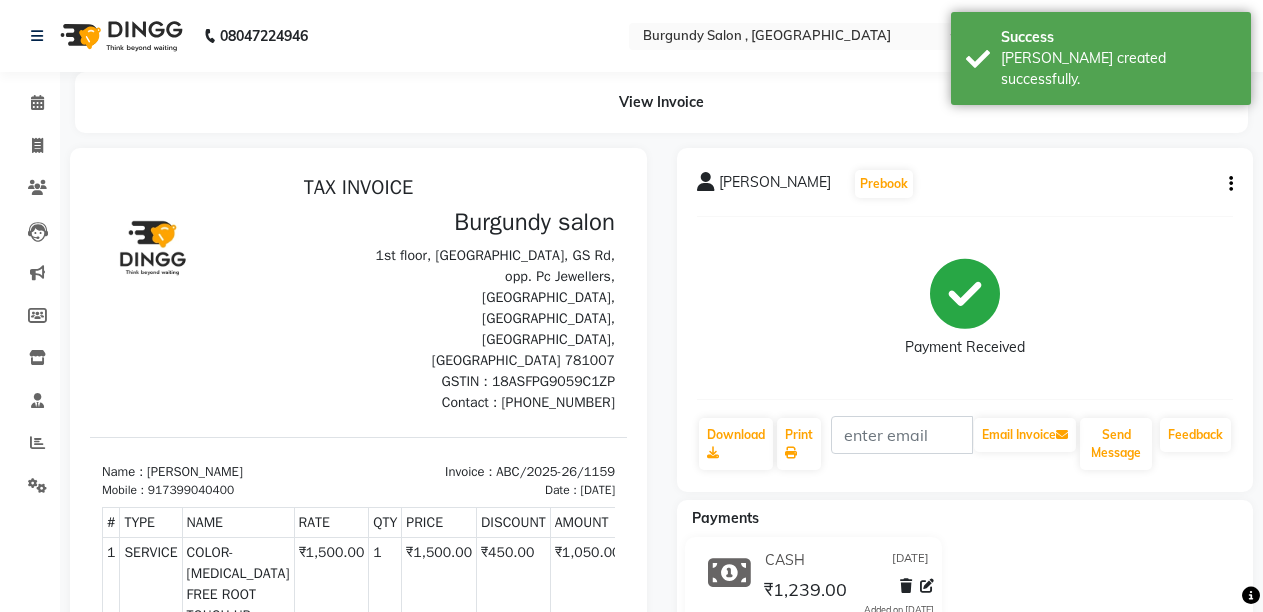 scroll, scrollTop: 0, scrollLeft: 0, axis: both 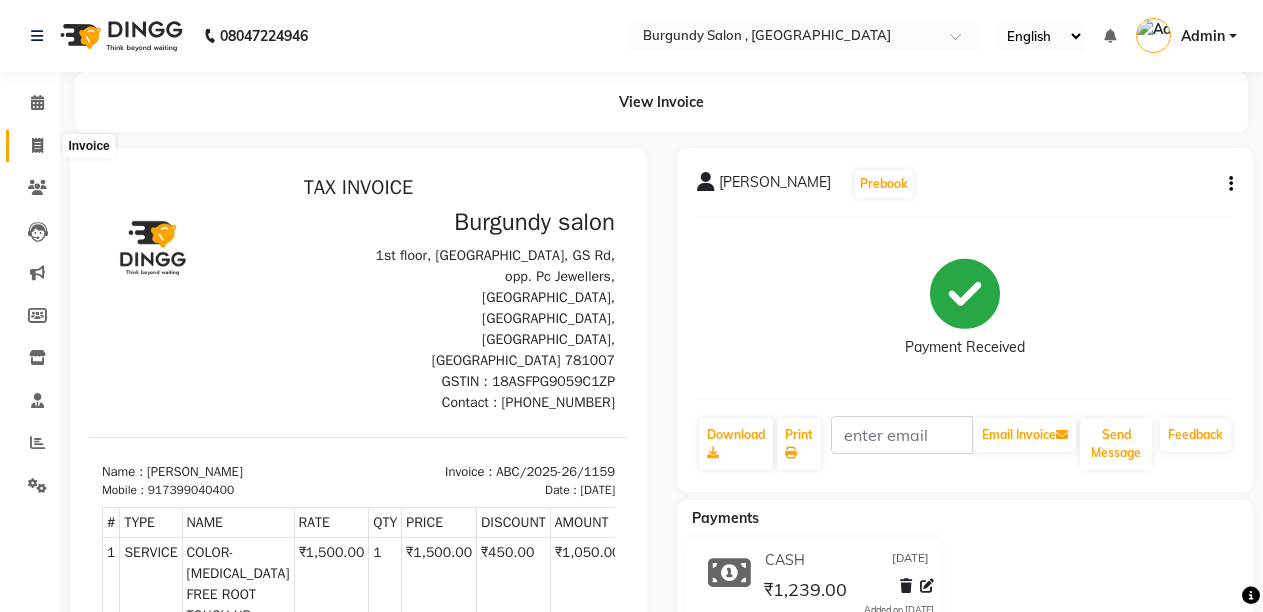click 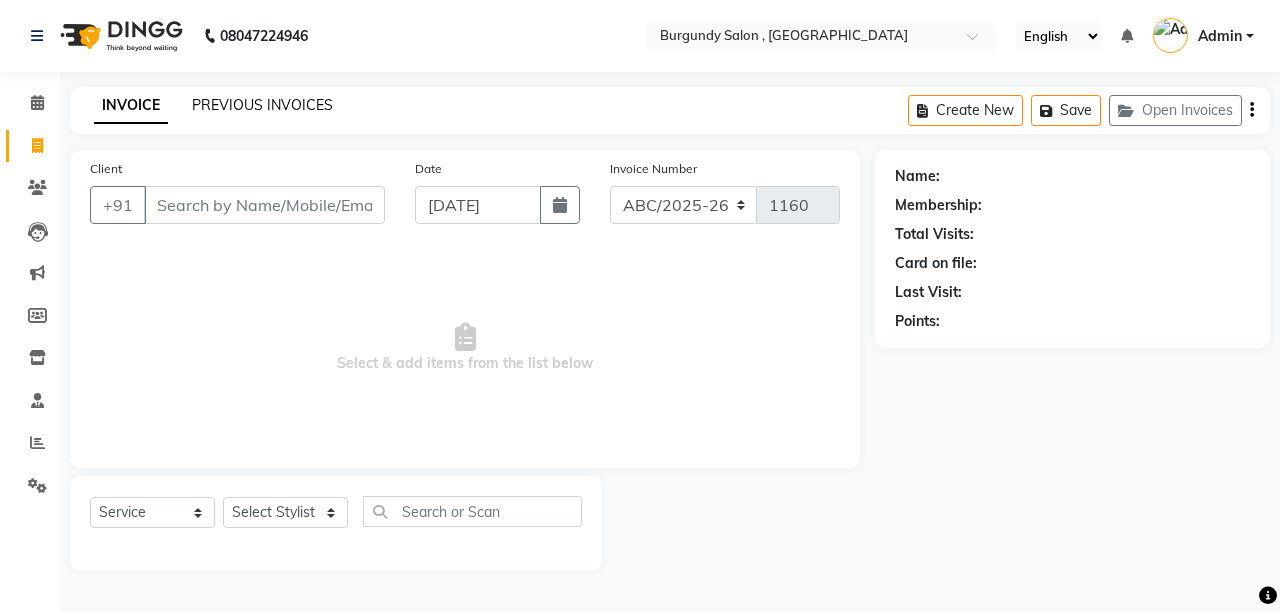 click on "PREVIOUS INVOICES" 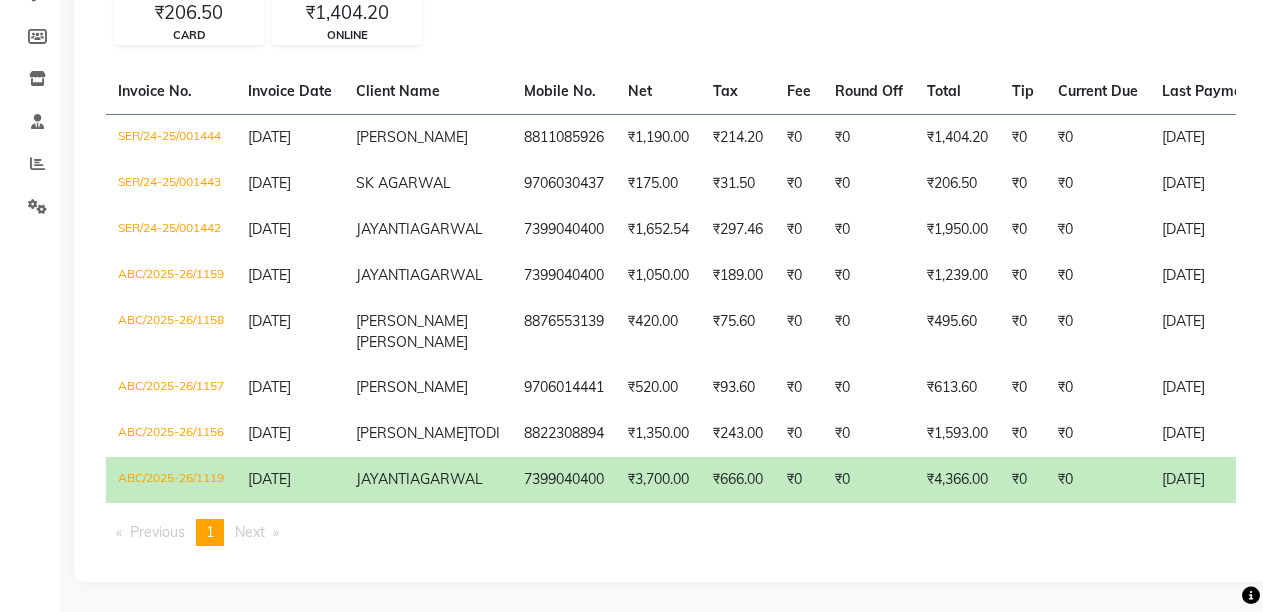 scroll, scrollTop: 340, scrollLeft: 0, axis: vertical 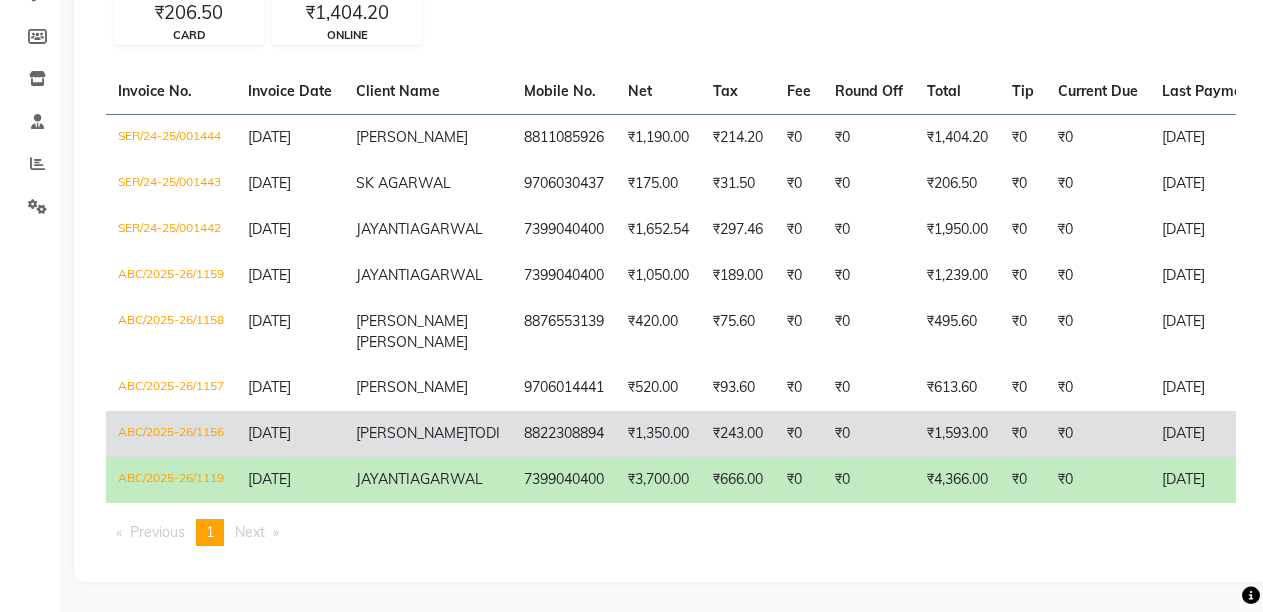 click on "₹0" 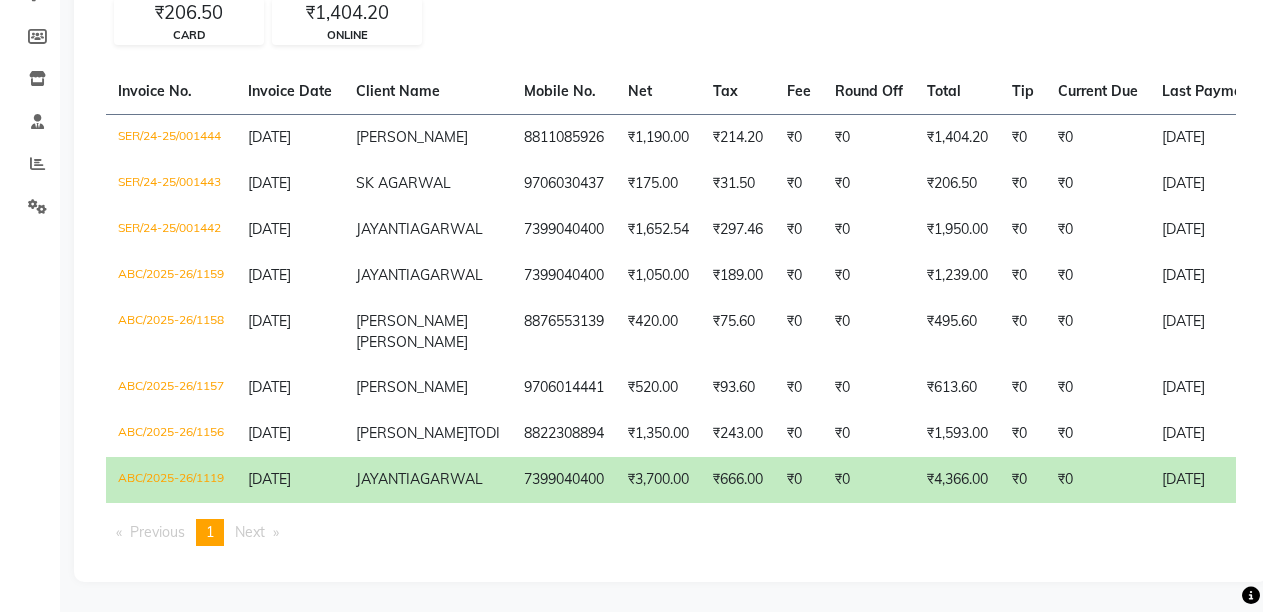 scroll, scrollTop: 16, scrollLeft: 0, axis: vertical 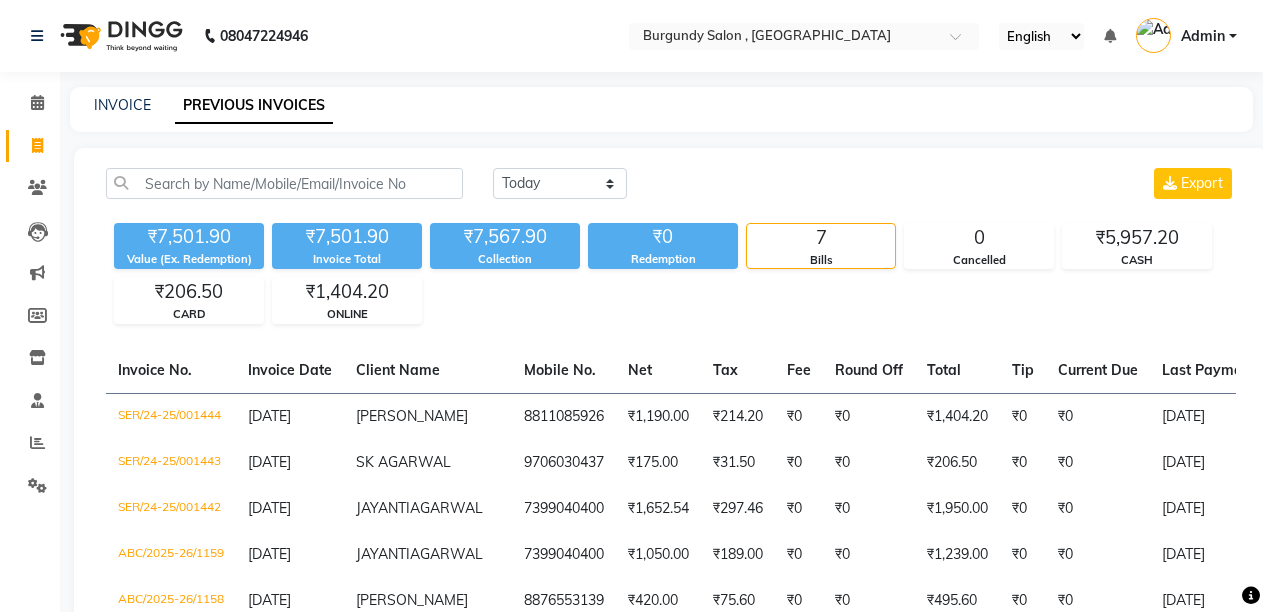 click on "INVOICE PREVIOUS INVOICES" 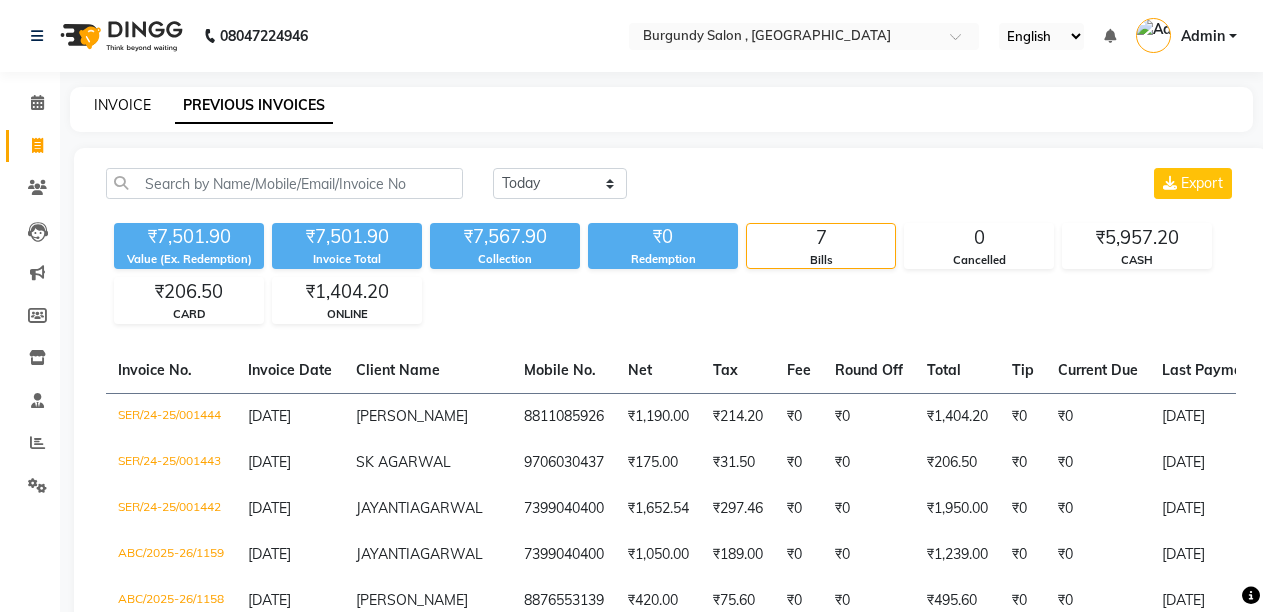 click on "INVOICE" 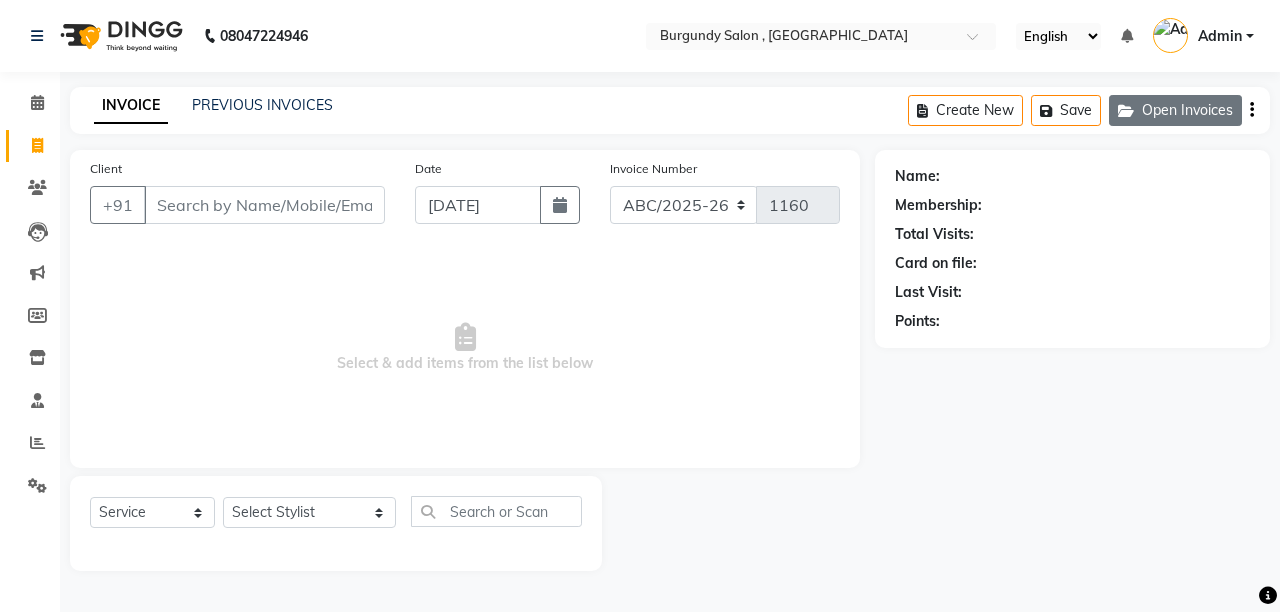 click on "Open Invoices" 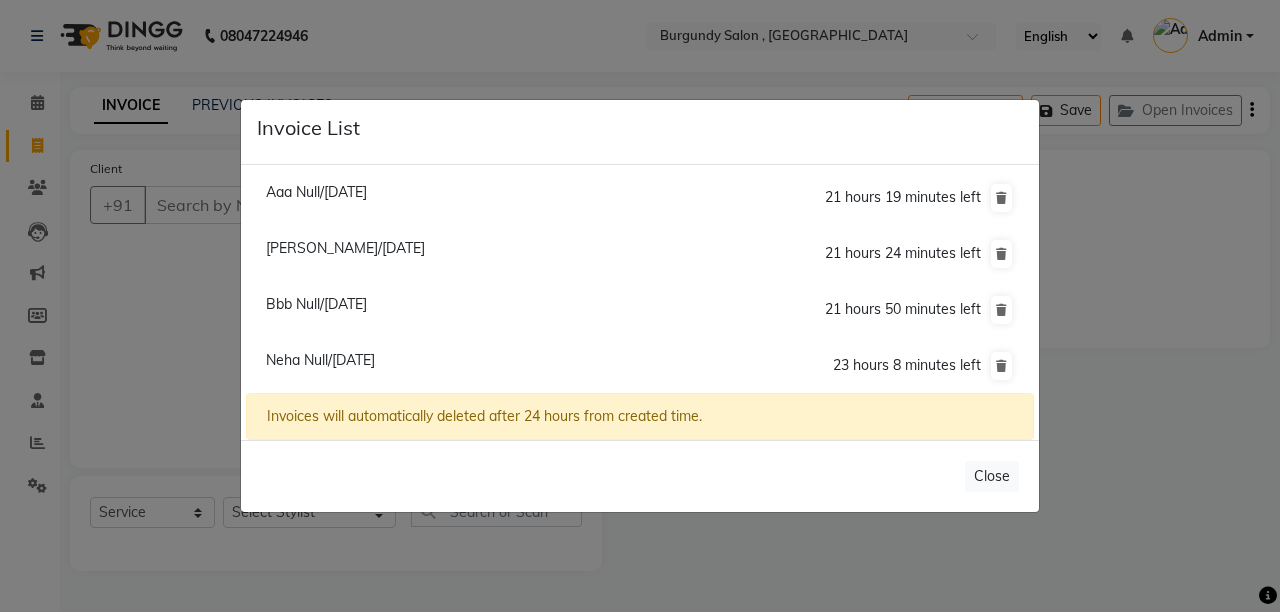 click on "Neha Null/11 July 2025" 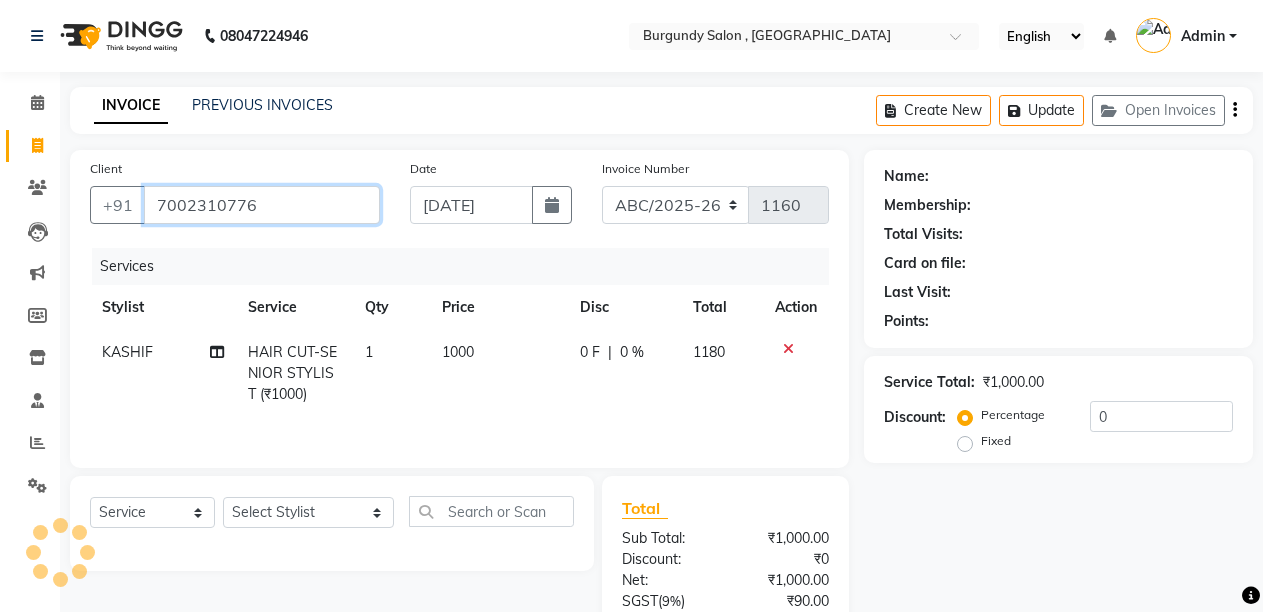 click on "7002310776" at bounding box center (262, 205) 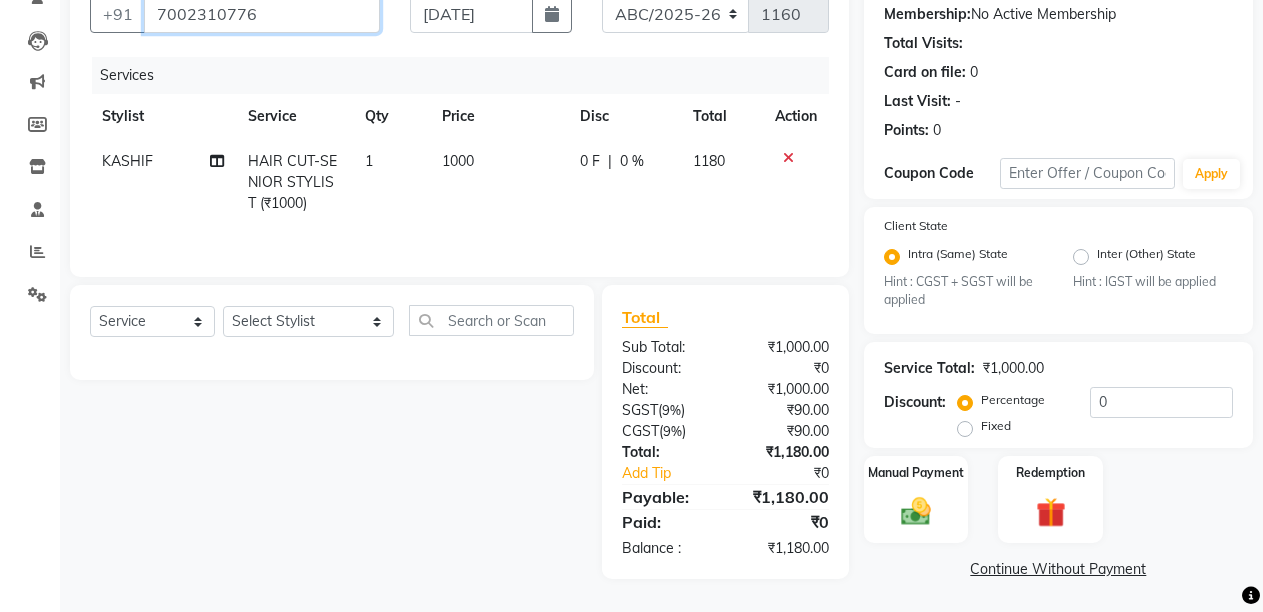 scroll, scrollTop: 193, scrollLeft: 0, axis: vertical 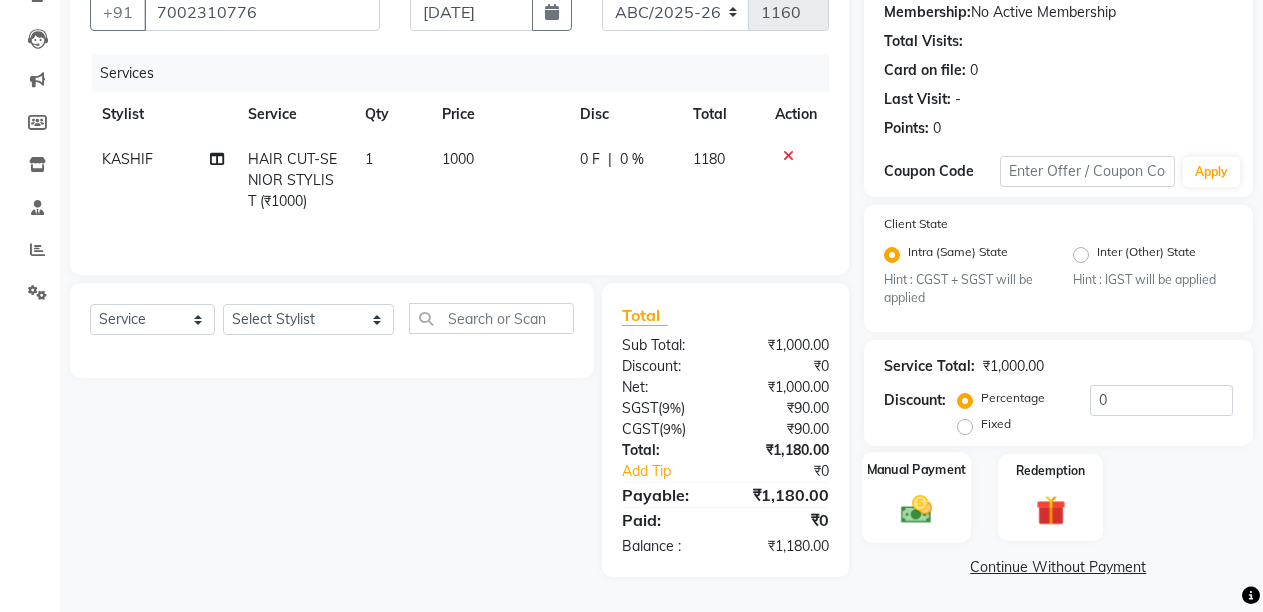 click on "Manual Payment" 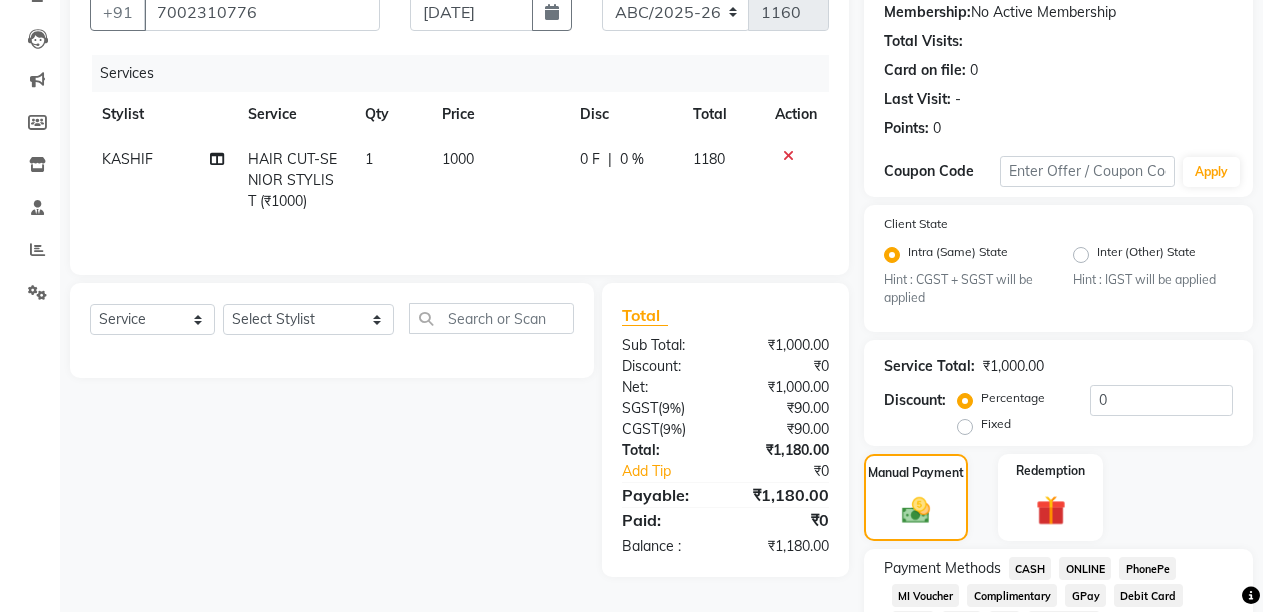 click on "CASH" 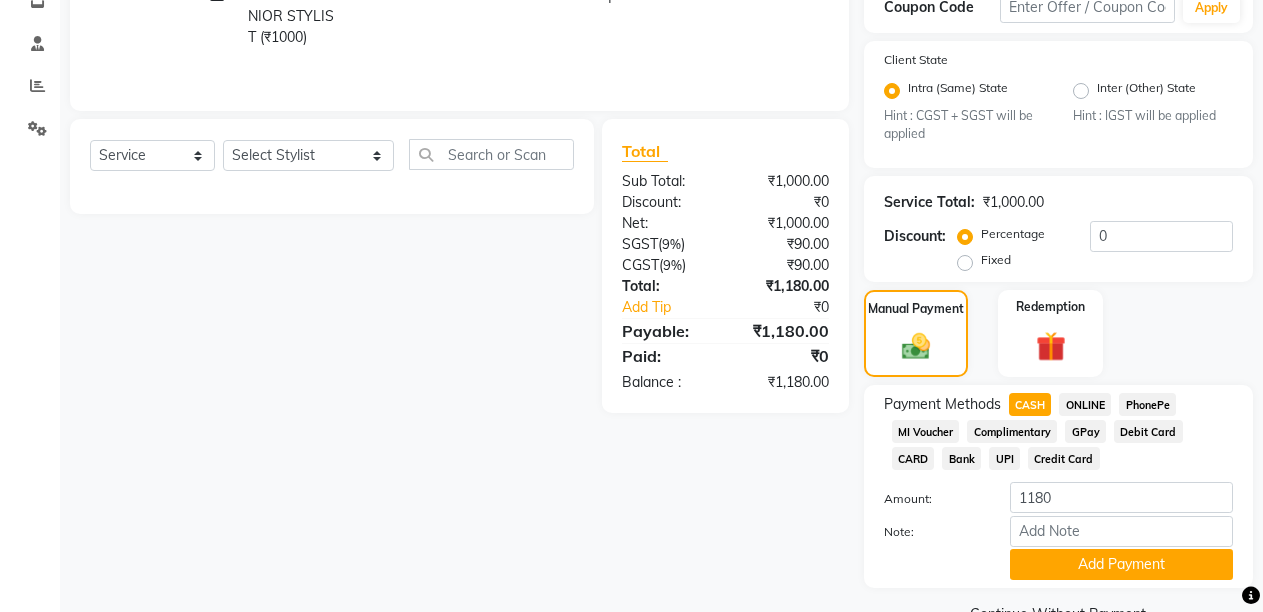scroll, scrollTop: 404, scrollLeft: 0, axis: vertical 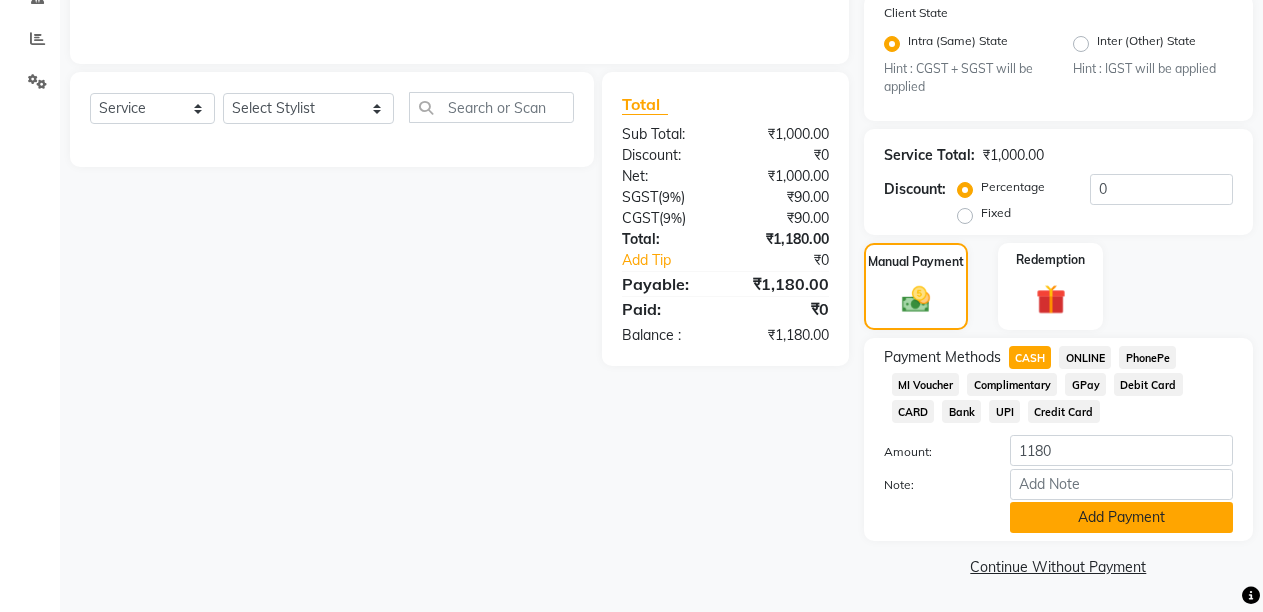 click on "Add Payment" 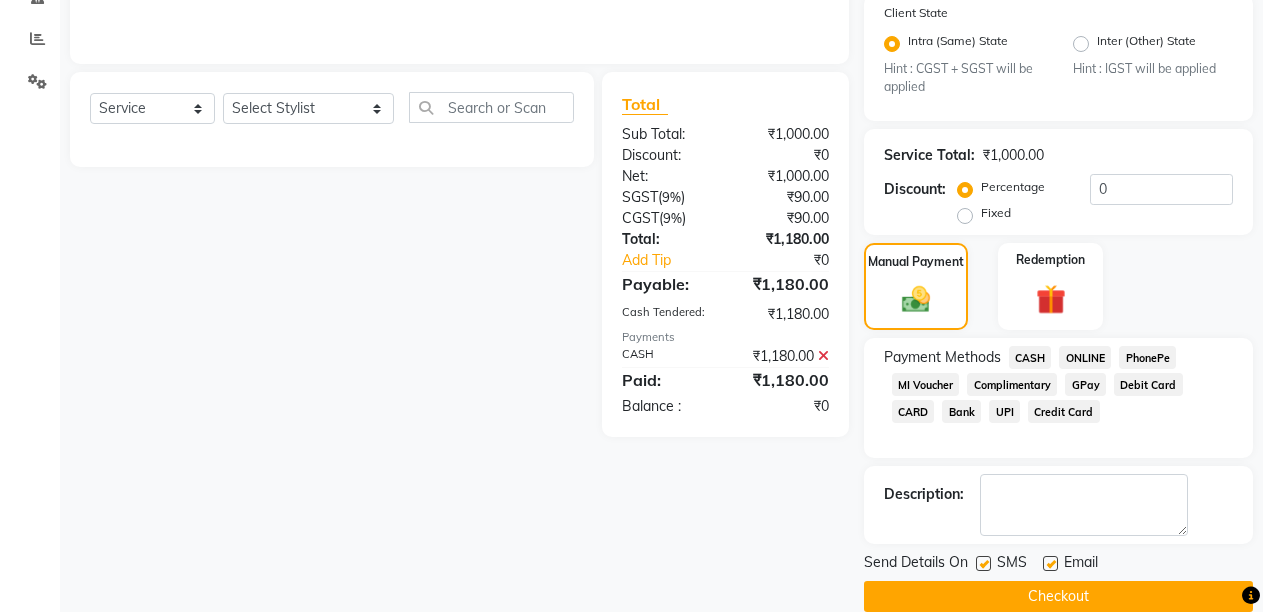 click on "Checkout" 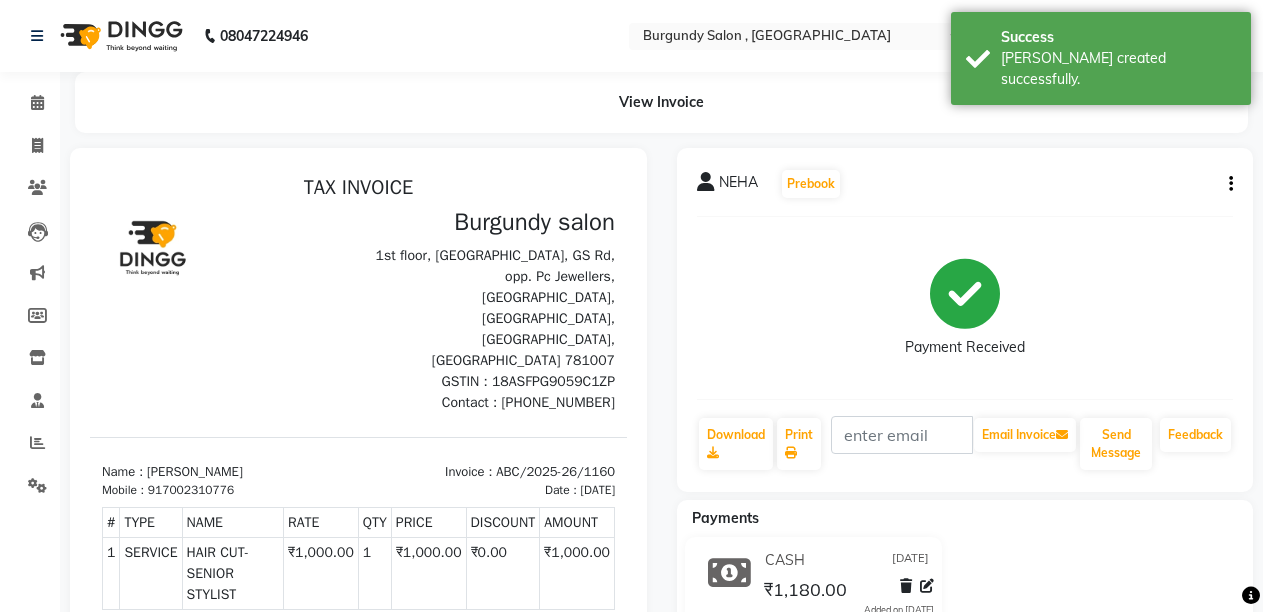 scroll, scrollTop: 0, scrollLeft: 0, axis: both 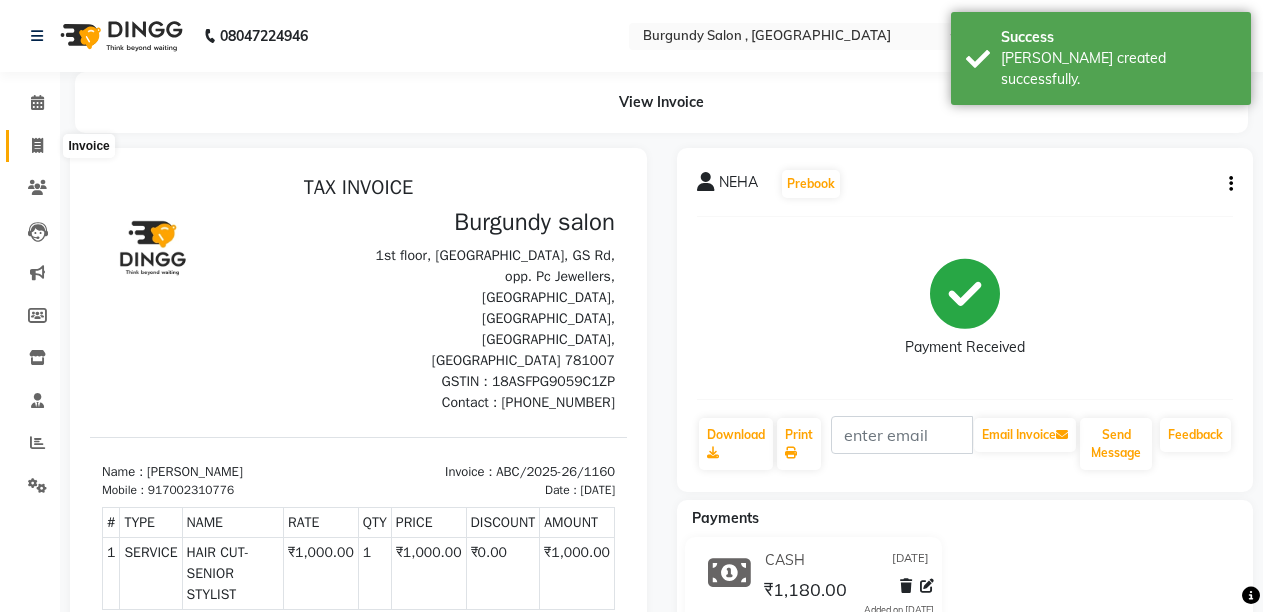 click 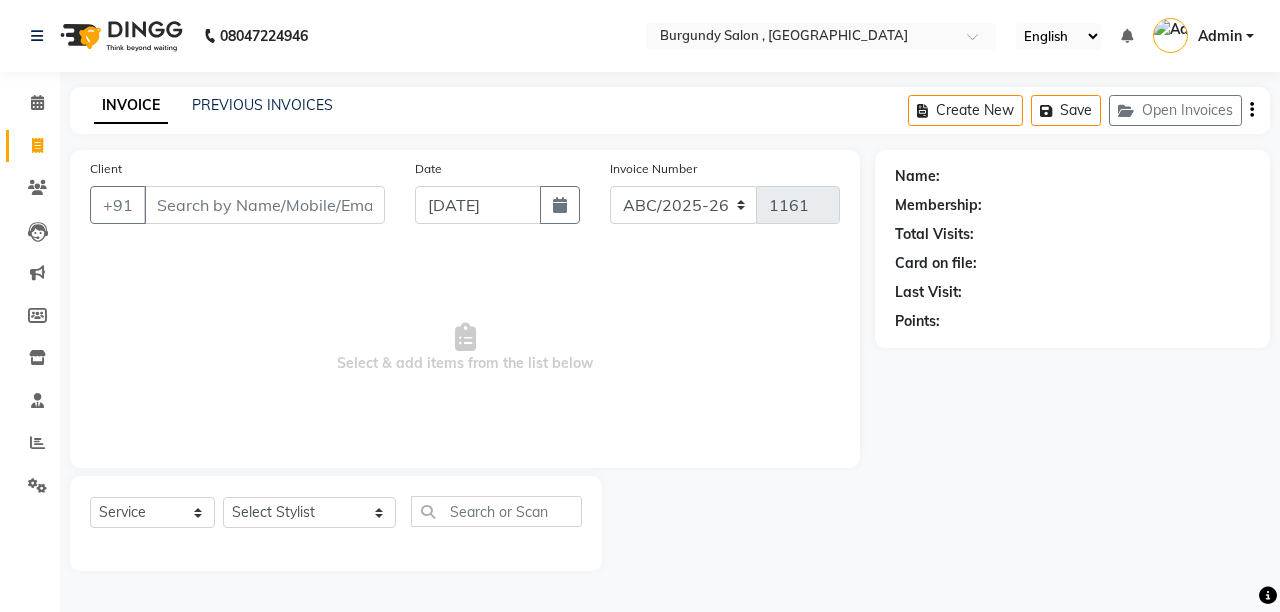 click on "Client" at bounding box center [264, 205] 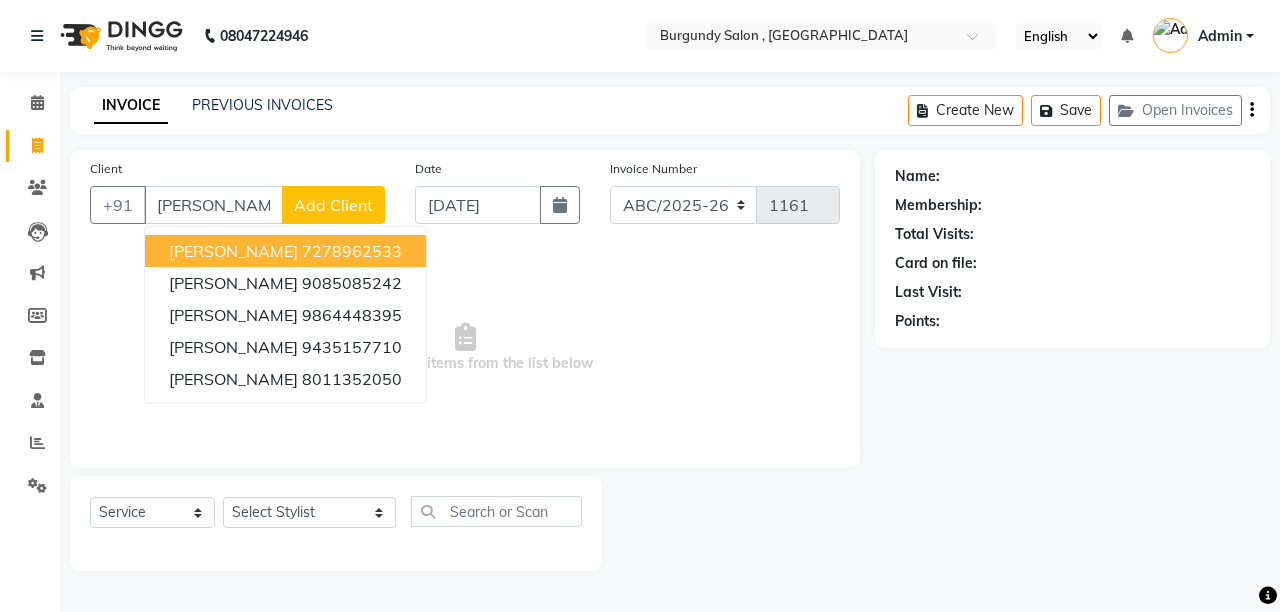 click on "MANISHA AGARWAL" at bounding box center (233, 251) 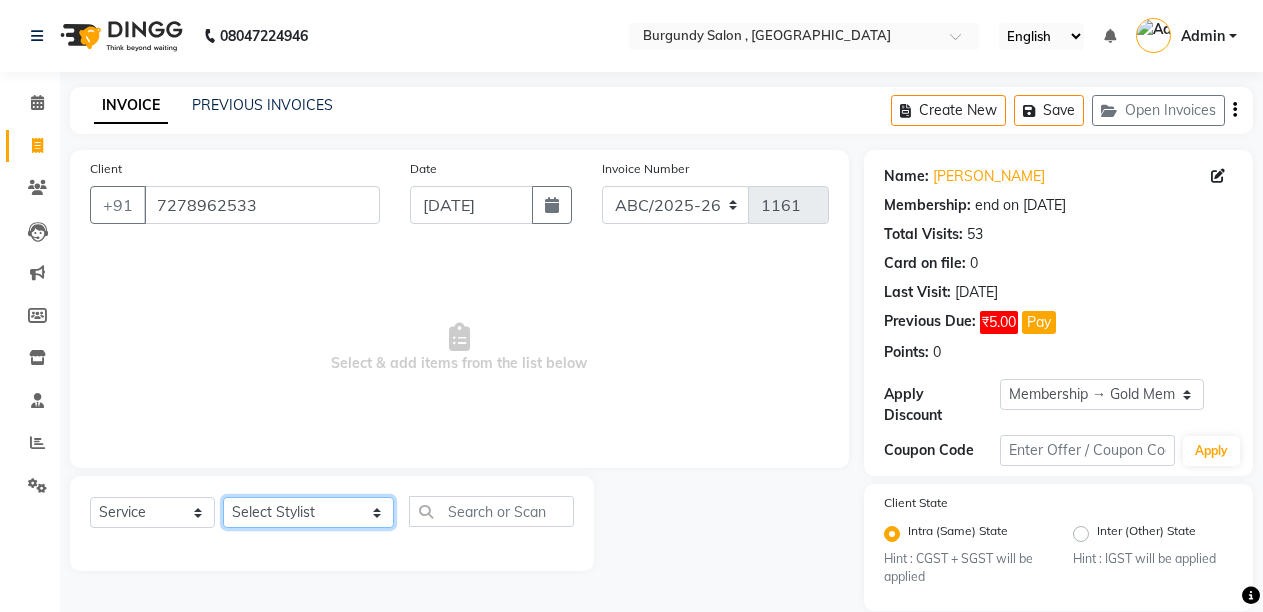 click on "Select Stylist ANIL  ANJANA BARSHA DEEPSHIKHA  DHON DAS DHON / NITUMONI EDWARD EDWARD/ LAXMI JOSHU JUNMONI KASHIF LAXI / ANJANA LAXMI LITTLE MAAM MINTUL MITALI NEETU RANA NITUMONI NITUMONI/POJA/ LAXMI NITUMONI / SAGARIKA NITUMONI/ SAGRIKA PRAKASH PUJAA Rubi RUBI / LAXMI SAGARIKA  SAGARIKA / RUBI SAHIL SAHIL / DHON SAHIL / EDWARD SAHIL/ JOSHU SAHIL/JOSHU/PRAKASH/ RUBI SAHIL/NITUMONI/ MITALI SAHIL/ RUBI SHABIR SHADHAB SIMA KALITA SONALI DEKA SOPEM staff 1 staff 1 TANU" 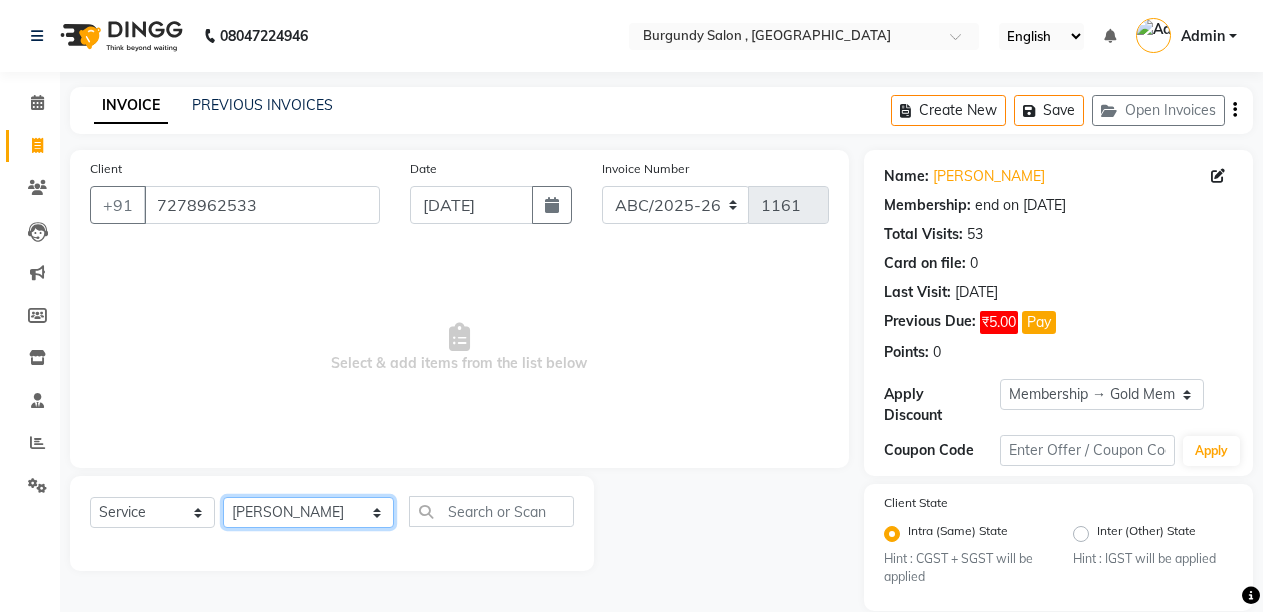 click on "Select Stylist ANIL  ANJANA BARSHA DEEPSHIKHA  DHON DAS DHON / NITUMONI EDWARD EDWARD/ LAXMI JOSHU JUNMONI KASHIF LAXI / ANJANA LAXMI LITTLE MAAM MINTUL MITALI NEETU RANA NITUMONI NITUMONI/POJA/ LAXMI NITUMONI / SAGARIKA NITUMONI/ SAGRIKA PRAKASH PUJAA Rubi RUBI / LAXMI SAGARIKA  SAGARIKA / RUBI SAHIL SAHIL / DHON SAHIL / EDWARD SAHIL/ JOSHU SAHIL/JOSHU/PRAKASH/ RUBI SAHIL/NITUMONI/ MITALI SAHIL/ RUBI SHABIR SHADHAB SIMA KALITA SONALI DEKA SOPEM staff 1 staff 1 TANU" 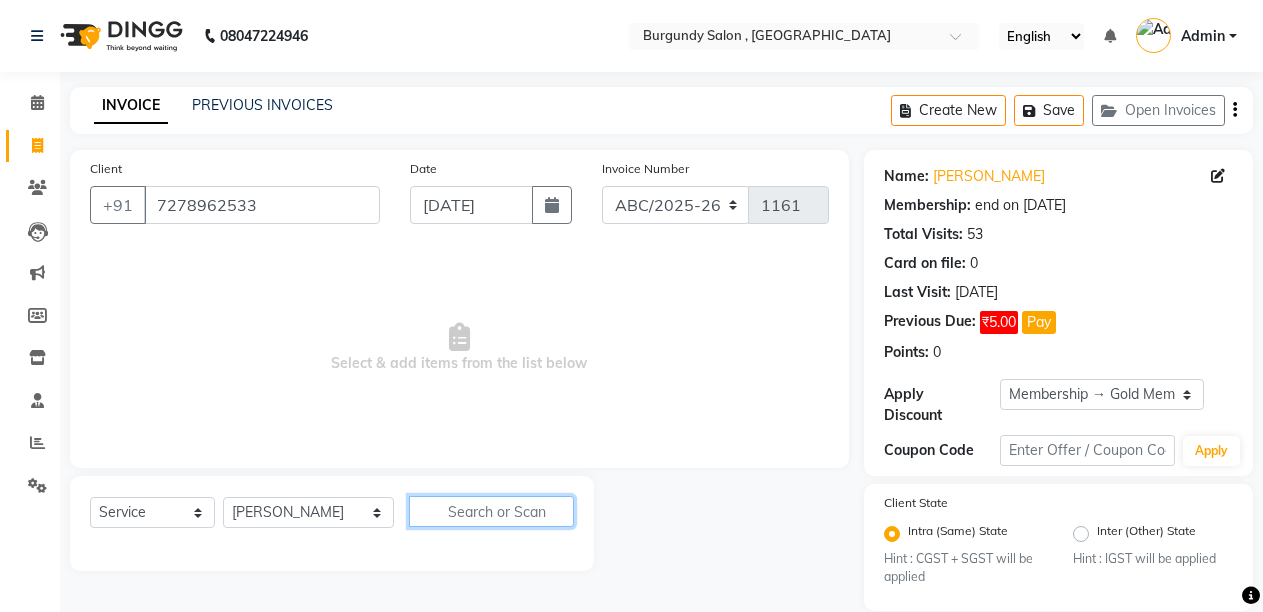 click 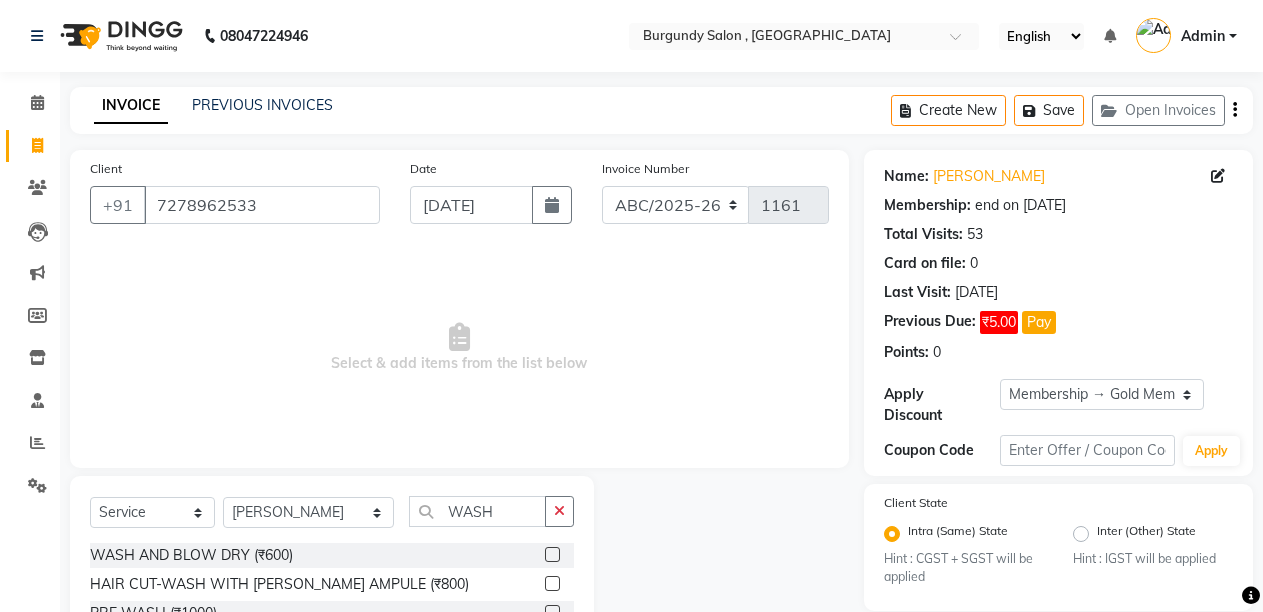 click 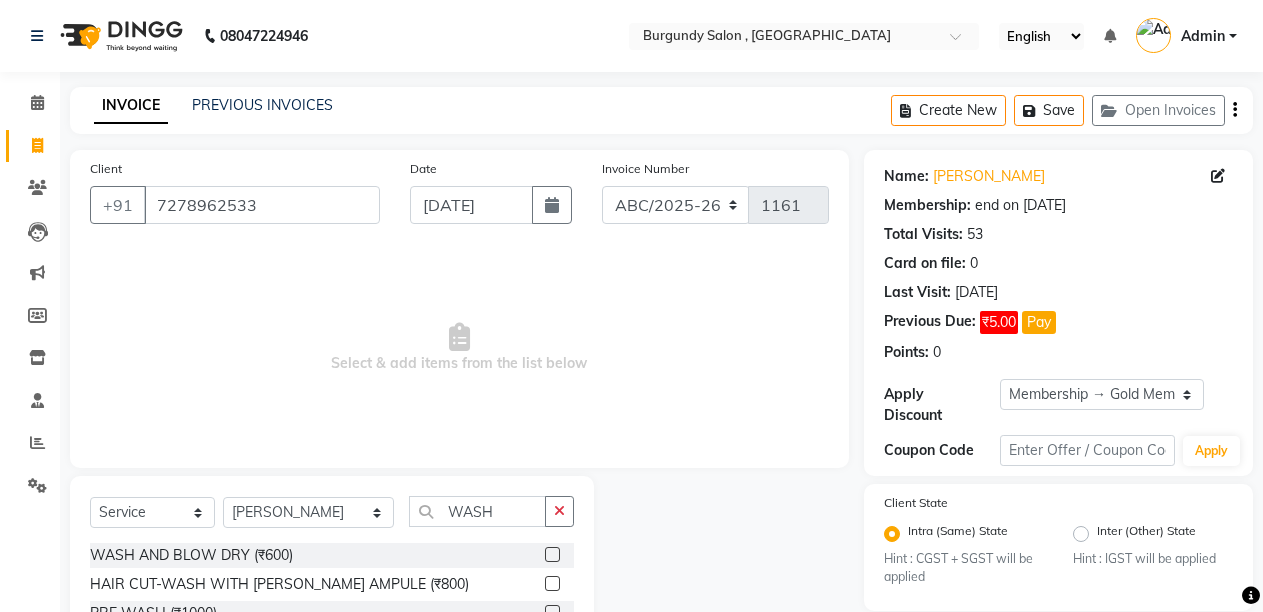 click 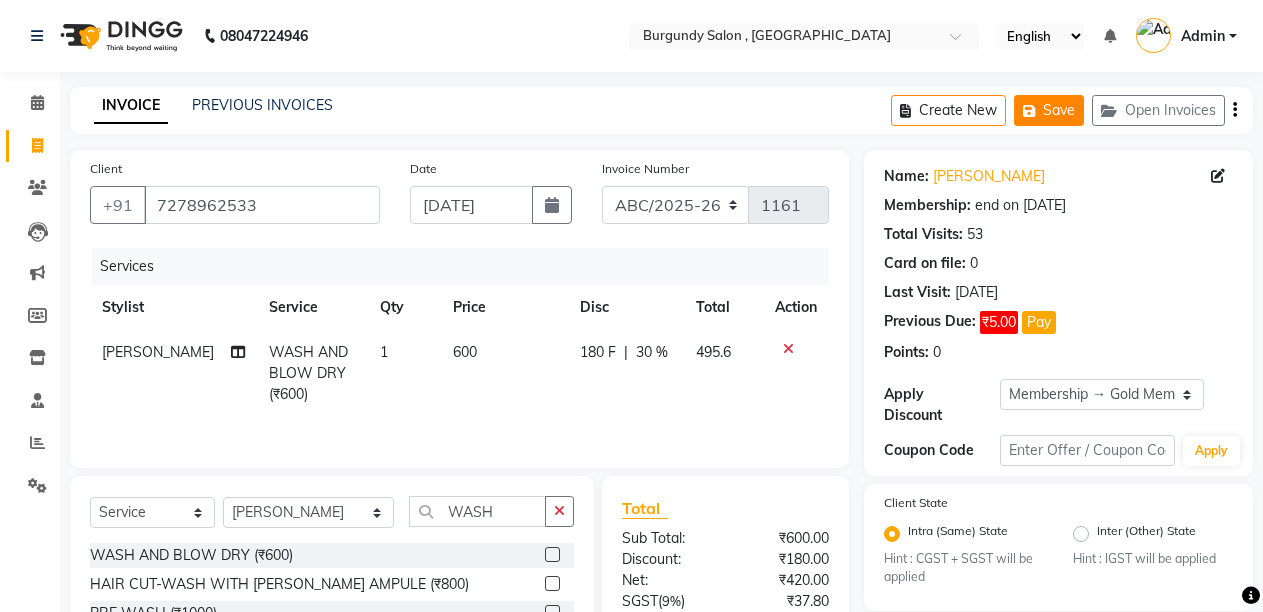 click 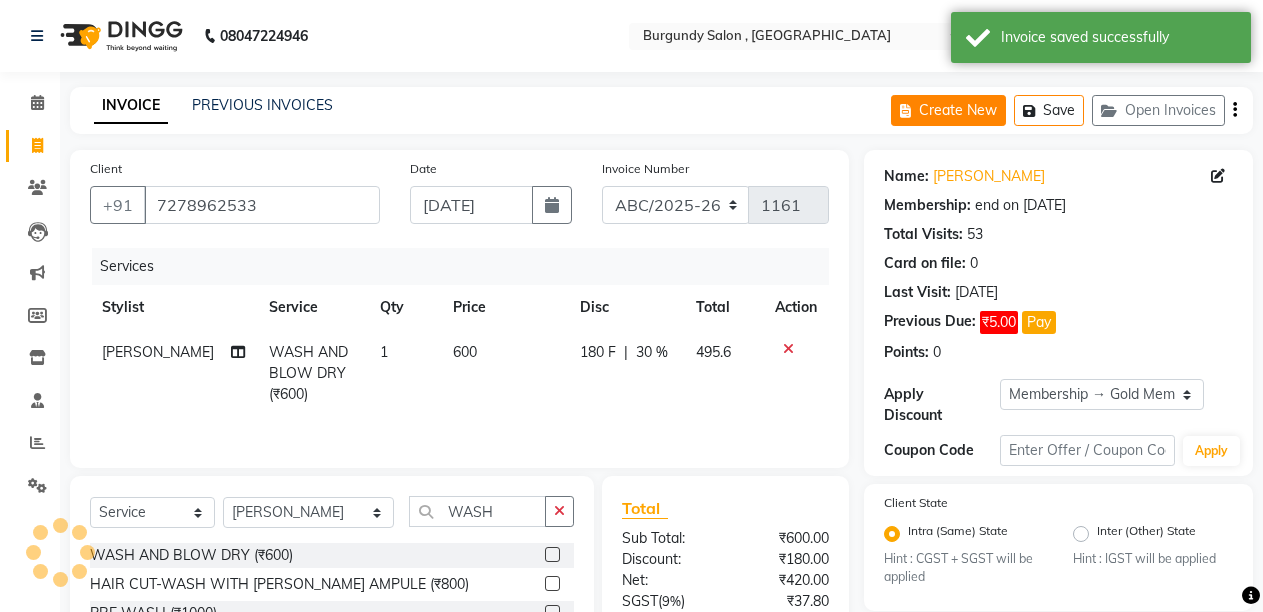 click on "Create New" 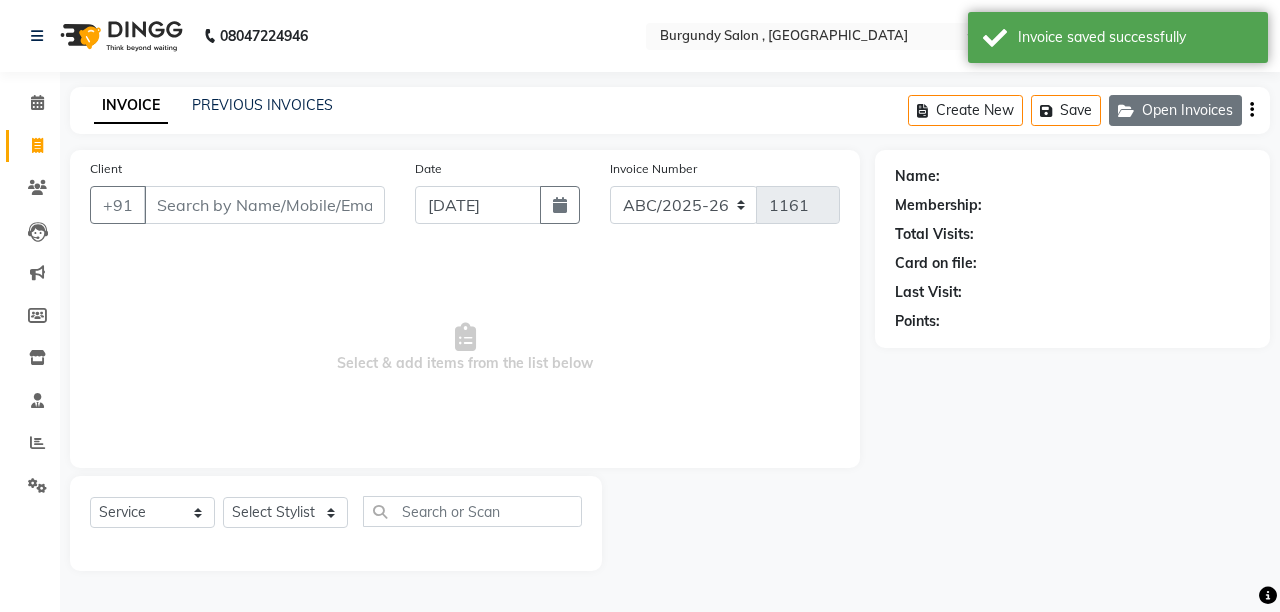 click on "Open Invoices" 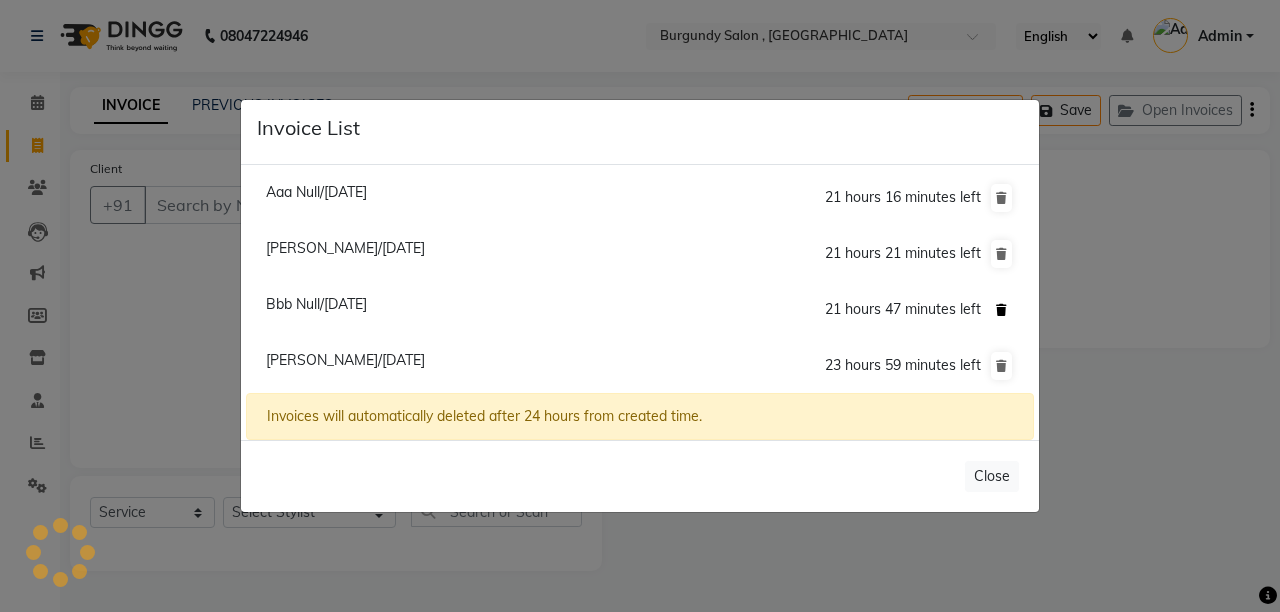 click 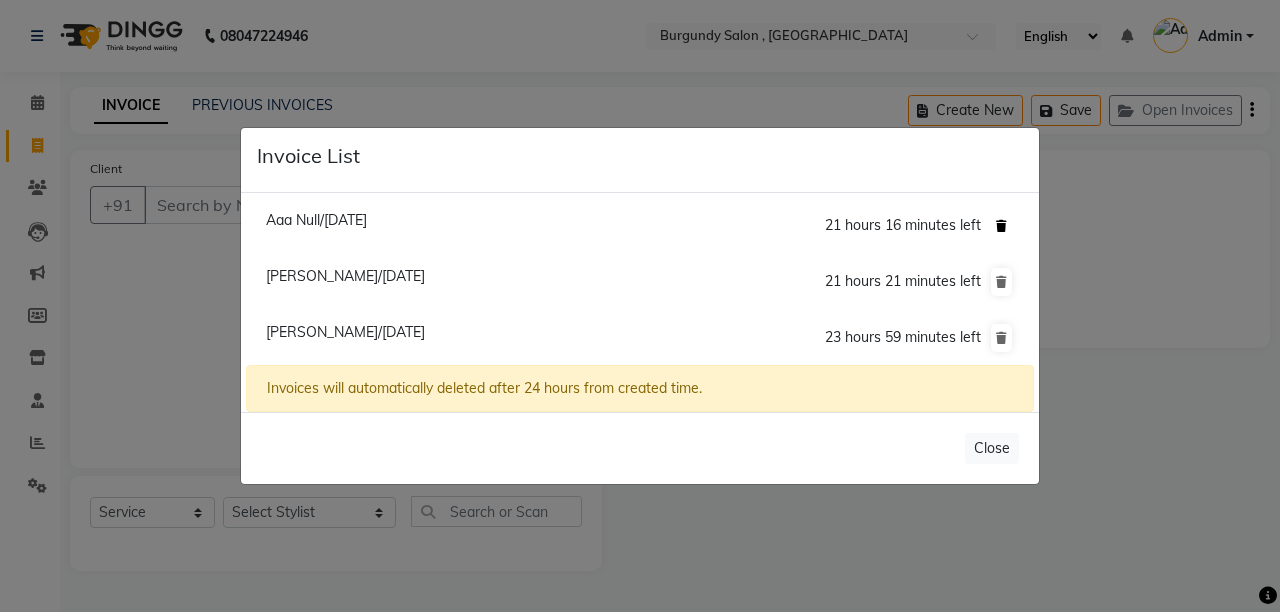 click 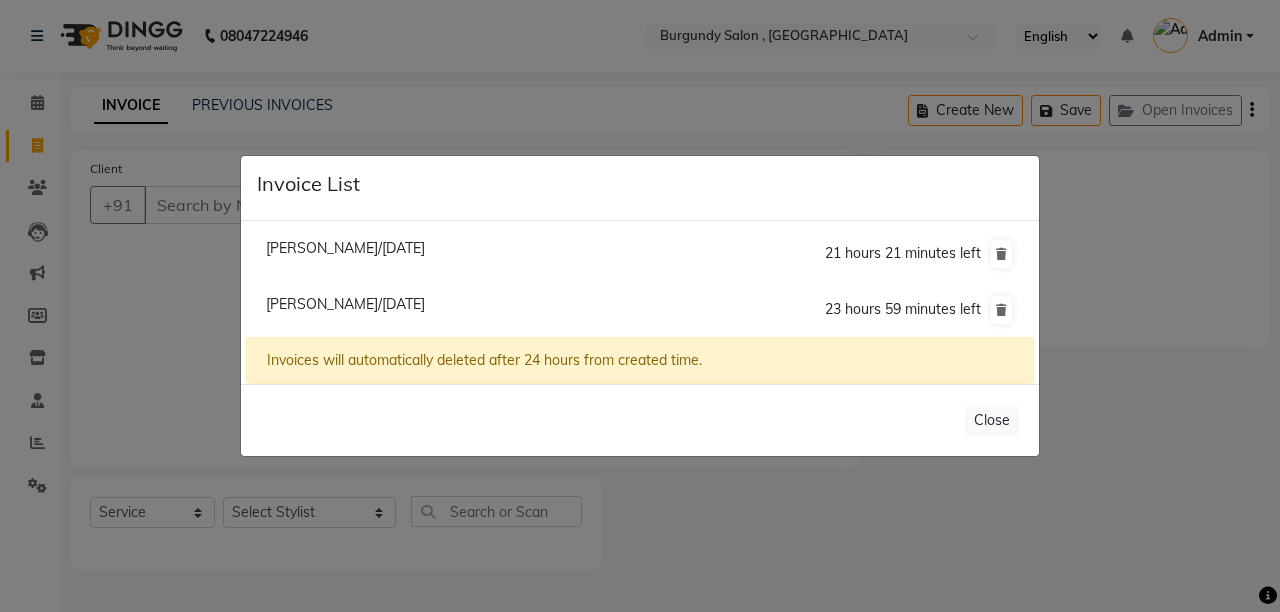 click on "Invoice List  Aditi Khemka/11 July 2025  21 hours 21 minutes left  Manisha Agarwal/11 July 2025  23 hours 59 minutes left  Invoices will automatically deleted after 24 hours from created time.   Close" 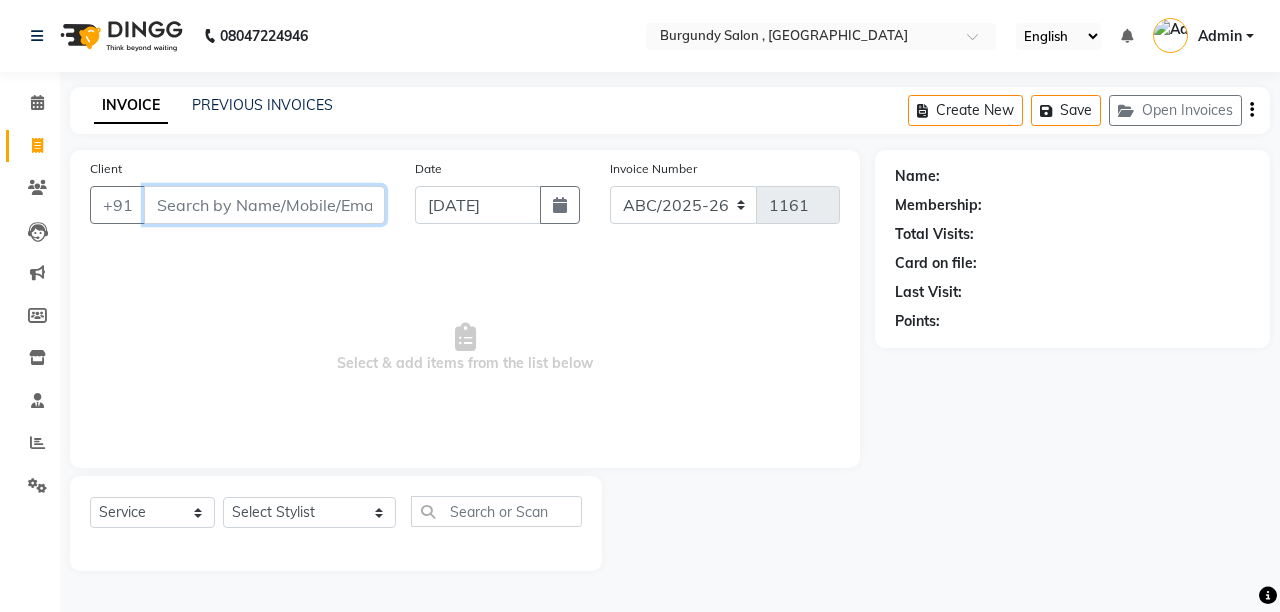 click on "Client" at bounding box center [264, 205] 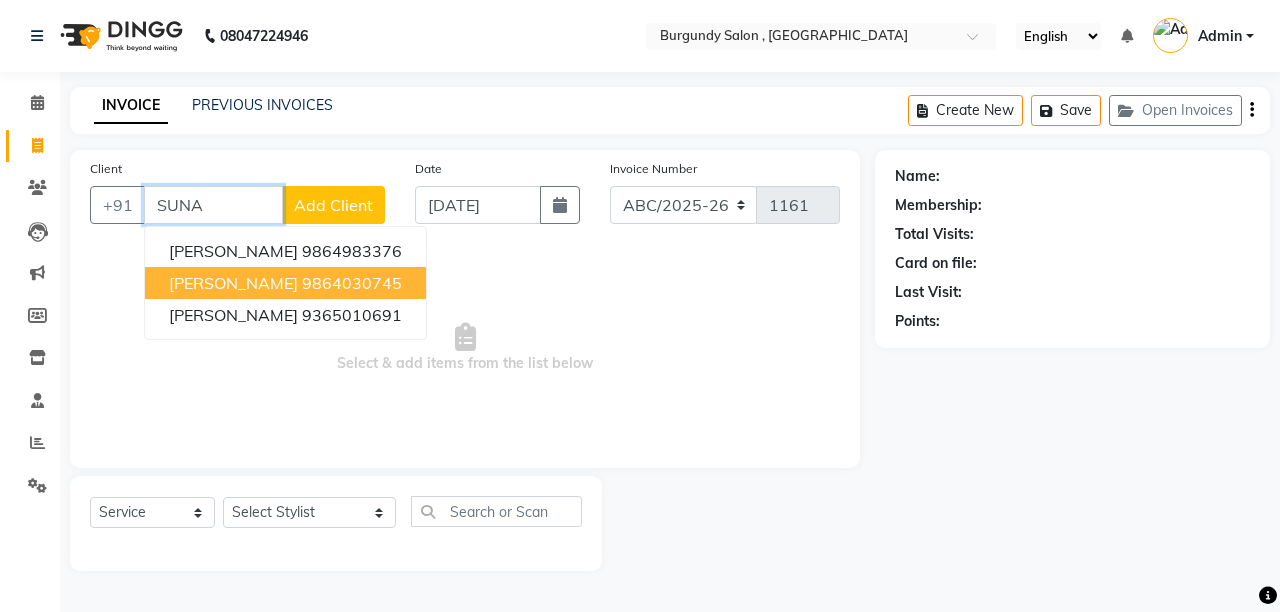 click on "SUNATA DUTTA" at bounding box center [233, 283] 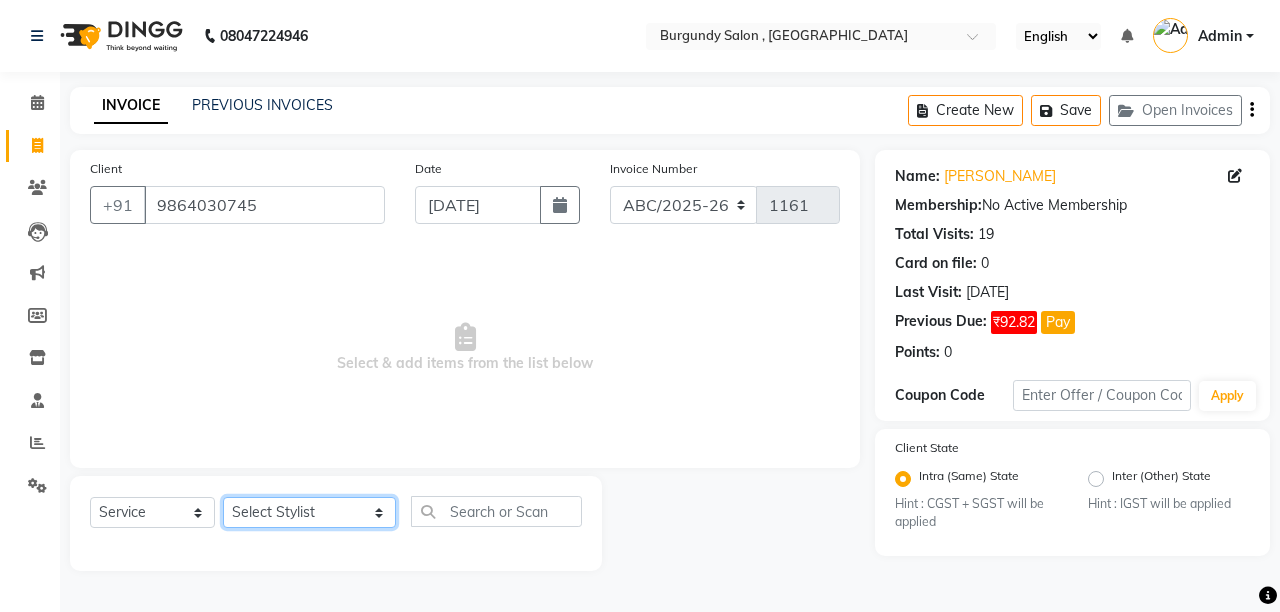 click on "Select Stylist ANIL  ANJANA BARSHA DEEPSHIKHA  DHON DAS DHON / NITUMONI EDWARD EDWARD/ LAXMI JOSHU JUNMONI KASHIF LAXI / ANJANA LAXMI LITTLE MAAM MINTUL MITALI NEETU RANA NITUMONI NITUMONI/POJA/ LAXMI NITUMONI / SAGARIKA NITUMONI/ SAGRIKA PRAKASH PUJAA Rubi RUBI / LAXMI SAGARIKA  SAGARIKA / RUBI SAHIL SAHIL / DHON SAHIL / EDWARD SAHIL/ JOSHU SAHIL/JOSHU/PRAKASH/ RUBI SAHIL/NITUMONI/ MITALI SAHIL/ RUBI SHABIR SHADHAB SIMA KALITA SONALI DEKA SOPEM staff 1 staff 1 TANU" 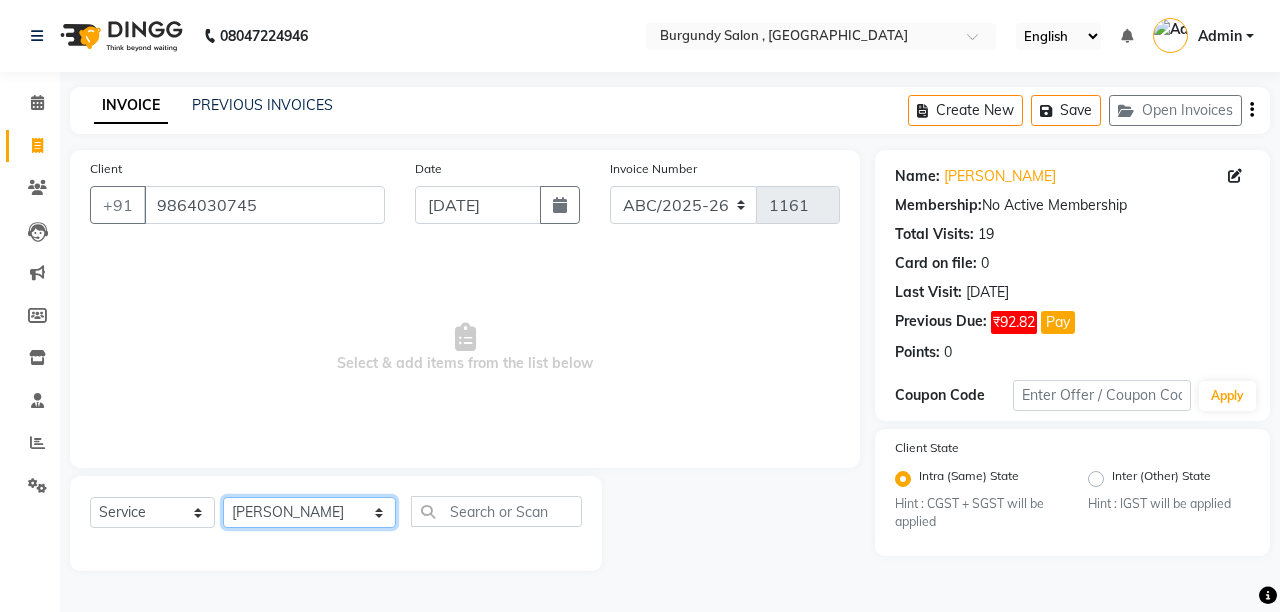 click on "Select Stylist ANIL  ANJANA BARSHA DEEPSHIKHA  DHON DAS DHON / NITUMONI EDWARD EDWARD/ LAXMI JOSHU JUNMONI KASHIF LAXI / ANJANA LAXMI LITTLE MAAM MINTUL MITALI NEETU RANA NITUMONI NITUMONI/POJA/ LAXMI NITUMONI / SAGARIKA NITUMONI/ SAGRIKA PRAKASH PUJAA Rubi RUBI / LAXMI SAGARIKA  SAGARIKA / RUBI SAHIL SAHIL / DHON SAHIL / EDWARD SAHIL/ JOSHU SAHIL/JOSHU/PRAKASH/ RUBI SAHIL/NITUMONI/ MITALI SAHIL/ RUBI SHABIR SHADHAB SIMA KALITA SONALI DEKA SOPEM staff 1 staff 1 TANU" 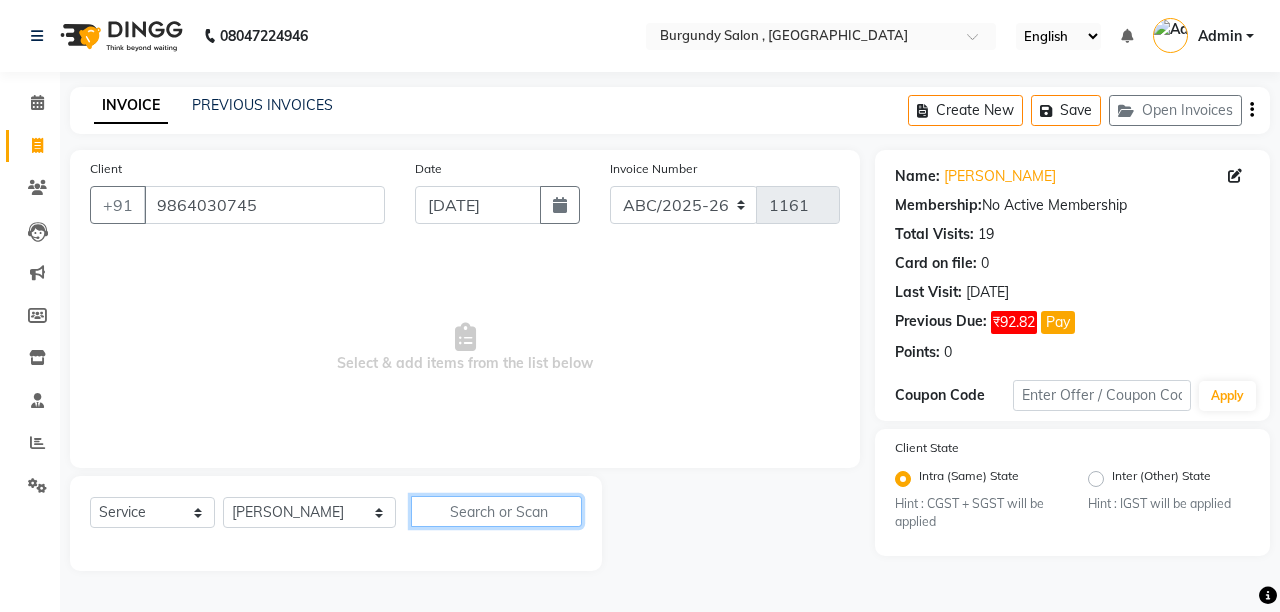 click 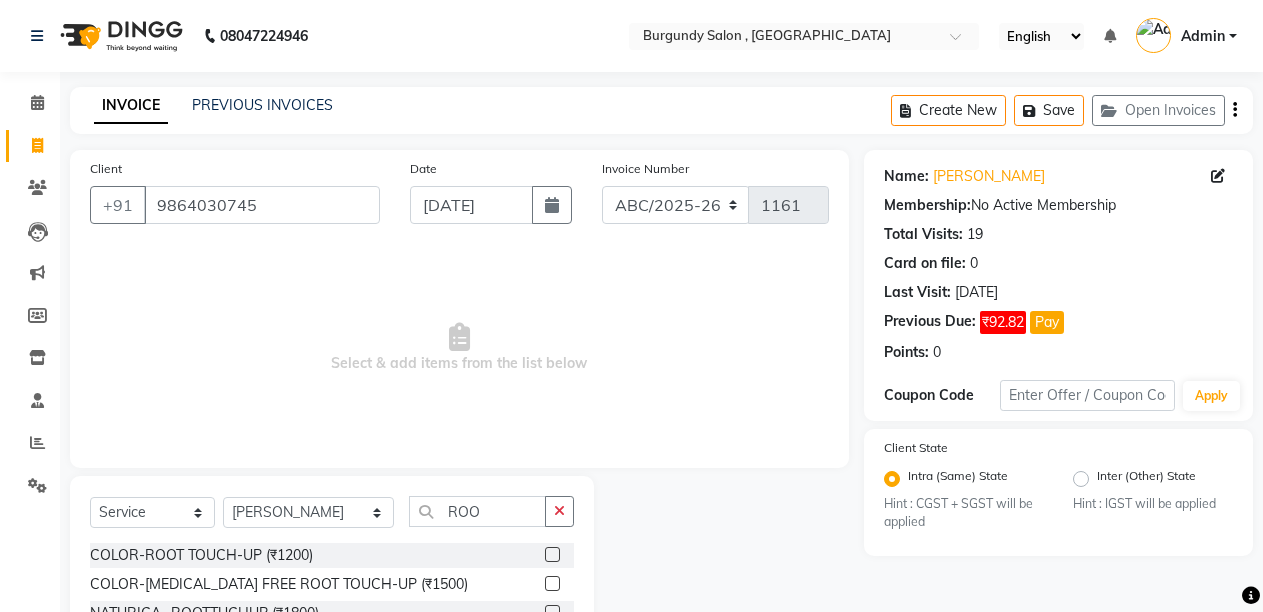 click 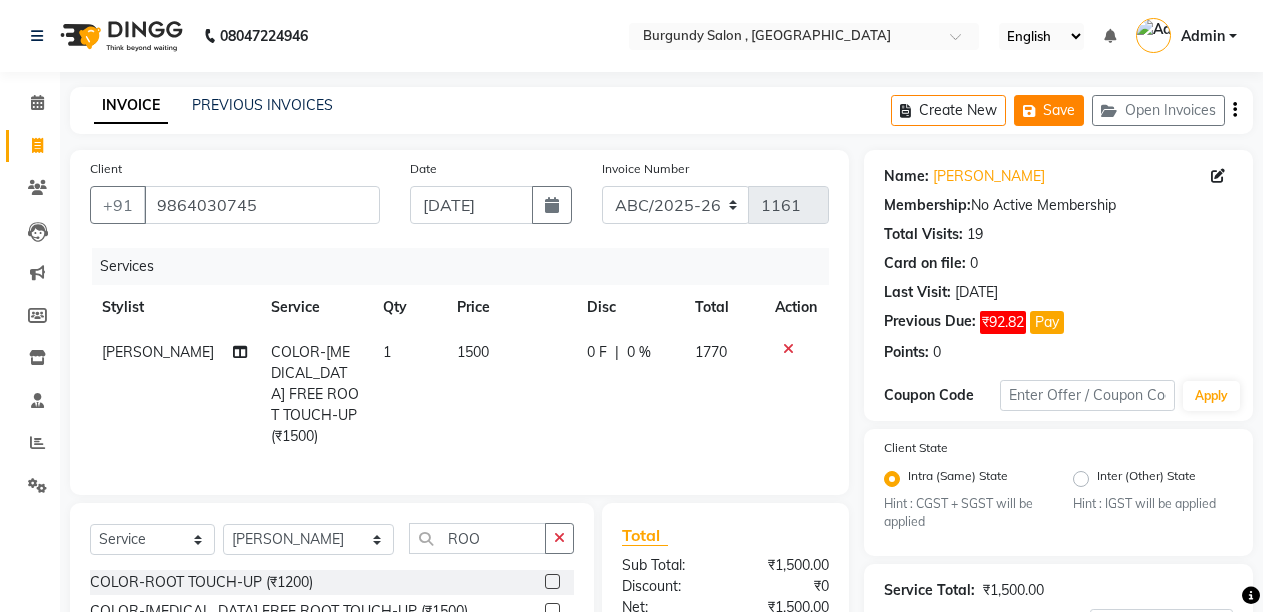 click on "Save" 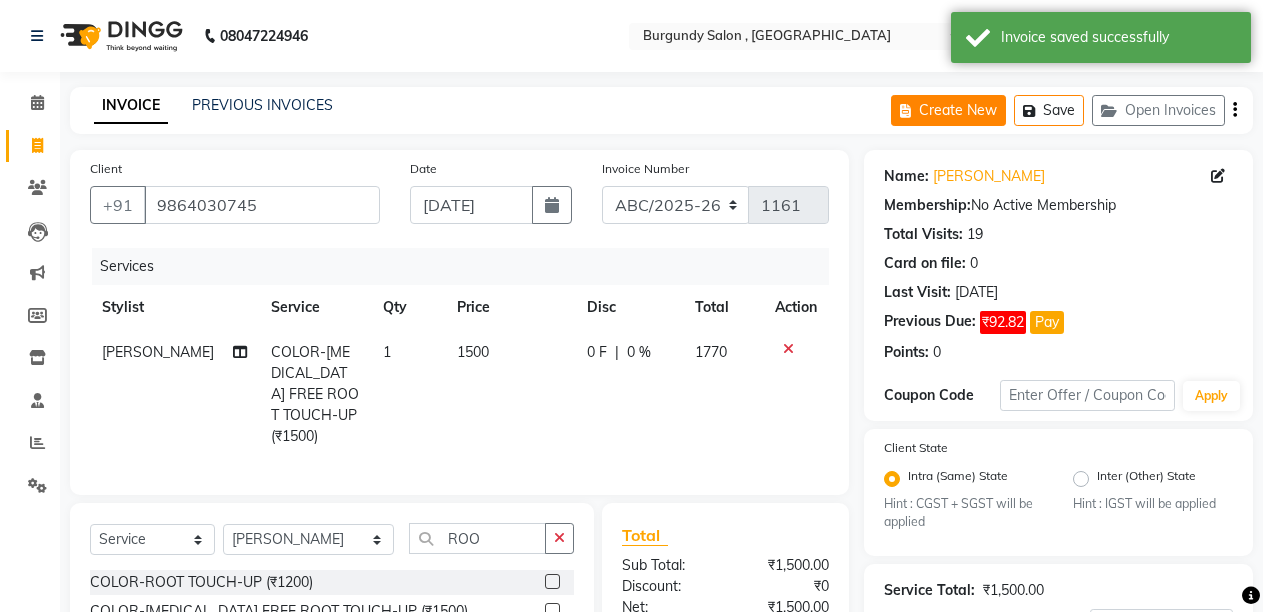 click on "Create New" 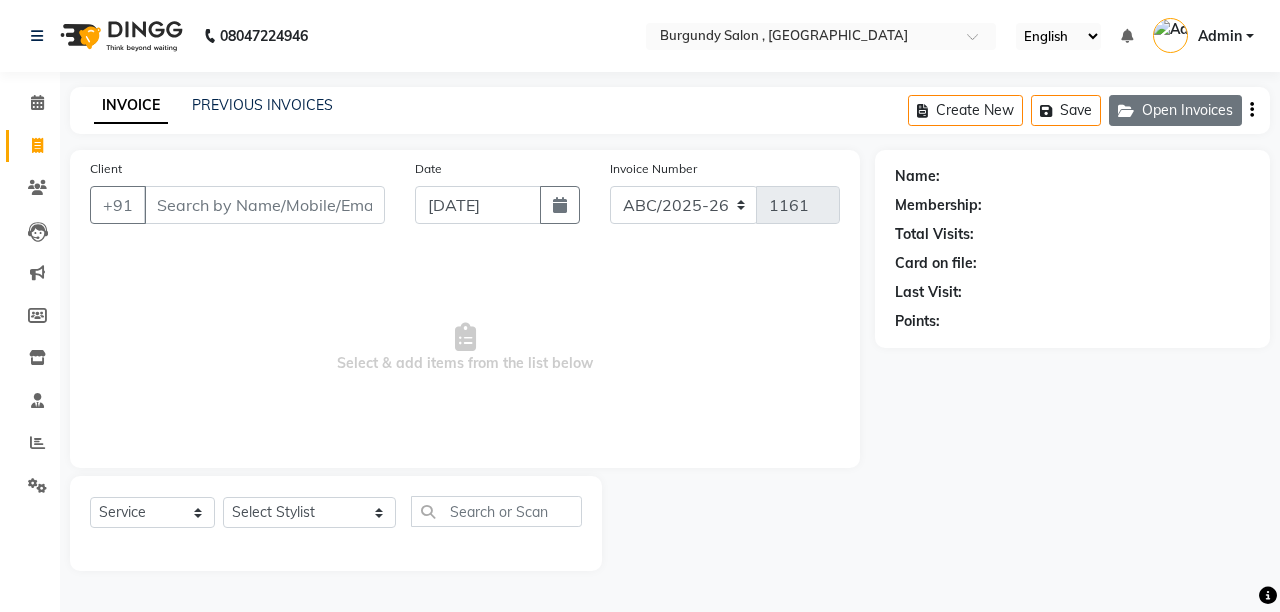click on "Open Invoices" 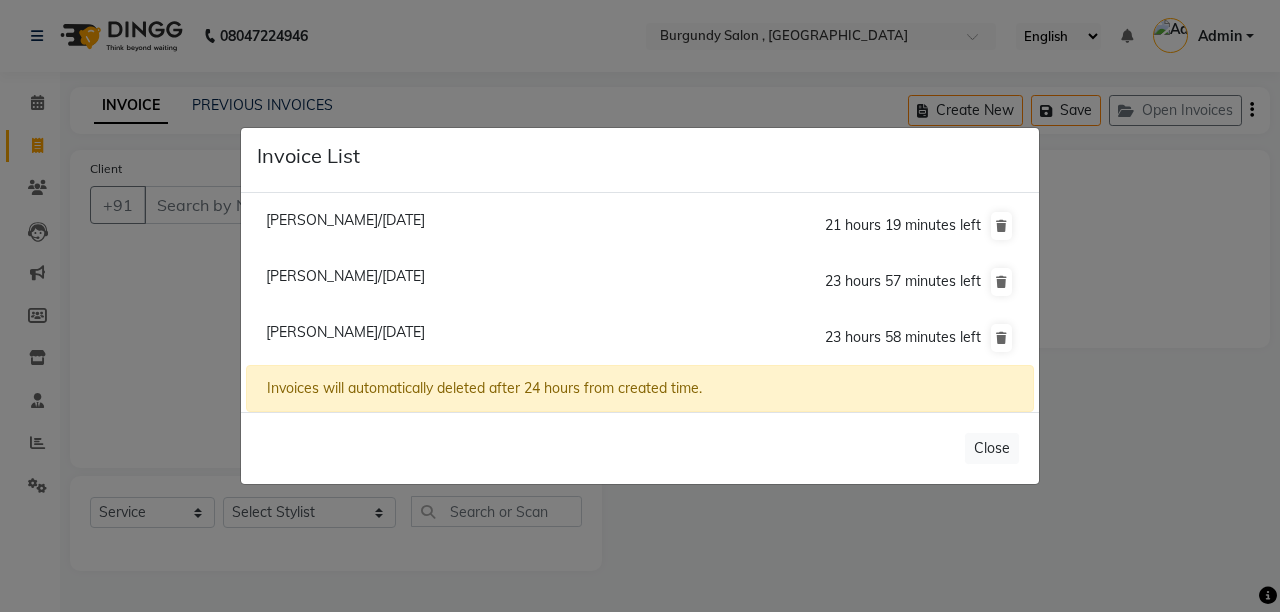 click on "Manisha Agarwal/11 July 2025" 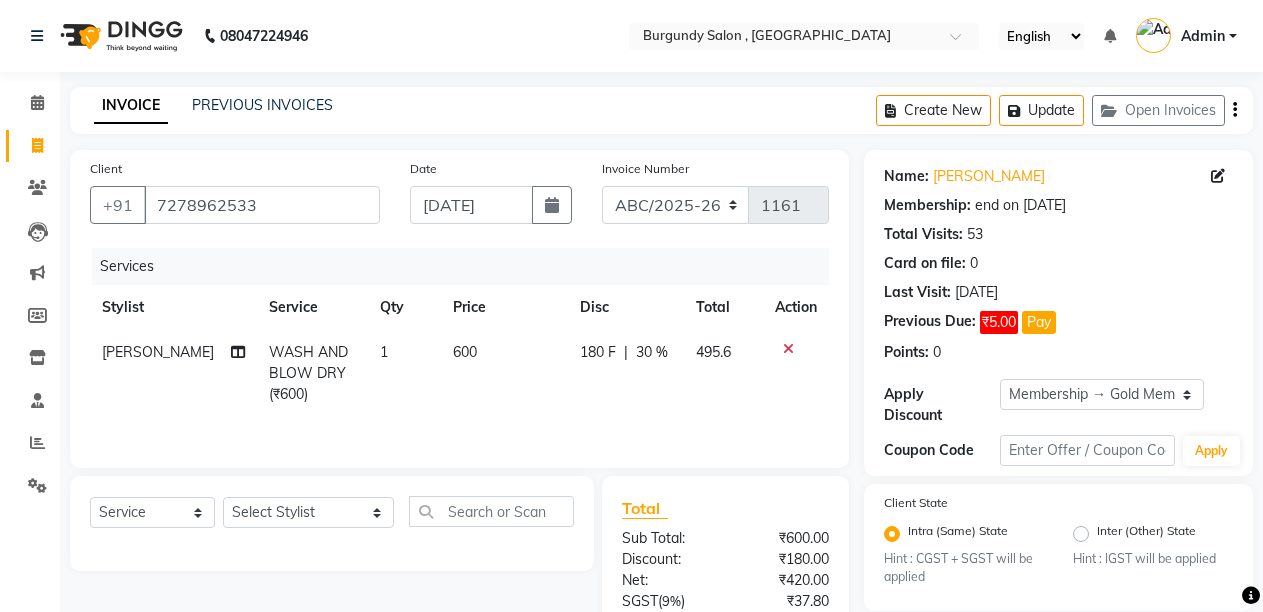 click on "WASH AND BLOW DRY (₹600)" 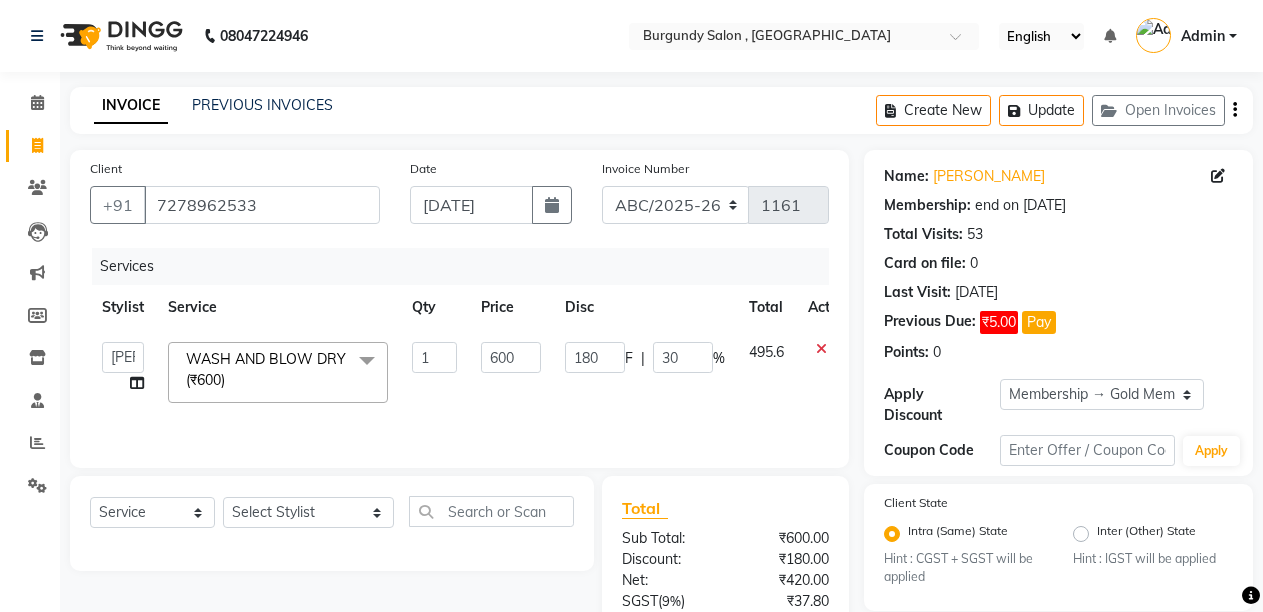 click on "WASH AND BLOW DRY (₹600)" 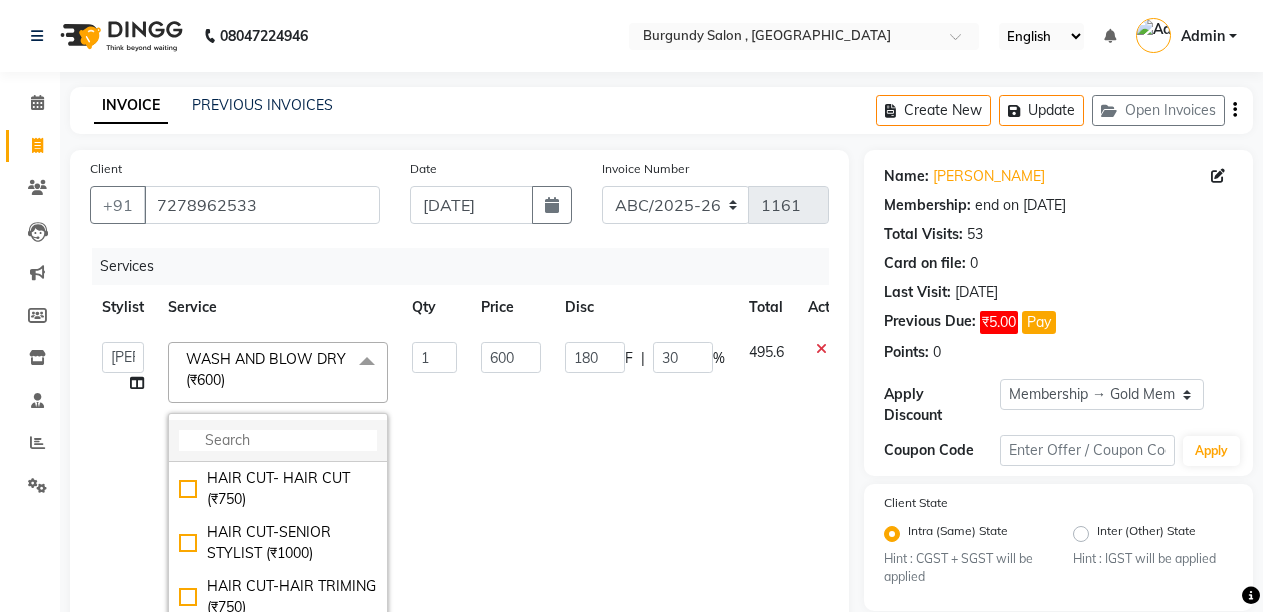 click 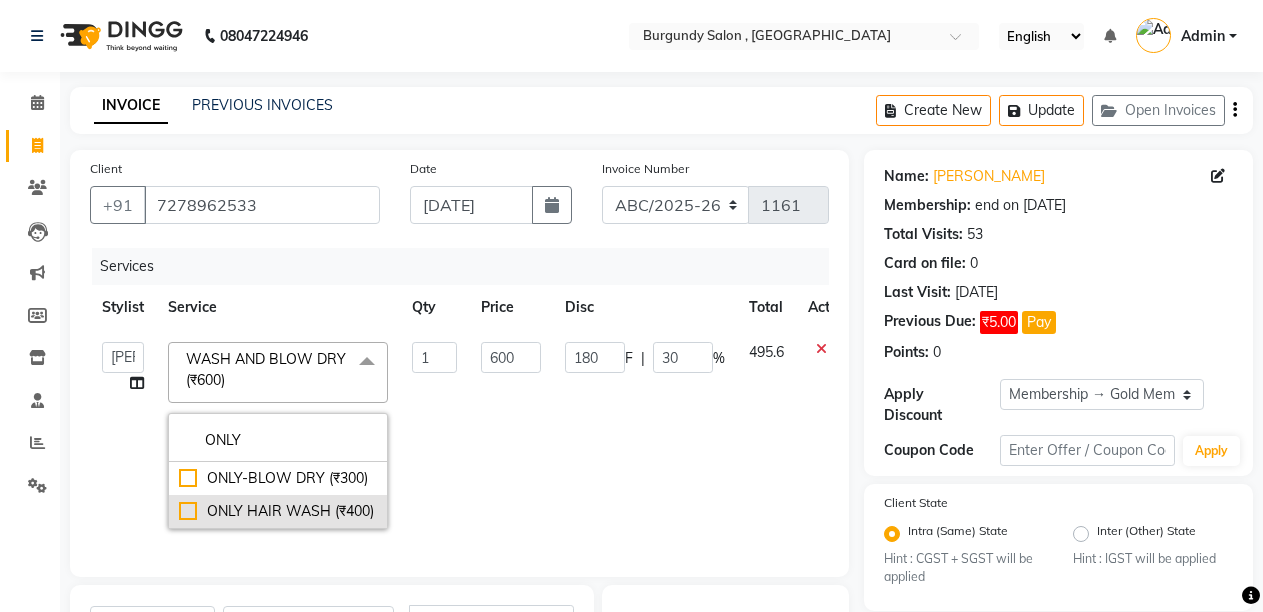 click on "ONLY HAIR WASH (₹400)" 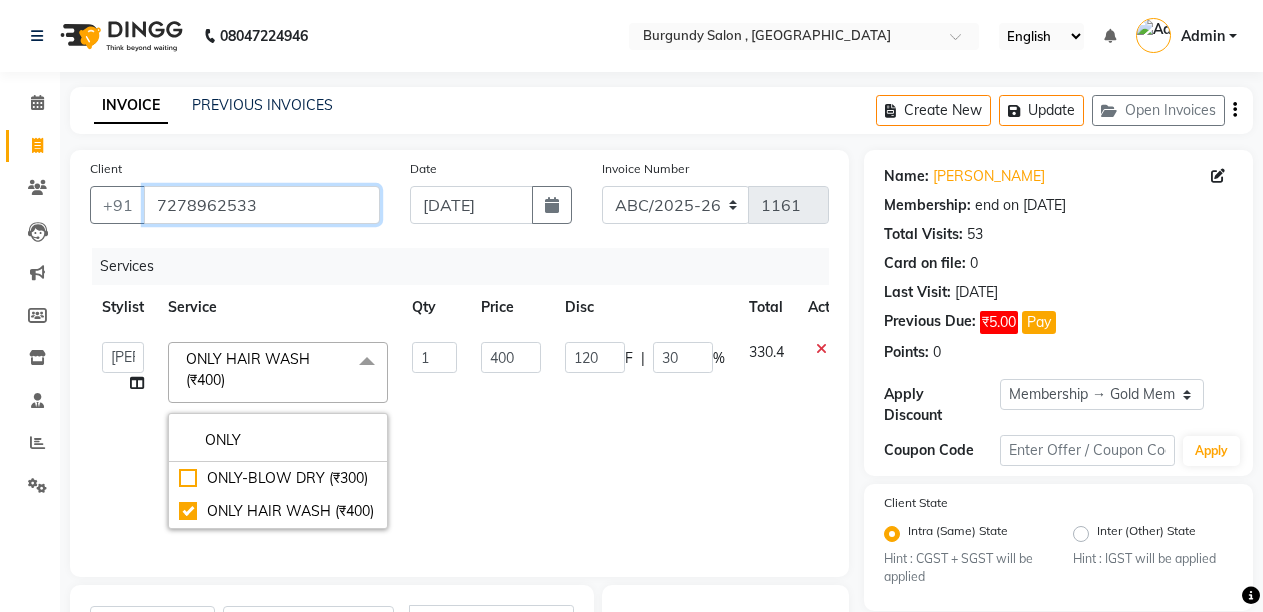click on "7278962533" at bounding box center (262, 205) 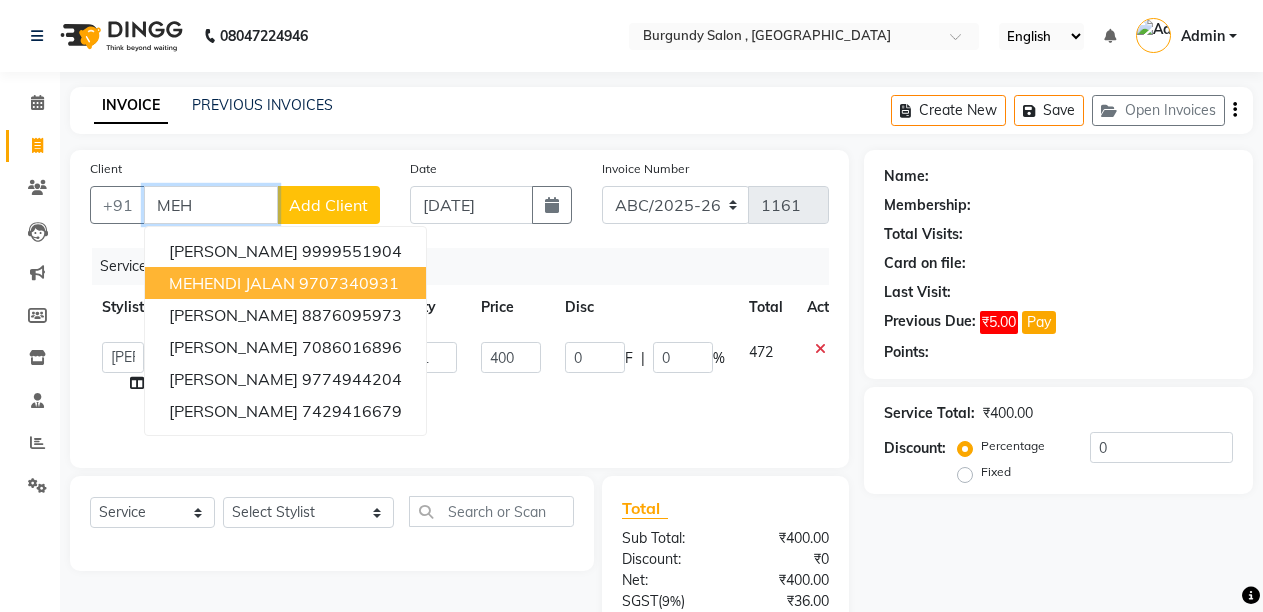 click on "9707340931" at bounding box center (349, 283) 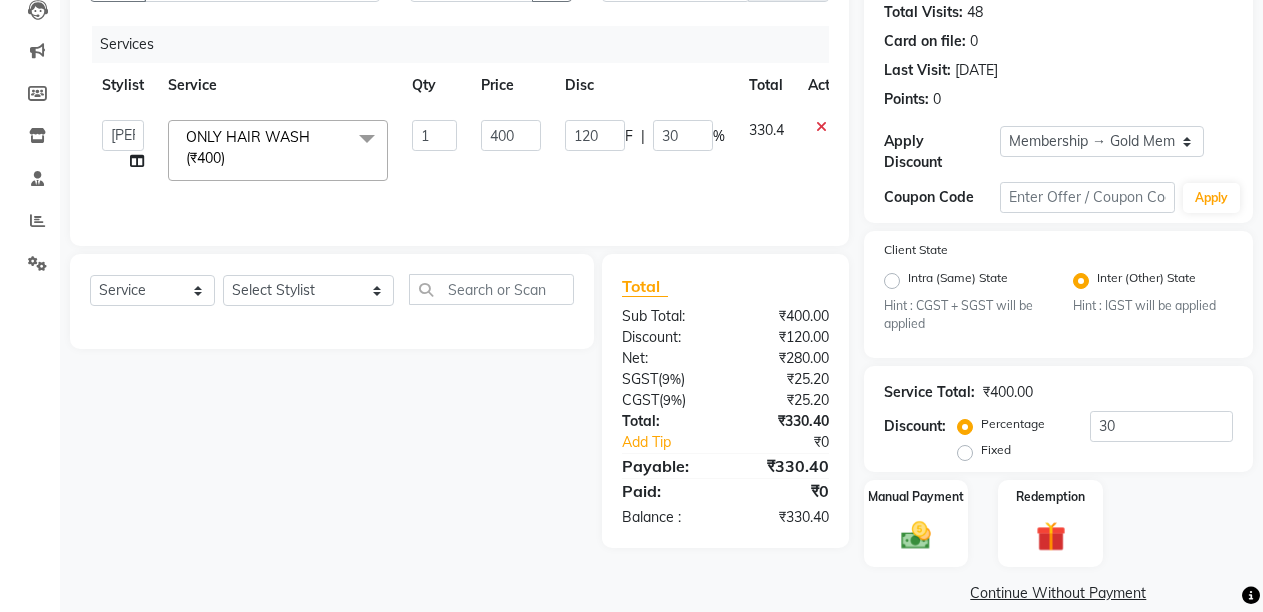scroll, scrollTop: 248, scrollLeft: 0, axis: vertical 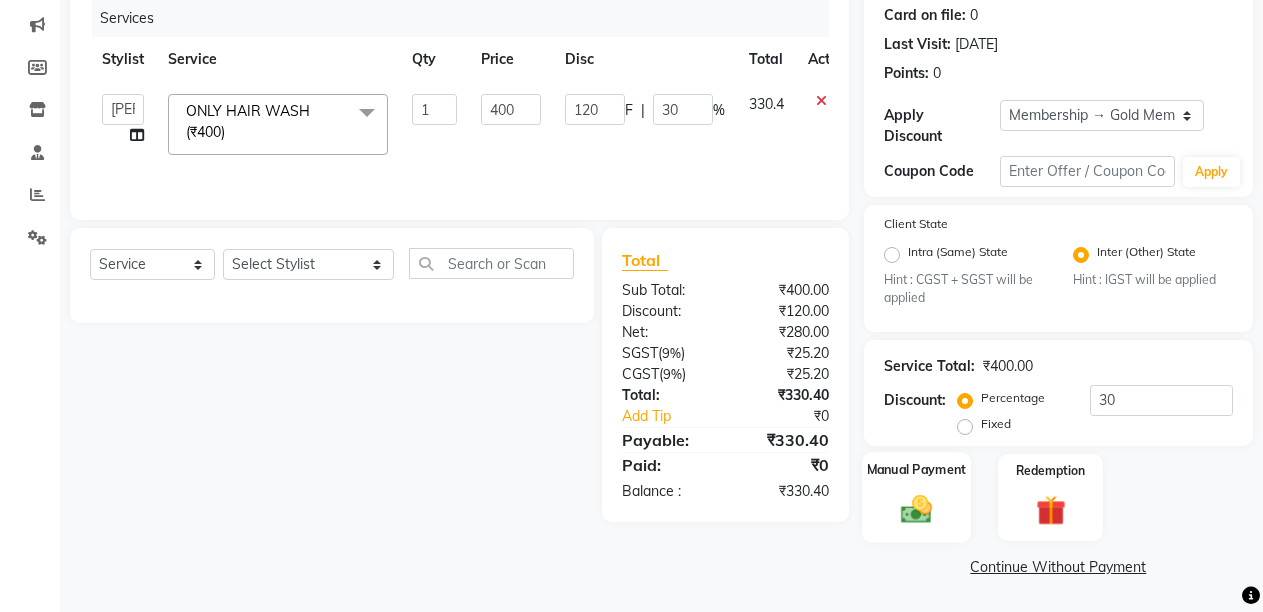 click on "Manual Payment" 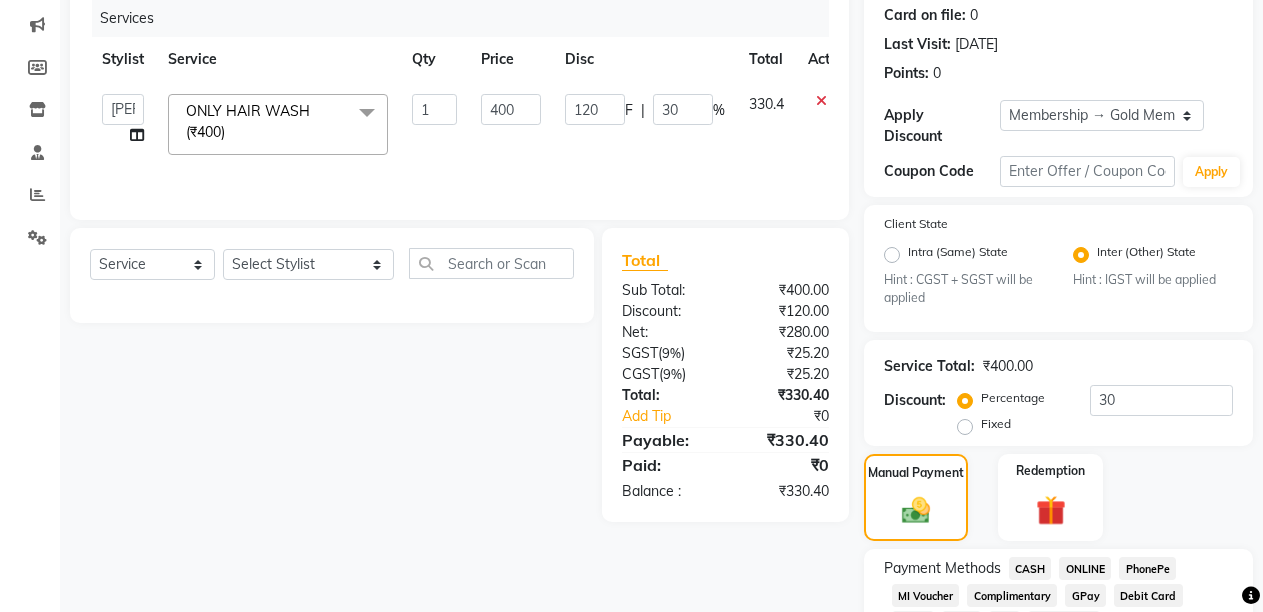 click on "CASH" 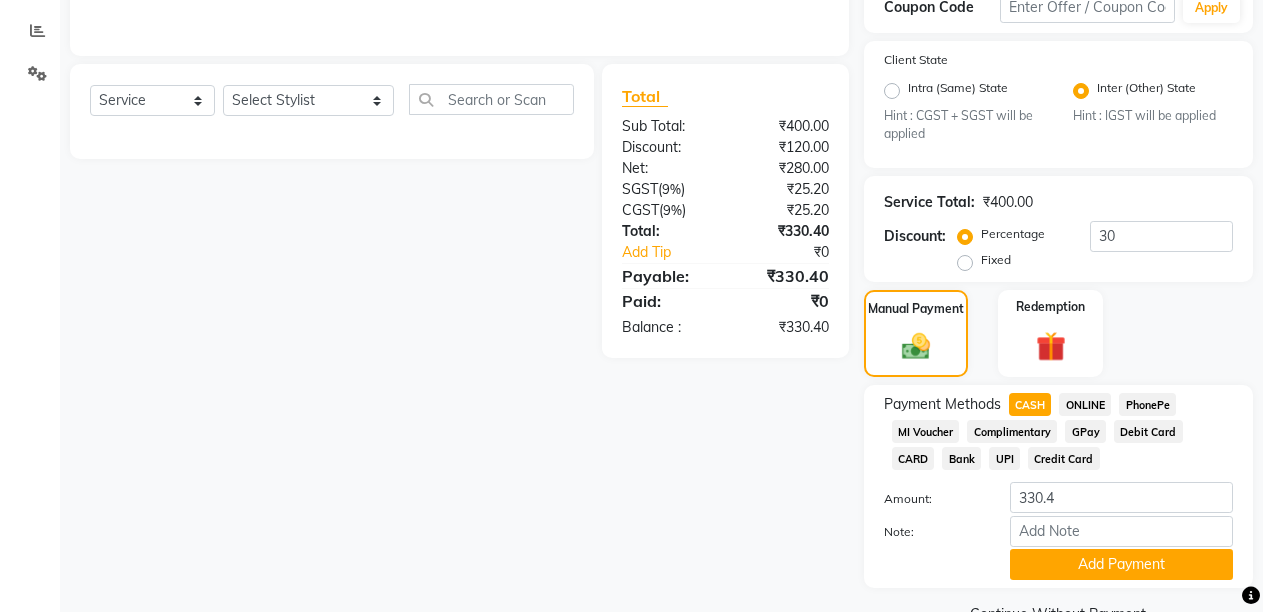 scroll, scrollTop: 459, scrollLeft: 0, axis: vertical 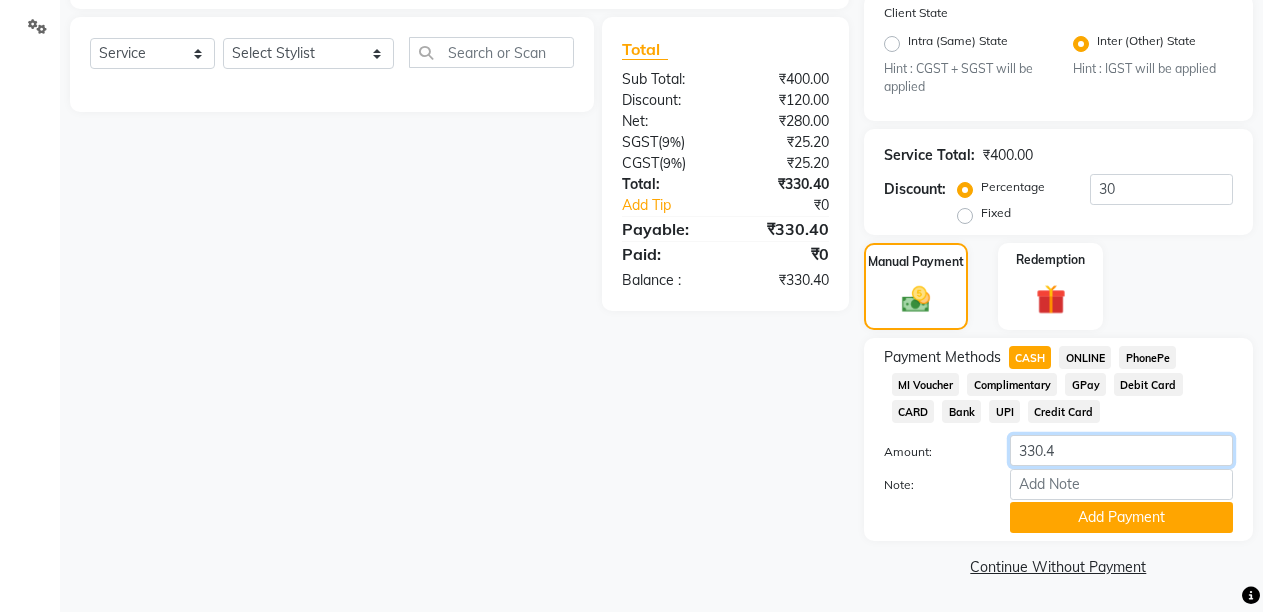 click on "330.4" 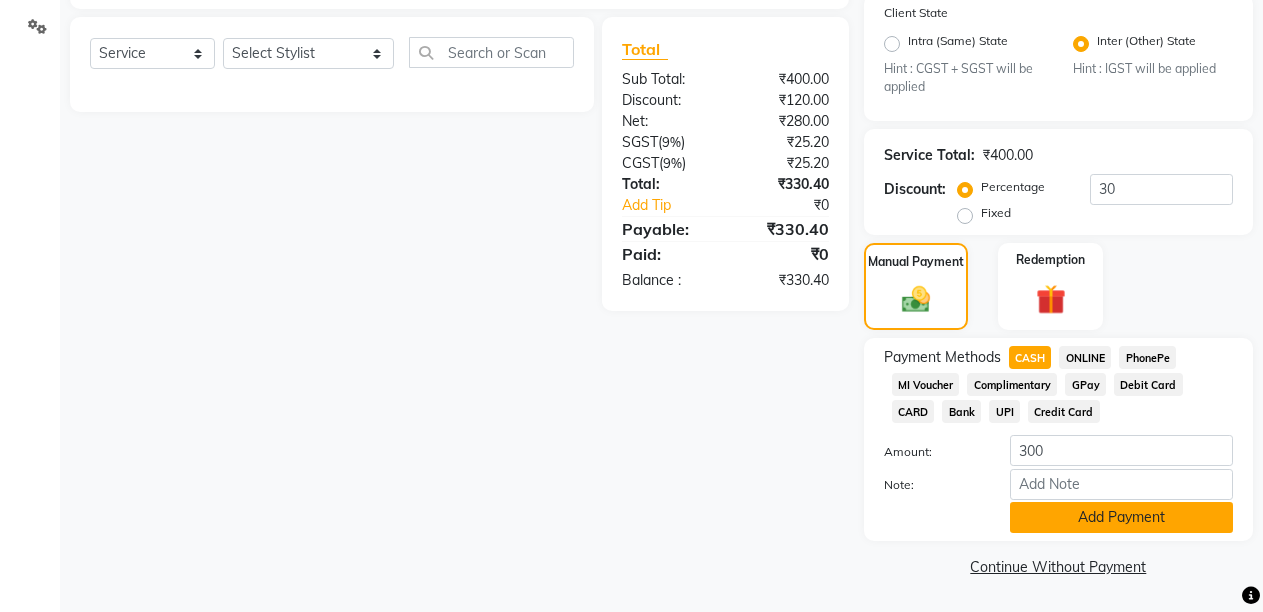 click on "Add Payment" 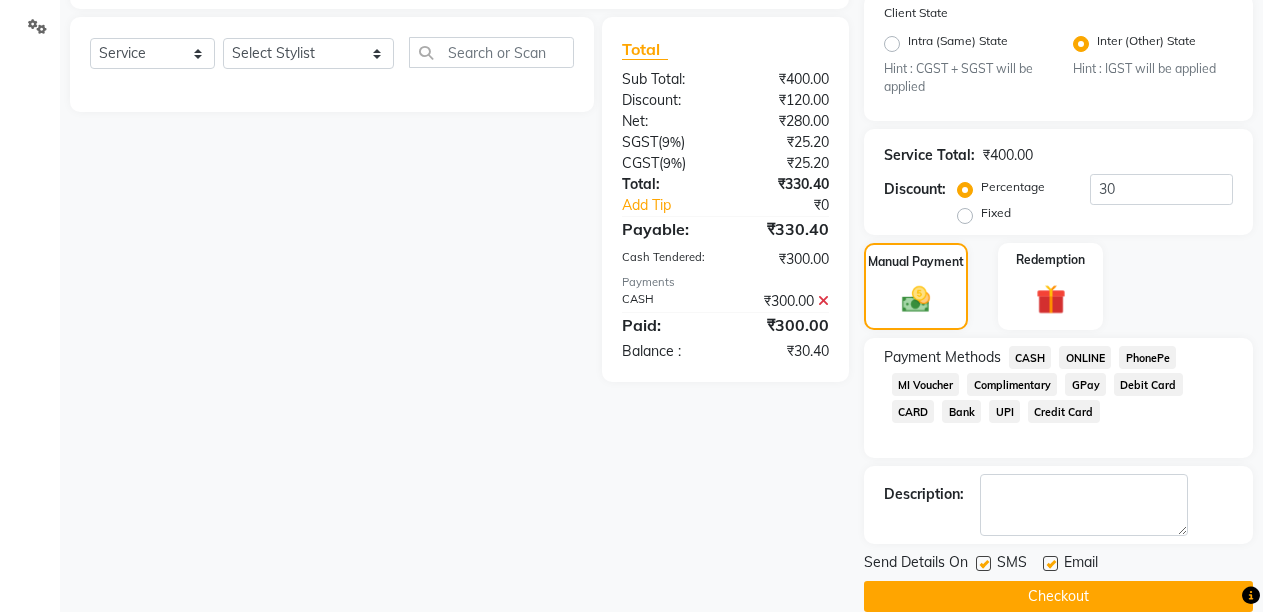 click on "Checkout" 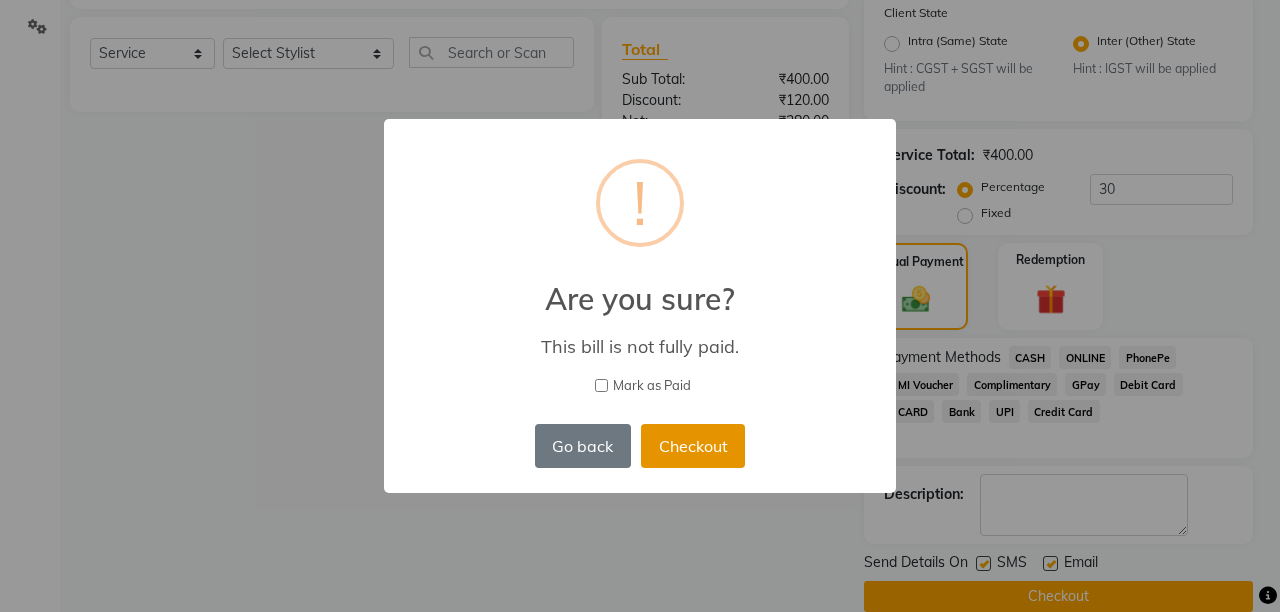 click on "Checkout" at bounding box center (693, 446) 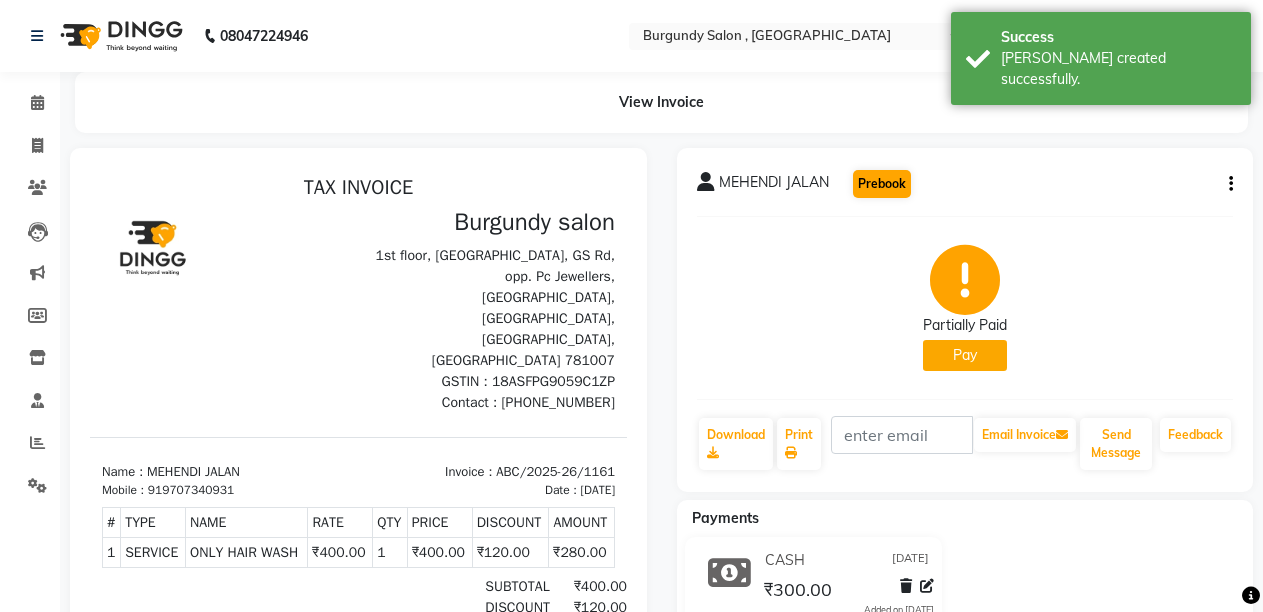scroll, scrollTop: 0, scrollLeft: 0, axis: both 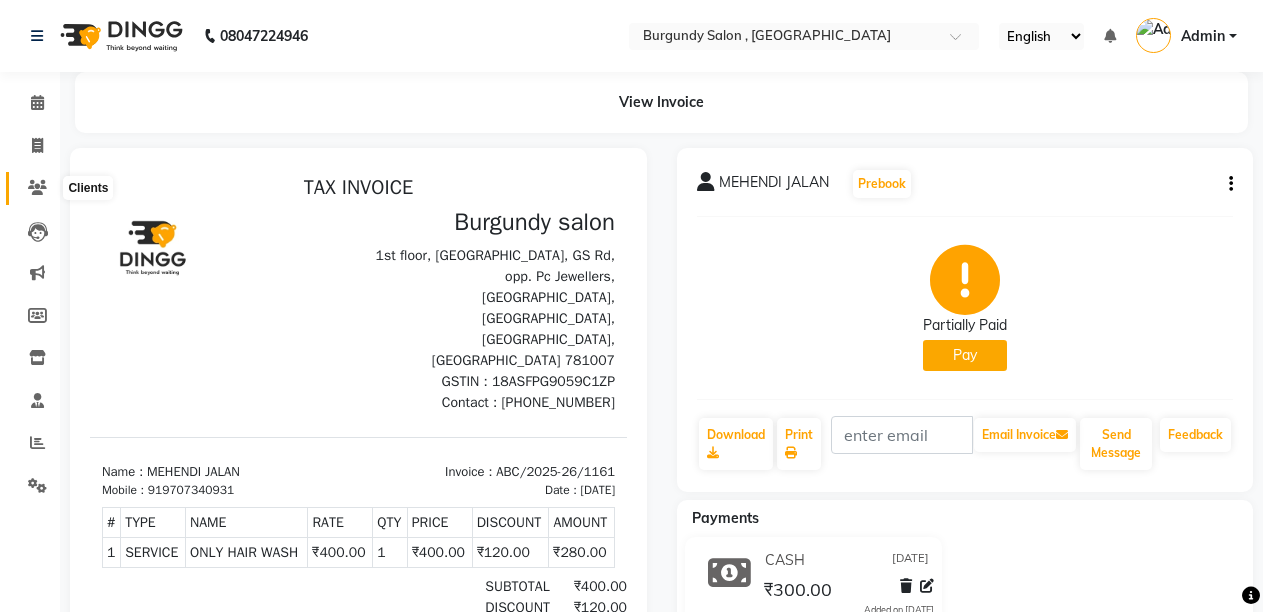 click 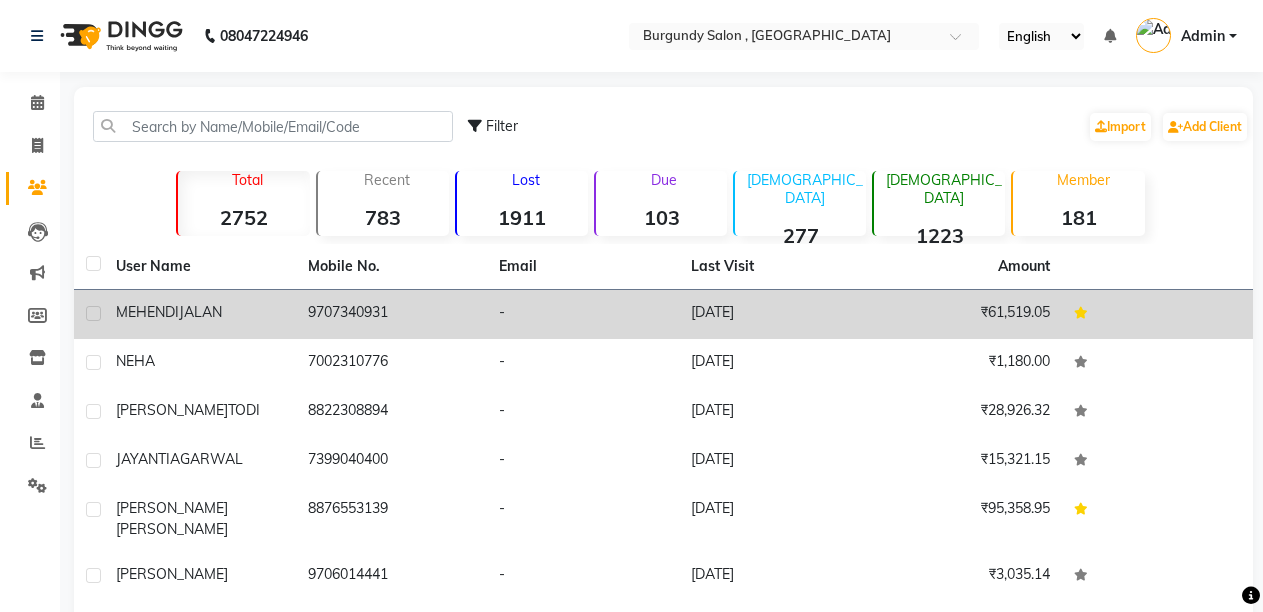 click on "9707340931" 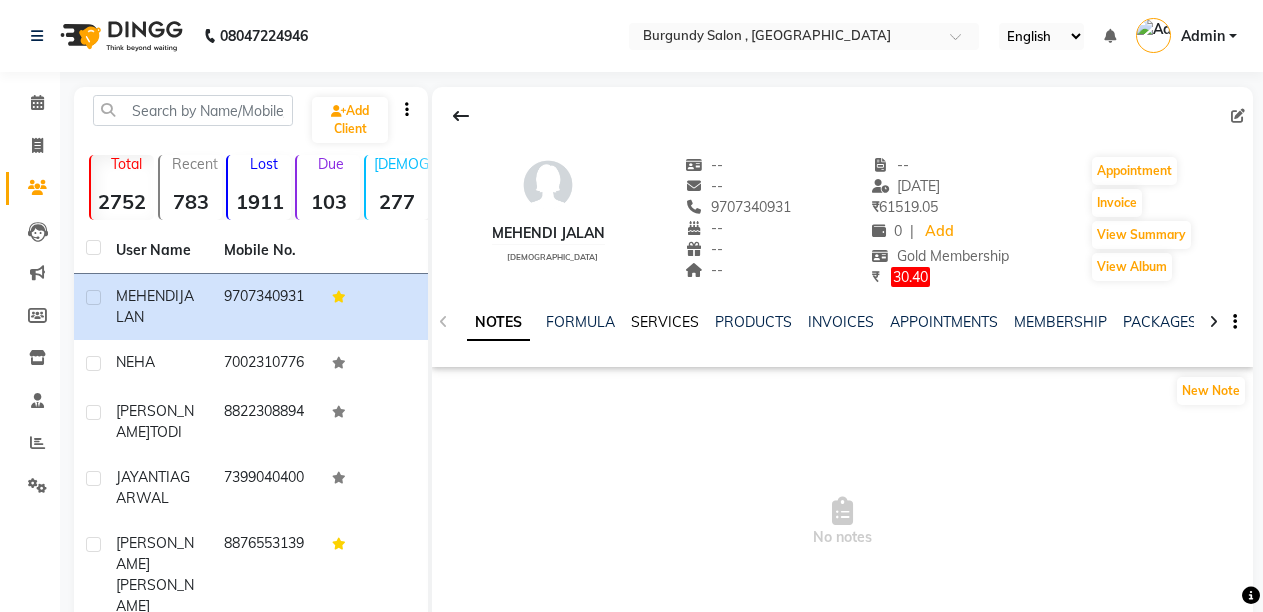 click on "SERVICES" 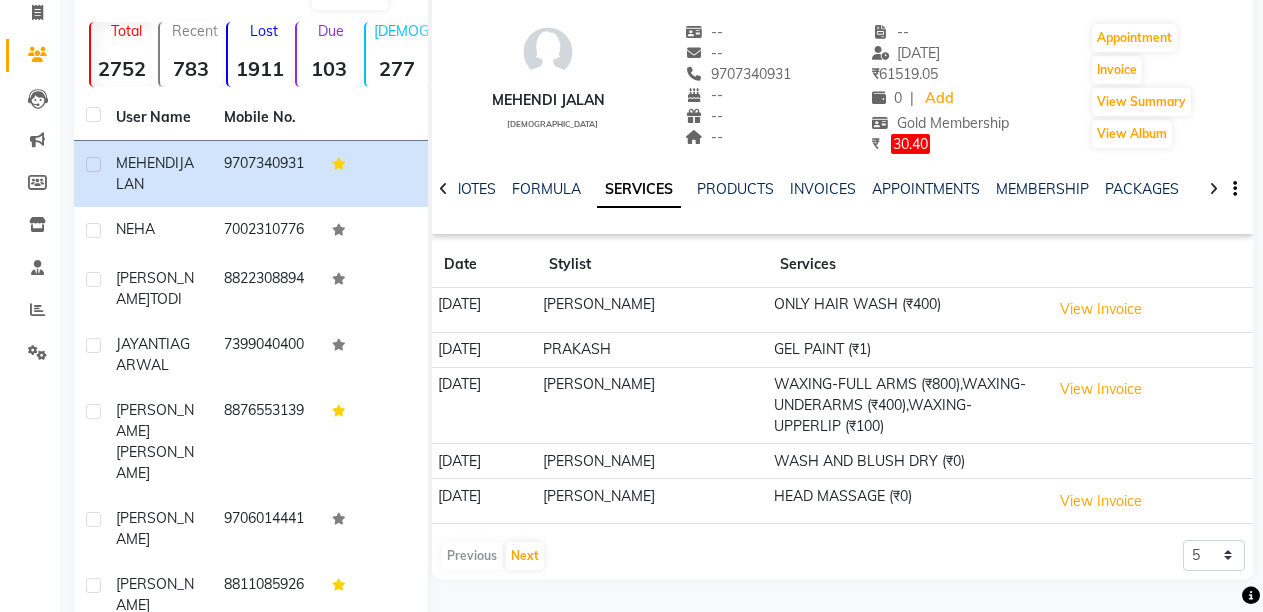 scroll, scrollTop: 138, scrollLeft: 0, axis: vertical 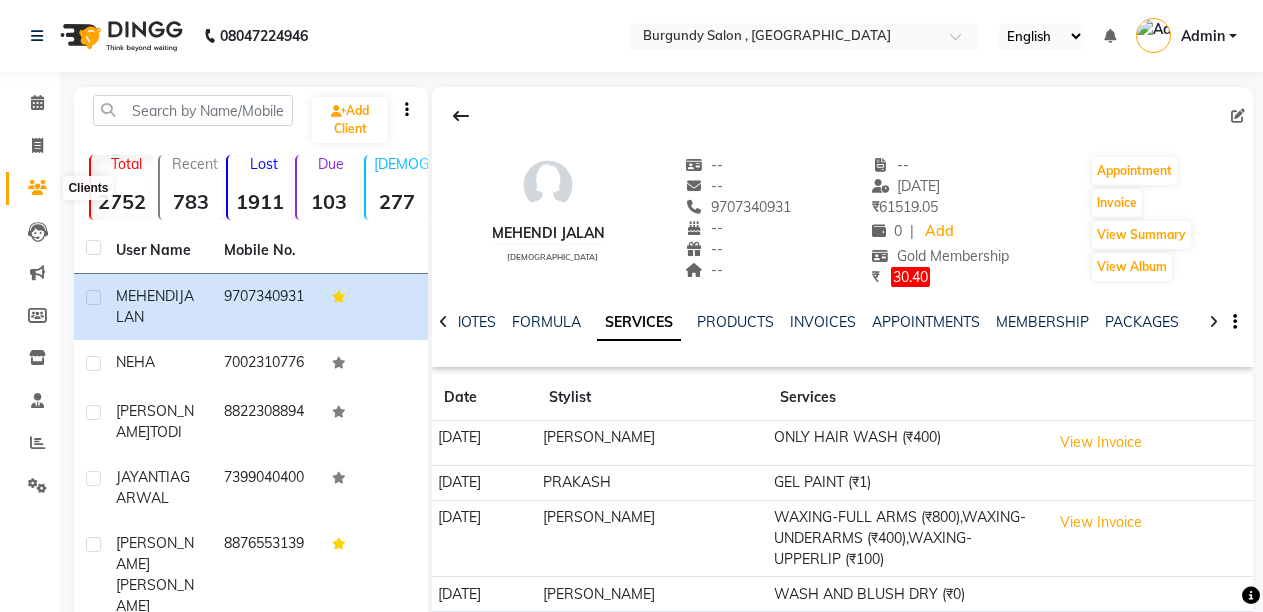click 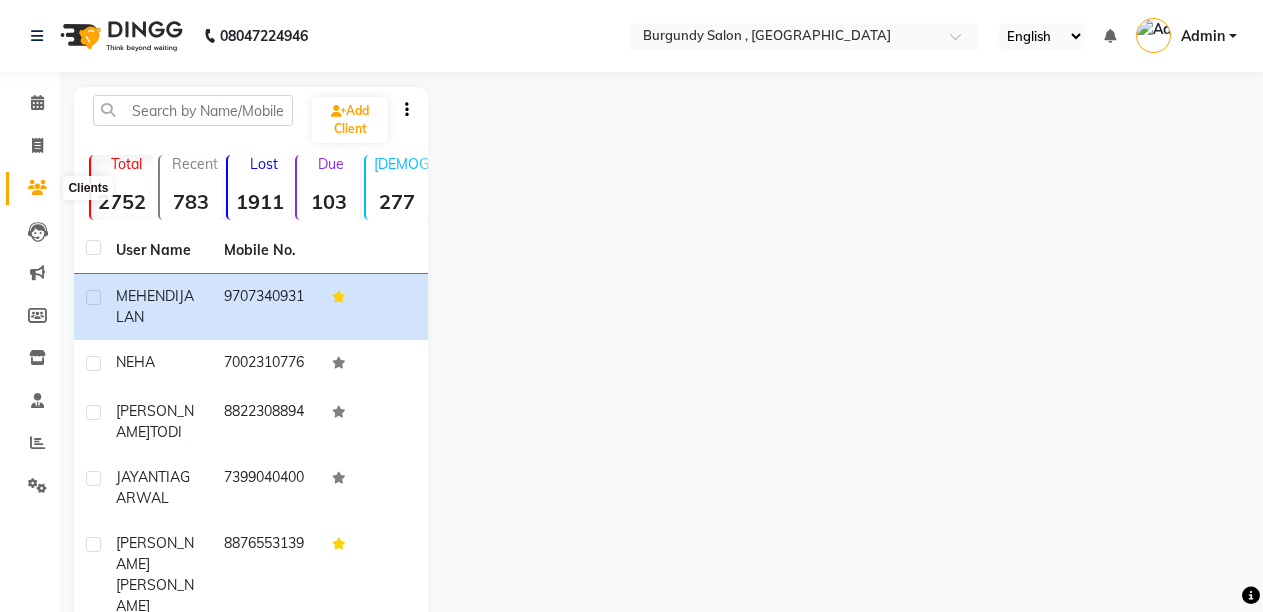 click 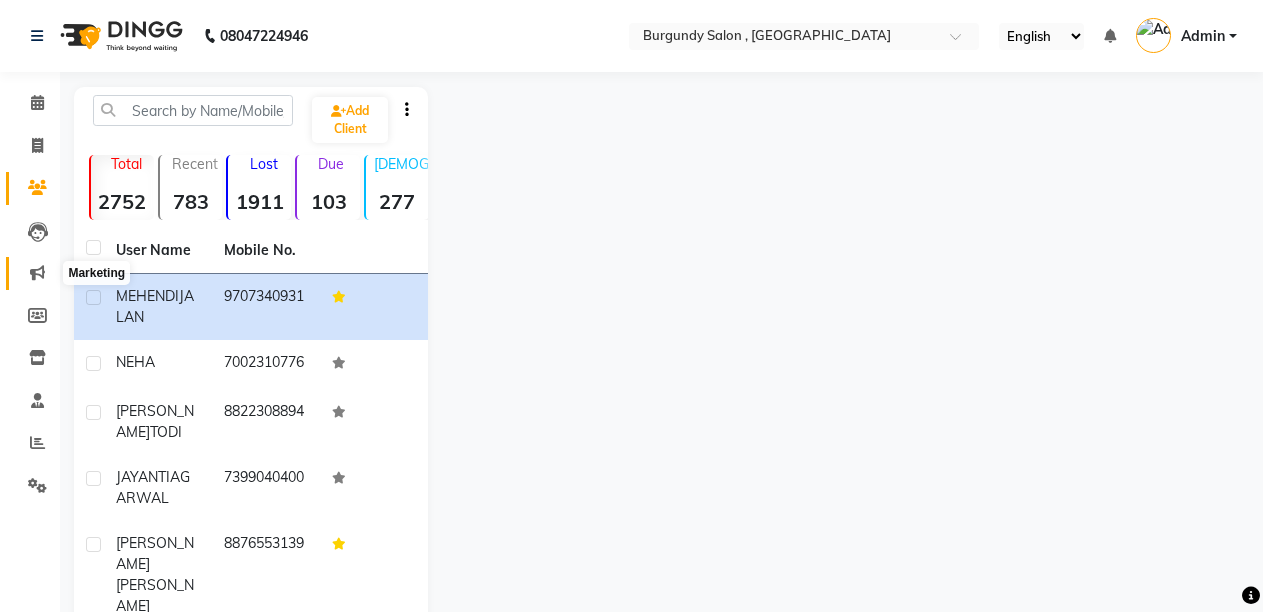 click 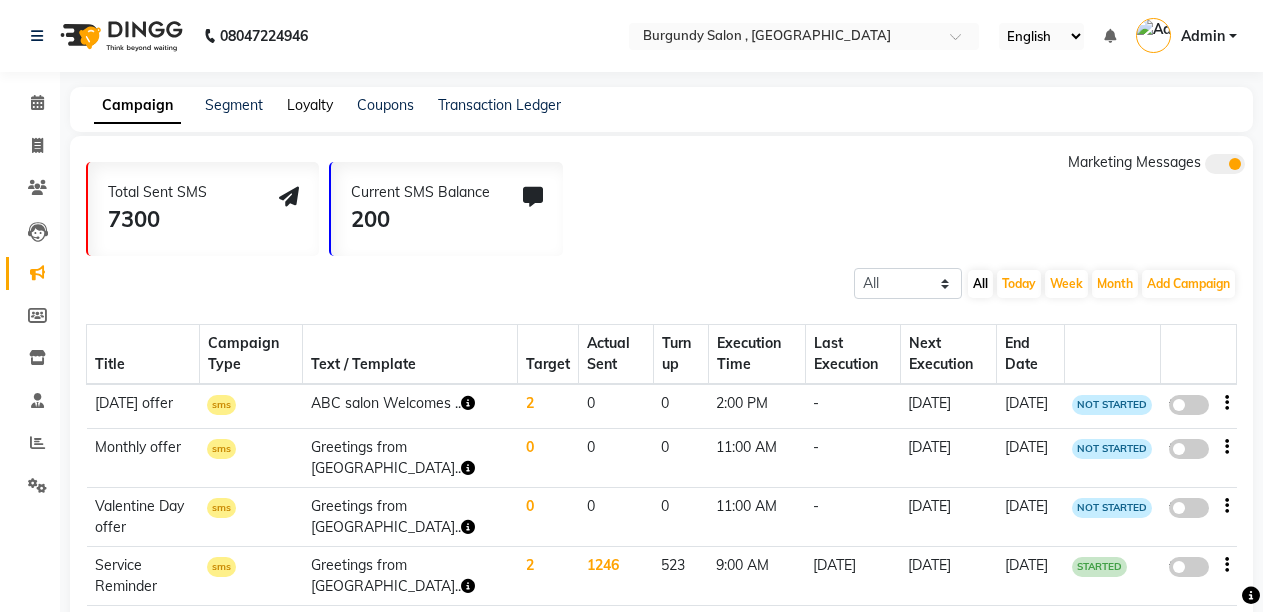 click on "Loyalty" 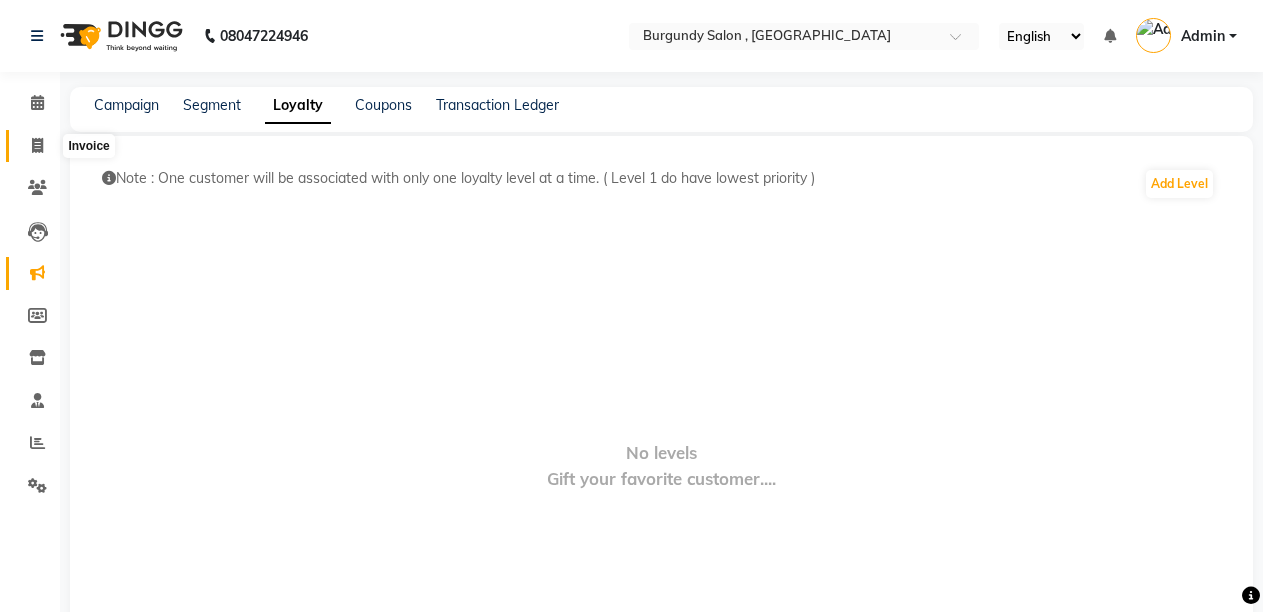 click 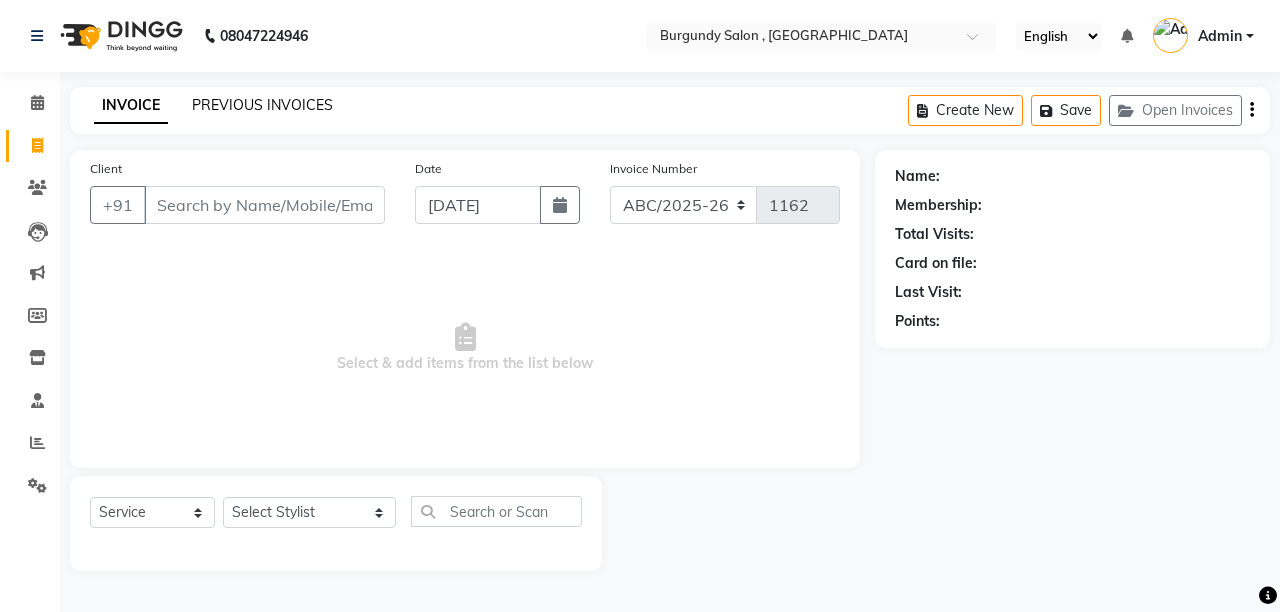 click on "PREVIOUS INVOICES" 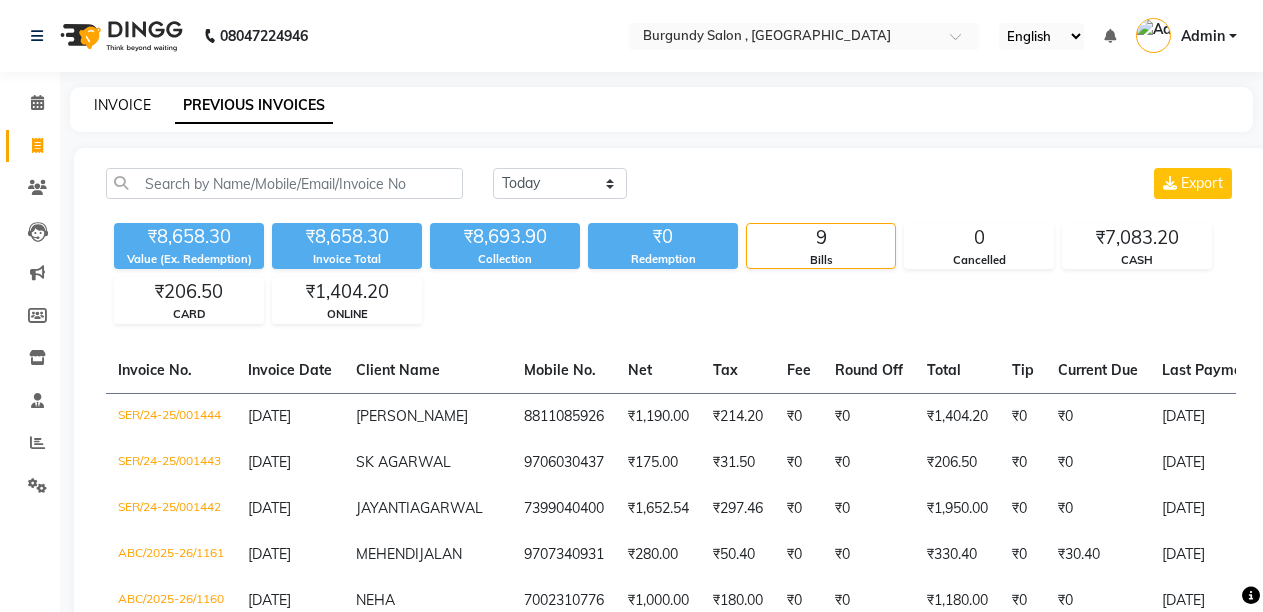 click on "INVOICE" 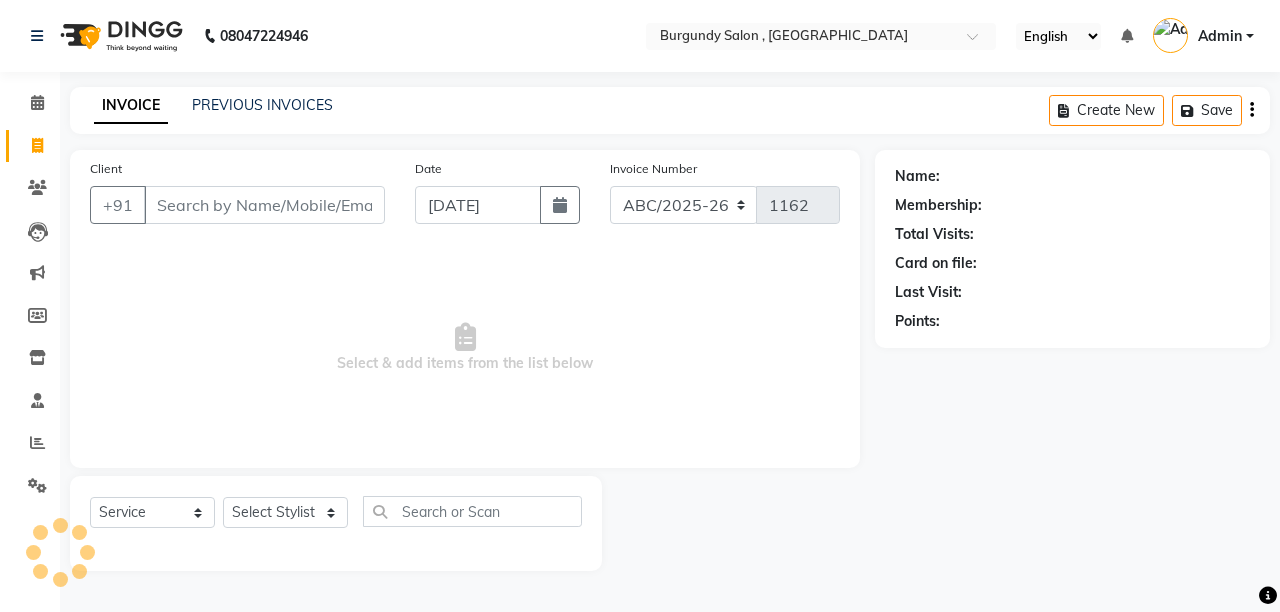 click on "Client" at bounding box center (264, 205) 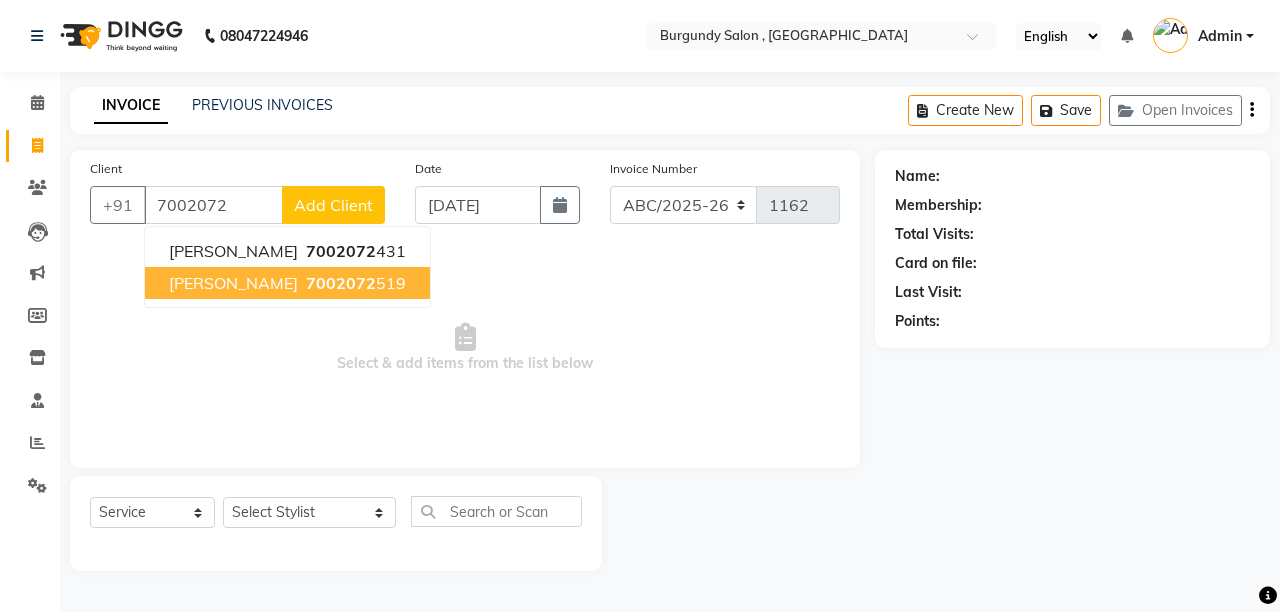 click on "AYUSHI   7002072 519" at bounding box center (287, 283) 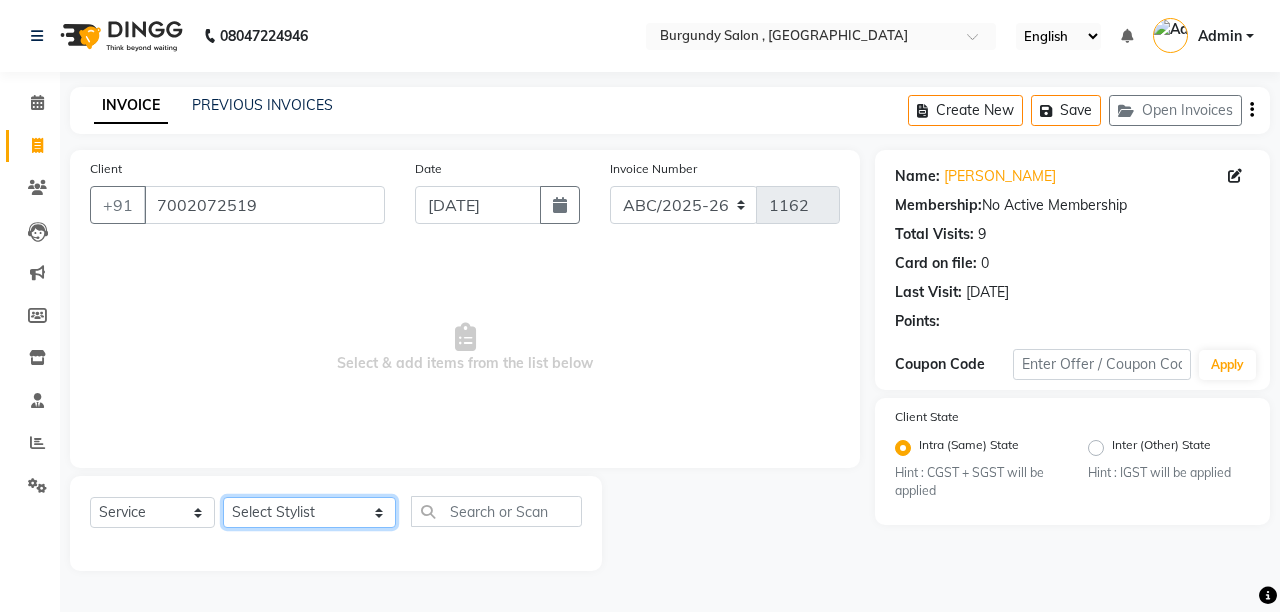 click on "Select Stylist ANIL  ANJANA BARSHA DEEPSHIKHA  DHON DAS DHON / NITUMONI EDWARD EDWARD/ LAXMI JOSHU JUNMONI KASHIF LAXI / ANJANA LAXMI LITTLE MAAM MINTUL MITALI NEETU RANA NITUMONI NITUMONI/POJA/ LAXMI NITUMONI / SAGARIKA NITUMONI/ SAGRIKA PRAKASH PUJAA Rubi RUBI / LAXMI SAGARIKA  SAGARIKA / RUBI SAHIL SAHIL / DHON SAHIL / EDWARD SAHIL/ JOSHU SAHIL/JOSHU/PRAKASH/ RUBI SAHIL/NITUMONI/ MITALI SAHIL/ RUBI SHABIR SHADHAB SIMA KALITA SONALI DEKA SOPEM staff 1 staff 1 TANU" 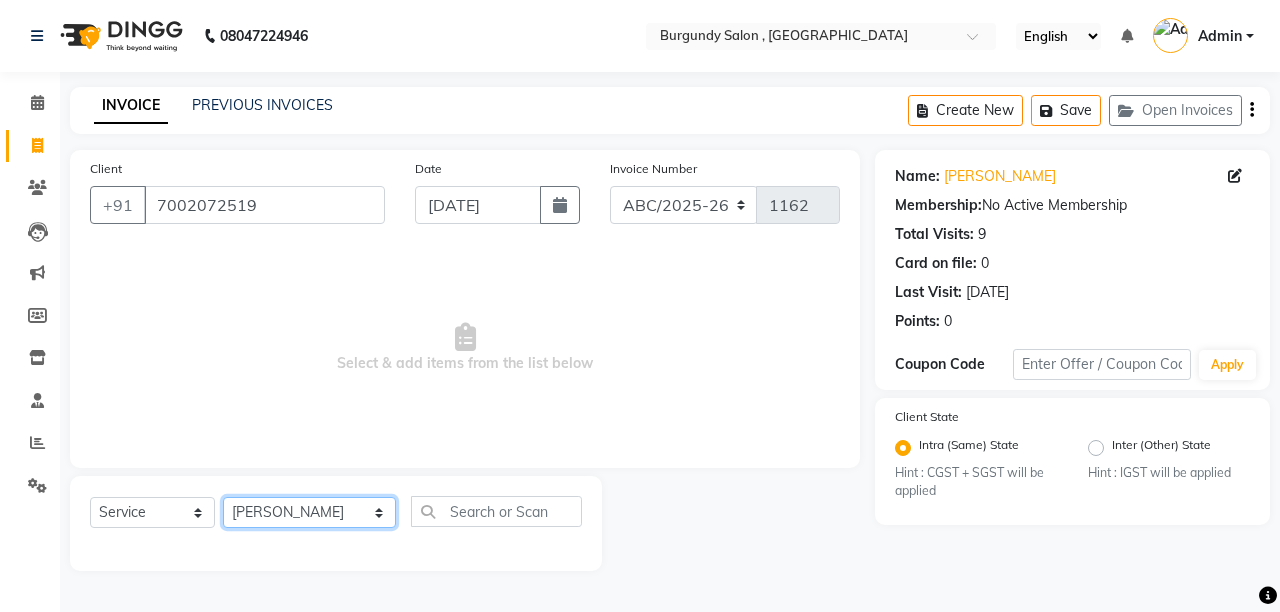 click on "Select Stylist ANIL  ANJANA BARSHA DEEPSHIKHA  DHON DAS DHON / NITUMONI EDWARD EDWARD/ LAXMI JOSHU JUNMONI KASHIF LAXI / ANJANA LAXMI LITTLE MAAM MINTUL MITALI NEETU RANA NITUMONI NITUMONI/POJA/ LAXMI NITUMONI / SAGARIKA NITUMONI/ SAGRIKA PRAKASH PUJAA Rubi RUBI / LAXMI SAGARIKA  SAGARIKA / RUBI SAHIL SAHIL / DHON SAHIL / EDWARD SAHIL/ JOSHU SAHIL/JOSHU/PRAKASH/ RUBI SAHIL/NITUMONI/ MITALI SAHIL/ RUBI SHABIR SHADHAB SIMA KALITA SONALI DEKA SOPEM staff 1 staff 1 TANU" 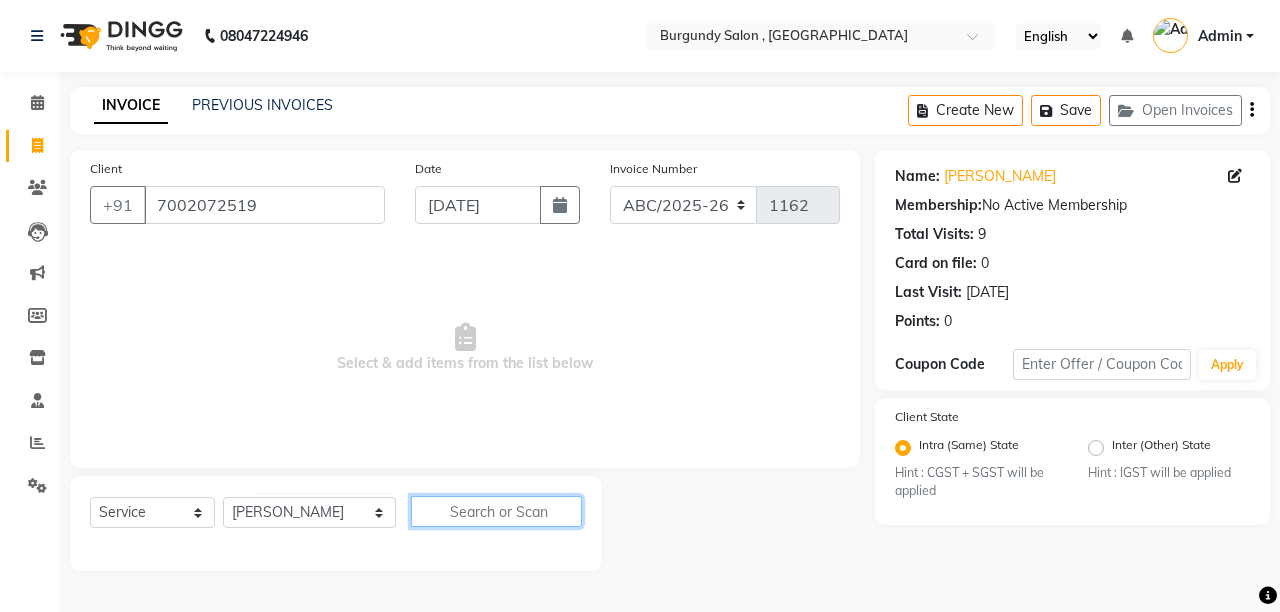 click 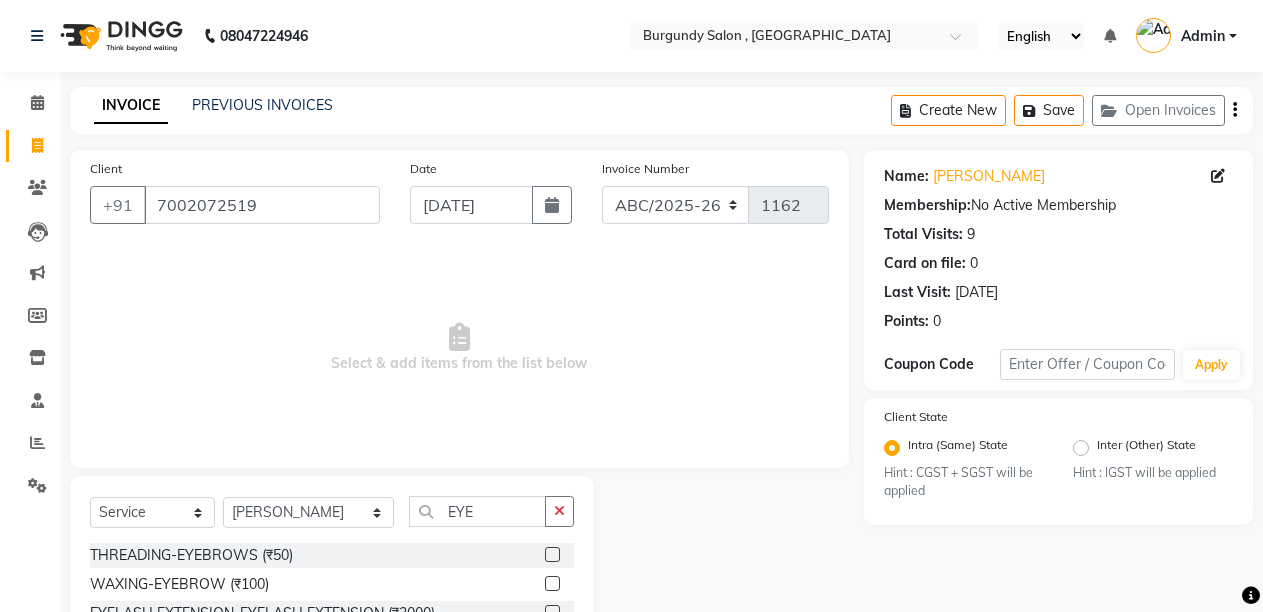 click 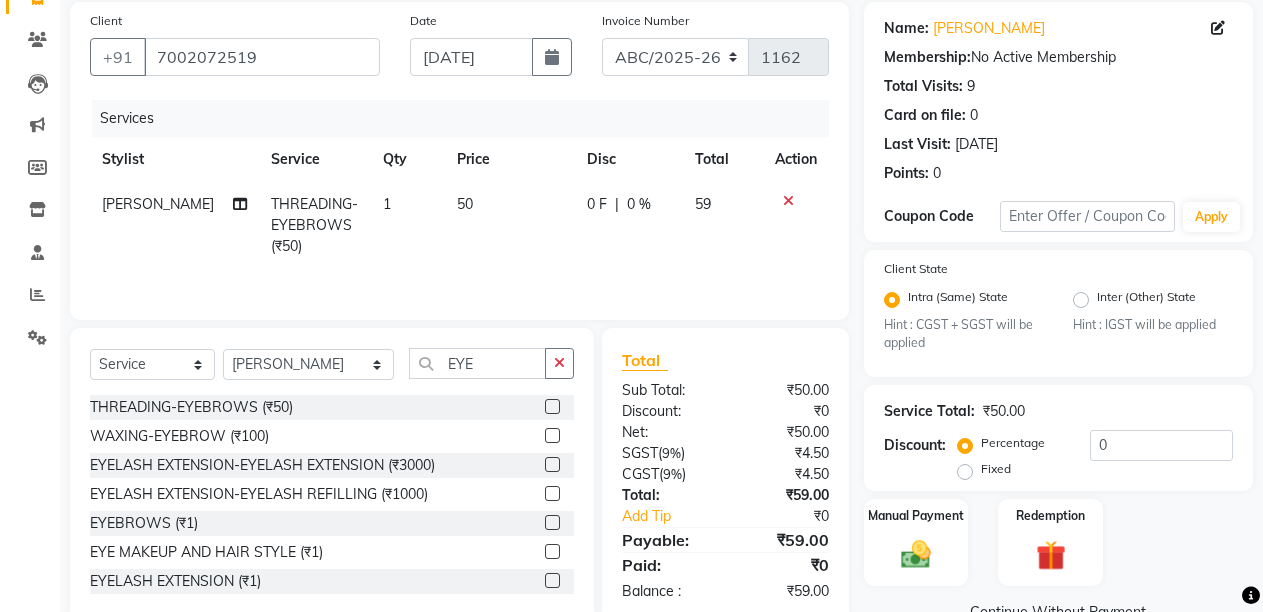 scroll, scrollTop: 193, scrollLeft: 0, axis: vertical 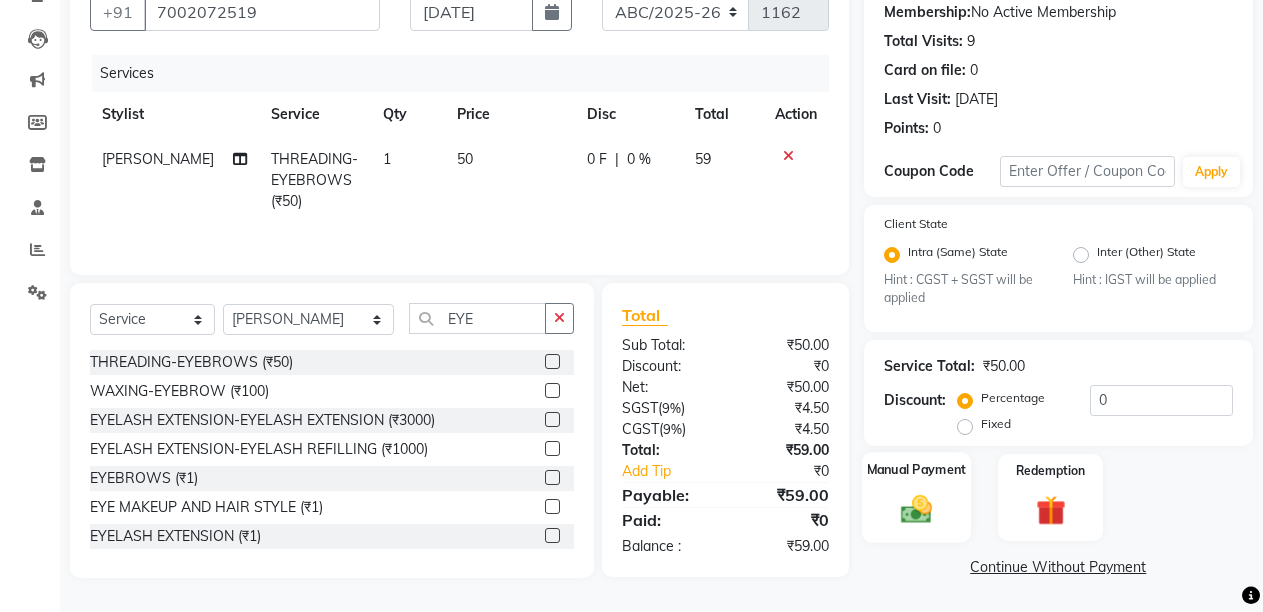 click on "Manual Payment" 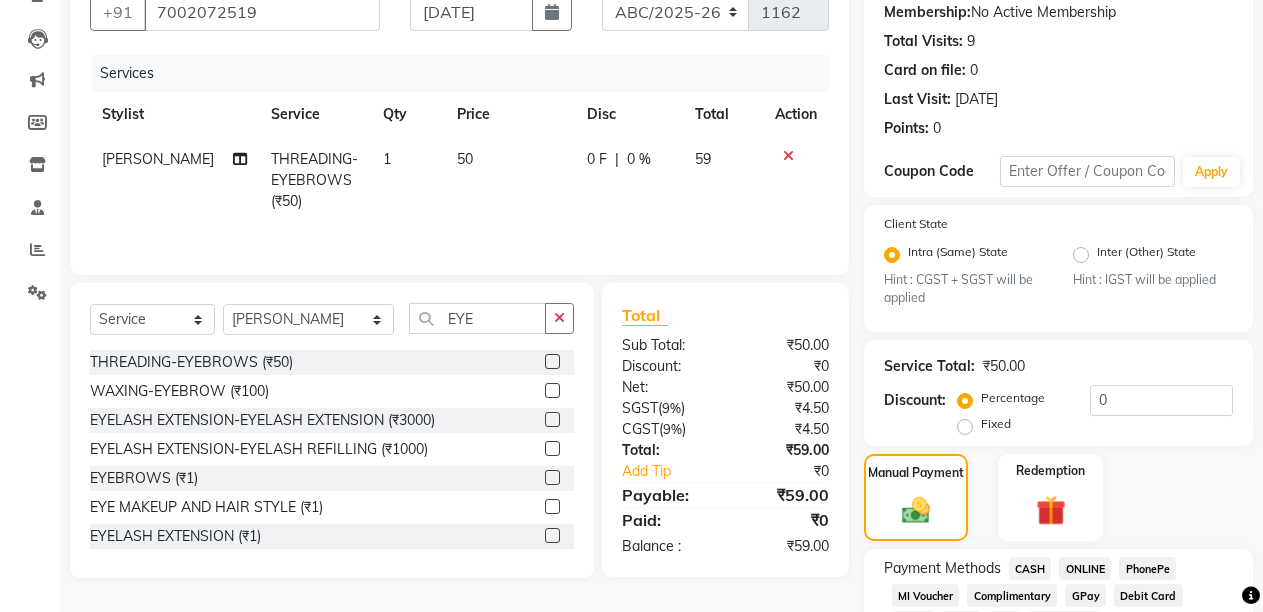 click on "ONLINE" 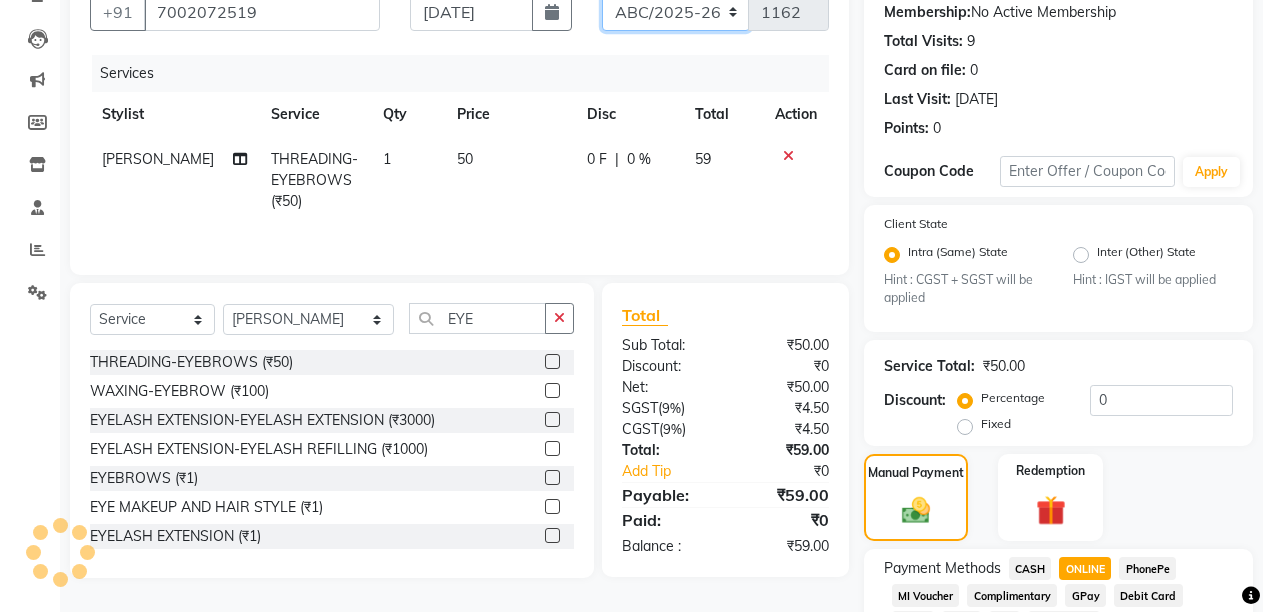 click on "ABC/2025-26 SER/24-25 V/2025-26" 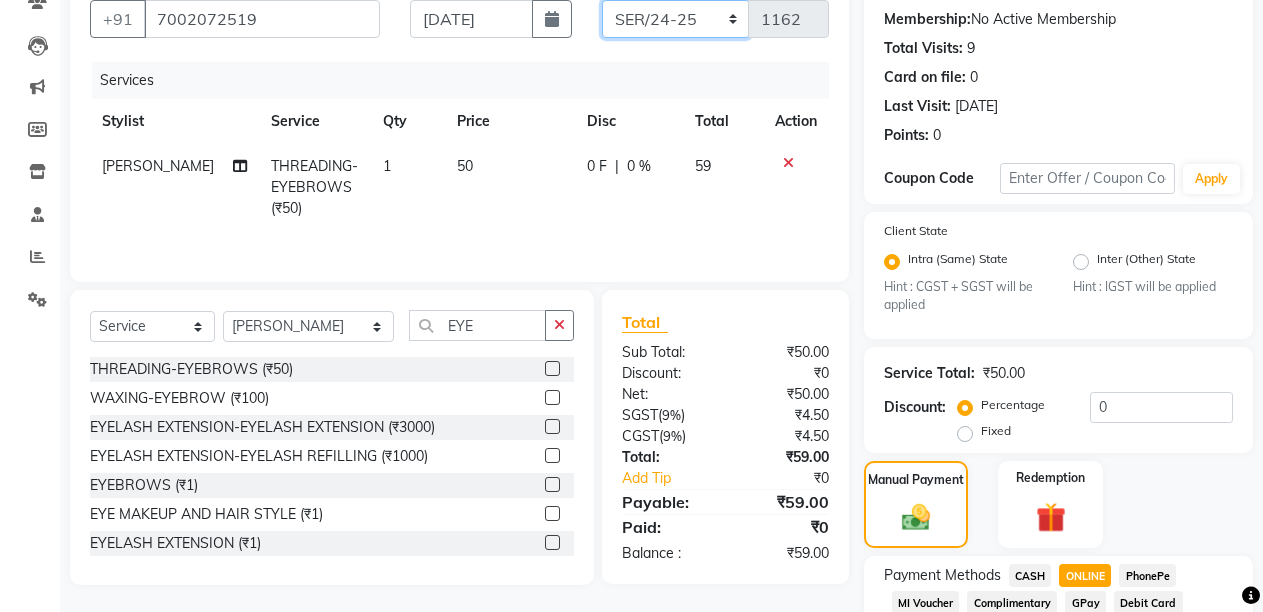 click on "ABC/2025-26 SER/24-25 V/2025-26" 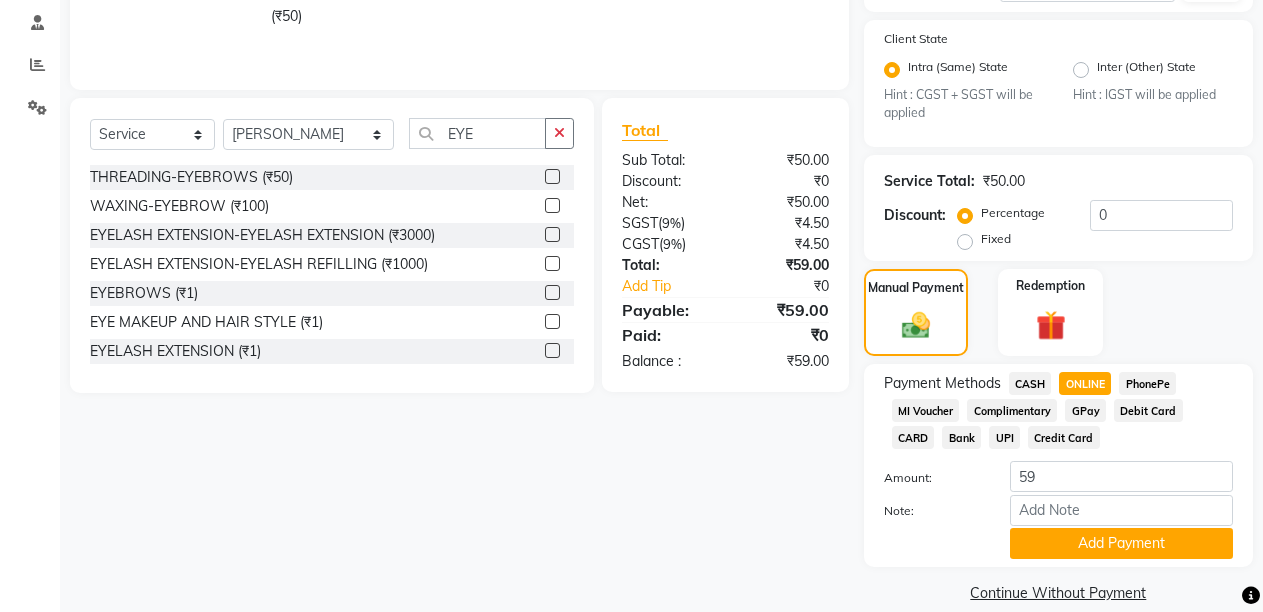 scroll, scrollTop: 404, scrollLeft: 0, axis: vertical 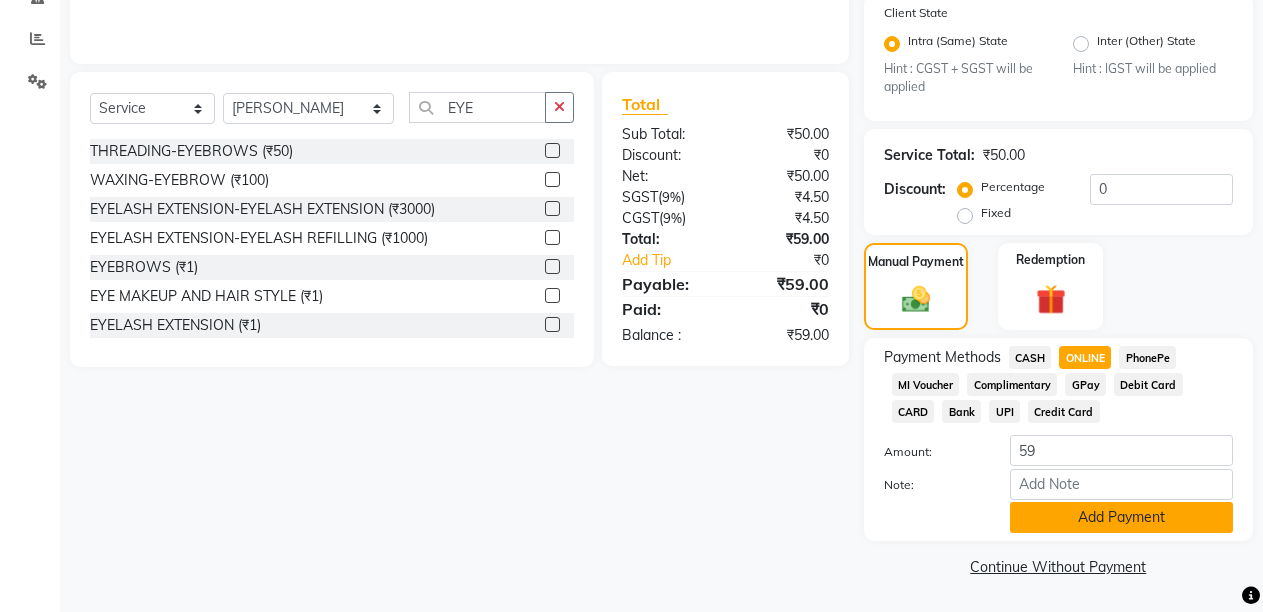 click on "Add Payment" 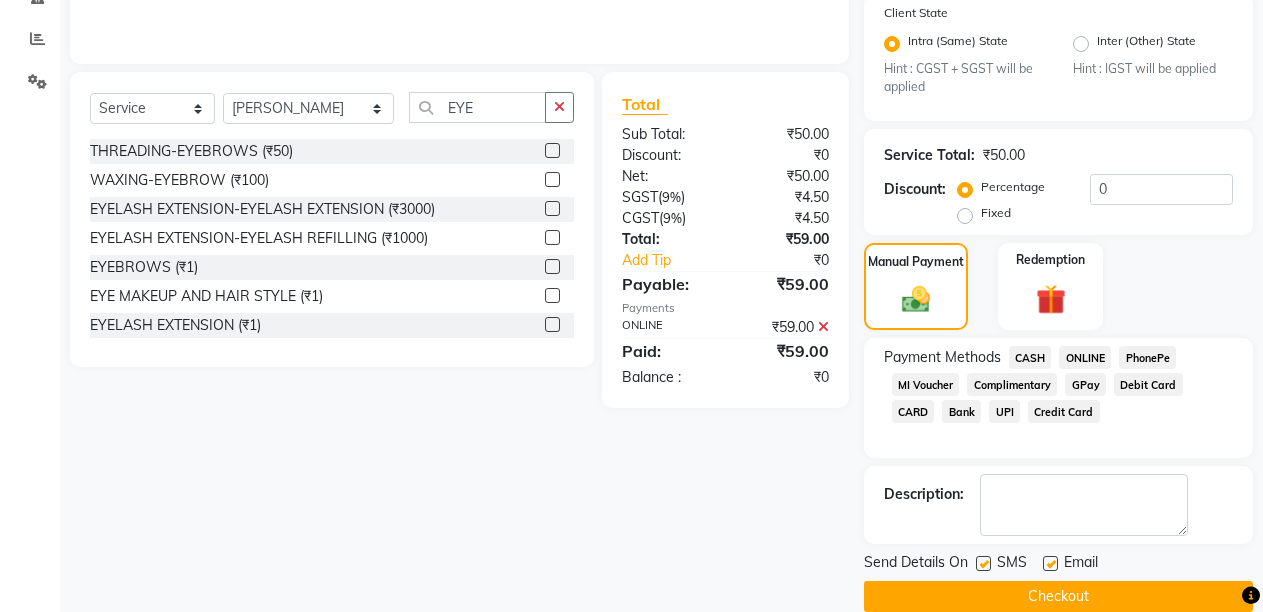 click on "Checkout" 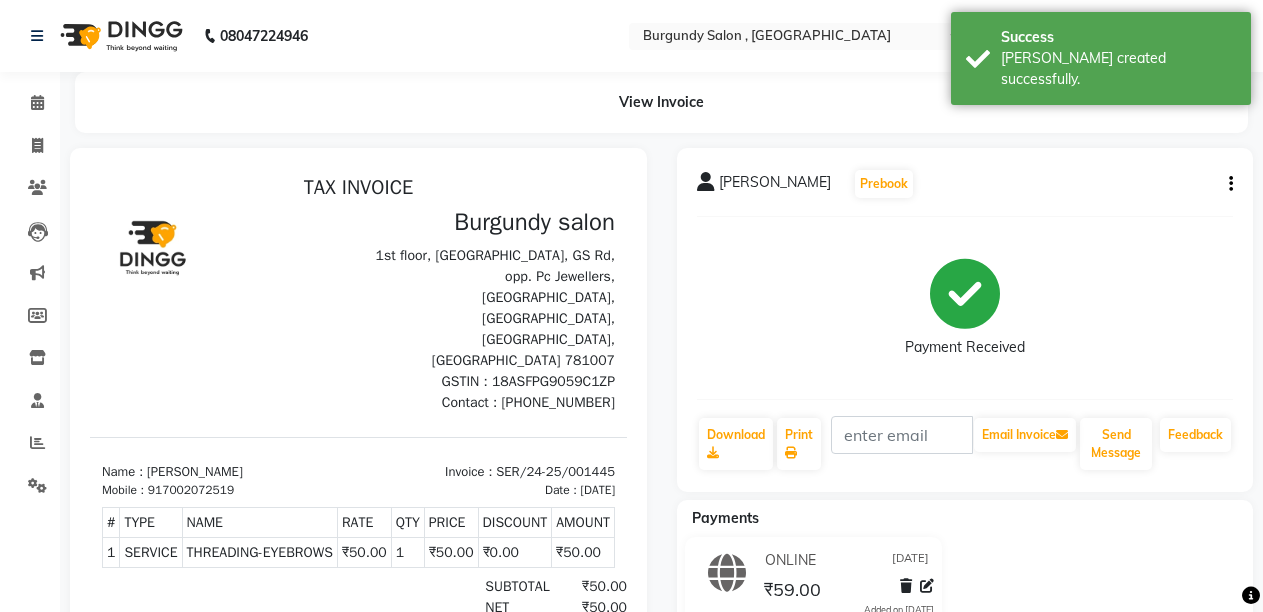 scroll, scrollTop: 0, scrollLeft: 0, axis: both 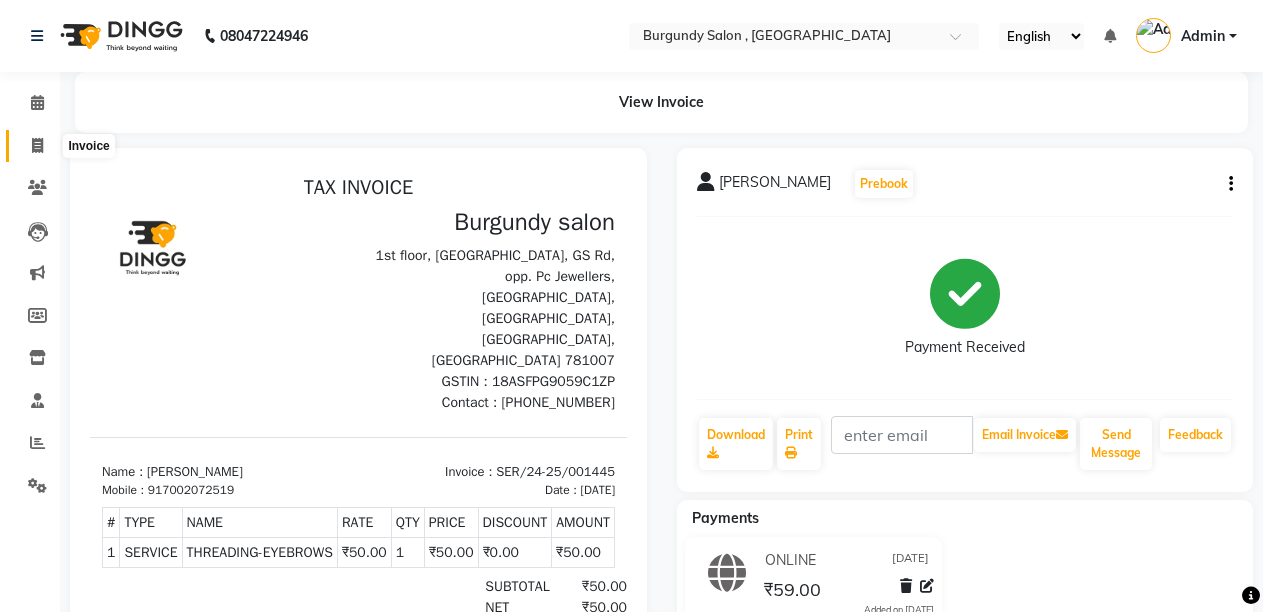 click 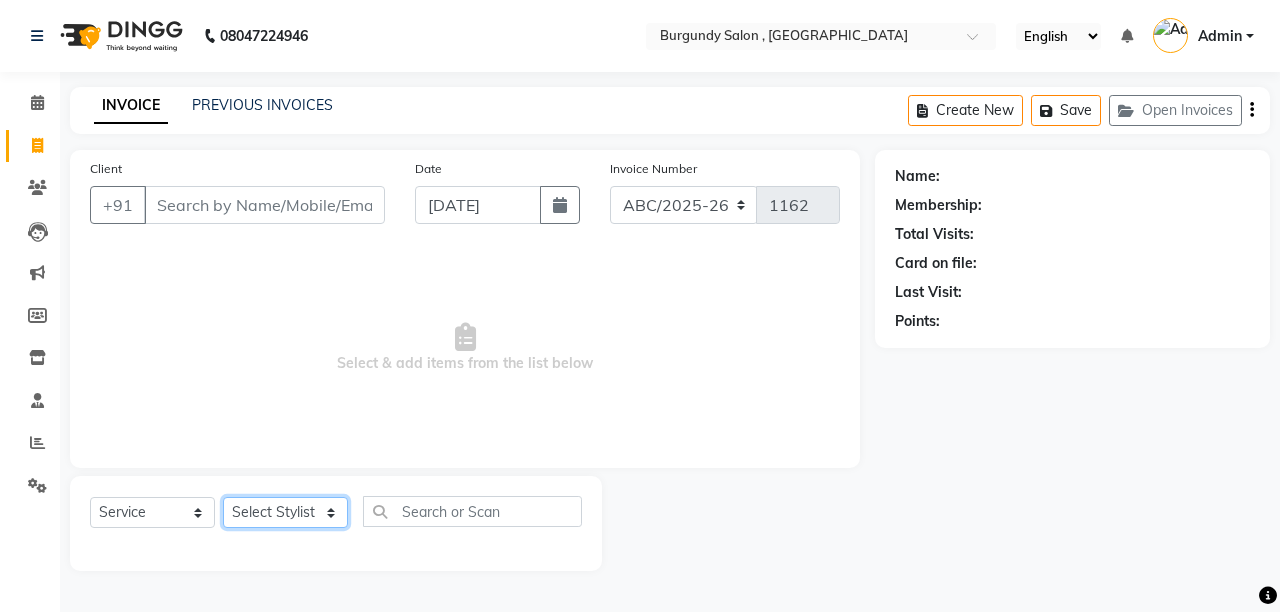 click on "Select Stylist" 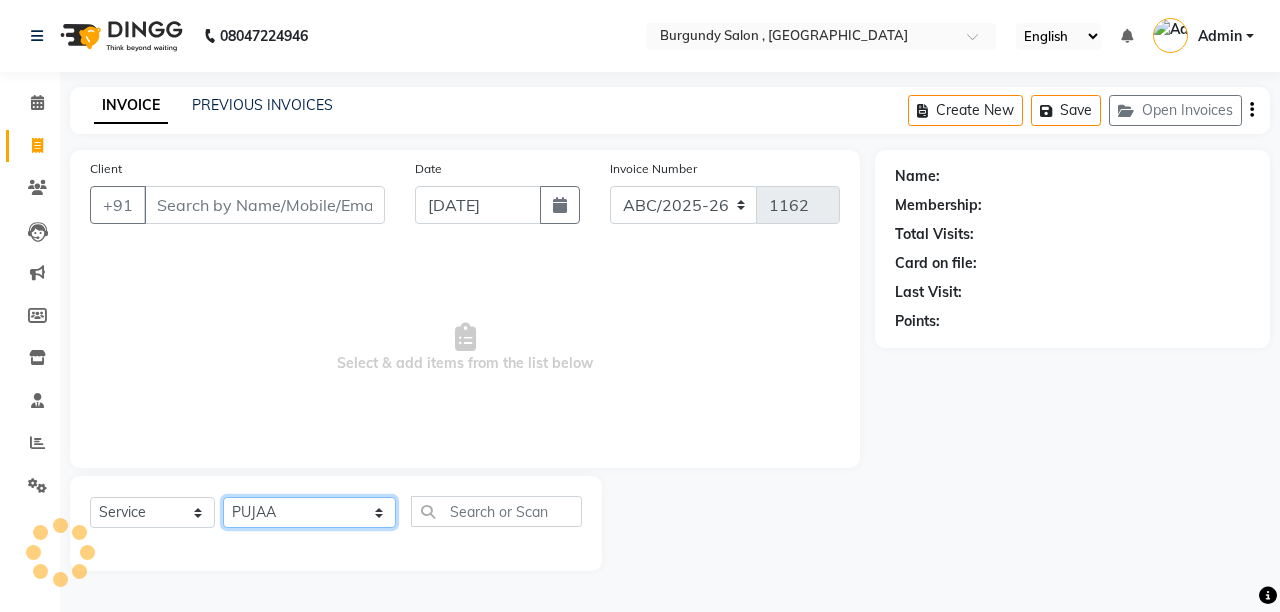 click on "Select Stylist ANIL  ANJANA BARSHA DEEPSHIKHA  DHON DAS DHON / NITUMONI EDWARD EDWARD/ LAXMI JOSHU JUNMONI KASHIF LAXI / ANJANA LAXMI LITTLE MAAM MINTUL MITALI NEETU RANA NITUMONI NITUMONI/POJA/ LAXMI NITUMONI / SAGARIKA NITUMONI/ SAGRIKA PRAKASH PUJAA Rubi RUBI / LAXMI SAGARIKA  SAGARIKA / RUBI SAHIL SAHIL / DHON SAHIL / EDWARD SAHIL/ JOSHU SAHIL/JOSHU/PRAKASH/ RUBI SAHIL/NITUMONI/ MITALI SAHIL/ RUBI SHABIR SHADHAB SIMA KALITA SONALI DEKA SOPEM staff 1 staff 1 TANU" 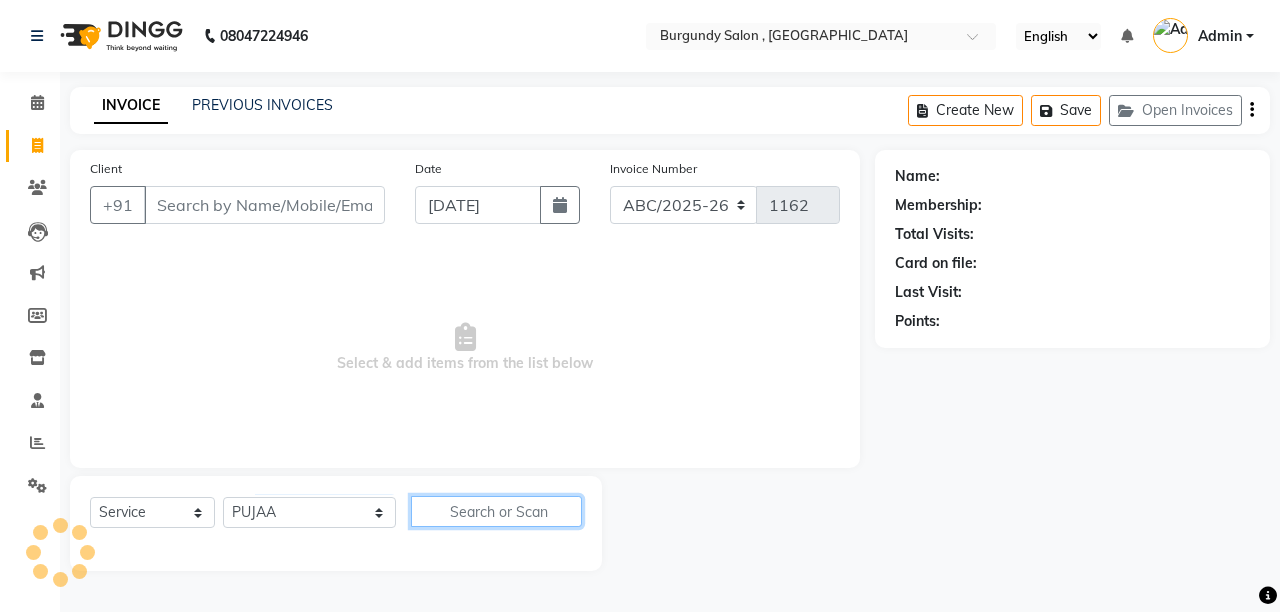 click 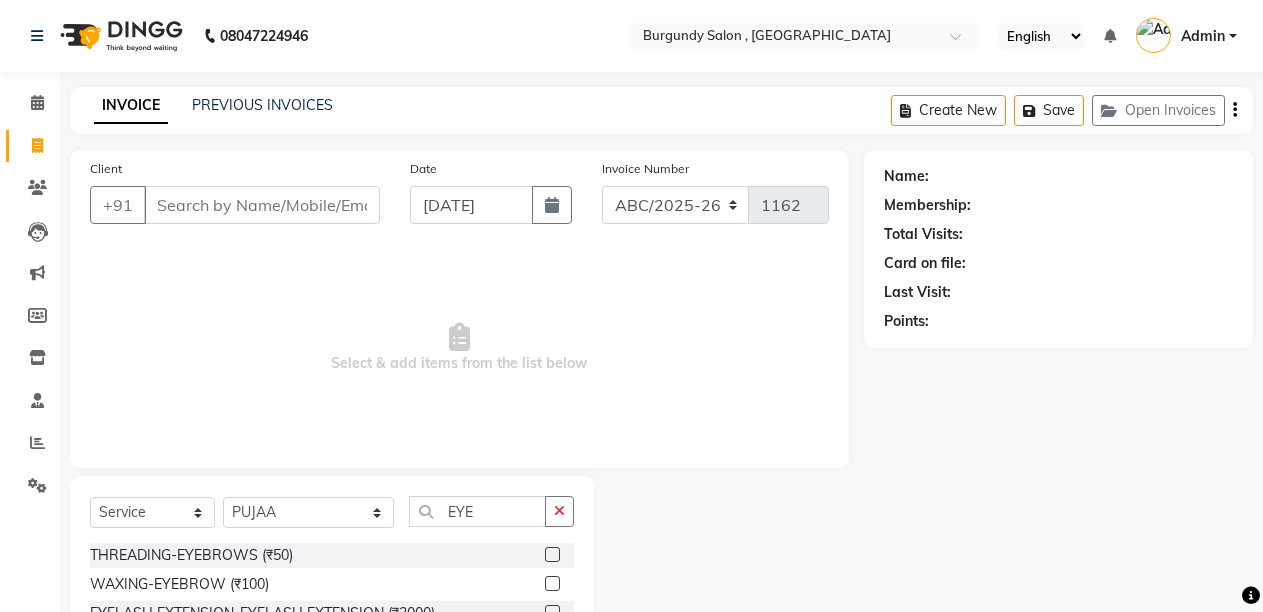 click 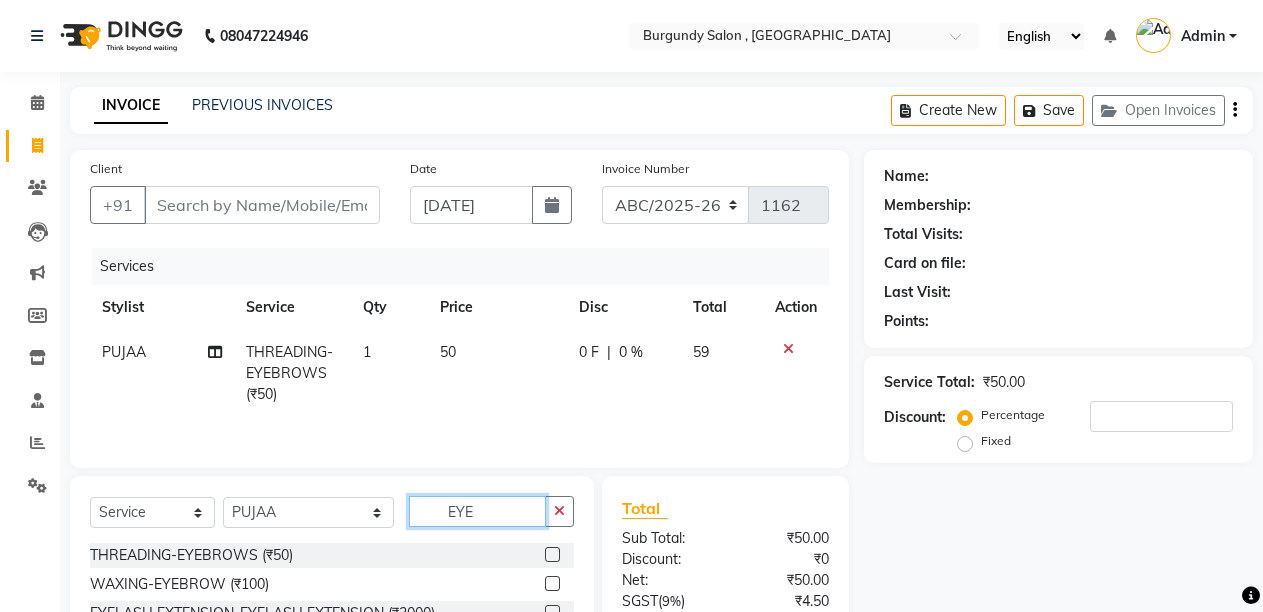 click on "EYE" 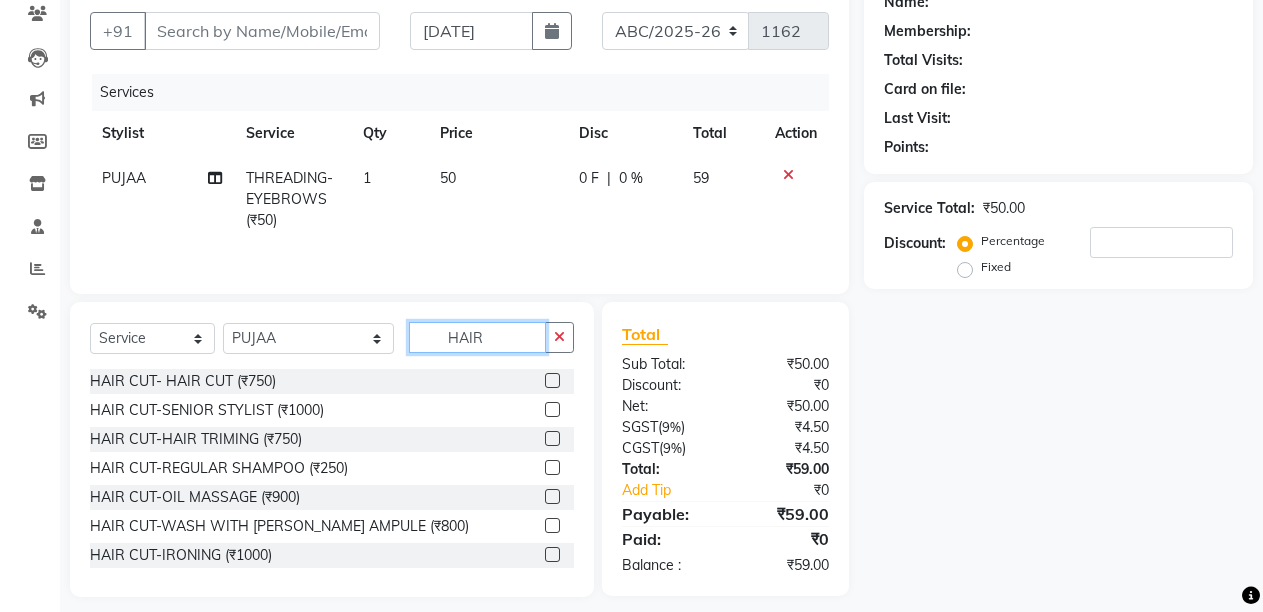 scroll, scrollTop: 191, scrollLeft: 0, axis: vertical 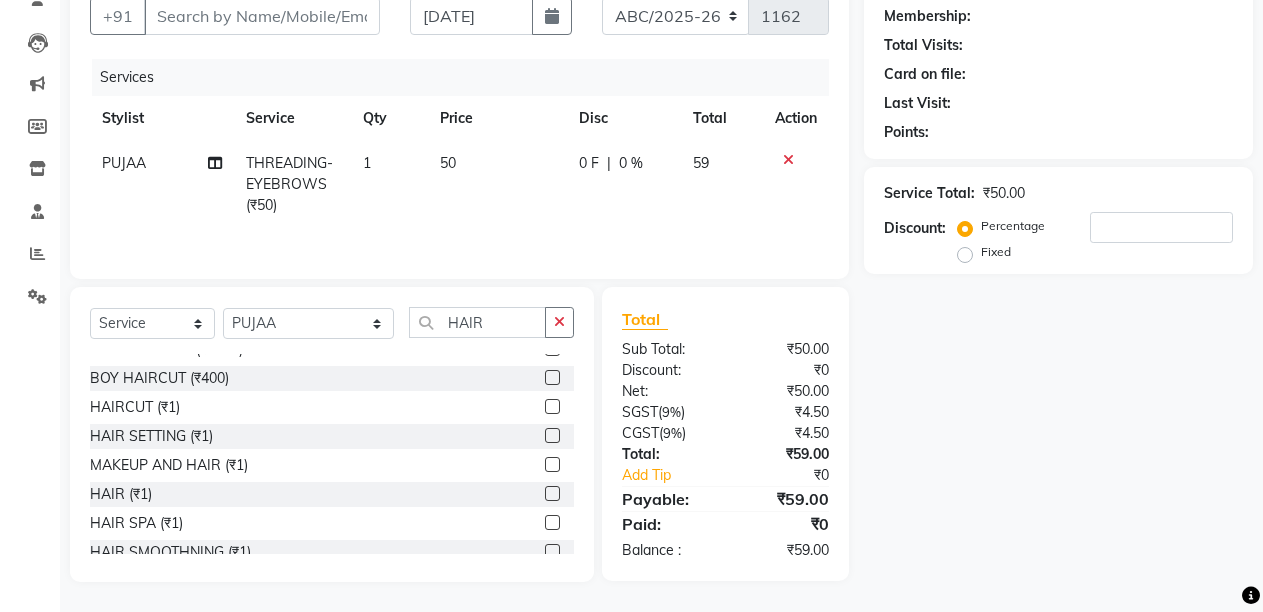 click 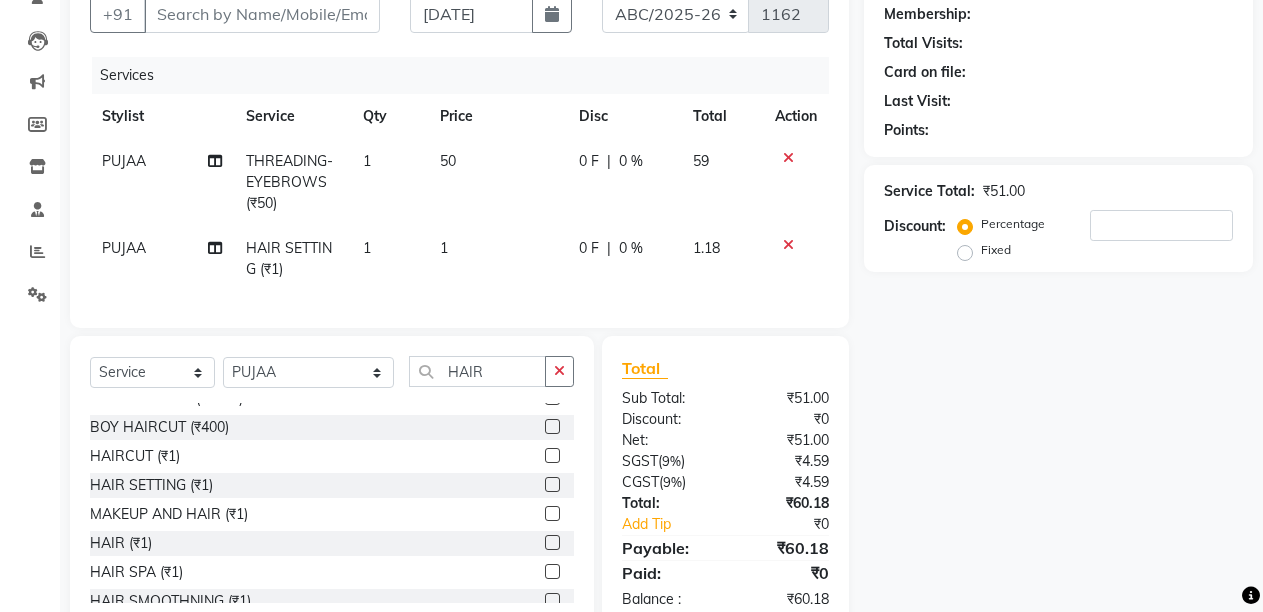 click on "1" 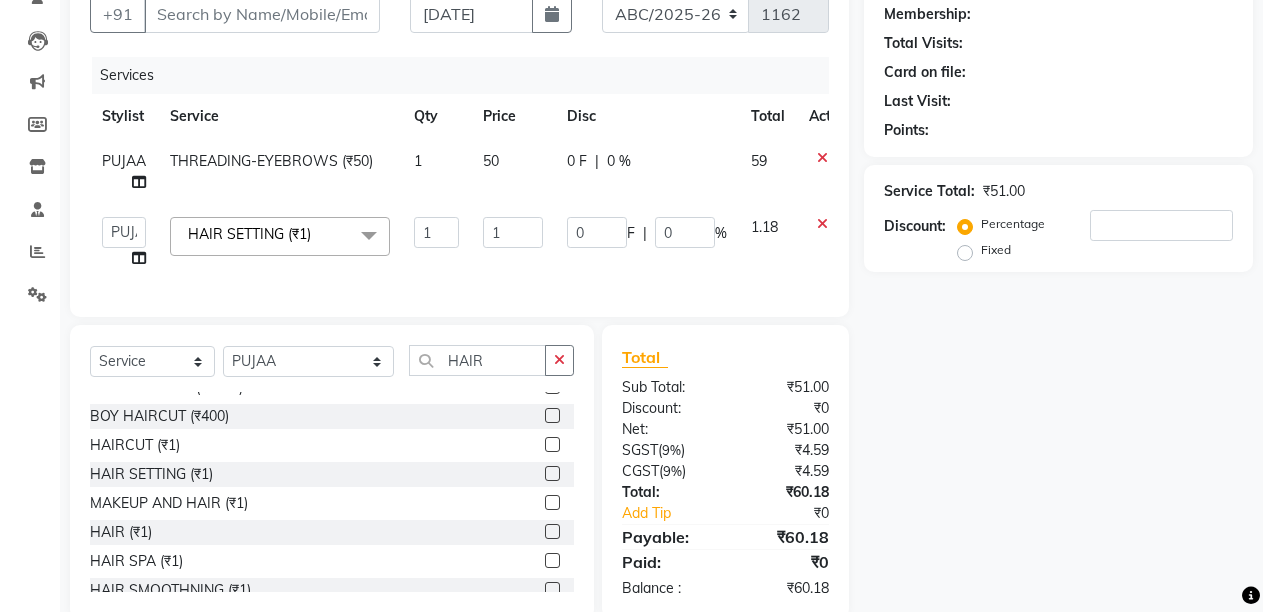 click 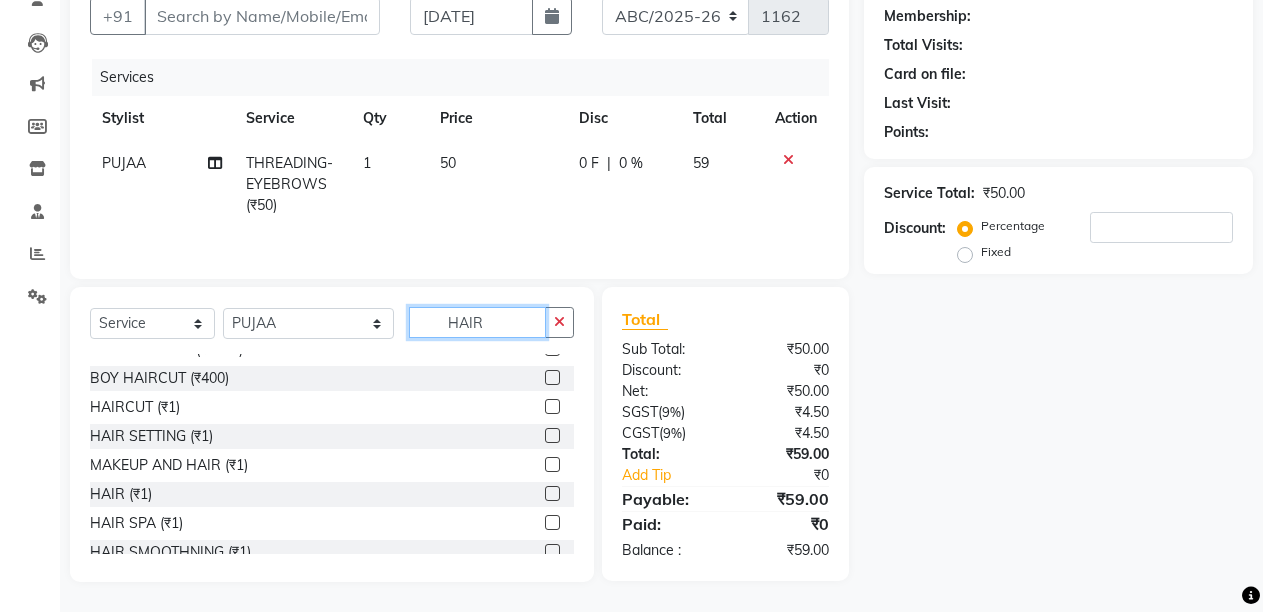 click on "HAIR" 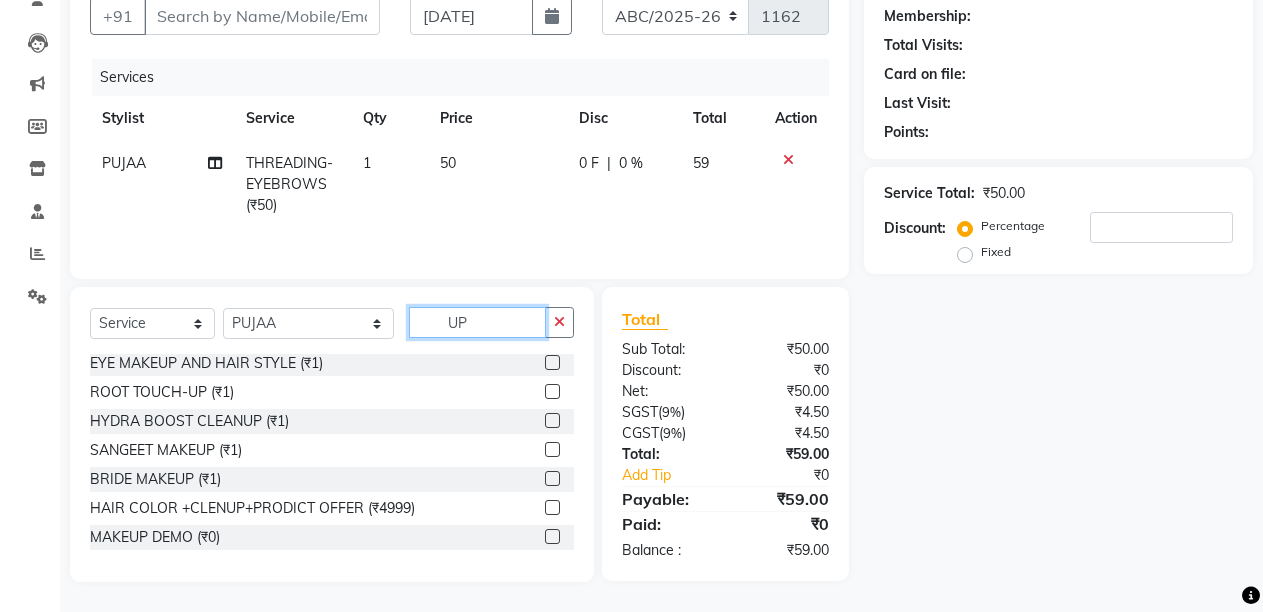 scroll, scrollTop: 0, scrollLeft: 0, axis: both 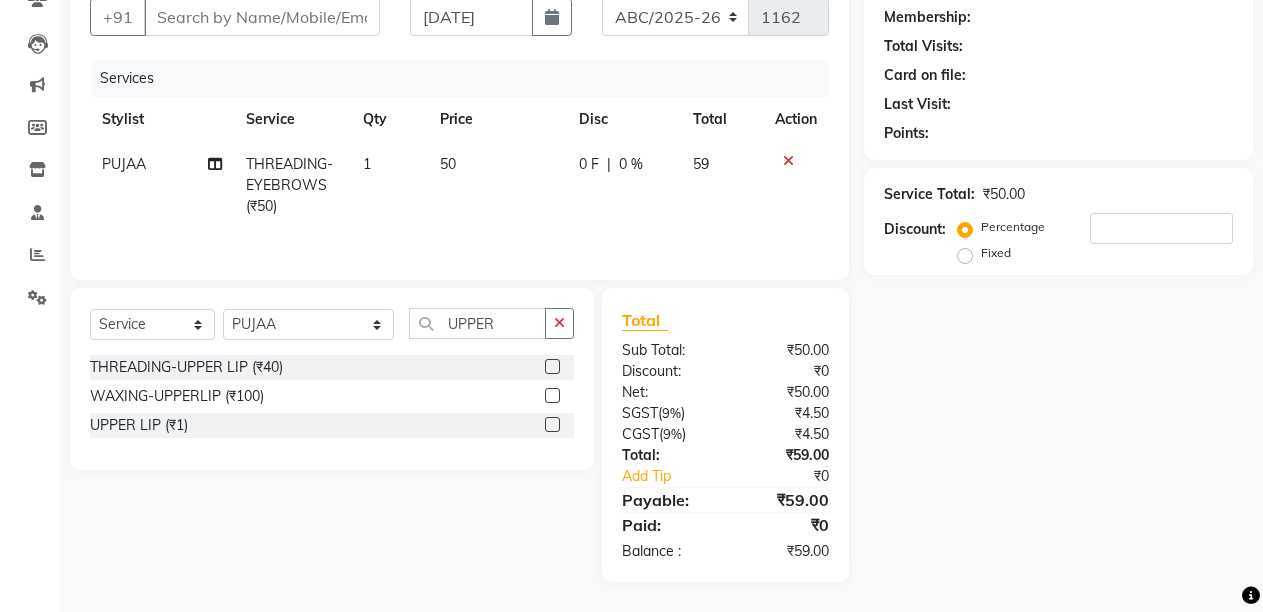 click 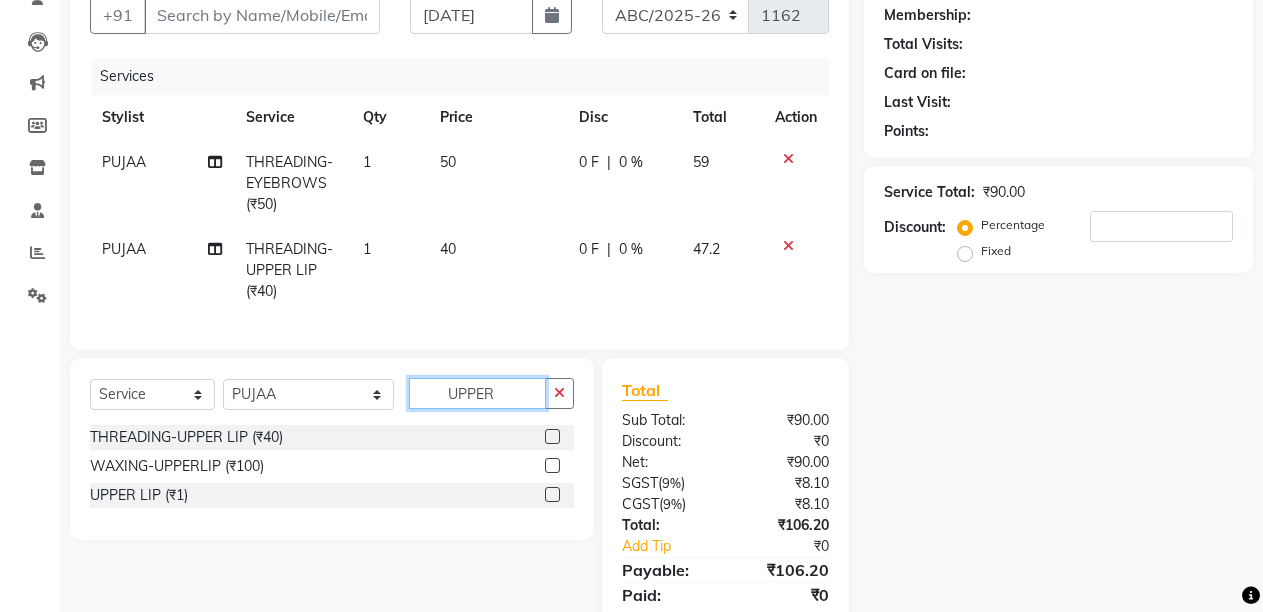click on "UPPER" 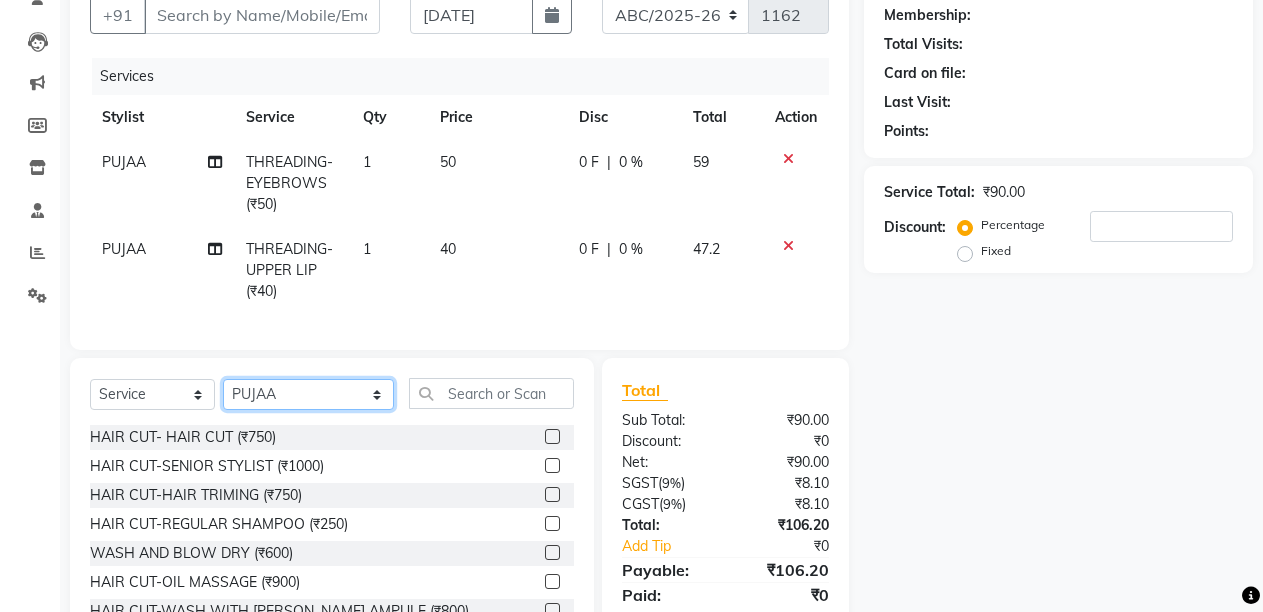 click on "Select Stylist ANIL  ANJANA BARSHA DEEPSHIKHA  DHON DAS DHON / NITUMONI EDWARD EDWARD/ LAXMI JOSHU JUNMONI KASHIF LAXI / ANJANA LAXMI LITTLE MAAM MINTUL MITALI NEETU RANA NITUMONI NITUMONI/POJA/ LAXMI NITUMONI / SAGARIKA NITUMONI/ SAGRIKA PRAKASH PUJAA Rubi RUBI / LAXMI SAGARIKA  SAGARIKA / RUBI SAHIL SAHIL / DHON SAHIL / EDWARD SAHIL/ JOSHU SAHIL/JOSHU/PRAKASH/ RUBI SAHIL/NITUMONI/ MITALI SAHIL/ RUBI SHABIR SHADHAB SIMA KALITA SONALI DEKA SOPEM staff 1 staff 1 TANU" 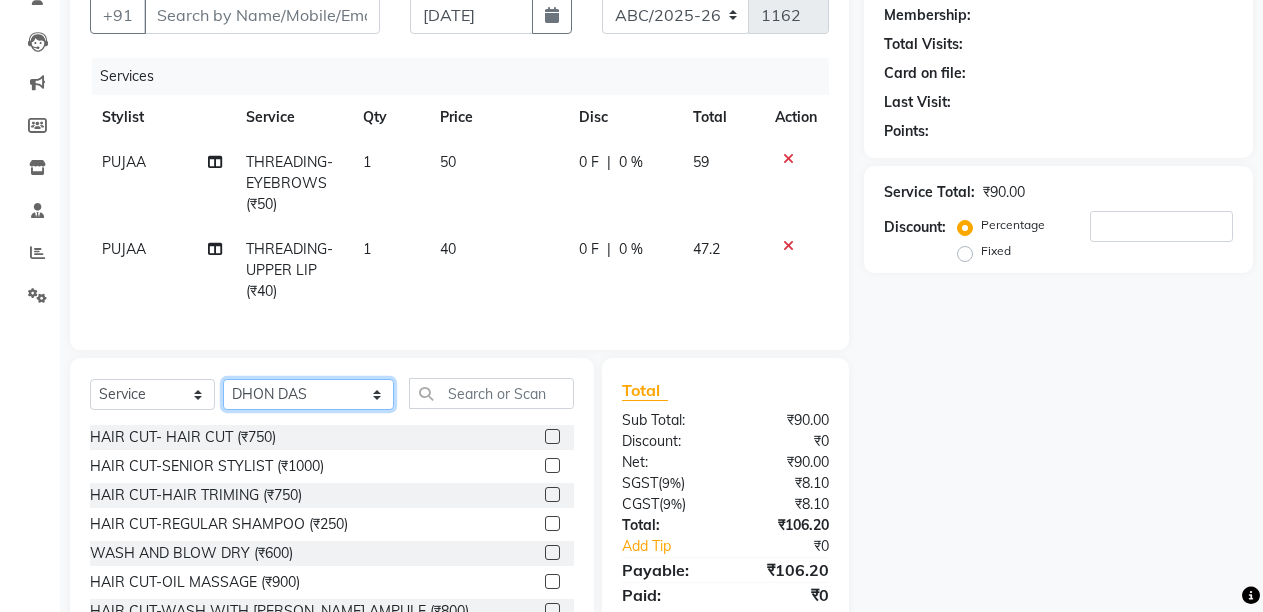 click on "Select Stylist ANIL  ANJANA BARSHA DEEPSHIKHA  DHON DAS DHON / NITUMONI EDWARD EDWARD/ LAXMI JOSHU JUNMONI KASHIF LAXI / ANJANA LAXMI LITTLE MAAM MINTUL MITALI NEETU RANA NITUMONI NITUMONI/POJA/ LAXMI NITUMONI / SAGARIKA NITUMONI/ SAGRIKA PRAKASH PUJAA Rubi RUBI / LAXMI SAGARIKA  SAGARIKA / RUBI SAHIL SAHIL / DHON SAHIL / EDWARD SAHIL/ JOSHU SAHIL/JOSHU/PRAKASH/ RUBI SAHIL/NITUMONI/ MITALI SAHIL/ RUBI SHABIR SHADHAB SIMA KALITA SONALI DEKA SOPEM staff 1 staff 1 TANU" 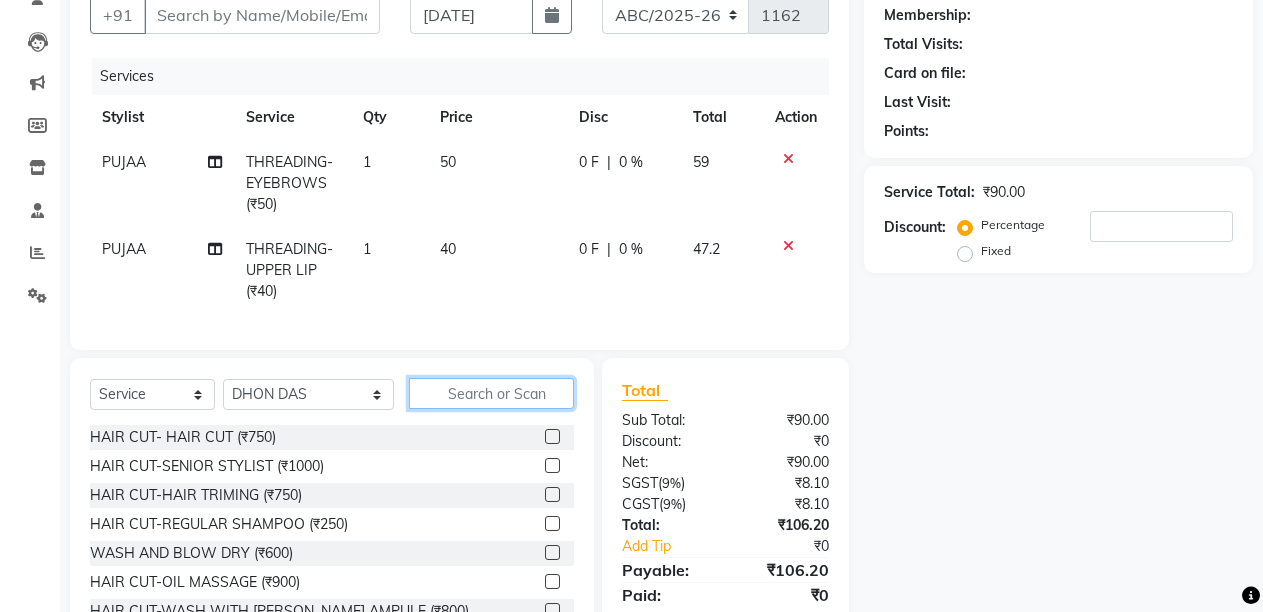 click 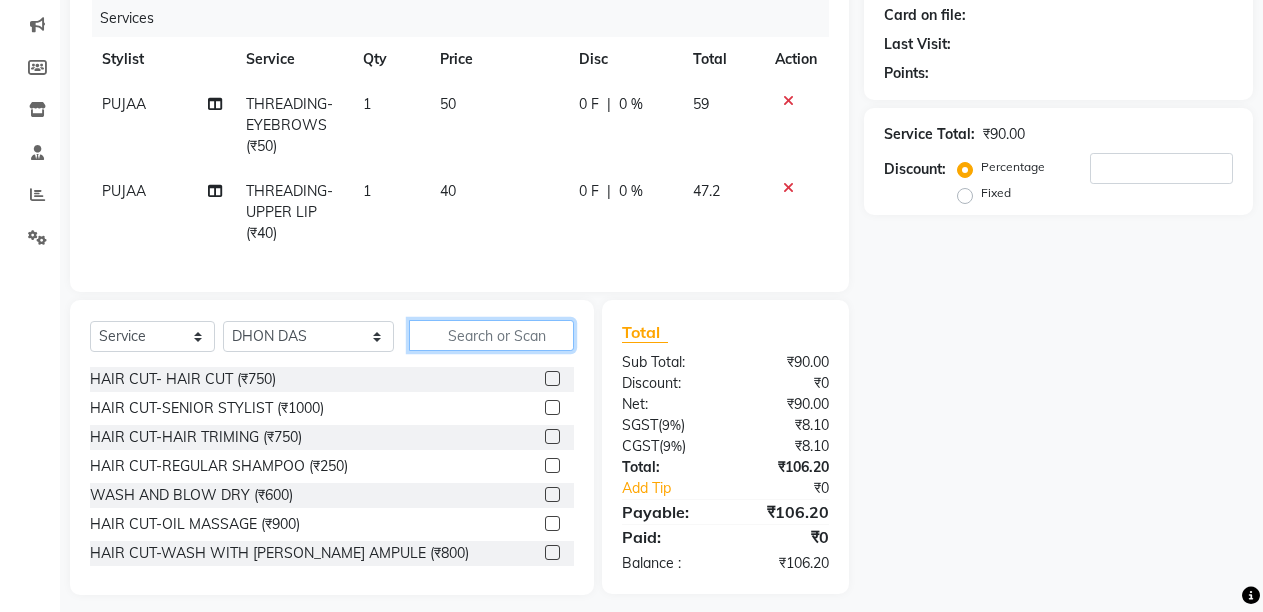 scroll, scrollTop: 278, scrollLeft: 0, axis: vertical 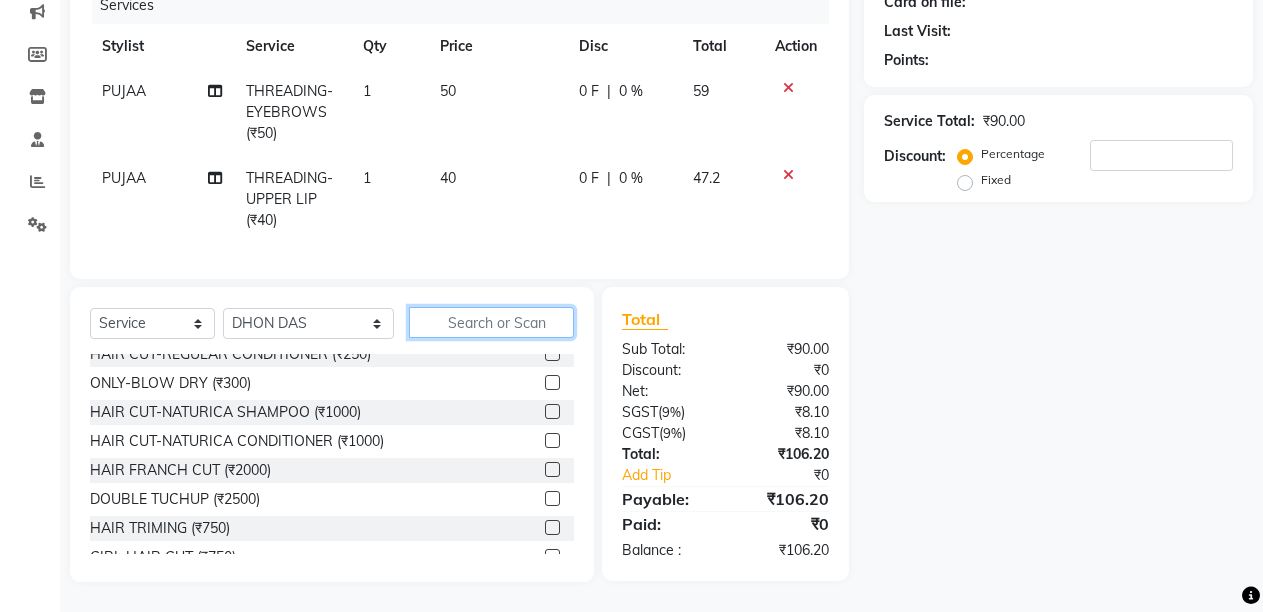 click 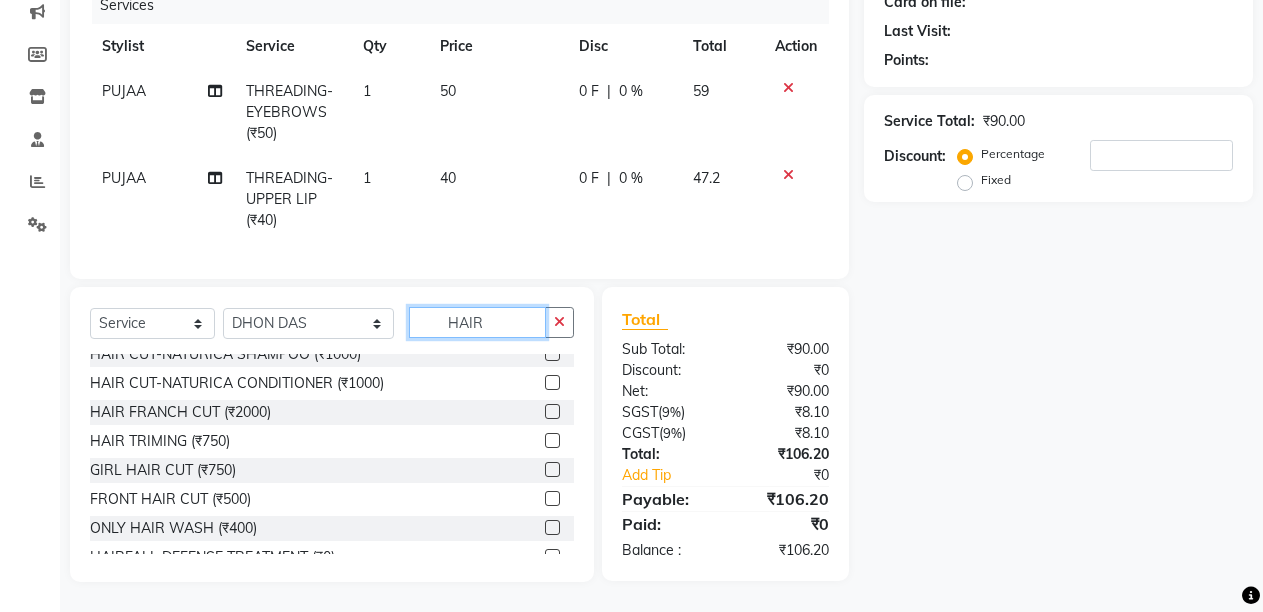 scroll, scrollTop: 331, scrollLeft: 0, axis: vertical 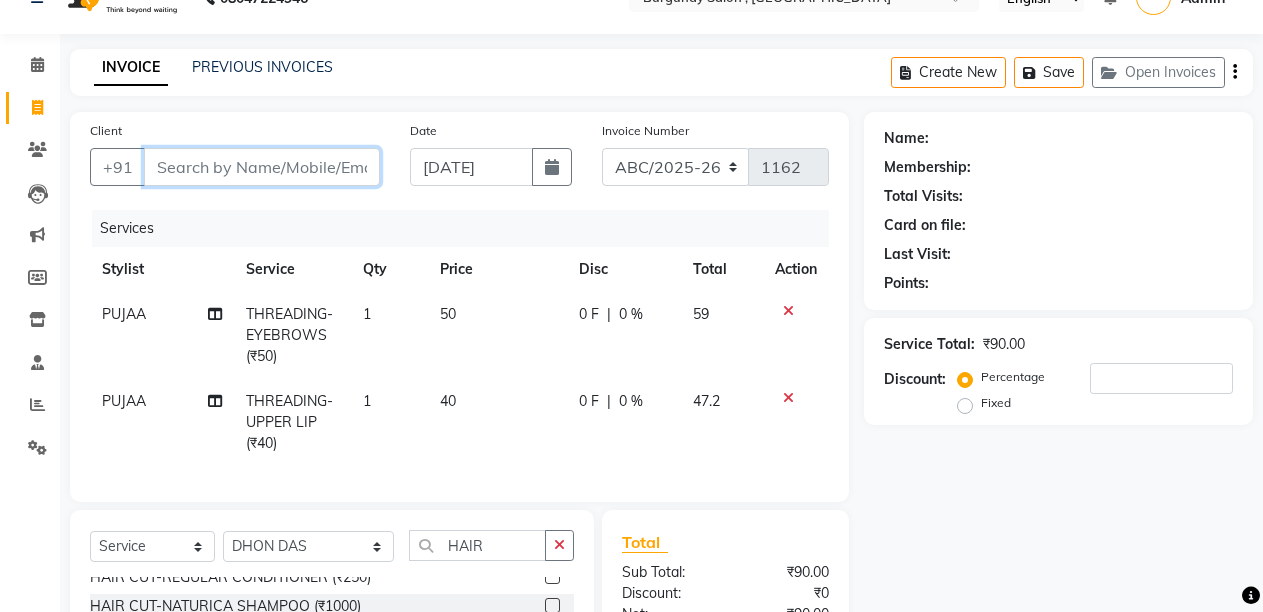 click on "Client" at bounding box center [262, 167] 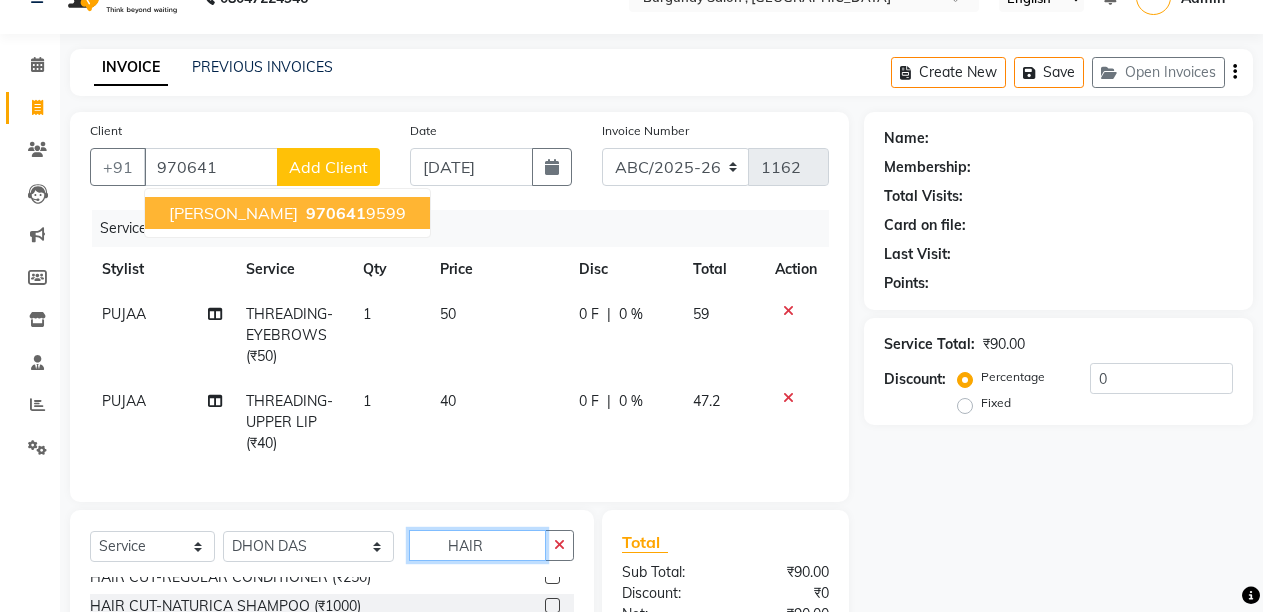 click on "HAIR" 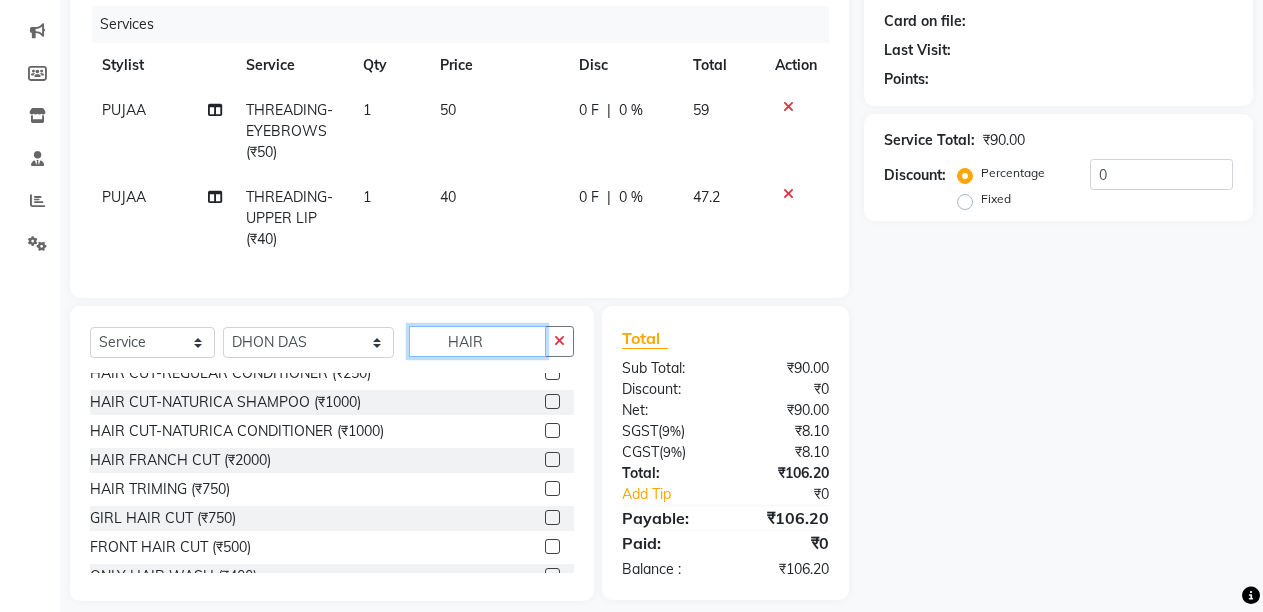 scroll, scrollTop: 278, scrollLeft: 0, axis: vertical 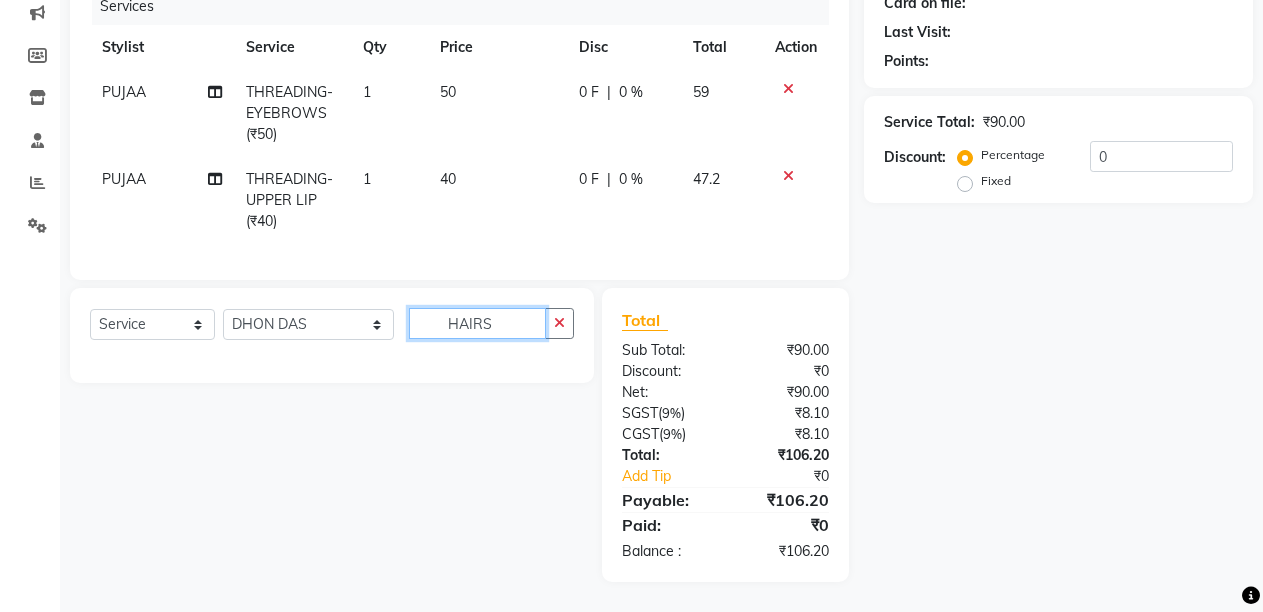 click on "HAIRS" 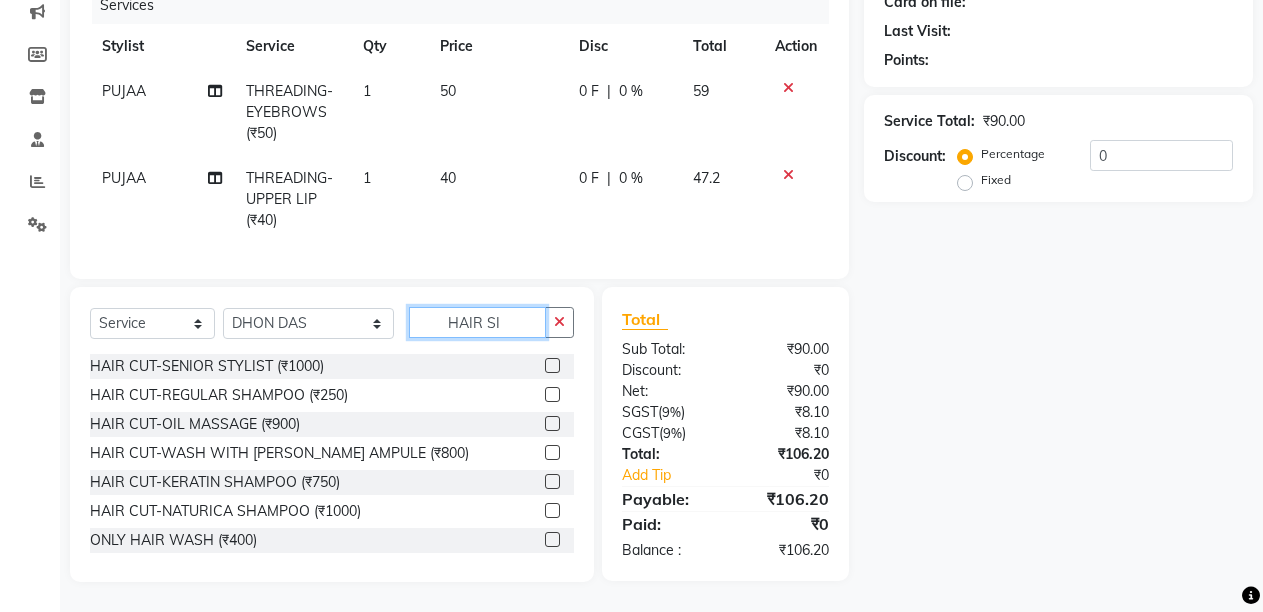 scroll, scrollTop: 277, scrollLeft: 0, axis: vertical 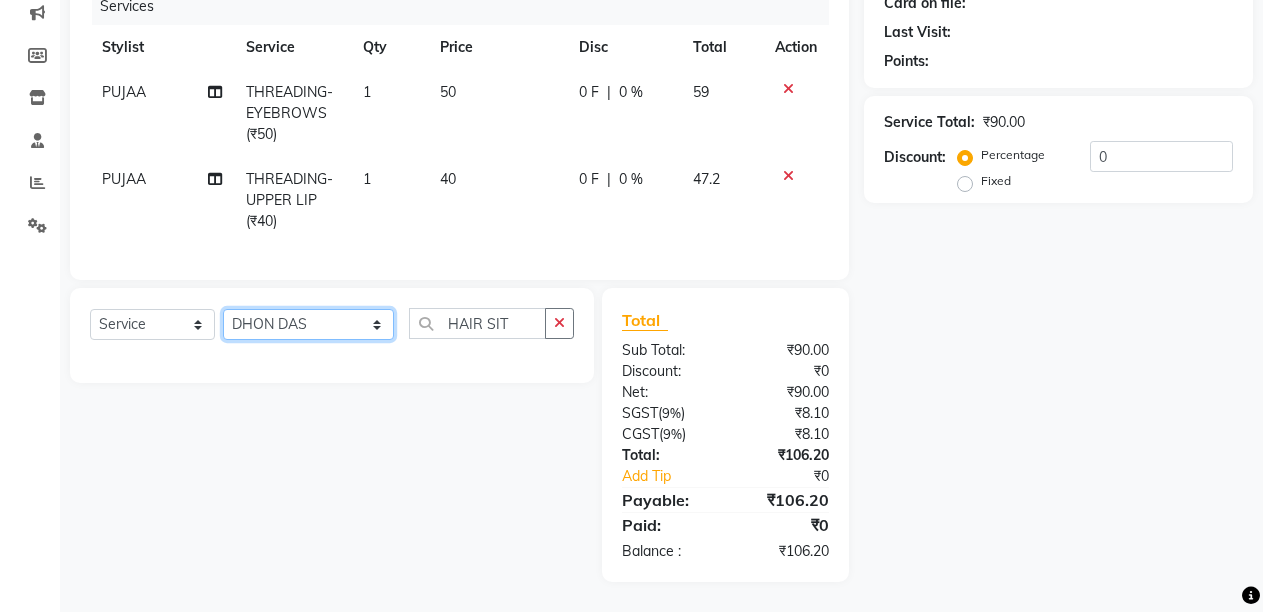 click on "Select Stylist ANIL  ANJANA BARSHA DEEPSHIKHA  DHON DAS DHON / NITUMONI EDWARD EDWARD/ LAXMI JOSHU JUNMONI KASHIF LAXI / ANJANA LAXMI LITTLE MAAM MINTUL MITALI NEETU RANA NITUMONI NITUMONI/POJA/ LAXMI NITUMONI / SAGARIKA NITUMONI/ SAGRIKA PRAKASH PUJAA Rubi RUBI / LAXMI SAGARIKA  SAGARIKA / RUBI SAHIL SAHIL / DHON SAHIL / EDWARD SAHIL/ JOSHU SAHIL/JOSHU/PRAKASH/ RUBI SAHIL/NITUMONI/ MITALI SAHIL/ RUBI SHABIR SHADHAB SIMA KALITA SONALI DEKA SOPEM staff 1 staff 1 TANU" 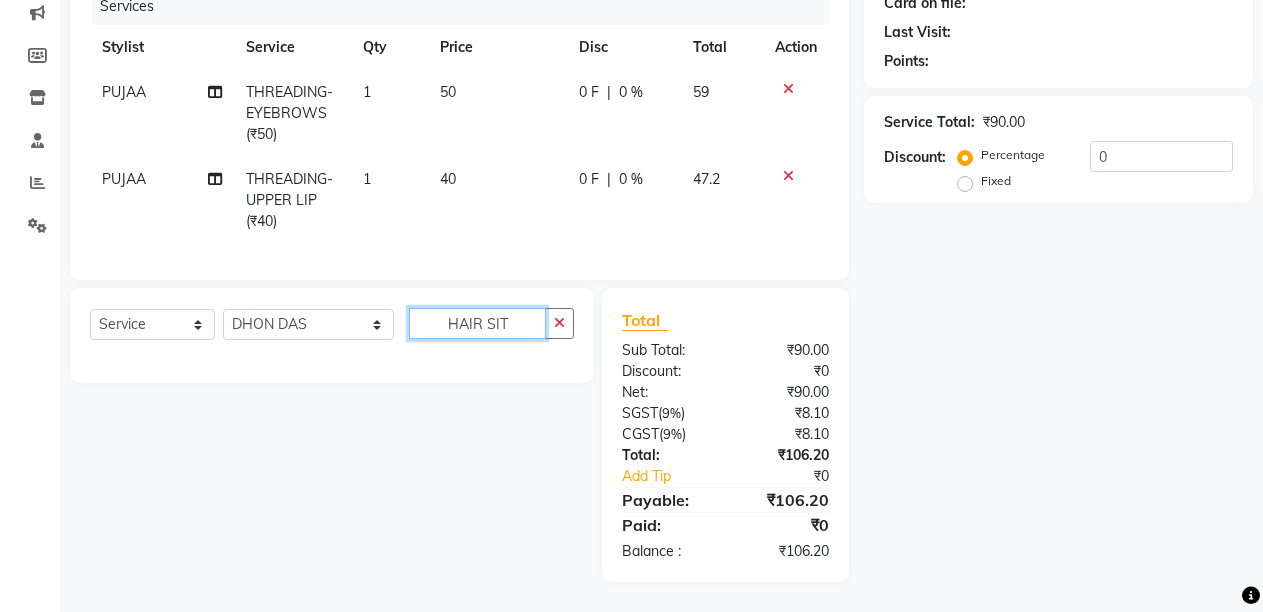 click on "HAIR SIT" 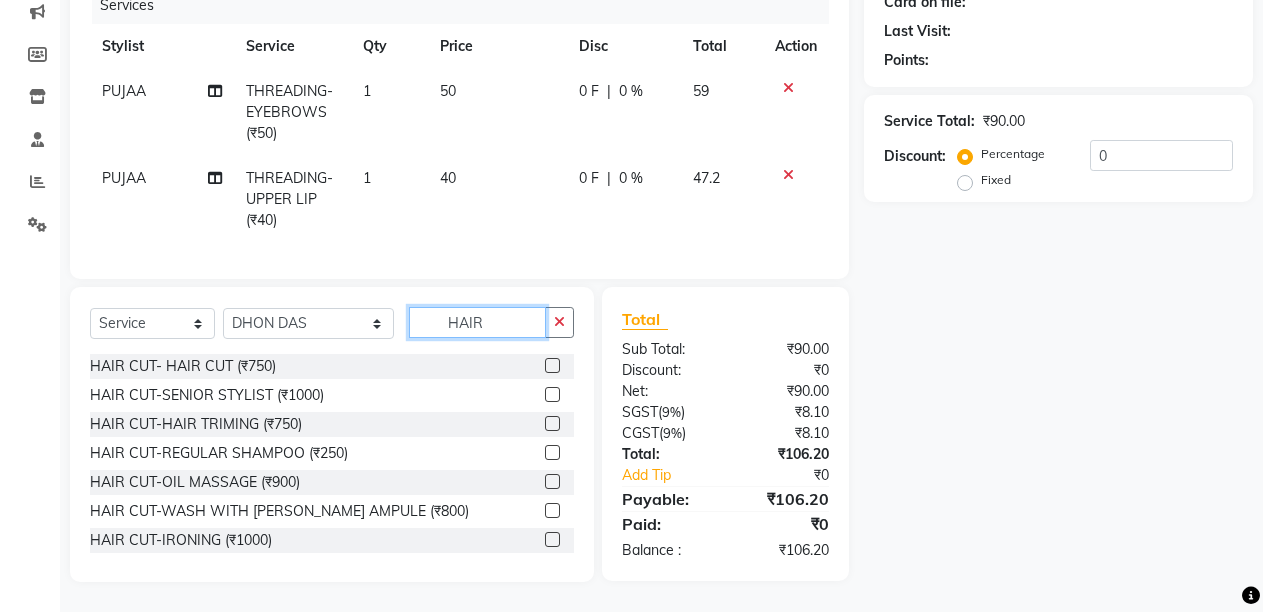 scroll, scrollTop: 175, scrollLeft: 0, axis: vertical 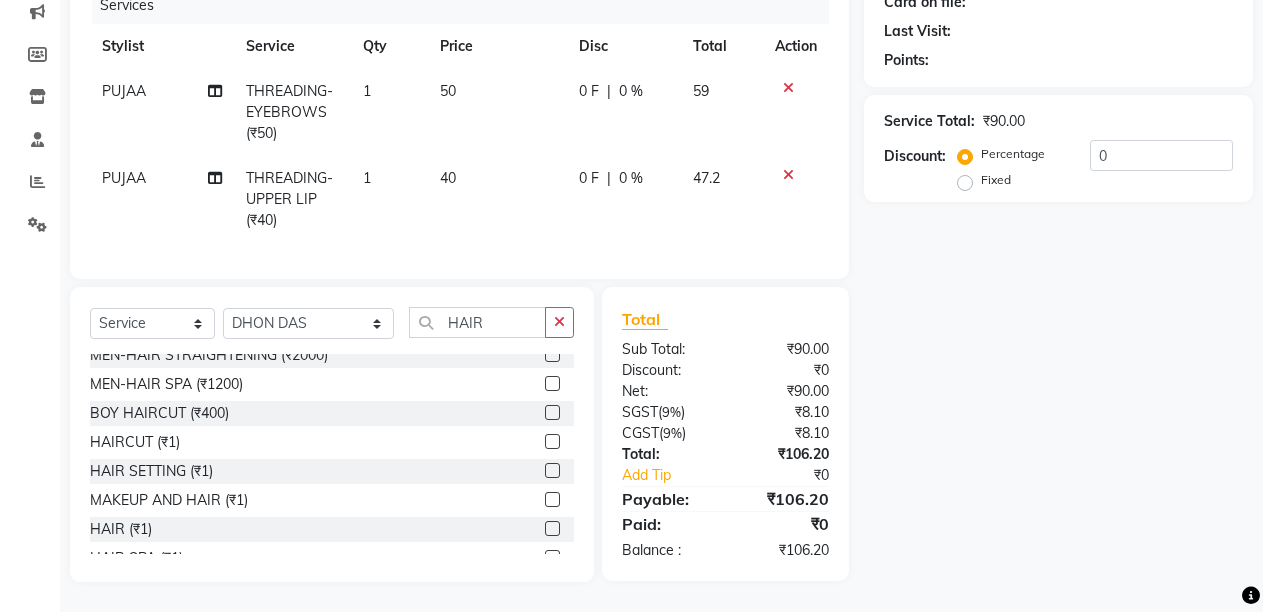 click 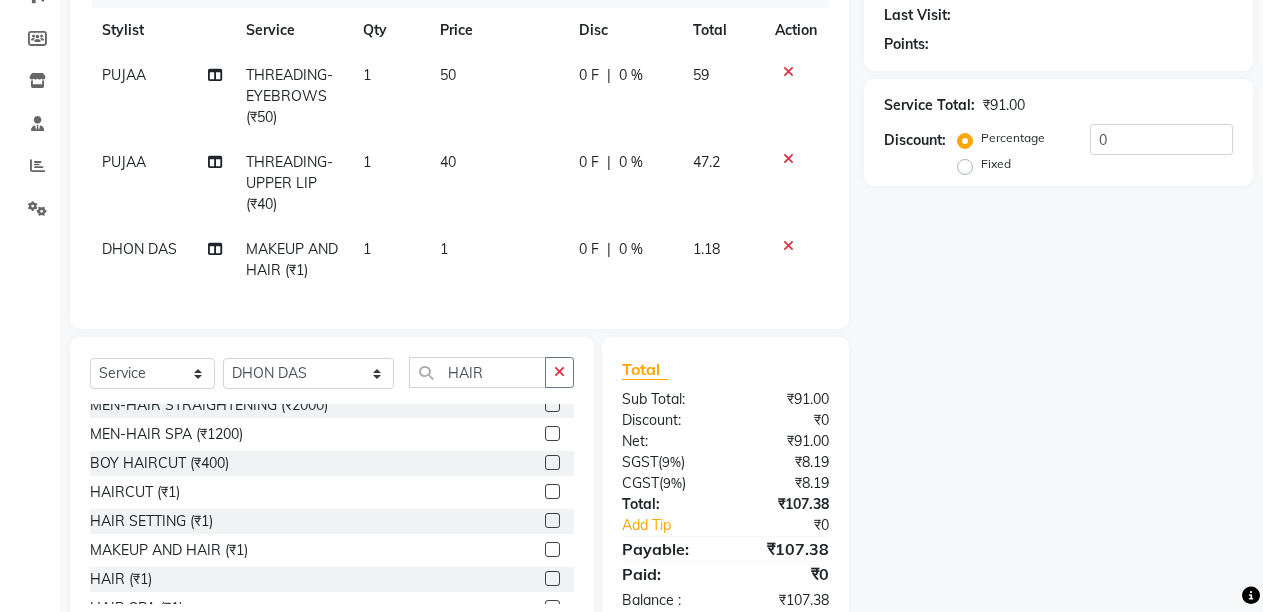 click on "1" 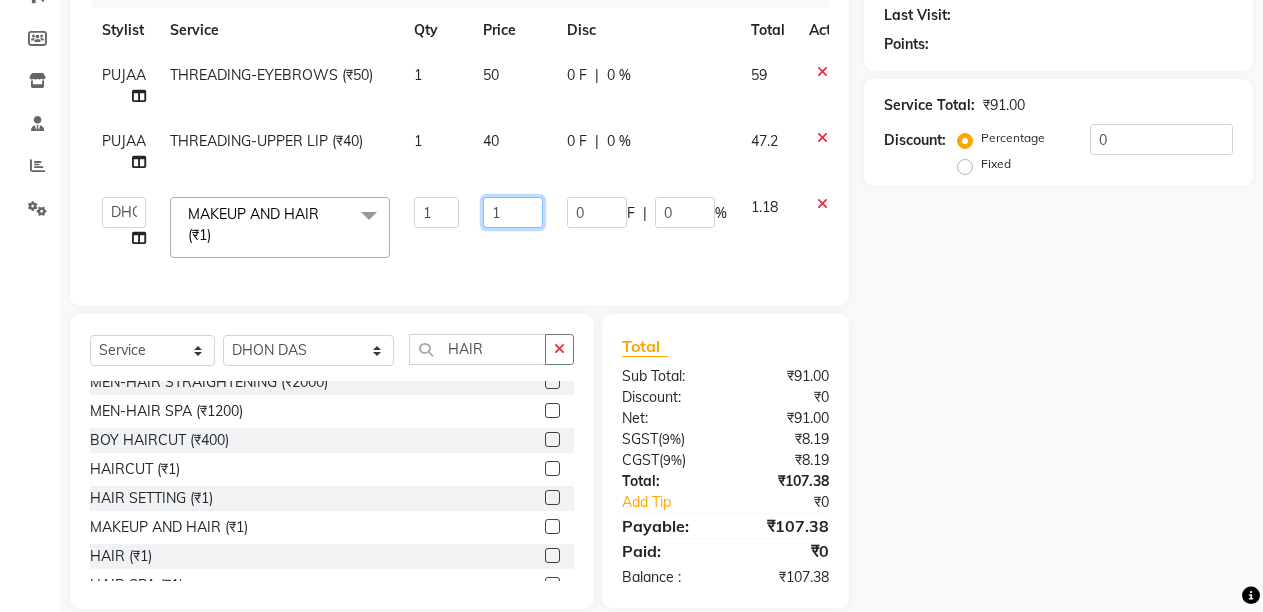 click on "1" 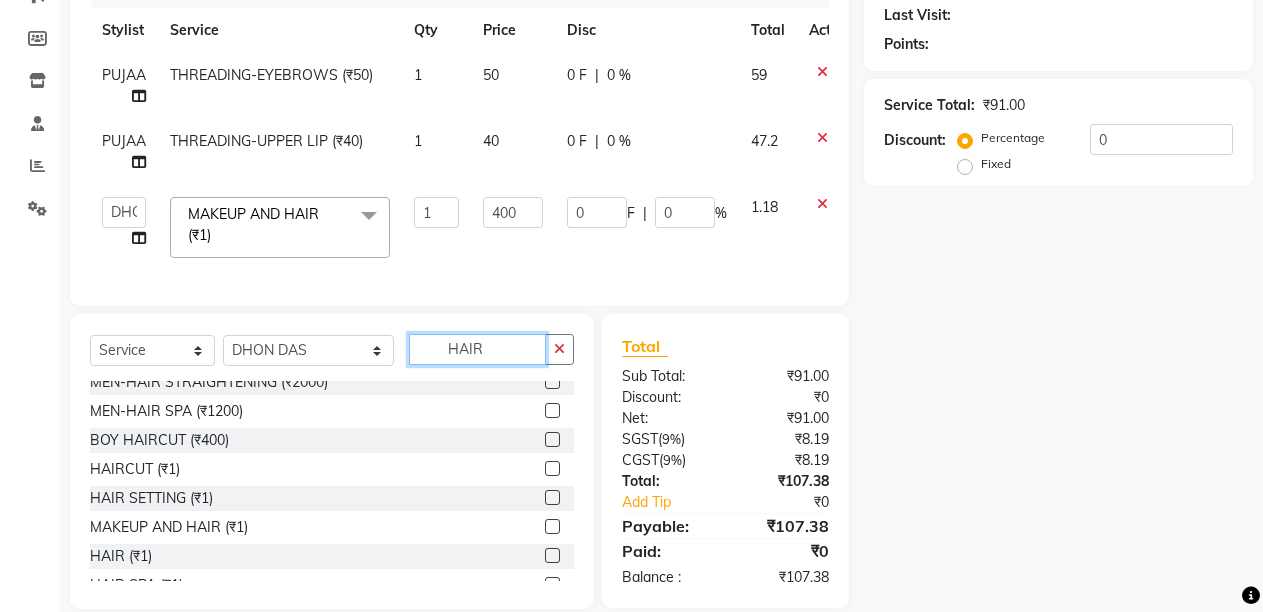 click on "Select  Service  Product  Membership  Package Voucher Prepaid Gift Card  Select Stylist ANIL  ANJANA BARSHA DEEPSHIKHA  DHON DAS DHON / NITUMONI EDWARD EDWARD/ LAXMI JOSHU JUNMONI KASHIF LAXI / ANJANA LAXMI LITTLE MAAM MINTUL MITALI NEETU RANA NITUMONI NITUMONI/POJA/ LAXMI NITUMONI / SAGARIKA NITUMONI/ SAGRIKA PRAKASH PUJAA Rubi RUBI / LAXMI SAGARIKA  SAGARIKA / RUBI SAHIL SAHIL / DHON SAHIL / EDWARD SAHIL/ JOSHU SAHIL/JOSHU/PRAKASH/ RUBI SAHIL/NITUMONI/ MITALI SAHIL/ RUBI SHABIR SHADHAB SIMA KALITA SONALI DEKA SOPEM staff 1 staff 1 TANU HAIR HAIR CUT- HAIR CUT (₹750)  HAIR CUT-SENIOR STYLIST (₹1000)  HAIR CUT-HAIR TRIMING (₹750)  HAIR CUT-REGULAR SHAMPOO (₹250)  HAIR CUT-OIL MASSAGE (₹900)  HAIR CUT-WASH WITH DANDRUFF AMPULE (₹800)  HAIR CUT-IRONING (₹1000)  HAIR CUT-CURL-TONG (₹1000)  HAIR CUT-HAIR DO (₹1000)  HAIR CUT-KERATIN SHAMPOO (₹750)  HAIR CUT-BOTOPLEXX TREATMENT (₹7500)  HAIR CUT-REGULAR CONDITIONER (₹250)  HAIR CUT-NATURICA SHAMPOO (₹1000)  HAIR FRANCH CUT (₹2000)" 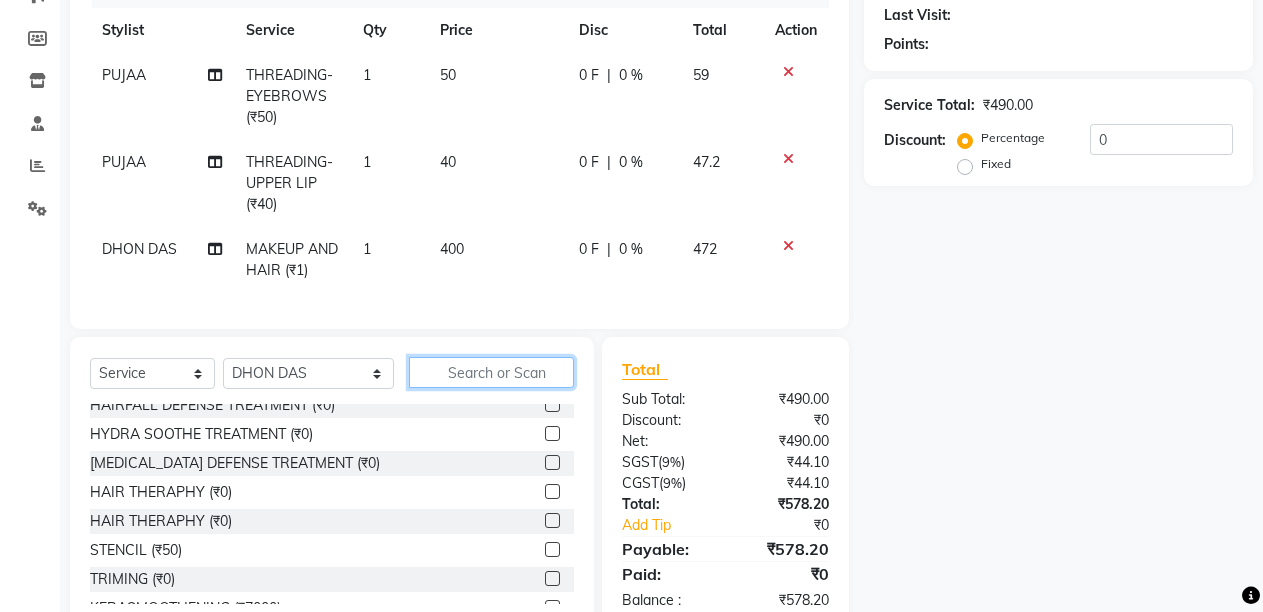 scroll, scrollTop: 1026, scrollLeft: 0, axis: vertical 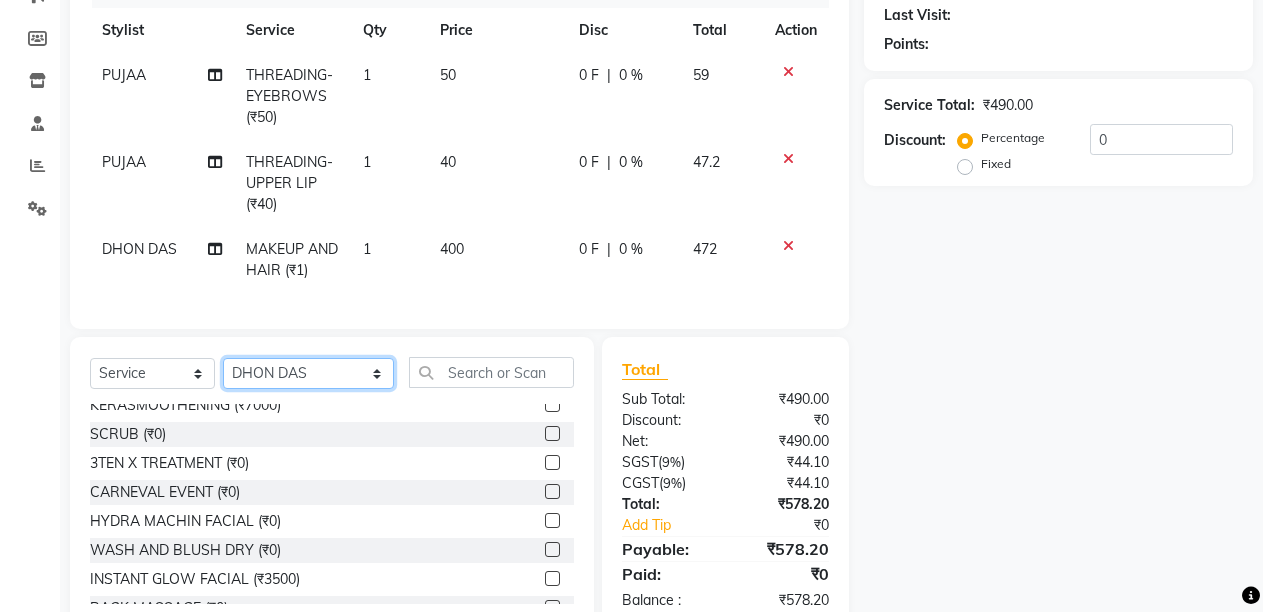 click on "Select Stylist ANIL  ANJANA BARSHA DEEPSHIKHA  DHON DAS DHON / NITUMONI EDWARD EDWARD/ LAXMI JOSHU JUNMONI KASHIF LAXI / ANJANA LAXMI LITTLE MAAM MINTUL MITALI NEETU RANA NITUMONI NITUMONI/POJA/ LAXMI NITUMONI / SAGARIKA NITUMONI/ SAGRIKA PRAKASH PUJAA Rubi RUBI / LAXMI SAGARIKA  SAGARIKA / RUBI SAHIL SAHIL / DHON SAHIL / EDWARD SAHIL/ JOSHU SAHIL/JOSHU/PRAKASH/ RUBI SAHIL/NITUMONI/ MITALI SAHIL/ RUBI SHABIR SHADHAB SIMA KALITA SONALI DEKA SOPEM staff 1 staff 1 TANU" 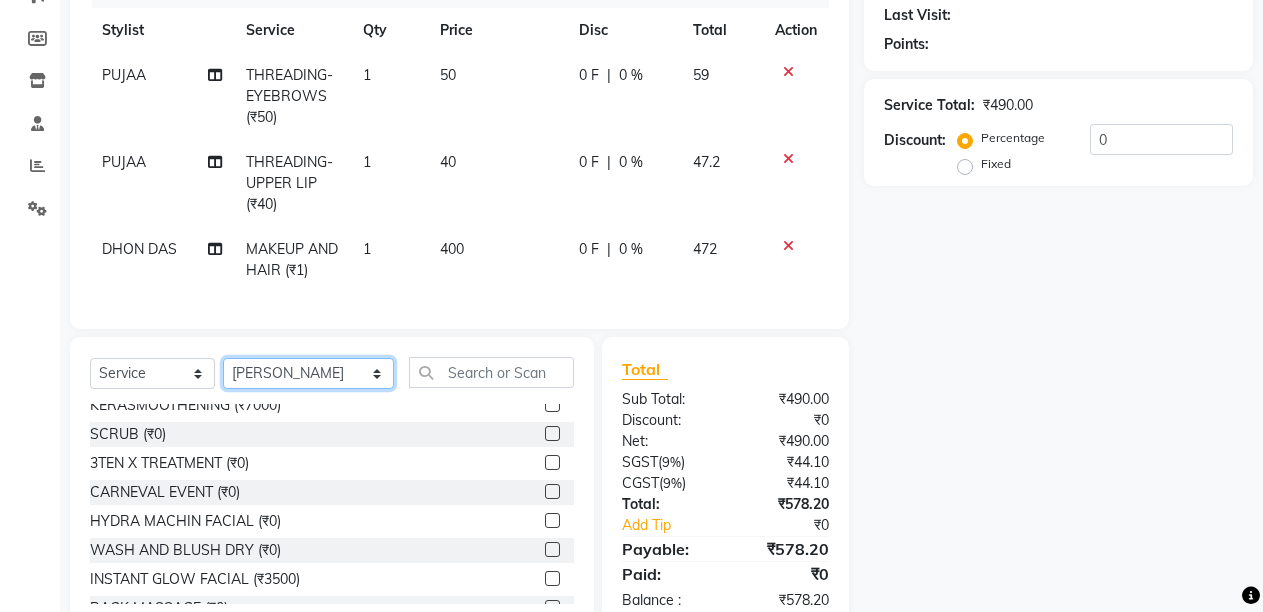 click on "Select Stylist ANIL  ANJANA BARSHA DEEPSHIKHA  DHON DAS DHON / NITUMONI EDWARD EDWARD/ LAXMI JOSHU JUNMONI KASHIF LAXI / ANJANA LAXMI LITTLE MAAM MINTUL MITALI NEETU RANA NITUMONI NITUMONI/POJA/ LAXMI NITUMONI / SAGARIKA NITUMONI/ SAGRIKA PRAKASH PUJAA Rubi RUBI / LAXMI SAGARIKA  SAGARIKA / RUBI SAHIL SAHIL / DHON SAHIL / EDWARD SAHIL/ JOSHU SAHIL/JOSHU/PRAKASH/ RUBI SAHIL/NITUMONI/ MITALI SAHIL/ RUBI SHABIR SHADHAB SIMA KALITA SONALI DEKA SOPEM staff 1 staff 1 TANU" 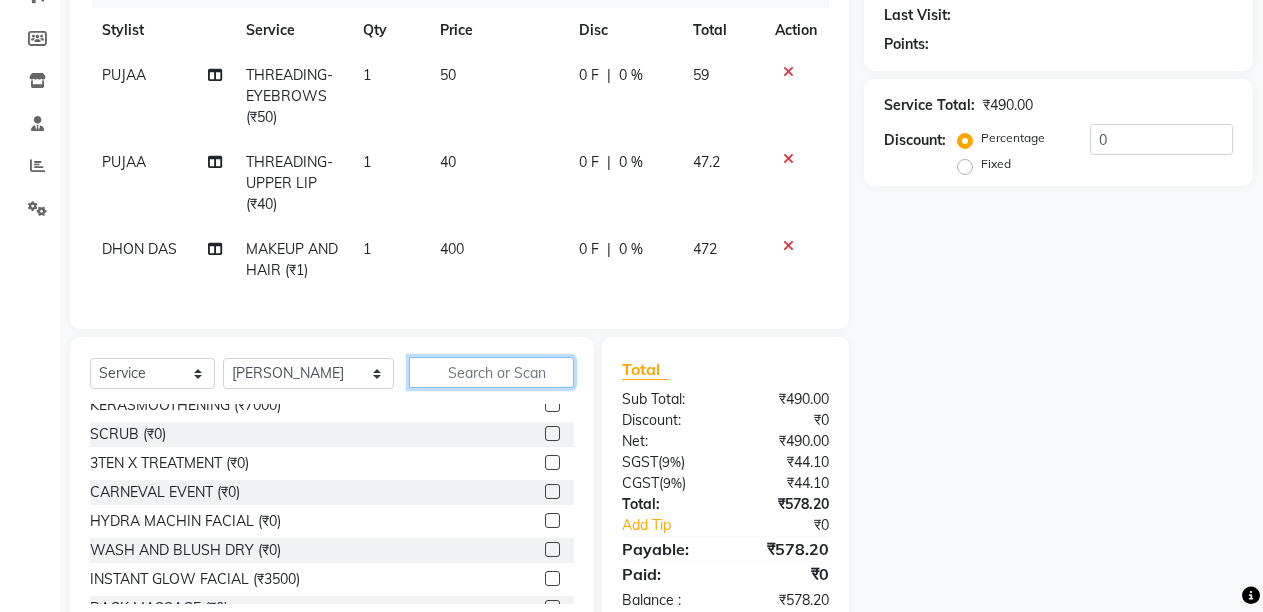 click 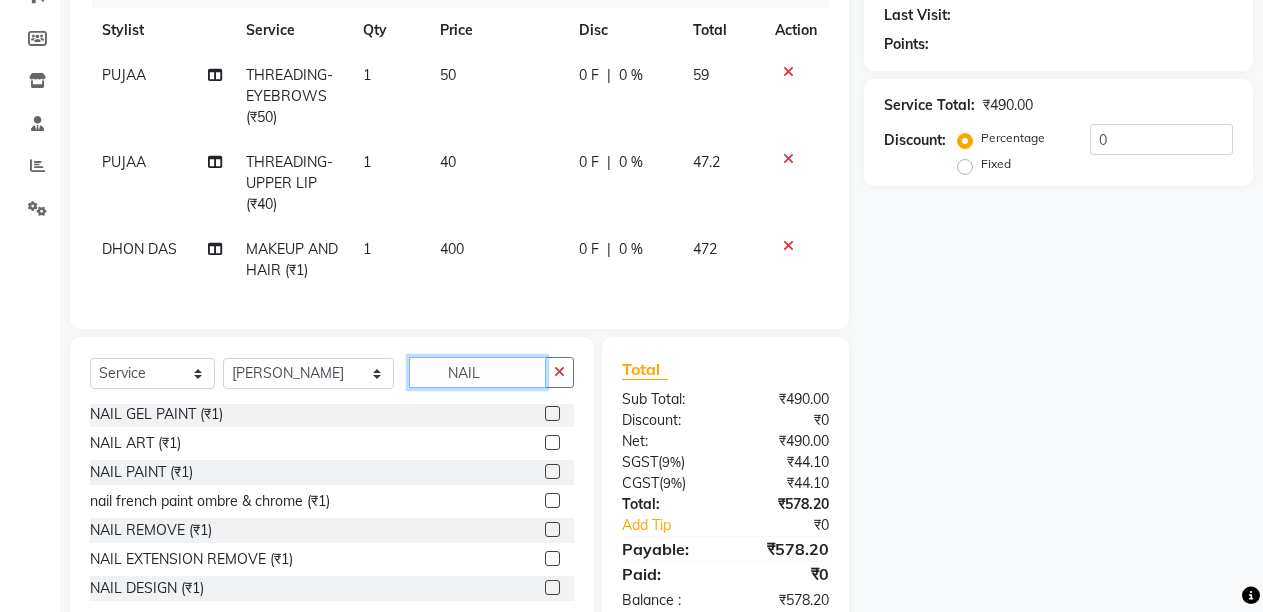 scroll, scrollTop: 642, scrollLeft: 0, axis: vertical 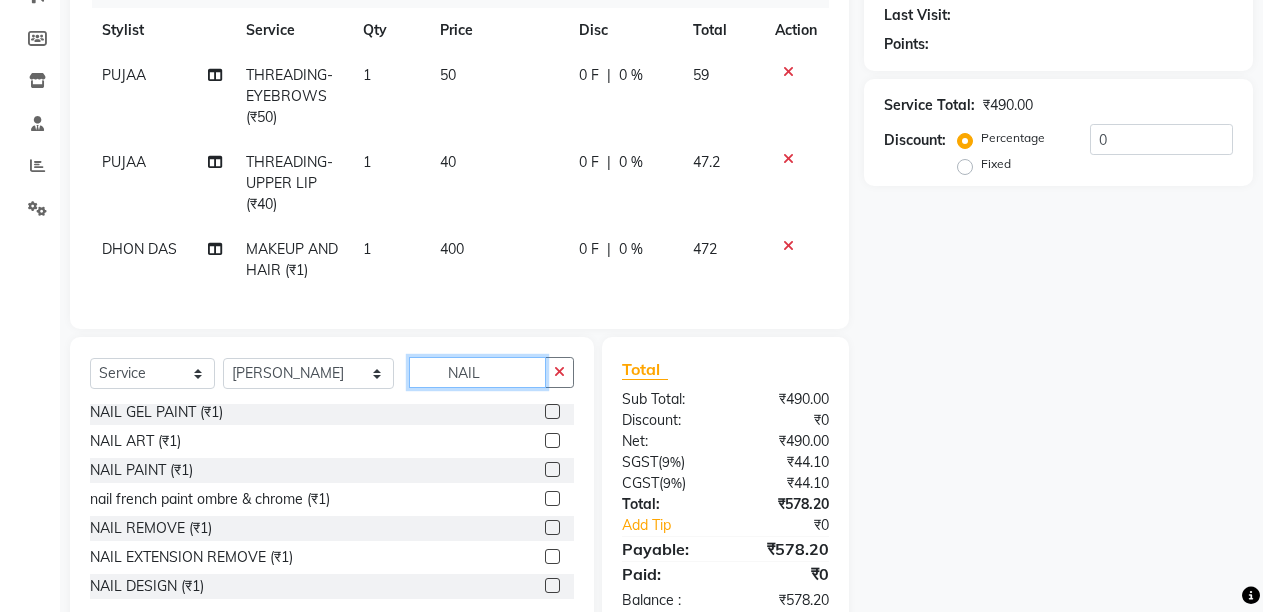 click on "NAIL" 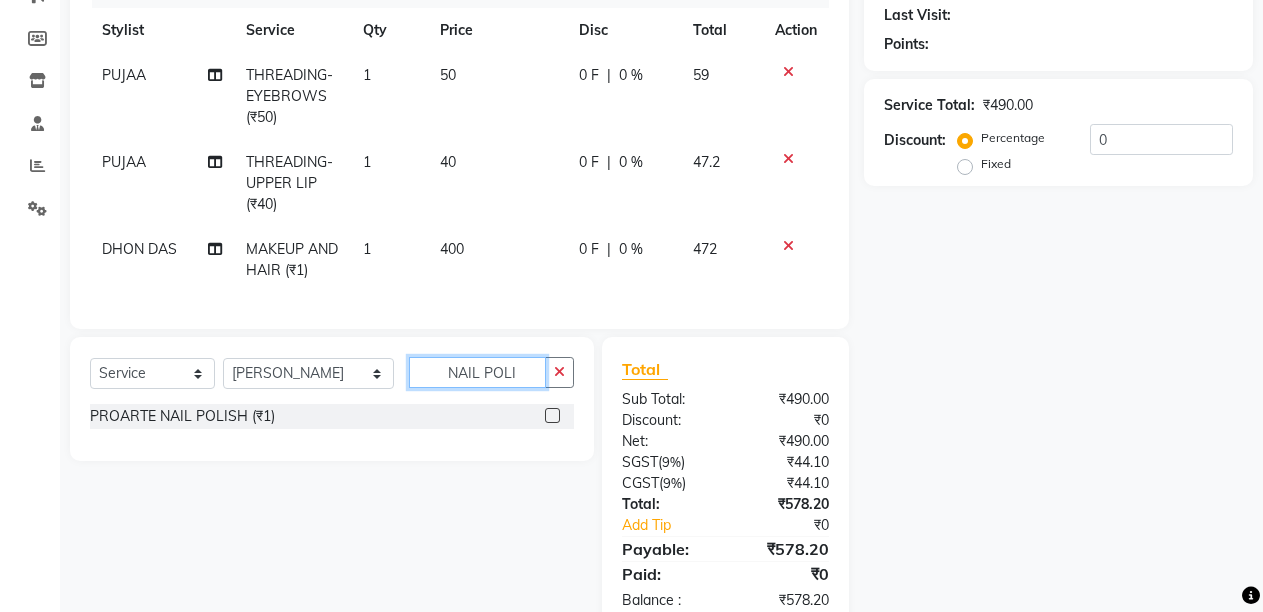 scroll, scrollTop: 0, scrollLeft: 0, axis: both 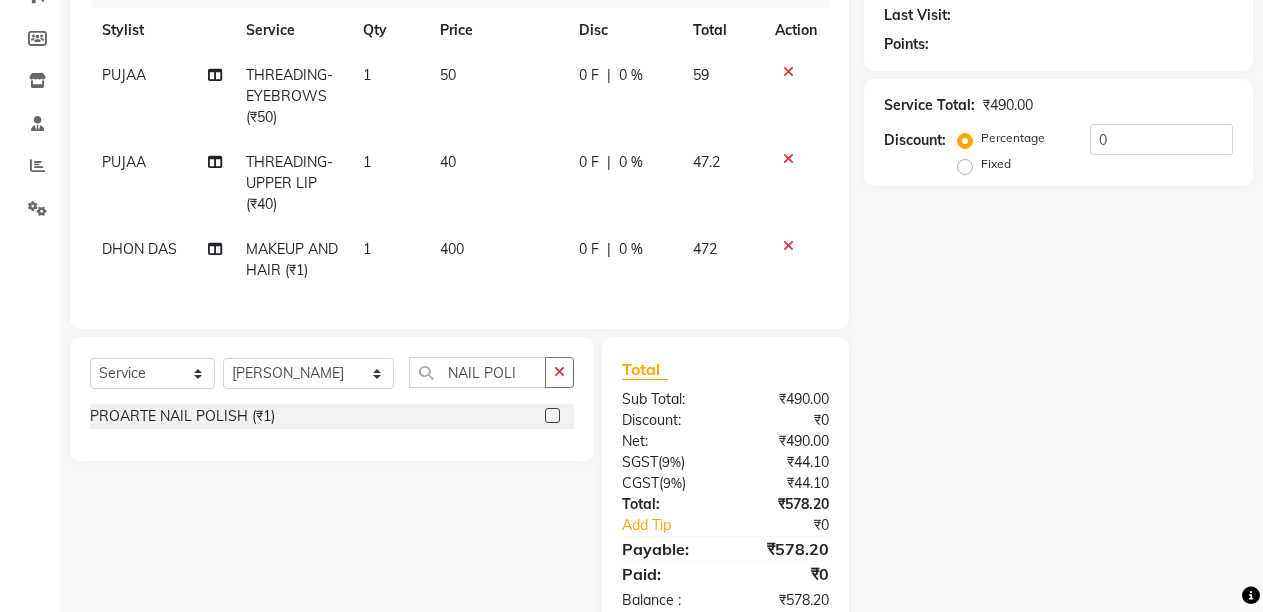 click 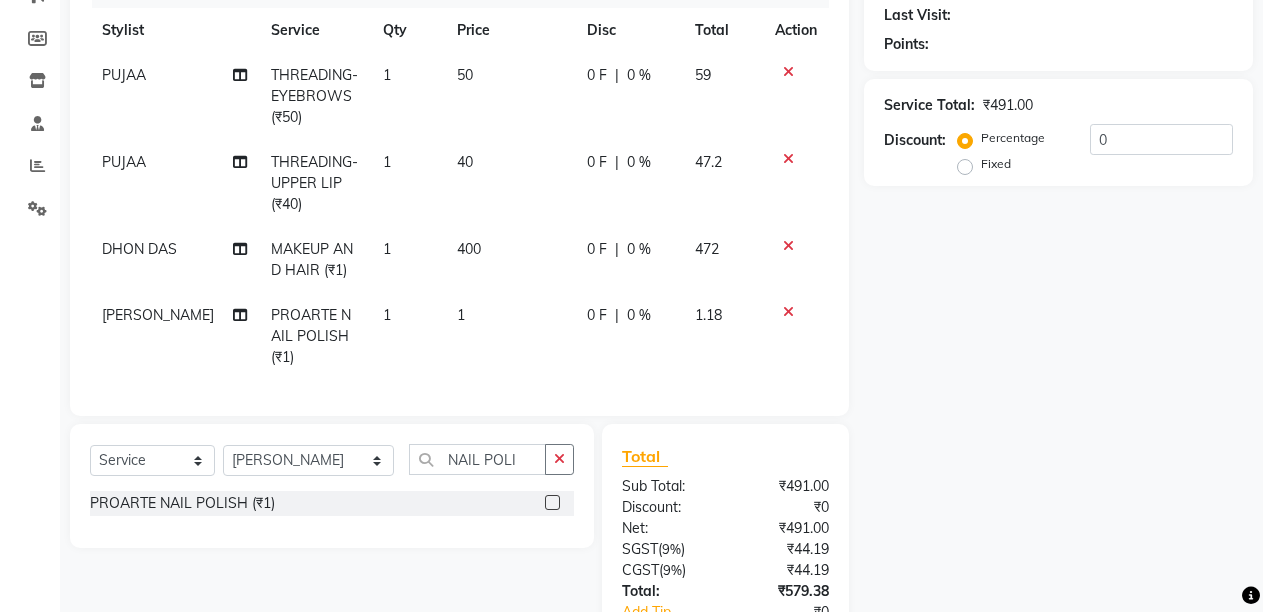 click on "1" 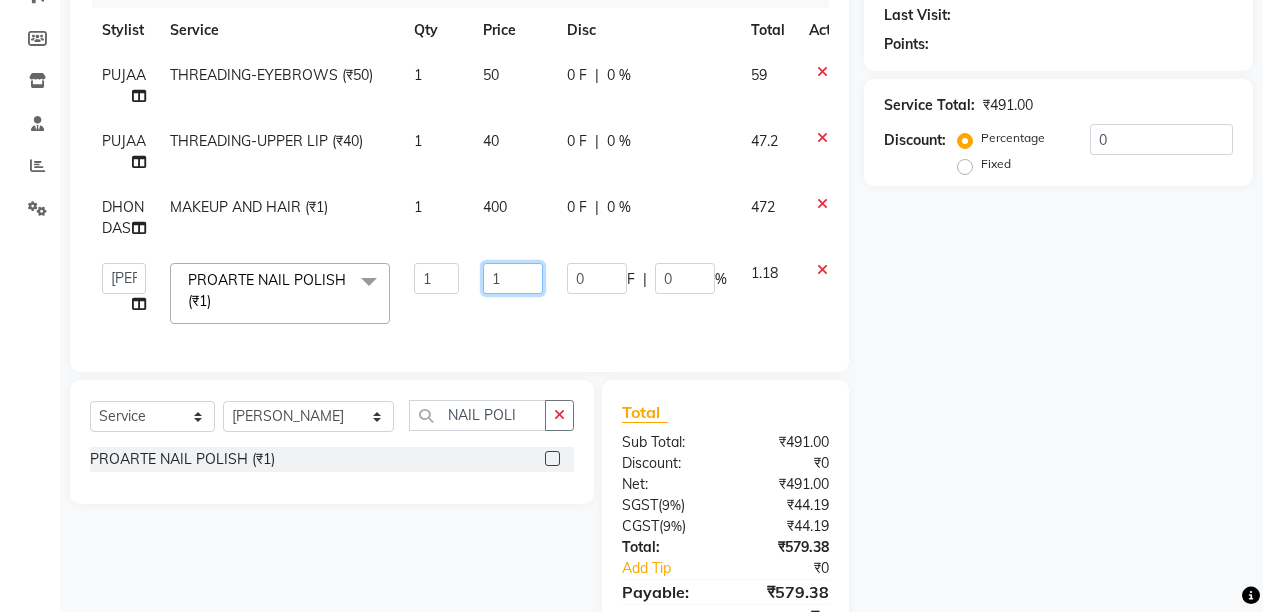 click on "1" 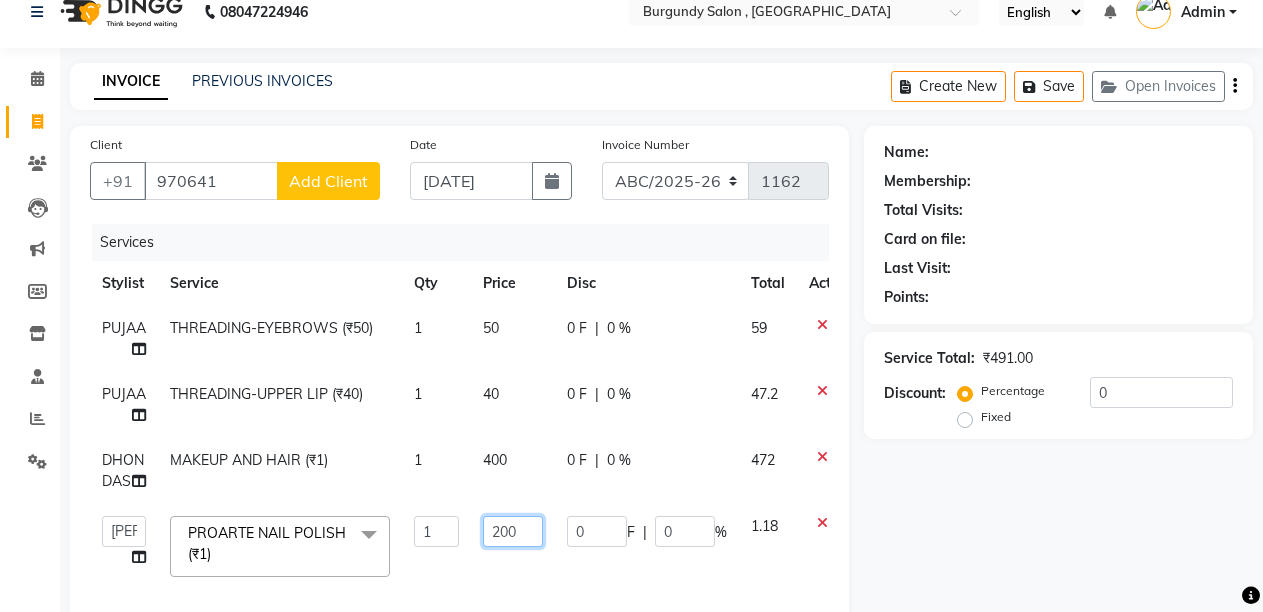 scroll, scrollTop: 0, scrollLeft: 0, axis: both 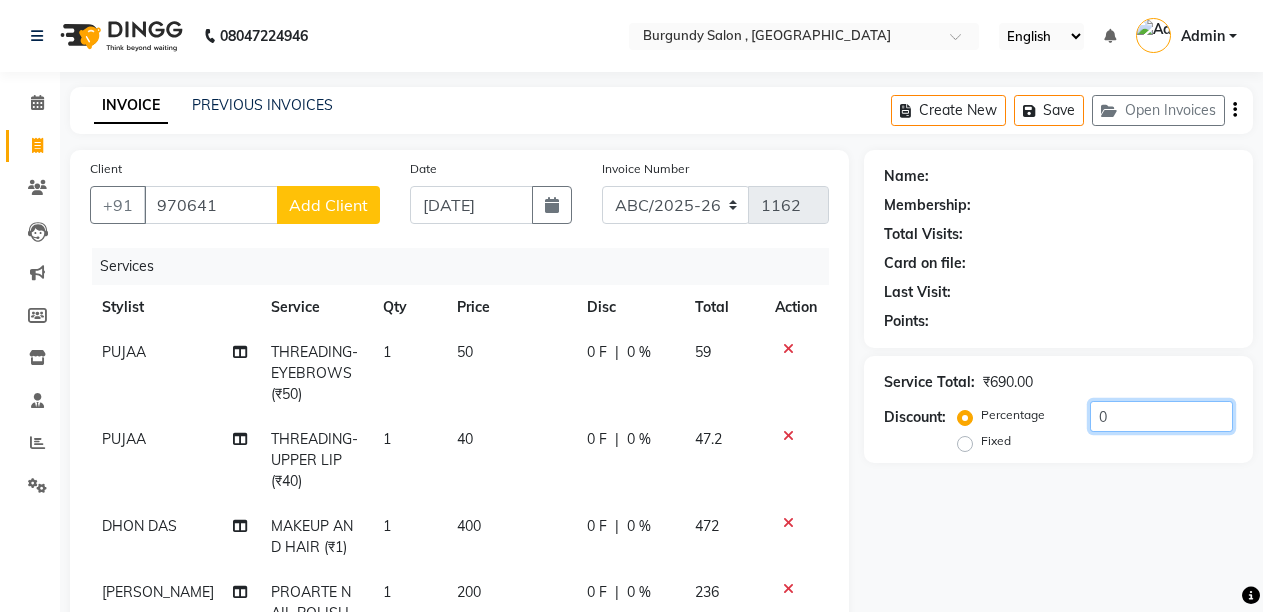 click on "0" 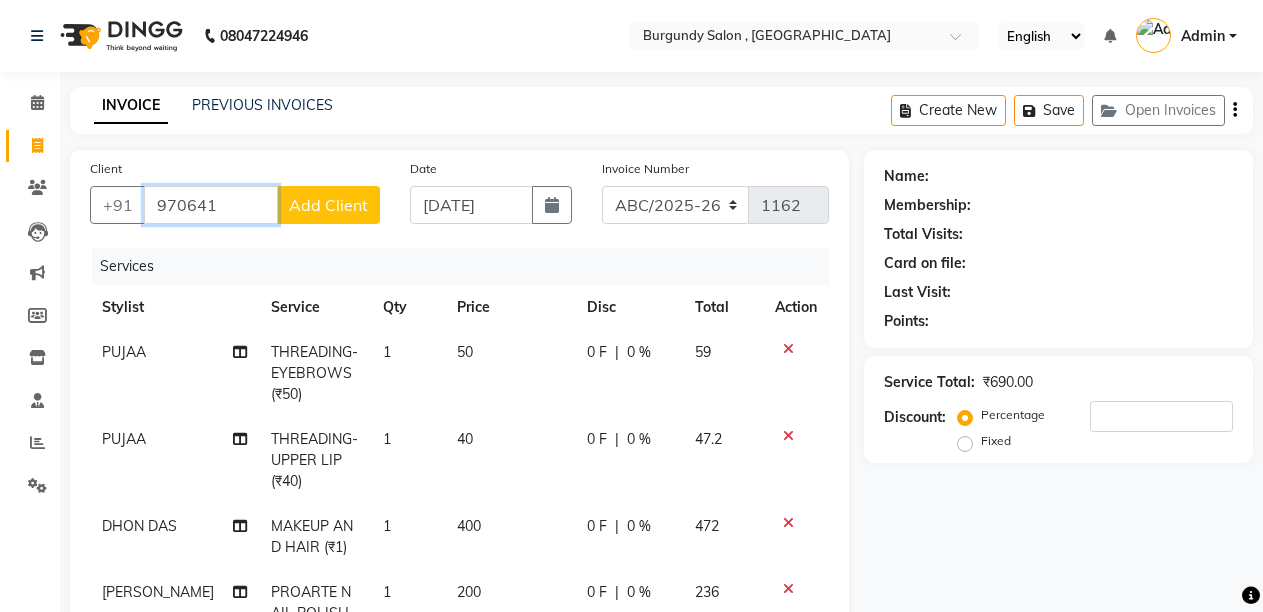 click on "970641" at bounding box center (211, 205) 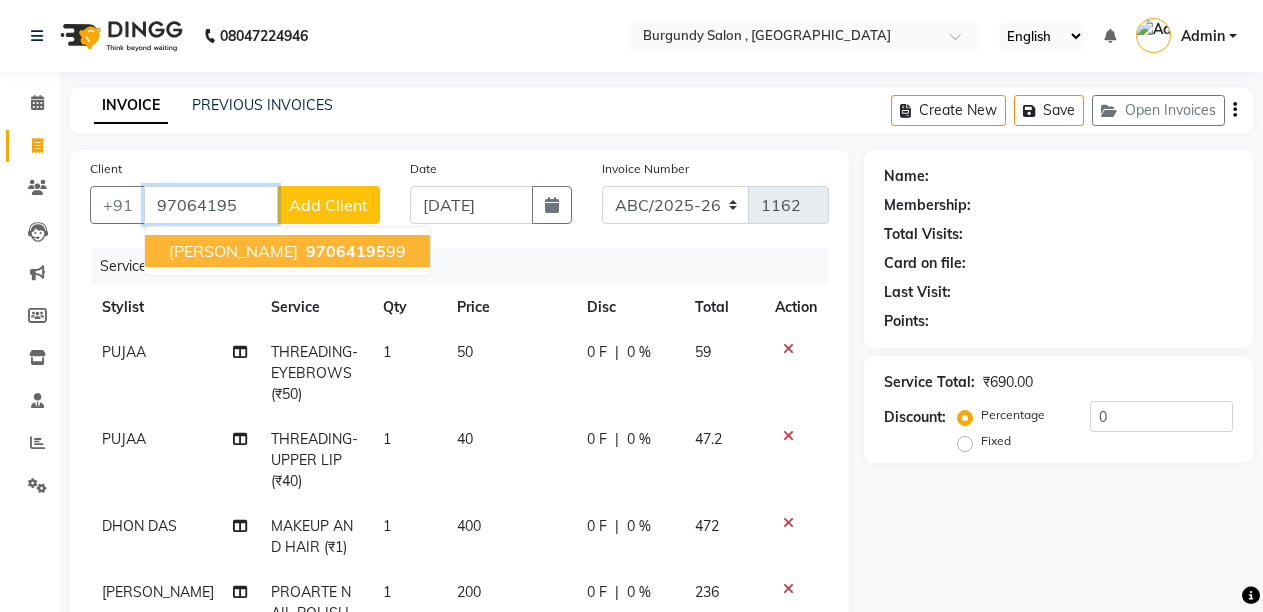click on "97064195 99" at bounding box center [354, 251] 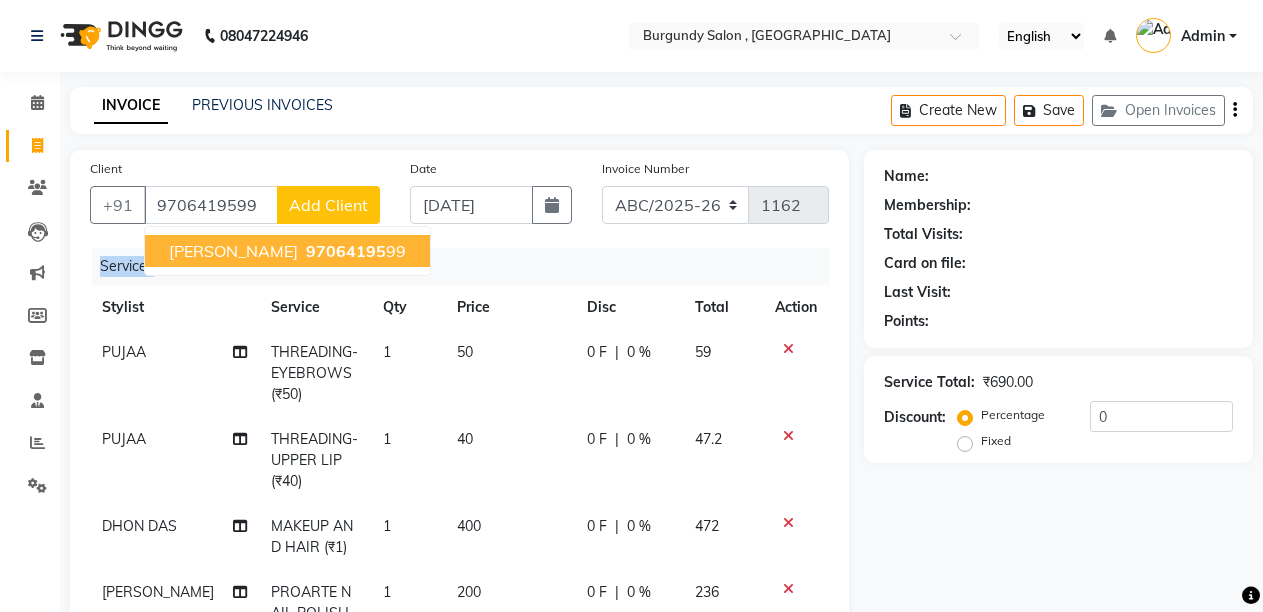 click on "Services" 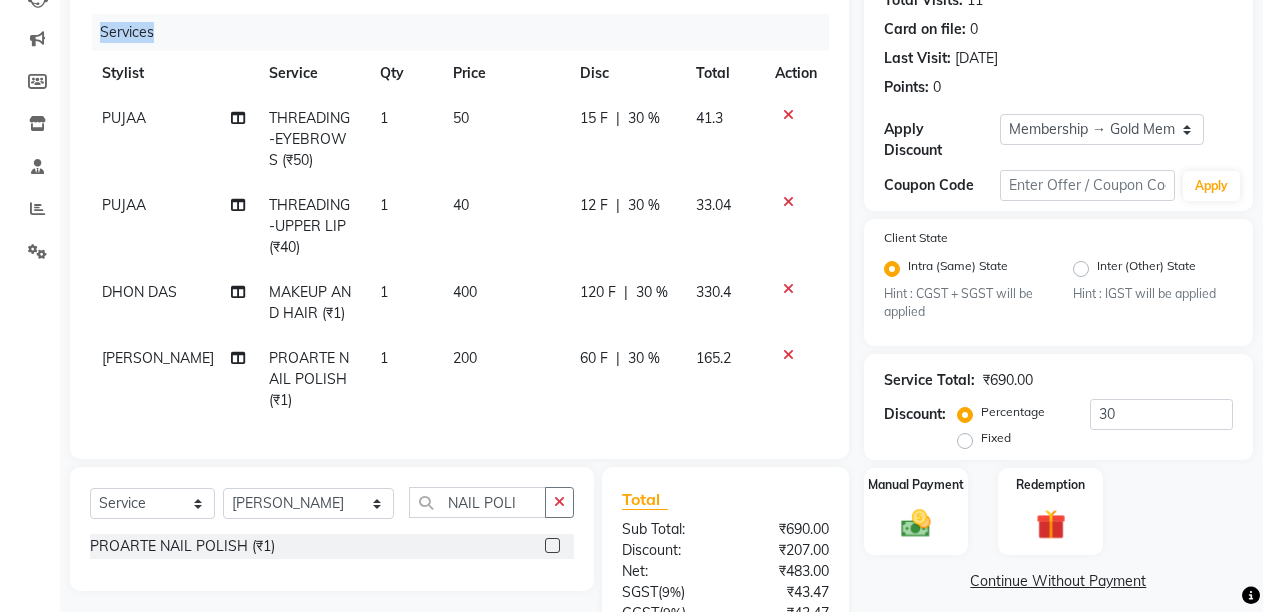 scroll, scrollTop: 230, scrollLeft: 0, axis: vertical 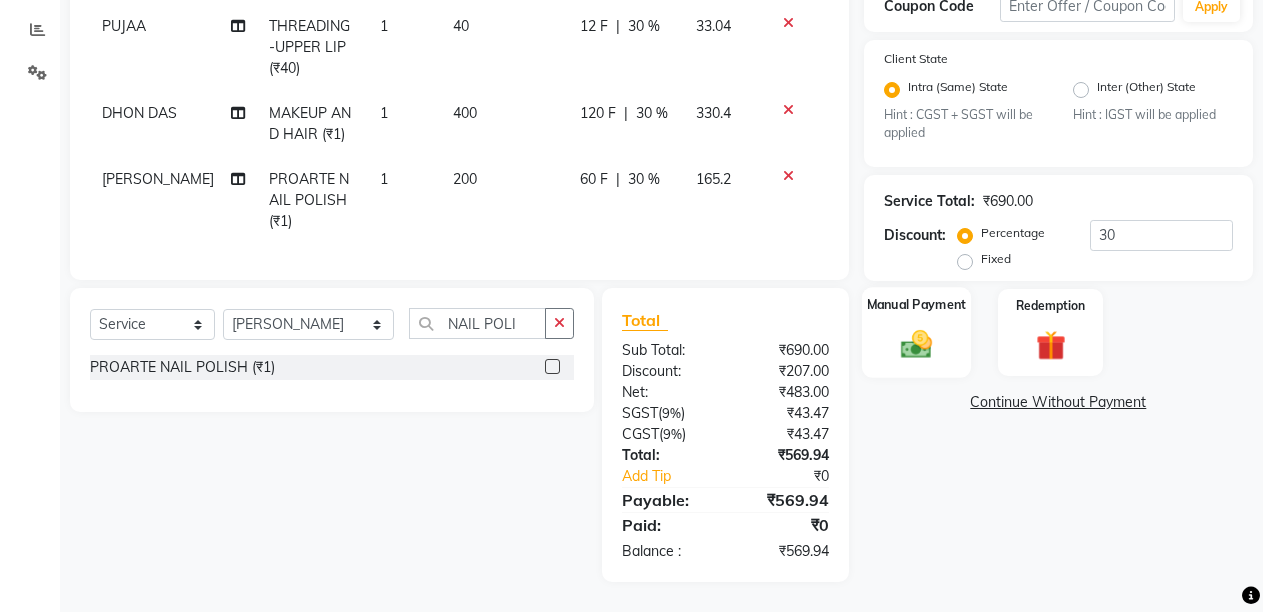 click 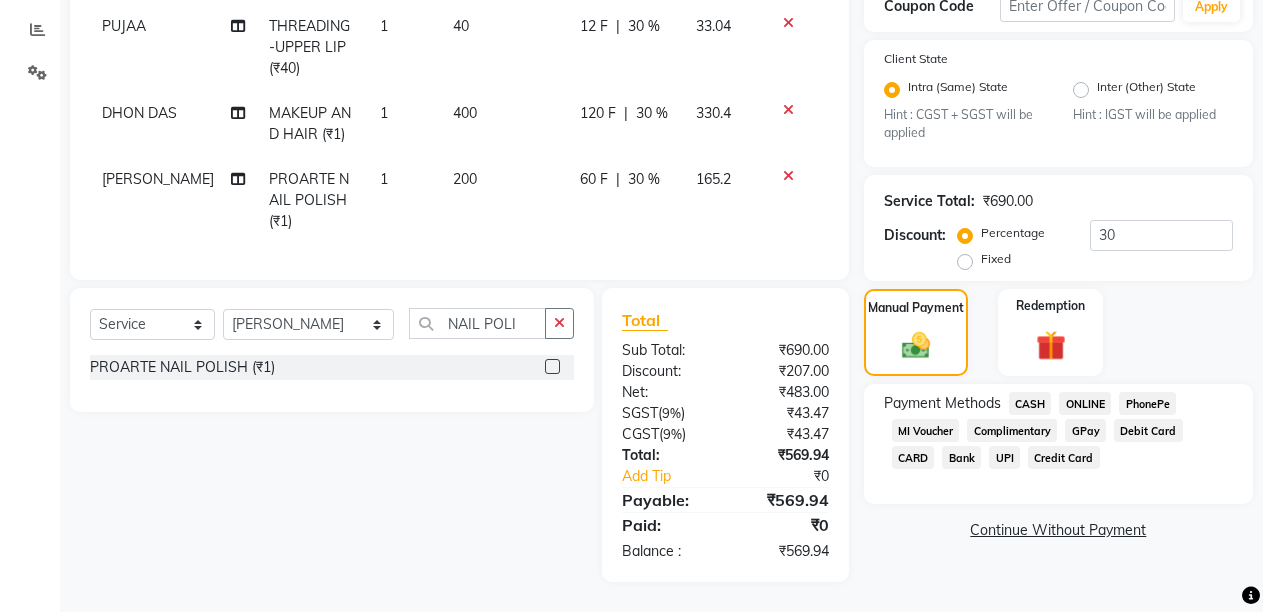 click on "CASH" 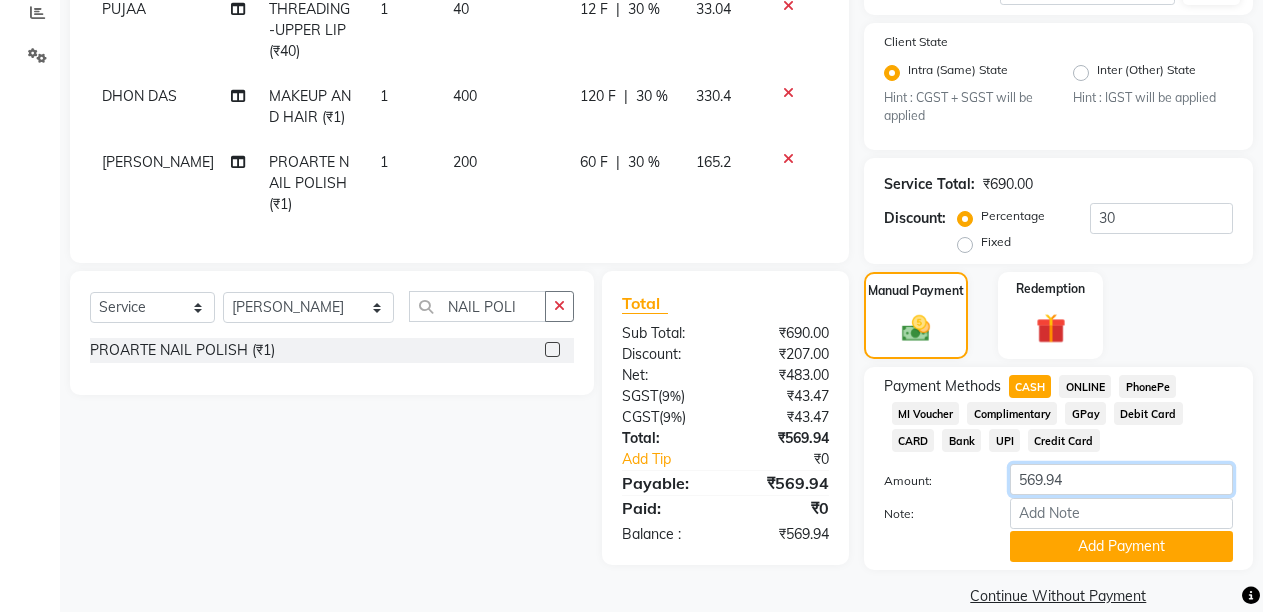 click on "569.94" 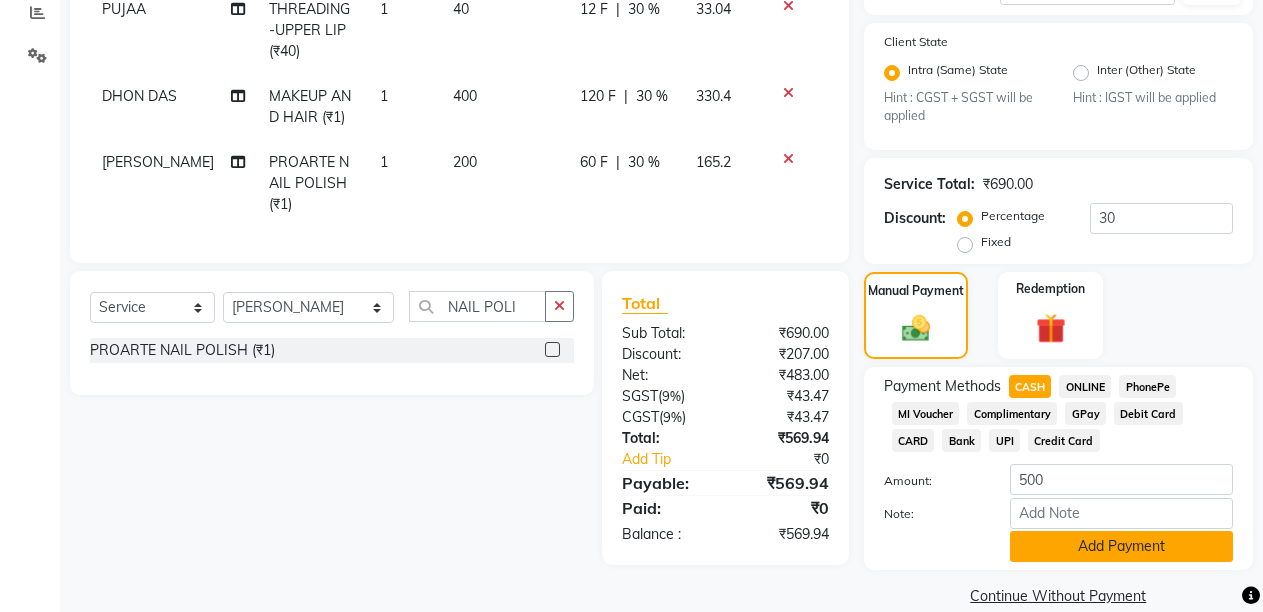 click on "Add Payment" 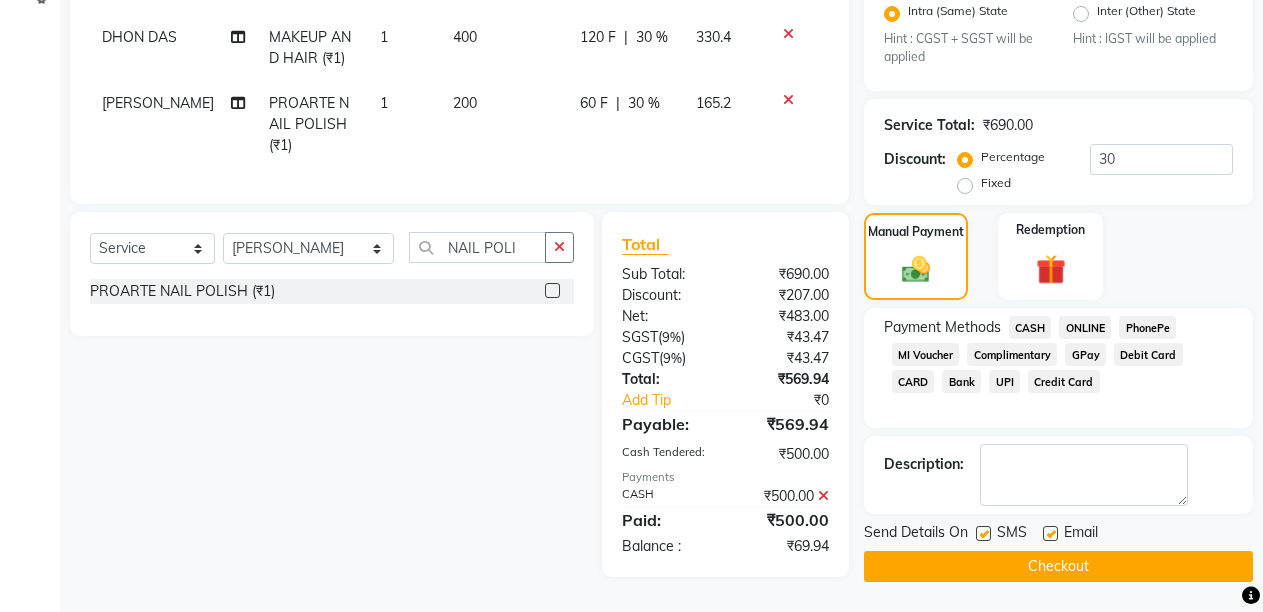 scroll, scrollTop: 501, scrollLeft: 0, axis: vertical 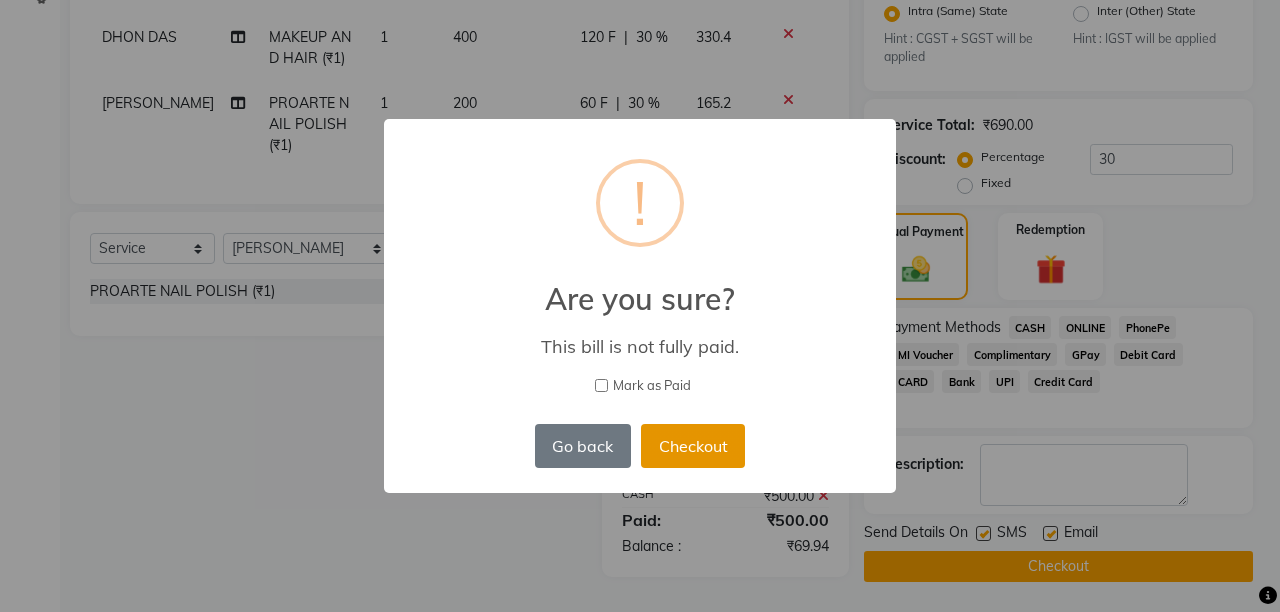 click on "Checkout" at bounding box center (693, 446) 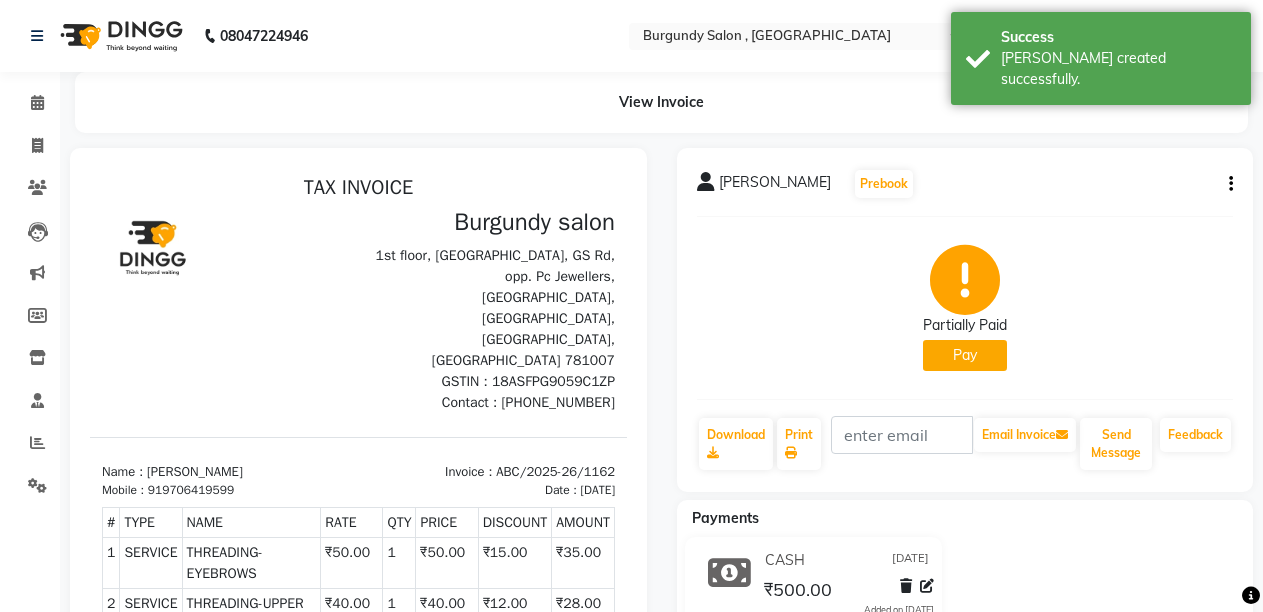 scroll, scrollTop: 0, scrollLeft: 0, axis: both 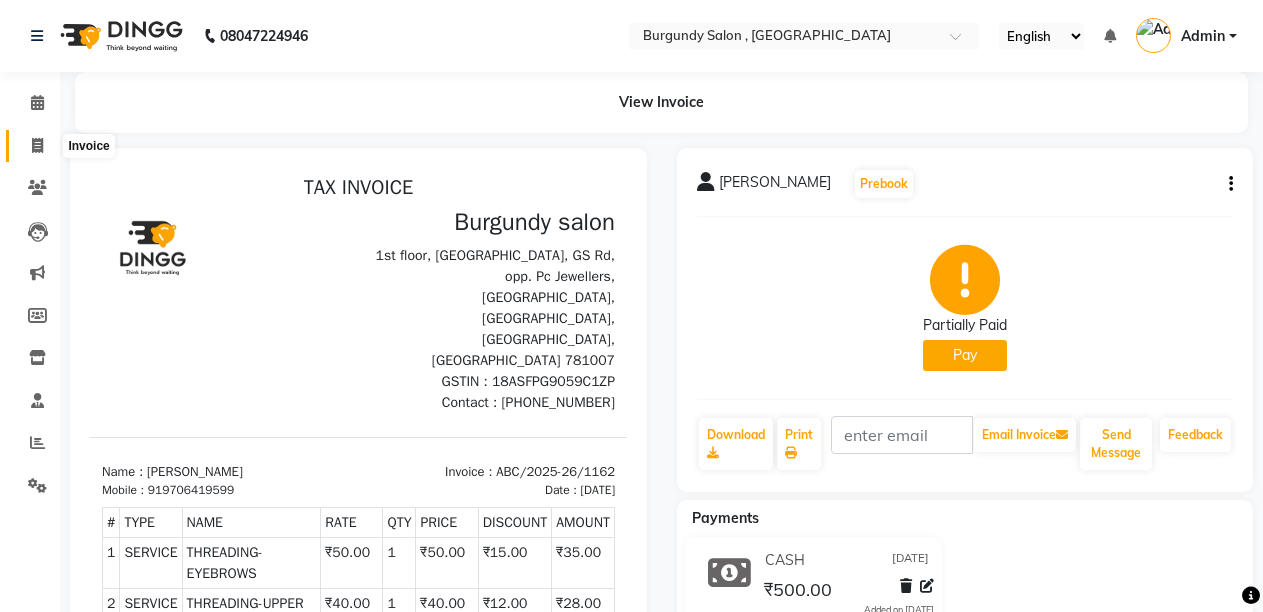 click 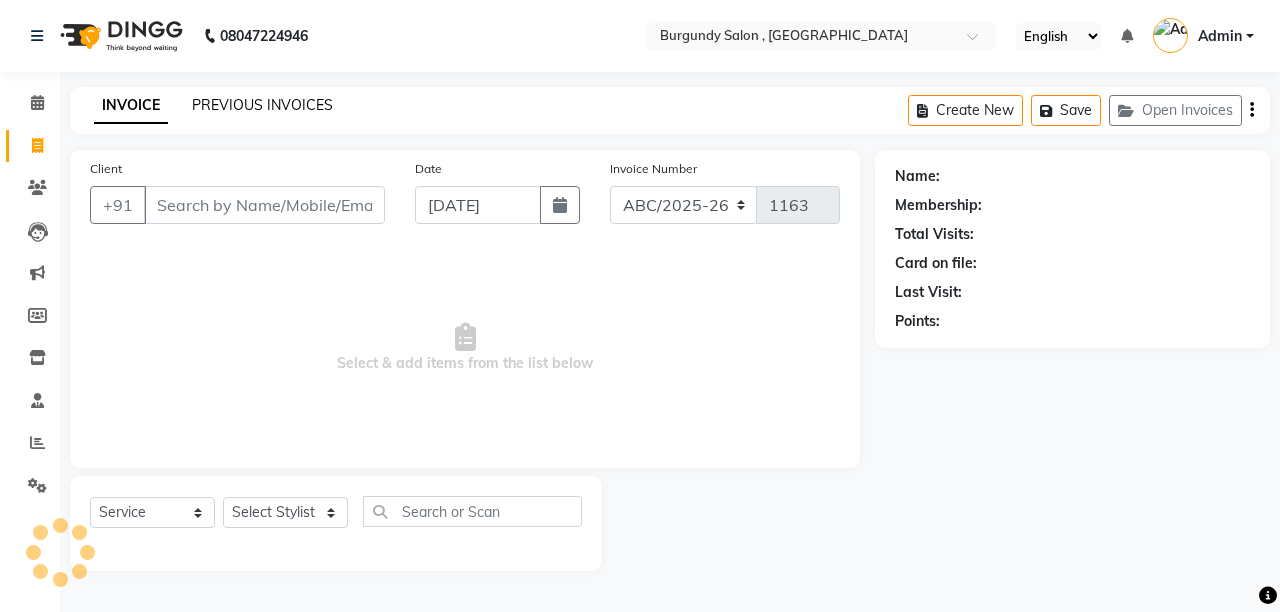 click on "PREVIOUS INVOICES" 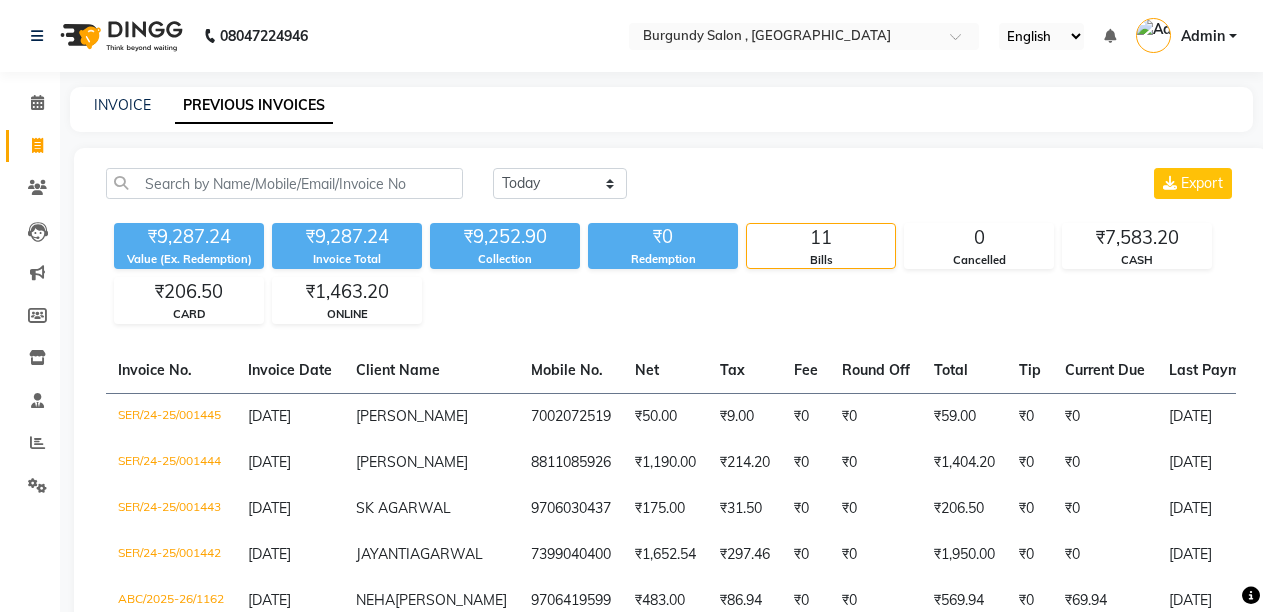 scroll, scrollTop: 536, scrollLeft: 0, axis: vertical 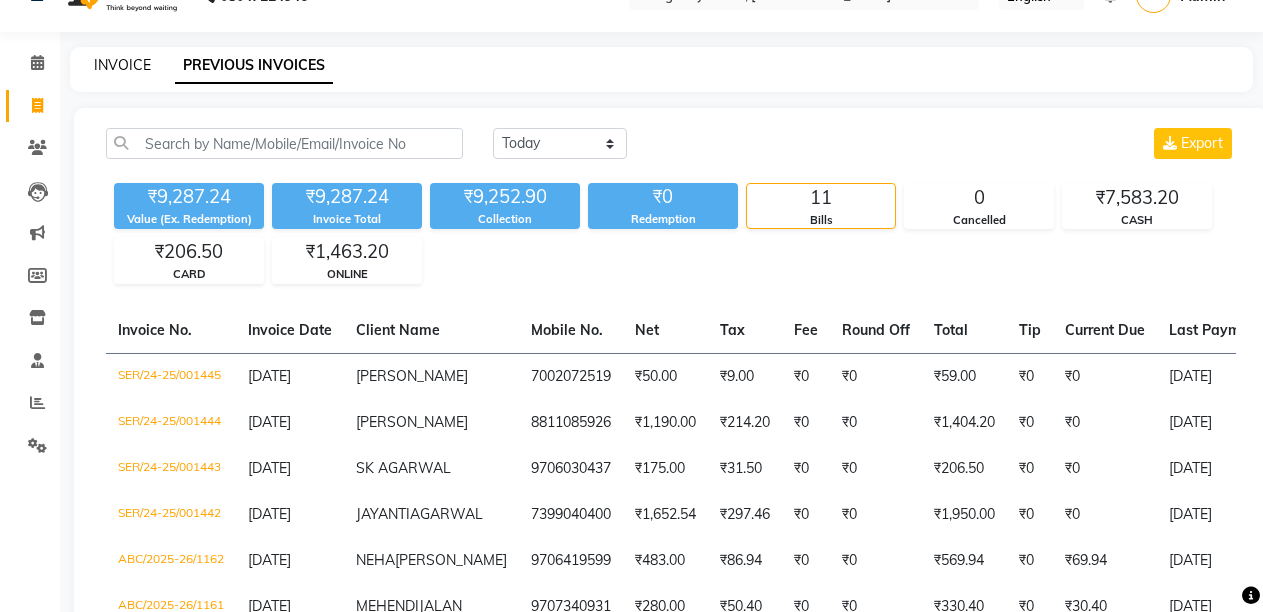 click on "INVOICE" 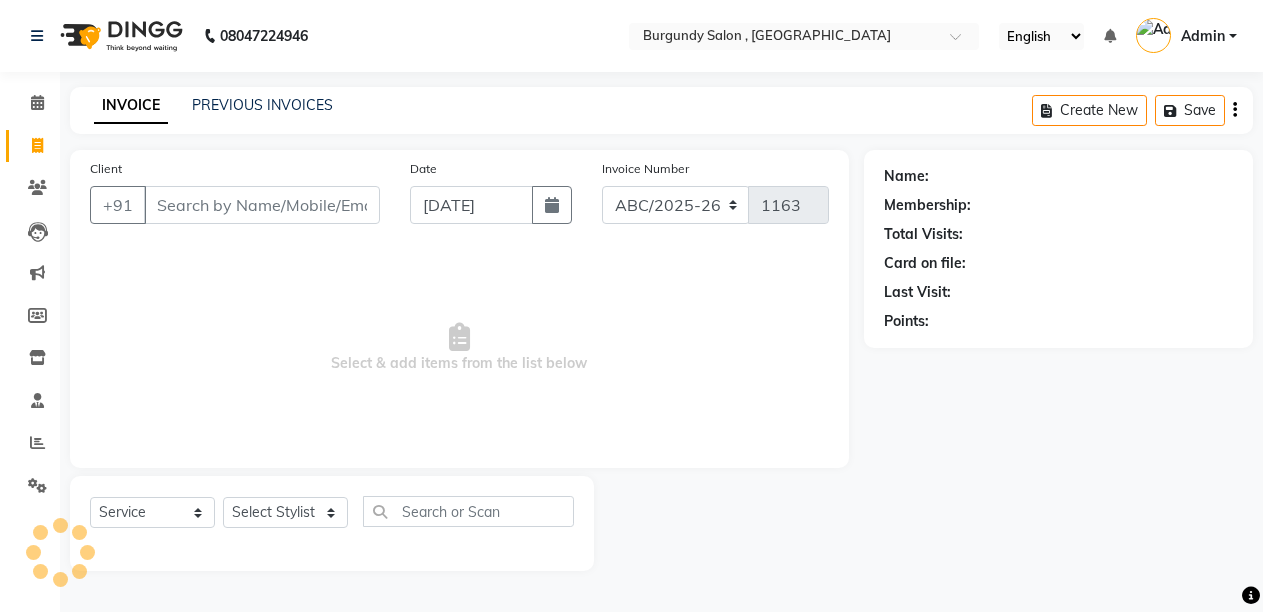 scroll, scrollTop: 0, scrollLeft: 0, axis: both 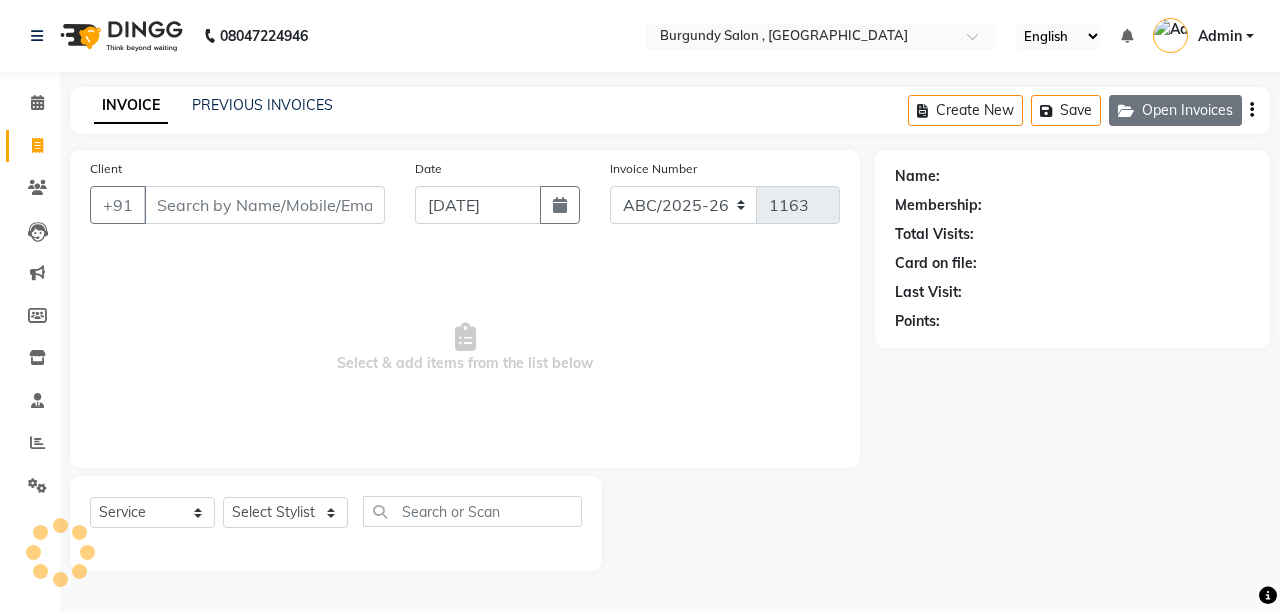 click on "Open Invoices" 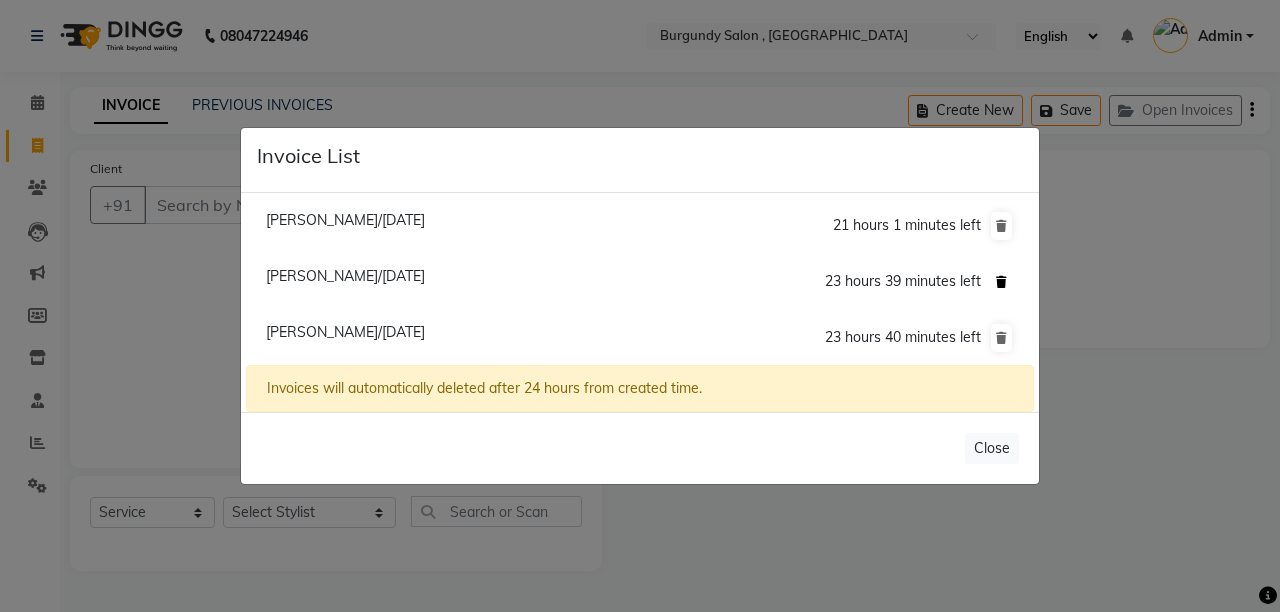 click 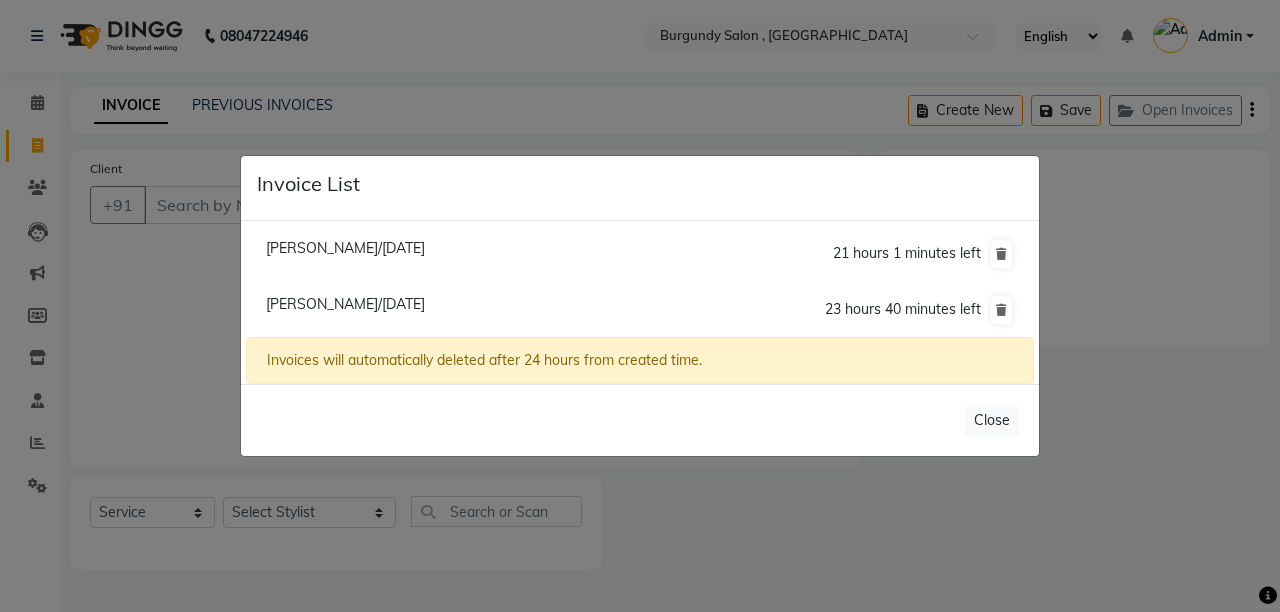 click on "Invoice List  Aditi Khemka/11 July 2025  21 hours 1 minutes left  Sunata Dutta/11 July 2025  23 hours 40 minutes left  Invoices will automatically deleted after 24 hours from created time.   Close" 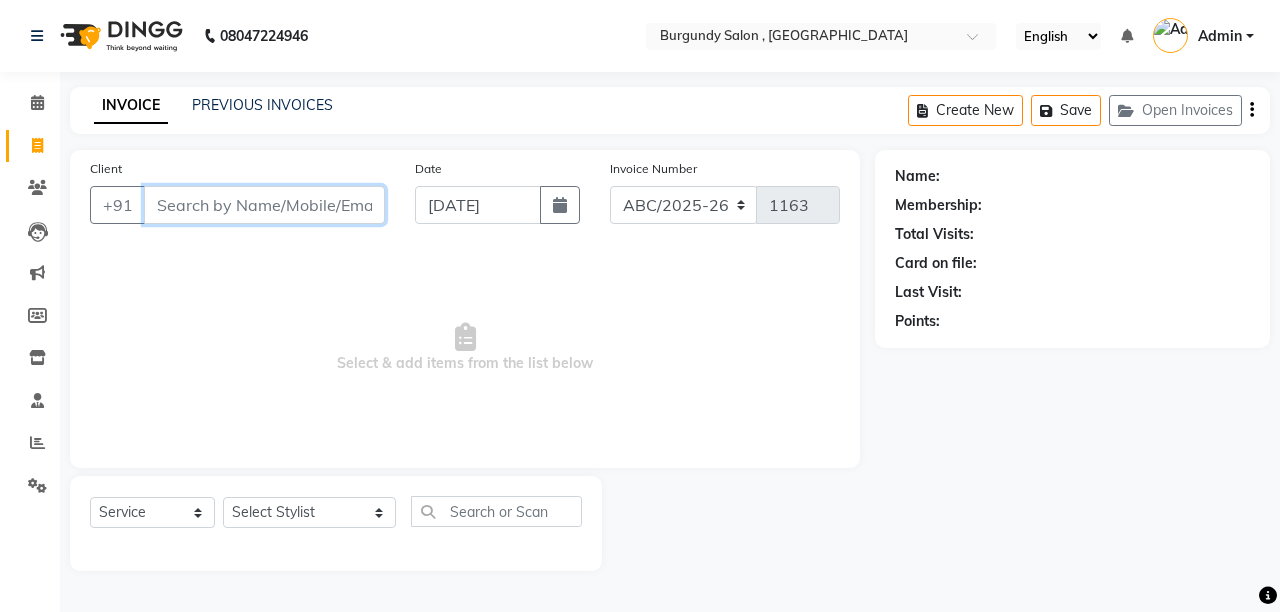 click on "Client" at bounding box center (264, 205) 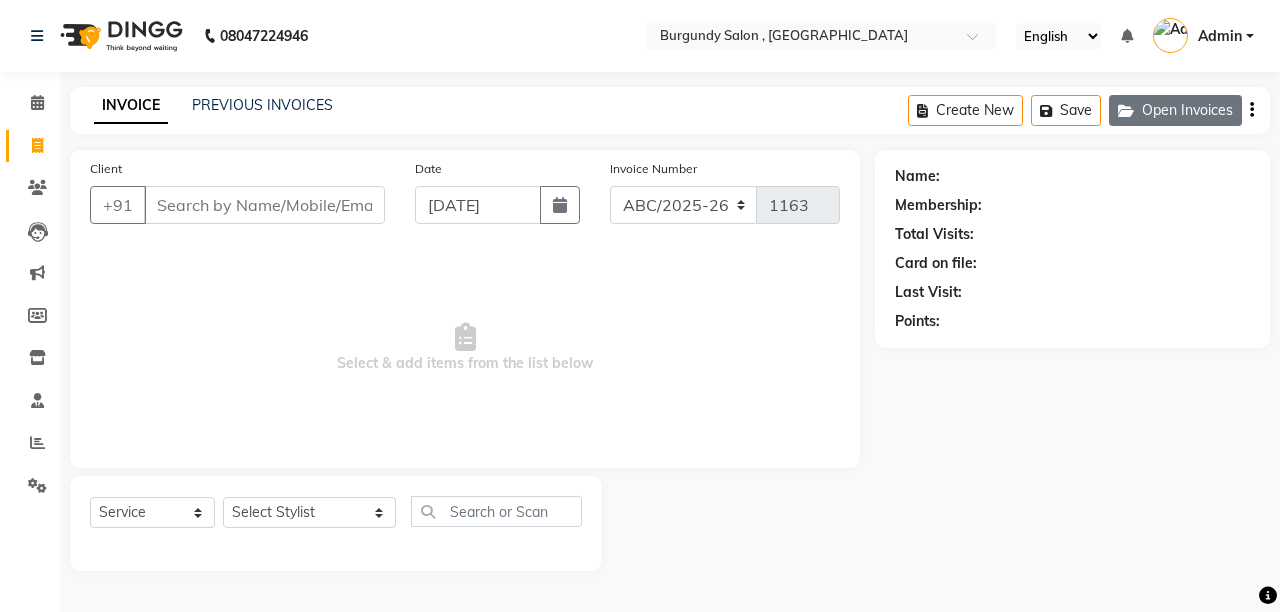 click on "Open Invoices" 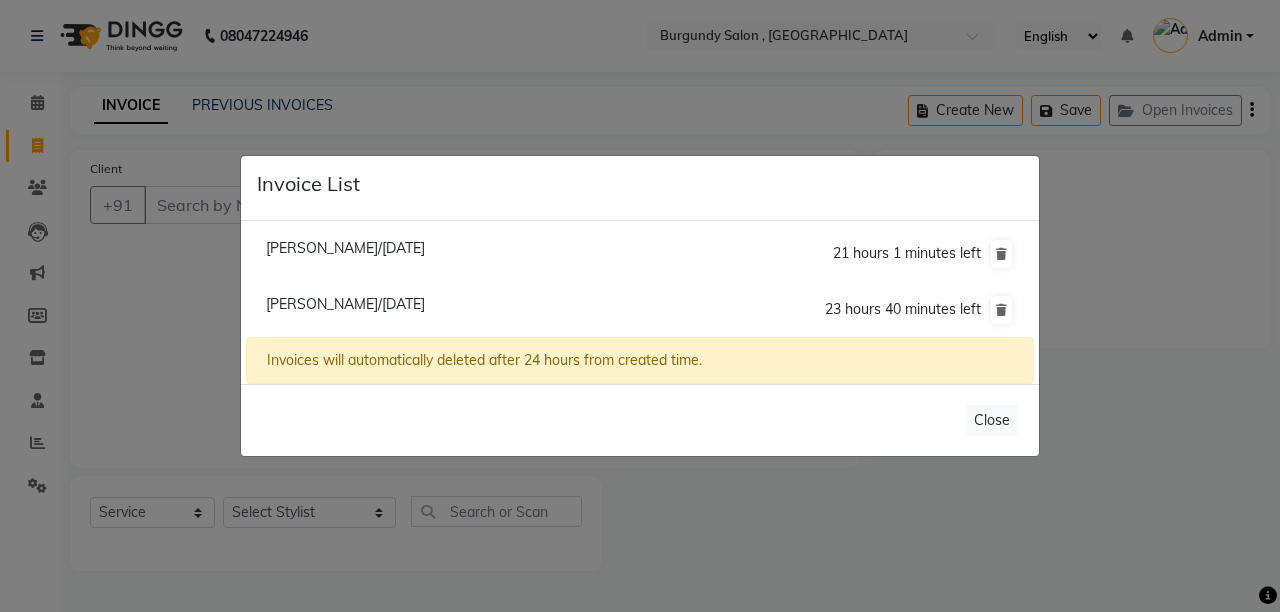 click on "Aditi Khemka/11 July 2025" 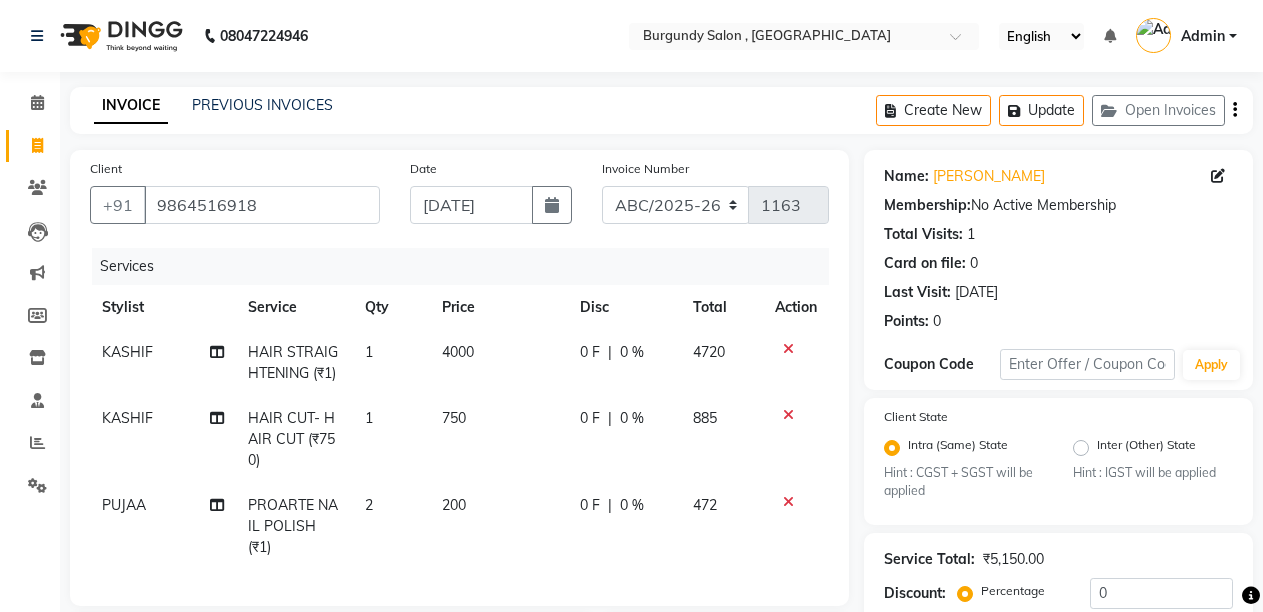 scroll, scrollTop: 343, scrollLeft: 0, axis: vertical 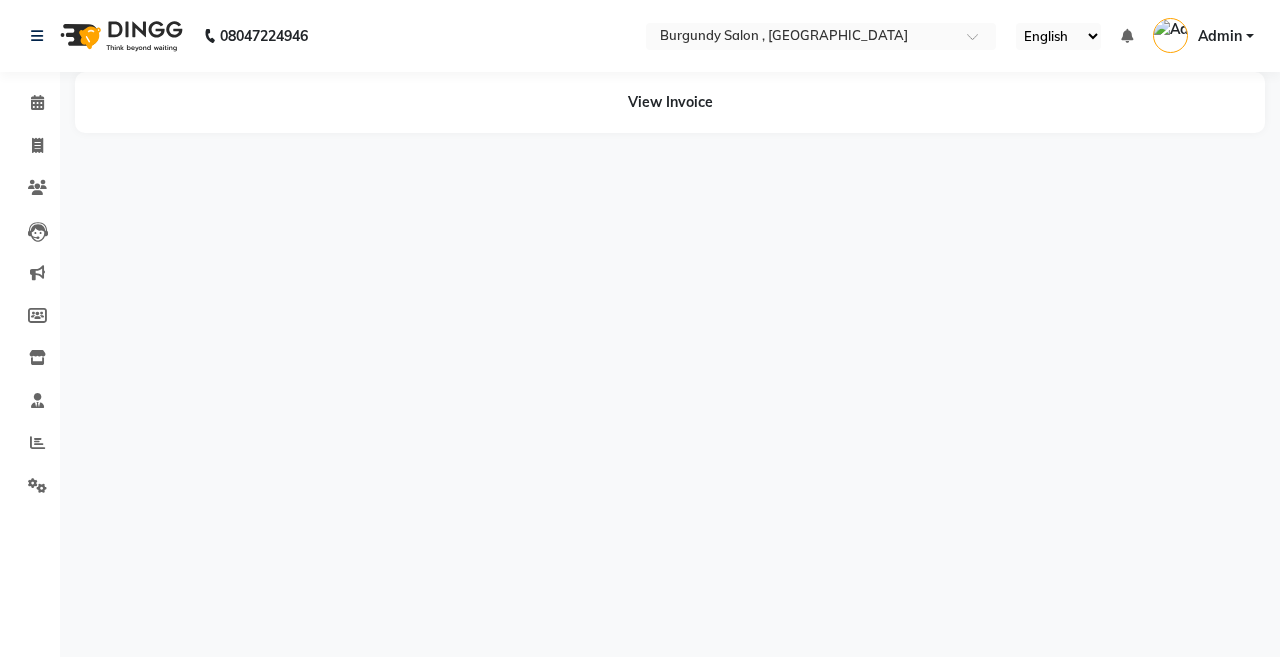 select on "en" 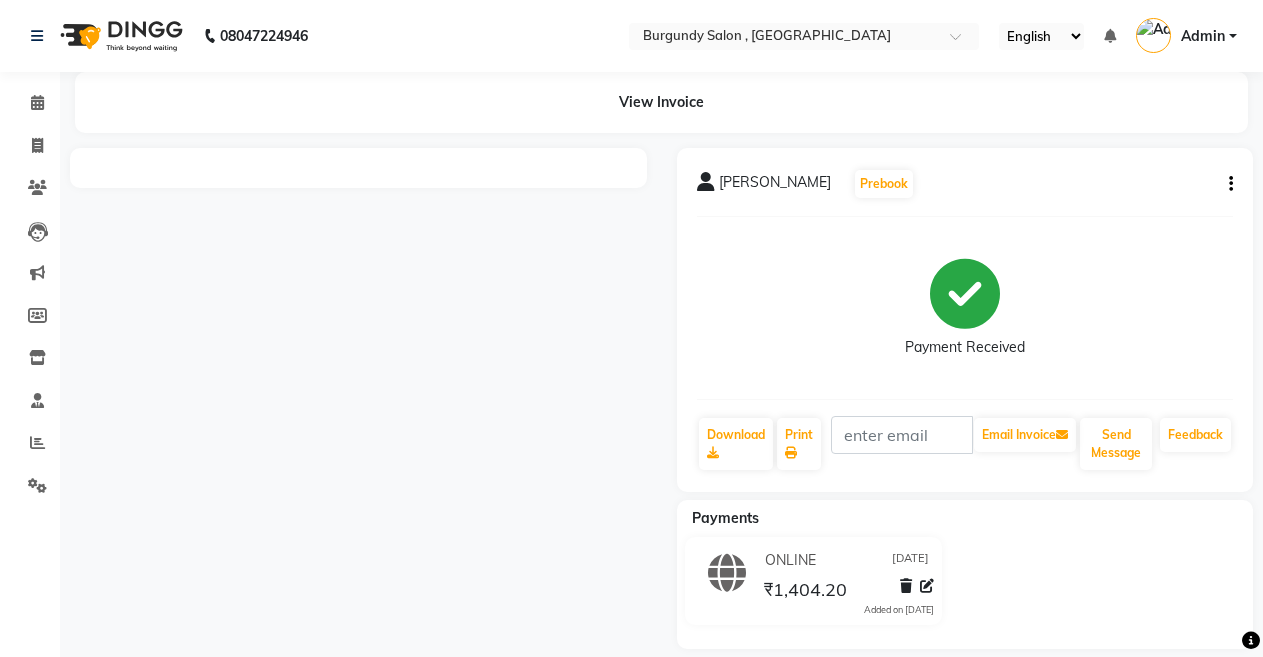 scroll, scrollTop: 0, scrollLeft: 0, axis: both 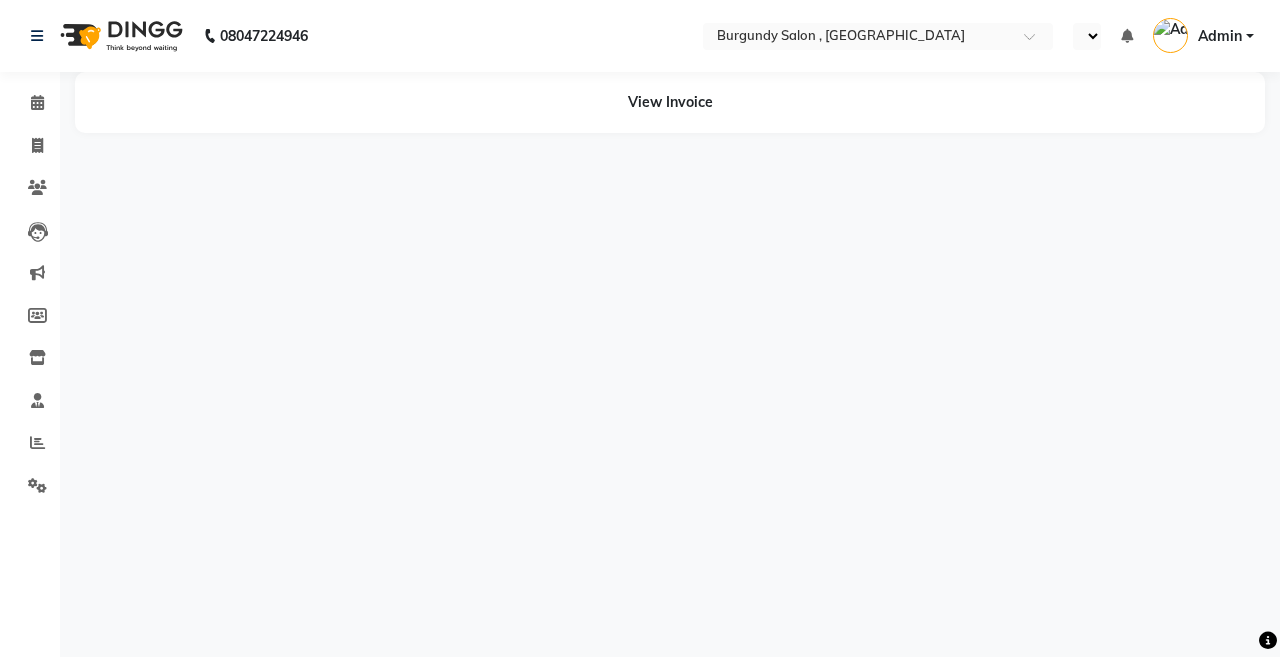 select on "en" 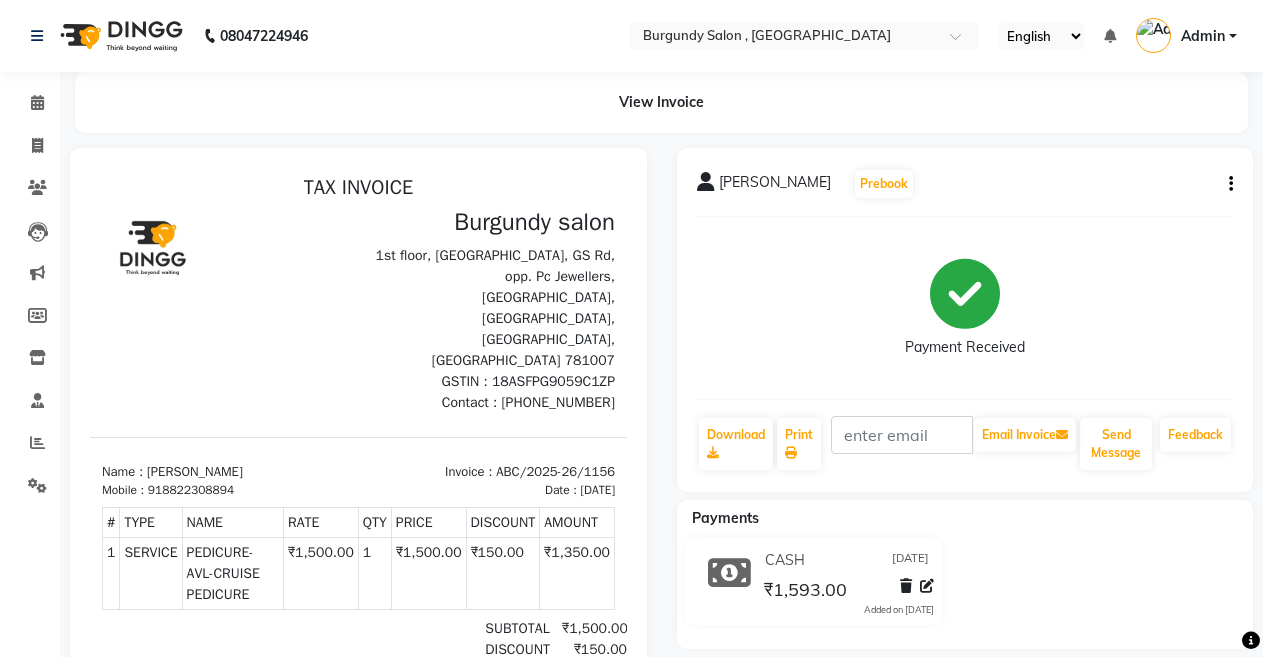 scroll, scrollTop: 0, scrollLeft: 0, axis: both 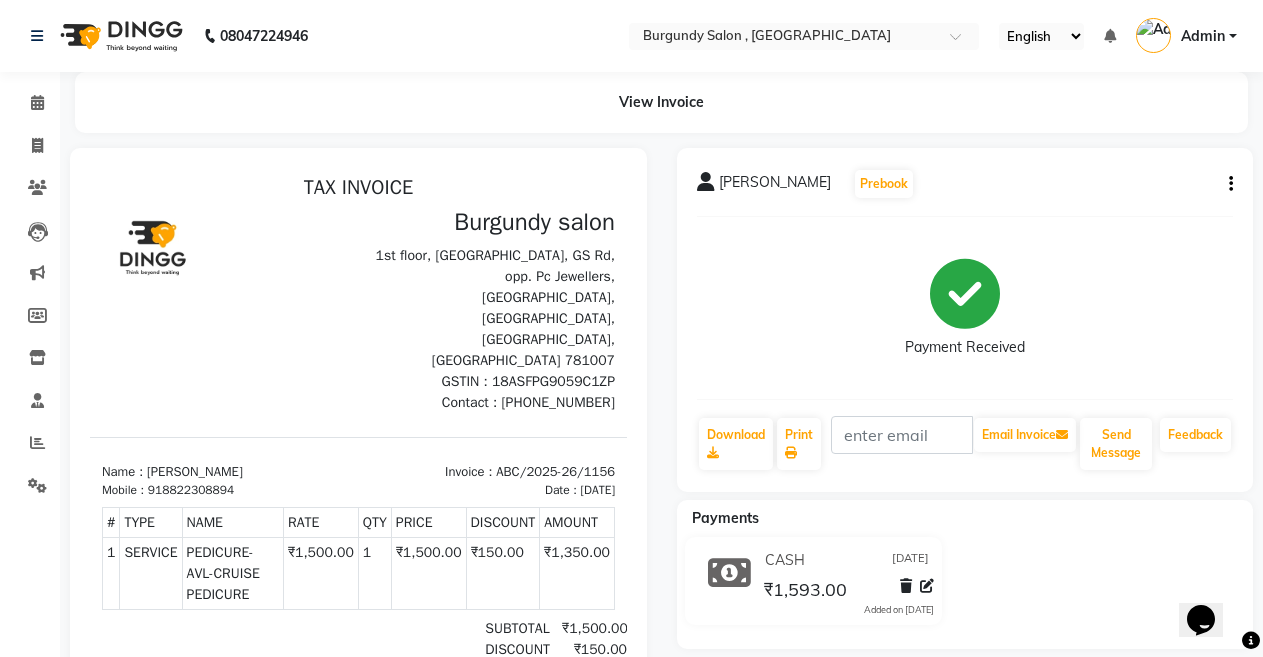 click 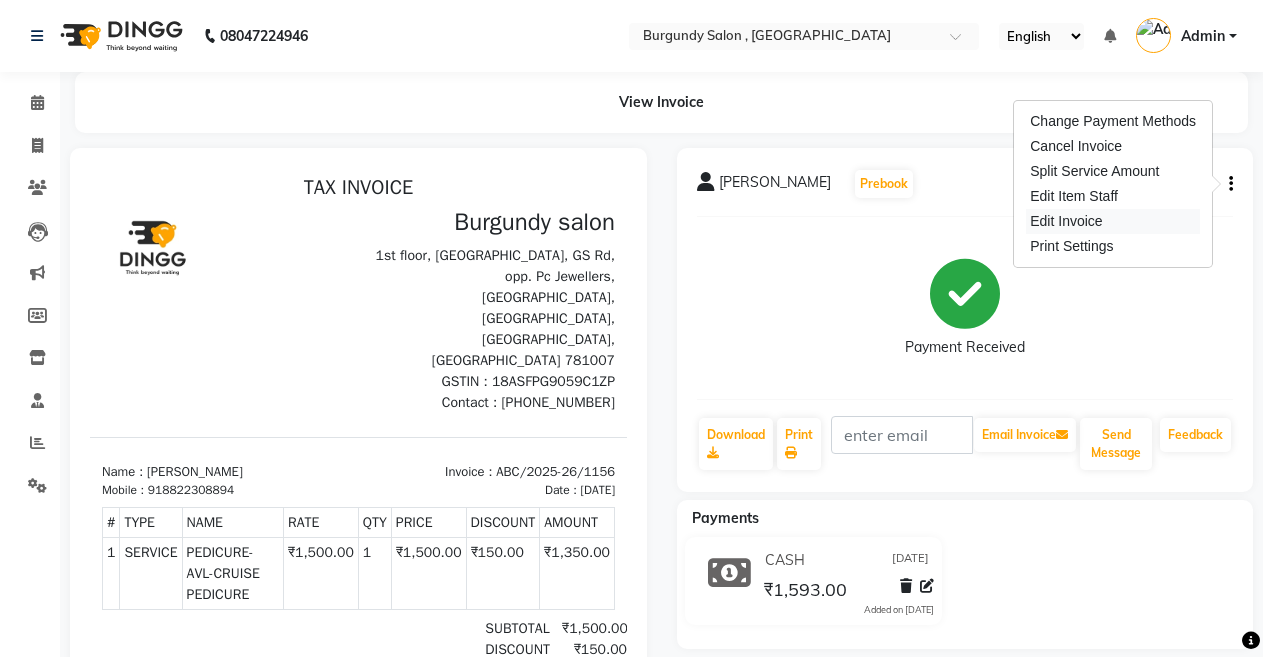 click on "Edit Invoice" at bounding box center [1113, 221] 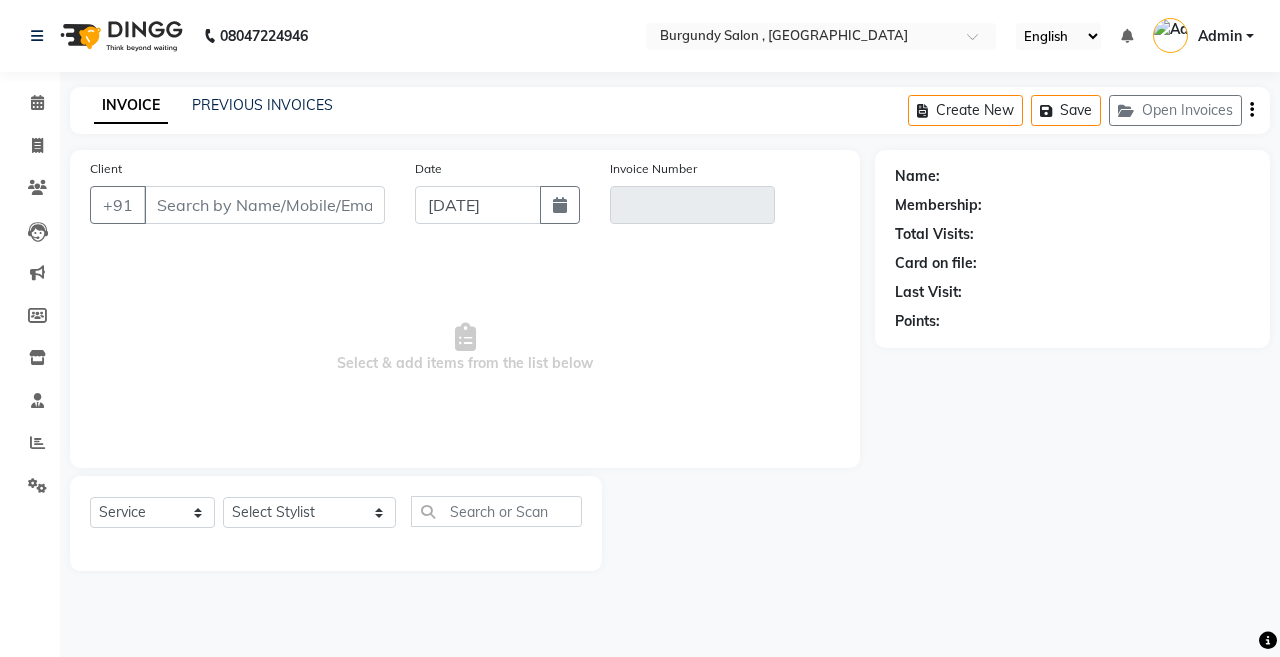 type on "8822308894" 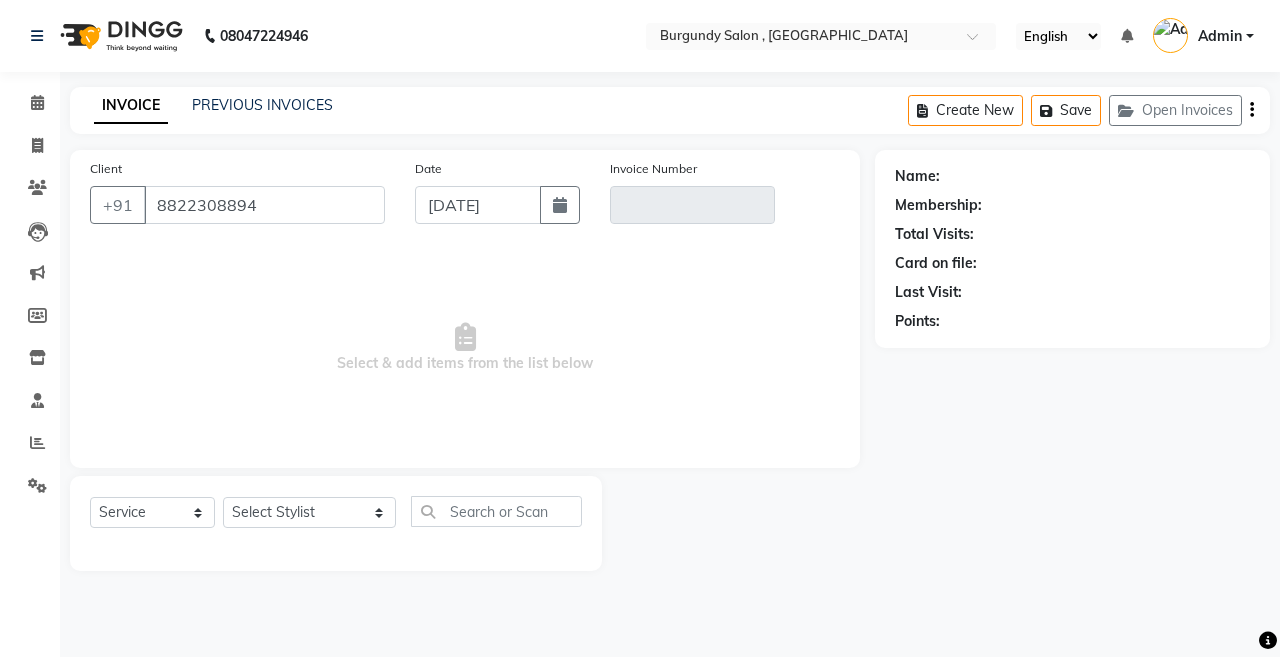 type on "ABC/2025-26/1156" 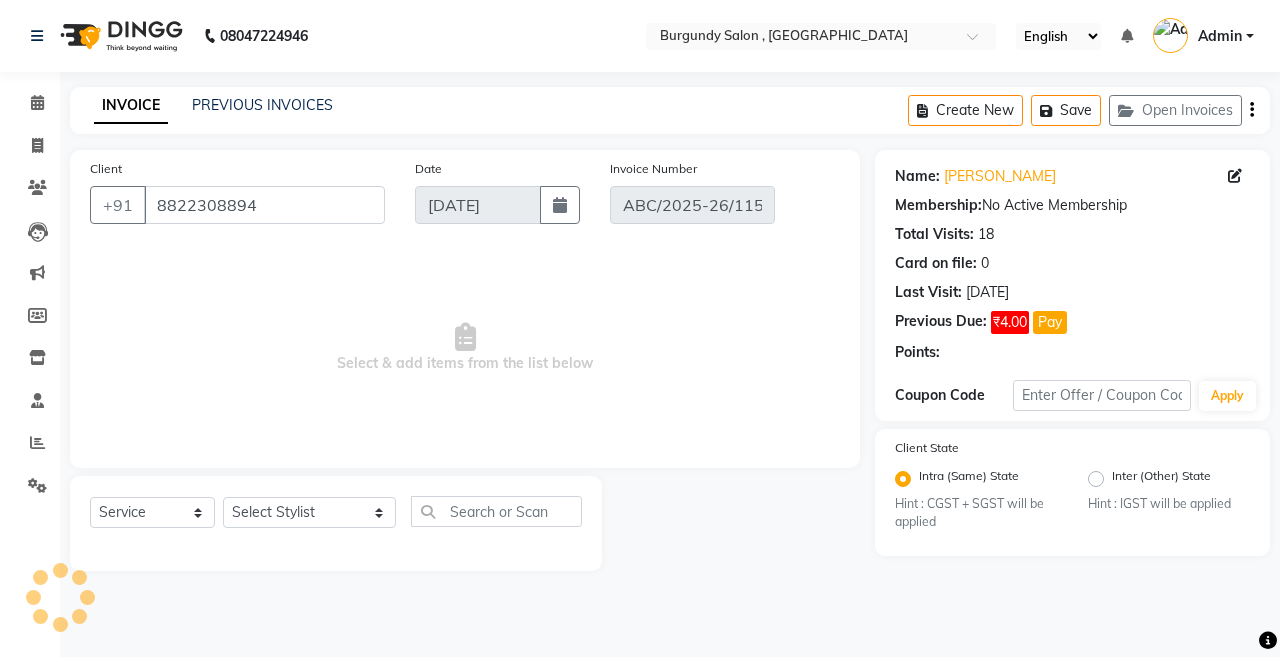 select on "select" 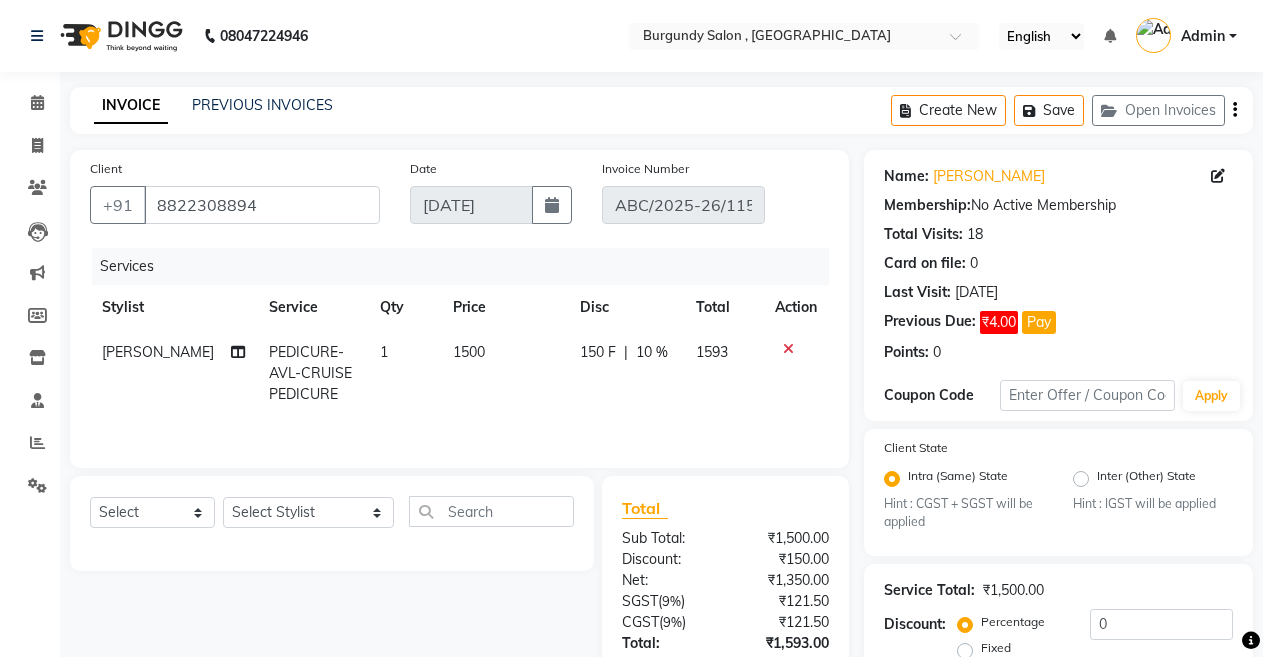 click on "10 %" 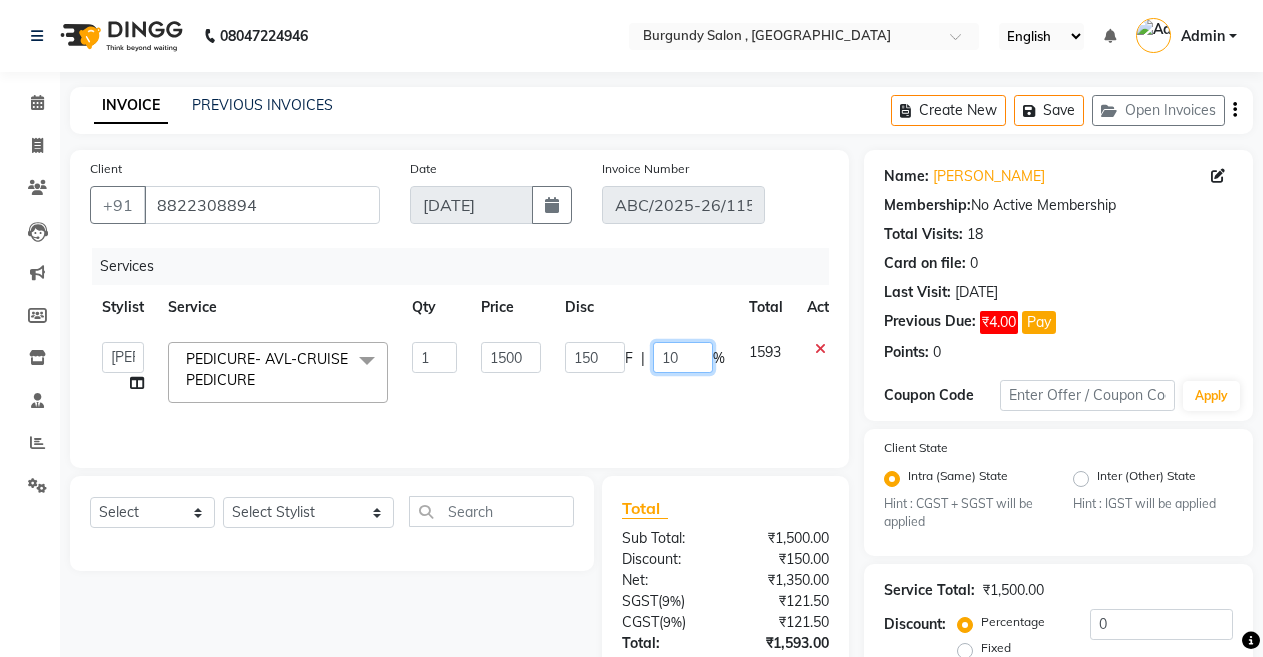 click on "10" 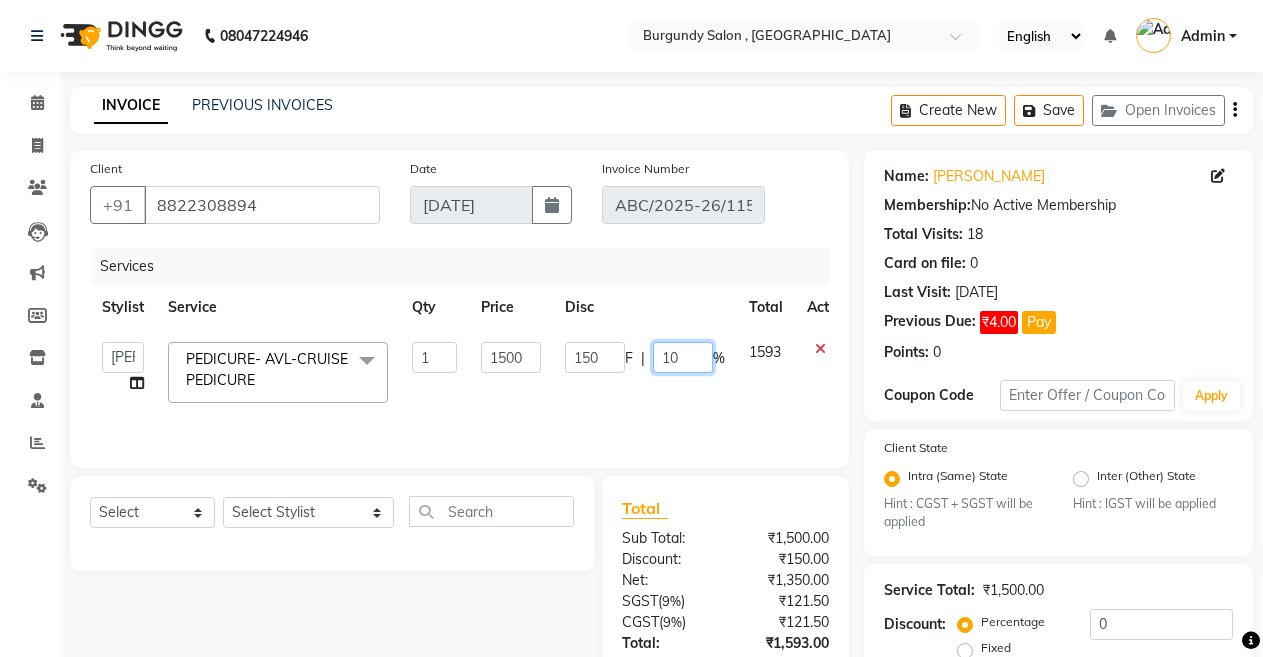type on "1" 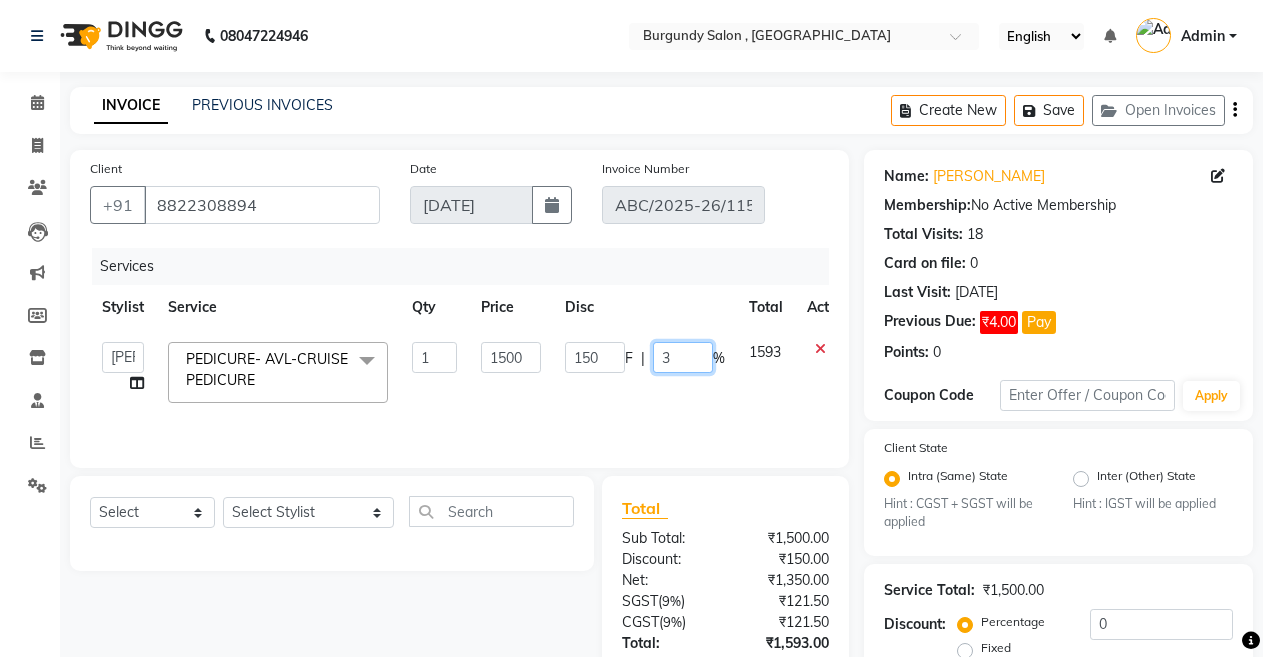 type on "30" 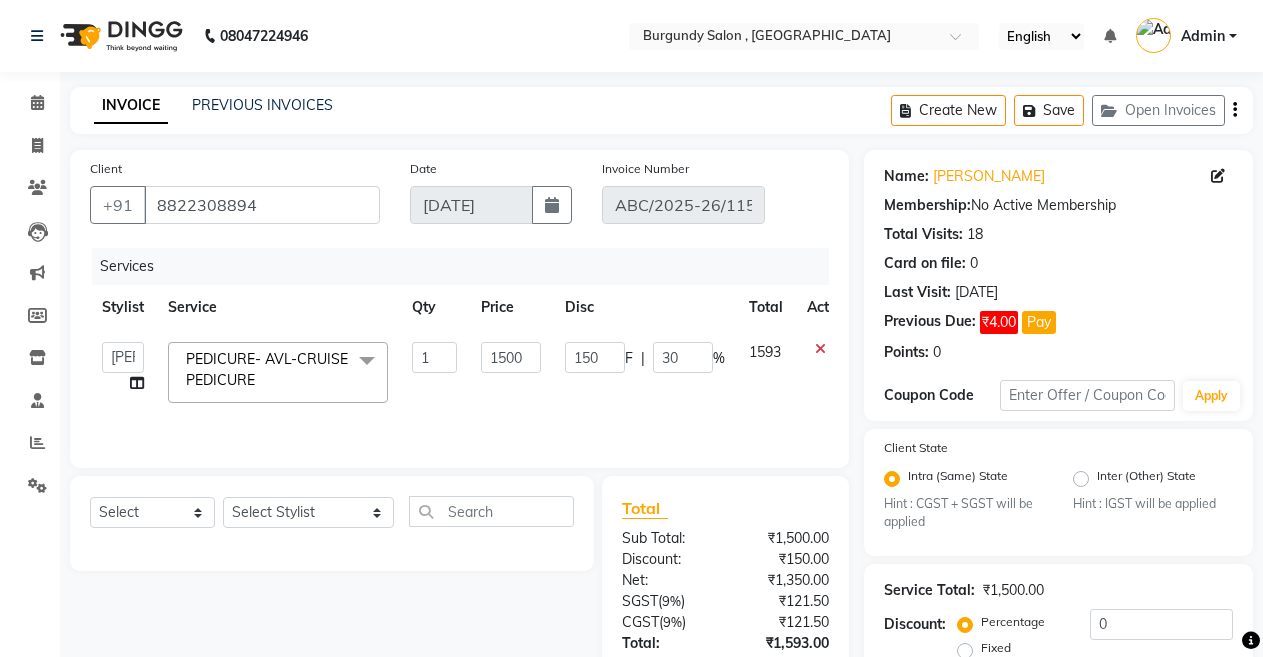 click on "150 F | 30 %" 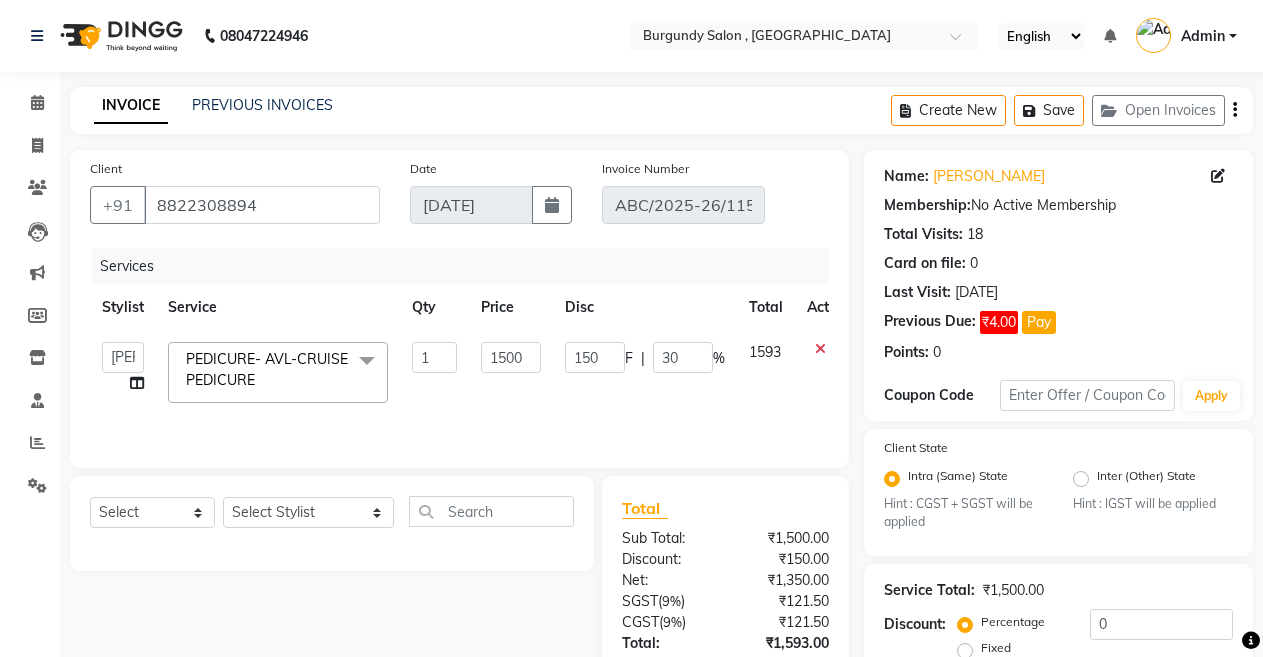 select on "32580" 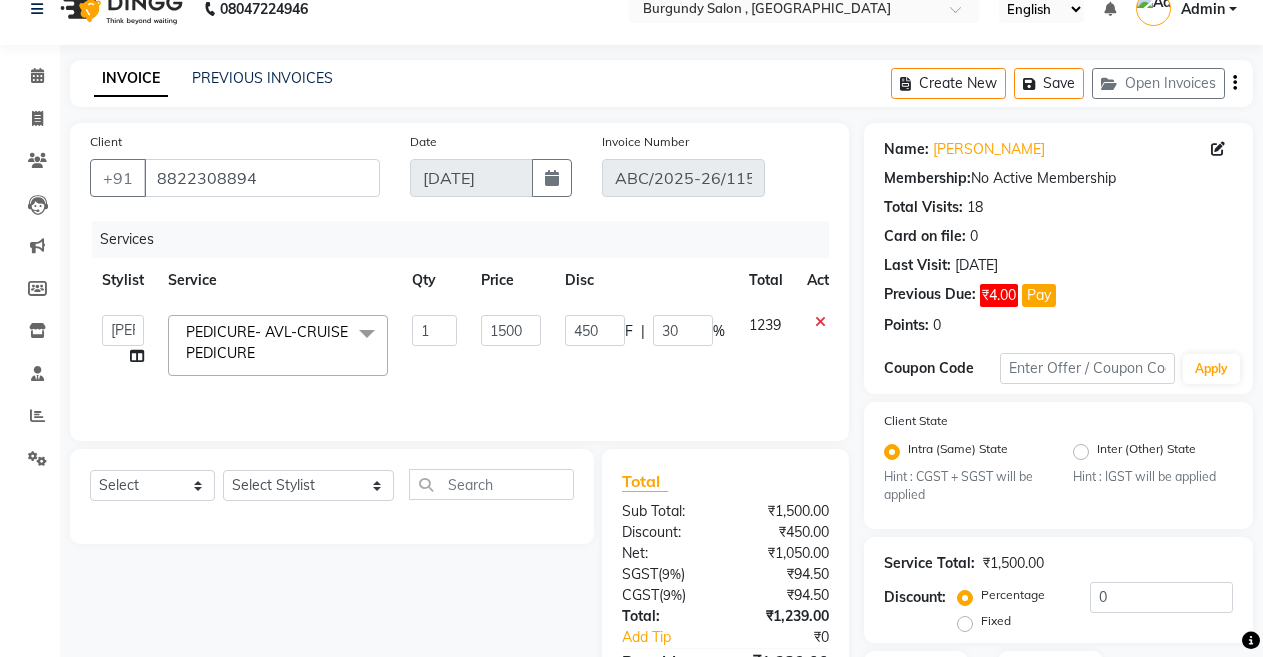 scroll, scrollTop: 263, scrollLeft: 0, axis: vertical 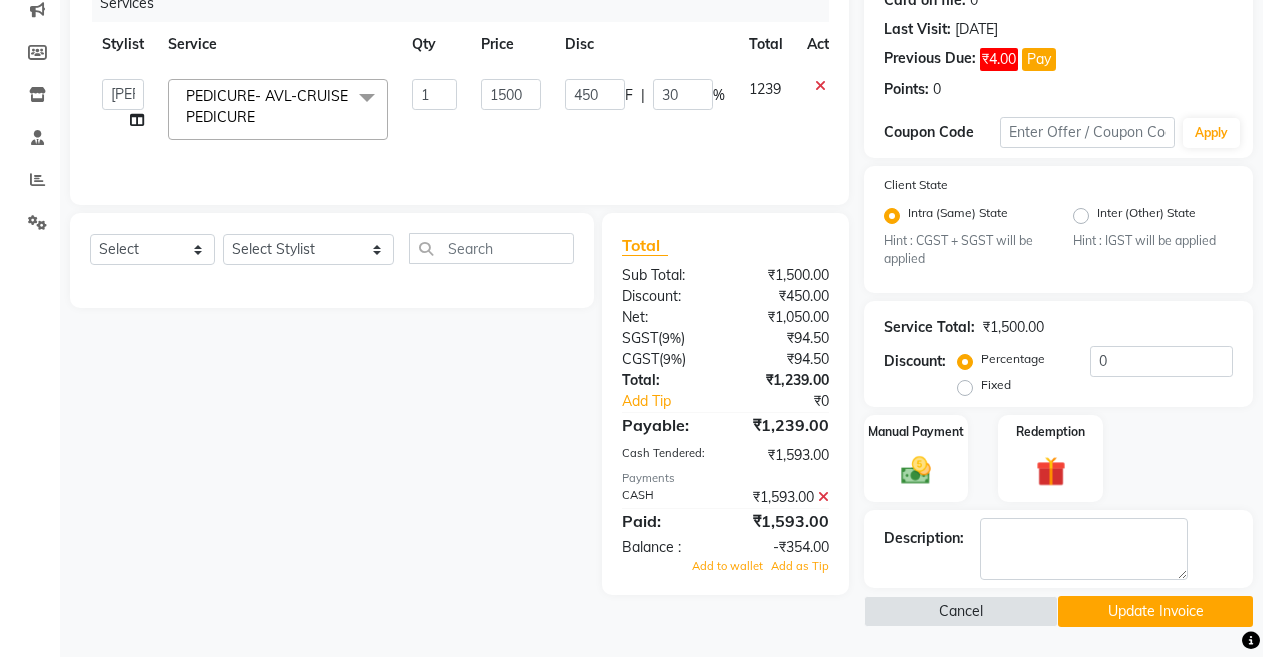 click on "Update Invoice" 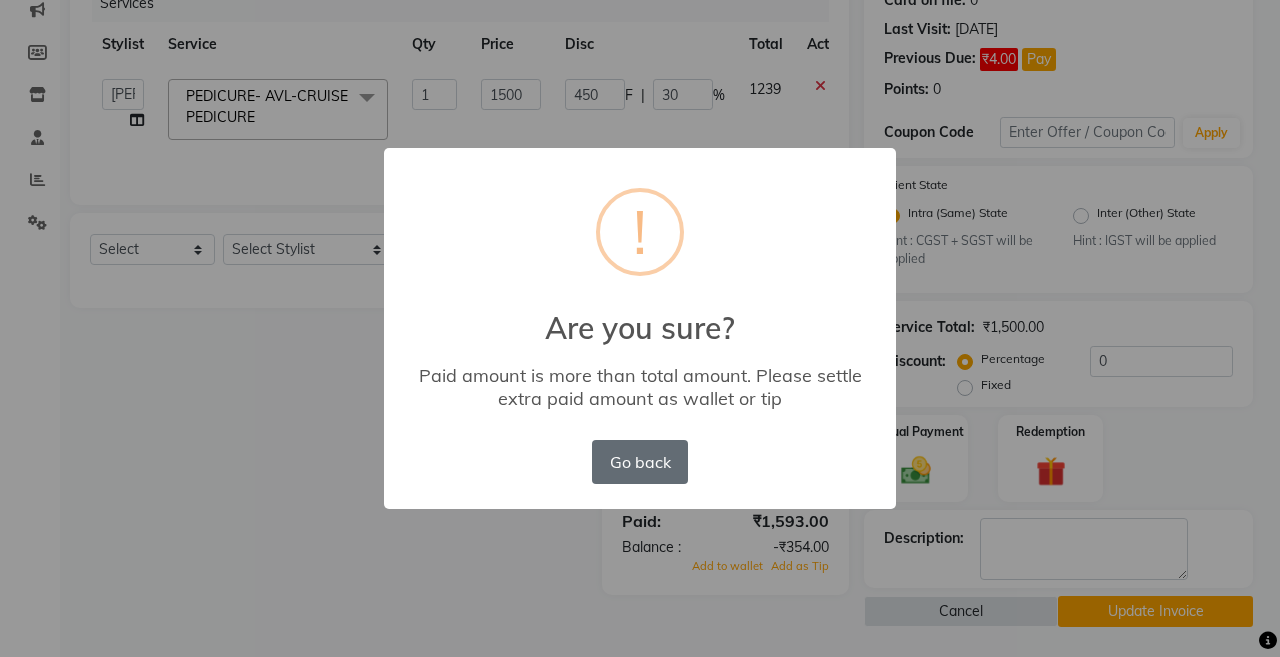 click on "Go back" at bounding box center (640, 462) 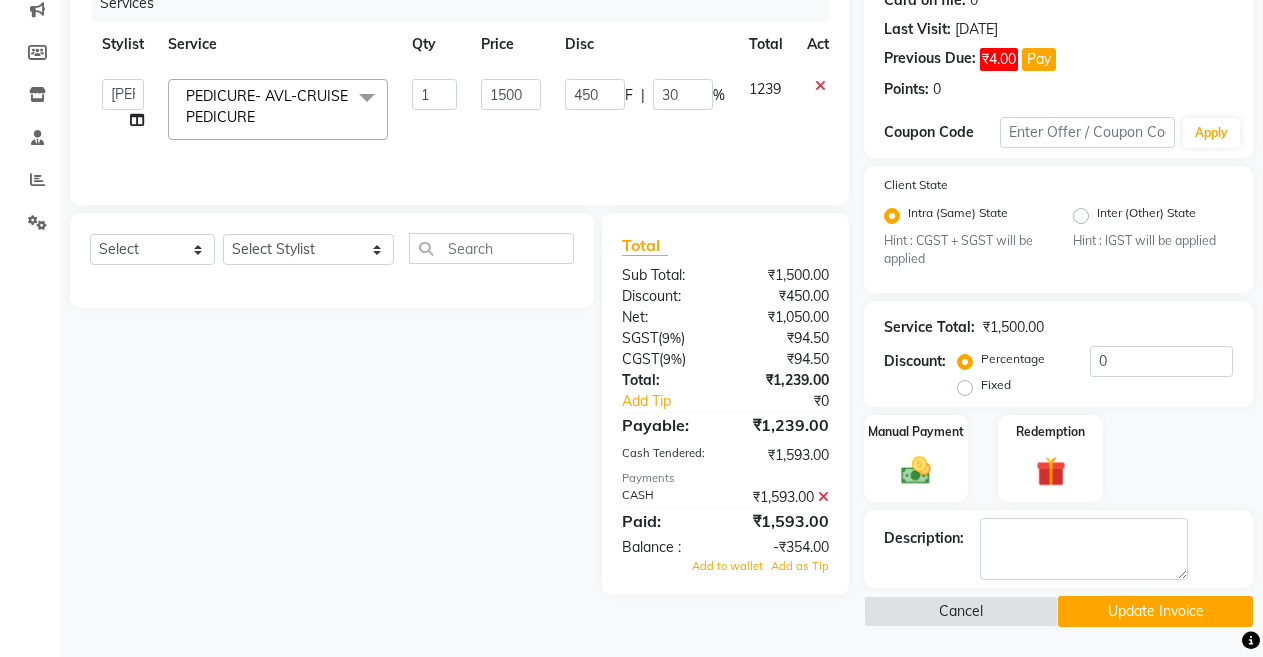 click 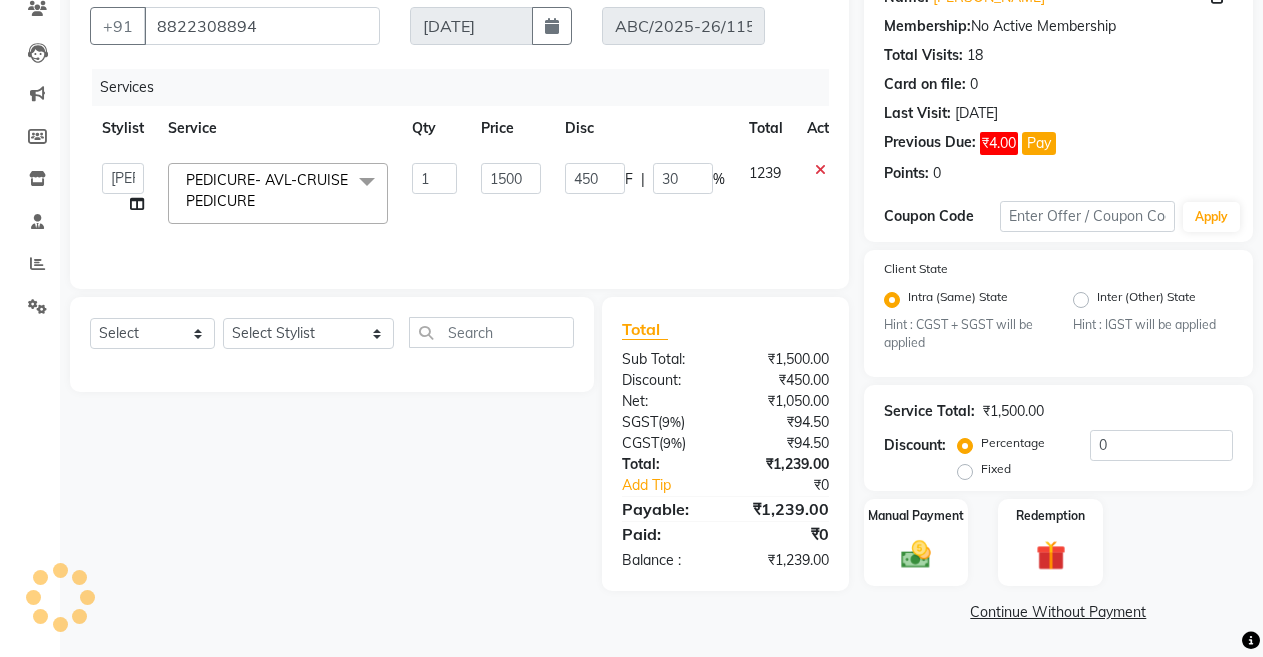 scroll, scrollTop: 179, scrollLeft: 0, axis: vertical 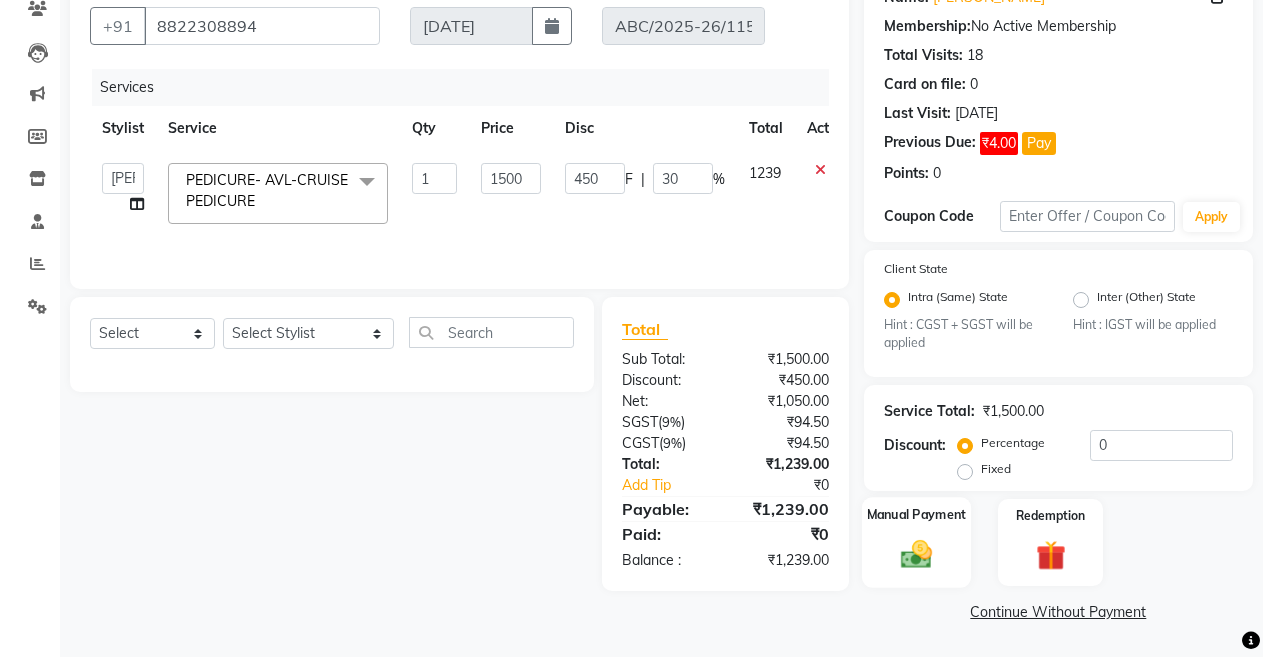 click on "Manual Payment" 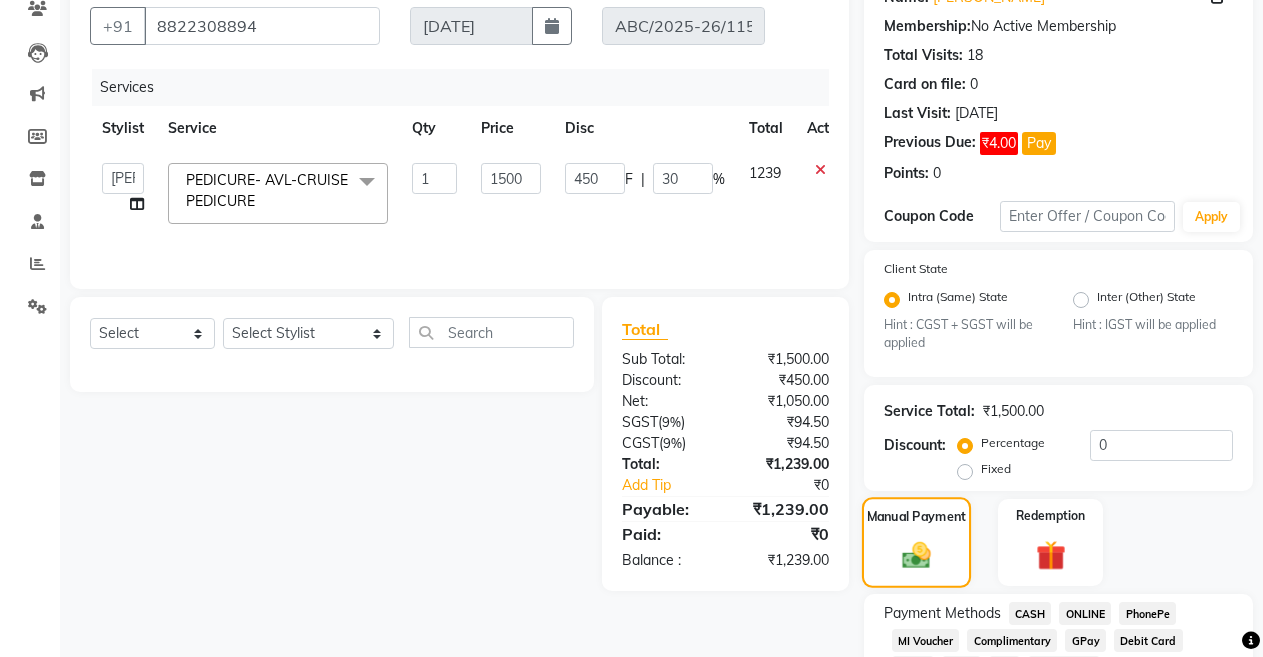 scroll, scrollTop: 263, scrollLeft: 0, axis: vertical 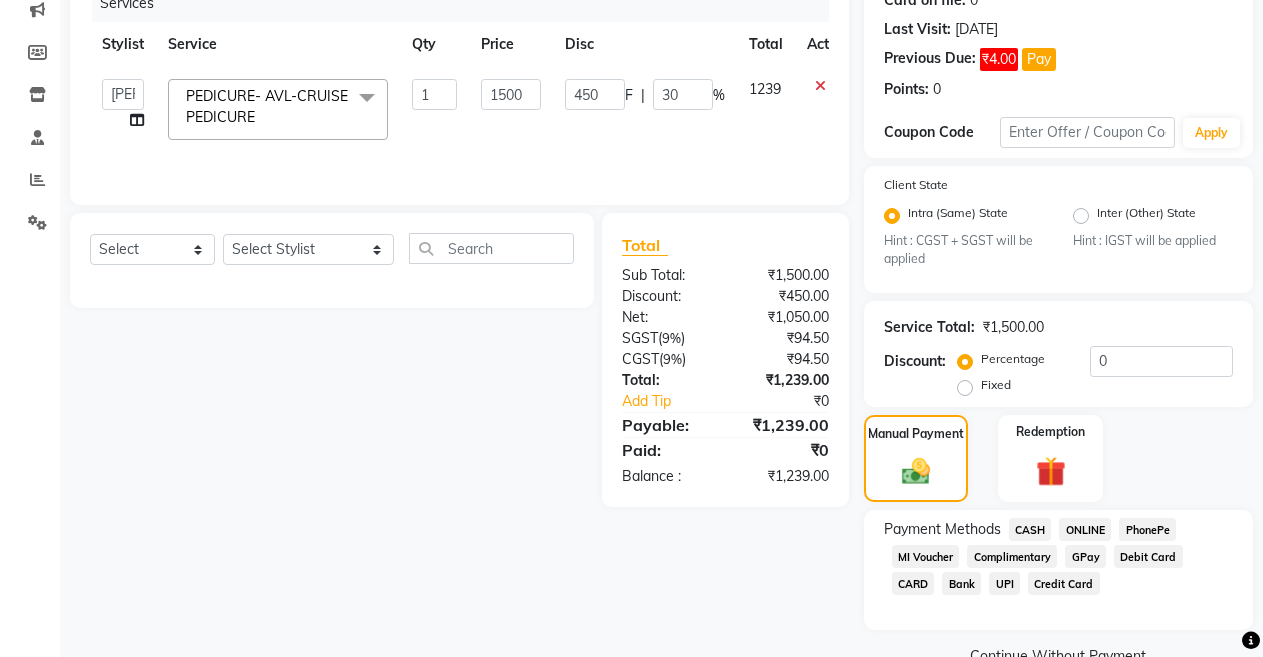 click on "CASH" 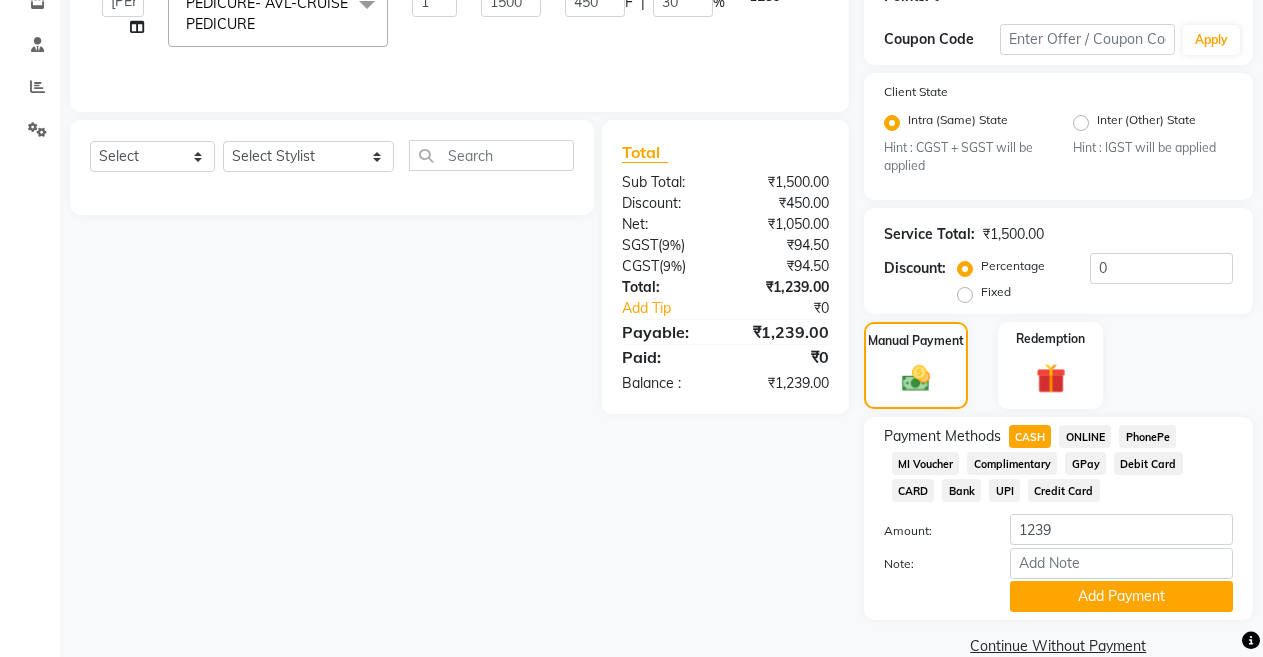 scroll, scrollTop: 390, scrollLeft: 0, axis: vertical 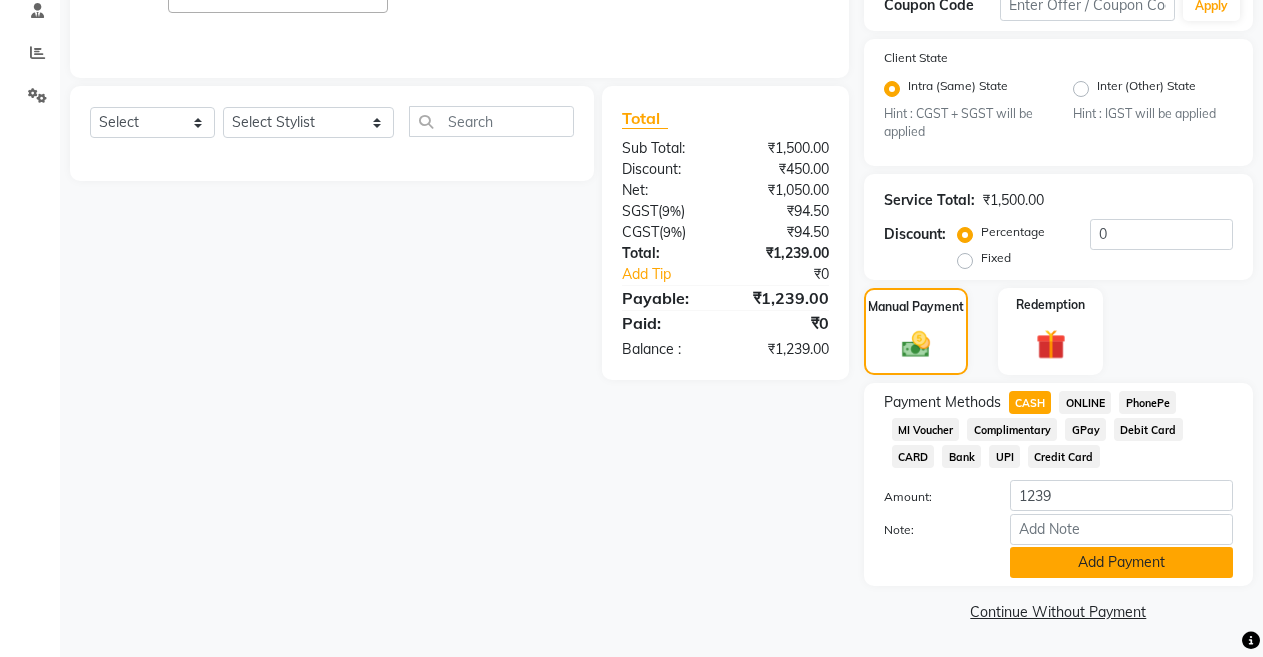 click on "Add Payment" 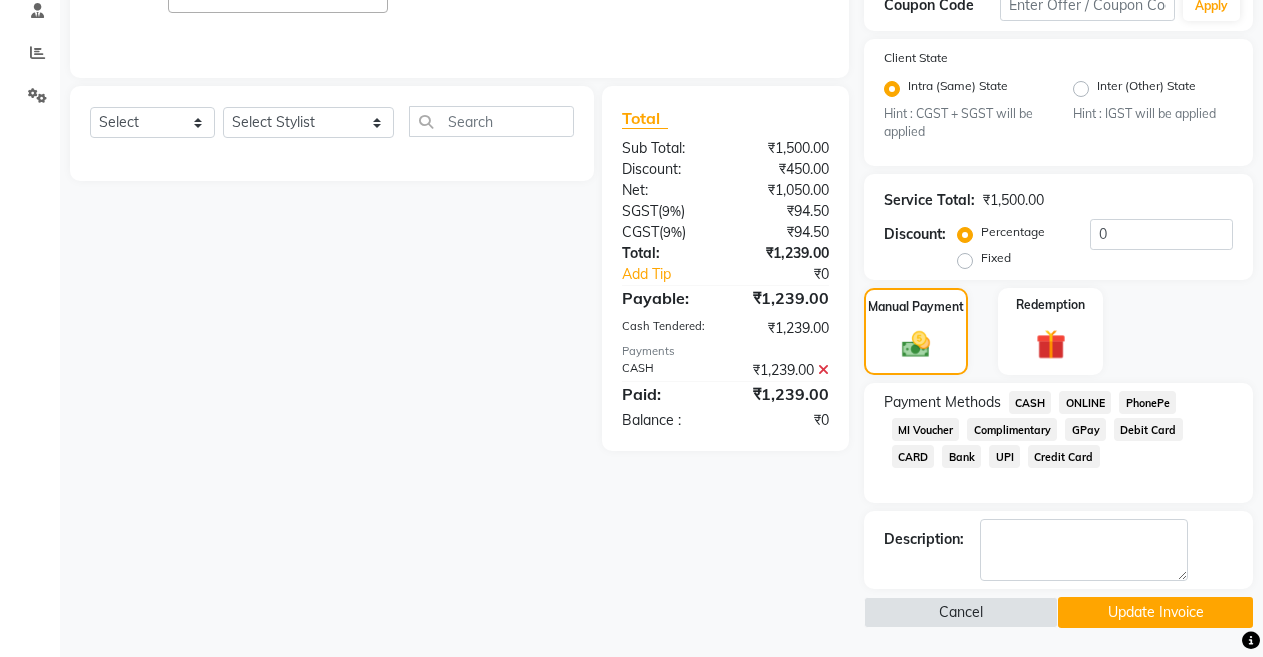 click on "Update Invoice" 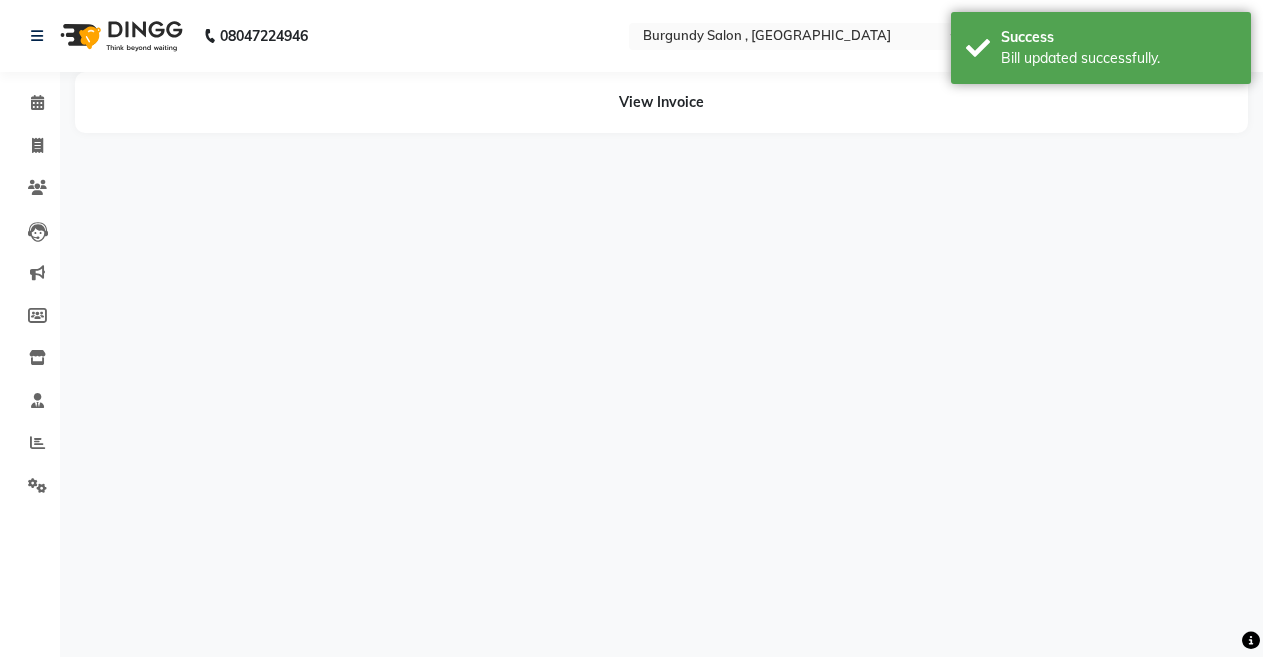 scroll, scrollTop: 0, scrollLeft: 0, axis: both 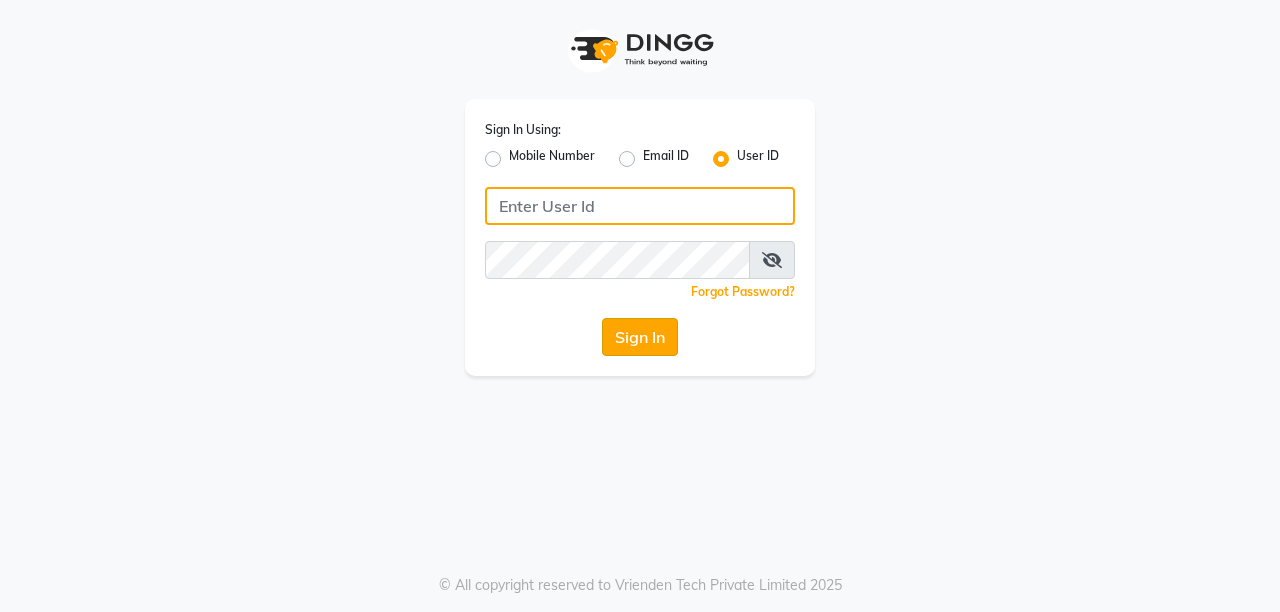 type on "burgundy" 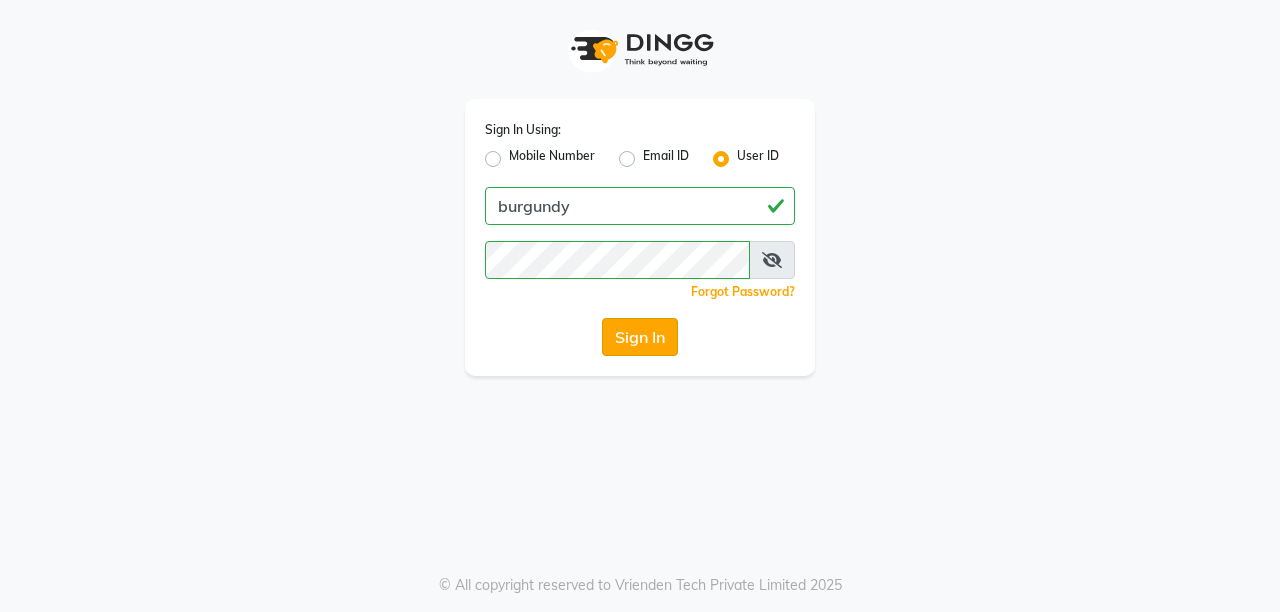 click on "Sign In" 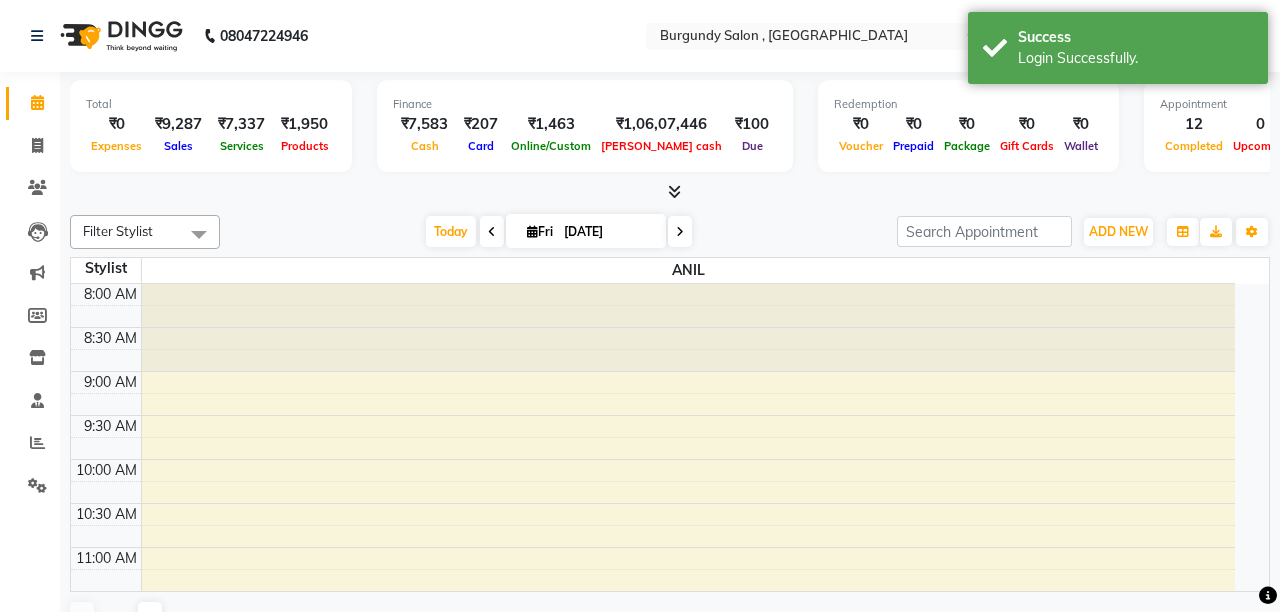 select on "en" 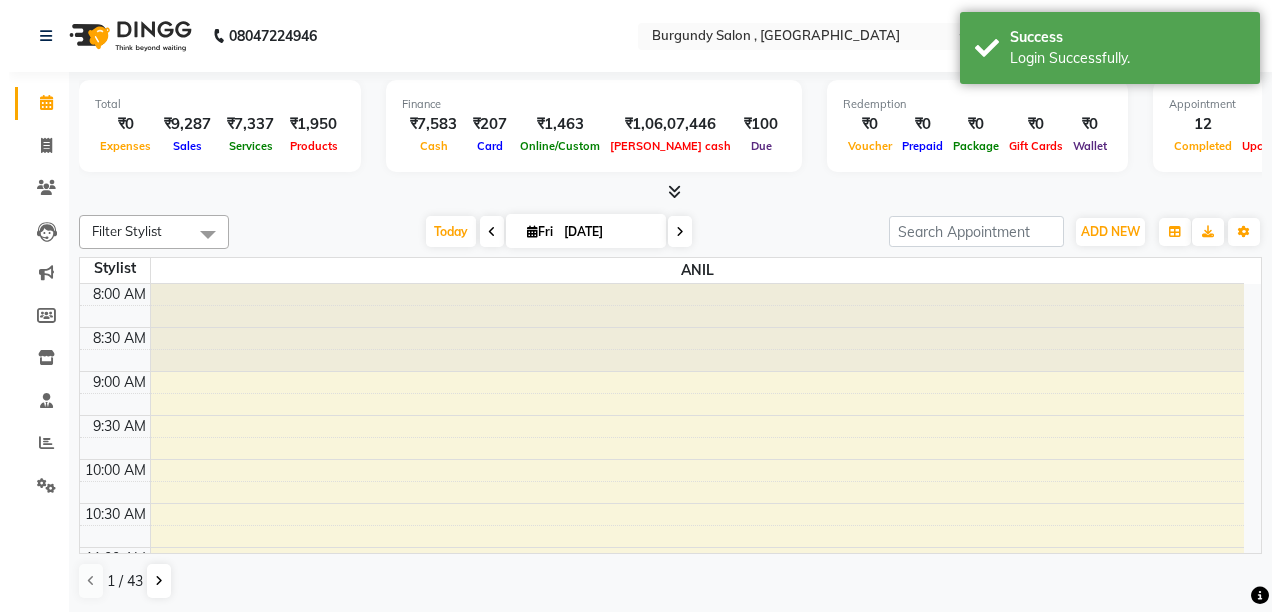 scroll, scrollTop: 0, scrollLeft: 0, axis: both 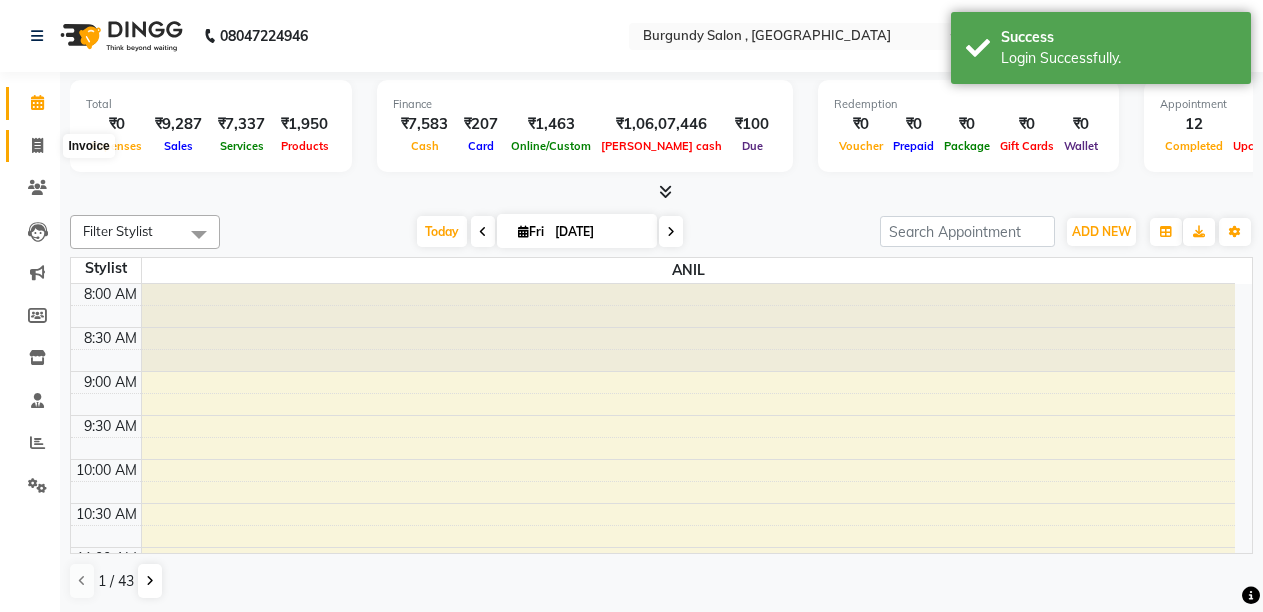click 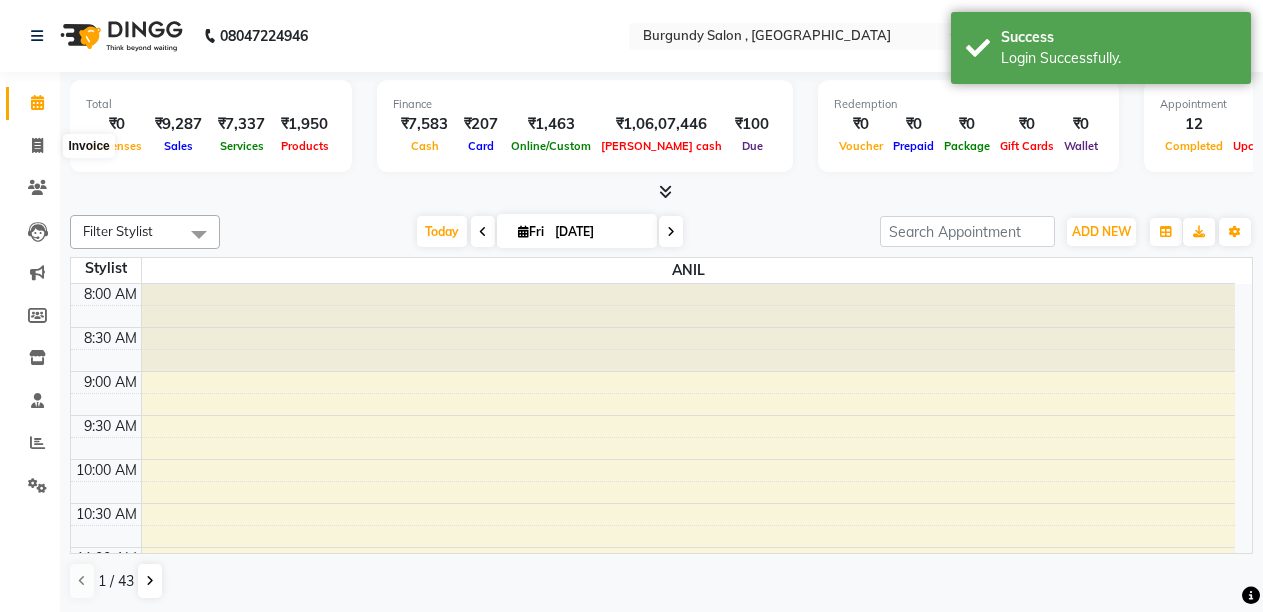select on "service" 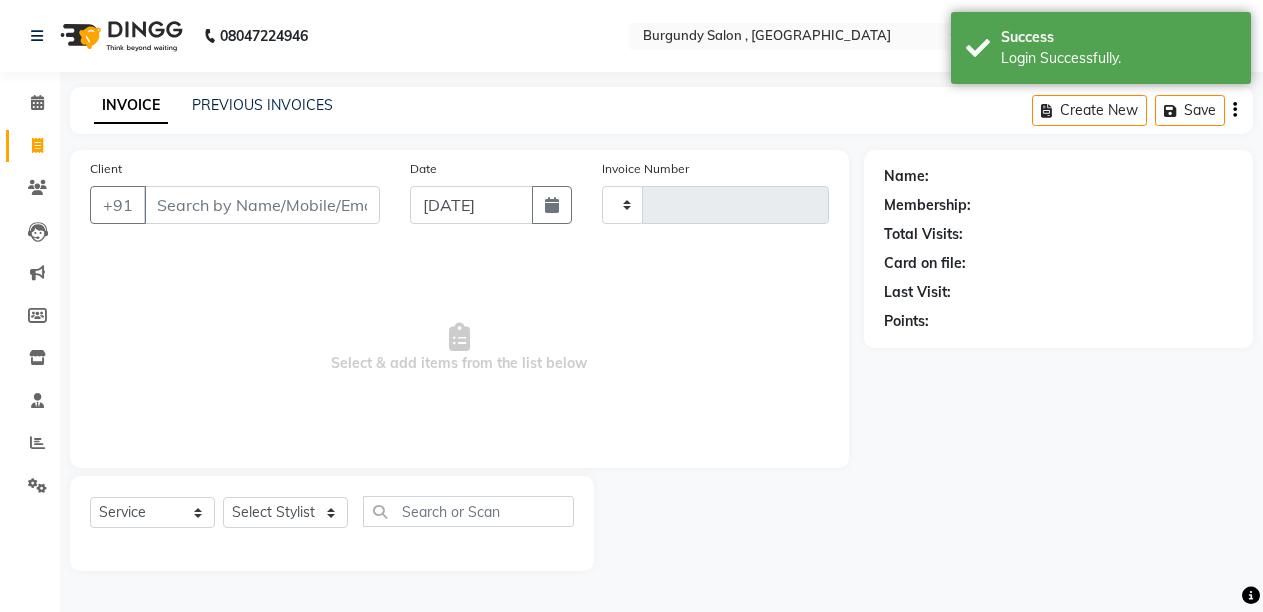 type on "1163" 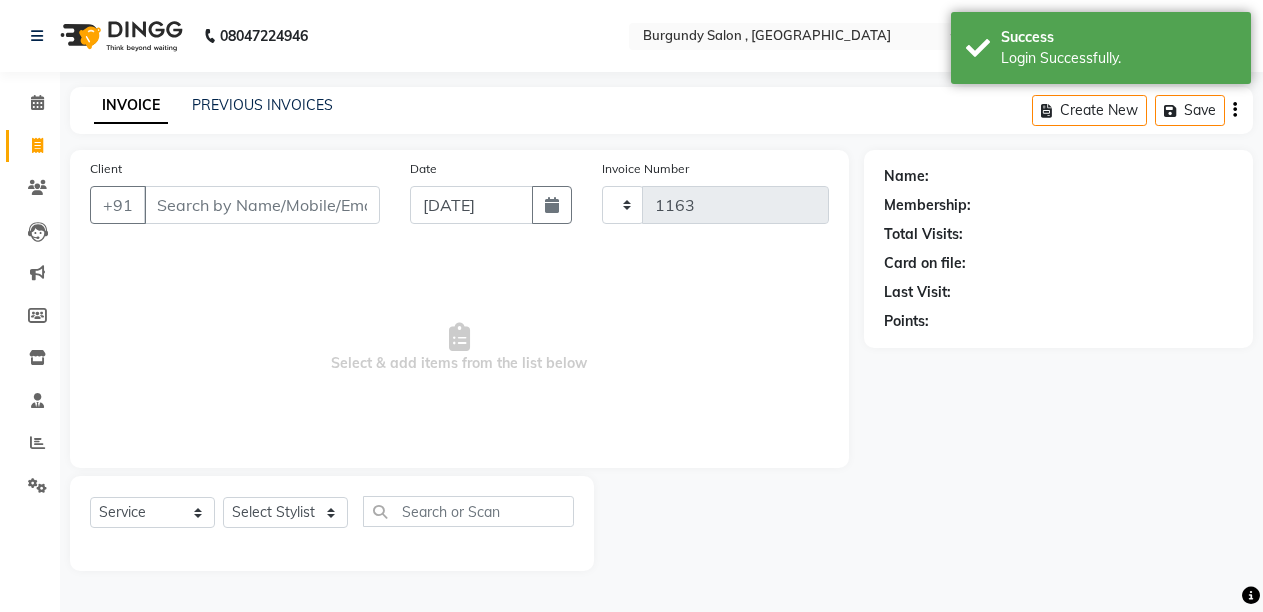 select on "5345" 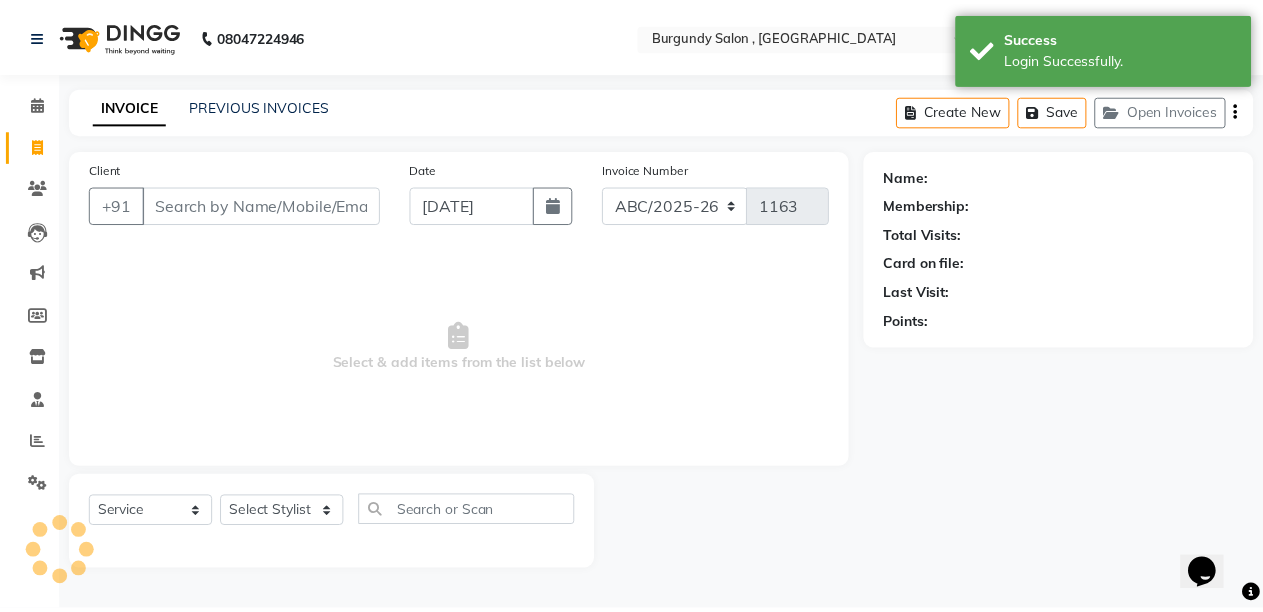 scroll, scrollTop: 0, scrollLeft: 0, axis: both 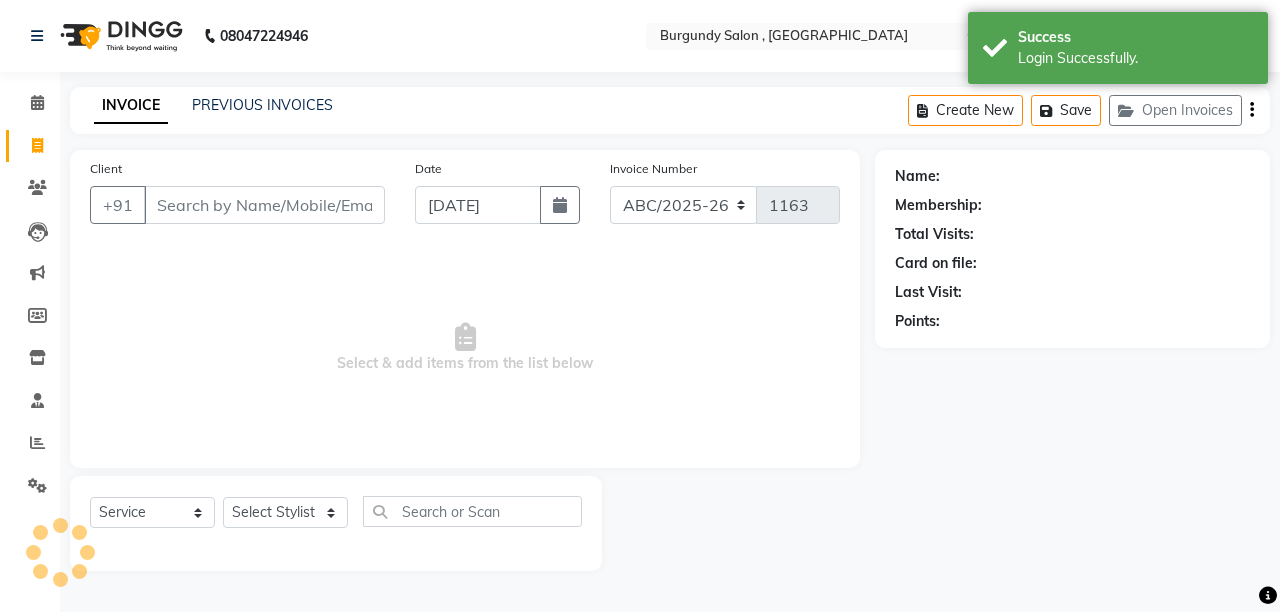 click on "Client" at bounding box center [264, 205] 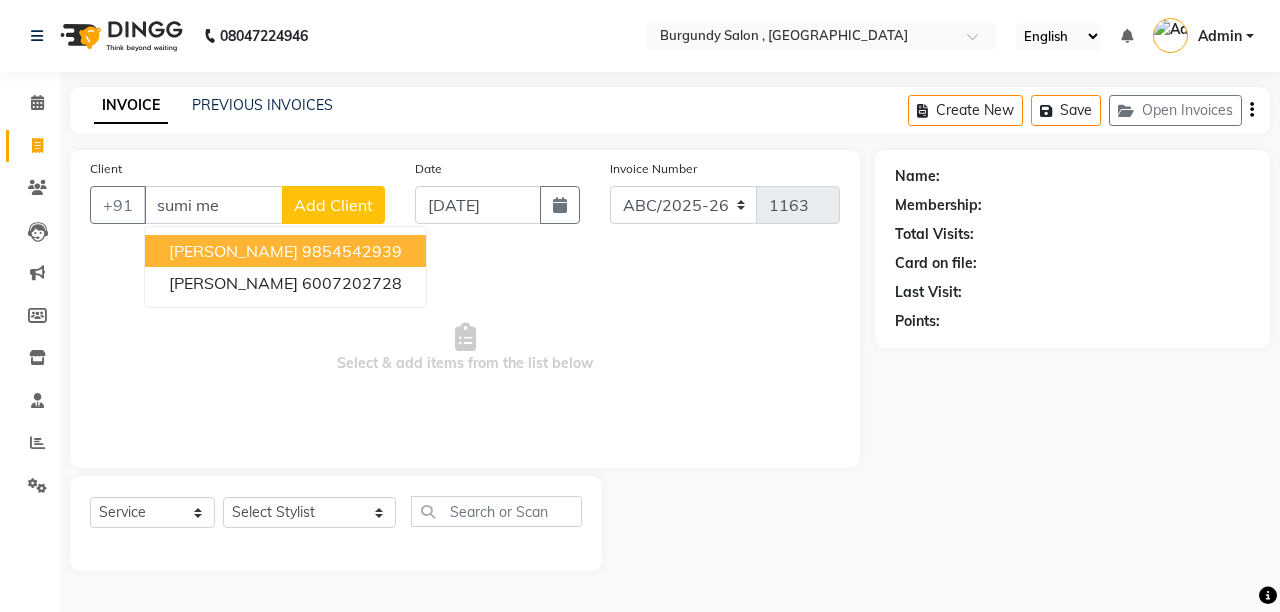click on "SUMI MEDHI" at bounding box center [233, 251] 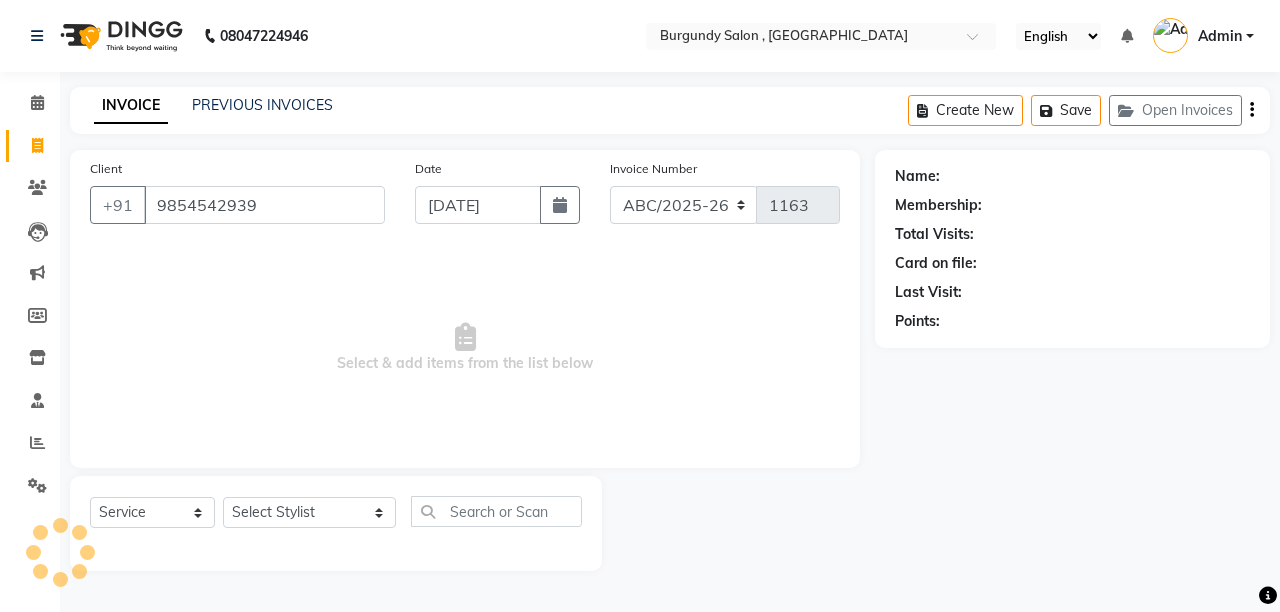 type on "9854542939" 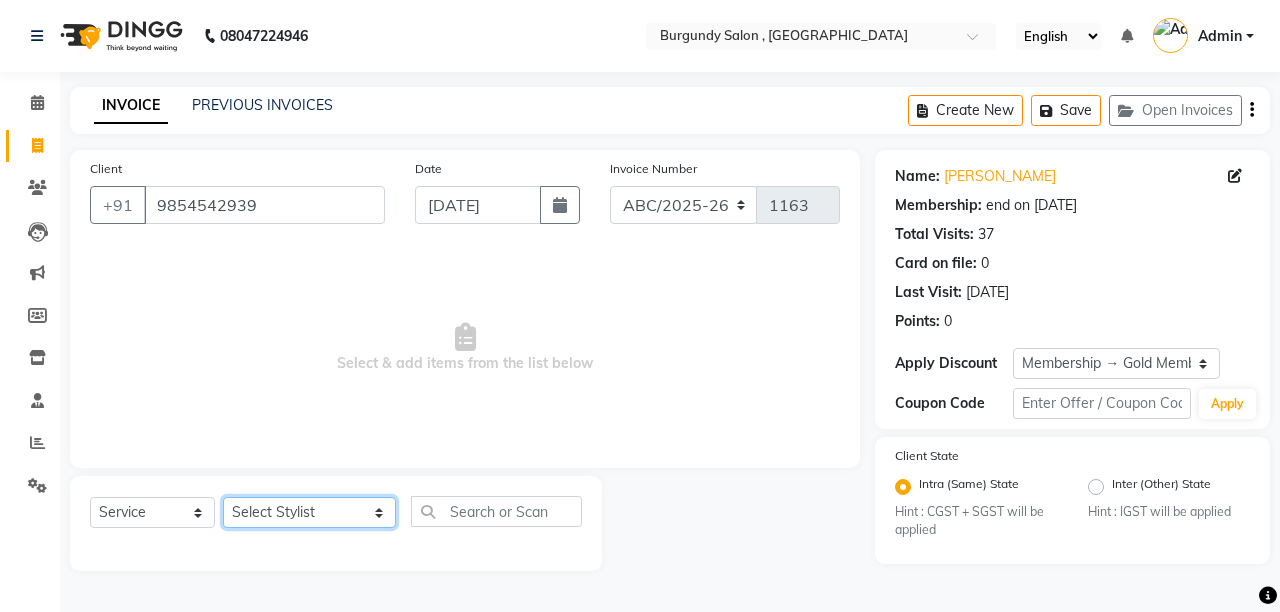 click on "Select Stylist ANIL  [PERSON_NAME] [PERSON_NAME]  DHON DAS DHON / [PERSON_NAME] [PERSON_NAME] [PERSON_NAME]/ [PERSON_NAME] [PERSON_NAME] LAXI / [PERSON_NAME] LITTLE MAAM MINTUL [PERSON_NAME] [PERSON_NAME] [PERSON_NAME] [PERSON_NAME]/POJA/ [PERSON_NAME] / [PERSON_NAME] [PERSON_NAME]/ [PERSON_NAME] PUJAA [PERSON_NAME] / [PERSON_NAME]  [PERSON_NAME] / [PERSON_NAME] [PERSON_NAME] / [PERSON_NAME] / [PERSON_NAME] [PERSON_NAME]/ [PERSON_NAME]/[PERSON_NAME]/[PERSON_NAME]/ [PERSON_NAME]/[PERSON_NAME]/ [PERSON_NAME] [PERSON_NAME]/ [PERSON_NAME] [PERSON_NAME] [PERSON_NAME] [PERSON_NAME] SOPEM staff 1 staff 1 TANU" 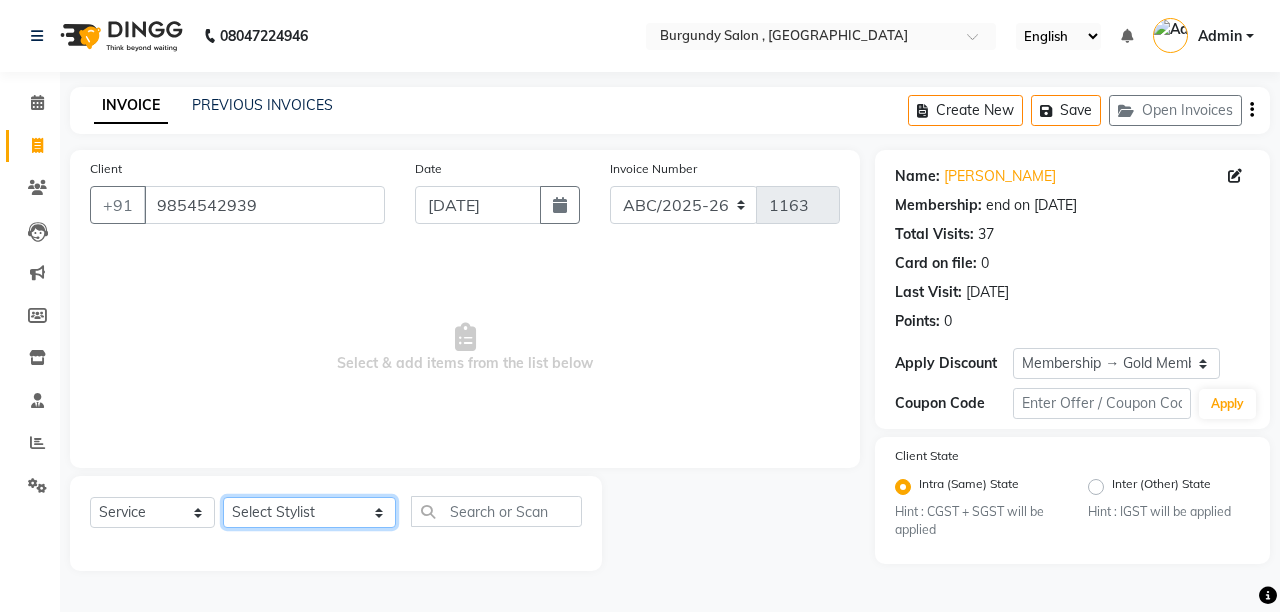 select on "32568" 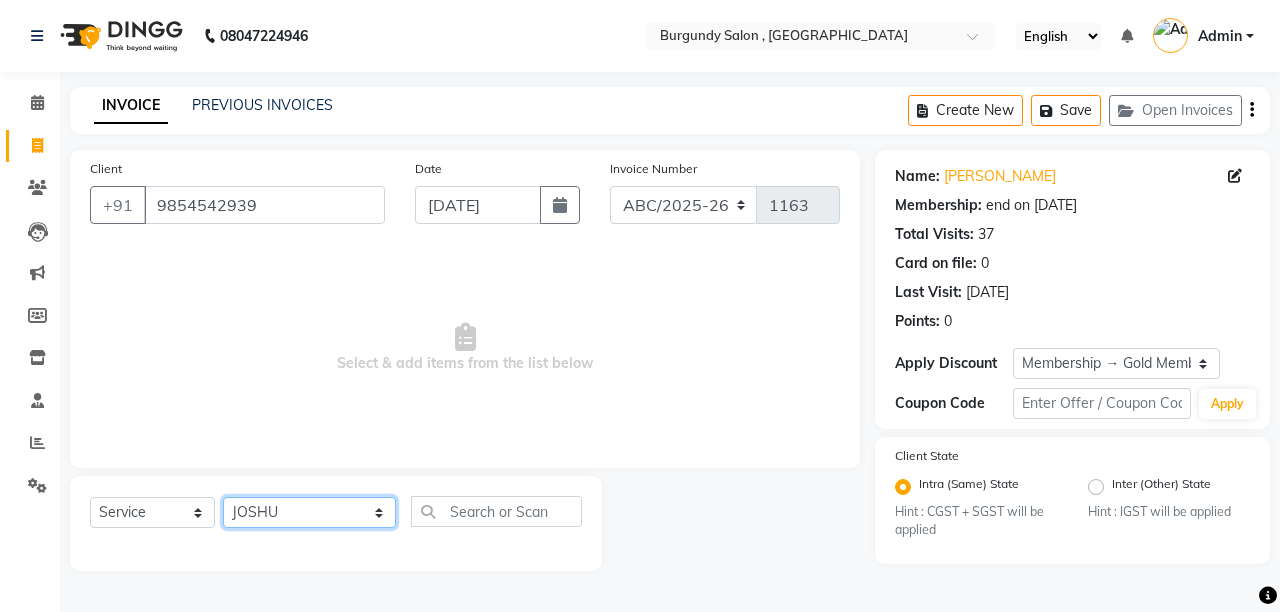click on "Select Stylist ANIL  [PERSON_NAME] [PERSON_NAME]  DHON DAS DHON / [PERSON_NAME] [PERSON_NAME] [PERSON_NAME]/ [PERSON_NAME] [PERSON_NAME] LAXI / [PERSON_NAME] LITTLE MAAM MINTUL [PERSON_NAME] [PERSON_NAME] [PERSON_NAME] [PERSON_NAME]/POJA/ [PERSON_NAME] / [PERSON_NAME] [PERSON_NAME]/ [PERSON_NAME] PUJAA [PERSON_NAME] / [PERSON_NAME]  [PERSON_NAME] / [PERSON_NAME] [PERSON_NAME] / [PERSON_NAME] / [PERSON_NAME] [PERSON_NAME]/ [PERSON_NAME]/[PERSON_NAME]/[PERSON_NAME]/ [PERSON_NAME]/[PERSON_NAME]/ [PERSON_NAME] [PERSON_NAME]/ [PERSON_NAME] [PERSON_NAME] [PERSON_NAME] [PERSON_NAME] SOPEM staff 1 staff 1 TANU" 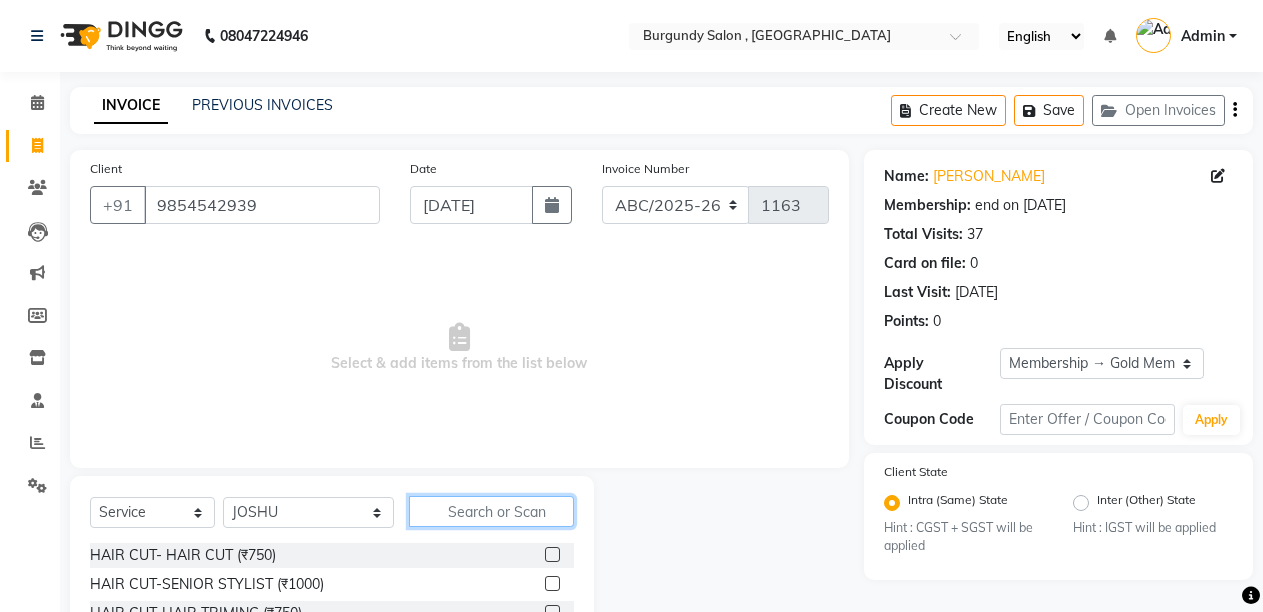 click 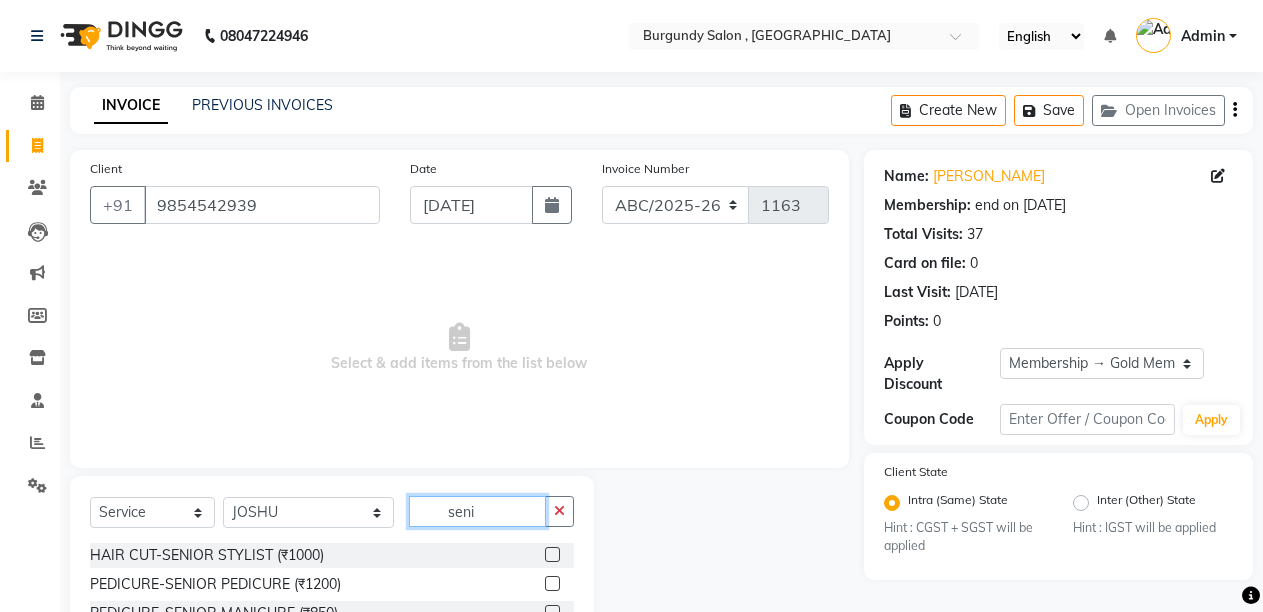 type on "seni" 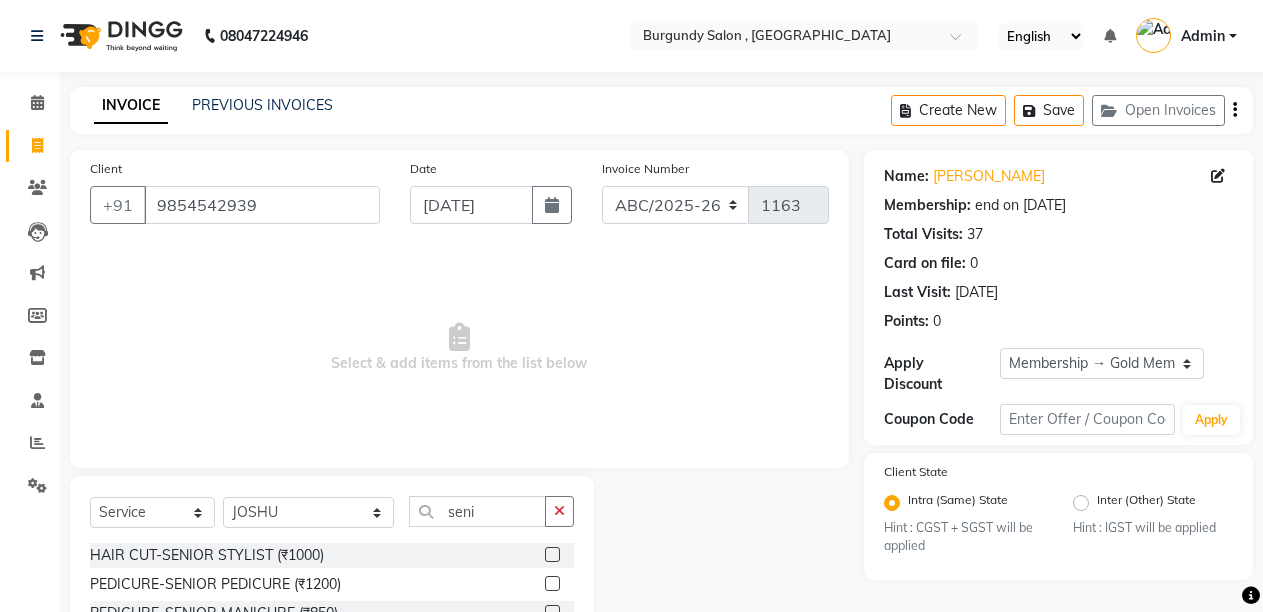click 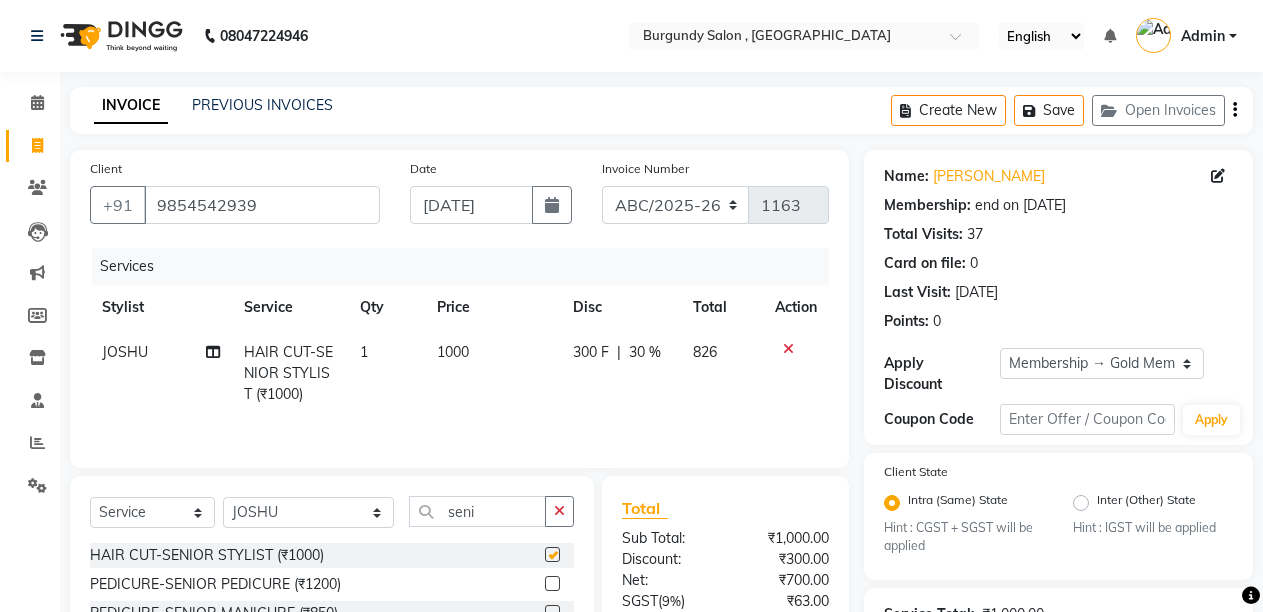 checkbox on "false" 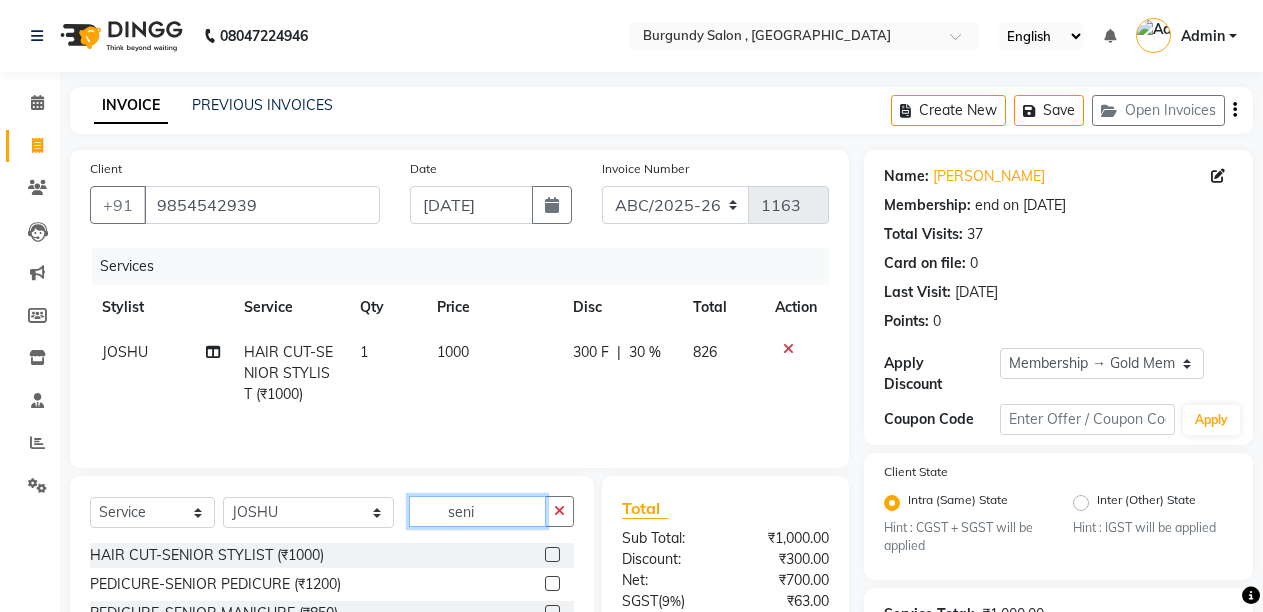 click on "seni" 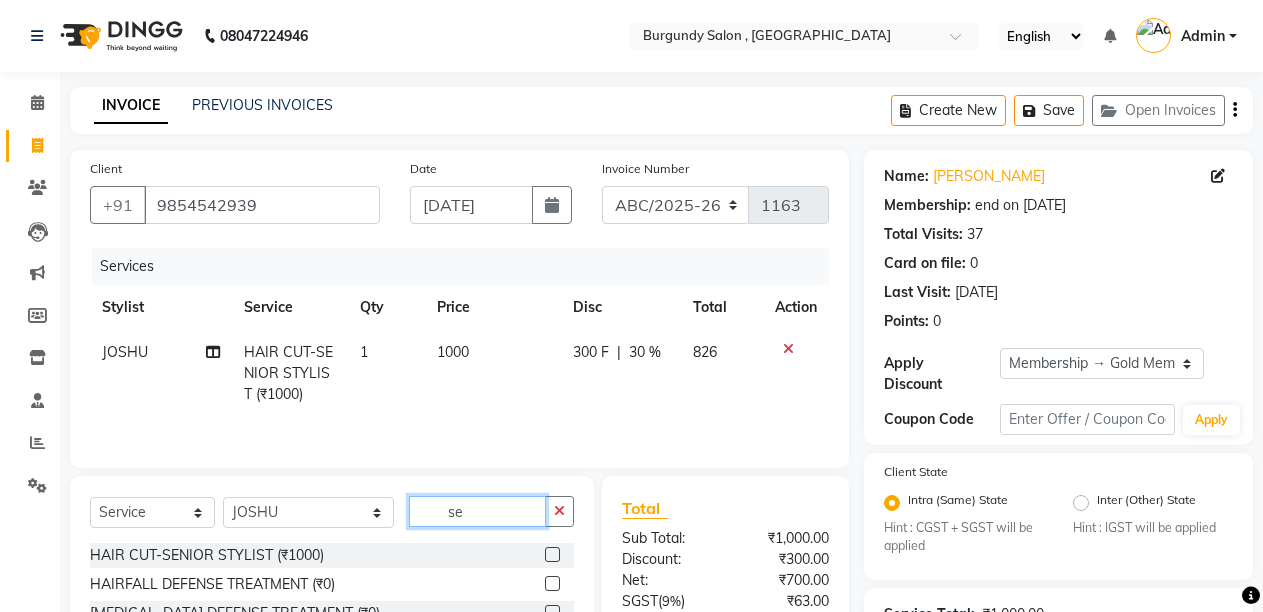 type on "s" 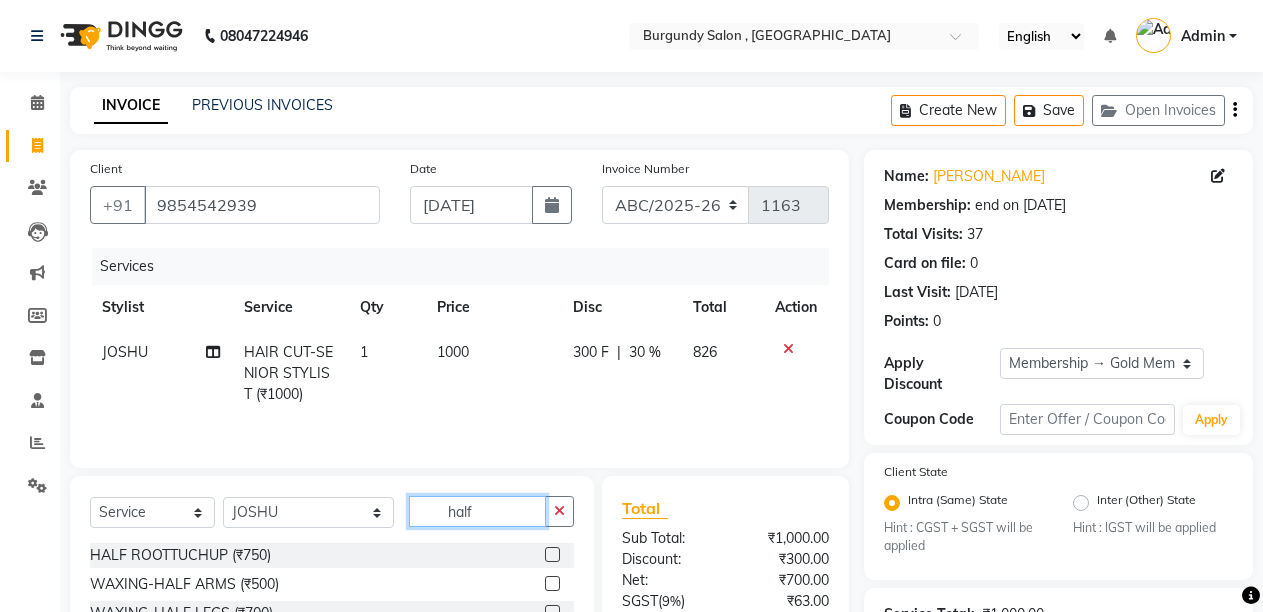 type on "half" 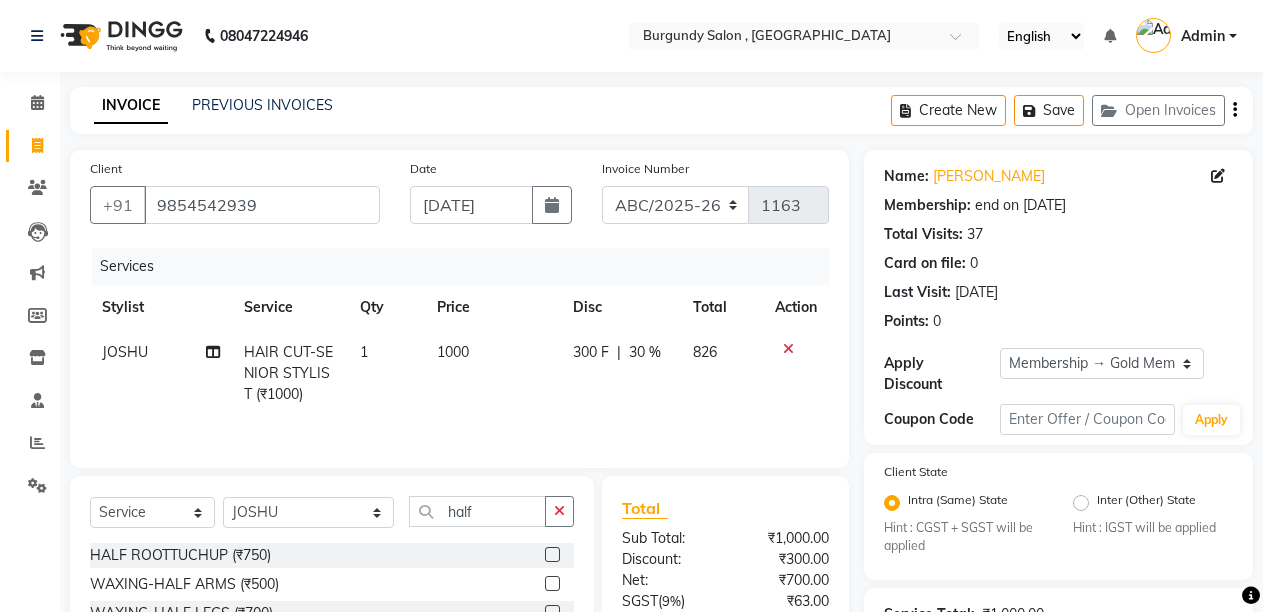 click 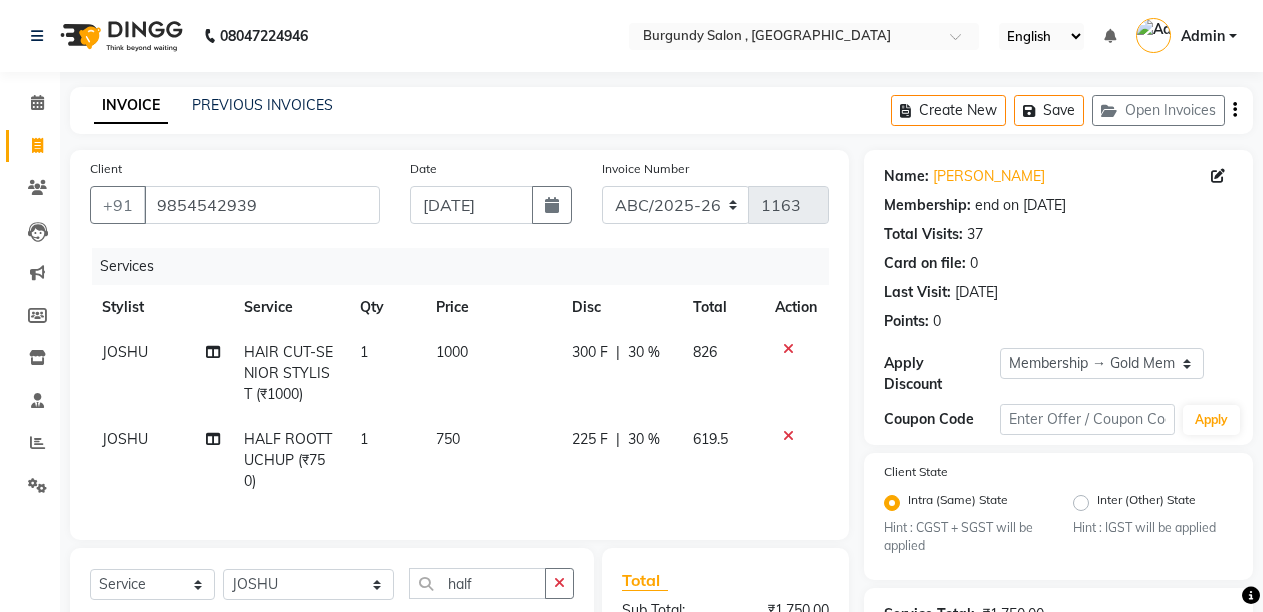 checkbox on "false" 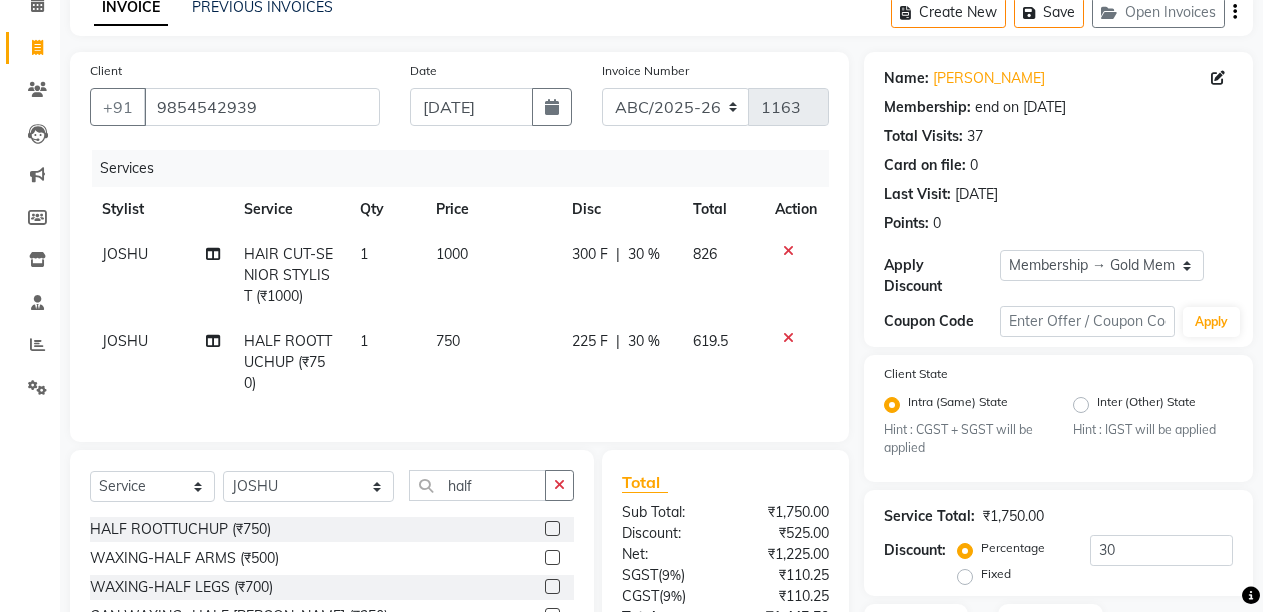 scroll, scrollTop: 74, scrollLeft: 0, axis: vertical 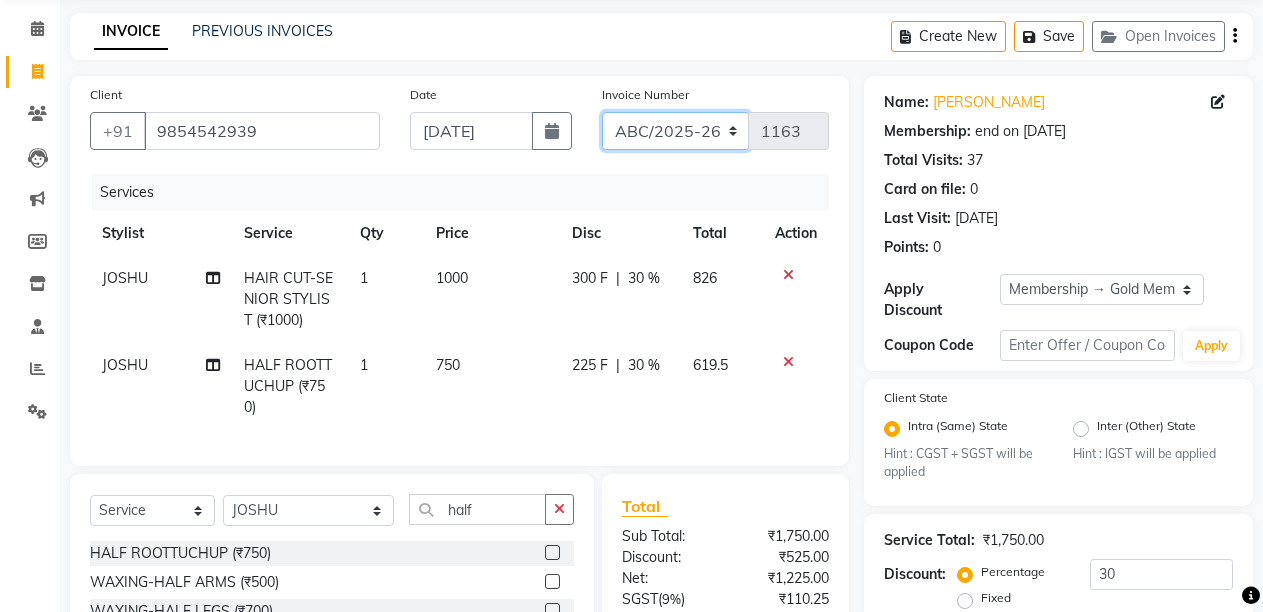 click on "ABC/2025-26 SER/24-25 V/2025-26" 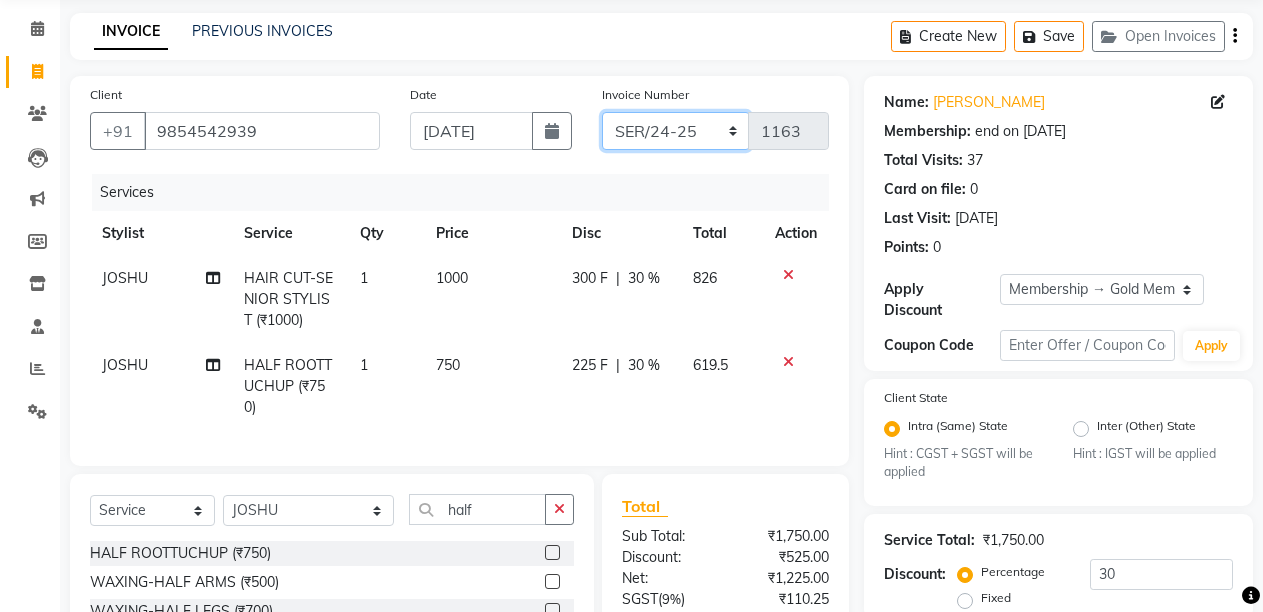 click on "ABC/2025-26 SER/24-25 V/2025-26" 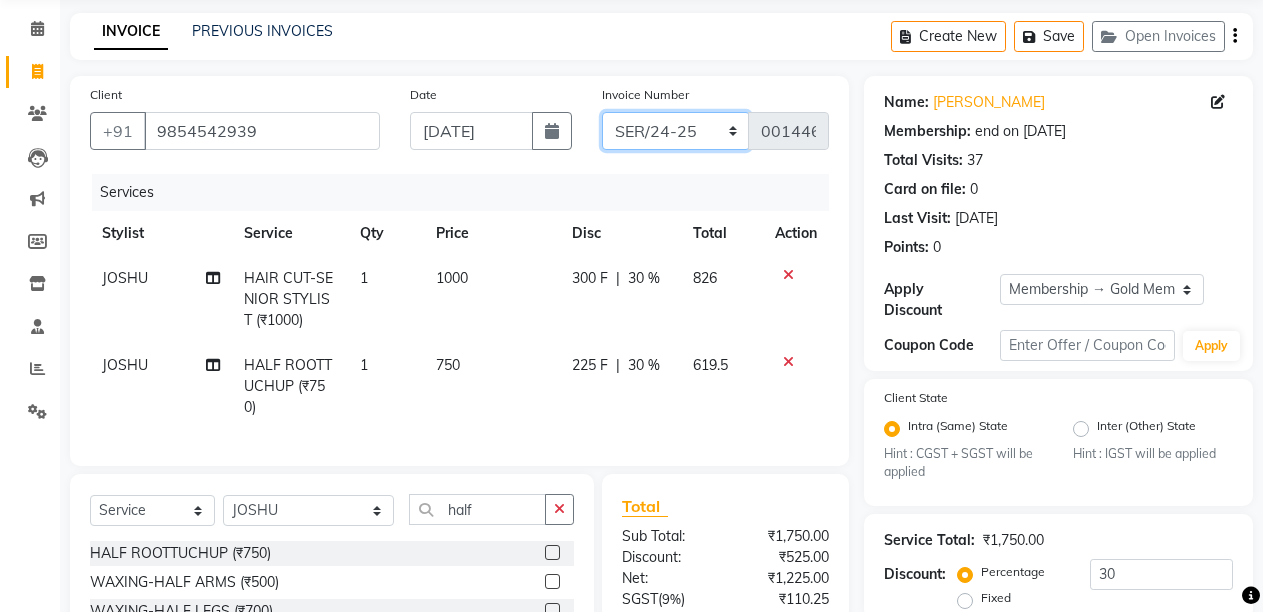scroll, scrollTop: 278, scrollLeft: 0, axis: vertical 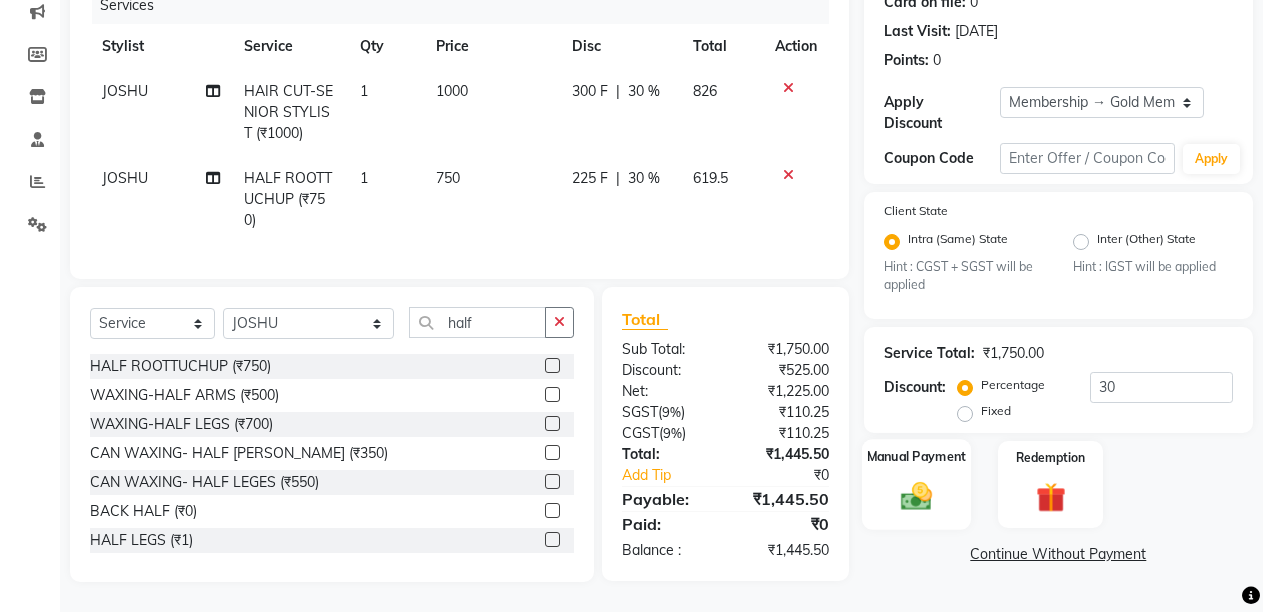 click on "Manual Payment" 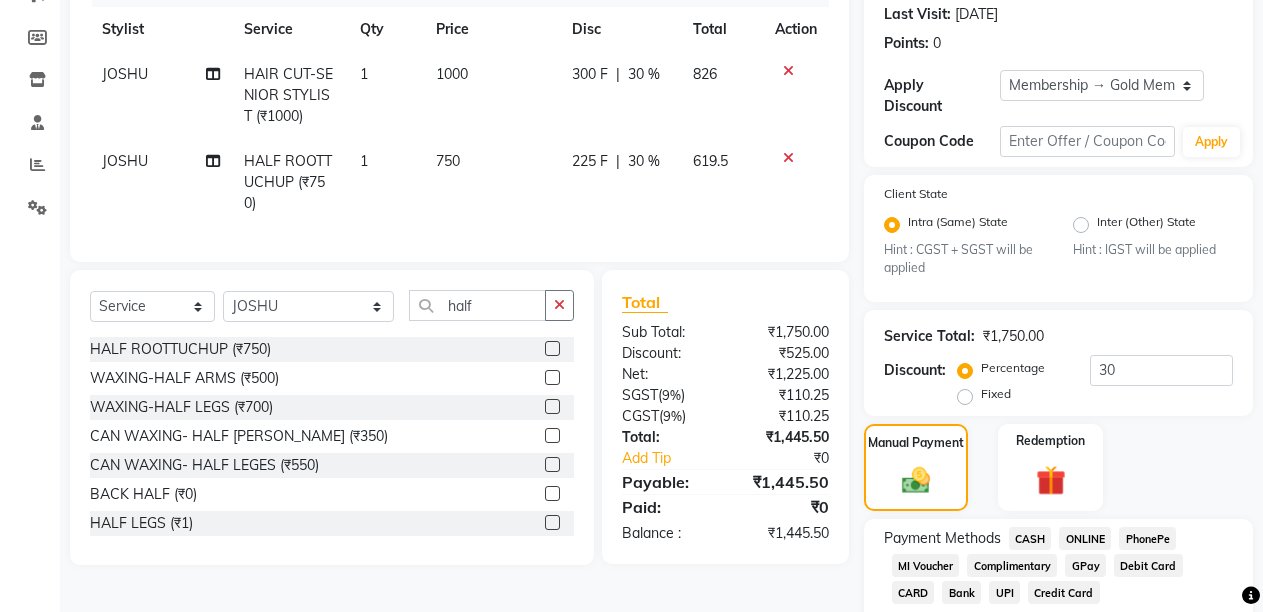 click on "ONLINE" 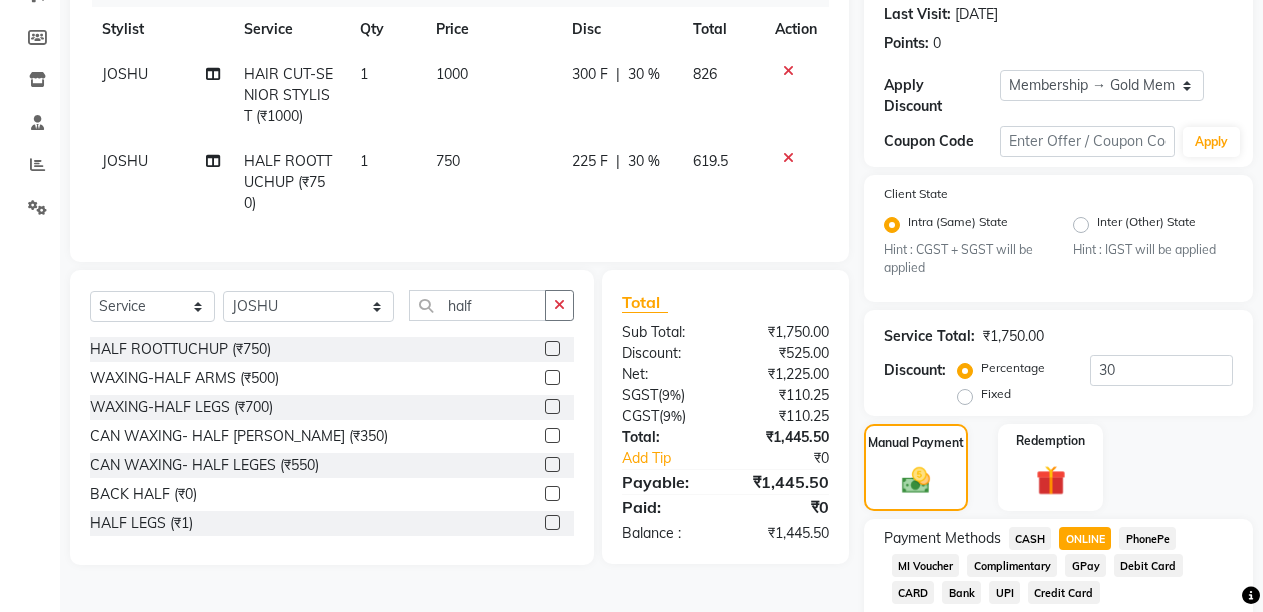 scroll, scrollTop: 459, scrollLeft: 0, axis: vertical 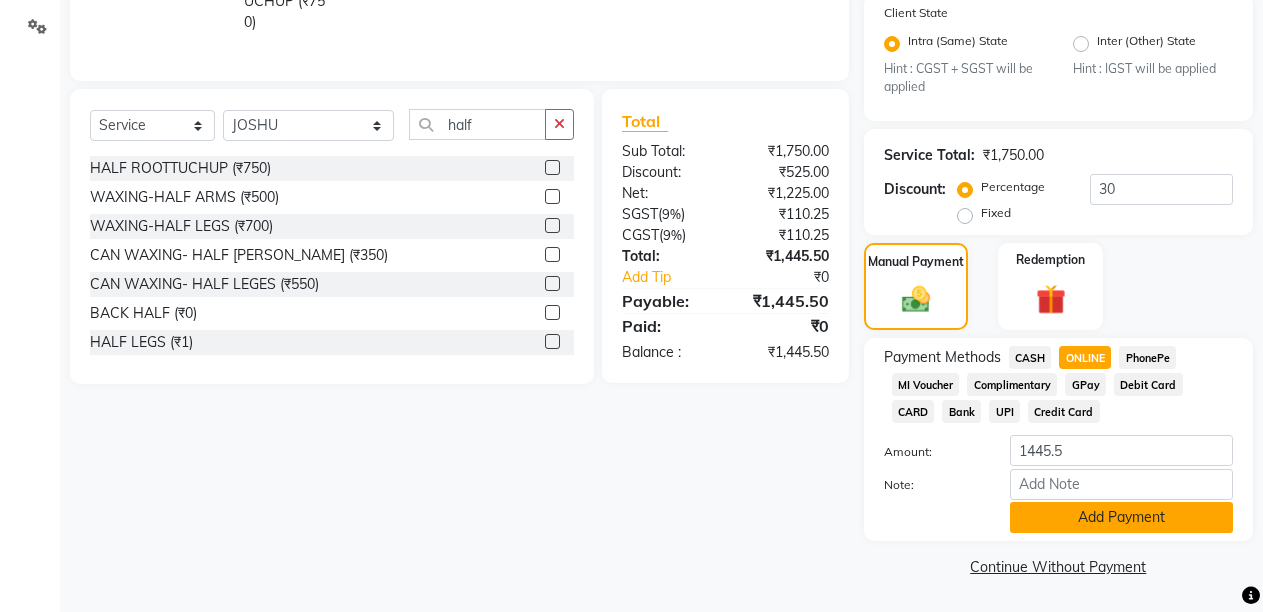 click on "Add Payment" 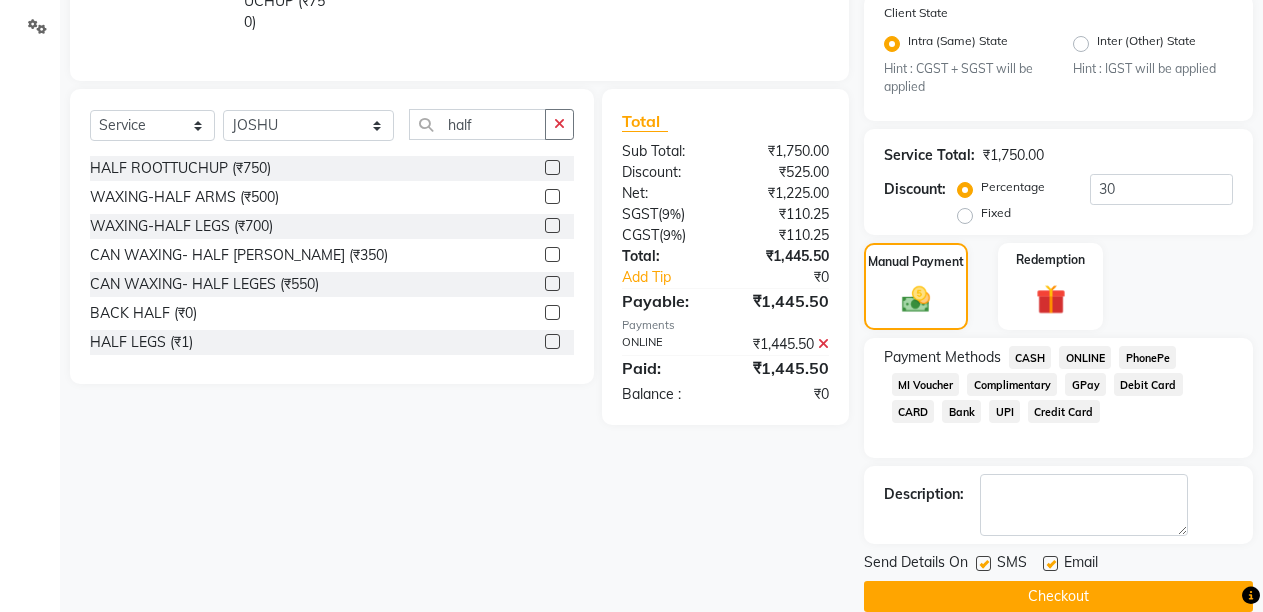 scroll, scrollTop: 0, scrollLeft: 0, axis: both 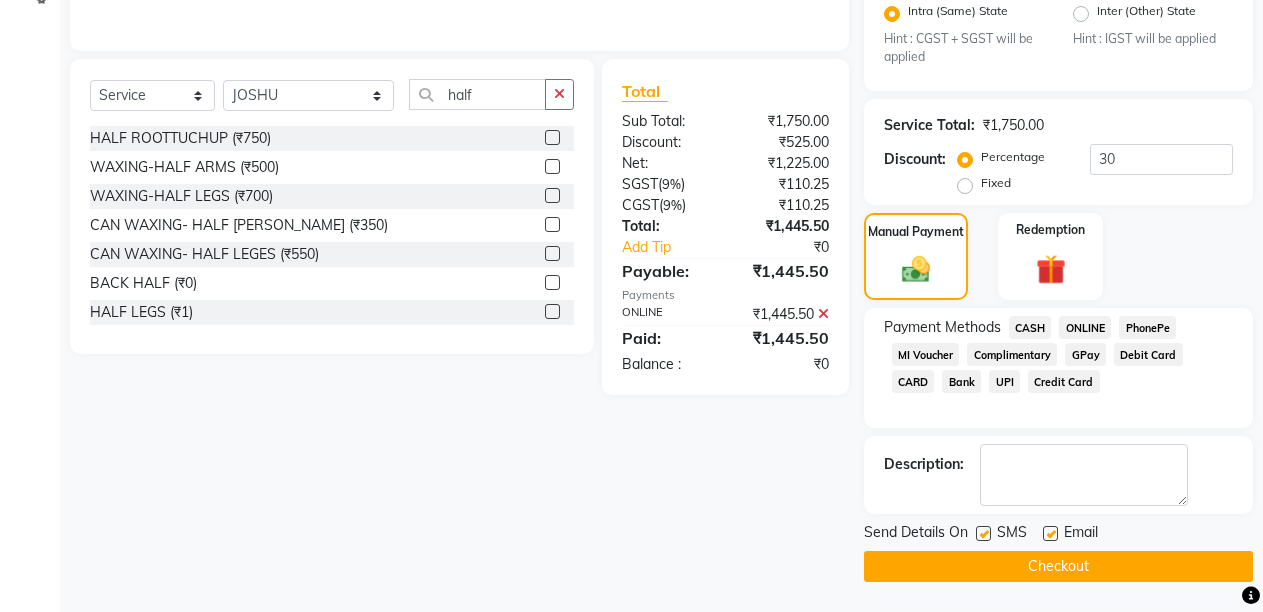click on "Checkout" 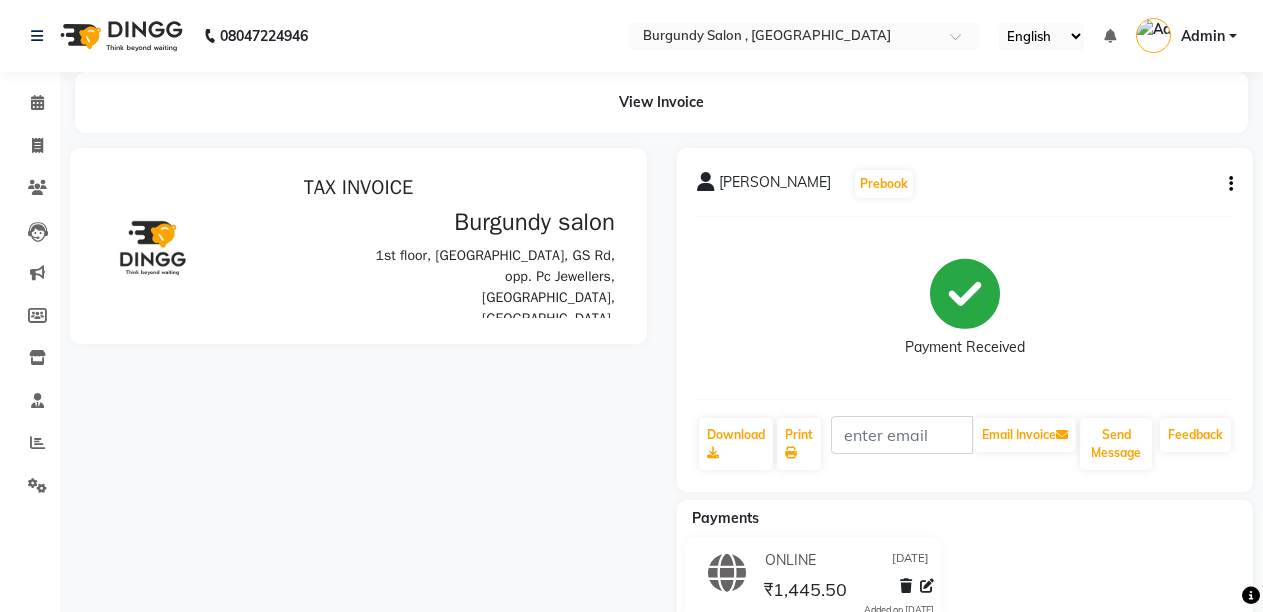 scroll, scrollTop: 0, scrollLeft: 0, axis: both 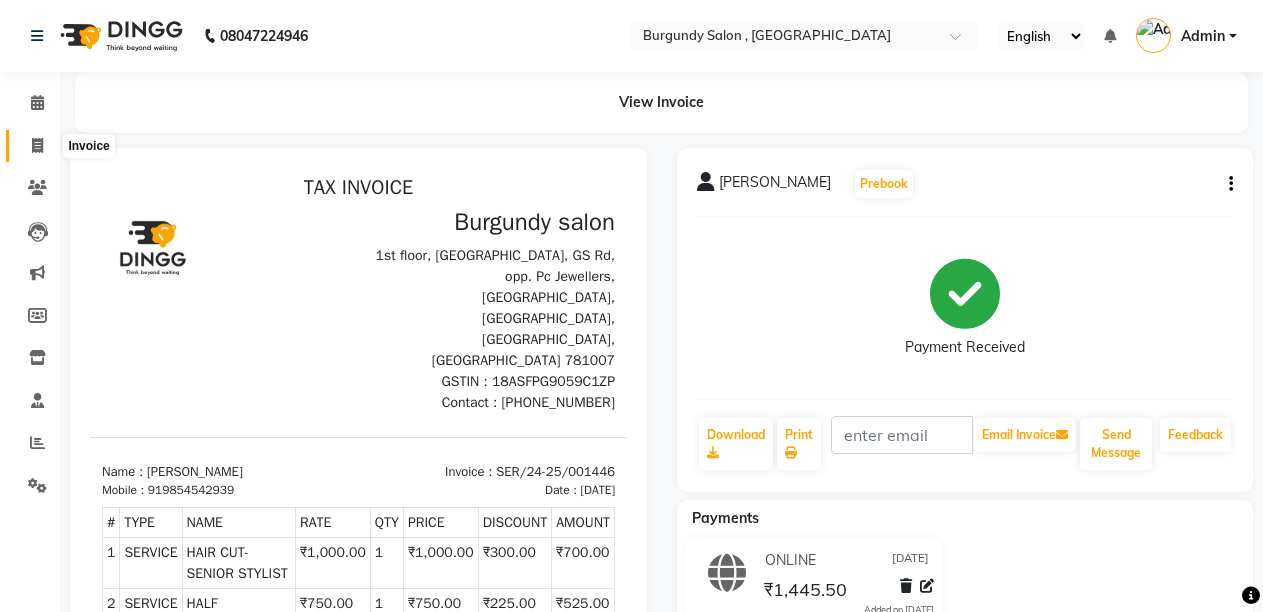 click 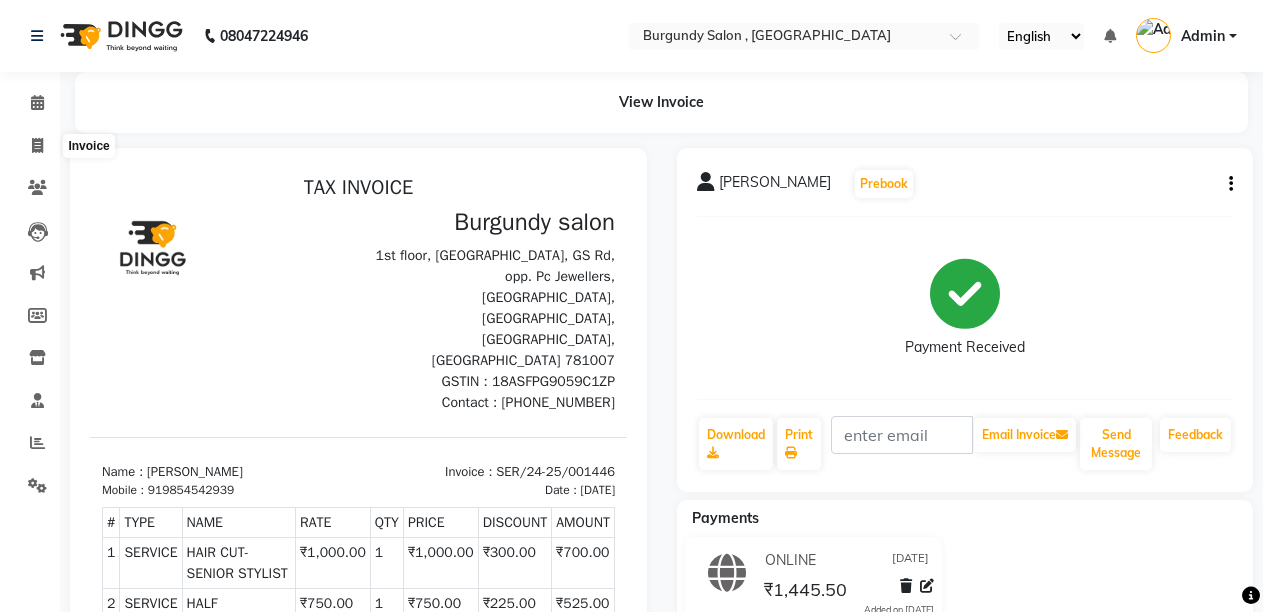select on "service" 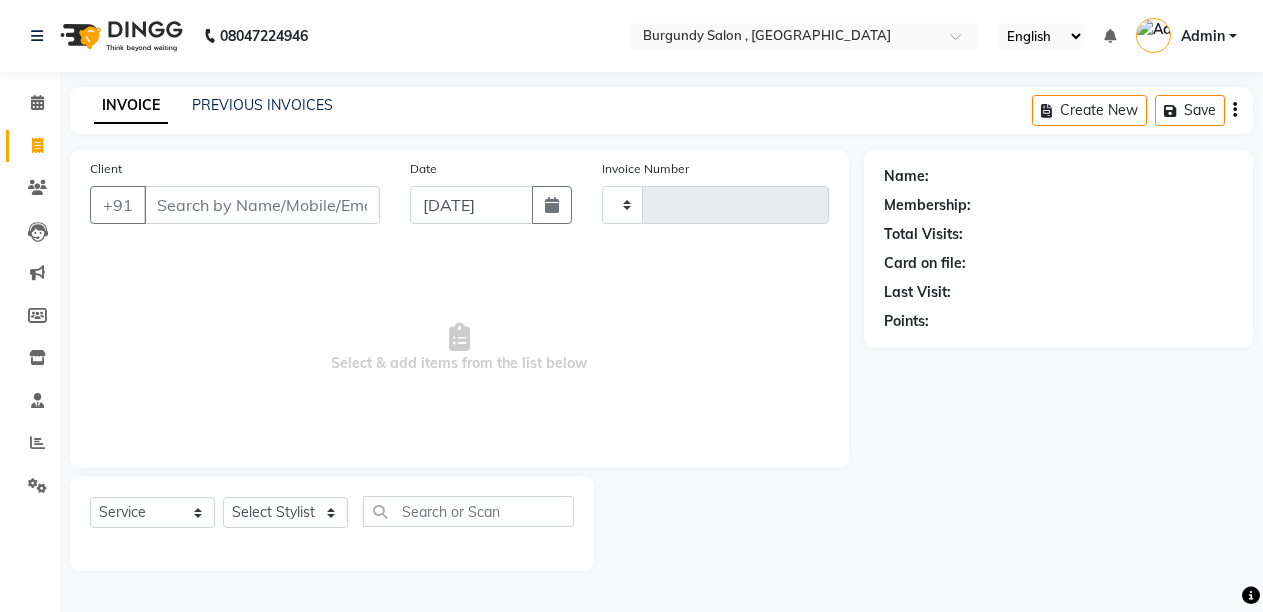 type on "1163" 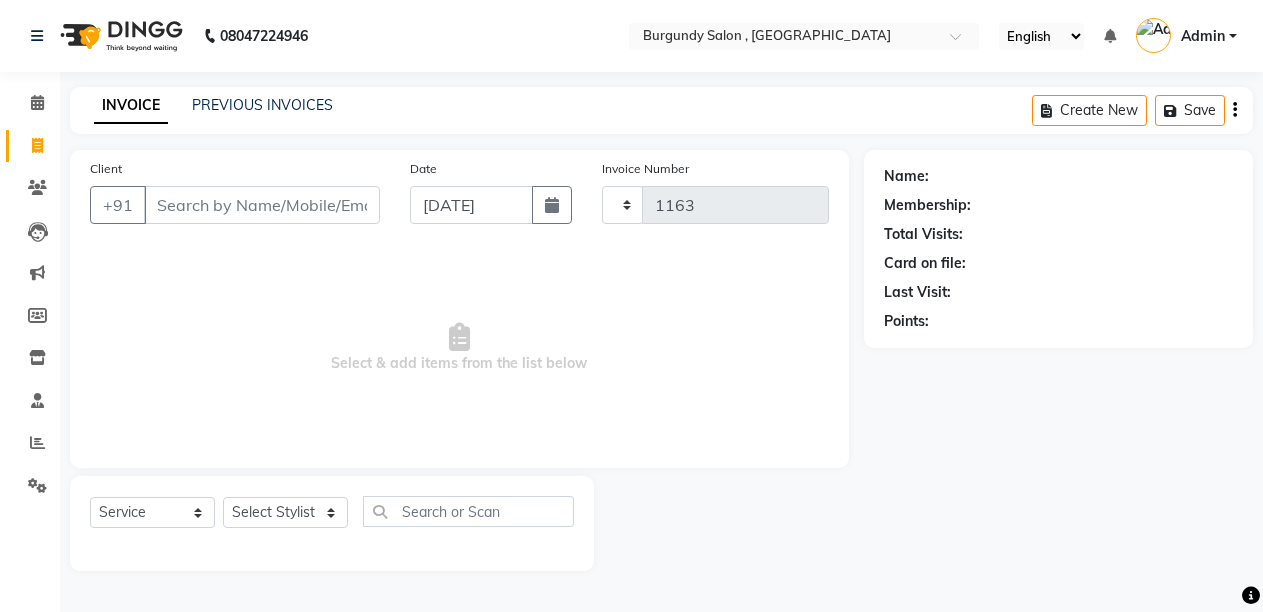 select on "5345" 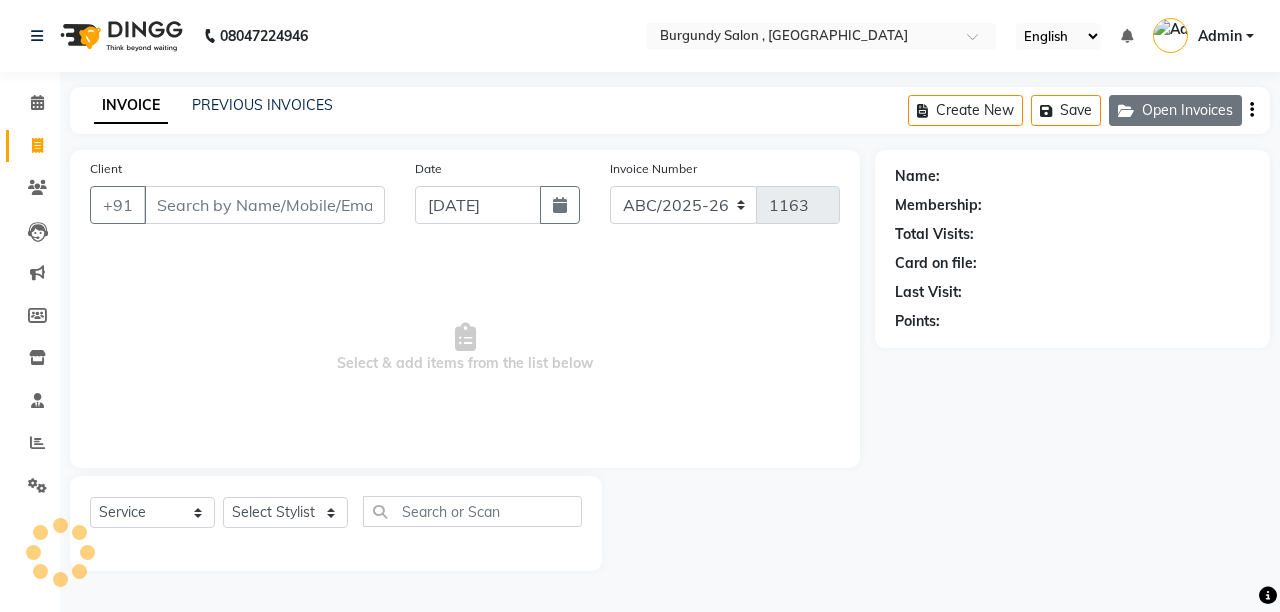click on "Open Invoices" 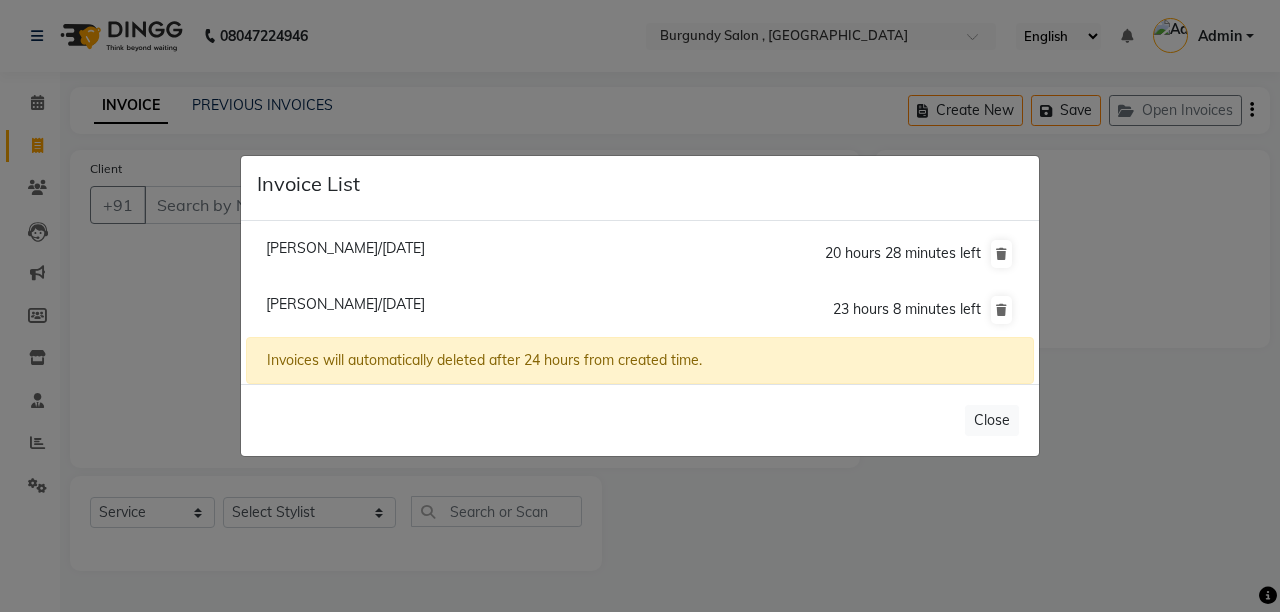 click on "[PERSON_NAME]/[DATE]" 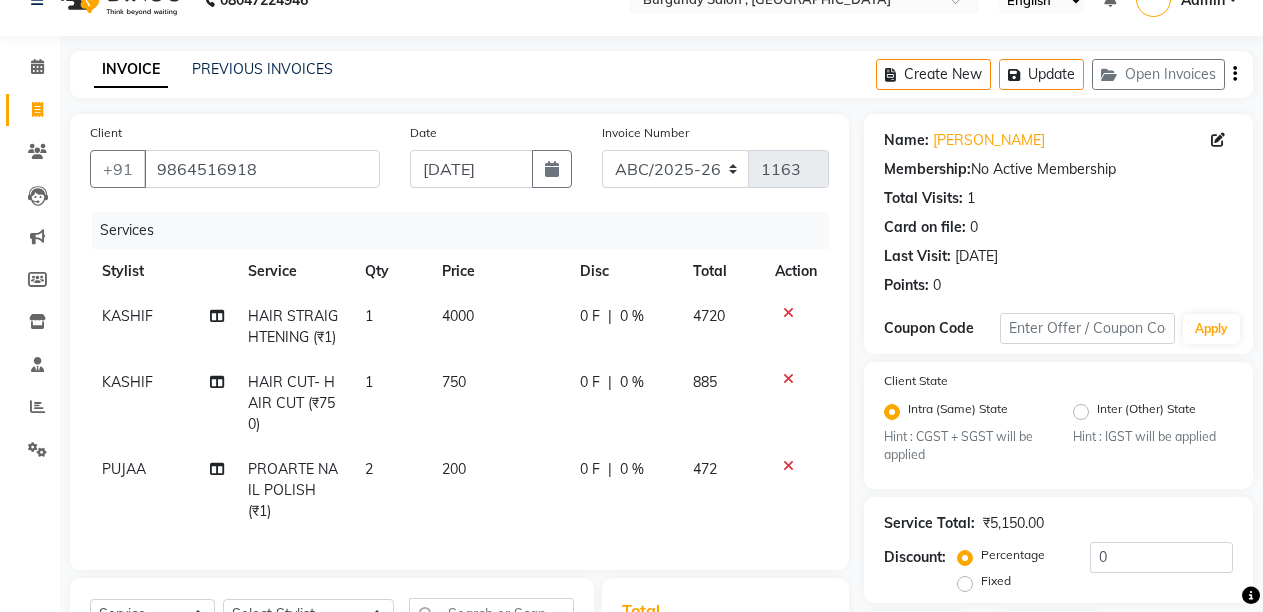 scroll, scrollTop: 43, scrollLeft: 0, axis: vertical 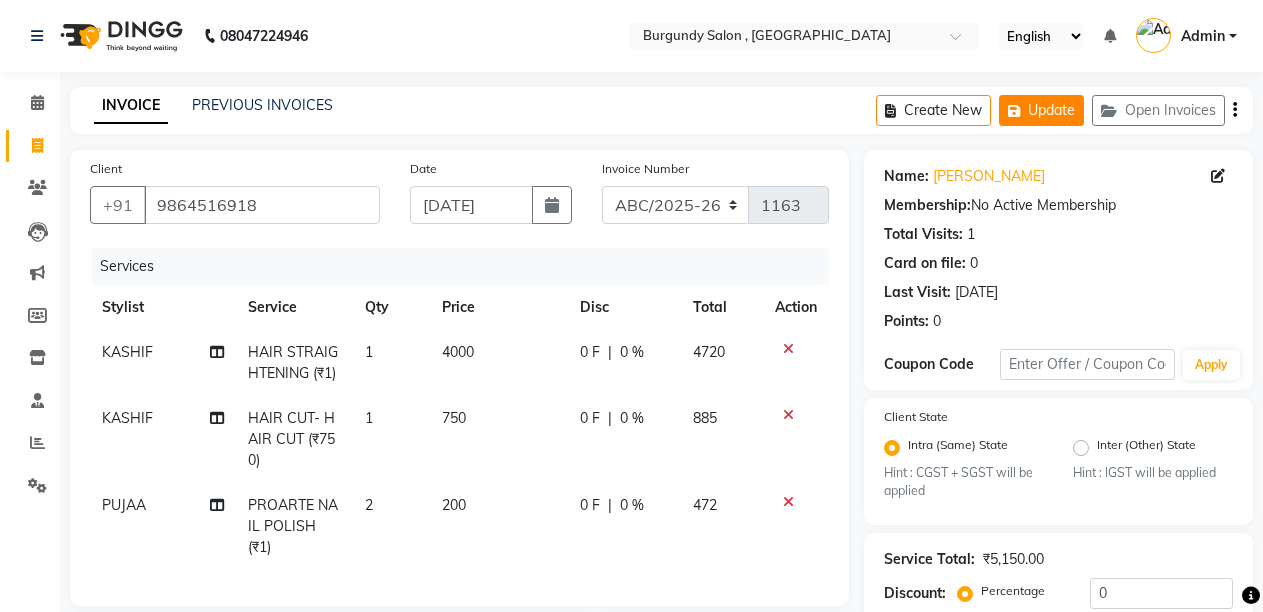 click on "Update" 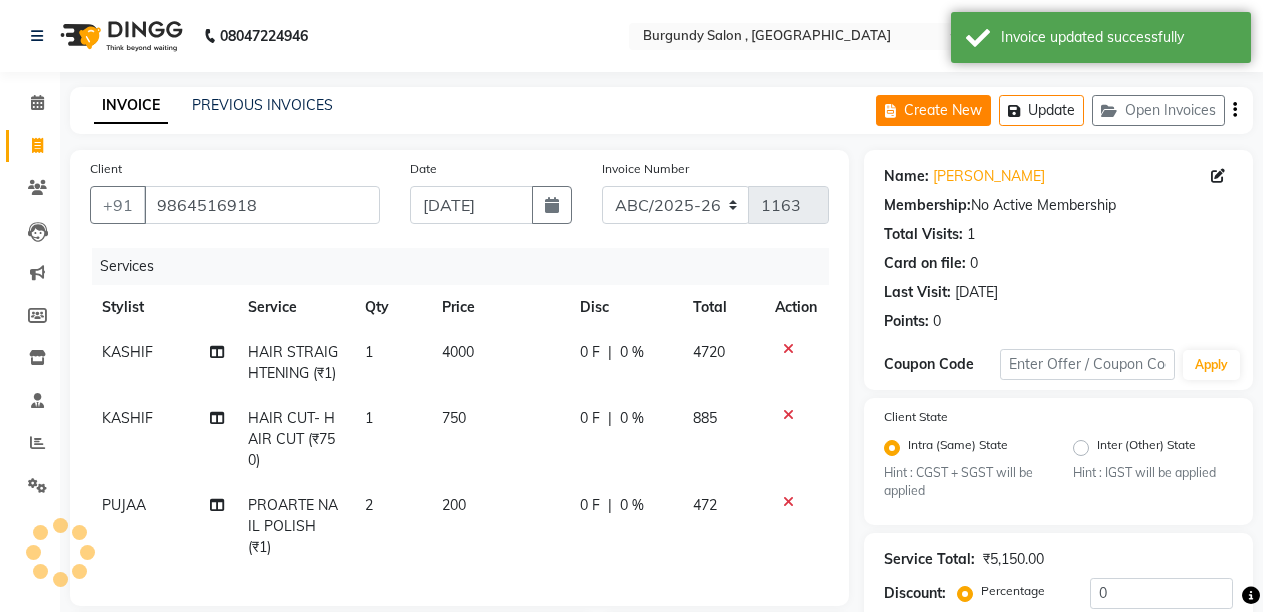 click on "Create New" 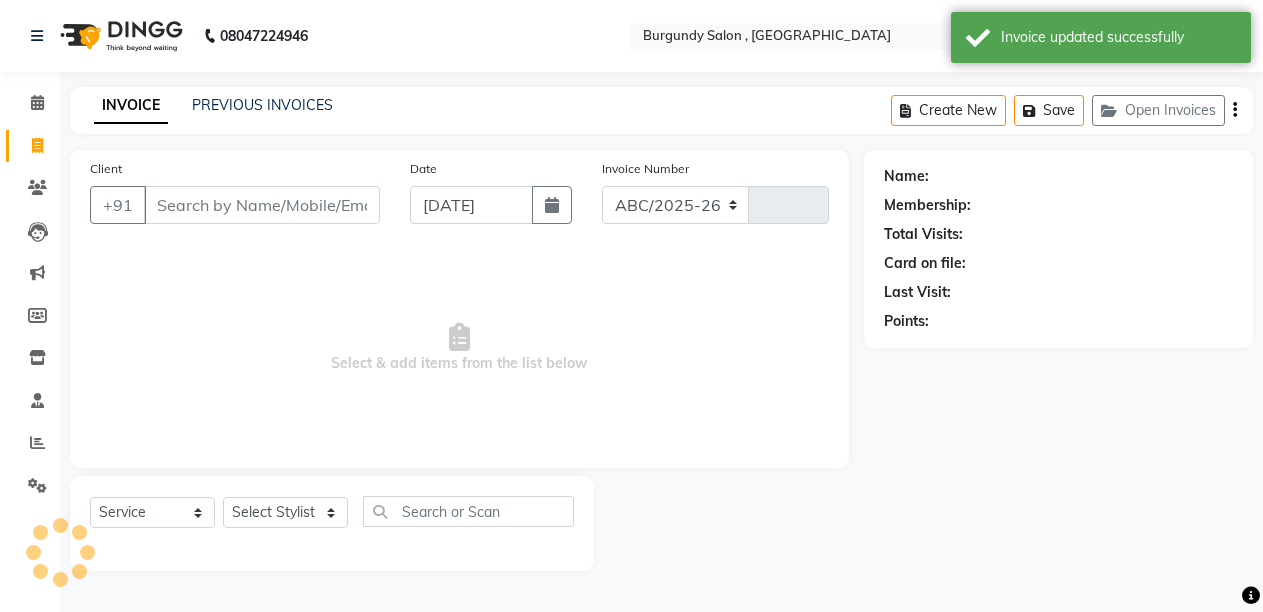 select on "5345" 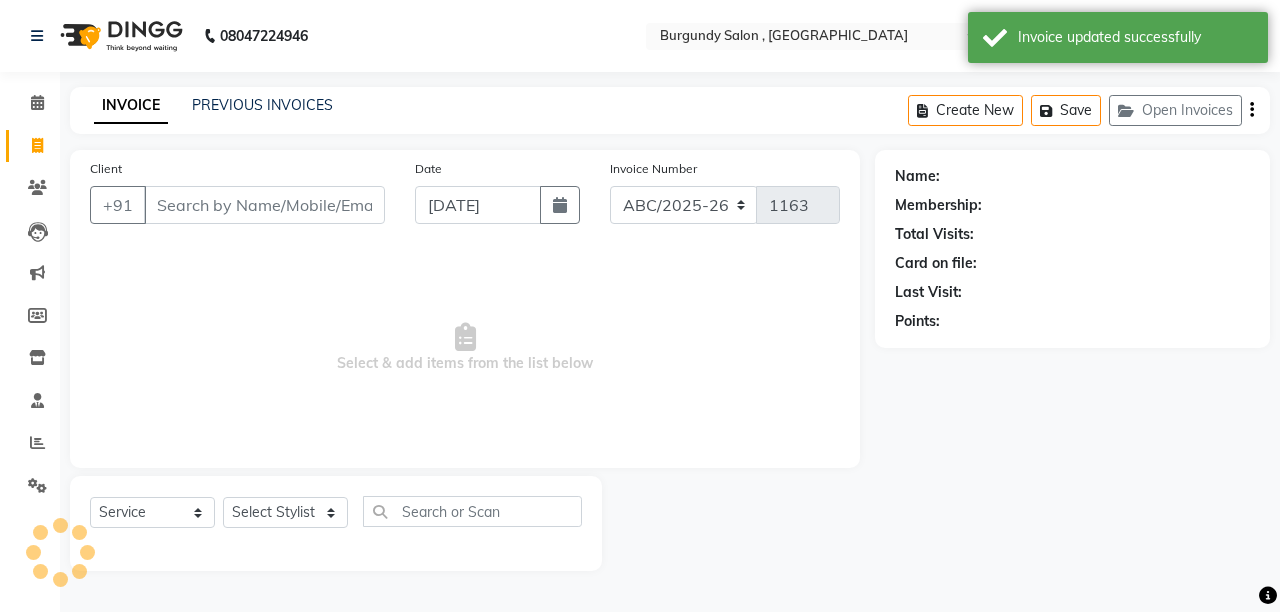 click on "Client" at bounding box center (264, 205) 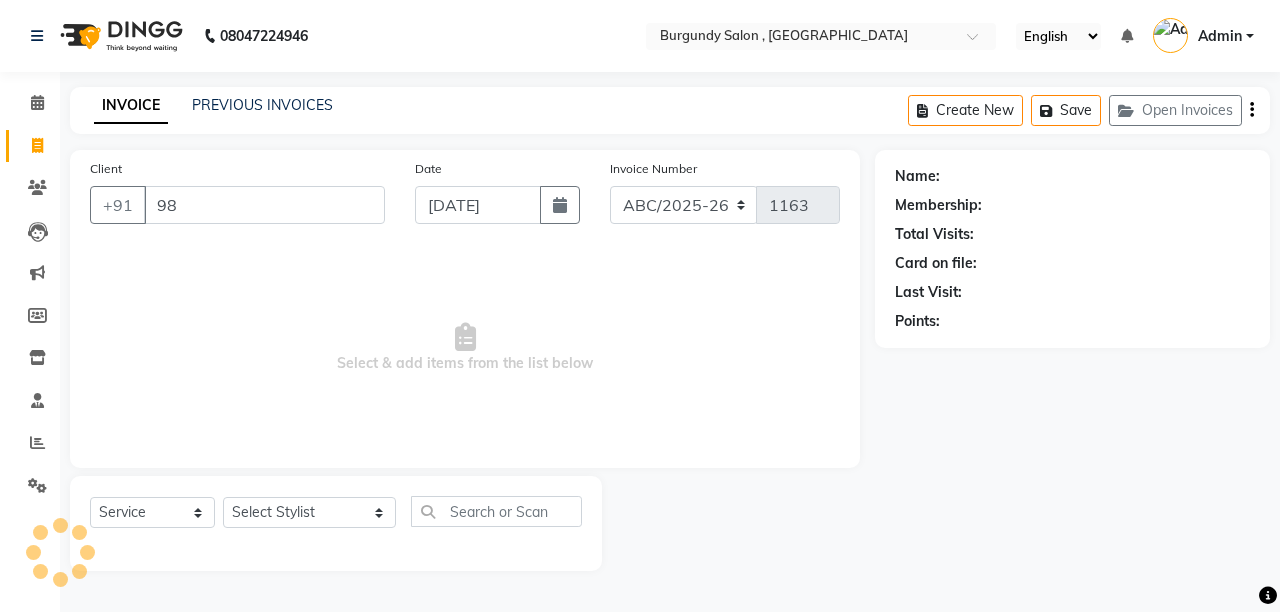 type on "9" 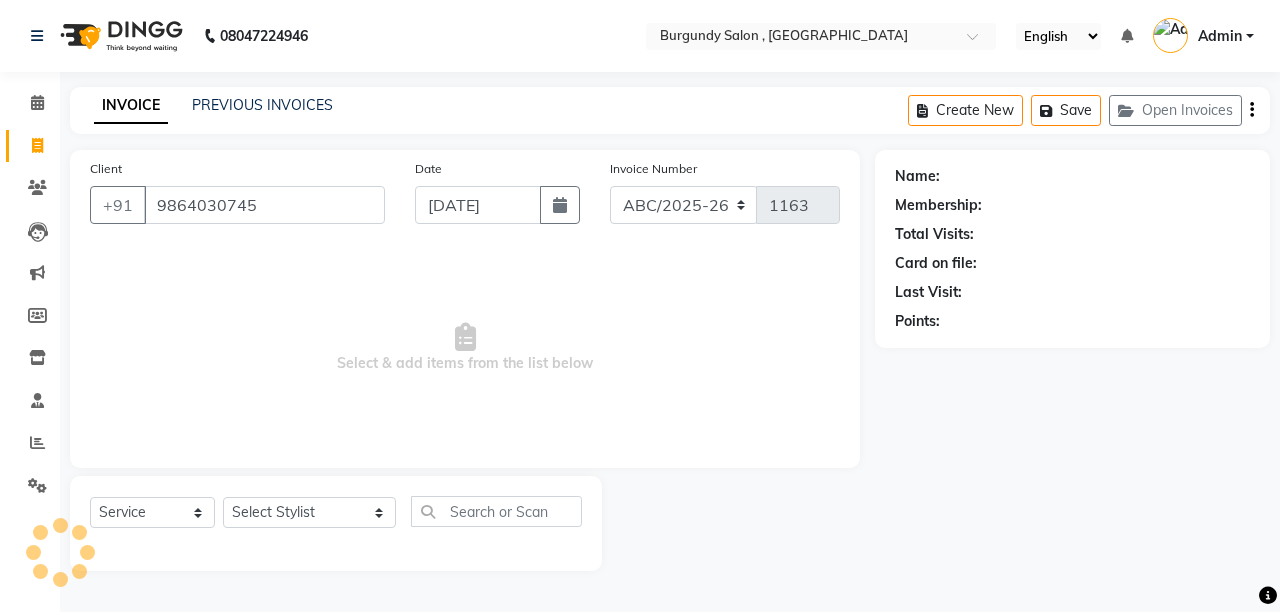 type on "9864030745" 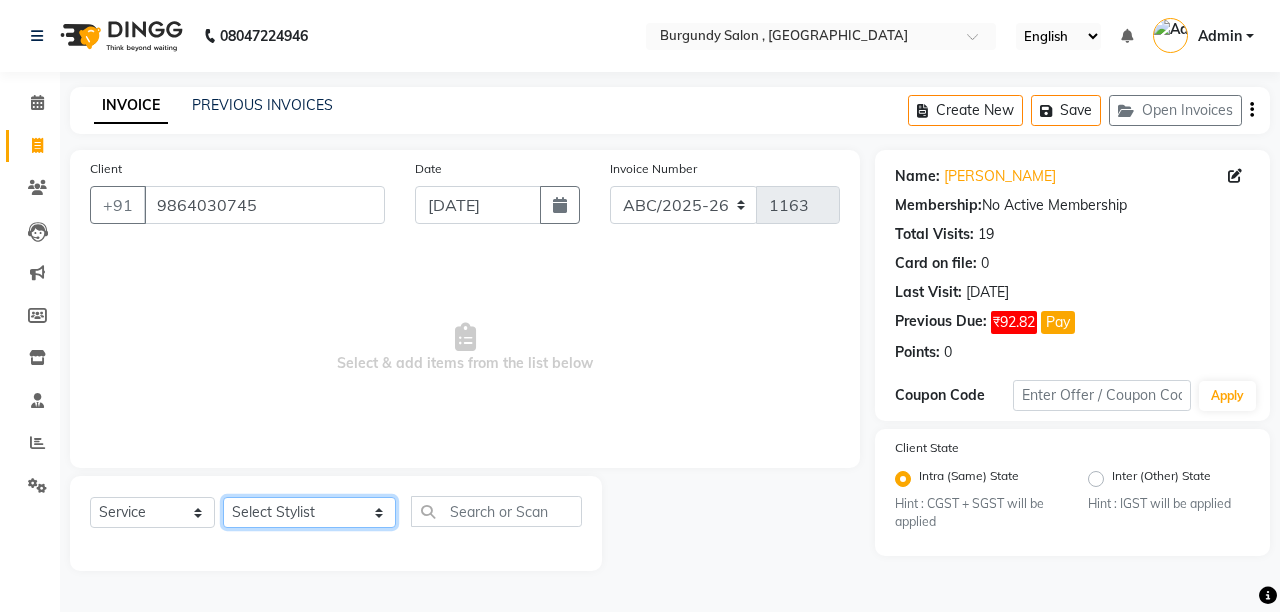 click on "Select Stylist ANIL  [PERSON_NAME] [PERSON_NAME]  DHON DAS DHON / [PERSON_NAME] [PERSON_NAME] [PERSON_NAME]/ [PERSON_NAME] [PERSON_NAME] LAXI / [PERSON_NAME] LITTLE MAAM MINTUL [PERSON_NAME] [PERSON_NAME] [PERSON_NAME] [PERSON_NAME]/POJA/ [PERSON_NAME] / [PERSON_NAME] [PERSON_NAME]/ [PERSON_NAME] PUJAA [PERSON_NAME] / [PERSON_NAME]  [PERSON_NAME] / [PERSON_NAME] [PERSON_NAME] / [PERSON_NAME] / [PERSON_NAME] [PERSON_NAME]/ [PERSON_NAME]/[PERSON_NAME]/[PERSON_NAME]/ [PERSON_NAME]/[PERSON_NAME]/ [PERSON_NAME] [PERSON_NAME]/ [PERSON_NAME] [PERSON_NAME] [PERSON_NAME] [PERSON_NAME] SOPEM staff 1 staff 1 TANU" 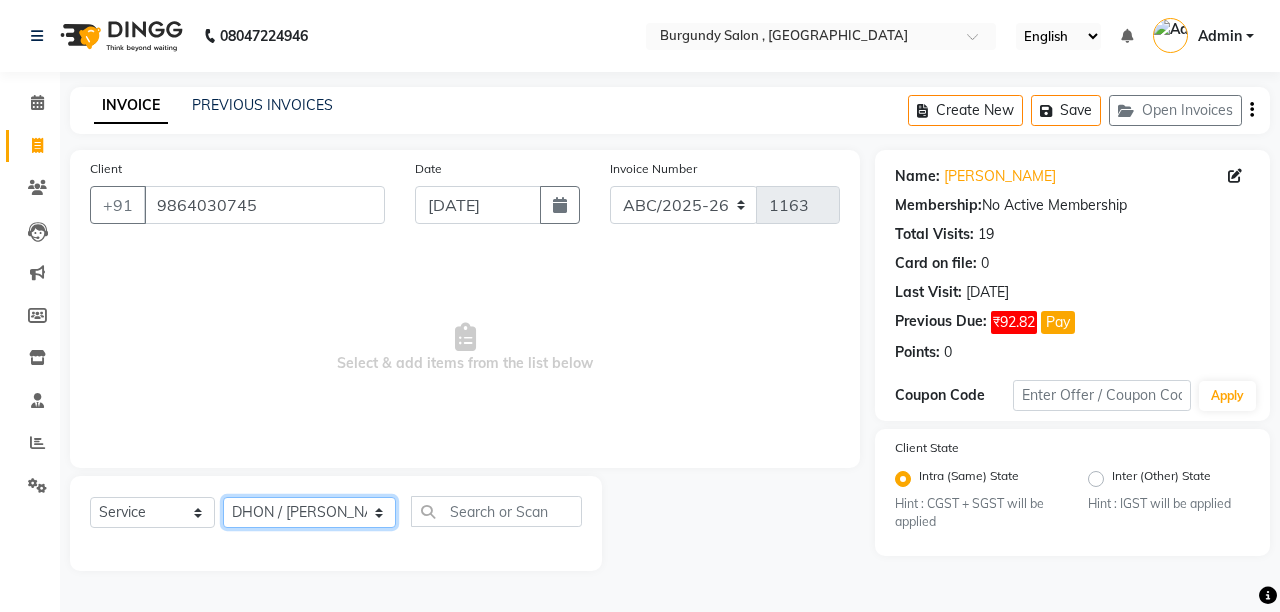 click on "Select Stylist ANIL  [PERSON_NAME] [PERSON_NAME]  DHON DAS DHON / [PERSON_NAME] [PERSON_NAME] [PERSON_NAME]/ [PERSON_NAME] [PERSON_NAME] LAXI / [PERSON_NAME] LITTLE MAAM MINTUL [PERSON_NAME] [PERSON_NAME] [PERSON_NAME] [PERSON_NAME]/POJA/ [PERSON_NAME] / [PERSON_NAME] [PERSON_NAME]/ [PERSON_NAME] PUJAA [PERSON_NAME] / [PERSON_NAME]  [PERSON_NAME] / [PERSON_NAME] [PERSON_NAME] / [PERSON_NAME] / [PERSON_NAME] [PERSON_NAME]/ [PERSON_NAME]/[PERSON_NAME]/[PERSON_NAME]/ [PERSON_NAME]/[PERSON_NAME]/ [PERSON_NAME] [PERSON_NAME]/ [PERSON_NAME] [PERSON_NAME] [PERSON_NAME] [PERSON_NAME] SOPEM staff 1 staff 1 TANU" 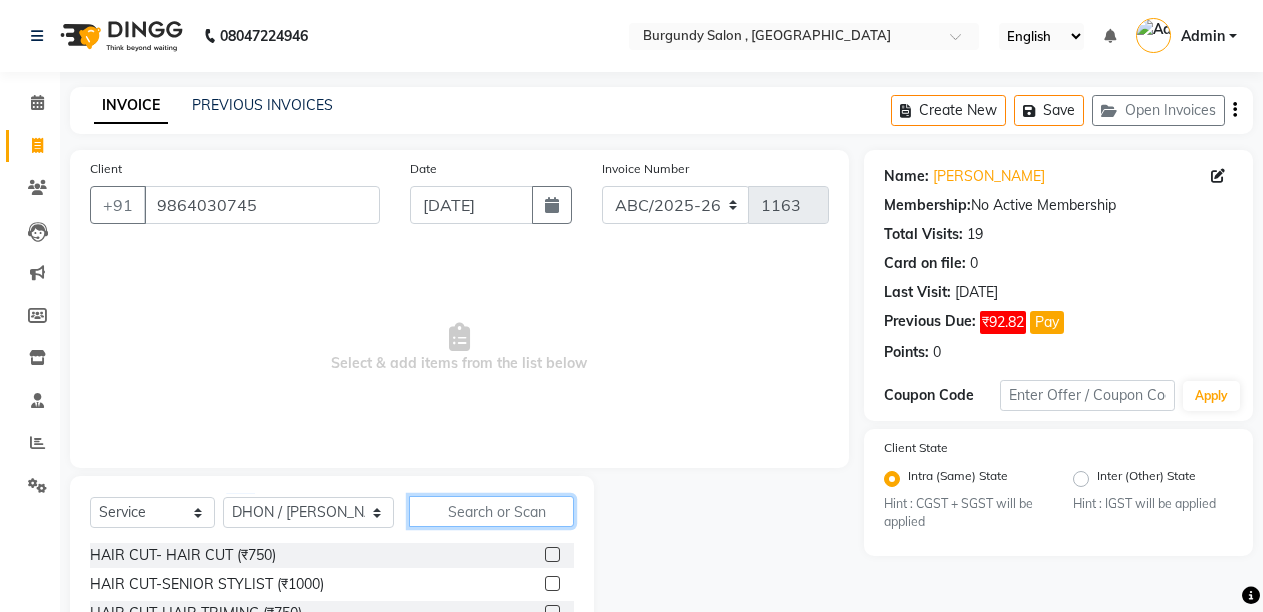 click 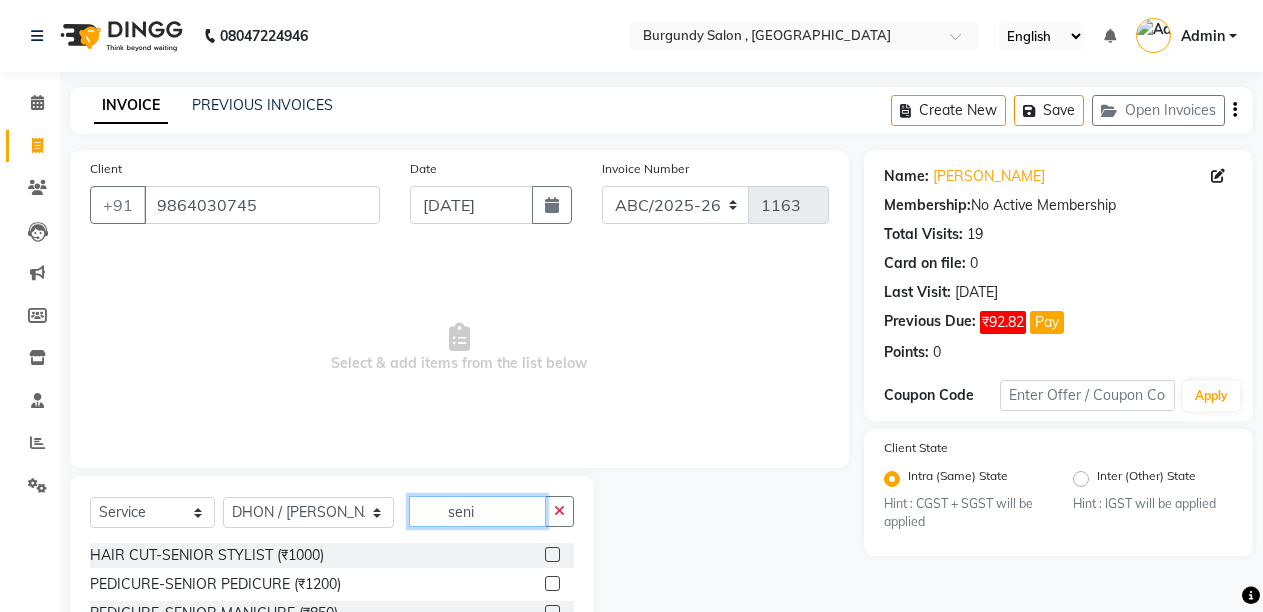 click on "seni" 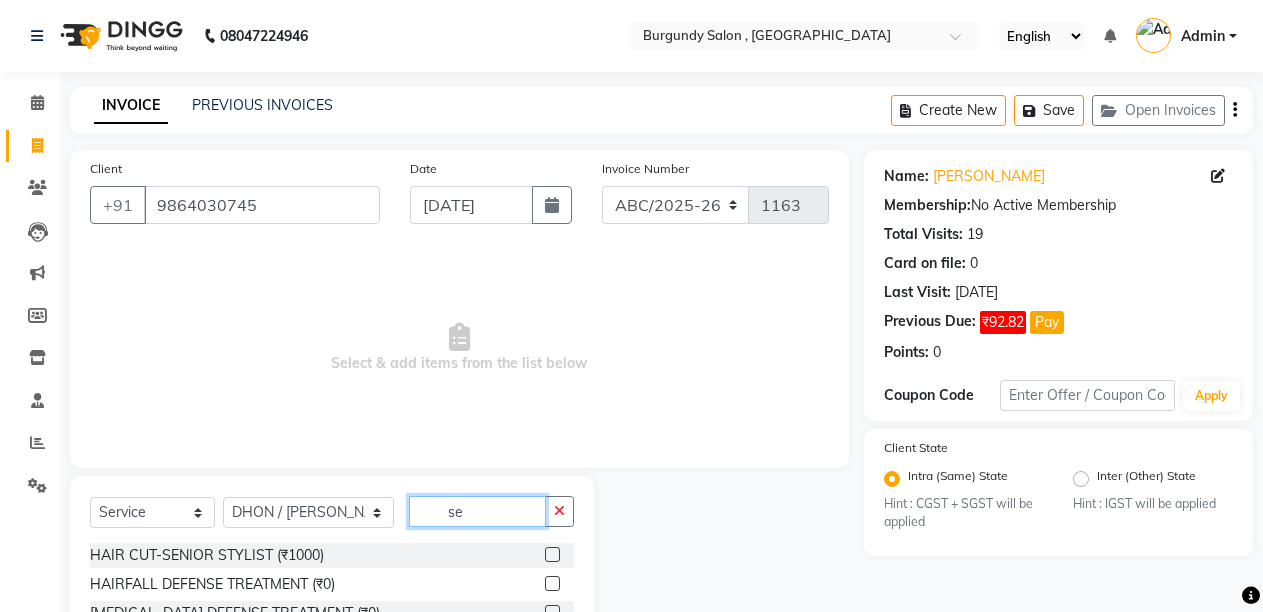 type on "s" 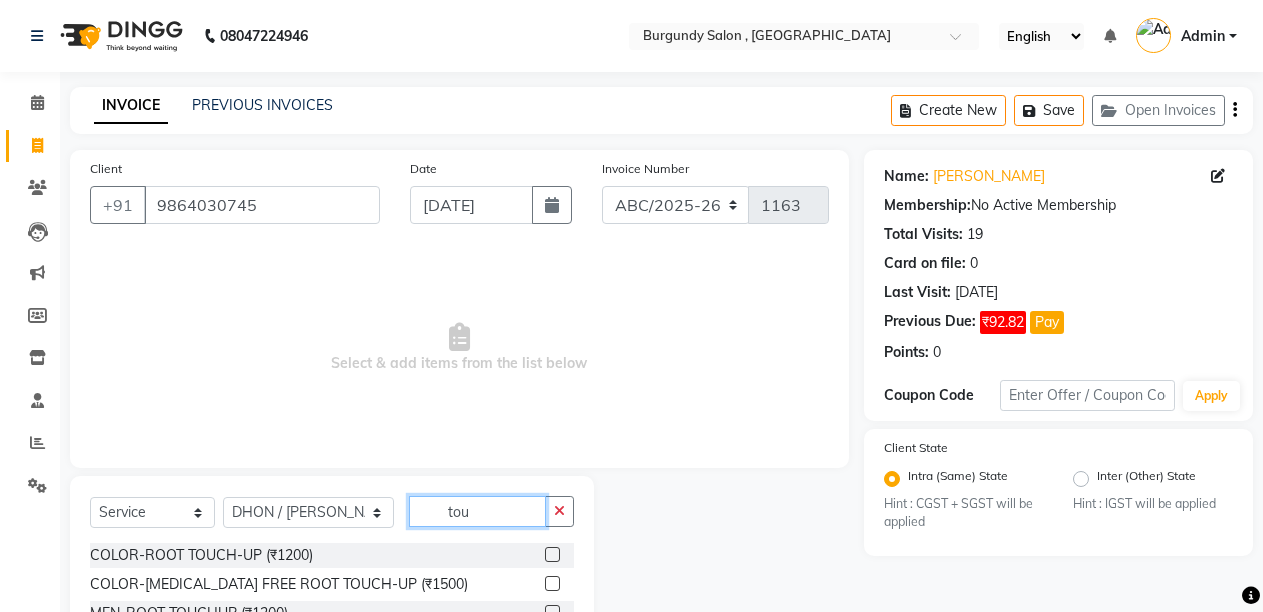 type on "tou" 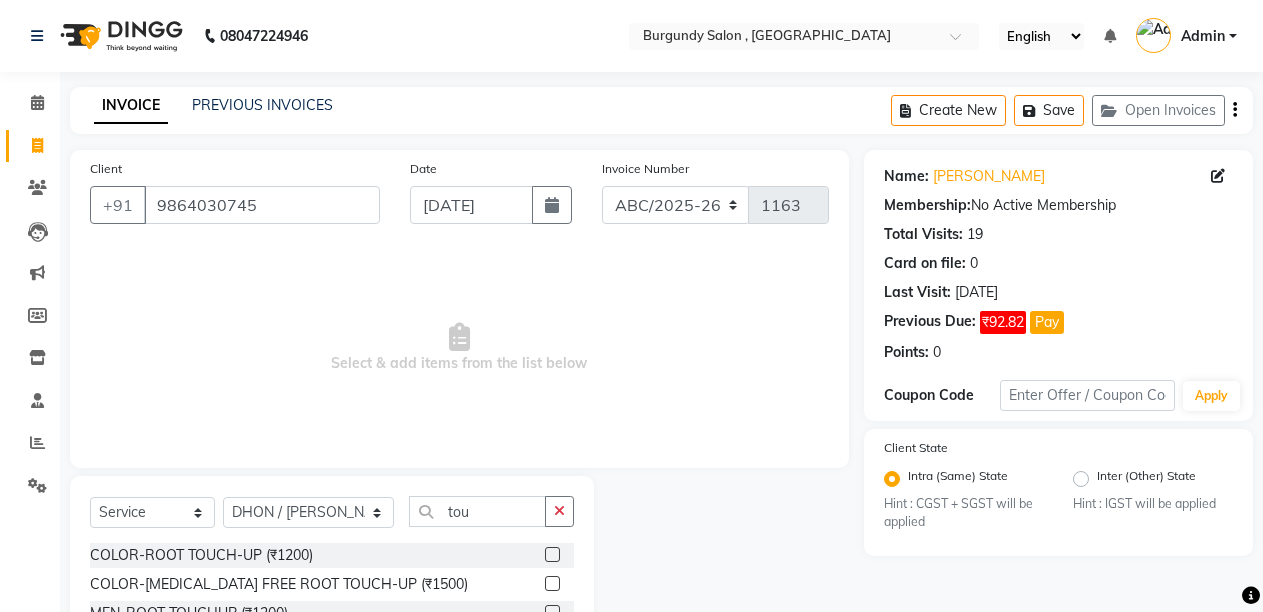 click 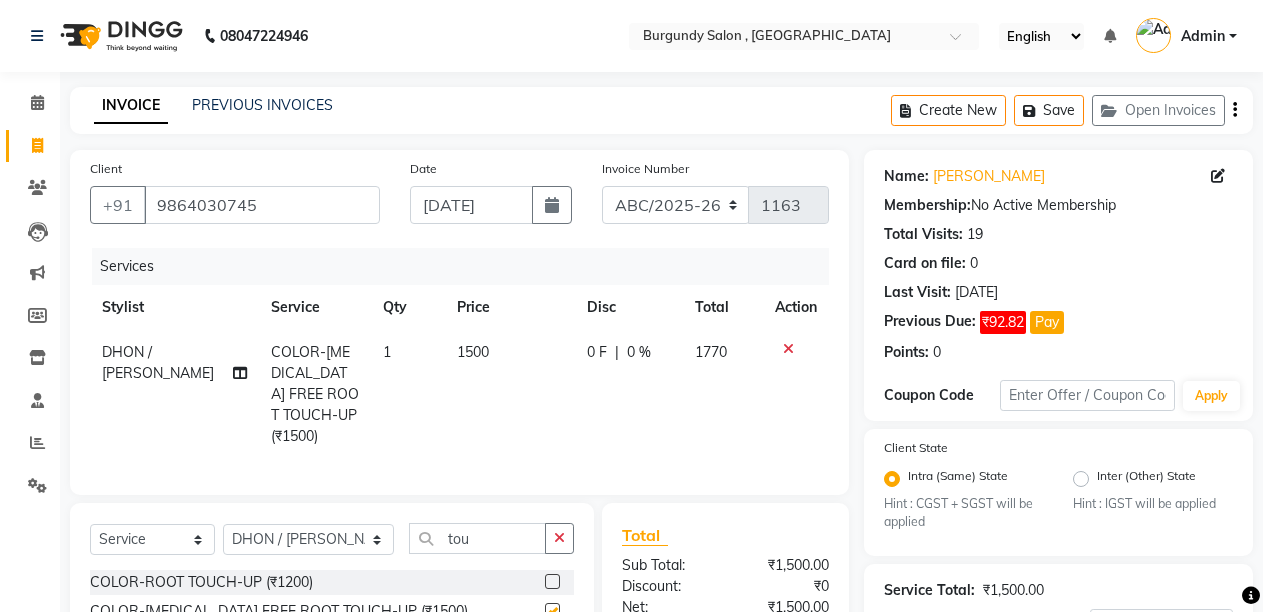 checkbox on "false" 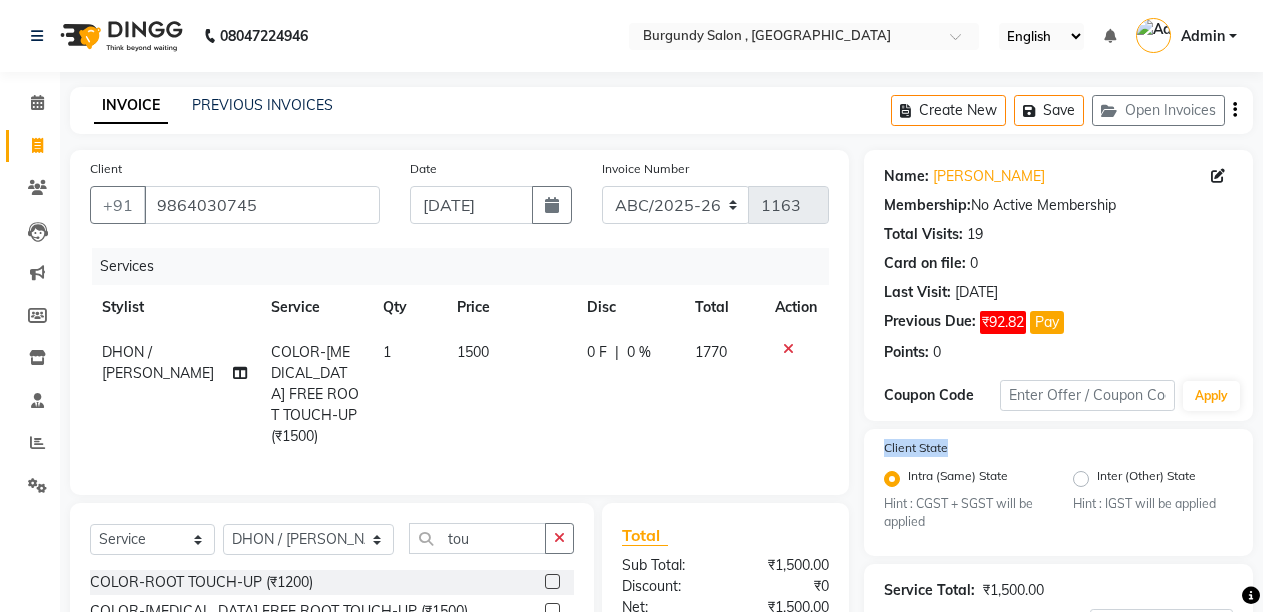 drag, startPoint x: 1257, startPoint y: 403, endPoint x: 1273, endPoint y: 421, distance: 24.083189 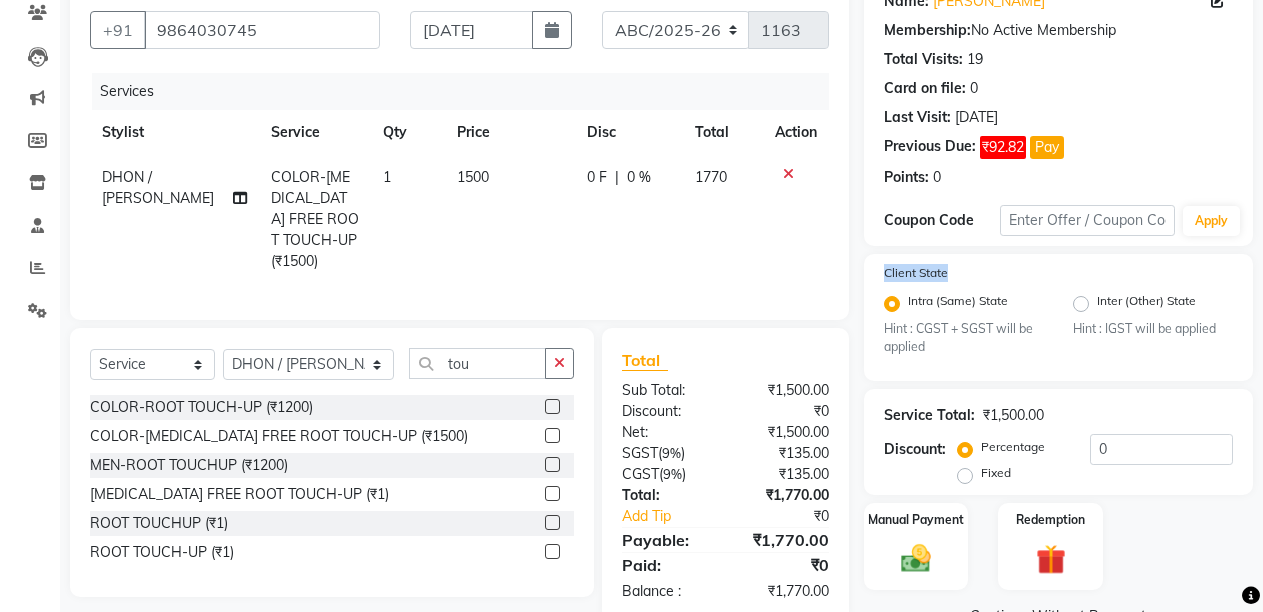 scroll, scrollTop: 185, scrollLeft: 0, axis: vertical 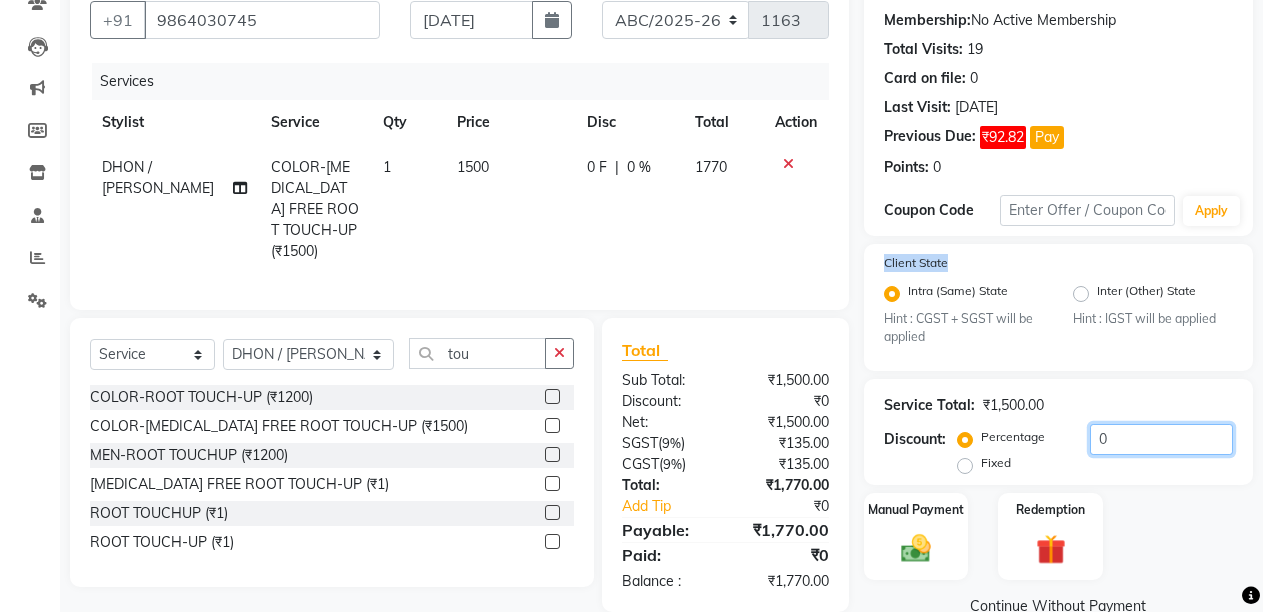 click on "0" 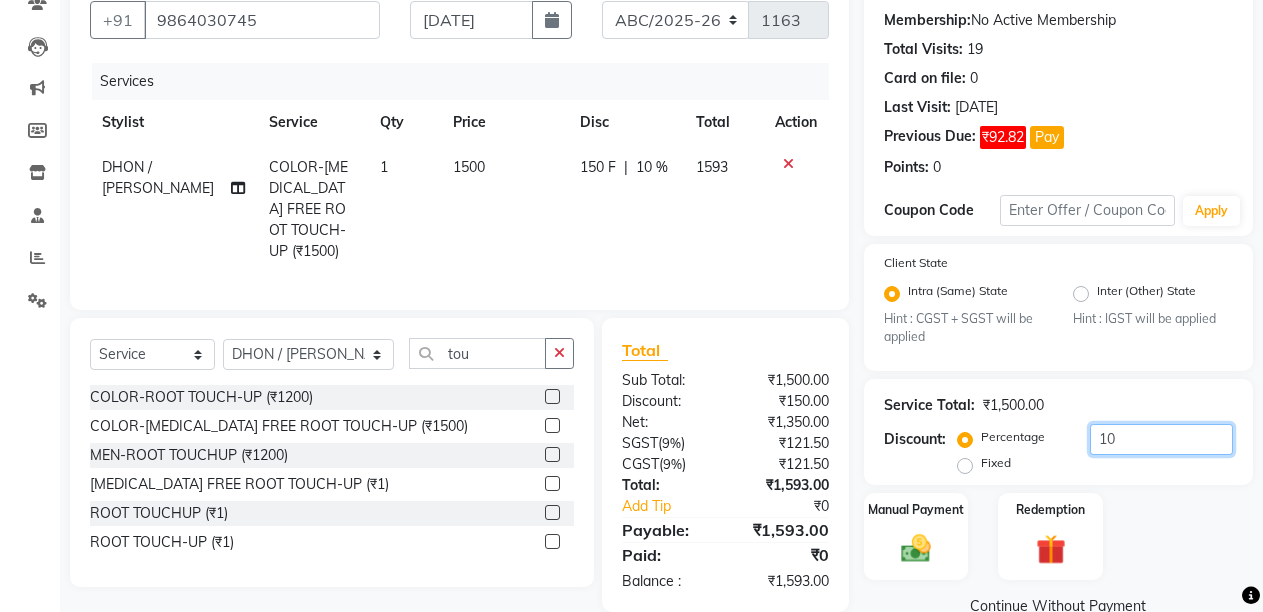 scroll, scrollTop: 224, scrollLeft: 0, axis: vertical 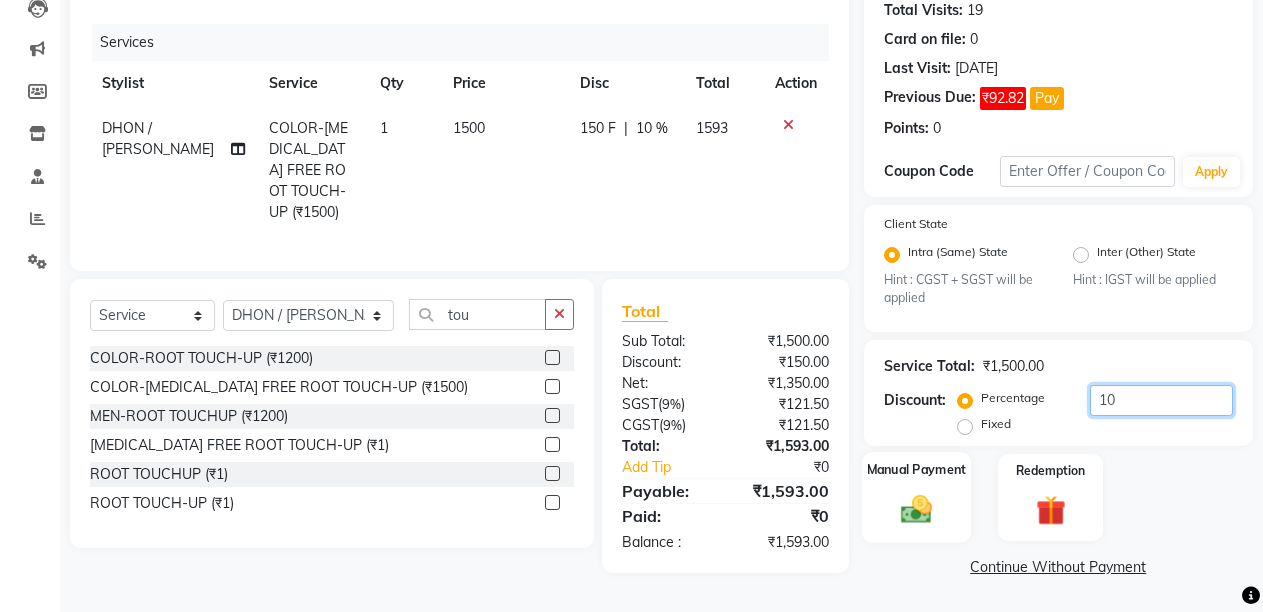 type on "10" 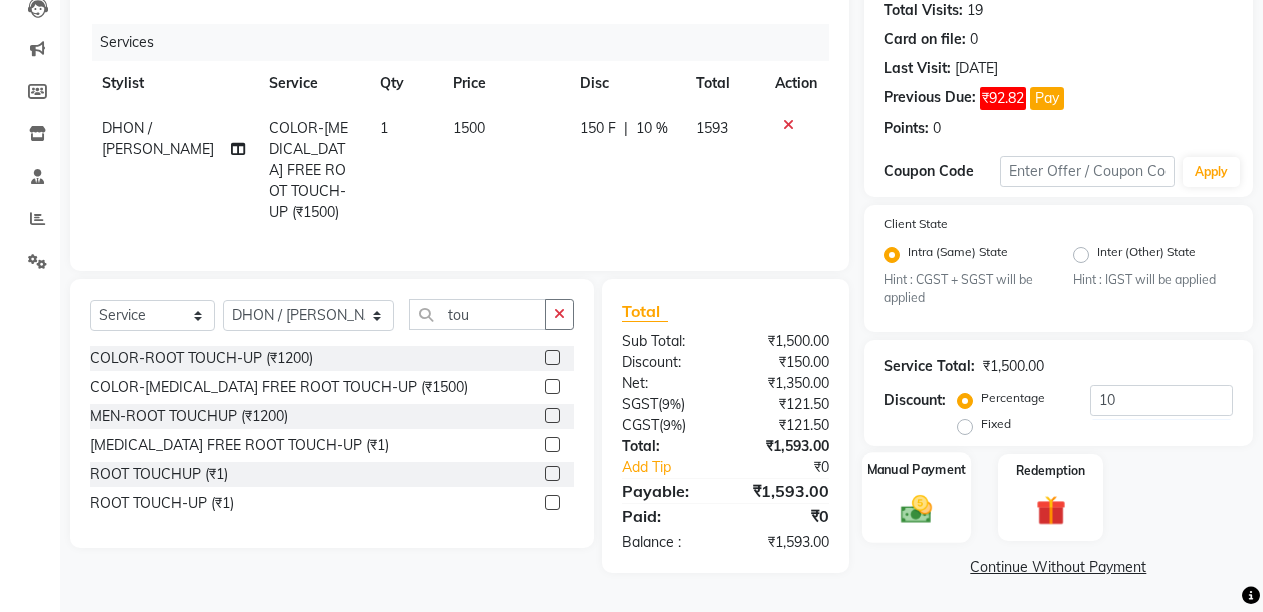 click 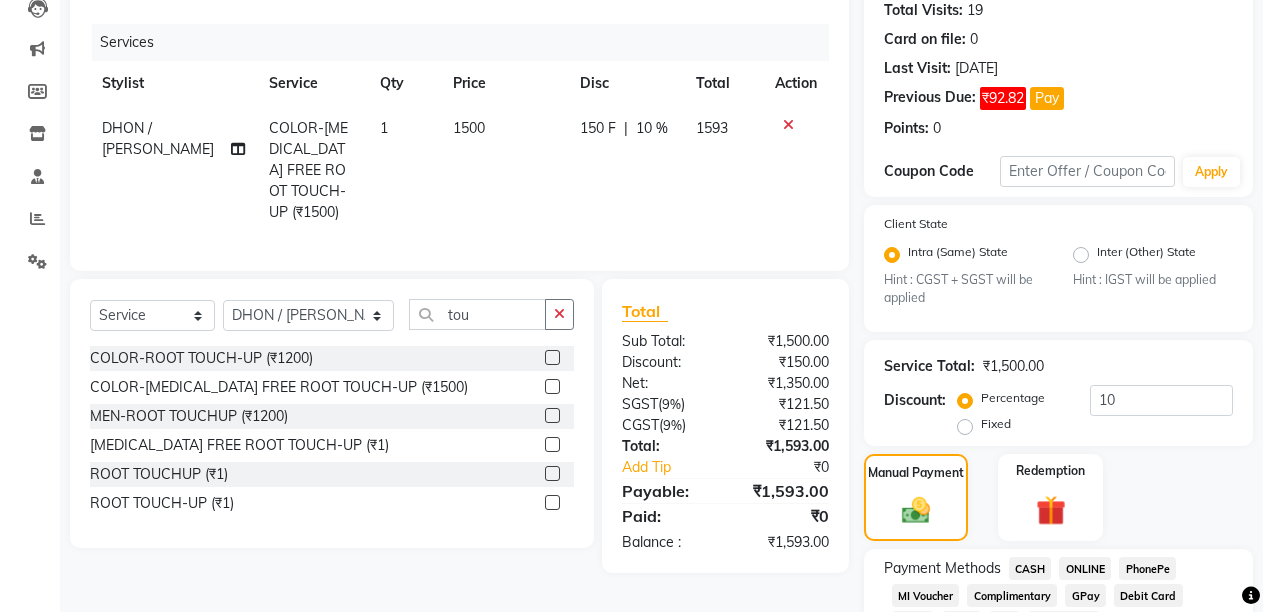 click on "CASH" 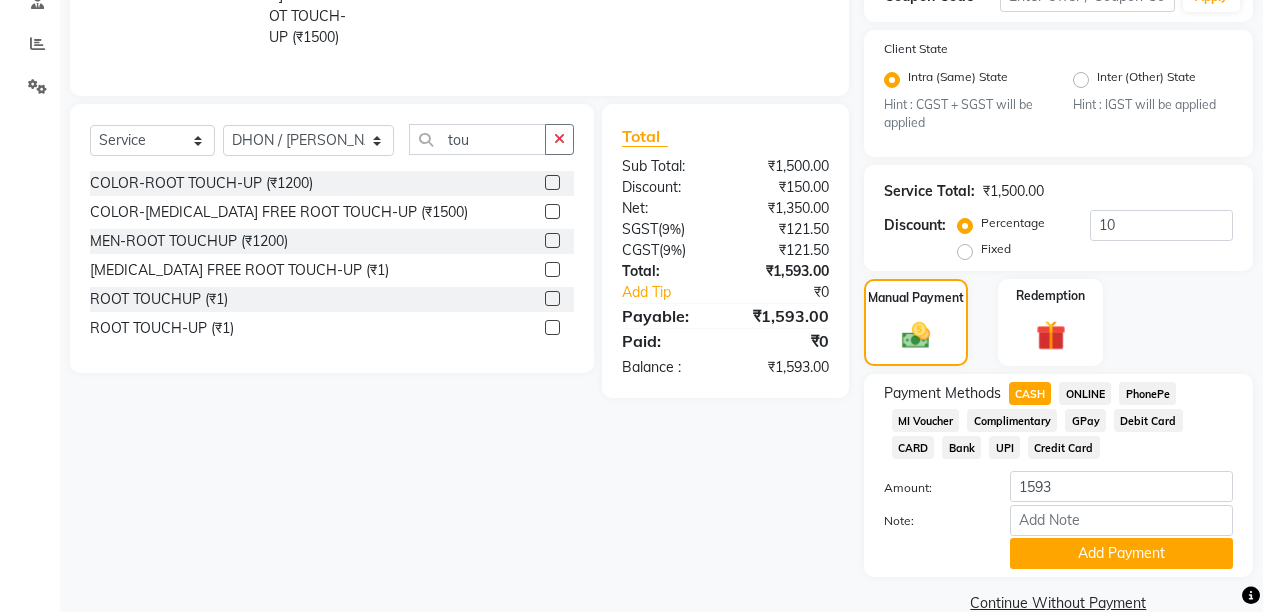 scroll, scrollTop: 435, scrollLeft: 0, axis: vertical 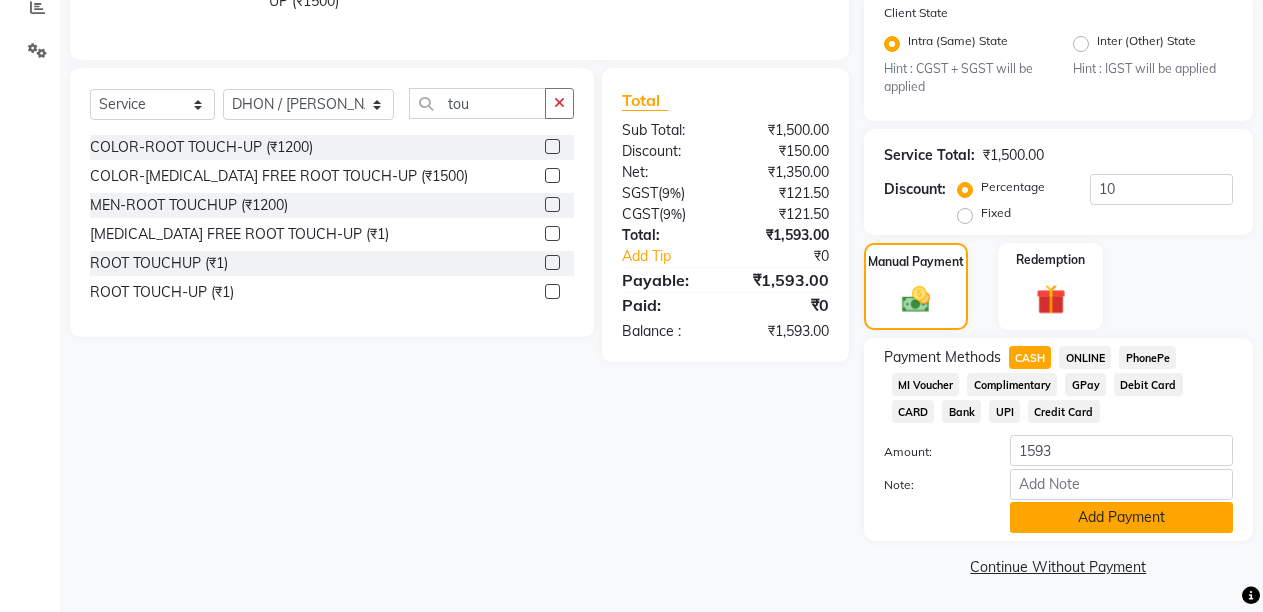 click on "Add Payment" 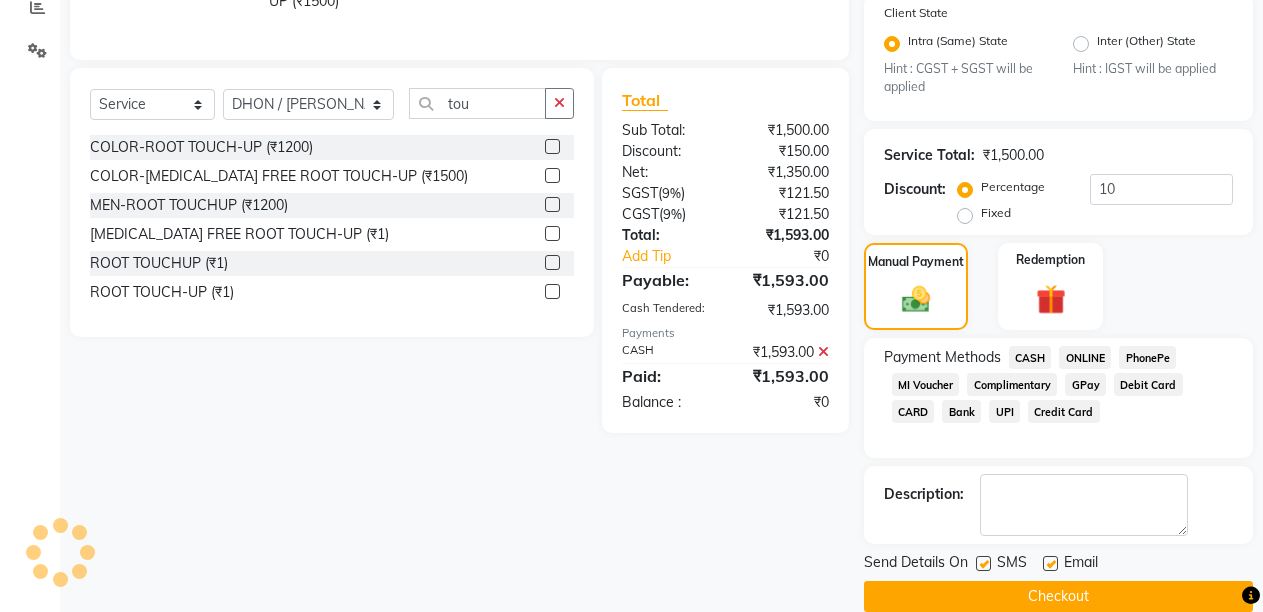 click 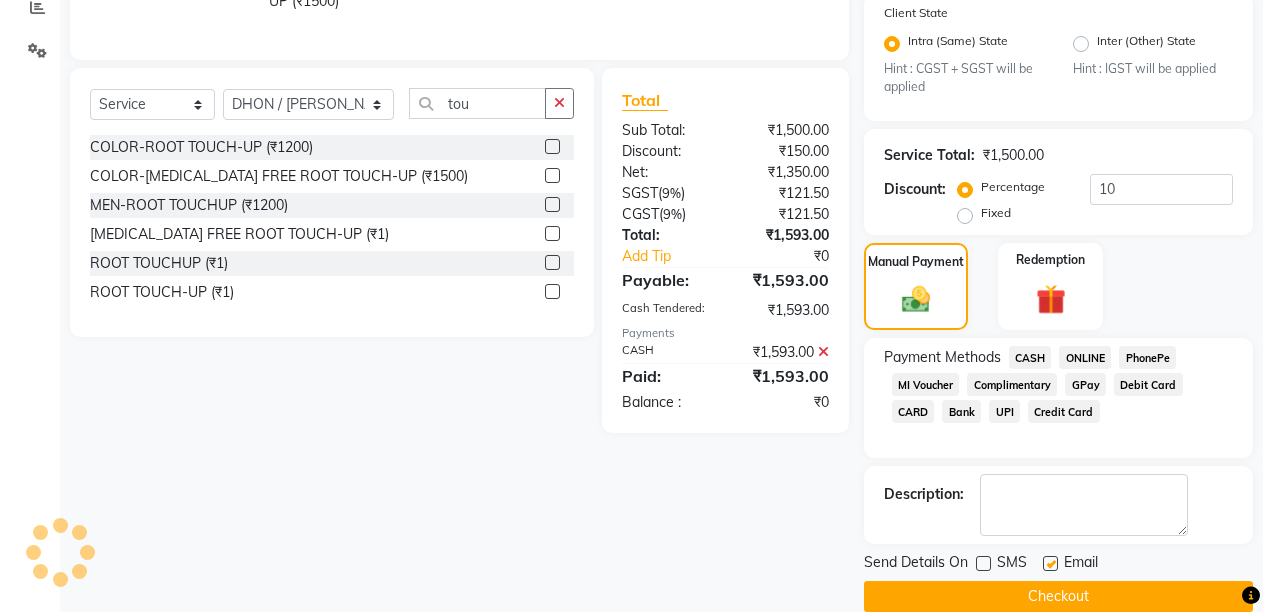 click 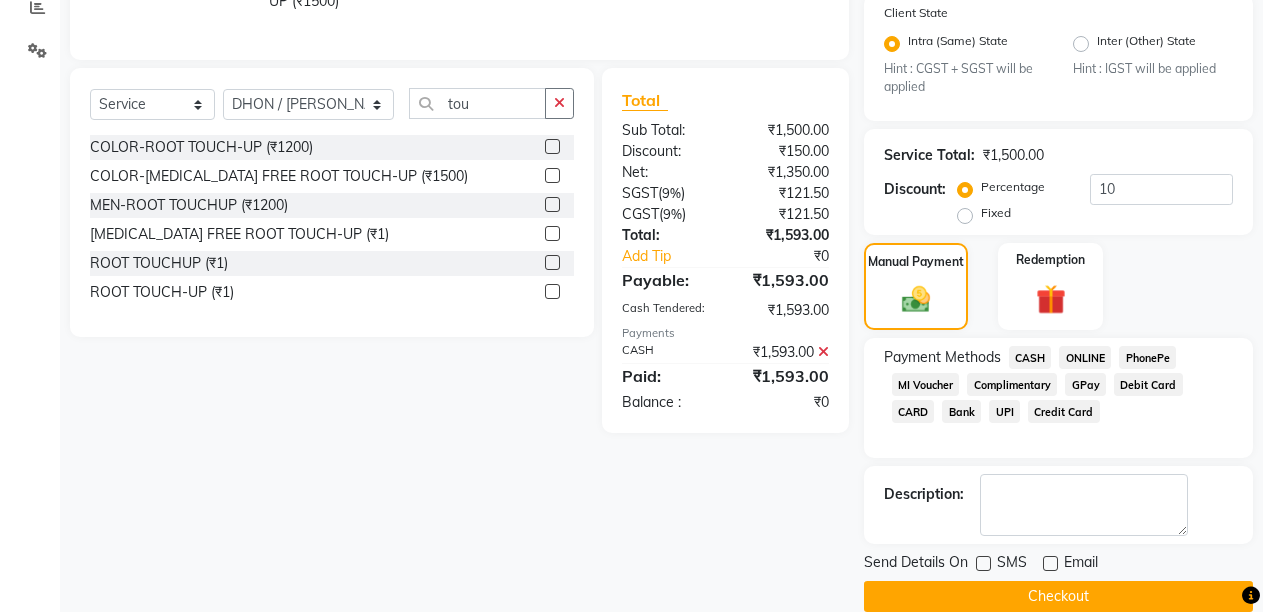 click on "Checkout" 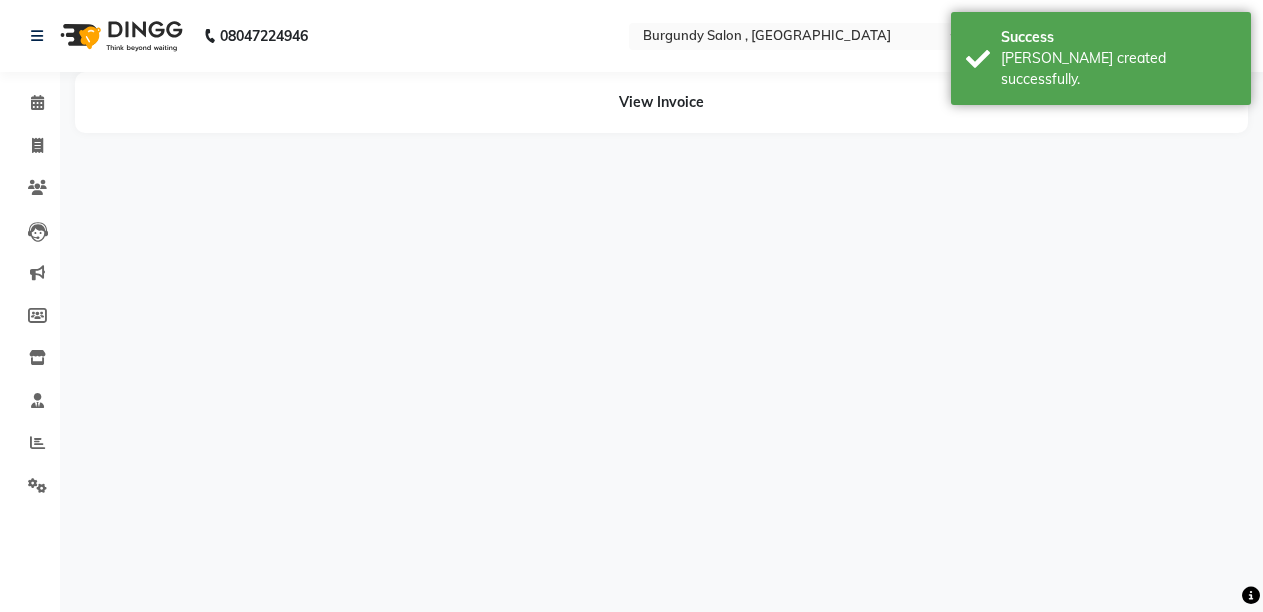 scroll, scrollTop: 0, scrollLeft: 0, axis: both 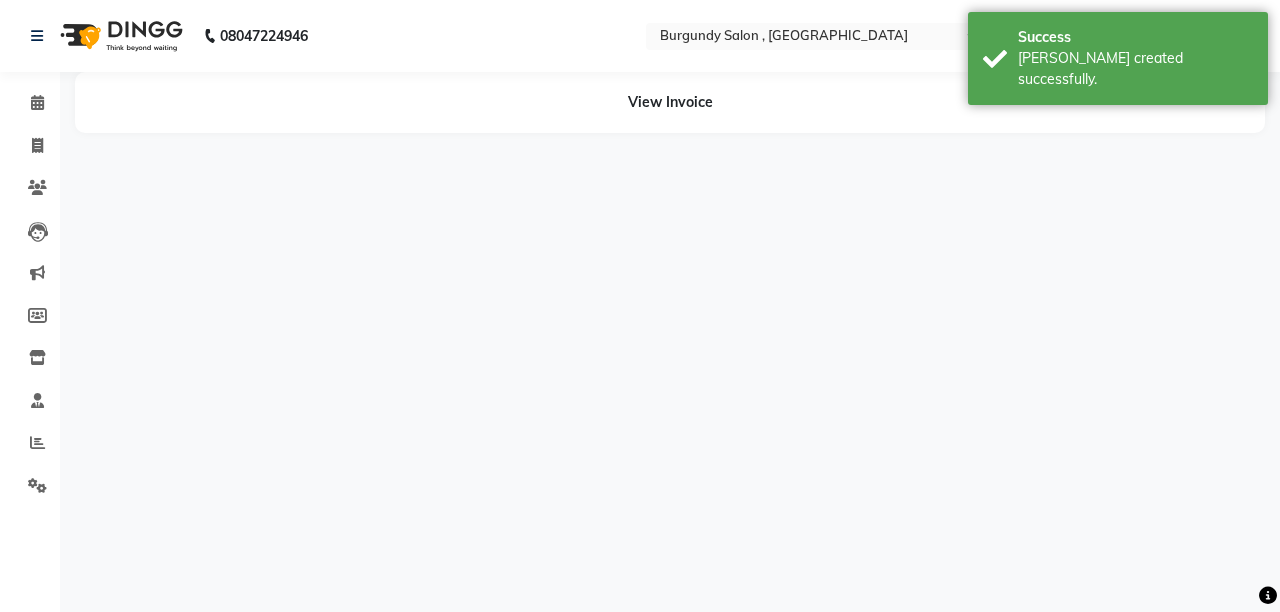 click on "08047224946 Select Location × Burgundy Salon , Ulubari English ENGLISH Español العربية मराठी हिंदी ગુજરાતી தமிழ் 中文 Notifications nothing to show Admin Manage Profile Change Password Sign out  Version:3.15.4  ☀ Burgundy salon , Ulubari  Calendar  Invoice  Clients  Leads   Marketing  Members  Inventory  Staff  Reports  Settings Completed InProgress Upcoming Dropped Tentative Check-In Confirm Bookings Generate Report Segments Page Builder  View Invoice" at bounding box center [640, 306] 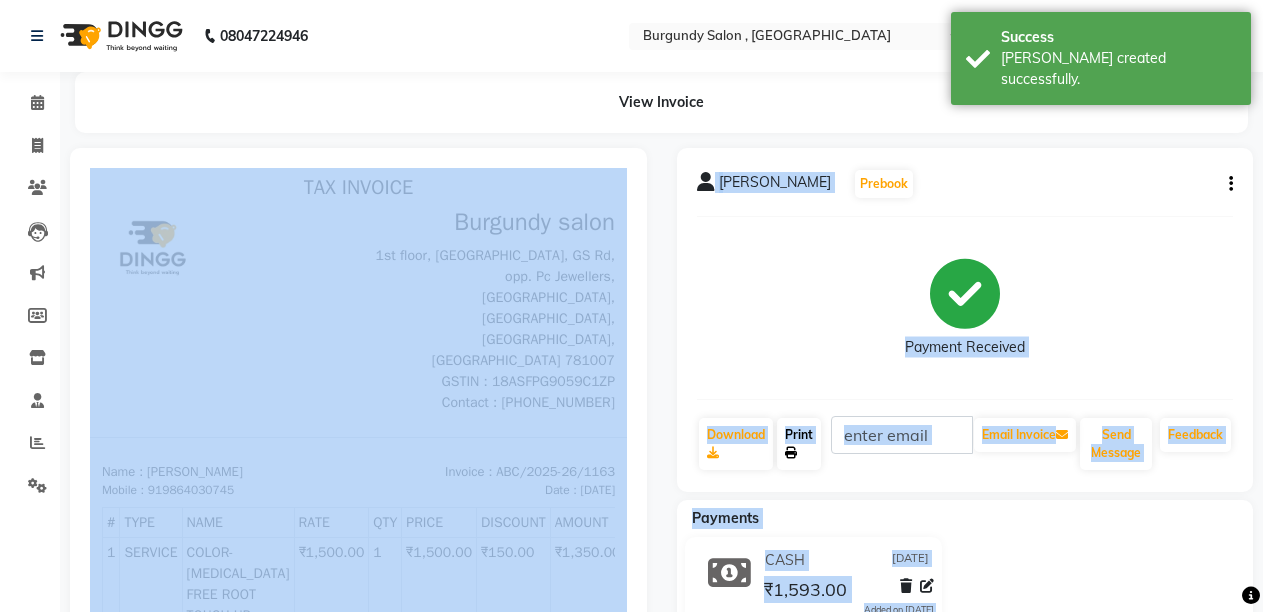 scroll, scrollTop: 0, scrollLeft: 0, axis: both 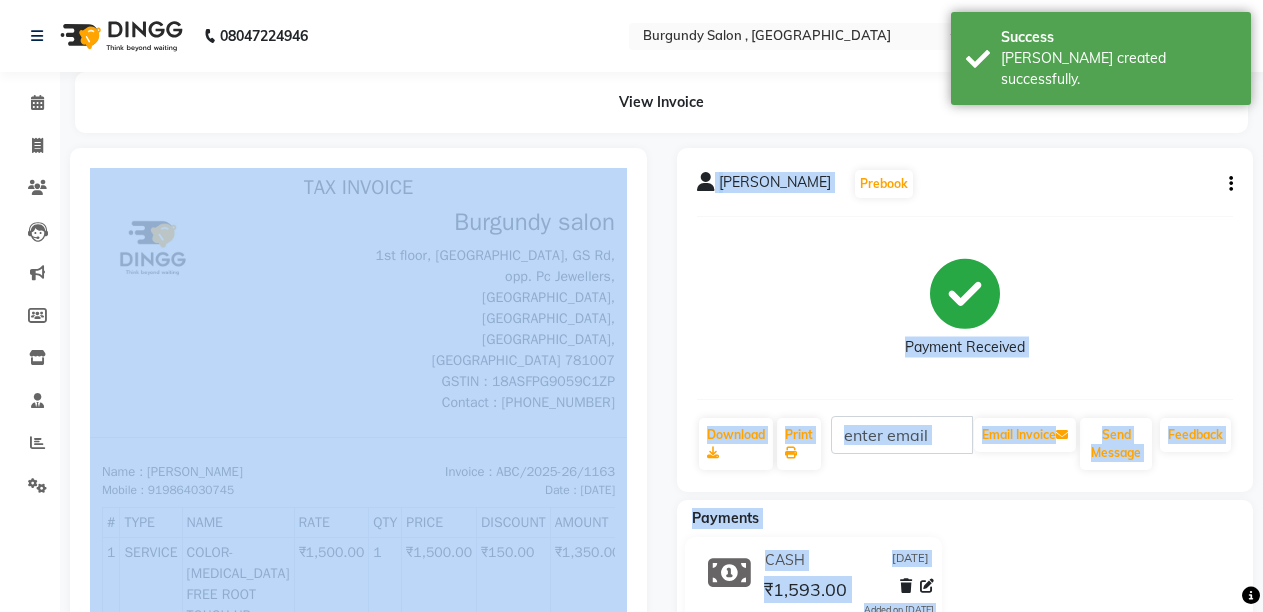 click on "Payment Received" 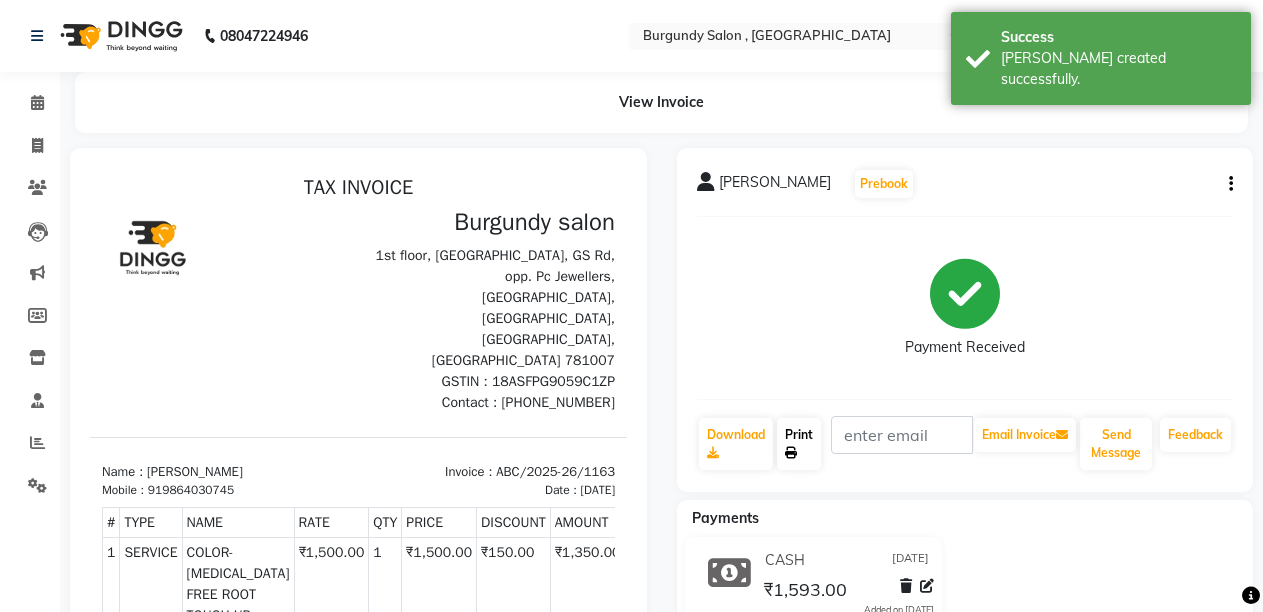 click on "Print" 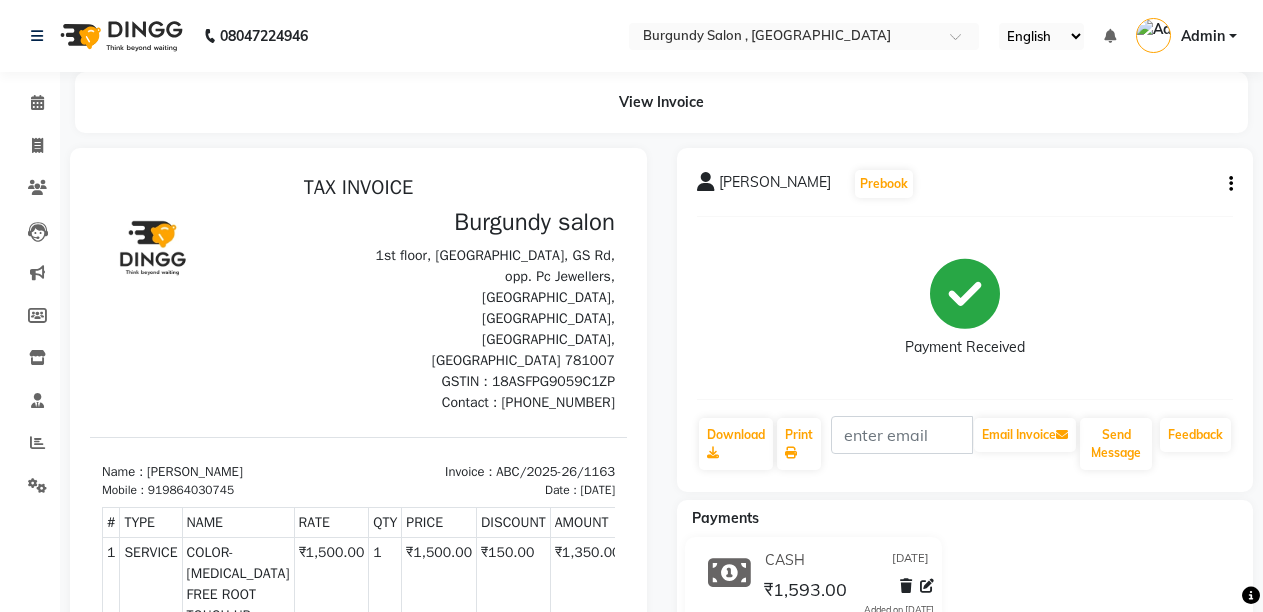 click 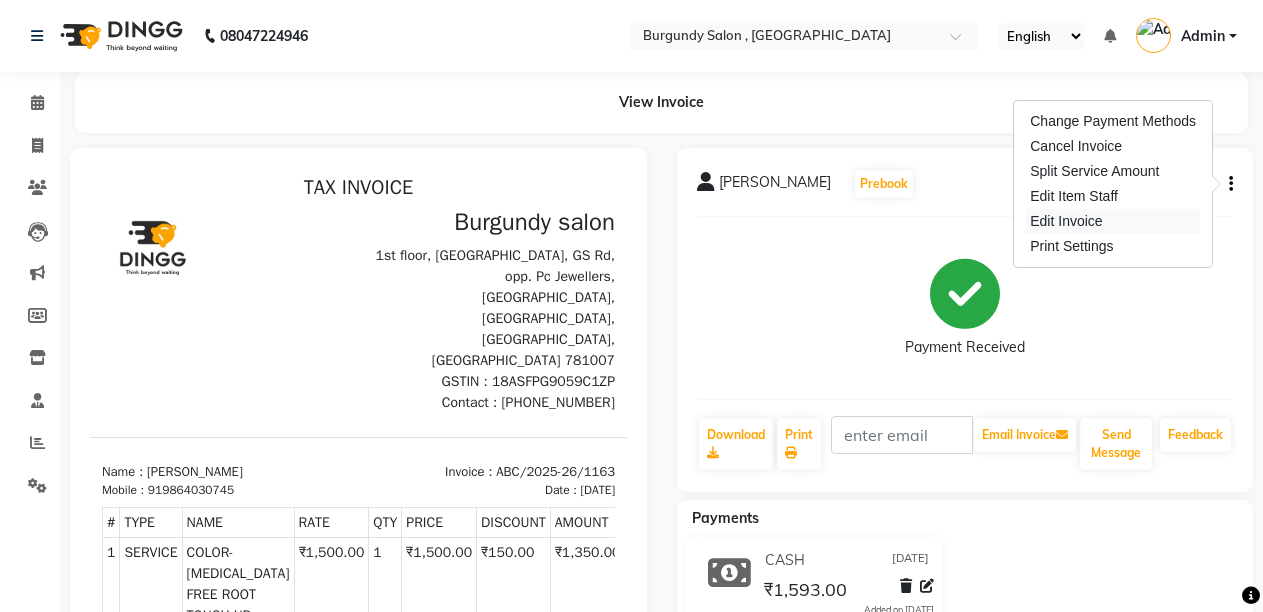 click on "Edit Invoice" at bounding box center [1113, 221] 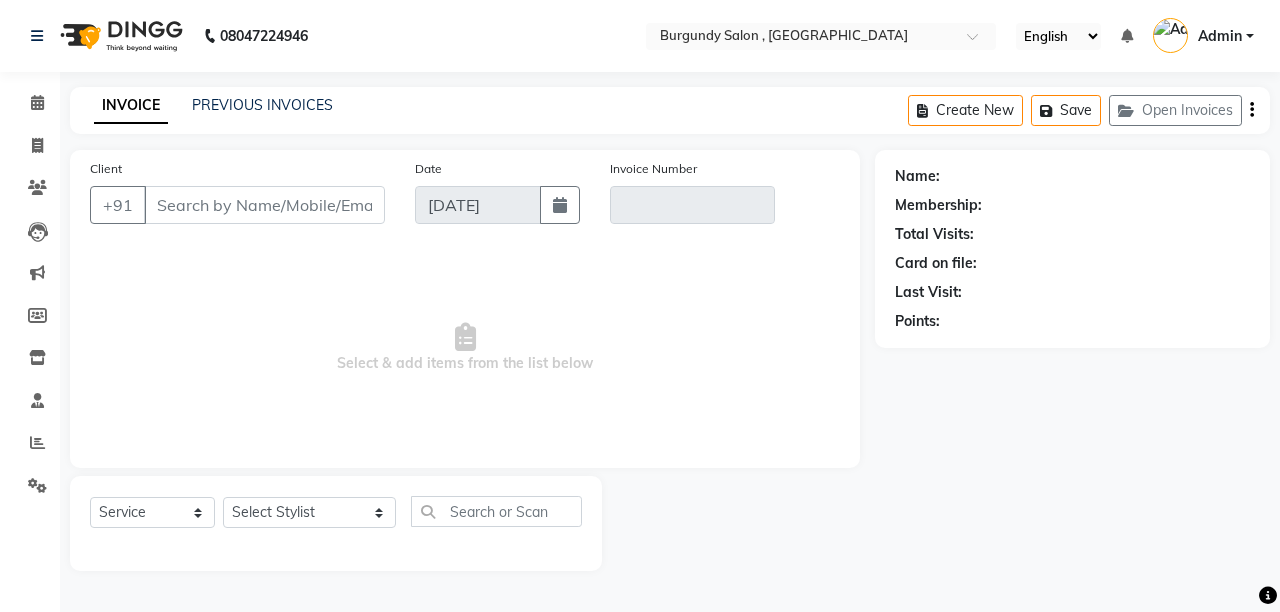 type on "9864030745" 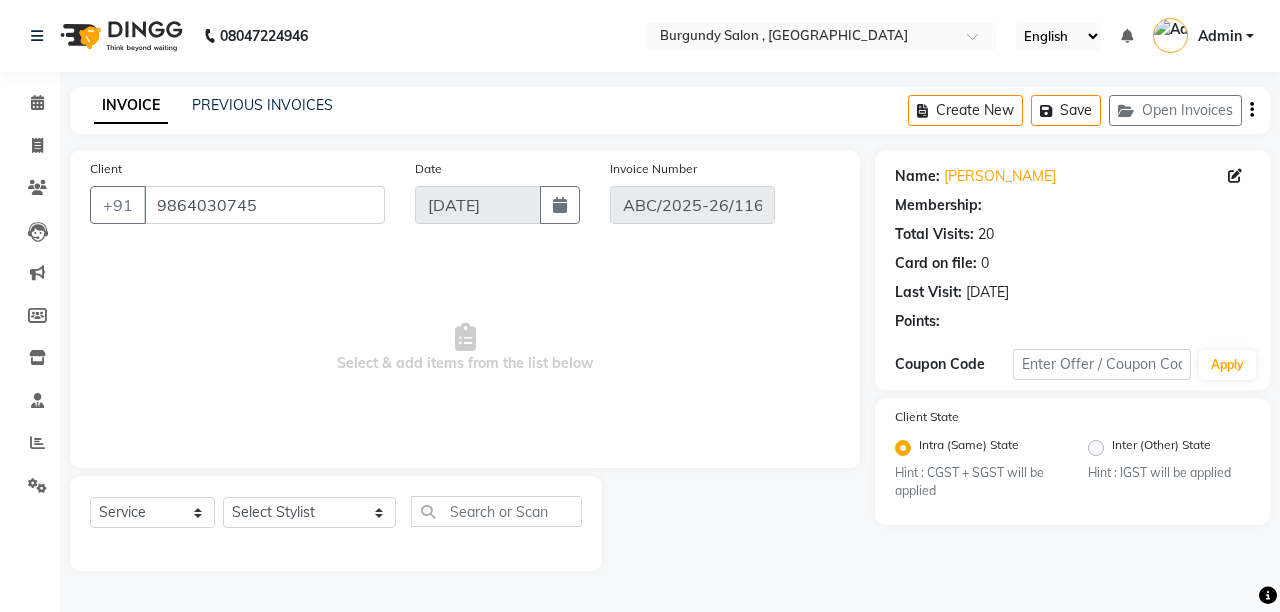 select on "select" 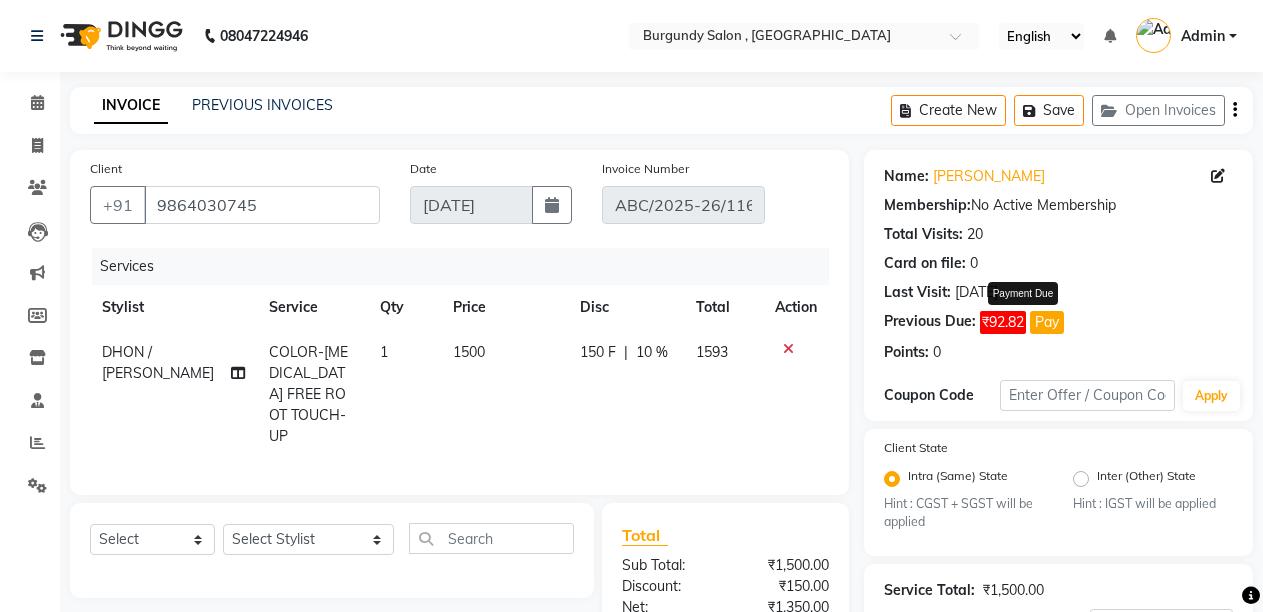 click on "Pay" 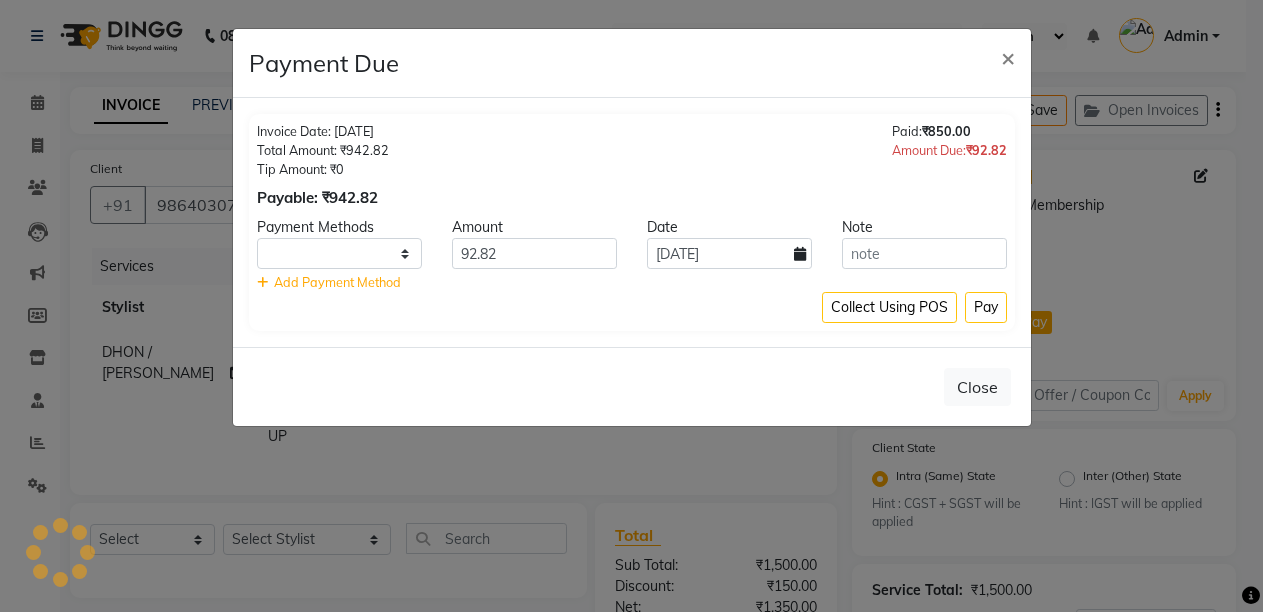 select on "1" 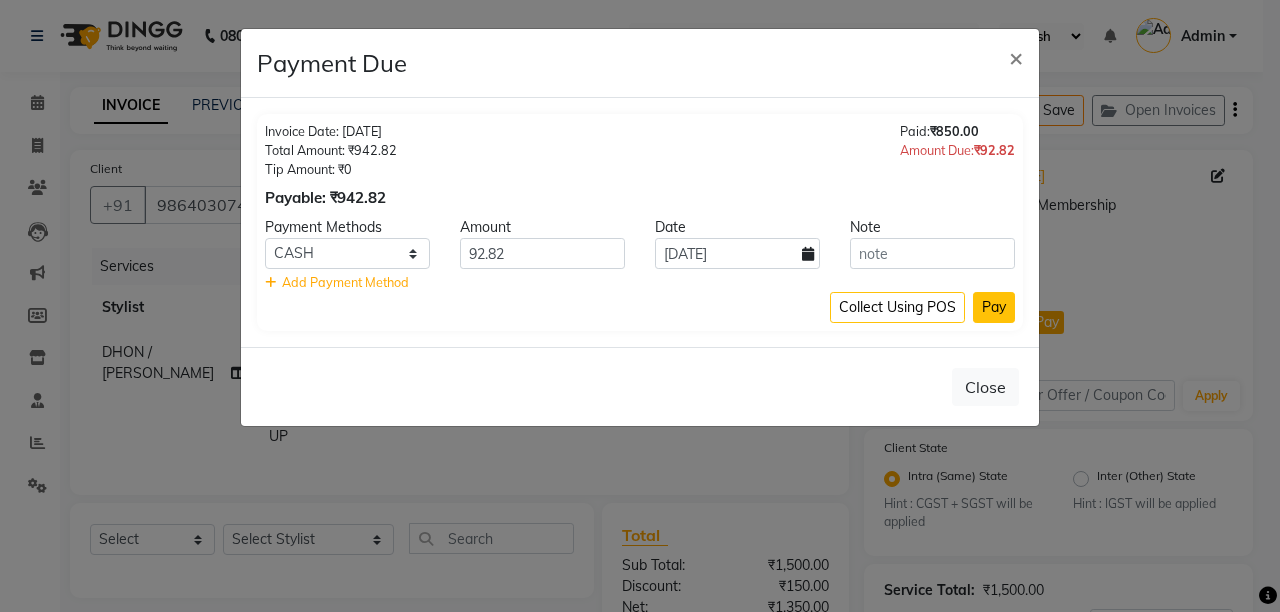 click on "Pay" 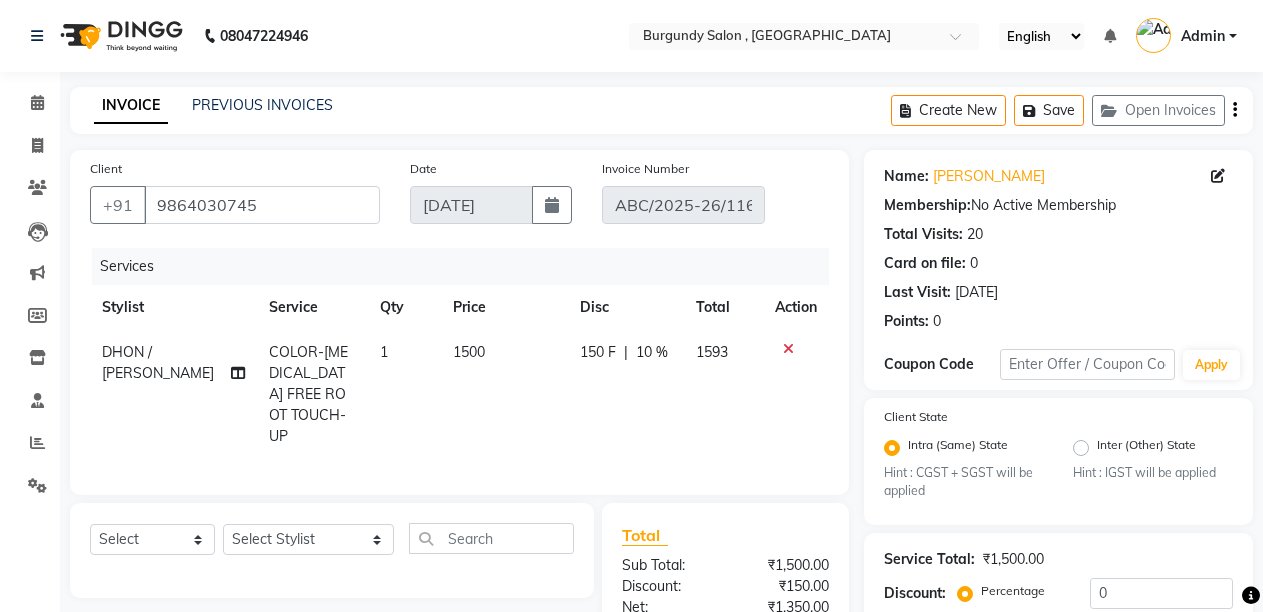 click on "COLOR-[MEDICAL_DATA] FREE ROOT TOUCH-UP" 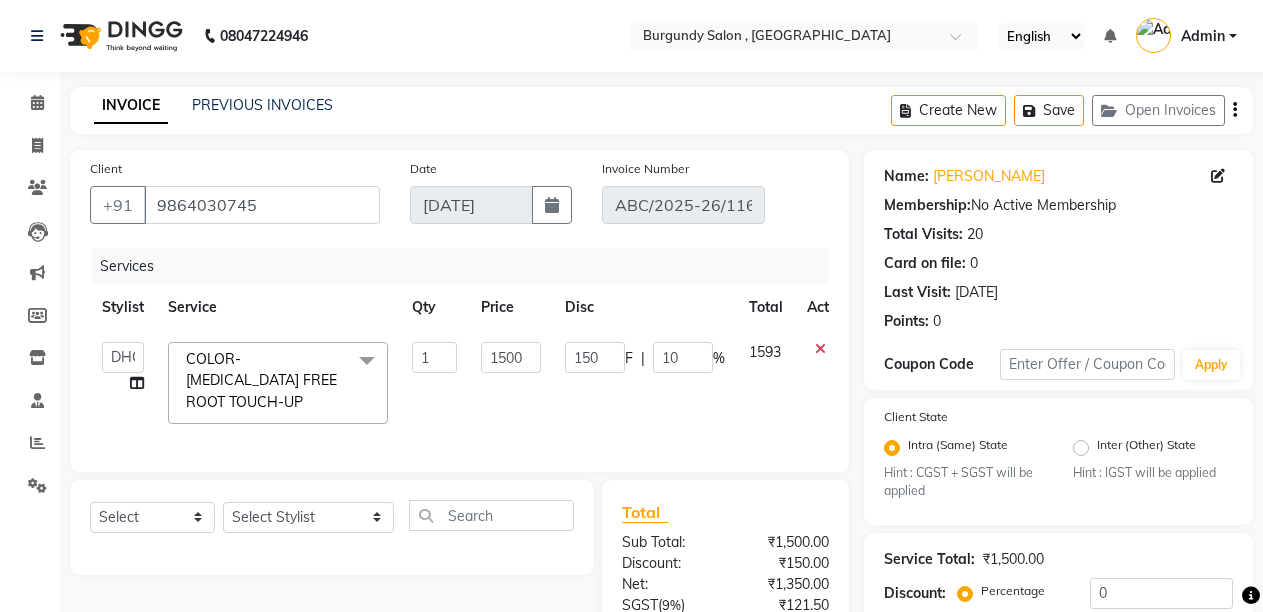 click 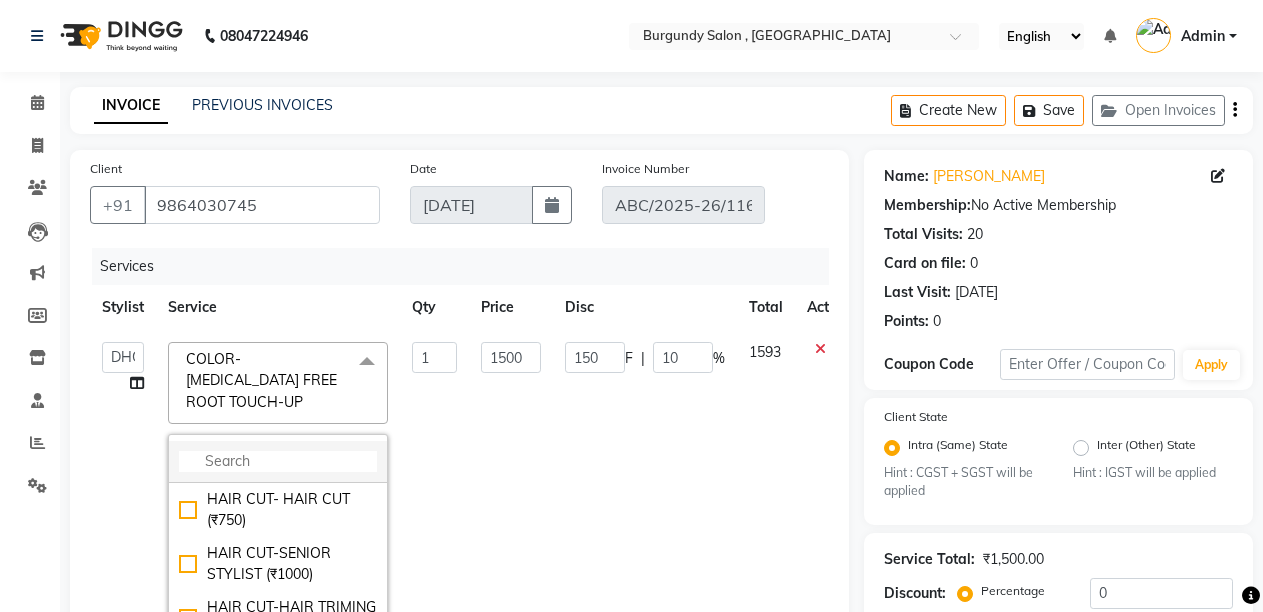 click 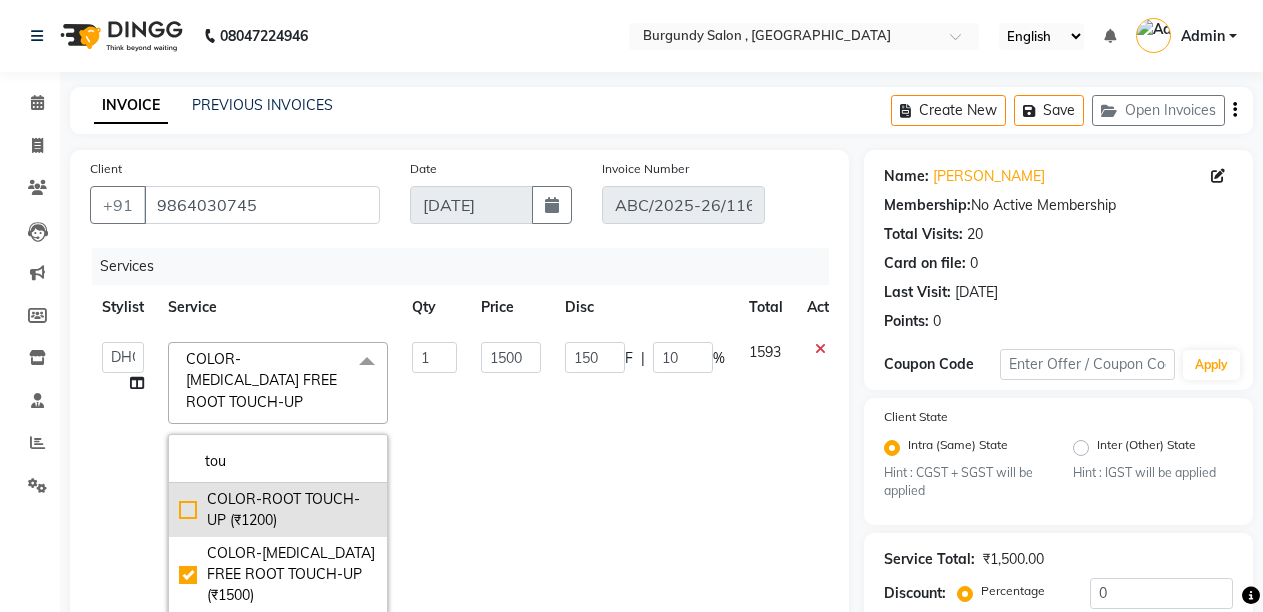 type on "tou" 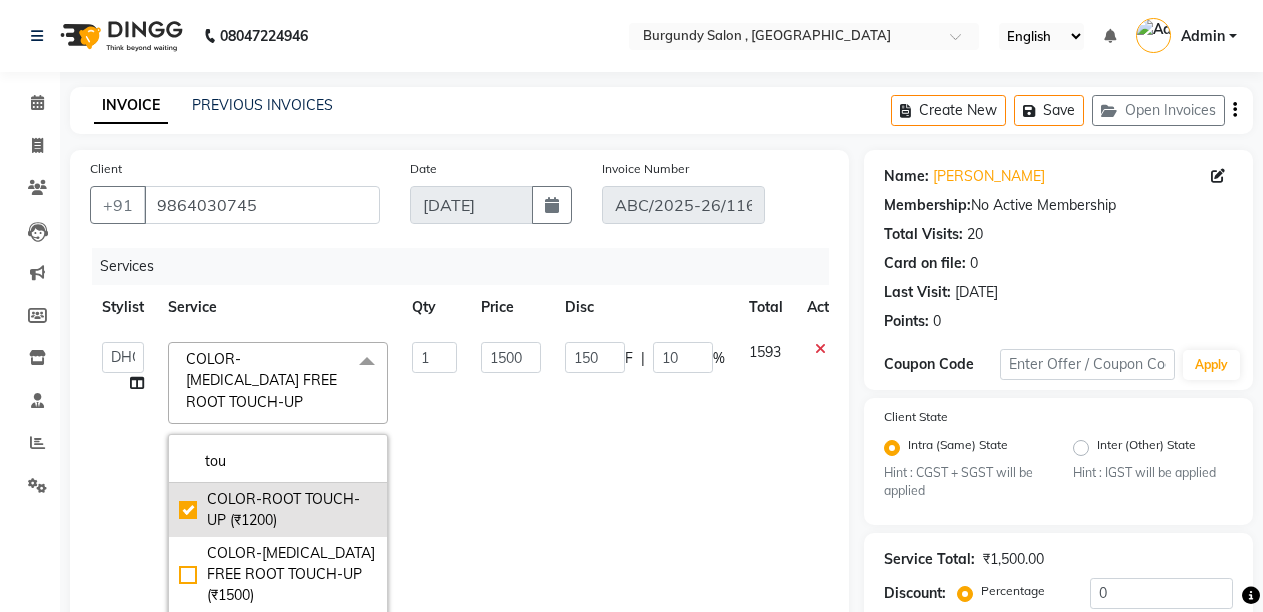 checkbox on "true" 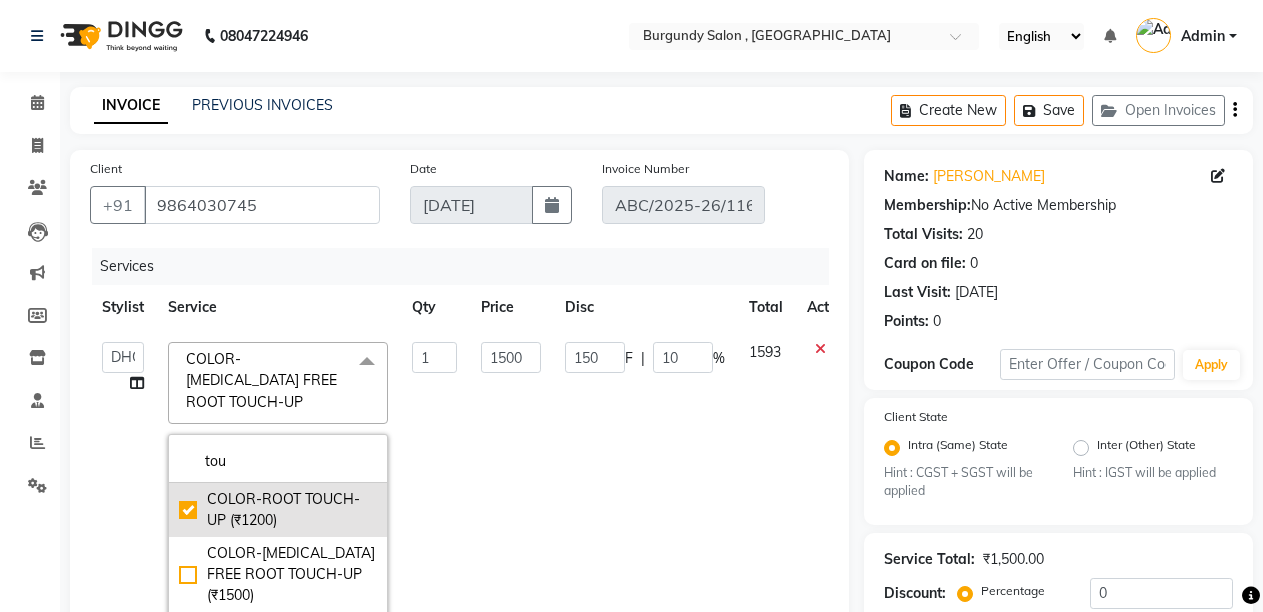 checkbox on "false" 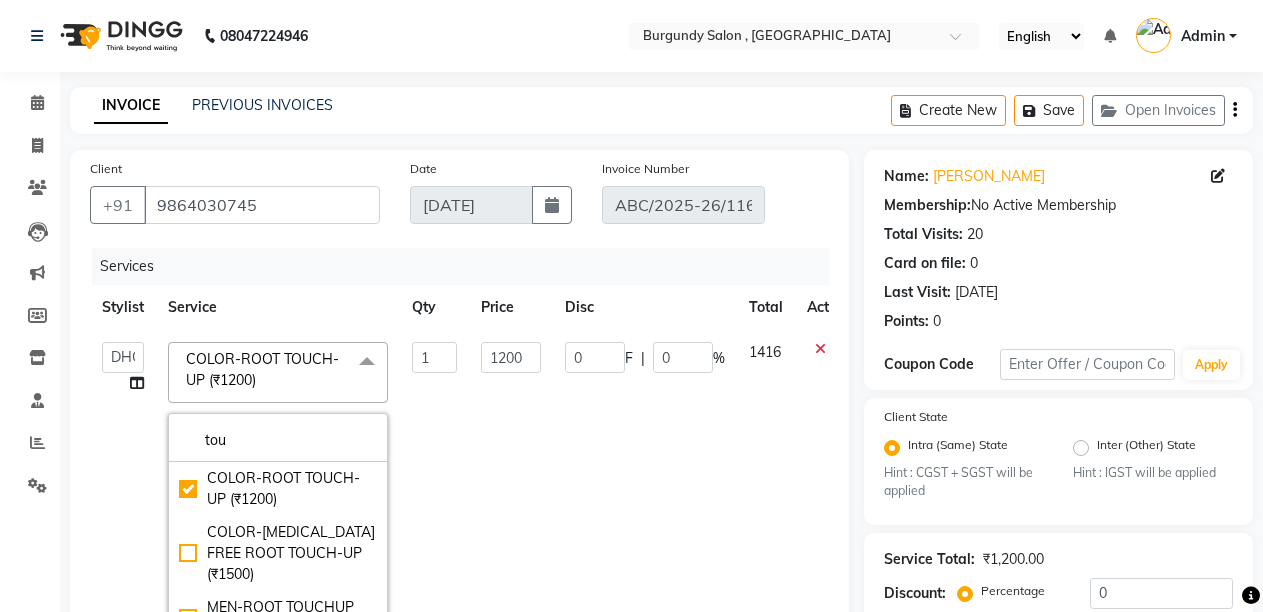 scroll, scrollTop: 532, scrollLeft: 0, axis: vertical 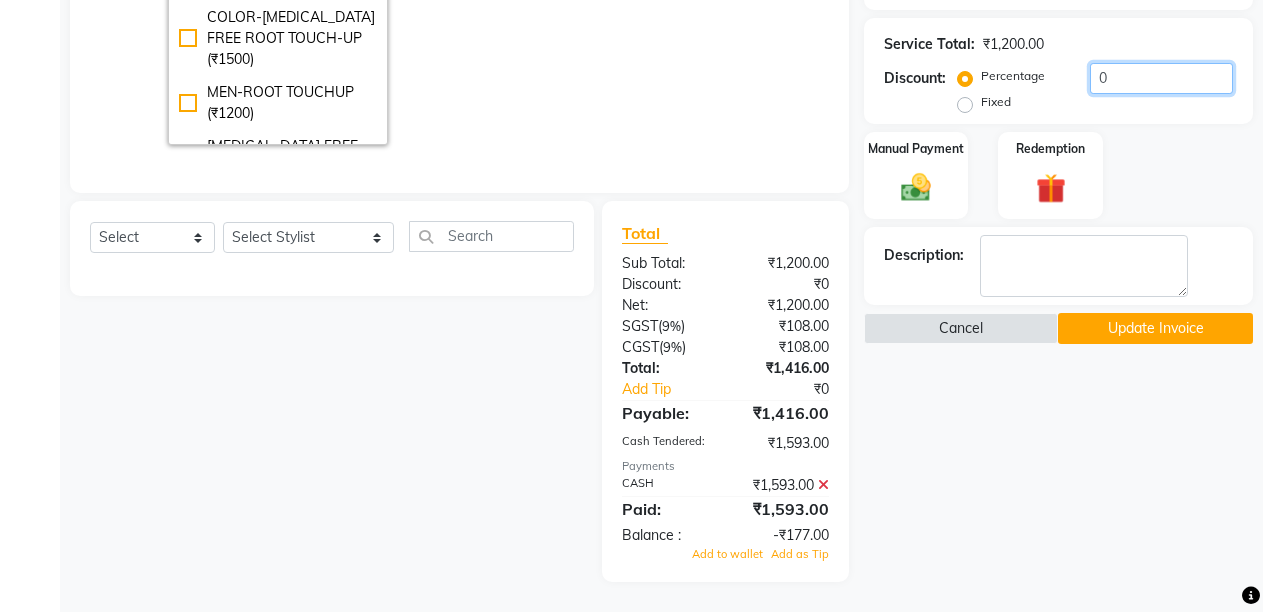 click on "0" 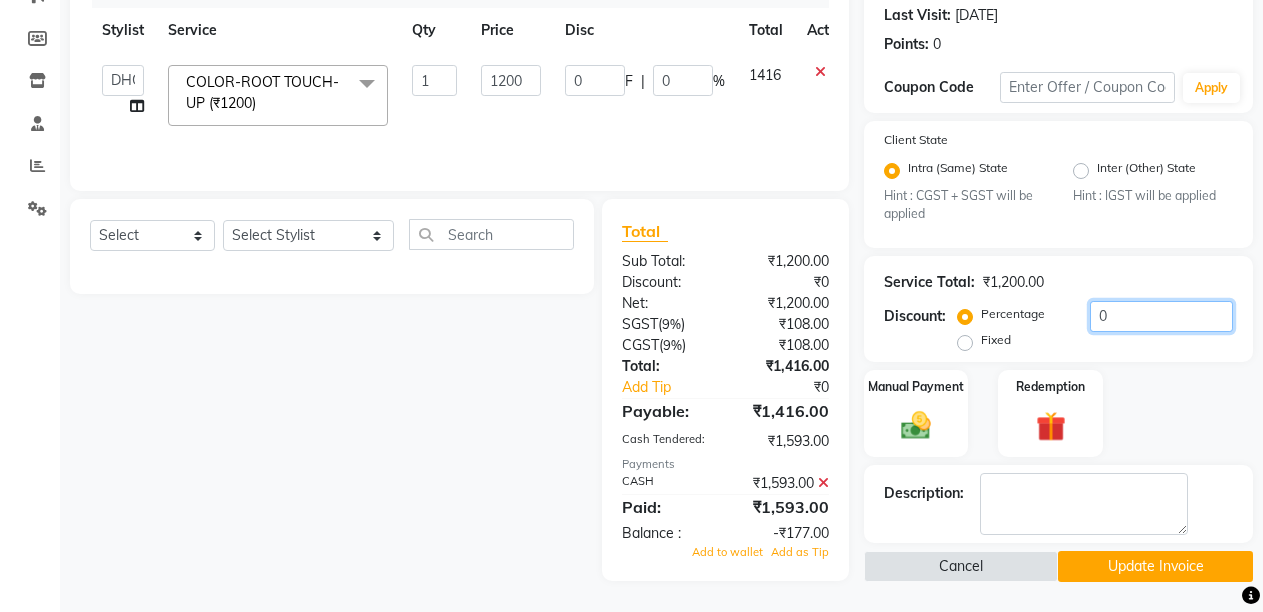 type on "30" 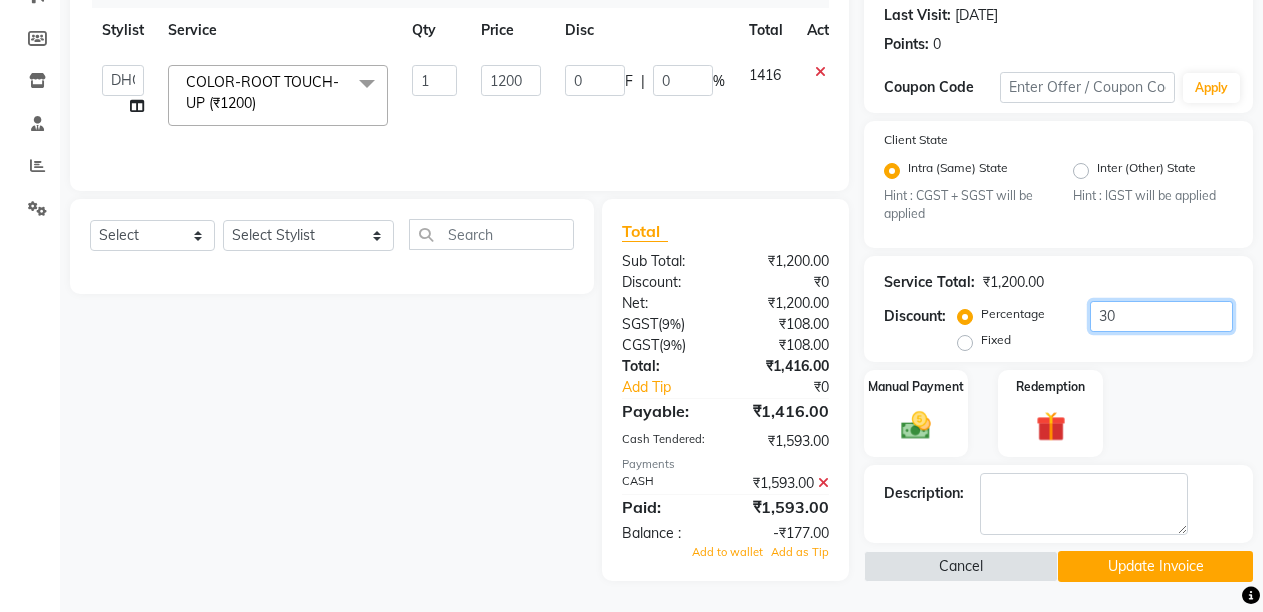 type on "360" 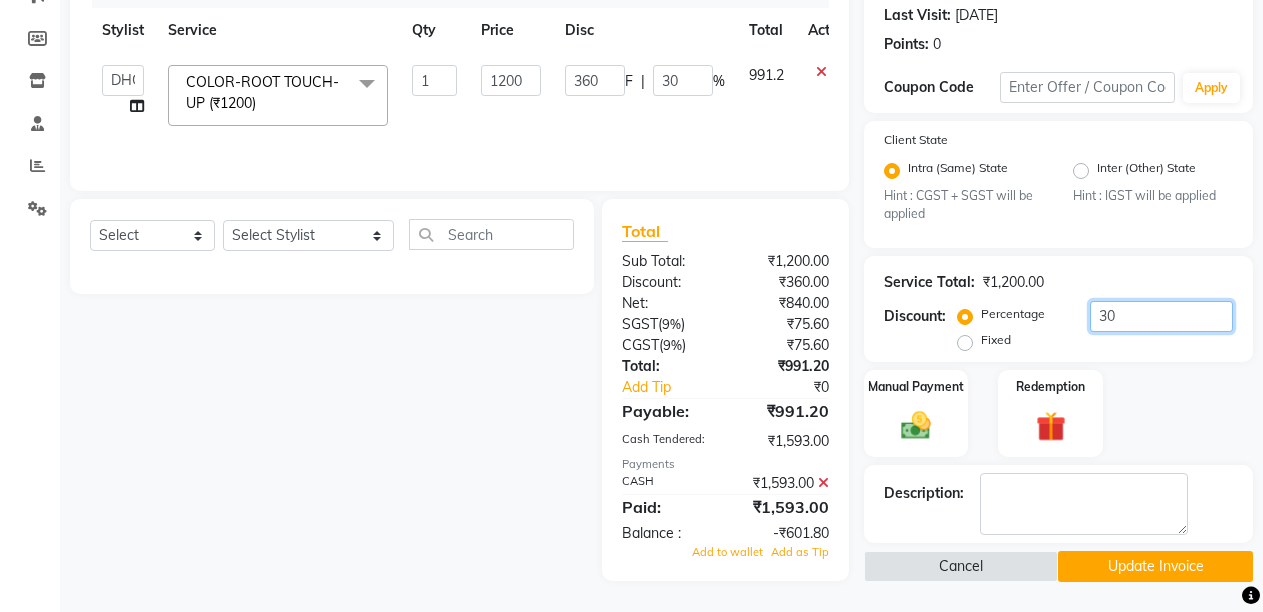 scroll, scrollTop: 277, scrollLeft: 0, axis: vertical 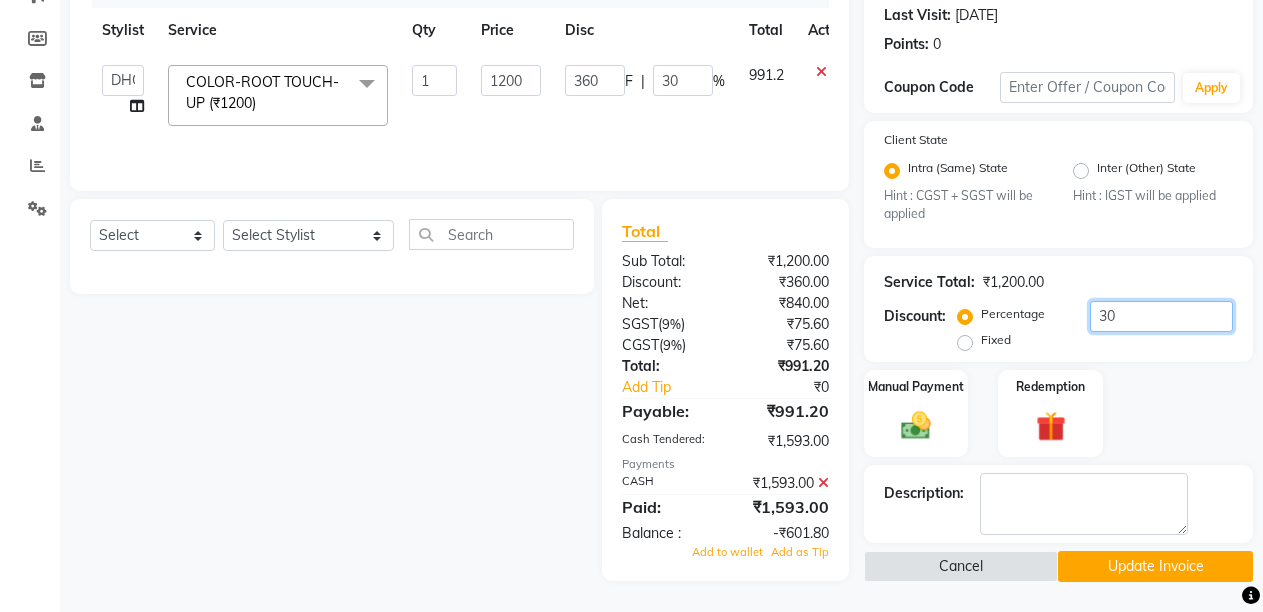 type on "30" 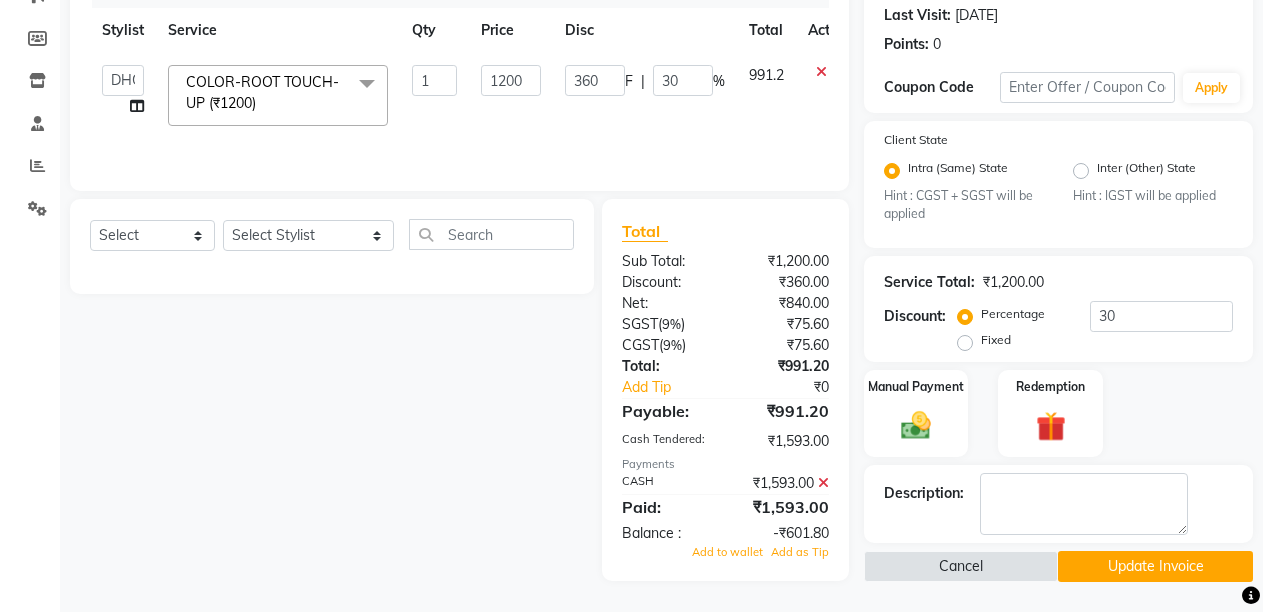 click 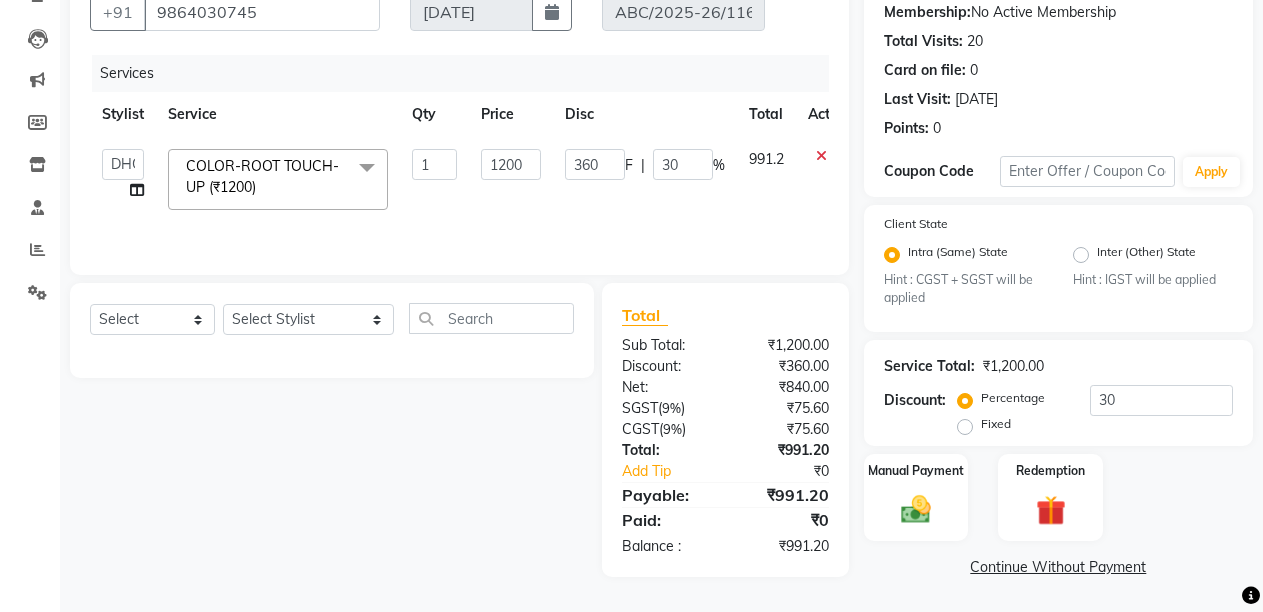 scroll, scrollTop: 193, scrollLeft: 0, axis: vertical 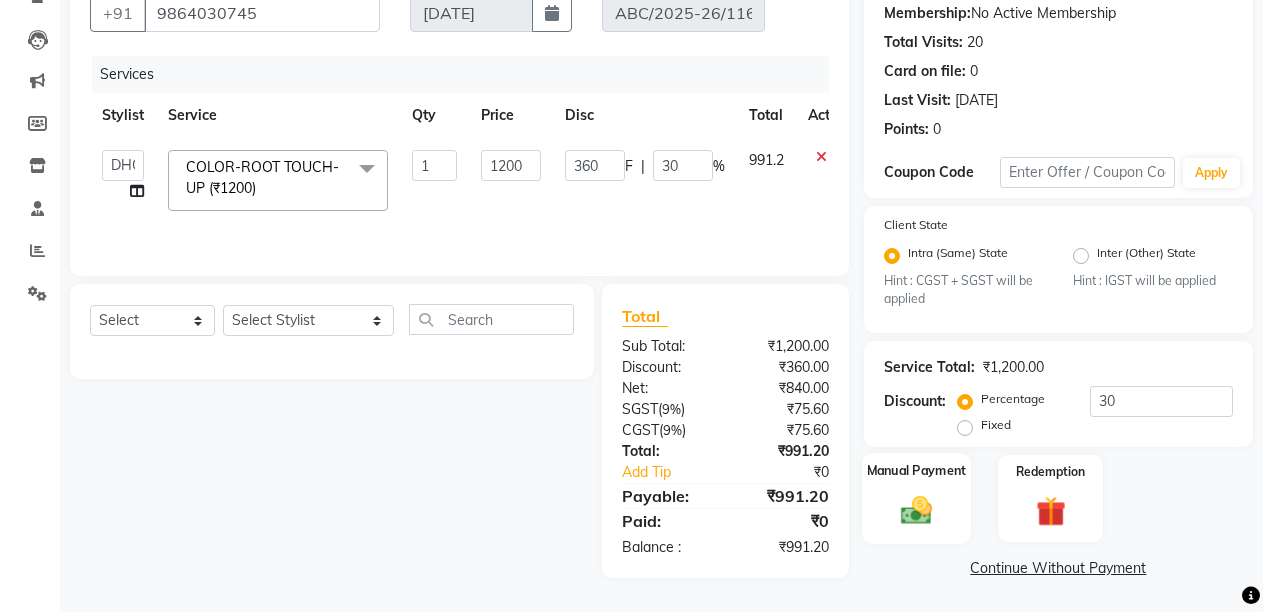 click 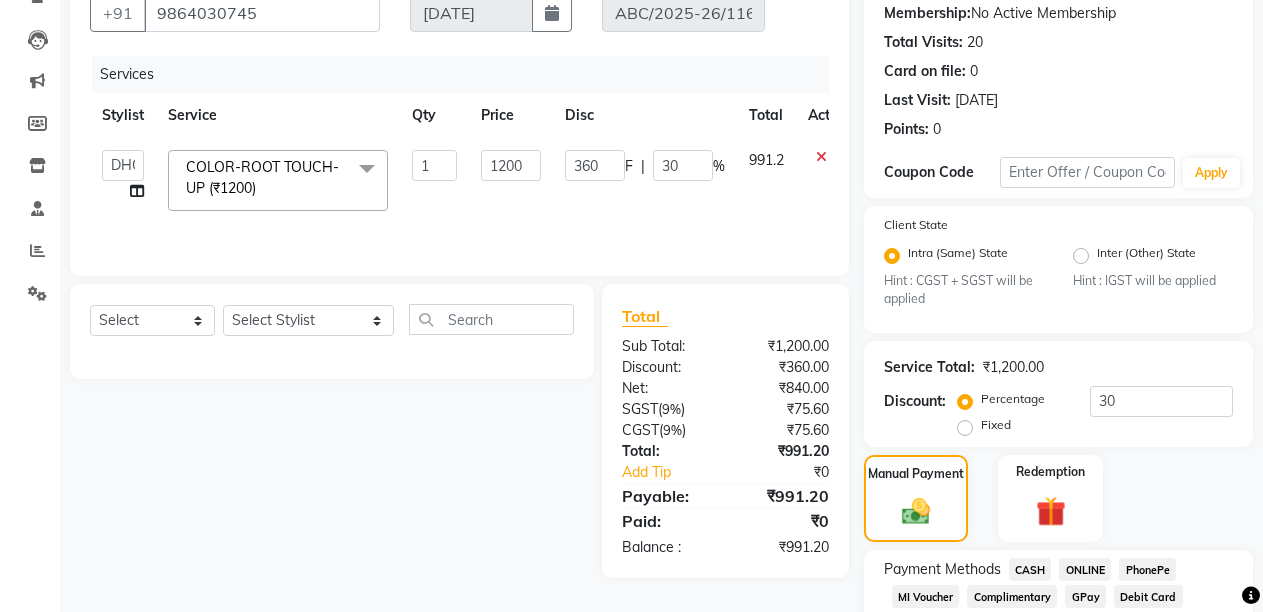 click on "CASH" 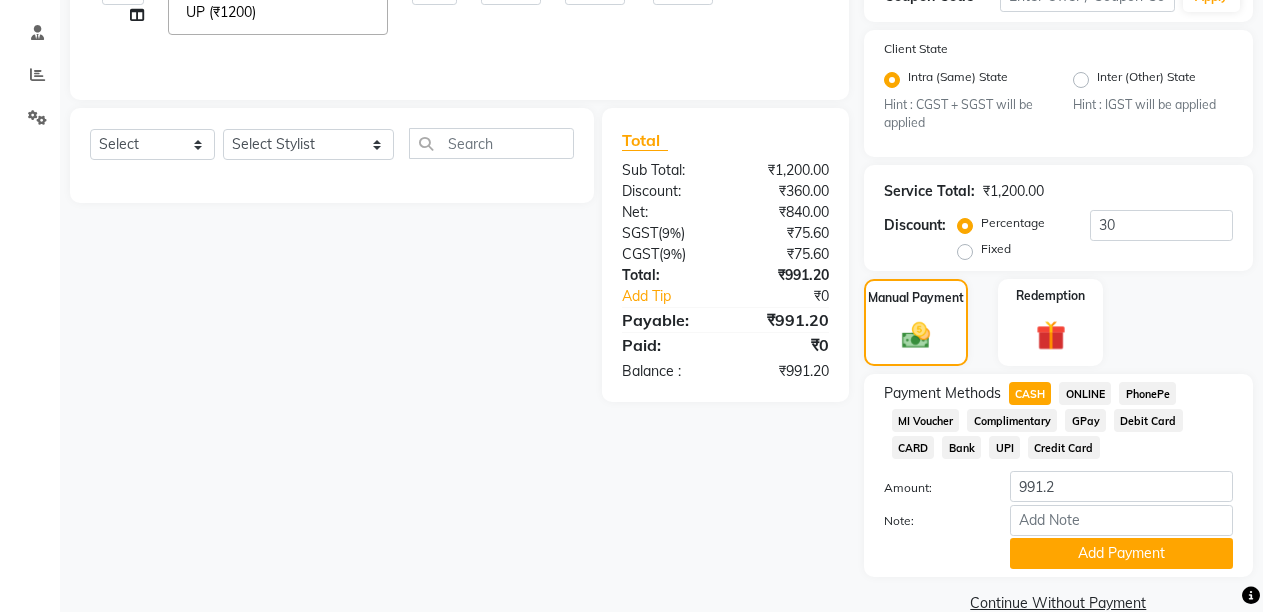 scroll, scrollTop: 404, scrollLeft: 0, axis: vertical 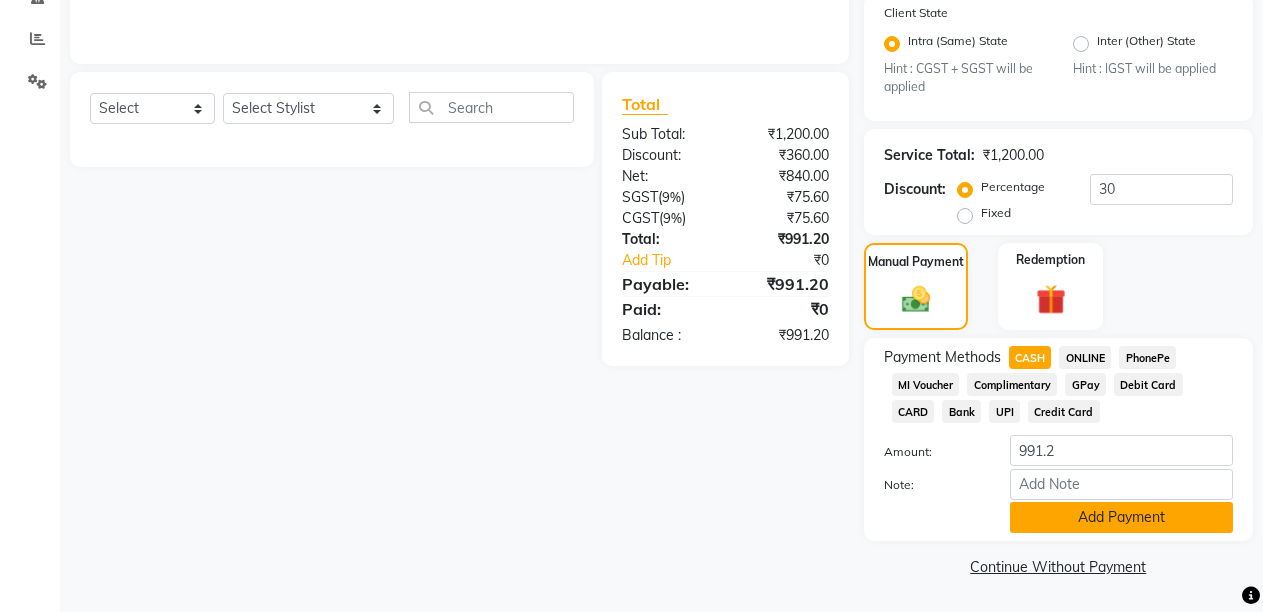 click on "Add Payment" 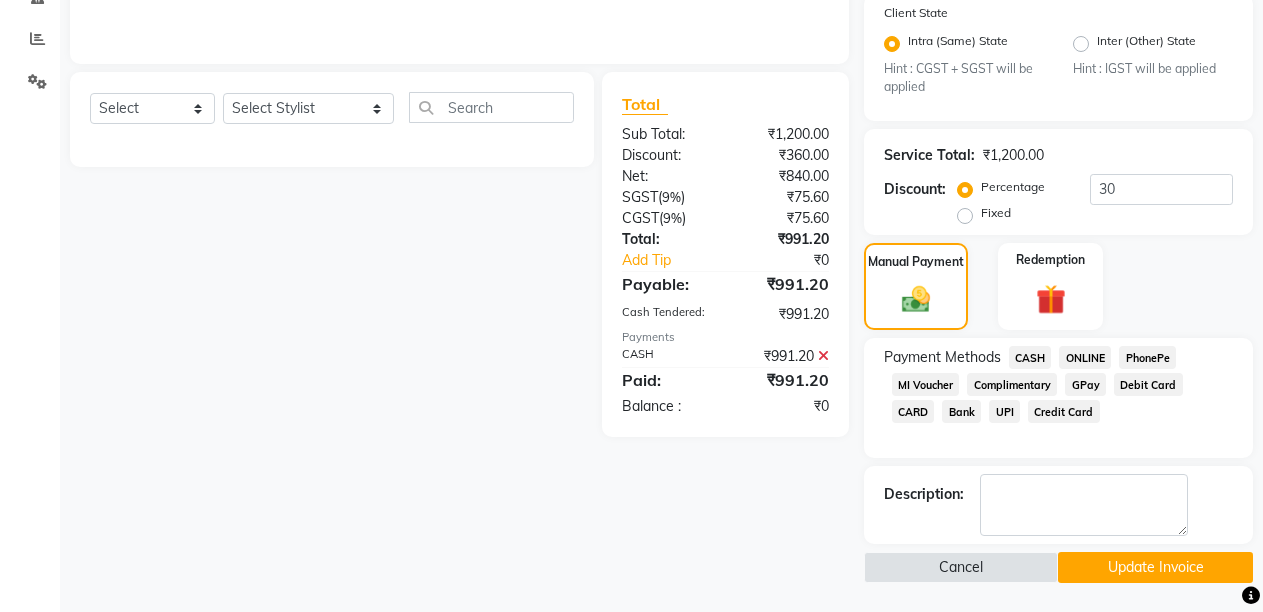click on "Update Invoice" 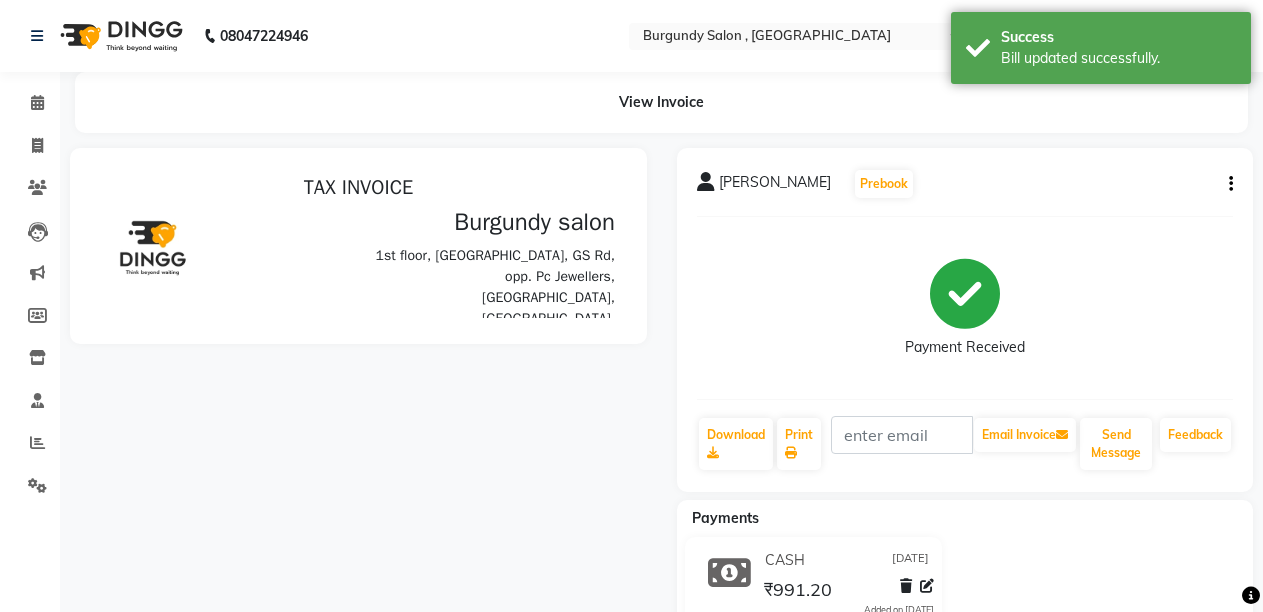 scroll, scrollTop: 0, scrollLeft: 0, axis: both 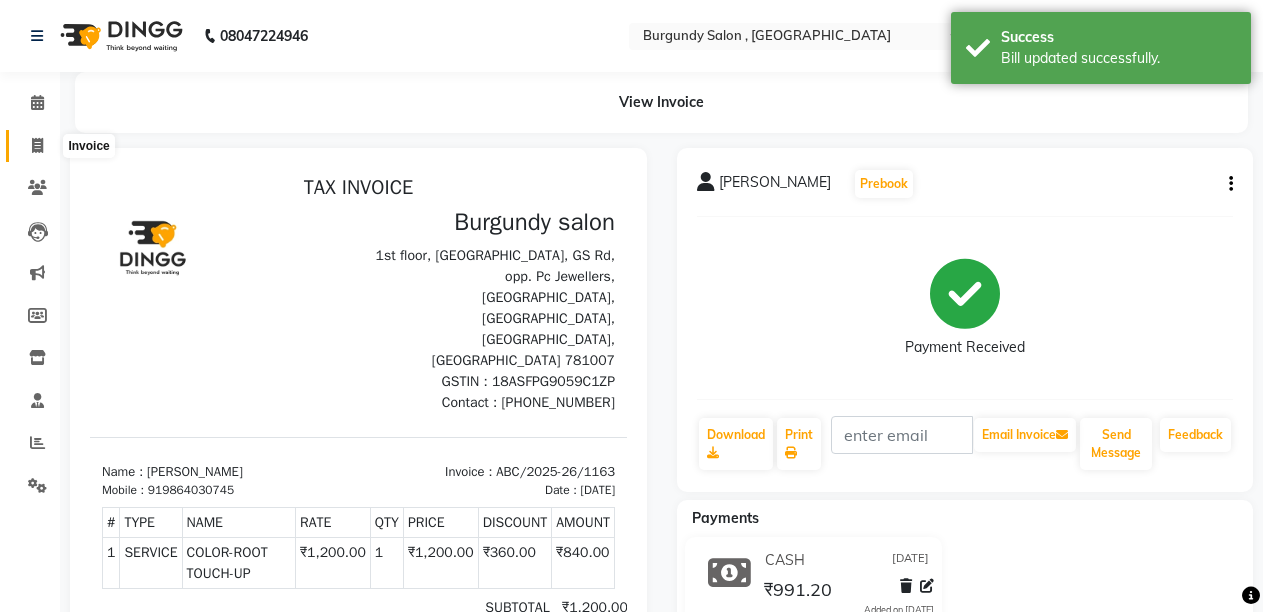 click 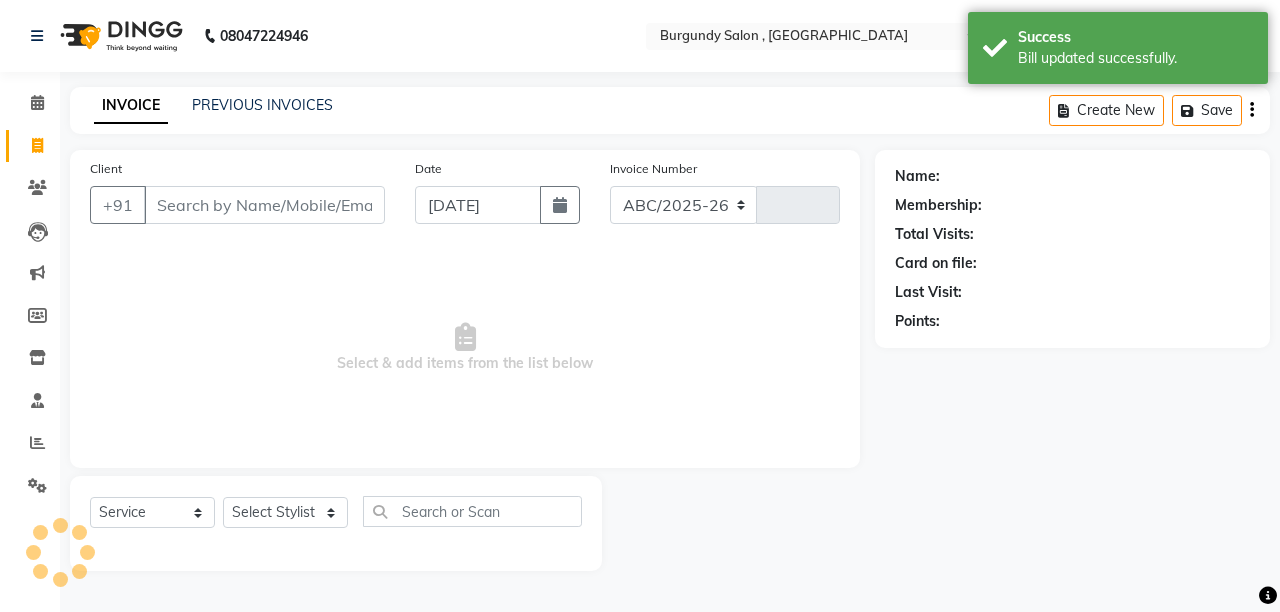 select on "5345" 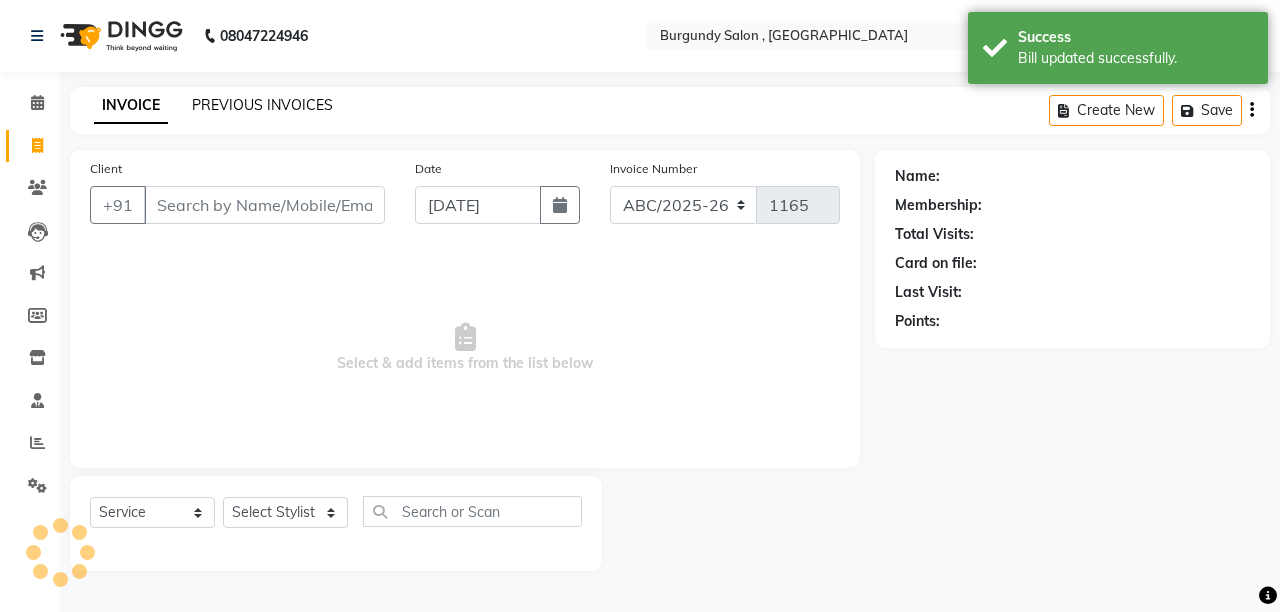 click on "PREVIOUS INVOICES" 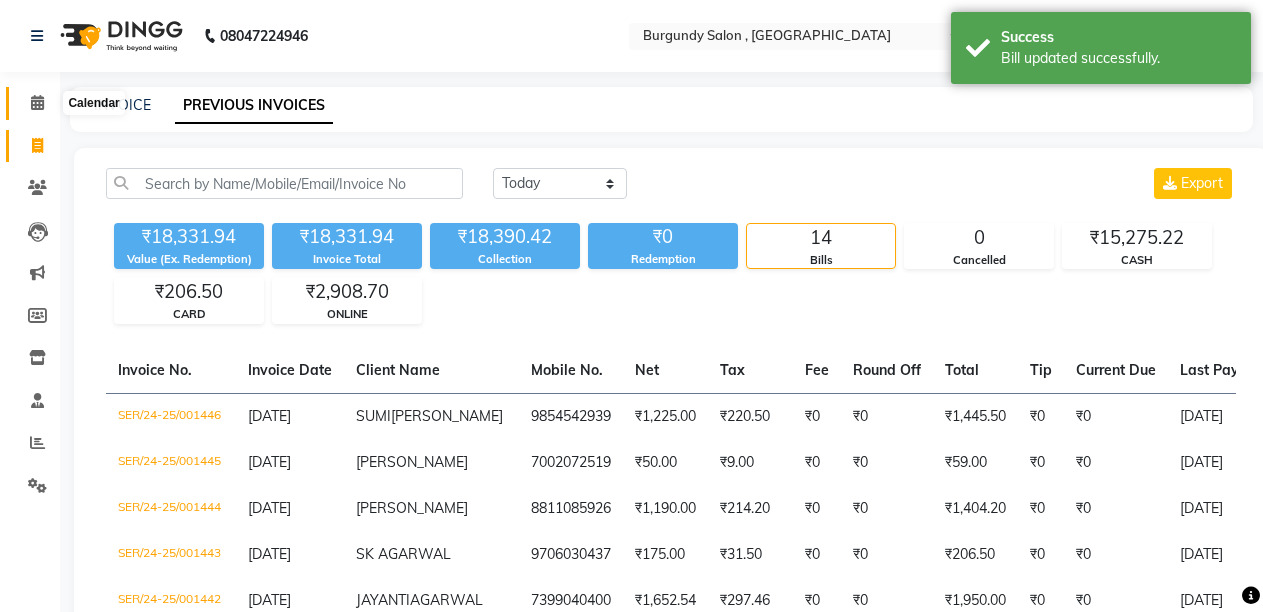 click 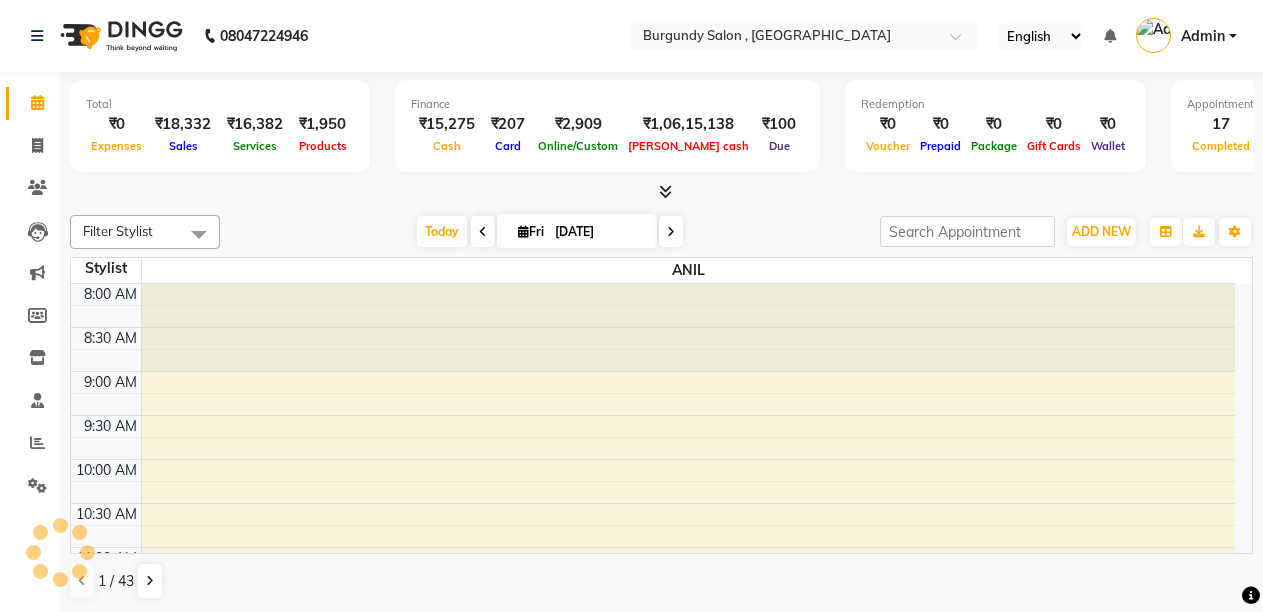 scroll, scrollTop: 0, scrollLeft: 0, axis: both 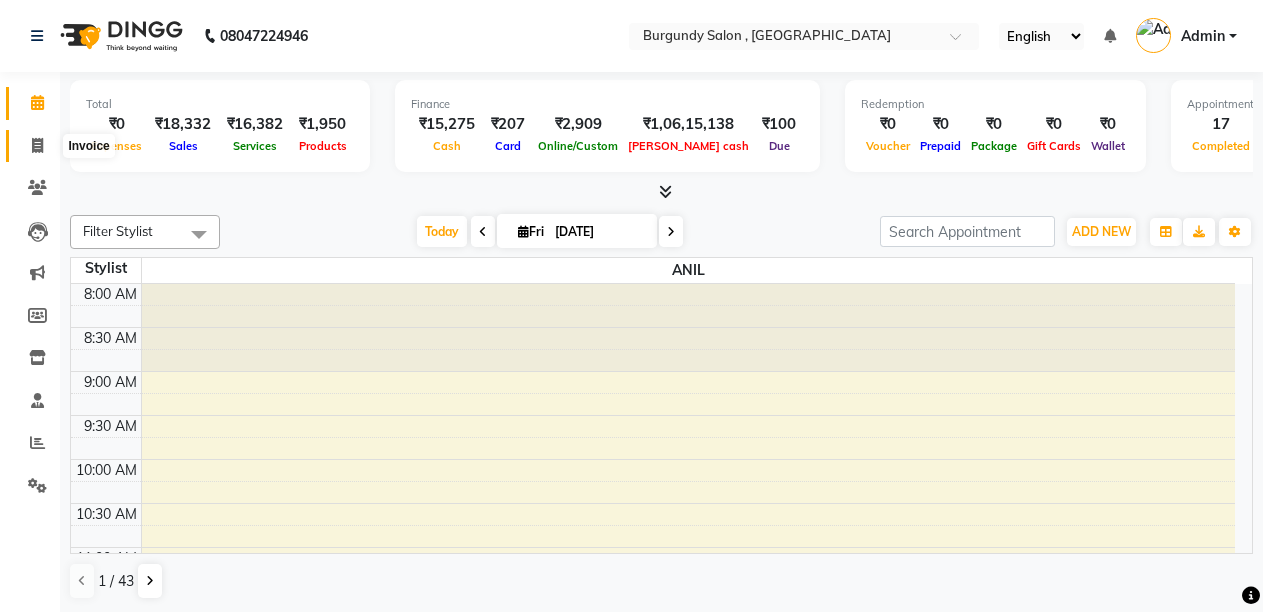 click 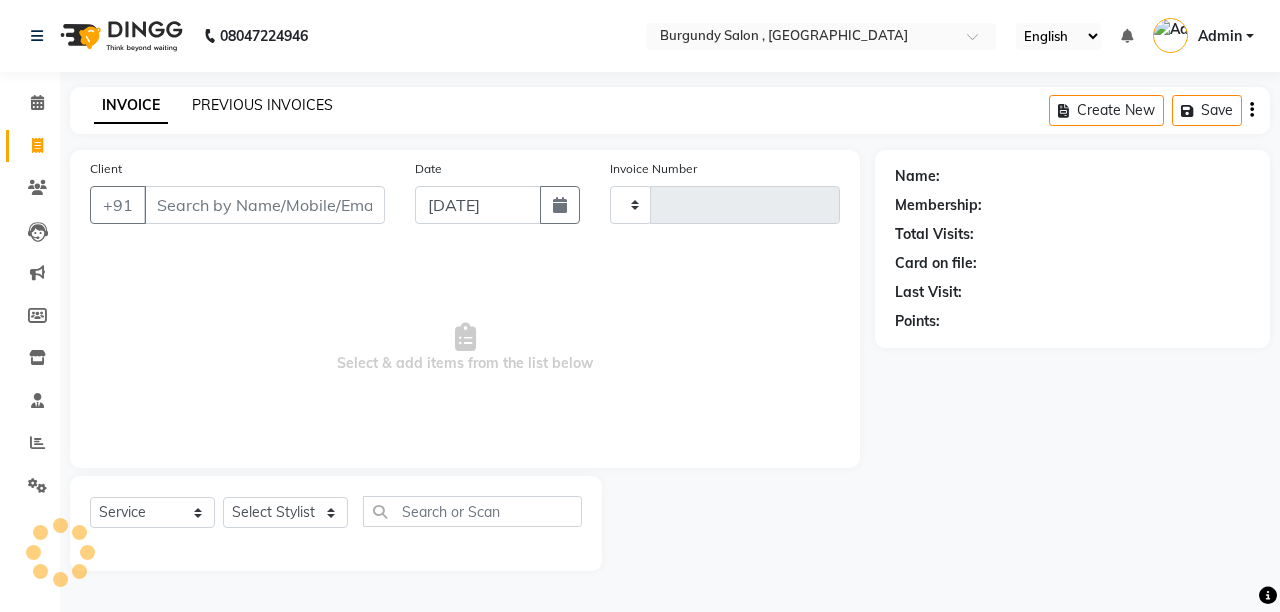 type on "1165" 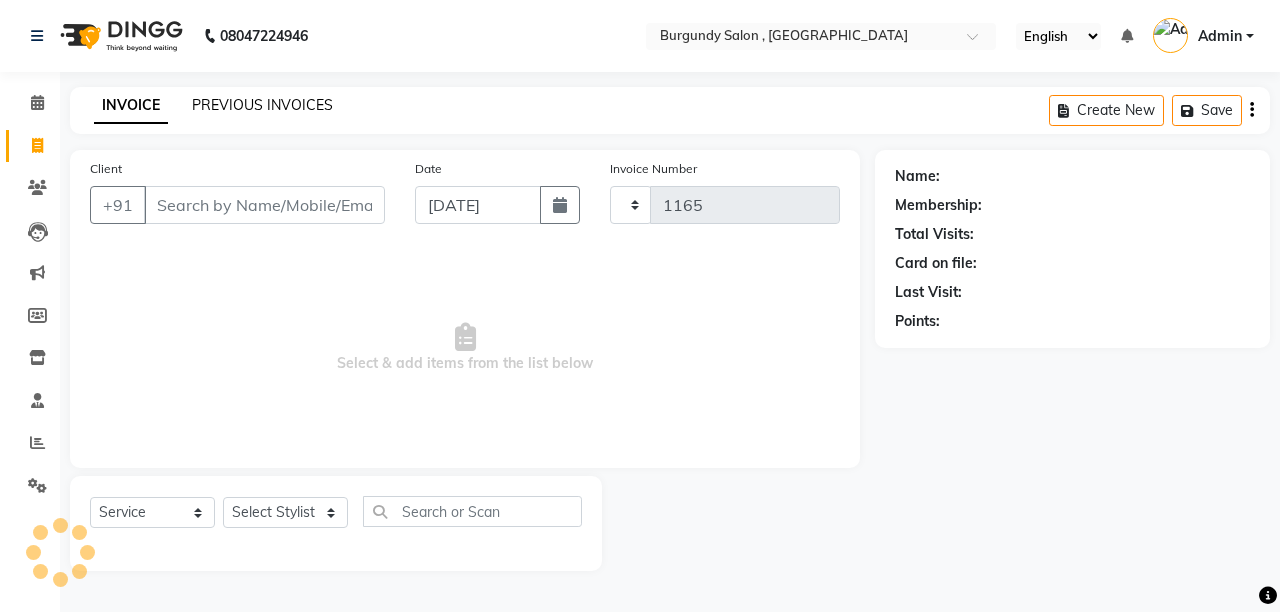 select on "5345" 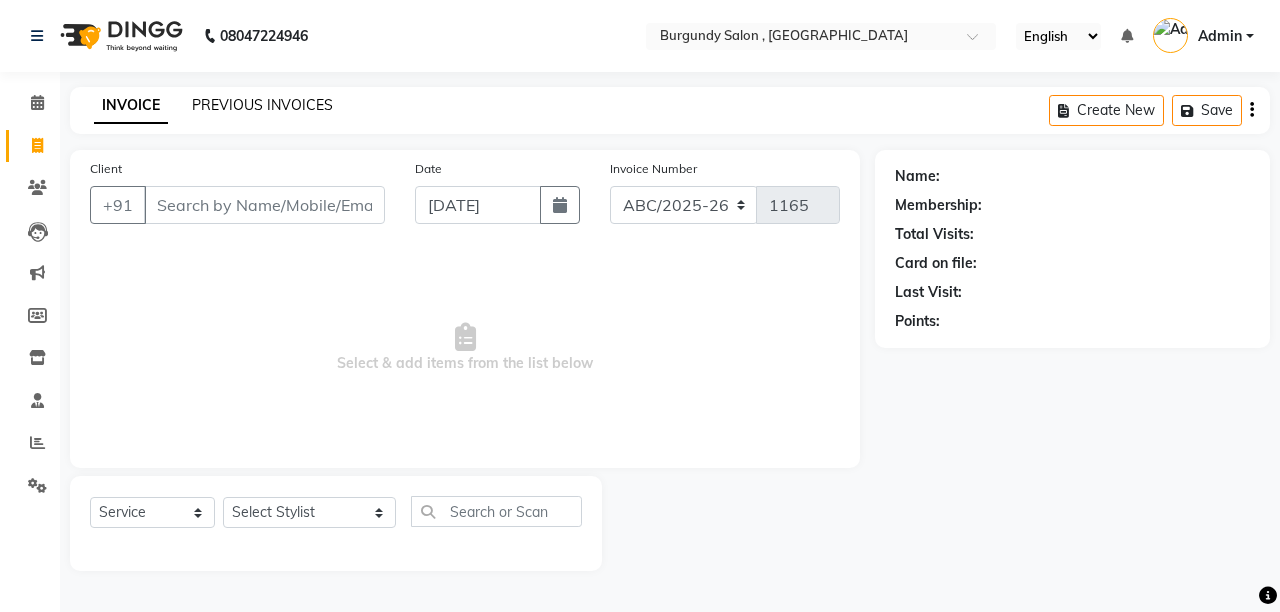 click on "PREVIOUS INVOICES" 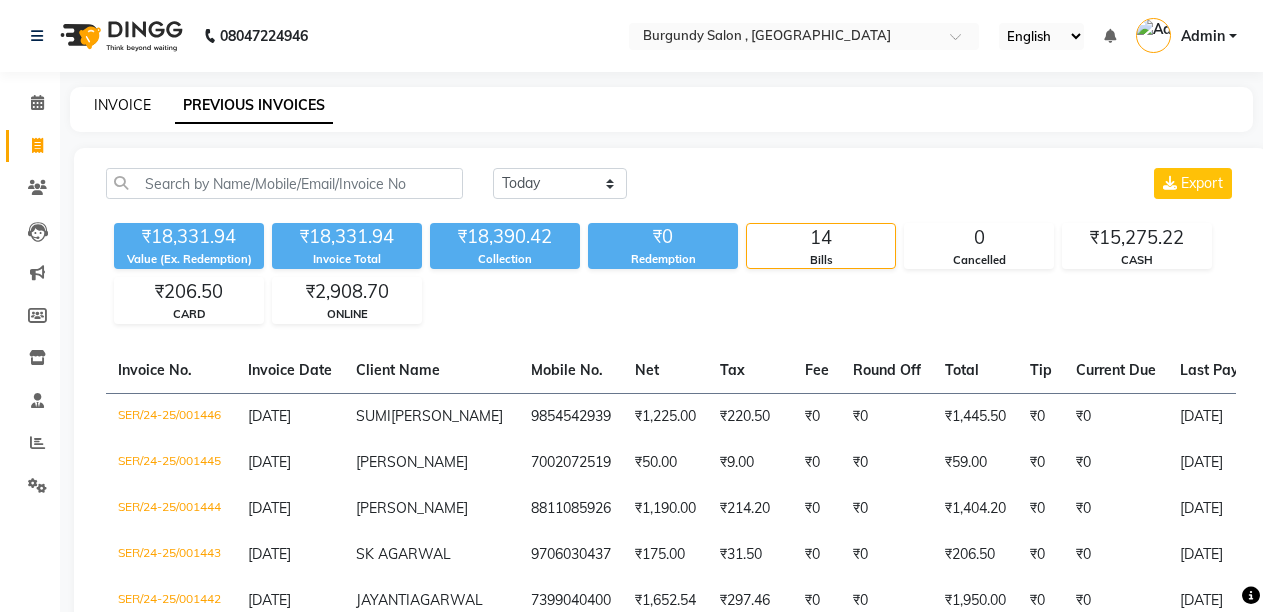 click on "INVOICE" 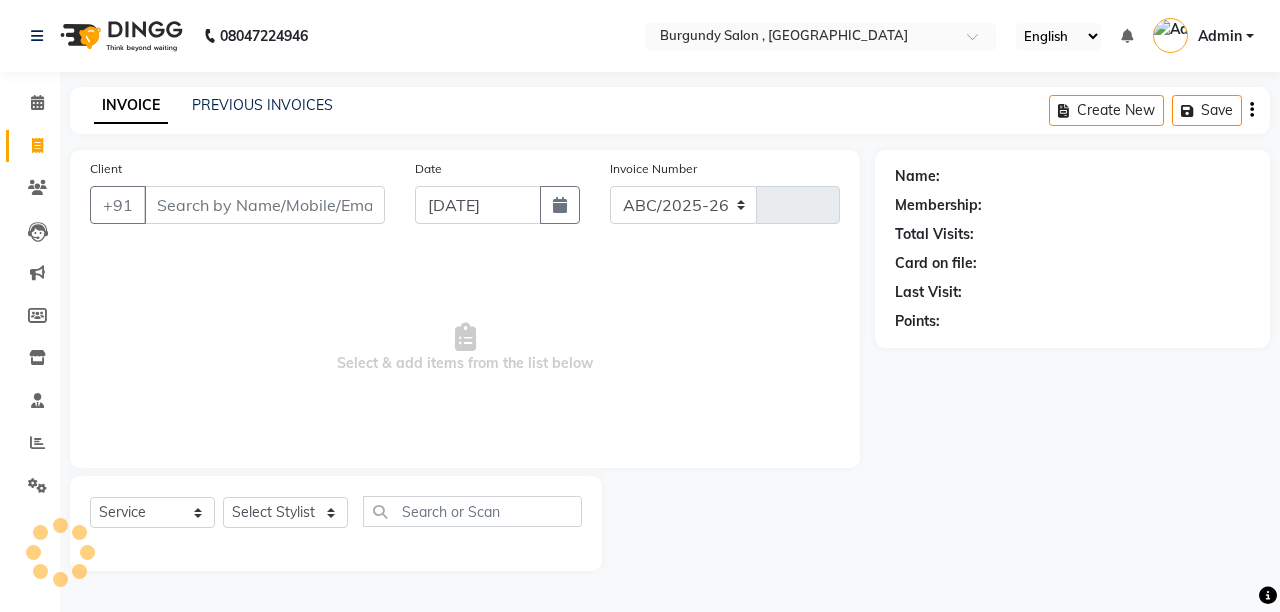 select on "5345" 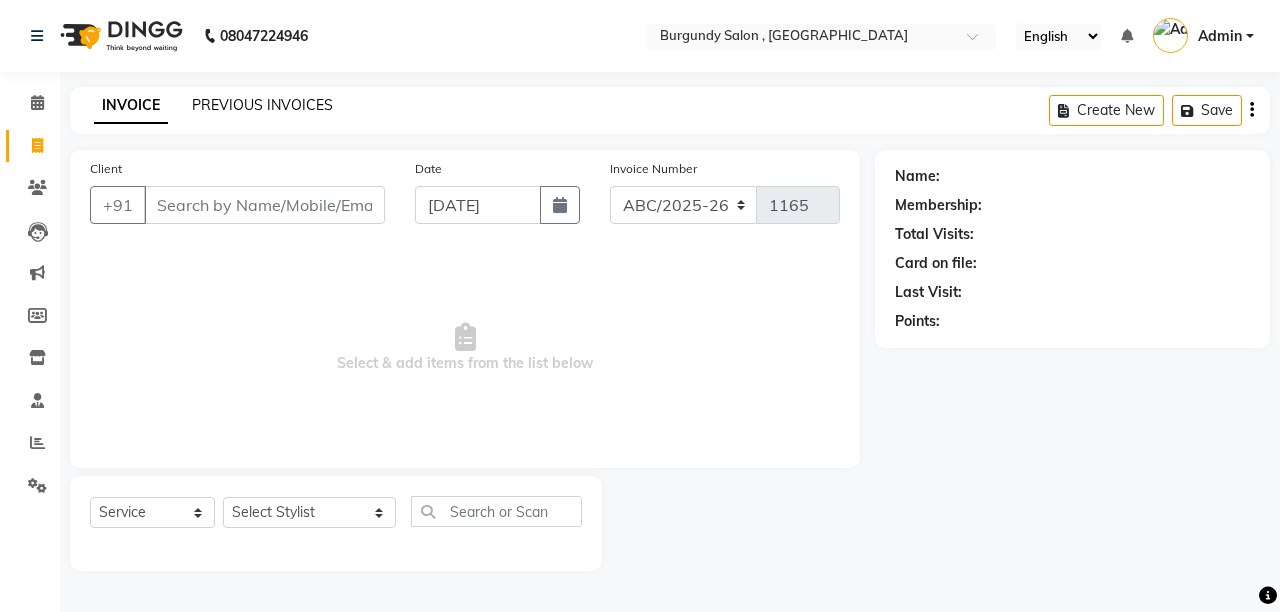 click on "PREVIOUS INVOICES" 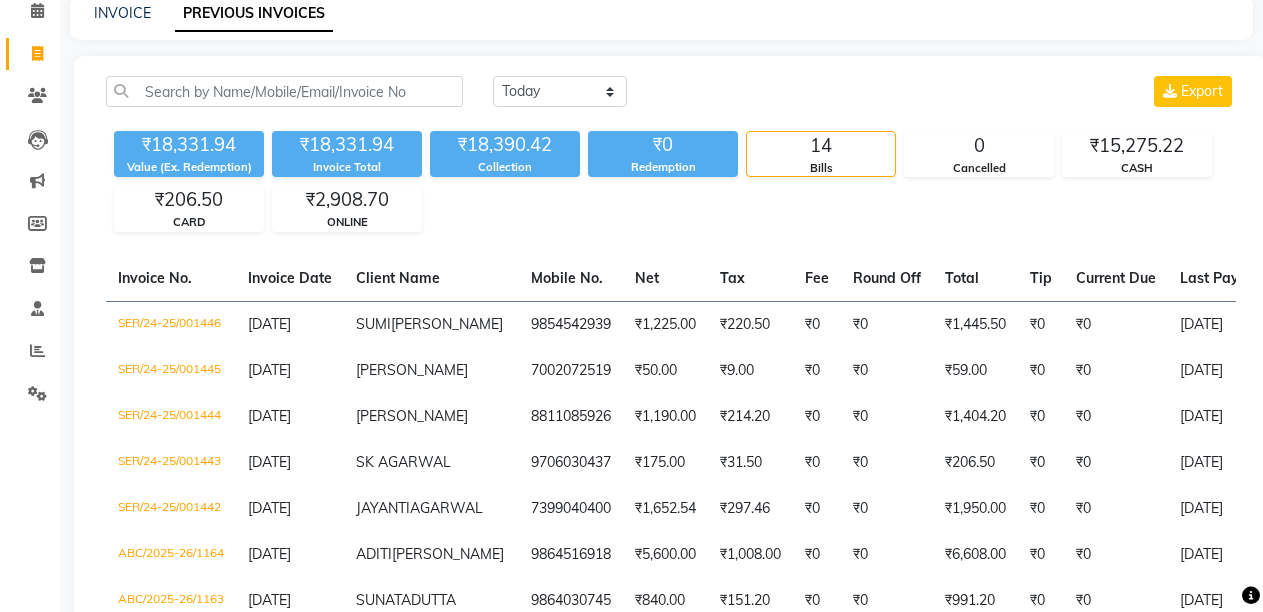 scroll, scrollTop: 126, scrollLeft: 0, axis: vertical 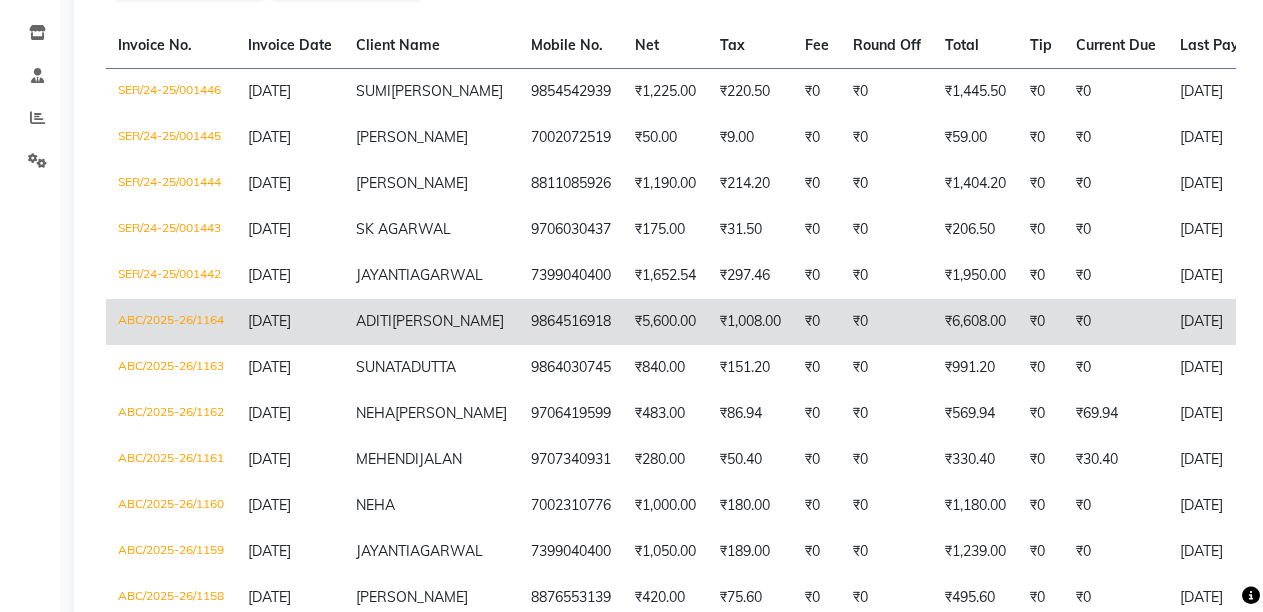 click on "₹1,008.00" 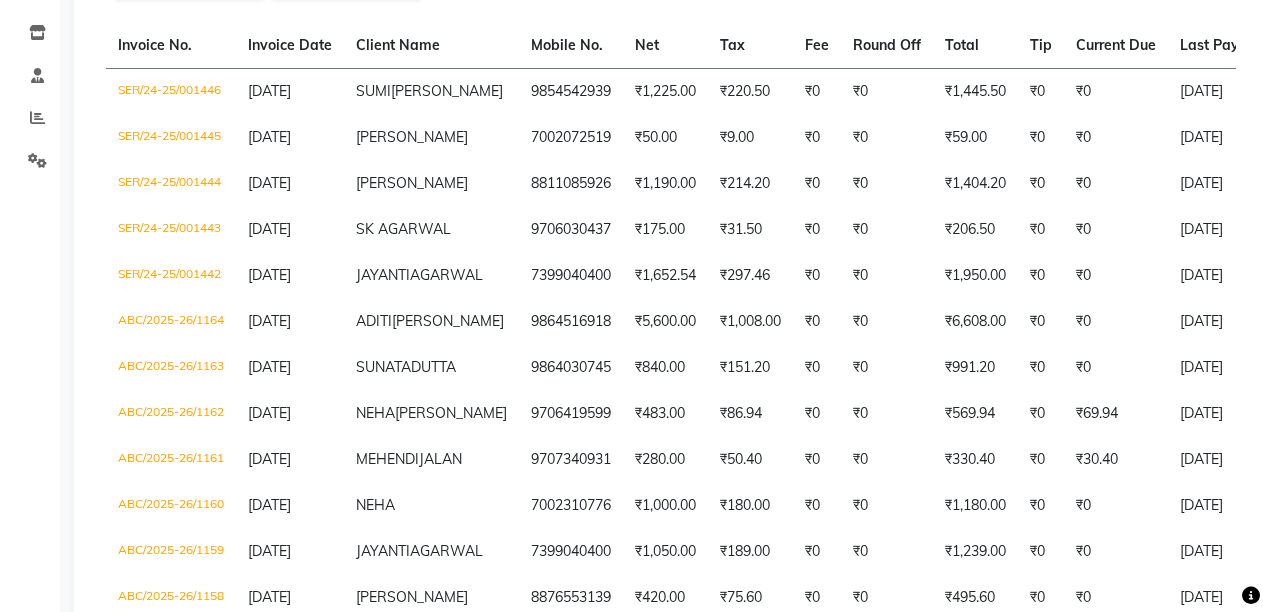 scroll, scrollTop: 10, scrollLeft: 0, axis: vertical 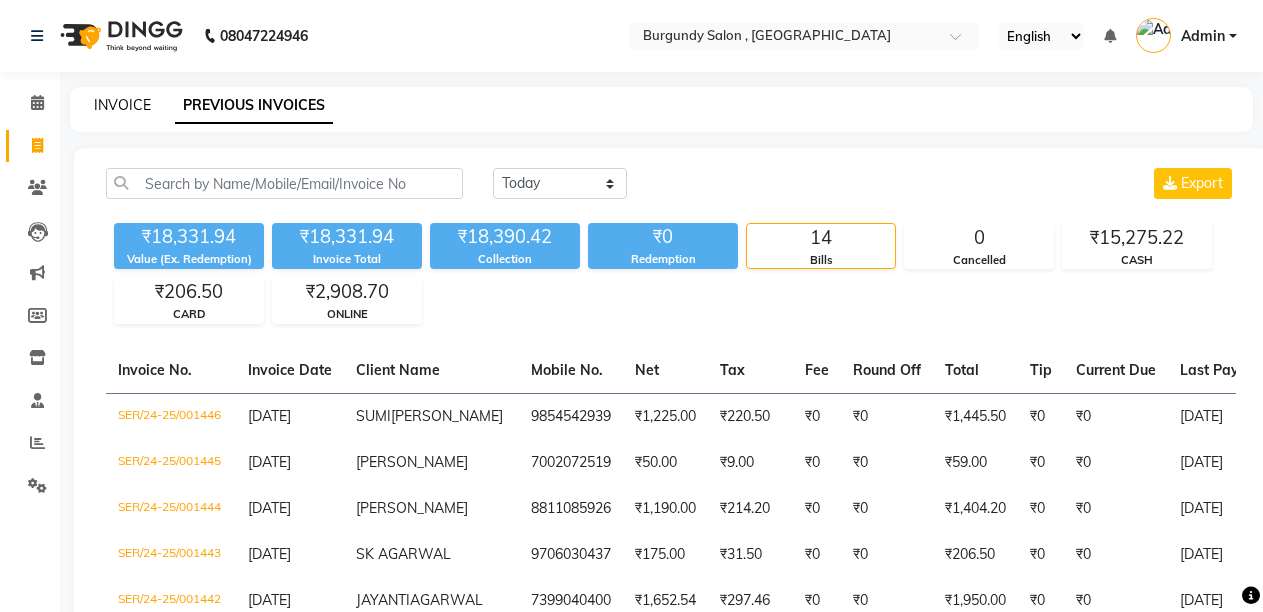 click on "INVOICE" 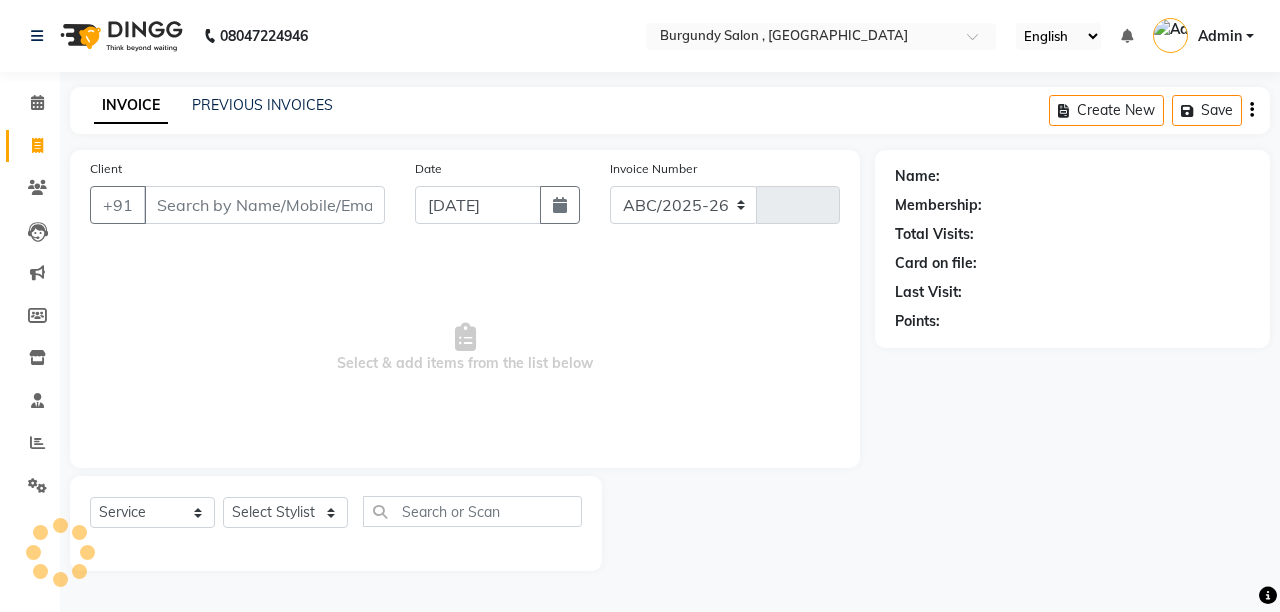 select on "5345" 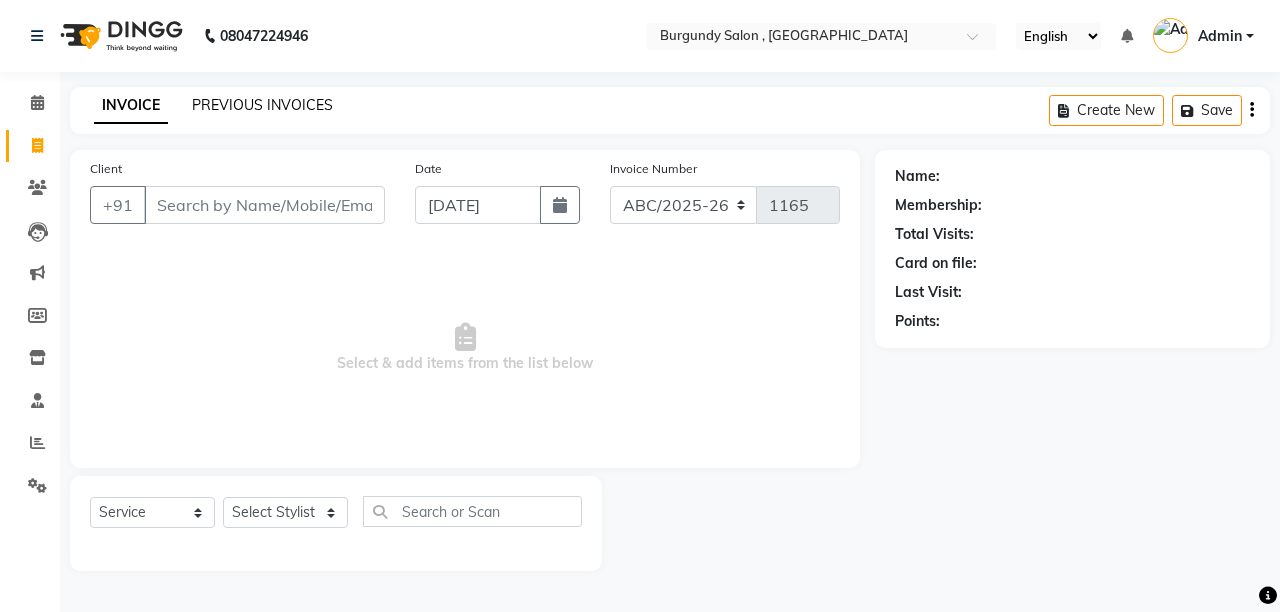 click on "PREVIOUS INVOICES" 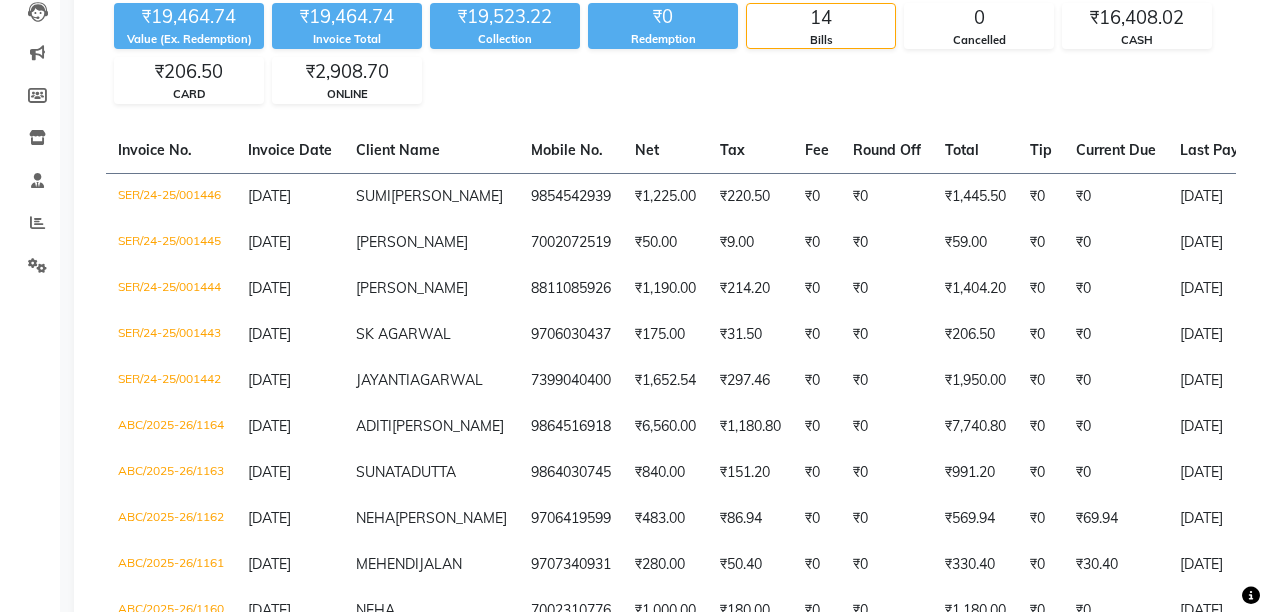 scroll, scrollTop: 215, scrollLeft: 0, axis: vertical 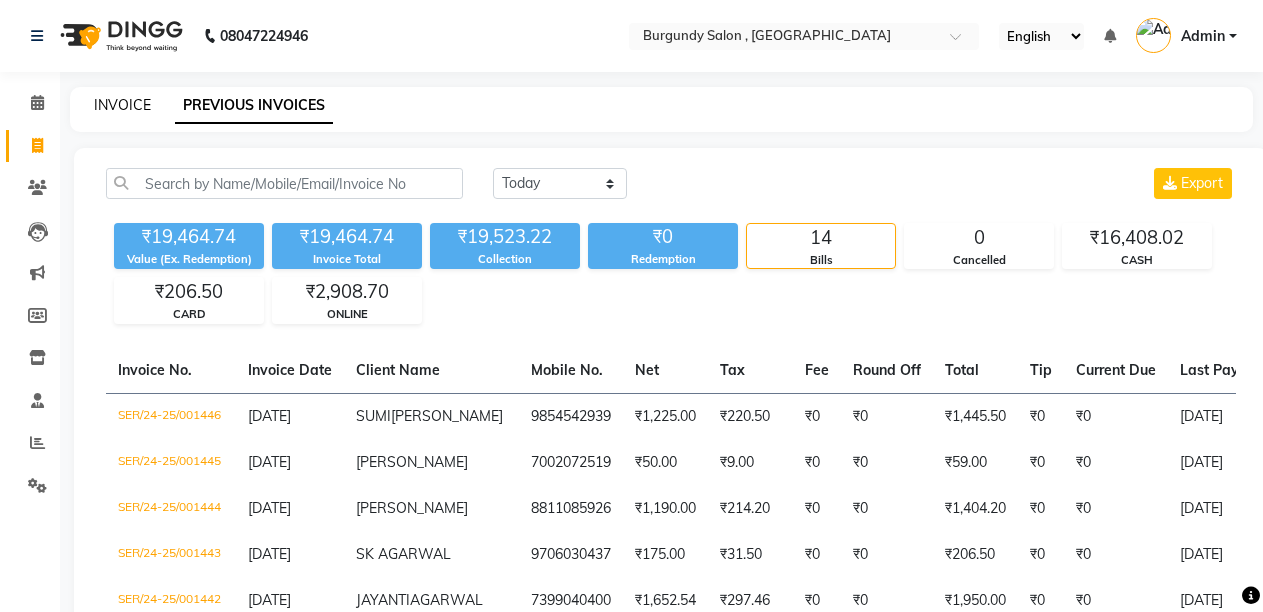 click on "INVOICE" 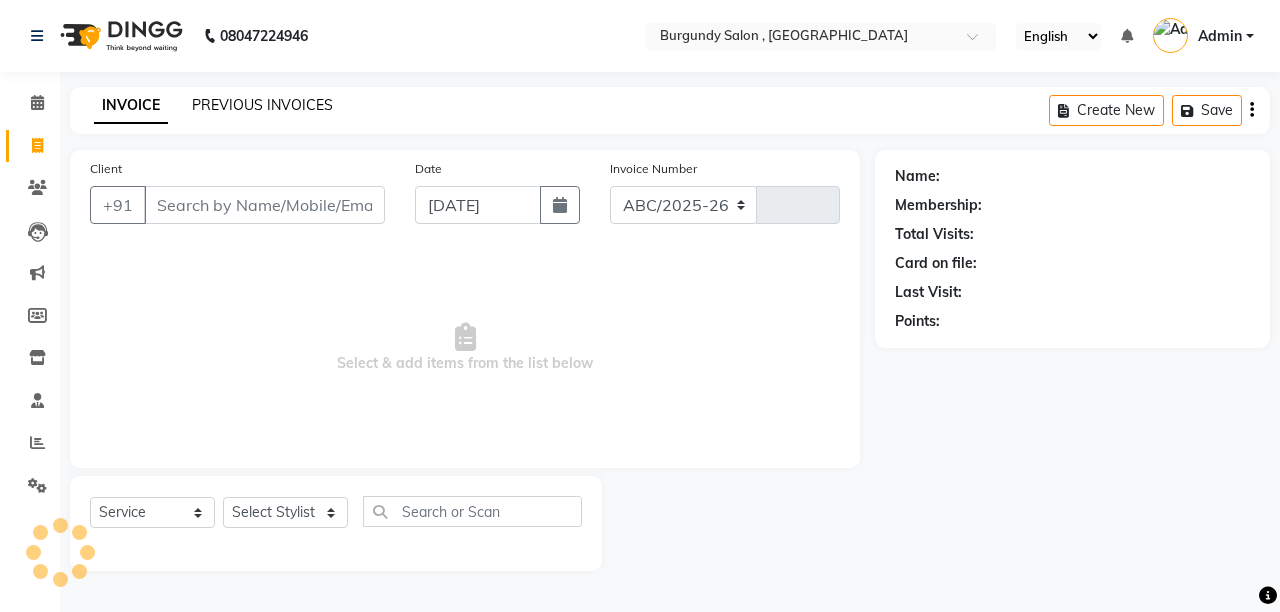 select on "5345" 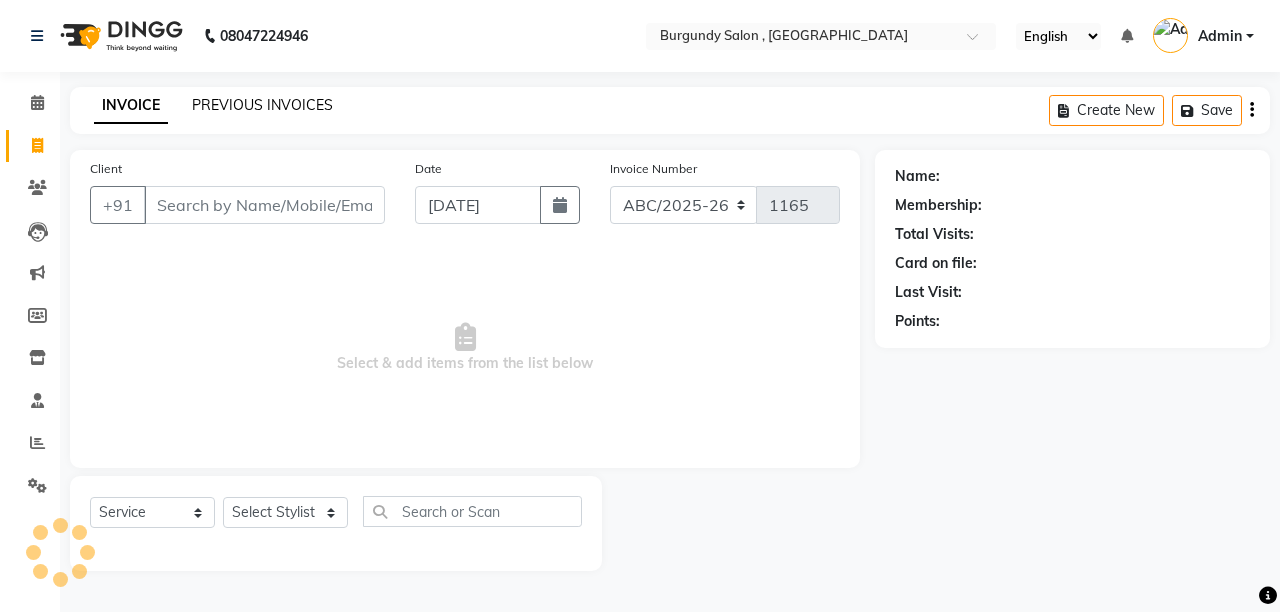 click on "PREVIOUS INVOICES" 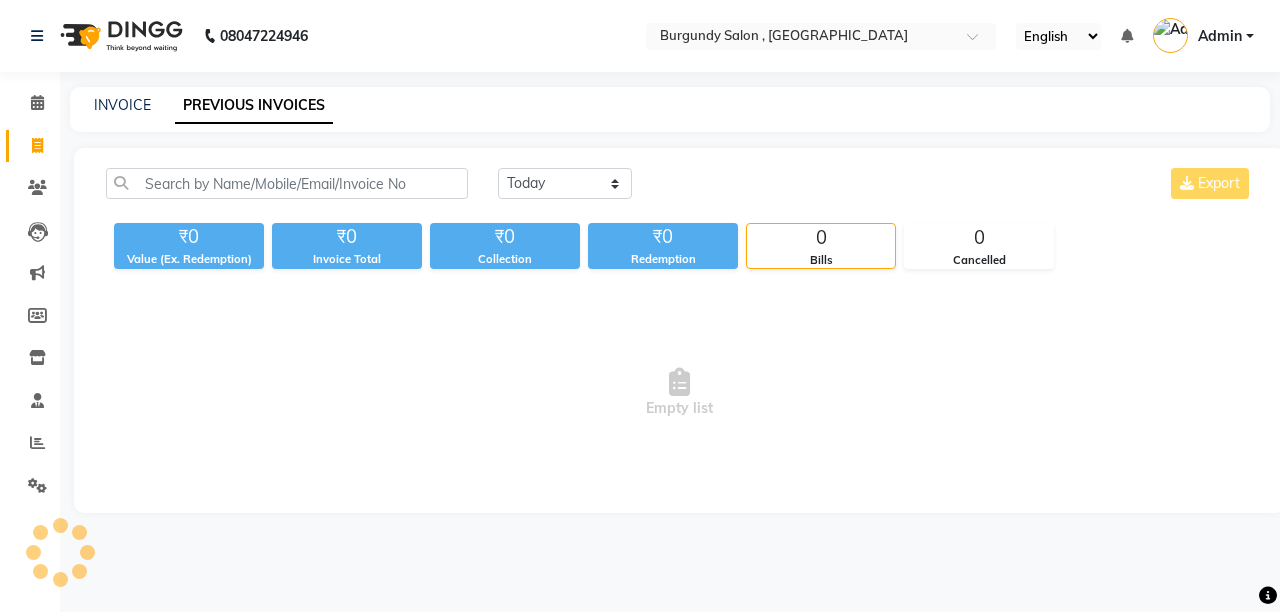 click on "PREVIOUS INVOICES" 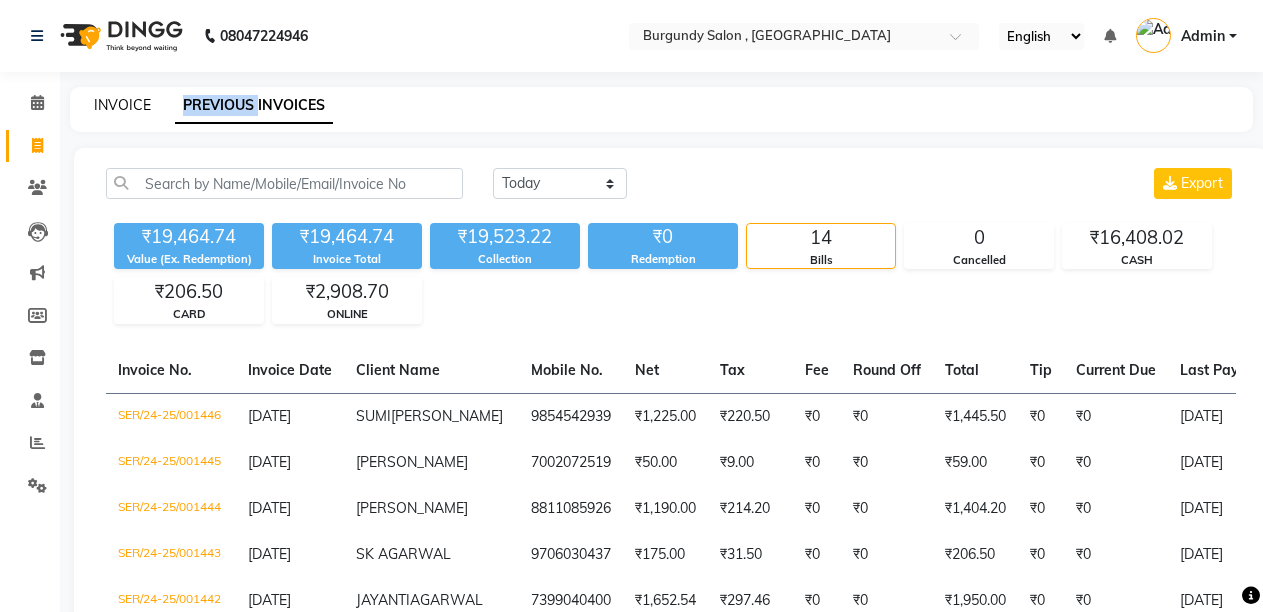 click on "INVOICE" 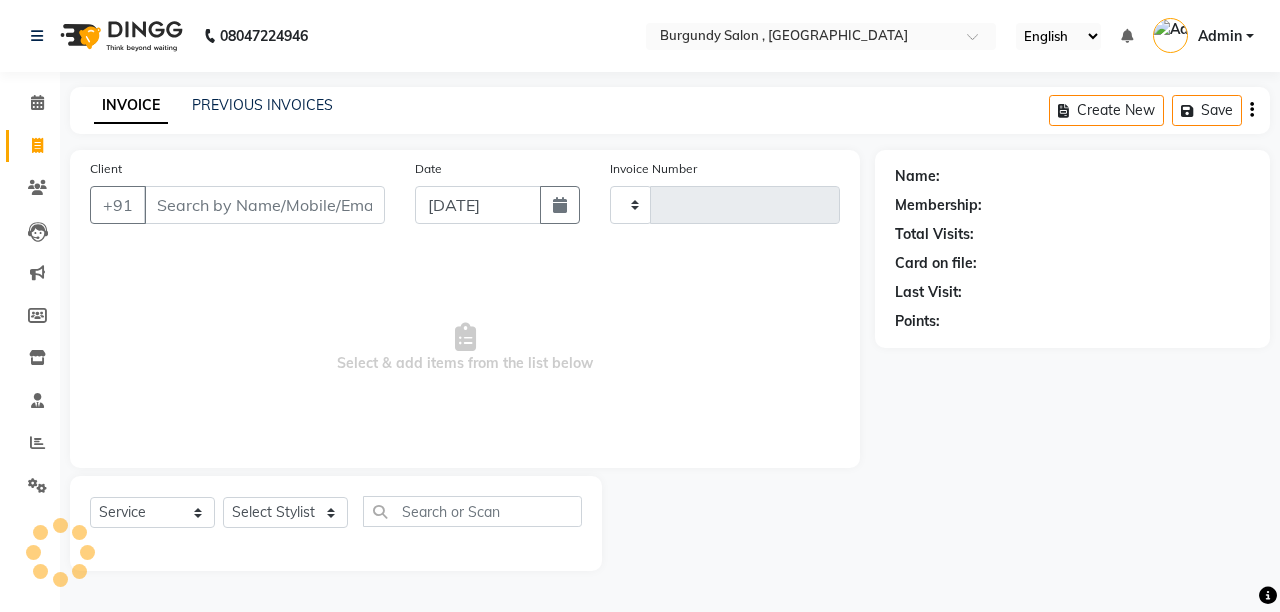 type on "1165" 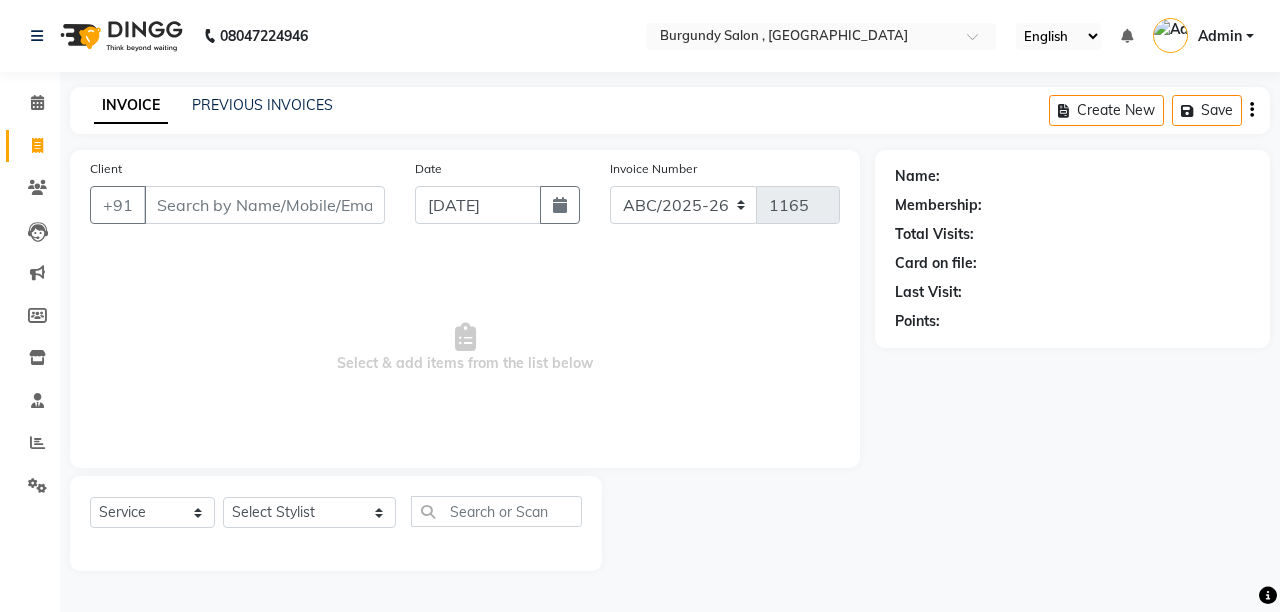 click on "Client" at bounding box center (264, 205) 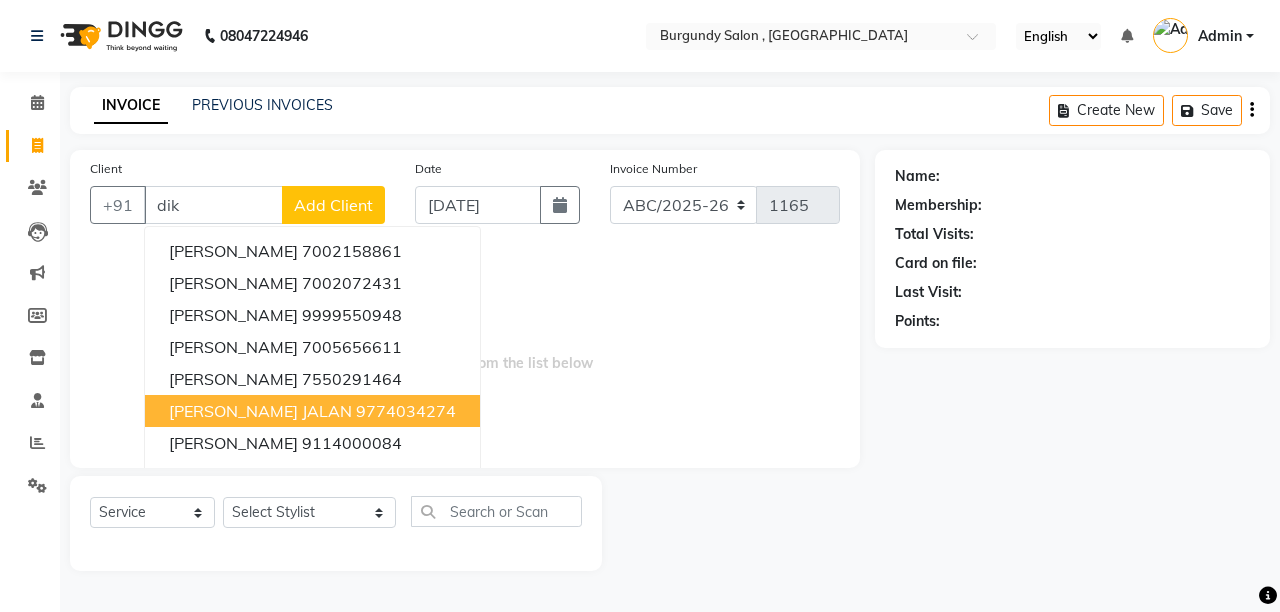click on "DIKSHA AGARWAL JALAN" at bounding box center (260, 411) 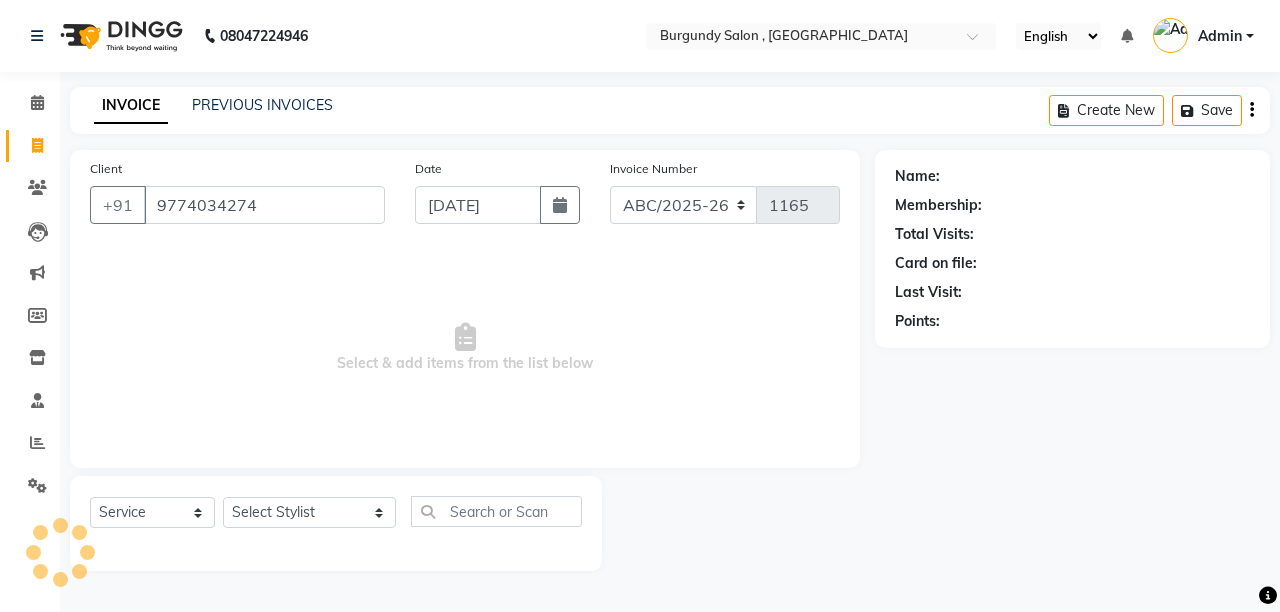 type on "9774034274" 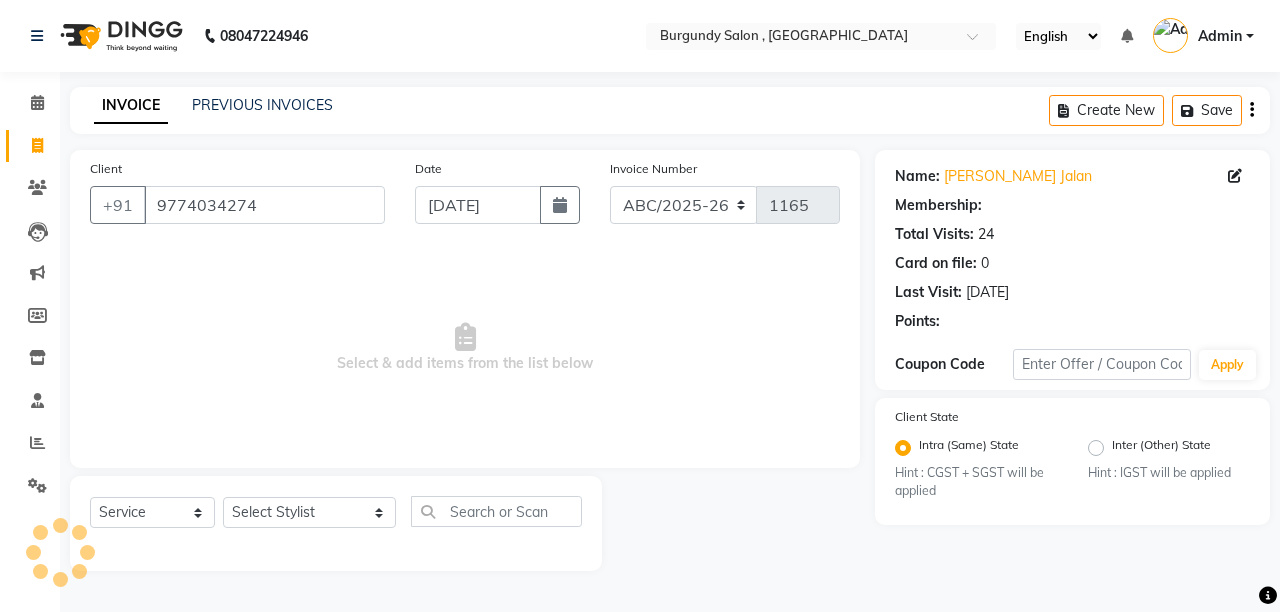 select on "1: Object" 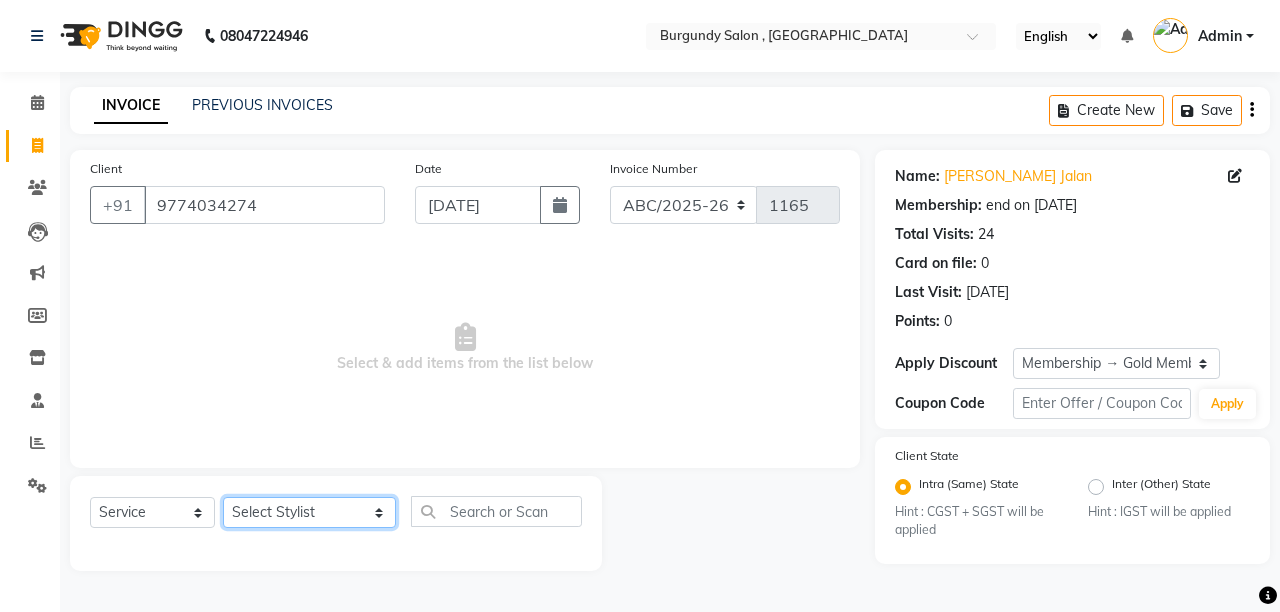 click on "Select Stylist ANIL  [PERSON_NAME] [PERSON_NAME]  DHON DAS DHON / [PERSON_NAME] [PERSON_NAME] [PERSON_NAME]/ [PERSON_NAME] [PERSON_NAME] LAXI / [PERSON_NAME] LITTLE MAAM MINTUL [PERSON_NAME] [PERSON_NAME] [PERSON_NAME] [PERSON_NAME]/POJA/ [PERSON_NAME] / [PERSON_NAME] [PERSON_NAME]/ [PERSON_NAME] PUJAA [PERSON_NAME] / [PERSON_NAME]  [PERSON_NAME] / [PERSON_NAME] [PERSON_NAME] / [PERSON_NAME] / [PERSON_NAME] [PERSON_NAME]/ [PERSON_NAME]/[PERSON_NAME]/[PERSON_NAME]/ [PERSON_NAME]/[PERSON_NAME]/ [PERSON_NAME] [PERSON_NAME]/ [PERSON_NAME] [PERSON_NAME] [PERSON_NAME] [PERSON_NAME] SOPEM staff 1 staff 1 TANU" 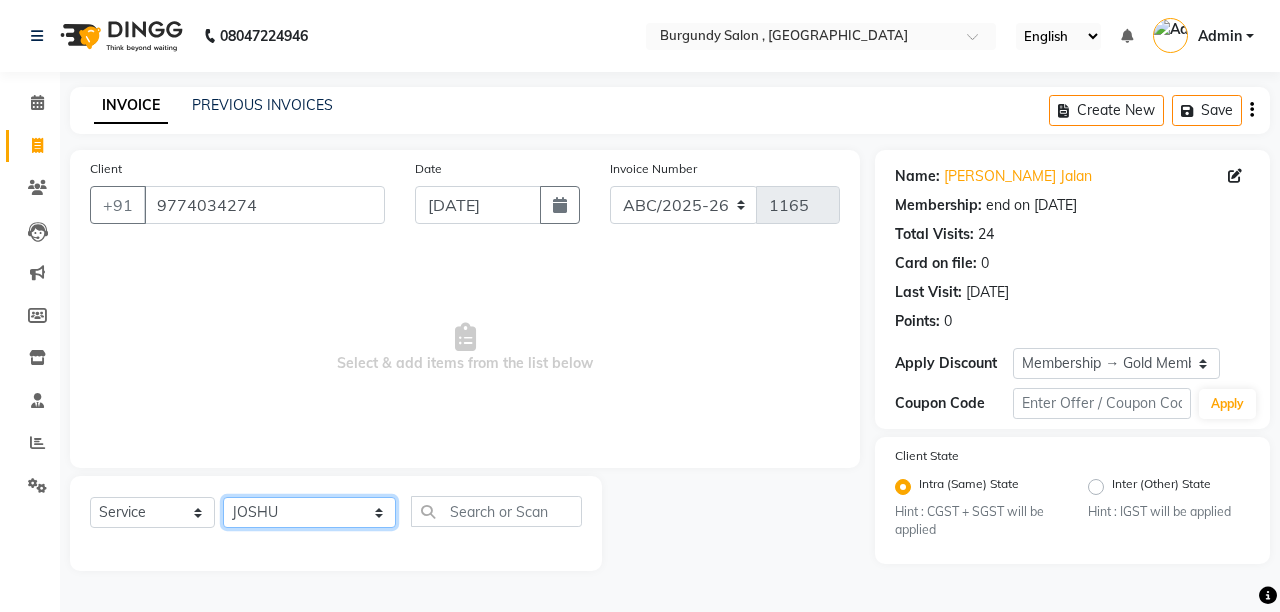 click on "Select Stylist ANIL  [PERSON_NAME] [PERSON_NAME]  DHON DAS DHON / [PERSON_NAME] [PERSON_NAME] [PERSON_NAME]/ [PERSON_NAME] [PERSON_NAME] LAXI / [PERSON_NAME] LITTLE MAAM MINTUL [PERSON_NAME] [PERSON_NAME] [PERSON_NAME] [PERSON_NAME]/POJA/ [PERSON_NAME] / [PERSON_NAME] [PERSON_NAME]/ [PERSON_NAME] PUJAA [PERSON_NAME] / [PERSON_NAME]  [PERSON_NAME] / [PERSON_NAME] [PERSON_NAME] / [PERSON_NAME] / [PERSON_NAME] [PERSON_NAME]/ [PERSON_NAME]/[PERSON_NAME]/[PERSON_NAME]/ [PERSON_NAME]/[PERSON_NAME]/ [PERSON_NAME] [PERSON_NAME]/ [PERSON_NAME] [PERSON_NAME] [PERSON_NAME] [PERSON_NAME] SOPEM staff 1 staff 1 TANU" 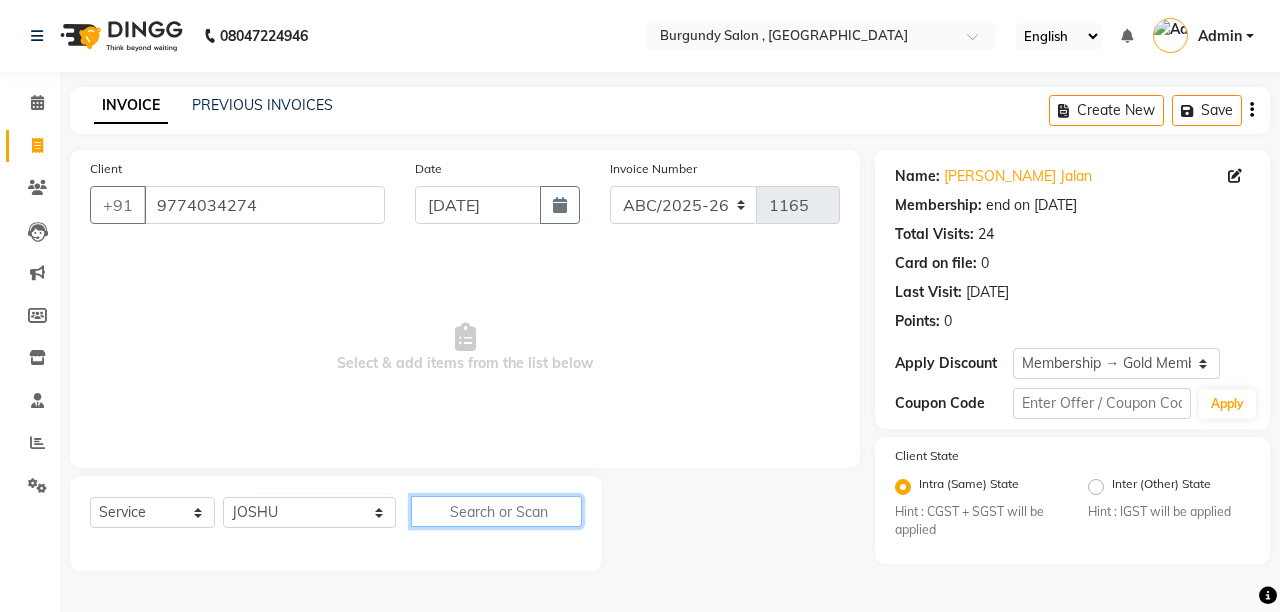 click 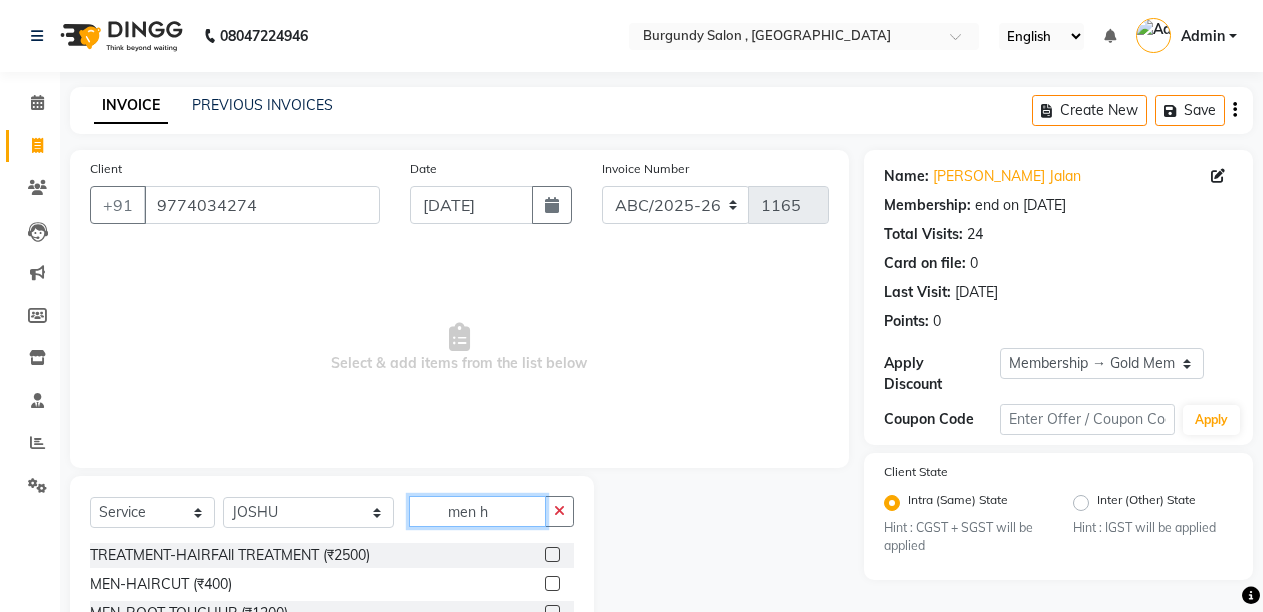 type on "men h" 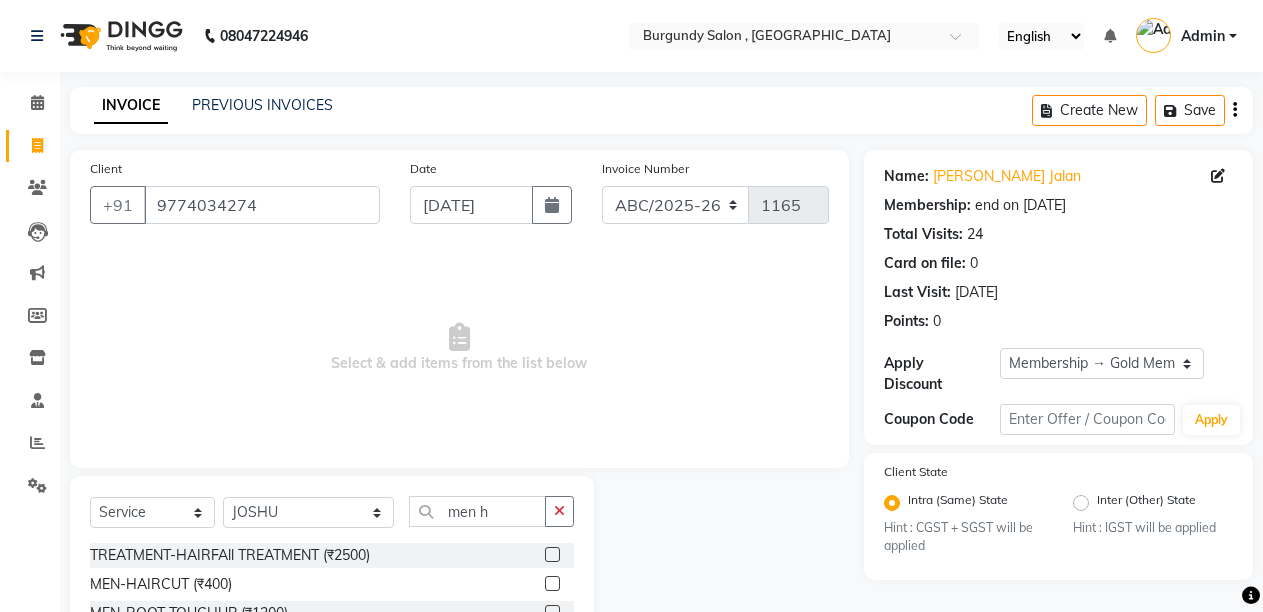 click 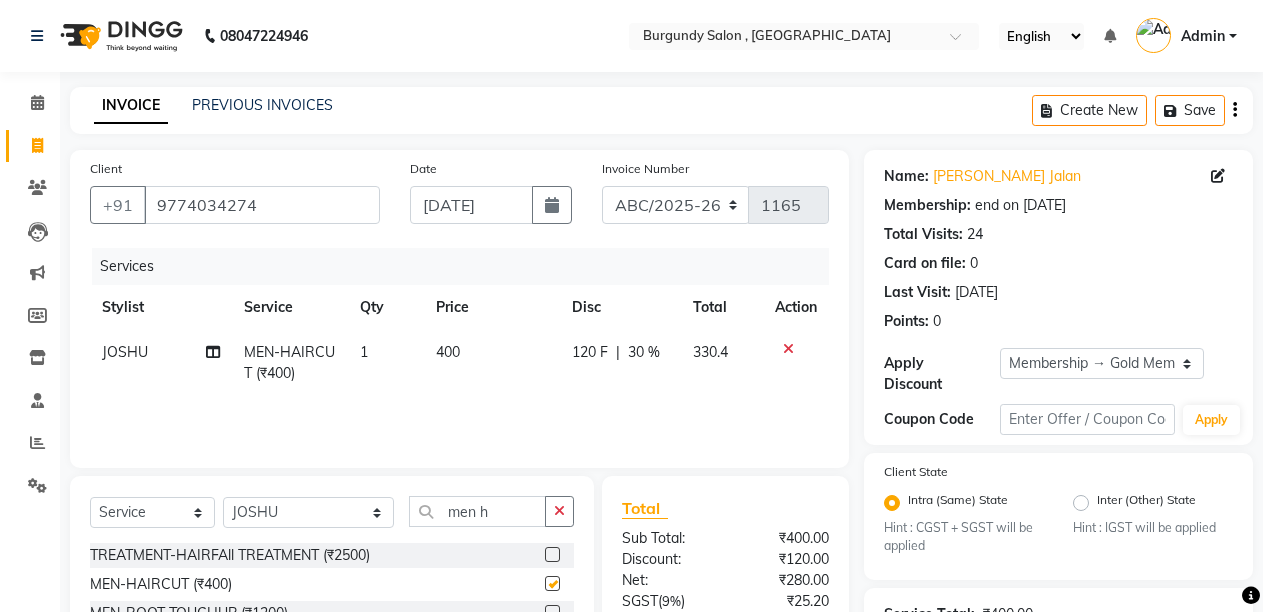 checkbox on "false" 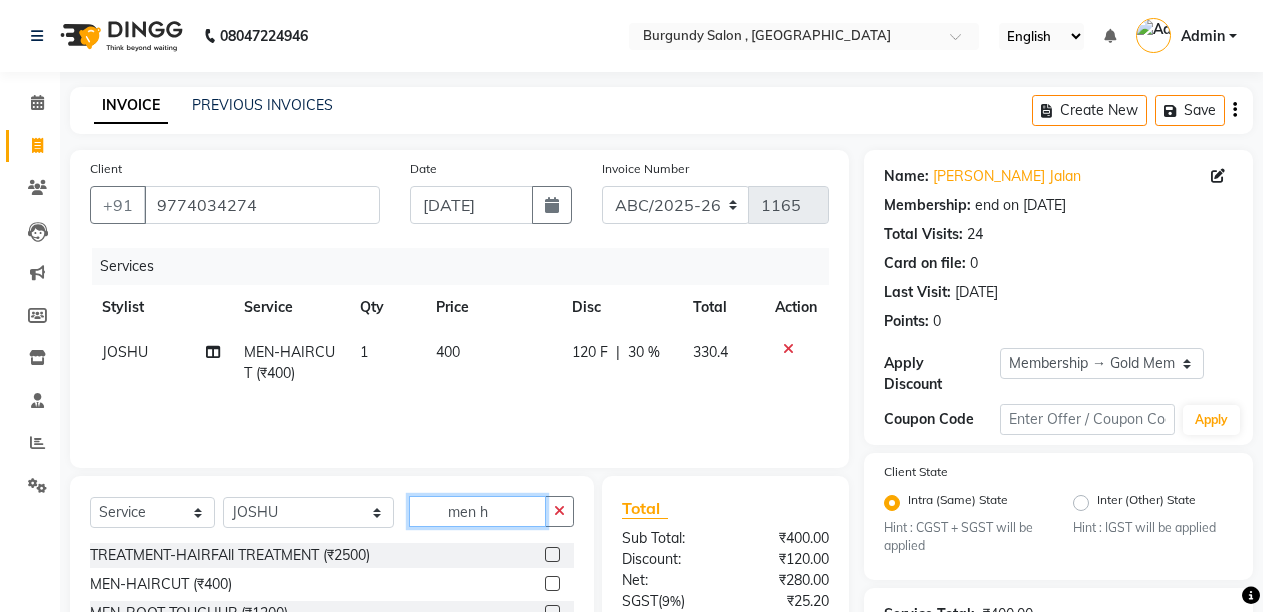 click on "men h" 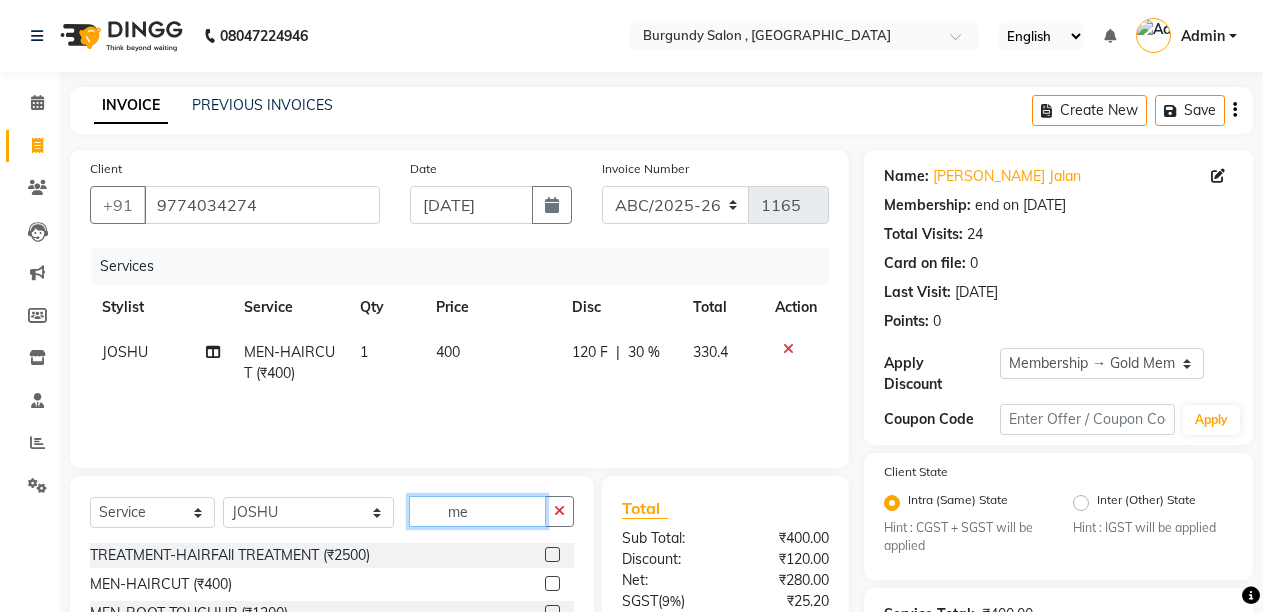 type on "m" 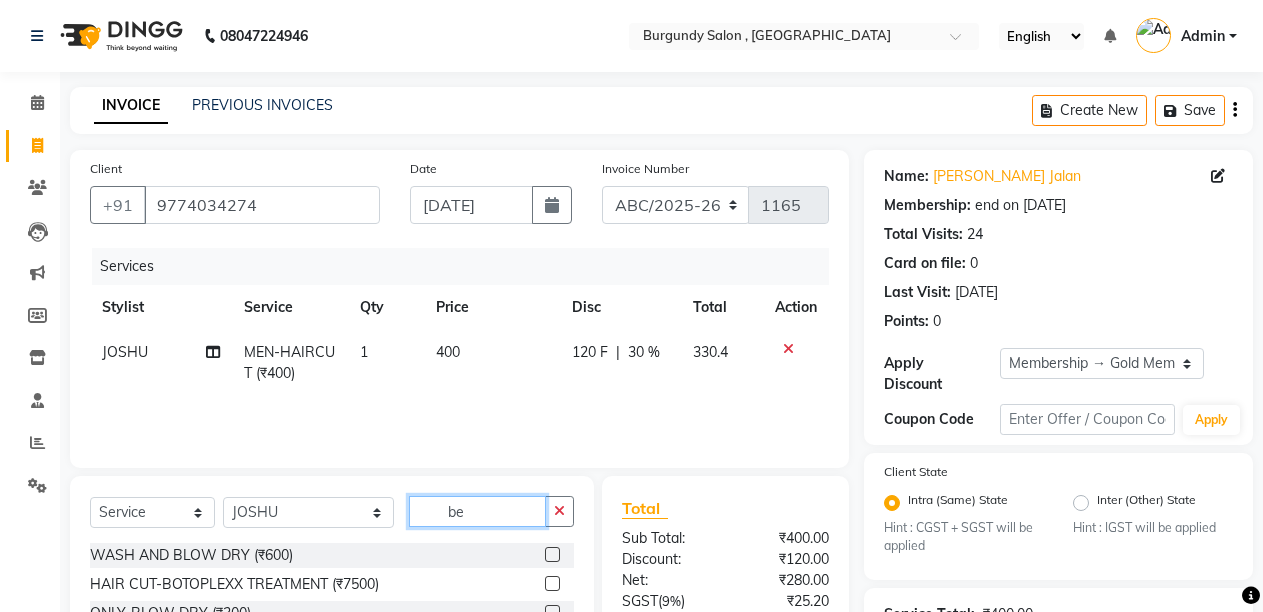 click on "be" 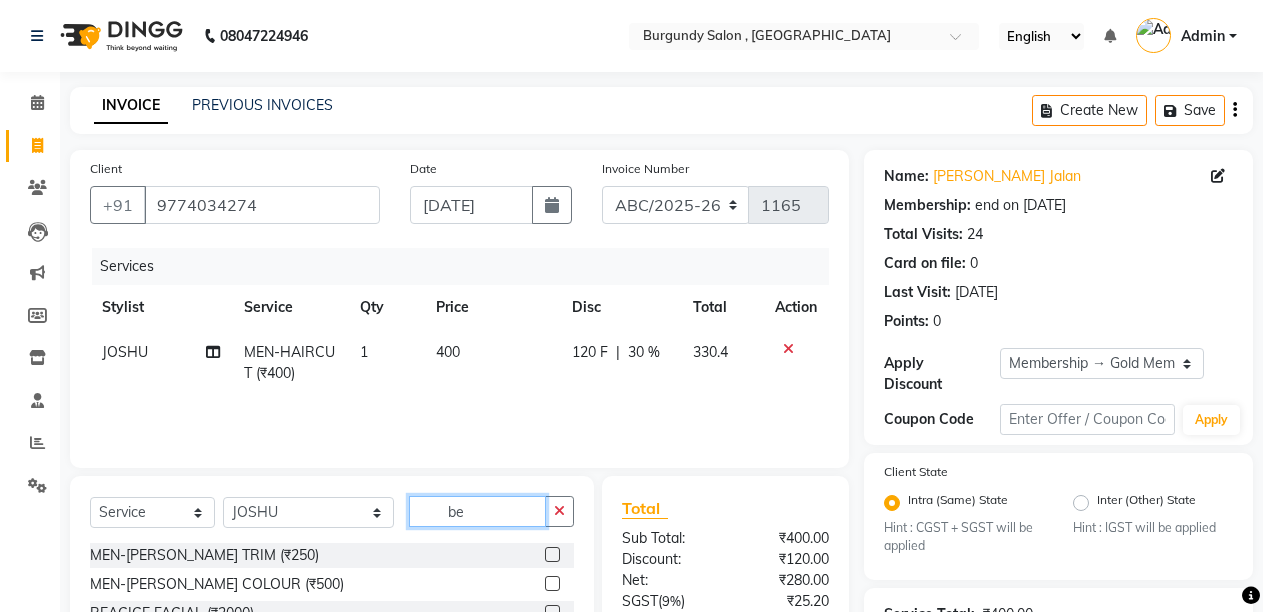 click on "be" 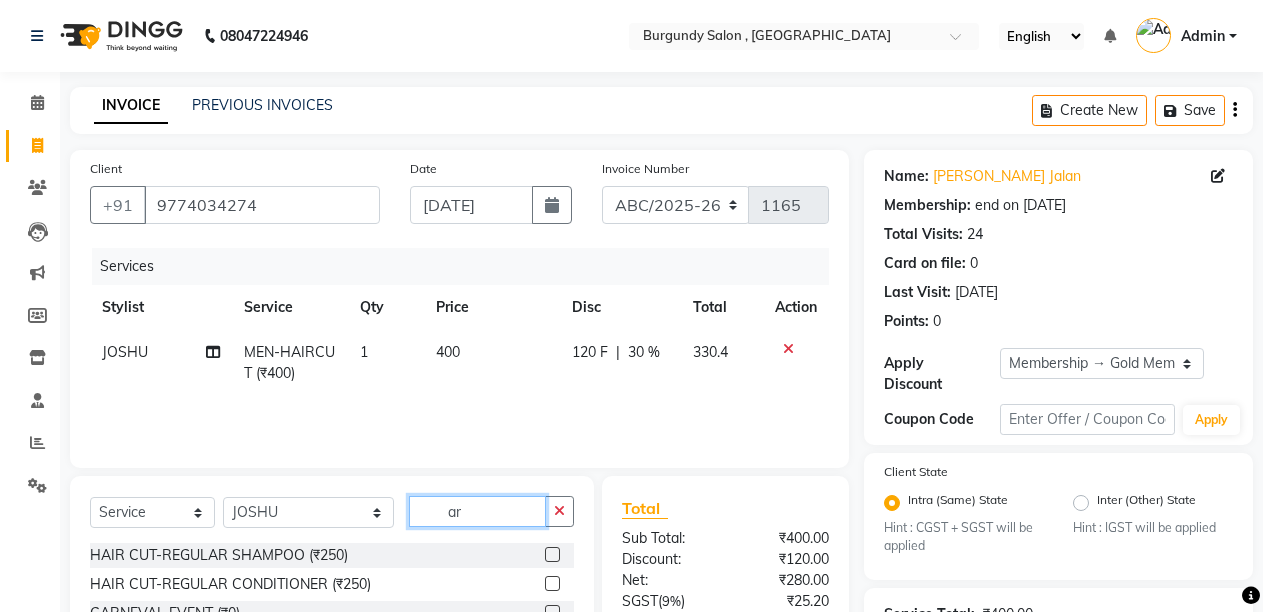 type on "a" 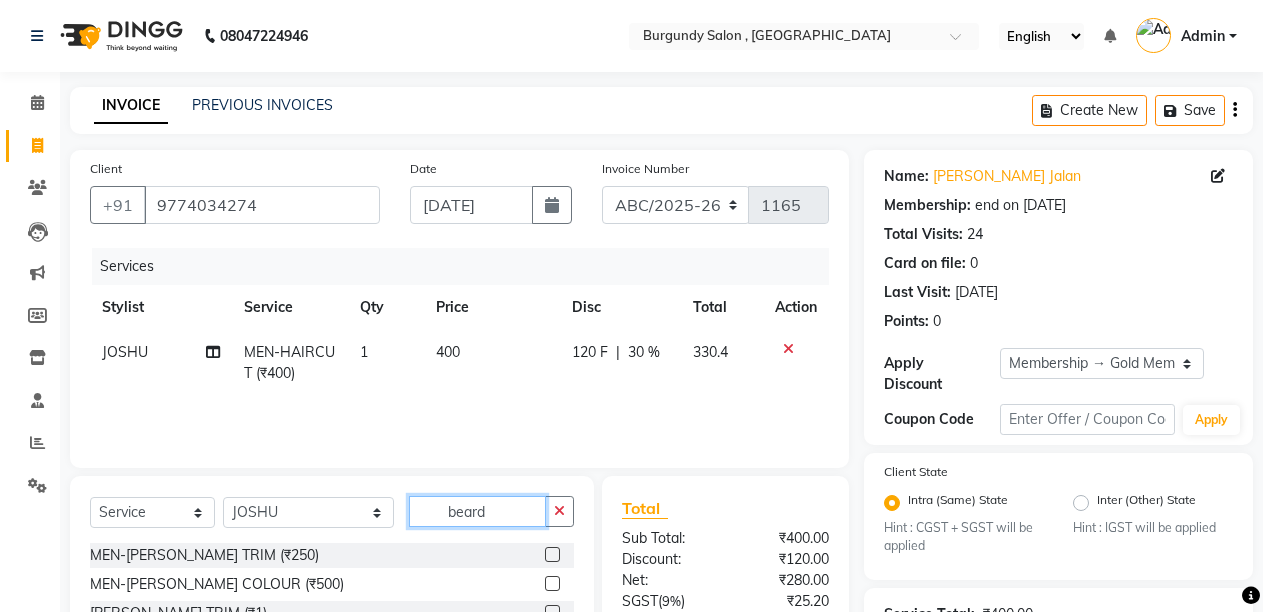 type on "beard" 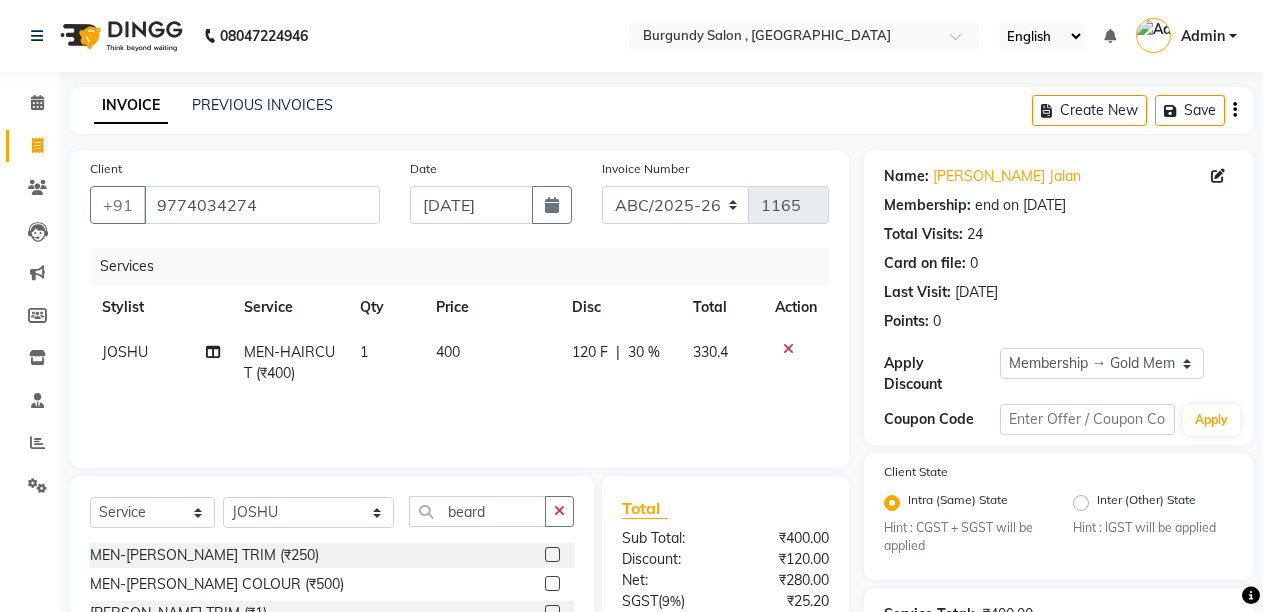 click 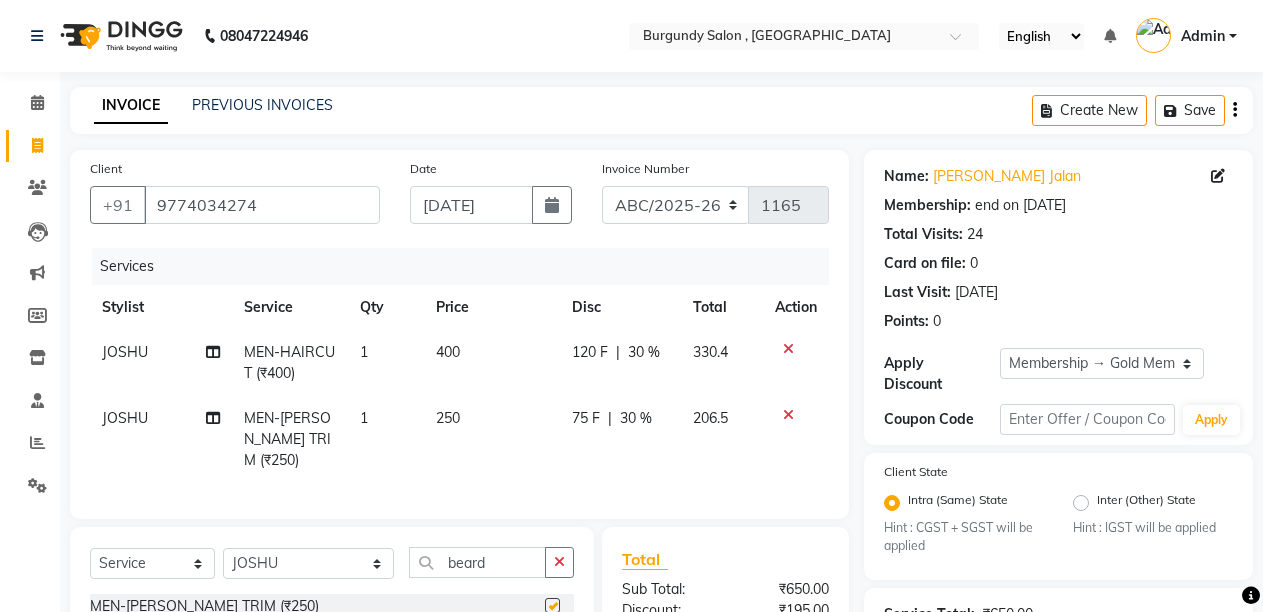 checkbox on "false" 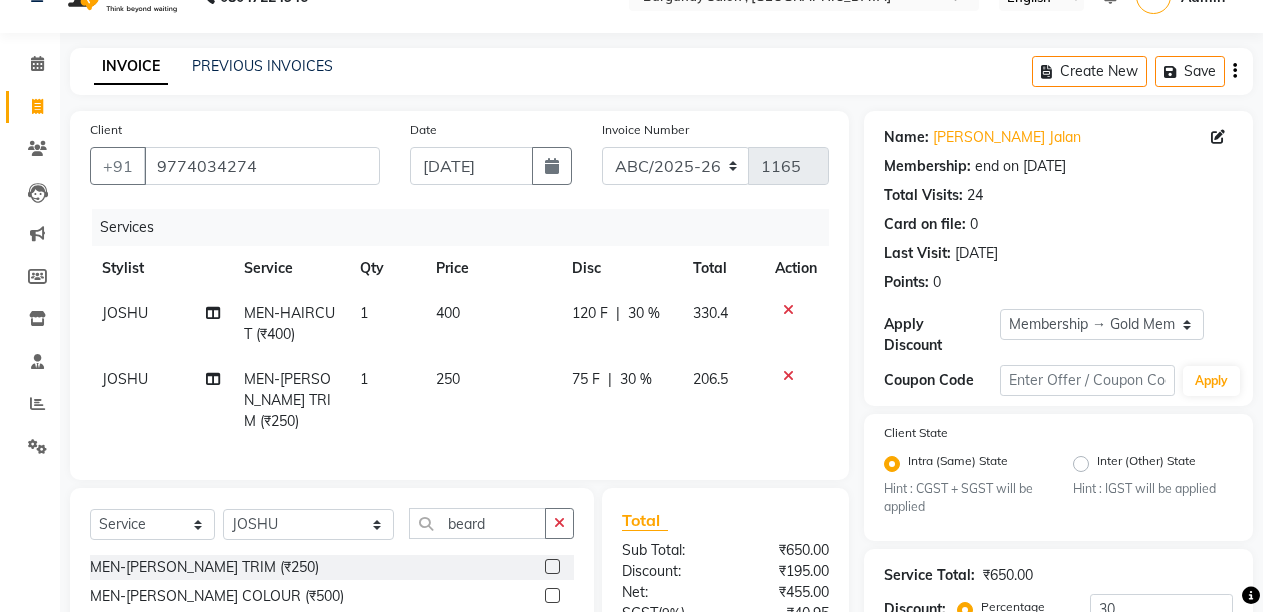 scroll, scrollTop: 40, scrollLeft: 0, axis: vertical 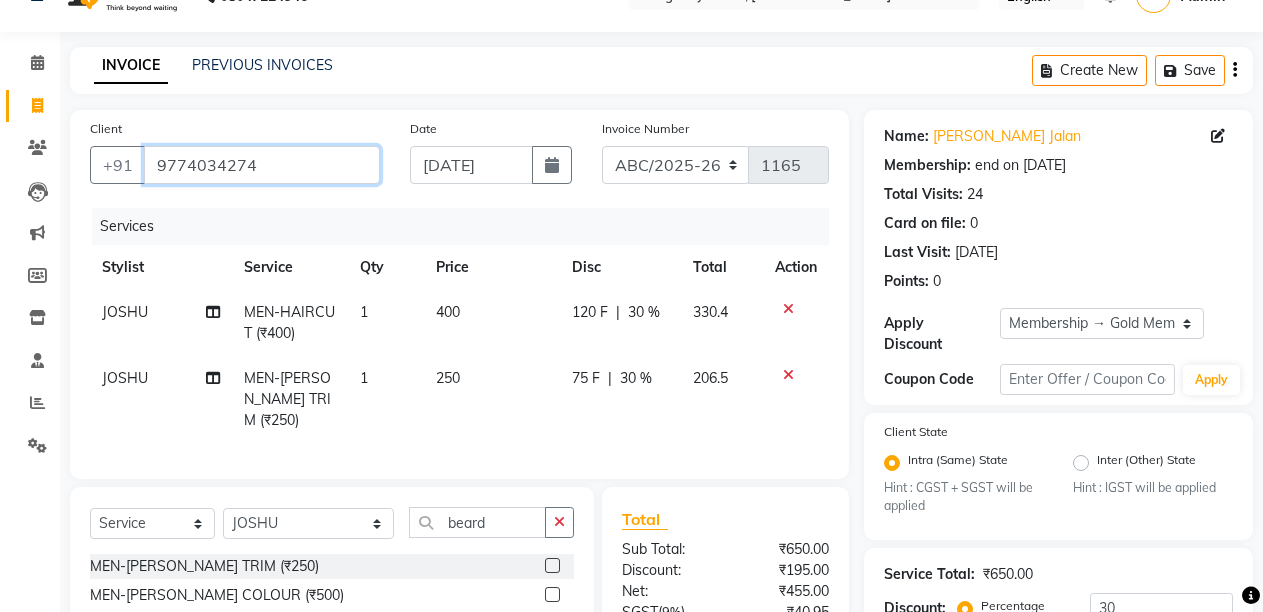 click on "9774034274" at bounding box center (262, 165) 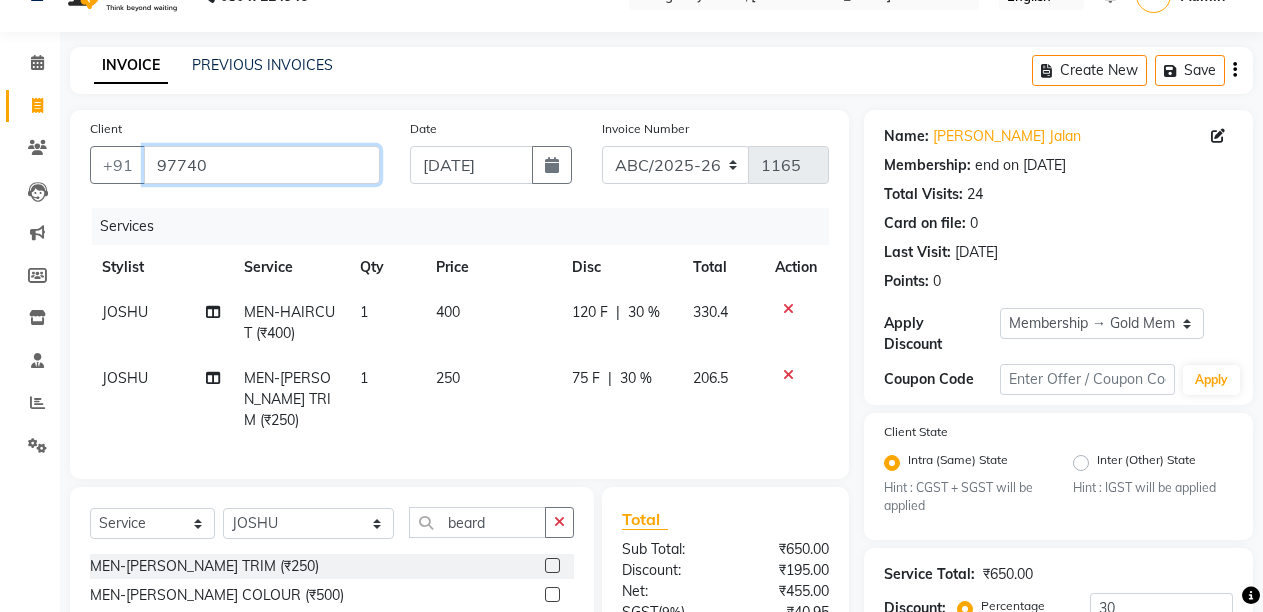 type on "9774" 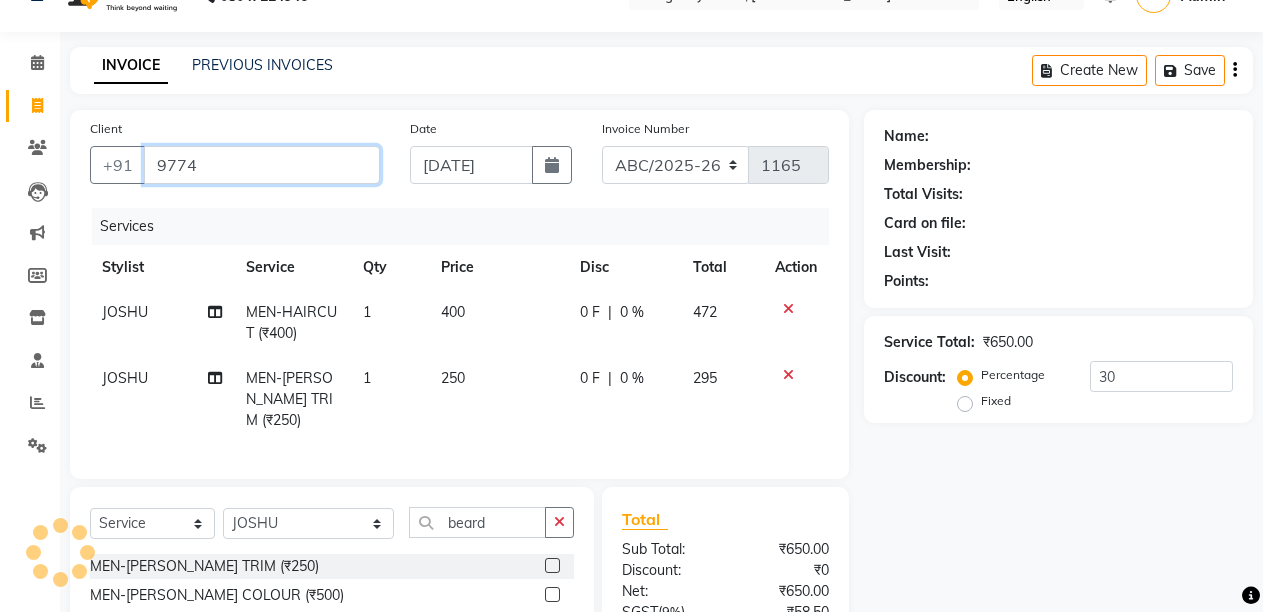 type on "0" 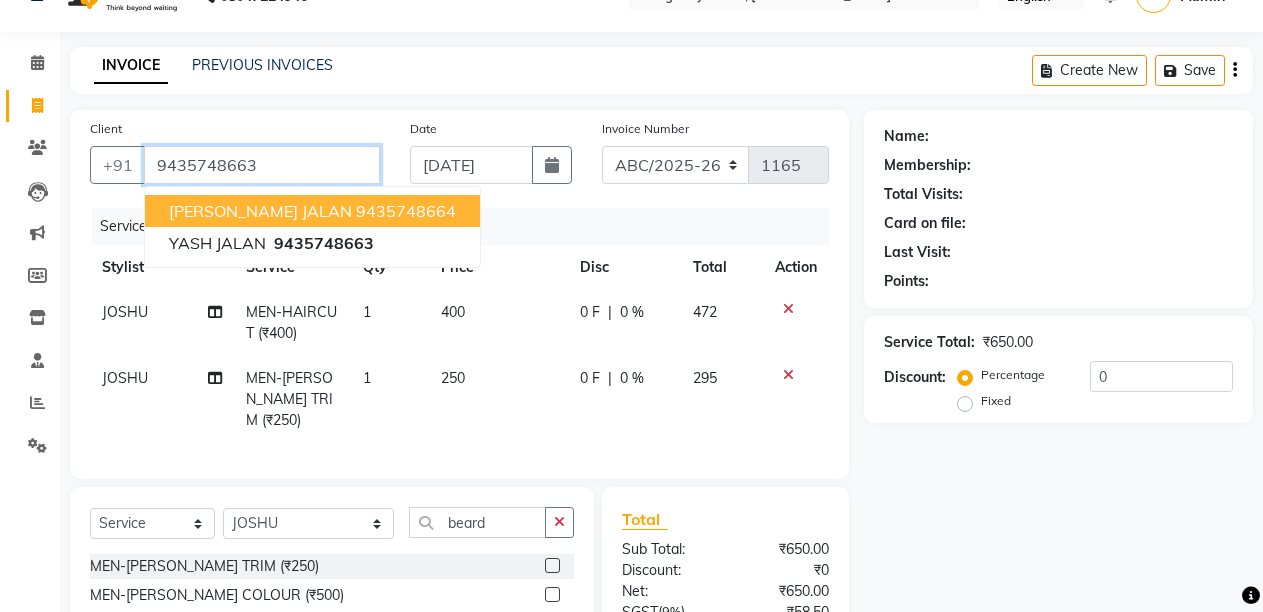type on "9435748663" 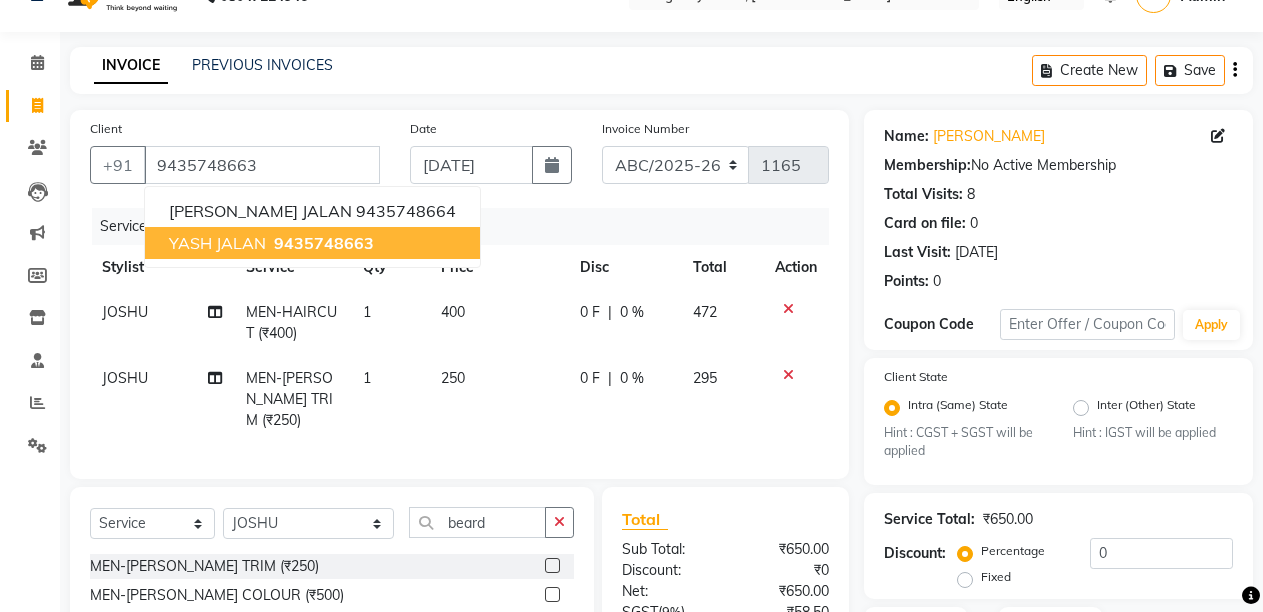 click on "9435748663" at bounding box center (324, 243) 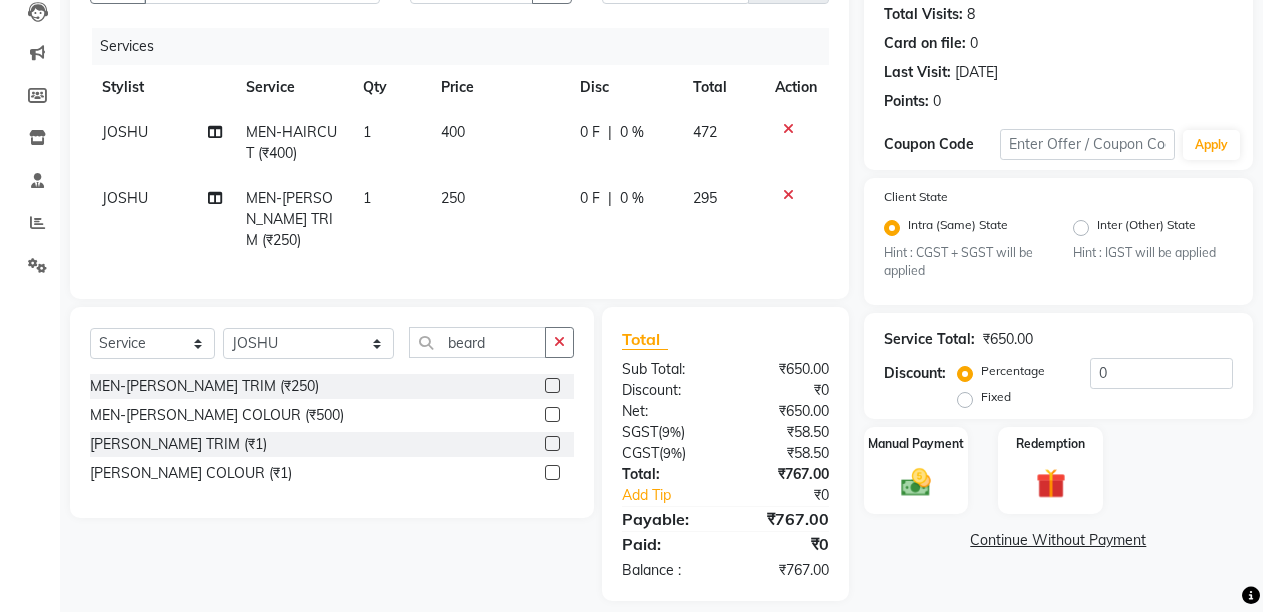scroll, scrollTop: 235, scrollLeft: 0, axis: vertical 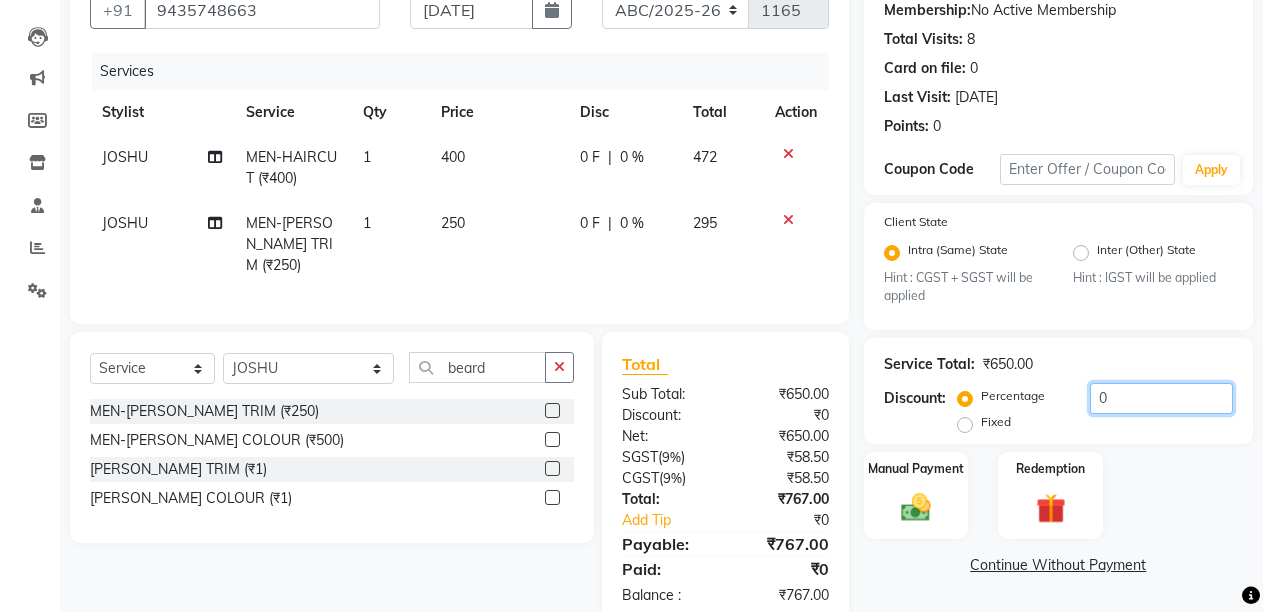 click on "0" 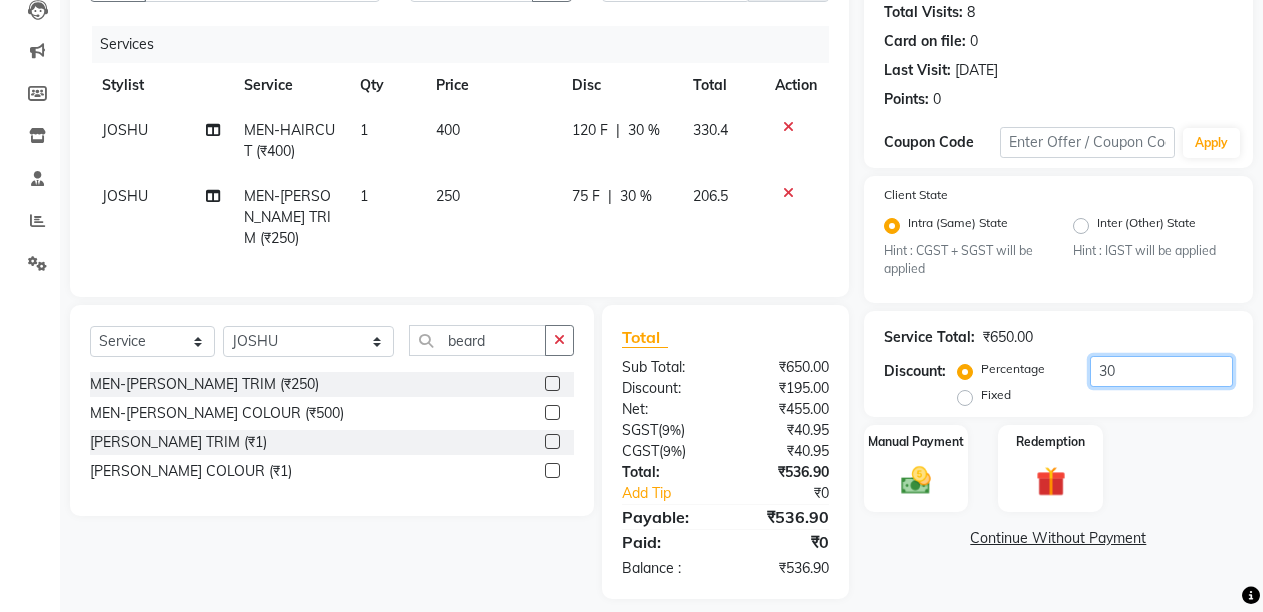 scroll, scrollTop: 235, scrollLeft: 0, axis: vertical 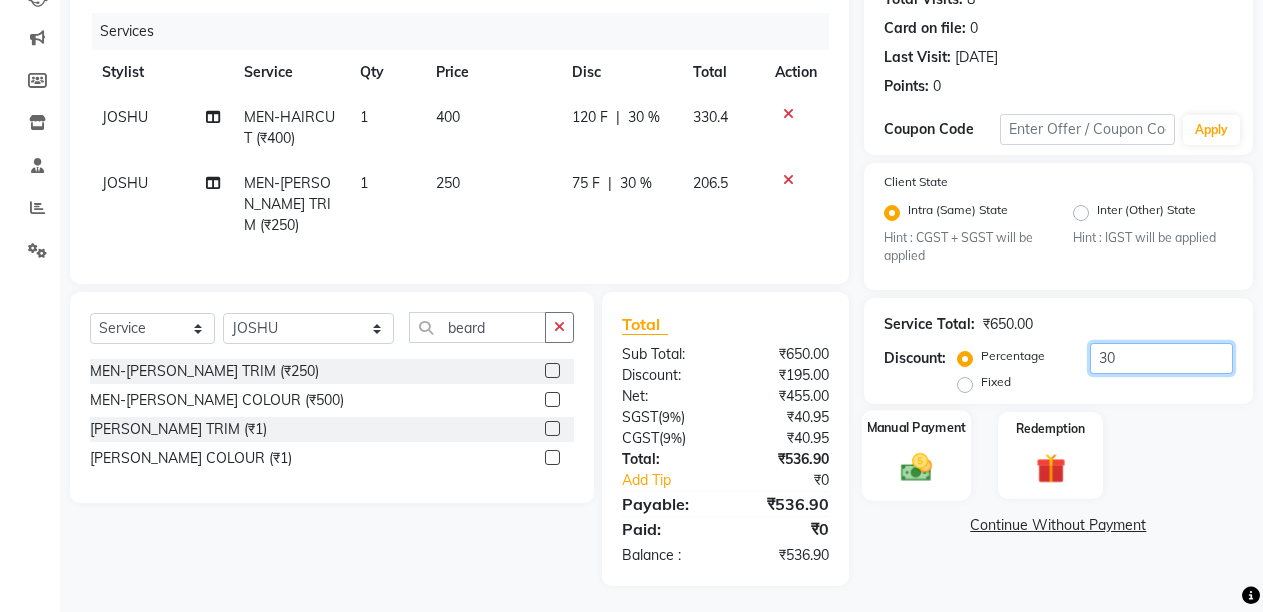 type on "30" 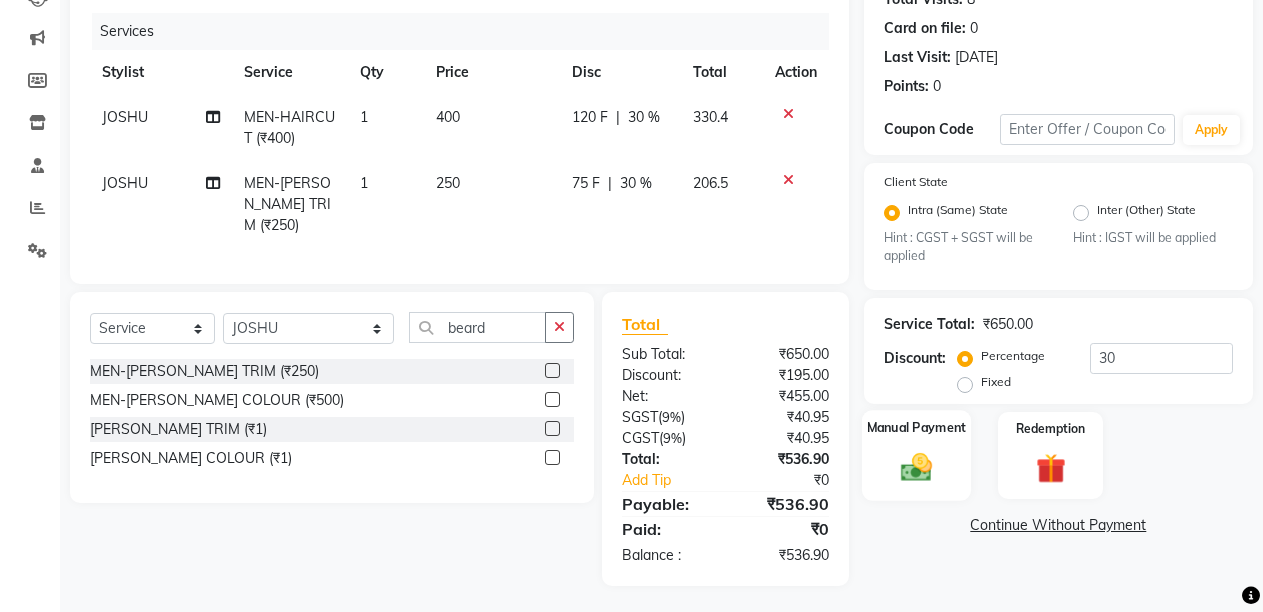 click on "Manual Payment" 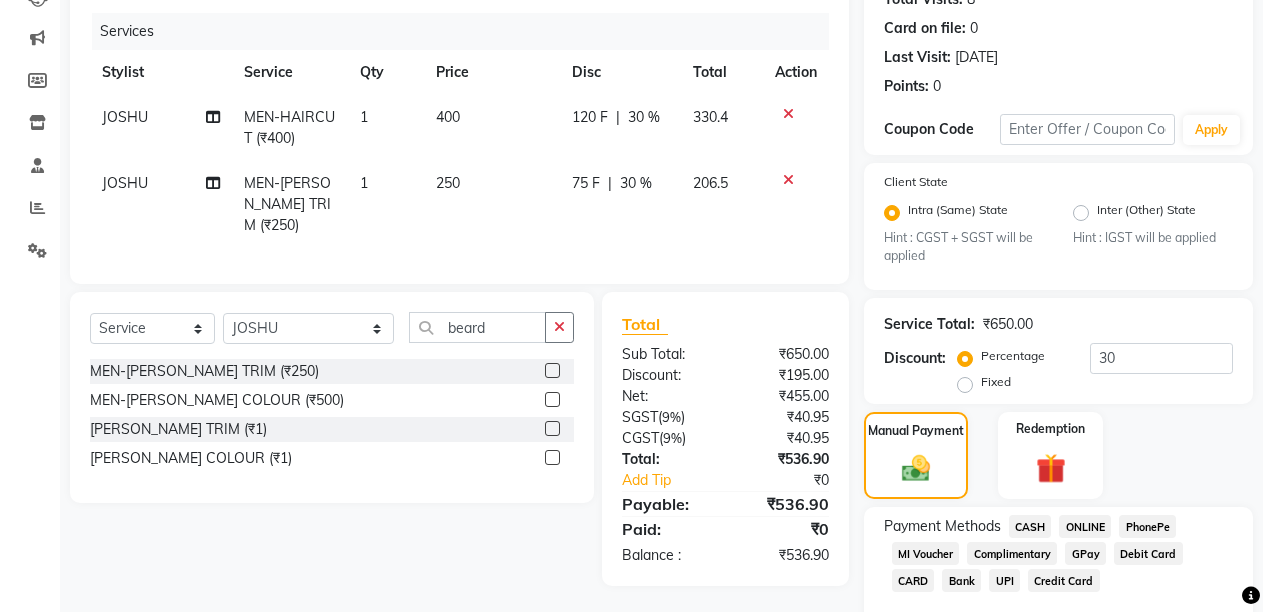 click on "CASH" 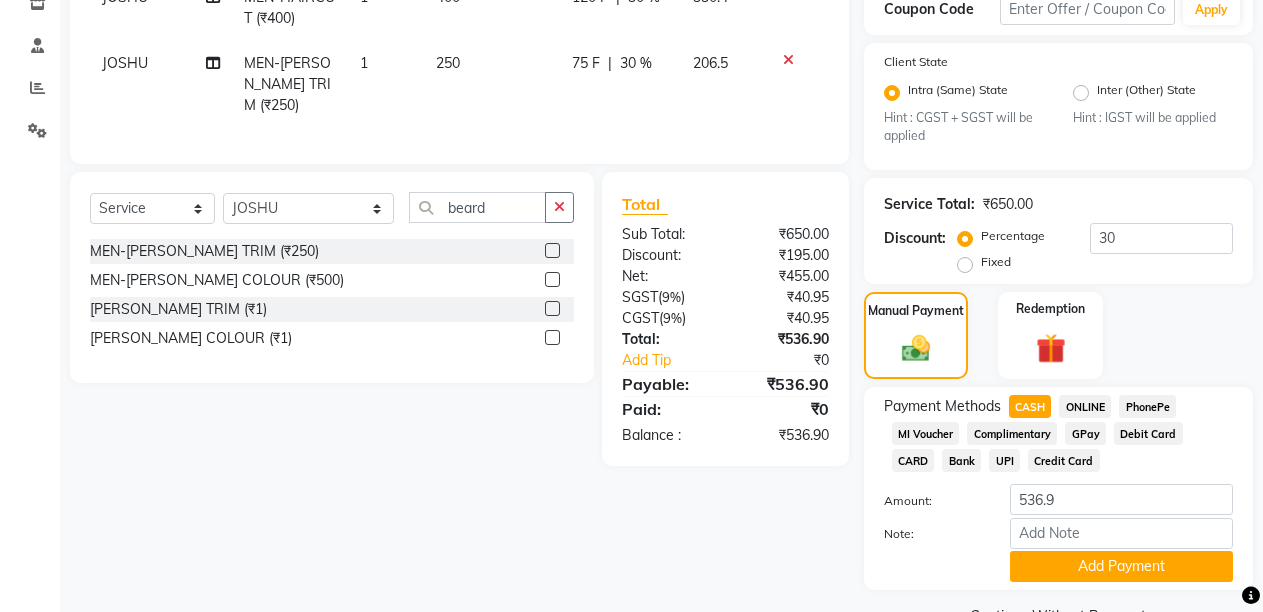 scroll, scrollTop: 404, scrollLeft: 0, axis: vertical 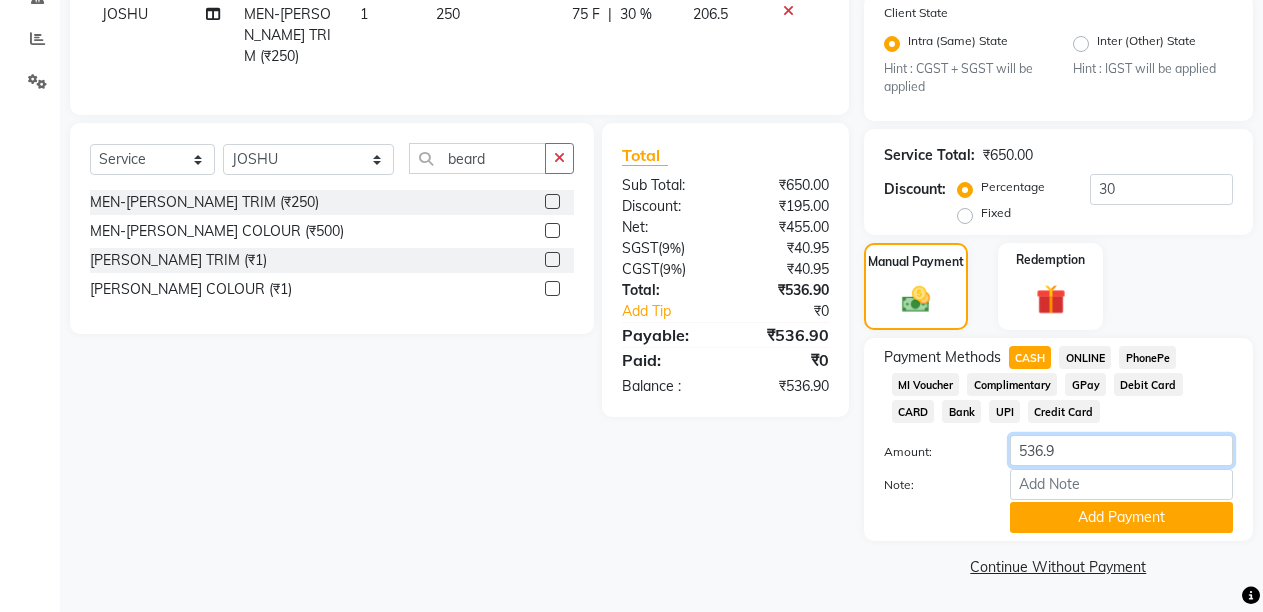 click on "536.9" 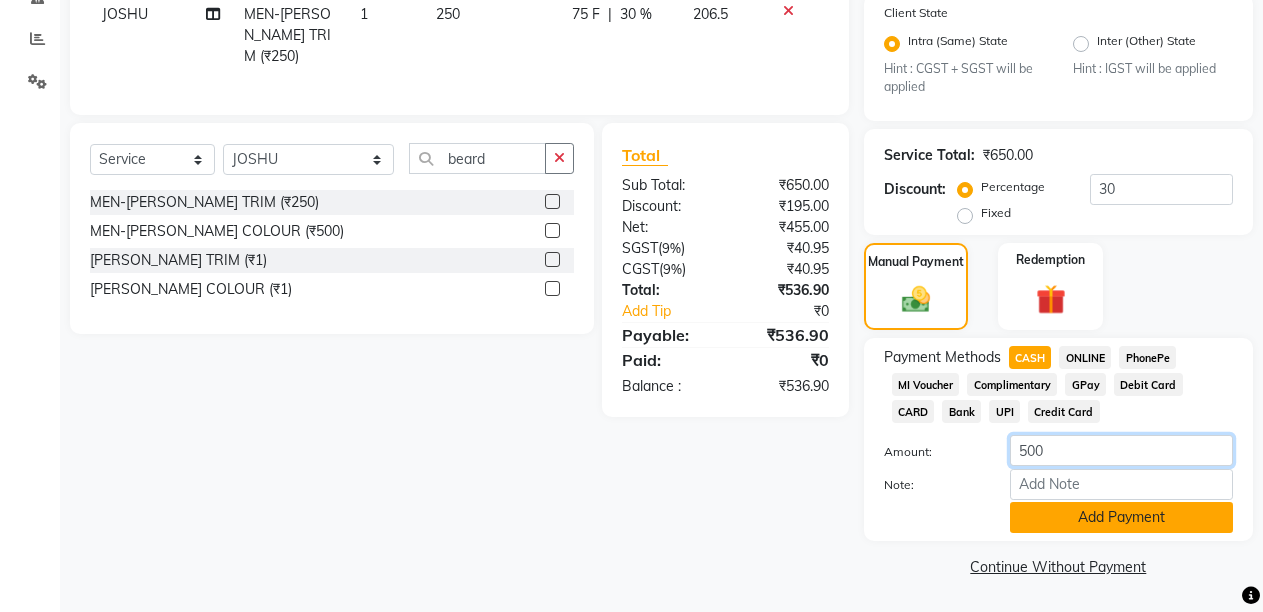 type on "500" 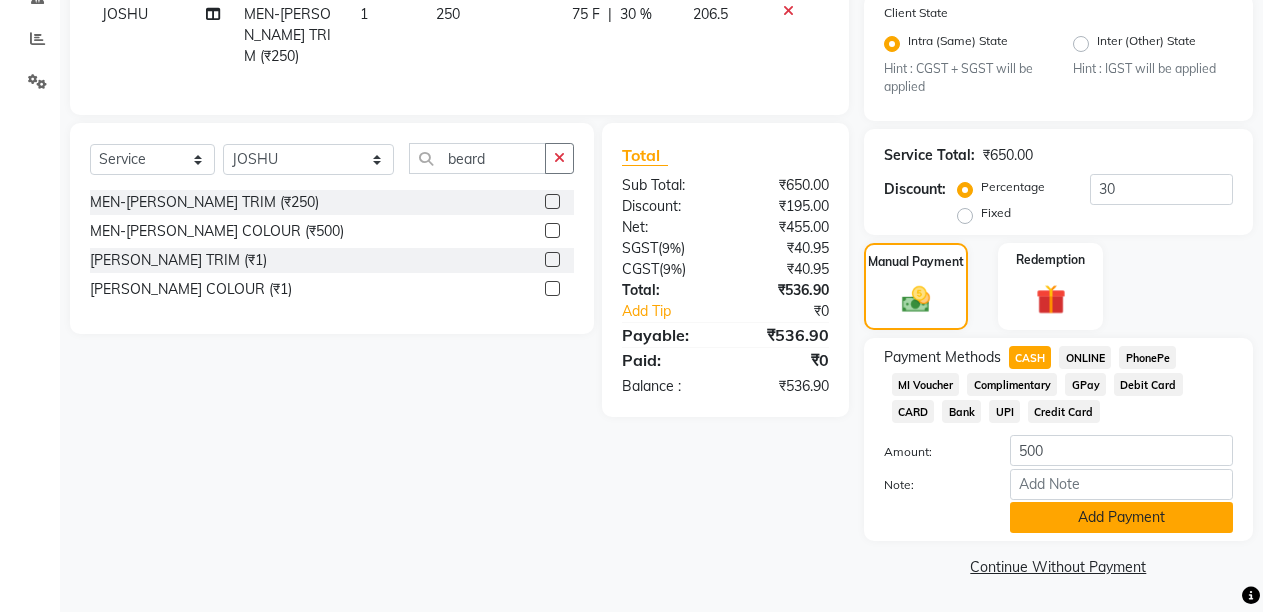 click on "Add Payment" 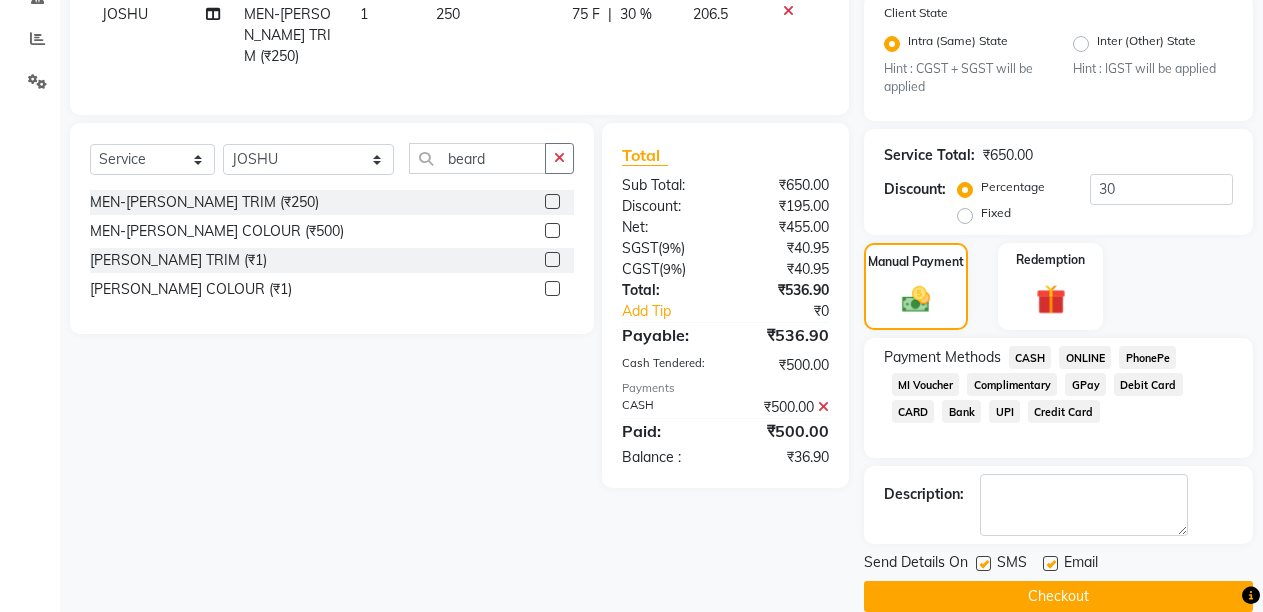 click on "Checkout" 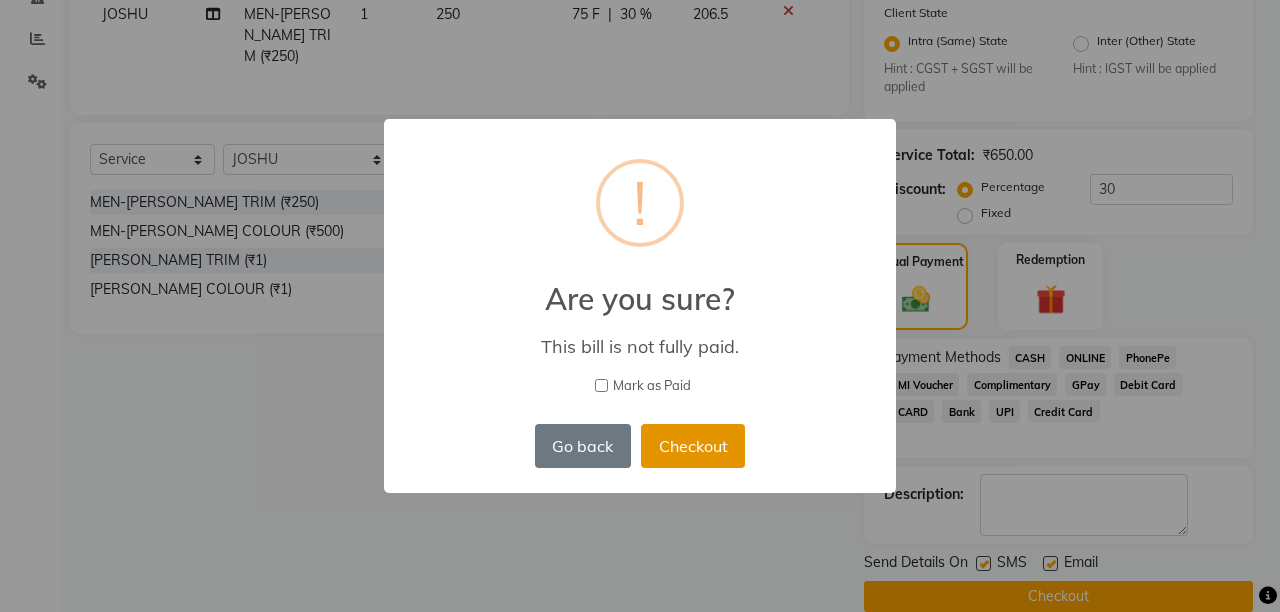 click on "Checkout" at bounding box center [693, 446] 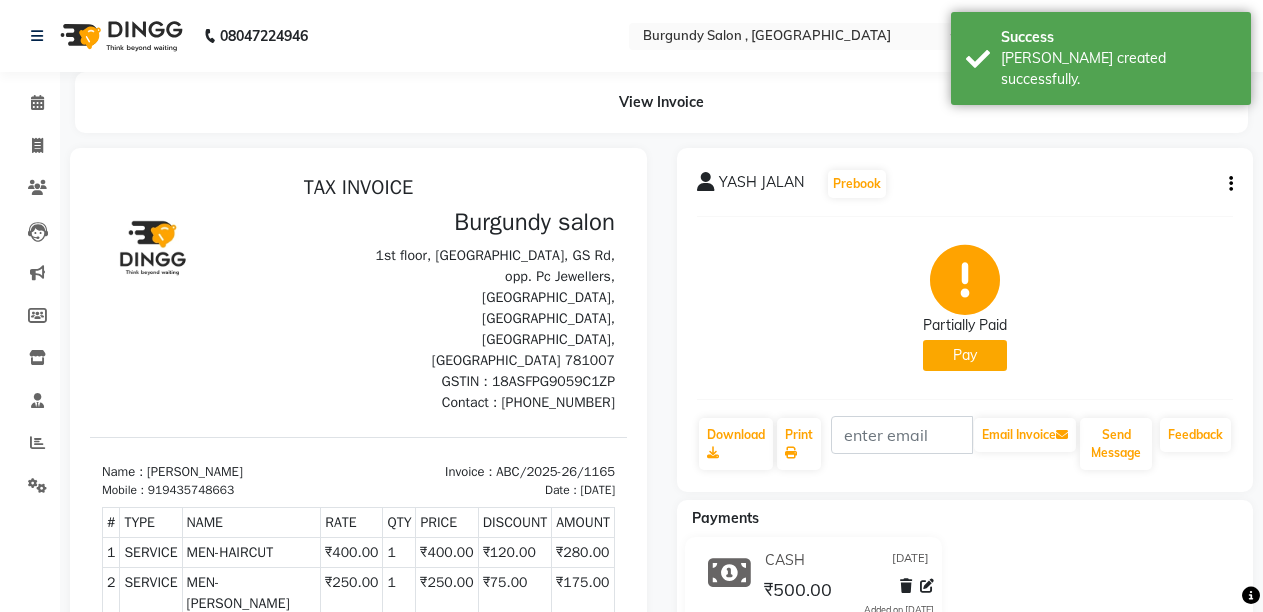 scroll, scrollTop: 0, scrollLeft: 0, axis: both 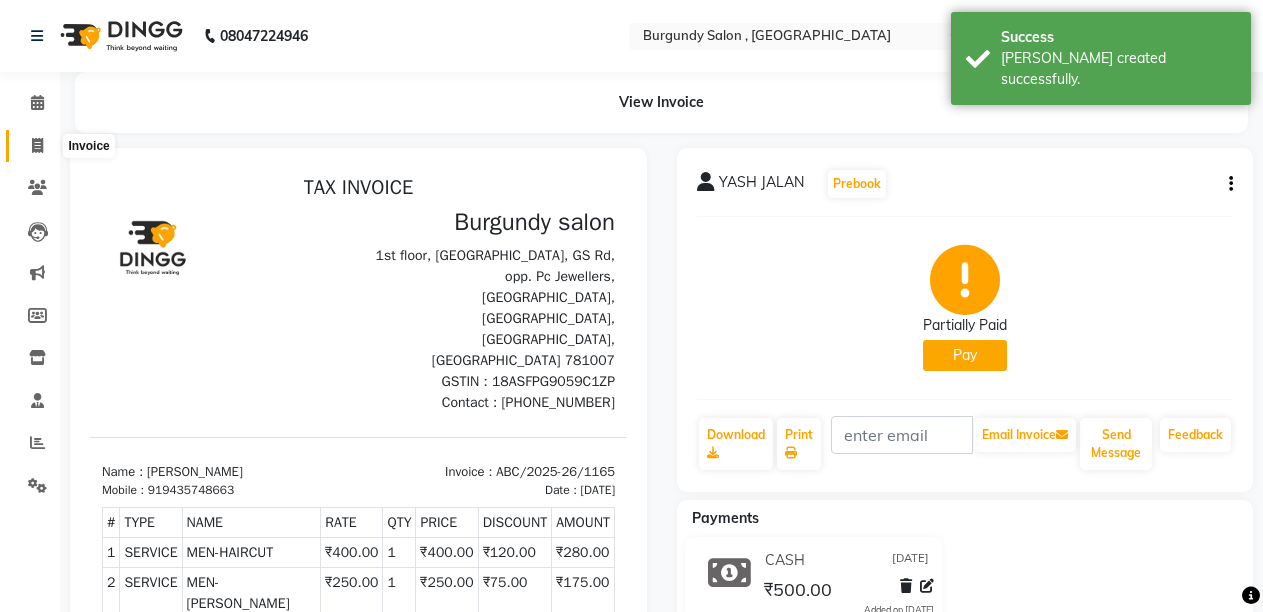 click 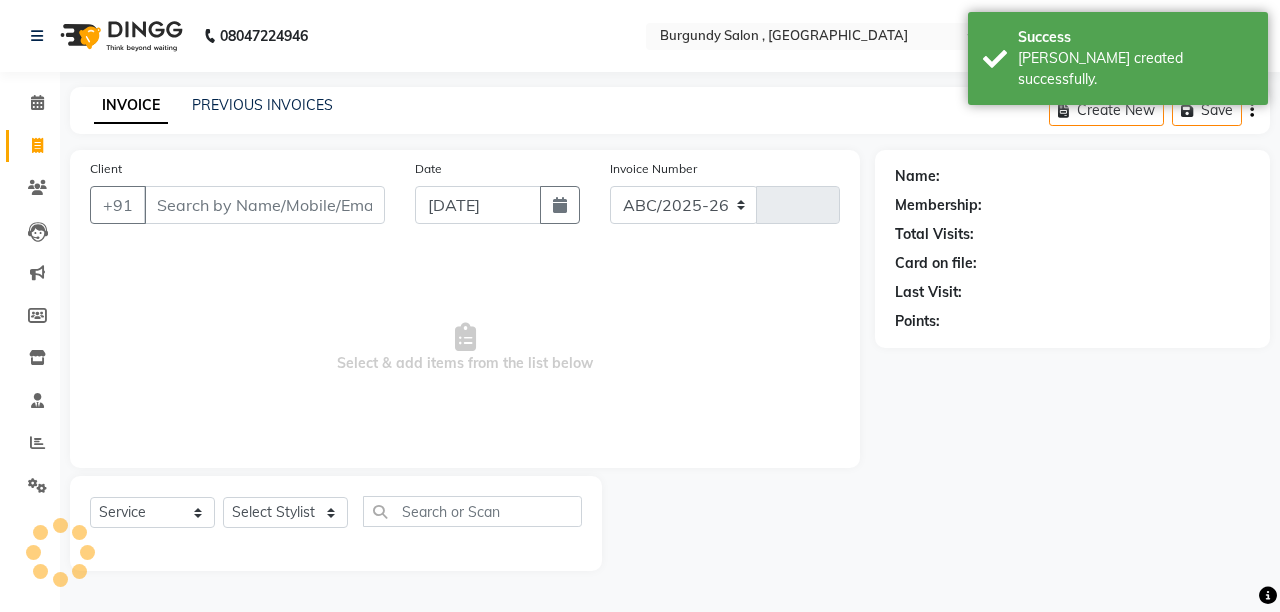 select on "5345" 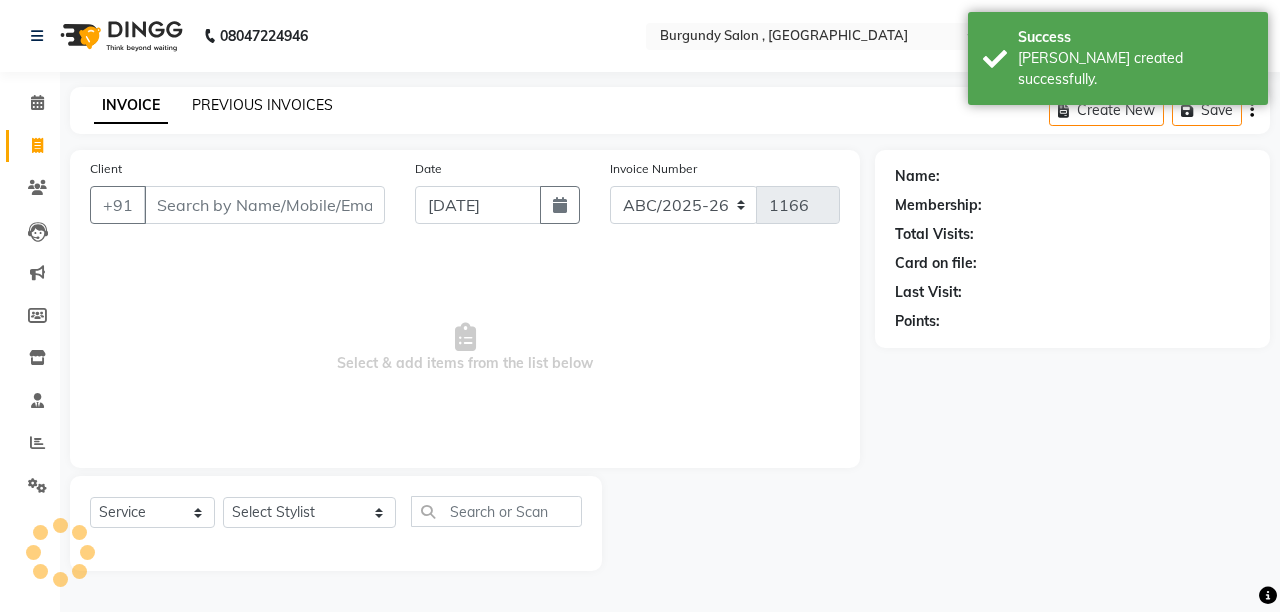 click on "PREVIOUS INVOICES" 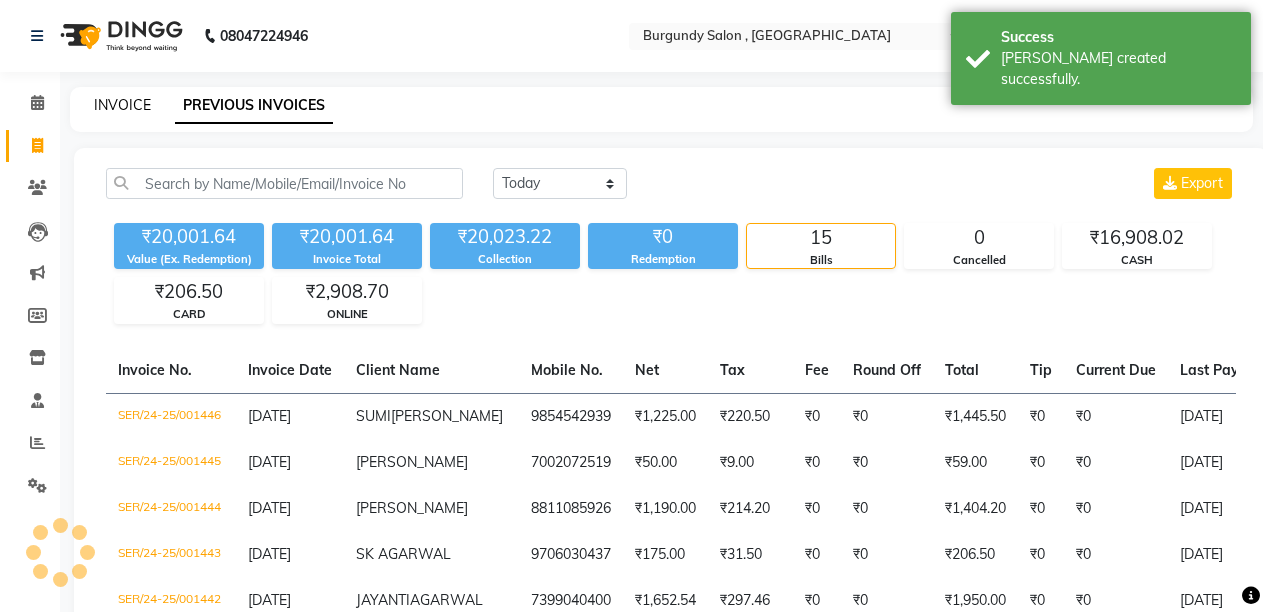 click on "INVOICE" 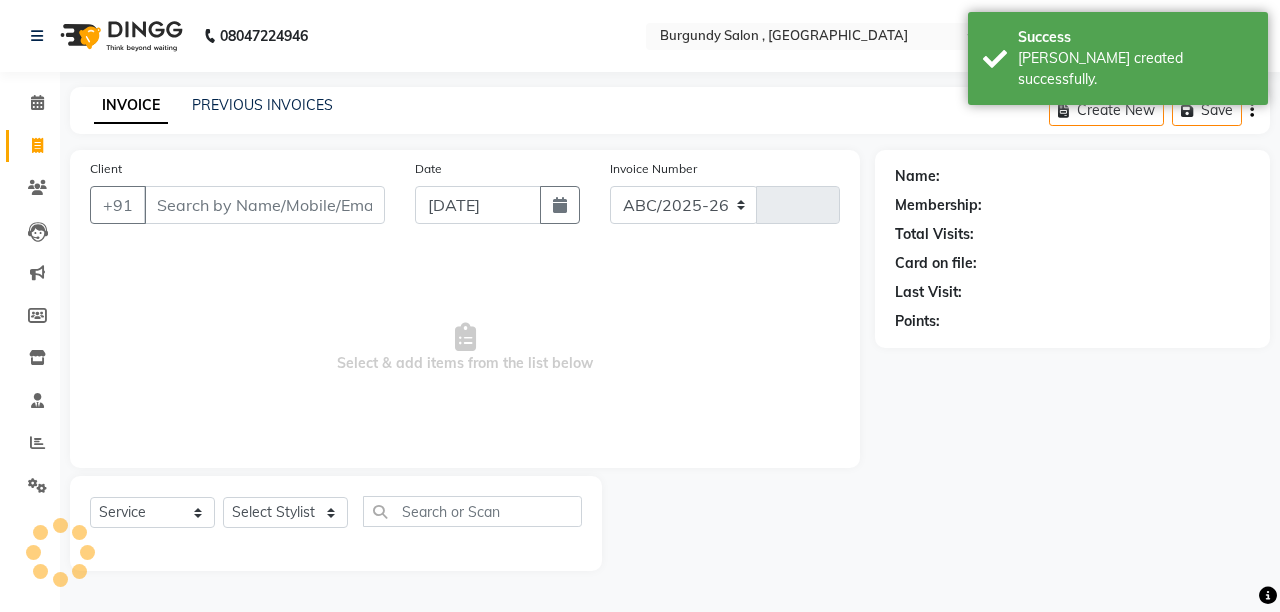 select on "5345" 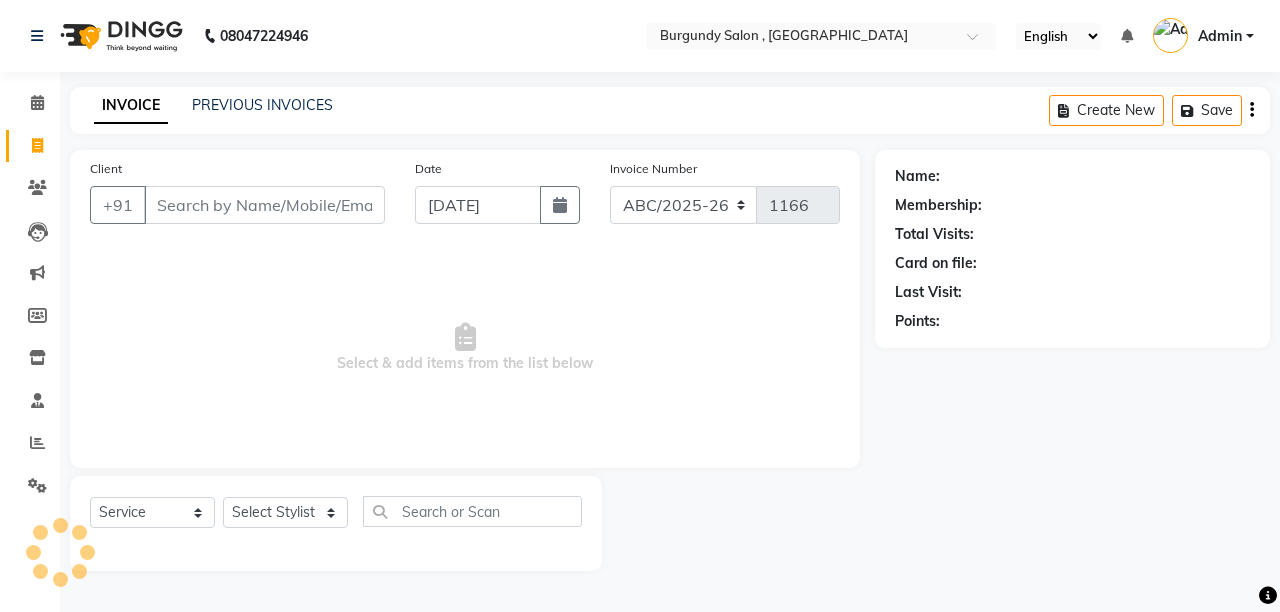 click on "Client" at bounding box center [264, 205] 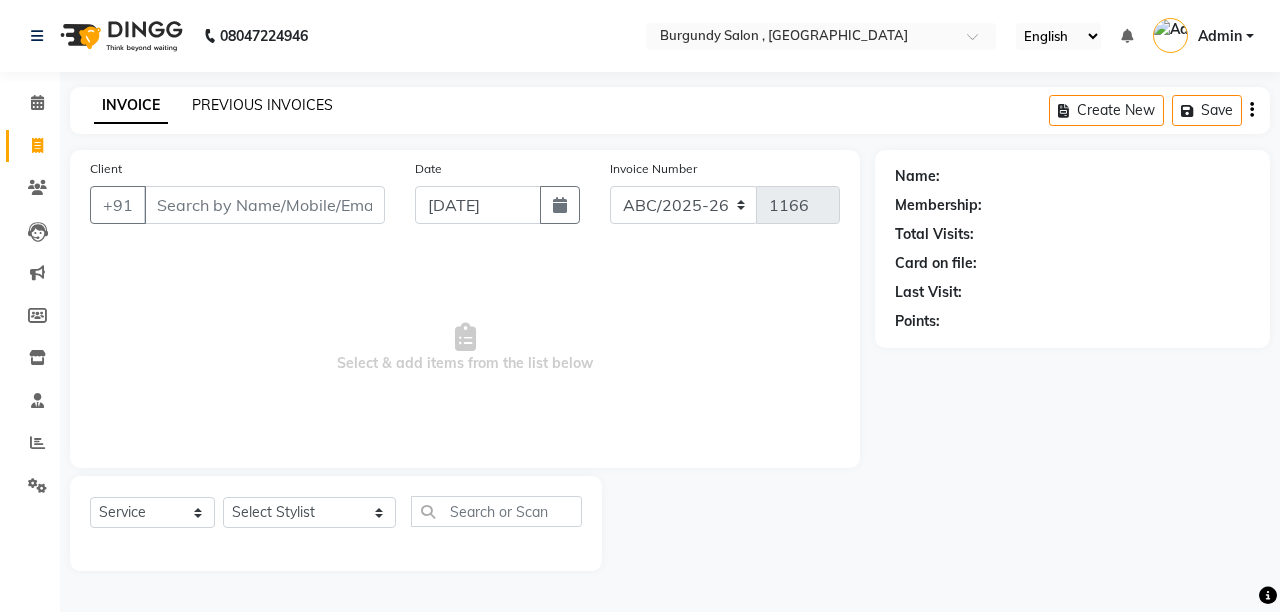 click on "PREVIOUS INVOICES" 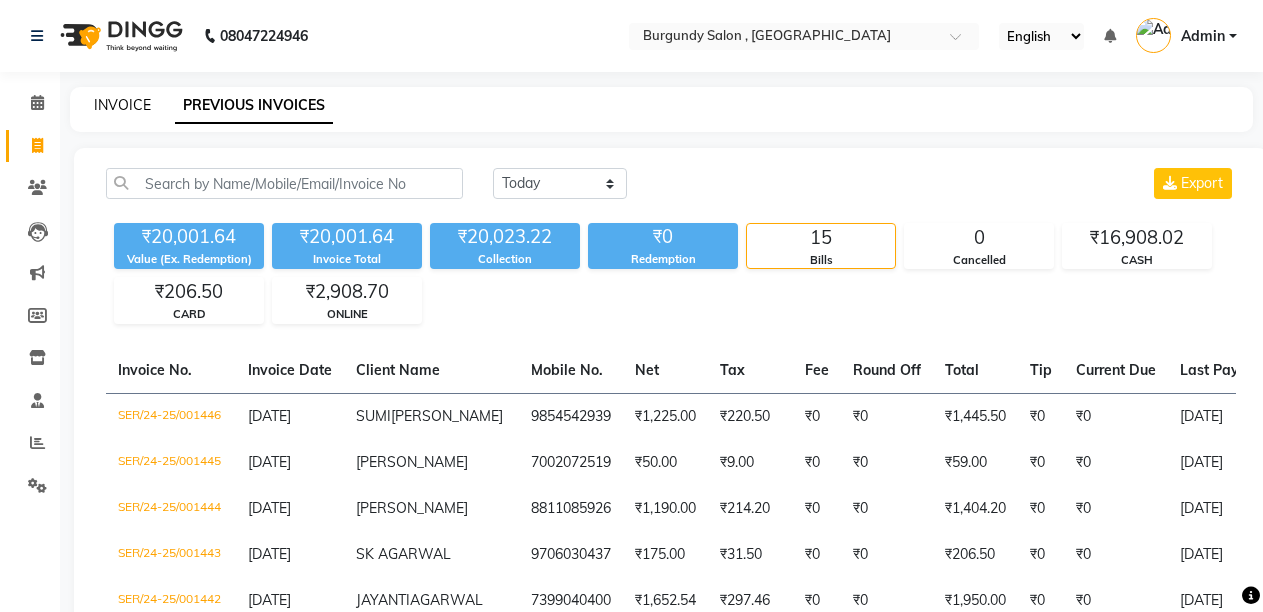 click on "INVOICE" 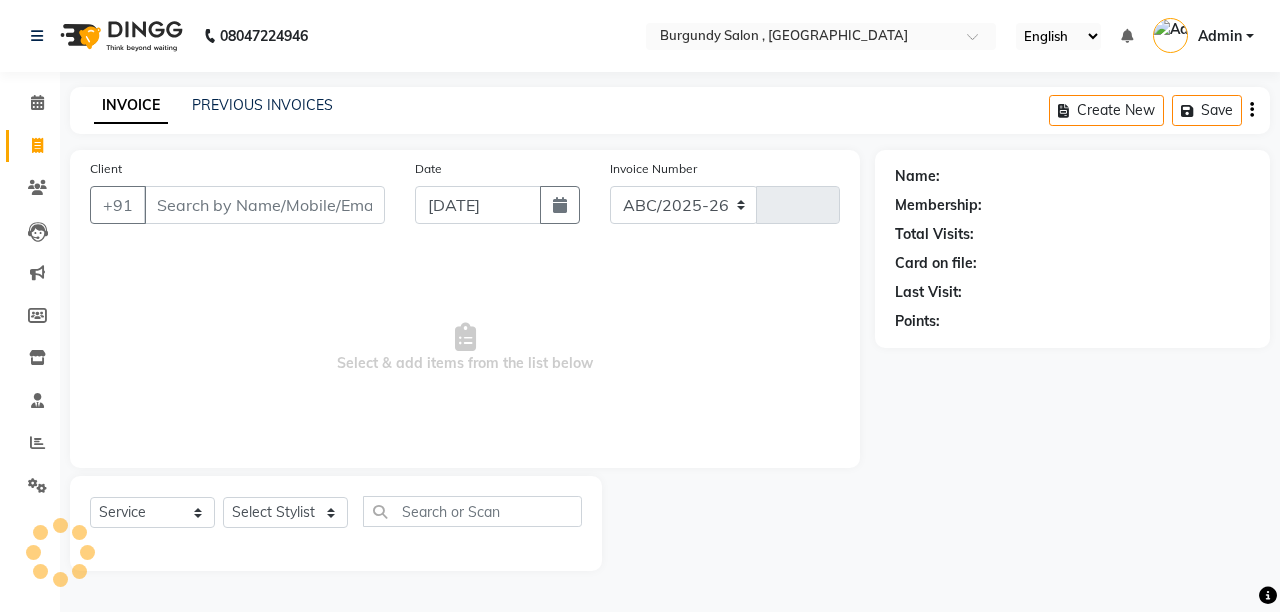 select on "5345" 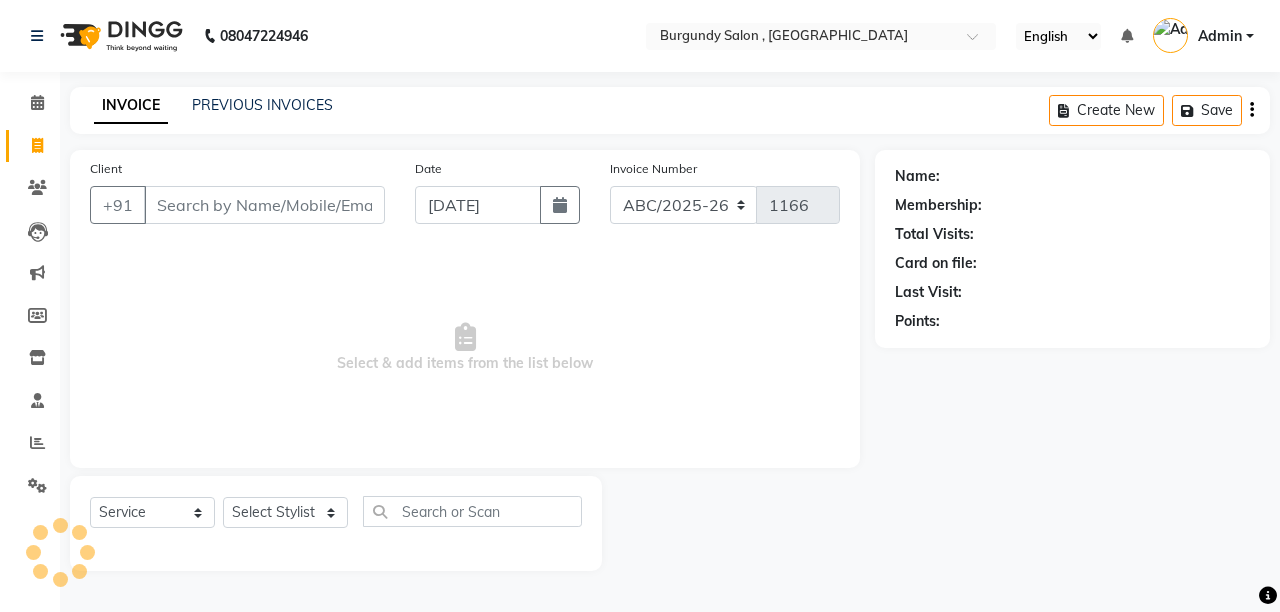click on "Client" at bounding box center [264, 205] 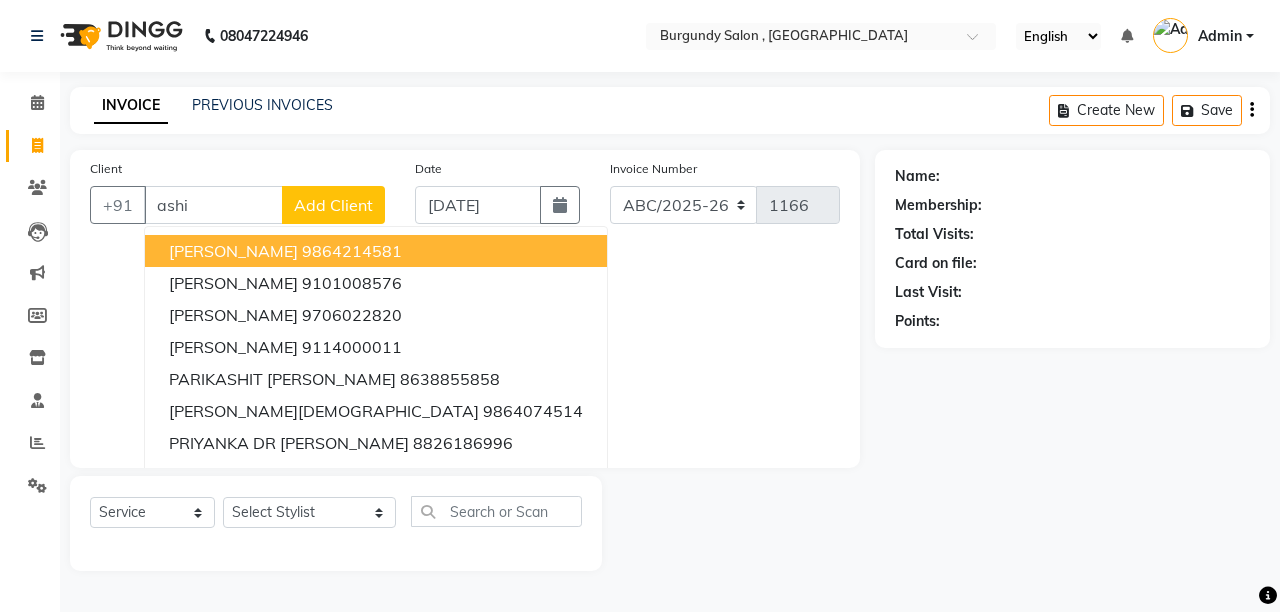 click on "AASHISH AGARWAL" at bounding box center [233, 251] 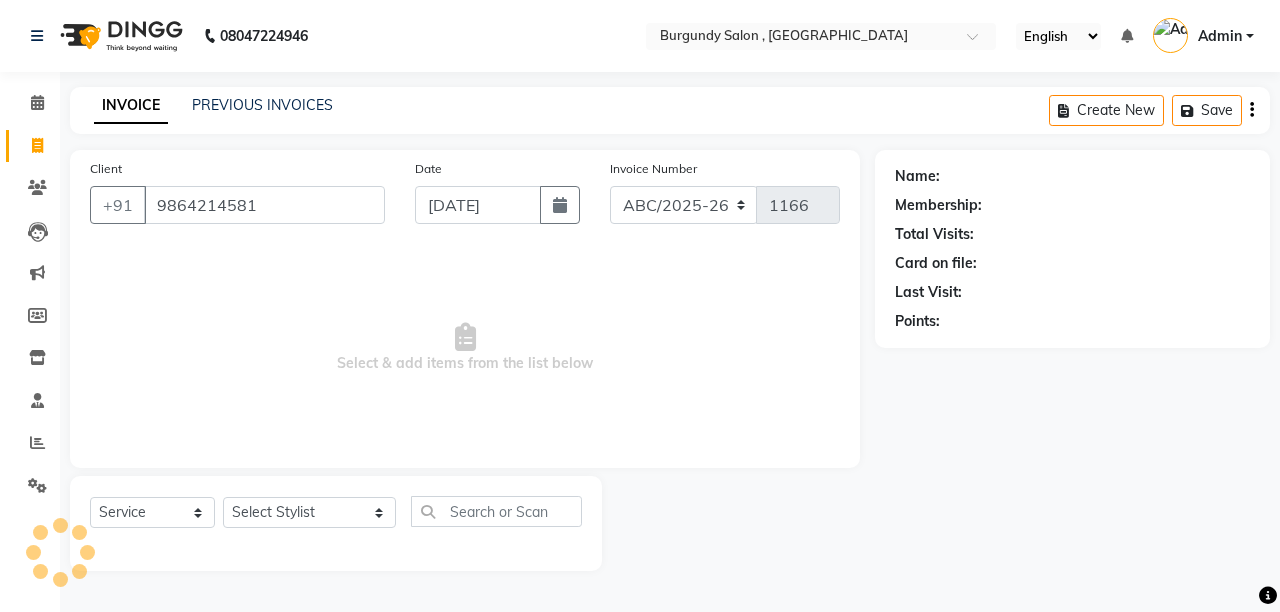 type on "9864214581" 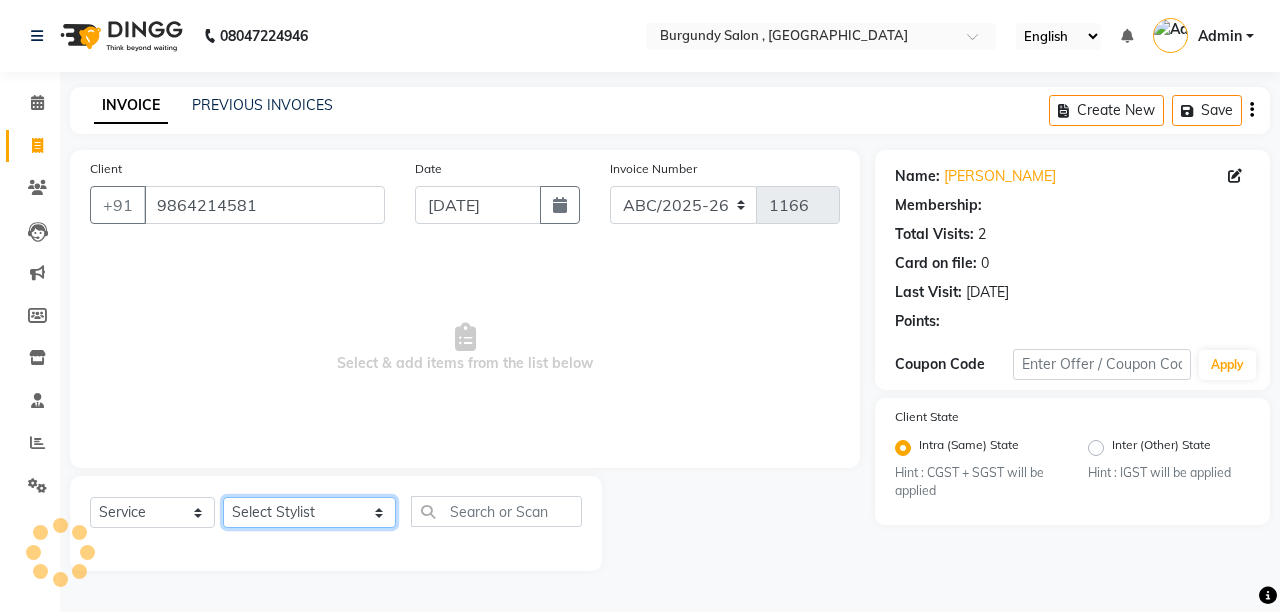 click on "Select Stylist ANIL  ANJANA BARSHA DEEPSHIKHA  DHON DAS DHON / NITUMONI EDWARD EDWARD/ LAXMI JOSHU JUNMONI KASHIF LAXI / ANJANA LAXMI LITTLE MAAM MINTUL MITALI NEETU RANA NITUMONI NITUMONI/POJA/ LAXMI NITUMONI / SAGARIKA NITUMONI/ SAGRIKA PRAKASH PUJAA Rubi RUBI / LAXMI SAGARIKA  SAGARIKA / RUBI SAHIL SAHIL / DHON SAHIL / EDWARD SAHIL/ JOSHU SAHIL/JOSHU/PRAKASH/ RUBI SAHIL/NITUMONI/ MITALI SAHIL/ RUBI SHABIR SHADHAB SIMA KALITA SONALI DEKA SOPEM staff 1 staff 1 TANU" 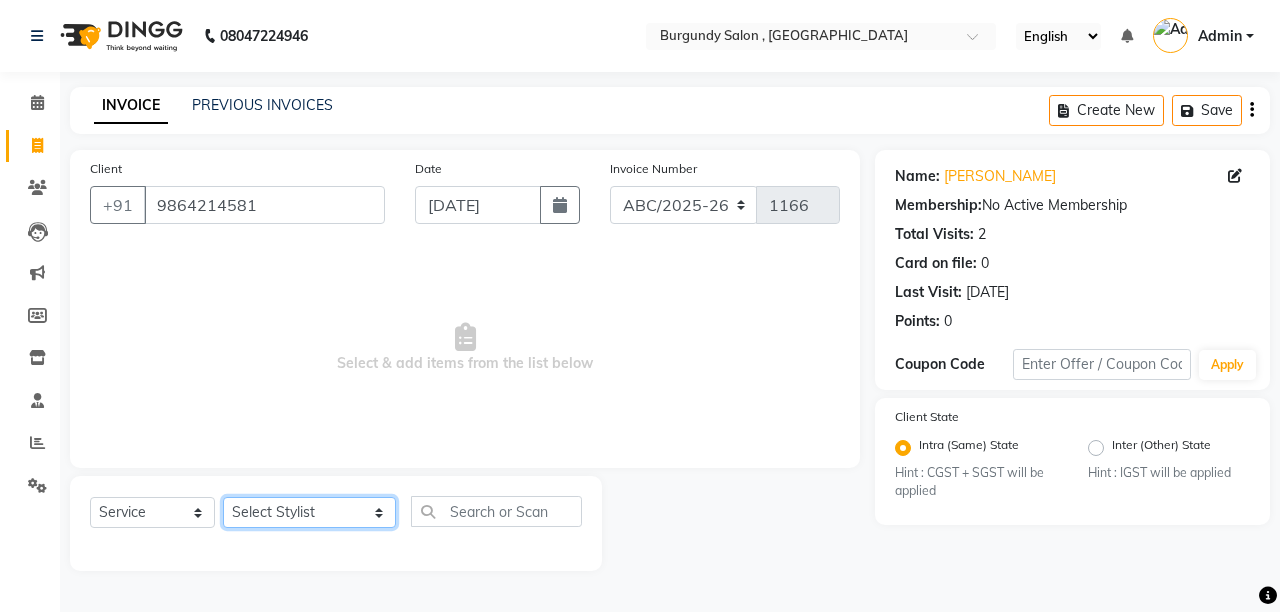 select on "82301" 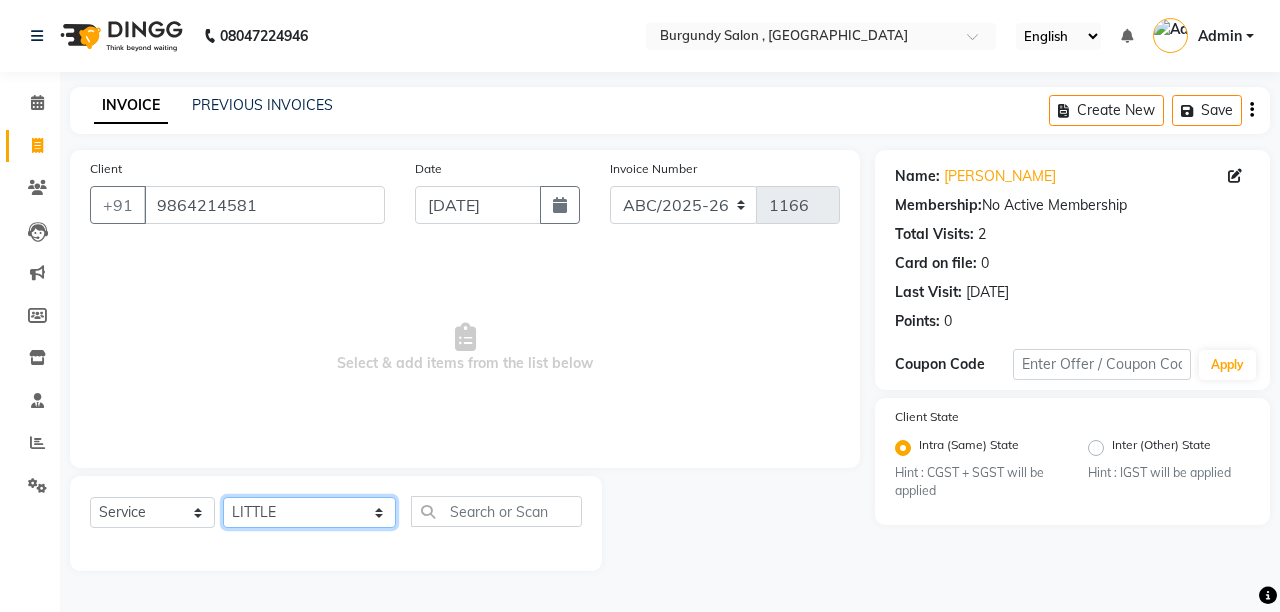 click on "Select Stylist ANIL  ANJANA BARSHA DEEPSHIKHA  DHON DAS DHON / NITUMONI EDWARD EDWARD/ LAXMI JOSHU JUNMONI KASHIF LAXI / ANJANA LAXMI LITTLE MAAM MINTUL MITALI NEETU RANA NITUMONI NITUMONI/POJA/ LAXMI NITUMONI / SAGARIKA NITUMONI/ SAGRIKA PRAKASH PUJAA Rubi RUBI / LAXMI SAGARIKA  SAGARIKA / RUBI SAHIL SAHIL / DHON SAHIL / EDWARD SAHIL/ JOSHU SAHIL/JOSHU/PRAKASH/ RUBI SAHIL/NITUMONI/ MITALI SAHIL/ RUBI SHABIR SHADHAB SIMA KALITA SONALI DEKA SOPEM staff 1 staff 1 TANU" 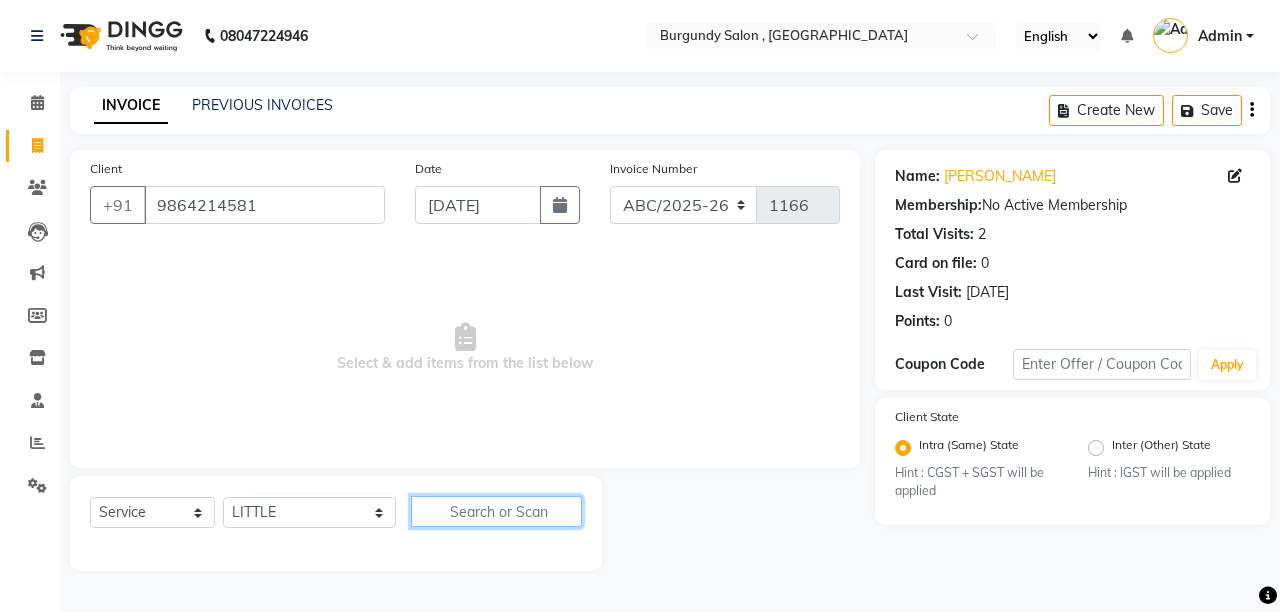 click 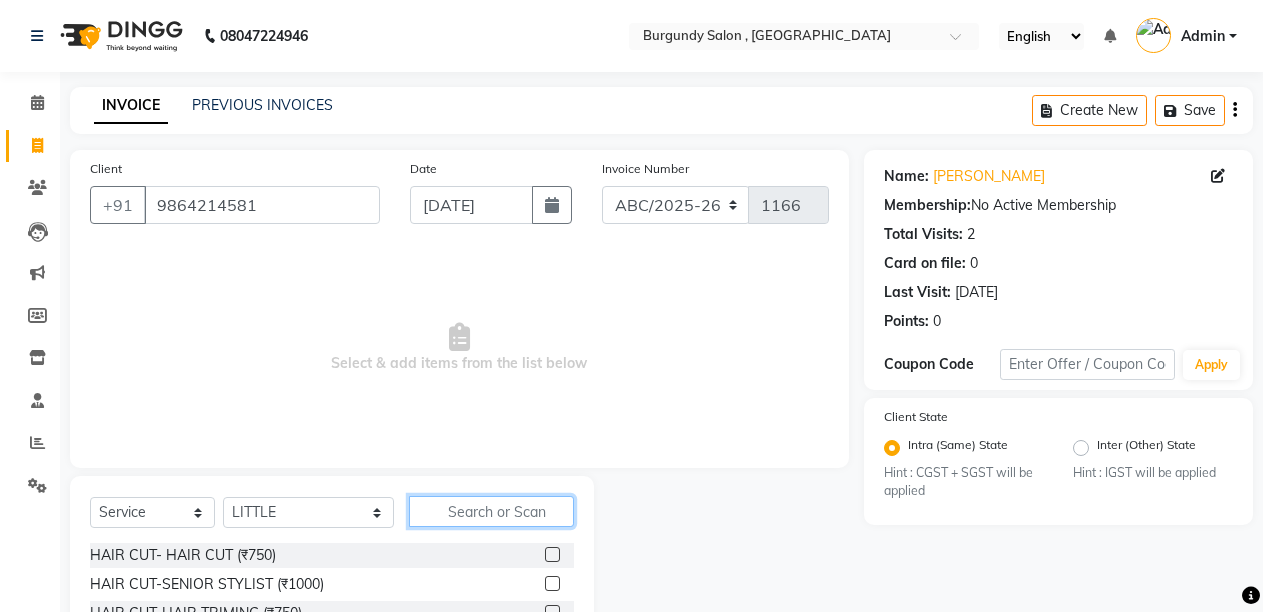 type on "s" 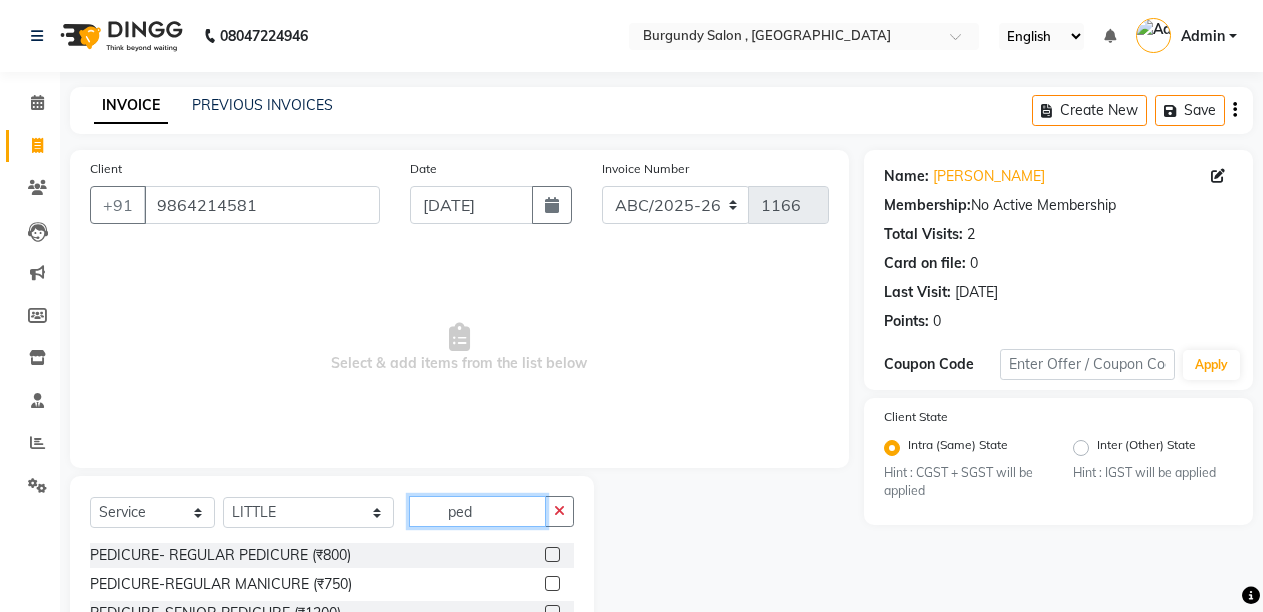type on "ped" 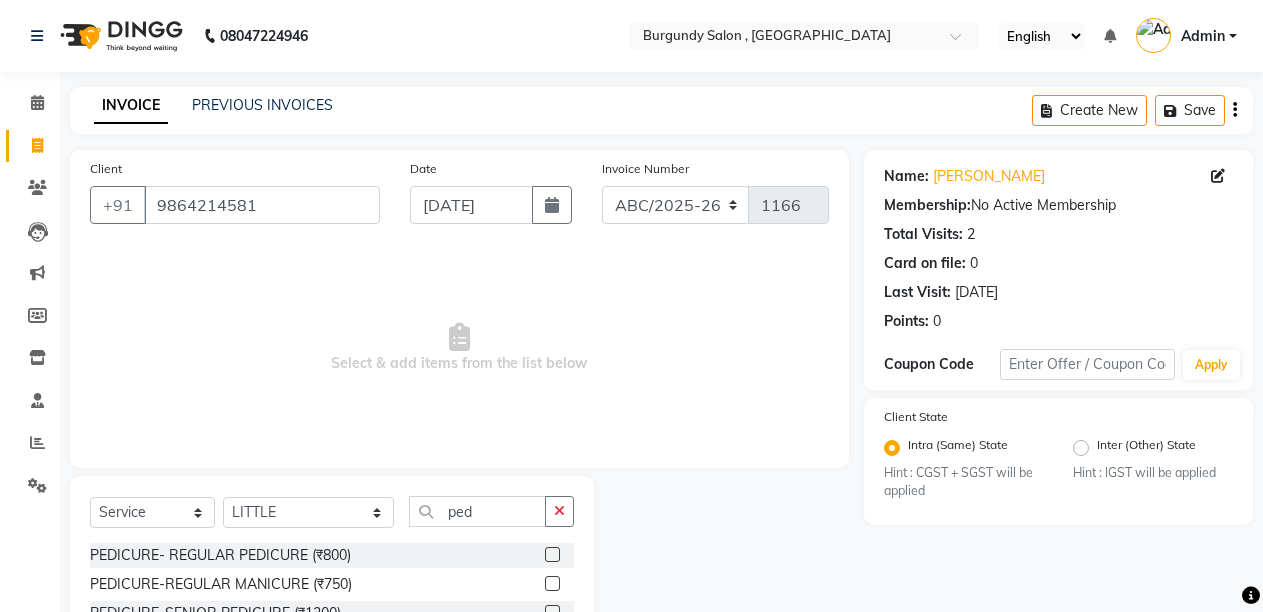 click 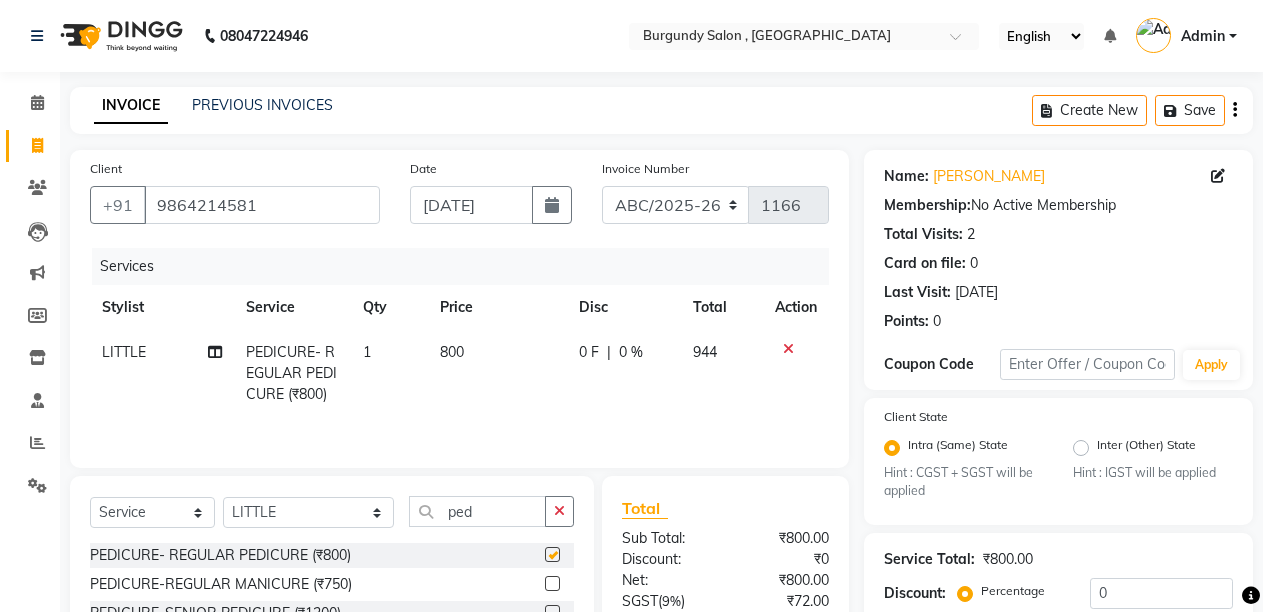 checkbox on "false" 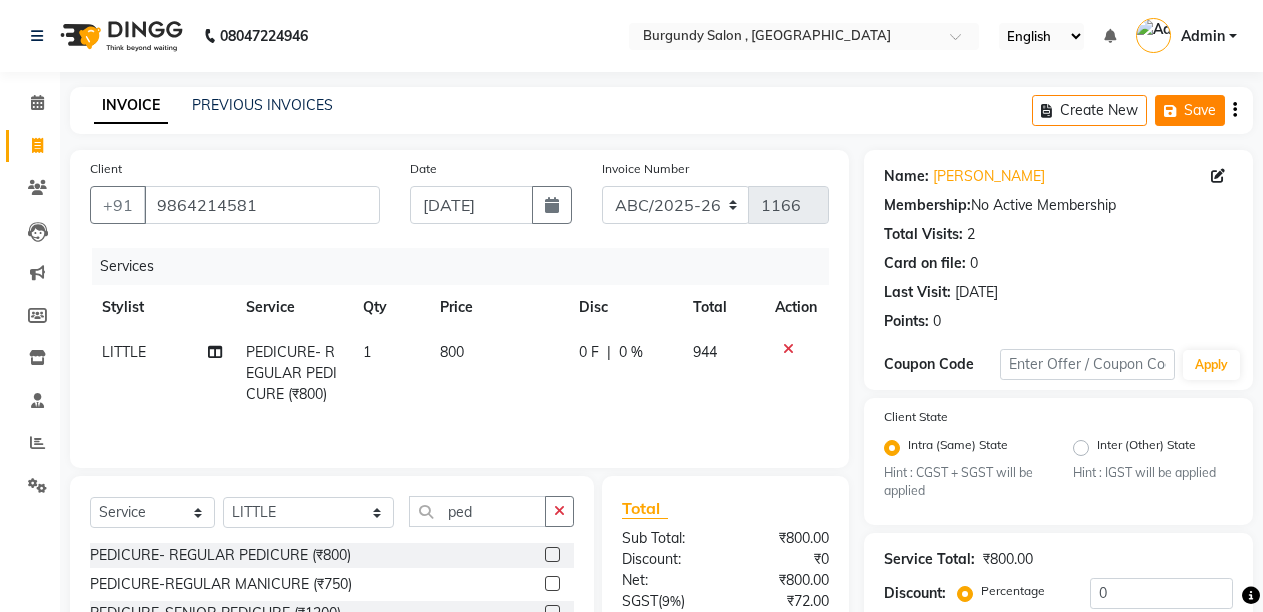 click on "Save" 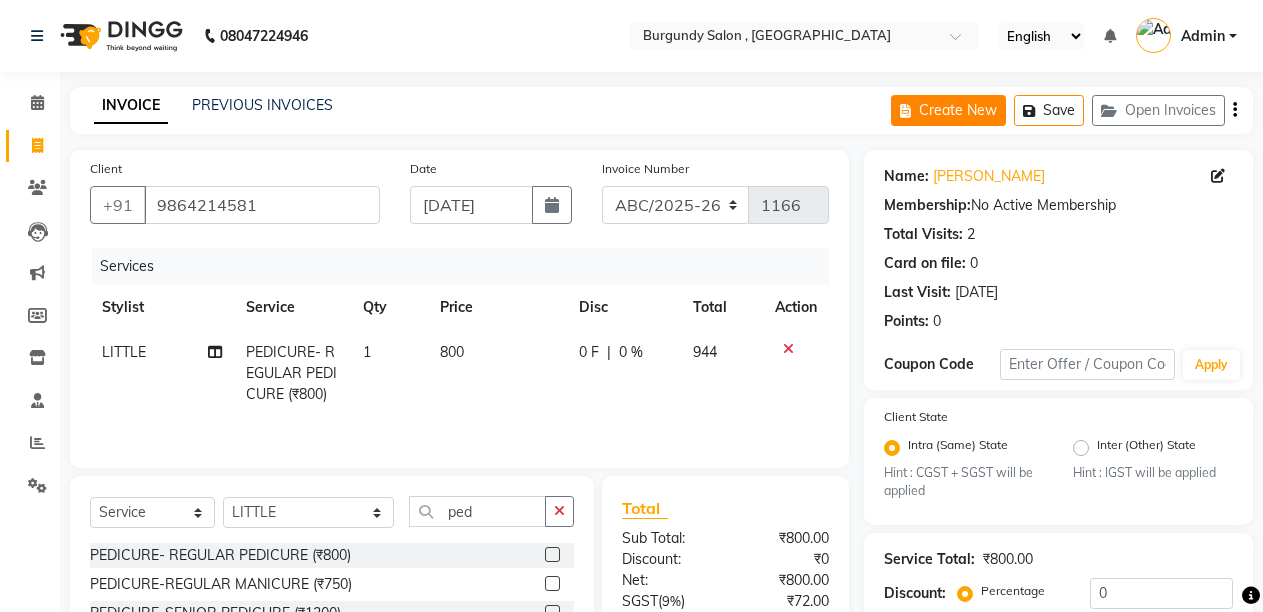 type 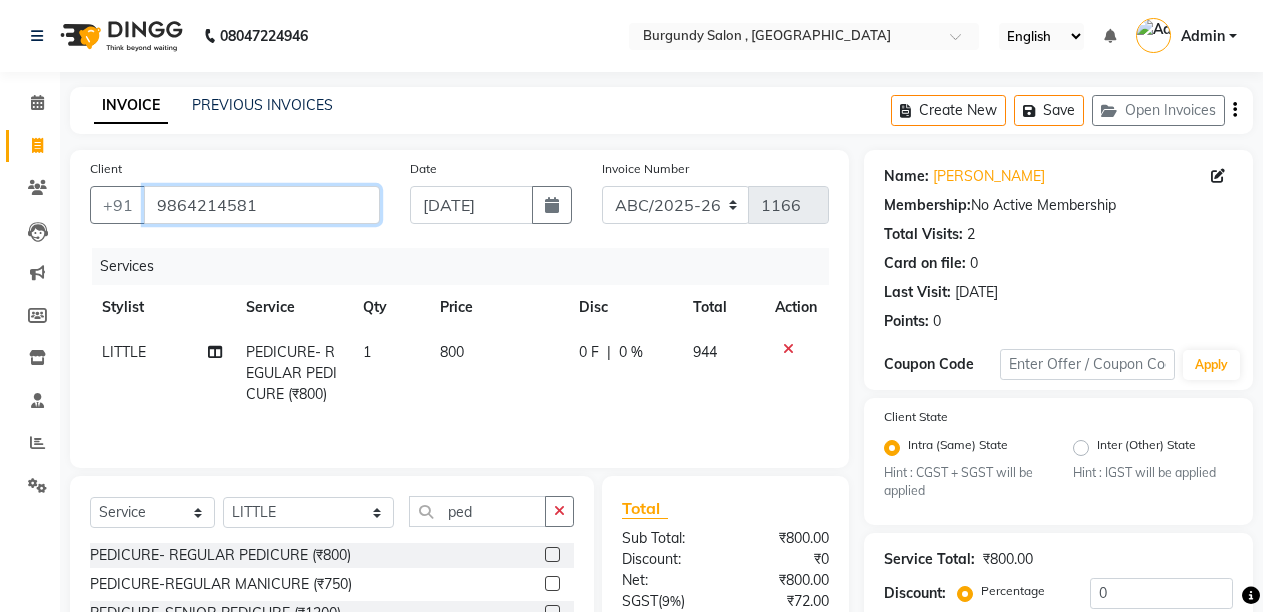 click on "9864214581" at bounding box center [262, 205] 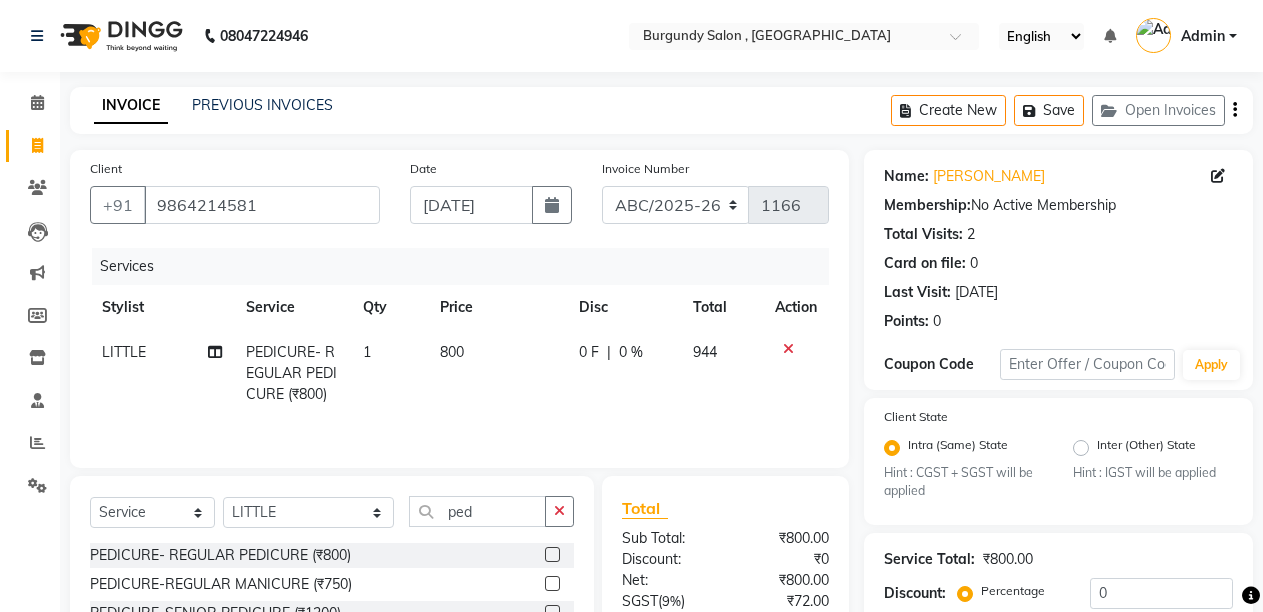 click on "PEDICURE- REGULAR PEDICURE (₹800)" 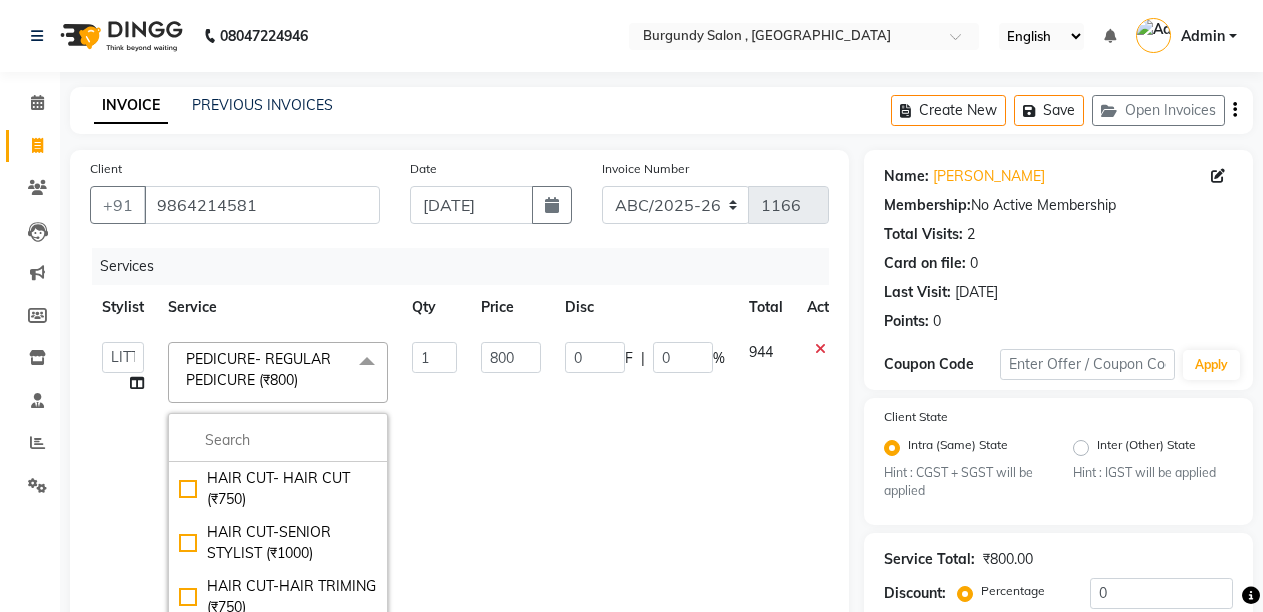 click 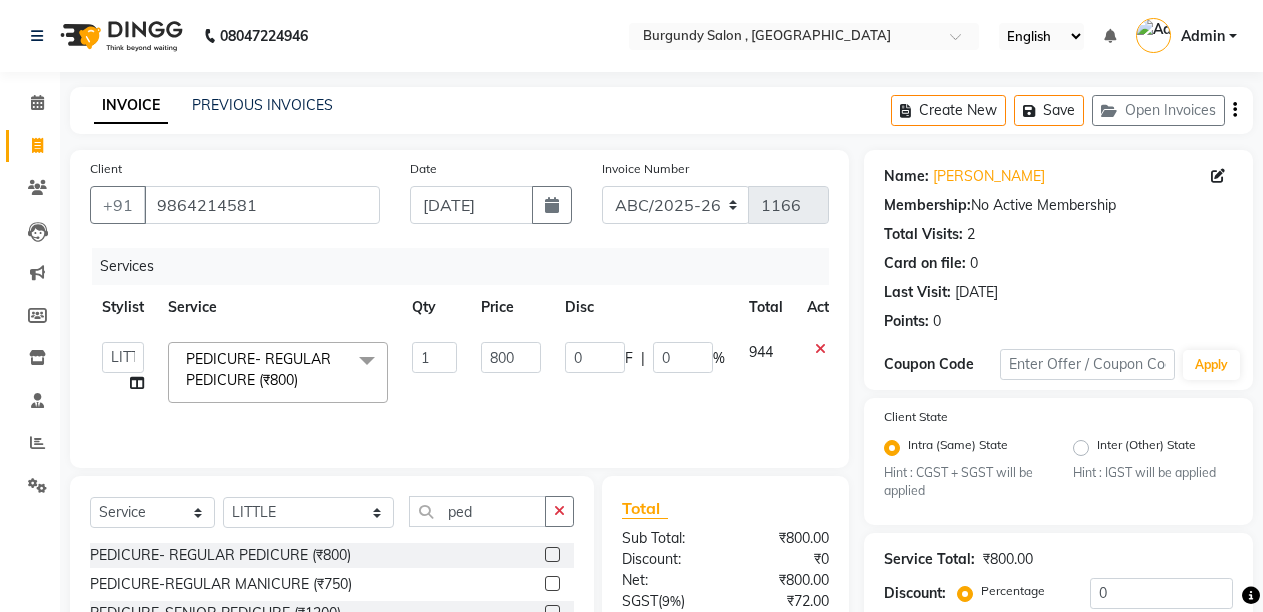 click 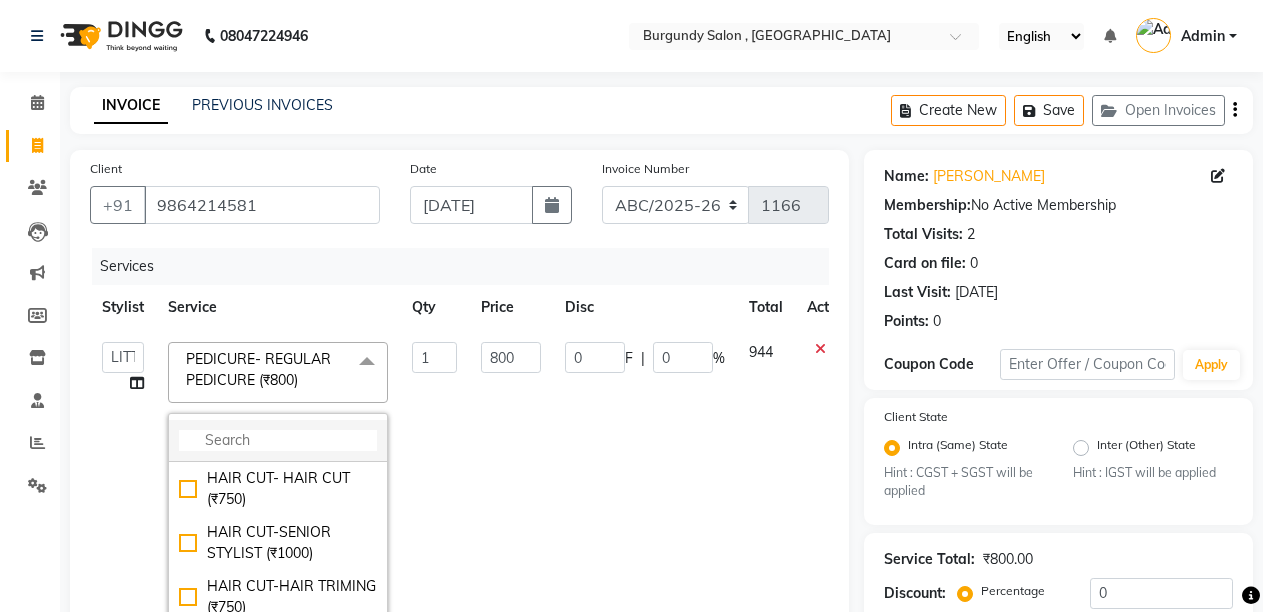 click 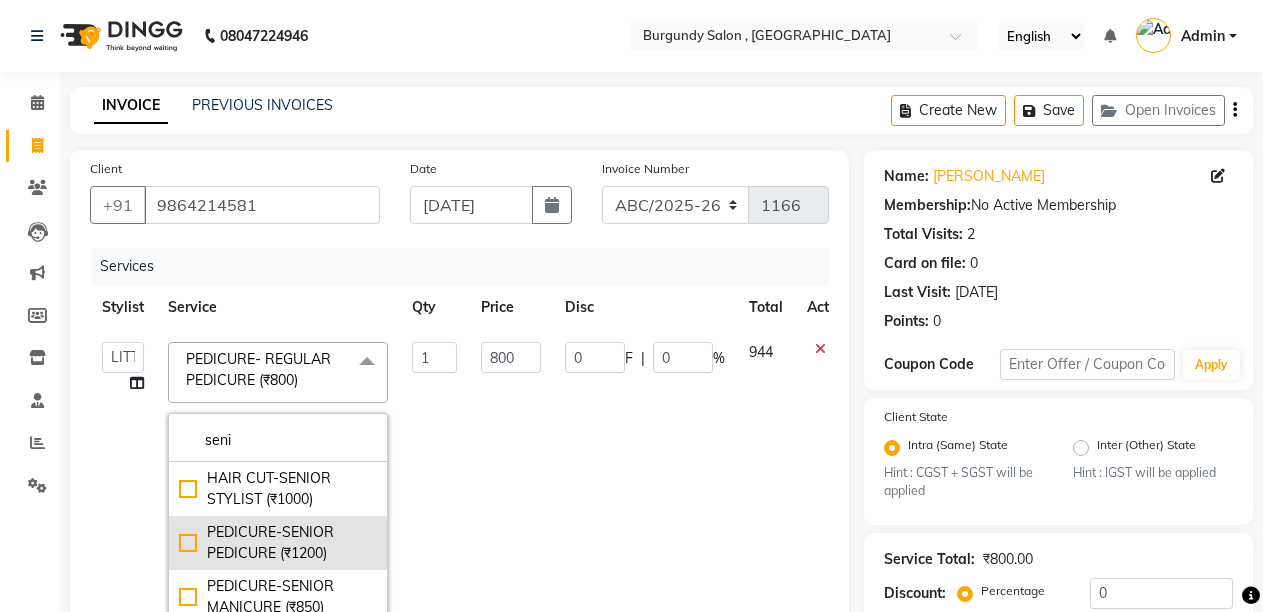 type on "seni" 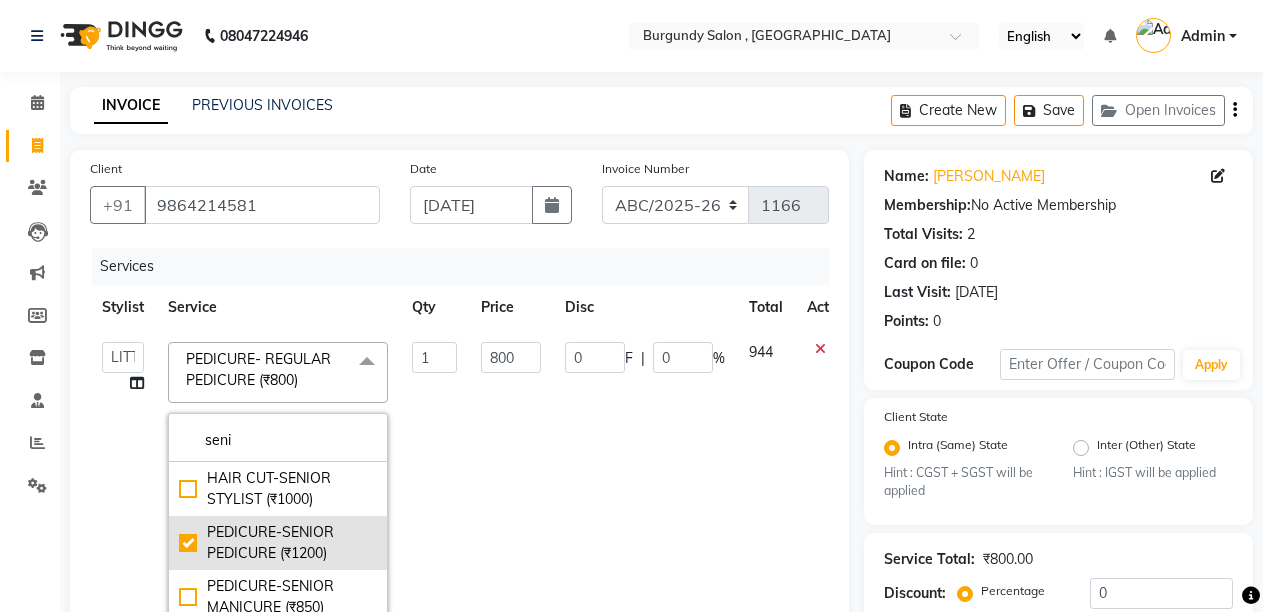 checkbox on "true" 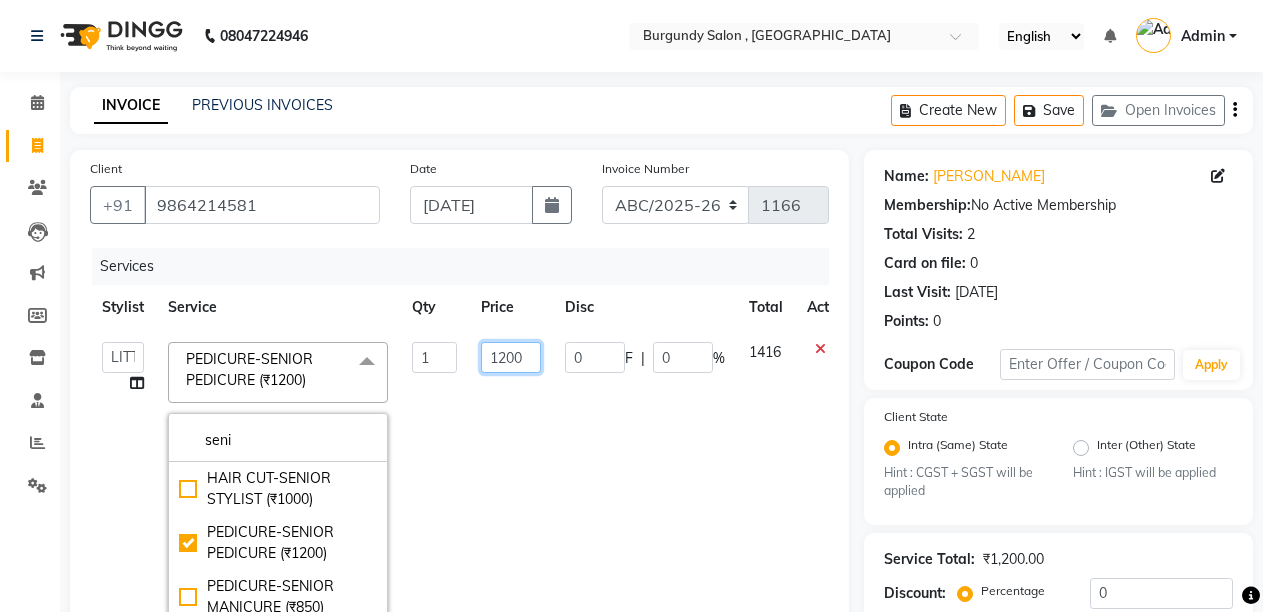 click on "1200" 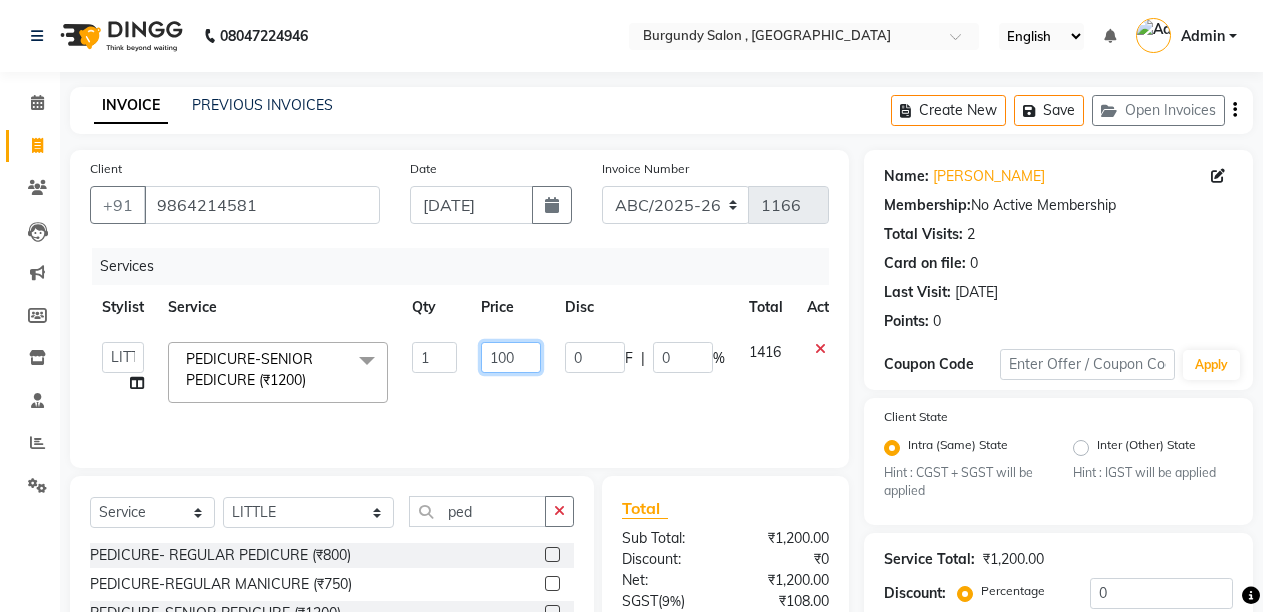 type on "1000" 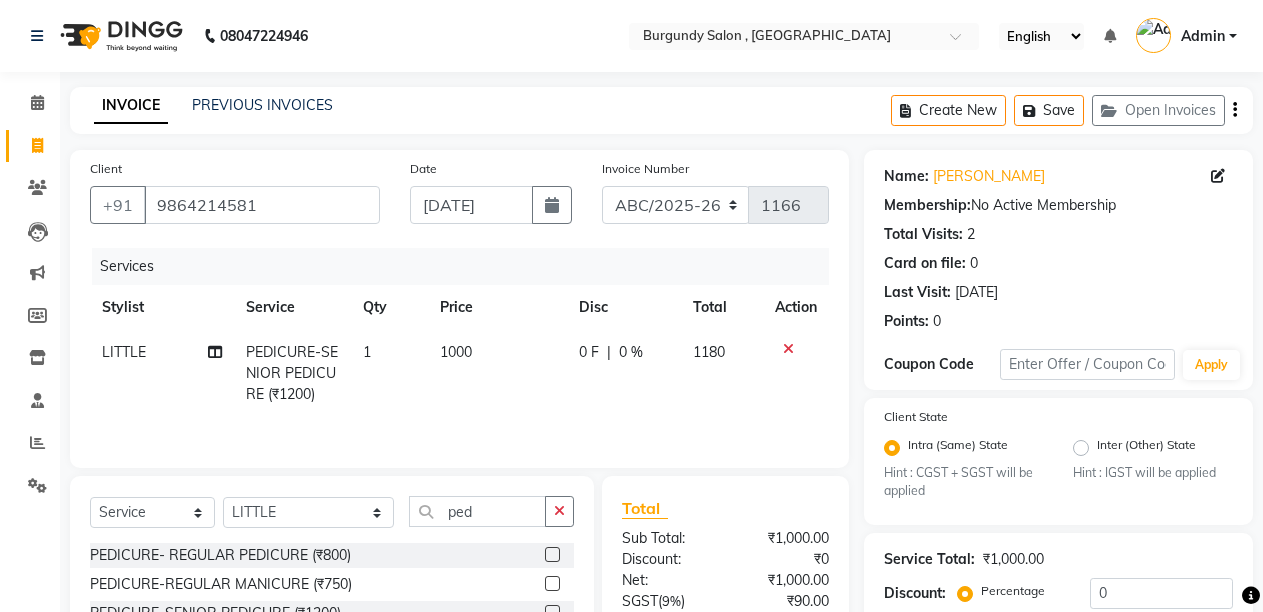 click on "1000" 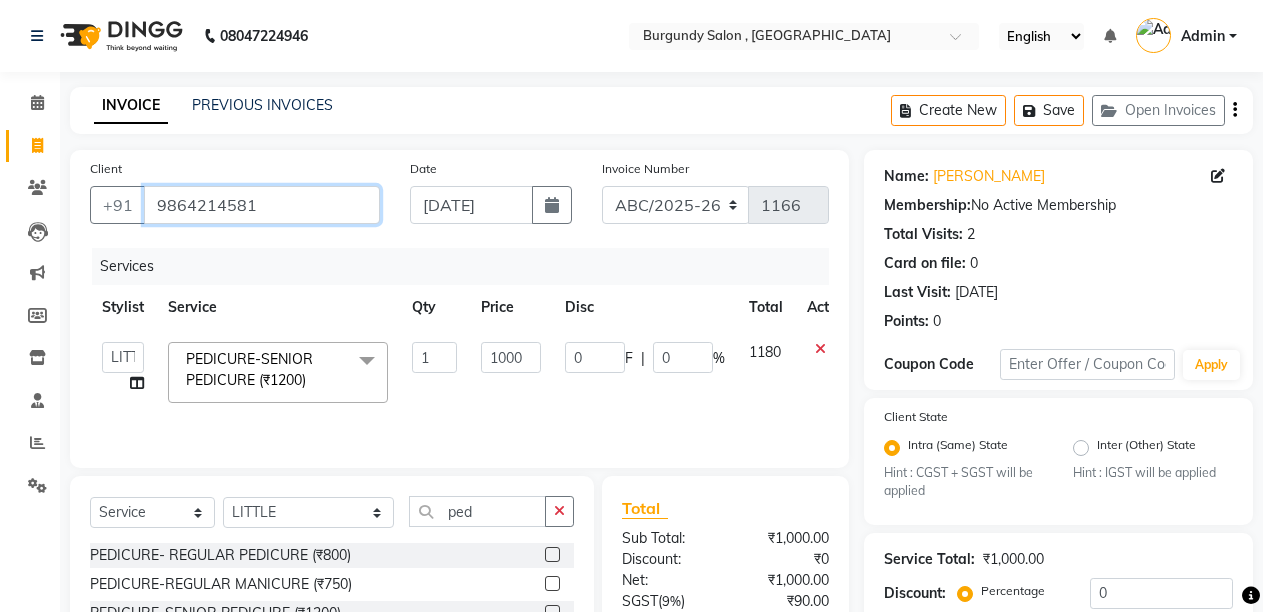click on "9864214581" at bounding box center (262, 205) 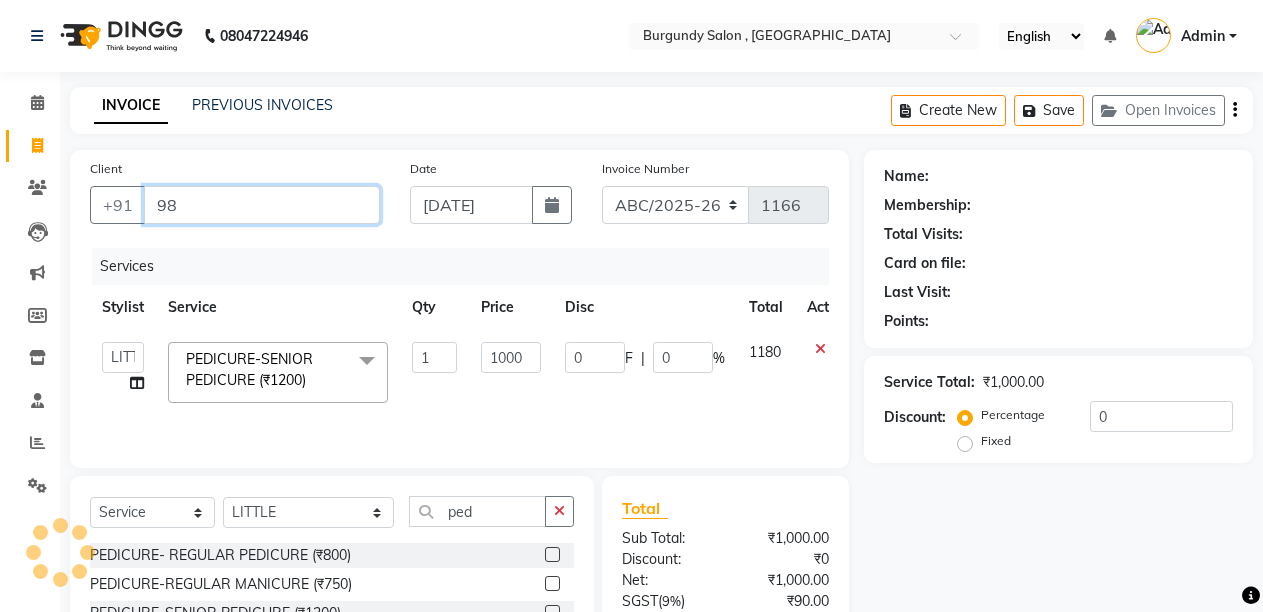type on "9" 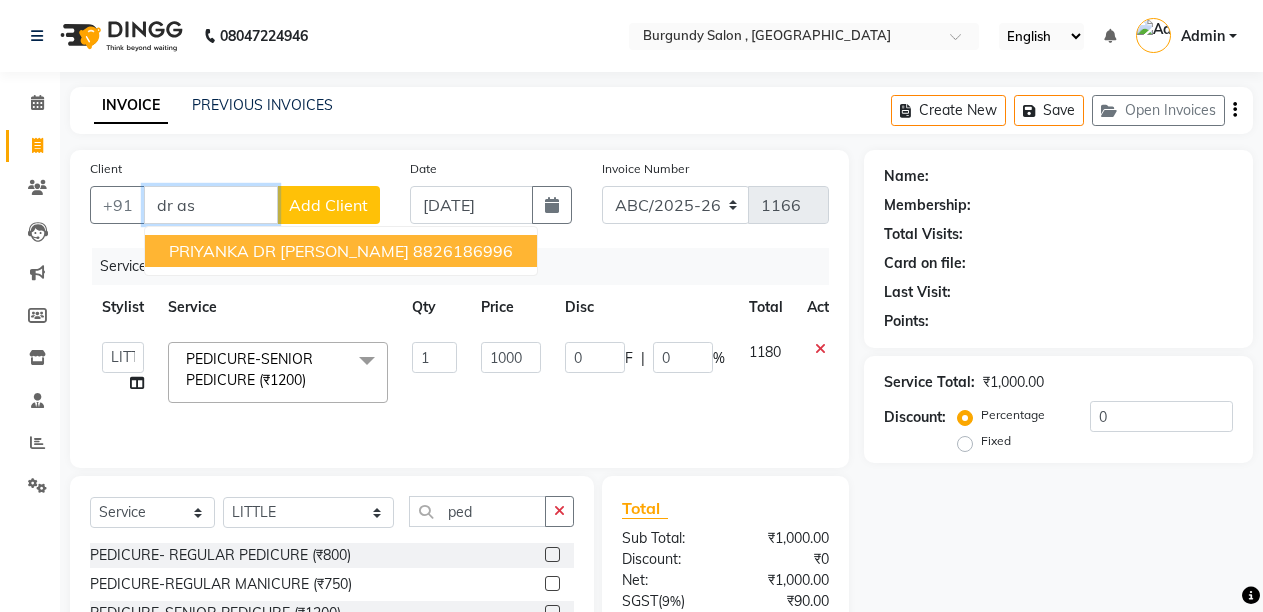 click on "PRIYANKA DR ASHISH" at bounding box center (289, 251) 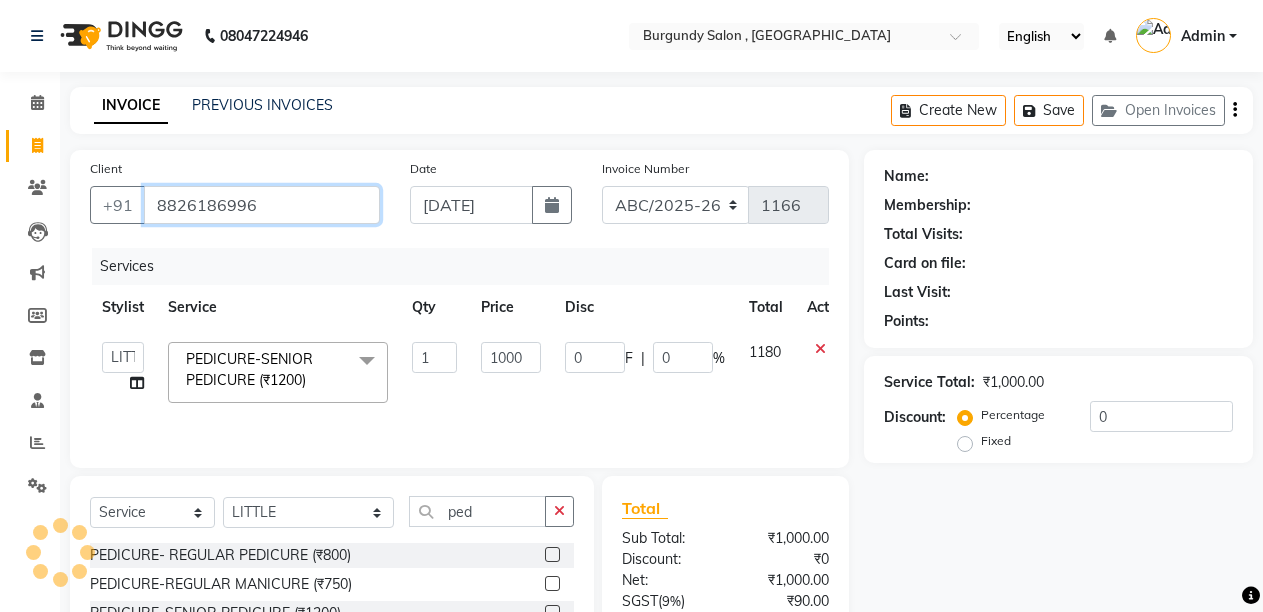 type on "8826186996" 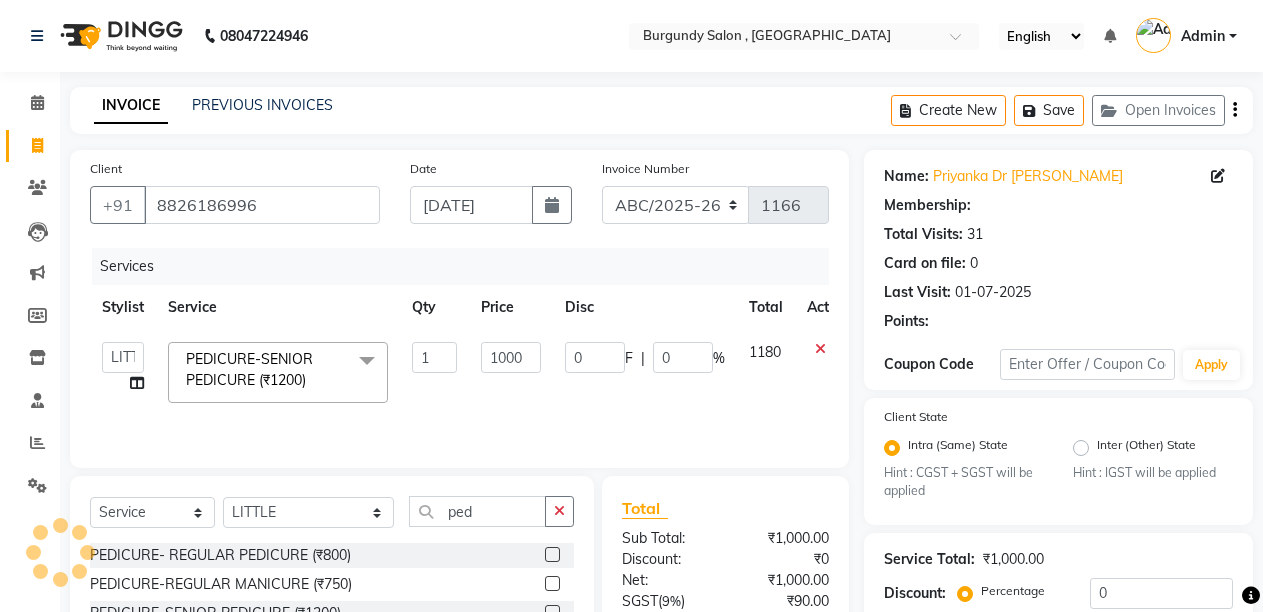 type on "300" 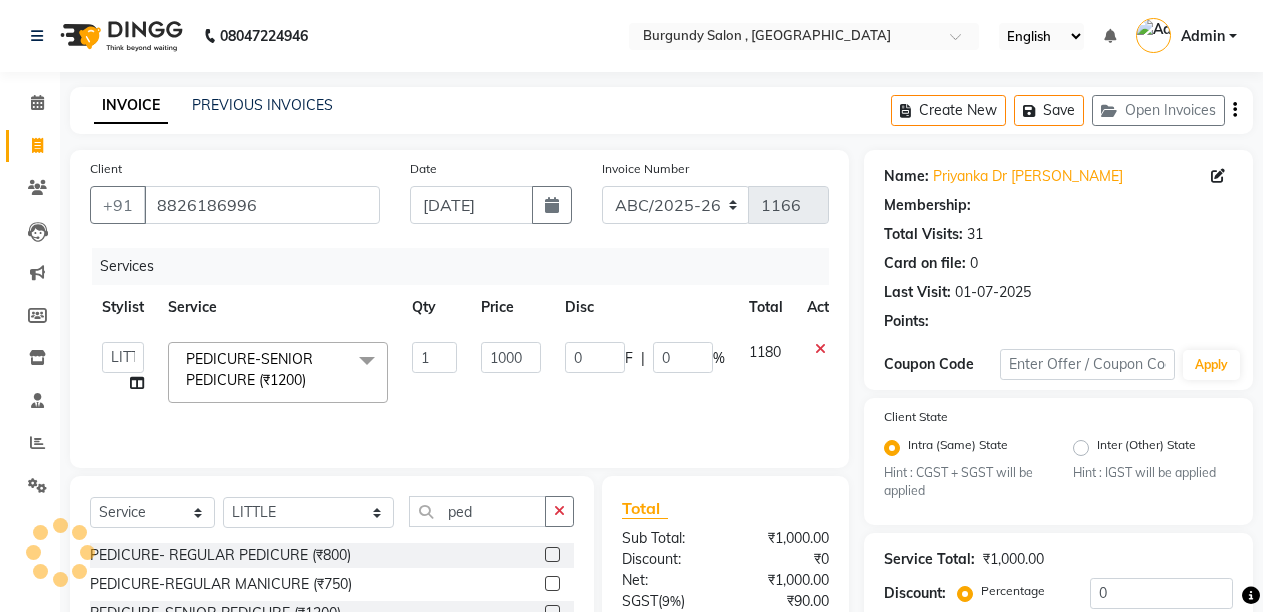 type on "30" 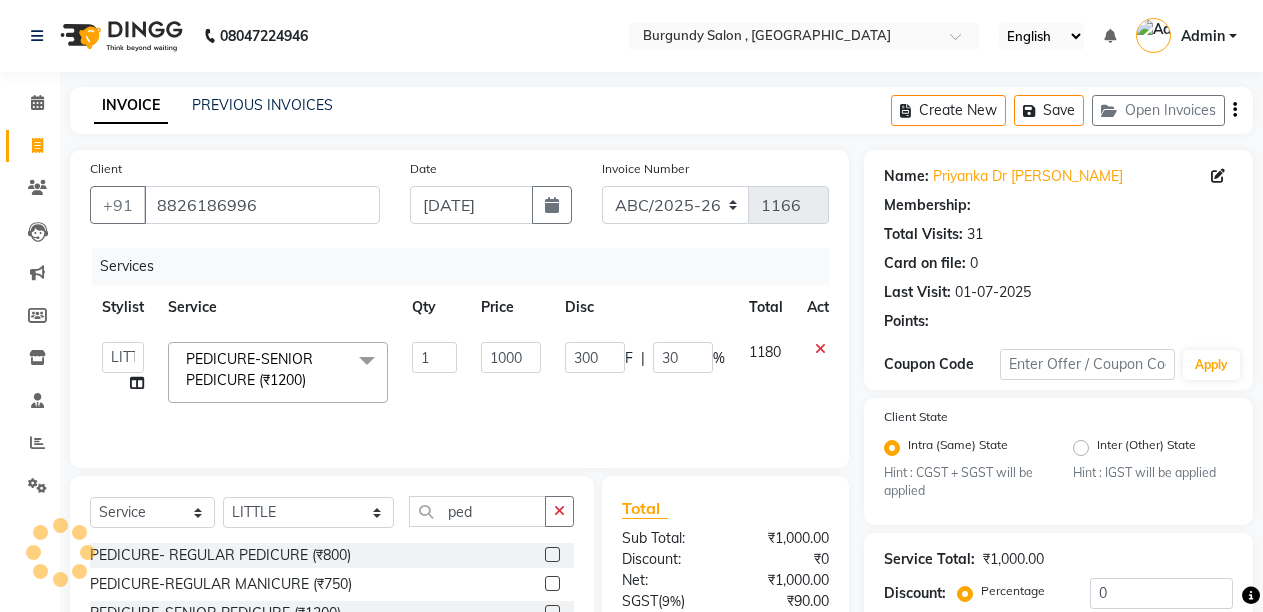 select on "1: Object" 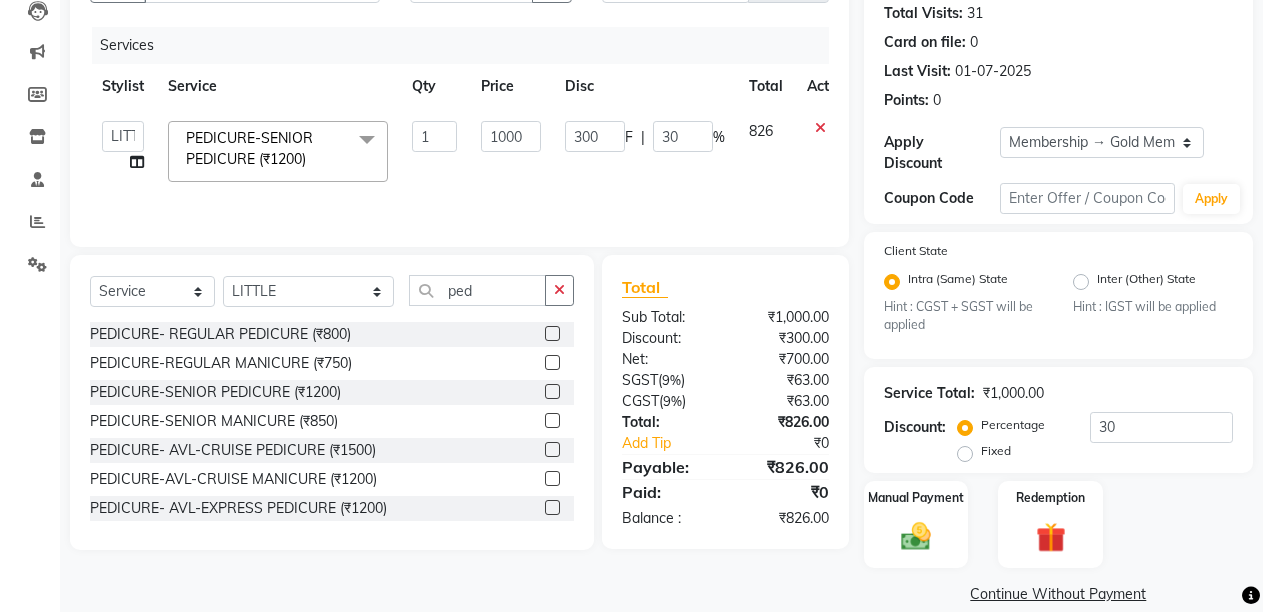 scroll, scrollTop: 248, scrollLeft: 0, axis: vertical 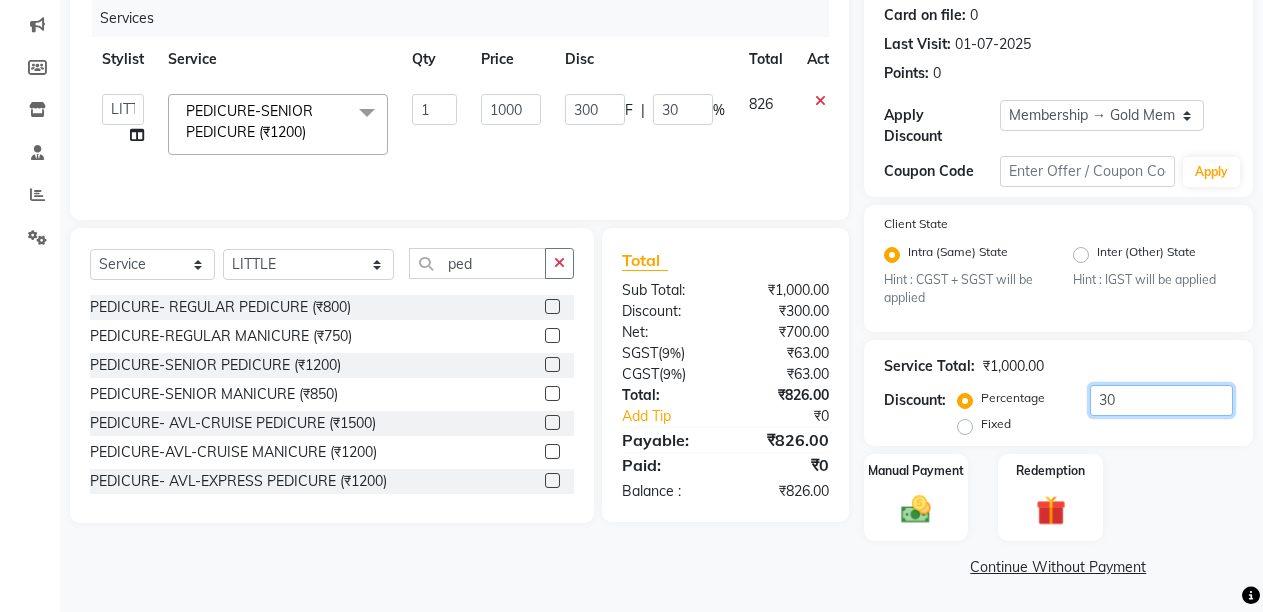 click on "30" 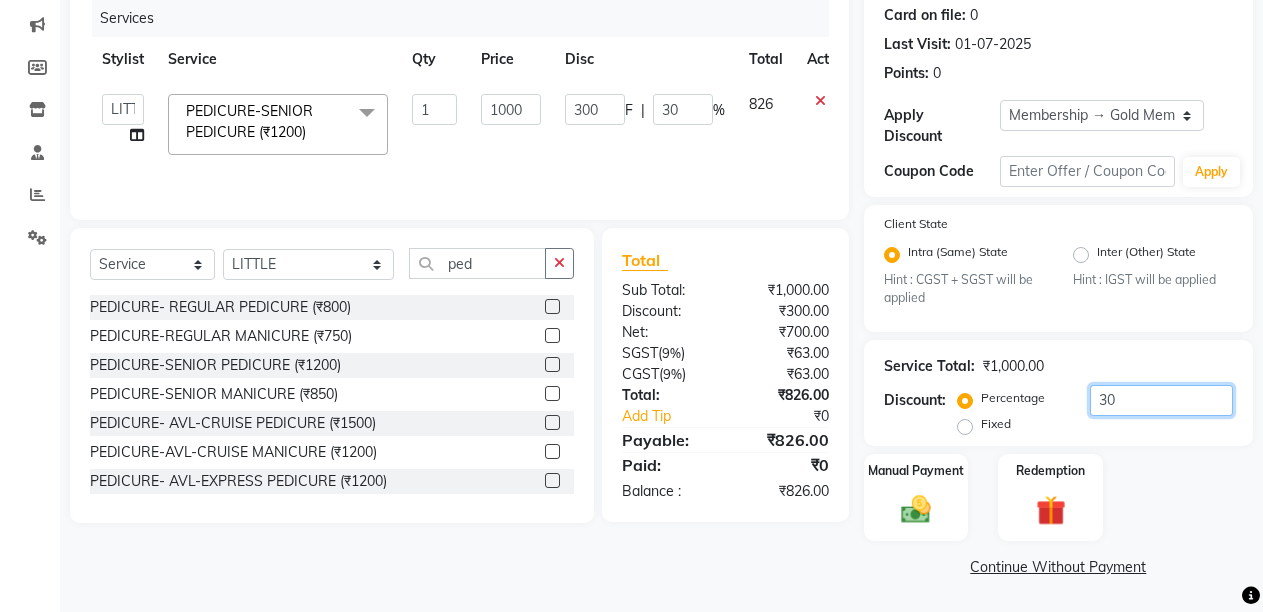 type on "0" 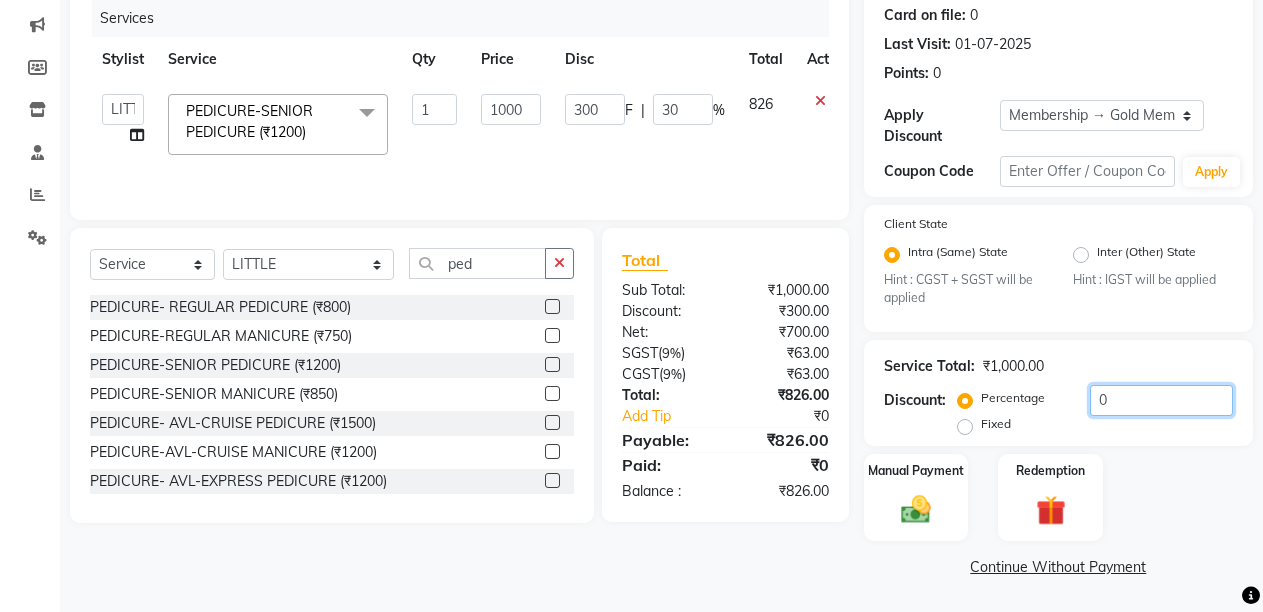 type on "0" 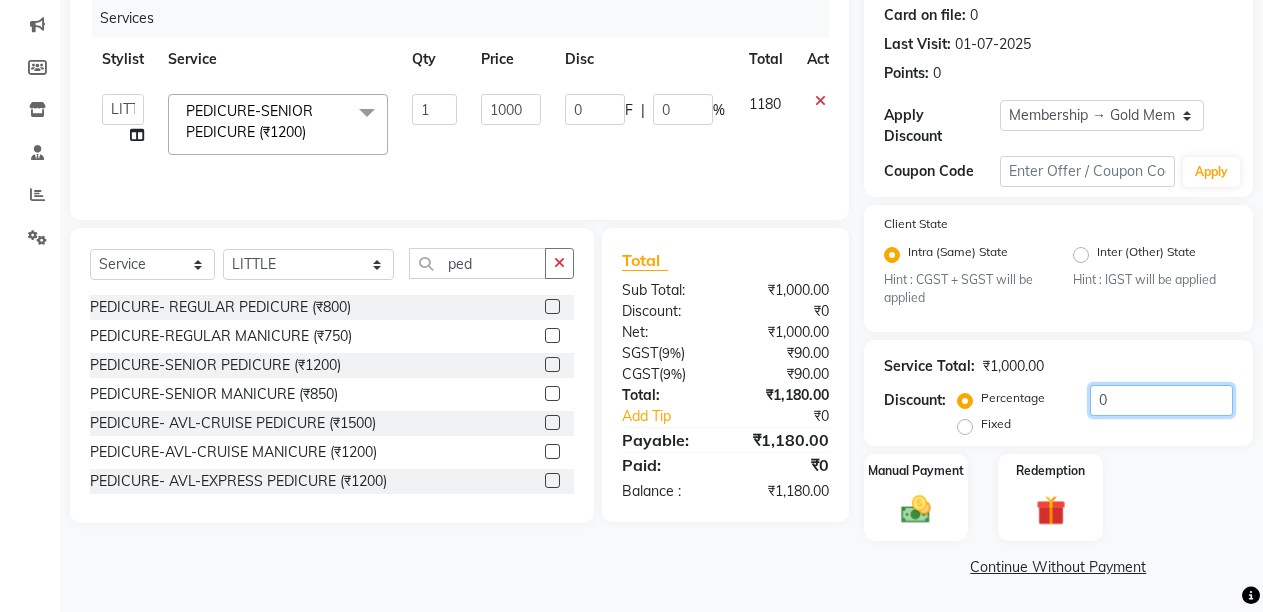 type on "20" 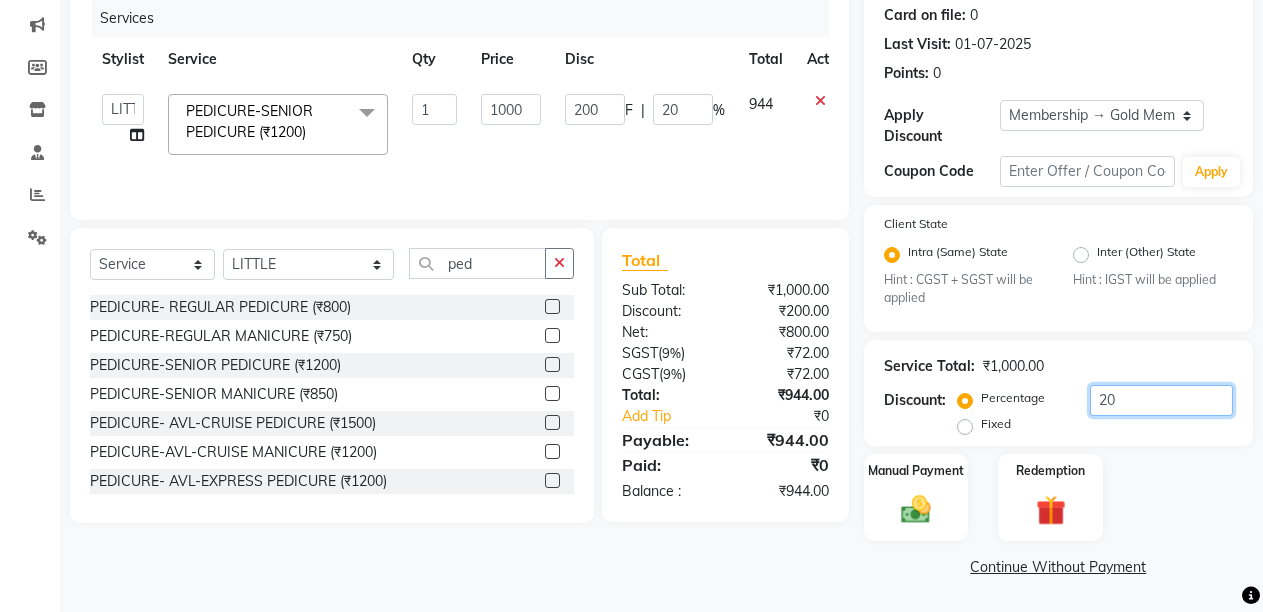 type on "20" 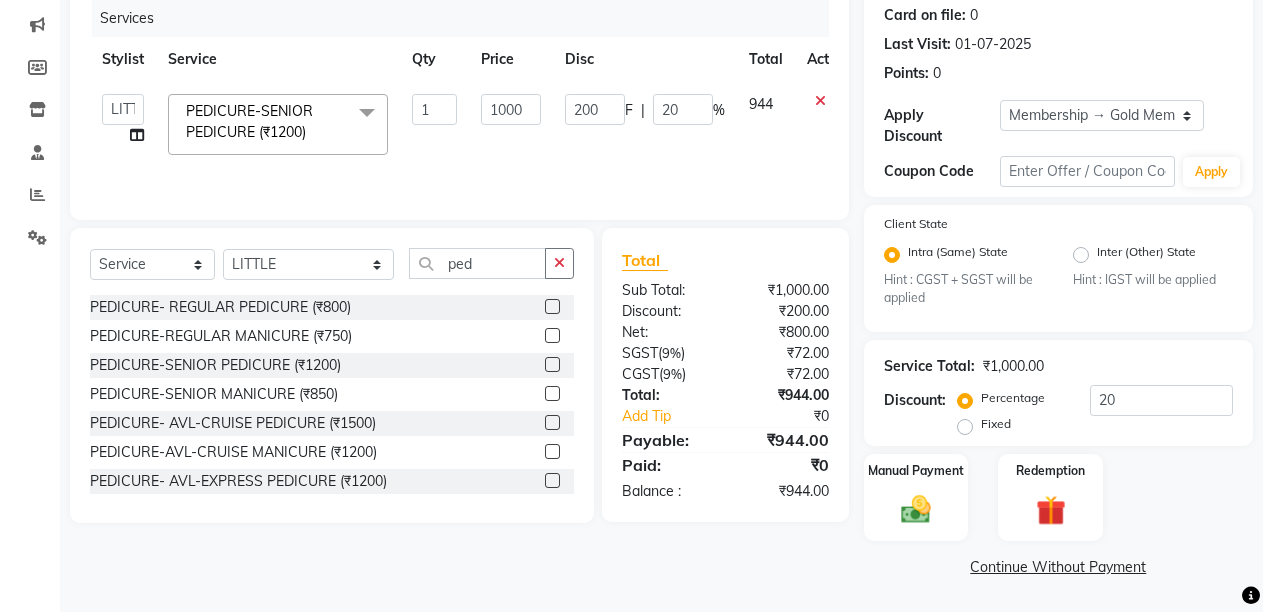 click on "Manual Payment Redemption" 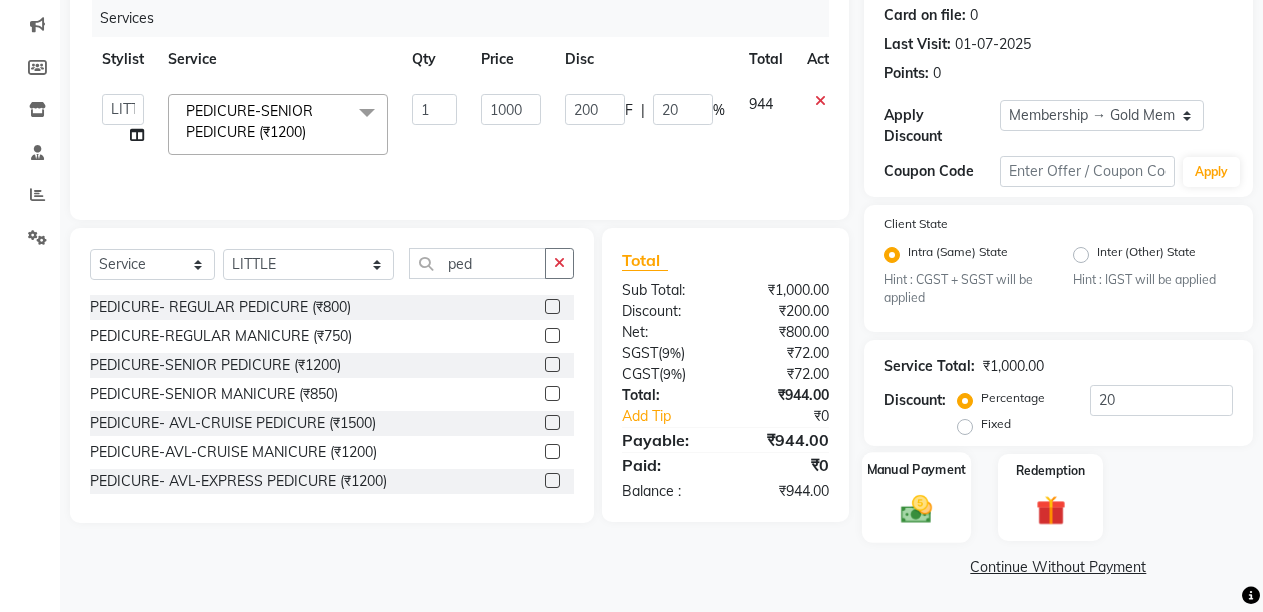 click on "Manual Payment" 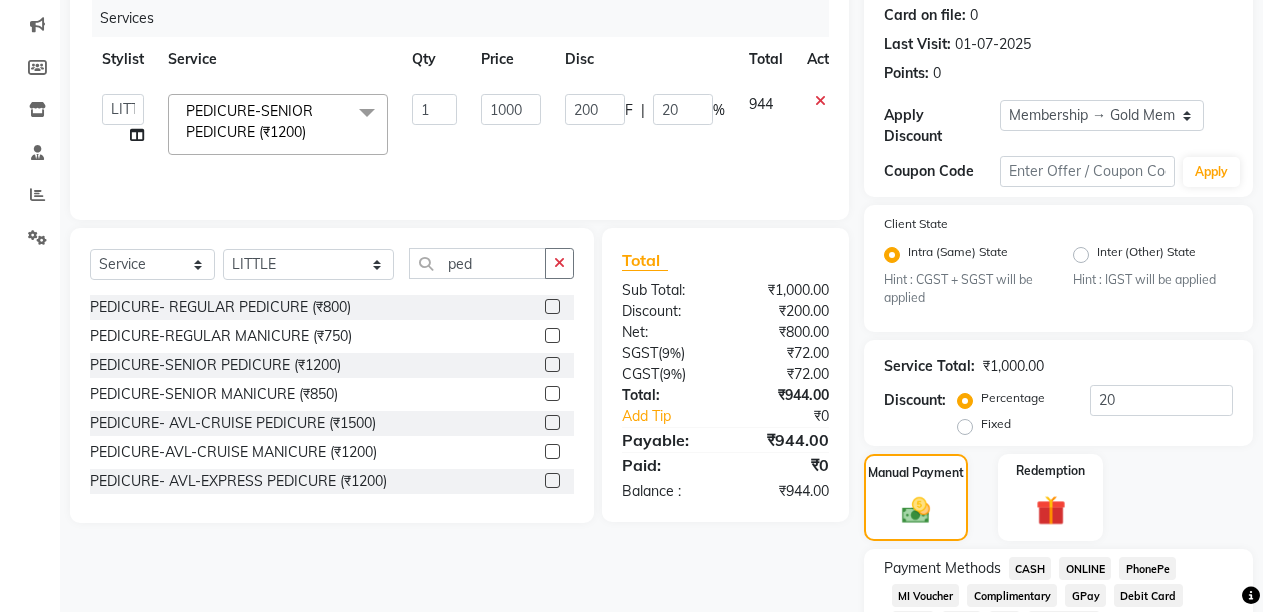 click on "CASH" 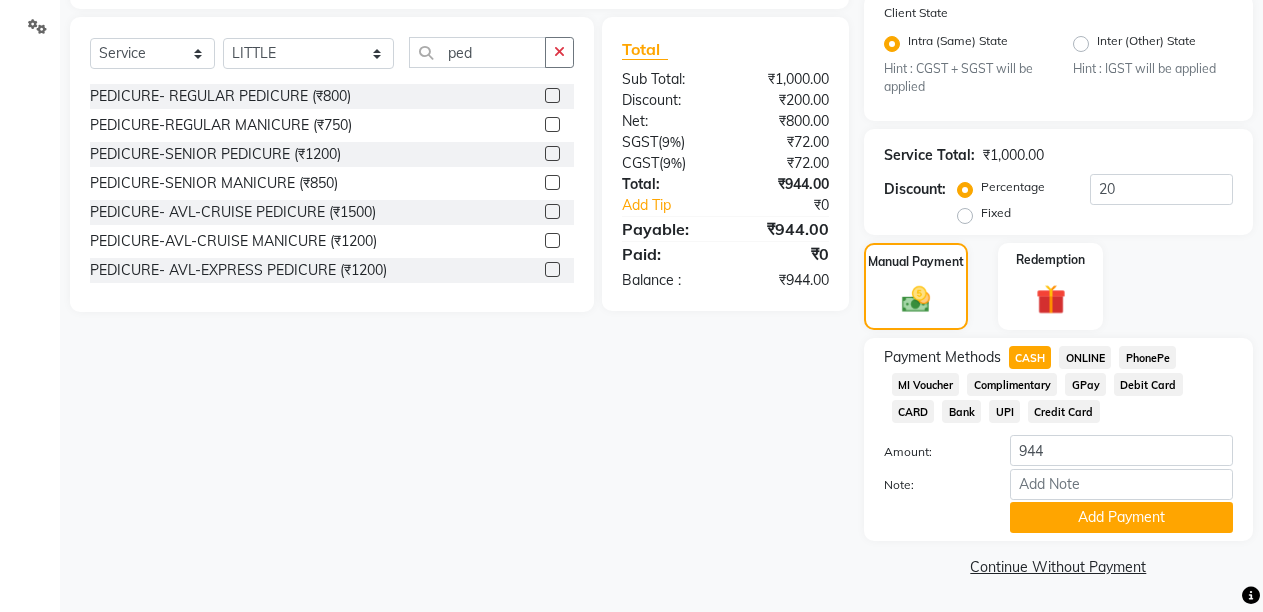 scroll, scrollTop: 428, scrollLeft: 0, axis: vertical 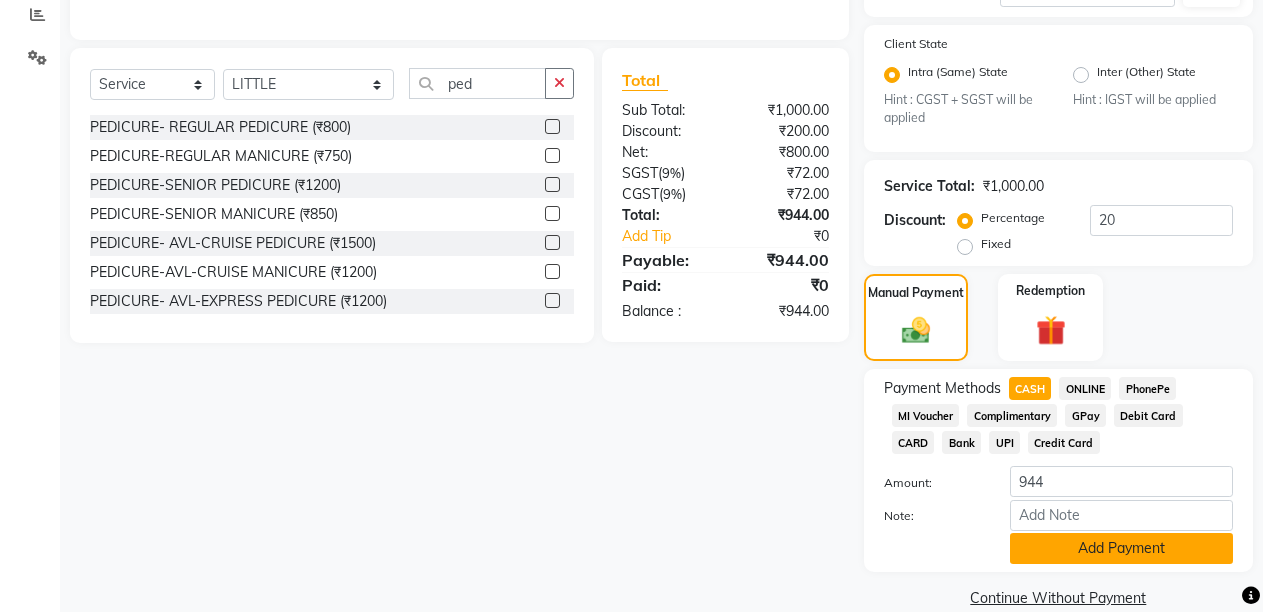 click on "Add Payment" 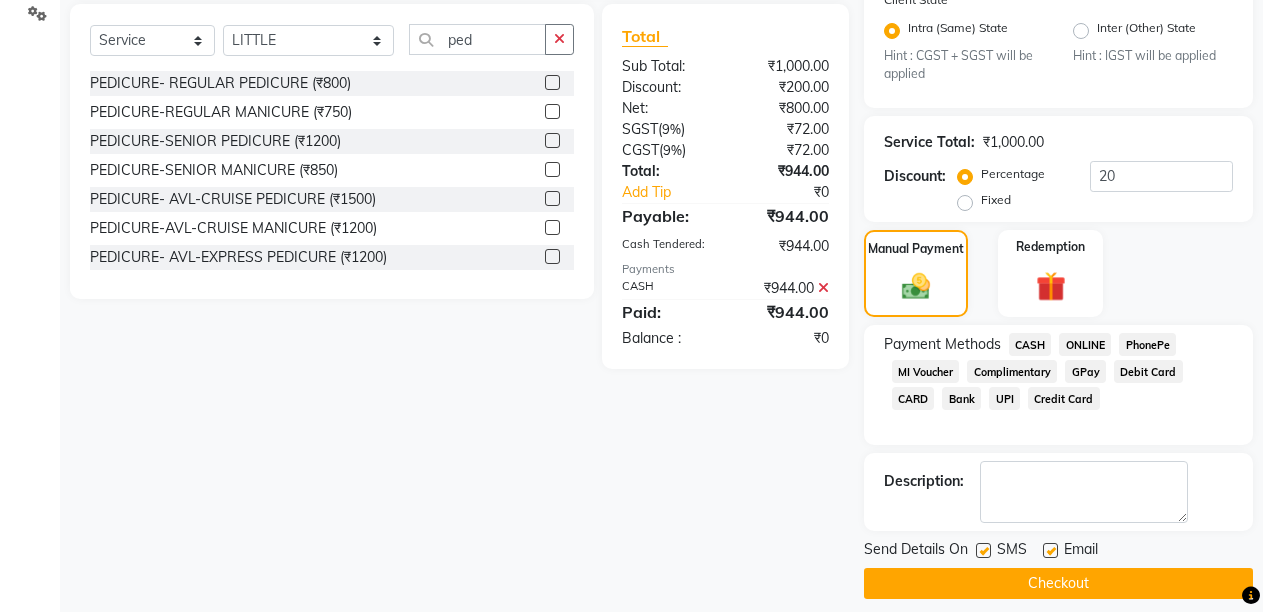 scroll, scrollTop: 489, scrollLeft: 0, axis: vertical 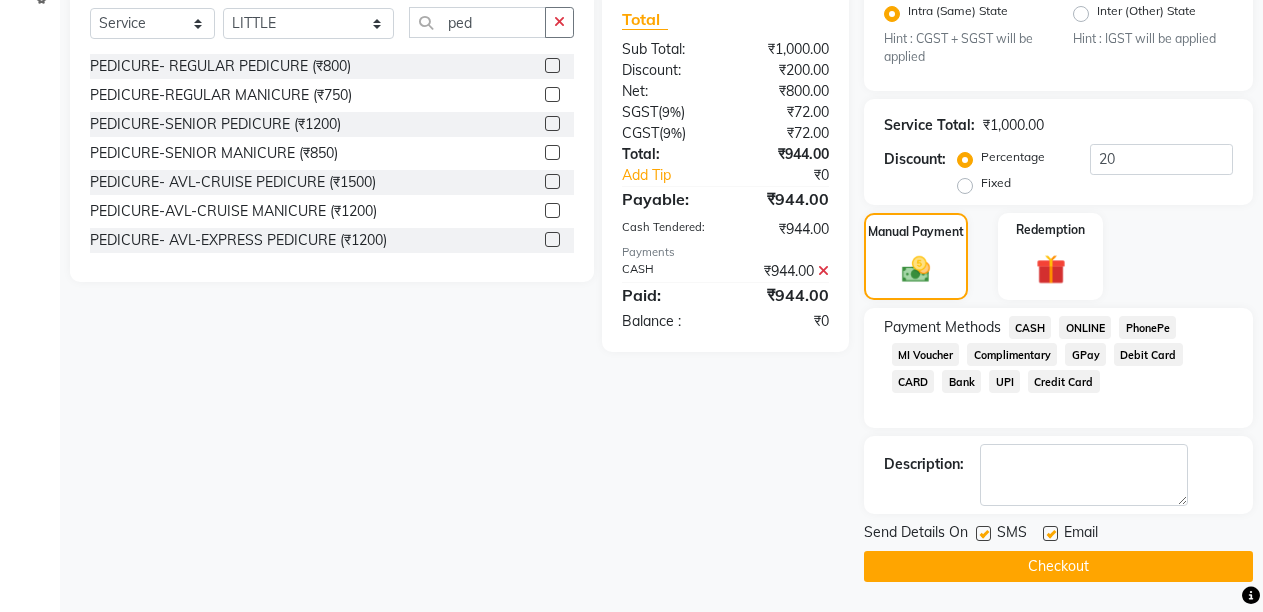 click 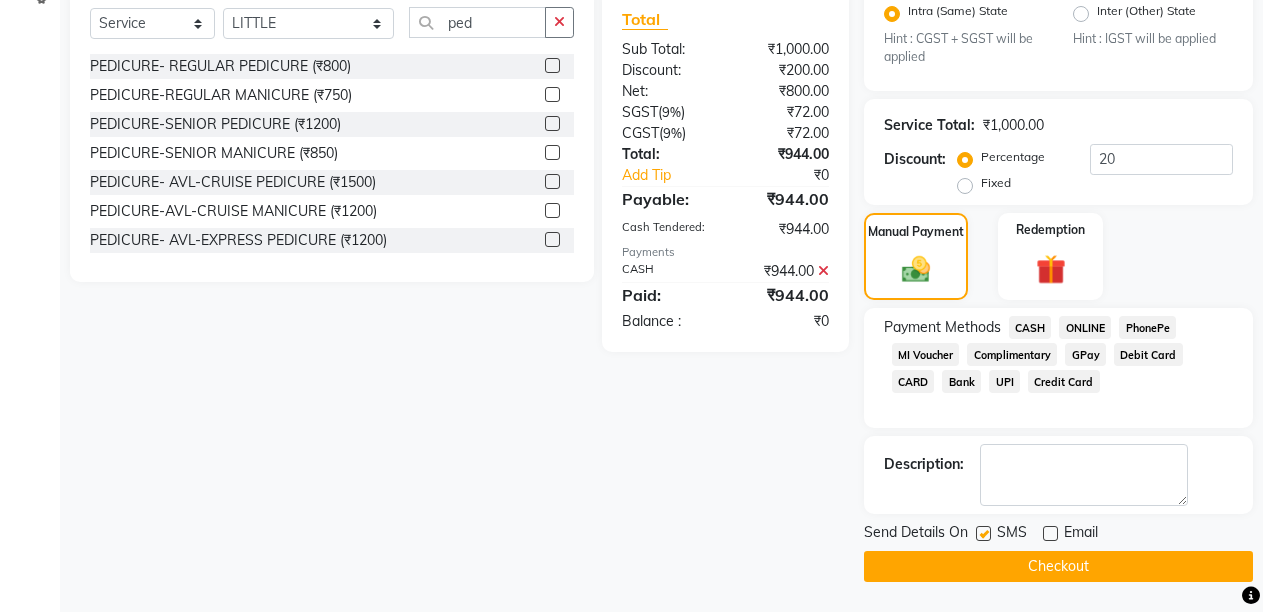click 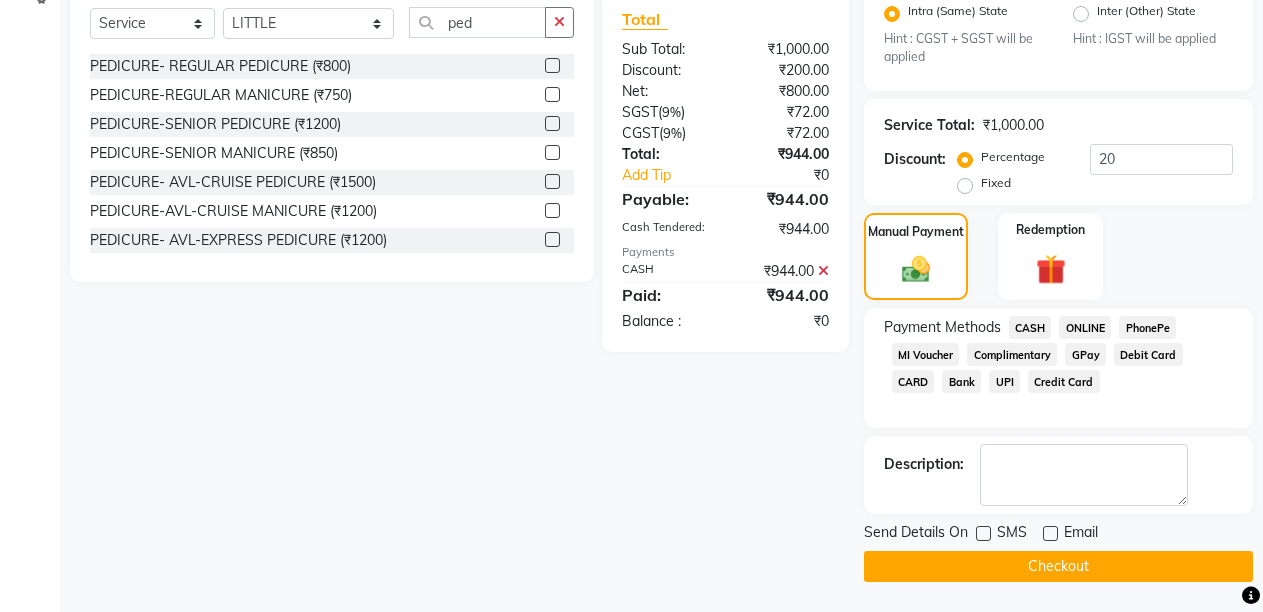 click on "Checkout" 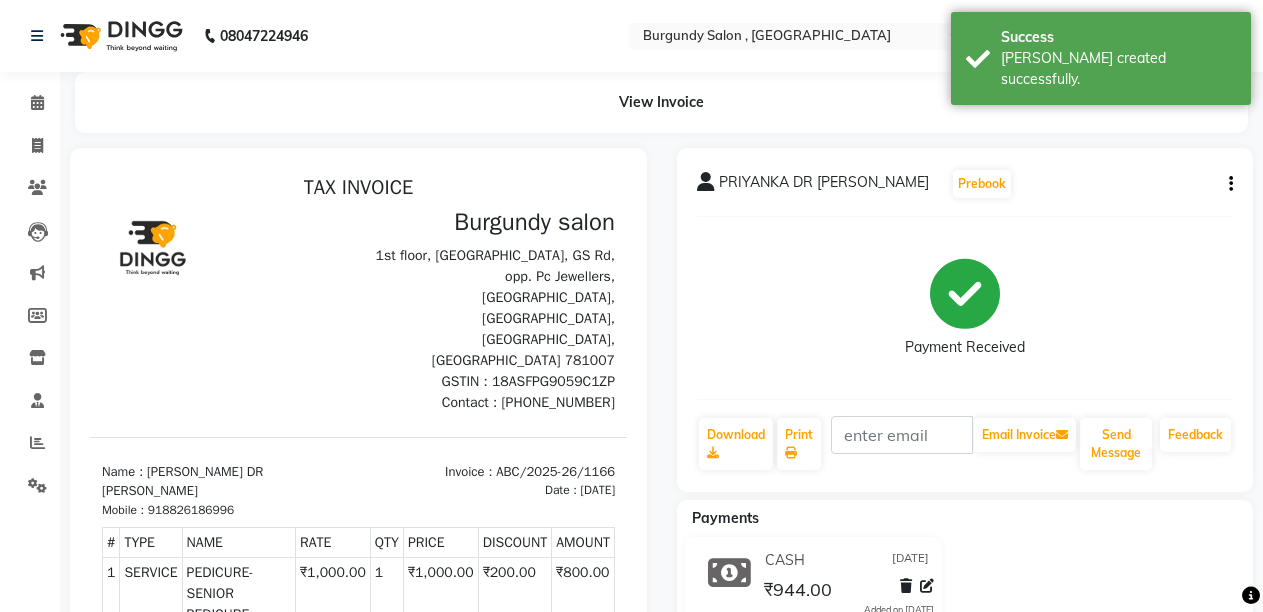 scroll, scrollTop: 0, scrollLeft: 0, axis: both 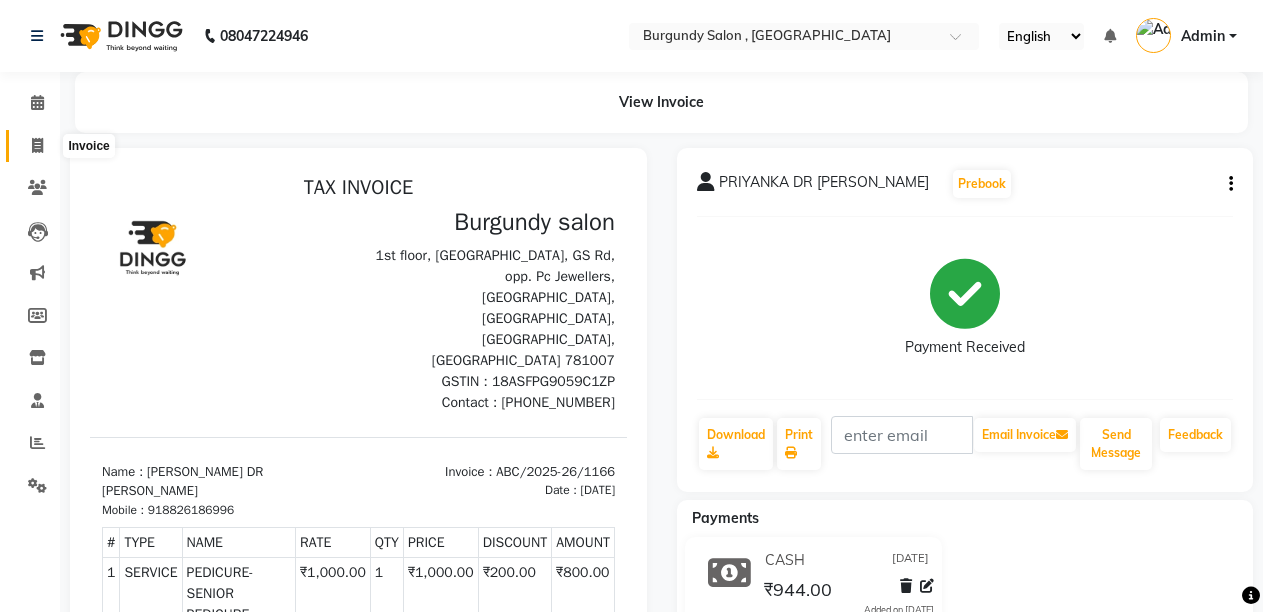click 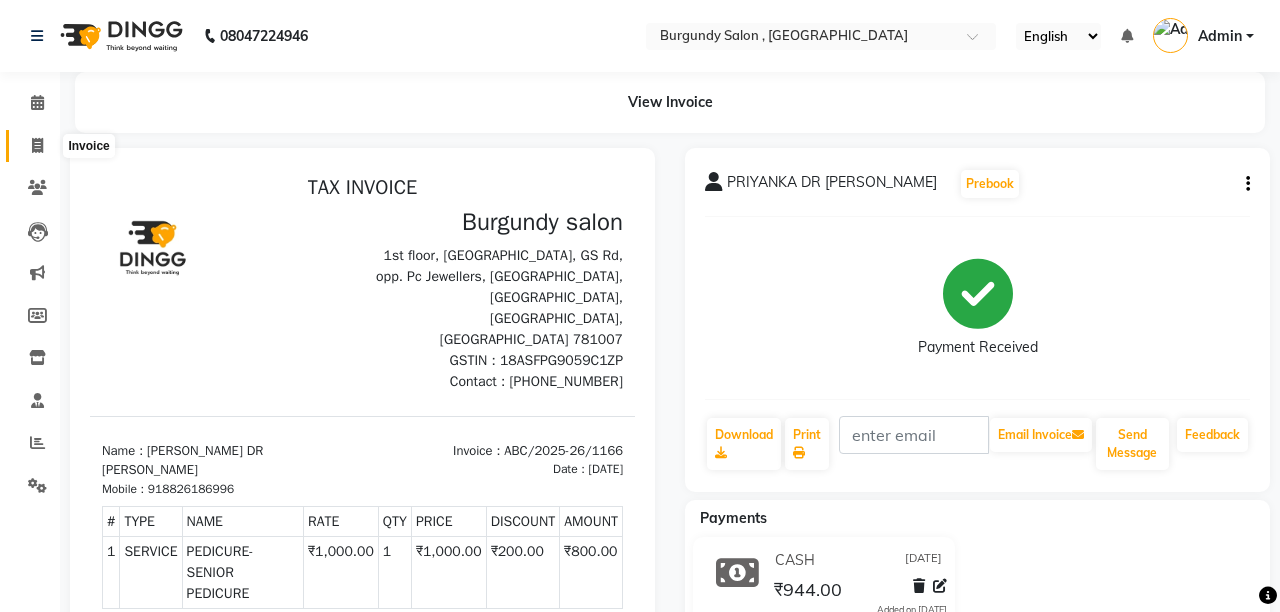 select on "service" 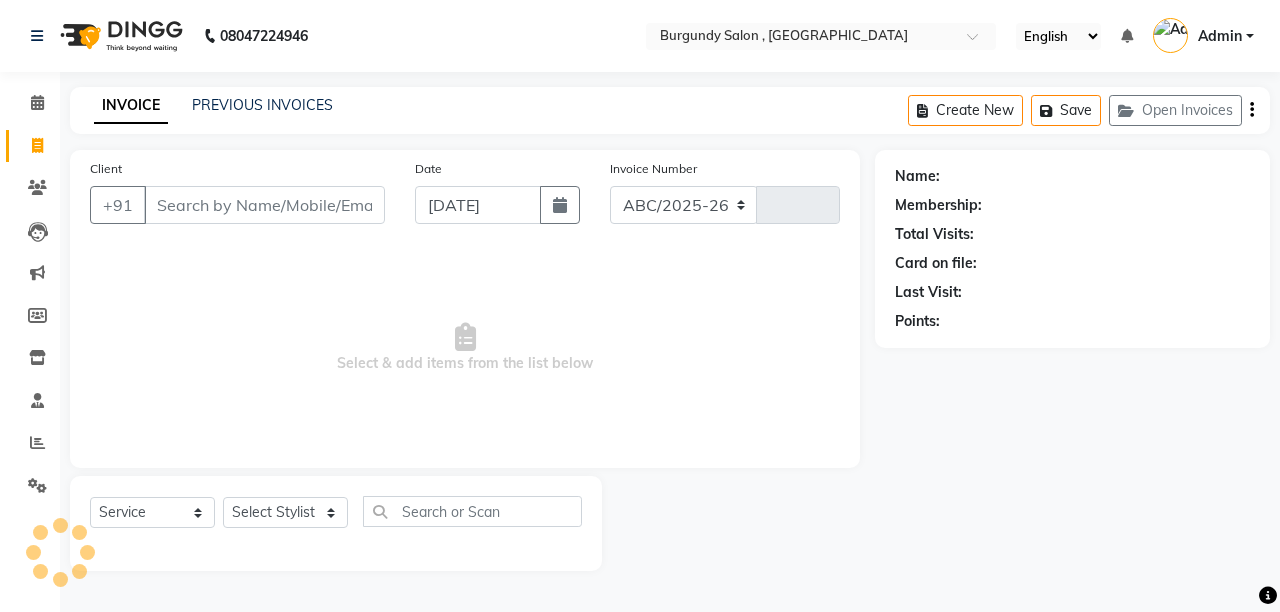 select on "5345" 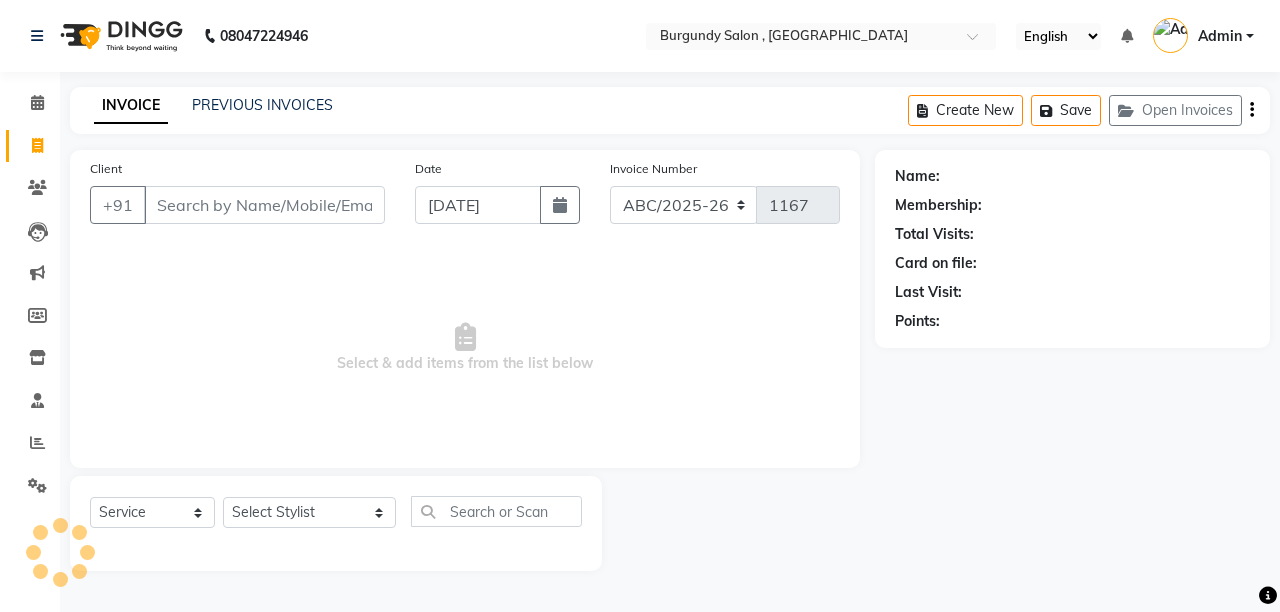 click on "Client" at bounding box center [264, 205] 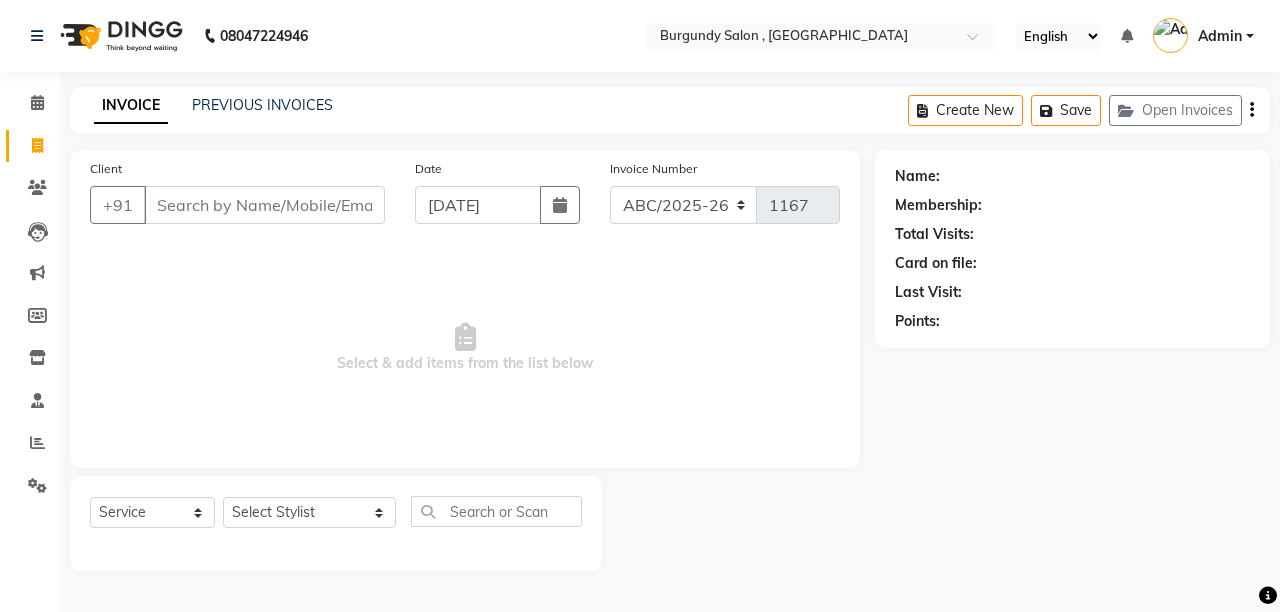 click on "Client" at bounding box center (264, 205) 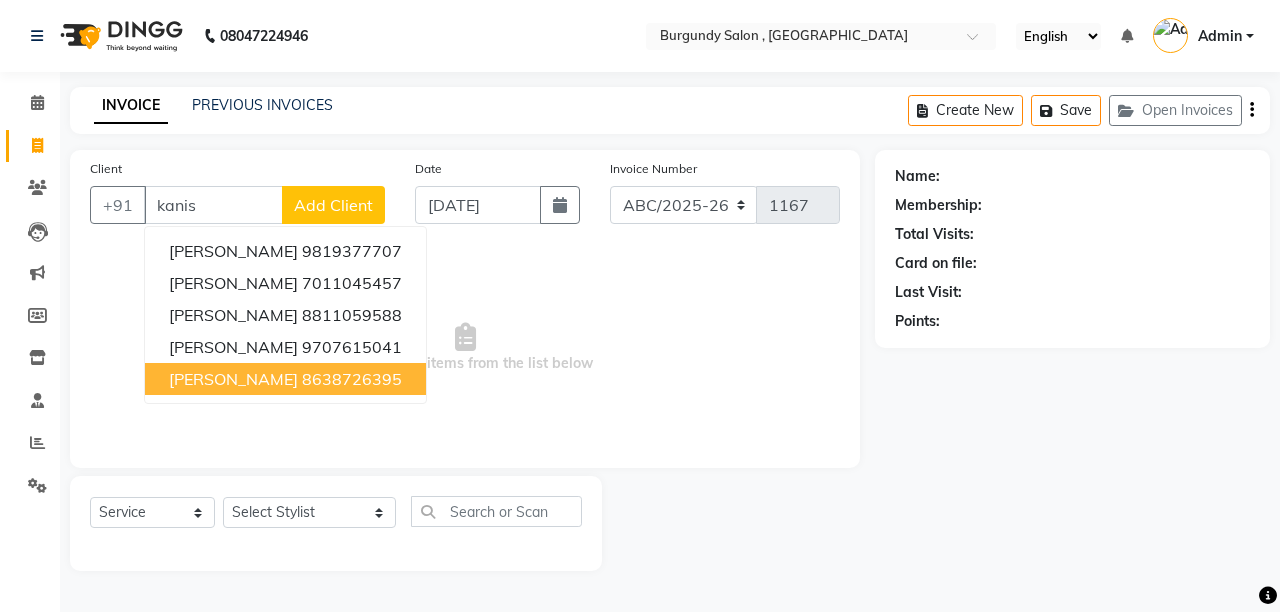 click on "[PERSON_NAME]" at bounding box center [233, 379] 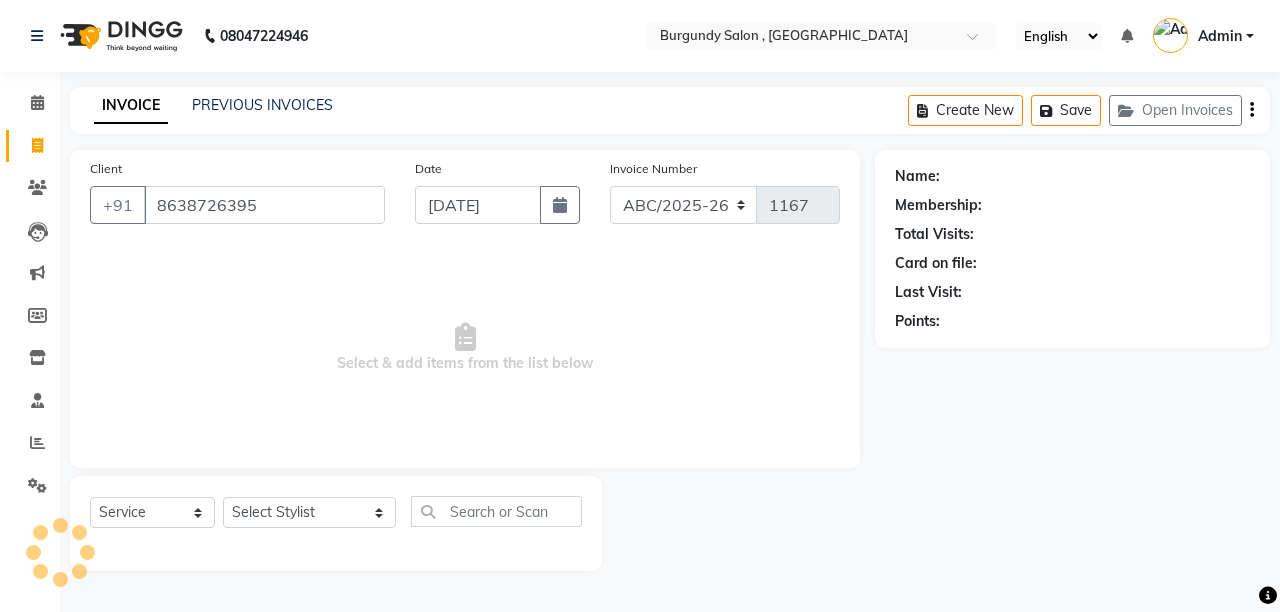 type on "8638726395" 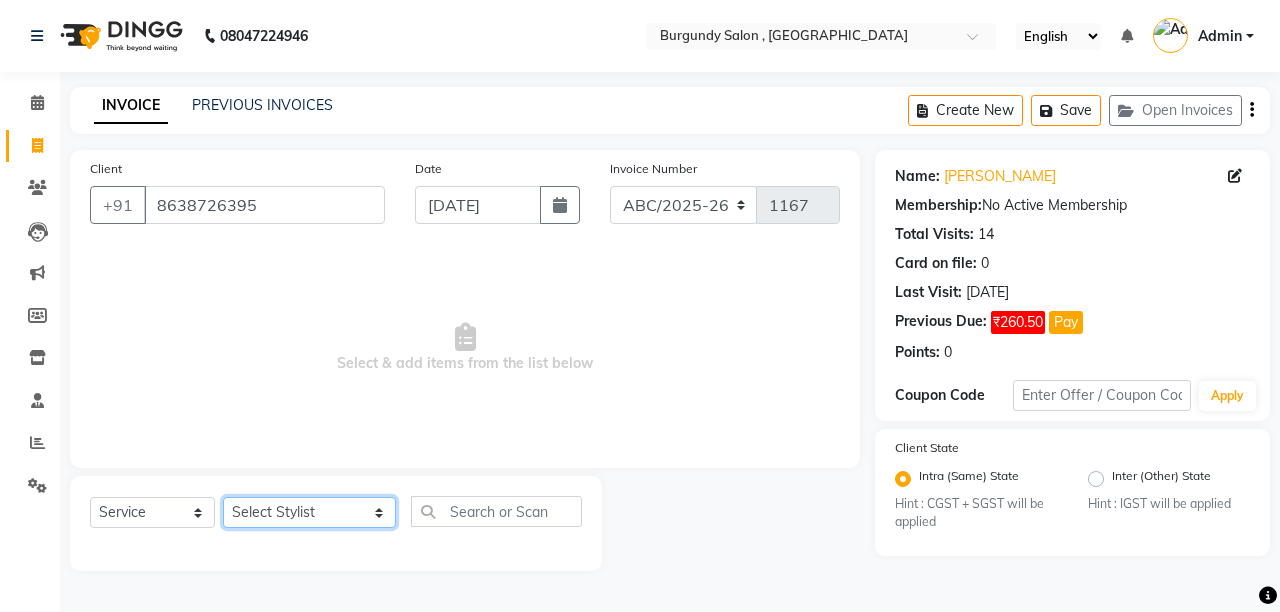 click on "Select Stylist ANIL  ANJANA BARSHA DEEPSHIKHA  DHON DAS DHON / NITUMONI EDWARD EDWARD/ LAXMI JOSHU JUNMONI KASHIF LAXI / ANJANA LAXMI LITTLE MAAM MINTUL MITALI NEETU RANA NITUMONI NITUMONI/POJA/ LAXMI NITUMONI / SAGARIKA NITUMONI/ SAGRIKA PRAKASH PUJAA Rubi RUBI / LAXMI SAGARIKA  SAGARIKA / RUBI SAHIL SAHIL / DHON SAHIL / EDWARD SAHIL/ JOSHU SAHIL/JOSHU/PRAKASH/ RUBI SAHIL/NITUMONI/ MITALI SAHIL/ RUBI SHABIR SHADHAB SIMA KALITA SONALI DEKA SOPEM staff 1 staff 1 TANU" 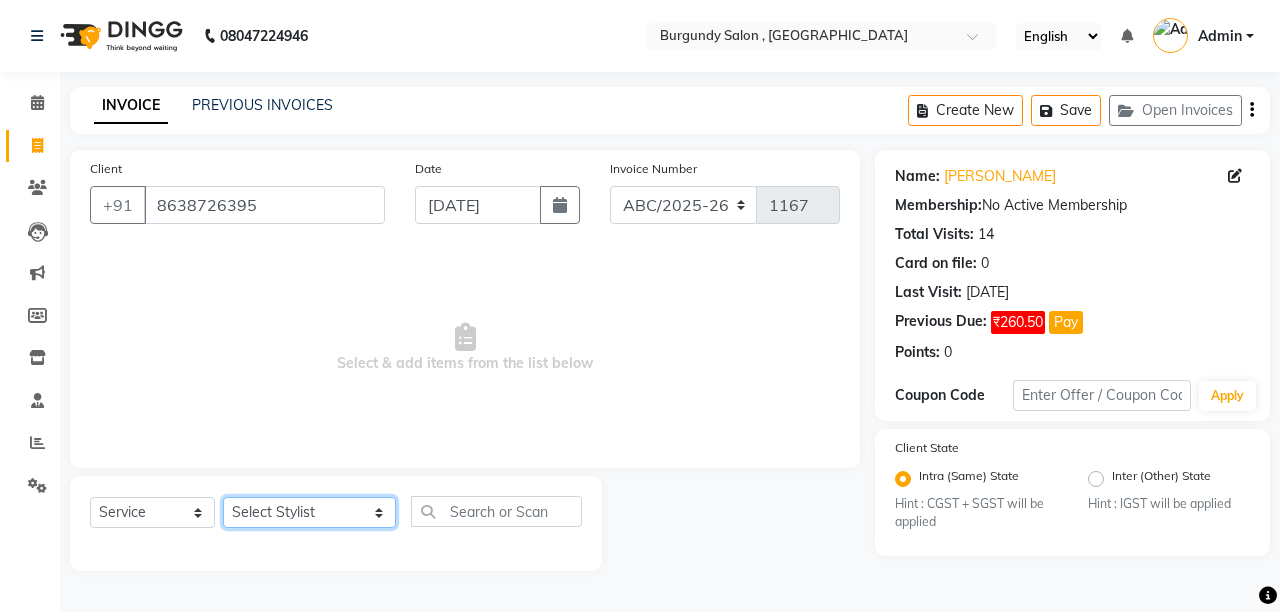 select on "58941" 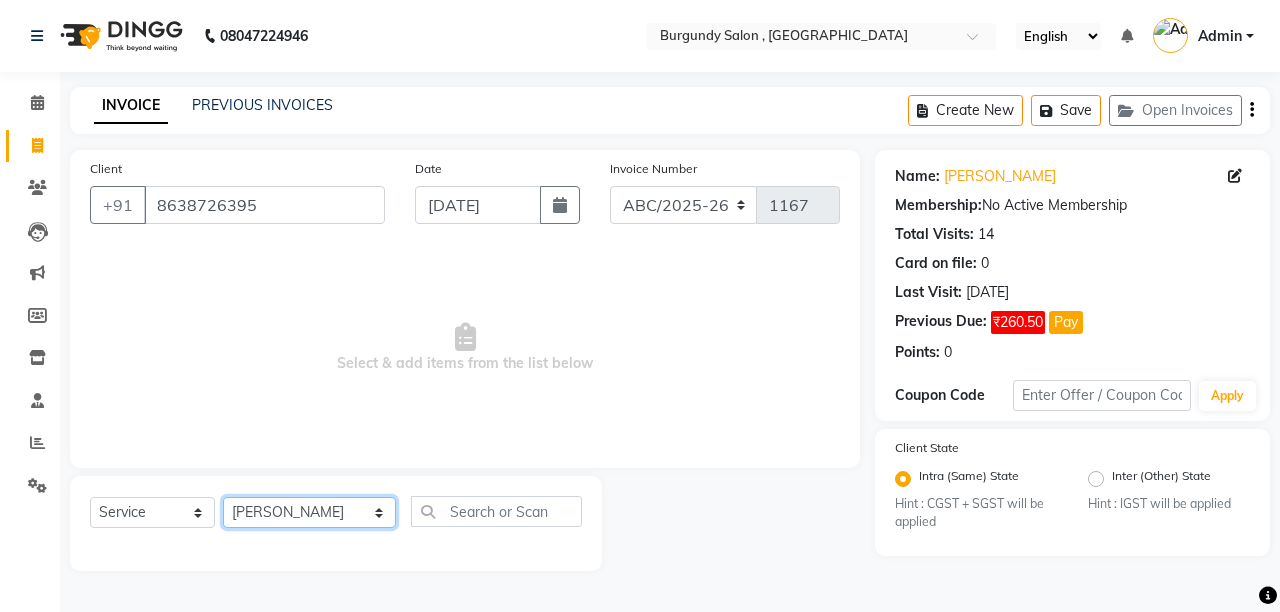 click on "Select Stylist ANIL  ANJANA BARSHA DEEPSHIKHA  DHON DAS DHON / NITUMONI EDWARD EDWARD/ LAXMI JOSHU JUNMONI KASHIF LAXI / ANJANA LAXMI LITTLE MAAM MINTUL MITALI NEETU RANA NITUMONI NITUMONI/POJA/ LAXMI NITUMONI / SAGARIKA NITUMONI/ SAGRIKA PRAKASH PUJAA Rubi RUBI / LAXMI SAGARIKA  SAGARIKA / RUBI SAHIL SAHIL / DHON SAHIL / EDWARD SAHIL/ JOSHU SAHIL/JOSHU/PRAKASH/ RUBI SAHIL/NITUMONI/ MITALI SAHIL/ RUBI SHABIR SHADHAB SIMA KALITA SONALI DEKA SOPEM staff 1 staff 1 TANU" 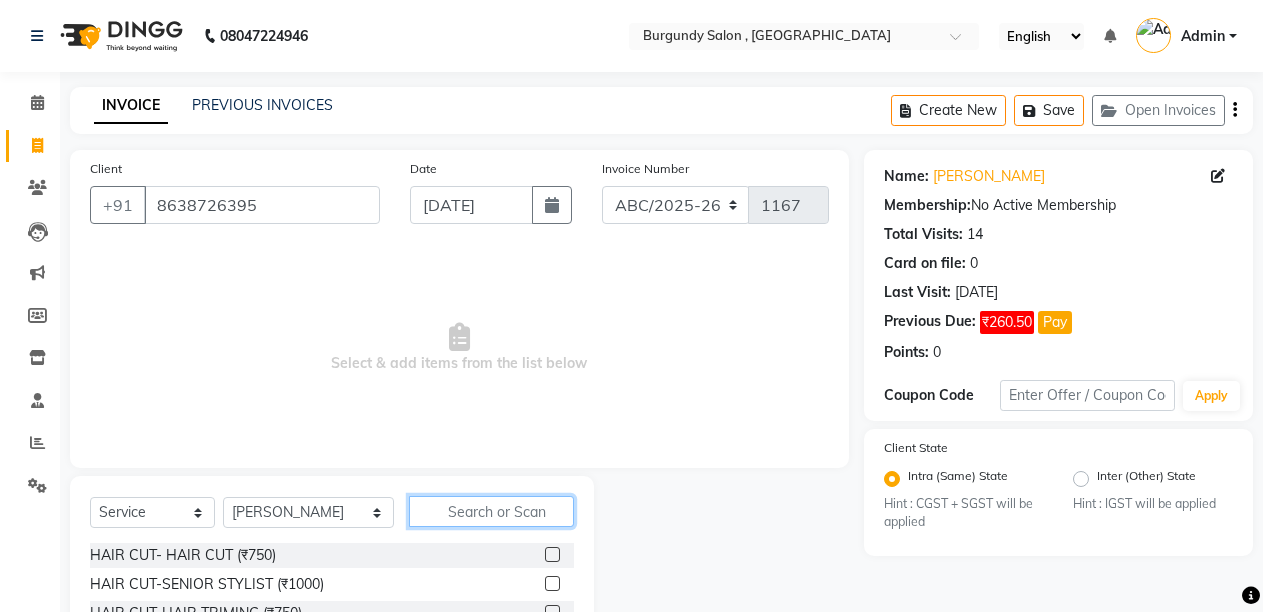 click 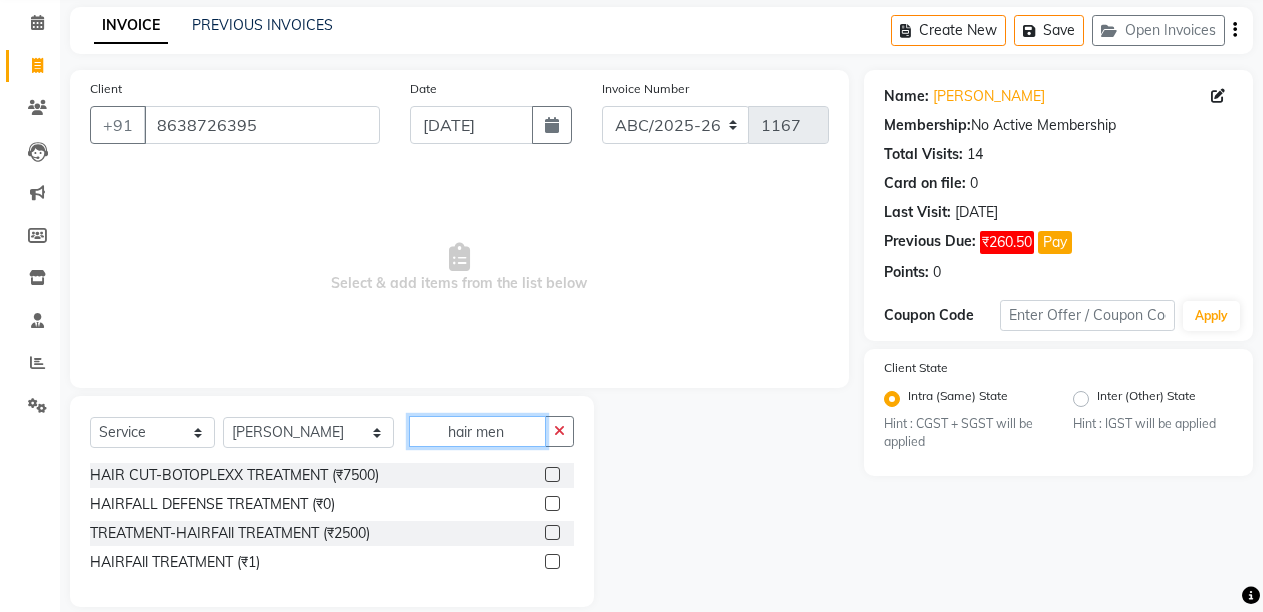 scroll, scrollTop: 105, scrollLeft: 0, axis: vertical 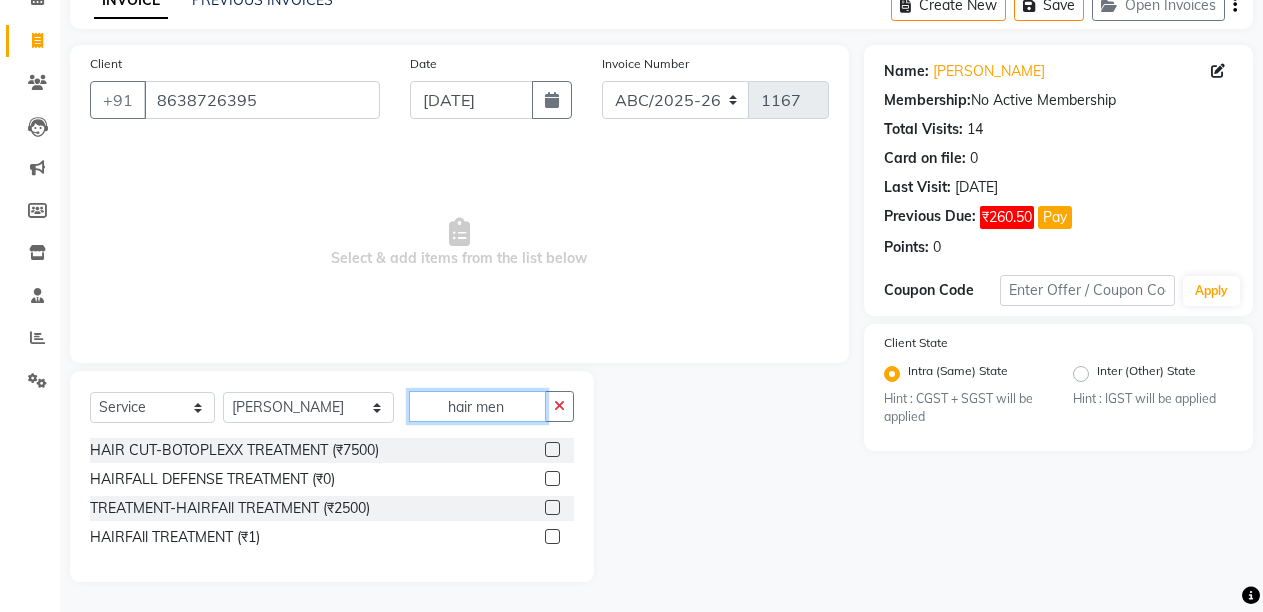 click on "hair men" 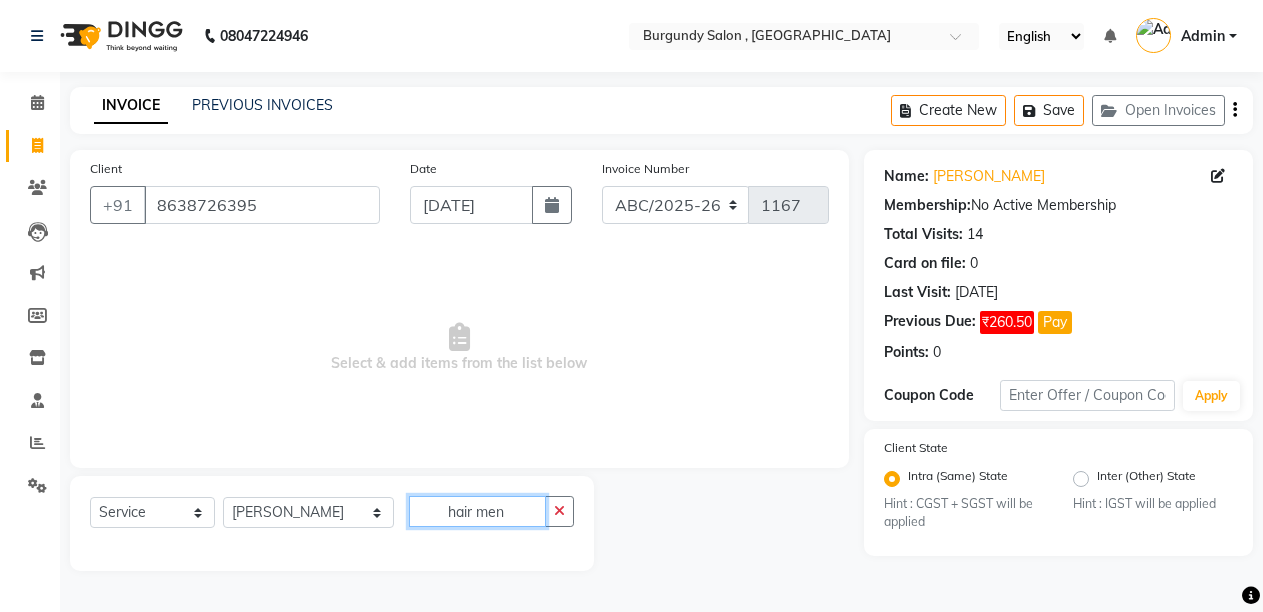 scroll, scrollTop: 0, scrollLeft: 0, axis: both 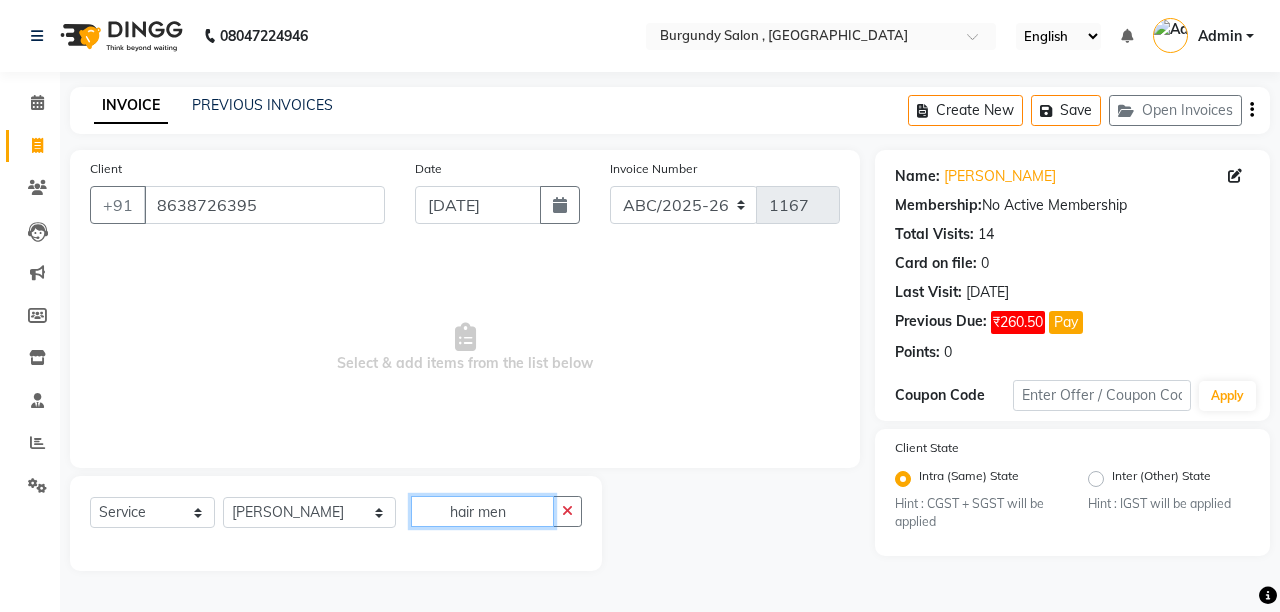 click on "hair men" 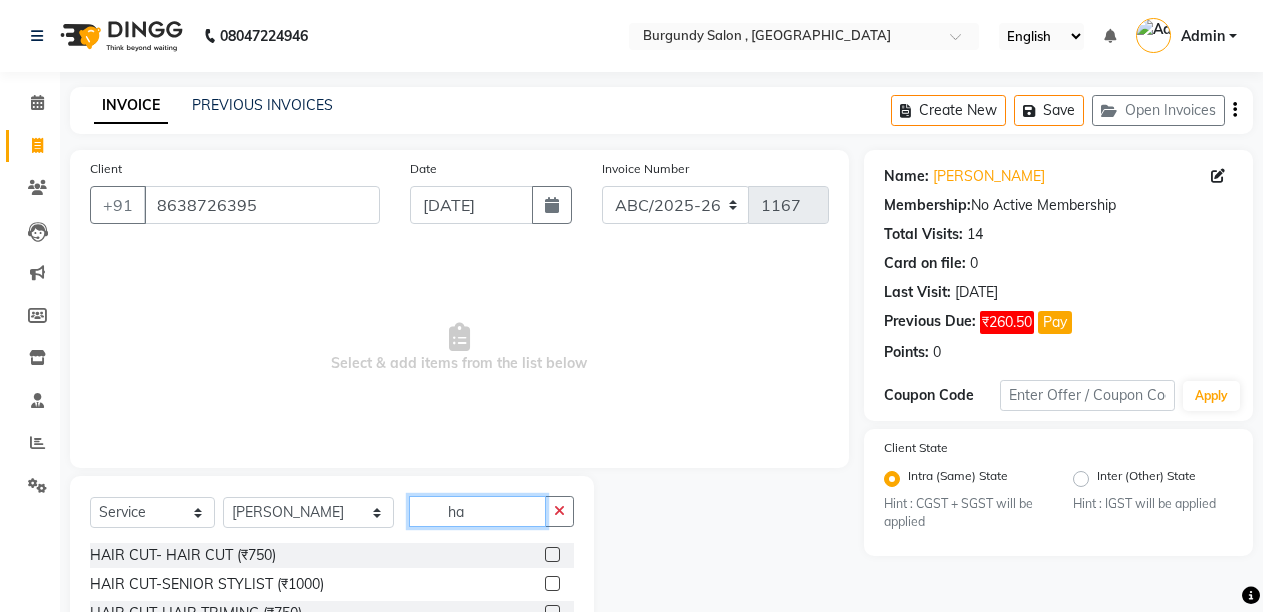 type on "h" 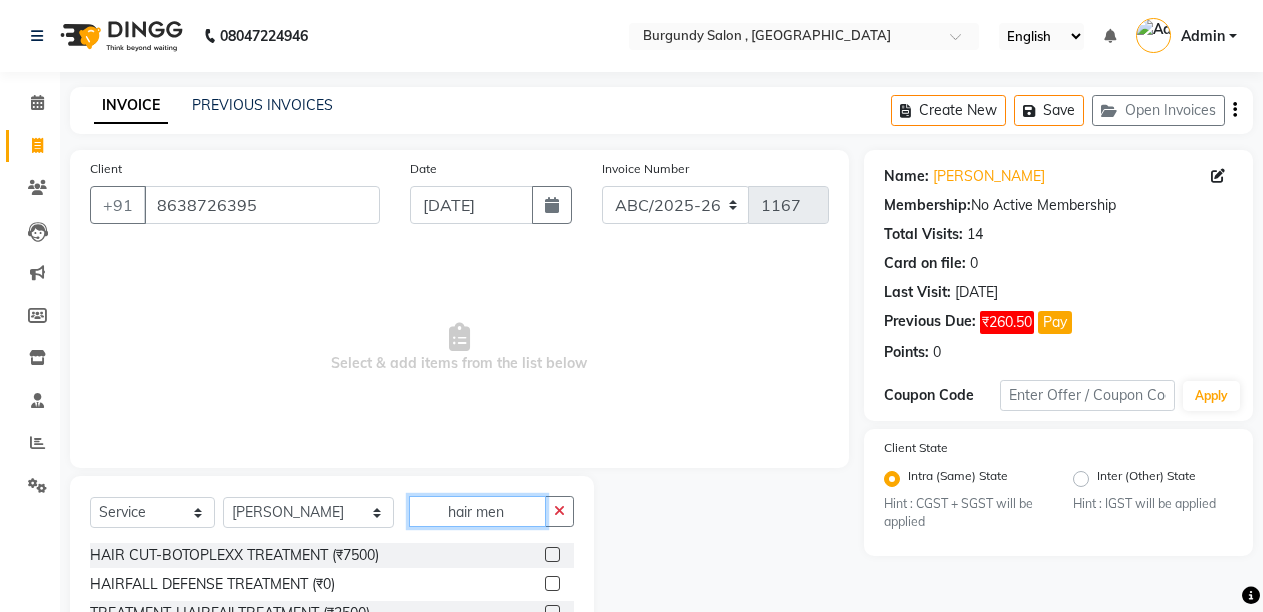 click on "hair men" 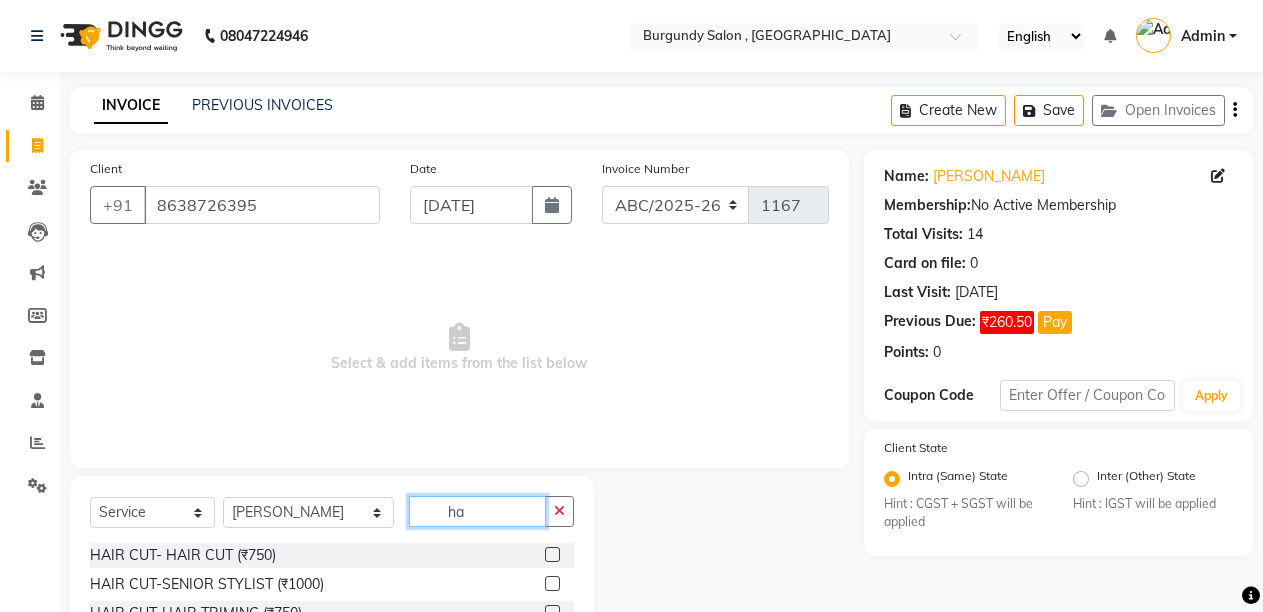type on "h" 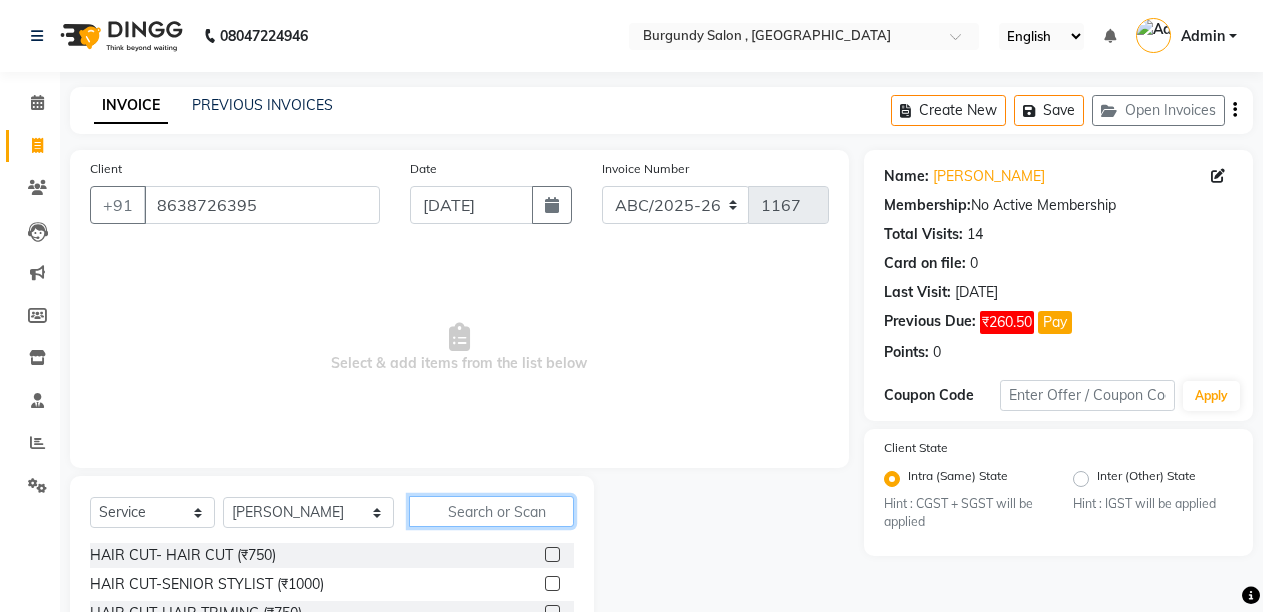 click 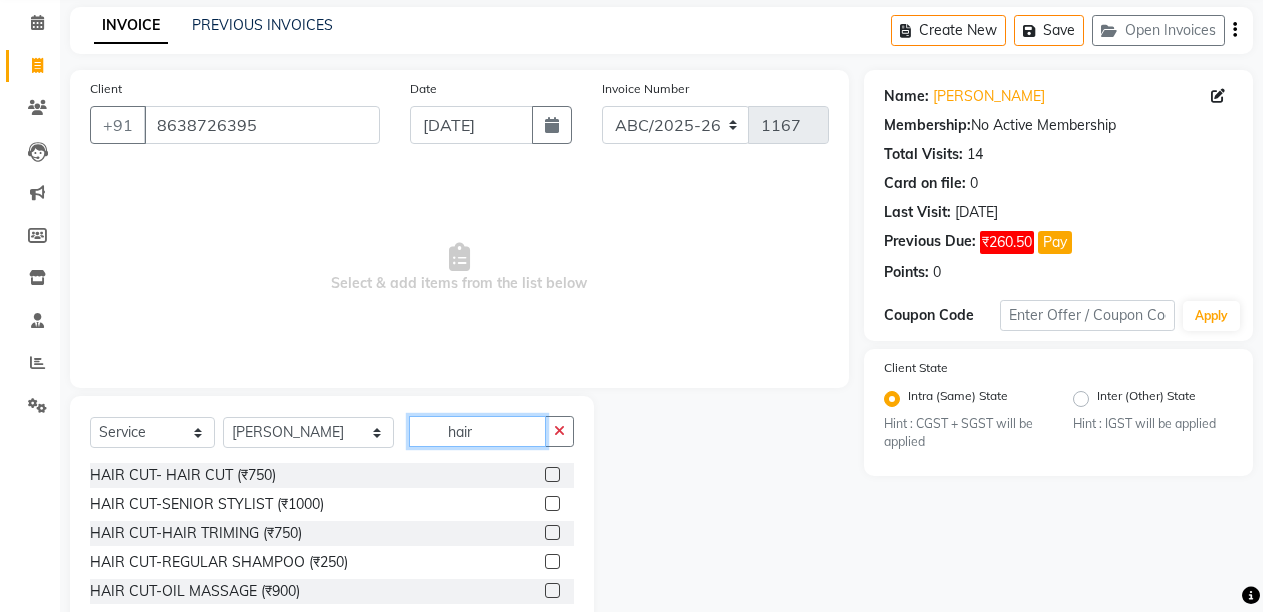 scroll, scrollTop: 120, scrollLeft: 0, axis: vertical 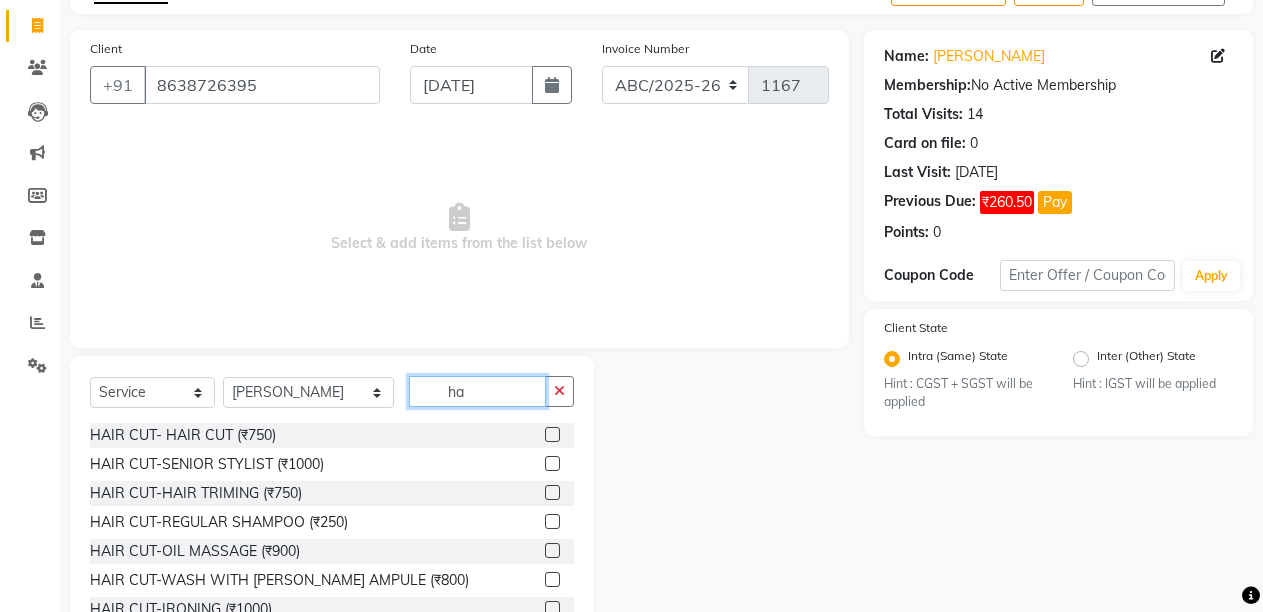 type on "h" 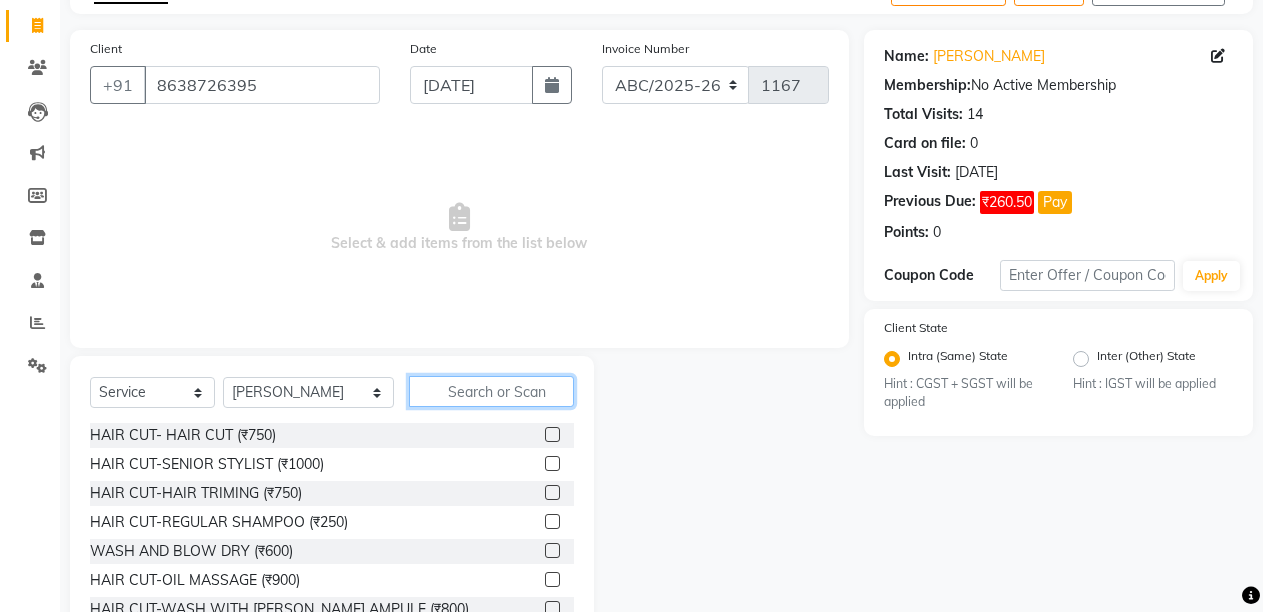 type on "h" 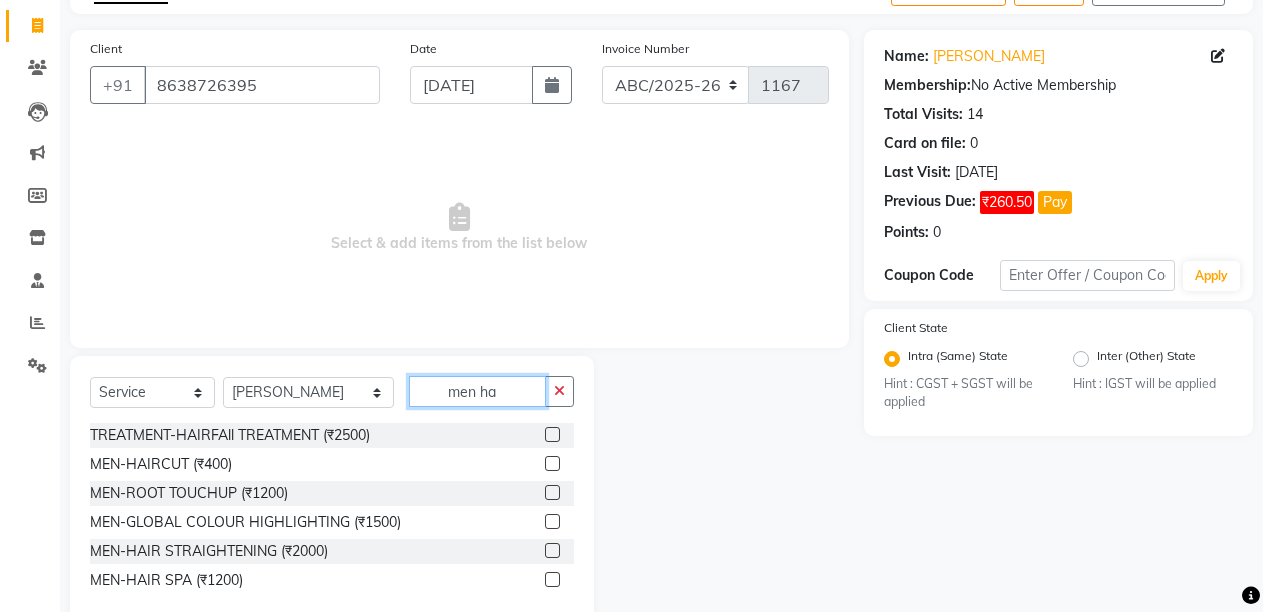 scroll, scrollTop: 105, scrollLeft: 0, axis: vertical 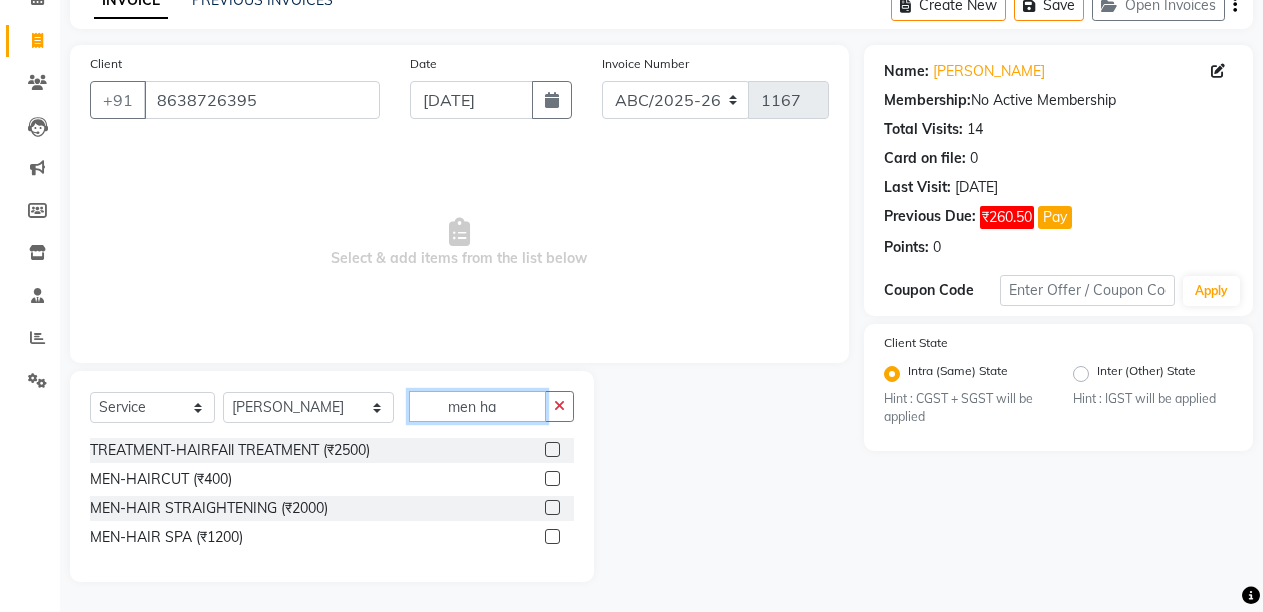 type on "men ha" 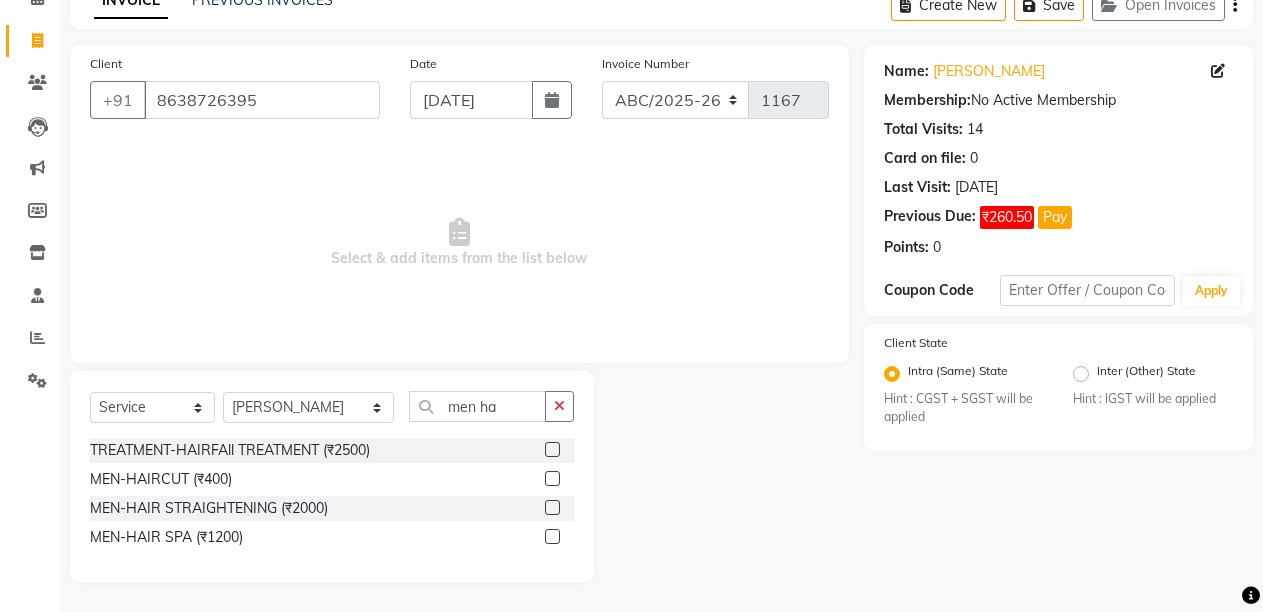 click 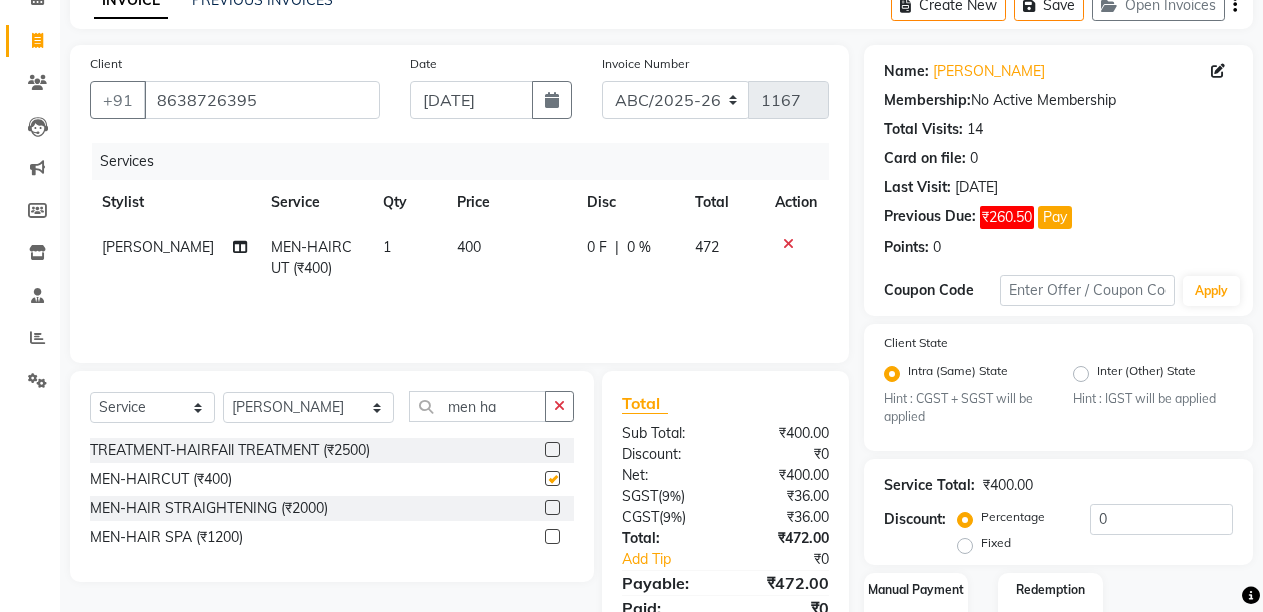 checkbox on "false" 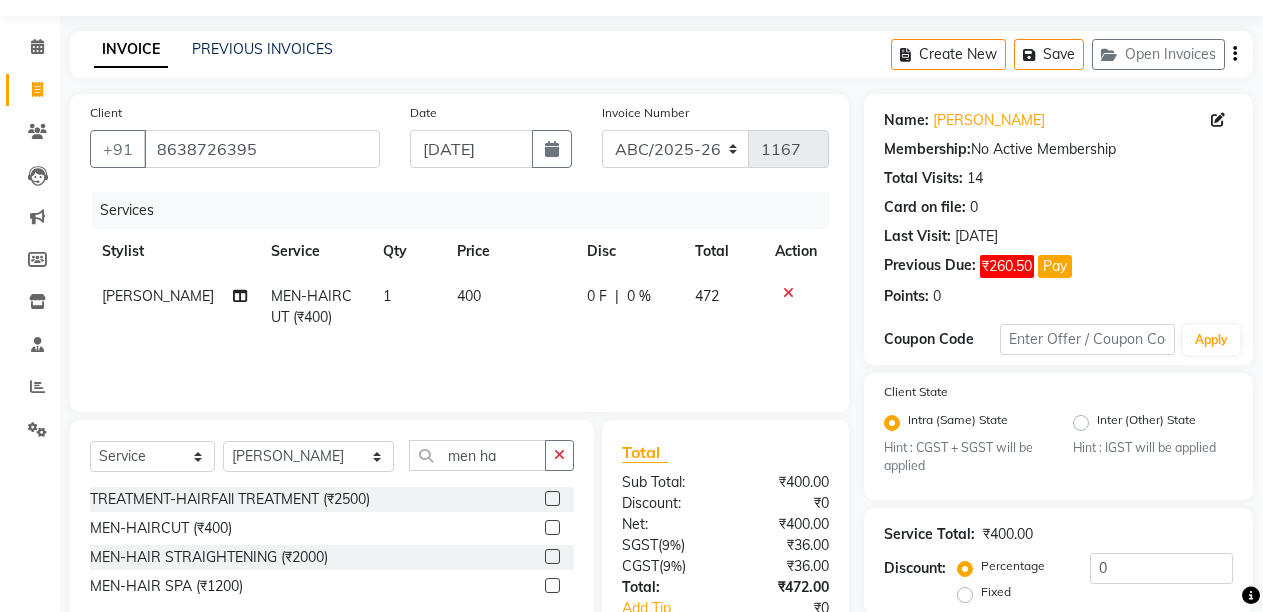 scroll, scrollTop: 25, scrollLeft: 0, axis: vertical 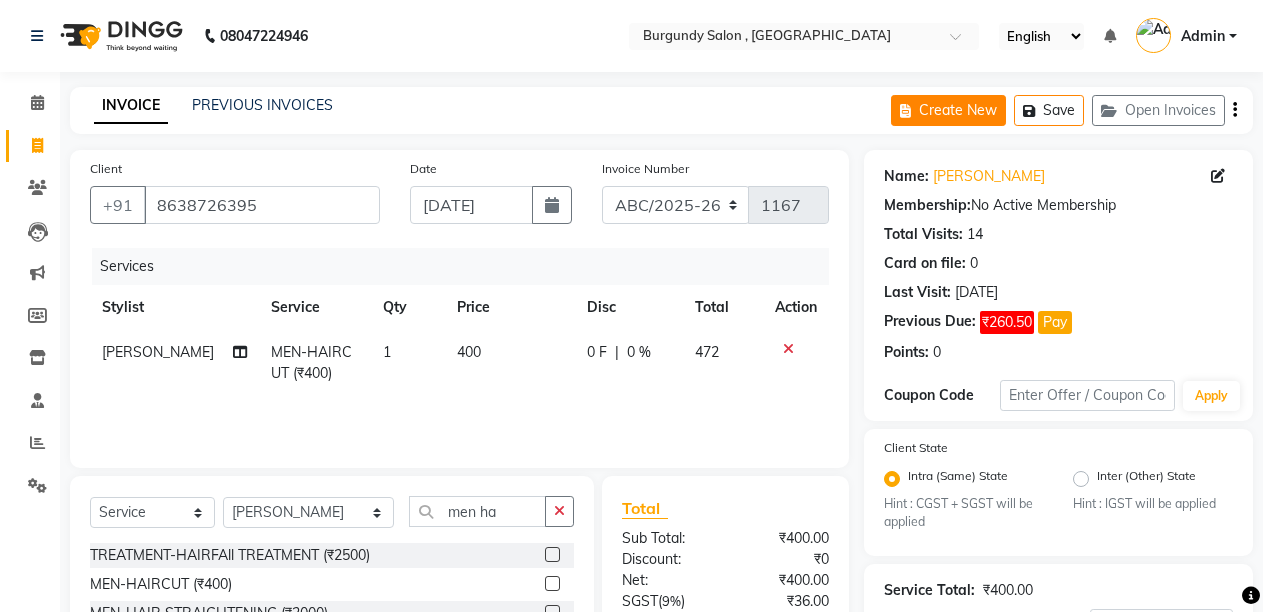 click on "Create New" 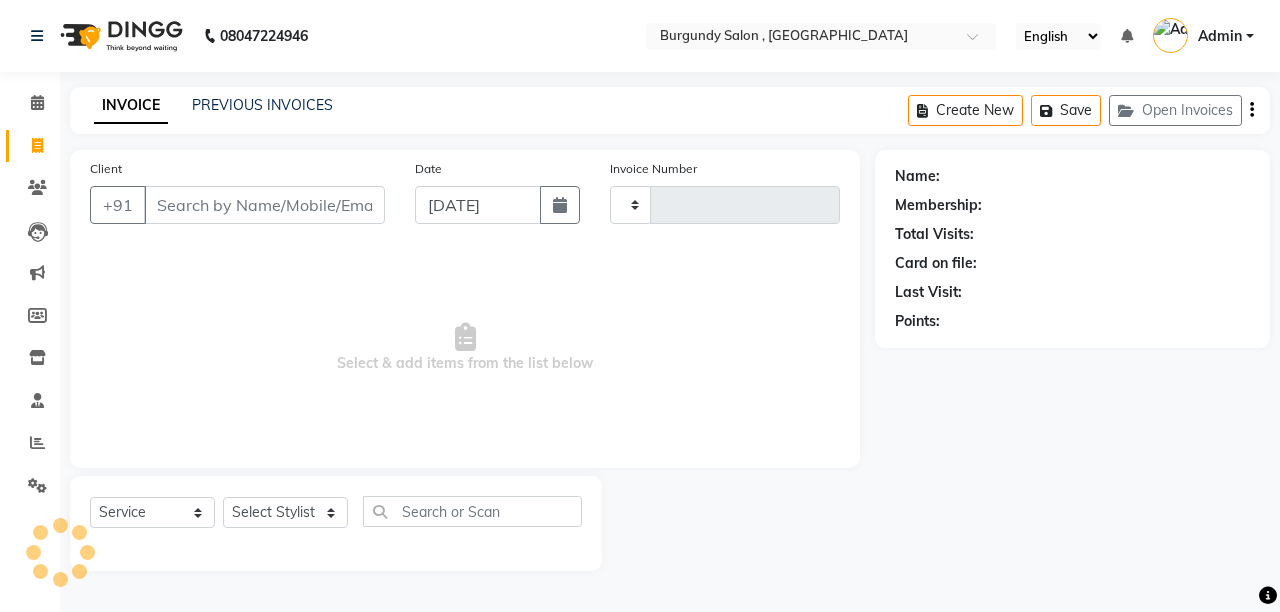type on "1167" 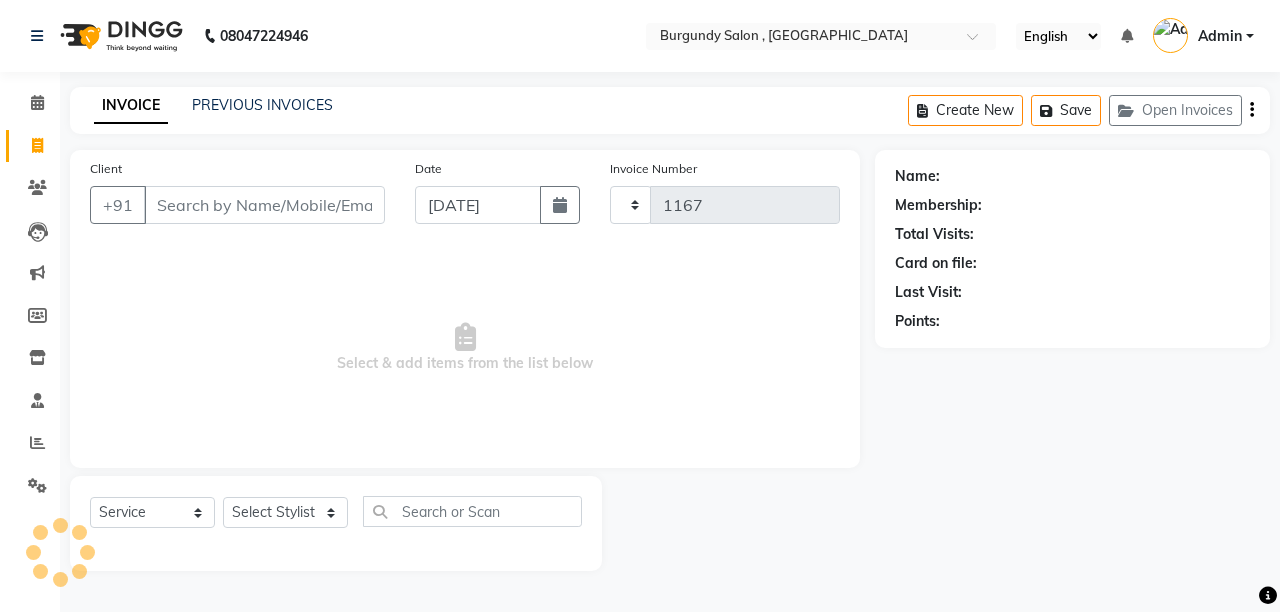 select on "5345" 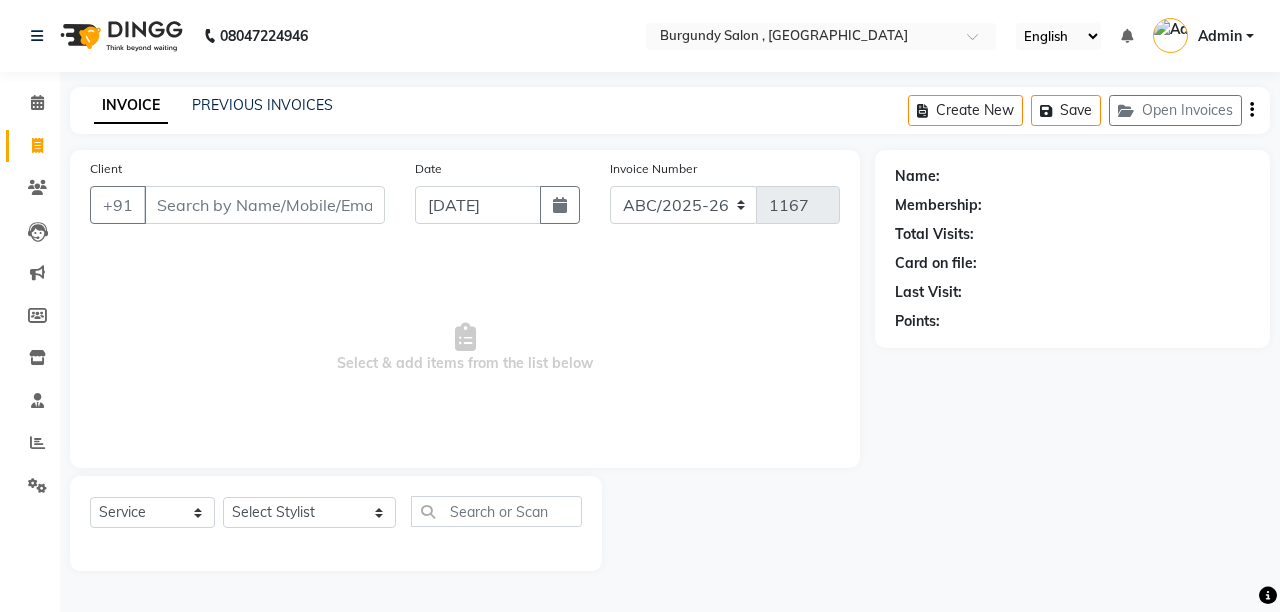 click on "Client" at bounding box center (264, 205) 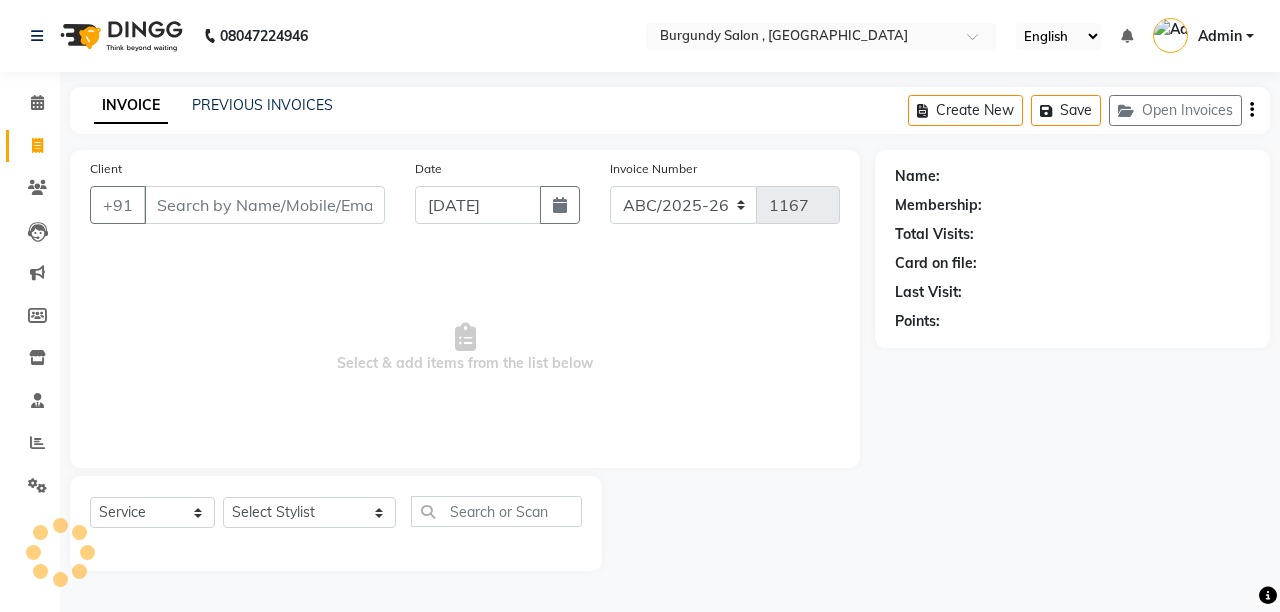click on "Client" at bounding box center [264, 205] 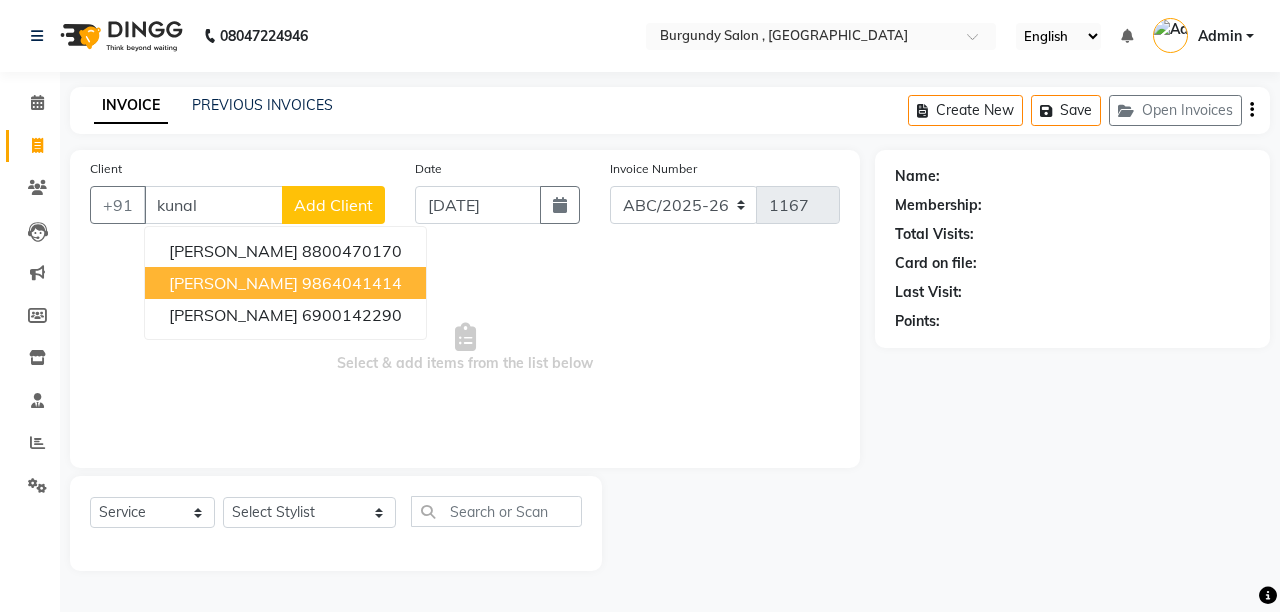 click on "KUNAL CHOUDHARY" at bounding box center (233, 283) 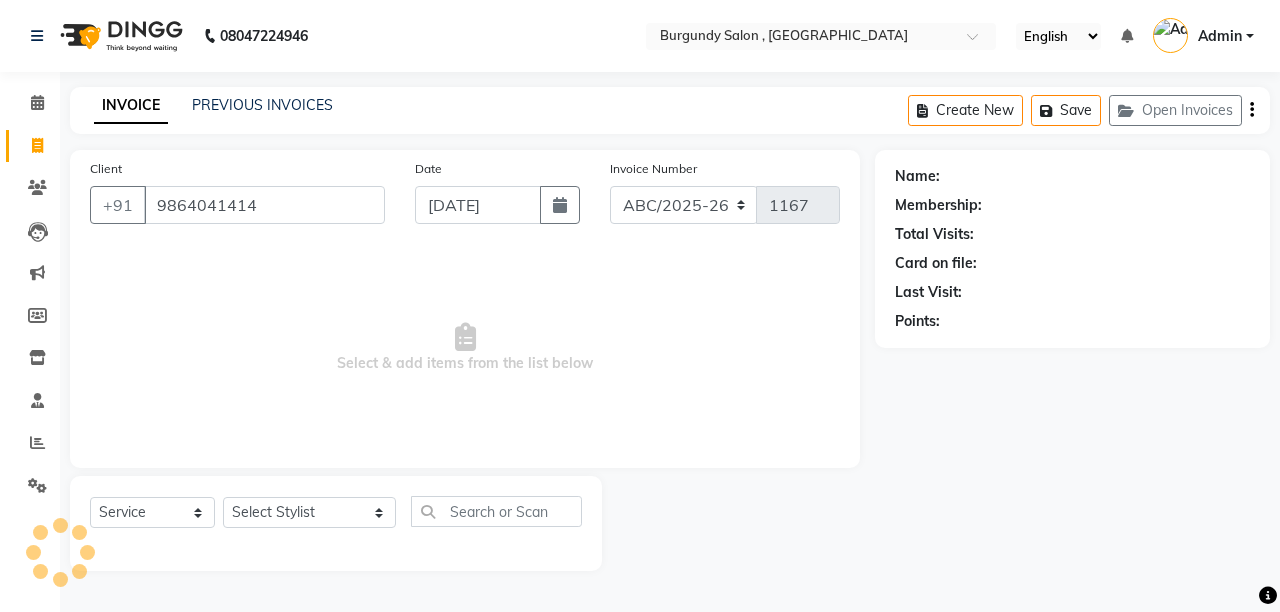 type on "9864041414" 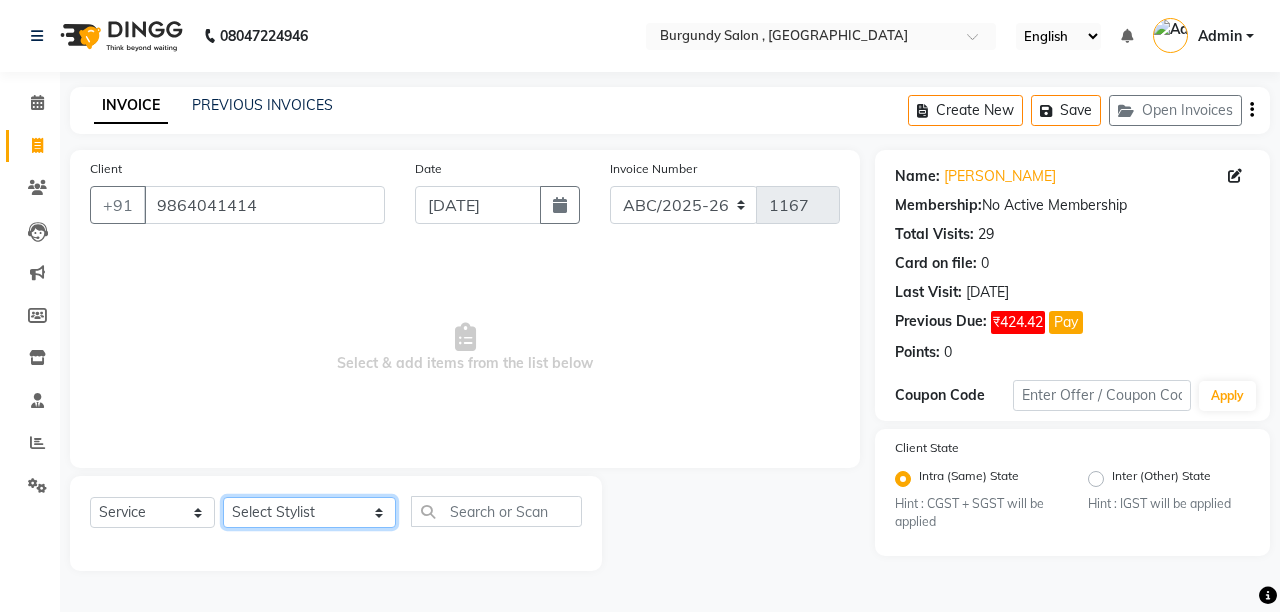 click on "Select Stylist ANIL  ANJANA BARSHA DEEPSHIKHA  DHON DAS DHON / NITUMONI EDWARD EDWARD/ LAXMI JOSHU JUNMONI KASHIF LAXI / ANJANA LAXMI LITTLE MAAM MINTUL MITALI NEETU RANA NITUMONI NITUMONI/POJA/ LAXMI NITUMONI / SAGARIKA NITUMONI/ SAGRIKA PRAKASH PUJAA Rubi RUBI / LAXMI SAGARIKA  SAGARIKA / RUBI SAHIL SAHIL / DHON SAHIL / EDWARD SAHIL/ JOSHU SAHIL/JOSHU/PRAKASH/ RUBI SAHIL/NITUMONI/ MITALI SAHIL/ RUBI SHABIR SHADHAB SIMA KALITA SONALI DEKA SOPEM staff 1 staff 1 TANU" 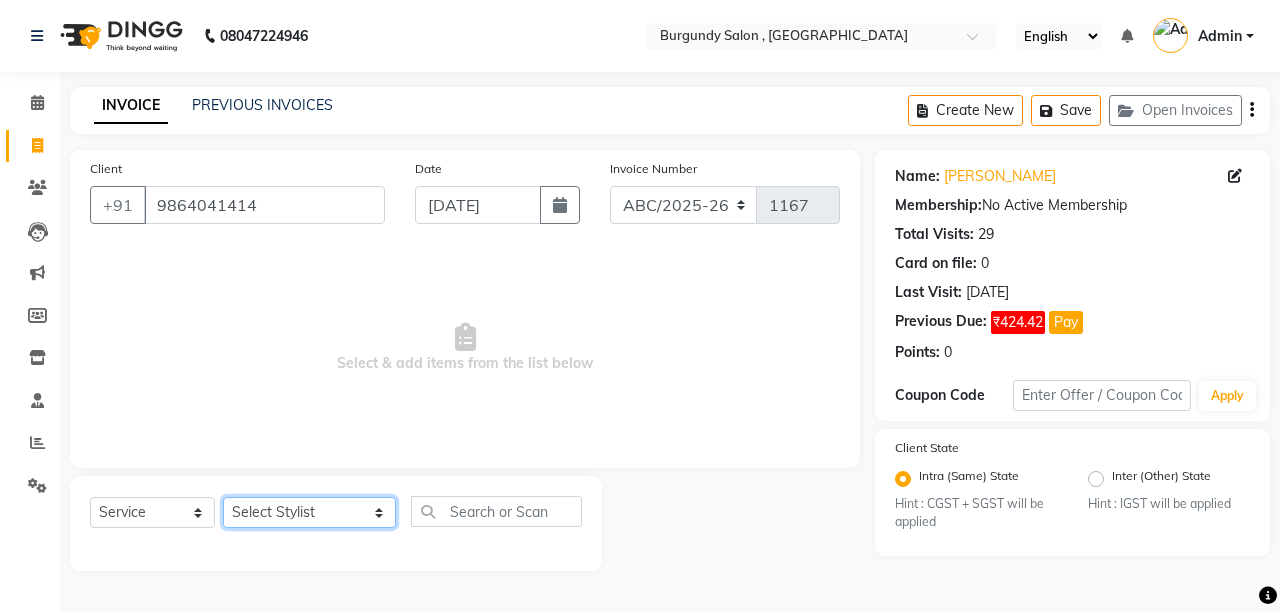 select on "32568" 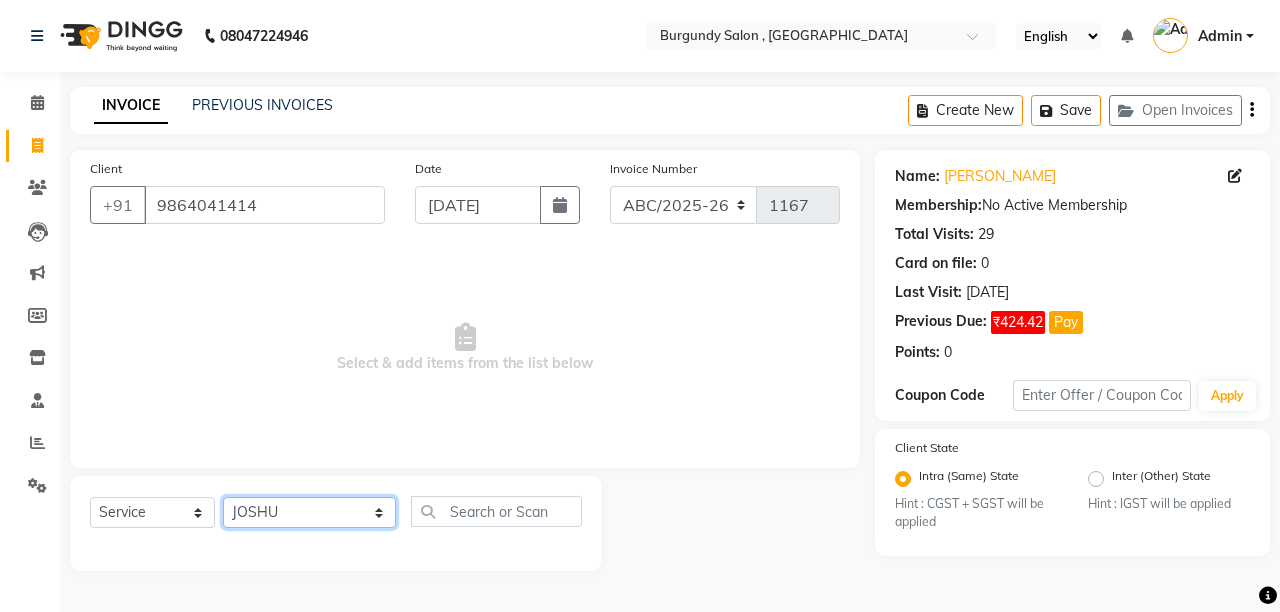 click on "Select Stylist ANIL  ANJANA BARSHA DEEPSHIKHA  DHON DAS DHON / NITUMONI EDWARD EDWARD/ LAXMI JOSHU JUNMONI KASHIF LAXI / ANJANA LAXMI LITTLE MAAM MINTUL MITALI NEETU RANA NITUMONI NITUMONI/POJA/ LAXMI NITUMONI / SAGARIKA NITUMONI/ SAGRIKA PRAKASH PUJAA Rubi RUBI / LAXMI SAGARIKA  SAGARIKA / RUBI SAHIL SAHIL / DHON SAHIL / EDWARD SAHIL/ JOSHU SAHIL/JOSHU/PRAKASH/ RUBI SAHIL/NITUMONI/ MITALI SAHIL/ RUBI SHABIR SHADHAB SIMA KALITA SONALI DEKA SOPEM staff 1 staff 1 TANU" 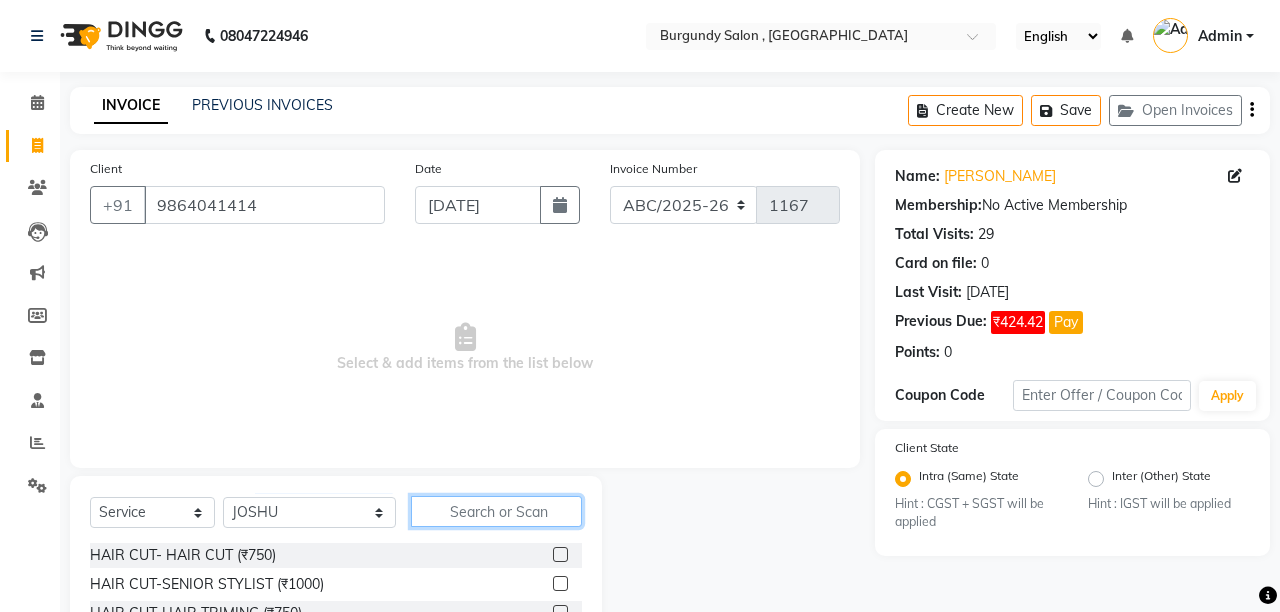 click 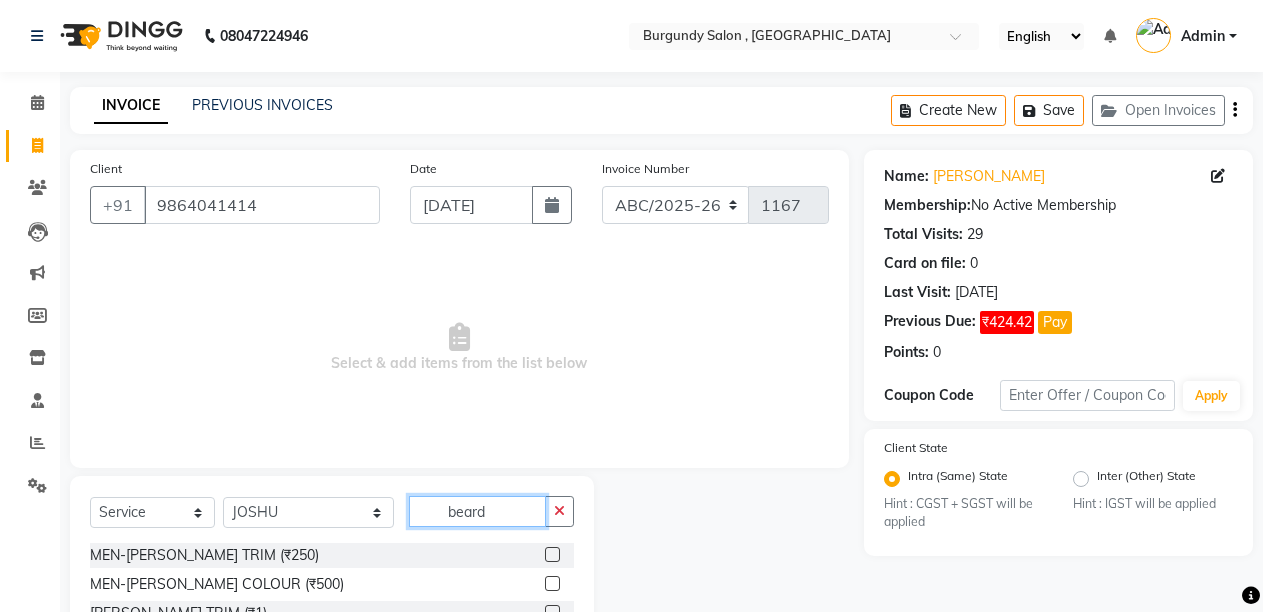 type on "beard" 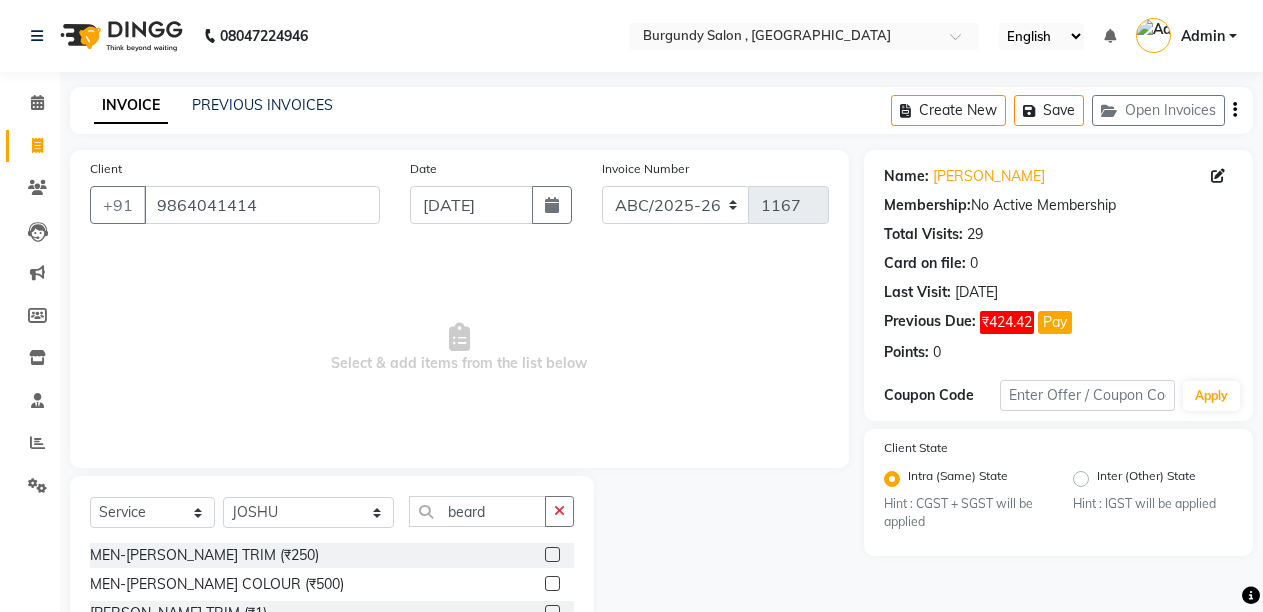 click 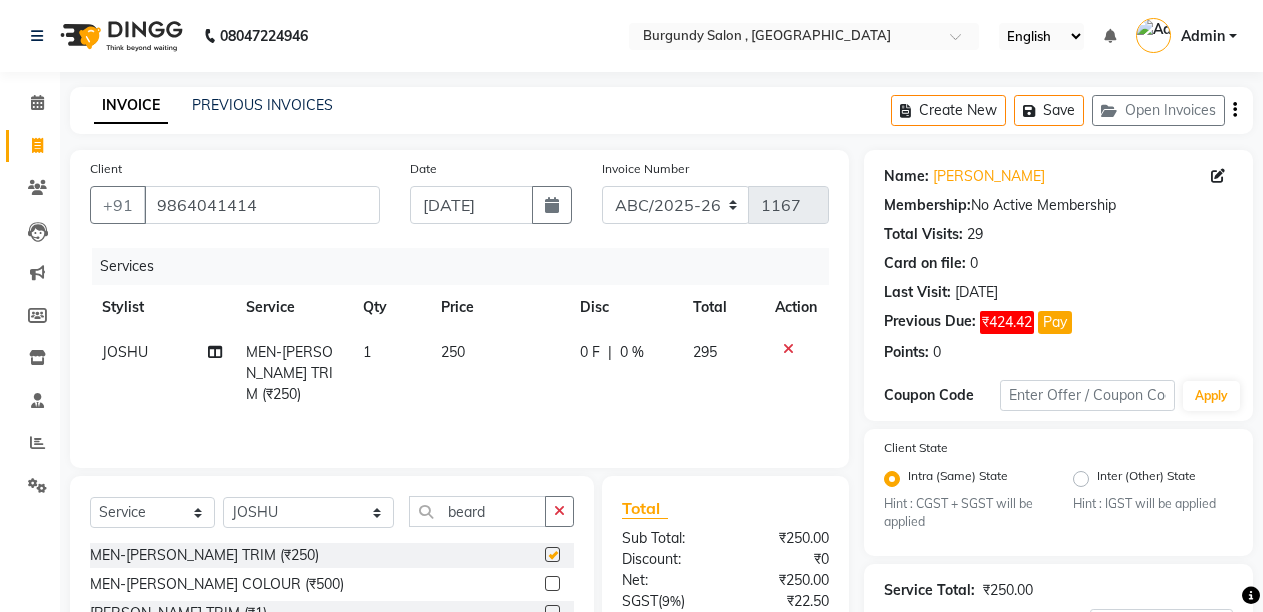 checkbox on "false" 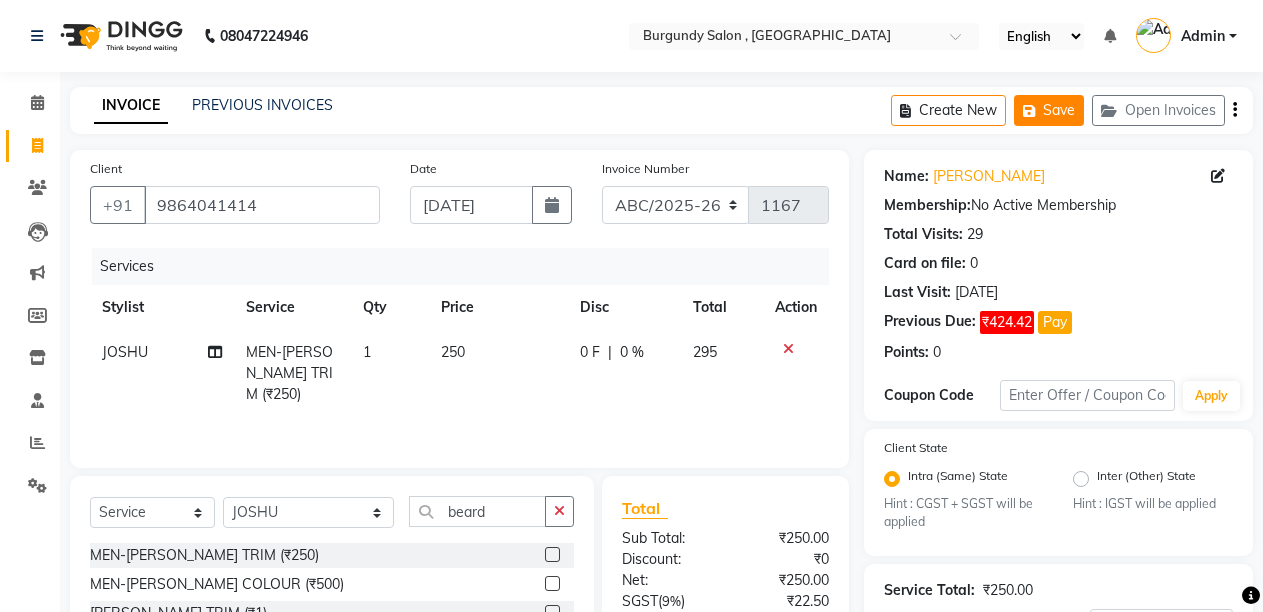 click on "Save" 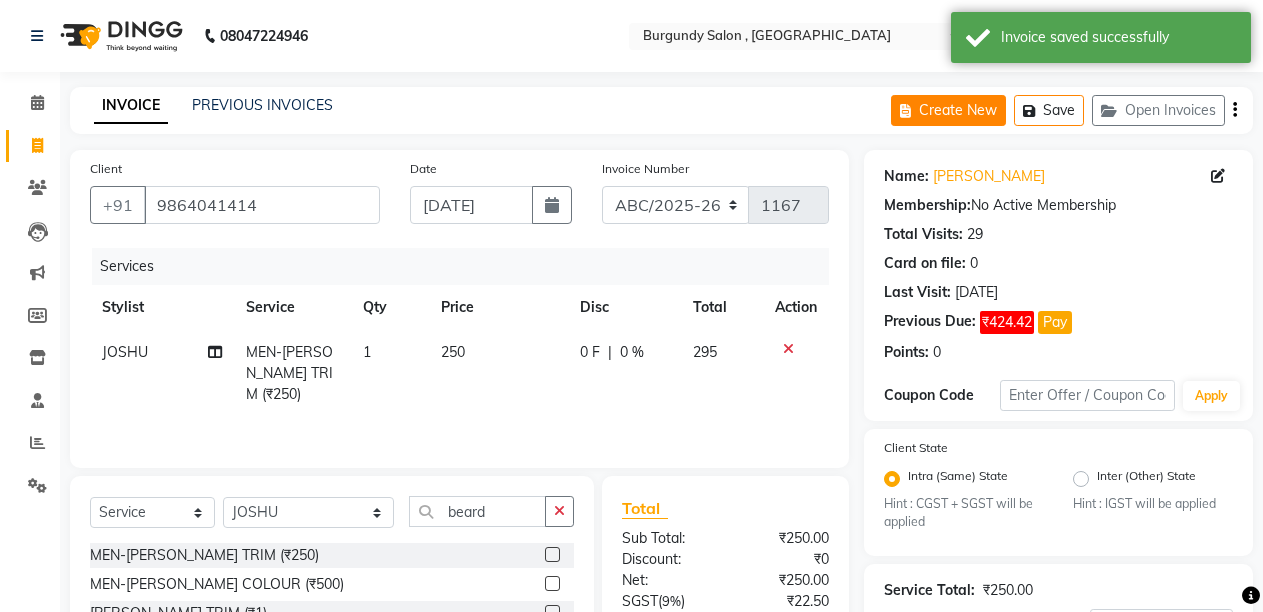 click on "Create New" 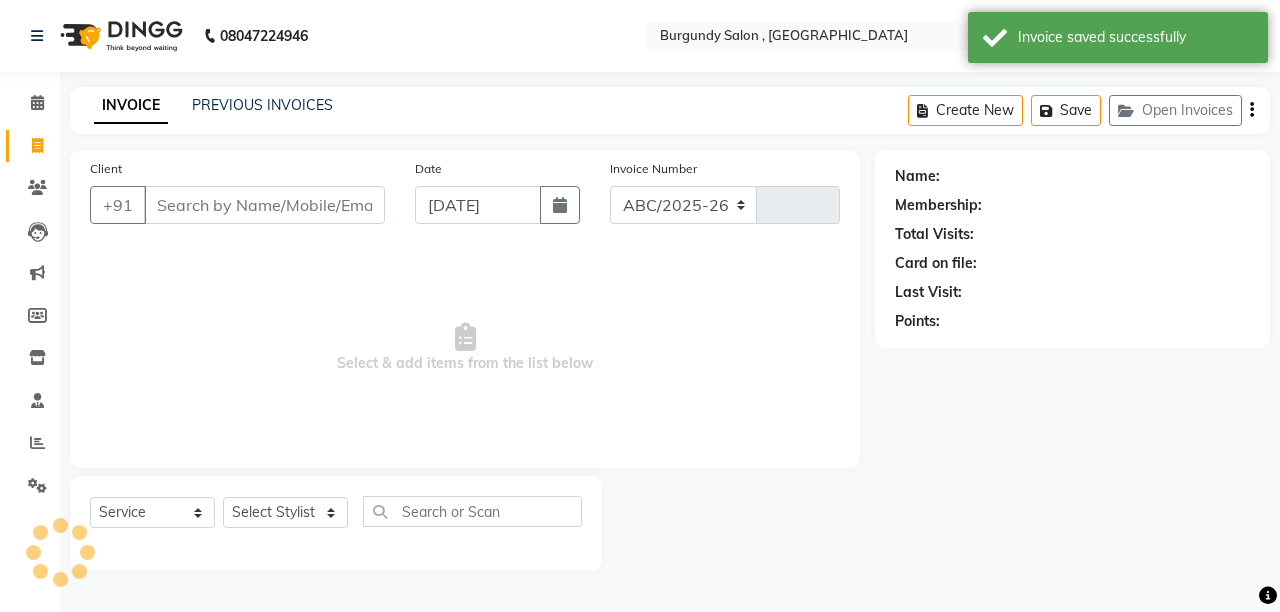select on "5345" 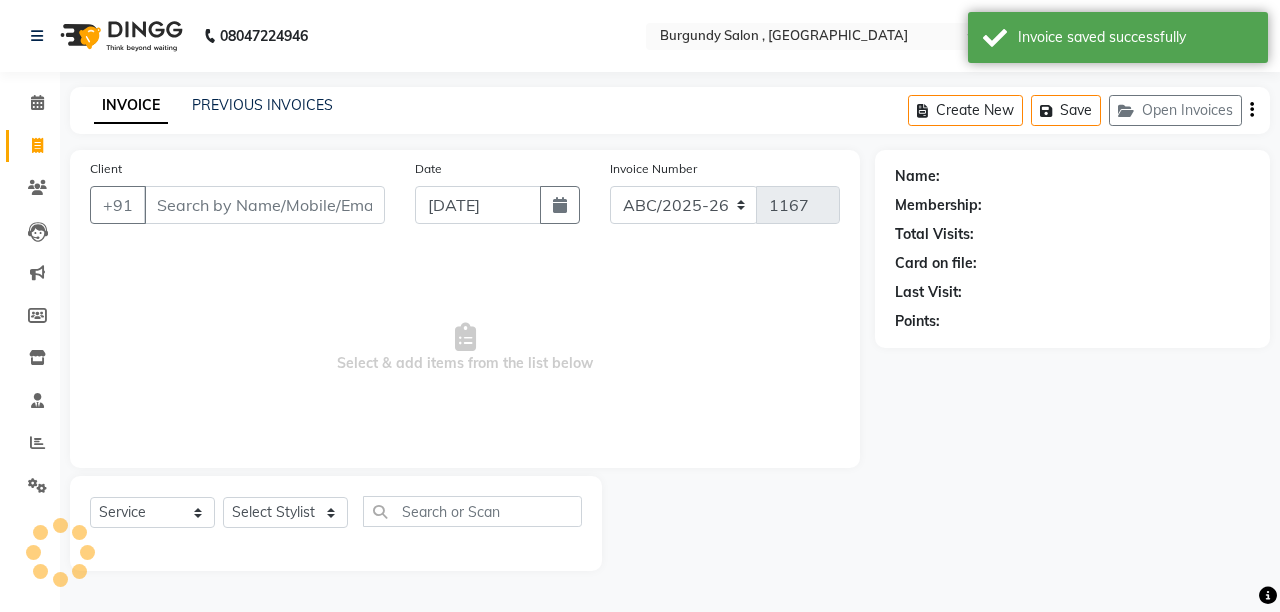 click on "Client" at bounding box center (264, 205) 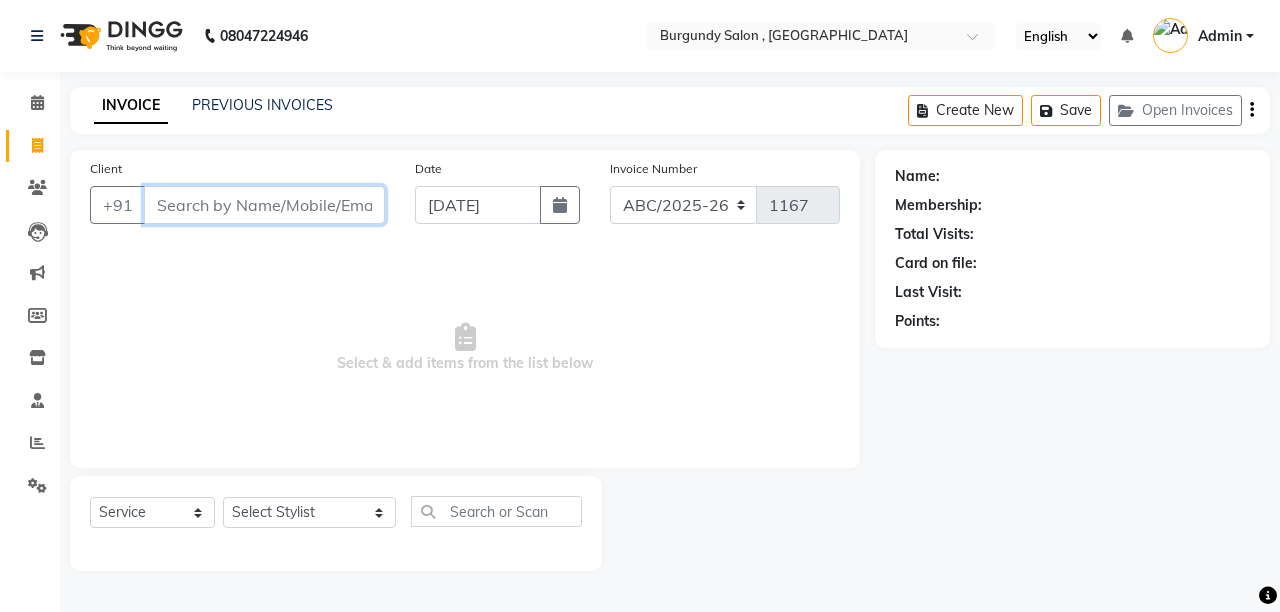 click on "Client" at bounding box center [264, 205] 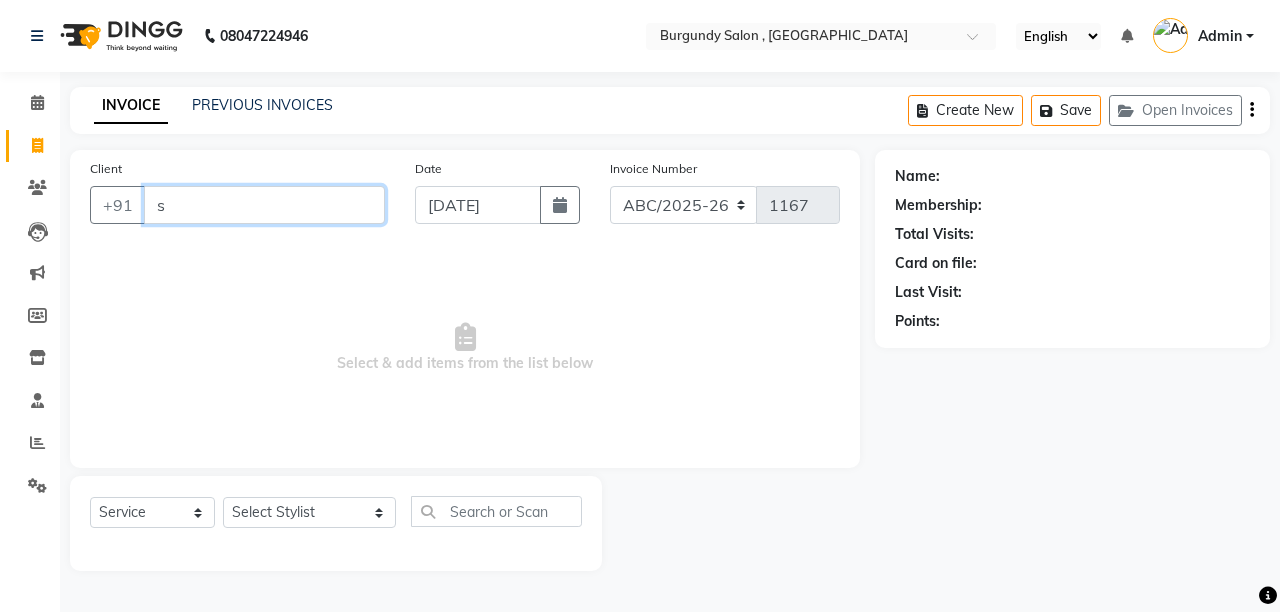 click on "s" at bounding box center (264, 205) 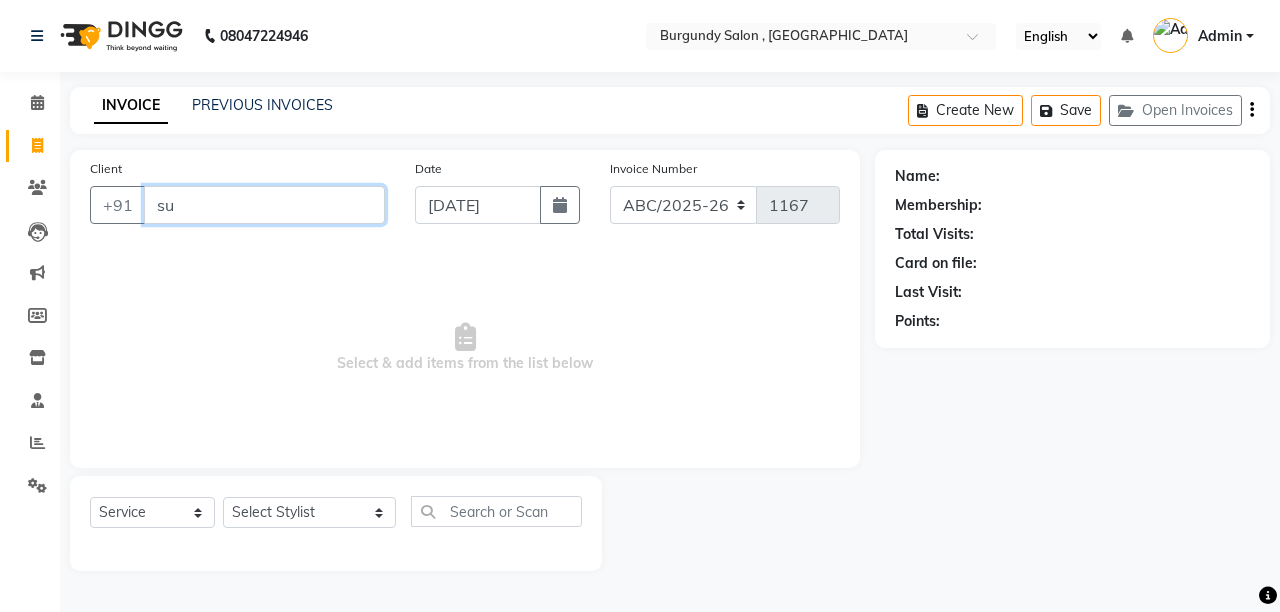 type on "s" 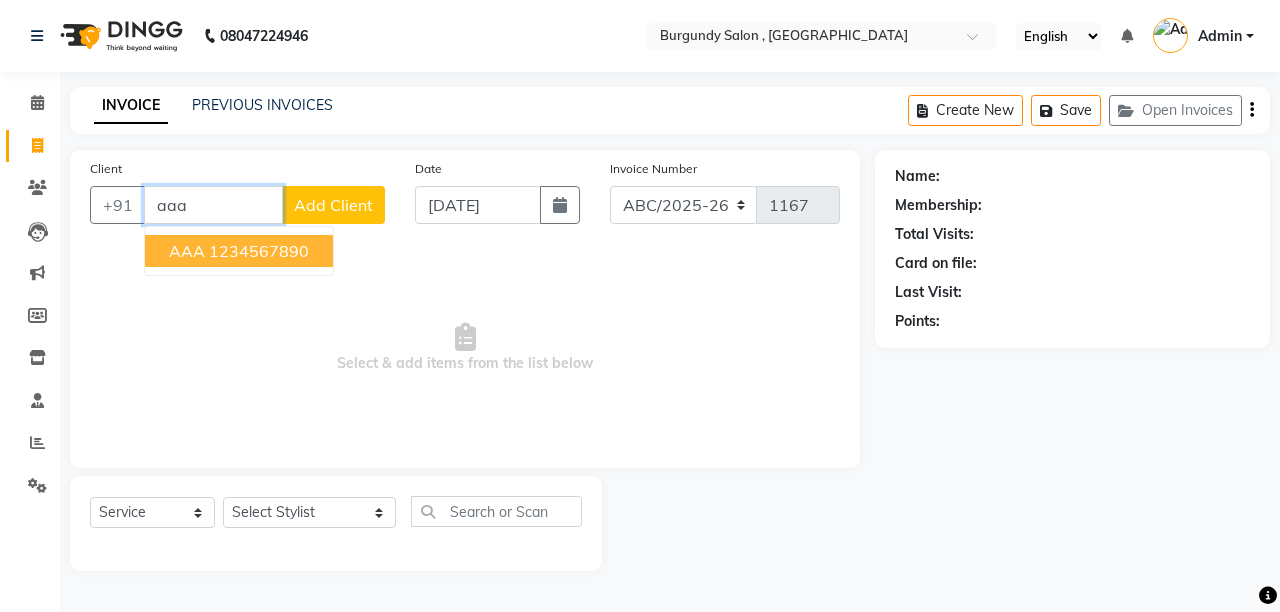click on "1234567890" at bounding box center (259, 251) 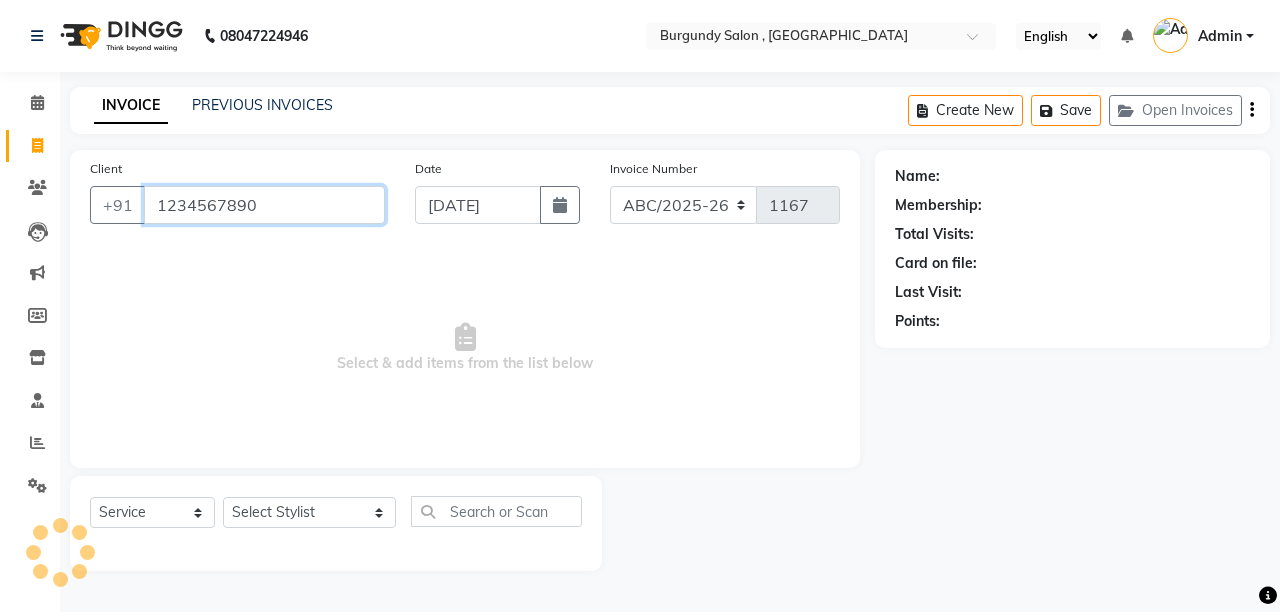 type on "1234567890" 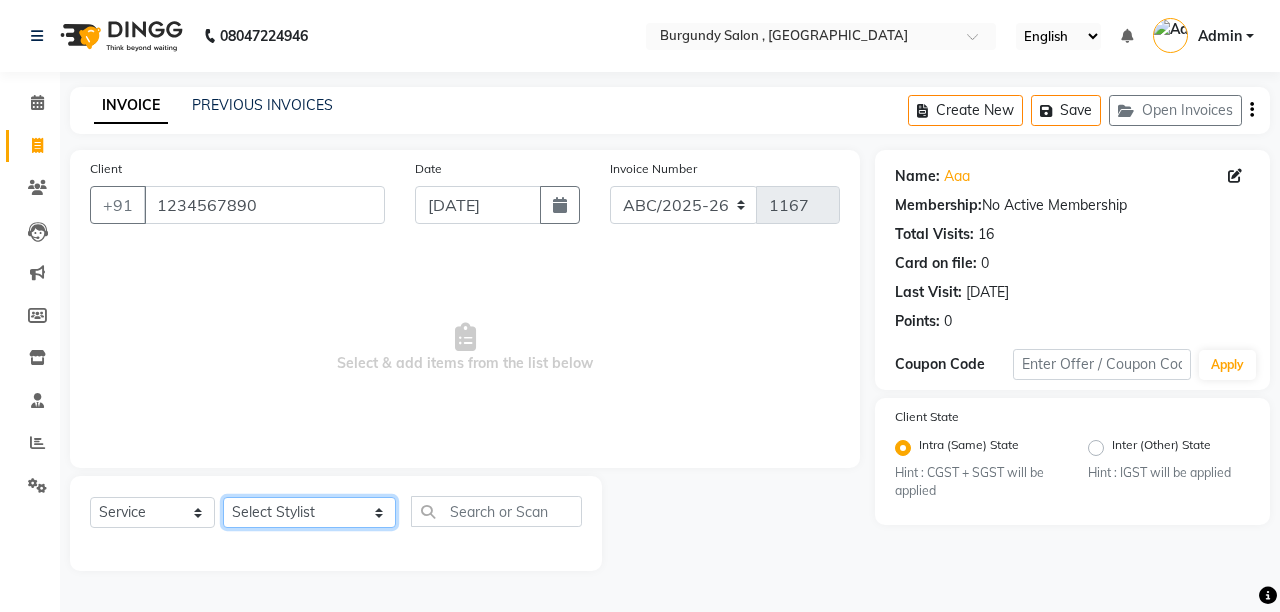 click on "Select Stylist ANIL  ANJANA BARSHA DEEPSHIKHA  DHON DAS DHON / NITUMONI EDWARD EDWARD/ LAXMI JOSHU JUNMONI KASHIF LAXI / ANJANA LAXMI LITTLE MAAM MINTUL MITALI NEETU RANA NITUMONI NITUMONI/POJA/ LAXMI NITUMONI / SAGARIKA NITUMONI/ SAGRIKA PRAKASH PUJAA Rubi RUBI / LAXMI SAGARIKA  SAGARIKA / RUBI SAHIL SAHIL / DHON SAHIL / EDWARD SAHIL/ JOSHU SAHIL/JOSHU/PRAKASH/ RUBI SAHIL/NITUMONI/ MITALI SAHIL/ RUBI SHABIR SHADHAB SIMA KALITA SONALI DEKA SOPEM staff 1 staff 1 TANU" 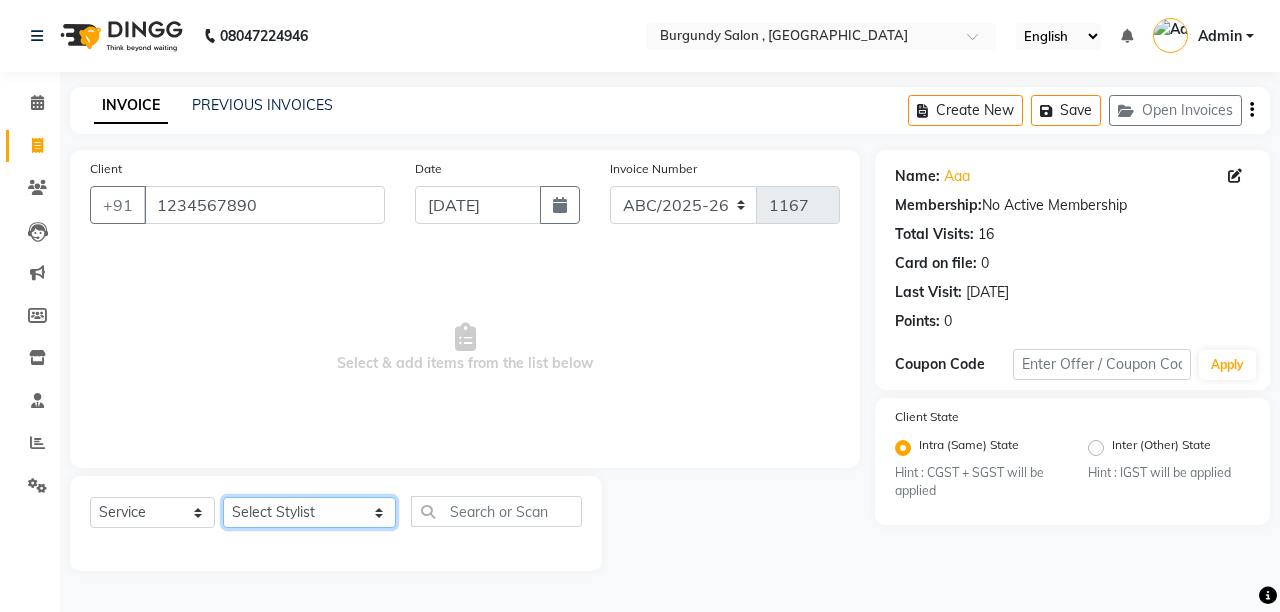 select on "80179" 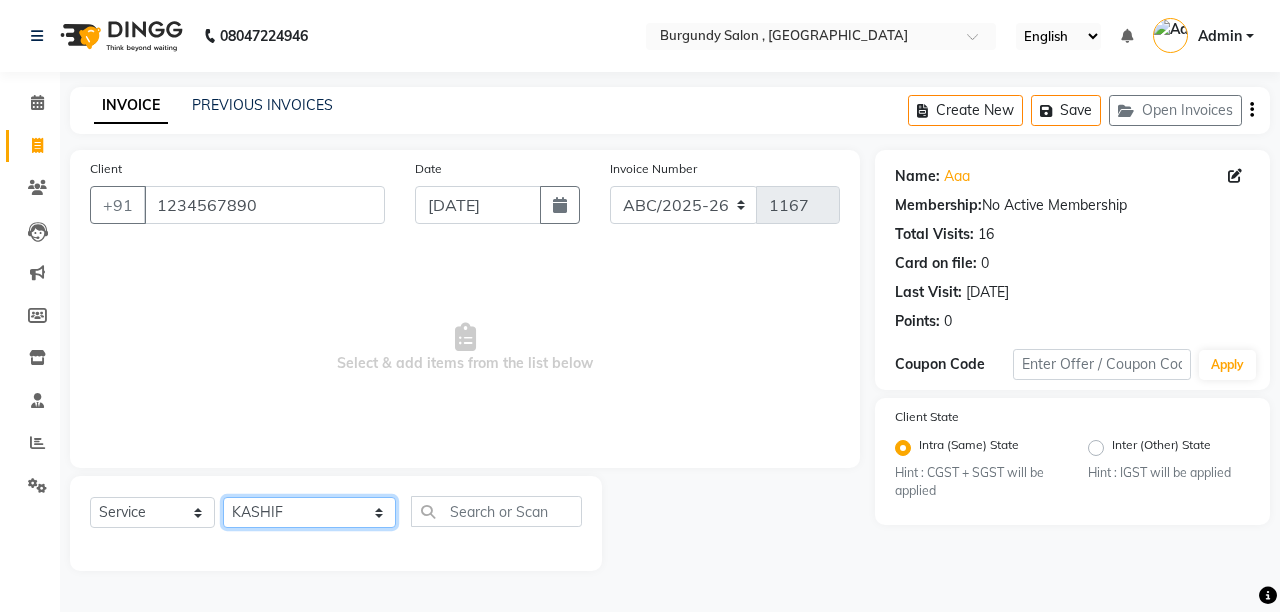click on "Select Stylist ANIL  ANJANA BARSHA DEEPSHIKHA  DHON DAS DHON / NITUMONI EDWARD EDWARD/ LAXMI JOSHU JUNMONI KASHIF LAXI / ANJANA LAXMI LITTLE MAAM MINTUL MITALI NEETU RANA NITUMONI NITUMONI/POJA/ LAXMI NITUMONI / SAGARIKA NITUMONI/ SAGRIKA PRAKASH PUJAA Rubi RUBI / LAXMI SAGARIKA  SAGARIKA / RUBI SAHIL SAHIL / DHON SAHIL / EDWARD SAHIL/ JOSHU SAHIL/JOSHU/PRAKASH/ RUBI SAHIL/NITUMONI/ MITALI SAHIL/ RUBI SHABIR SHADHAB SIMA KALITA SONALI DEKA SOPEM staff 1 staff 1 TANU" 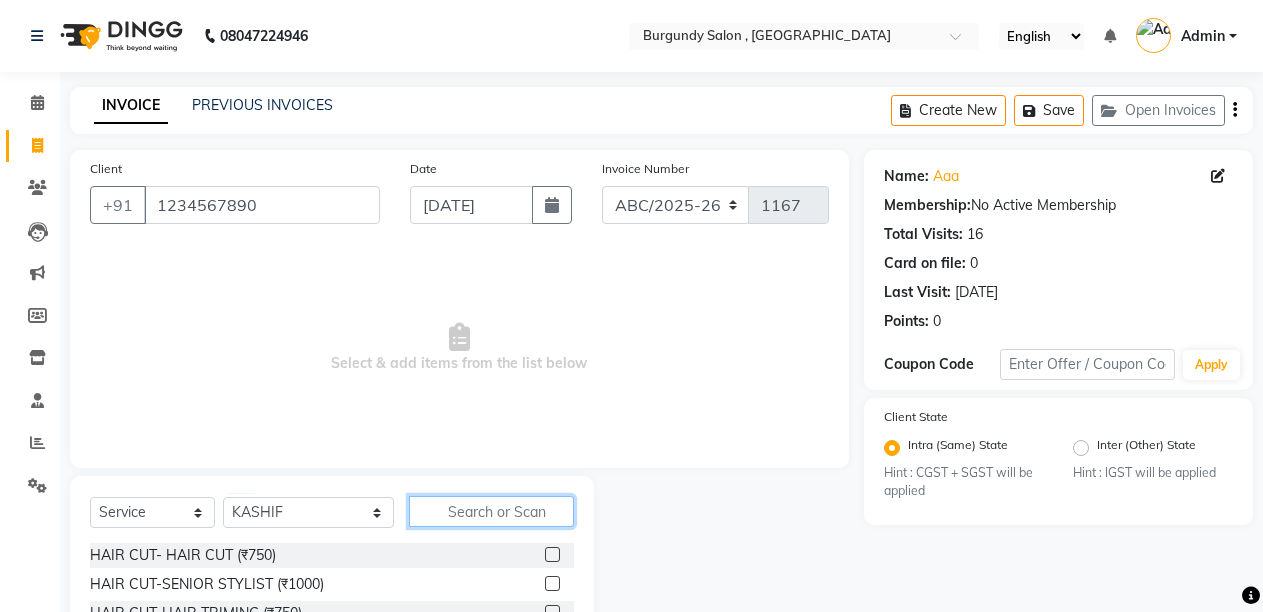 click 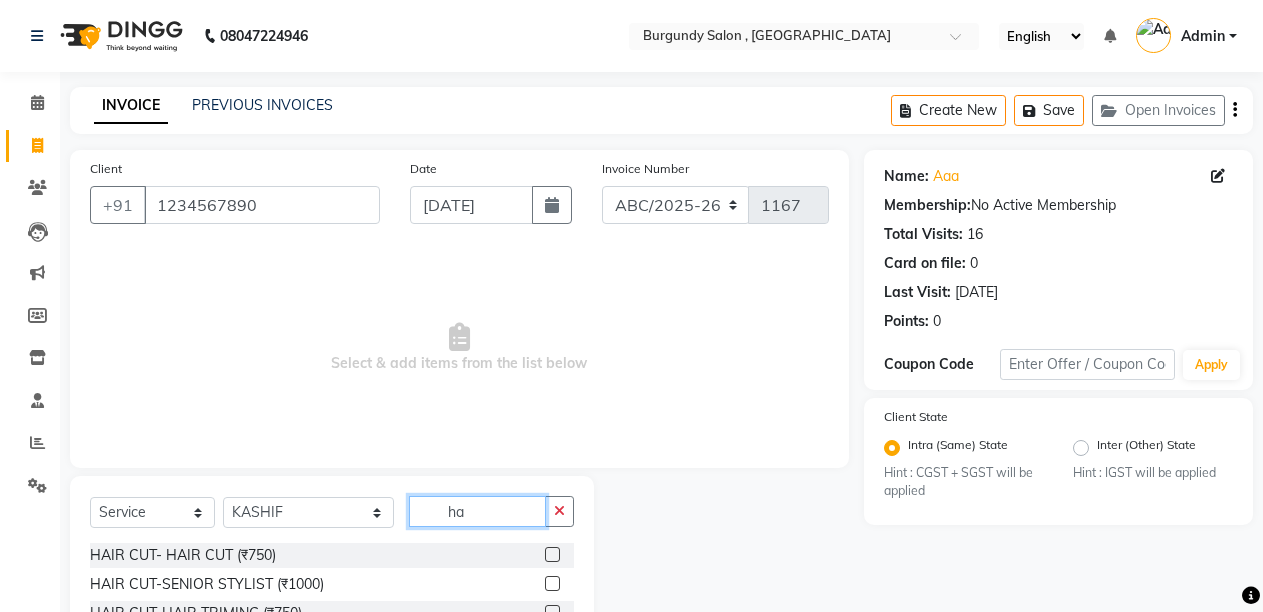 type on "h" 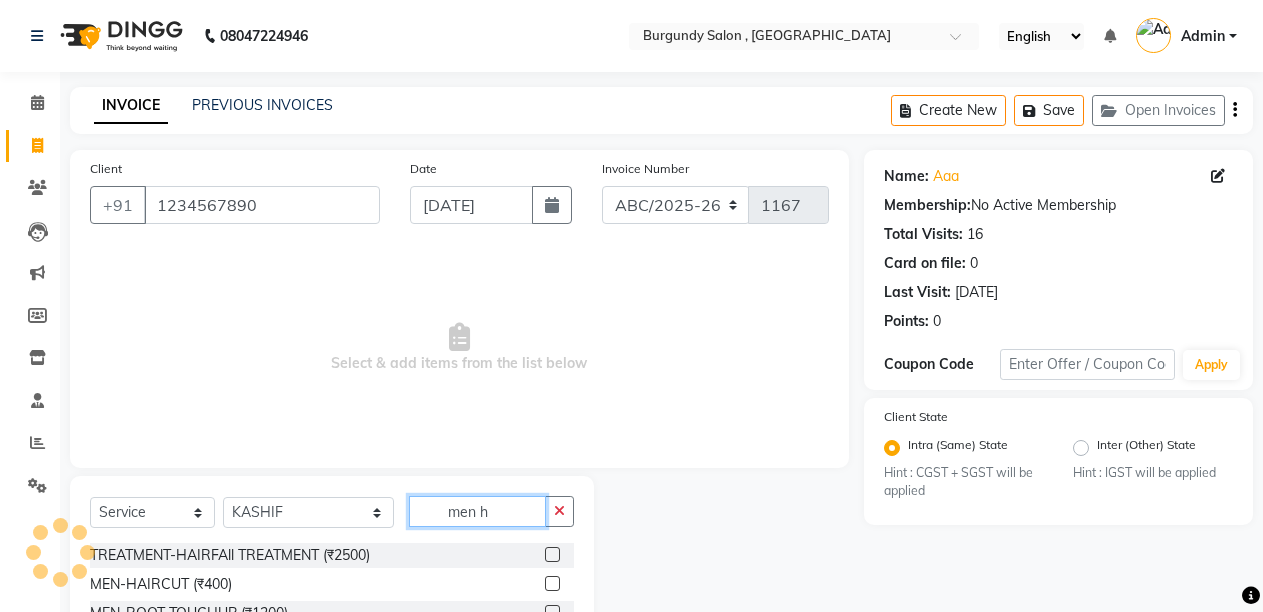 type on "men h" 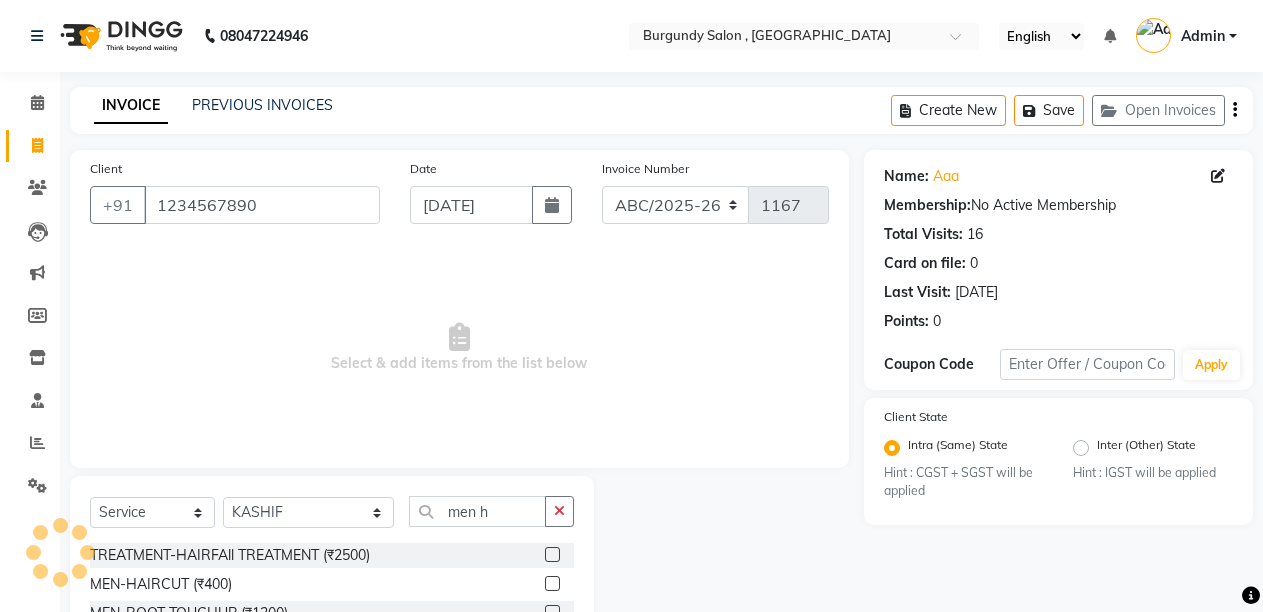 click 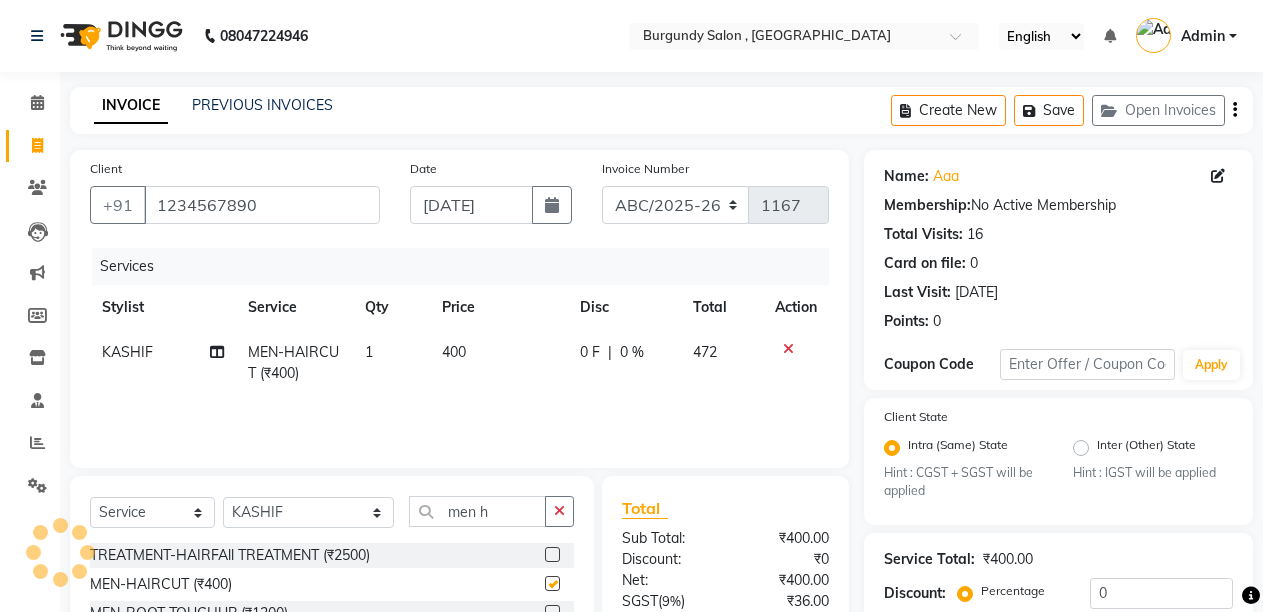 checkbox on "false" 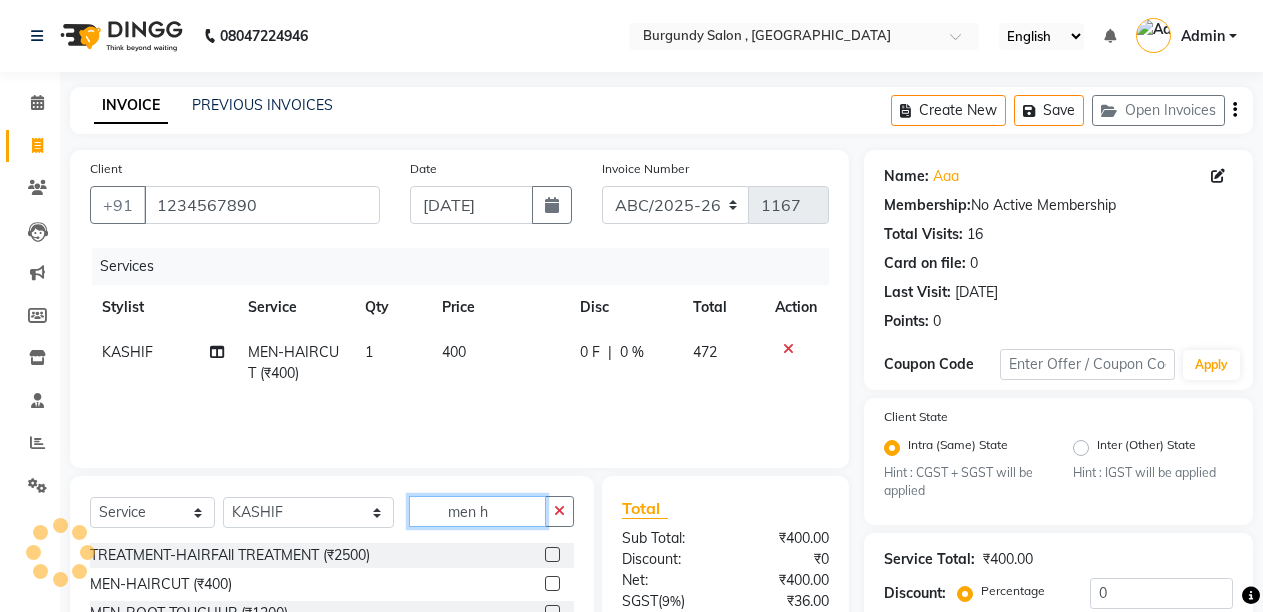 click on "men h" 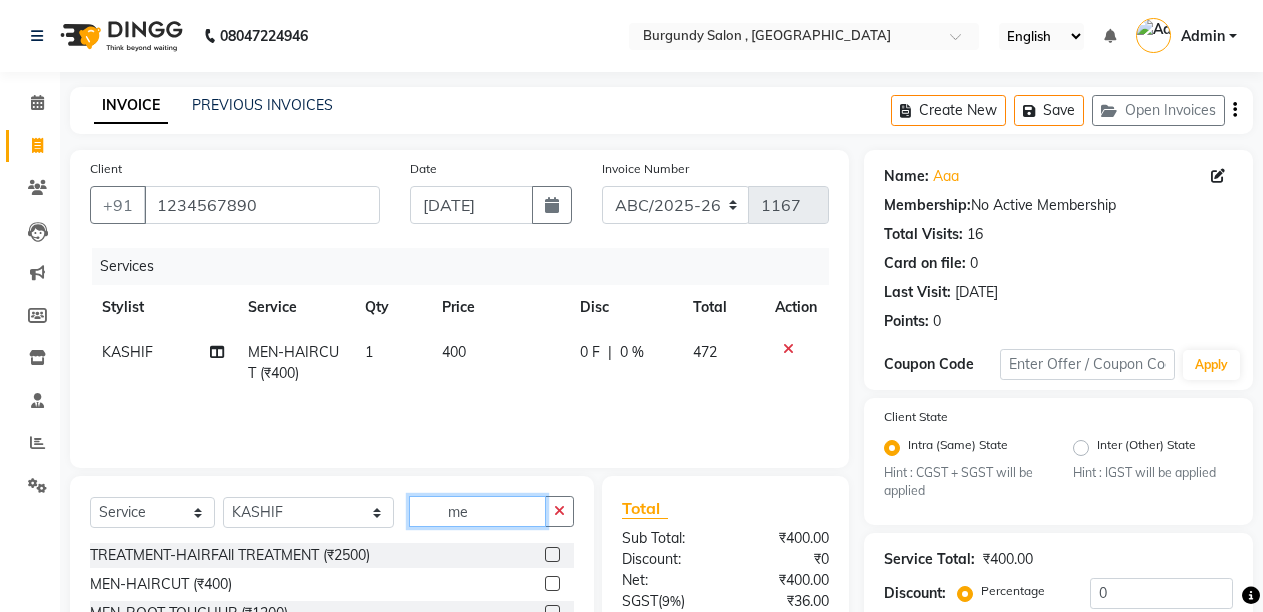 type on "m" 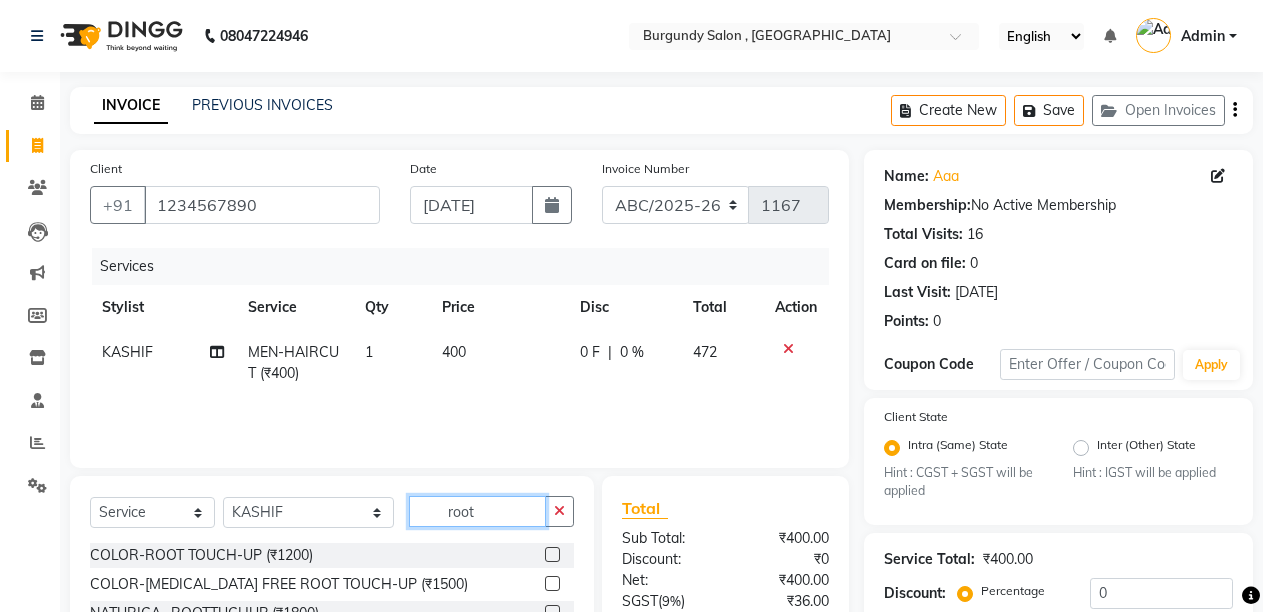type on "root" 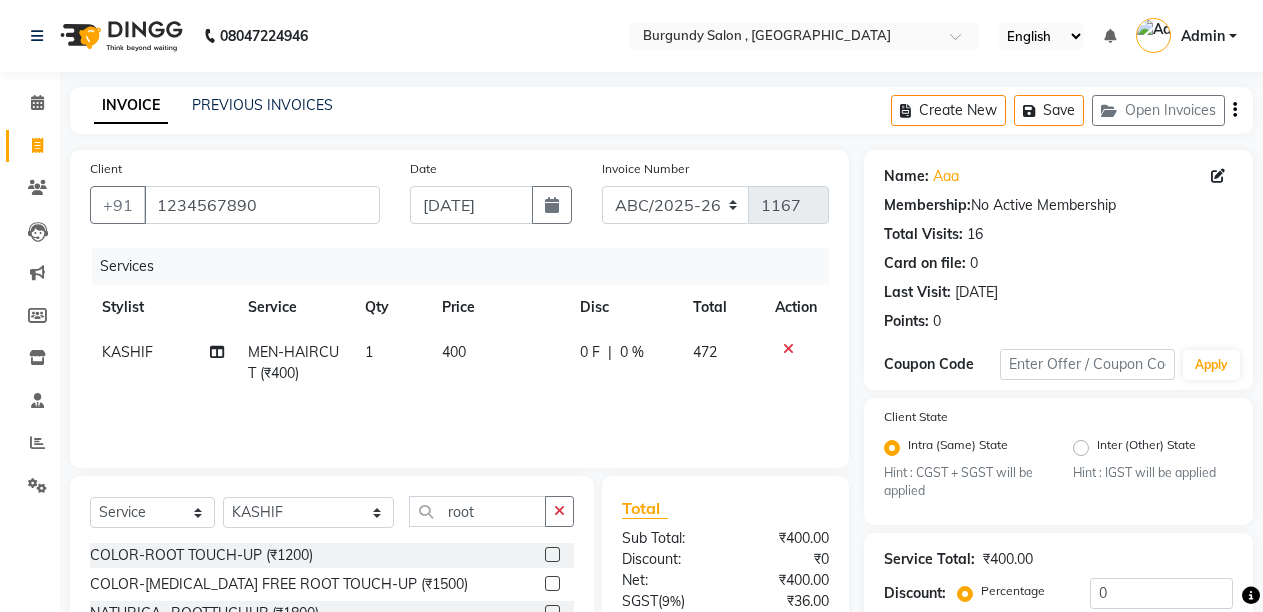 click 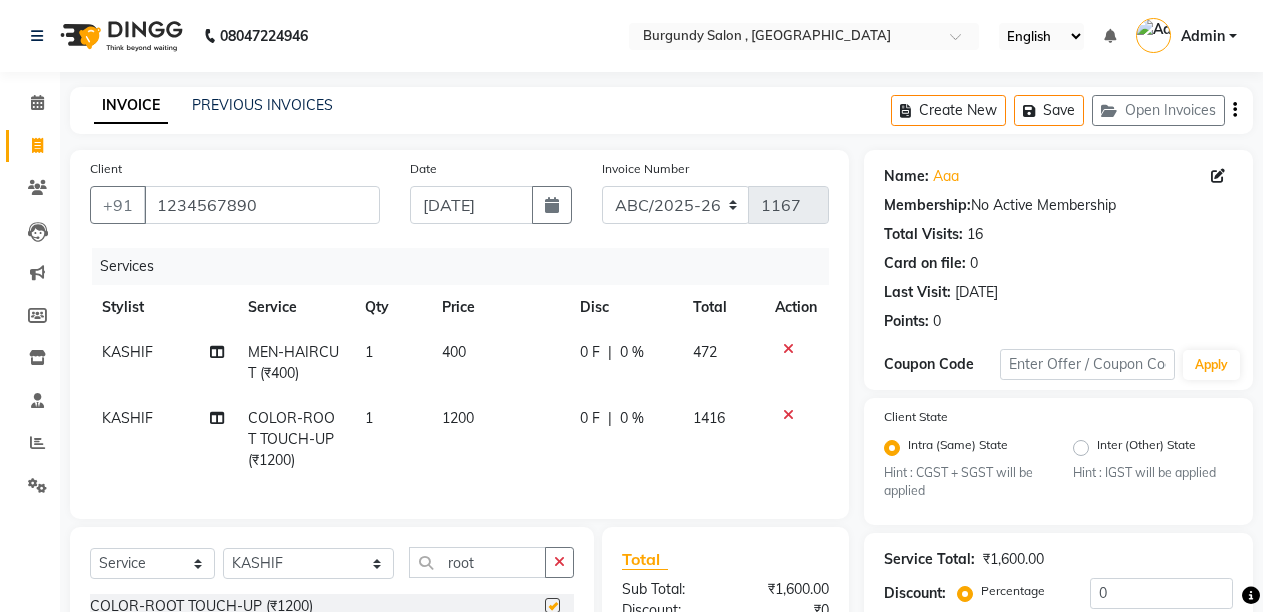 checkbox on "false" 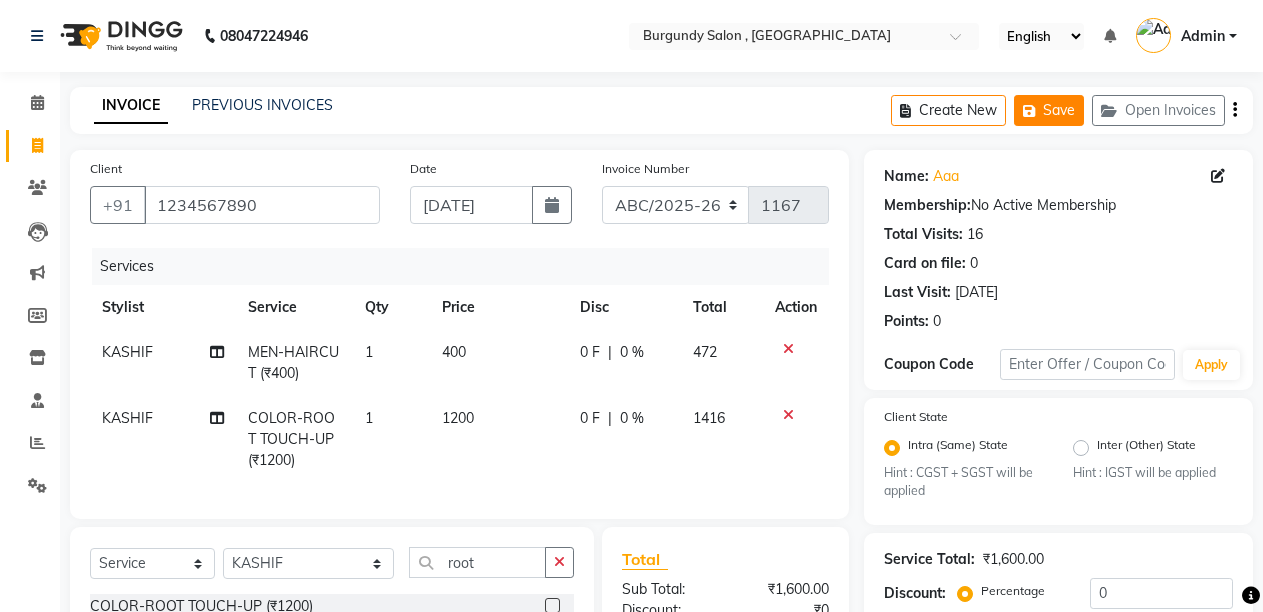 click 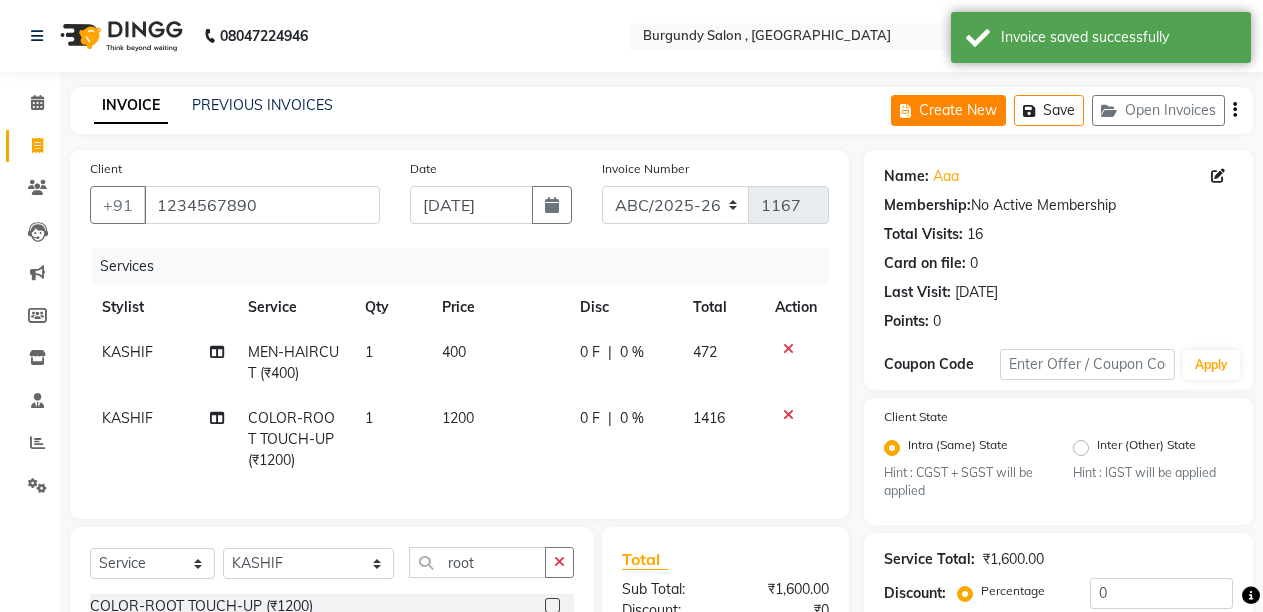 click on "Create New" 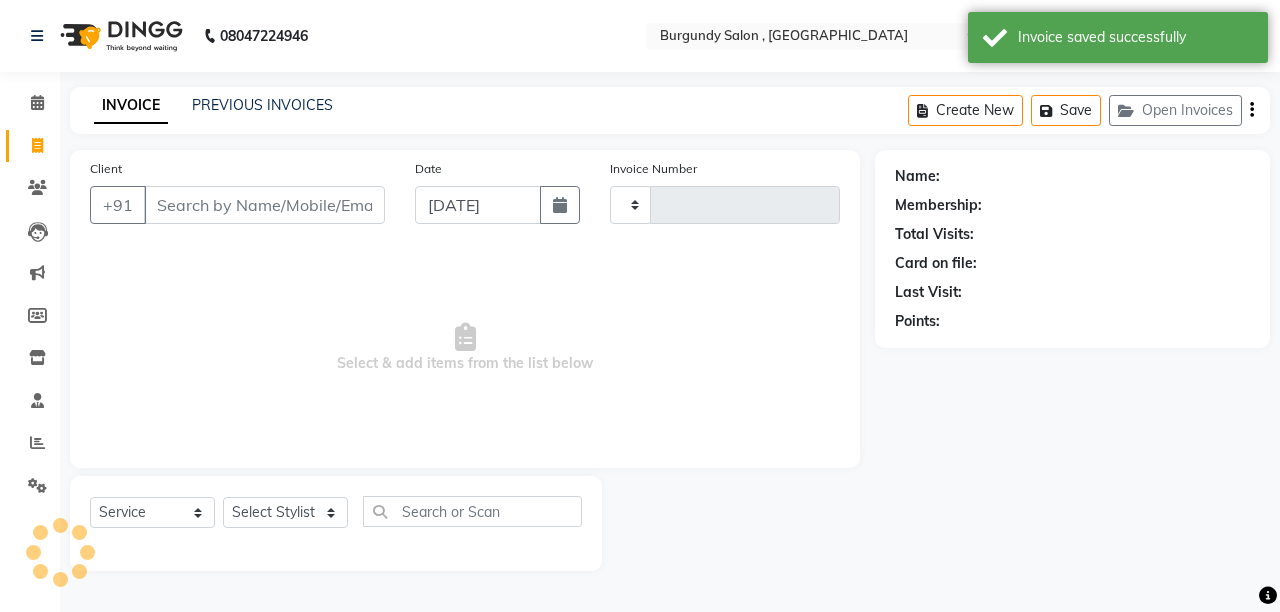 type on "1167" 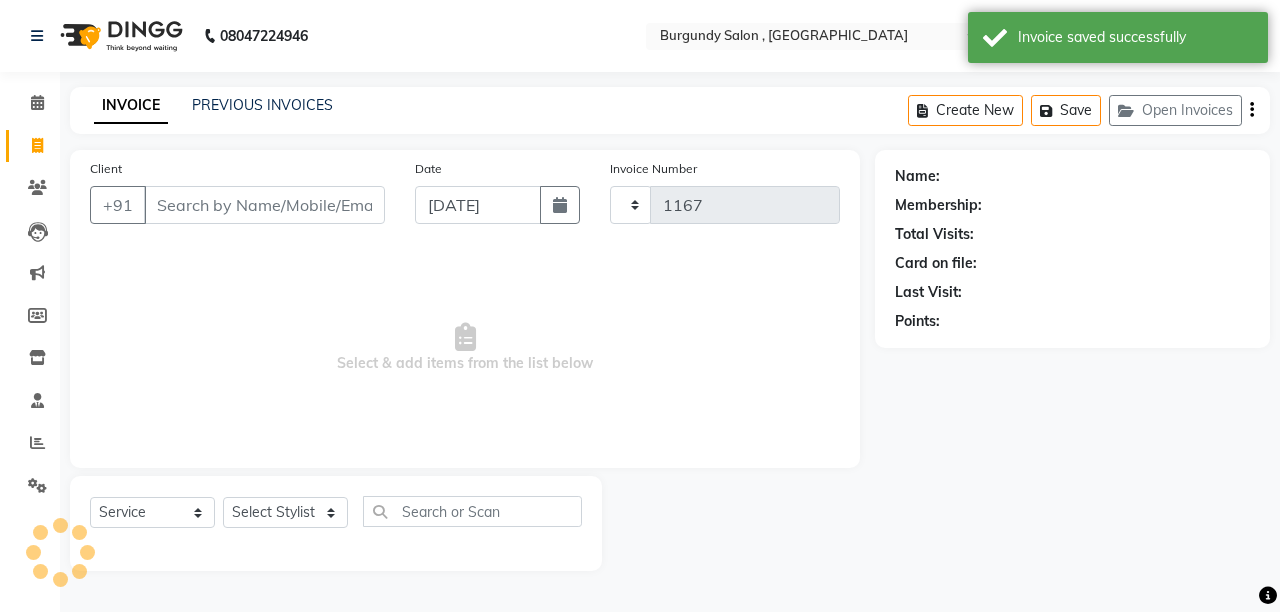 select on "5345" 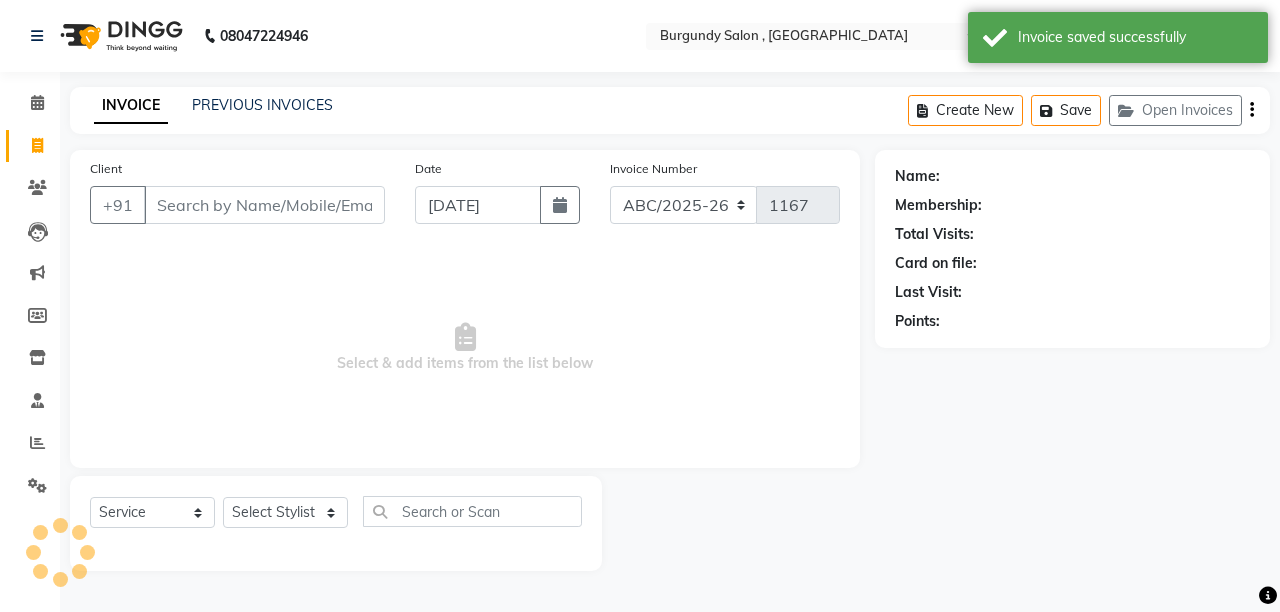 click on "Client" at bounding box center (264, 205) 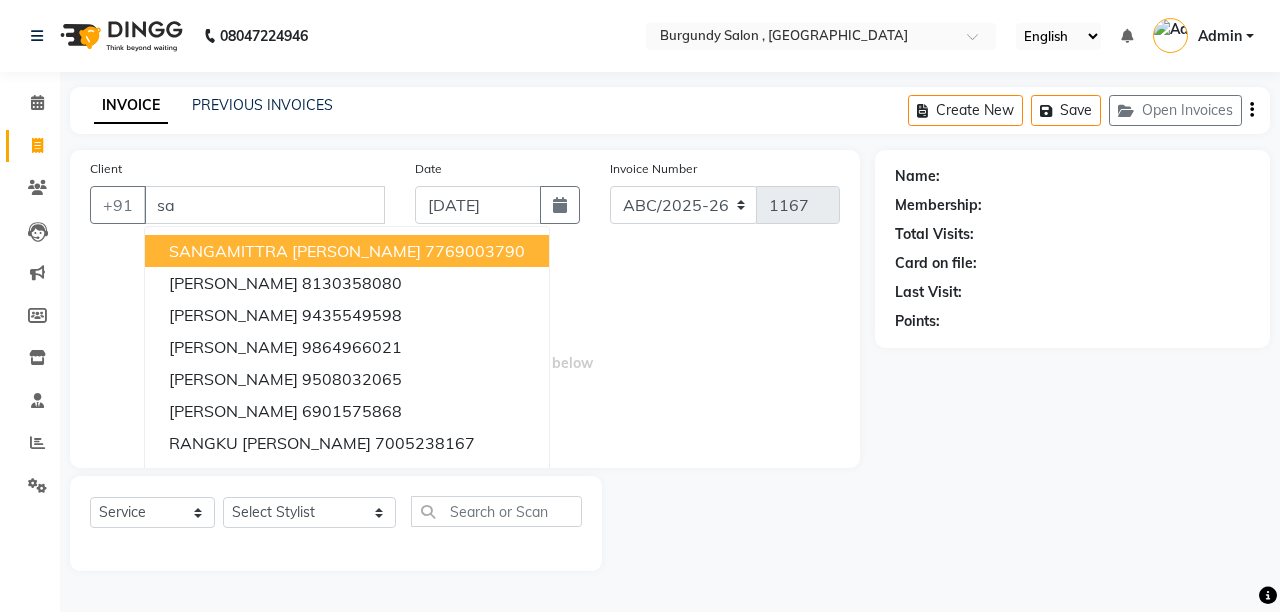 type on "s" 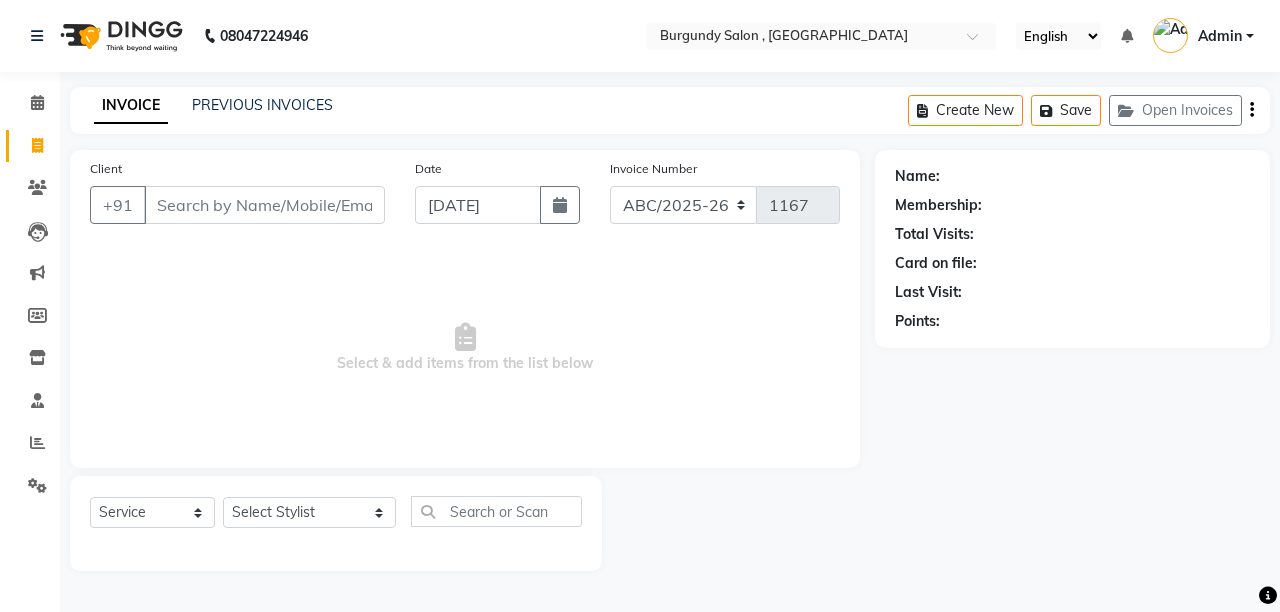 click on "Client" at bounding box center [264, 205] 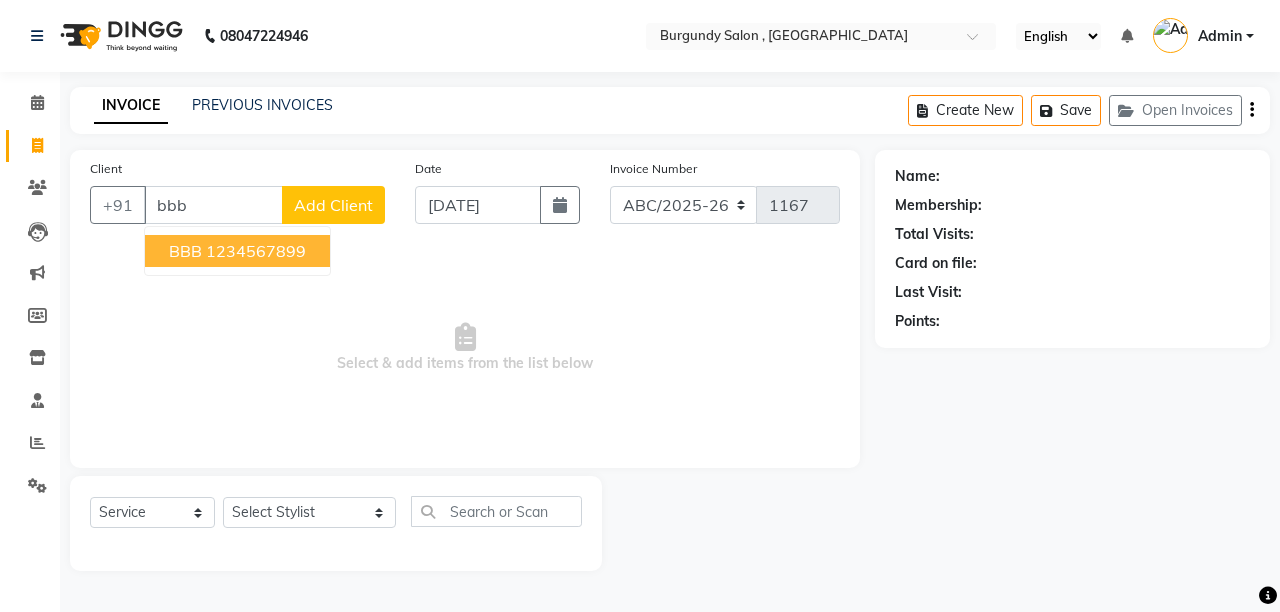 click on "1234567899" at bounding box center (256, 251) 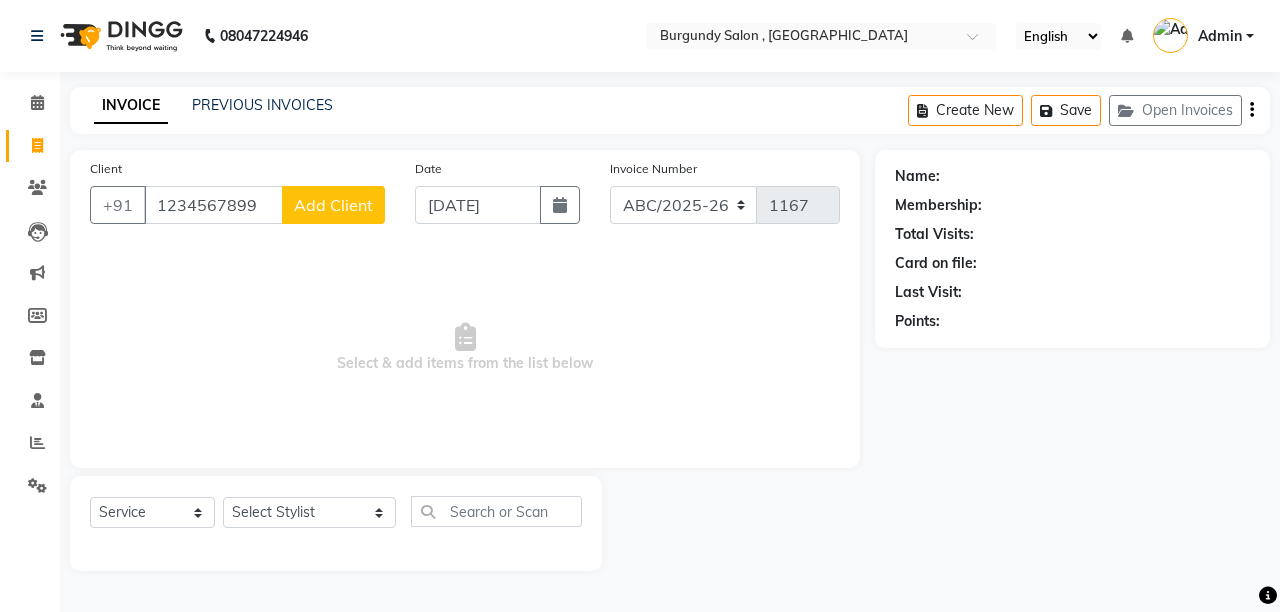 type on "1234567899" 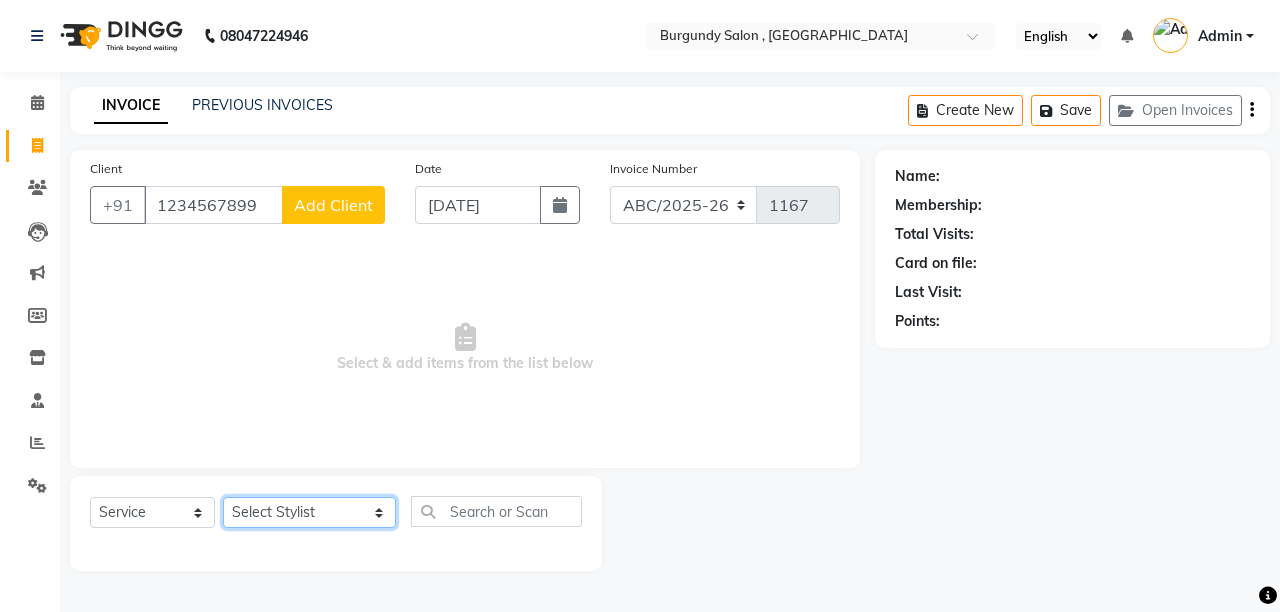 click on "Select Stylist ANIL  ANJANA BARSHA DEEPSHIKHA  DHON DAS DHON / NITUMONI EDWARD EDWARD/ LAXMI JOSHU JUNMONI KASHIF LAXI / ANJANA LAXMI LITTLE MAAM MINTUL MITALI NEETU RANA NITUMONI NITUMONI/POJA/ LAXMI NITUMONI / SAGARIKA NITUMONI/ SAGRIKA PRAKASH PUJAA Rubi RUBI / LAXMI SAGARIKA  SAGARIKA / RUBI SAHIL SAHIL / DHON SAHIL / EDWARD SAHIL/ JOSHU SAHIL/JOSHU/PRAKASH/ RUBI SAHIL/NITUMONI/ MITALI SAHIL/ RUBI SHABIR SHADHAB SIMA KALITA SONALI DEKA SOPEM staff 1 staff 1 TANU" 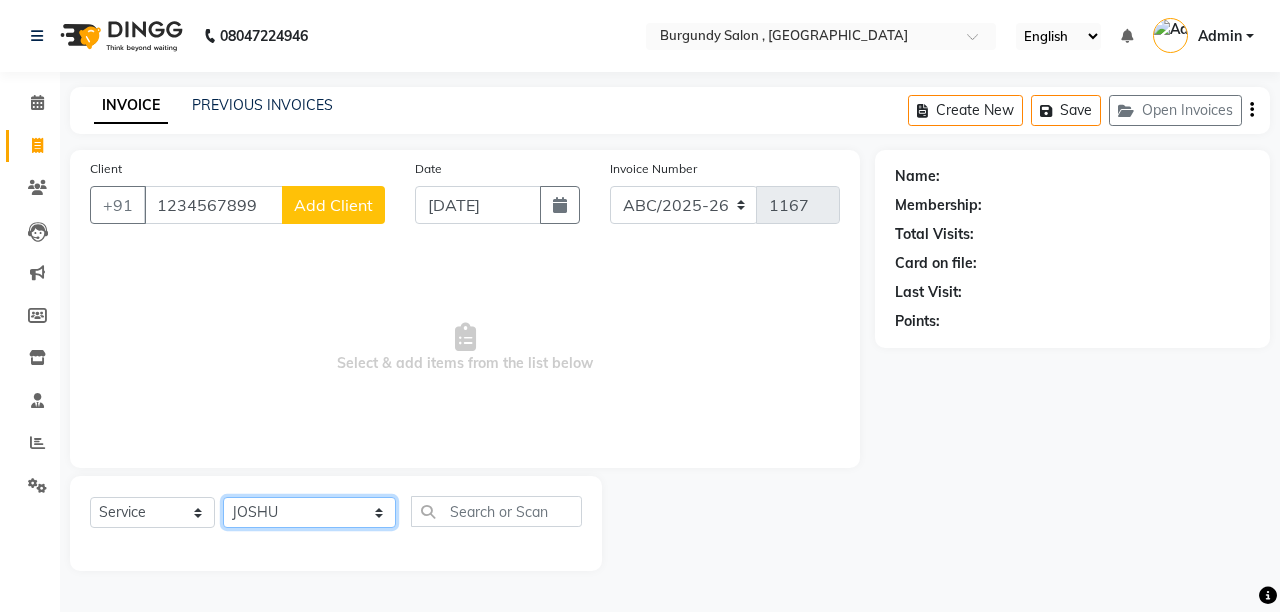 click on "Select Stylist ANIL  ANJANA BARSHA DEEPSHIKHA  DHON DAS DHON / NITUMONI EDWARD EDWARD/ LAXMI JOSHU JUNMONI KASHIF LAXI / ANJANA LAXMI LITTLE MAAM MINTUL MITALI NEETU RANA NITUMONI NITUMONI/POJA/ LAXMI NITUMONI / SAGARIKA NITUMONI/ SAGRIKA PRAKASH PUJAA Rubi RUBI / LAXMI SAGARIKA  SAGARIKA / RUBI SAHIL SAHIL / DHON SAHIL / EDWARD SAHIL/ JOSHU SAHIL/JOSHU/PRAKASH/ RUBI SAHIL/NITUMONI/ MITALI SAHIL/ RUBI SHABIR SHADHAB SIMA KALITA SONALI DEKA SOPEM staff 1 staff 1 TANU" 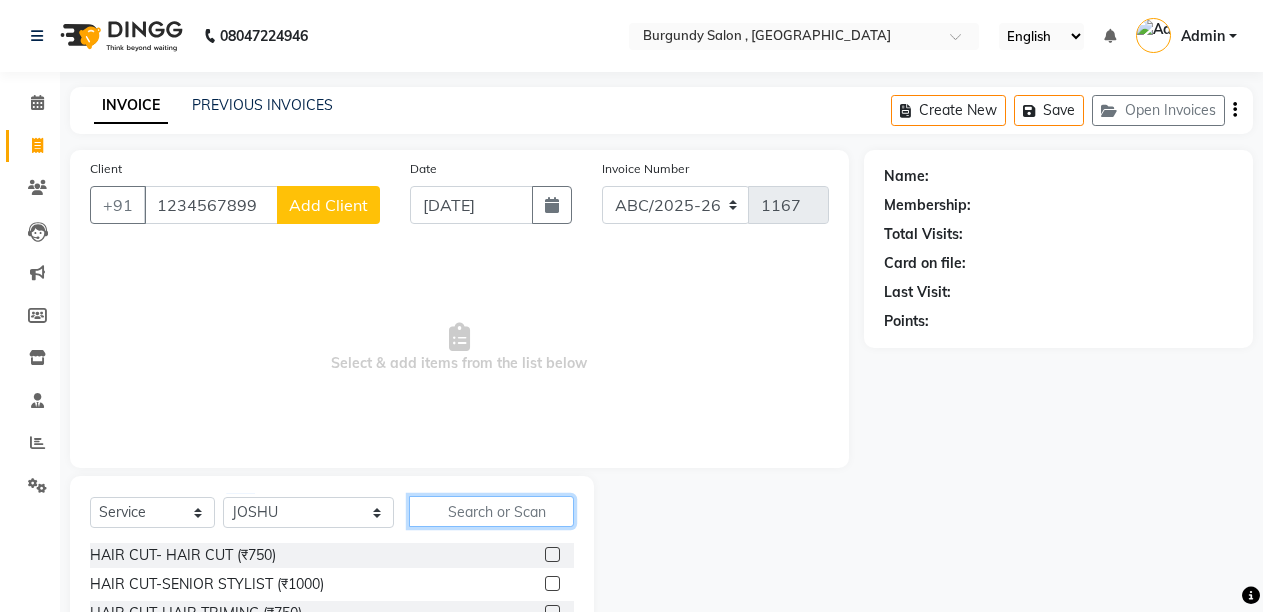 click 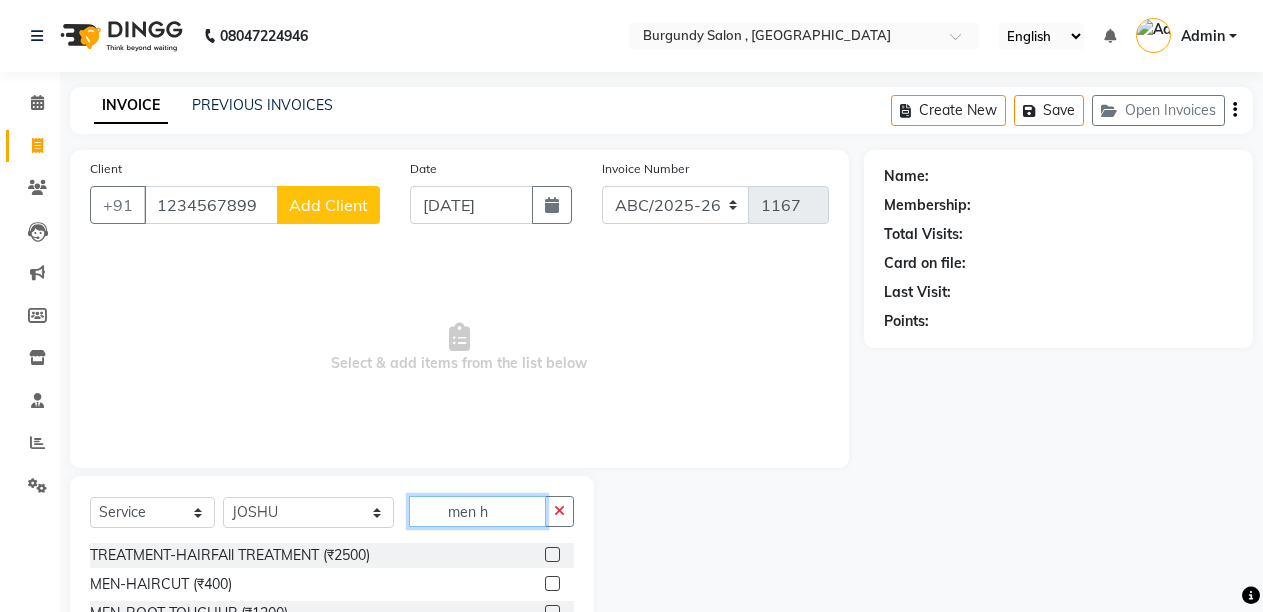 type on "men h" 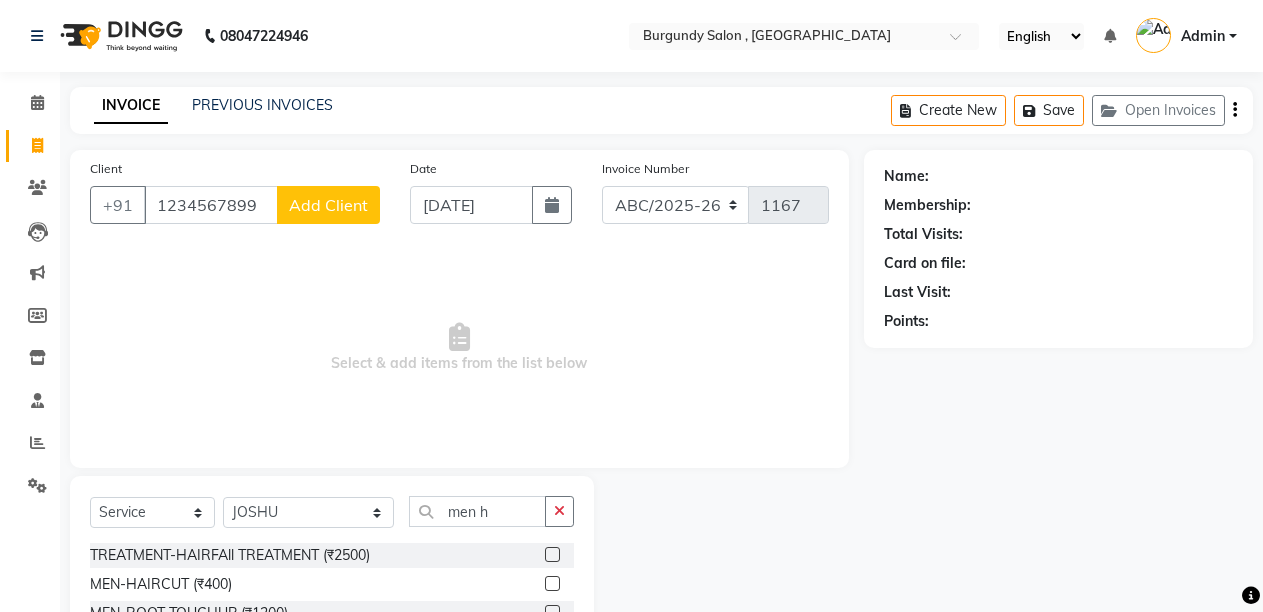 click 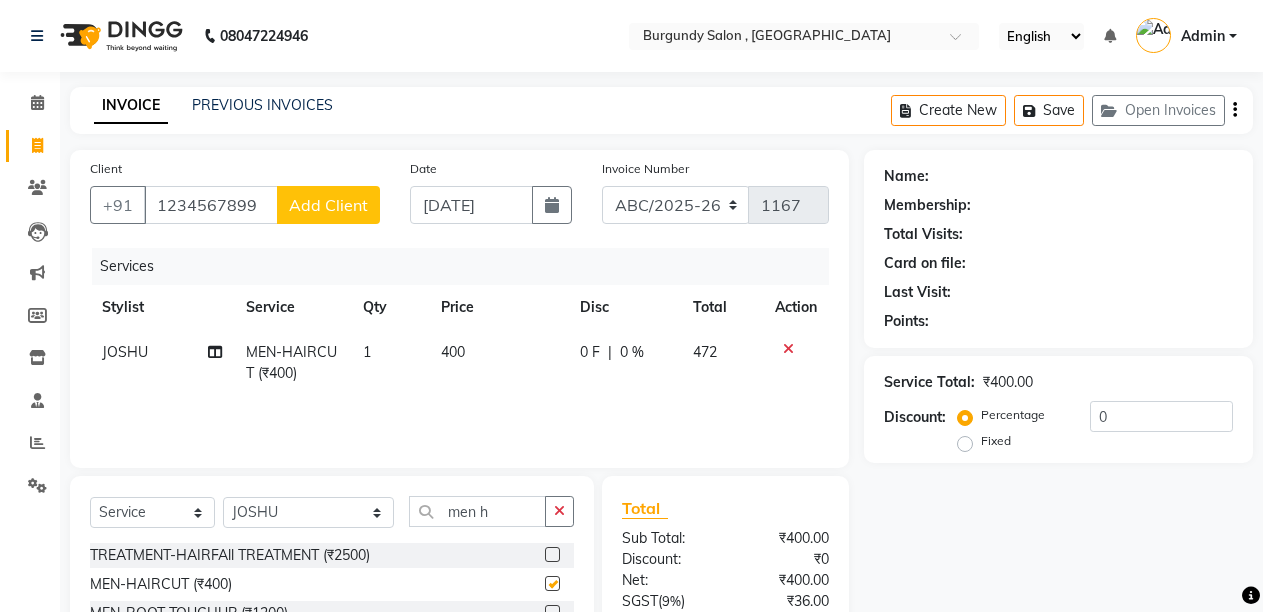 checkbox on "false" 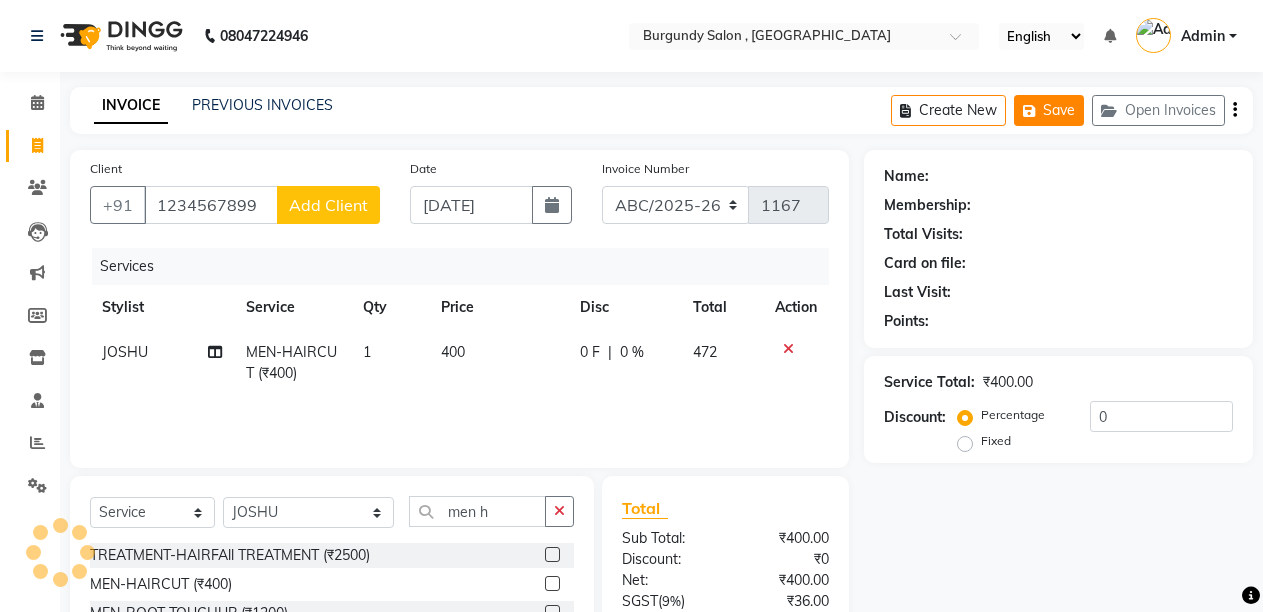 click 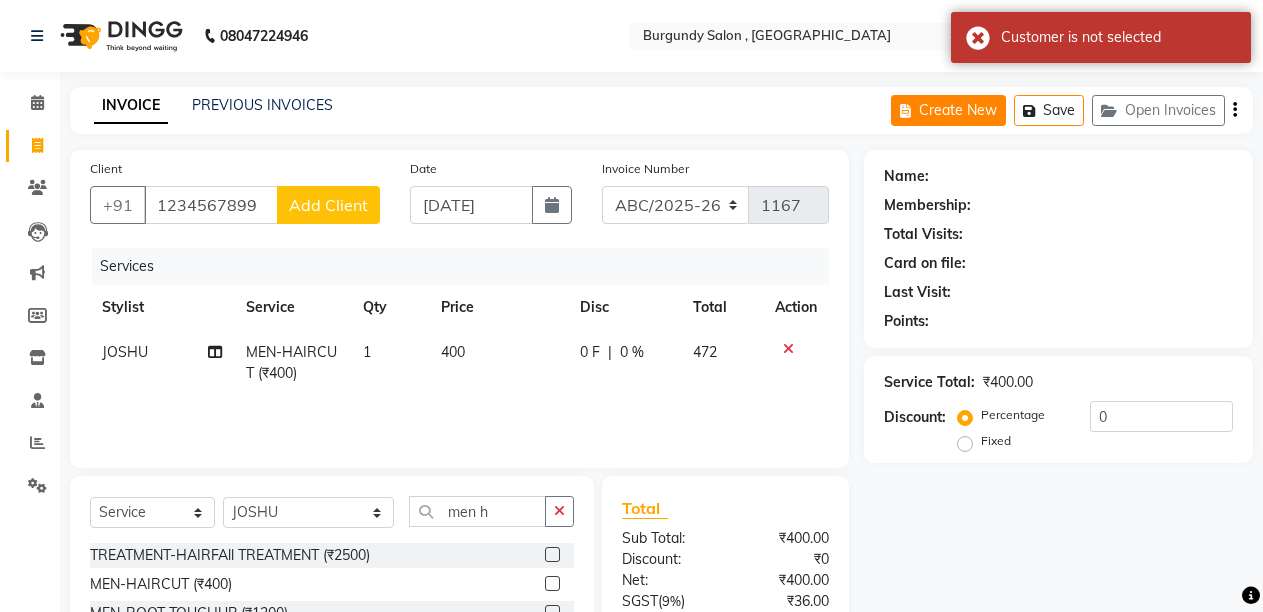click on "Create New" 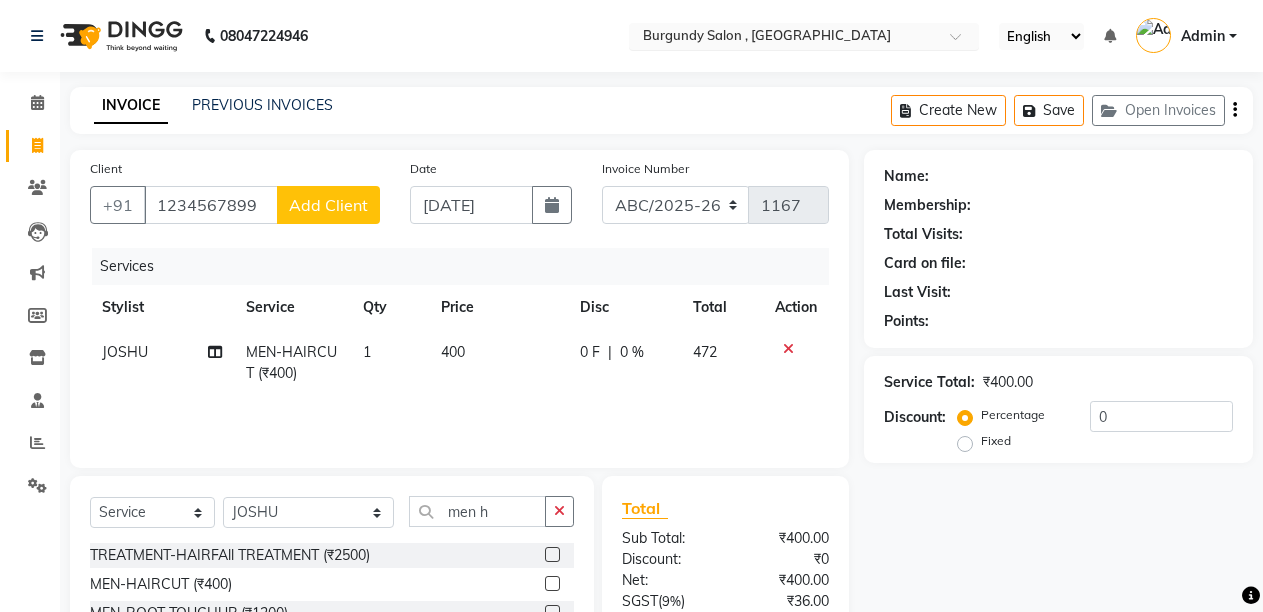 click at bounding box center (784, 38) 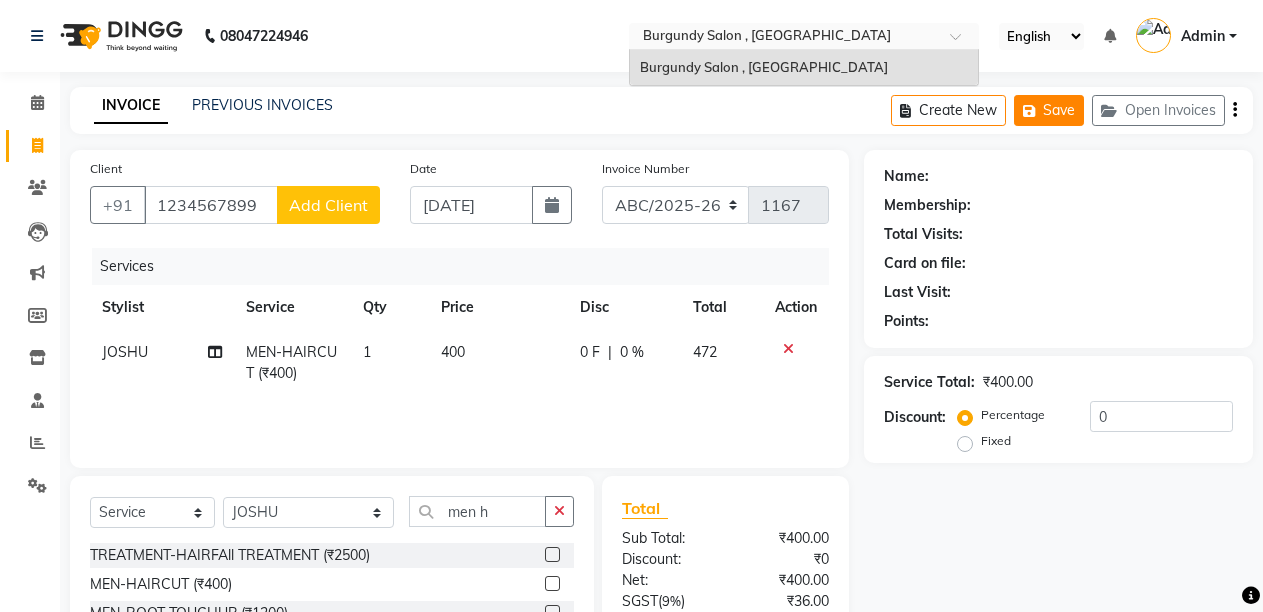 click on "Save" 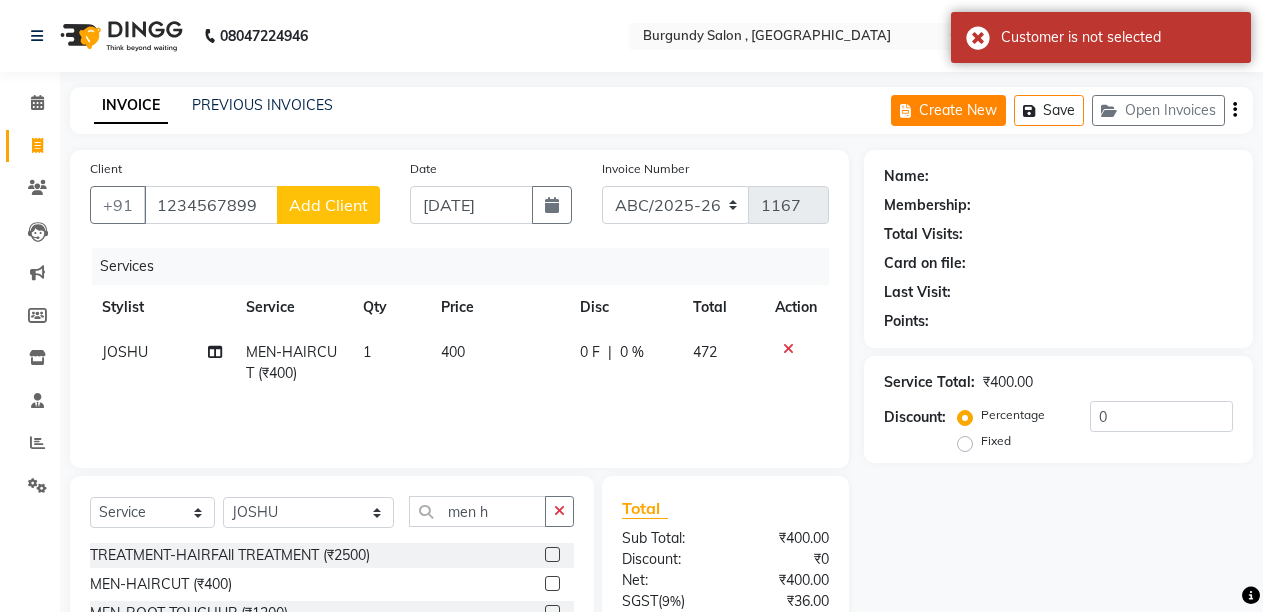 click on "Create New" 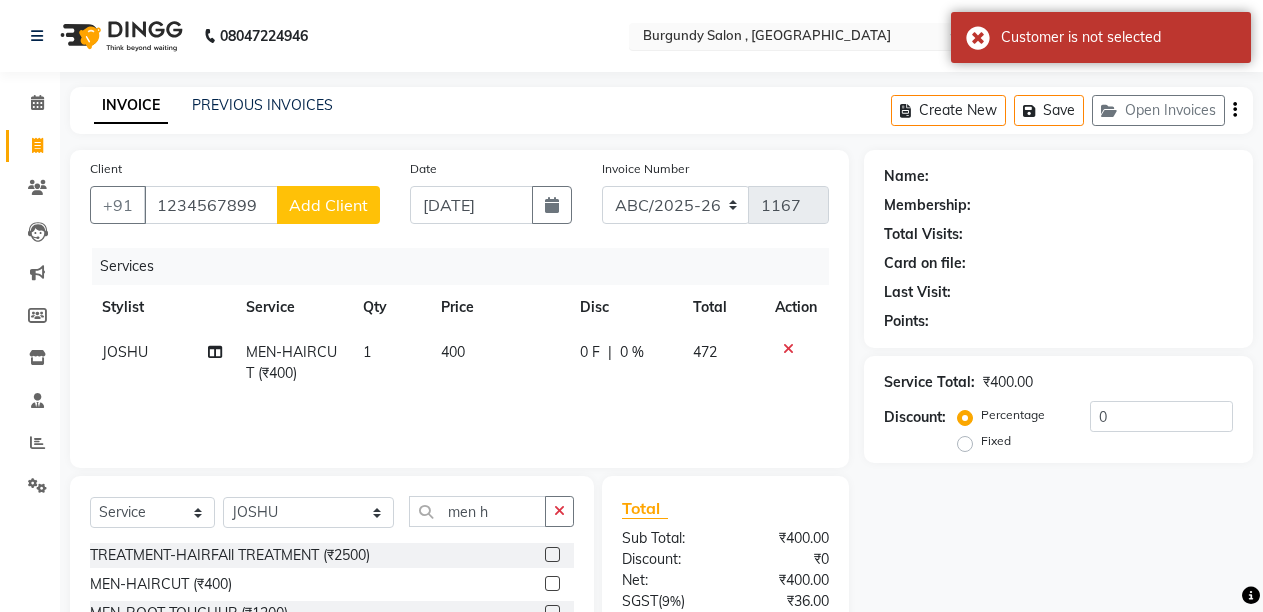 select on "service" 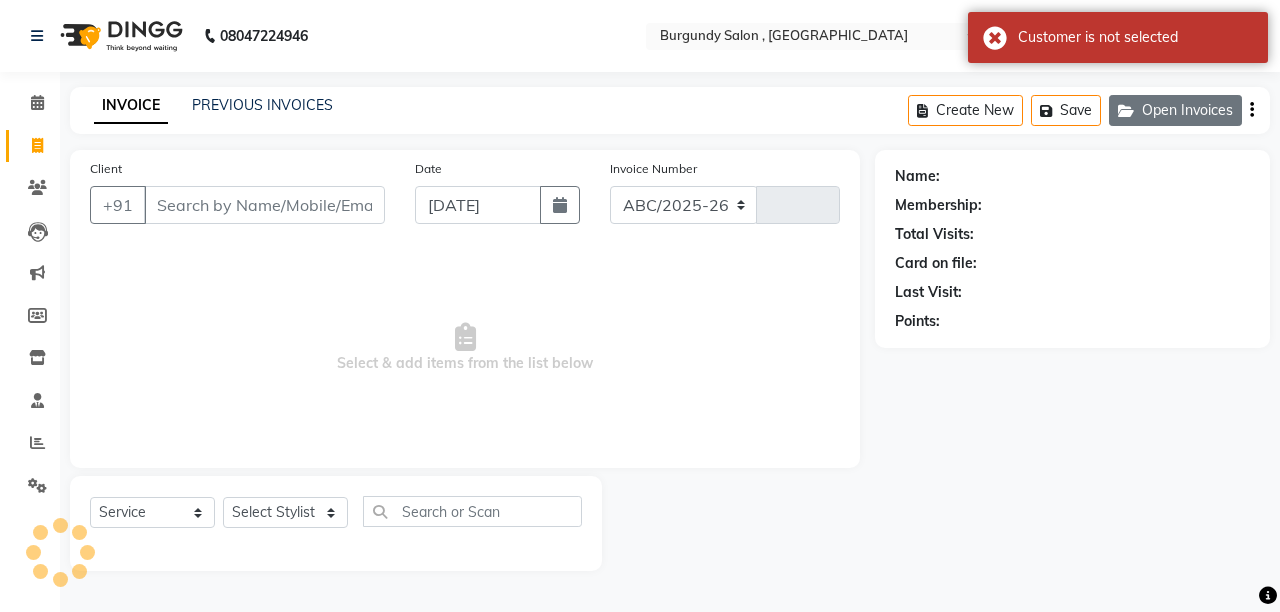 select on "5345" 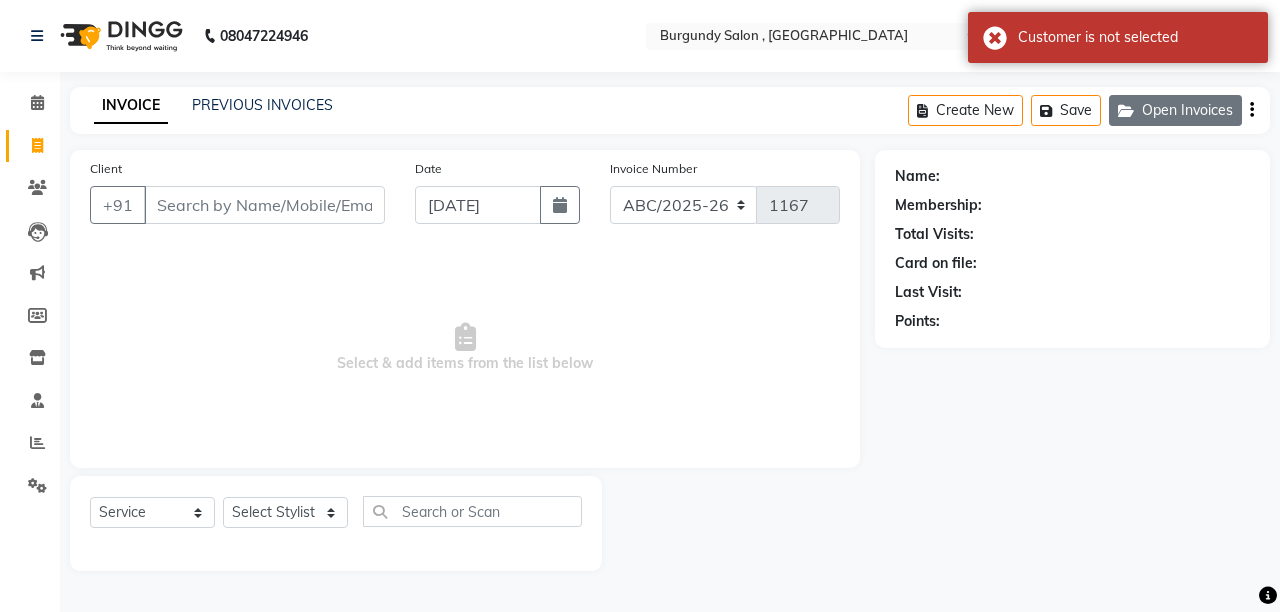 click on "Open Invoices" 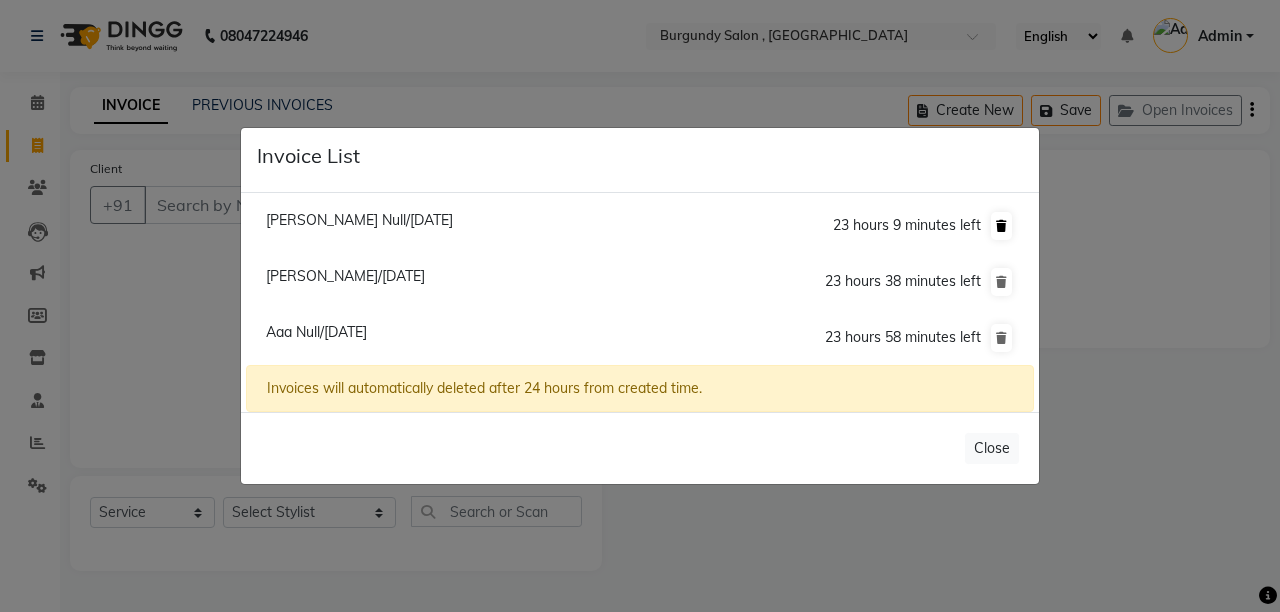 click 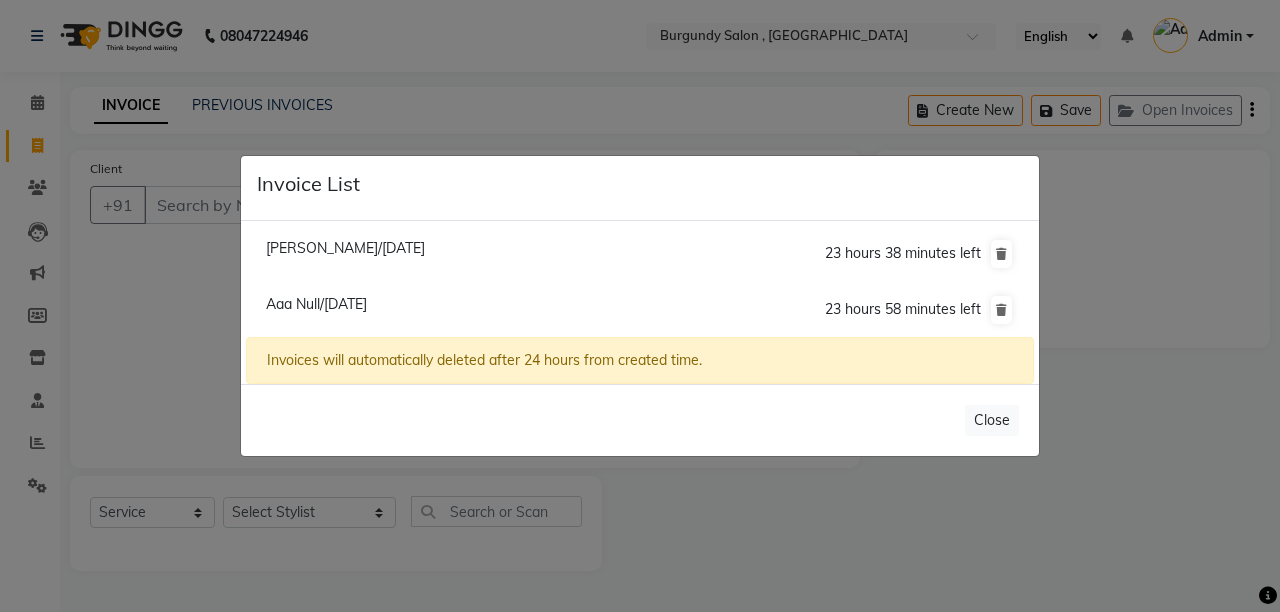 click on "Invoice List  Kunal Choudhary/11 July 2025  23 hours 38 minutes left  Aaa Null/11 July 2025  23 hours 58 minutes left  Invoices will automatically deleted after 24 hours from created time.   Close" 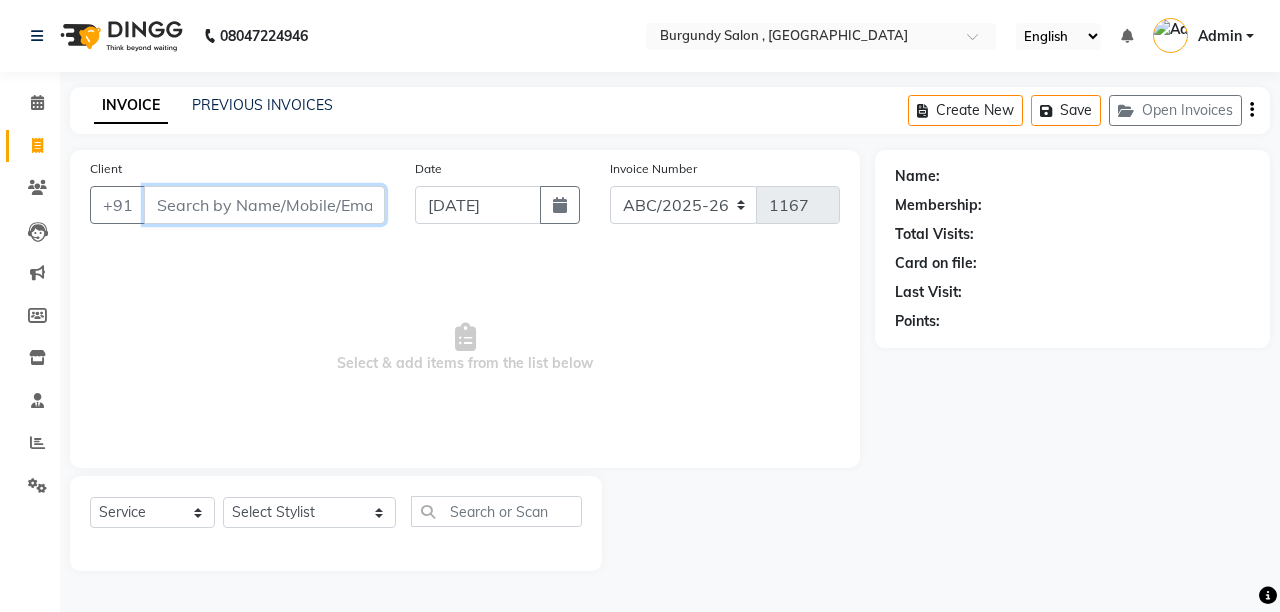 click on "Client" at bounding box center (264, 205) 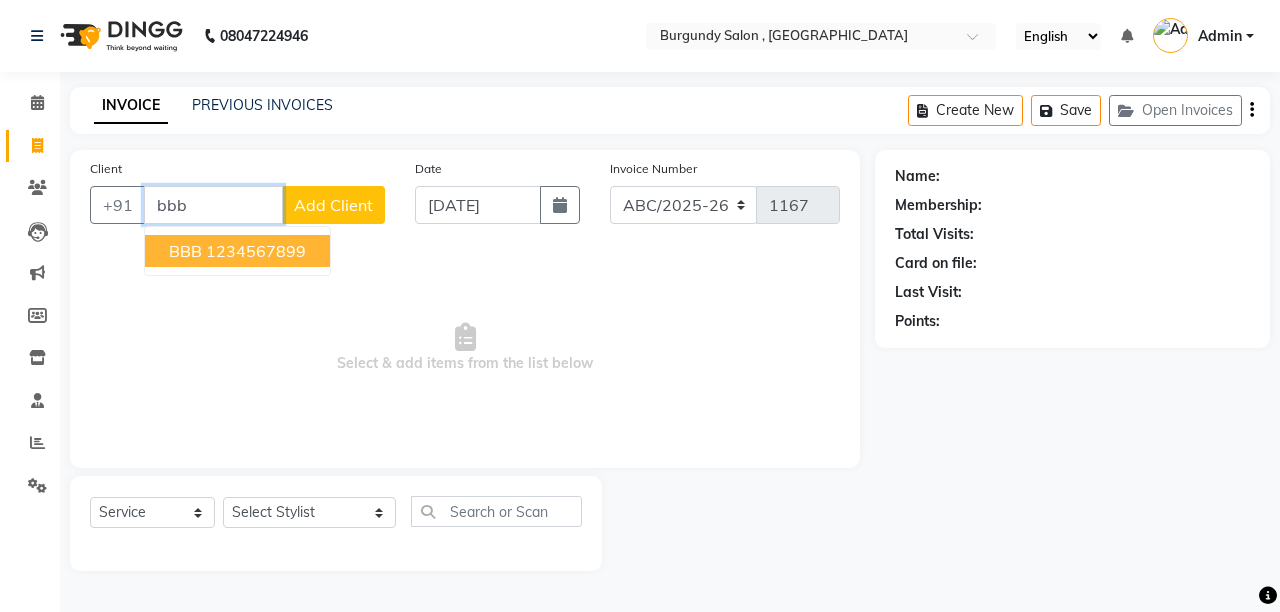 click on "1234567899" at bounding box center [256, 251] 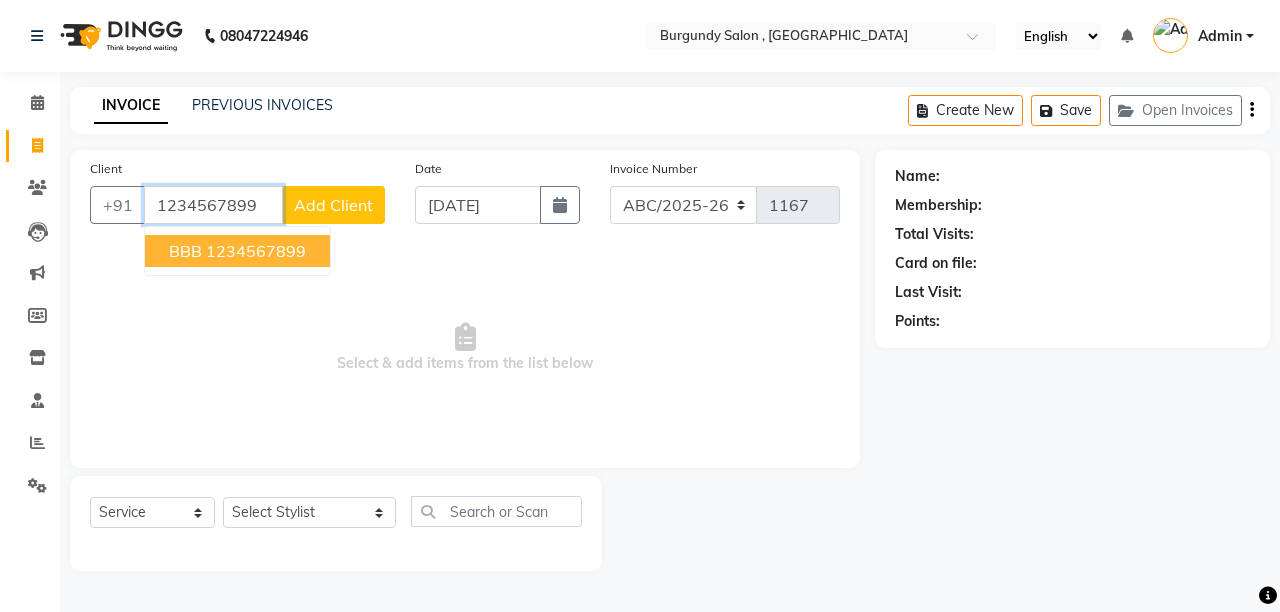 type on "1234567899" 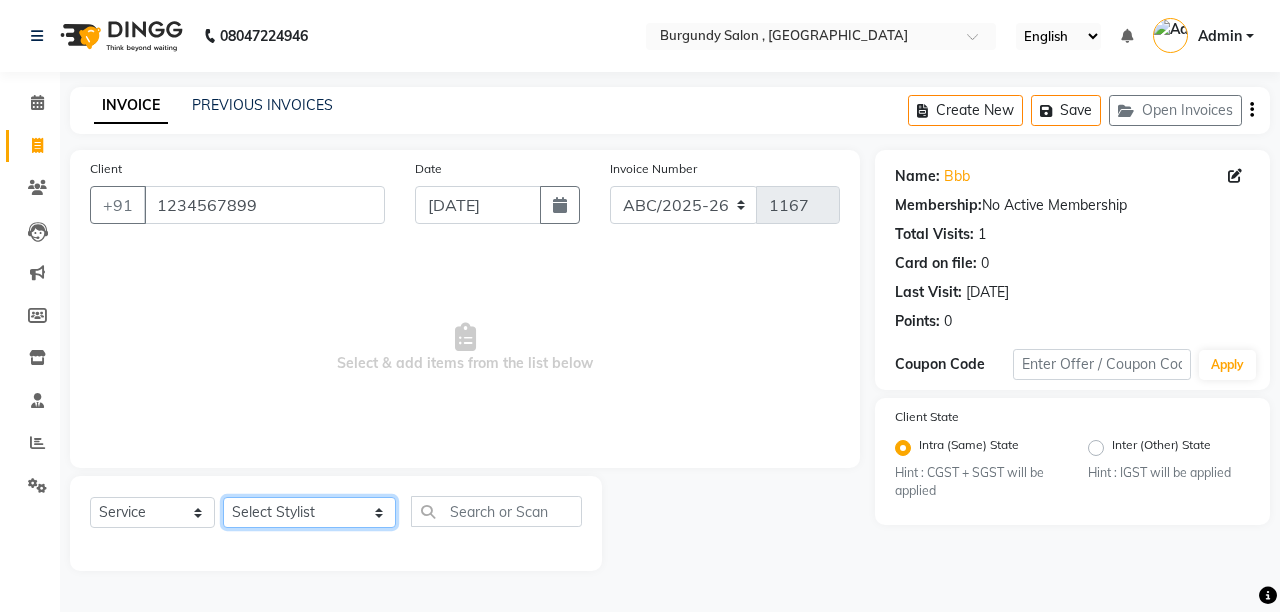 click on "Select Stylist ANIL  ANJANA BARSHA DEEPSHIKHA  DHON DAS DHON / NITUMONI EDWARD EDWARD/ LAXMI JOSHU JUNMONI KASHIF LAXI / ANJANA LAXMI LITTLE MAAM MINTUL MITALI NEETU RANA NITUMONI NITUMONI/POJA/ LAXMI NITUMONI / SAGARIKA NITUMONI/ SAGRIKA PRAKASH PUJAA Rubi RUBI / LAXMI SAGARIKA  SAGARIKA / RUBI SAHIL SAHIL / DHON SAHIL / EDWARD SAHIL/ JOSHU SAHIL/JOSHU/PRAKASH/ RUBI SAHIL/NITUMONI/ MITALI SAHIL/ RUBI SHABIR SHADHAB SIMA KALITA SONALI DEKA SOPEM staff 1 staff 1 TANU" 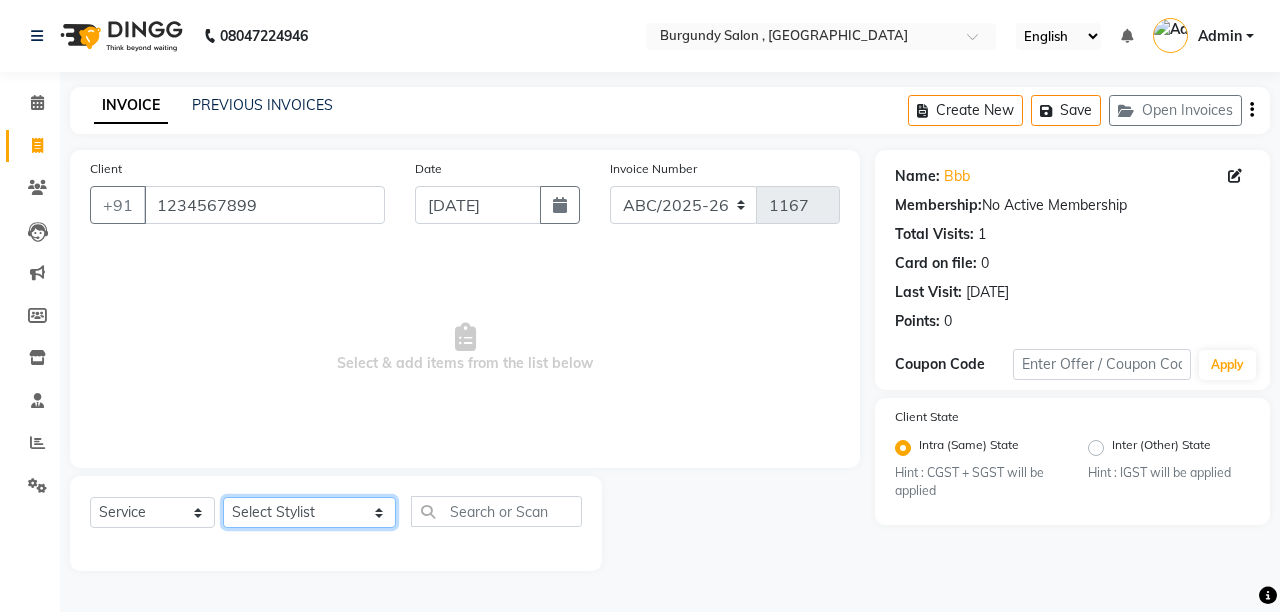 select on "32568" 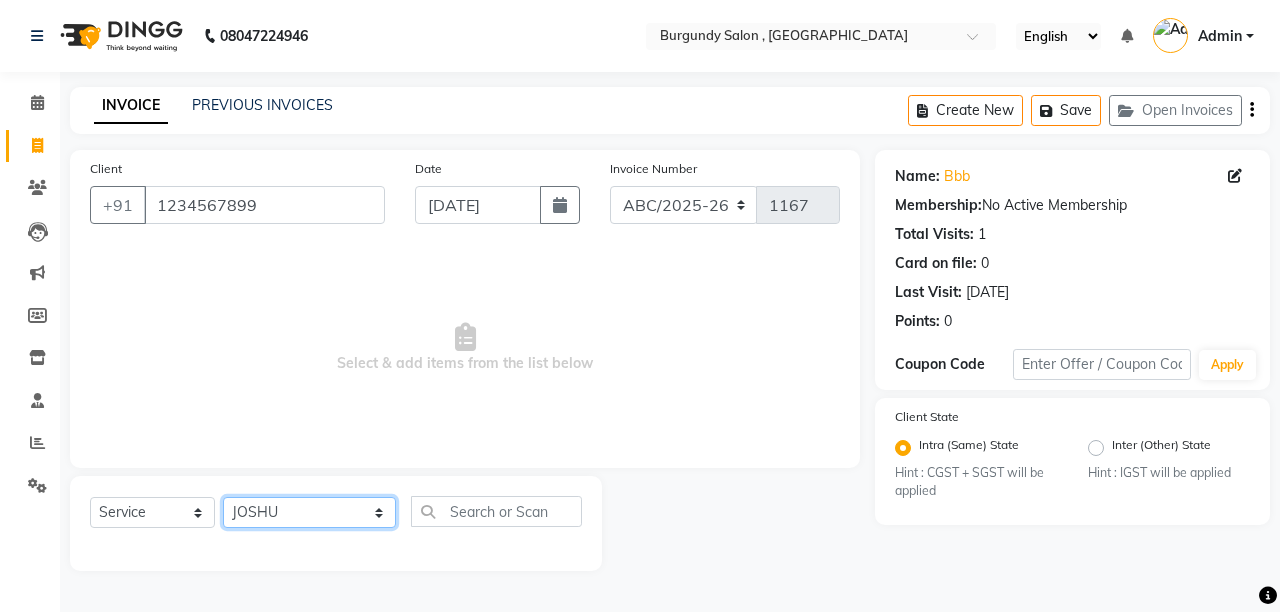 click on "Select Stylist ANIL  ANJANA BARSHA DEEPSHIKHA  DHON DAS DHON / NITUMONI EDWARD EDWARD/ LAXMI JOSHU JUNMONI KASHIF LAXI / ANJANA LAXMI LITTLE MAAM MINTUL MITALI NEETU RANA NITUMONI NITUMONI/POJA/ LAXMI NITUMONI / SAGARIKA NITUMONI/ SAGRIKA PRAKASH PUJAA Rubi RUBI / LAXMI SAGARIKA  SAGARIKA / RUBI SAHIL SAHIL / DHON SAHIL / EDWARD SAHIL/ JOSHU SAHIL/JOSHU/PRAKASH/ RUBI SAHIL/NITUMONI/ MITALI SAHIL/ RUBI SHABIR SHADHAB SIMA KALITA SONALI DEKA SOPEM staff 1 staff 1 TANU" 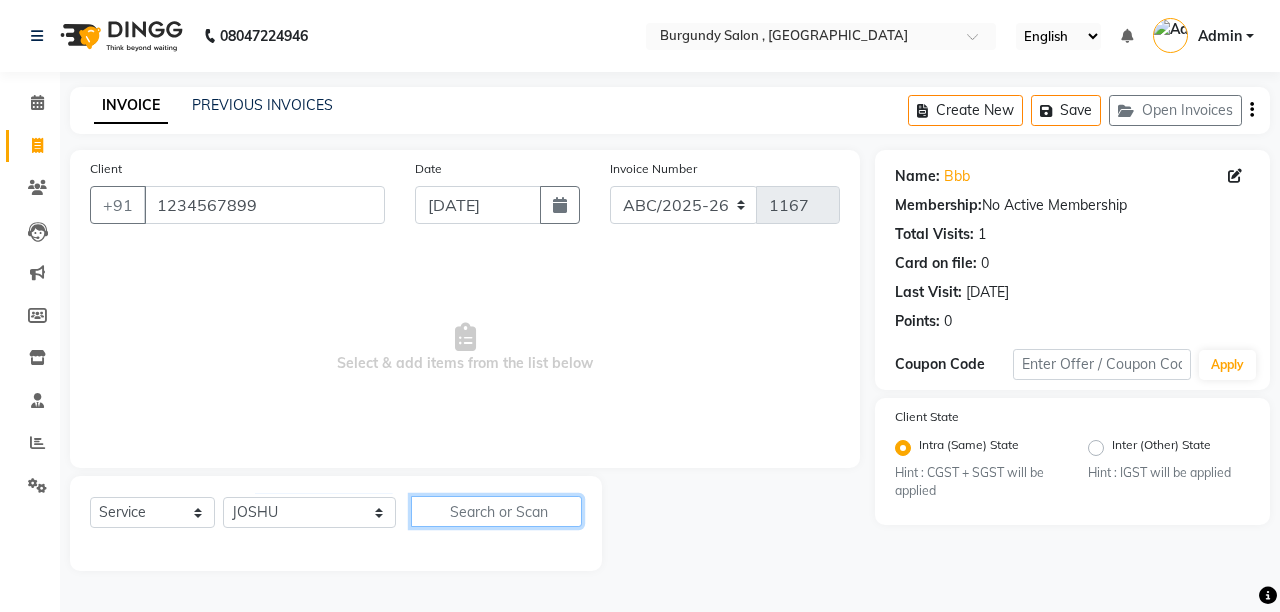 click 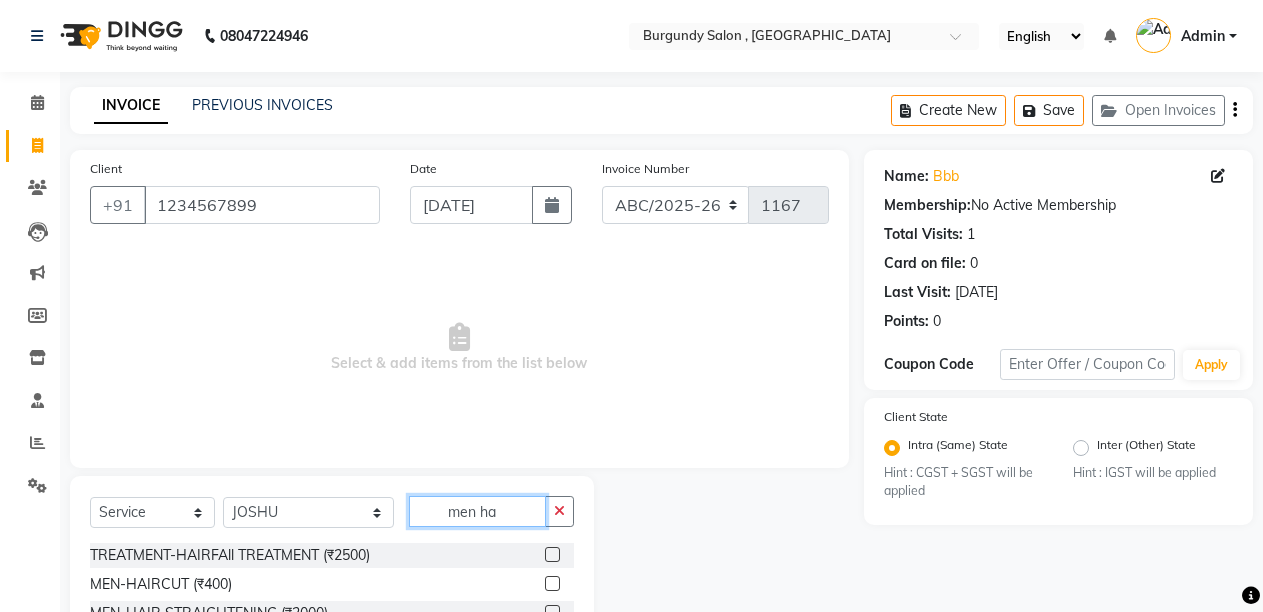 type on "men ha" 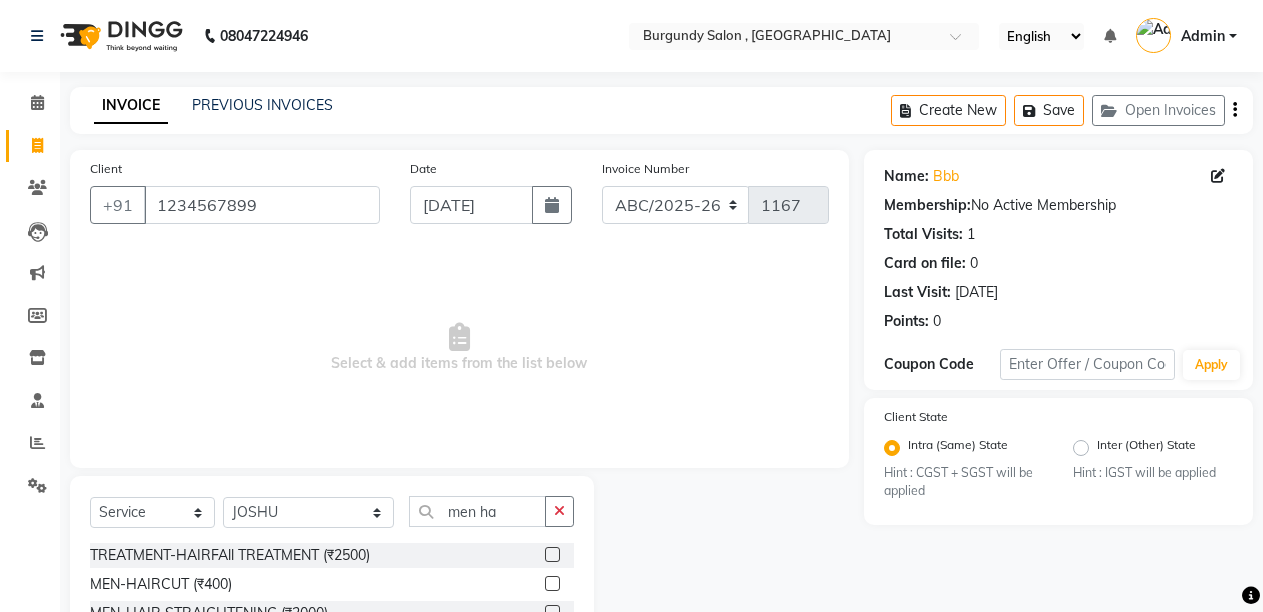 click 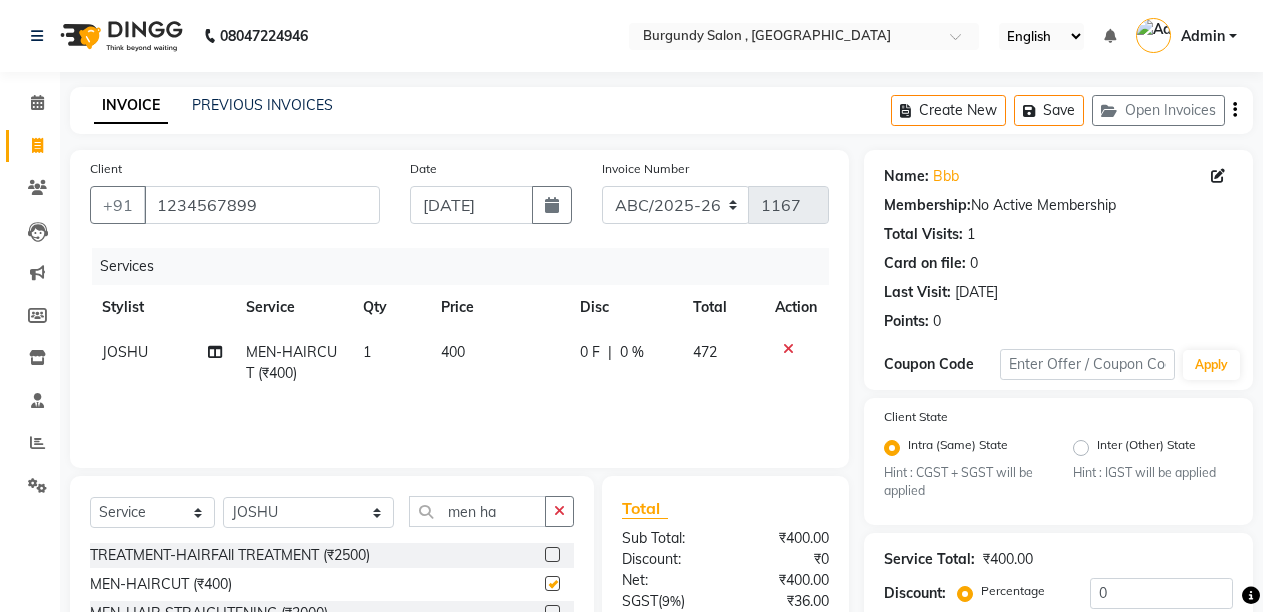 checkbox on "false" 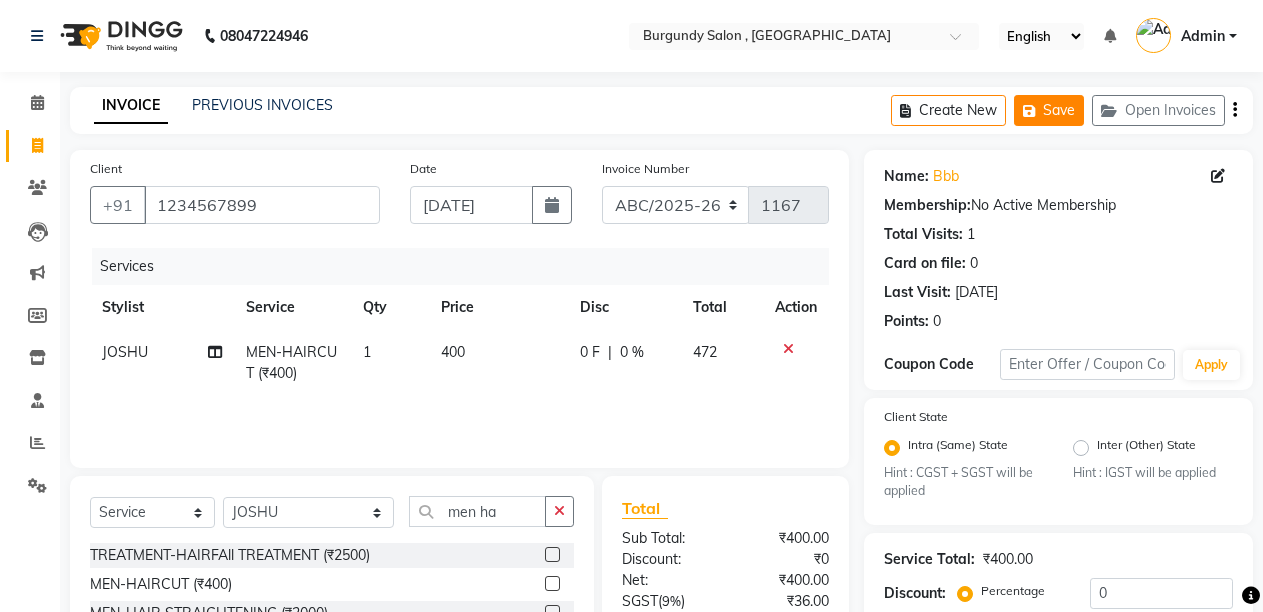click on "Save" 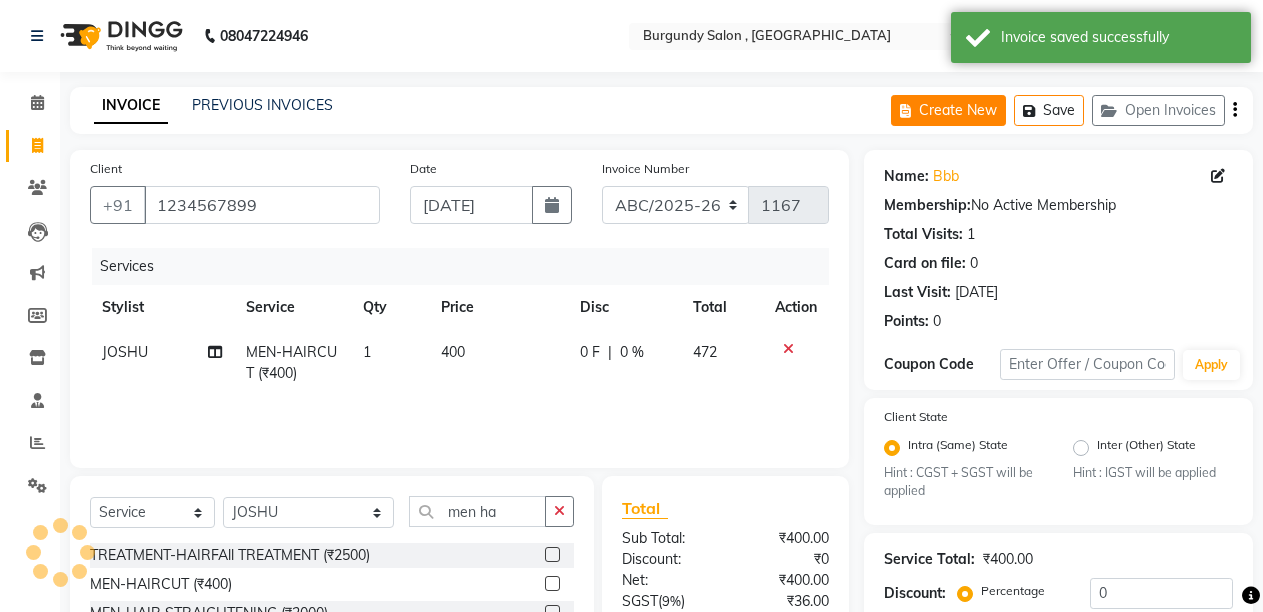 click on "Create New" 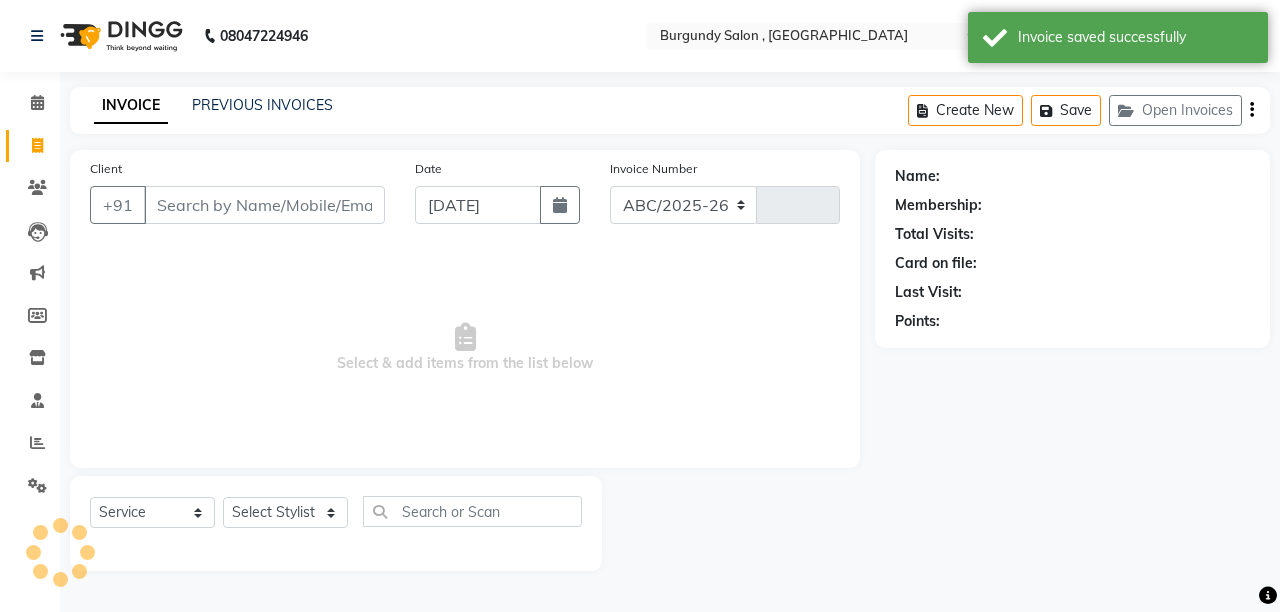 select on "5345" 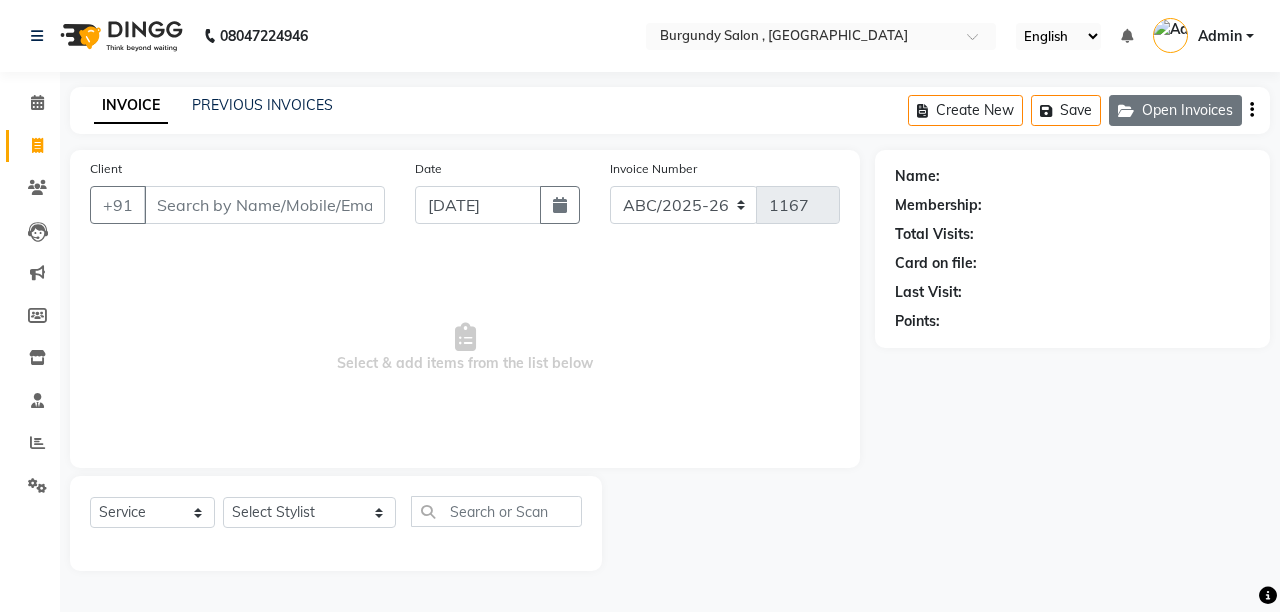 click on "Open Invoices" 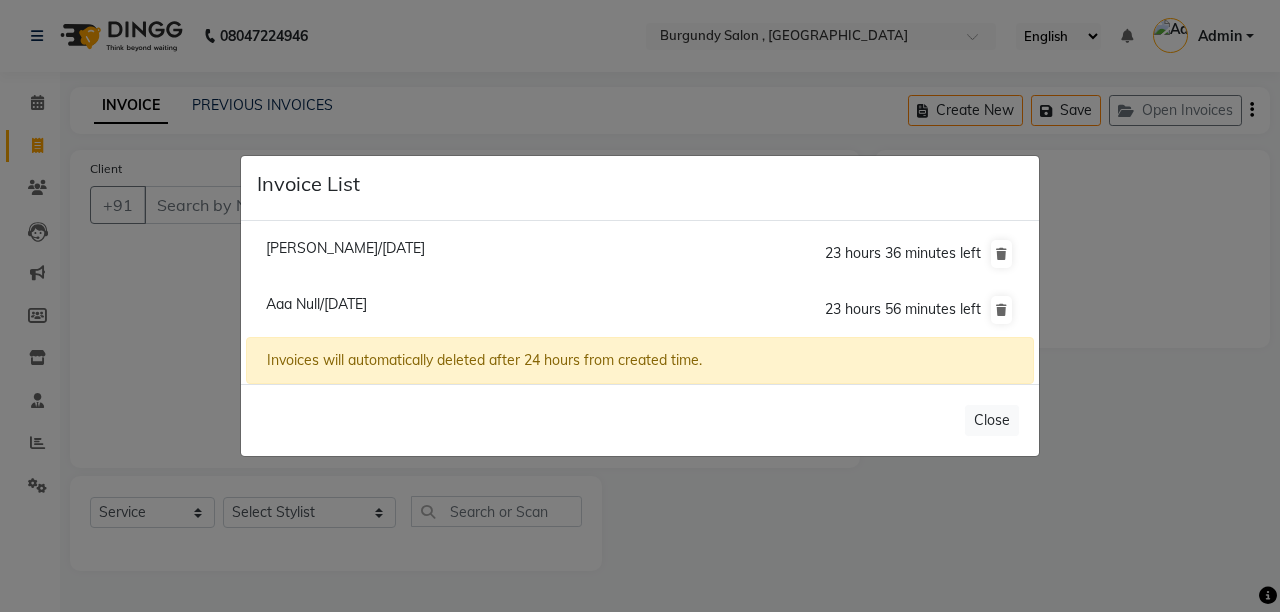 click on "Kunal Choudhary/11 July 2025" 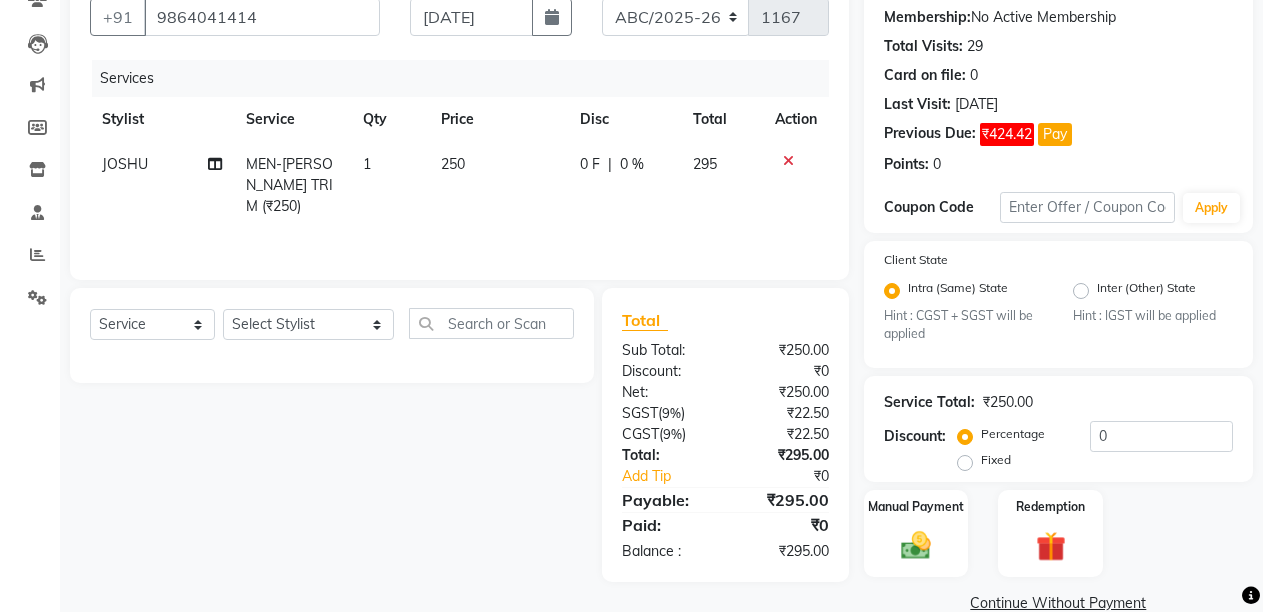 scroll, scrollTop: 200, scrollLeft: 0, axis: vertical 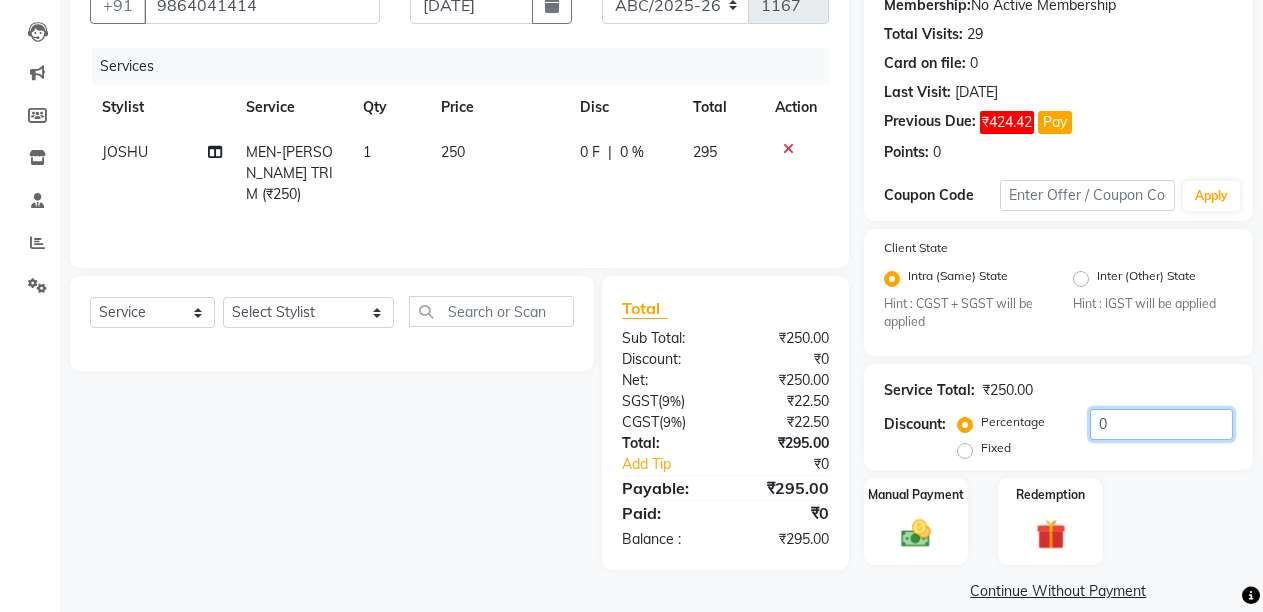 click on "0" 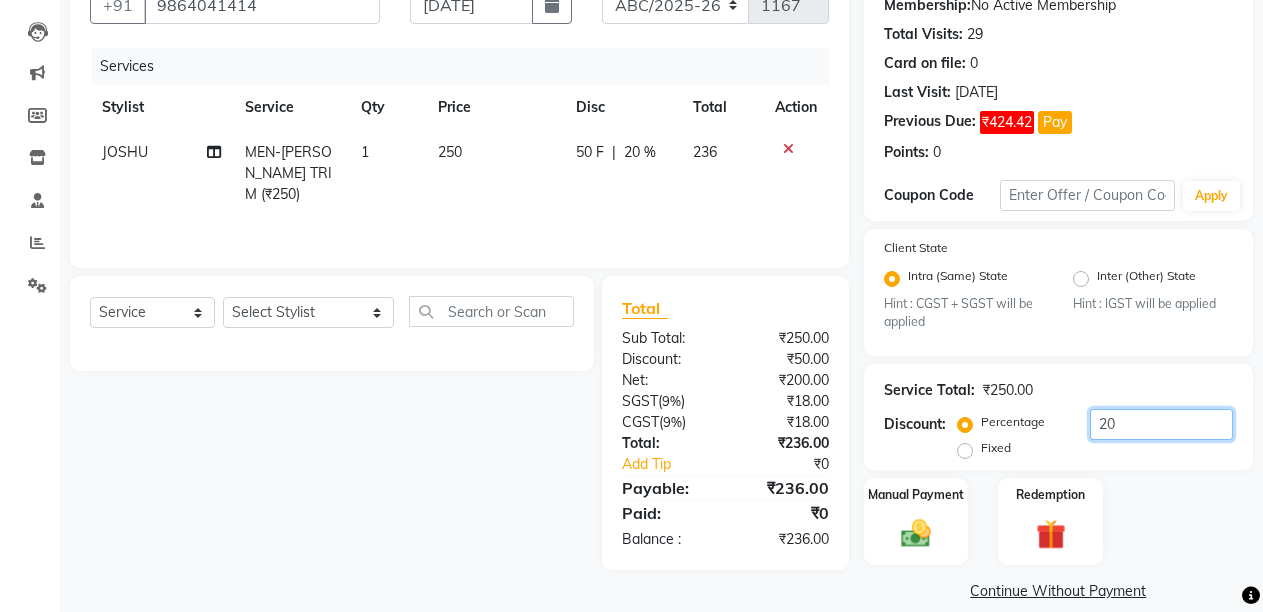 type on "20" 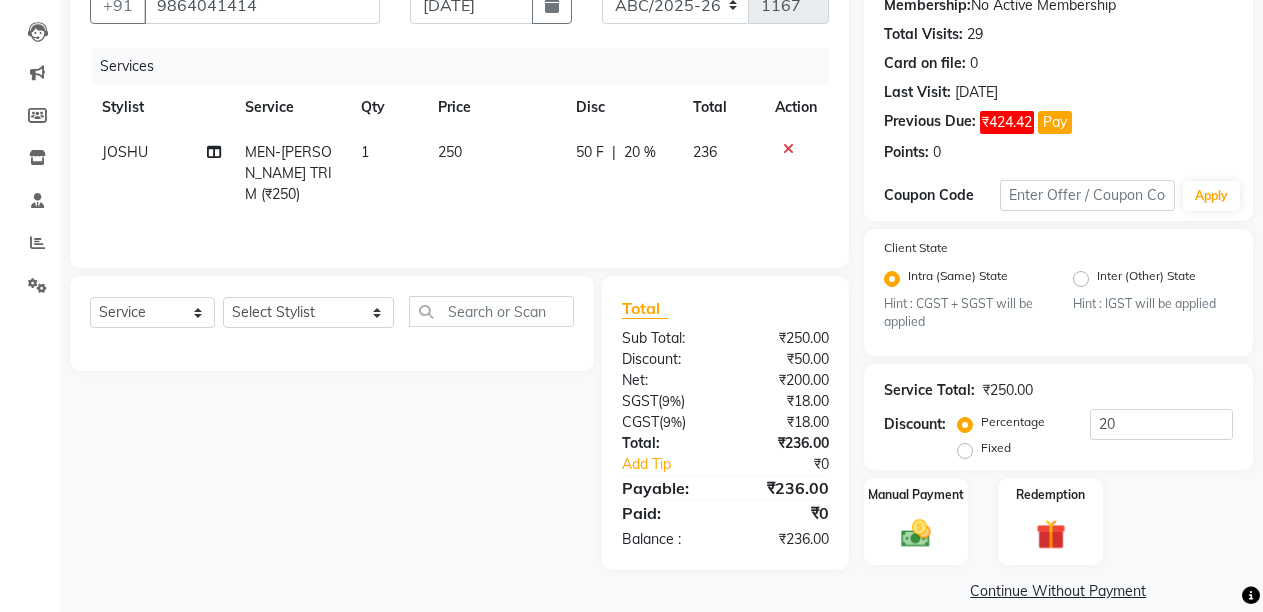 click on "Service Total:  ₹250.00  Discount:  Percentage   Fixed  20" 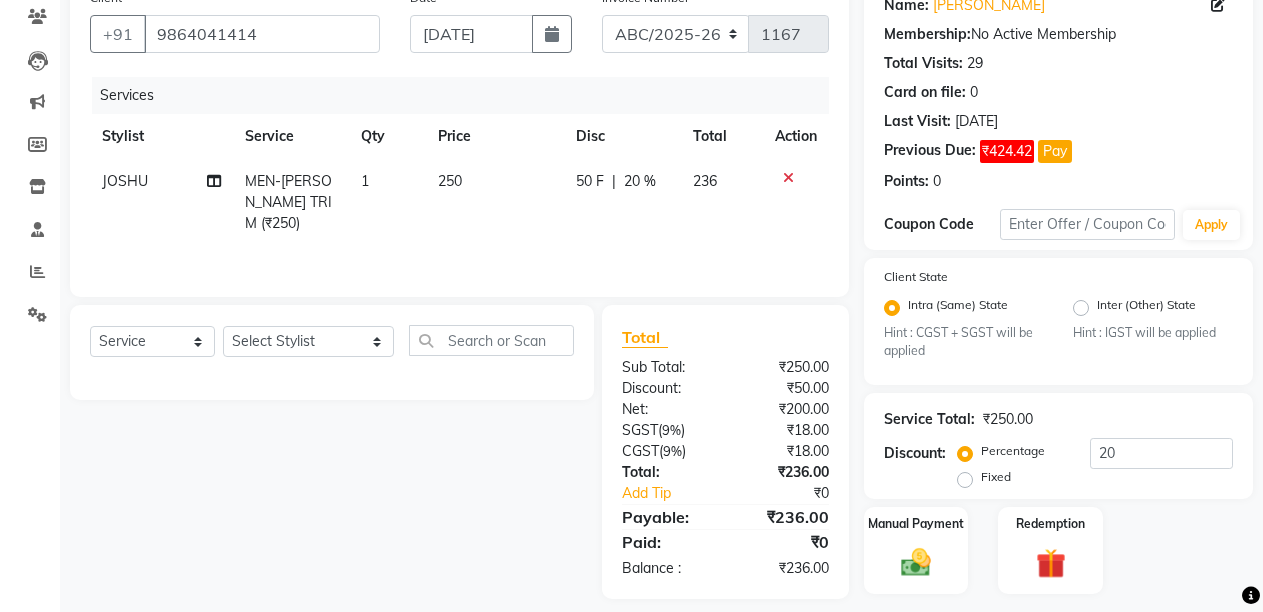 scroll, scrollTop: 160, scrollLeft: 0, axis: vertical 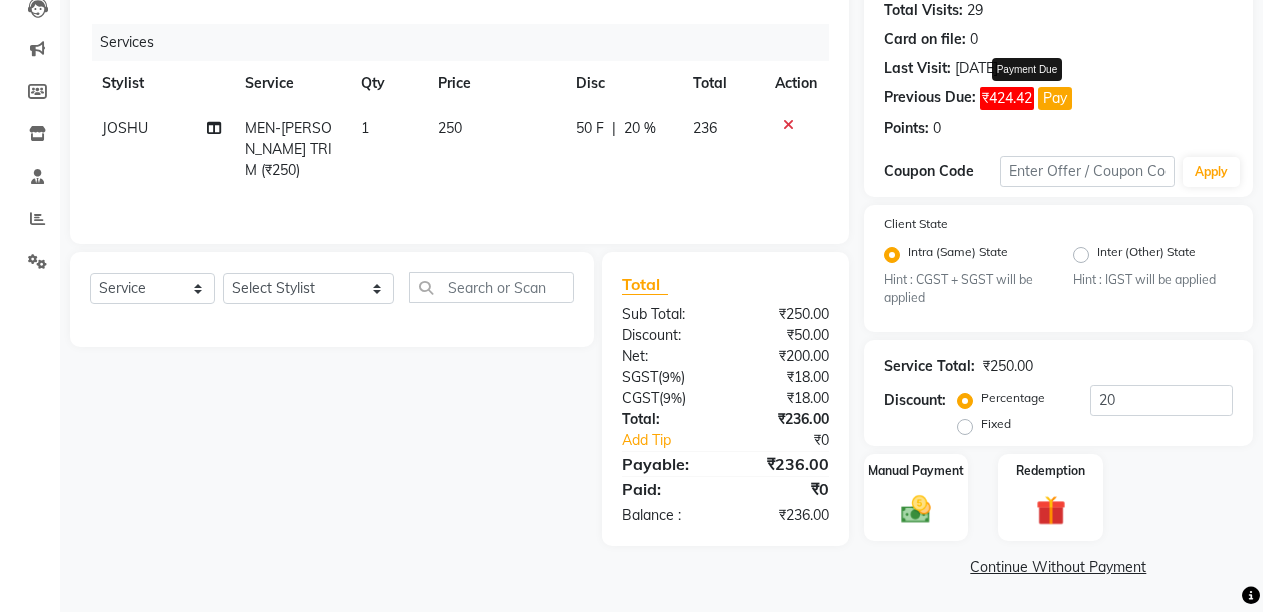 click on "Pay" 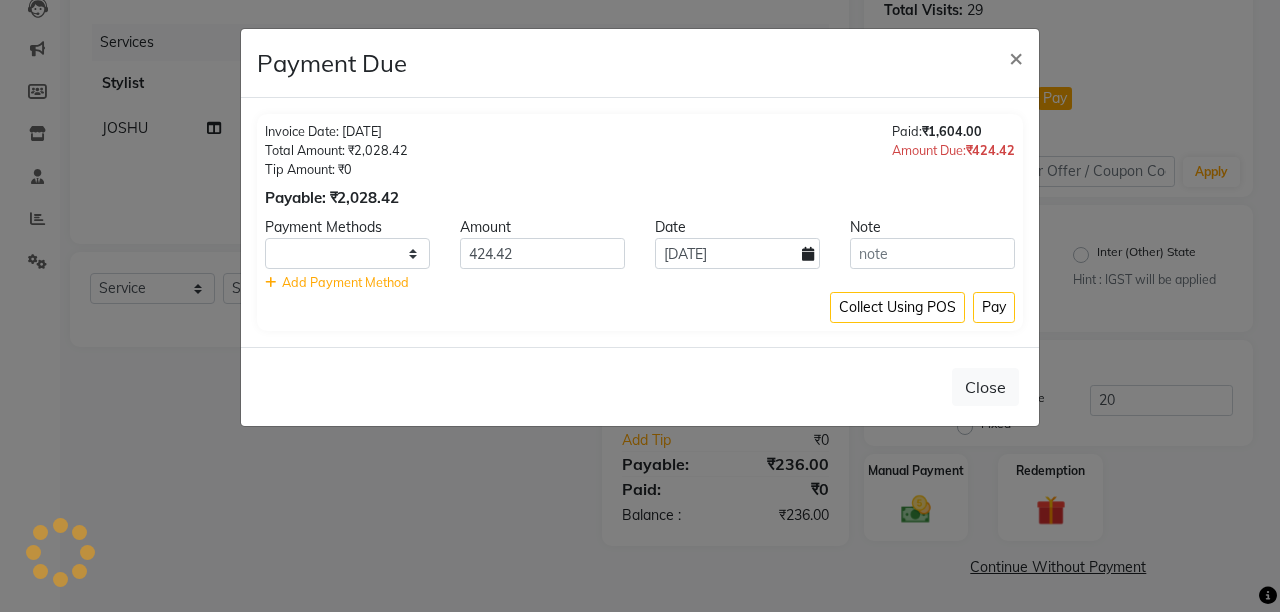 select on "1" 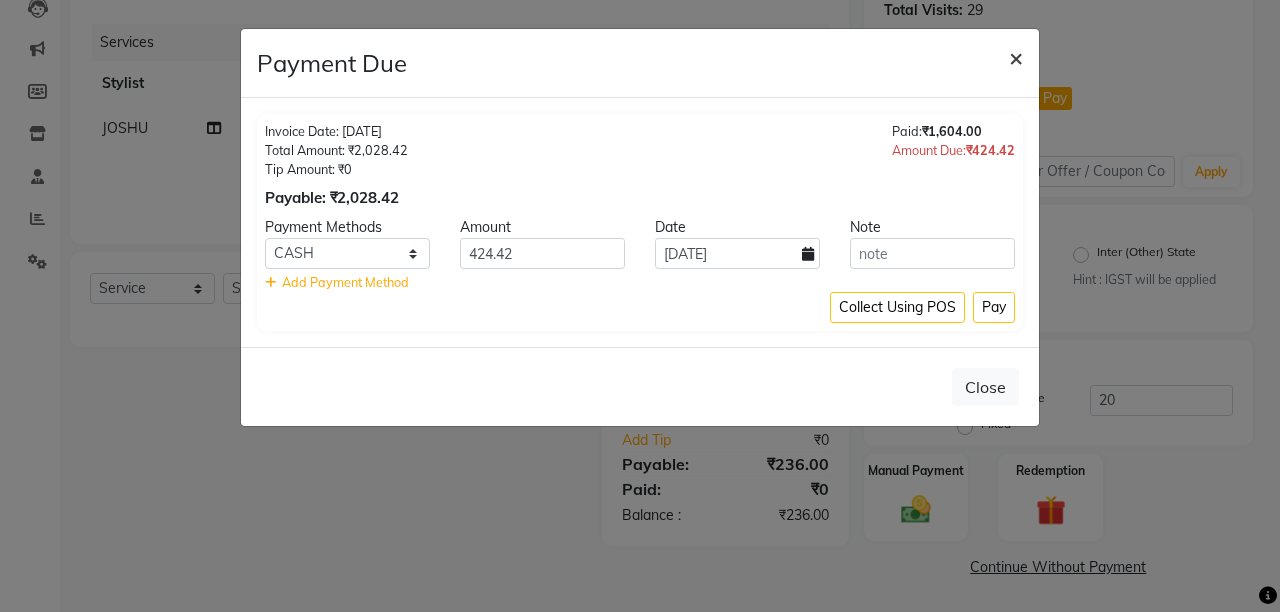 click on "×" 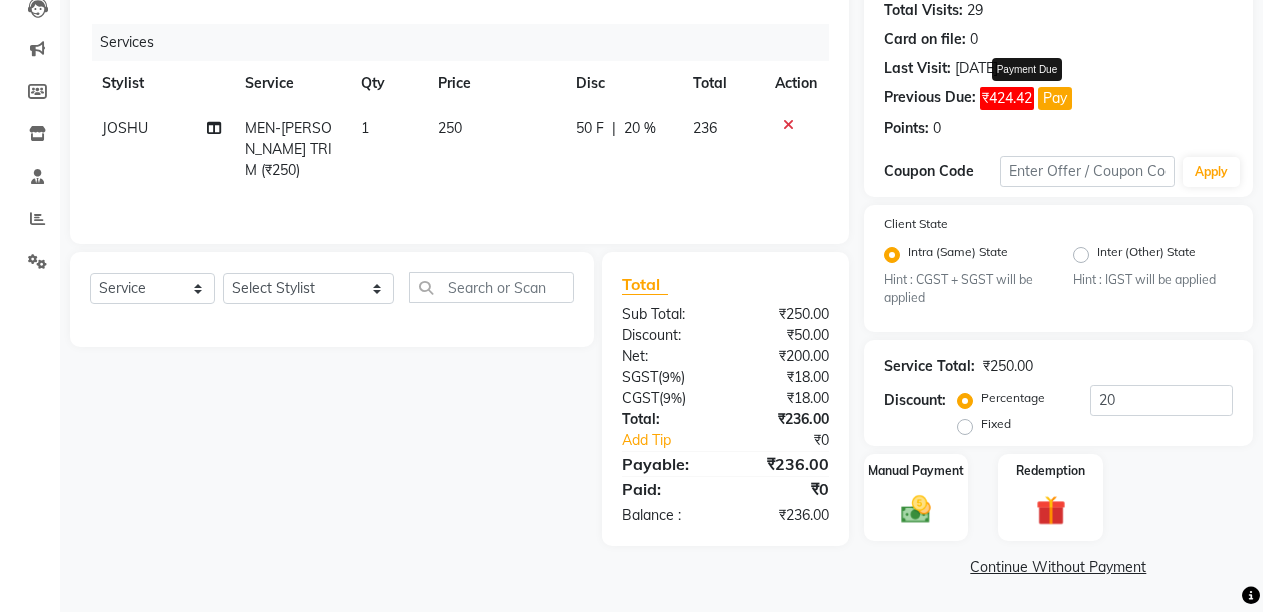 scroll, scrollTop: 0, scrollLeft: 0, axis: both 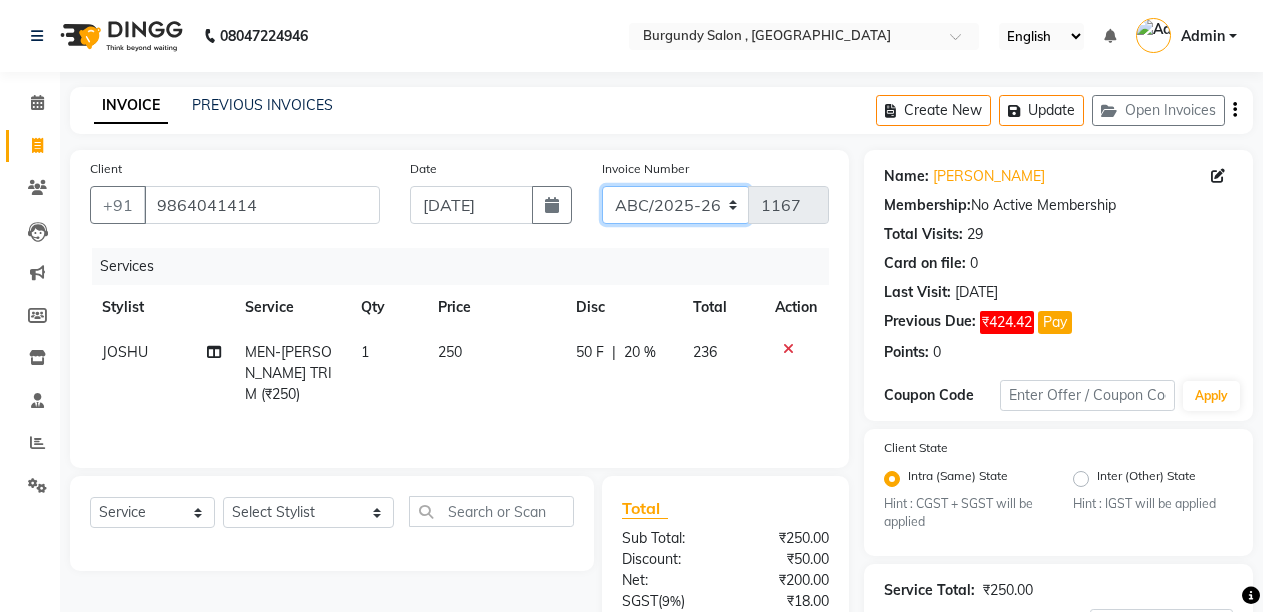 click on "ABC/2025-26 SER/24-25 V/2025-26" 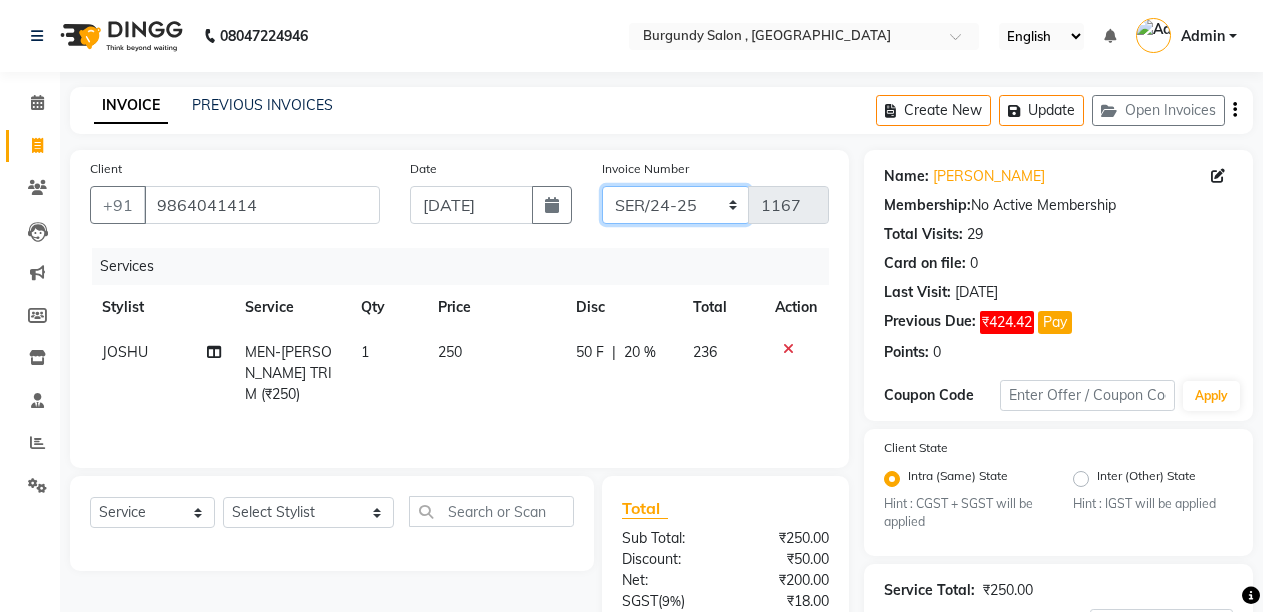 click on "ABC/2025-26 SER/24-25 V/2025-26" 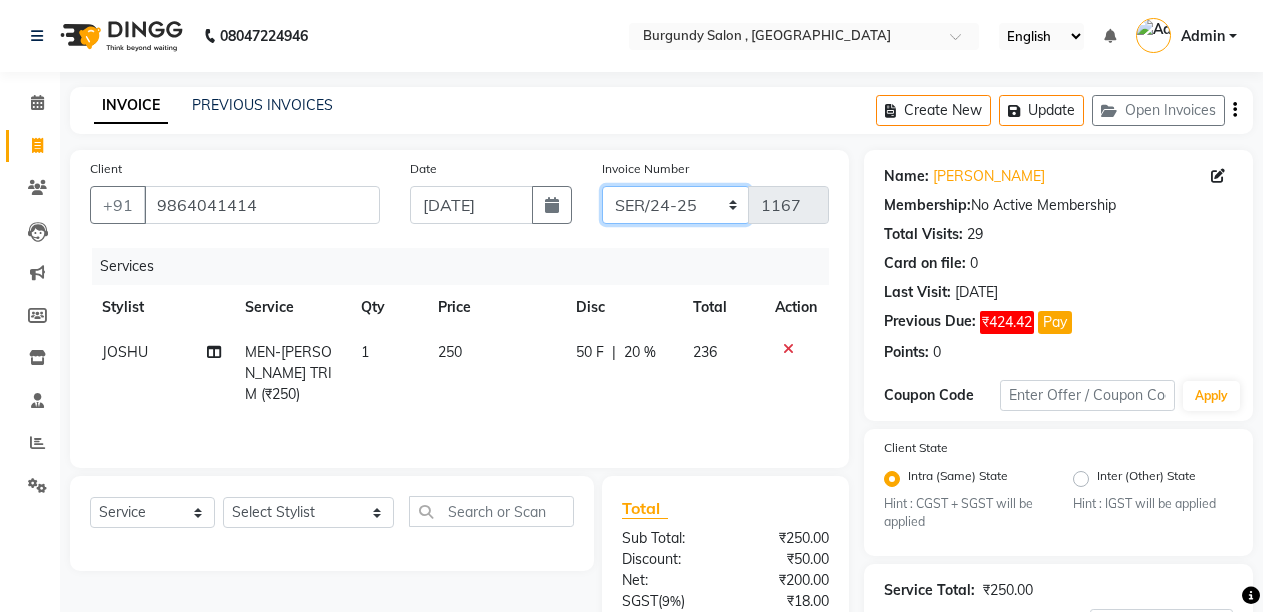 type on "001447" 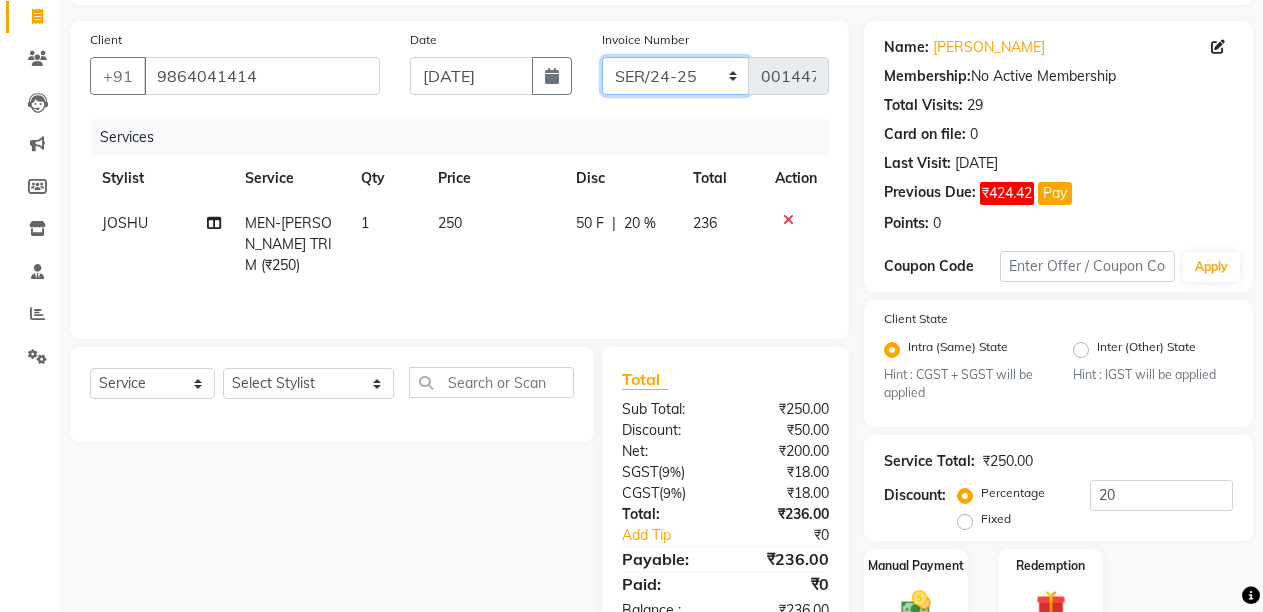 scroll, scrollTop: 224, scrollLeft: 0, axis: vertical 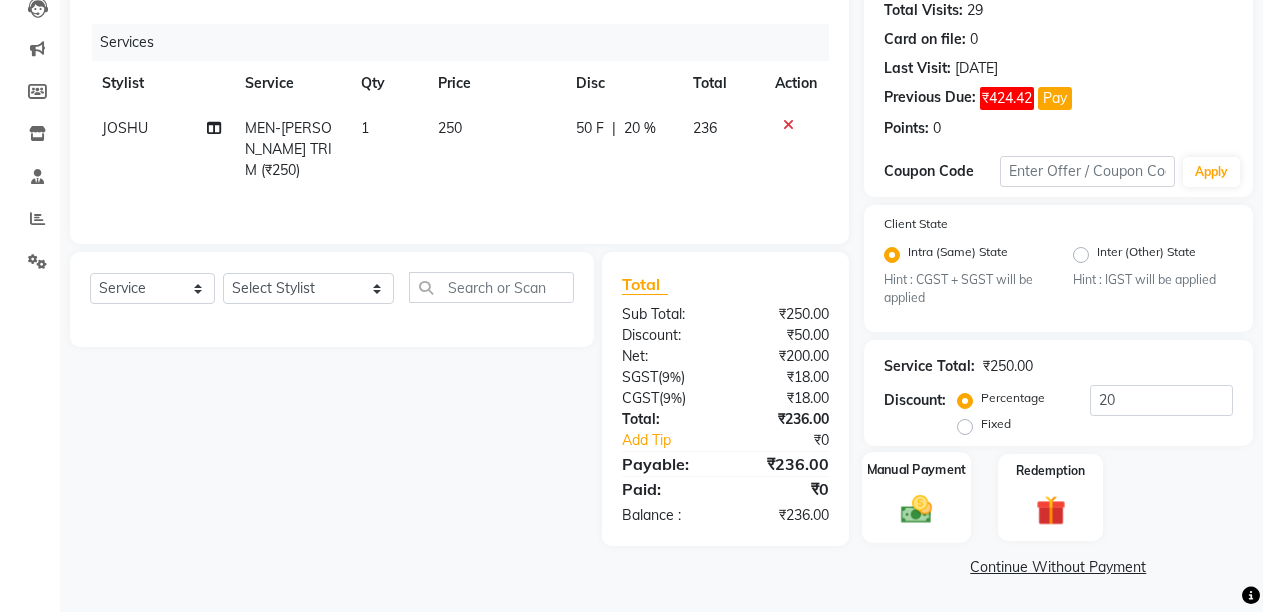 click 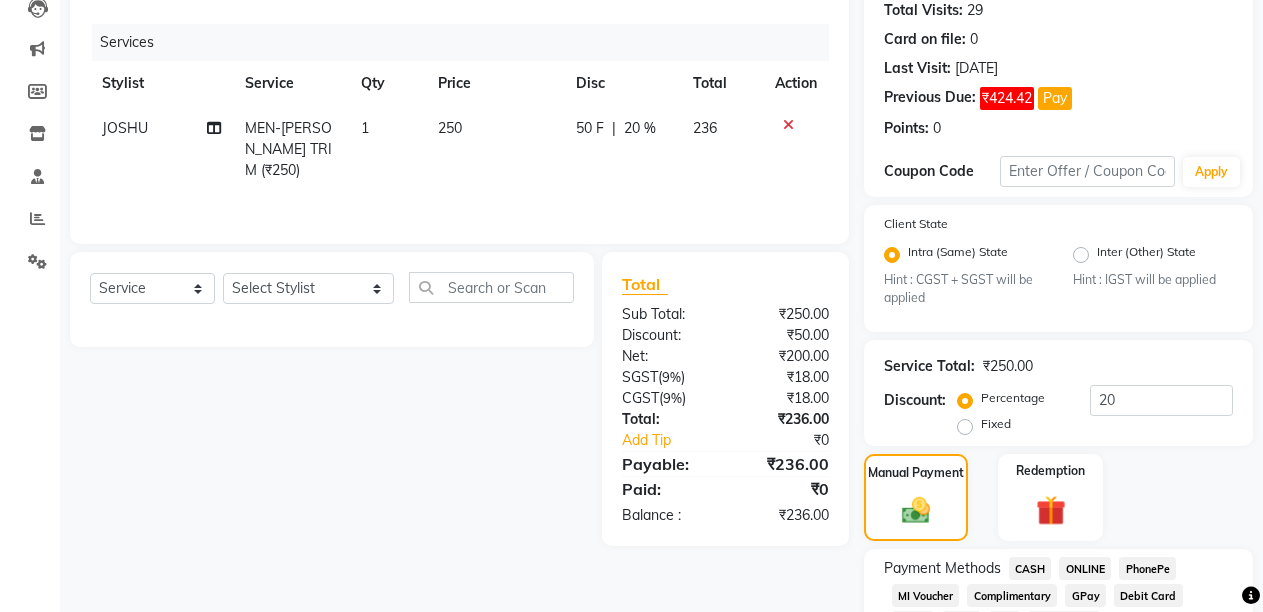 click on "ONLINE" 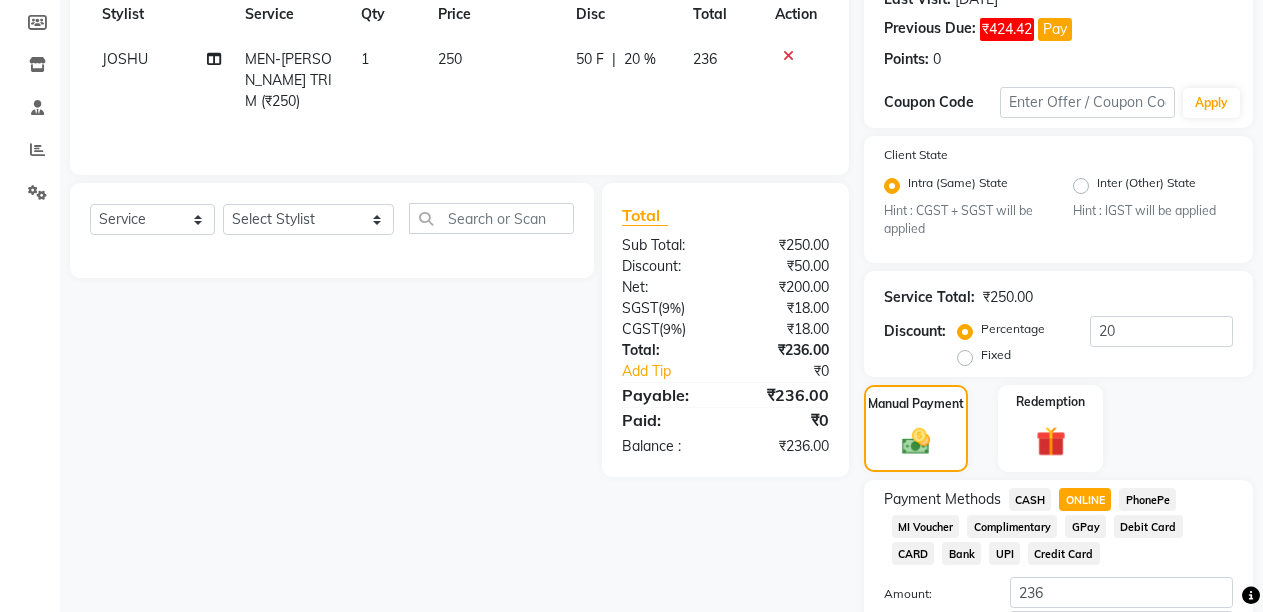 scroll, scrollTop: 435, scrollLeft: 0, axis: vertical 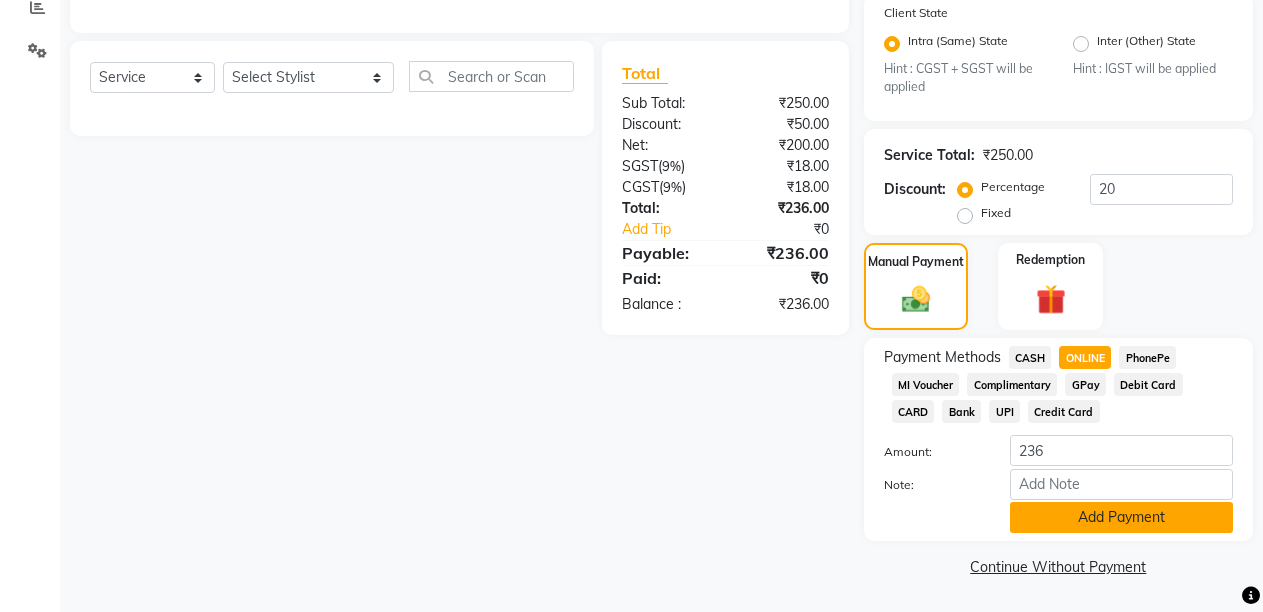 click on "Add Payment" 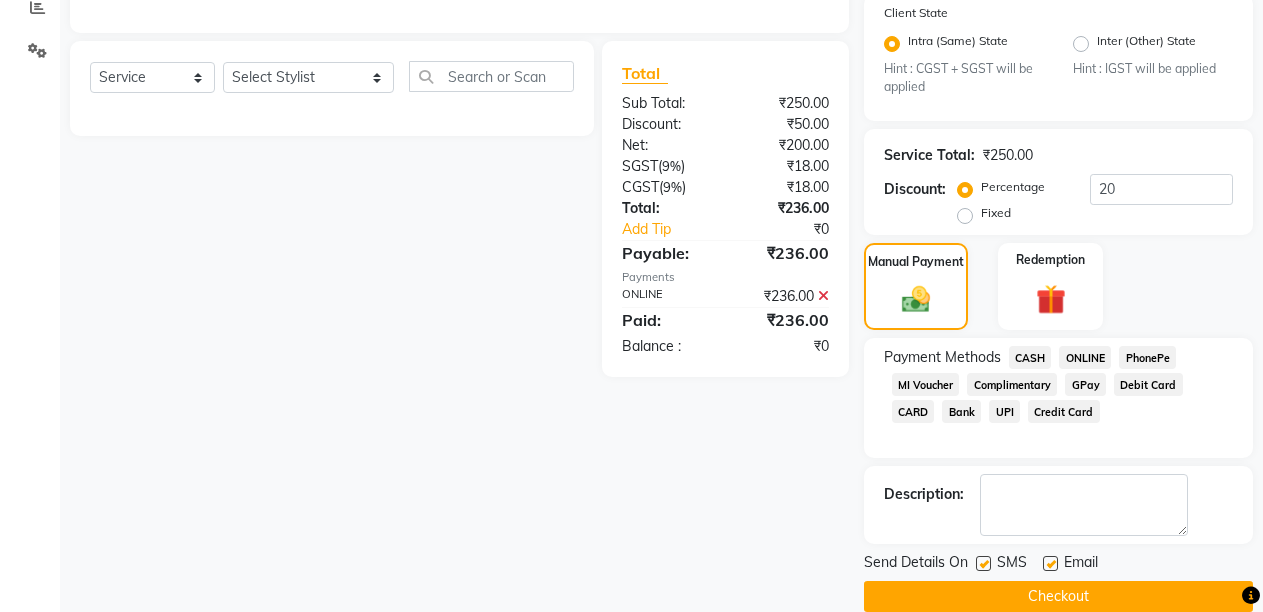 click on "Checkout" 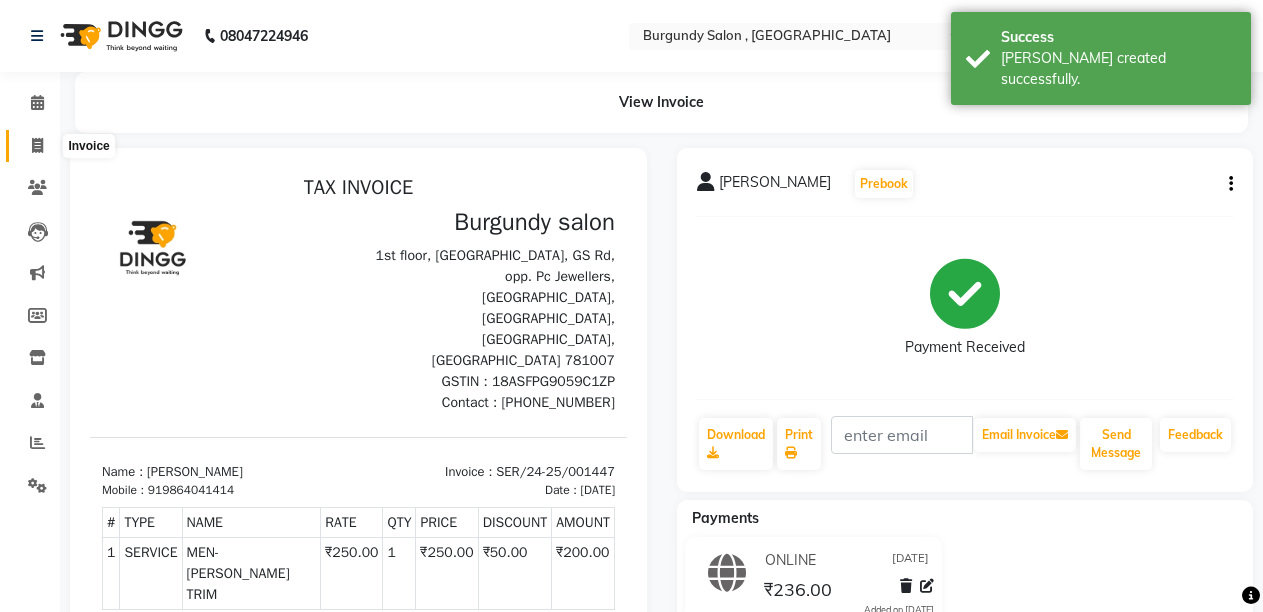 scroll, scrollTop: 0, scrollLeft: 0, axis: both 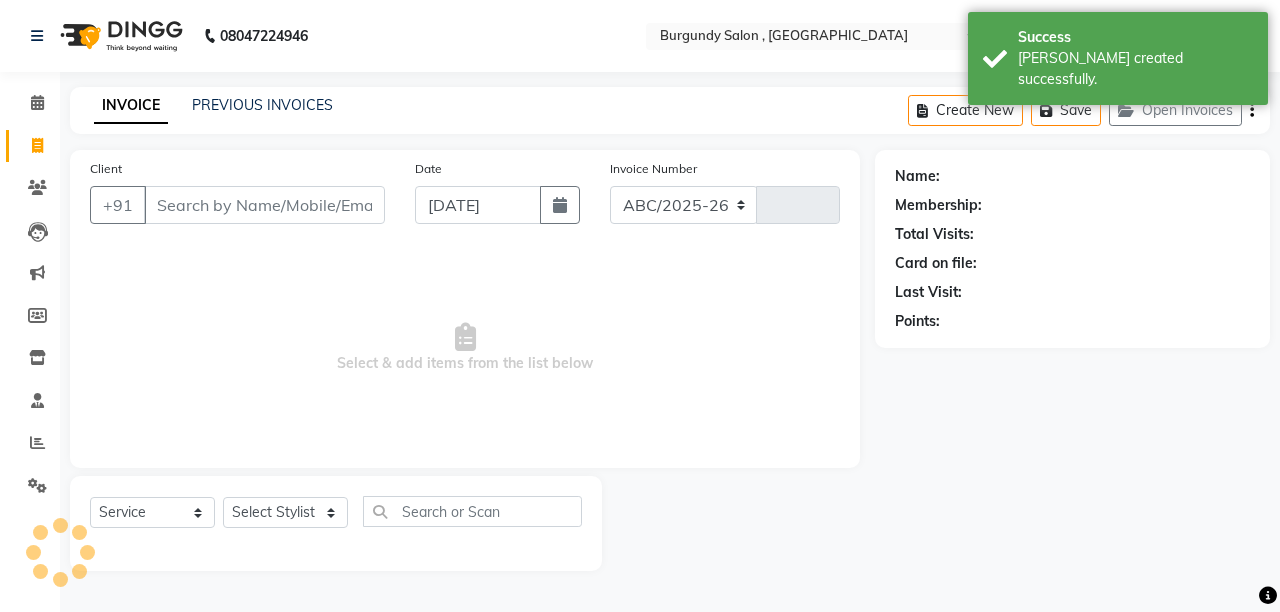 select on "5345" 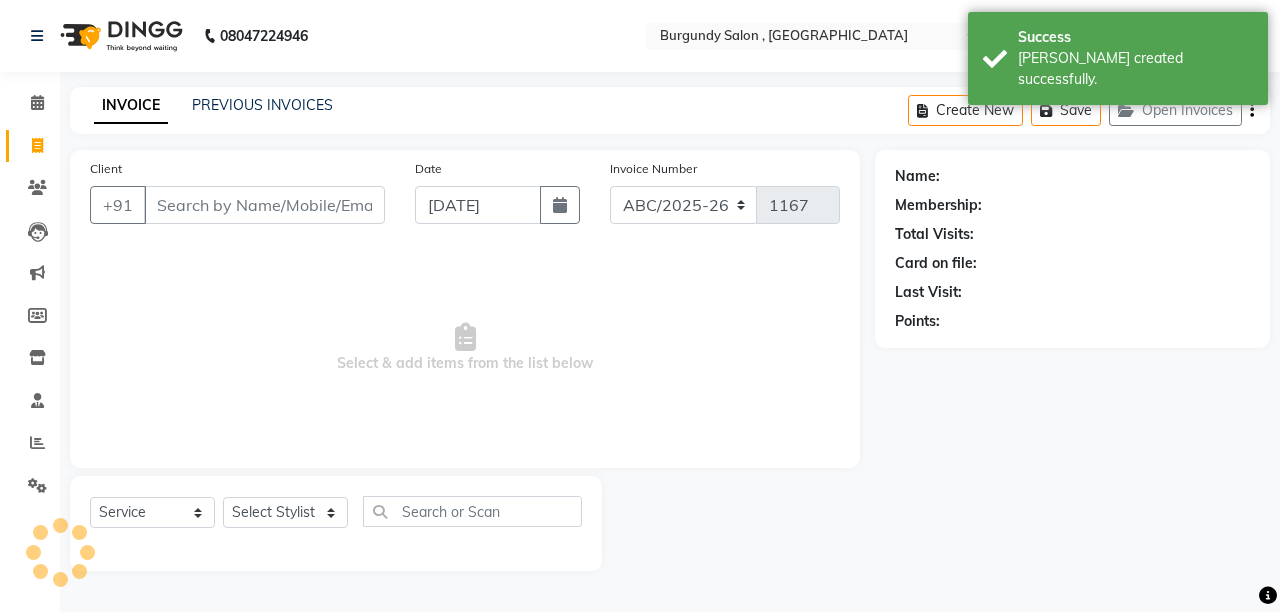 click on "Client" at bounding box center [264, 205] 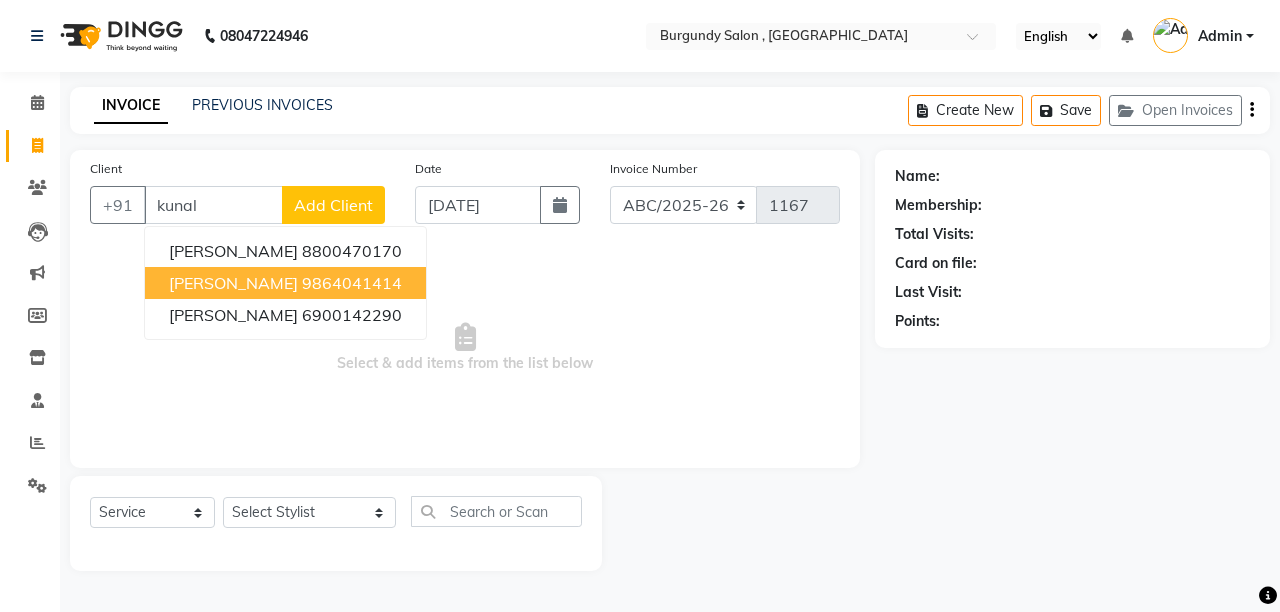 click on "KUNAL CHOUDHARY  9864041414" at bounding box center [285, 283] 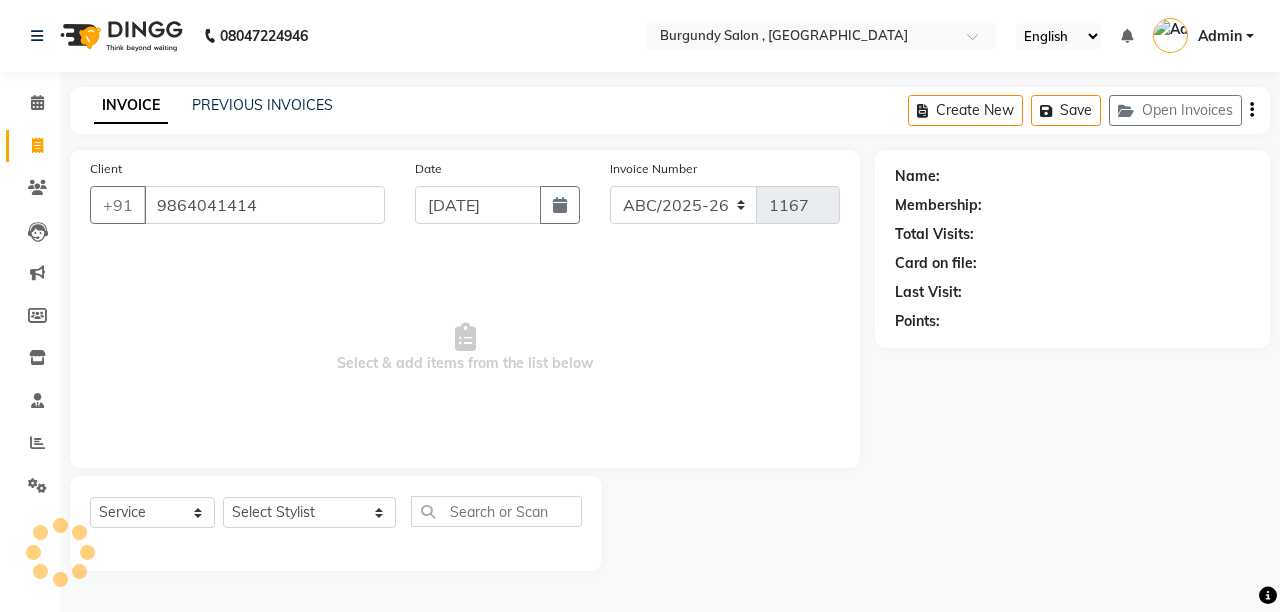type on "9864041414" 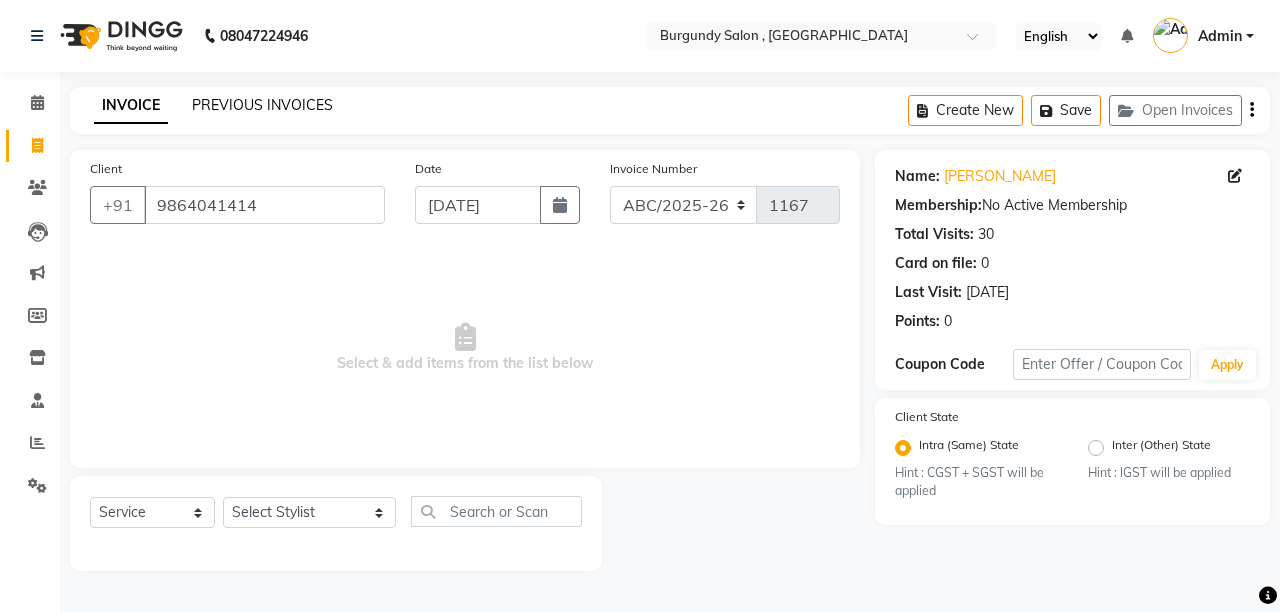 click on "PREVIOUS INVOICES" 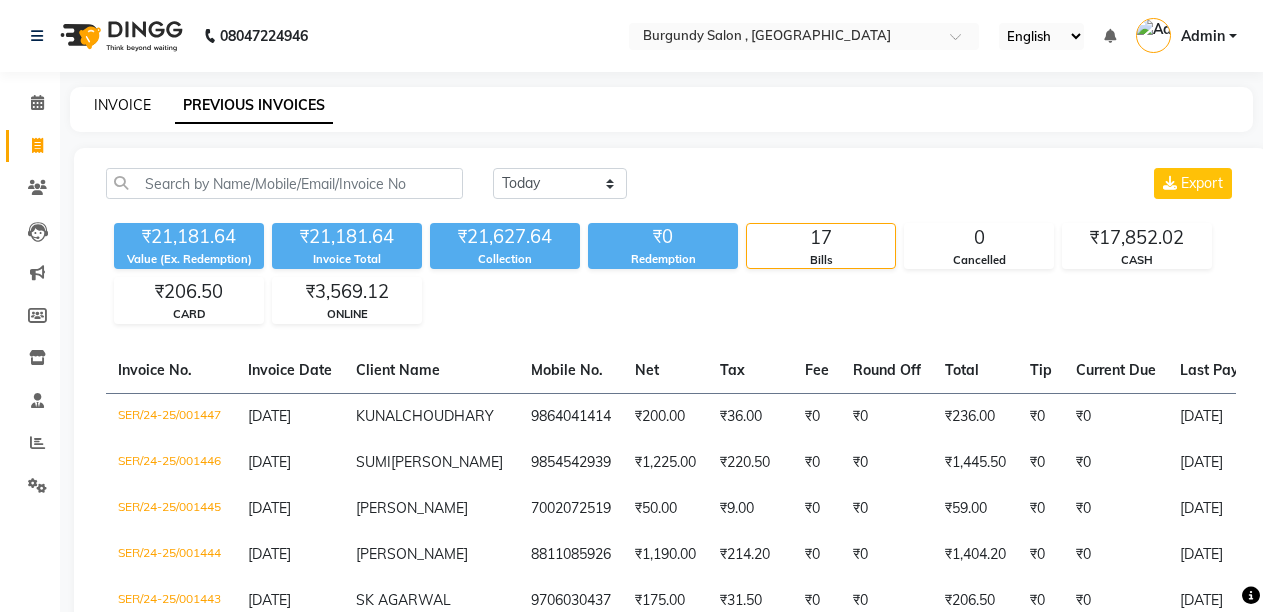 click on "INVOICE" 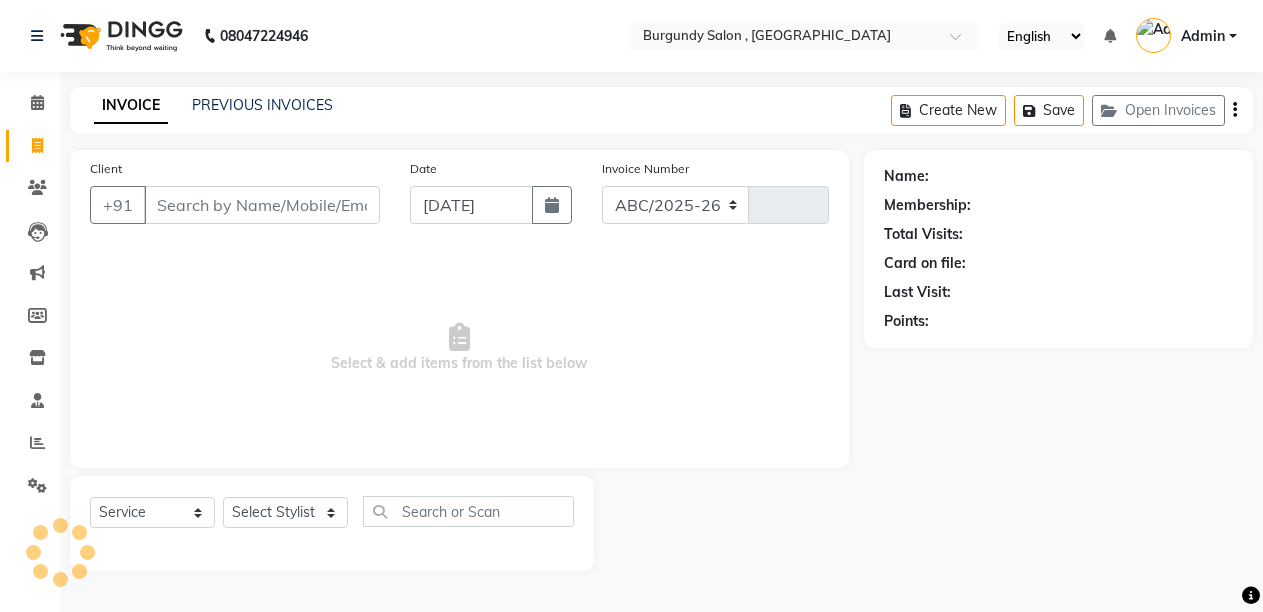 select on "5345" 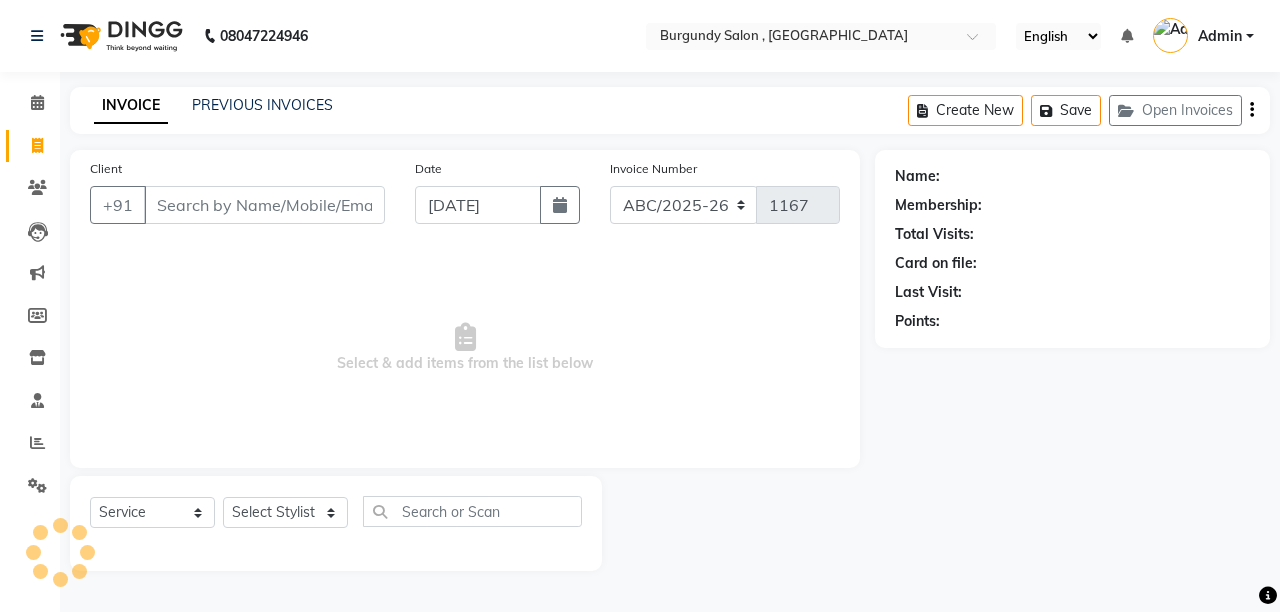 click on "Client" at bounding box center (264, 205) 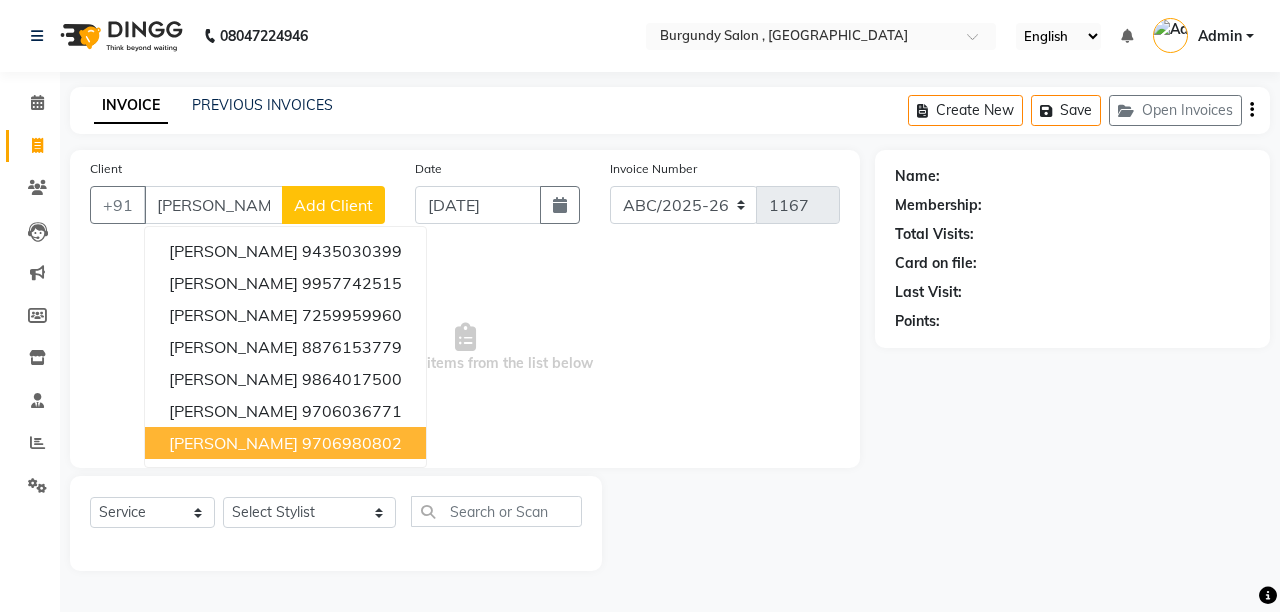 click on "9706980802" at bounding box center [352, 443] 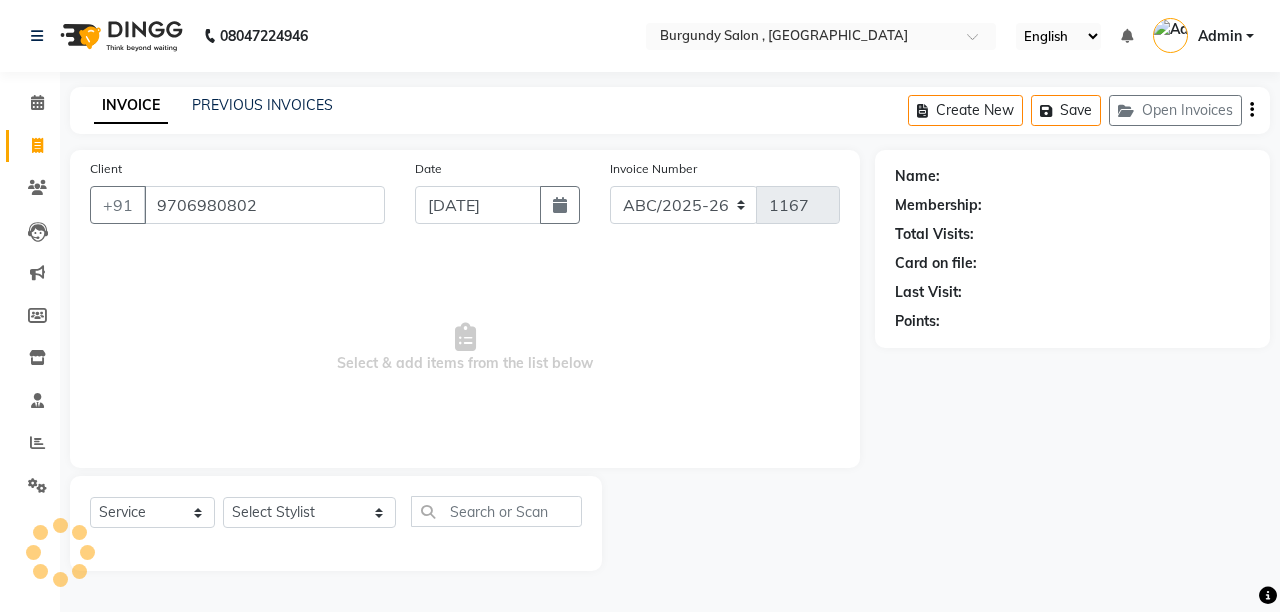 type on "9706980802" 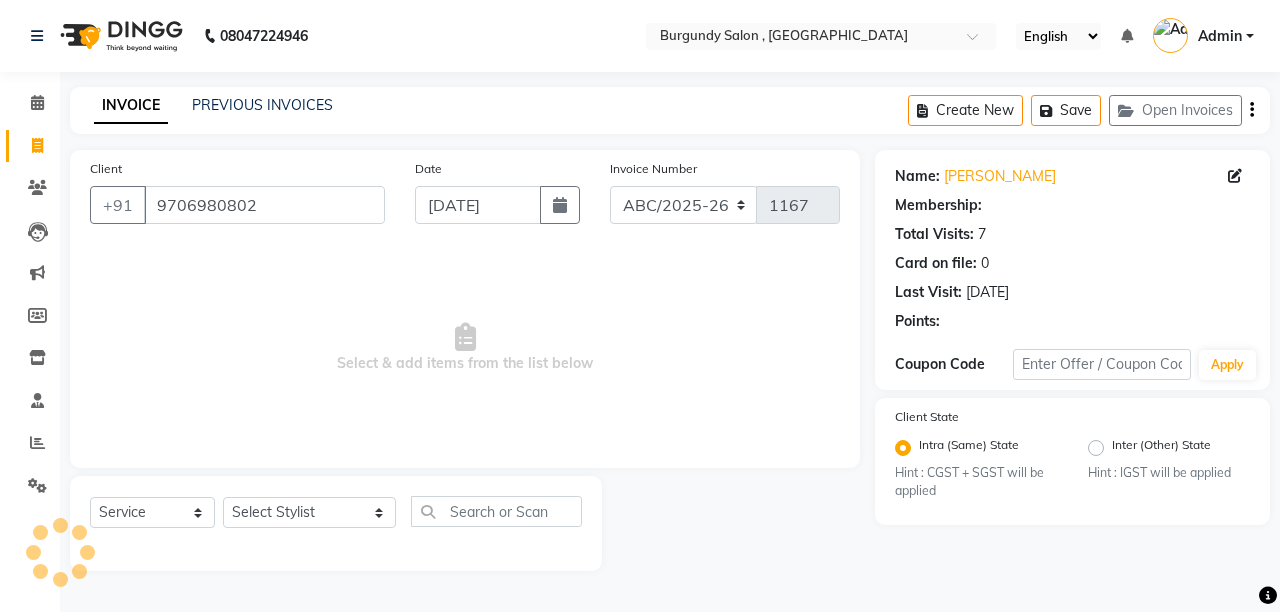 select on "1: Object" 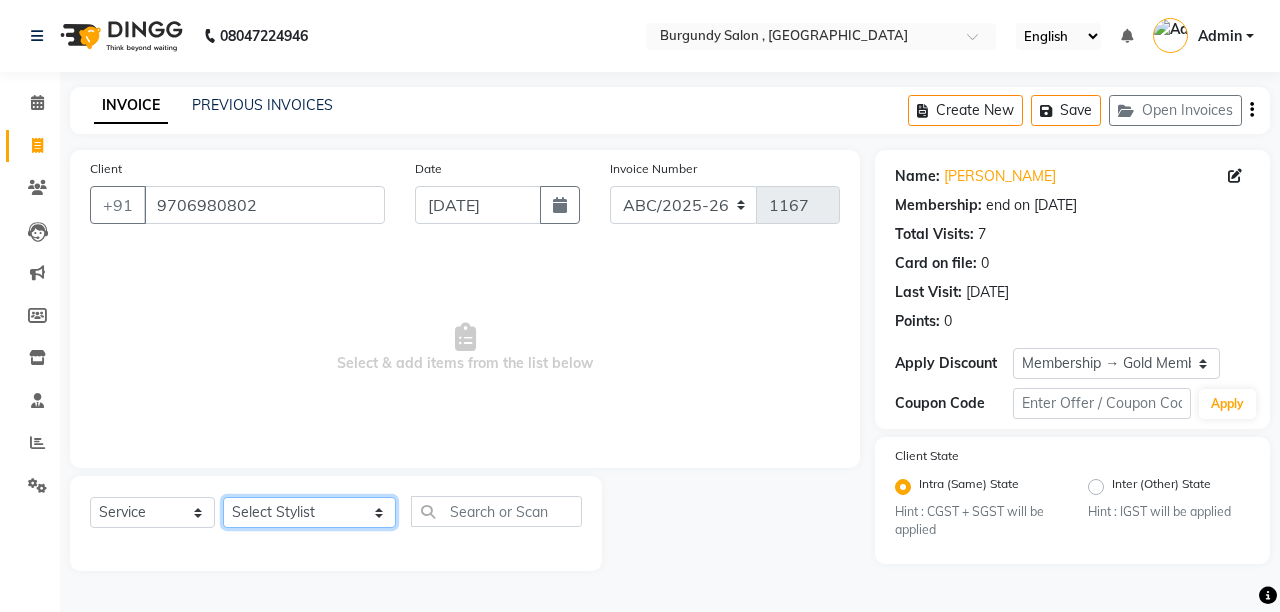 click on "Select Stylist ANIL  ANJANA BARSHA DEEPSHIKHA  DHON DAS DHON / NITUMONI EDWARD EDWARD/ LAXMI JOSHU JUNMONI KASHIF LAXI / ANJANA LAXMI LITTLE MAAM MINTUL MITALI NEETU RANA NITUMONI NITUMONI/POJA/ LAXMI NITUMONI / SAGARIKA NITUMONI/ SAGRIKA PRAKASH PUJAA Rubi RUBI / LAXMI SAGARIKA  SAGARIKA / RUBI SAHIL SAHIL / DHON SAHIL / EDWARD SAHIL/ JOSHU SAHIL/JOSHU/PRAKASH/ RUBI SAHIL/NITUMONI/ MITALI SAHIL/ RUBI SHABIR SHADHAB SIMA KALITA SONALI DEKA SOPEM staff 1 staff 1 TANU" 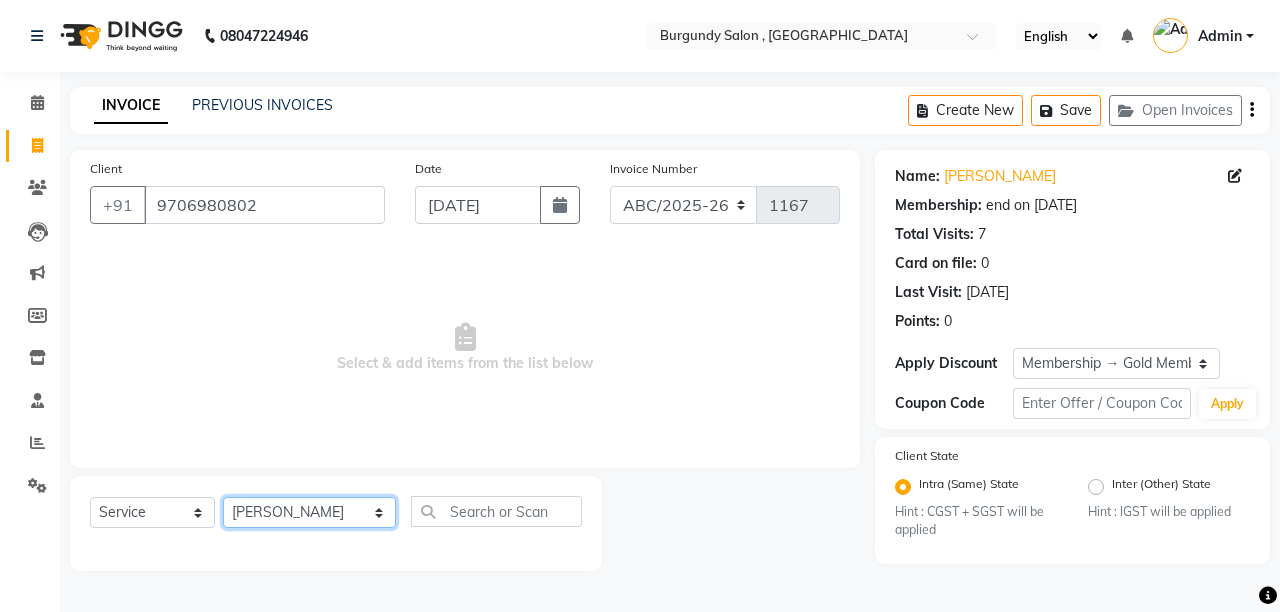 click on "Select Stylist ANIL  ANJANA BARSHA DEEPSHIKHA  DHON DAS DHON / NITUMONI EDWARD EDWARD/ LAXMI JOSHU JUNMONI KASHIF LAXI / ANJANA LAXMI LITTLE MAAM MINTUL MITALI NEETU RANA NITUMONI NITUMONI/POJA/ LAXMI NITUMONI / SAGARIKA NITUMONI/ SAGRIKA PRAKASH PUJAA Rubi RUBI / LAXMI SAGARIKA  SAGARIKA / RUBI SAHIL SAHIL / DHON SAHIL / EDWARD SAHIL/ JOSHU SAHIL/JOSHU/PRAKASH/ RUBI SAHIL/NITUMONI/ MITALI SAHIL/ RUBI SHABIR SHADHAB SIMA KALITA SONALI DEKA SOPEM staff 1 staff 1 TANU" 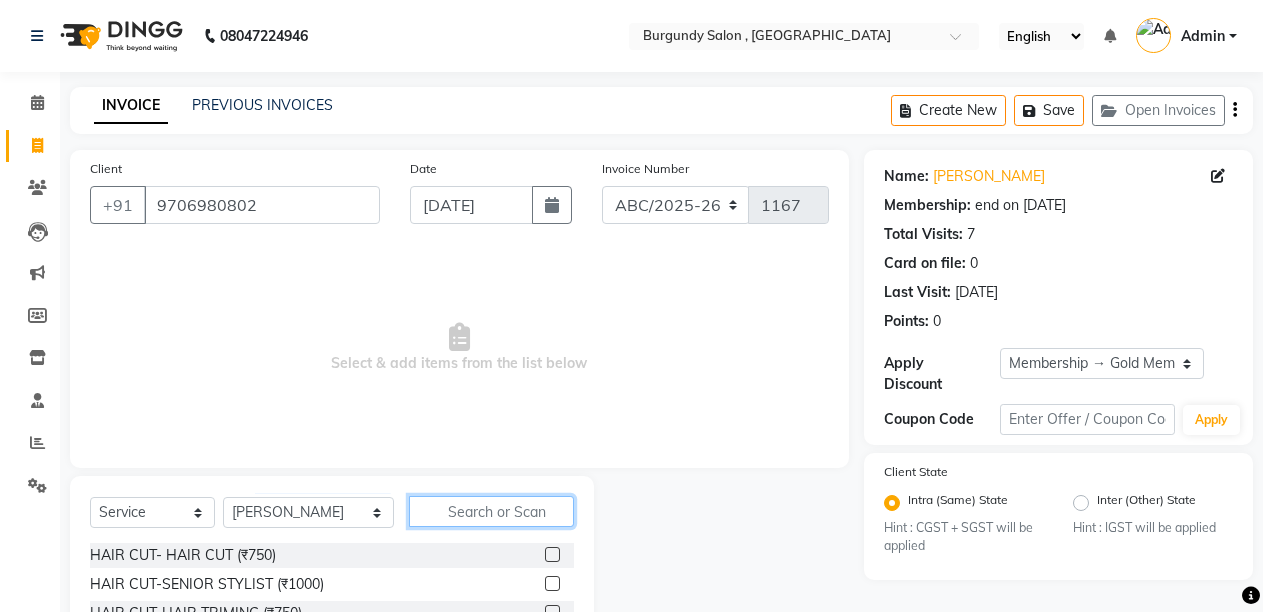 click 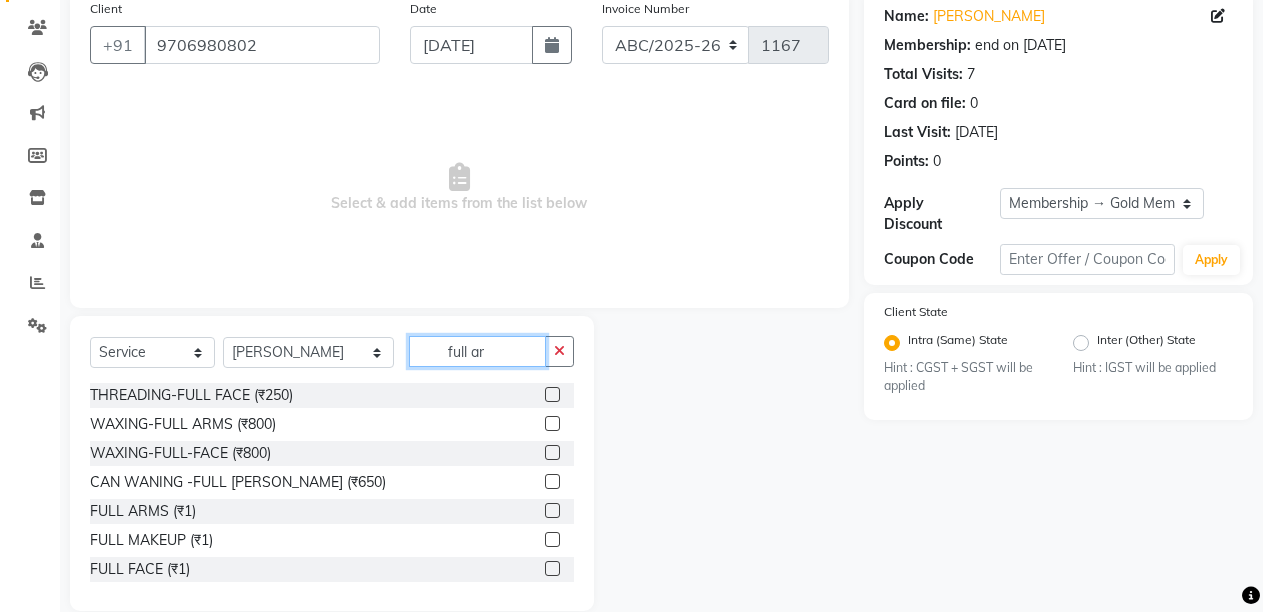 scroll, scrollTop: 76, scrollLeft: 0, axis: vertical 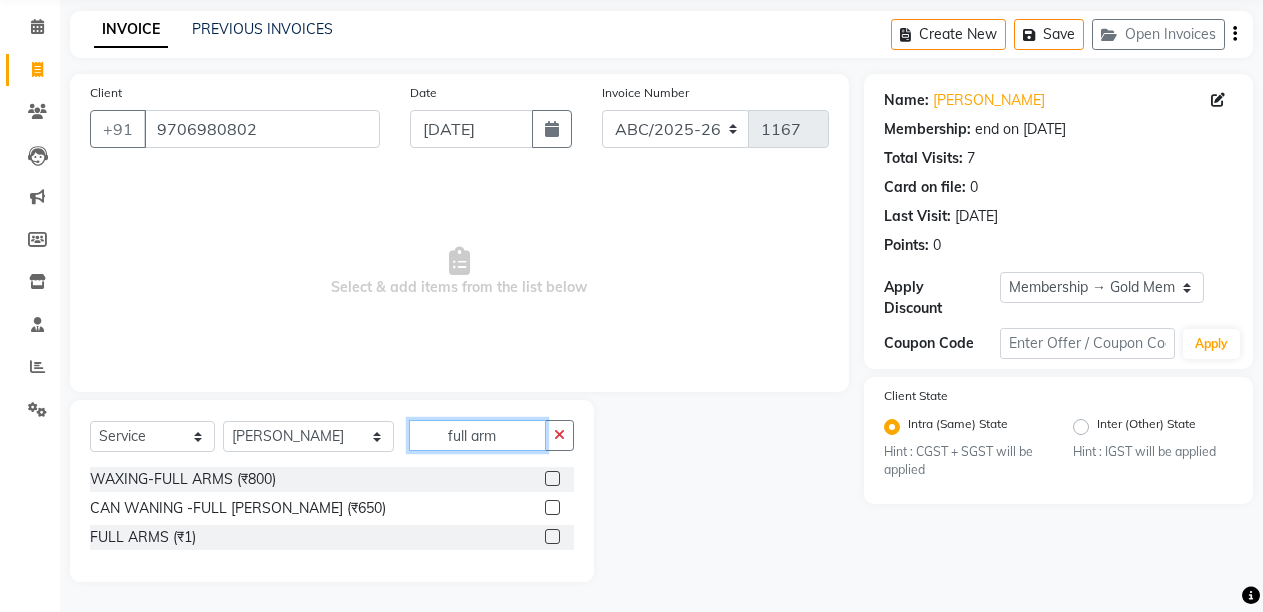 type on "full arm" 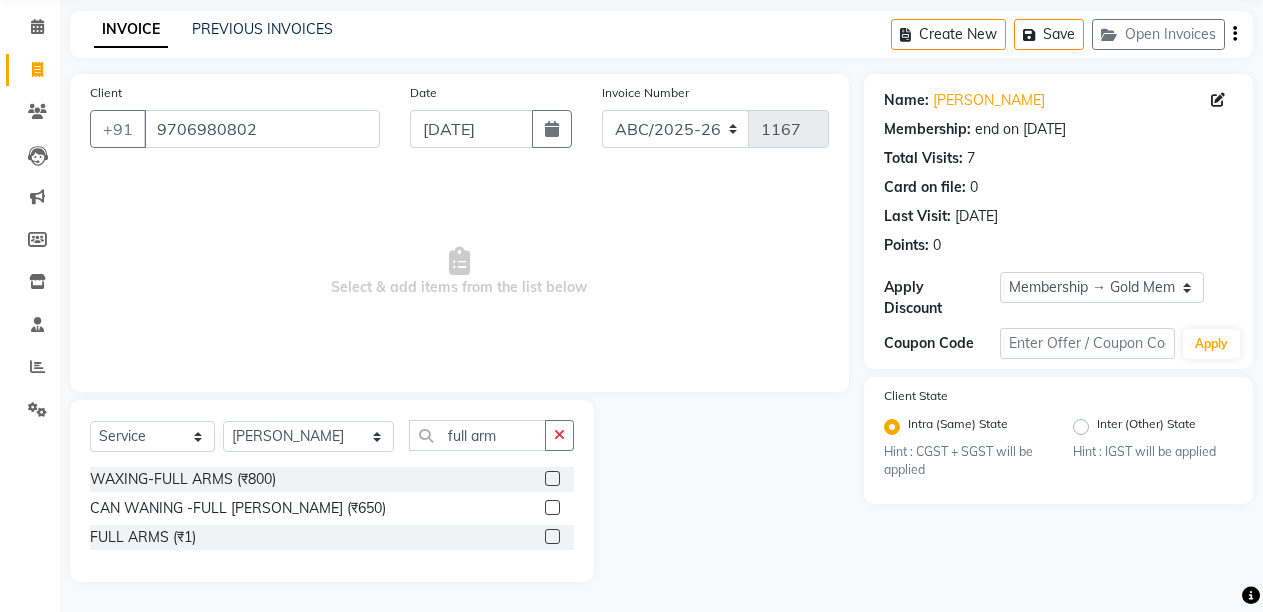 click 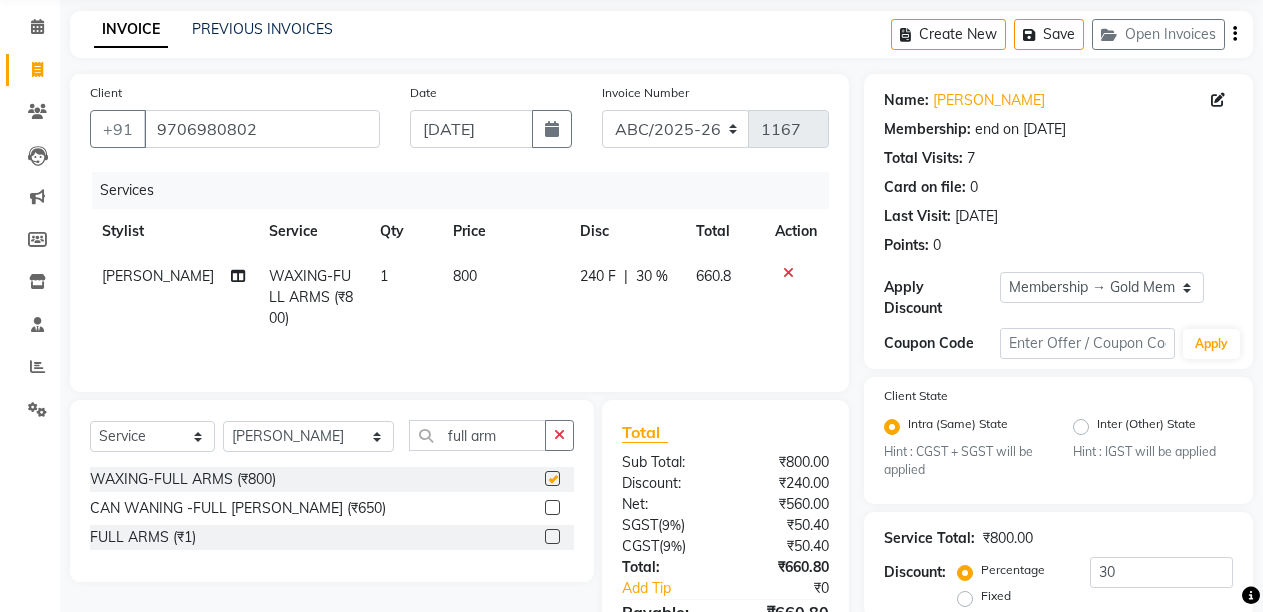 checkbox on "false" 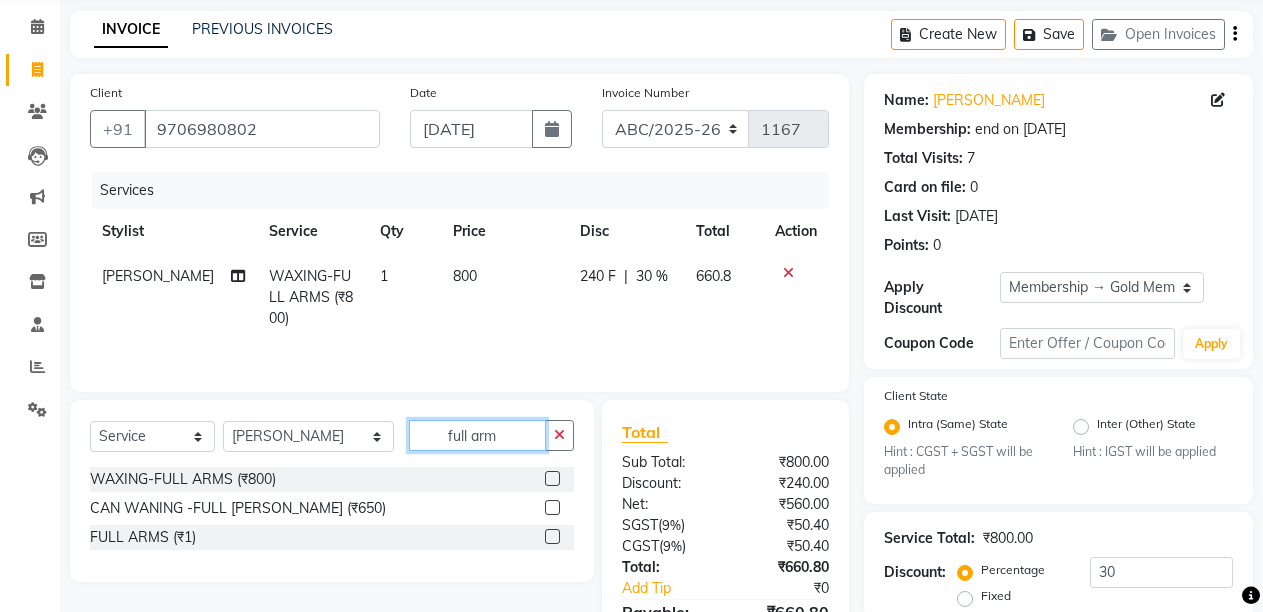 click on "full arm" 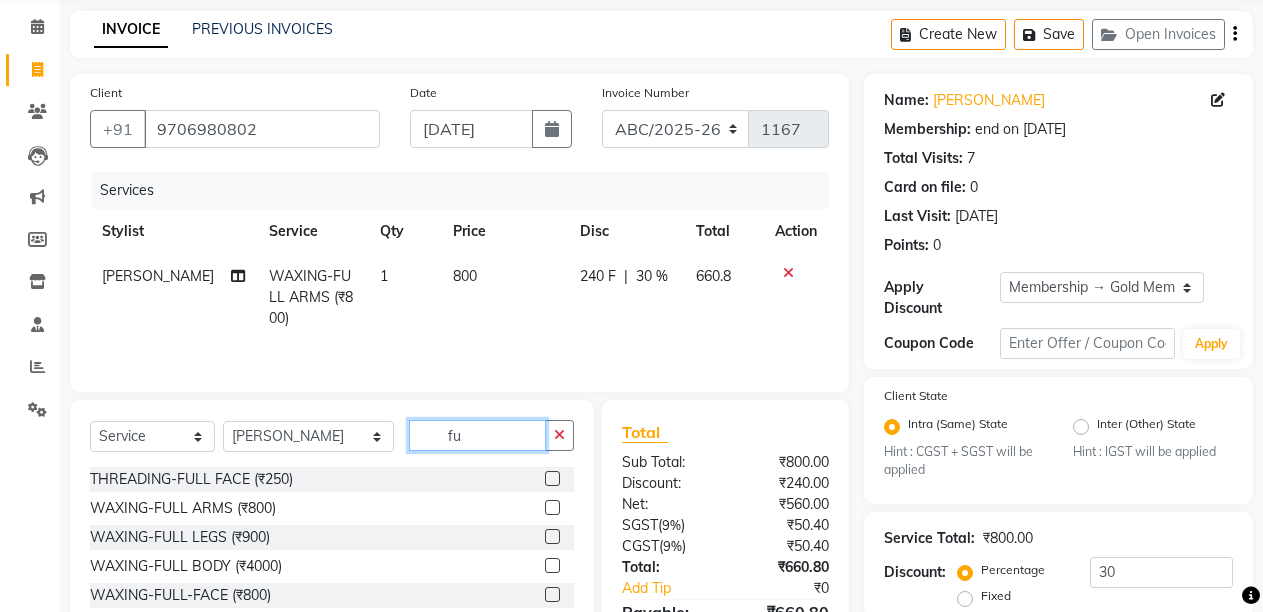 type on "f" 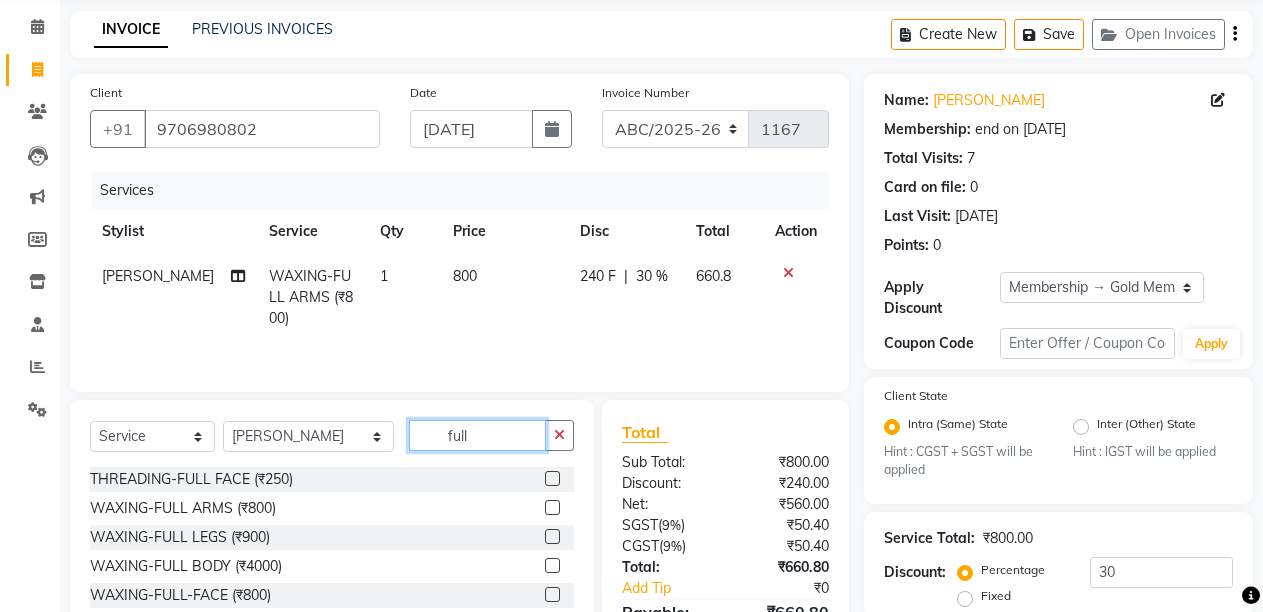 type on "full" 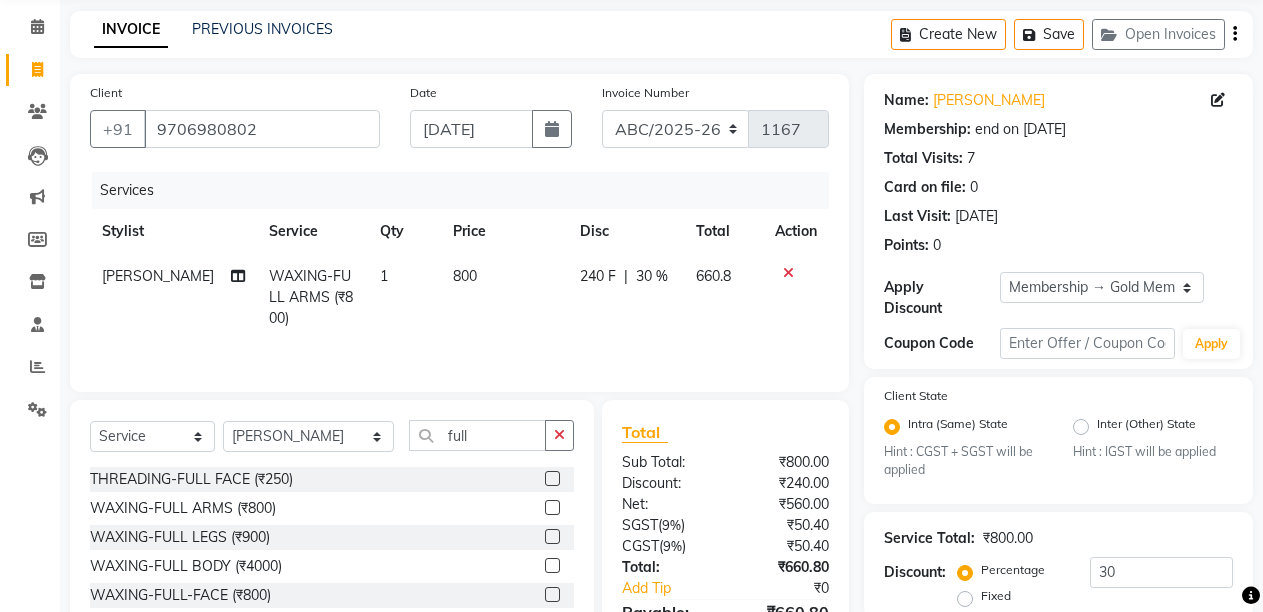 click 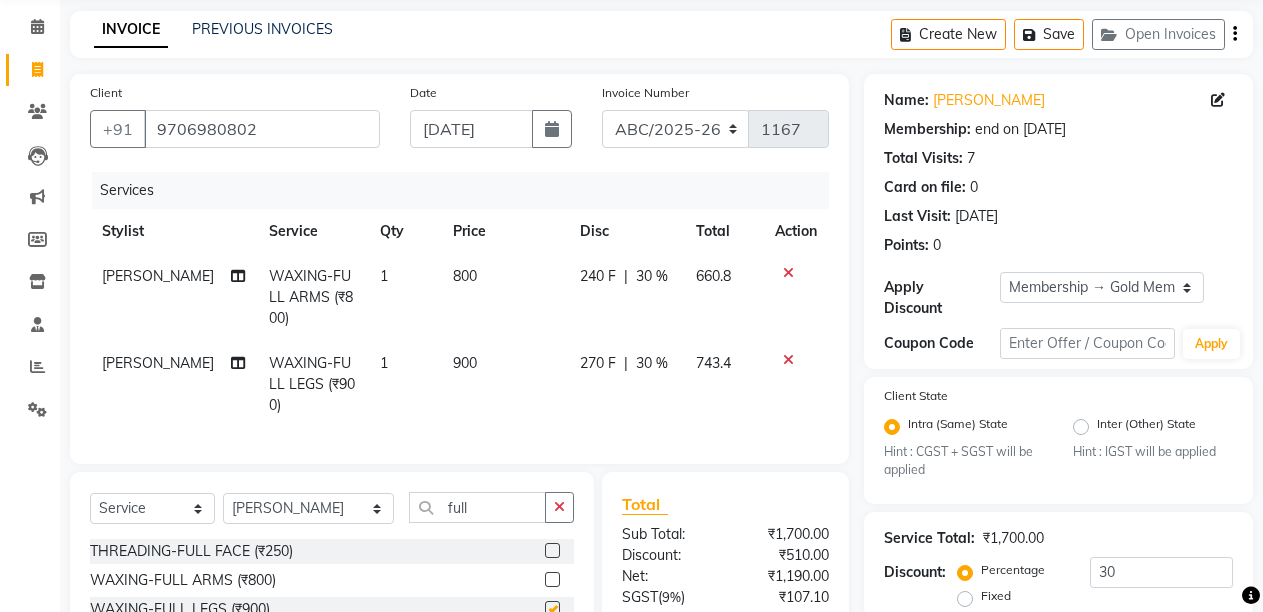 checkbox on "false" 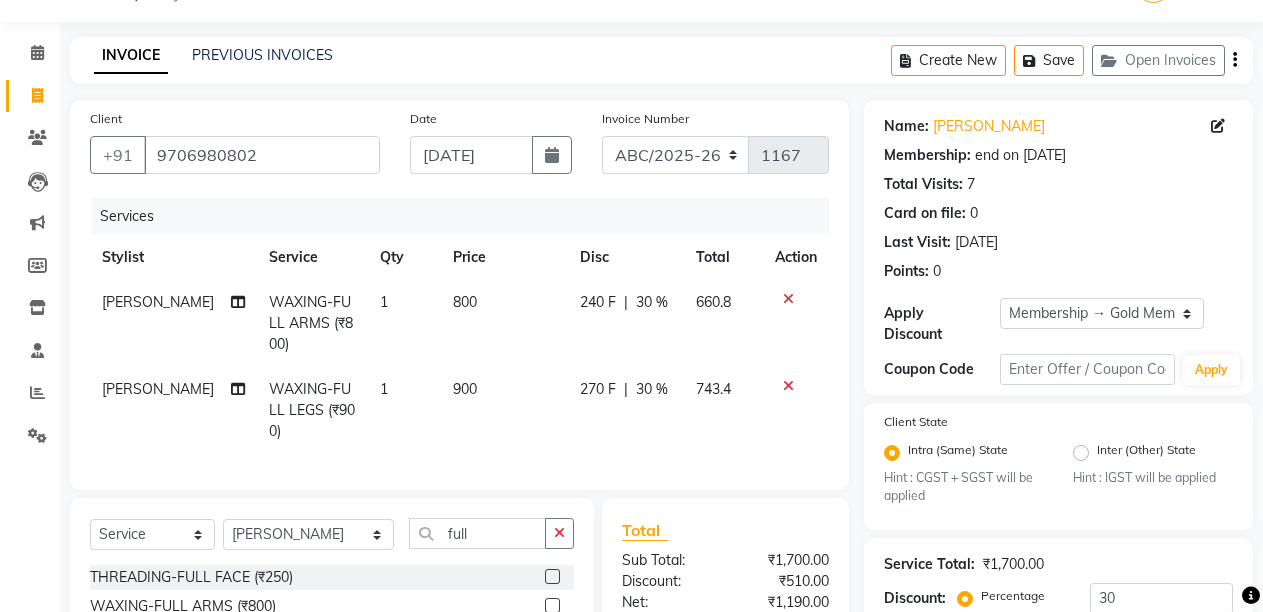 scroll, scrollTop: 36, scrollLeft: 0, axis: vertical 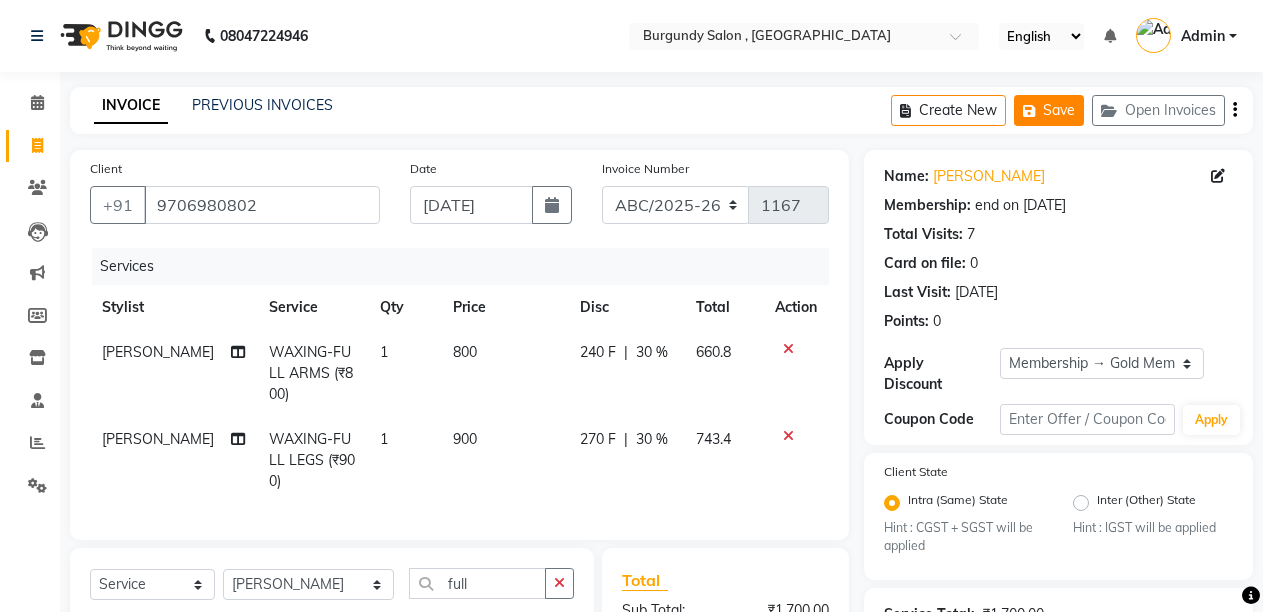 click on "Save" 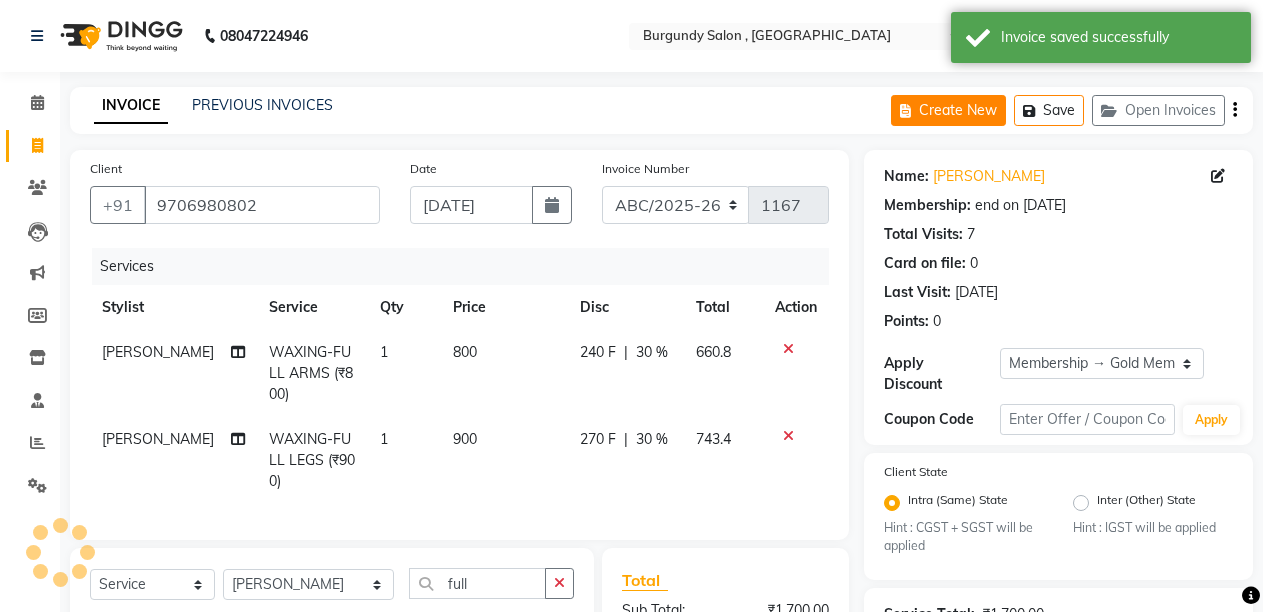 click on "Create New" 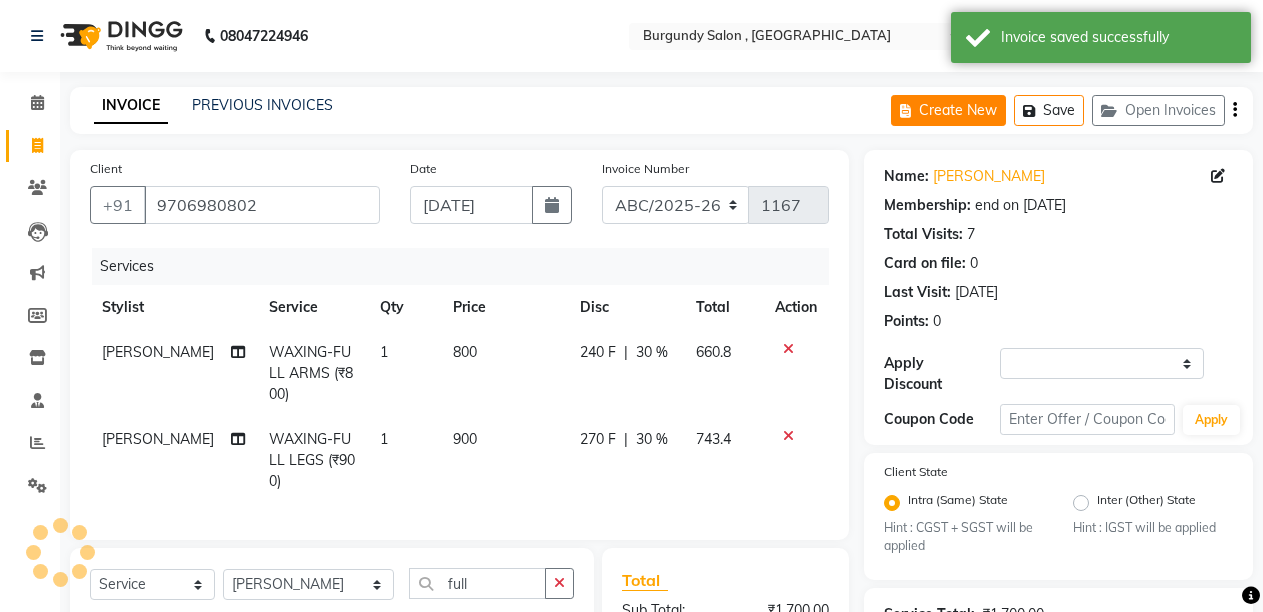 select on "service" 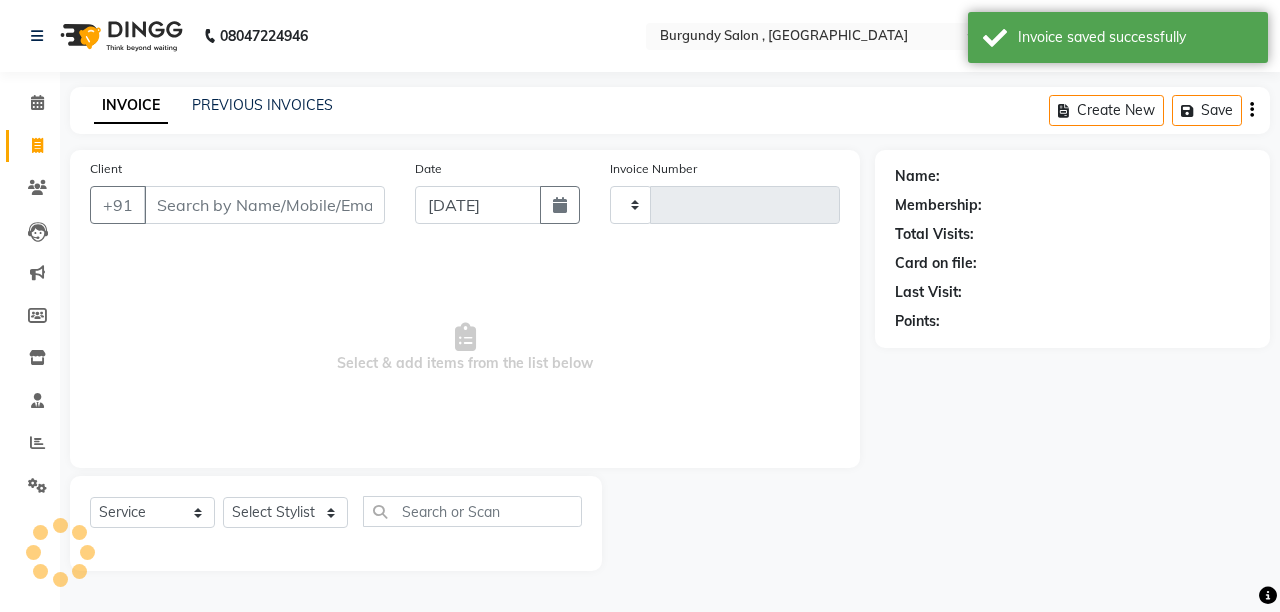 type on "1167" 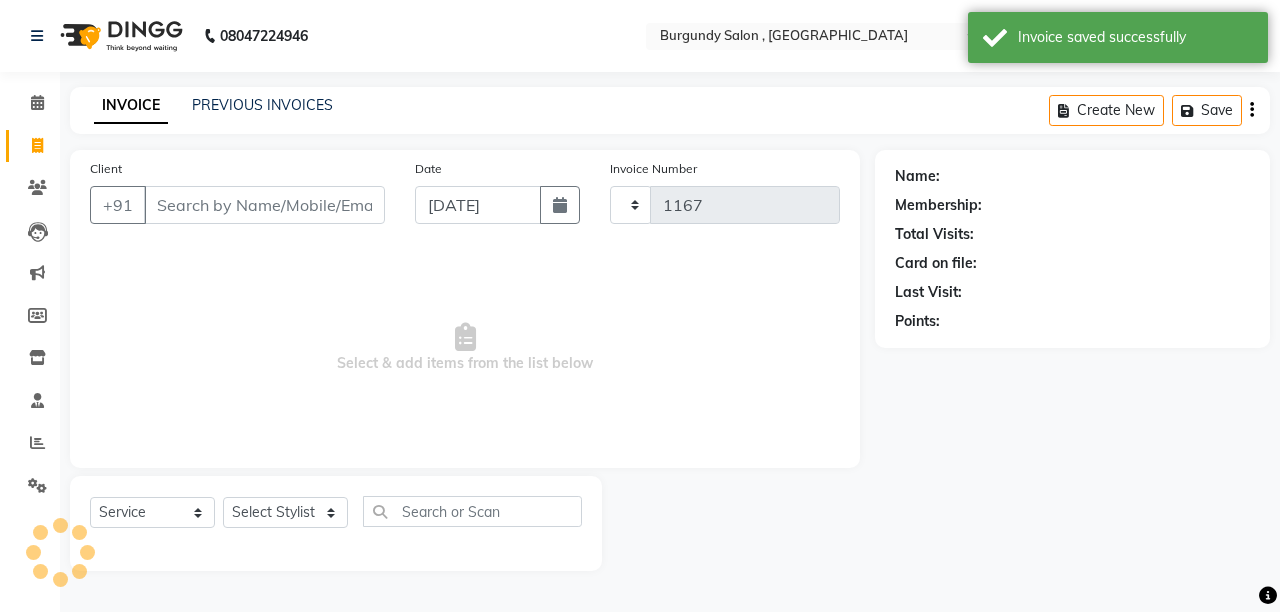 select on "5345" 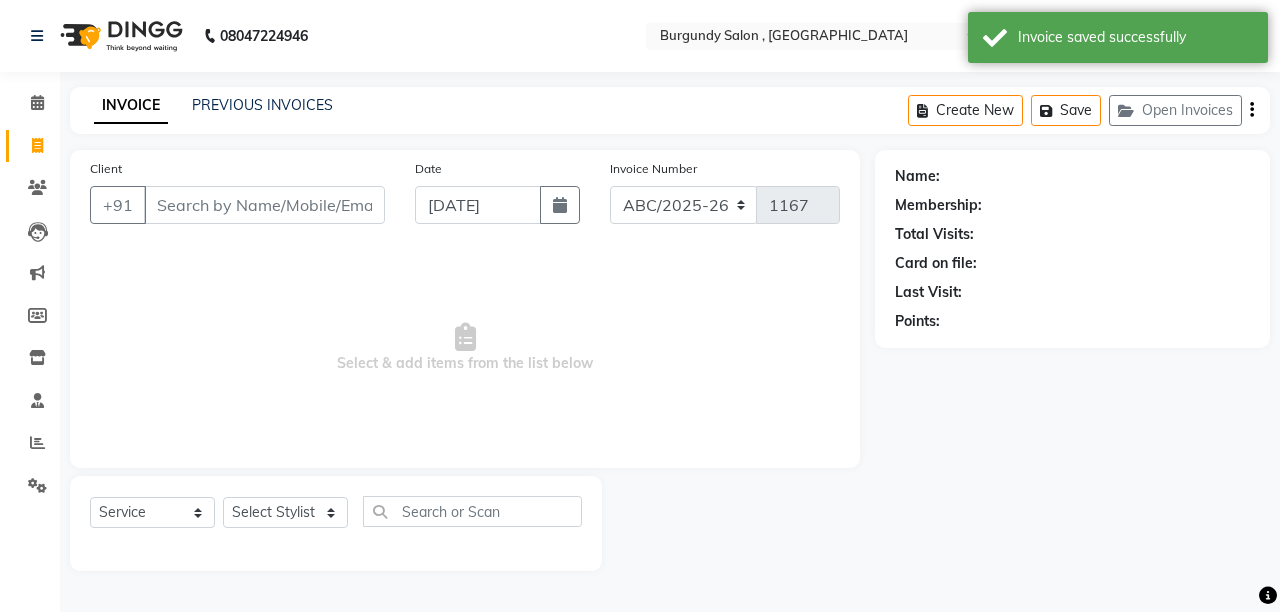 click on "INVOICE PREVIOUS INVOICES" 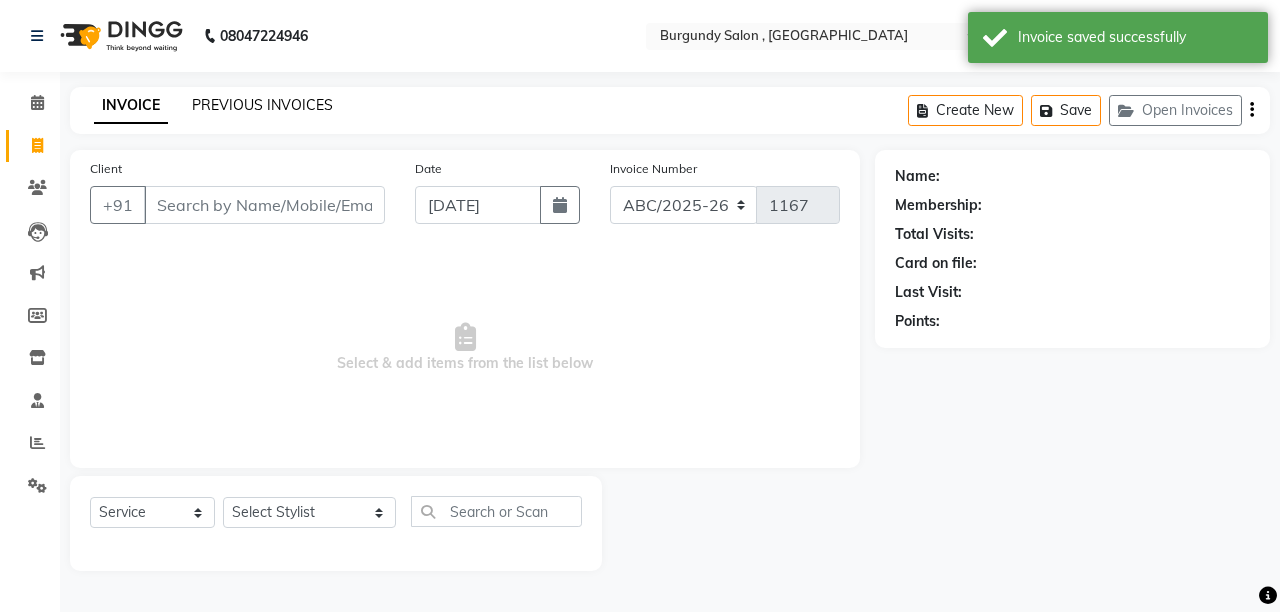 click on "PREVIOUS INVOICES" 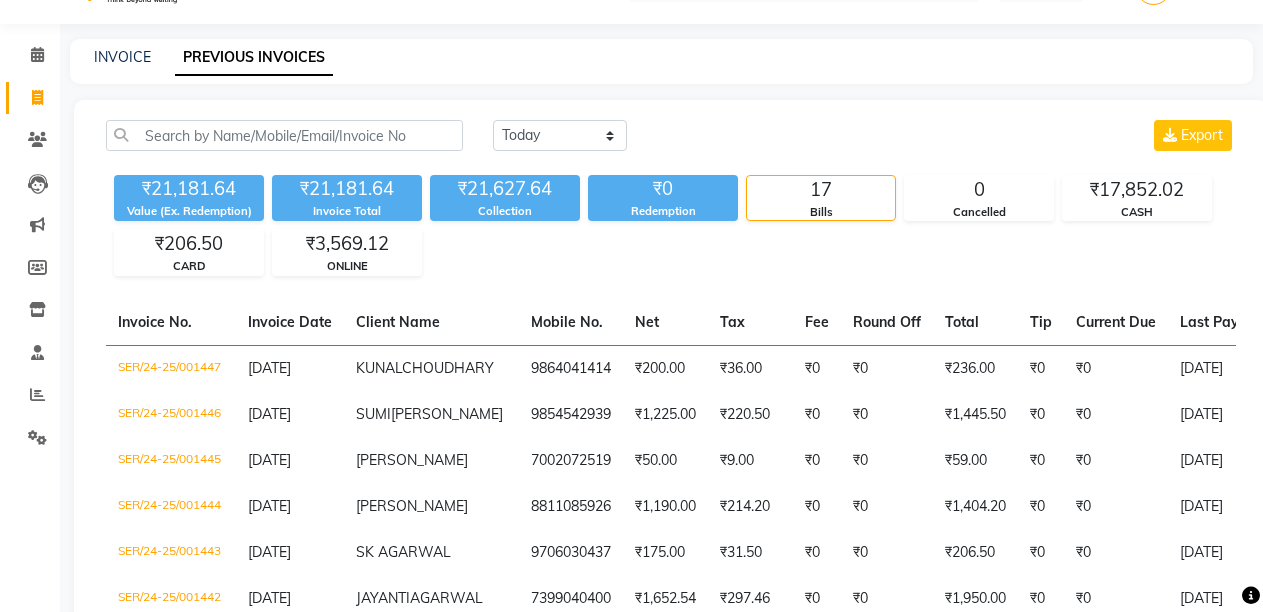 scroll, scrollTop: 8, scrollLeft: 0, axis: vertical 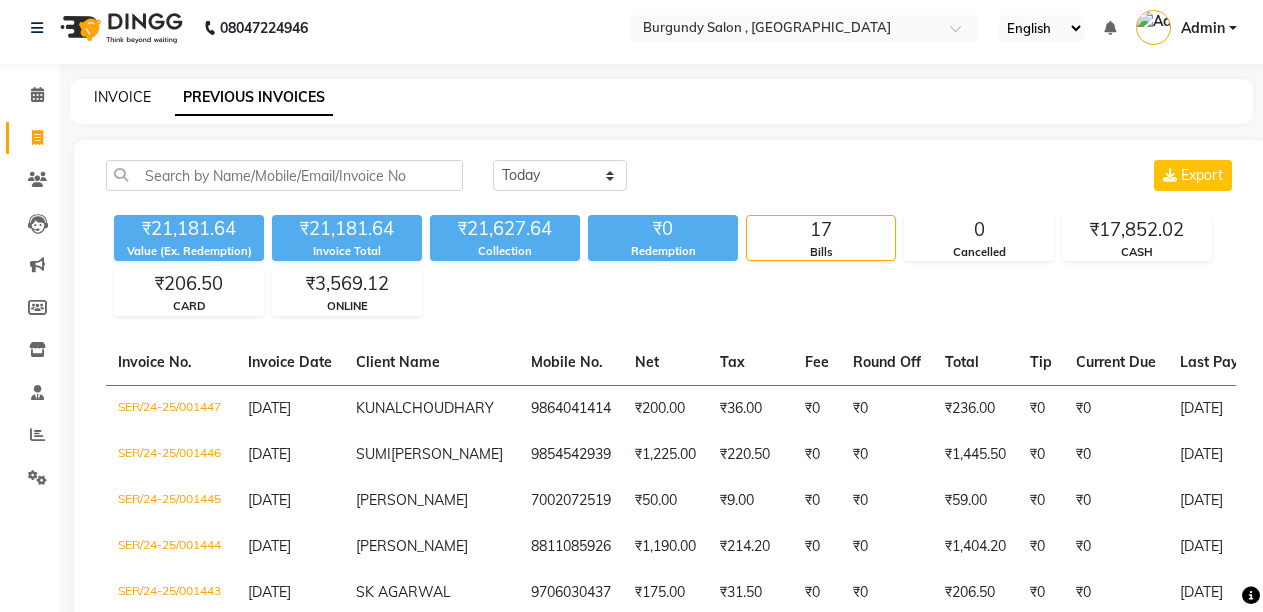 click on "INVOICE" 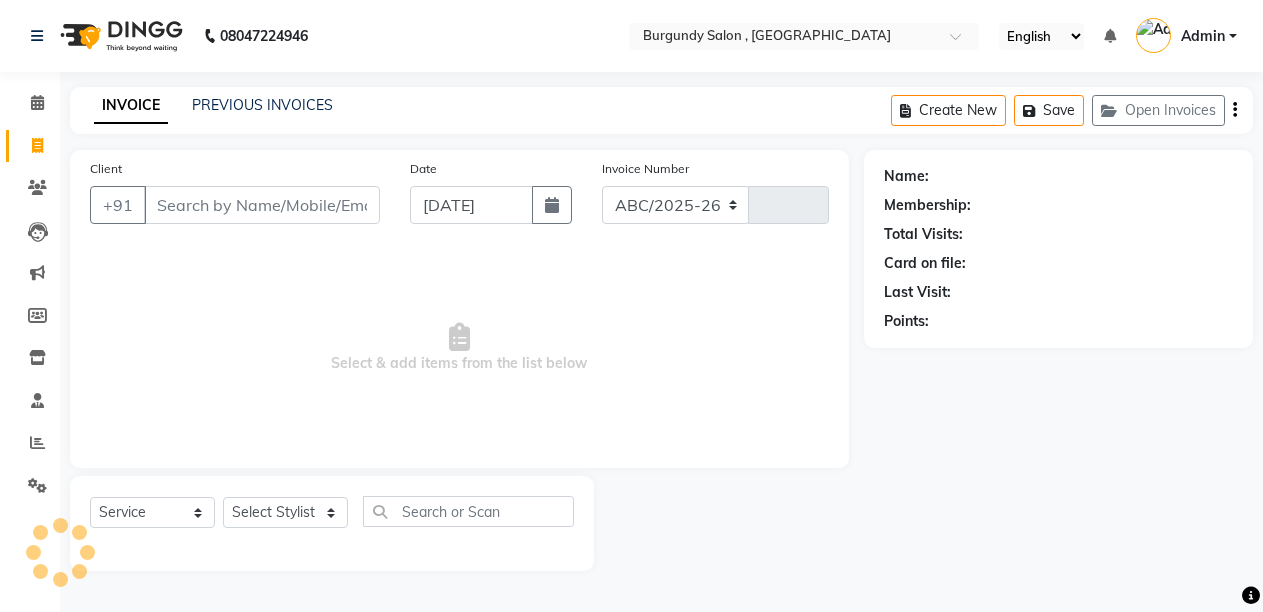 scroll, scrollTop: 0, scrollLeft: 0, axis: both 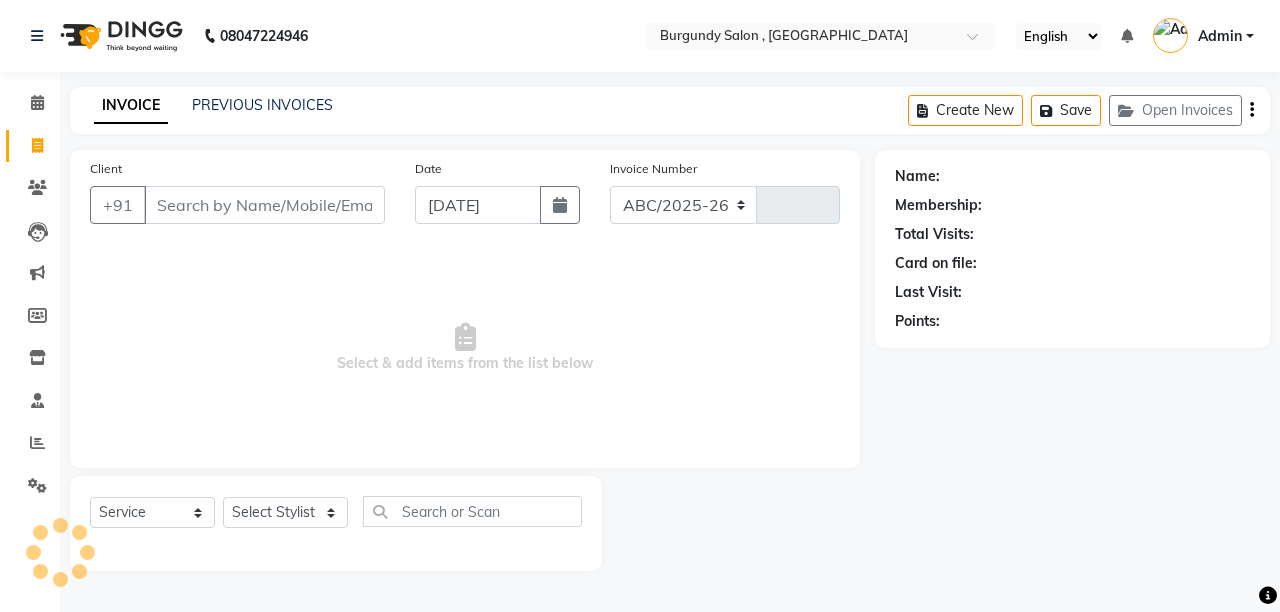 select on "5345" 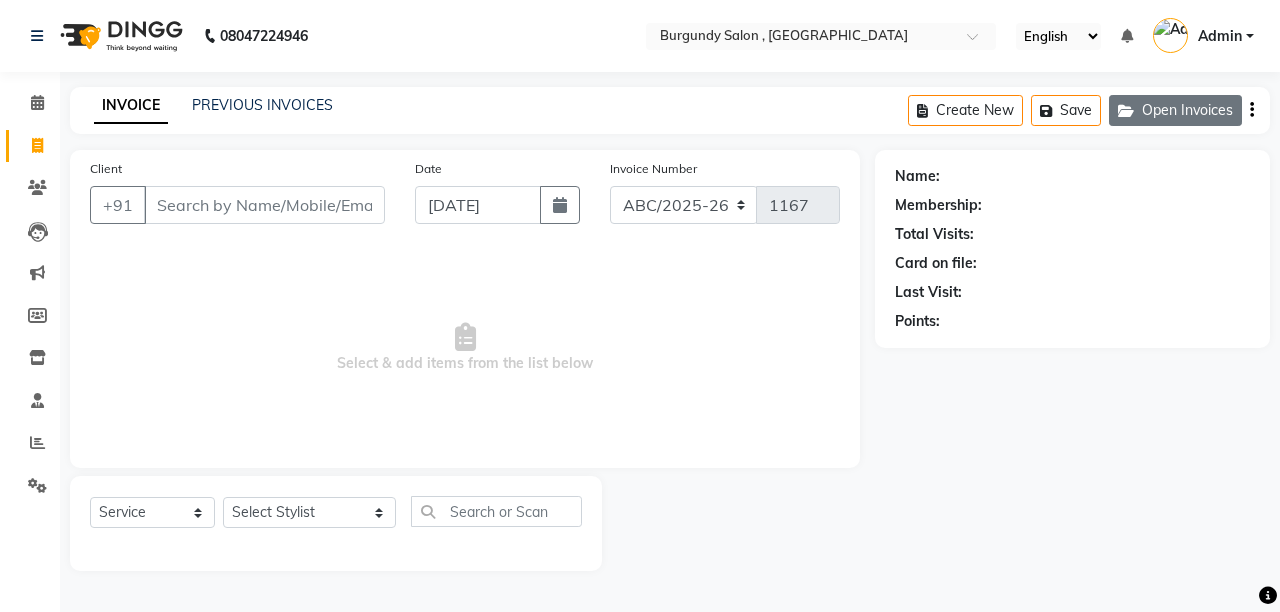 click on "Open Invoices" 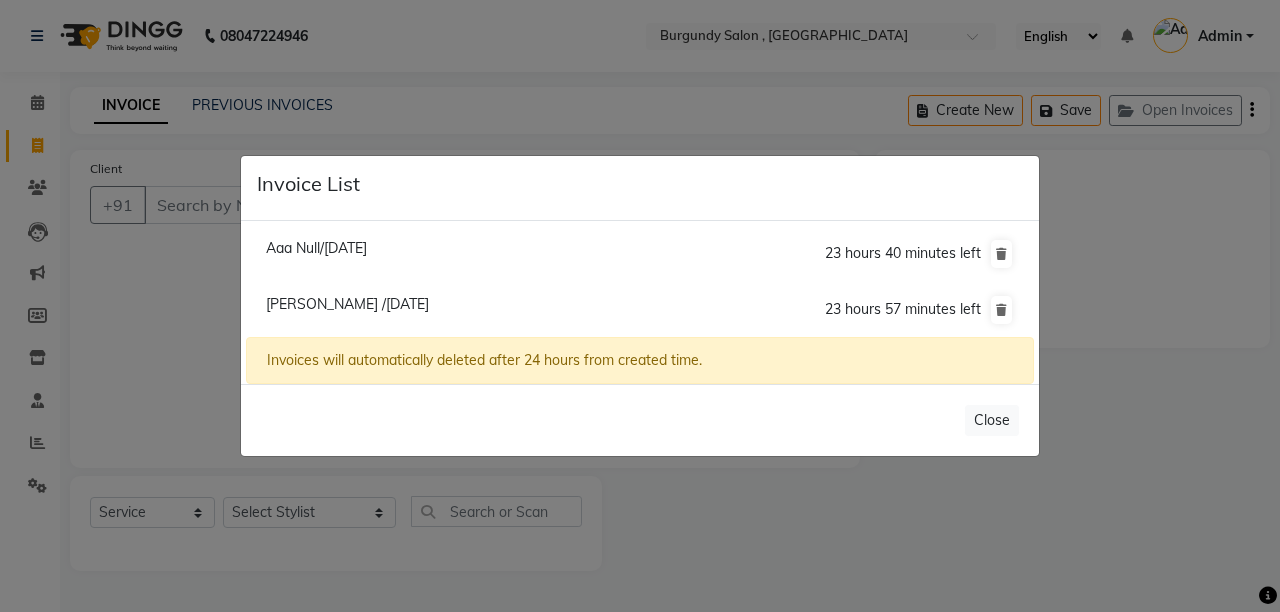 click on "Rajni Todi /11 July 2025" 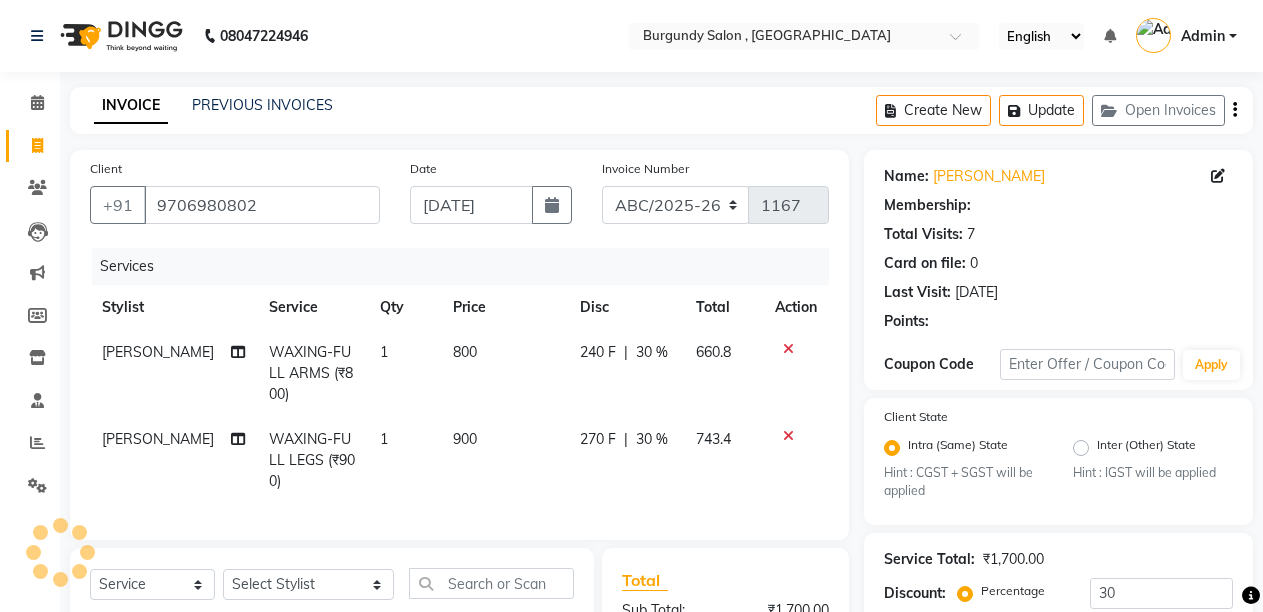 type on "0" 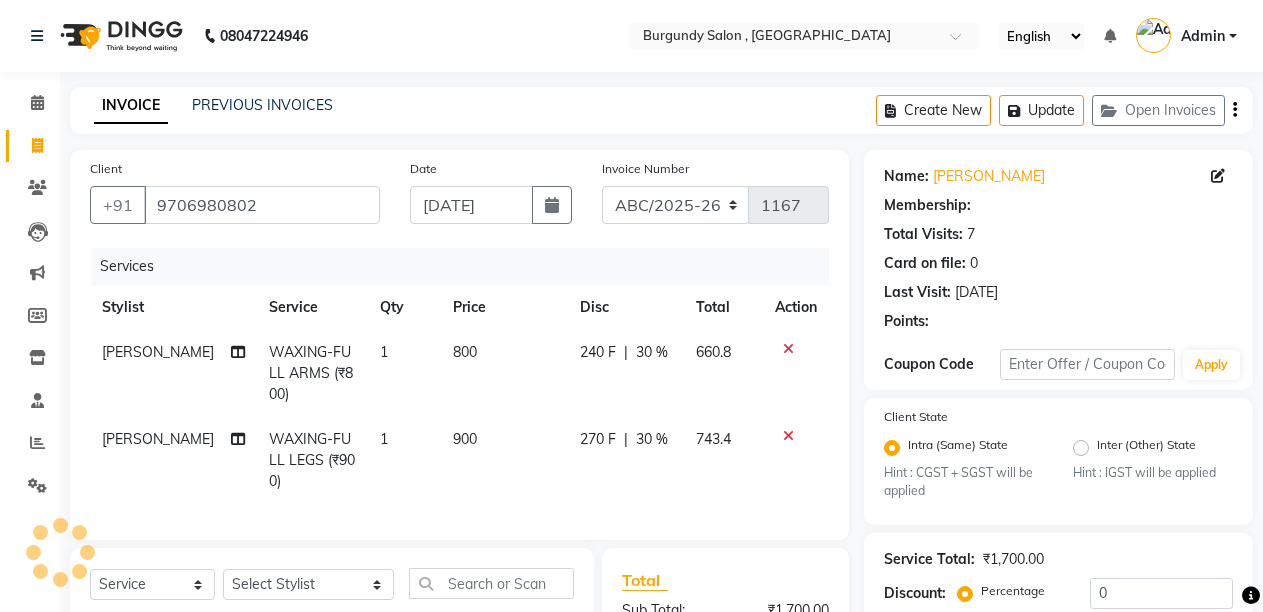 select on "1: Object" 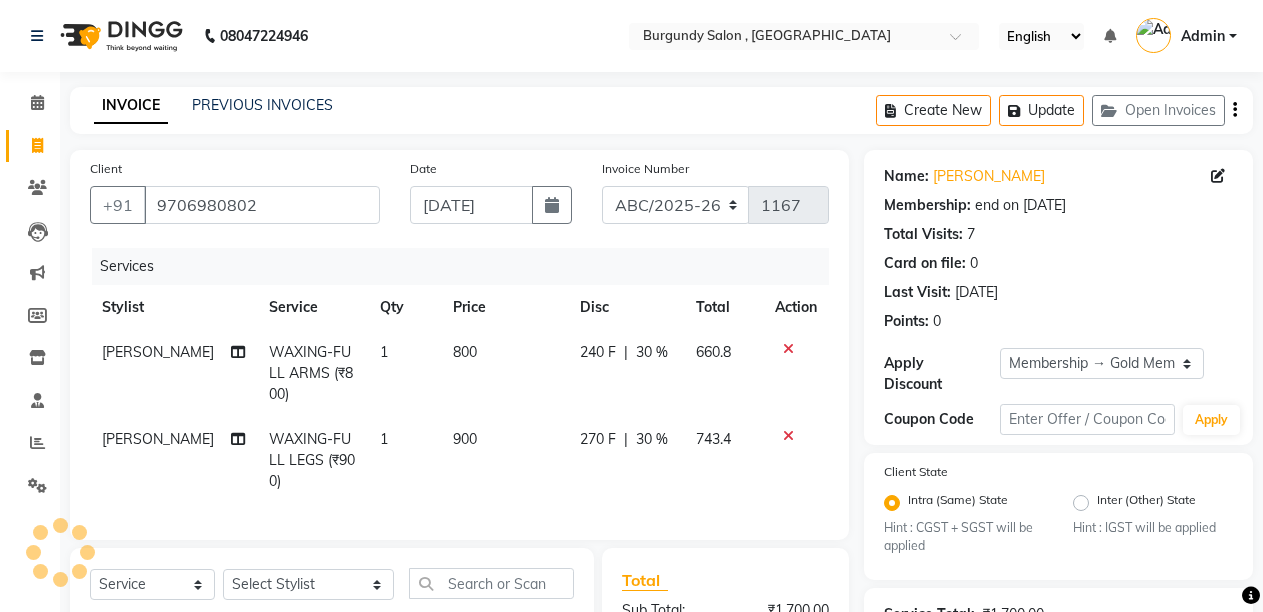 type on "30" 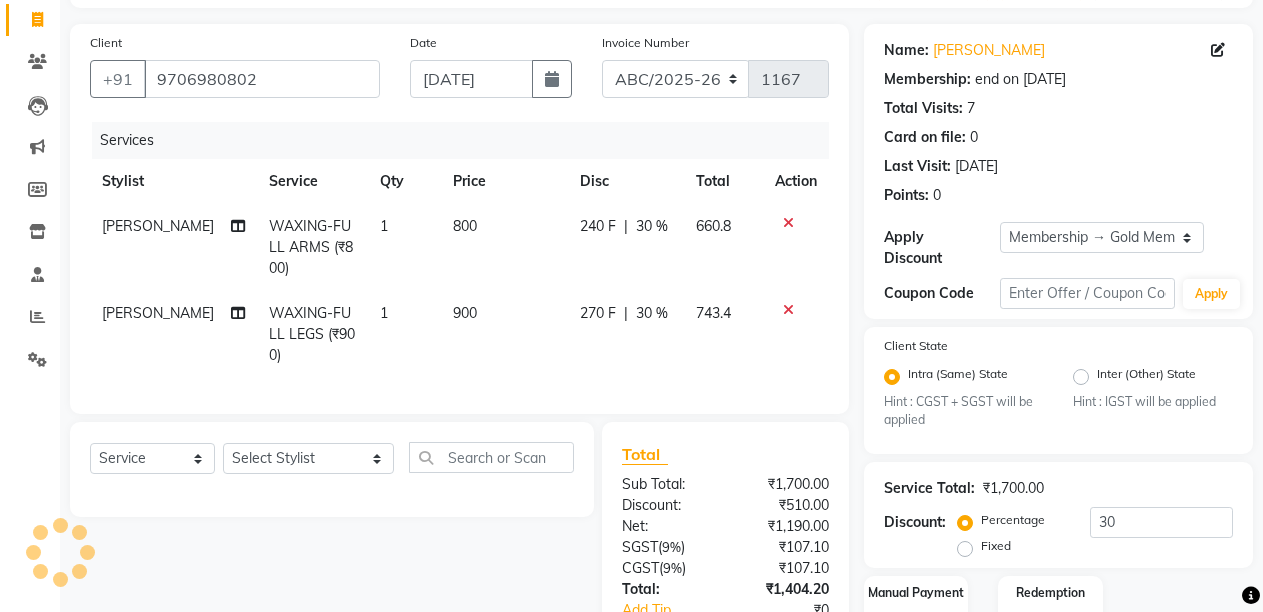 scroll, scrollTop: 160, scrollLeft: 0, axis: vertical 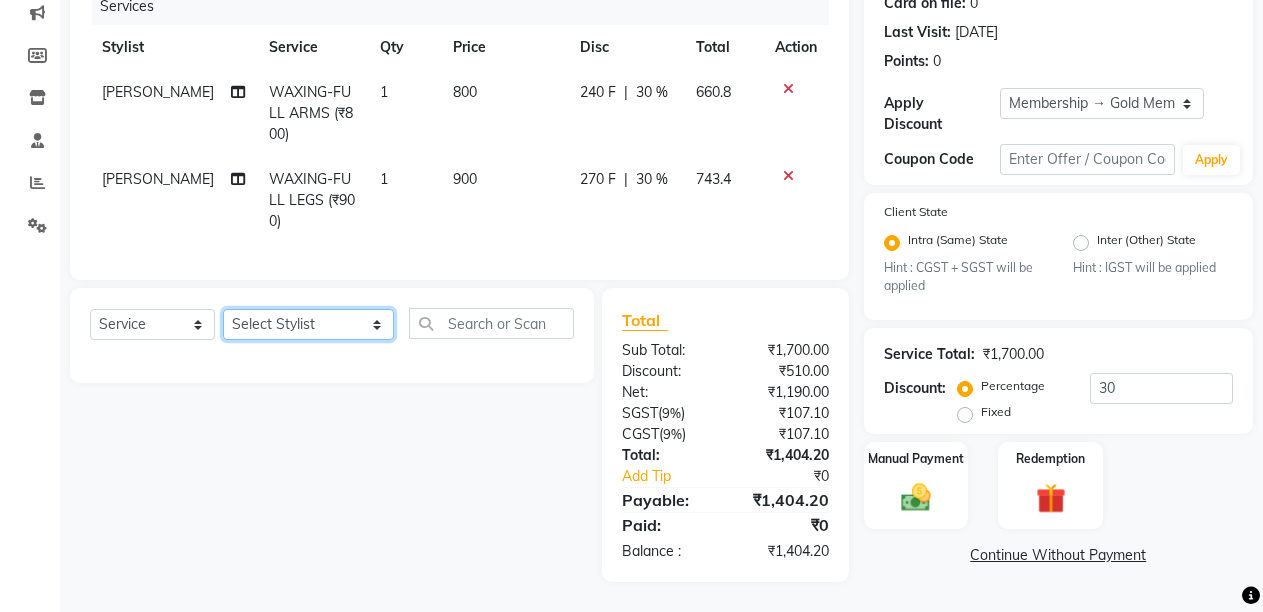 click on "Select Stylist ANIL  ANJANA BARSHA DEEPSHIKHA  DHON DAS DHON / NITUMONI EDWARD EDWARD/ LAXMI JOSHU JUNMONI KASHIF LAXI / ANJANA LAXMI LITTLE MAAM MINTUL MITALI NEETU RANA NITUMONI NITUMONI/POJA/ LAXMI NITUMONI / SAGARIKA NITUMONI/ SAGRIKA PRAKASH PUJAA Rubi RUBI / LAXMI SAGARIKA  SAGARIKA / RUBI SAHIL SAHIL / DHON SAHIL / EDWARD SAHIL/ JOSHU SAHIL/JOSHU/PRAKASH/ RUBI SAHIL/NITUMONI/ MITALI SAHIL/ RUBI SHABIR SHADHAB SIMA KALITA SONALI DEKA SOPEM staff 1 staff 1 TANU" 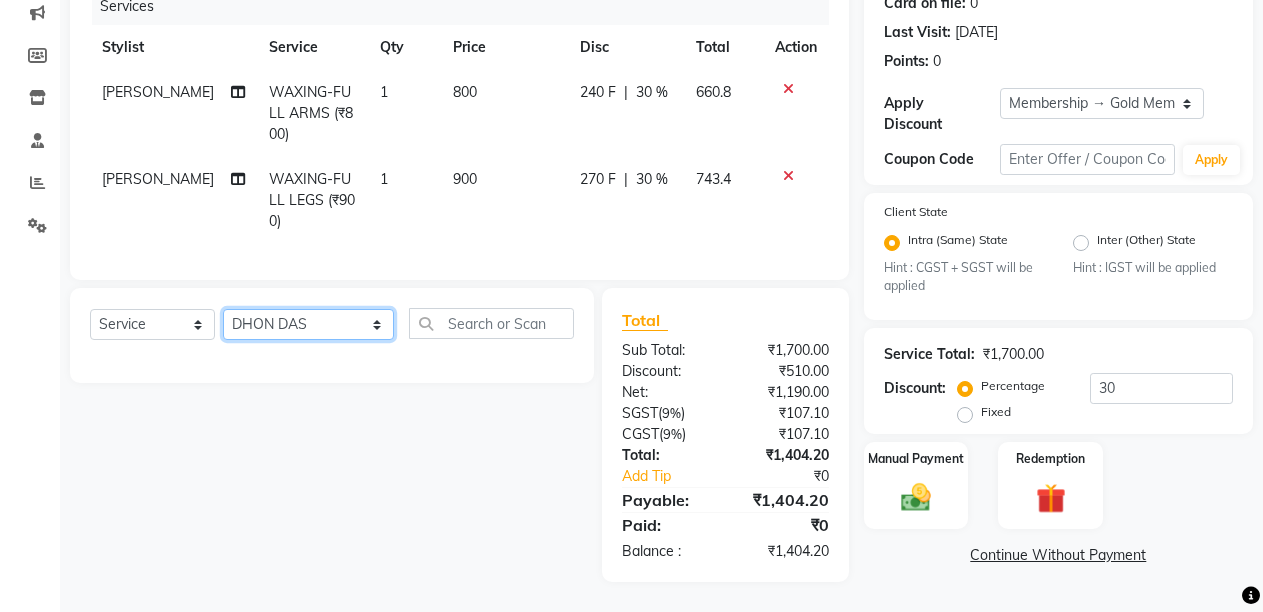 click on "Select Stylist ANIL  ANJANA BARSHA DEEPSHIKHA  DHON DAS DHON / NITUMONI EDWARD EDWARD/ LAXMI JOSHU JUNMONI KASHIF LAXI / ANJANA LAXMI LITTLE MAAM MINTUL MITALI NEETU RANA NITUMONI NITUMONI/POJA/ LAXMI NITUMONI / SAGARIKA NITUMONI/ SAGRIKA PRAKASH PUJAA Rubi RUBI / LAXMI SAGARIKA  SAGARIKA / RUBI SAHIL SAHIL / DHON SAHIL / EDWARD SAHIL/ JOSHU SAHIL/JOSHU/PRAKASH/ RUBI SAHIL/NITUMONI/ MITALI SAHIL/ RUBI SHABIR SHADHAB SIMA KALITA SONALI DEKA SOPEM staff 1 staff 1 TANU" 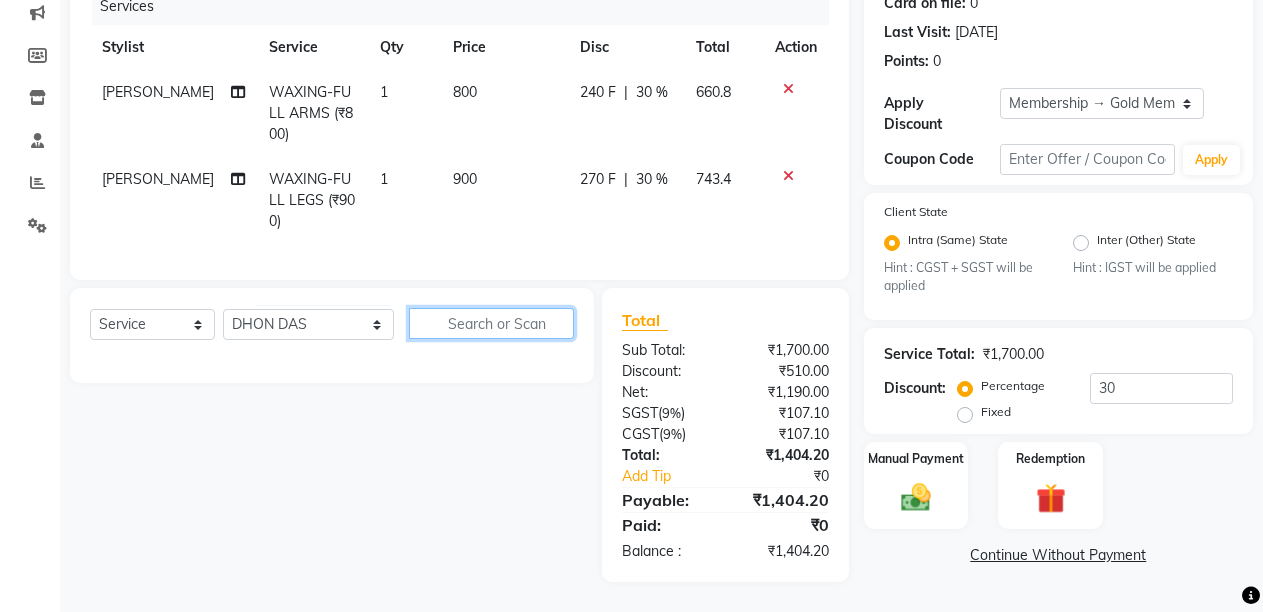 click 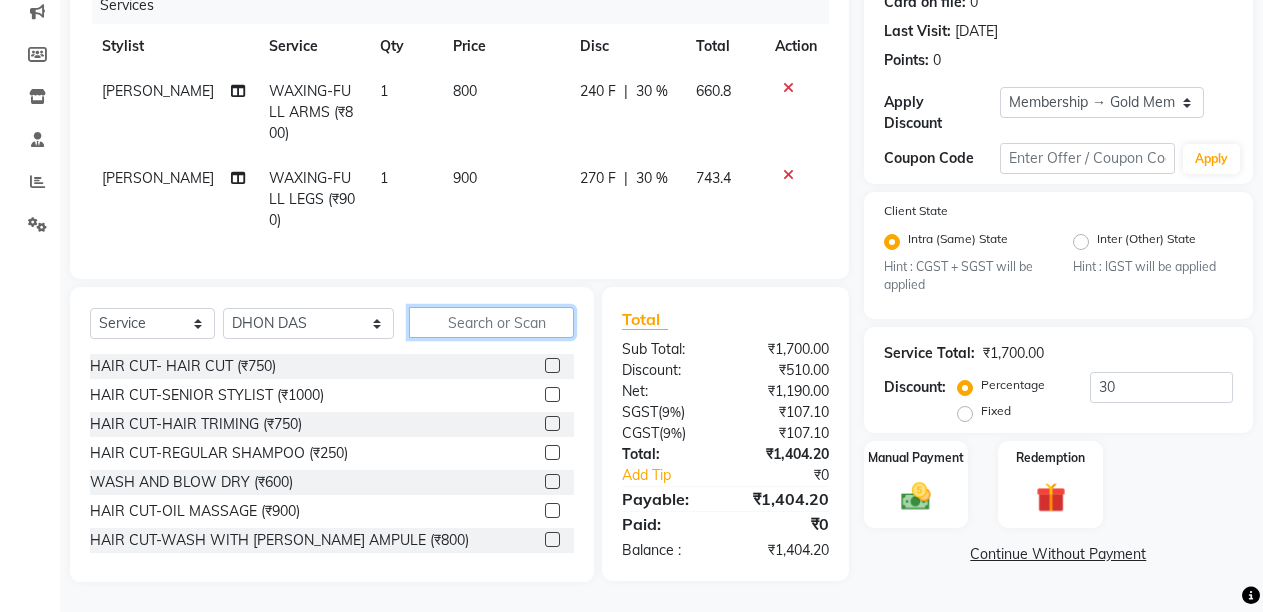 type on "o" 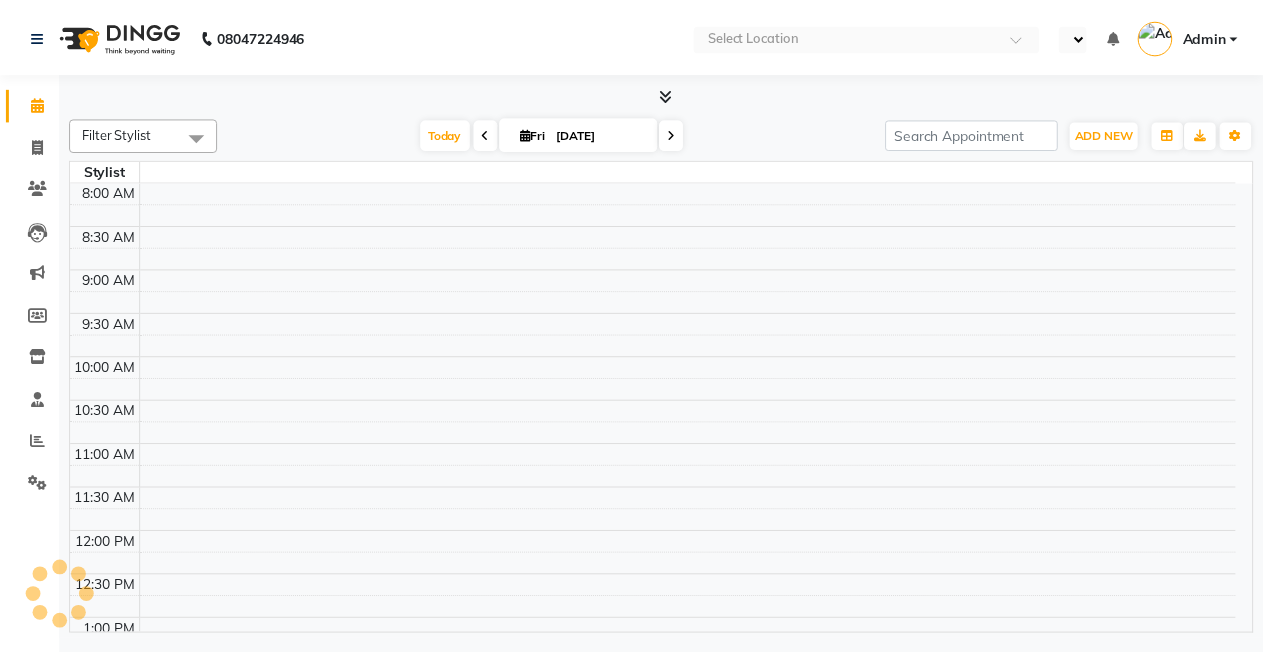 scroll, scrollTop: 0, scrollLeft: 0, axis: both 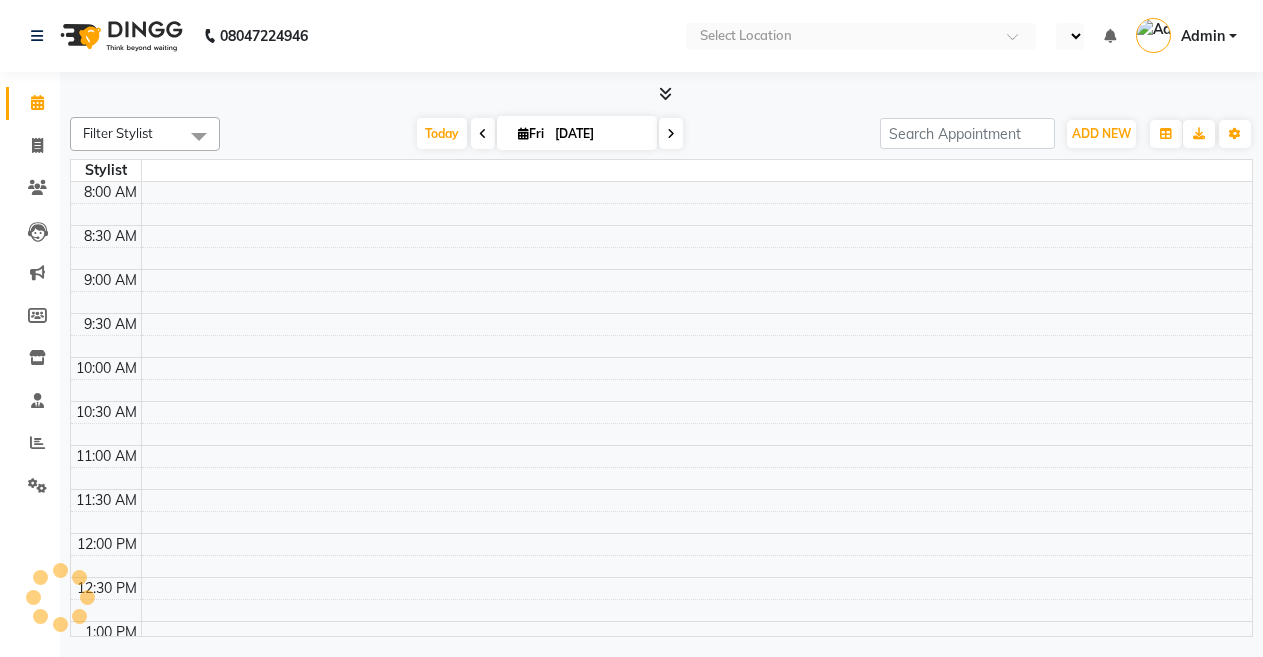 select on "en" 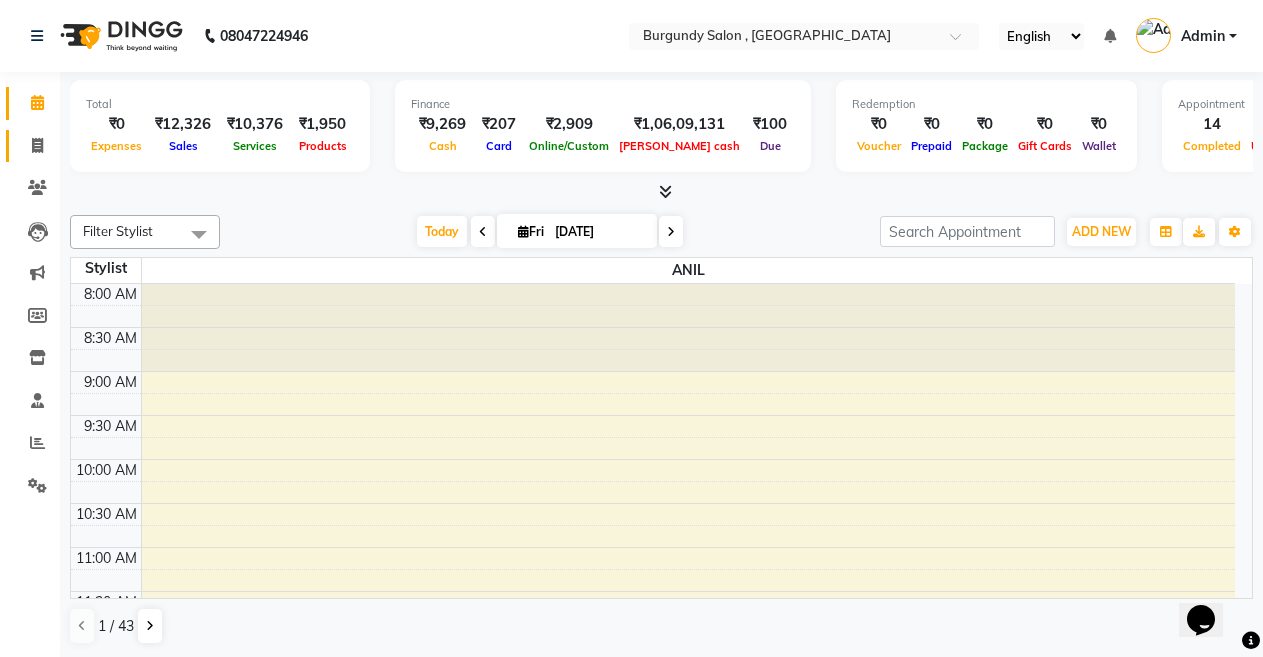 scroll, scrollTop: 0, scrollLeft: 0, axis: both 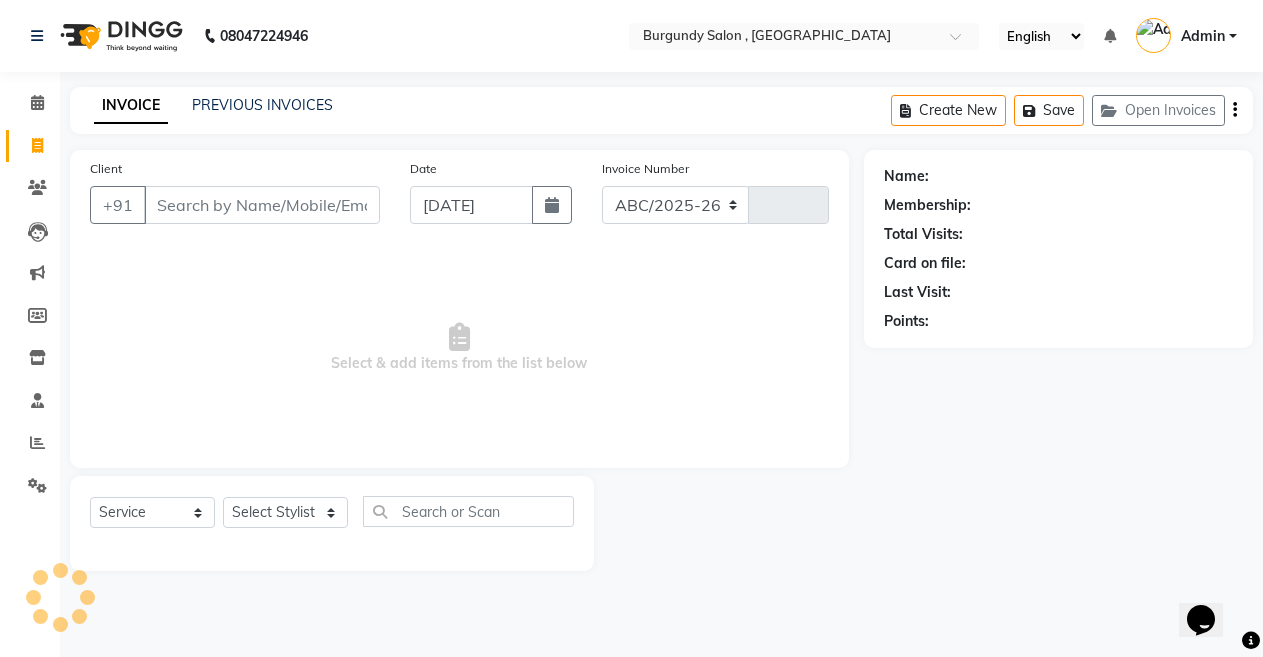 select on "5345" 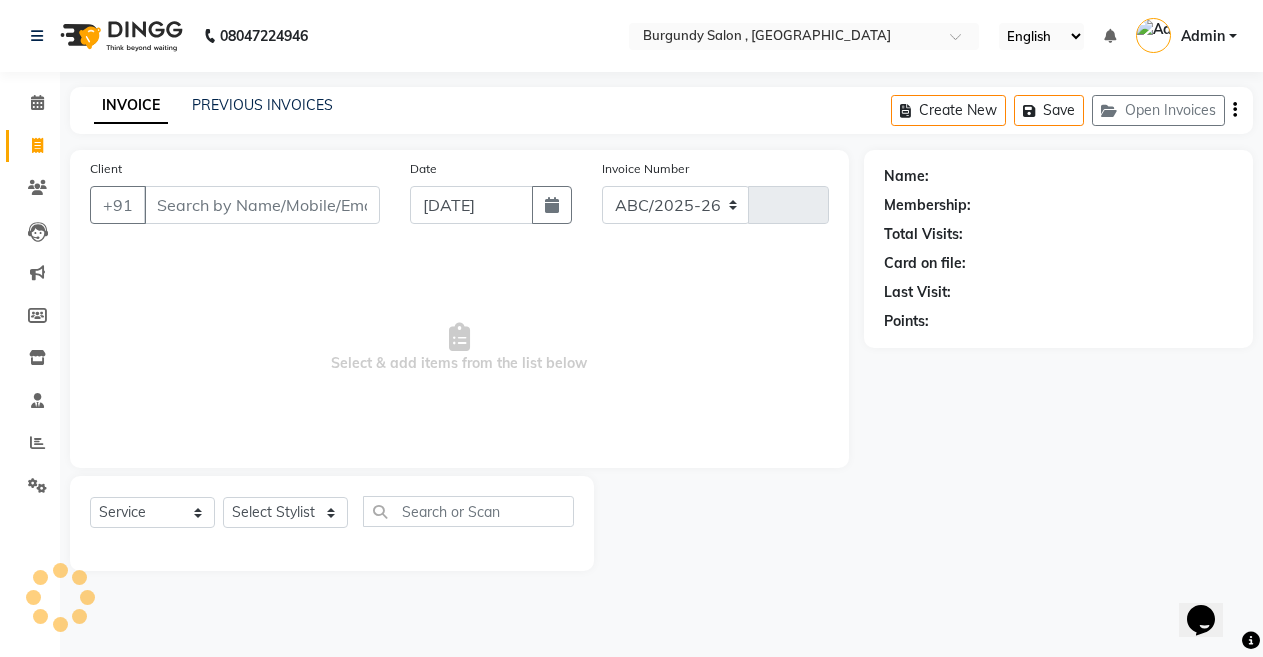 type on "1164" 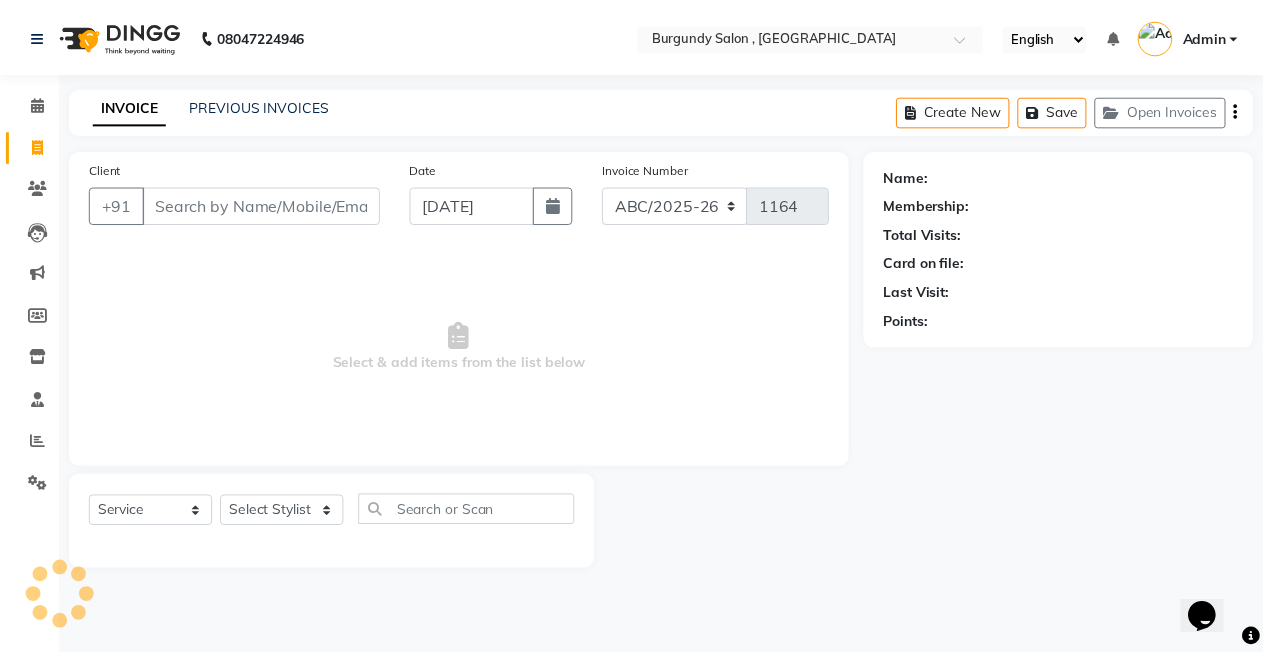 scroll, scrollTop: 0, scrollLeft: 0, axis: both 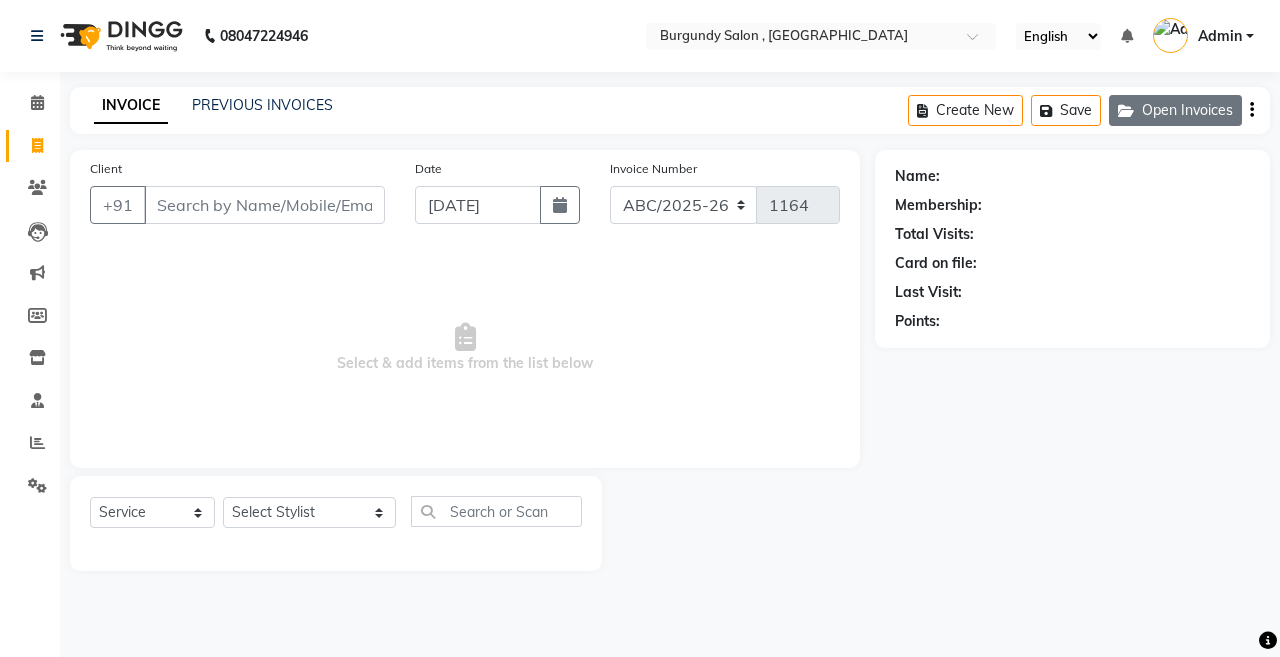 click on "Open Invoices" 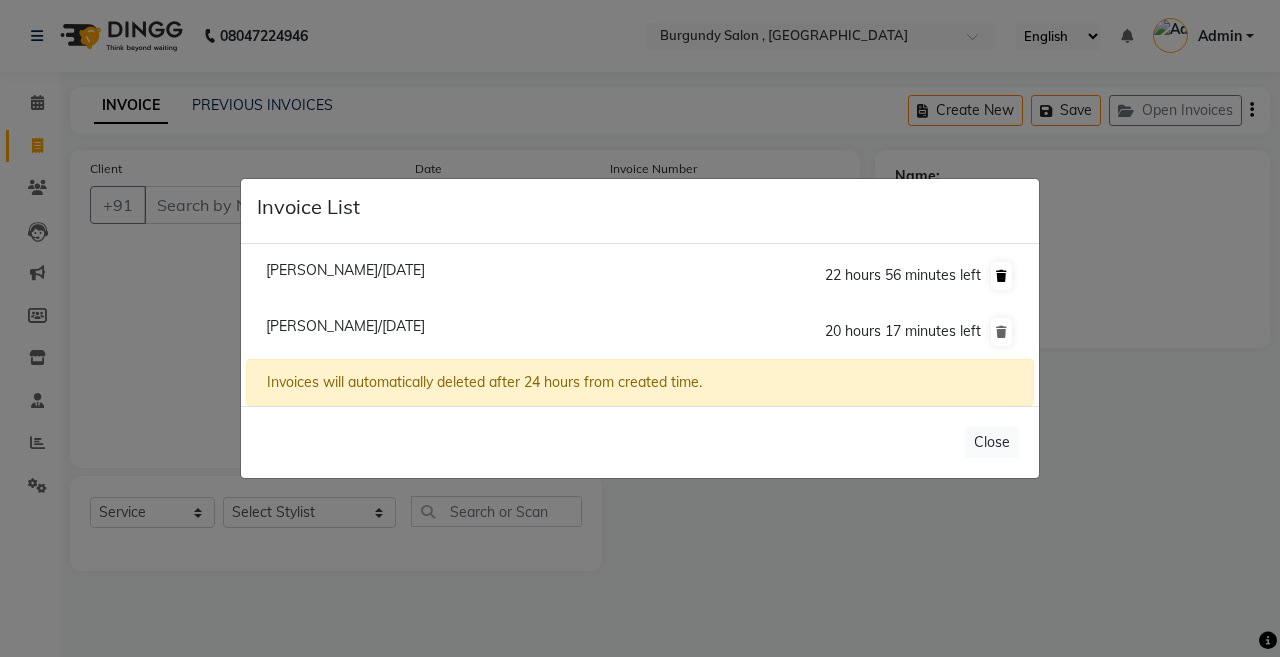 click 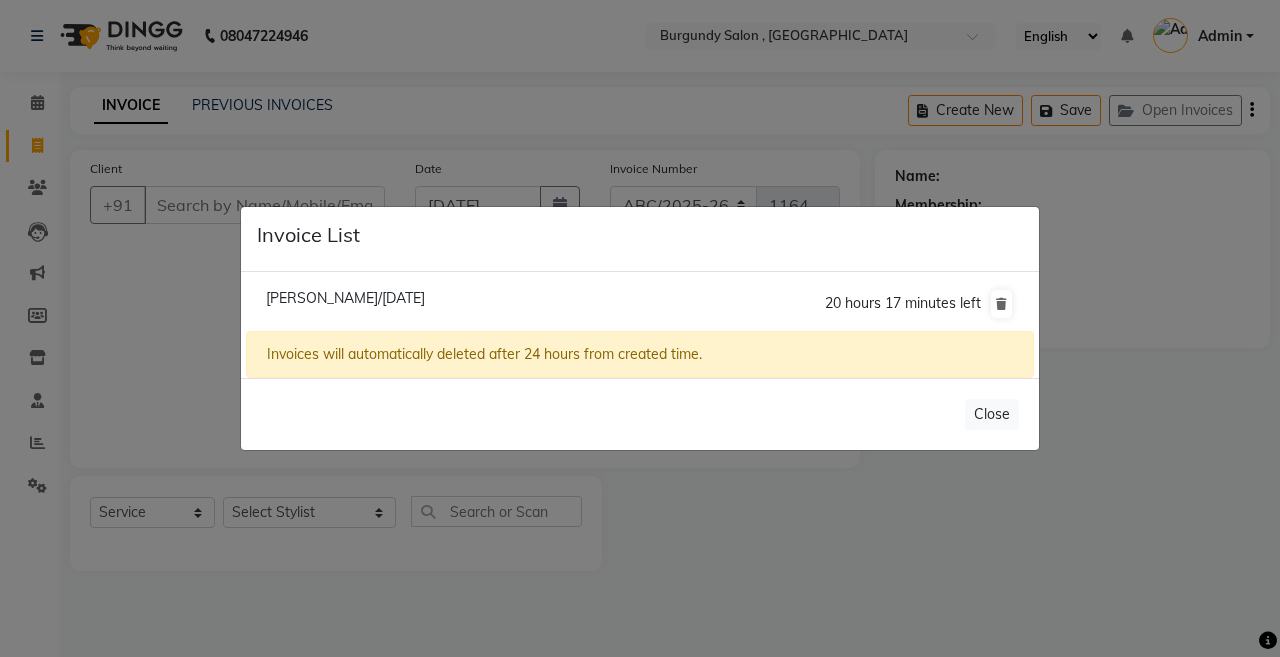 click on "[PERSON_NAME]/[DATE]" 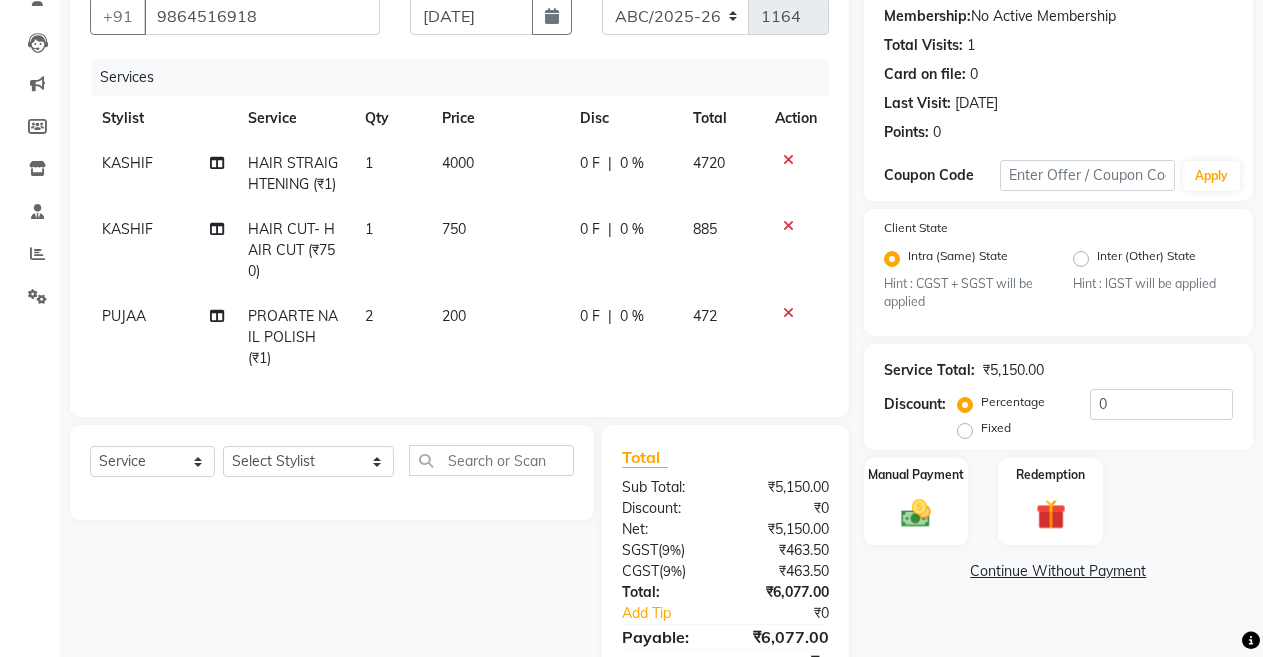 scroll, scrollTop: 192, scrollLeft: 0, axis: vertical 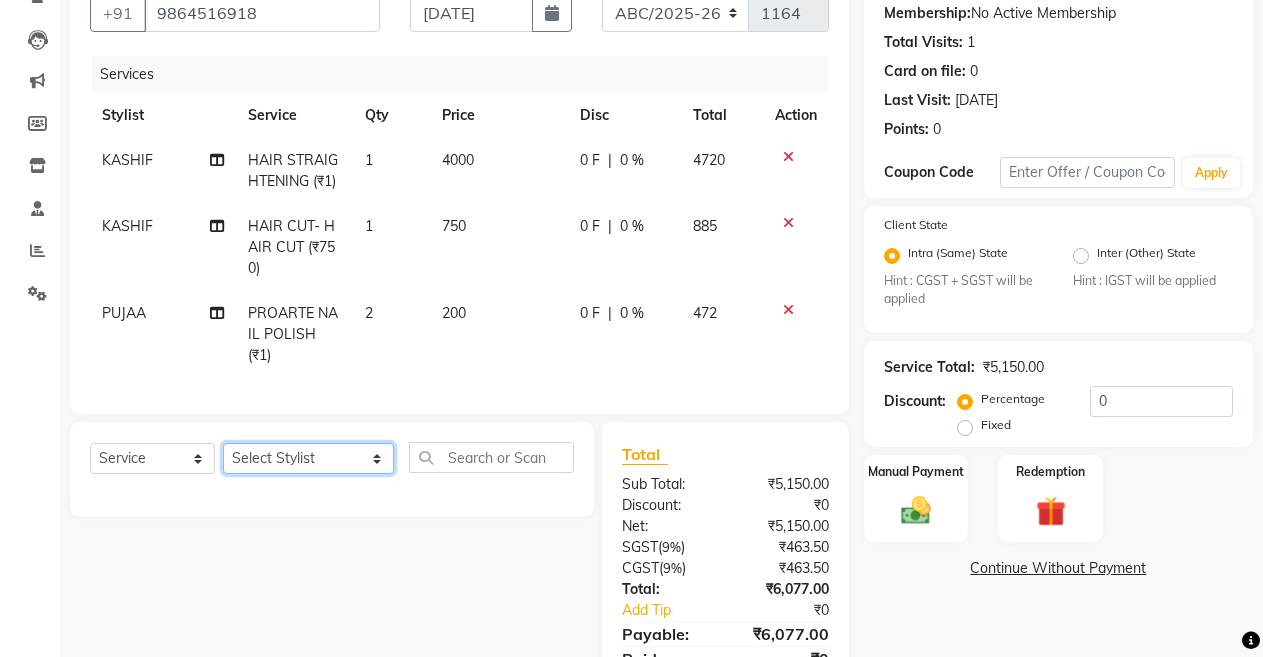 click on "Select Stylist ANIL  [PERSON_NAME] [PERSON_NAME]  DHON DAS DHON / [PERSON_NAME] [PERSON_NAME] [PERSON_NAME]/ [PERSON_NAME] [PERSON_NAME] LAXI / [PERSON_NAME] LITTLE MAAM MINTUL [PERSON_NAME] [PERSON_NAME] [PERSON_NAME] [PERSON_NAME]/POJA/ [PERSON_NAME] / [PERSON_NAME] [PERSON_NAME]/ [PERSON_NAME] PUJAA [PERSON_NAME] / [PERSON_NAME]  [PERSON_NAME] / [PERSON_NAME] [PERSON_NAME] / [PERSON_NAME] / [PERSON_NAME] [PERSON_NAME]/ [PERSON_NAME]/[PERSON_NAME]/[PERSON_NAME]/ [PERSON_NAME]/[PERSON_NAME]/ [PERSON_NAME] [PERSON_NAME]/ [PERSON_NAME] [PERSON_NAME] [PERSON_NAME] [PERSON_NAME] SOPEM staff 1 staff 1 TANU" 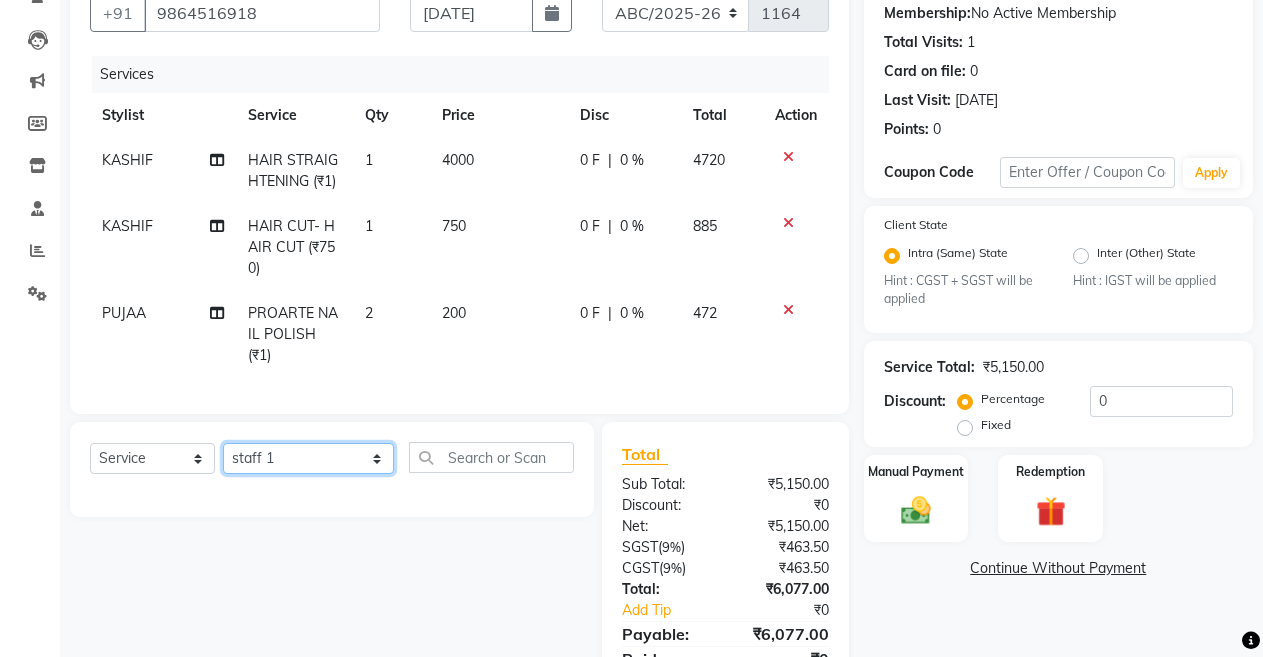 click on "Select Stylist ANIL  [PERSON_NAME] [PERSON_NAME]  DHON DAS DHON / [PERSON_NAME] [PERSON_NAME] [PERSON_NAME]/ [PERSON_NAME] [PERSON_NAME] LAXI / [PERSON_NAME] LITTLE MAAM MINTUL [PERSON_NAME] [PERSON_NAME] [PERSON_NAME] [PERSON_NAME]/POJA/ [PERSON_NAME] / [PERSON_NAME] [PERSON_NAME]/ [PERSON_NAME] PUJAA [PERSON_NAME] / [PERSON_NAME]  [PERSON_NAME] / [PERSON_NAME] [PERSON_NAME] / [PERSON_NAME] / [PERSON_NAME] [PERSON_NAME]/ [PERSON_NAME]/[PERSON_NAME]/[PERSON_NAME]/ [PERSON_NAME]/[PERSON_NAME]/ [PERSON_NAME] [PERSON_NAME]/ [PERSON_NAME] [PERSON_NAME] [PERSON_NAME] [PERSON_NAME] SOPEM staff 1 staff 1 TANU" 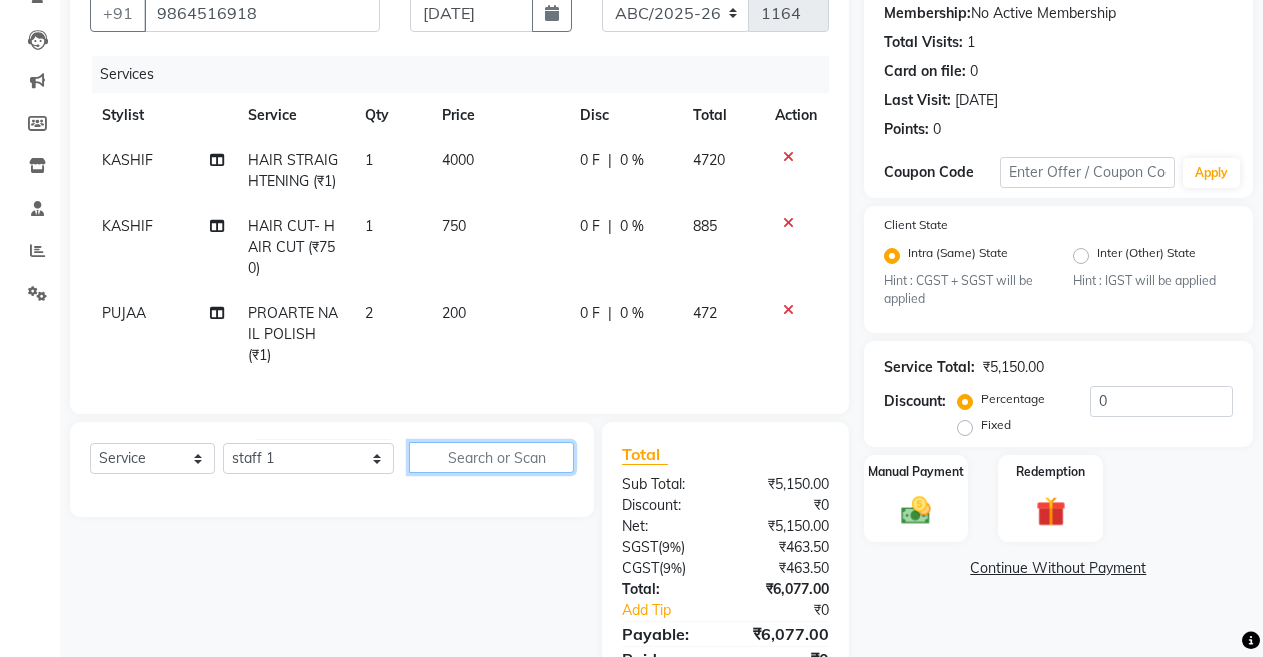 click 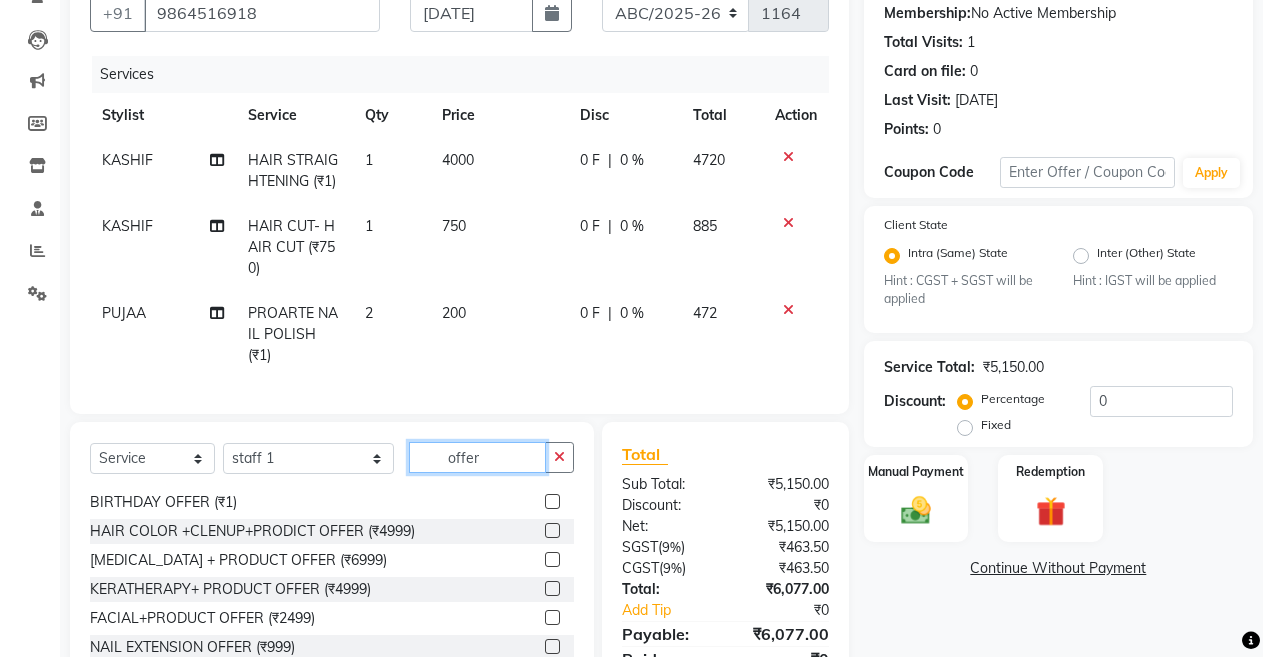 scroll, scrollTop: 322, scrollLeft: 0, axis: vertical 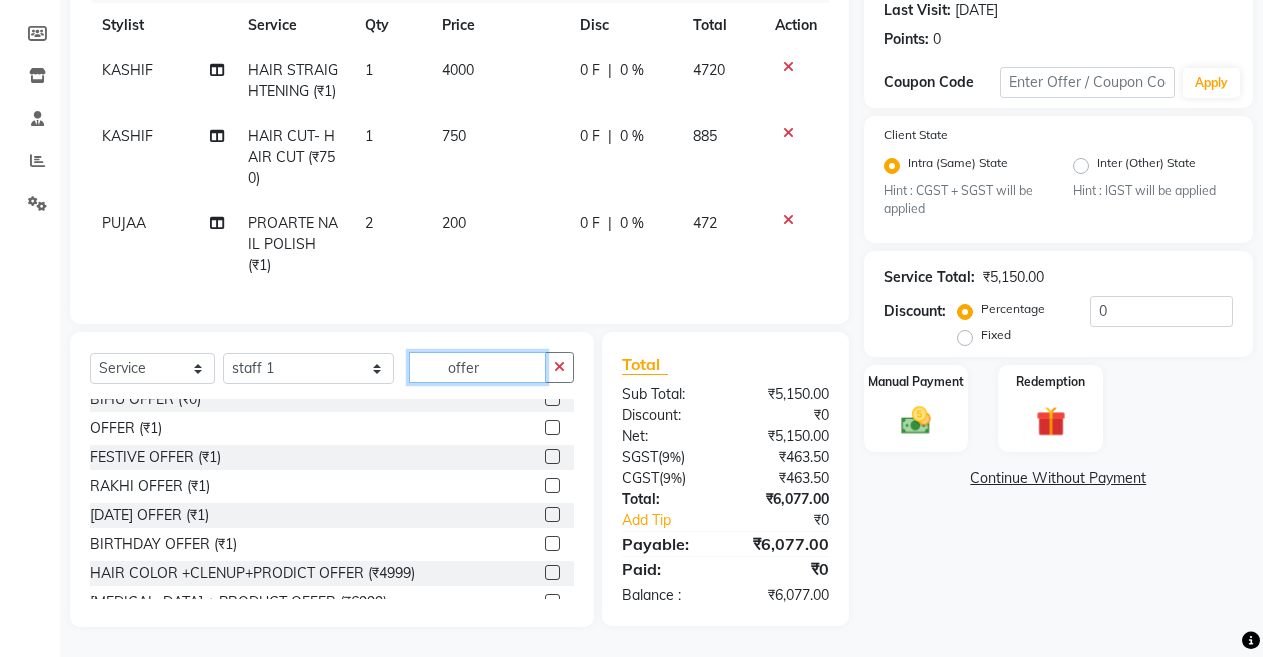type on "offer" 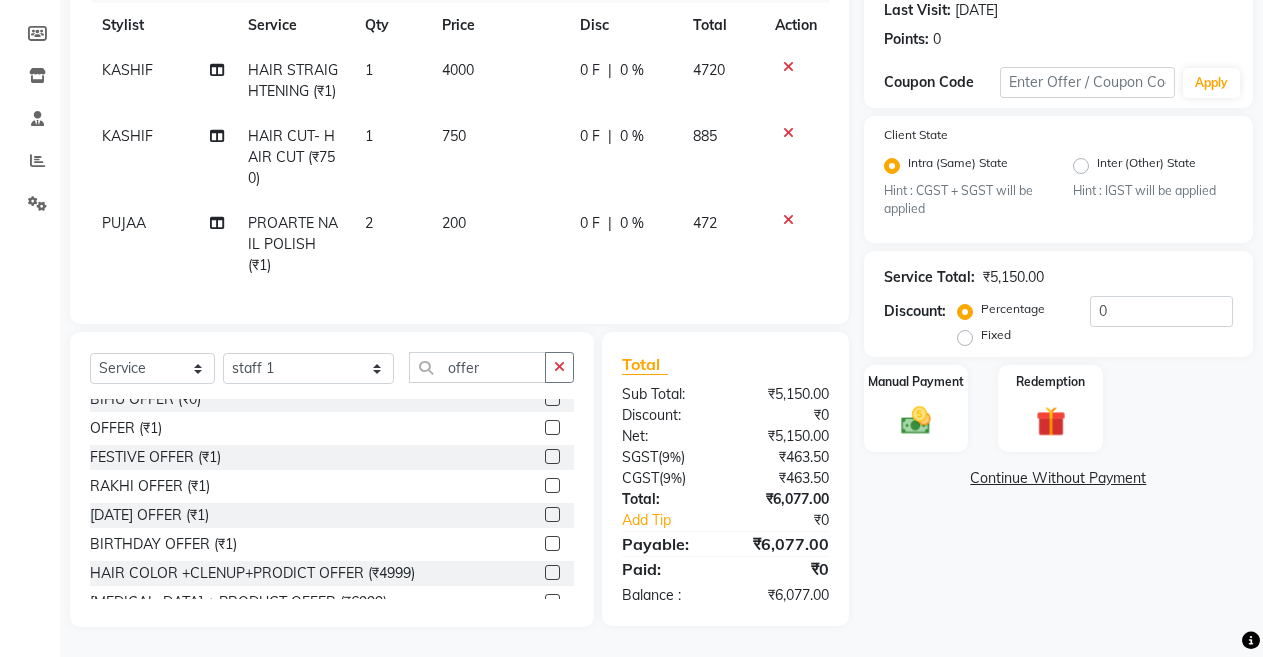 click 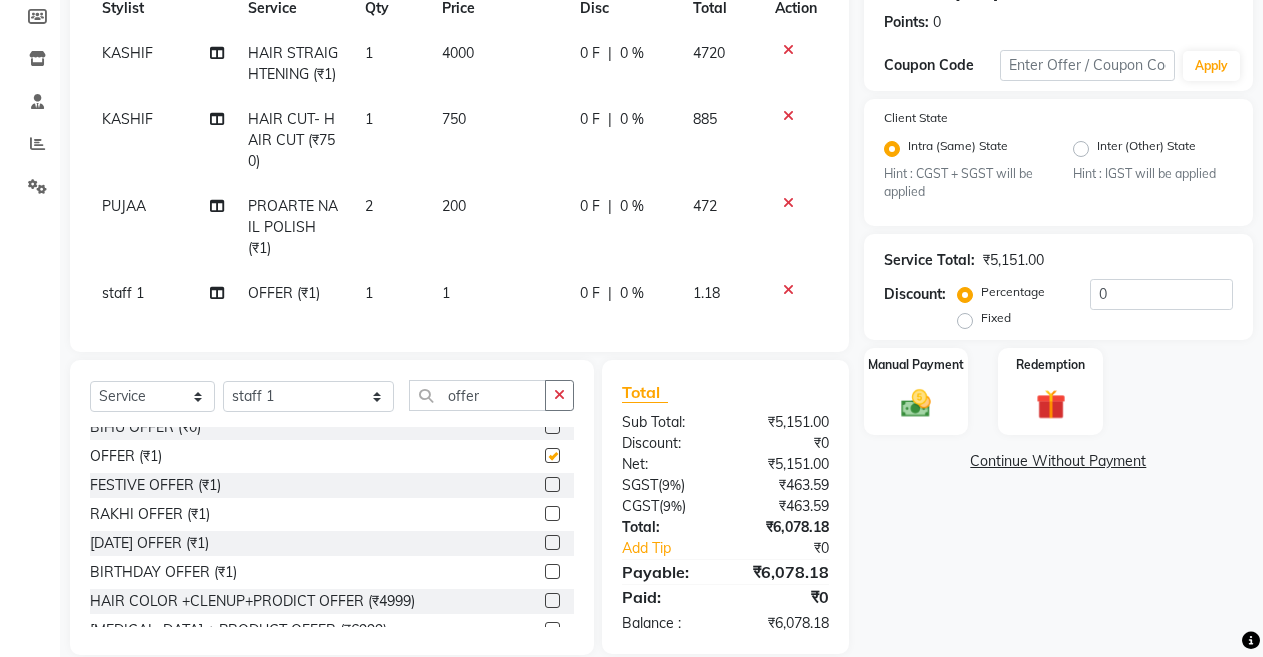 checkbox on "false" 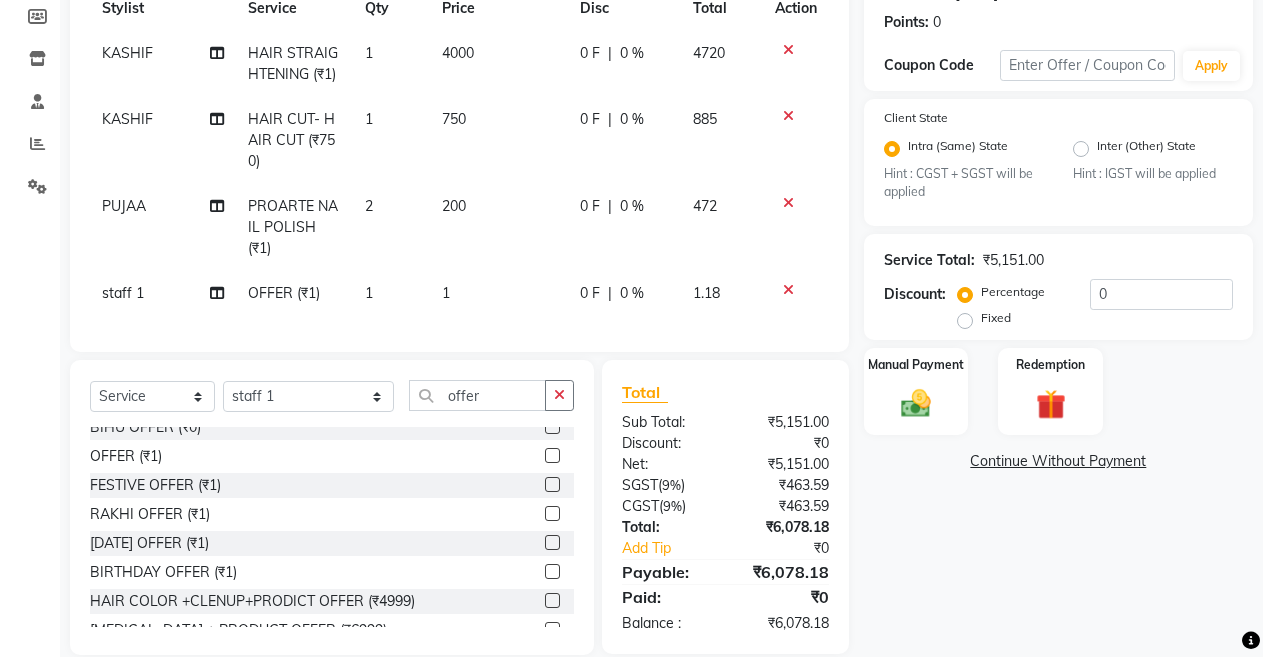 scroll, scrollTop: 285, scrollLeft: 0, axis: vertical 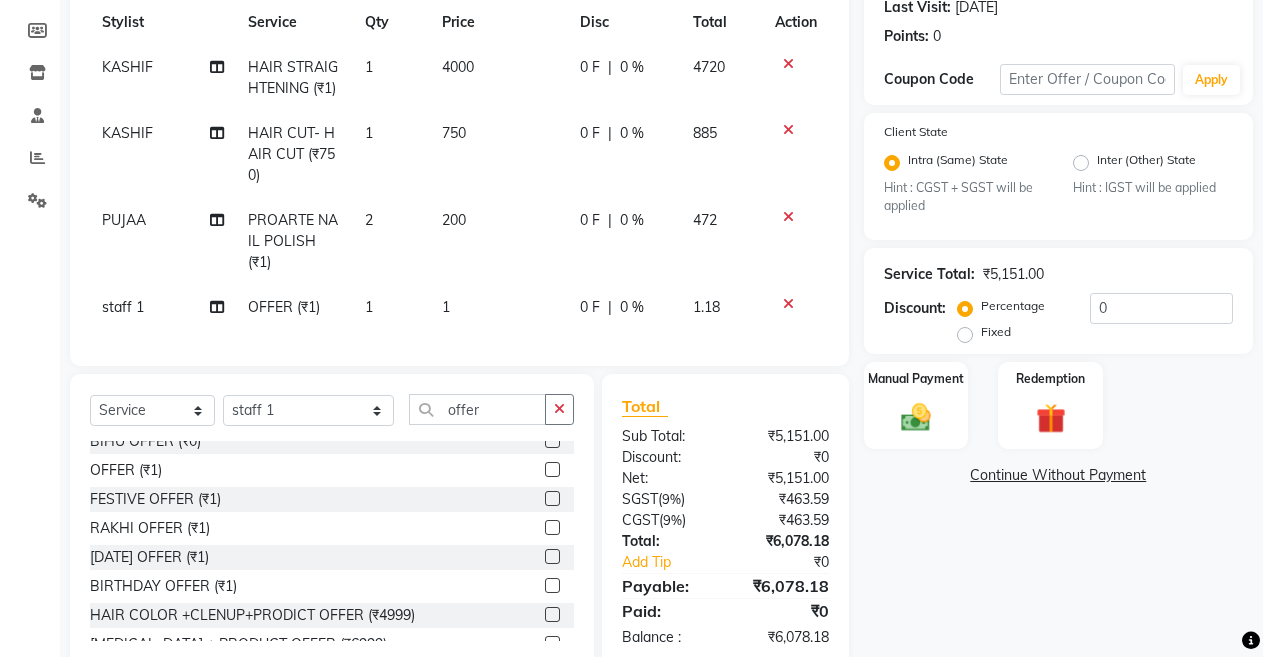 click on "1" 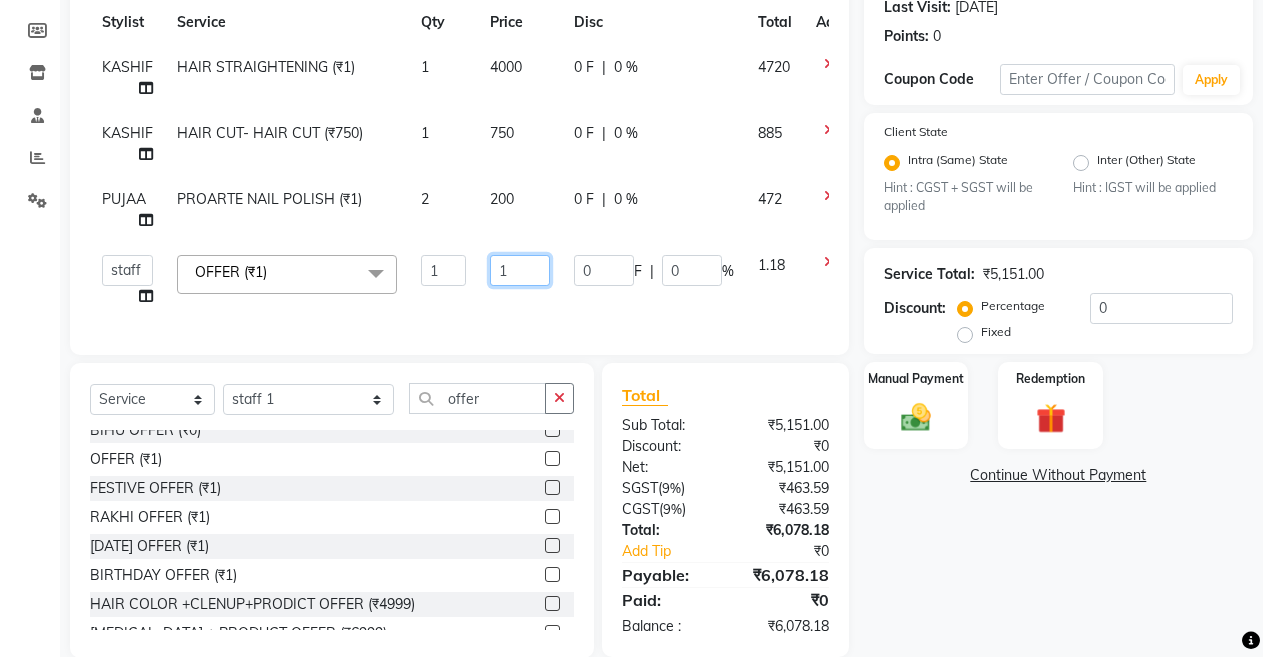 click on "1" 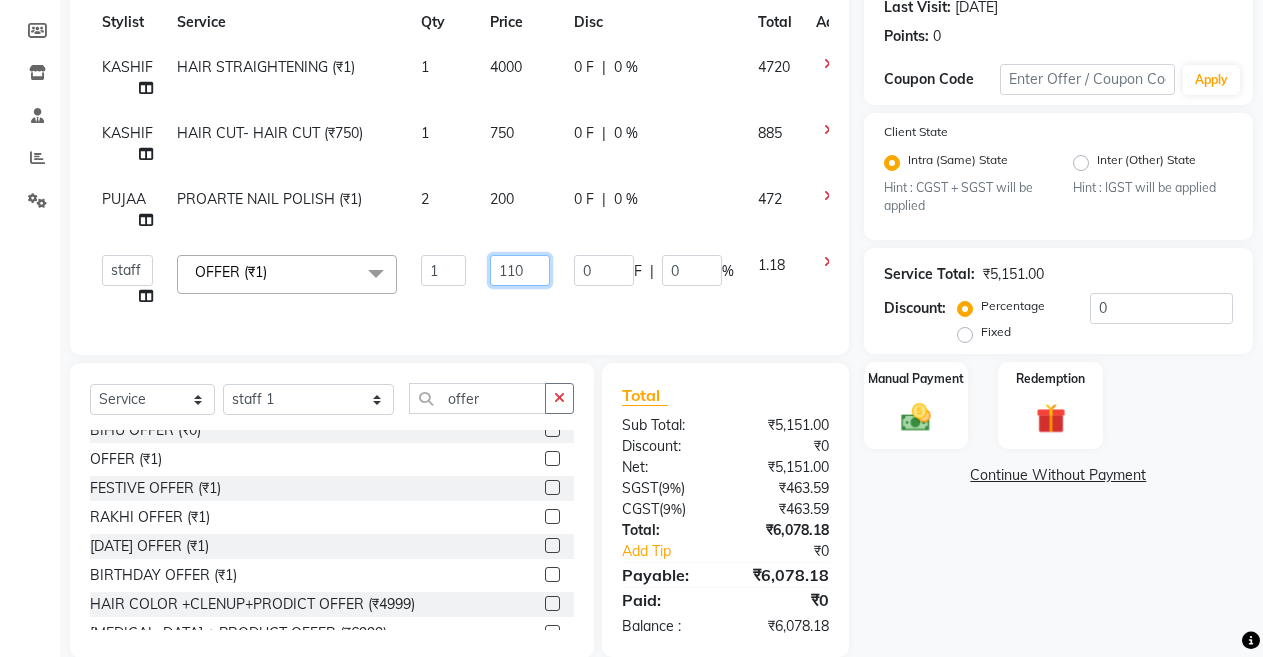 type on "1100" 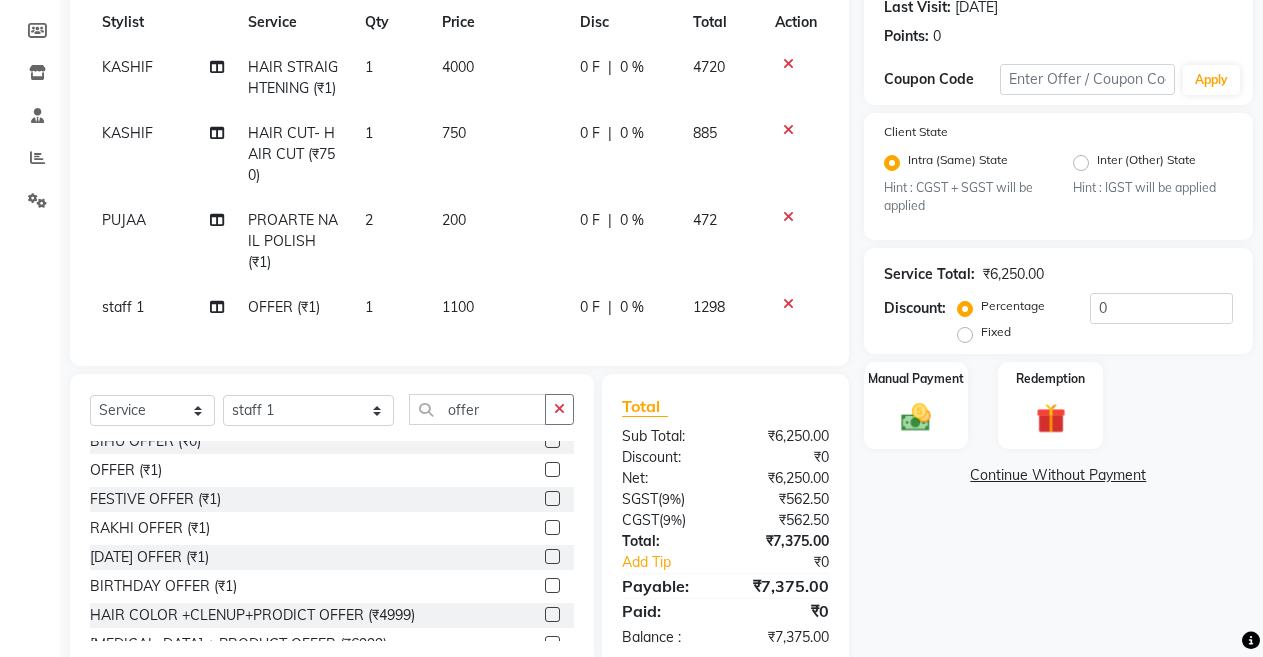 click on "1100" 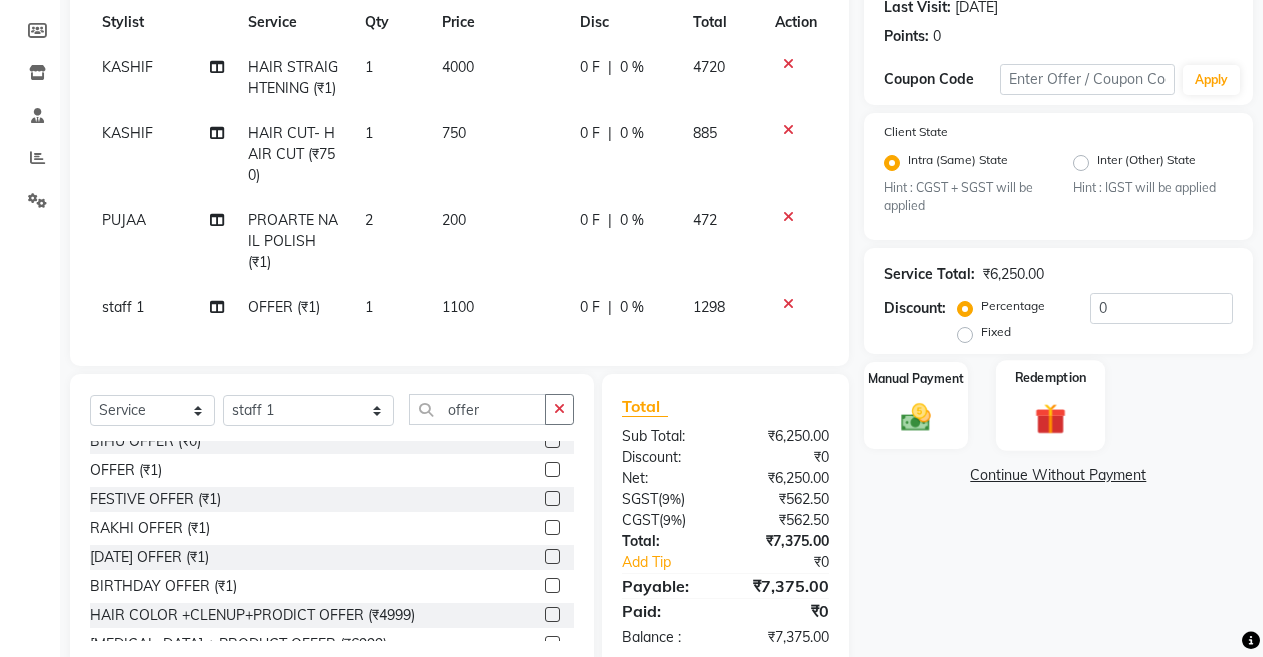 select on "32583" 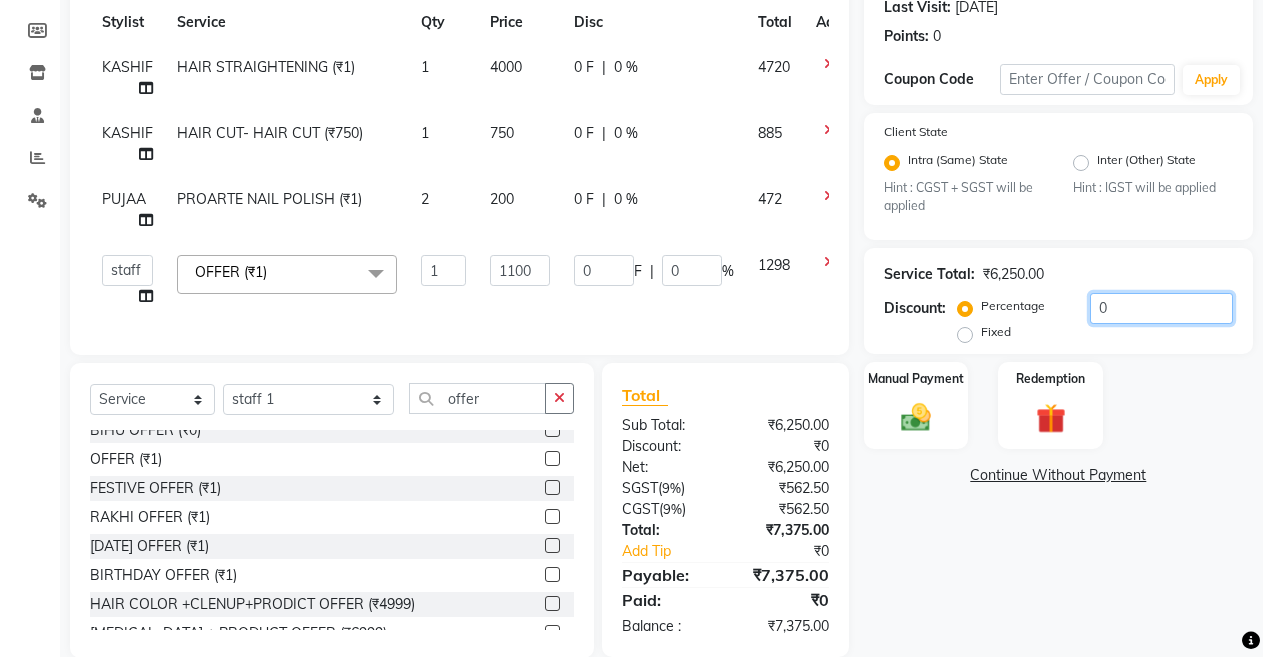 click on "0" 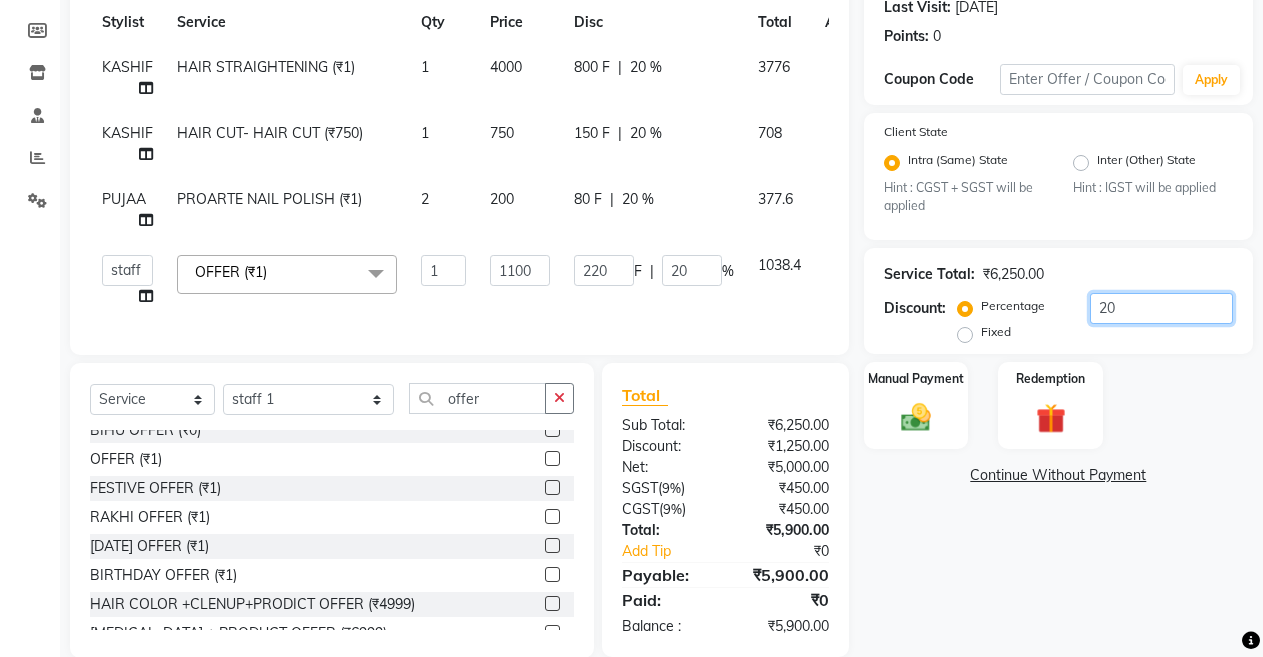 type on "20" 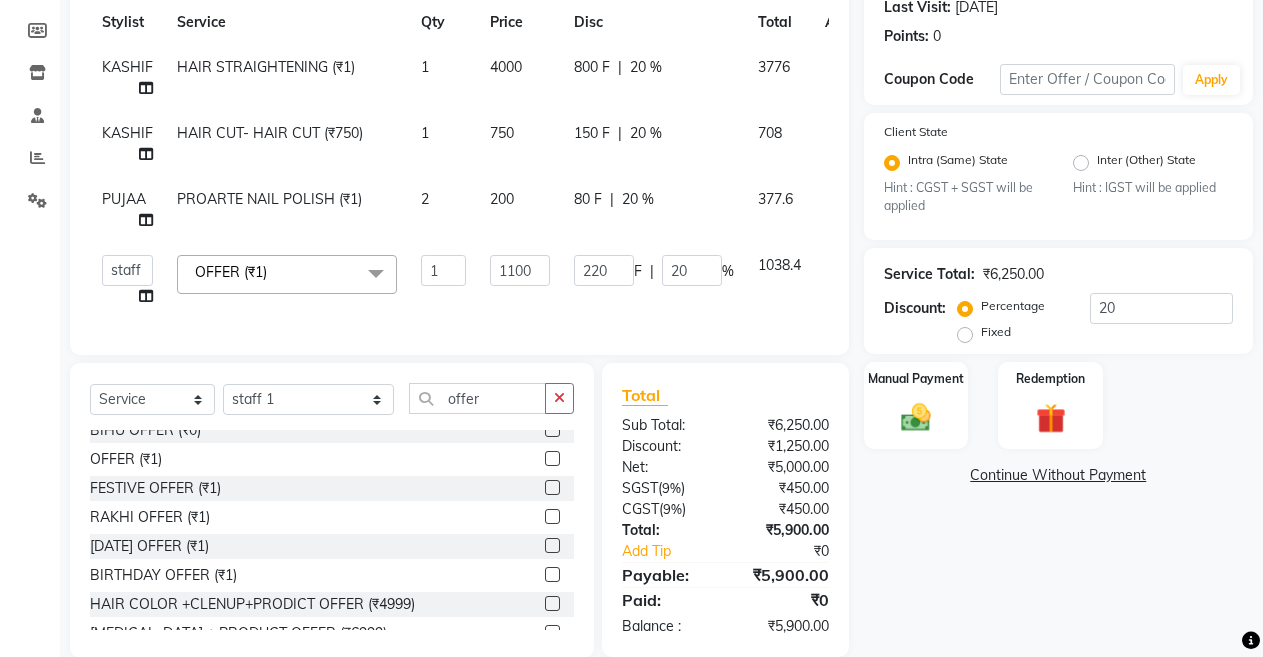 click on "20 %" 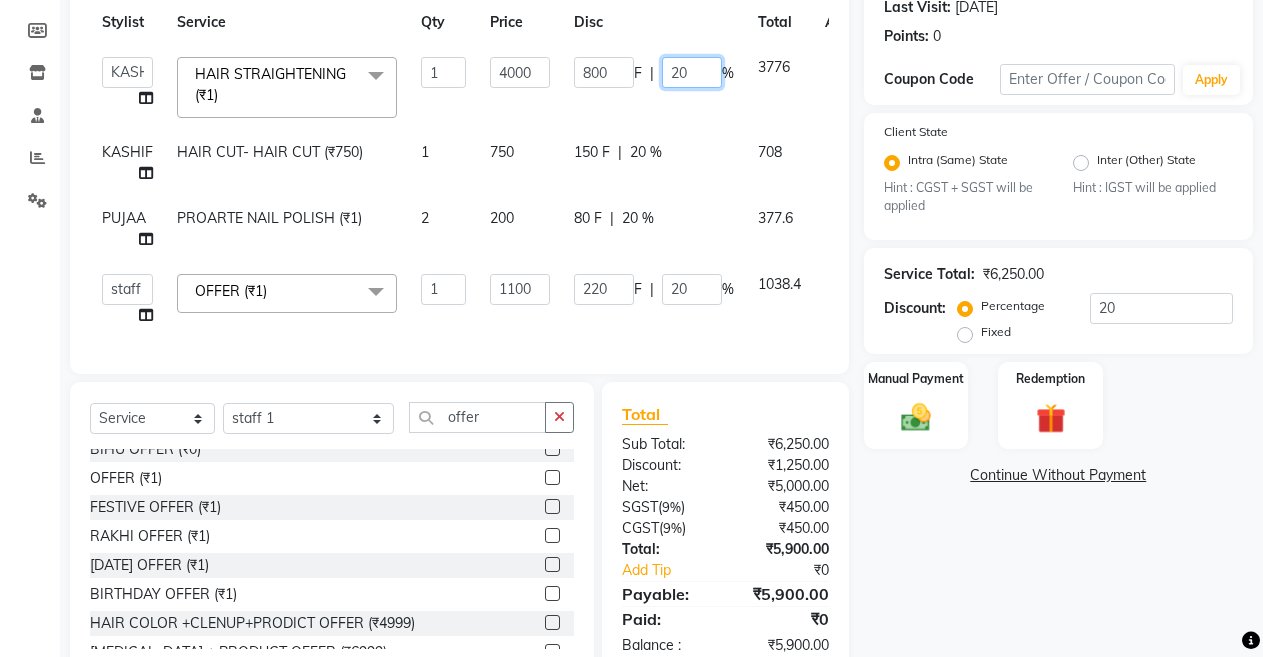 click on "20" 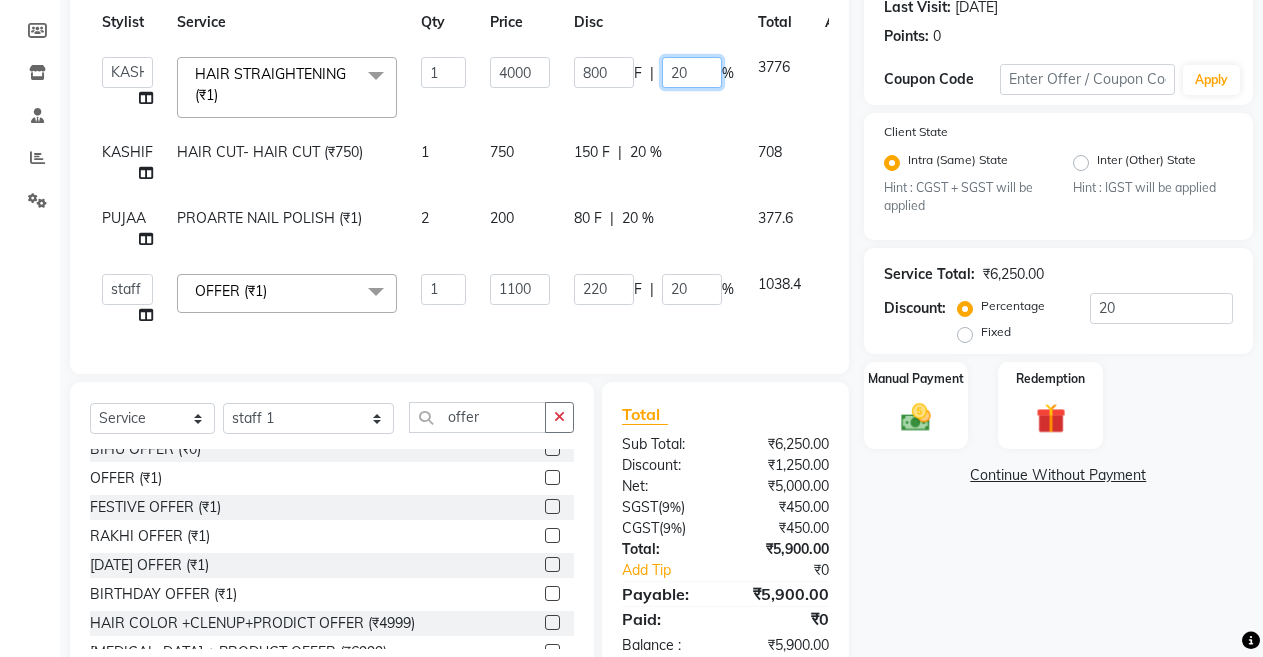 type on "0" 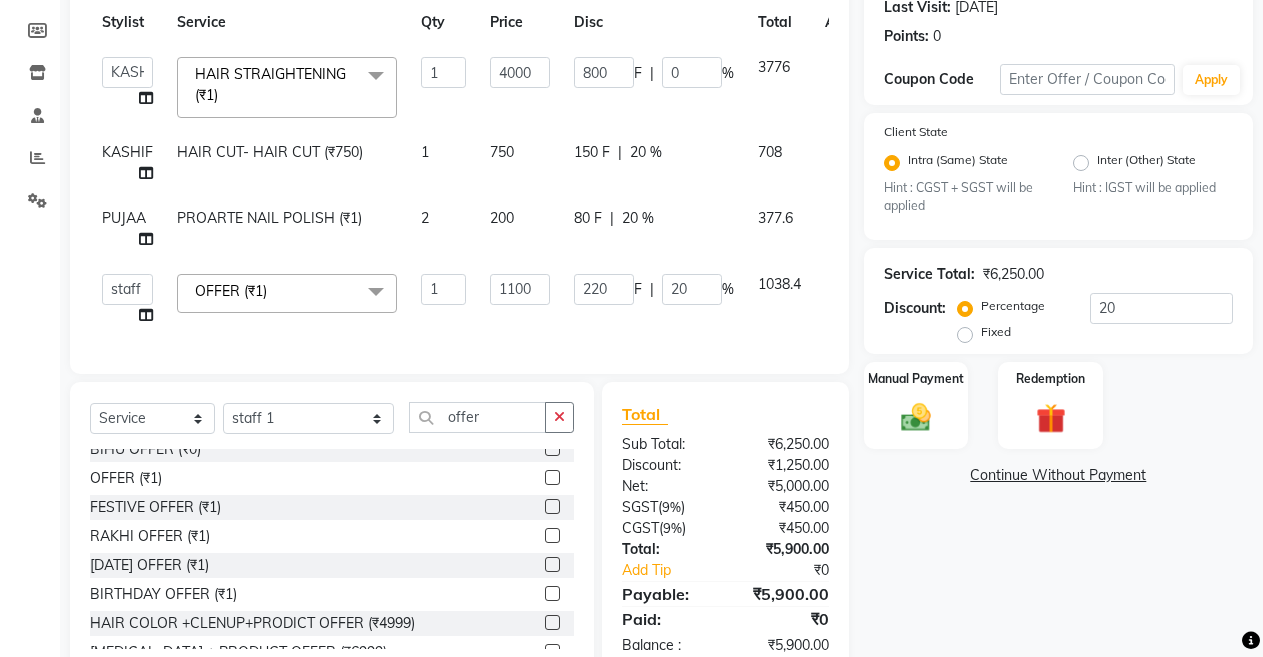 click on "800 F | 0 %" 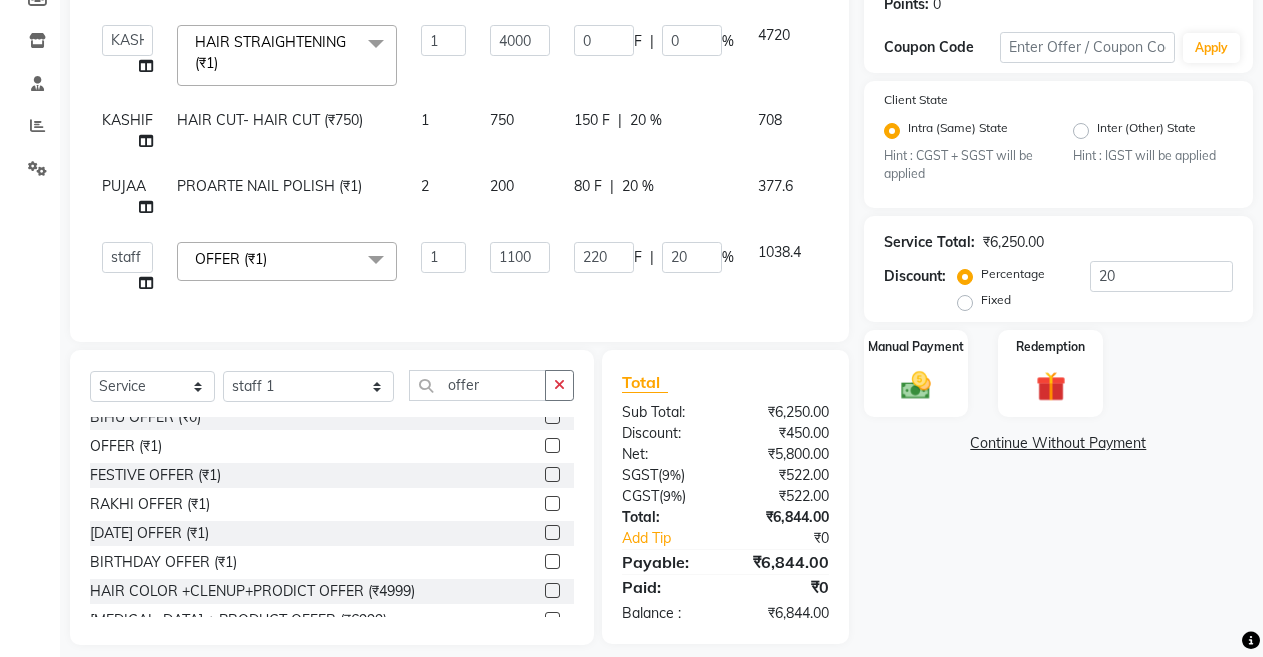 scroll, scrollTop: 352, scrollLeft: 0, axis: vertical 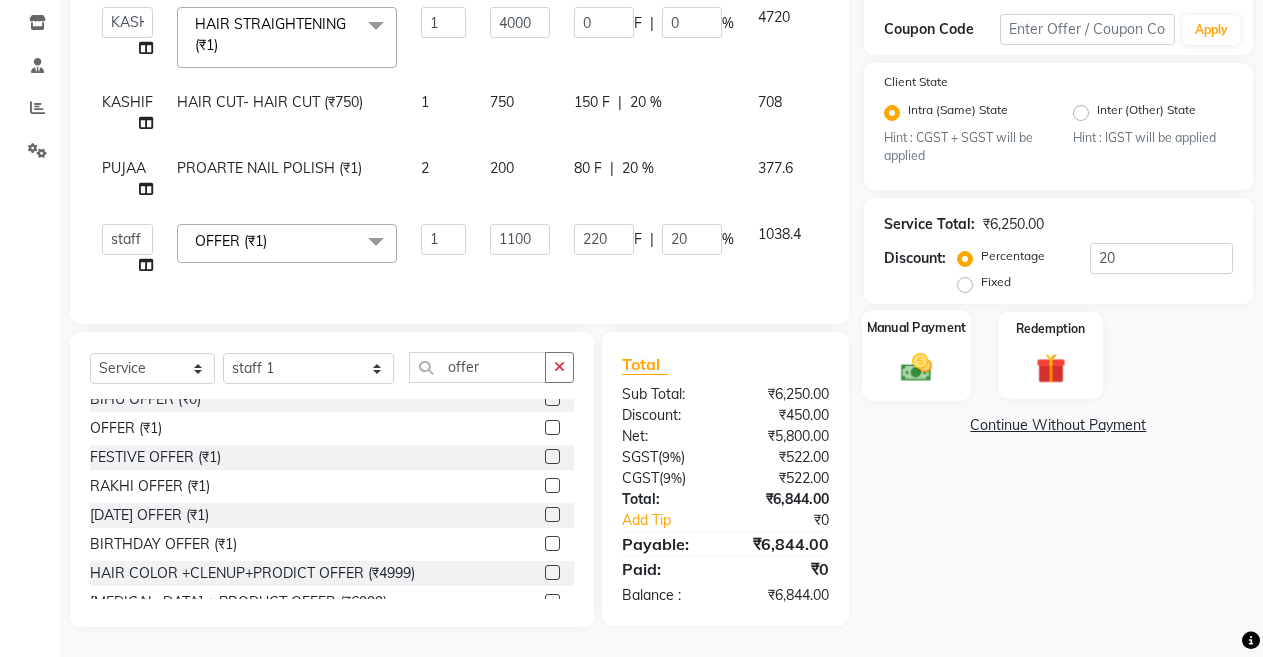 click 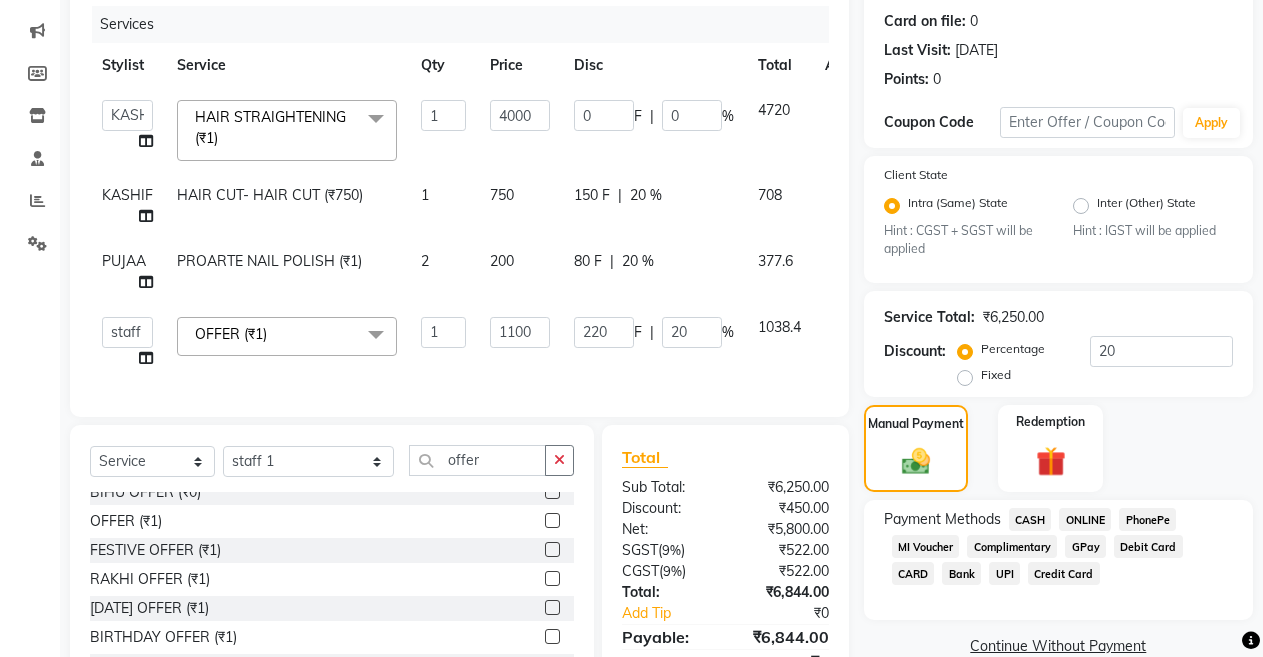 scroll, scrollTop: 277, scrollLeft: 0, axis: vertical 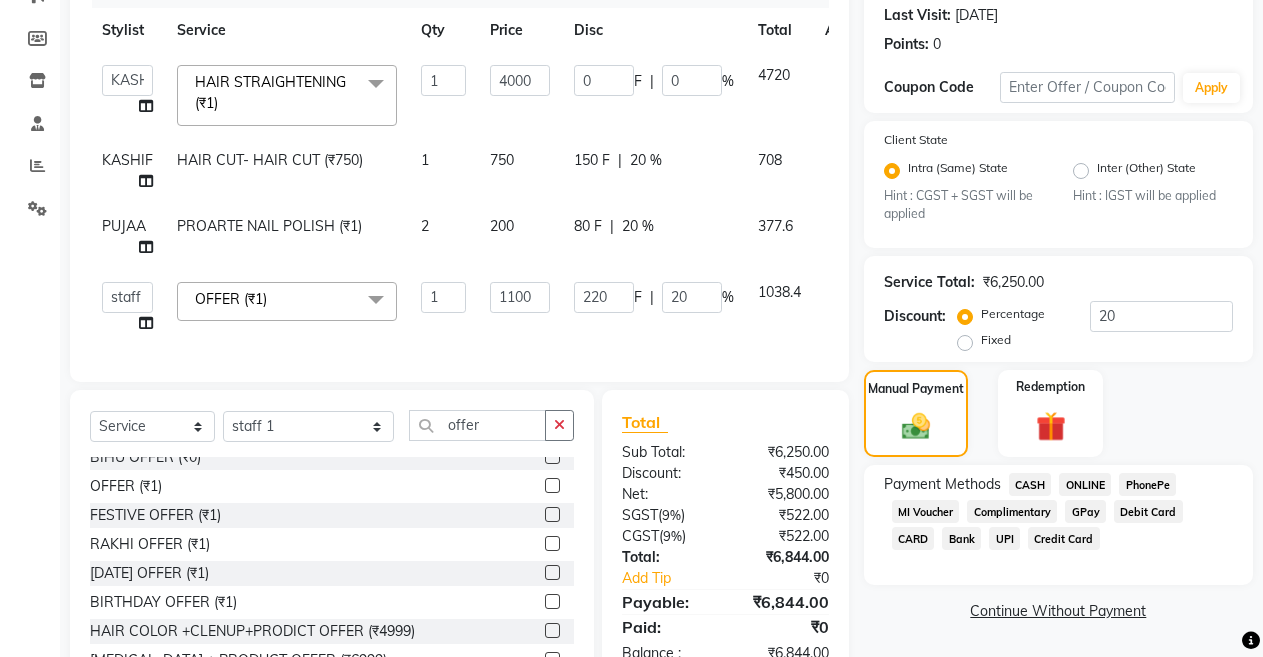 click on "750" 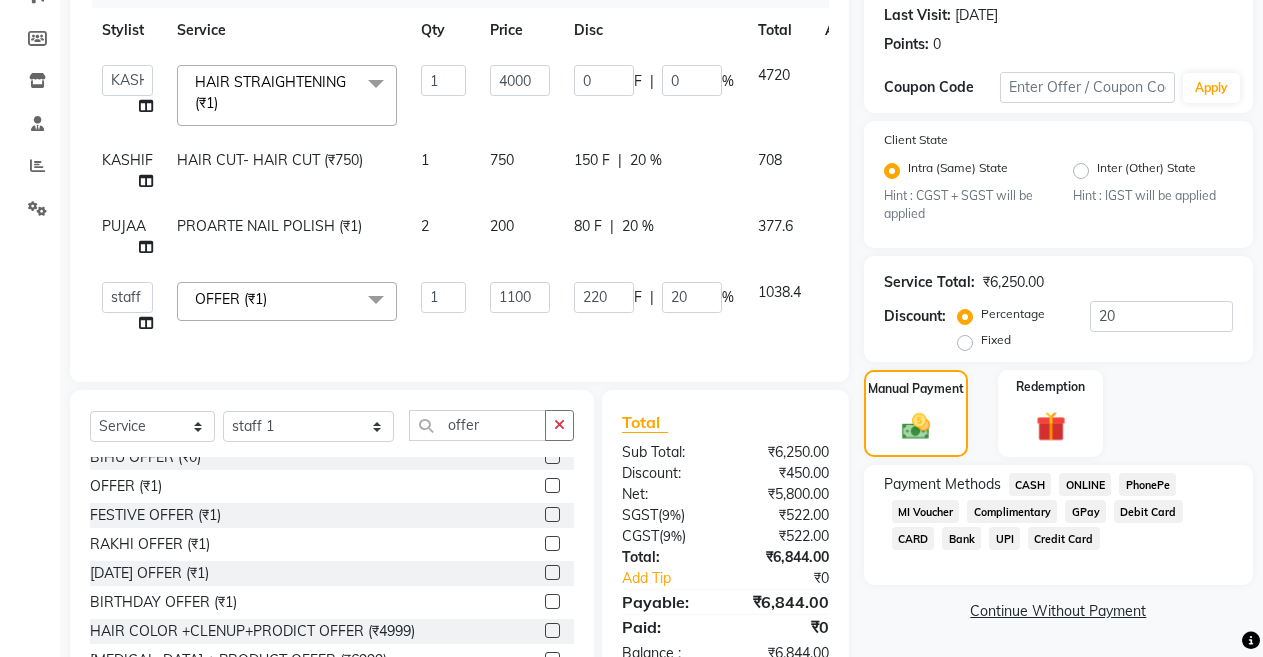 select on "80179" 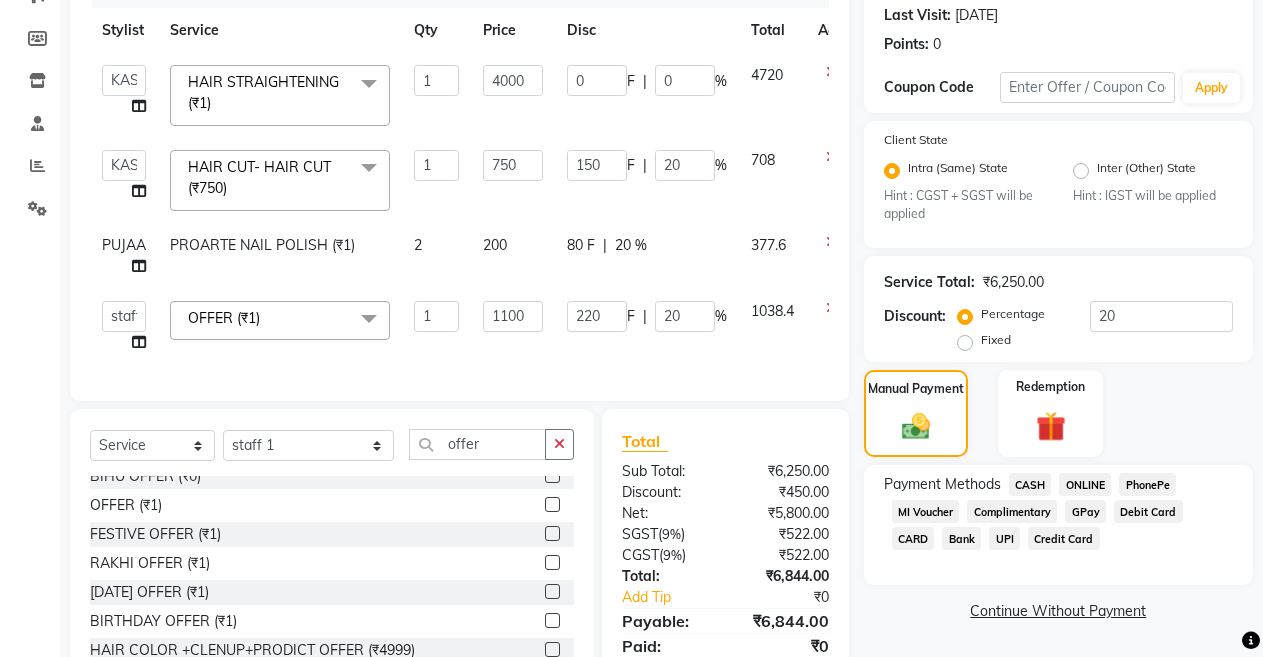 click on "HAIR CUT- HAIR CUT (₹750)" 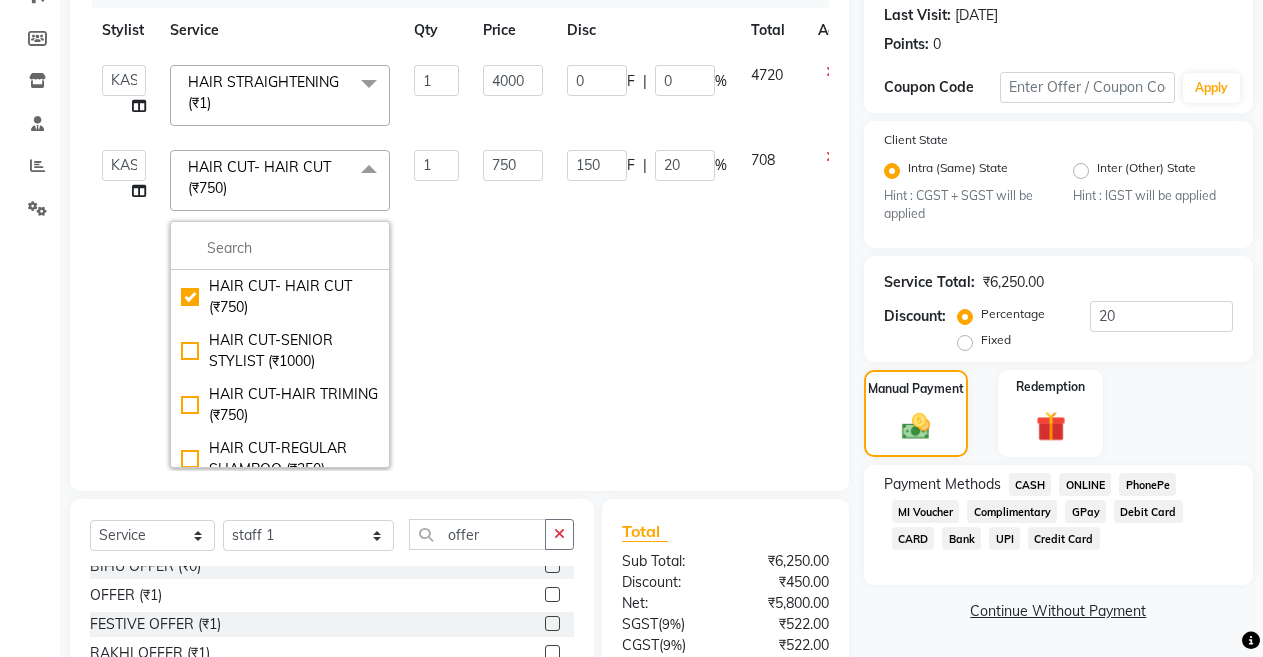 click 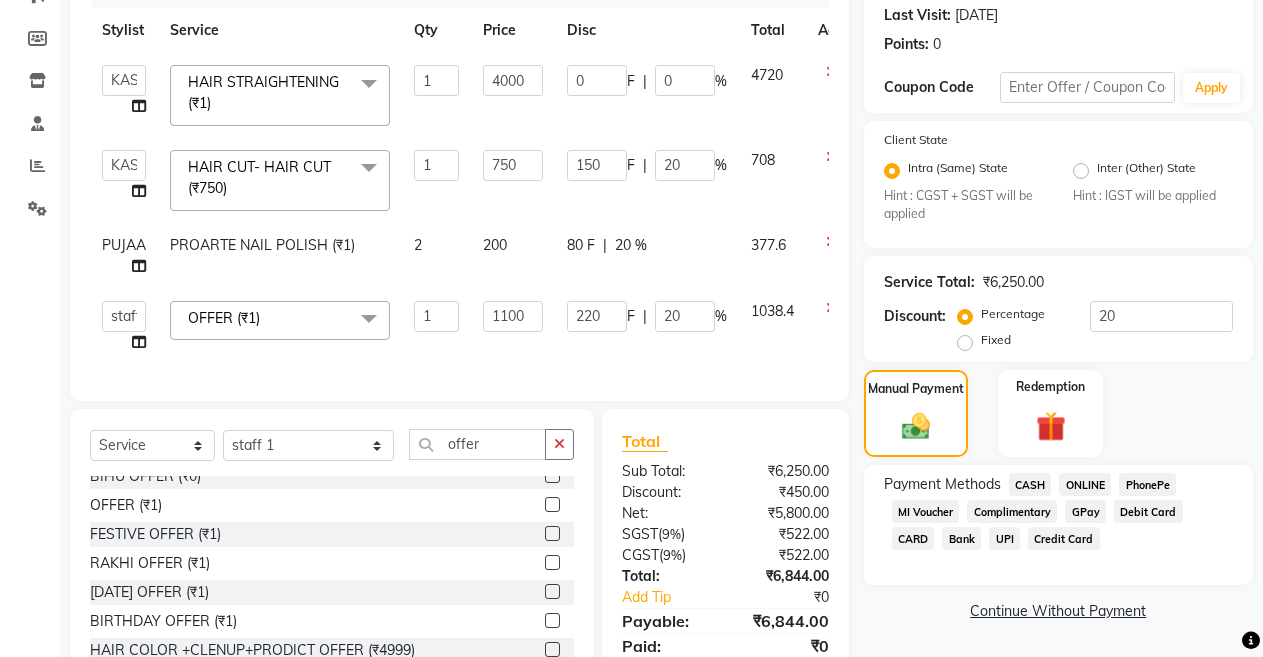click 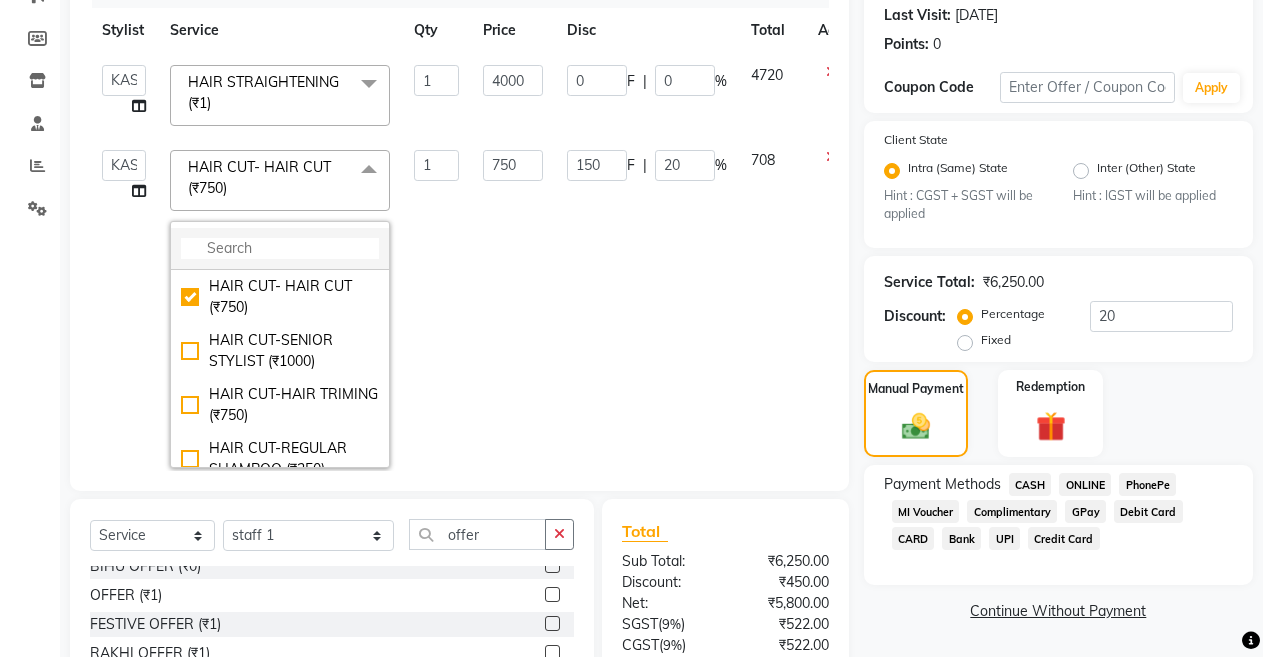 click 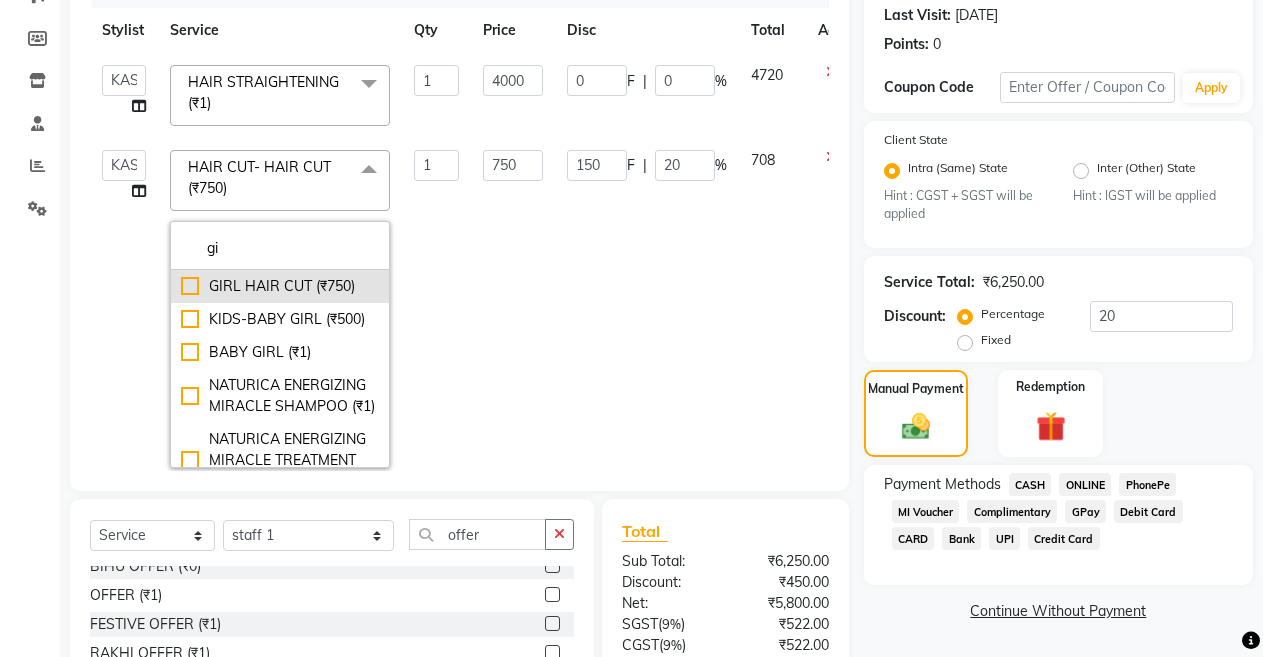 type on "gi" 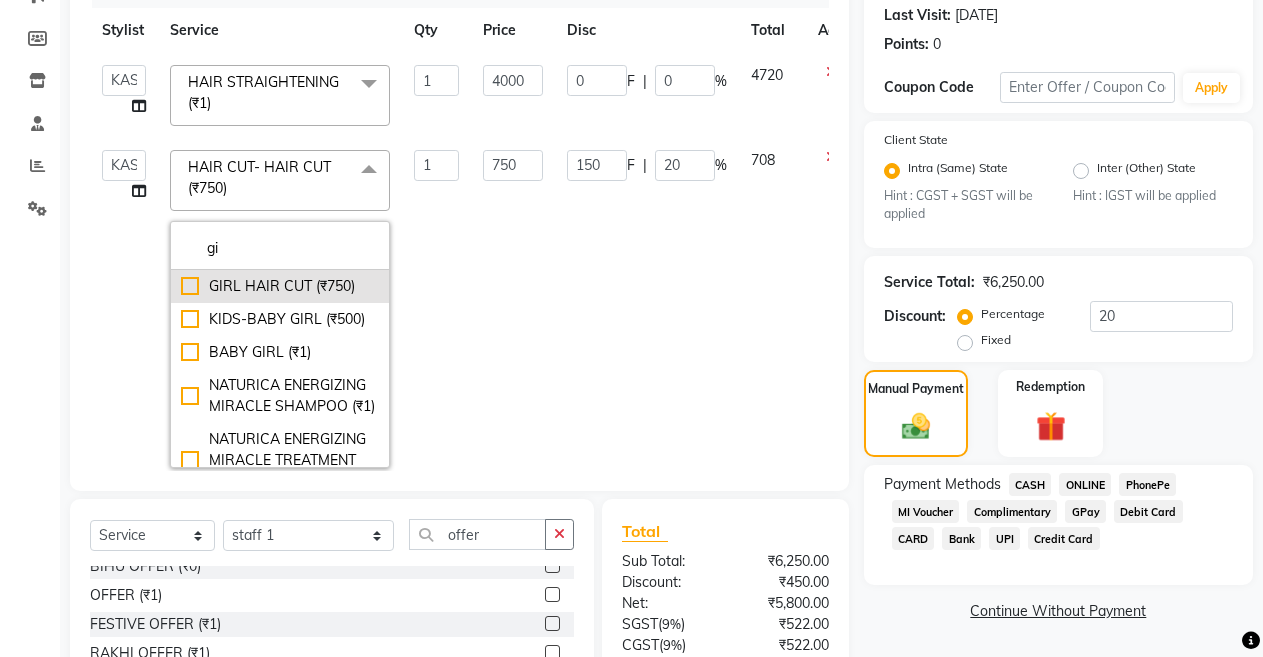 click on "GIRL HAIR CUT (₹750)" 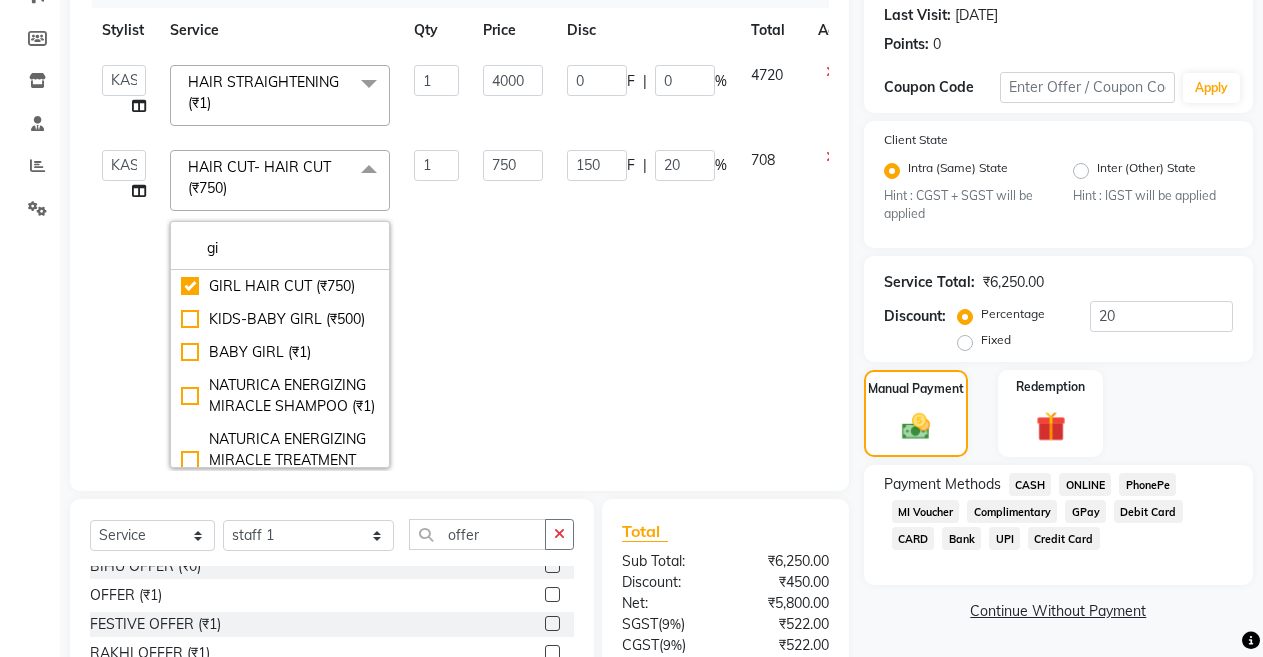 checkbox on "true" 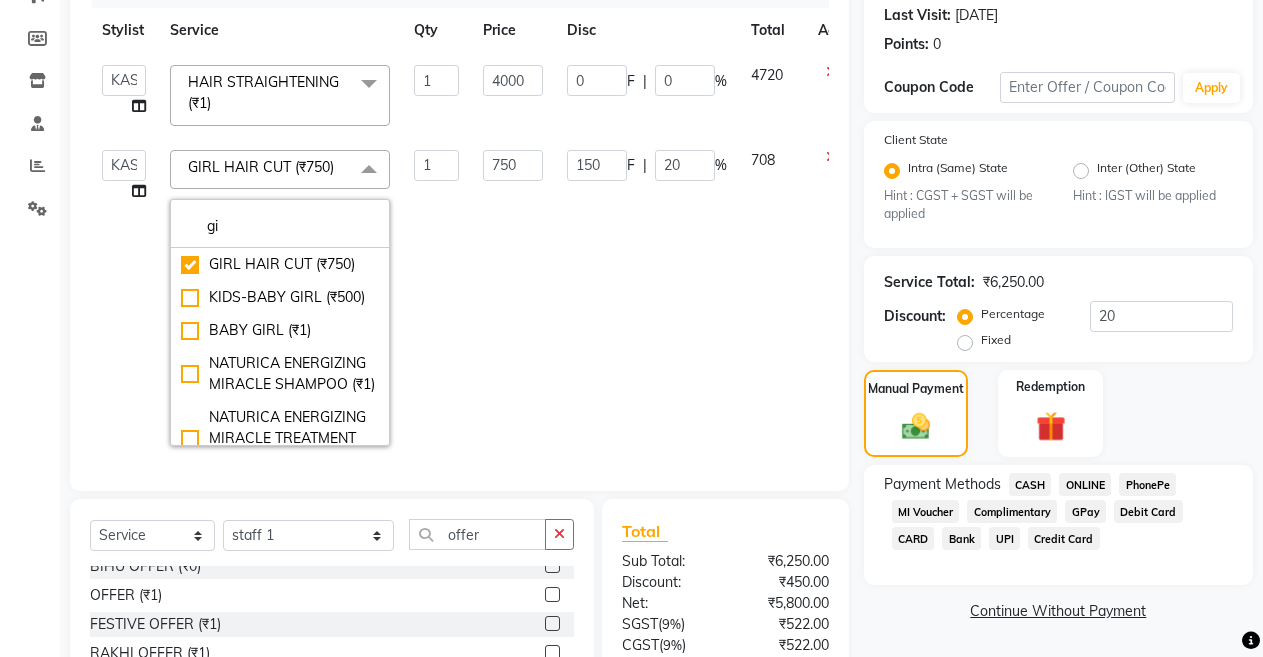 click on "750" 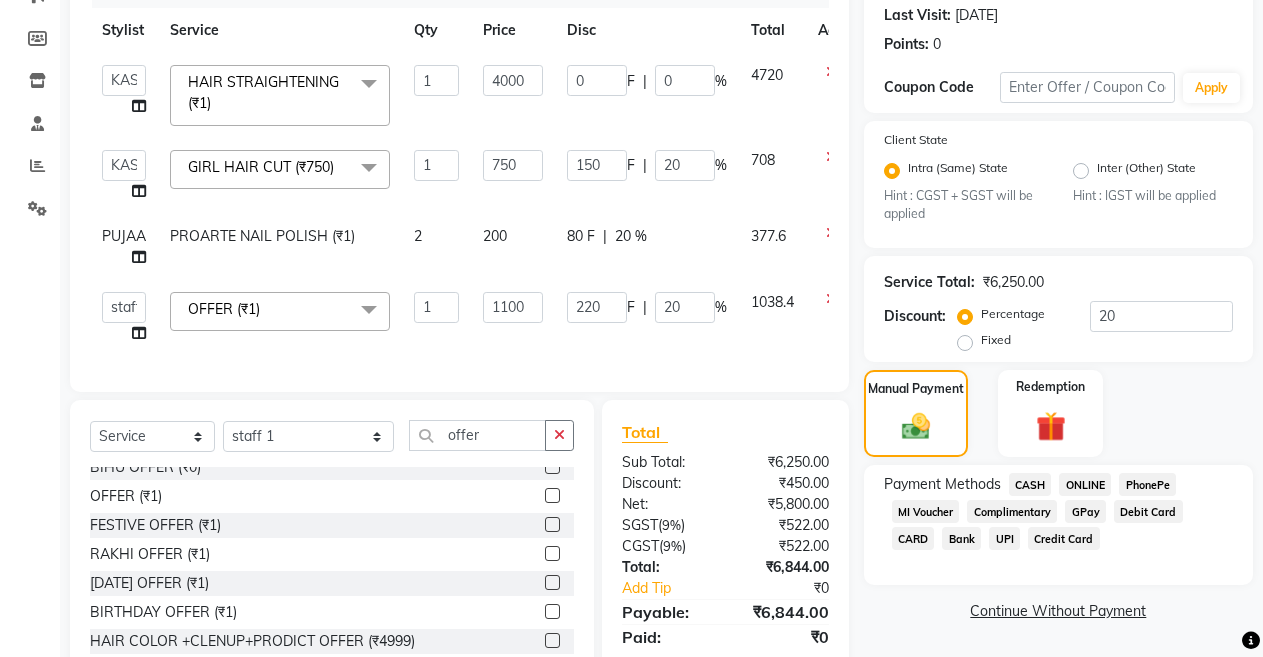 click 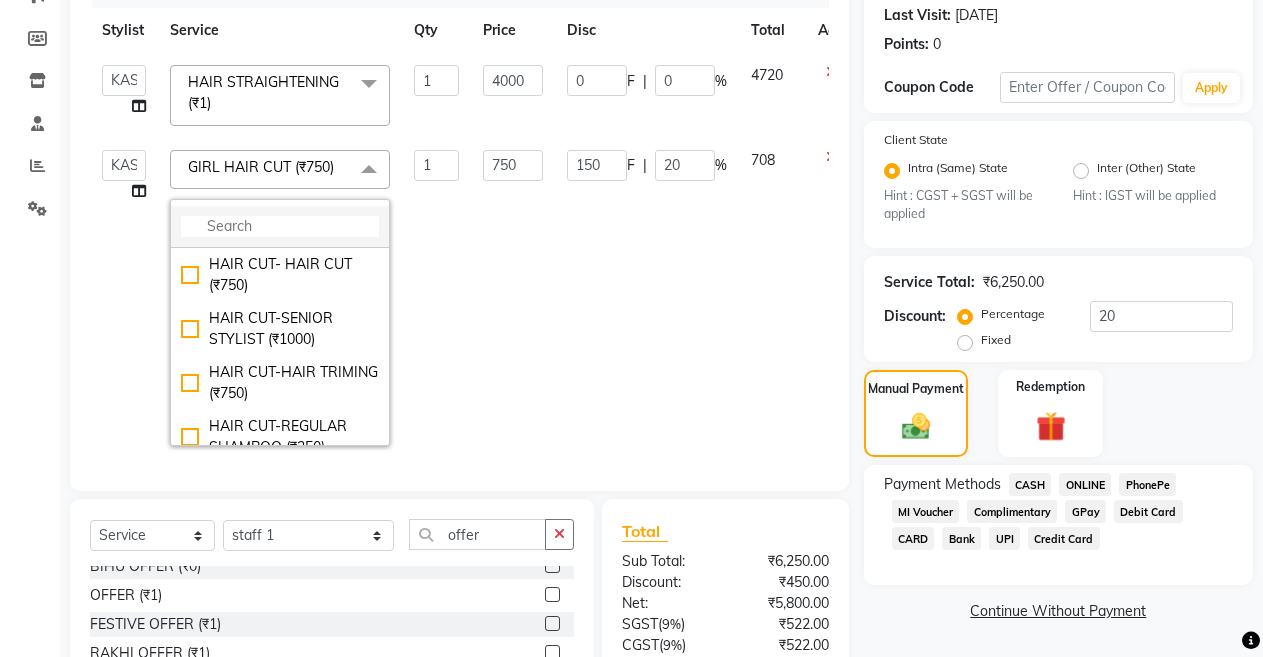 click 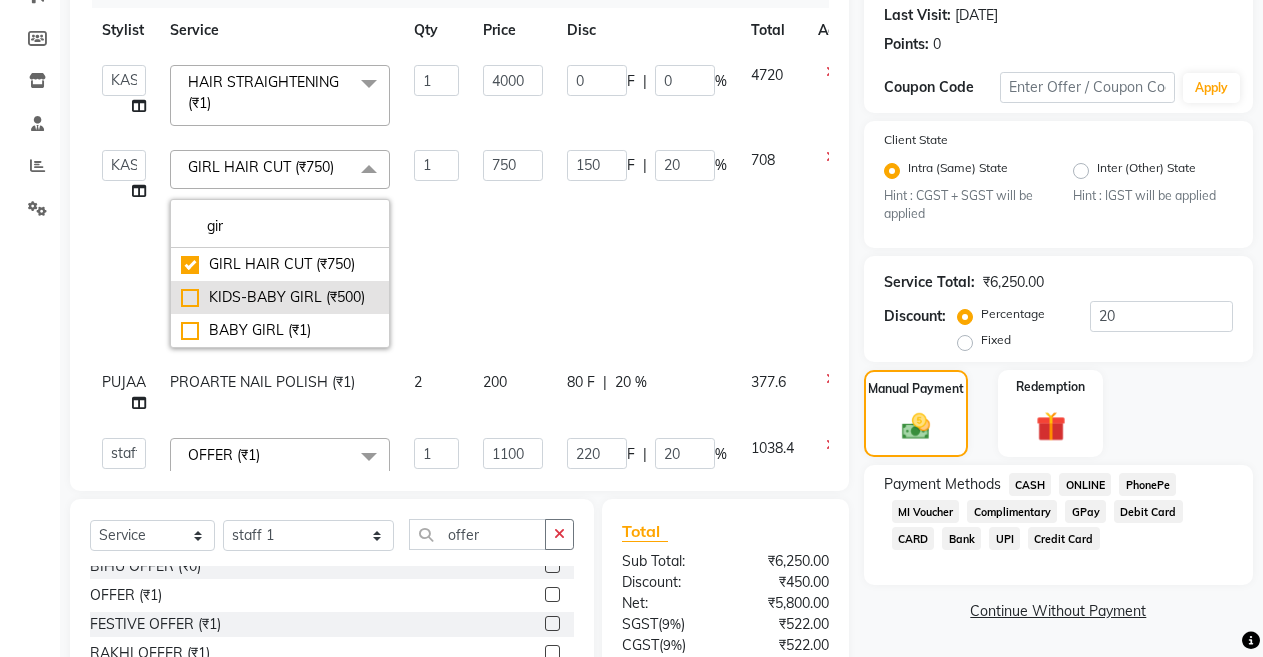 type on "gir" 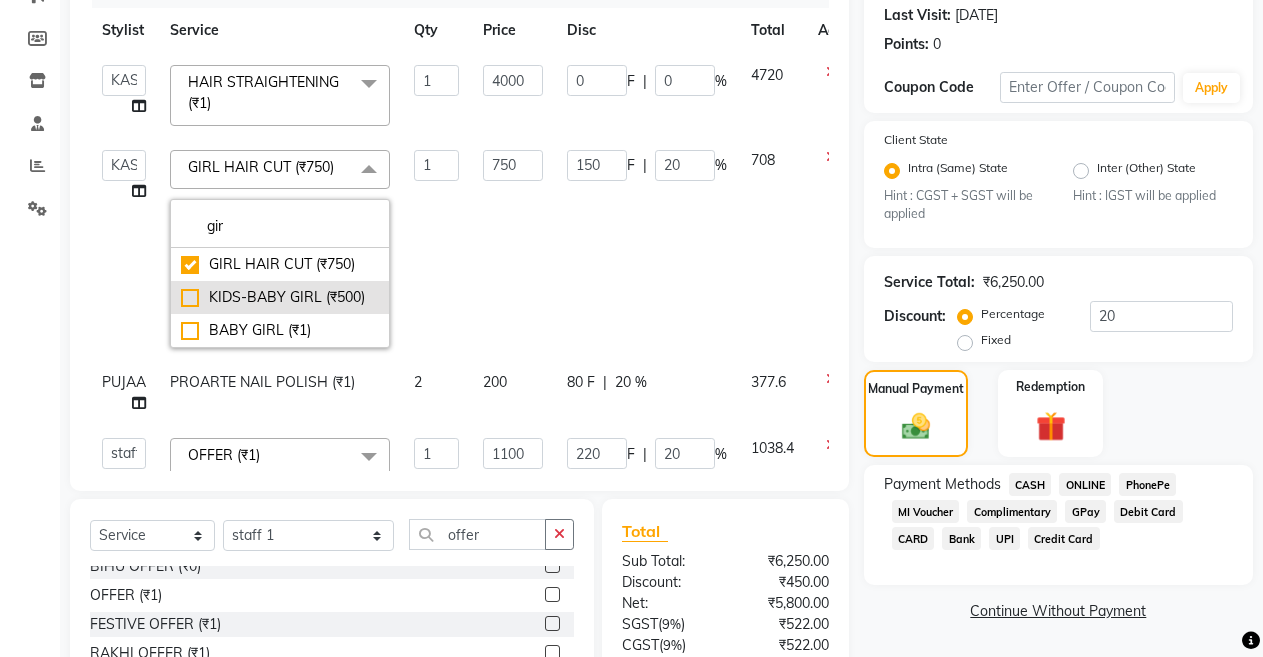 click on "KIDS-BABY GIRL (₹500)" 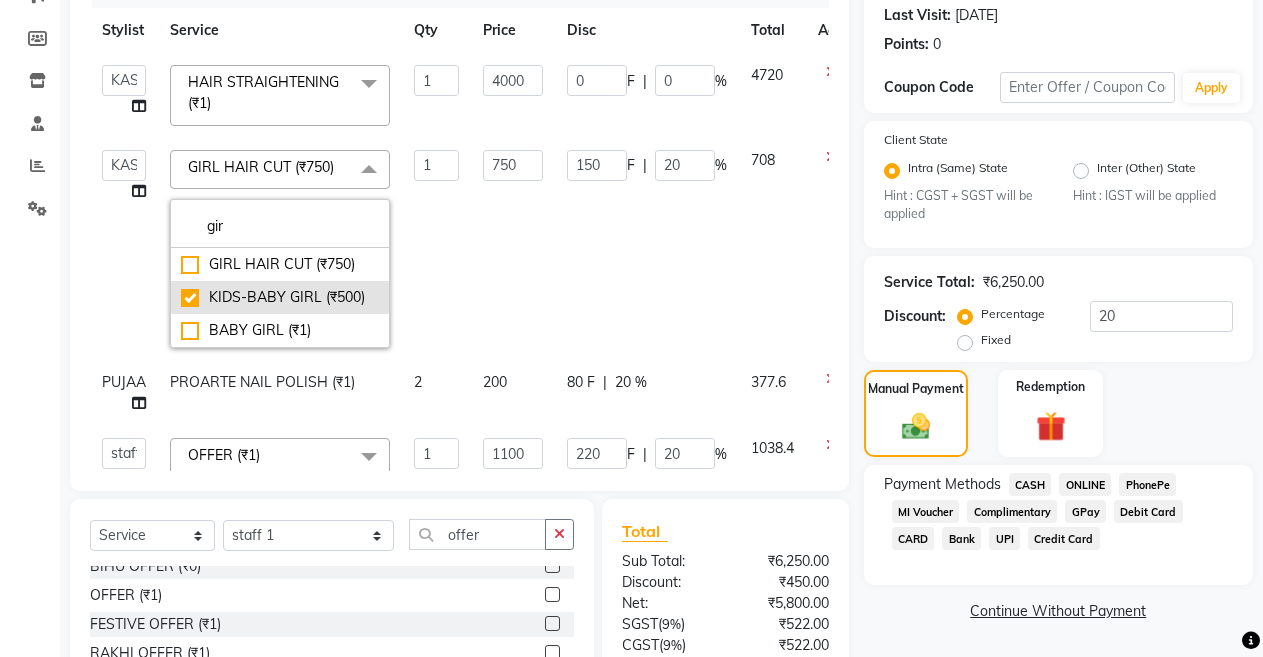 checkbox on "false" 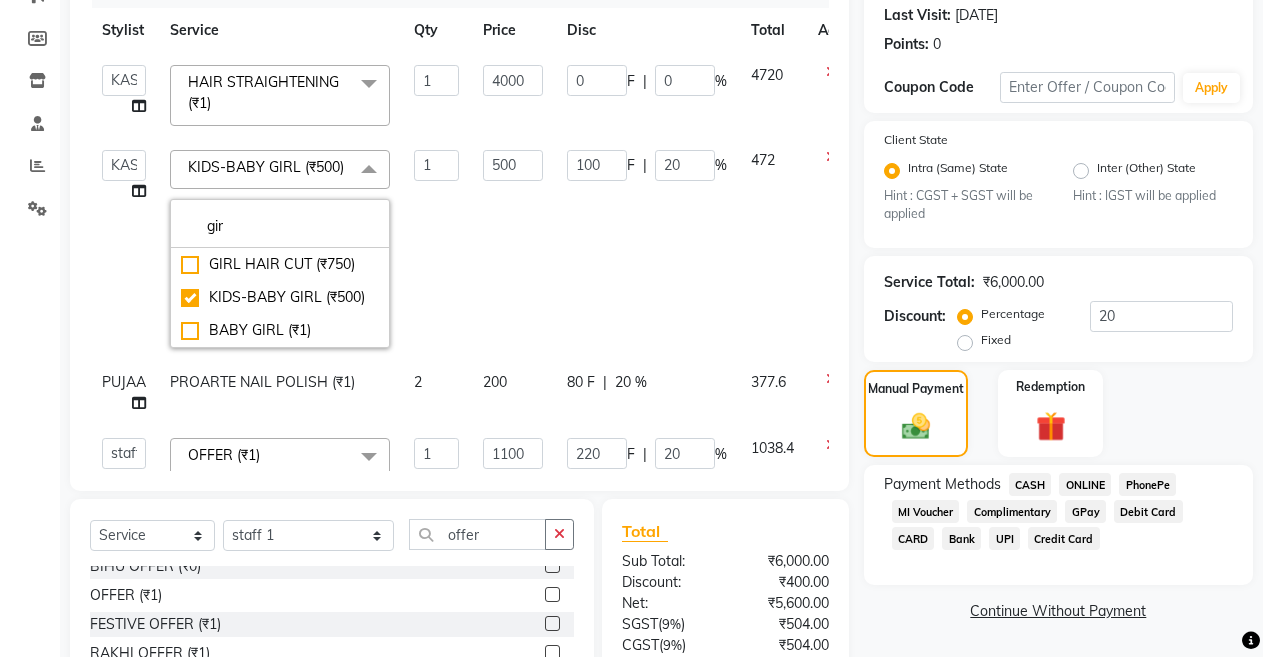 click on "100 F | 20 %" 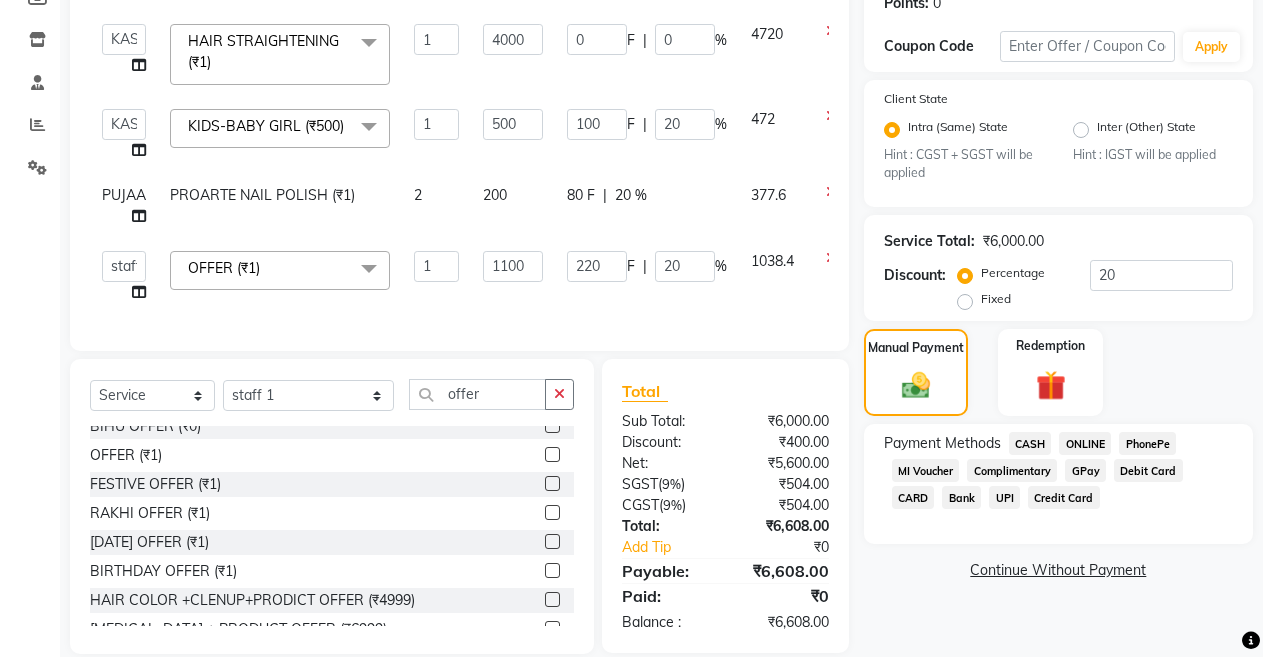 scroll, scrollTop: 300, scrollLeft: 0, axis: vertical 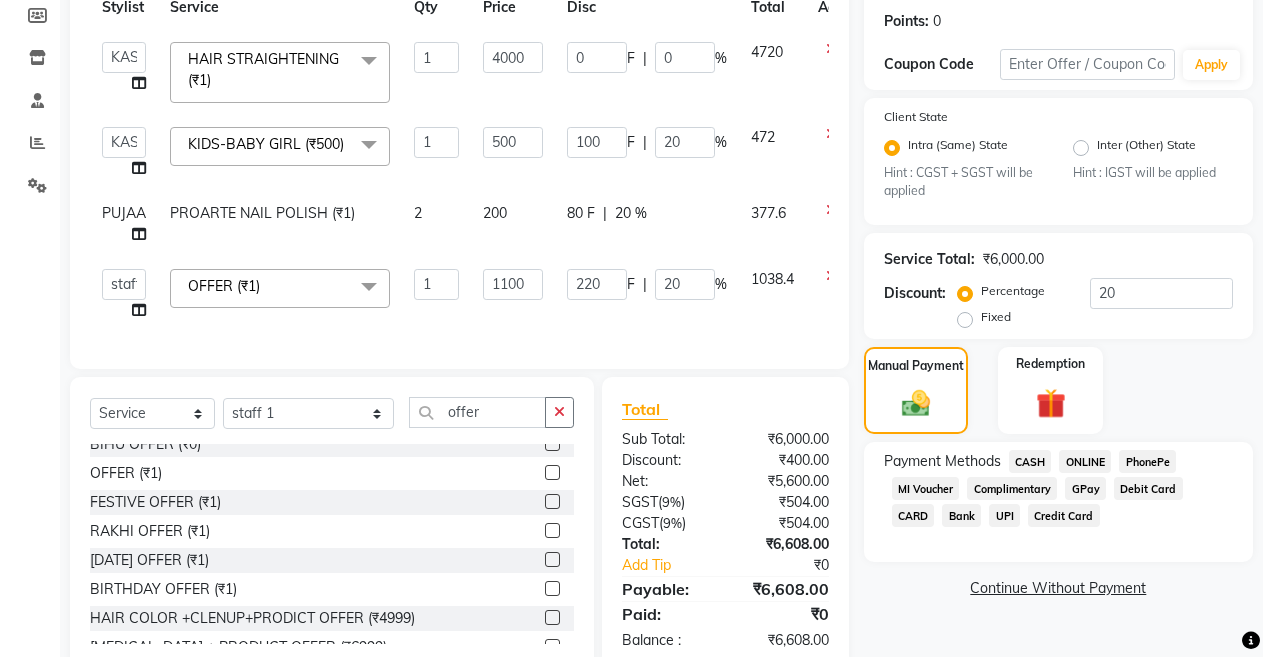 click on "CASH" 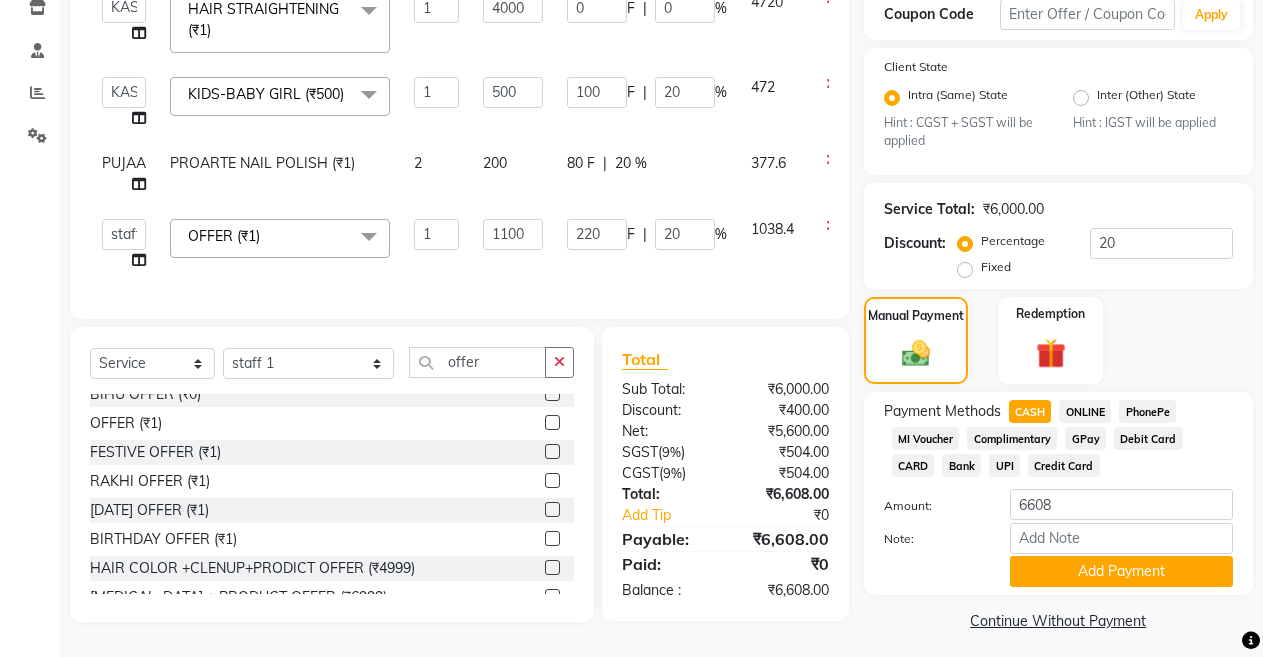 scroll, scrollTop: 369, scrollLeft: 0, axis: vertical 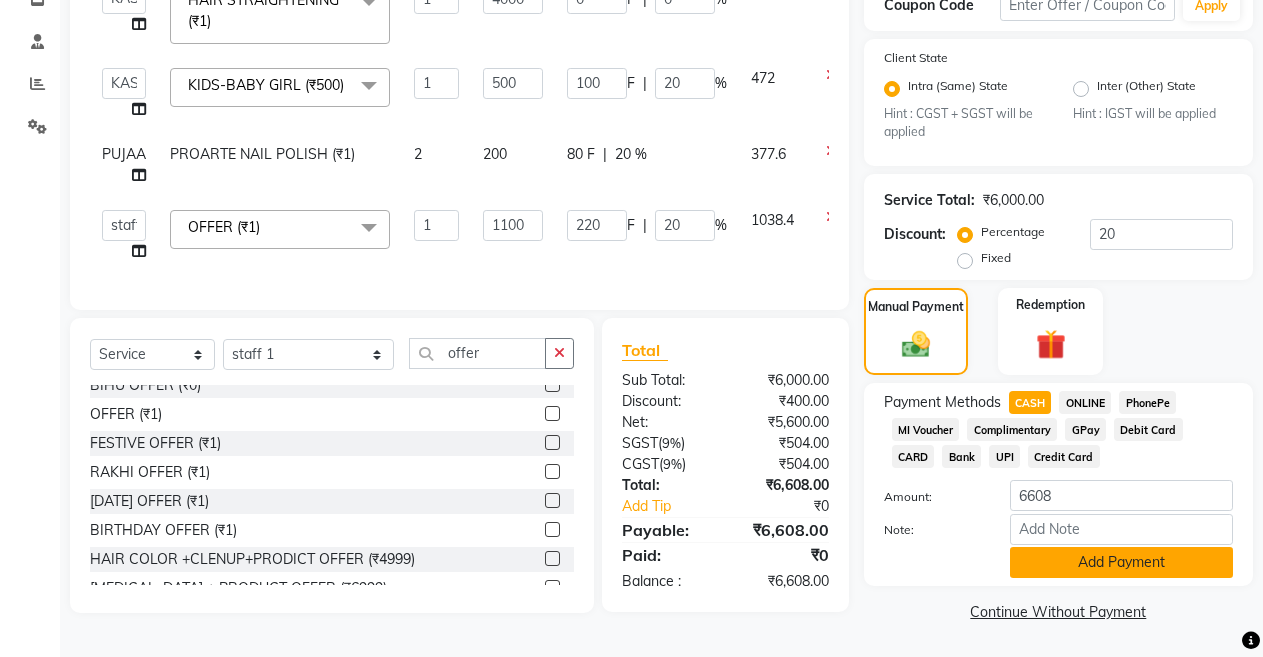click on "Add Payment" 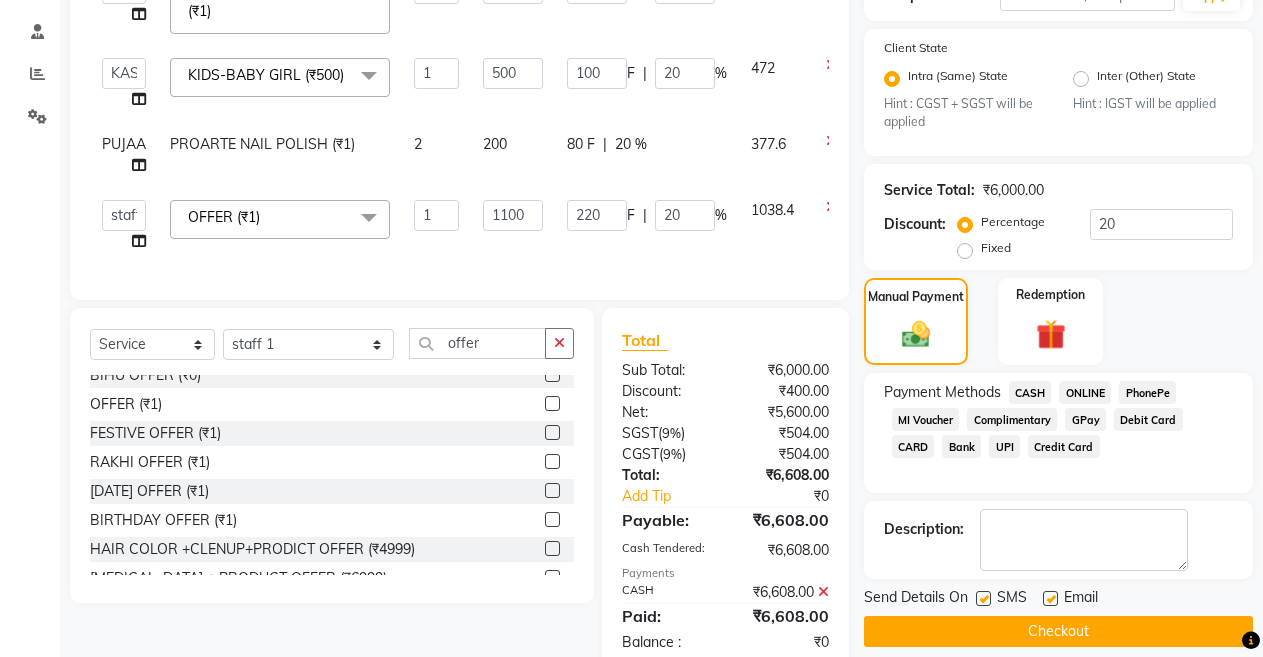 click 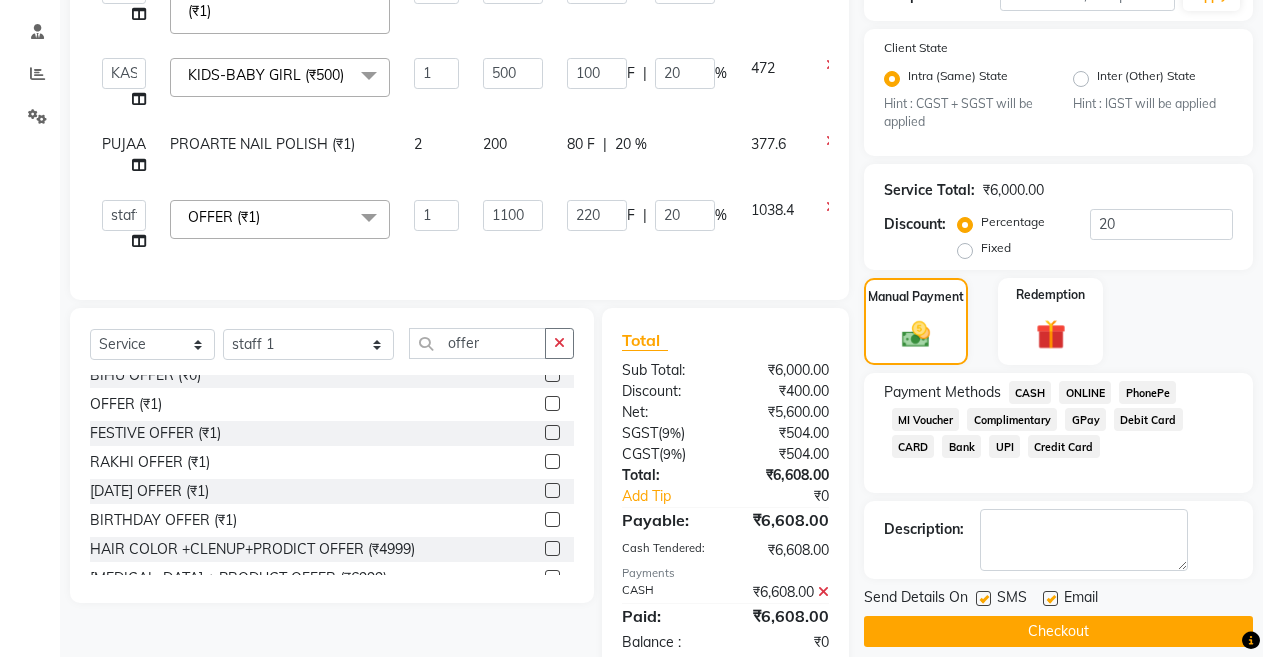 click at bounding box center (982, 599) 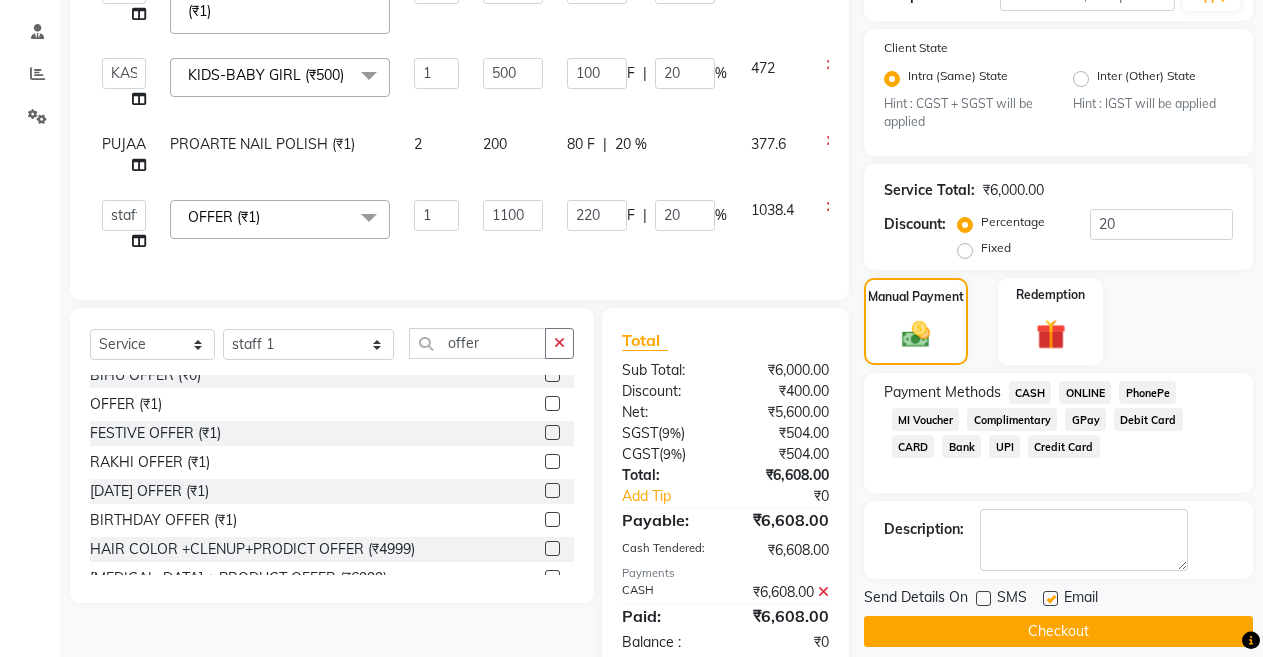 click 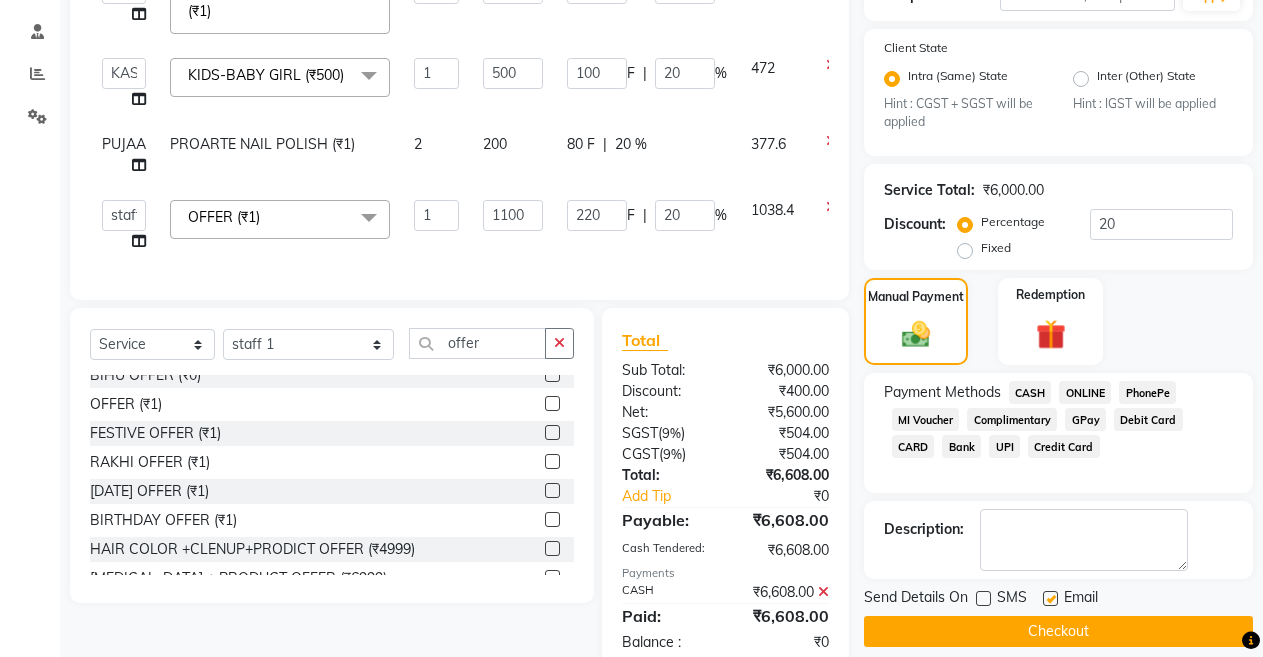 click at bounding box center [1049, 599] 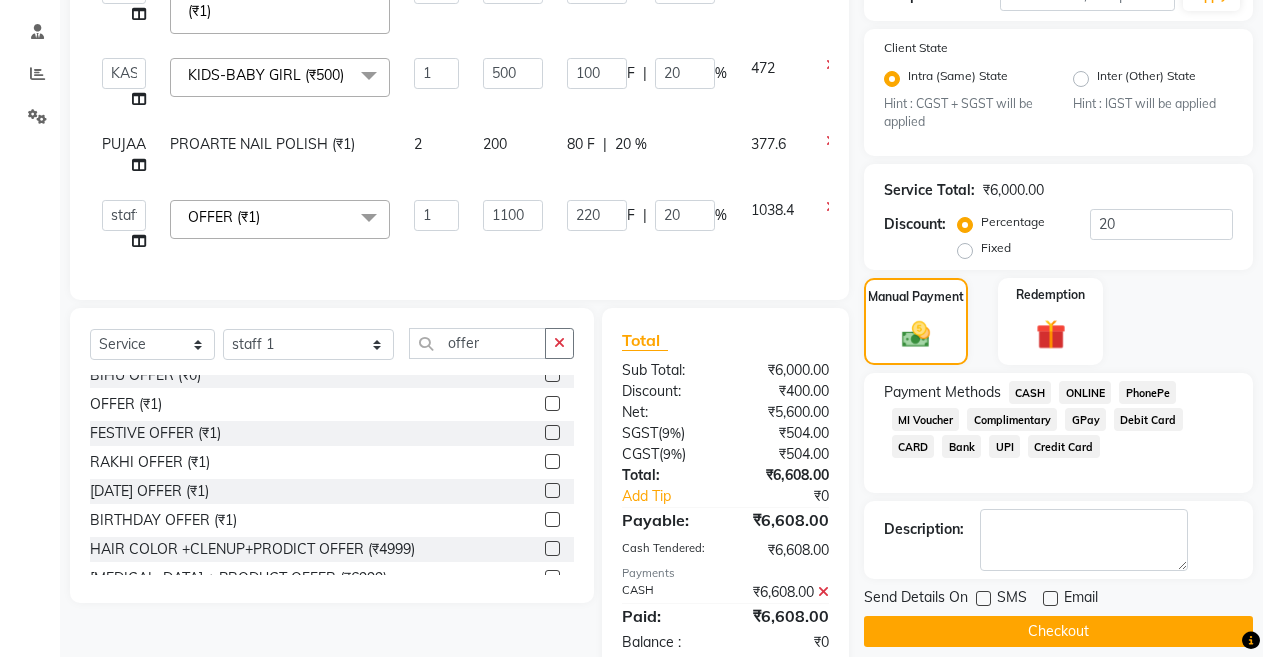 click on "Checkout" 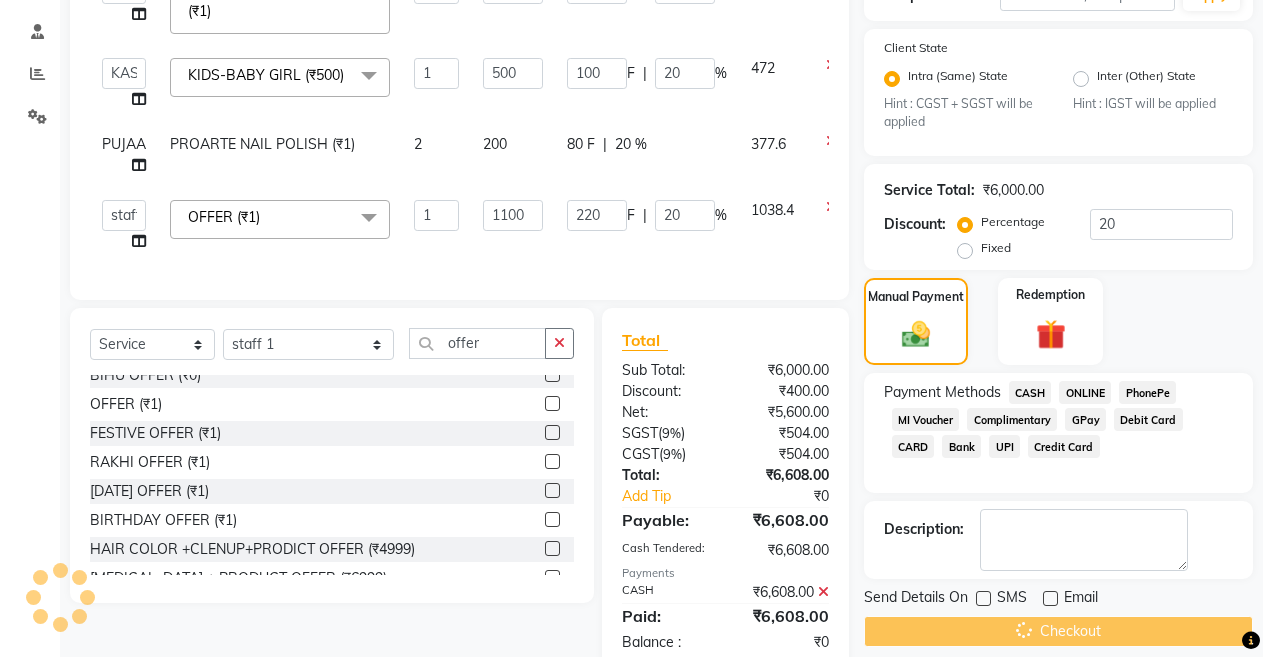 click on "08047224946 Select Location × Burgundy Salon , Ulubari English ENGLISH Español العربية मराठी हिंदी ગુજરાતી தமிழ் 中文 Notifications nothing to show Admin Manage Profile Change Password Sign out  Version:3.15.4  ☀ Burgundy salon , Ulubari  Calendar  Invoice  Clients  Leads   Marketing  Members  Inventory  Staff  Reports  Settings Completed InProgress Upcoming Dropped Tentative Check-In Confirm Bookings Generate Report Segments Page Builder INVOICE PREVIOUS INVOICES Create New   Update   Open Invoices  Client +91 9864516918 Date 11-07-2025 Invoice Number ABC/2025-26 SER/24-25 V/2025-26 1164 Services Stylist Service Qty Price Disc Total Action  ANIL    ANJANA   BARSHA   DEEPSHIKHA    DHON DAS   DHON / NITUMONI   EDWARD   EDWARD/ LAXMI   JOSHU   JUNMONI   KASHIF   LAXI / ANJANA   LAXMI   LITTLE   MAAM   MINTUL   MITALI   NEETU RANA   NITUMONI   NITUMONI/POJA/ LAXMI   NITUMONI / SAGARIKA   NITUMONI/ SAGRIKA   PRAKASH   PUJAA   Rubi   RUBI / LAXMI  x 1" at bounding box center (631, 167) 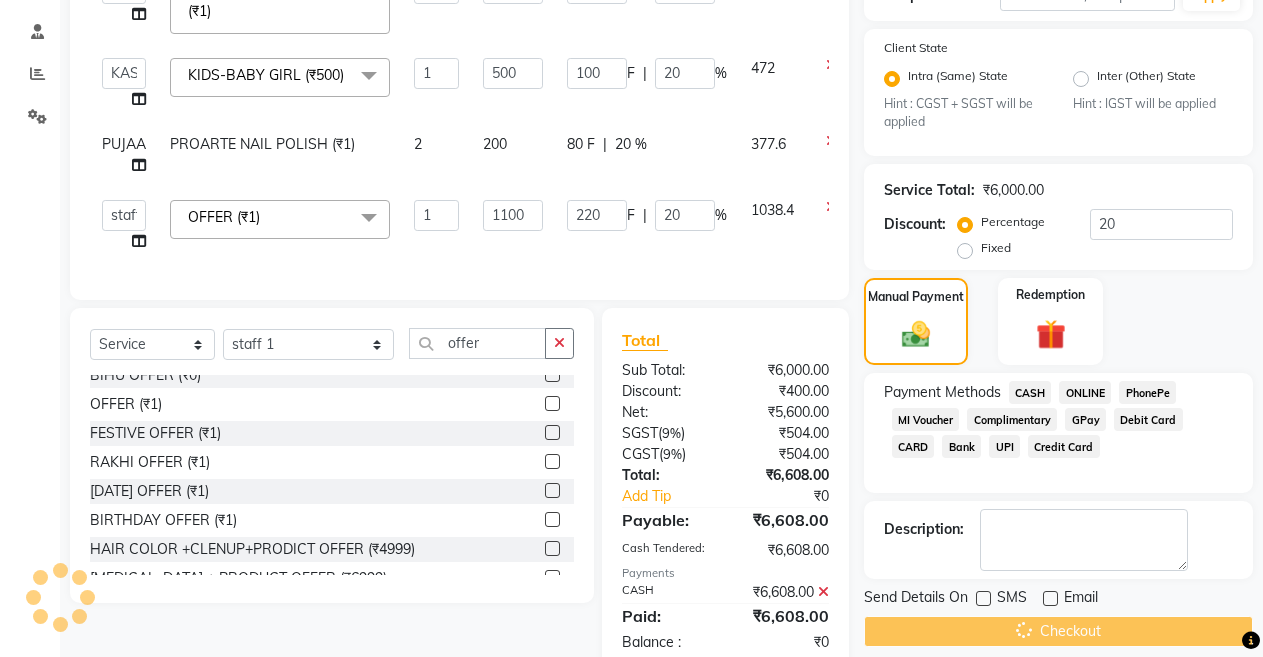 click on "08047224946 Select Location × Burgundy Salon , Ulubari English ENGLISH Español العربية मराठी हिंदी ગુજરાતી தமிழ் 中文 Notifications nothing to show Admin Manage Profile Change Password Sign out  Version:3.15.4  ☀ Burgundy salon , Ulubari  Calendar  Invoice  Clients  Leads   Marketing  Members  Inventory  Staff  Reports  Settings Completed InProgress Upcoming Dropped Tentative Check-In Confirm Bookings Generate Report Segments Page Builder INVOICE PREVIOUS INVOICES Create New   Update   Open Invoices  Client +91 9864516918 Date 11-07-2025 Invoice Number ABC/2025-26 SER/24-25 V/2025-26 1164 Services Stylist Service Qty Price Disc Total Action  ANIL    ANJANA   BARSHA   DEEPSHIKHA    DHON DAS   DHON / NITUMONI   EDWARD   EDWARD/ LAXMI   JOSHU   JUNMONI   KASHIF   LAXI / ANJANA   LAXMI   LITTLE   MAAM   MINTUL   MITALI   NEETU RANA   NITUMONI   NITUMONI/POJA/ LAXMI   NITUMONI / SAGARIKA   NITUMONI/ SAGRIKA   PRAKASH   PUJAA   Rubi   RUBI / LAXMI  x 1" at bounding box center [631, 167] 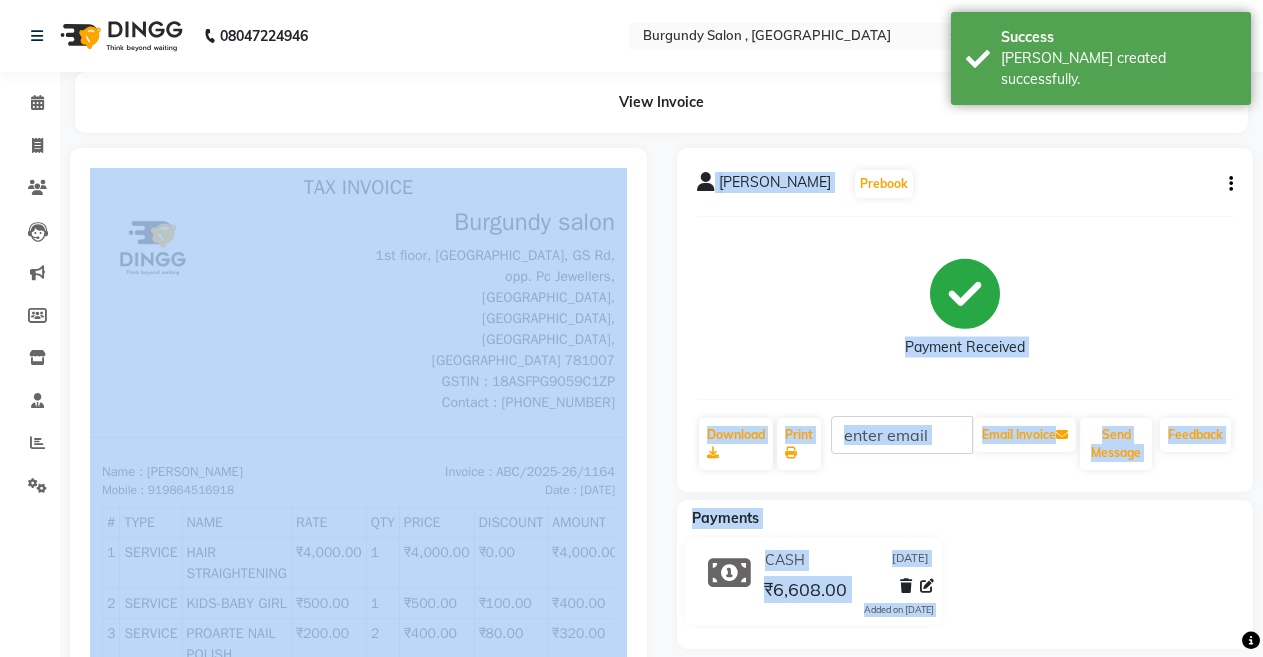 scroll, scrollTop: 0, scrollLeft: 0, axis: both 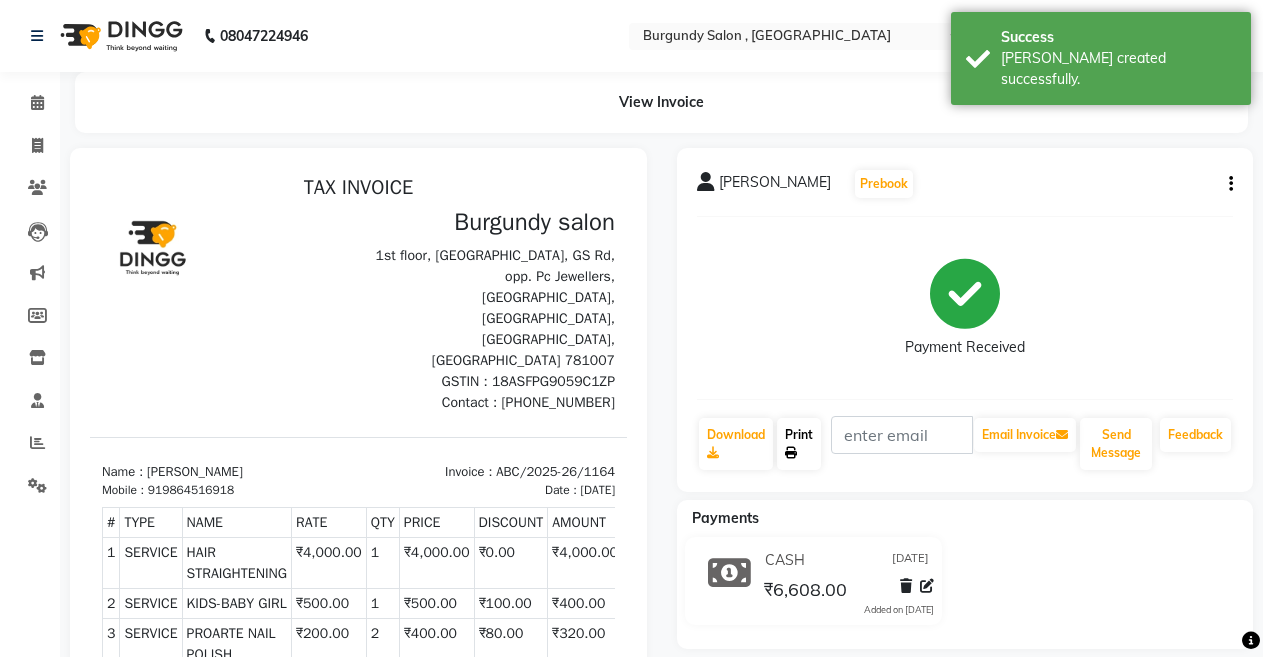 click on "Print" 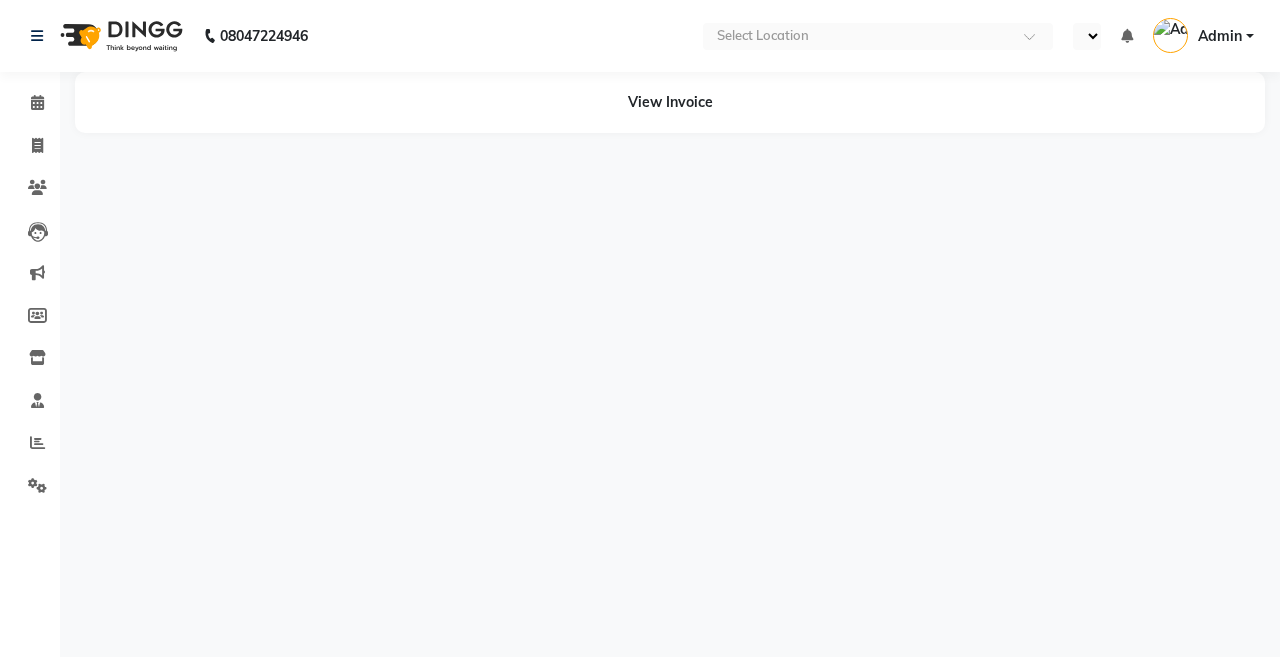 scroll, scrollTop: 0, scrollLeft: 0, axis: both 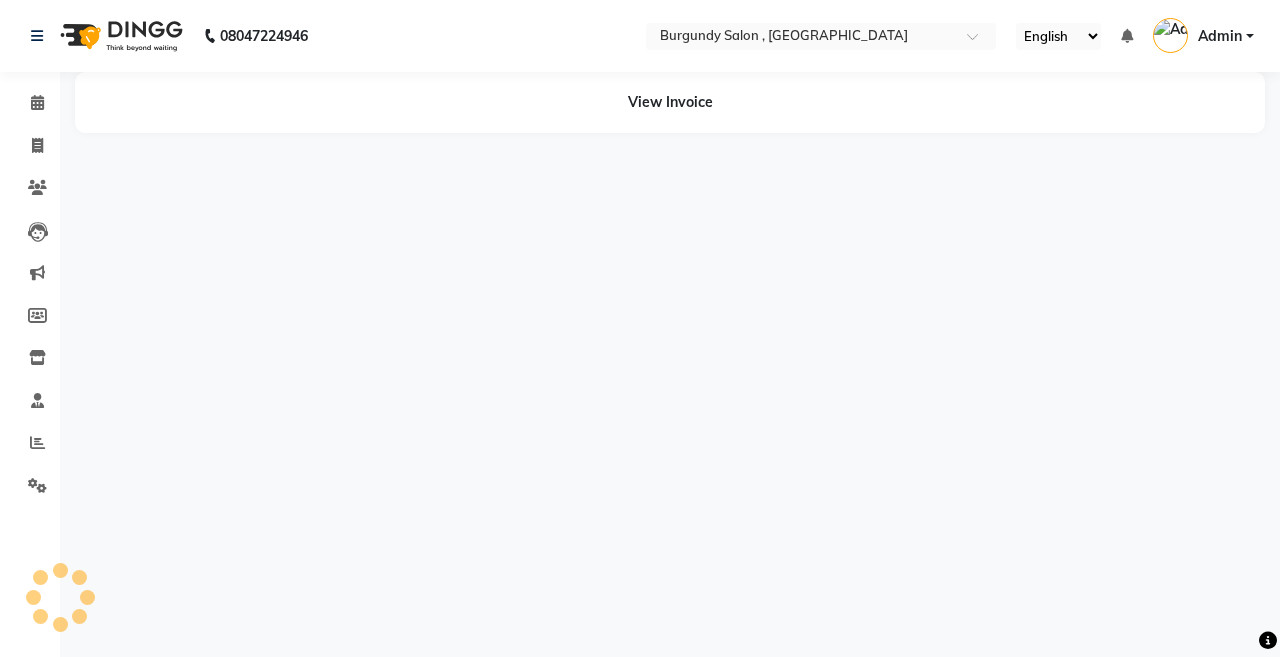 select on "en" 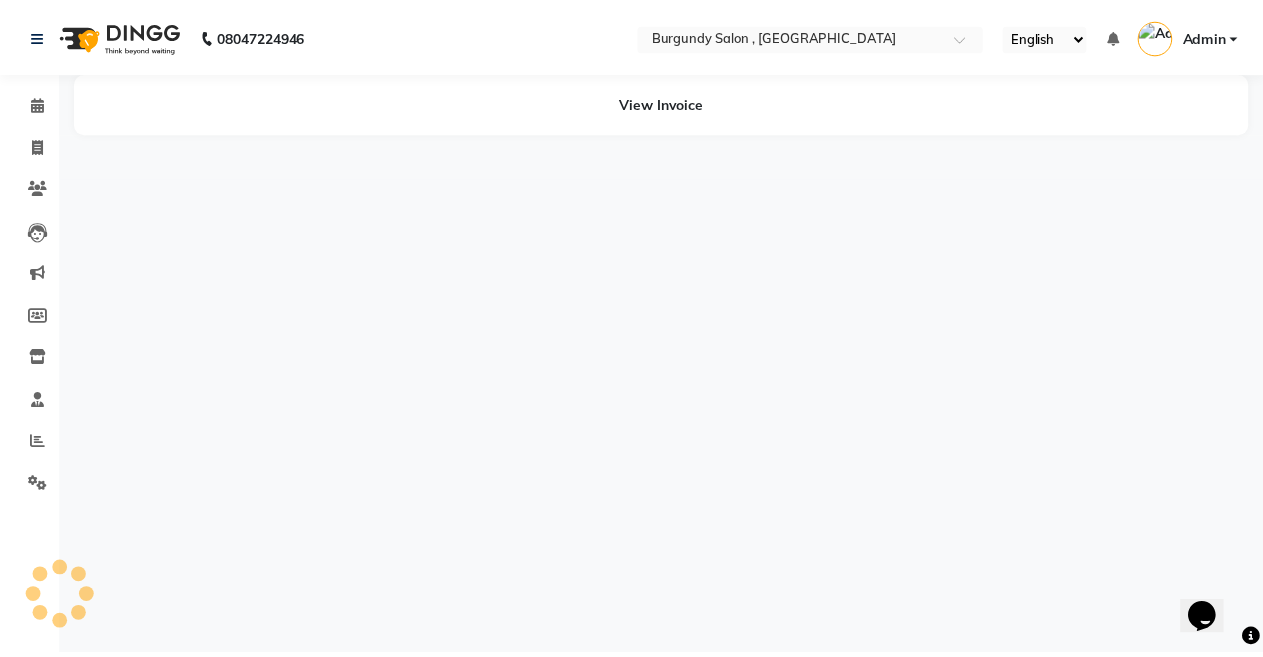 scroll, scrollTop: 0, scrollLeft: 0, axis: both 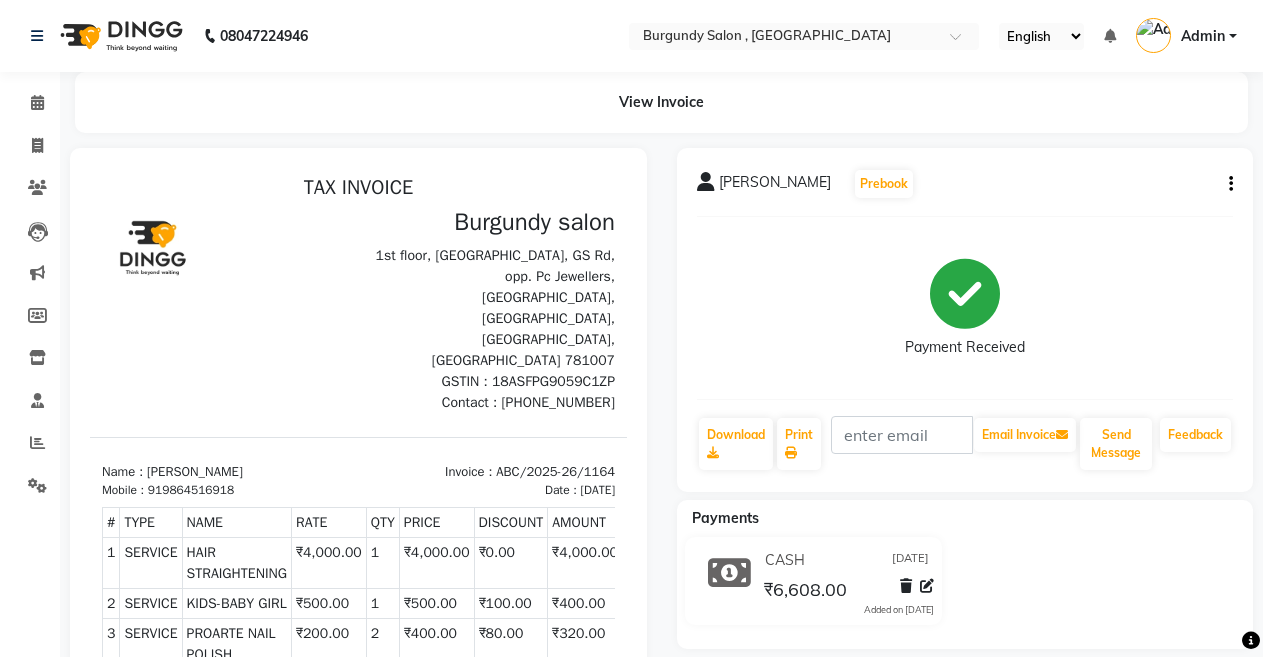 click 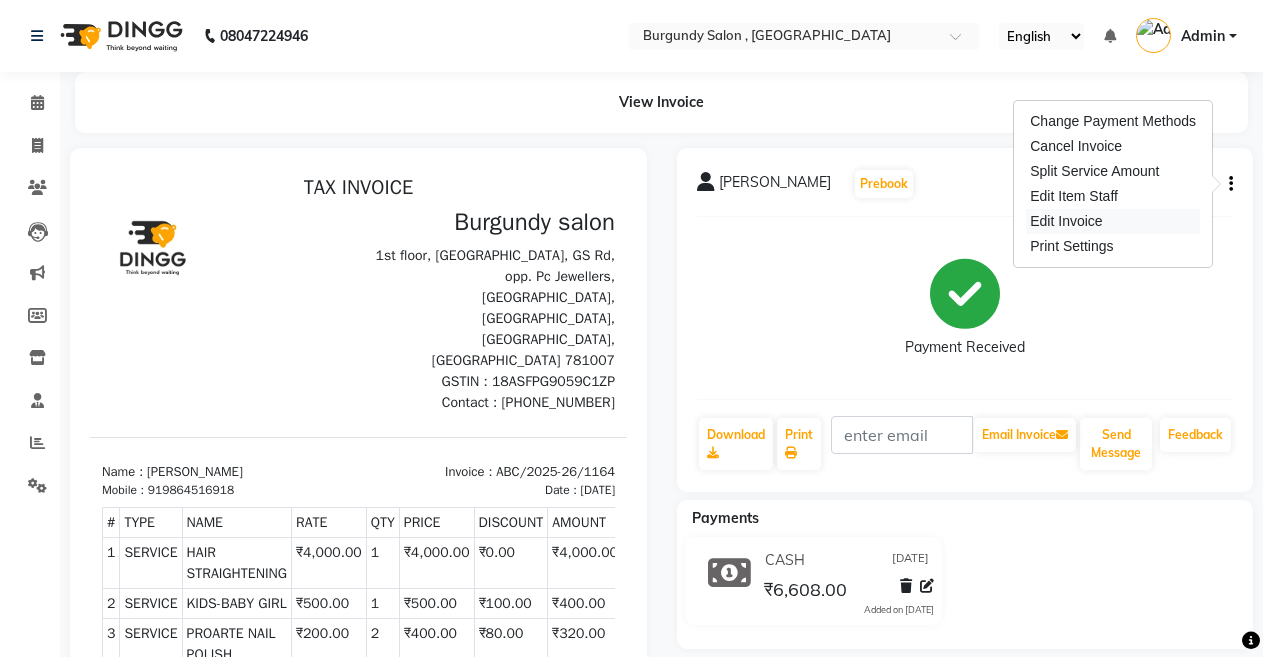 click on "Edit Invoice" at bounding box center [1113, 221] 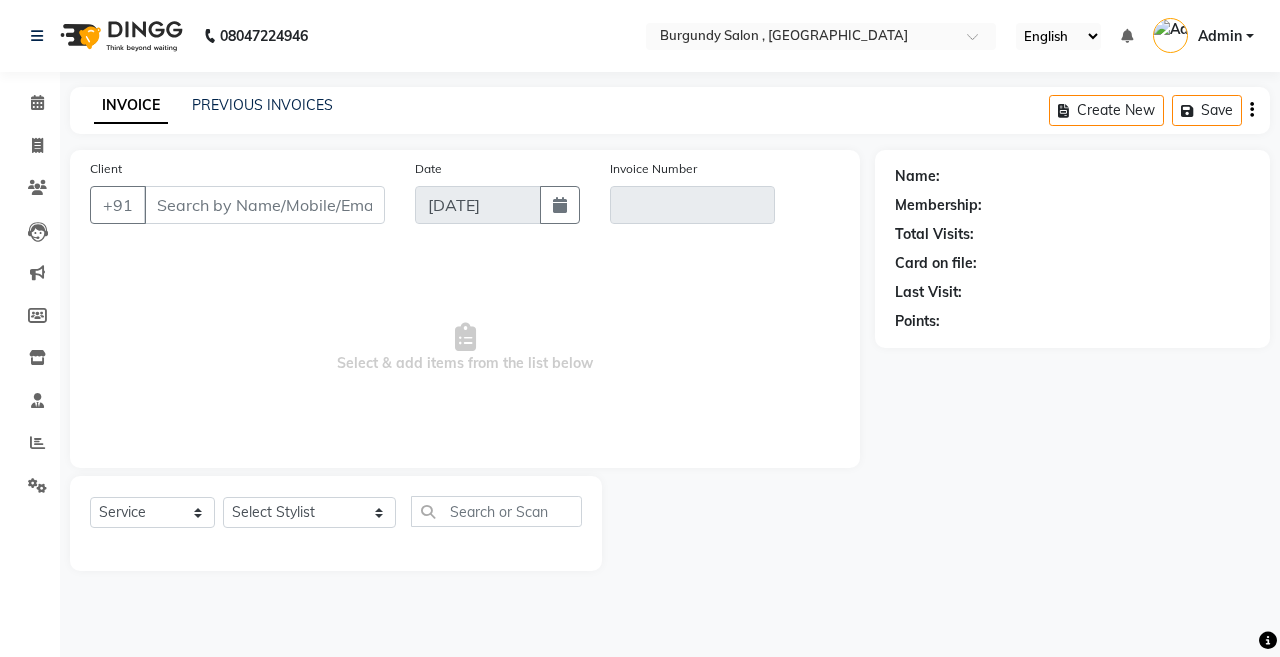 type on "9864516918" 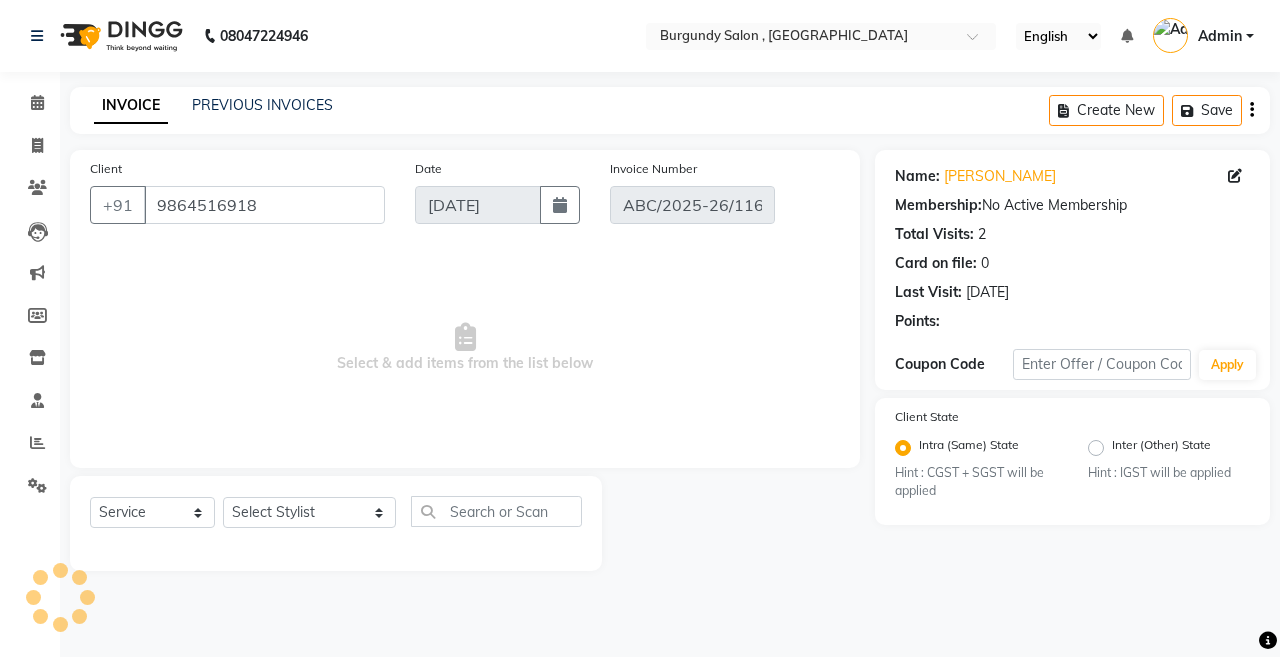 select on "select" 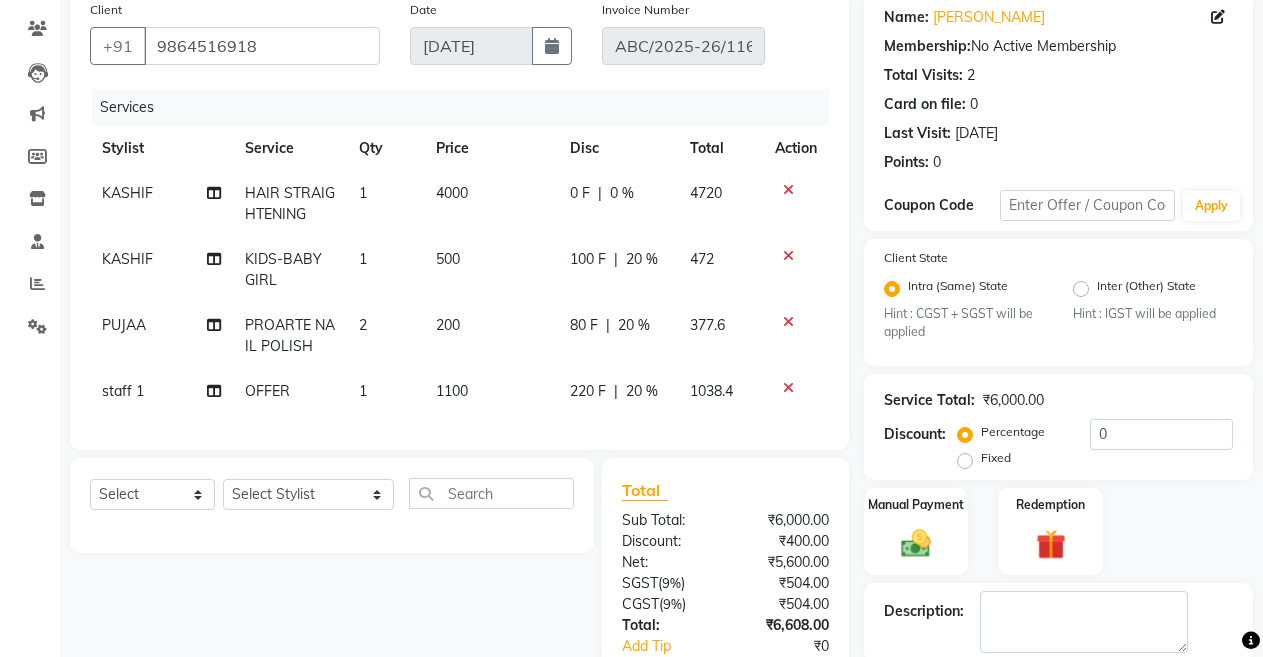 scroll, scrollTop: 165, scrollLeft: 0, axis: vertical 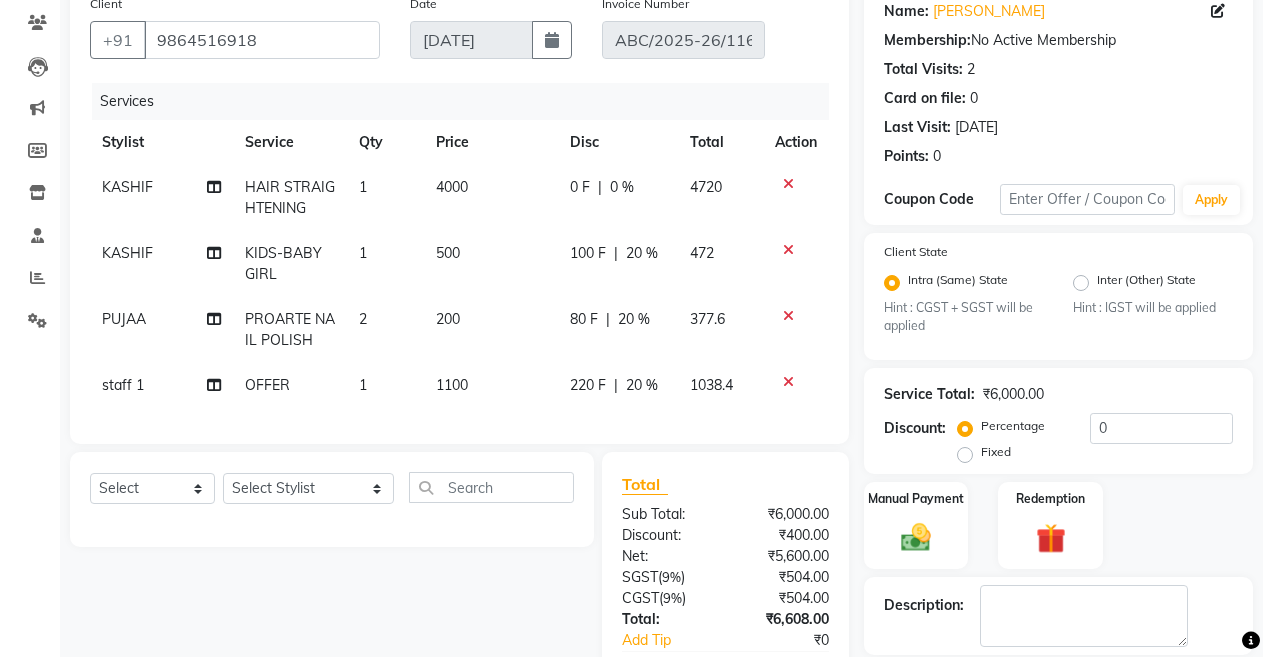 click on "staff 1" 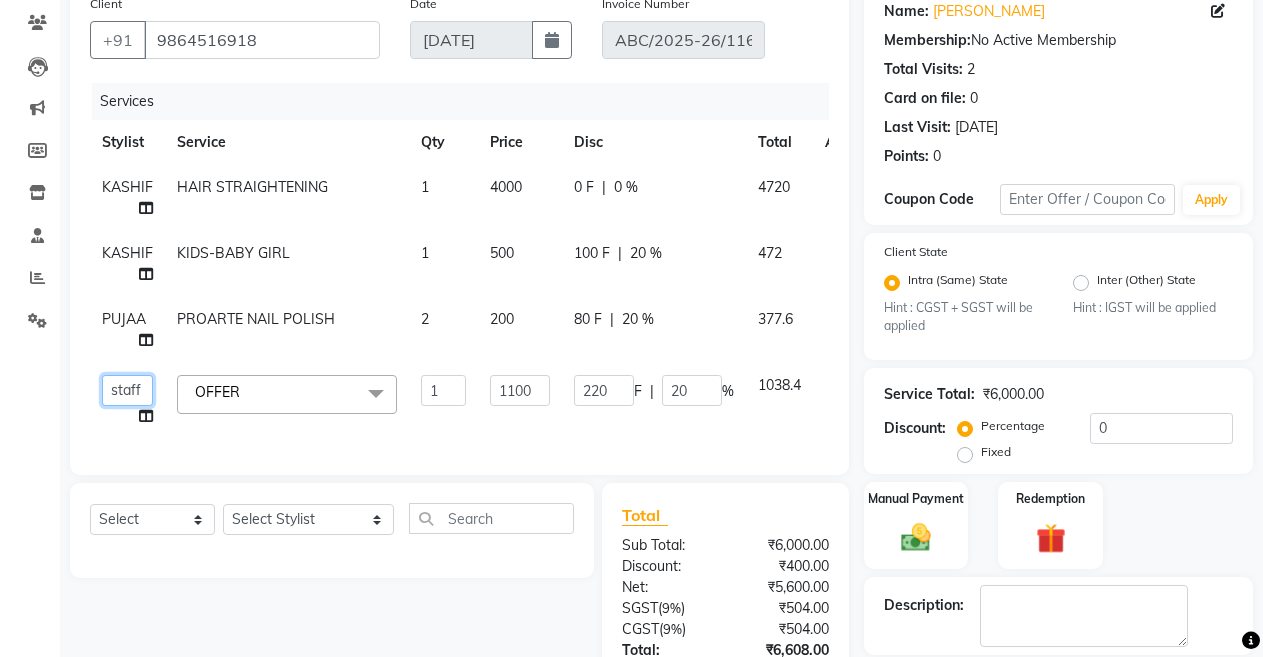 click on "ANIL    [PERSON_NAME]   [PERSON_NAME]    DHON DAS   DHON / [PERSON_NAME]   [PERSON_NAME]   [PERSON_NAME]/ [PERSON_NAME]   [PERSON_NAME]   LAXI / [PERSON_NAME]   LITTLE   MAAM   MINTUL   [PERSON_NAME]   [PERSON_NAME]   [PERSON_NAME]   [PERSON_NAME]/POJA/ [PERSON_NAME] / [PERSON_NAME]   [PERSON_NAME]/ [PERSON_NAME]   PUJAA   [PERSON_NAME] / [PERSON_NAME]    [PERSON_NAME] / [PERSON_NAME]   [PERSON_NAME] / [PERSON_NAME] / [PERSON_NAME]   [PERSON_NAME]/ [PERSON_NAME]/[PERSON_NAME]/[PERSON_NAME]/ [PERSON_NAME]/[PERSON_NAME]/ [PERSON_NAME]   [PERSON_NAME]/ [PERSON_NAME]   [PERSON_NAME]   [PERSON_NAME]   [PERSON_NAME]   SOPEM   staff 1   staff 1   TANU" 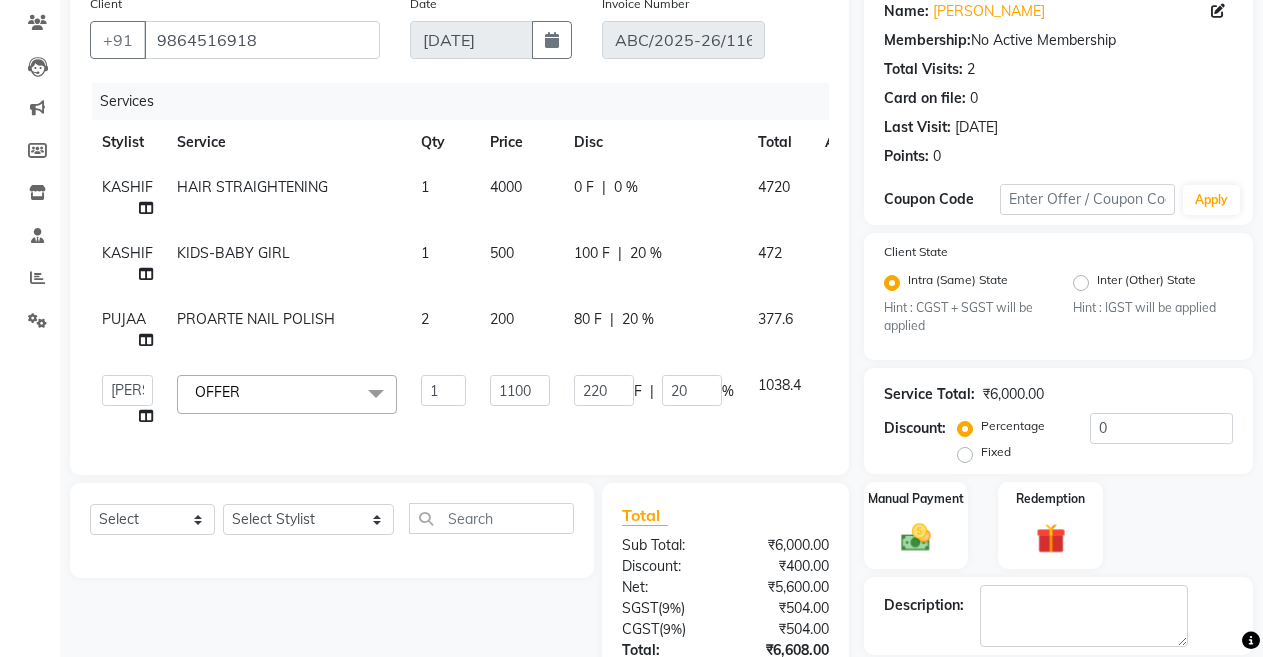 select on "54266" 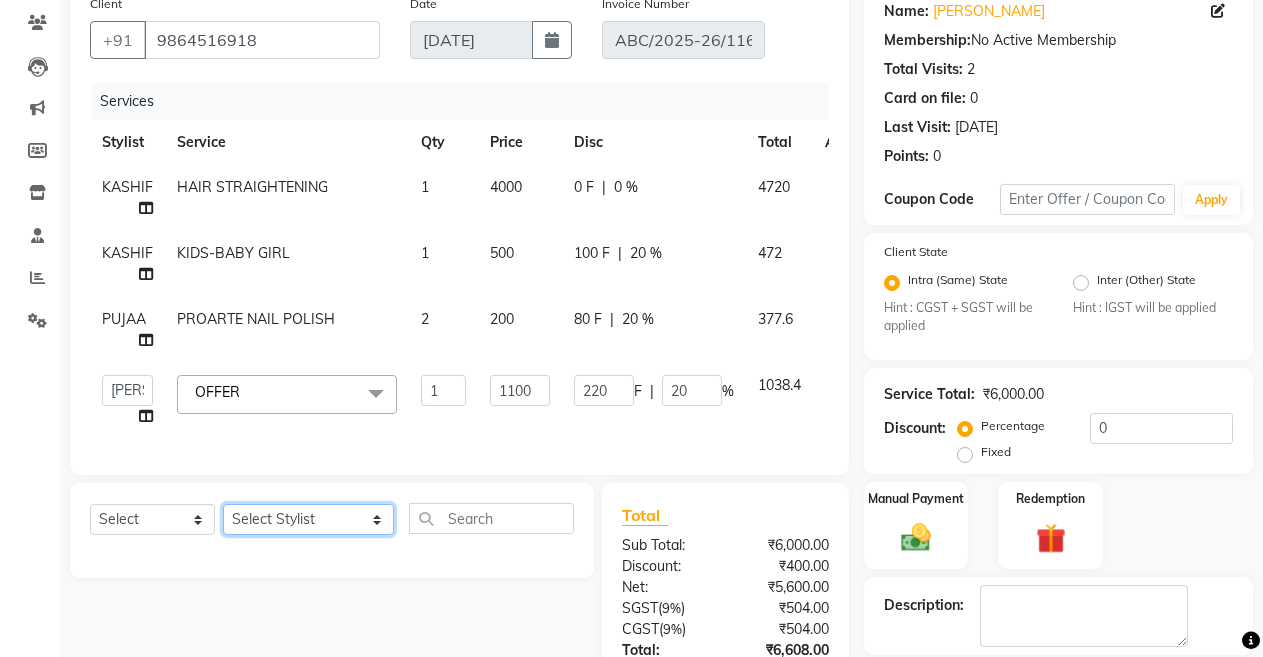 click on "Select Stylist ANIL  [PERSON_NAME] [PERSON_NAME]  DHON DAS DHON / [PERSON_NAME] [PERSON_NAME] [PERSON_NAME]/ [PERSON_NAME] [PERSON_NAME] LAXI / [PERSON_NAME] LITTLE MAAM MINTUL [PERSON_NAME] [PERSON_NAME] [PERSON_NAME] [PERSON_NAME]/POJA/ [PERSON_NAME] / [PERSON_NAME] [PERSON_NAME]/ [PERSON_NAME] PUJAA [PERSON_NAME] / [PERSON_NAME]  [PERSON_NAME] / [PERSON_NAME] [PERSON_NAME] / [PERSON_NAME] / [PERSON_NAME] [PERSON_NAME]/ [PERSON_NAME]/[PERSON_NAME]/[PERSON_NAME]/ [PERSON_NAME]/[PERSON_NAME]/ [PERSON_NAME] [PERSON_NAME]/ [PERSON_NAME] [PERSON_NAME] [PERSON_NAME] [PERSON_NAME] SOPEM staff 1 staff 1 TANU" 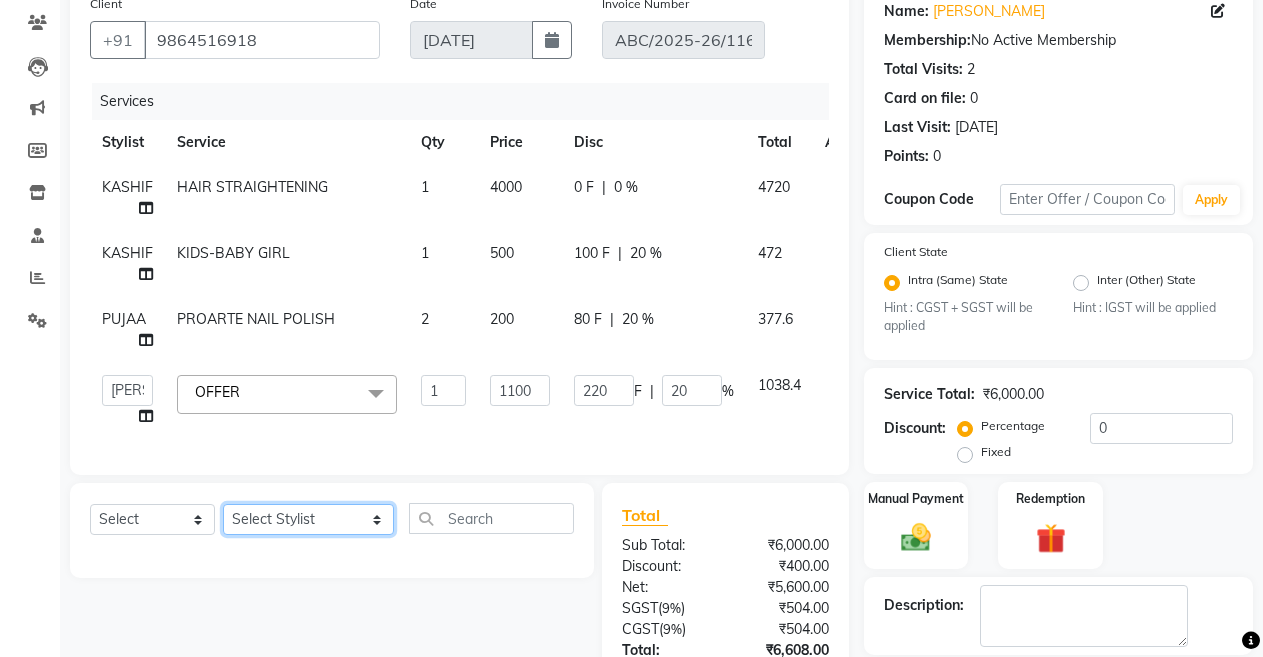 select on "47575" 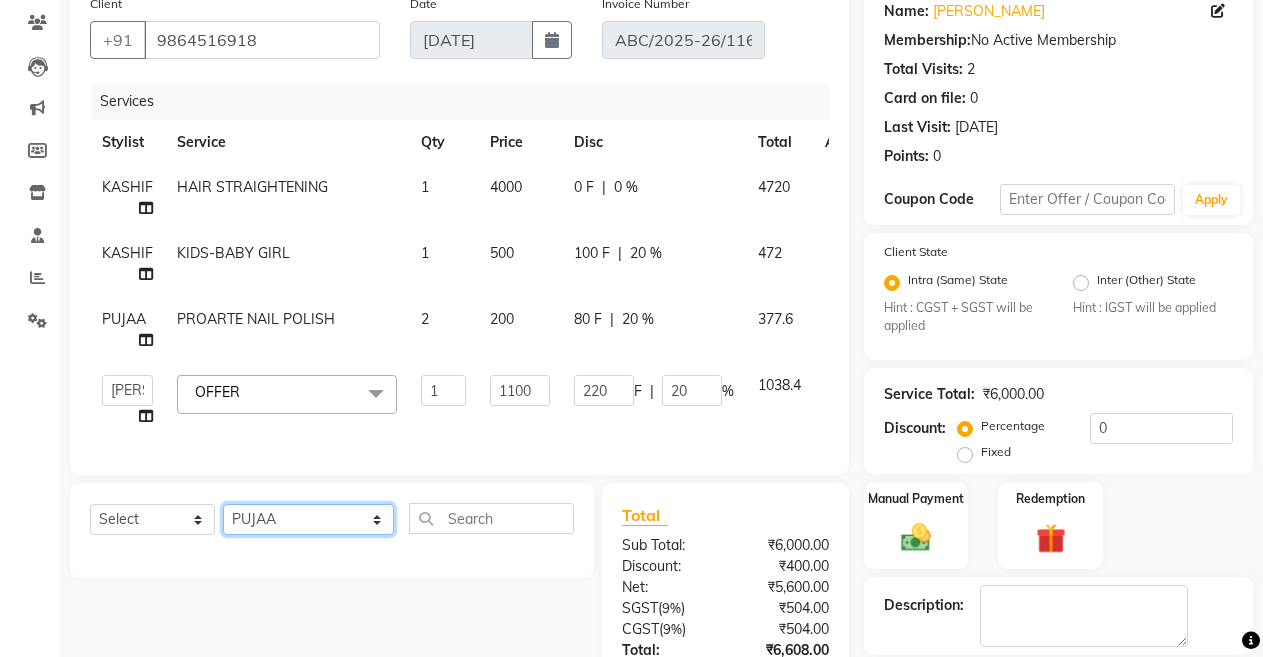 click on "Select Stylist ANIL  [PERSON_NAME] [PERSON_NAME]  DHON DAS DHON / [PERSON_NAME] [PERSON_NAME] [PERSON_NAME]/ [PERSON_NAME] [PERSON_NAME] LAXI / [PERSON_NAME] LITTLE MAAM MINTUL [PERSON_NAME] [PERSON_NAME] [PERSON_NAME] [PERSON_NAME]/POJA/ [PERSON_NAME] / [PERSON_NAME] [PERSON_NAME]/ [PERSON_NAME] PUJAA [PERSON_NAME] / [PERSON_NAME]  [PERSON_NAME] / [PERSON_NAME] [PERSON_NAME] / [PERSON_NAME] / [PERSON_NAME] [PERSON_NAME]/ [PERSON_NAME]/[PERSON_NAME]/[PERSON_NAME]/ [PERSON_NAME]/[PERSON_NAME]/ [PERSON_NAME] [PERSON_NAME]/ [PERSON_NAME] [PERSON_NAME] [PERSON_NAME] [PERSON_NAME] SOPEM staff 1 staff 1 TANU" 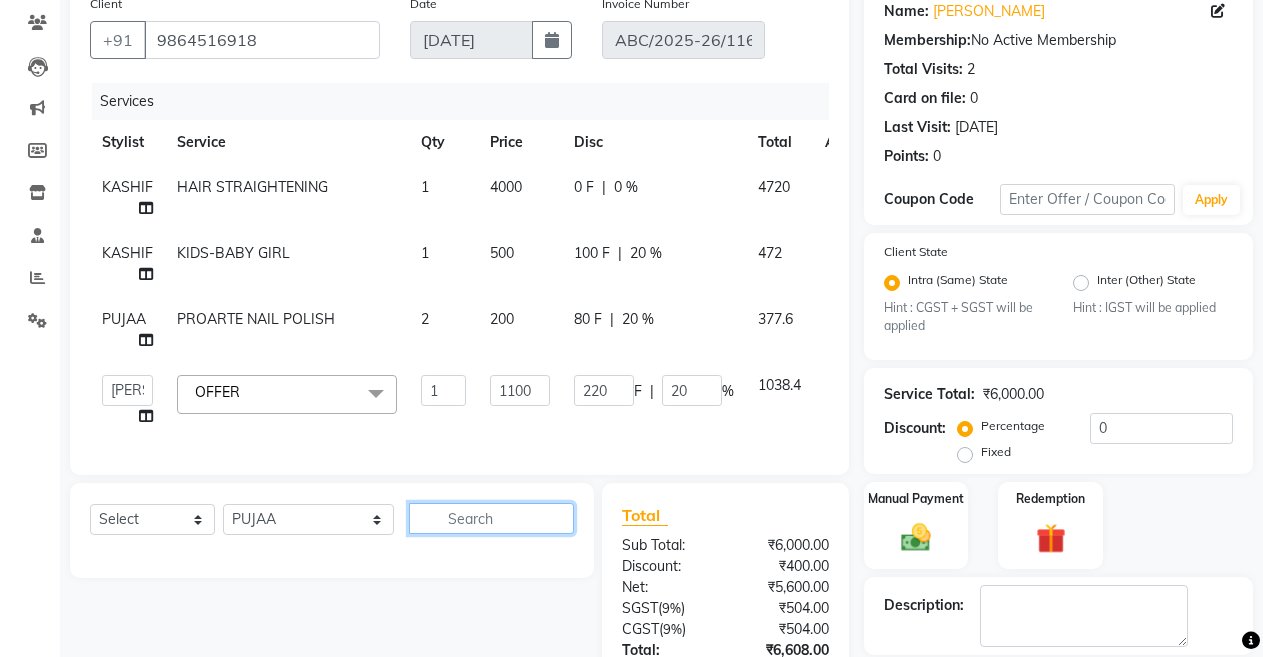 click 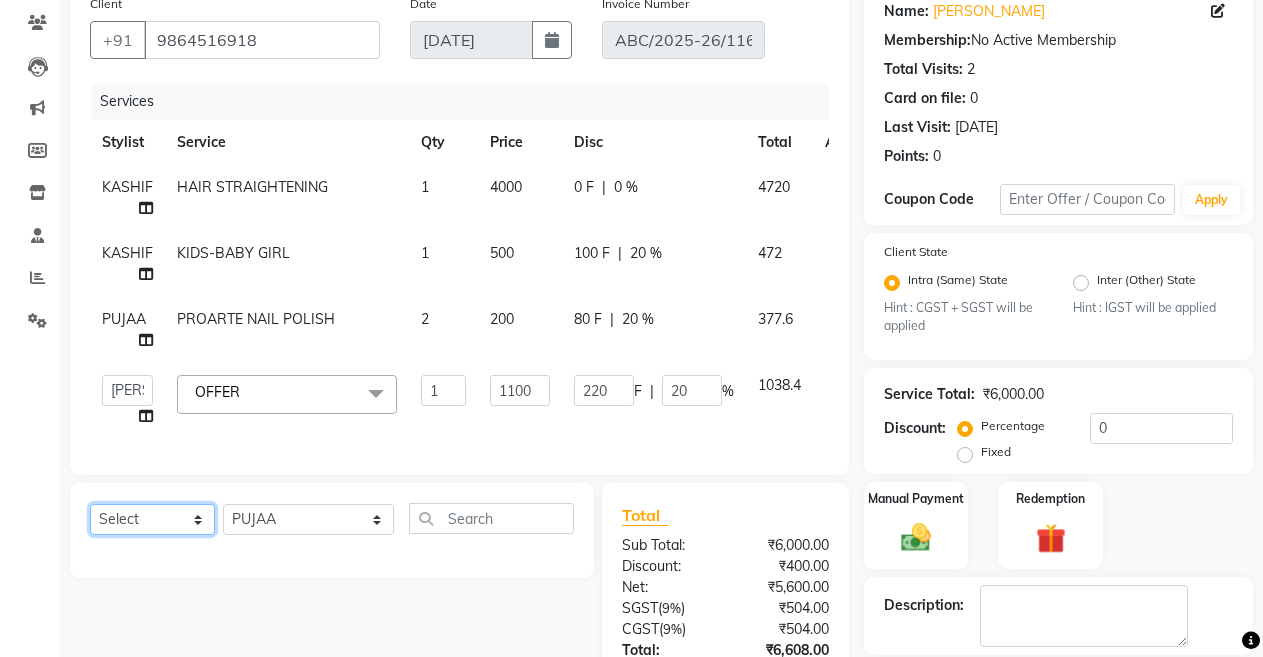 click on "Select  Service  Product  Membership  Package Voucher Prepaid Gift Card" 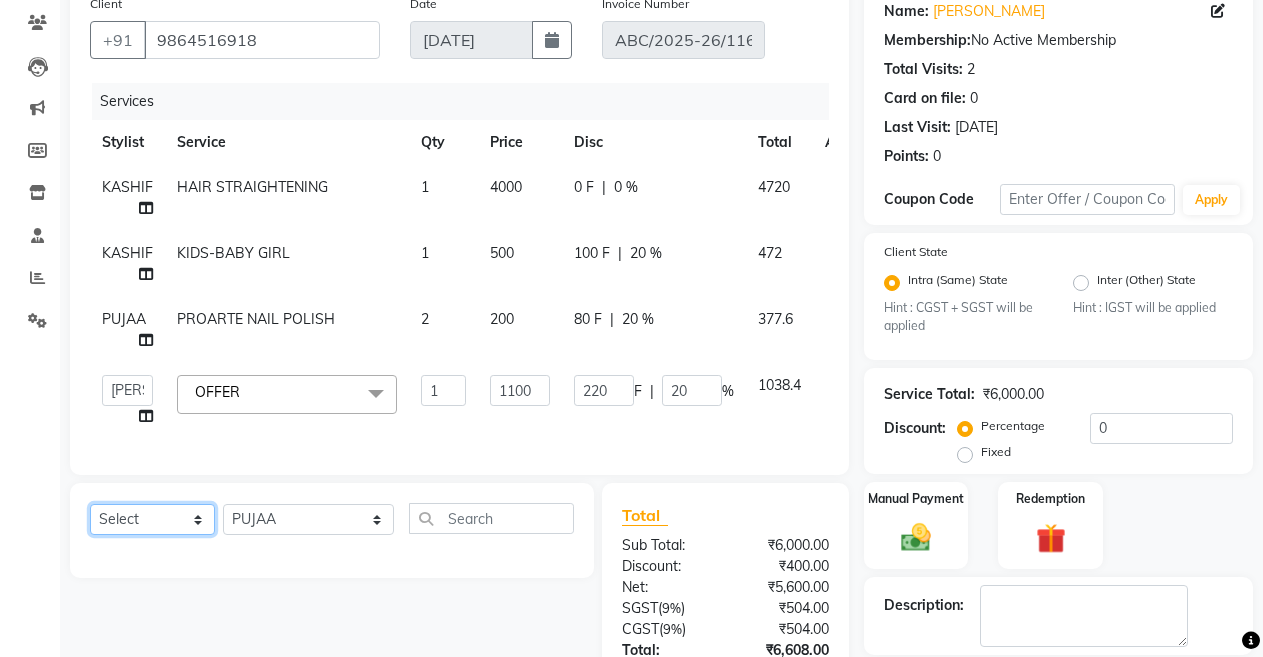 select on "service" 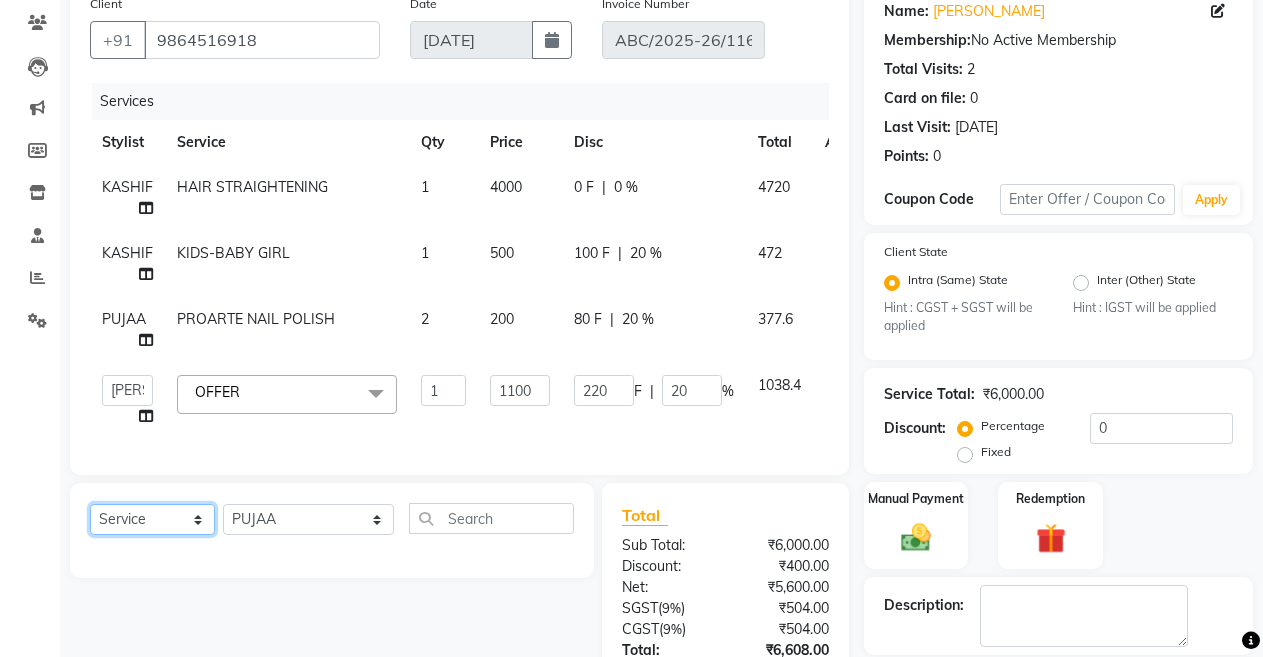 click on "Select  Service  Product  Membership  Package Voucher Prepaid Gift Card" 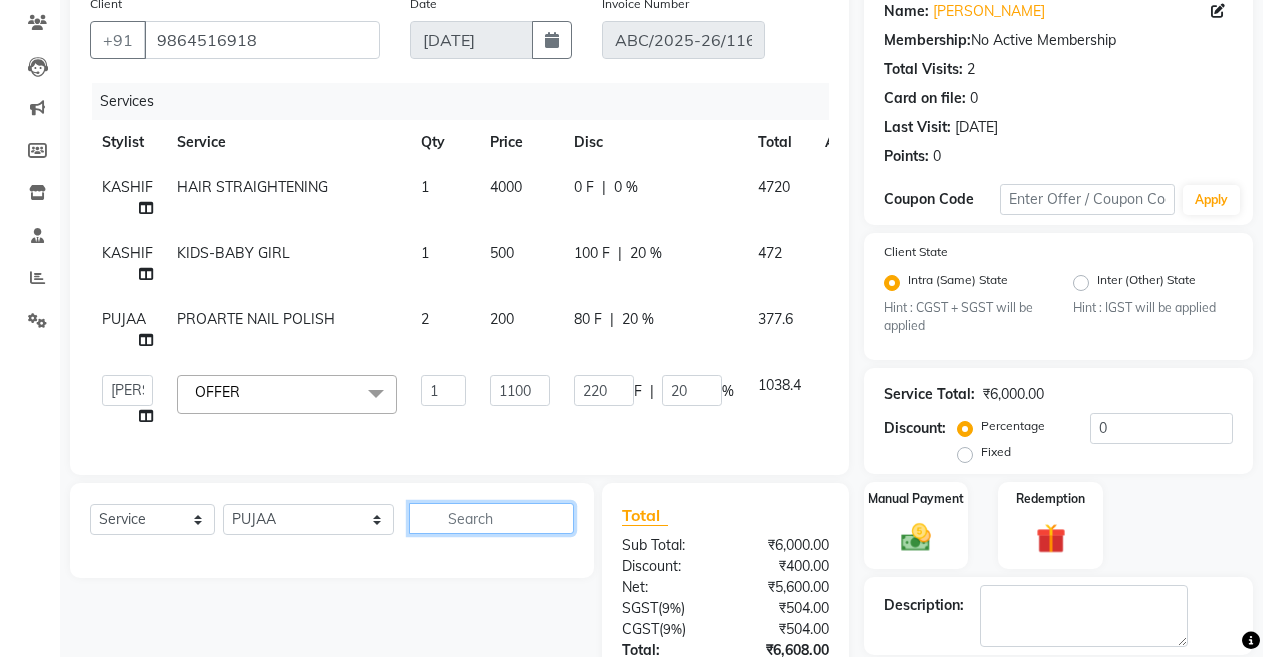 click 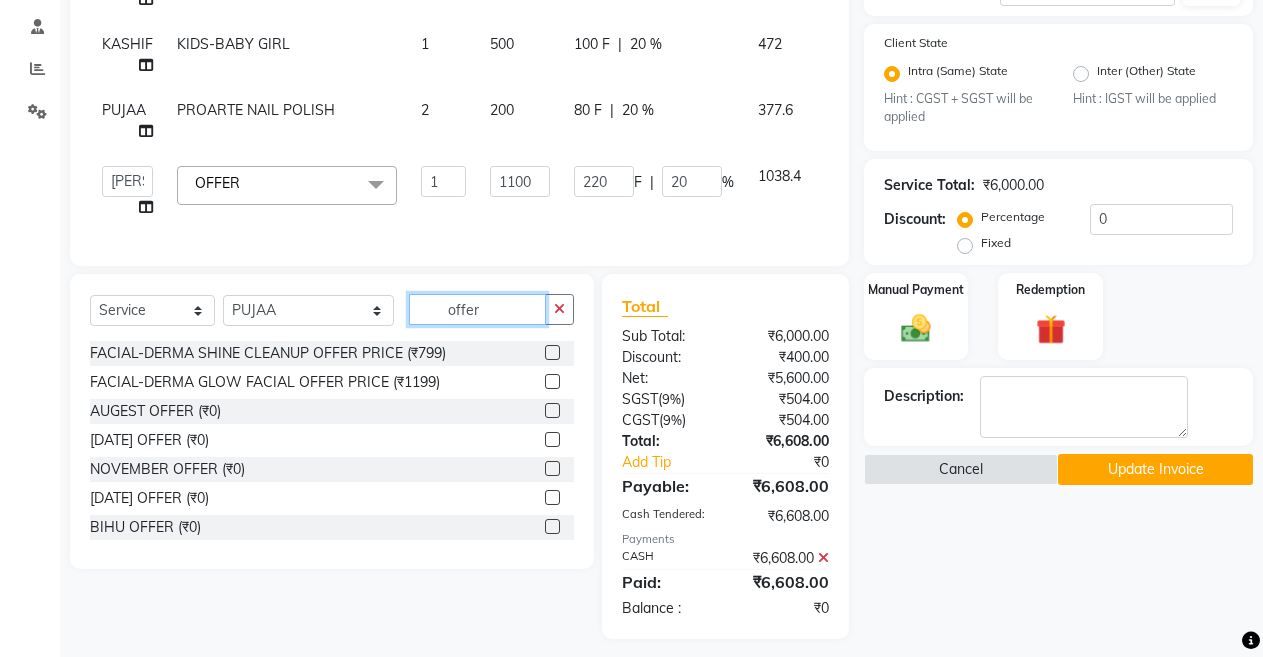 scroll, scrollTop: 380, scrollLeft: 0, axis: vertical 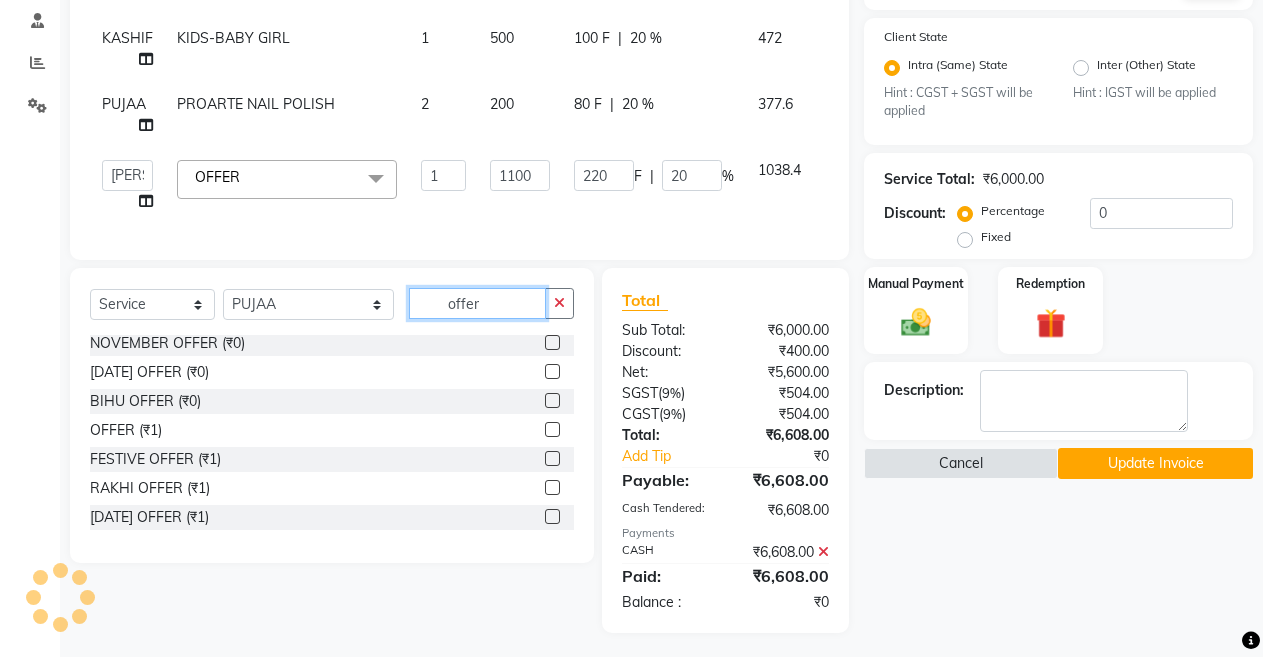 type on "offer" 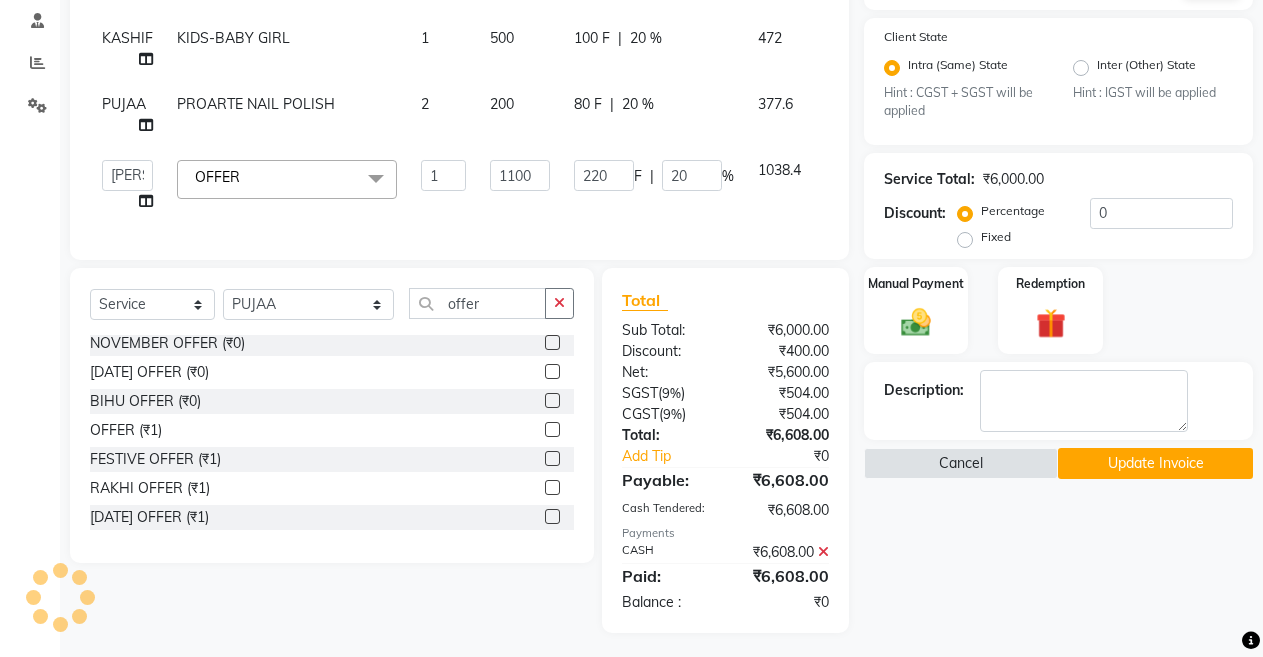 click 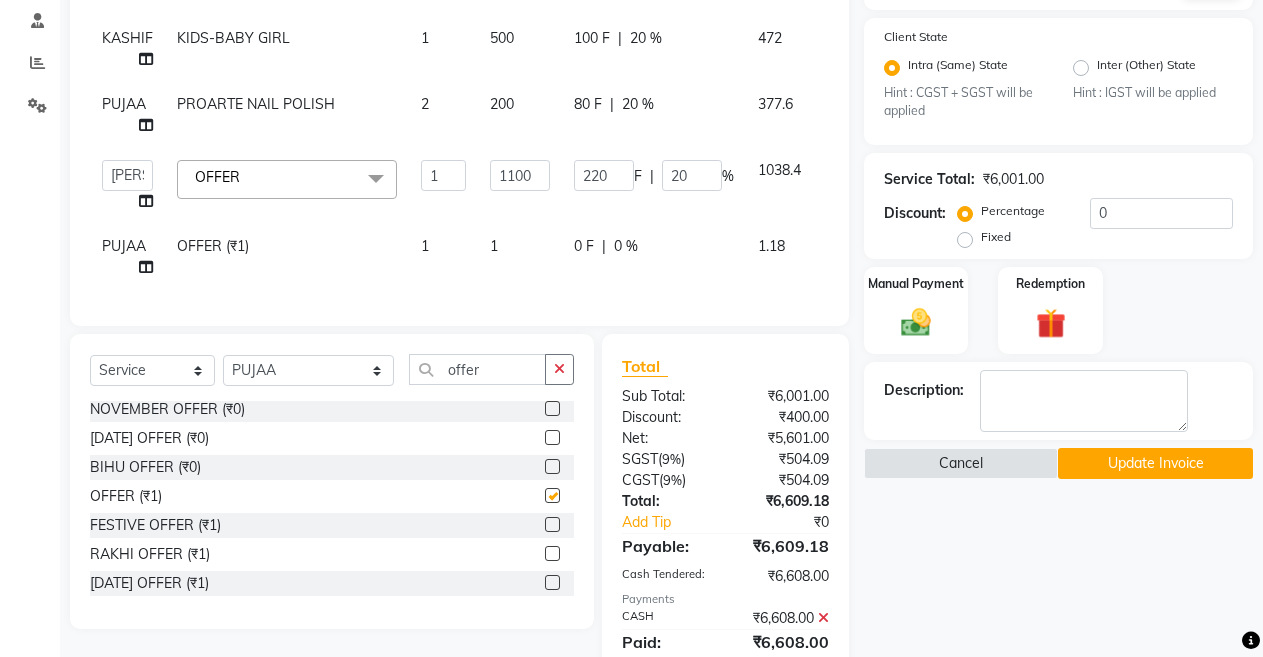 checkbox on "false" 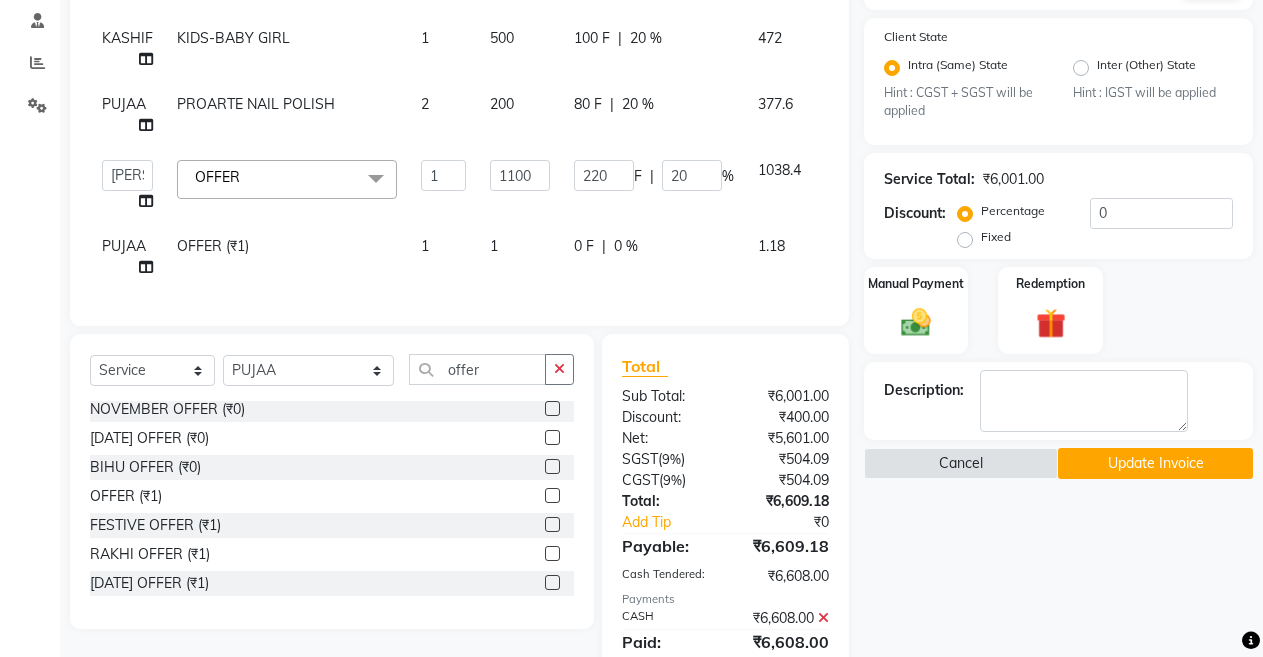 click on "1" 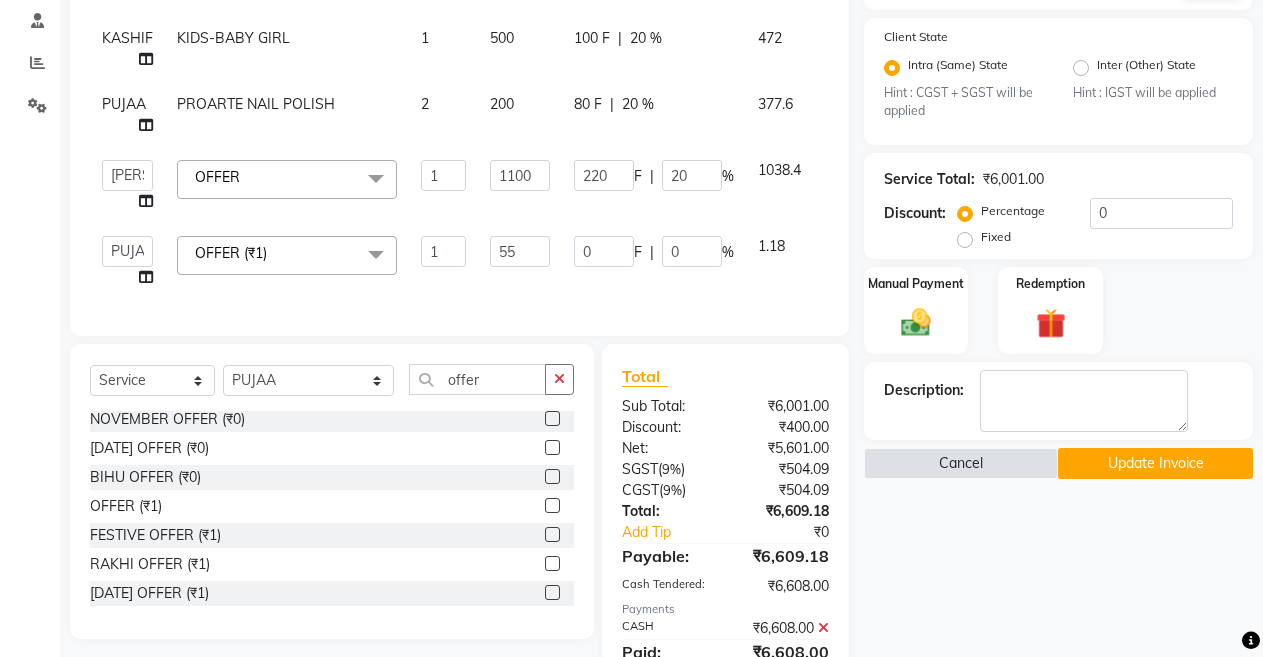 type on "550" 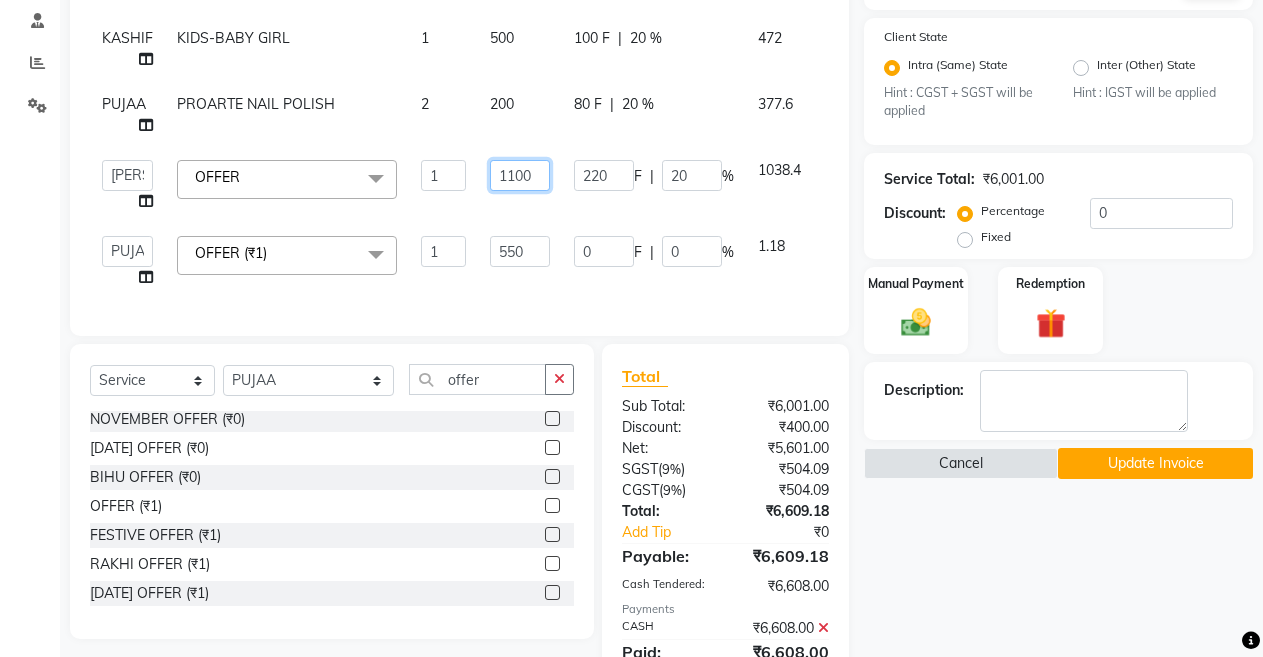 click on "1100" 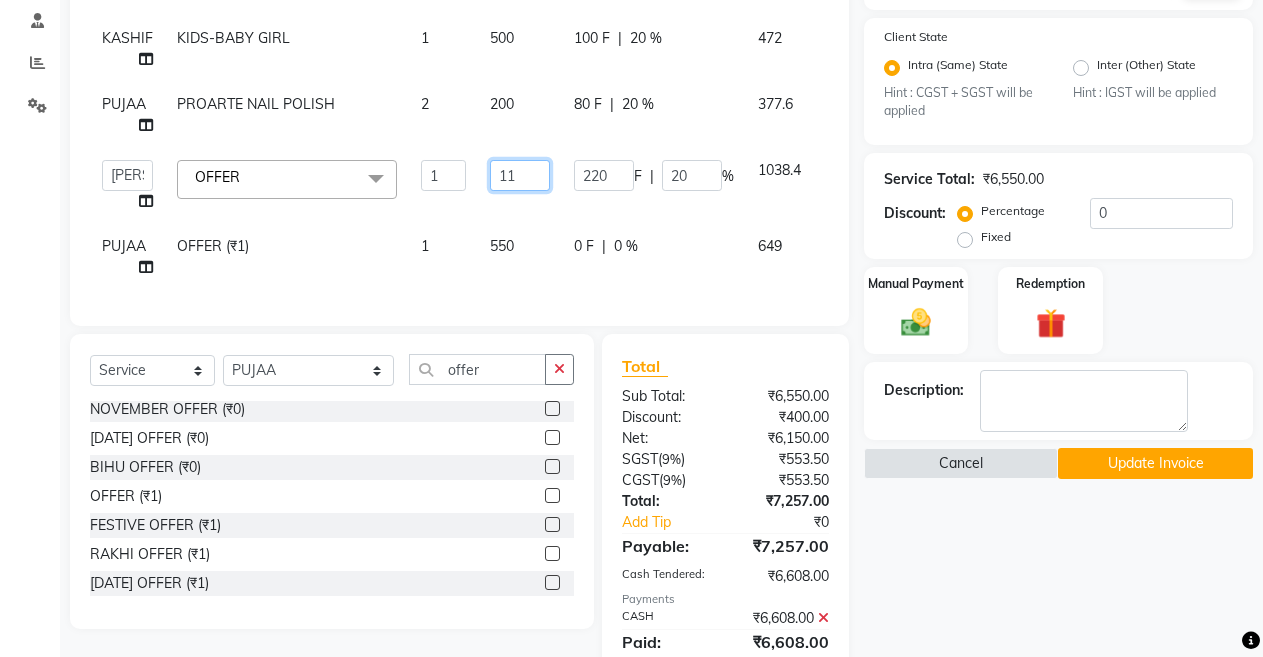 type on "1" 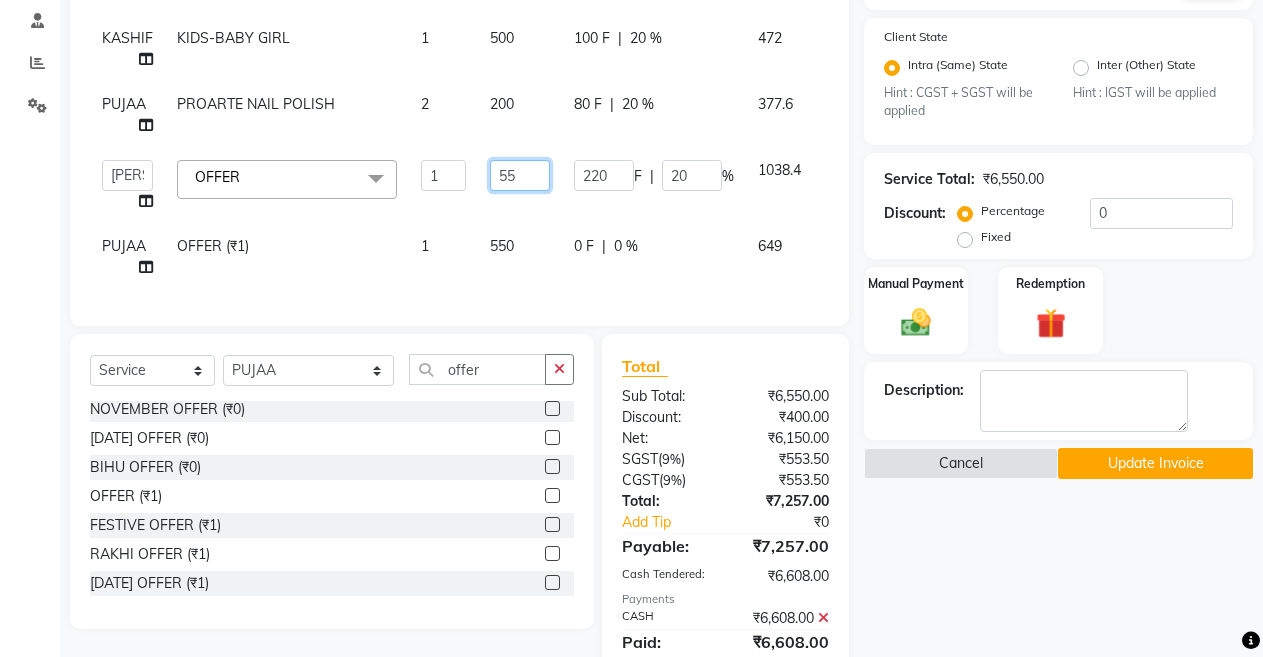 type on "550" 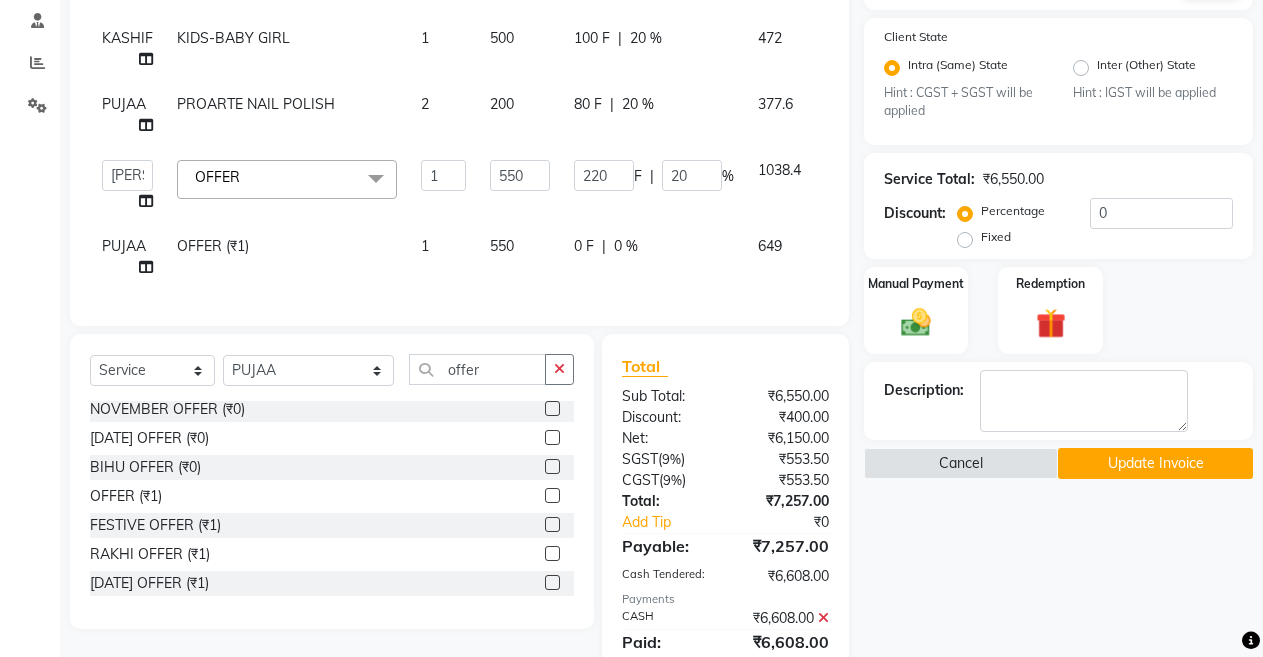 click on "KASHIF HAIR STRAIGHTENING 1 4000 0 F | 0 % 4720 KASHIF KIDS-BABY GIRL [DEMOGRAPHIC_DATA] 500 100 F | 20 % 472 PUJAA PROARTE NAIL POLISH 2 200 80 F | 20 % 377.6  ANIL    [PERSON_NAME]   [PERSON_NAME] DAS   DHON / [PERSON_NAME]   [PERSON_NAME]   [PERSON_NAME]/ [PERSON_NAME]   [PERSON_NAME]   LAXI / [PERSON_NAME]   LITTLE   MAAM   MINTUL   [PERSON_NAME]   [PERSON_NAME]   [PERSON_NAME]   [PERSON_NAME]/POJA/ [PERSON_NAME] / [PERSON_NAME]   [PERSON_NAME]/ [PERSON_NAME]   PUJAA   [PERSON_NAME] / [PERSON_NAME]    [PERSON_NAME] / [PERSON_NAME]   [PERSON_NAME] / [PERSON_NAME] / [PERSON_NAME]   [PERSON_NAME]/ [PERSON_NAME]/[PERSON_NAME]/[PERSON_NAME]/ [PERSON_NAME]/[PERSON_NAME]/ [PERSON_NAME]   [PERSON_NAME]/ [PERSON_NAME]   [PERSON_NAME]   [PERSON_NAME]   [PERSON_NAME]   SOPEM   staff 1   staff 1   TANU  OFFER  x HAIR CUT- HAIR CUT HAIR CUT-SENIOR STYLIST HAIR CUT-HAIR TRIMING HAIR CUT-REGULAR SHAMPOO WASH AND BLOW DRY HAIR CUT-OIL MASSAGE HAIR CUT-WASH WITH [MEDICAL_DATA] AMPULE HAIR CUT-IRONING HAIR CUT-[PERSON_NAME] HAIR CUT-HAIR DO HAIR CUT-KERATIN SHAMPOO HAIR CUT-BOTOPLEXX TREATMENT HAIR CUT-REGULAR CONDITIONER ONLY-BLOW DRY HAIR FRANCH CUT" 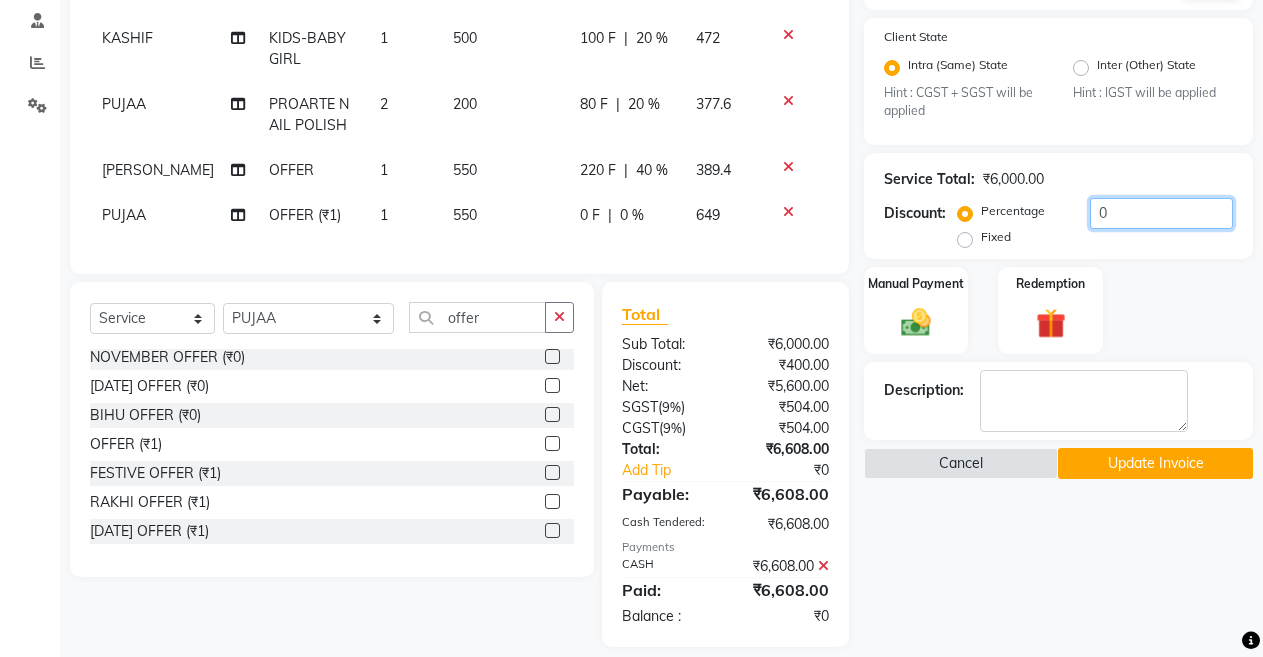 click on "0" 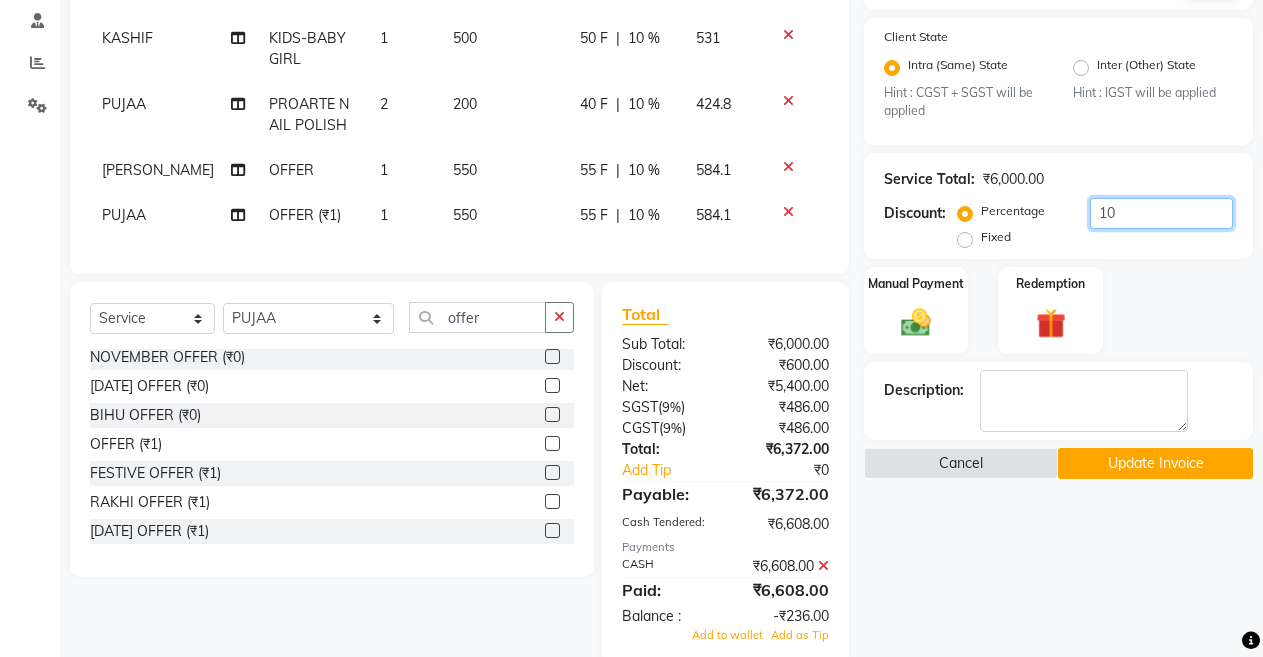 type on "1" 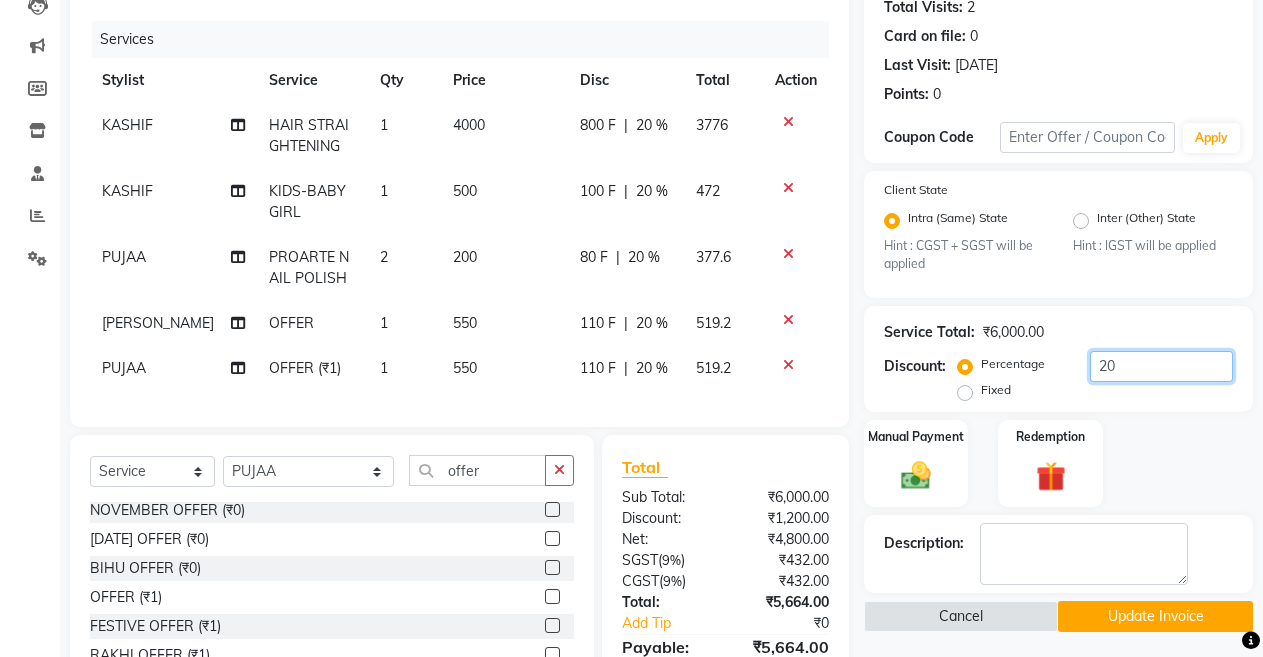 scroll, scrollTop: 220, scrollLeft: 0, axis: vertical 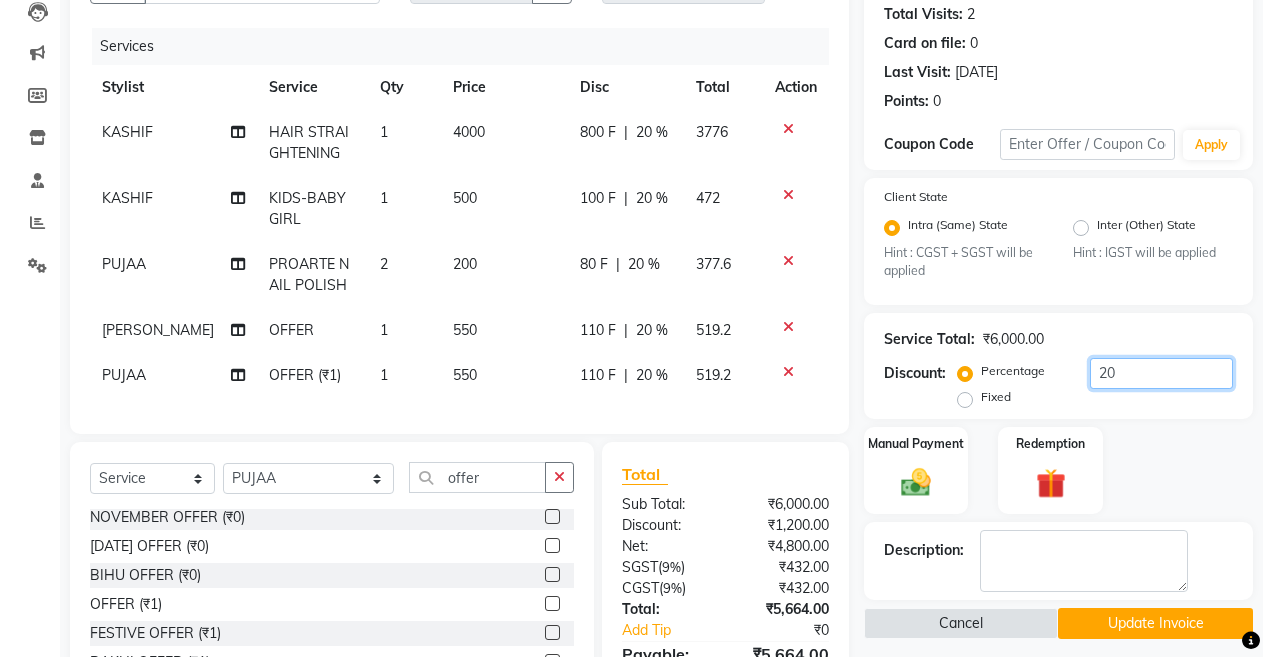 type on "20" 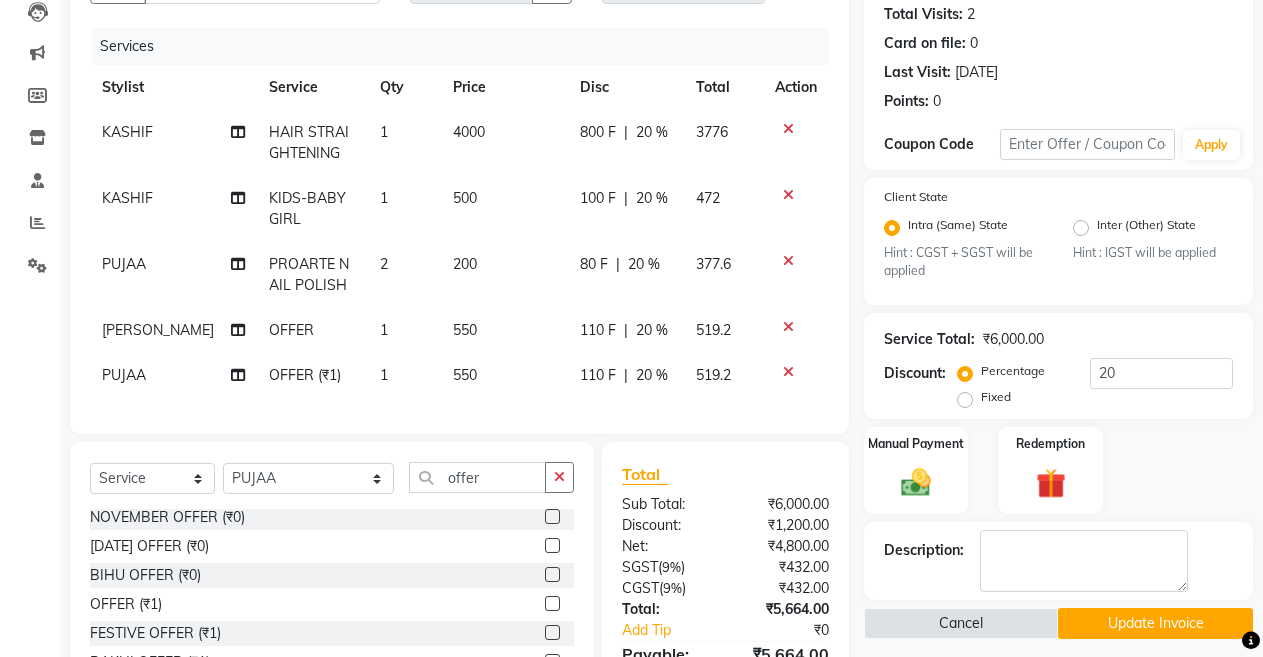 click on "20 %" 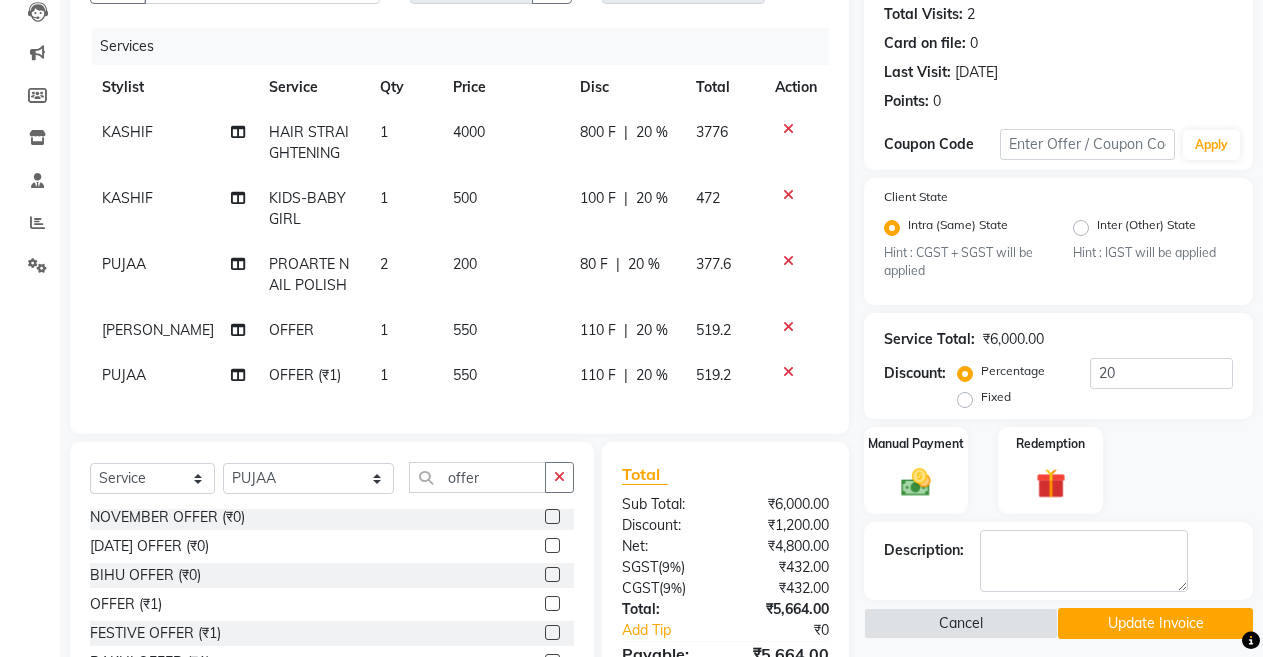 select on "80179" 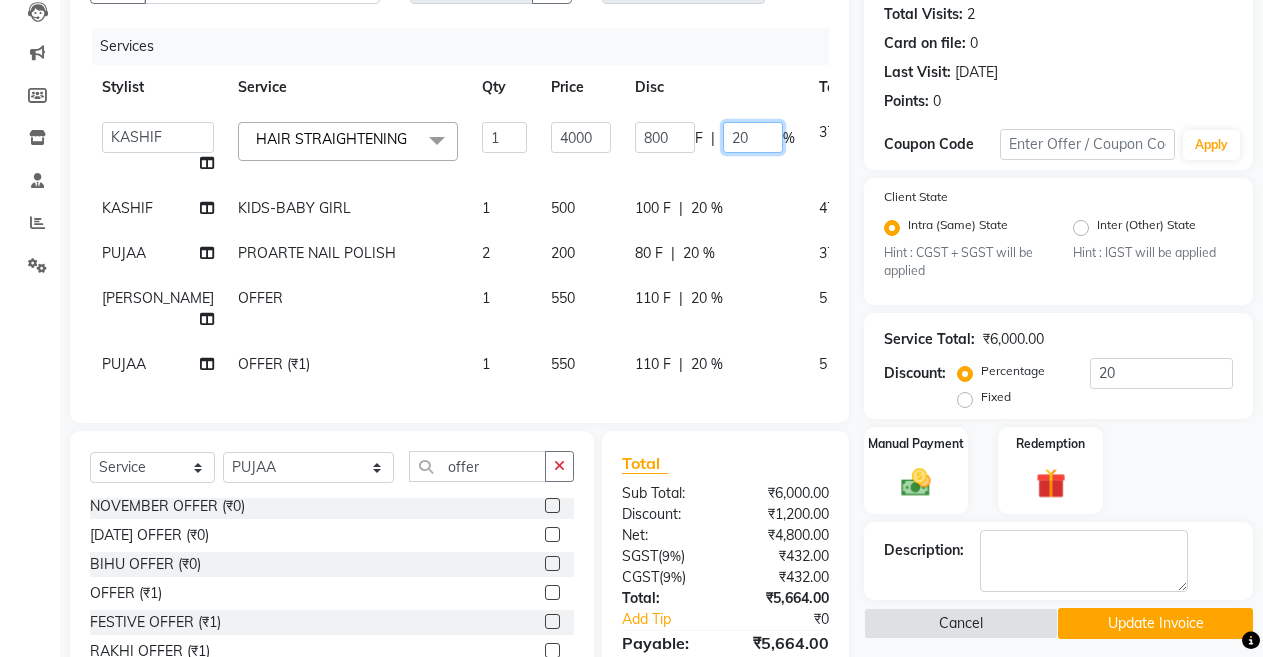 click on "20" 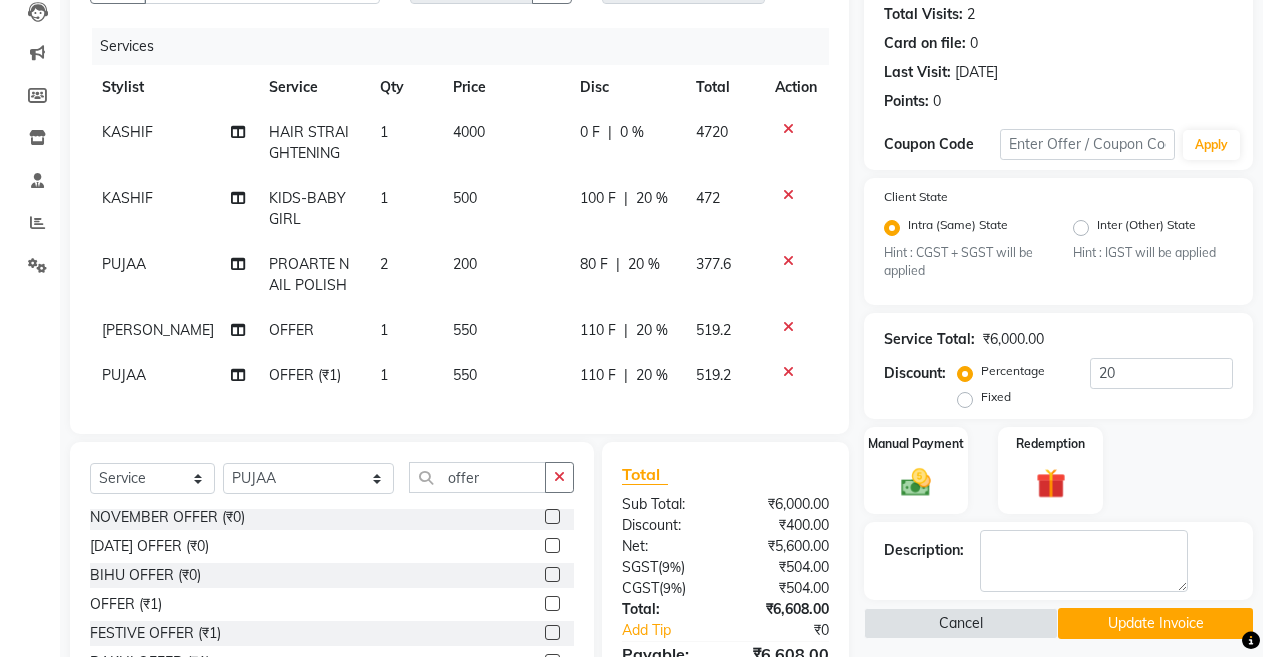 click on "0 F | 0 %" 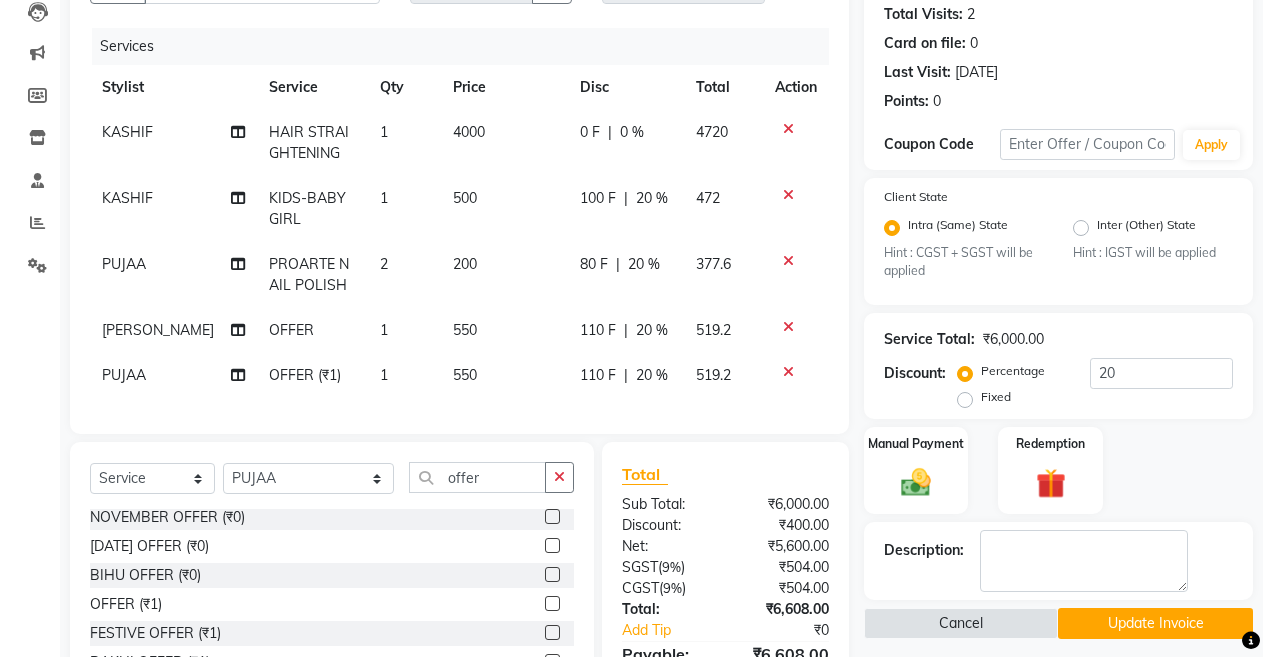 select on "80179" 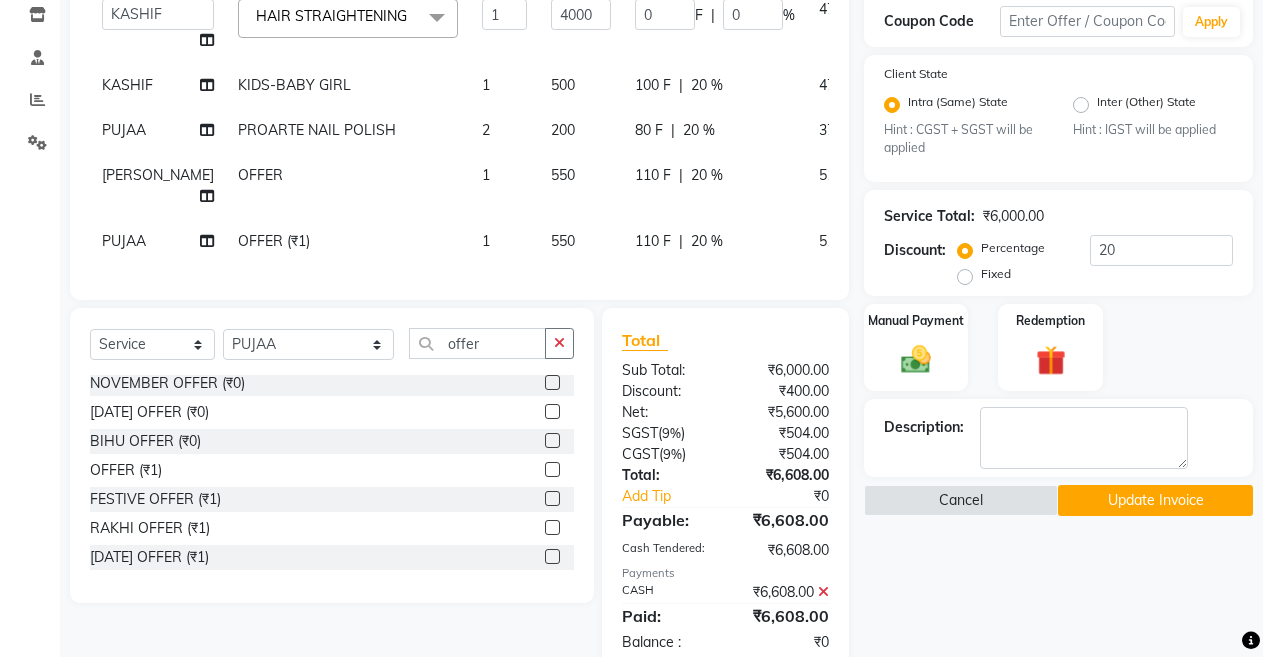scroll, scrollTop: 469, scrollLeft: 0, axis: vertical 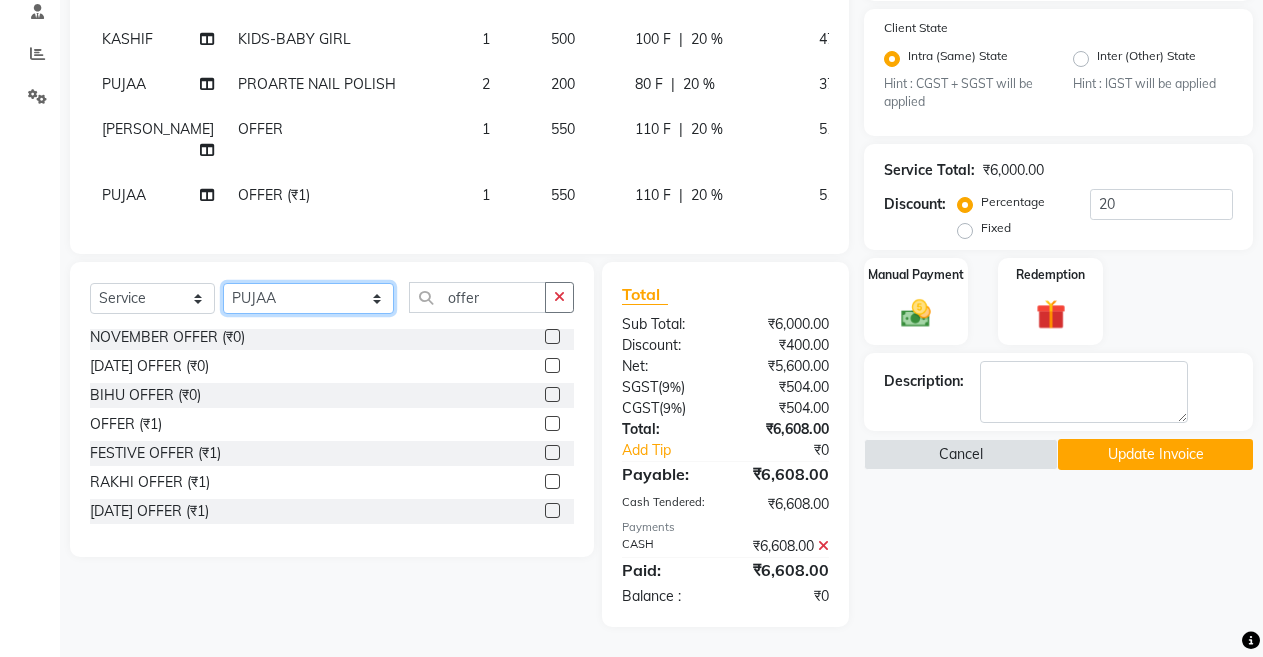 click on "Select Stylist ANIL  [PERSON_NAME] [PERSON_NAME]  DHON DAS DHON / [PERSON_NAME] [PERSON_NAME] [PERSON_NAME]/ [PERSON_NAME] [PERSON_NAME] LAXI / [PERSON_NAME] LITTLE MAAM MINTUL [PERSON_NAME] [PERSON_NAME] [PERSON_NAME] [PERSON_NAME]/POJA/ [PERSON_NAME] / [PERSON_NAME] [PERSON_NAME]/ [PERSON_NAME] PUJAA [PERSON_NAME] / [PERSON_NAME]  [PERSON_NAME] / [PERSON_NAME] [PERSON_NAME] / [PERSON_NAME] / [PERSON_NAME] [PERSON_NAME]/ [PERSON_NAME]/[PERSON_NAME]/[PERSON_NAME]/ [PERSON_NAME]/[PERSON_NAME]/ [PERSON_NAME] [PERSON_NAME]/ [PERSON_NAME] [PERSON_NAME] [PERSON_NAME] [PERSON_NAME] SOPEM staff 1 staff 1 TANU" 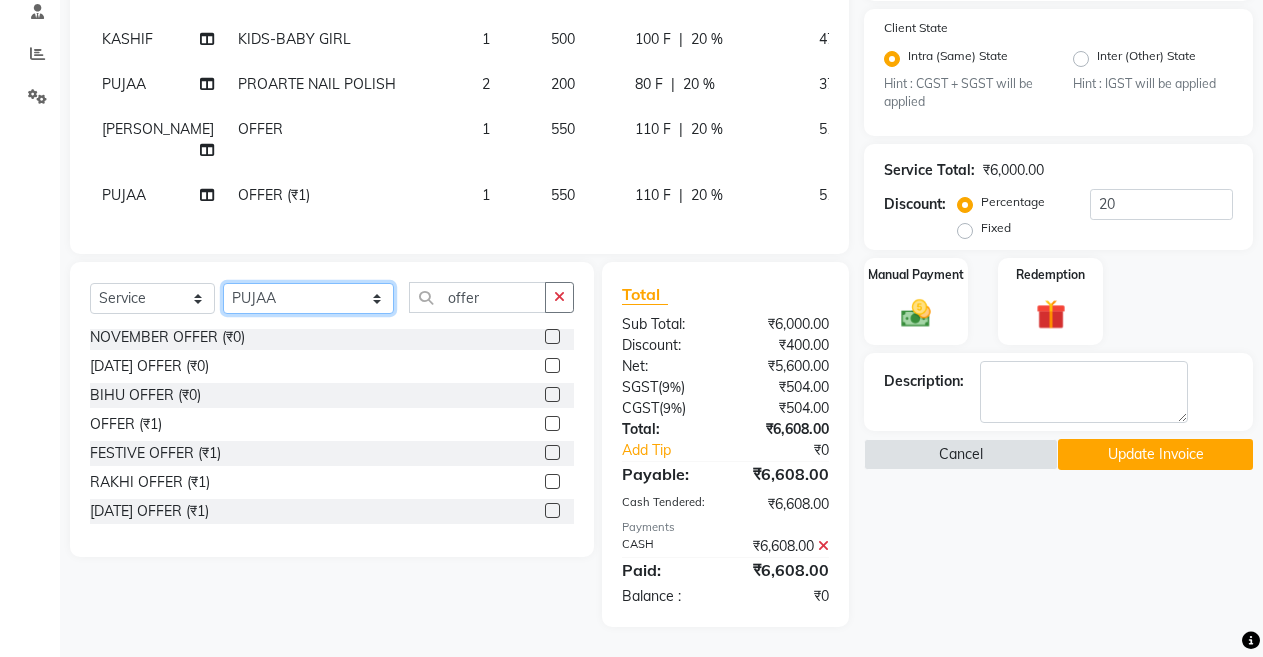 select on "82301" 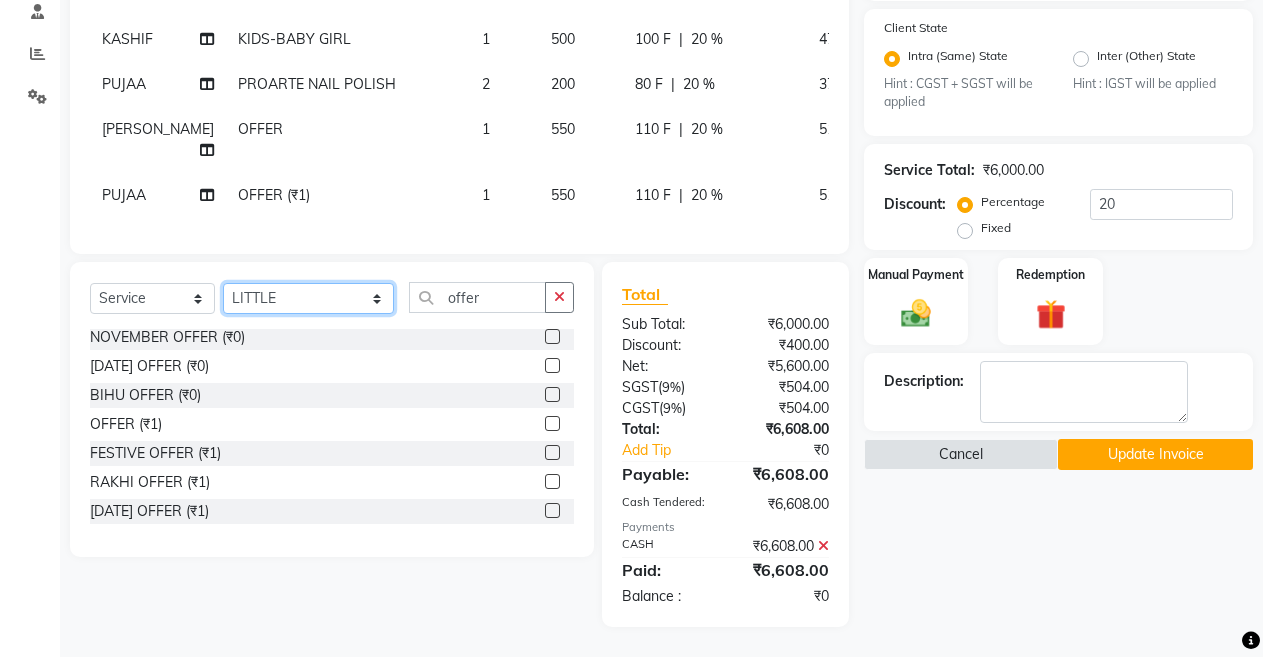 click on "Select Stylist ANIL  [PERSON_NAME] [PERSON_NAME]  DHON DAS DHON / [PERSON_NAME] [PERSON_NAME] [PERSON_NAME]/ [PERSON_NAME] [PERSON_NAME] LAXI / [PERSON_NAME] LITTLE MAAM MINTUL [PERSON_NAME] [PERSON_NAME] [PERSON_NAME] [PERSON_NAME]/POJA/ [PERSON_NAME] / [PERSON_NAME] [PERSON_NAME]/ [PERSON_NAME] PUJAA [PERSON_NAME] / [PERSON_NAME]  [PERSON_NAME] / [PERSON_NAME] [PERSON_NAME] / [PERSON_NAME] / [PERSON_NAME] [PERSON_NAME]/ [PERSON_NAME]/[PERSON_NAME]/[PERSON_NAME]/ [PERSON_NAME]/[PERSON_NAME]/ [PERSON_NAME] [PERSON_NAME]/ [PERSON_NAME] [PERSON_NAME] [PERSON_NAME] [PERSON_NAME] SOPEM staff 1 staff 1 TANU" 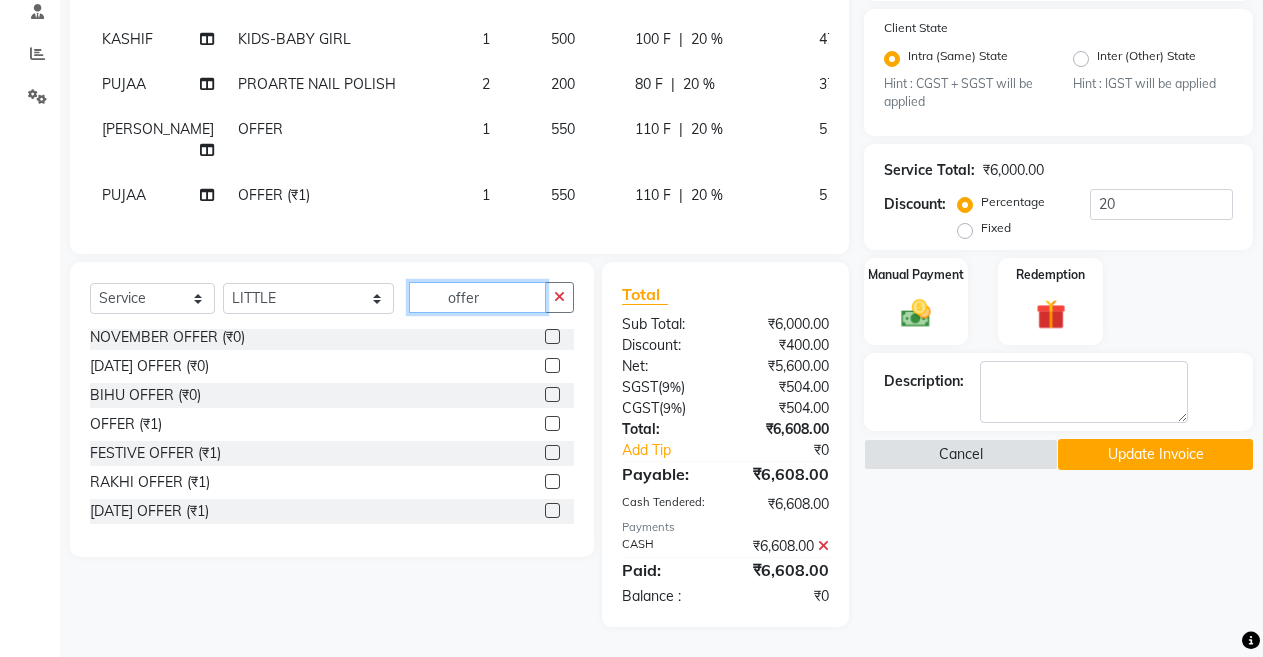click on "offer" 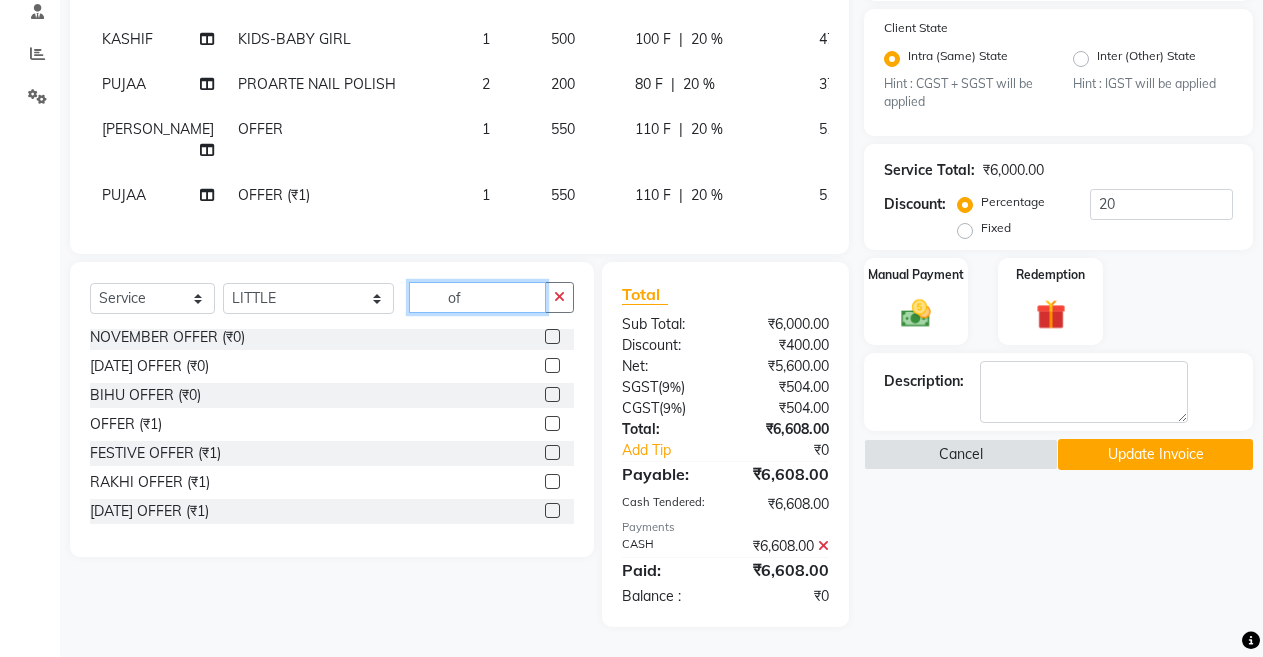 type on "o" 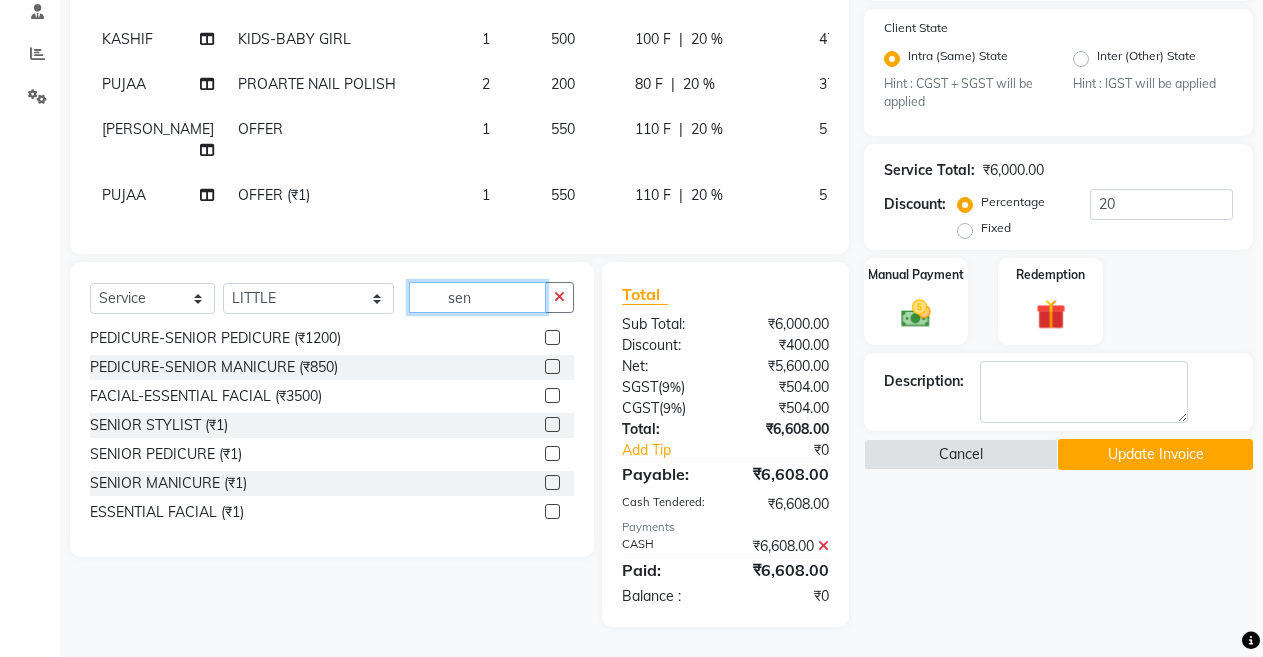 scroll, scrollTop: 0, scrollLeft: 0, axis: both 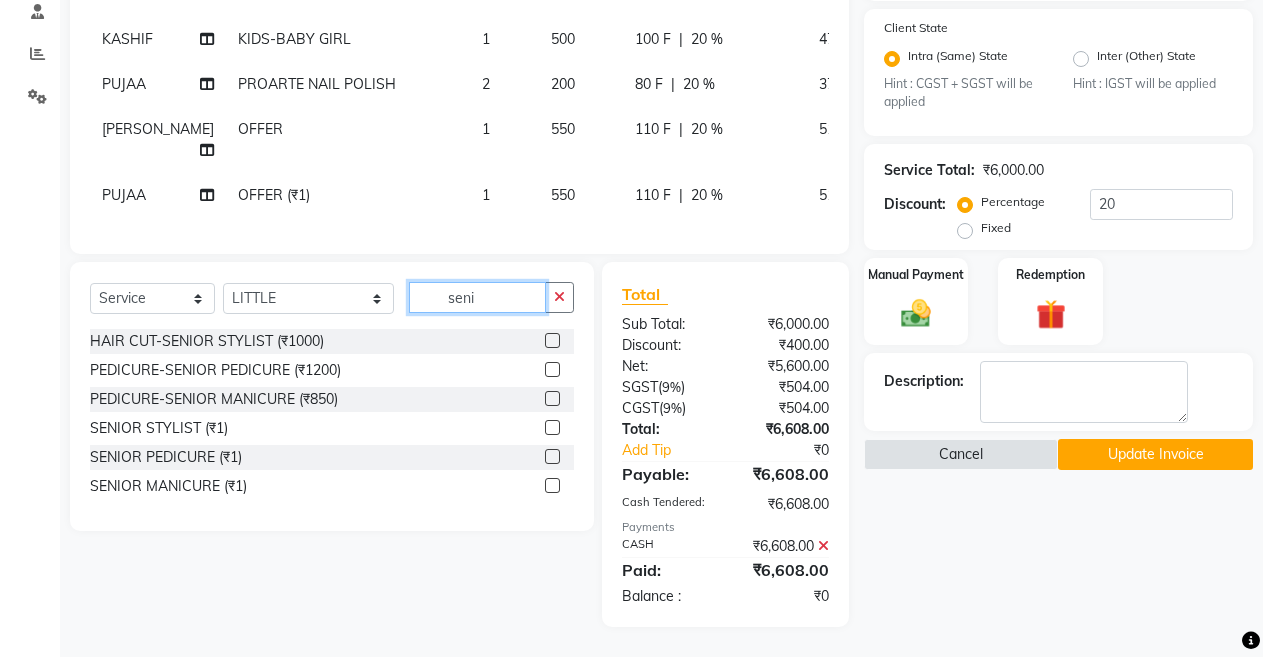 type on "seni" 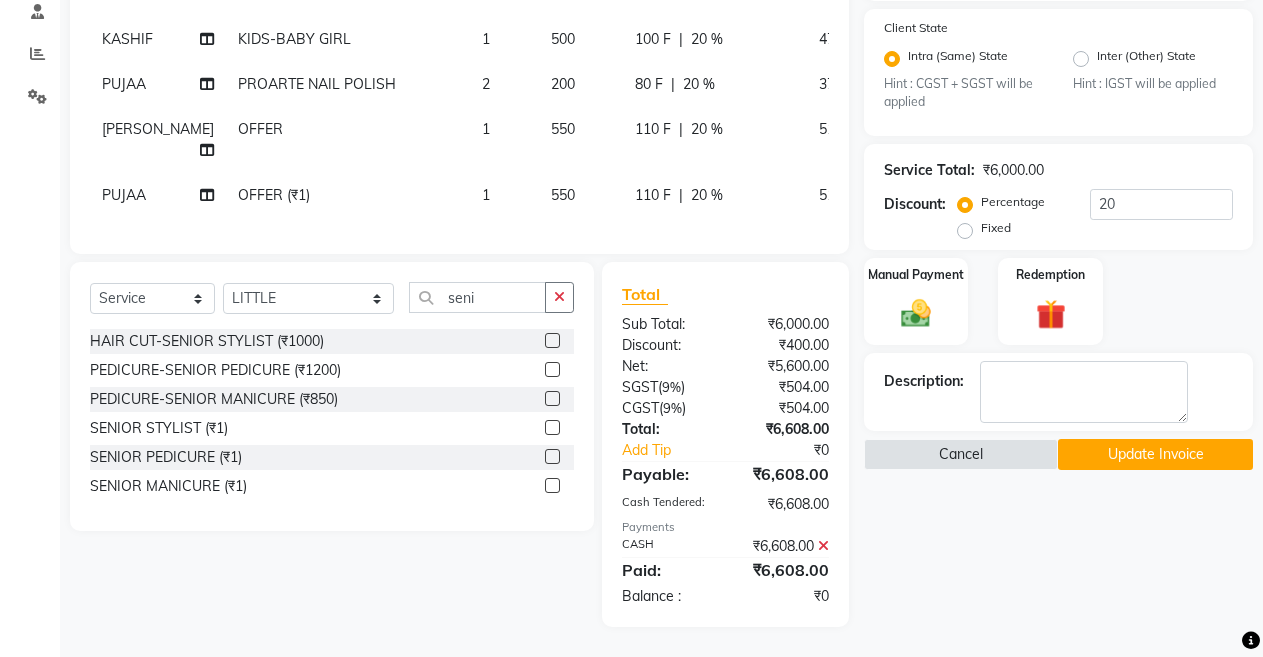 click 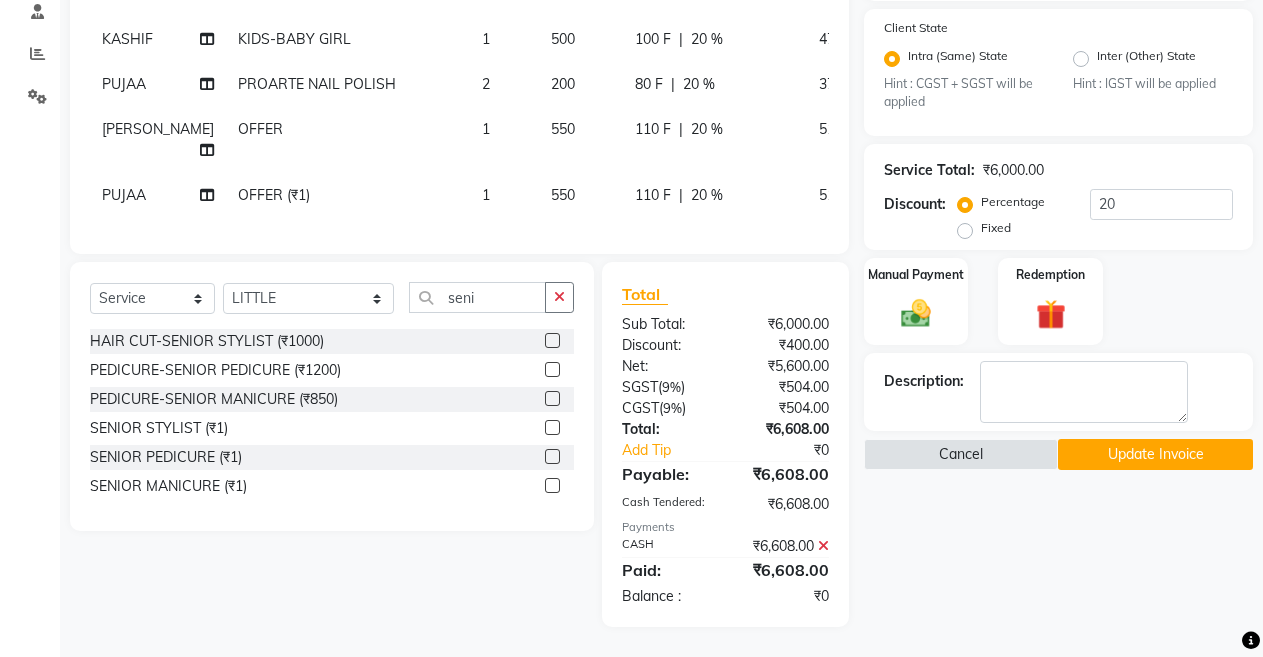 click at bounding box center [551, 457] 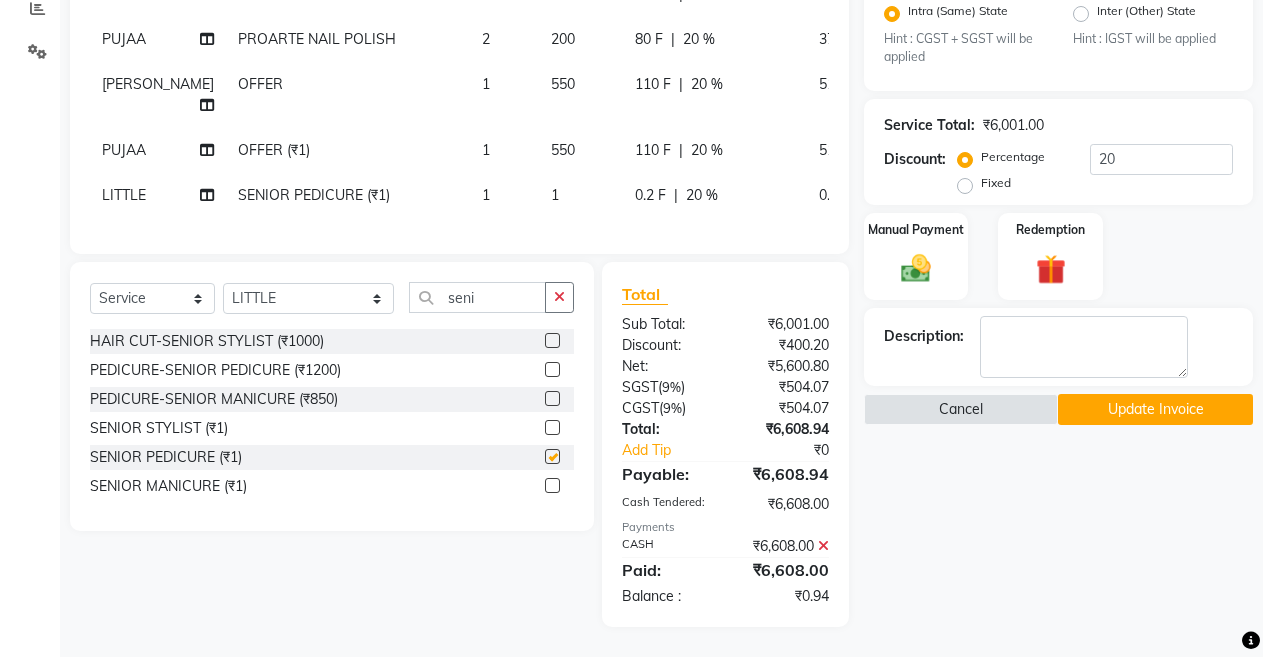 checkbox on "false" 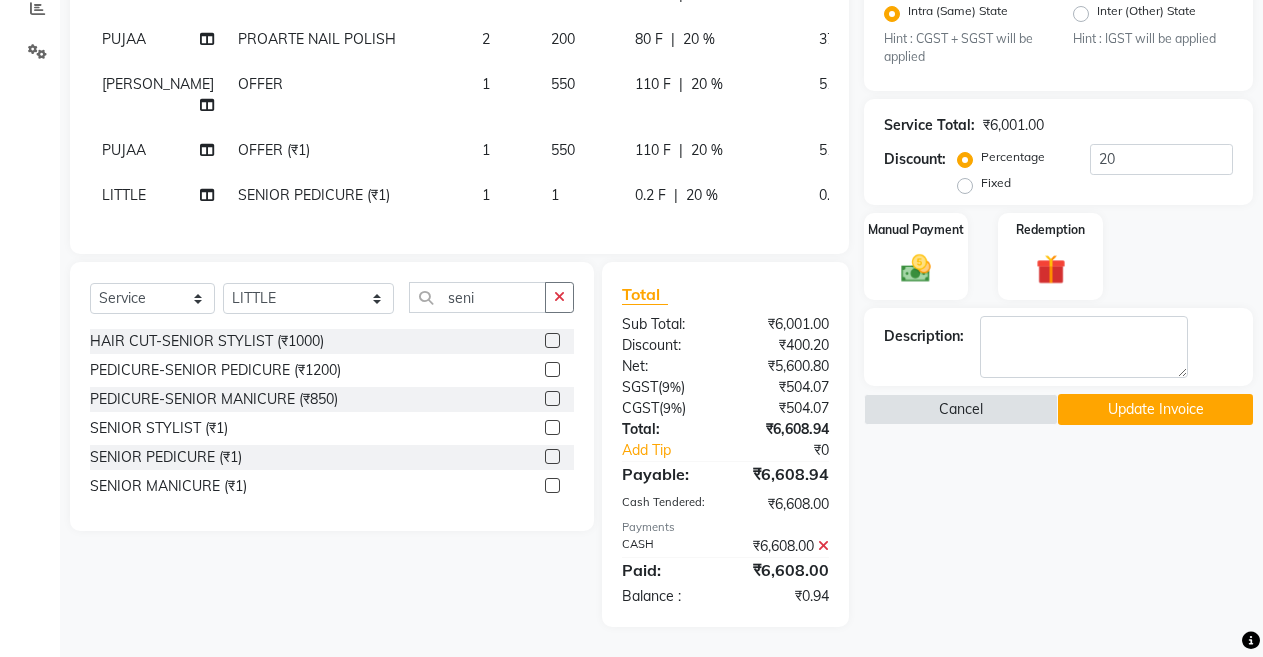 click on "1" 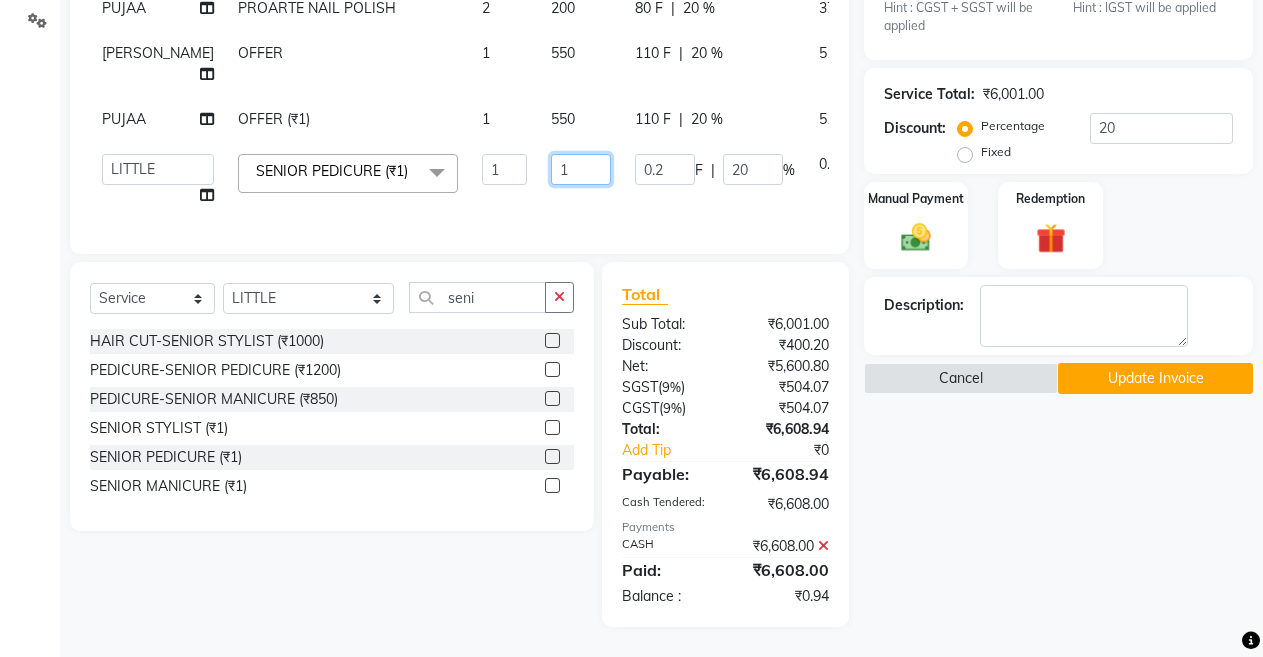 click on "1" 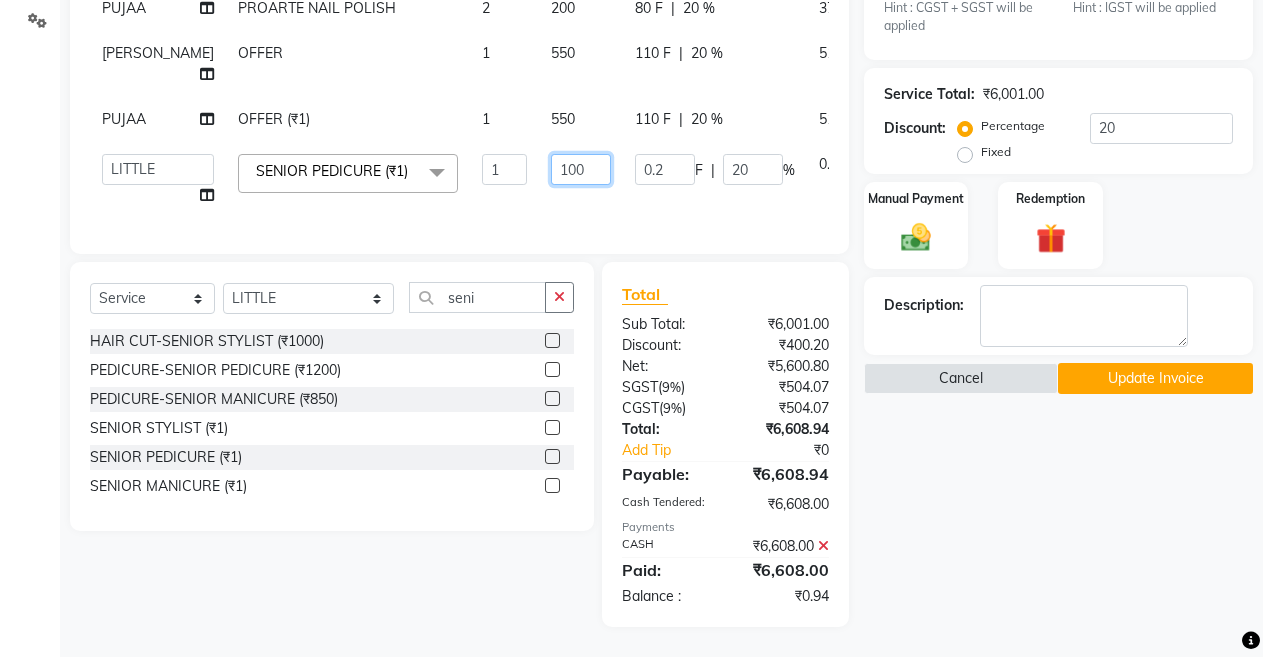 type on "1000" 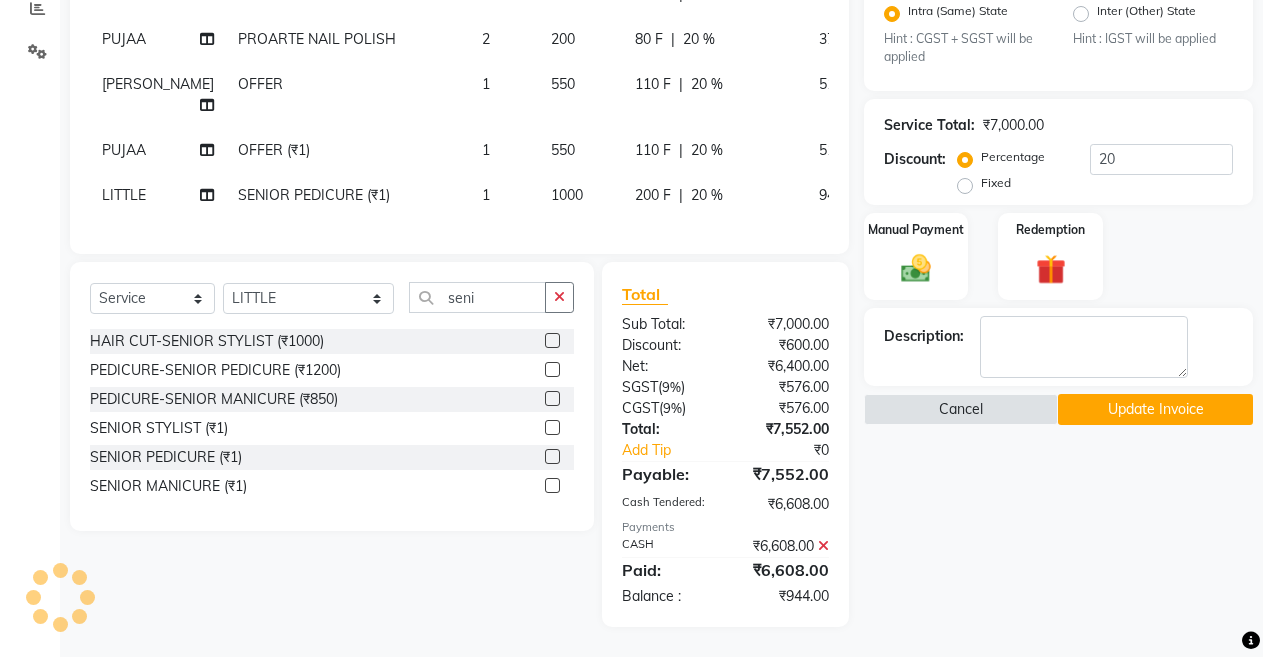 click on "1000" 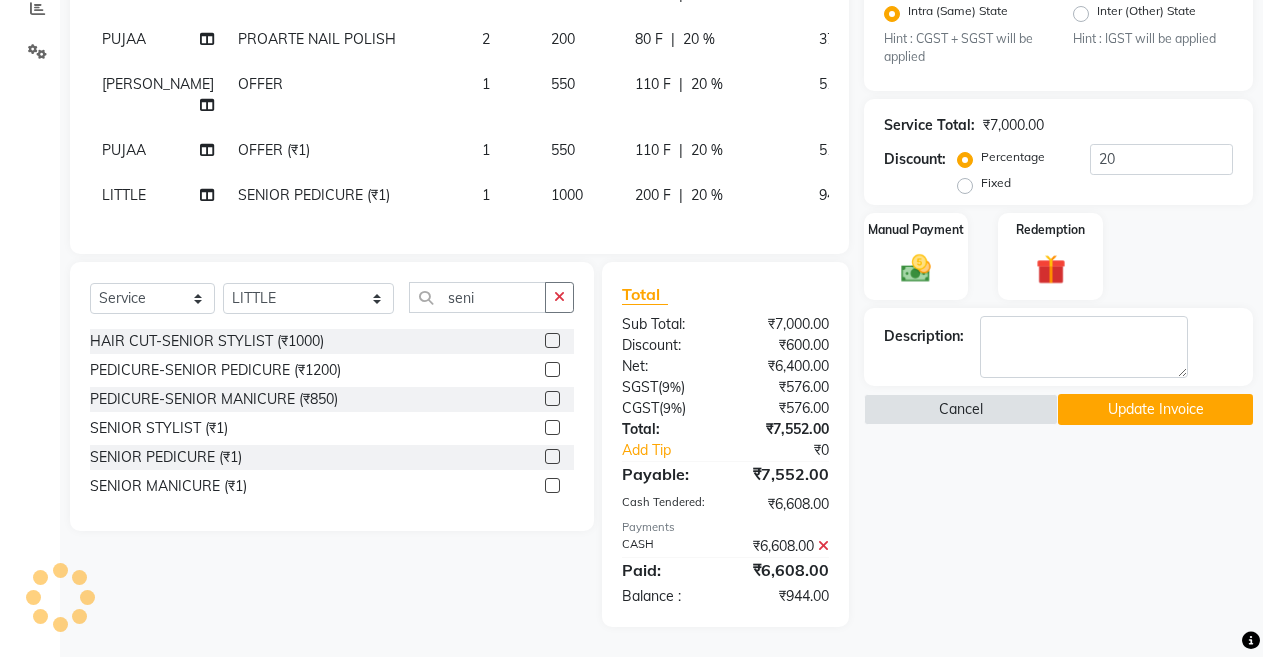 select on "82301" 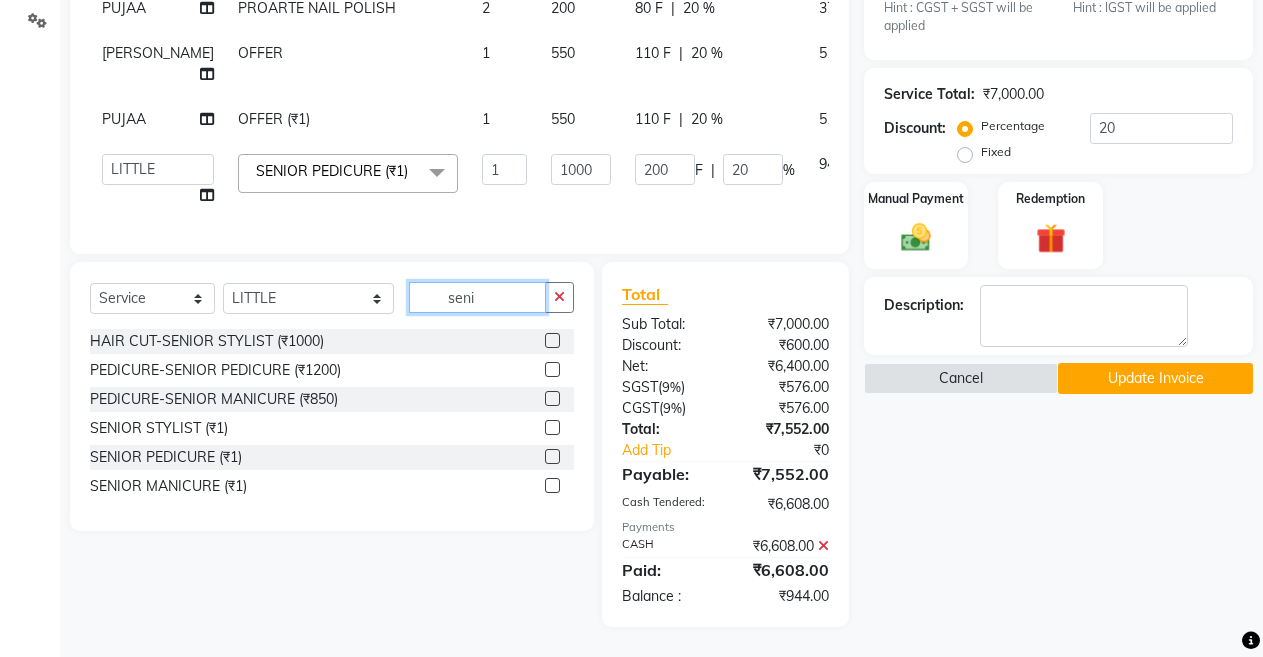 click on "seni" 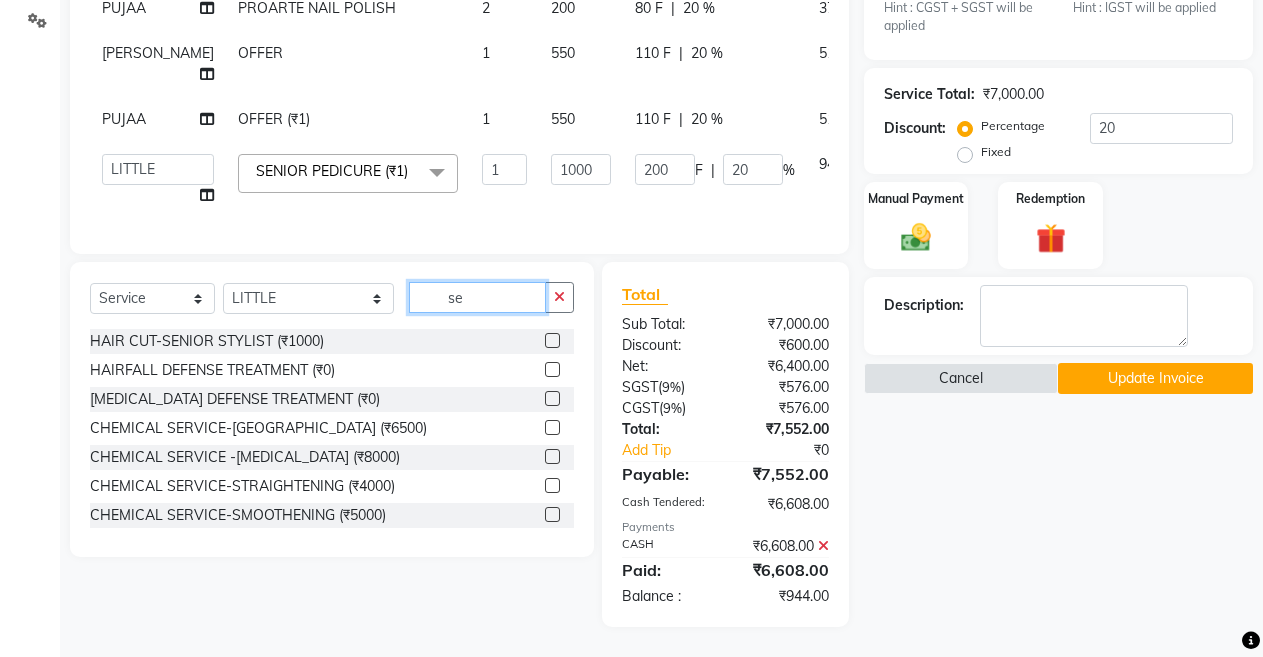 type on "s" 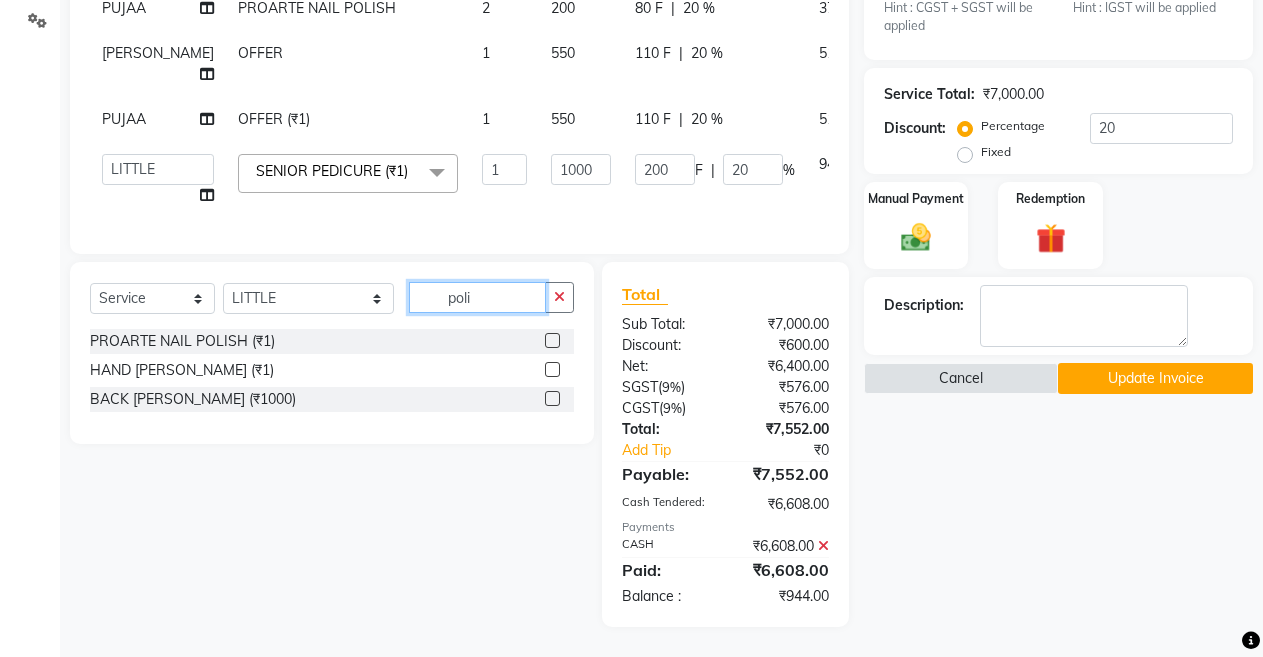 type on "poli" 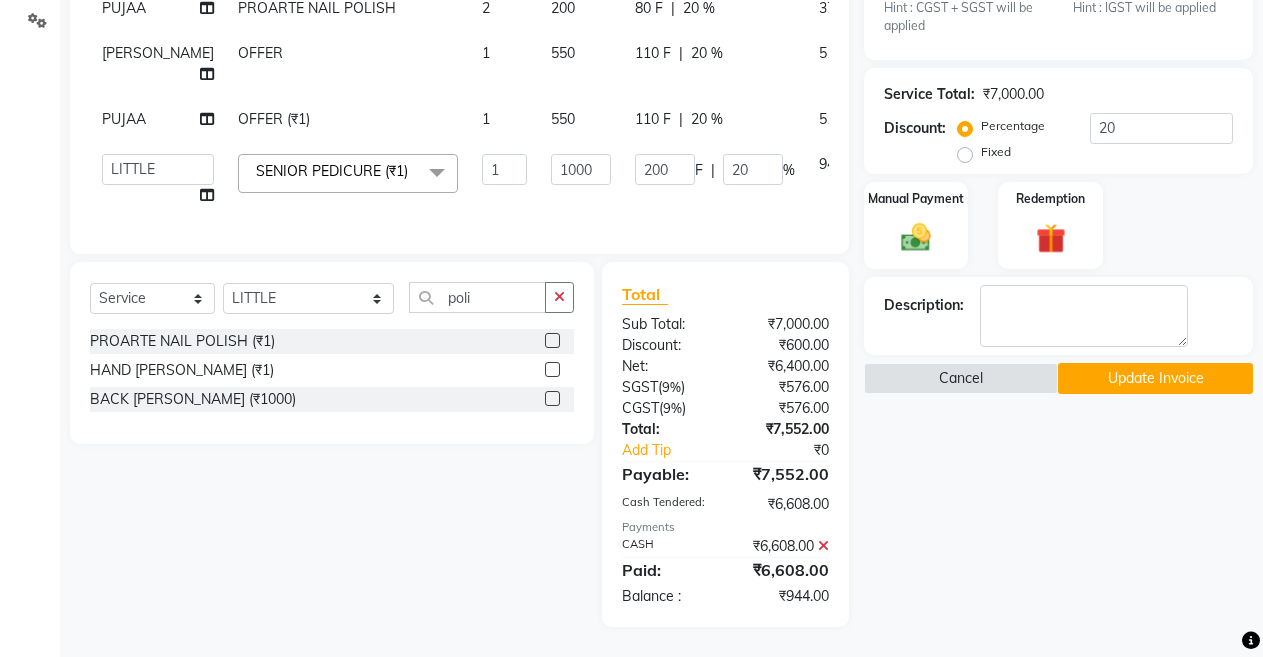 click 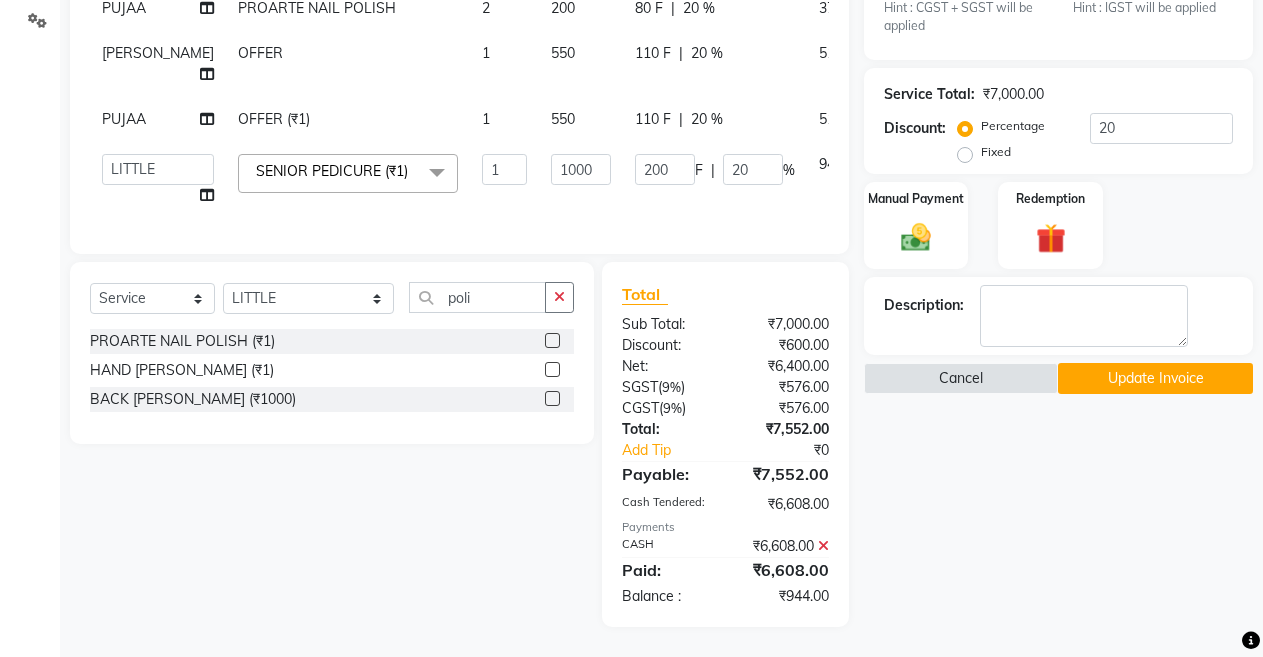 click at bounding box center [551, 341] 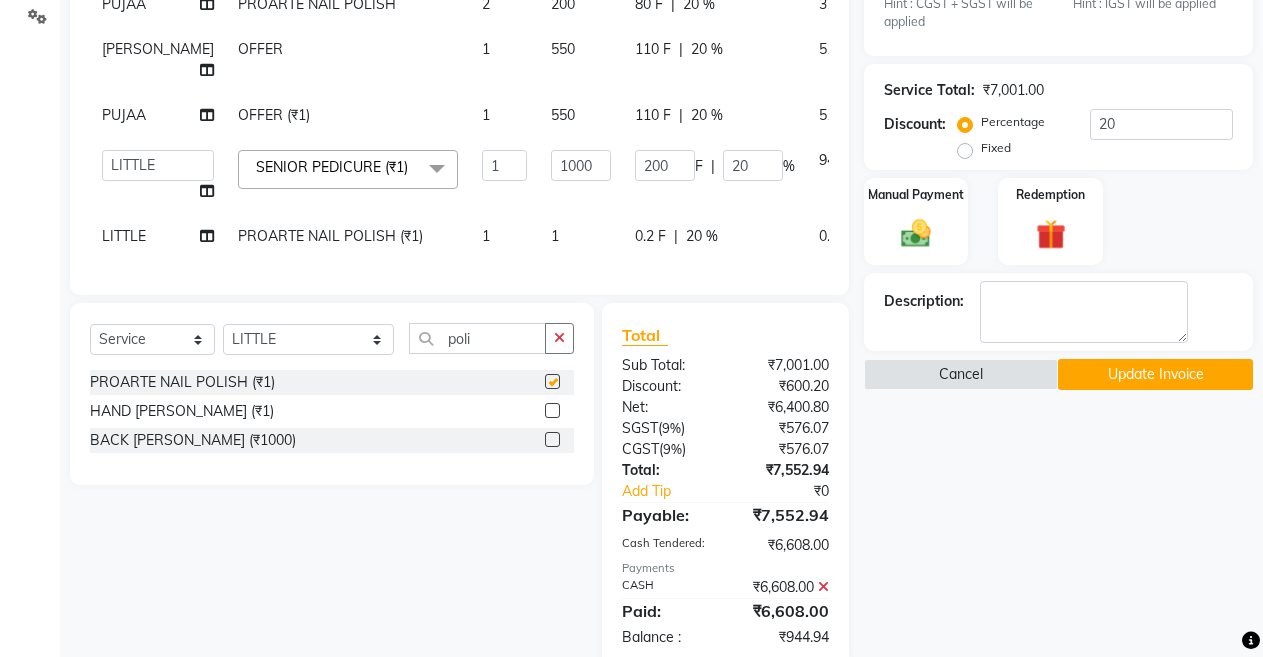 checkbox on "false" 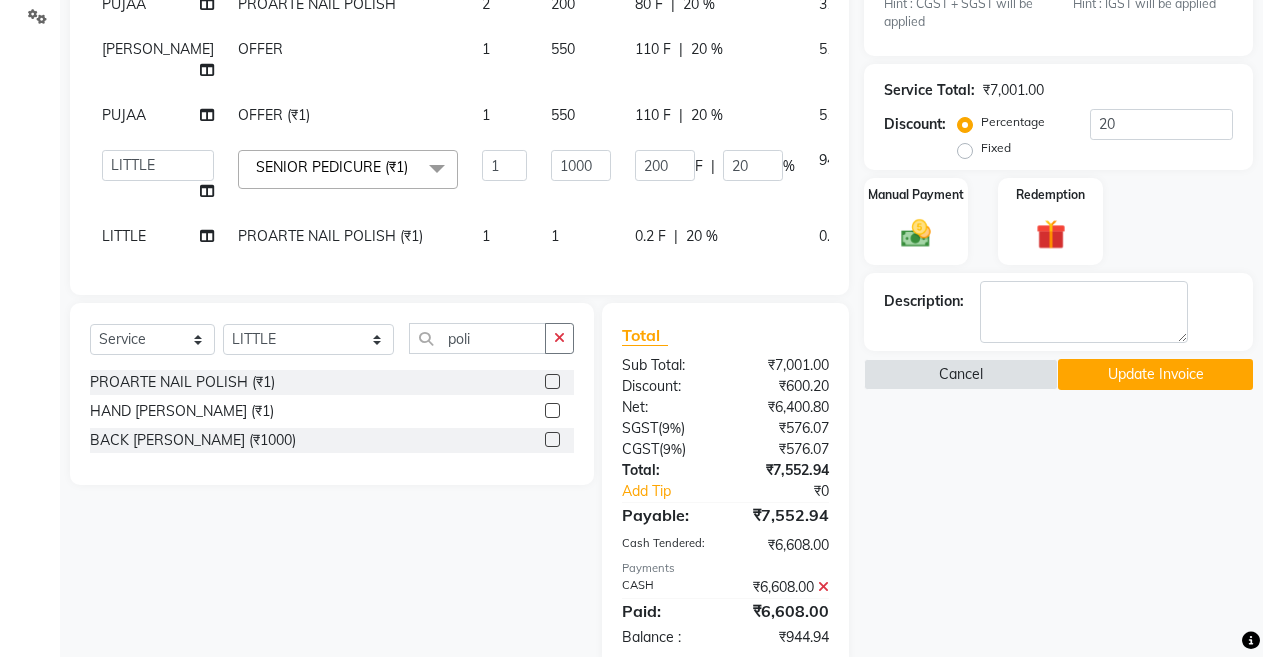scroll, scrollTop: 94, scrollLeft: 0, axis: vertical 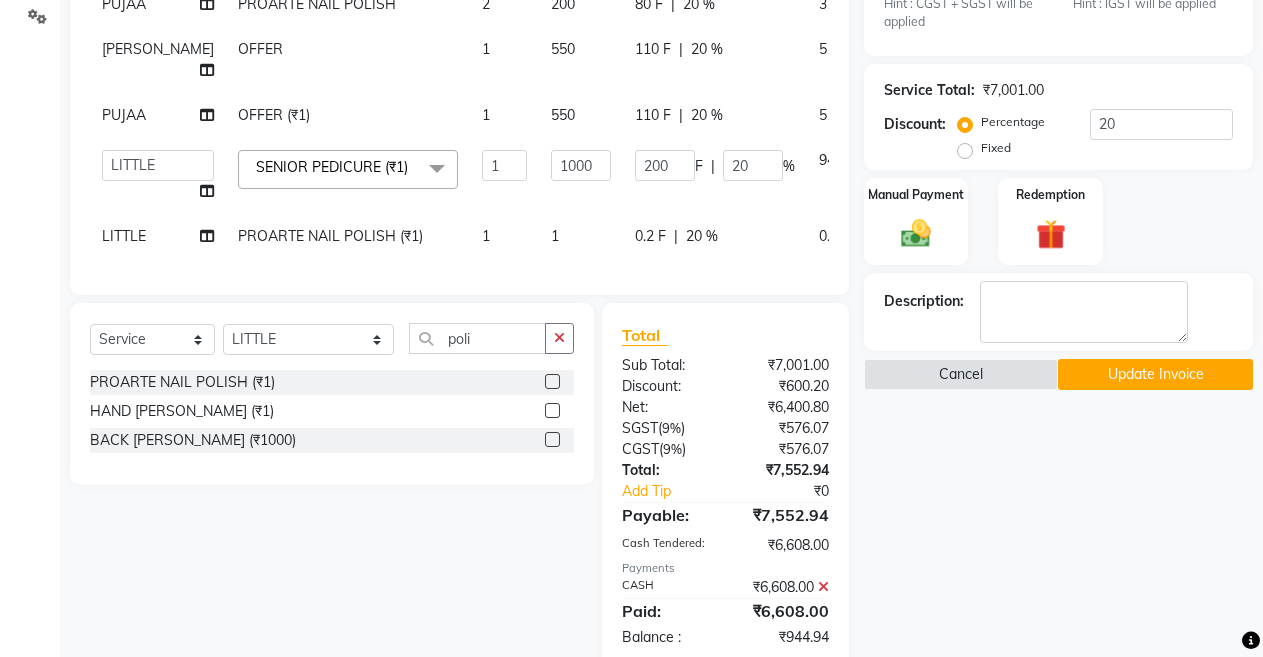 select on "82301" 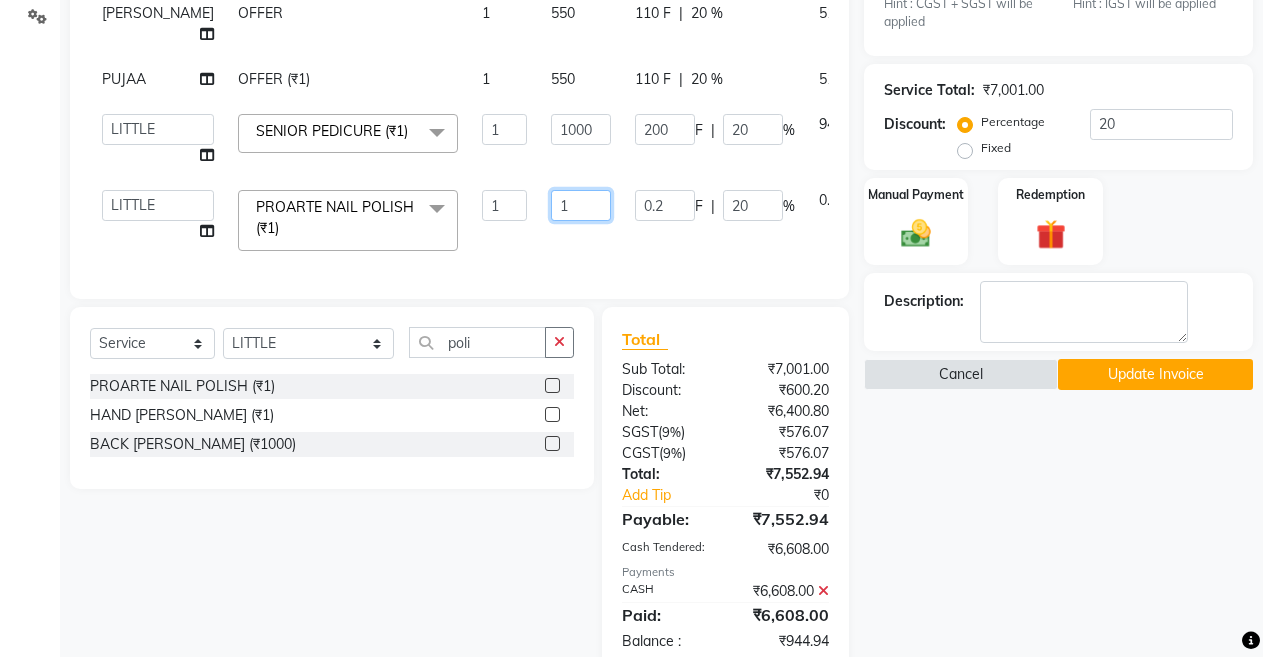click on "1" 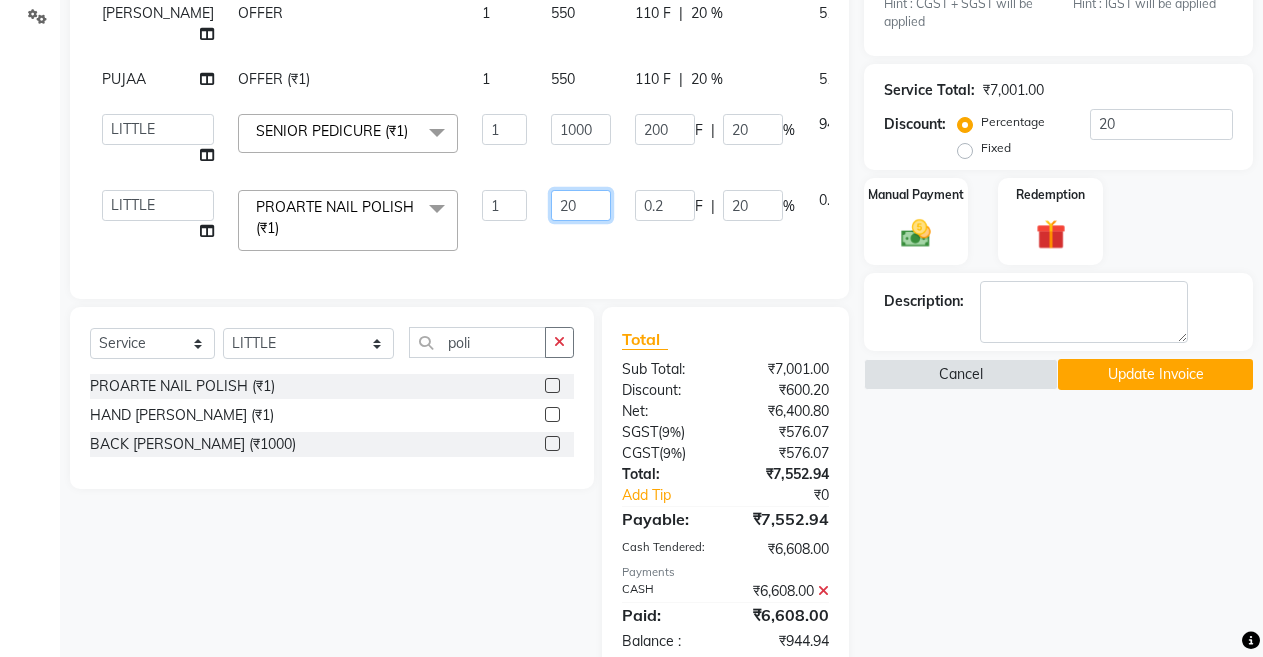type on "200" 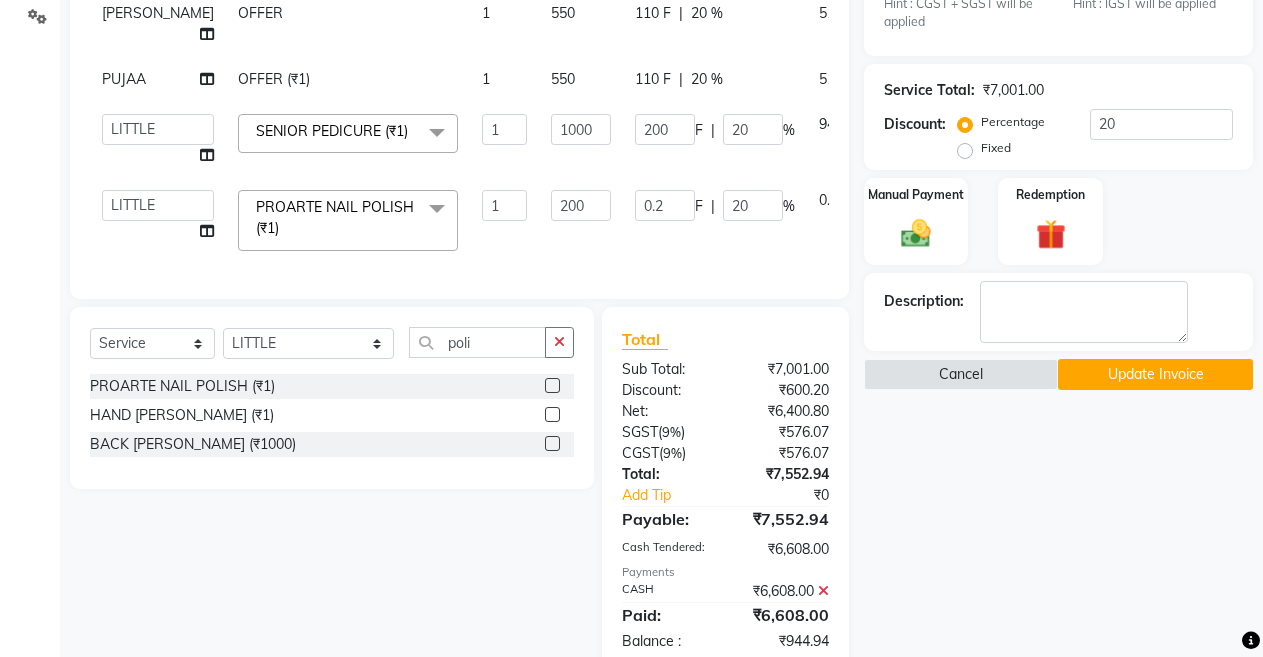 click on "200" 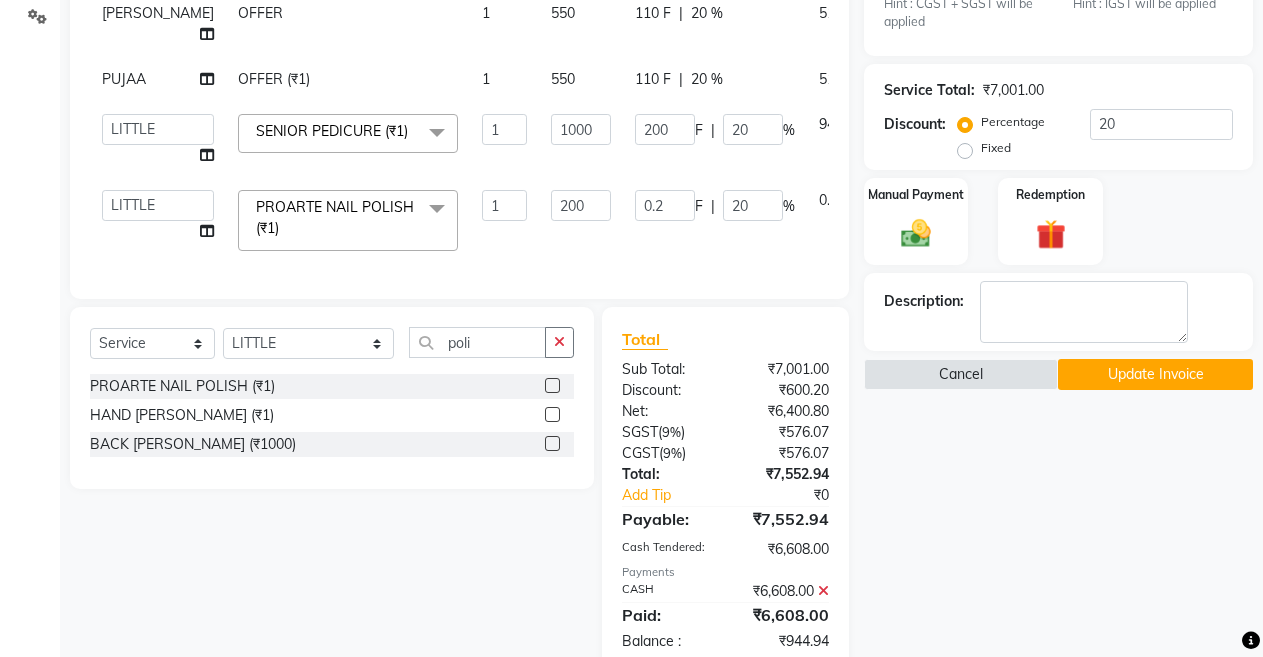 select on "82301" 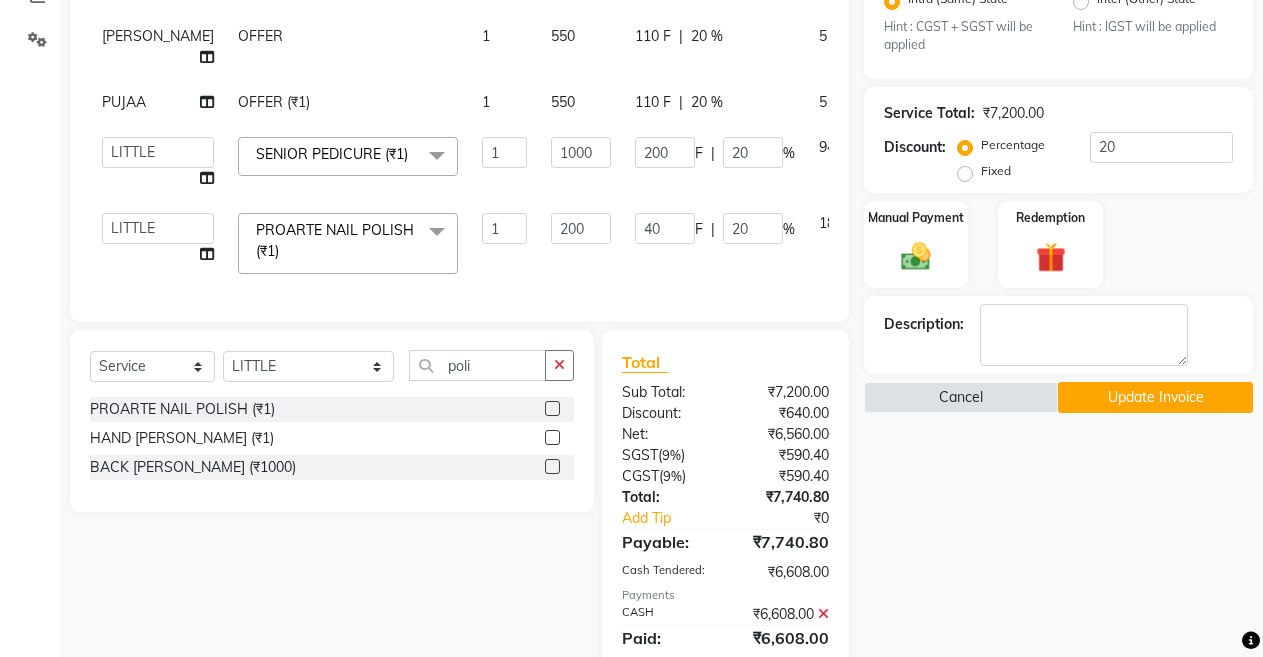scroll, scrollTop: 514, scrollLeft: 0, axis: vertical 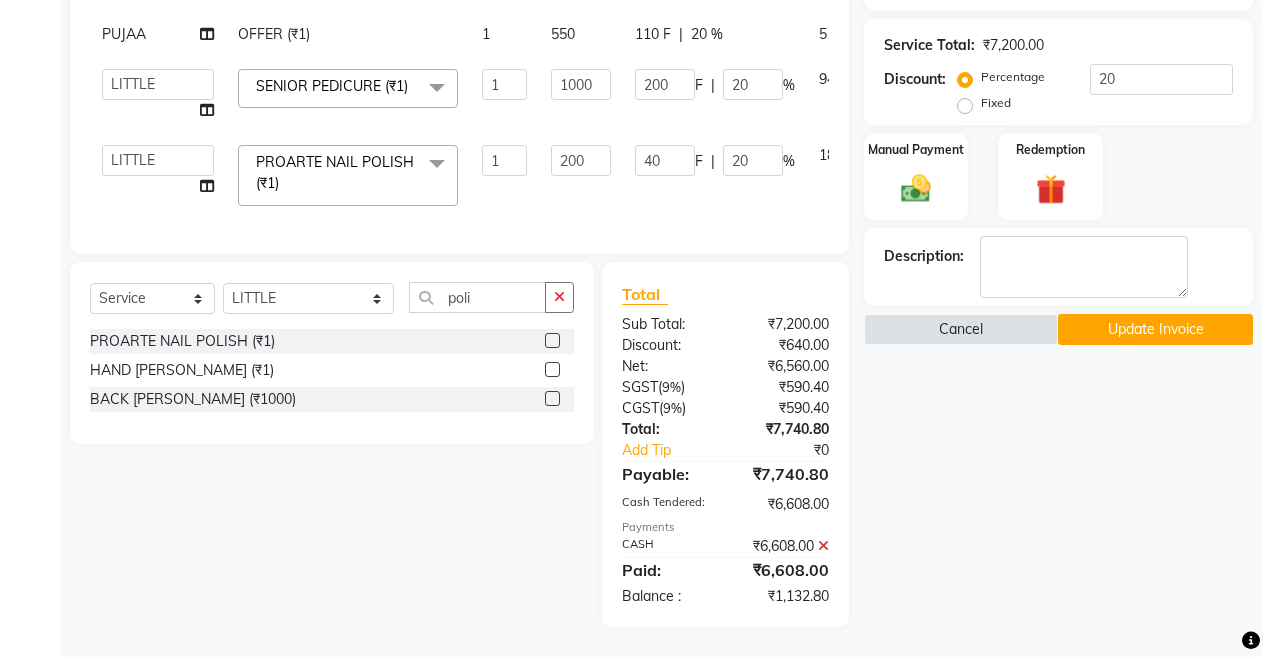 click 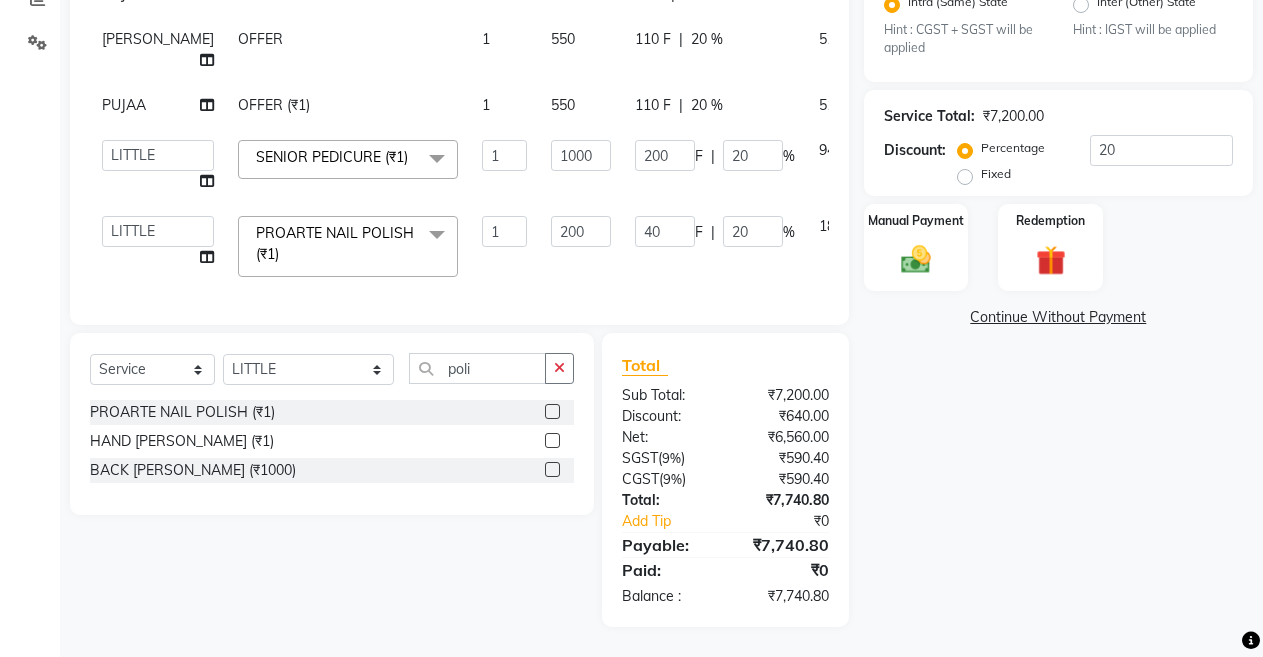 scroll, scrollTop: 443, scrollLeft: 0, axis: vertical 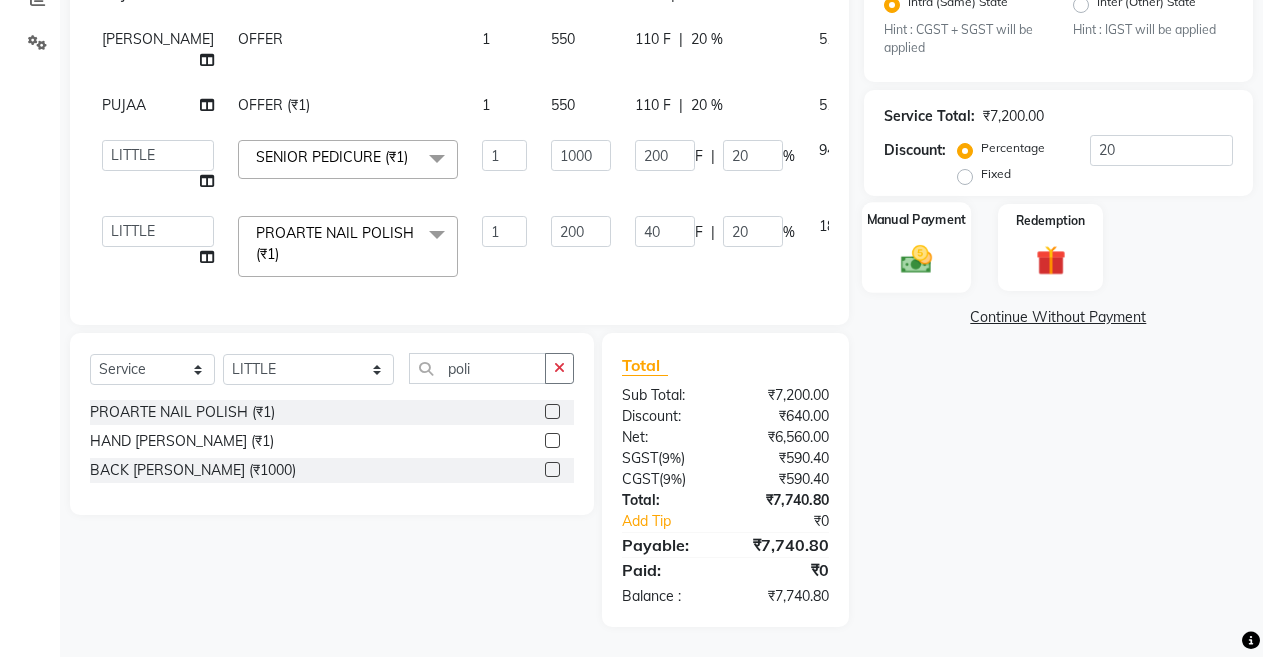 click 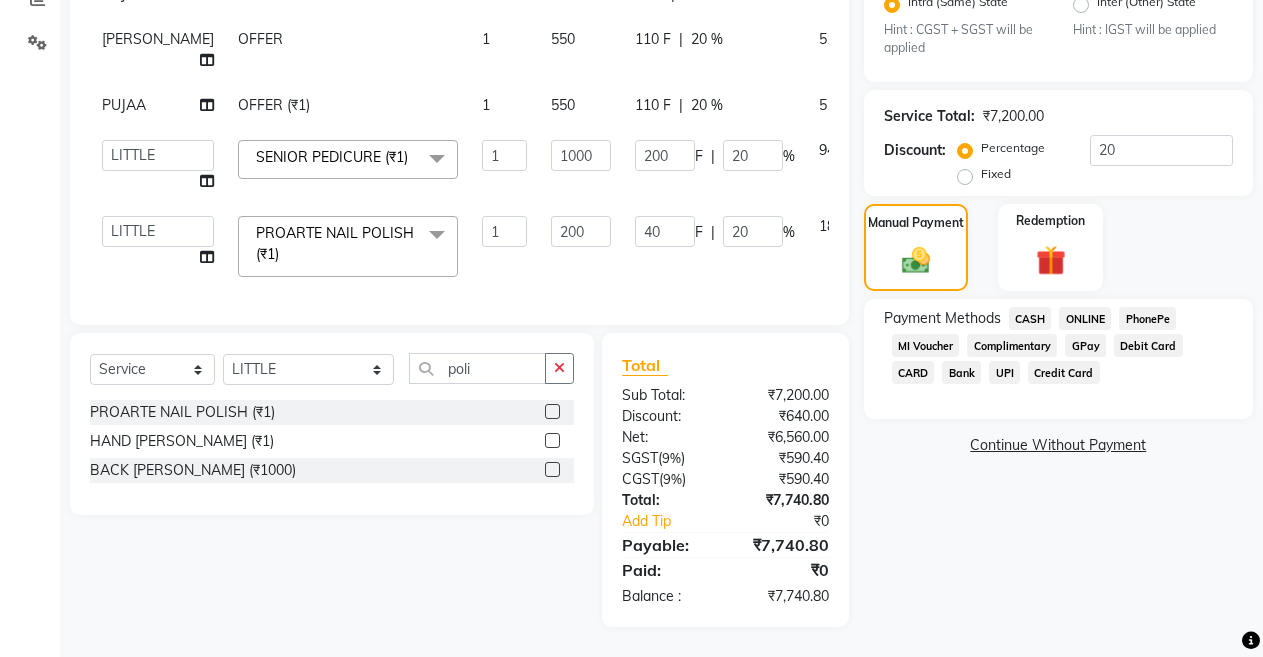 click on "CASH" 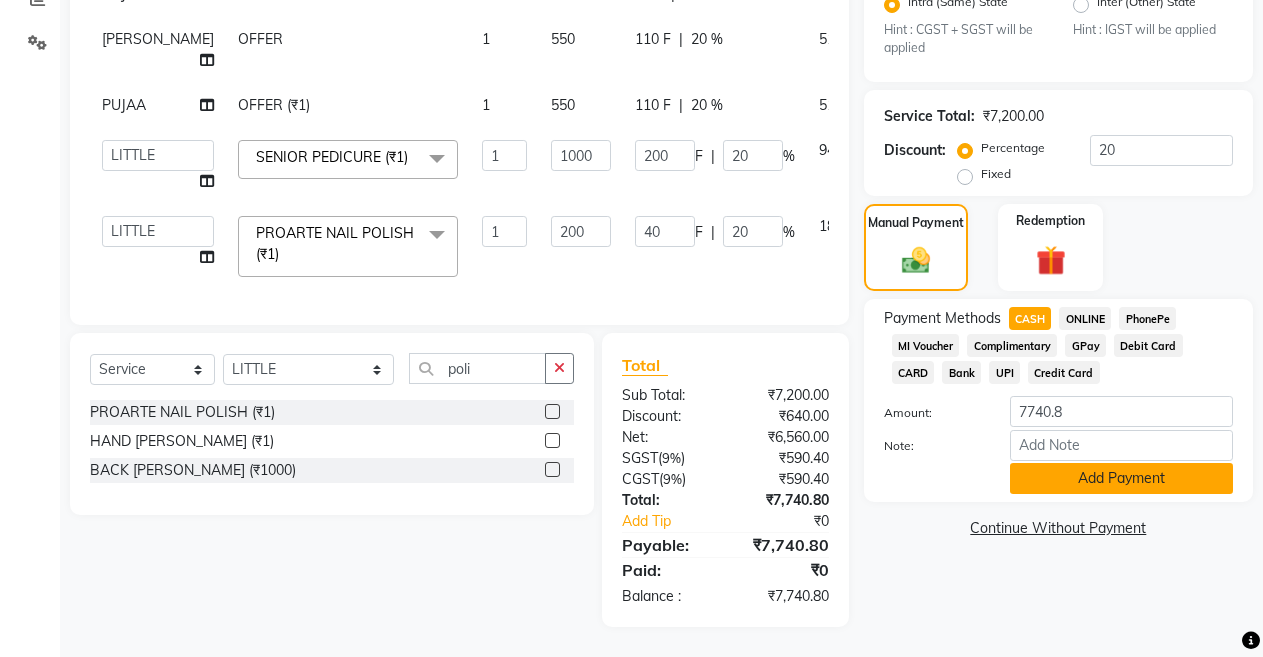 click on "Add Payment" 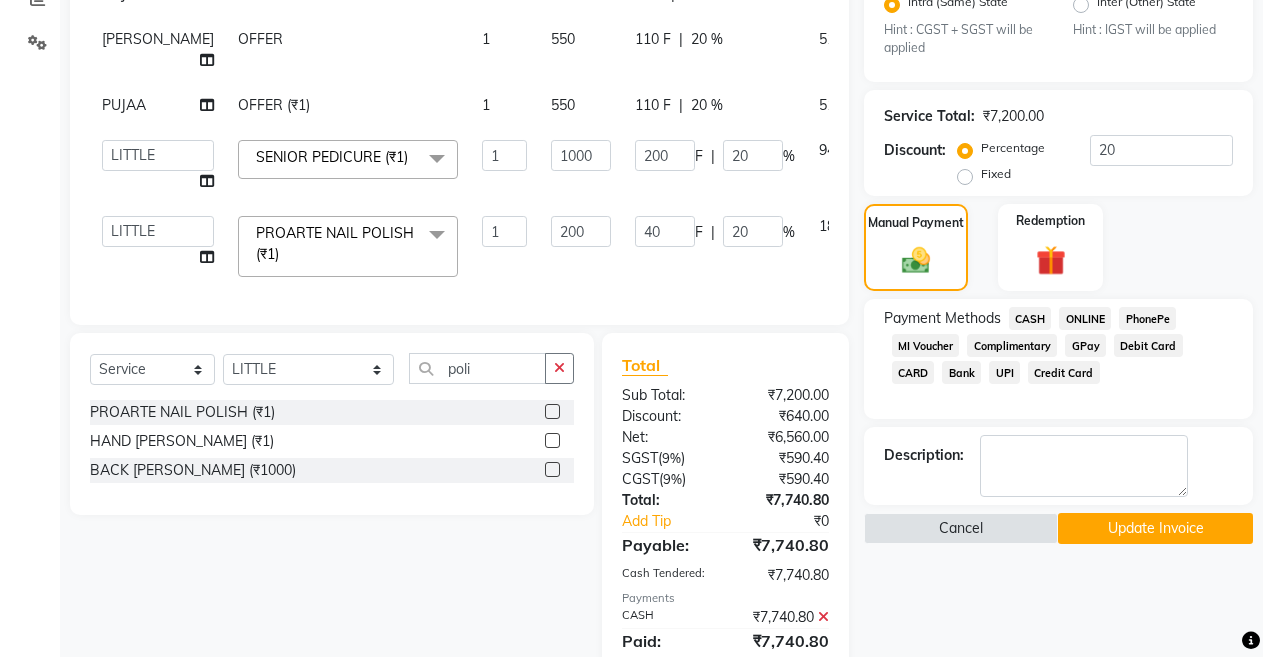click on "Update Invoice" 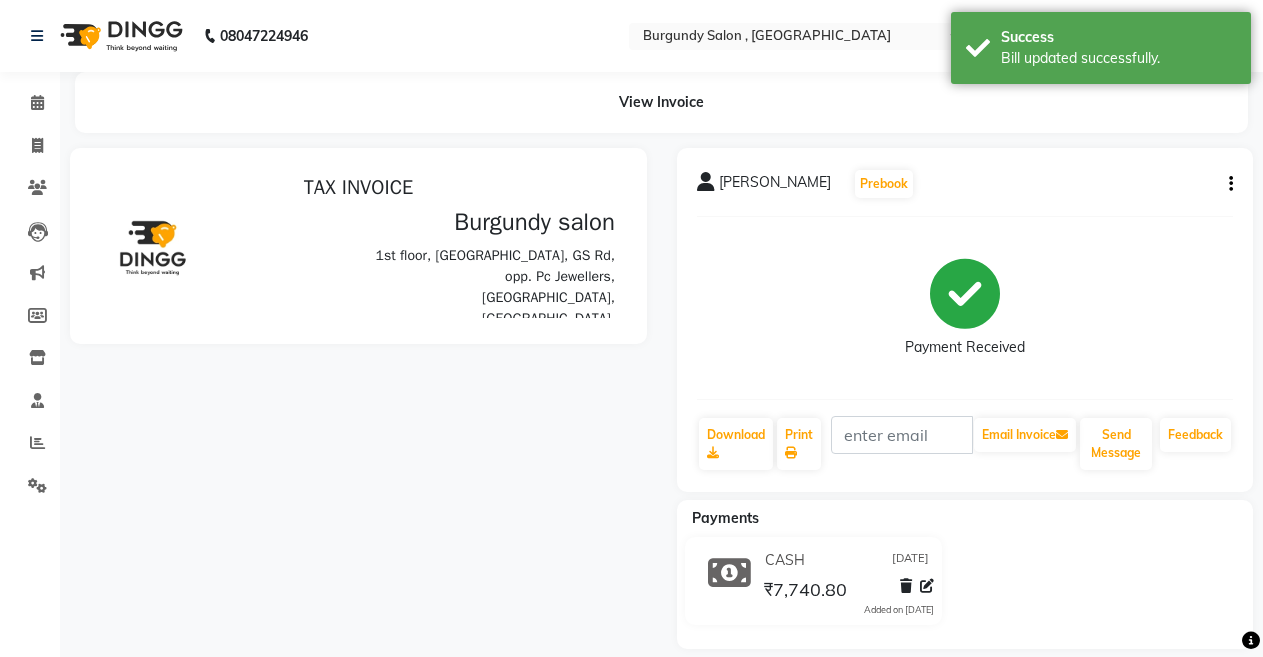 scroll, scrollTop: 0, scrollLeft: 0, axis: both 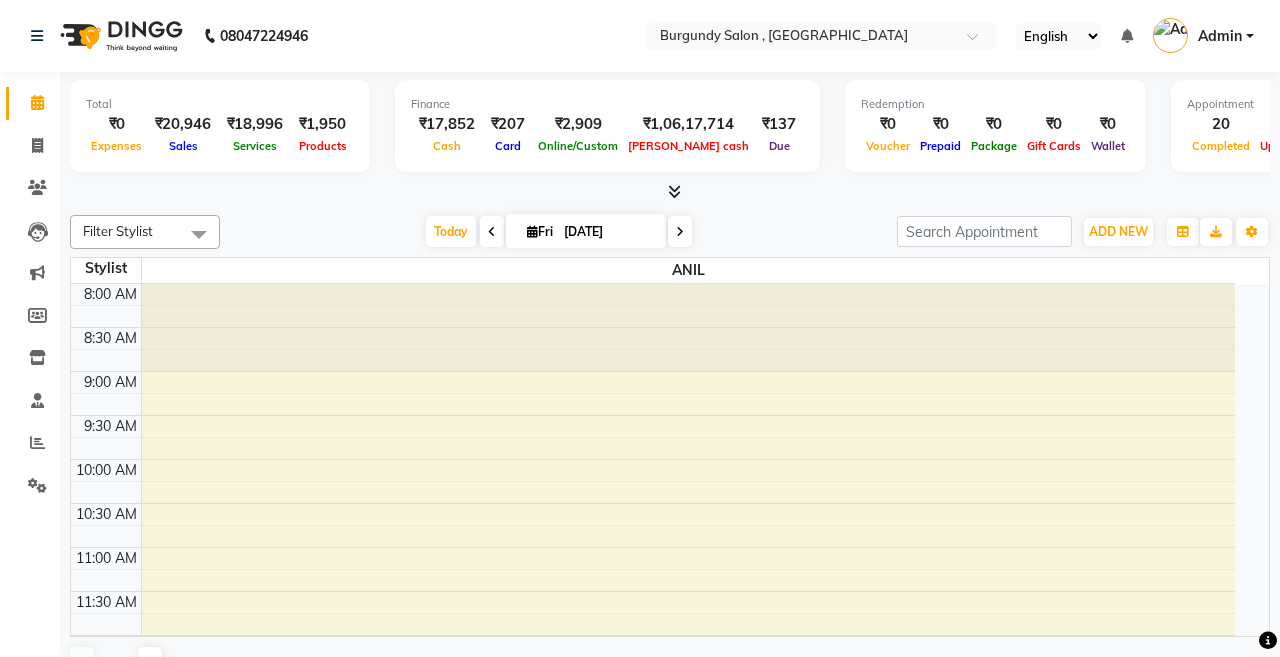 select on "en" 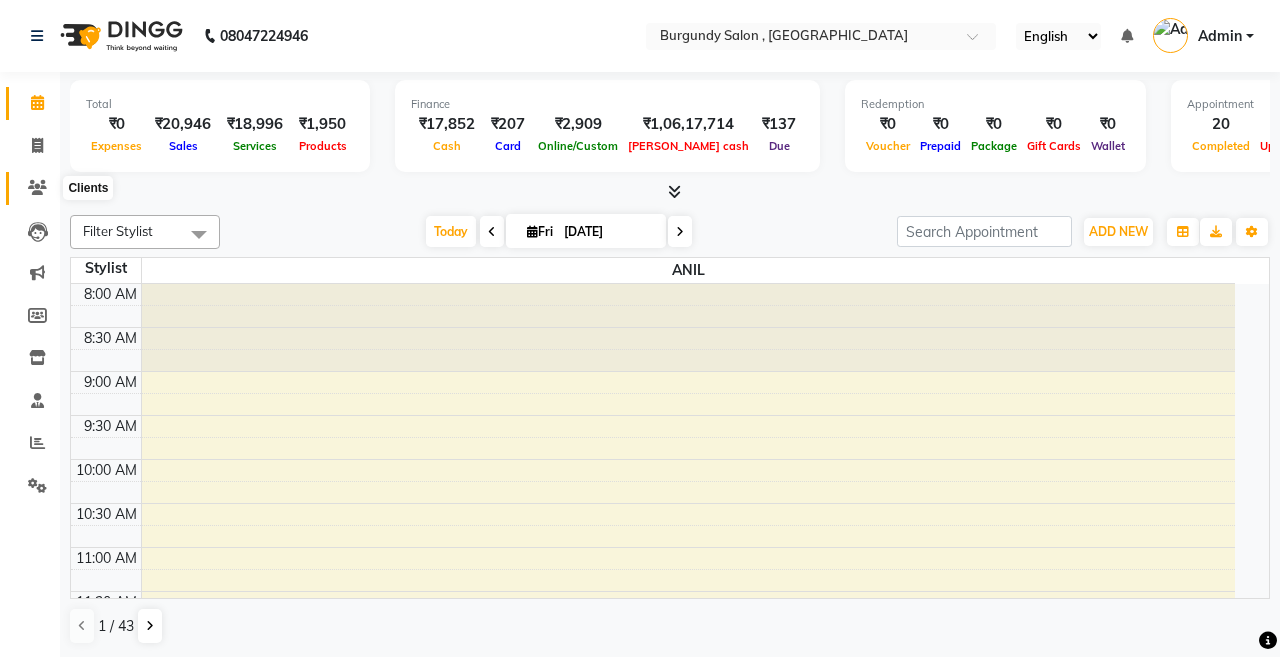 click 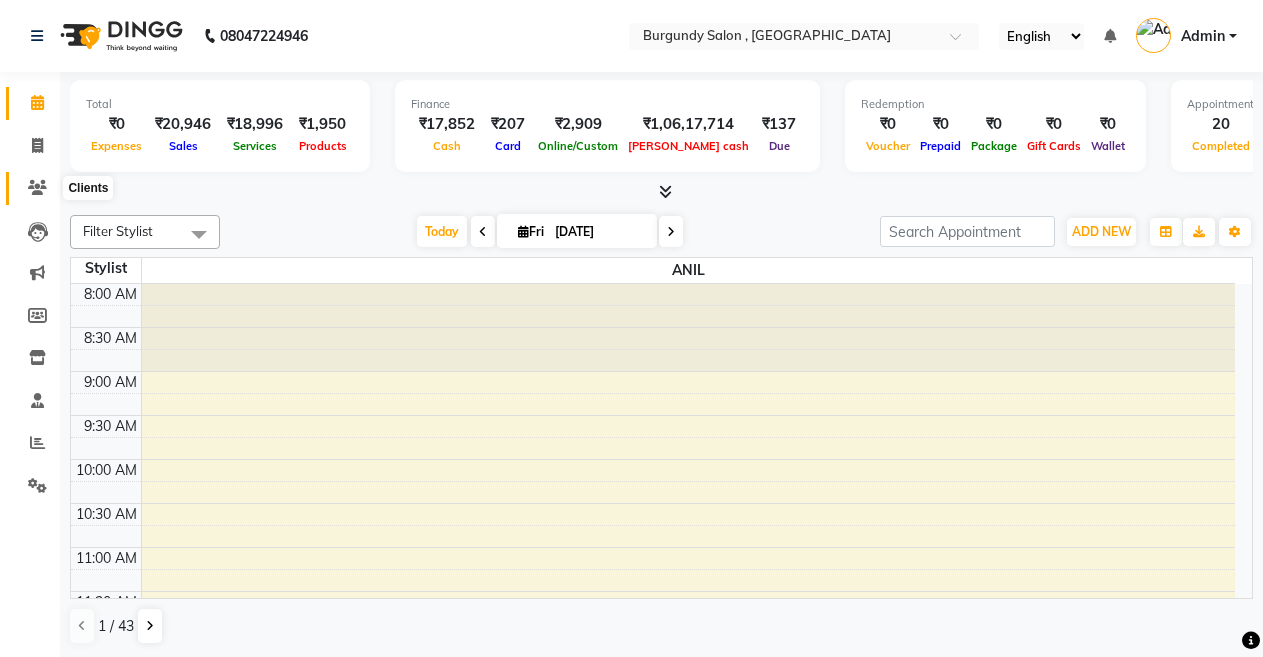 scroll, scrollTop: 0, scrollLeft: 0, axis: both 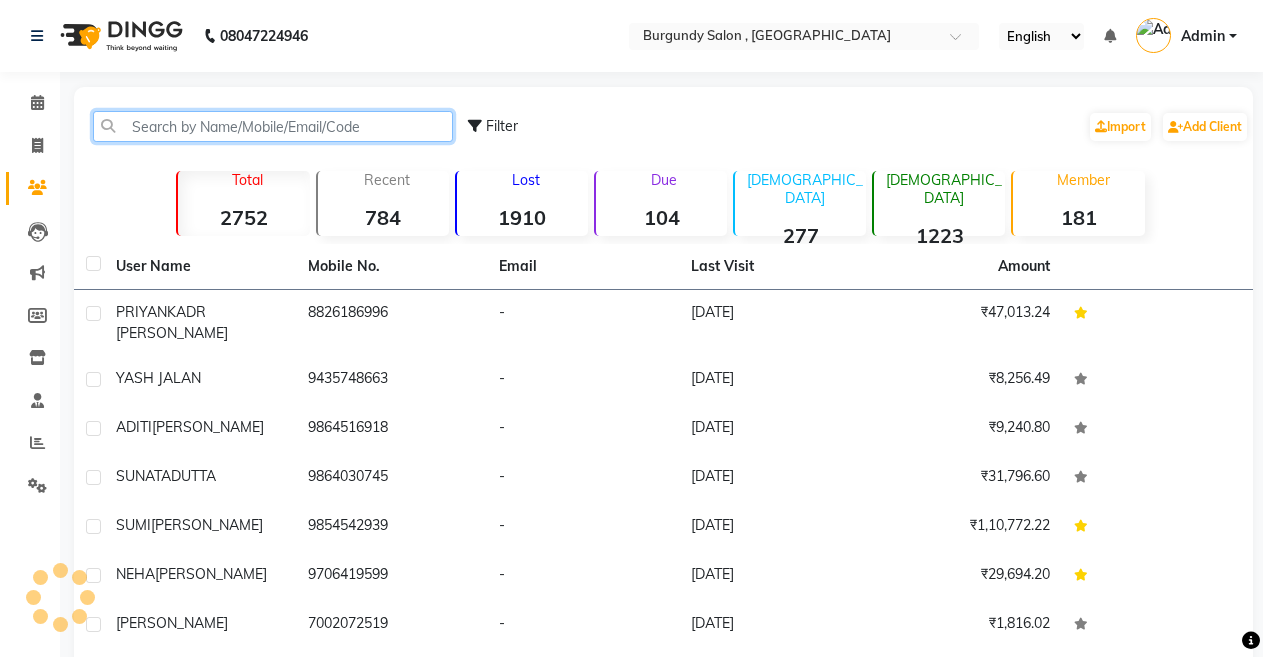 click 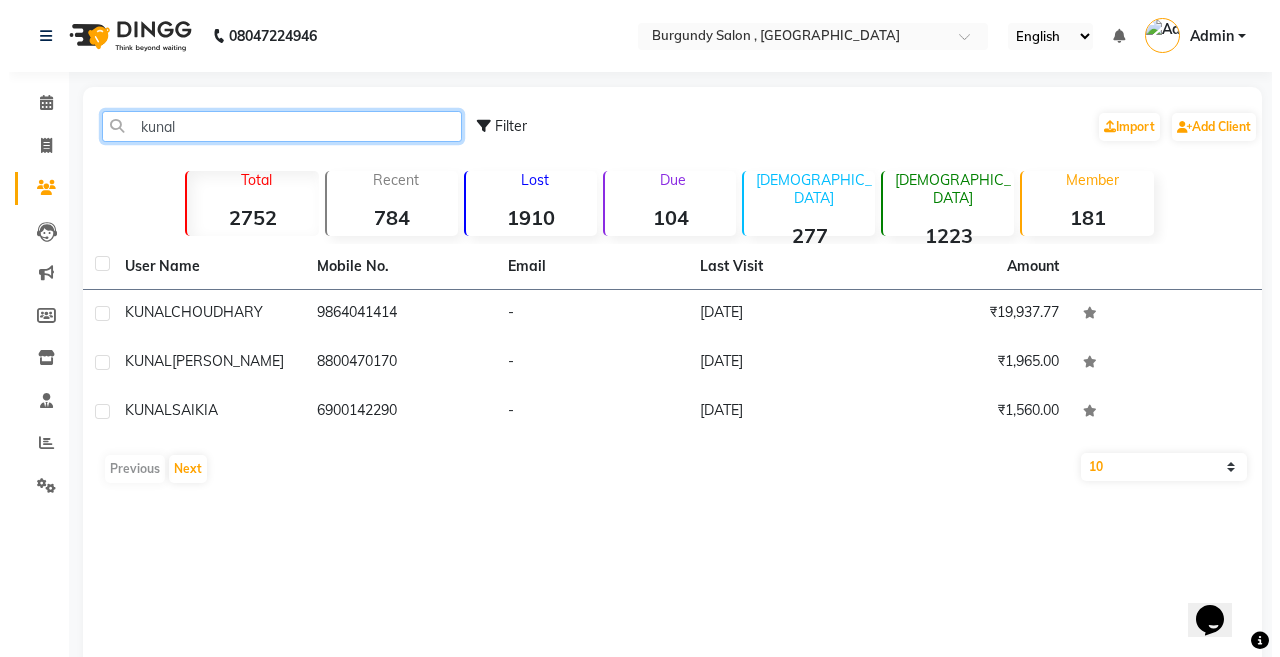 scroll, scrollTop: 0, scrollLeft: 0, axis: both 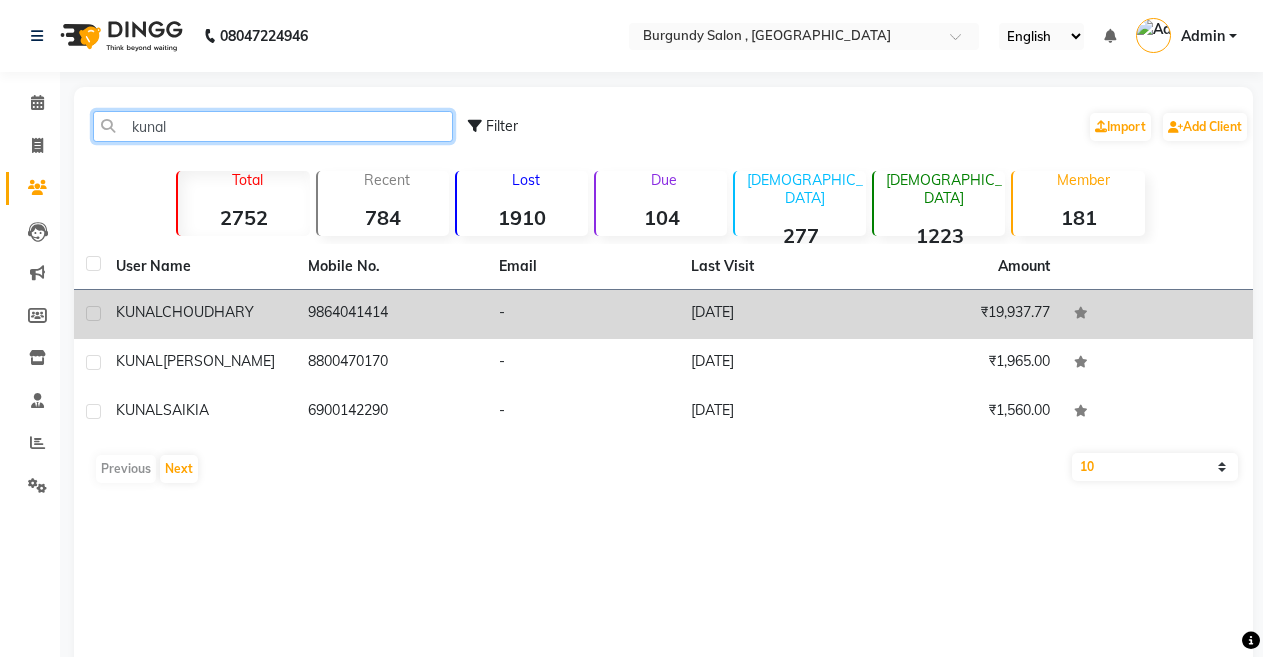 type on "kunal" 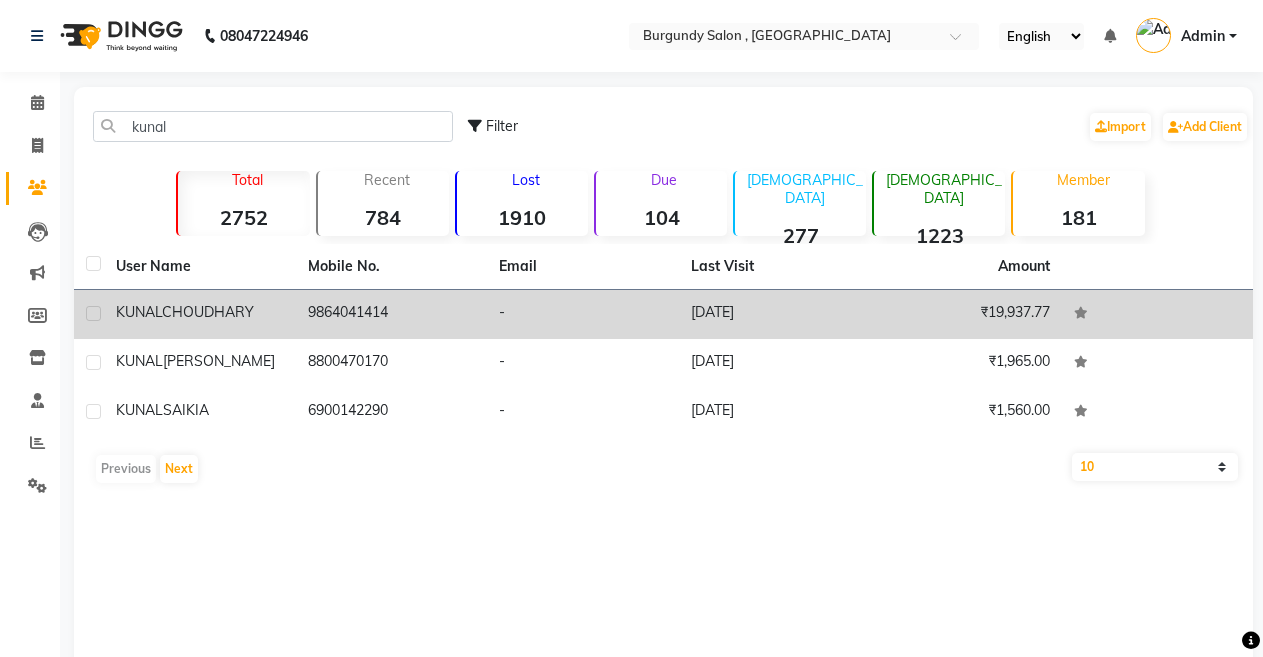 click on "9864041414" 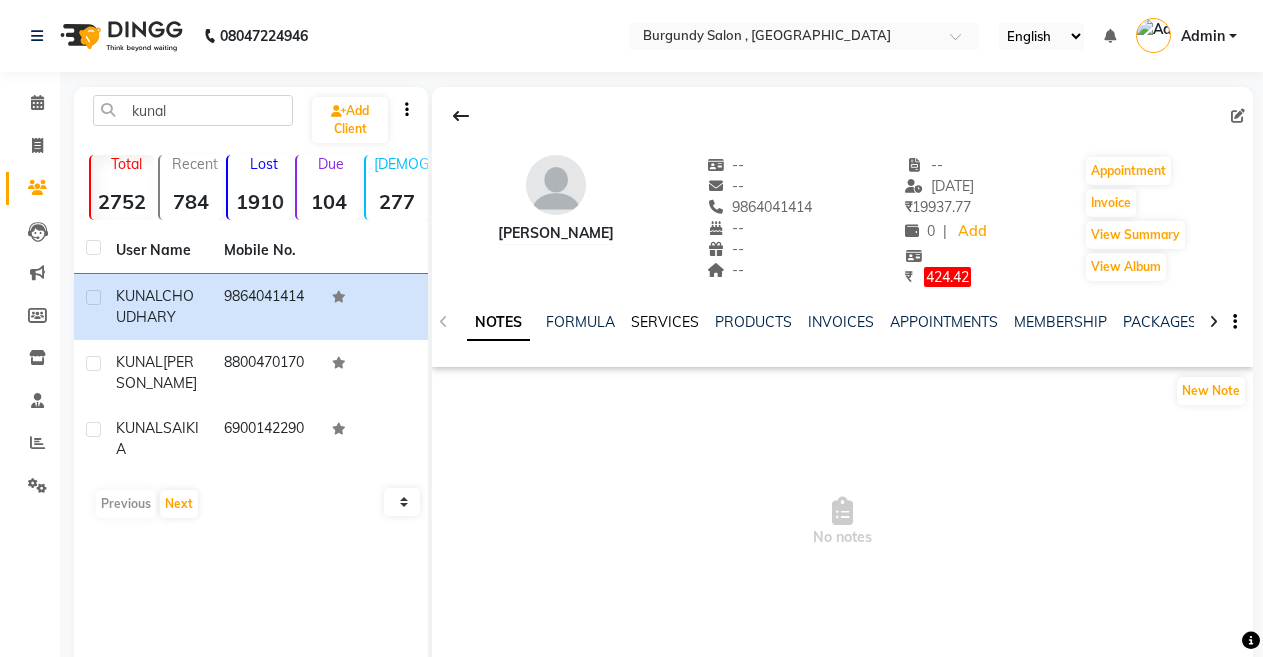click on "SERVICES" 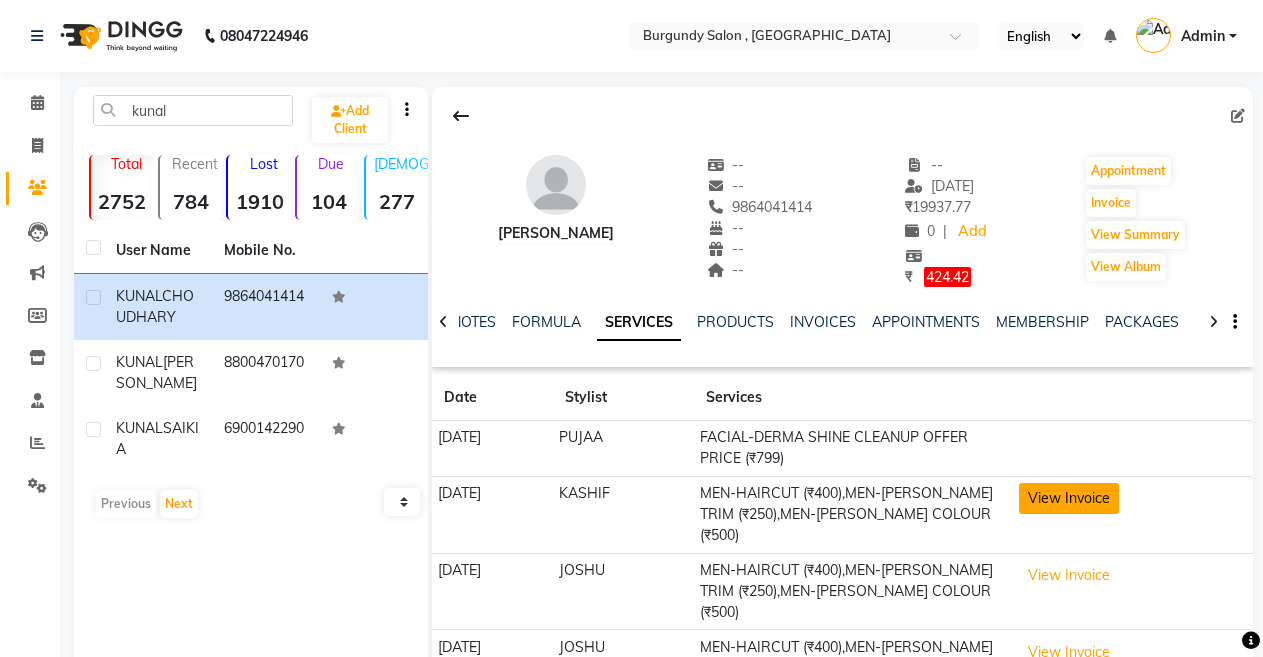 click on "View Invoice" 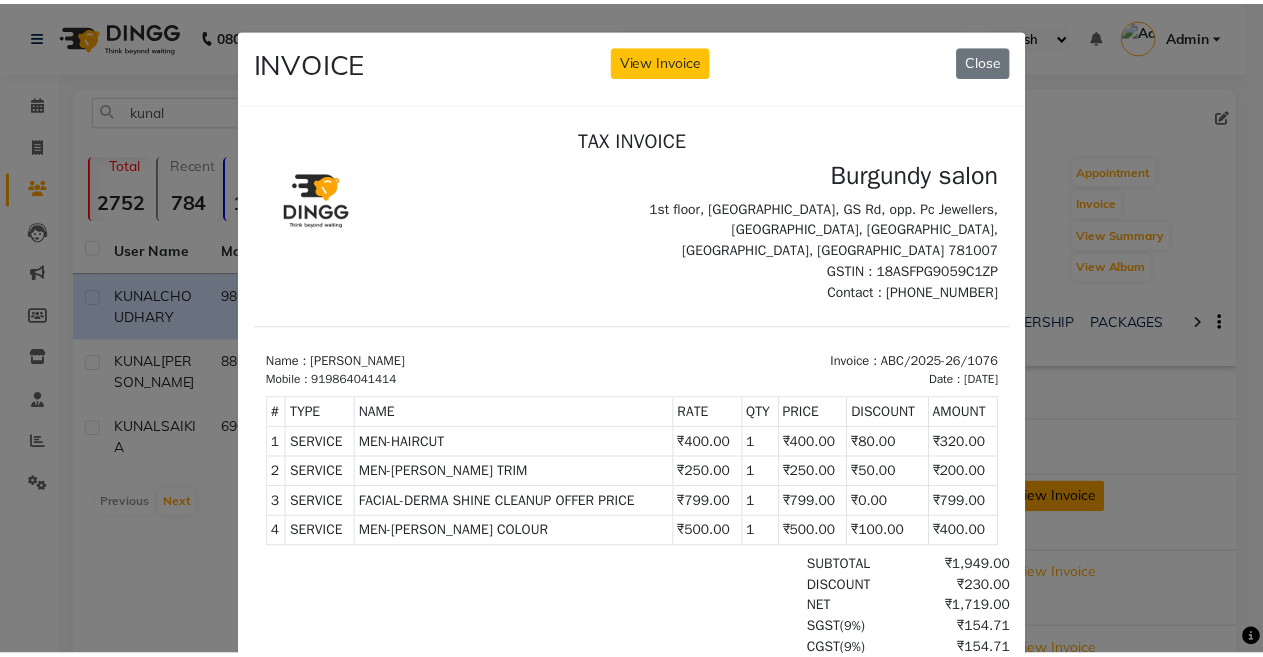 scroll, scrollTop: 0, scrollLeft: 0, axis: both 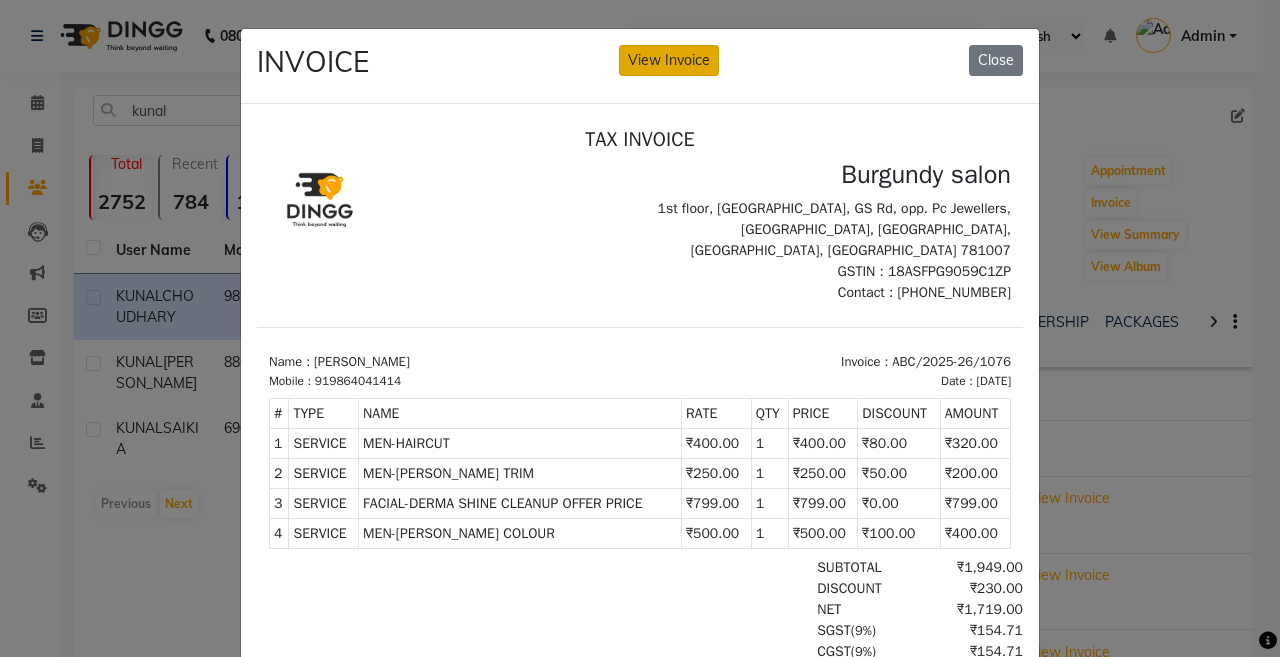 click on "View Invoice" 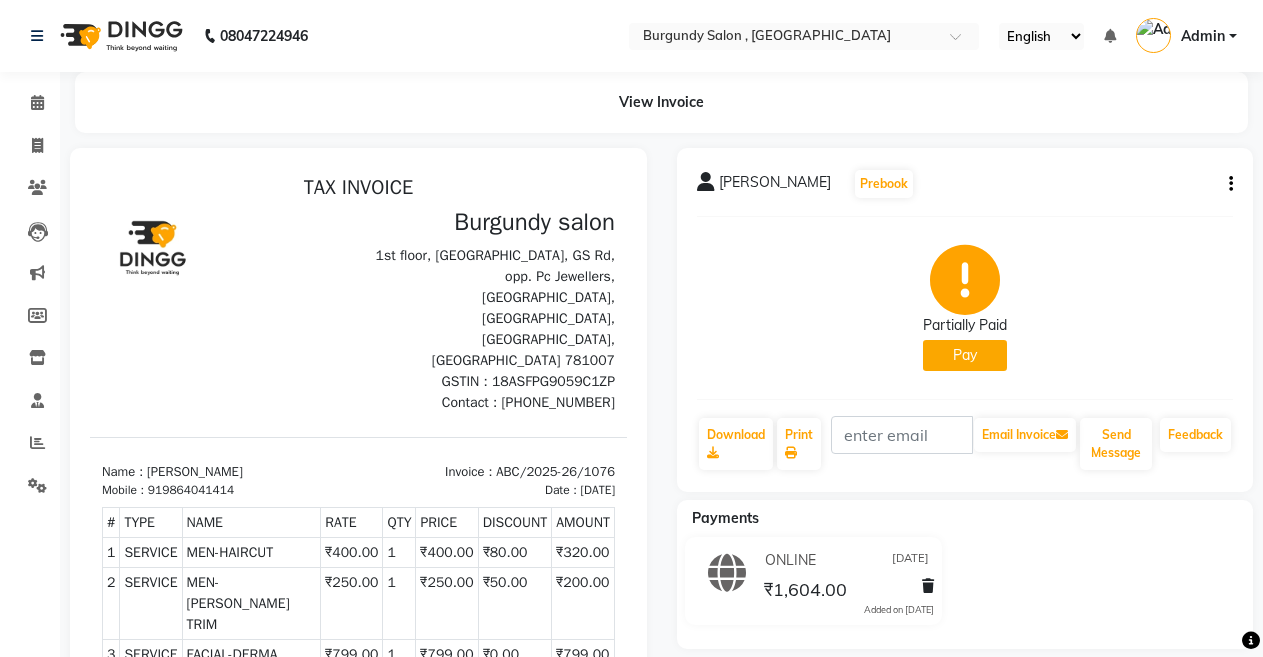 scroll, scrollTop: 0, scrollLeft: 0, axis: both 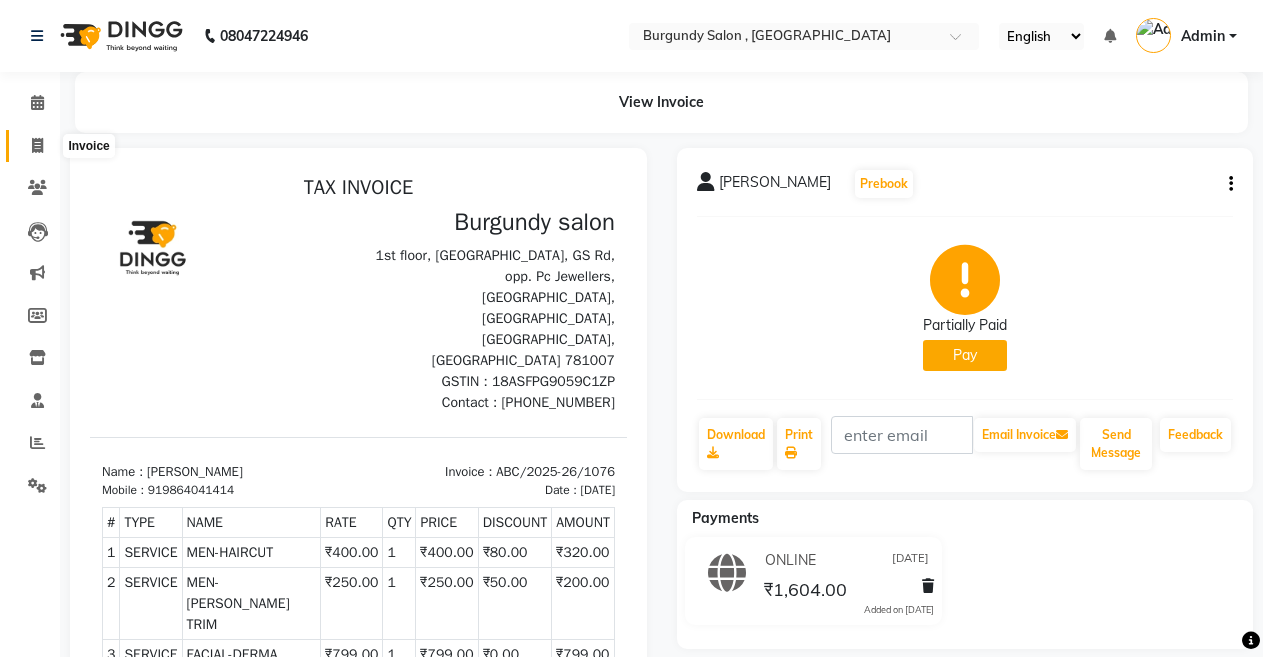 click 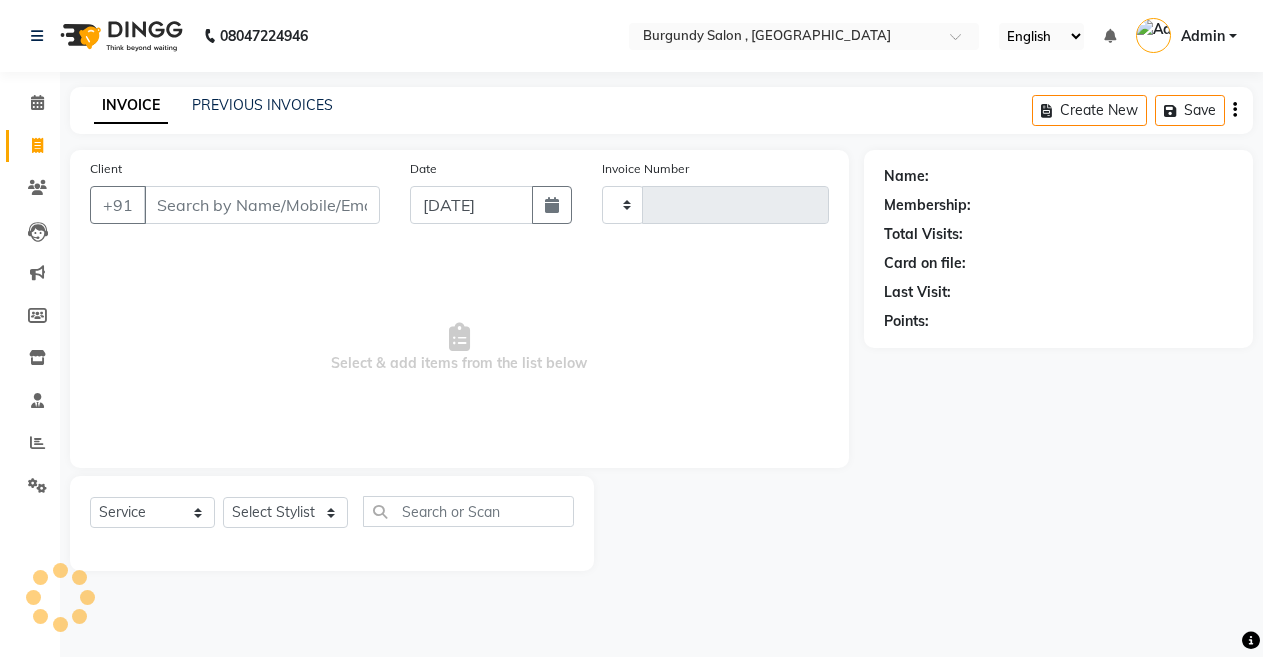 type on "1167" 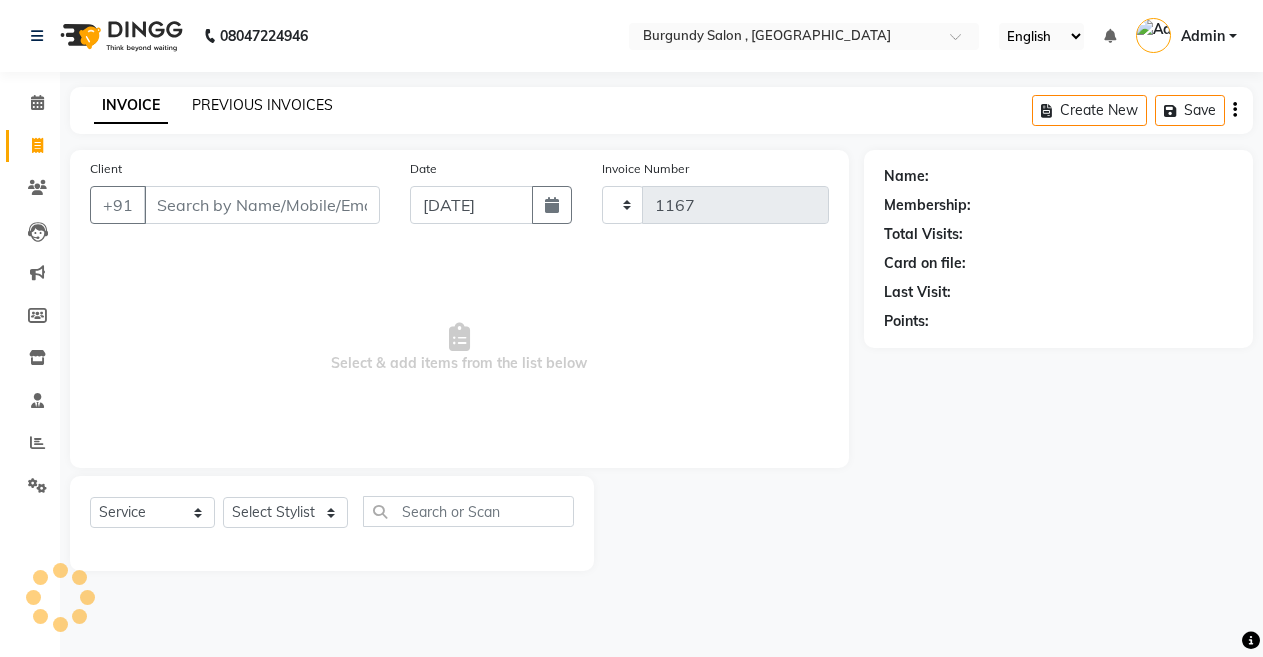 select on "5345" 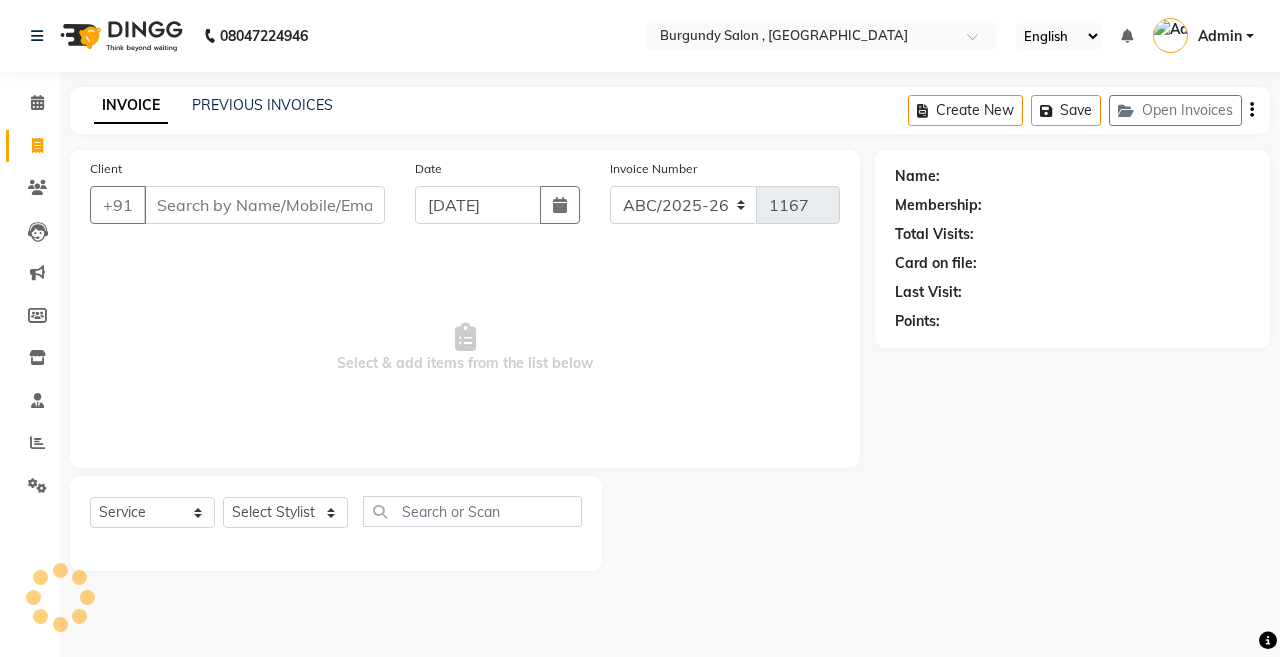 click on "Client" at bounding box center (264, 205) 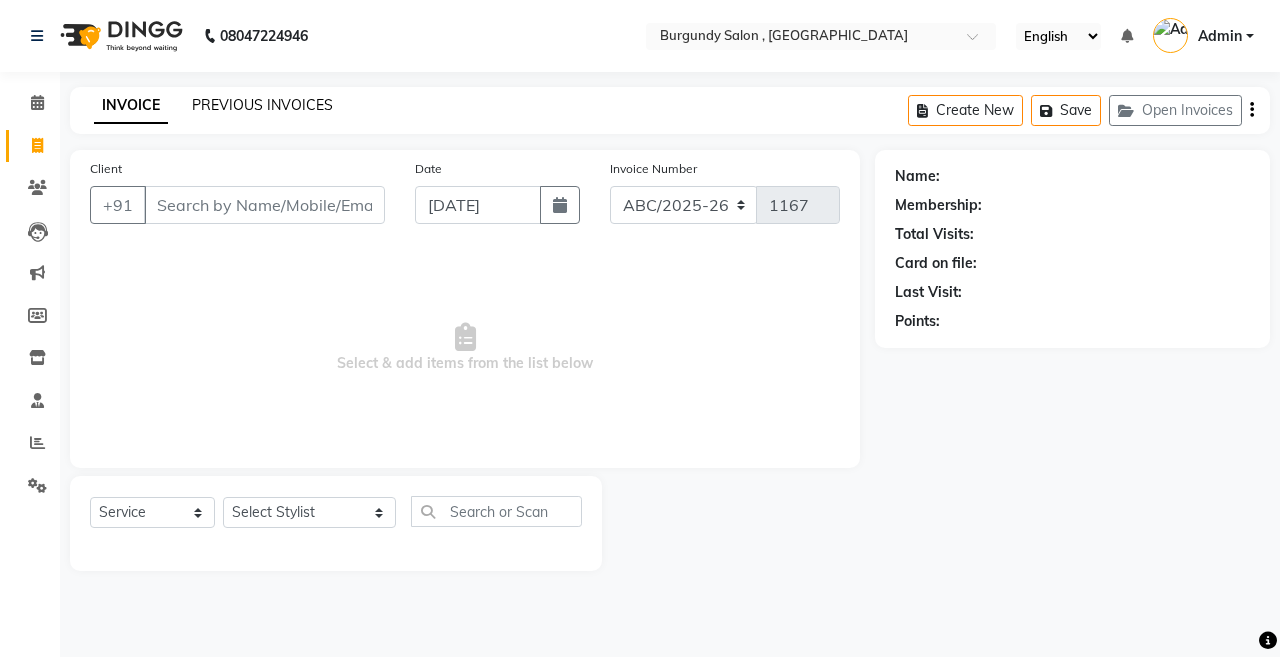 click on "PREVIOUS INVOICES" 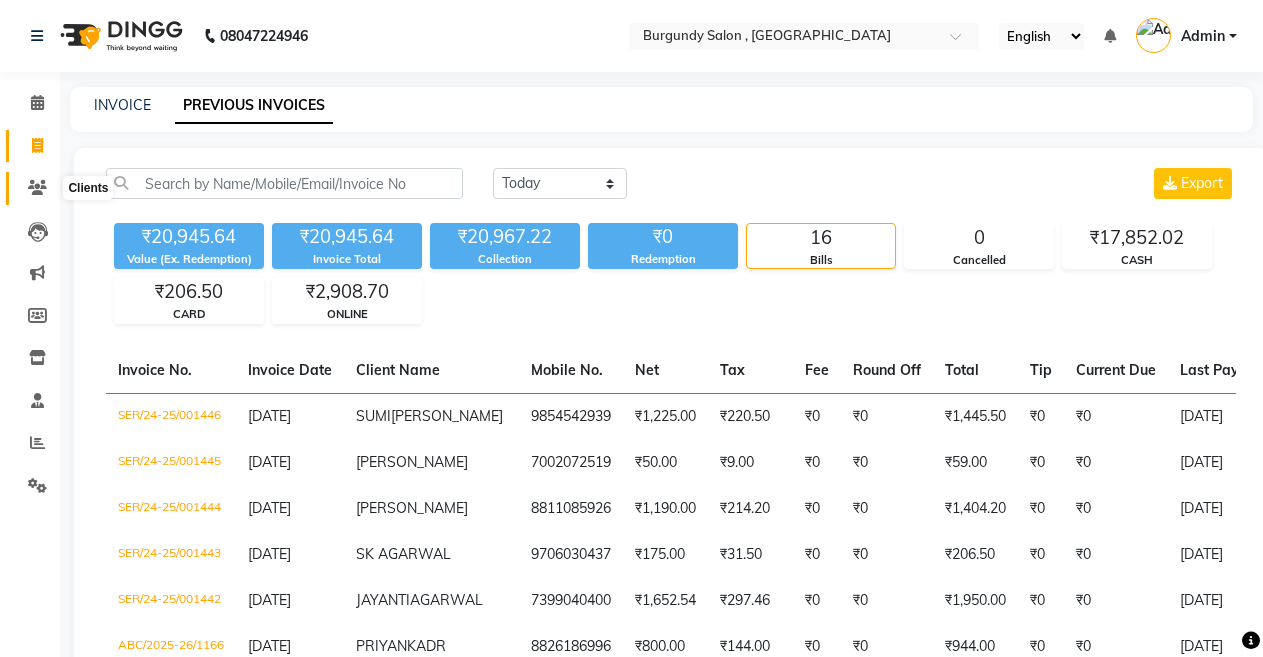 click 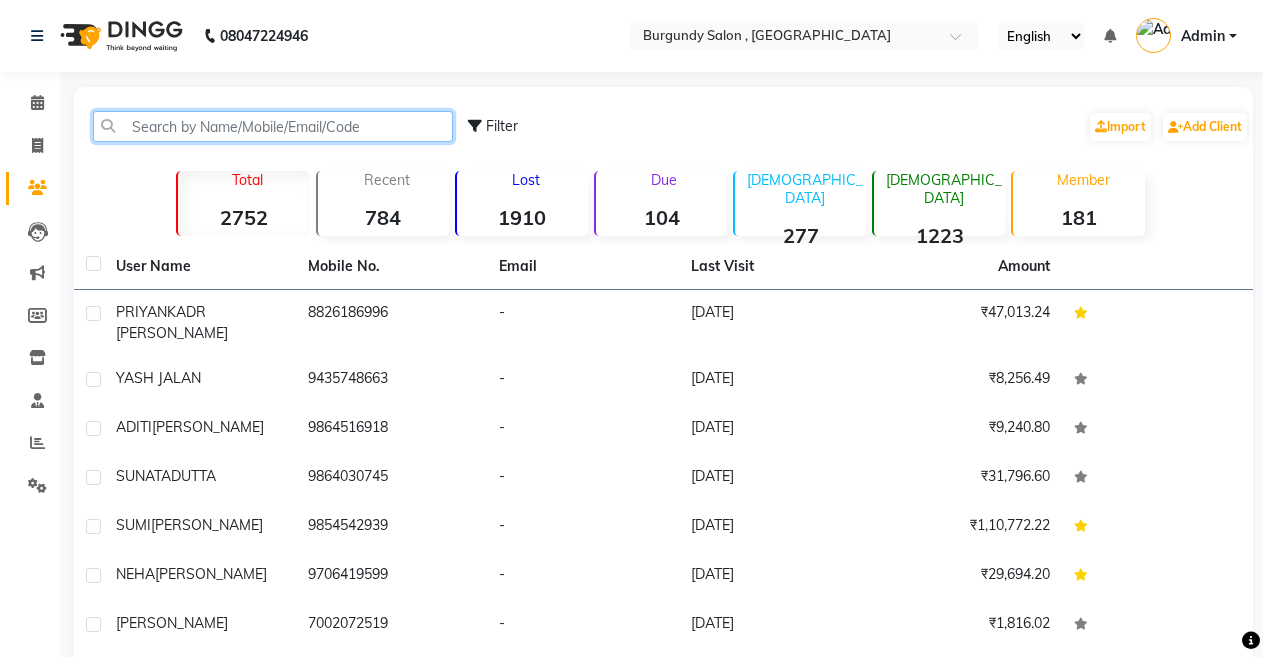 click 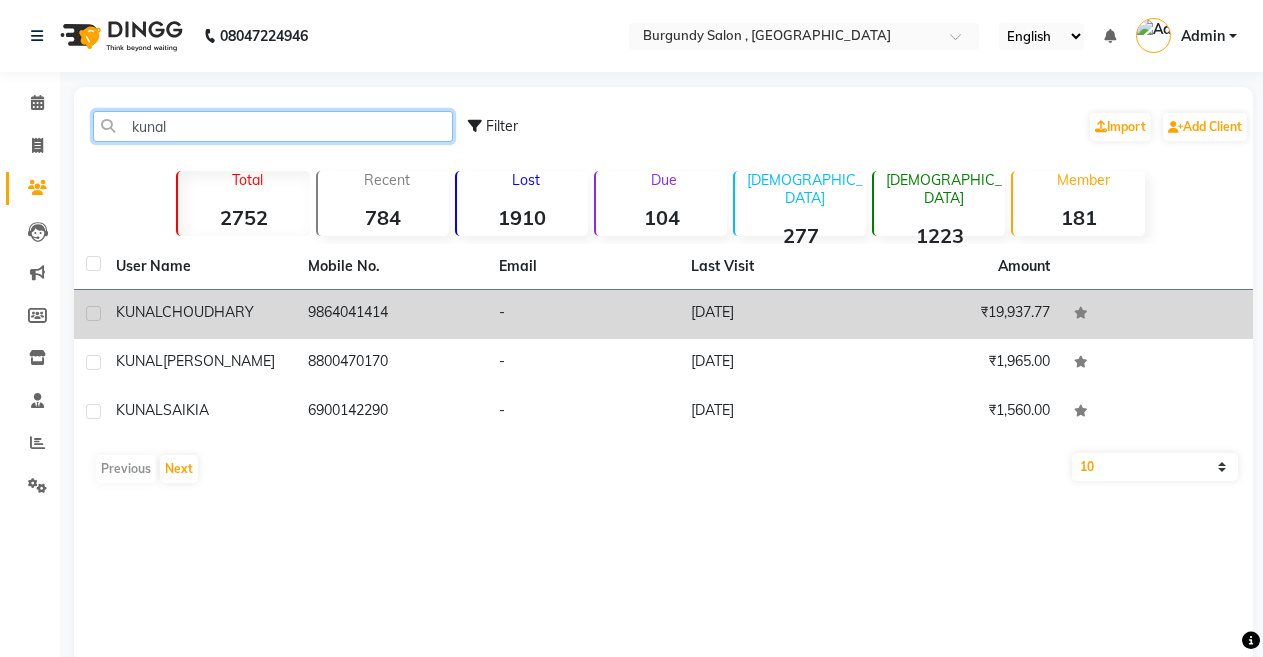 type on "kunal" 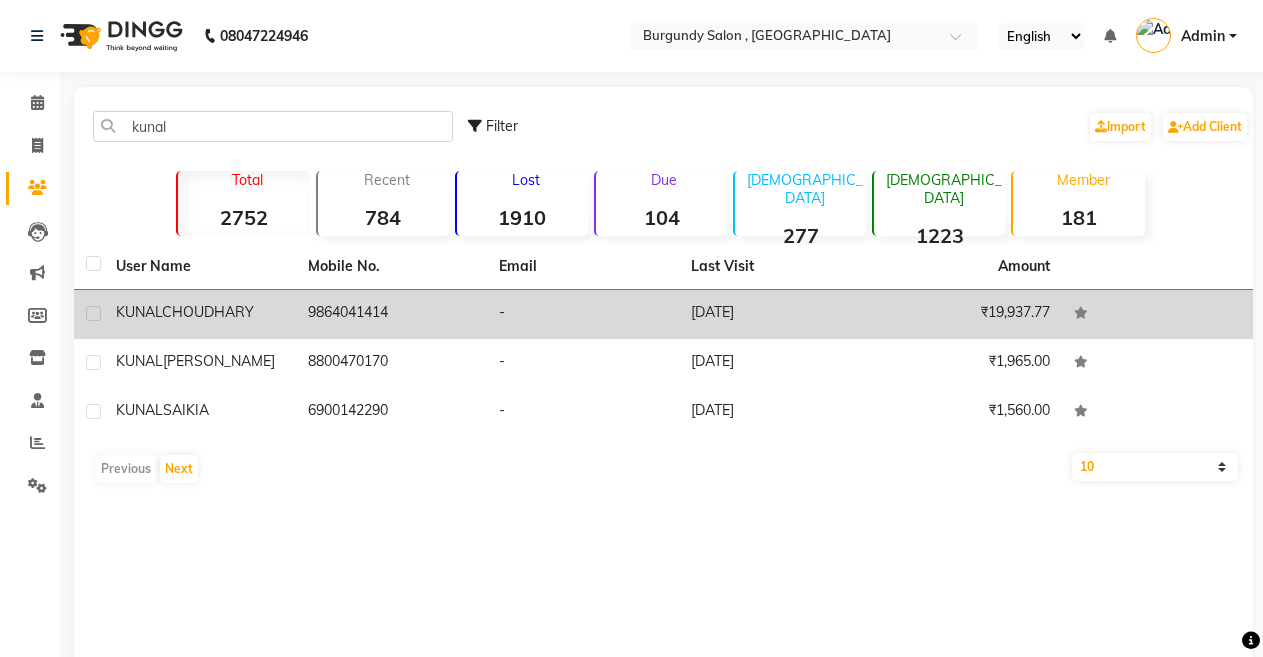 click on "9864041414" 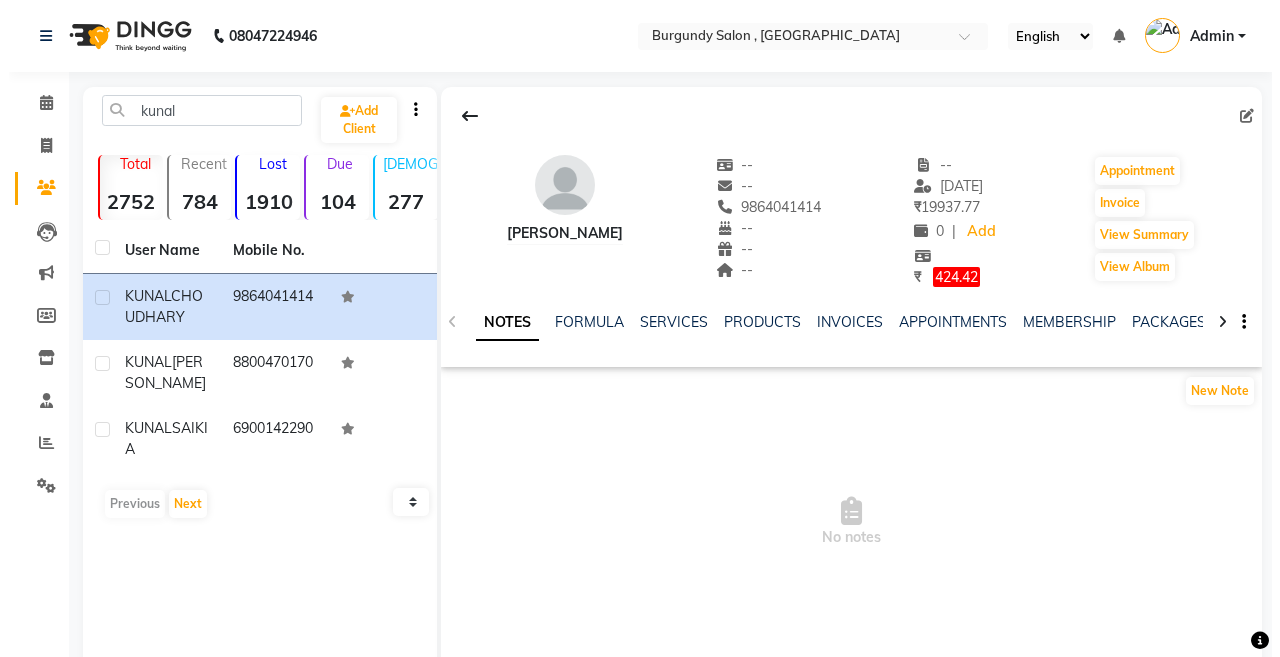 scroll, scrollTop: 60, scrollLeft: 0, axis: vertical 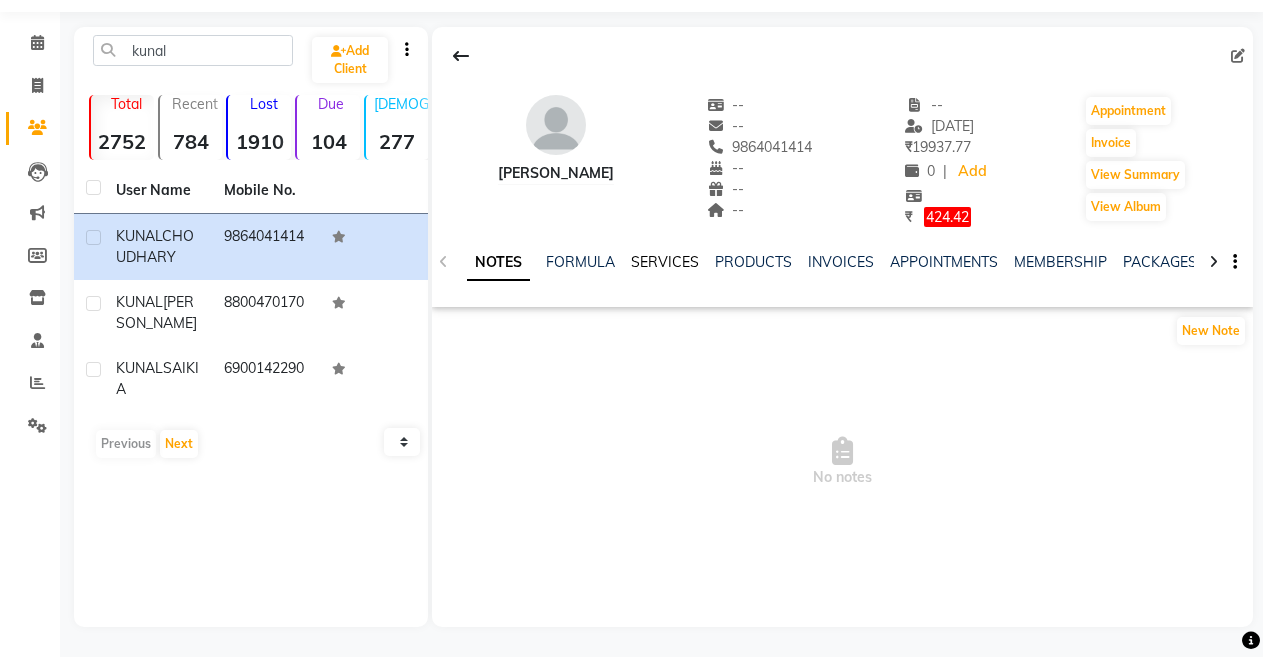 click on "SERVICES" 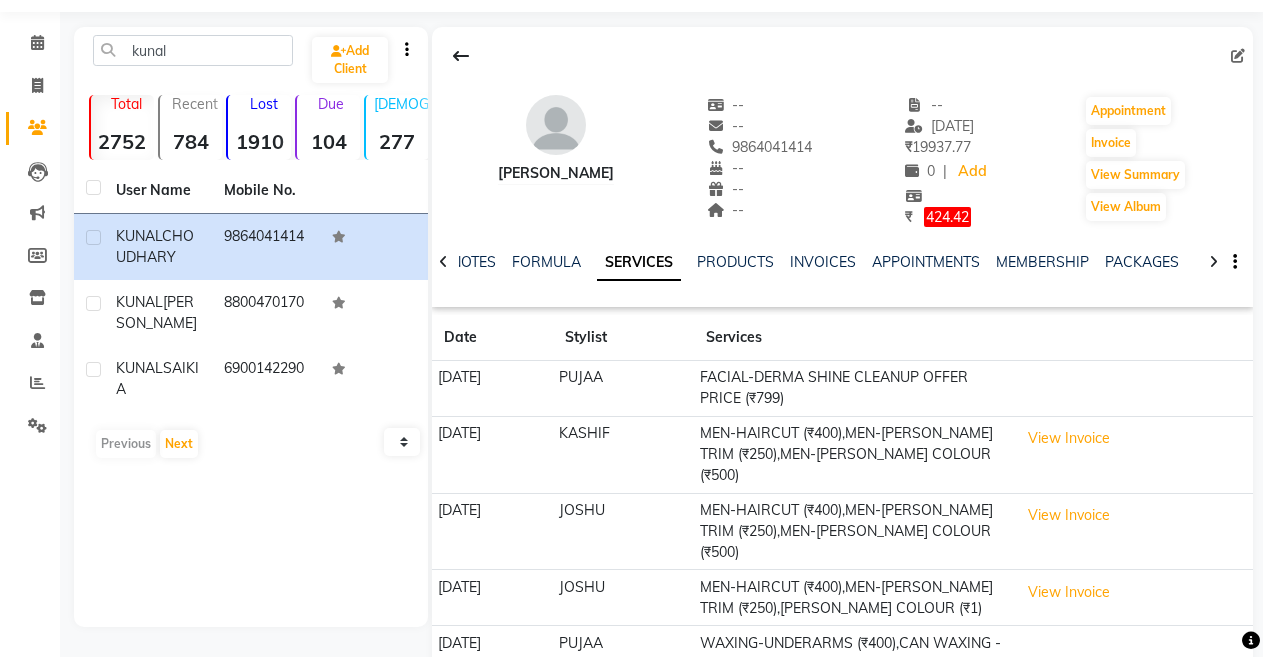 click on "FACIAL-DERMA SHINE CLEANUP OFFER PRICE (₹799)" 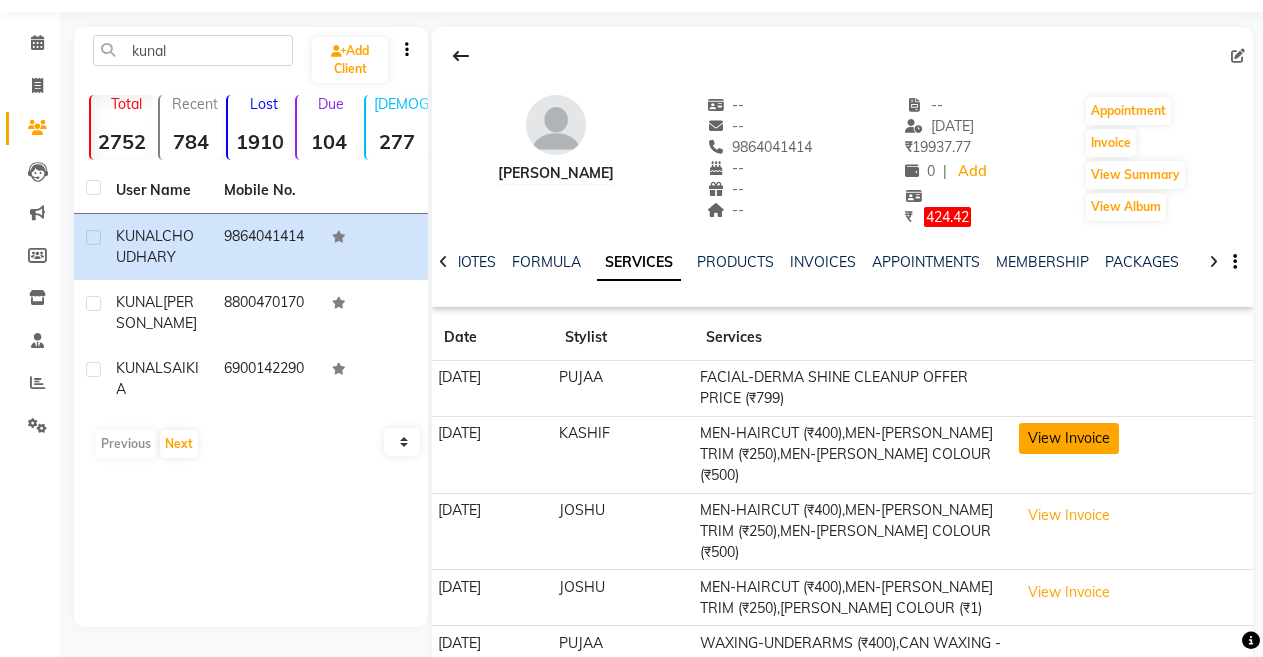 click on "View Invoice" 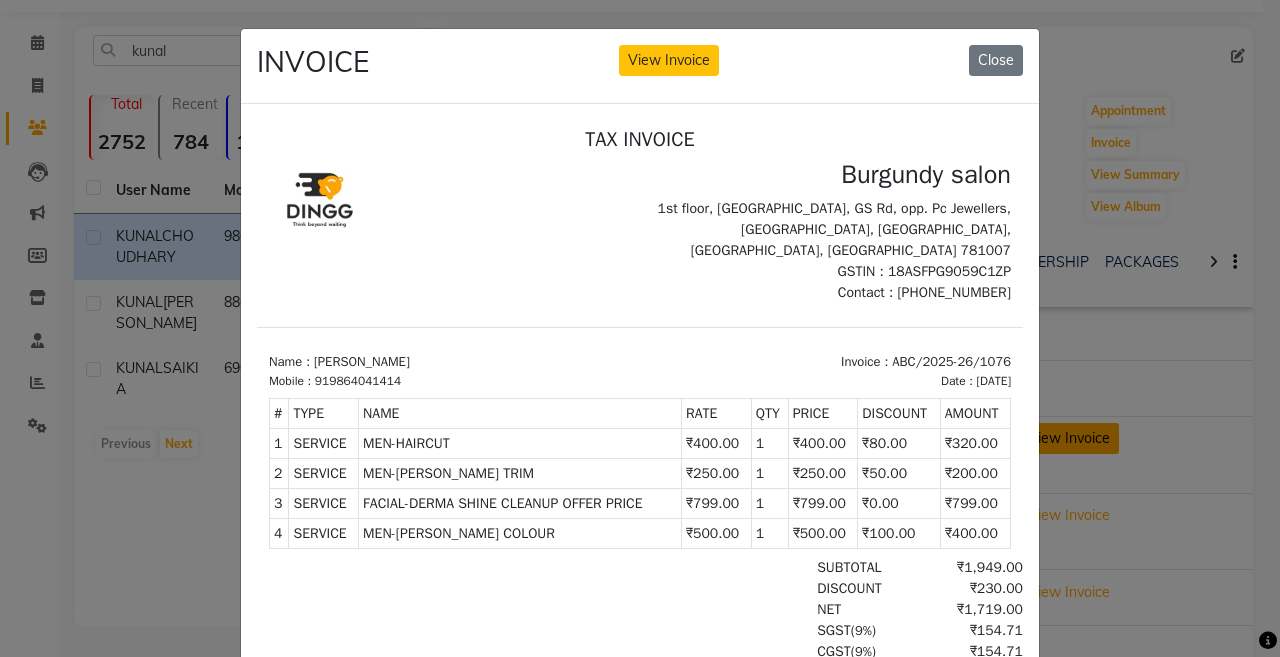 scroll, scrollTop: 0, scrollLeft: 0, axis: both 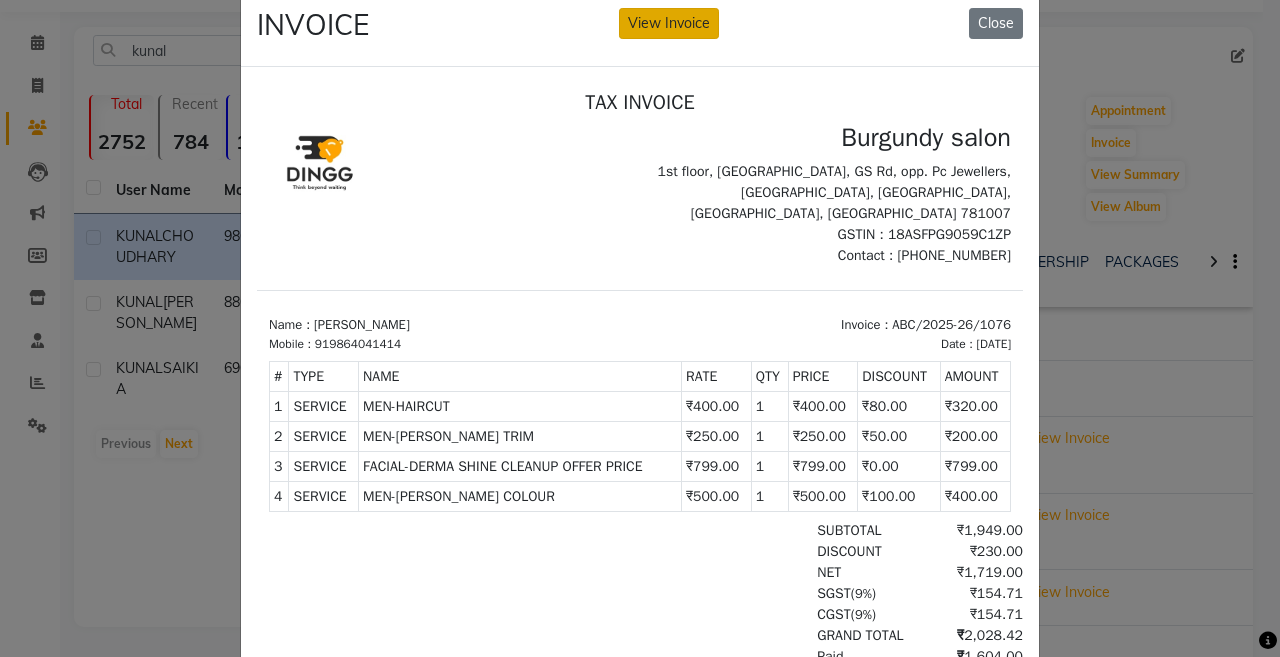 click on "View Invoice" 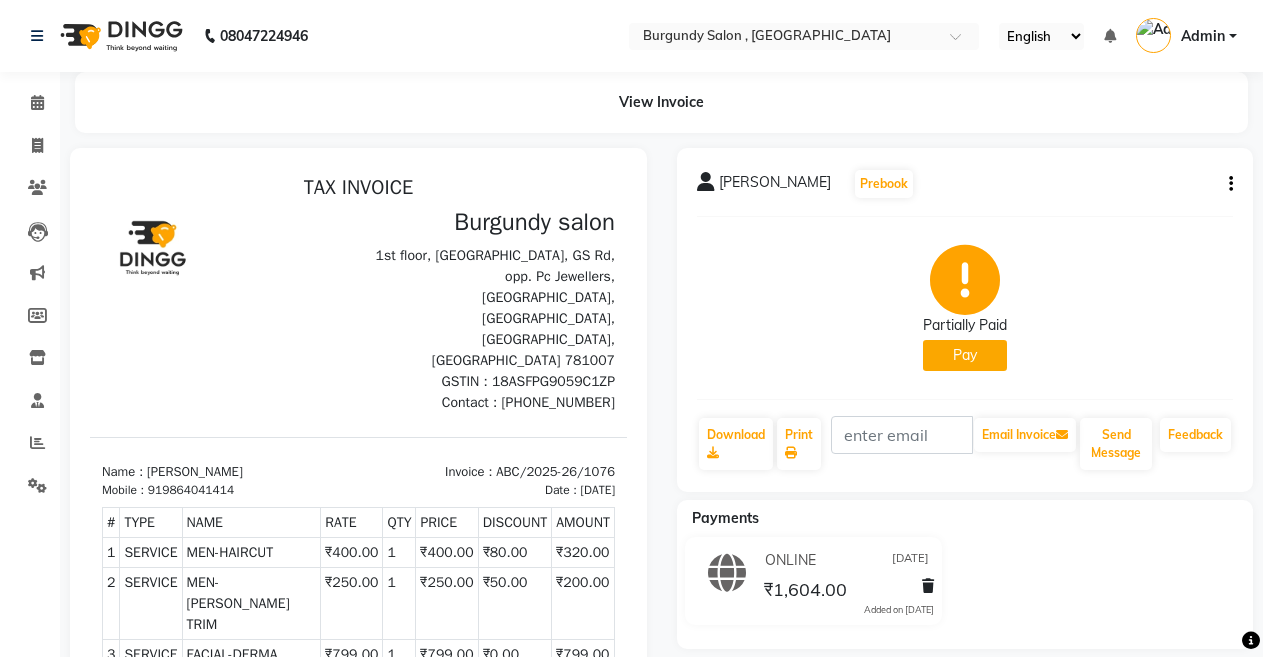scroll, scrollTop: 0, scrollLeft: 0, axis: both 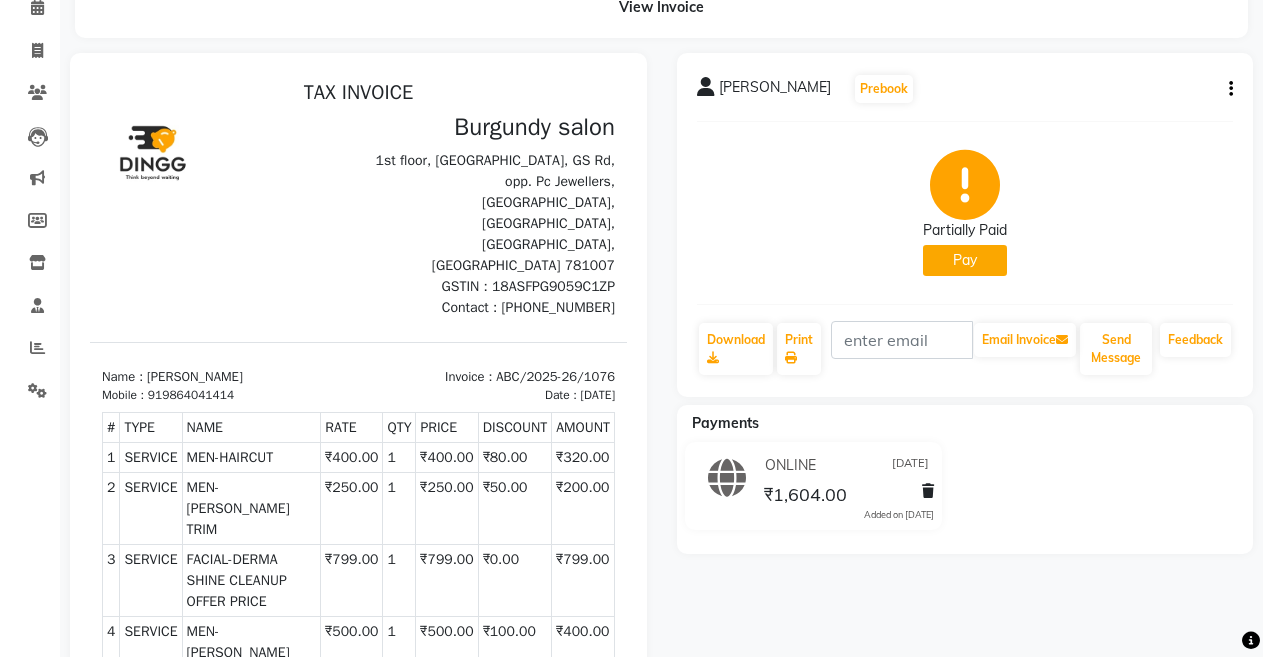 drag, startPoint x: 1232, startPoint y: 92, endPoint x: 1279, endPoint y: 188, distance: 106.887794 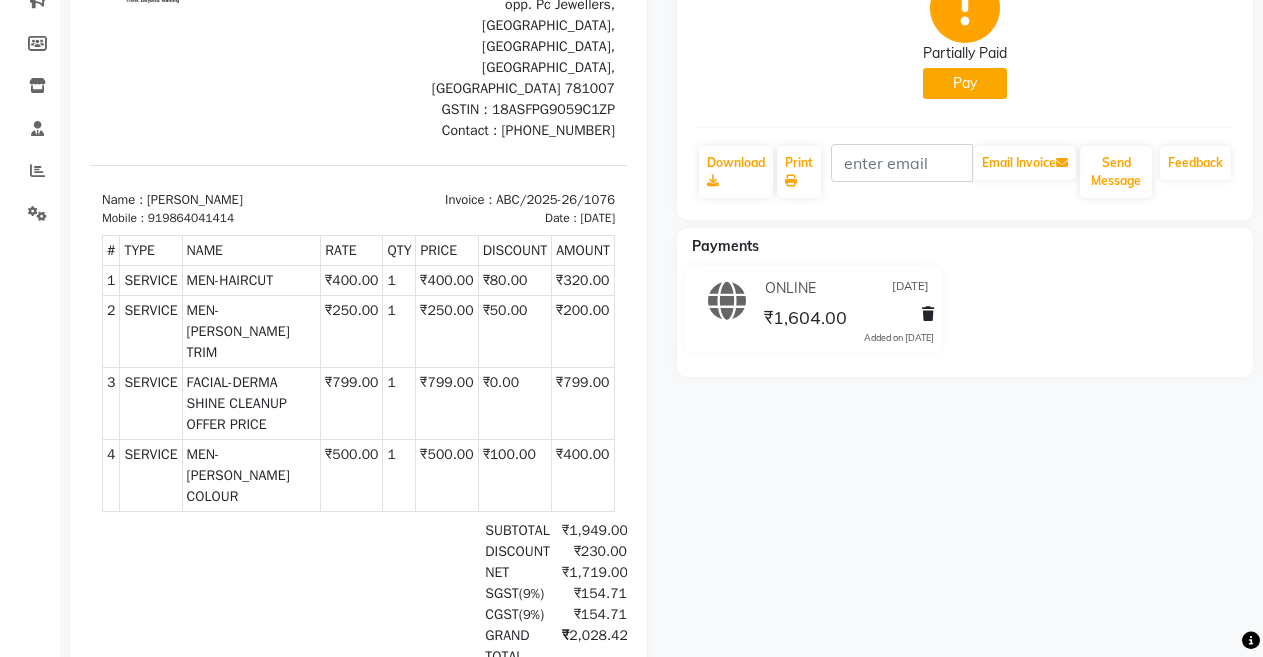 scroll, scrollTop: 310, scrollLeft: 0, axis: vertical 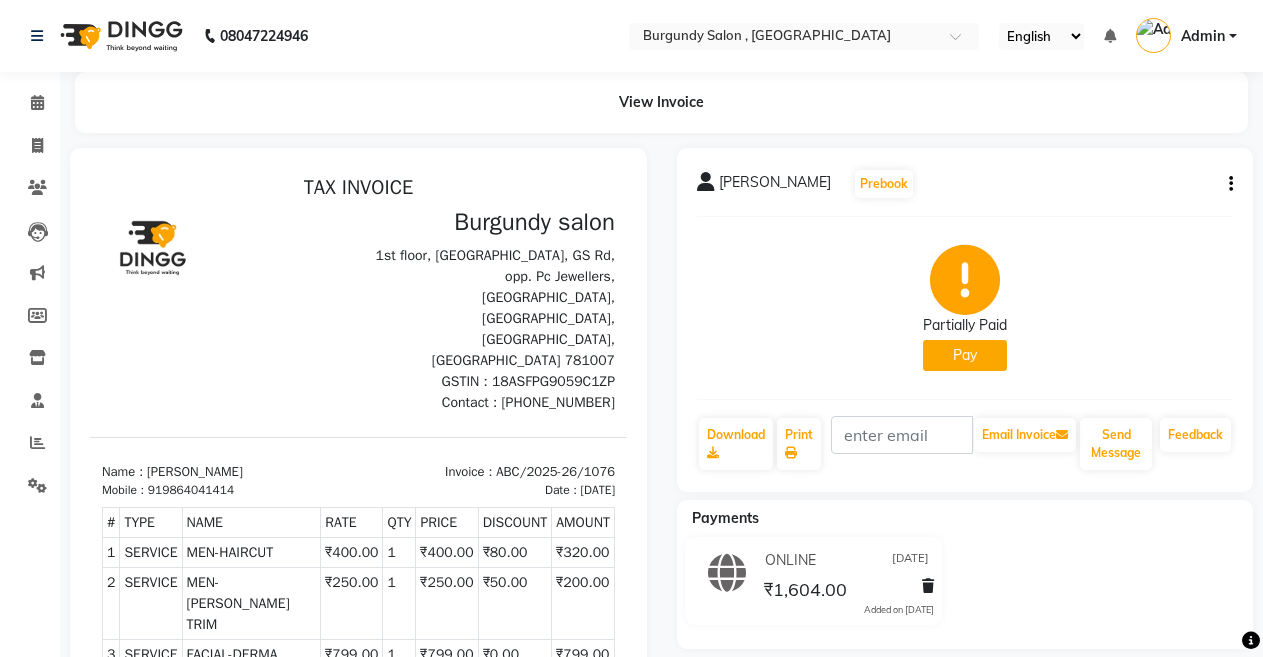 click 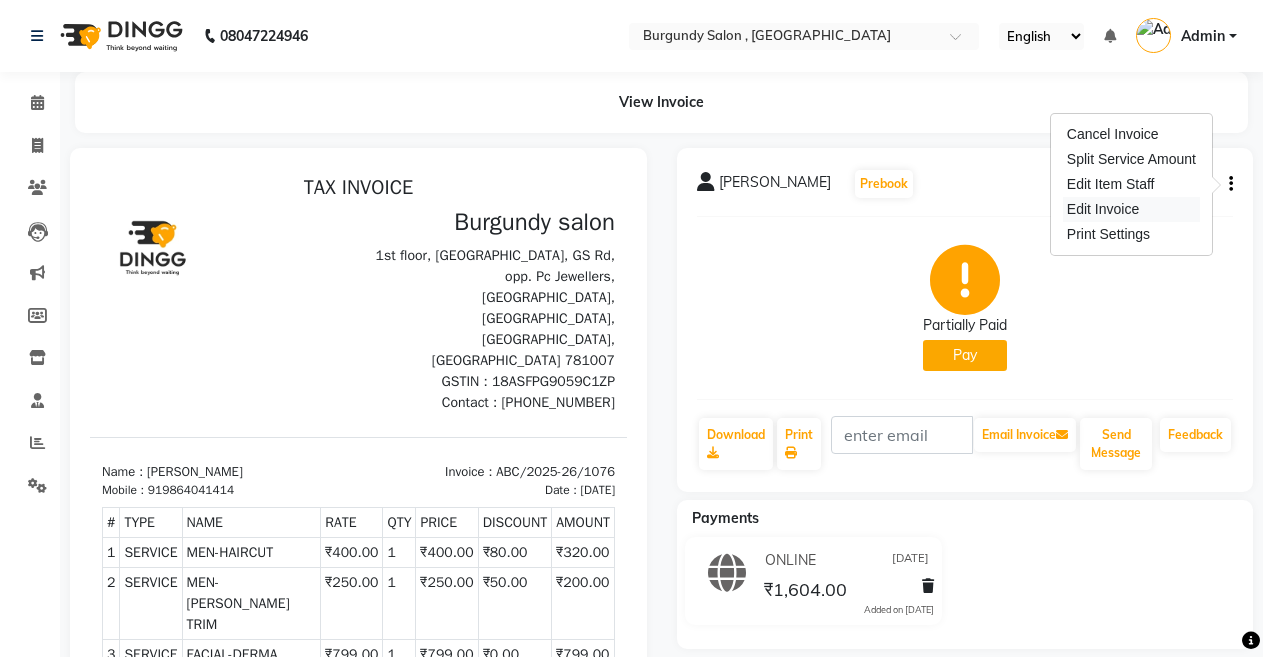 click on "Edit Invoice" at bounding box center [1131, 209] 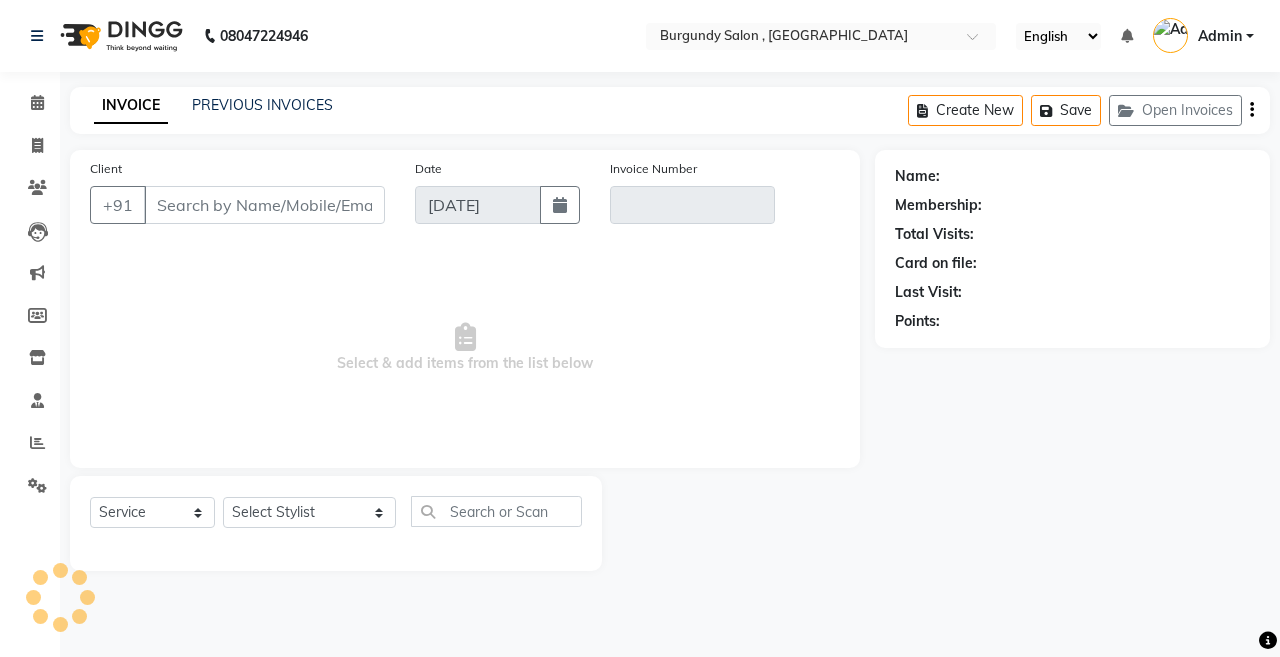type on "9864041414" 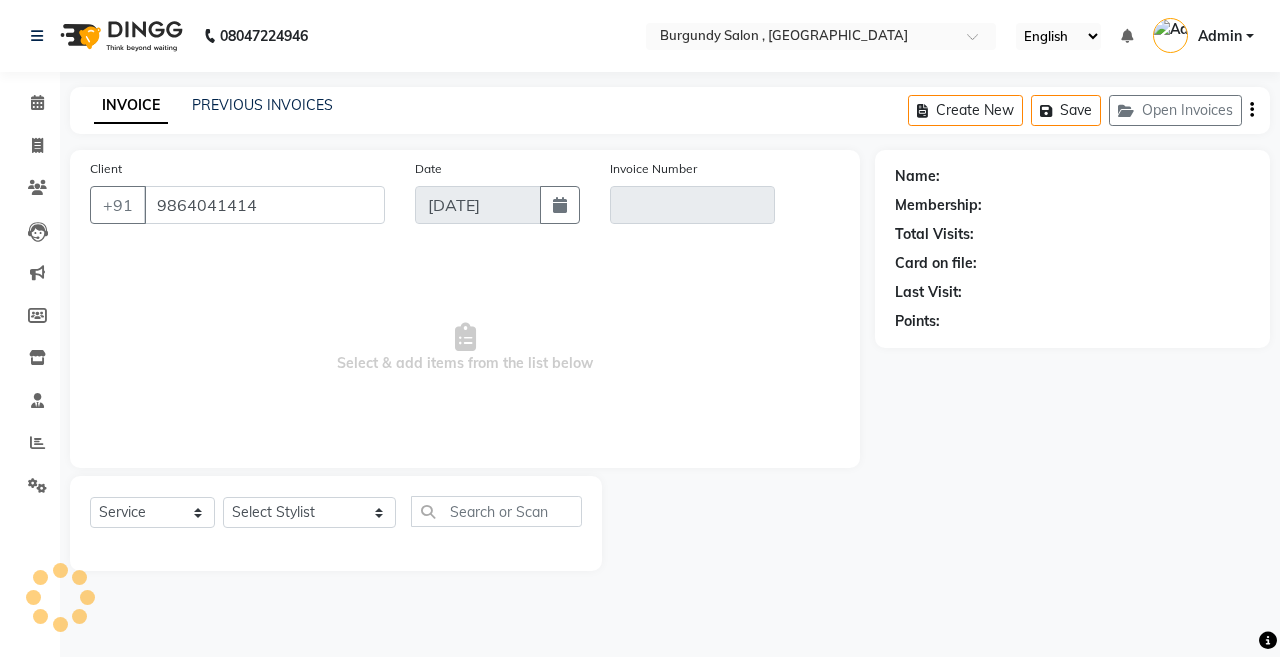 type on "ABC/2025-26/1076" 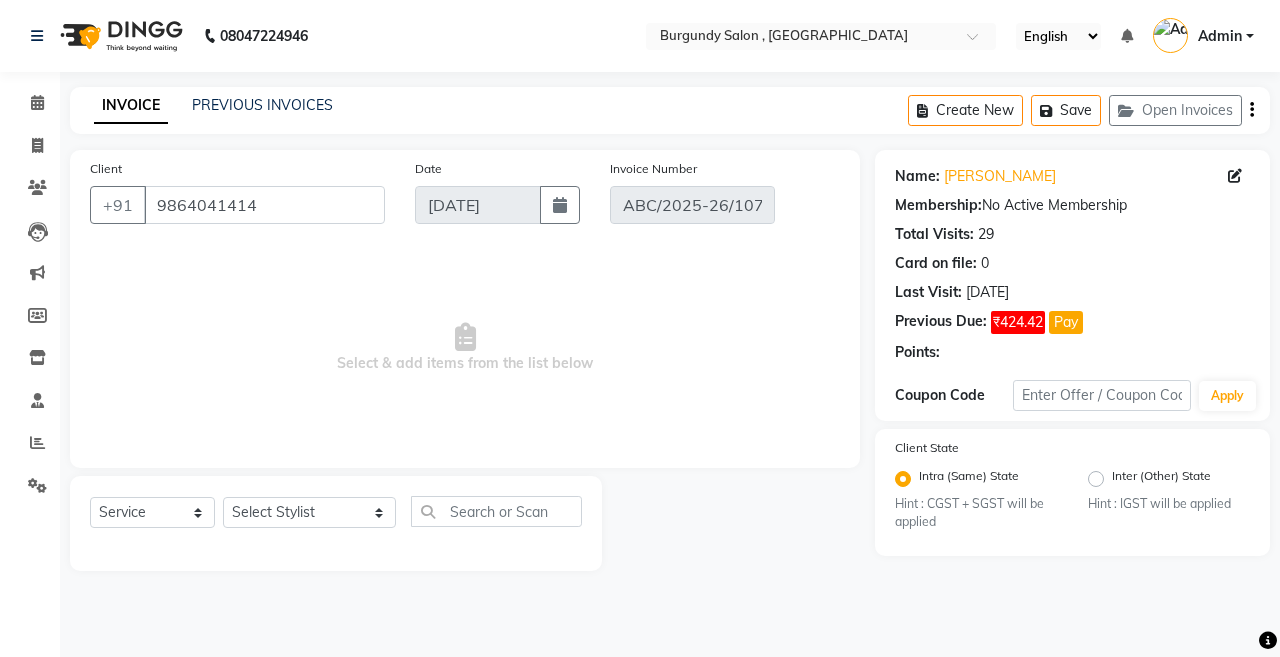 type on "[DATE]" 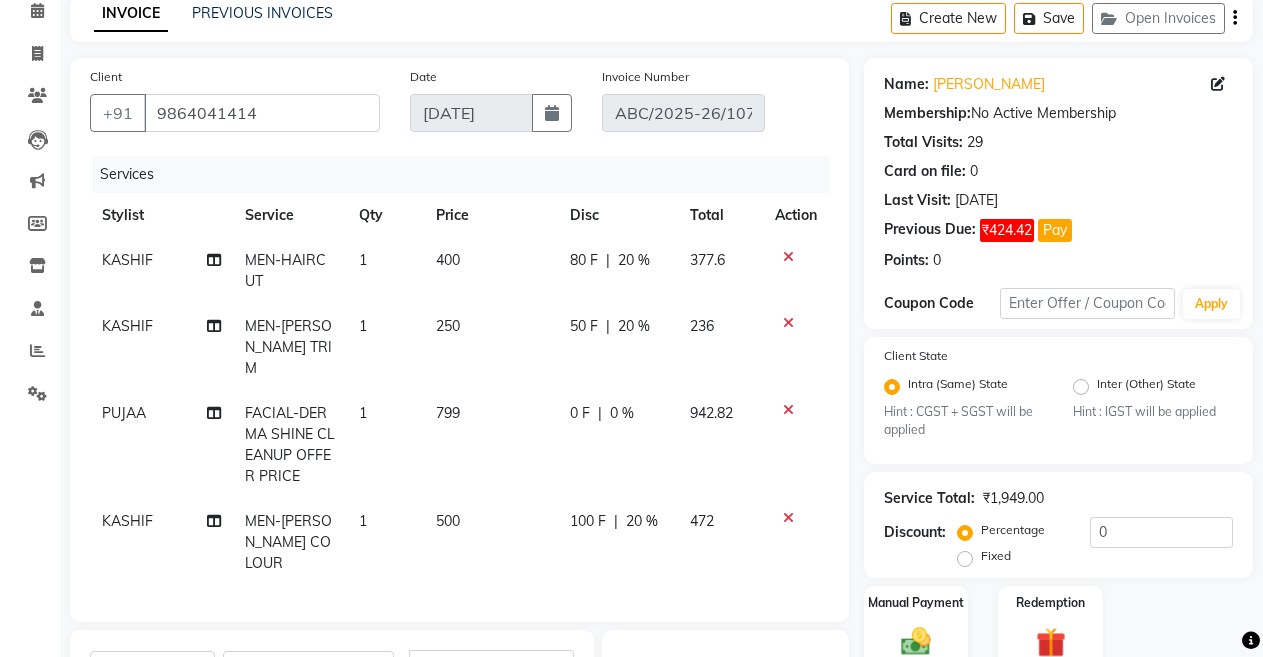 scroll, scrollTop: 113, scrollLeft: 0, axis: vertical 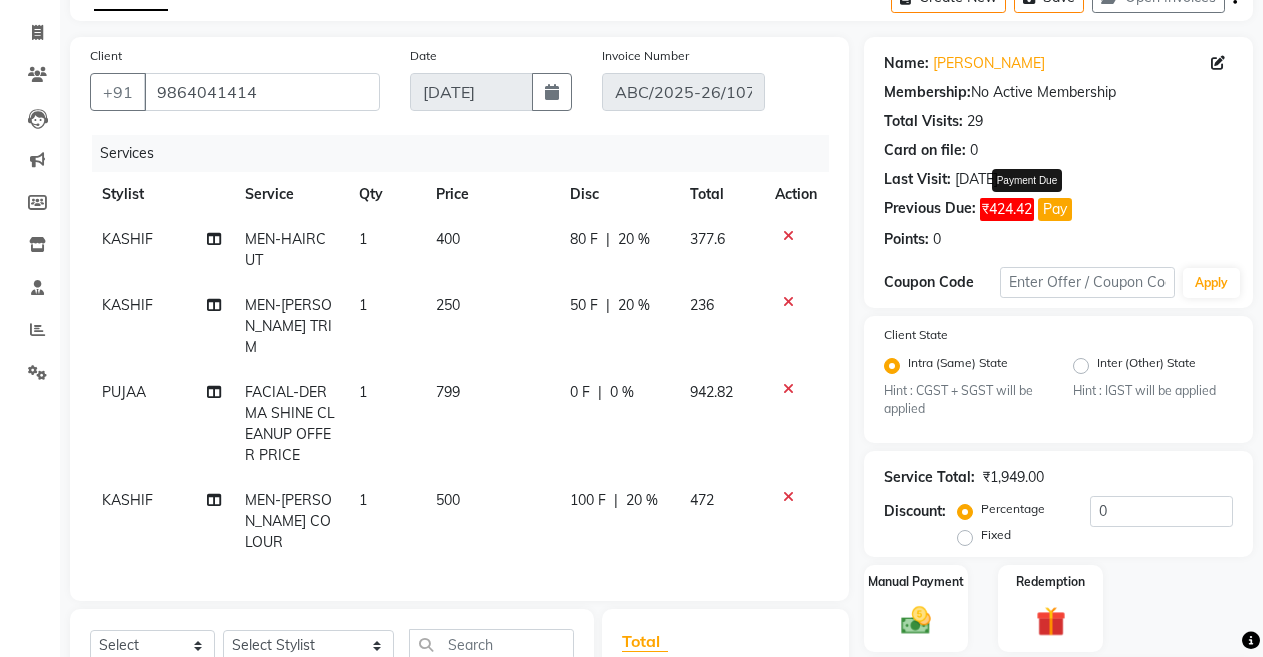 click on "Pay" 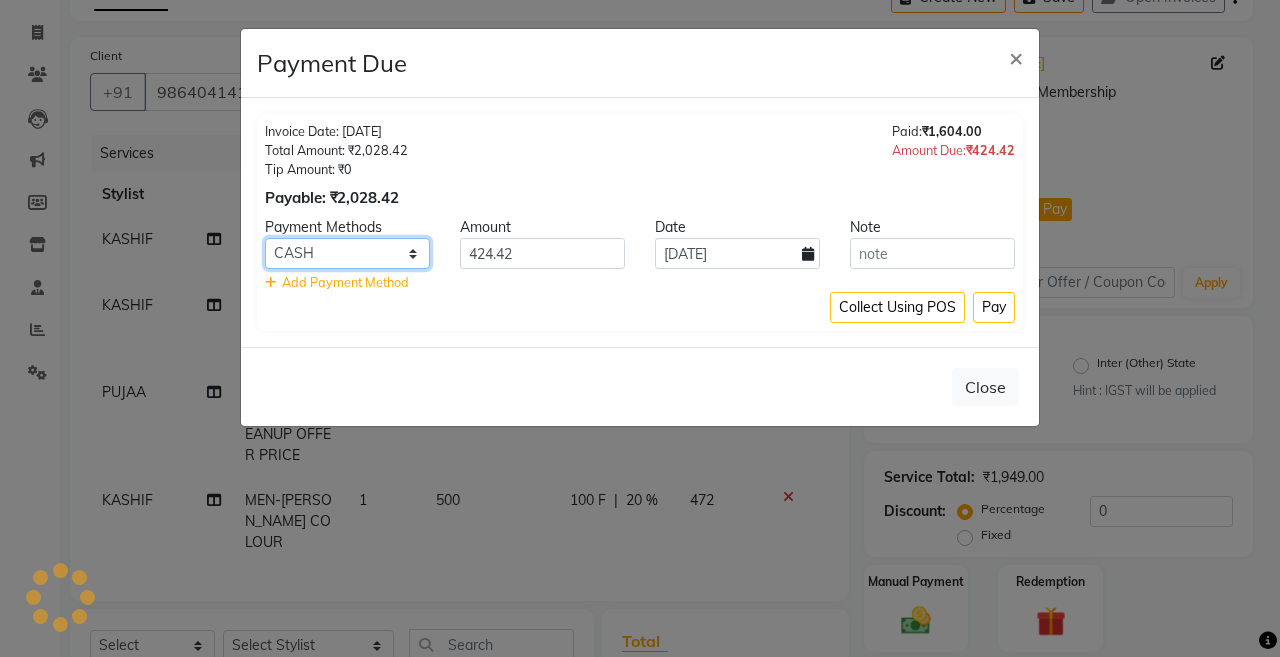 click on "CASH ONLINE PhonePe MI Voucher Complimentary GPay Debit Card CARD Bank UPI Credit Card" 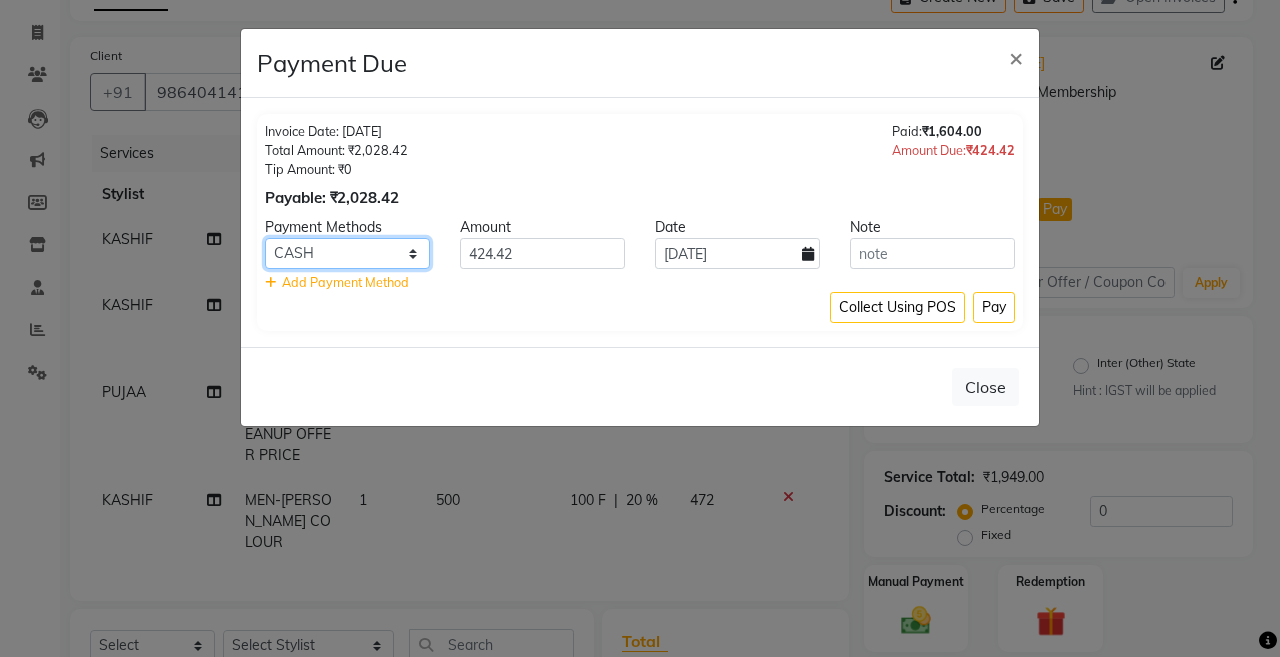 select on "3" 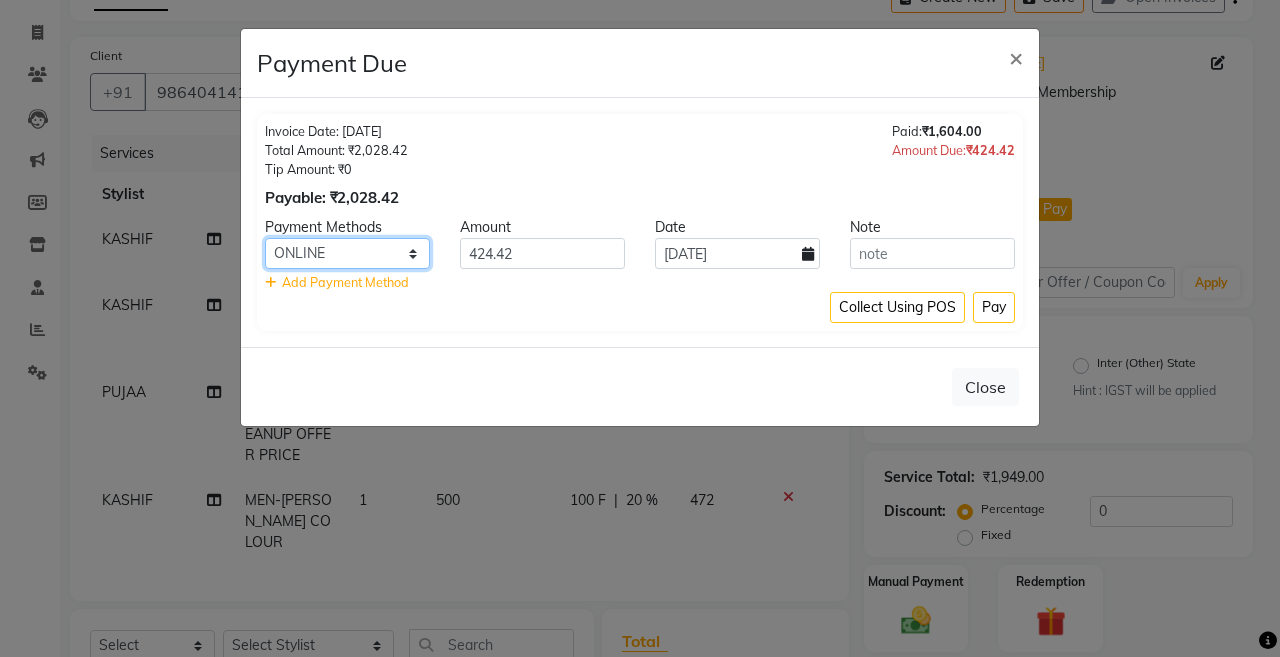 click on "CASH ONLINE PhonePe MI Voucher Complimentary GPay Debit Card CARD Bank UPI Credit Card" 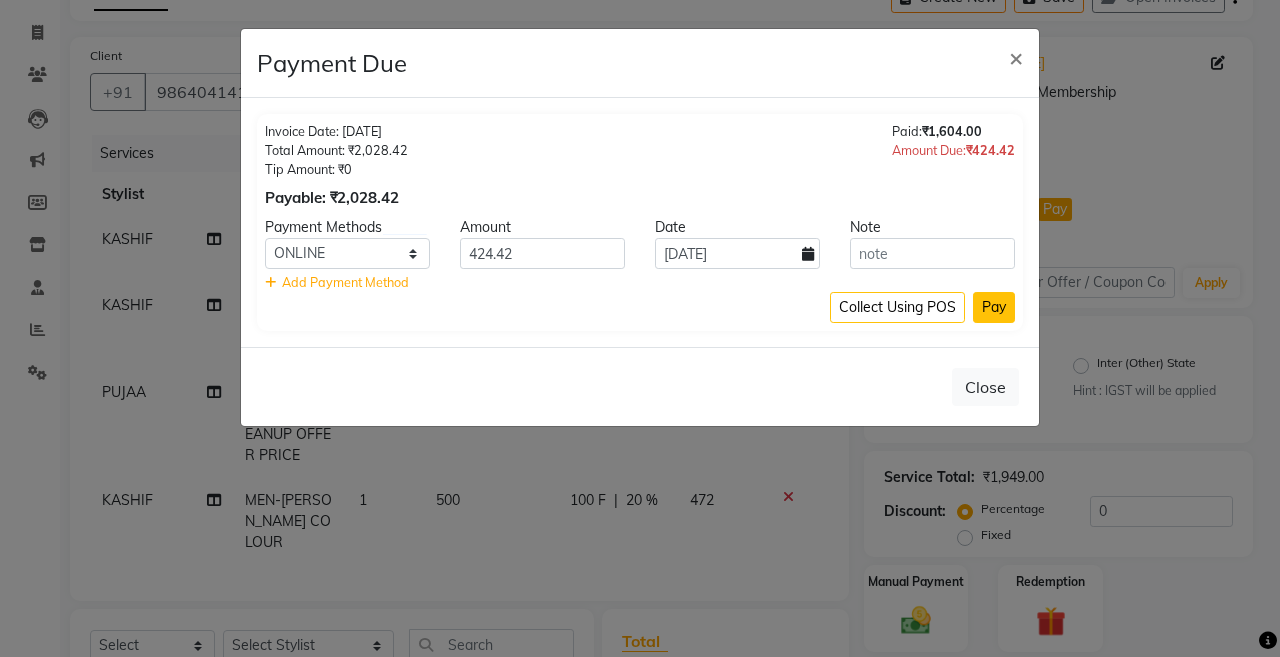 click on "Pay" 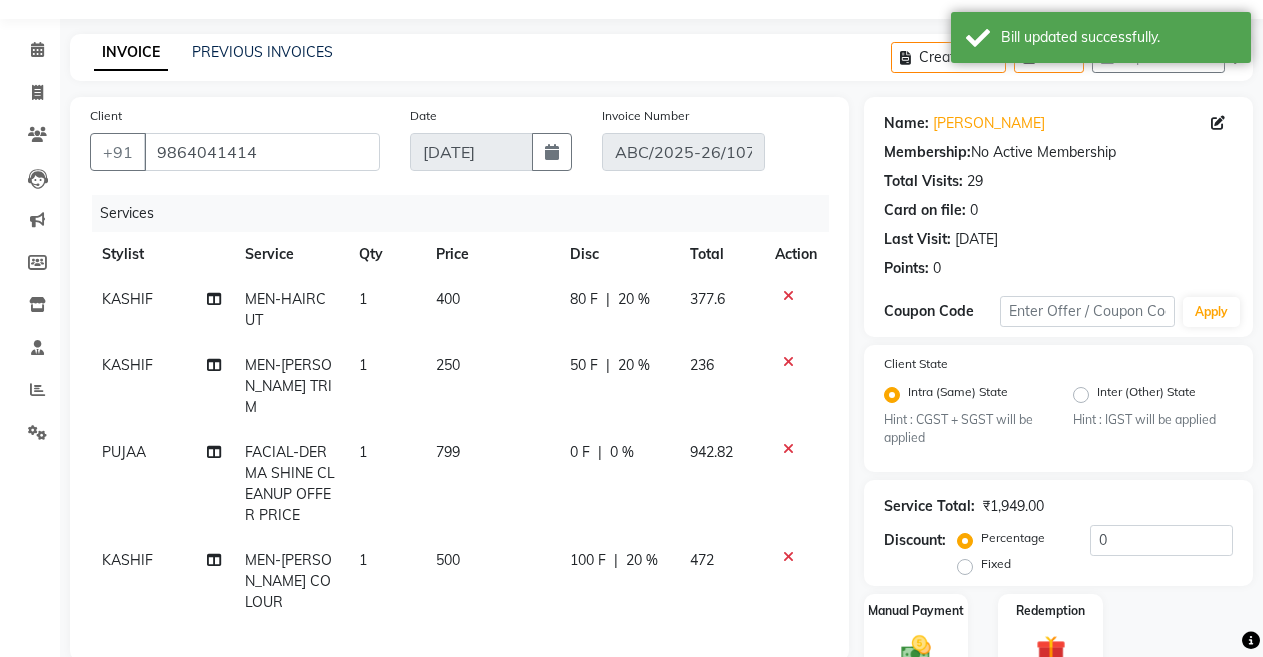 scroll, scrollTop: 1, scrollLeft: 0, axis: vertical 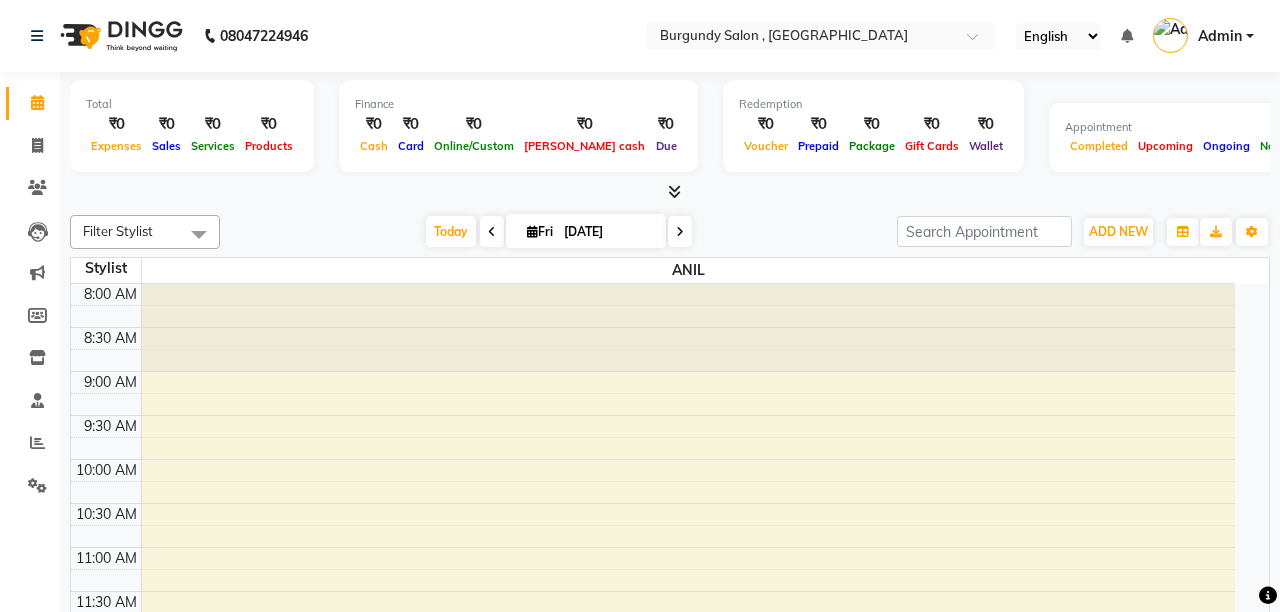 select on "en" 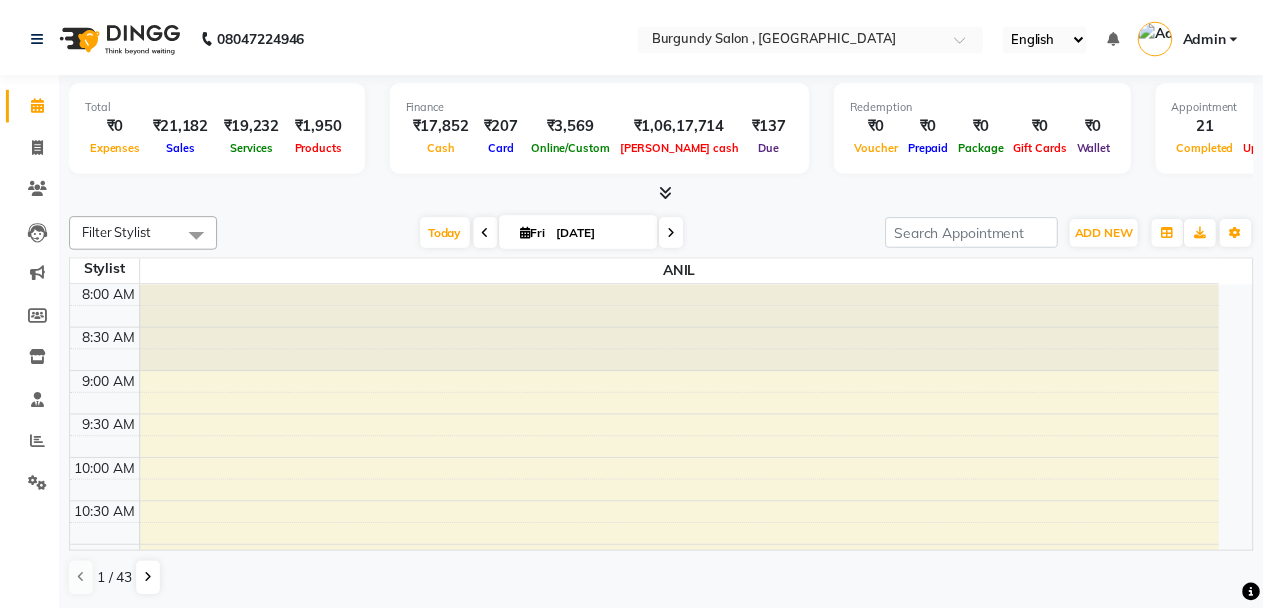 scroll, scrollTop: 0, scrollLeft: 0, axis: both 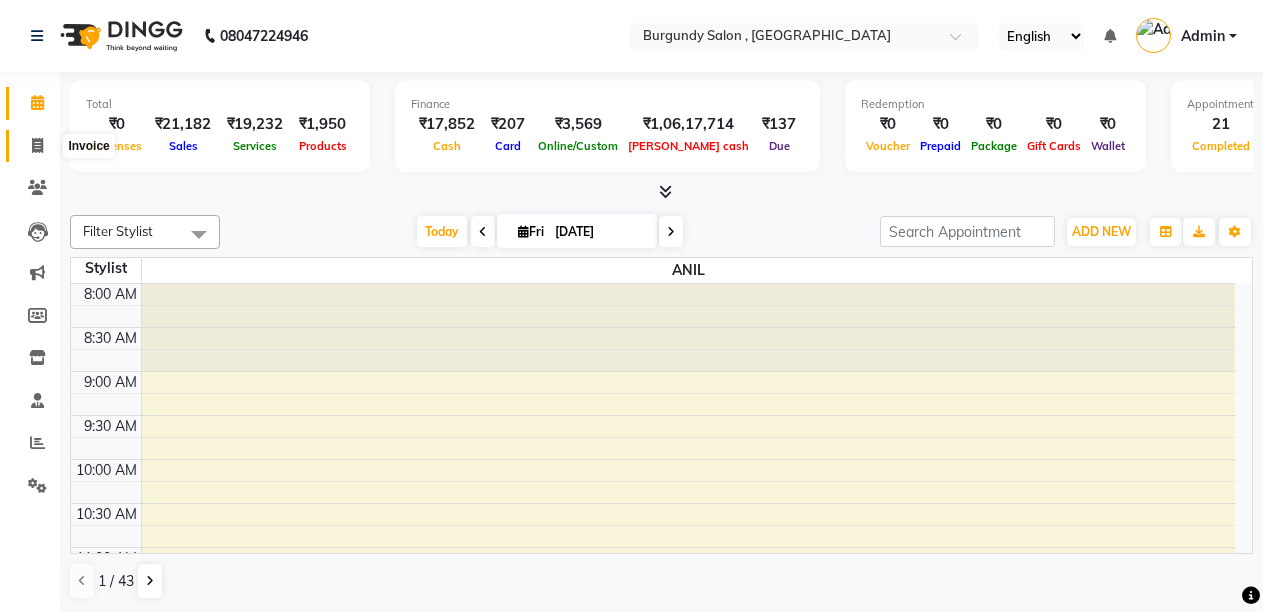 click 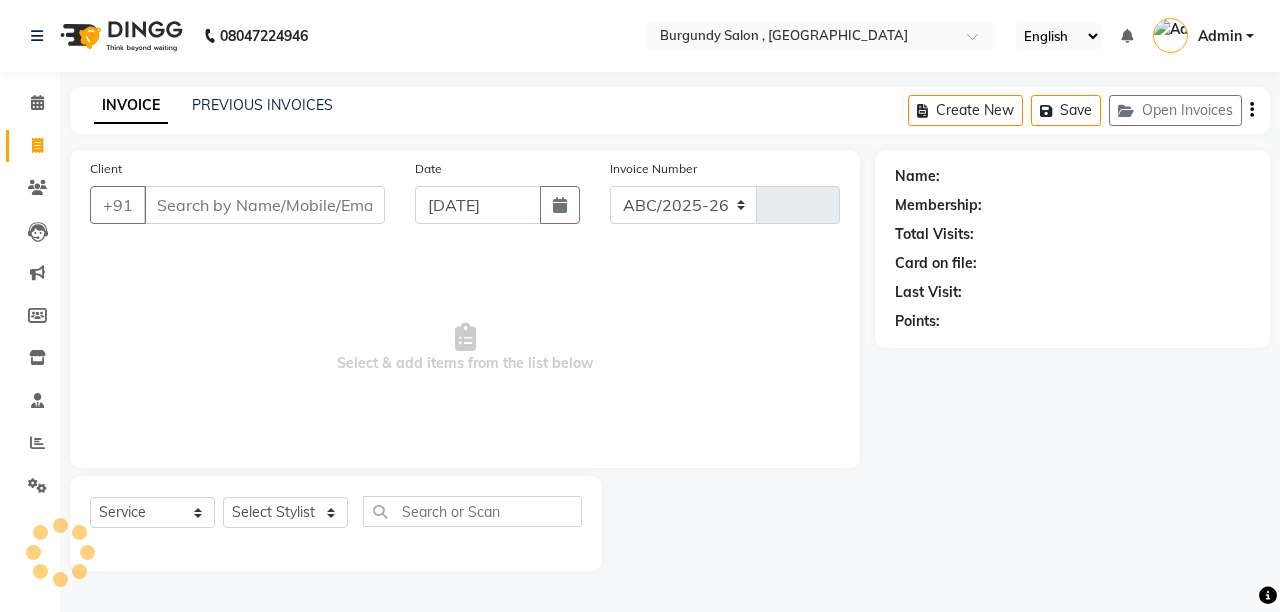 select on "5345" 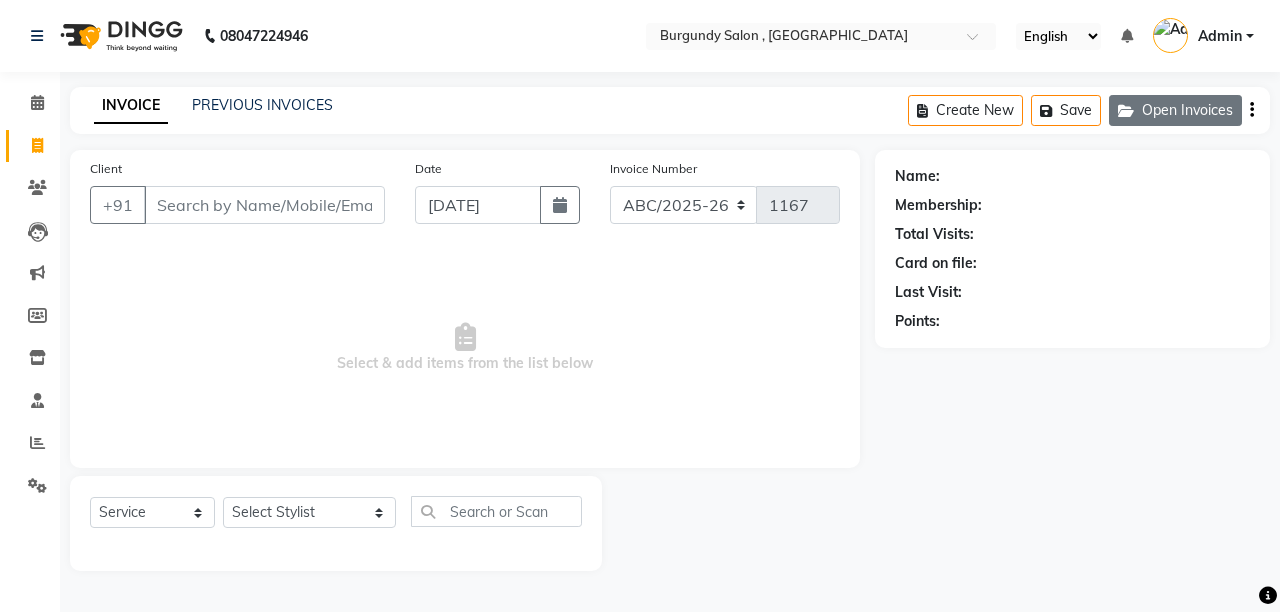 click on "Open Invoices" 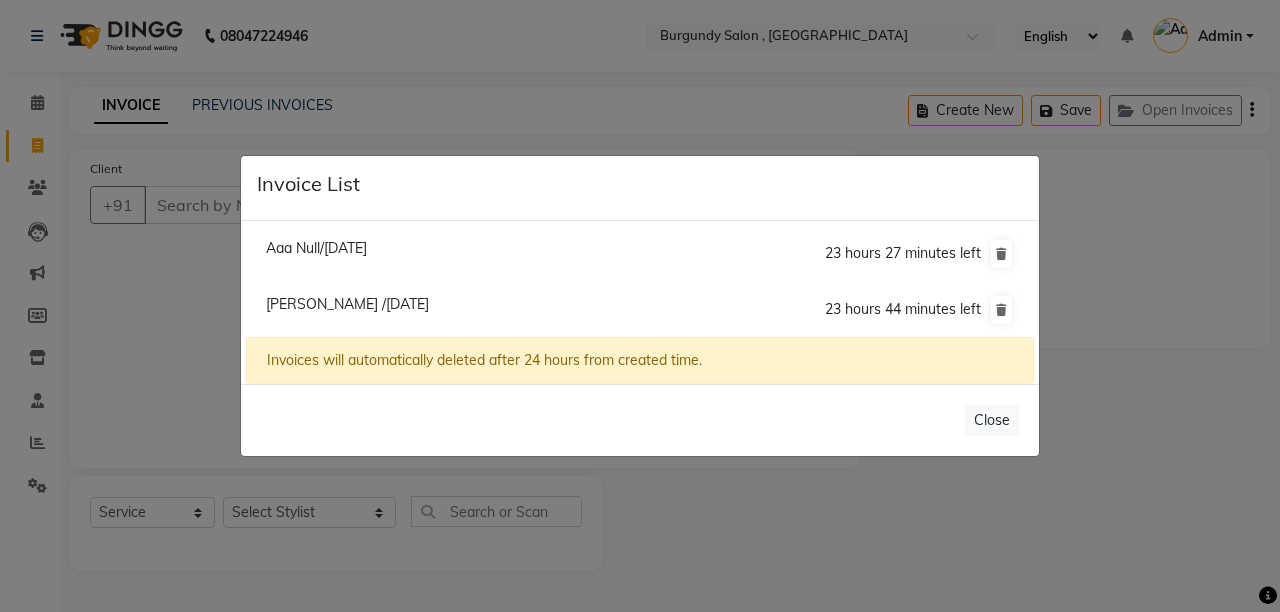 click on "[PERSON_NAME] /[DATE]" 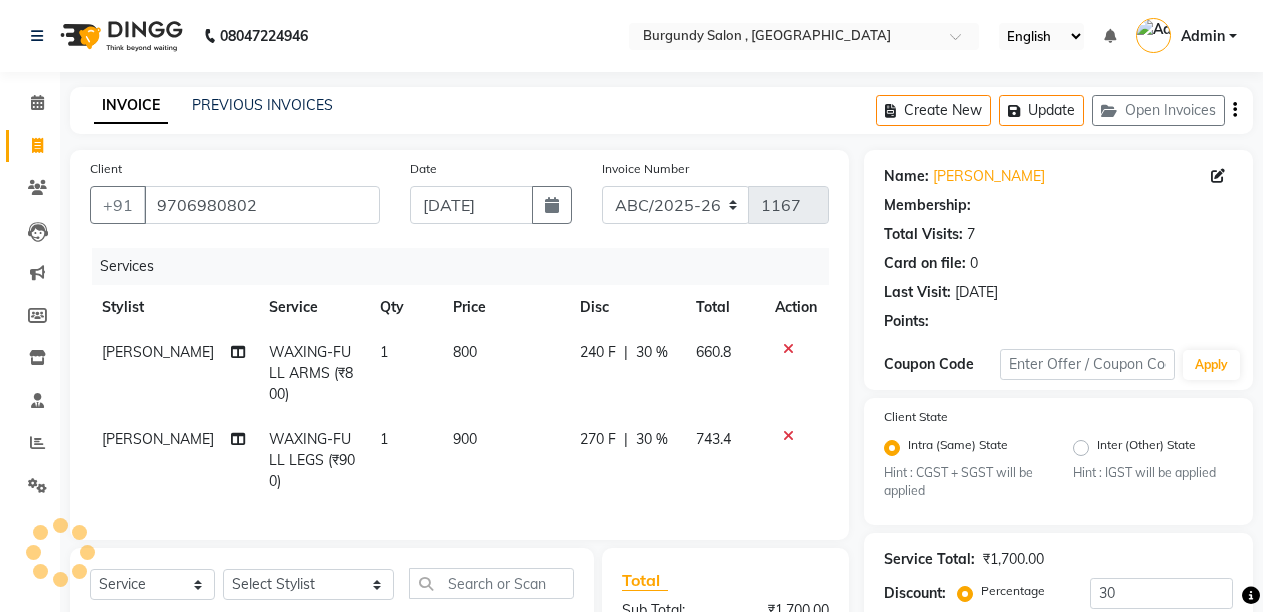type on "0" 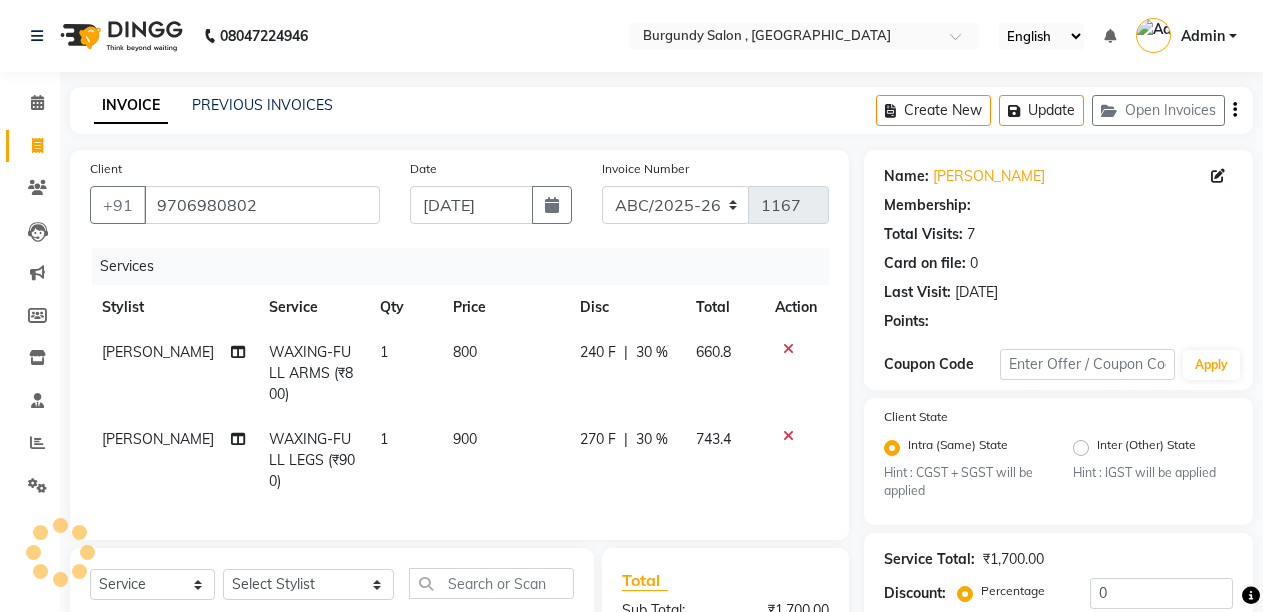 select on "1: Object" 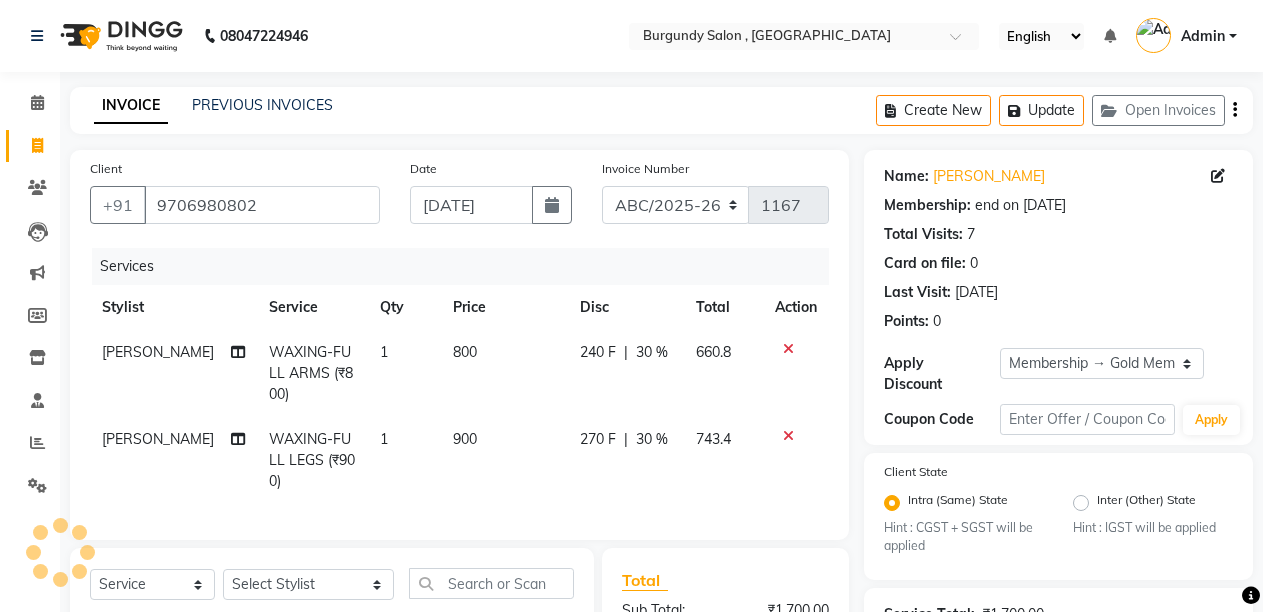 type on "30" 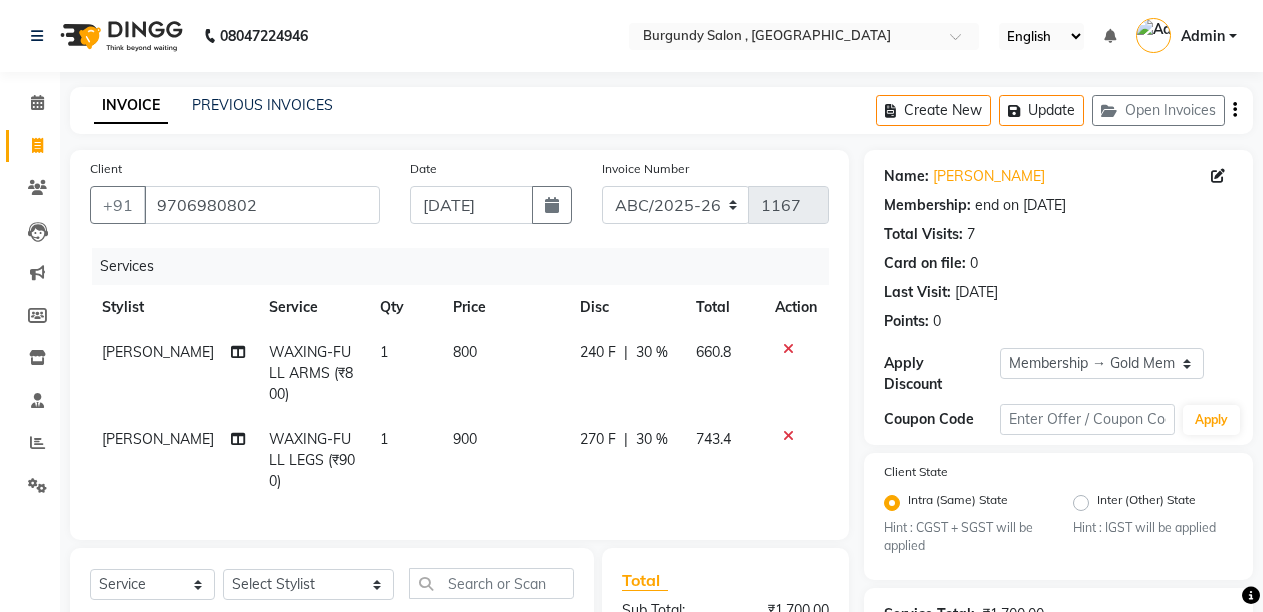 scroll, scrollTop: 80, scrollLeft: 0, axis: vertical 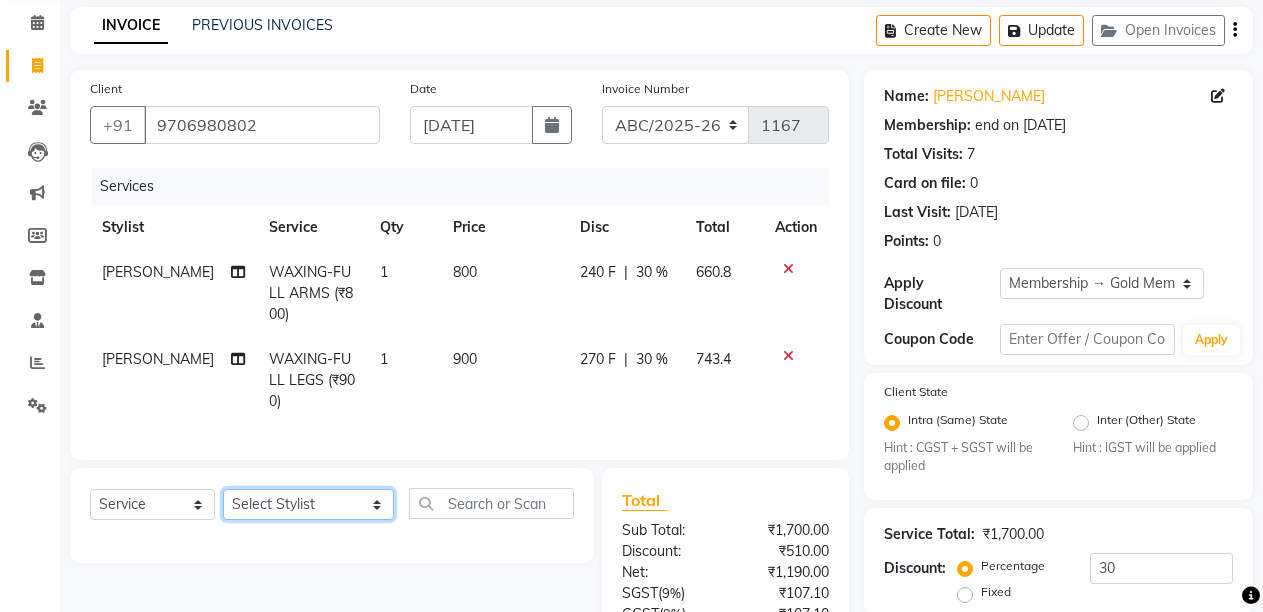 click on "Select Stylist ANIL  [PERSON_NAME] [PERSON_NAME]  DHON DAS DHON / [PERSON_NAME] [PERSON_NAME] [PERSON_NAME]/ [PERSON_NAME] [PERSON_NAME] LAXI / [PERSON_NAME] LITTLE MAAM MINTUL [PERSON_NAME] [PERSON_NAME] [PERSON_NAME] [PERSON_NAME]/POJA/ [PERSON_NAME] / [PERSON_NAME] [PERSON_NAME]/ [PERSON_NAME] PUJAA [PERSON_NAME] / [PERSON_NAME]  [PERSON_NAME] / [PERSON_NAME] [PERSON_NAME] / [PERSON_NAME] / [PERSON_NAME] [PERSON_NAME]/ [PERSON_NAME]/[PERSON_NAME]/[PERSON_NAME]/ [PERSON_NAME]/[PERSON_NAME]/ [PERSON_NAME] [PERSON_NAME]/ [PERSON_NAME] [PERSON_NAME] [PERSON_NAME] [PERSON_NAME] SOPEM staff 1 staff 1 TANU" 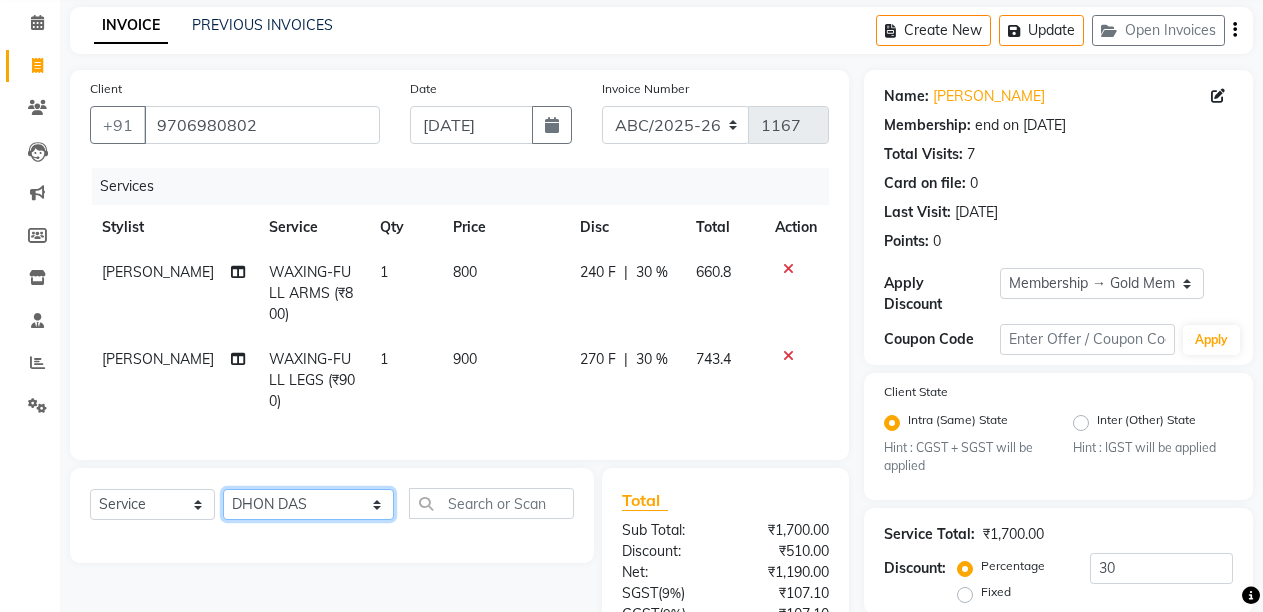 click on "Select Stylist ANIL  [PERSON_NAME] [PERSON_NAME]  DHON DAS DHON / [PERSON_NAME] [PERSON_NAME] [PERSON_NAME]/ [PERSON_NAME] [PERSON_NAME] LAXI / [PERSON_NAME] LITTLE MAAM MINTUL [PERSON_NAME] [PERSON_NAME] [PERSON_NAME] [PERSON_NAME]/POJA/ [PERSON_NAME] / [PERSON_NAME] [PERSON_NAME]/ [PERSON_NAME] PUJAA [PERSON_NAME] / [PERSON_NAME]  [PERSON_NAME] / [PERSON_NAME] [PERSON_NAME] / [PERSON_NAME] / [PERSON_NAME] [PERSON_NAME]/ [PERSON_NAME]/[PERSON_NAME]/[PERSON_NAME]/ [PERSON_NAME]/[PERSON_NAME]/ [PERSON_NAME] [PERSON_NAME]/ [PERSON_NAME] [PERSON_NAME] [PERSON_NAME] [PERSON_NAME] SOPEM staff 1 staff 1 TANU" 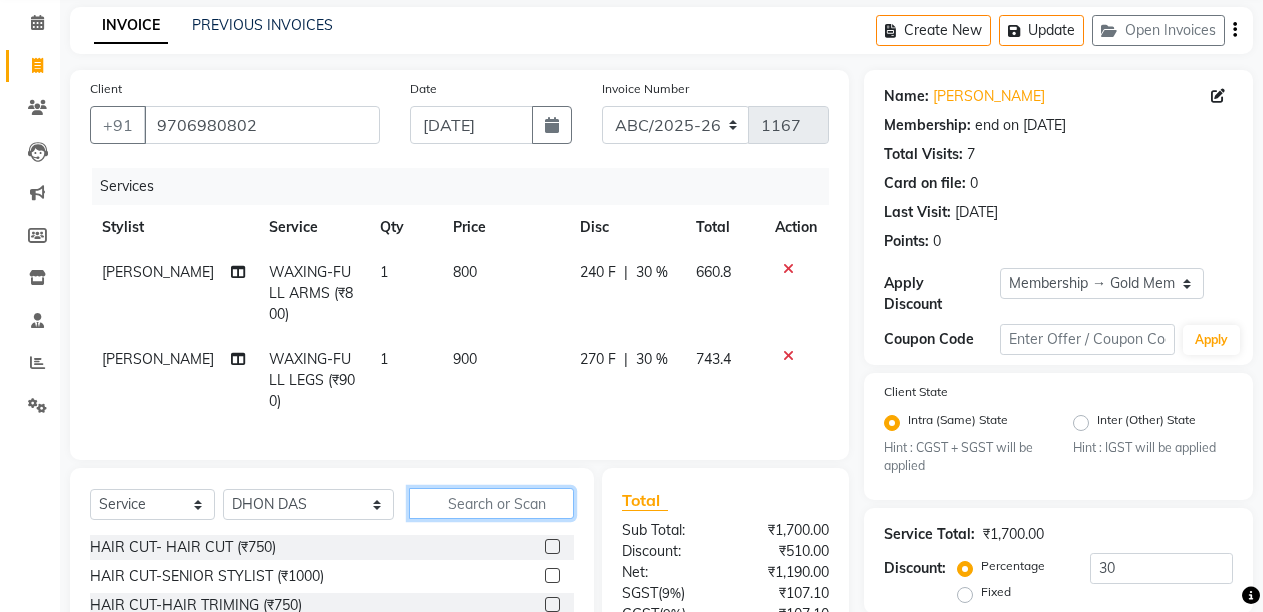 click 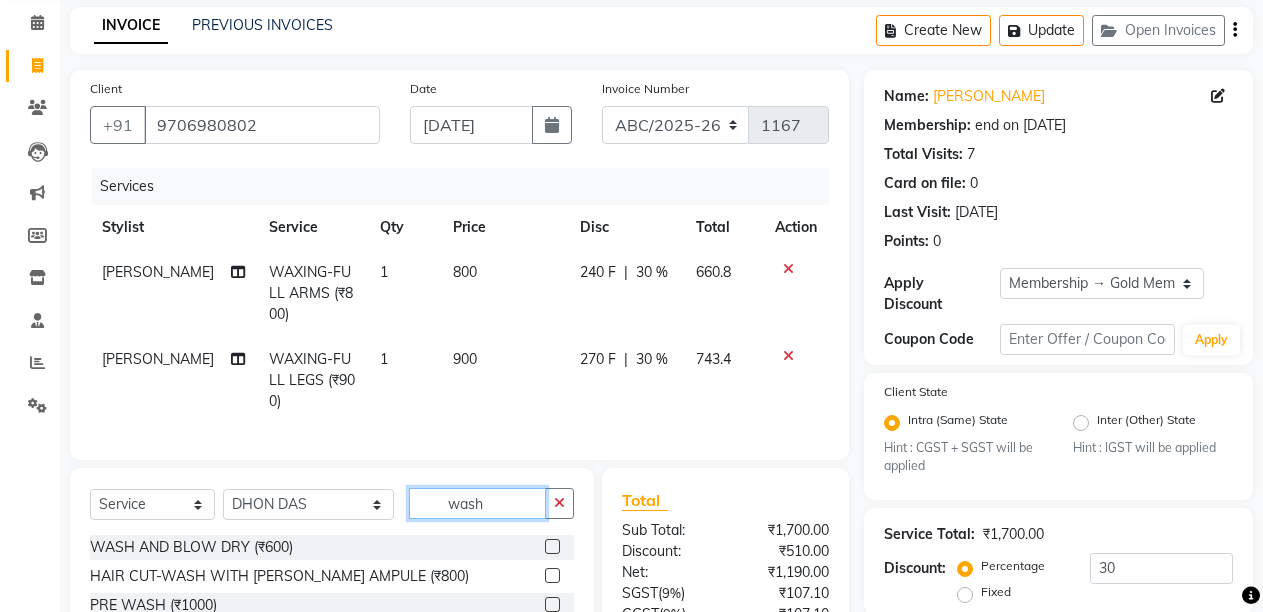 type on "wash" 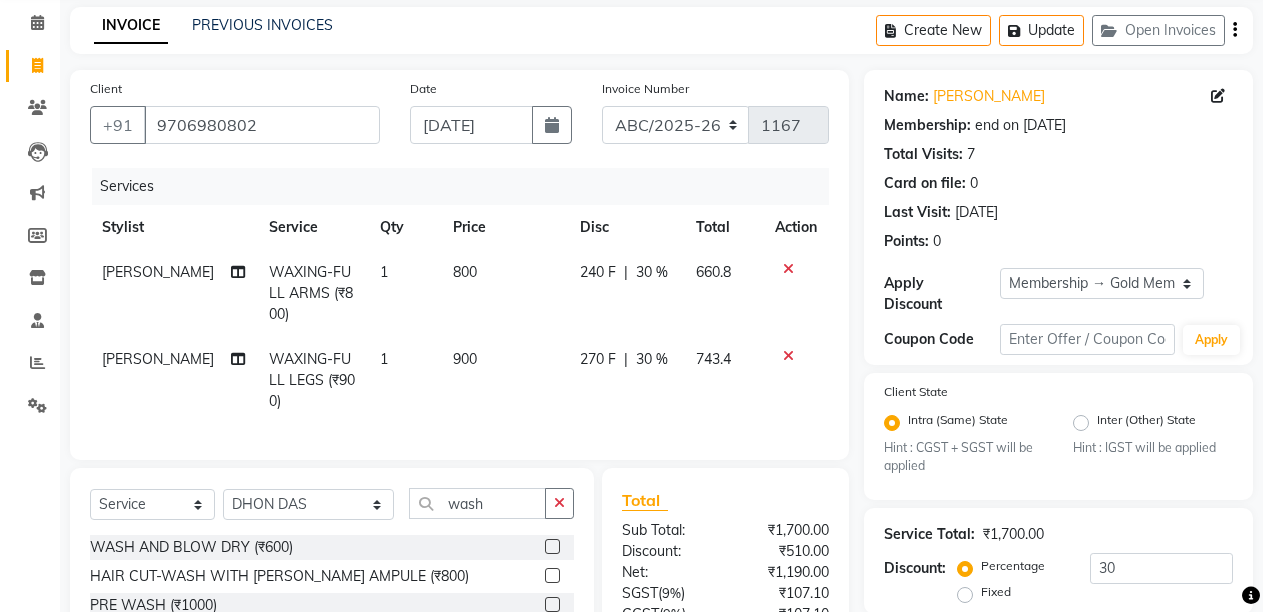 click 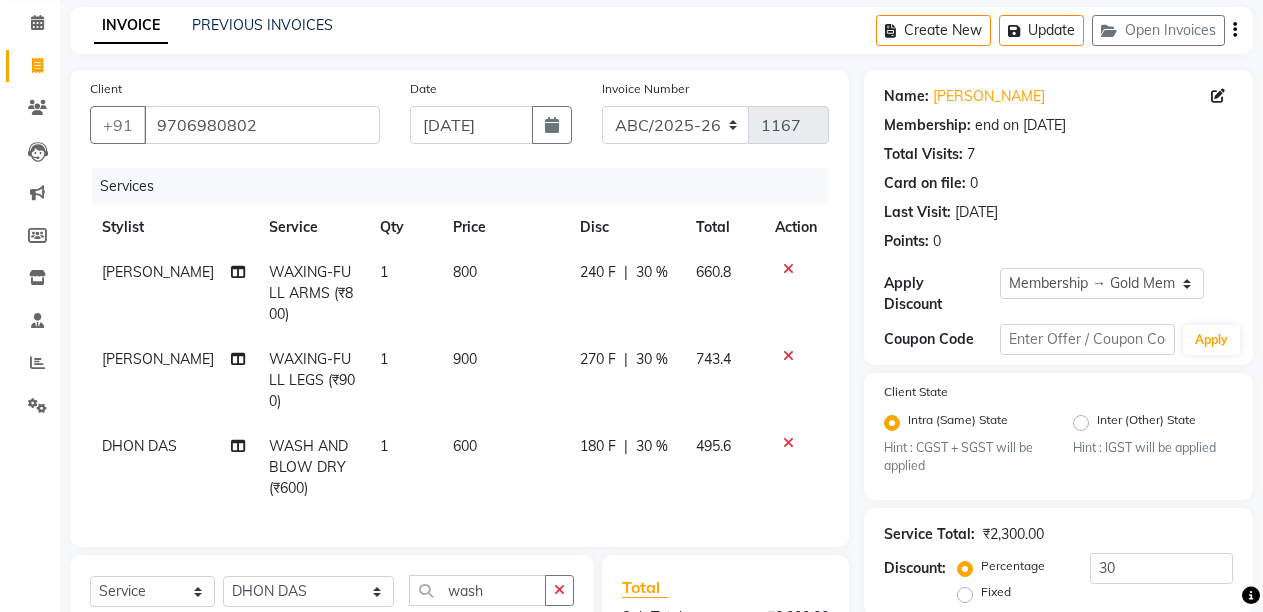 checkbox on "false" 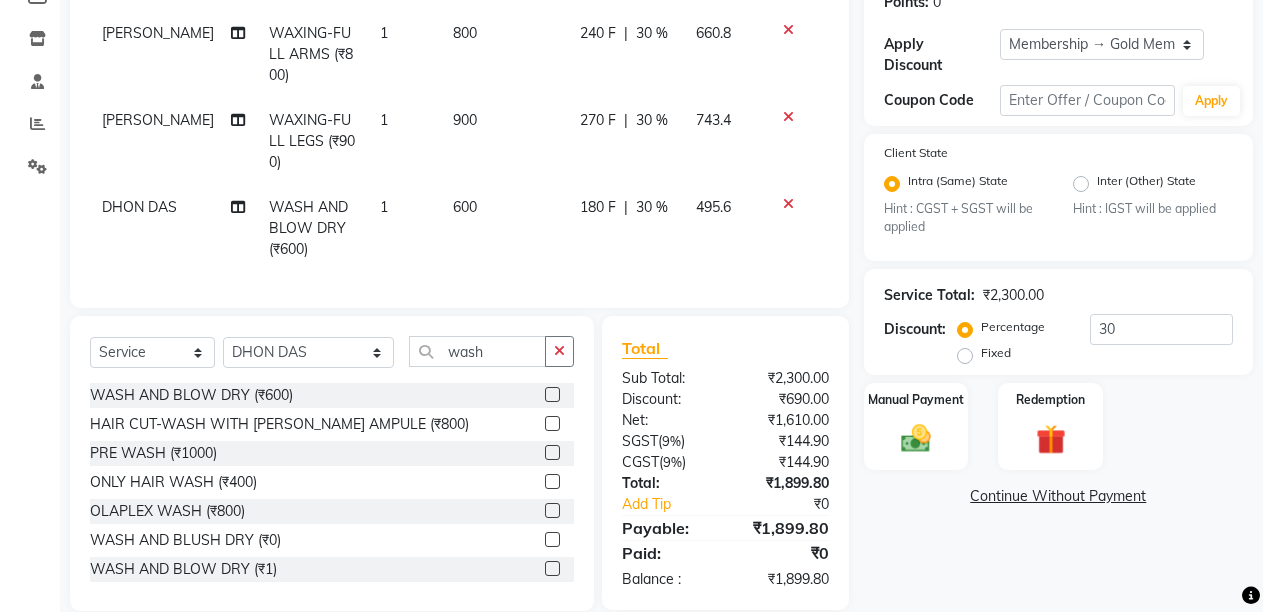 scroll, scrollTop: 360, scrollLeft: 0, axis: vertical 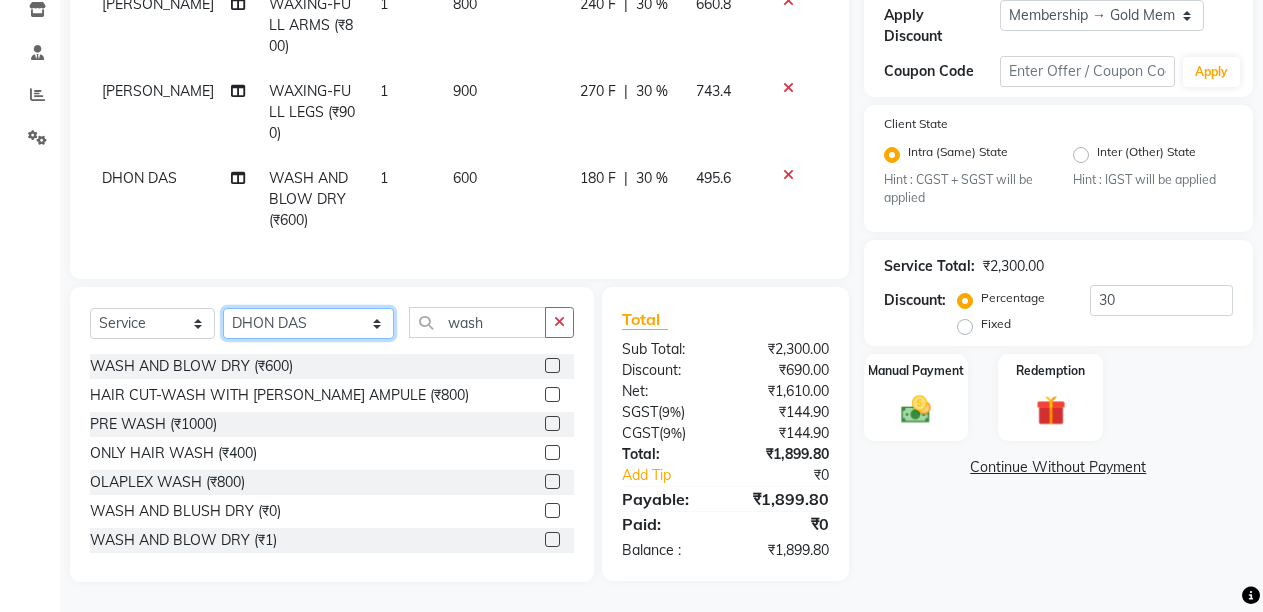click on "Select Stylist ANIL  ANJANA BARSHA DEEPSHIKHA  DHON DAS DHON / NITUMONI EDWARD EDWARD/ LAXMI JOSHU JUNMONI KASHIF LAXI / ANJANA LAXMI LITTLE MAAM MINTUL MITALI NEETU RANA NITUMONI NITUMONI/POJA/ LAXMI NITUMONI / SAGARIKA NITUMONI/ SAGRIKA PRAKASH PUJAA Rubi RUBI / LAXMI SAGARIKA  SAGARIKA / RUBI SAHIL SAHIL / DHON SAHIL / EDWARD SAHIL/ JOSHU SAHIL/JOSHU/PRAKASH/ RUBI SAHIL/NITUMONI/ MITALI SAHIL/ RUBI SHABIR SHADHAB SIMA KALITA SONALI DEKA SOPEM staff 1 staff 1 TANU" 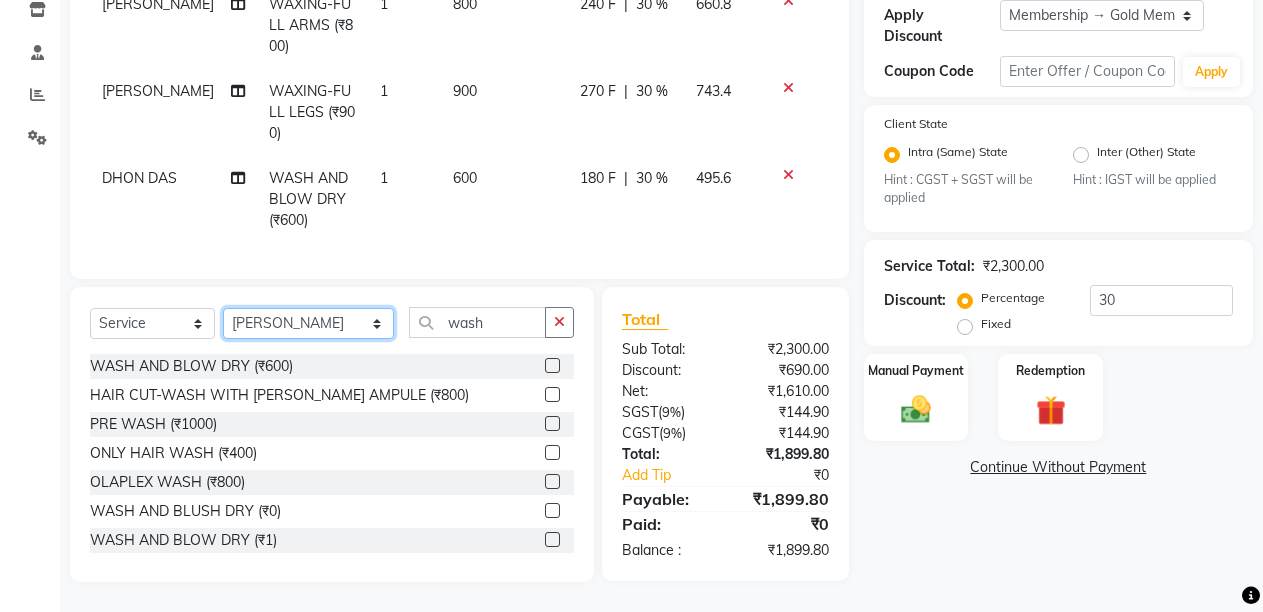 click on "Select Stylist ANIL  ANJANA BARSHA DEEPSHIKHA  DHON DAS DHON / NITUMONI EDWARD EDWARD/ LAXMI JOSHU JUNMONI KASHIF LAXI / ANJANA LAXMI LITTLE MAAM MINTUL MITALI NEETU RANA NITUMONI NITUMONI/POJA/ LAXMI NITUMONI / SAGARIKA NITUMONI/ SAGRIKA PRAKASH PUJAA Rubi RUBI / LAXMI SAGARIKA  SAGARIKA / RUBI SAHIL SAHIL / DHON SAHIL / EDWARD SAHIL/ JOSHU SAHIL/JOSHU/PRAKASH/ RUBI SAHIL/NITUMONI/ MITALI SAHIL/ RUBI SHABIR SHADHAB SIMA KALITA SONALI DEKA SOPEM staff 1 staff 1 TANU" 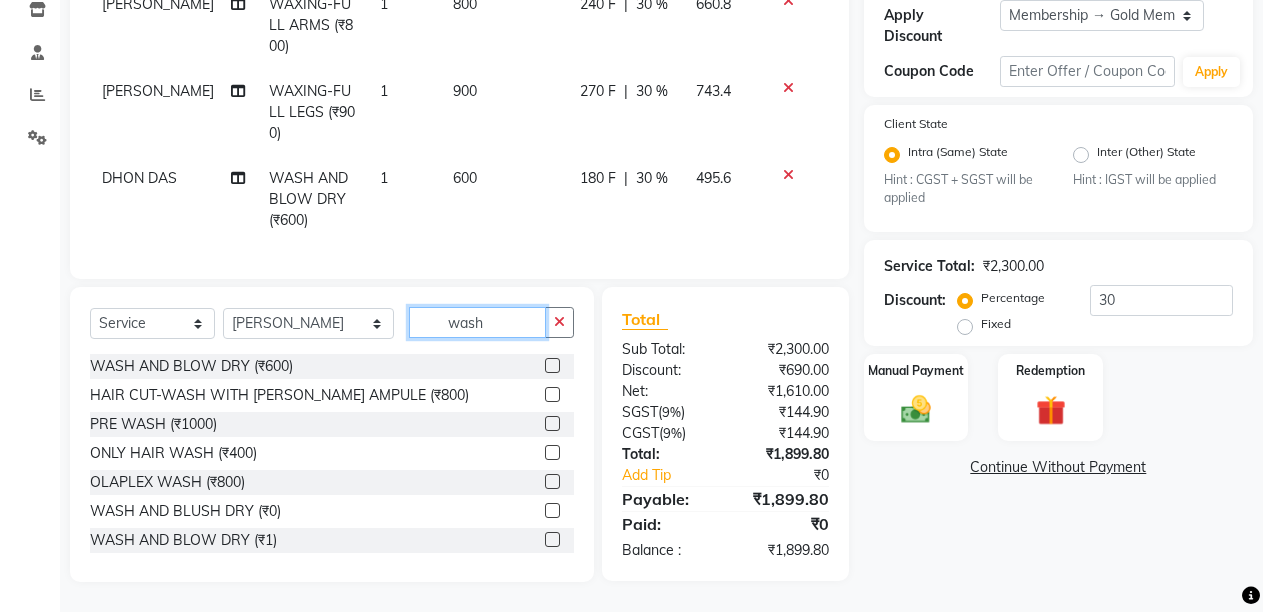 click on "wash" 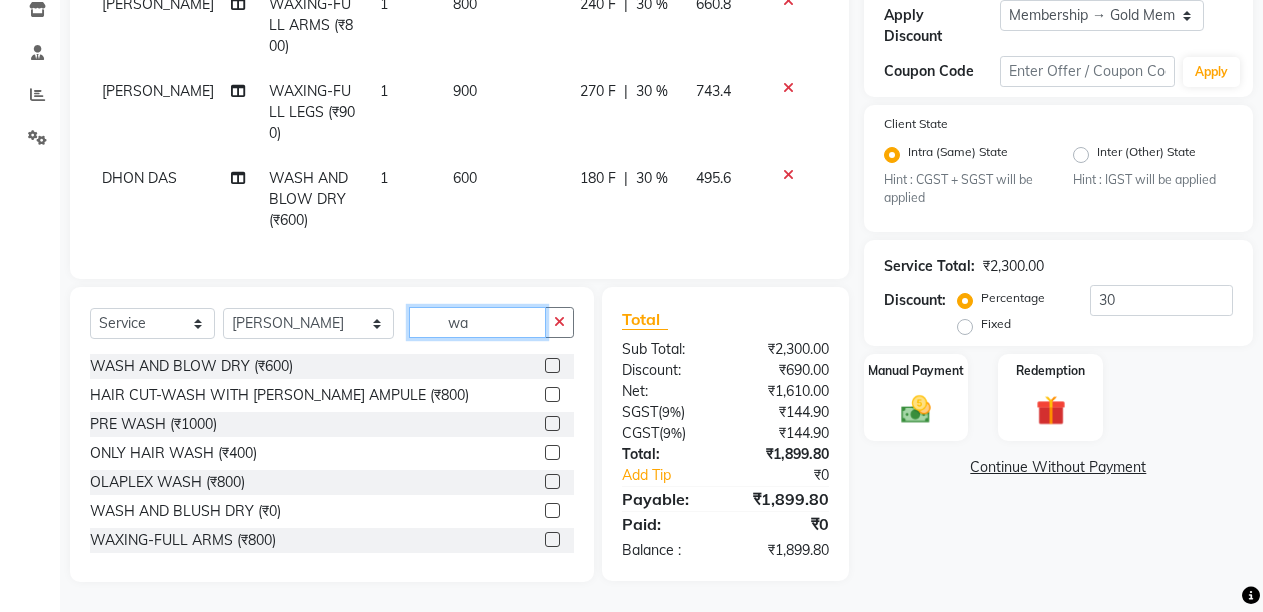 type on "w" 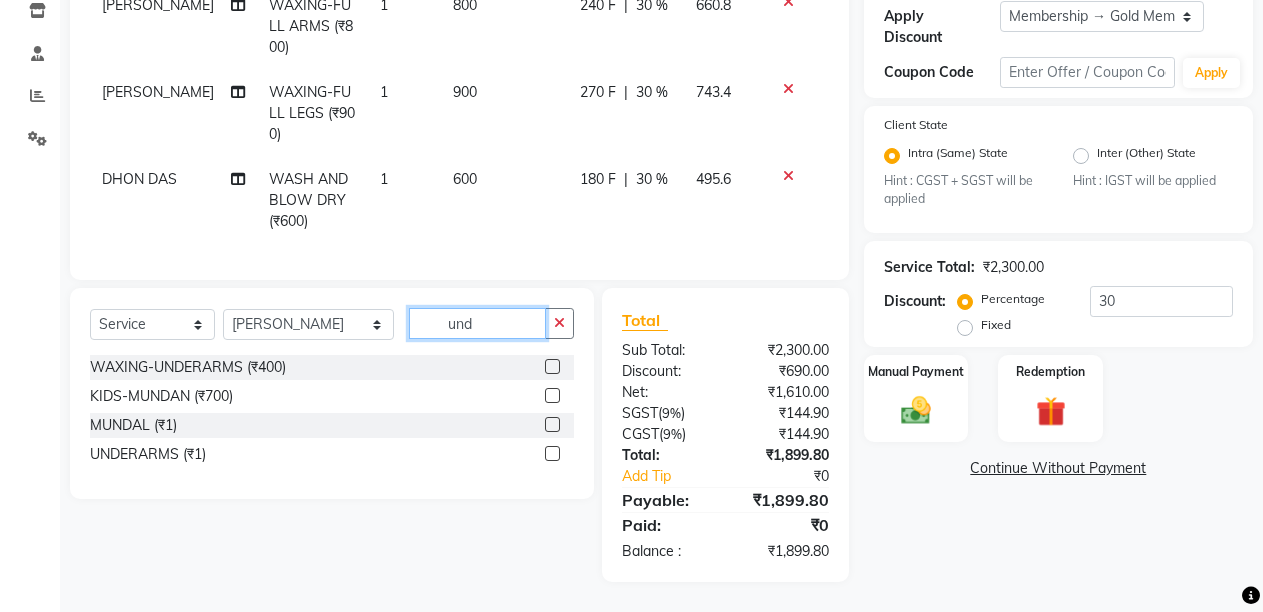 type on "und" 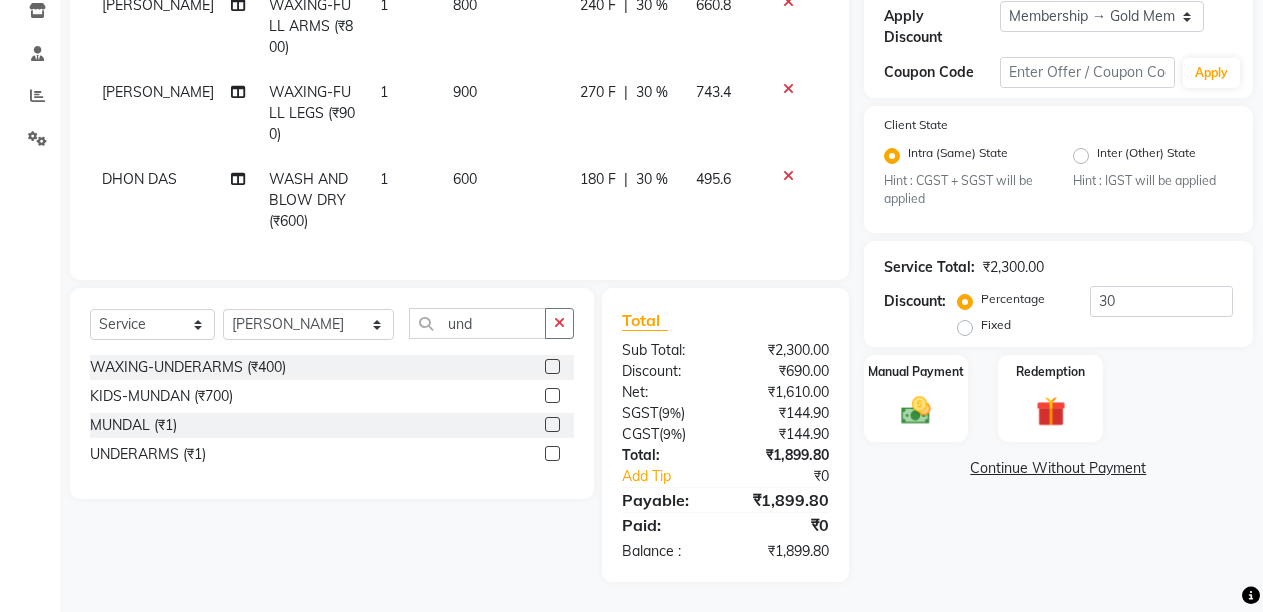 click 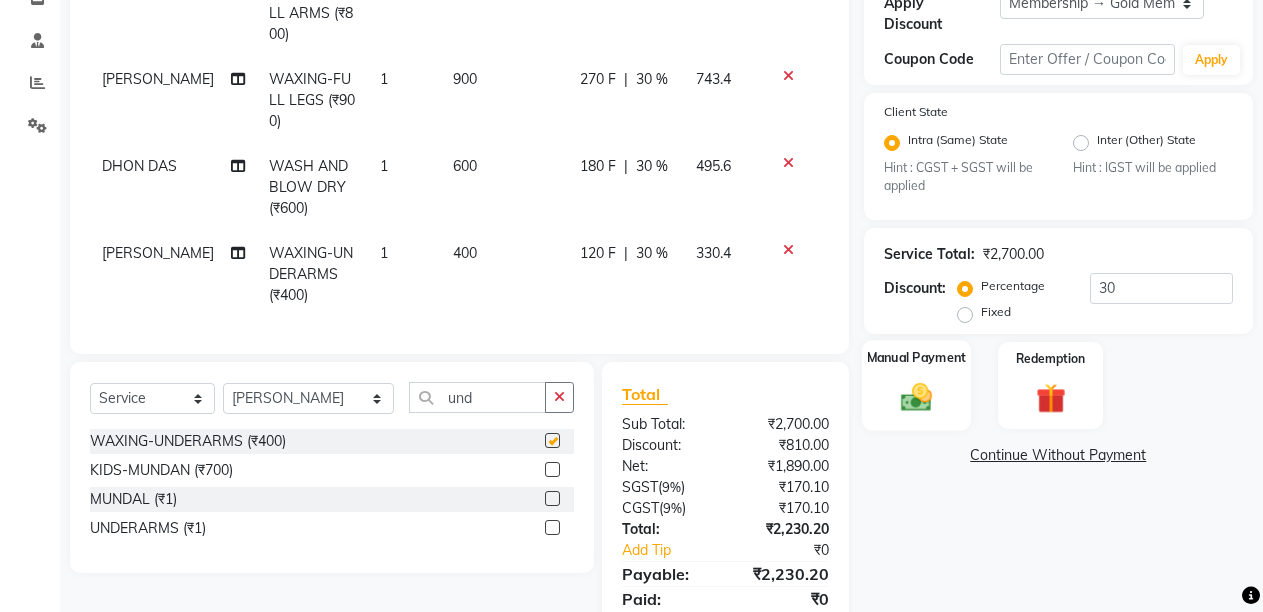 checkbox on "false" 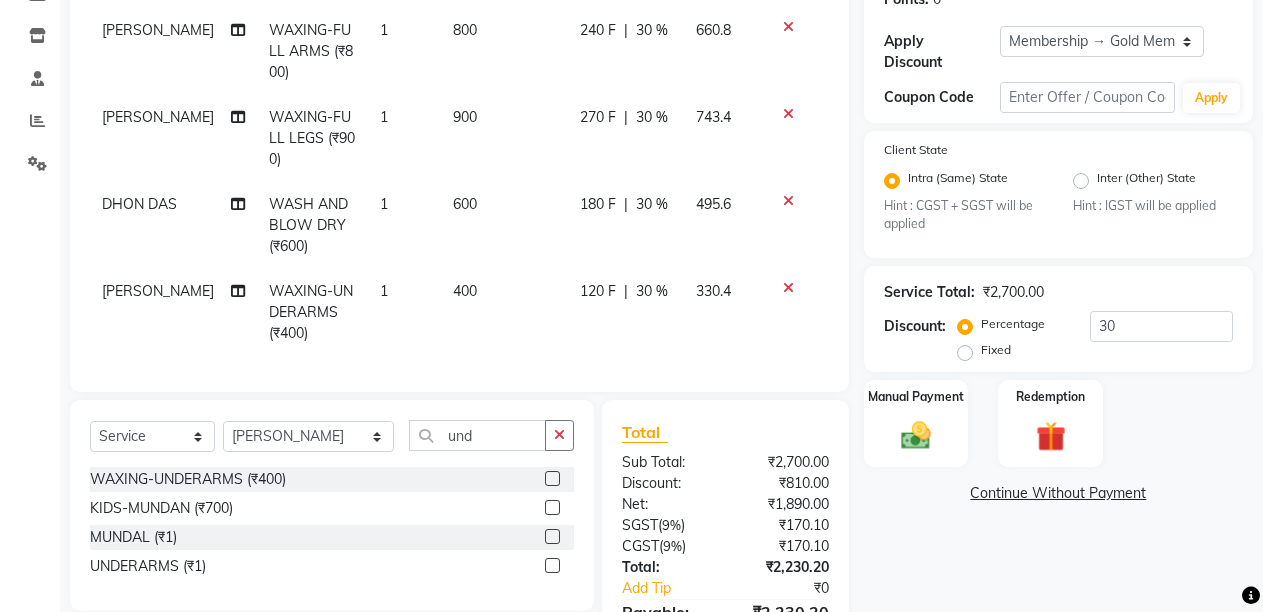 scroll, scrollTop: 451, scrollLeft: 0, axis: vertical 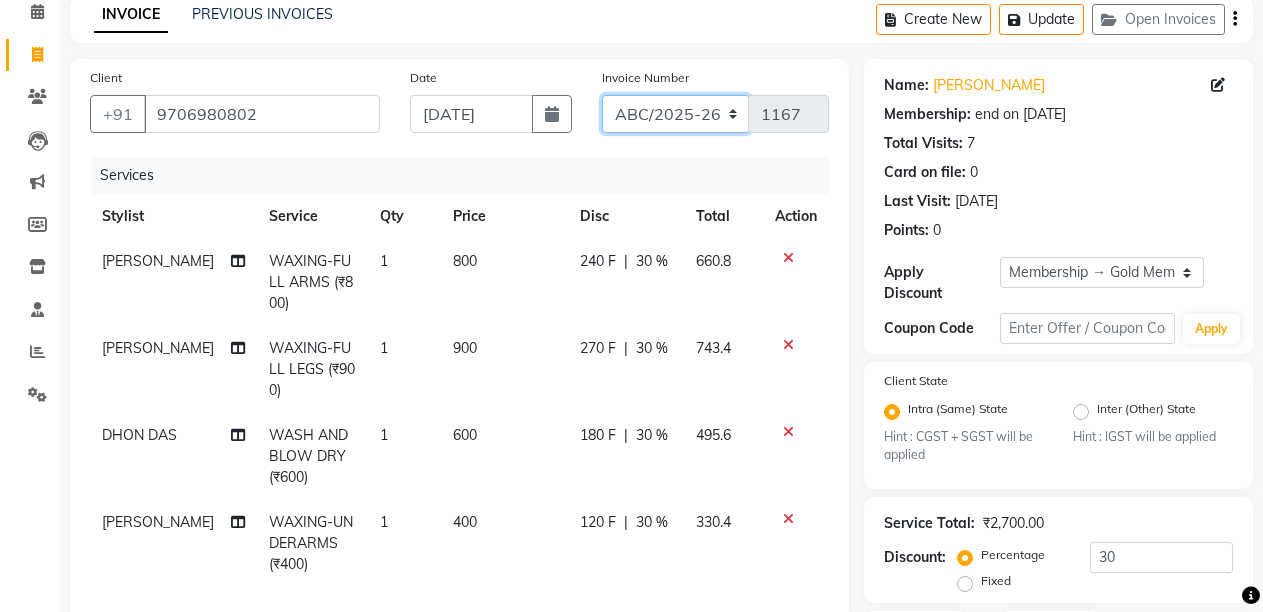 click on "ABC/2025-26 SER/24-25 V/2025-26" 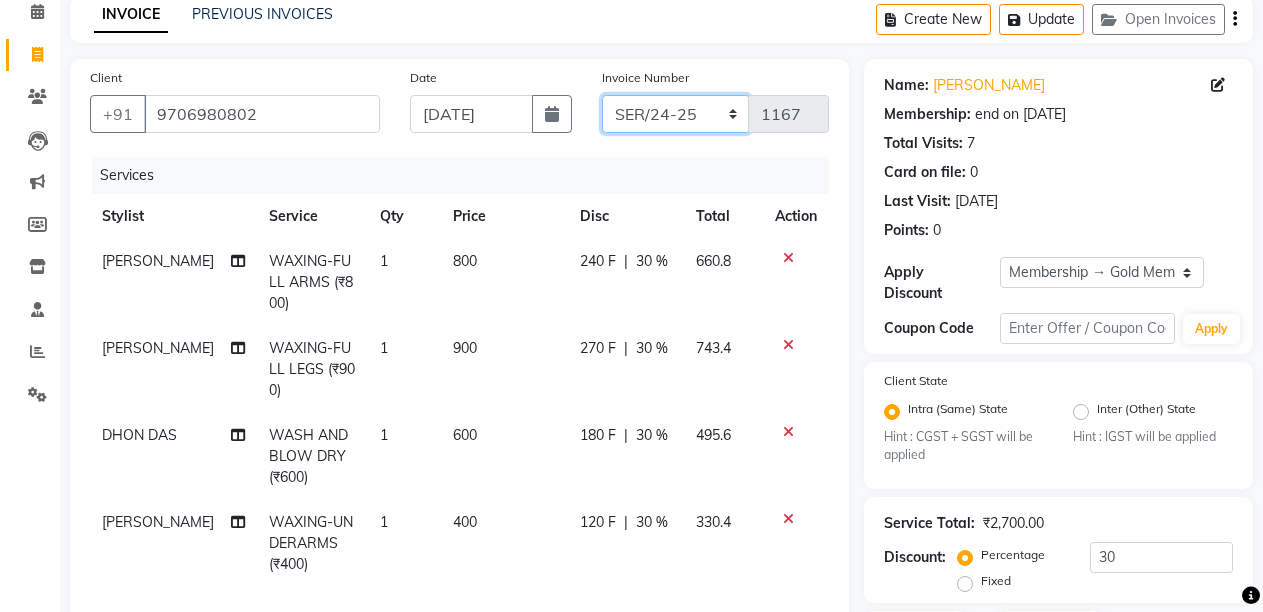 click on "ABC/2025-26 SER/24-25 V/2025-26" 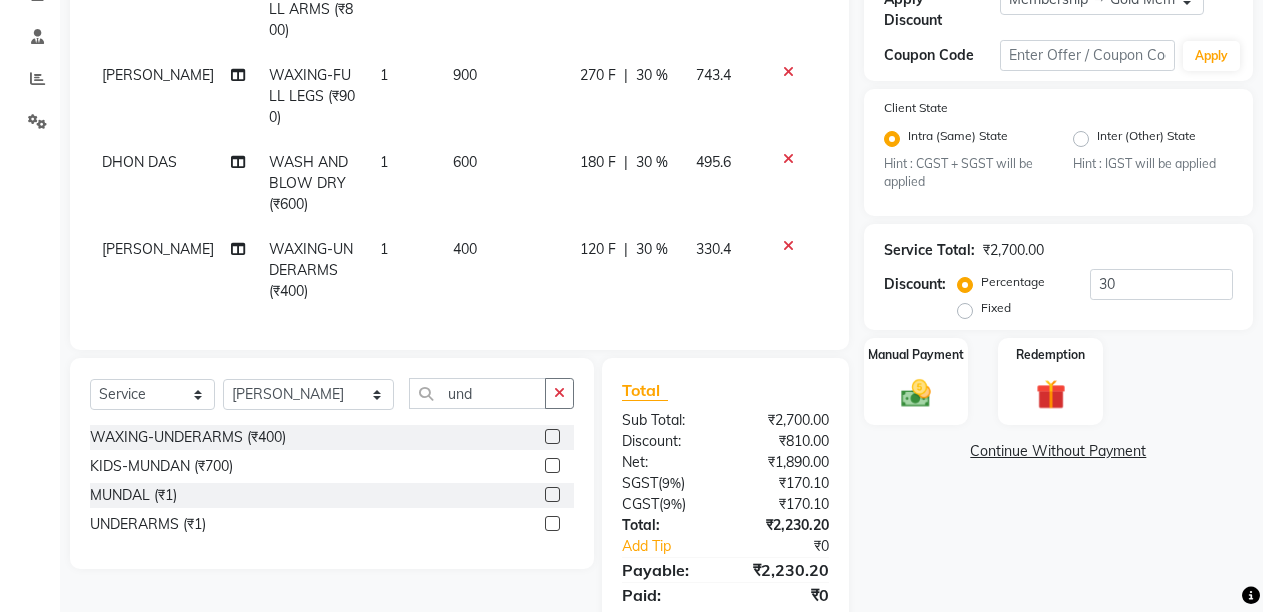 scroll, scrollTop: 371, scrollLeft: 0, axis: vertical 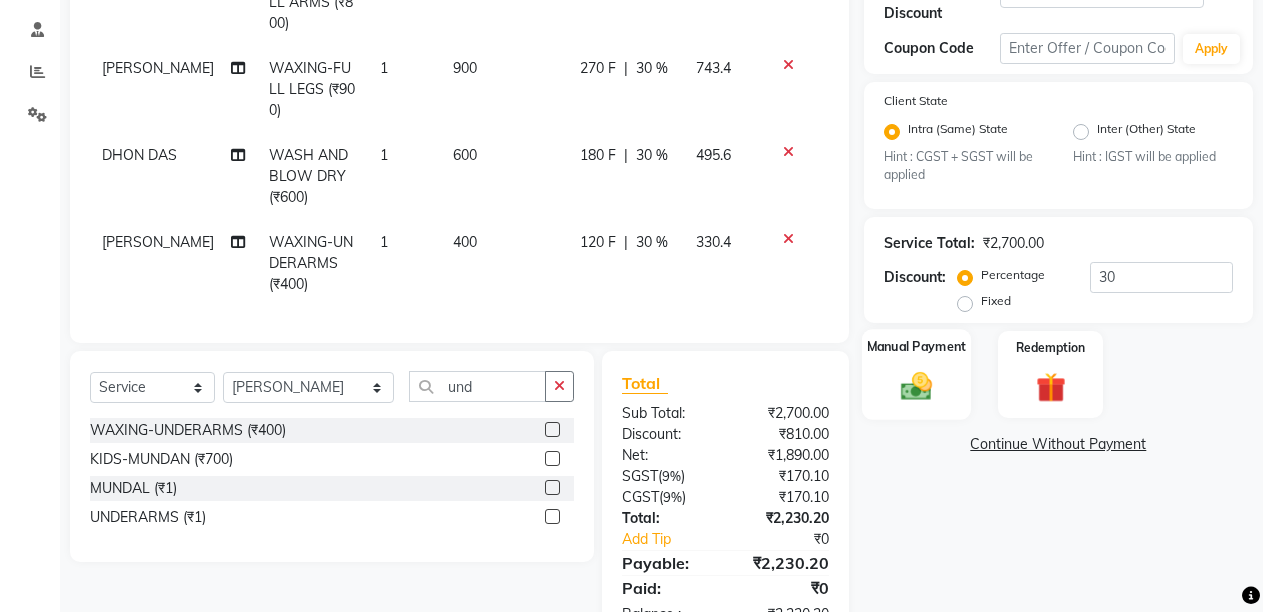 click 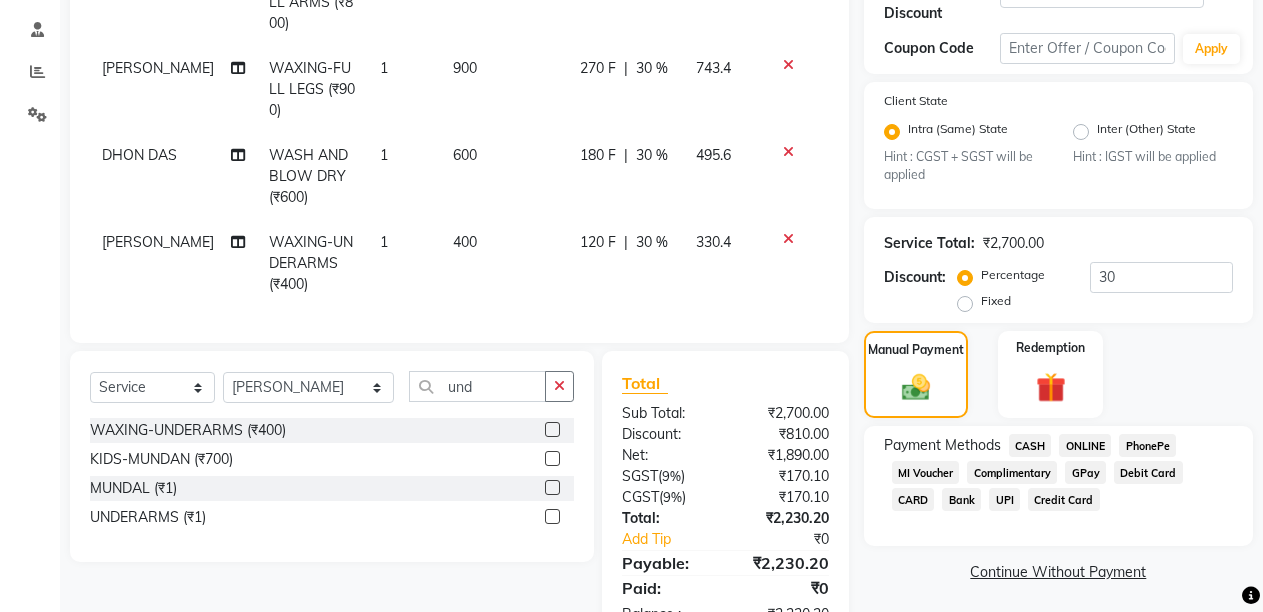 click on "ONLINE" 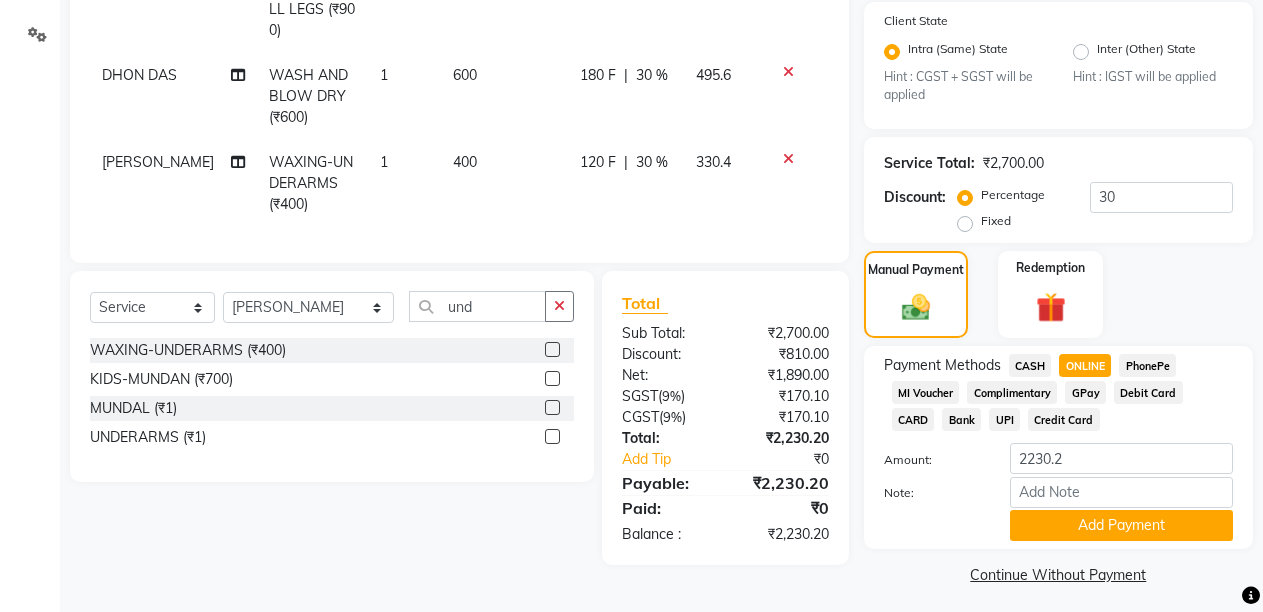 scroll, scrollTop: 459, scrollLeft: 0, axis: vertical 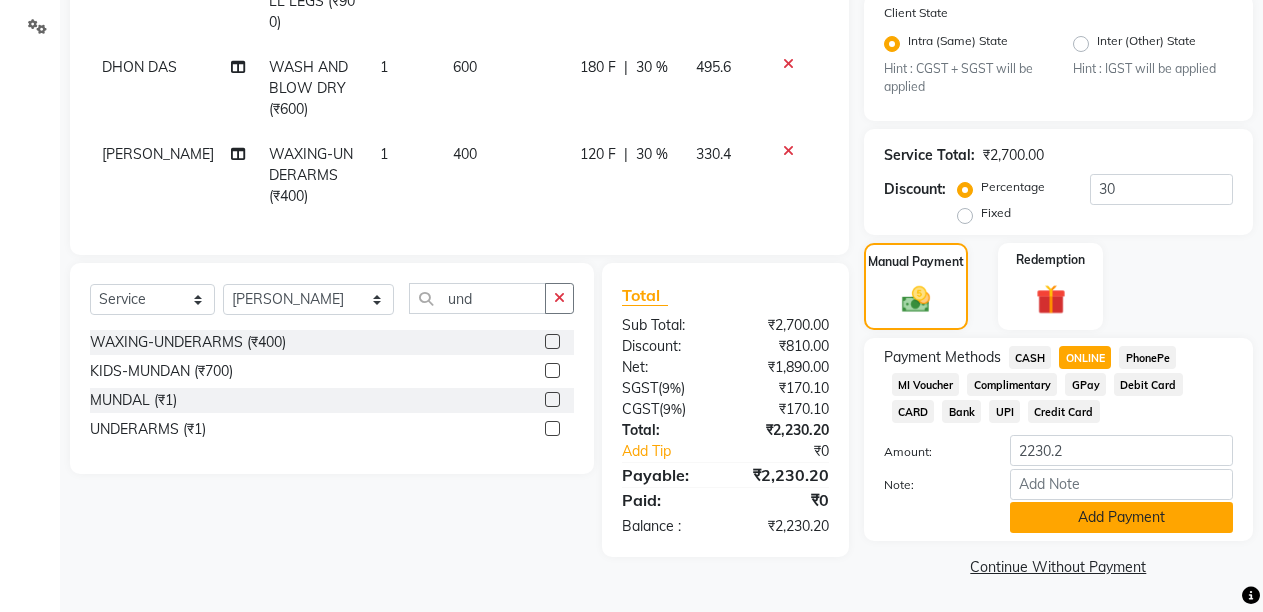 click on "Add Payment" 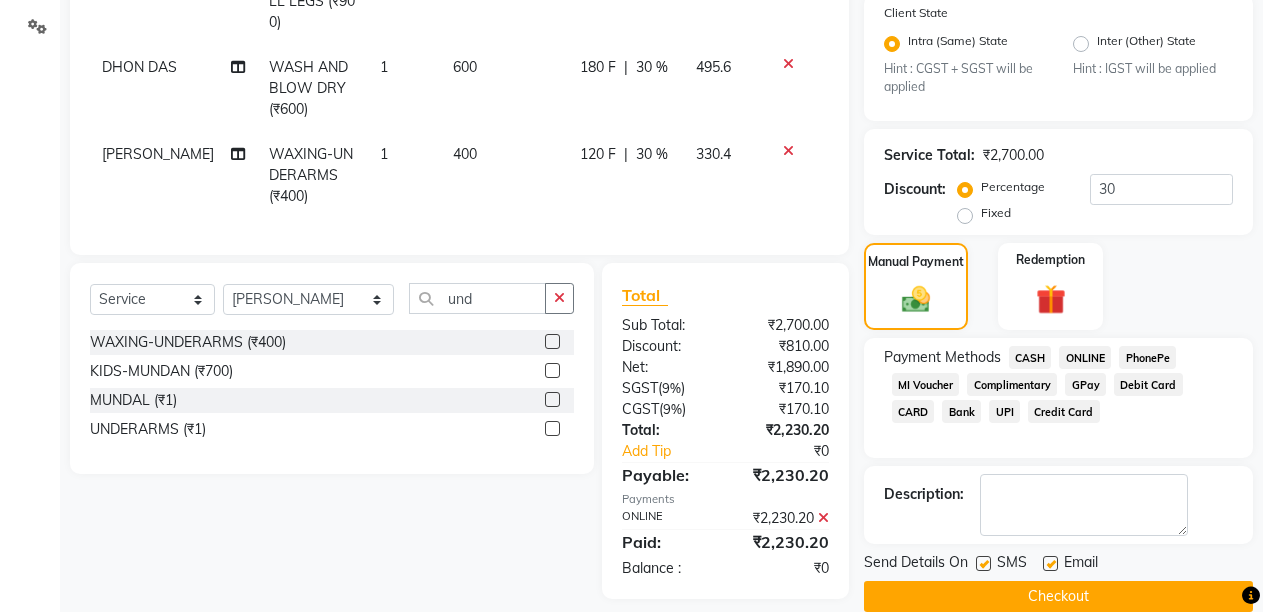 click on "Checkout" 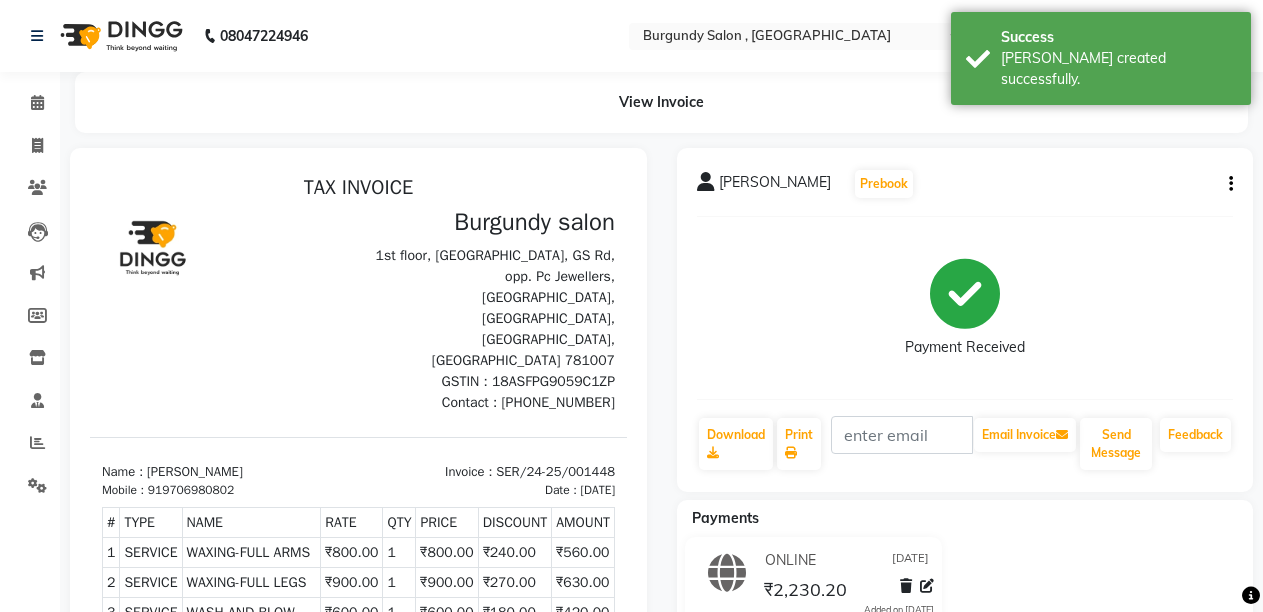 scroll, scrollTop: 0, scrollLeft: 0, axis: both 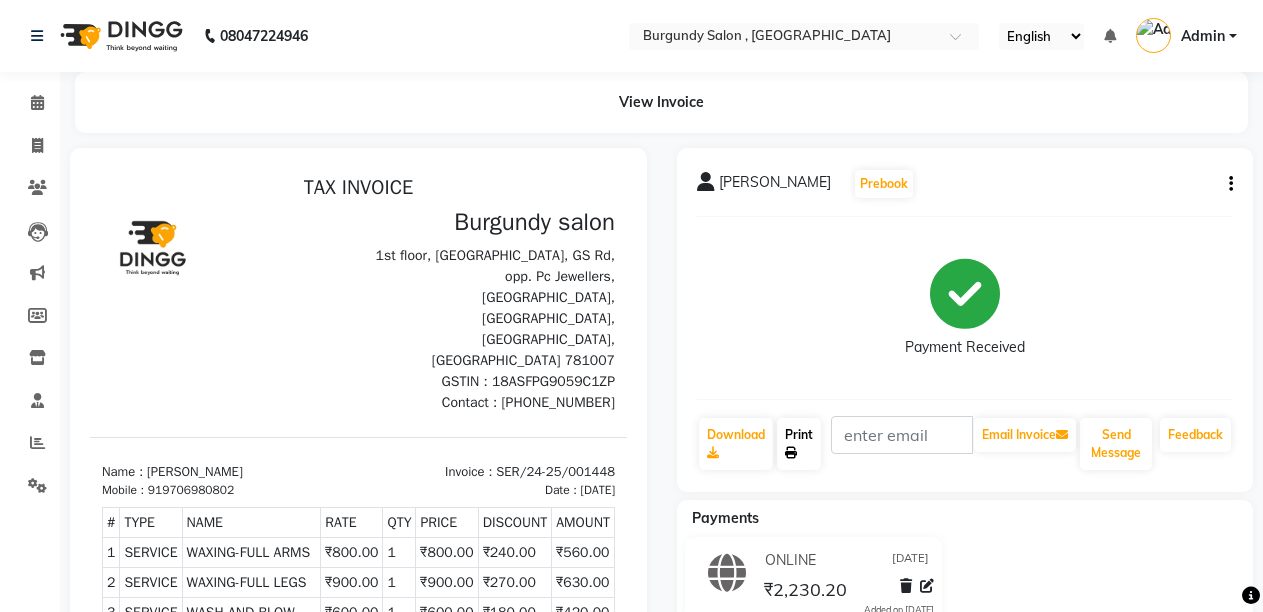 click on "Print" 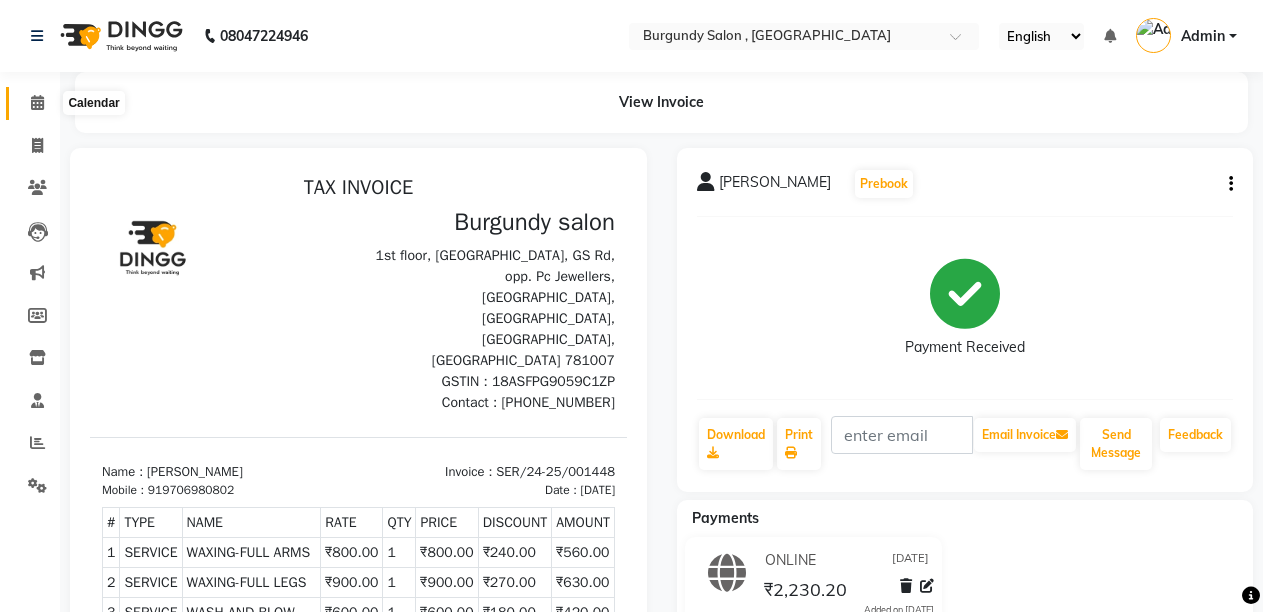 click 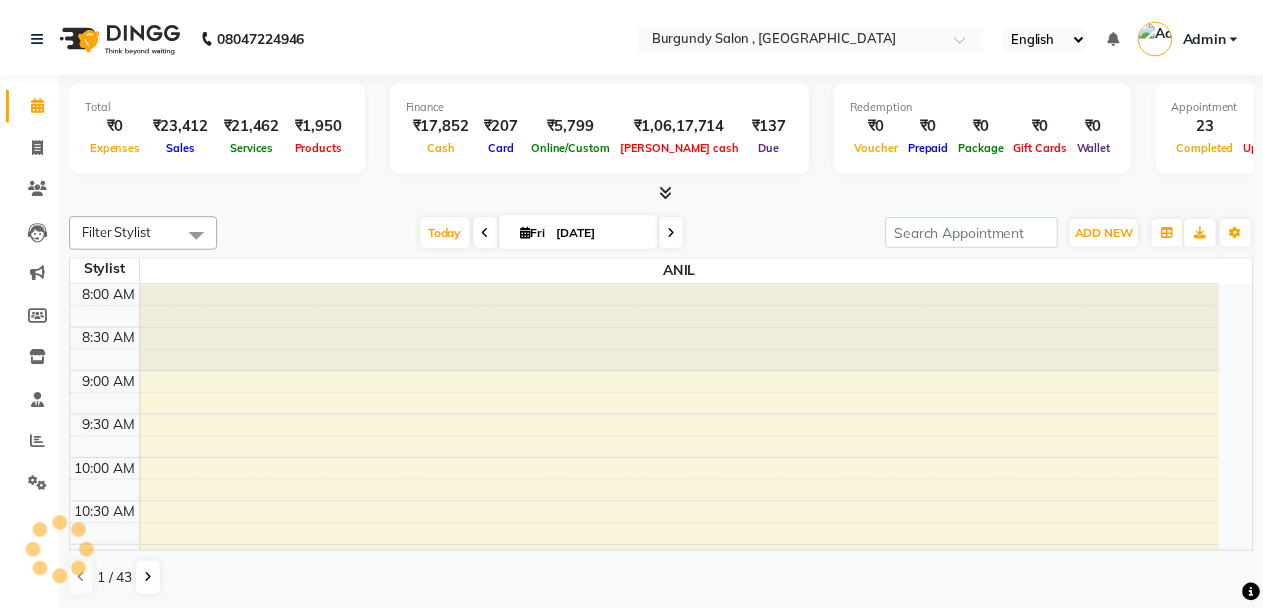 scroll, scrollTop: 0, scrollLeft: 0, axis: both 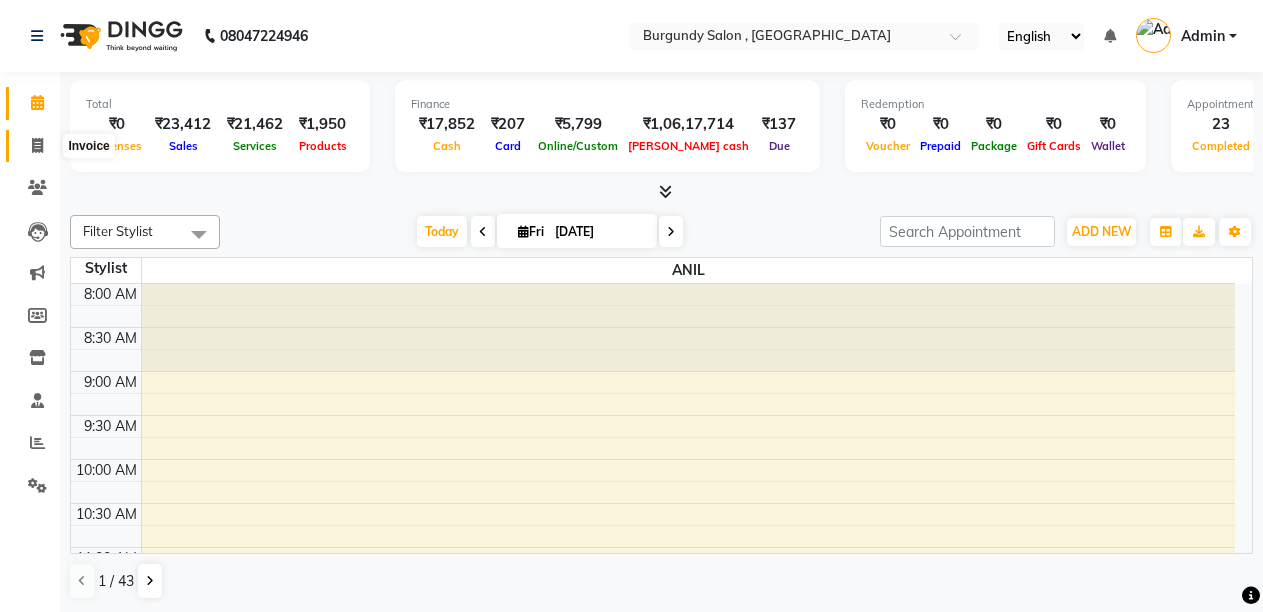 click 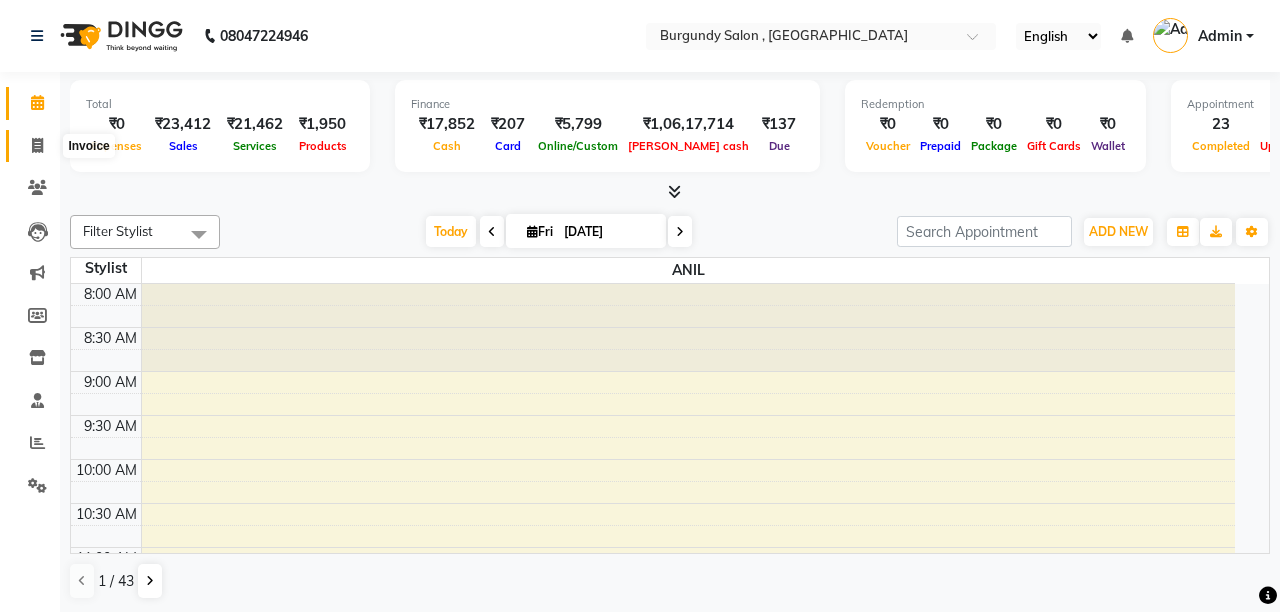 select on "service" 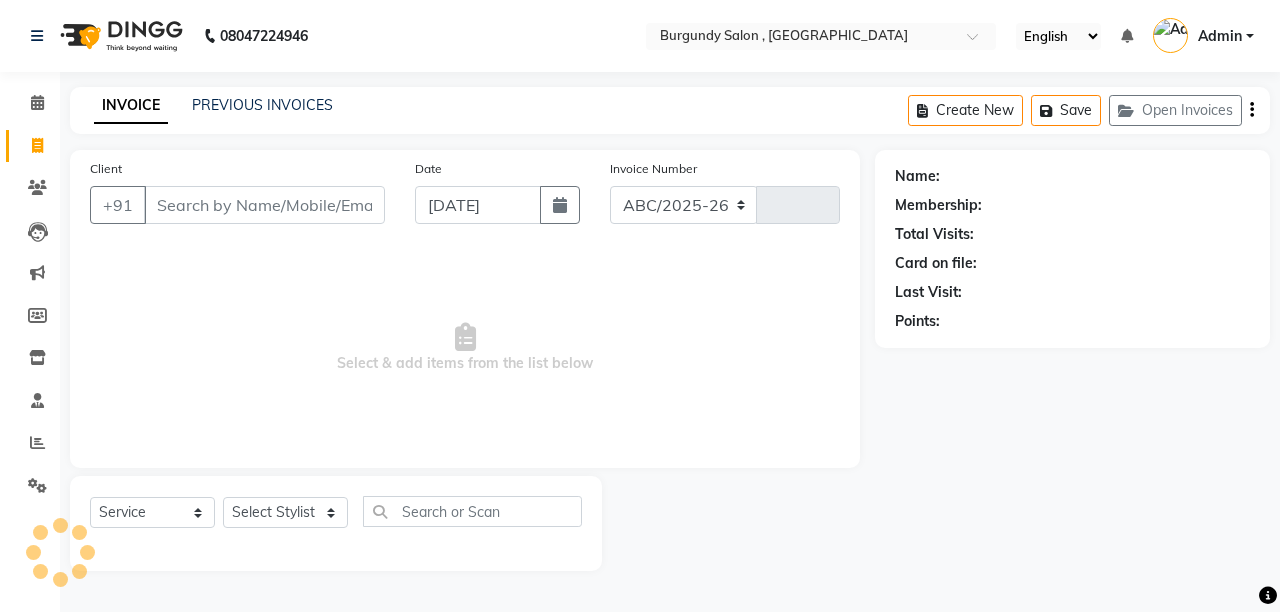 select on "5345" 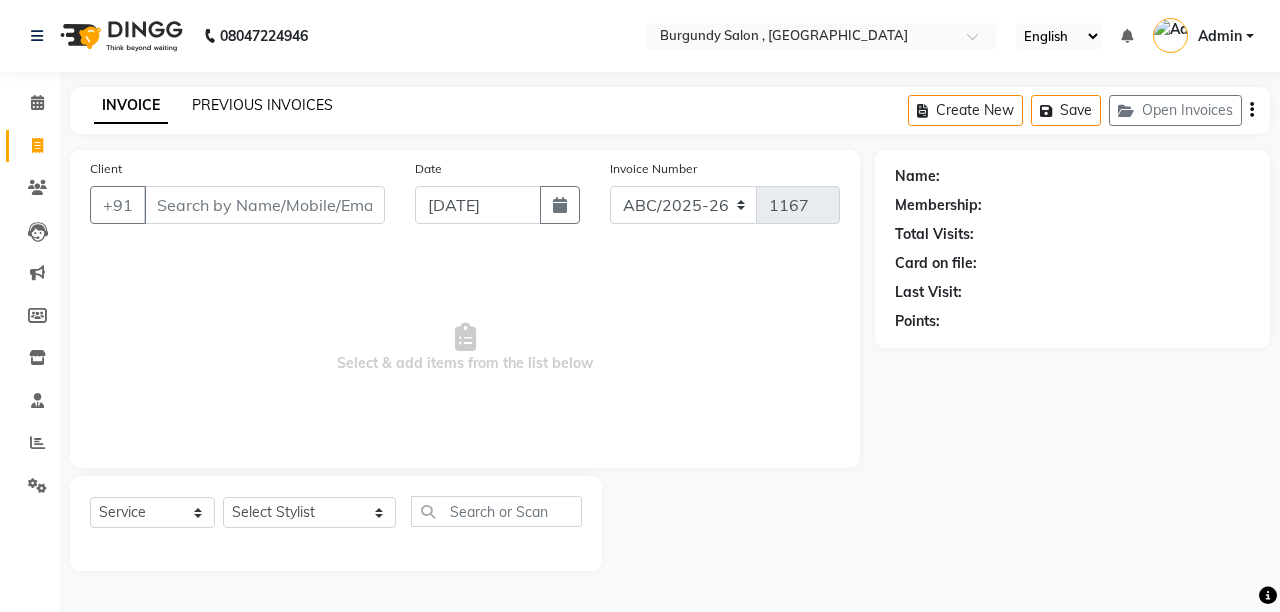 click on "PREVIOUS INVOICES" 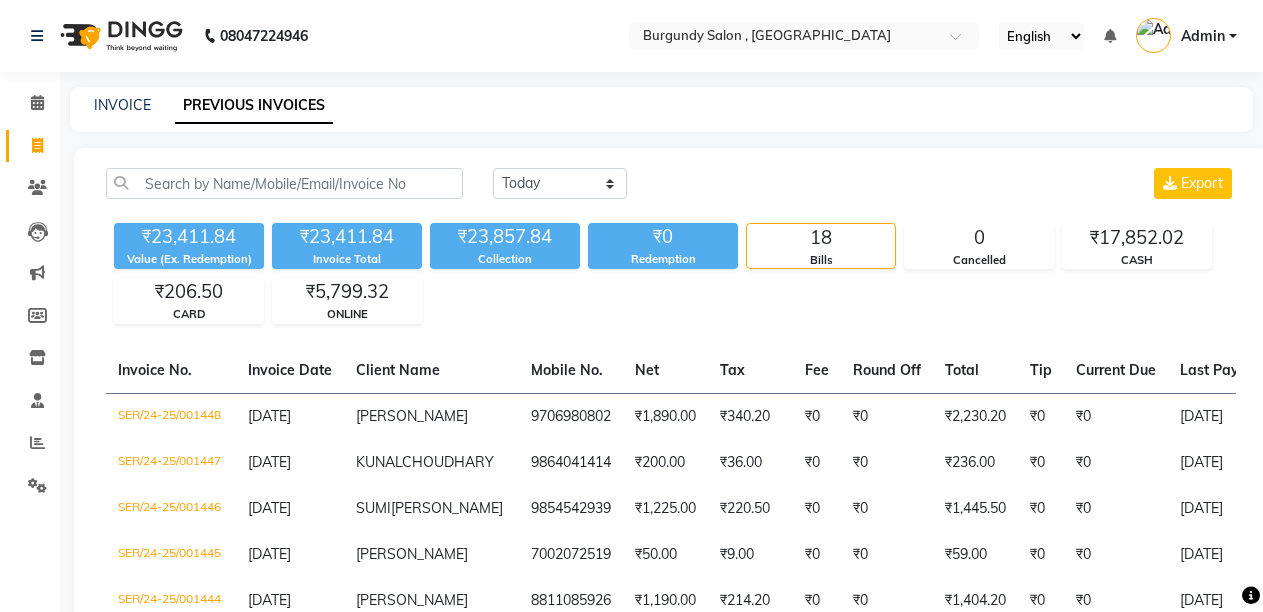 click on "INVOICE PREVIOUS INVOICES" 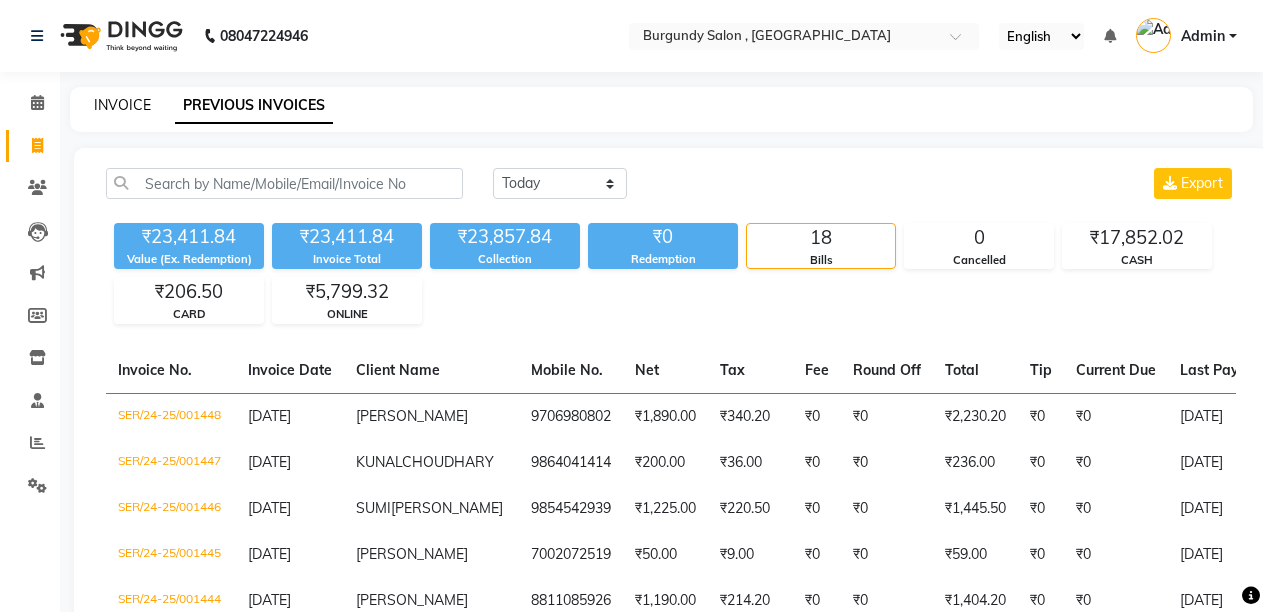 click on "INVOICE" 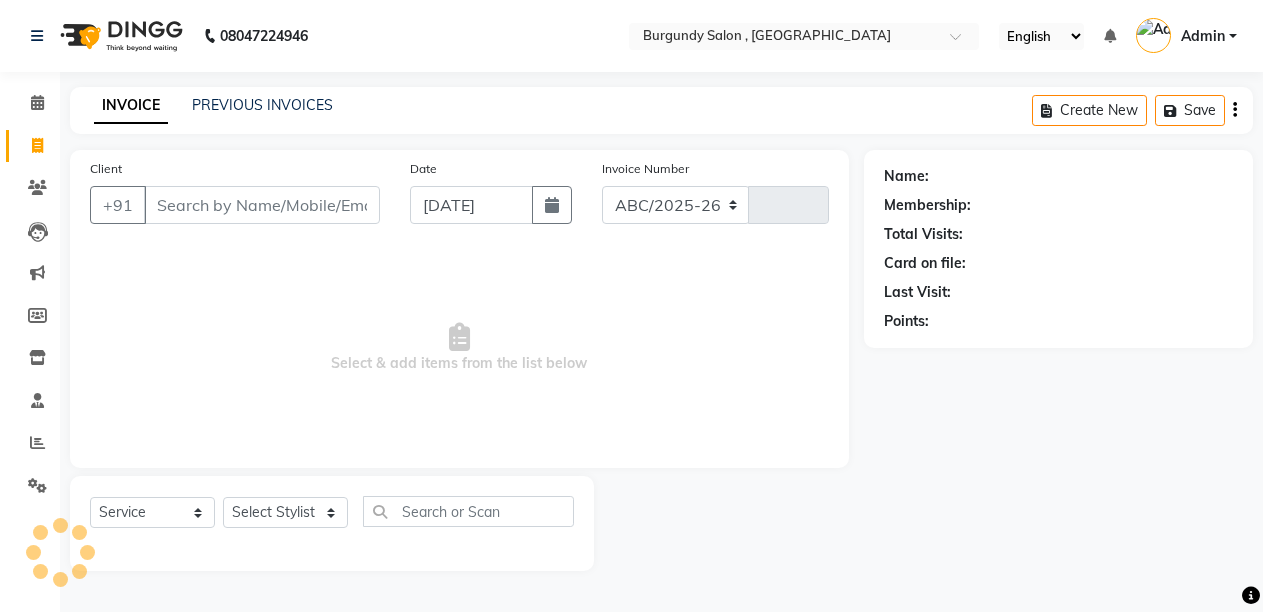 select on "5345" 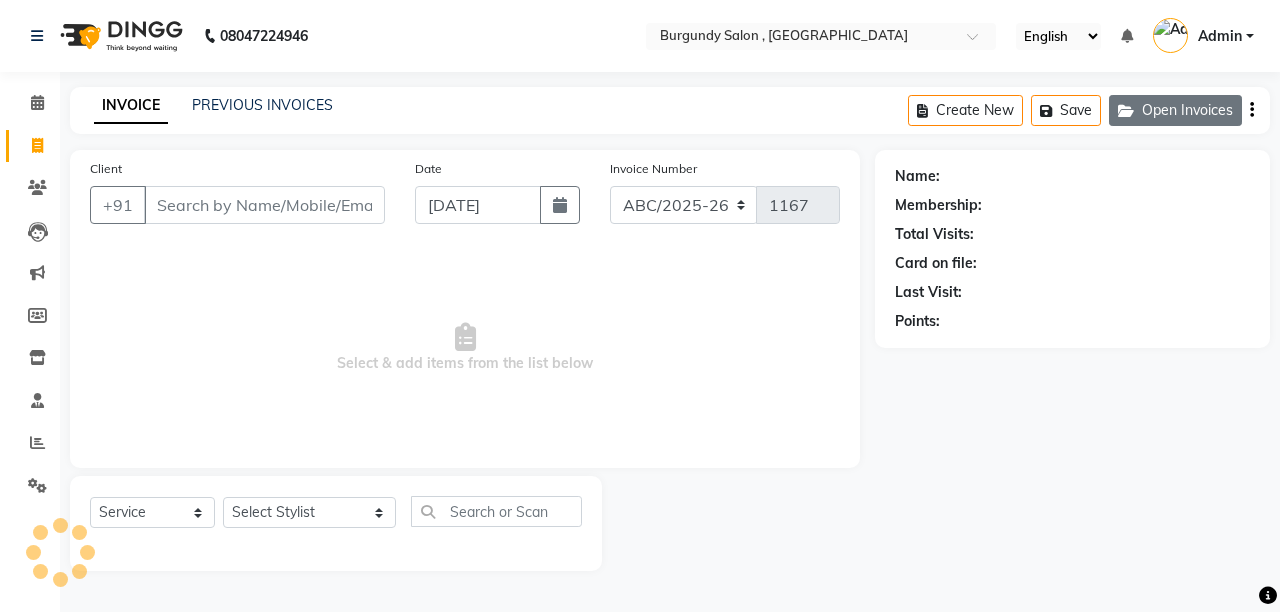 click on "Open Invoices" 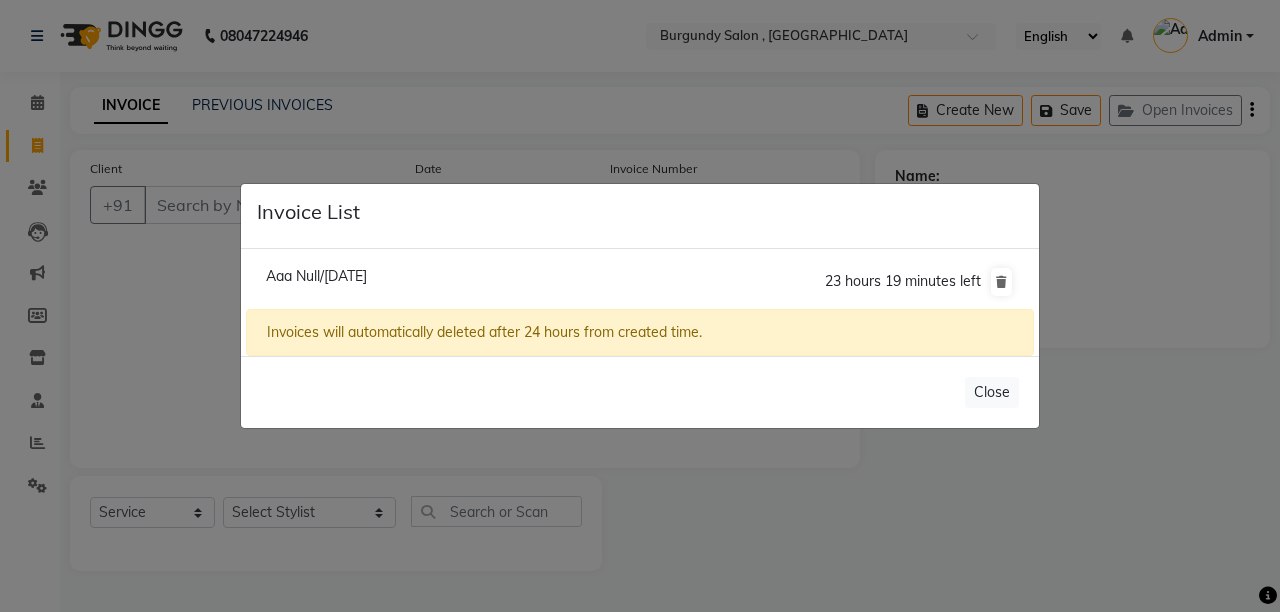 click on "Aaa Null/11 July 2025" 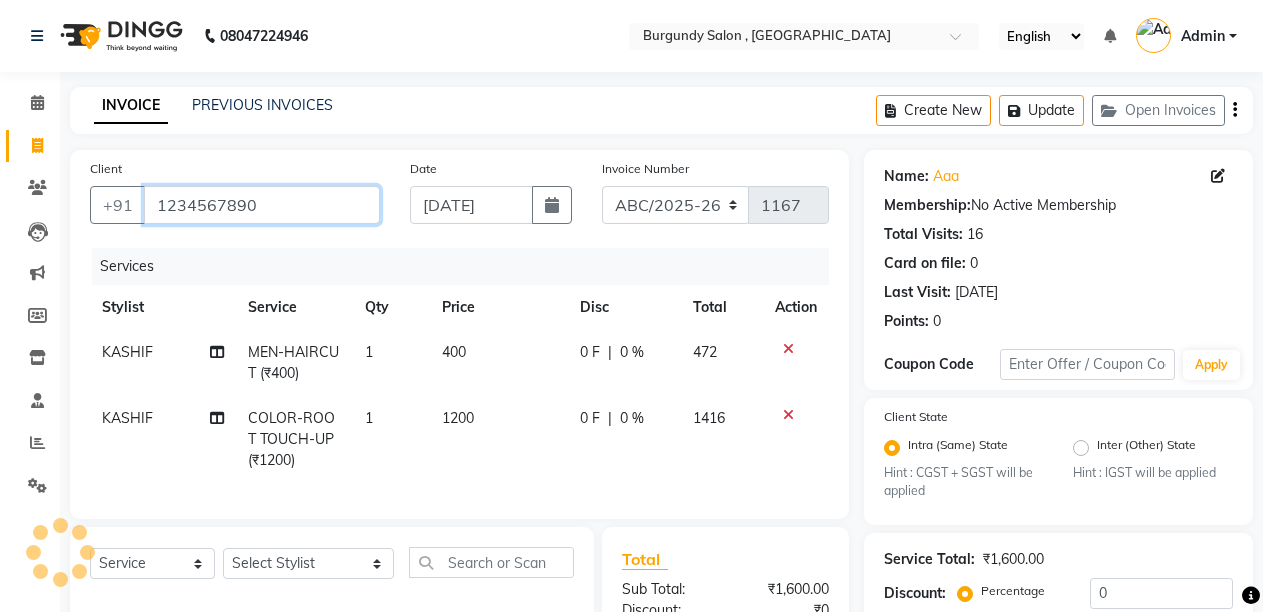 click on "1234567890" at bounding box center [262, 205] 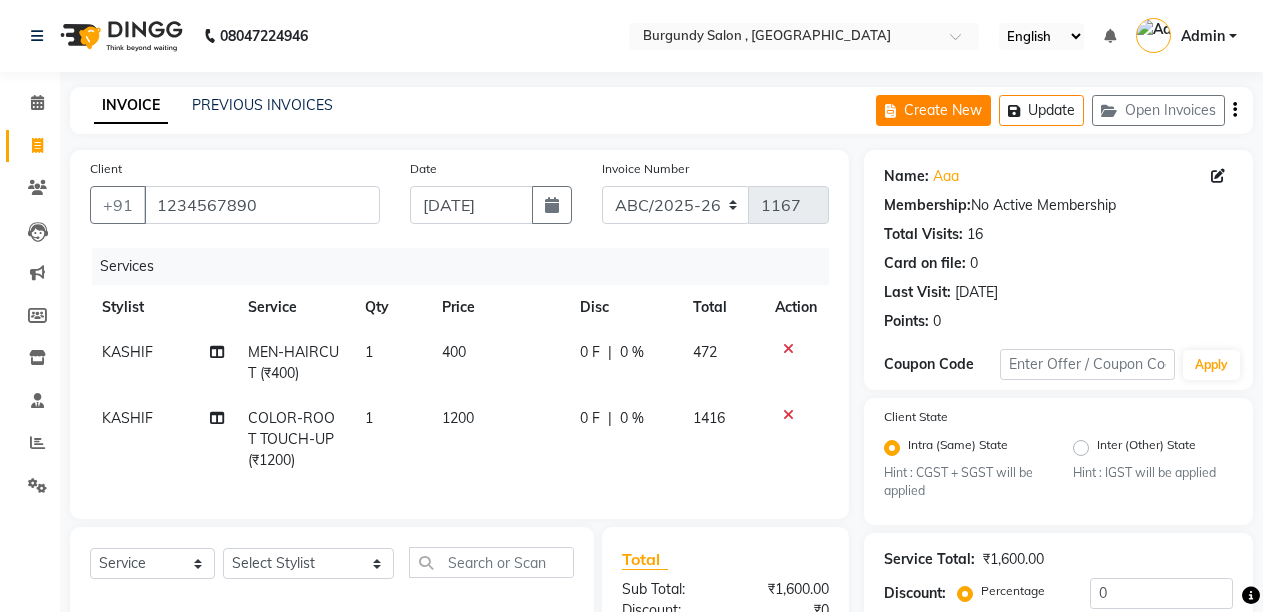 click on "Create New" 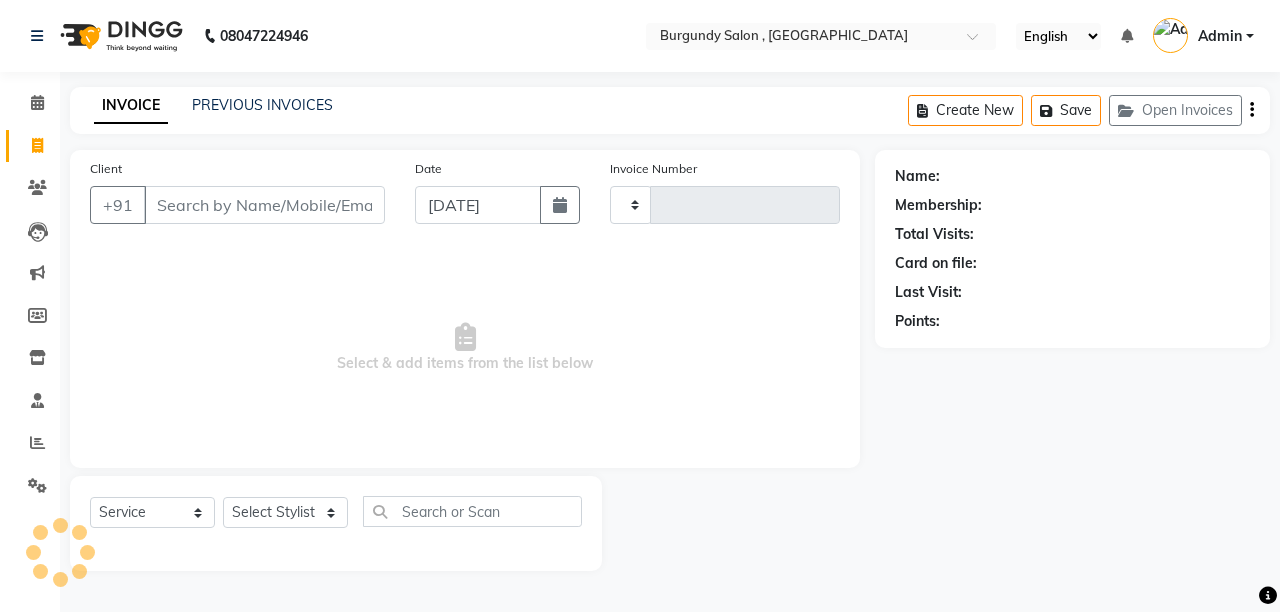 type on "1167" 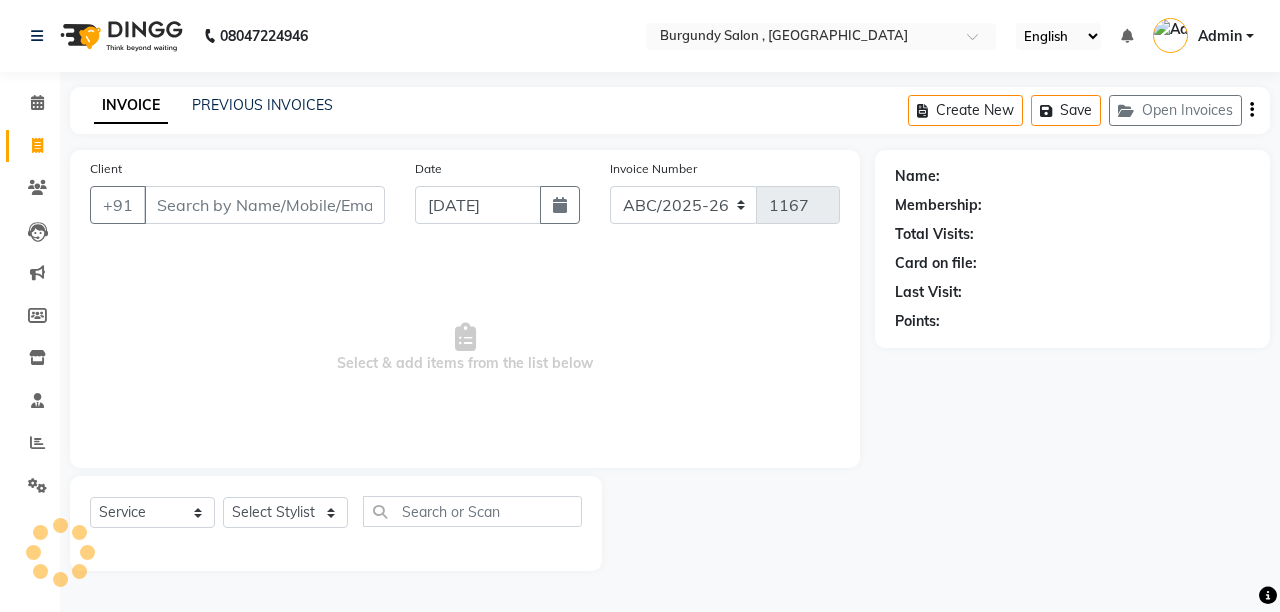 click on "Client" at bounding box center (264, 205) 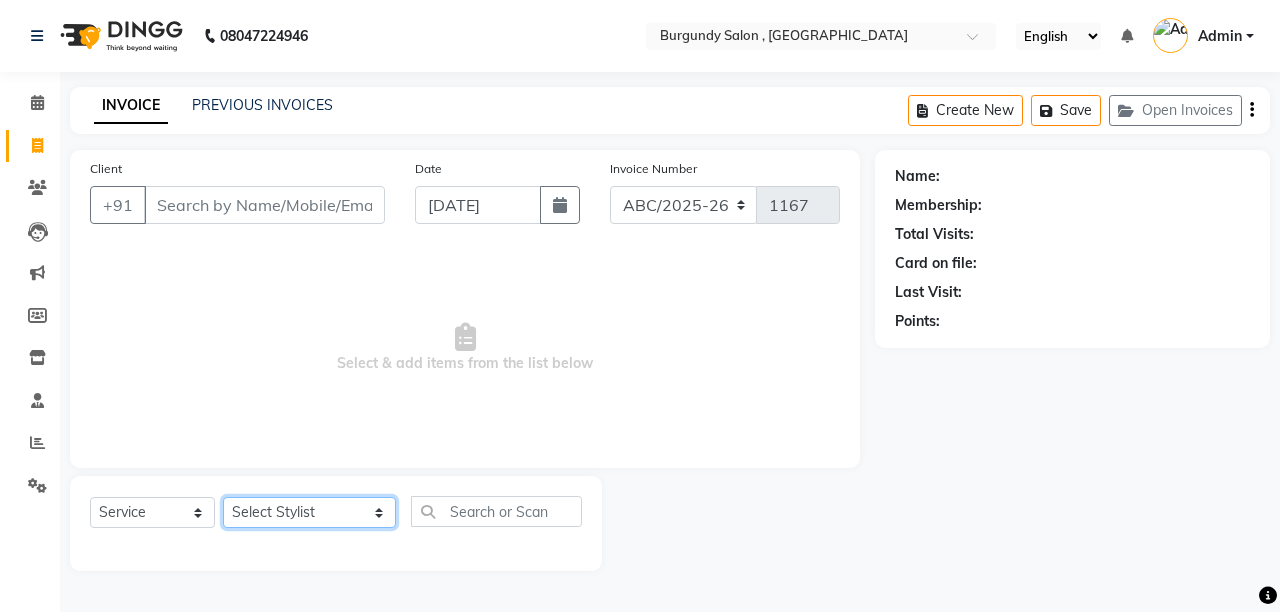 click on "Select Stylist ANIL  ANJANA BARSHA DEEPSHIKHA  DHON DAS DHON / NITUMONI EDWARD EDWARD/ LAXMI JOSHU JUNMONI KASHIF LAXI / ANJANA LAXMI LITTLE MAAM MINTUL MITALI NEETU RANA NITUMONI NITUMONI/POJA/ LAXMI NITUMONI / SAGARIKA NITUMONI/ SAGRIKA PRAKASH PUJAA Rubi RUBI / LAXMI SAGARIKA  SAGARIKA / RUBI SAHIL SAHIL / DHON SAHIL / EDWARD SAHIL/ JOSHU SAHIL/JOSHU/PRAKASH/ RUBI SAHIL/NITUMONI/ MITALI SAHIL/ RUBI SHABIR SHADHAB SIMA KALITA SONALI DEKA SOPEM staff 1 staff 1 TANU" 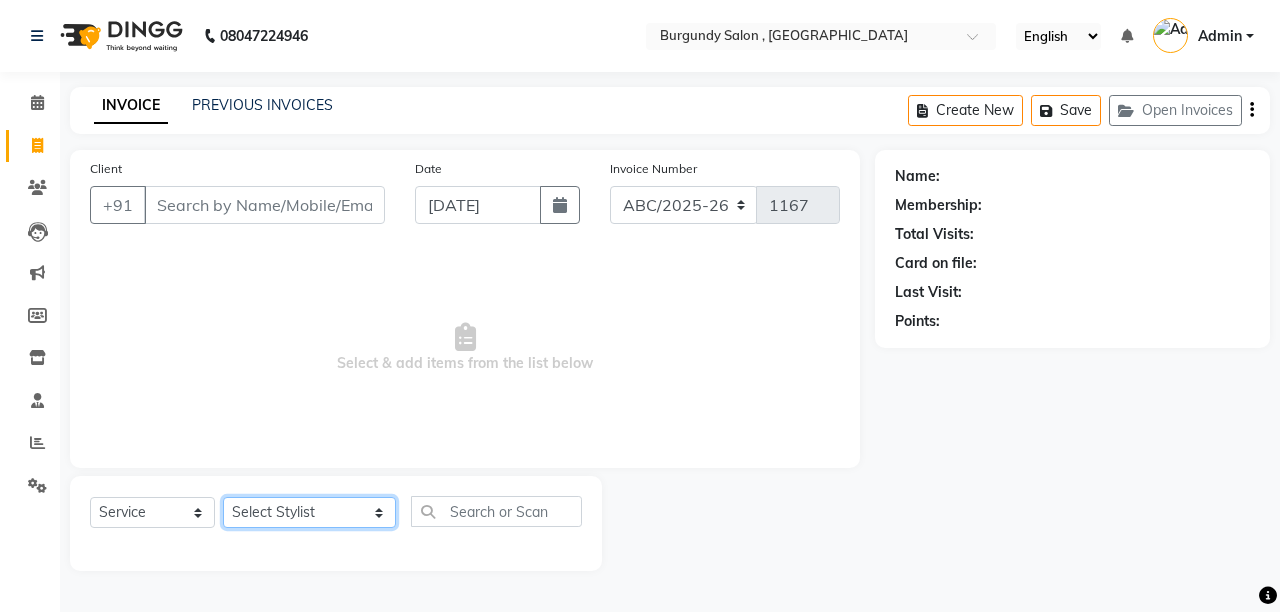 select on "32568" 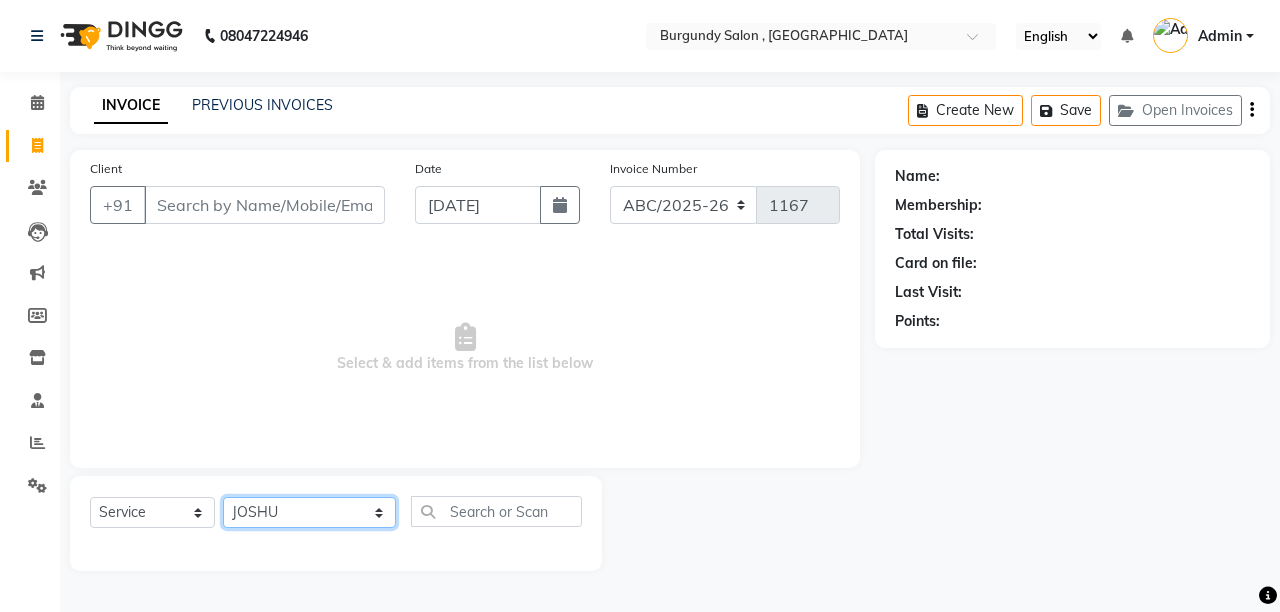 click on "Select Stylist ANIL  ANJANA BARSHA DEEPSHIKHA  DHON DAS DHON / NITUMONI EDWARD EDWARD/ LAXMI JOSHU JUNMONI KASHIF LAXI / ANJANA LAXMI LITTLE MAAM MINTUL MITALI NEETU RANA NITUMONI NITUMONI/POJA/ LAXMI NITUMONI / SAGARIKA NITUMONI/ SAGRIKA PRAKASH PUJAA Rubi RUBI / LAXMI SAGARIKA  SAGARIKA / RUBI SAHIL SAHIL / DHON SAHIL / EDWARD SAHIL/ JOSHU SAHIL/JOSHU/PRAKASH/ RUBI SAHIL/NITUMONI/ MITALI SAHIL/ RUBI SHABIR SHADHAB SIMA KALITA SONALI DEKA SOPEM staff 1 staff 1 TANU" 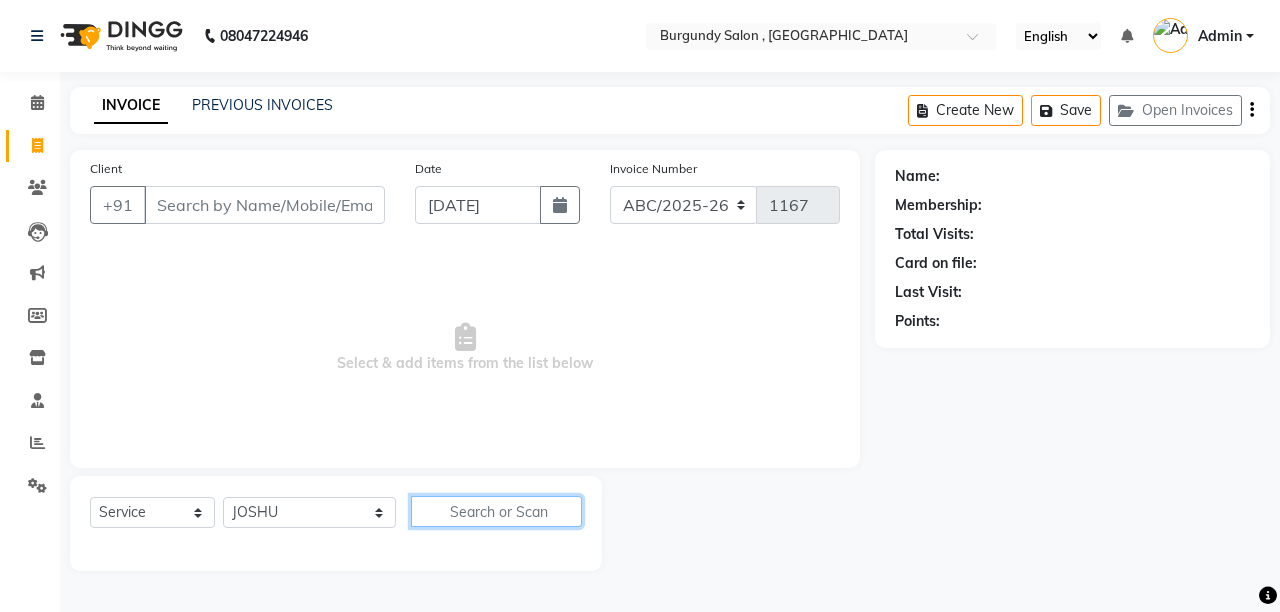 click 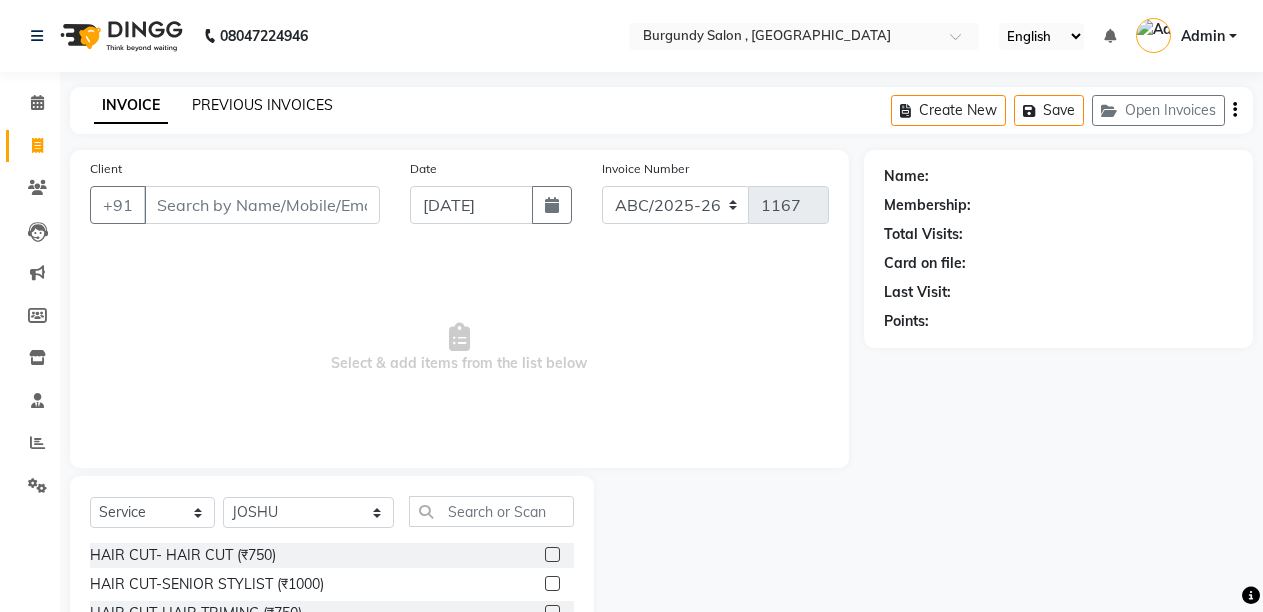 click on "PREVIOUS INVOICES" 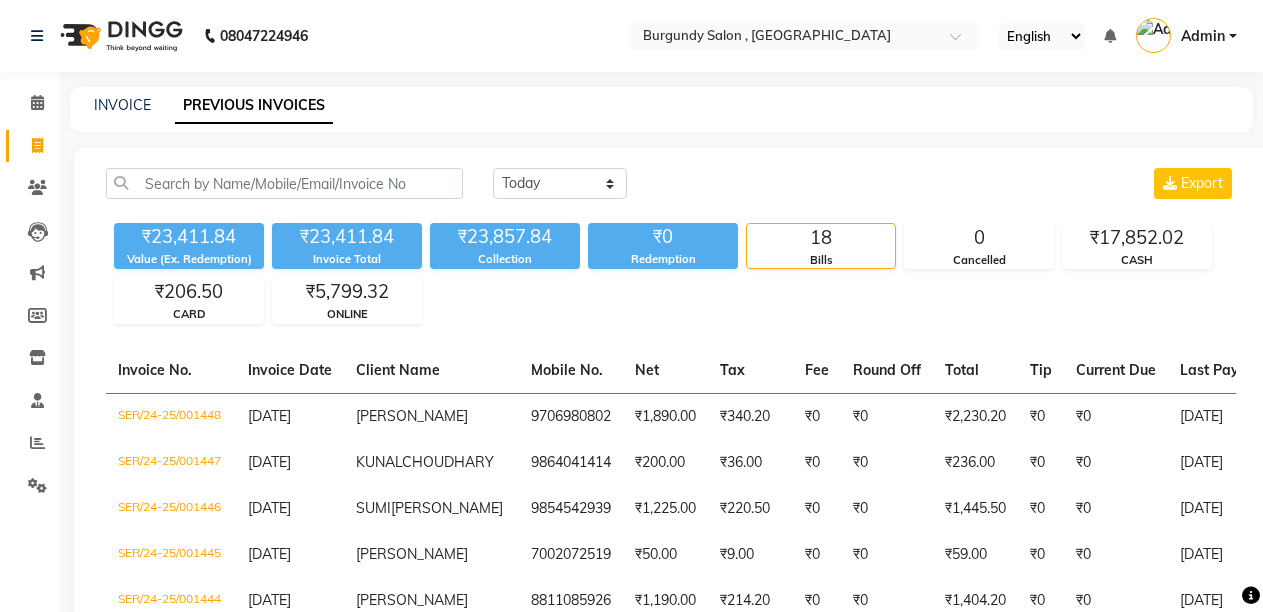 click on "INVOICE PREVIOUS INVOICES" 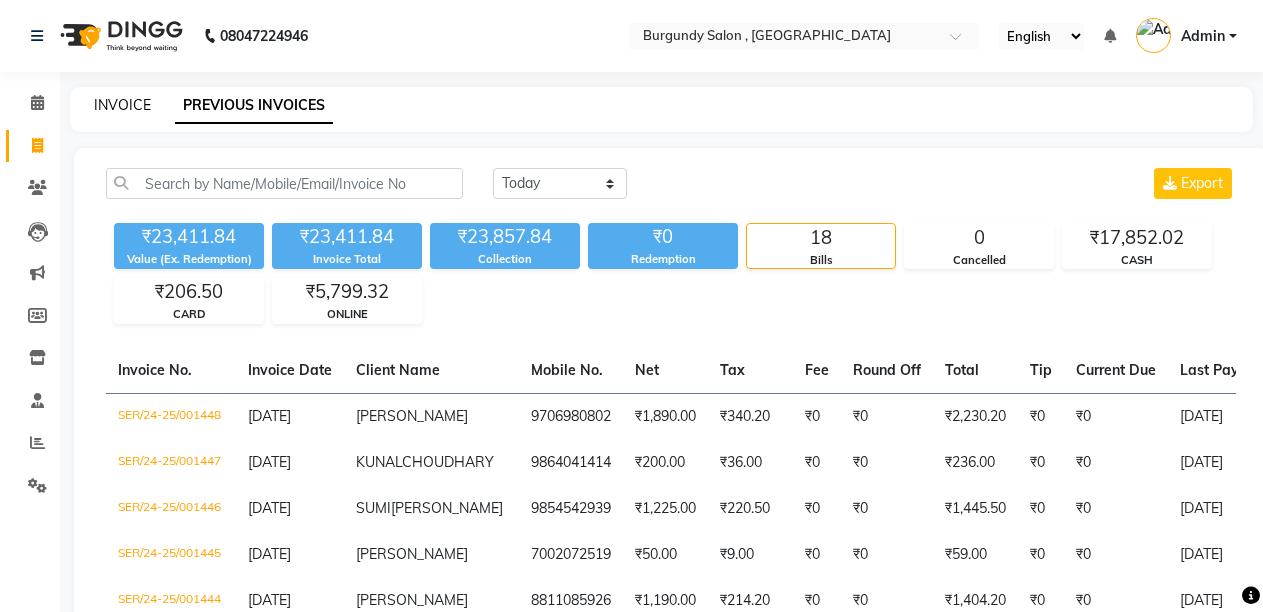 click on "INVOICE" 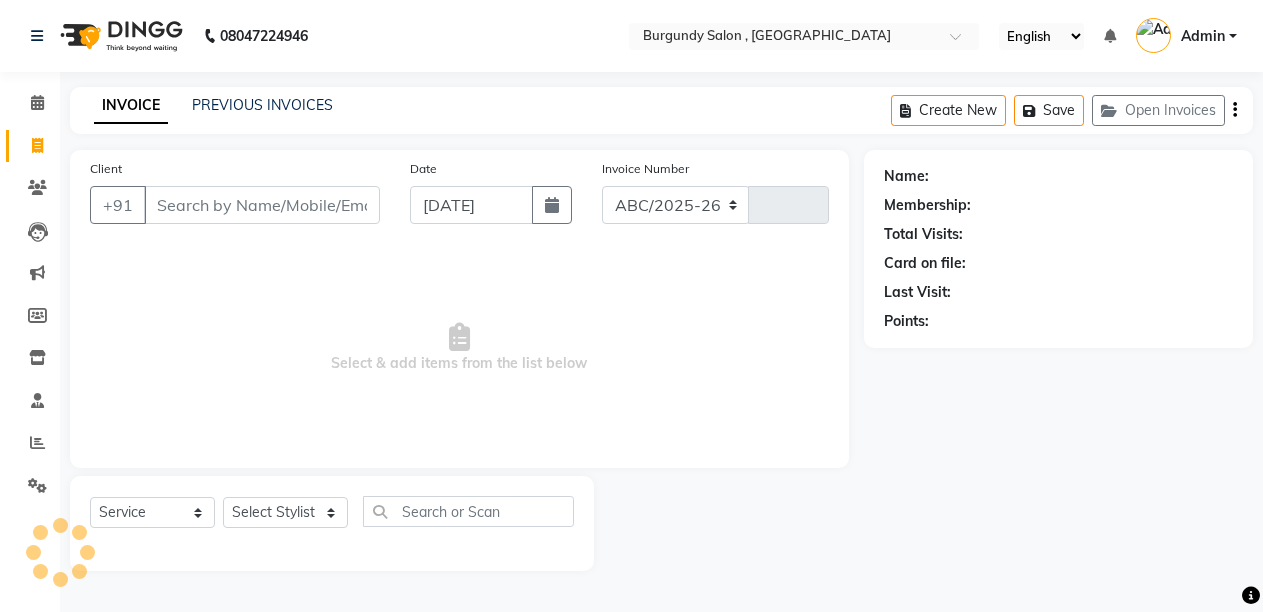 select on "5345" 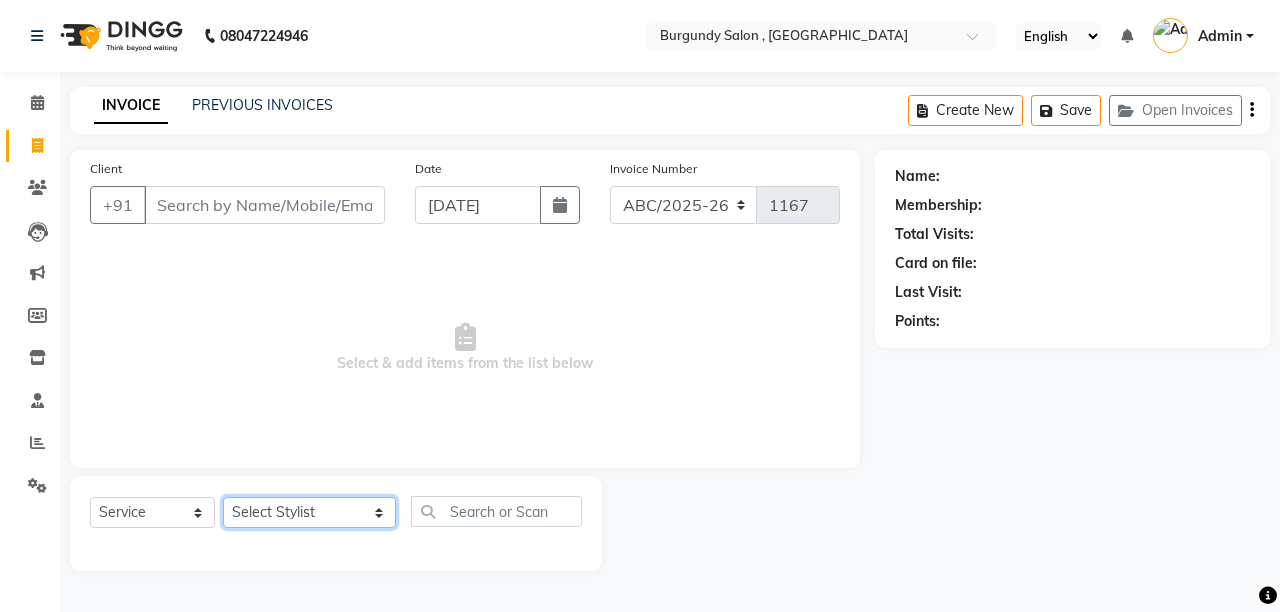 click on "Select Stylist ANIL  ANJANA BARSHA DEEPSHIKHA  DHON DAS DHON / NITUMONI EDWARD EDWARD/ LAXMI JOSHU JUNMONI KASHIF LAXI / ANJANA LAXMI LITTLE MAAM MINTUL MITALI NEETU RANA NITUMONI NITUMONI/POJA/ LAXMI NITUMONI / SAGARIKA NITUMONI/ SAGRIKA PRAKASH PUJAA Rubi RUBI / LAXMI SAGARIKA  SAGARIKA / RUBI SAHIL SAHIL / DHON SAHIL / EDWARD SAHIL/ JOSHU SAHIL/JOSHU/PRAKASH/ RUBI SAHIL/NITUMONI/ MITALI SAHIL/ RUBI SHABIR SHADHAB SIMA KALITA SONALI DEKA SOPEM staff 1 staff 1 TANU" 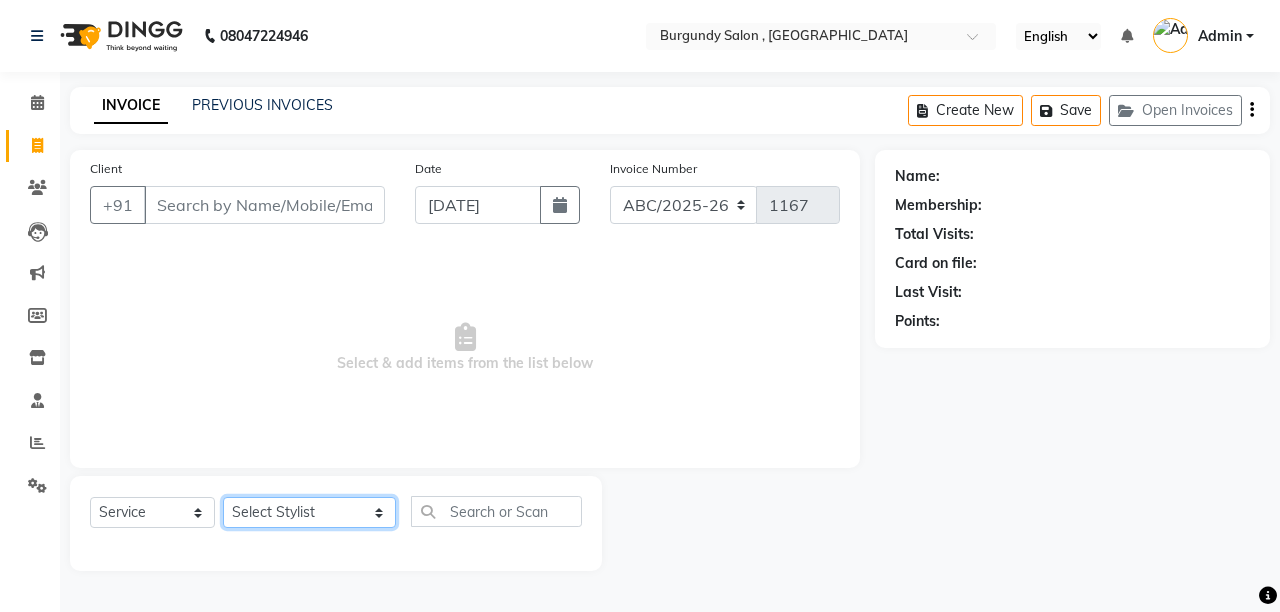 select on "32568" 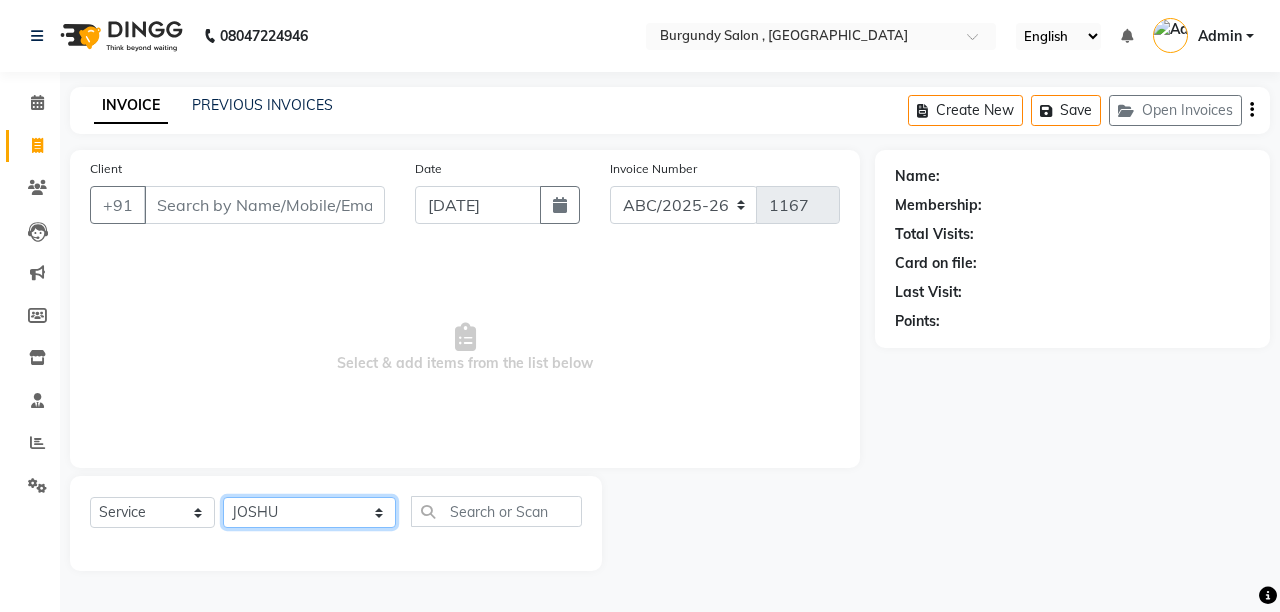 click on "Select Stylist ANIL  ANJANA BARSHA DEEPSHIKHA  DHON DAS DHON / NITUMONI EDWARD EDWARD/ LAXMI JOSHU JUNMONI KASHIF LAXI / ANJANA LAXMI LITTLE MAAM MINTUL MITALI NEETU RANA NITUMONI NITUMONI/POJA/ LAXMI NITUMONI / SAGARIKA NITUMONI/ SAGRIKA PRAKASH PUJAA Rubi RUBI / LAXMI SAGARIKA  SAGARIKA / RUBI SAHIL SAHIL / DHON SAHIL / EDWARD SAHIL/ JOSHU SAHIL/JOSHU/PRAKASH/ RUBI SAHIL/NITUMONI/ MITALI SAHIL/ RUBI SHABIR SHADHAB SIMA KALITA SONALI DEKA SOPEM staff 1 staff 1 TANU" 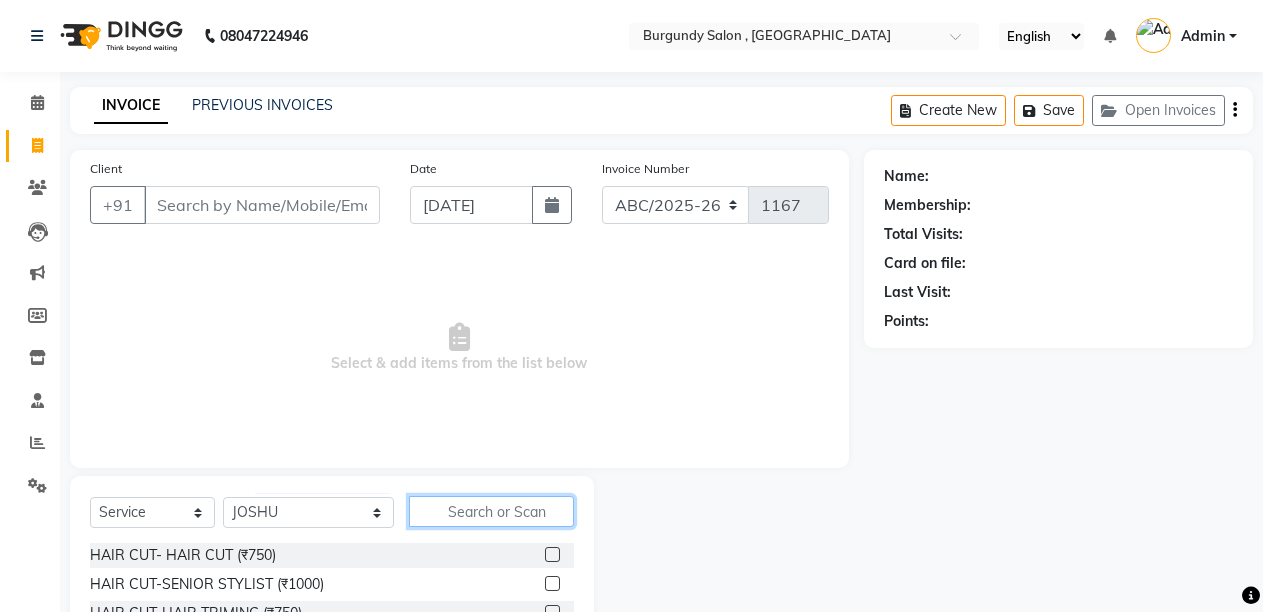 click 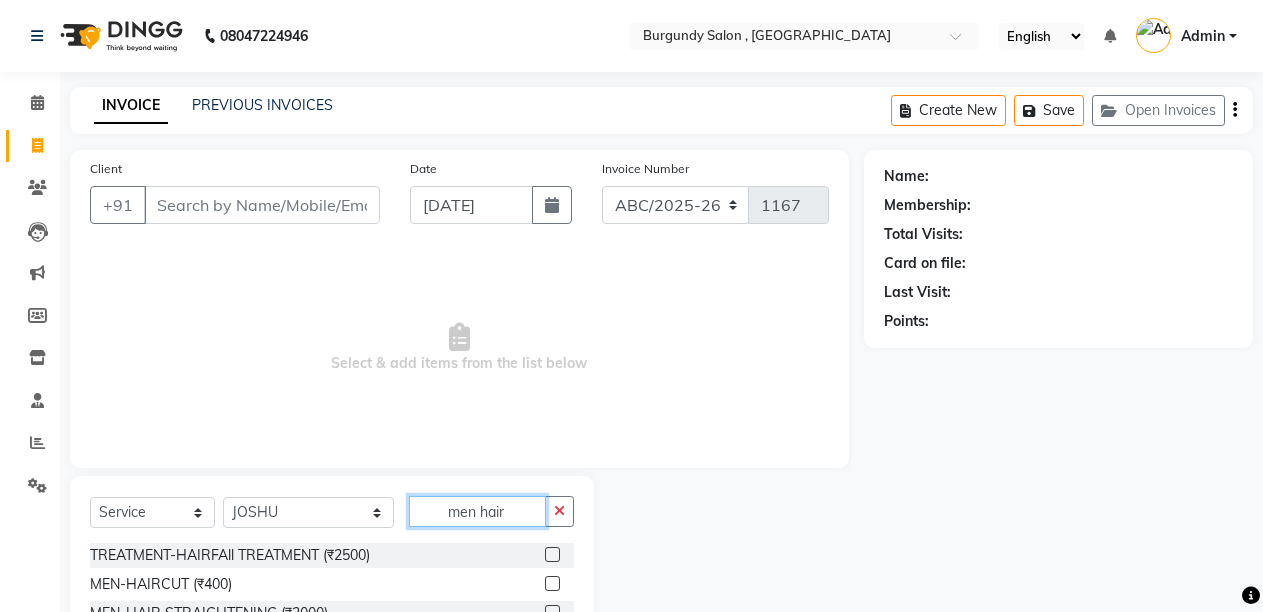 type on "men hair" 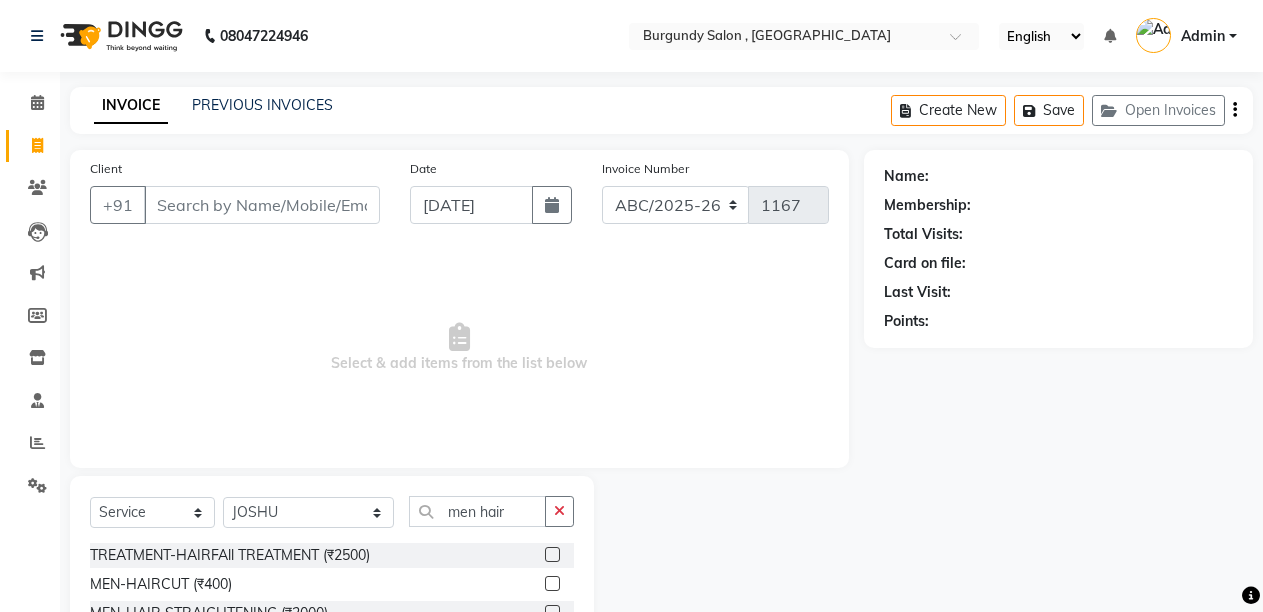 click 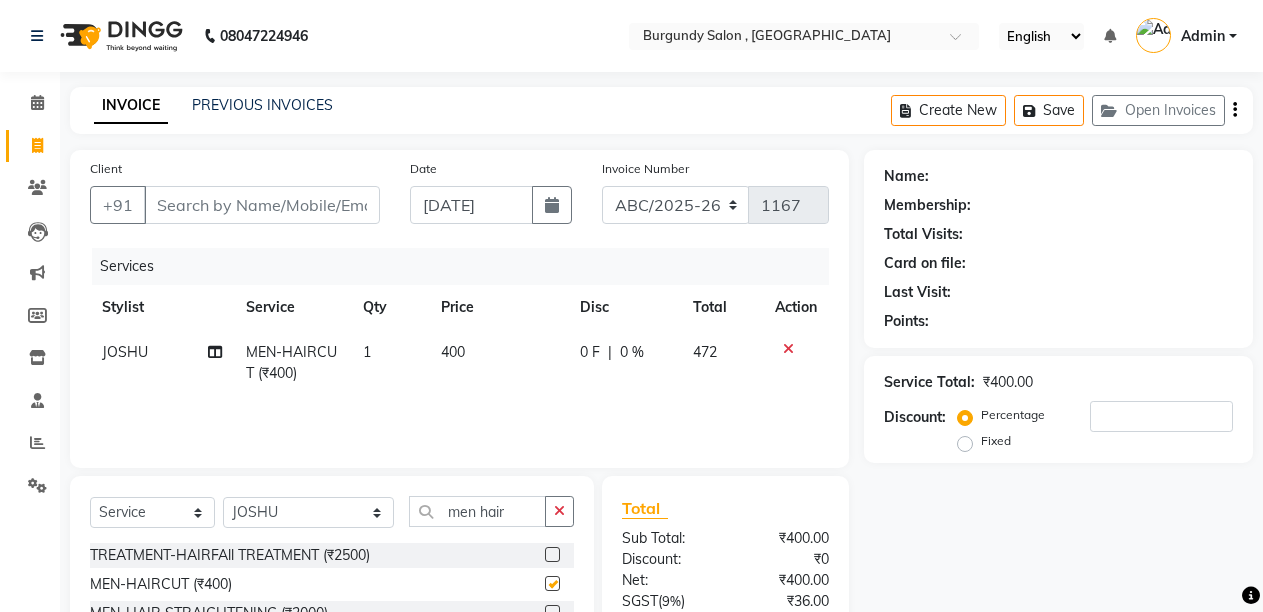 checkbox on "false" 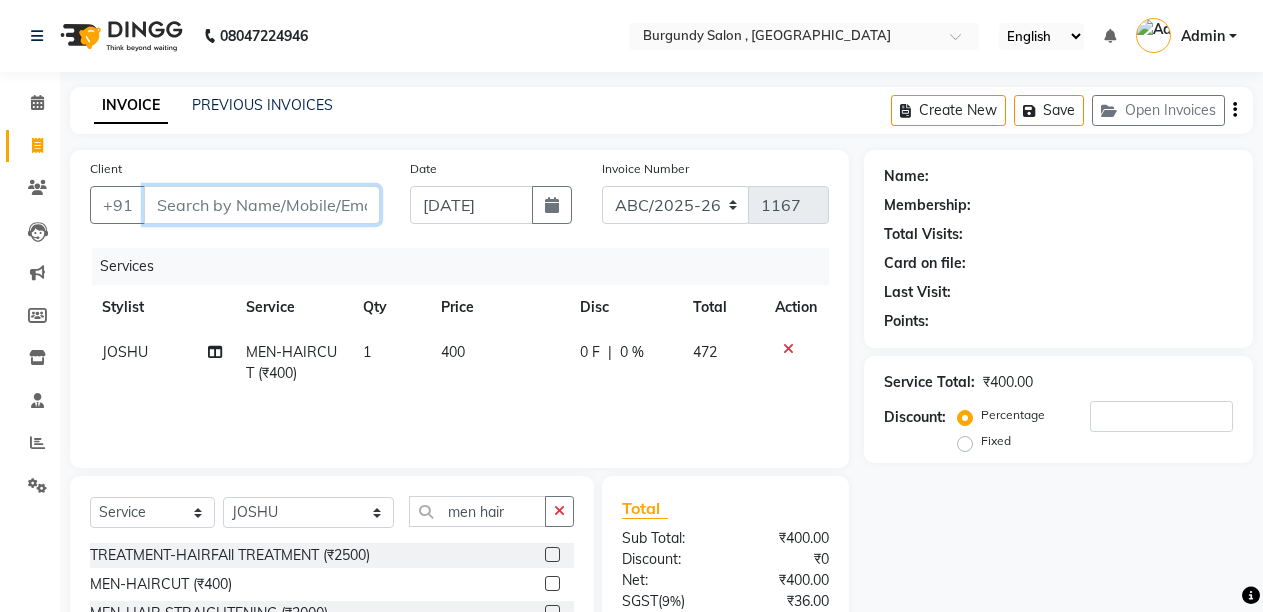 click on "Client" at bounding box center [262, 205] 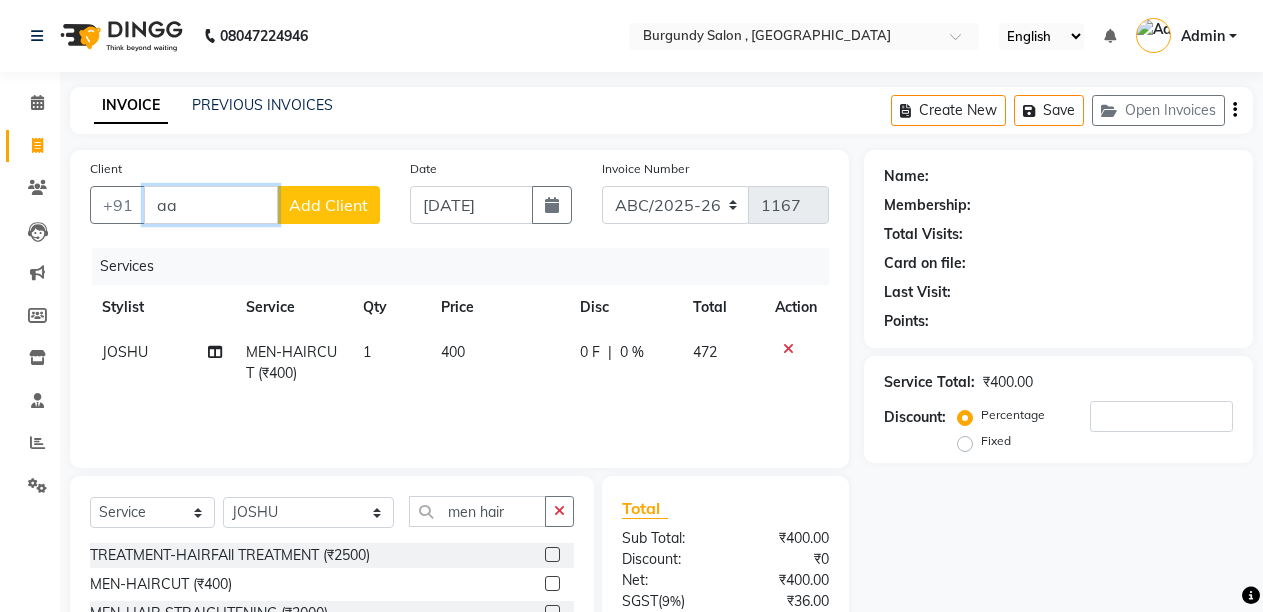 type on "aaa" 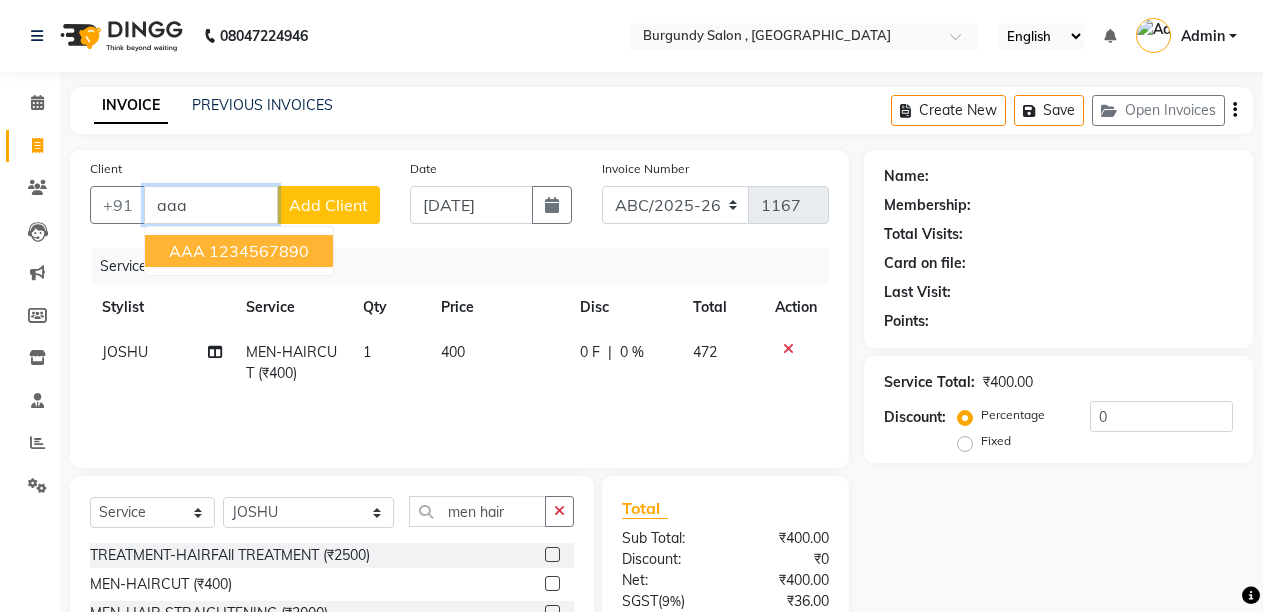 click on "1234567890" at bounding box center [259, 251] 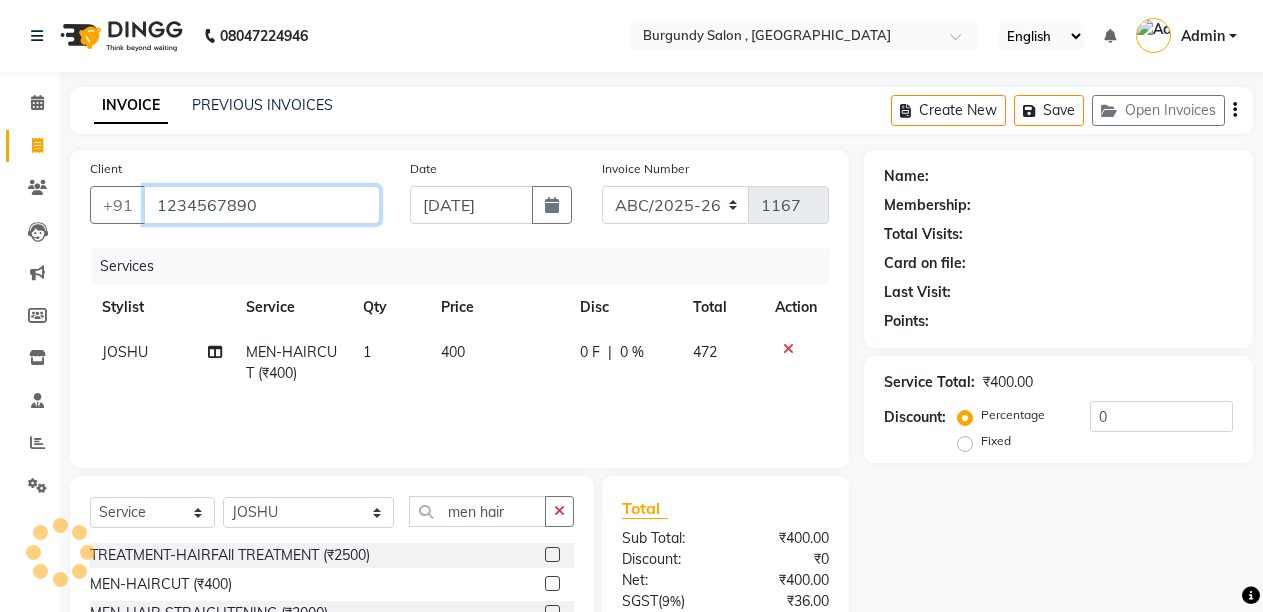 type on "1234567890" 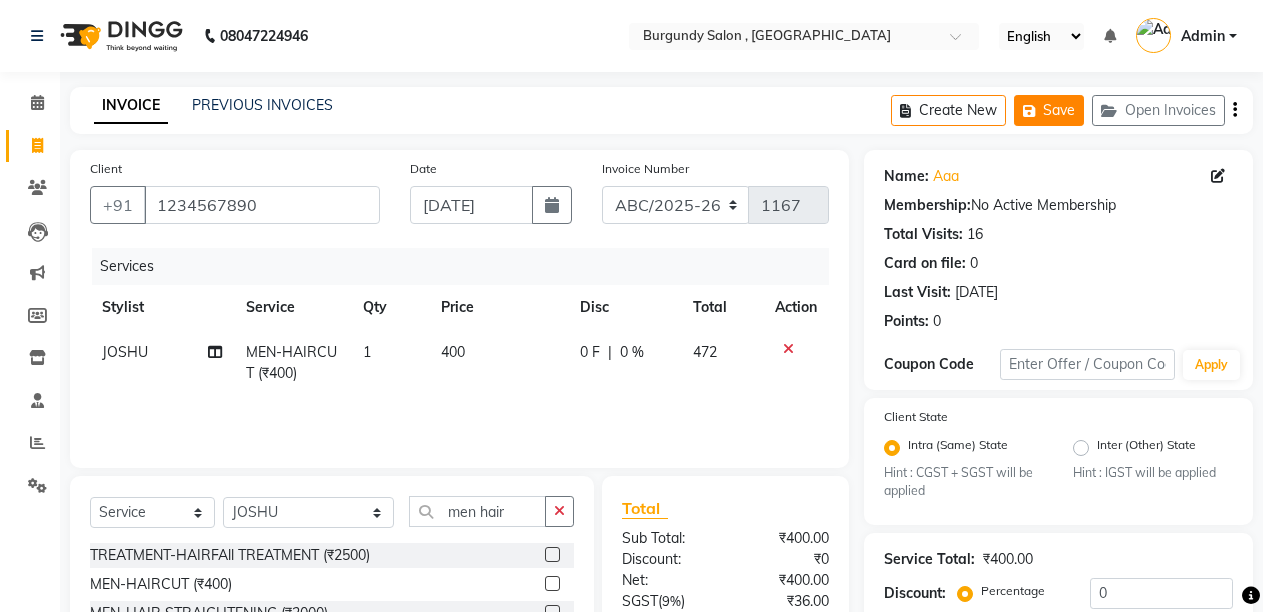 click on "Save" 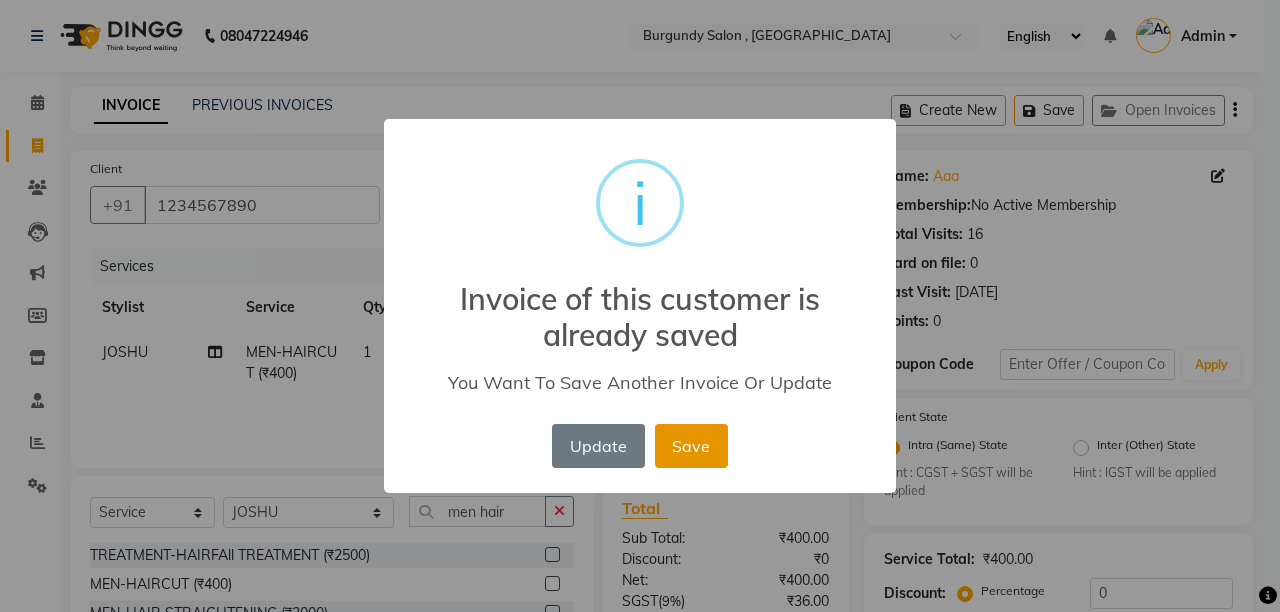 click on "Save" at bounding box center (691, 446) 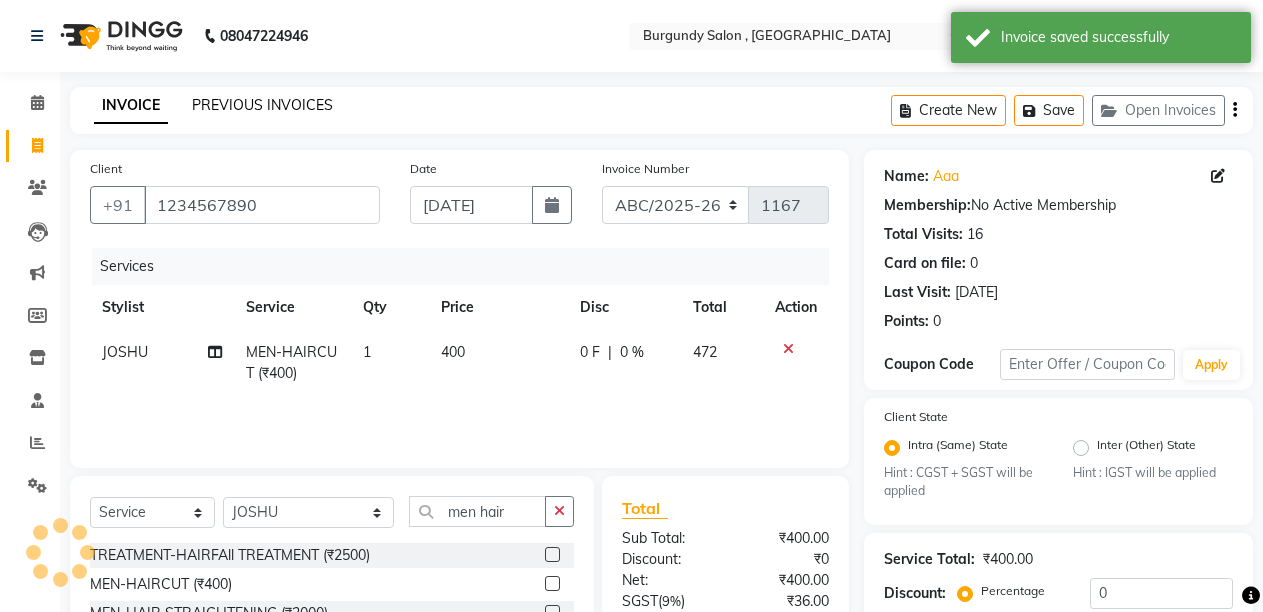 click on "PREVIOUS INVOICES" 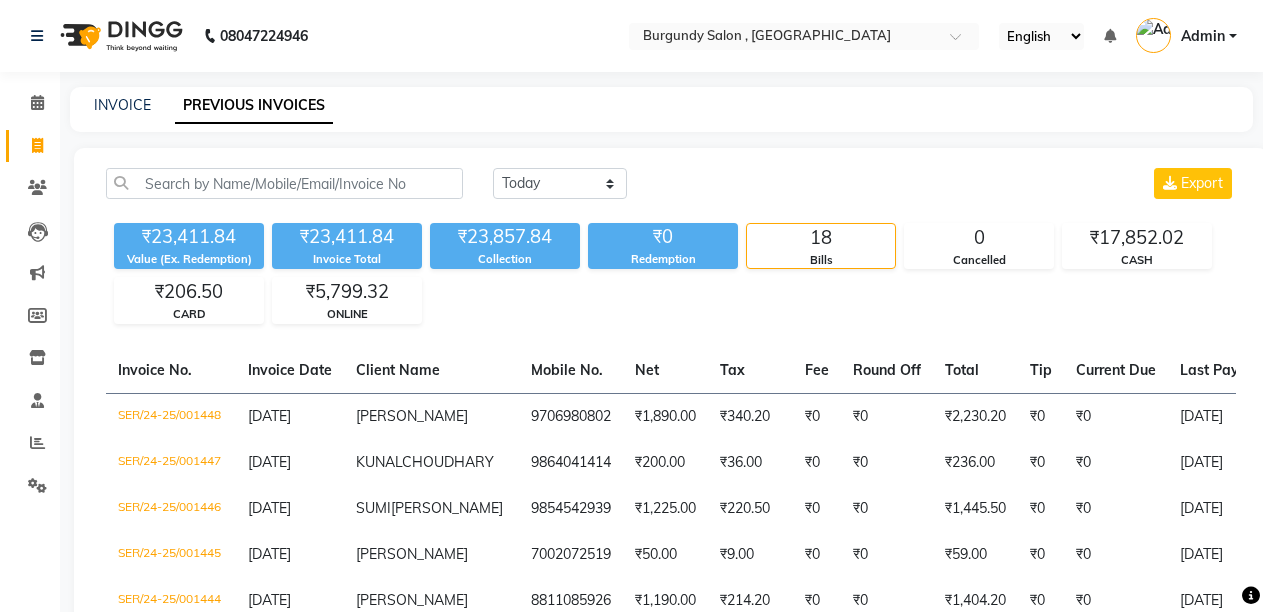 click on "INVOICE PREVIOUS INVOICES" 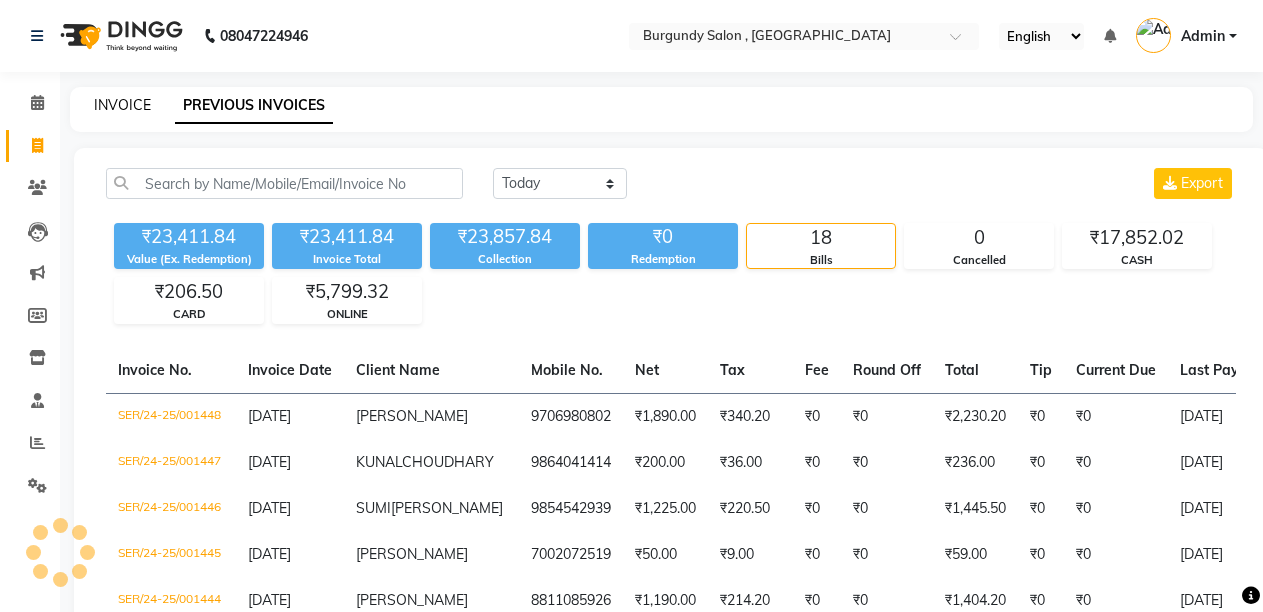click on "INVOICE" 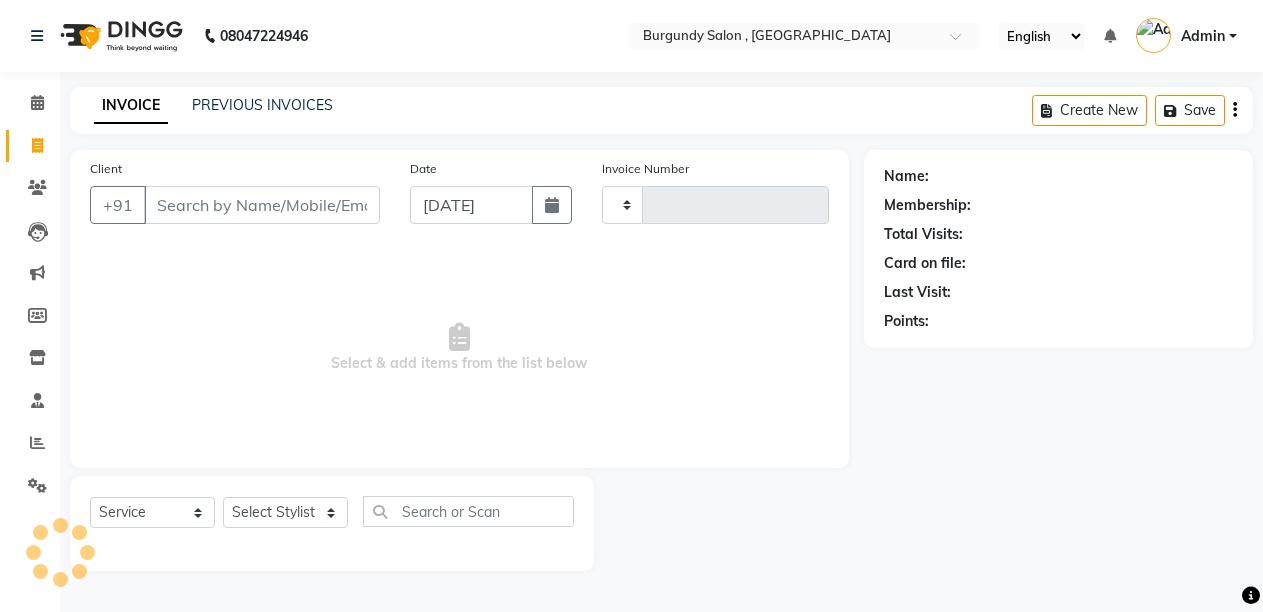 type on "1167" 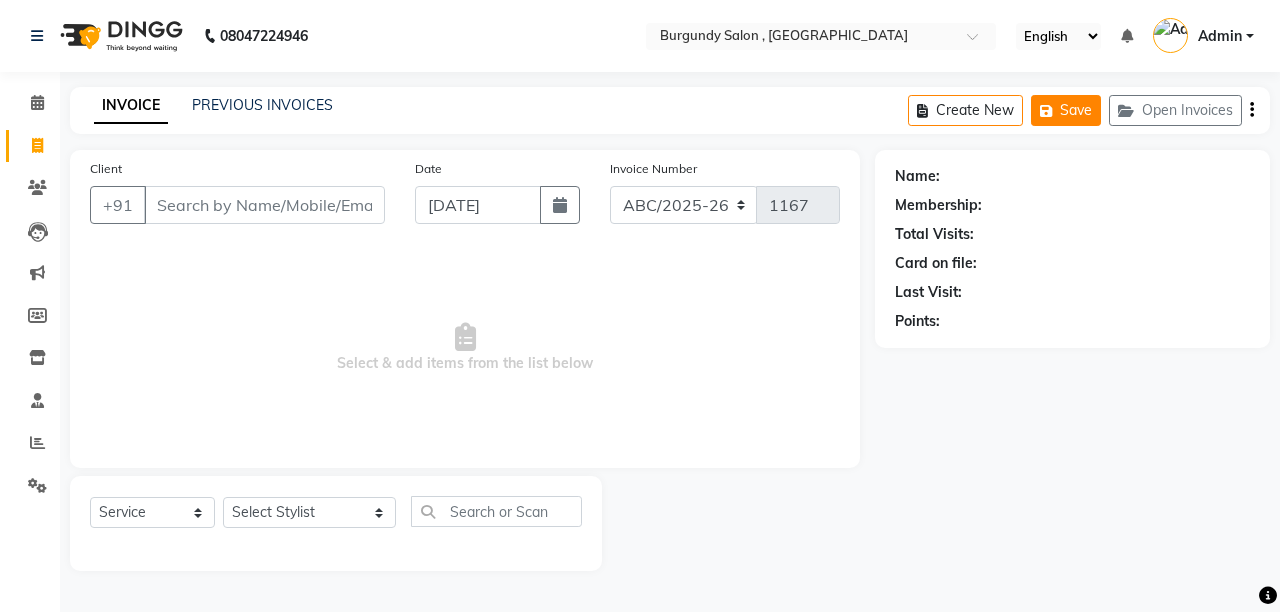 click on "Save" 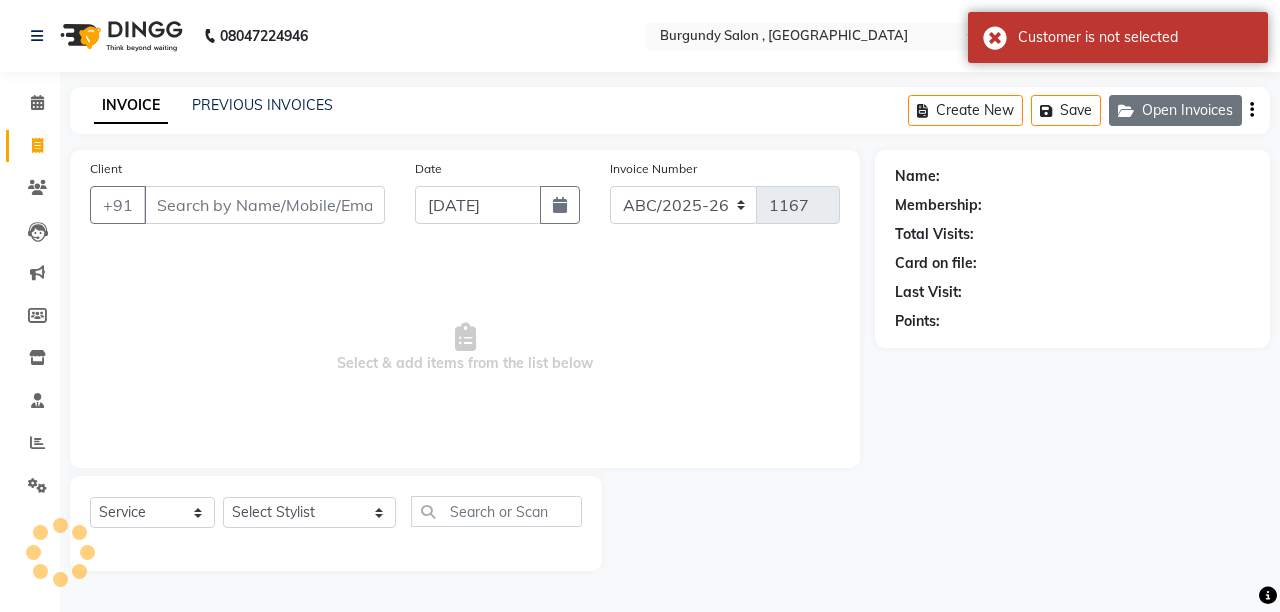 click on "Open Invoices" 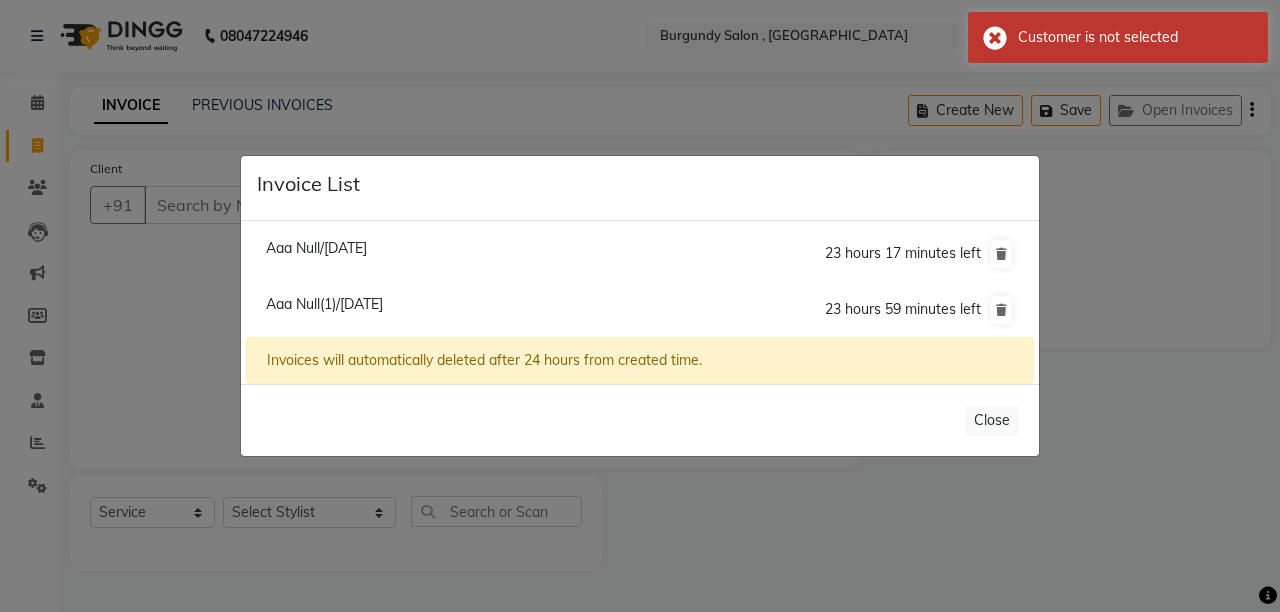 click on "Aaa Null/11 July 2025" 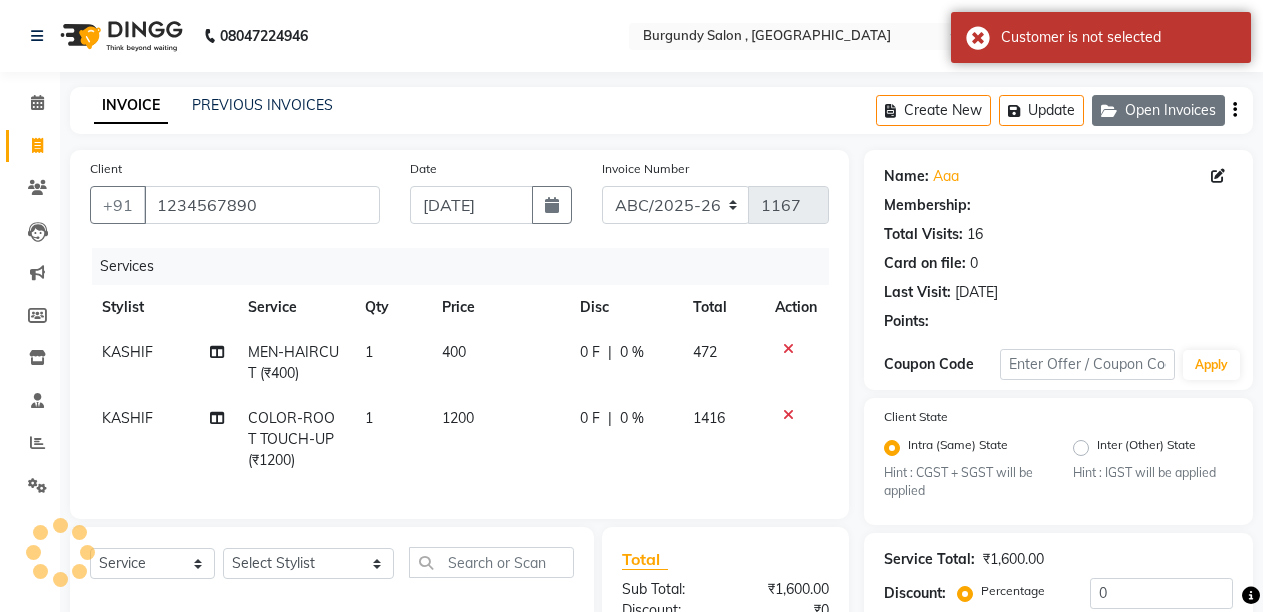 click on "Open Invoices" 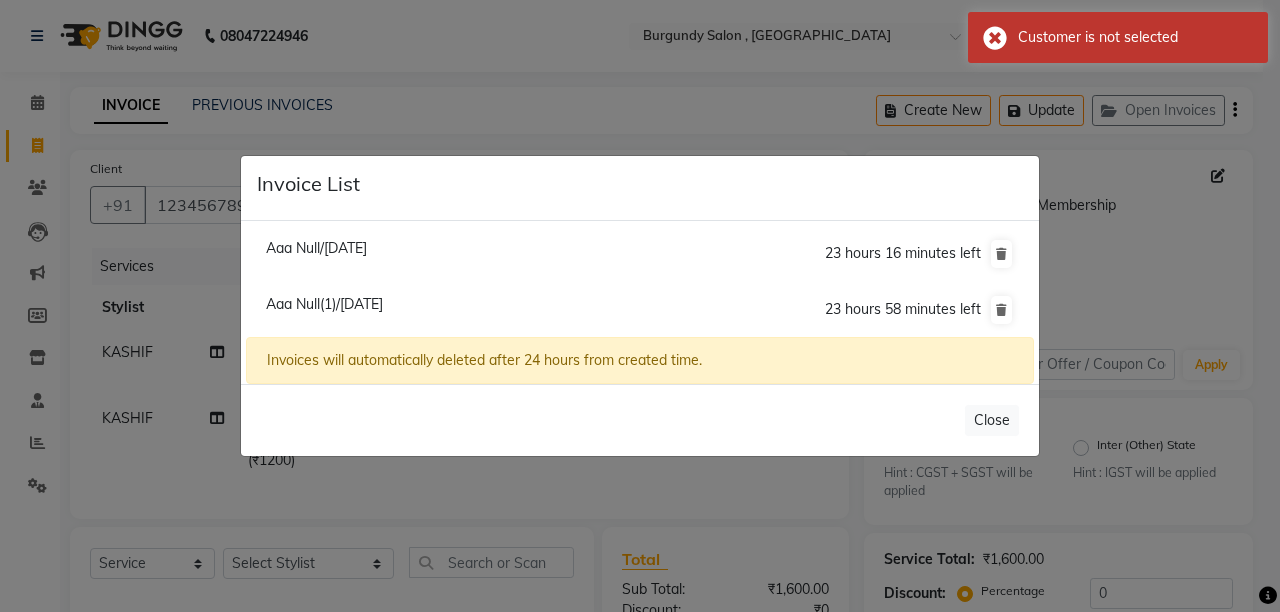 click on "Aaa Null/11 July 2025" 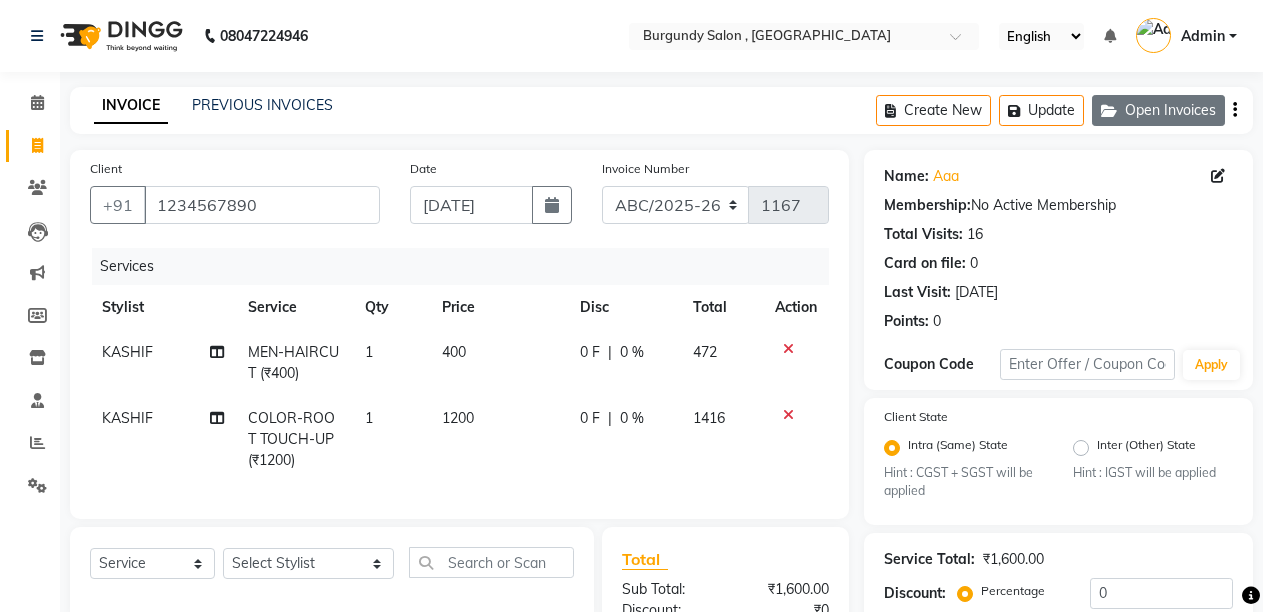 click on "Open Invoices" 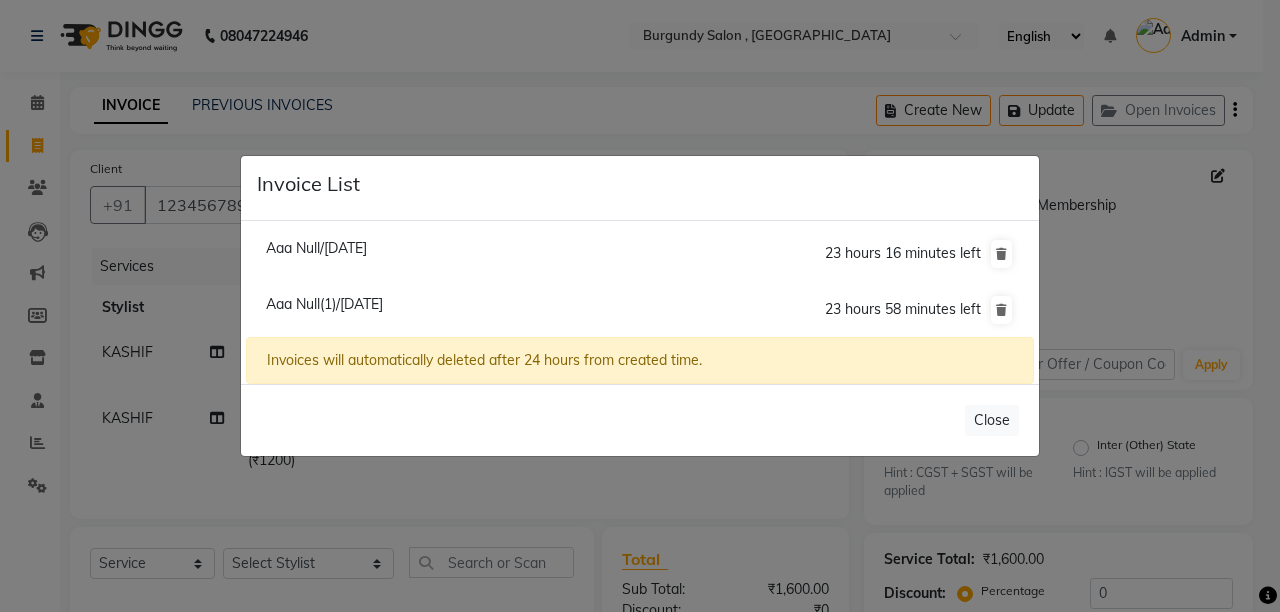 click on "Aaa Null(1)/11 July 2025" 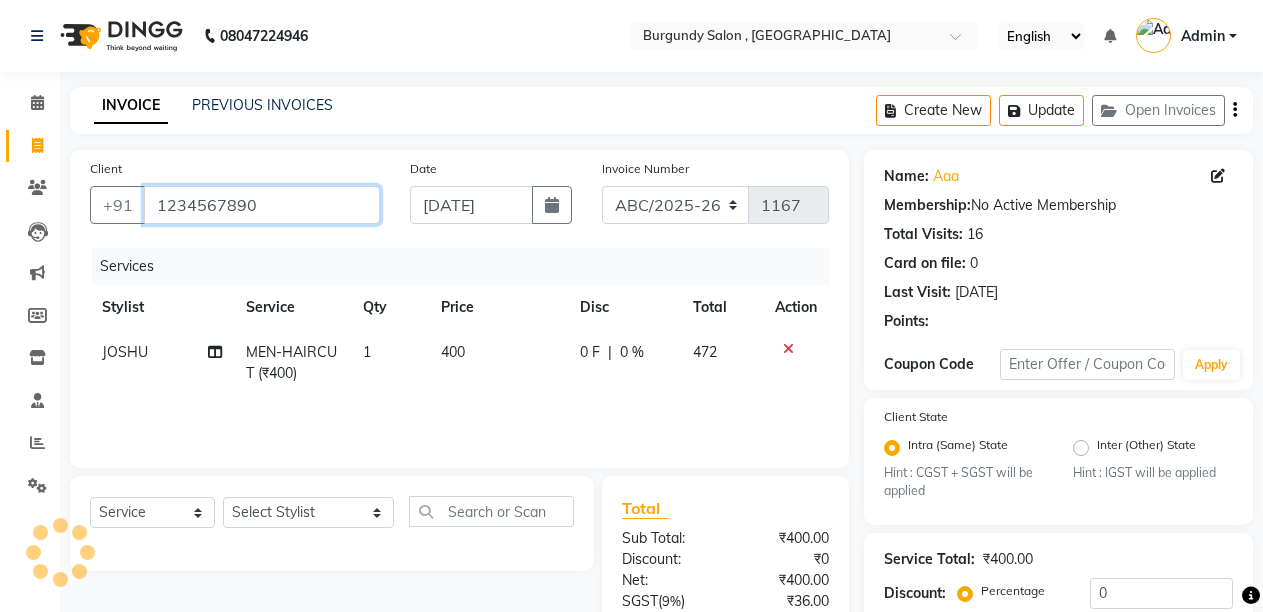 click on "1234567890" at bounding box center (262, 205) 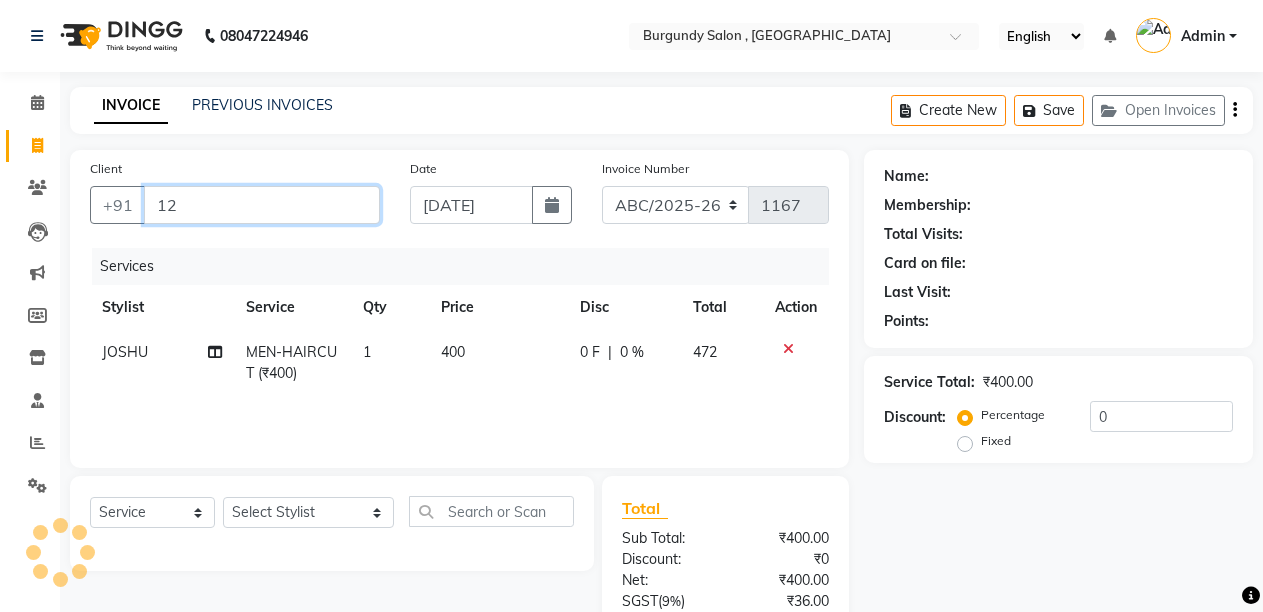 type on "1" 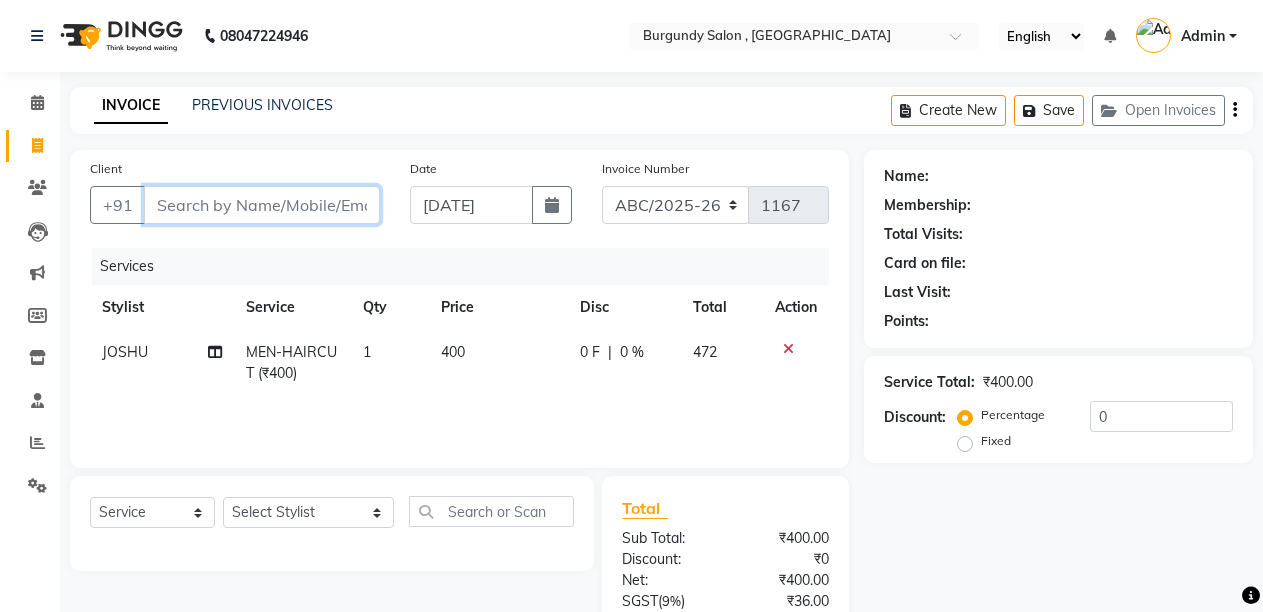 click on "Client" at bounding box center [262, 205] 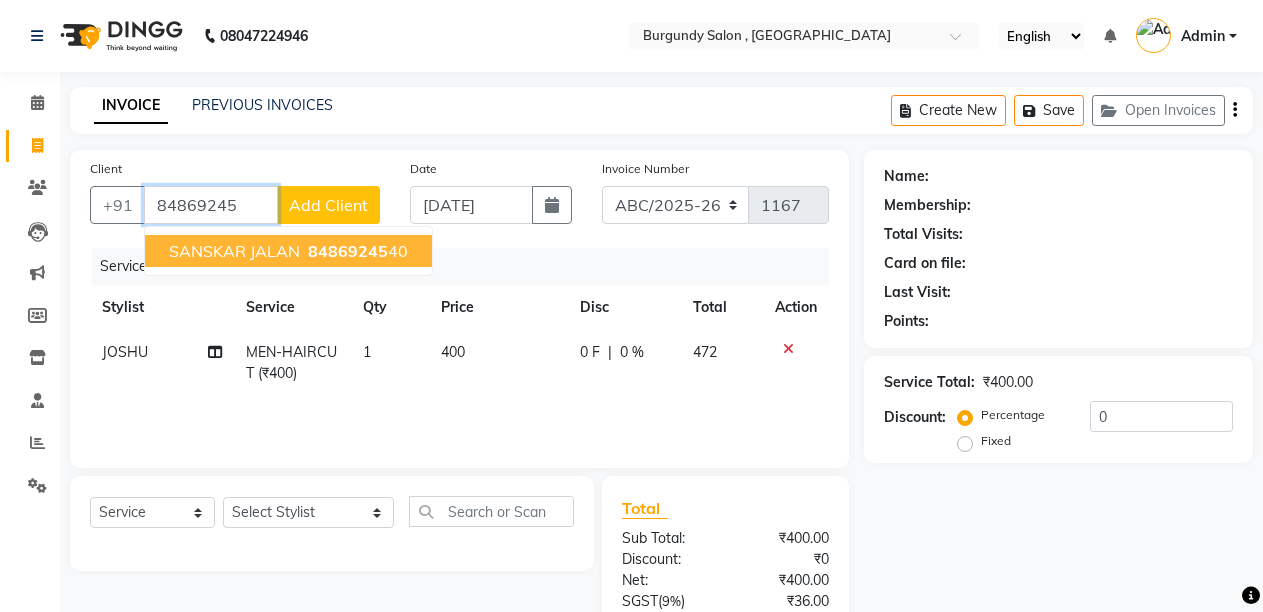 click on "SANSKAR JALAN   84869245 40" at bounding box center (288, 251) 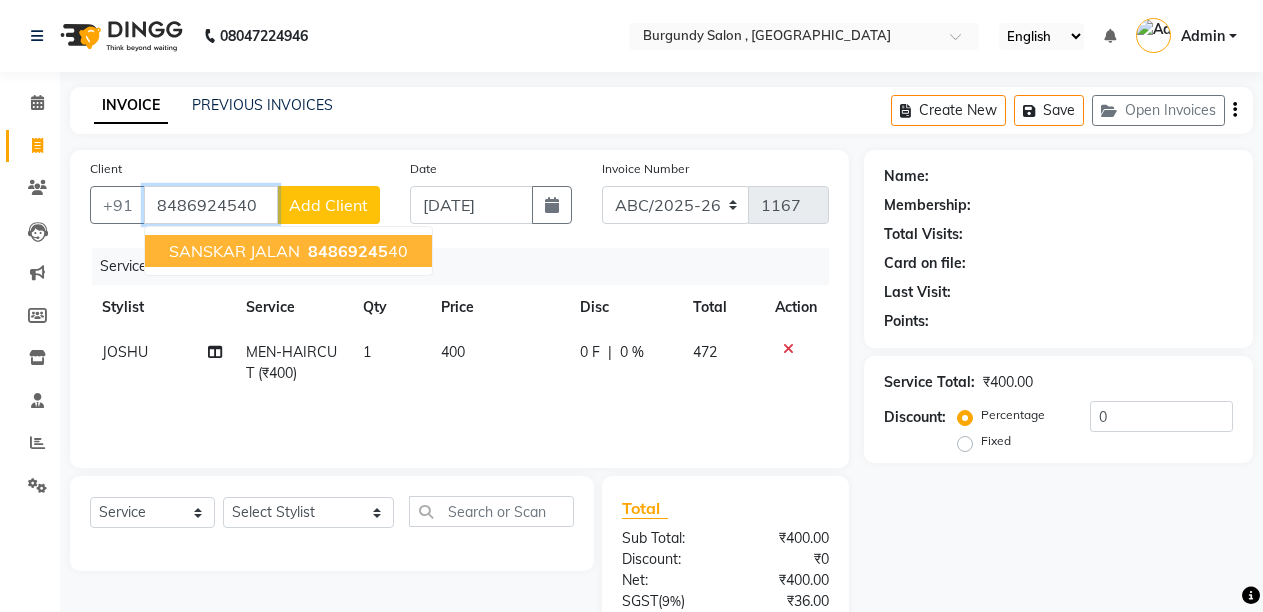 type on "8486924540" 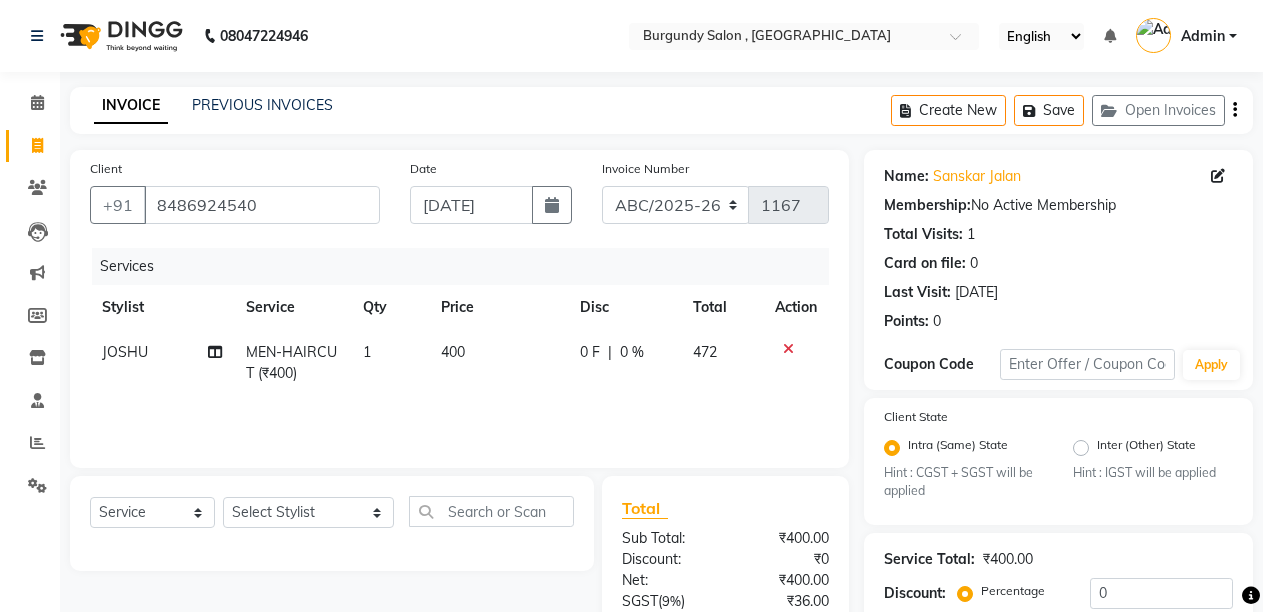 scroll, scrollTop: 193, scrollLeft: 0, axis: vertical 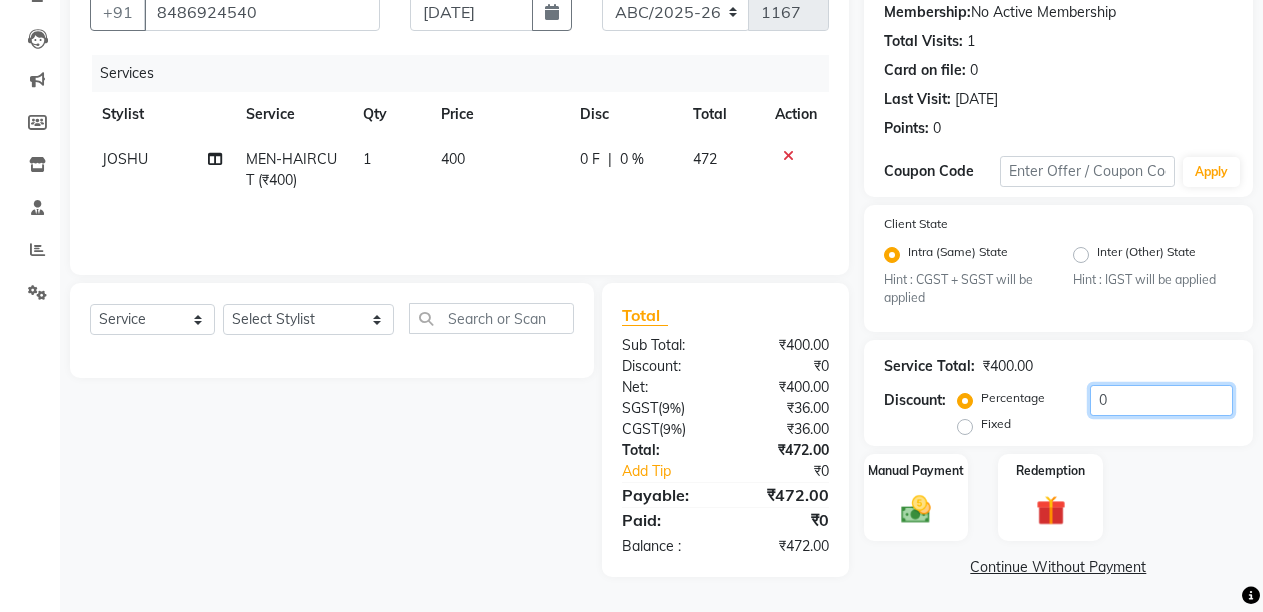 click on "0" 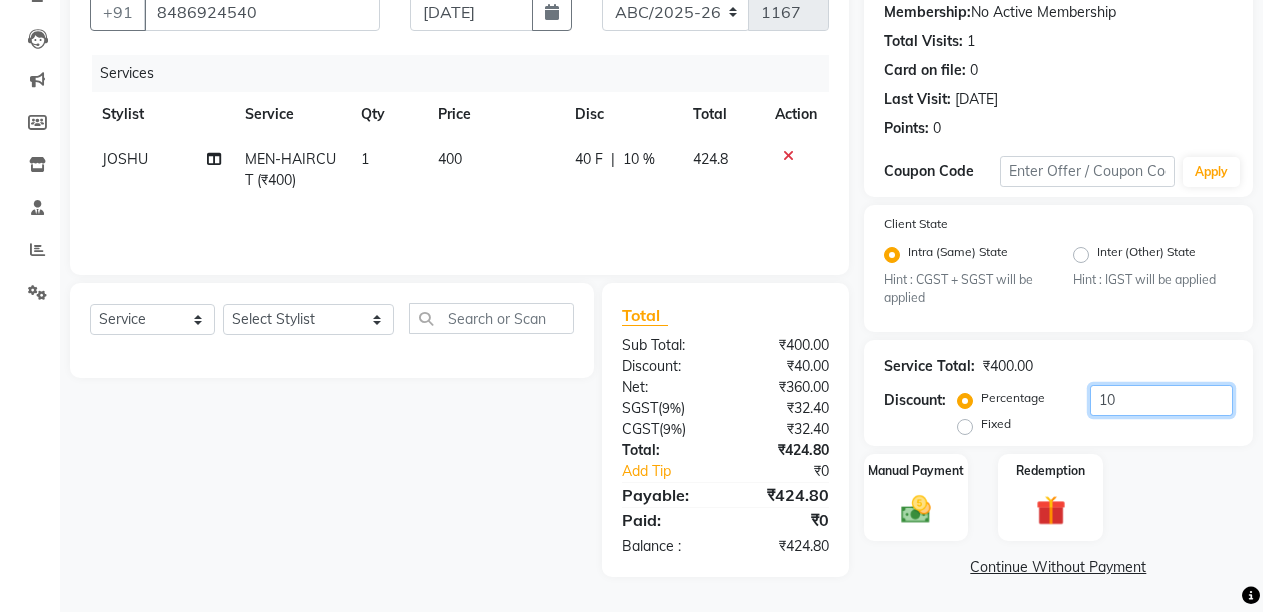 click on "10" 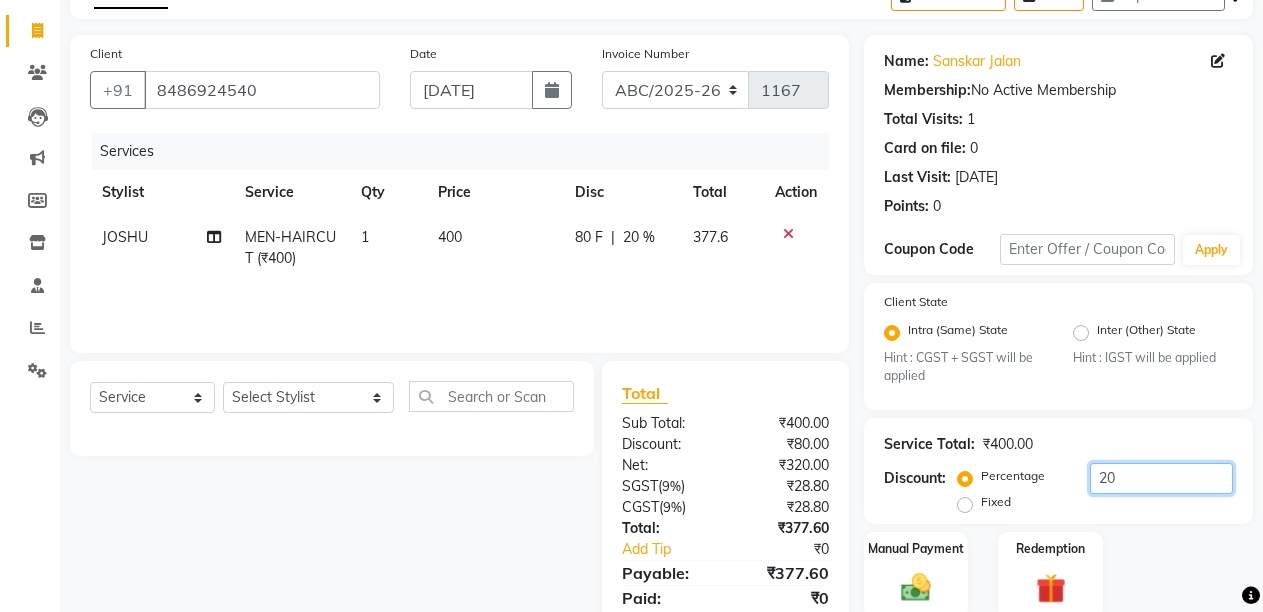 scroll, scrollTop: 73, scrollLeft: 0, axis: vertical 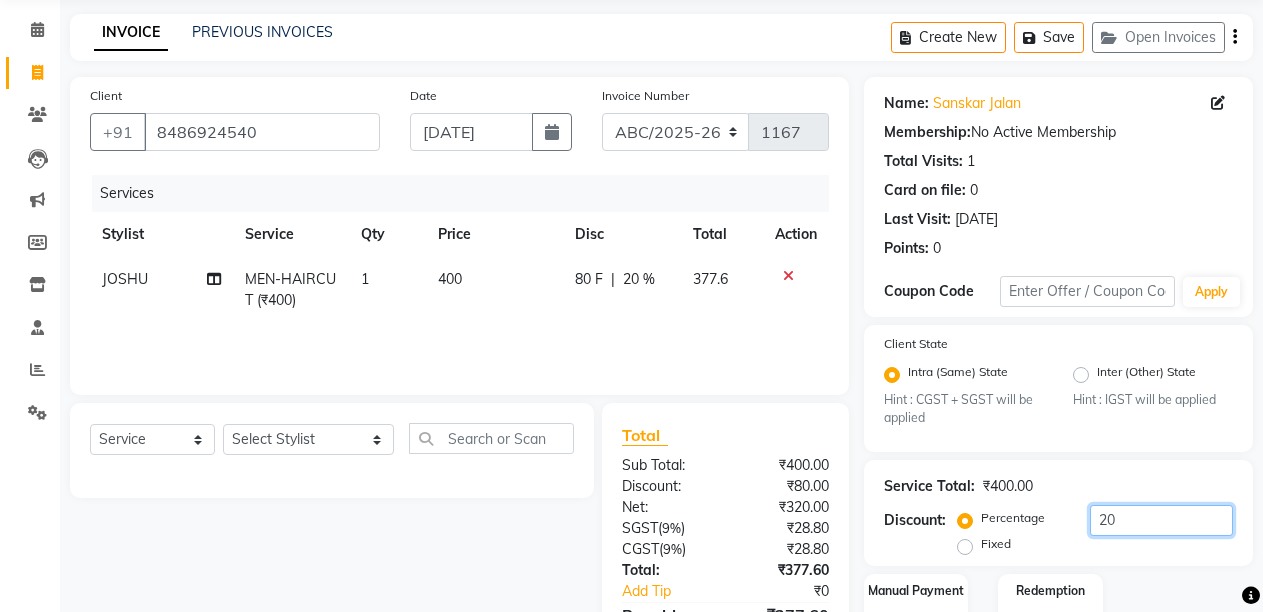 type on "20" 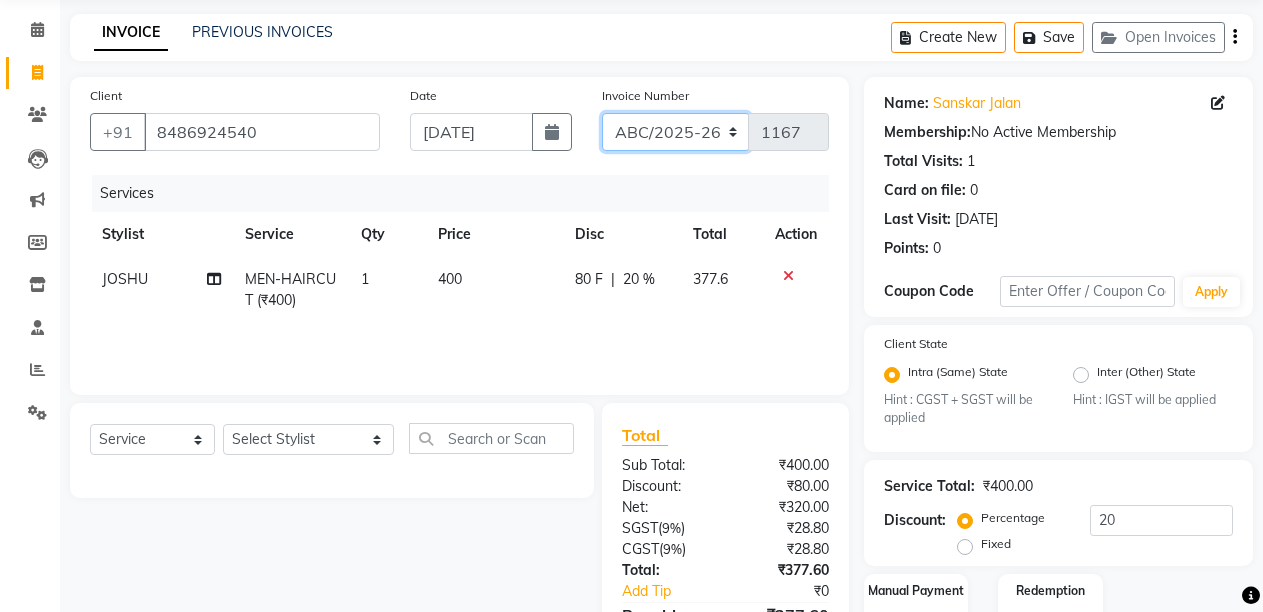 click on "ABC/2025-26 SER/24-25 V/2025-26" 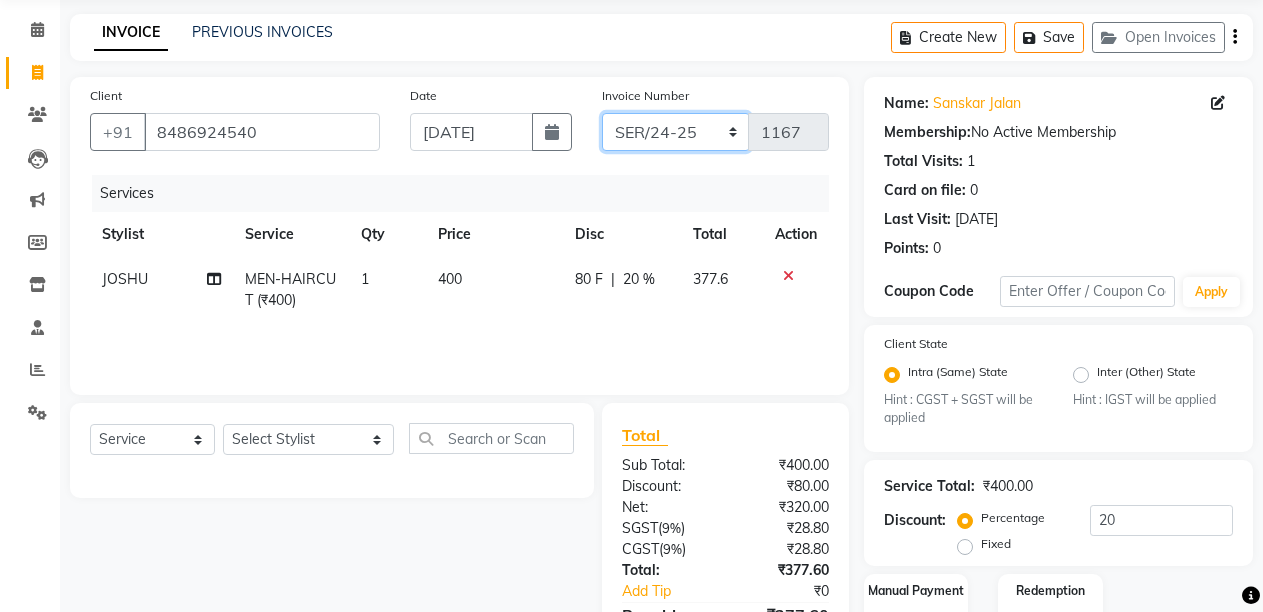 click on "ABC/2025-26 SER/24-25 V/2025-26" 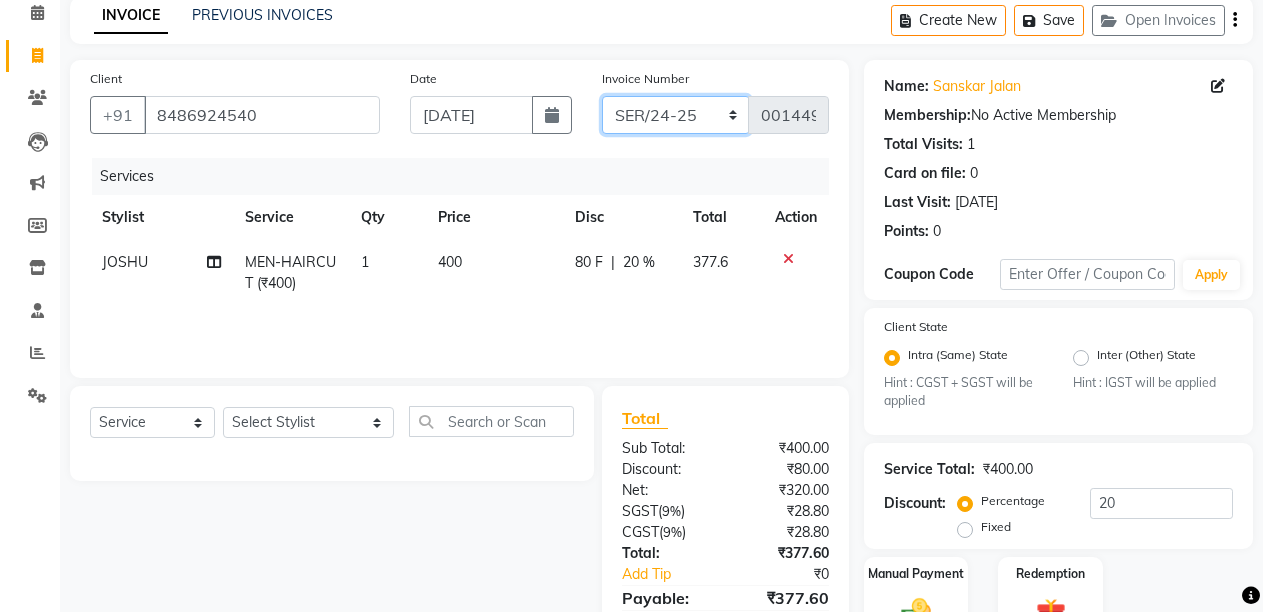 scroll, scrollTop: 193, scrollLeft: 0, axis: vertical 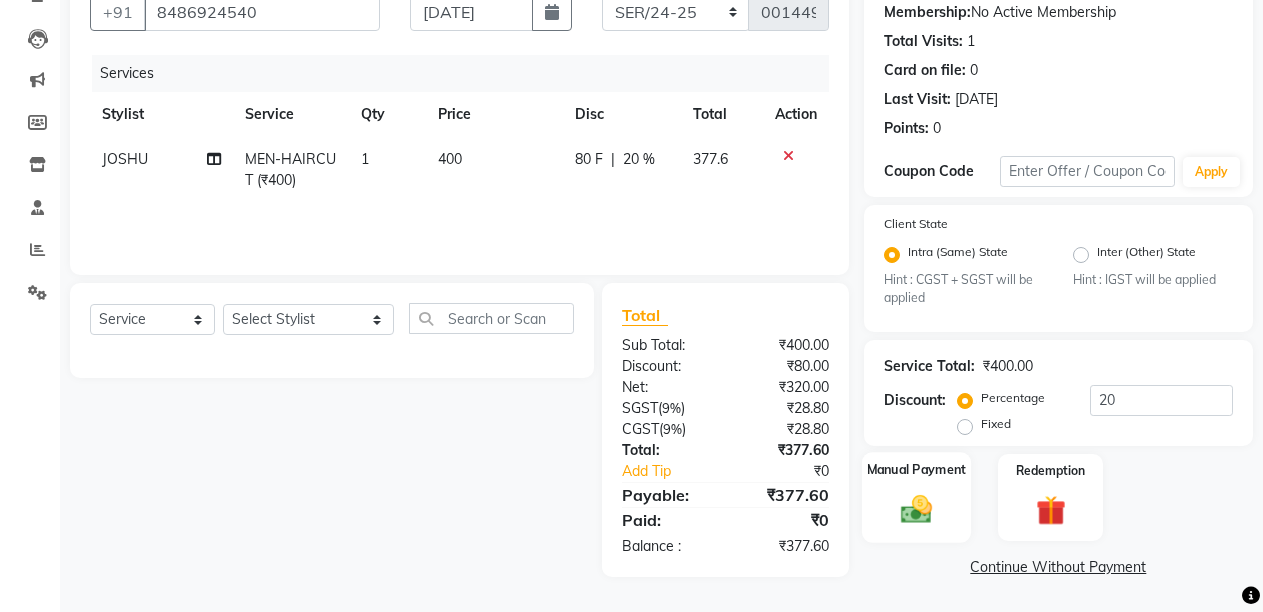click on "Manual Payment" 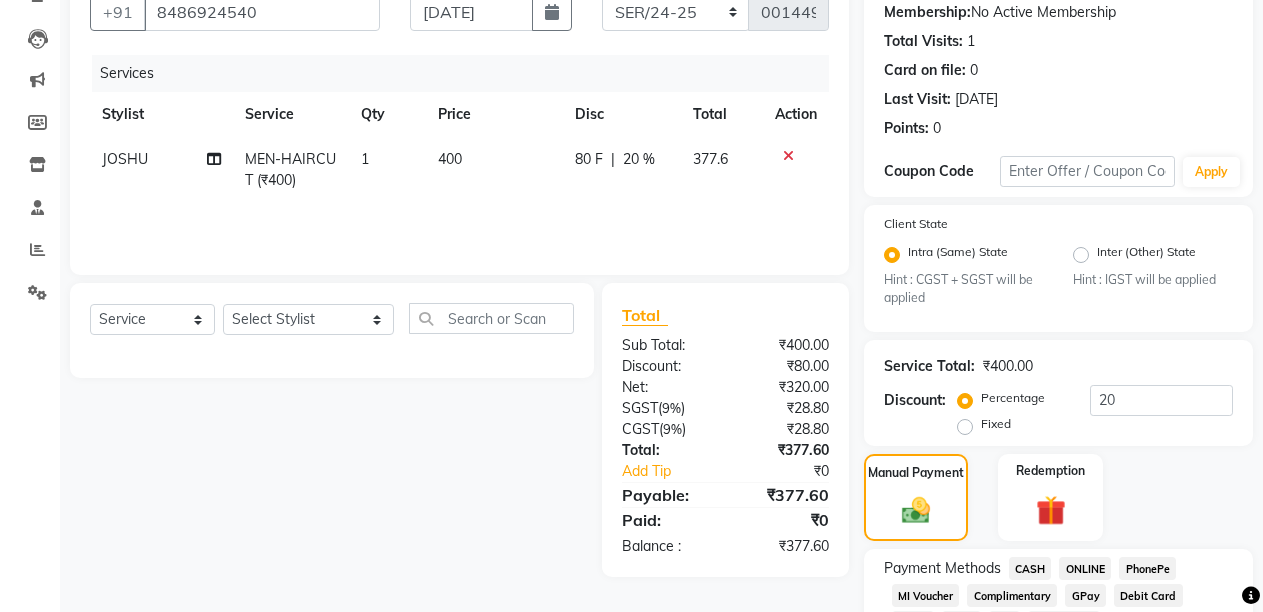 click on "ONLINE" 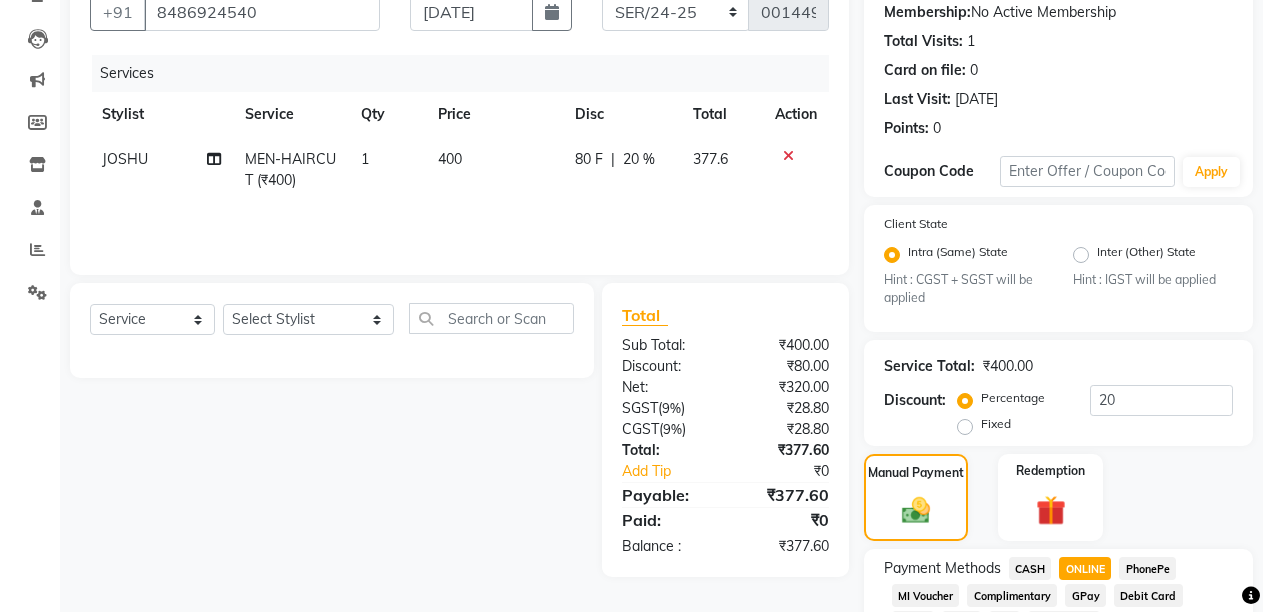 scroll, scrollTop: 404, scrollLeft: 0, axis: vertical 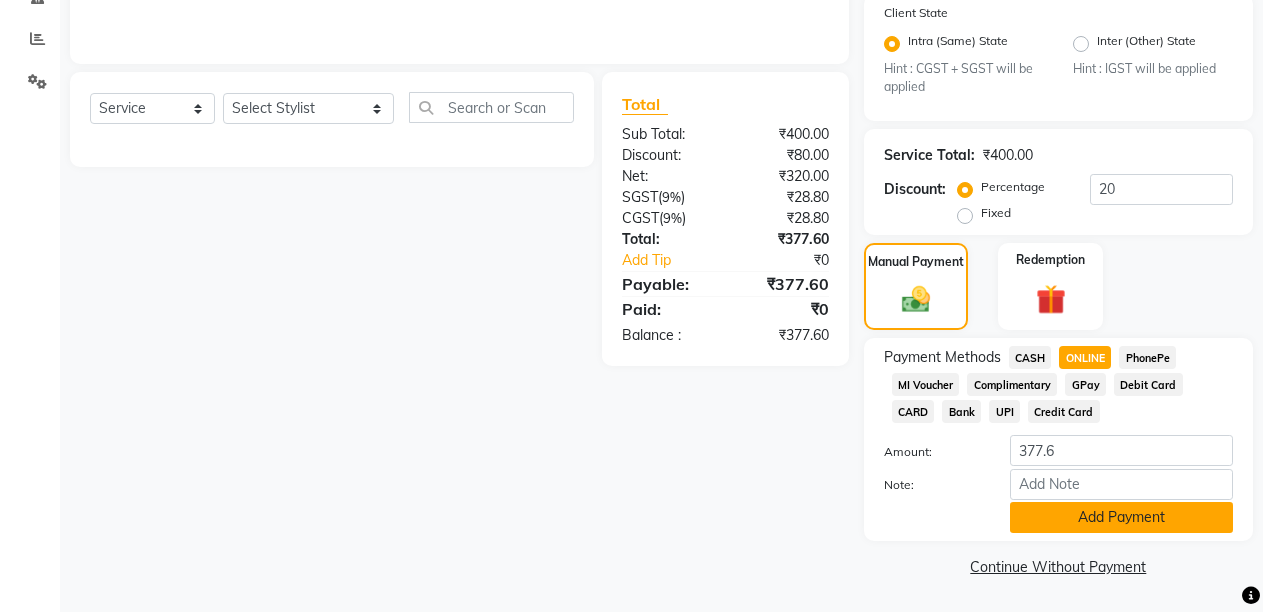 click on "Add Payment" 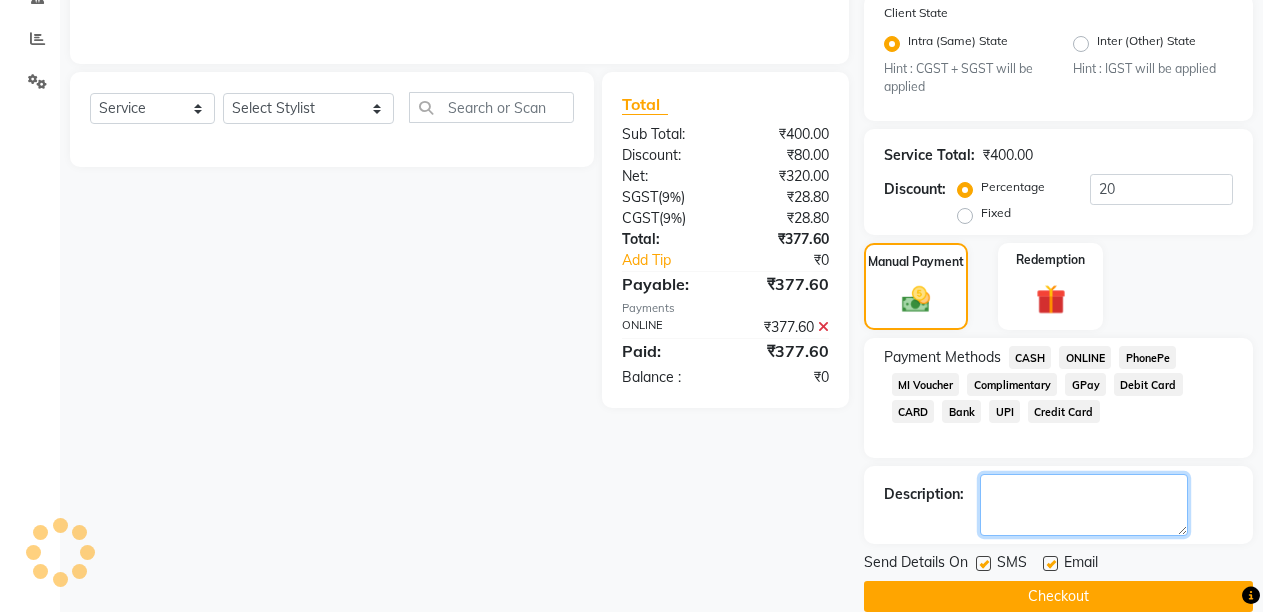 drag, startPoint x: 1171, startPoint y: 519, endPoint x: 1066, endPoint y: 600, distance: 132.61221 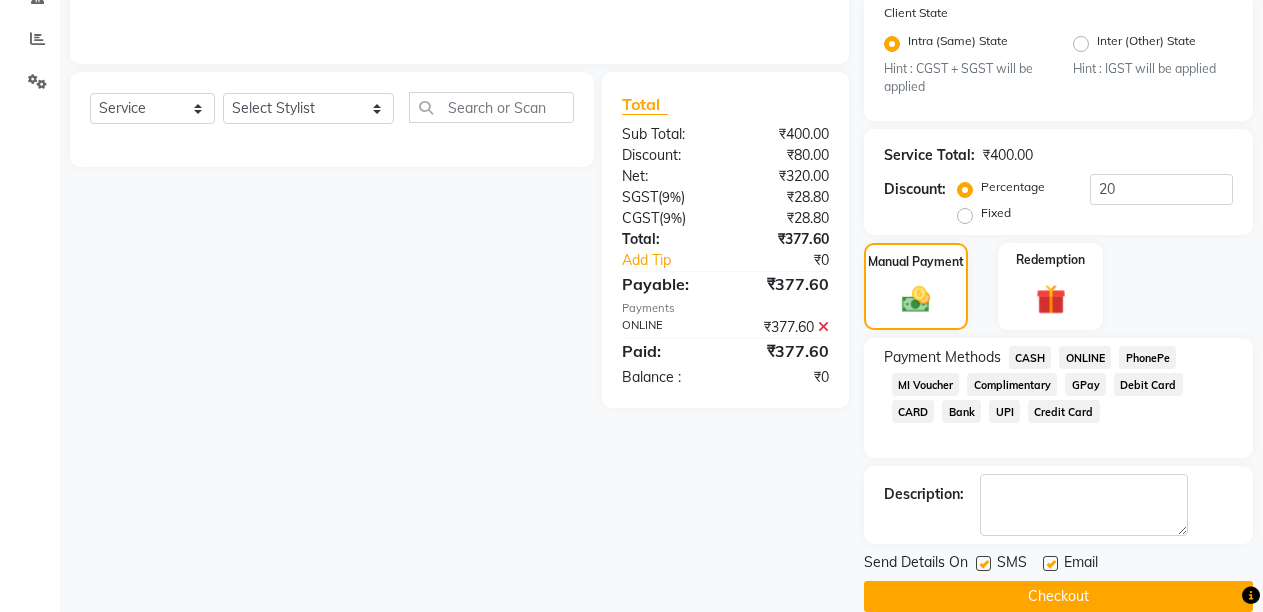 click on "Checkout" 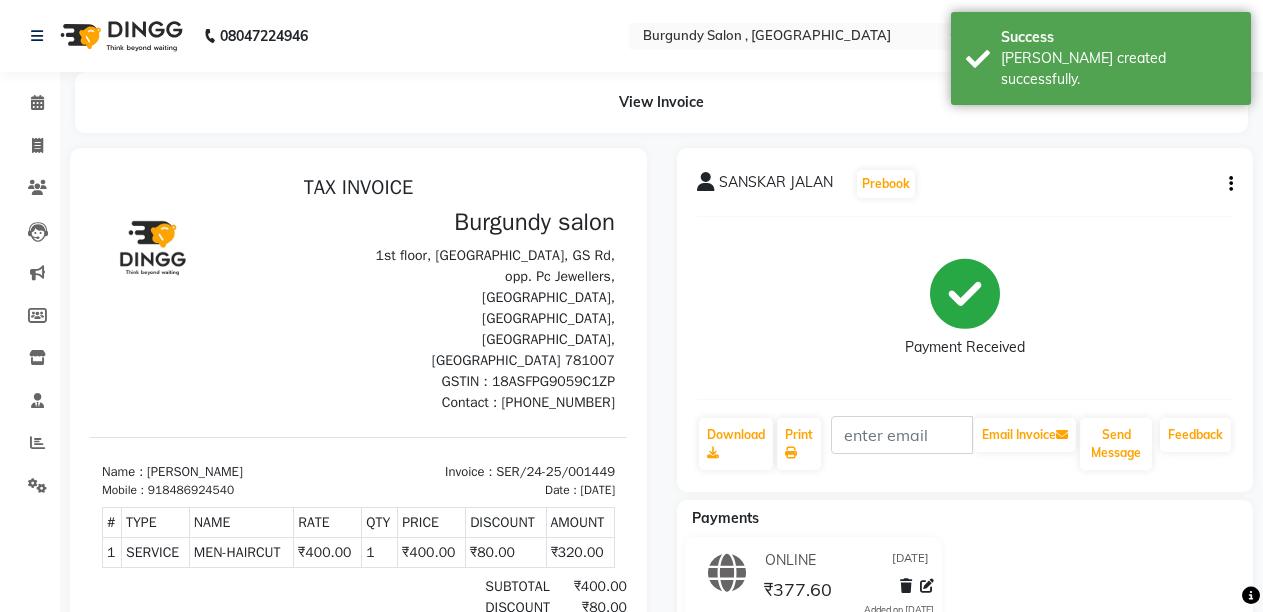 scroll, scrollTop: 0, scrollLeft: 0, axis: both 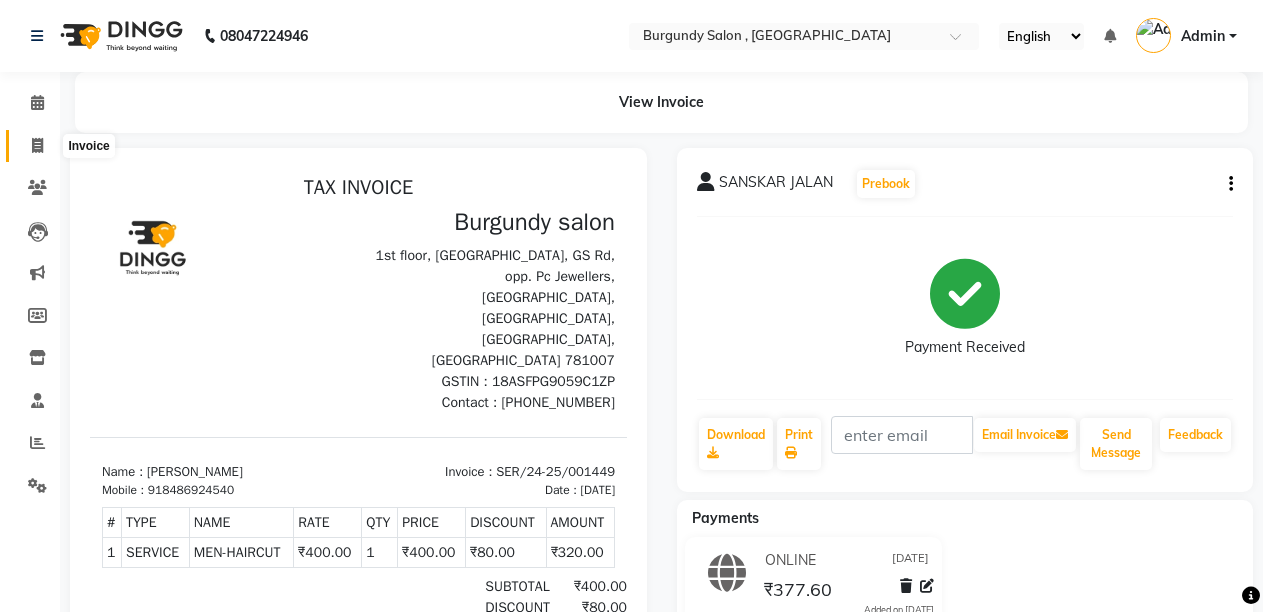 click 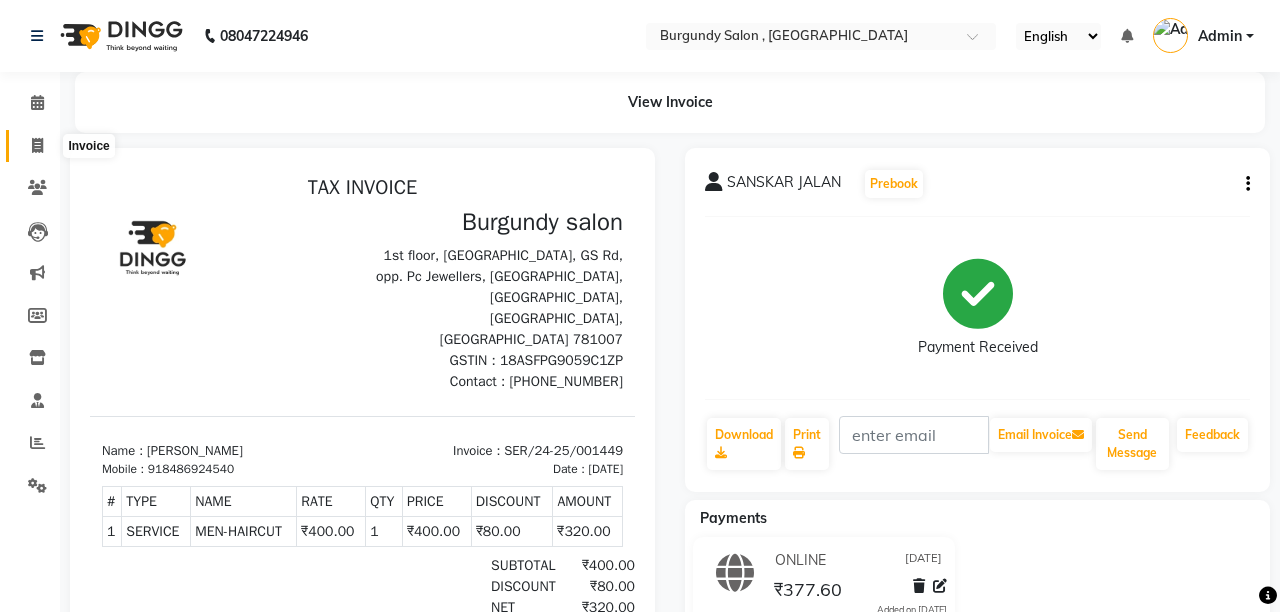select on "service" 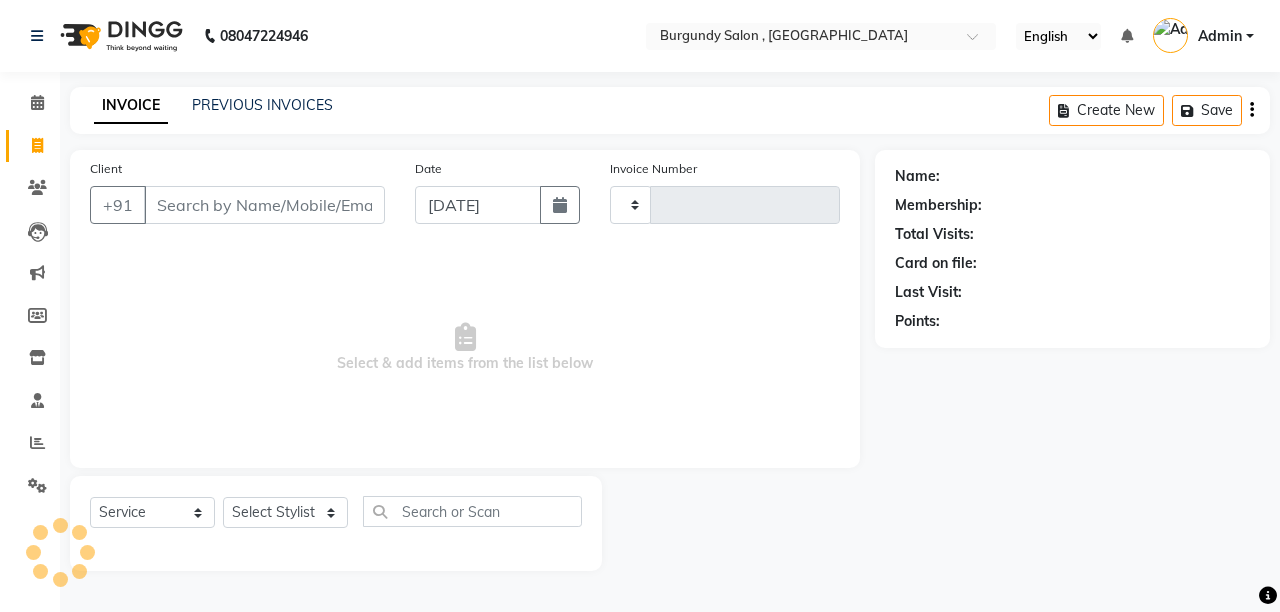 type on "1167" 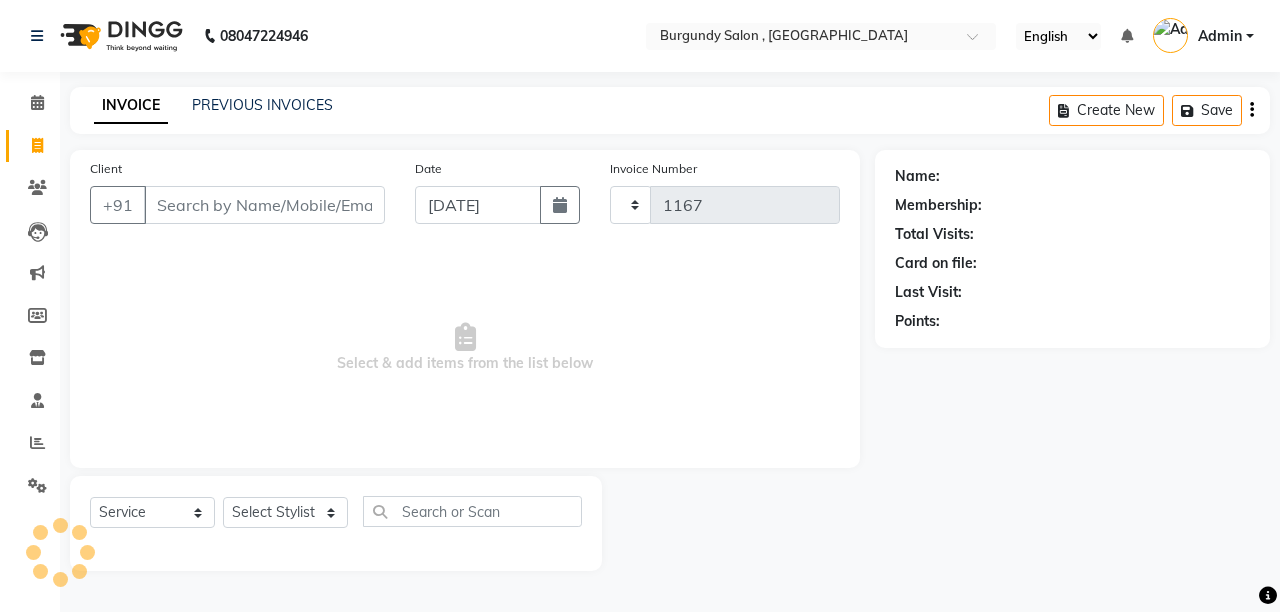 select on "5345" 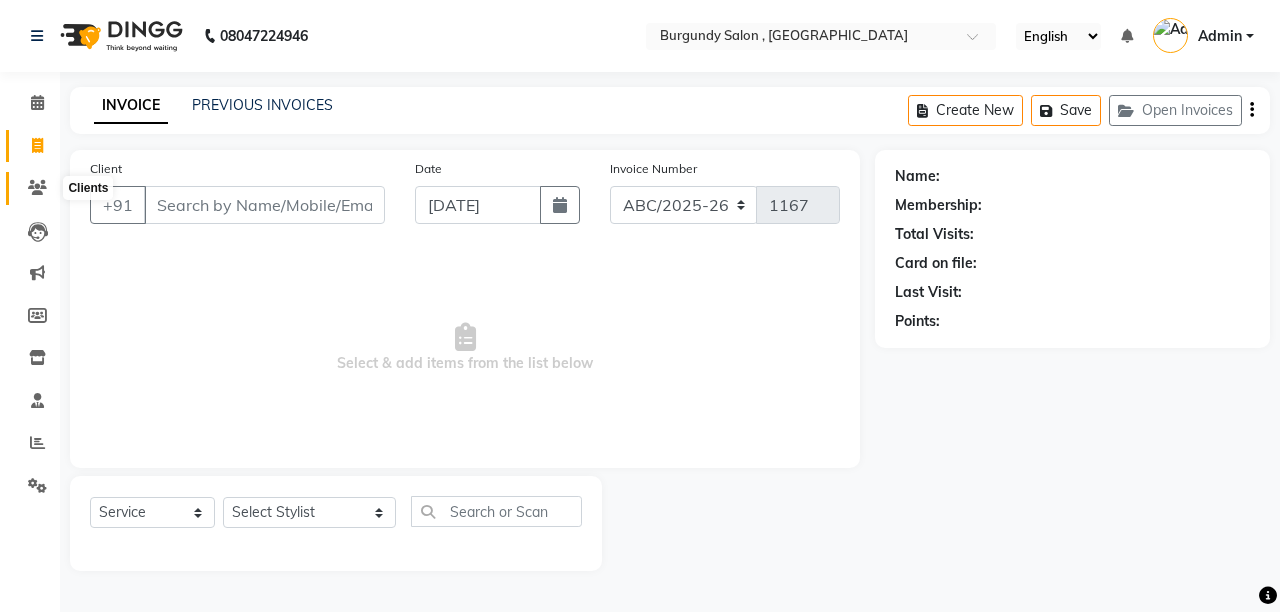 click 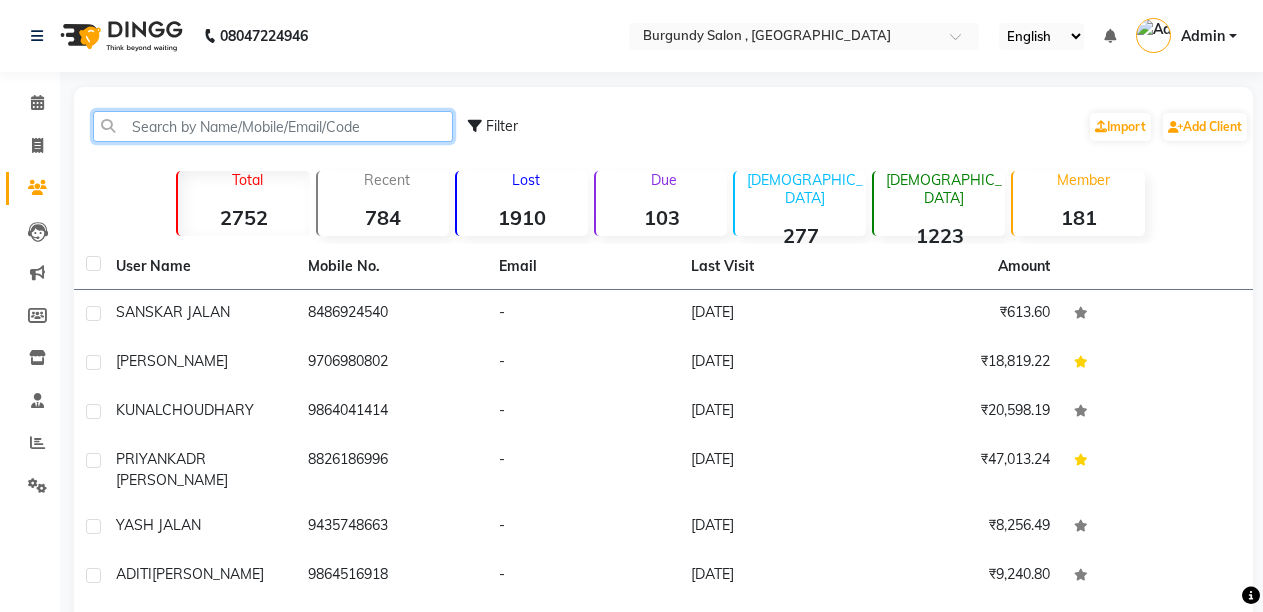 click 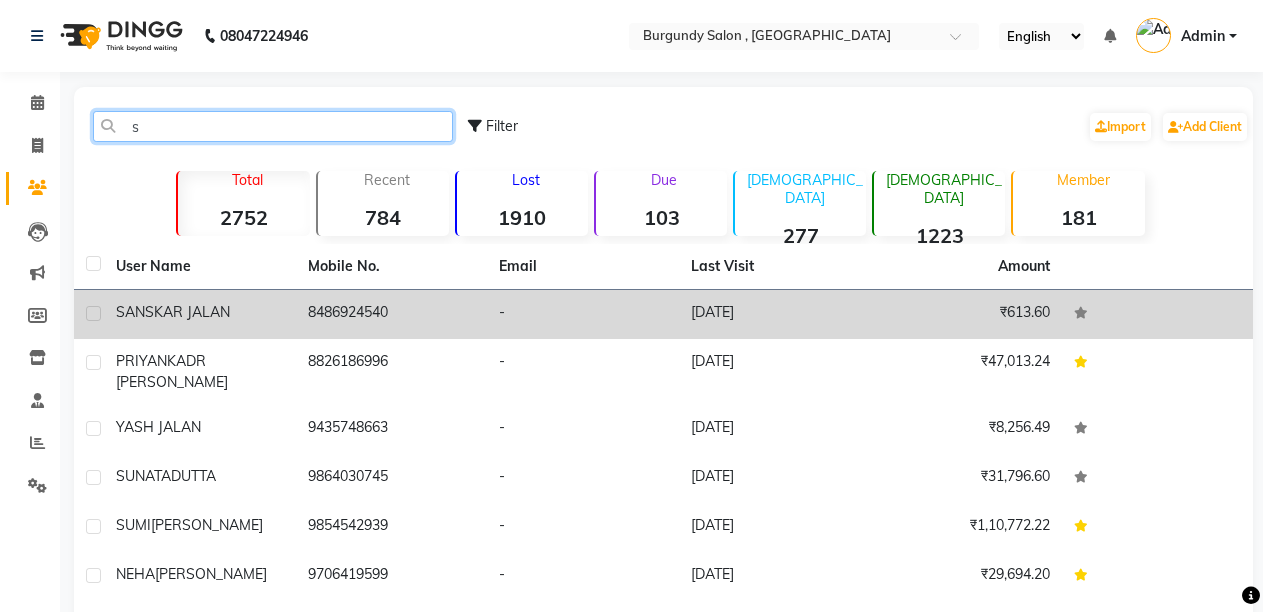 type on "s" 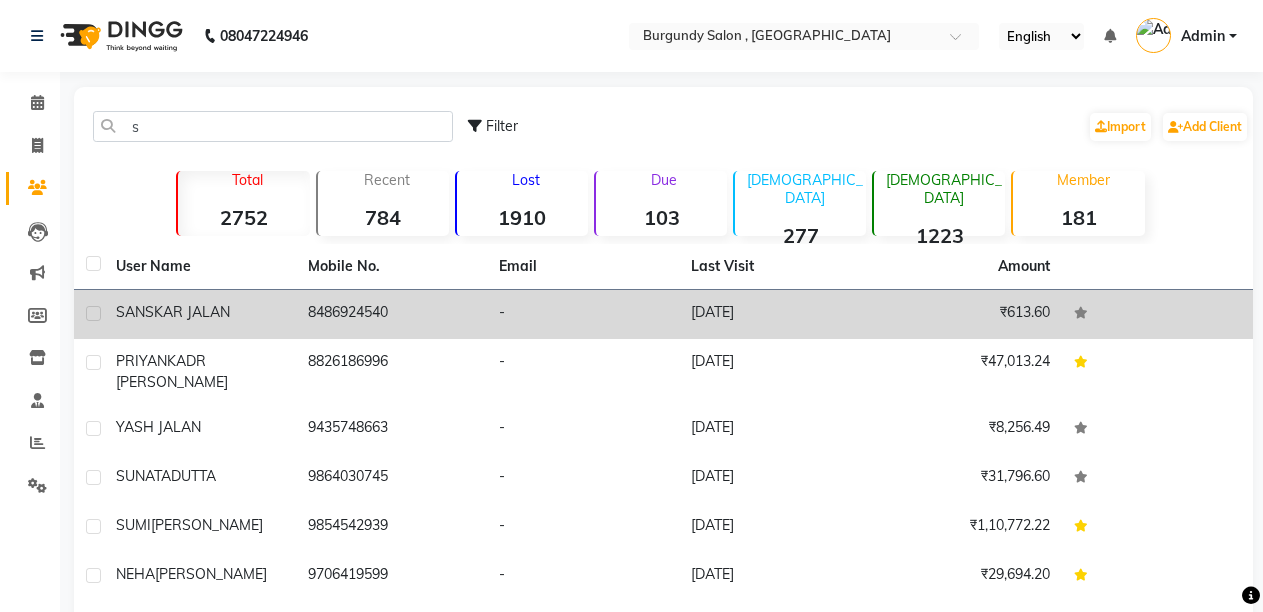 click on "SANSKAR JALAN" 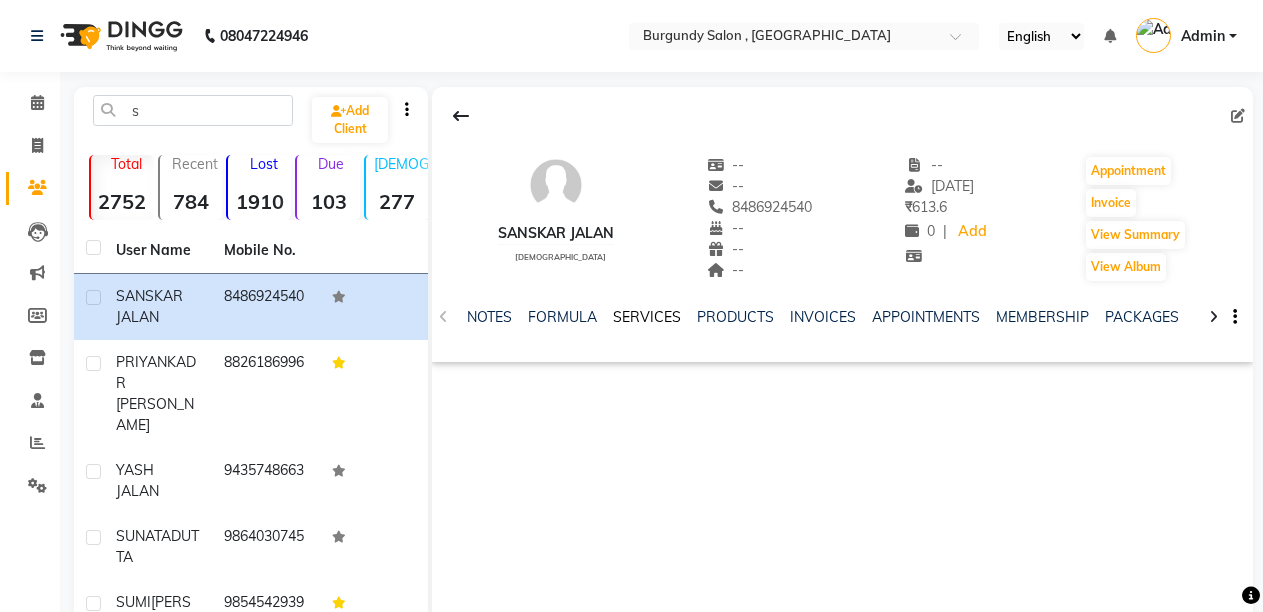 click on "SERVICES" 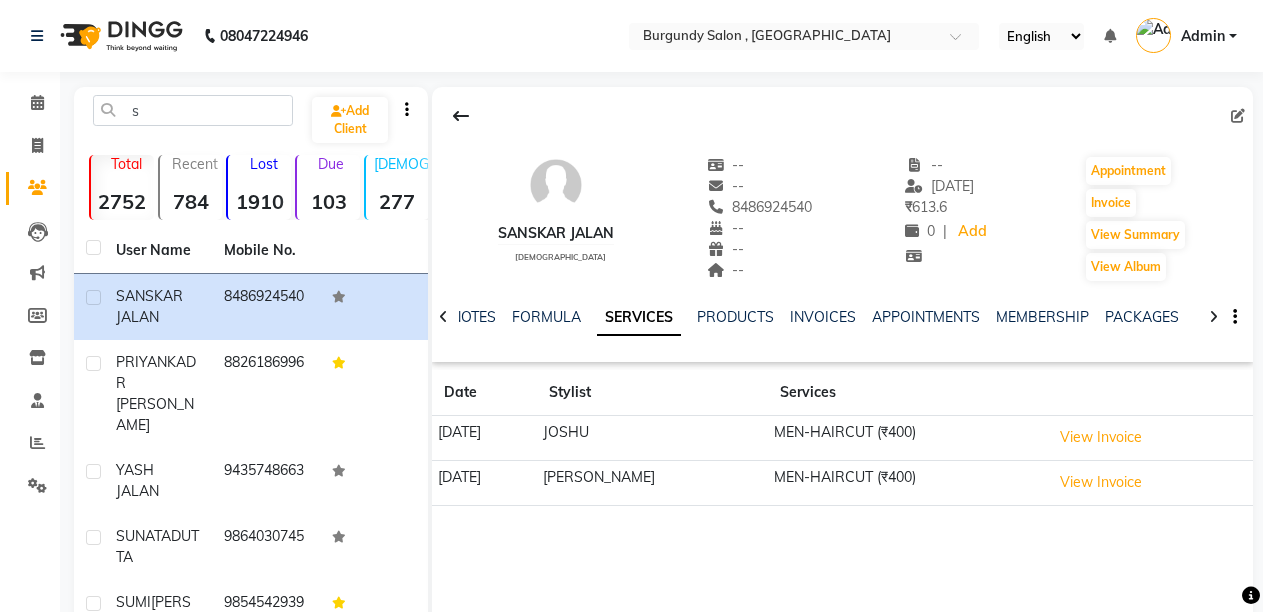 scroll, scrollTop: 40, scrollLeft: 0, axis: vertical 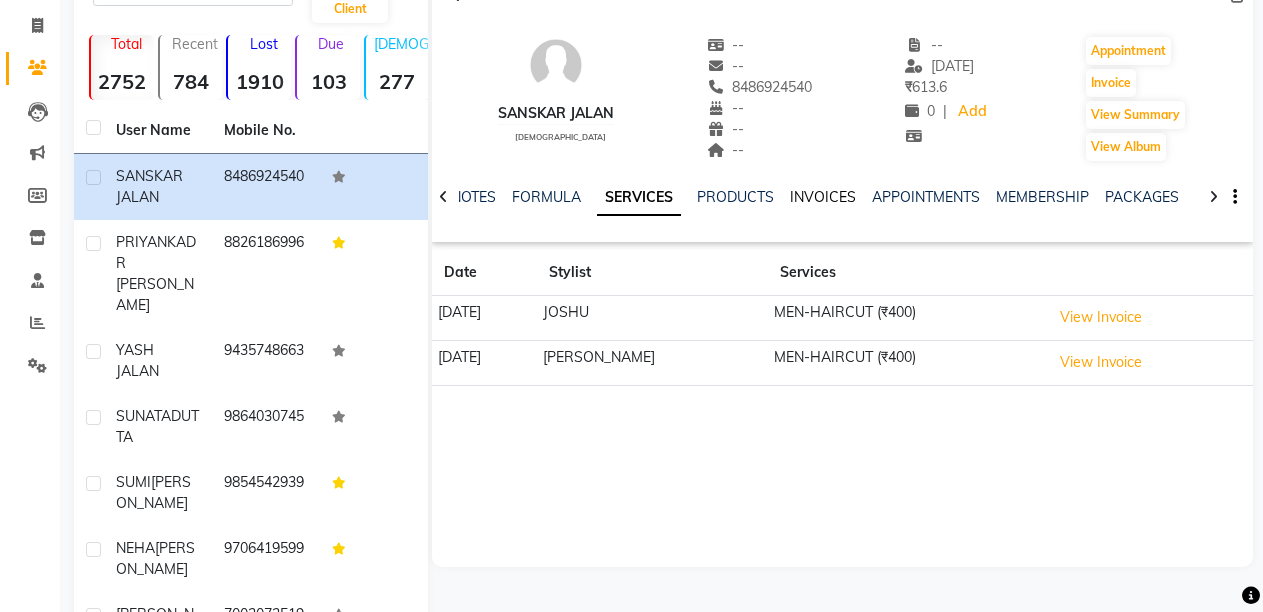 click on "INVOICES" 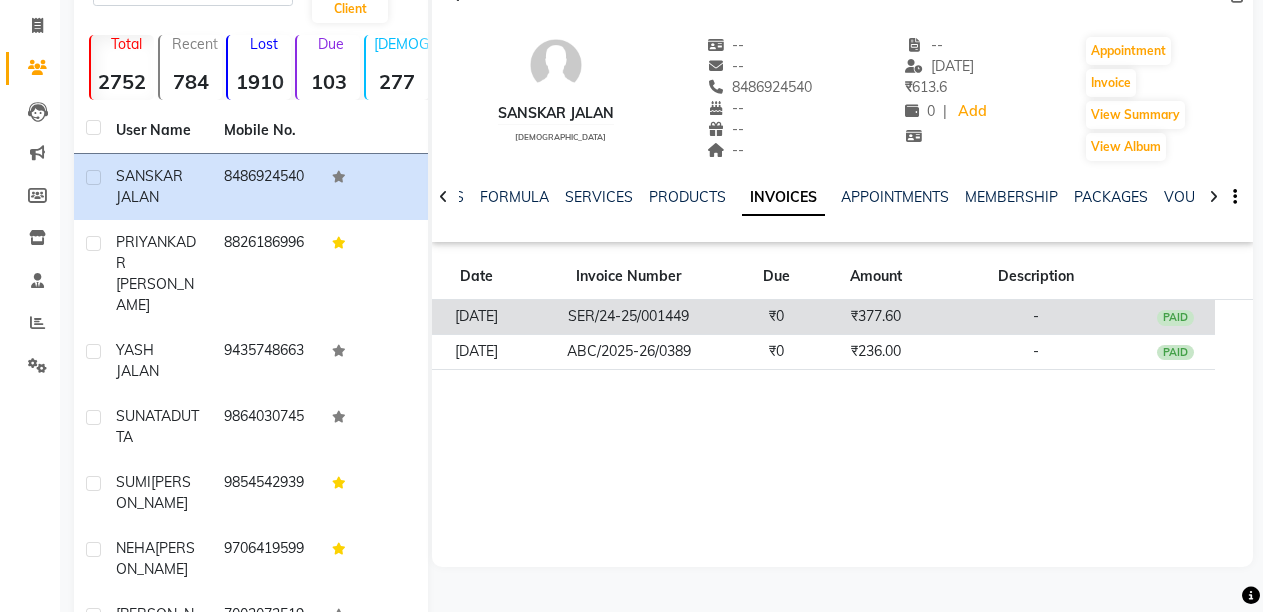 click on "SER/24-25/001449" 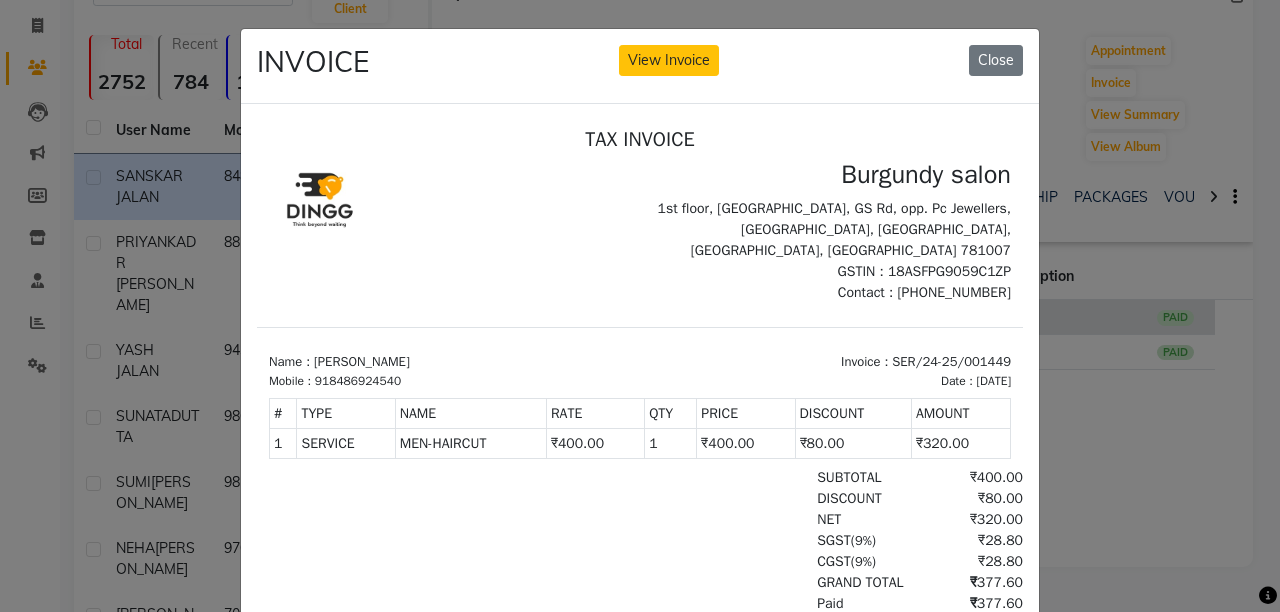 scroll, scrollTop: 0, scrollLeft: 0, axis: both 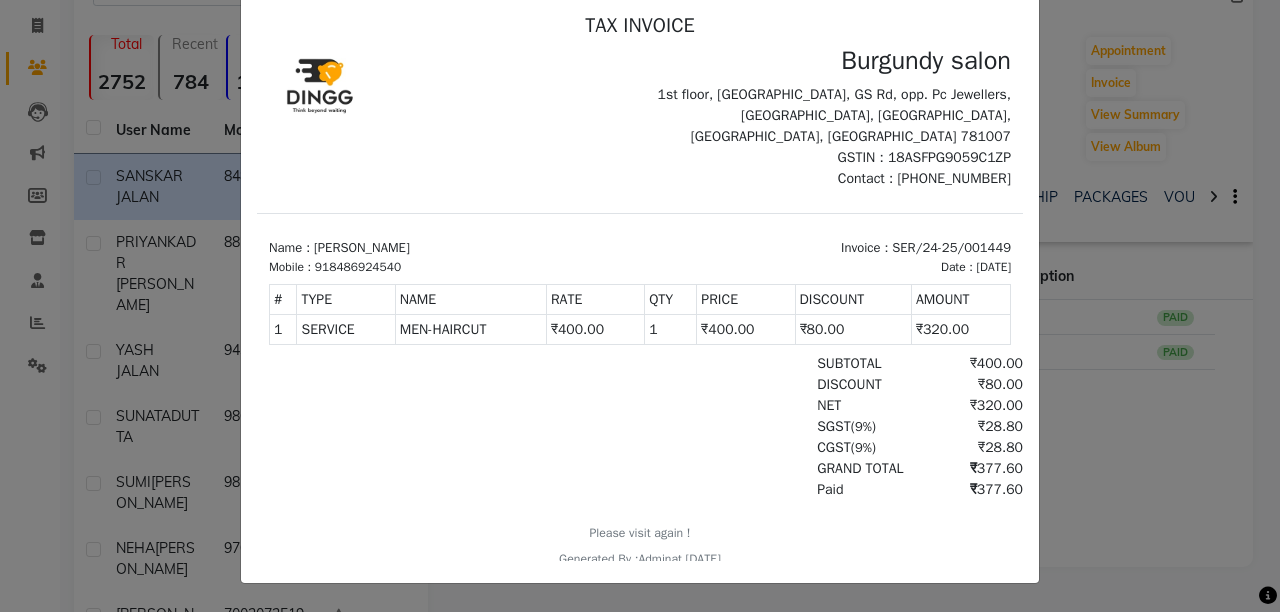 click on "INVOICE View Invoice Close" 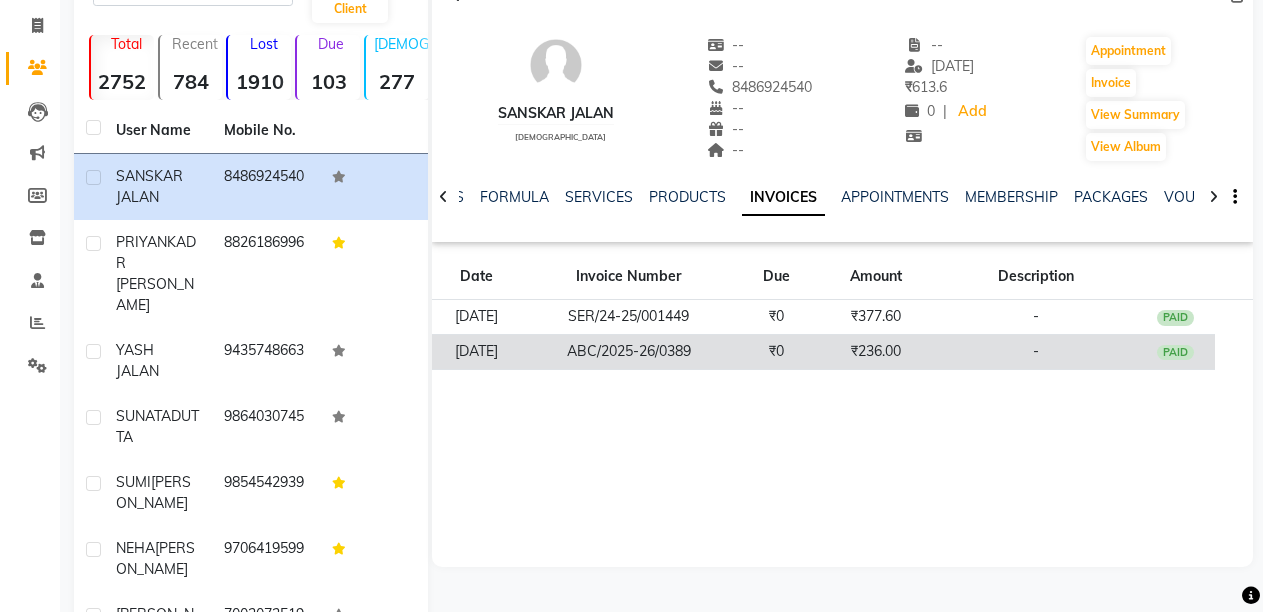 click on "ABC/2025-26/0389" 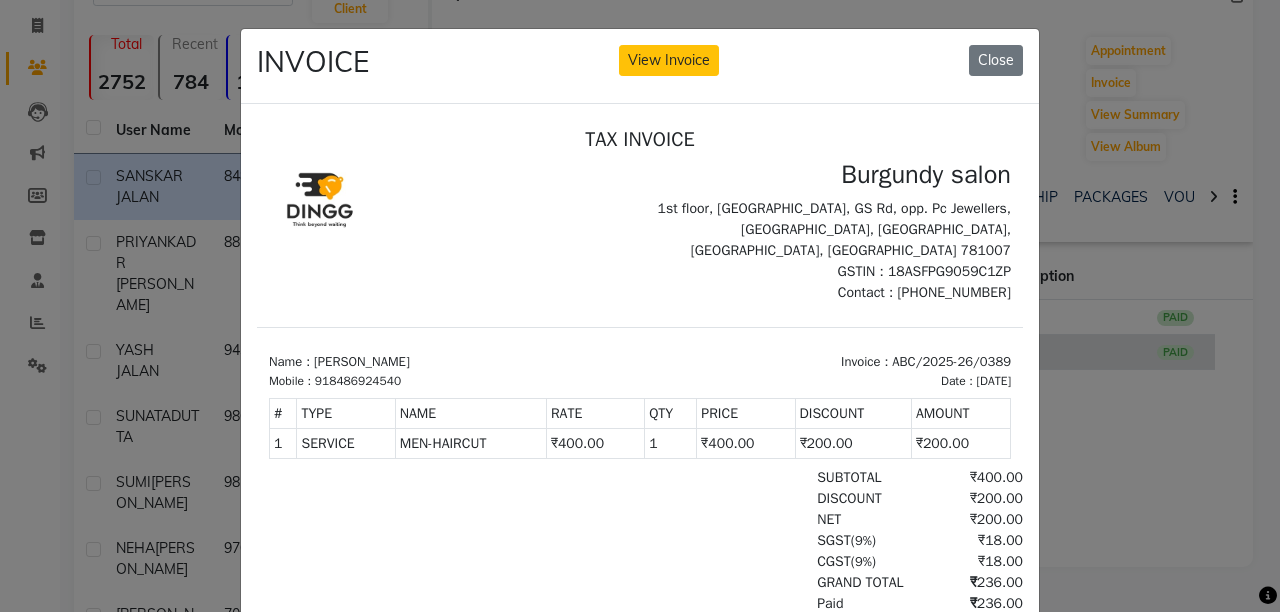scroll, scrollTop: 0, scrollLeft: 0, axis: both 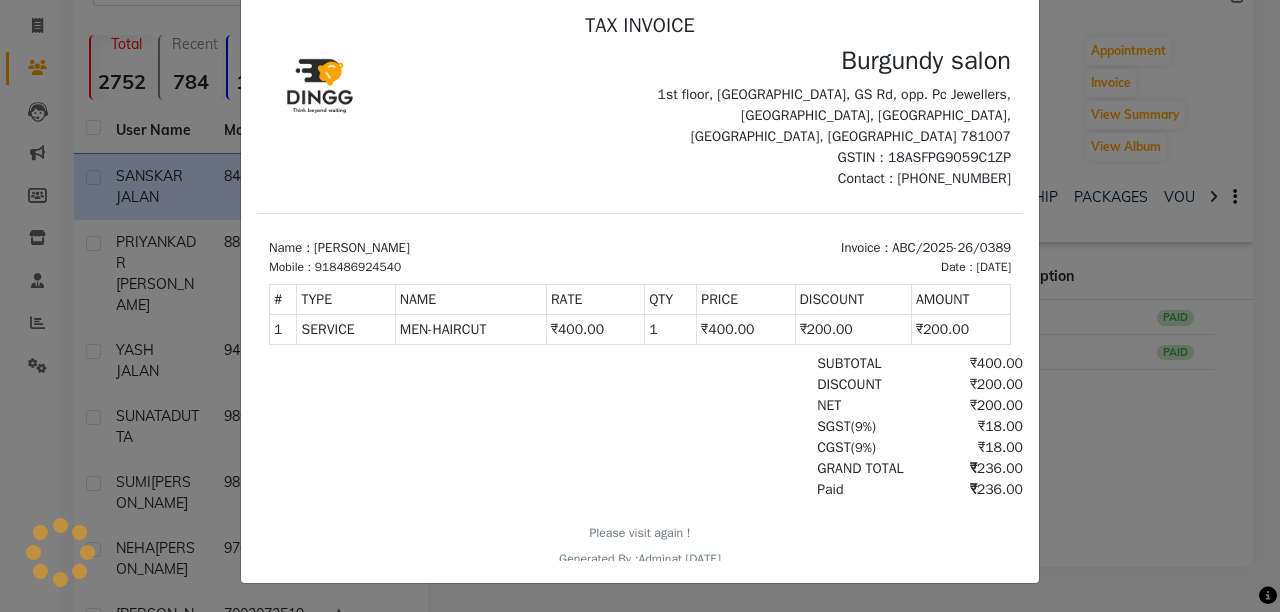 click on "INVOICE View Invoice Close" 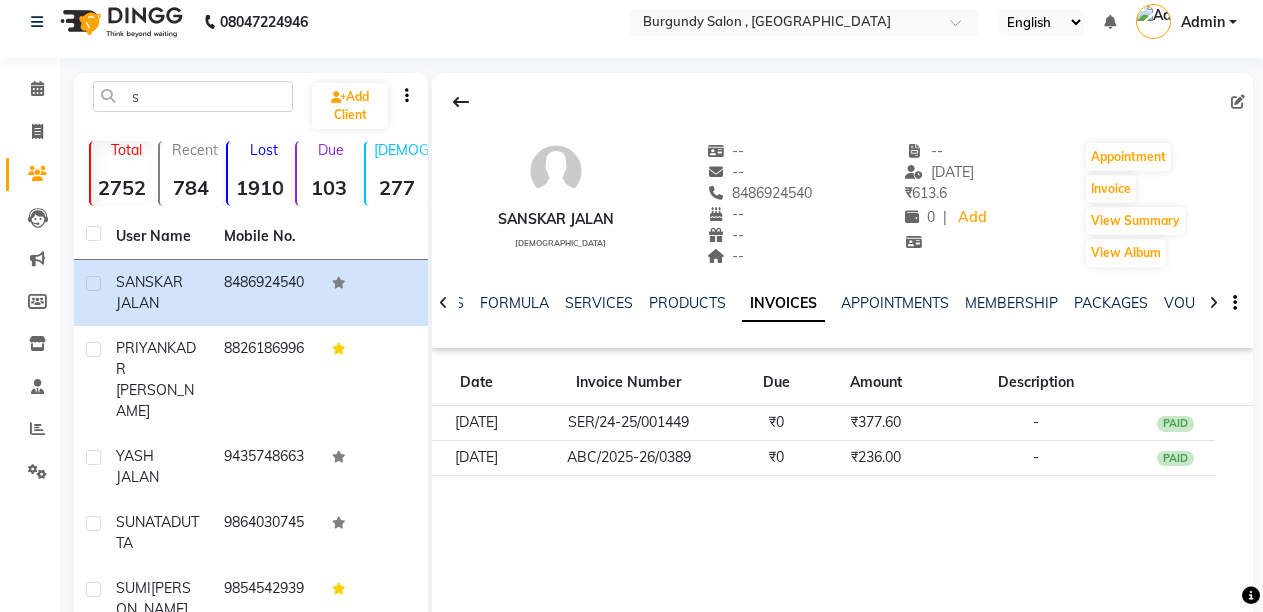 scroll, scrollTop: 0, scrollLeft: 0, axis: both 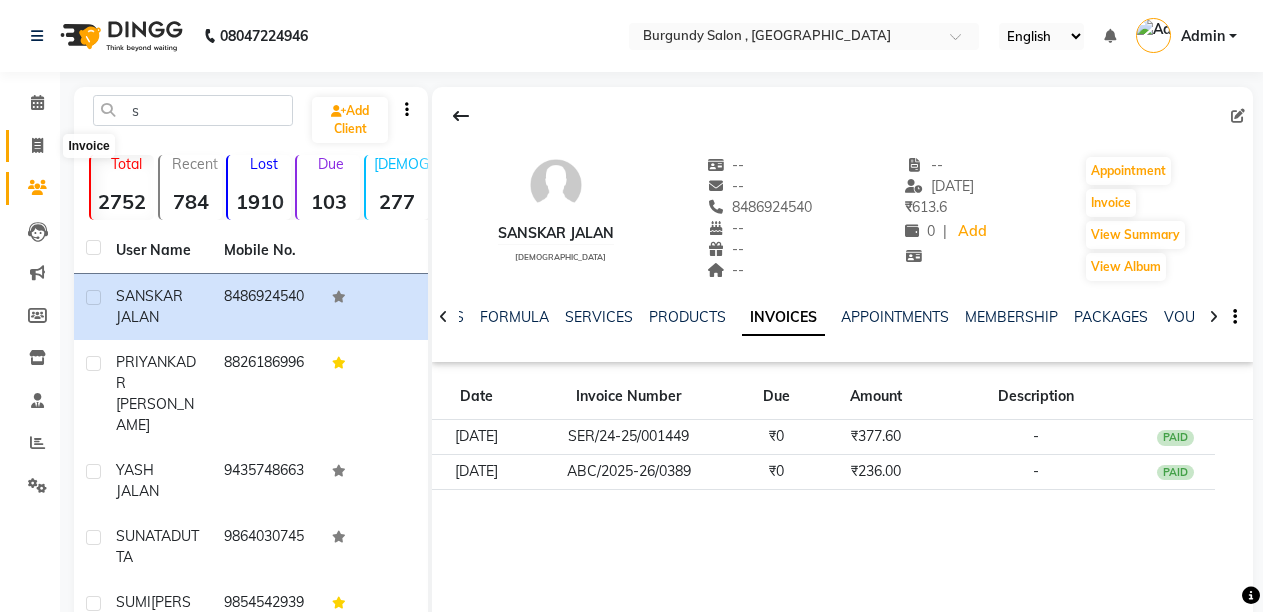 click 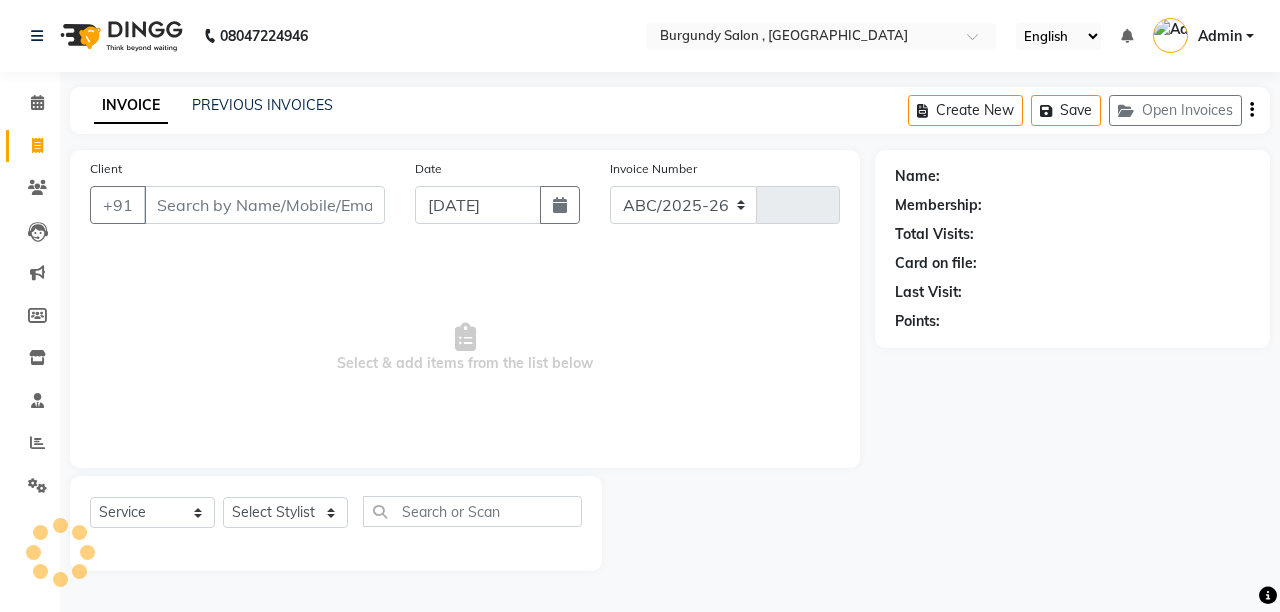 select on "5345" 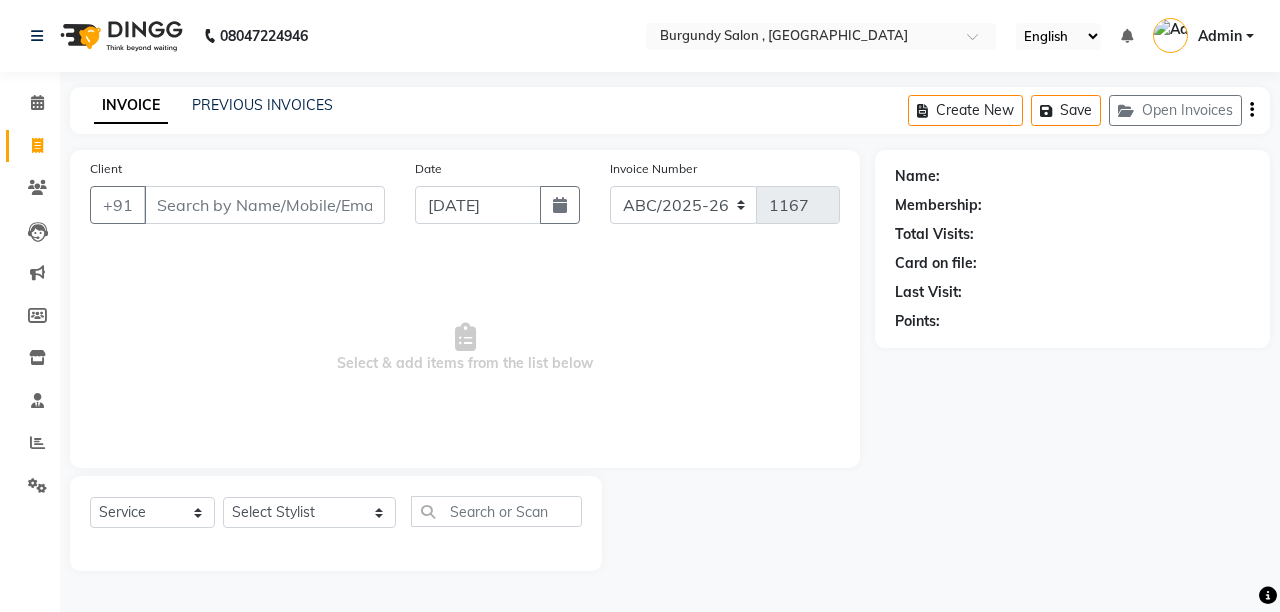 click on "Client" at bounding box center [264, 205] 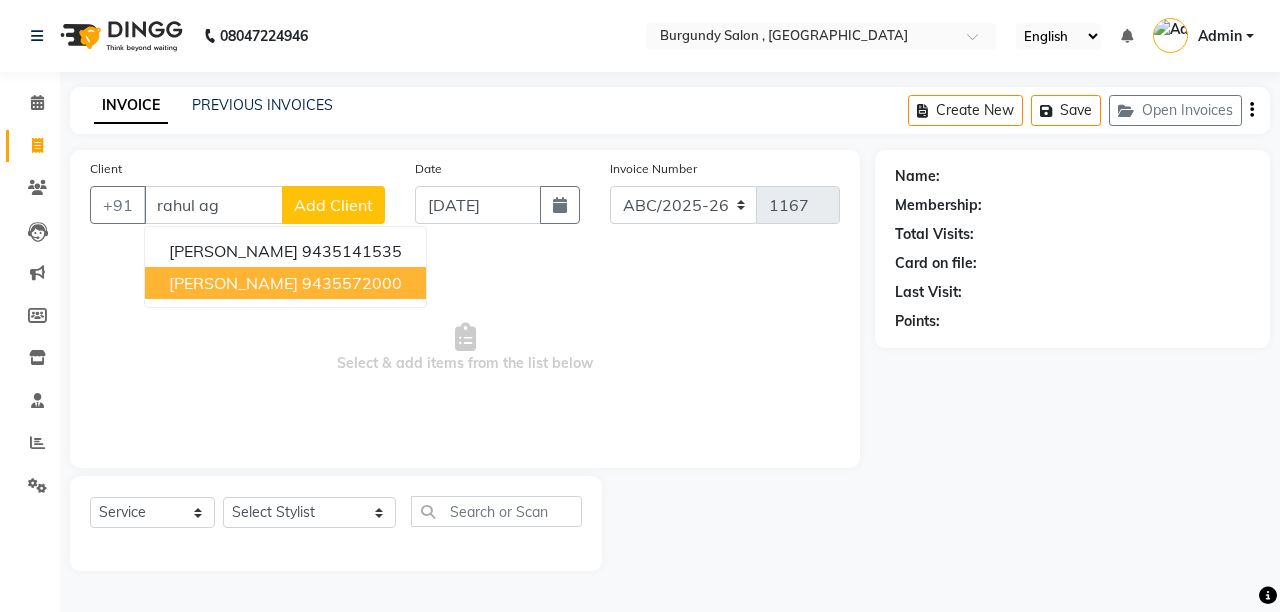 click on "9435572000" at bounding box center [352, 283] 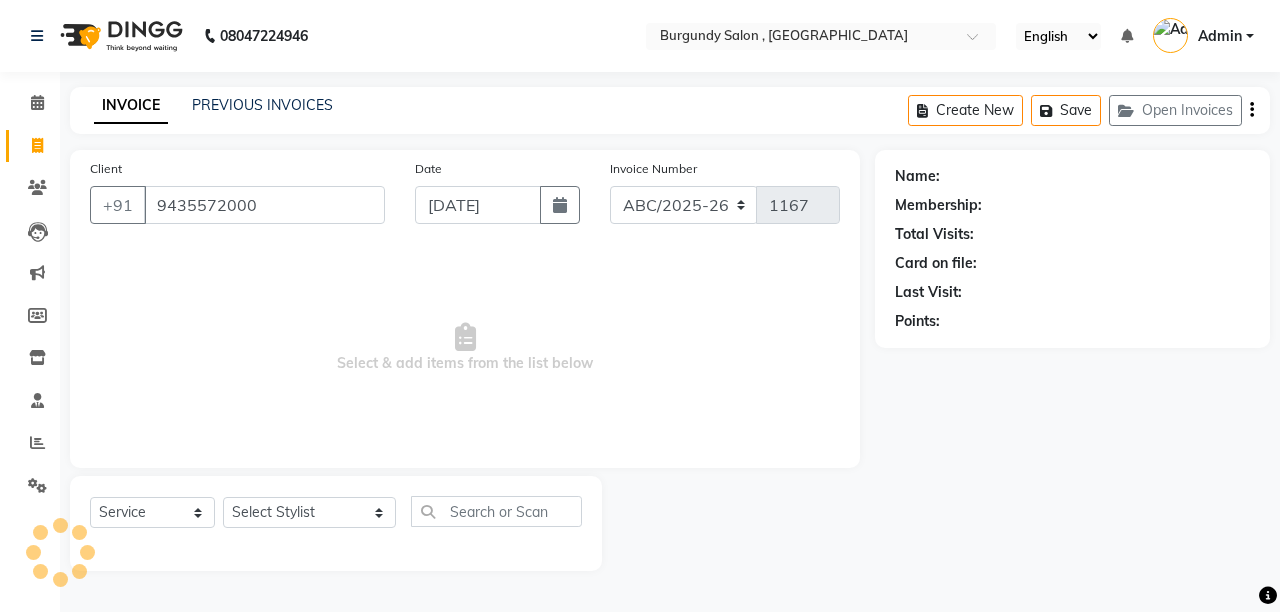 type on "9435572000" 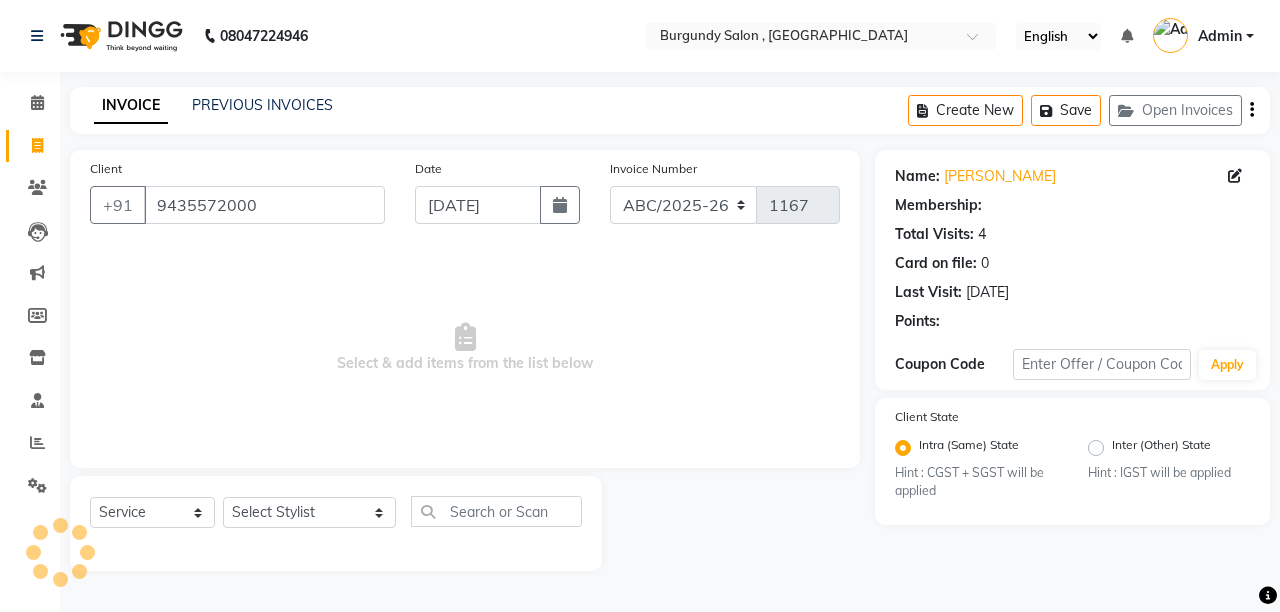 select on "1: Object" 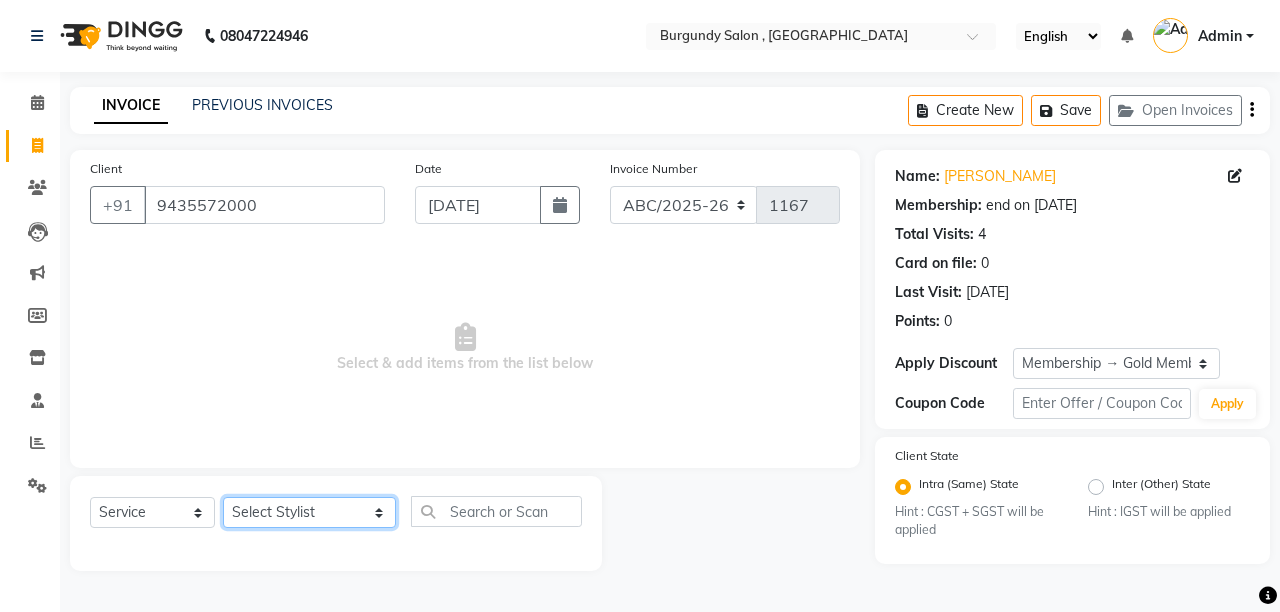 click on "Select Stylist ANIL  ANJANA BARSHA DEEPSHIKHA  DHON DAS DHON / NITUMONI EDWARD EDWARD/ LAXMI JOSHU JUNMONI KASHIF LAXI / ANJANA LAXMI LITTLE MAAM MINTUL MITALI NEETU RANA NITUMONI NITUMONI/POJA/ LAXMI NITUMONI / SAGARIKA NITUMONI/ SAGRIKA PRAKASH PUJAA Rubi RUBI / LAXMI SAGARIKA  SAGARIKA / RUBI SAHIL SAHIL / DHON SAHIL / EDWARD SAHIL/ JOSHU SAHIL/JOSHU/PRAKASH/ RUBI SAHIL/NITUMONI/ MITALI SAHIL/ RUBI SHABIR SHADHAB SIMA KALITA SONALI DEKA SOPEM staff 1 staff 1 TANU" 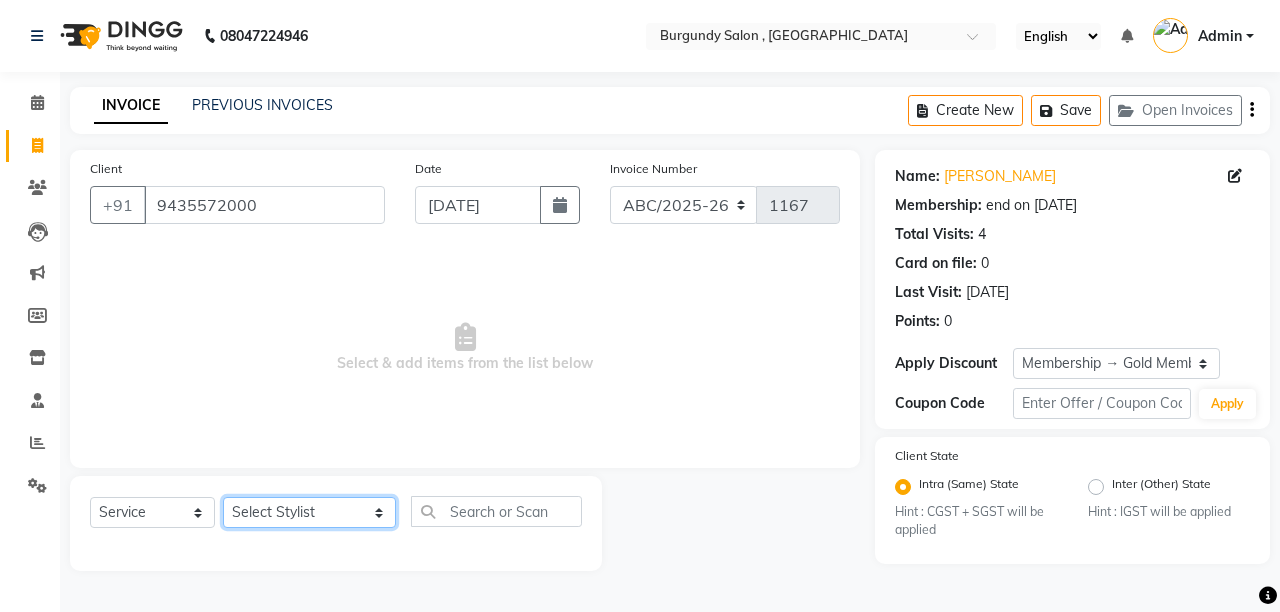 select on "80179" 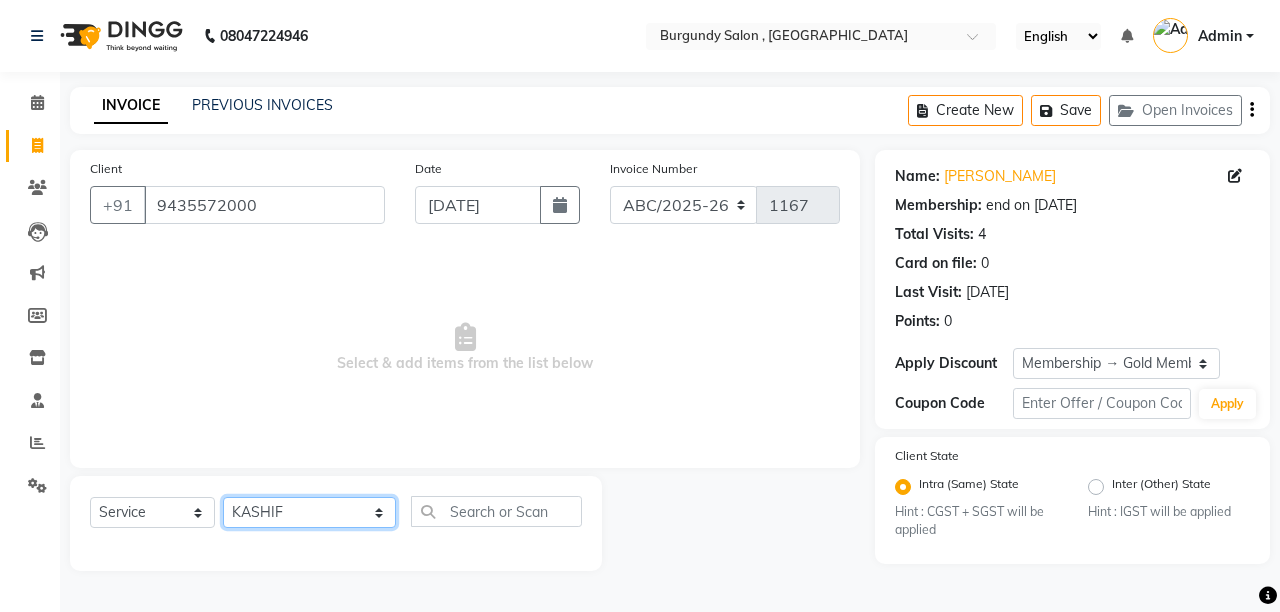 click on "Select Stylist ANIL  ANJANA BARSHA DEEPSHIKHA  DHON DAS DHON / NITUMONI EDWARD EDWARD/ LAXMI JOSHU JUNMONI KASHIF LAXI / ANJANA LAXMI LITTLE MAAM MINTUL MITALI NEETU RANA NITUMONI NITUMONI/POJA/ LAXMI NITUMONI / SAGARIKA NITUMONI/ SAGRIKA PRAKASH PUJAA Rubi RUBI / LAXMI SAGARIKA  SAGARIKA / RUBI SAHIL SAHIL / DHON SAHIL / EDWARD SAHIL/ JOSHU SAHIL/JOSHU/PRAKASH/ RUBI SAHIL/NITUMONI/ MITALI SAHIL/ RUBI SHABIR SHADHAB SIMA KALITA SONALI DEKA SOPEM staff 1 staff 1 TANU" 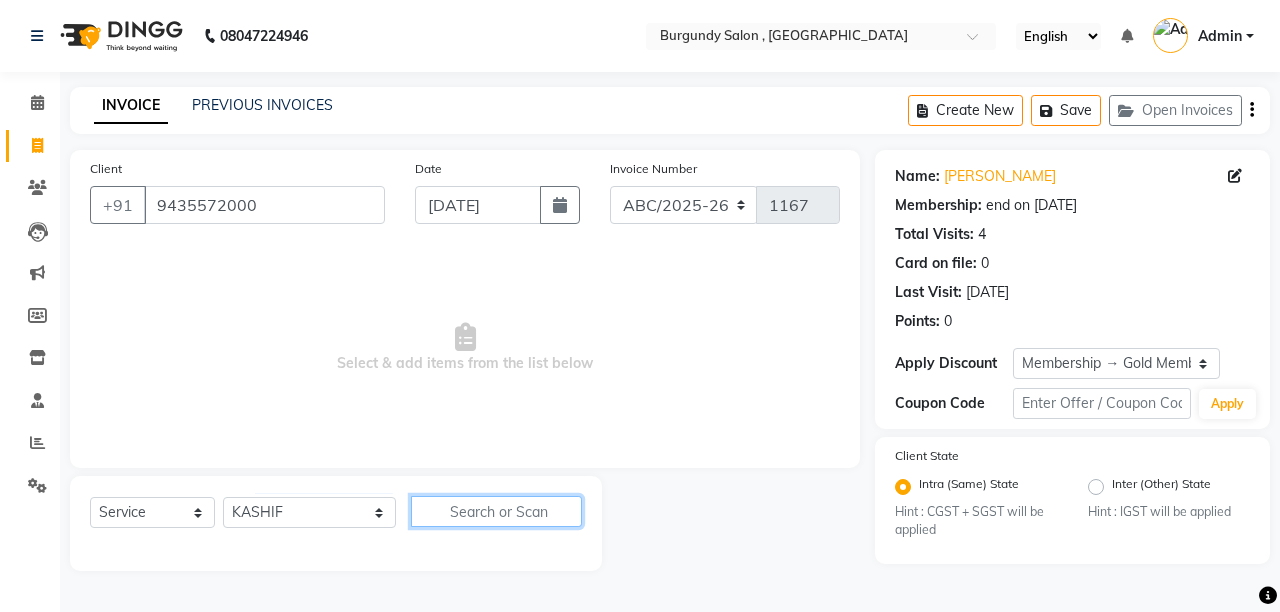 click 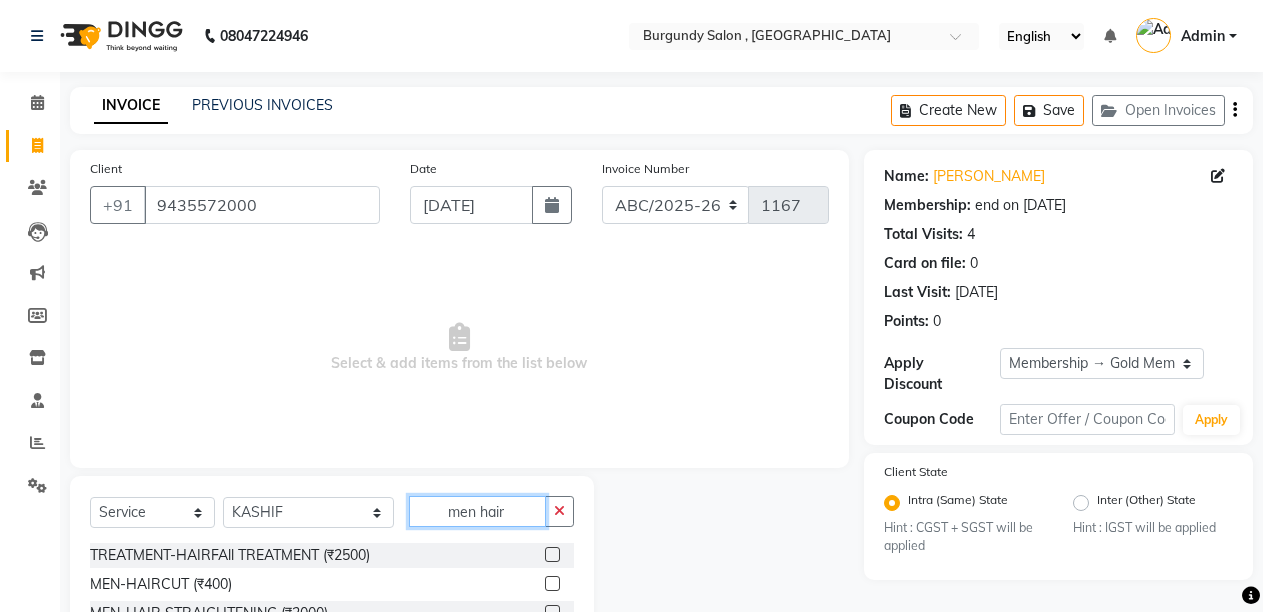 type on "men hair" 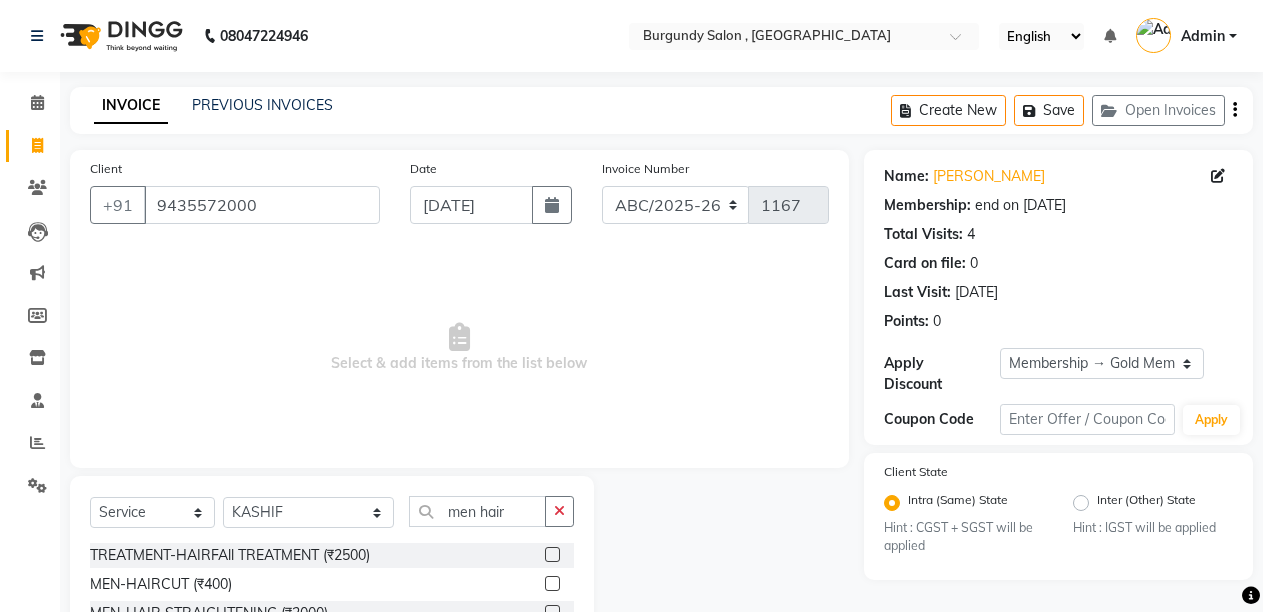 click 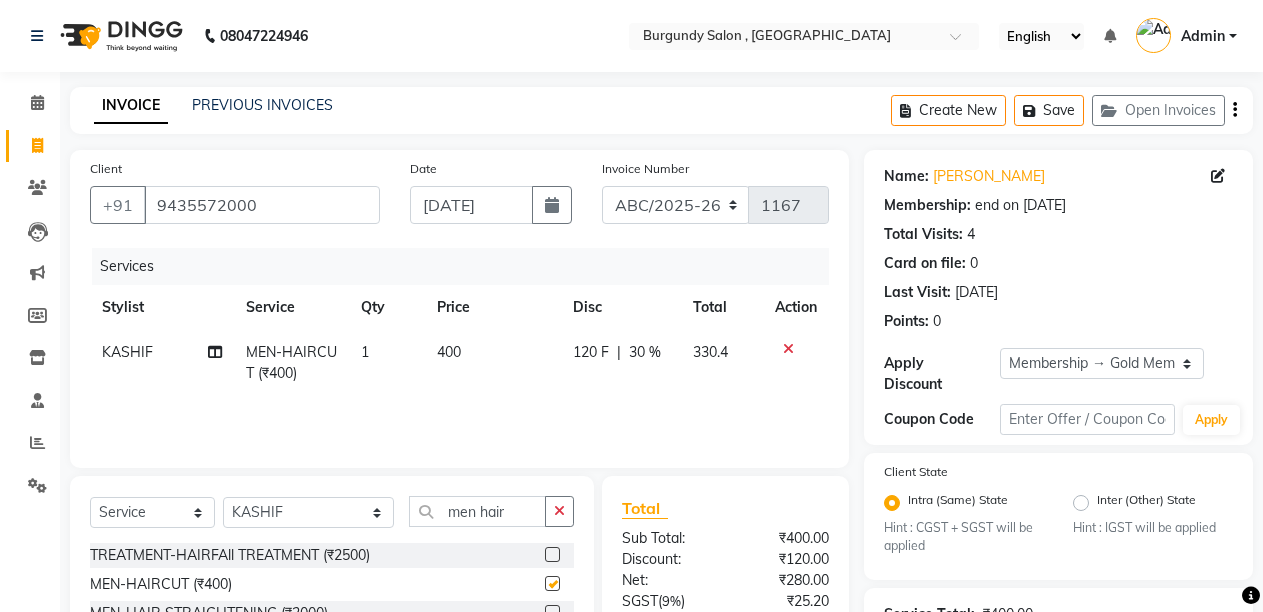 checkbox on "false" 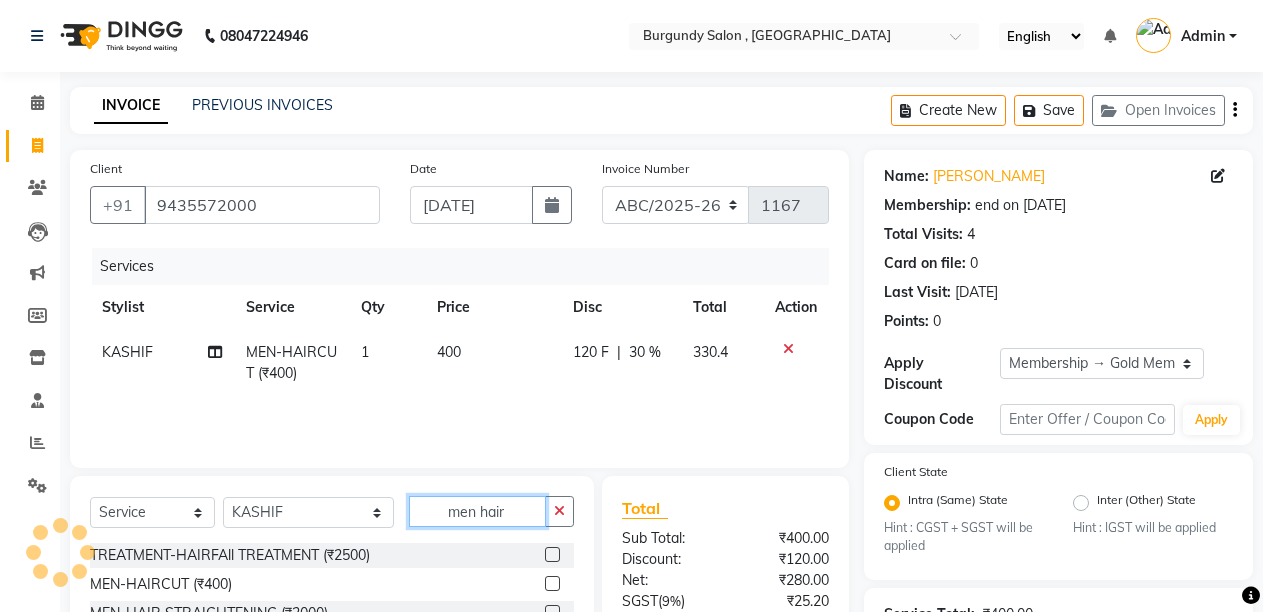 click on "men hair" 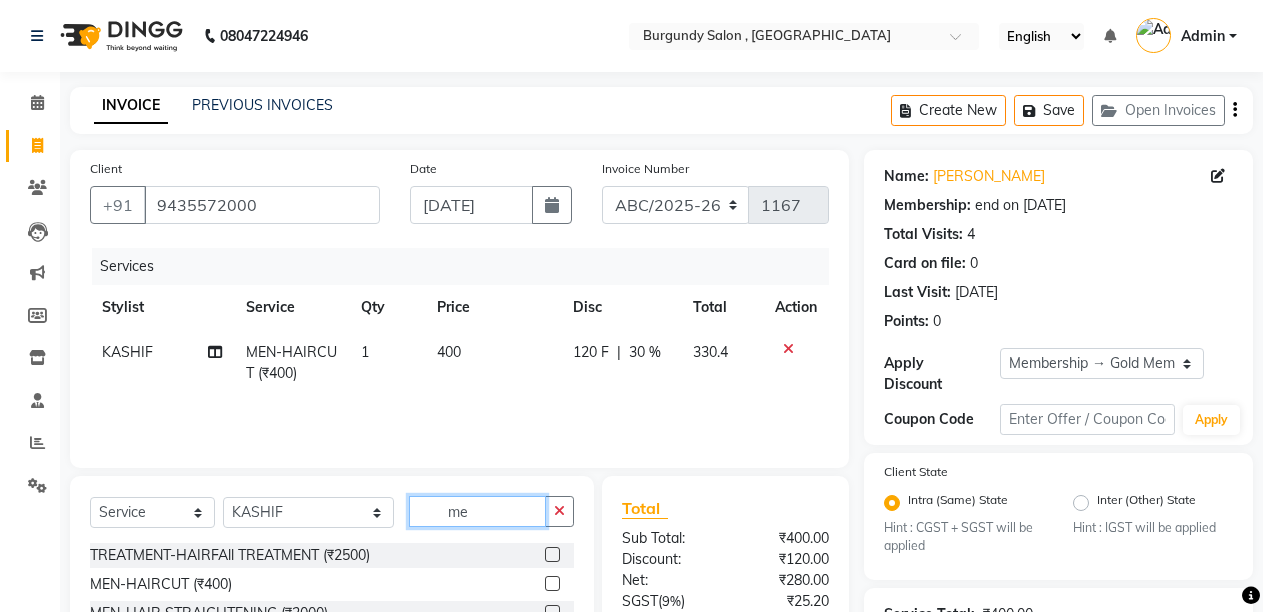 type on "m" 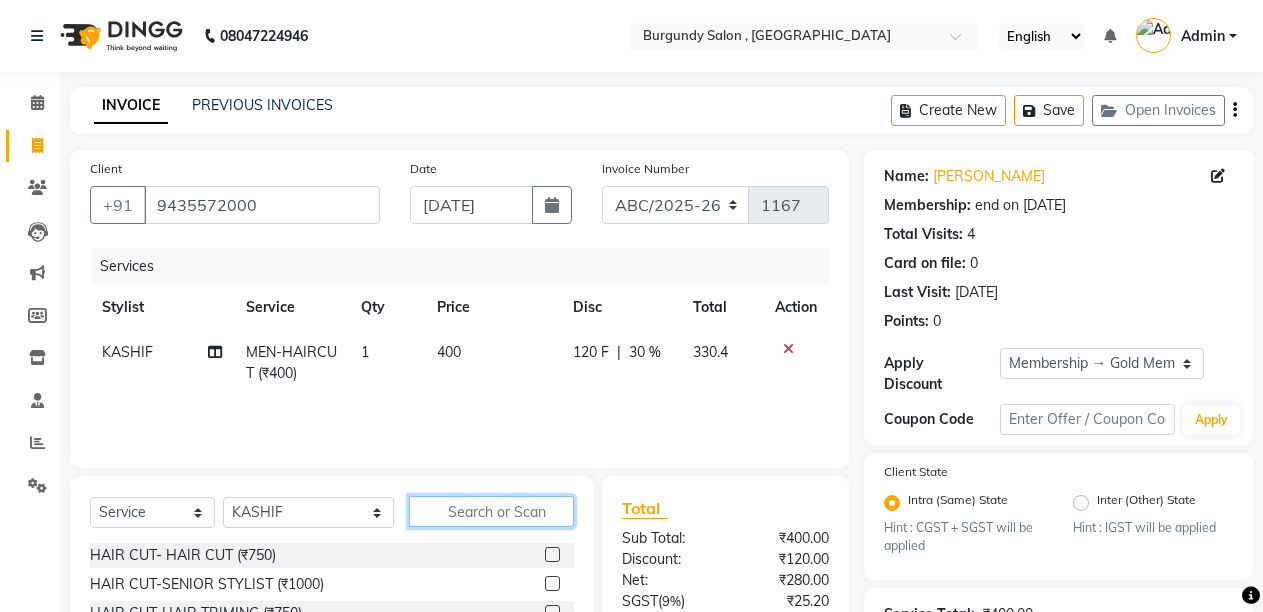 type 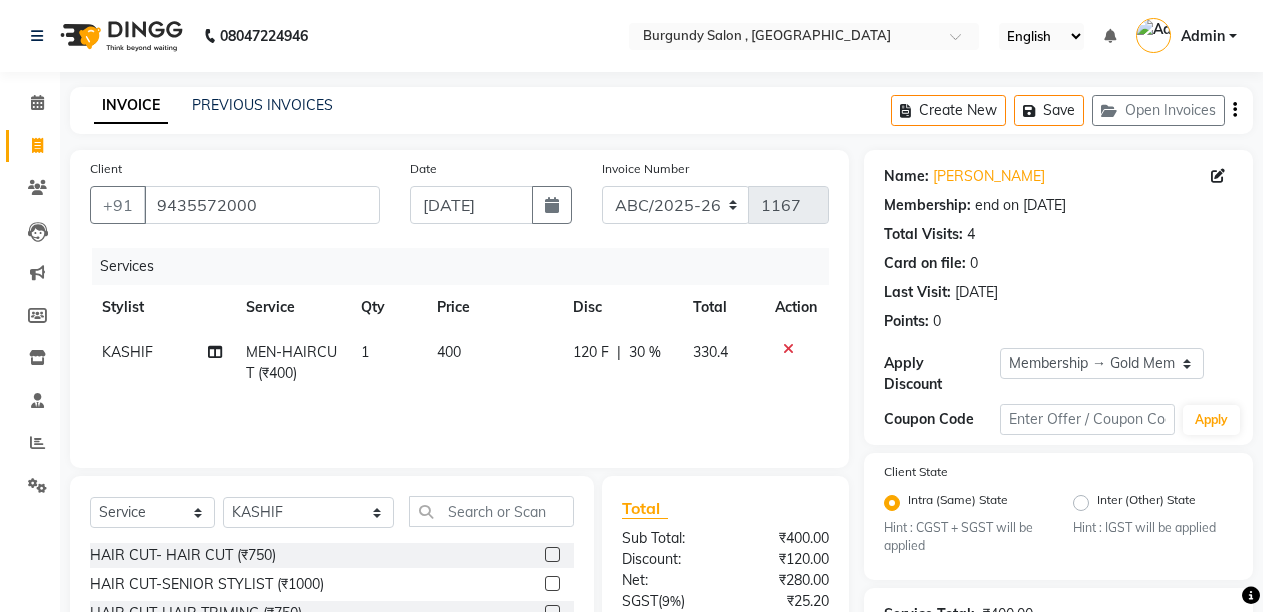 click on "KASHIF" 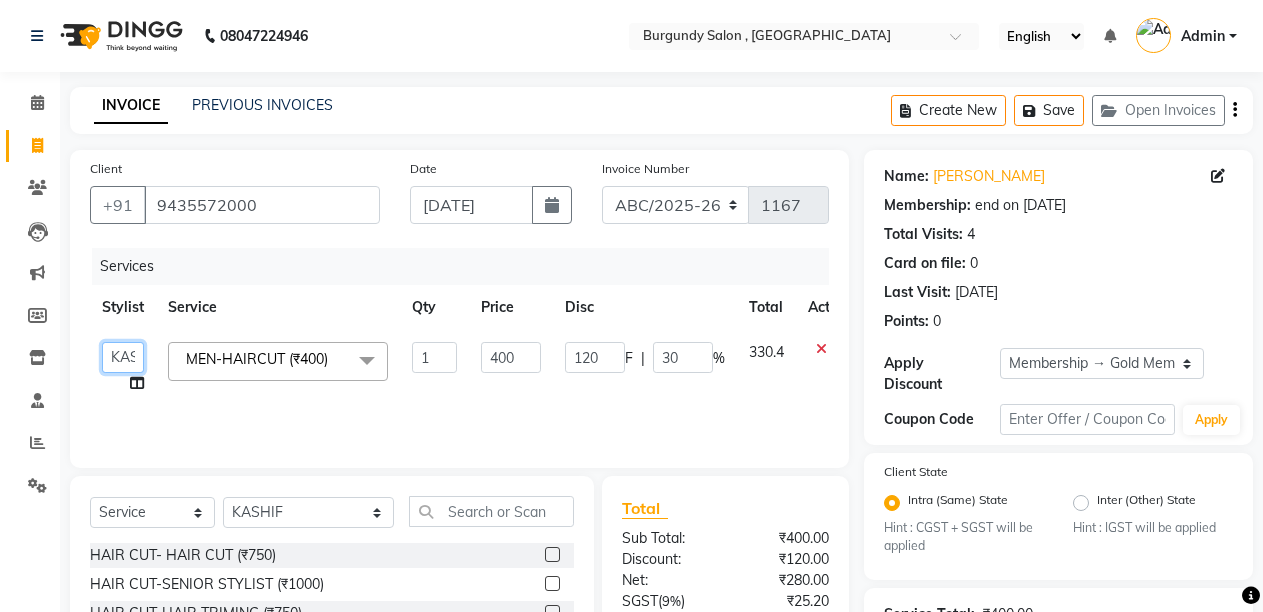 click on "ANIL    ANJANA   BARSHA   DEEPSHIKHA    DHON DAS   DHON / NITUMONI   EDWARD   EDWARD/ LAXMI   JOSHU   JUNMONI   KASHIF   LAXI / ANJANA   LAXMI   LITTLE   MAAM   MINTUL   MITALI   NEETU RANA   NITUMONI   NITUMONI/POJA/ LAXMI   NITUMONI / SAGARIKA   NITUMONI/ SAGRIKA   PRAKASH   PUJAA   Rubi   RUBI / LAXMI   SAGARIKA    SAGARIKA / RUBI   SAHIL   SAHIL / DHON   SAHIL / EDWARD   SAHIL/ JOSHU   SAHIL/JOSHU/PRAKASH/ RUBI   SAHIL/NITUMONI/ MITALI   SAHIL/ RUBI   SHABIR   SHADHAB   SIMA KALITA   SONALI DEKA   SOPEM   staff 1   staff 1   TANU" 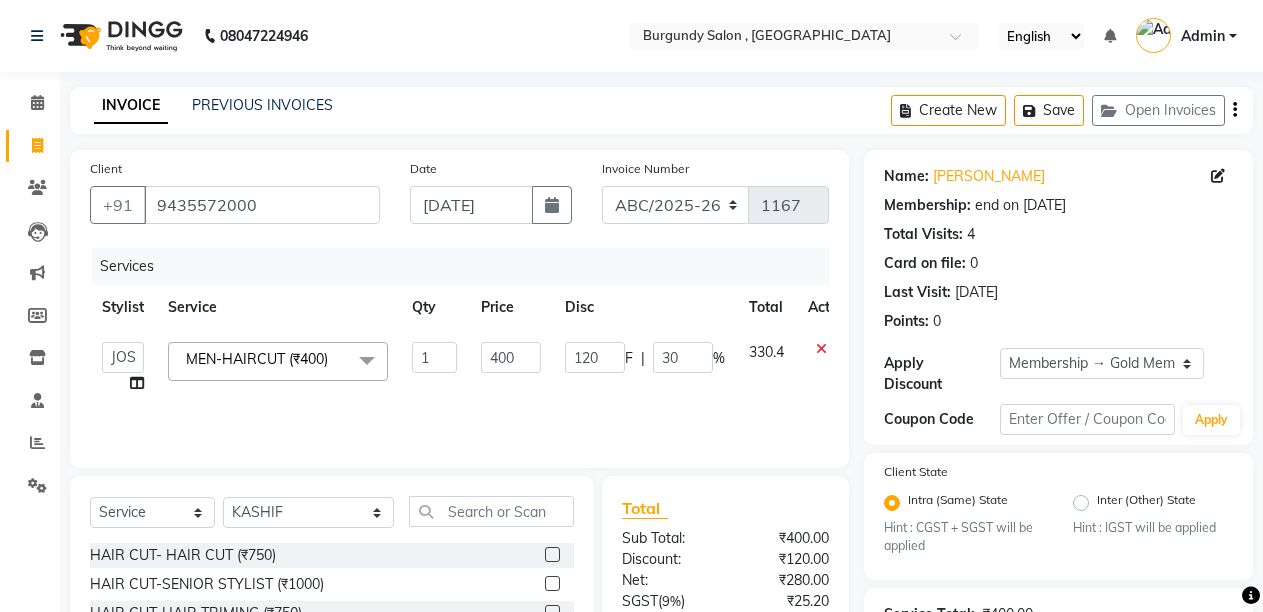 select on "32568" 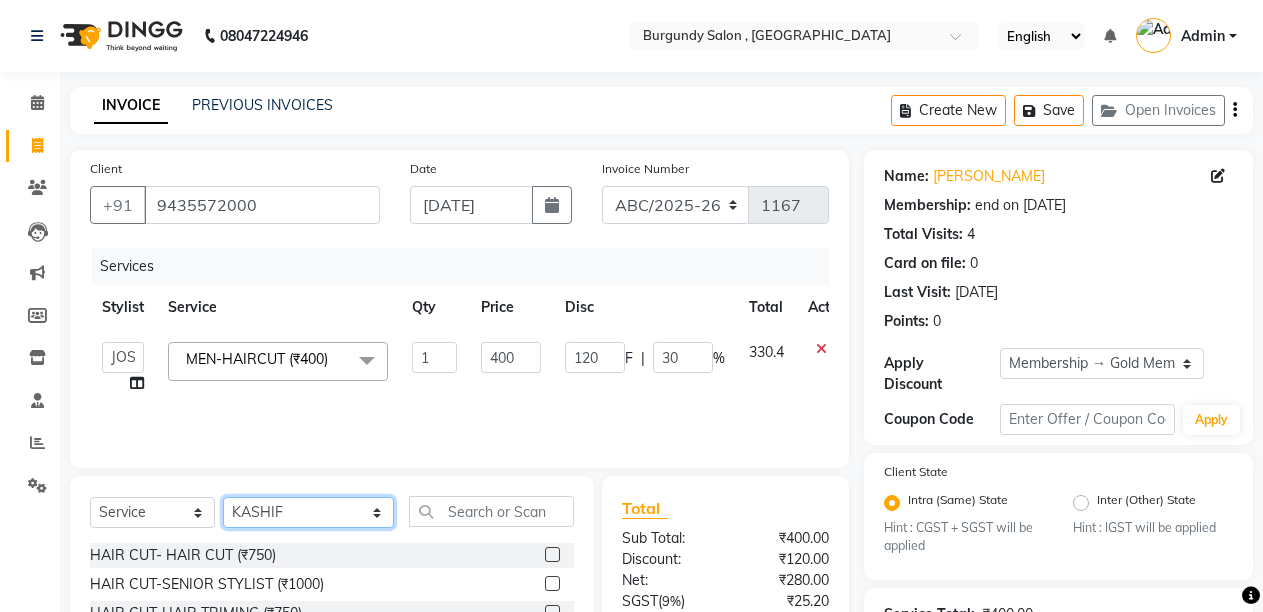 click on "Select Stylist ANIL  ANJANA BARSHA DEEPSHIKHA  DHON DAS DHON / NITUMONI EDWARD EDWARD/ LAXMI JOSHU JUNMONI KASHIF LAXI / ANJANA LAXMI LITTLE MAAM MINTUL MITALI NEETU RANA NITUMONI NITUMONI/POJA/ LAXMI NITUMONI / SAGARIKA NITUMONI/ SAGRIKA PRAKASH PUJAA Rubi RUBI / LAXMI SAGARIKA  SAGARIKA / RUBI SAHIL SAHIL / DHON SAHIL / EDWARD SAHIL/ JOSHU SAHIL/JOSHU/PRAKASH/ RUBI SAHIL/NITUMONI/ MITALI SAHIL/ RUBI SHABIR SHADHAB SIMA KALITA SONALI DEKA SOPEM staff 1 staff 1 TANU" 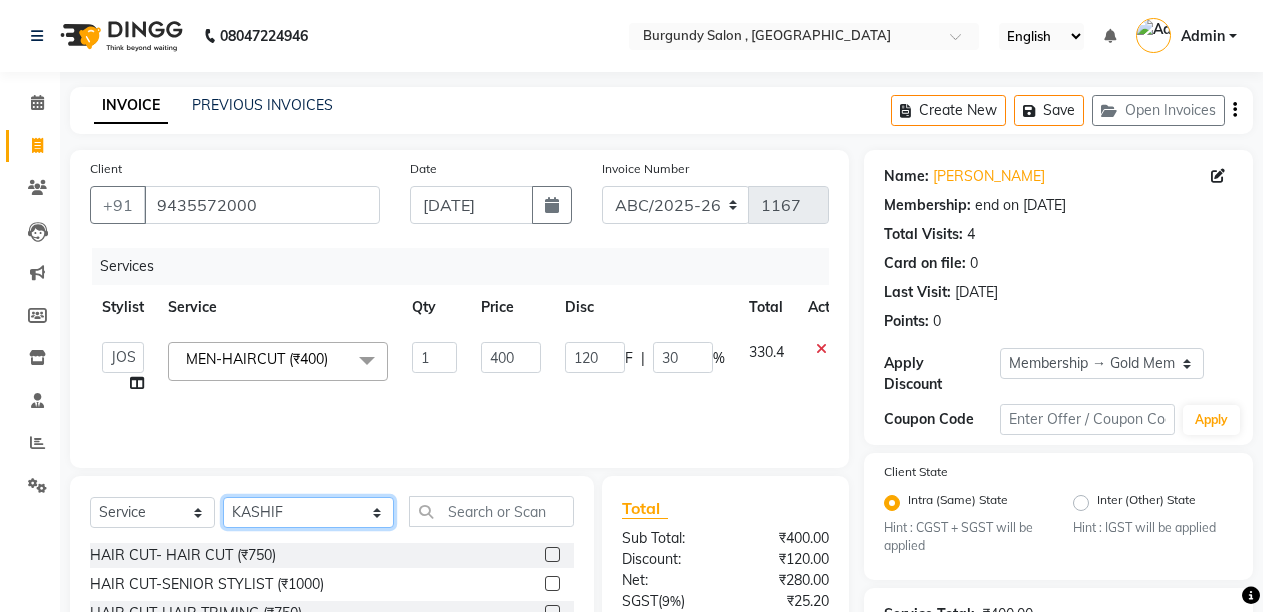 select on "32568" 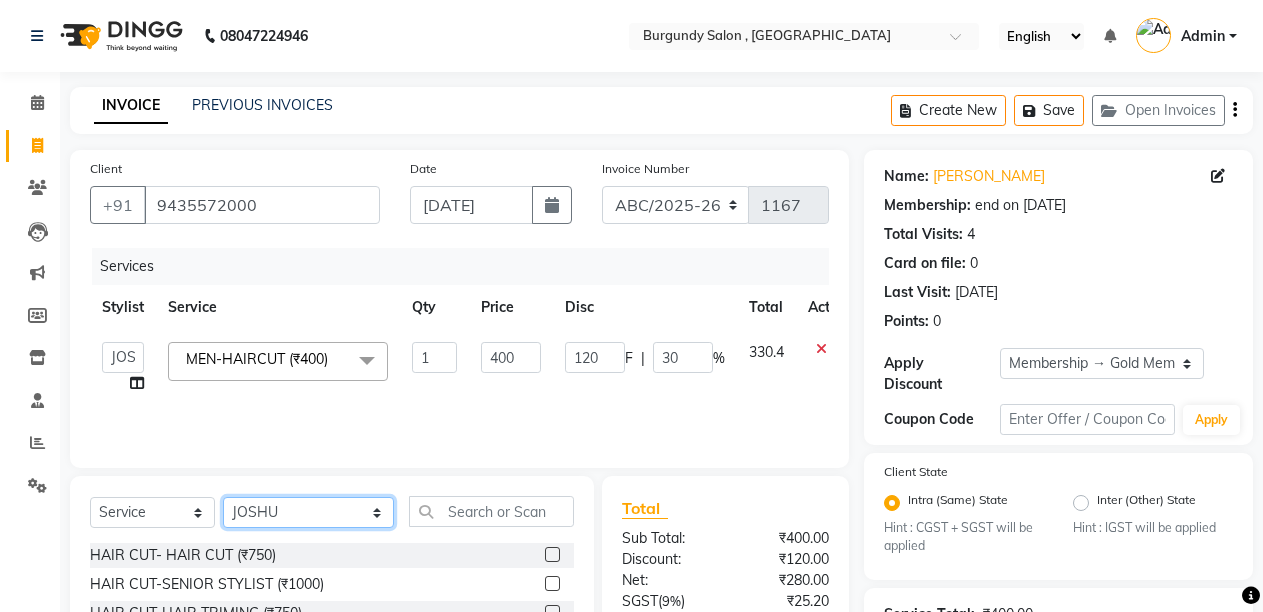 click on "Select Stylist ANIL  ANJANA BARSHA DEEPSHIKHA  DHON DAS DHON / NITUMONI EDWARD EDWARD/ LAXMI JOSHU JUNMONI KASHIF LAXI / ANJANA LAXMI LITTLE MAAM MINTUL MITALI NEETU RANA NITUMONI NITUMONI/POJA/ LAXMI NITUMONI / SAGARIKA NITUMONI/ SAGRIKA PRAKASH PUJAA Rubi RUBI / LAXMI SAGARIKA  SAGARIKA / RUBI SAHIL SAHIL / DHON SAHIL / EDWARD SAHIL/ JOSHU SAHIL/JOSHU/PRAKASH/ RUBI SAHIL/NITUMONI/ MITALI SAHIL/ RUBI SHABIR SHADHAB SIMA KALITA SONALI DEKA SOPEM staff 1 staff 1 TANU" 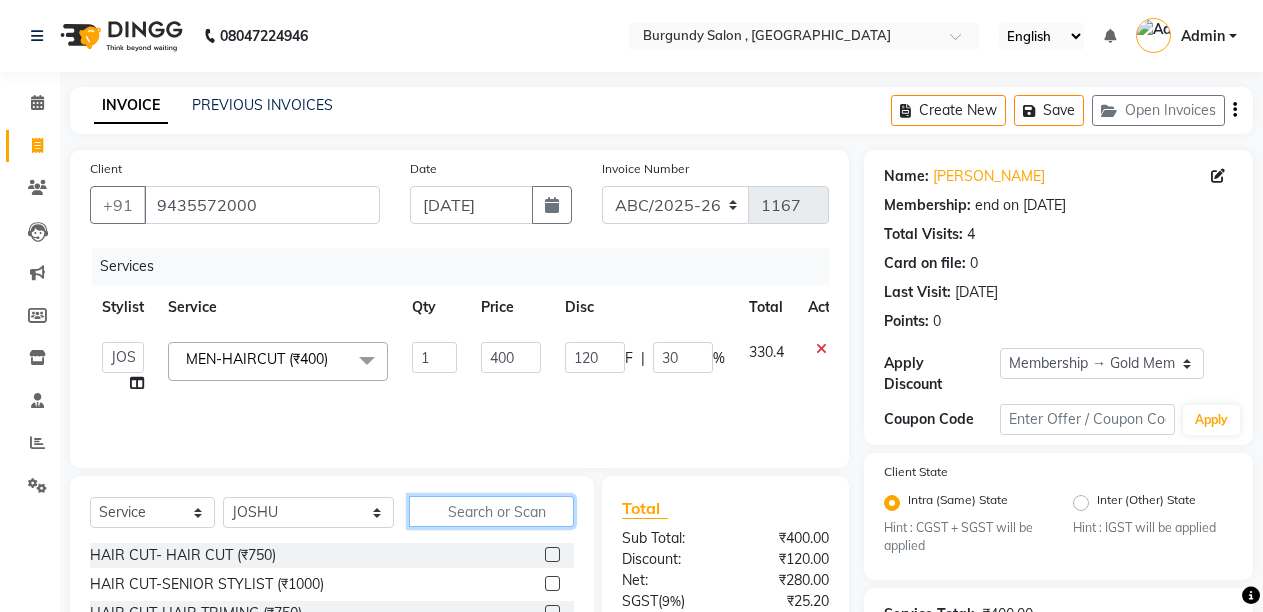 click 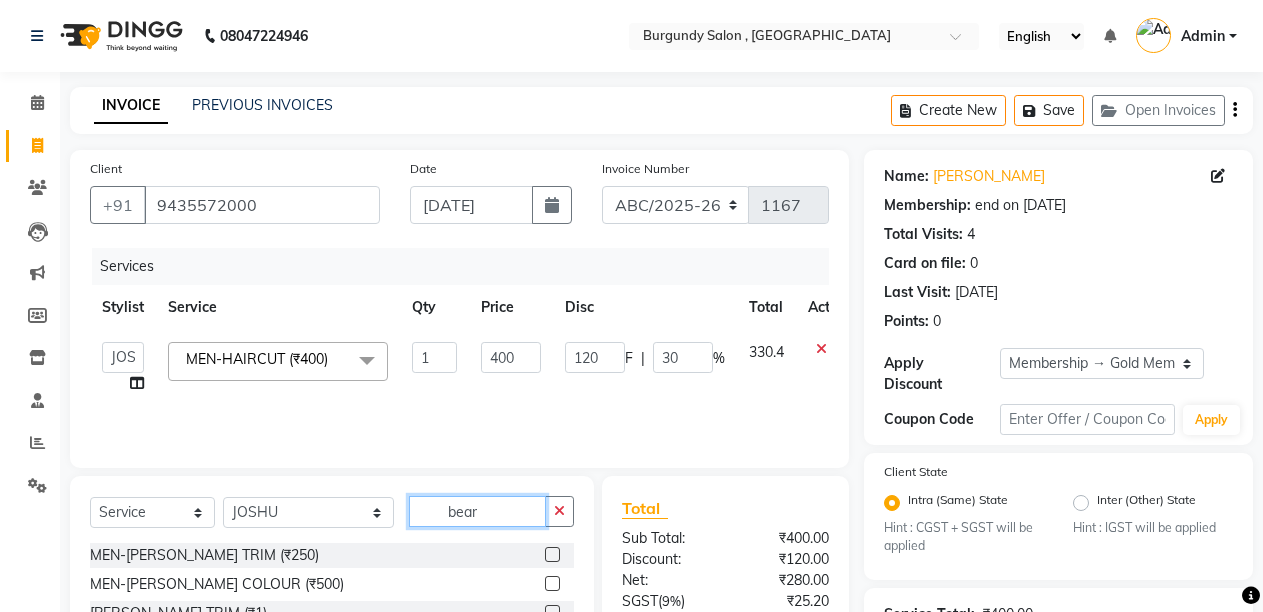 type on "bear" 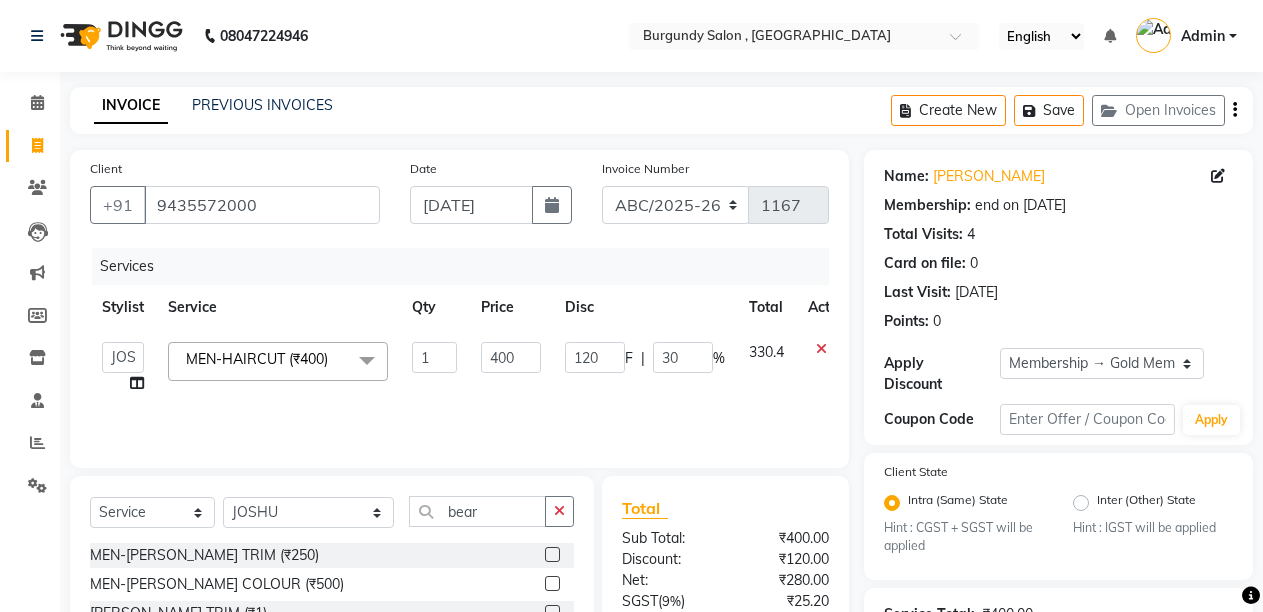 click 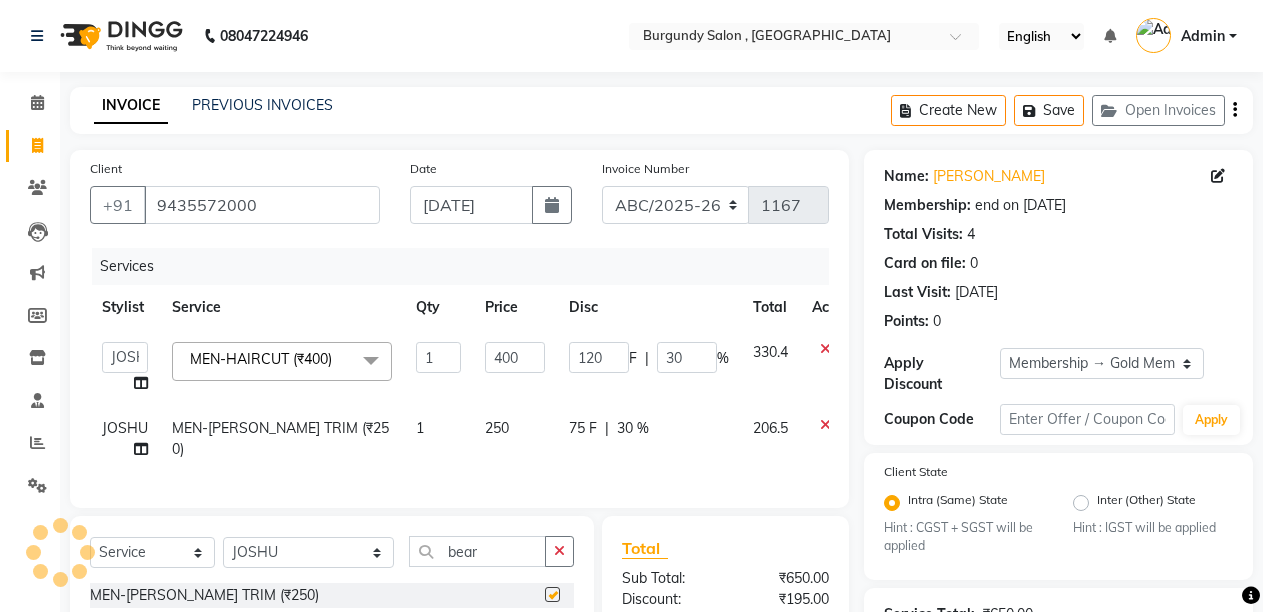 checkbox on "false" 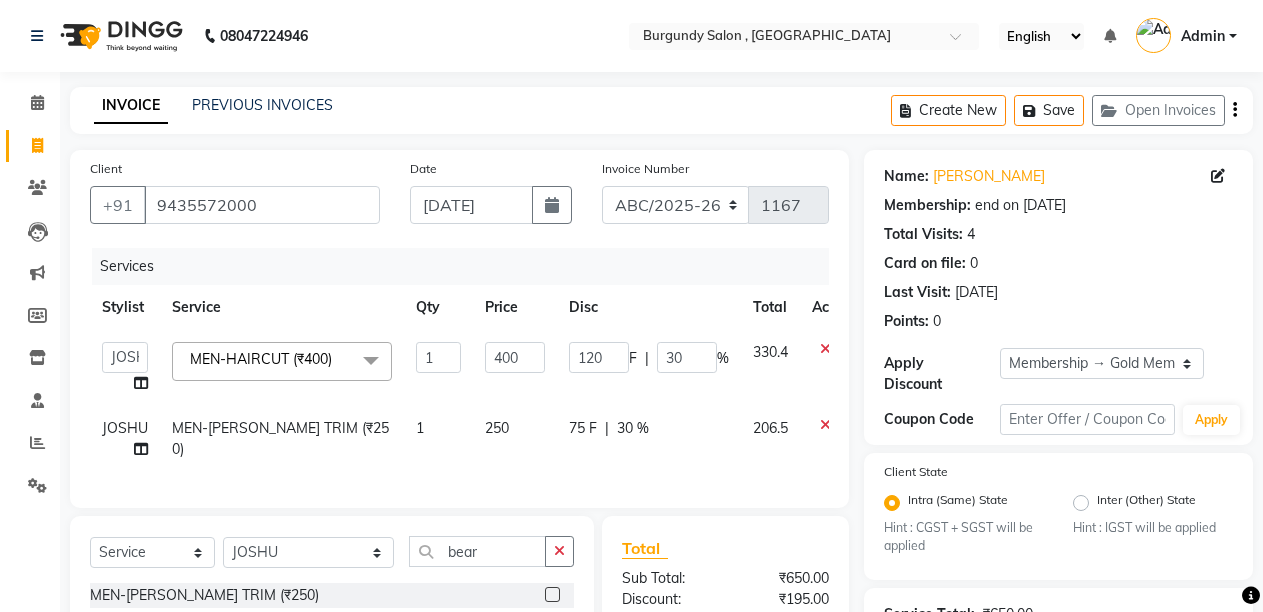 scroll, scrollTop: 248, scrollLeft: 0, axis: vertical 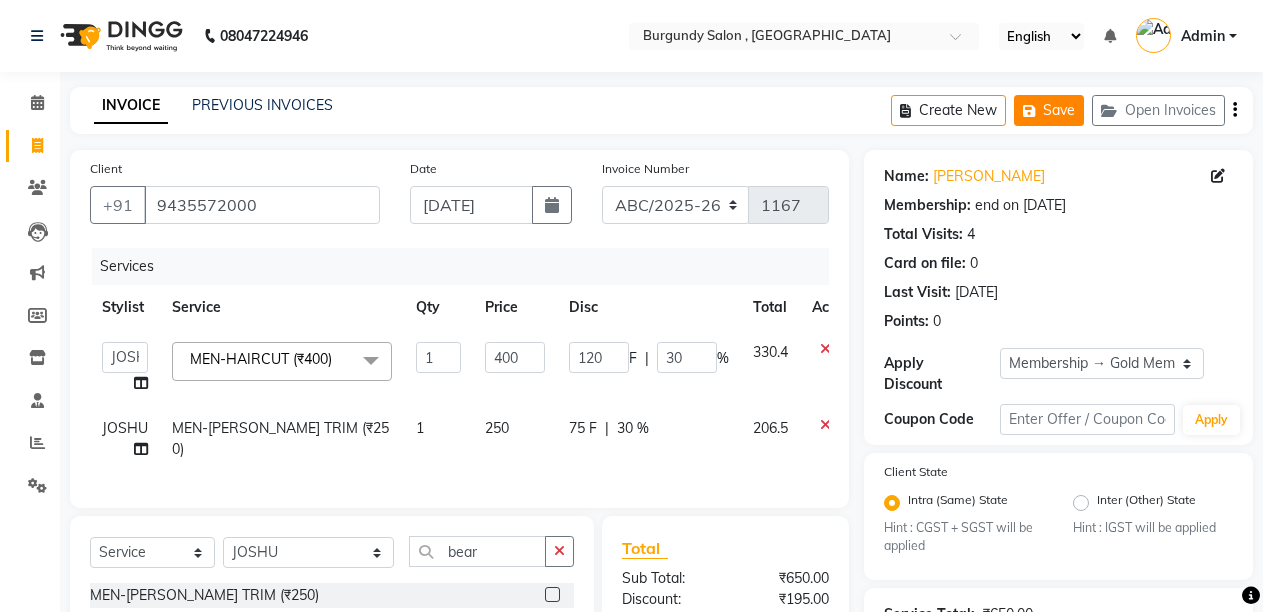 click on "Save" 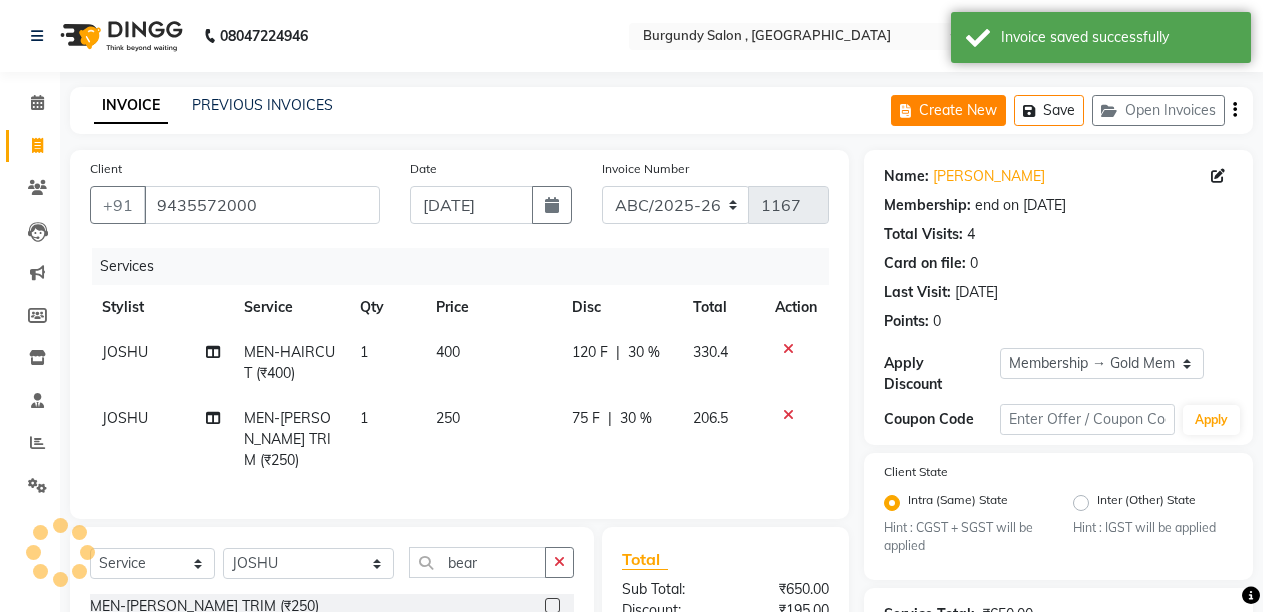 click on "Create New" 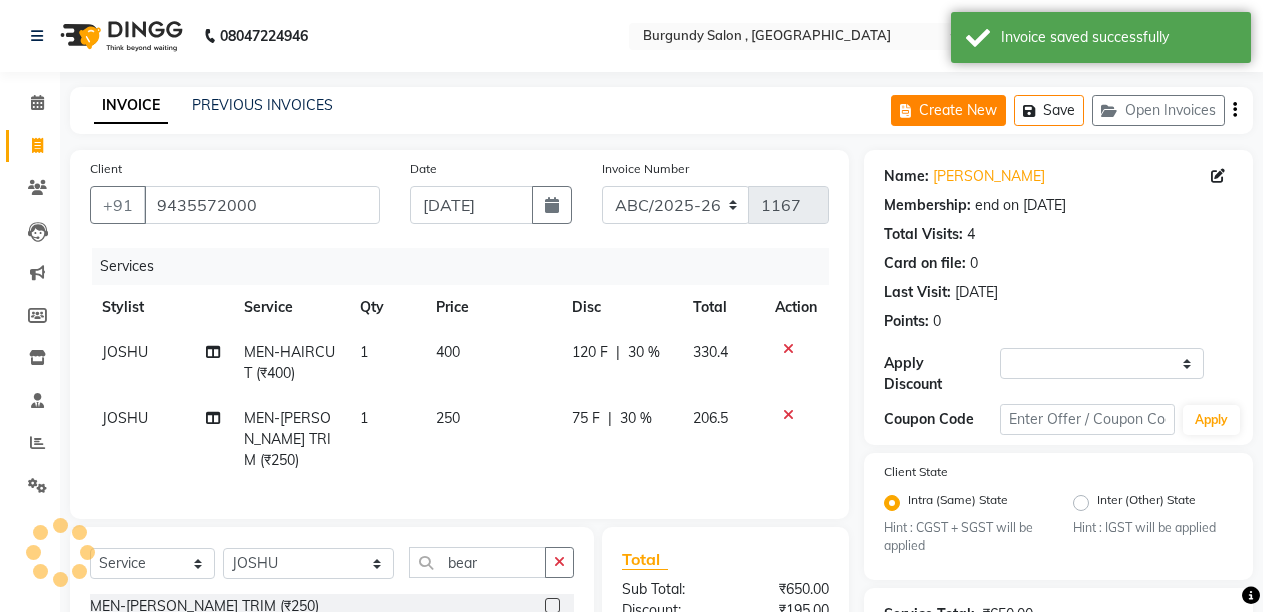 select on "service" 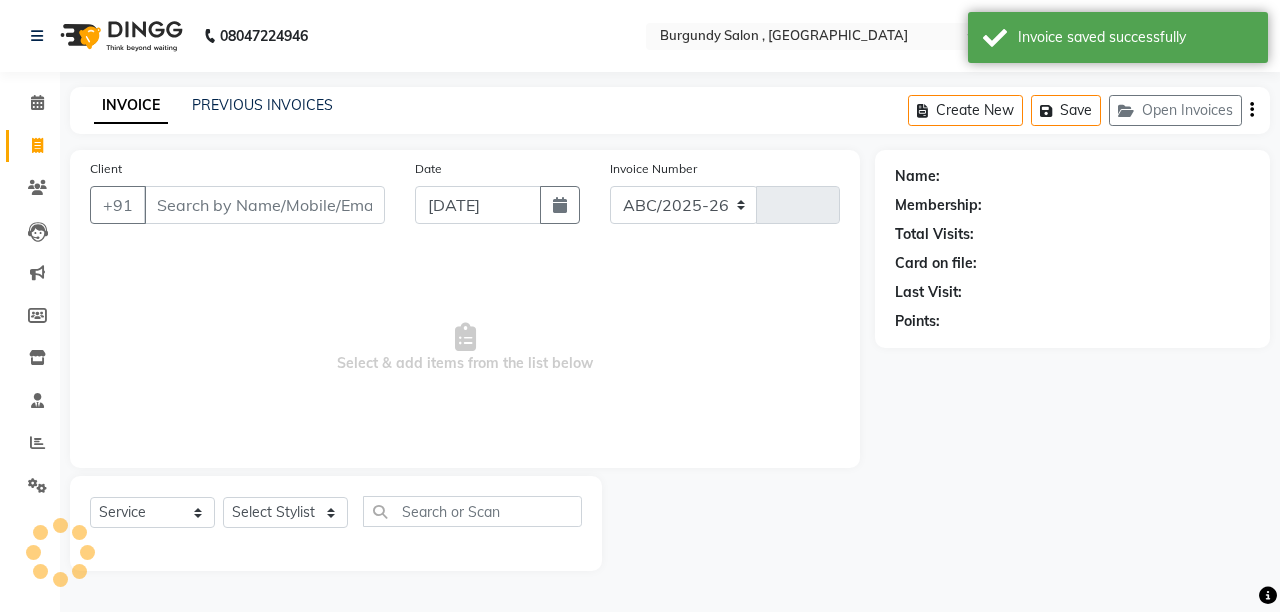 select on "5345" 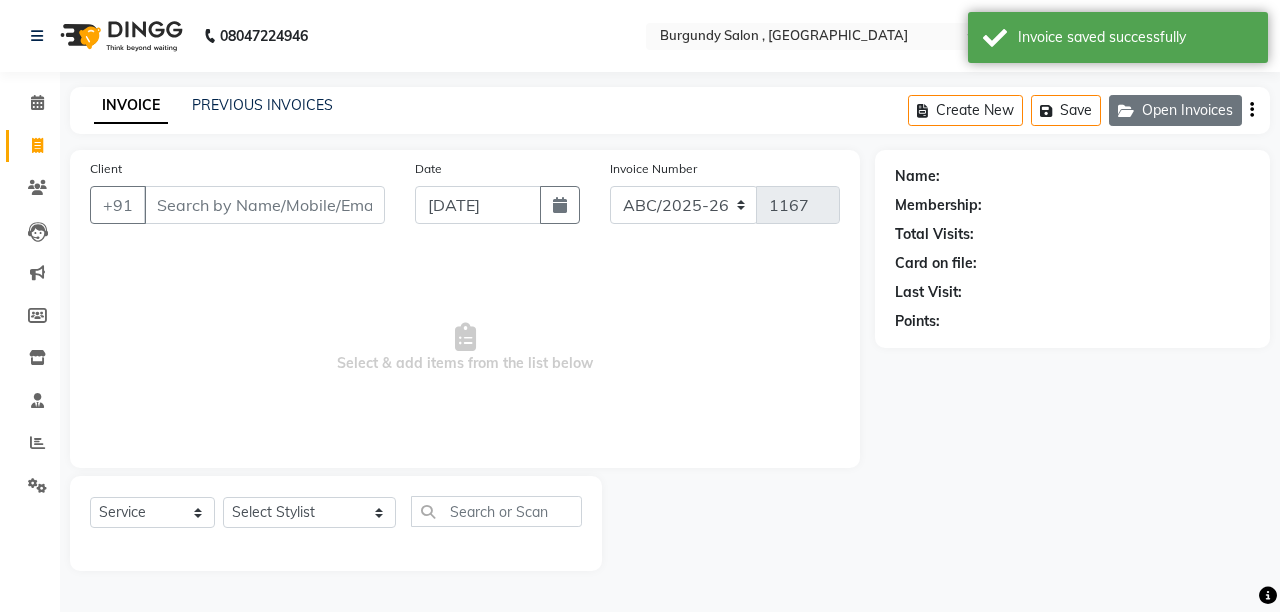 click on "Open Invoices" 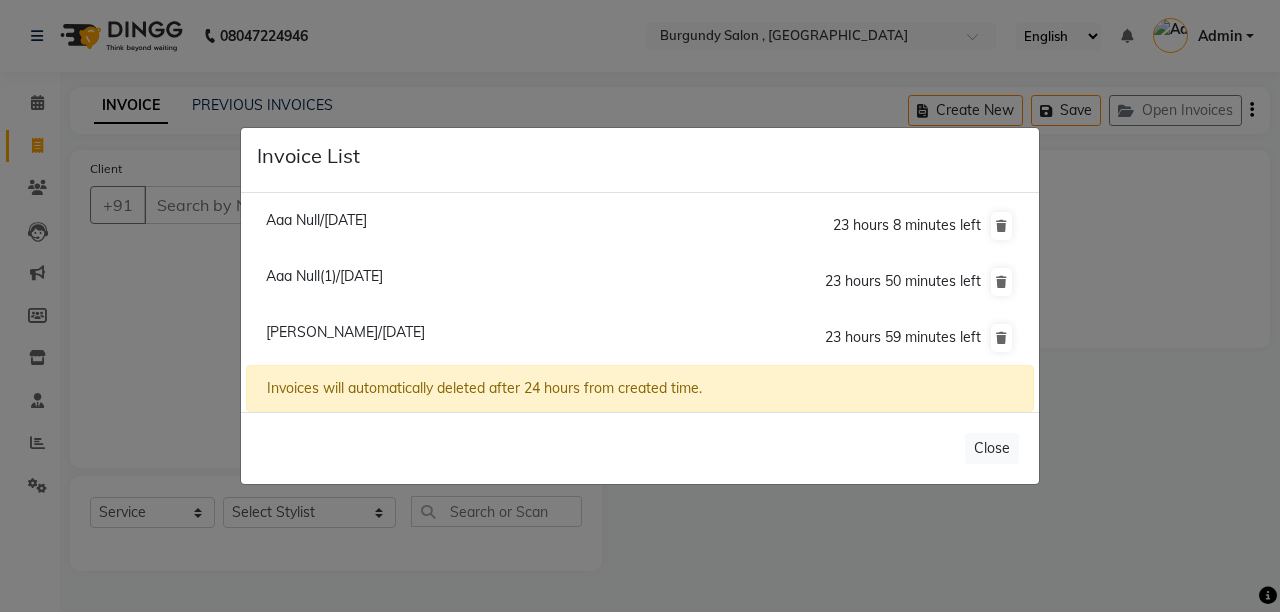 click on "Aaa Null(1)/11 July 2025" 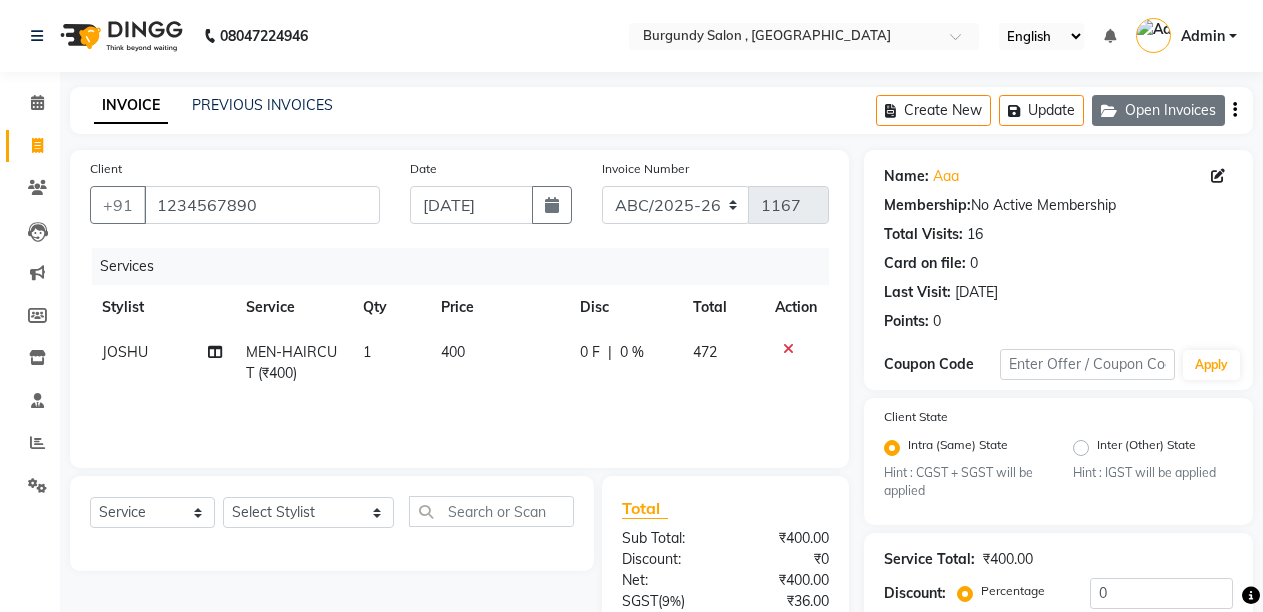 click on "Open Invoices" 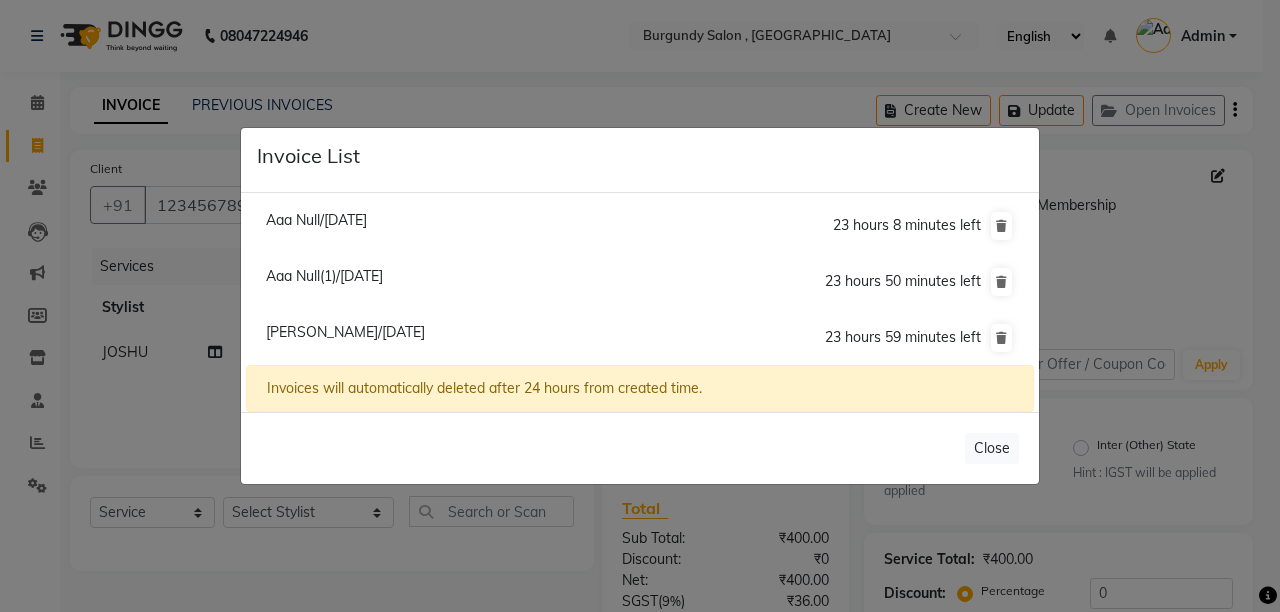 click on "Rahul Agrwal/11 July 2025  23 hours 59 minutes left" 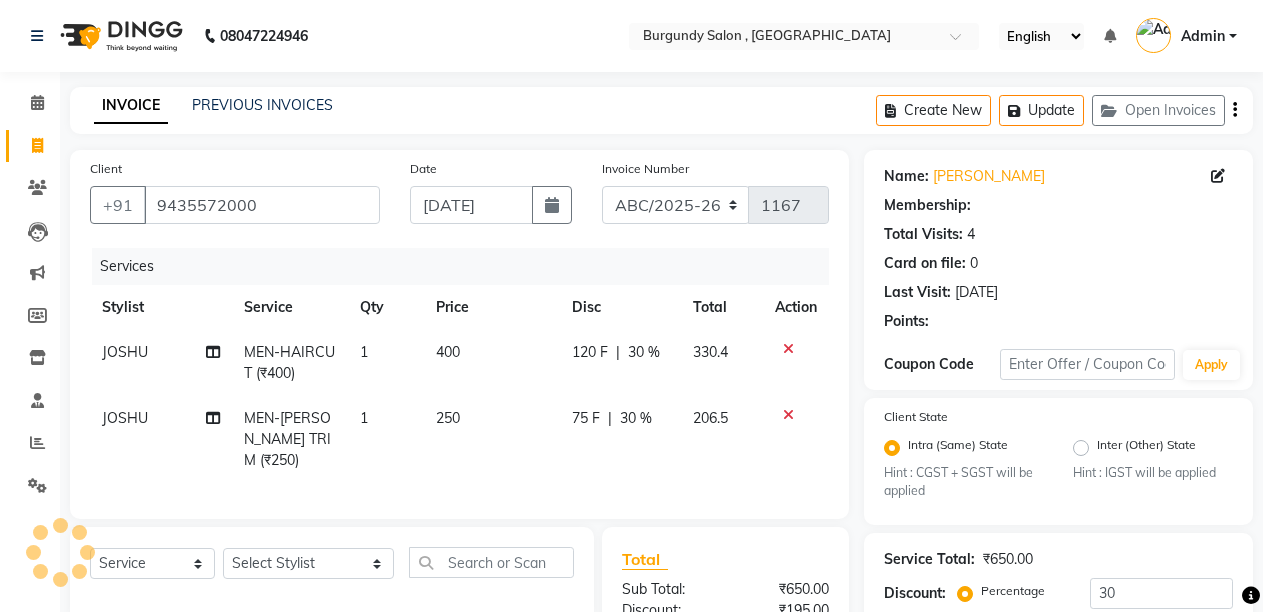 select on "1: Object" 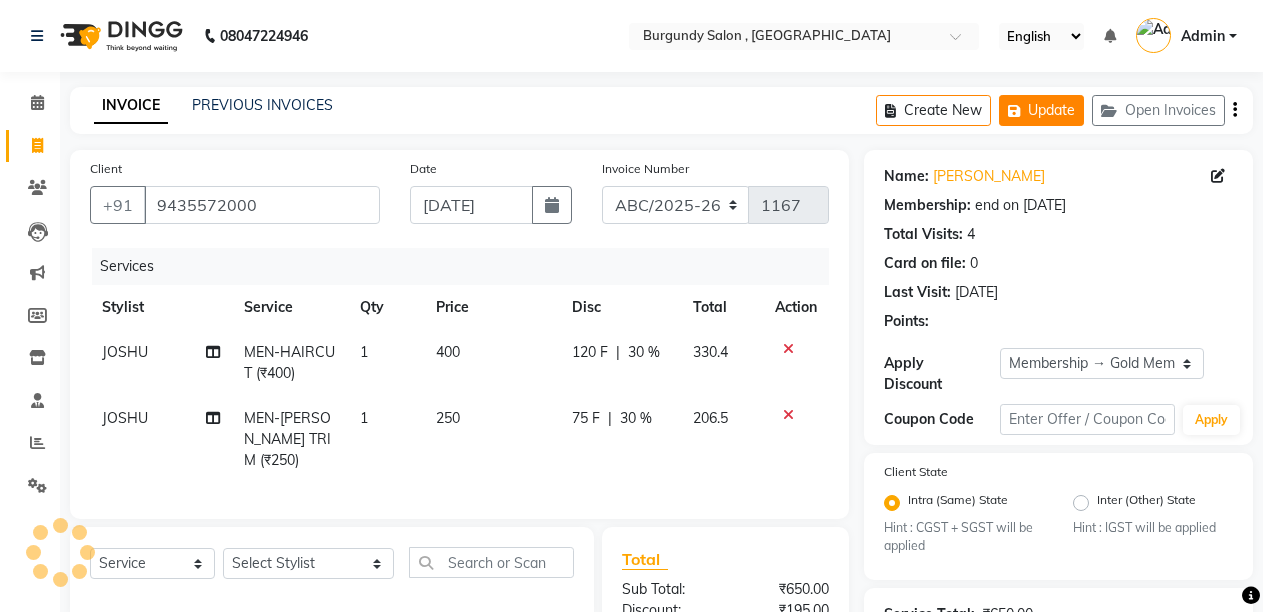 type on "30" 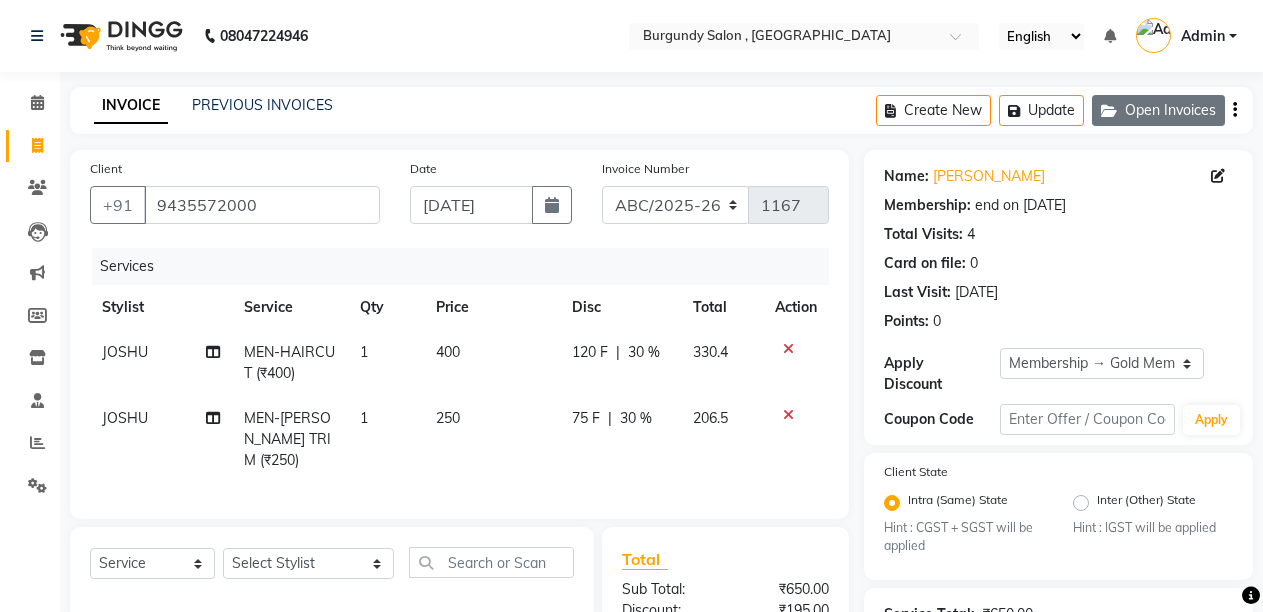 click on "Open Invoices" 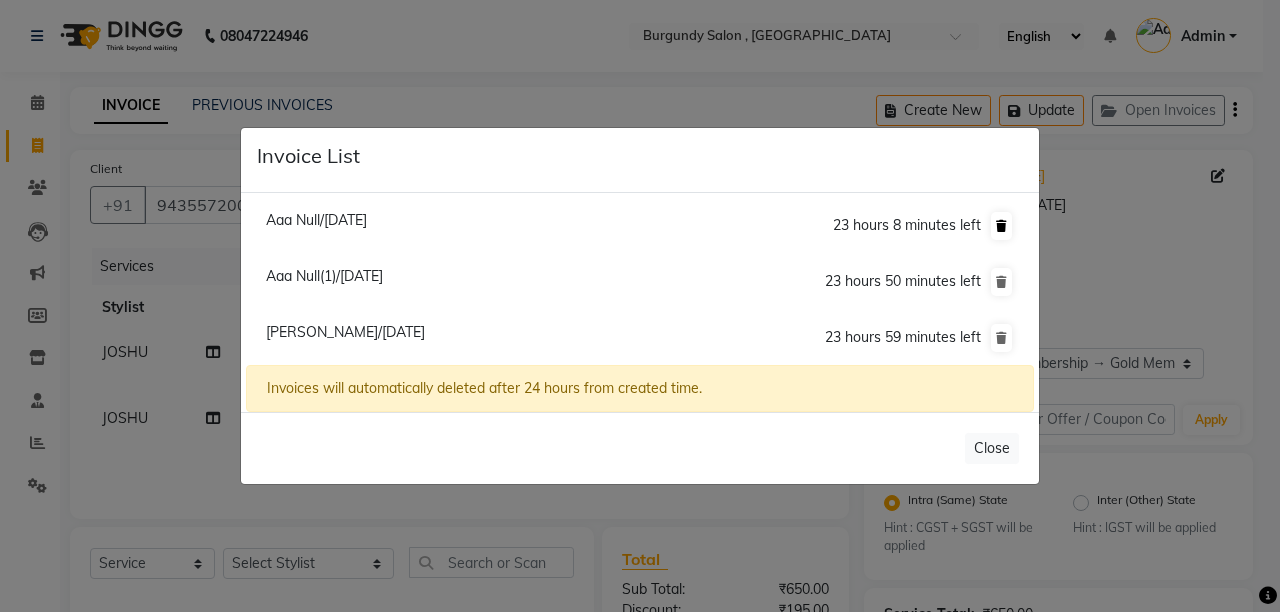 click 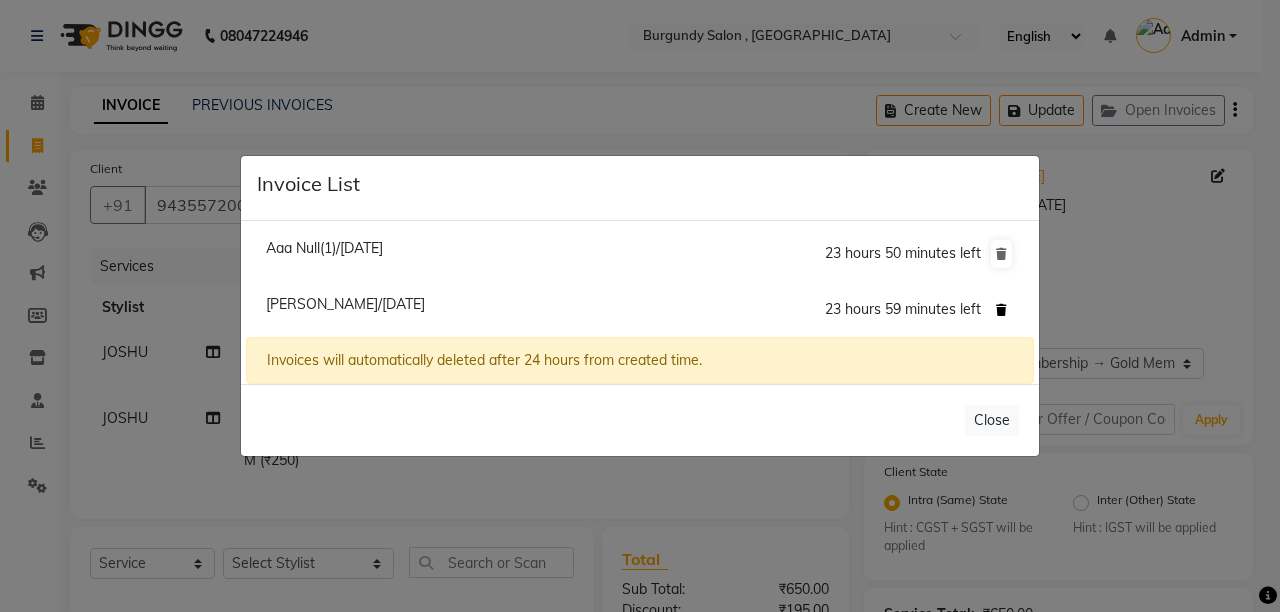 click 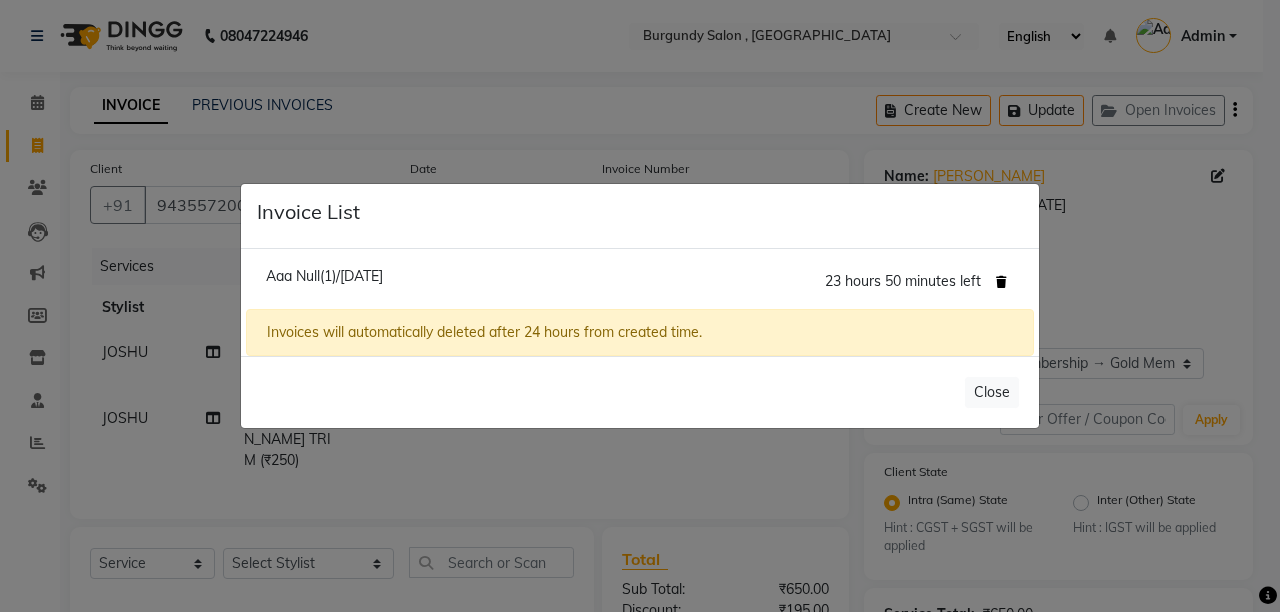 click 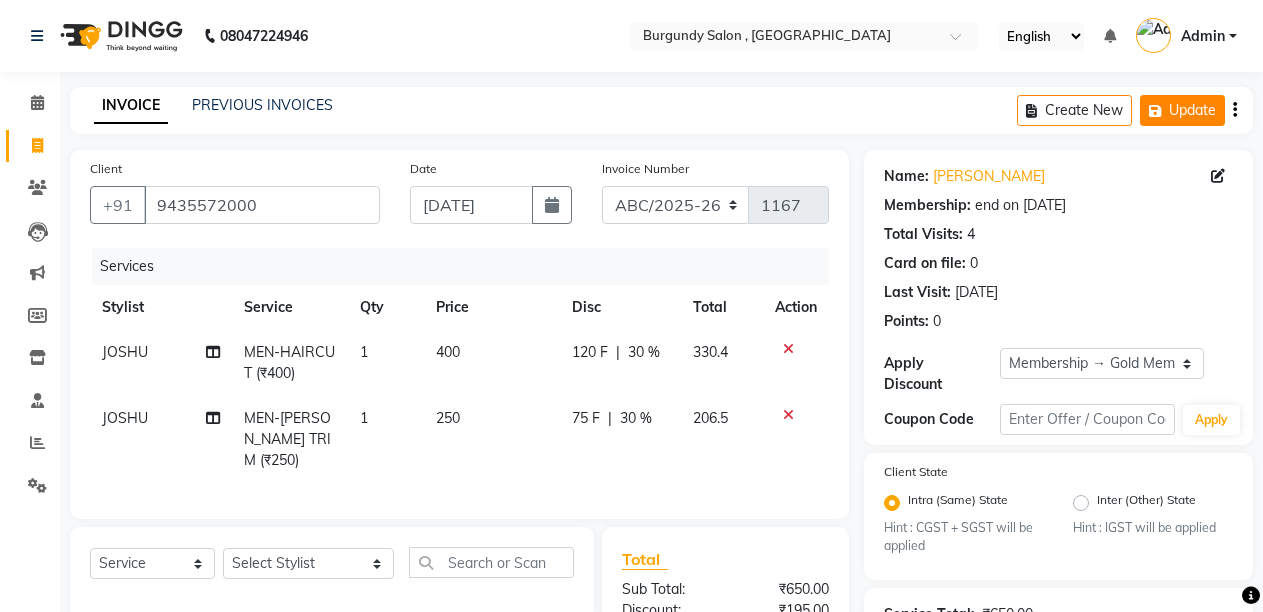 click on "Update" 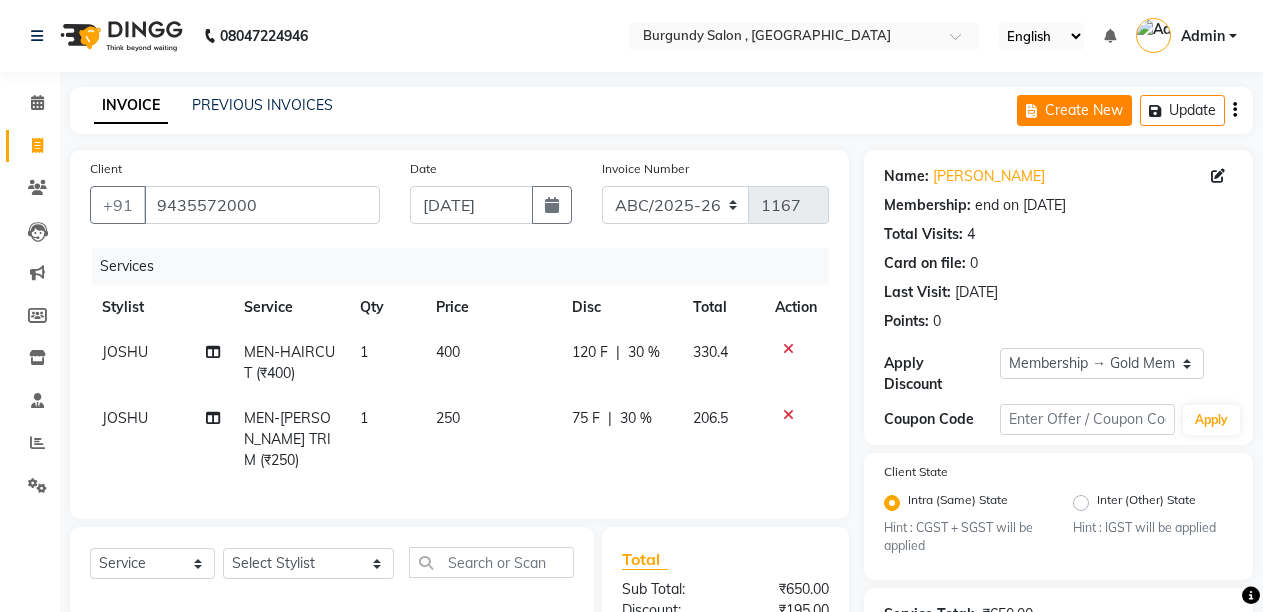 click on "Create New" 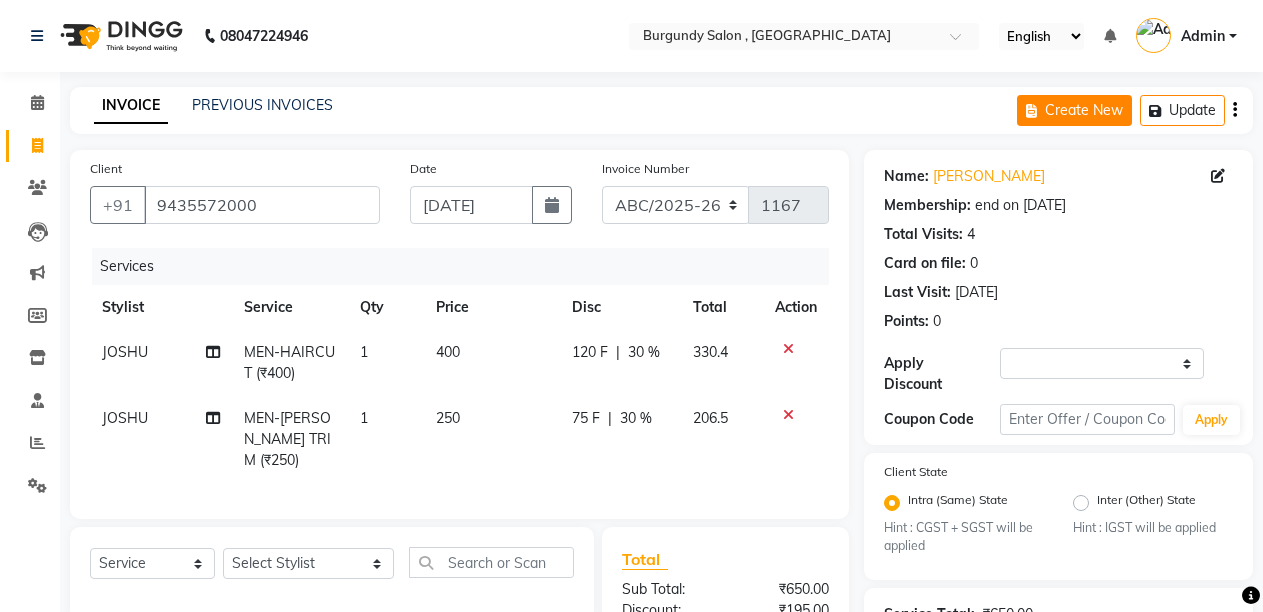 select on "service" 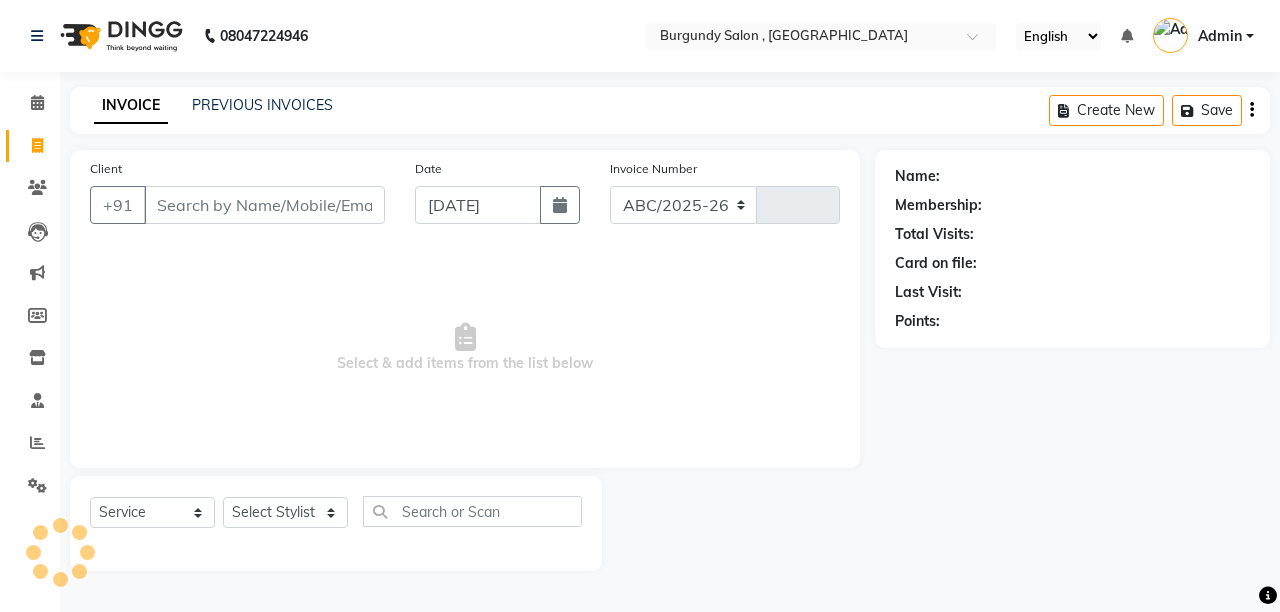 select on "5345" 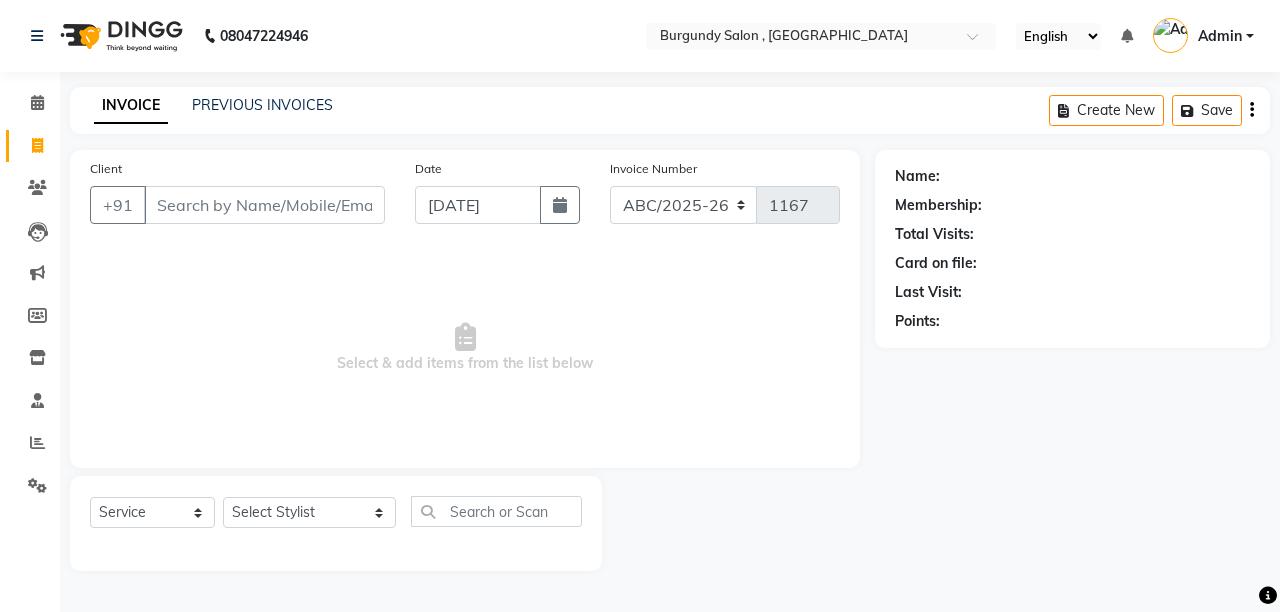 click on "Client" at bounding box center (264, 205) 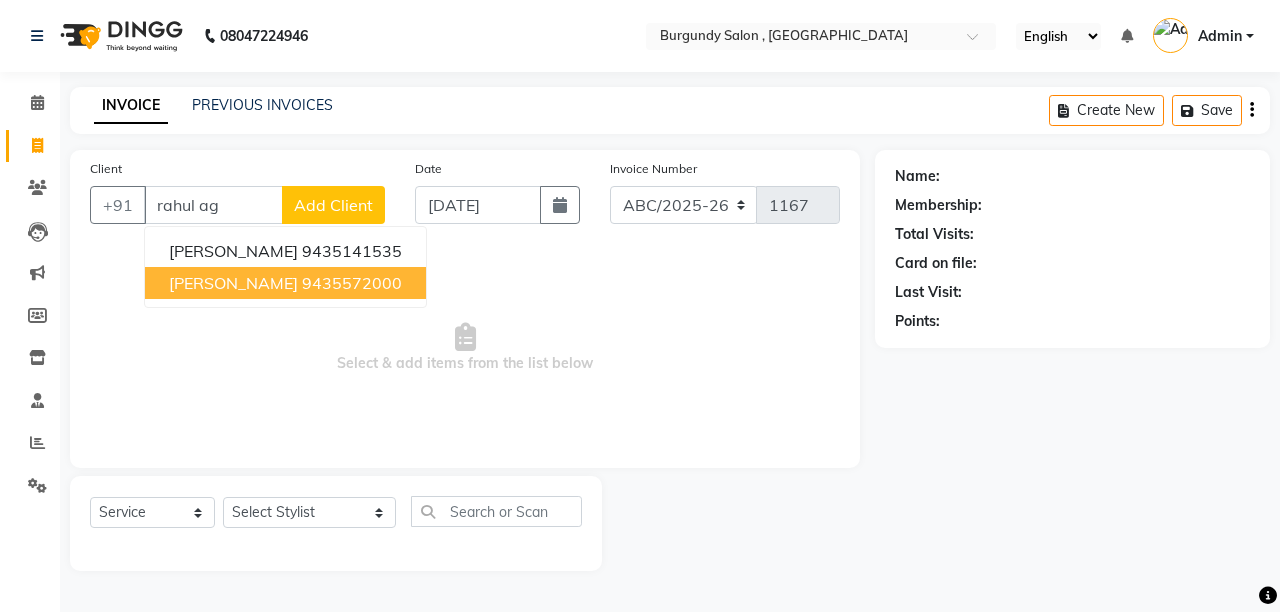 click on "9435572000" at bounding box center [352, 283] 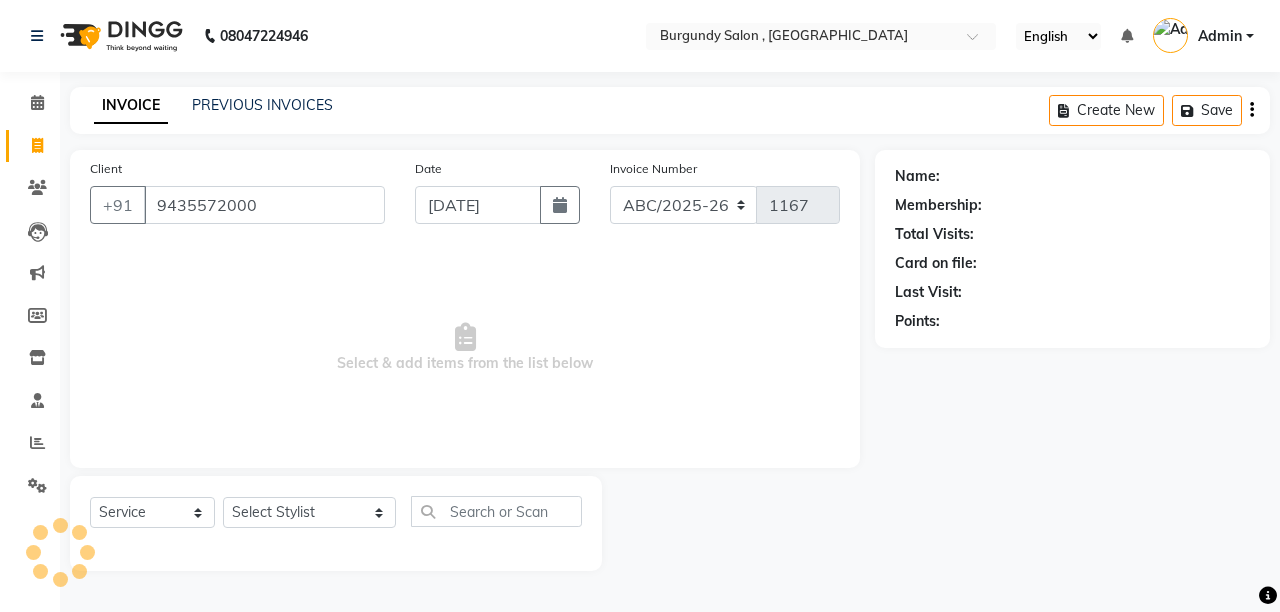 type on "9435572000" 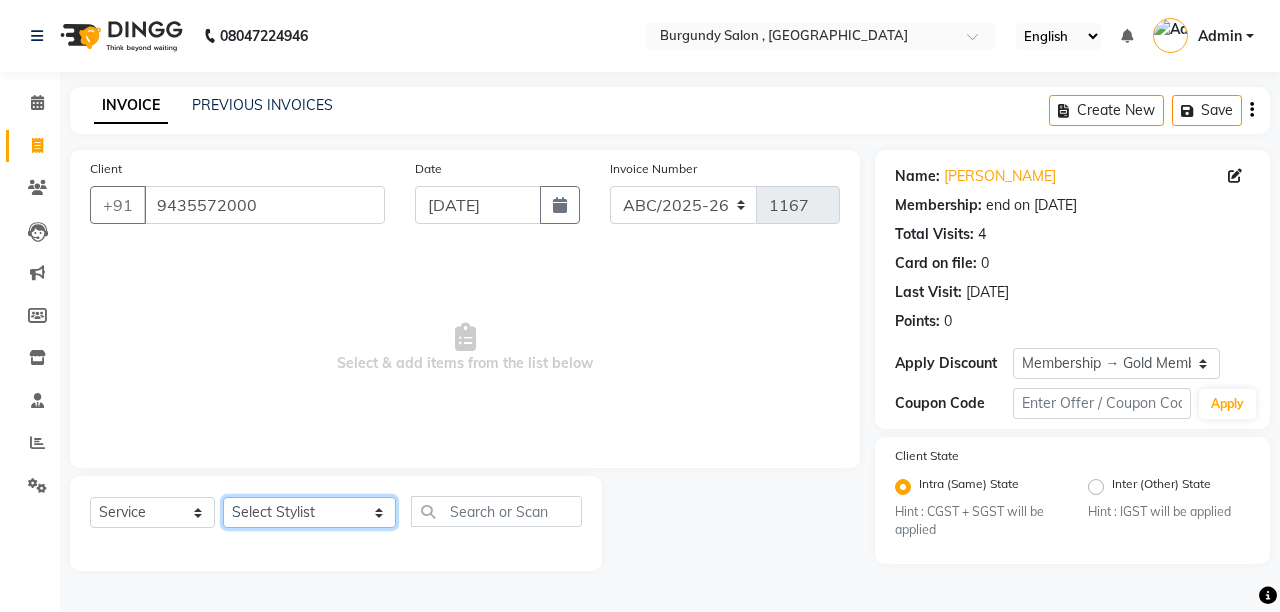 click on "Select Stylist ANIL  ANJANA BARSHA DEEPSHIKHA  DHON DAS DHON / NITUMONI EDWARD EDWARD/ LAXMI JOSHU JUNMONI KASHIF LAXI / ANJANA LAXMI LITTLE MAAM MINTUL MITALI NEETU RANA NITUMONI NITUMONI/POJA/ LAXMI NITUMONI / SAGARIKA NITUMONI/ SAGRIKA PRAKASH PUJAA Rubi RUBI / LAXMI SAGARIKA  SAGARIKA / RUBI SAHIL SAHIL / DHON SAHIL / EDWARD SAHIL/ JOSHU SAHIL/JOSHU/PRAKASH/ RUBI SAHIL/NITUMONI/ MITALI SAHIL/ RUBI SHABIR SHADHAB SIMA KALITA SONALI DEKA SOPEM staff 1 staff 1 TANU" 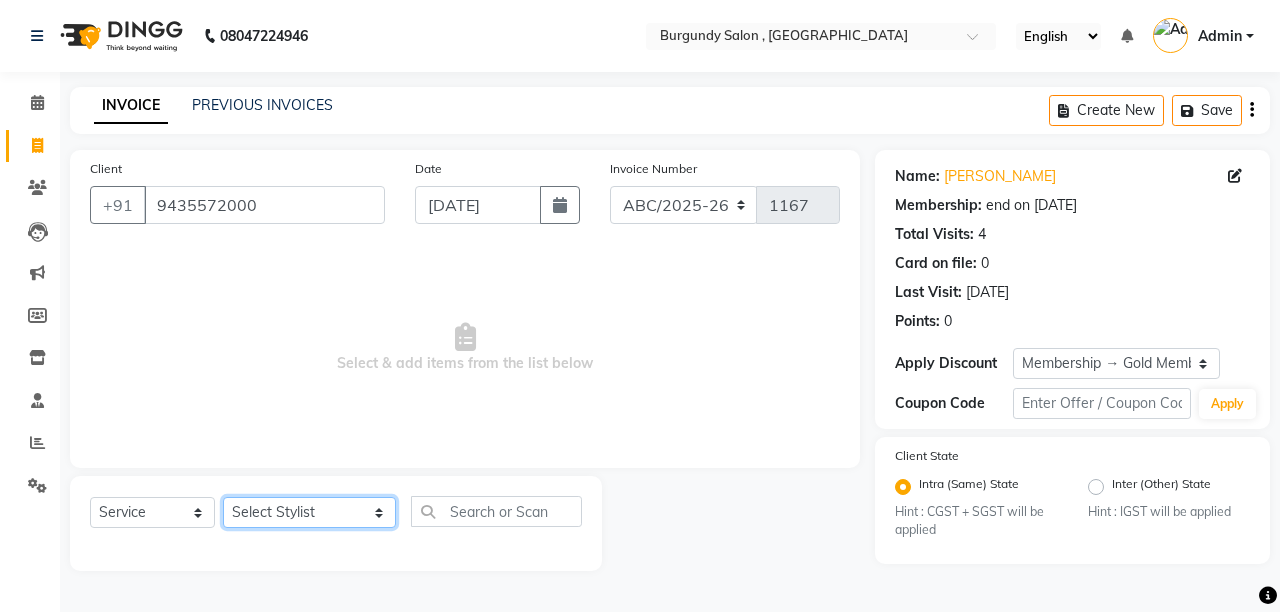 select on "32568" 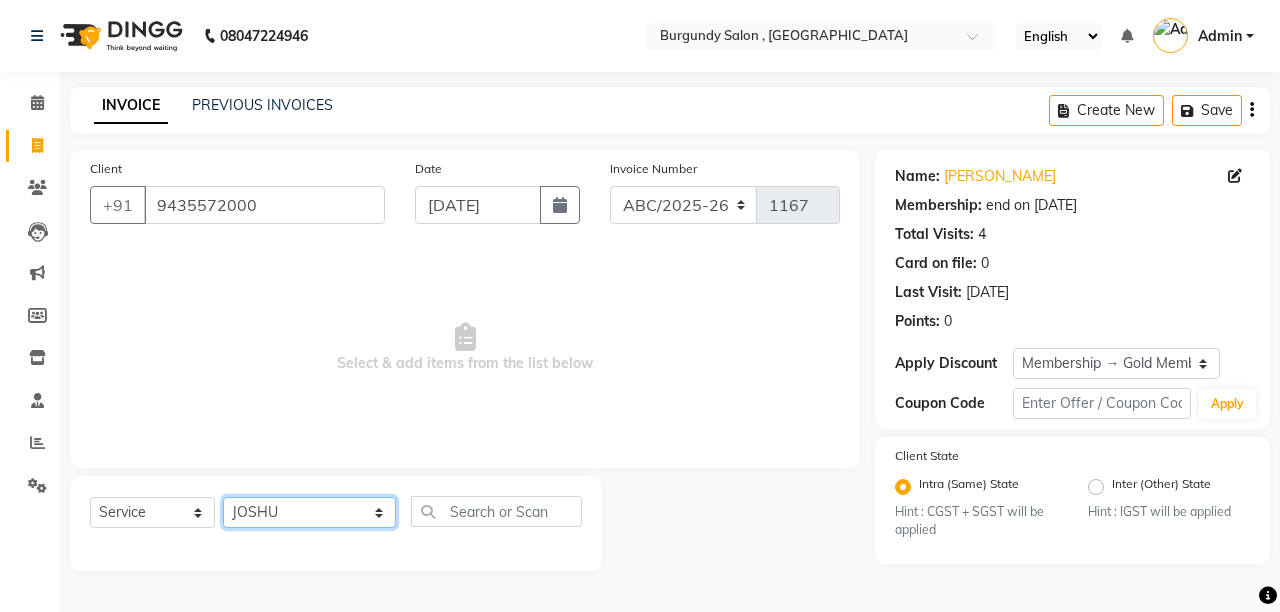 click on "Select Stylist ANIL  ANJANA BARSHA DEEPSHIKHA  DHON DAS DHON / NITUMONI EDWARD EDWARD/ LAXMI JOSHU JUNMONI KASHIF LAXI / ANJANA LAXMI LITTLE MAAM MINTUL MITALI NEETU RANA NITUMONI NITUMONI/POJA/ LAXMI NITUMONI / SAGARIKA NITUMONI/ SAGRIKA PRAKASH PUJAA Rubi RUBI / LAXMI SAGARIKA  SAGARIKA / RUBI SAHIL SAHIL / DHON SAHIL / EDWARD SAHIL/ JOSHU SAHIL/JOSHU/PRAKASH/ RUBI SAHIL/NITUMONI/ MITALI SAHIL/ RUBI SHABIR SHADHAB SIMA KALITA SONALI DEKA SOPEM staff 1 staff 1 TANU" 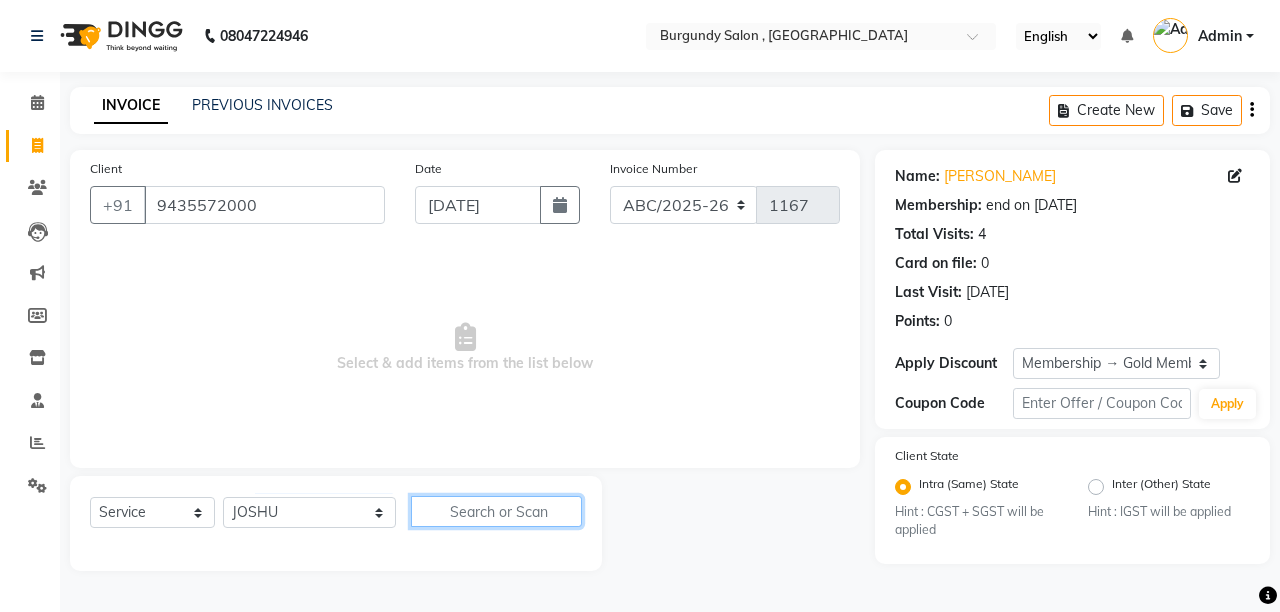 click 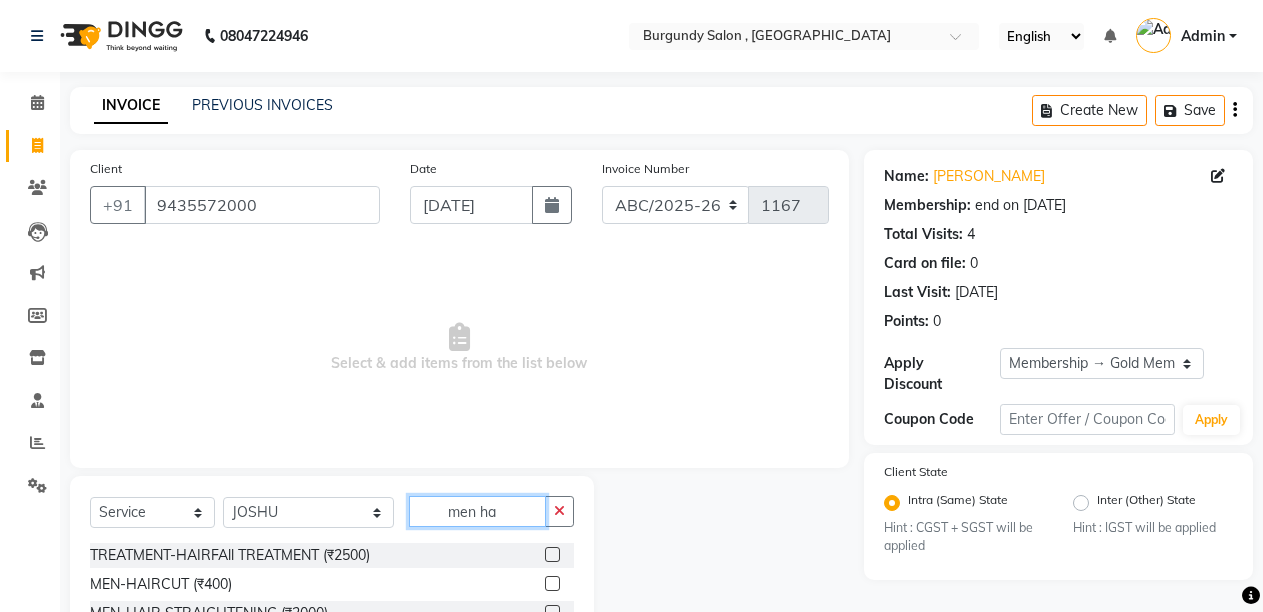 type on "men ha" 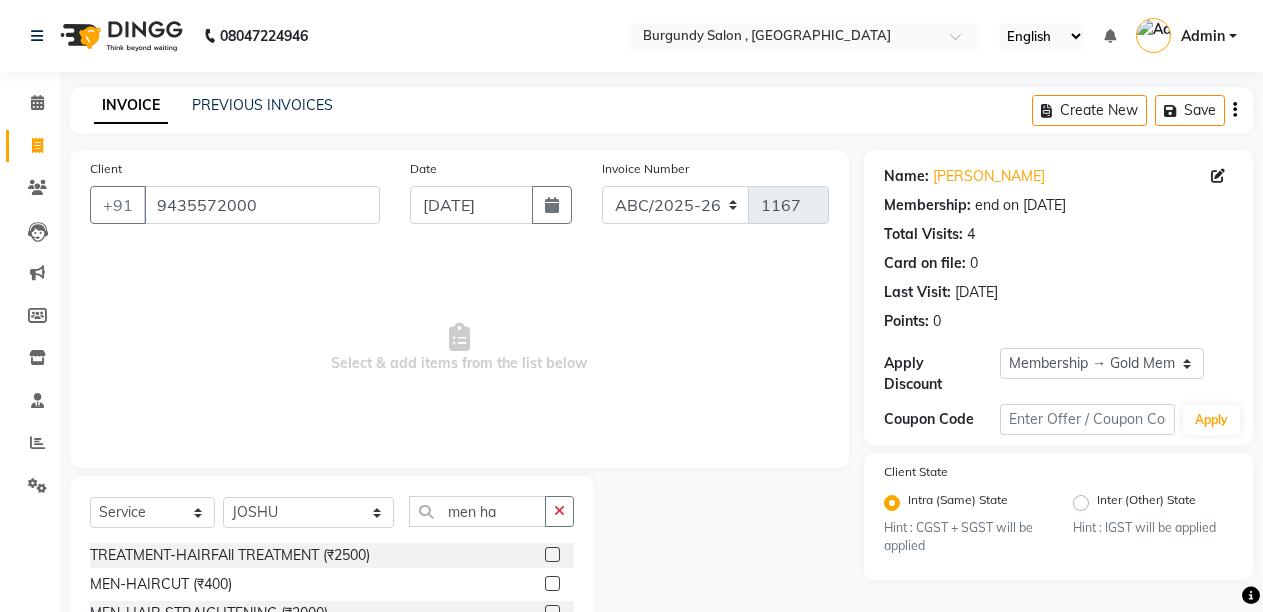 click 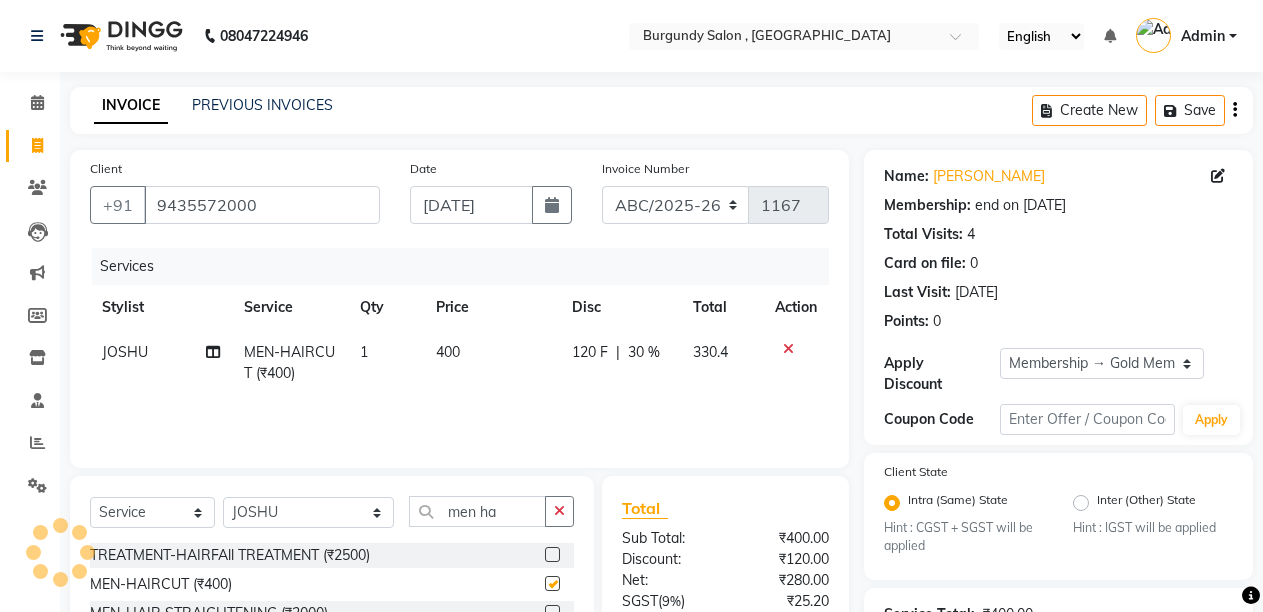 checkbox on "false" 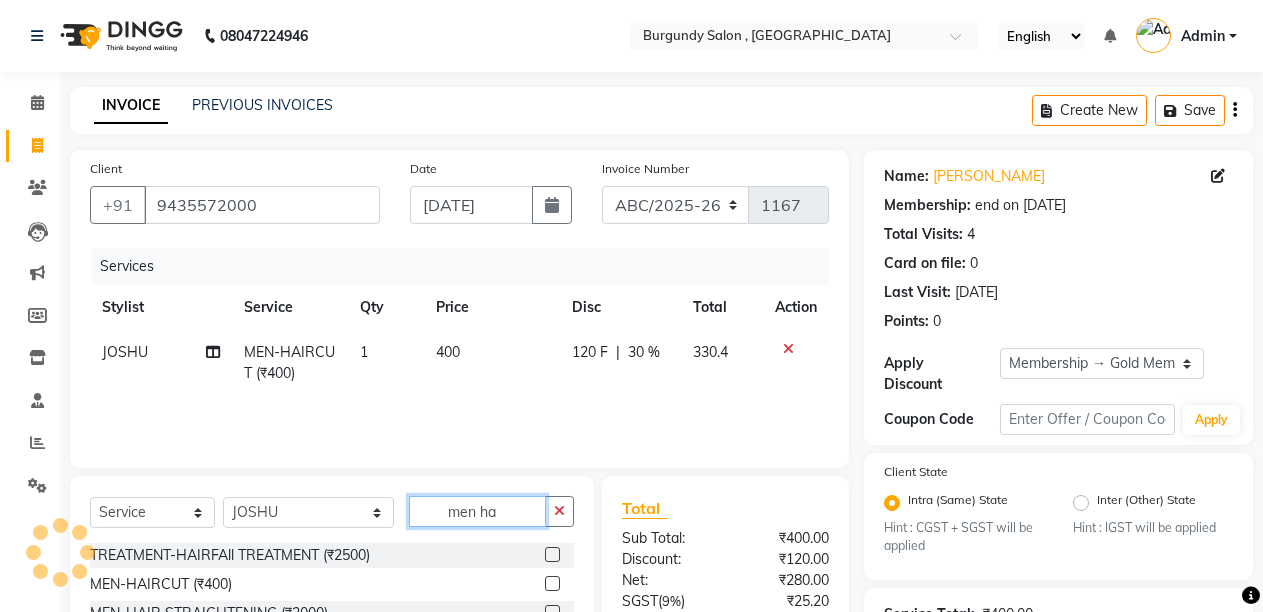 click on "men ha" 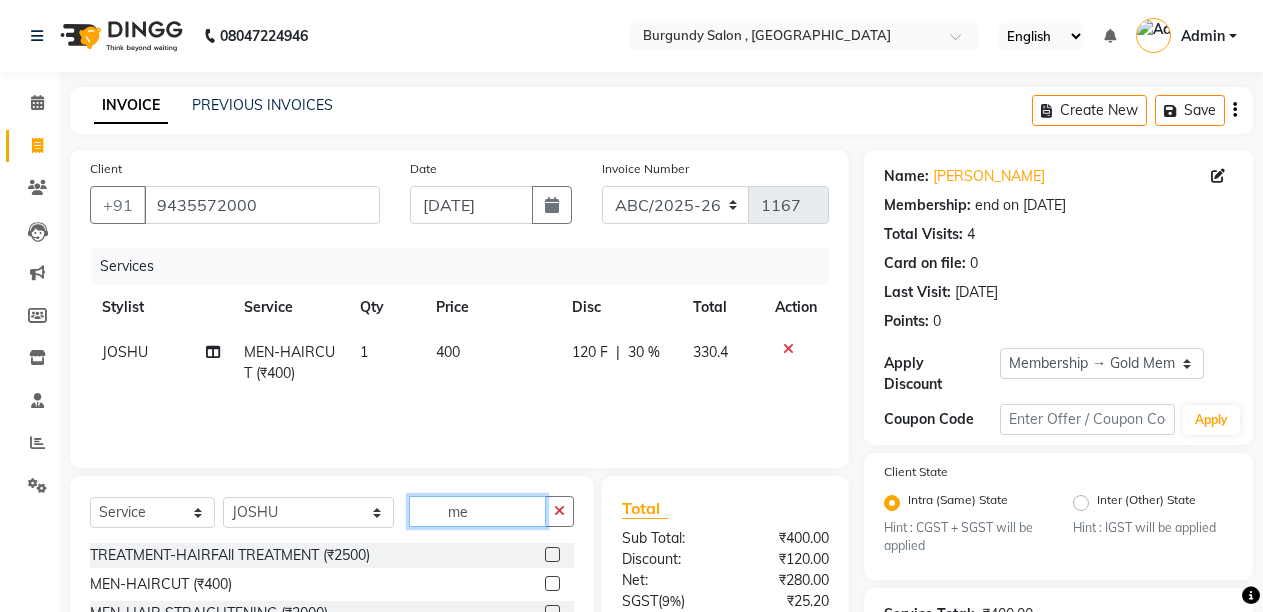 type on "m" 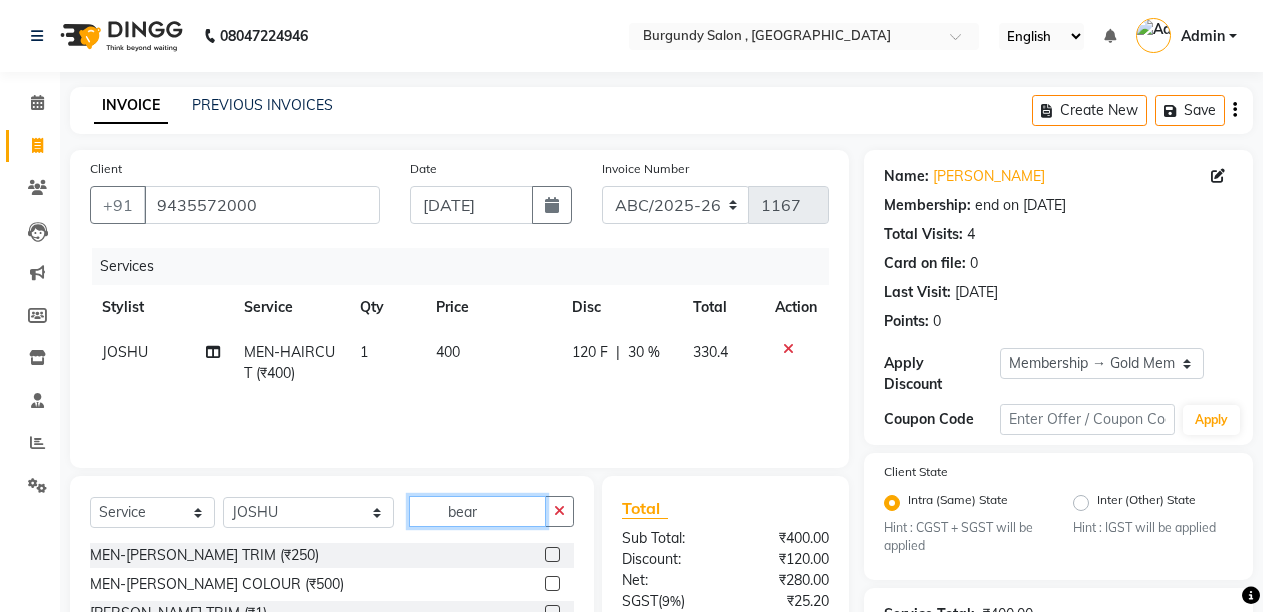 type on "bear" 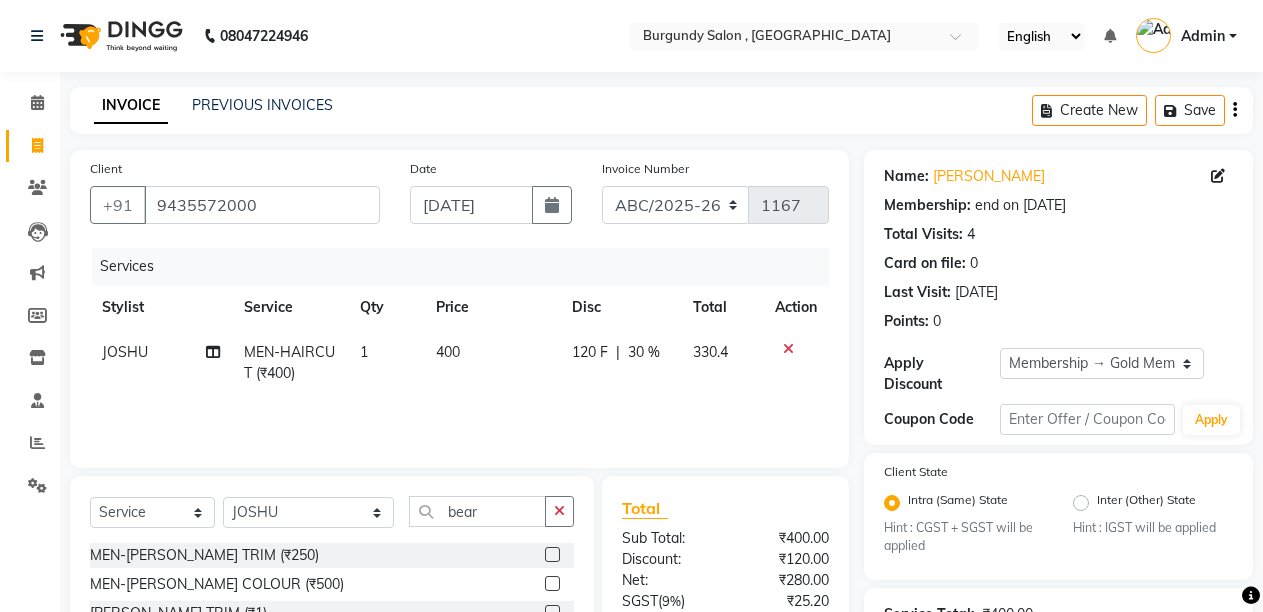 click 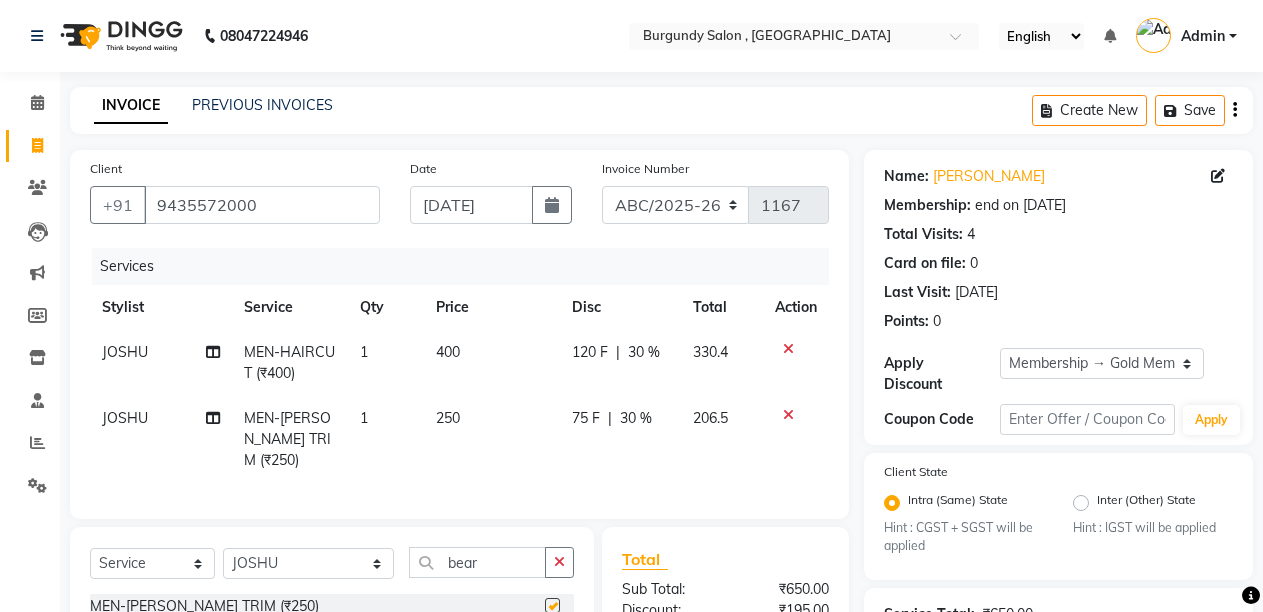 checkbox on "false" 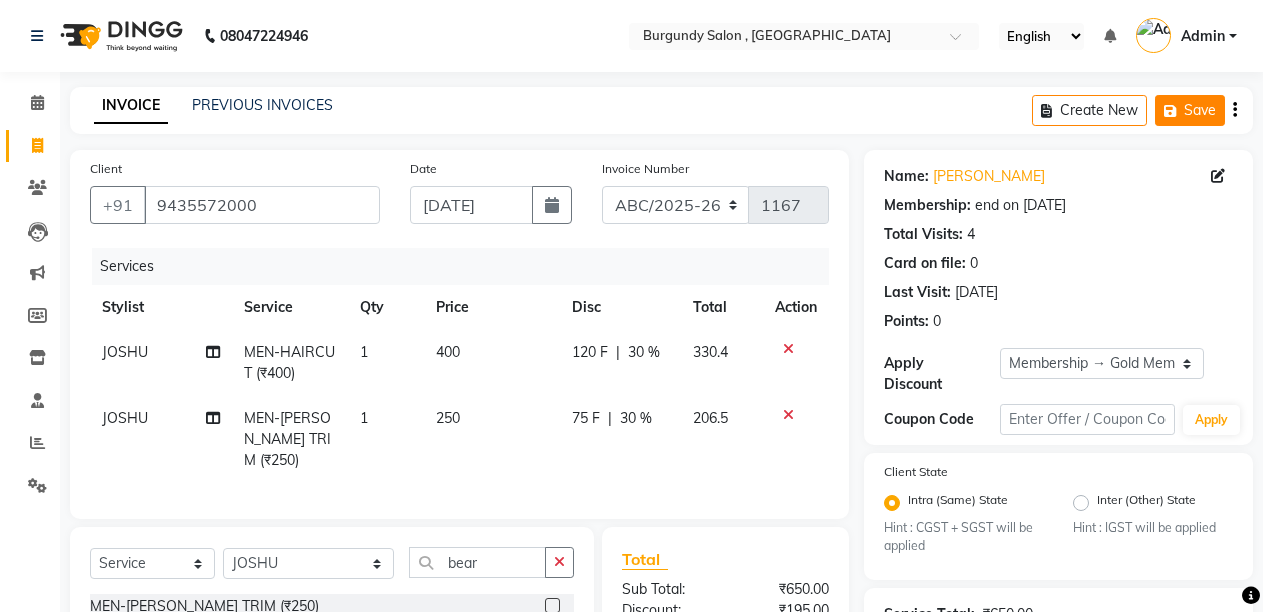 click 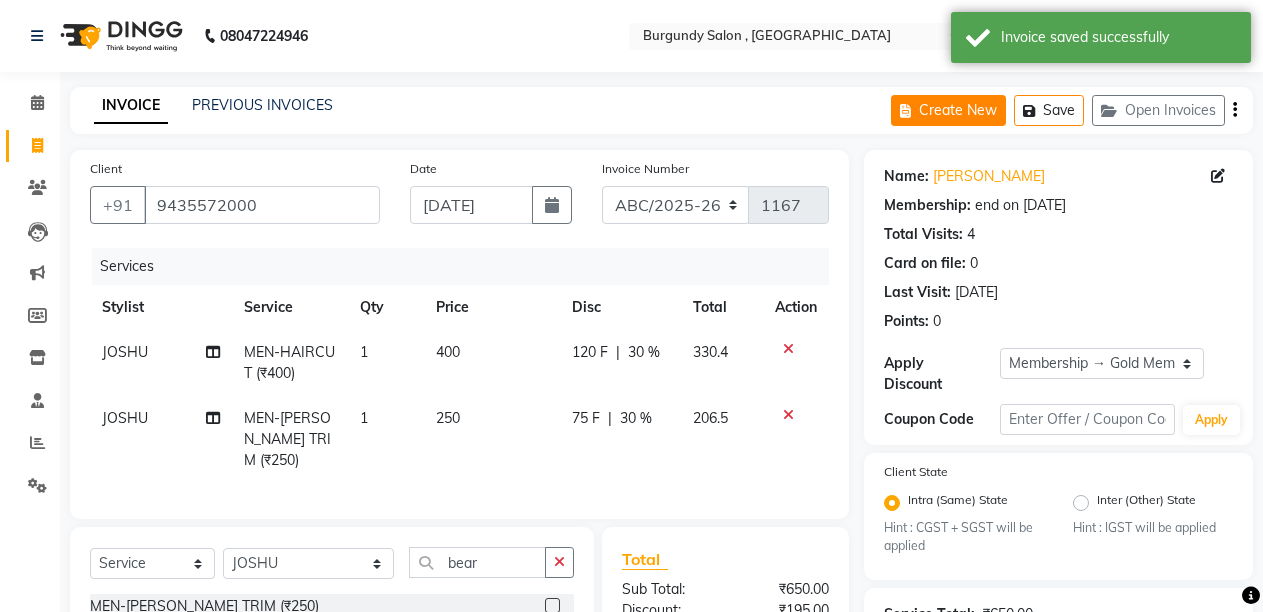 click on "Create New" 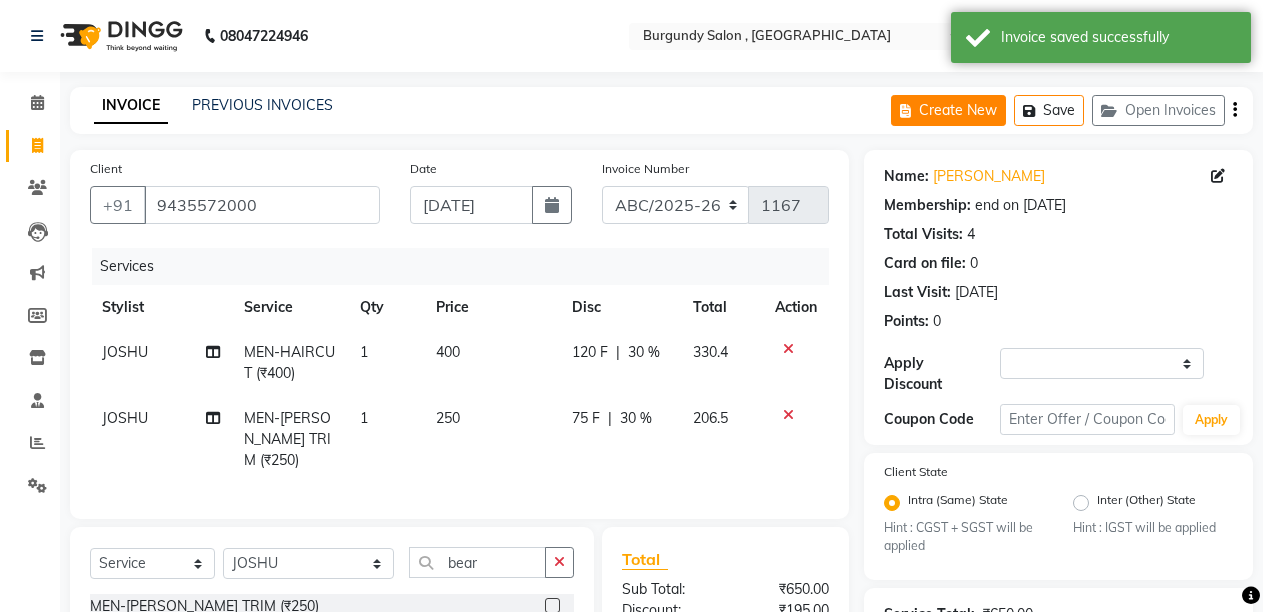 select on "service" 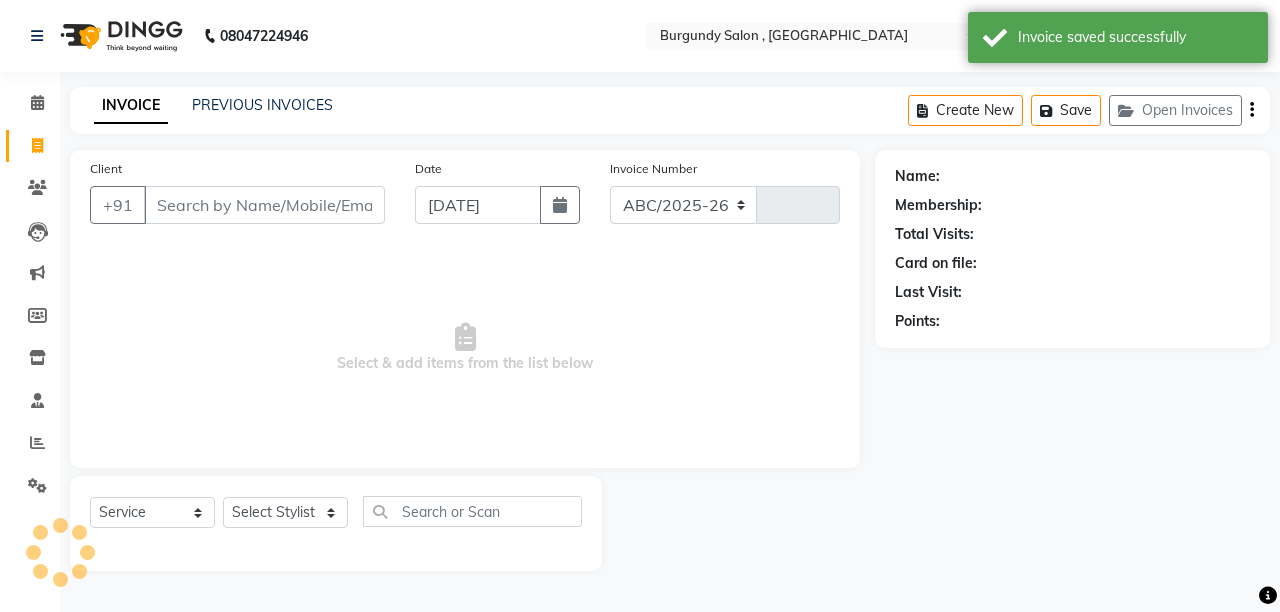 select on "5345" 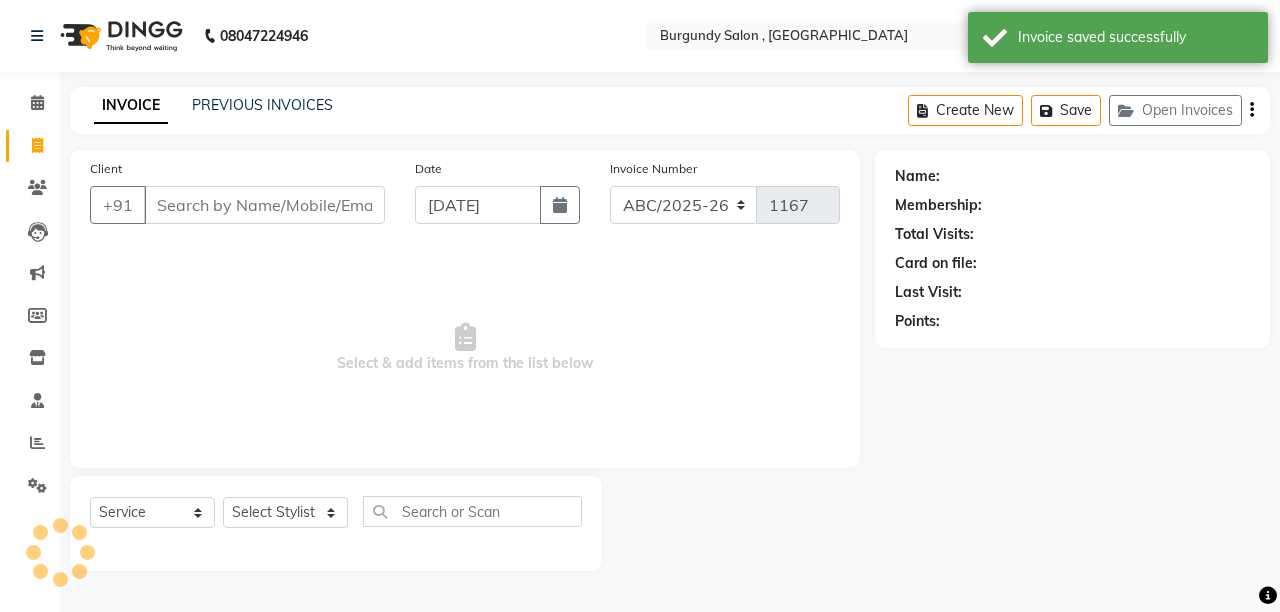 click on "Client" at bounding box center [264, 205] 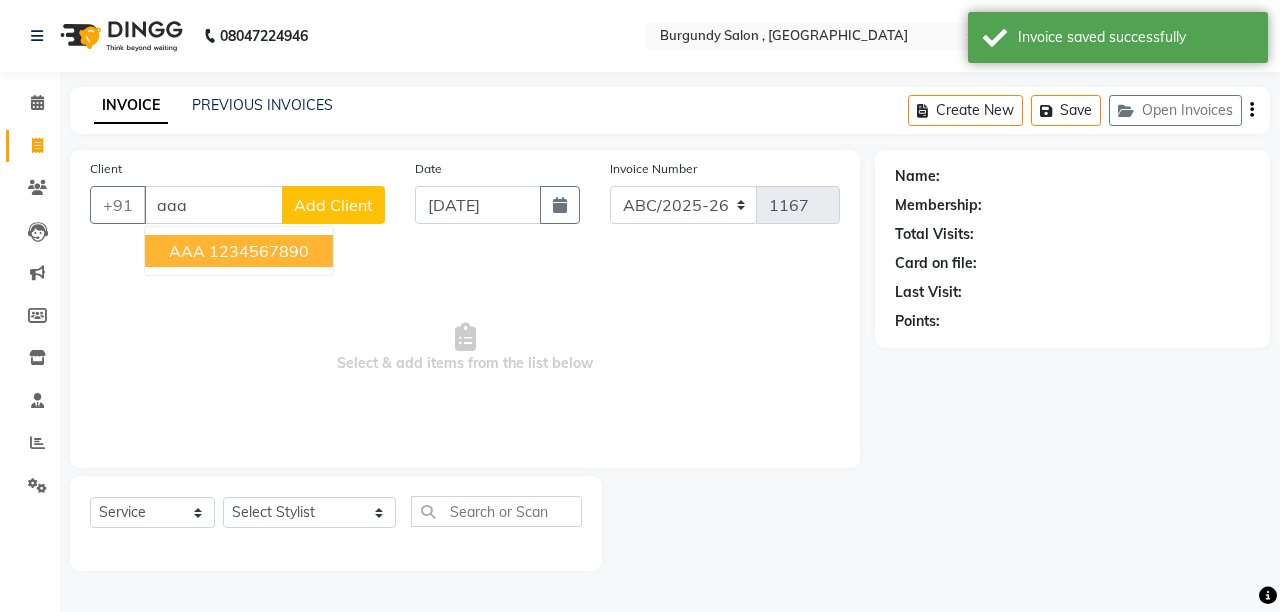 click on "1234567890" at bounding box center [259, 251] 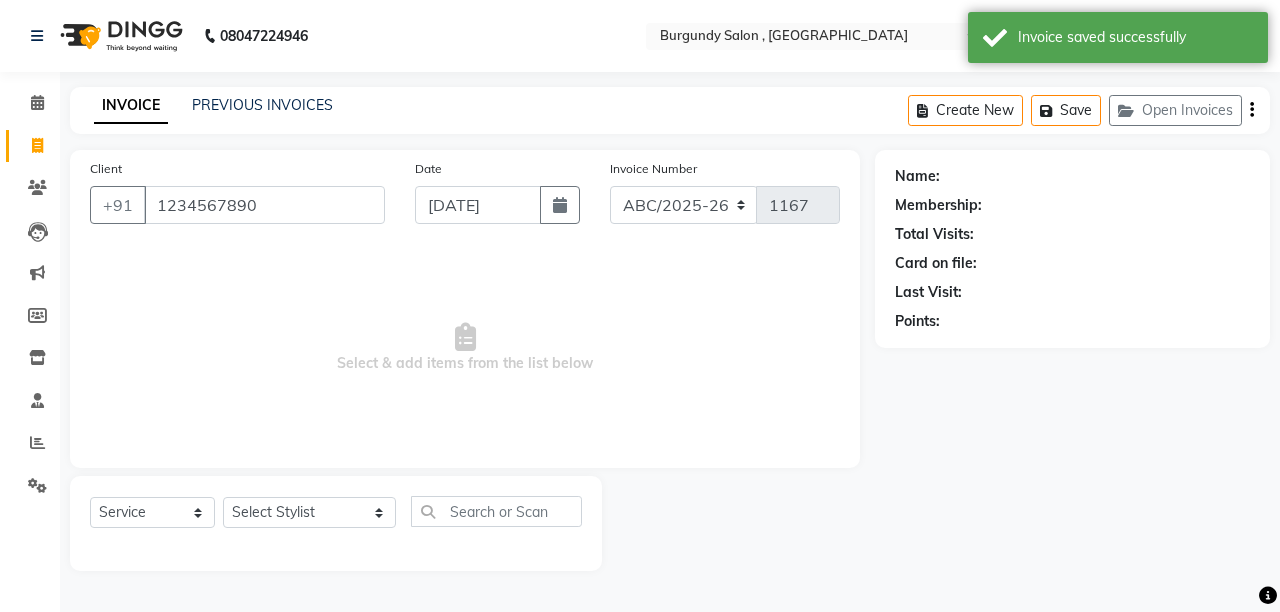type on "1234567890" 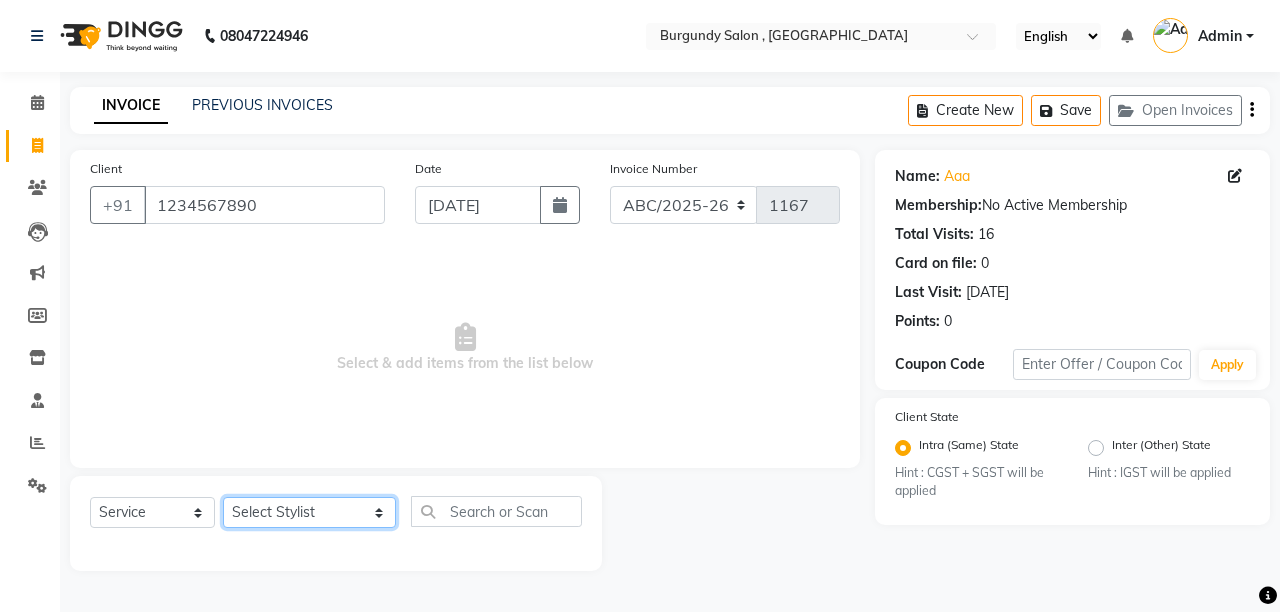 click on "Select Stylist ANIL  ANJANA BARSHA DEEPSHIKHA  DHON DAS DHON / NITUMONI EDWARD EDWARD/ LAXMI JOSHU JUNMONI KASHIF LAXI / ANJANA LAXMI LITTLE MAAM MINTUL MITALI NEETU RANA NITUMONI NITUMONI/POJA/ LAXMI NITUMONI / SAGARIKA NITUMONI/ SAGRIKA PRAKASH PUJAA Rubi RUBI / LAXMI SAGARIKA  SAGARIKA / RUBI SAHIL SAHIL / DHON SAHIL / EDWARD SAHIL/ JOSHU SAHIL/JOSHU/PRAKASH/ RUBI SAHIL/NITUMONI/ MITALI SAHIL/ RUBI SHABIR SHADHAB SIMA KALITA SONALI DEKA SOPEM staff 1 staff 1 TANU" 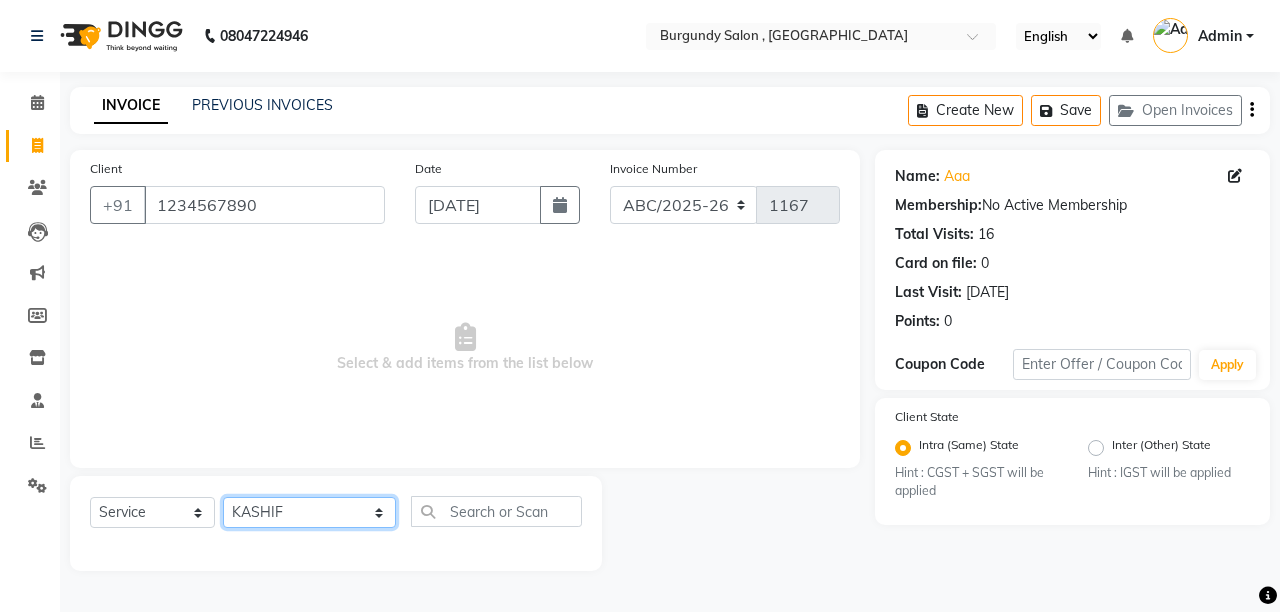 click on "Select Stylist ANIL  ANJANA BARSHA DEEPSHIKHA  DHON DAS DHON / NITUMONI EDWARD EDWARD/ LAXMI JOSHU JUNMONI KASHIF LAXI / ANJANA LAXMI LITTLE MAAM MINTUL MITALI NEETU RANA NITUMONI NITUMONI/POJA/ LAXMI NITUMONI / SAGARIKA NITUMONI/ SAGRIKA PRAKASH PUJAA Rubi RUBI / LAXMI SAGARIKA  SAGARIKA / RUBI SAHIL SAHIL / DHON SAHIL / EDWARD SAHIL/ JOSHU SAHIL/JOSHU/PRAKASH/ RUBI SAHIL/NITUMONI/ MITALI SAHIL/ RUBI SHABIR SHADHAB SIMA KALITA SONALI DEKA SOPEM staff 1 staff 1 TANU" 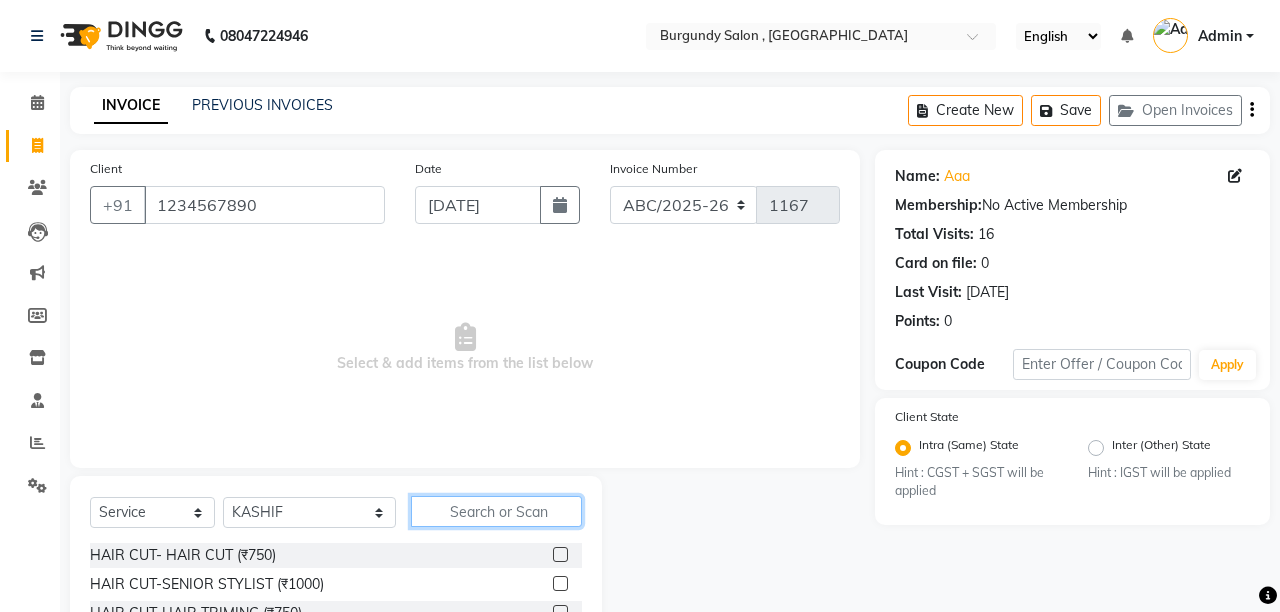 click 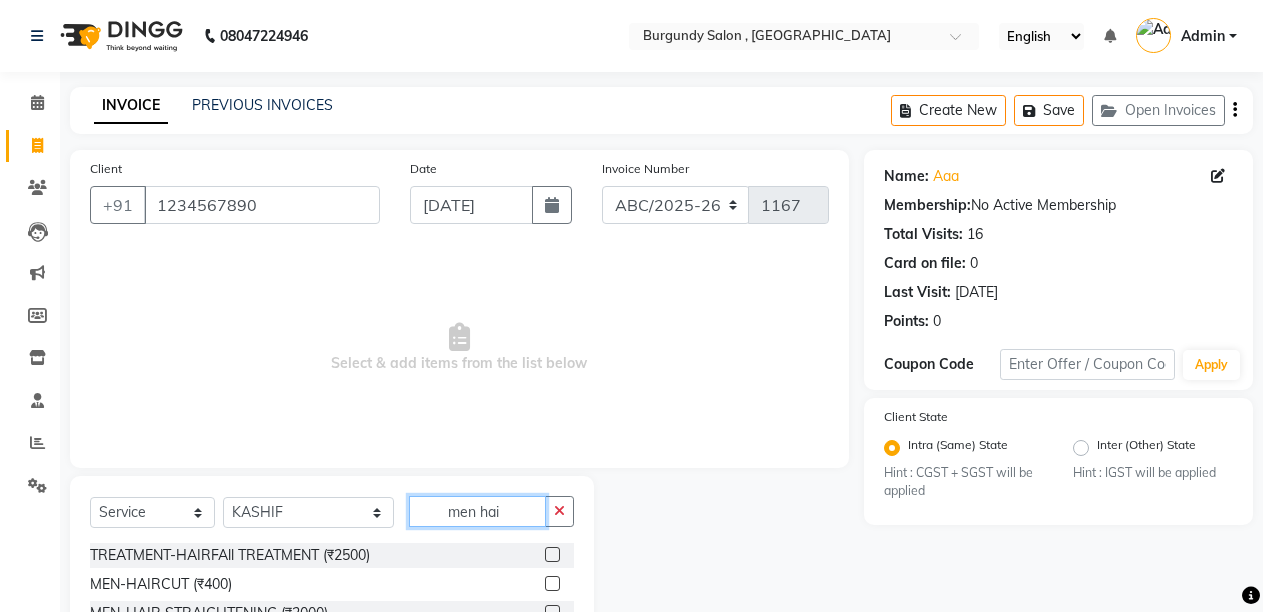 type on "men hai" 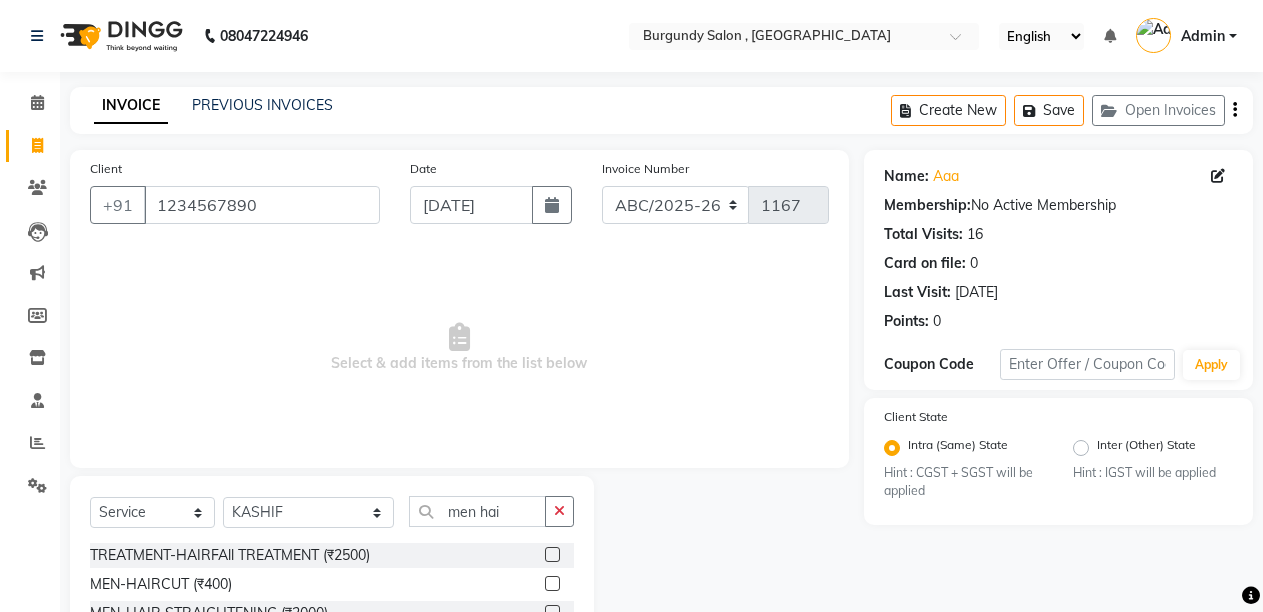 click 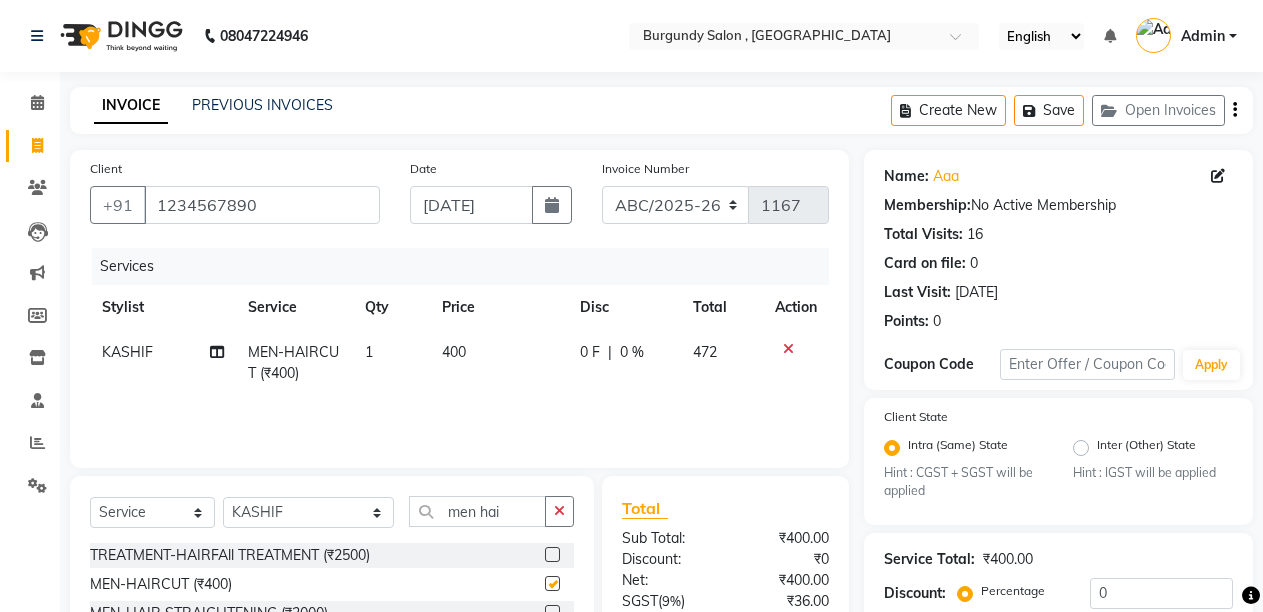 checkbox on "false" 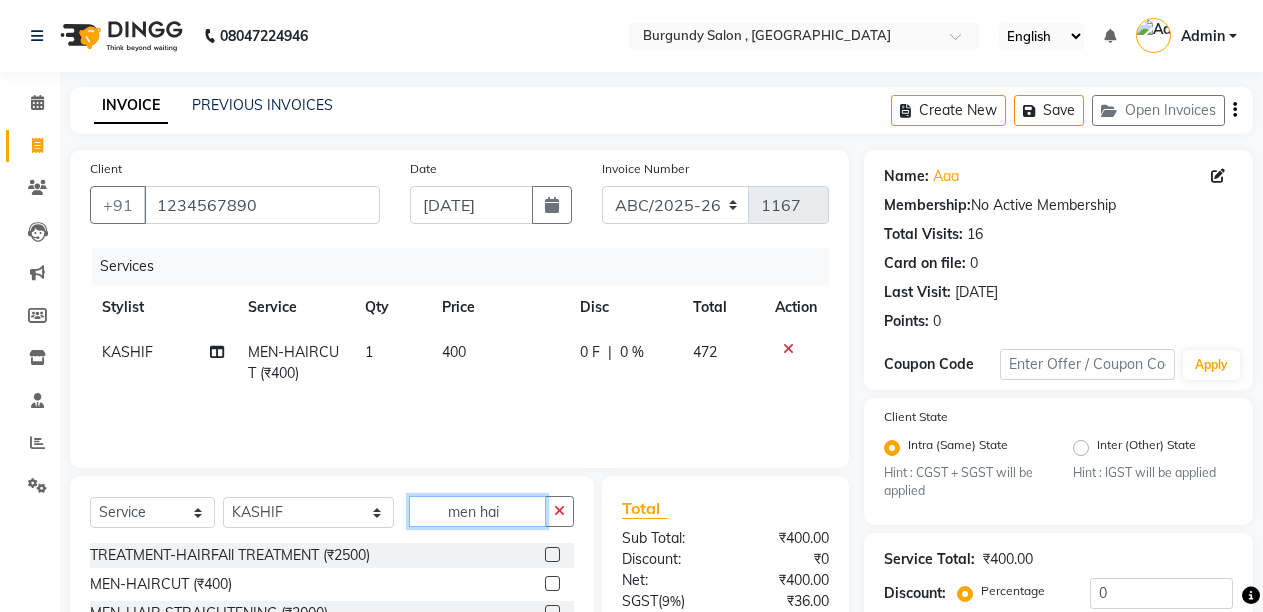click on "men hai" 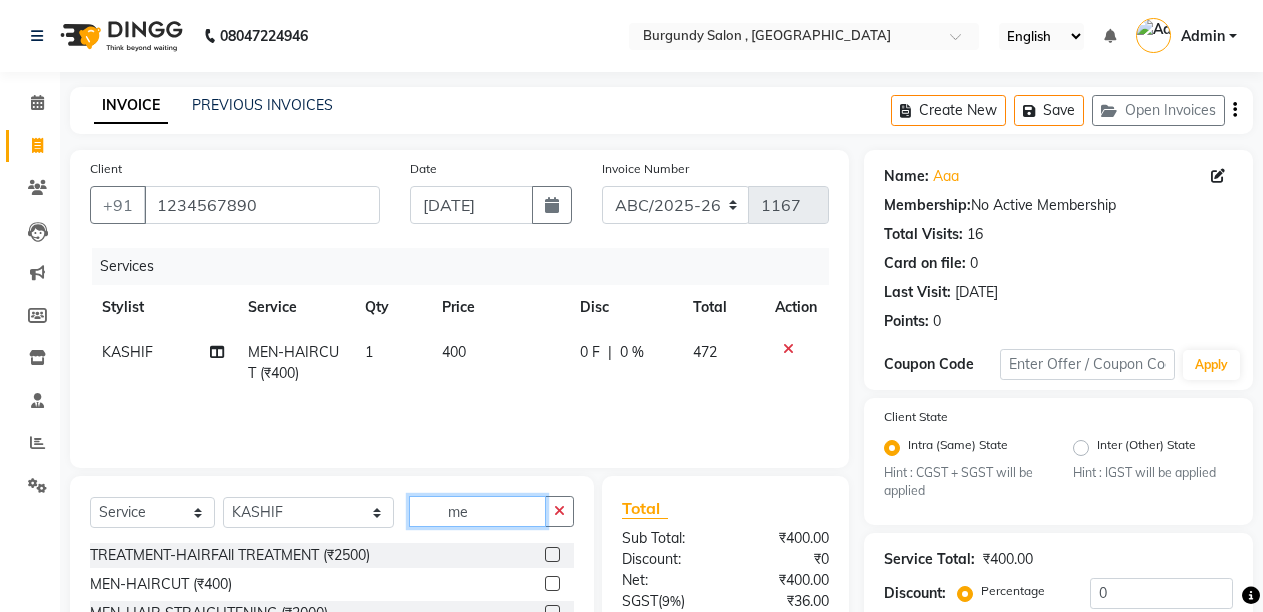 type on "m" 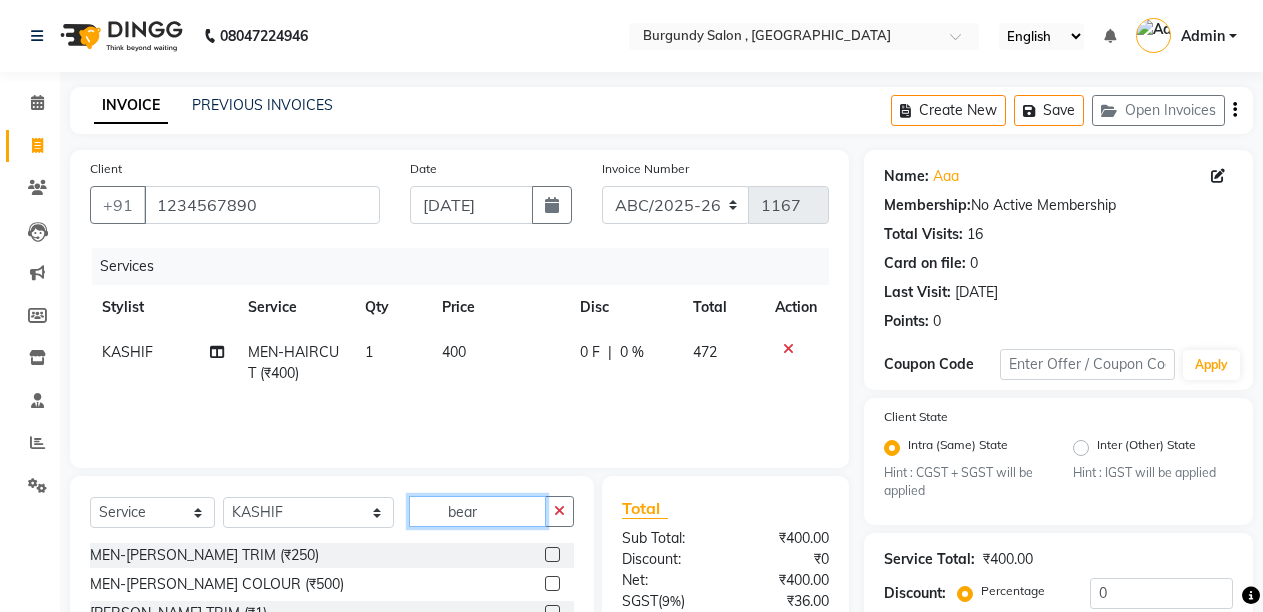type on "bear" 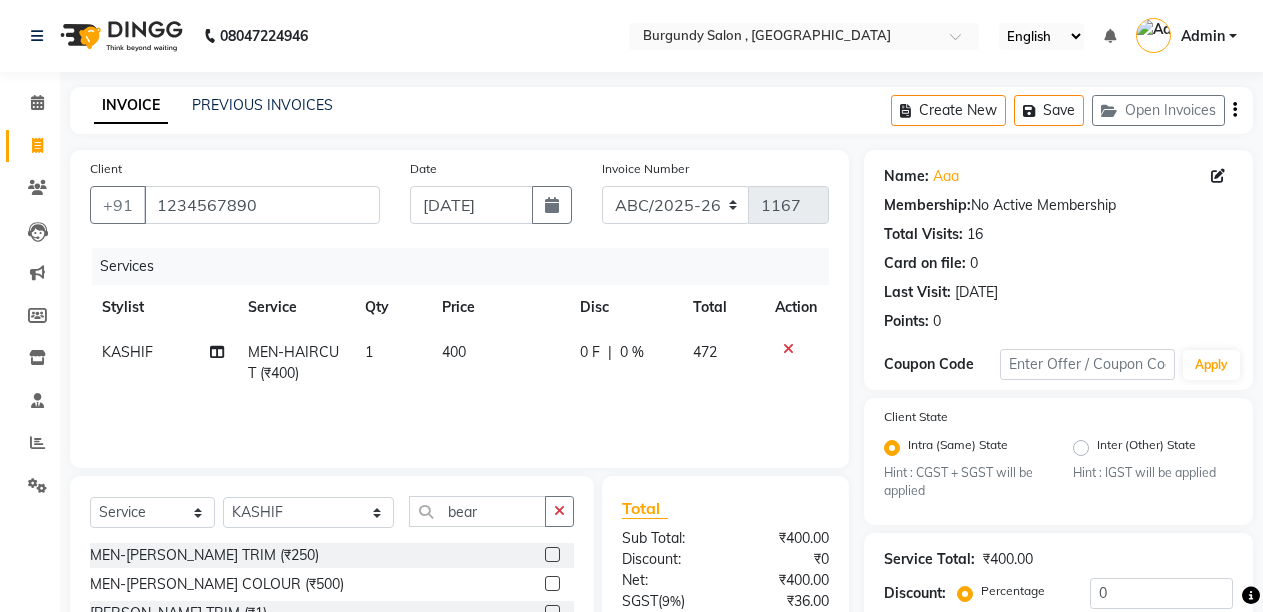 click 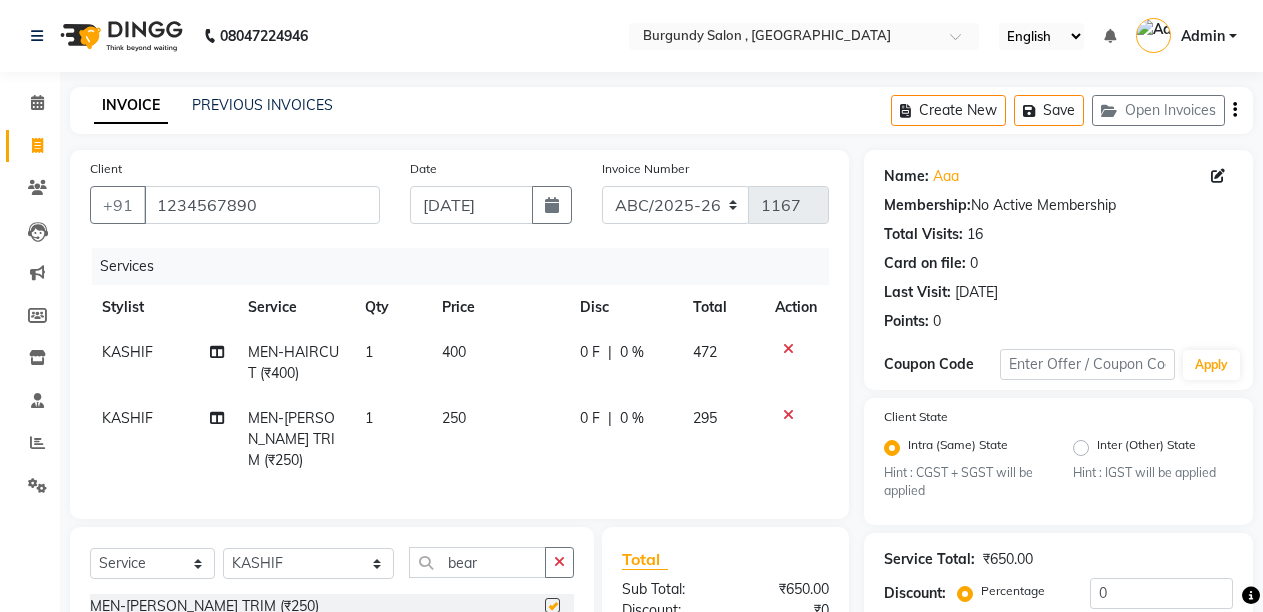 checkbox on "false" 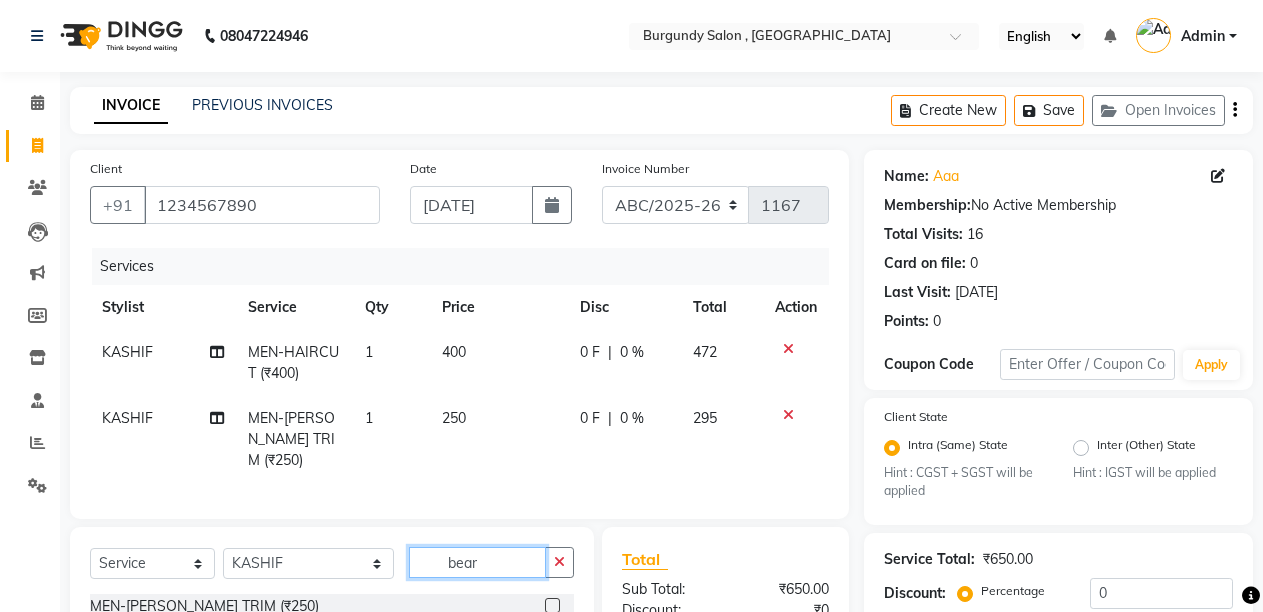 click on "bear" 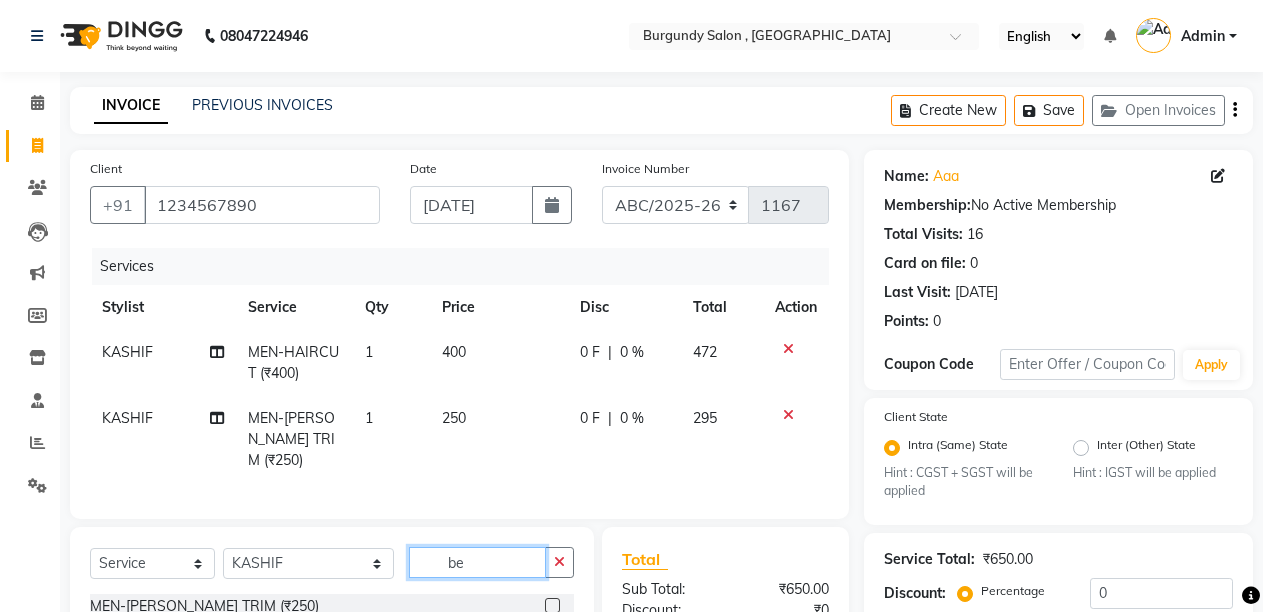 type on "b" 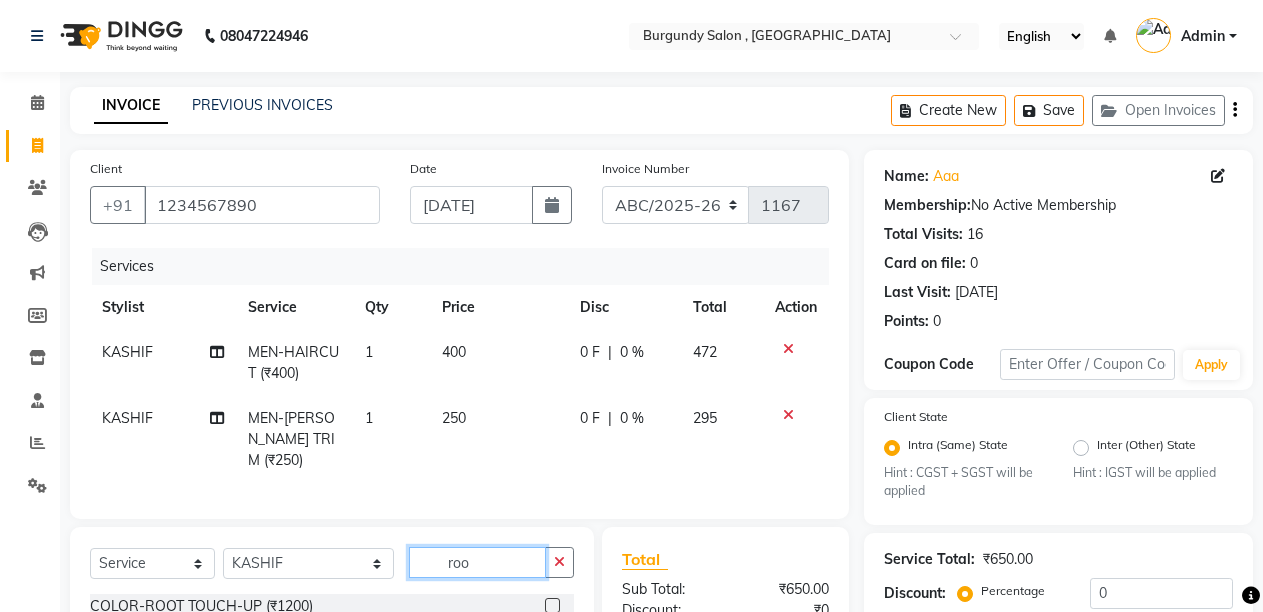 type on "roo" 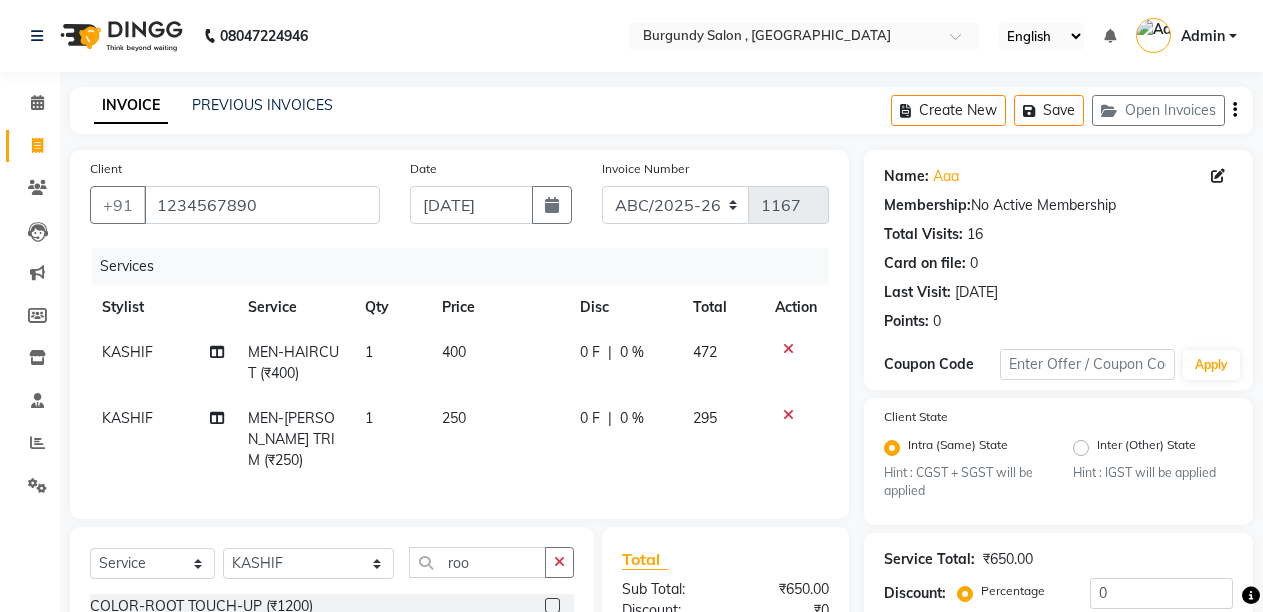 click 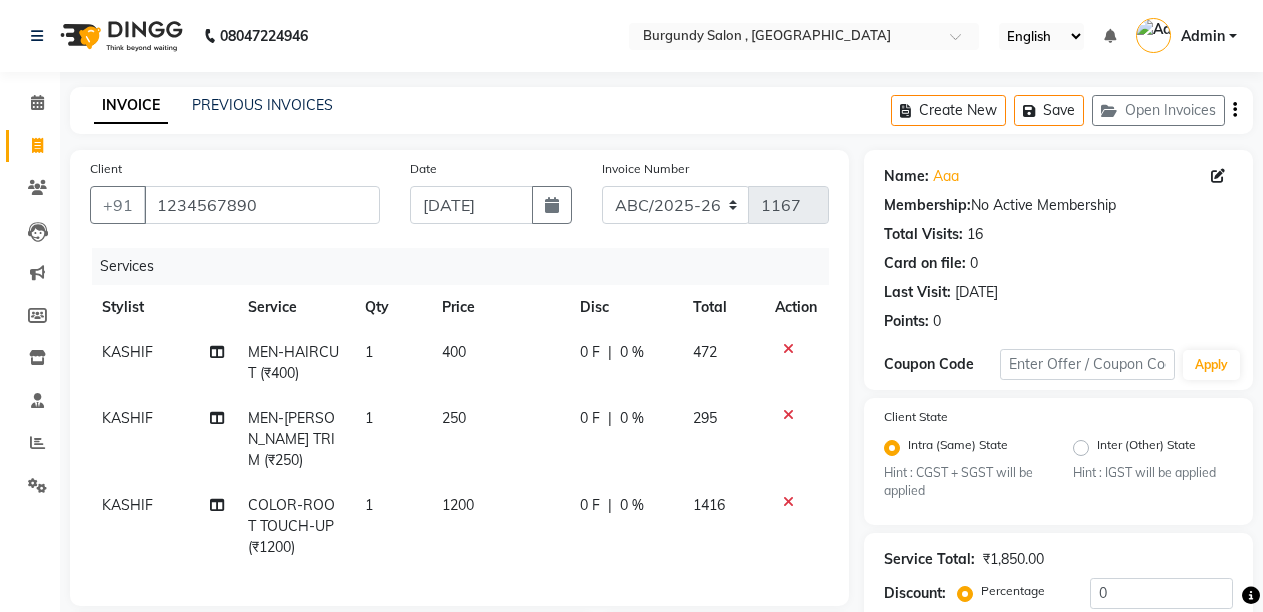 checkbox on "false" 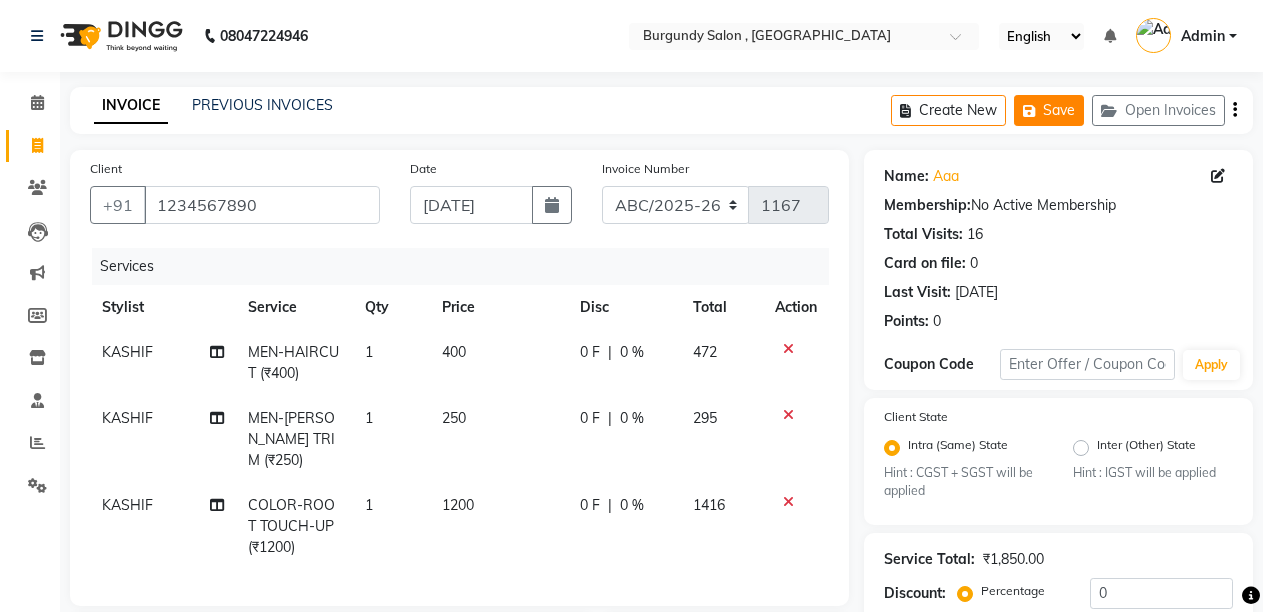 click on "Save" 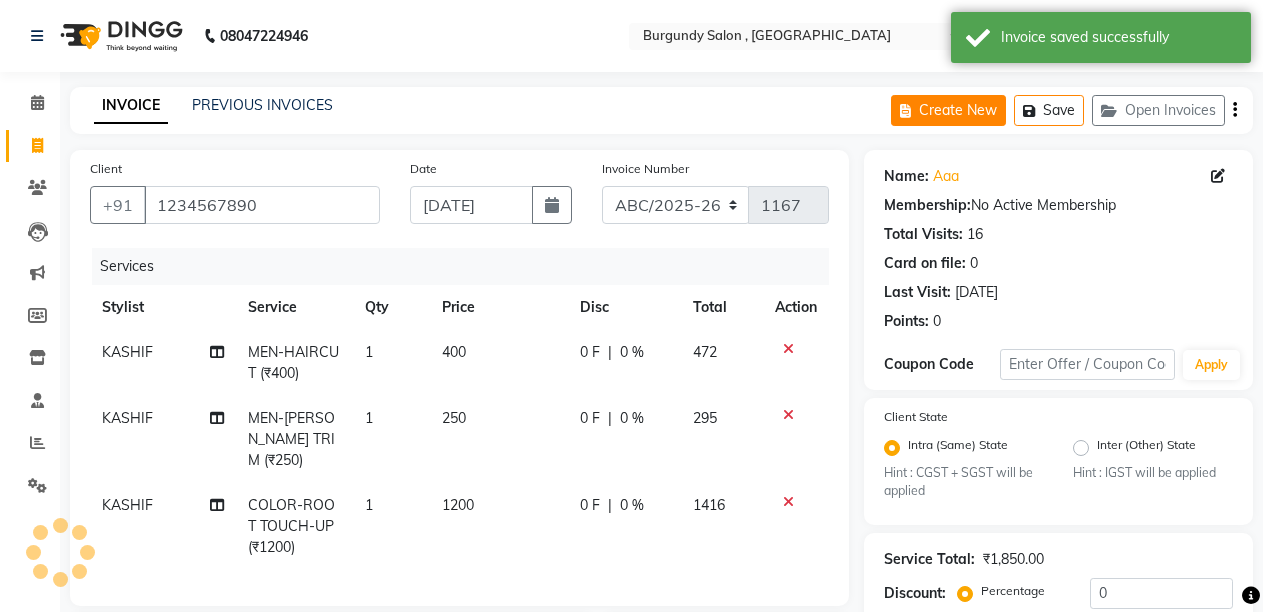 click on "Create New" 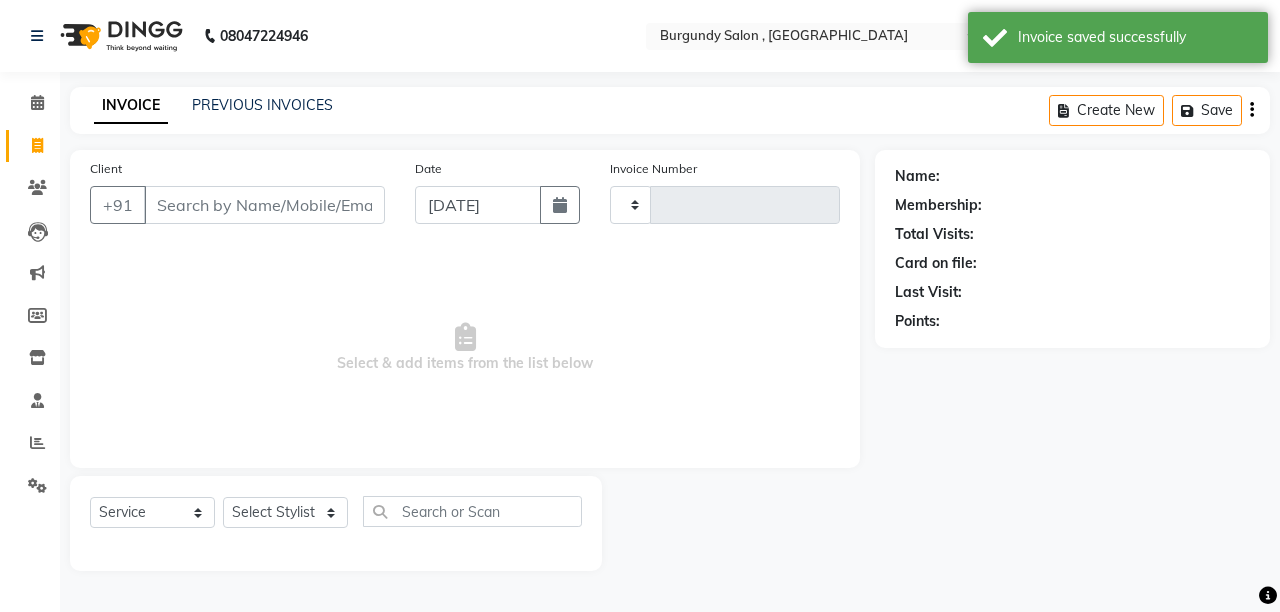 type on "1167" 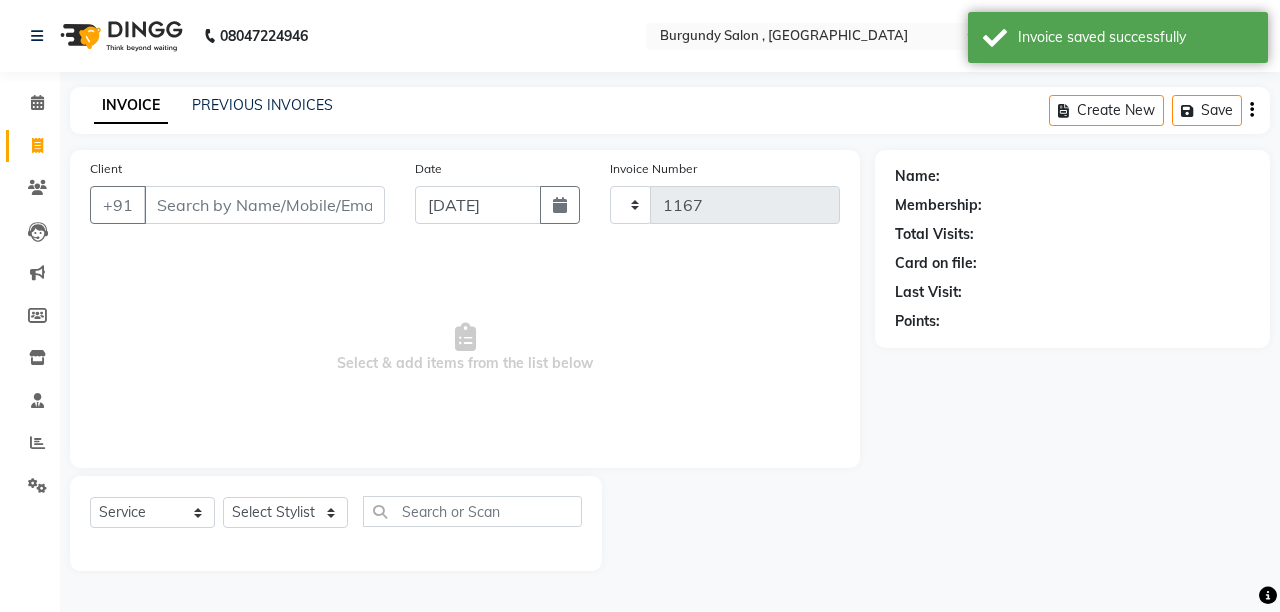 select on "5345" 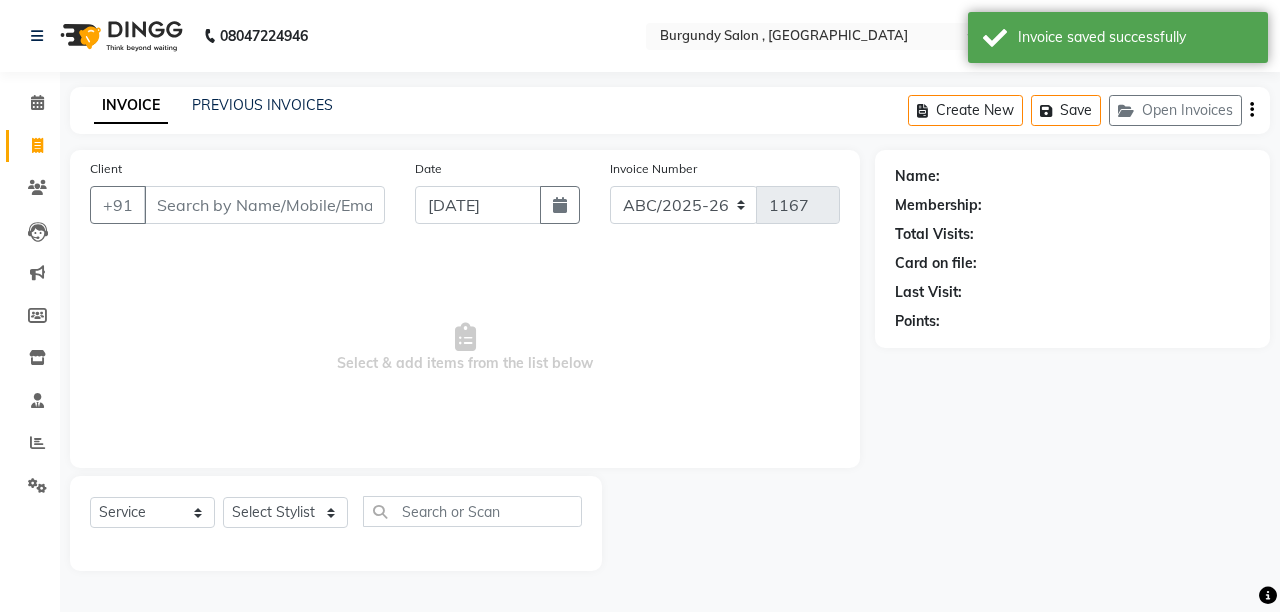 click on "Client" at bounding box center (264, 205) 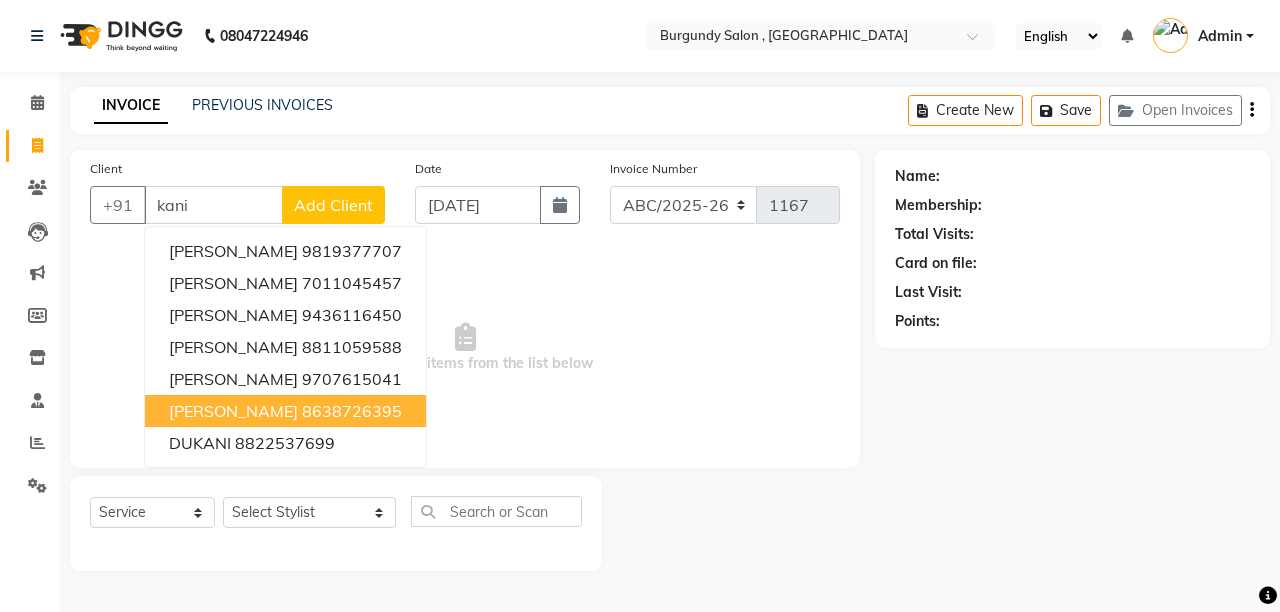 click on "8638726395" at bounding box center (352, 411) 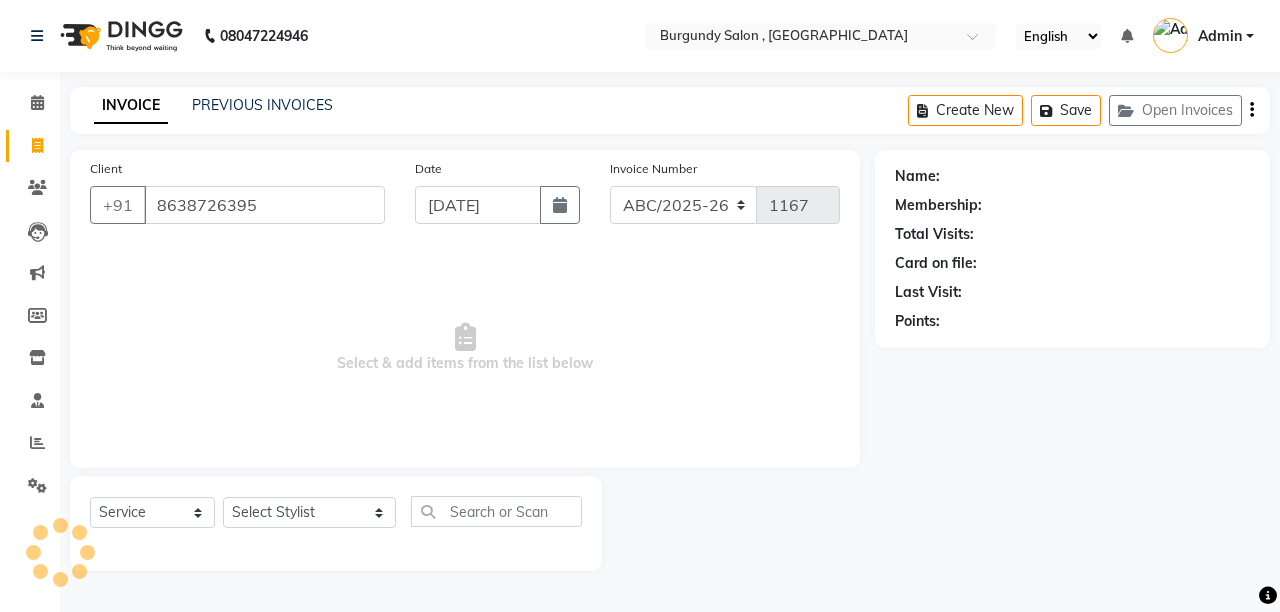 type on "8638726395" 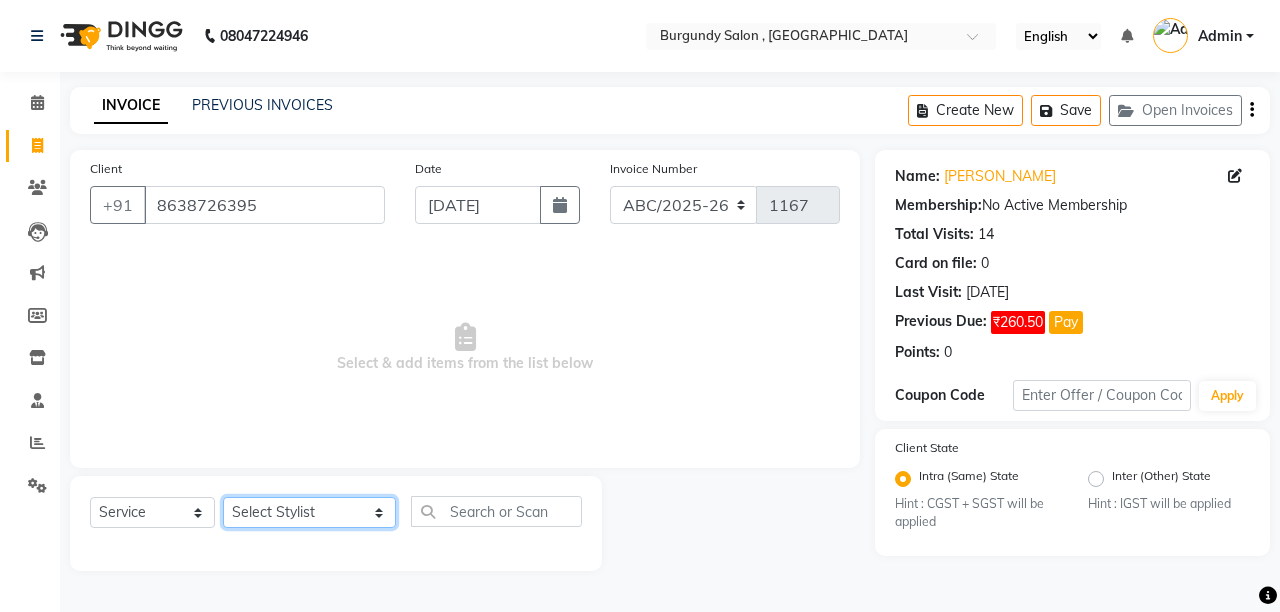 click on "Select Stylist ANIL  ANJANA BARSHA DEEPSHIKHA  DHON DAS DHON / NITUMONI EDWARD EDWARD/ LAXMI JOSHU JUNMONI KASHIF LAXI / ANJANA LAXMI LITTLE MAAM MINTUL MITALI NEETU RANA NITUMONI NITUMONI/POJA/ LAXMI NITUMONI / SAGARIKA NITUMONI/ SAGRIKA PRAKASH PUJAA Rubi RUBI / LAXMI SAGARIKA  SAGARIKA / RUBI SAHIL SAHIL / DHON SAHIL / EDWARD SAHIL/ JOSHU SAHIL/JOSHU/PRAKASH/ RUBI SAHIL/NITUMONI/ MITALI SAHIL/ RUBI SHABIR SHADHAB SIMA KALITA SONALI DEKA SOPEM staff 1 staff 1 TANU" 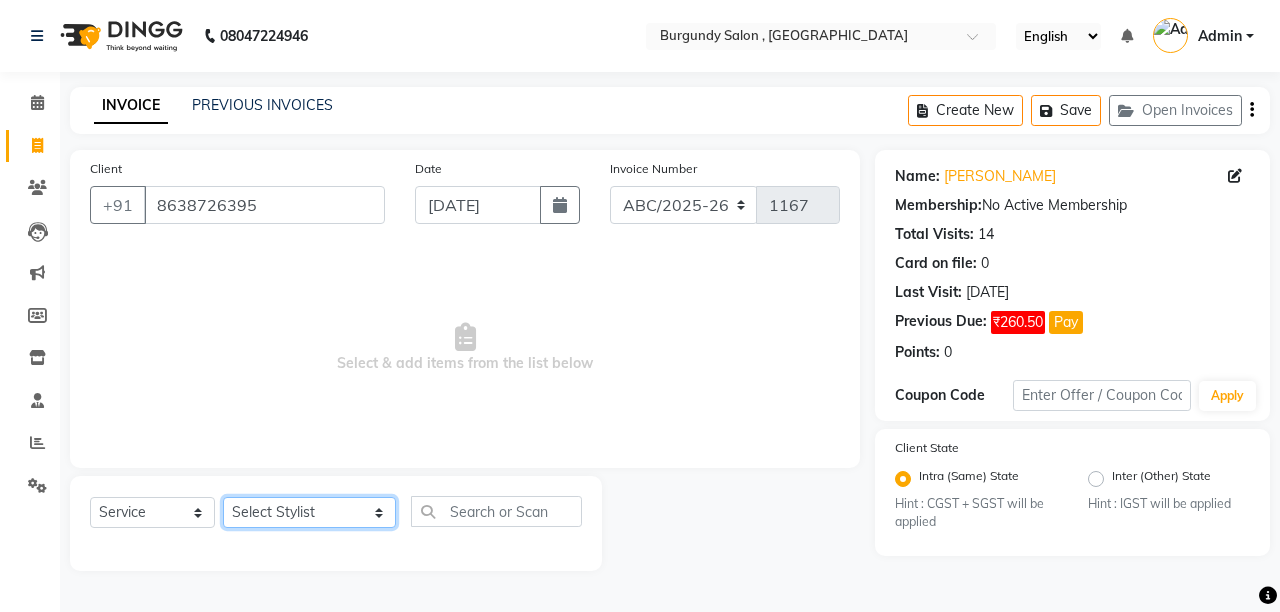 select on "58941" 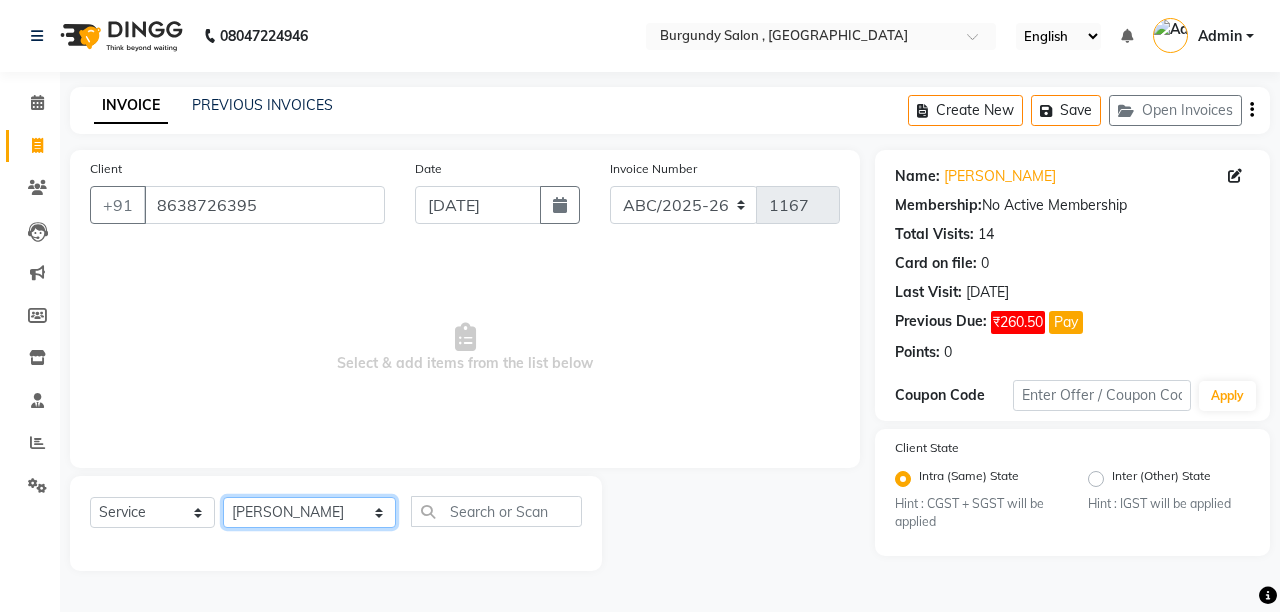 click on "Select Stylist ANIL  ANJANA BARSHA DEEPSHIKHA  DHON DAS DHON / NITUMONI EDWARD EDWARD/ LAXMI JOSHU JUNMONI KASHIF LAXI / ANJANA LAXMI LITTLE MAAM MINTUL MITALI NEETU RANA NITUMONI NITUMONI/POJA/ LAXMI NITUMONI / SAGARIKA NITUMONI/ SAGRIKA PRAKASH PUJAA Rubi RUBI / LAXMI SAGARIKA  SAGARIKA / RUBI SAHIL SAHIL / DHON SAHIL / EDWARD SAHIL/ JOSHU SAHIL/JOSHU/PRAKASH/ RUBI SAHIL/NITUMONI/ MITALI SAHIL/ RUBI SHABIR SHADHAB SIMA KALITA SONALI DEKA SOPEM staff 1 staff 1 TANU" 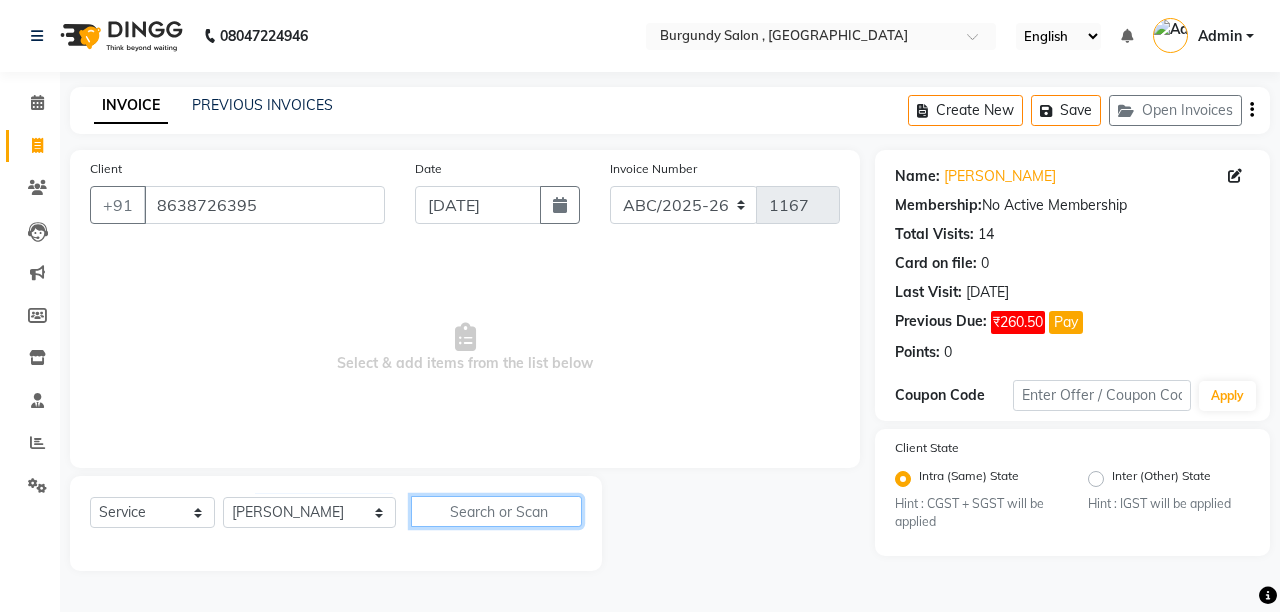 click 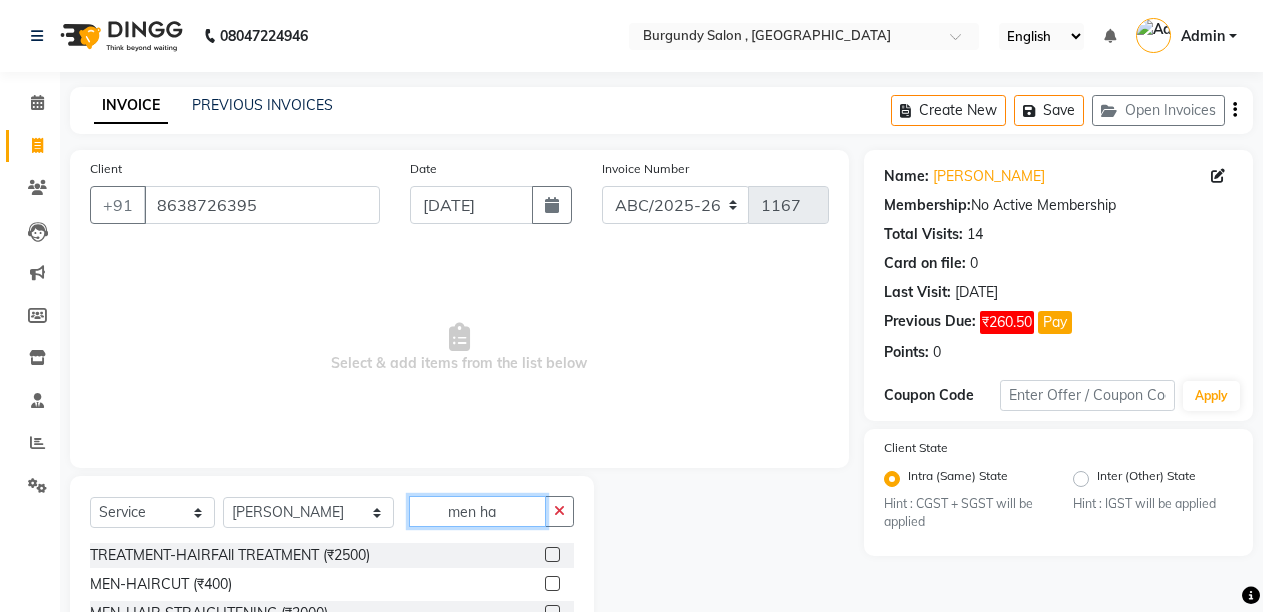 type on "men ha" 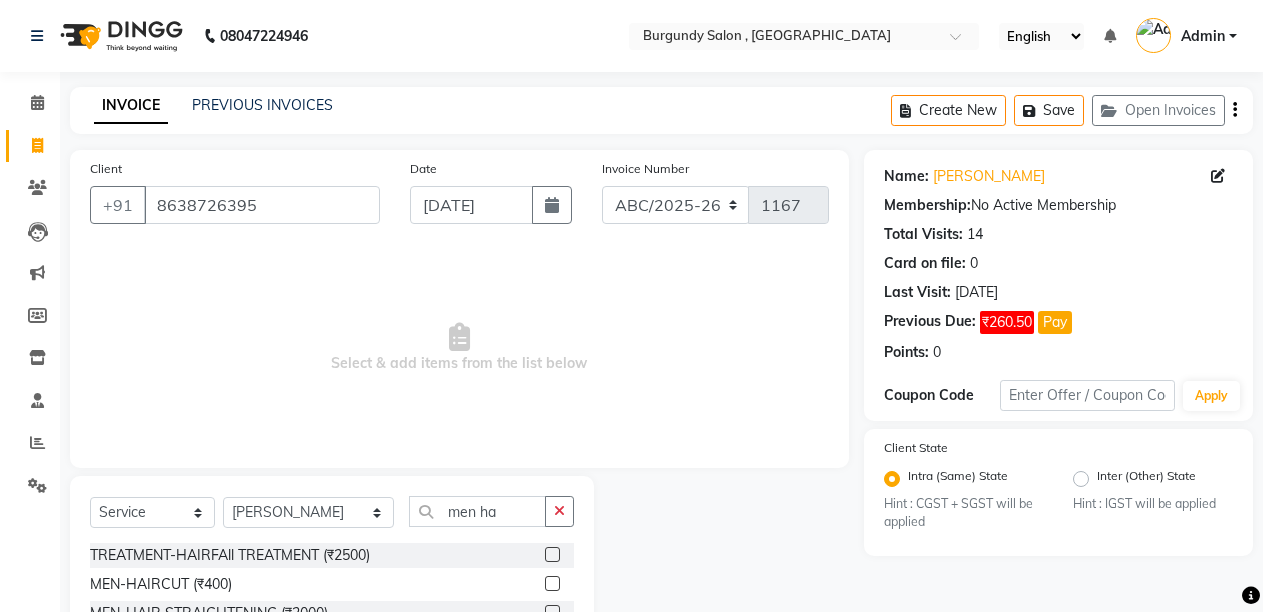 click 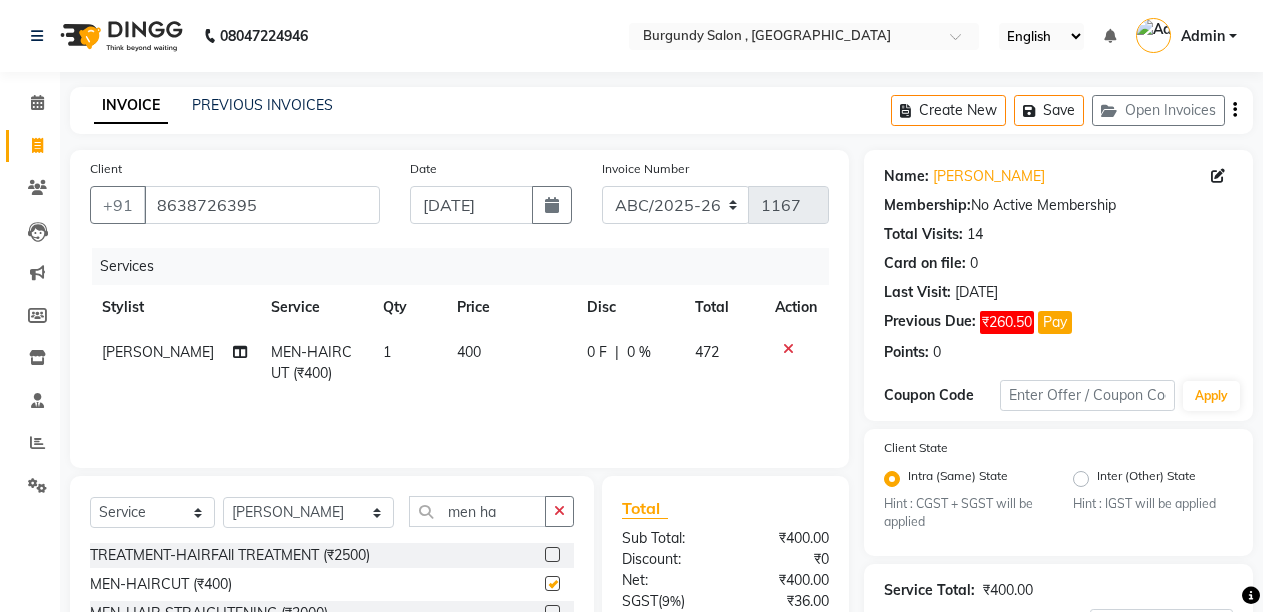 checkbox on "false" 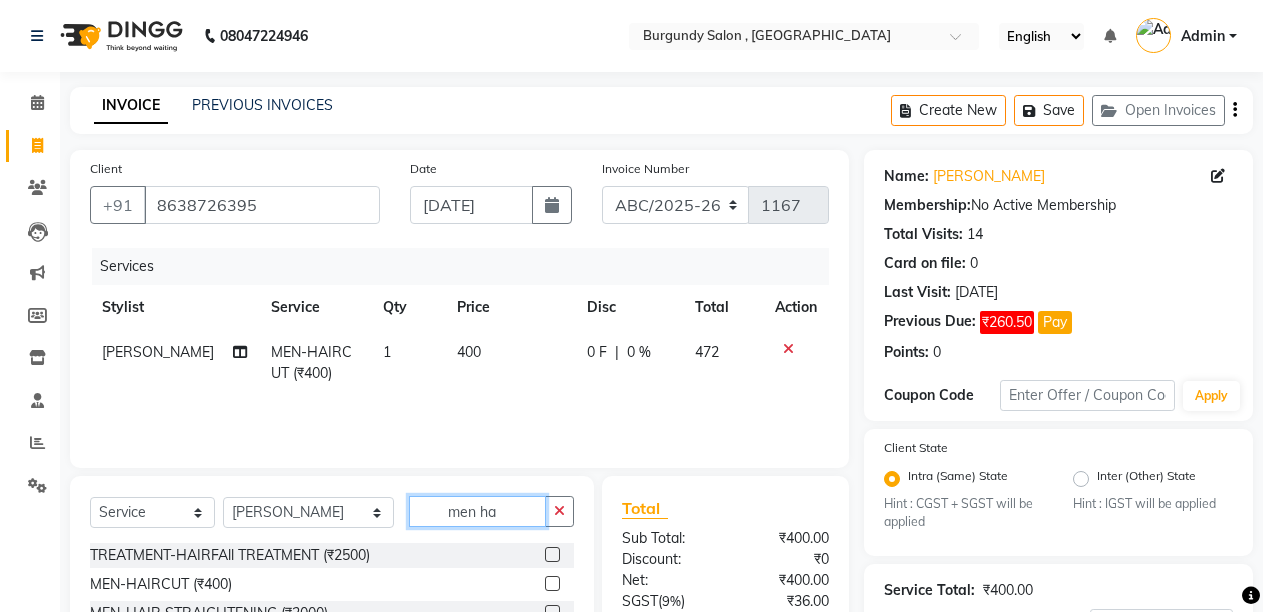 click on "men ha" 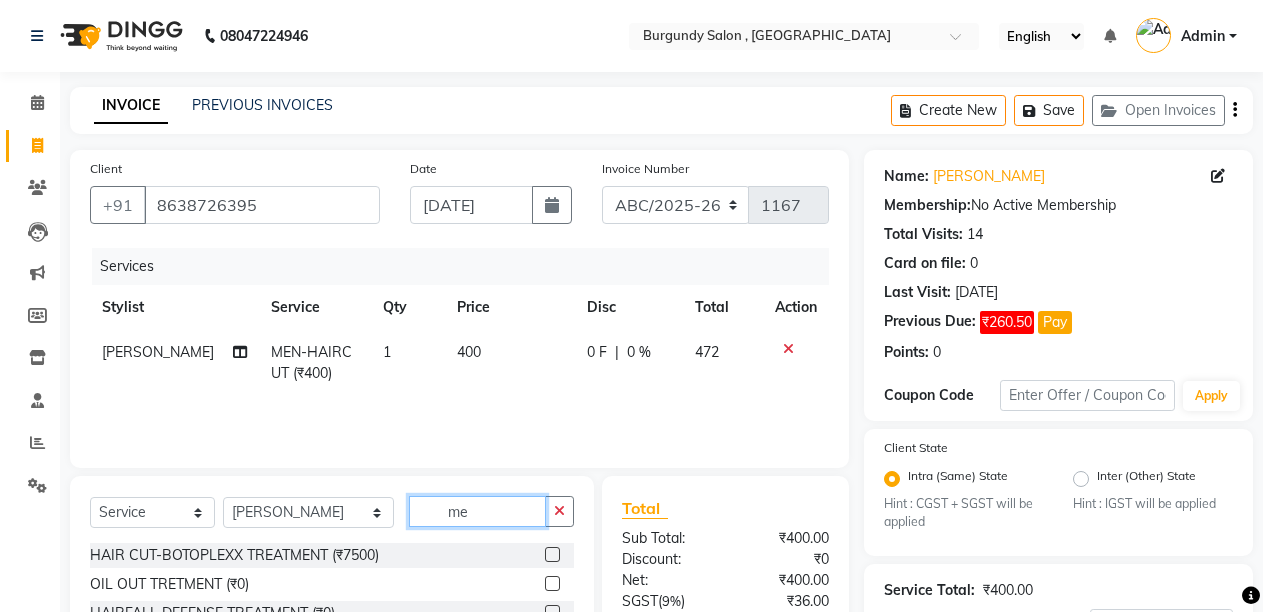 type on "m" 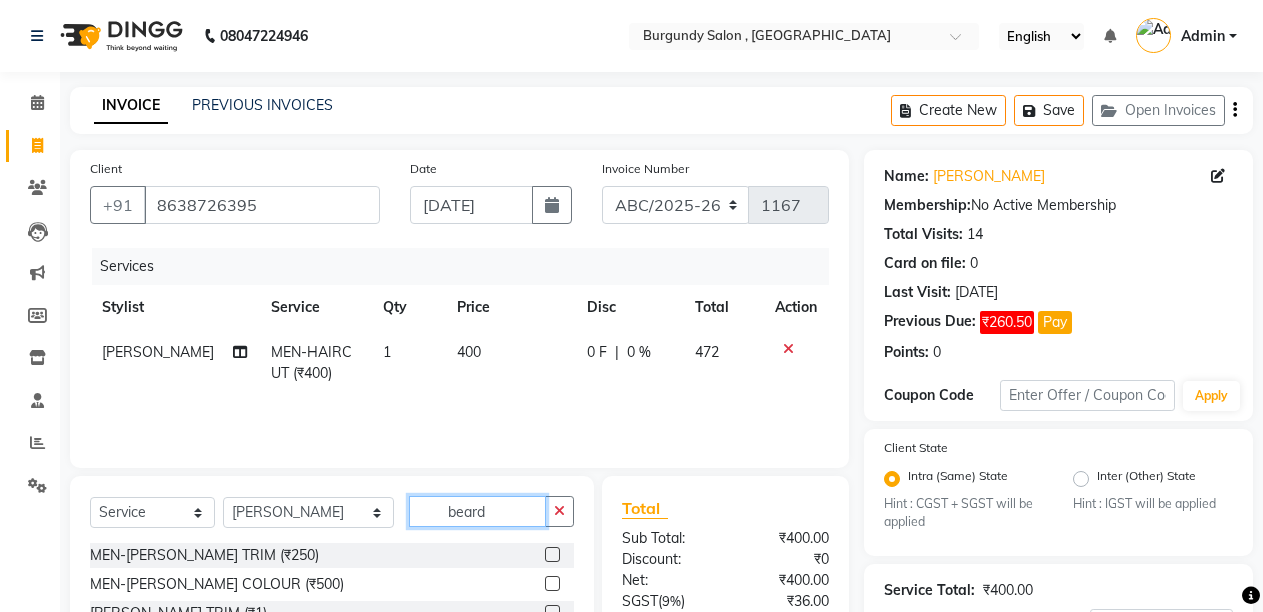 type on "beard" 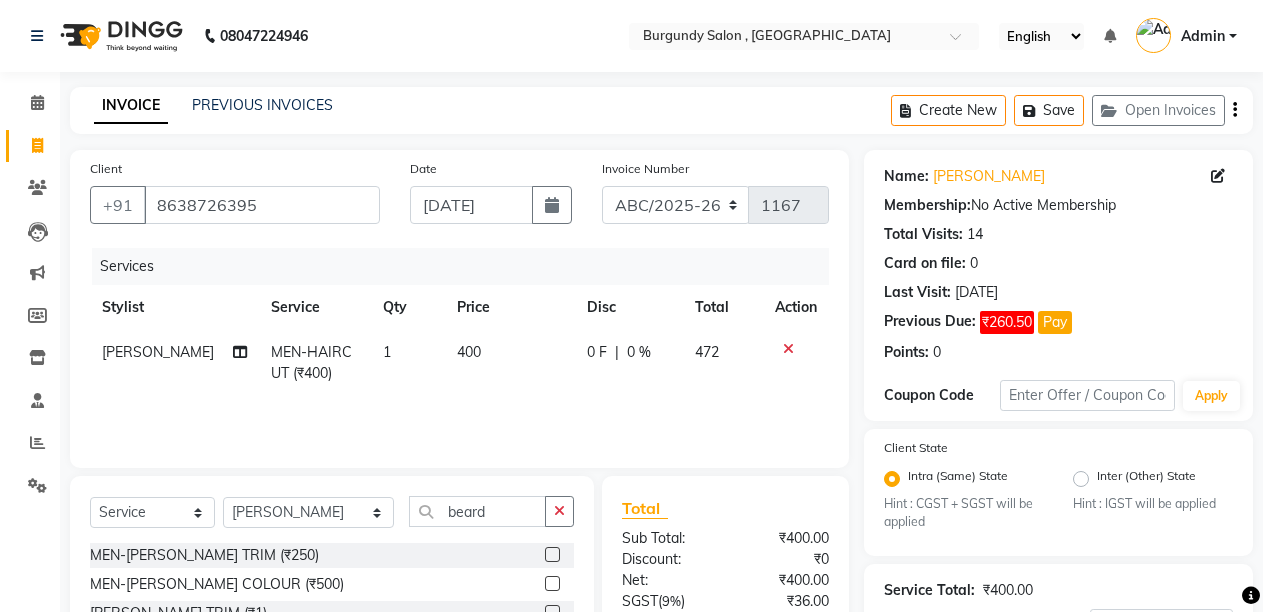 click 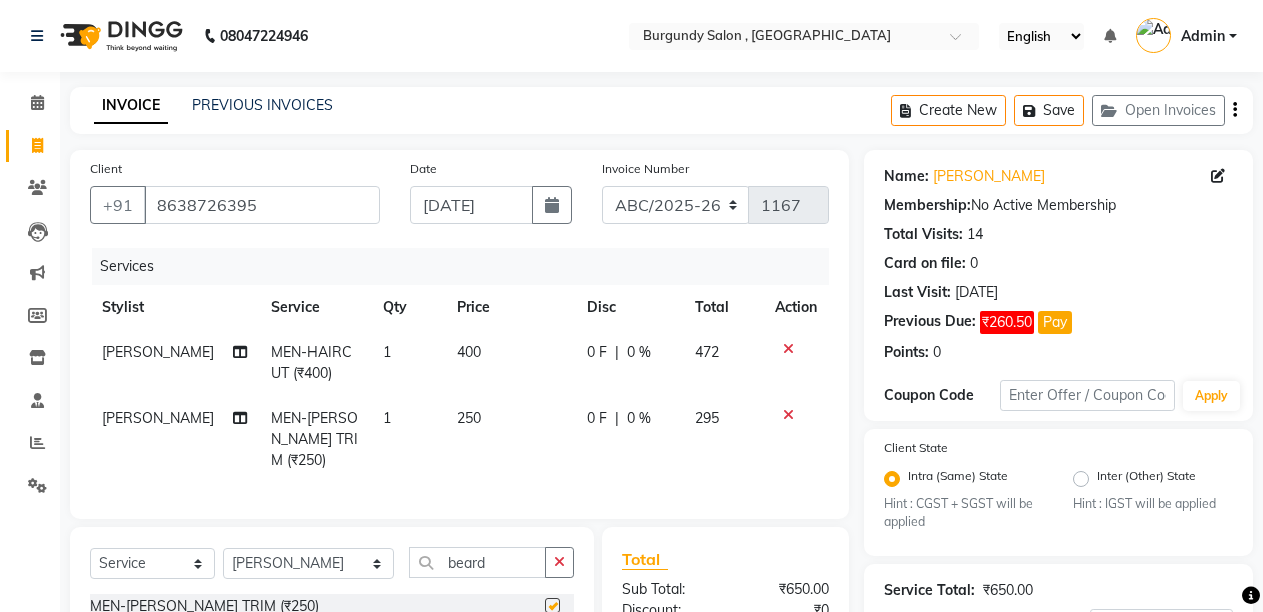 checkbox on "false" 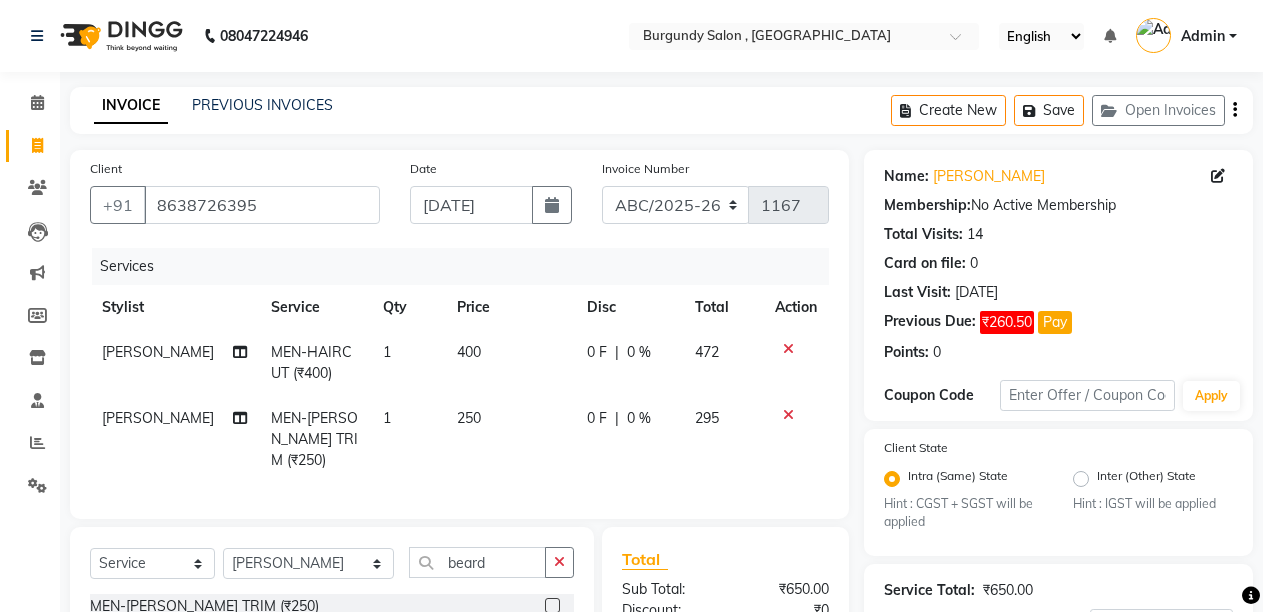 scroll, scrollTop: 235, scrollLeft: 0, axis: vertical 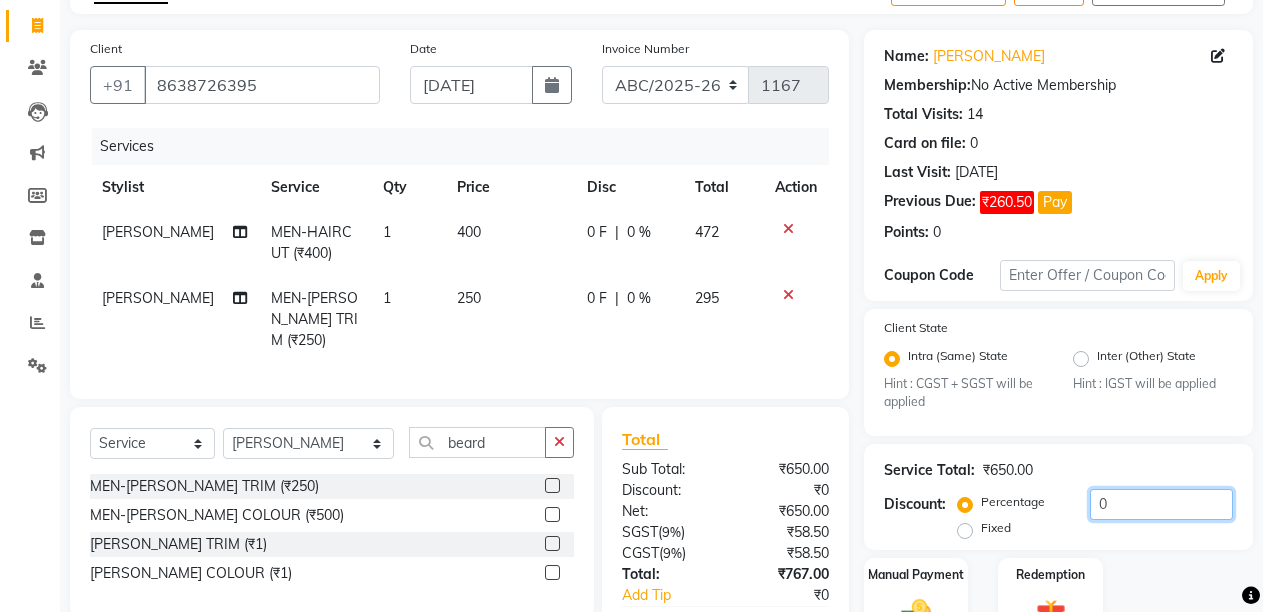 click on "0" 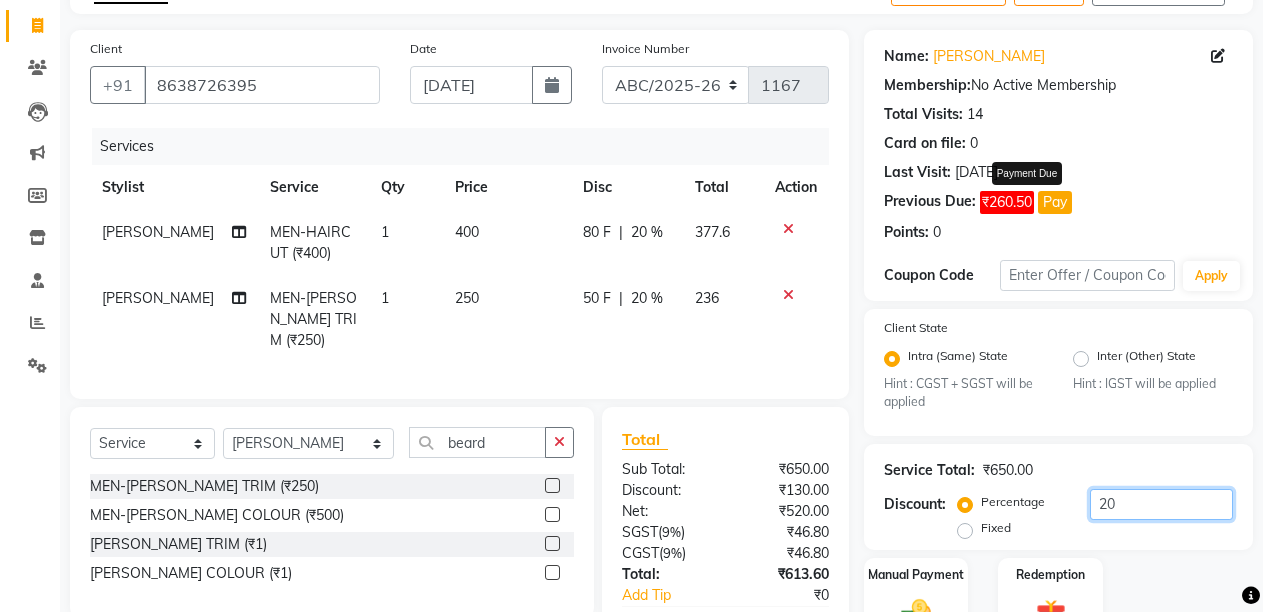 type on "20" 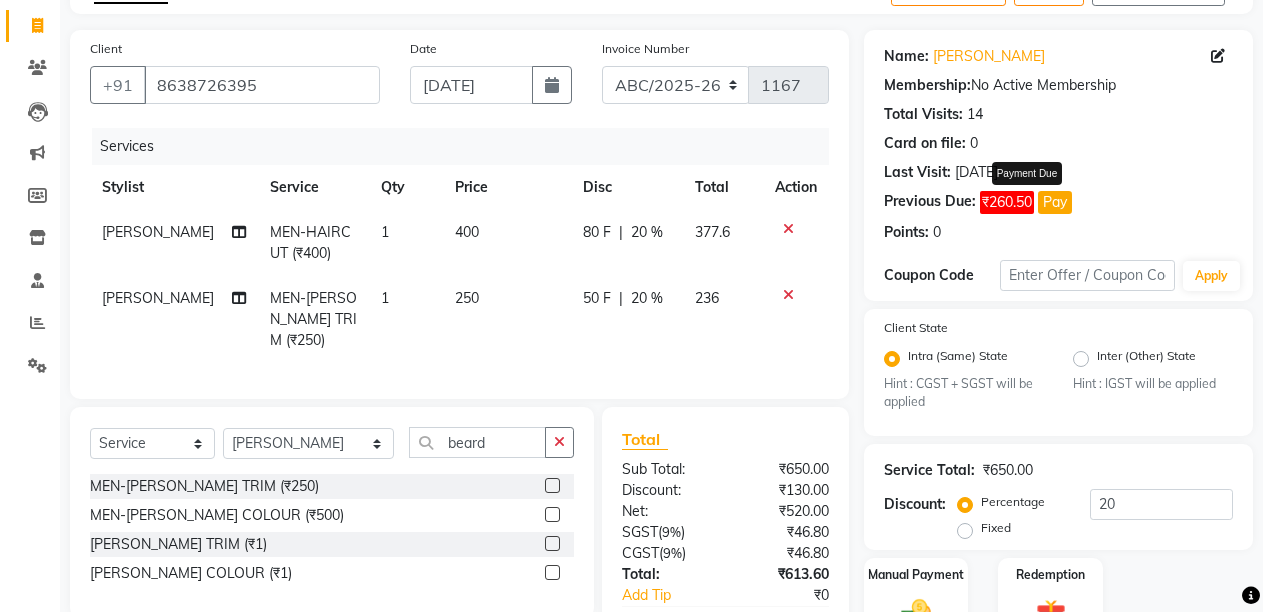 click on "Pay" 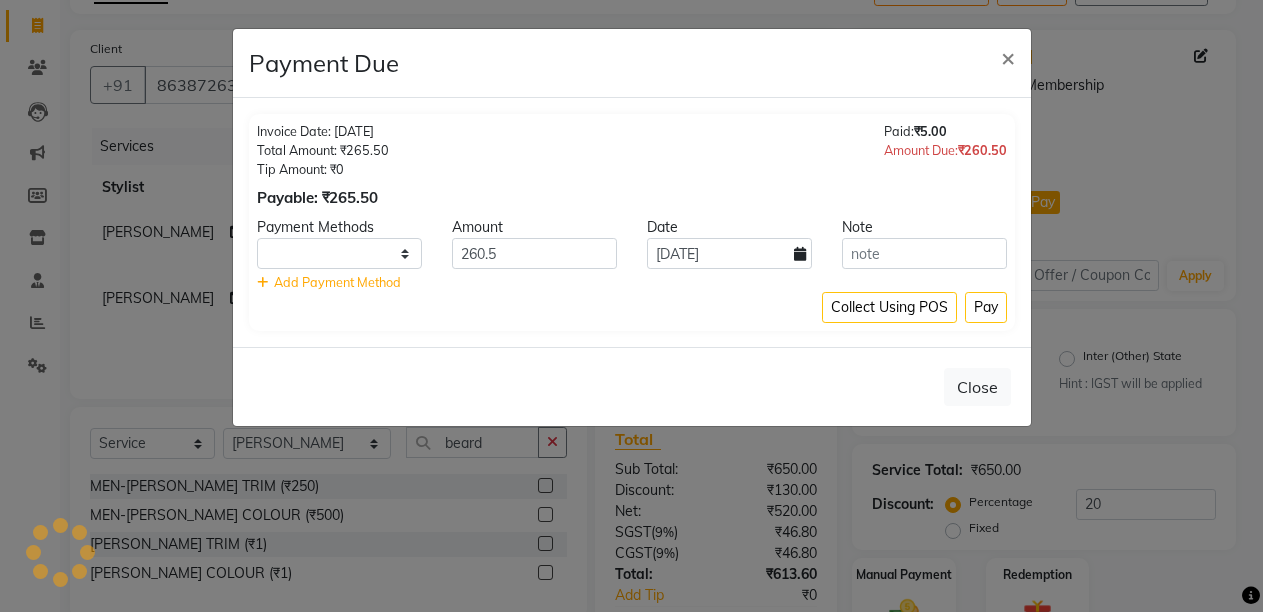 select on "1" 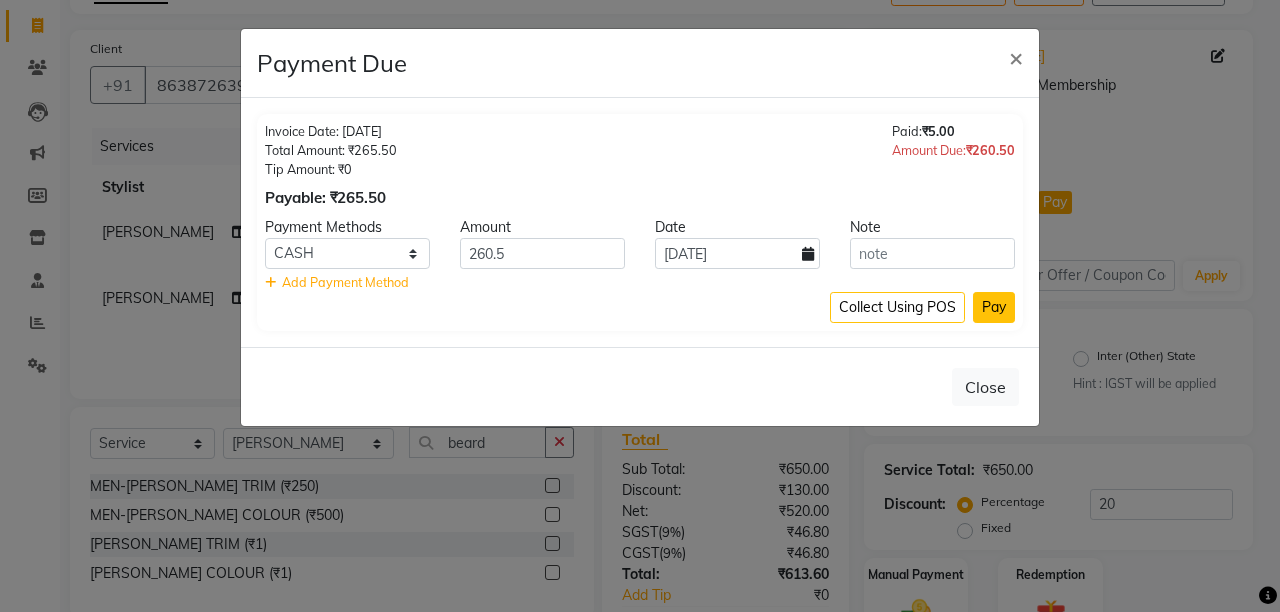 click on "Pay" 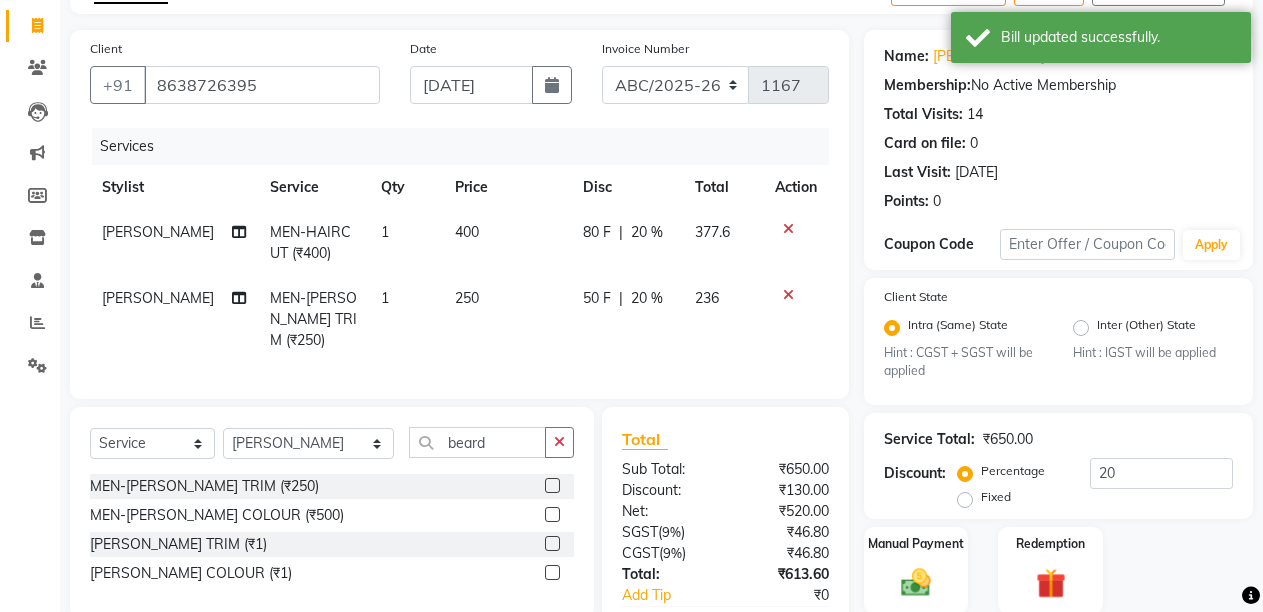 scroll, scrollTop: 235, scrollLeft: 0, axis: vertical 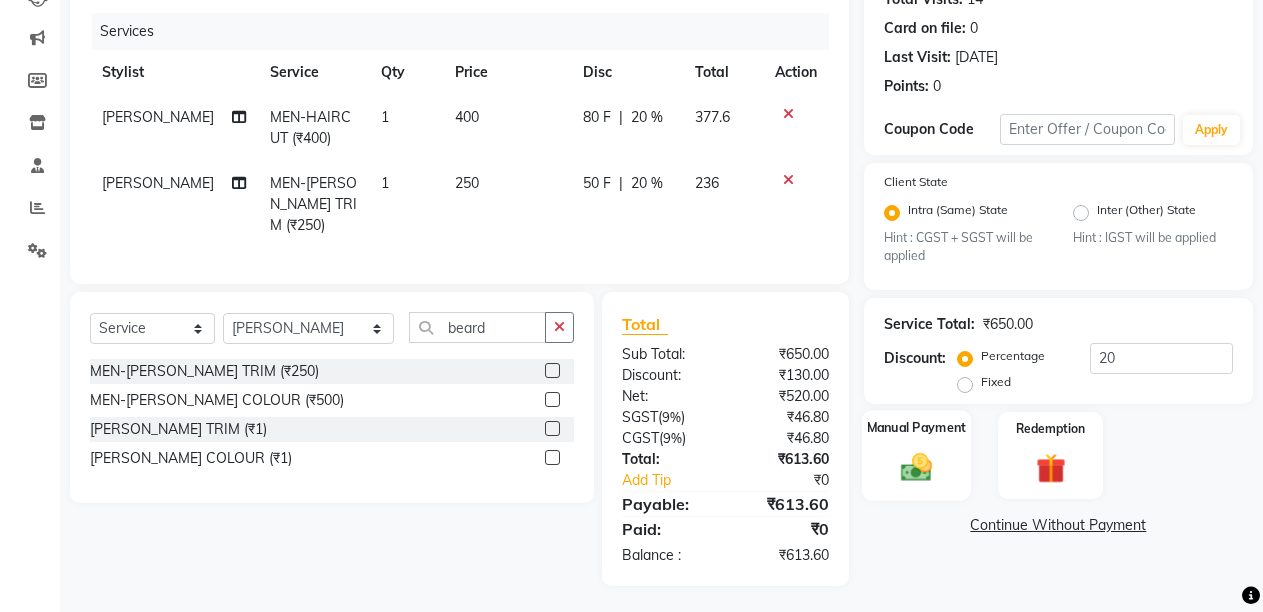 click on "Manual Payment" 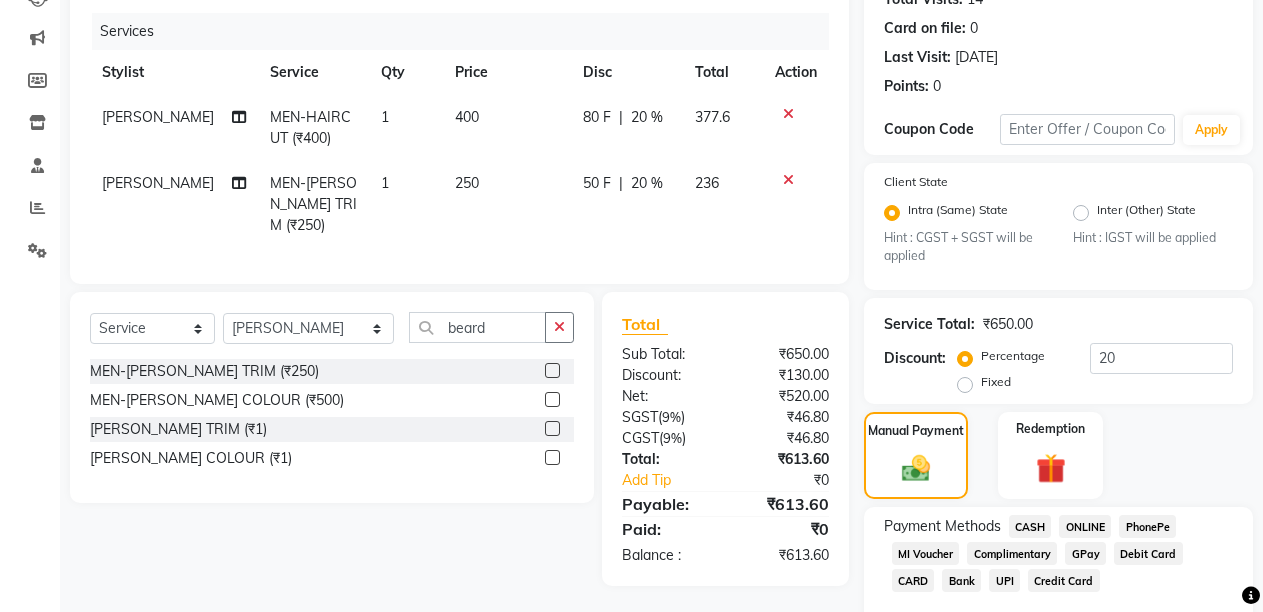 click on "CASH" 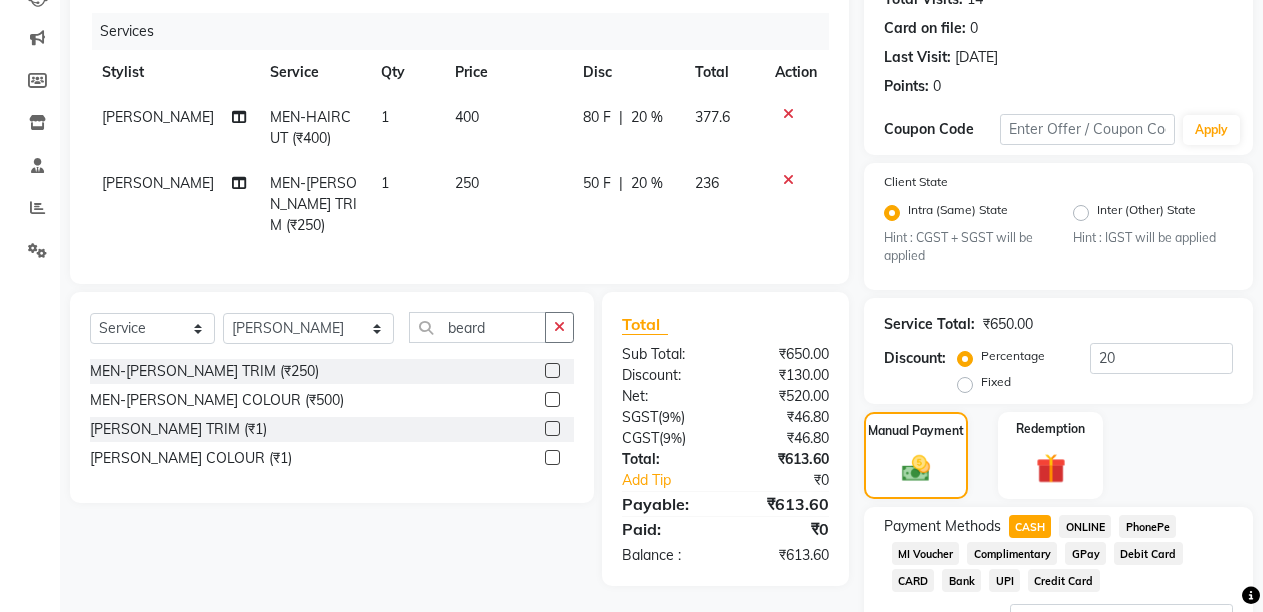 scroll, scrollTop: 404, scrollLeft: 0, axis: vertical 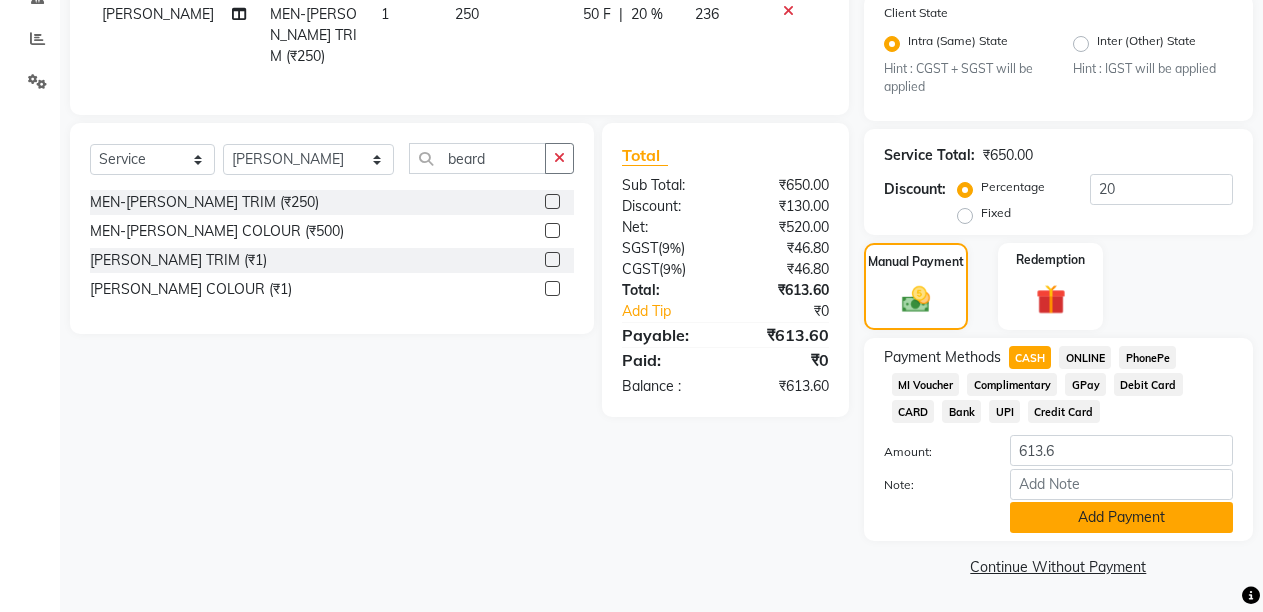 click on "Add Payment" 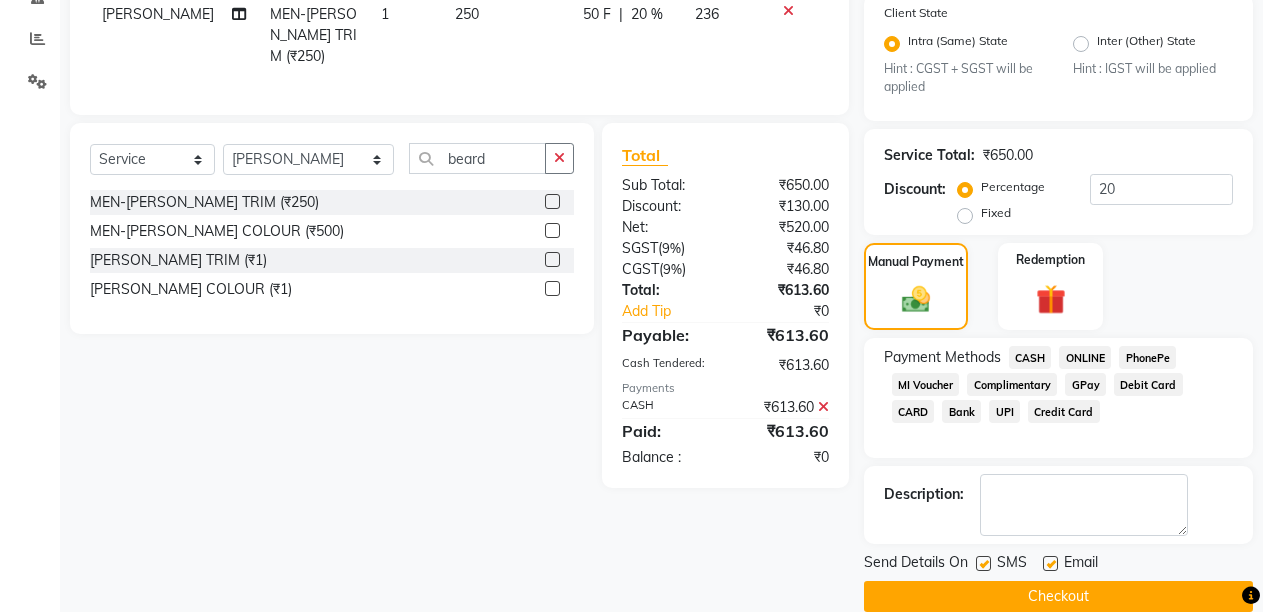 click on "Checkout" 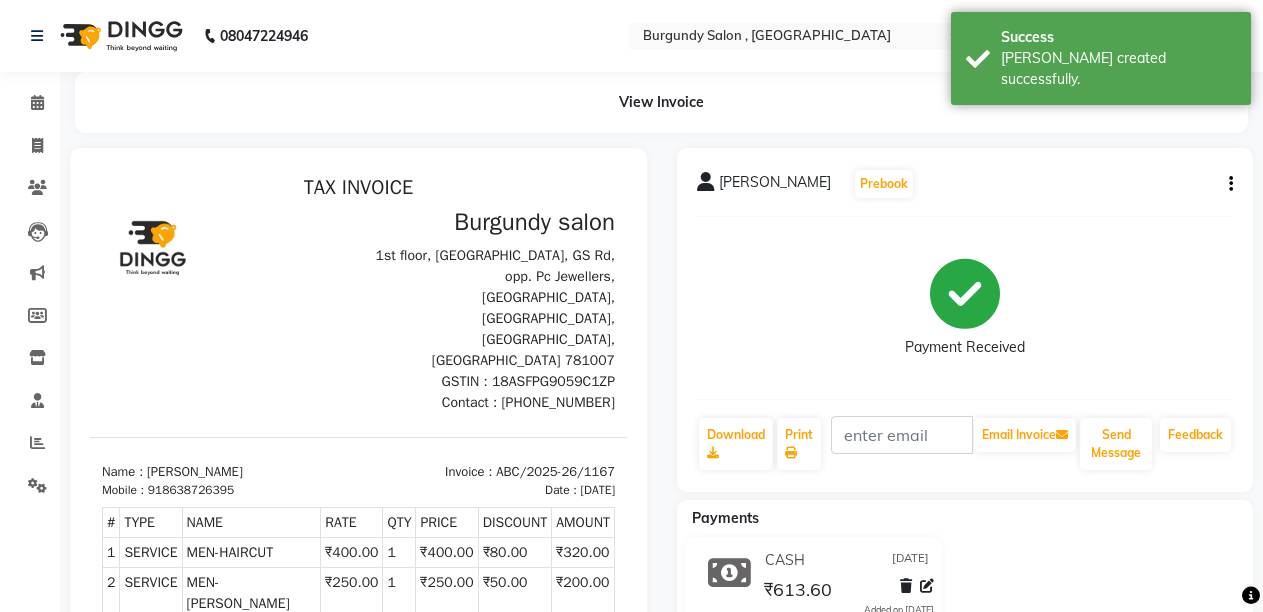 scroll, scrollTop: 0, scrollLeft: 0, axis: both 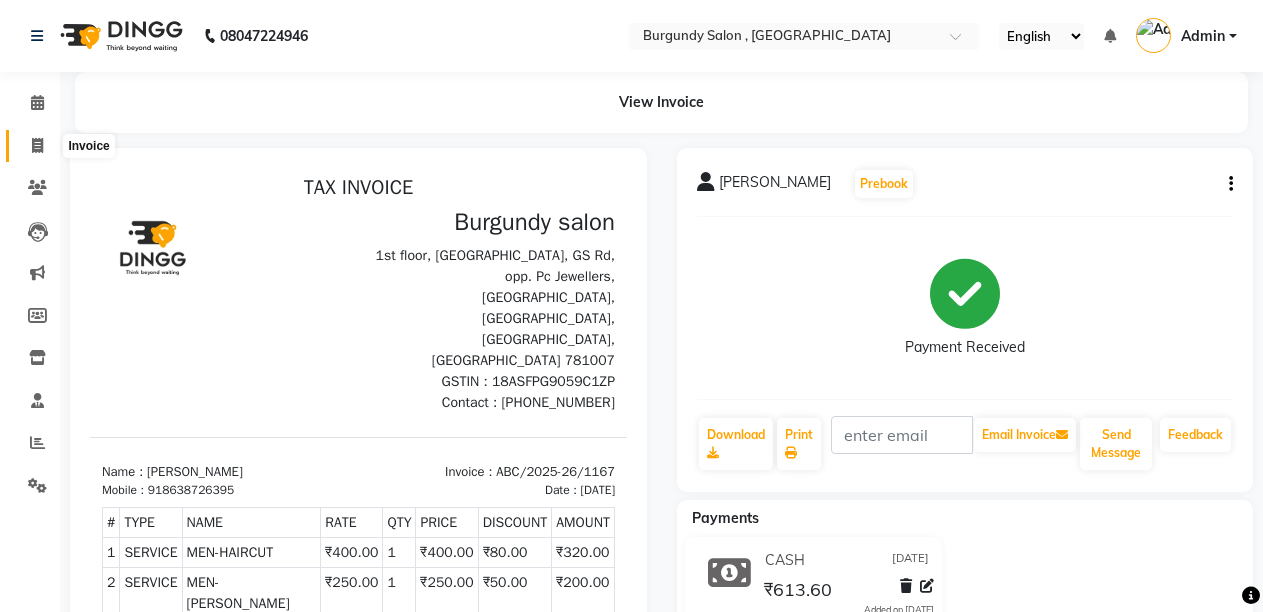 click 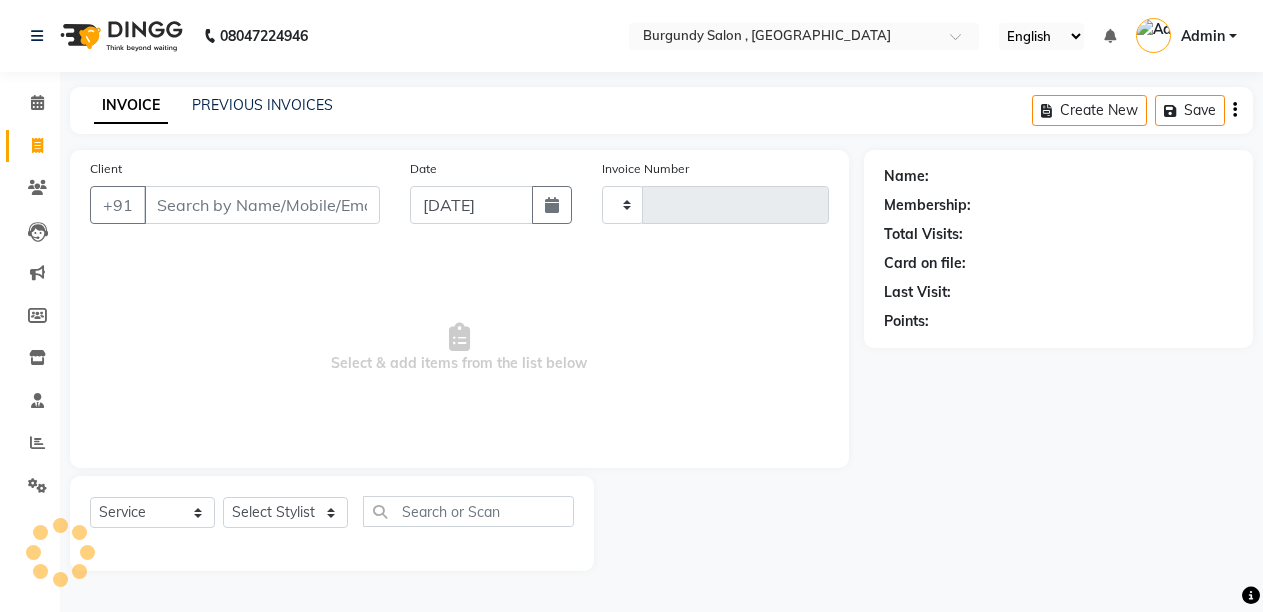 type on "1168" 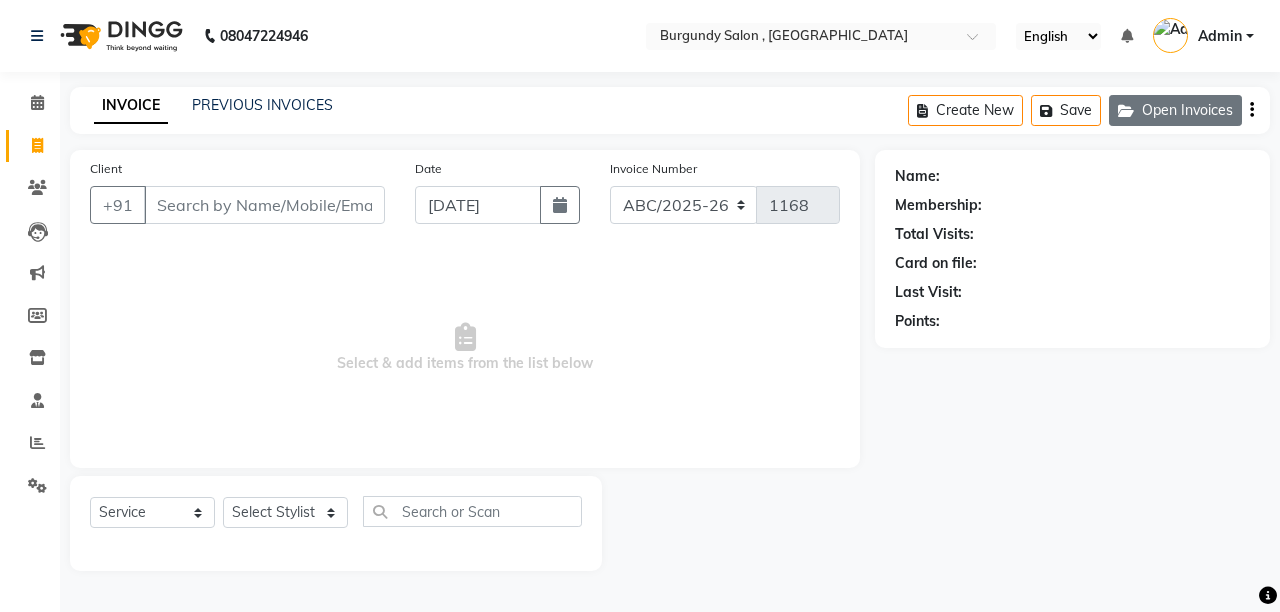 click on "Open Invoices" 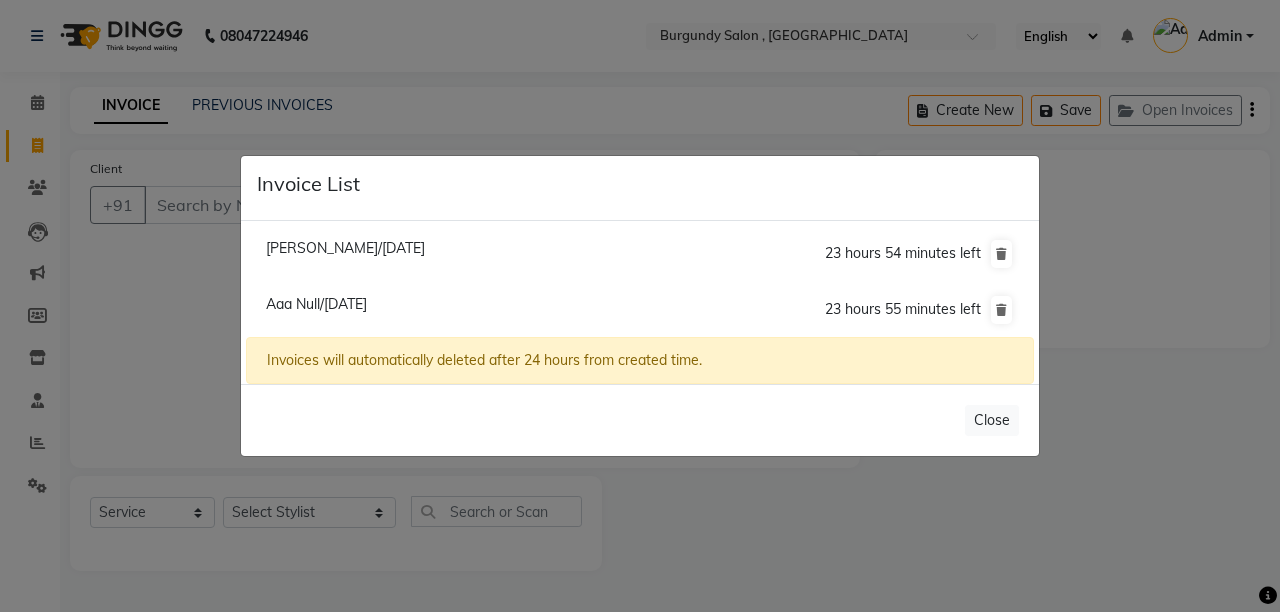 click on "Aaa Null/11 July 2025" 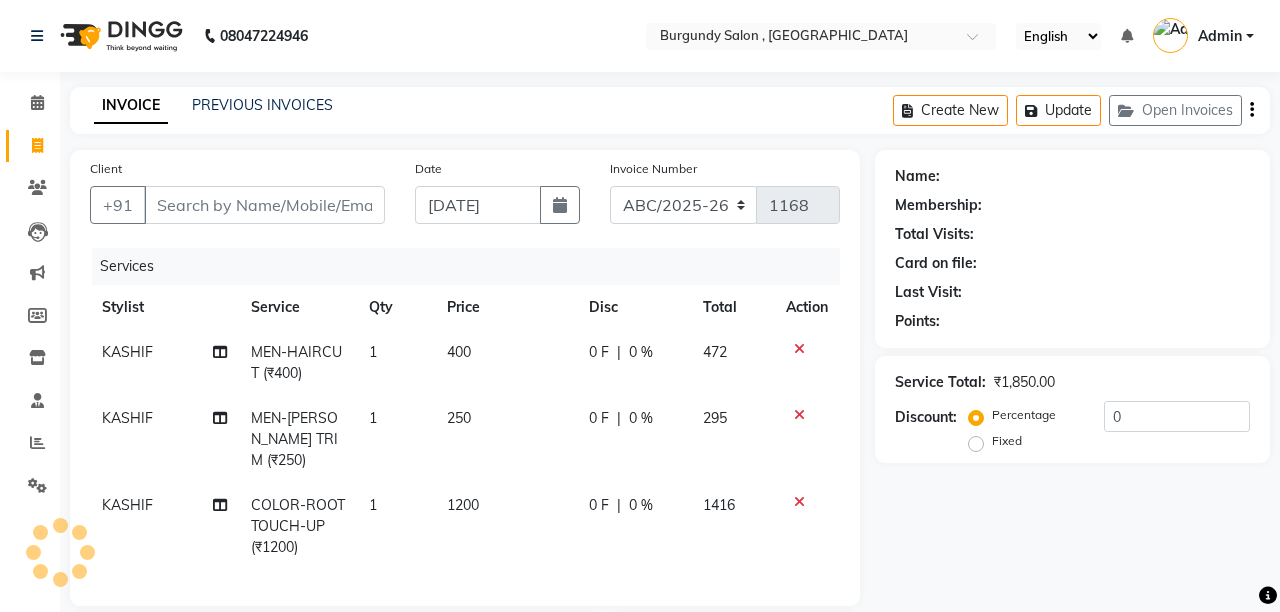type on "1234567890" 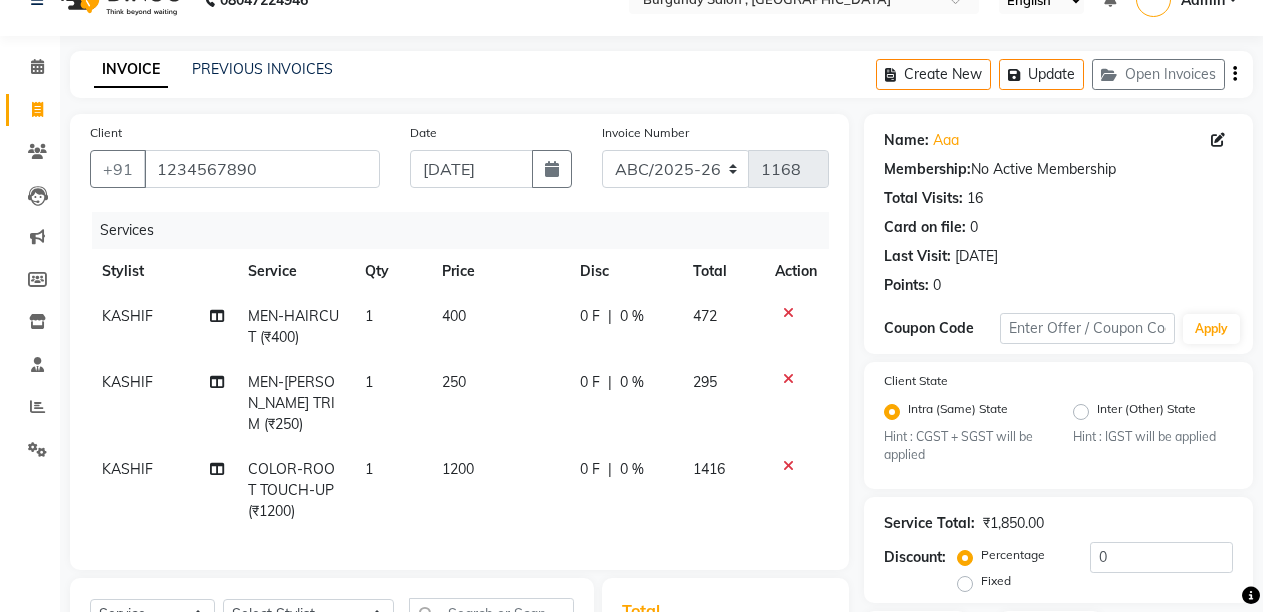 scroll, scrollTop: 2, scrollLeft: 0, axis: vertical 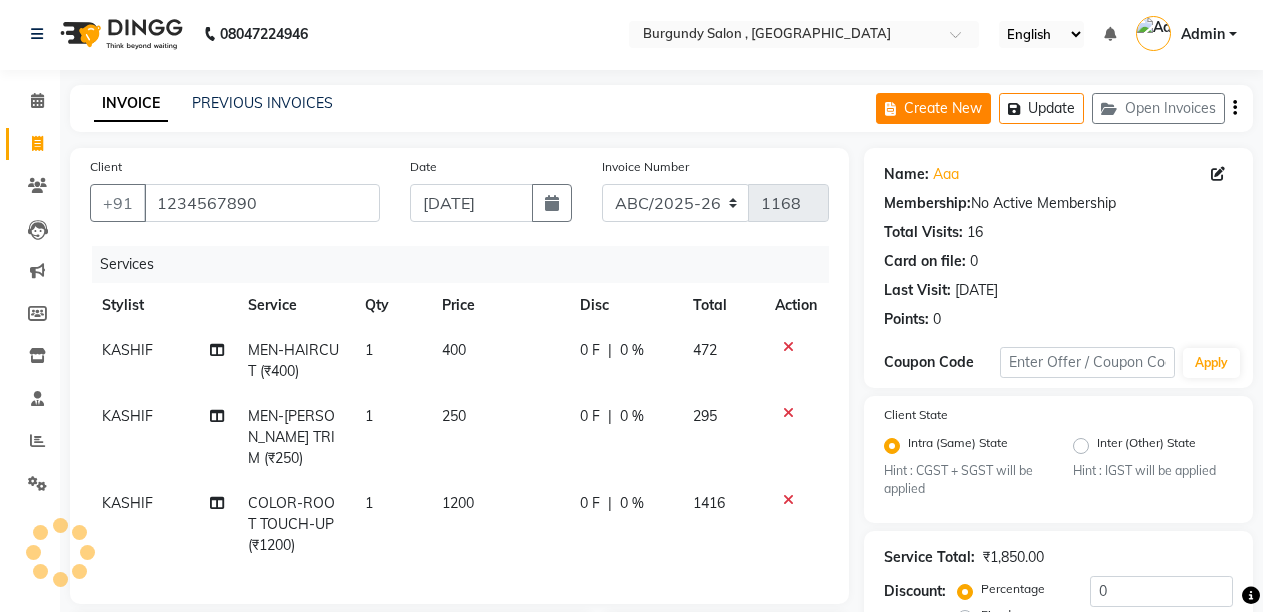 click on "Create New" 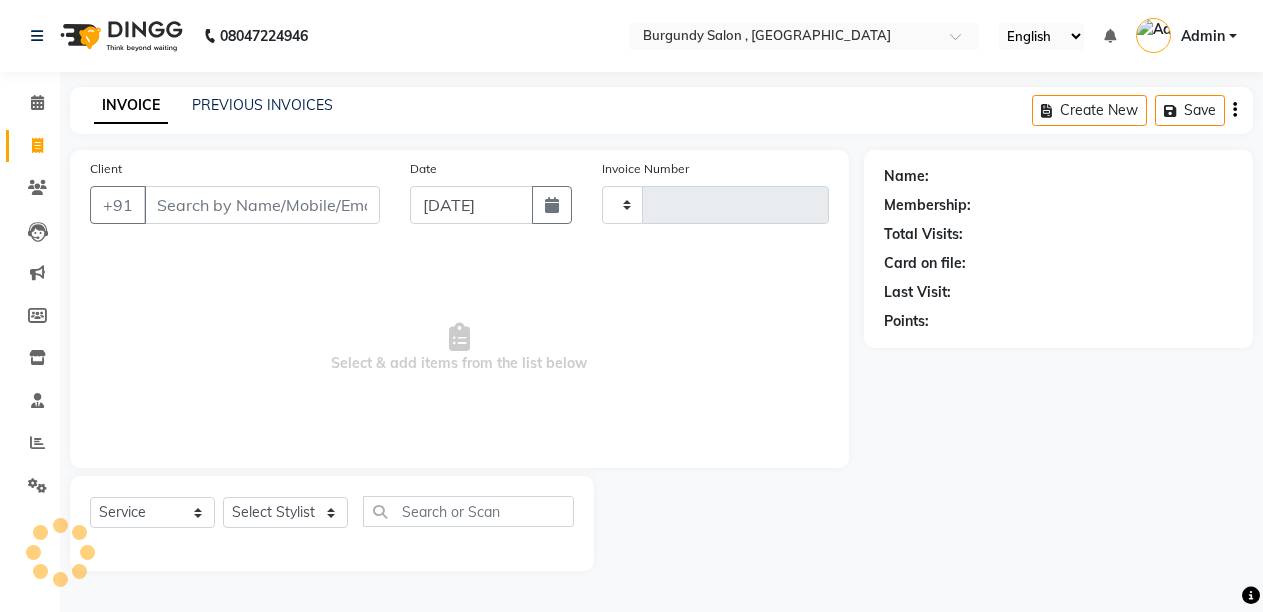 scroll, scrollTop: 0, scrollLeft: 0, axis: both 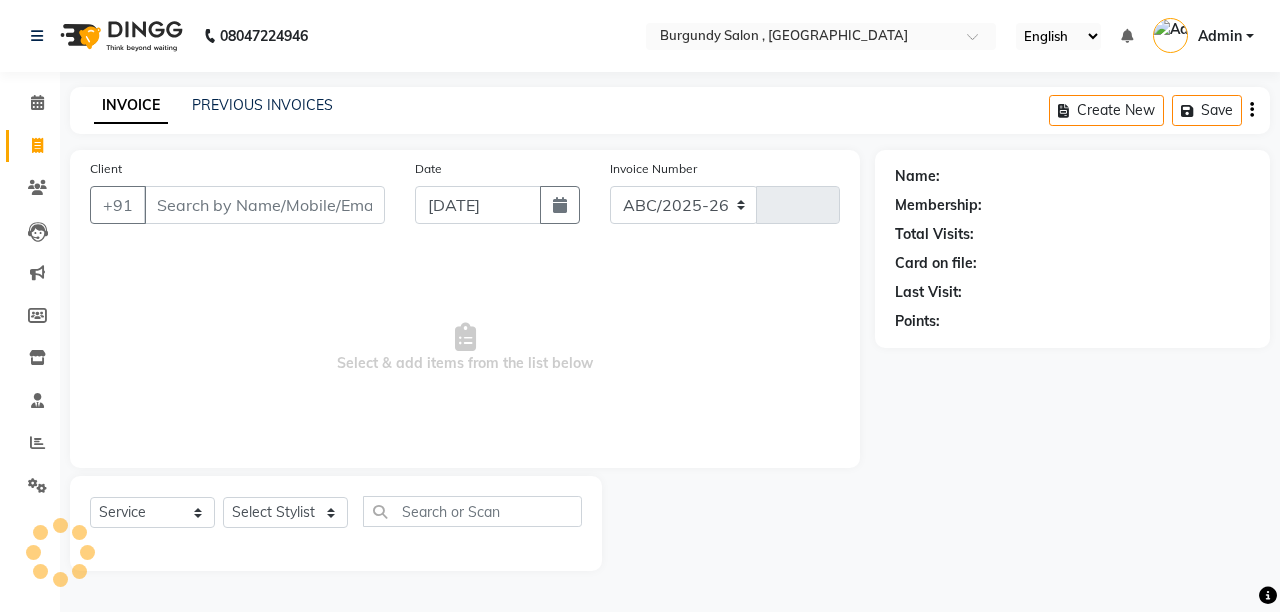 select on "5345" 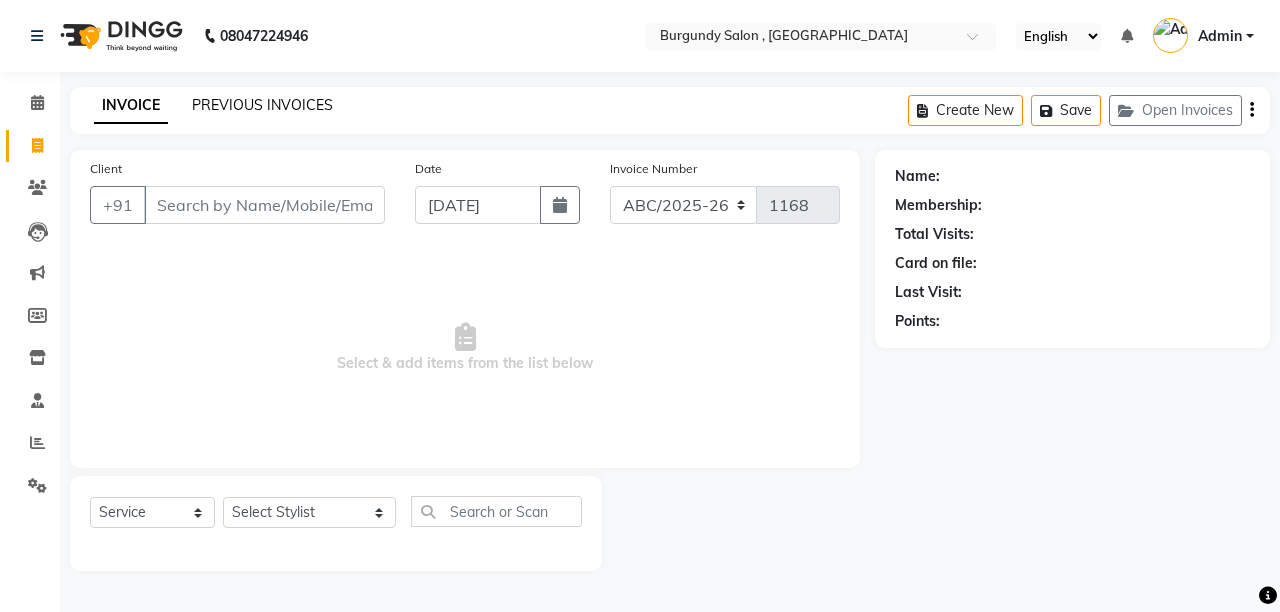click on "PREVIOUS INVOICES" 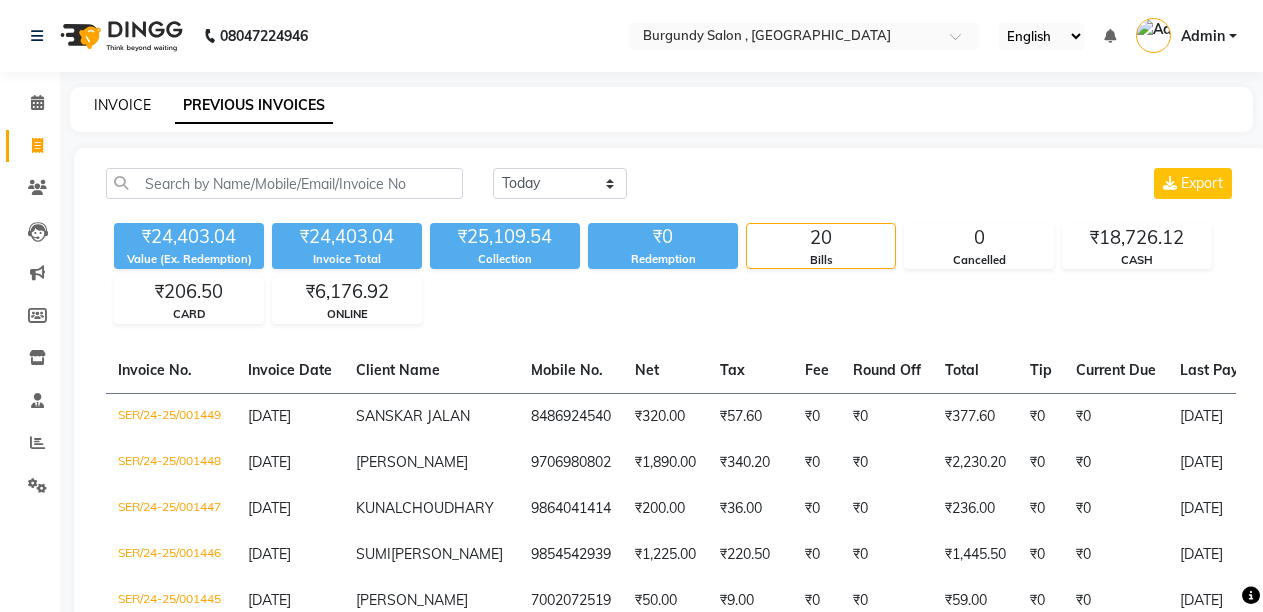 click on "INVOICE" 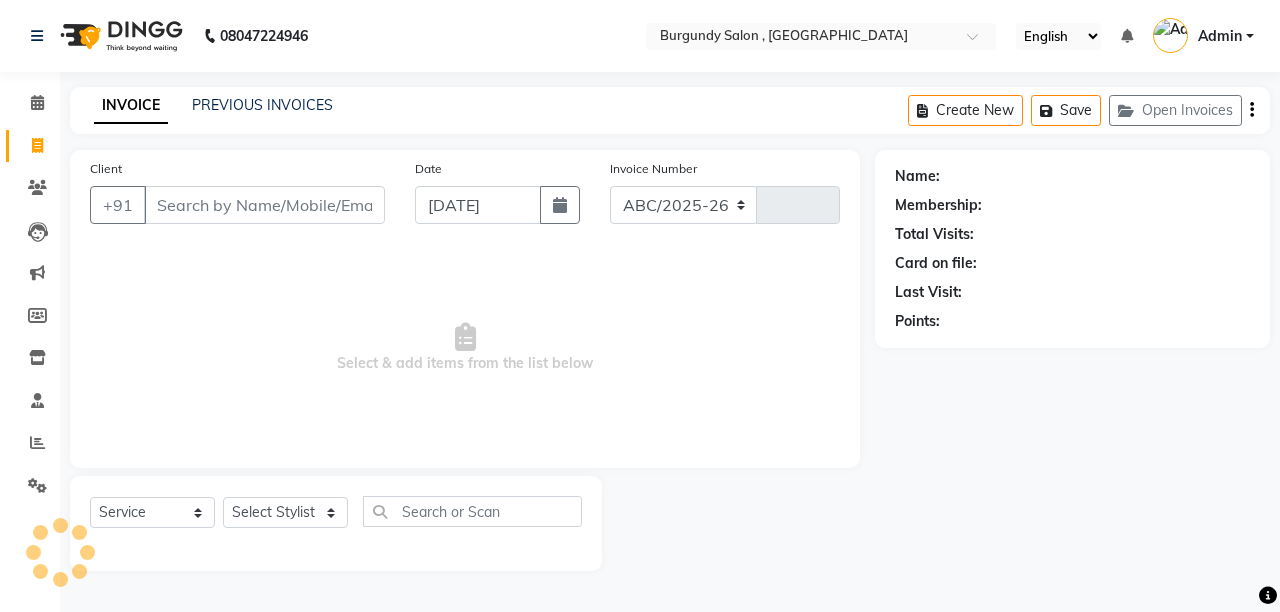 select on "5345" 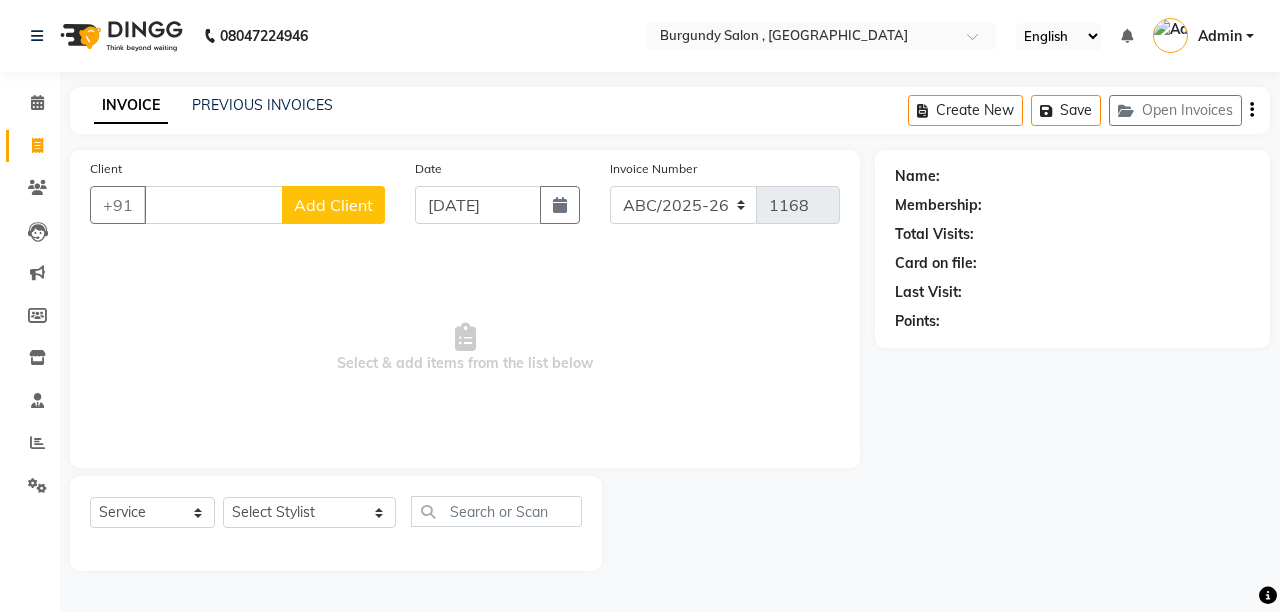 type 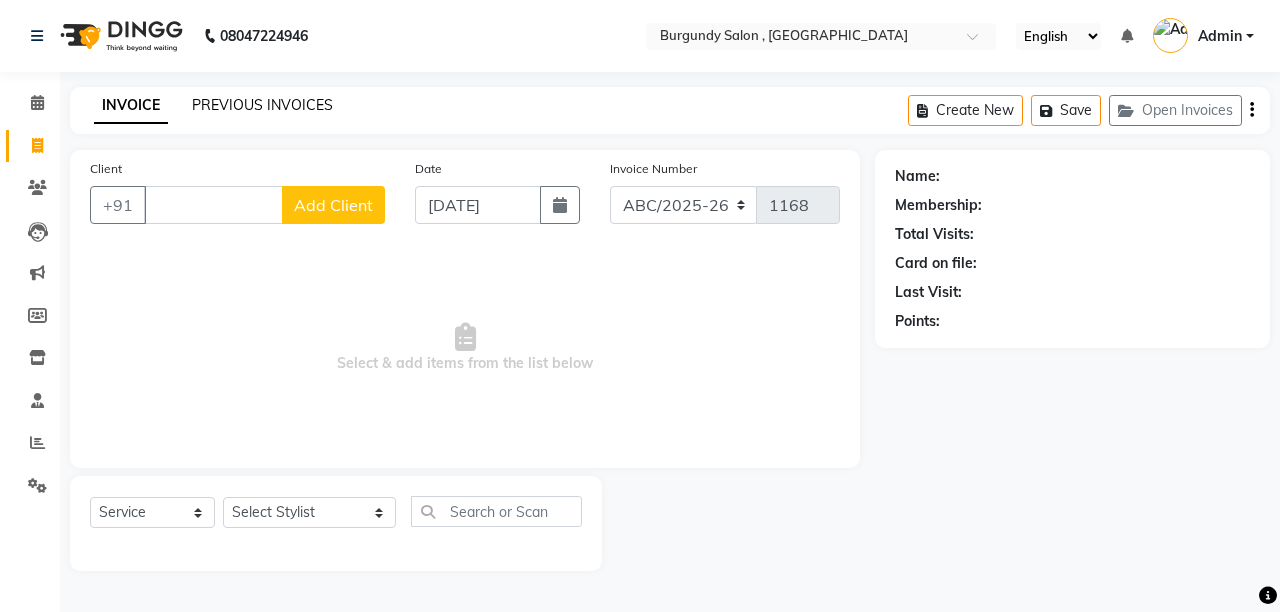 click on "PREVIOUS INVOICES" 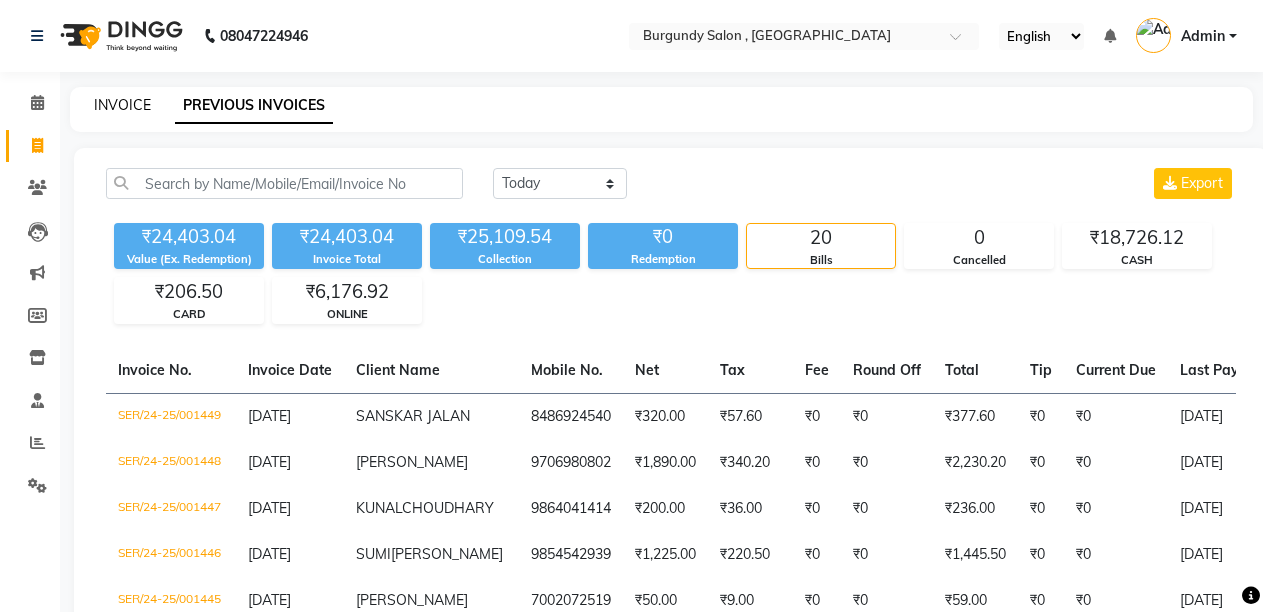 click on "INVOICE" 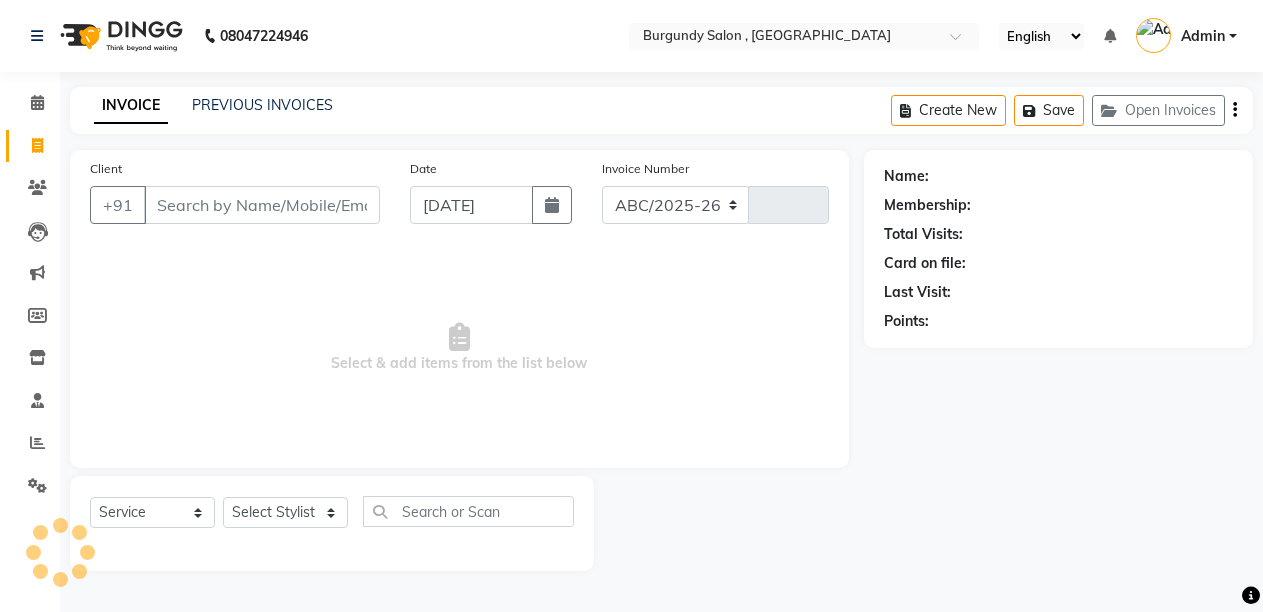 select on "5345" 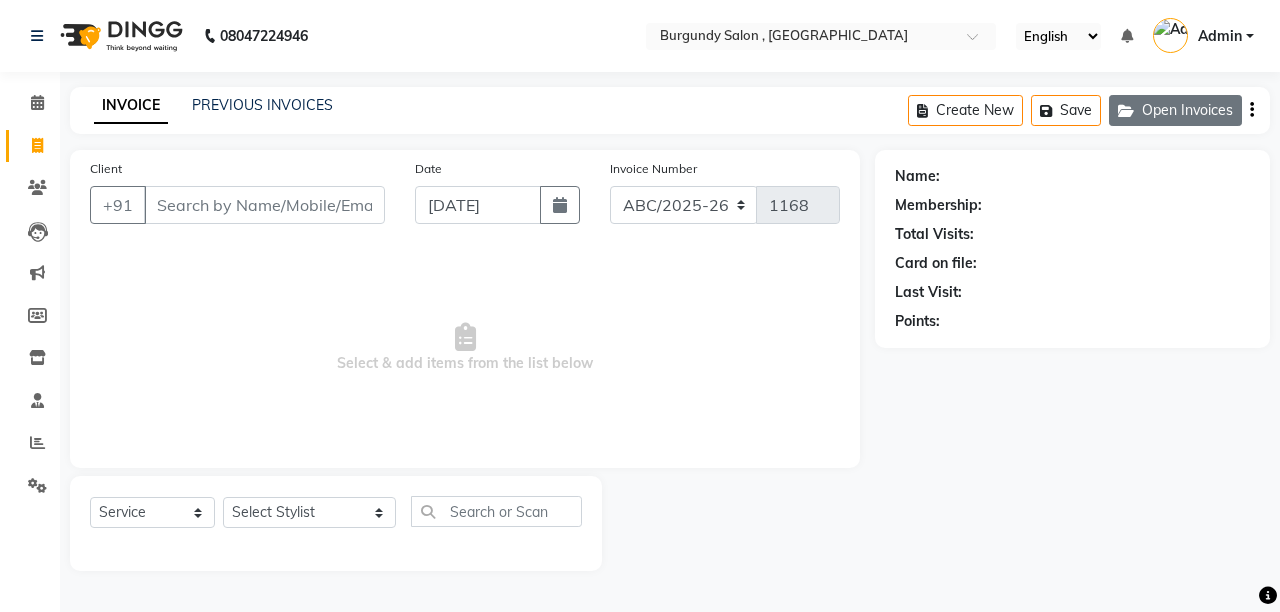 click on "Open Invoices" 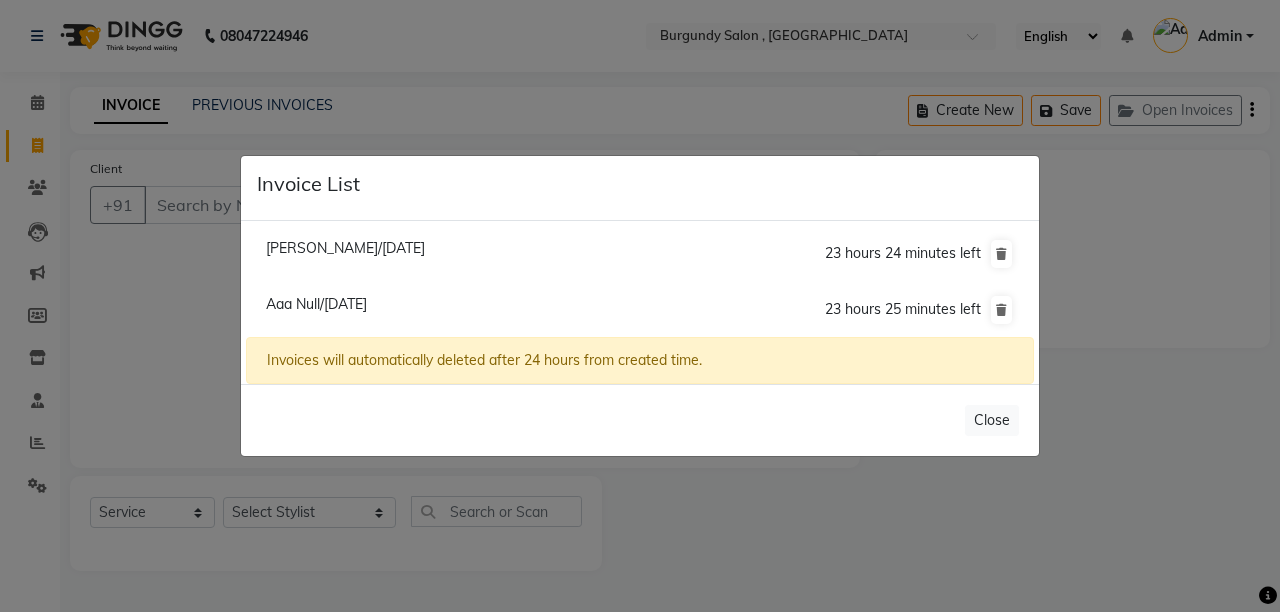 click on "Rahul Agrwal/11 July 2025" 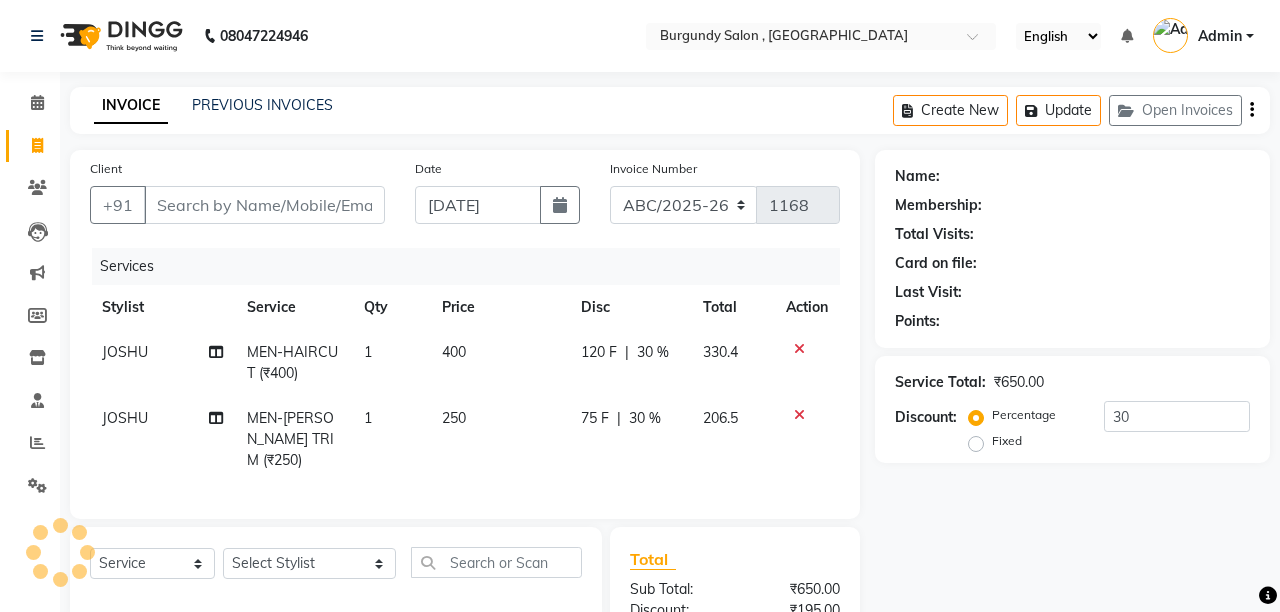 type on "9435572000" 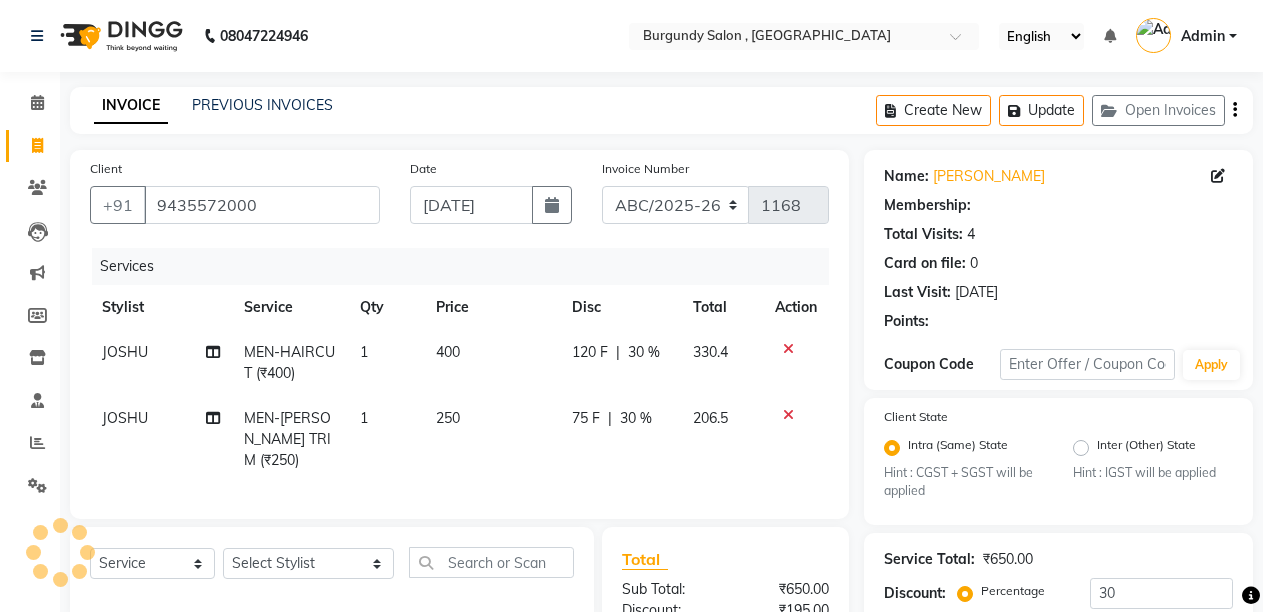 type on "0" 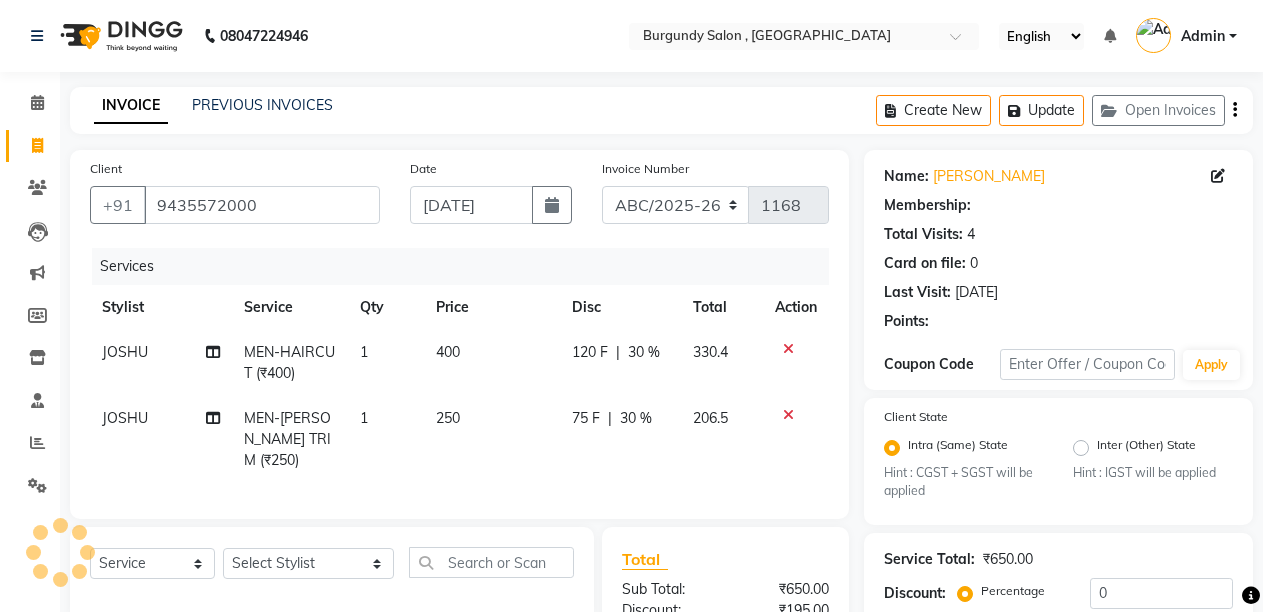 select on "1: Object" 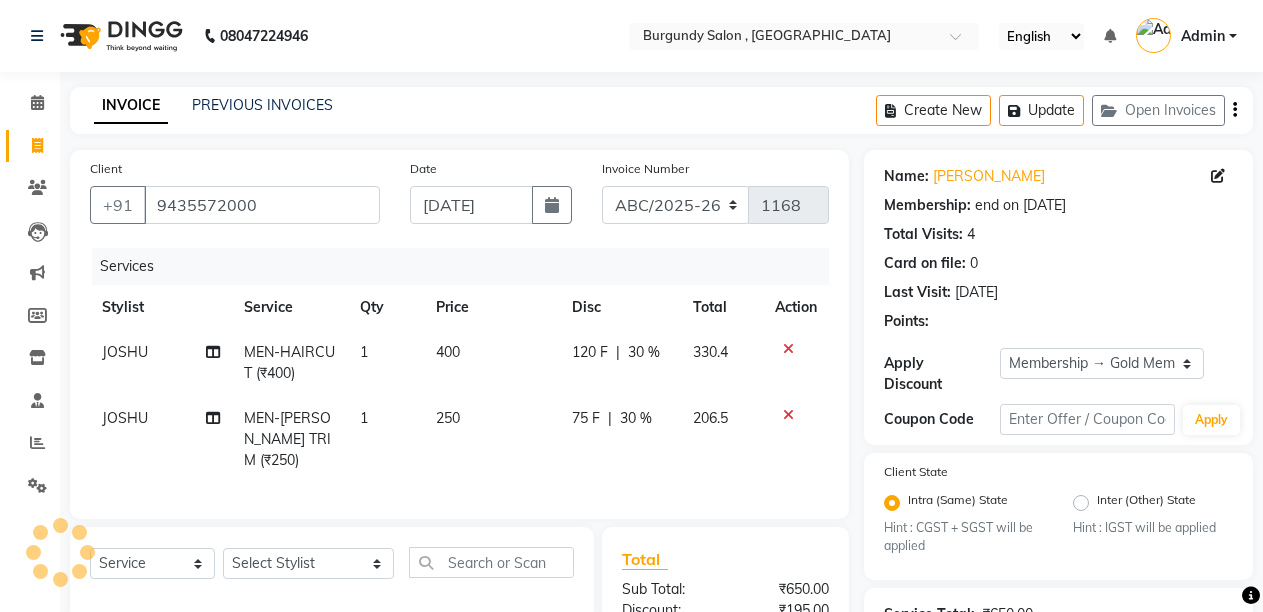 type on "30" 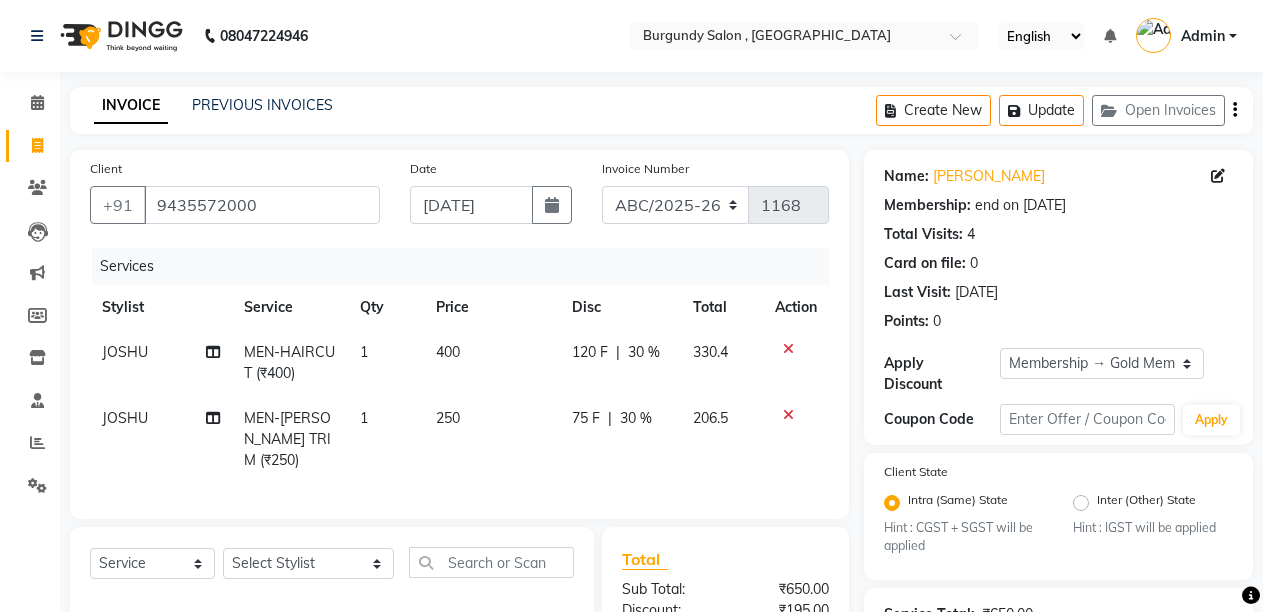 scroll, scrollTop: 248, scrollLeft: 0, axis: vertical 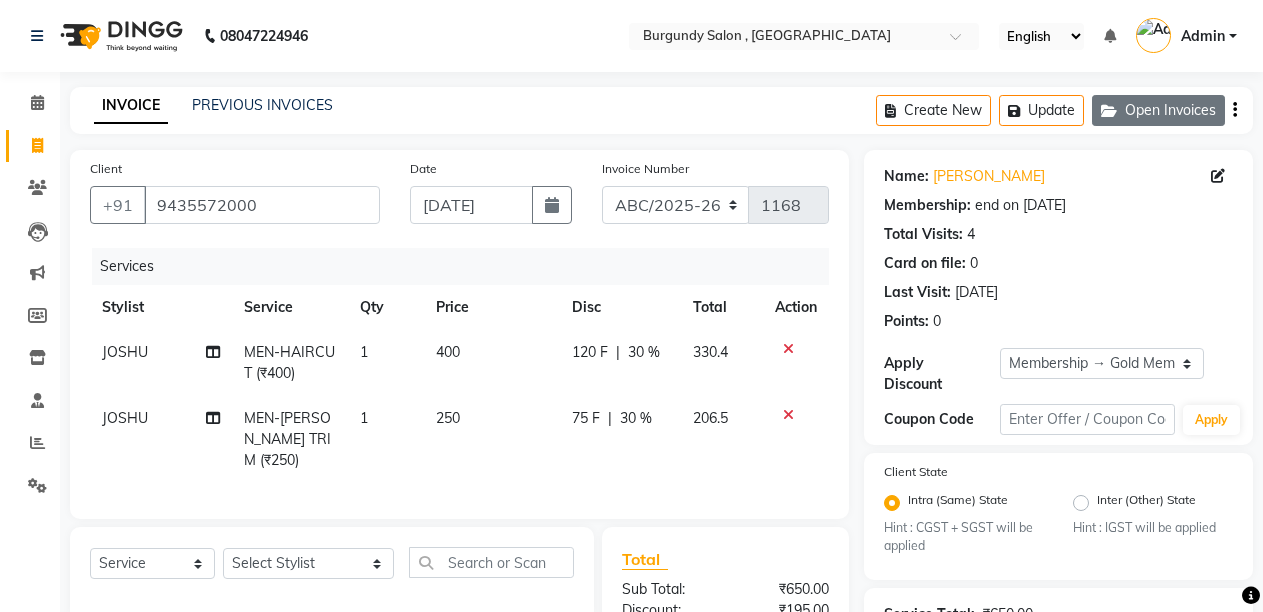 click on "Open Invoices" 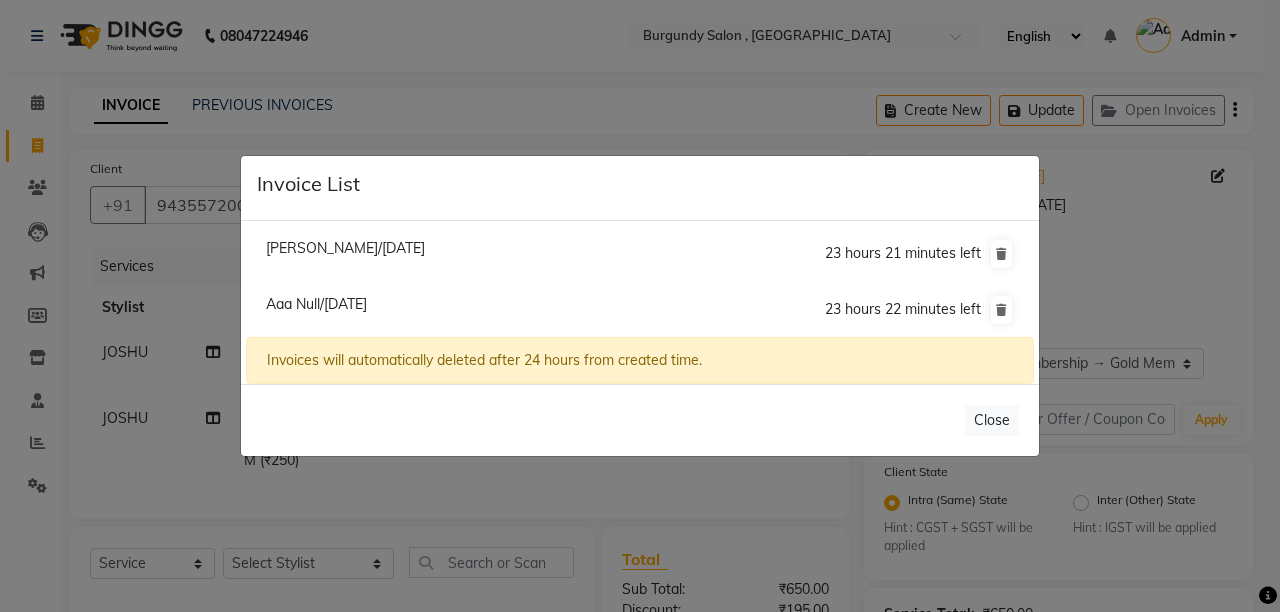 click on "Aaa Null/11 July 2025" 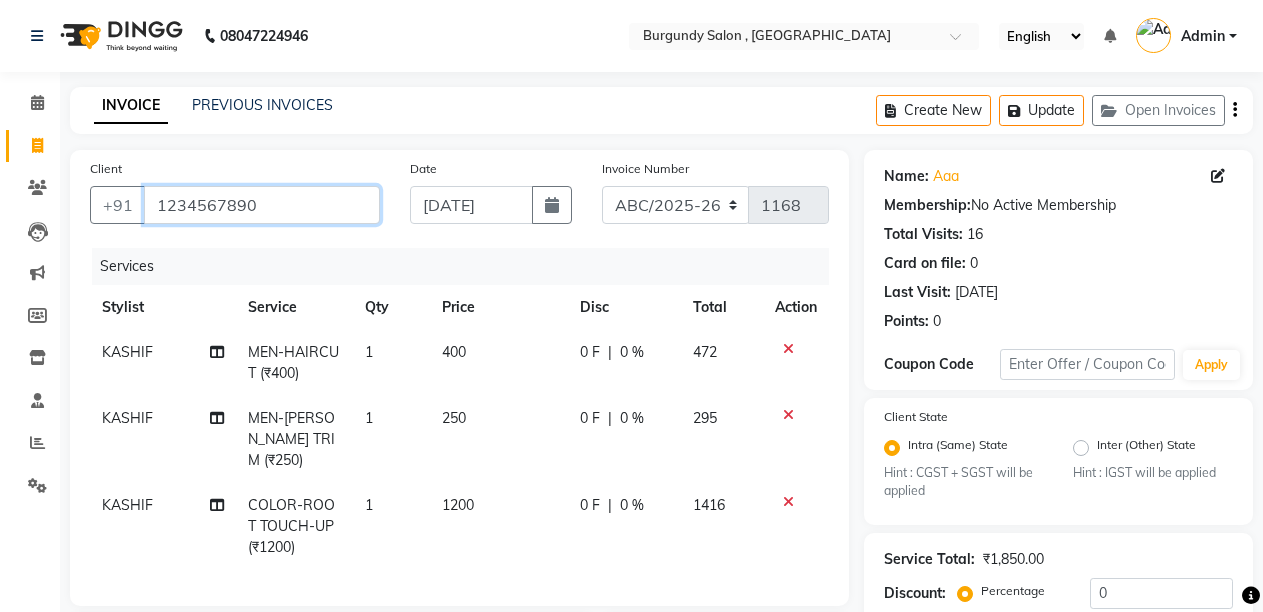 click on "1234567890" at bounding box center [262, 205] 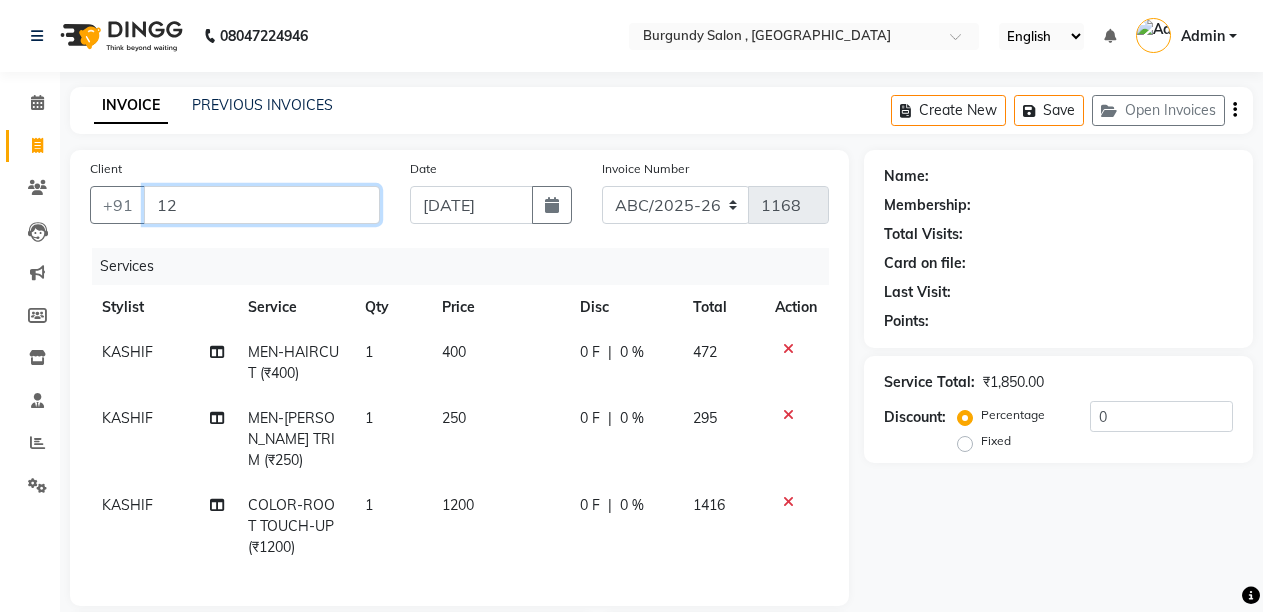 type on "1" 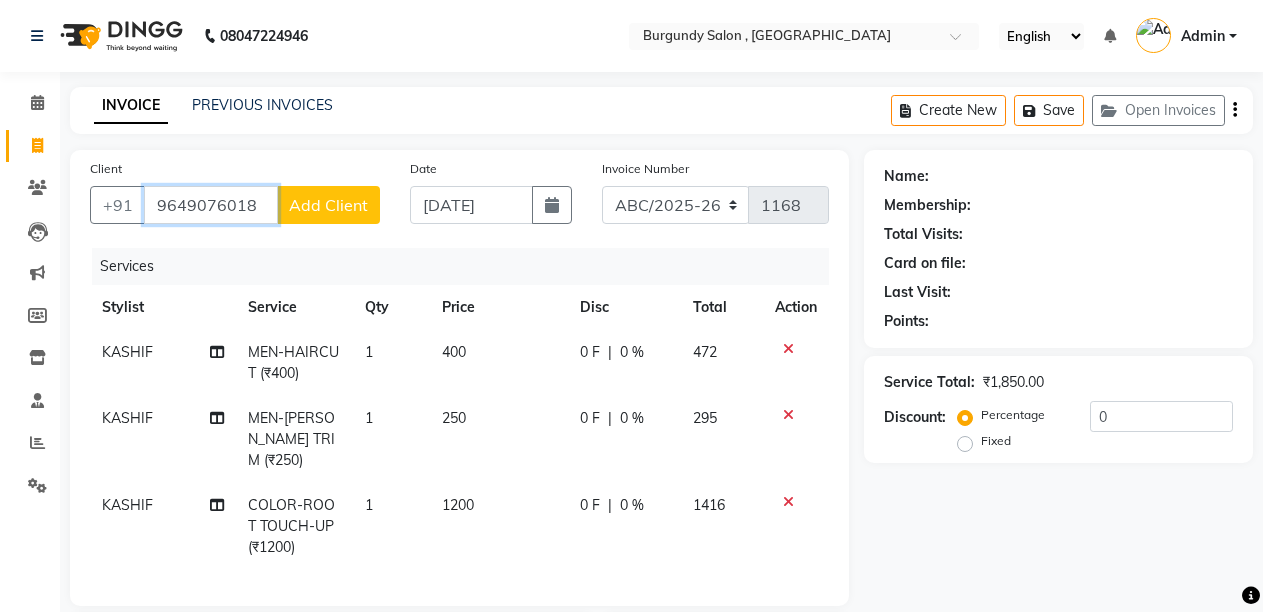 type on "9649076018" 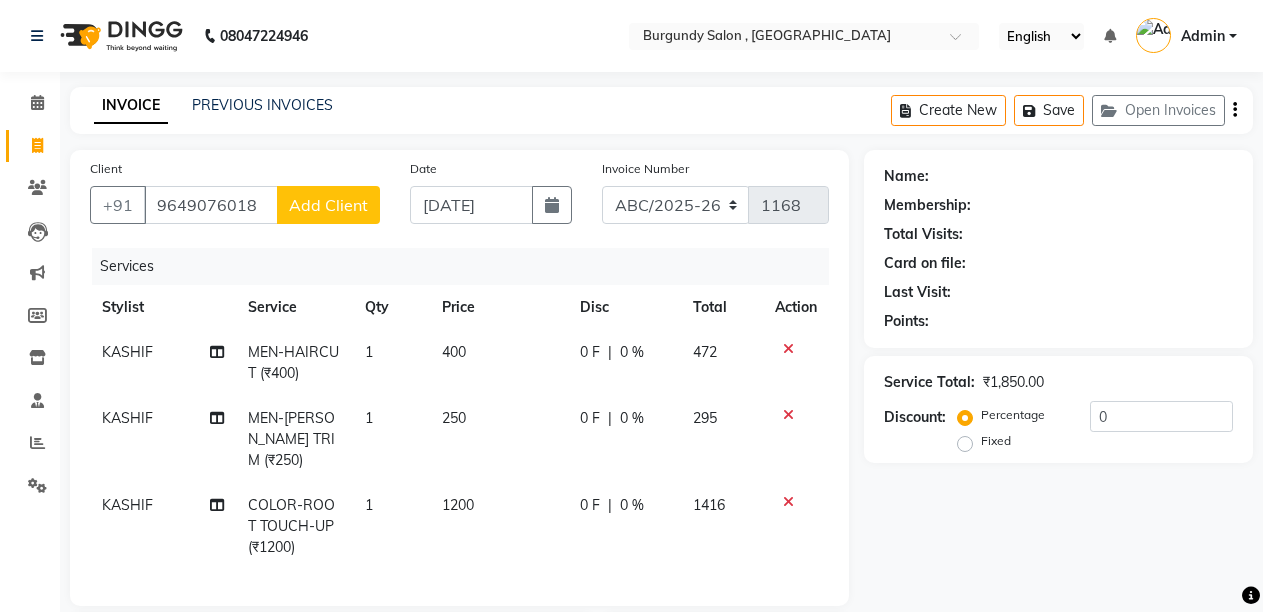 click on "Add Client" 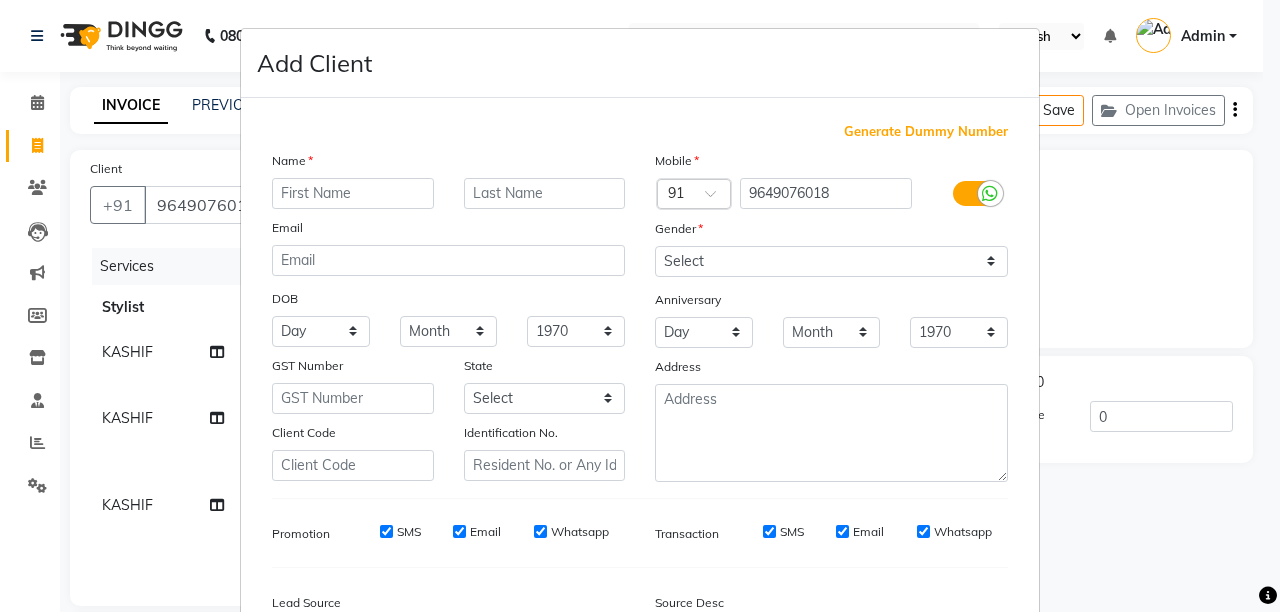 click at bounding box center [353, 193] 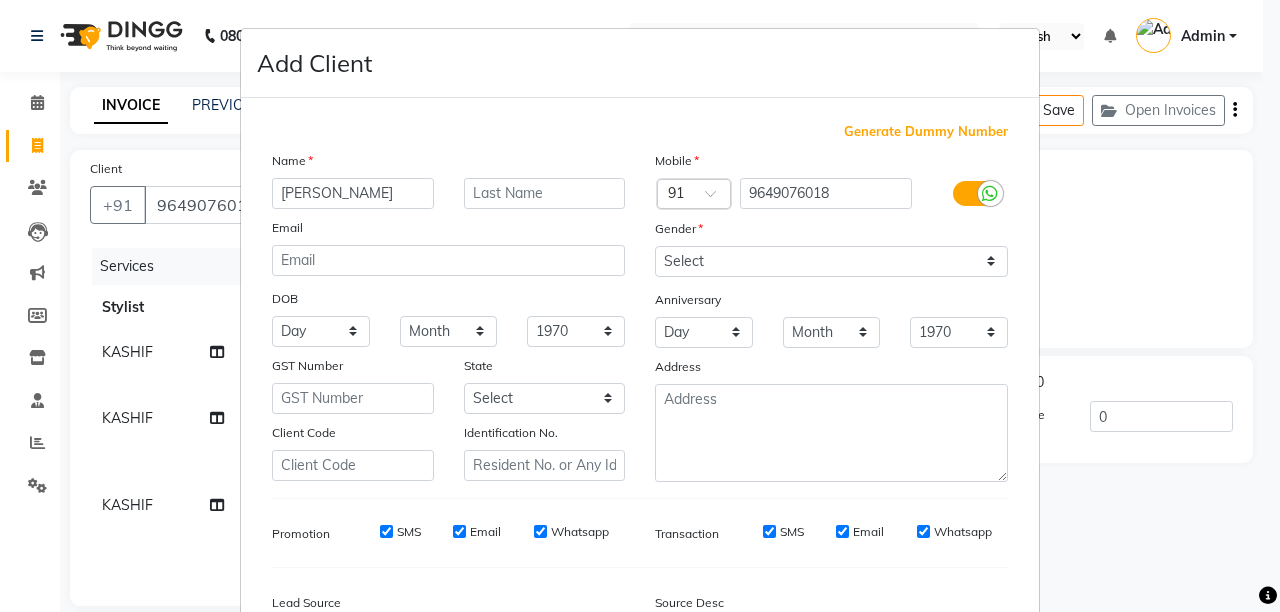 type on "[PERSON_NAME]" 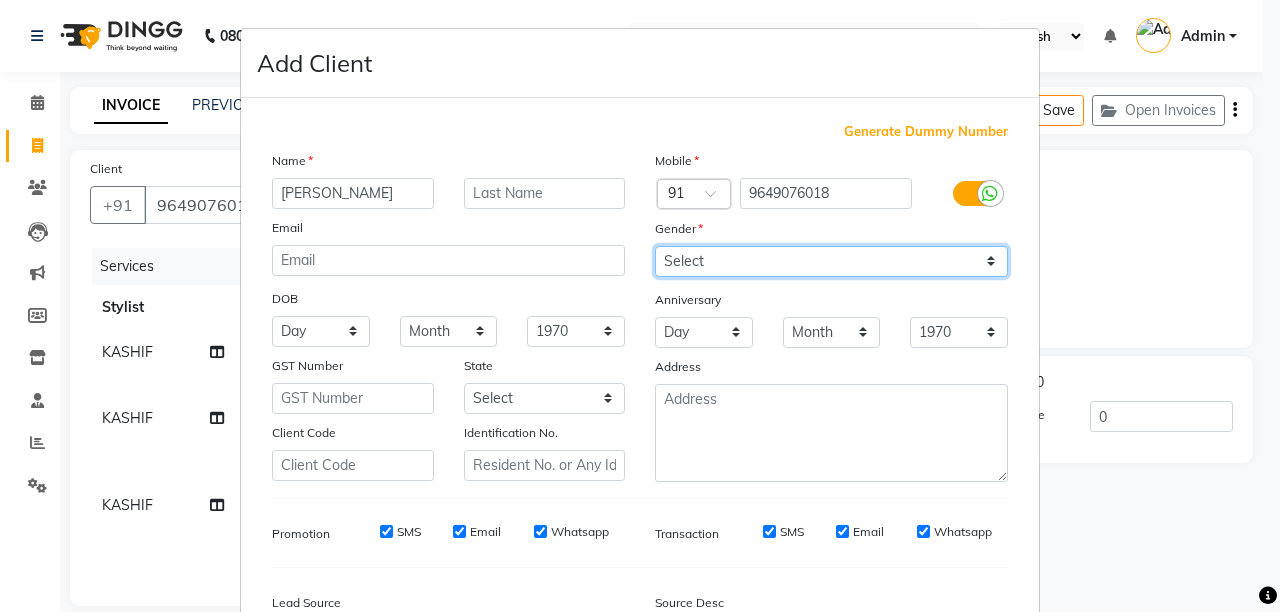 click on "Select Male Female Other Prefer Not To Say" at bounding box center (831, 261) 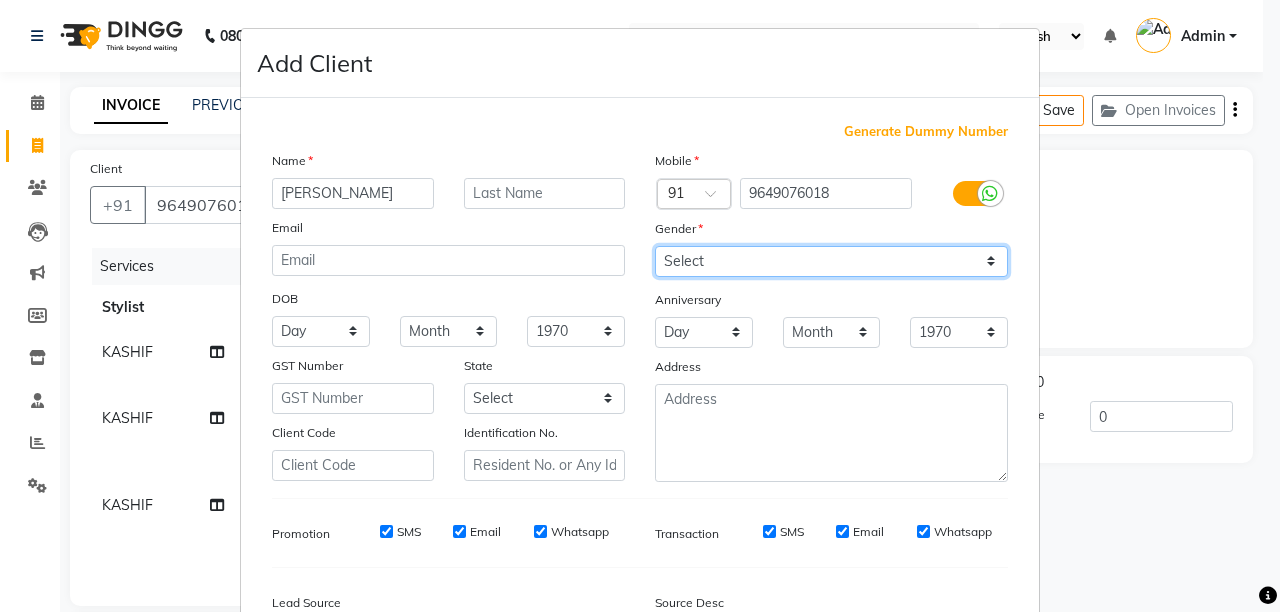 select on "male" 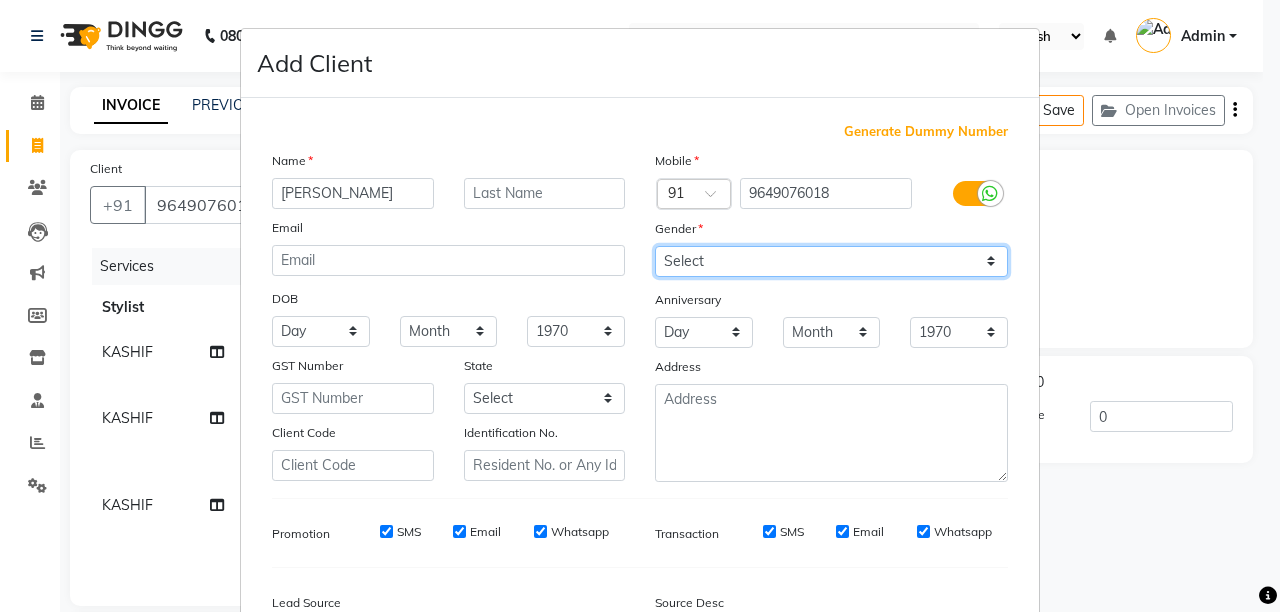 click on "Select Male Female Other Prefer Not To Say" at bounding box center [831, 261] 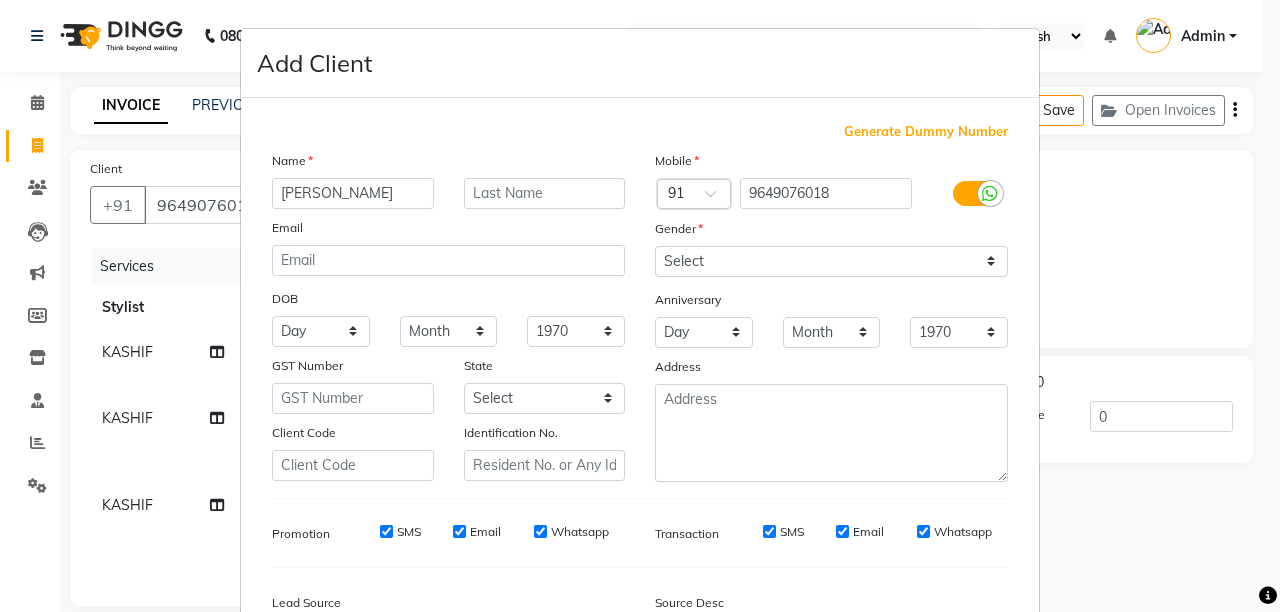 click on "Anniversary" at bounding box center [831, 301] 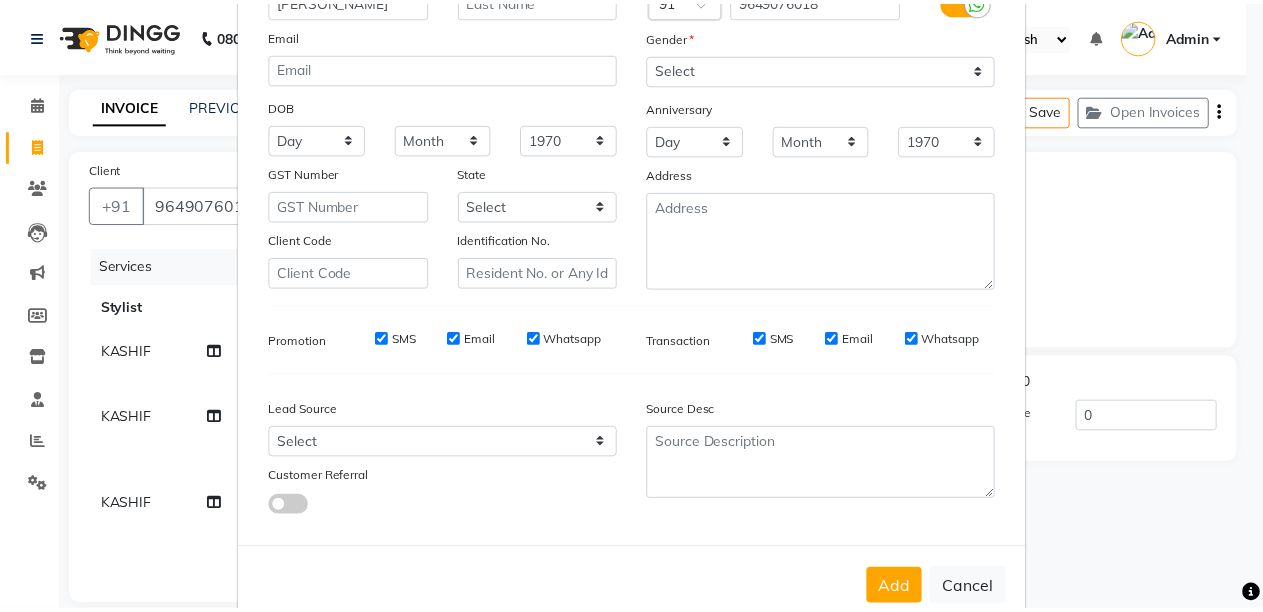 scroll, scrollTop: 237, scrollLeft: 0, axis: vertical 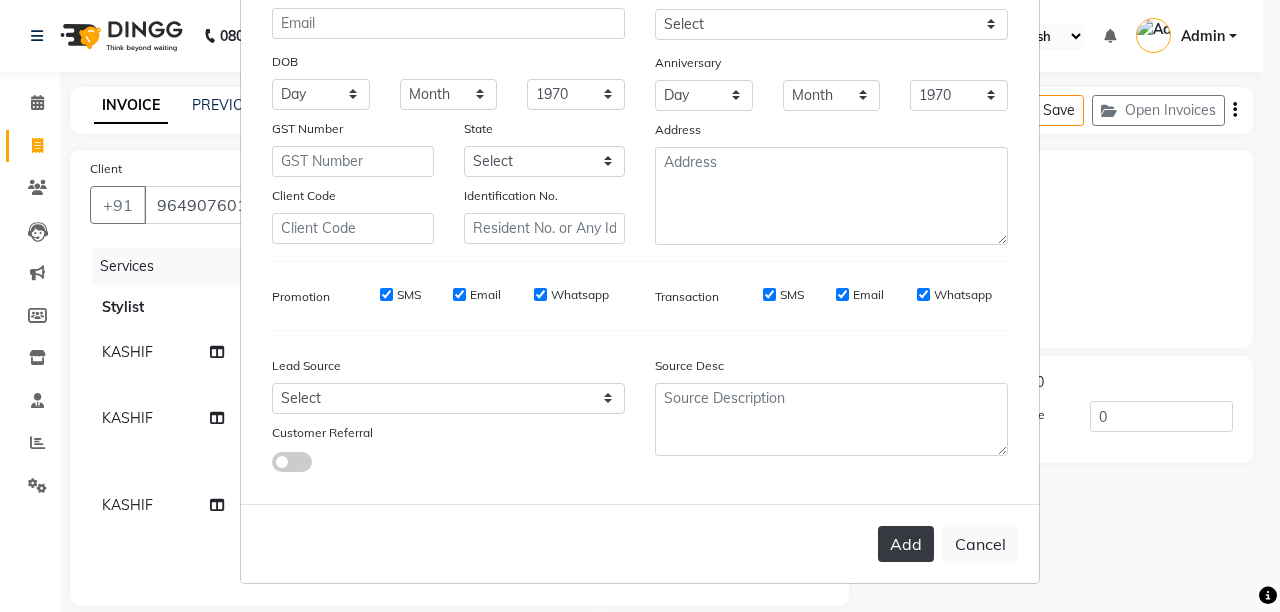 click on "Add" at bounding box center (906, 544) 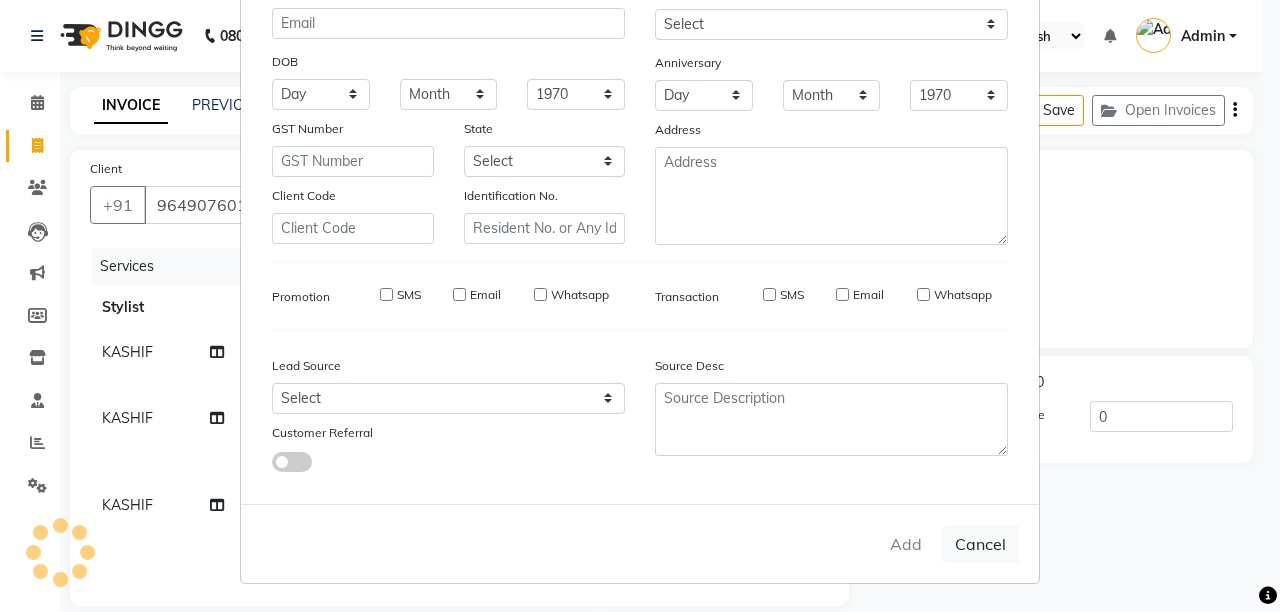type 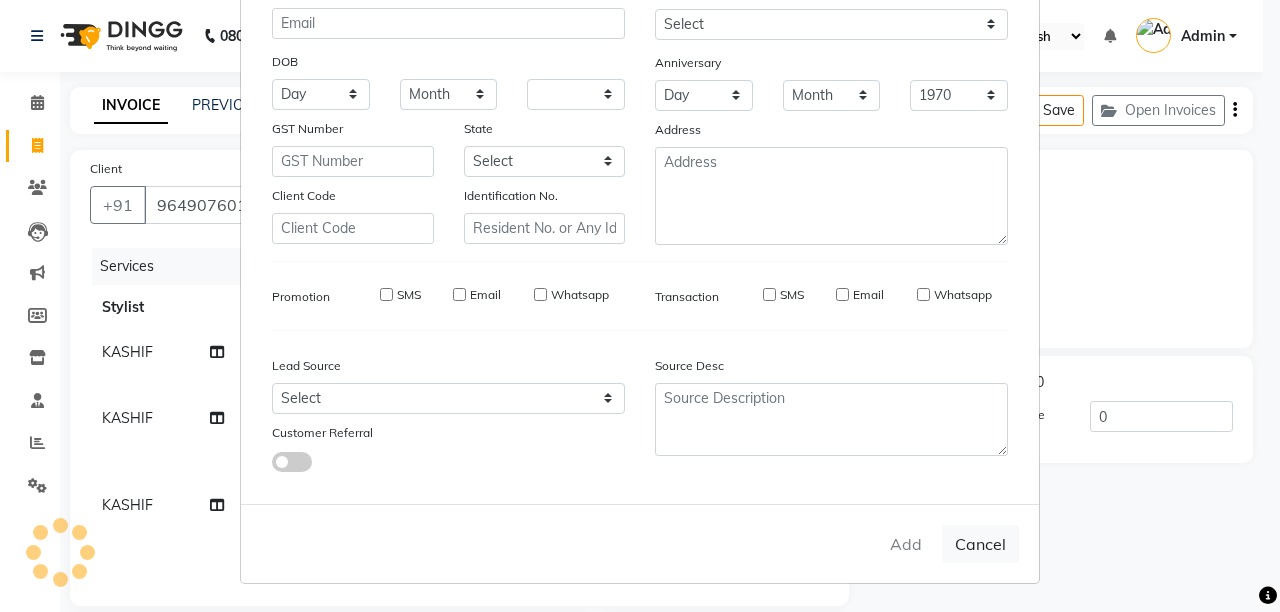 select 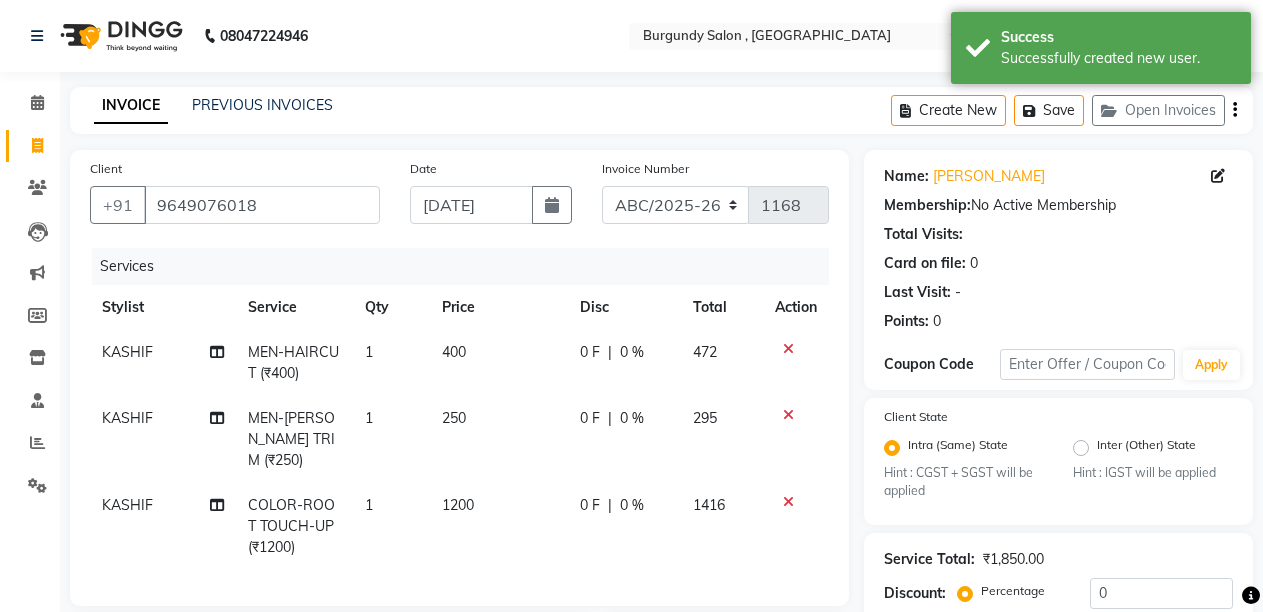 click on "400" 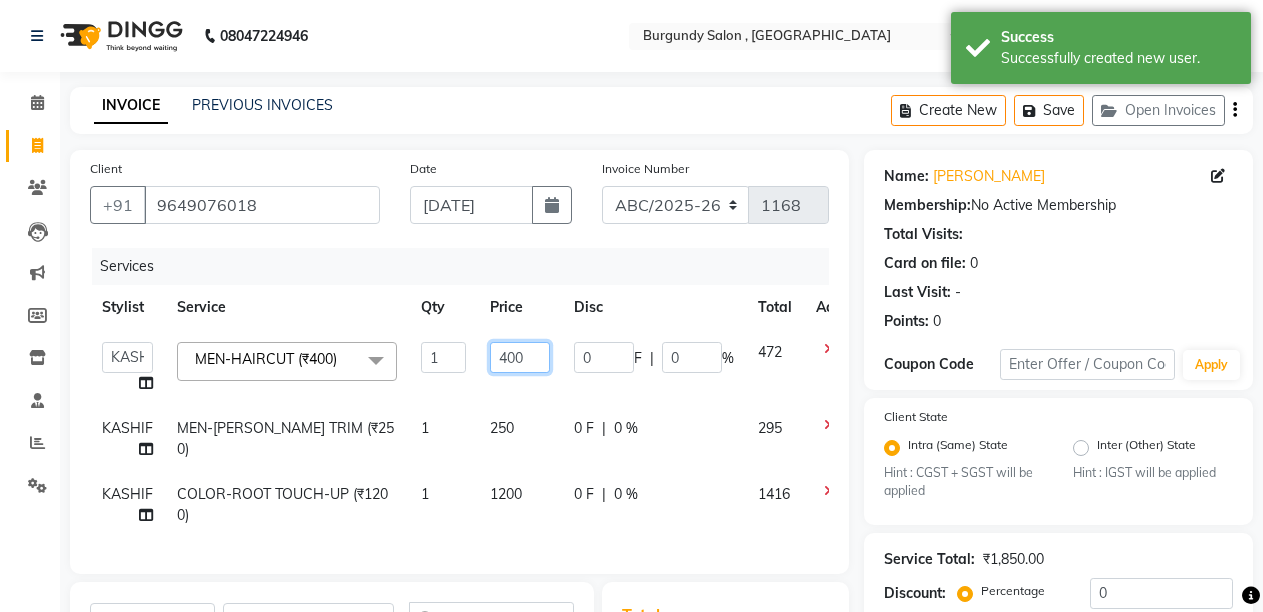 click on "400" 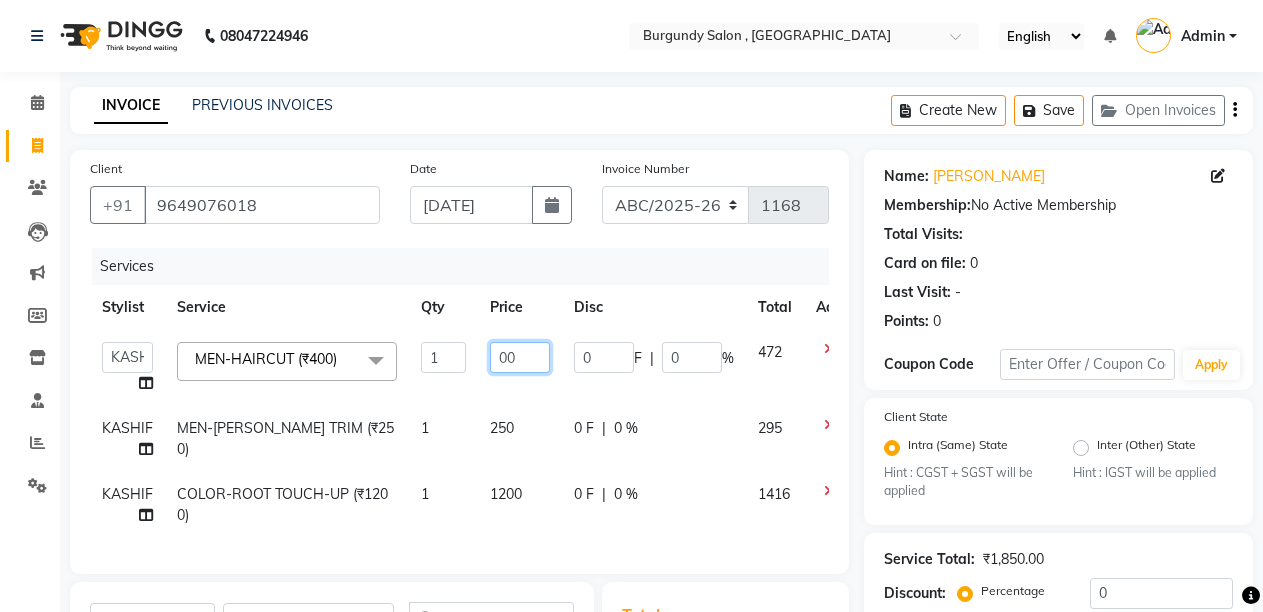 type on "500" 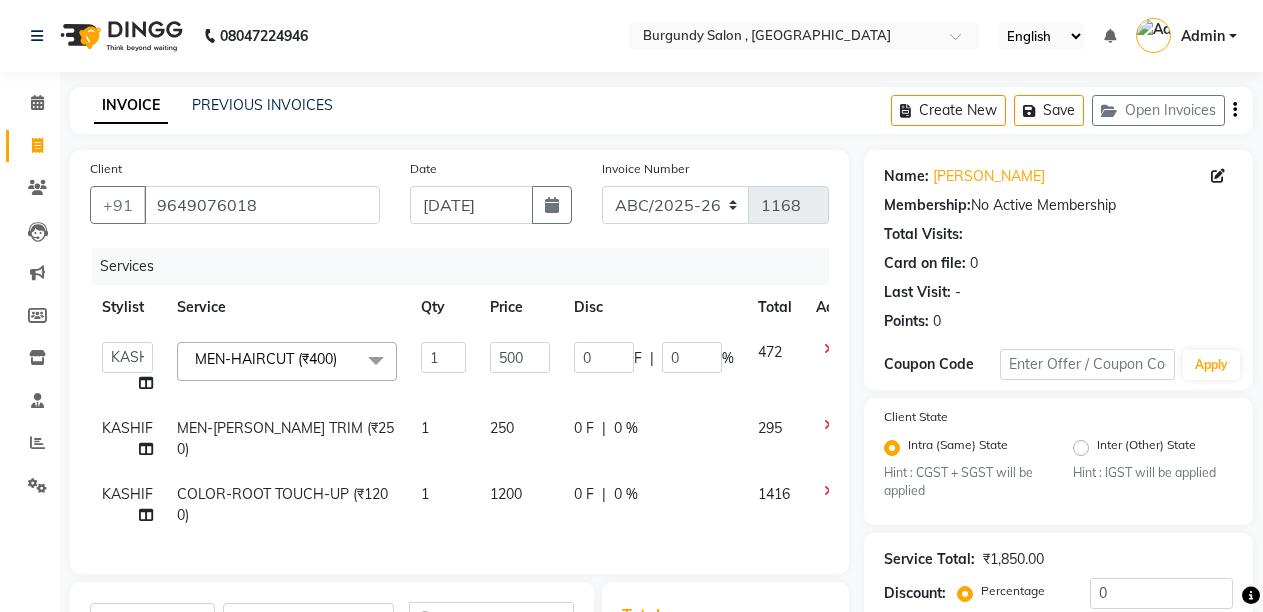 click on "250" 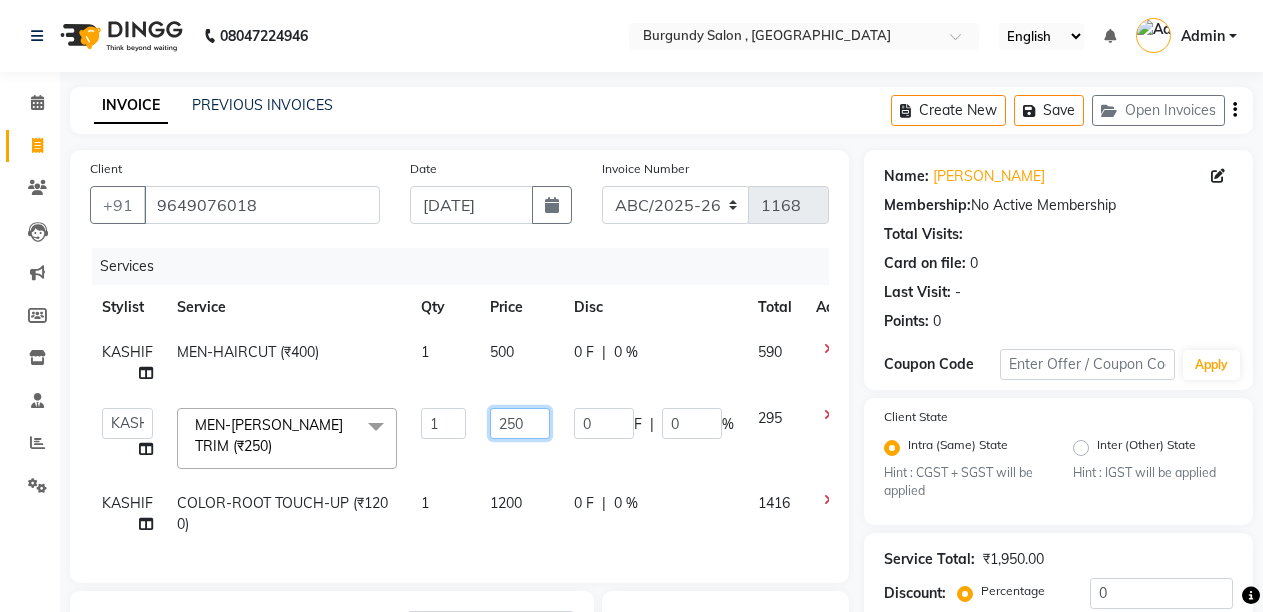 click on "250" 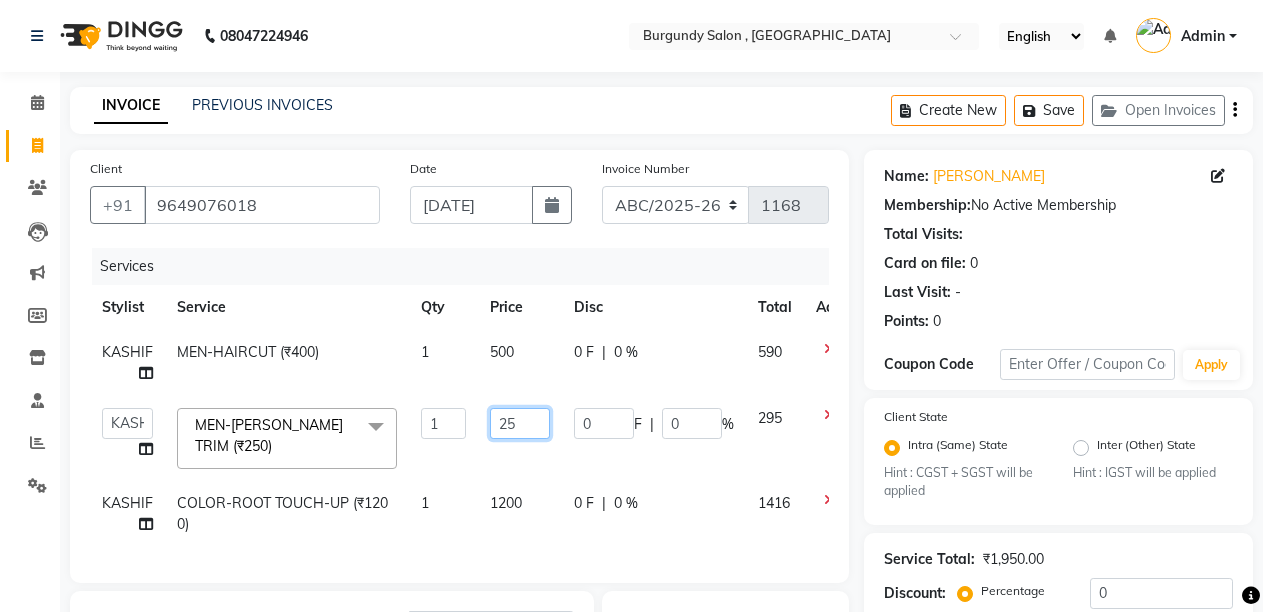 type on "2" 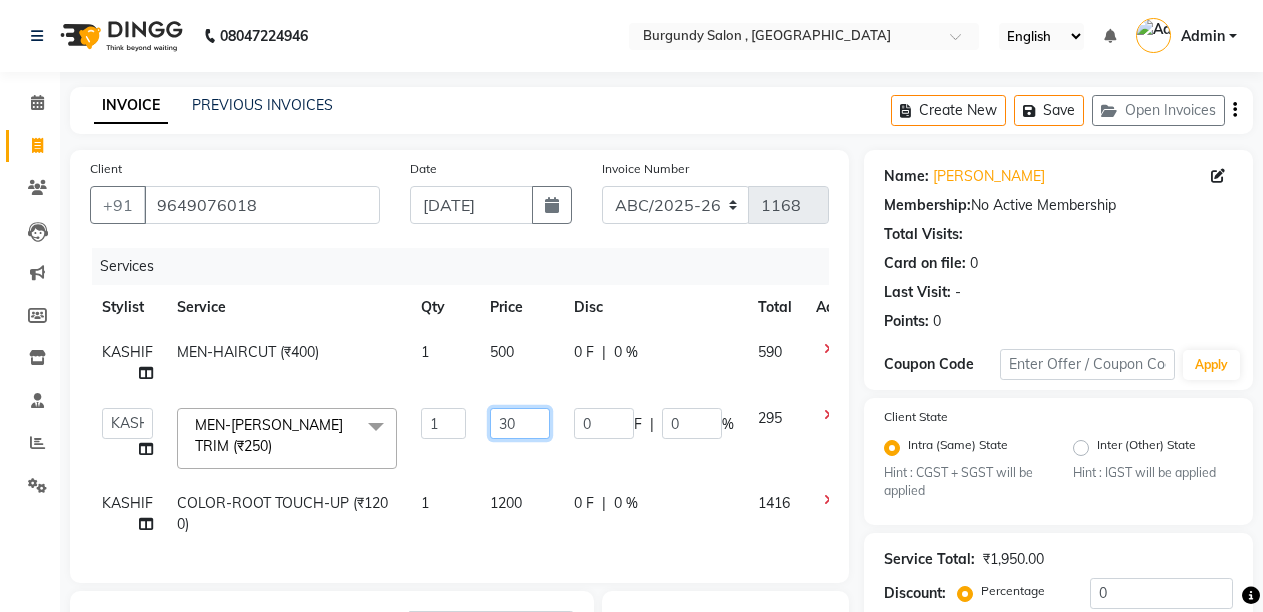 type on "300" 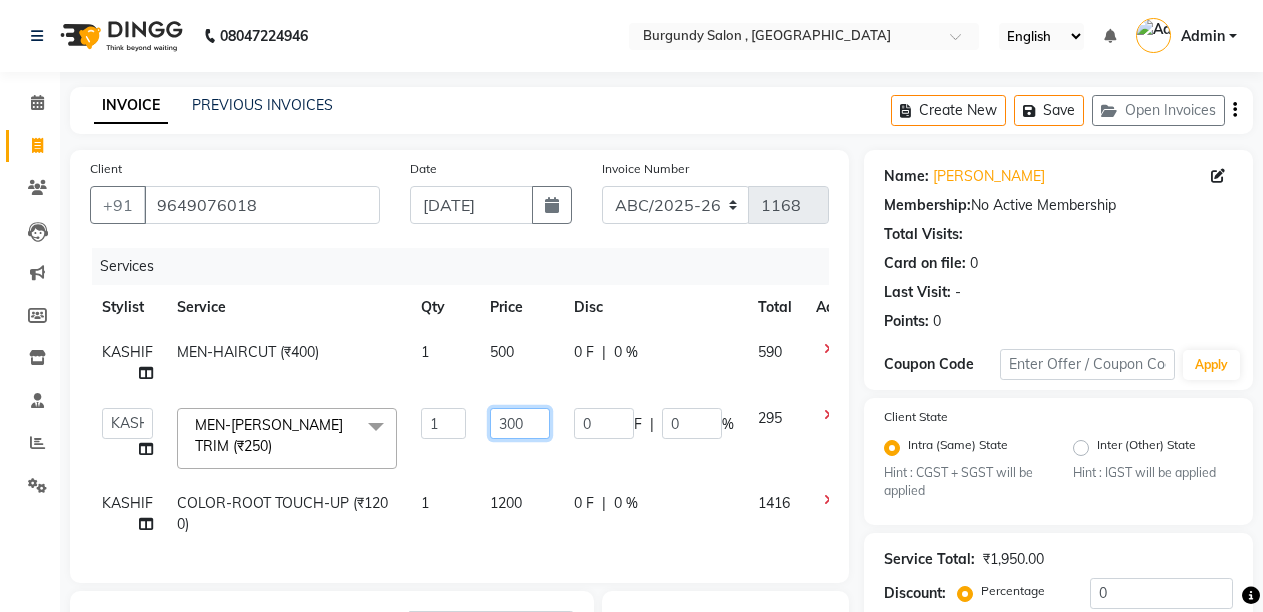 scroll, scrollTop: 320, scrollLeft: 0, axis: vertical 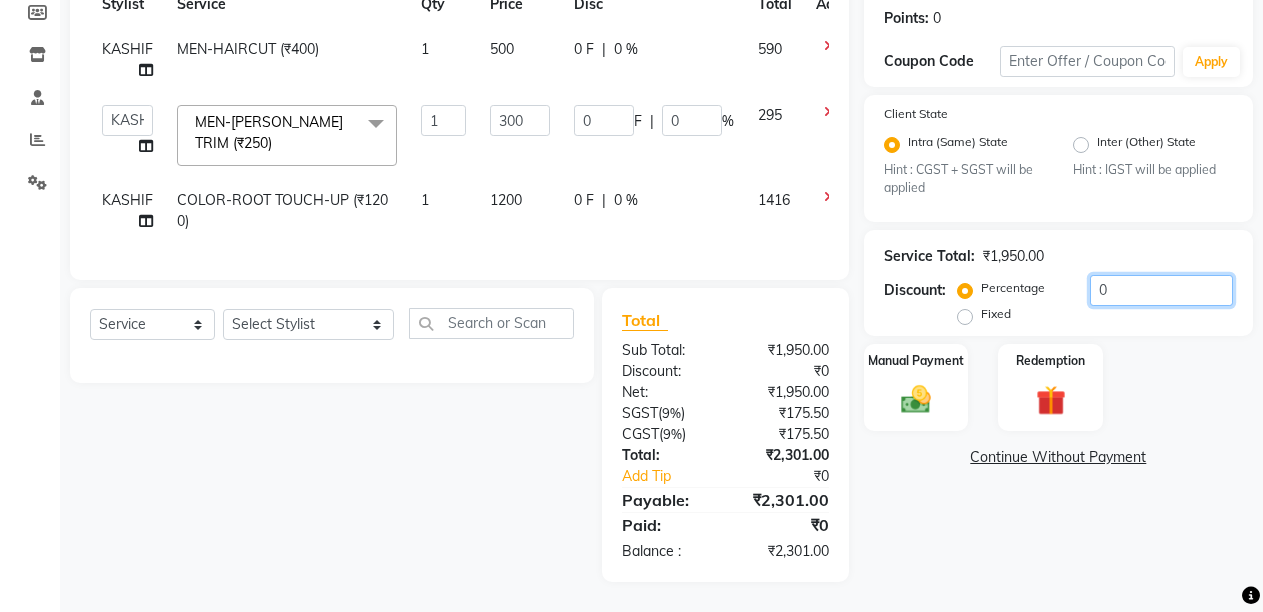 click on "0" 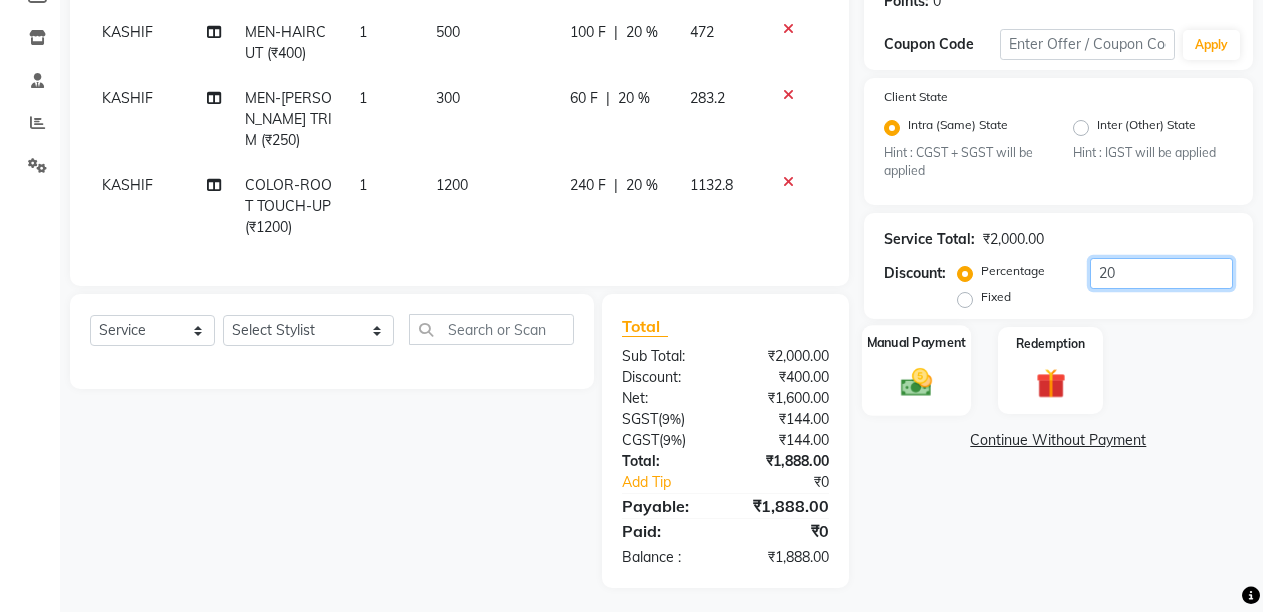 type on "20" 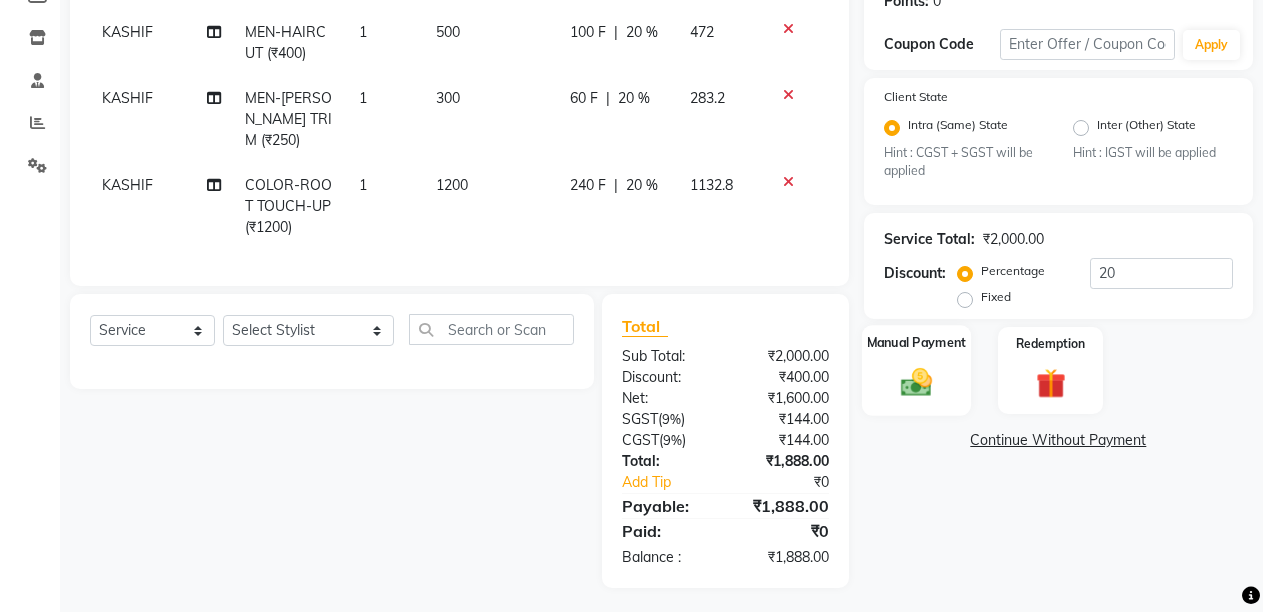click on "Manual Payment" 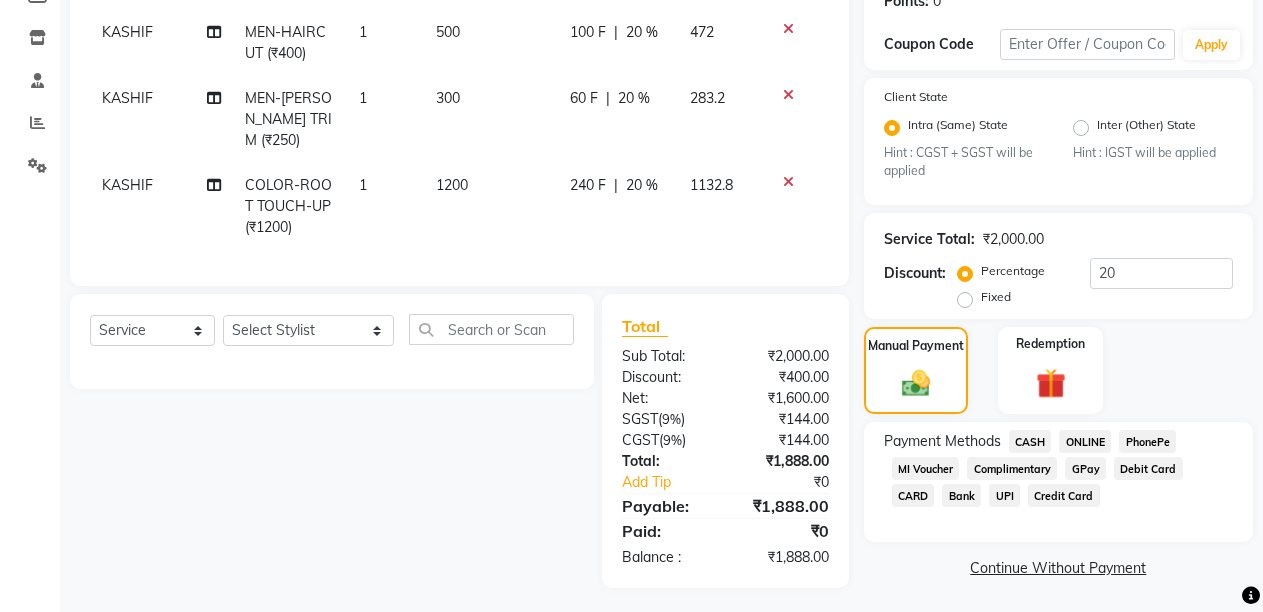 click on "ONLINE" 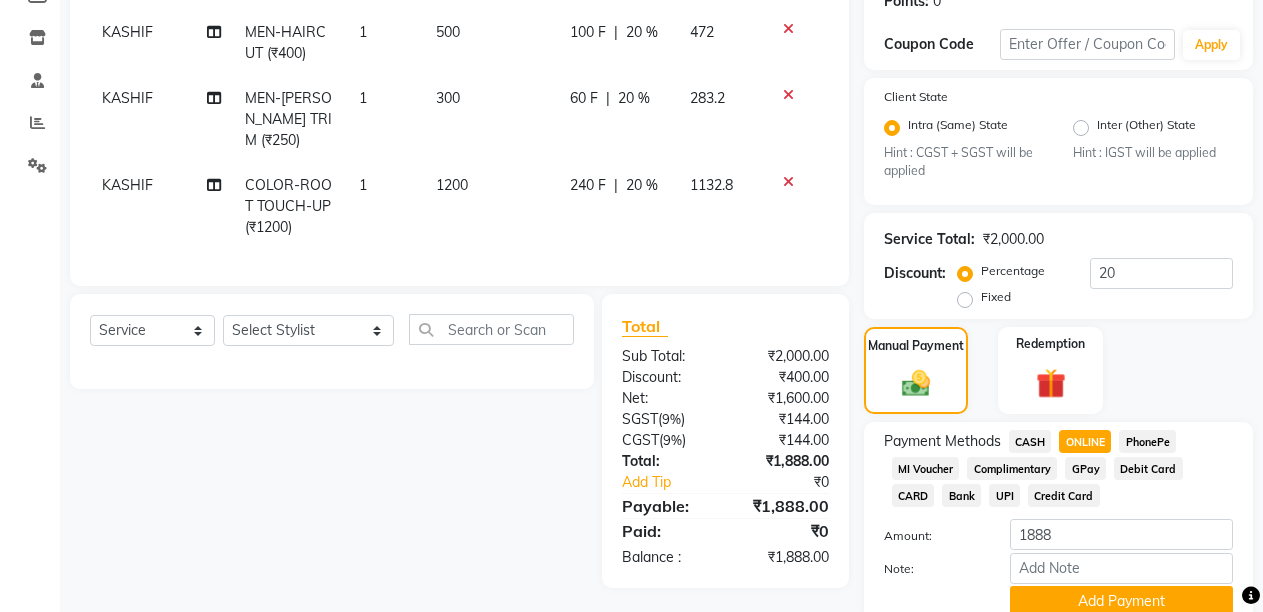 scroll, scrollTop: 0, scrollLeft: 0, axis: both 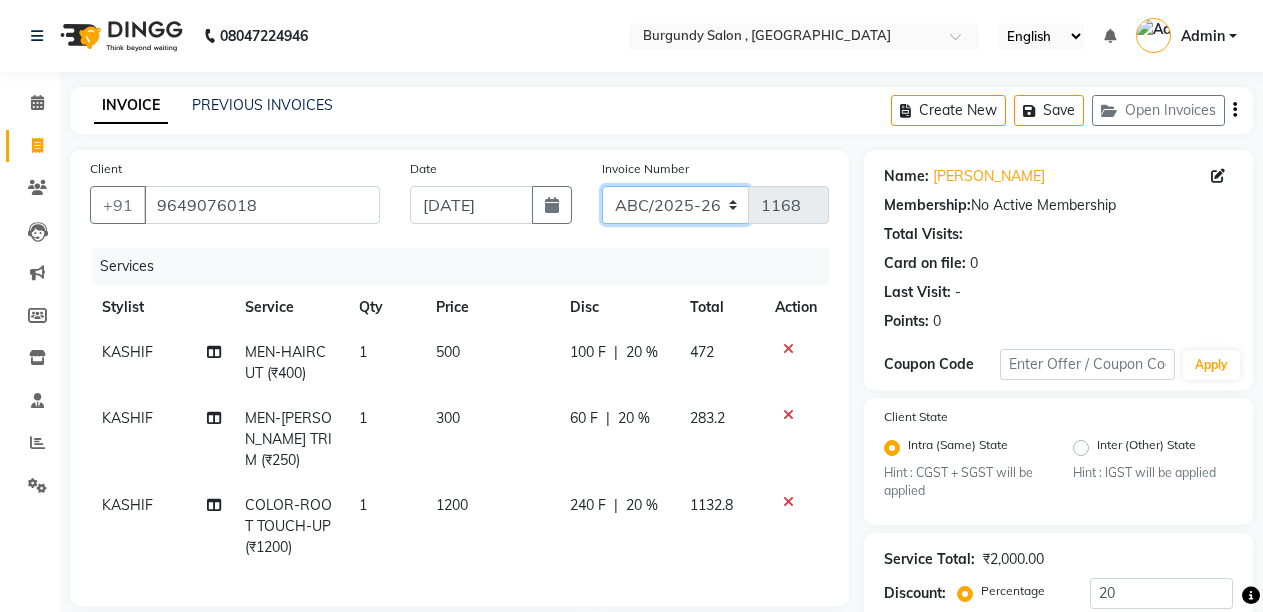 click on "ABC/2025-26 SER/24-25 V/2025-26" 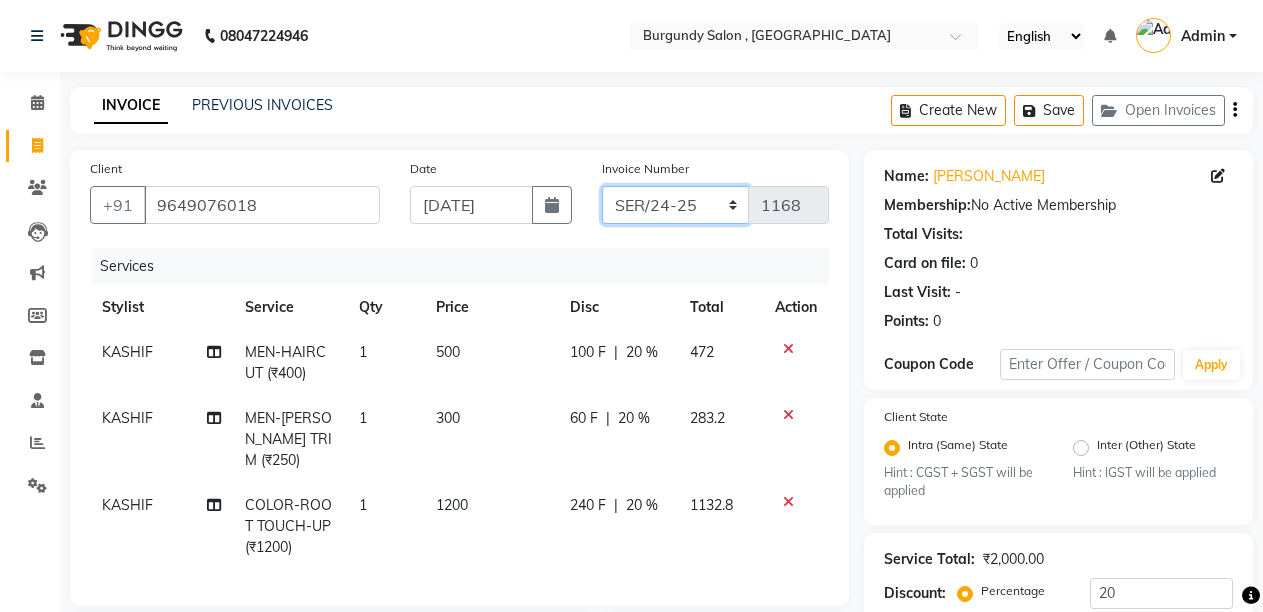 click on "ABC/2025-26 SER/24-25 V/2025-26" 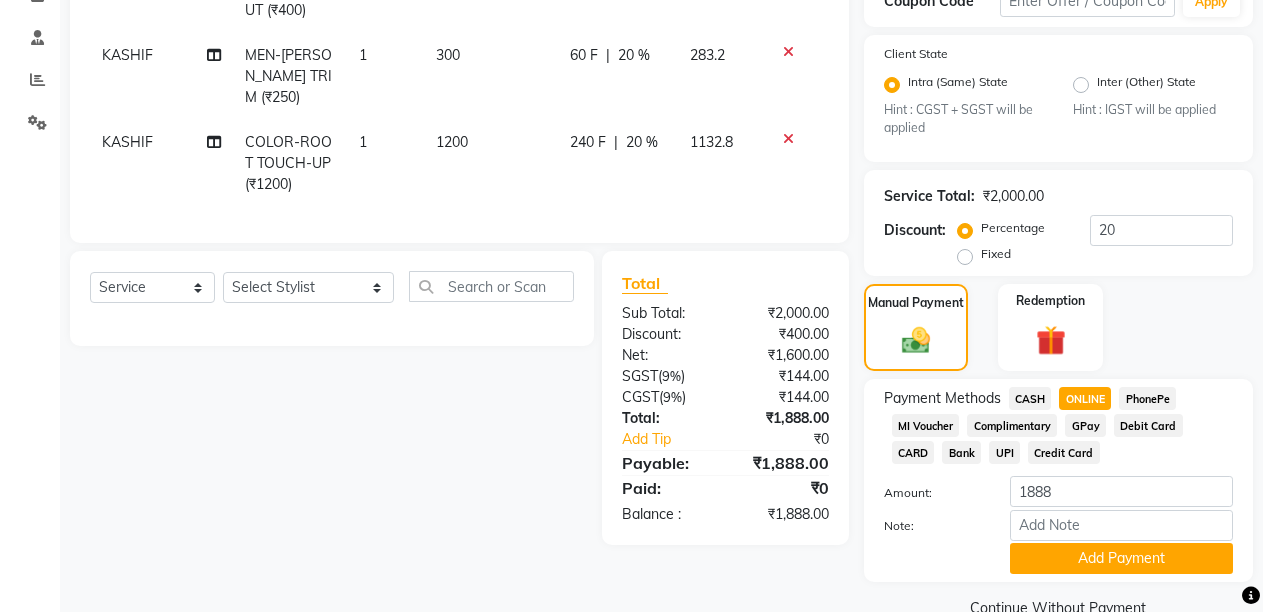 scroll, scrollTop: 400, scrollLeft: 0, axis: vertical 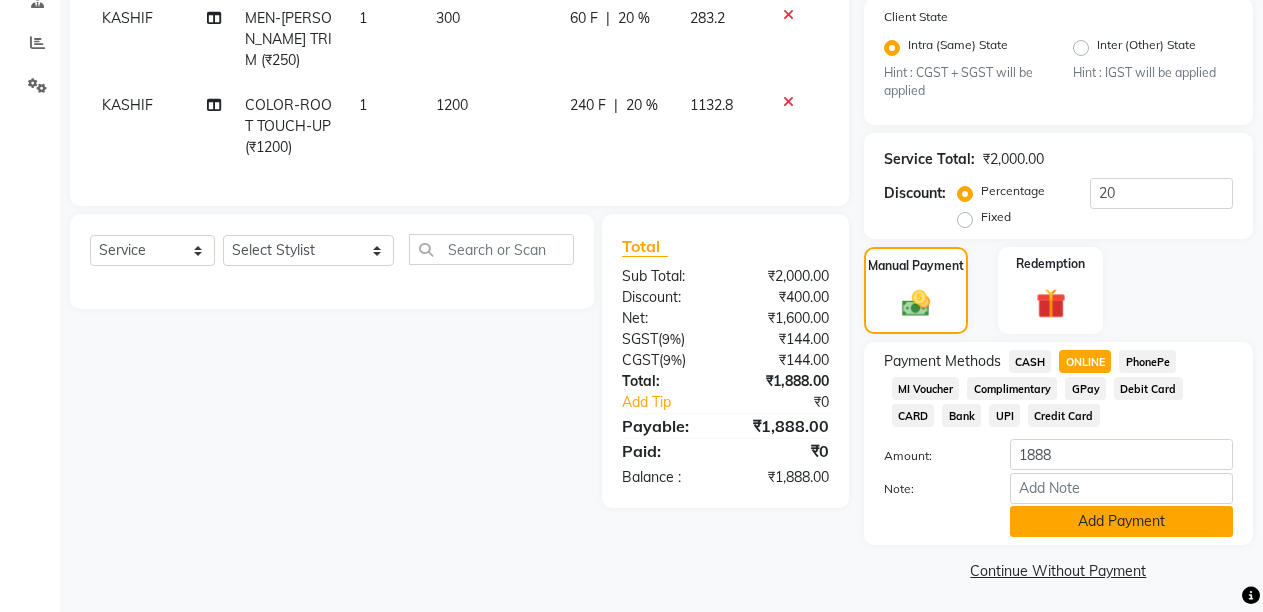 click on "Add Payment" 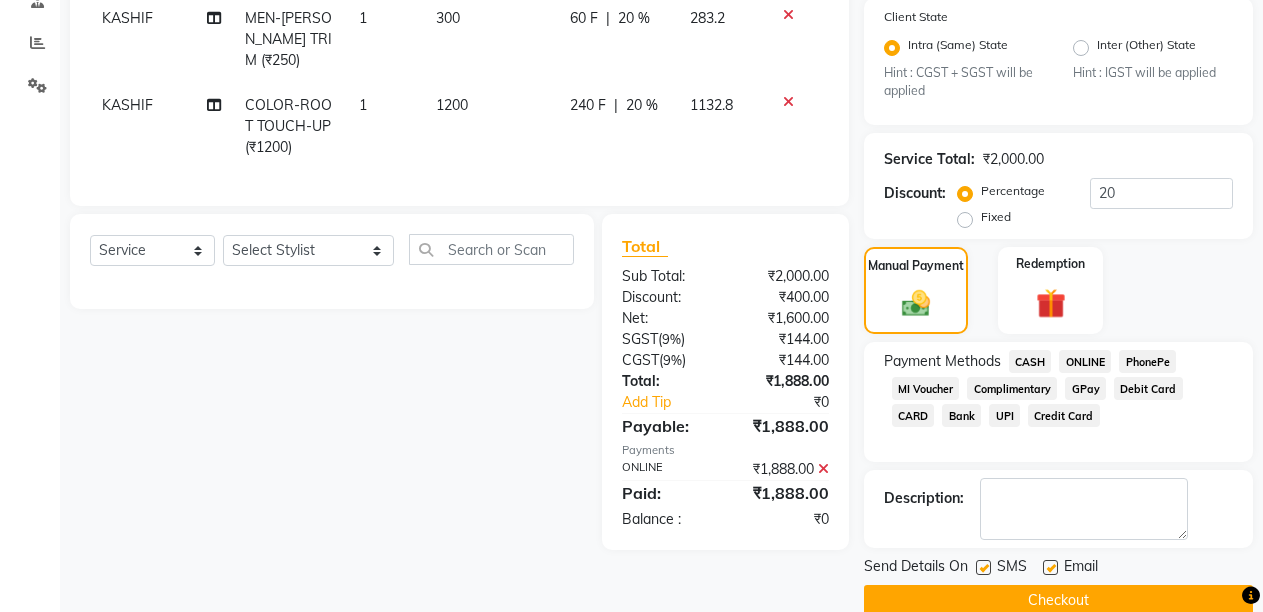 click 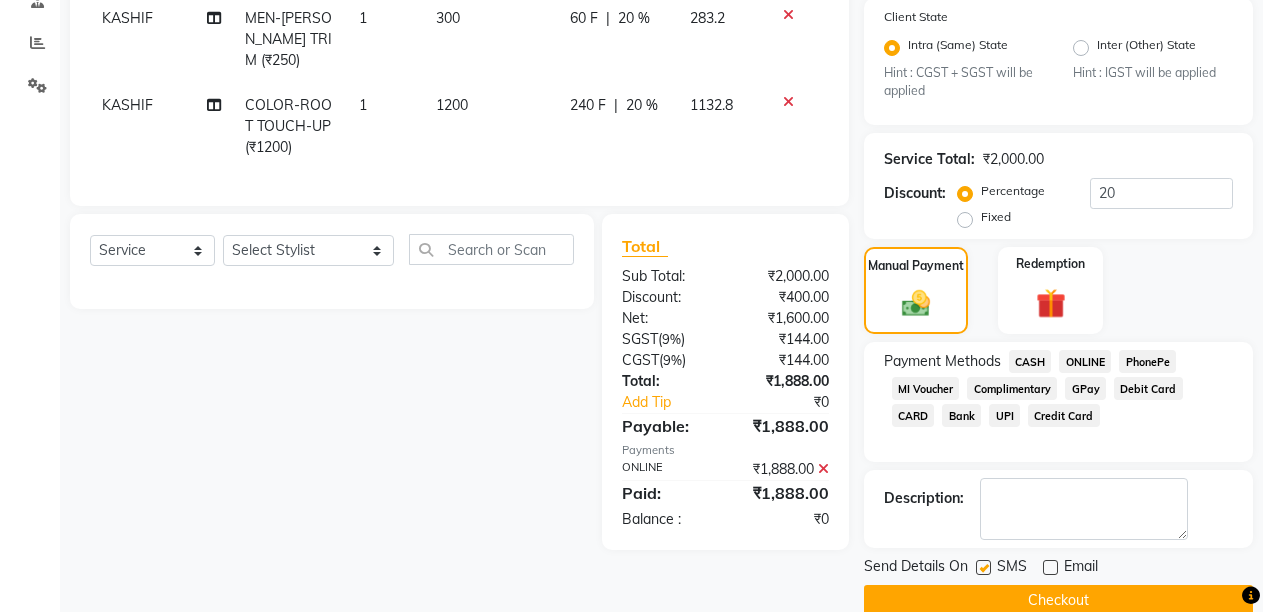 click 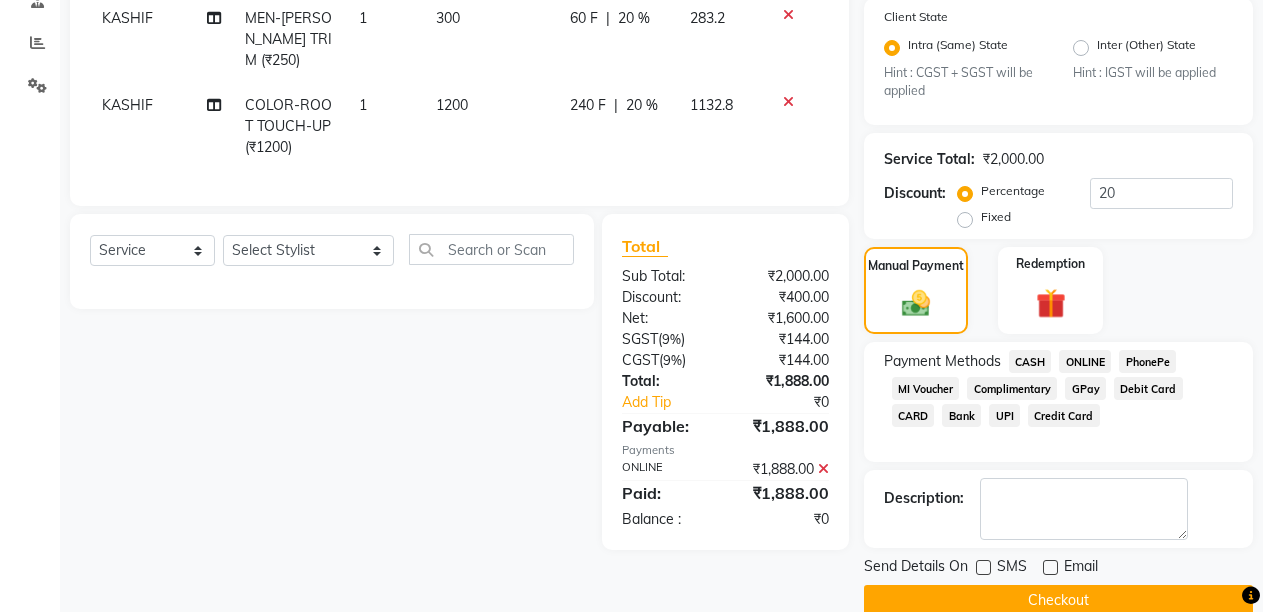 click on "Checkout" 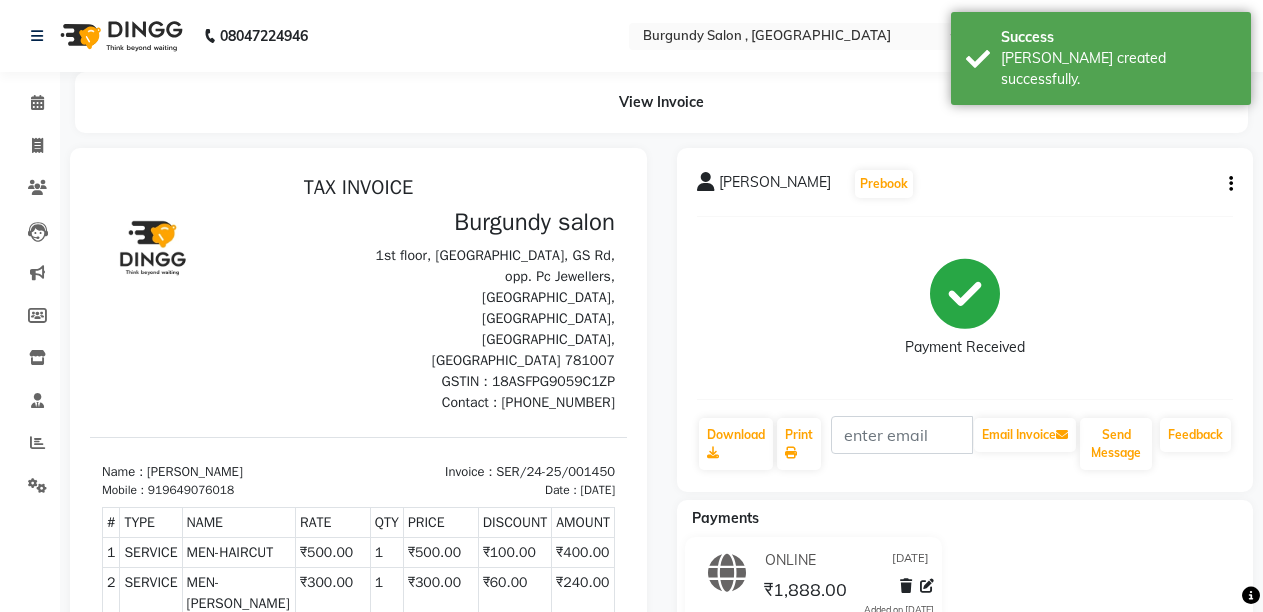 scroll, scrollTop: 0, scrollLeft: 0, axis: both 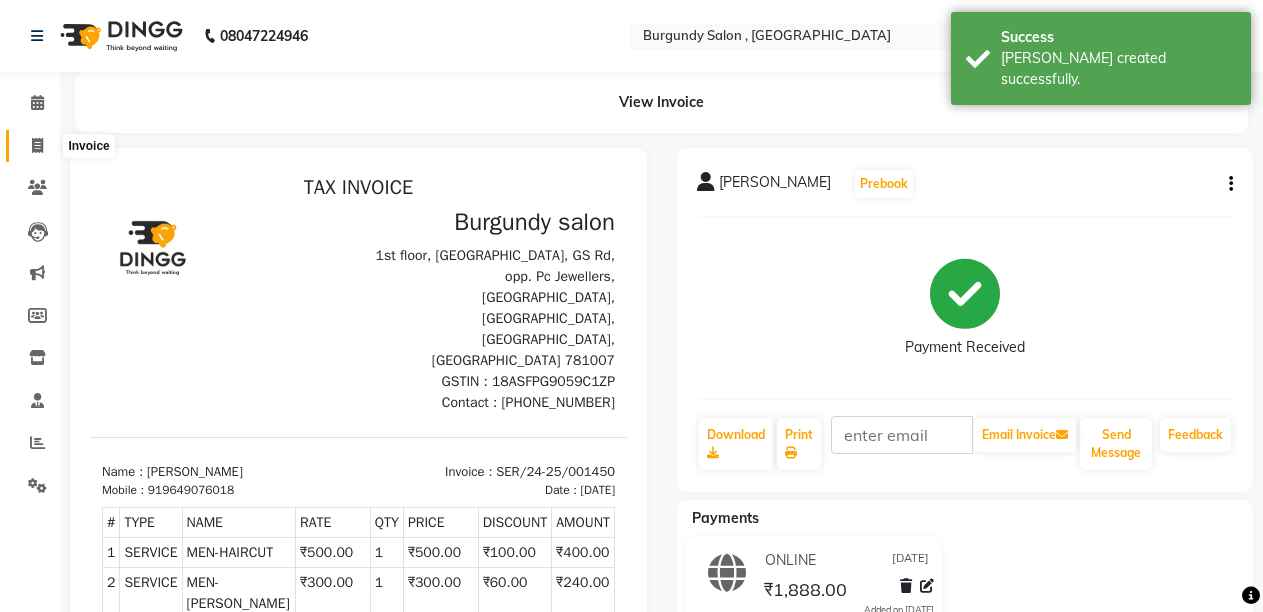 click 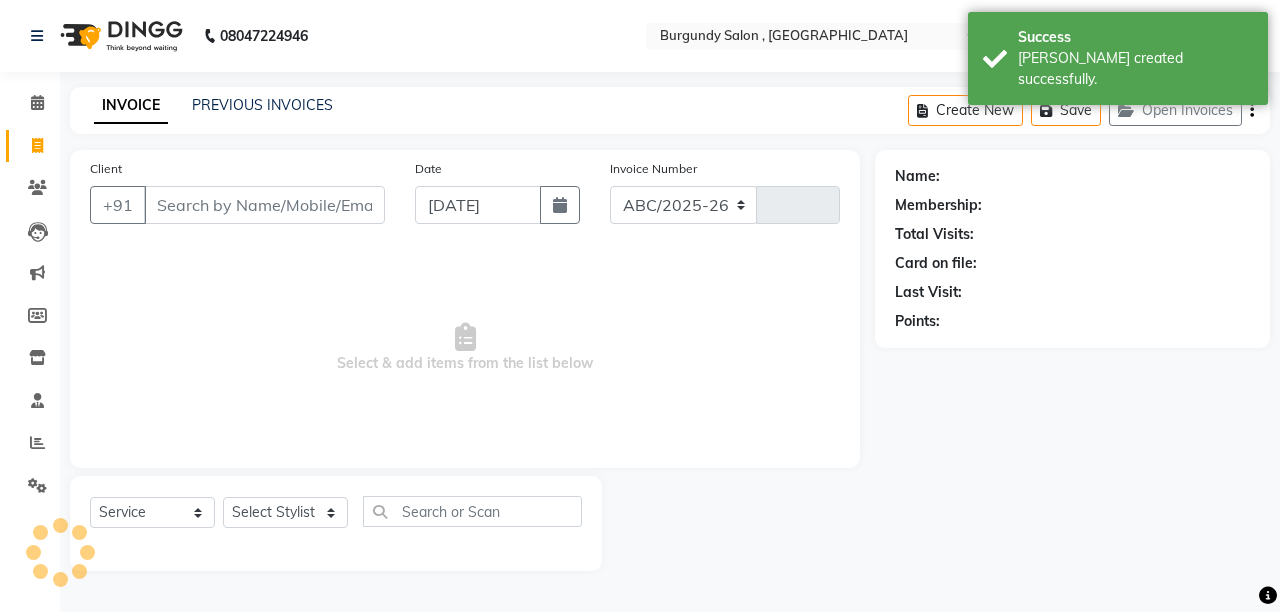 select on "5345" 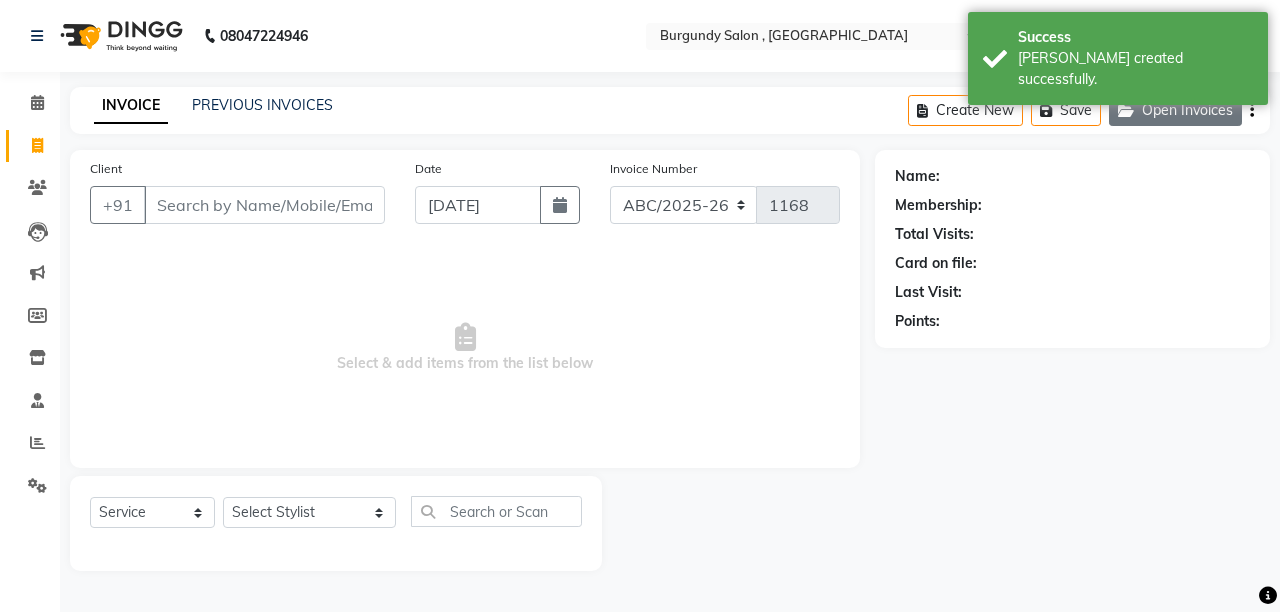 click 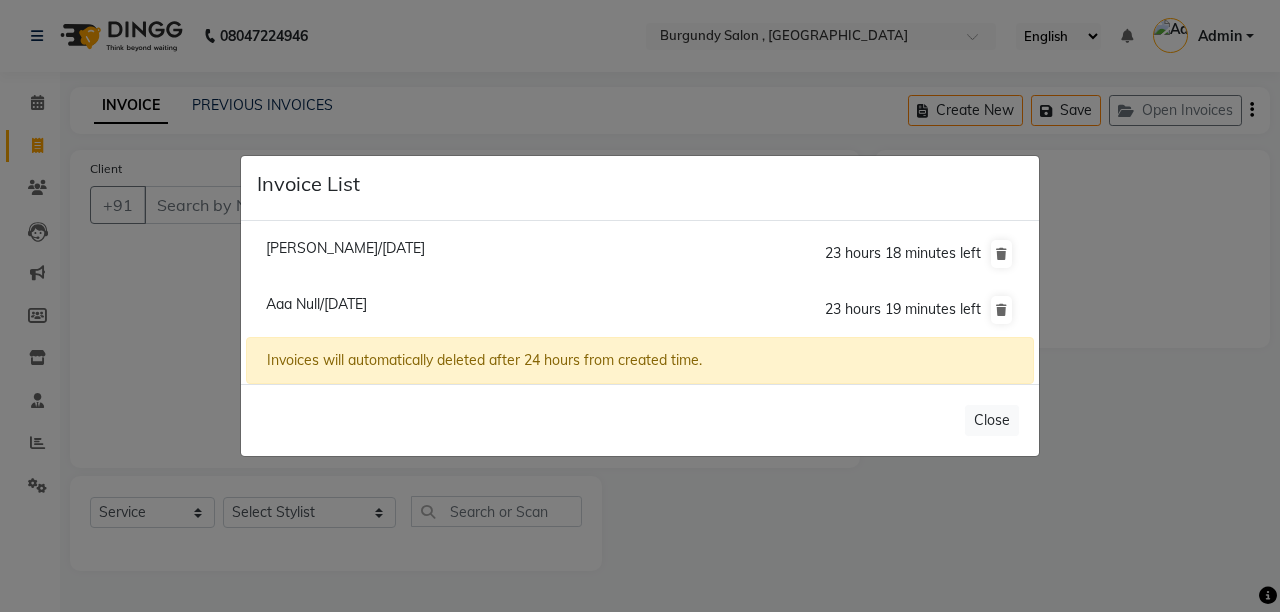 click on "Rahul Agrwal/11 July 2025  23 hours 18 minutes left" 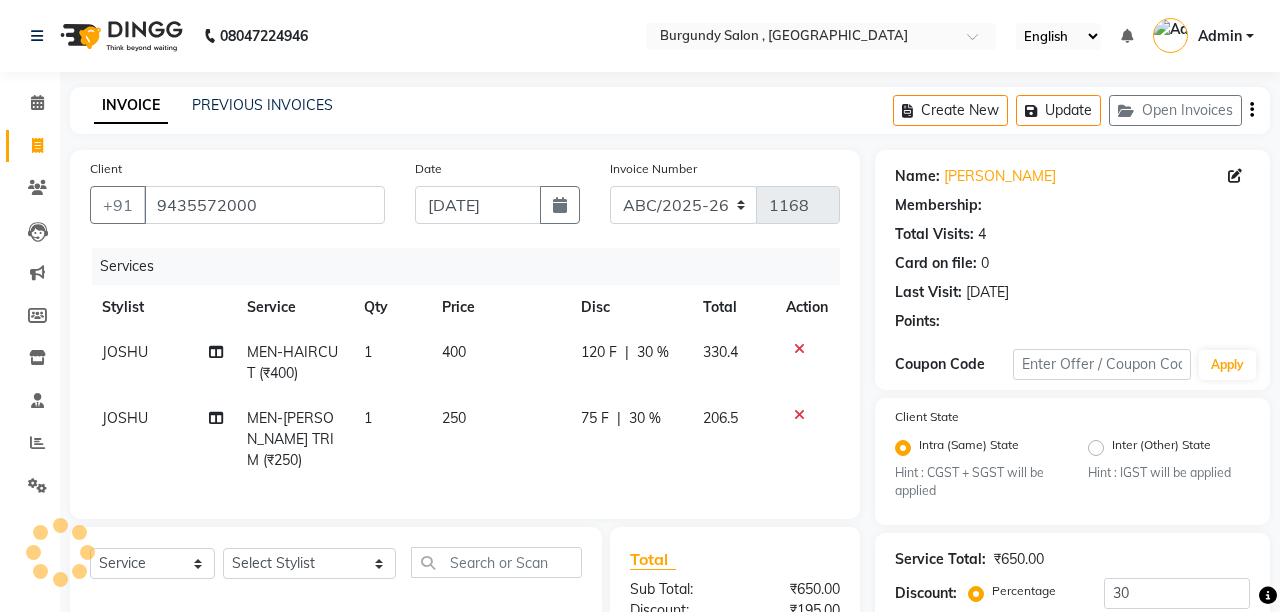 type on "0" 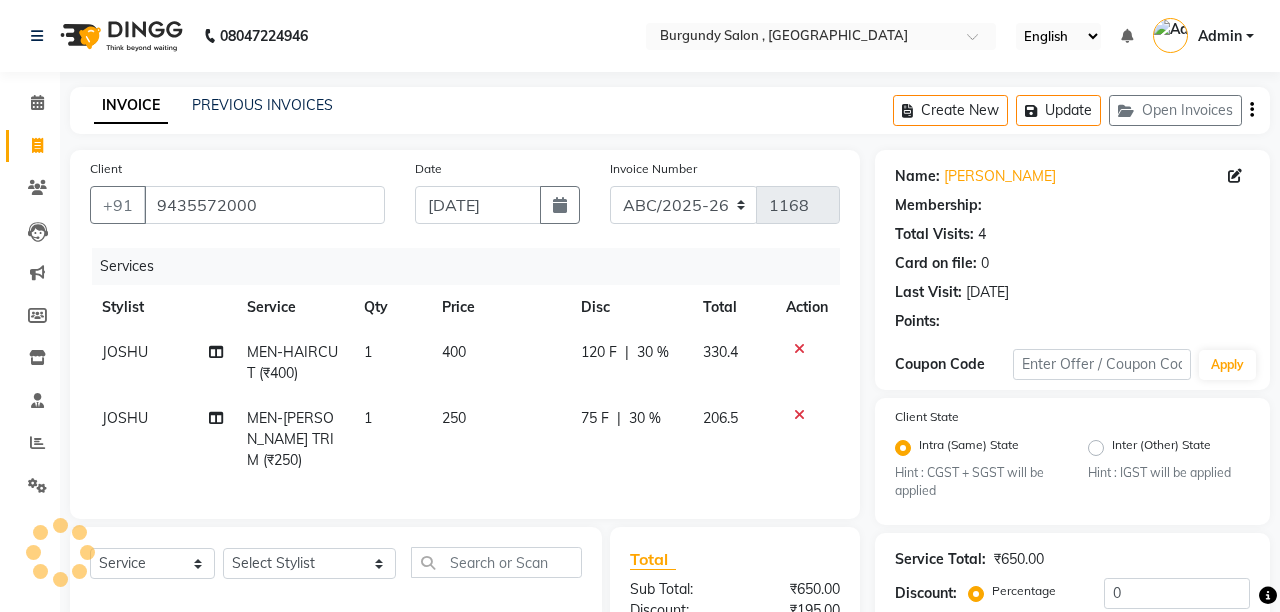 select on "1: Object" 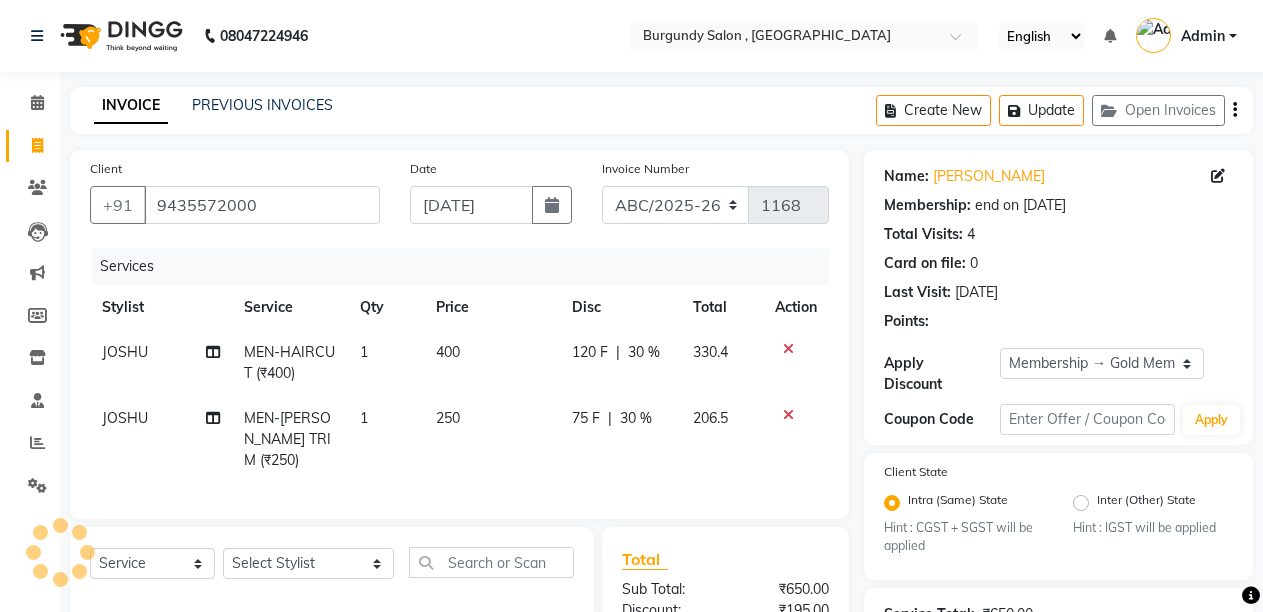 type on "30" 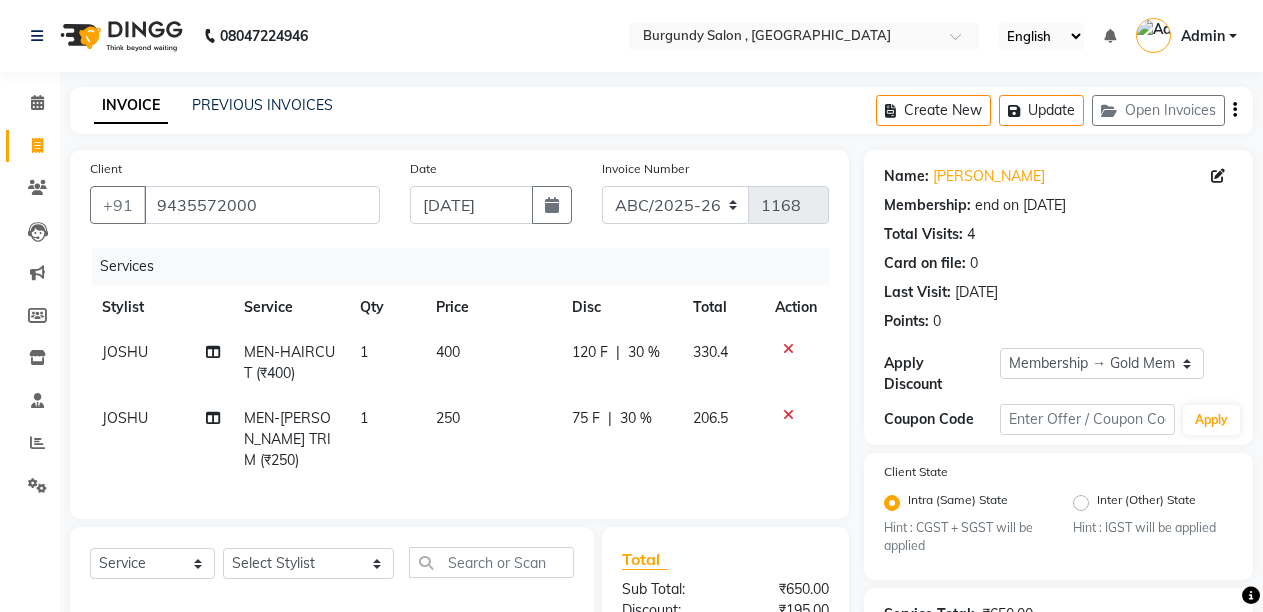 scroll, scrollTop: 248, scrollLeft: 0, axis: vertical 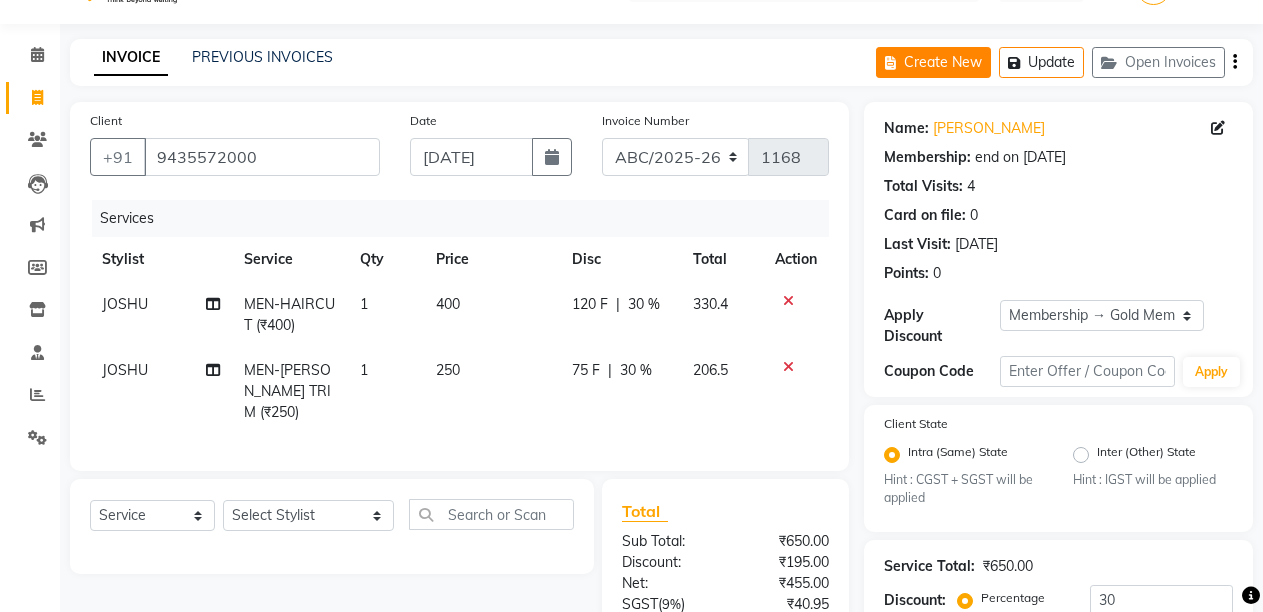click on "Create New" 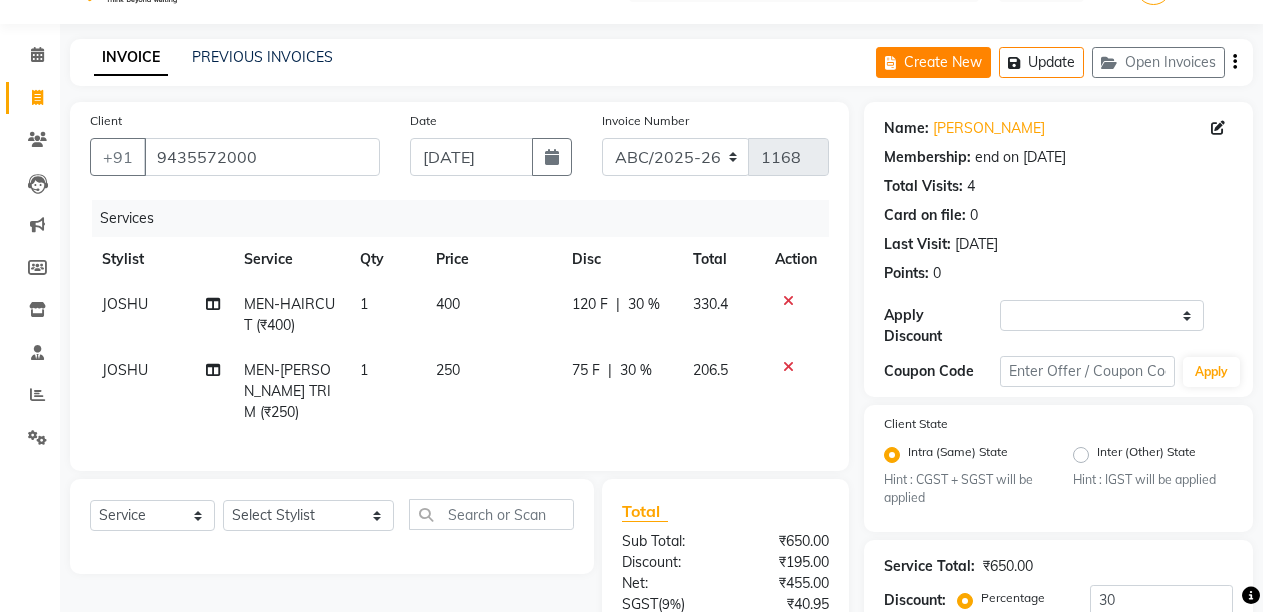 select on "service" 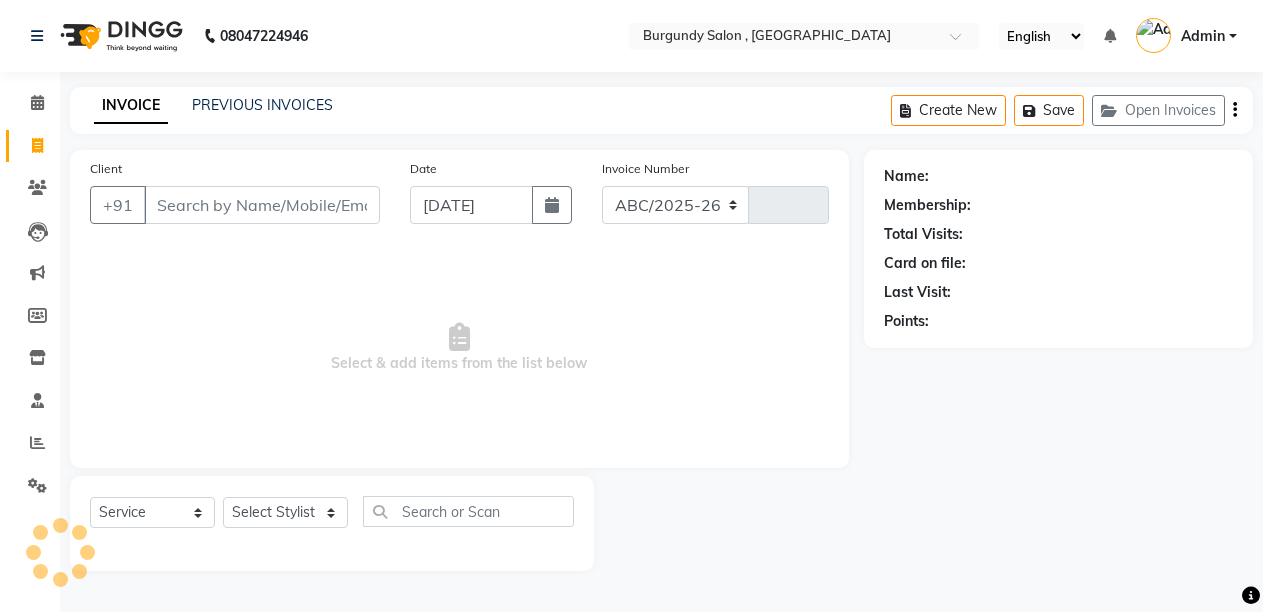 scroll, scrollTop: 0, scrollLeft: 0, axis: both 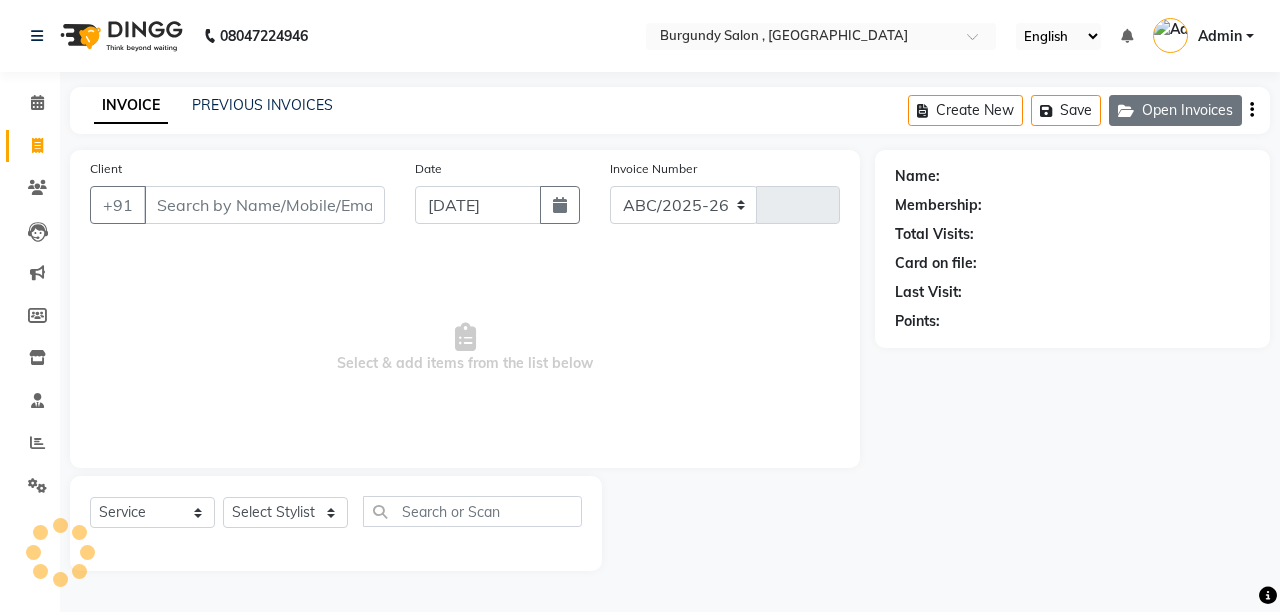 select on "5345" 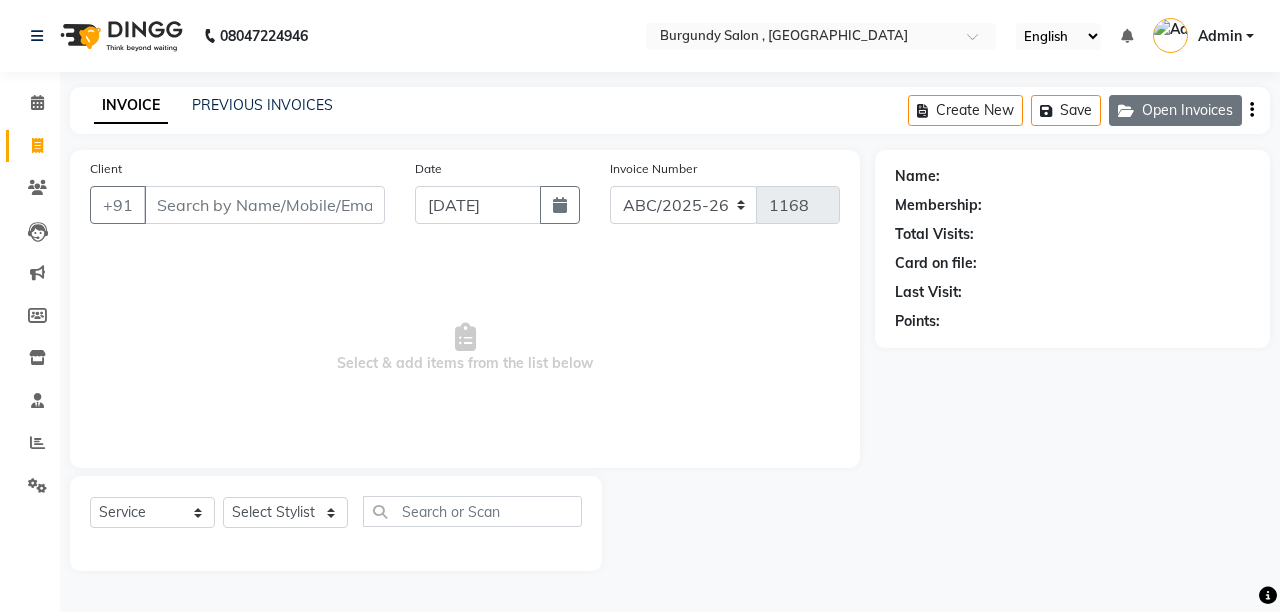 click on "Open Invoices" 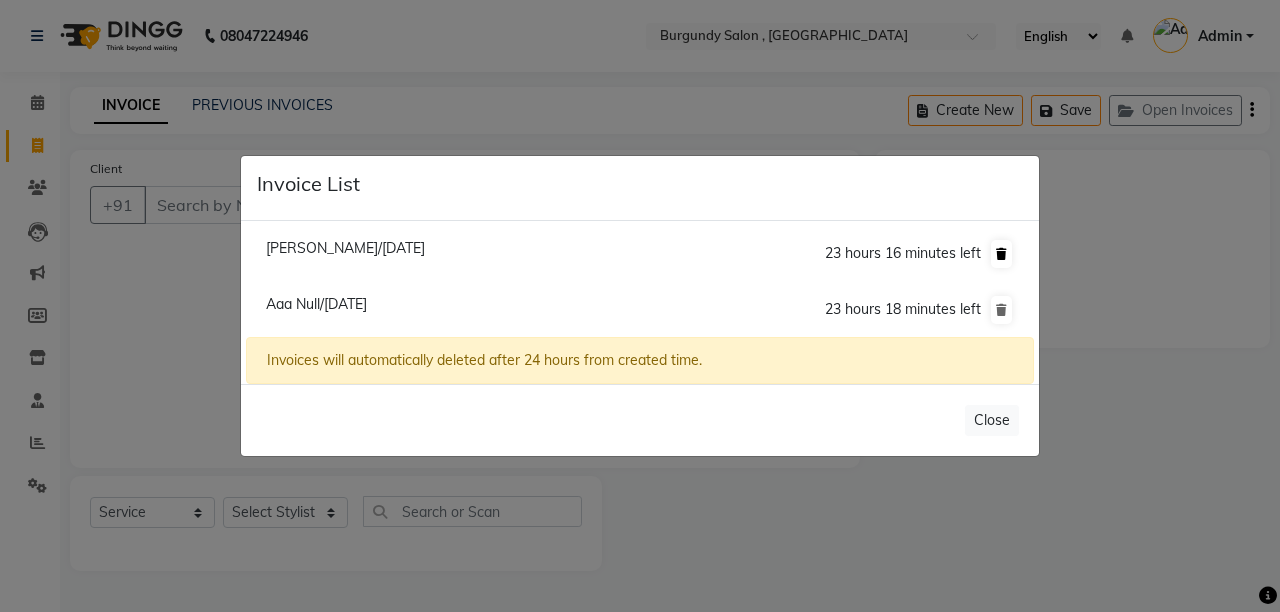 click 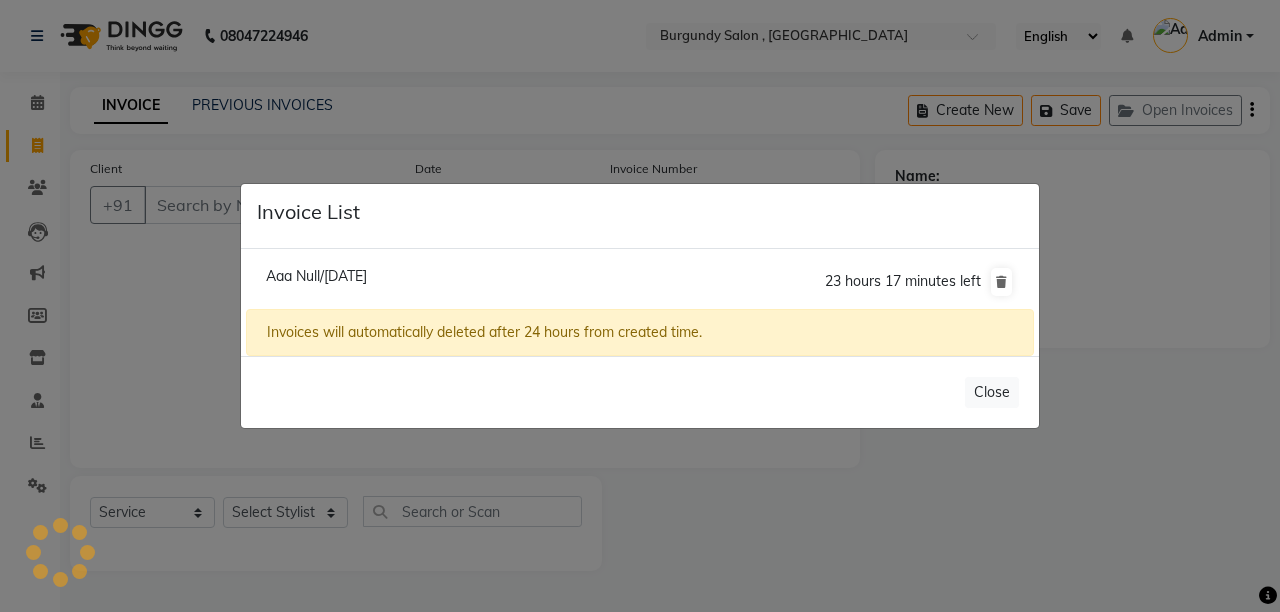 click on "Aaa Null/11 July 2025" 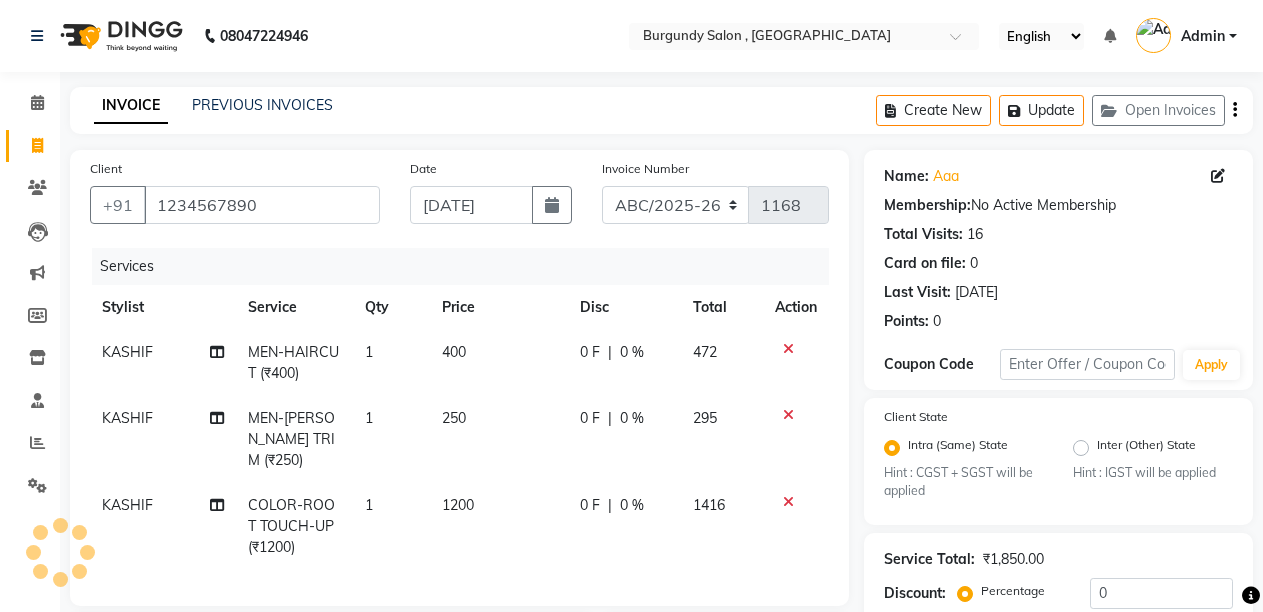 click 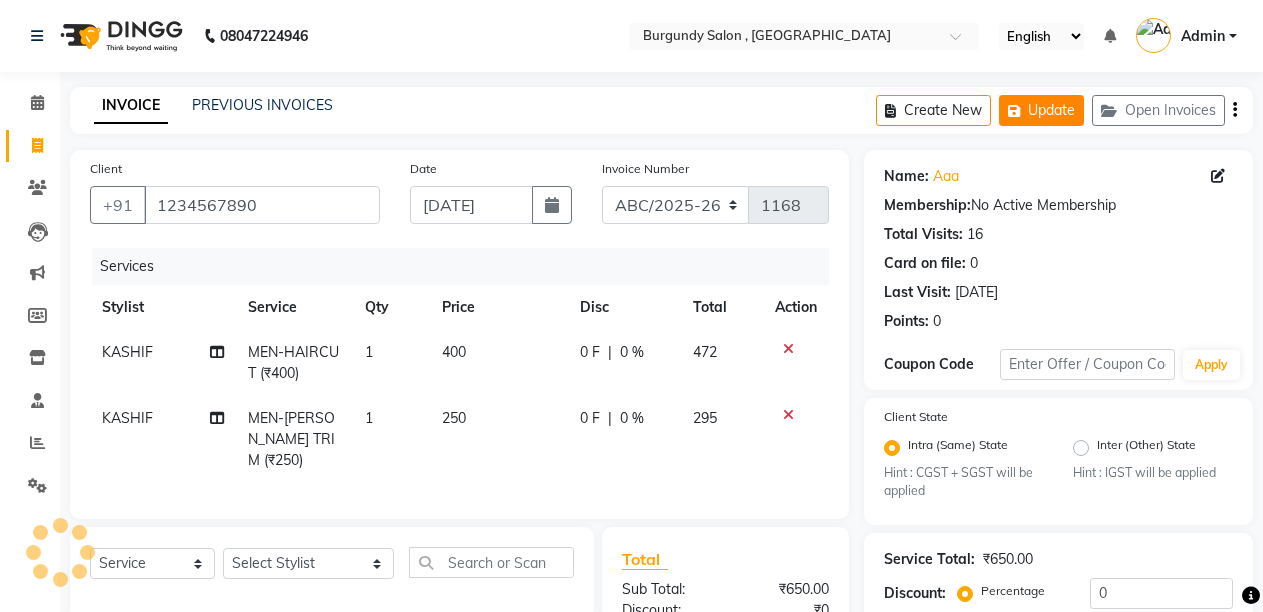 click on "Update" 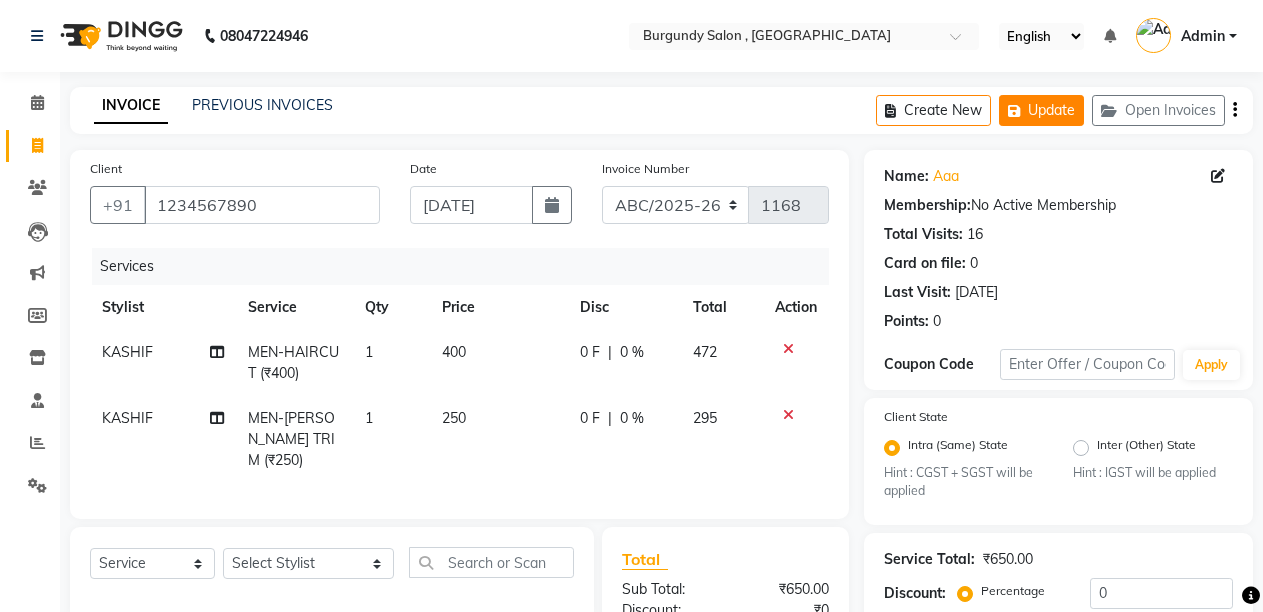 type 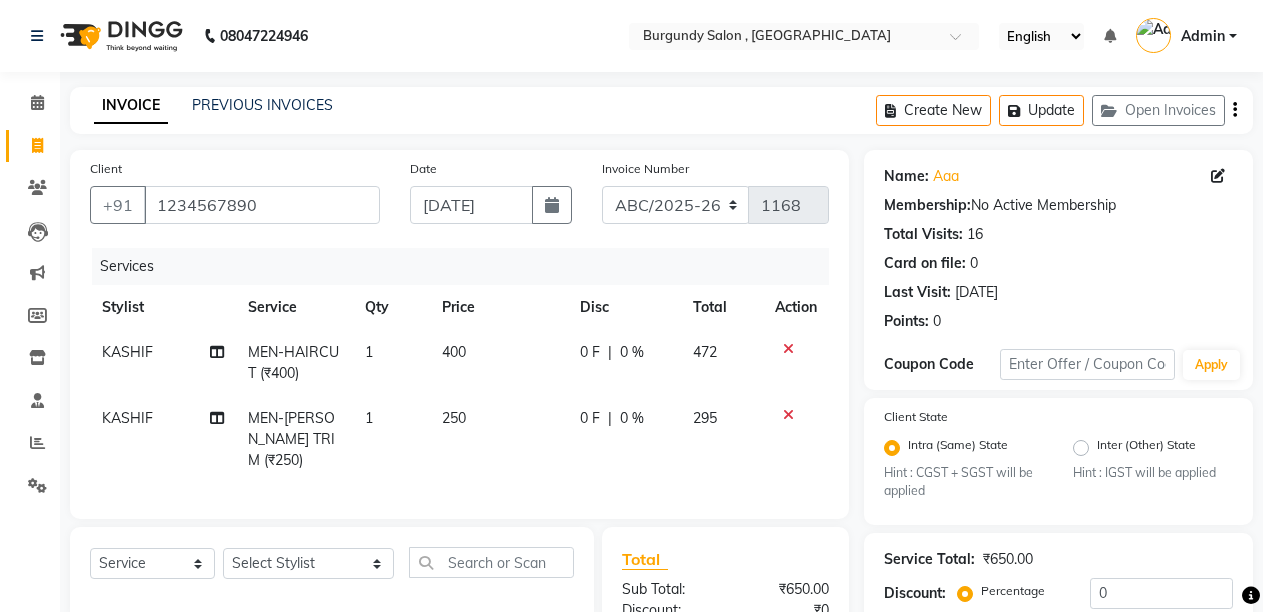 click on "400" 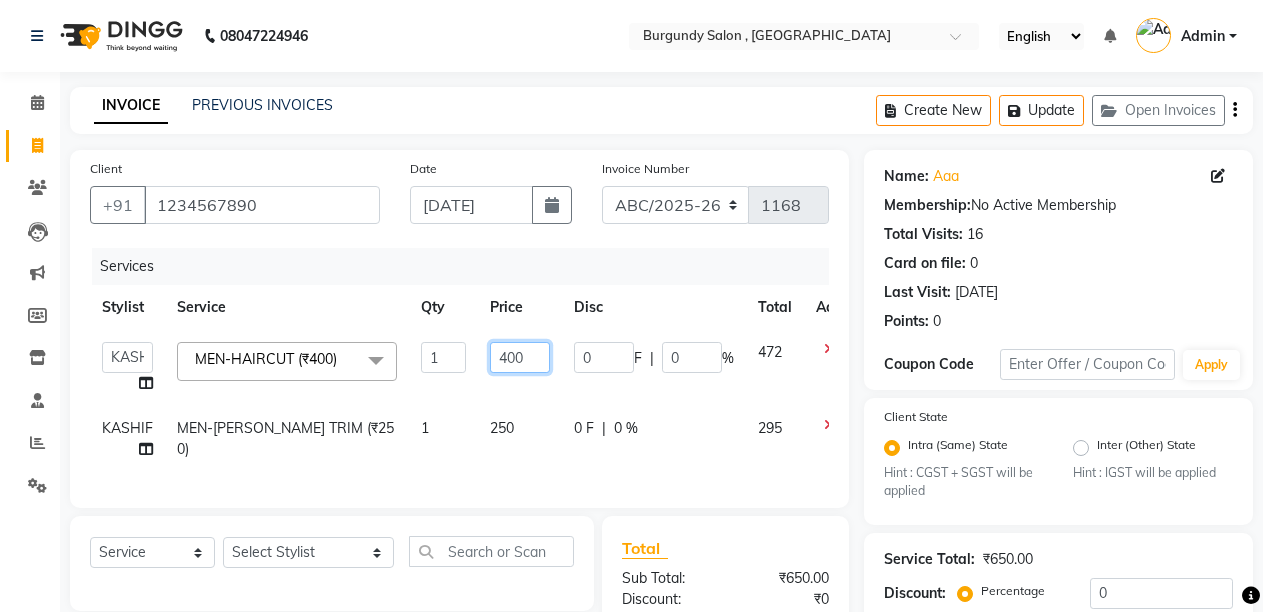 click on "400" 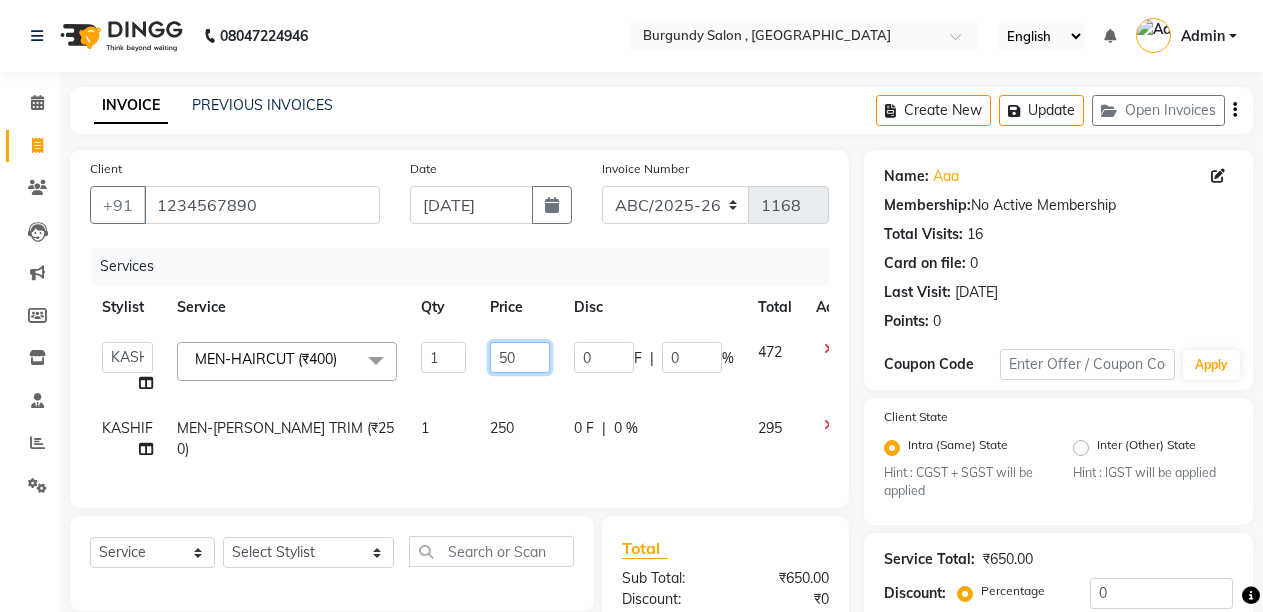 type on "500" 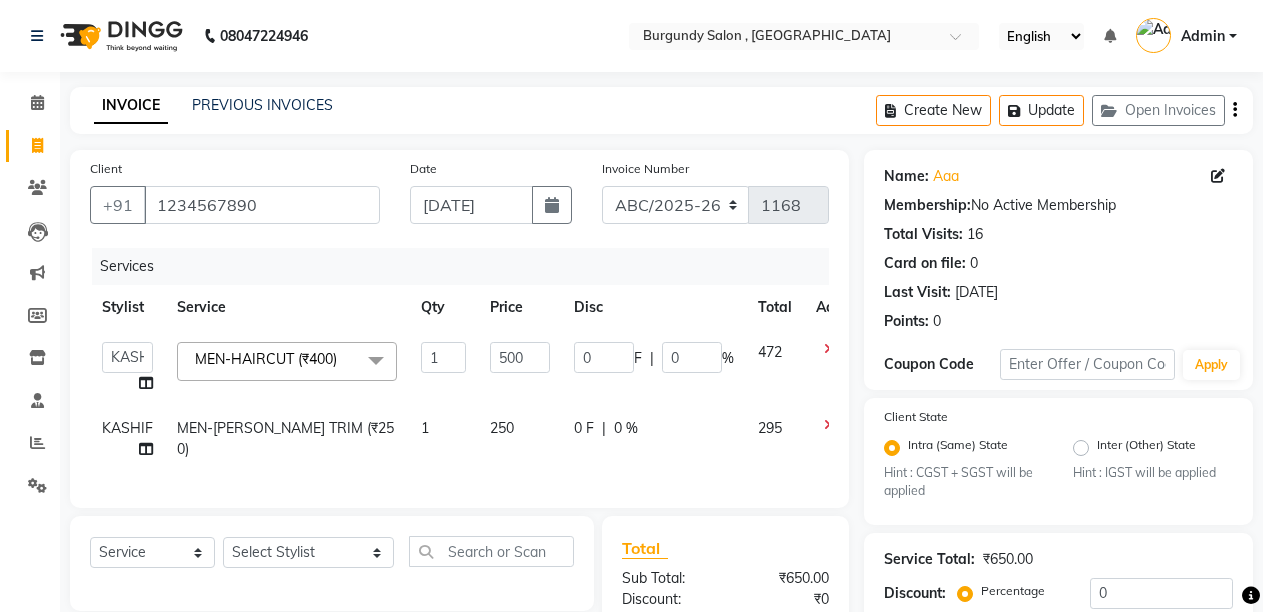 click on "250" 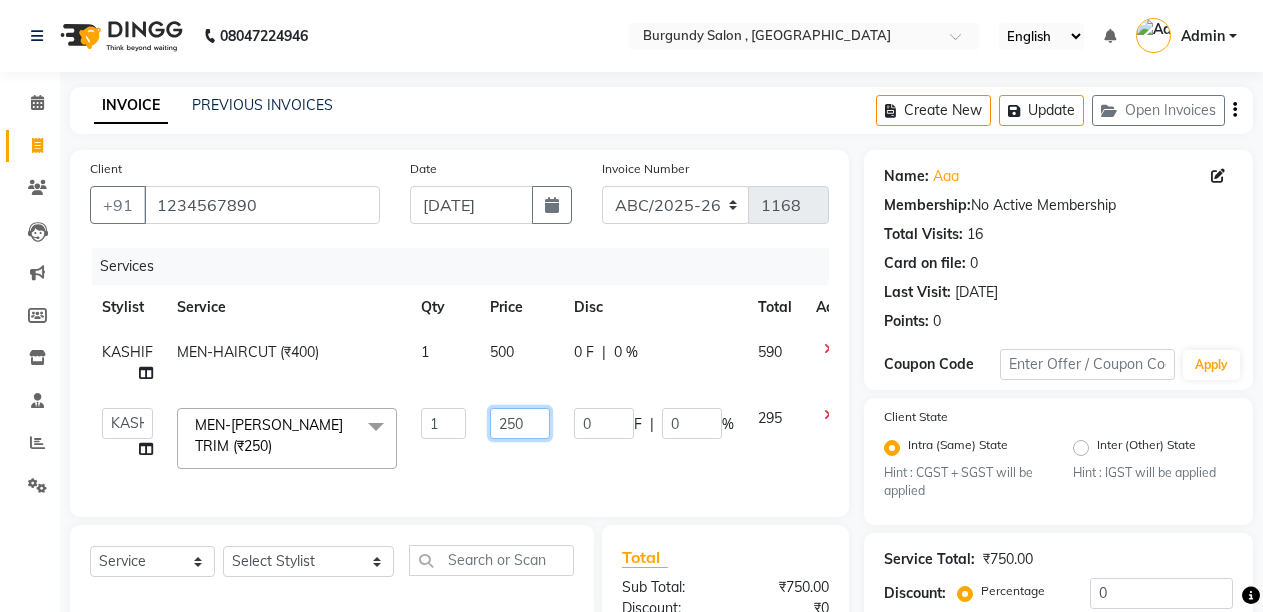 click on "250" 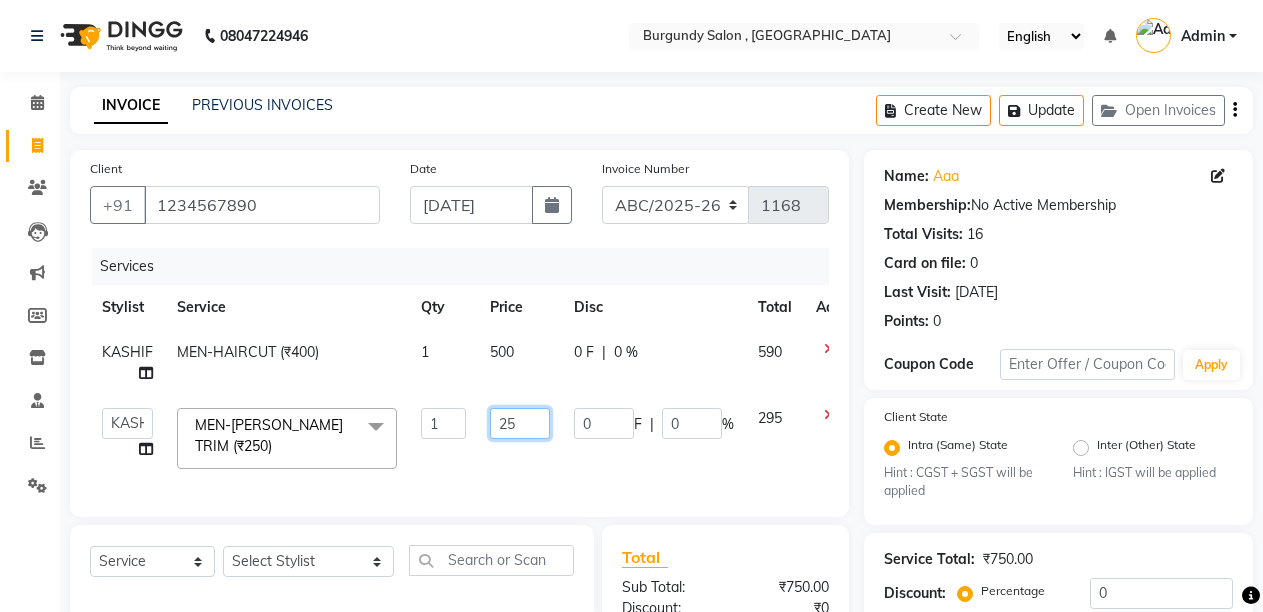 type on "2" 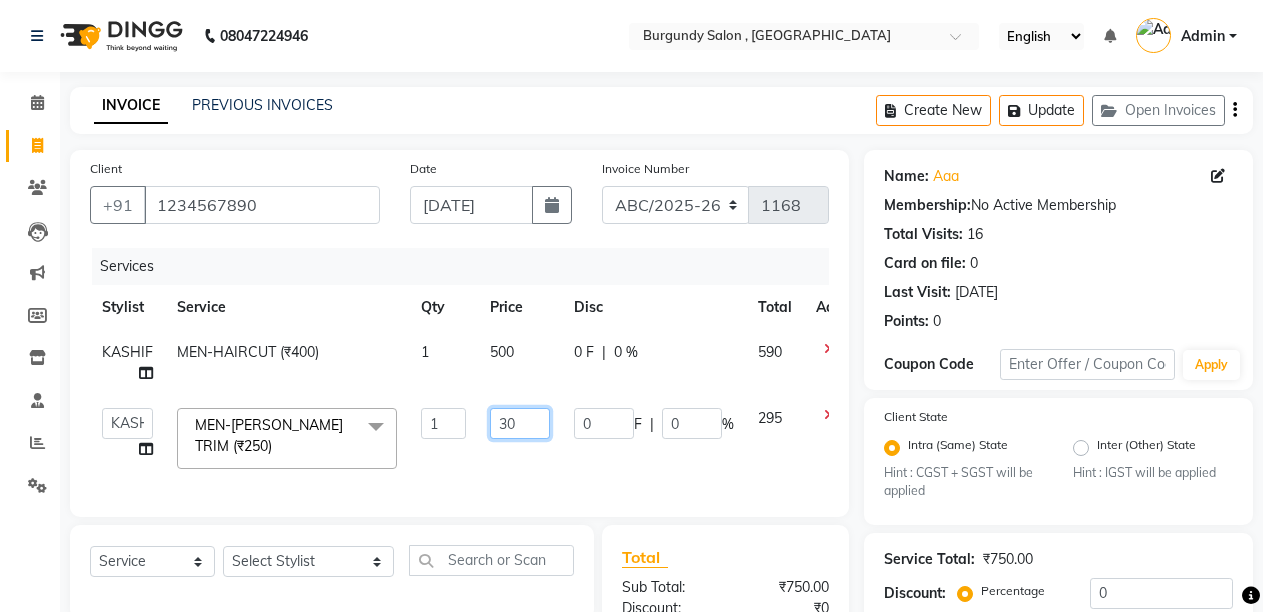type on "300" 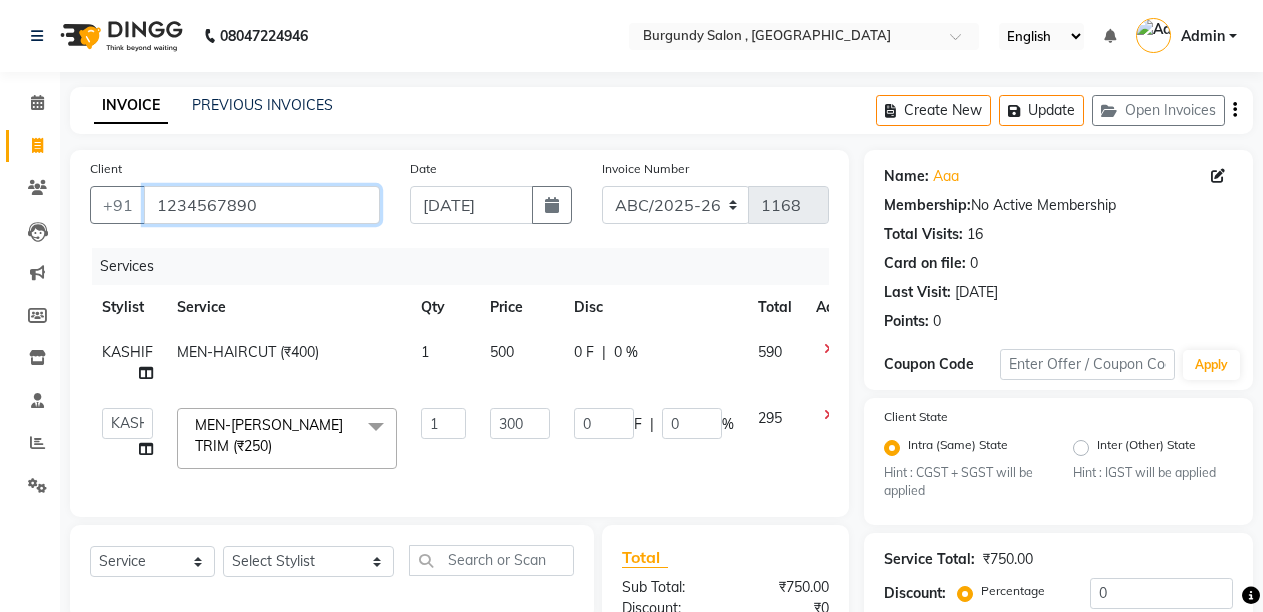 click on "1234567890" at bounding box center (262, 205) 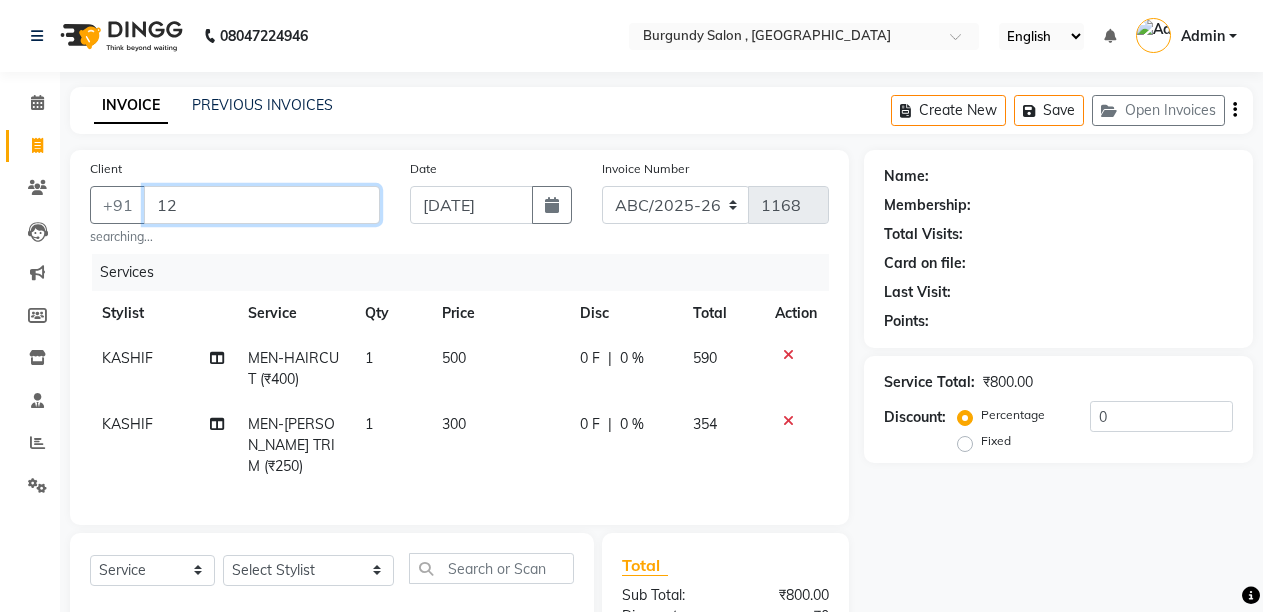 type on "1" 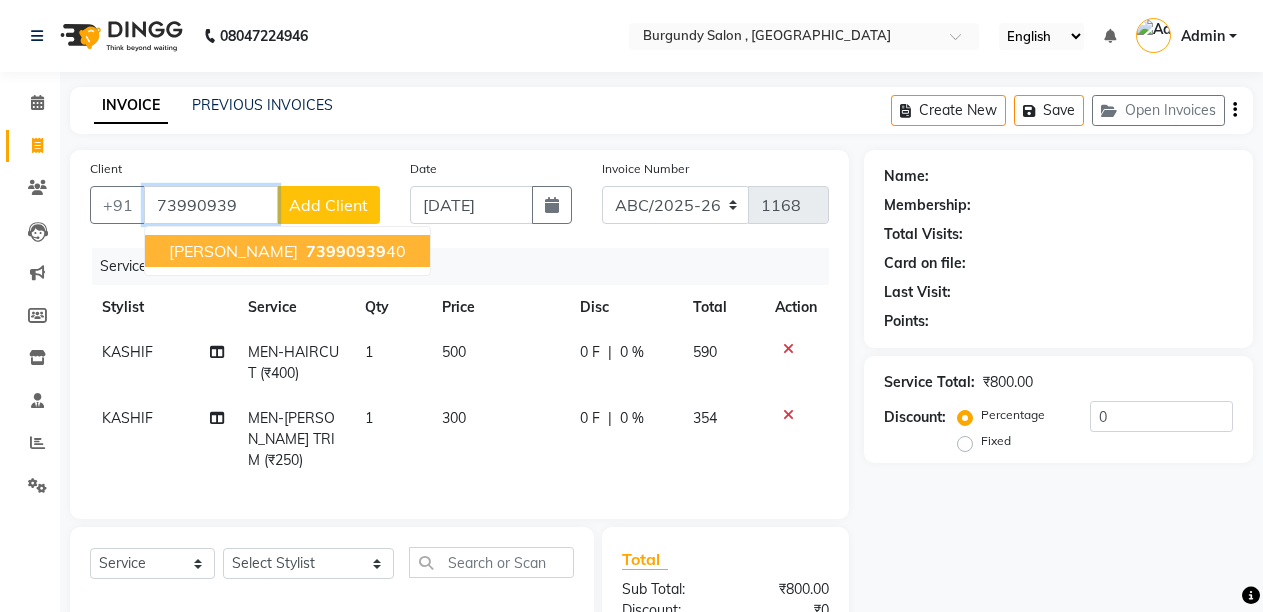 click on "73990939" at bounding box center (346, 251) 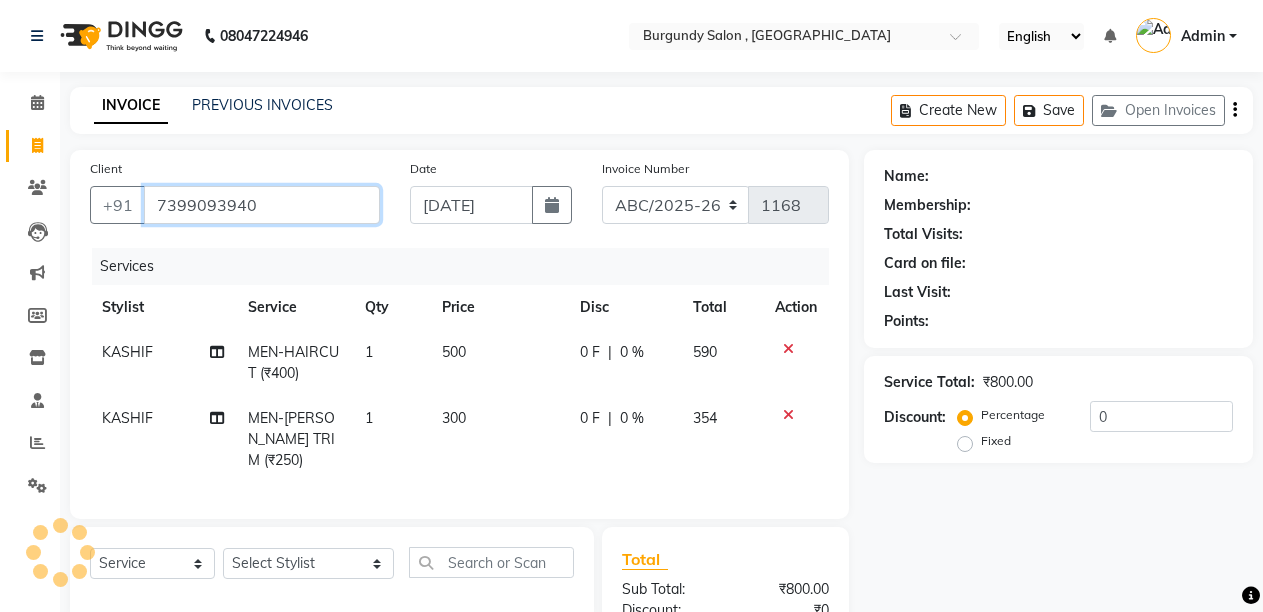 type on "7399093940" 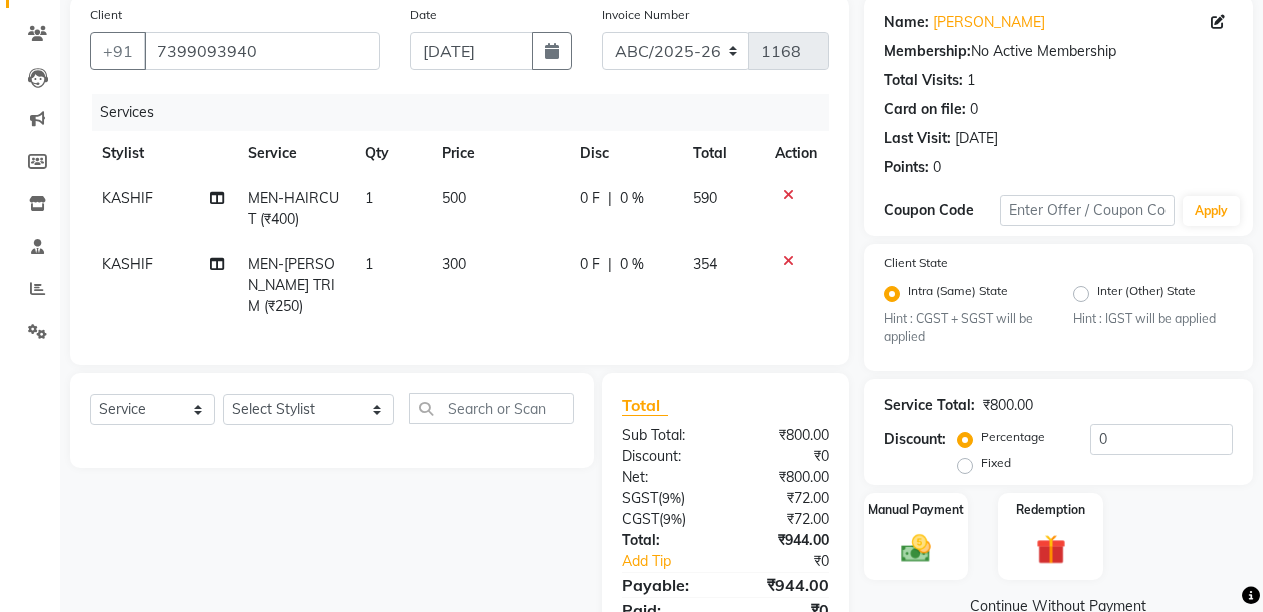 scroll, scrollTop: 235, scrollLeft: 0, axis: vertical 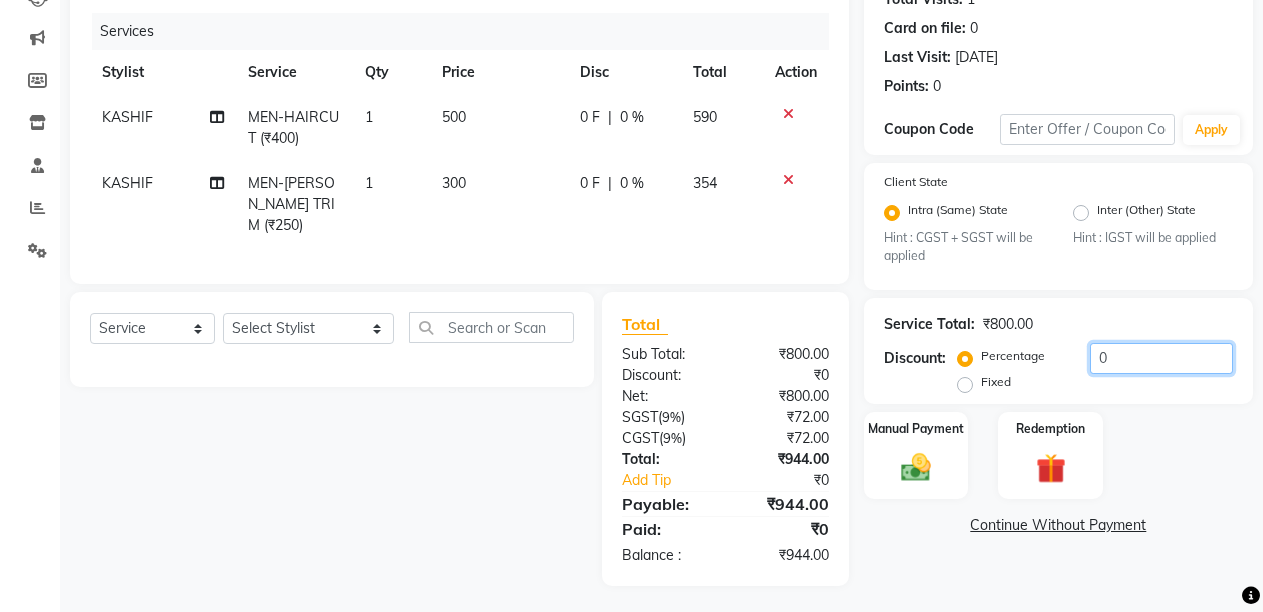 click on "0" 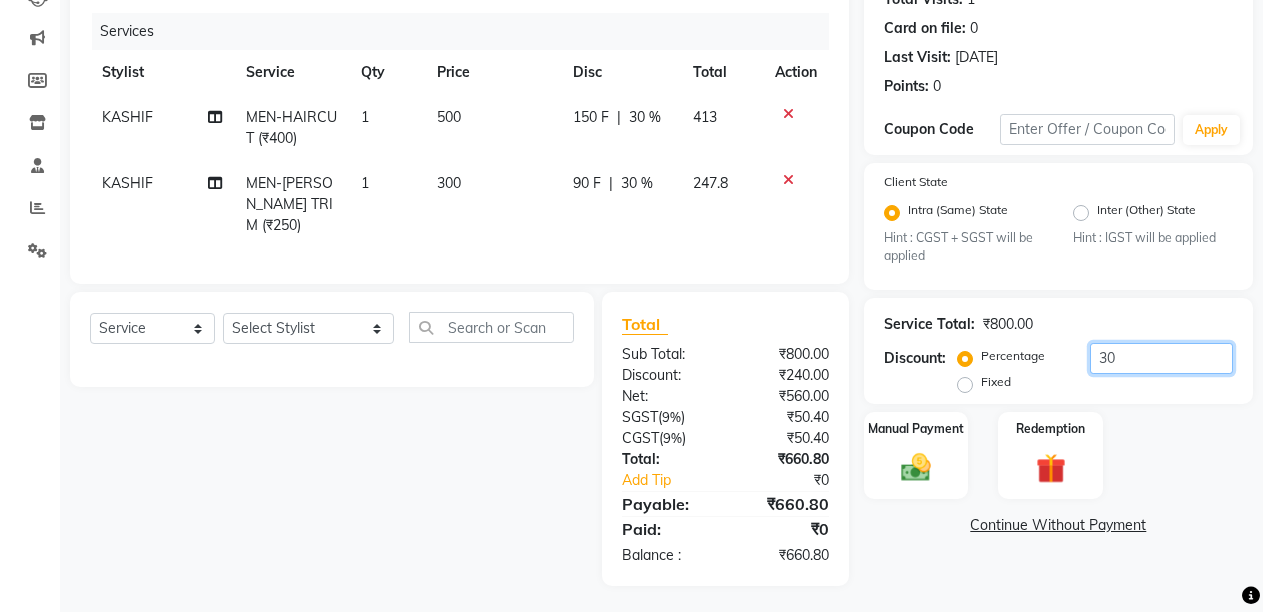 type on "30" 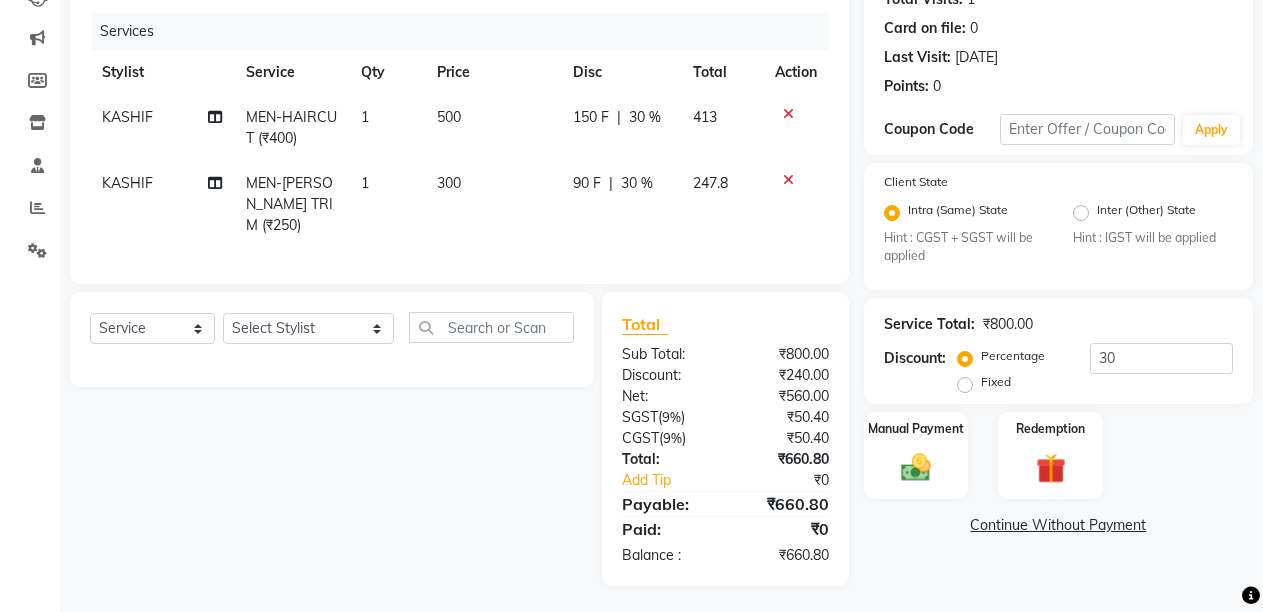 click 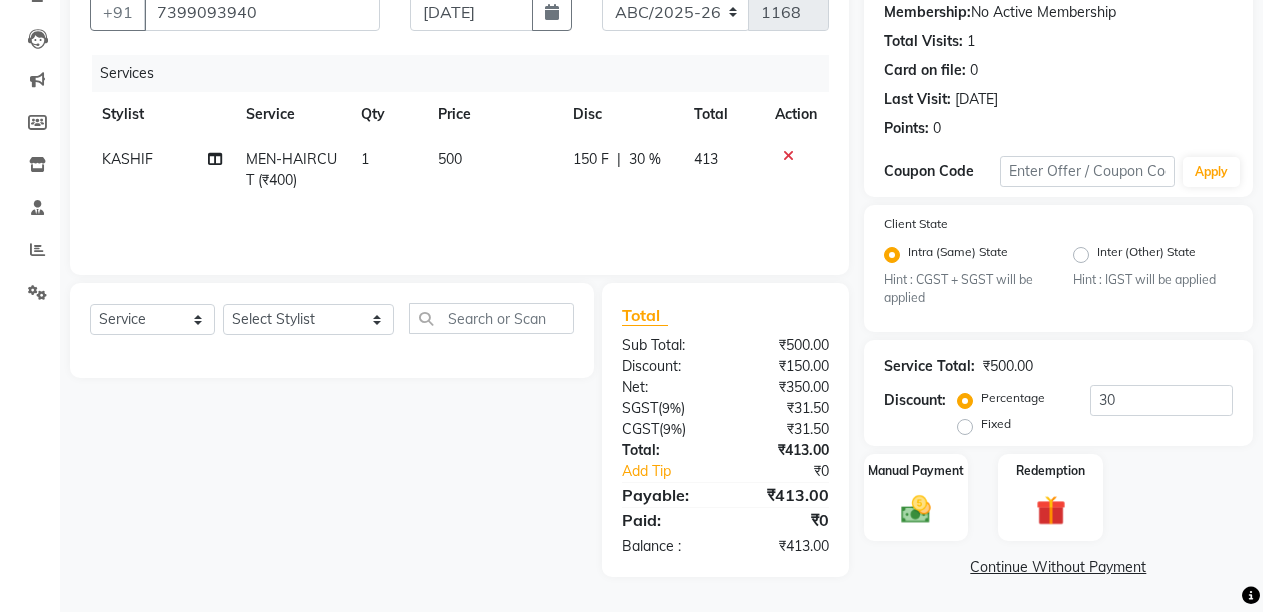 scroll, scrollTop: 193, scrollLeft: 0, axis: vertical 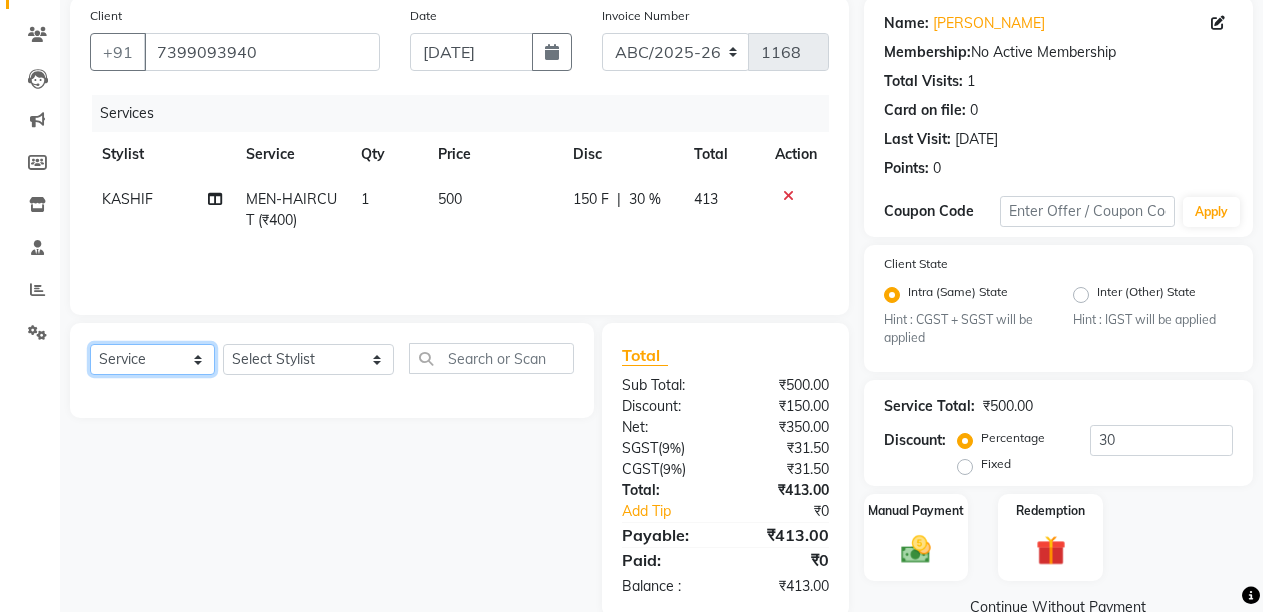 click on "Select  Service  Product  Membership  Package Voucher Prepaid Gift Card" 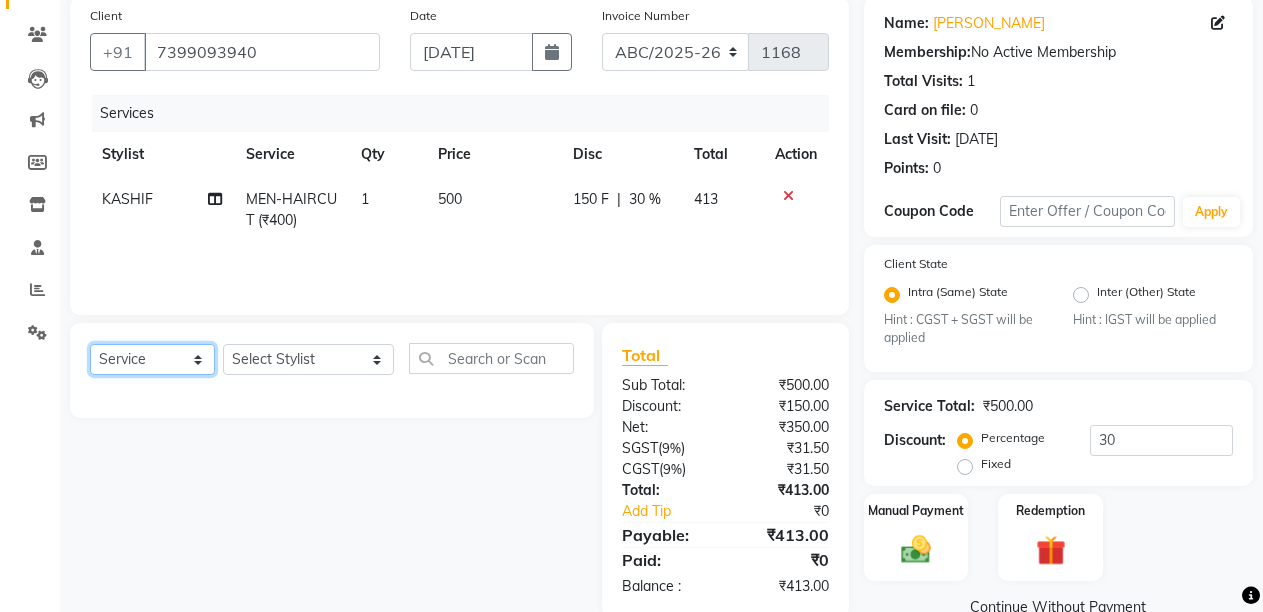 select on "membership" 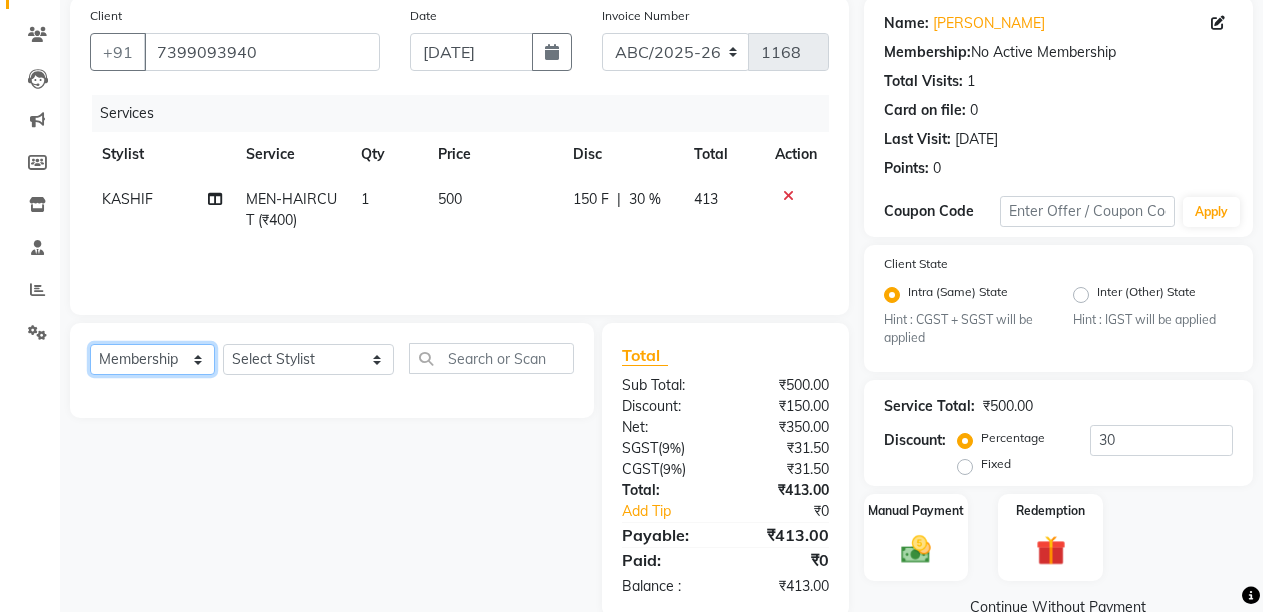 click on "Select  Service  Product  Membership  Package Voucher Prepaid Gift Card" 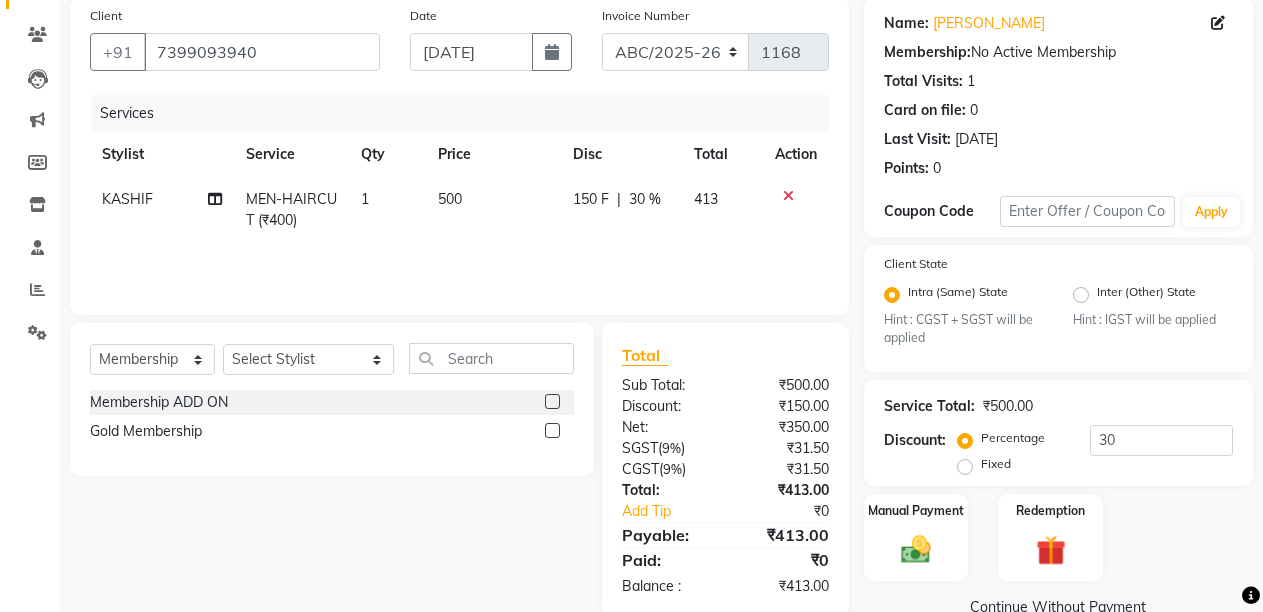 click 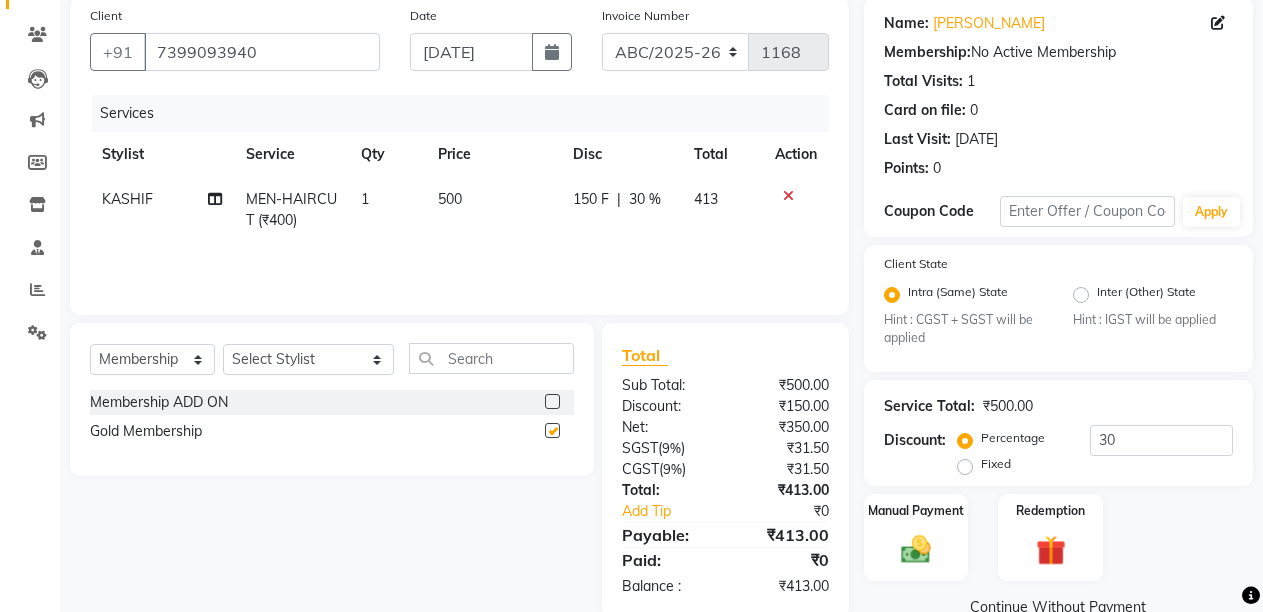 checkbox on "false" 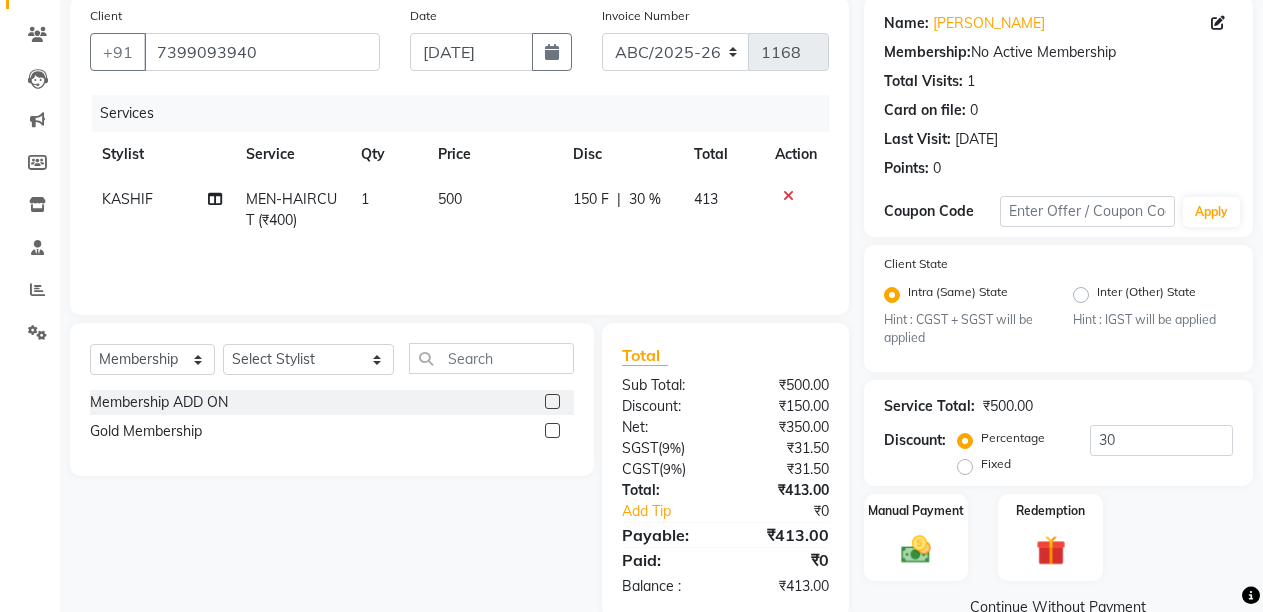 scroll, scrollTop: 193, scrollLeft: 0, axis: vertical 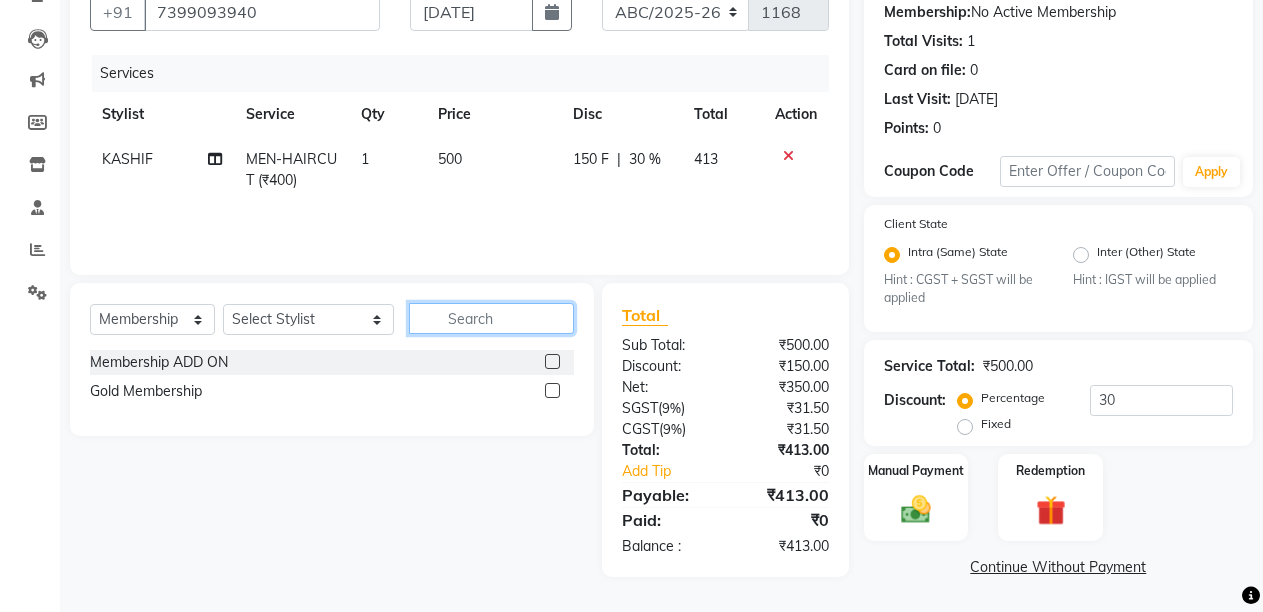click 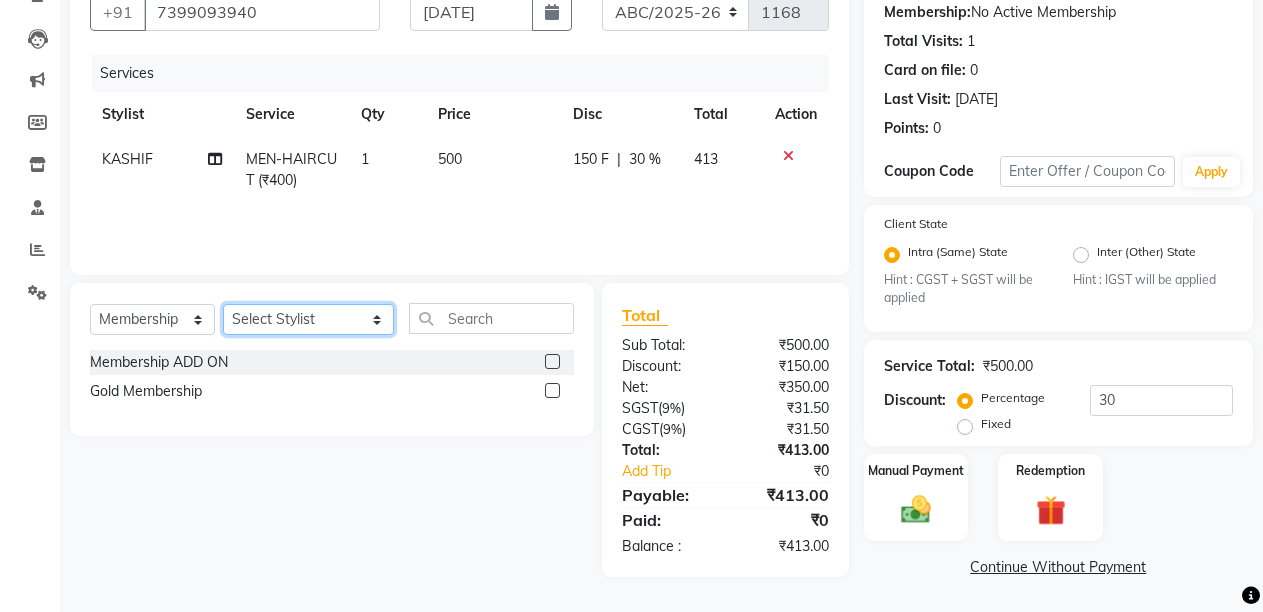 click on "Select Stylist ANIL  ANJANA BARSHA DEEPSHIKHA  DHON DAS DHON / NITUMONI EDWARD EDWARD/ LAXMI JOSHU JUNMONI KASHIF LAXI / ANJANA LAXMI LITTLE MAAM MINTUL MITALI NEETU RANA NITUMONI NITUMONI/POJA/ LAXMI NITUMONI / SAGARIKA NITUMONI/ SAGRIKA PRAKASH PUJAA Rubi RUBI / LAXMI SAGARIKA  SAGARIKA / RUBI SAHIL SAHIL / DHON SAHIL / EDWARD SAHIL/ JOSHU SAHIL/JOSHU/PRAKASH/ RUBI SAHIL/NITUMONI/ MITALI SAHIL/ RUBI SHABIR SHADHAB SIMA KALITA SONALI DEKA SOPEM staff 1 staff 1 TANU" 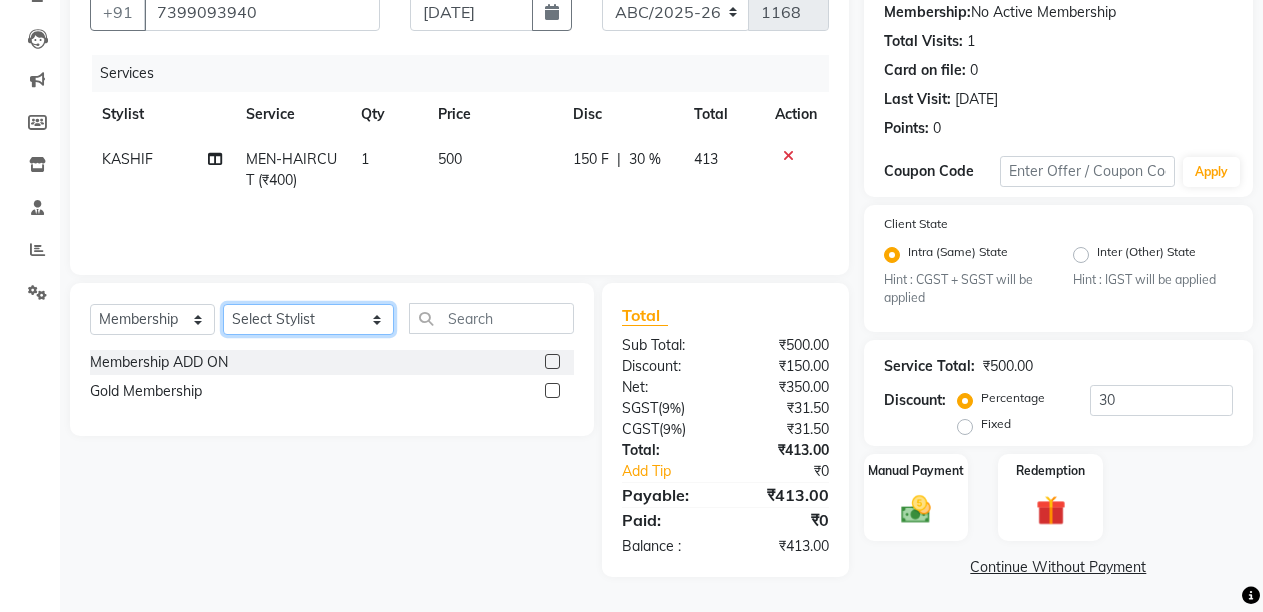 select on "80179" 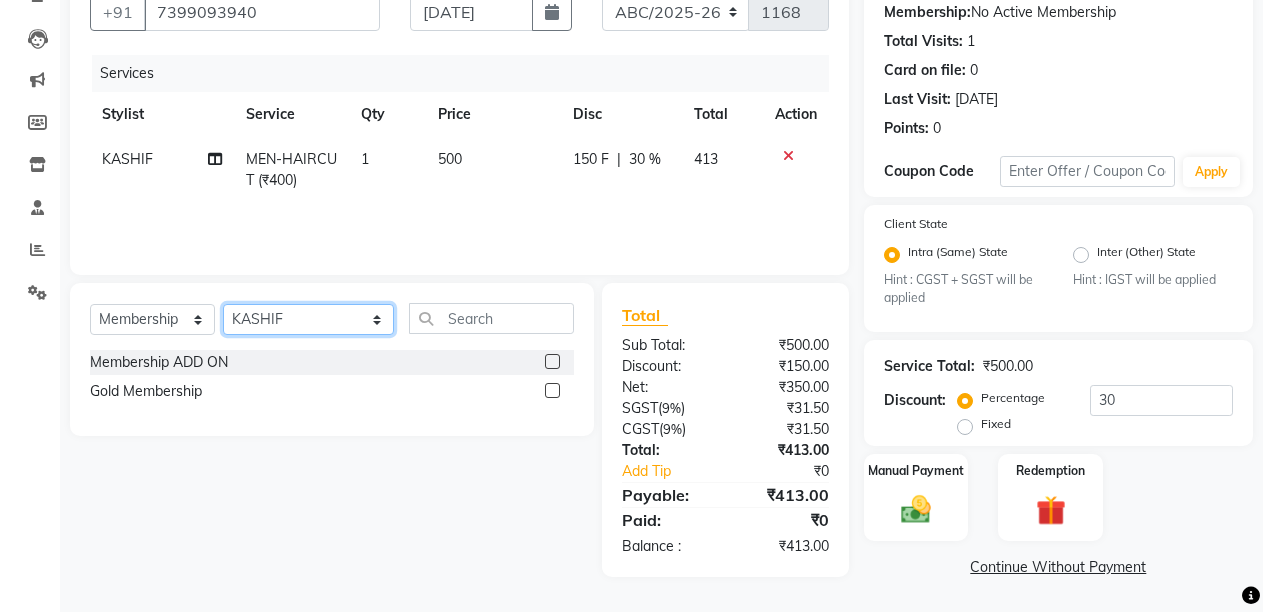 click on "Select Stylist ANIL  ANJANA BARSHA DEEPSHIKHA  DHON DAS DHON / NITUMONI EDWARD EDWARD/ LAXMI JOSHU JUNMONI KASHIF LAXI / ANJANA LAXMI LITTLE MAAM MINTUL MITALI NEETU RANA NITUMONI NITUMONI/POJA/ LAXMI NITUMONI / SAGARIKA NITUMONI/ SAGRIKA PRAKASH PUJAA Rubi RUBI / LAXMI SAGARIKA  SAGARIKA / RUBI SAHIL SAHIL / DHON SAHIL / EDWARD SAHIL/ JOSHU SAHIL/JOSHU/PRAKASH/ RUBI SAHIL/NITUMONI/ MITALI SAHIL/ RUBI SHABIR SHADHAB SIMA KALITA SONALI DEKA SOPEM staff 1 staff 1 TANU" 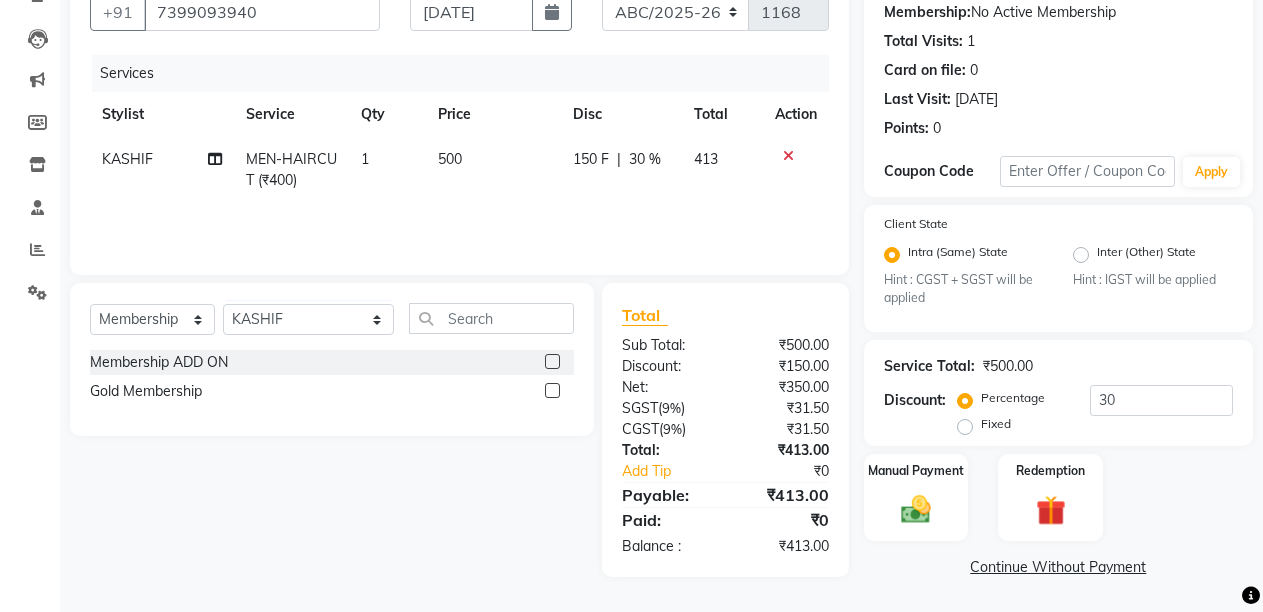 click 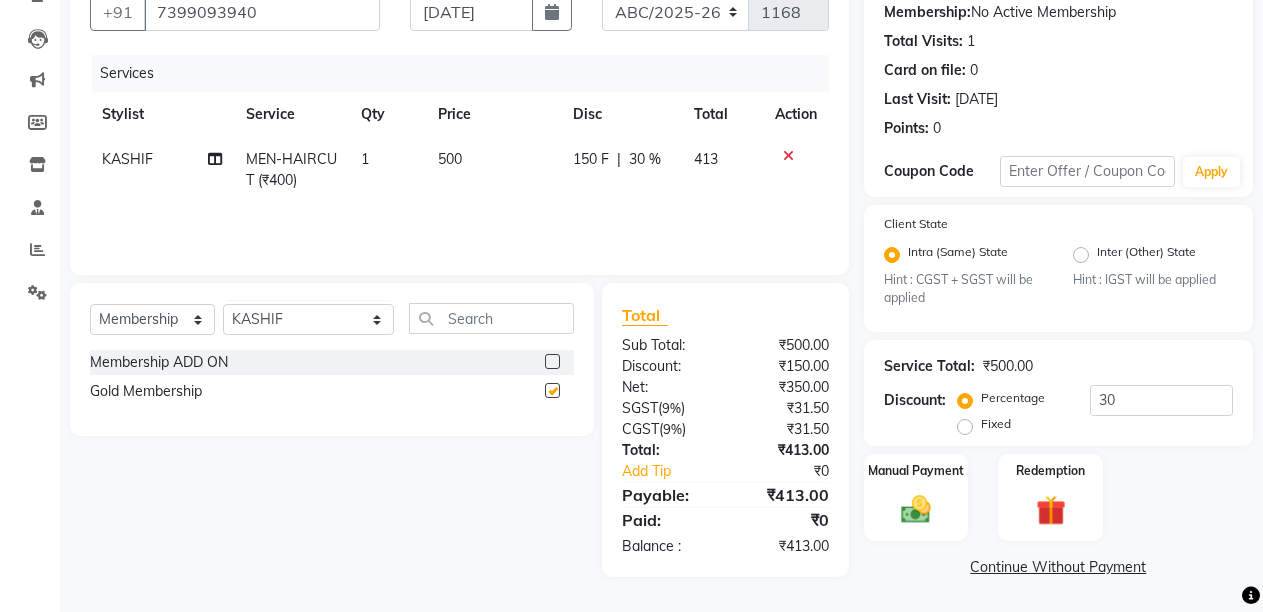 select on "select" 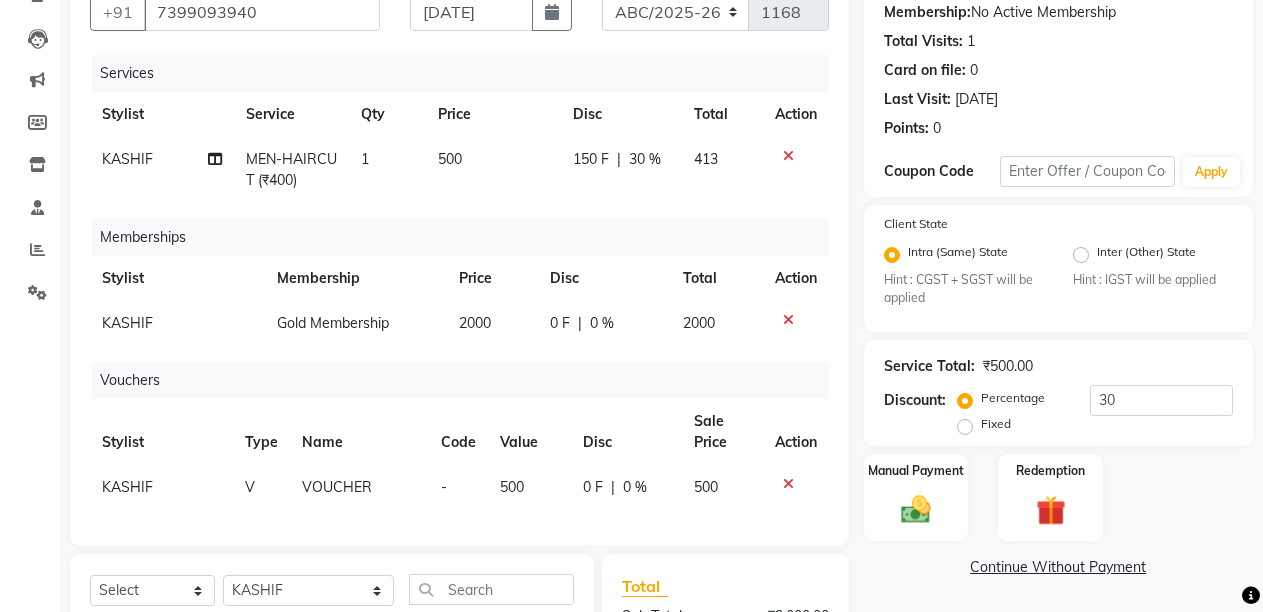 click 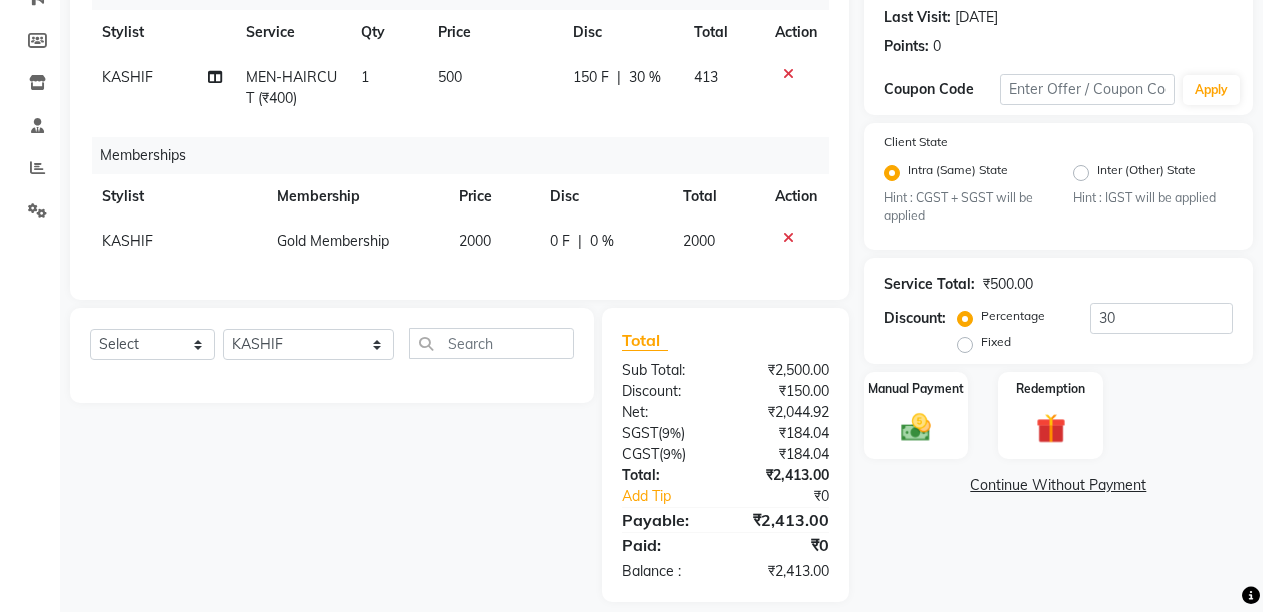 scroll, scrollTop: 312, scrollLeft: 0, axis: vertical 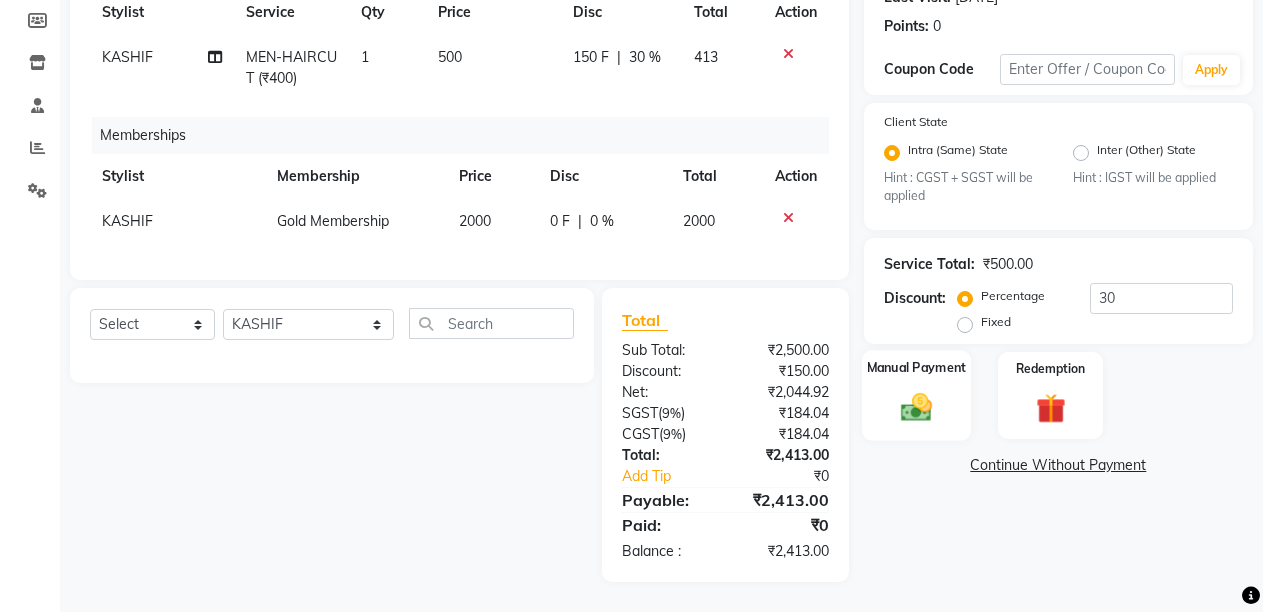 click on "Manual Payment" 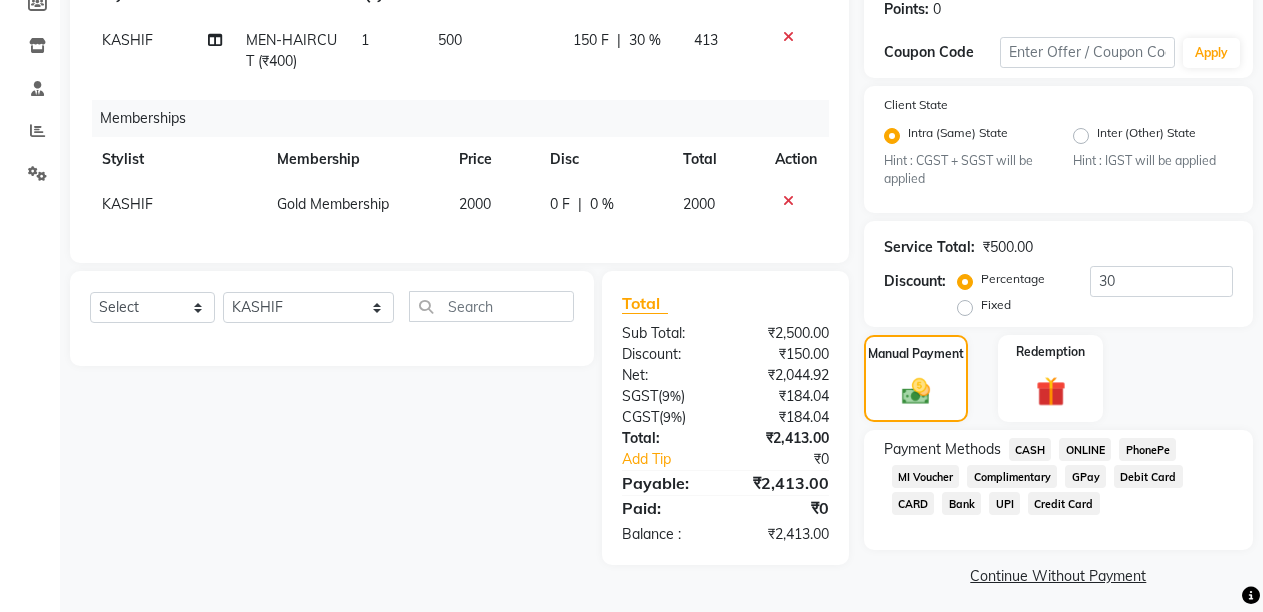 click on "CASH" 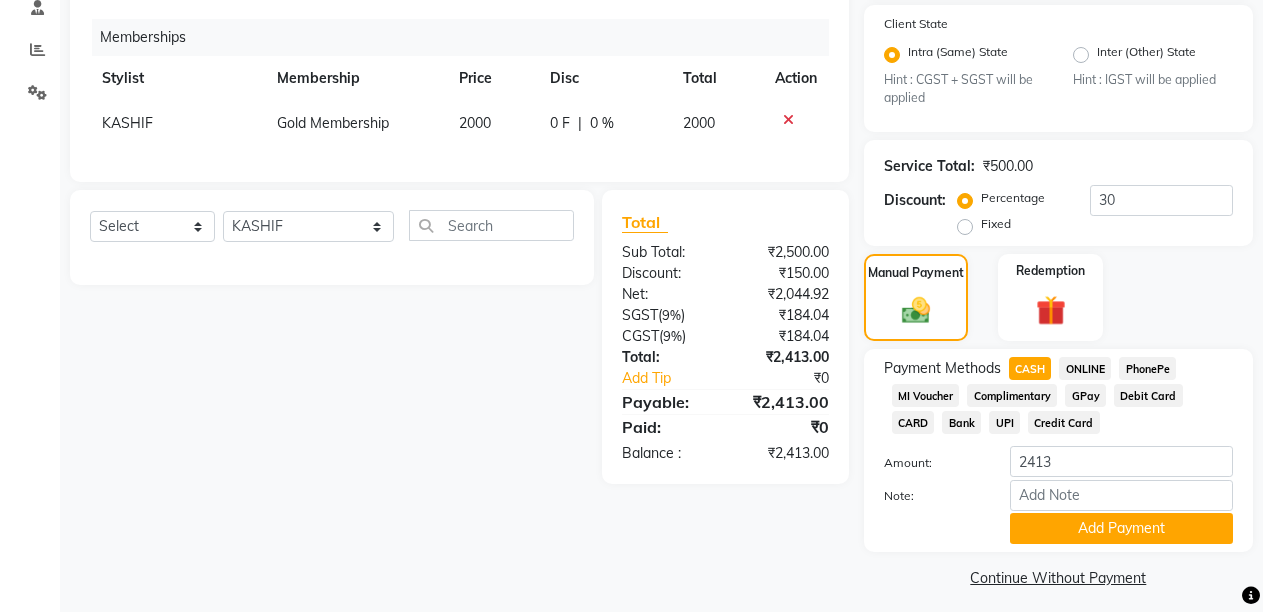 scroll, scrollTop: 404, scrollLeft: 0, axis: vertical 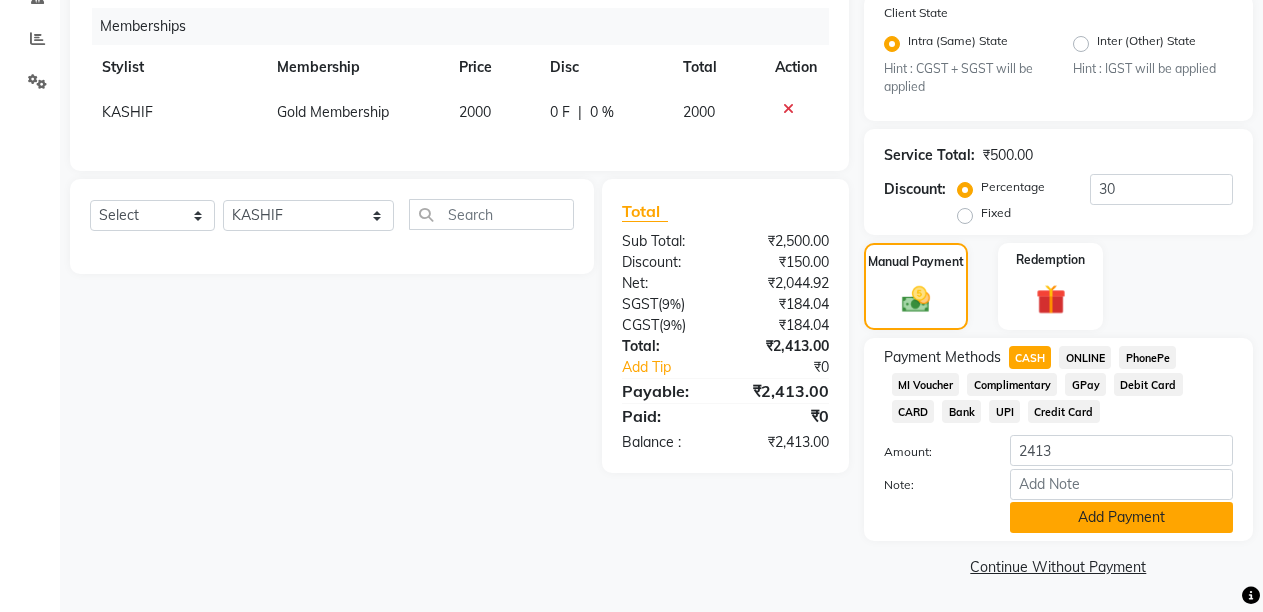 click on "Add Payment" 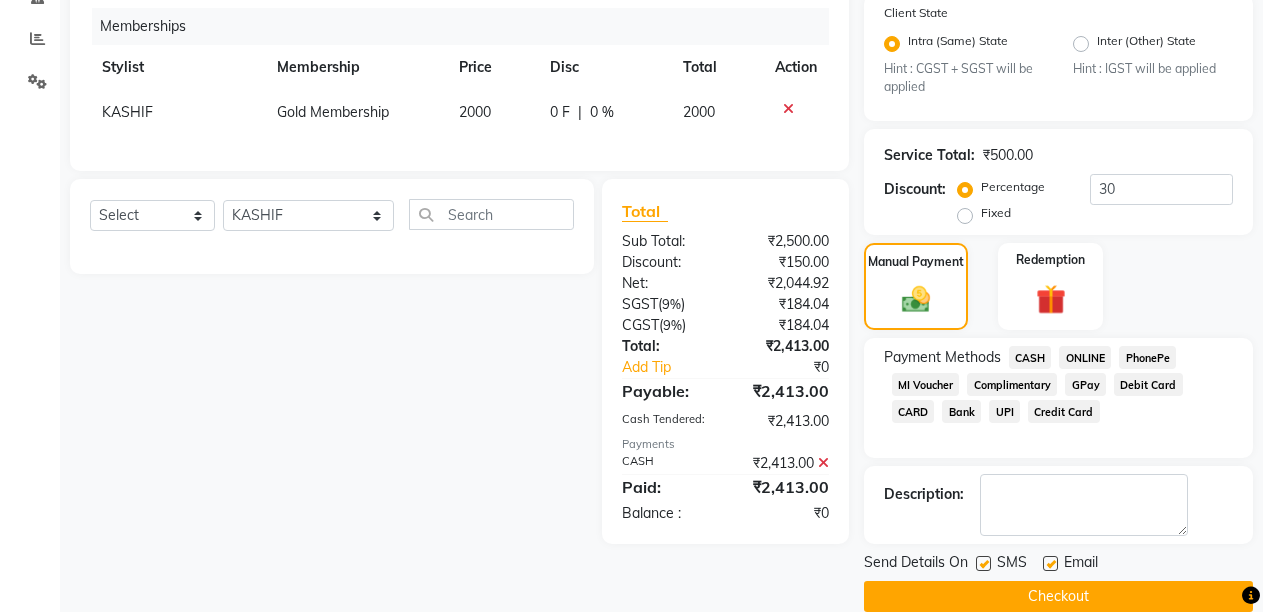 click on "Checkout" 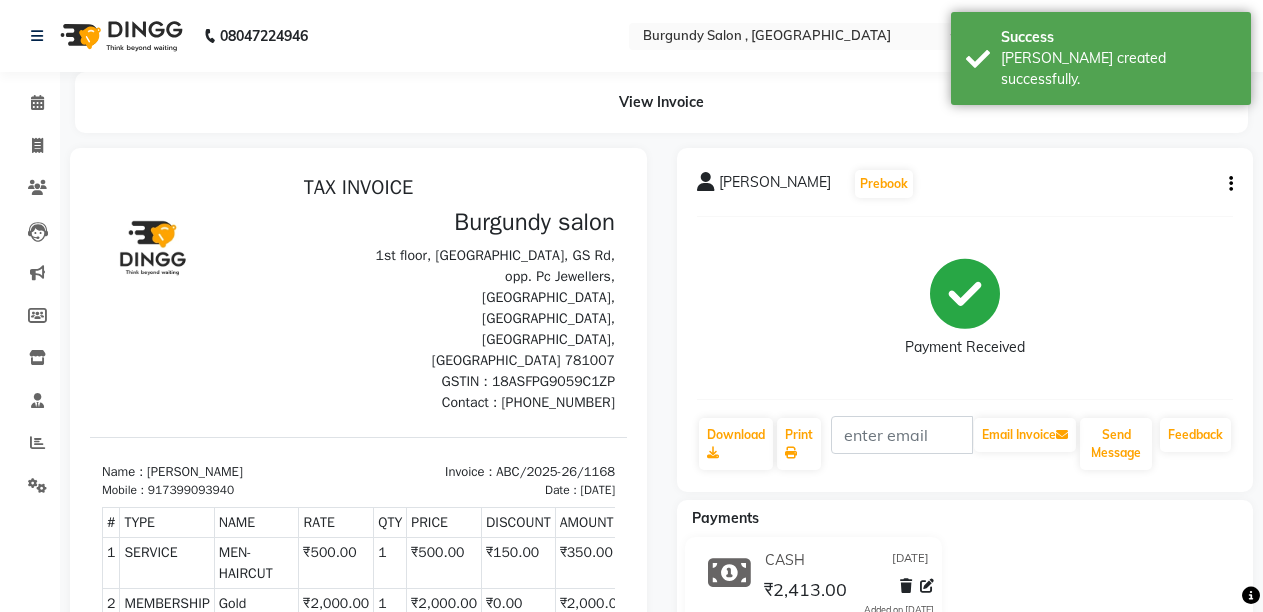 scroll, scrollTop: 0, scrollLeft: 0, axis: both 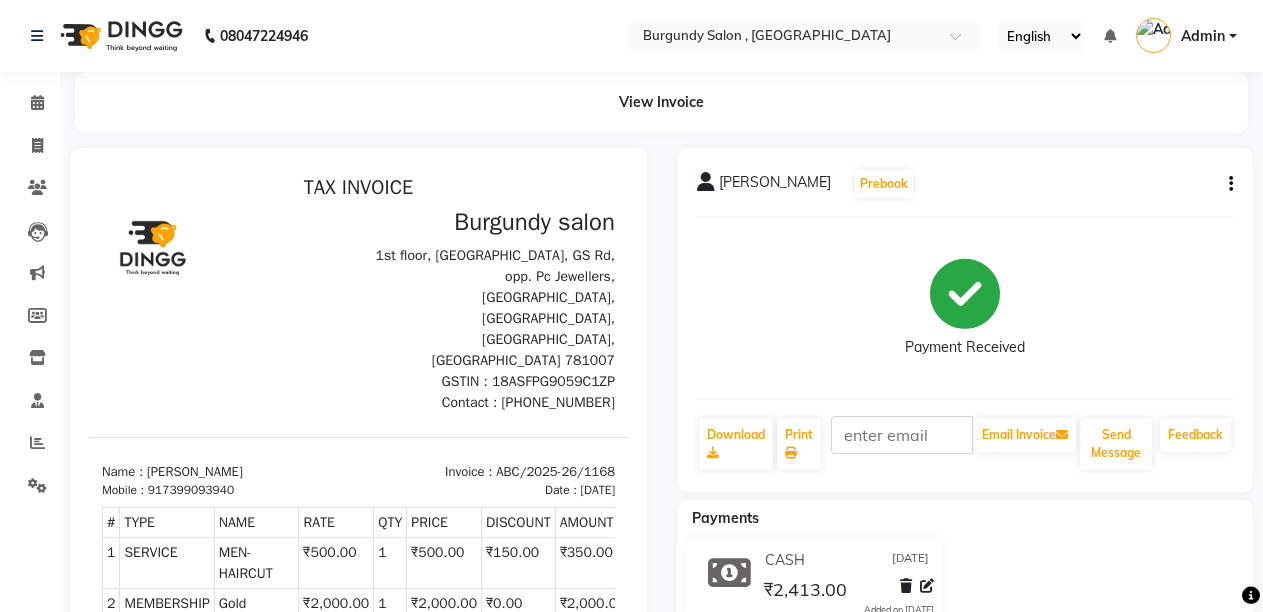 click on "CASH 11-07-2025 ₹2,413.00  Added on 11-07-2025" 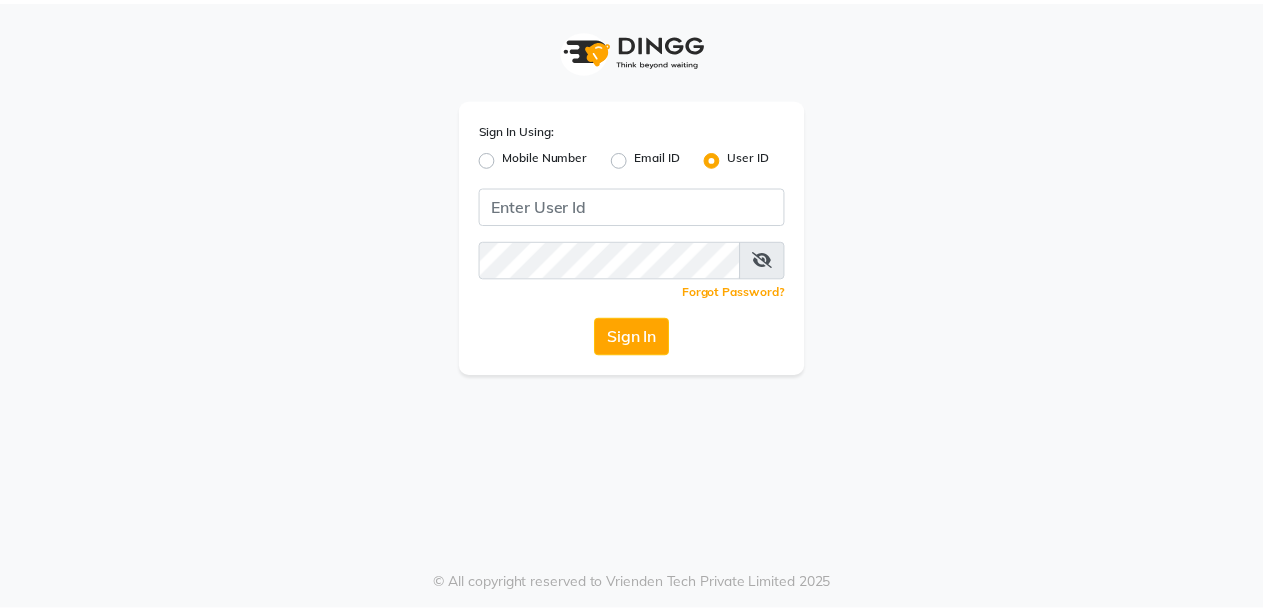 scroll, scrollTop: 0, scrollLeft: 0, axis: both 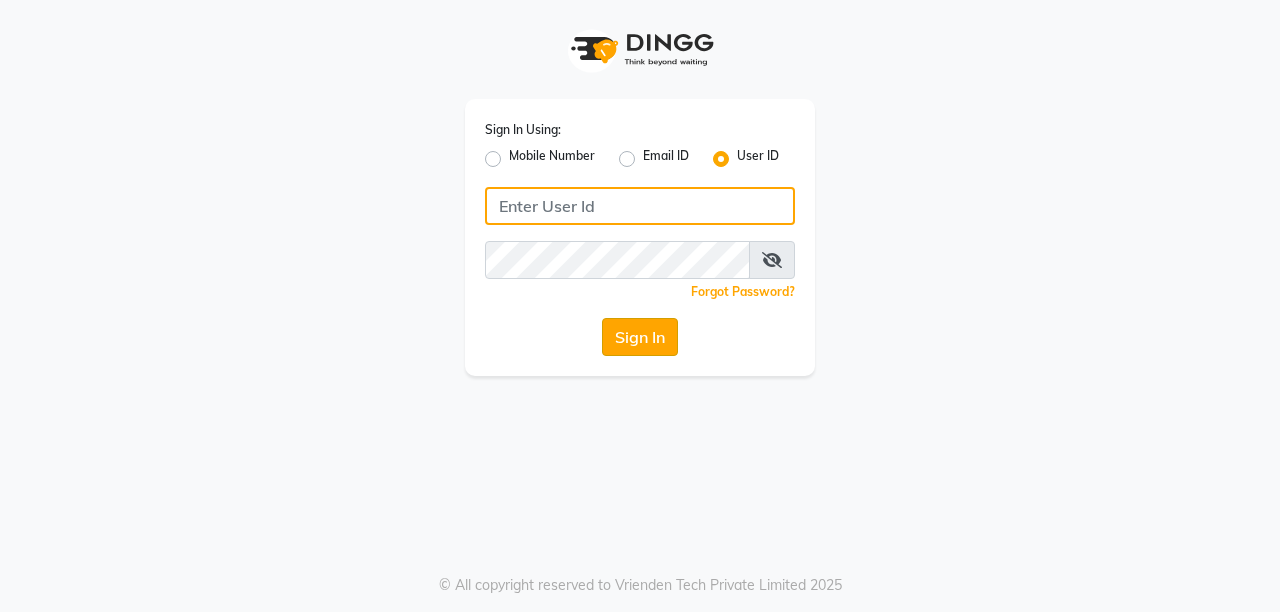 type on "burgundy" 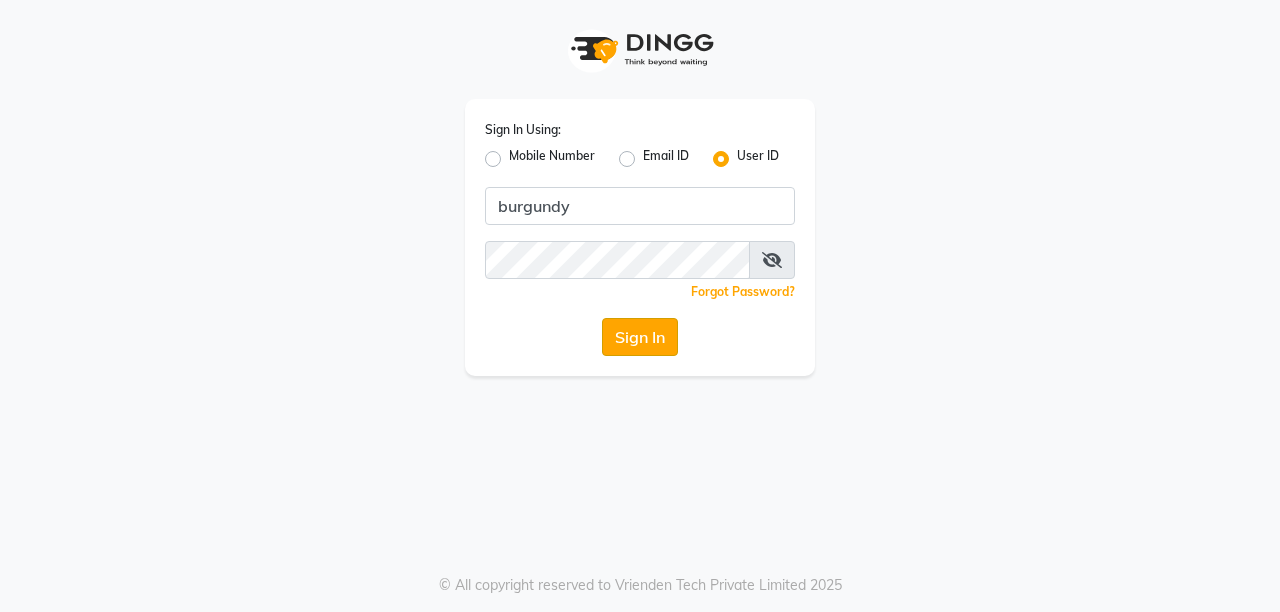 click on "Sign In" 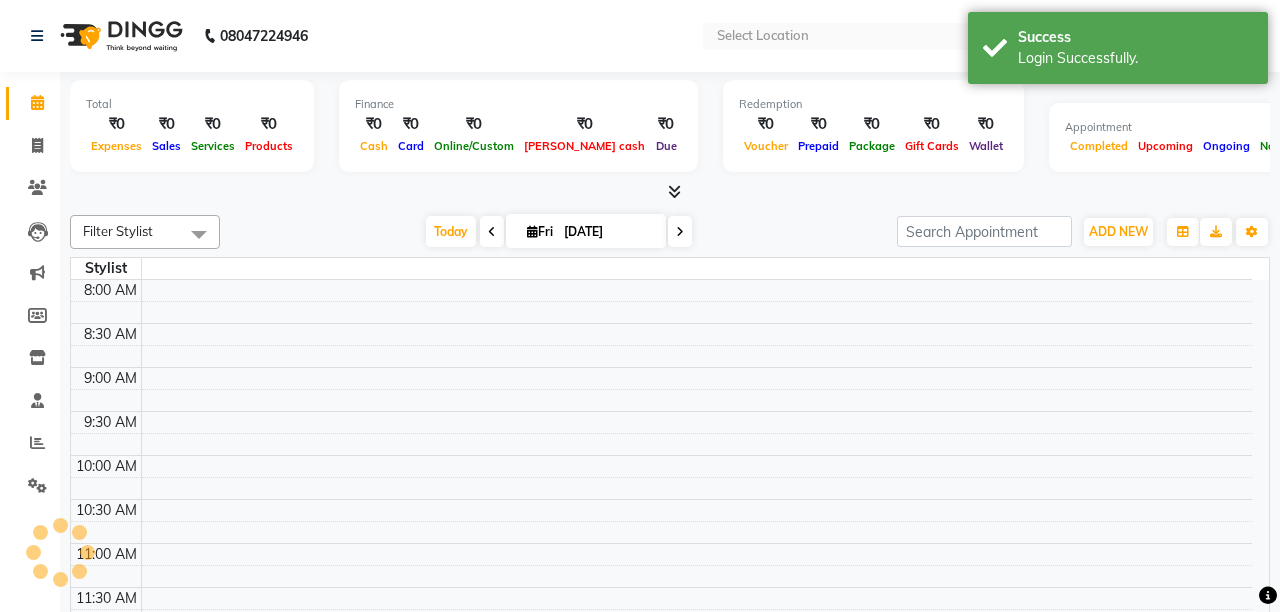select on "en" 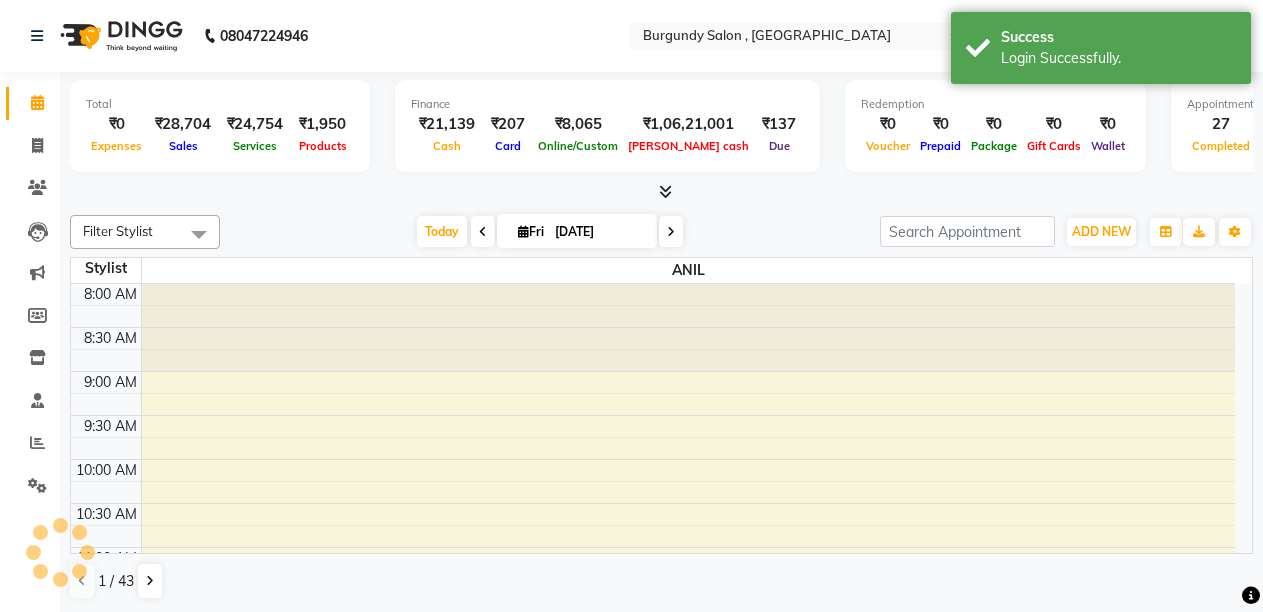 scroll, scrollTop: 0, scrollLeft: 0, axis: both 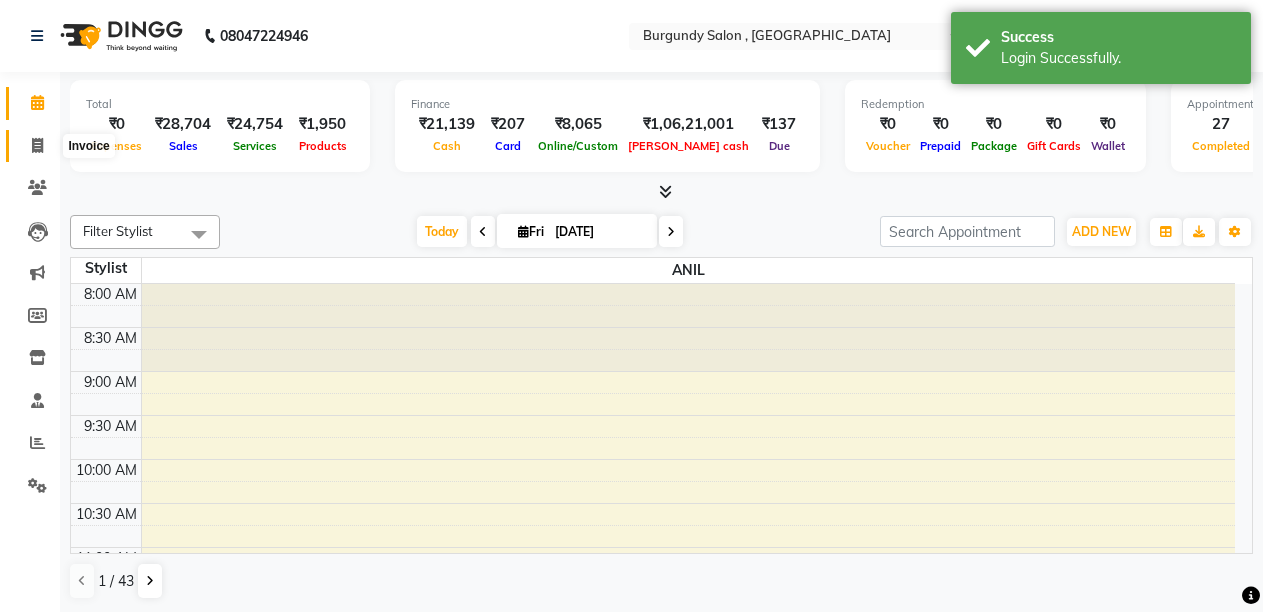 click 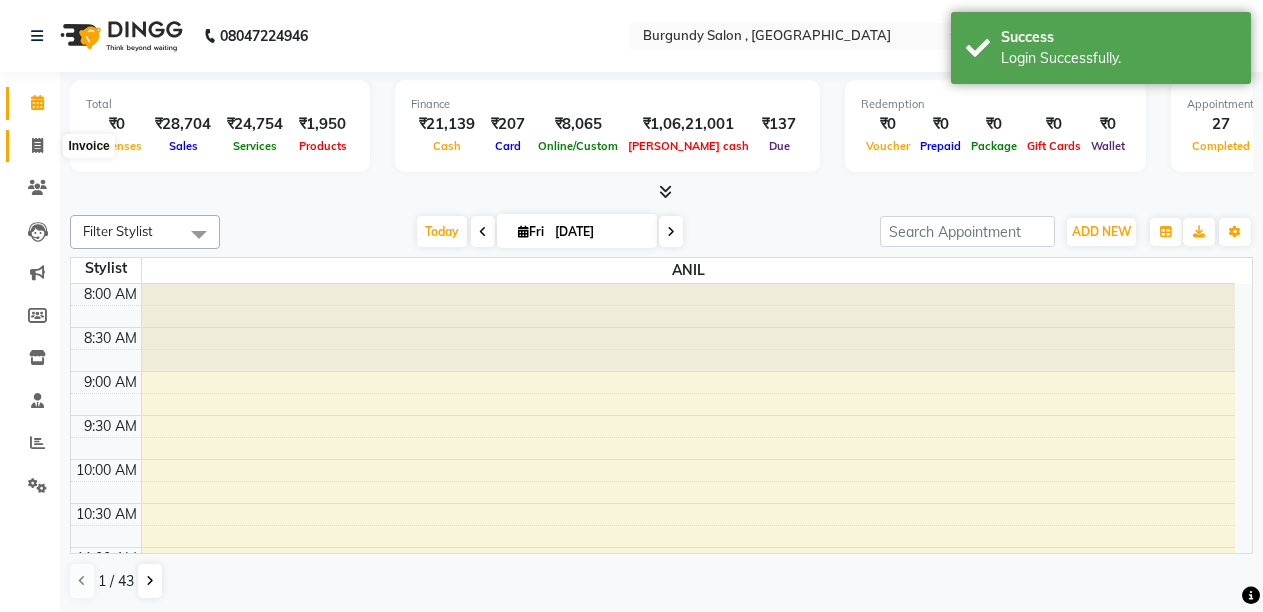 click 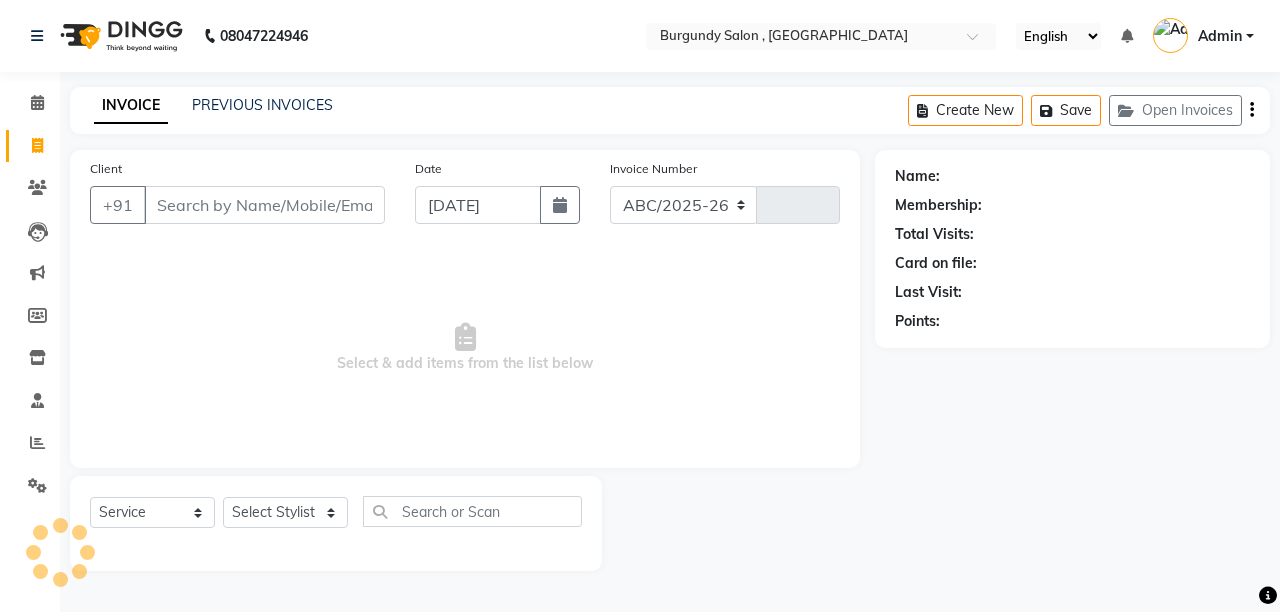 select on "5345" 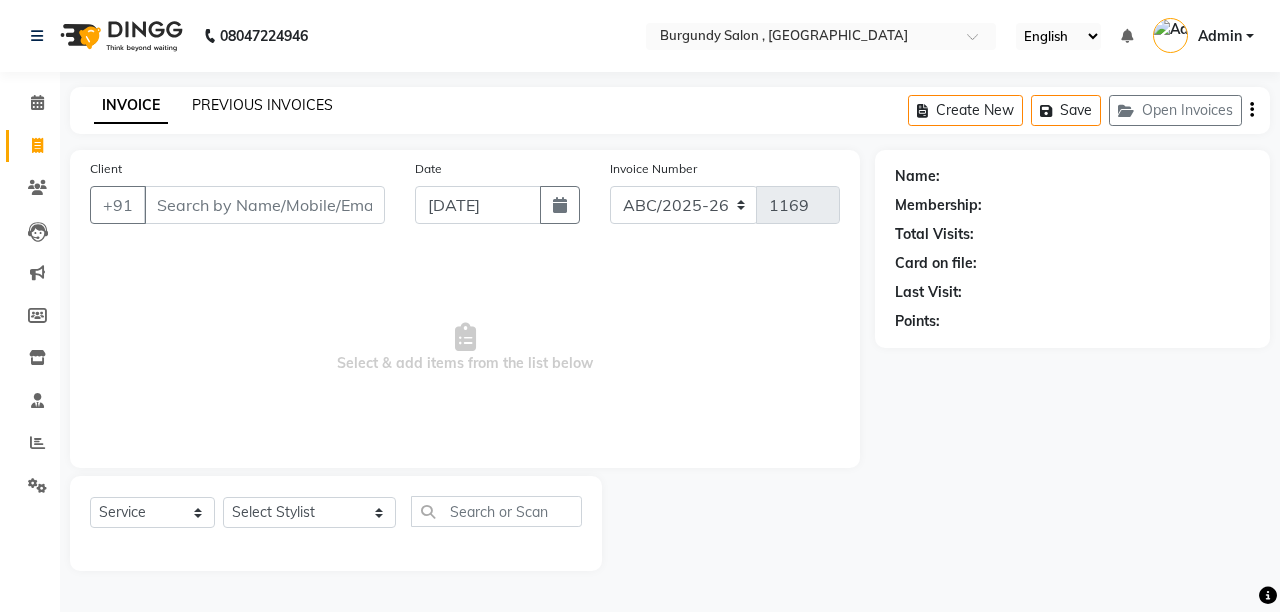click on "PREVIOUS INVOICES" 